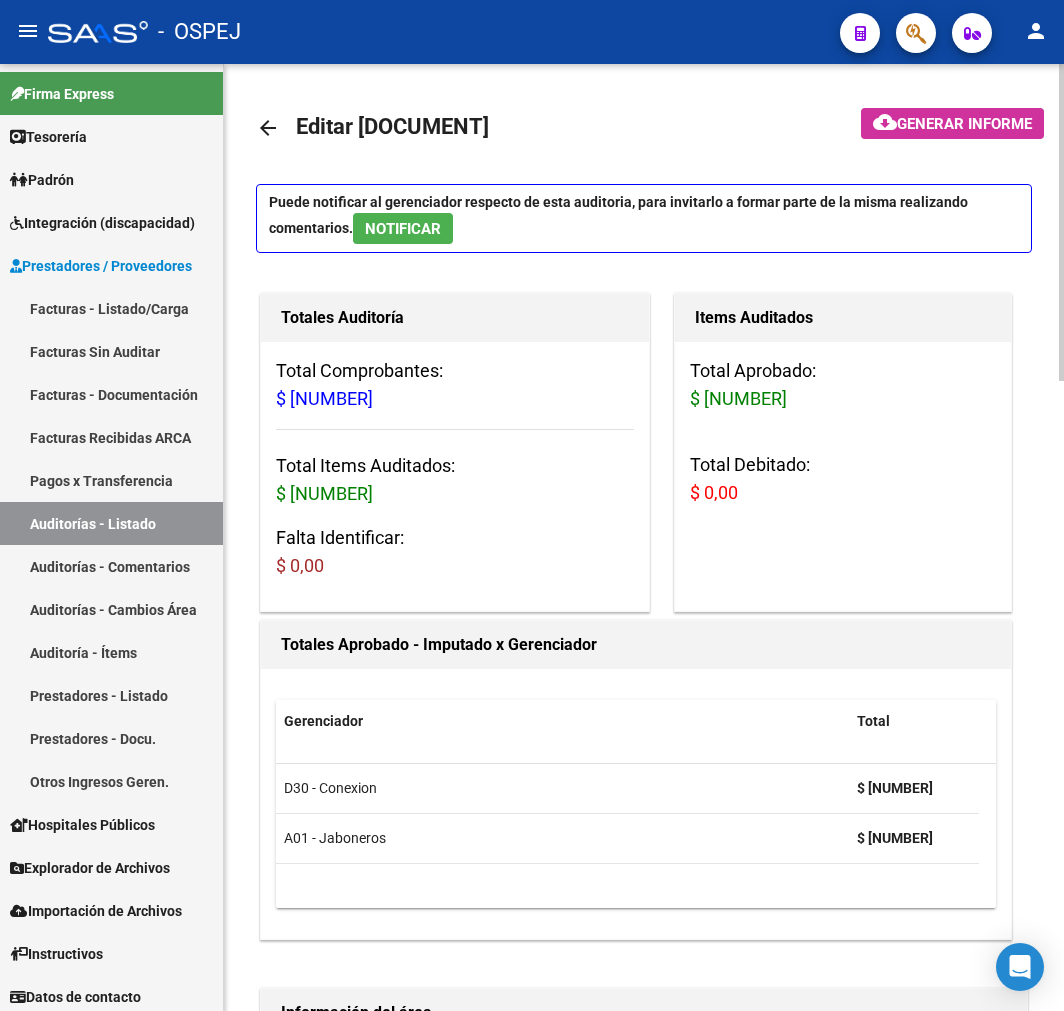 scroll, scrollTop: 0, scrollLeft: 0, axis: both 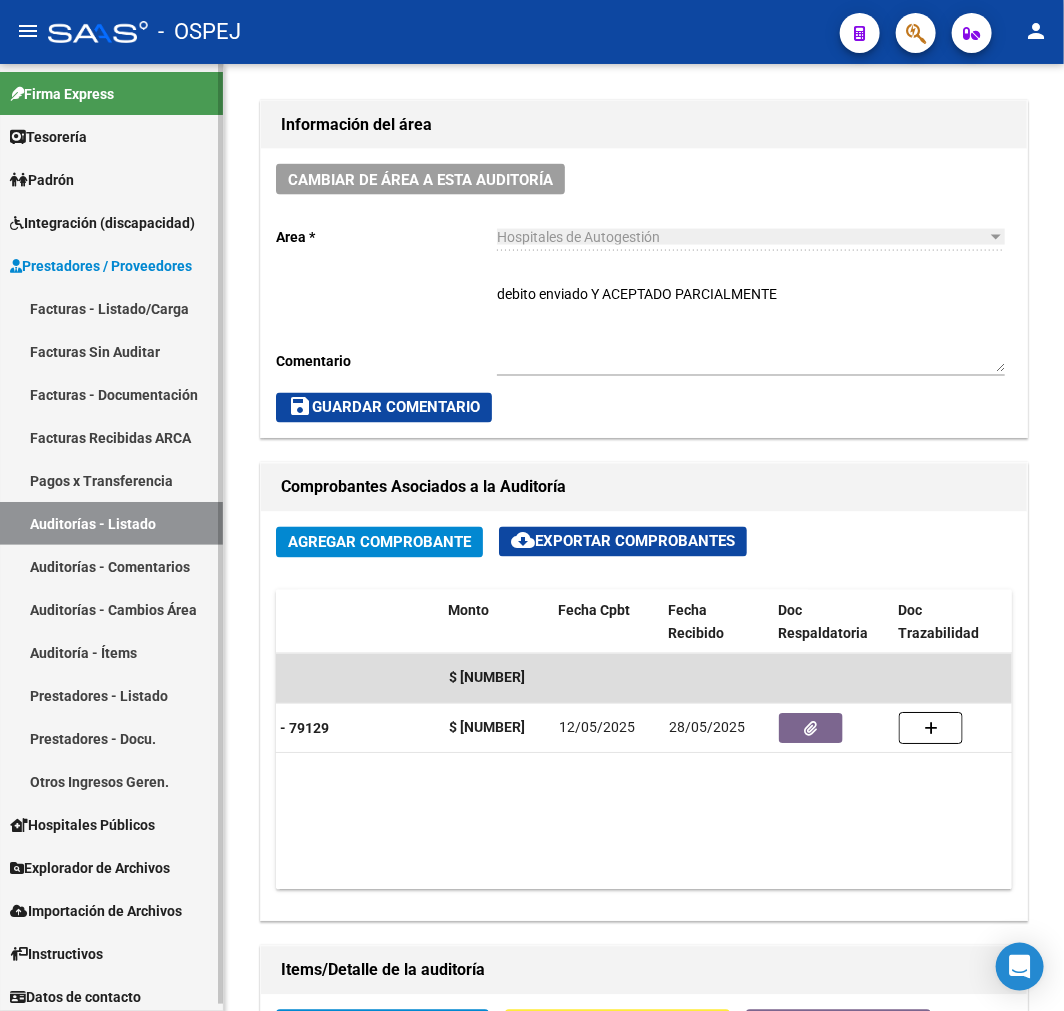 drag, startPoint x: 601, startPoint y: 894, endPoint x: 187, endPoint y: 950, distance: 417.77026 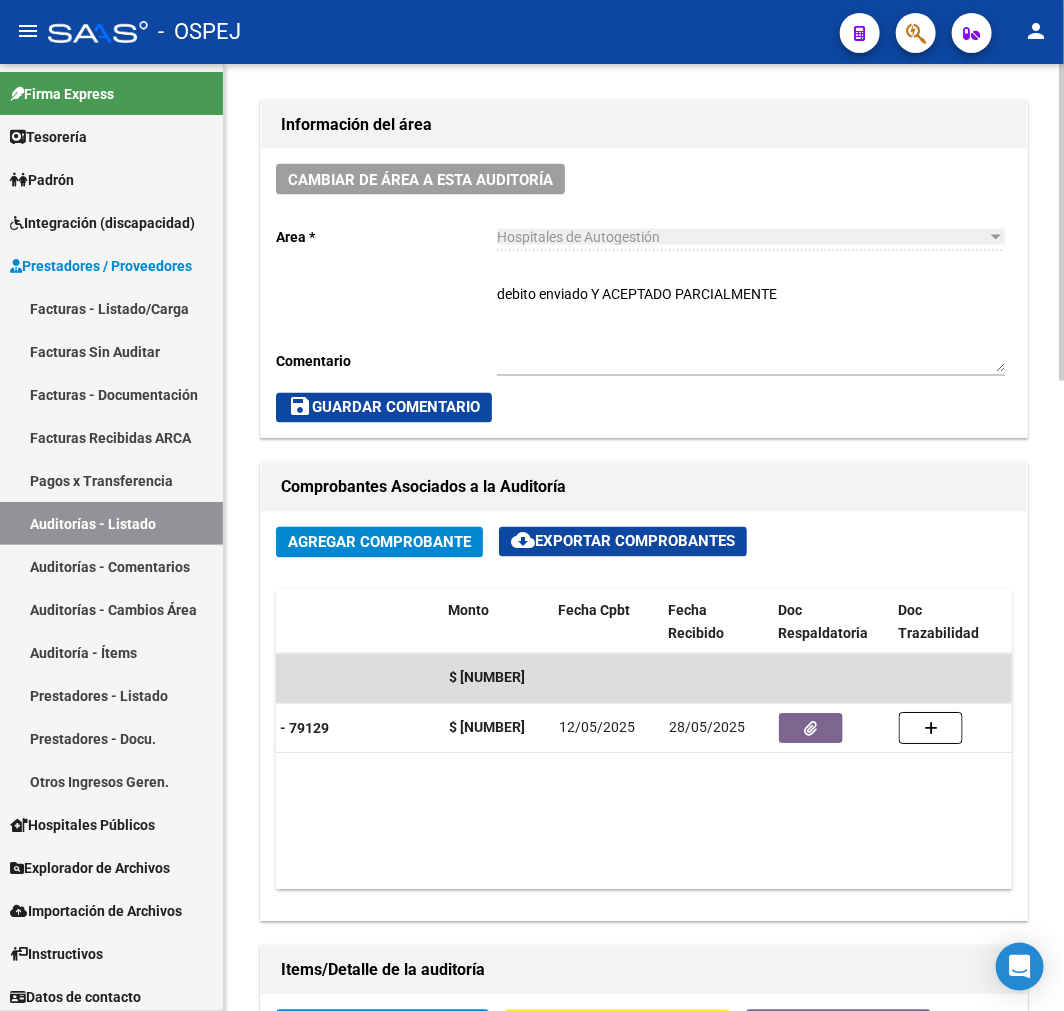 click on "$ 375.657,00 10545 FACTURACION Y COBRANZA DE LOS EFECTORES PUBLICOS S.E.  Factura B: 1 - 79129  $ 375.657,00 12/05/2025 28/05/2025 28/05/2025 Tadeo Toro - sistemas@osjaboneros.com.ar" 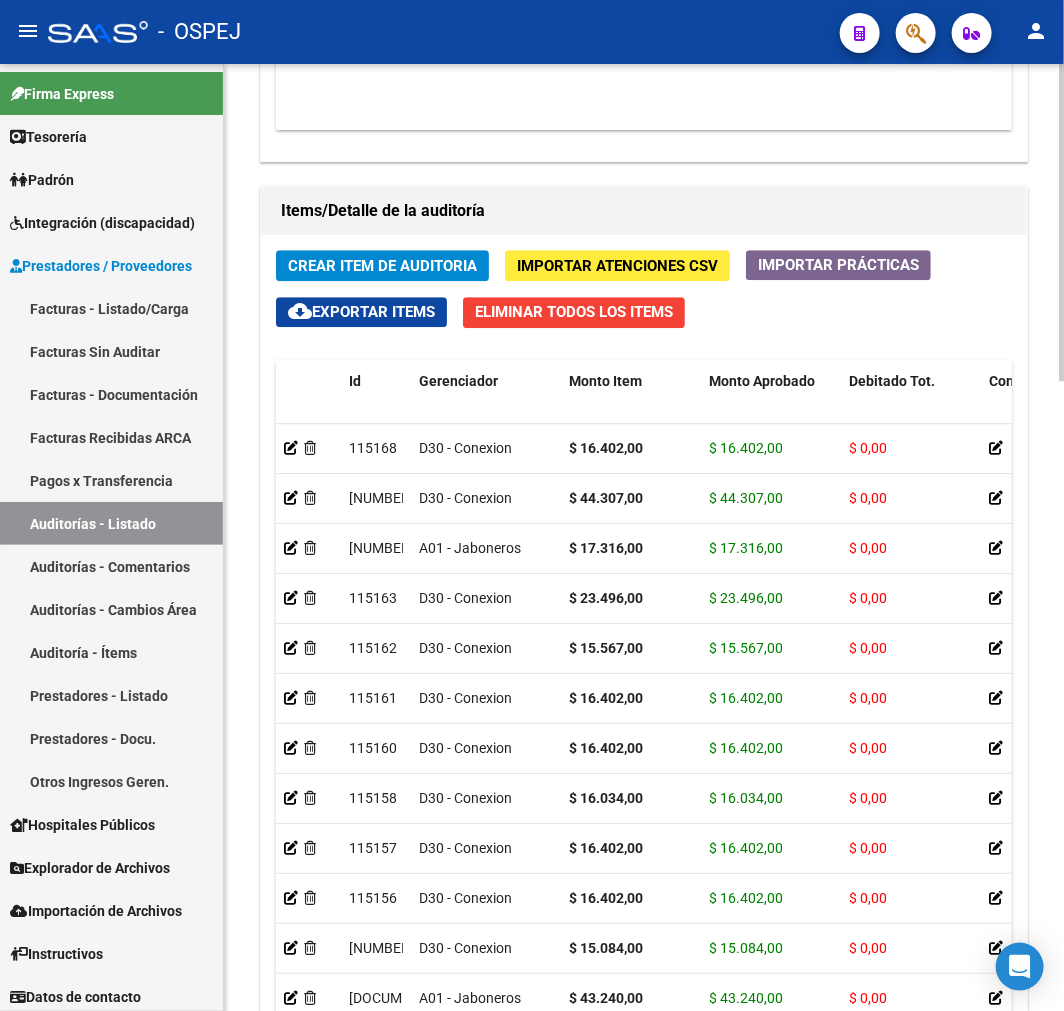 scroll, scrollTop: 1777, scrollLeft: 0, axis: vertical 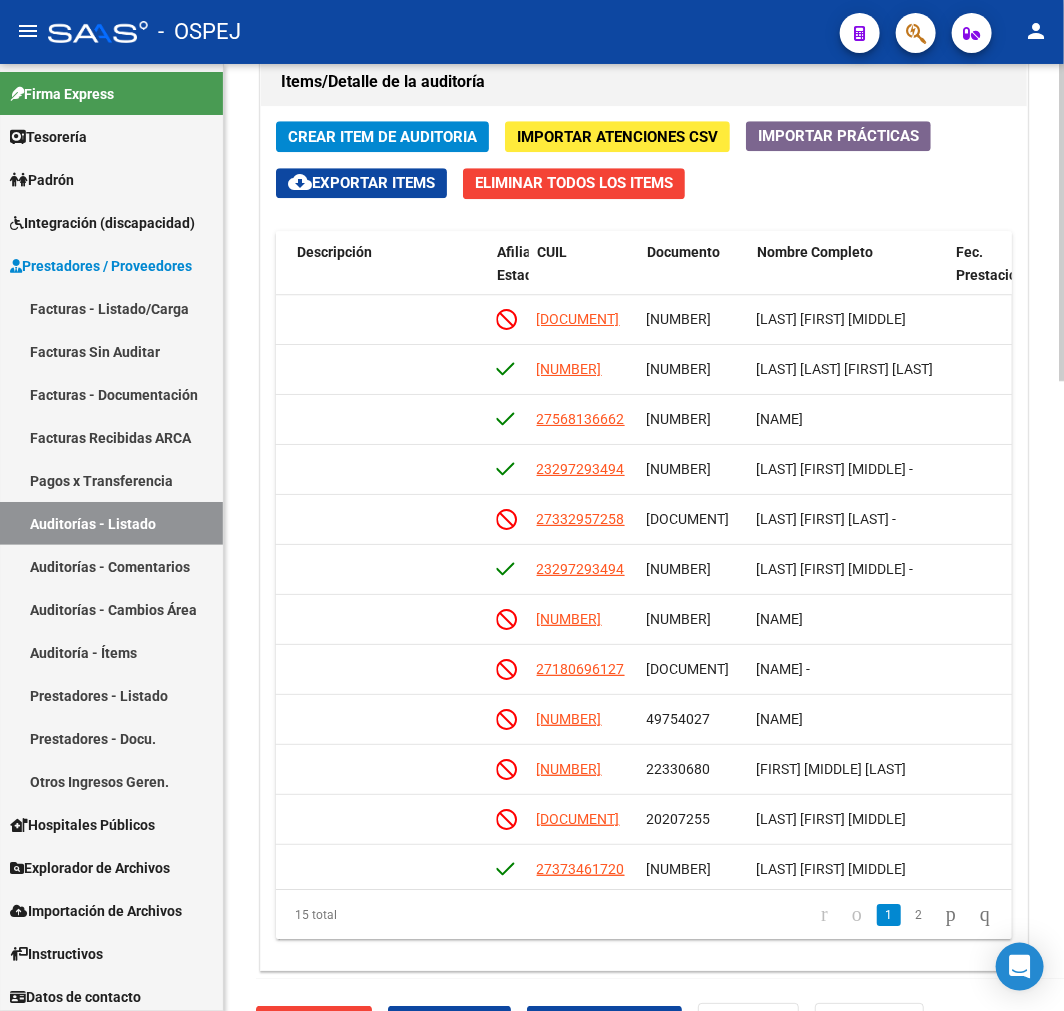 drag, startPoint x: 1015, startPoint y: 488, endPoint x: 1015, endPoint y: 528, distance: 40 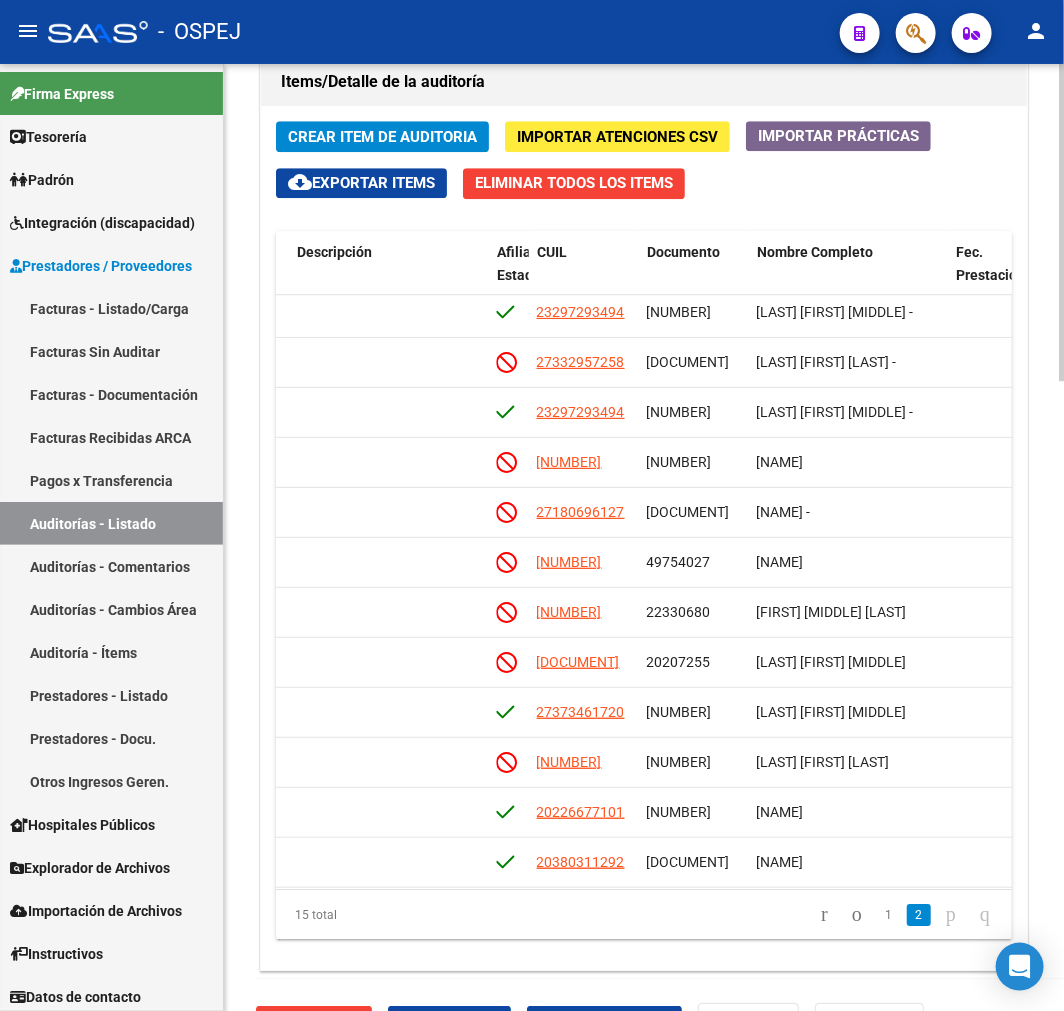 scroll, scrollTop: 178, scrollLeft: 1092, axis: both 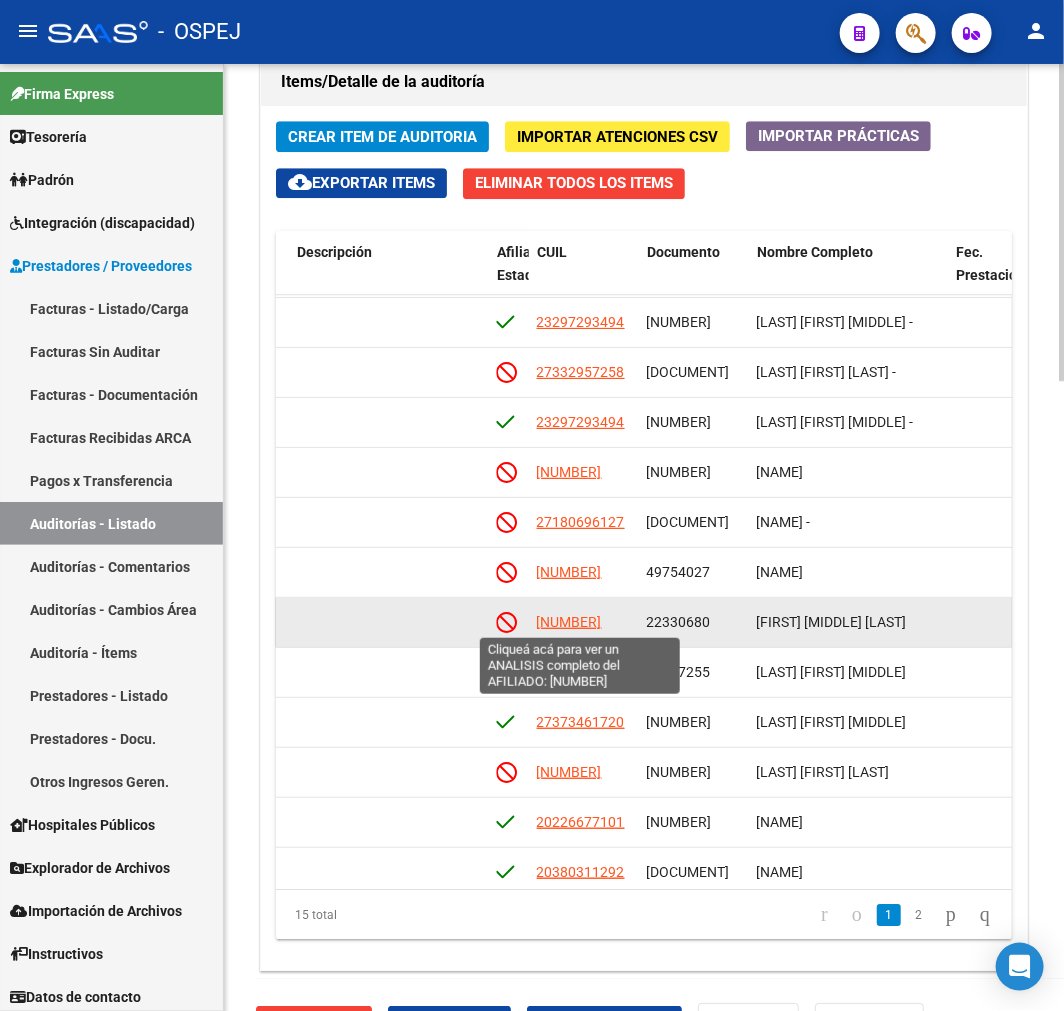 click on "27223306808" 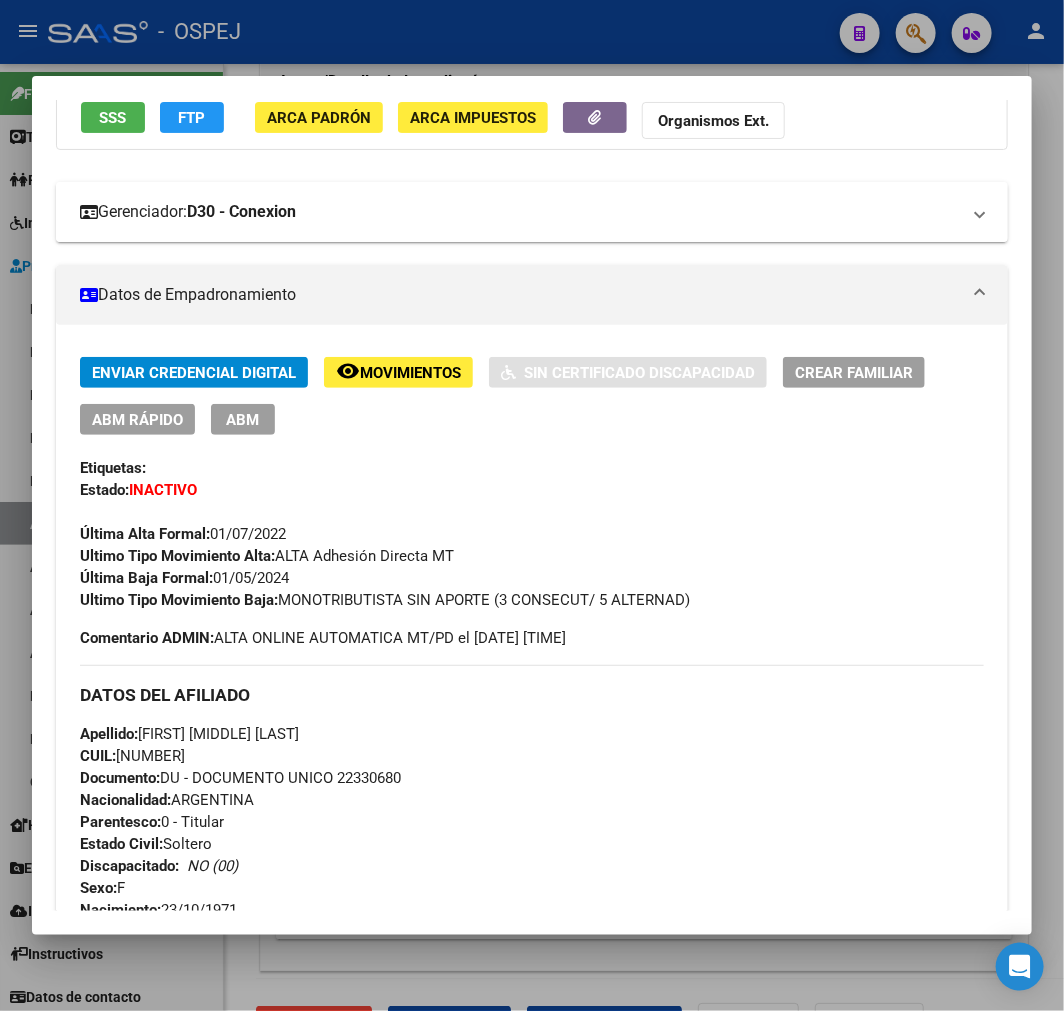 scroll, scrollTop: 0, scrollLeft: 0, axis: both 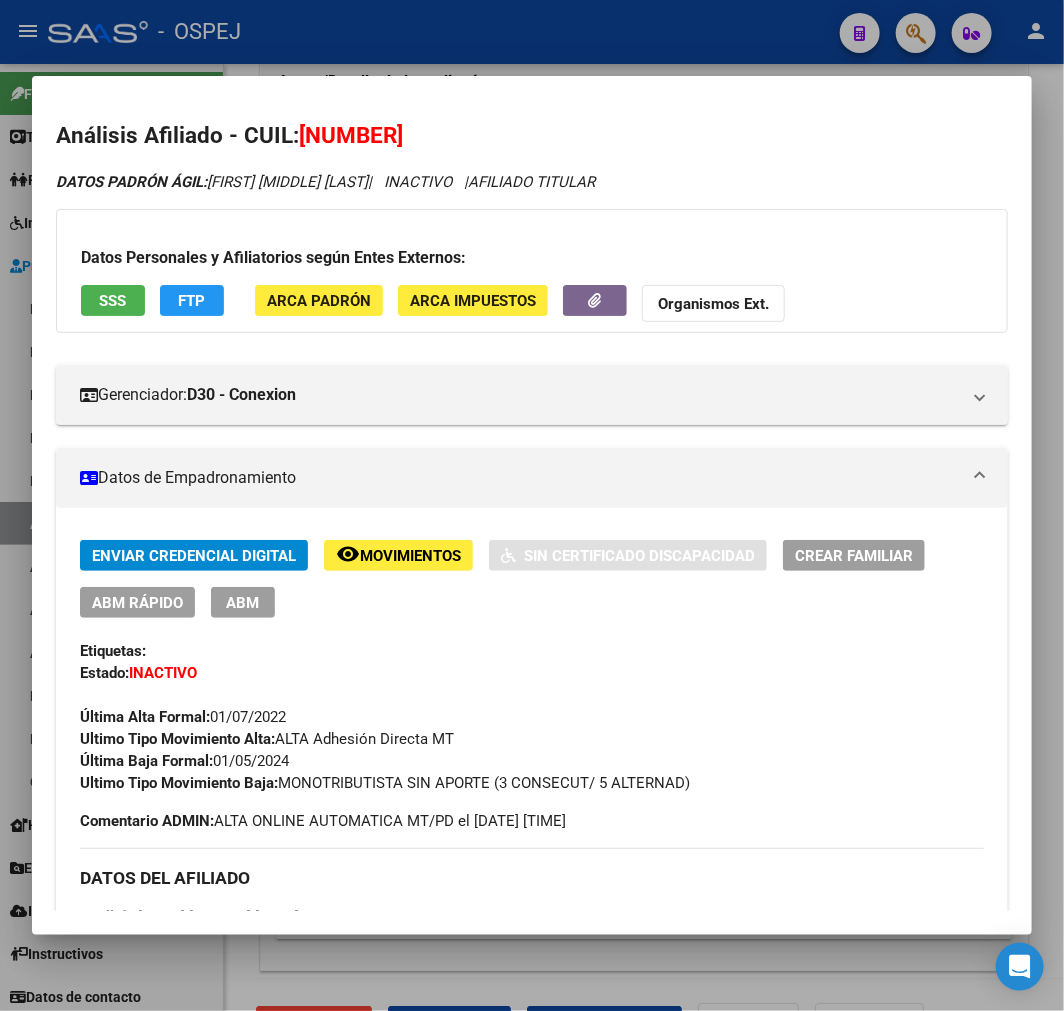 click on "SSS" at bounding box center (113, 301) 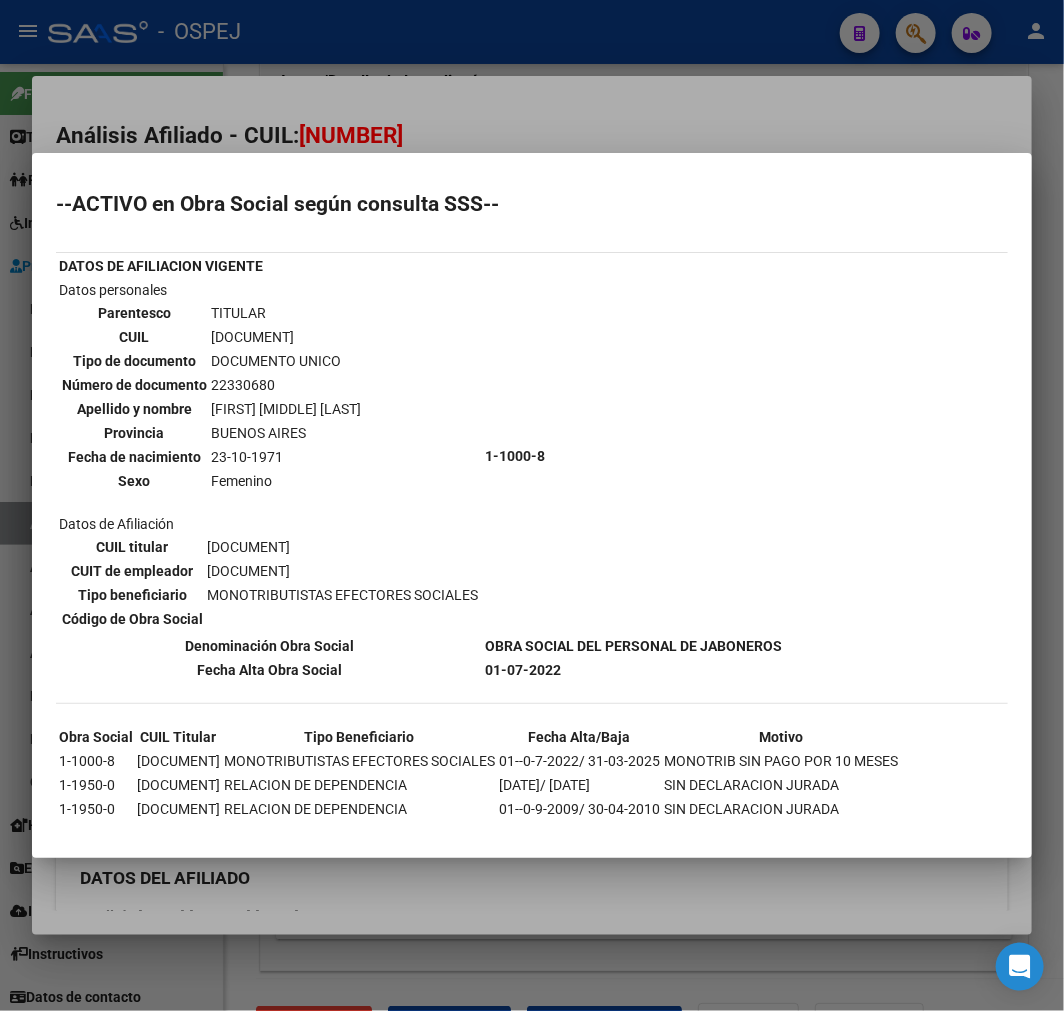 click at bounding box center [532, 505] 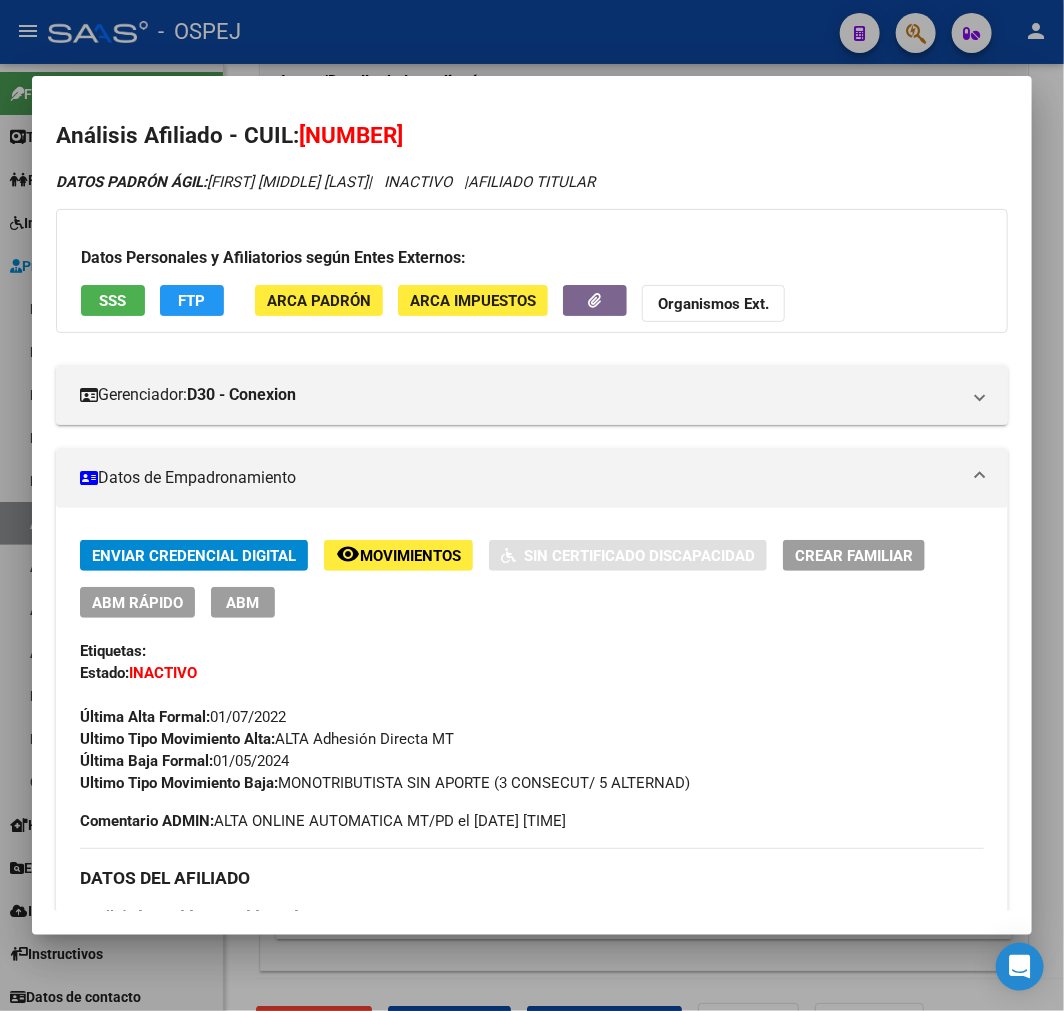 click at bounding box center [532, 505] 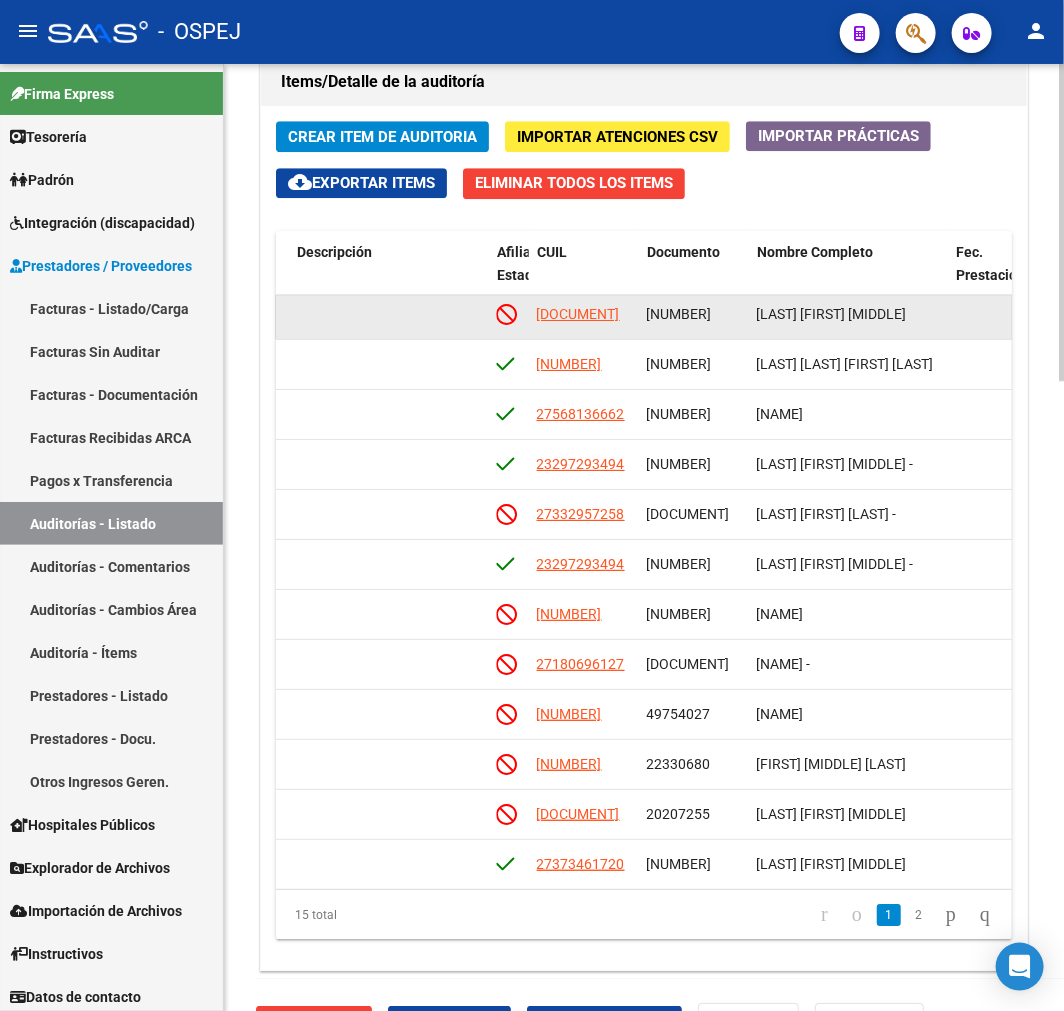 scroll, scrollTop: 0, scrollLeft: 1092, axis: horizontal 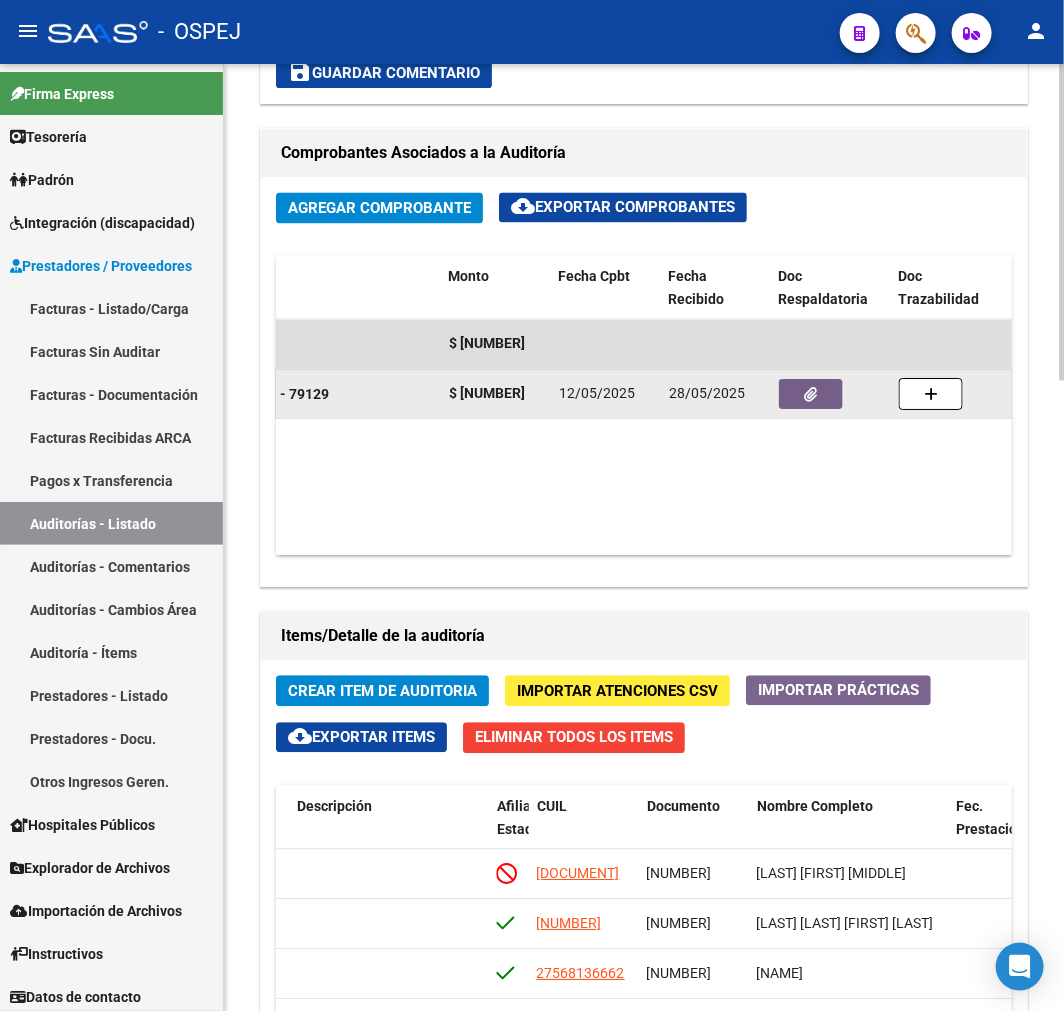 click 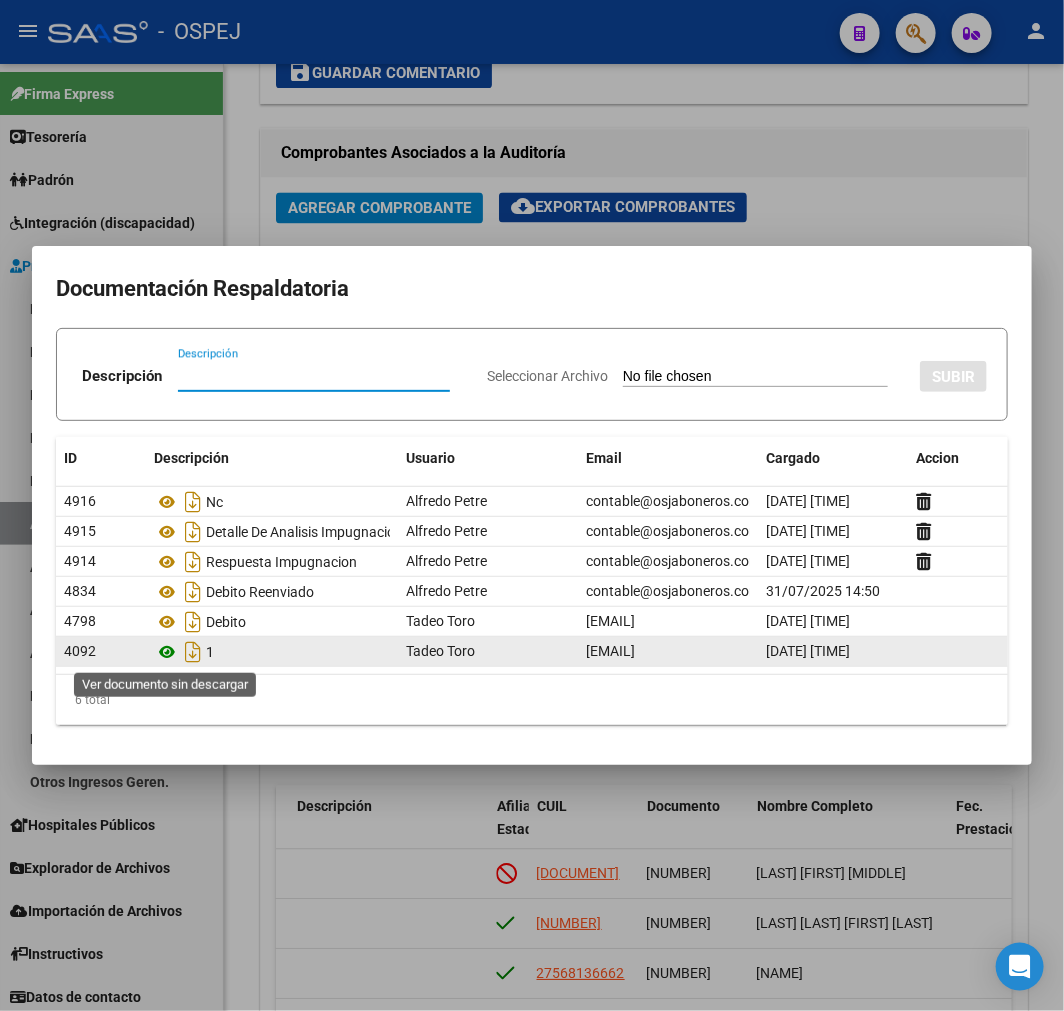 click 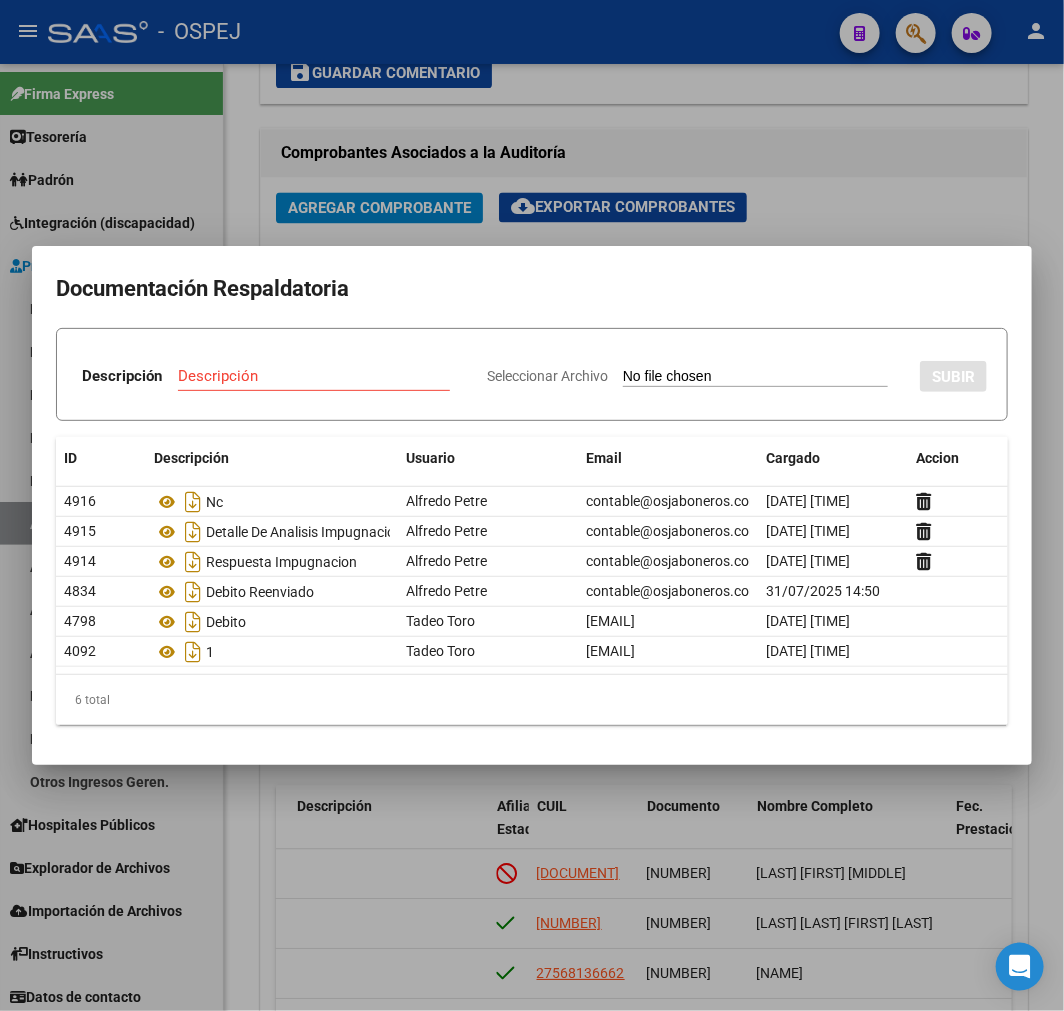 click at bounding box center (532, 505) 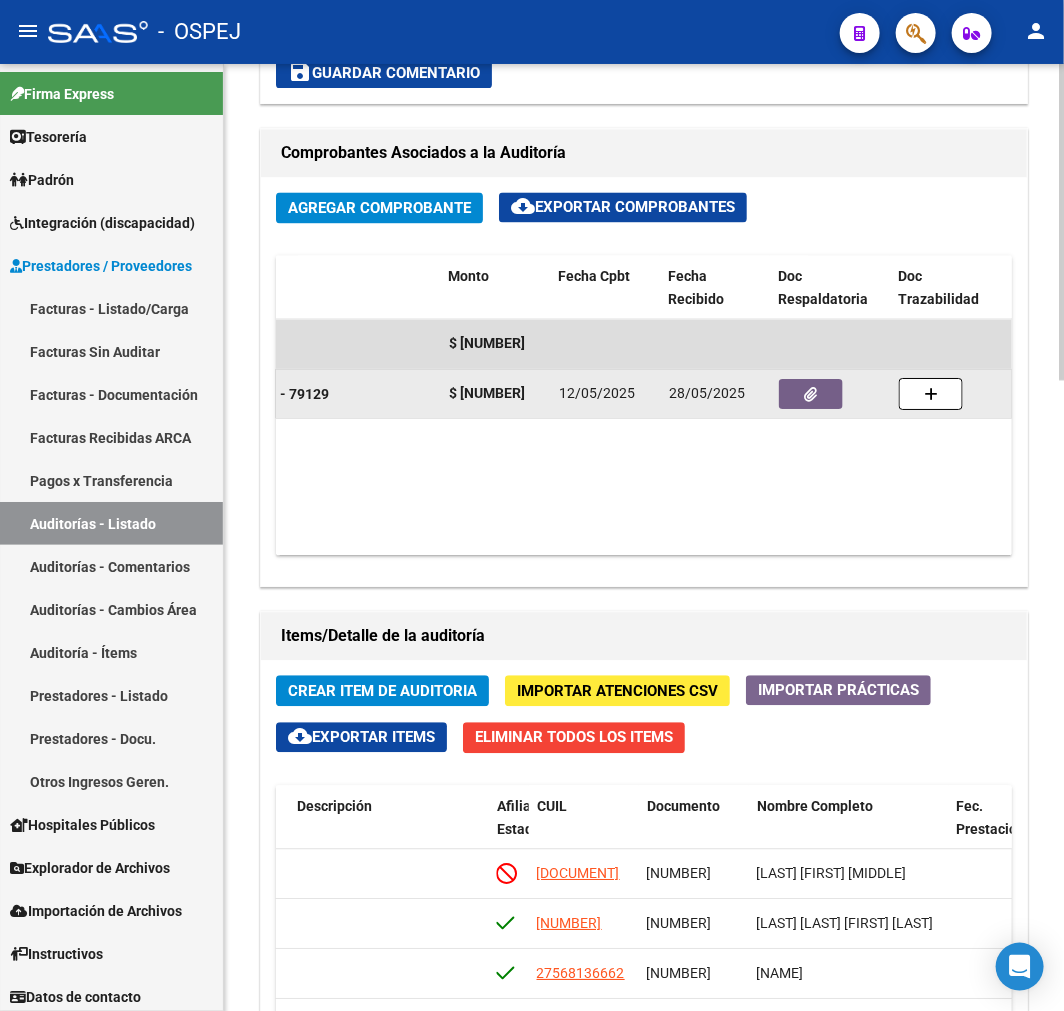 click 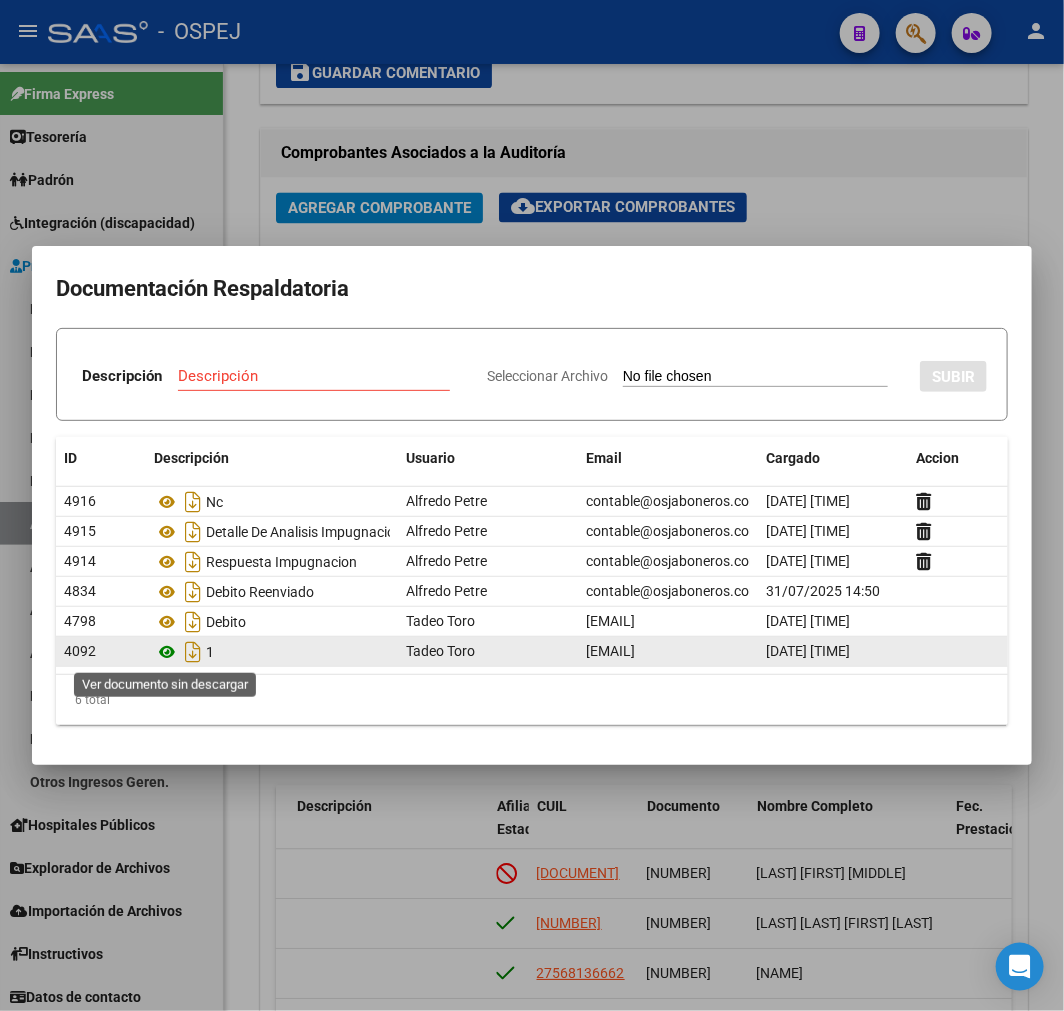 click 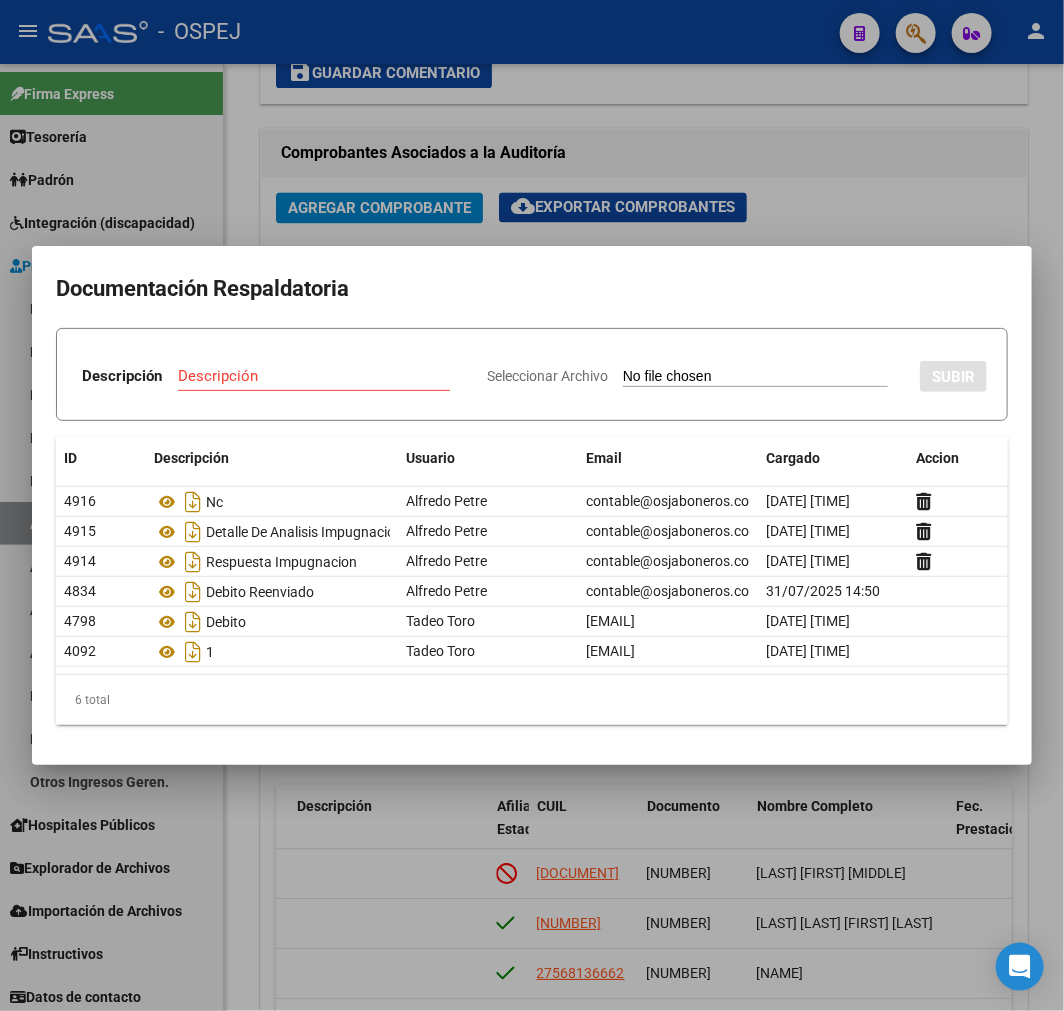 click at bounding box center (532, 505) 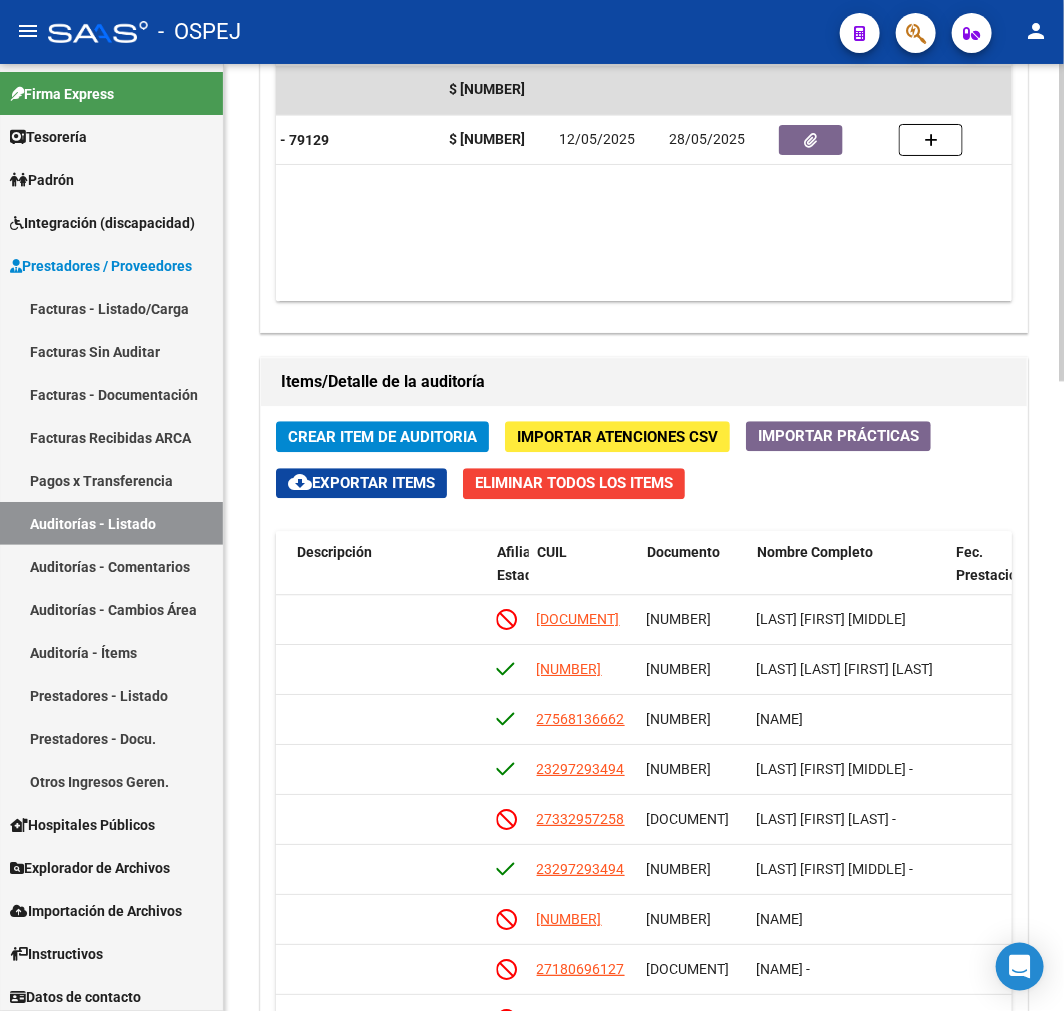 scroll, scrollTop: 1777, scrollLeft: 0, axis: vertical 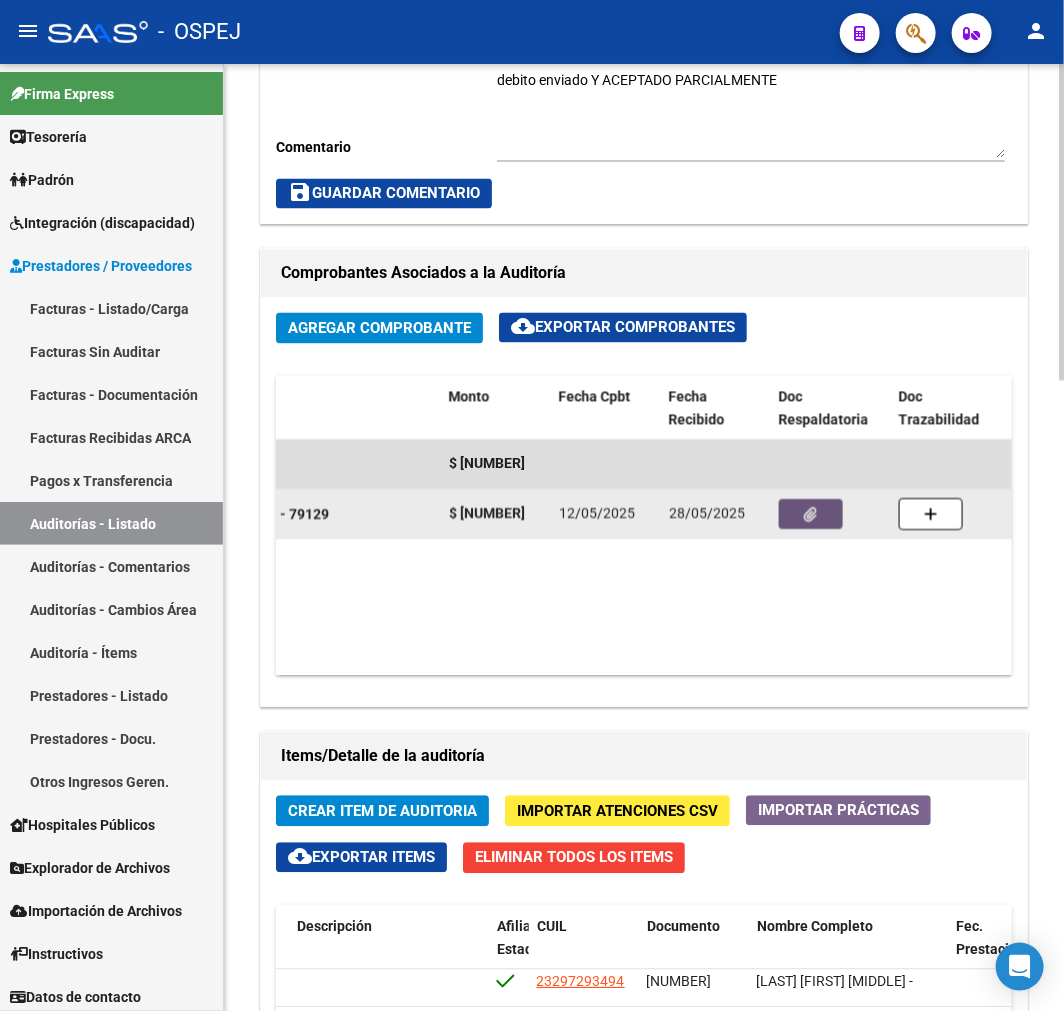 click 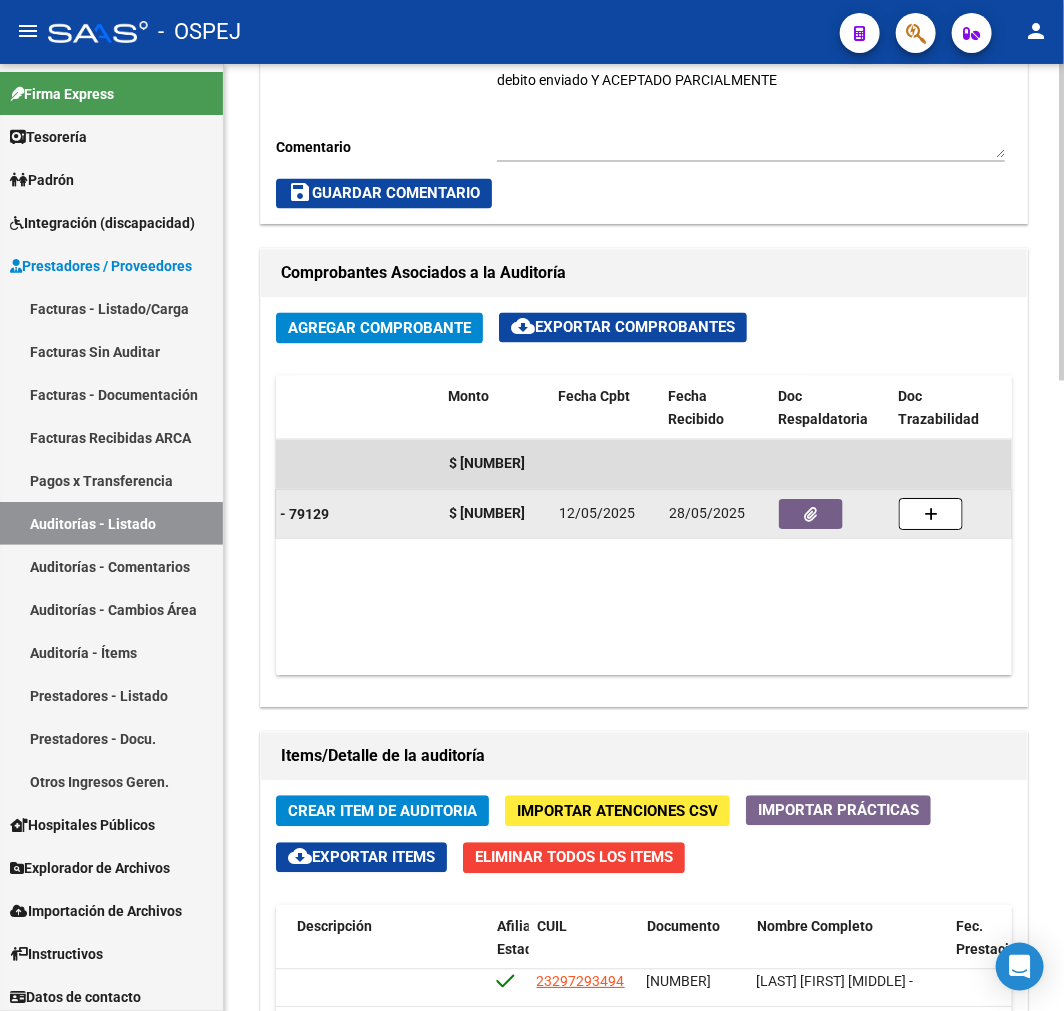click 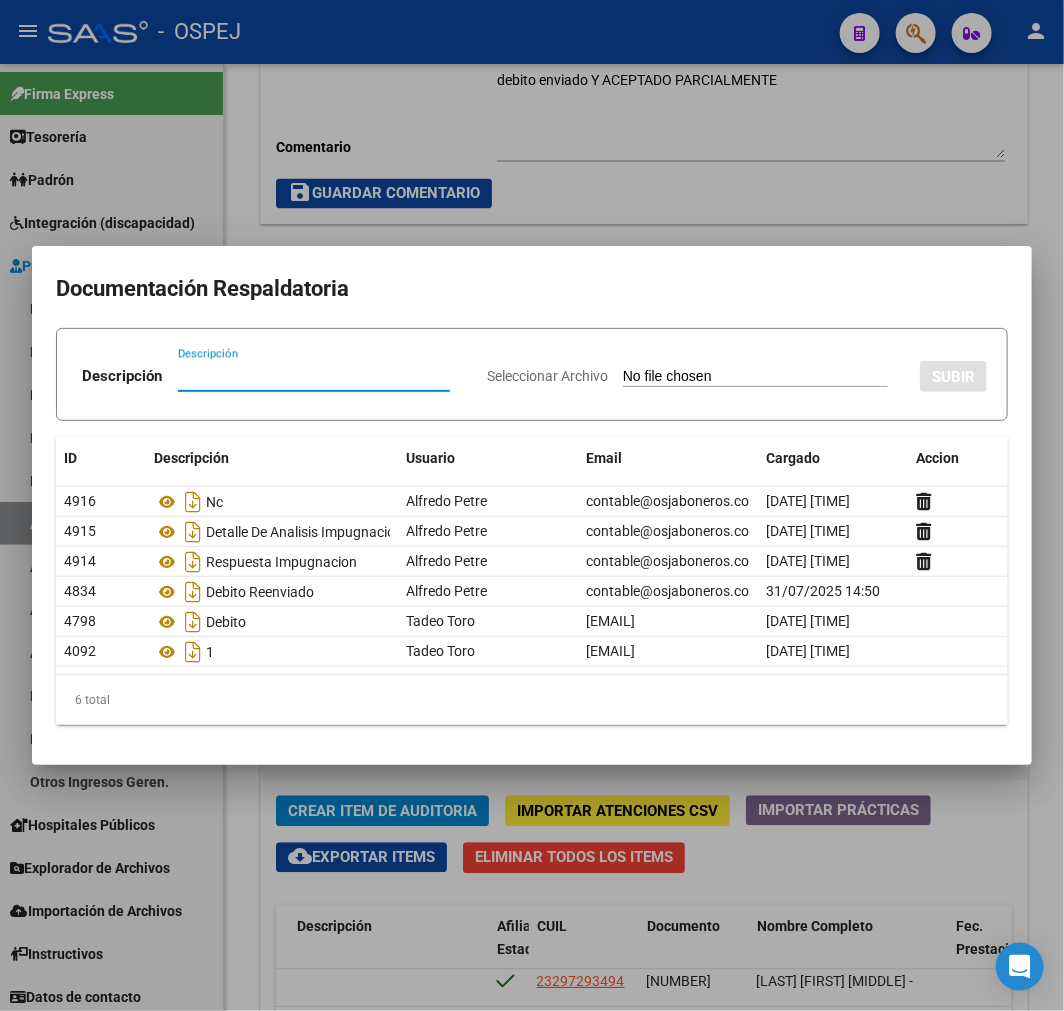click at bounding box center [532, 505] 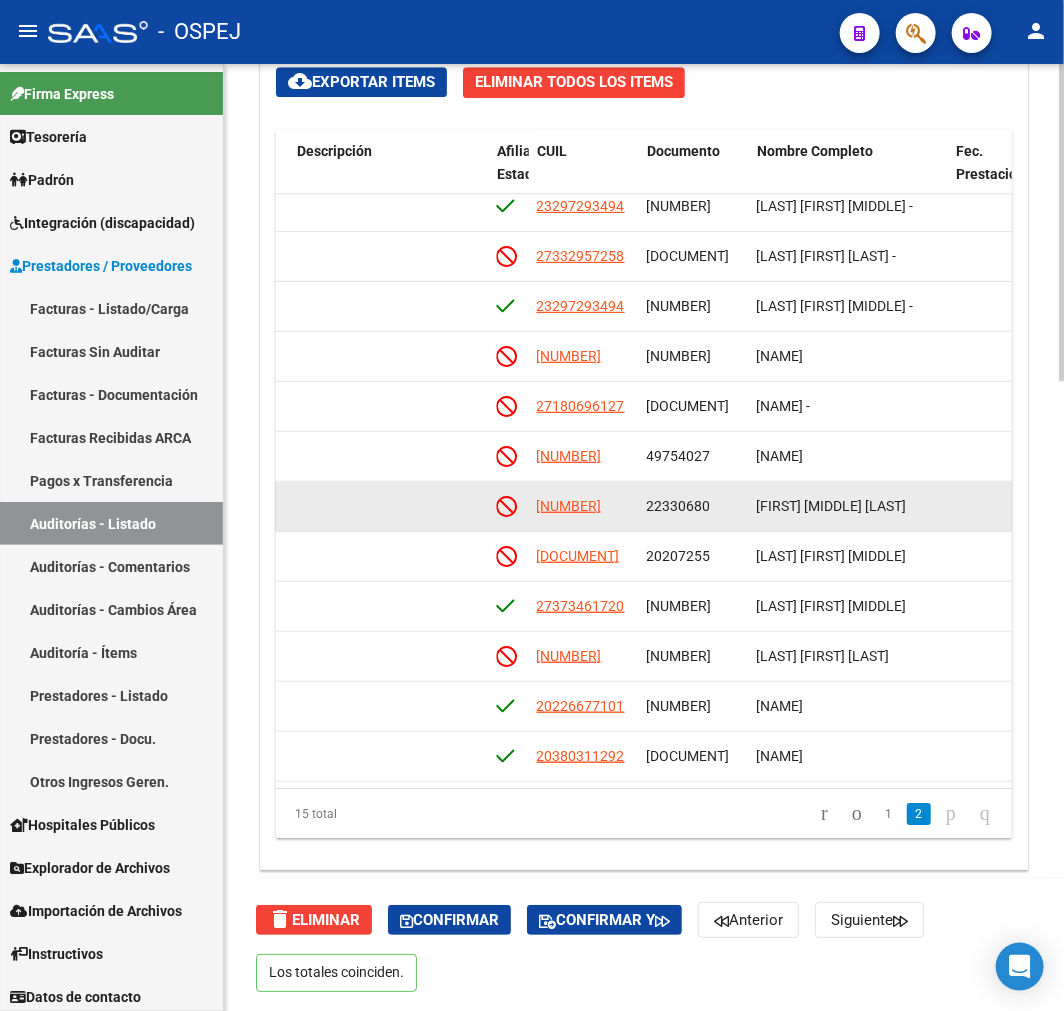 scroll, scrollTop: 1880, scrollLeft: 0, axis: vertical 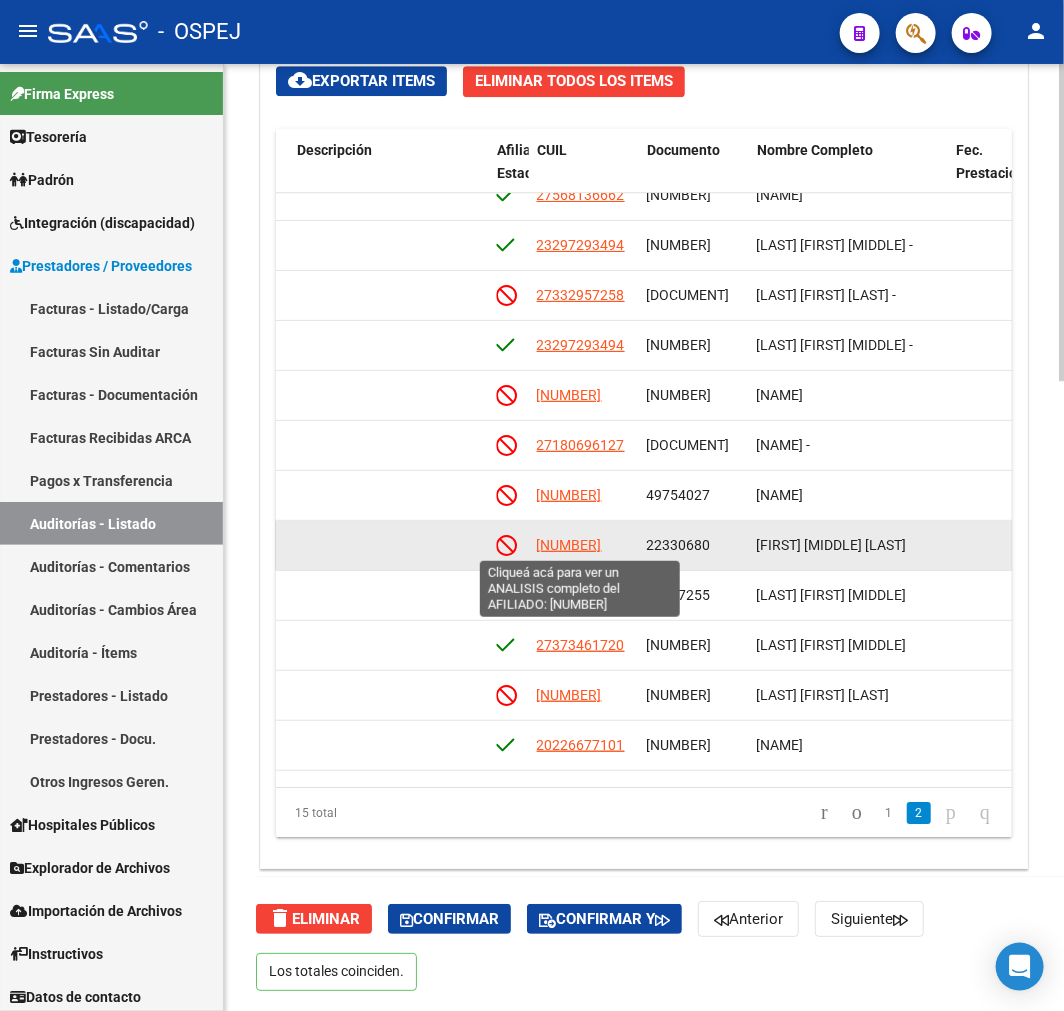 click on "27223306808" 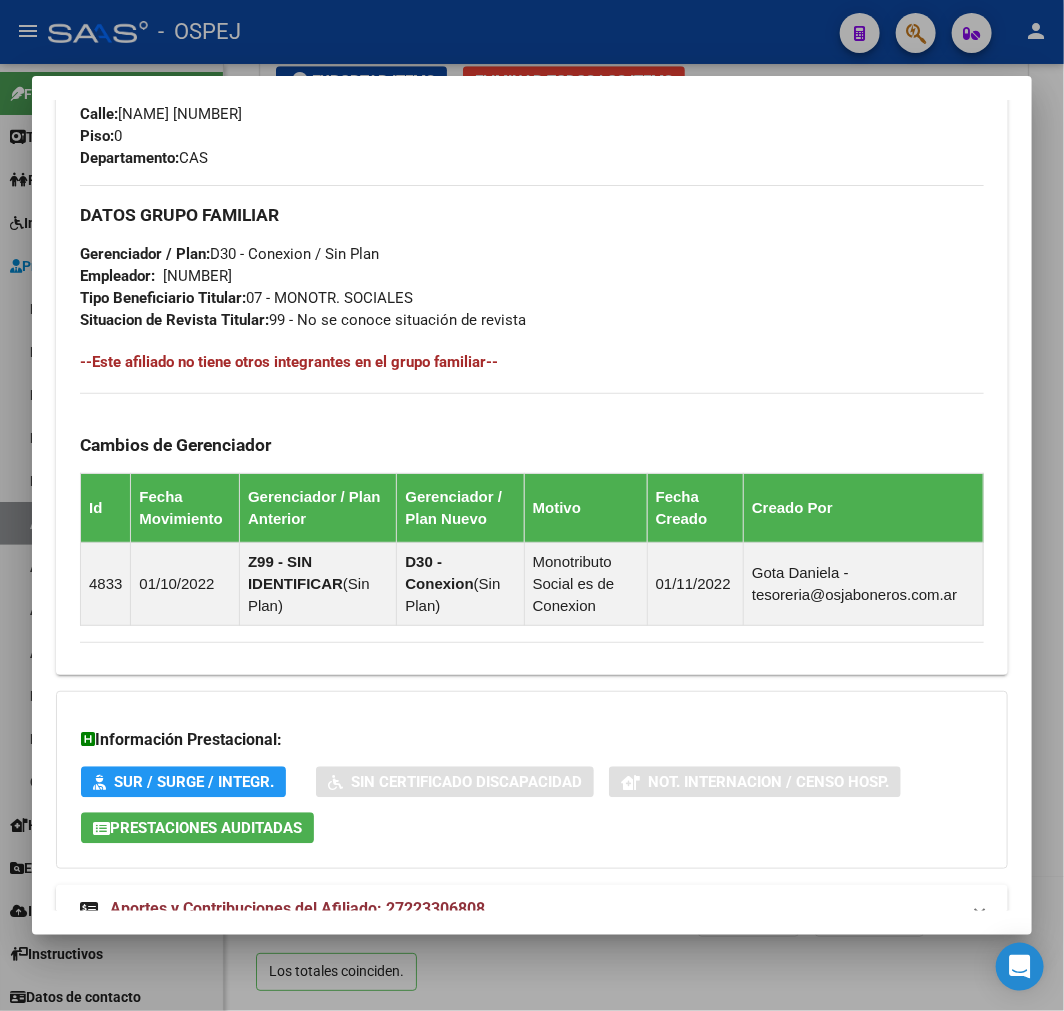 scroll, scrollTop: 1180, scrollLeft: 0, axis: vertical 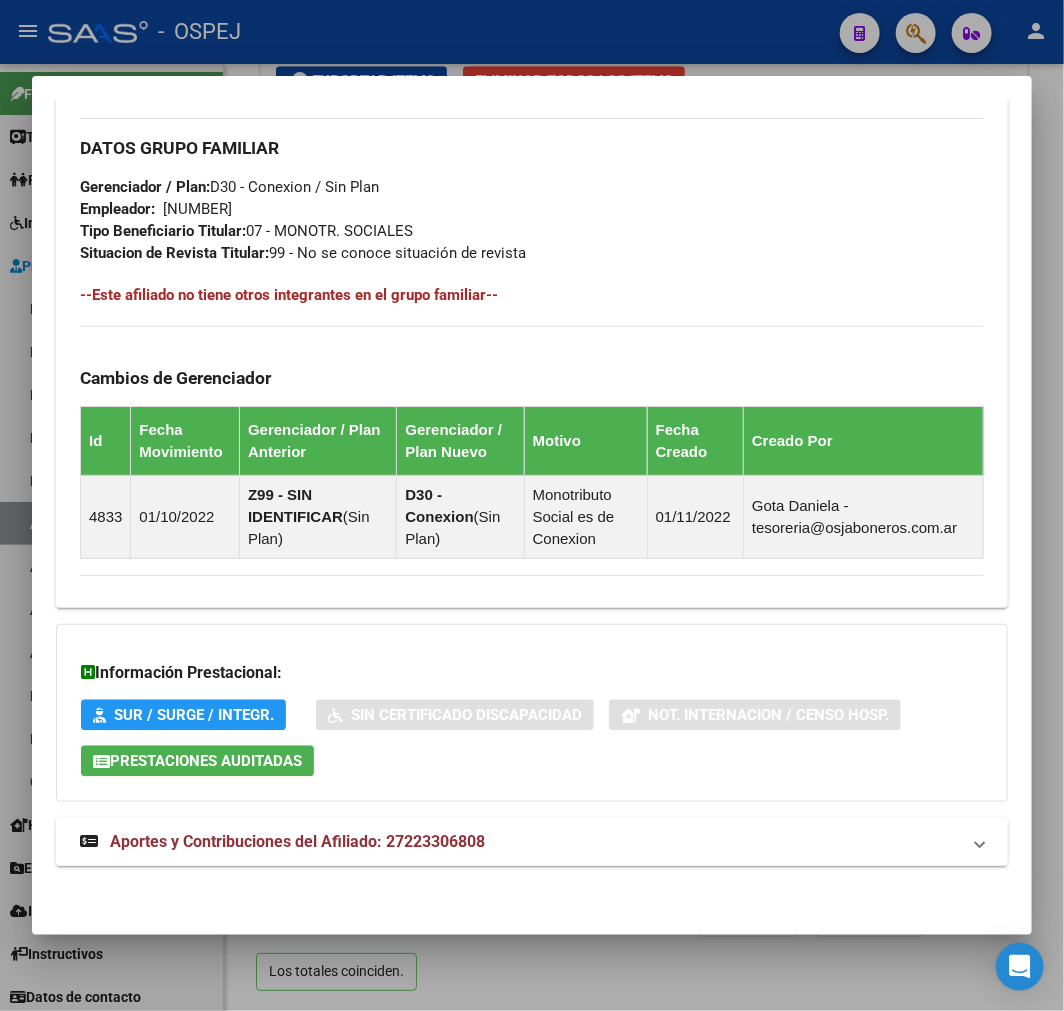 click on "Aportes y Contribuciones del Afiliado: 27223306808" at bounding box center [532, 842] 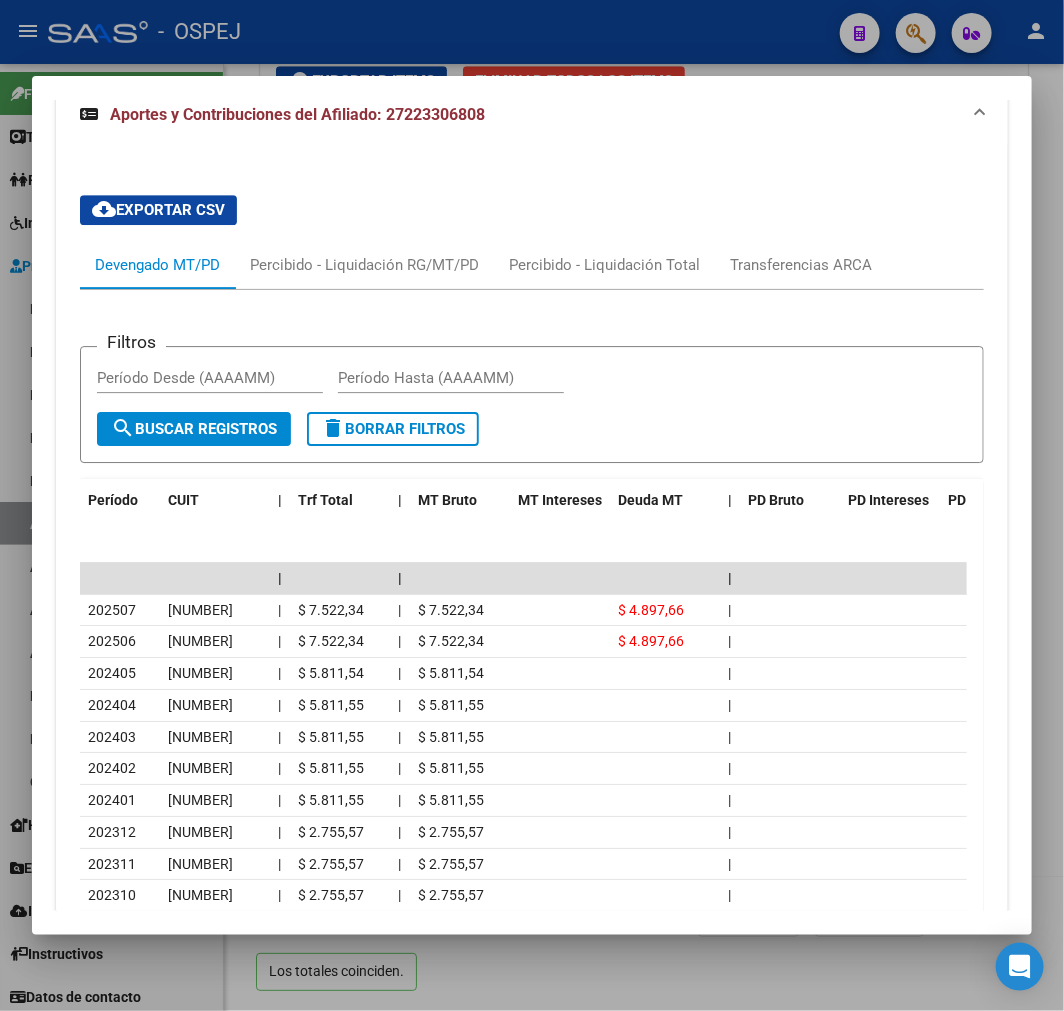 scroll, scrollTop: 1910, scrollLeft: 0, axis: vertical 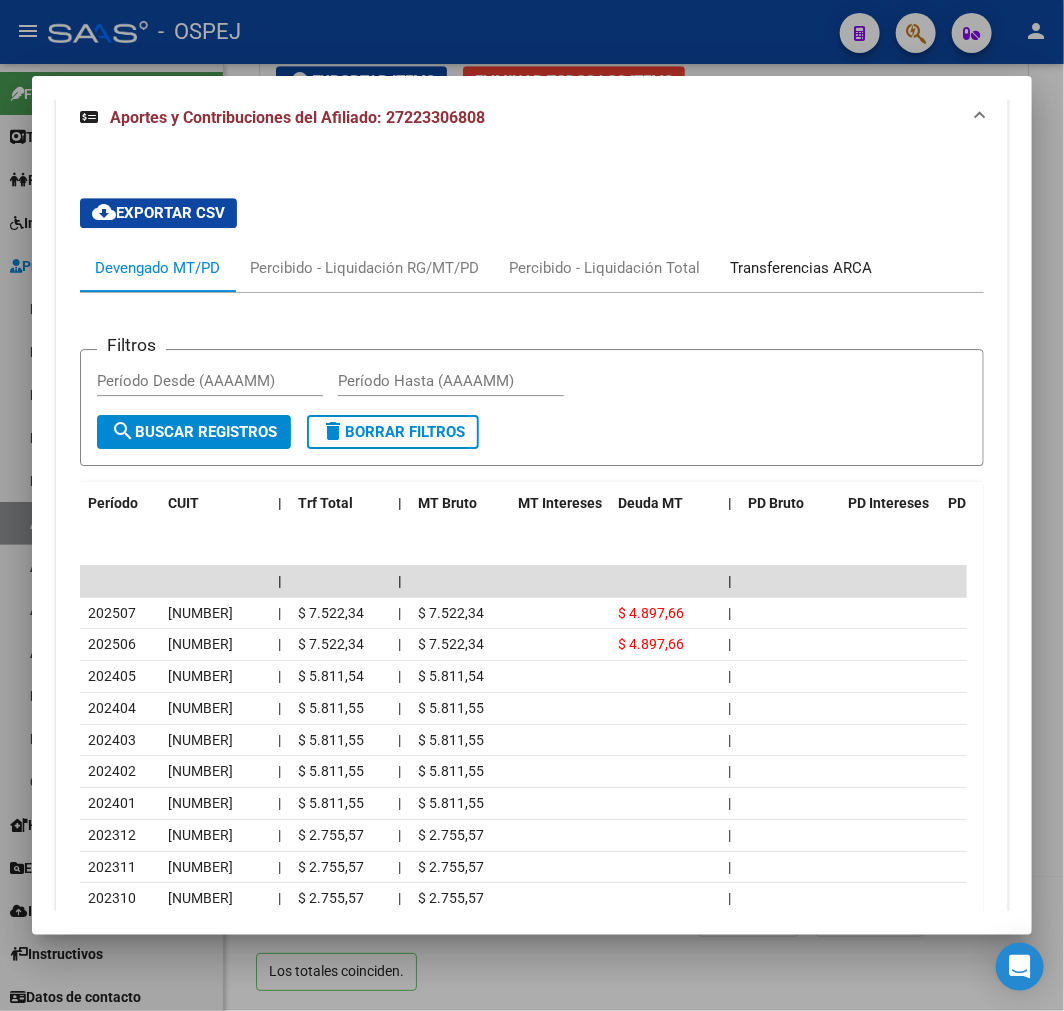 click on "Transferencias ARCA" at bounding box center [801, 268] 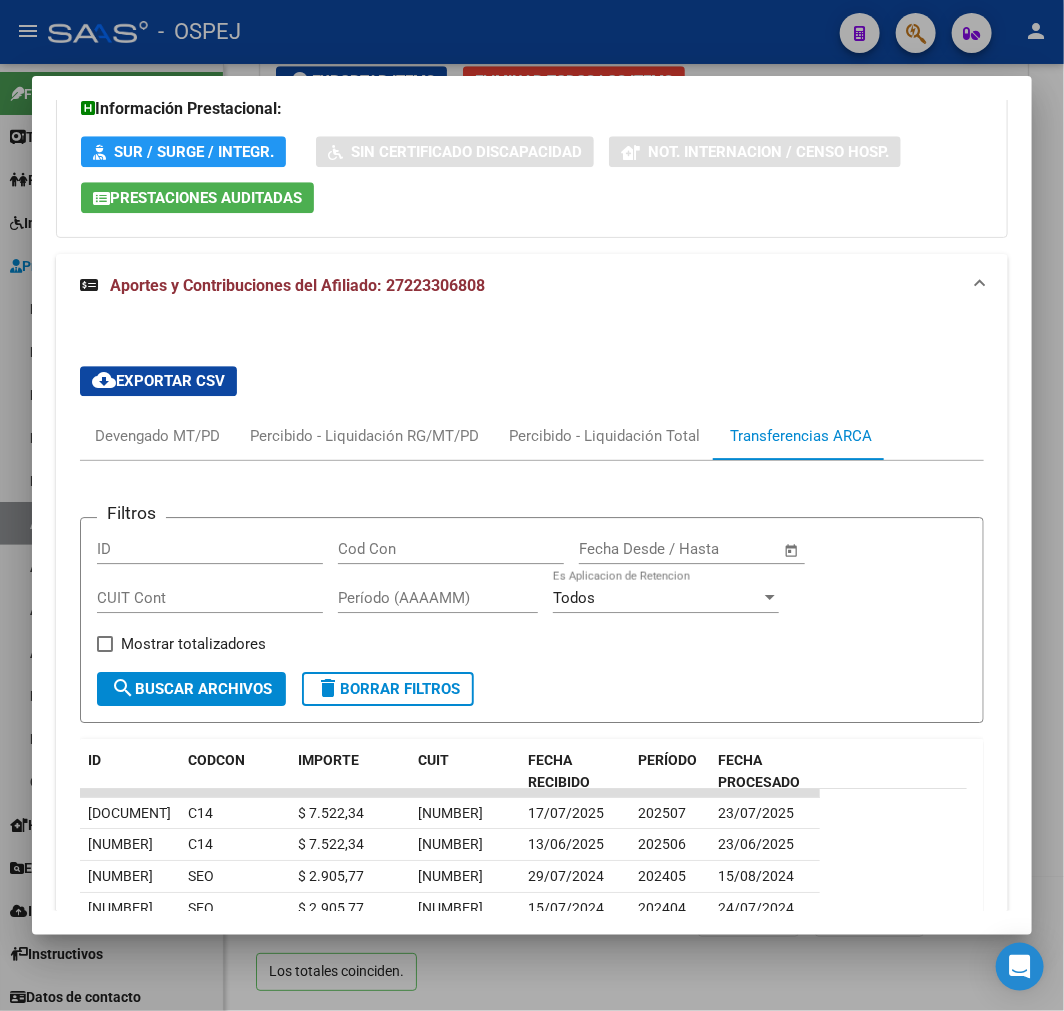 scroll, scrollTop: 1910, scrollLeft: 0, axis: vertical 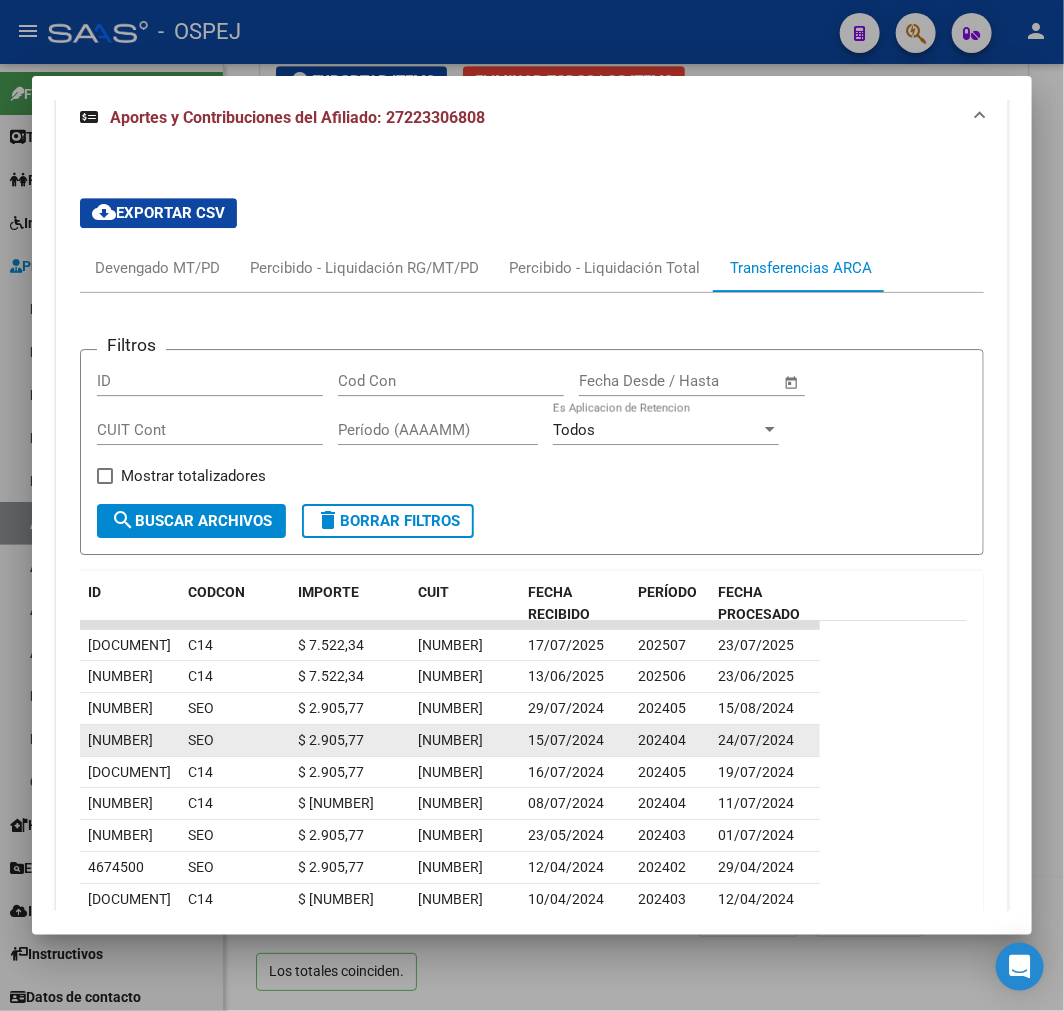 click on "202404" 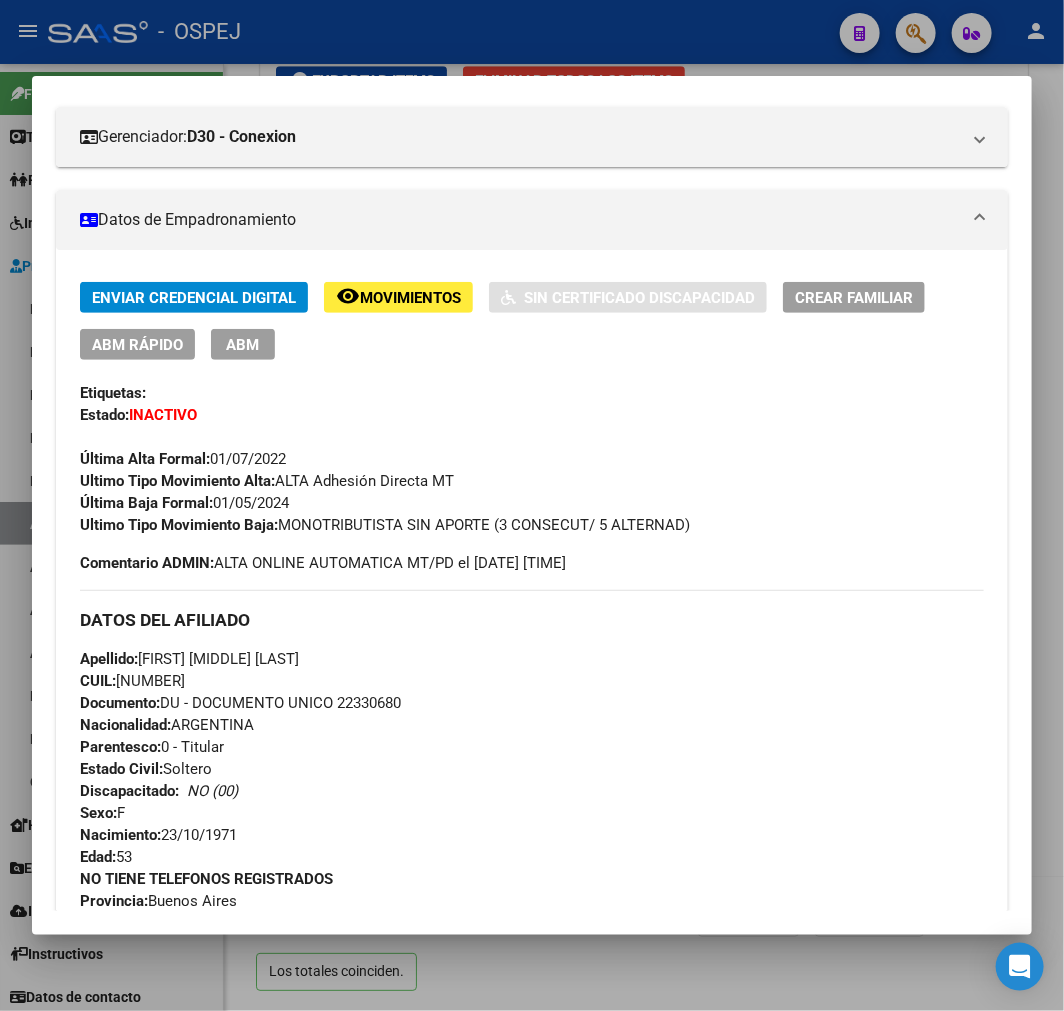 scroll, scrollTop: 21, scrollLeft: 0, axis: vertical 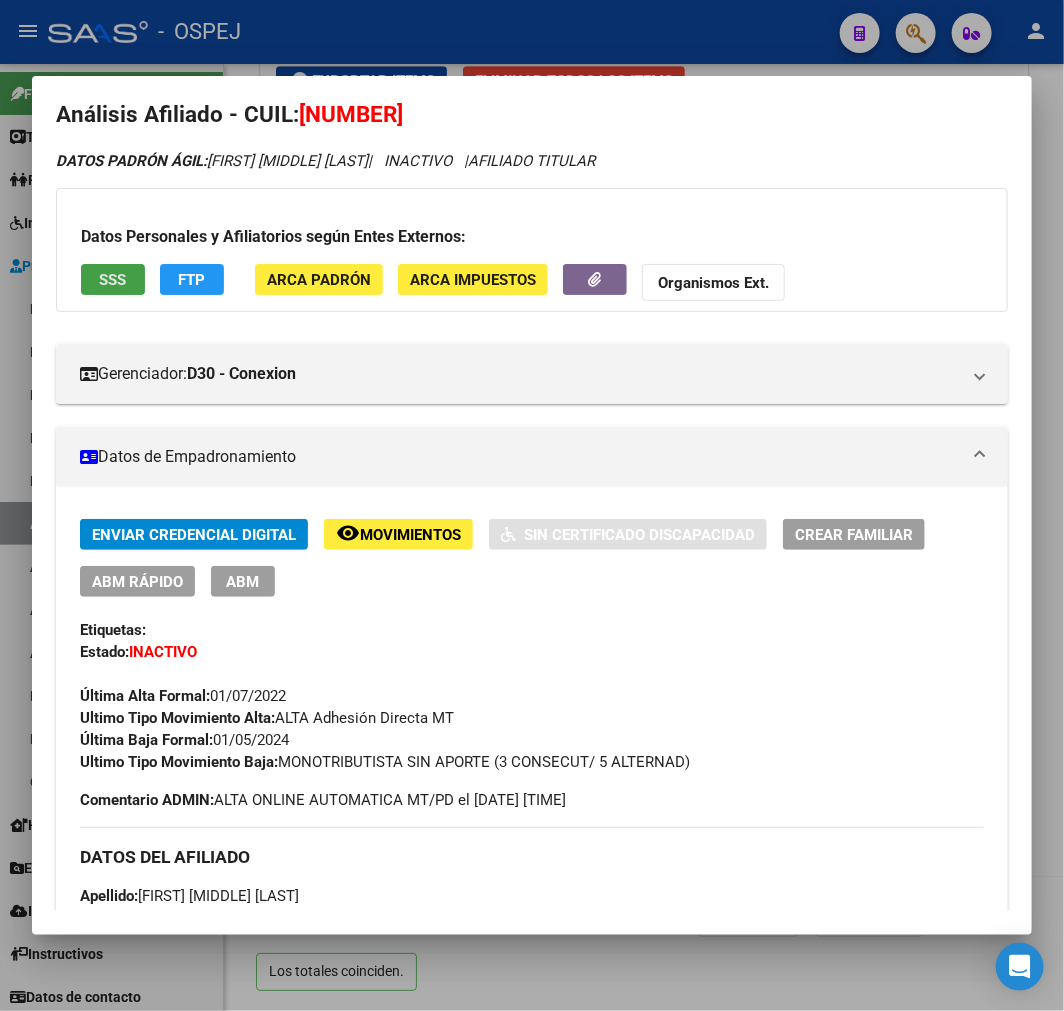 click on "SSS" at bounding box center (113, 279) 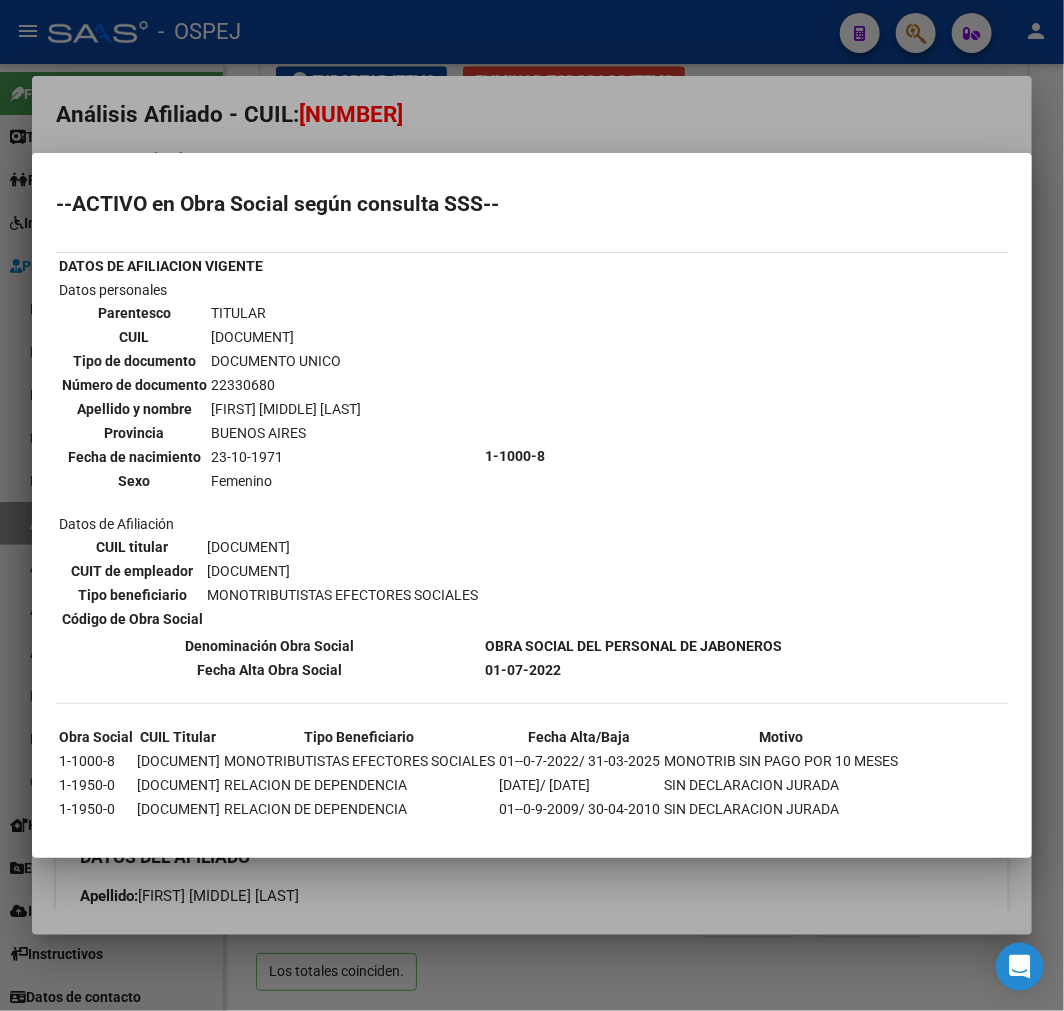click at bounding box center [532, 505] 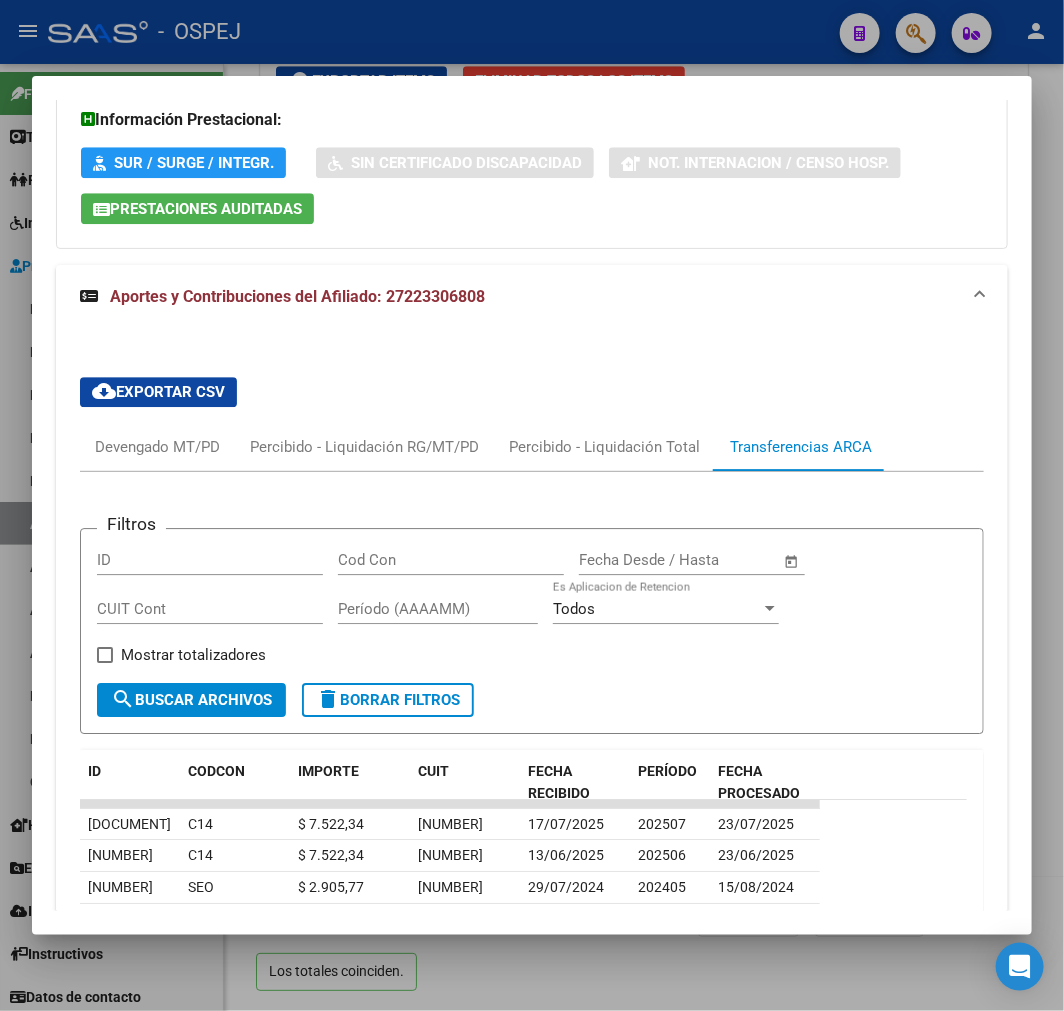 scroll, scrollTop: 2096, scrollLeft: 0, axis: vertical 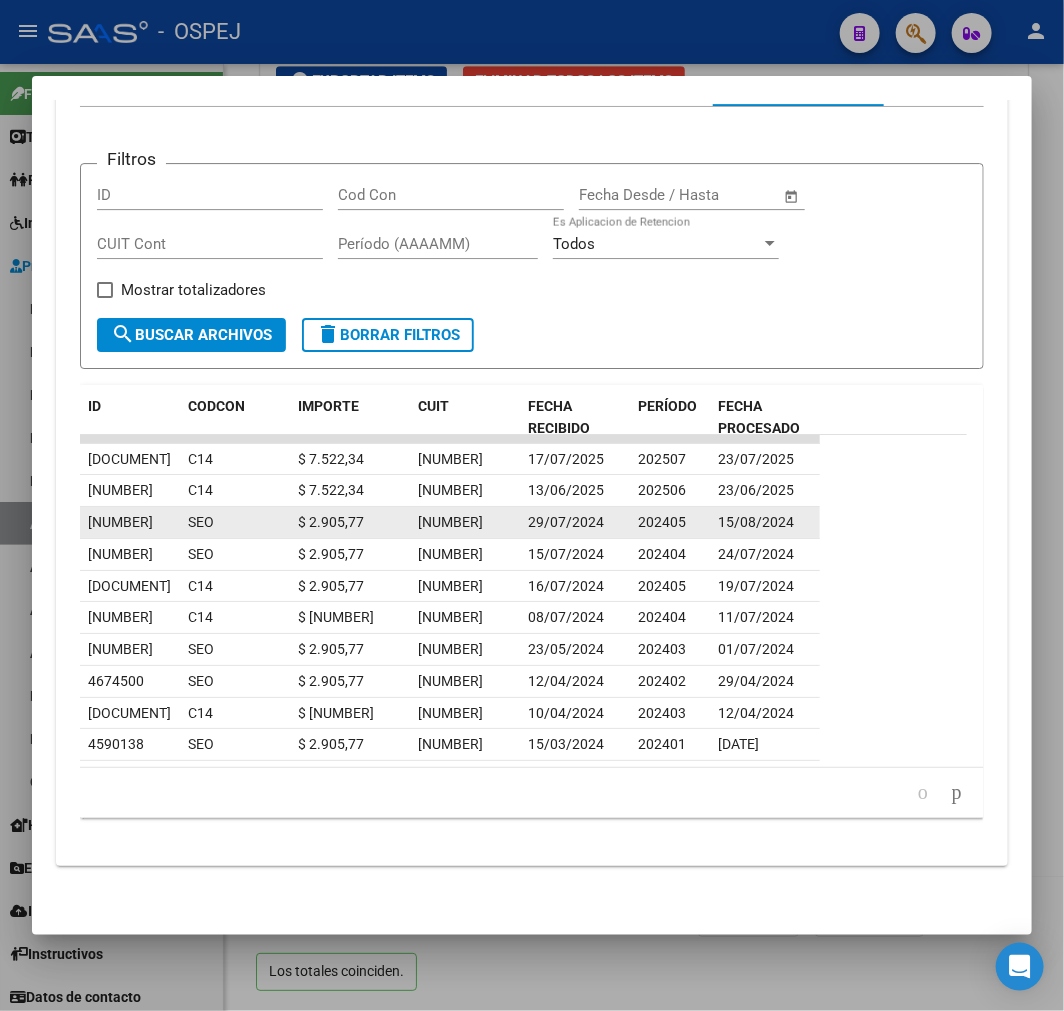 click on "202405" 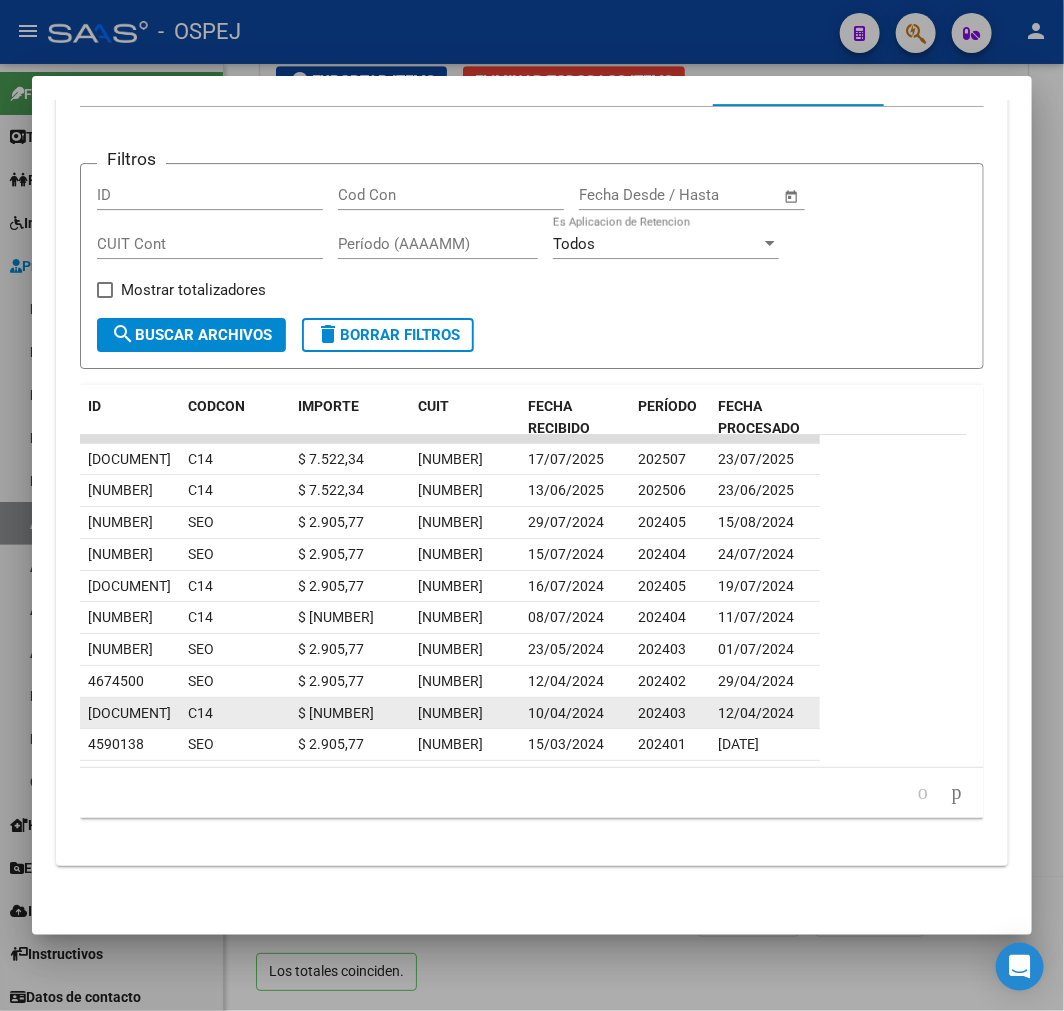 click on "202403" 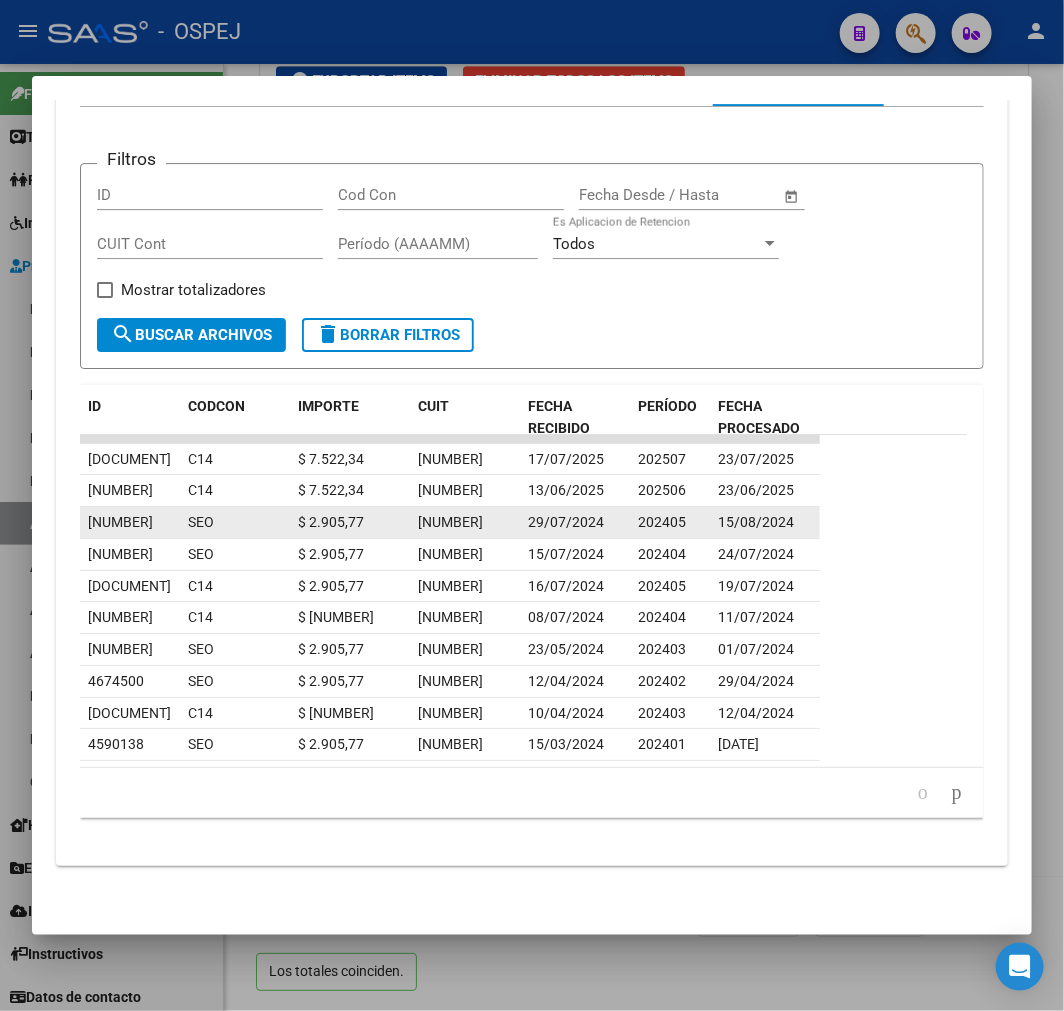 drag, startPoint x: 658, startPoint y: 715, endPoint x: 675, endPoint y: 527, distance: 188.76706 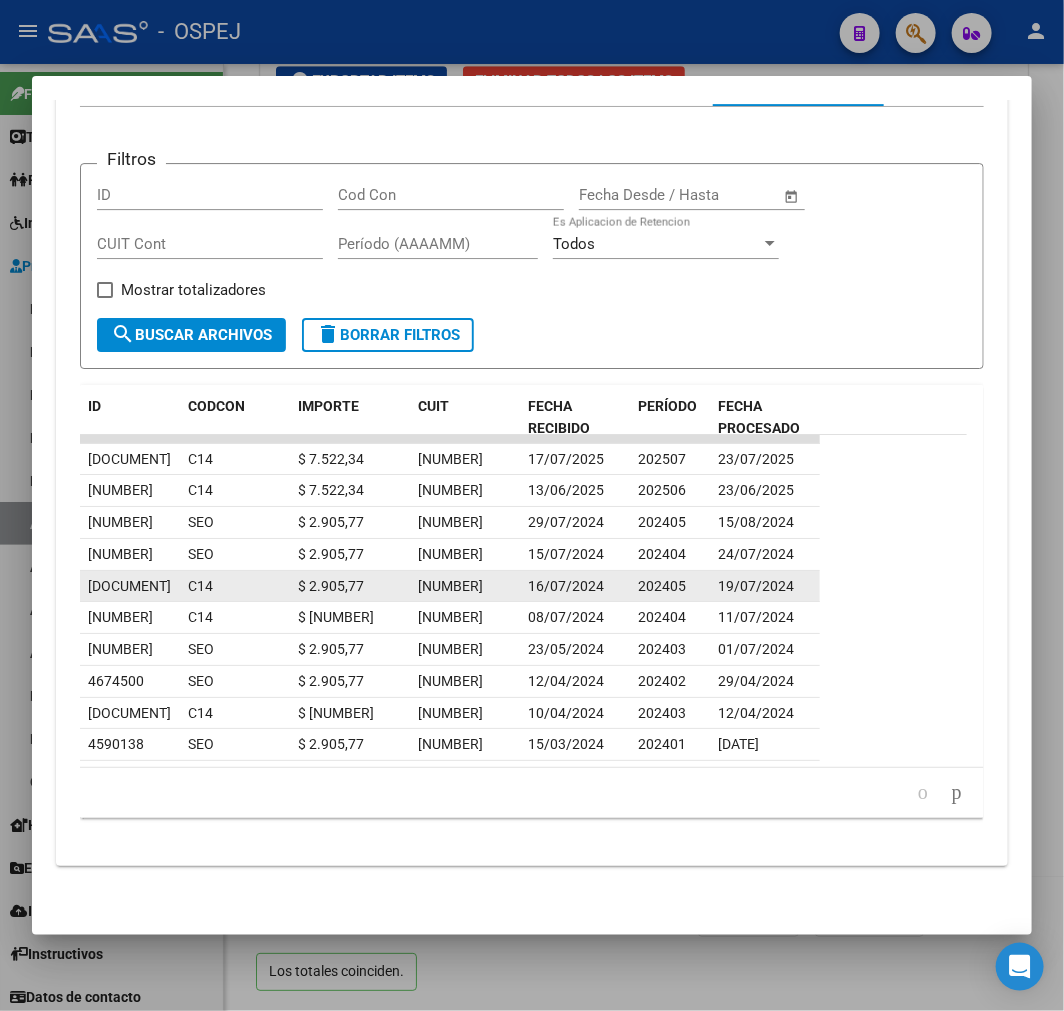 click on "202405" 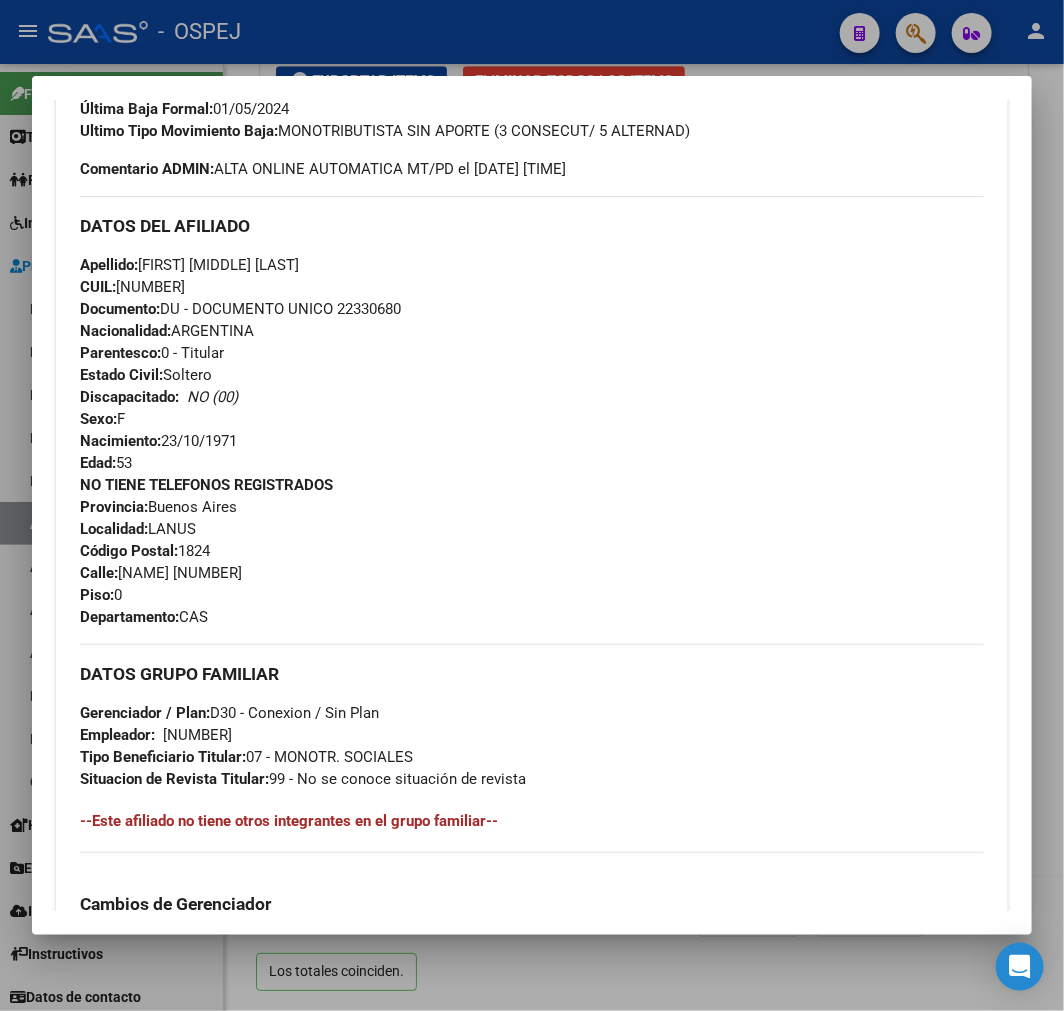 scroll, scrollTop: 96, scrollLeft: 0, axis: vertical 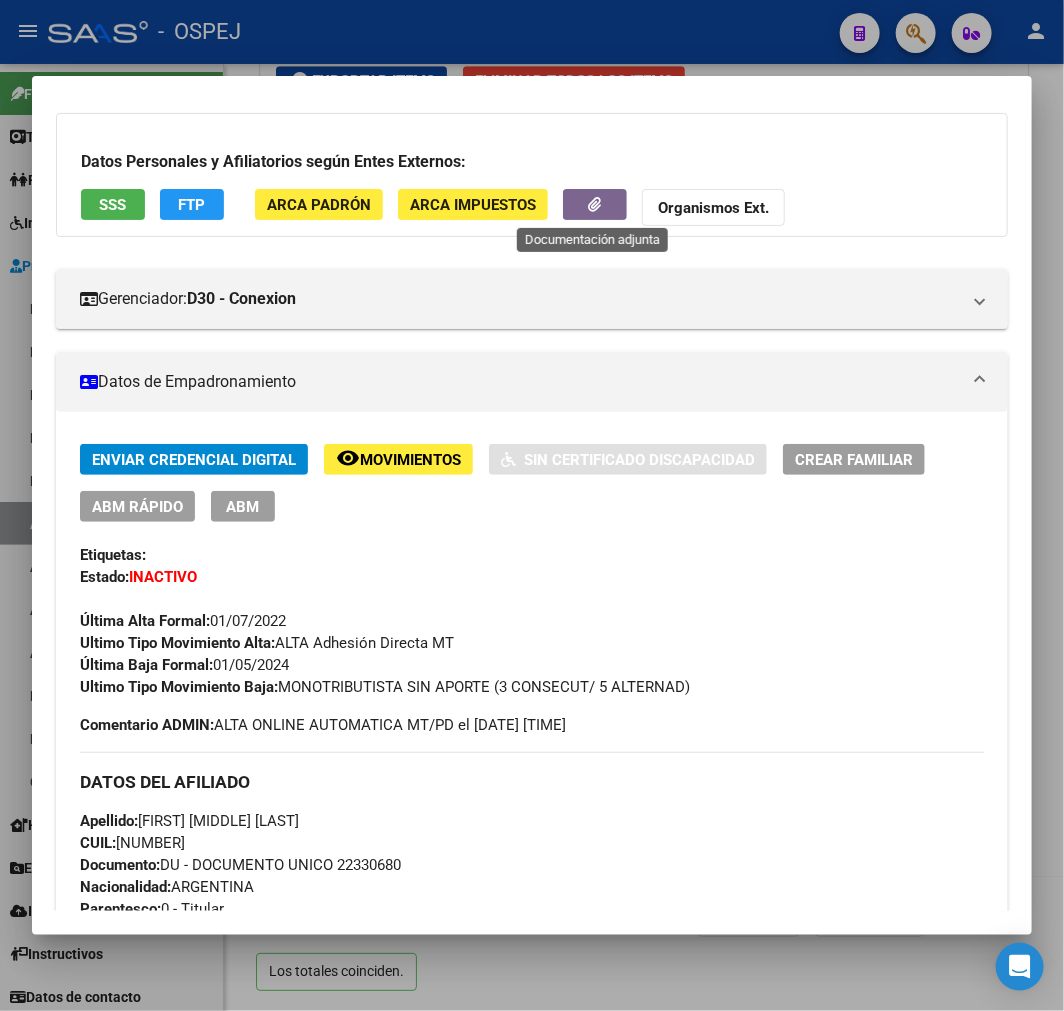 click 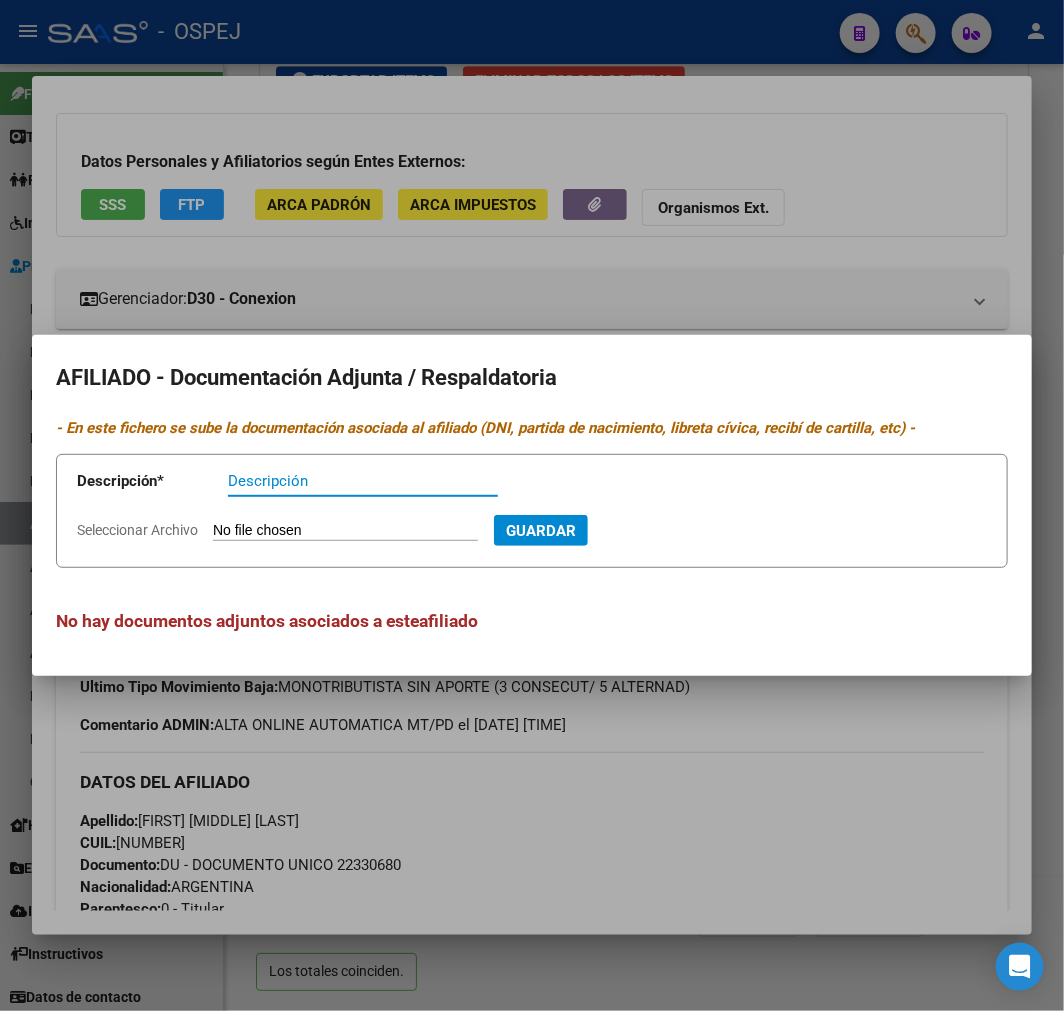 click at bounding box center (532, 505) 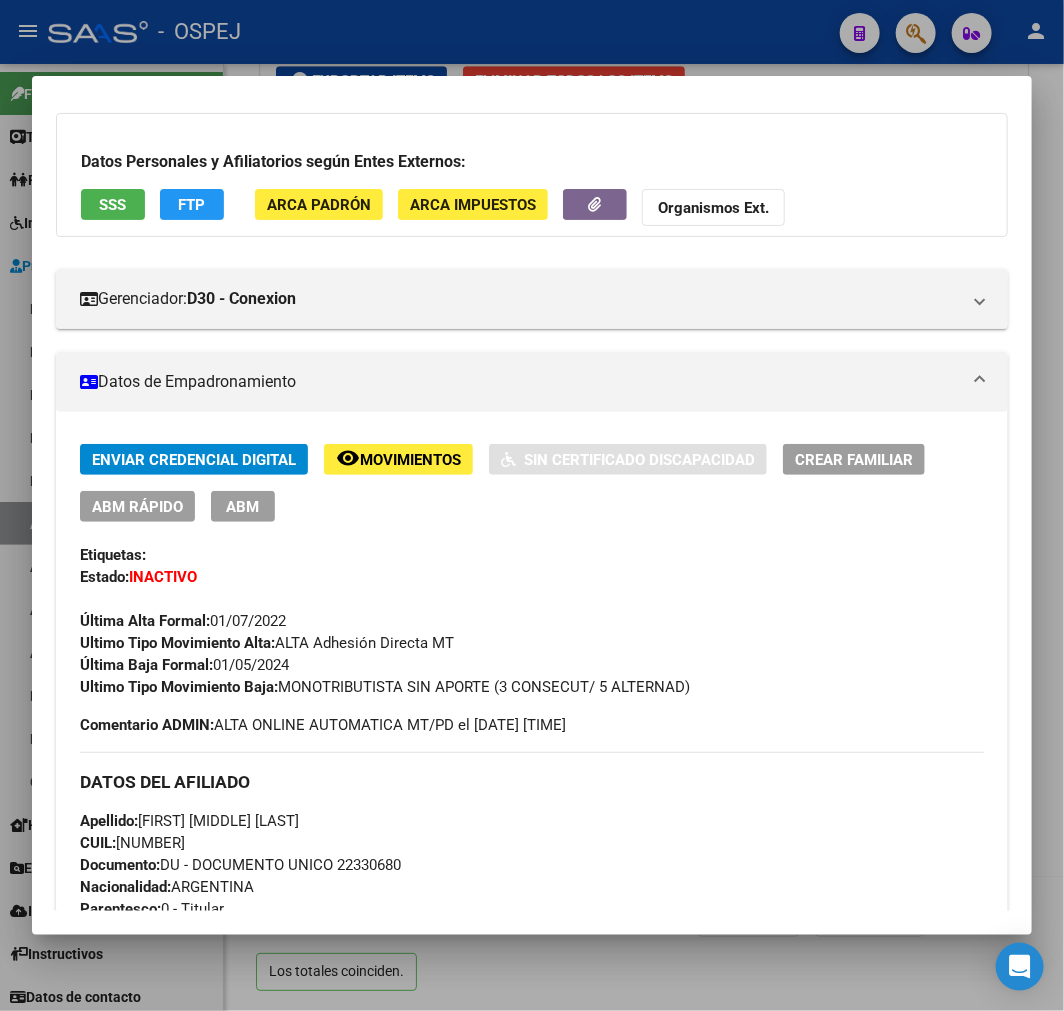 click on "Organismos Ext." 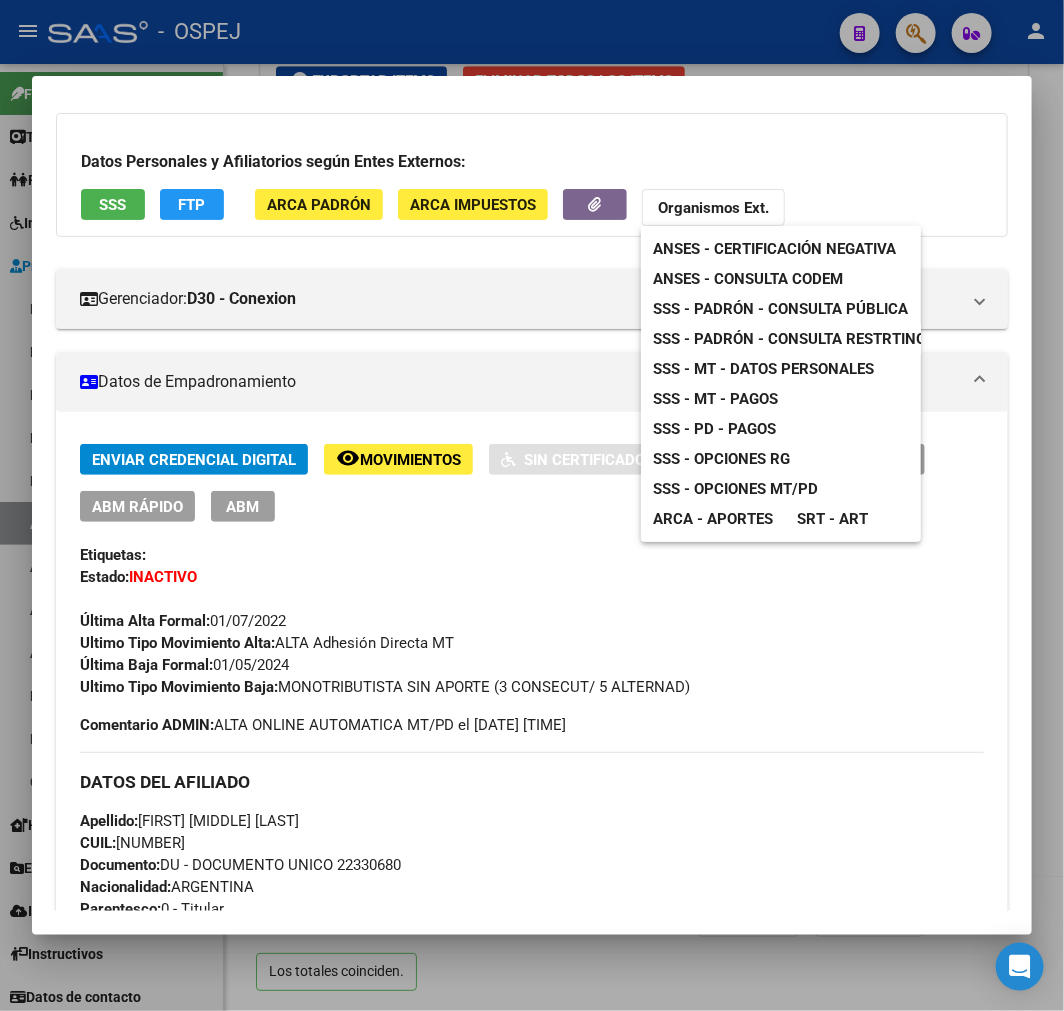 click at bounding box center [532, 505] 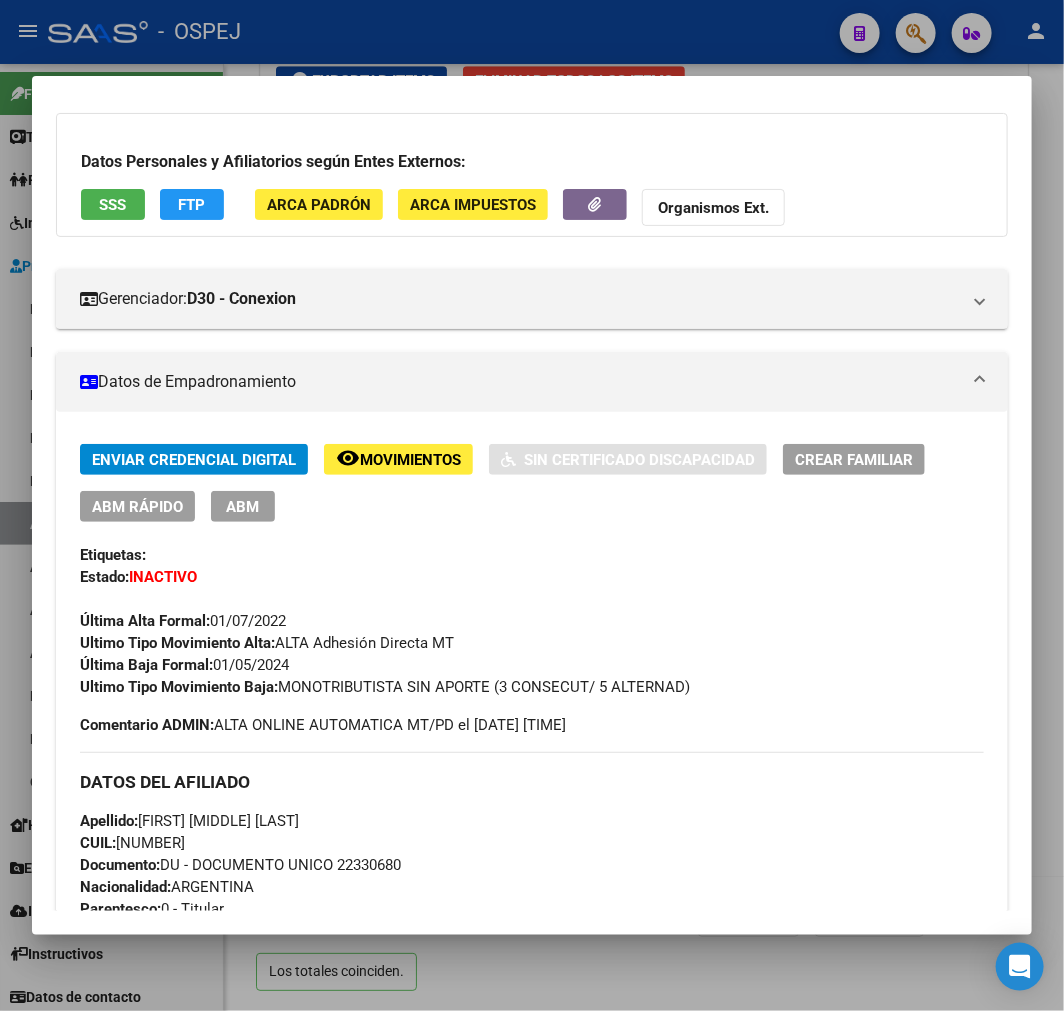 click on "SSS" at bounding box center [113, 205] 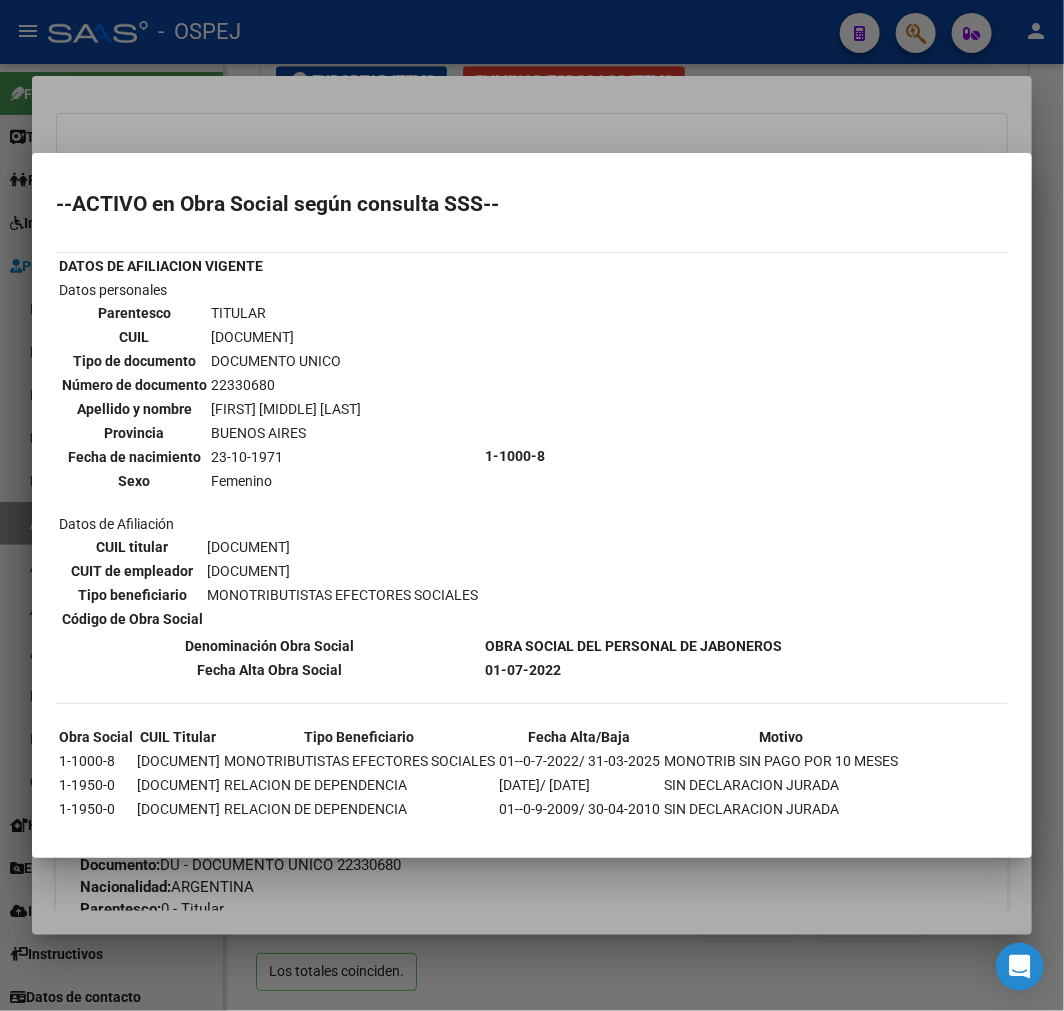 click on "01--0-7-2022/ 31-03-2025" at bounding box center (579, 761) 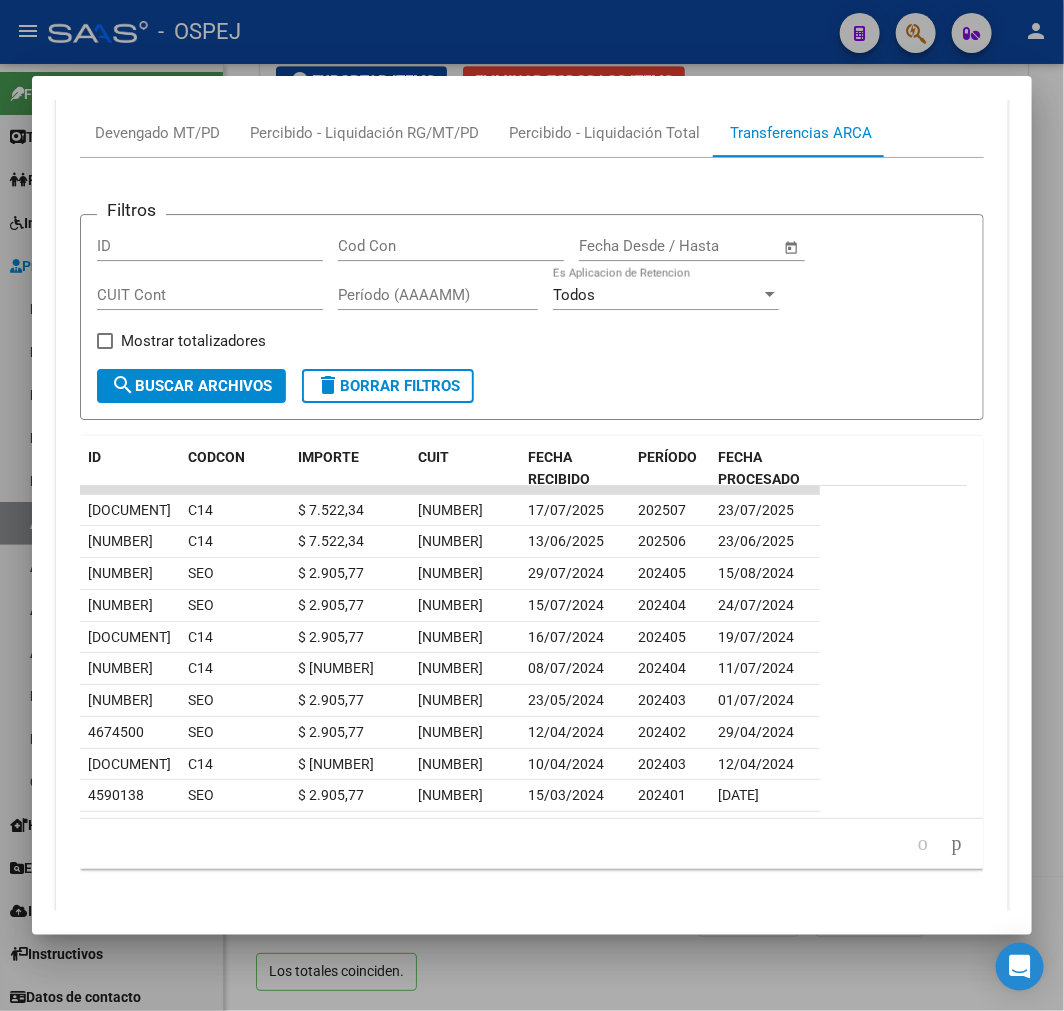 scroll, scrollTop: 1985, scrollLeft: 0, axis: vertical 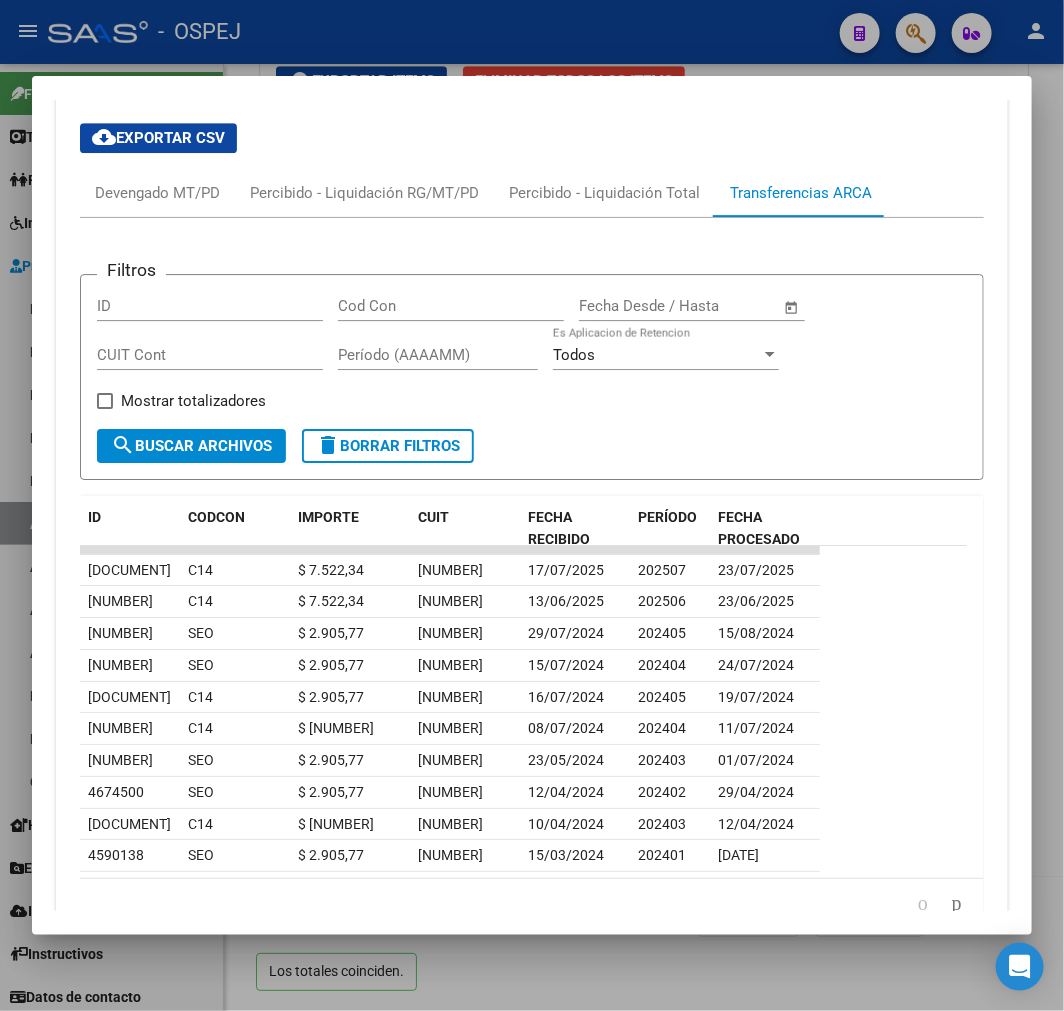 click at bounding box center [532, 505] 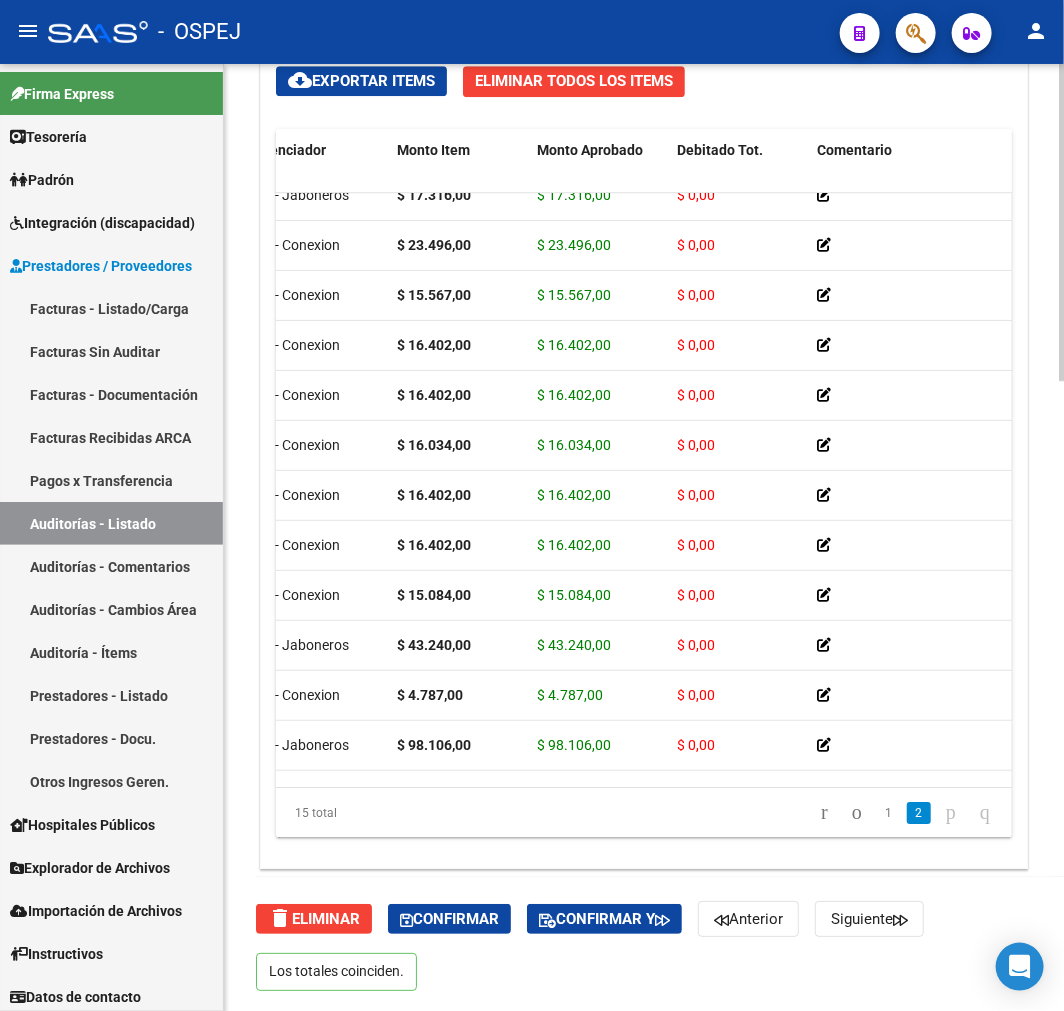 scroll, scrollTop: 122, scrollLeft: 167, axis: both 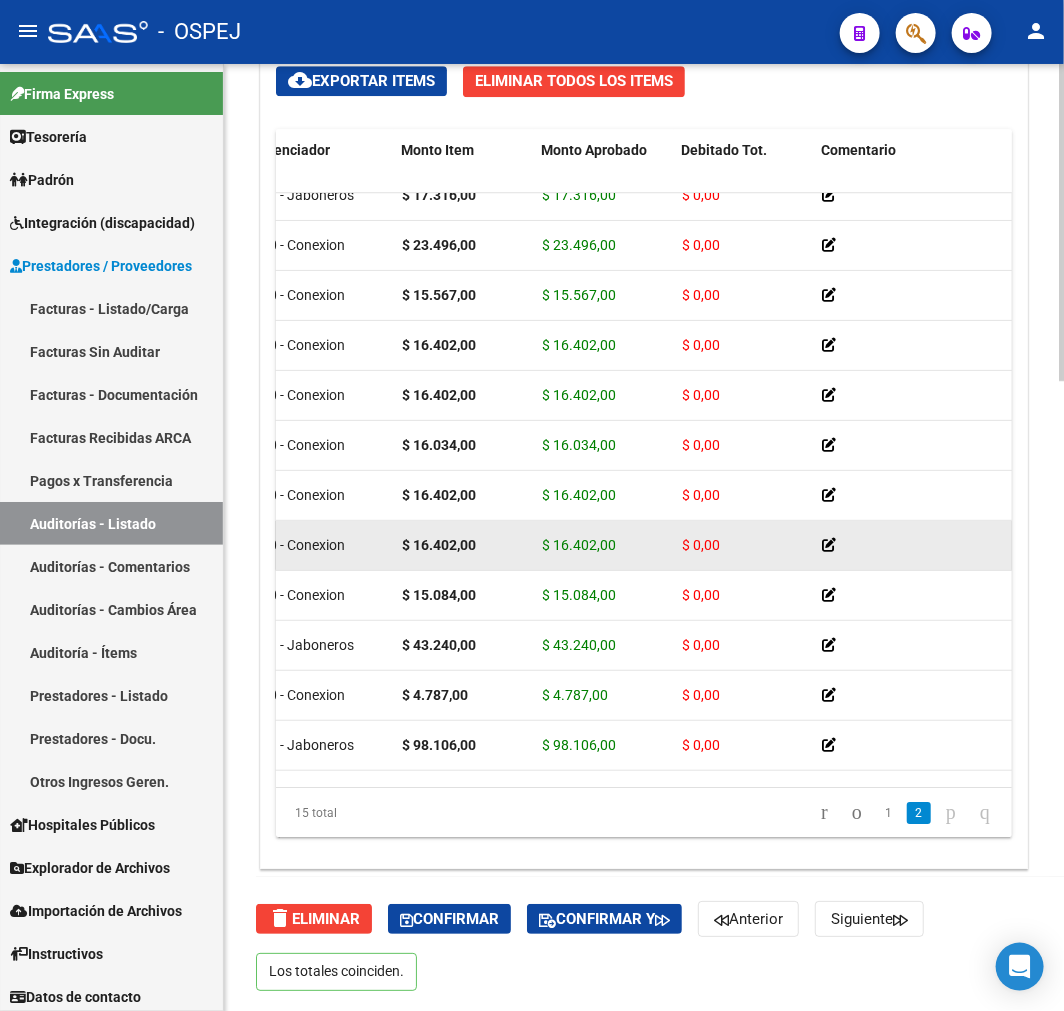 drag, startPoint x: 491, startPoint y: 538, endPoint x: 396, endPoint y: 537, distance: 95.005264 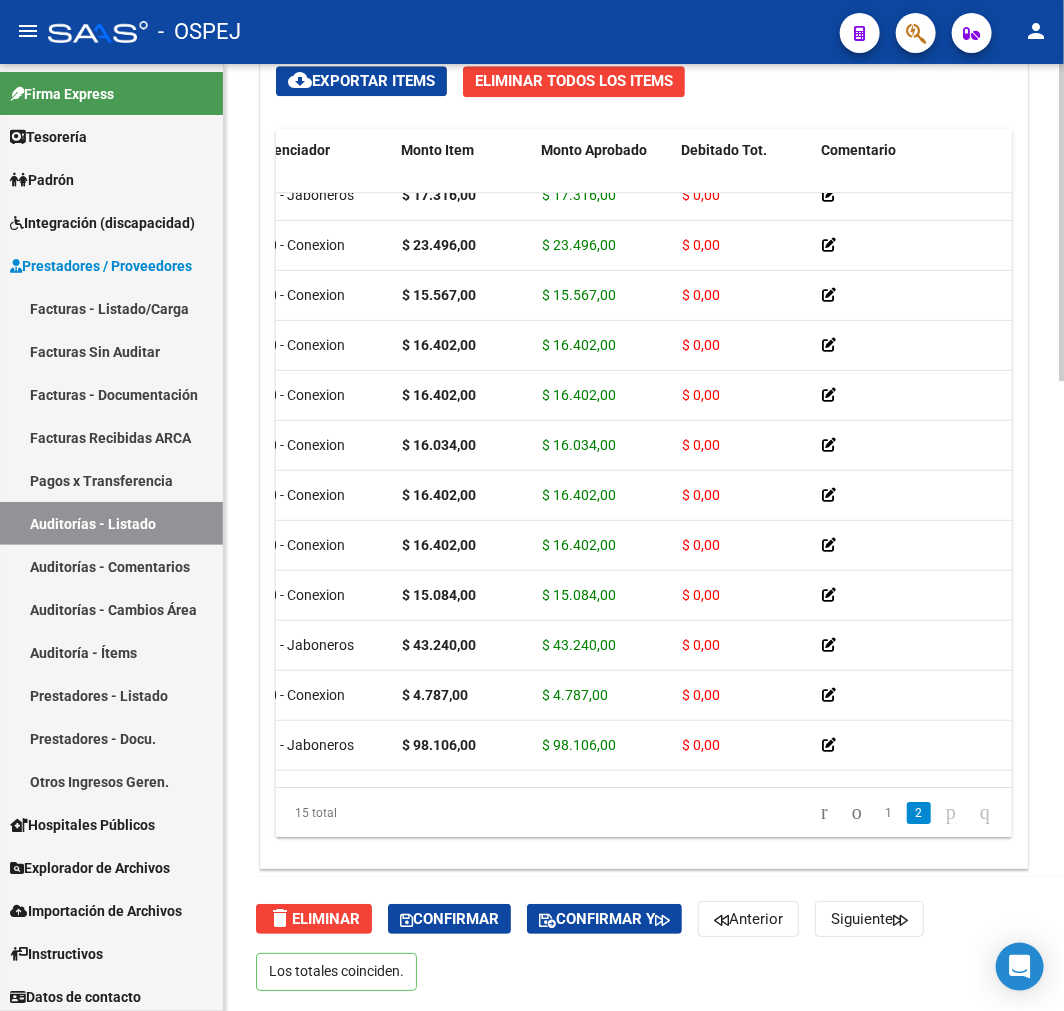 copy on "$ 16.402,00" 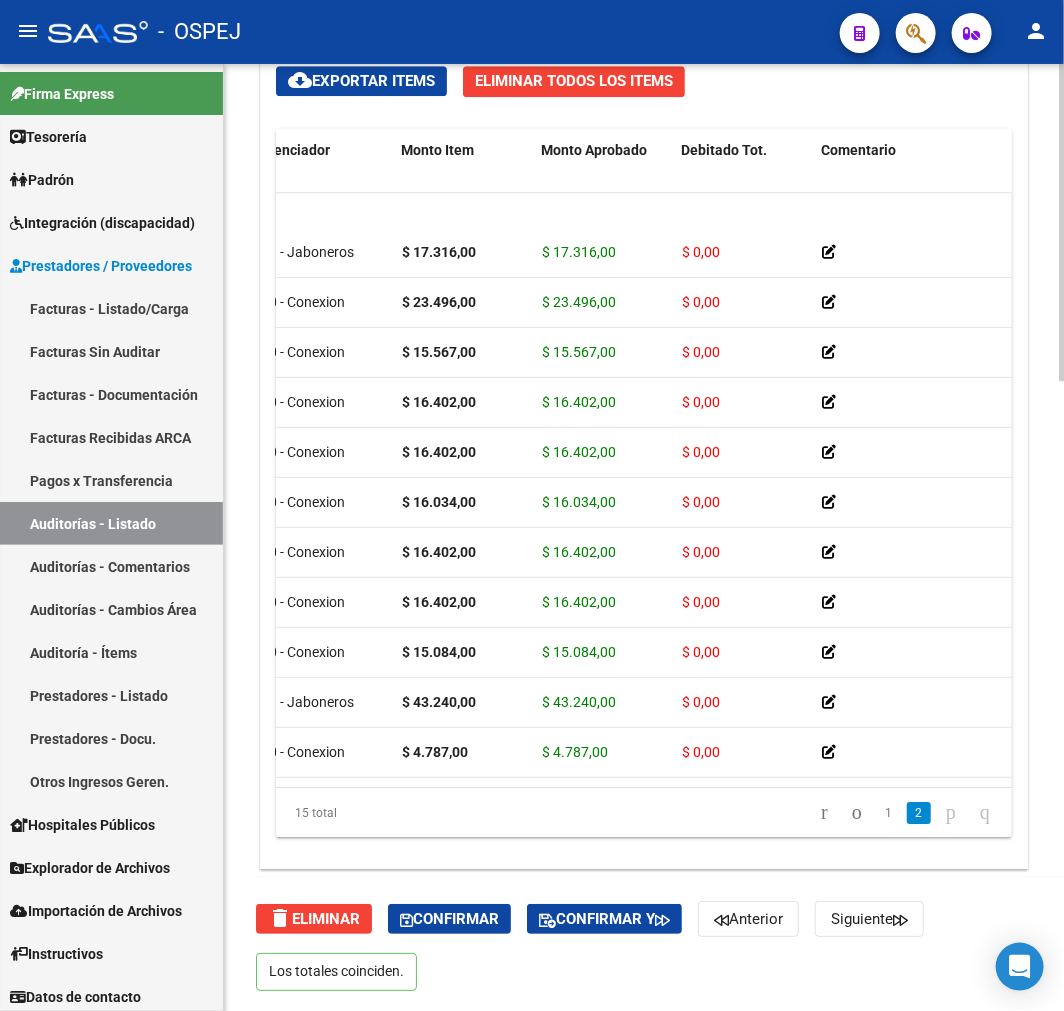 scroll, scrollTop: 0, scrollLeft: 167, axis: horizontal 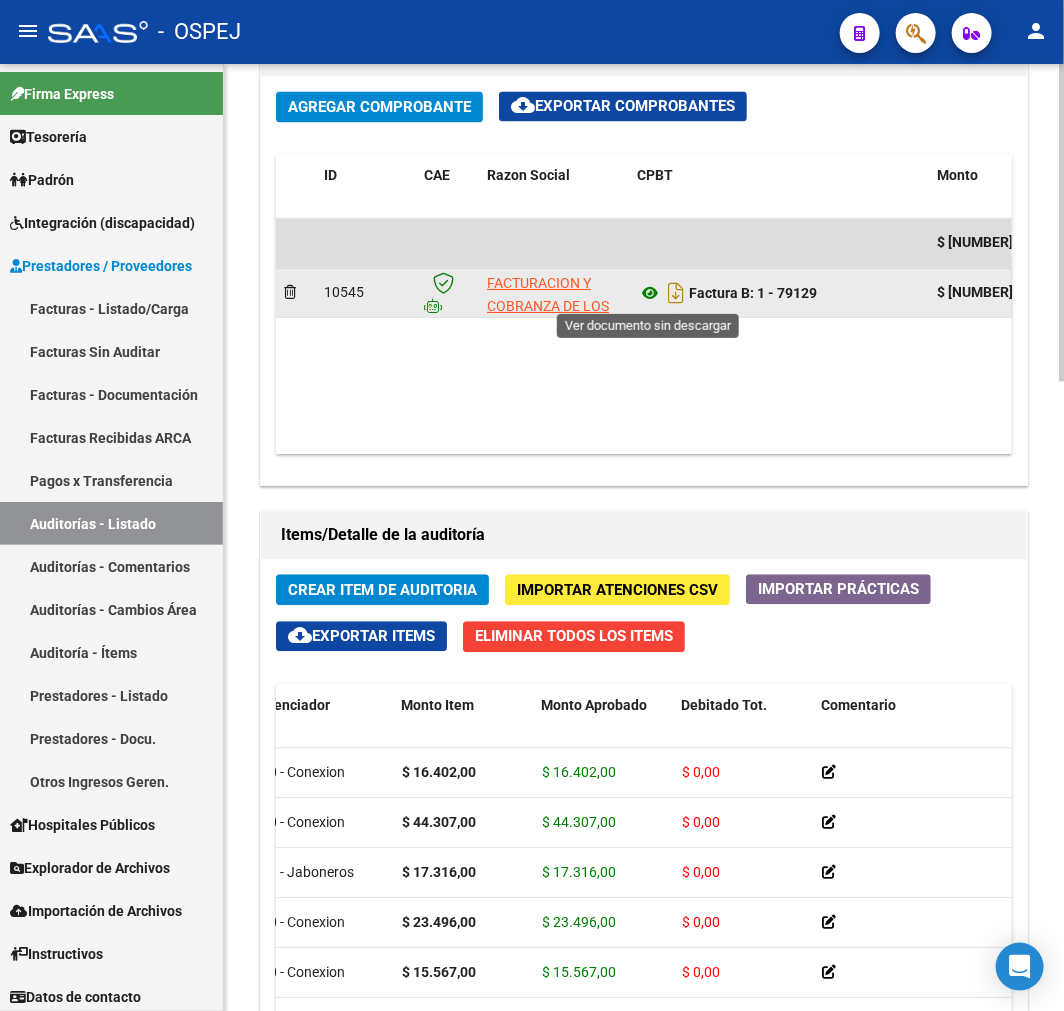 click 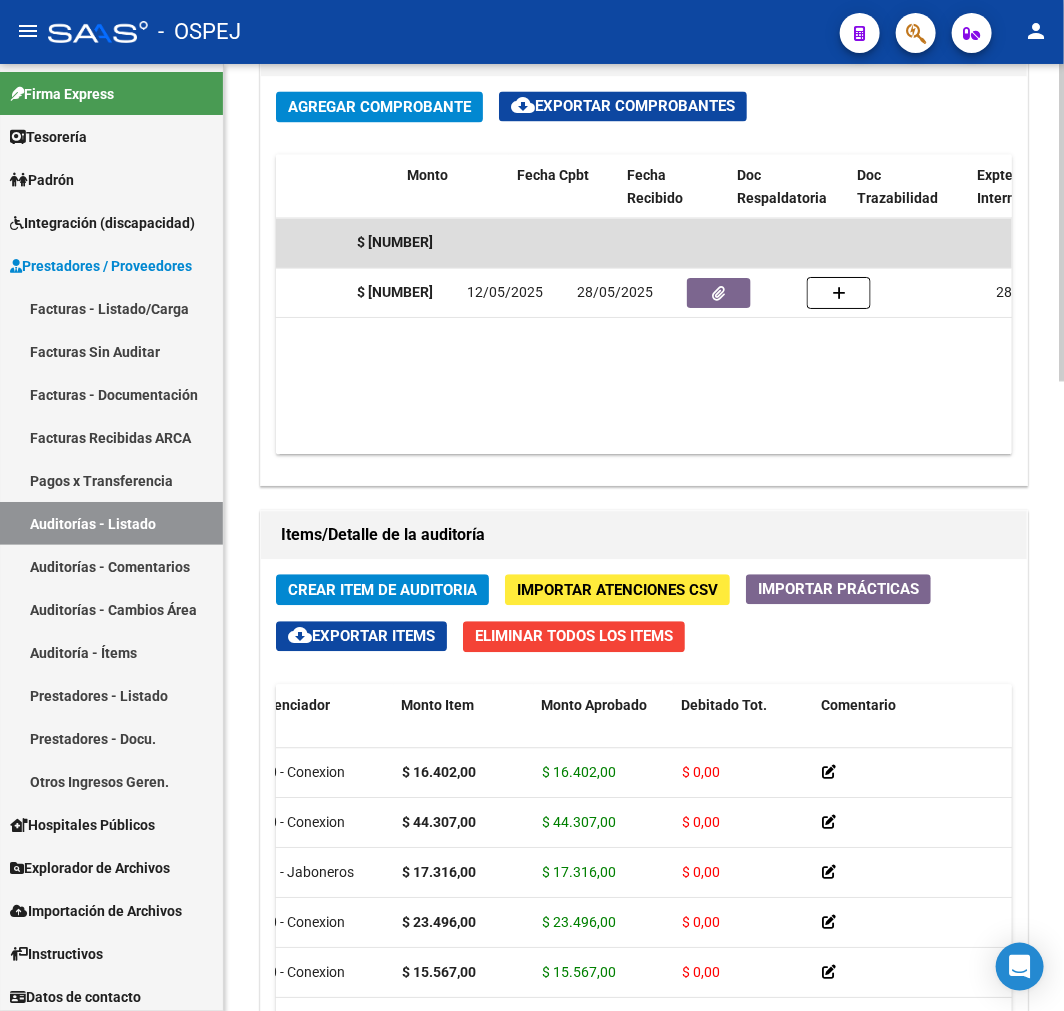scroll, scrollTop: 0, scrollLeft: 594, axis: horizontal 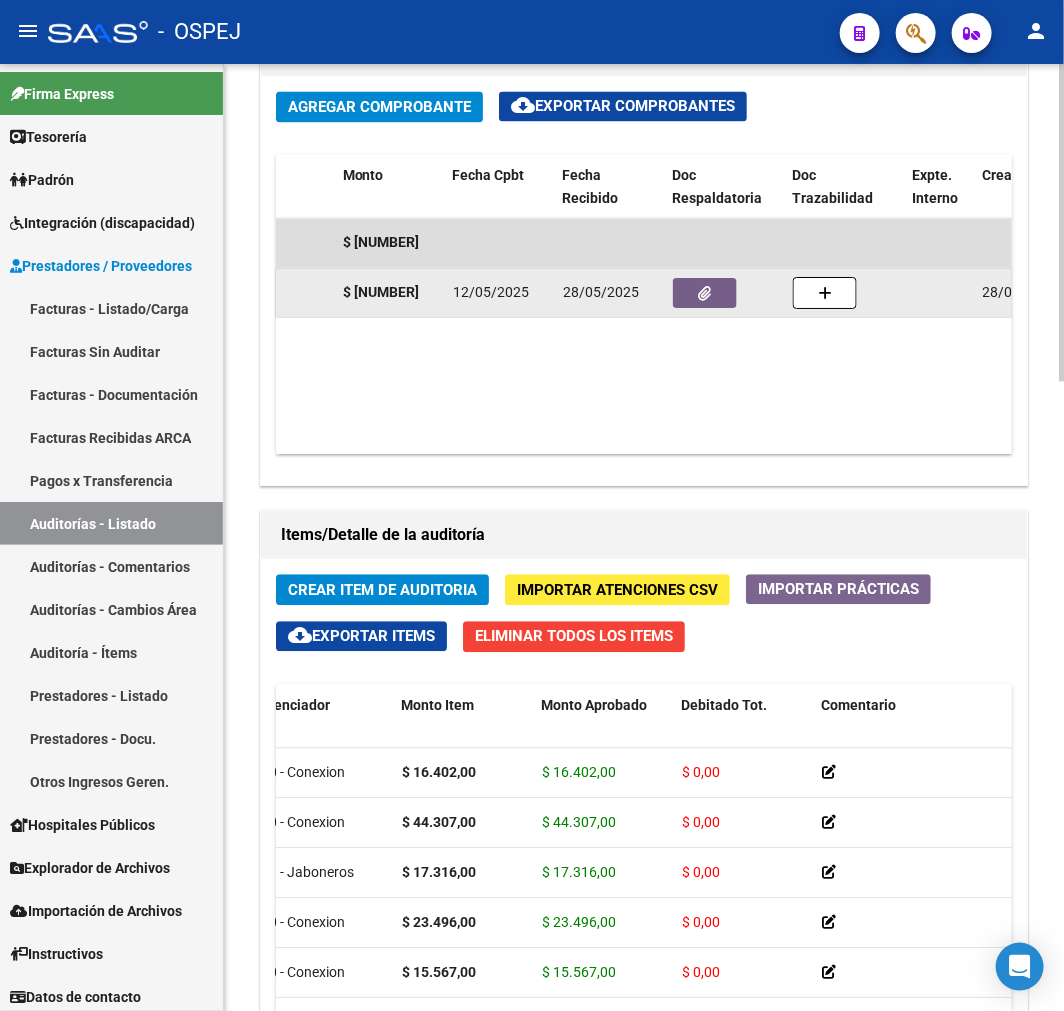 click 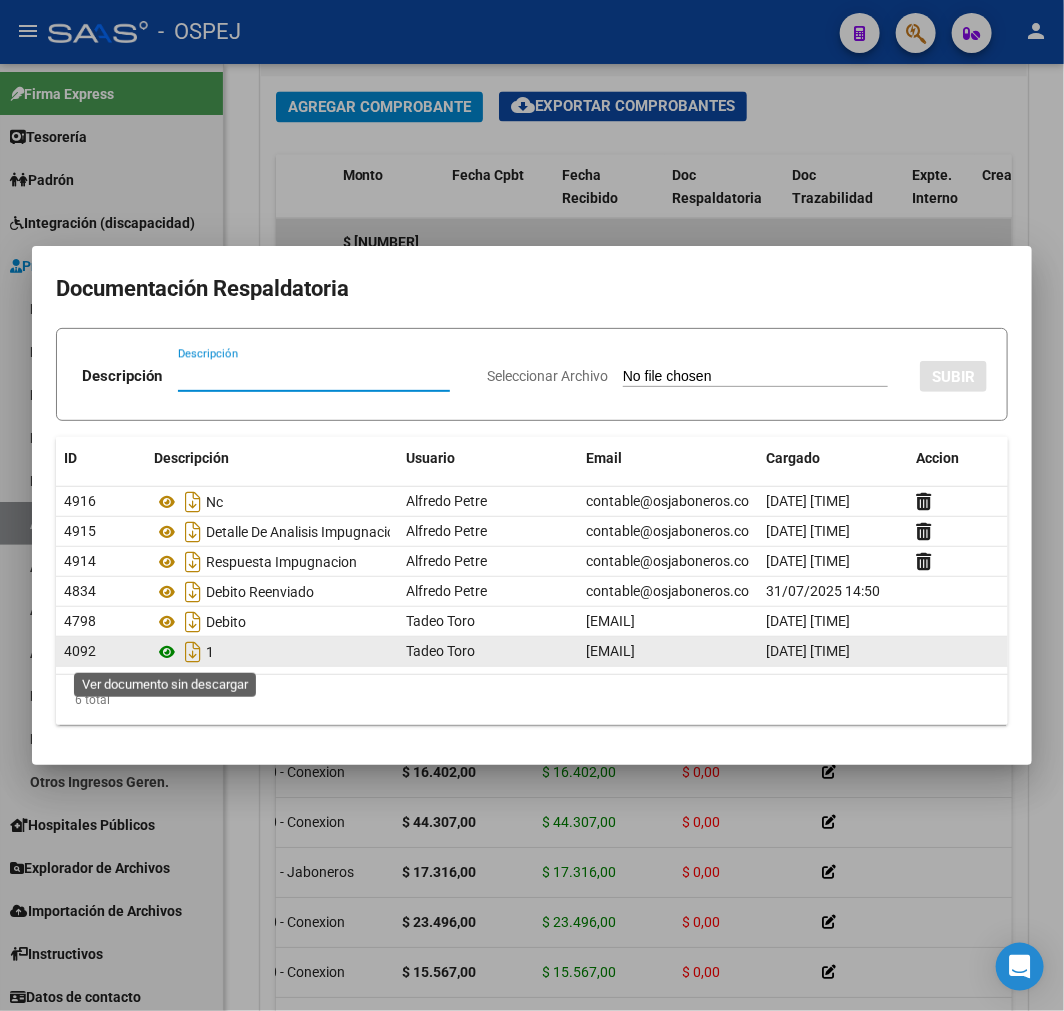 click 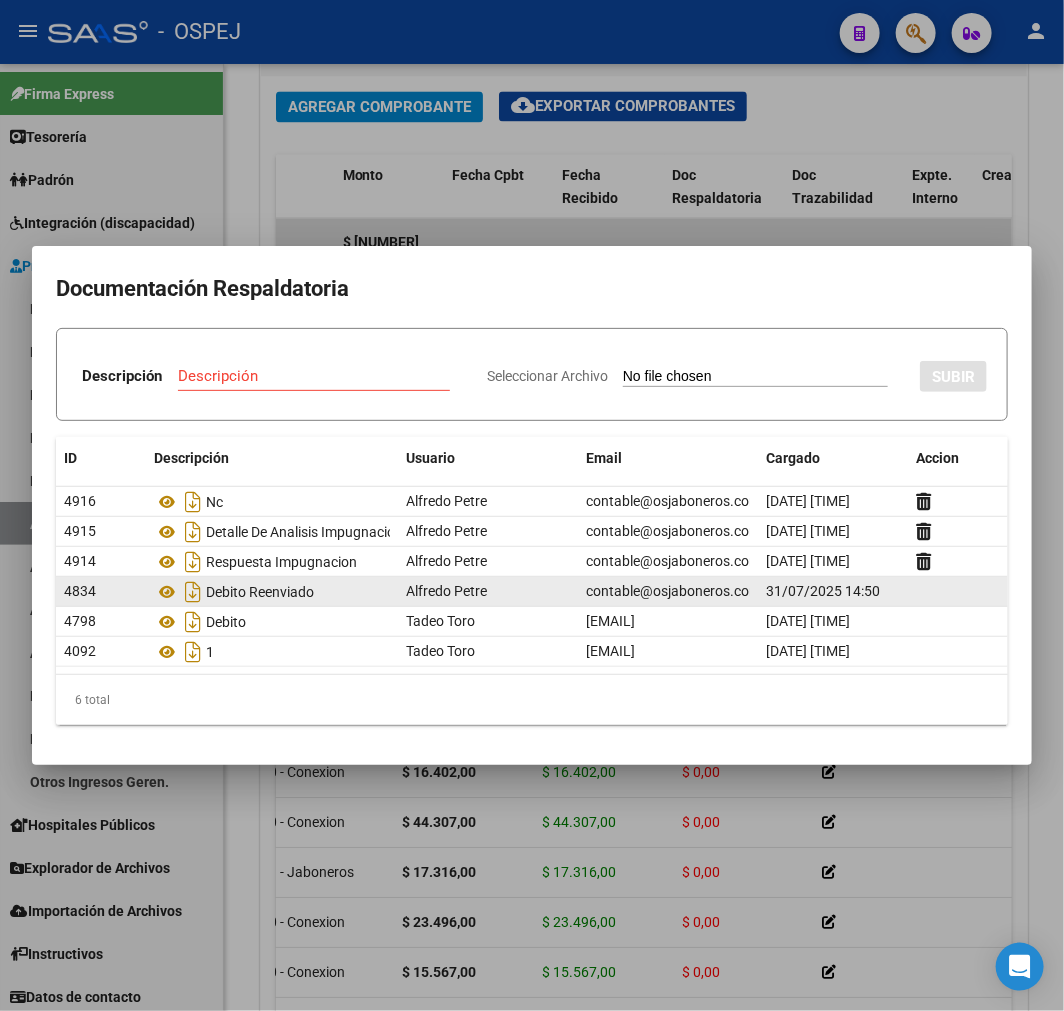 click on "31/07/2025 14:50" 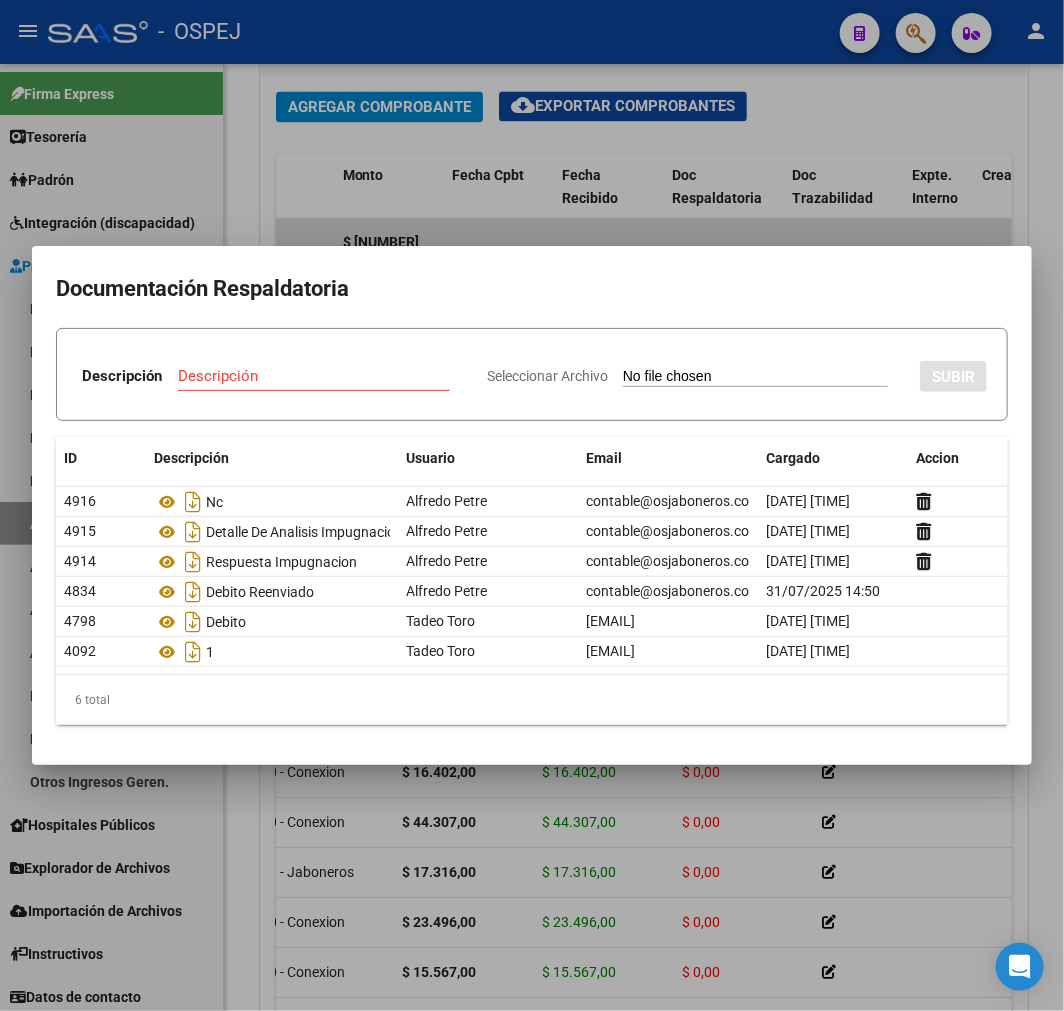 click at bounding box center (532, 505) 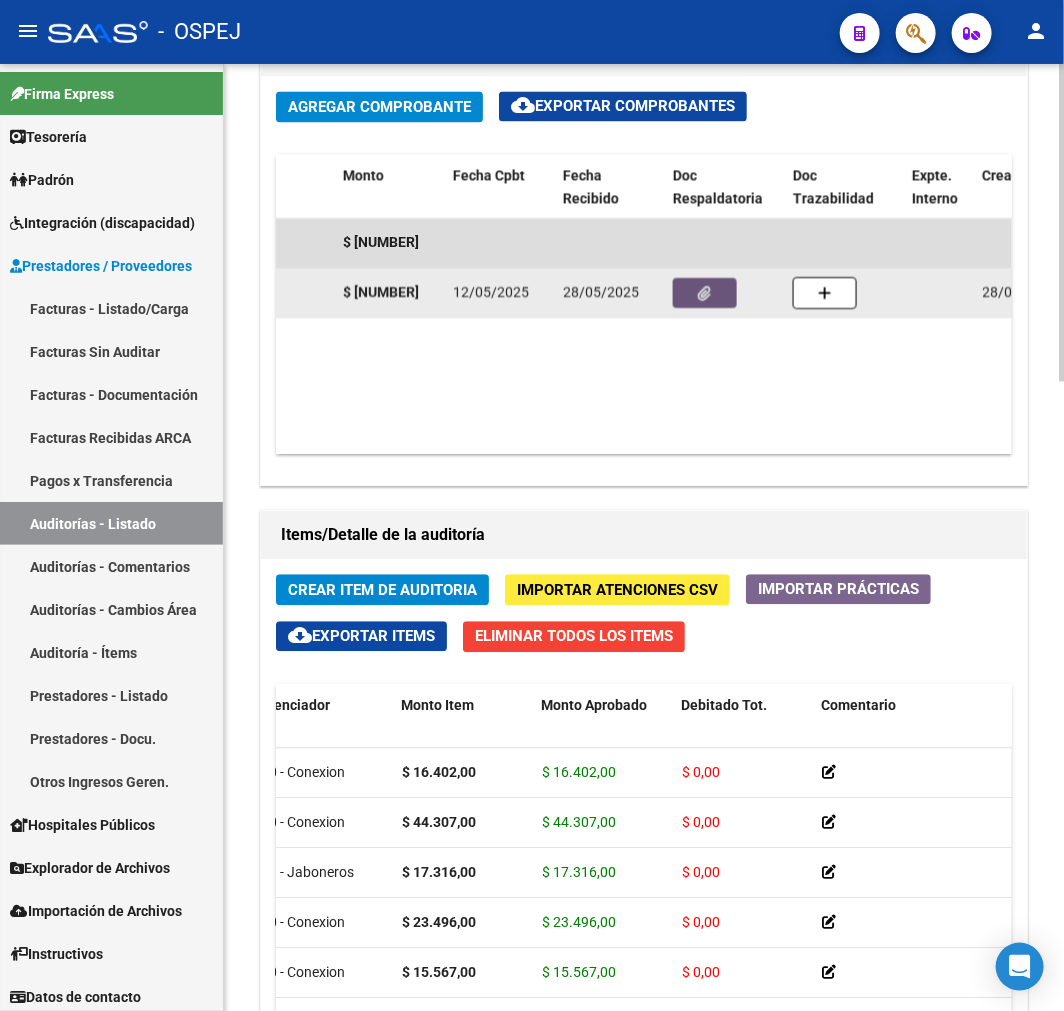 click 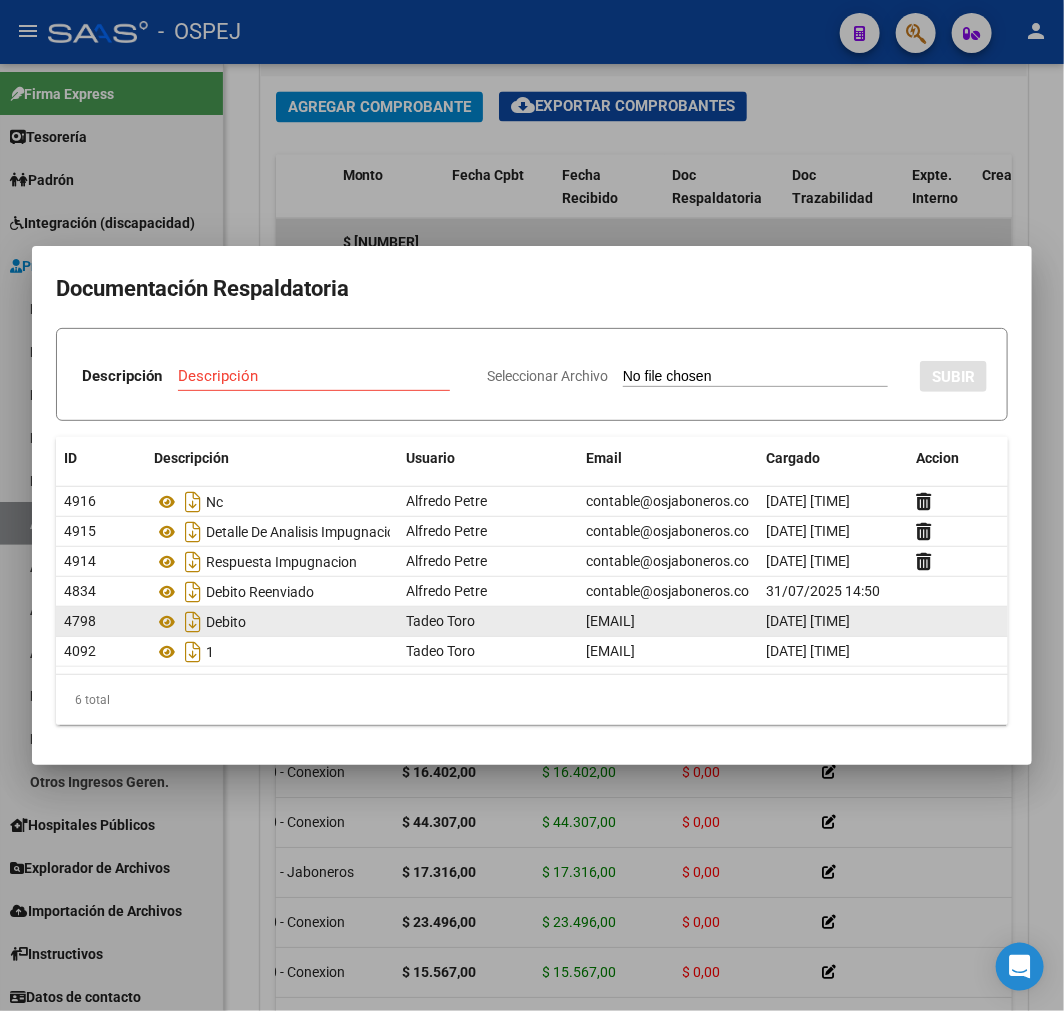 drag, startPoint x: 536, startPoint y: 692, endPoint x: 496, endPoint y: 628, distance: 75.47185 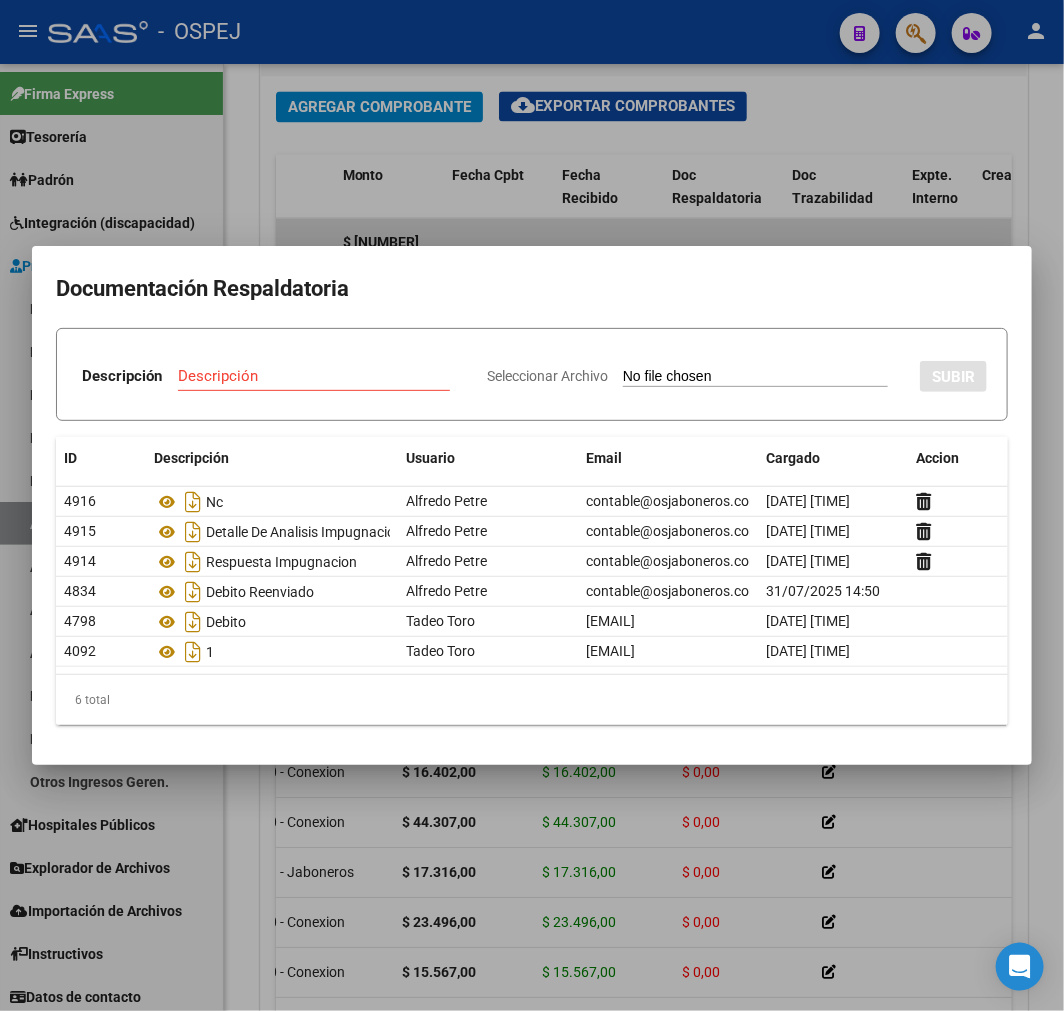 click at bounding box center (532, 505) 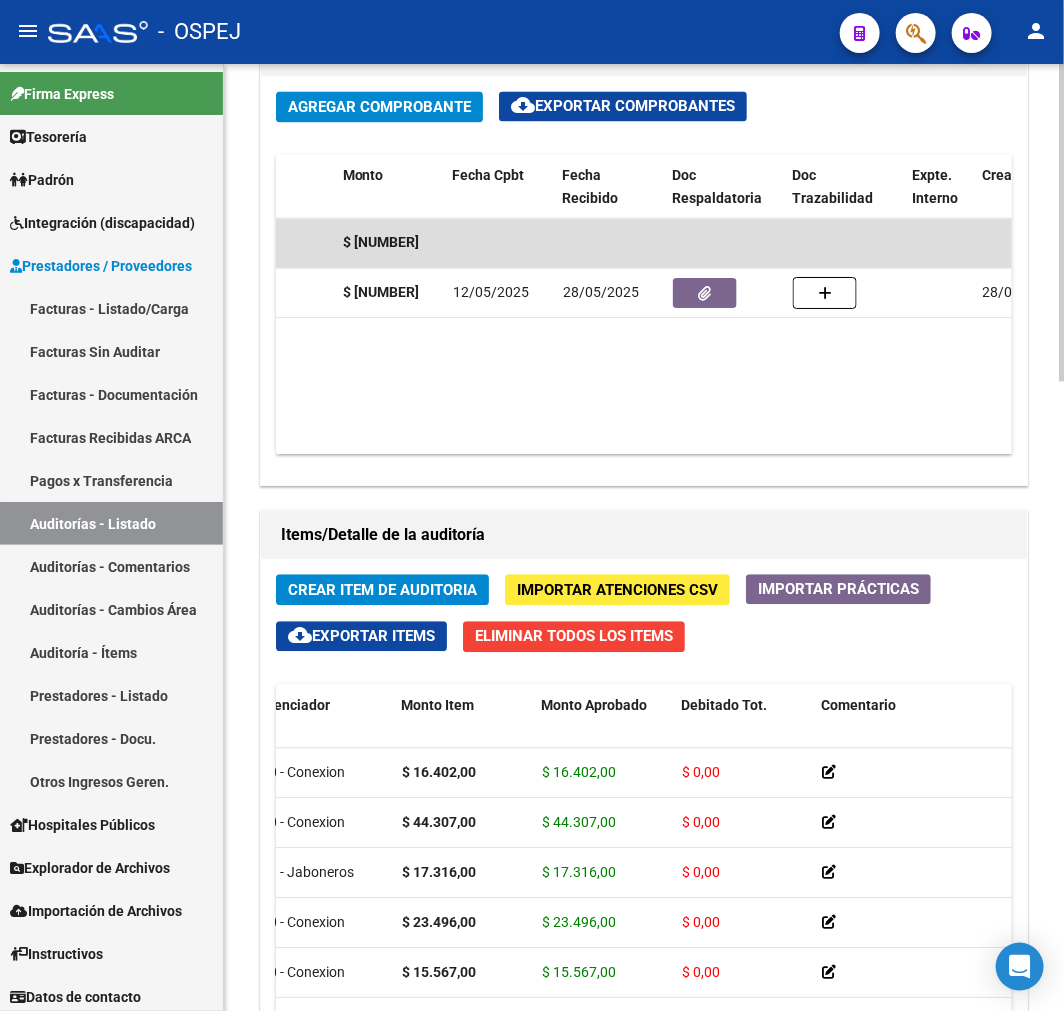 scroll, scrollTop: 0, scrollLeft: 0, axis: both 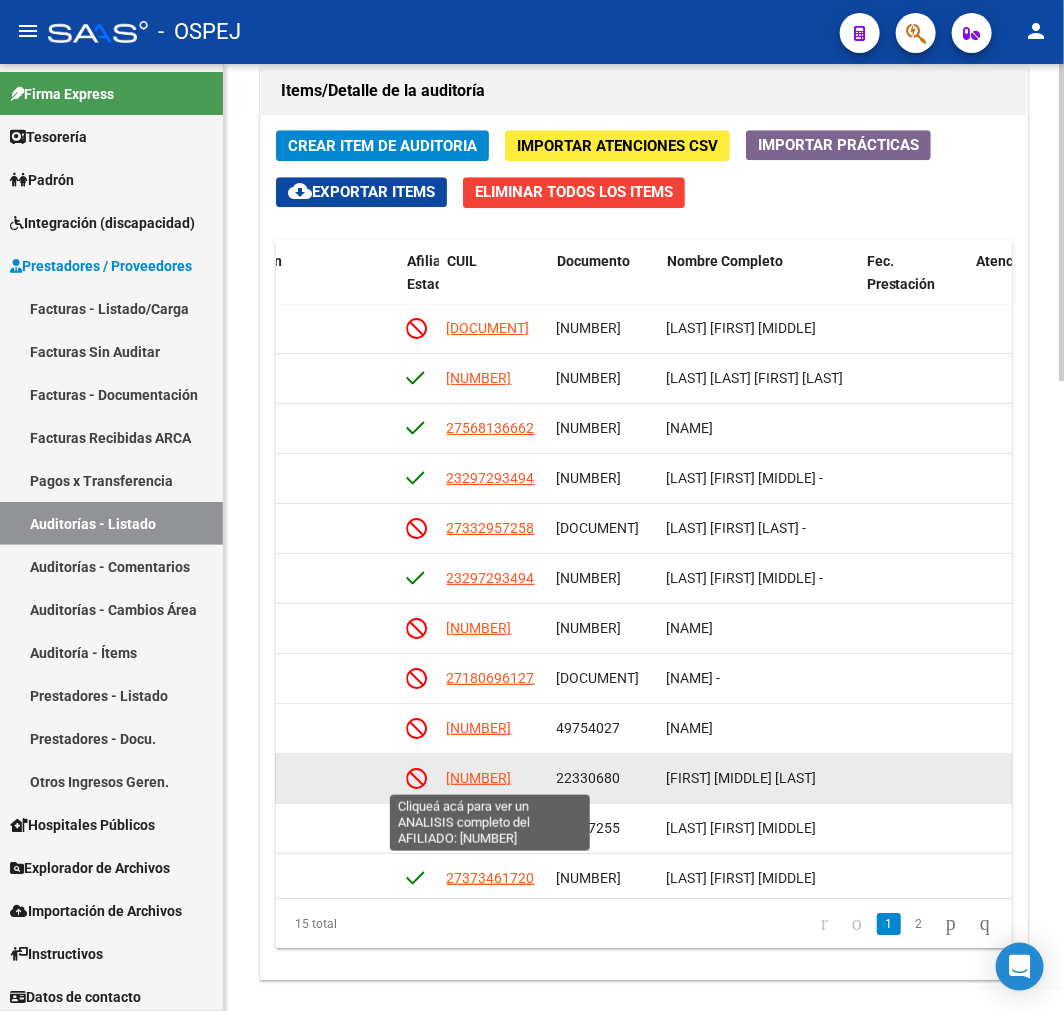 drag, startPoint x: 500, startPoint y: 771, endPoint x: 512, endPoint y: 781, distance: 15.6205 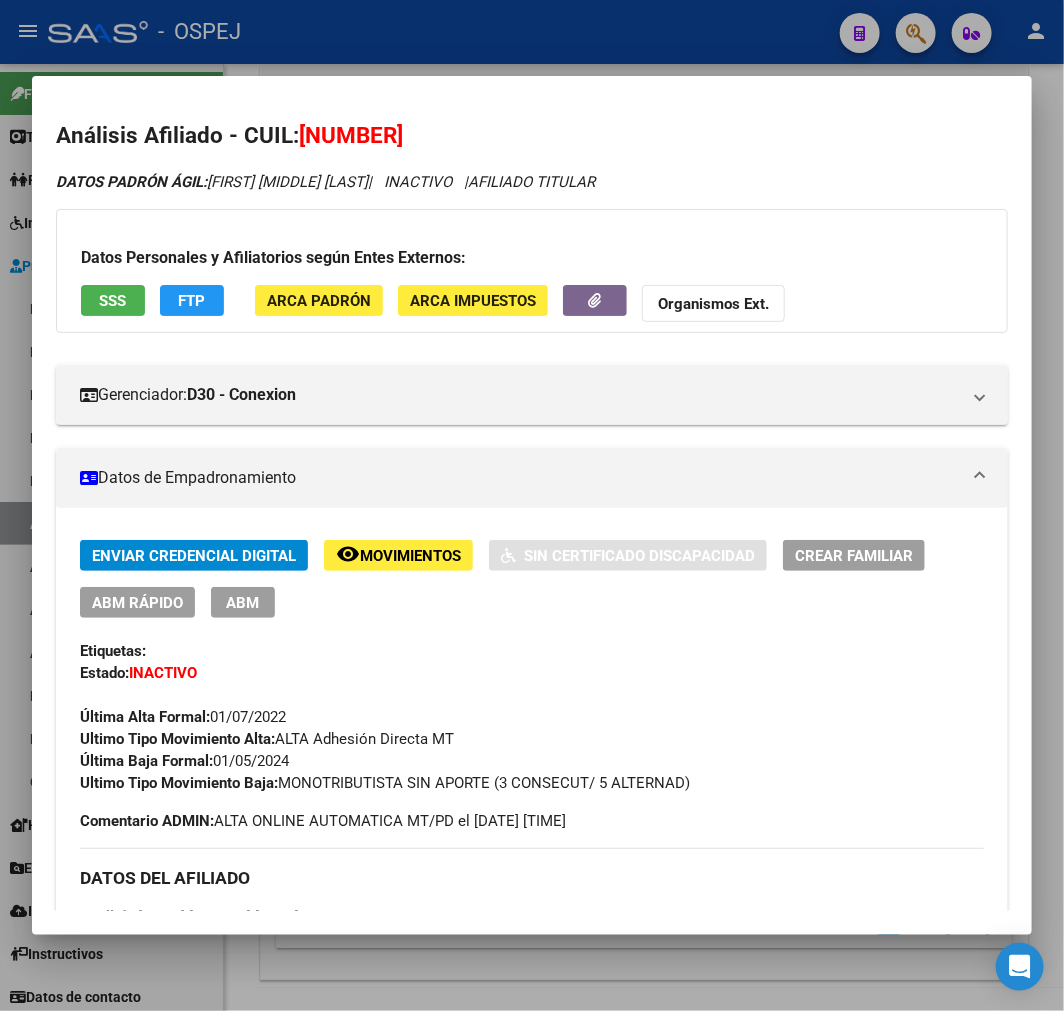 click on "SSS" at bounding box center [113, 303] 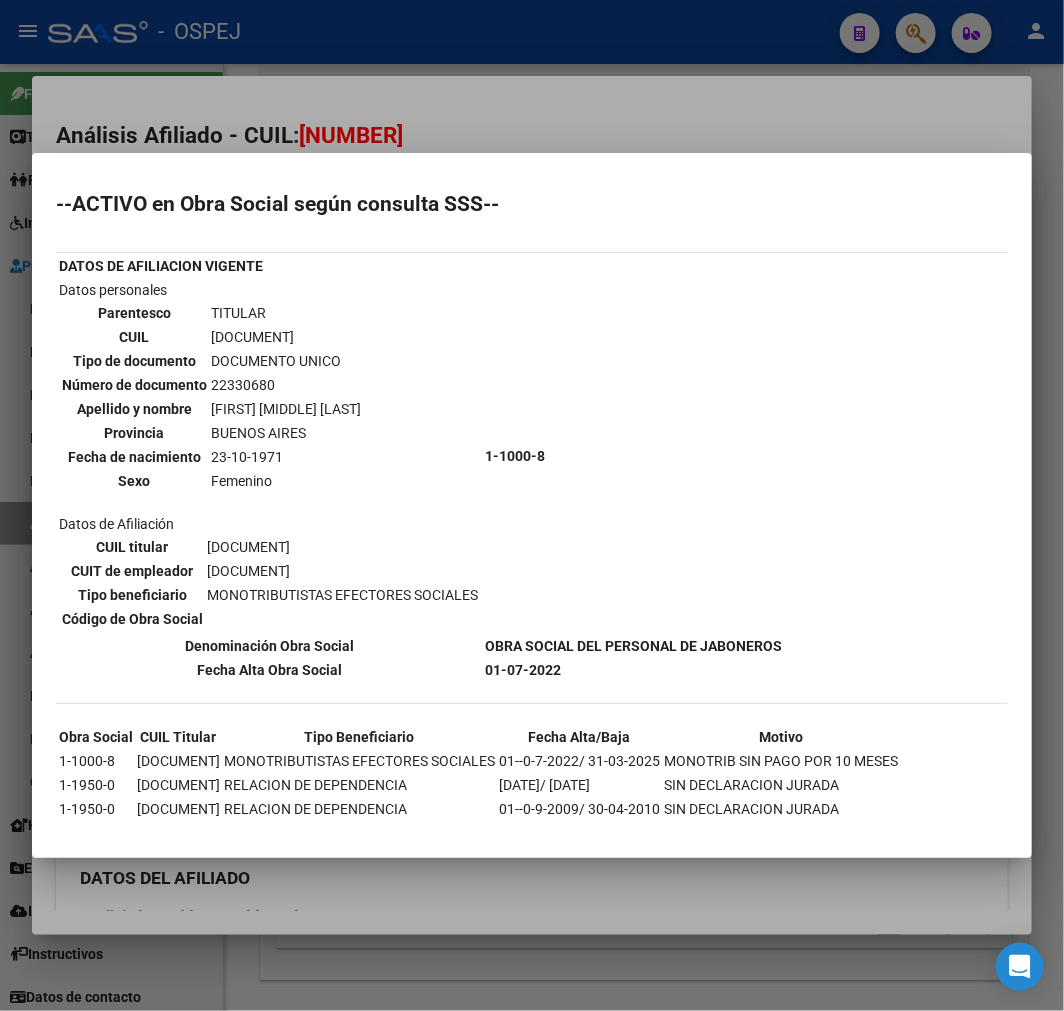 click on "--ACTIVO en Obra Social según consulta SSS--
DATOS DE AFILIACION VIGENTE
Datos personales
Parentesco
TITULAR
CUIL
27-22330680-8
Tipo de documento
DOCUMENTO UNICO
Número de documento
22330680
Apellido y nombre
BARRIOS MARIA OLINDA
Provincia
BUENOS AIRES
Fecha de nacimiento
23-10-1971
Sexo
Femenino
Datos de Afiliación
CUIL titular
27-22330680-8
CUIT de empleador
27-22330680-8
Tipo beneficiario
MONOTRIBUTISTAS EFECTORES SOCIALES
Código de Obra Social
1-1000-8
Denominación Obra Social
Fecha Alta Obra Social
01-07-2022
Obra Social CUIL Titular Tipo Beneficiario Fecha Alta/Baja Motivo 1-1000-8 27-22330680-8 01--0-7-2022/ 31-03-2025 1-1950-0 27-22330680-8 1-1950-0" at bounding box center (532, 505) 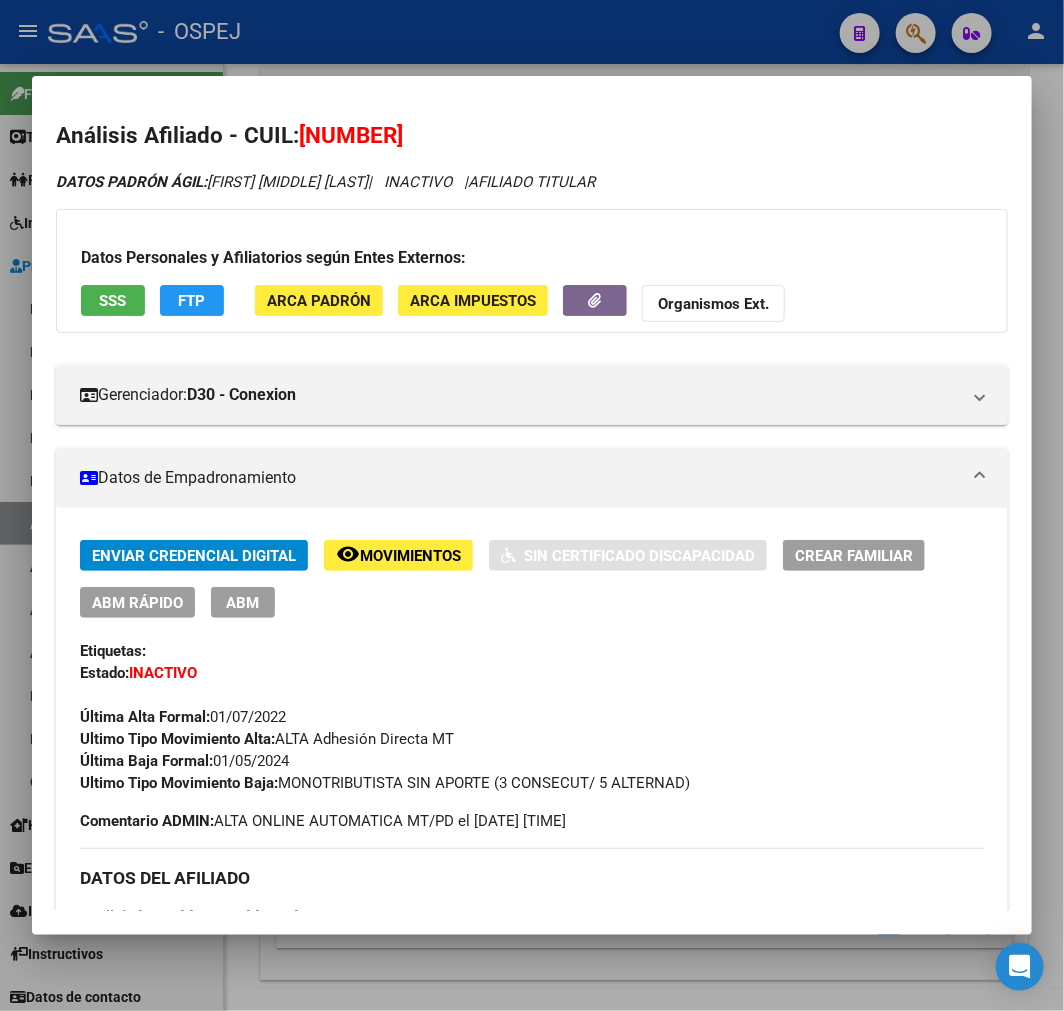 click at bounding box center [532, 505] 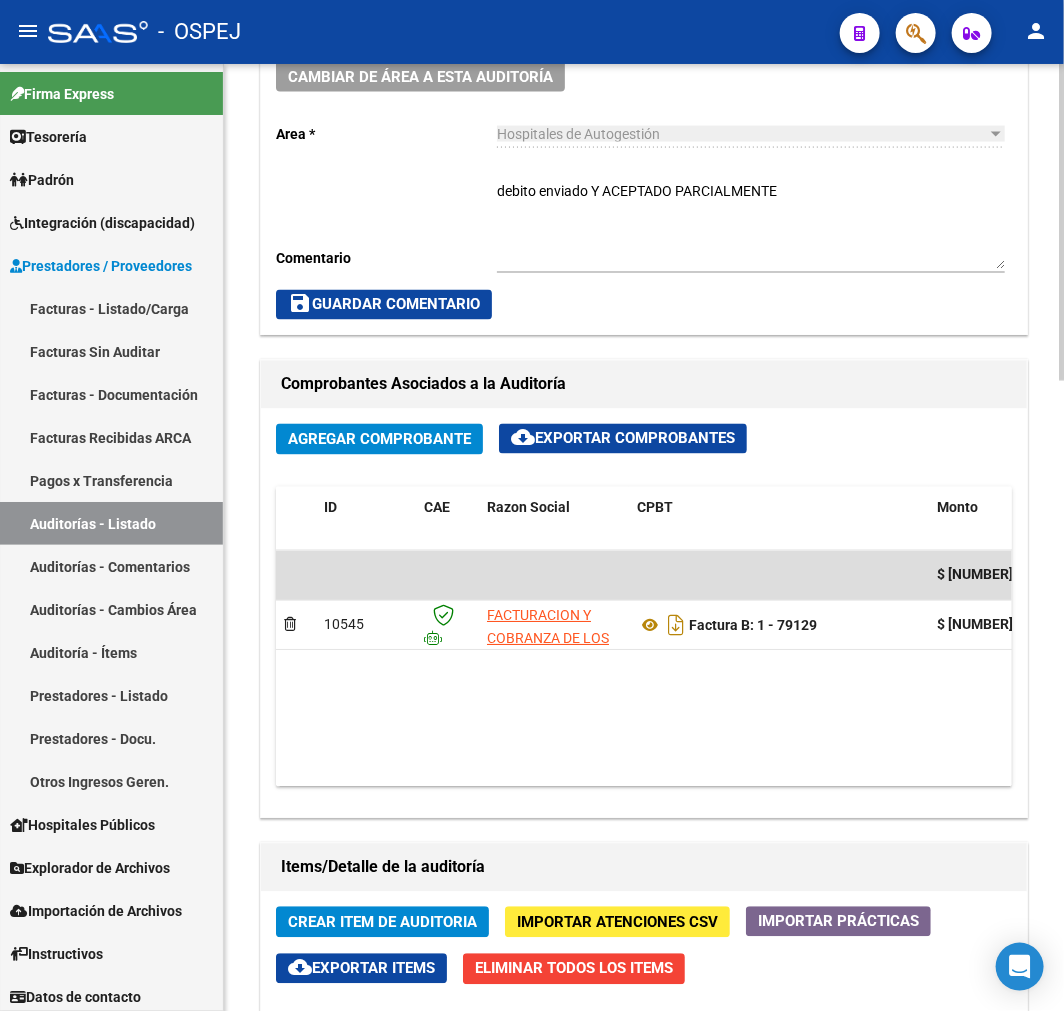 scroll, scrollTop: 1213, scrollLeft: 0, axis: vertical 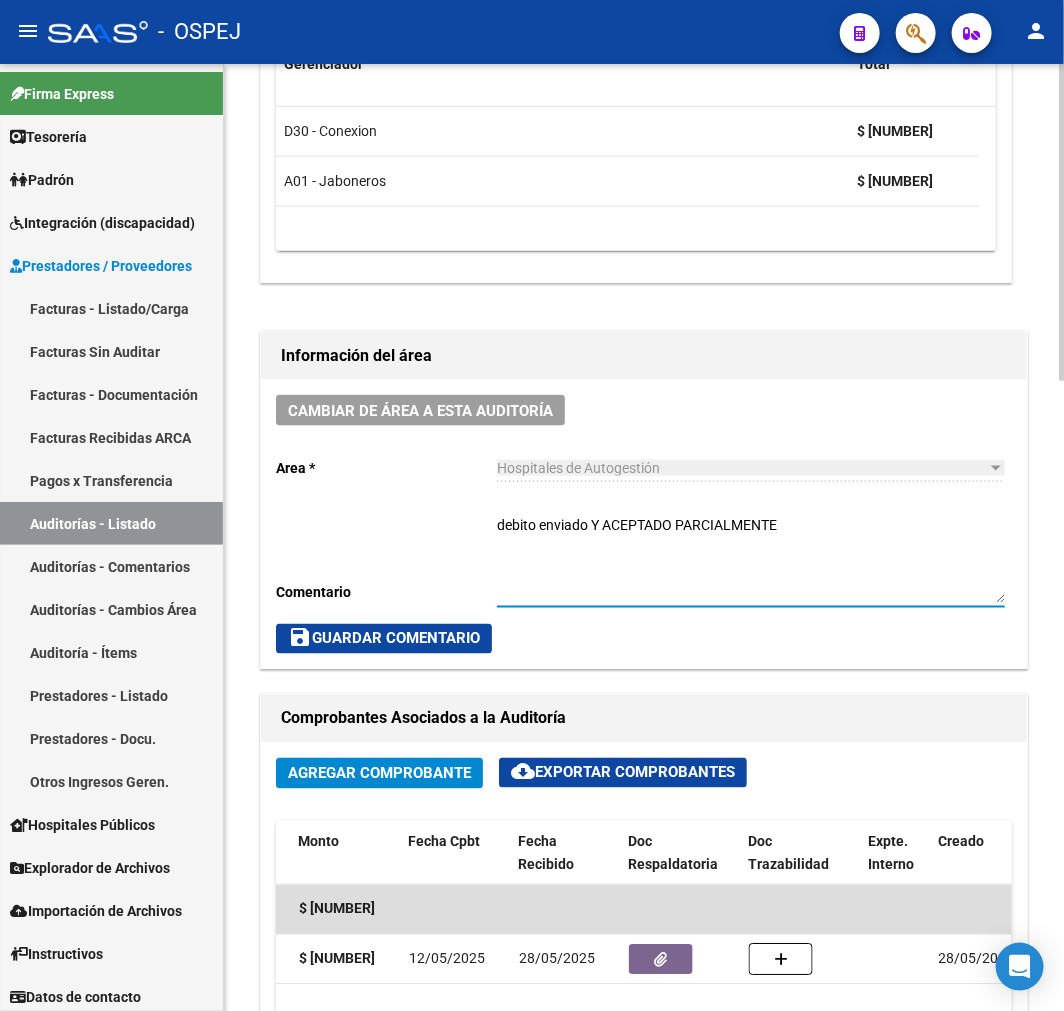 click on "debito enviado Y ACEPTADO PARCIALMENTE" at bounding box center [751, 559] 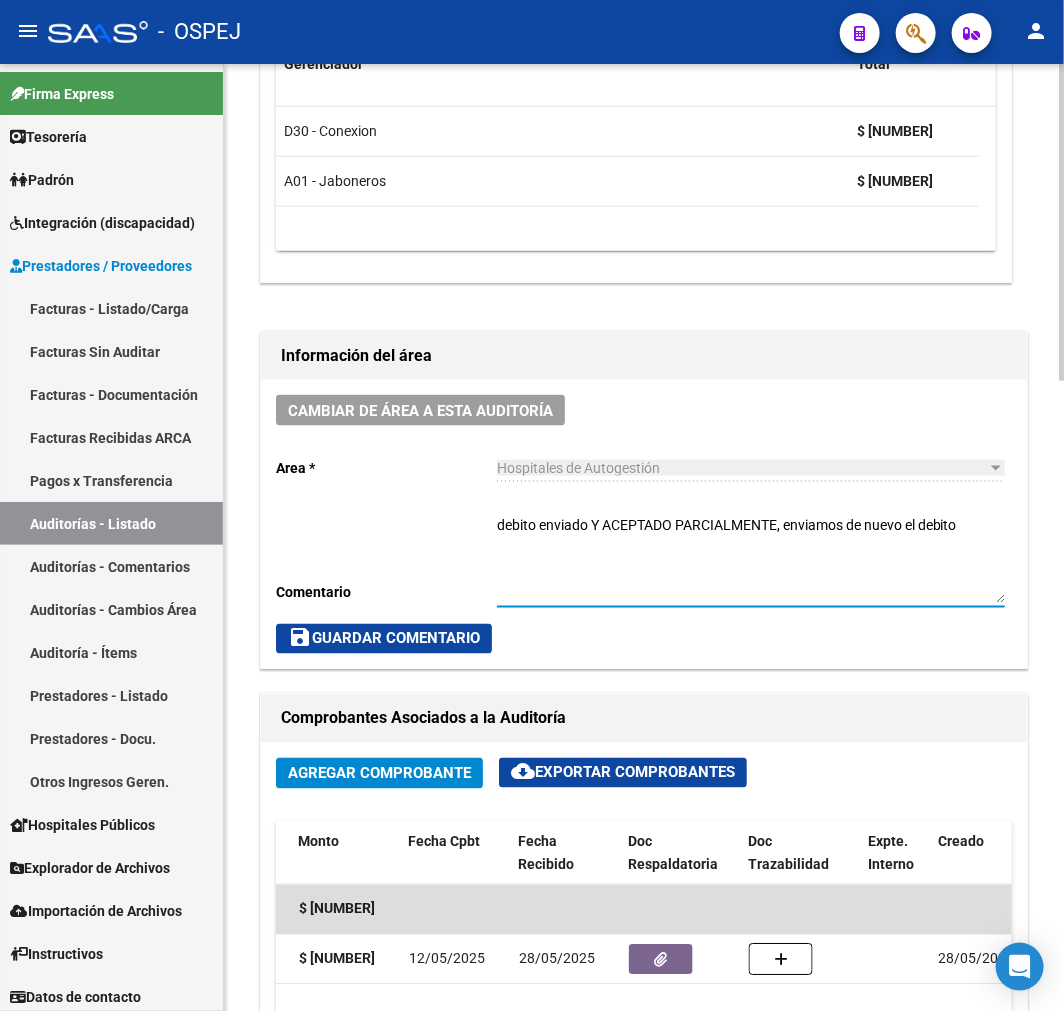 type on "debito enviado Y ACEPTADO PARCIALMENTE, enviamos de nuevo el debito" 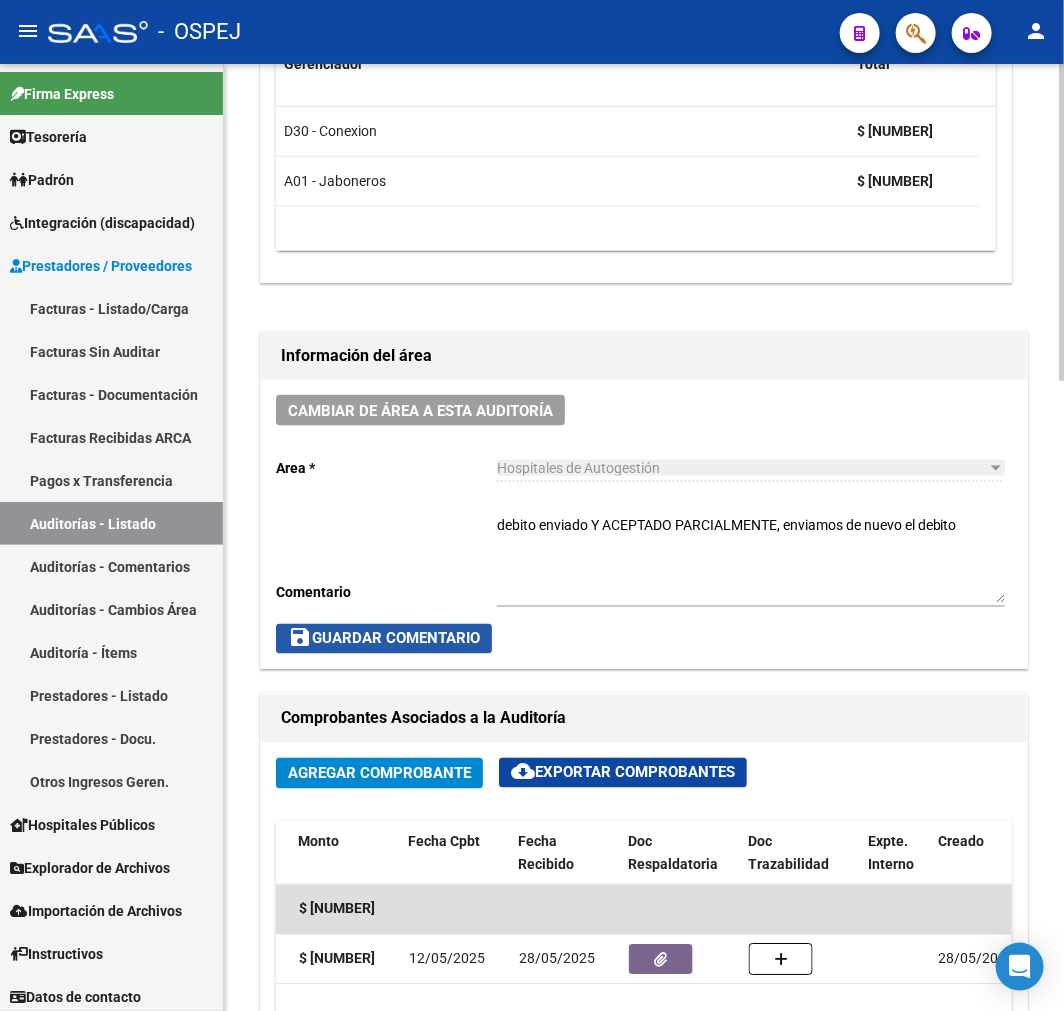 click on "save  Guardar Comentario" 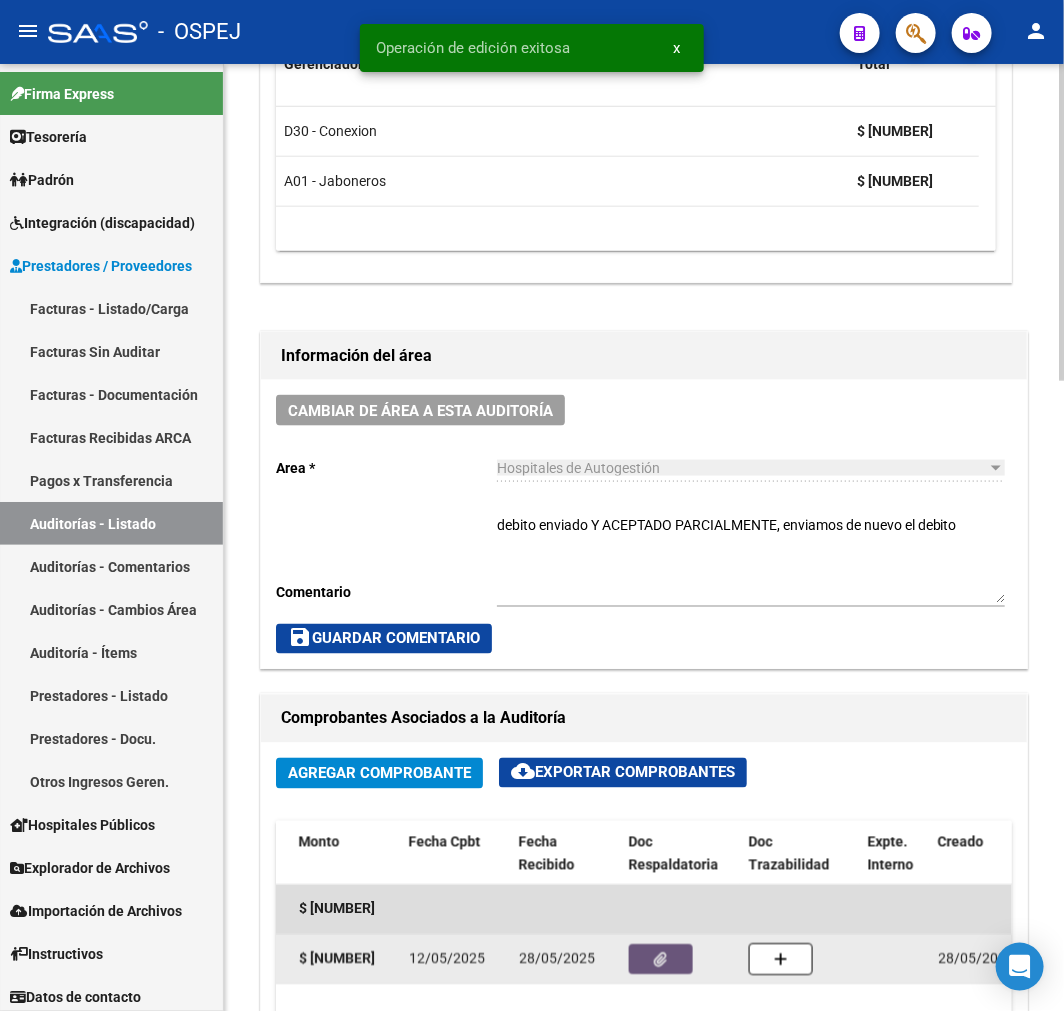 click 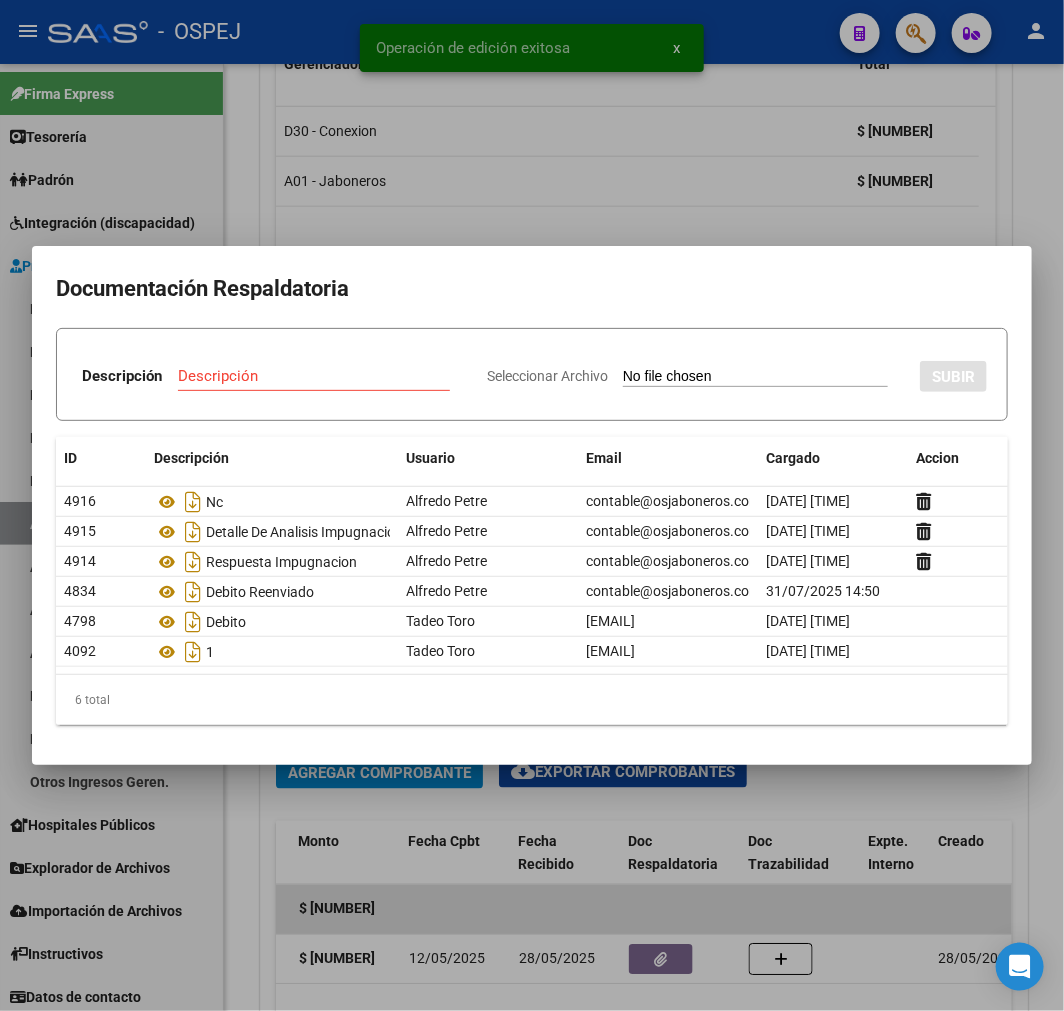 click on "Seleccionar Archivo" at bounding box center [755, 377] 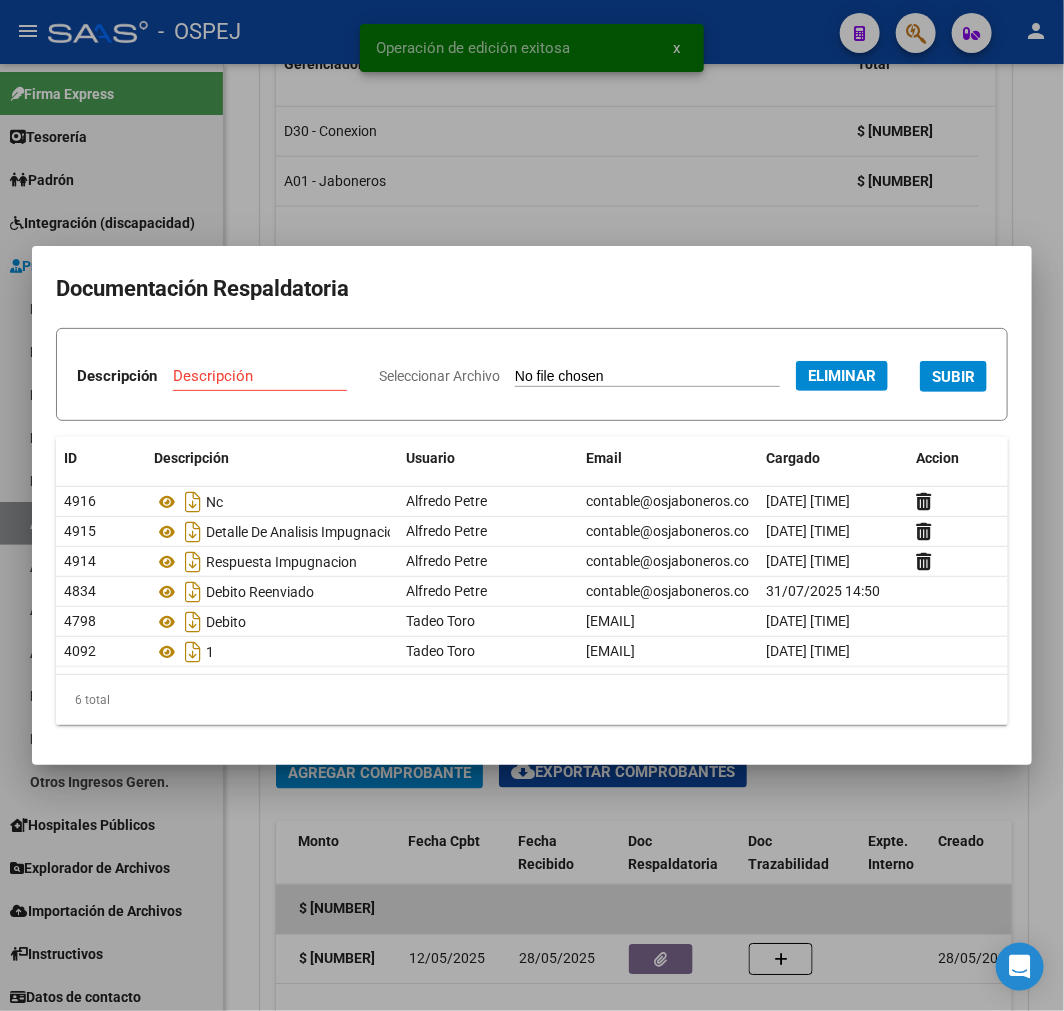 click on "Descripción Descripción" at bounding box center [220, 380] 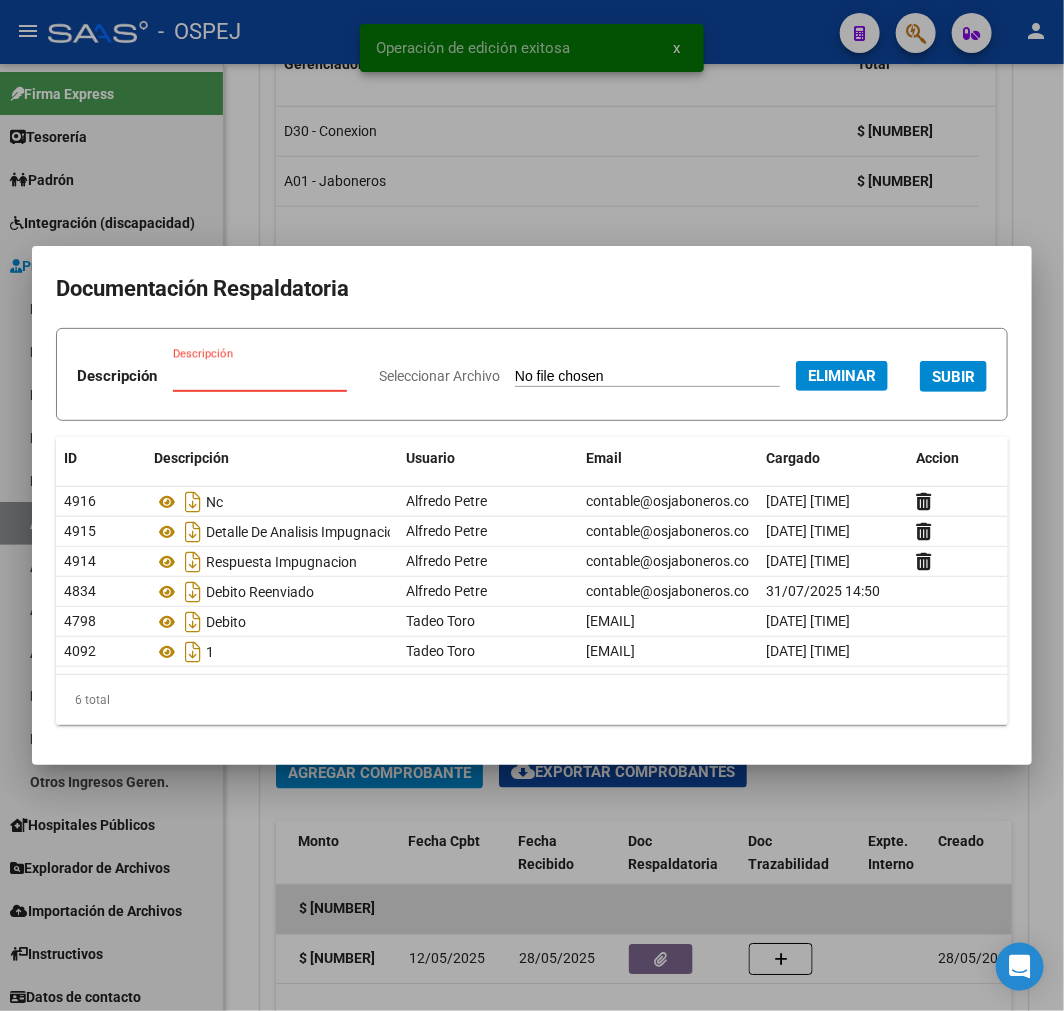 click on "Descripción" at bounding box center [260, 376] 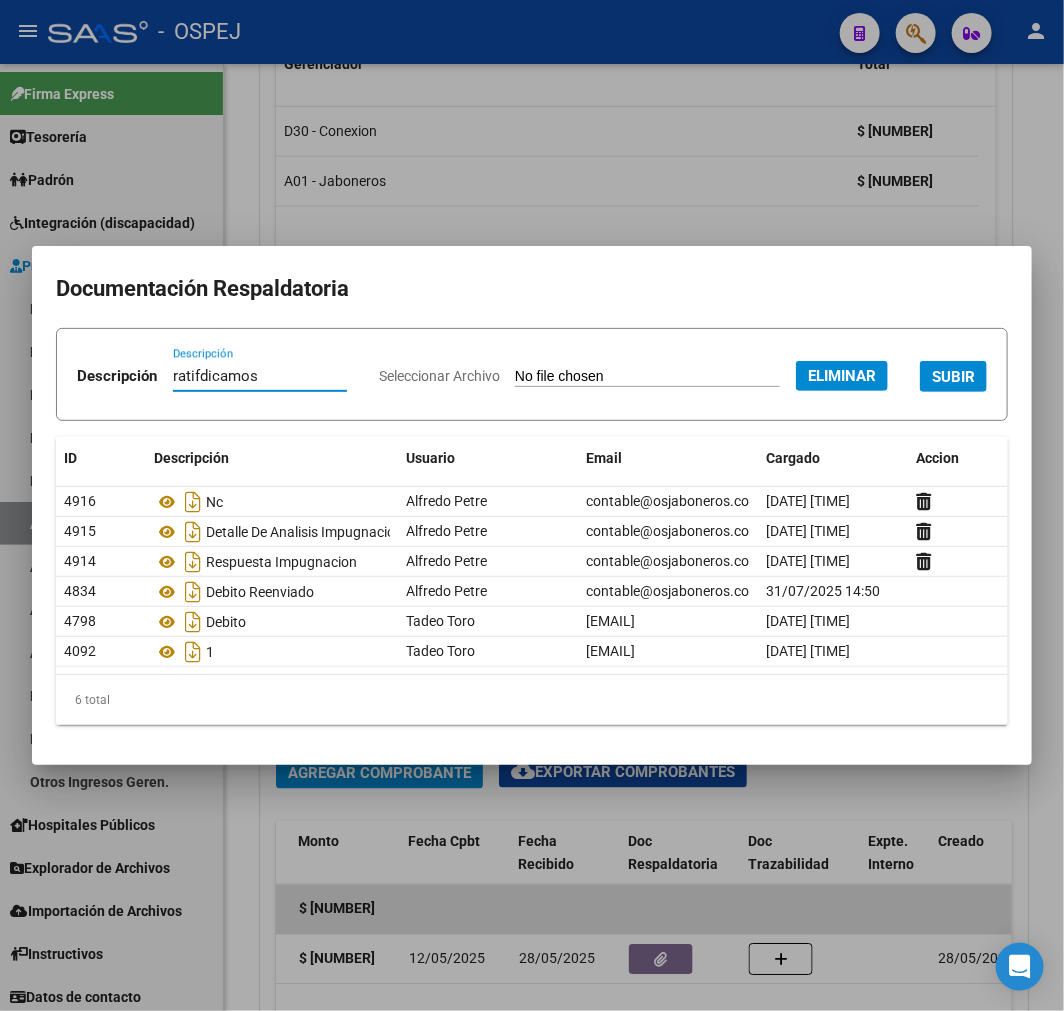 type on "ratifdicamos" 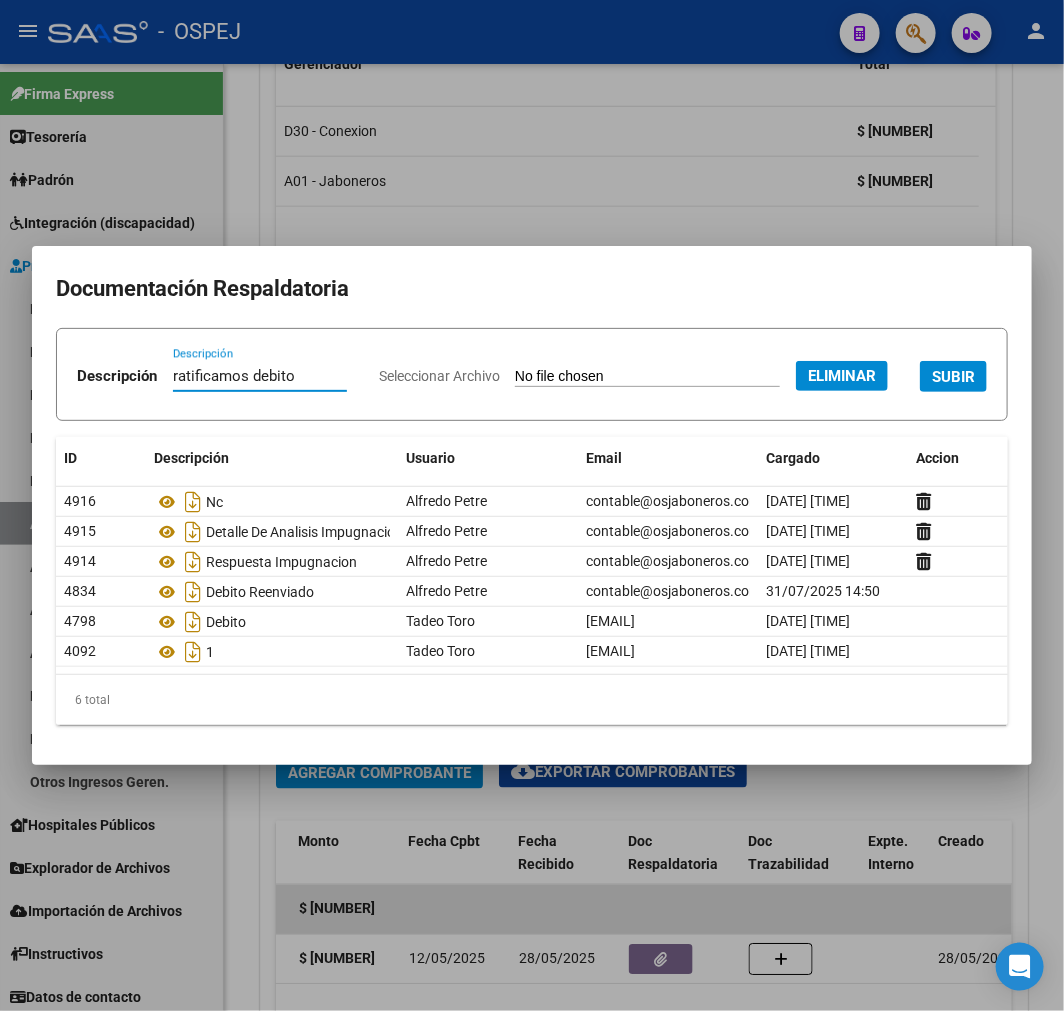 type on "ratificamos debito" 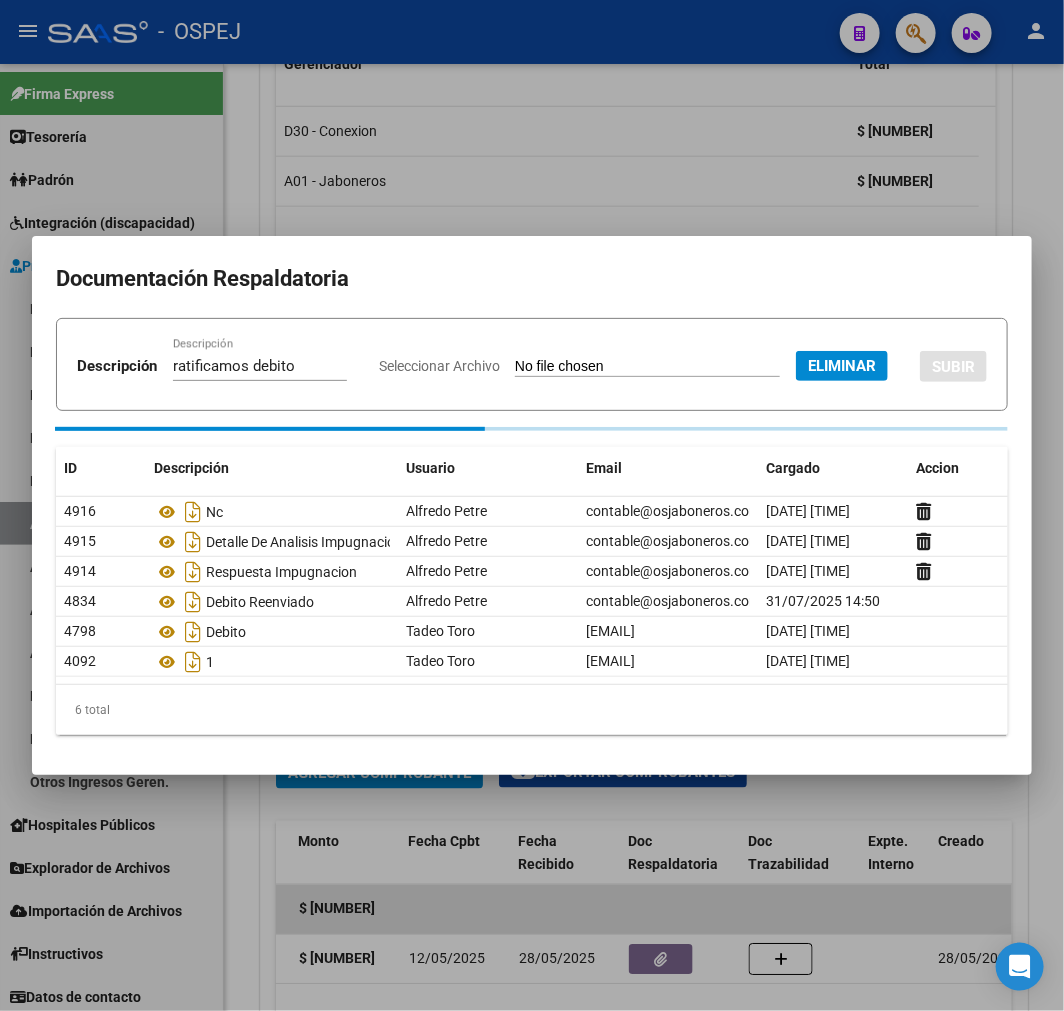 type 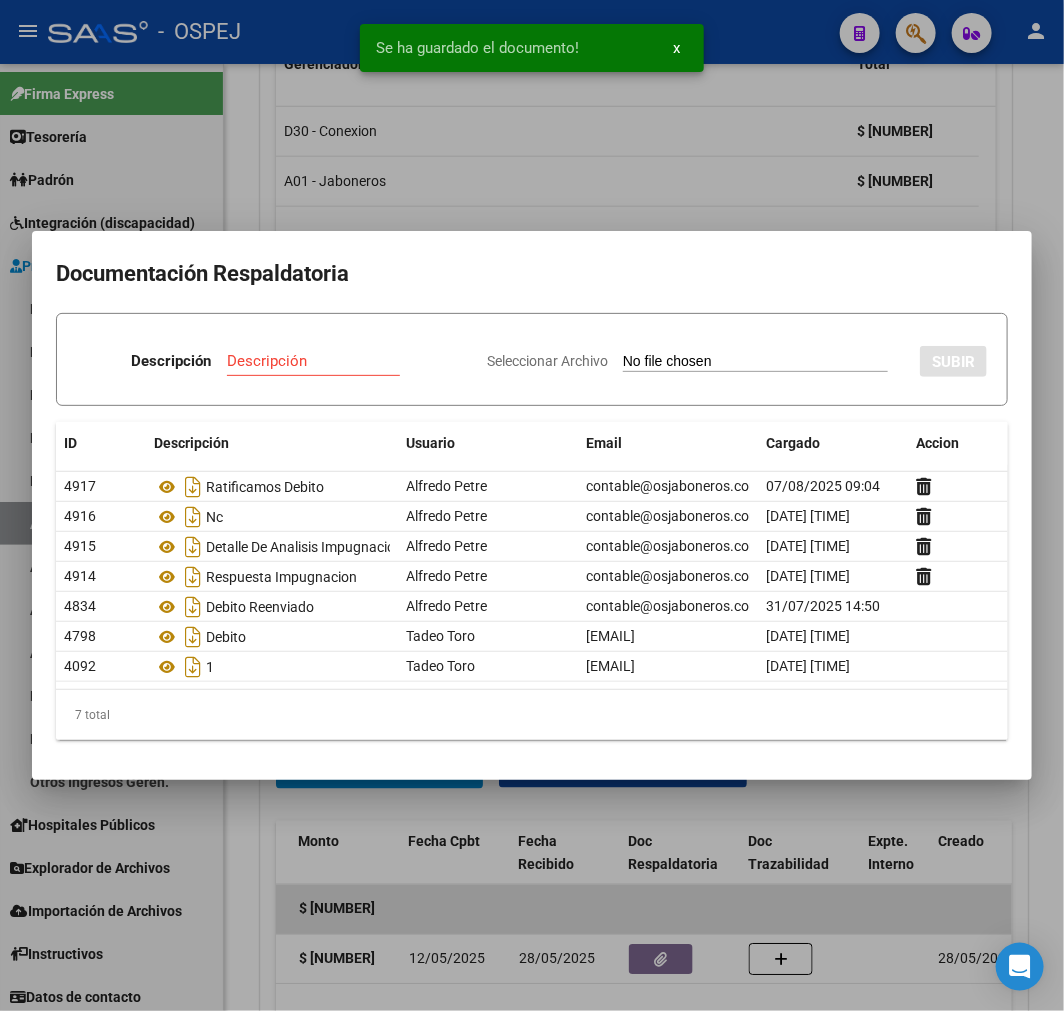 click at bounding box center (532, 505) 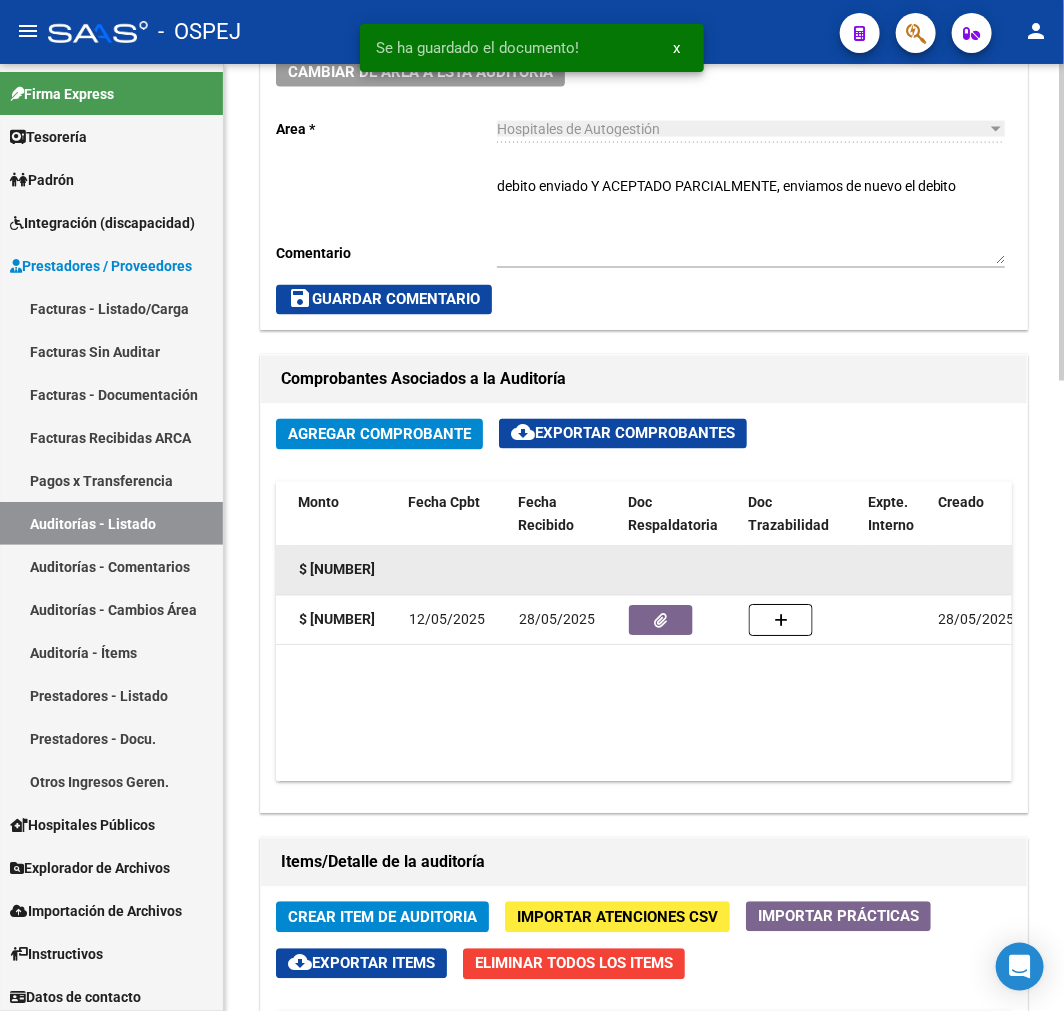 scroll, scrollTop: 1213, scrollLeft: 0, axis: vertical 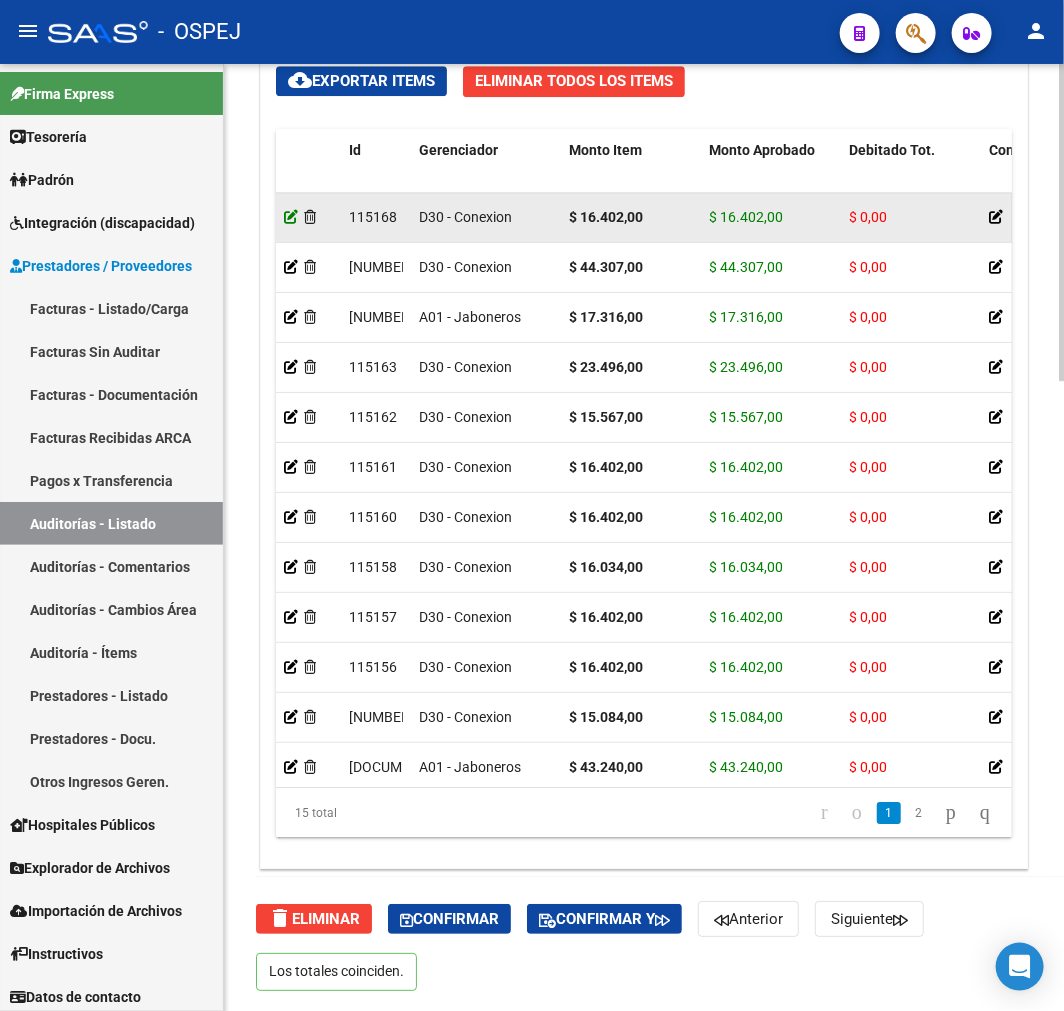 click 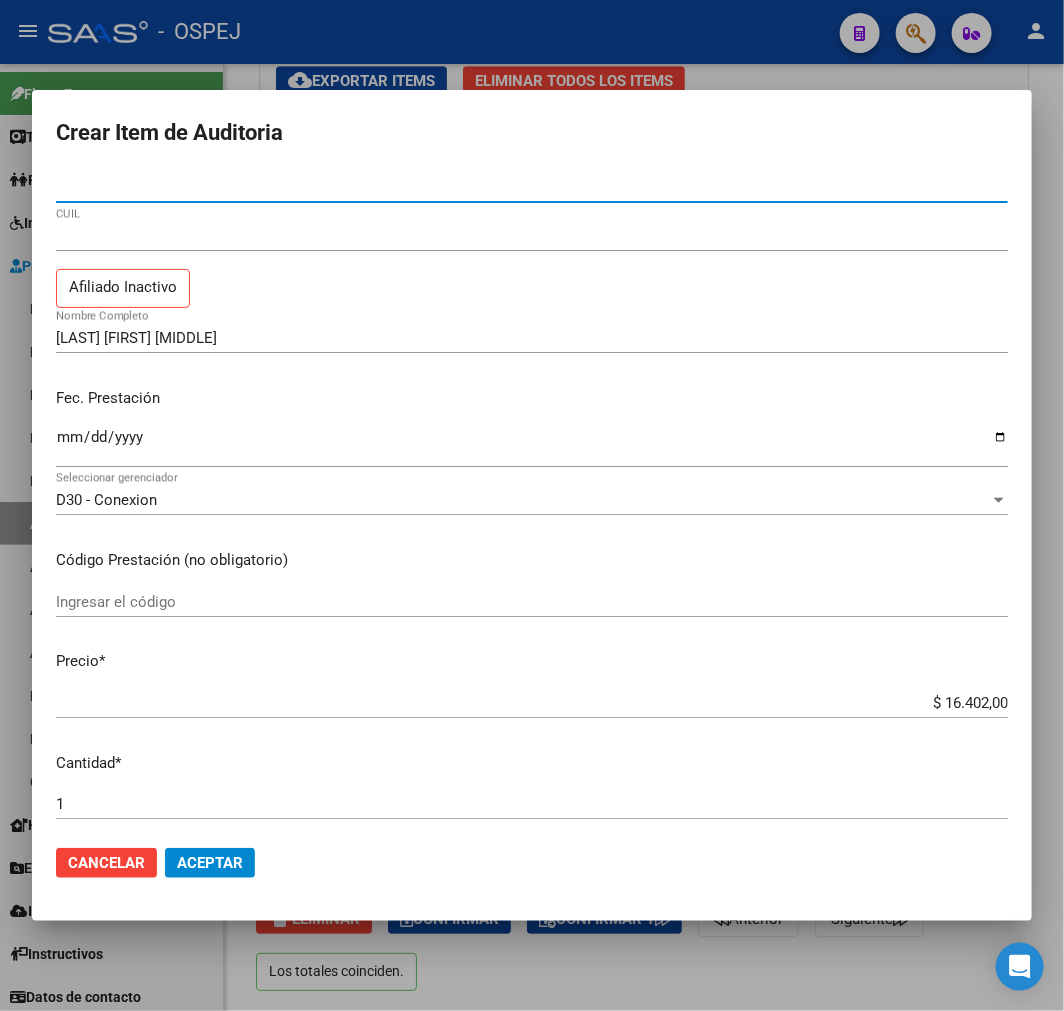 click on "$ 16.402,00" at bounding box center (532, 703) 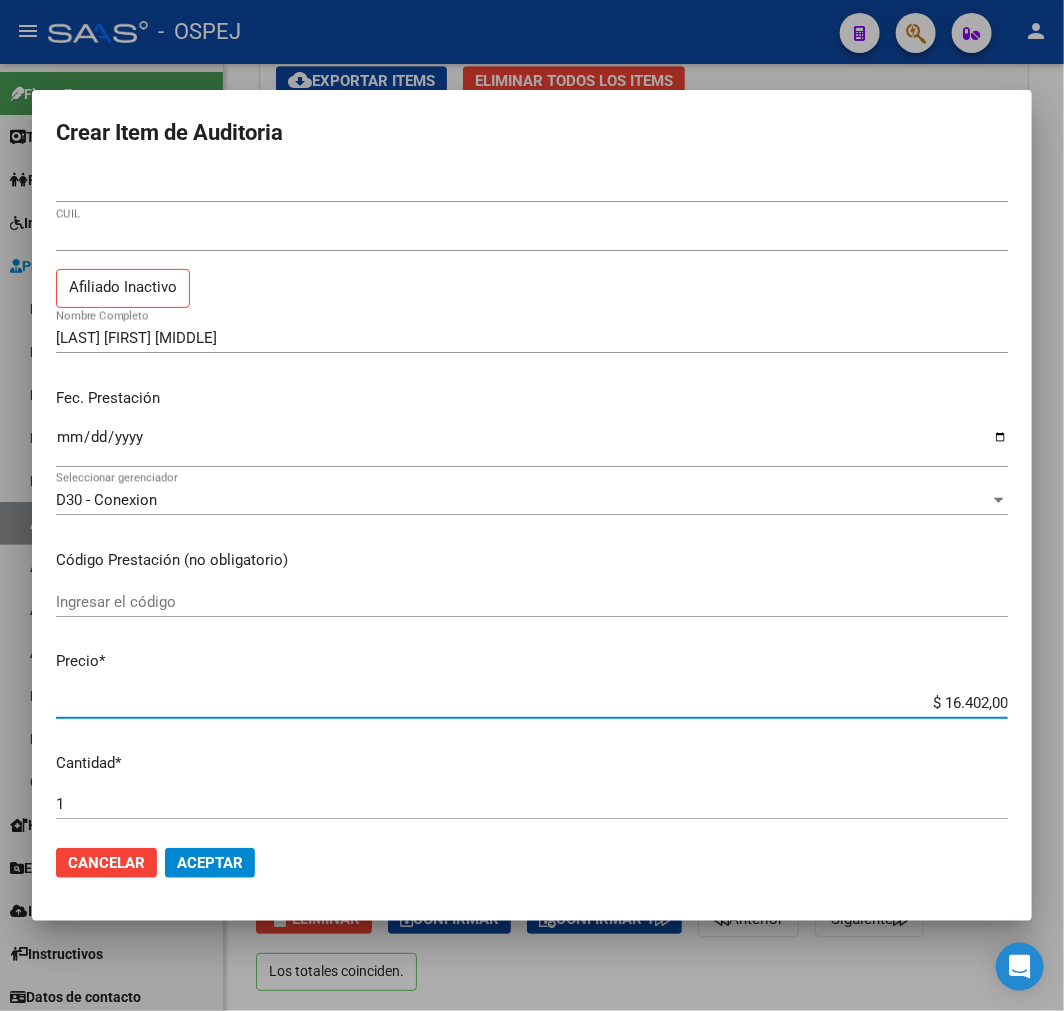 click on "$ 16.402,00" at bounding box center [532, 703] 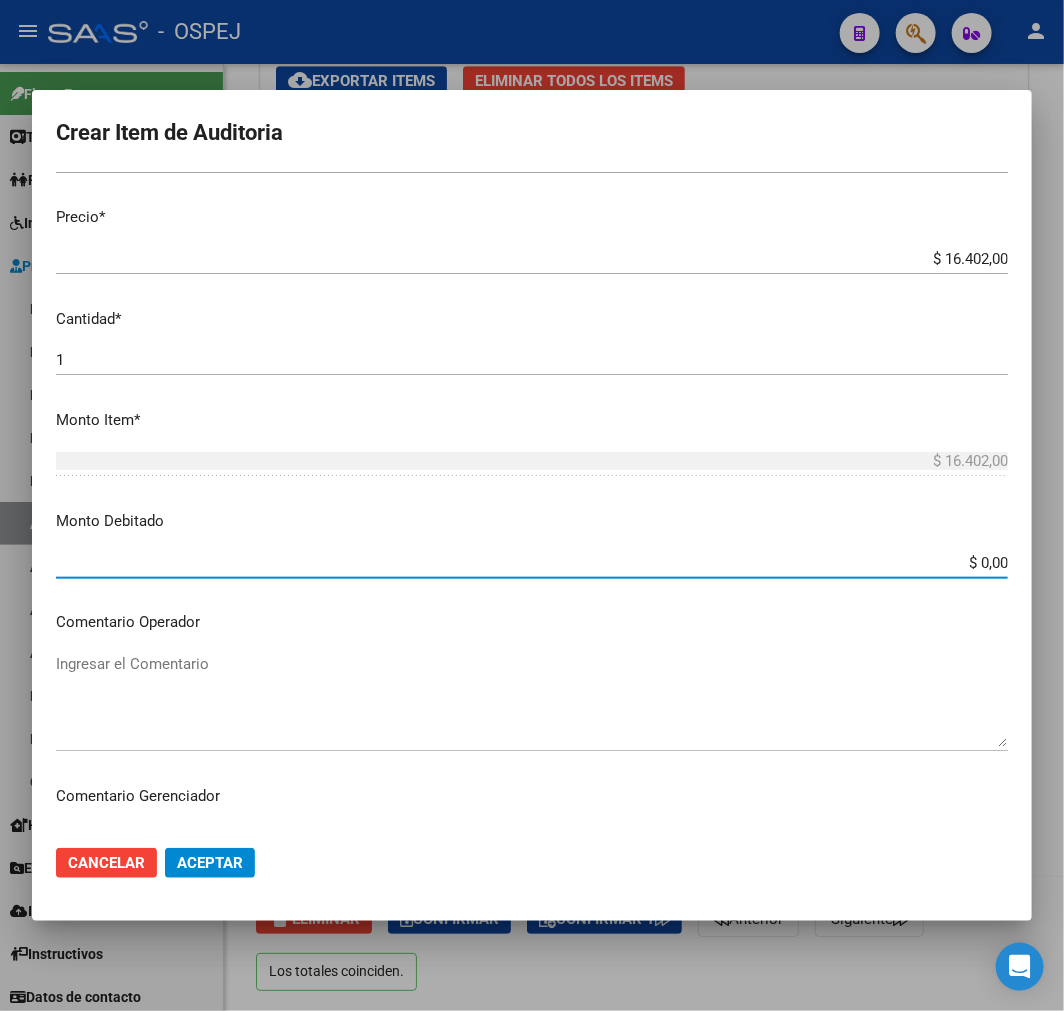 click on "$ 0,00" at bounding box center [532, 563] 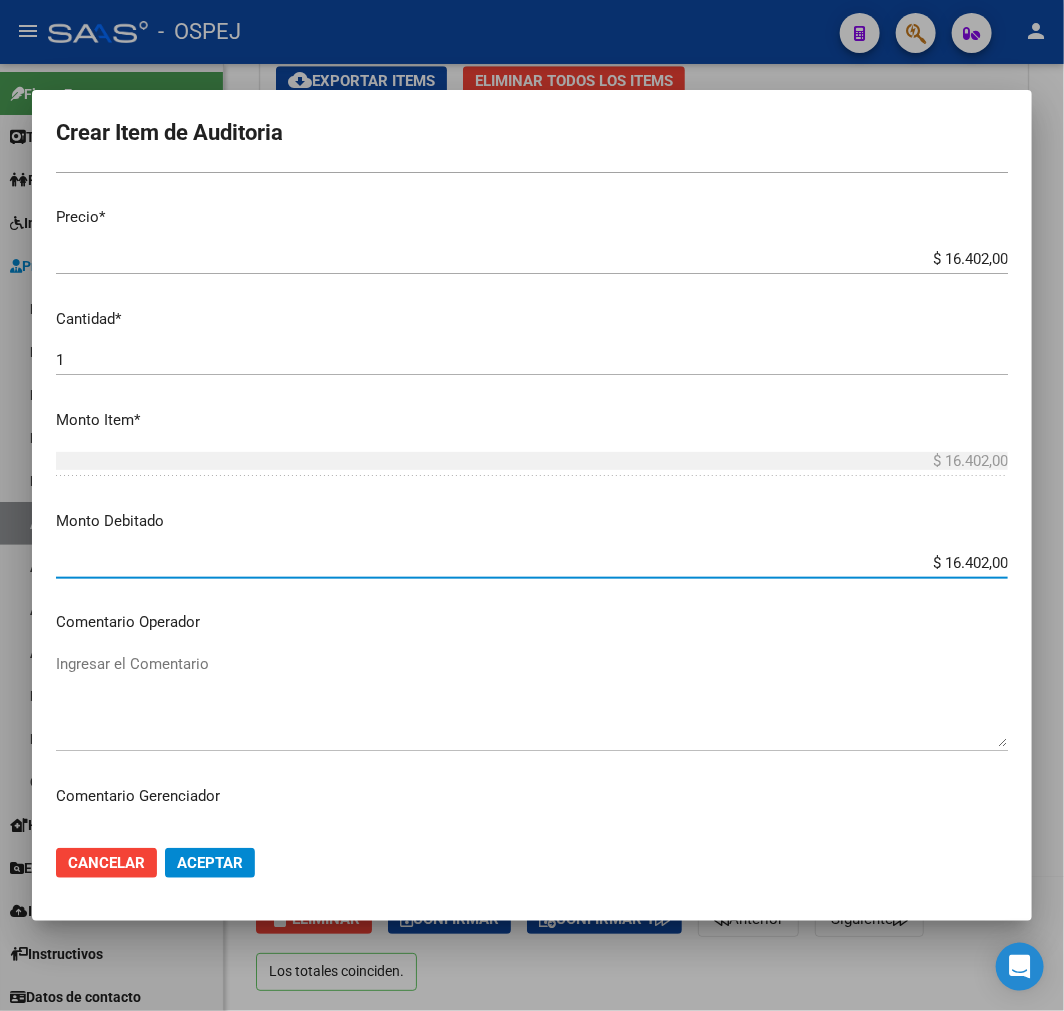 type on "$ 16.402,00" 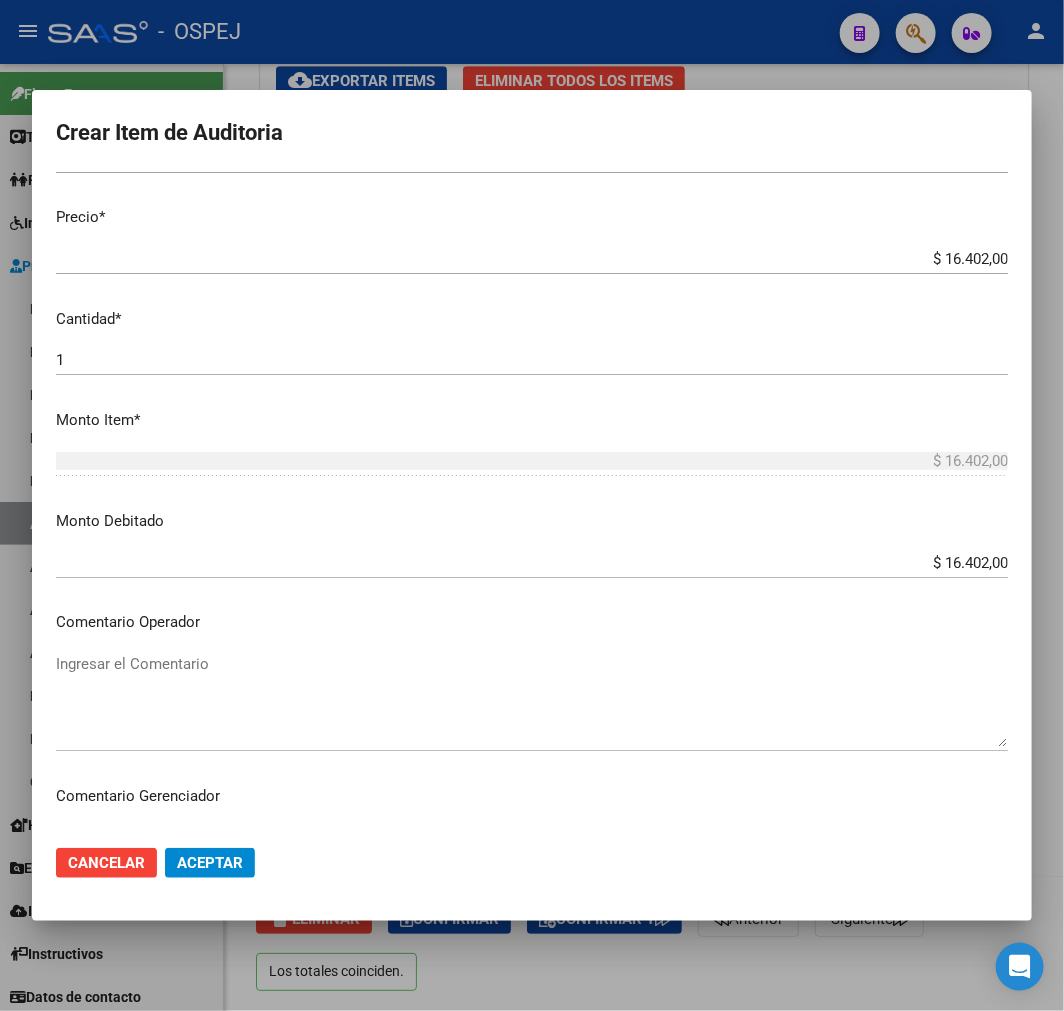 drag, startPoint x: 256, startPoint y: 854, endPoint x: 233, endPoint y: 870, distance: 28.01785 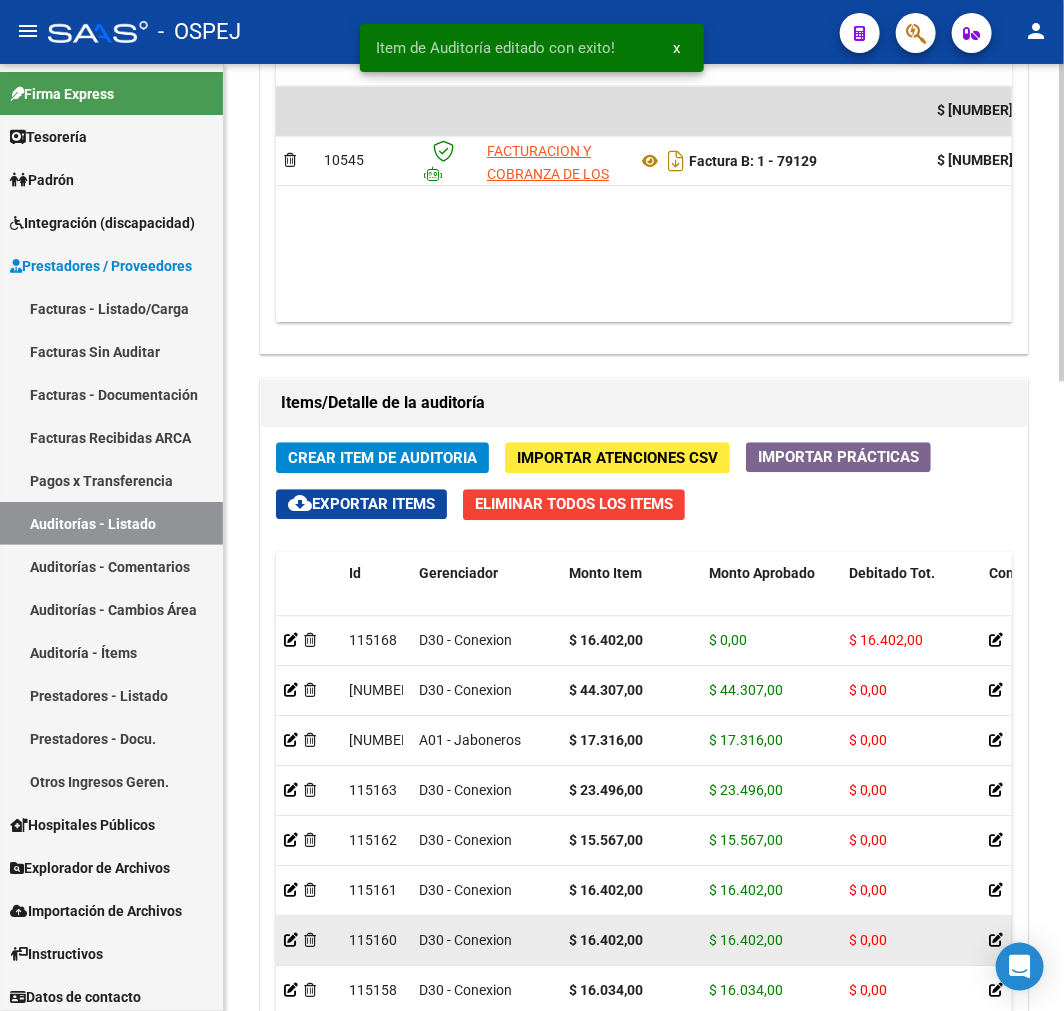 scroll, scrollTop: 1777, scrollLeft: 0, axis: vertical 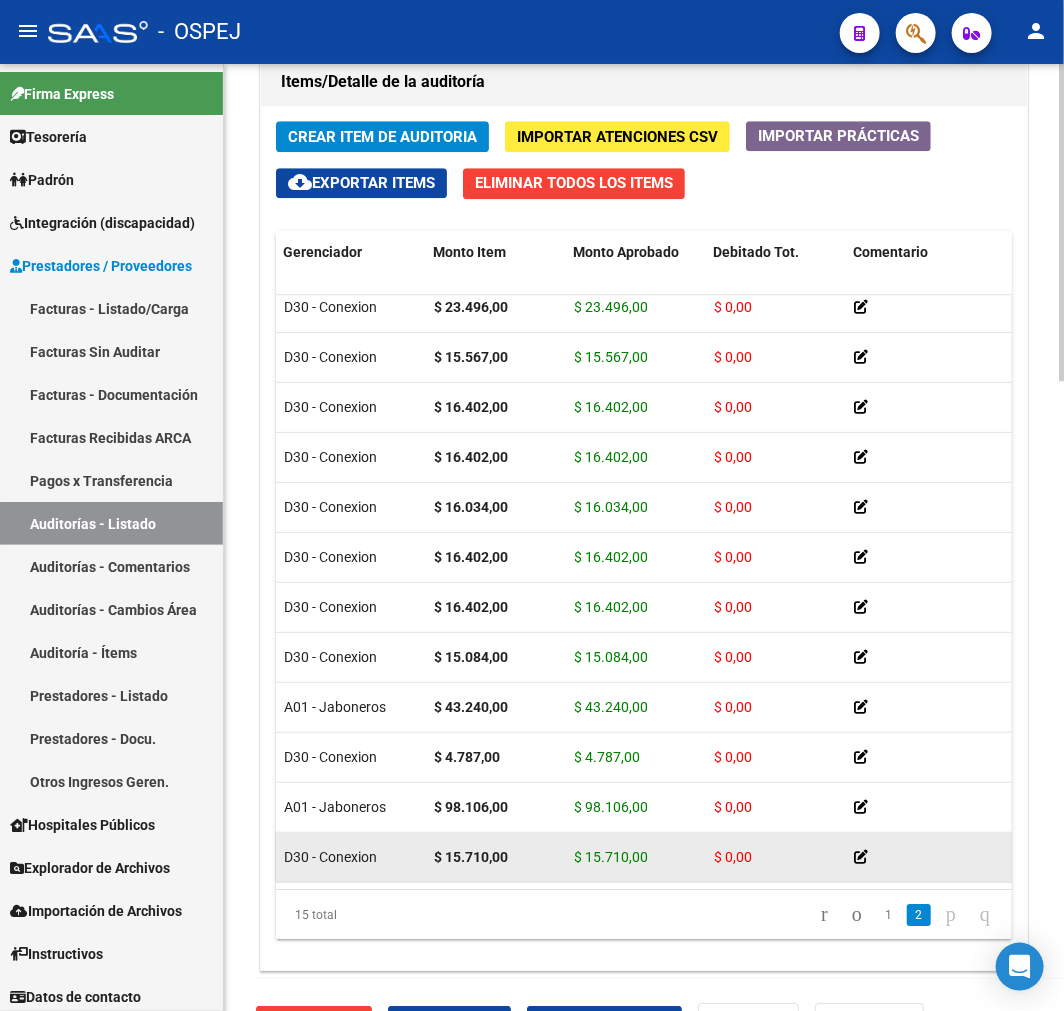 drag, startPoint x: 406, startPoint y: 857, endPoint x: 360, endPoint y: 840, distance: 49.0408 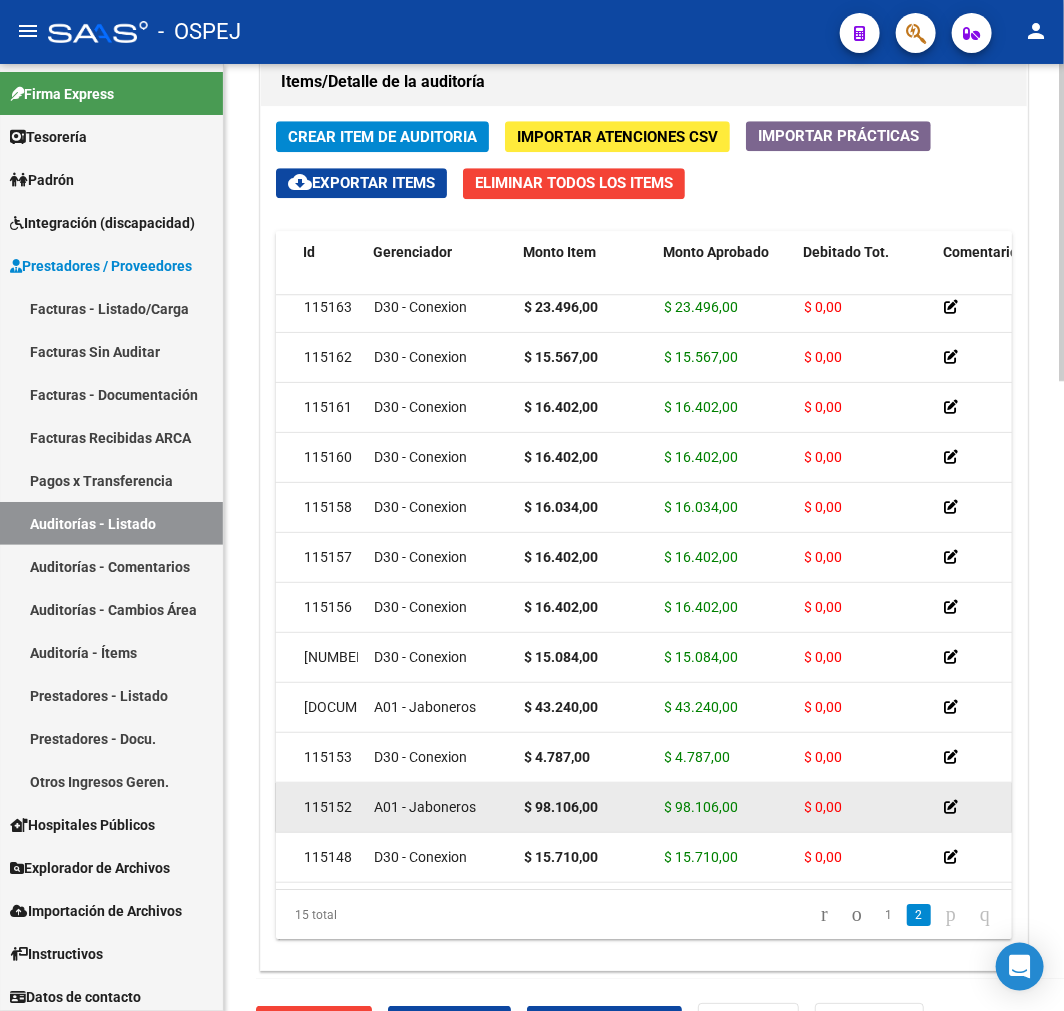 scroll, scrollTop: 178, scrollLeft: 36, axis: both 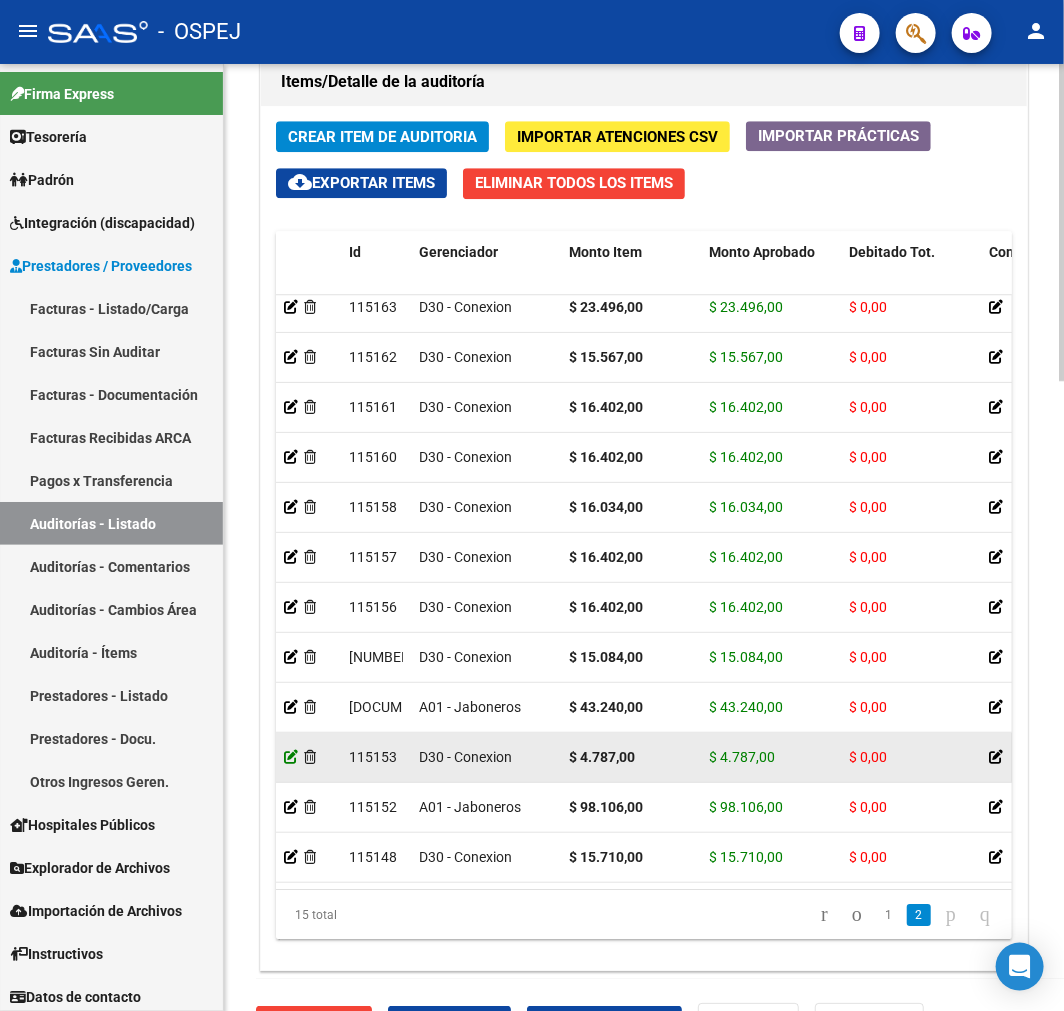 click 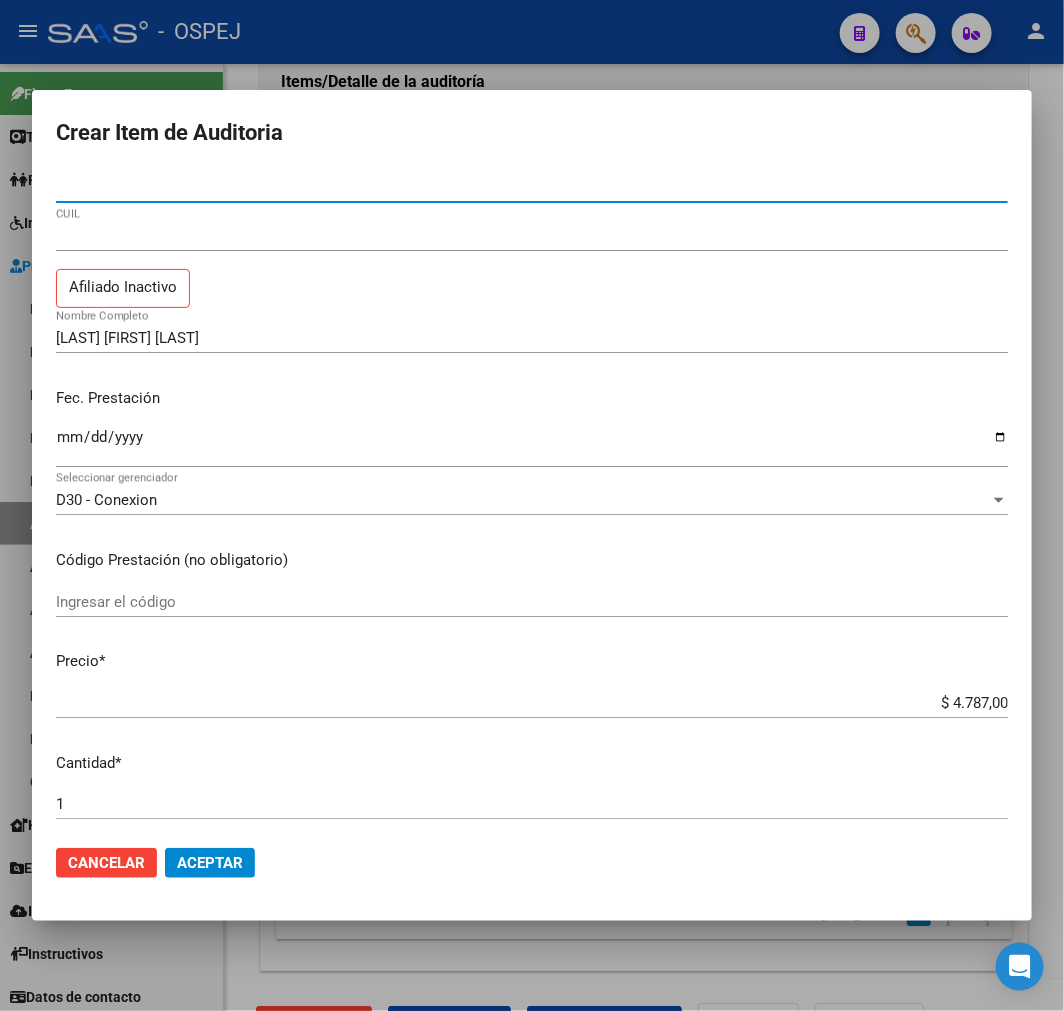 click on "$ 4.787,00 Ingresar el precio" at bounding box center (532, 703) 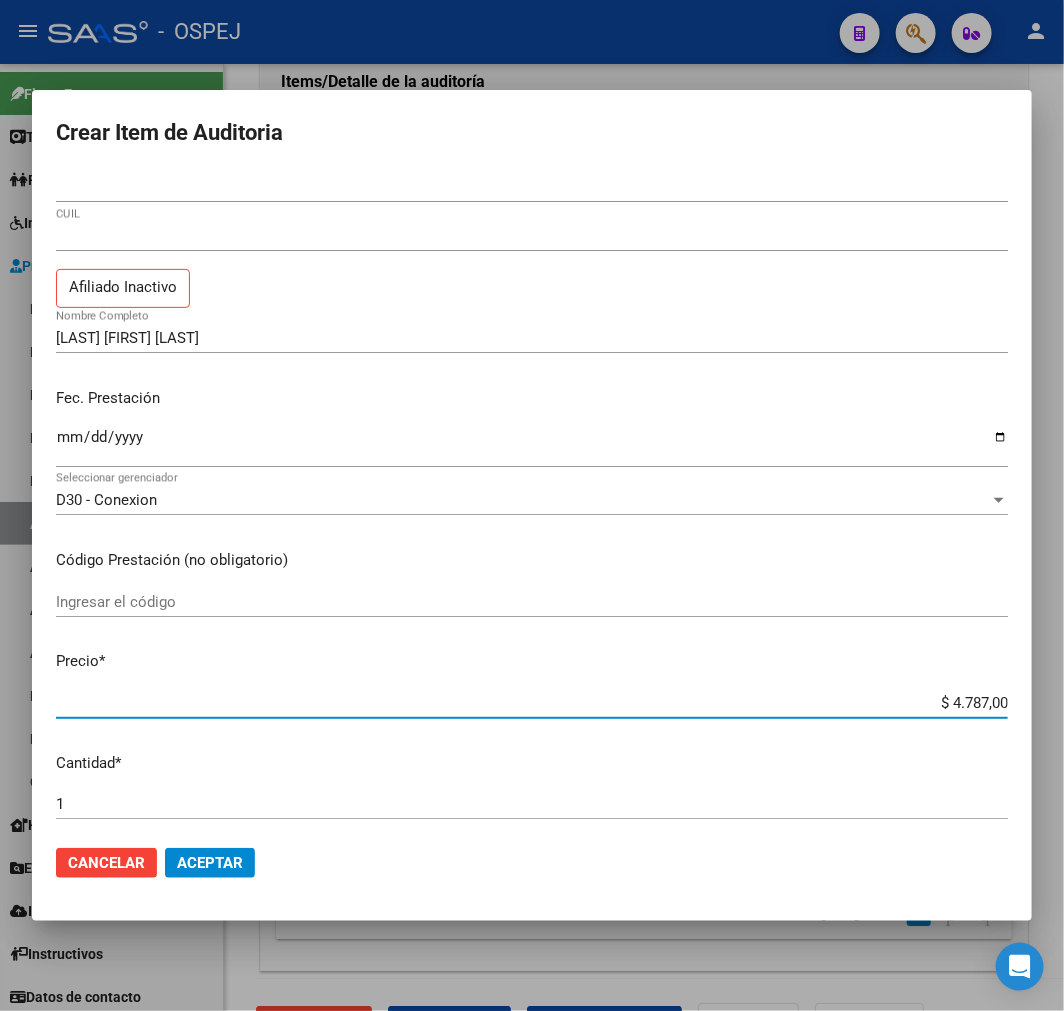 click on "$ 4.787,00 Ingresar el precio" at bounding box center (532, 703) 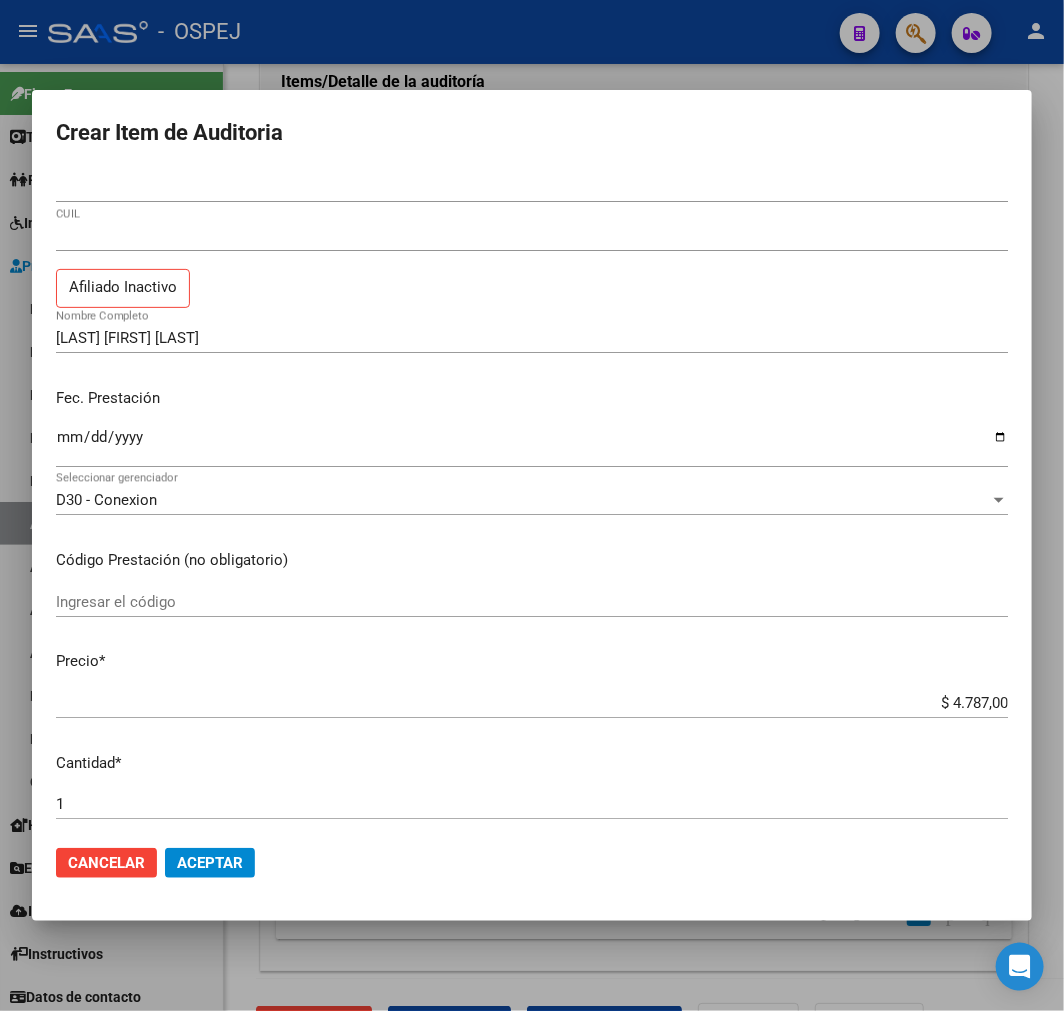 click on "$ 4.787,00 Ingresar el precio" at bounding box center [532, 703] 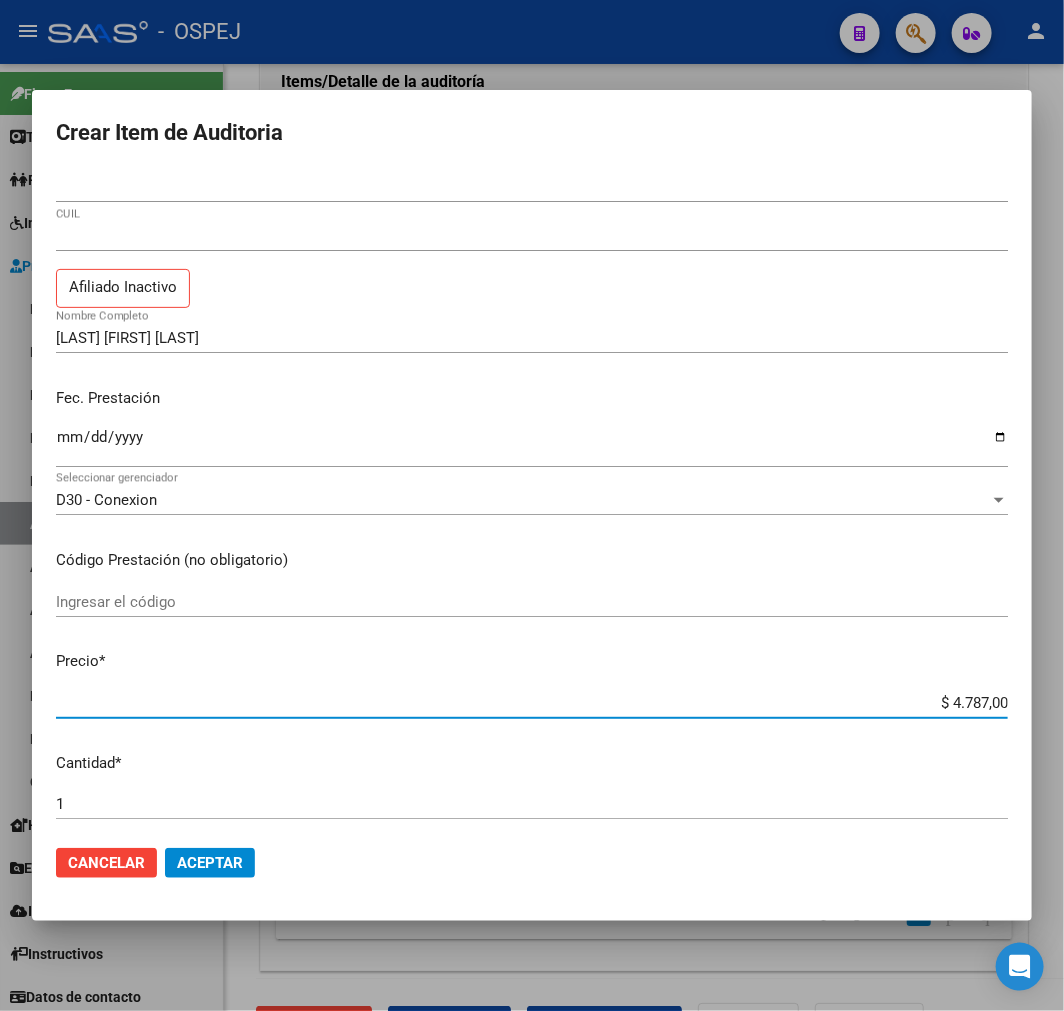 click on "$ 4.787,00" at bounding box center (532, 703) 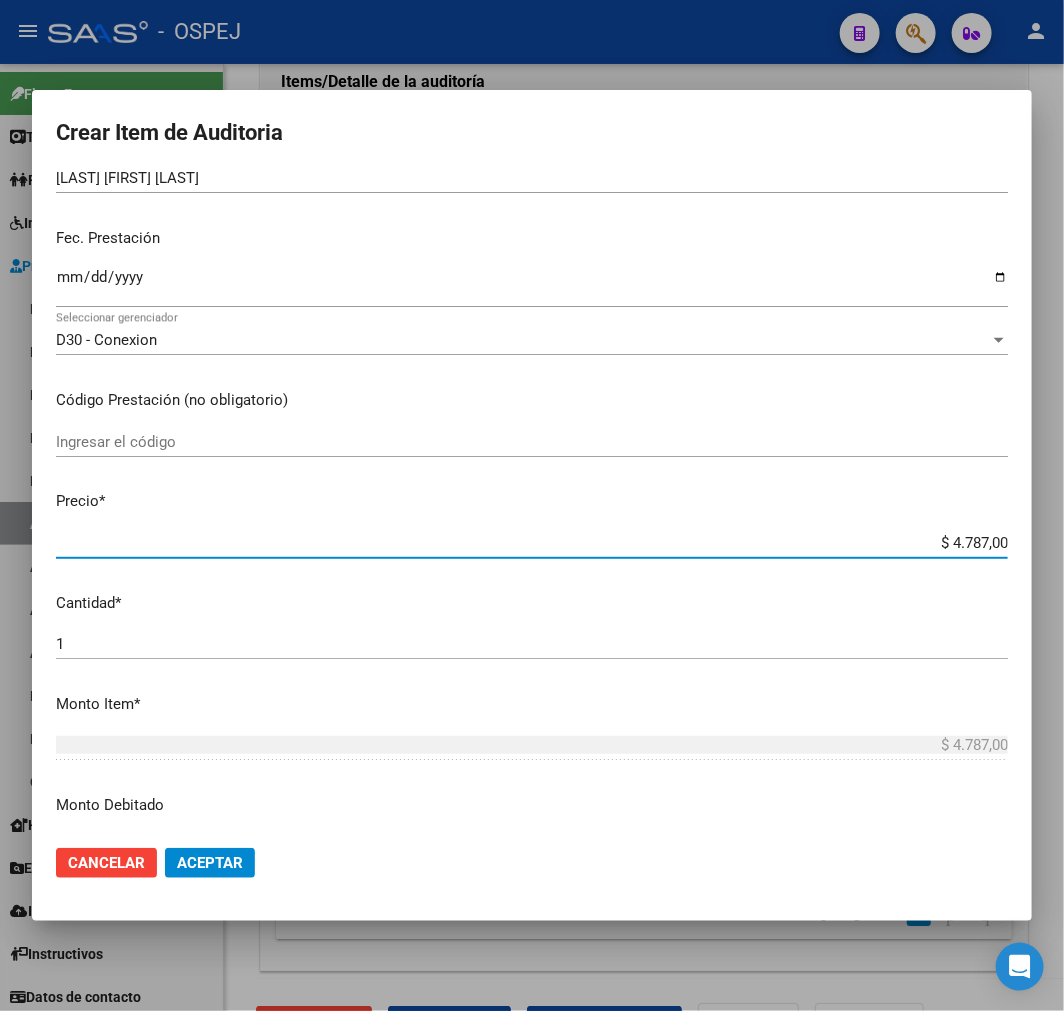 scroll, scrollTop: 555, scrollLeft: 0, axis: vertical 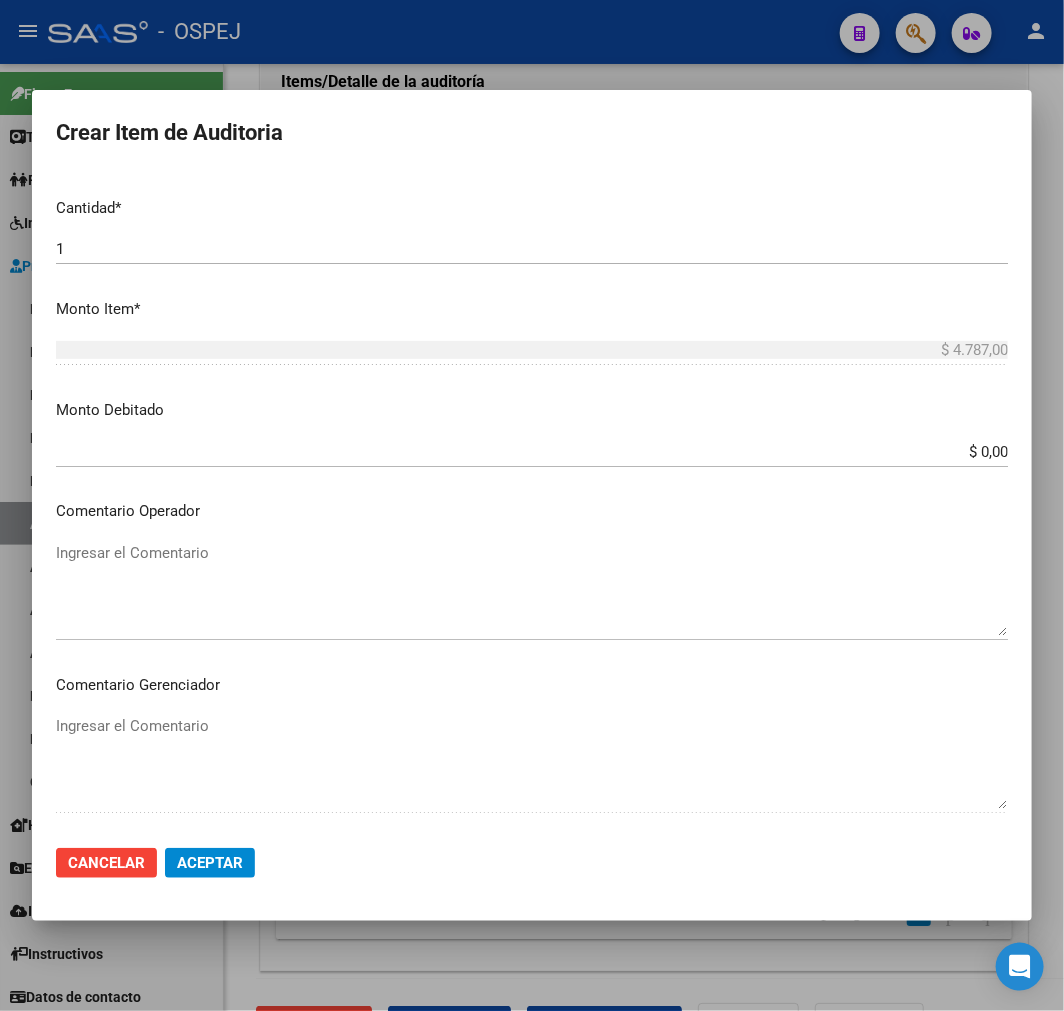 click on "$ 0,00" at bounding box center (532, 452) 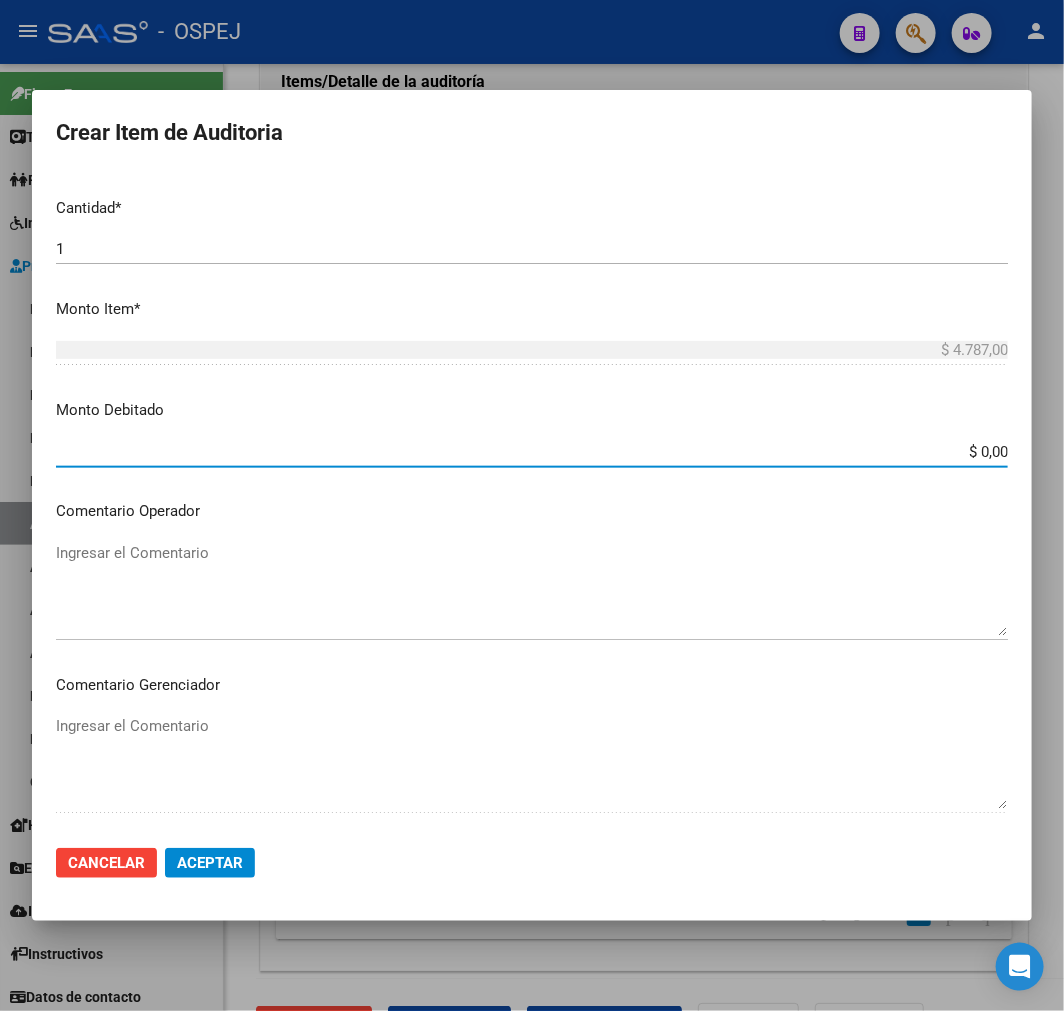 click on "$ 0,00" at bounding box center [532, 452] 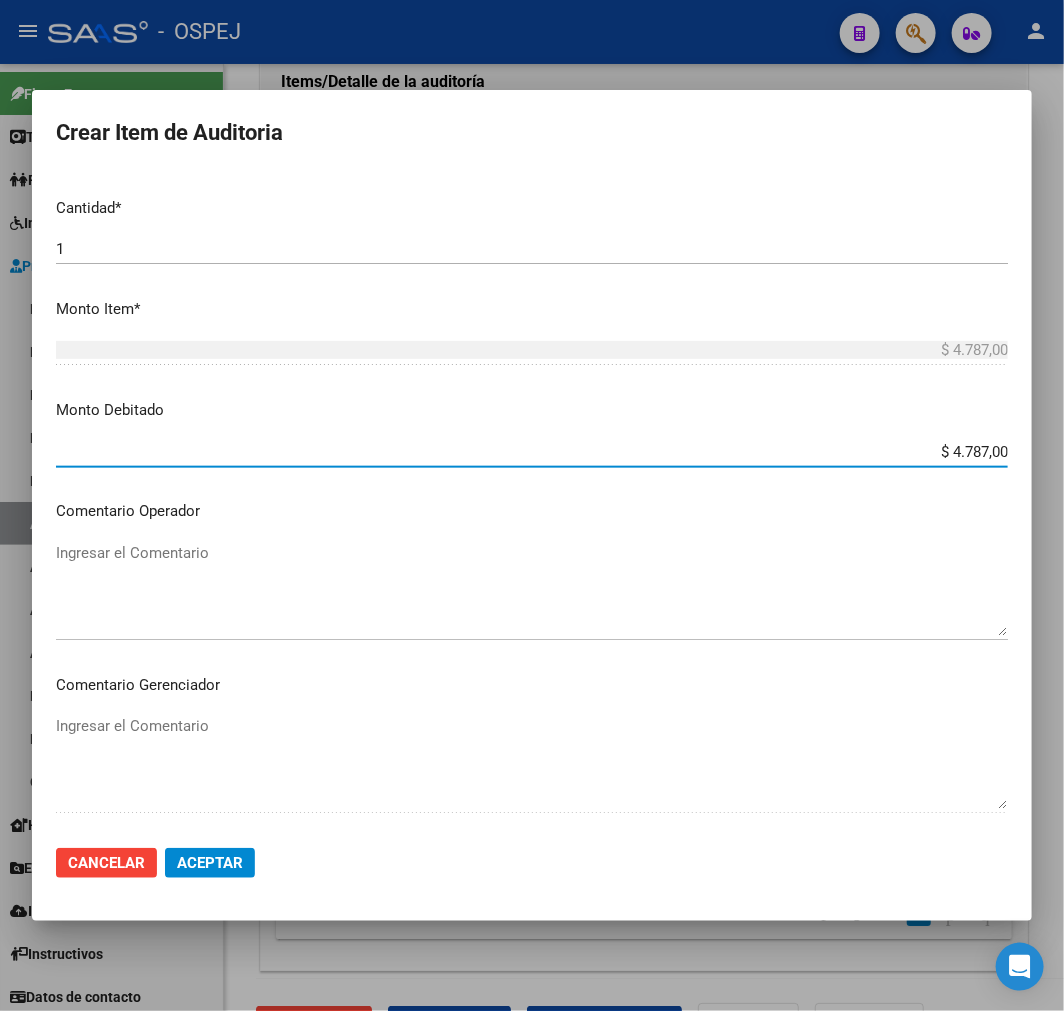 type on "$ 4.787,00" 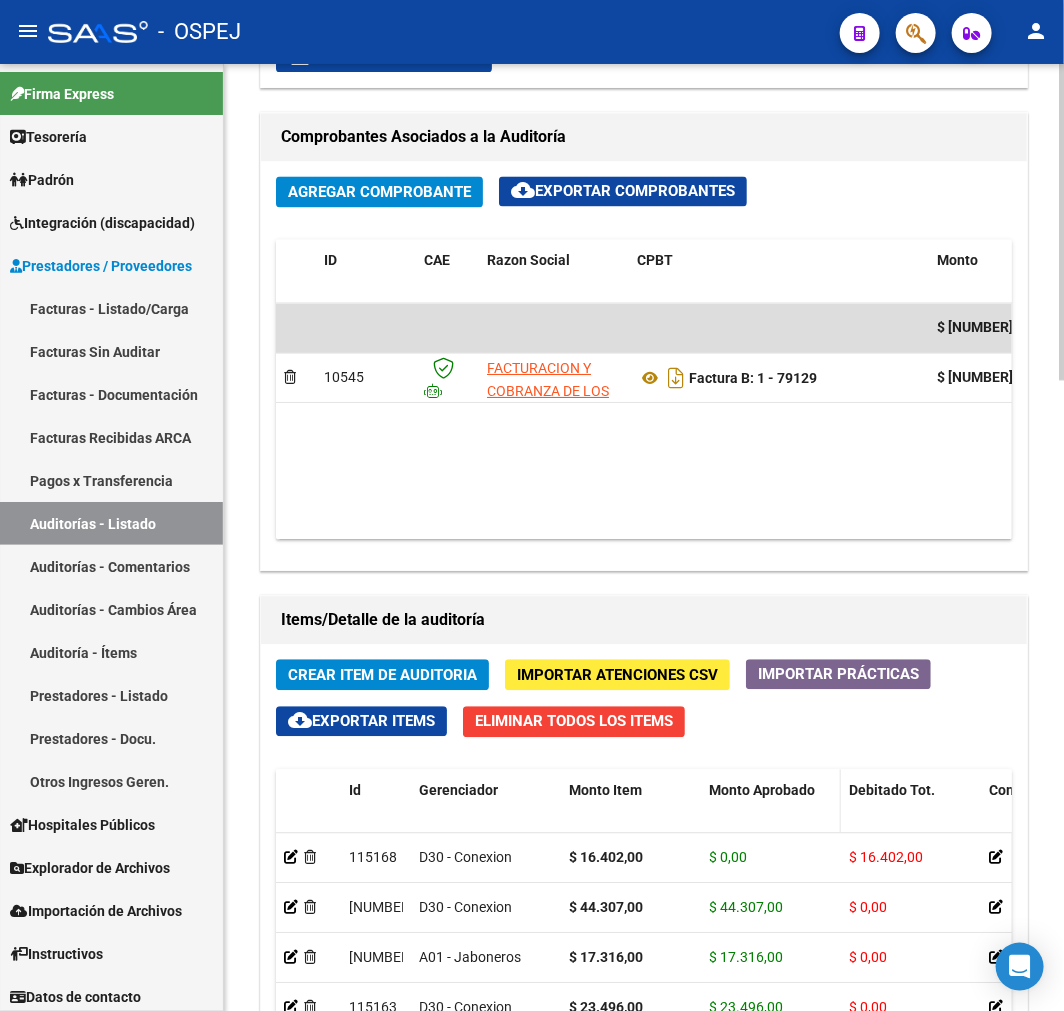 scroll, scrollTop: 1555, scrollLeft: 0, axis: vertical 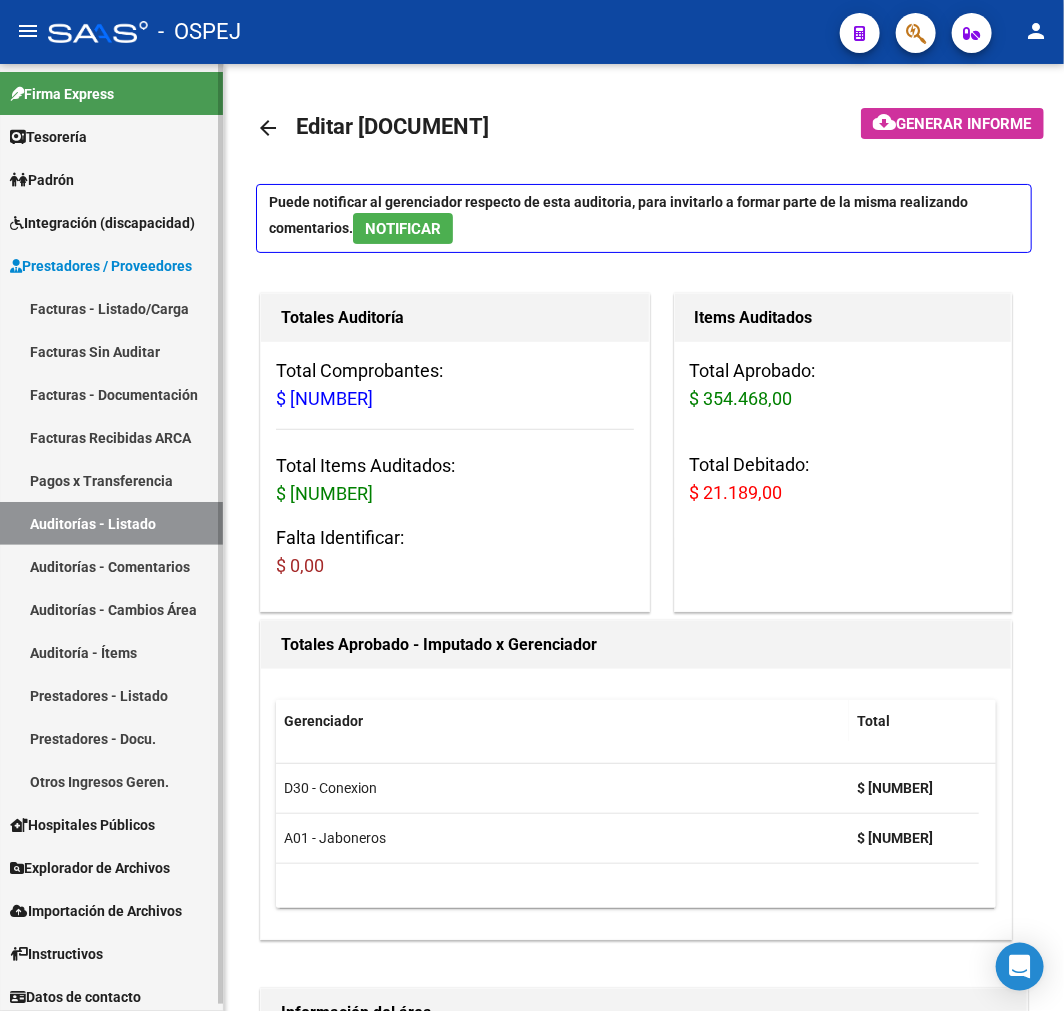 click on "Auditorías - Listado" at bounding box center (111, 523) 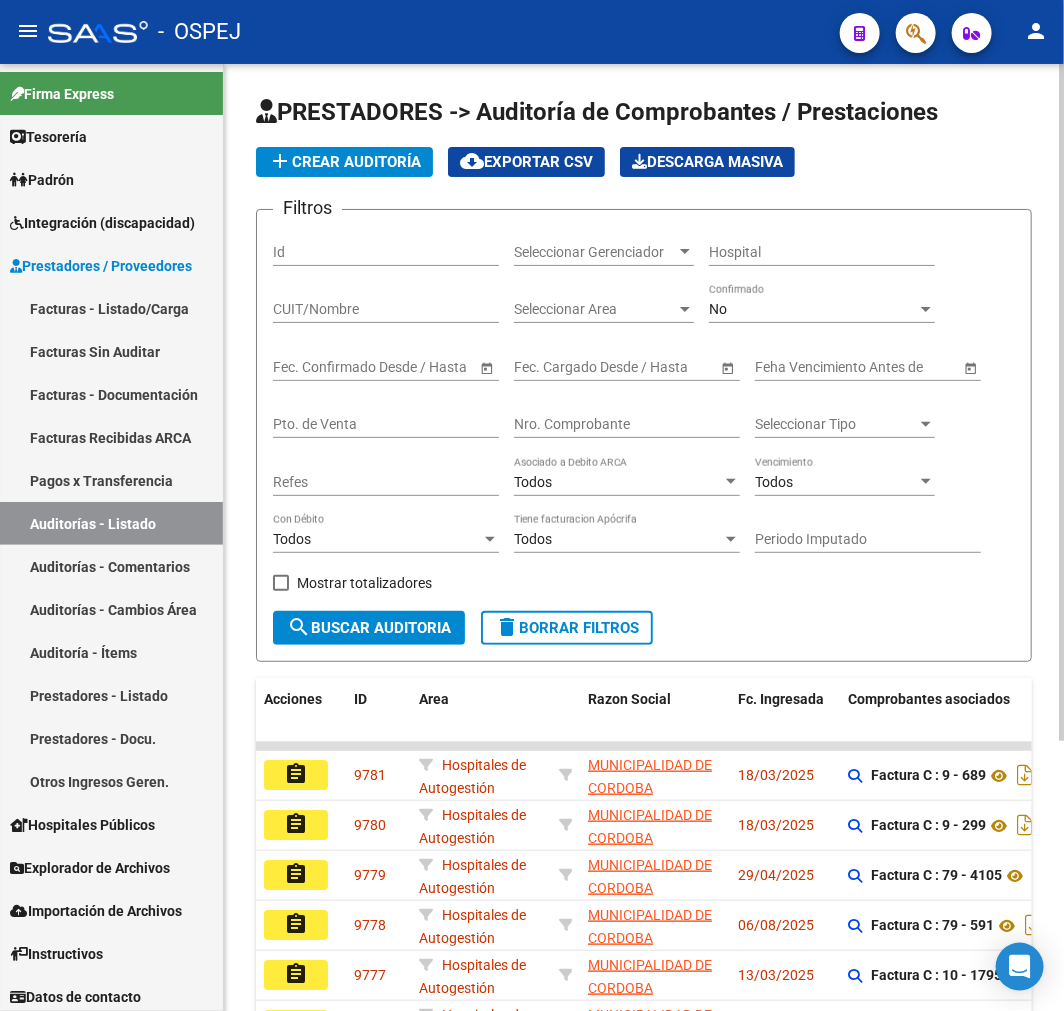 click on "Nro. Comprobante" at bounding box center (627, 424) 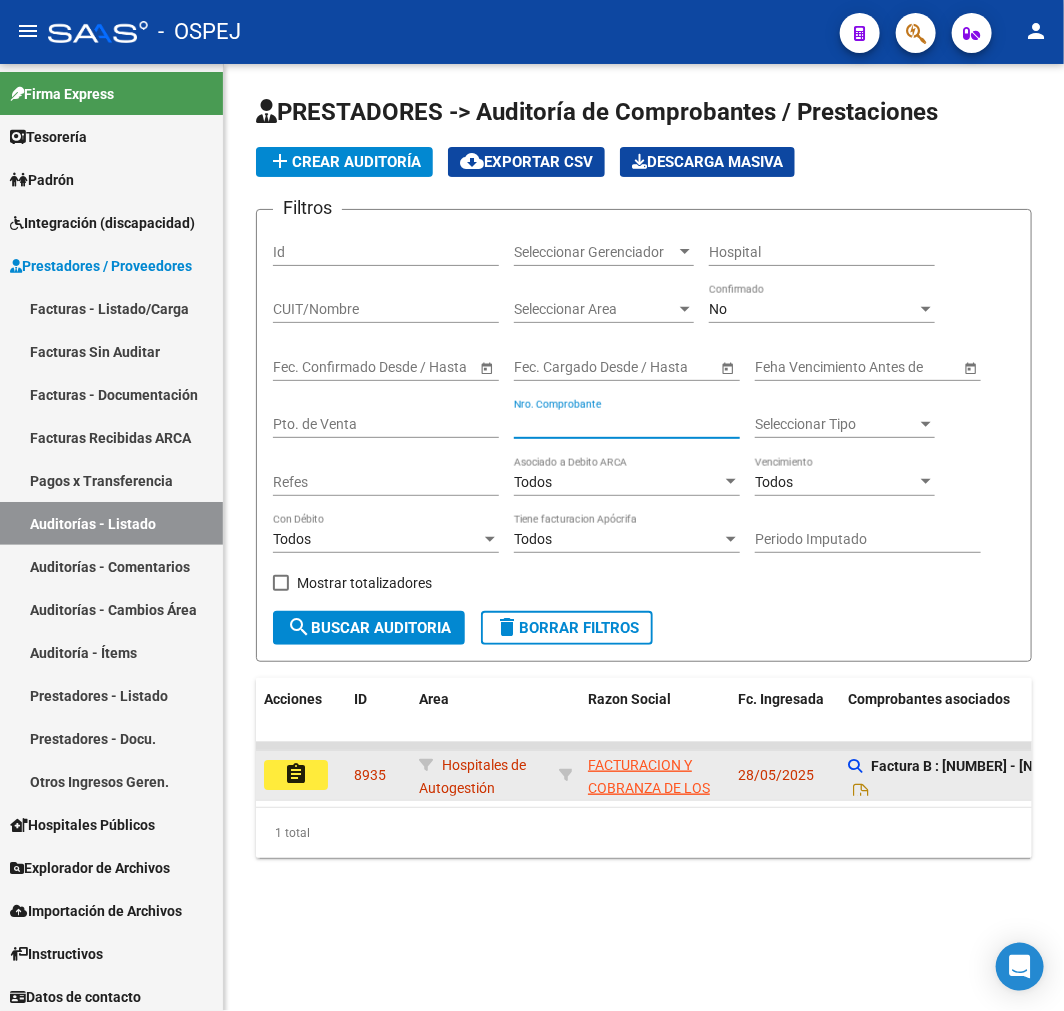 type on "76026" 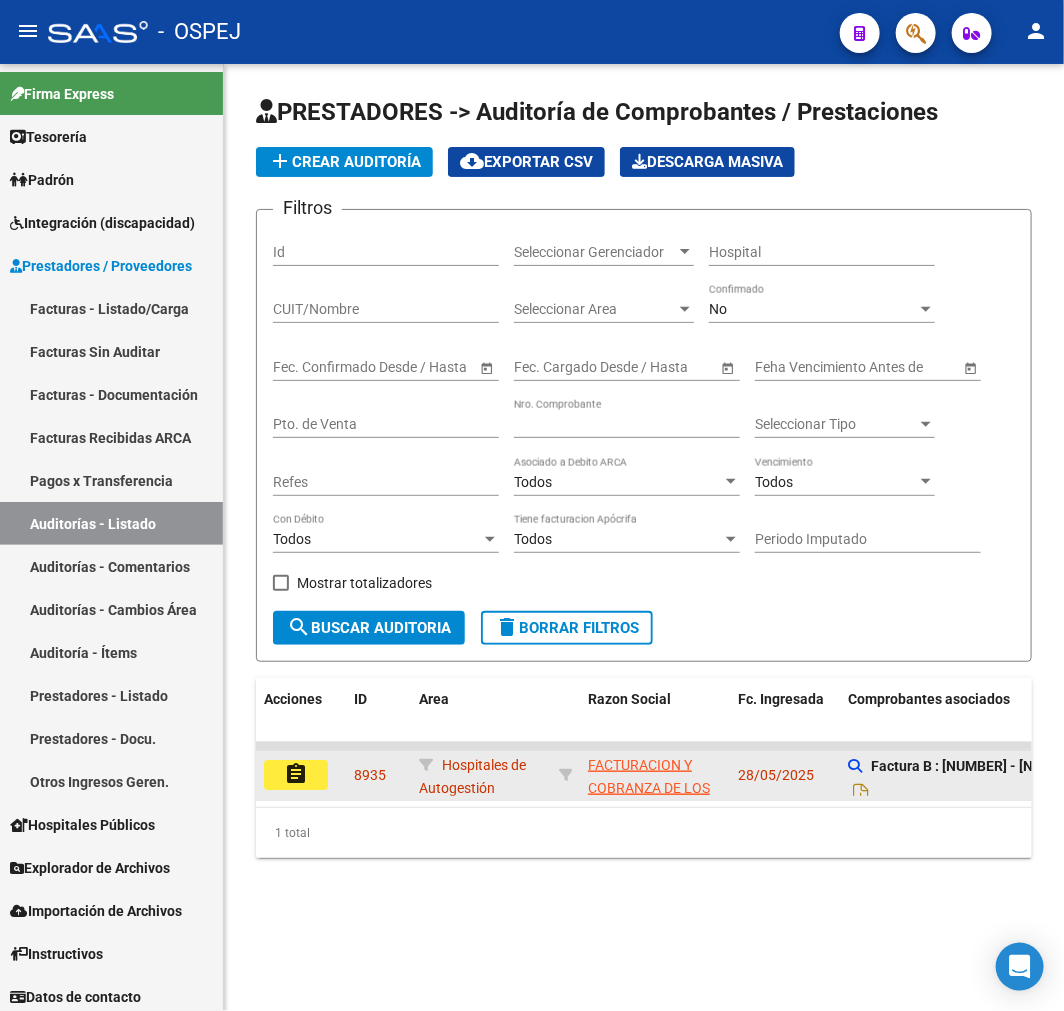 click on "assignment" 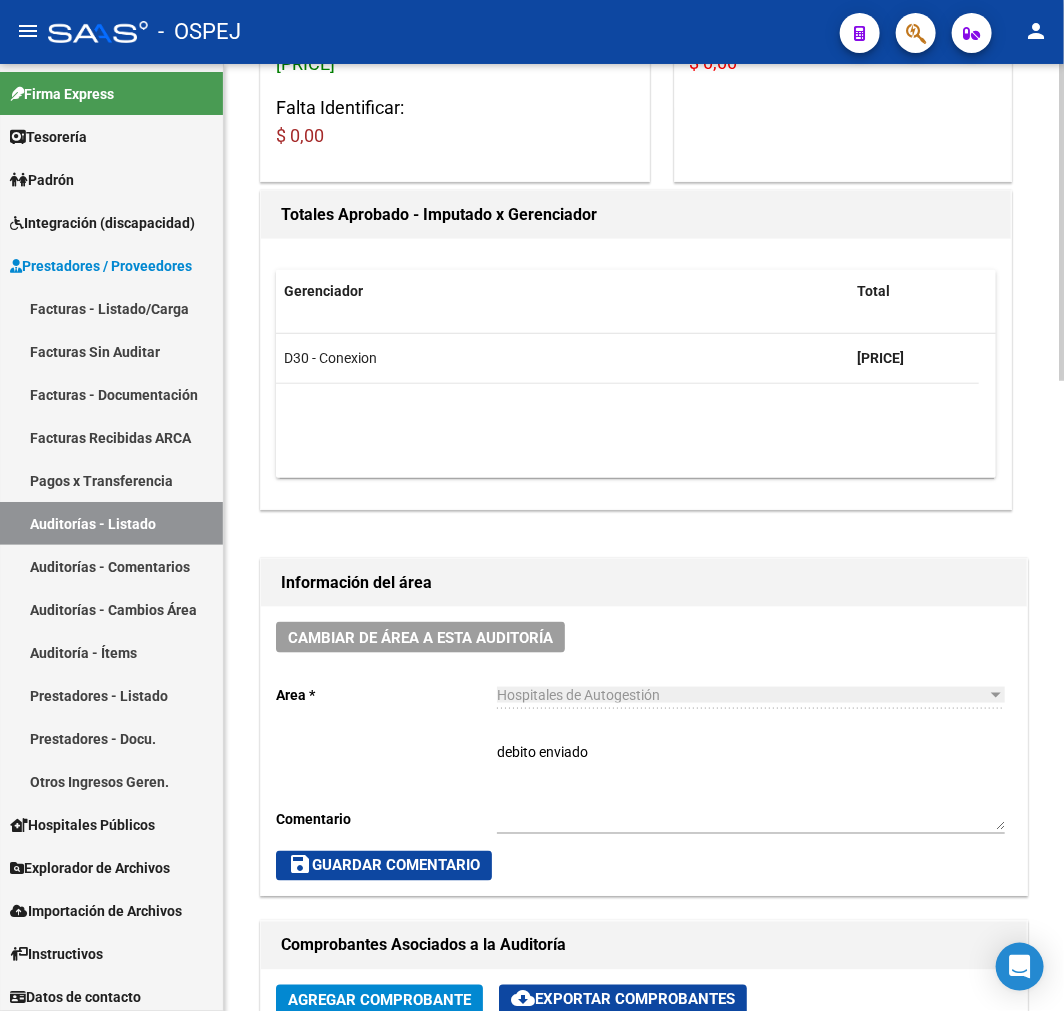 scroll, scrollTop: 777, scrollLeft: 0, axis: vertical 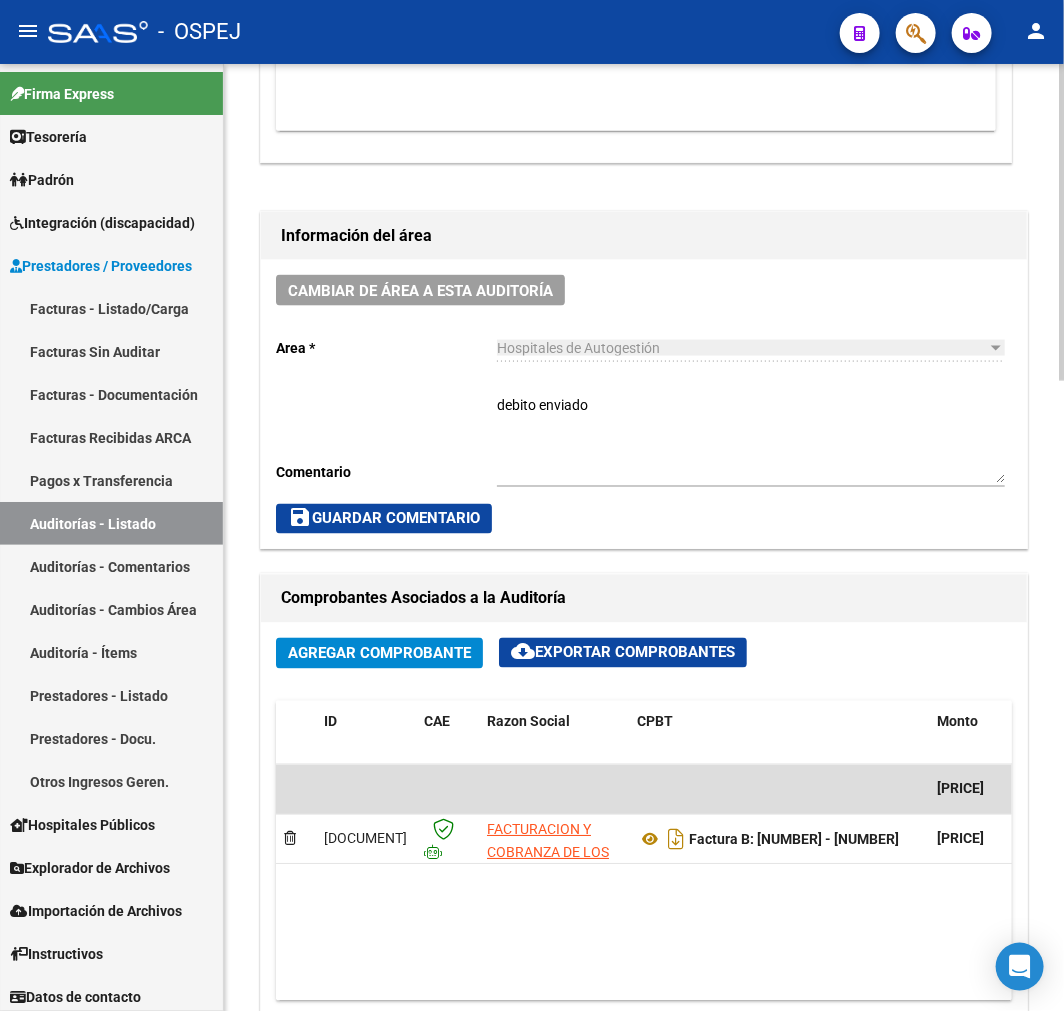 click on "debito enviado" at bounding box center (751, 439) 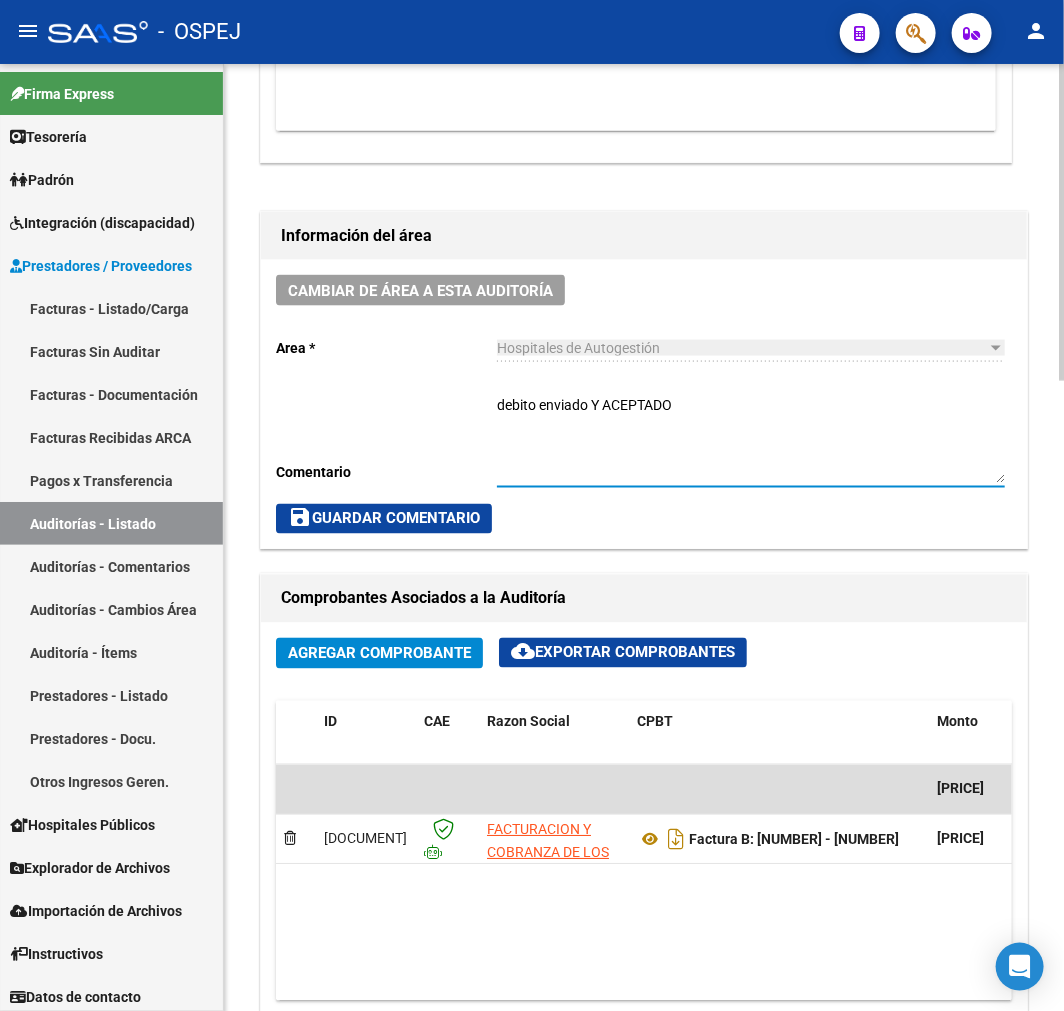 type on "debito enviado Y ACEPTADO" 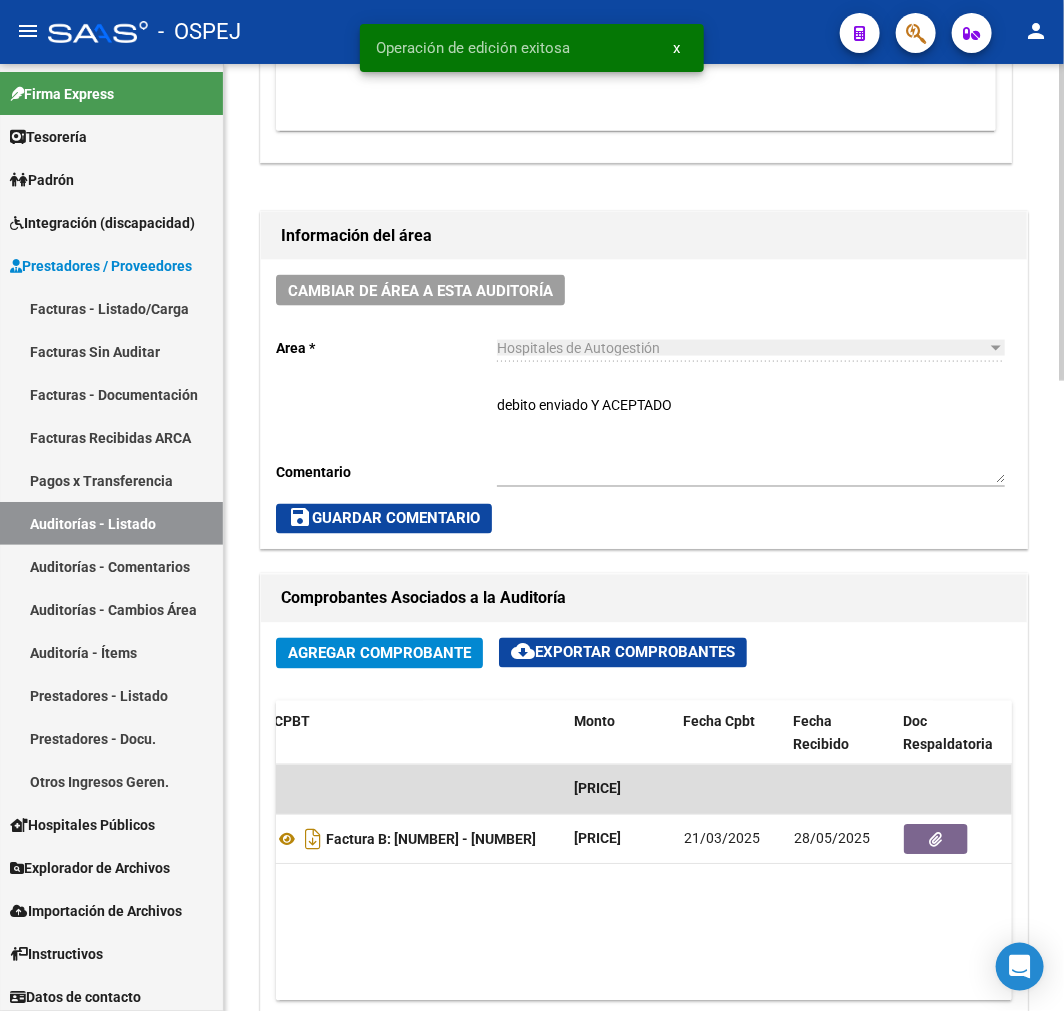 scroll, scrollTop: 0, scrollLeft: 596, axis: horizontal 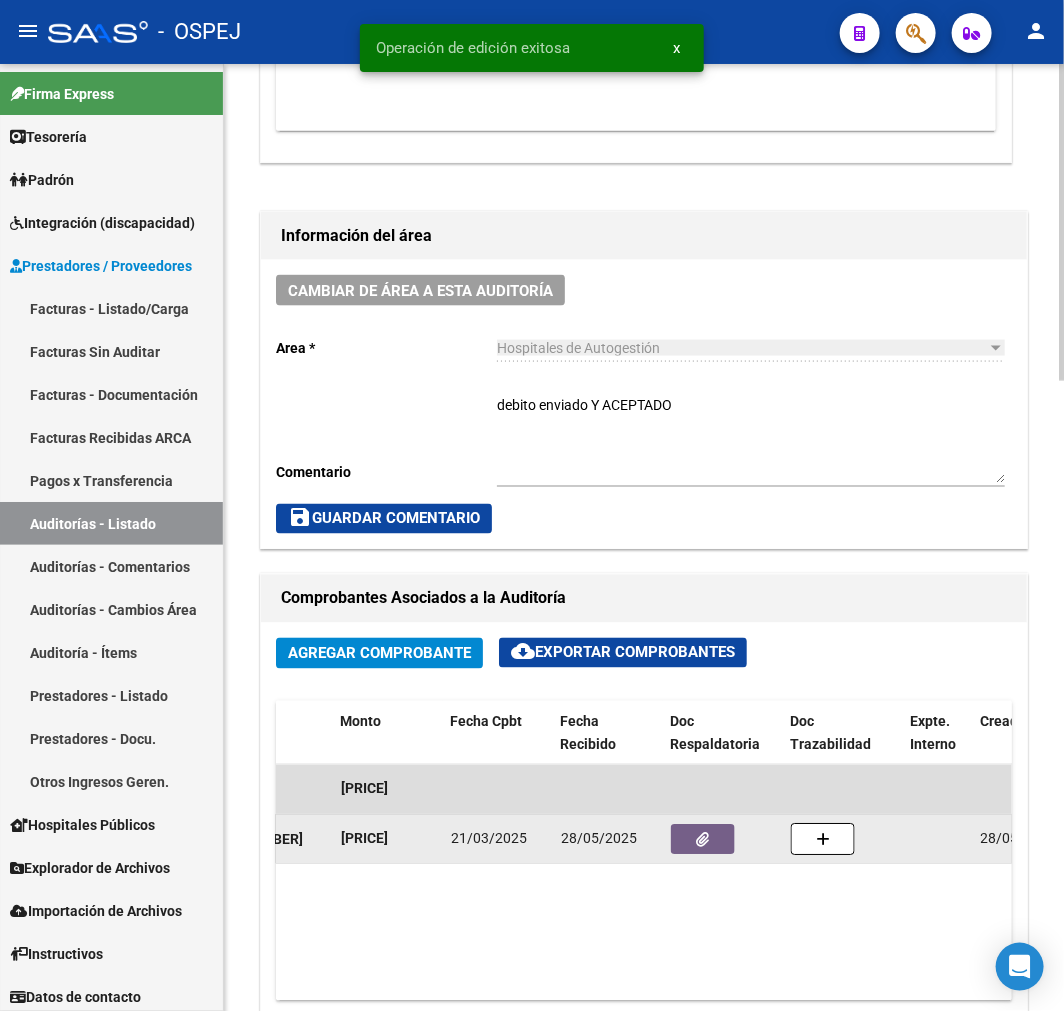 click 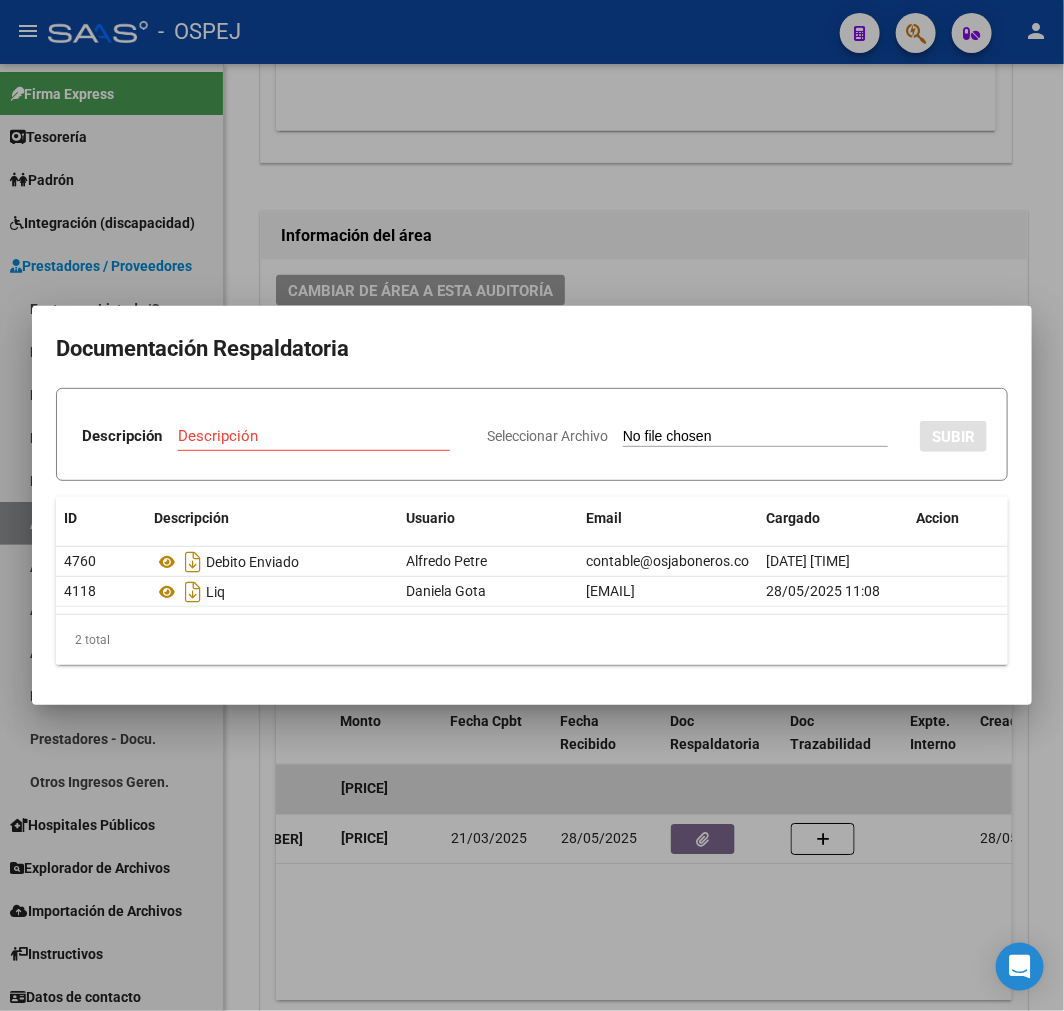 type on "C:\fakepath\FACB2 0001-00076026 Respuesta de Impugnacion.pdf" 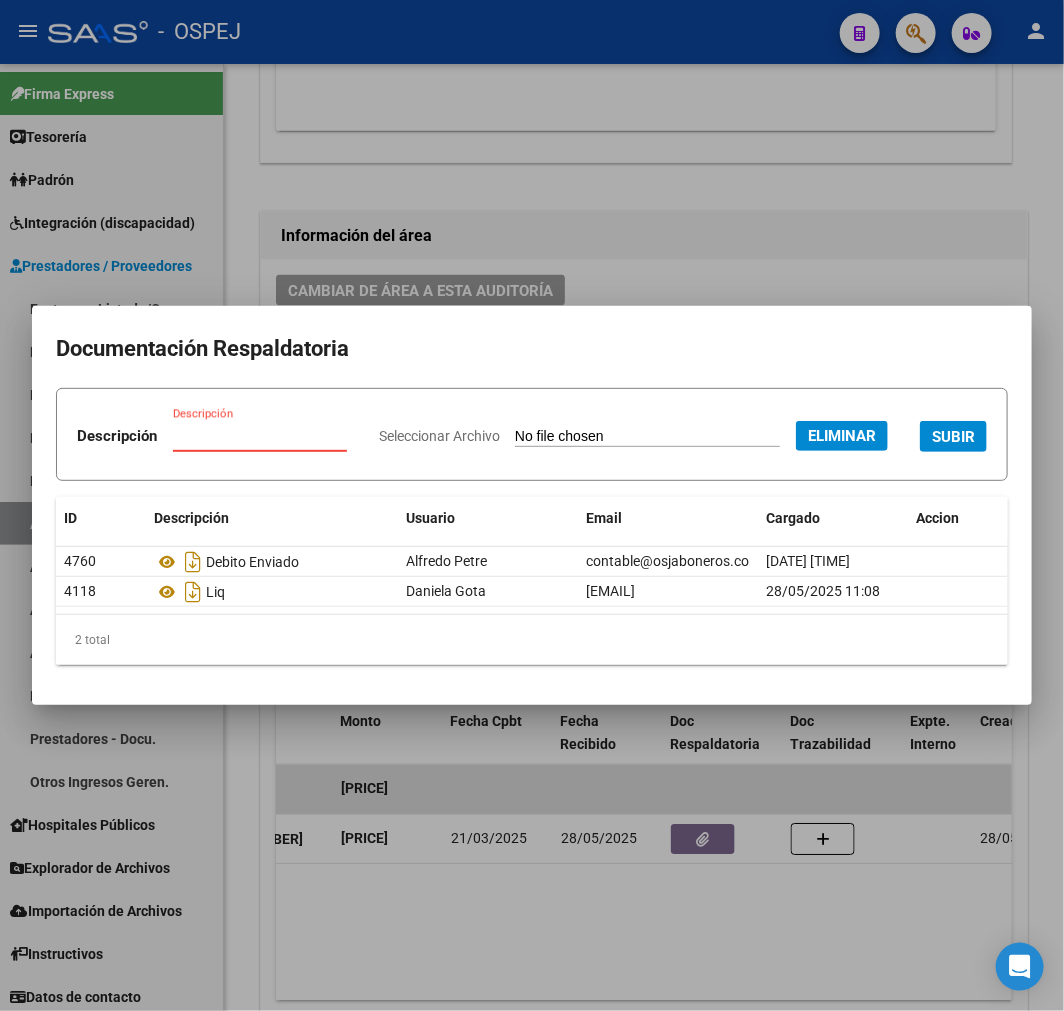 click on "Descripción" at bounding box center (260, 436) 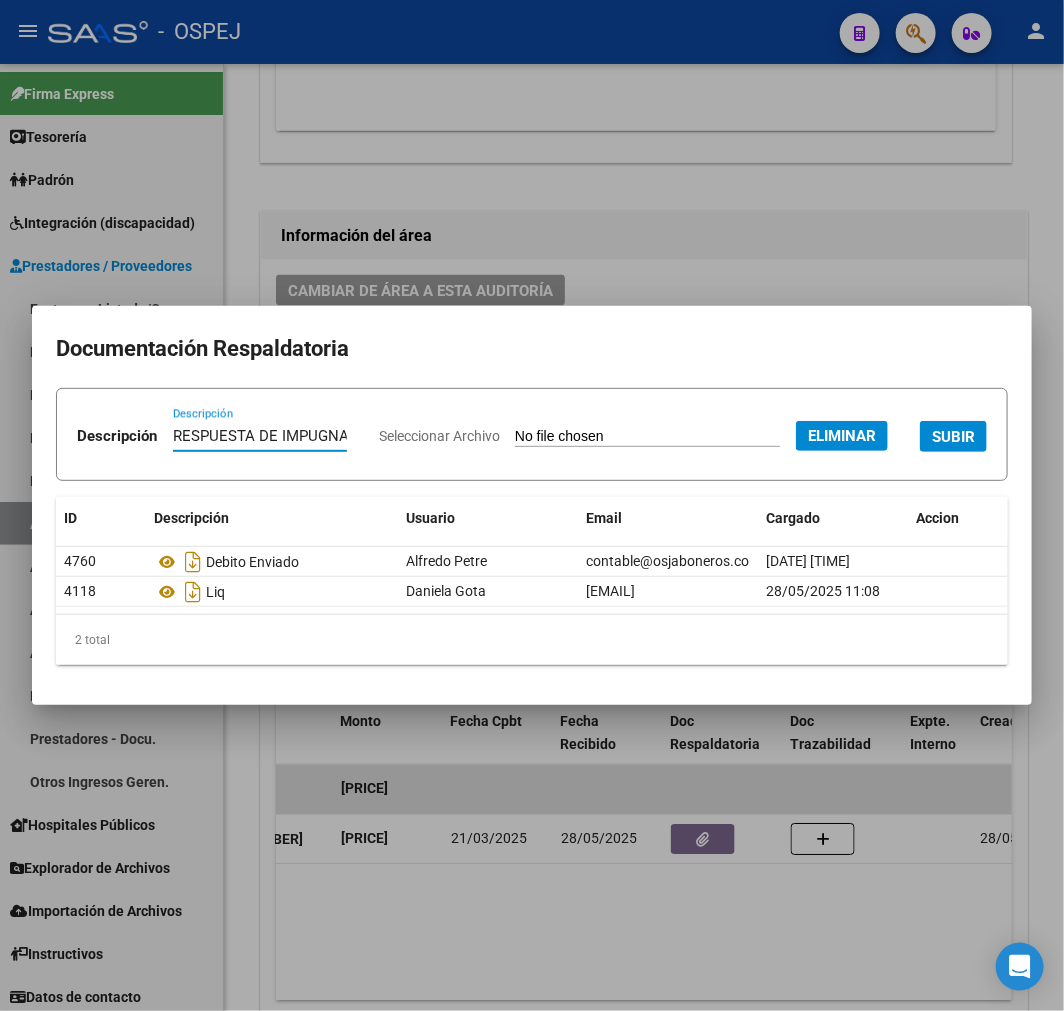 type on "RESPUESTA DE IMPUGNACION" 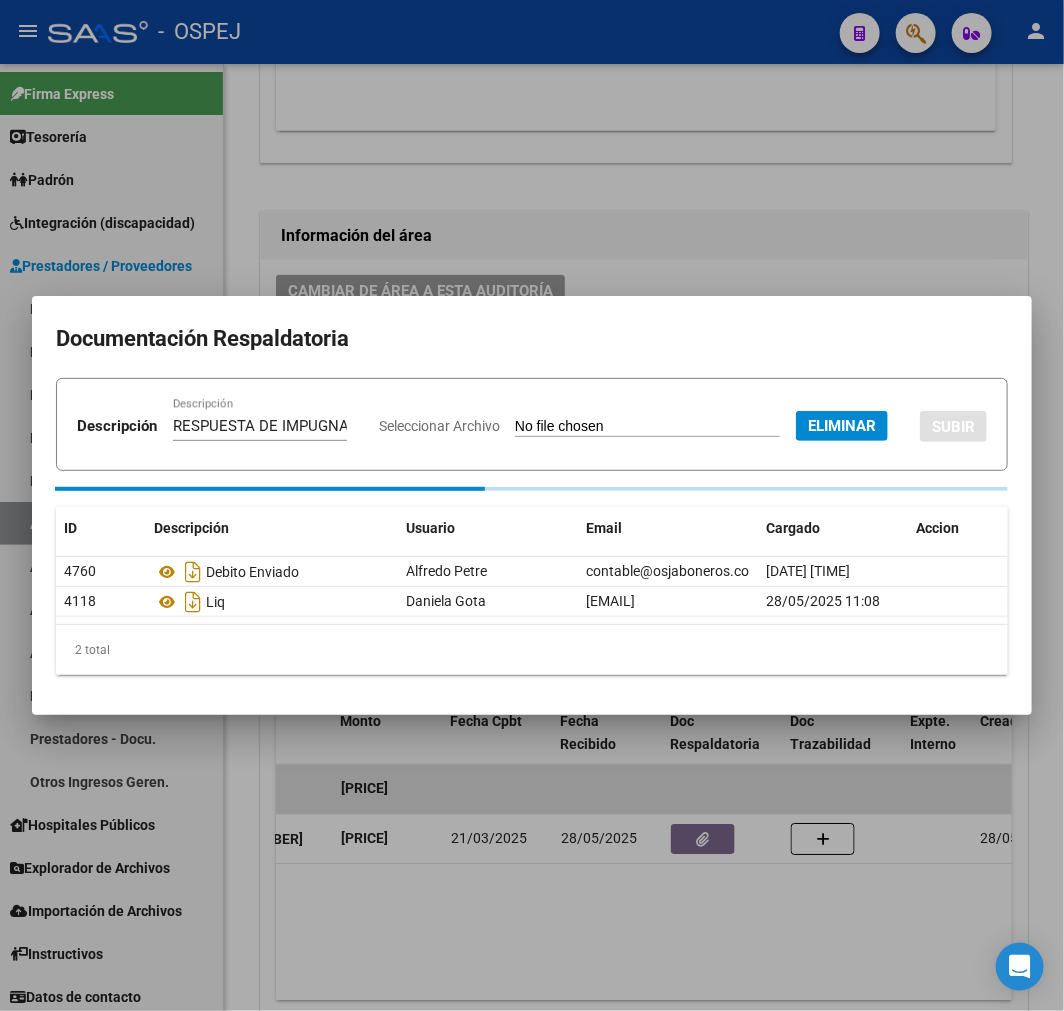 type 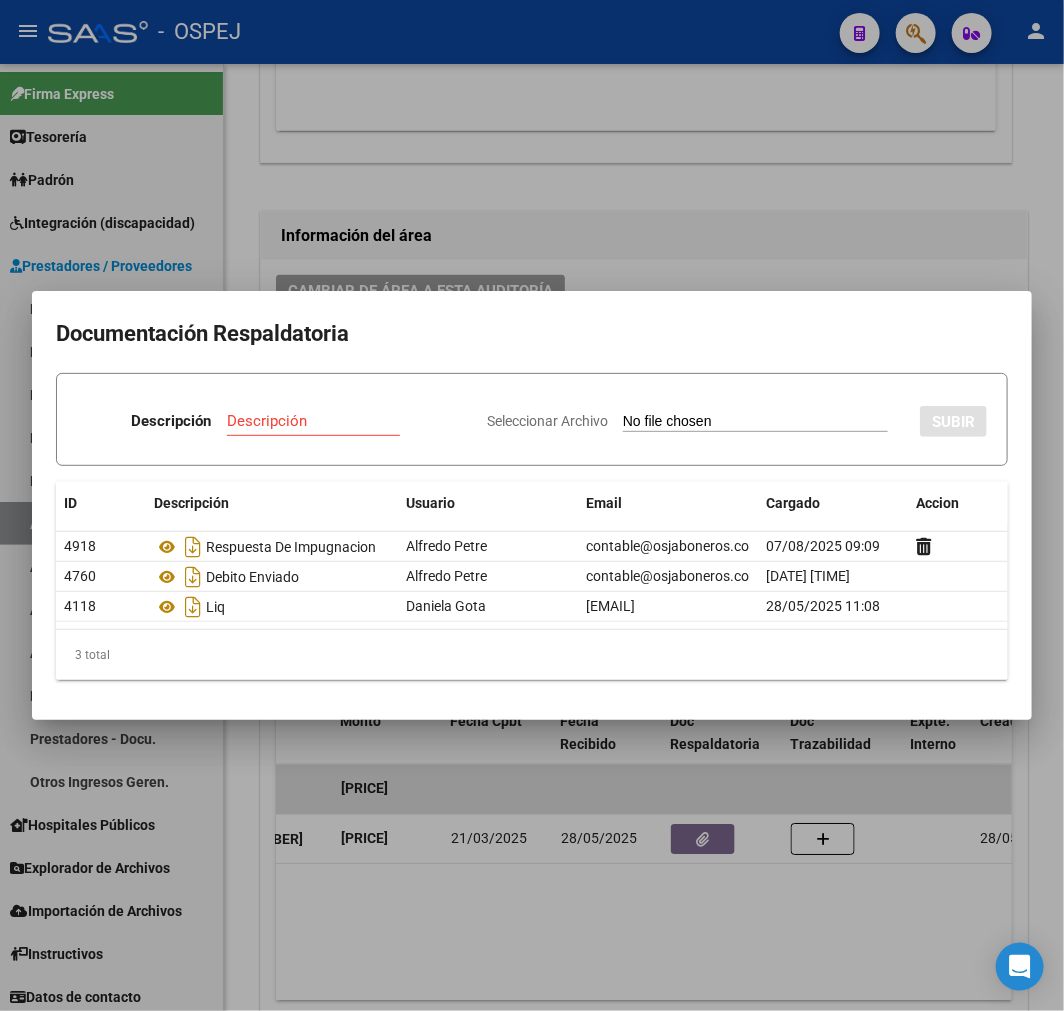 type on "C:\fakepath\FACB2 0001-00076026 Detalle de Analisis de Impugnacion.pdf" 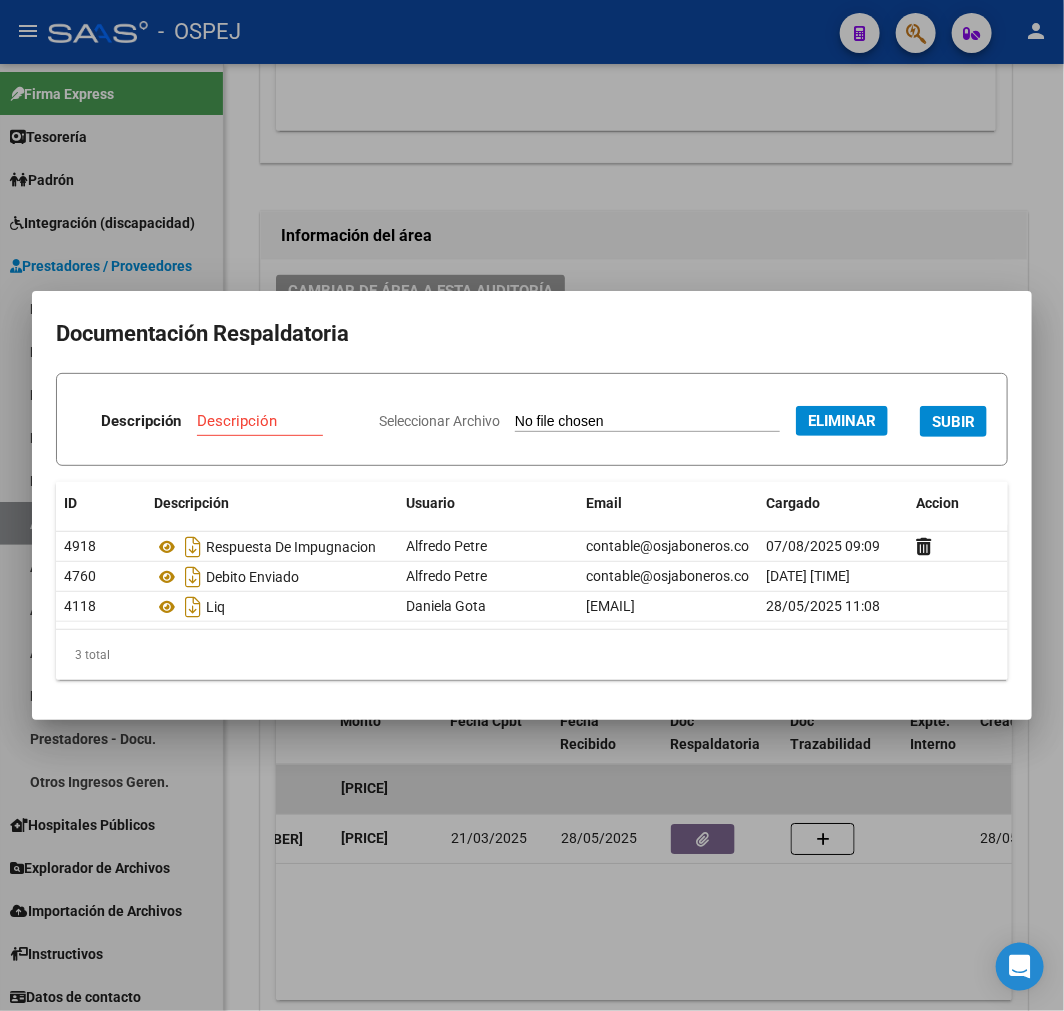 click on "Descripción" at bounding box center [272, 421] 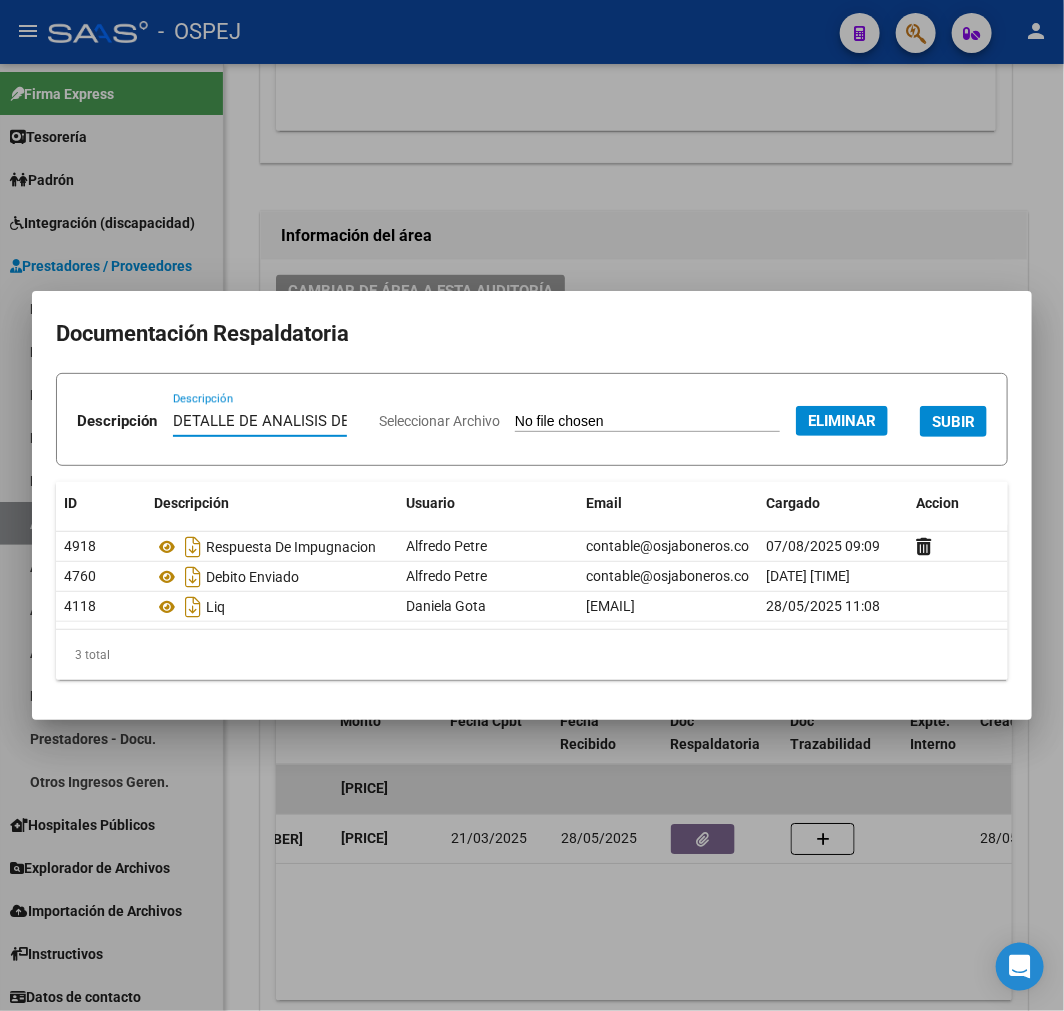 type on "DETALLE DE ANALISIS DE IMPUGNACION" 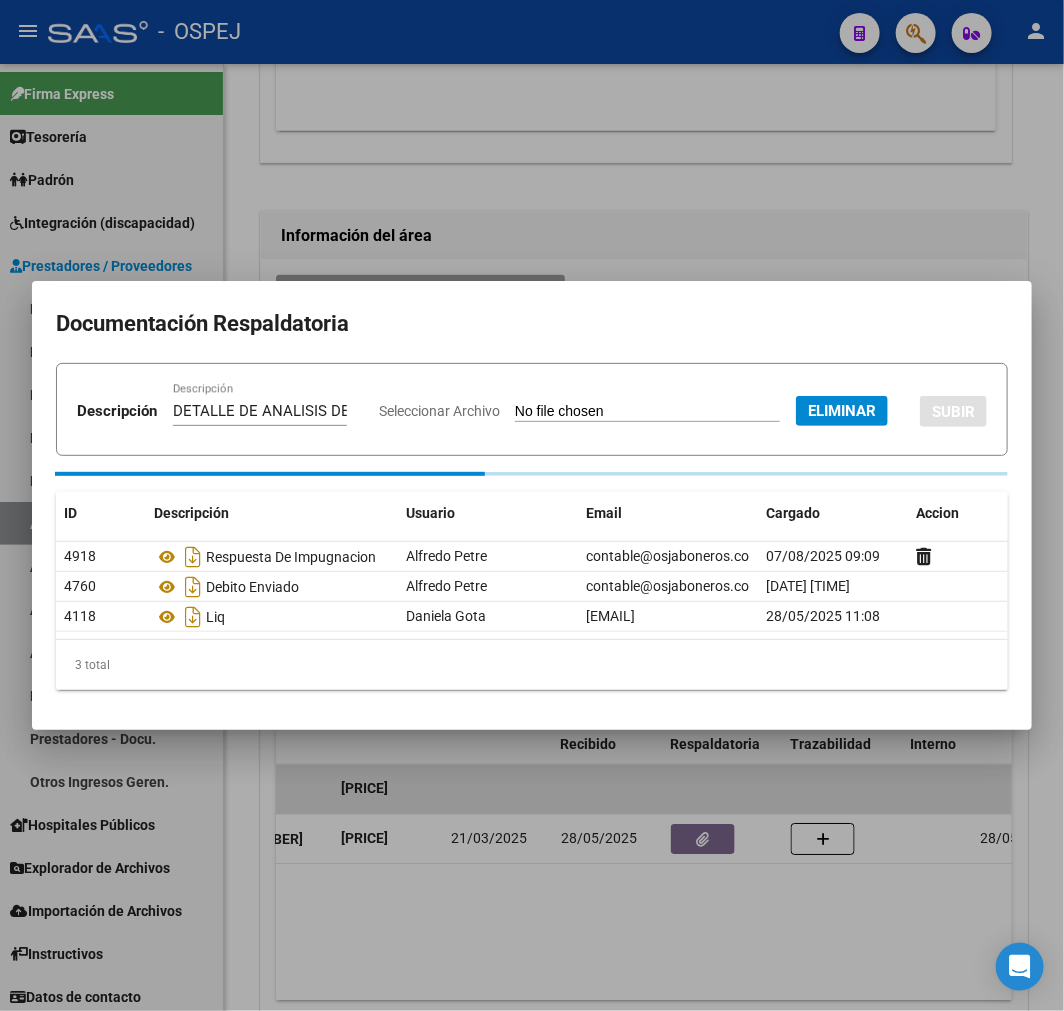 type 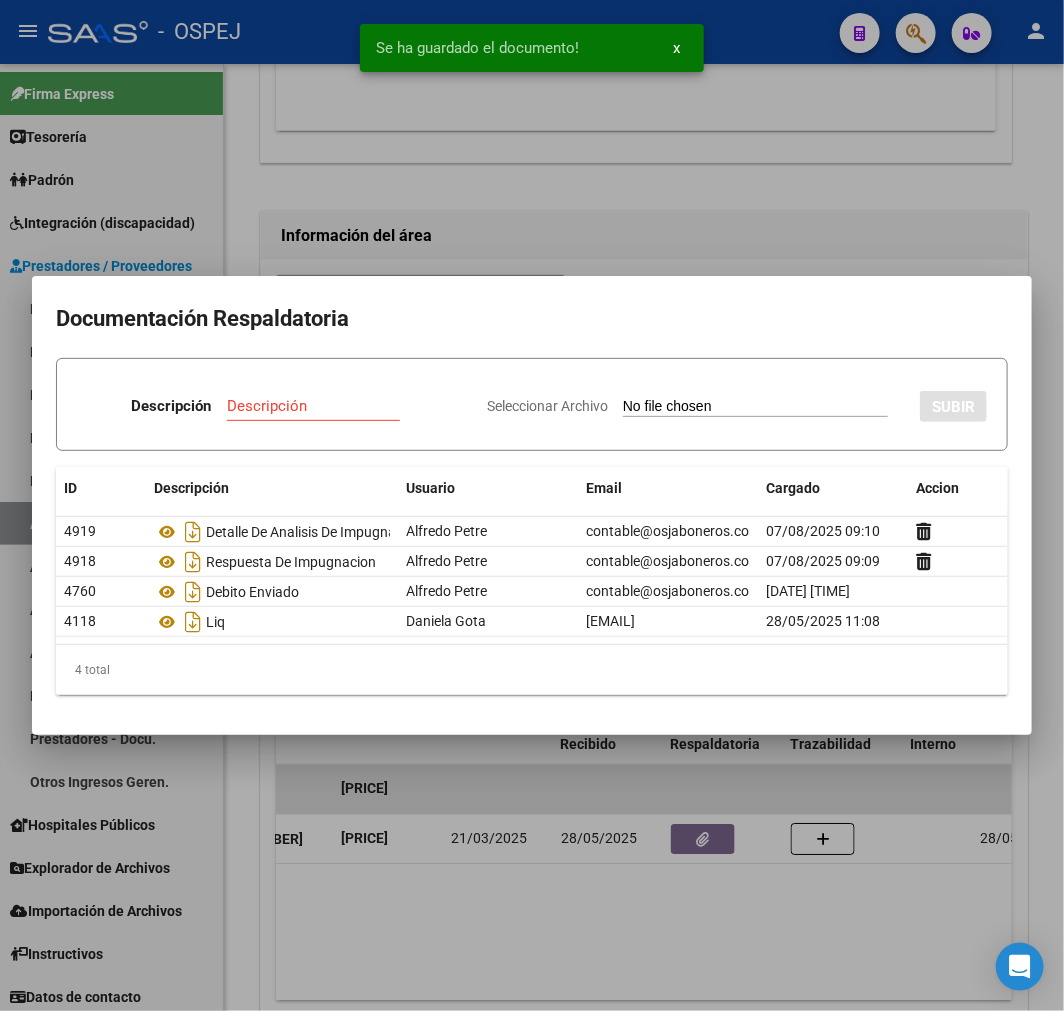 type on "C:\fakepath\NCB 0001-00043680.pdf" 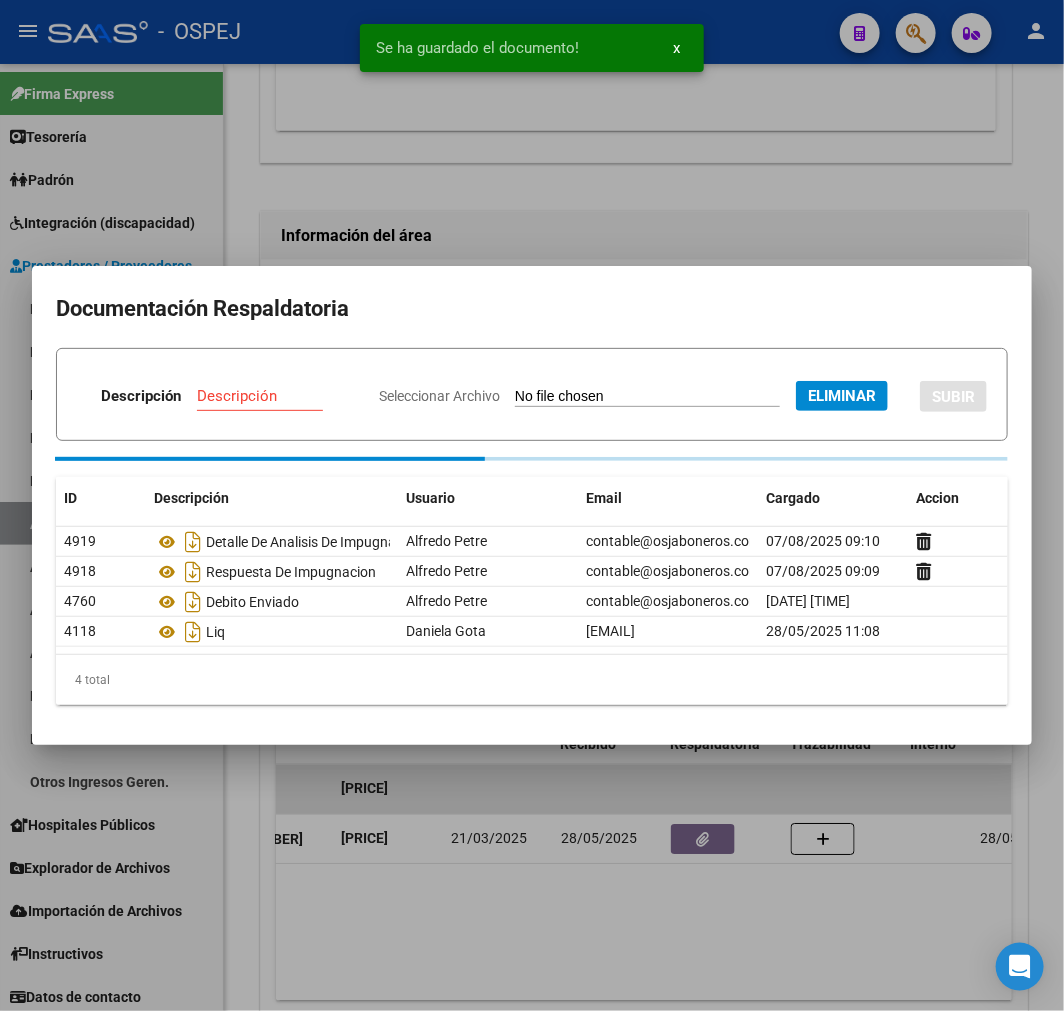 click on "Descripción" at bounding box center [272, 396] 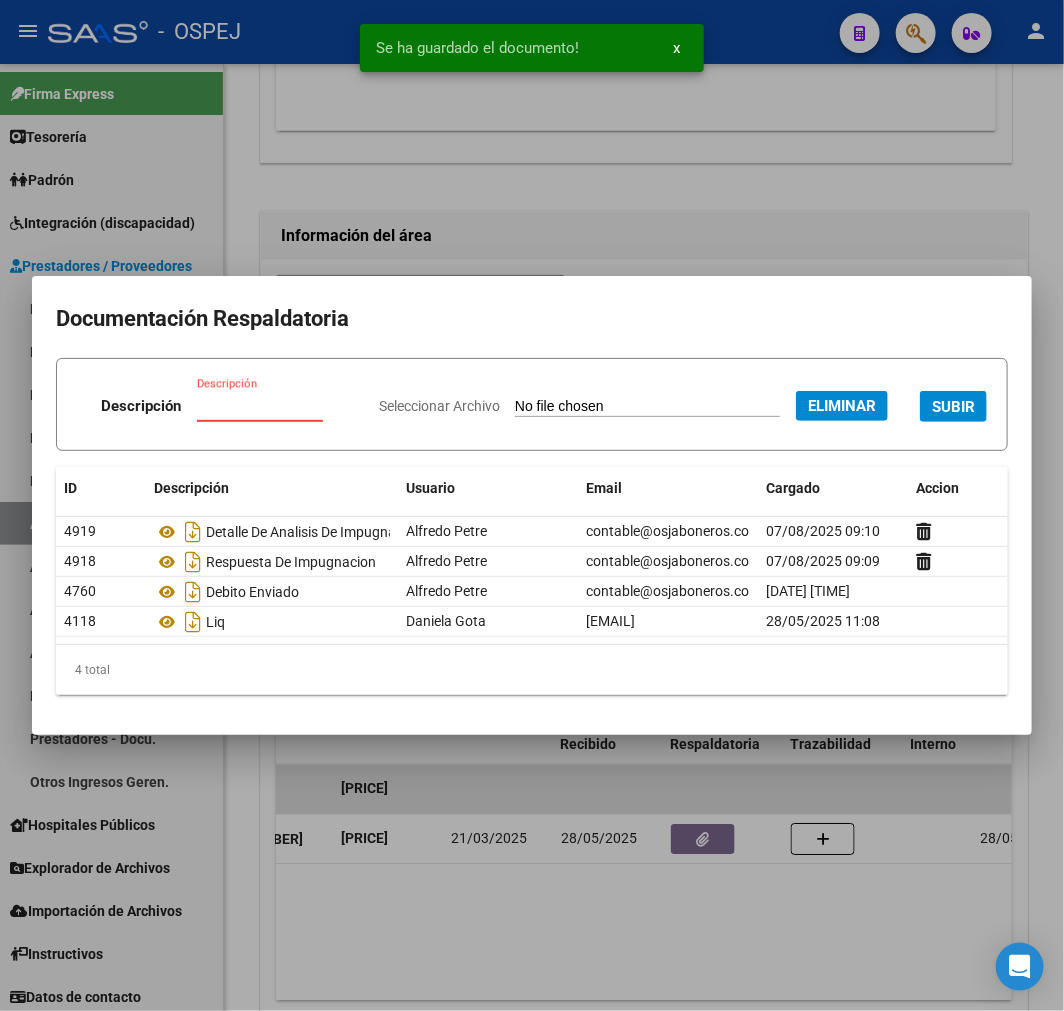 click on "Descripción" at bounding box center (272, 406) 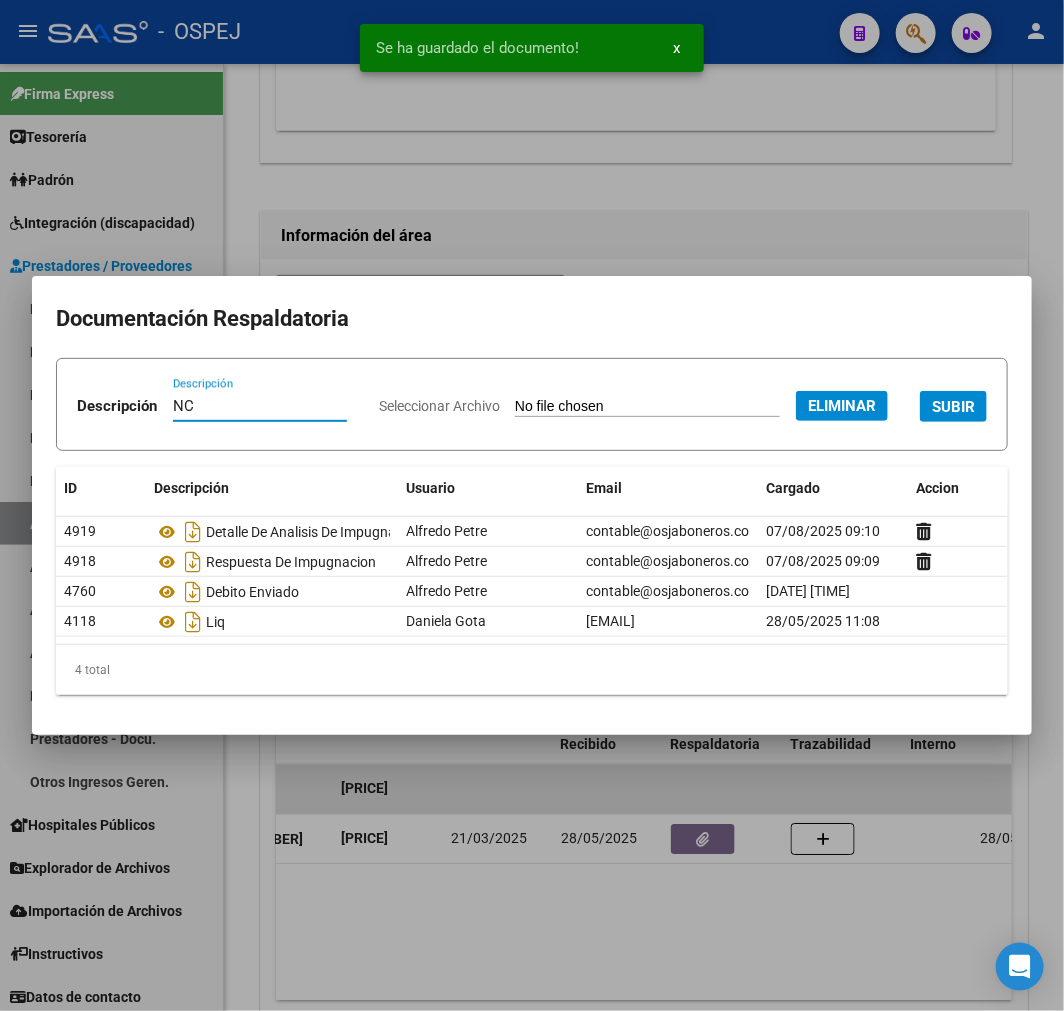 type on "NC" 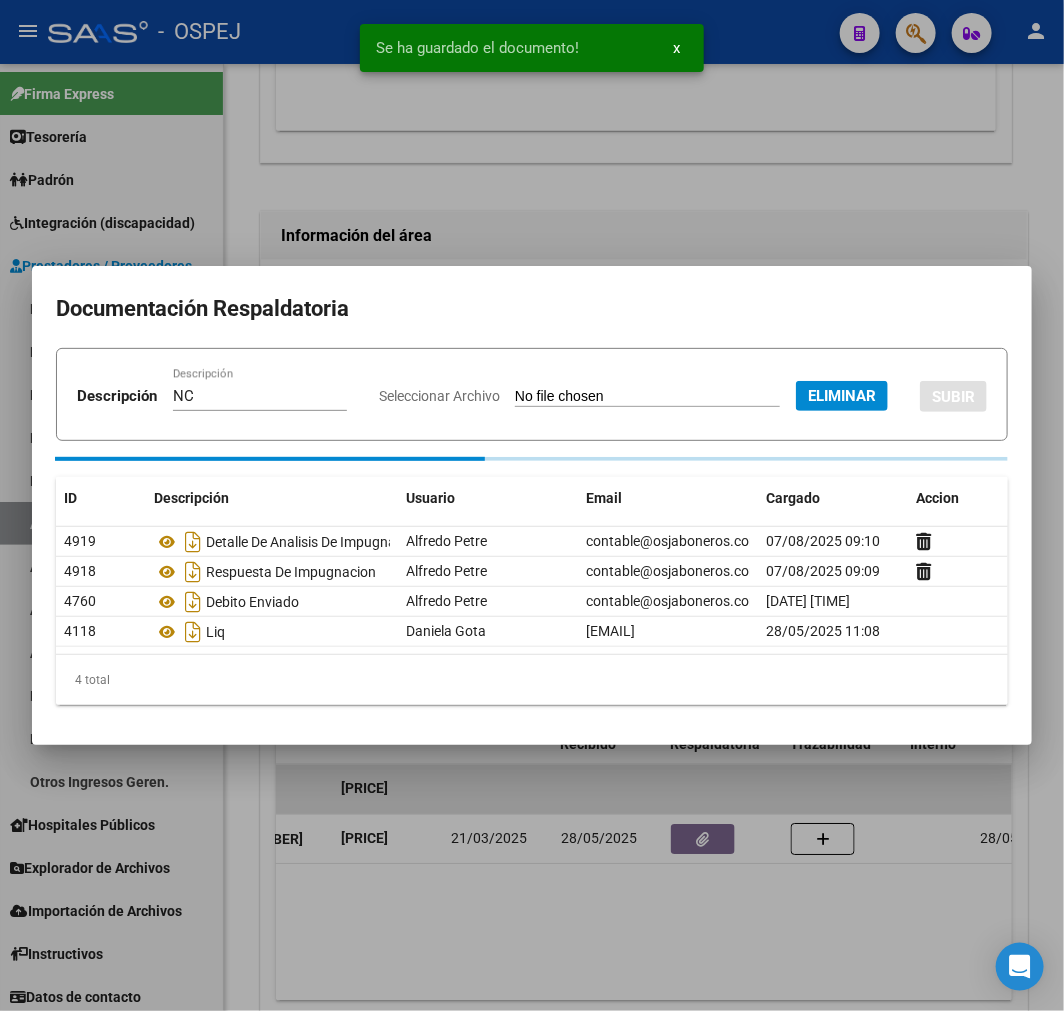 type 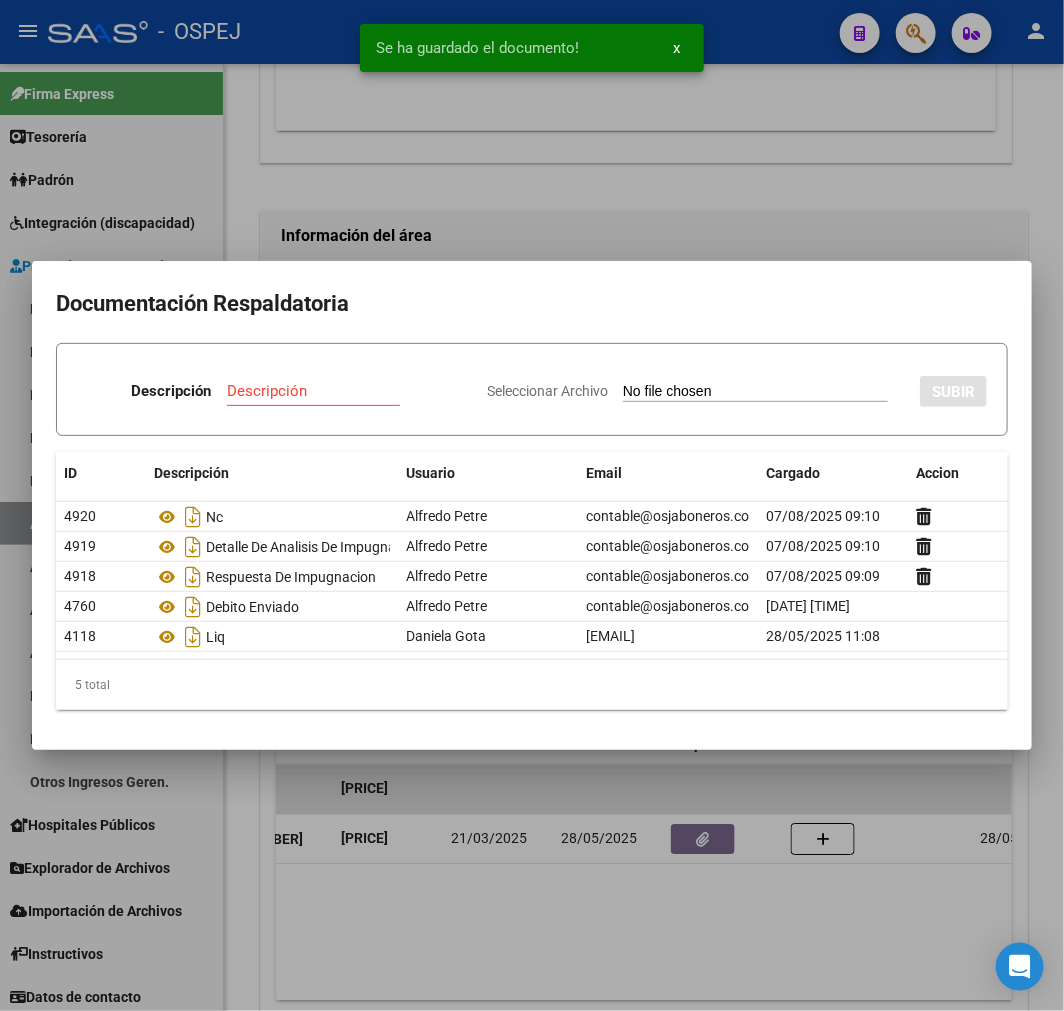 click at bounding box center (532, 505) 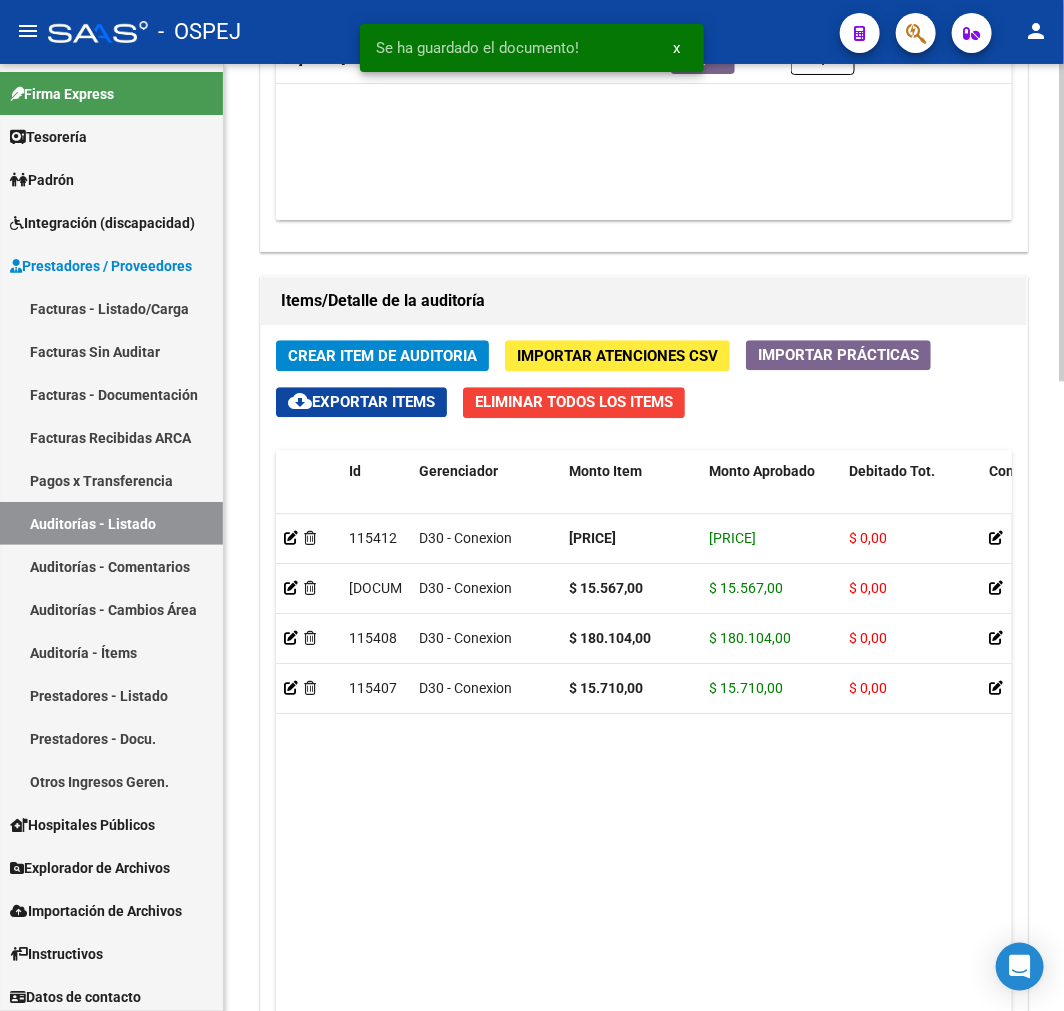 scroll, scrollTop: 1777, scrollLeft: 0, axis: vertical 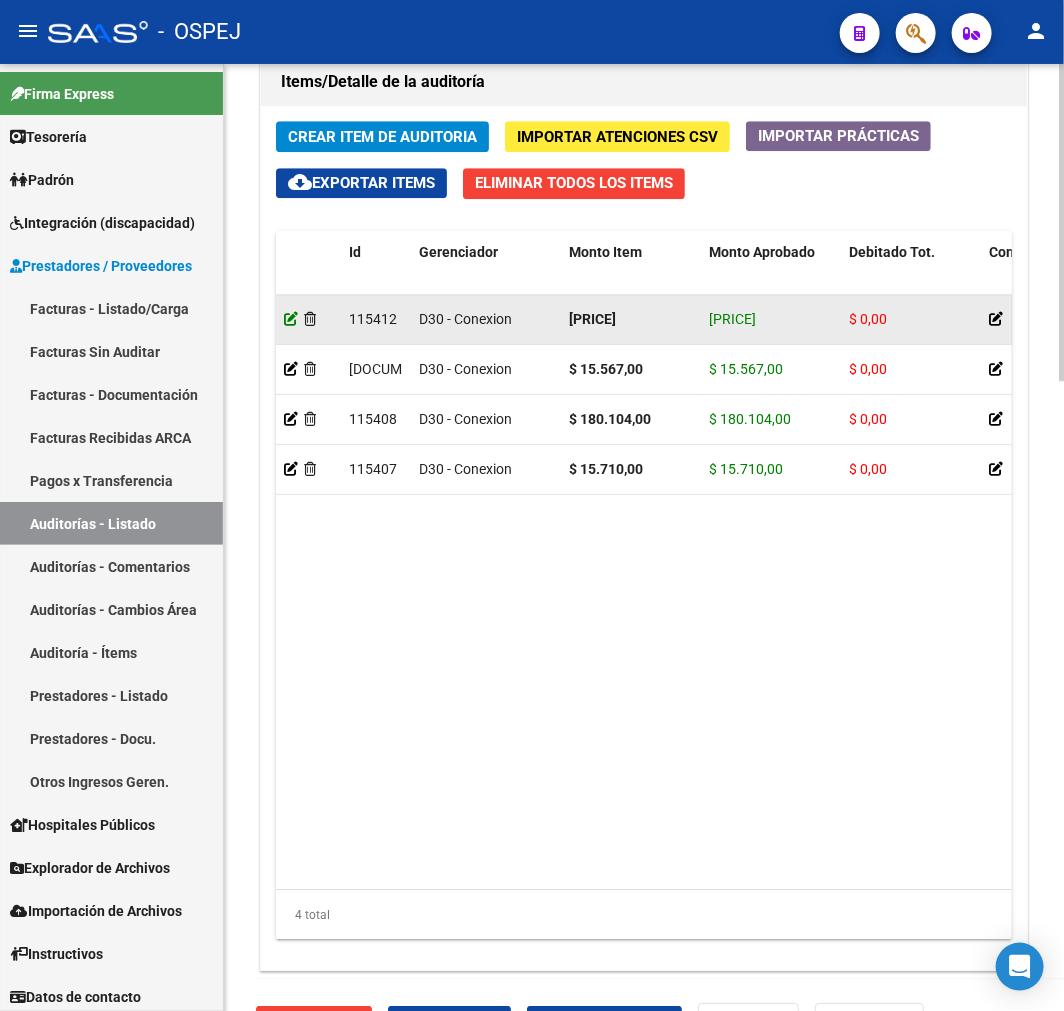 click 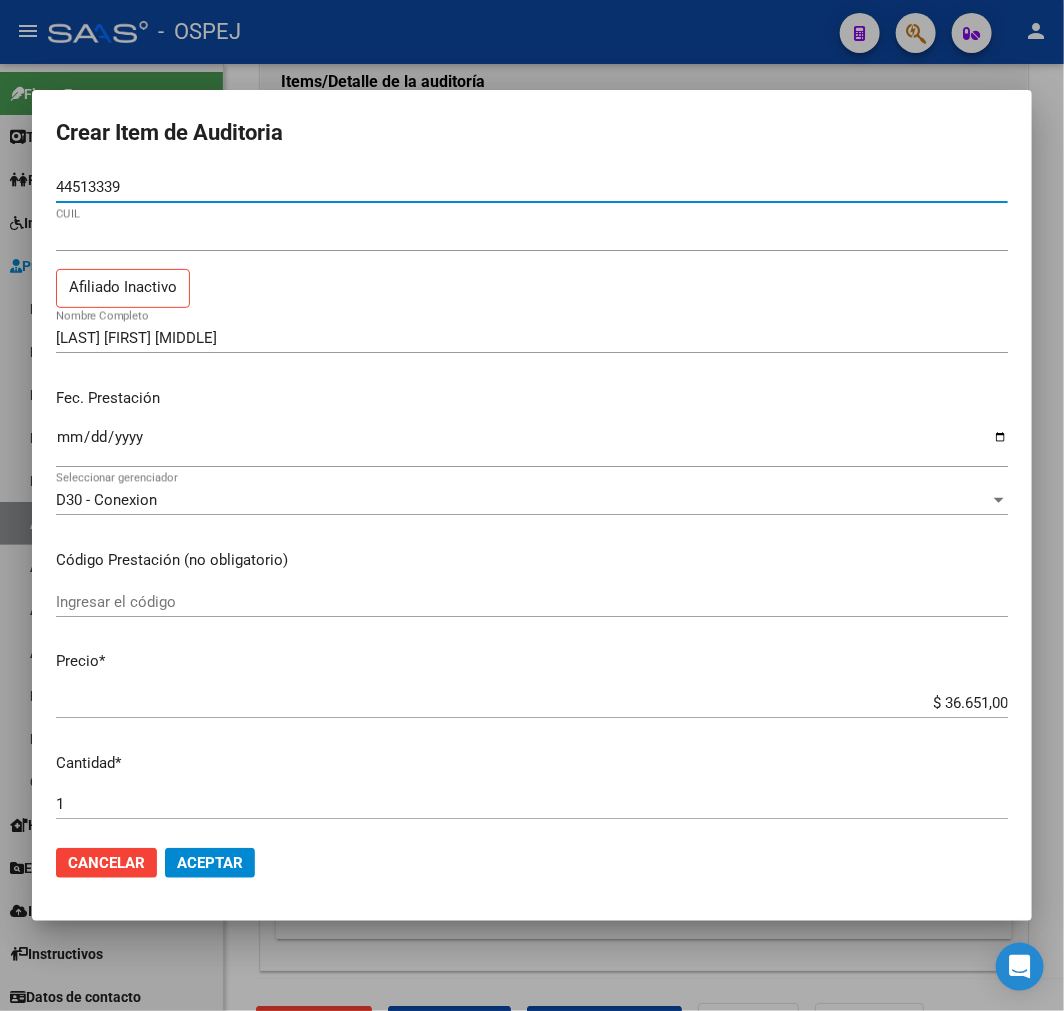click on "$ 36.651,00" at bounding box center (532, 703) 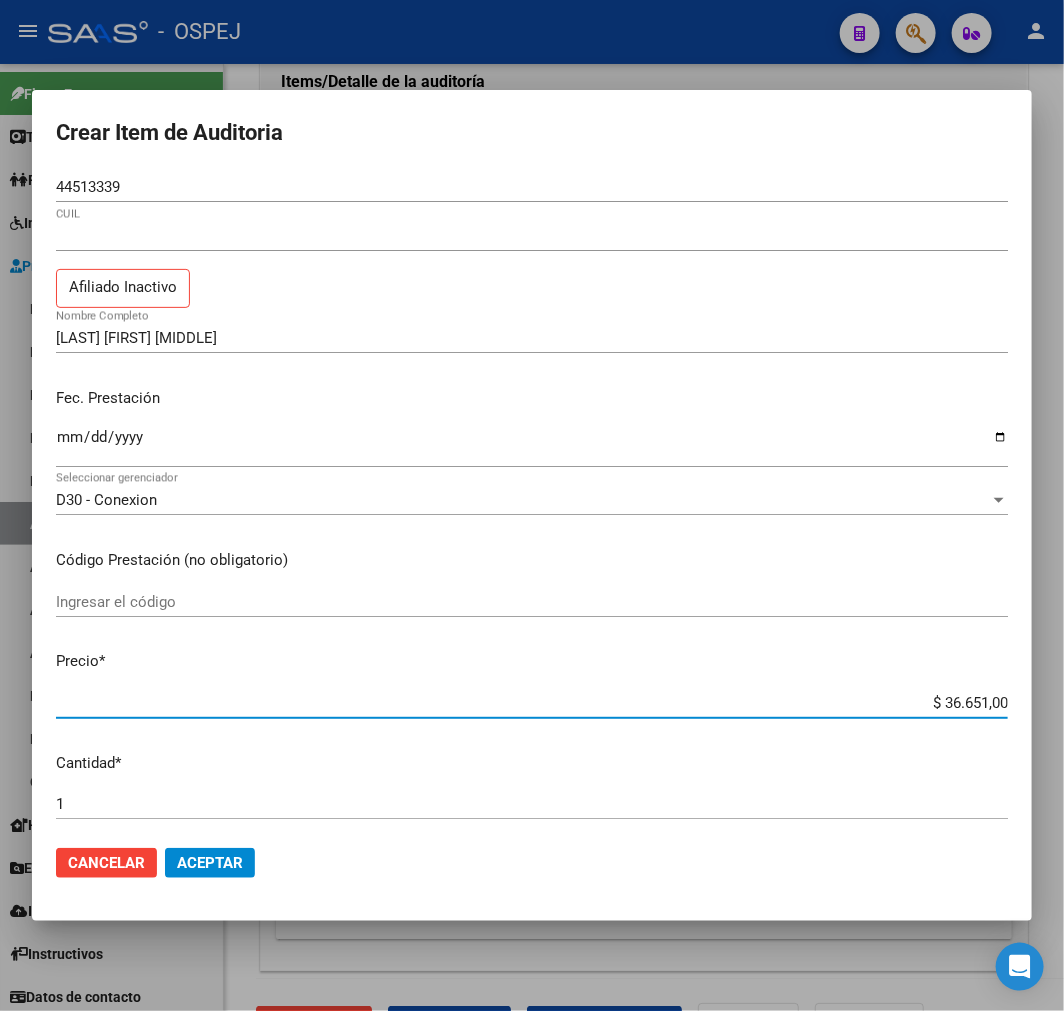 click on "$ 36.651,00" at bounding box center [532, 703] 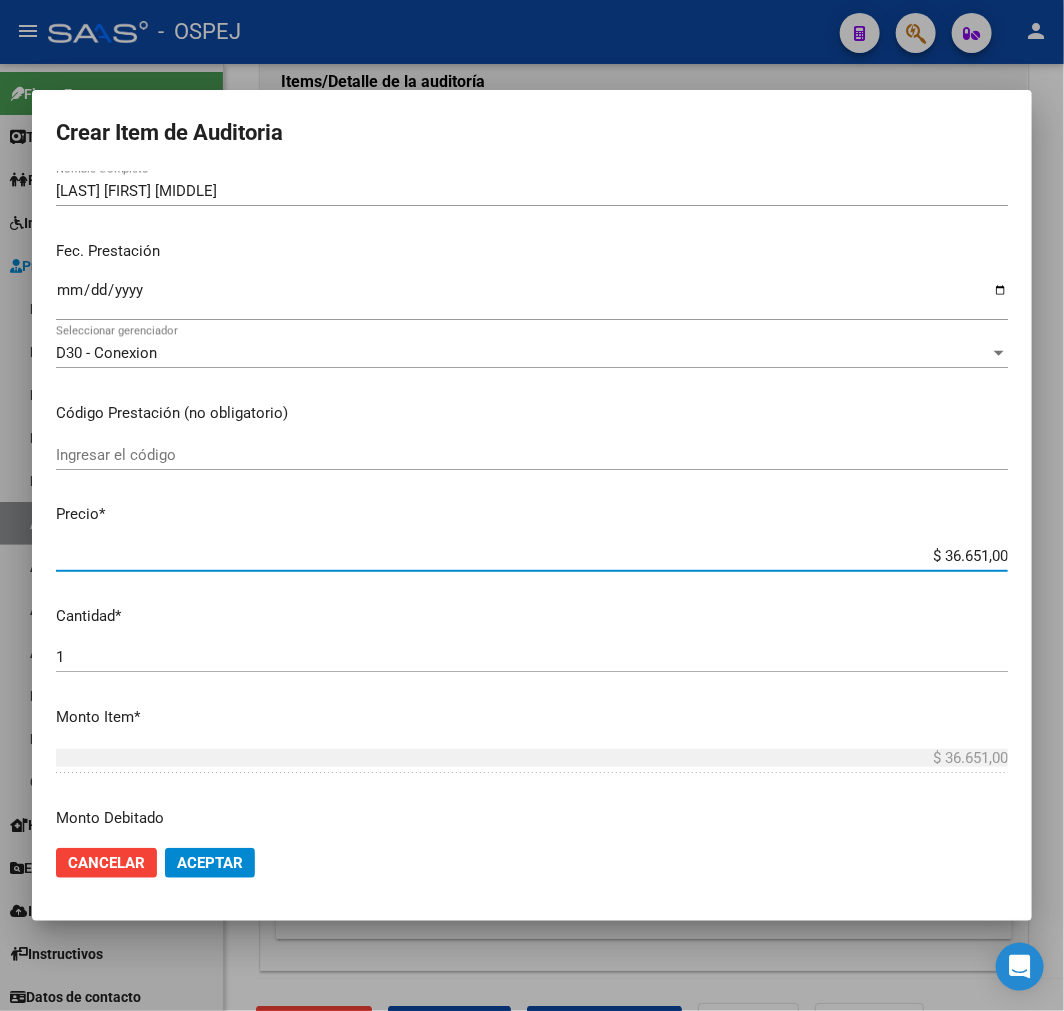 scroll, scrollTop: 555, scrollLeft: 0, axis: vertical 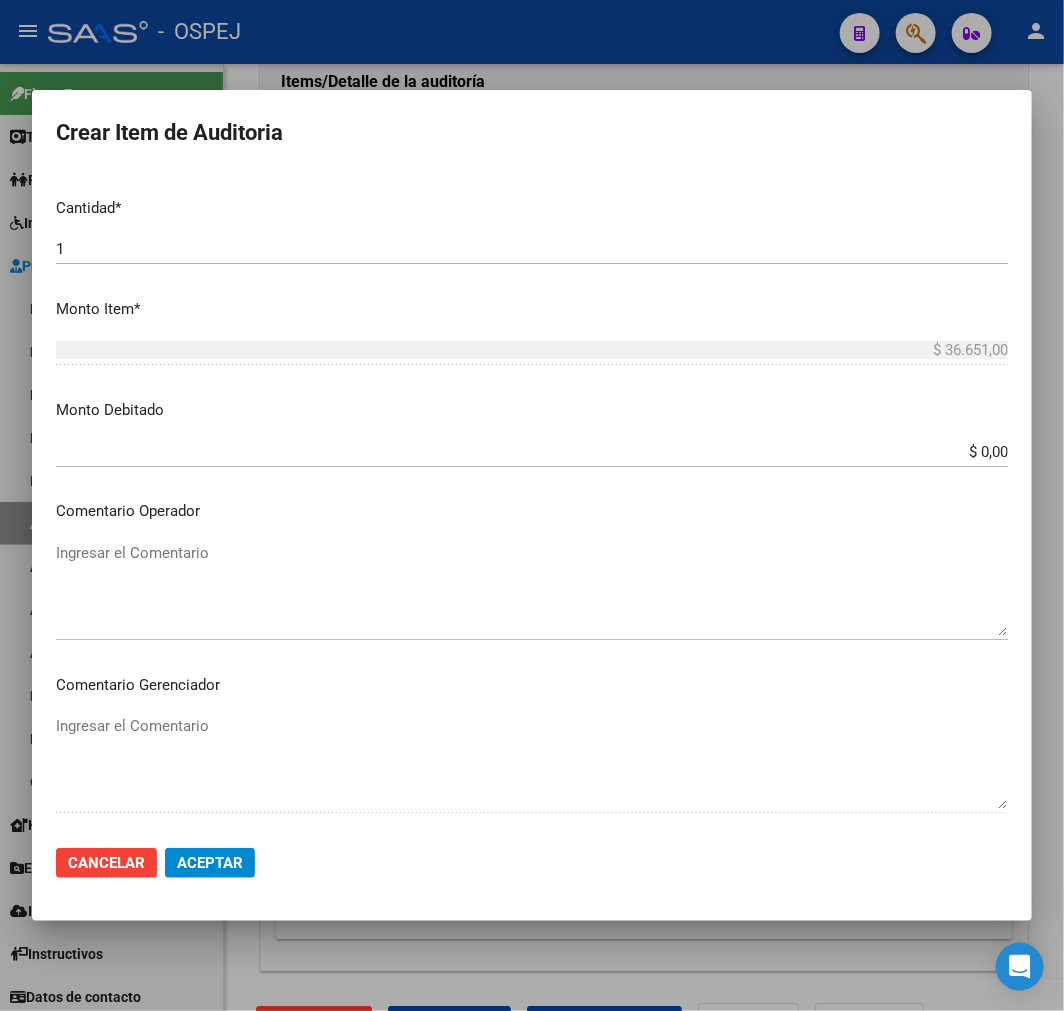 click on "$ 0,00" at bounding box center [532, 452] 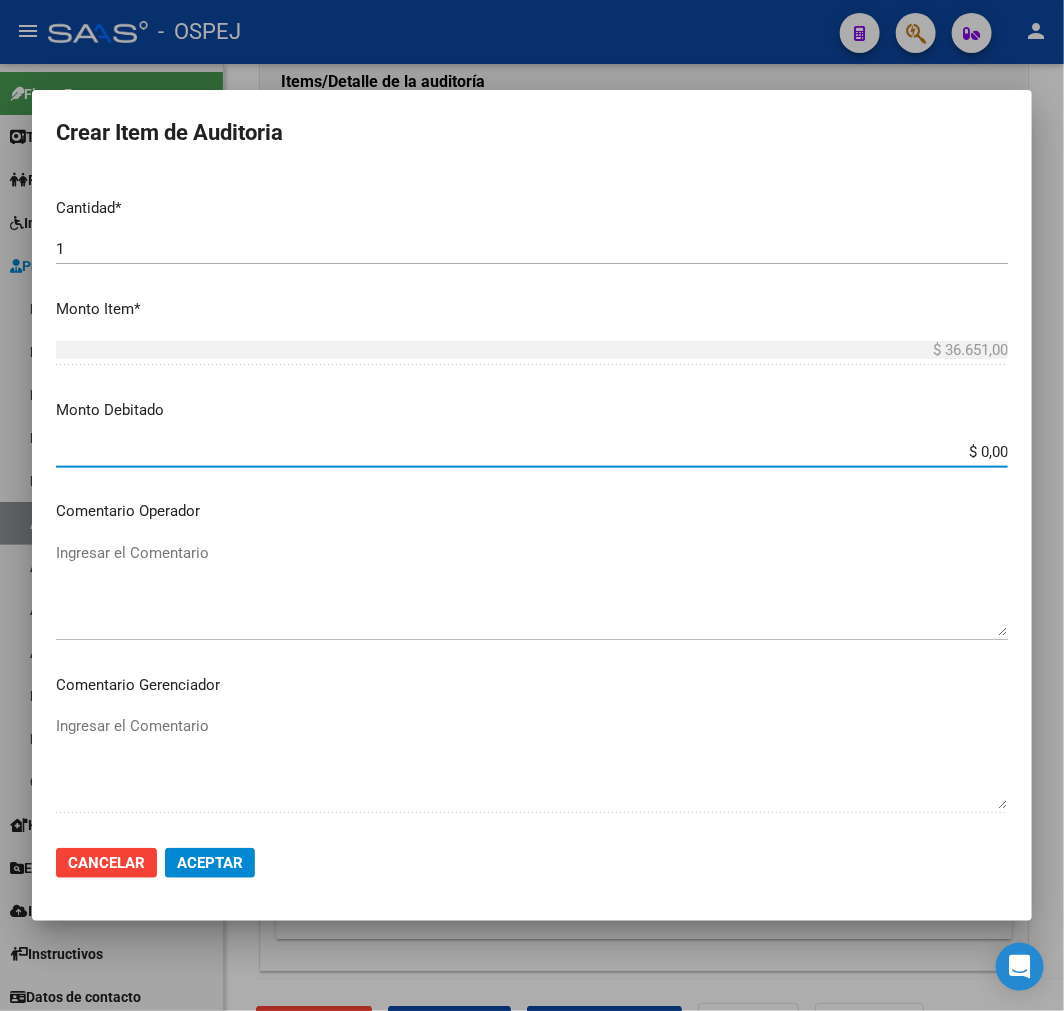 click on "$ 0,00" at bounding box center [532, 452] 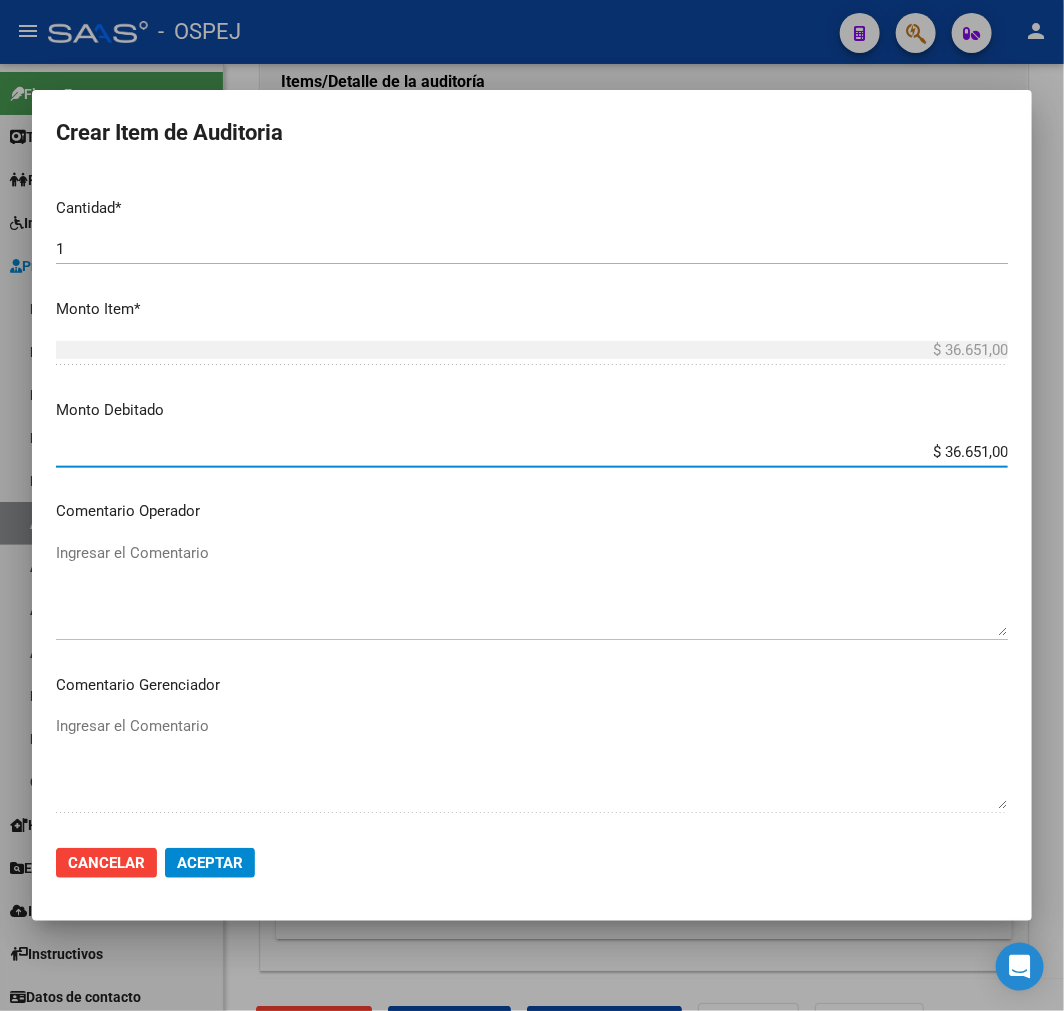 type on "$ 36.651,00" 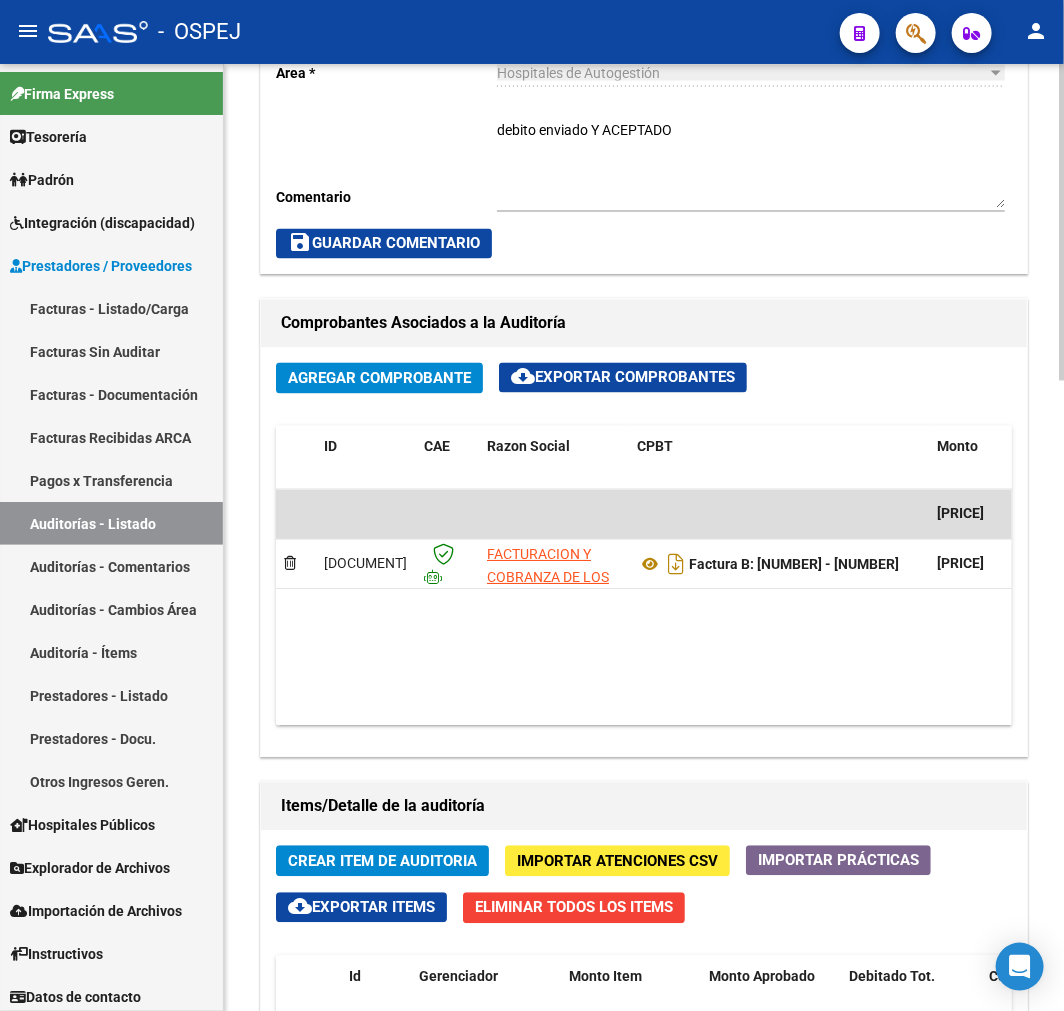 scroll, scrollTop: 1111, scrollLeft: 0, axis: vertical 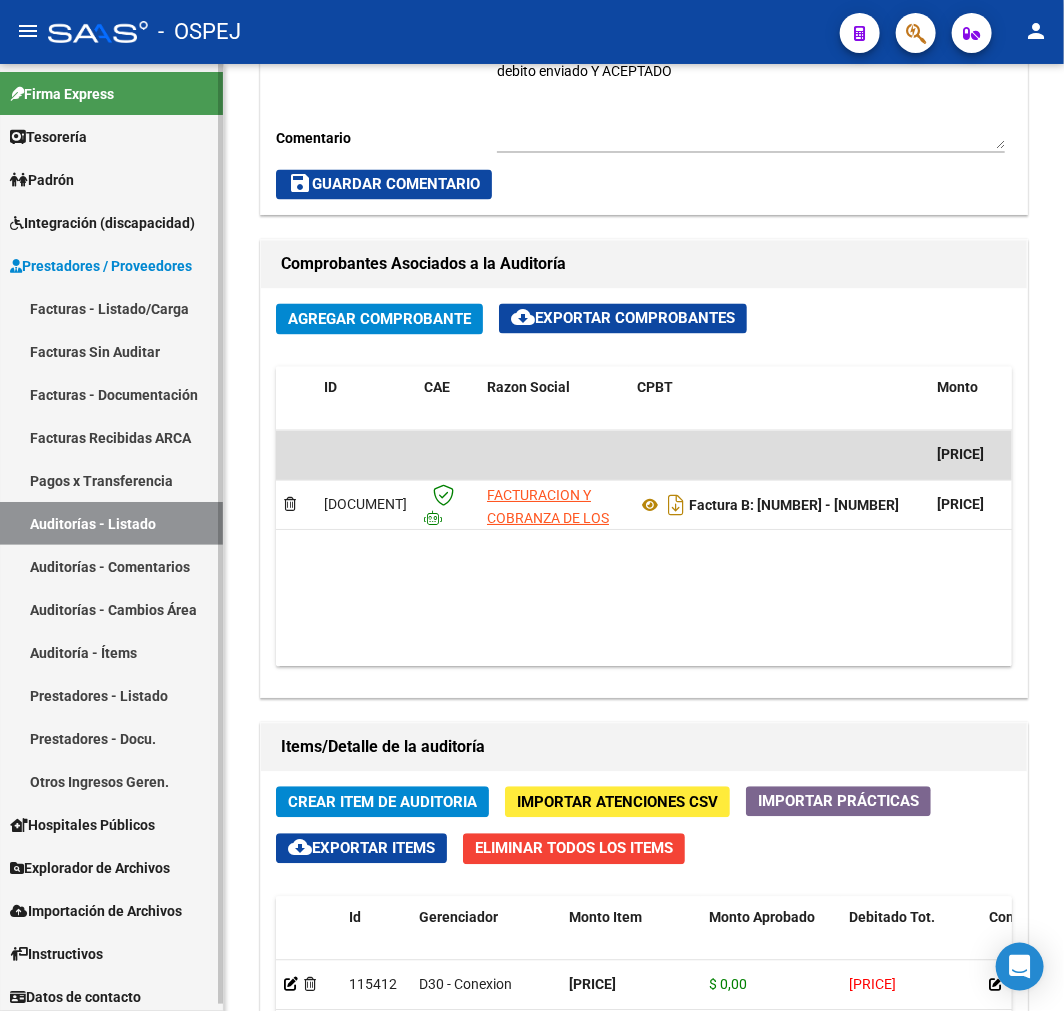 click on "Auditorías - Listado" at bounding box center (111, 523) 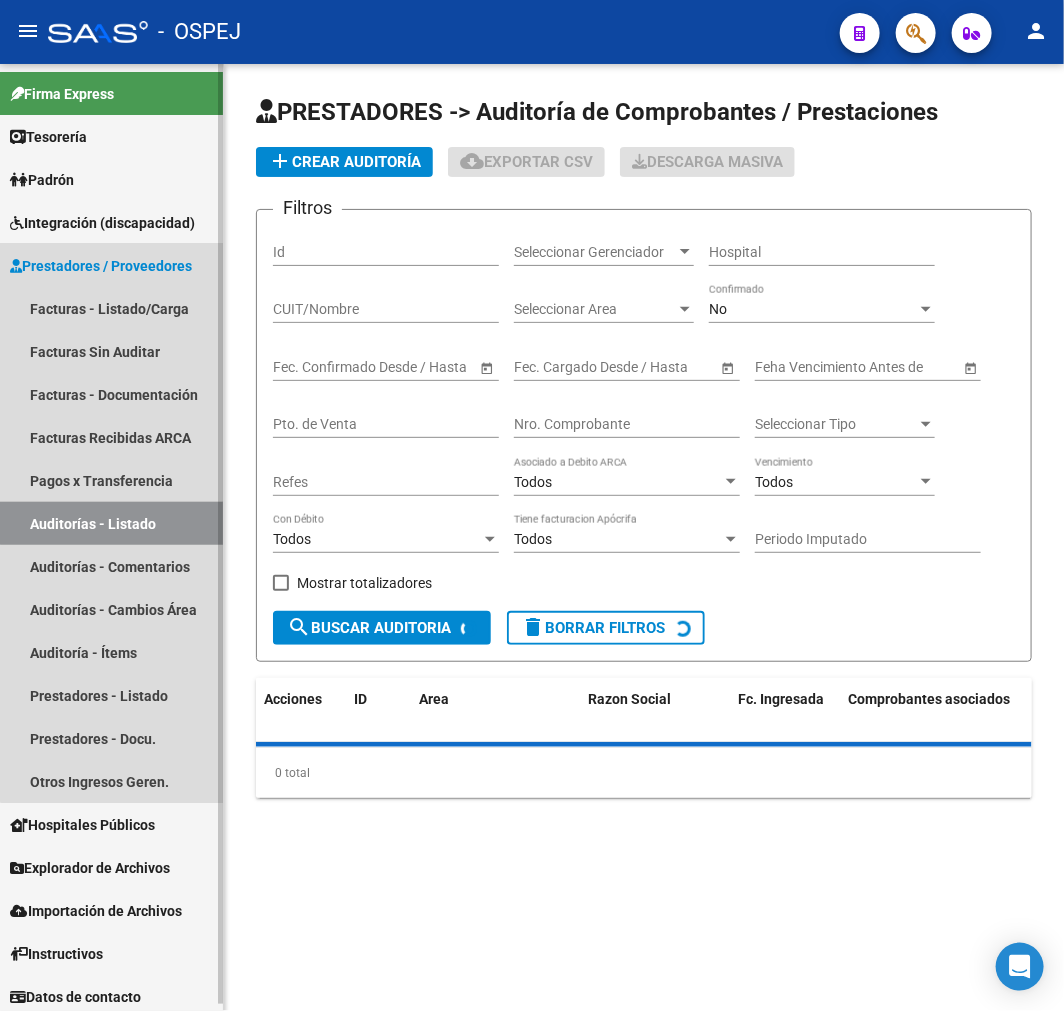 scroll, scrollTop: 0, scrollLeft: 0, axis: both 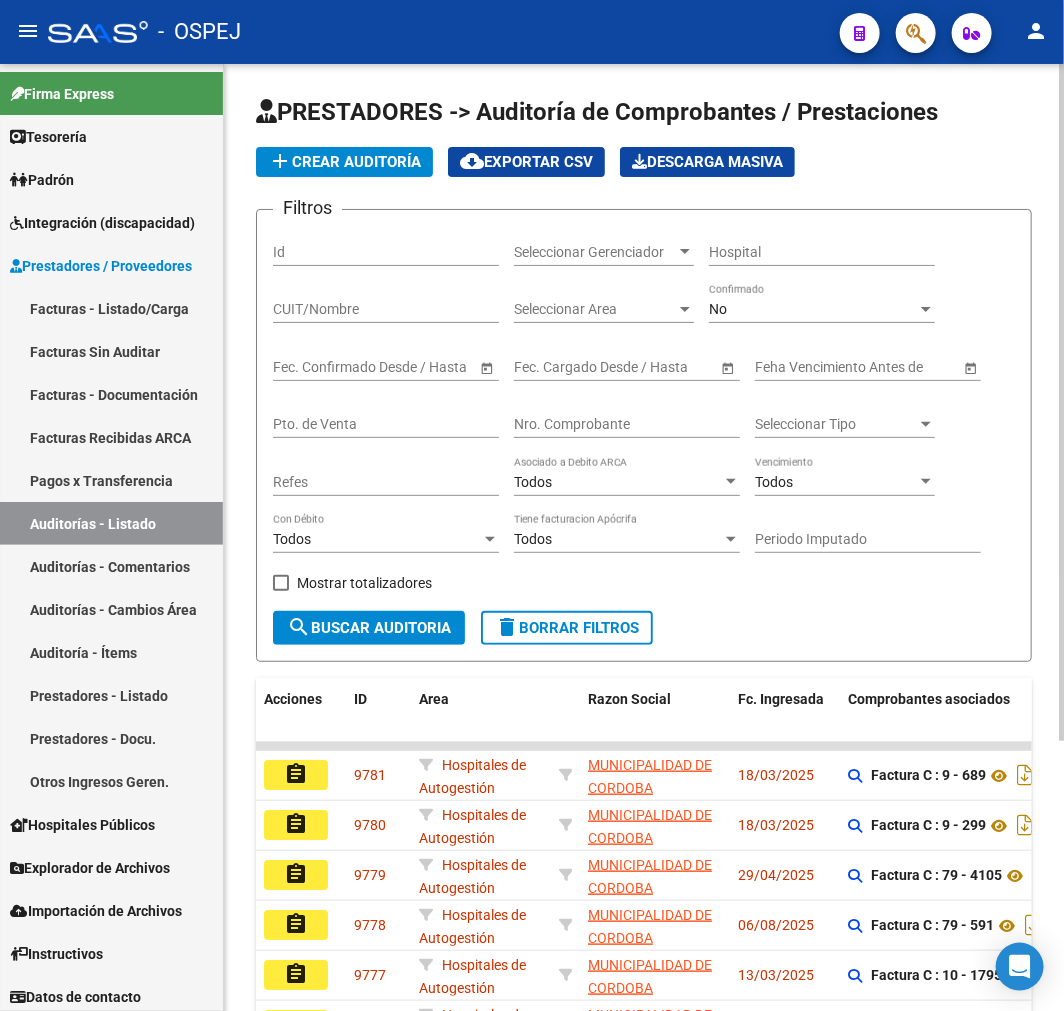 click on "Nro. Comprobante" at bounding box center (627, 424) 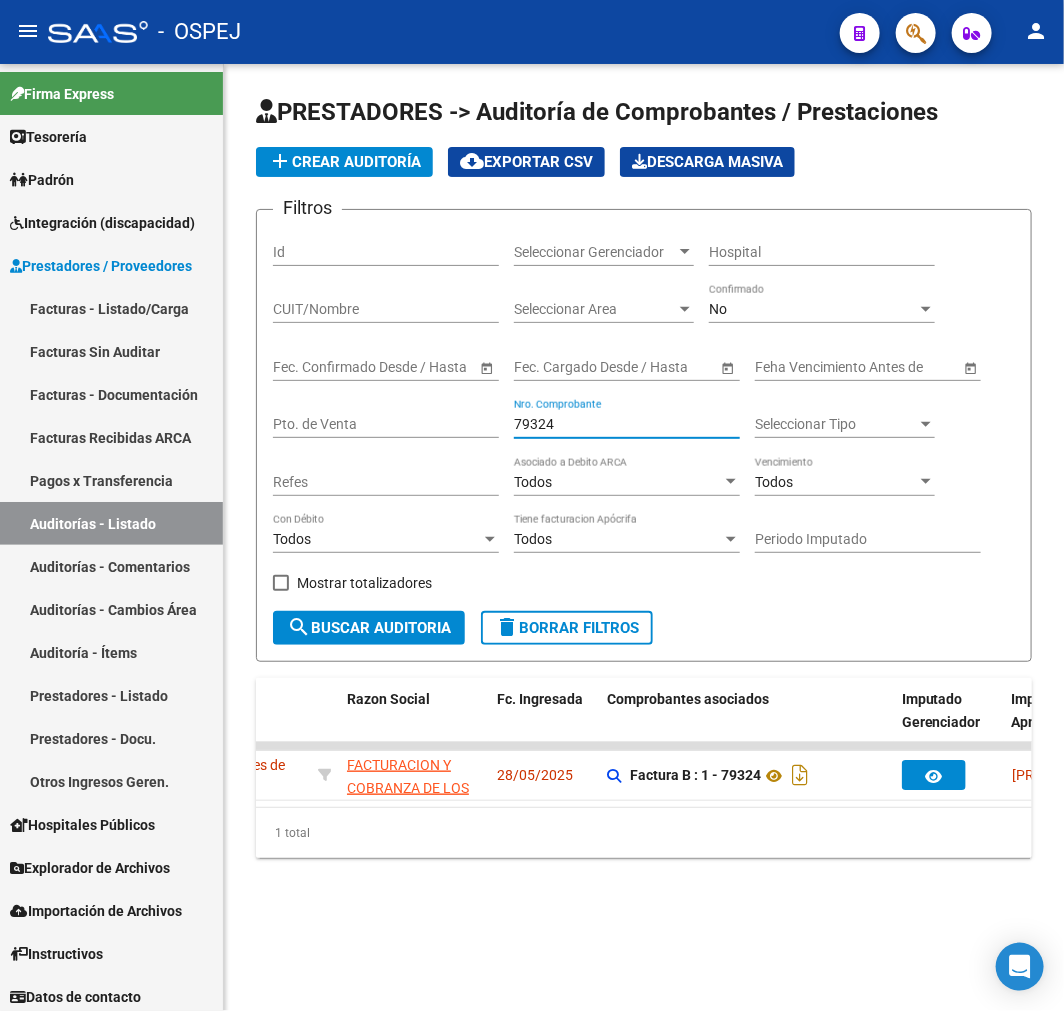 scroll, scrollTop: 0, scrollLeft: 0, axis: both 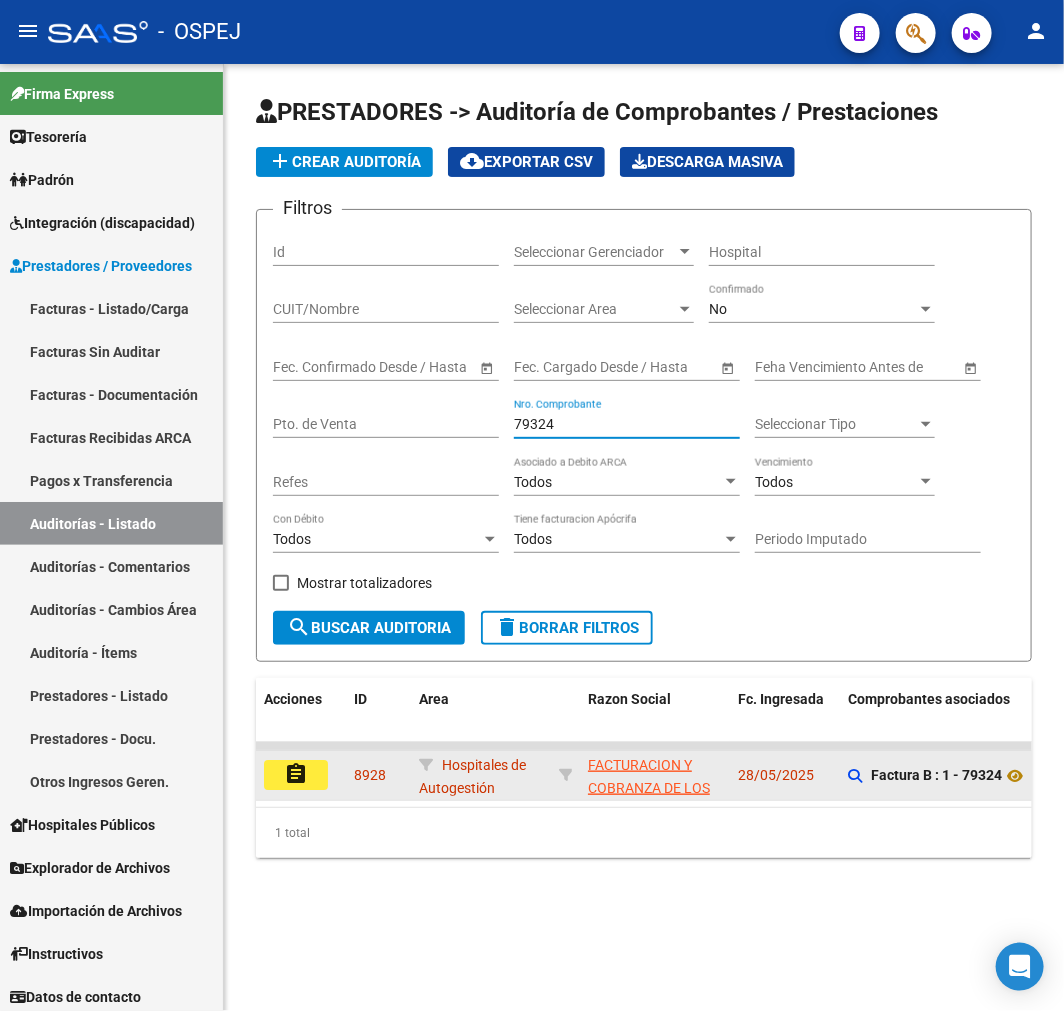 type on "79324" 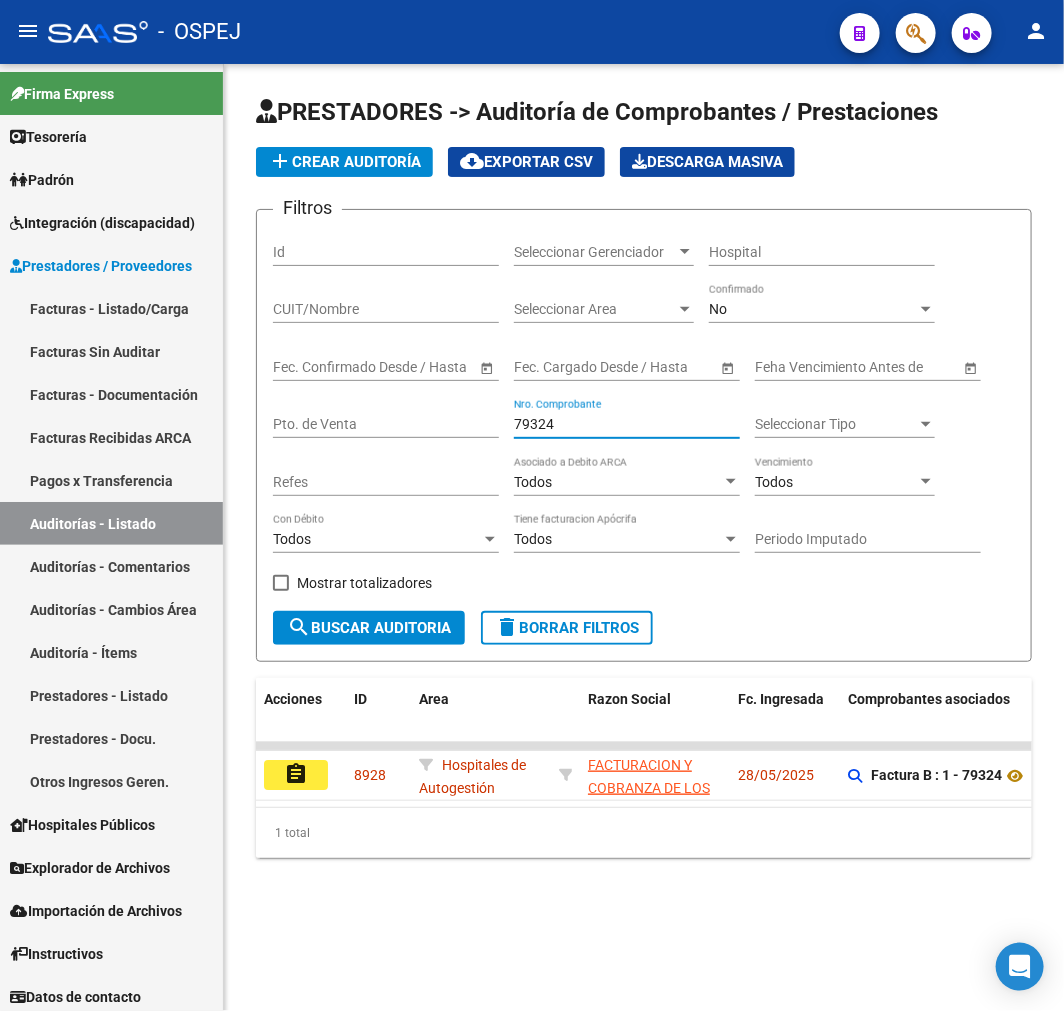 drag, startPoint x: 310, startPoint y: 775, endPoint x: 310, endPoint y: 802, distance: 27 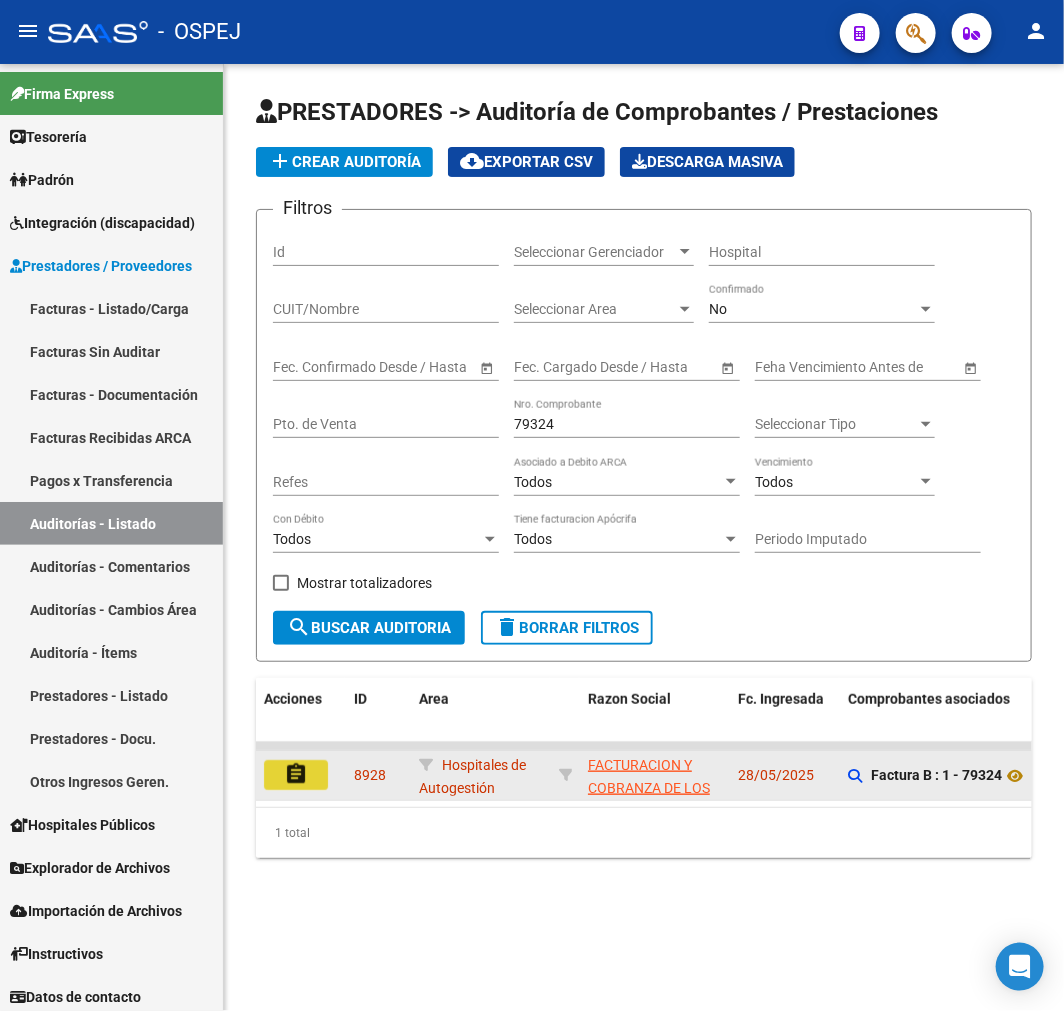 click on "assignment" 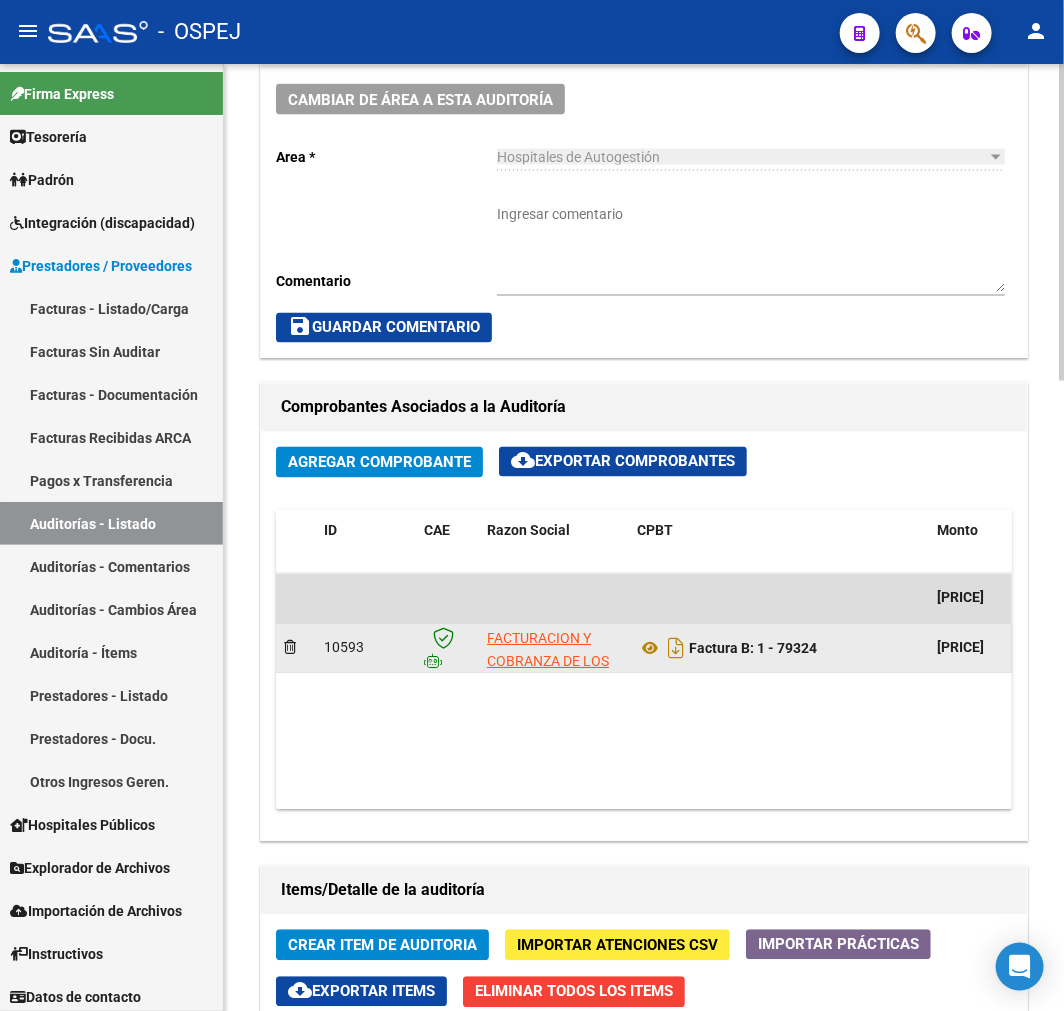 scroll, scrollTop: 1000, scrollLeft: 0, axis: vertical 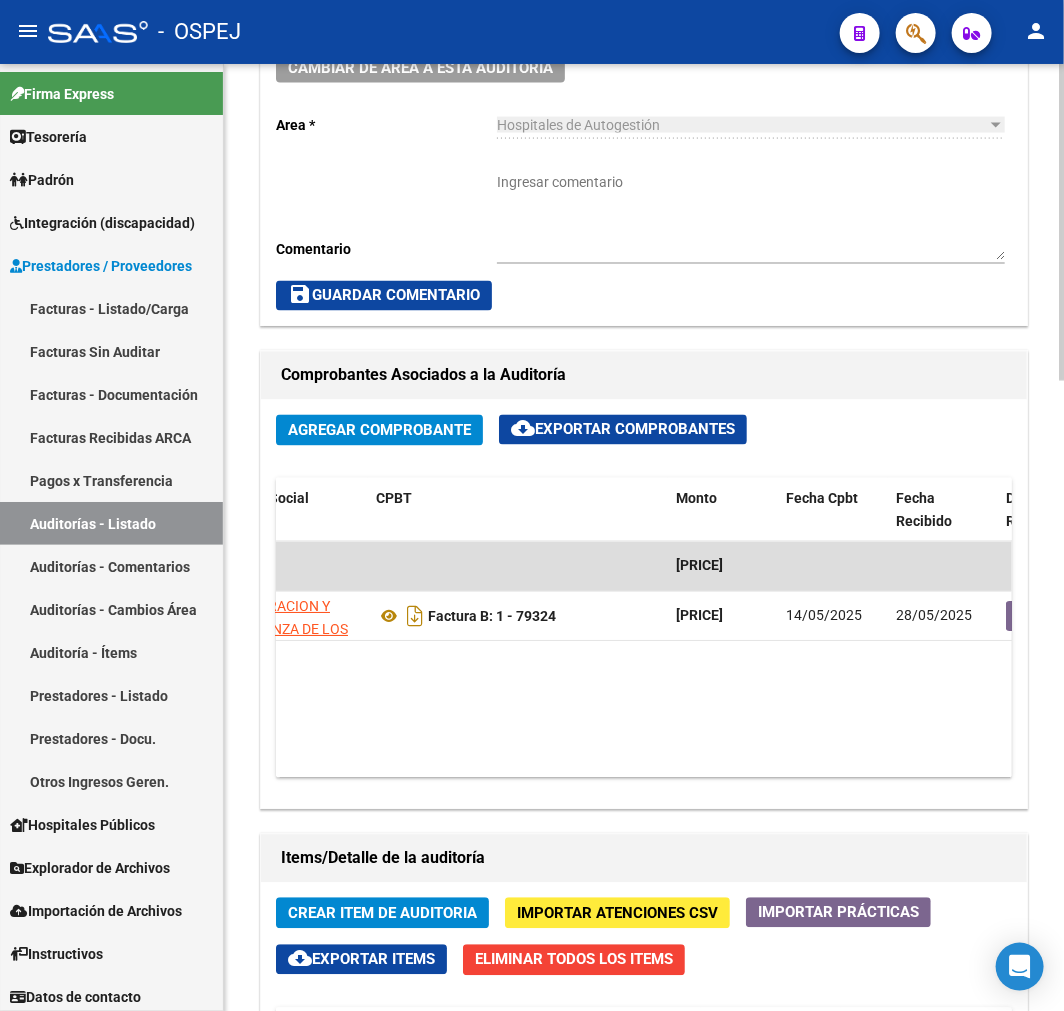 drag, startPoint x: 614, startPoint y: 780, endPoint x: 624, endPoint y: 755, distance: 26.925823 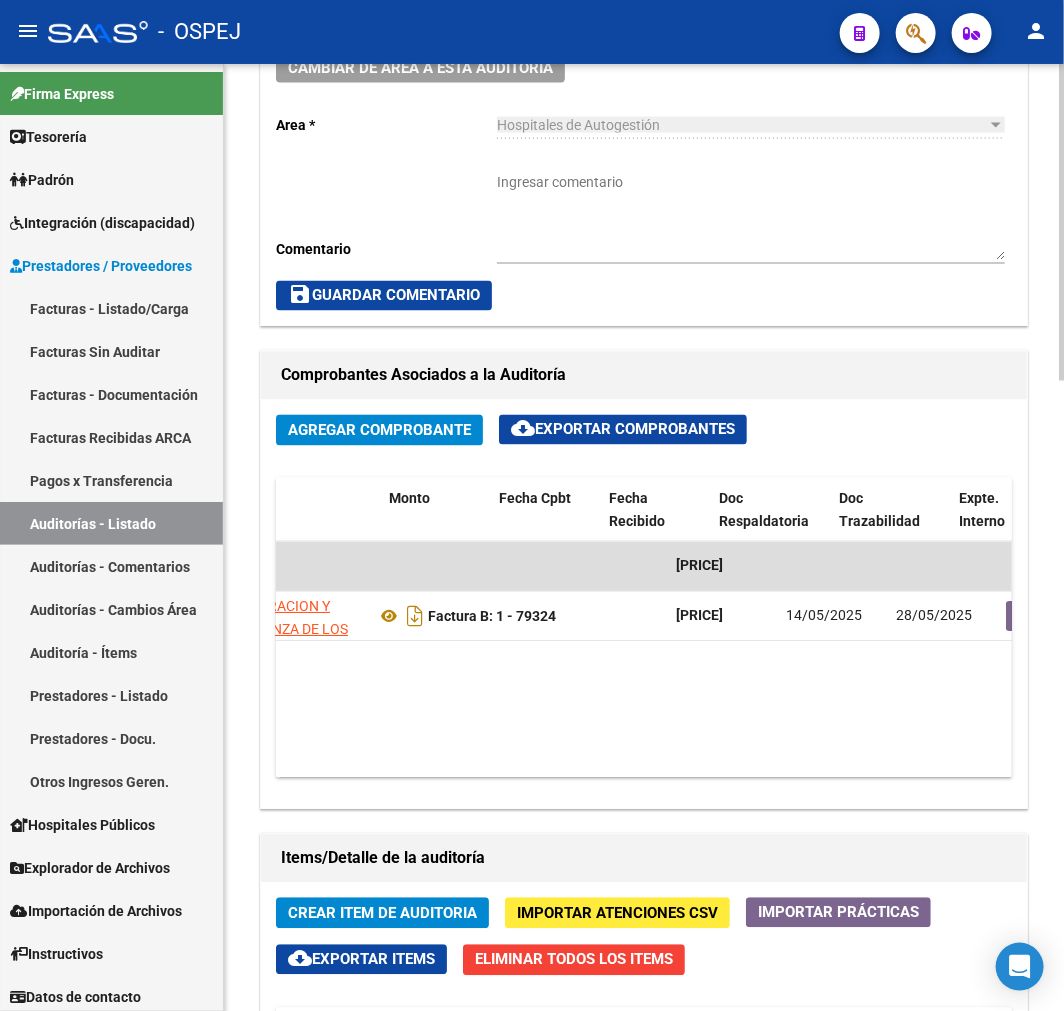 scroll, scrollTop: 0, scrollLeft: 580, axis: horizontal 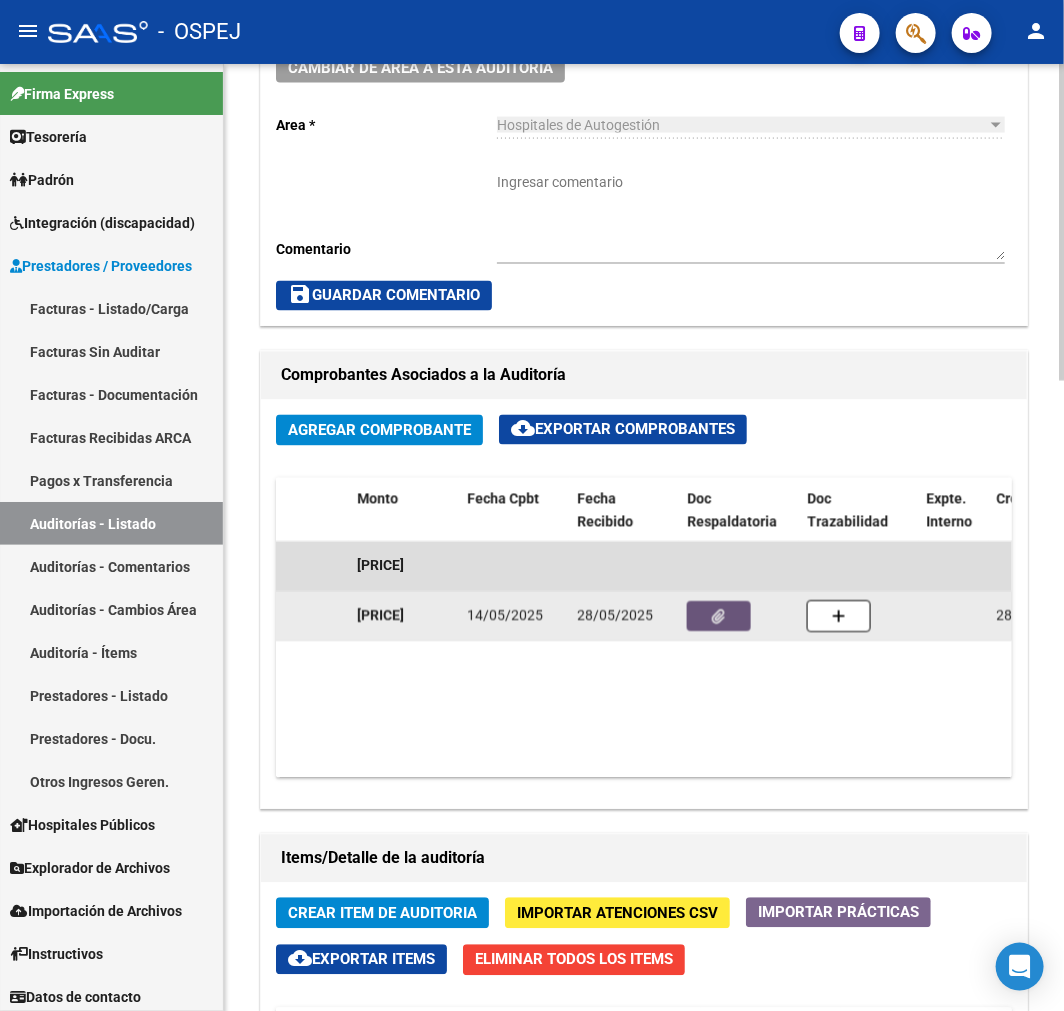 click 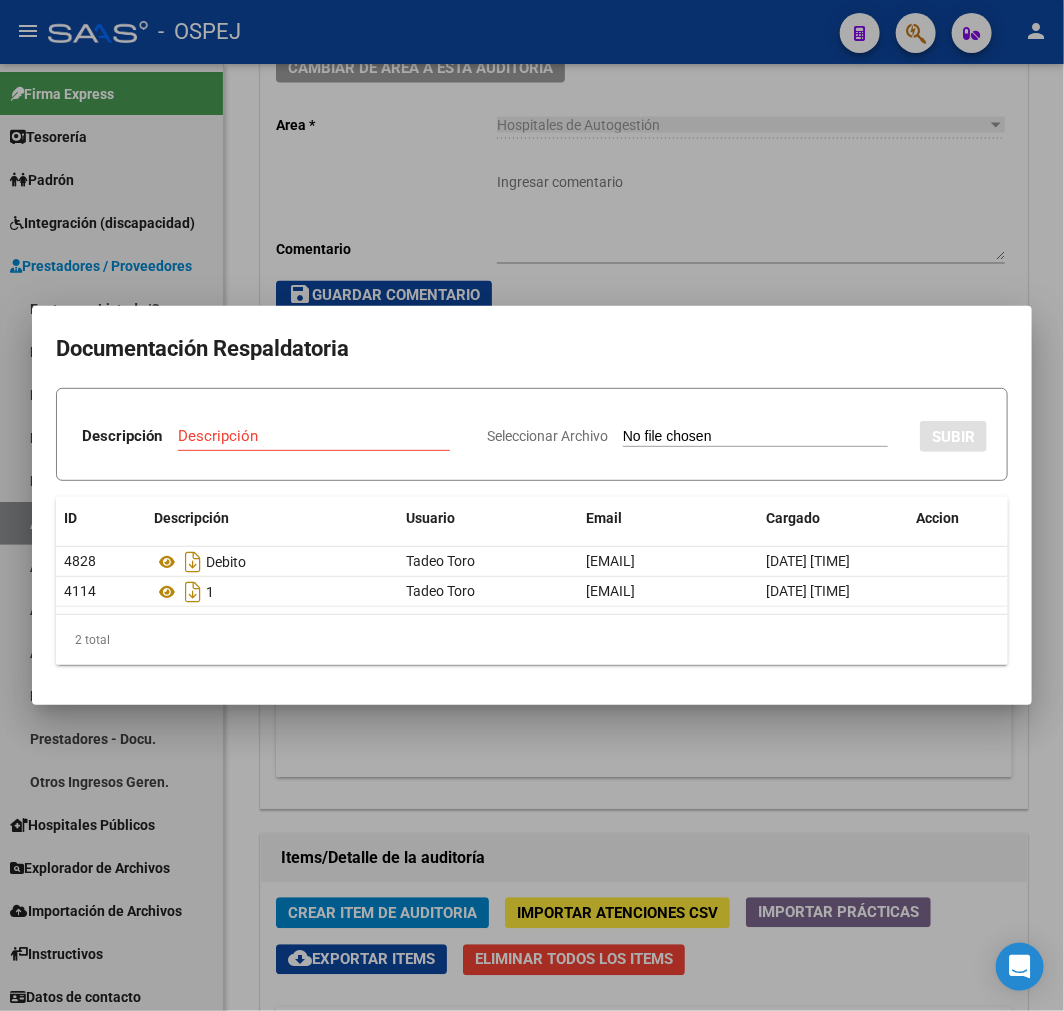 type on "C:\fakepath\FACB2 0001-00079324 Respuesta de Impugnacion.pdf" 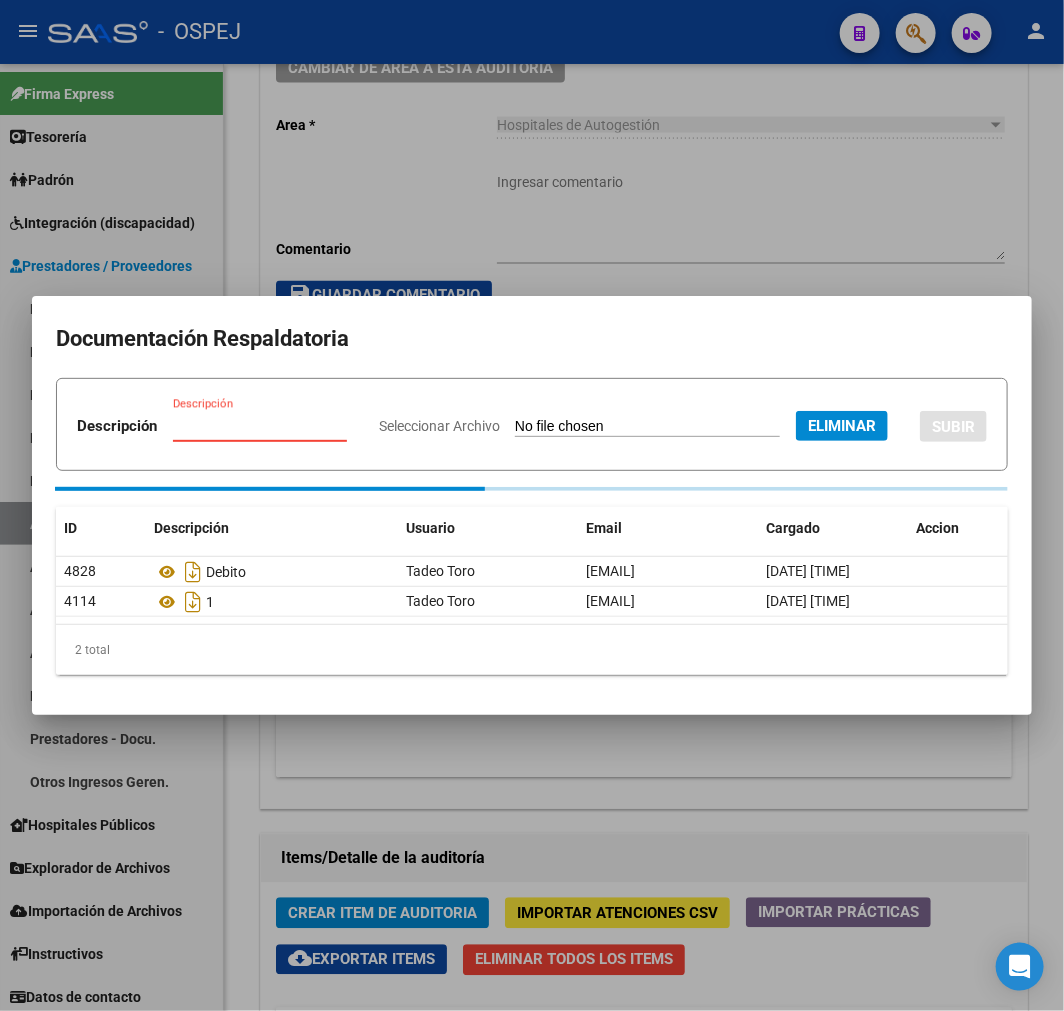 click on "Descripción" at bounding box center [260, 426] 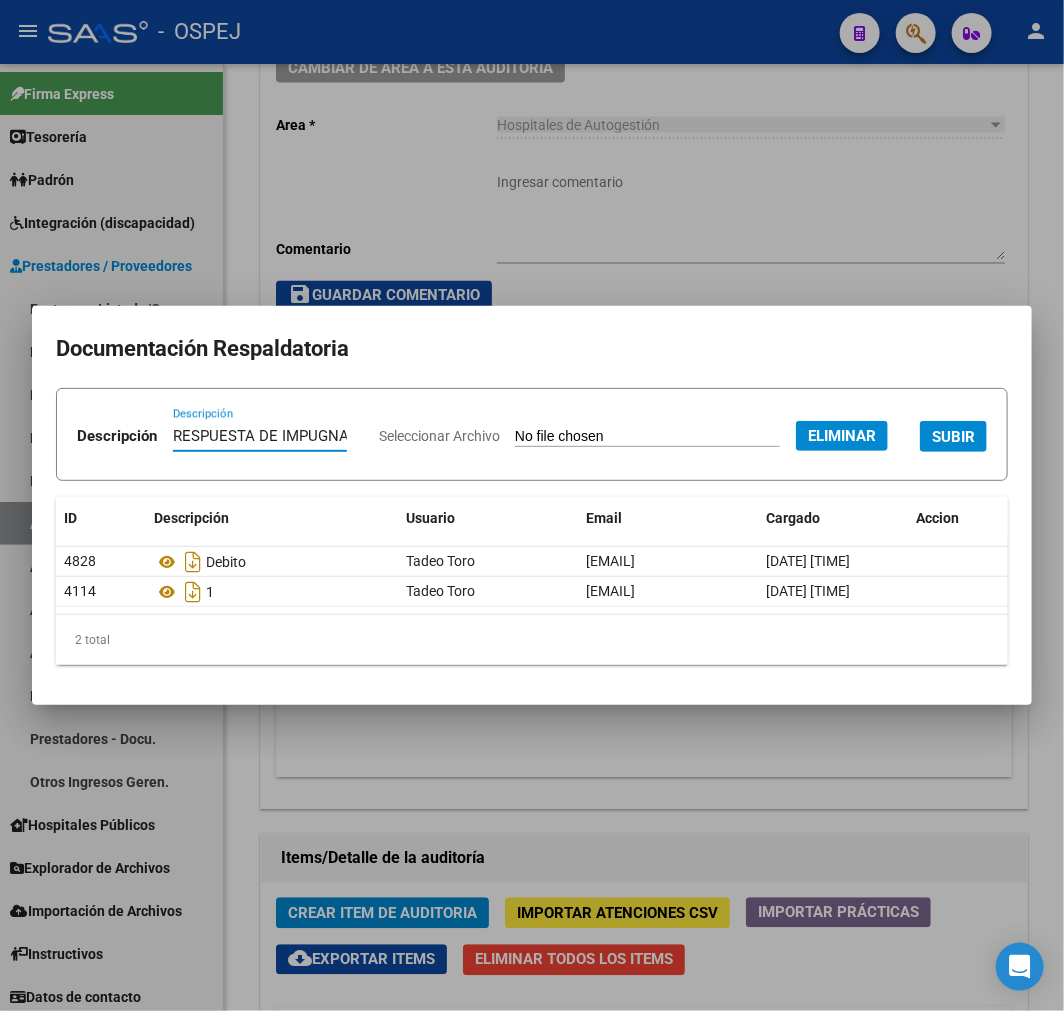 type on "RESPUESTA DE IMPUGNACION" 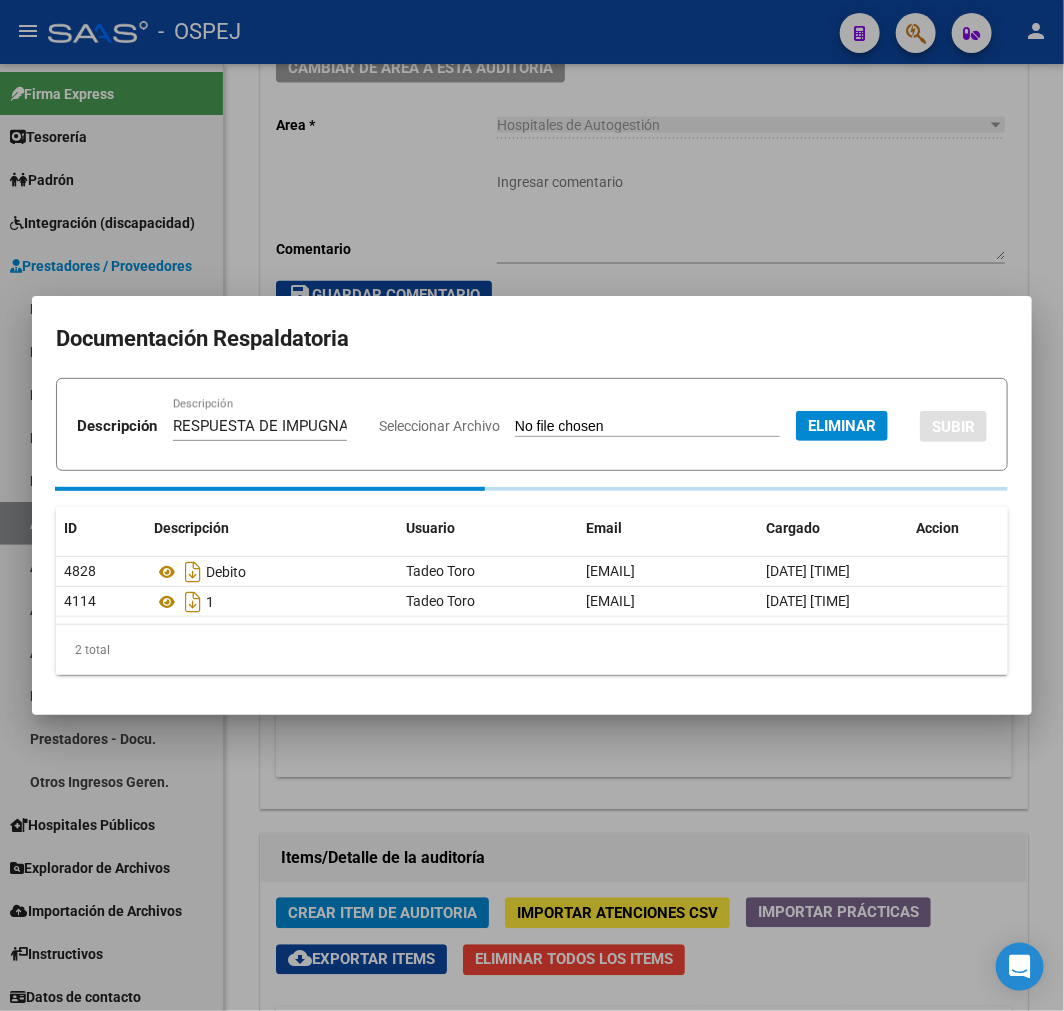 type 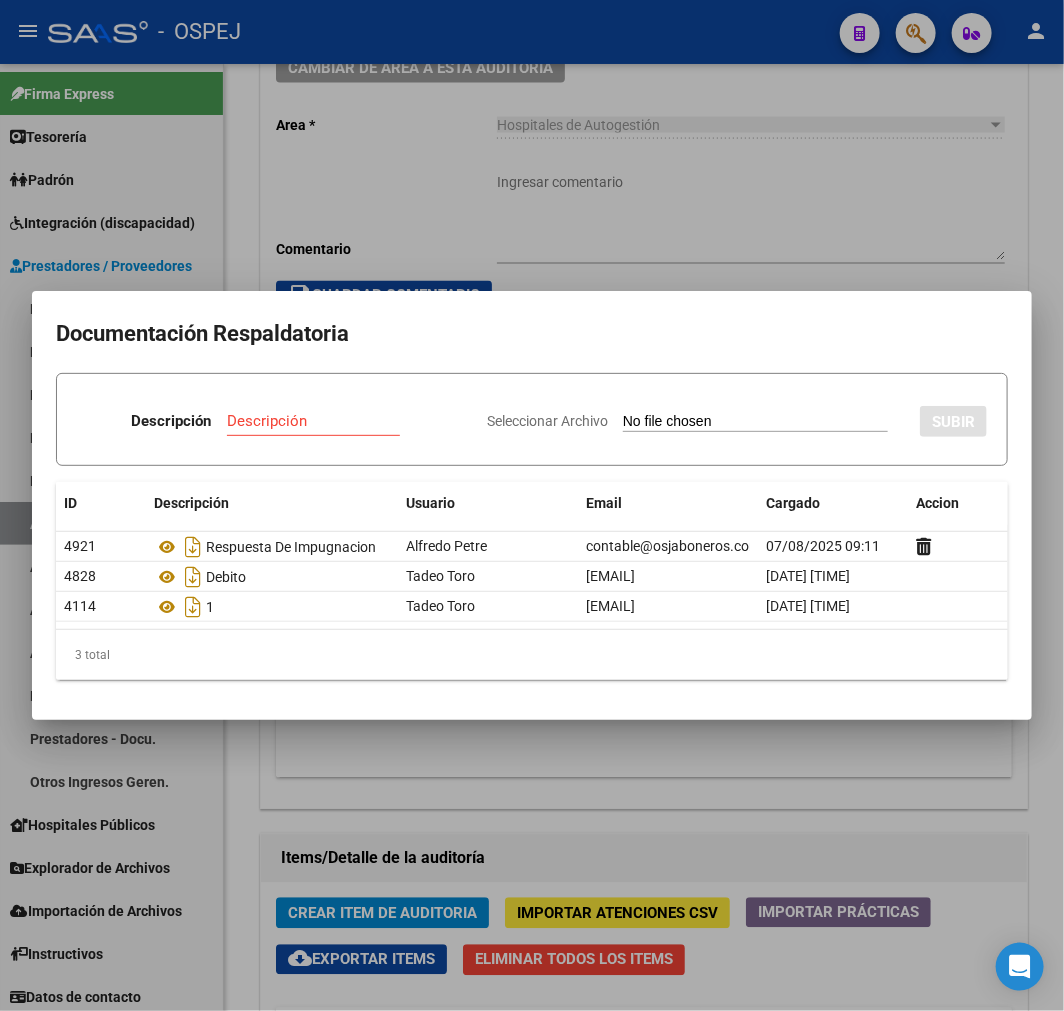 type on "C:\fakepath\FACB2 0001-00079324 Detalle de Analisis de Impugnacion.pdf" 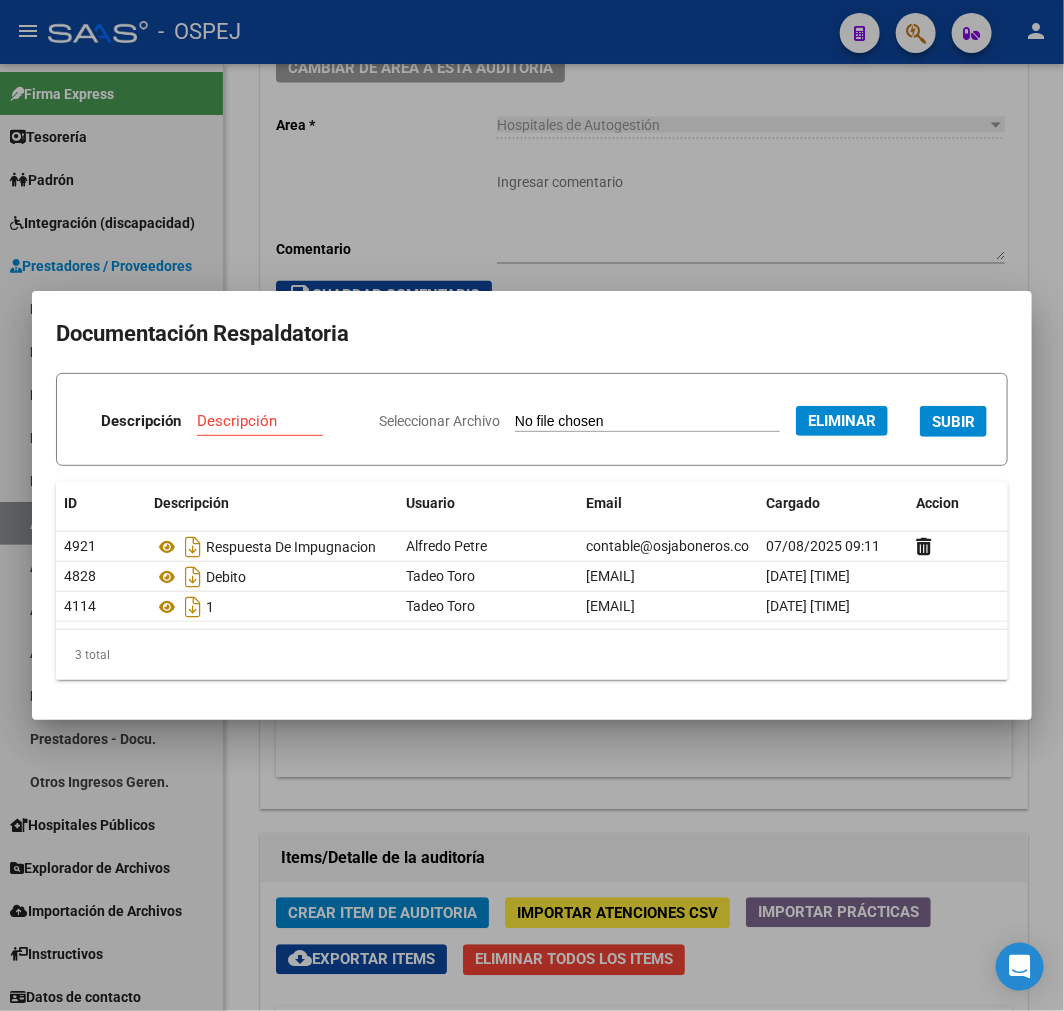 click on "Descripción" at bounding box center (272, 421) 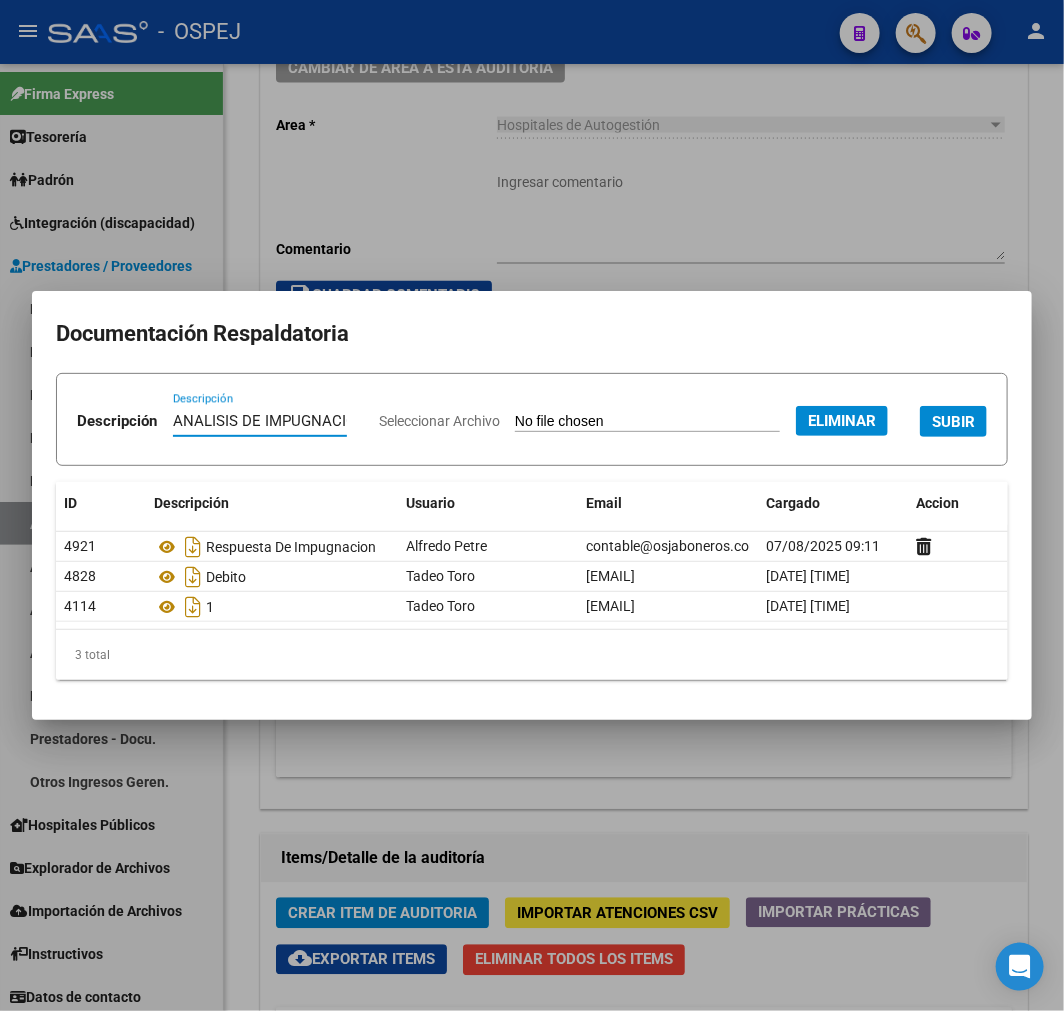 type on "ANALISIS DE IMPUGNACION" 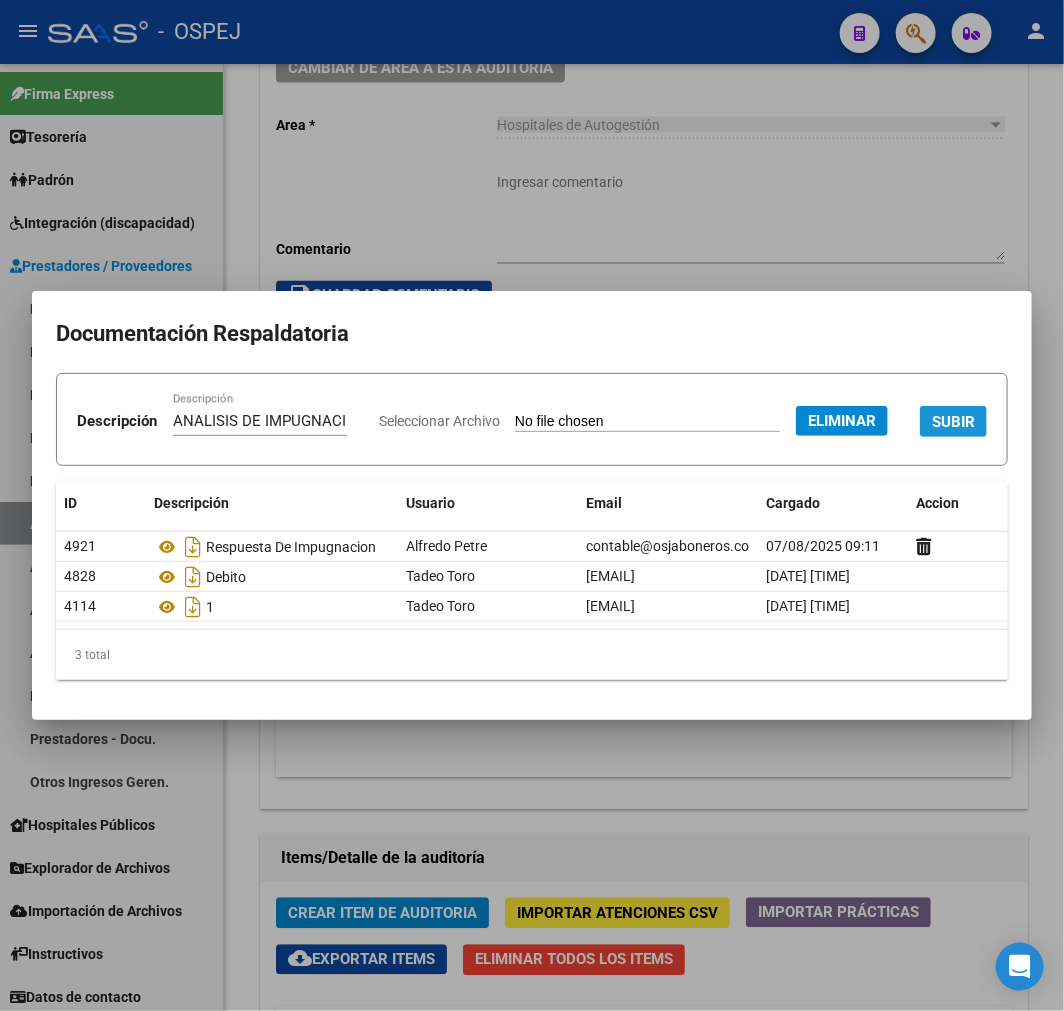 click on "SUBIR" at bounding box center [953, 422] 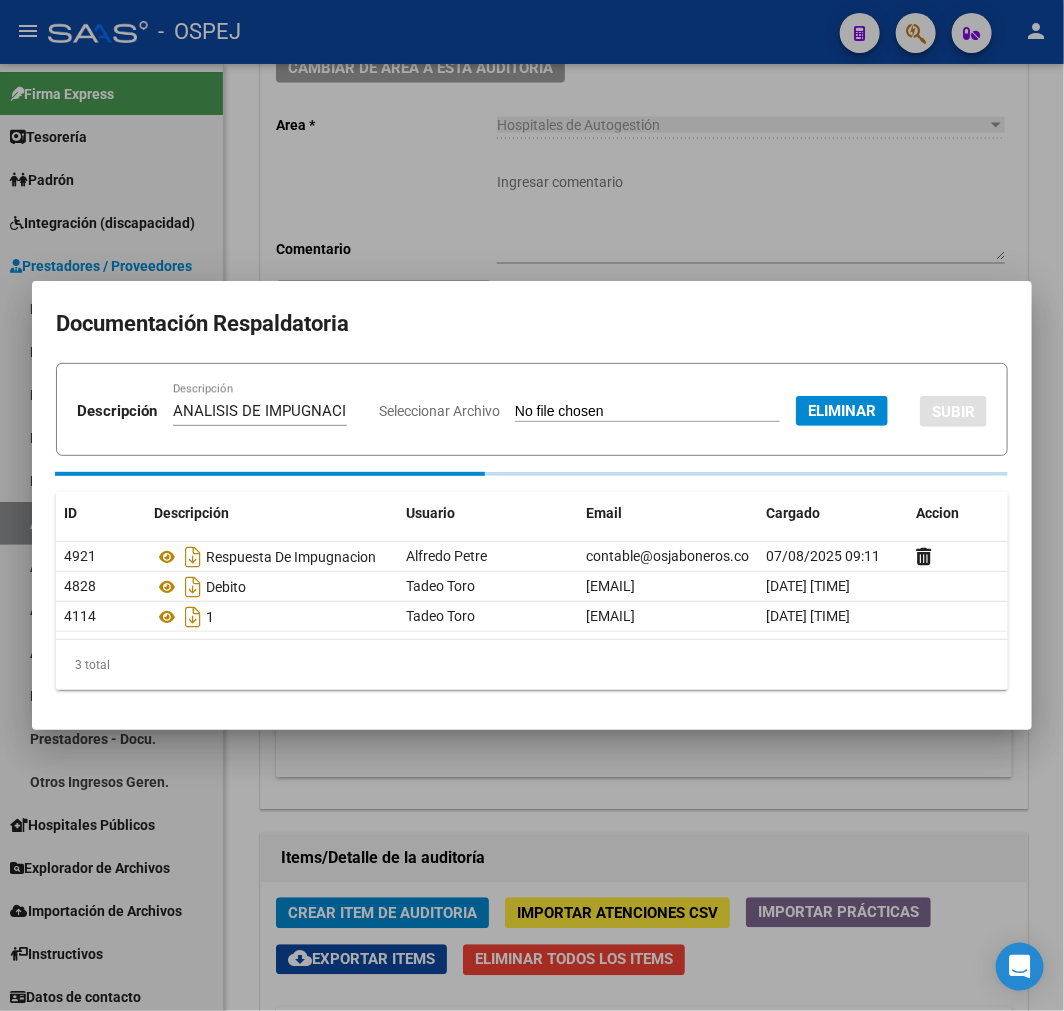type 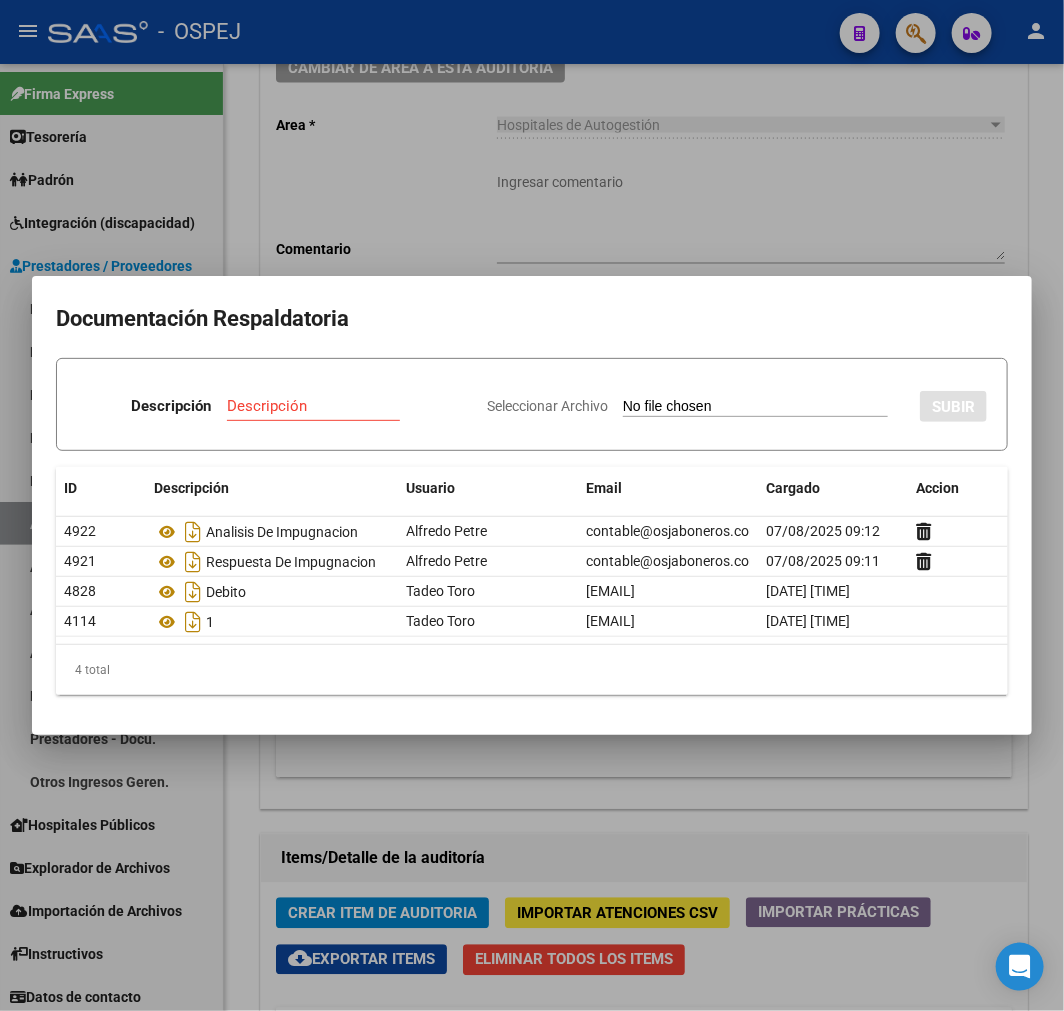 type on "C:\fakepath\NCB 0001-00043731.pdf" 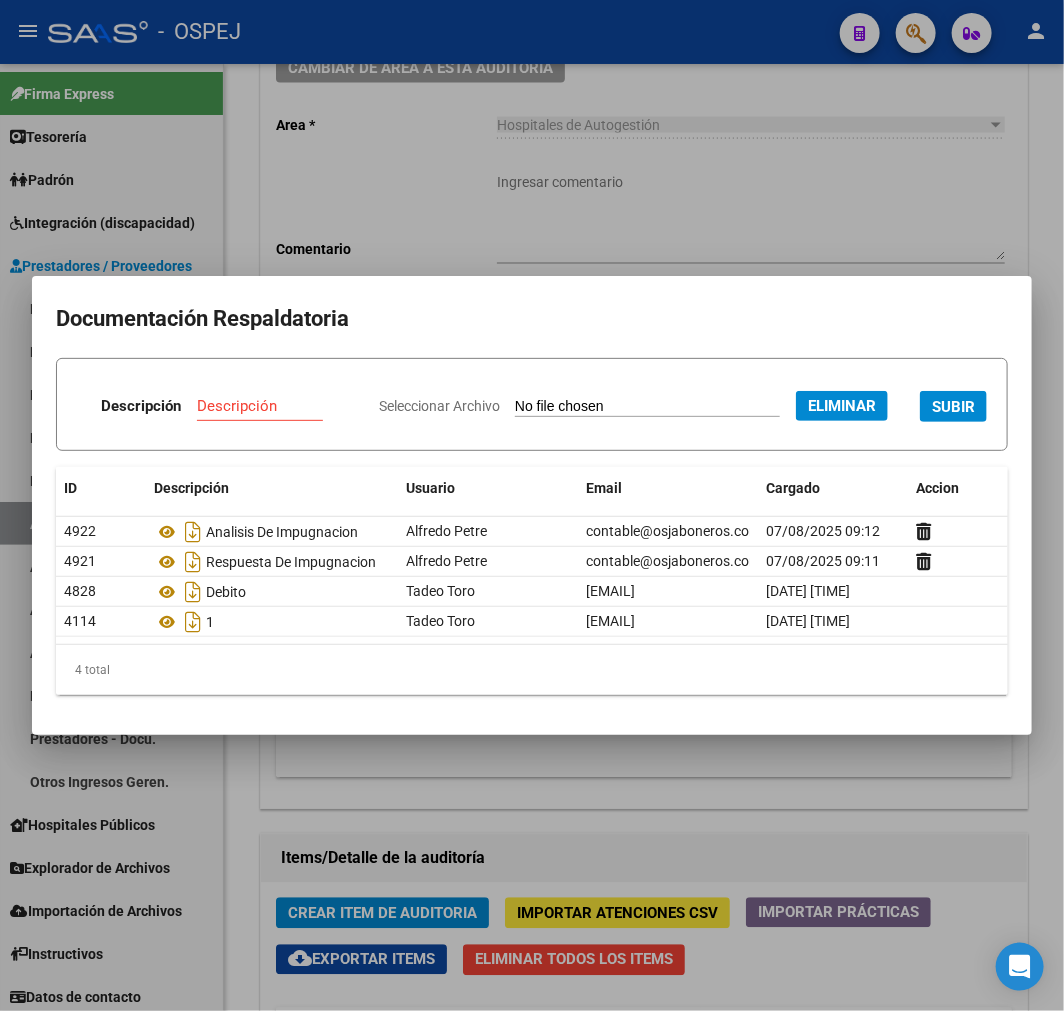 click on "Descripción" at bounding box center (272, 406) 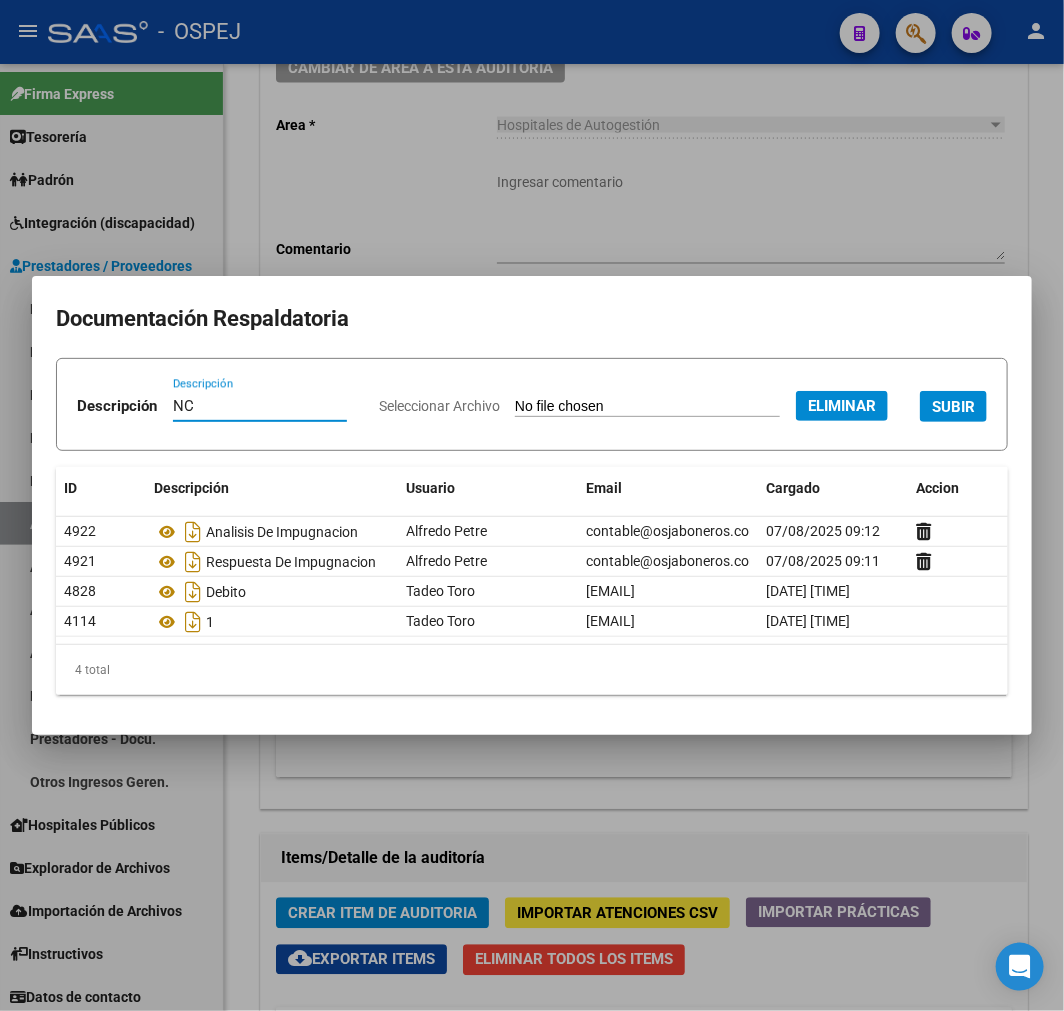 type on "NC" 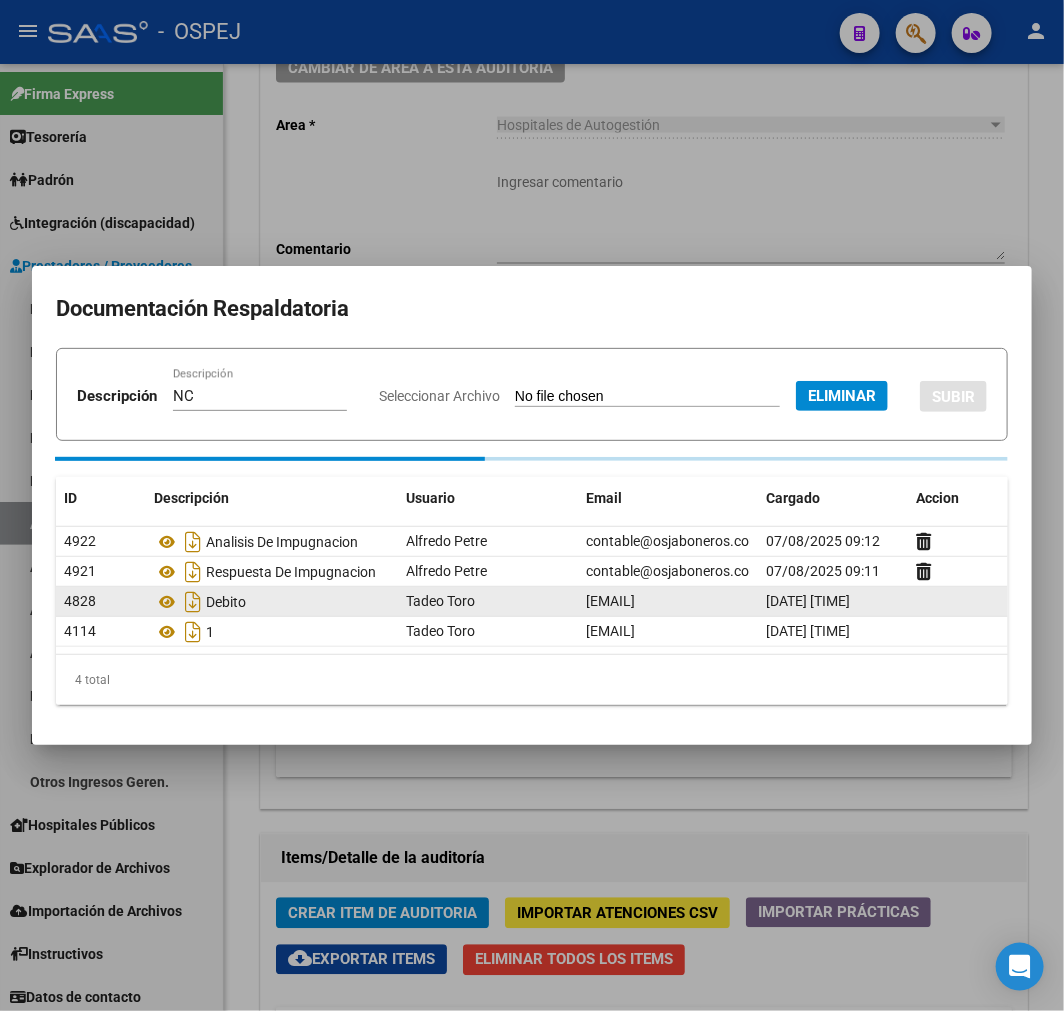type 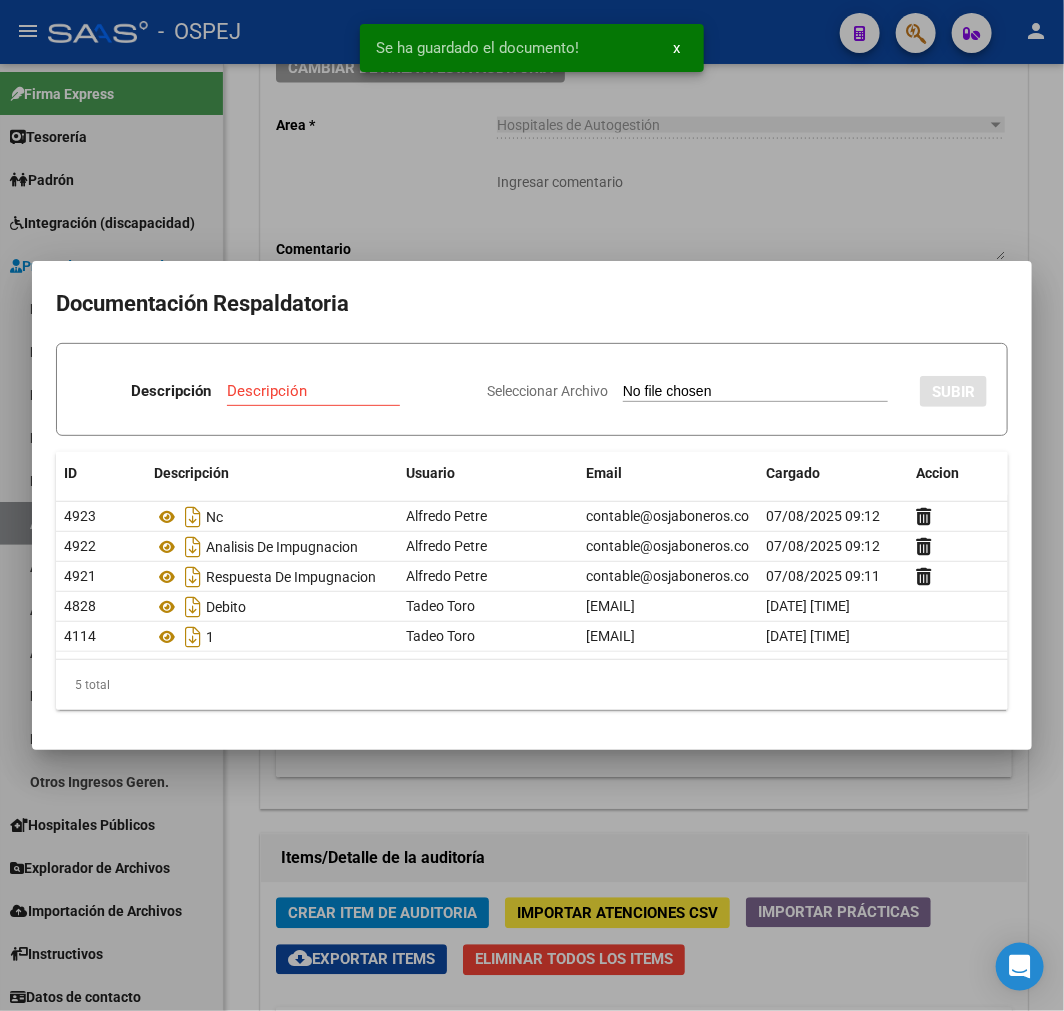 click at bounding box center [532, 505] 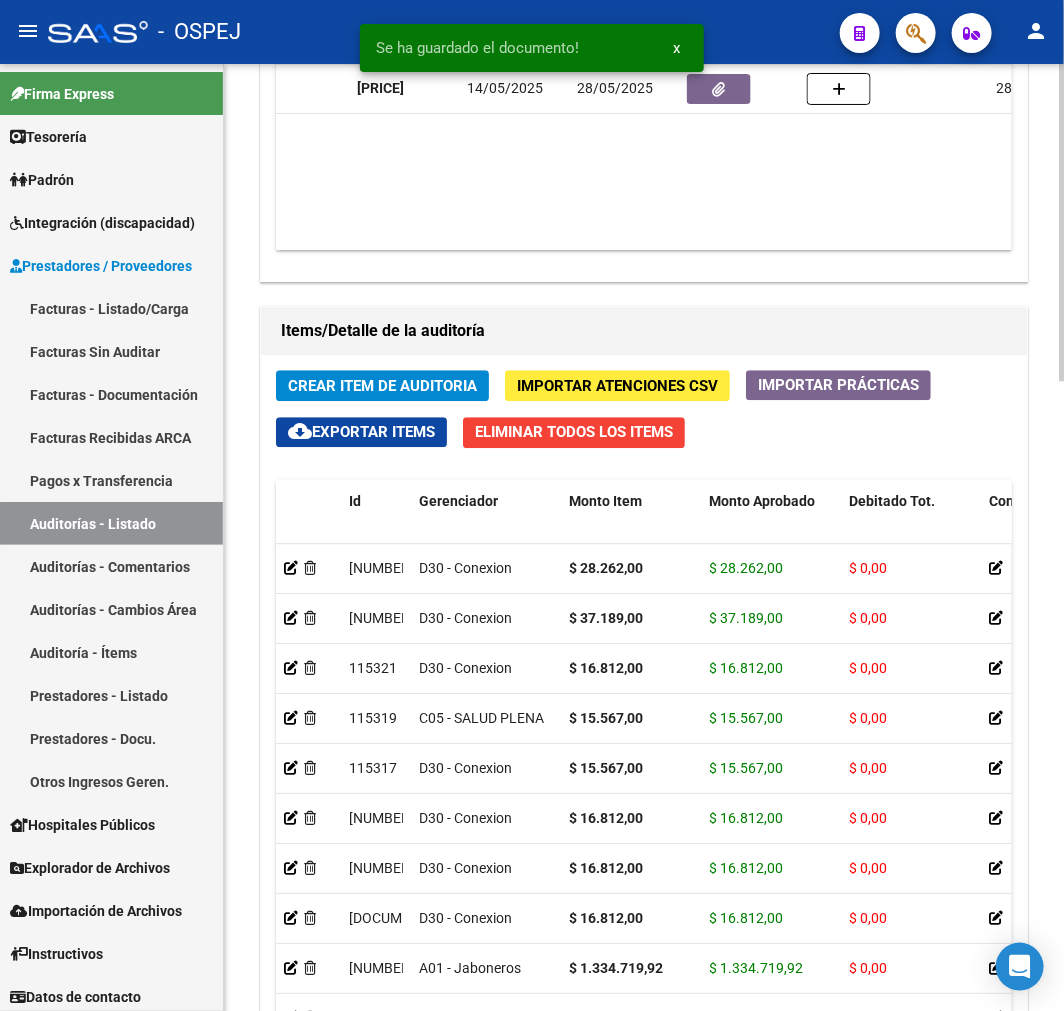 scroll, scrollTop: 1555, scrollLeft: 0, axis: vertical 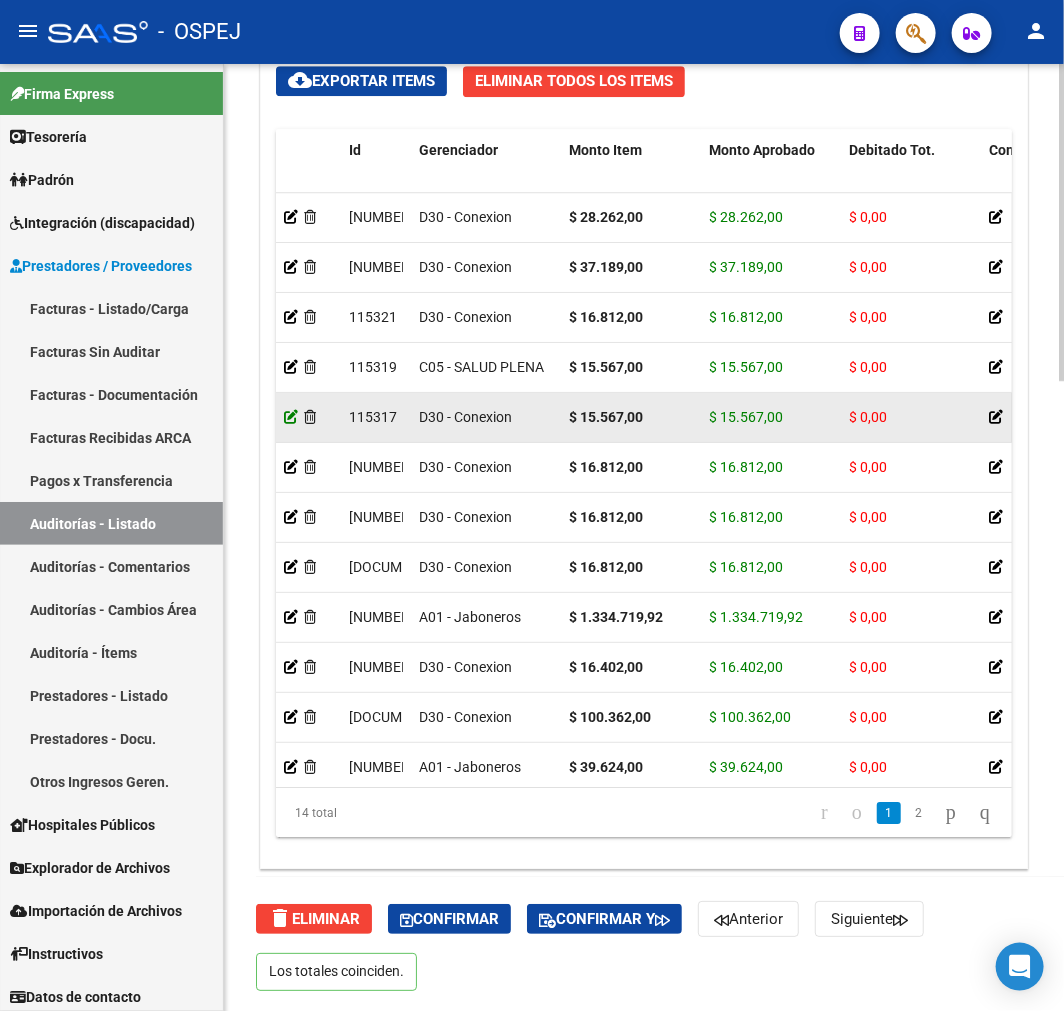 click 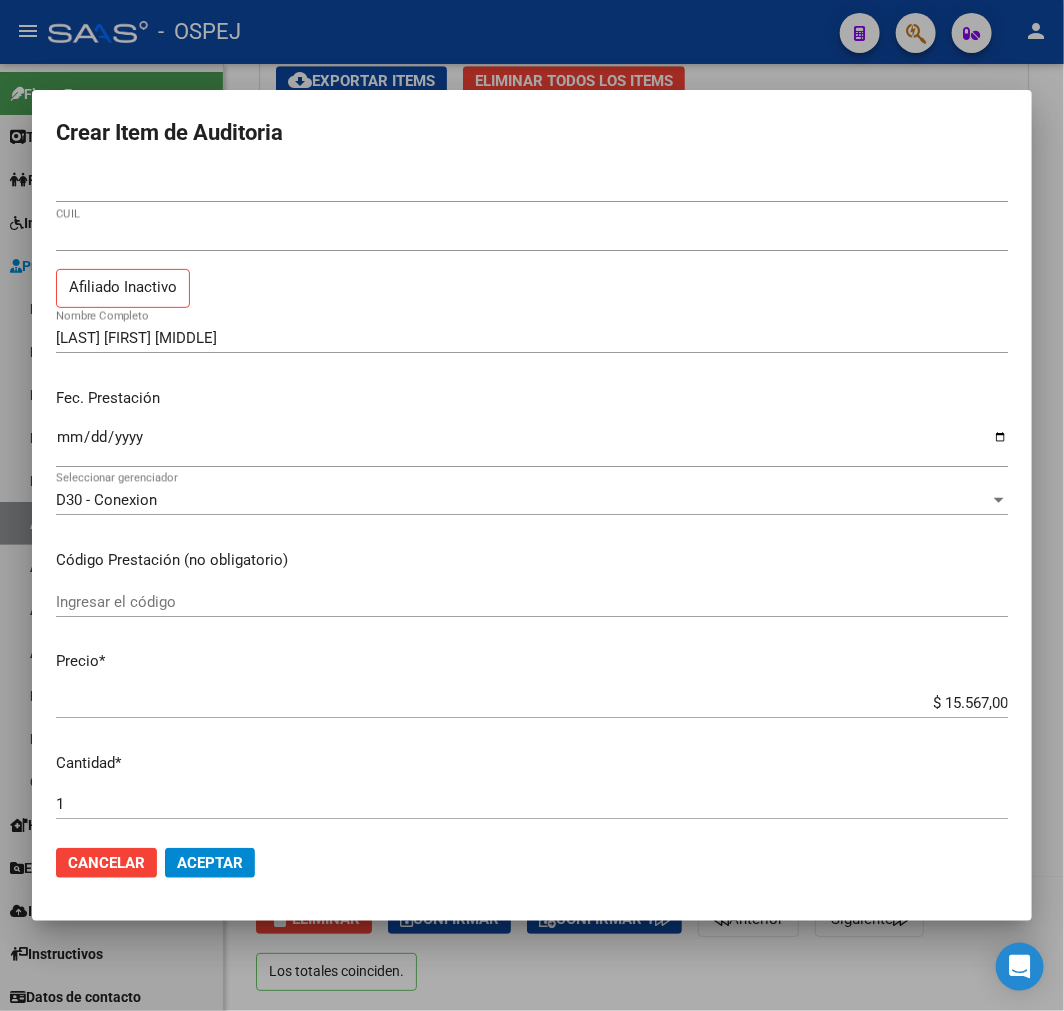click on "58450814 Nro Documento    27584508146 CUIL   Afiliado Inactivo    NIEVA FRANCHESCA NAHIARA Nombre Completo  Fec. Prestación    Ingresar la fecha  D30 - Conexion Seleccionar gerenciador Código Prestación (no obligatorio)    Ingresar el código  Precio  *   $ 15.567,00 Ingresar el precio  Cantidad  *   1 Ingresar la cantidad  Monto Item  *   $ 15.567,00 Ingresar el monto  Monto Debitado    $ 0,00 Ingresar el monto  Comentario Operador    Ingresar el Comentario  Comentario Gerenciador    Ingresar el Comentario  Descripción    Ingresar el Descripción   Atencion Tipo  Seleccionar tipo Seleccionar tipo  Nomenclador  Seleccionar Nomenclador Seleccionar Nomenclador" at bounding box center (532, 500) 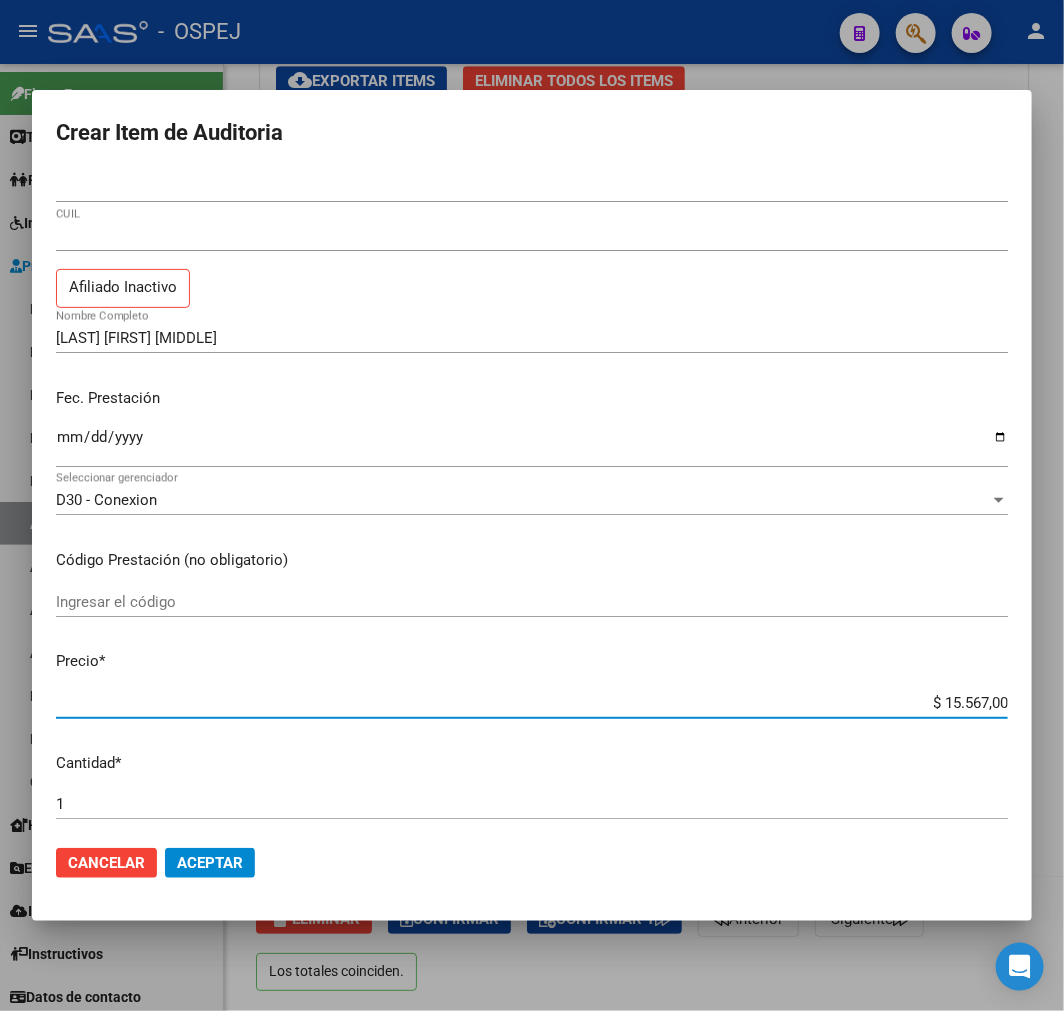 click on "$ 15.567,00" at bounding box center [532, 703] 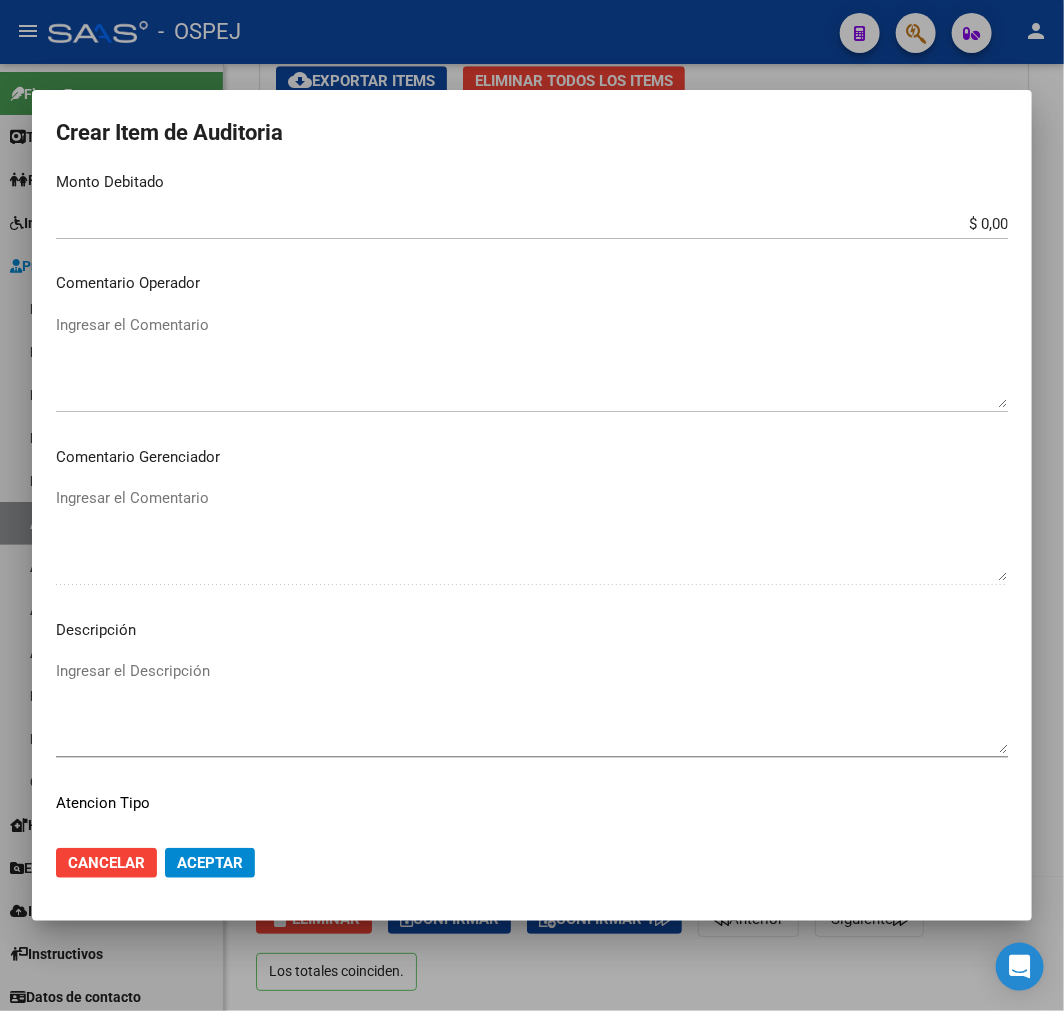 scroll, scrollTop: 444, scrollLeft: 0, axis: vertical 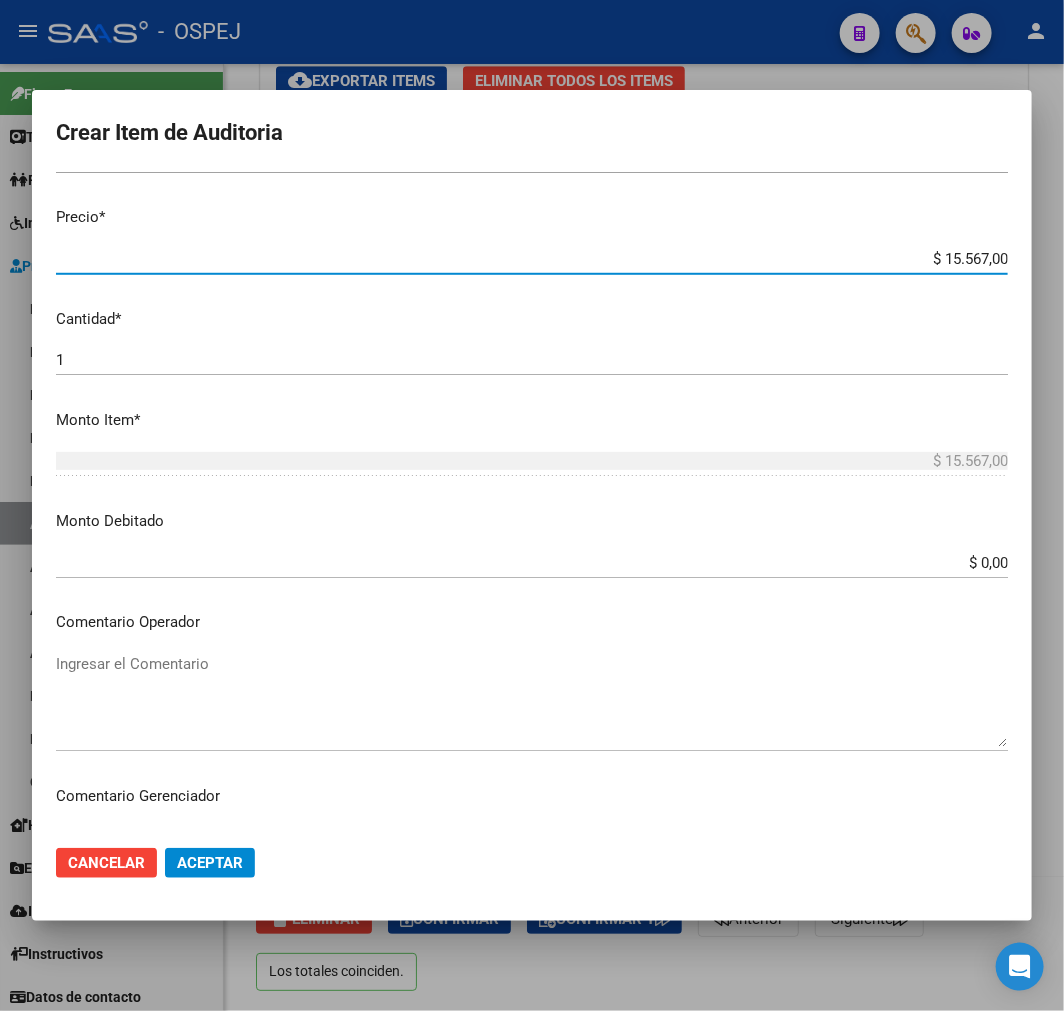 click on "$ 0,00" at bounding box center [532, 563] 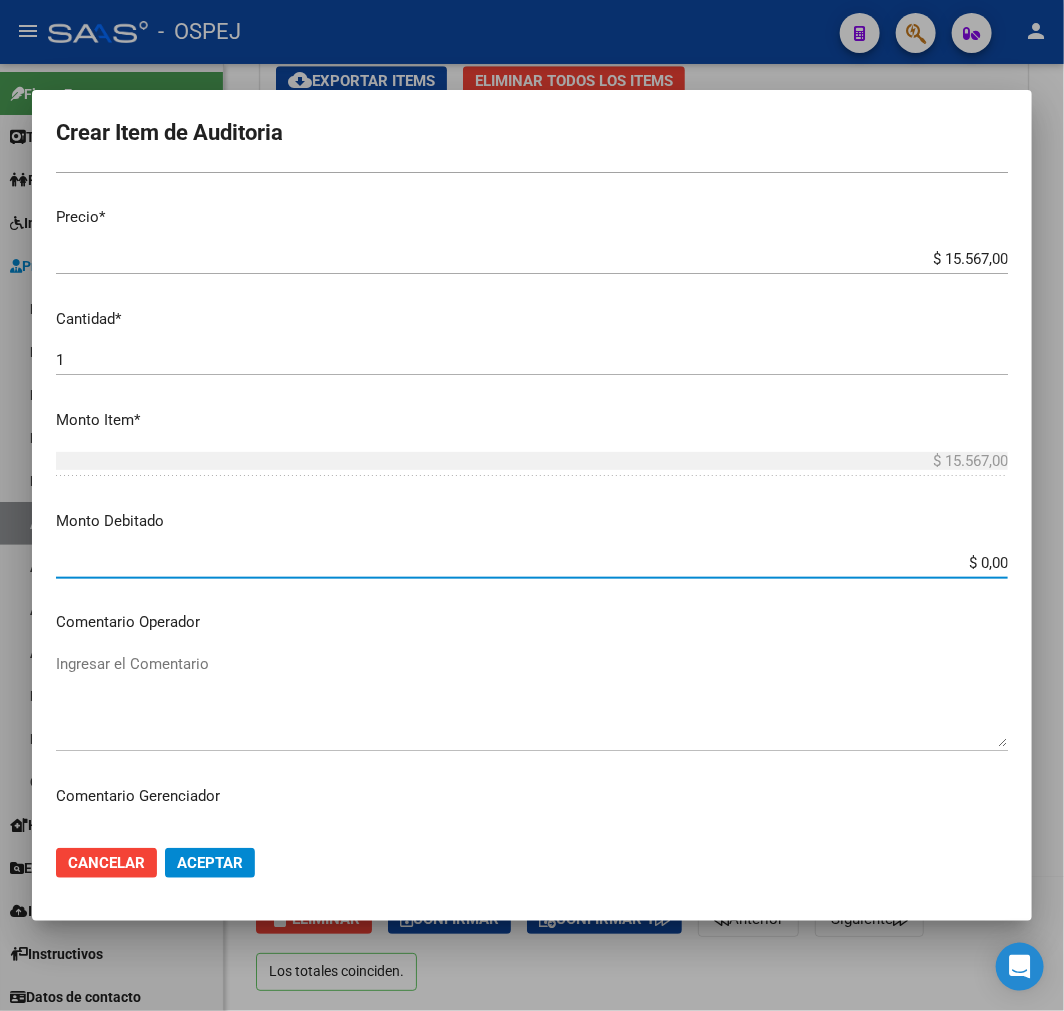 click on "$ 0,00" at bounding box center [532, 563] 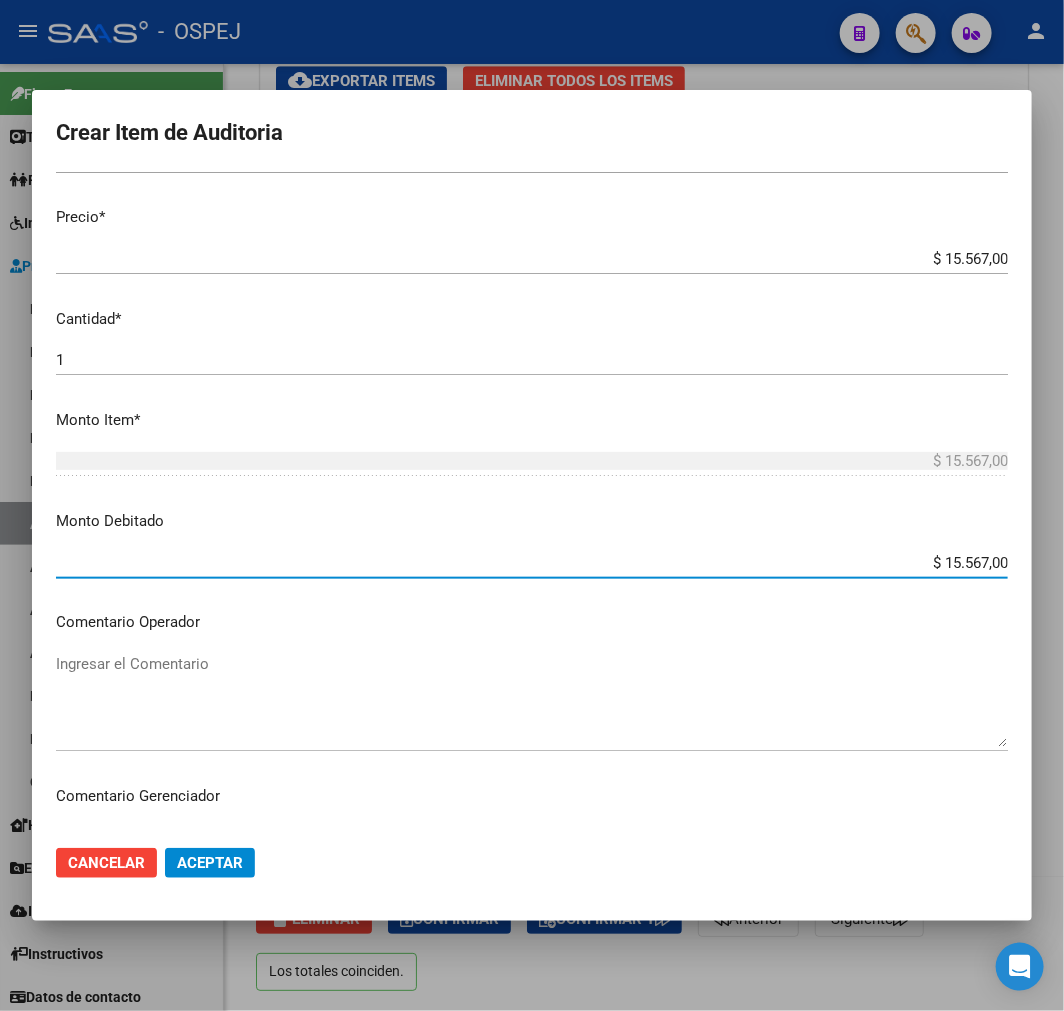 type on "$ 15.567,00" 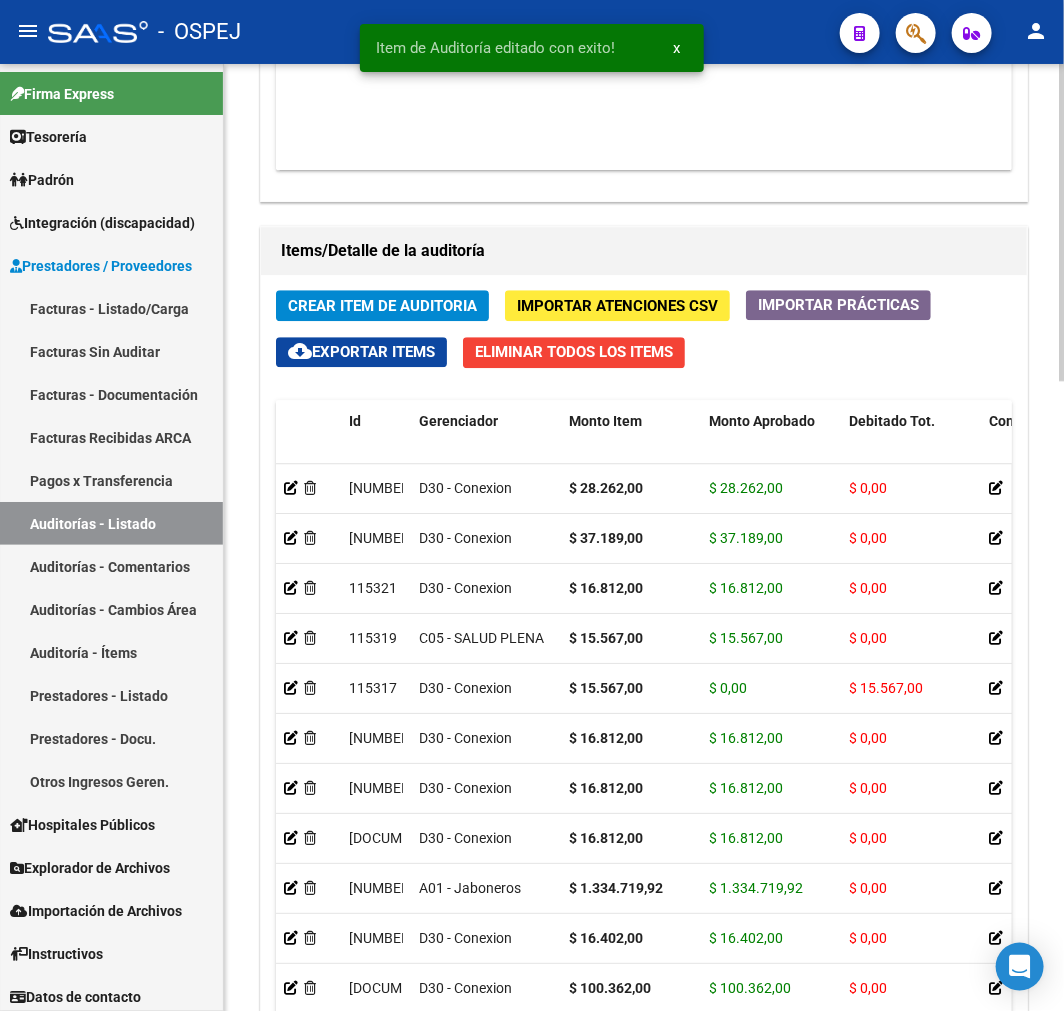scroll, scrollTop: 1880, scrollLeft: 0, axis: vertical 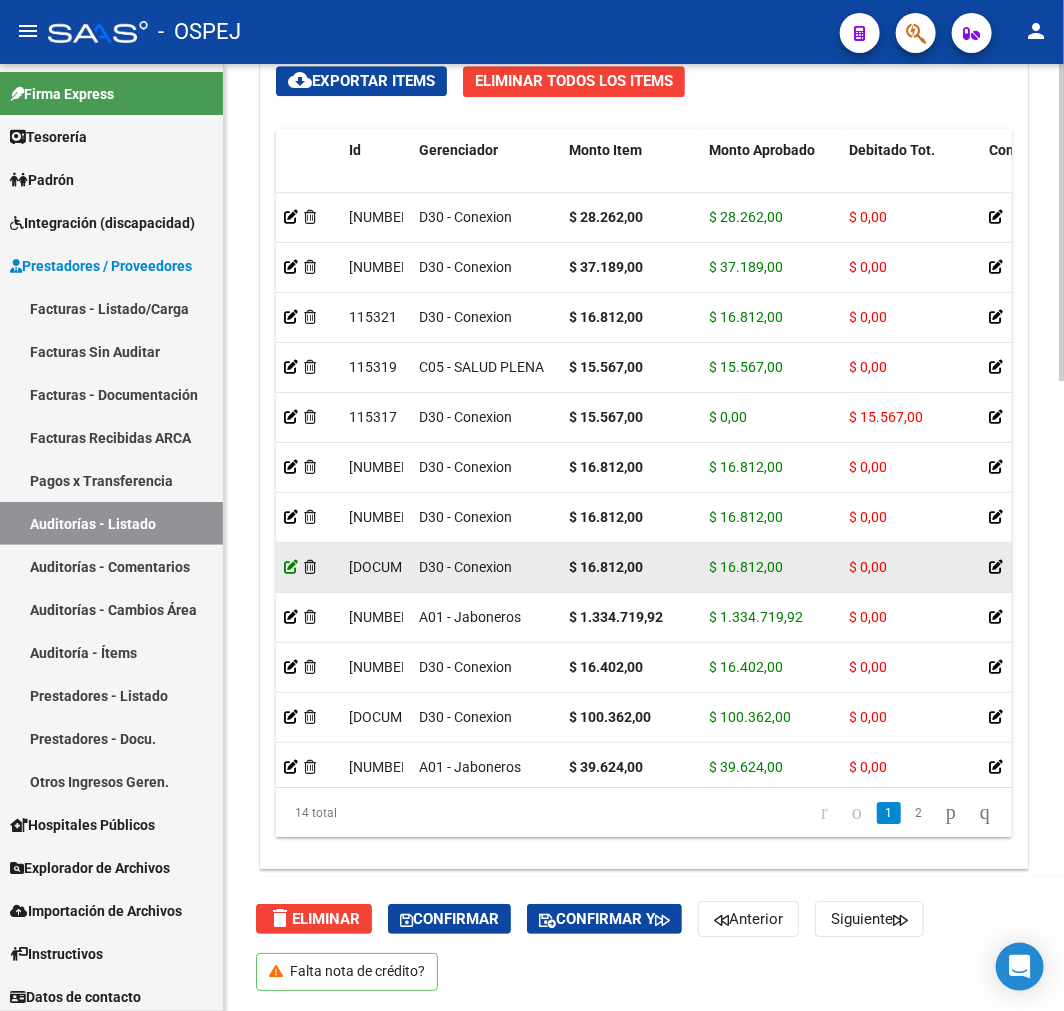 click 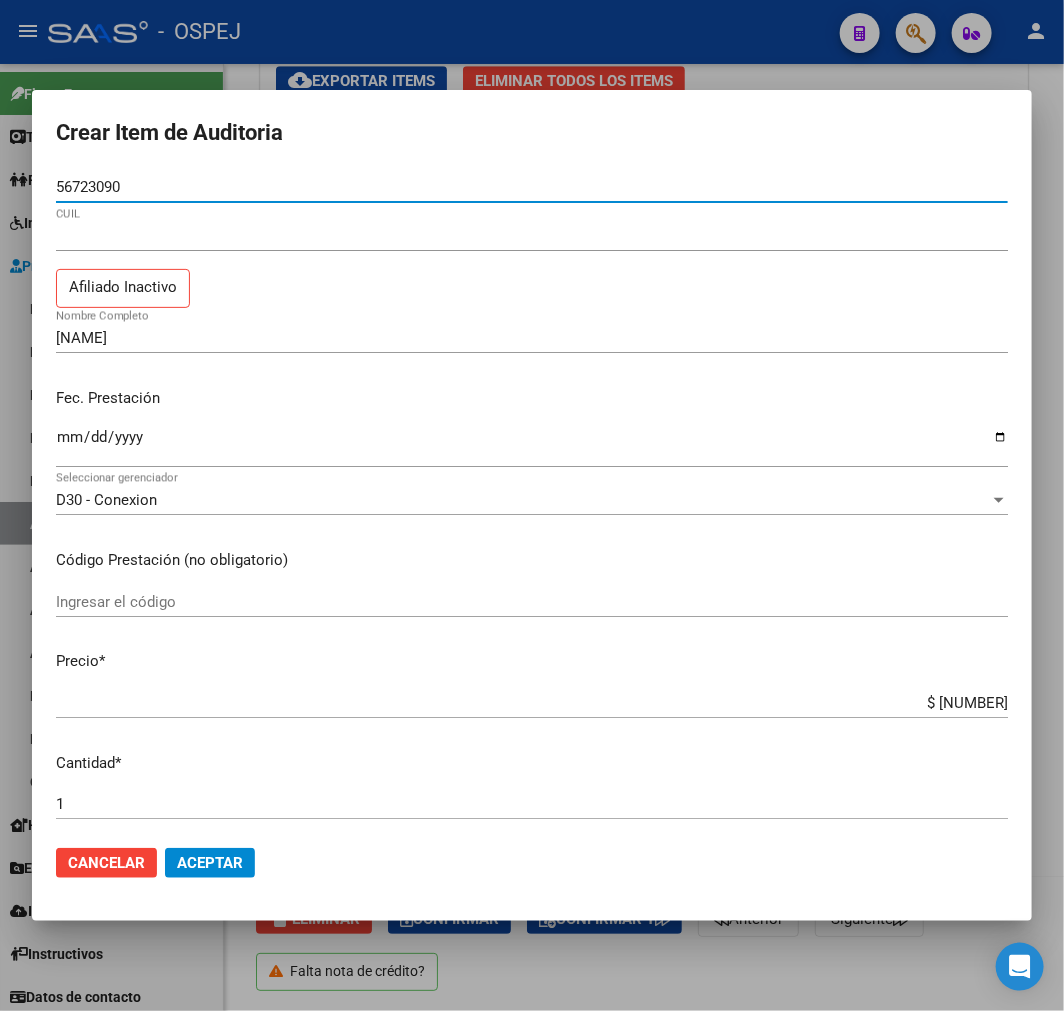 click on "$ 16.812,00" at bounding box center (532, 703) 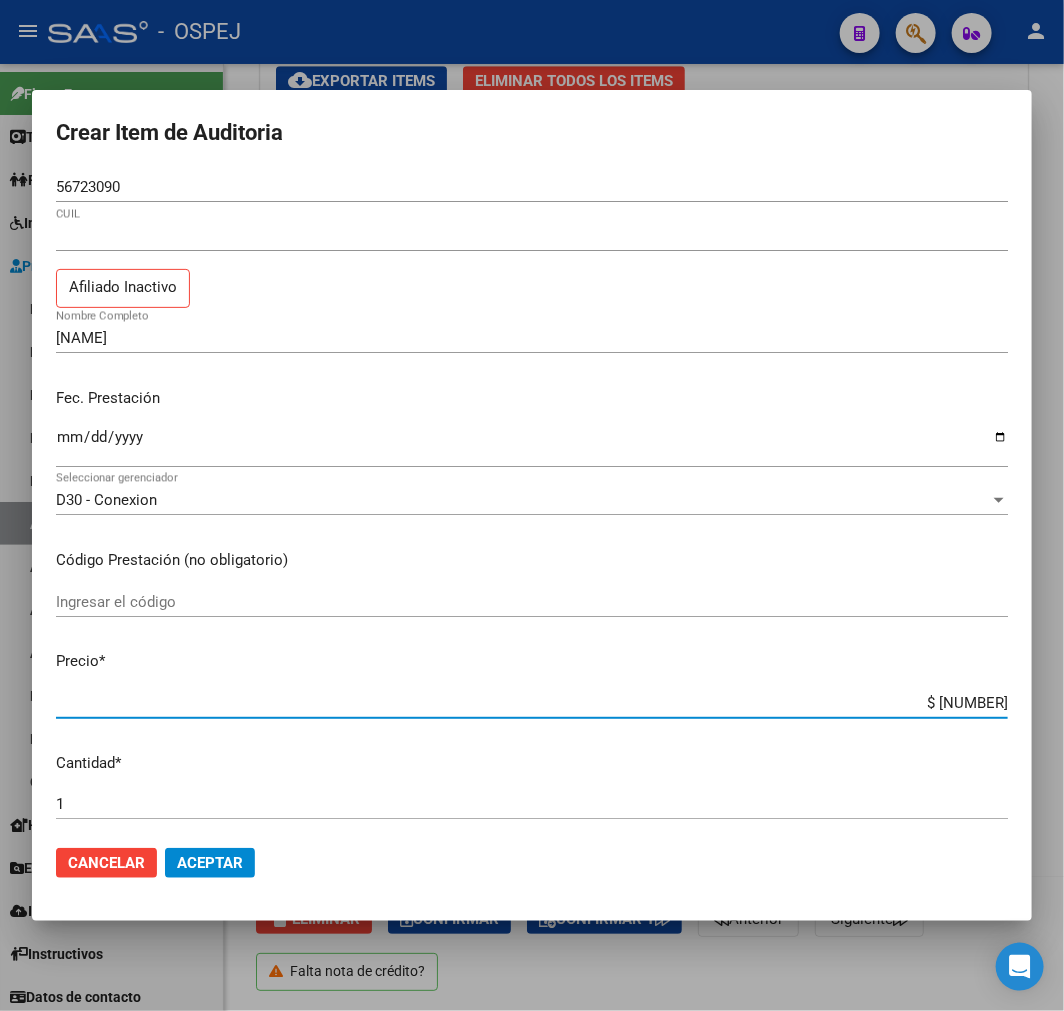 scroll, scrollTop: 555, scrollLeft: 0, axis: vertical 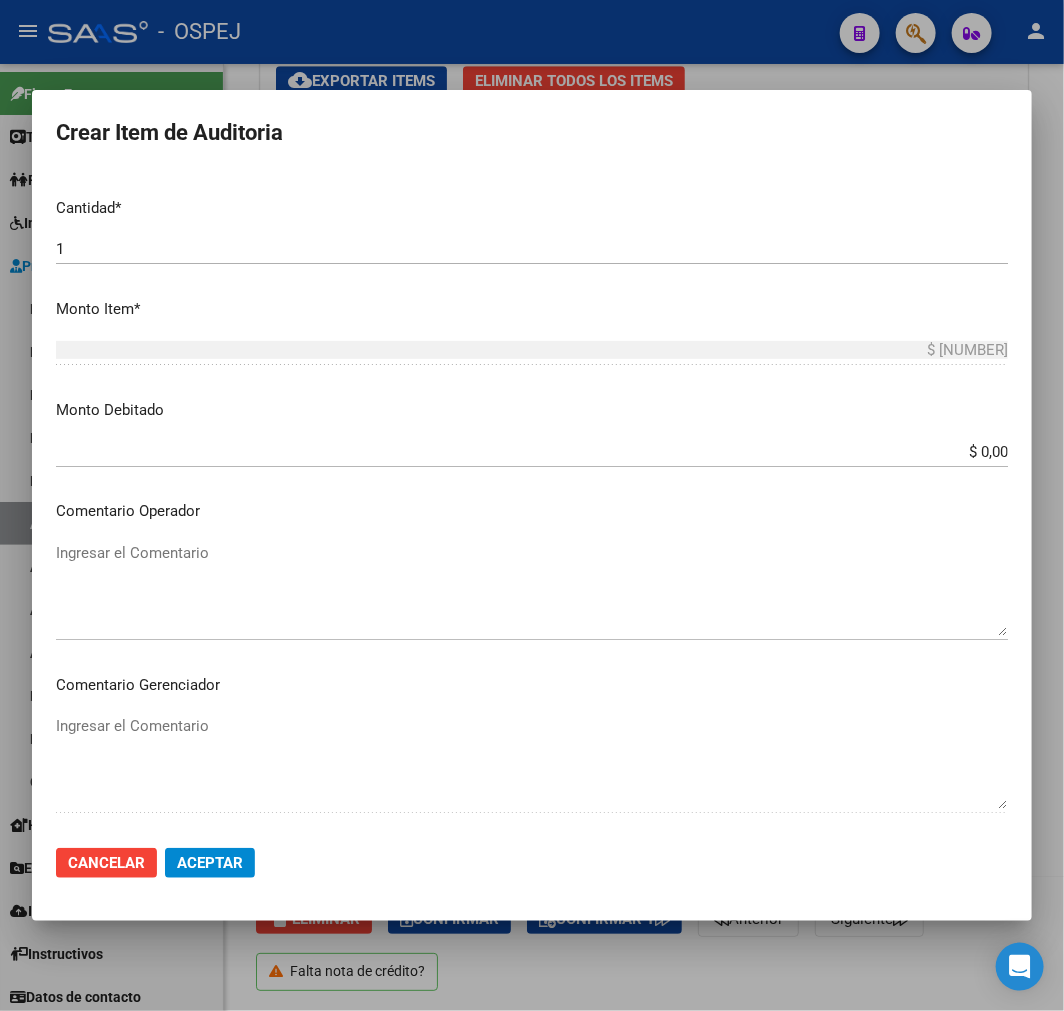 click on "$ 0,00" at bounding box center (532, 452) 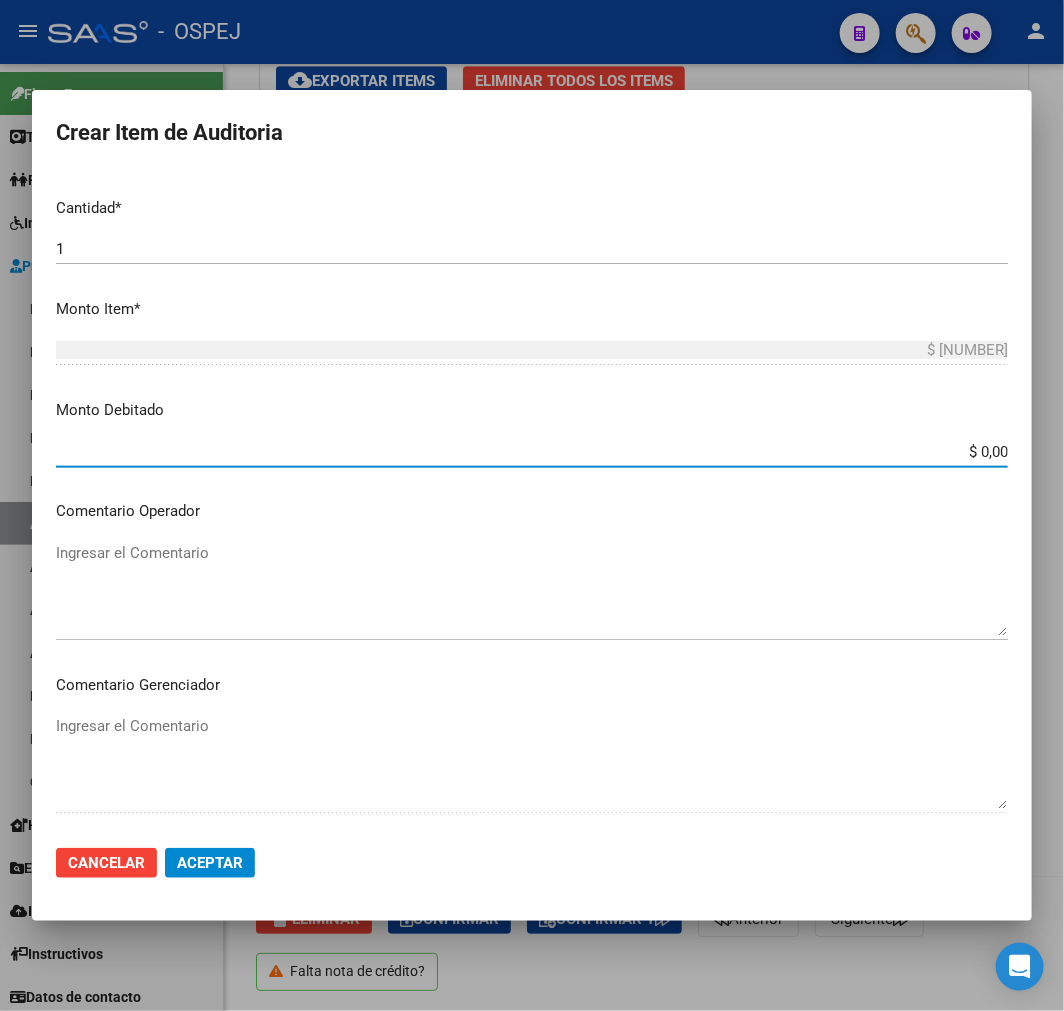 click on "$ 0,00" at bounding box center (532, 452) 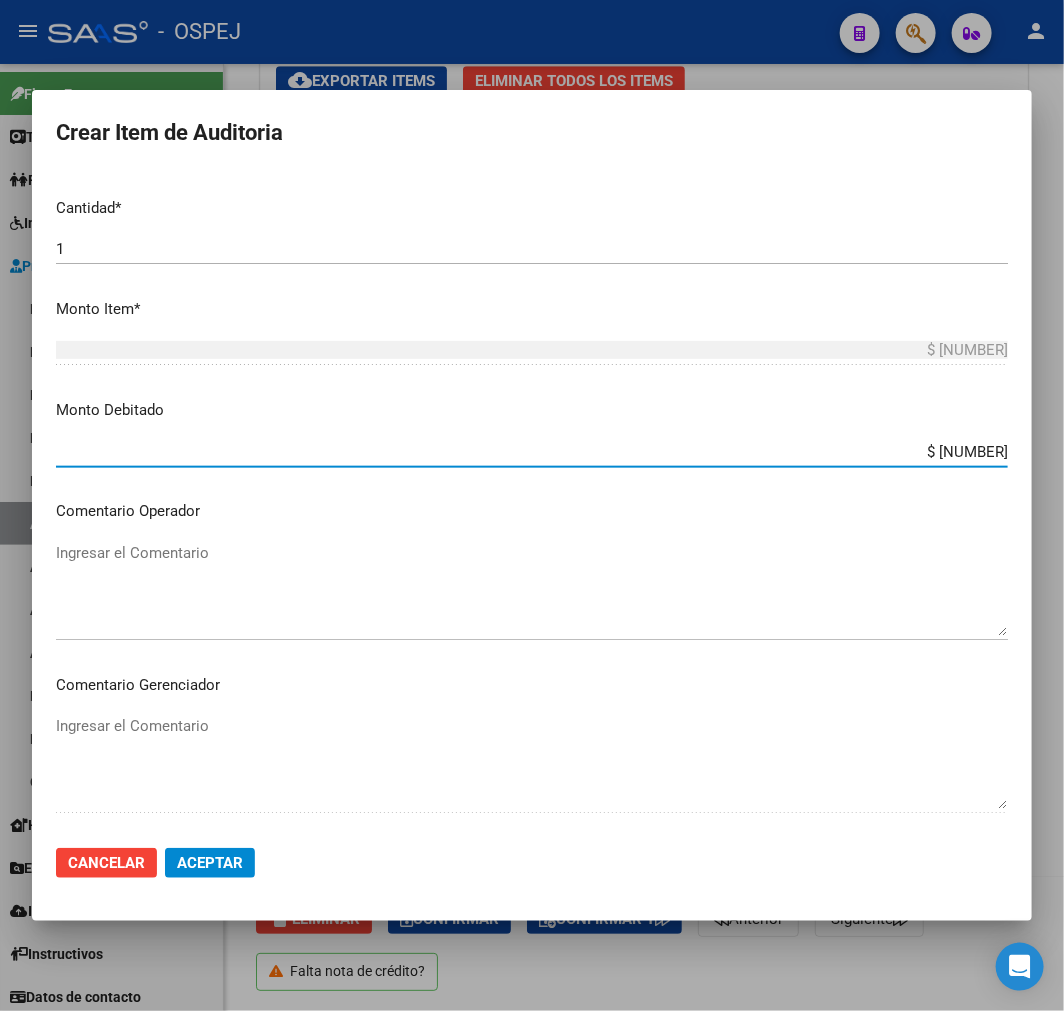 type on "$ 16.812,00" 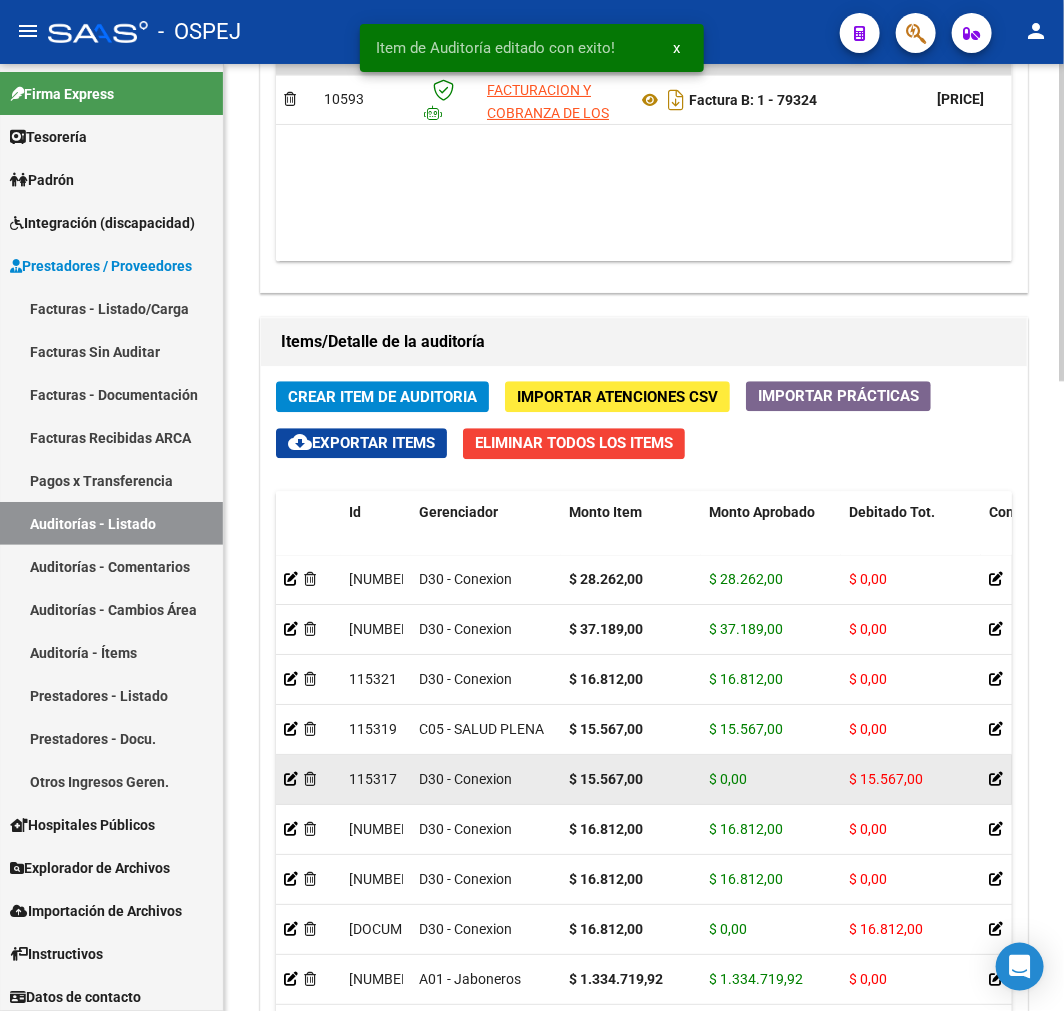 scroll, scrollTop: 1777, scrollLeft: 0, axis: vertical 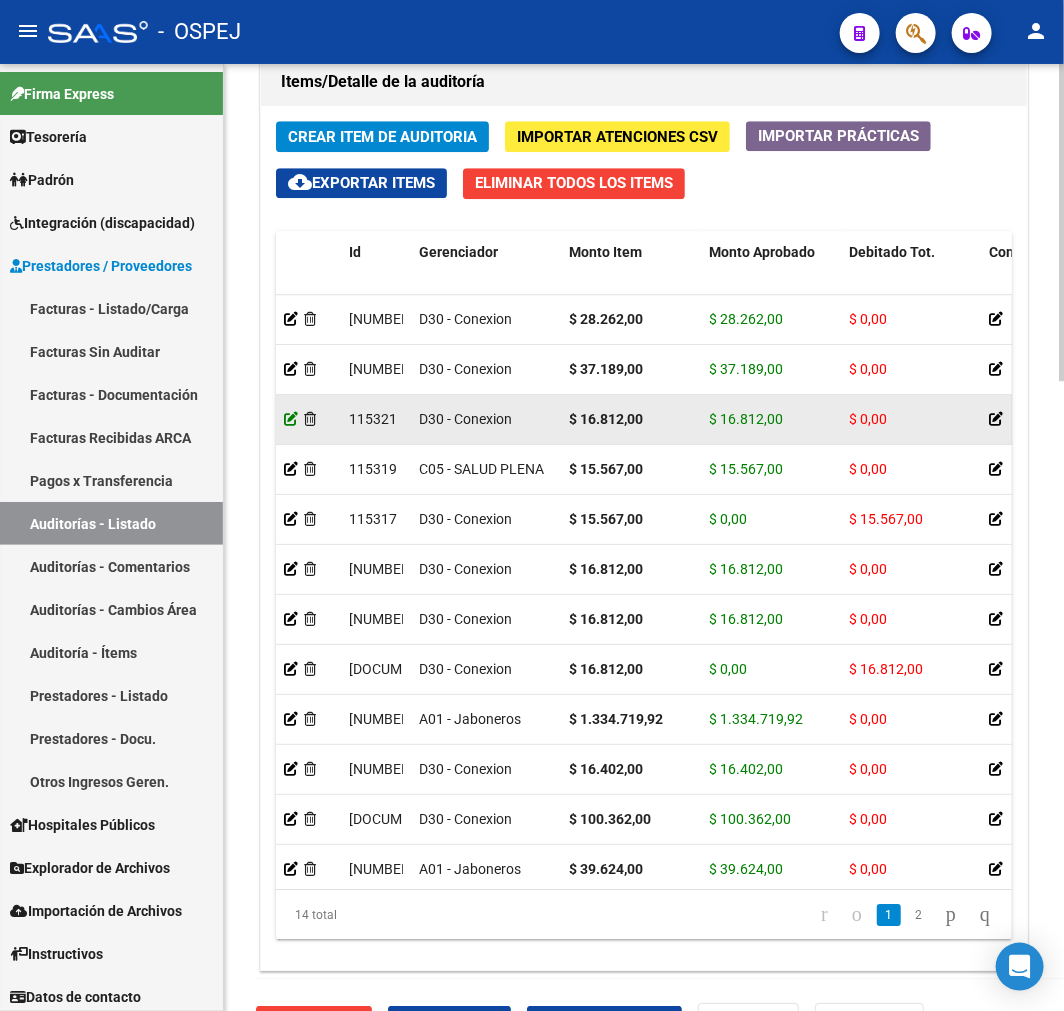 click 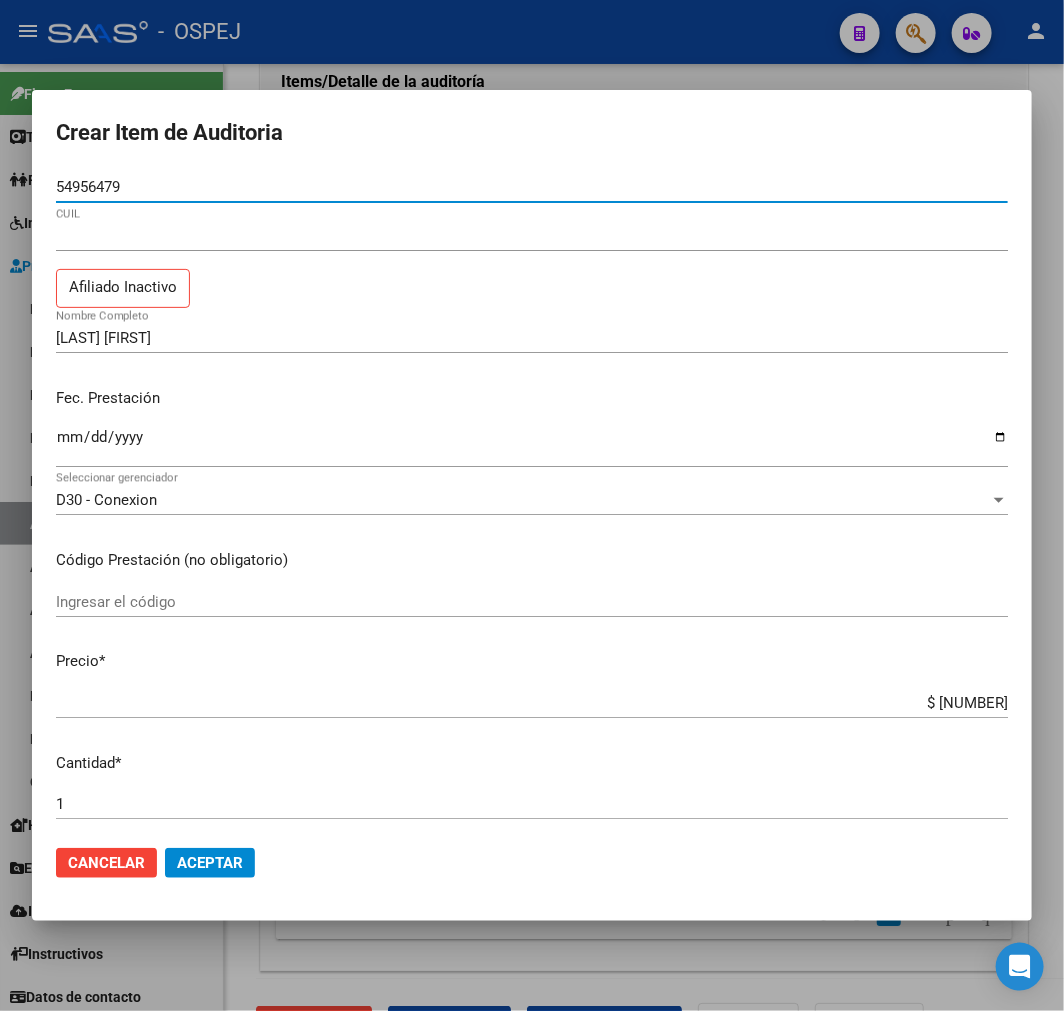 click on "$ 16.812,00 Ingresar el precio" at bounding box center [532, 703] 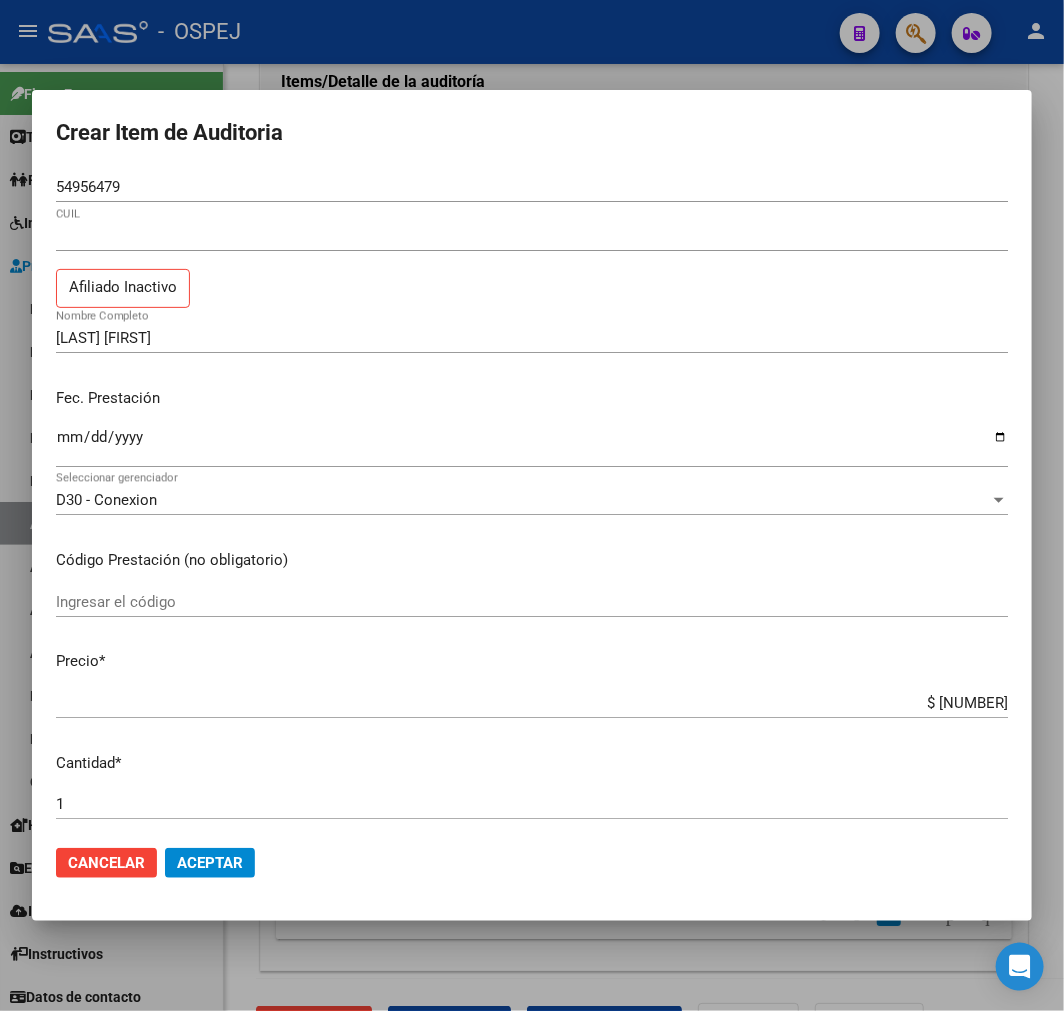 click on "$ 16.812,00 Ingresar el precio" at bounding box center (532, 703) 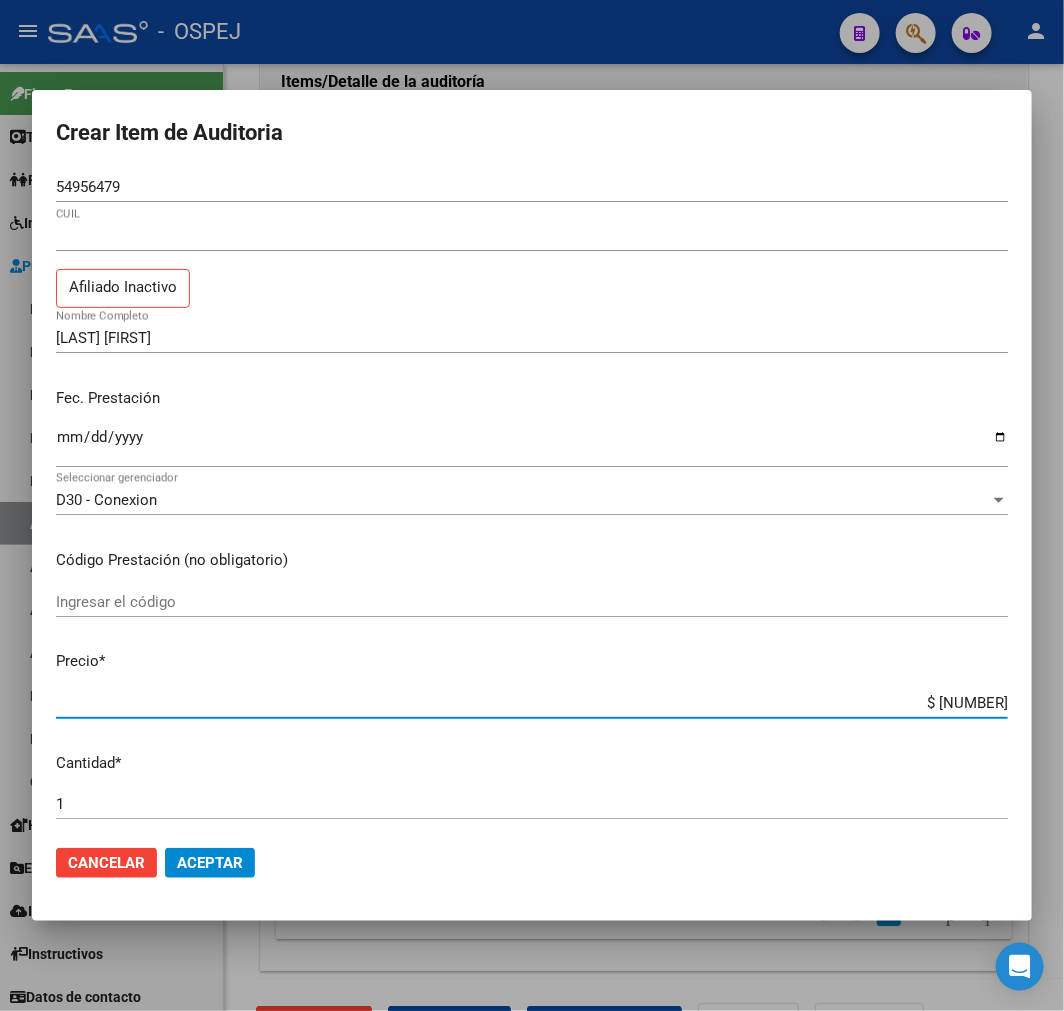 click on "$ 16.812,00" at bounding box center [532, 703] 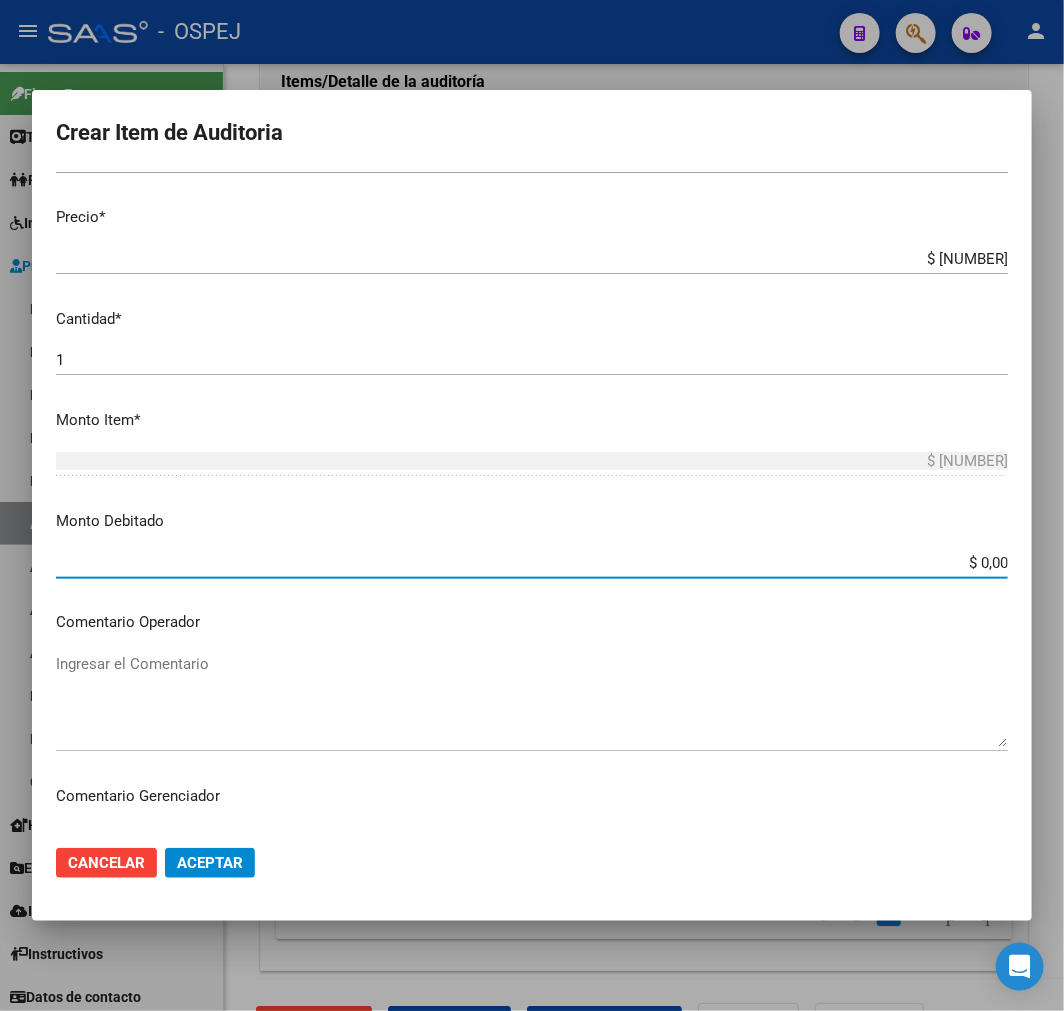 click on "$ 0,00" at bounding box center (532, 563) 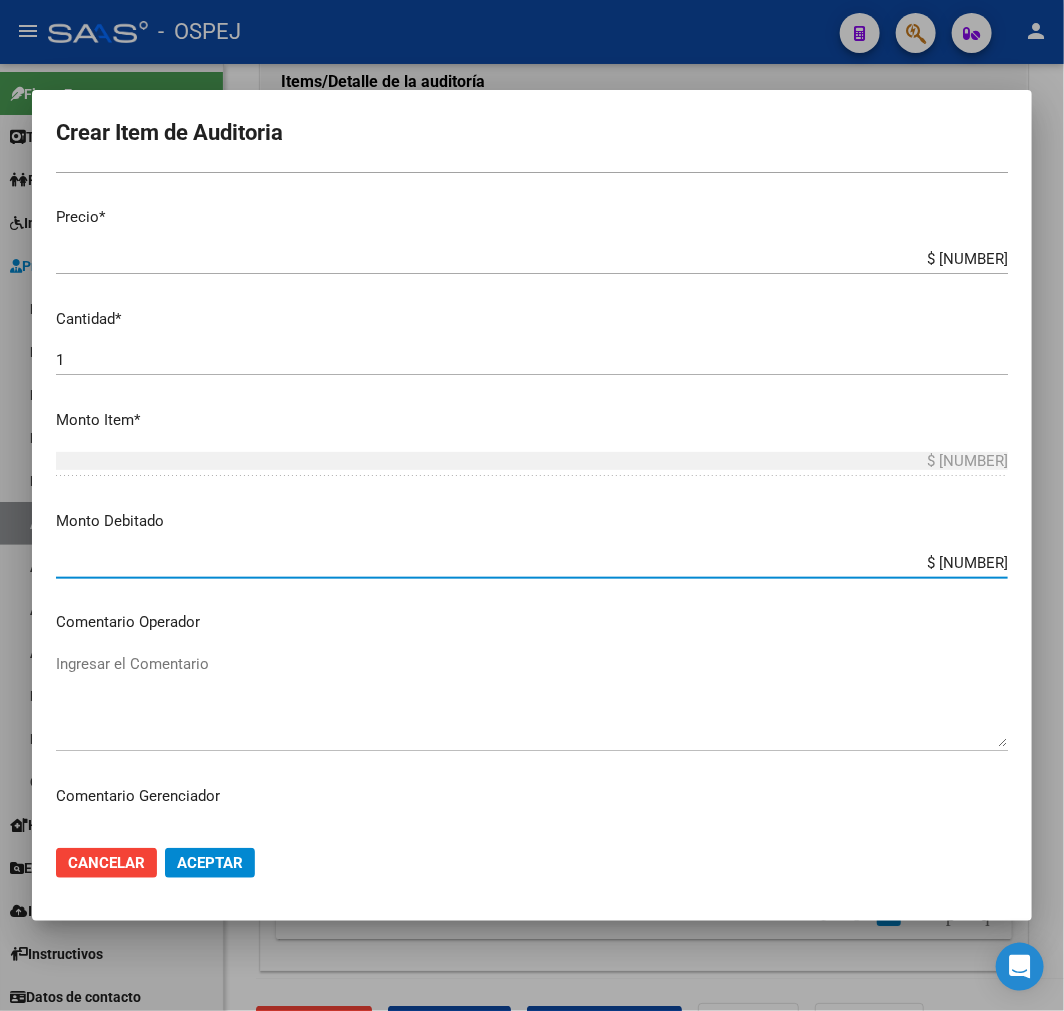 type on "$ 16.812,00" 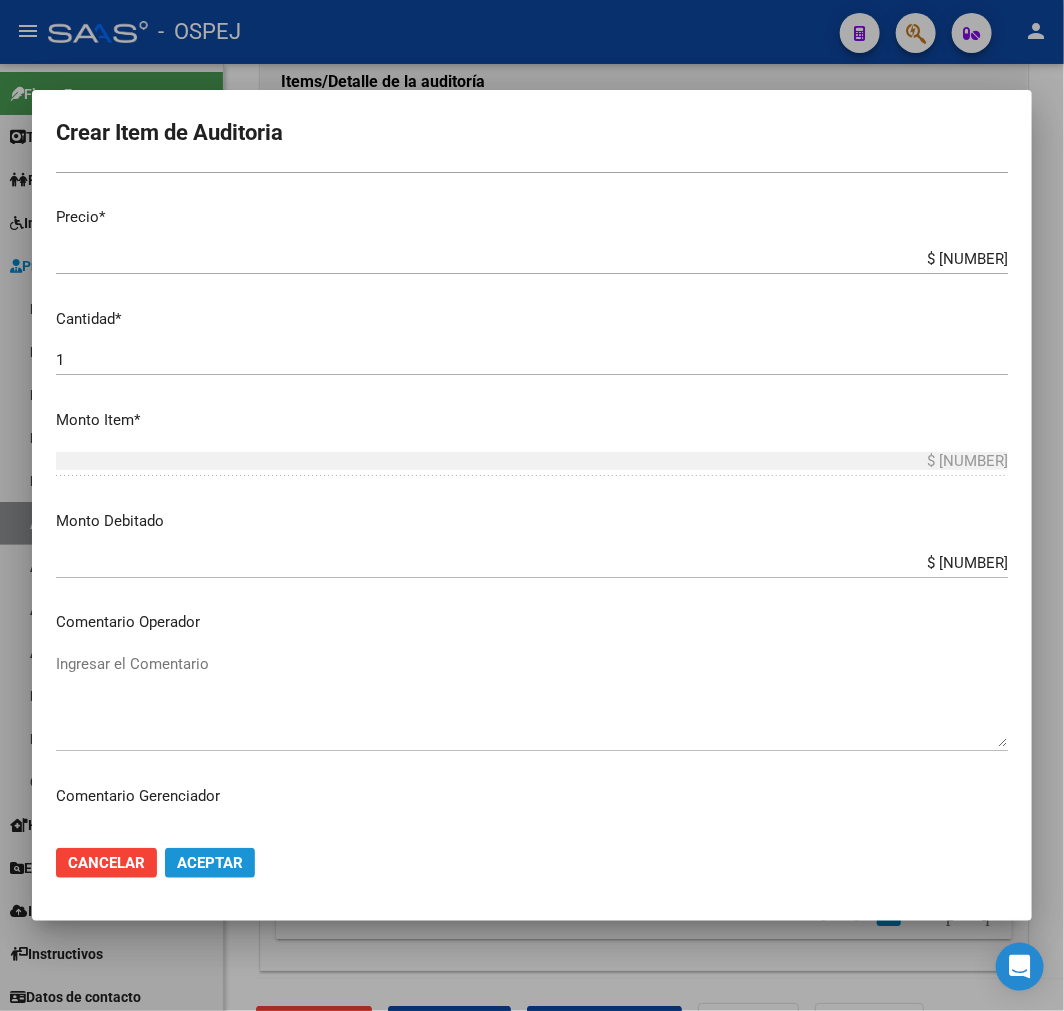 click on "Aceptar" 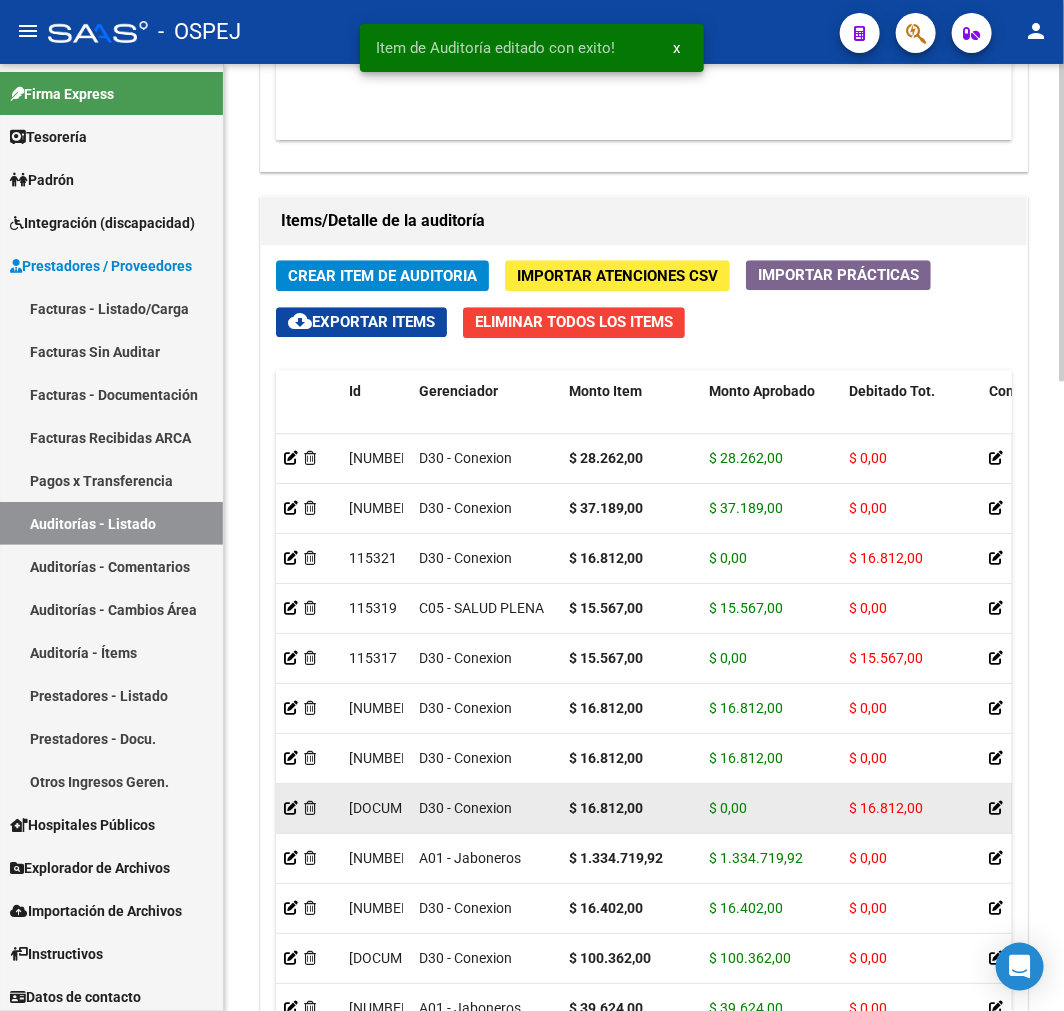 scroll, scrollTop: 1880, scrollLeft: 0, axis: vertical 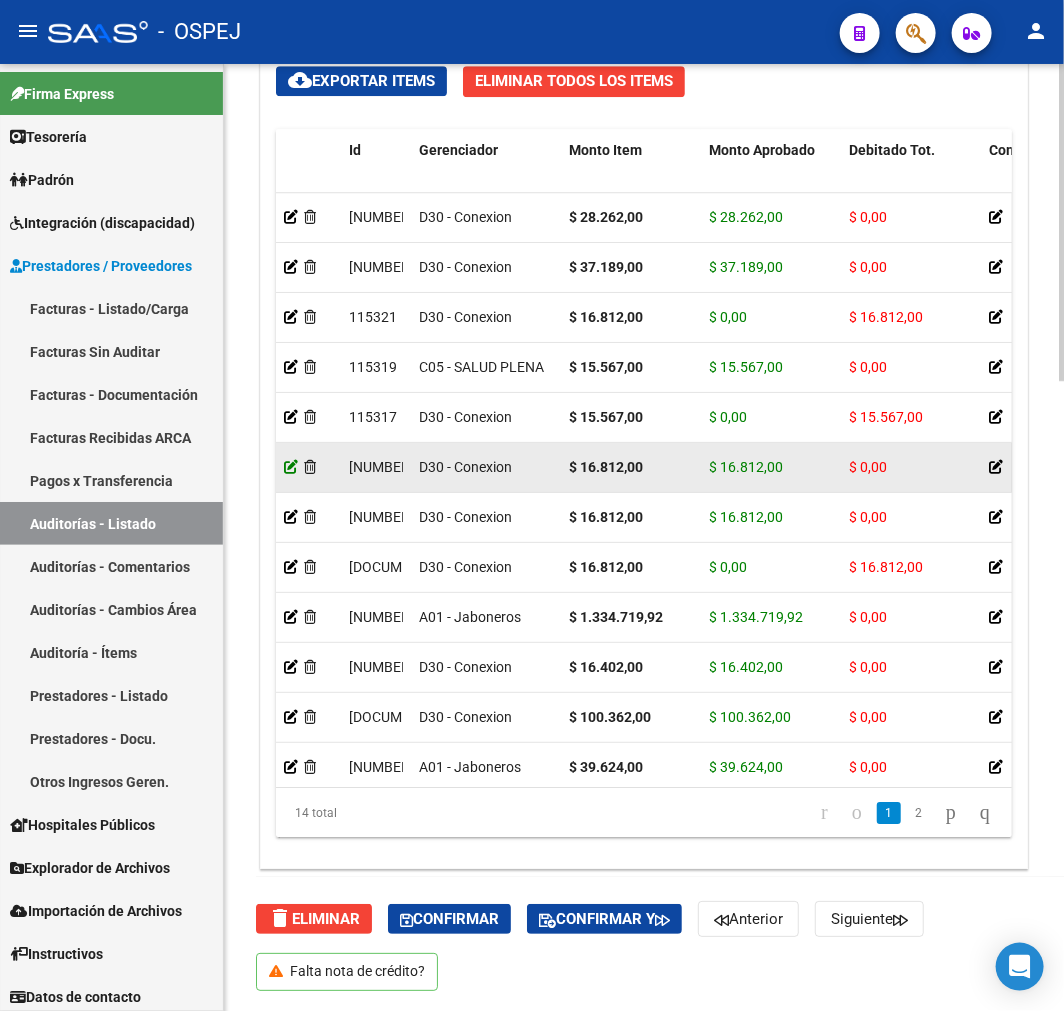 click 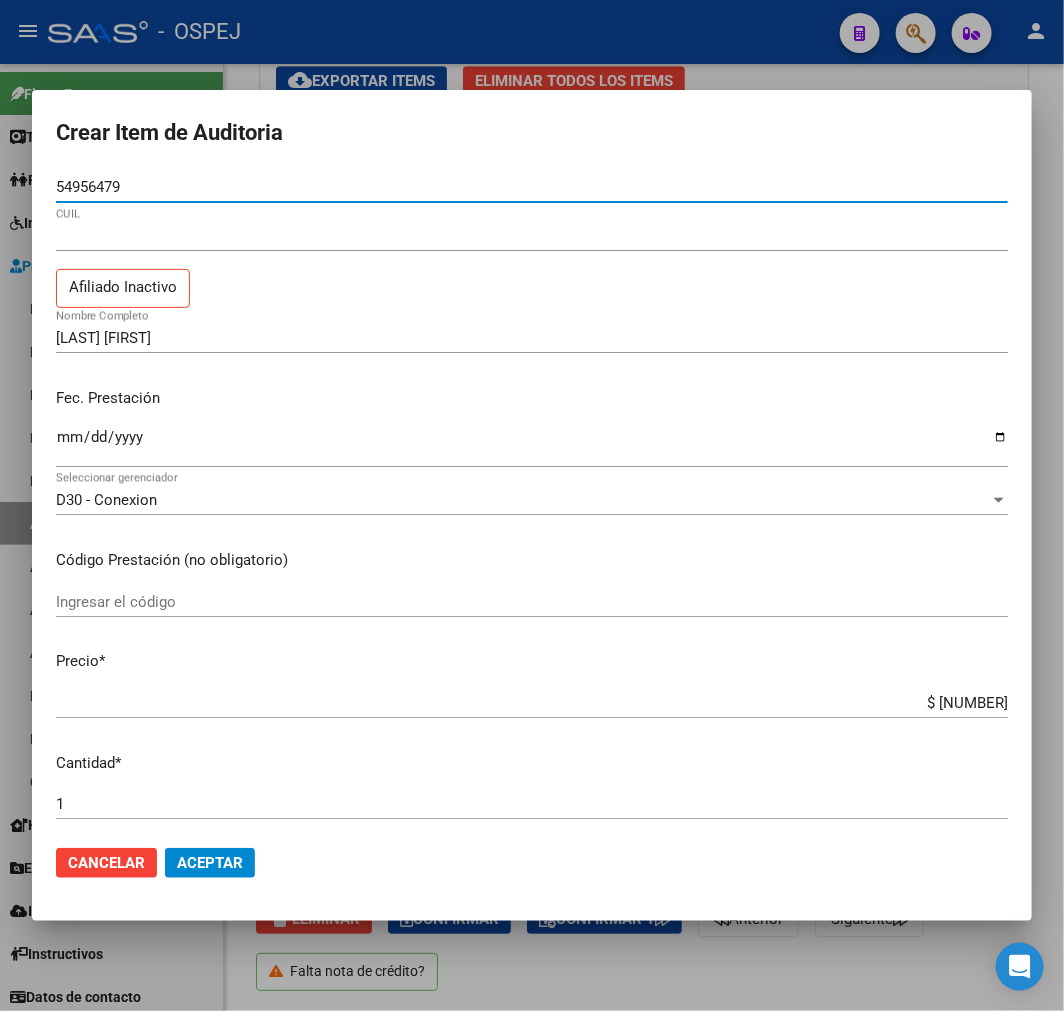 click on "$ 16.812,00" at bounding box center (532, 703) 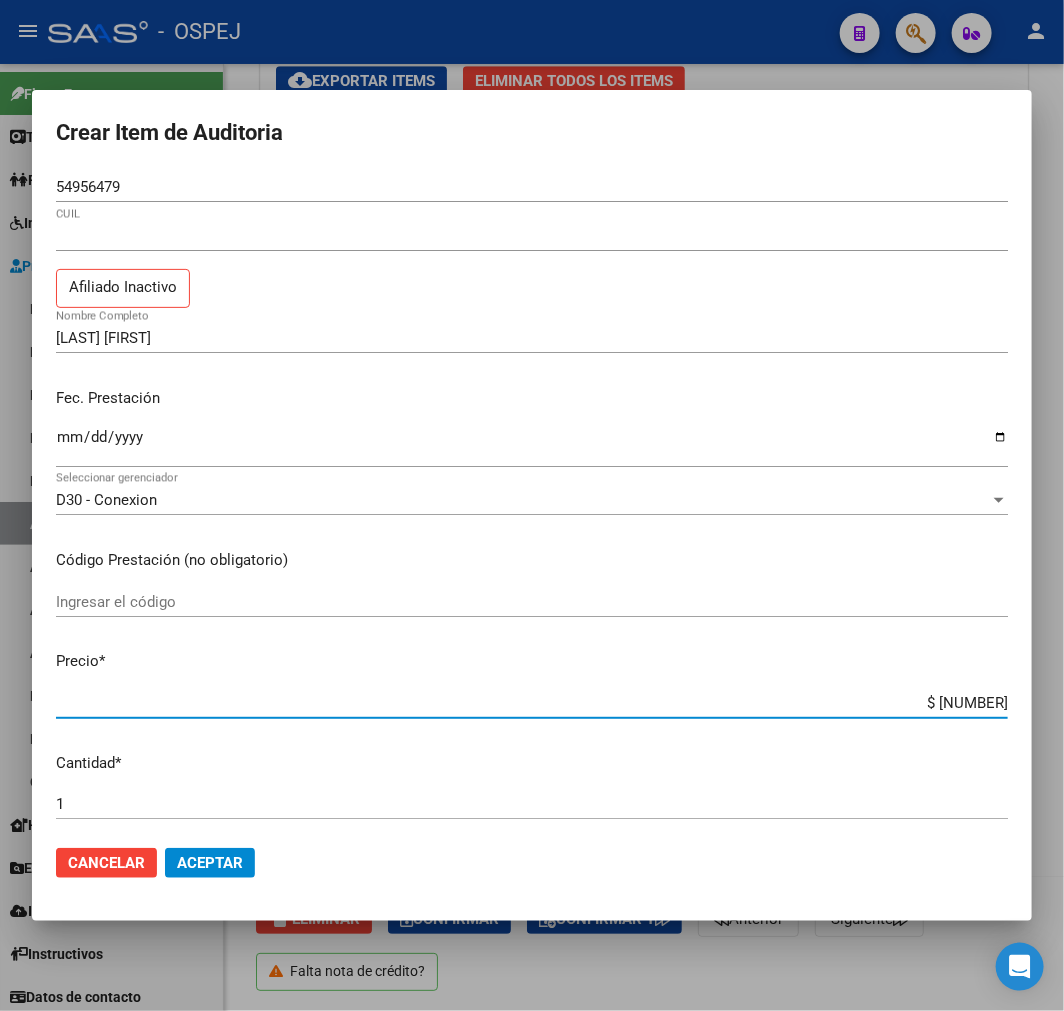 click on "$ 16.812,00" at bounding box center (532, 703) 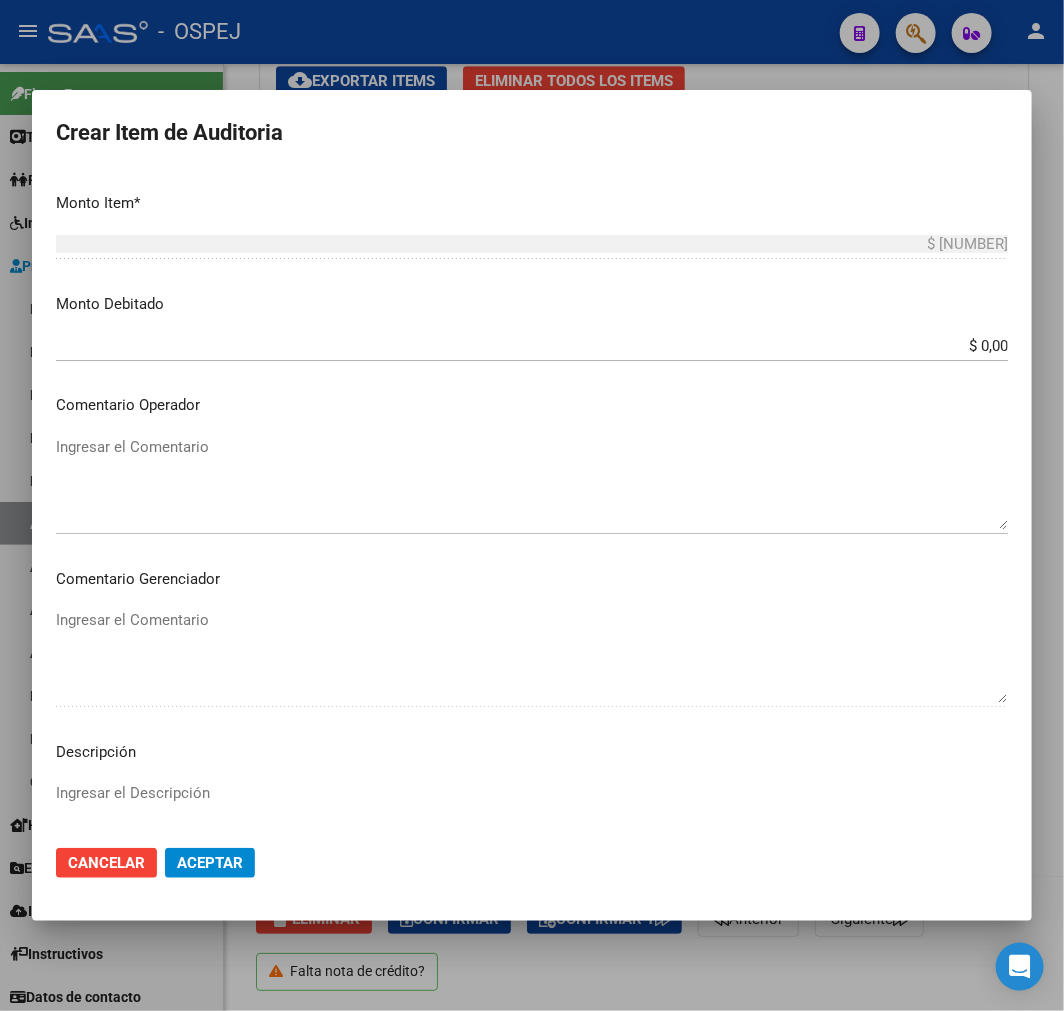 scroll, scrollTop: 666, scrollLeft: 0, axis: vertical 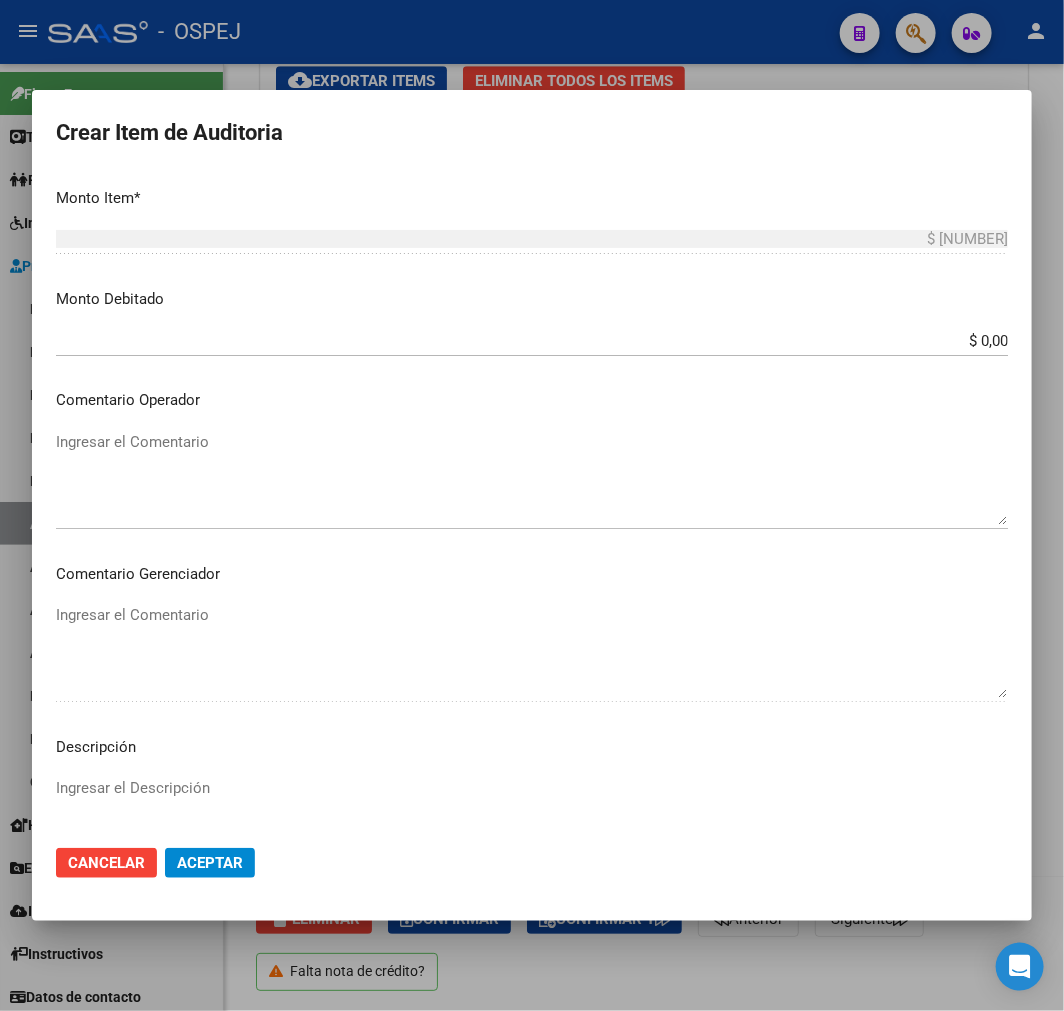 click on "$ 0,00" at bounding box center [532, 341] 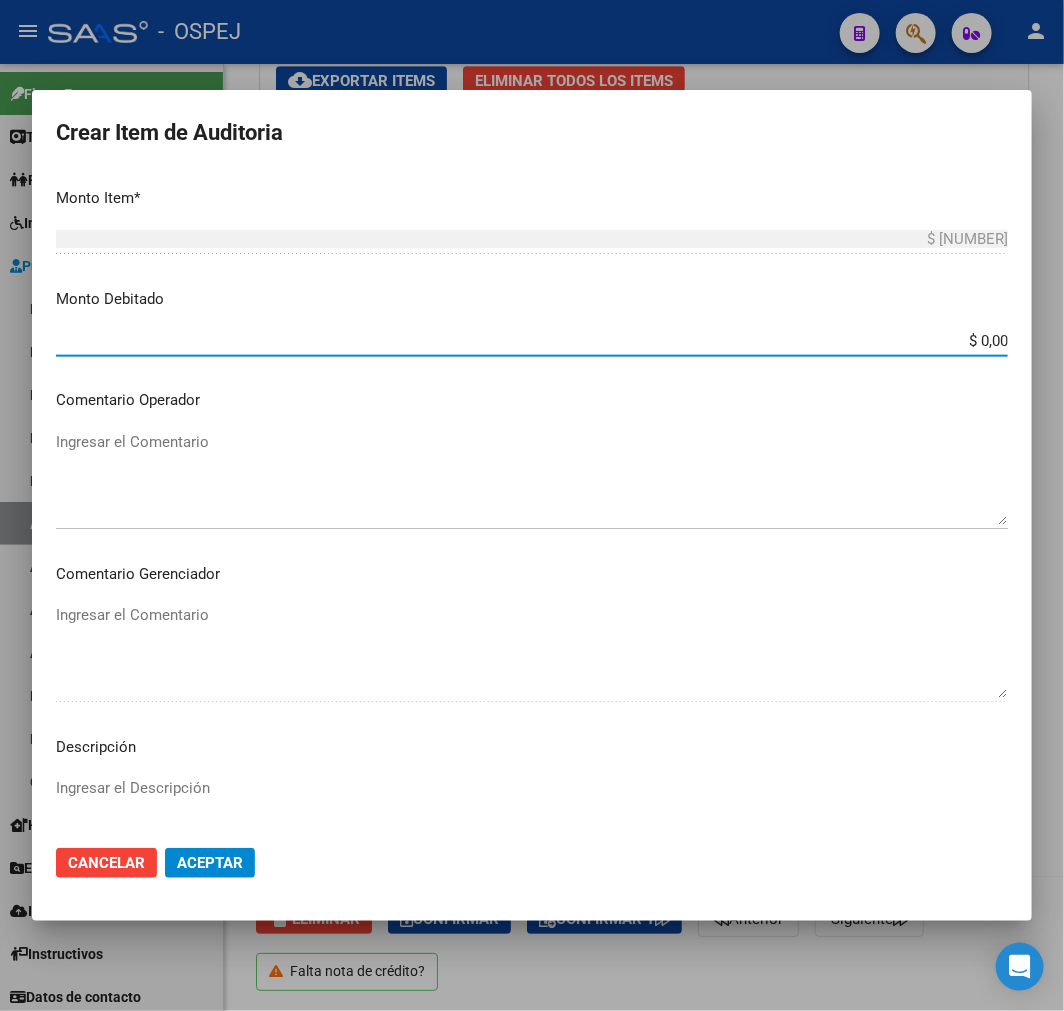 click on "$ 0,00" at bounding box center (532, 341) 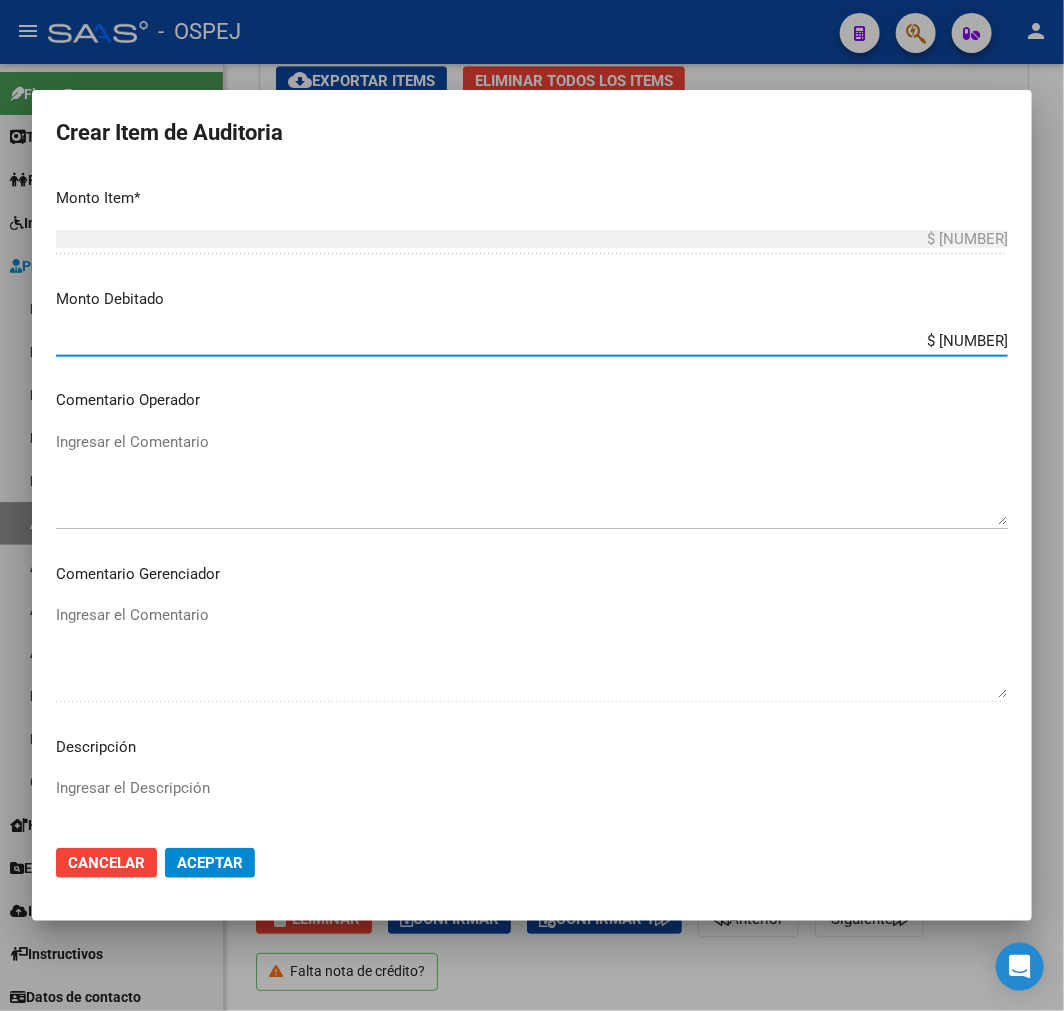 type on "$ 16.812,00" 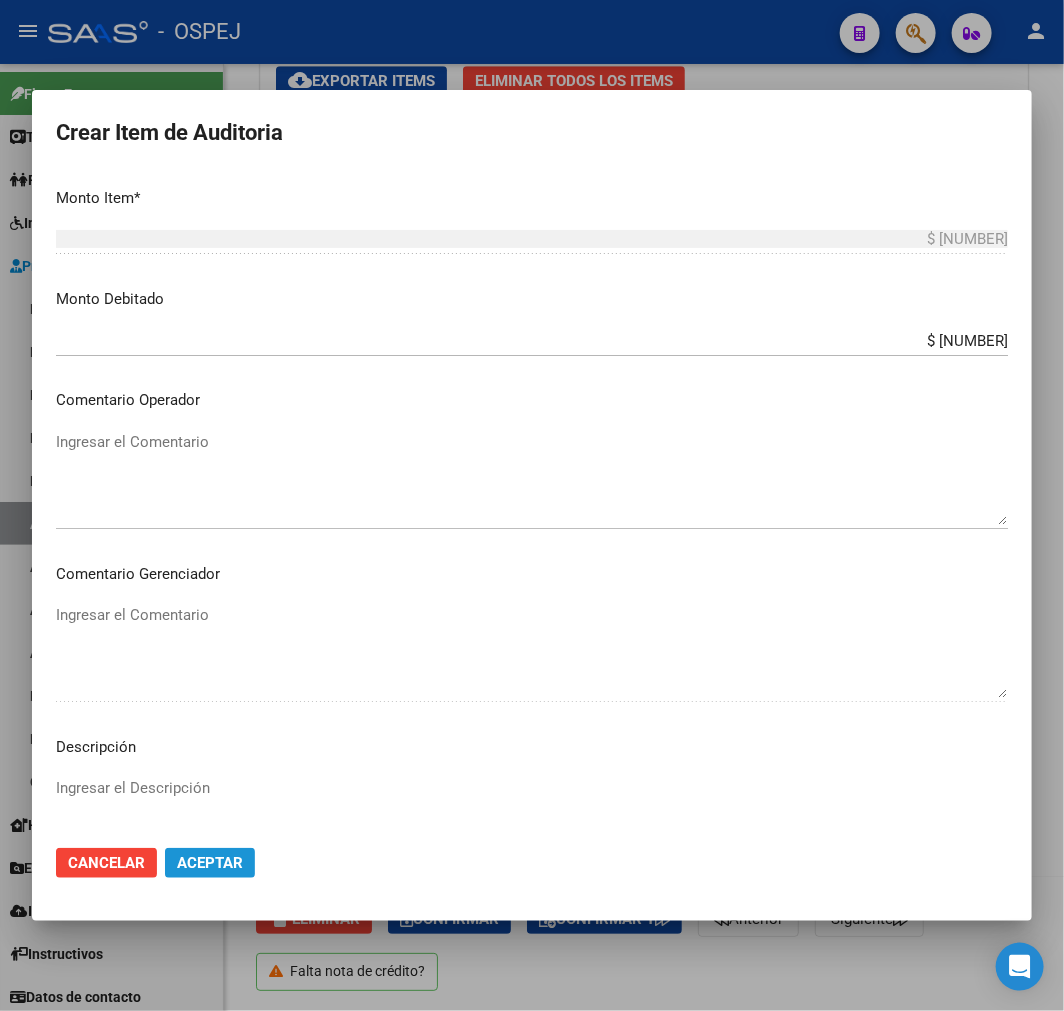 click on "Aceptar" 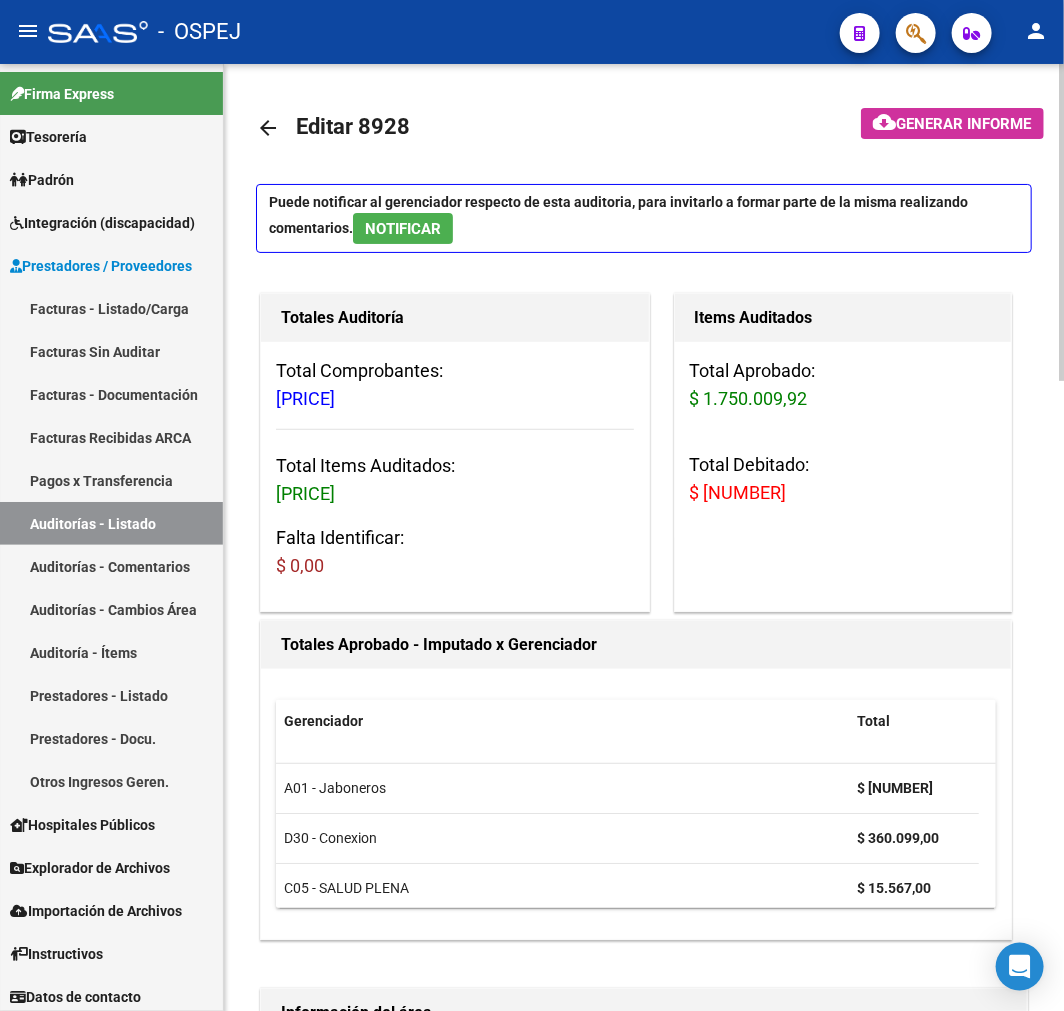 scroll, scrollTop: 777, scrollLeft: 0, axis: vertical 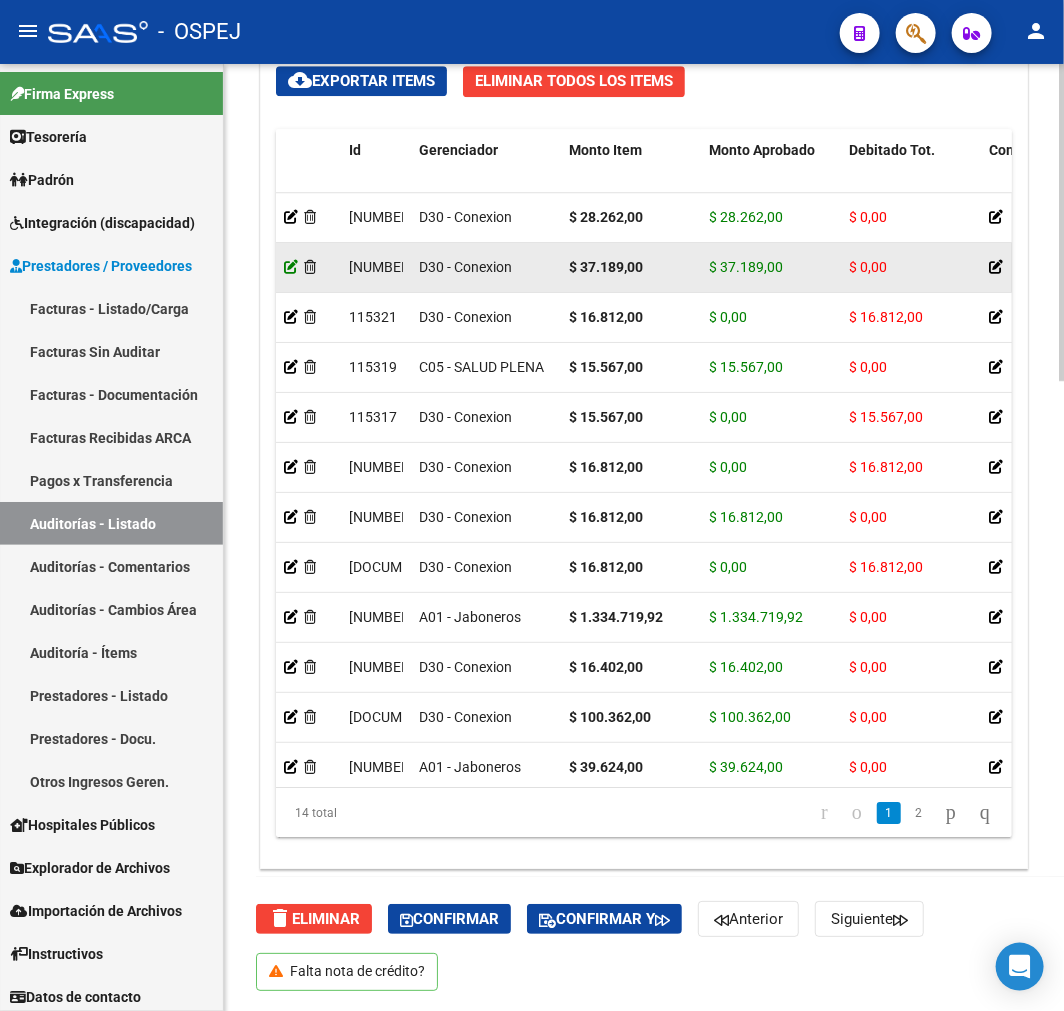 click 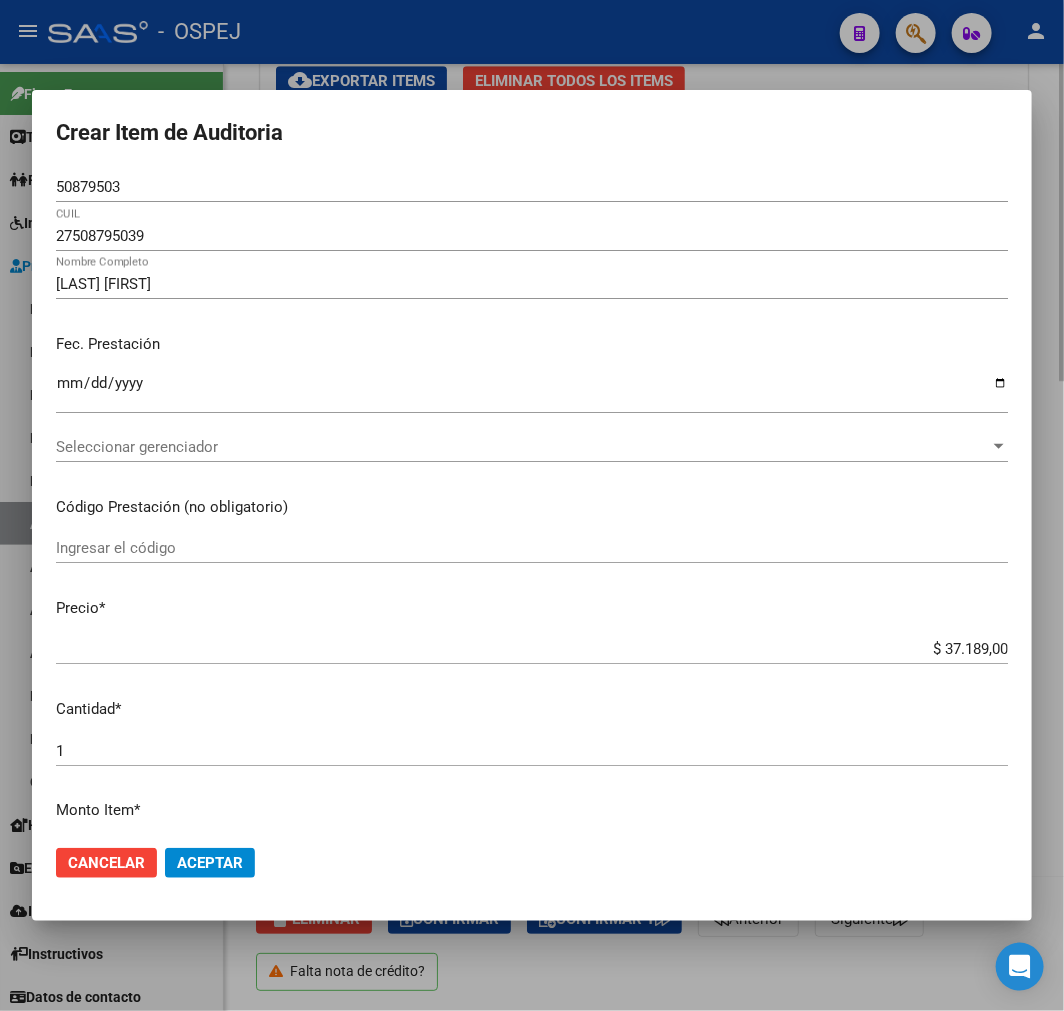 click on "27508795039 CUIL" at bounding box center [532, 245] 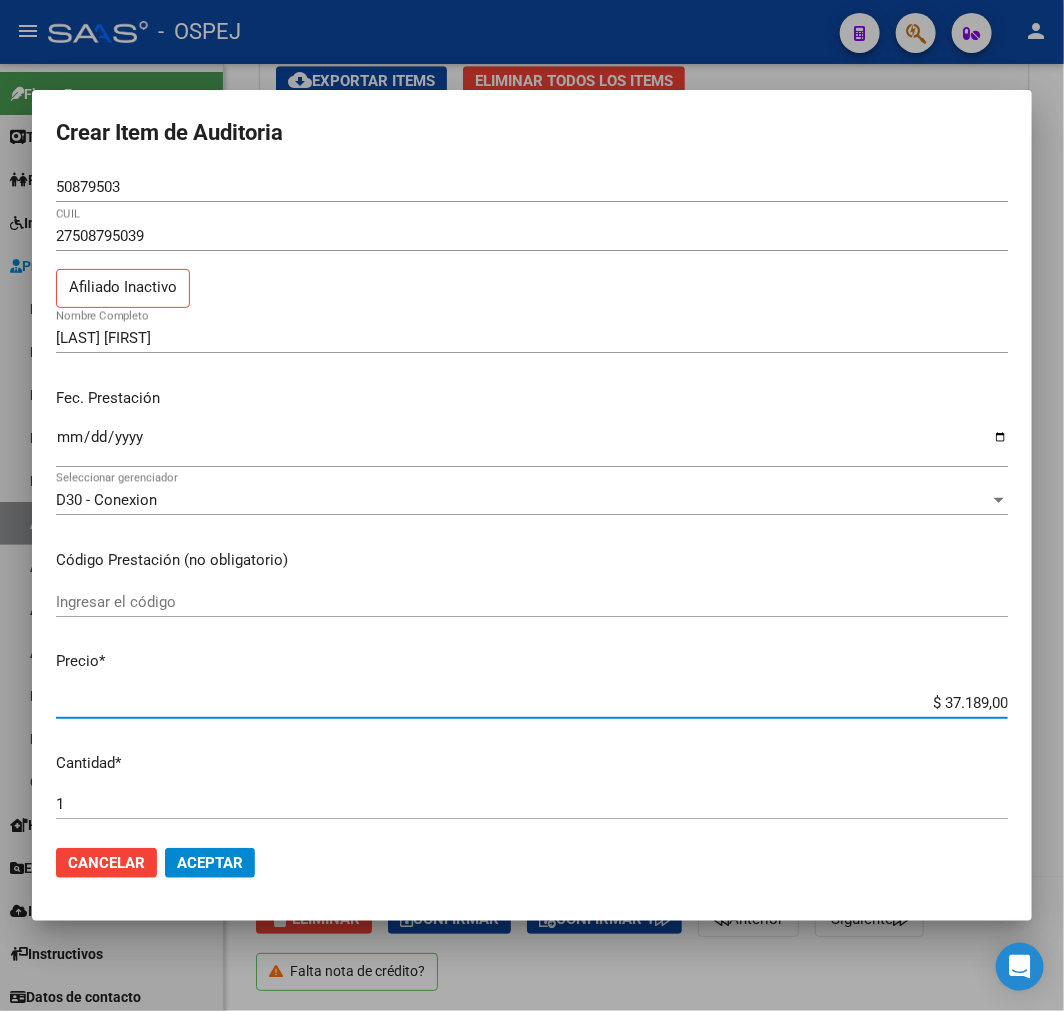click on "$ 37.189,00" at bounding box center (532, 703) 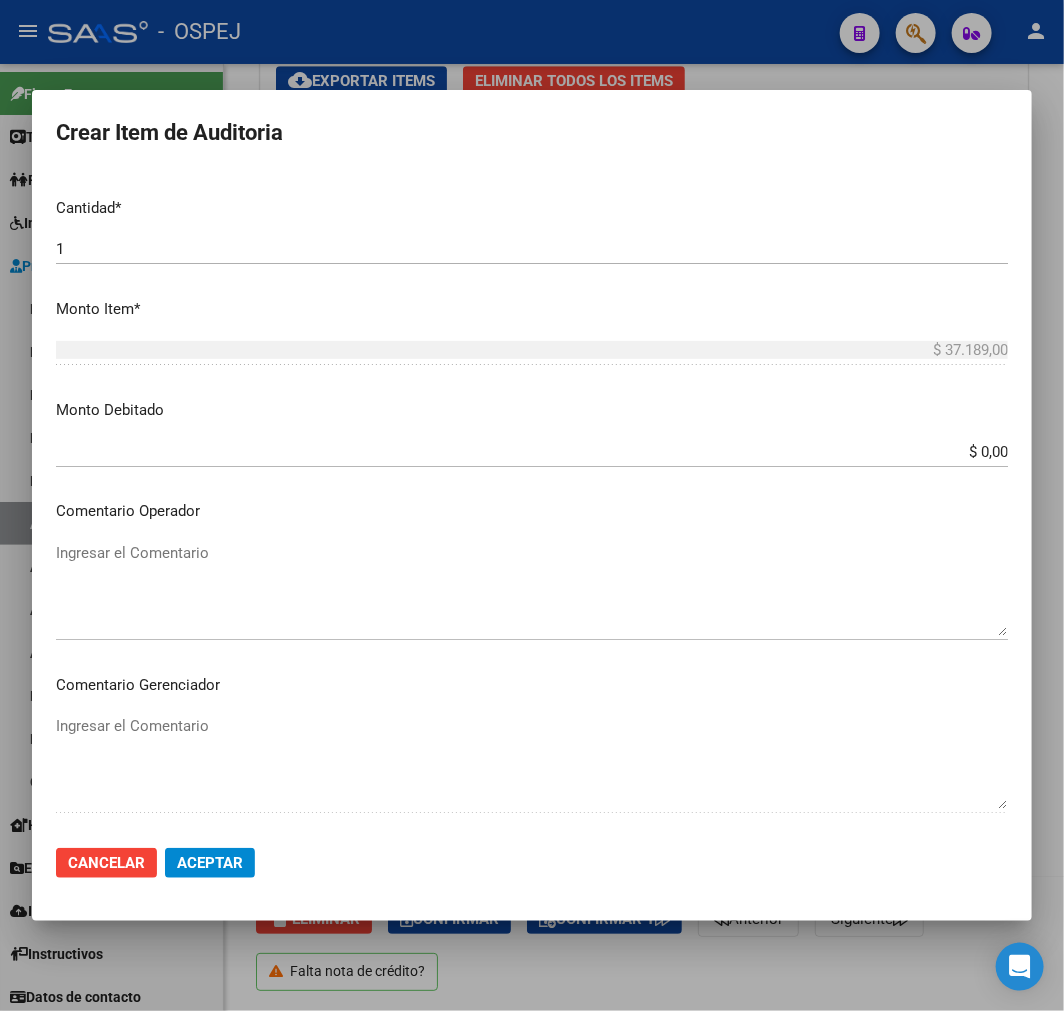 click on "50879503 Nro Documento    27508795039 CUIL   Afiliado Inactivo    ANTUNEZ ARIADNA Nombre Completo  Fec. Prestación    Ingresar la fecha  D30 - Conexion Seleccionar gerenciador Código Prestación (no obligatorio)    Ingresar el código  Precio  *   $ 37.189,00 Ingresar el precio  Cantidad  *   1 Ingresar la cantidad  Monto Item  *   $ 37.189,00 Ingresar el monto  Monto Debitado    $ 0,00 Ingresar el monto  Comentario Operador    Ingresar el Comentario  Comentario Gerenciador    Ingresar el Comentario  Descripción    Ingresar el Descripción   Atencion Tipo  Seleccionar tipo Seleccionar tipo  Nomenclador  Seleccionar Nomenclador Seleccionar Nomenclador" at bounding box center [532, 500] 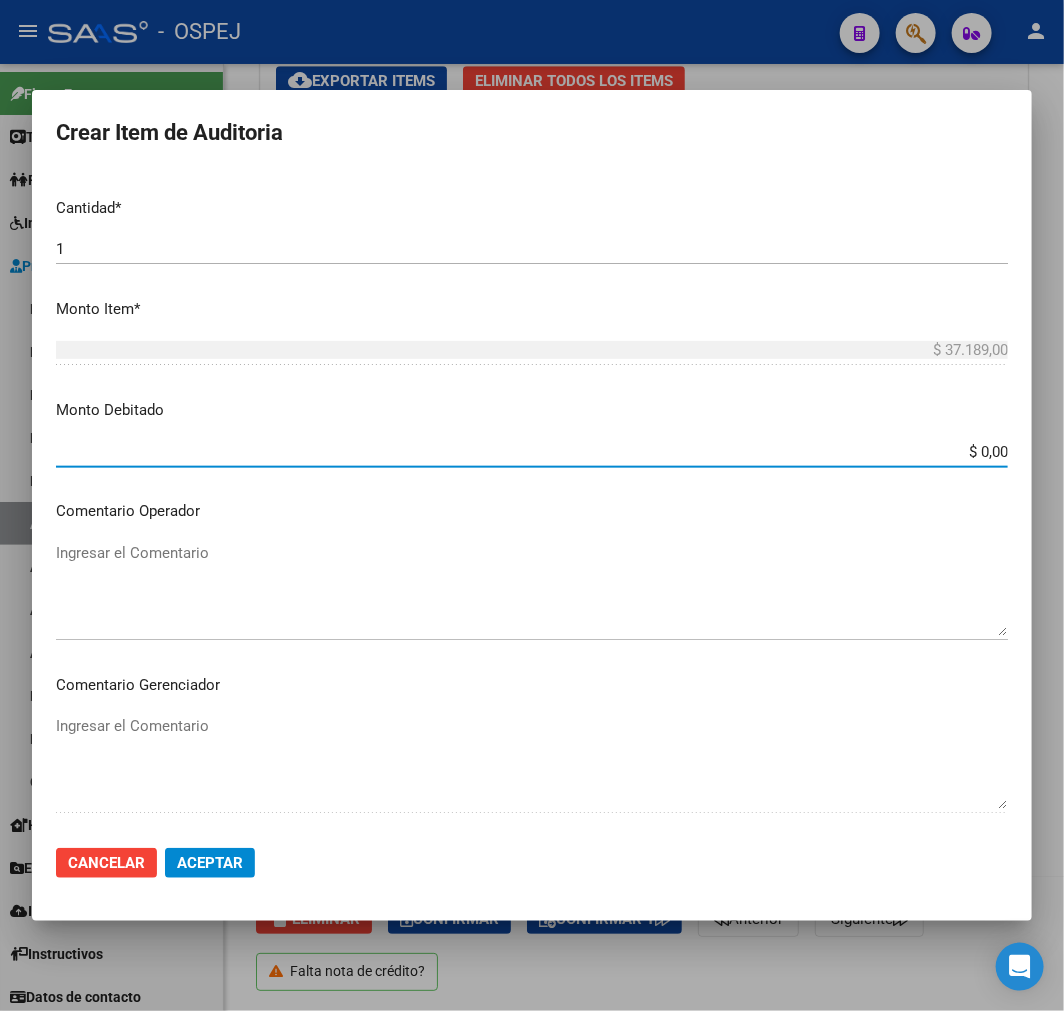 click on "$ 0,00" at bounding box center [532, 452] 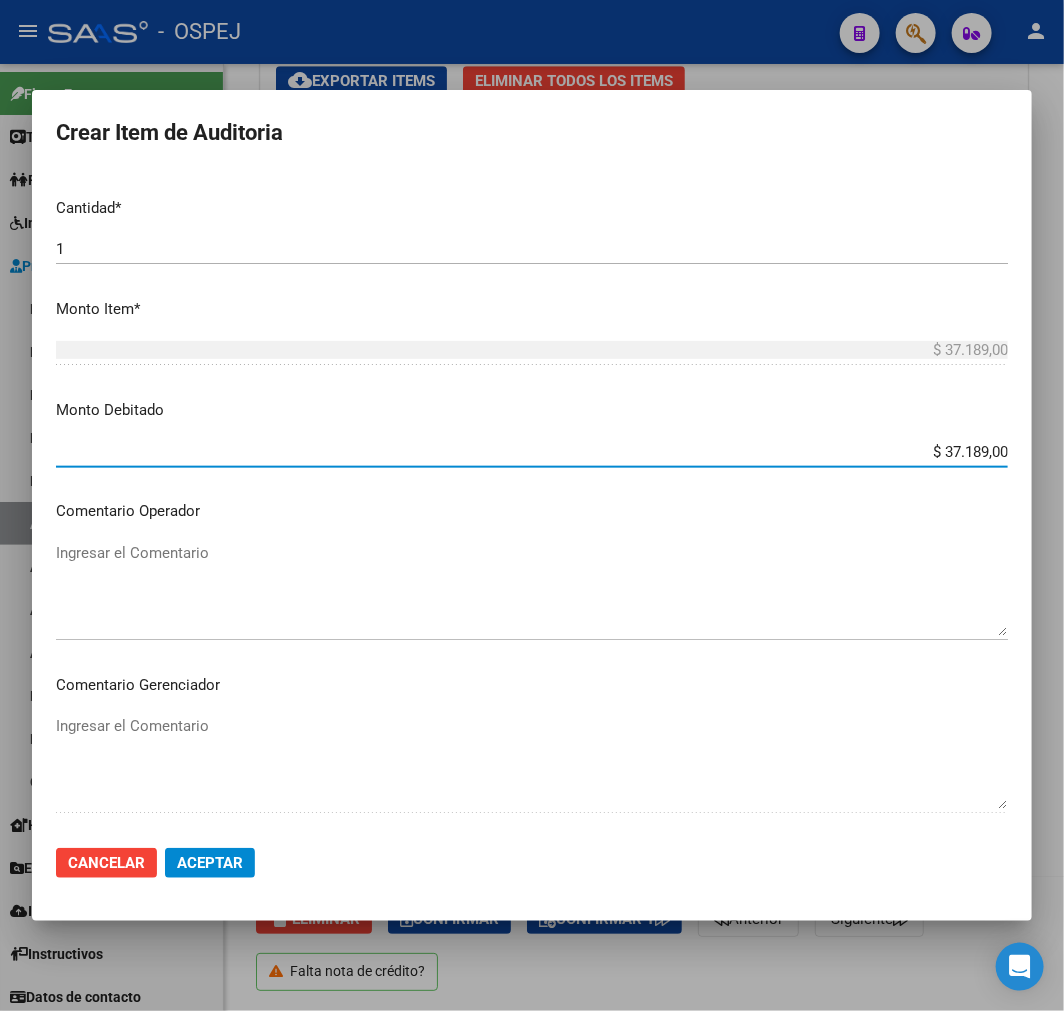 type on "$ 37.189,00" 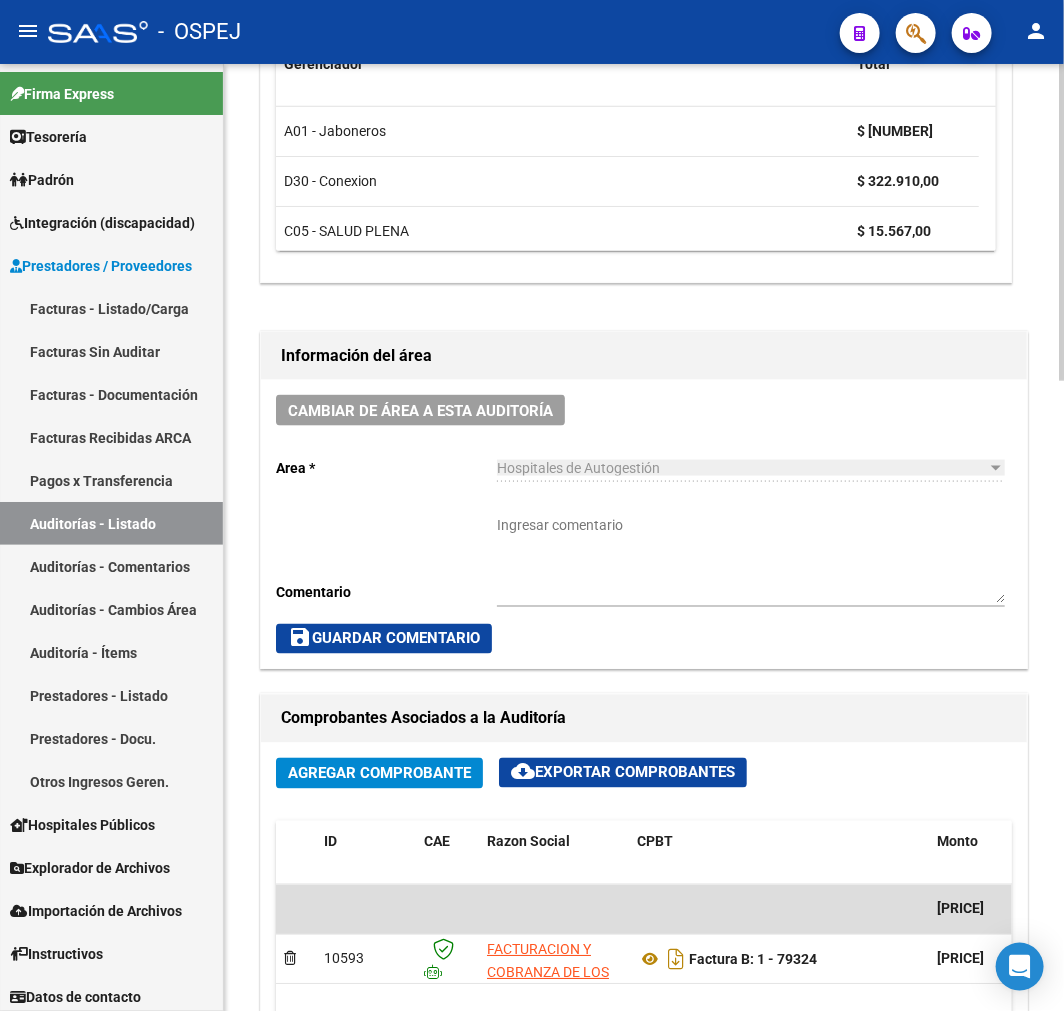 scroll, scrollTop: 666, scrollLeft: 0, axis: vertical 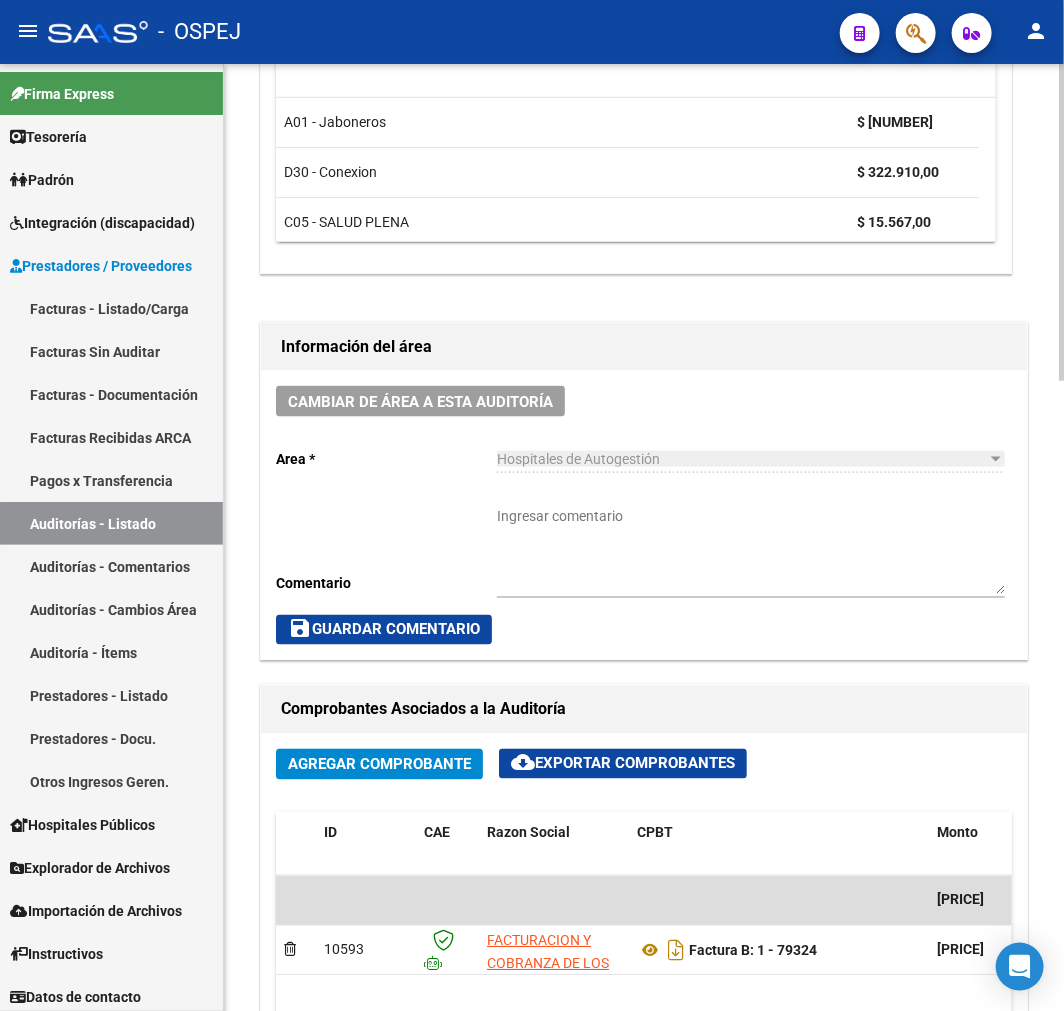 click on "Ingresar comentario" at bounding box center (751, 550) 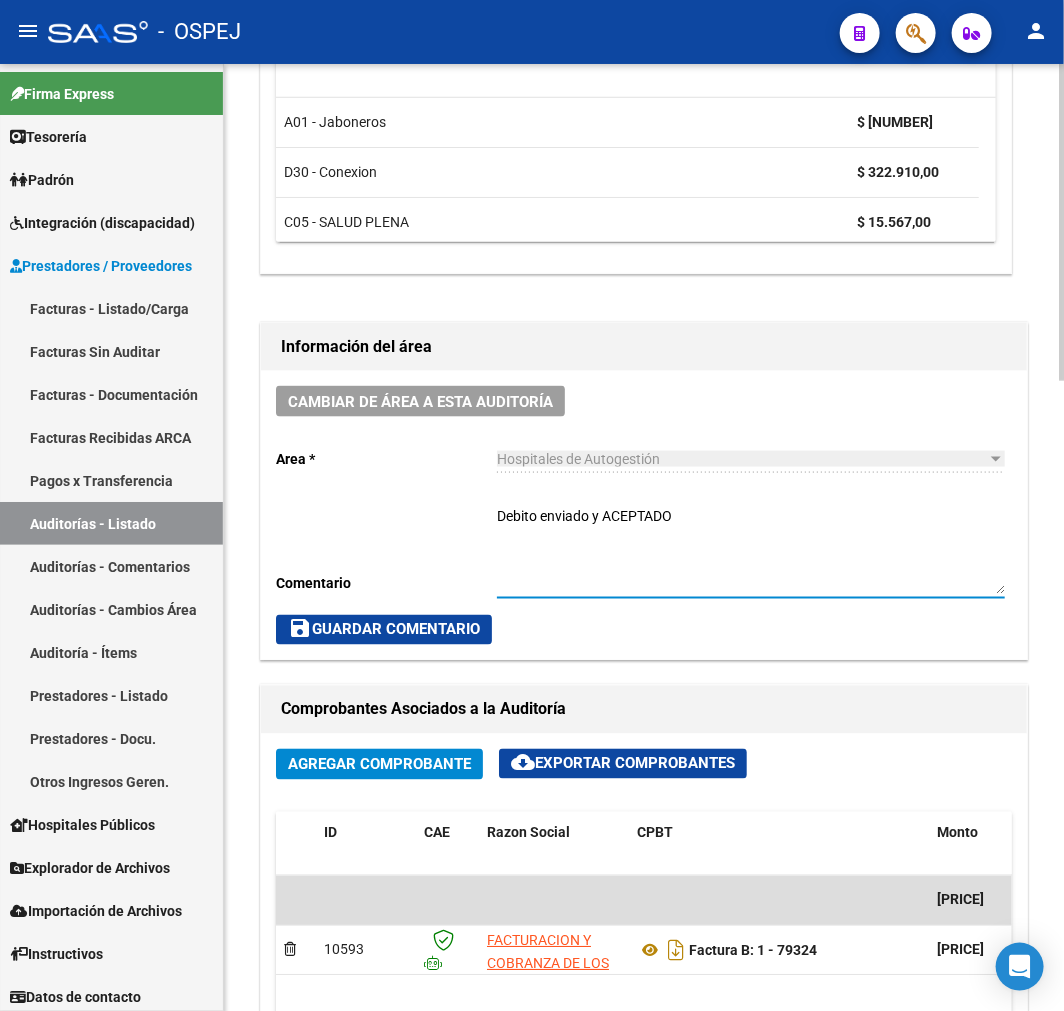 type on "Debito enviado y ACEPTADO" 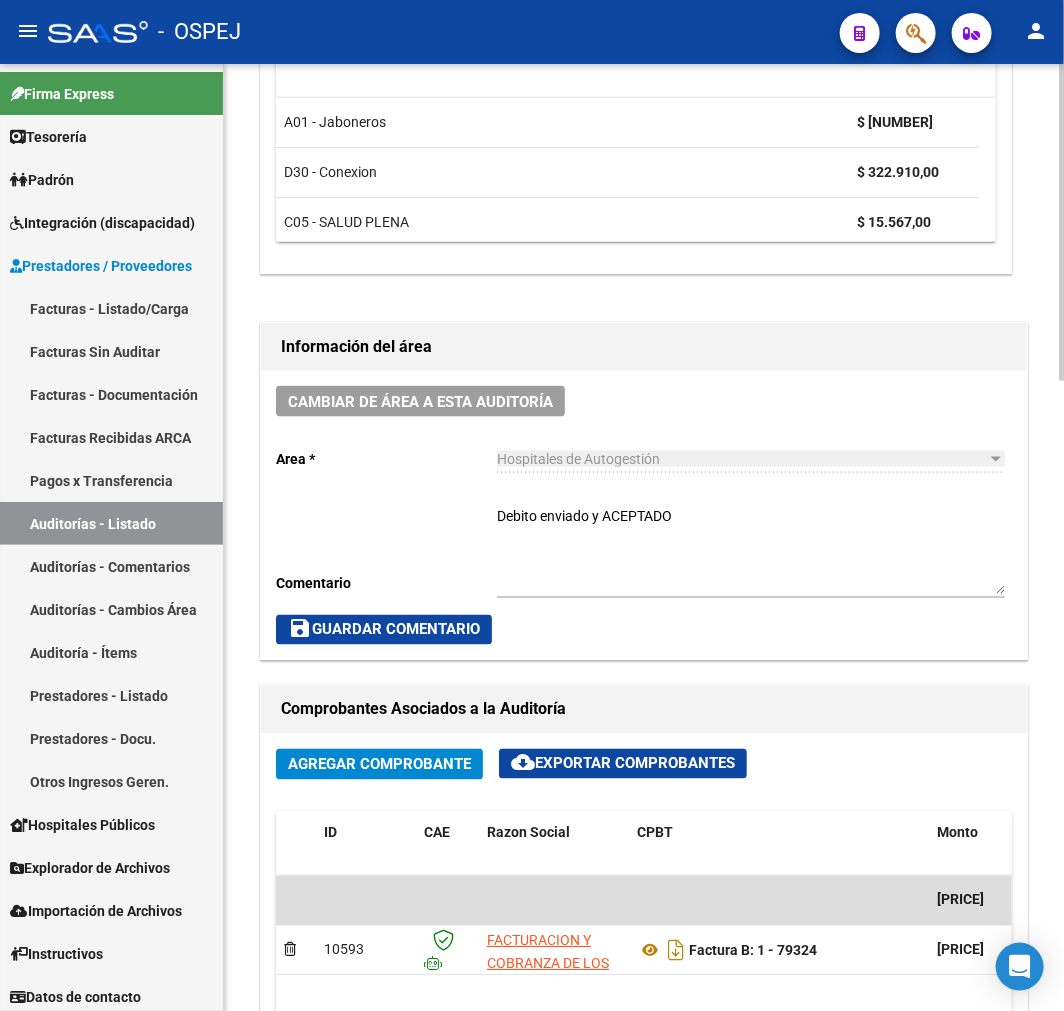 click on "save  Guardar Comentario" 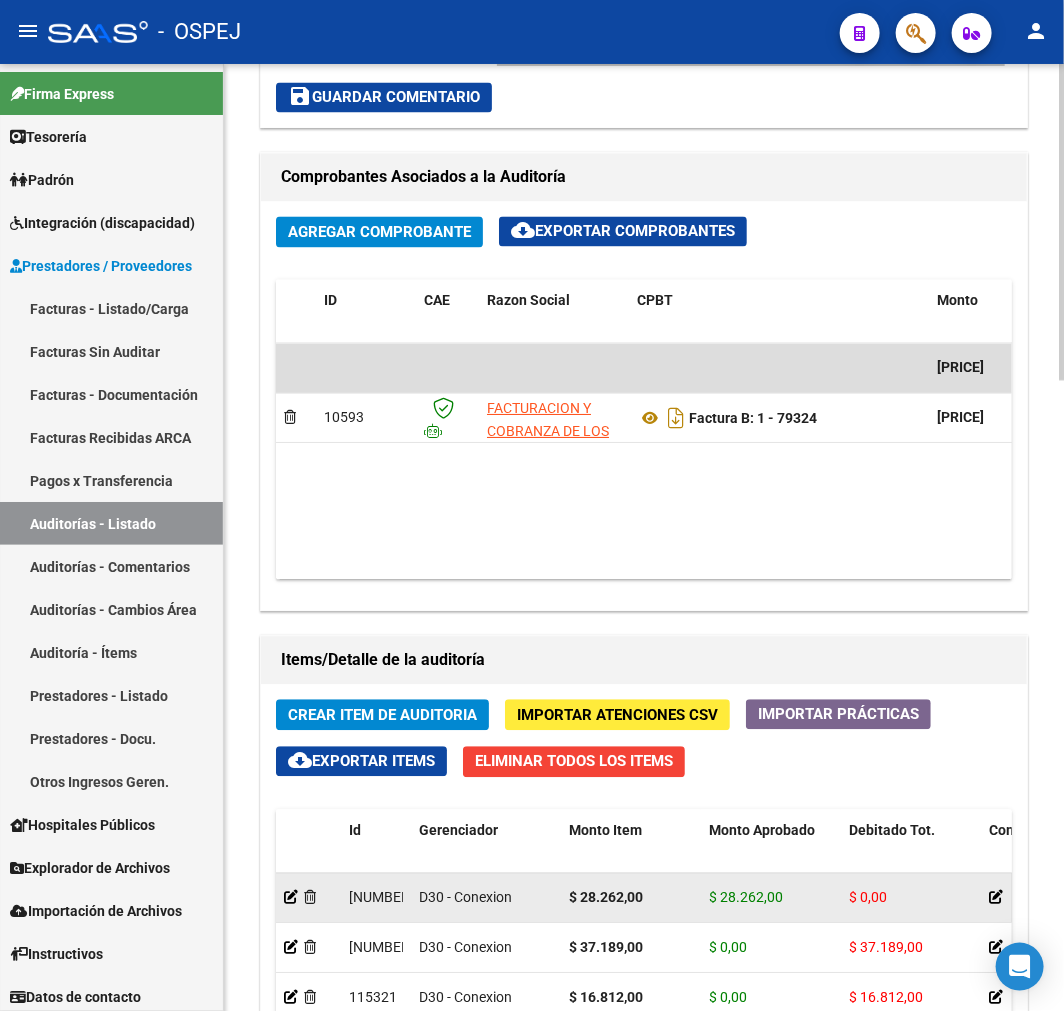 scroll, scrollTop: 1222, scrollLeft: 0, axis: vertical 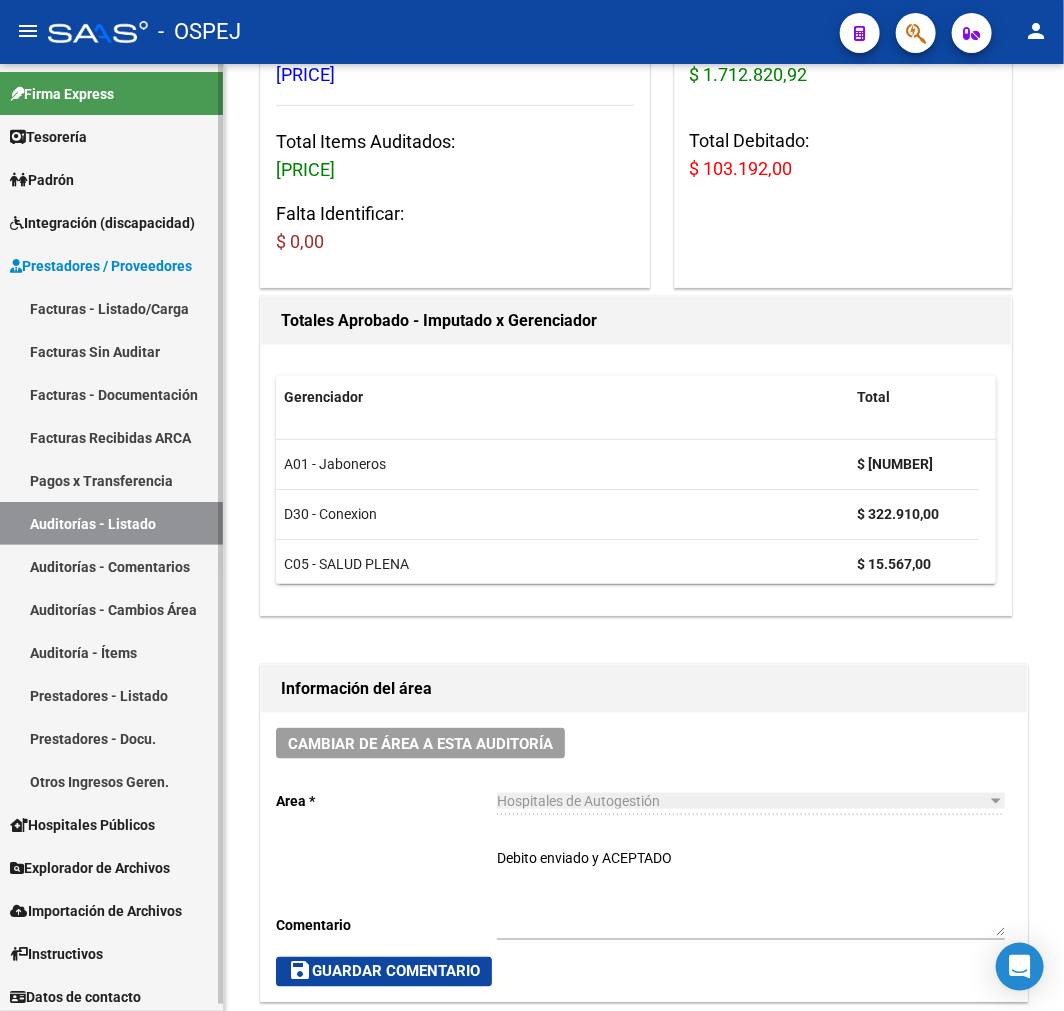 click on "Auditorías - Listado" at bounding box center [111, 523] 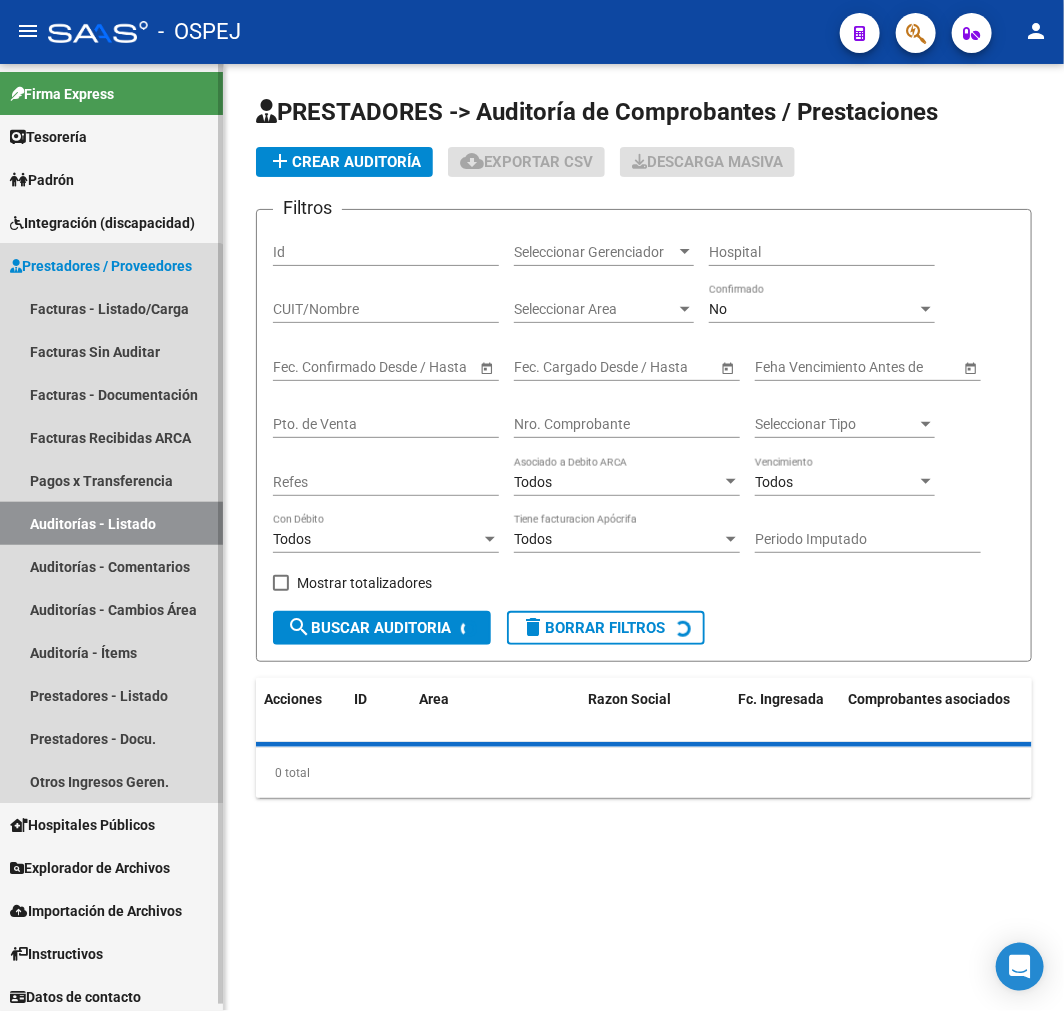 scroll, scrollTop: 0, scrollLeft: 0, axis: both 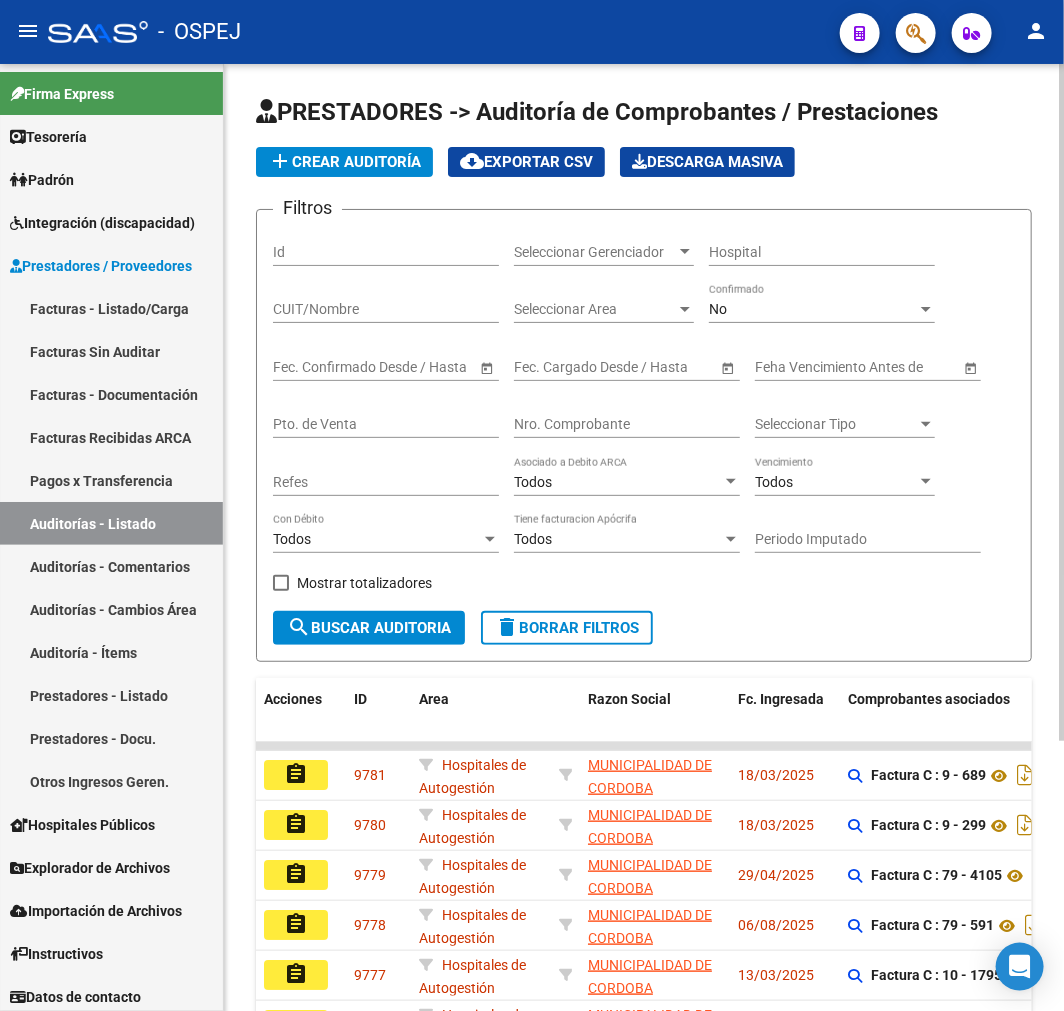 click on "Nro. Comprobante" at bounding box center [627, 424] 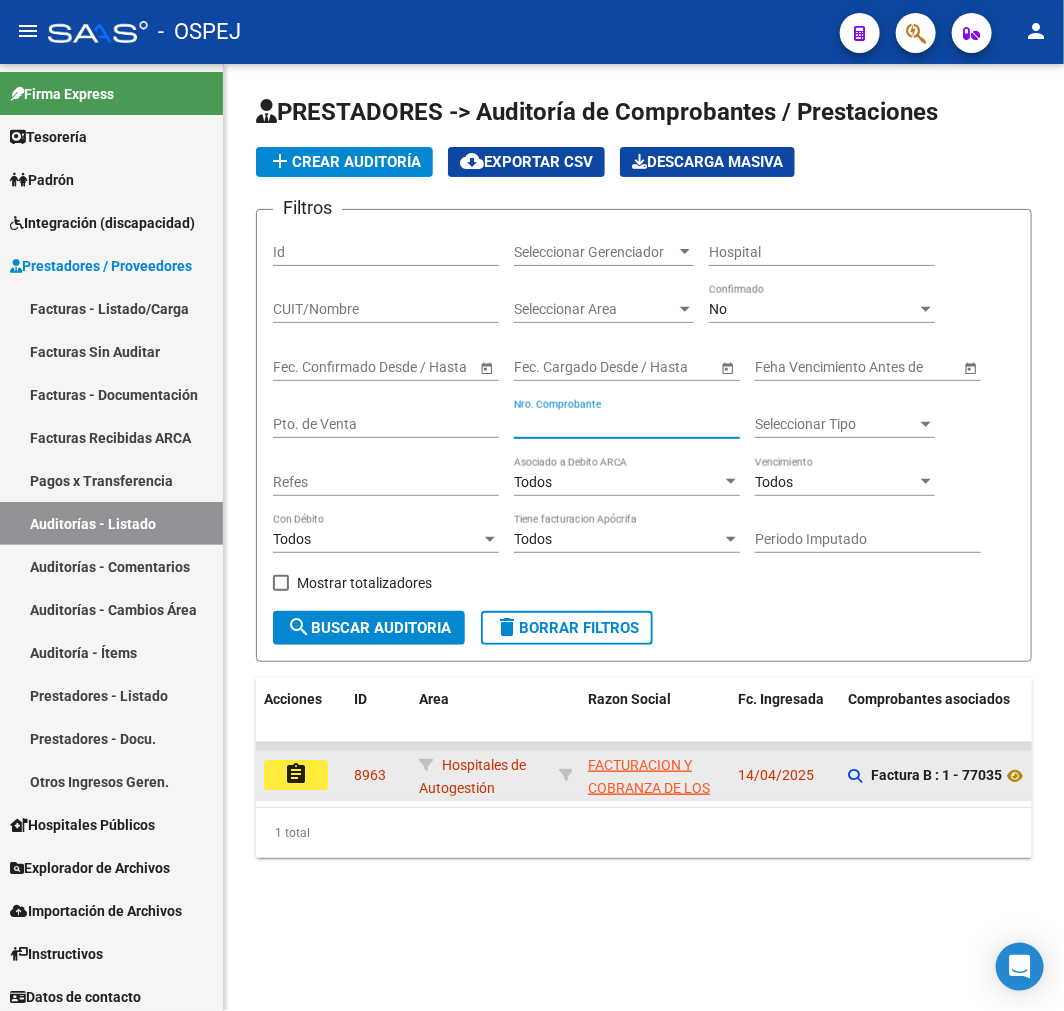 type on "77035" 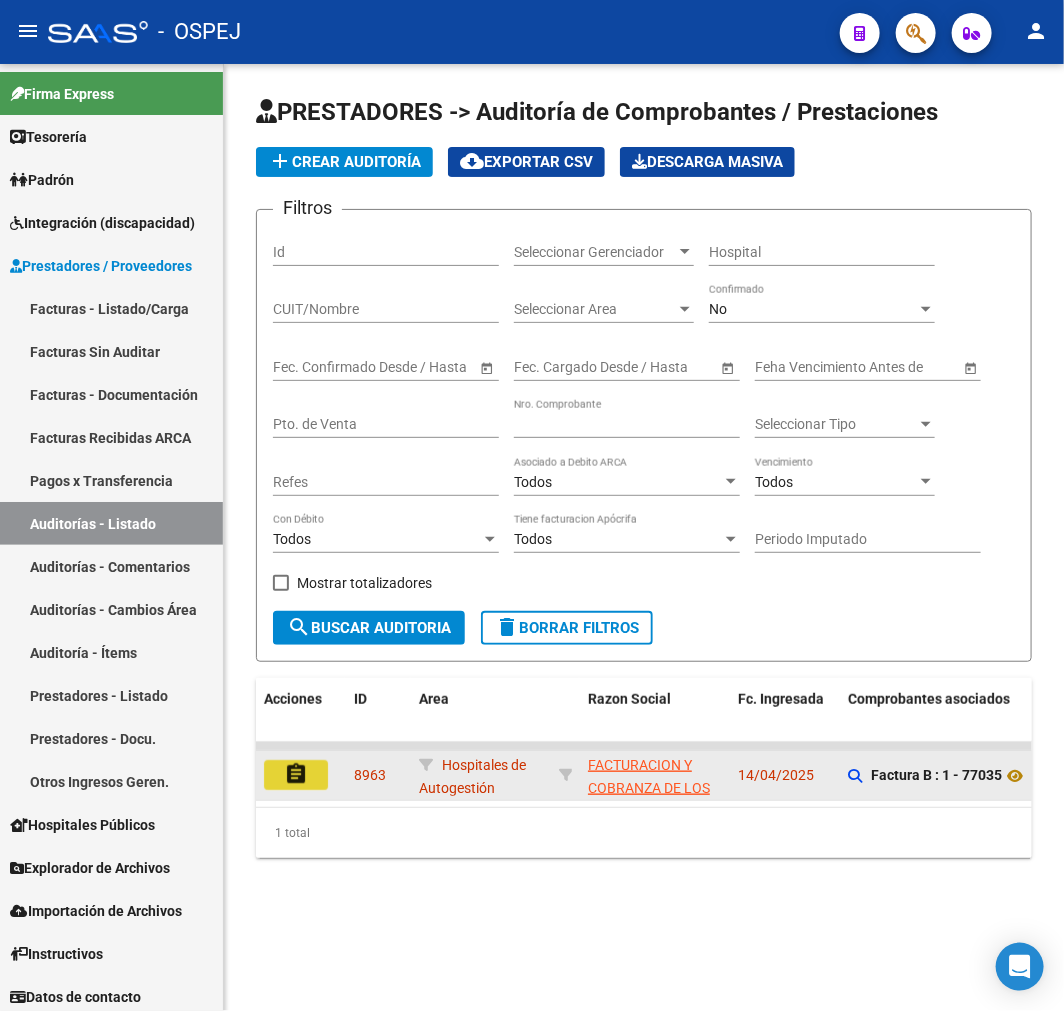 click on "assignment" 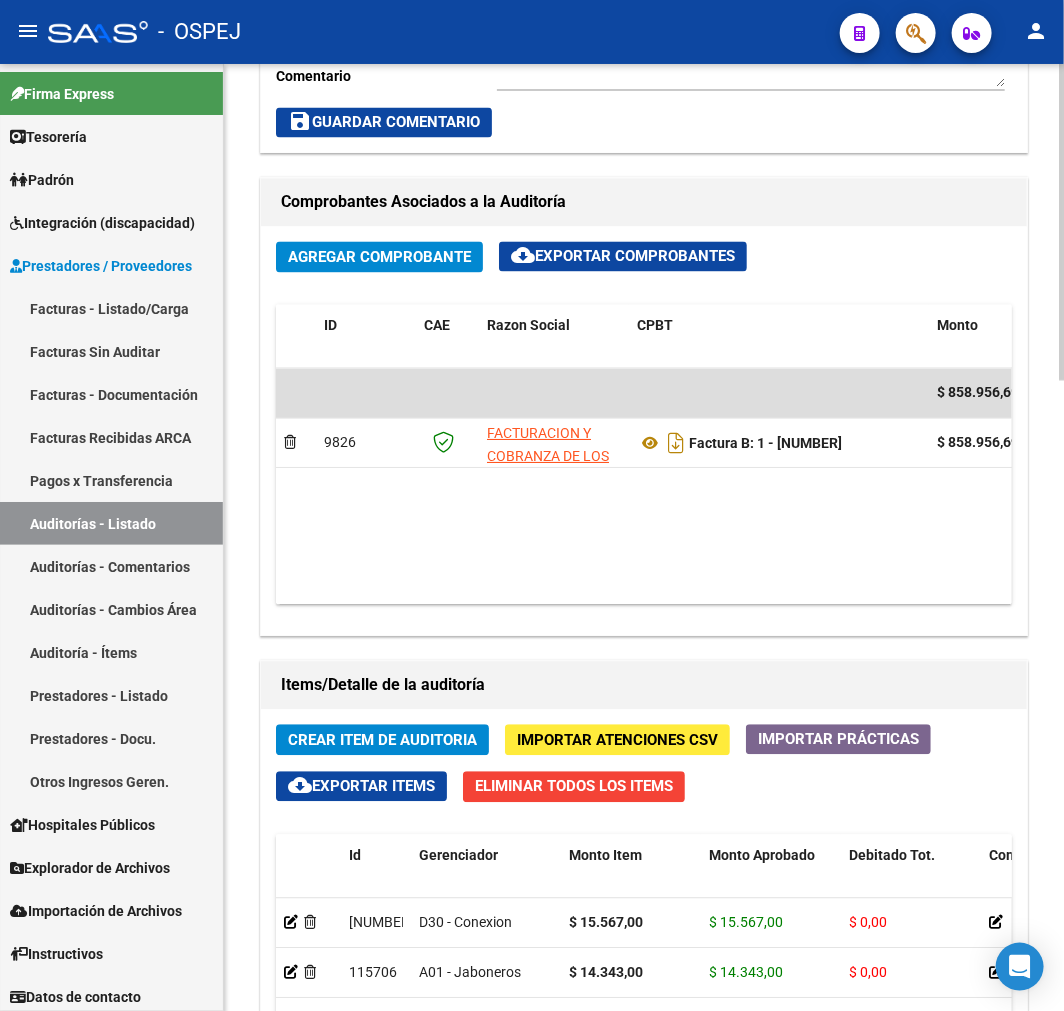 scroll, scrollTop: 1222, scrollLeft: 0, axis: vertical 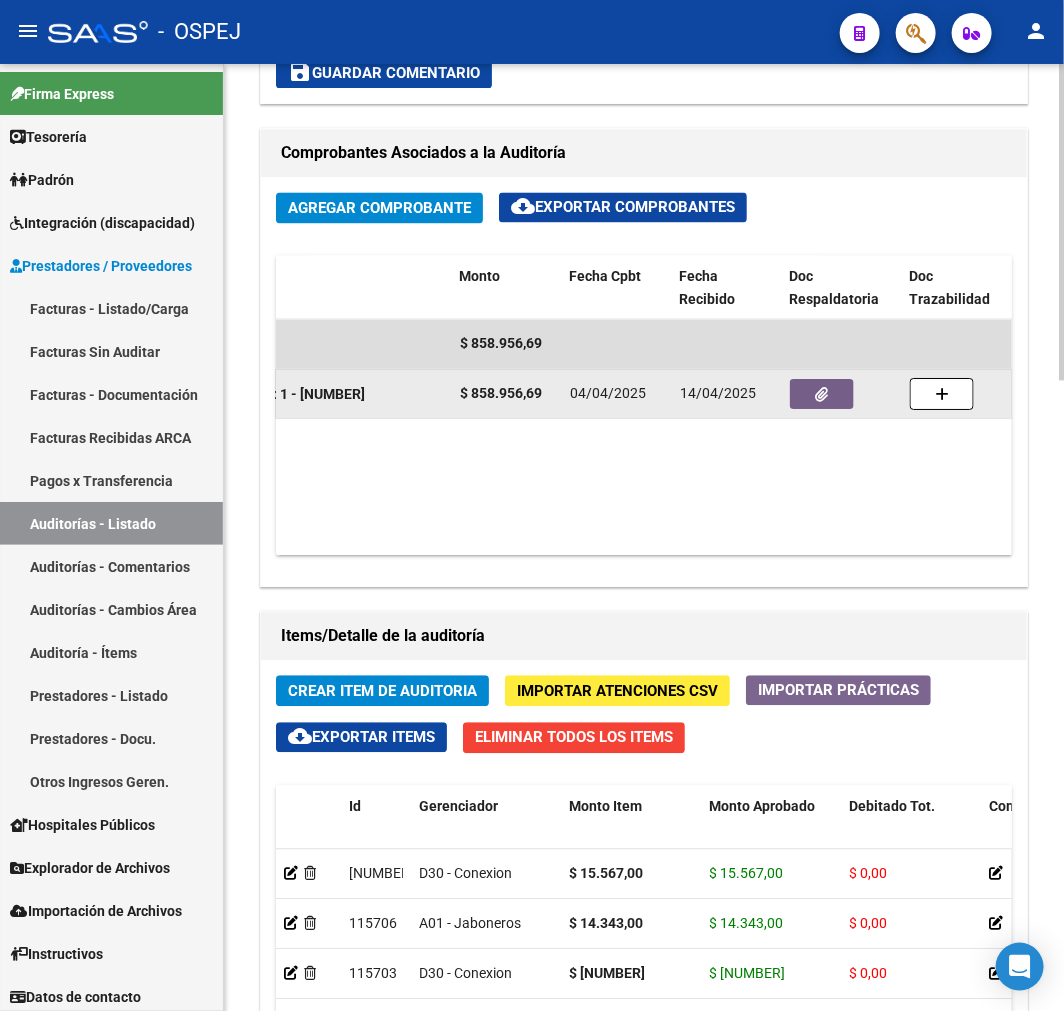 click 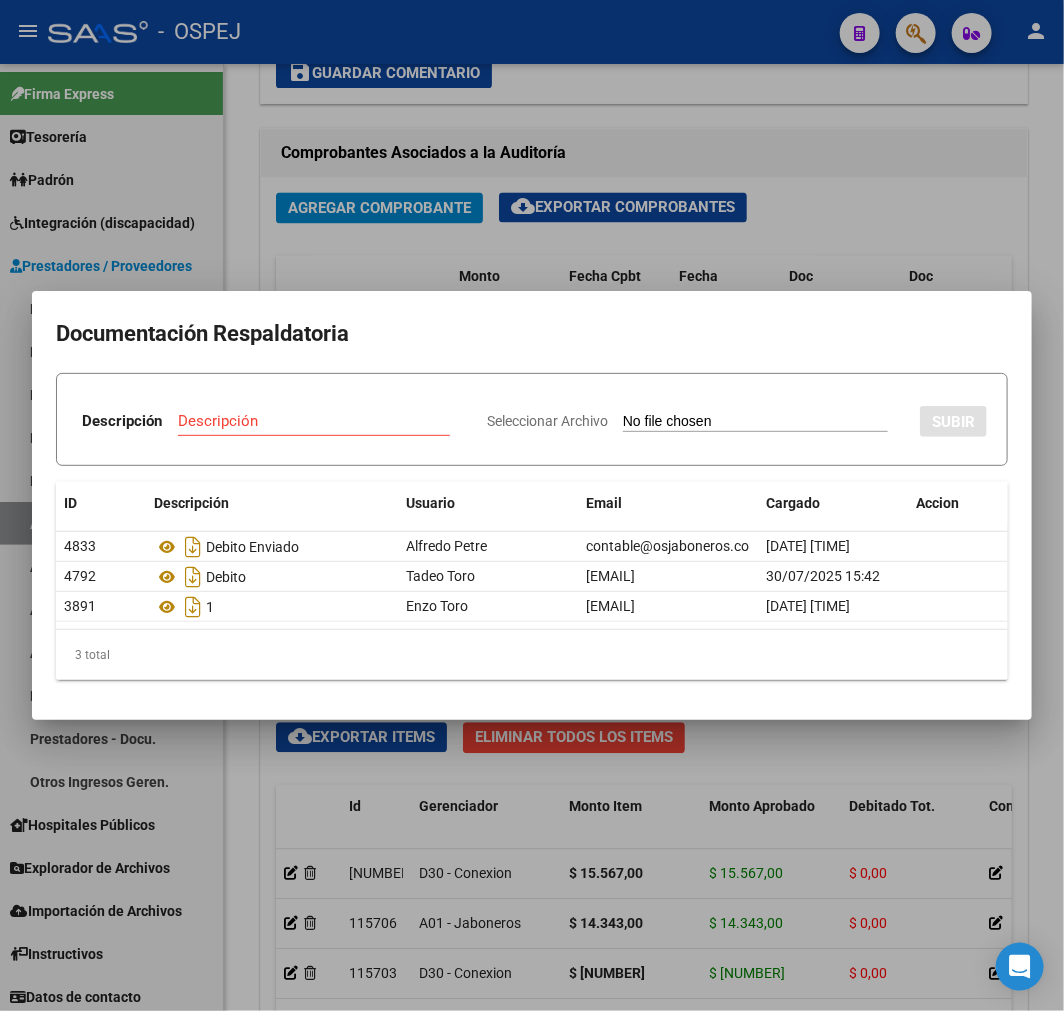 type on "C:\fakepath\FACB2 0001-00077035 Respuesta de Impugnacion.pdf" 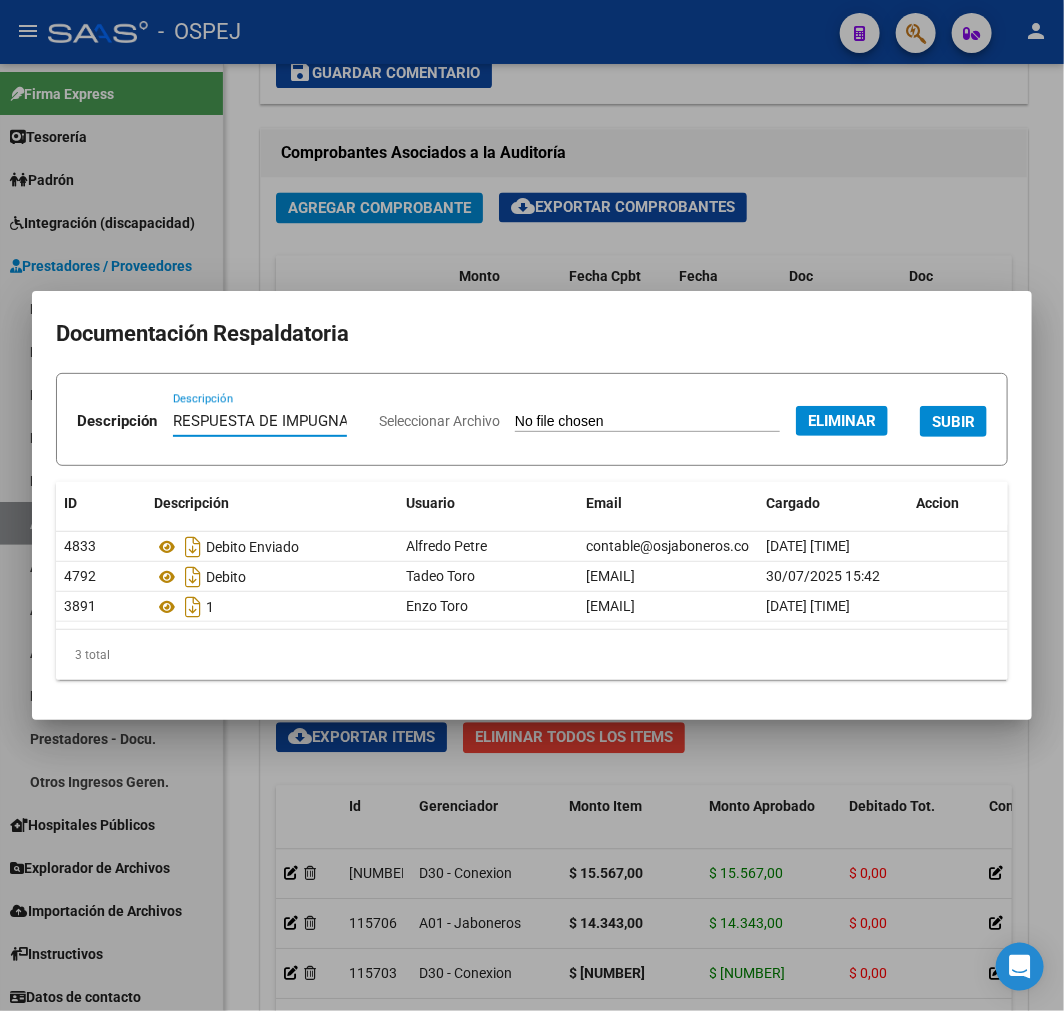 type on "RESPUESTA DE IMPUGNACION" 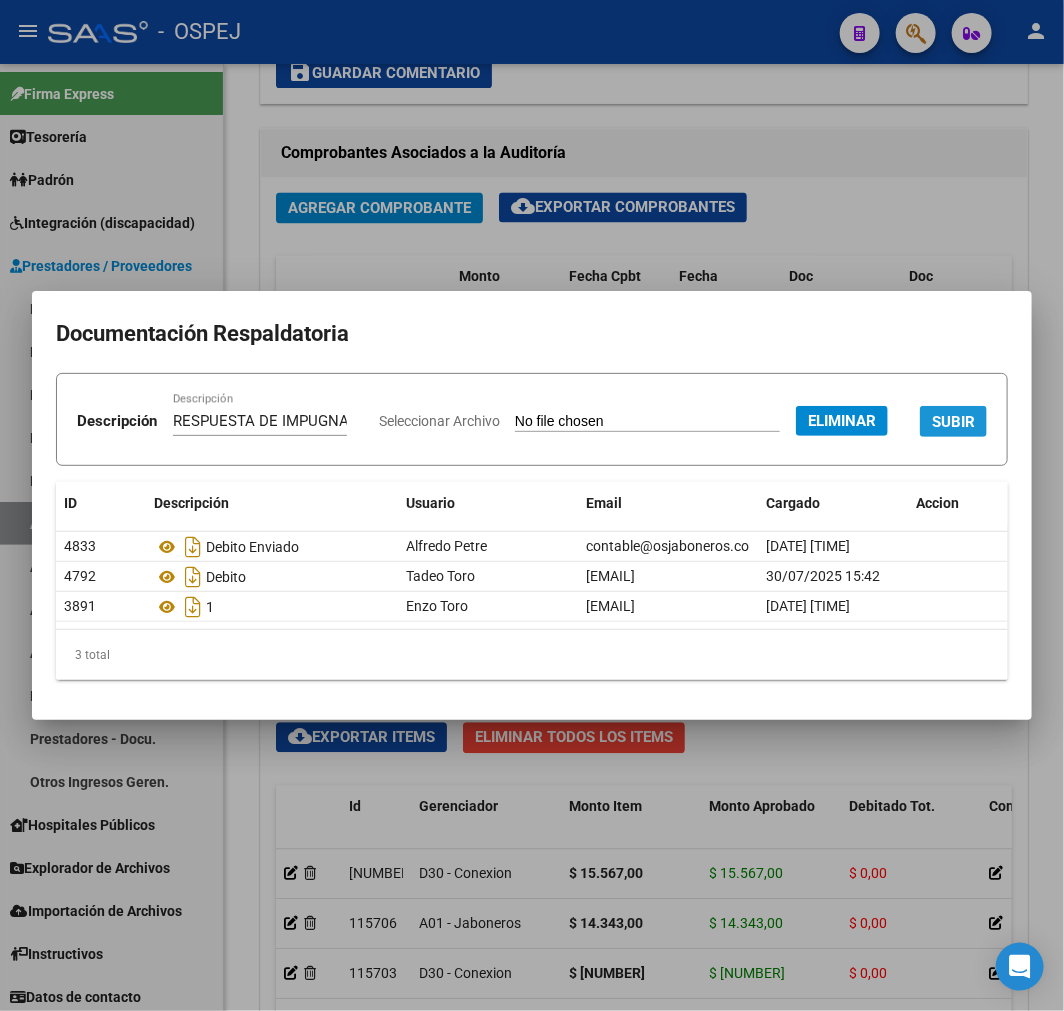 click on "SUBIR" at bounding box center (953, 422) 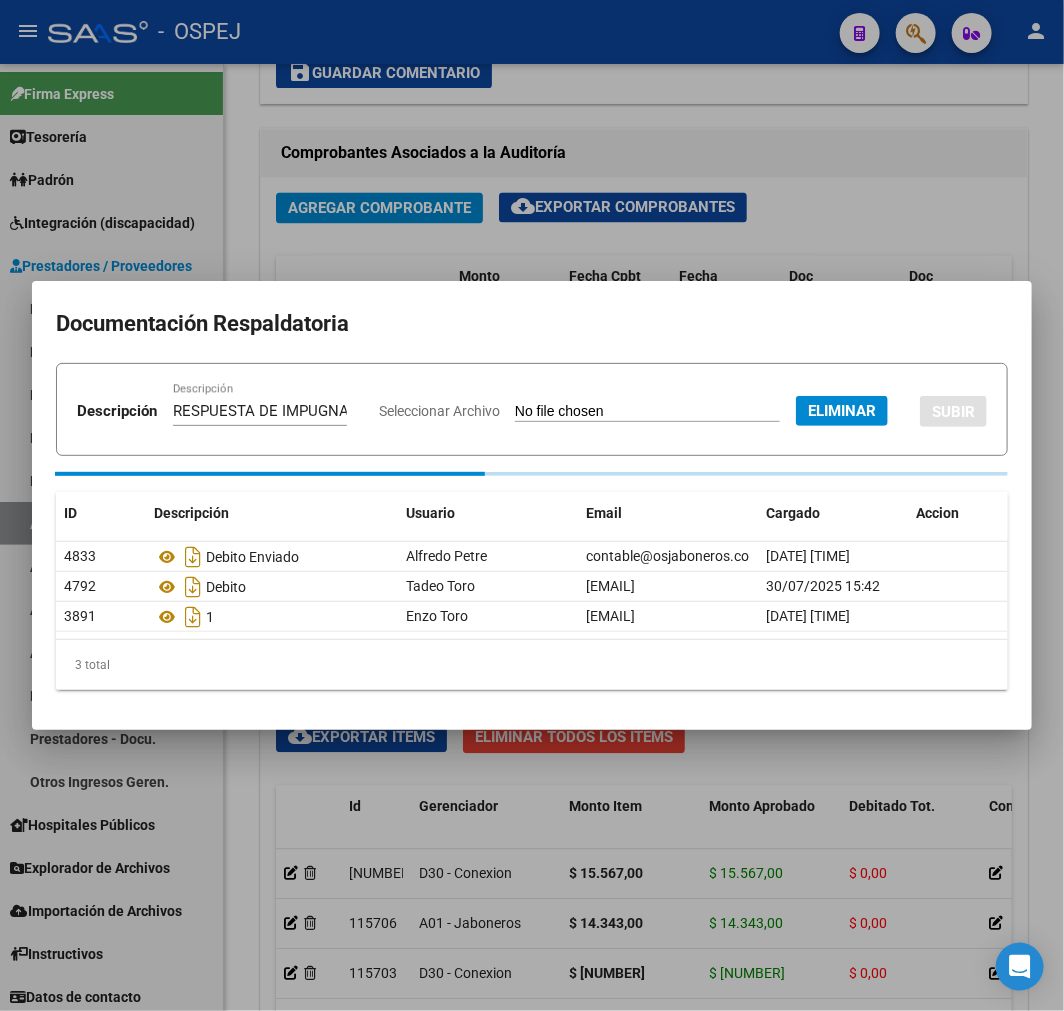 type 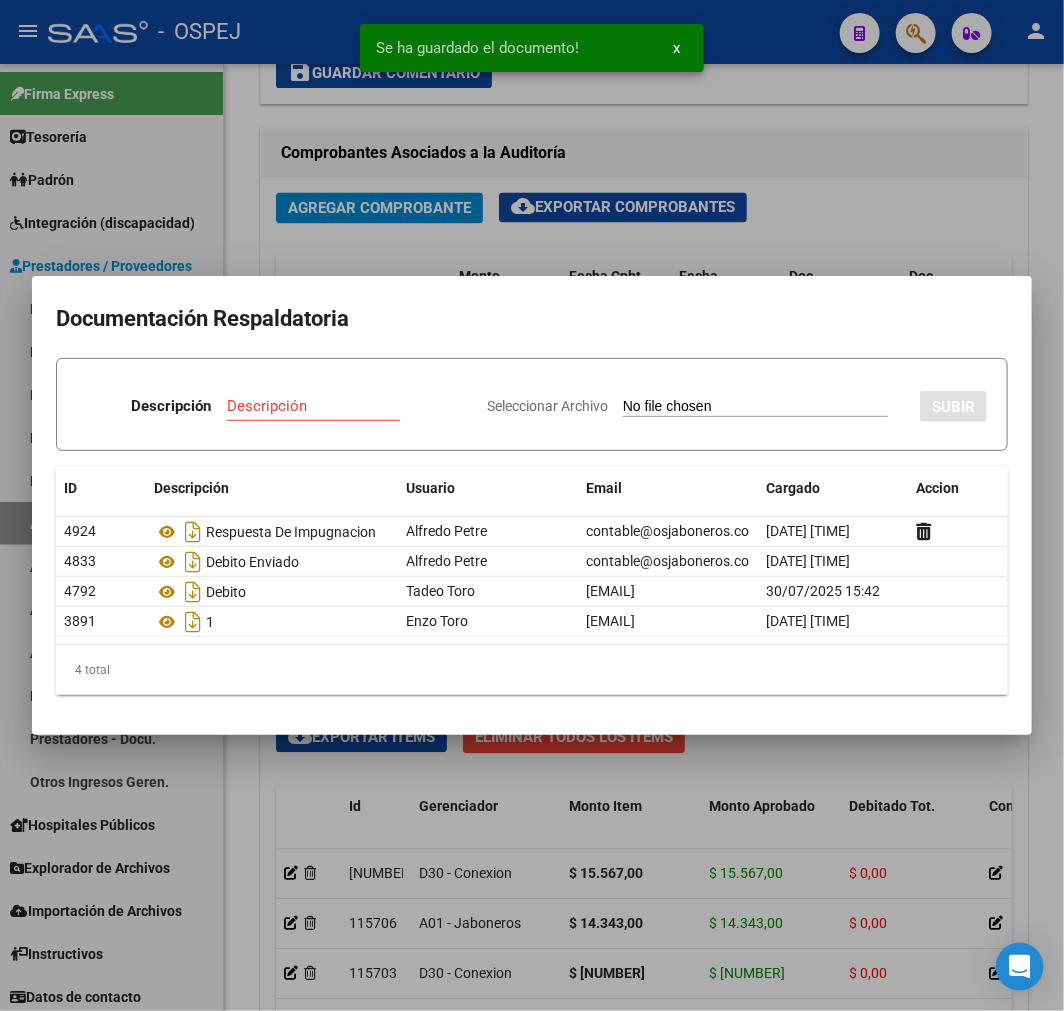 type on "C:\fakepath\FACB2 0001-00077035 Detalle de Analisis de Impugnacion.pdf" 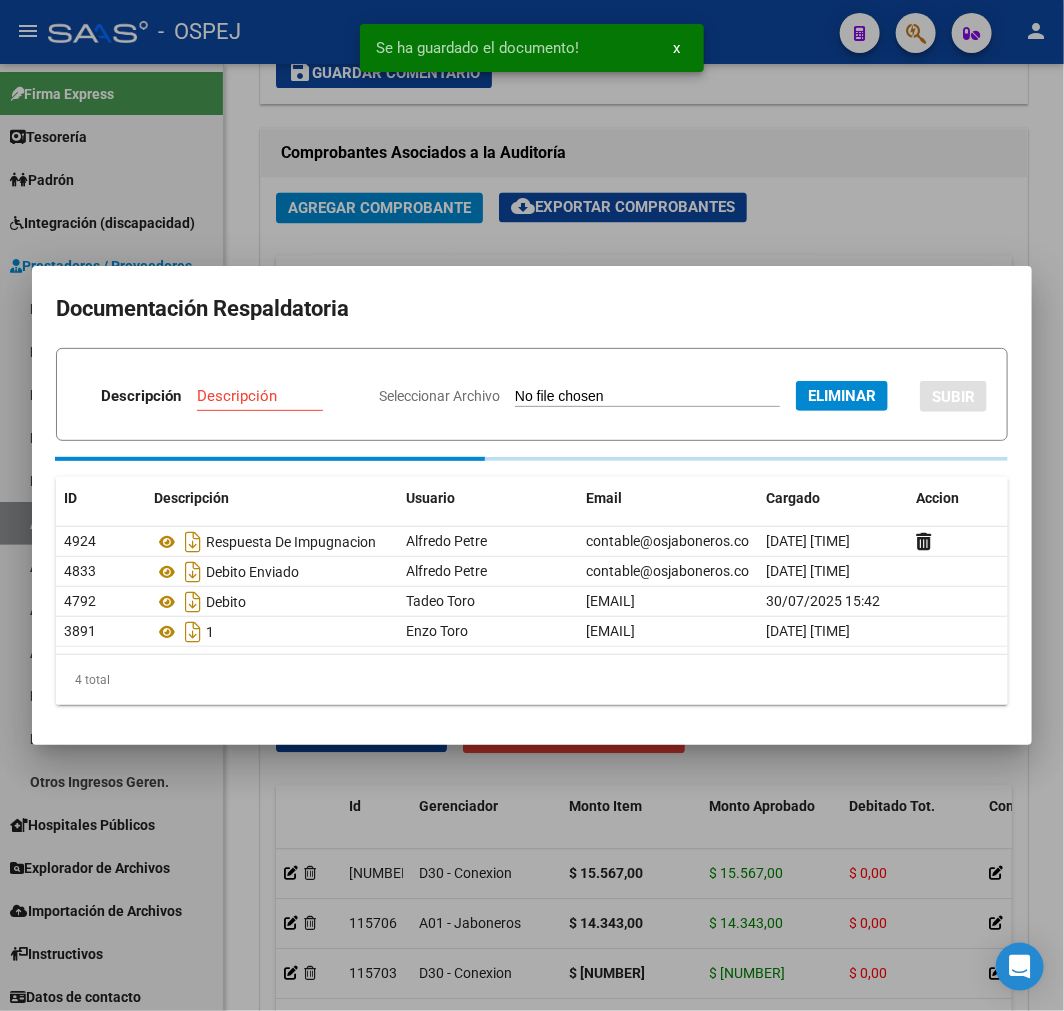 click on "Descripción" at bounding box center (272, 396) 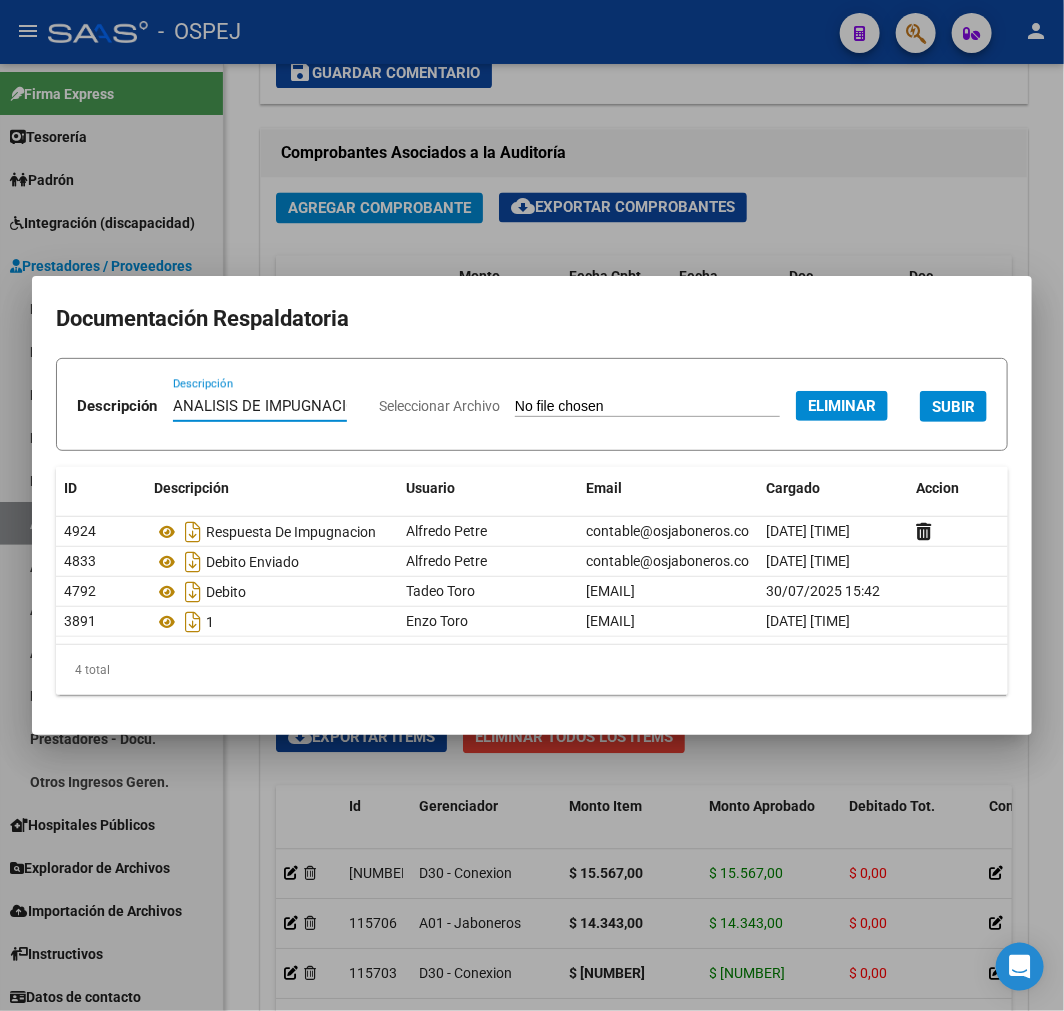 type on "ANALISIS DE IMPUGNACION" 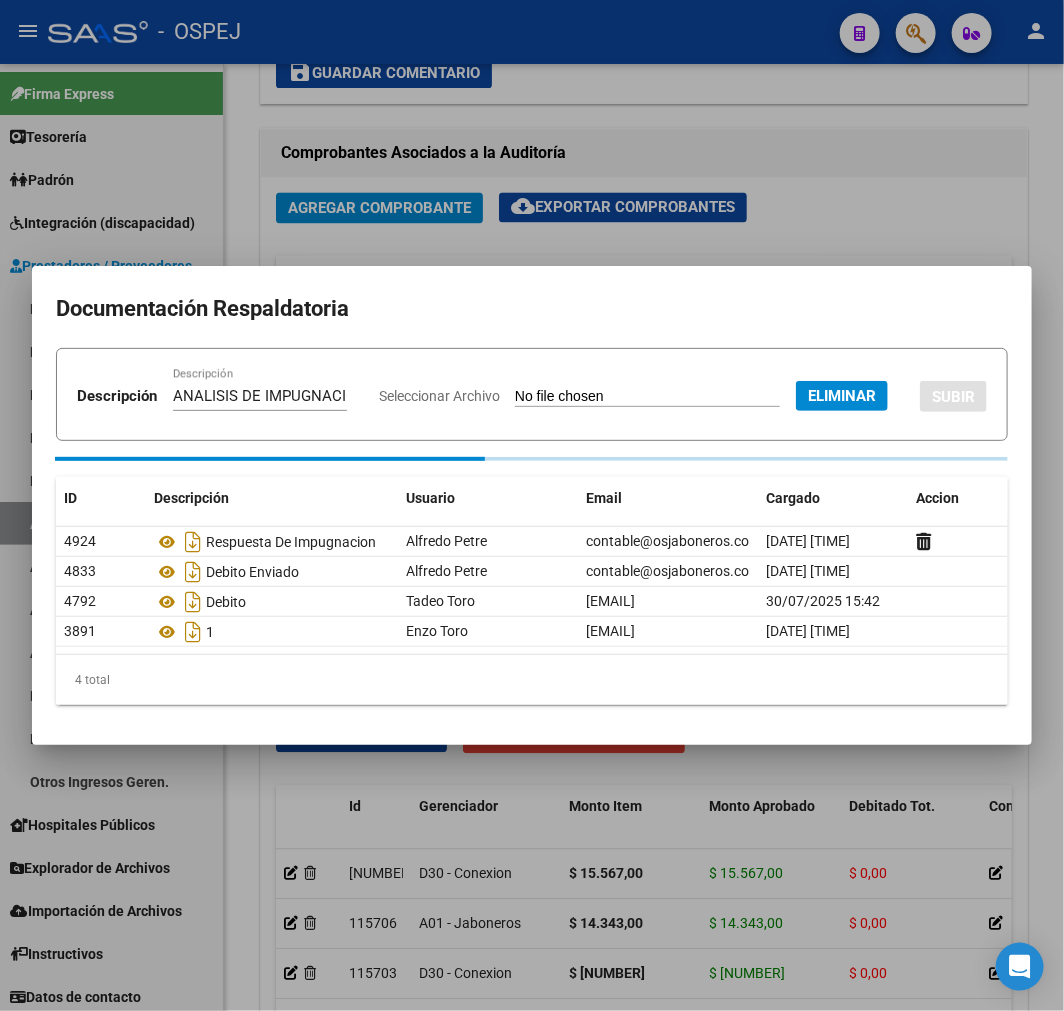 type 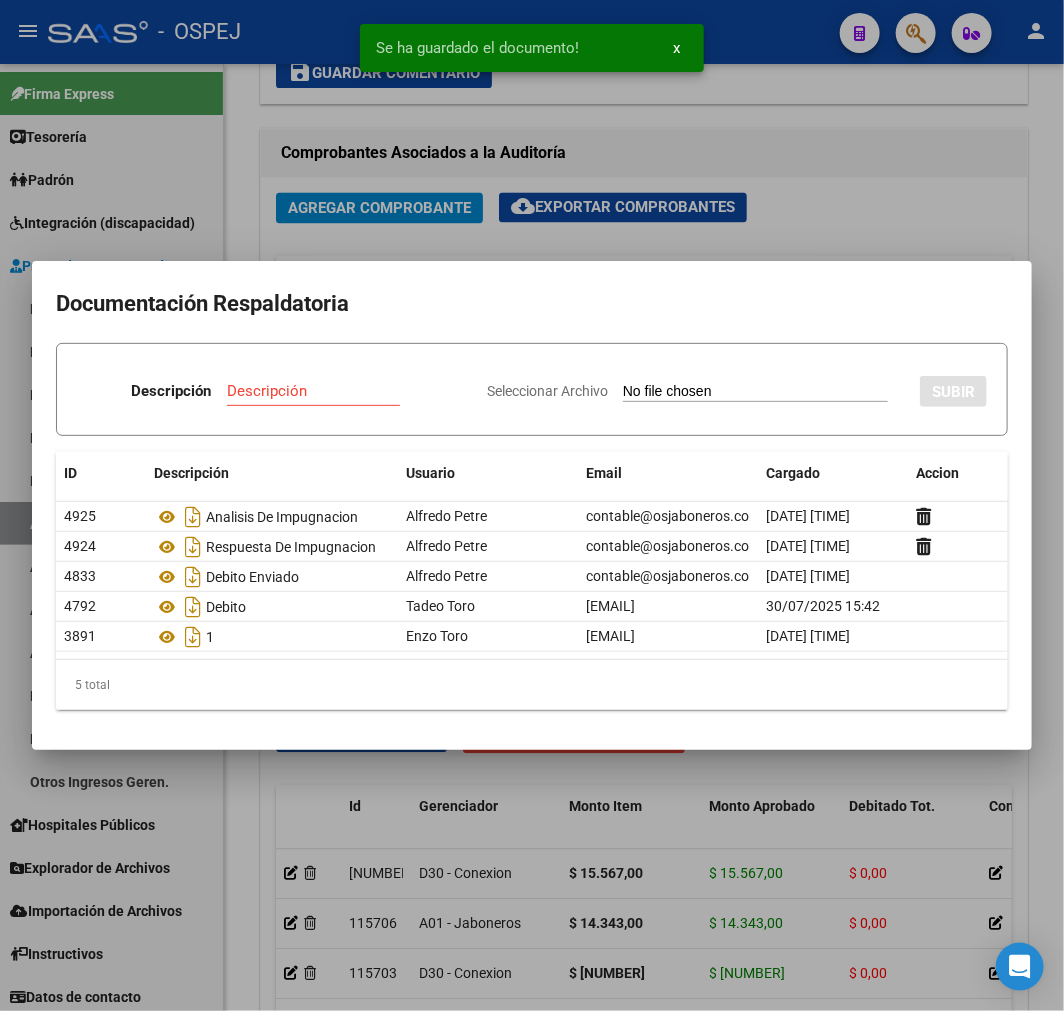 type on "C:\fakepath\NCB 0001-00043706.pdf" 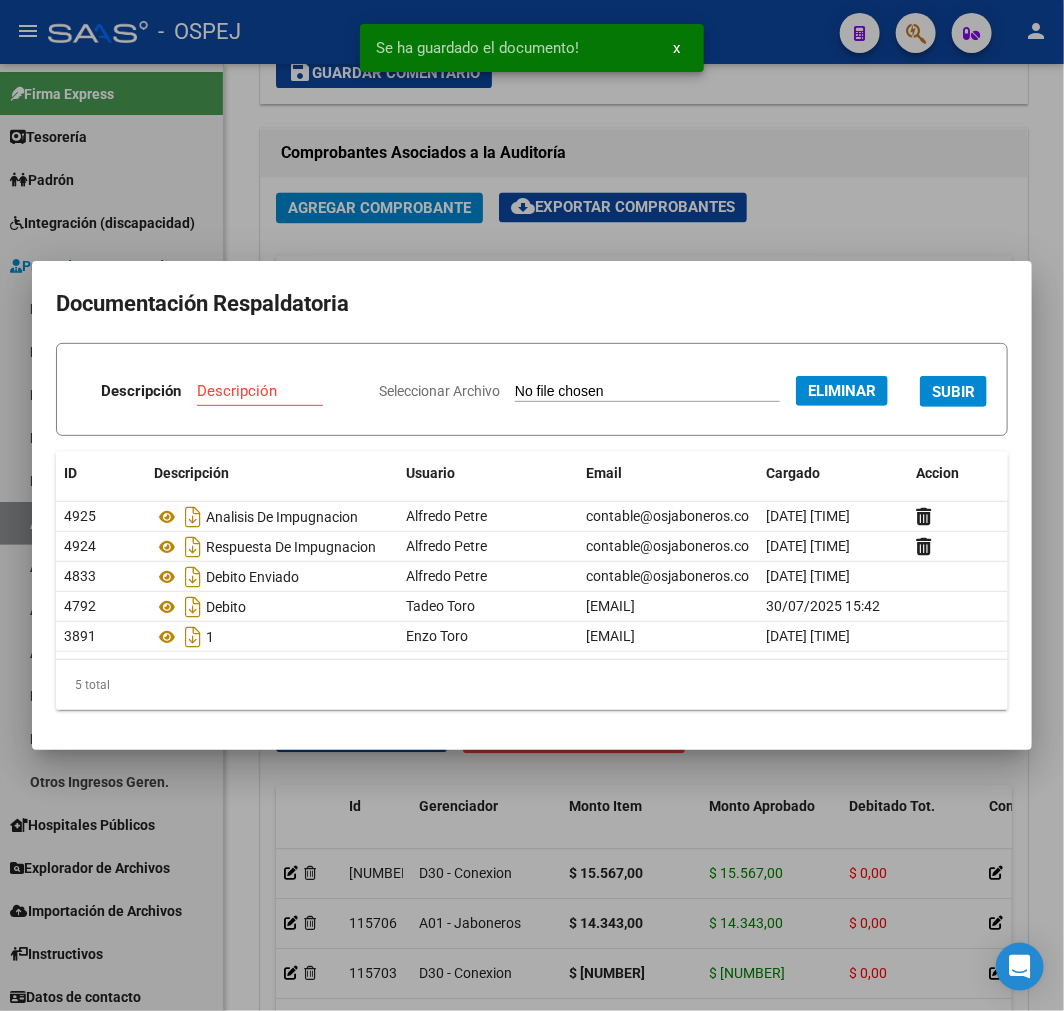 click on "Descripción" at bounding box center (272, 391) 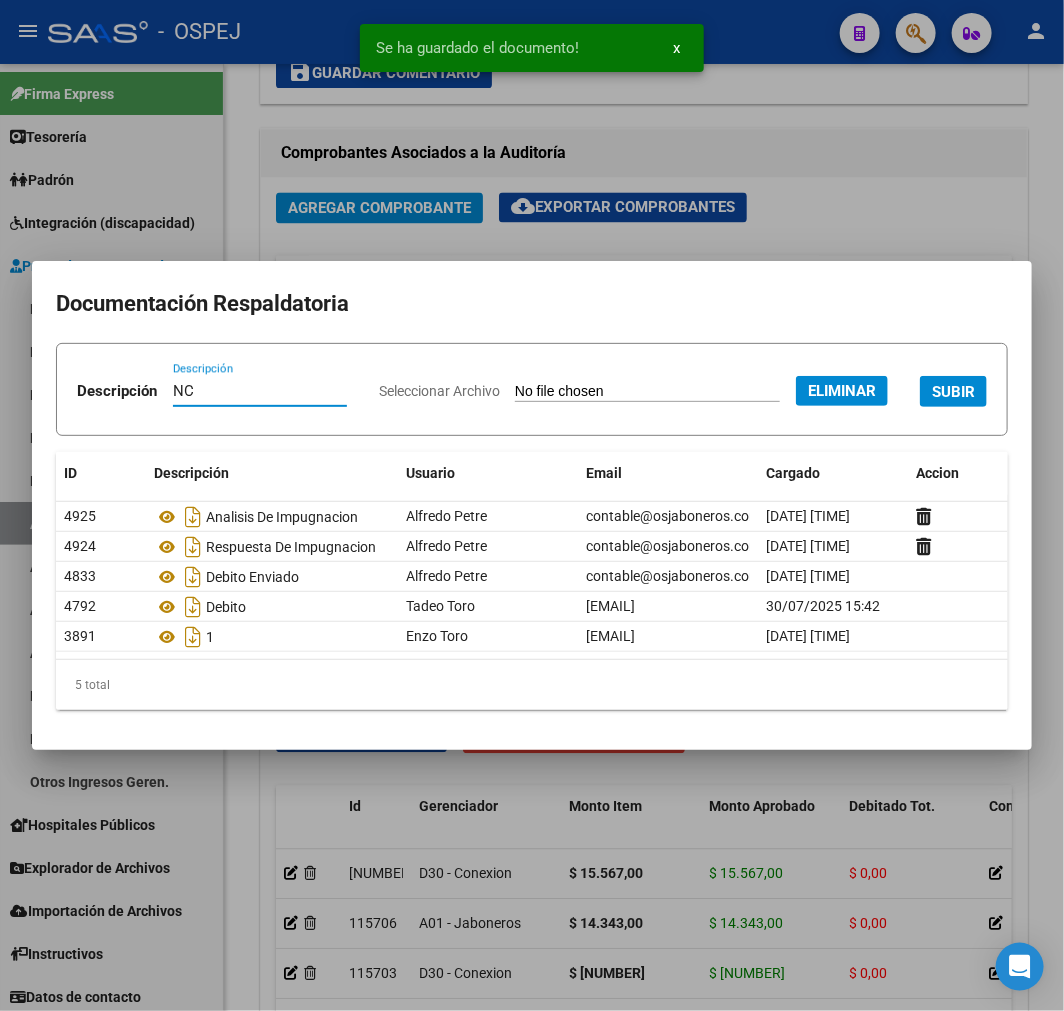 type on "NC" 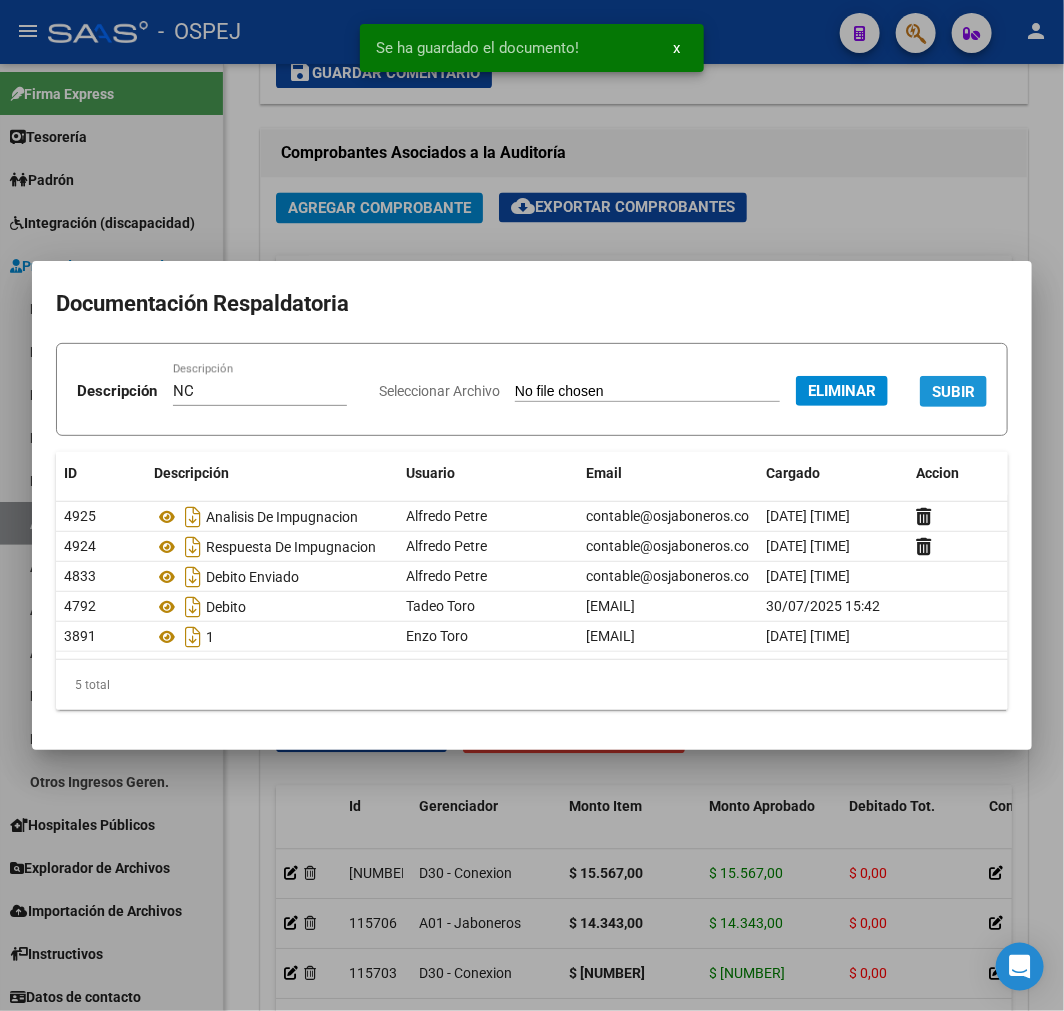 click on "SUBIR" at bounding box center (953, 391) 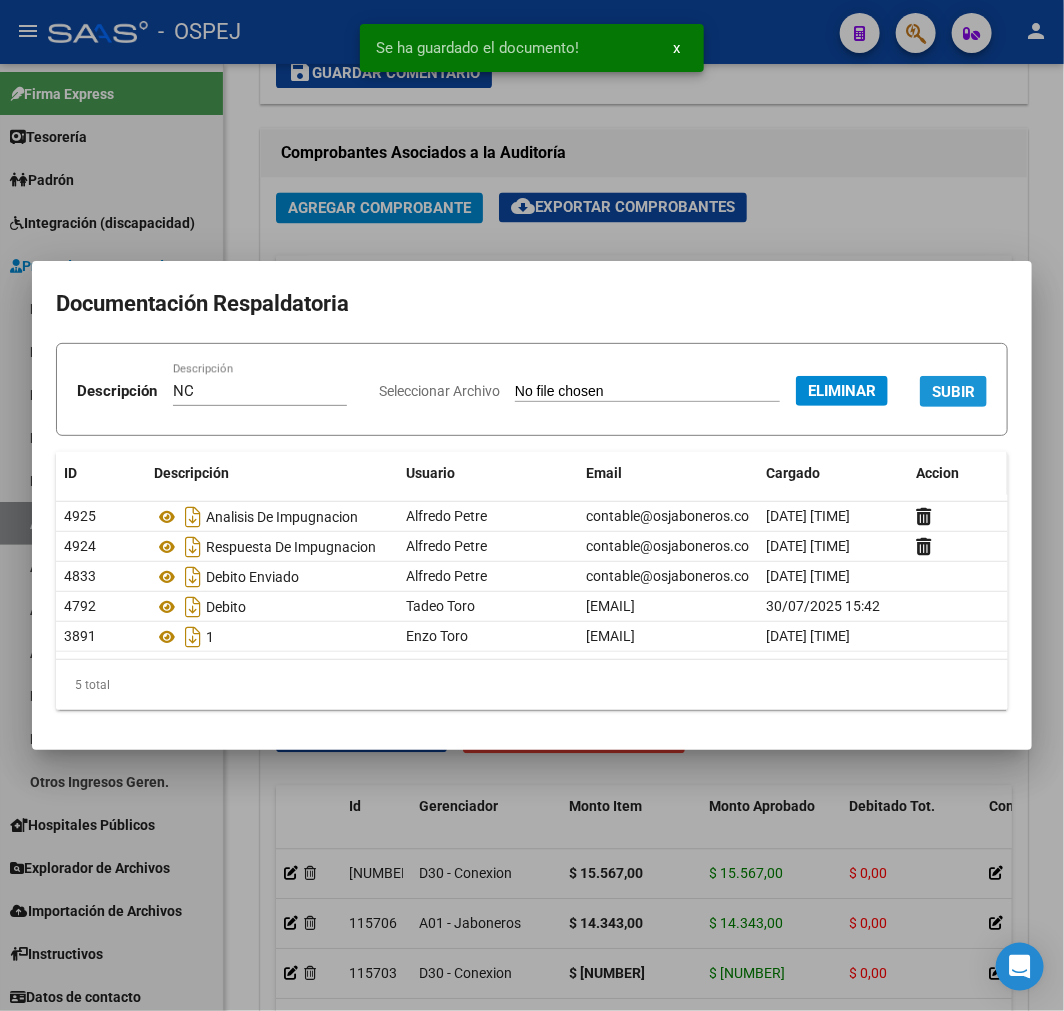 type 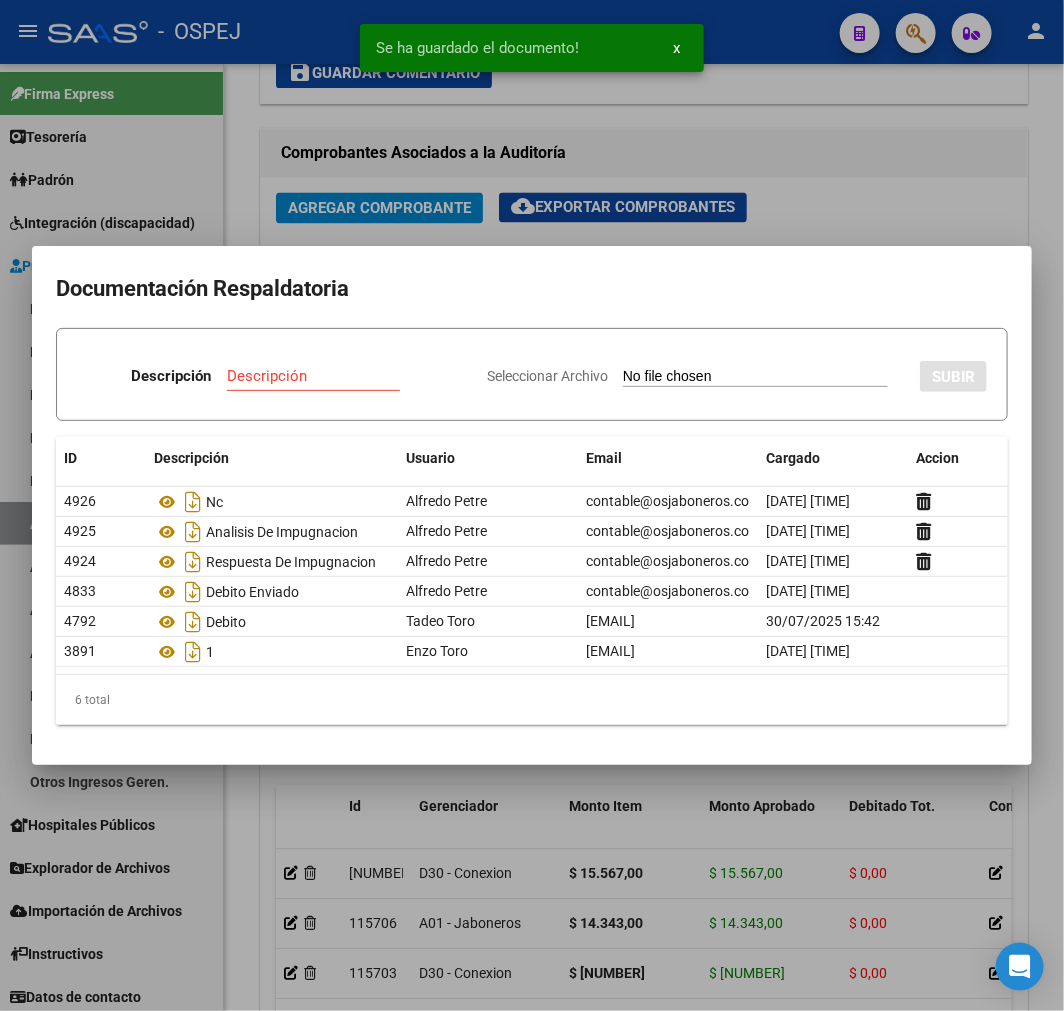 click at bounding box center [532, 505] 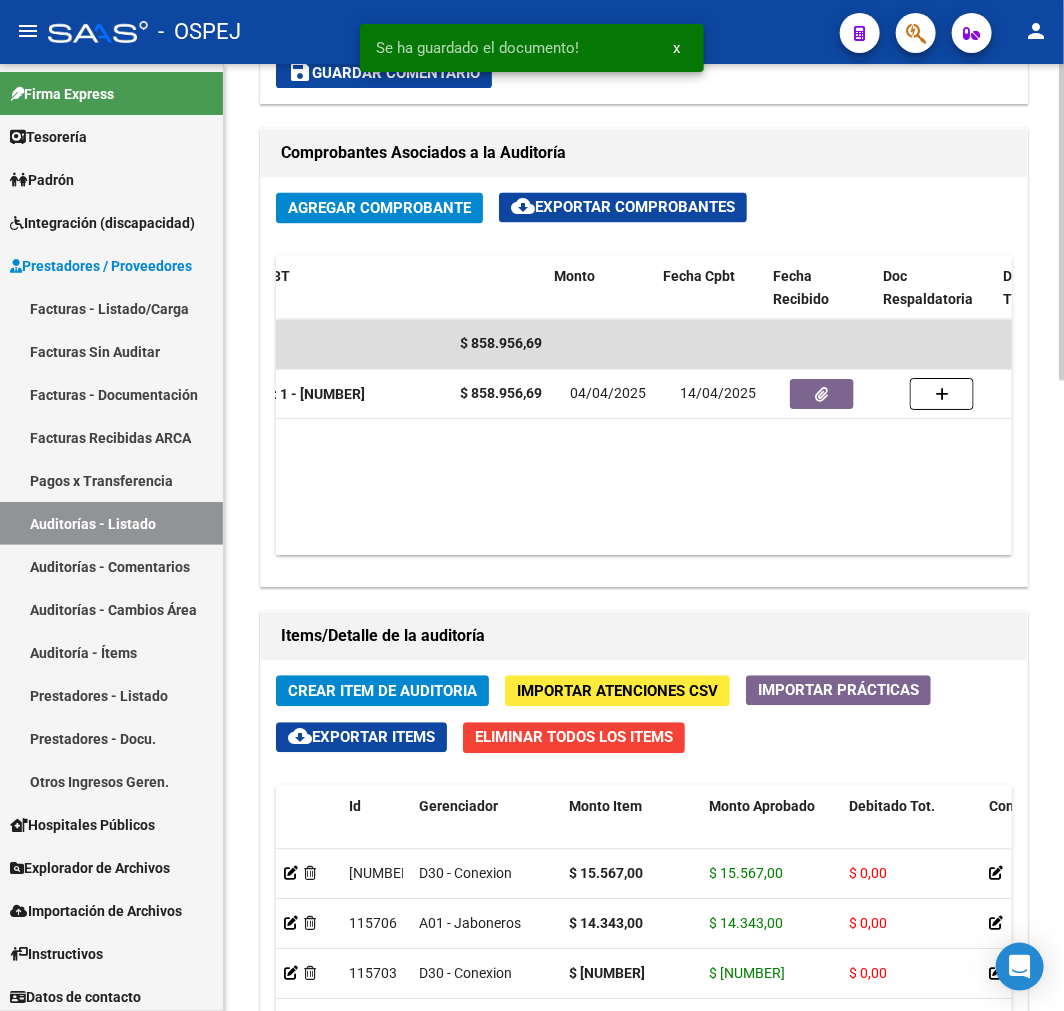 scroll, scrollTop: 0, scrollLeft: 0, axis: both 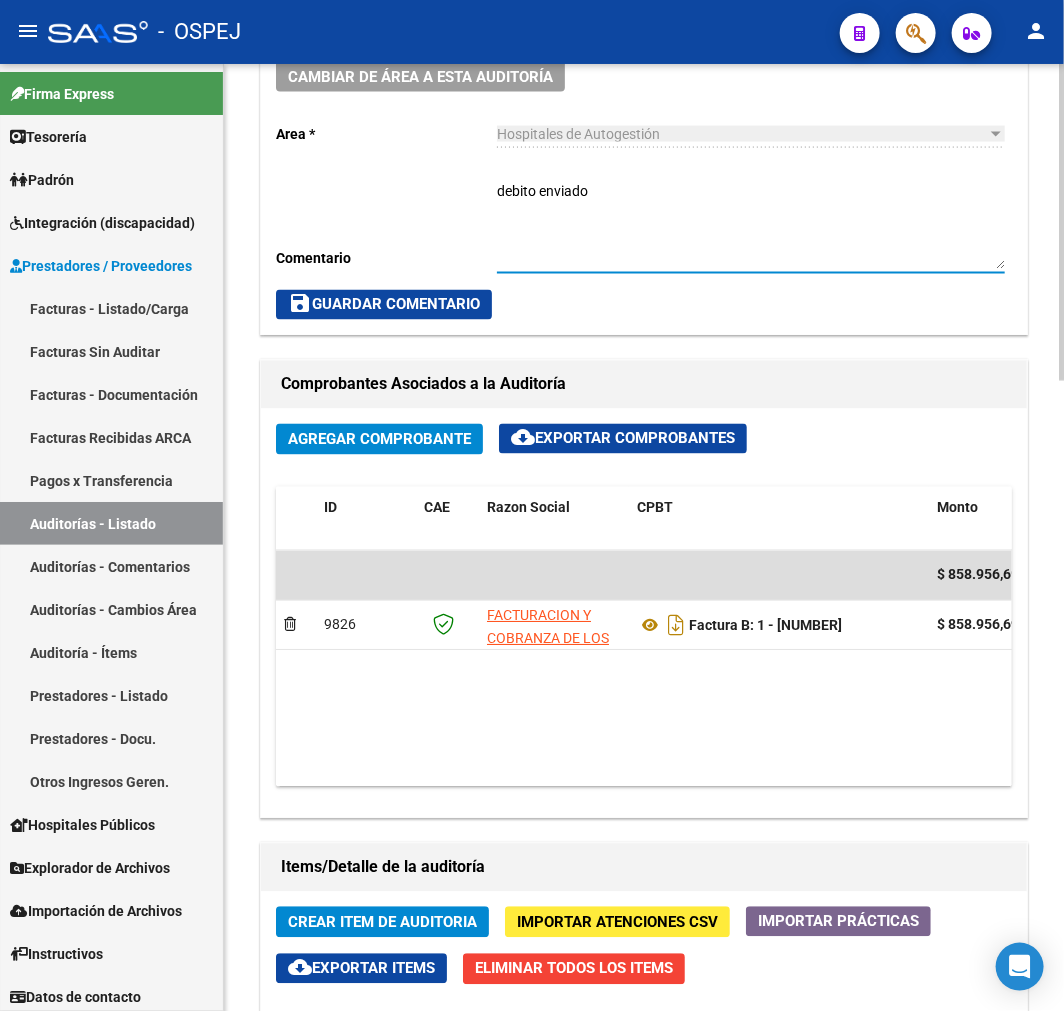 click on "debito enviado" at bounding box center (751, 225) 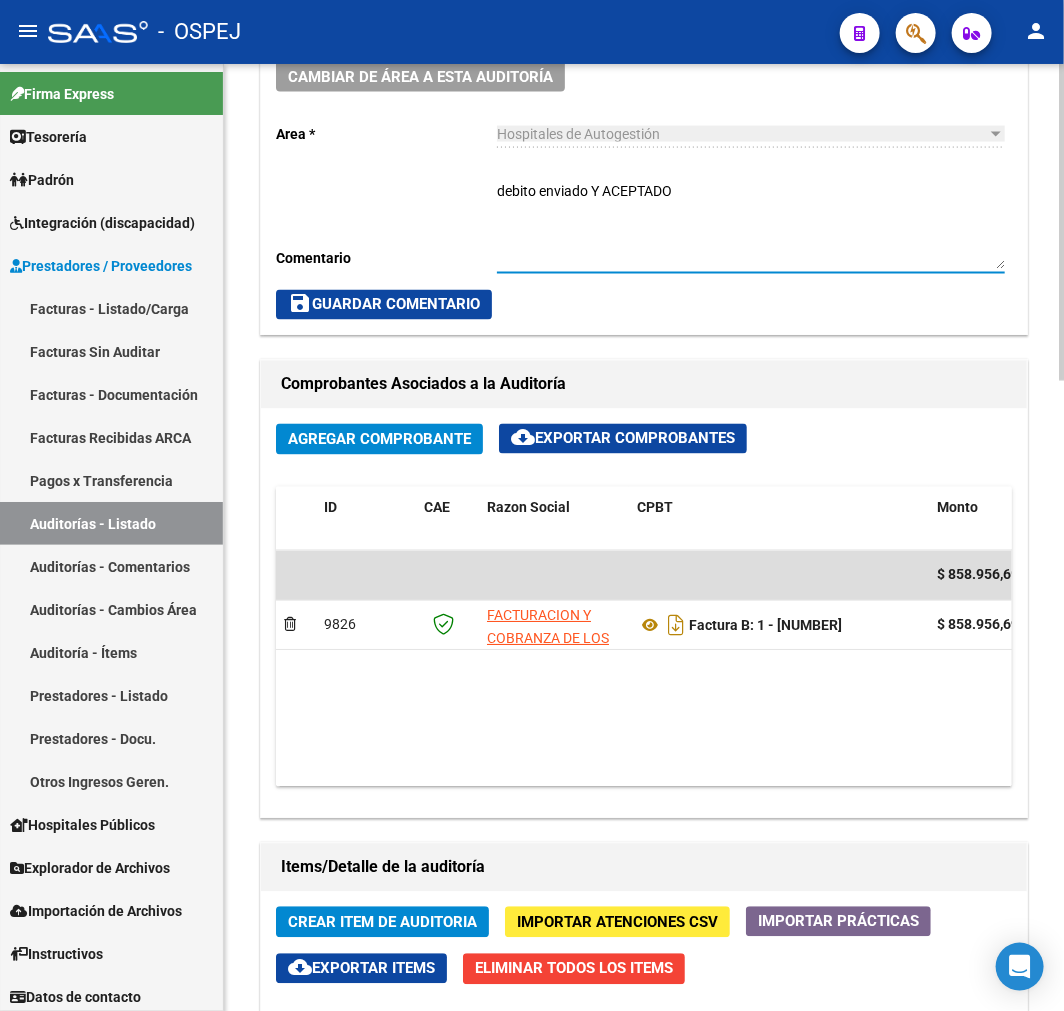 type on "debito enviado Y ACEPTADO" 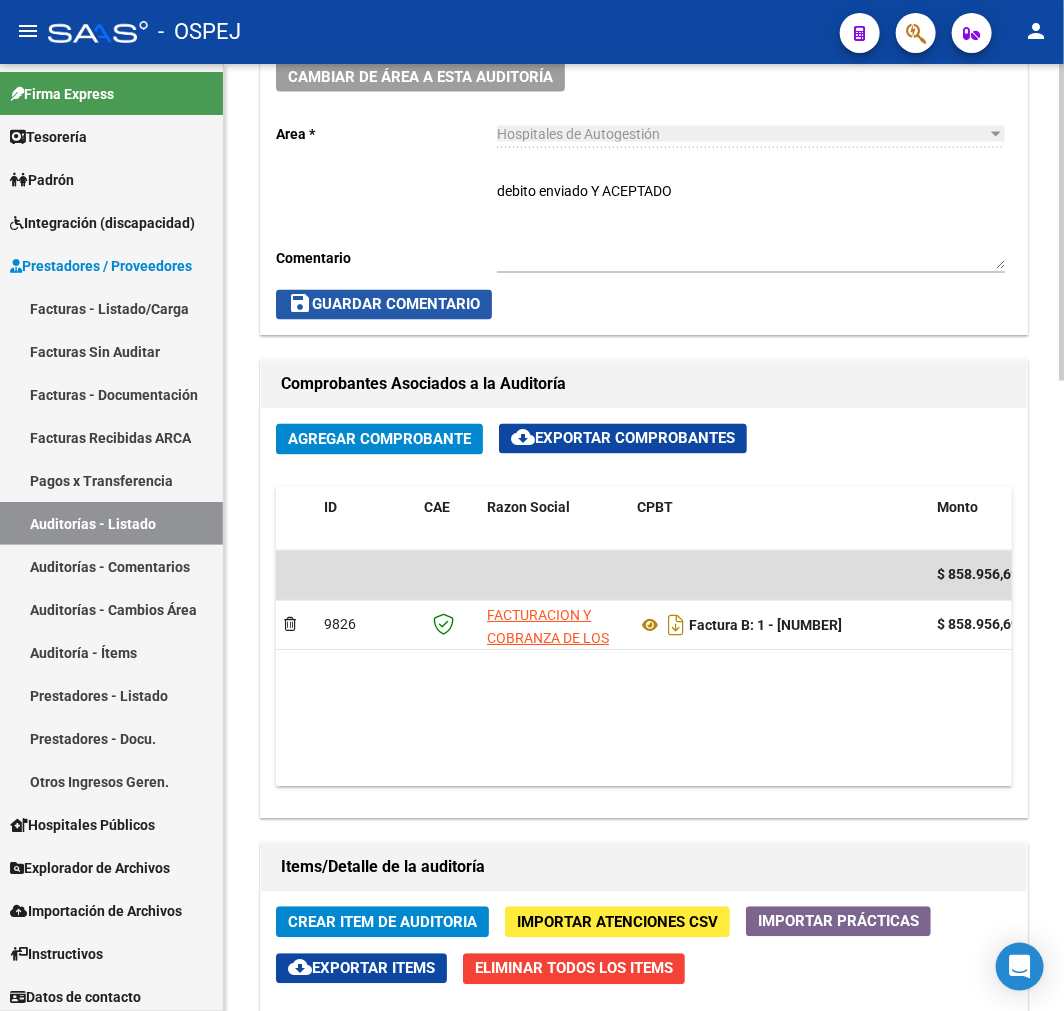 click on "save  Guardar Comentario" 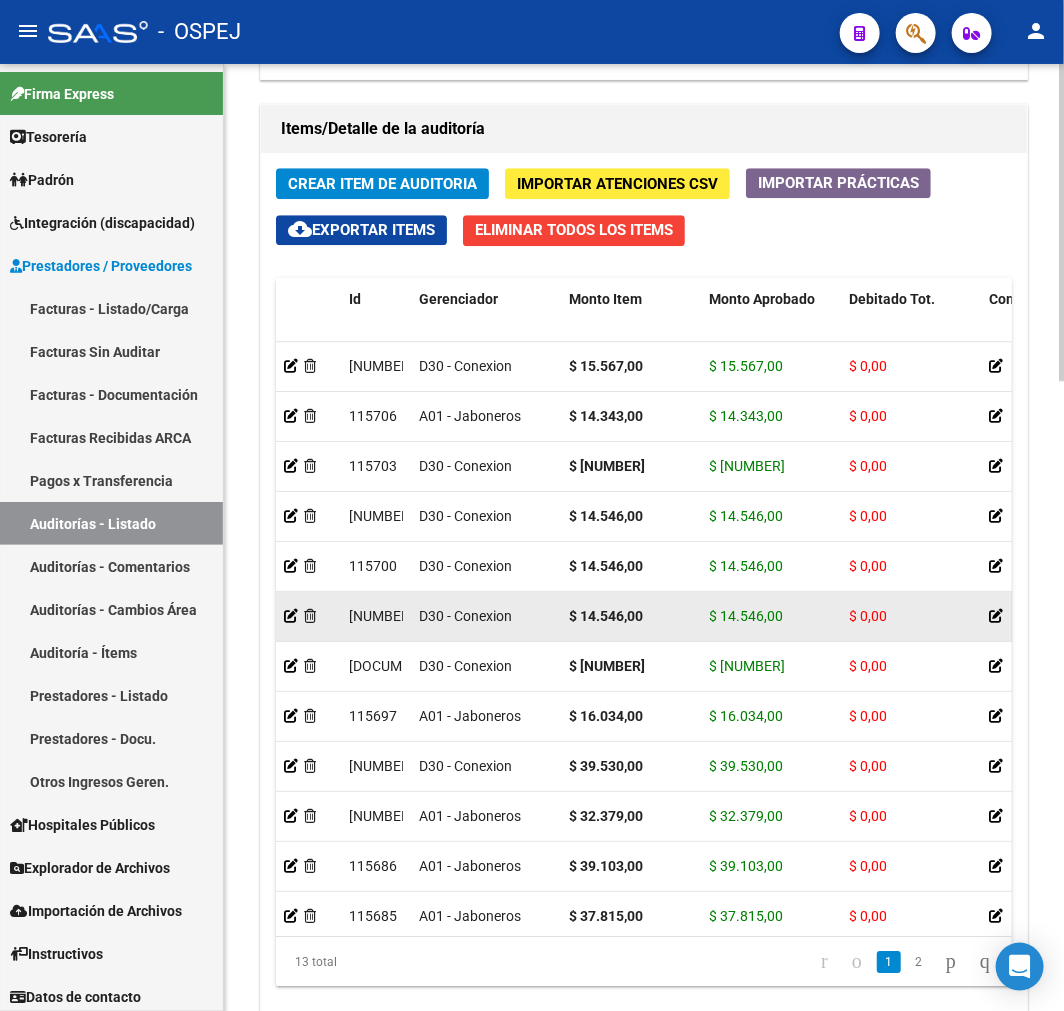 scroll, scrollTop: 1880, scrollLeft: 0, axis: vertical 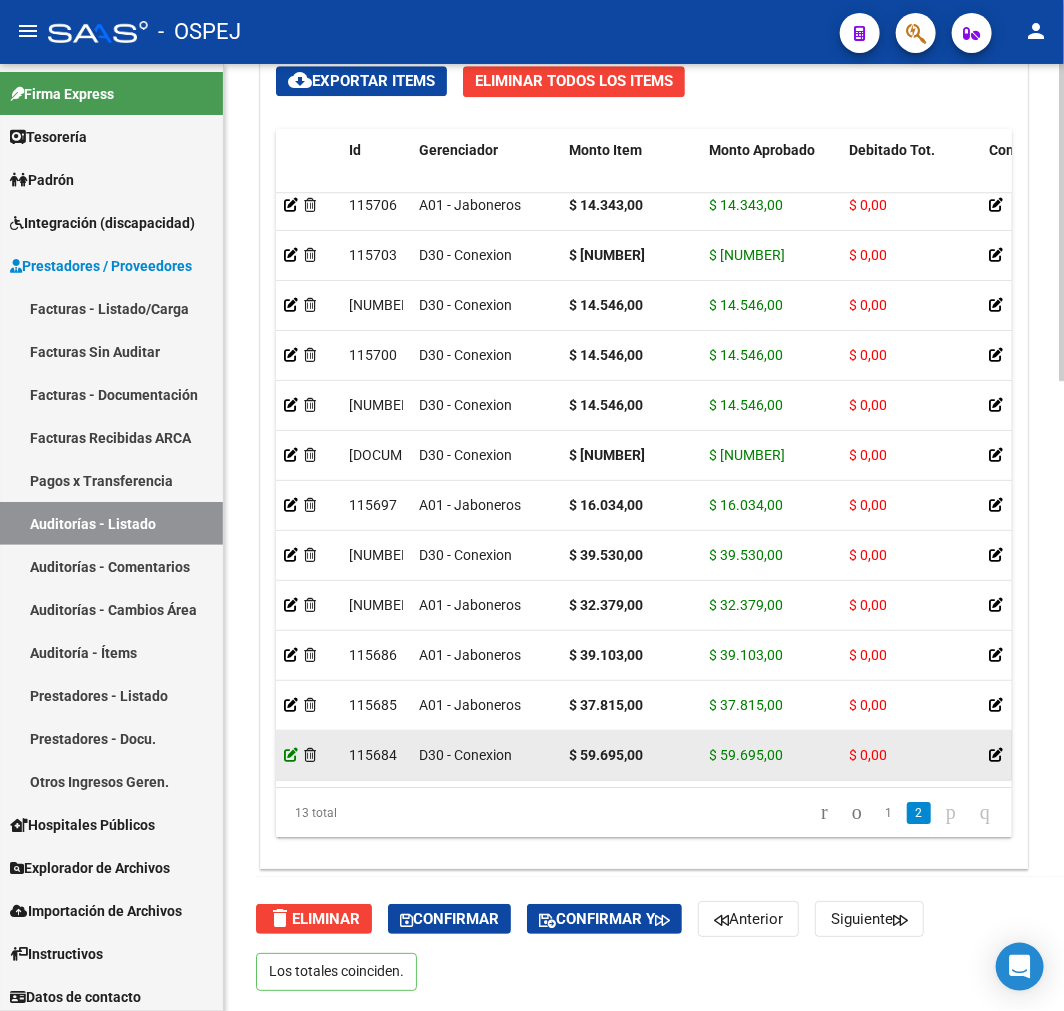 click 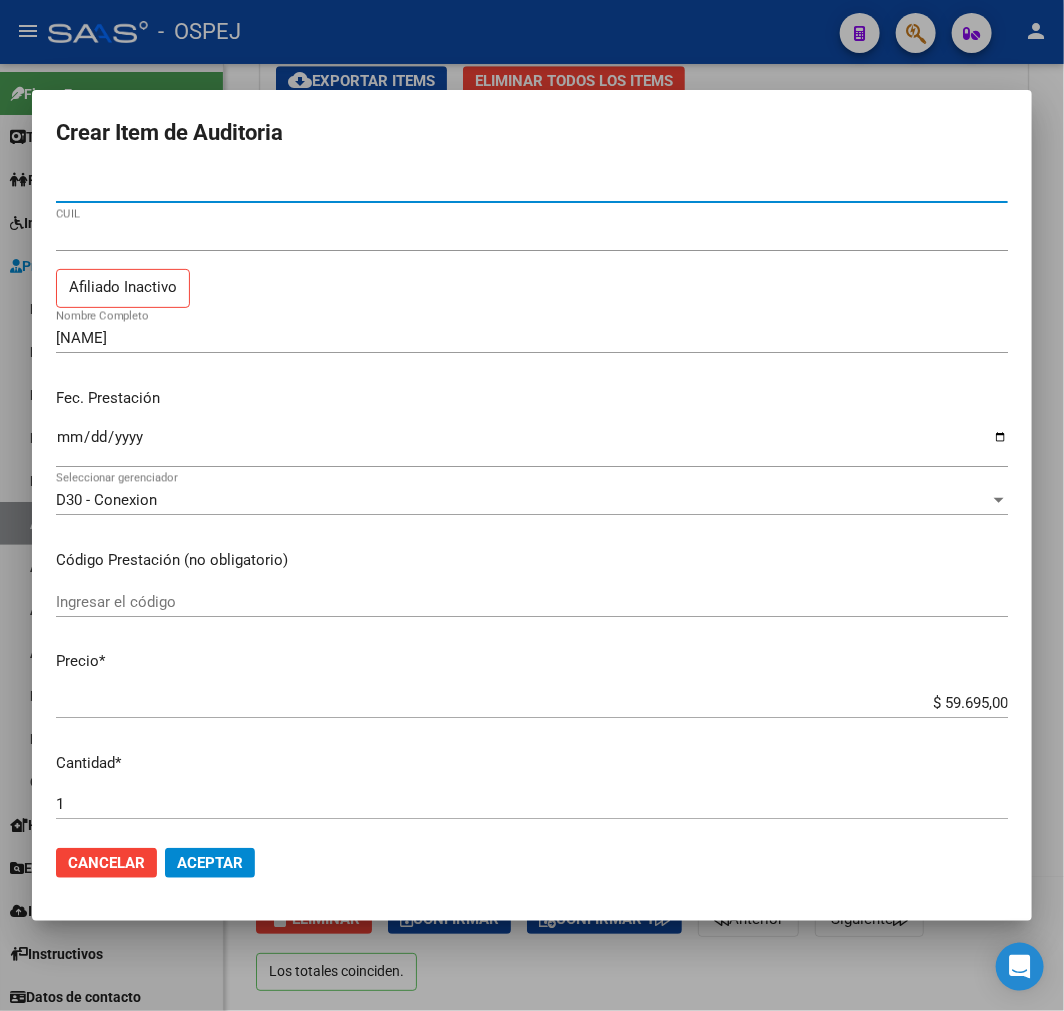 click on "$ 59.695,00 Ingresar el precio" at bounding box center (532, 703) 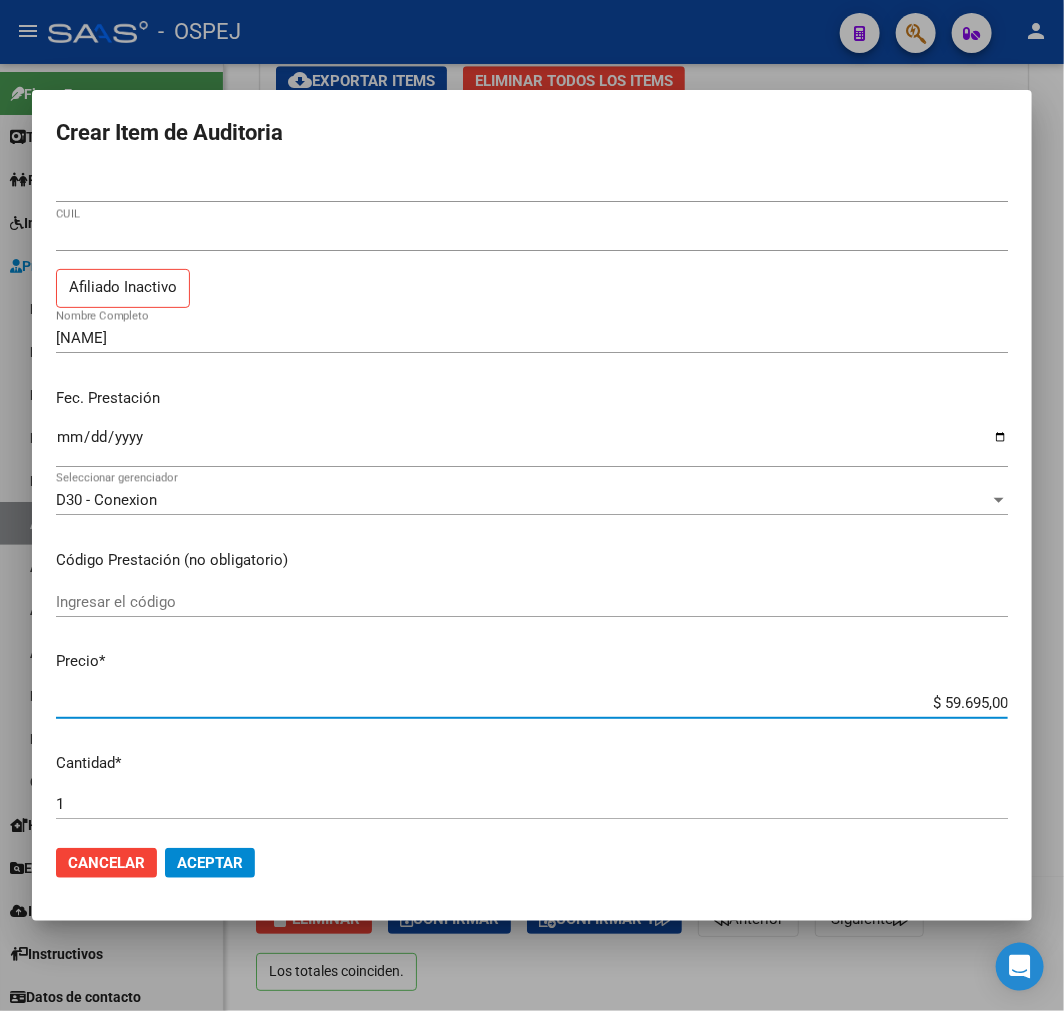 click on "$ 59.695,00 Ingresar el precio" at bounding box center (532, 703) 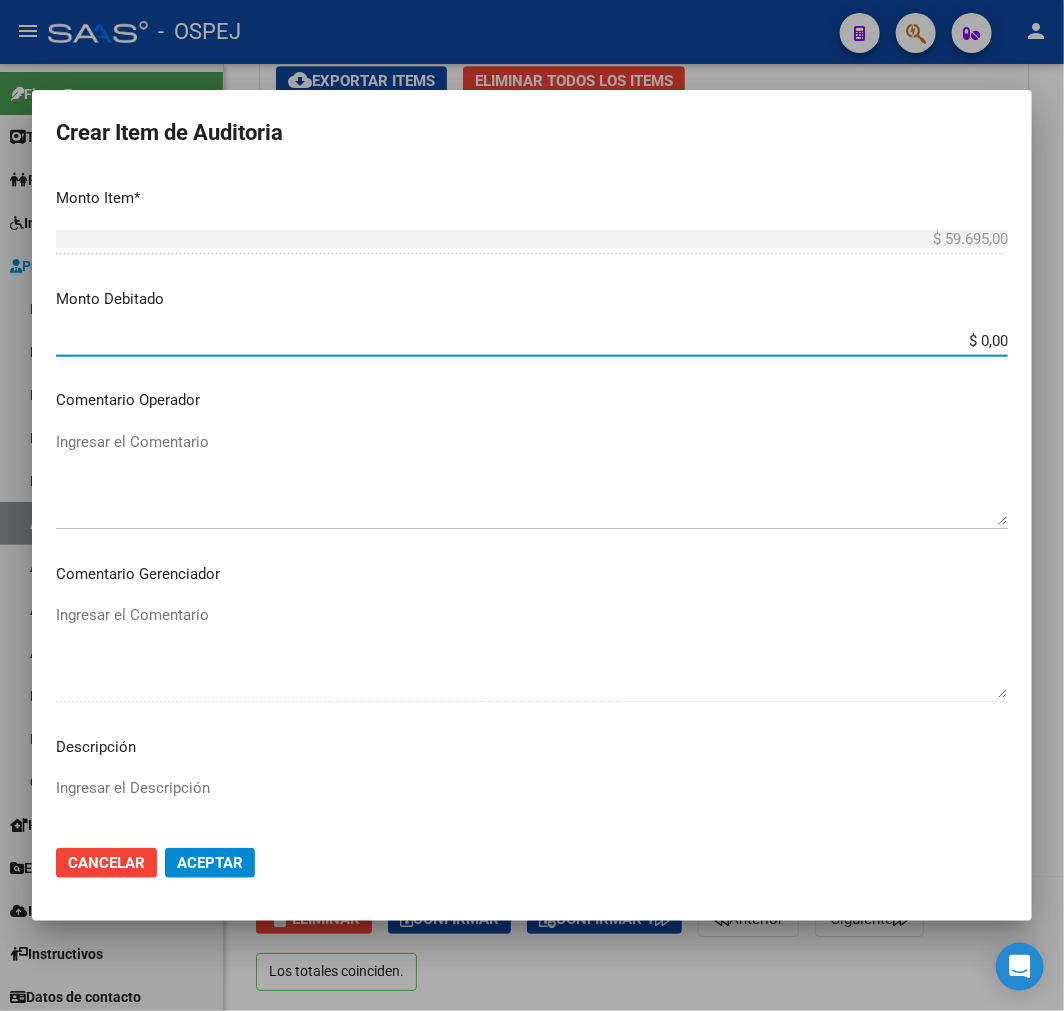 click on "$ 0,00" at bounding box center [532, 341] 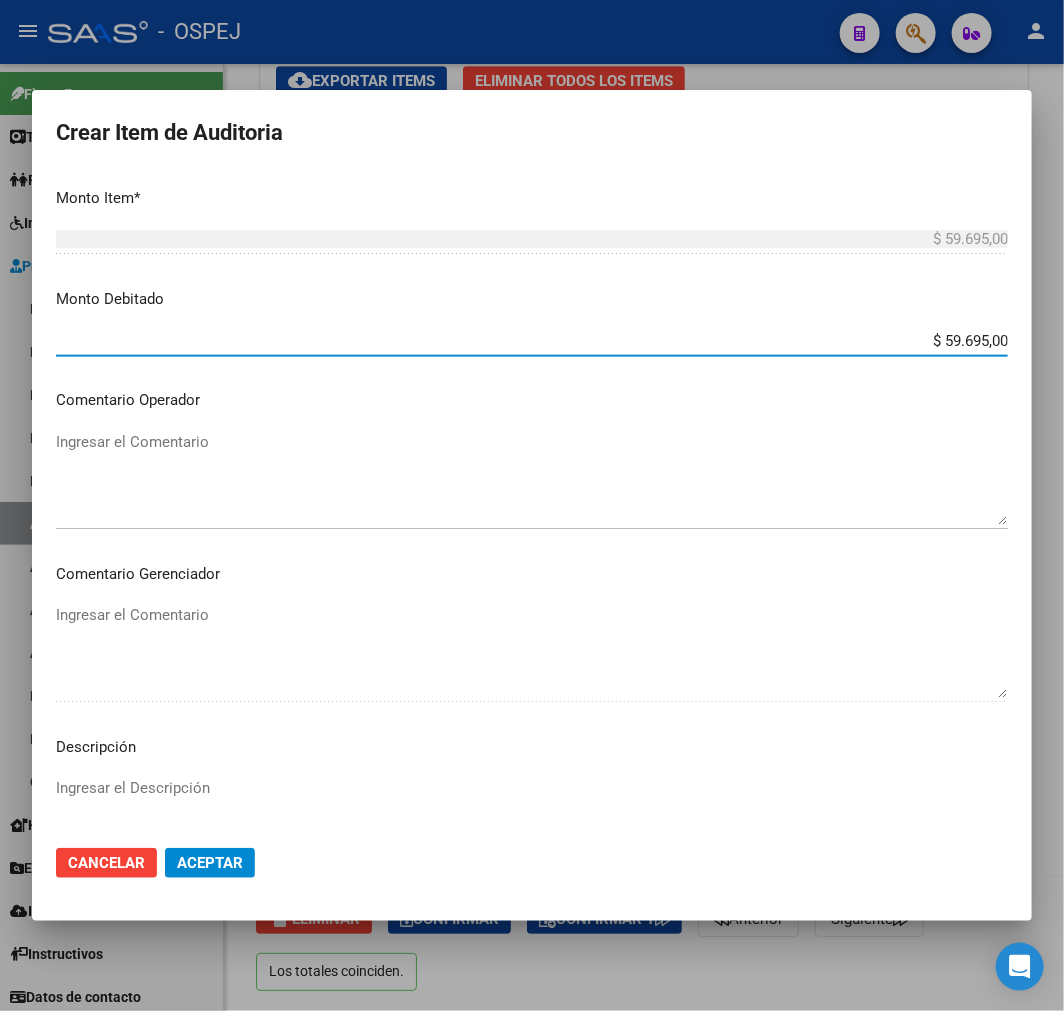 type on "$ 59.695,00" 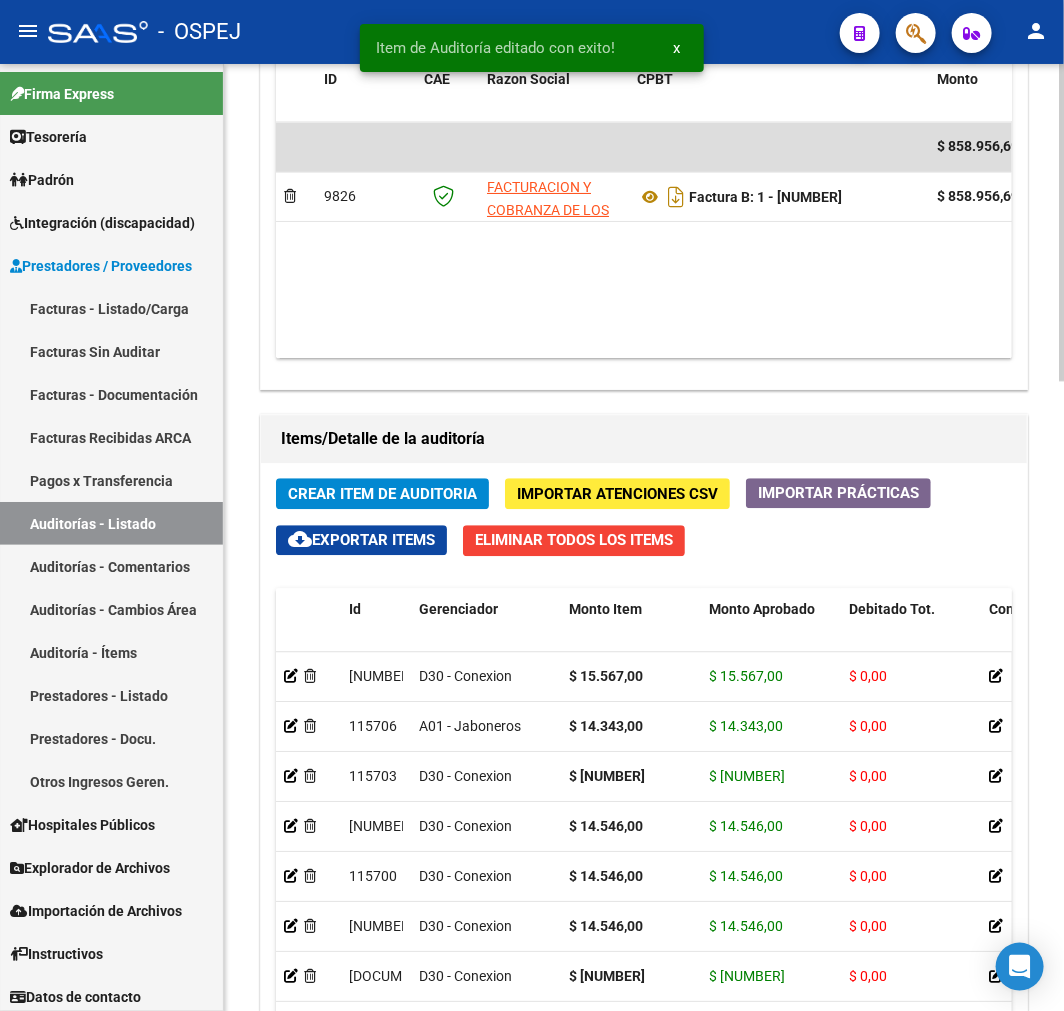 scroll, scrollTop: 1444, scrollLeft: 0, axis: vertical 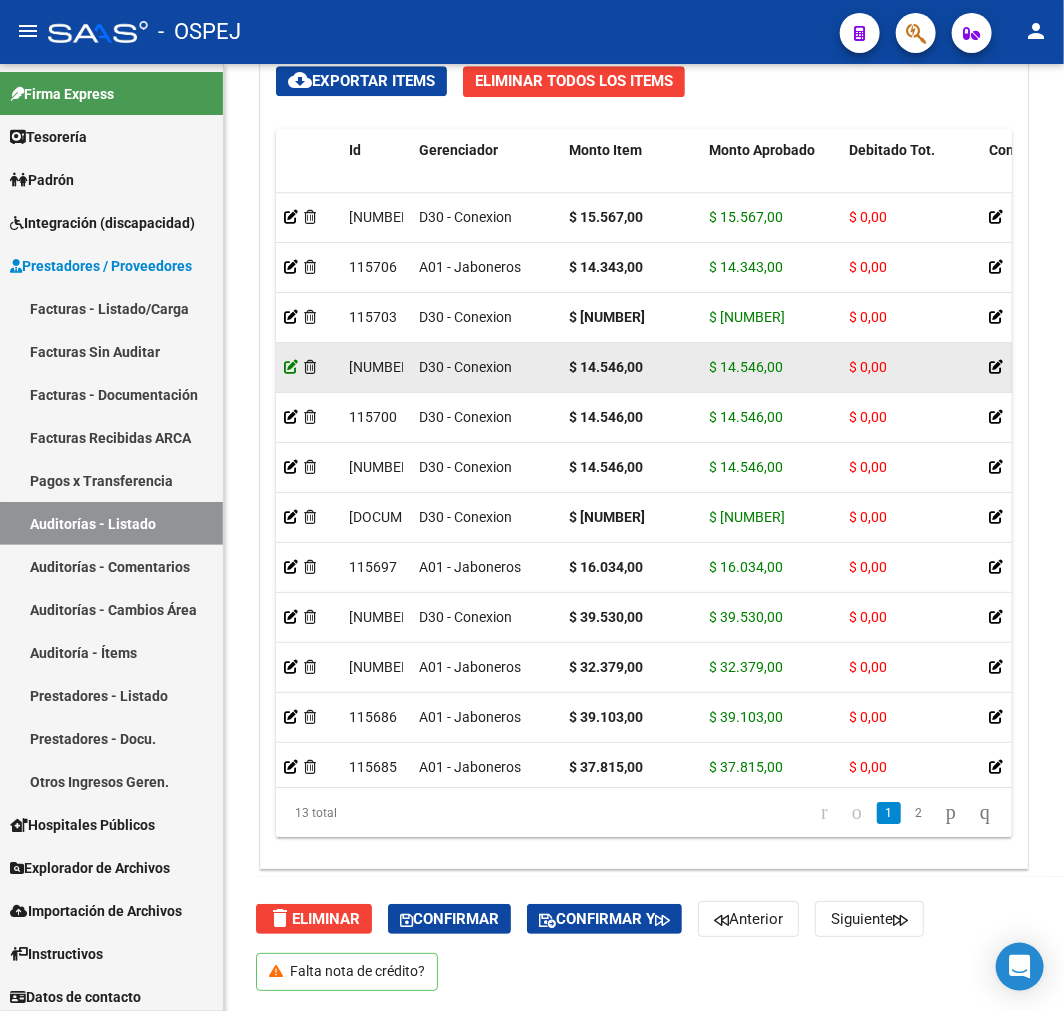 click 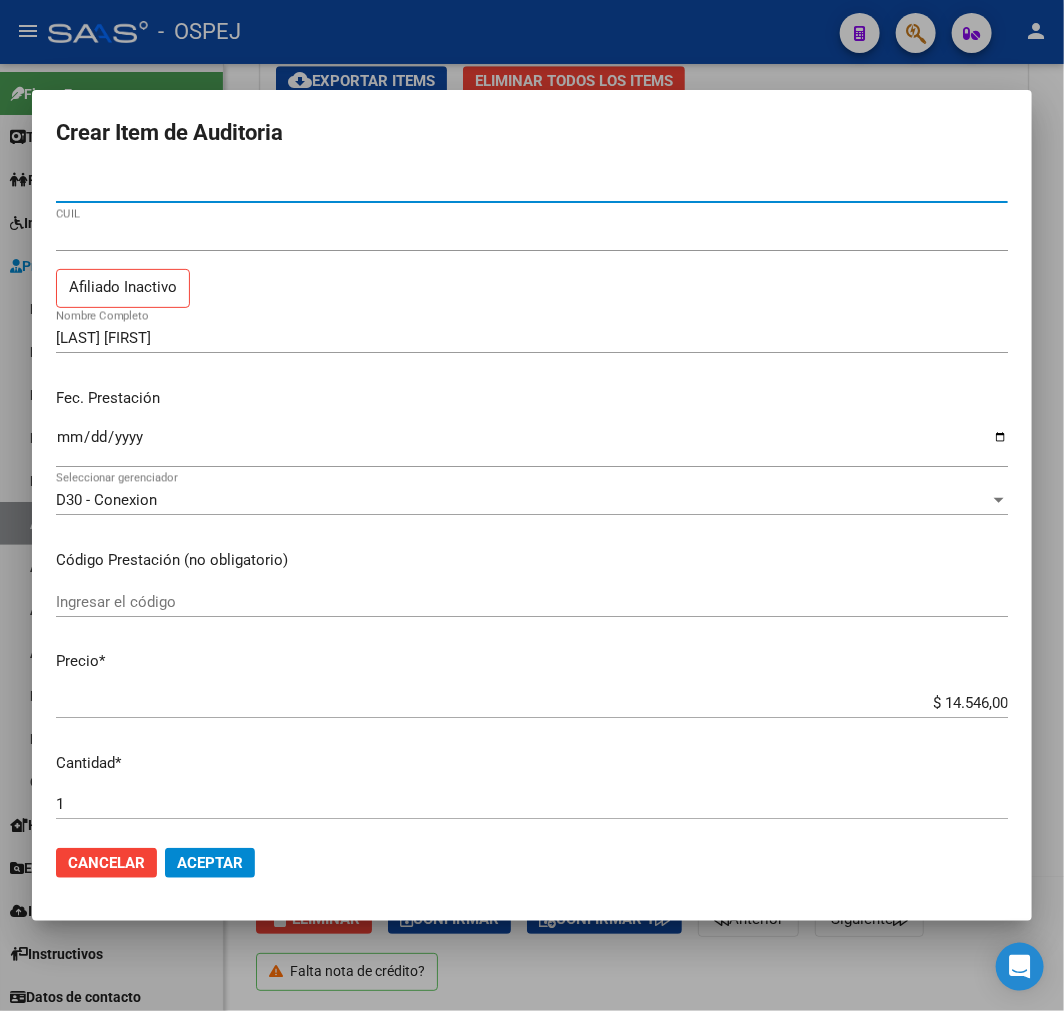 click on "$ 14.546,00" at bounding box center (532, 703) 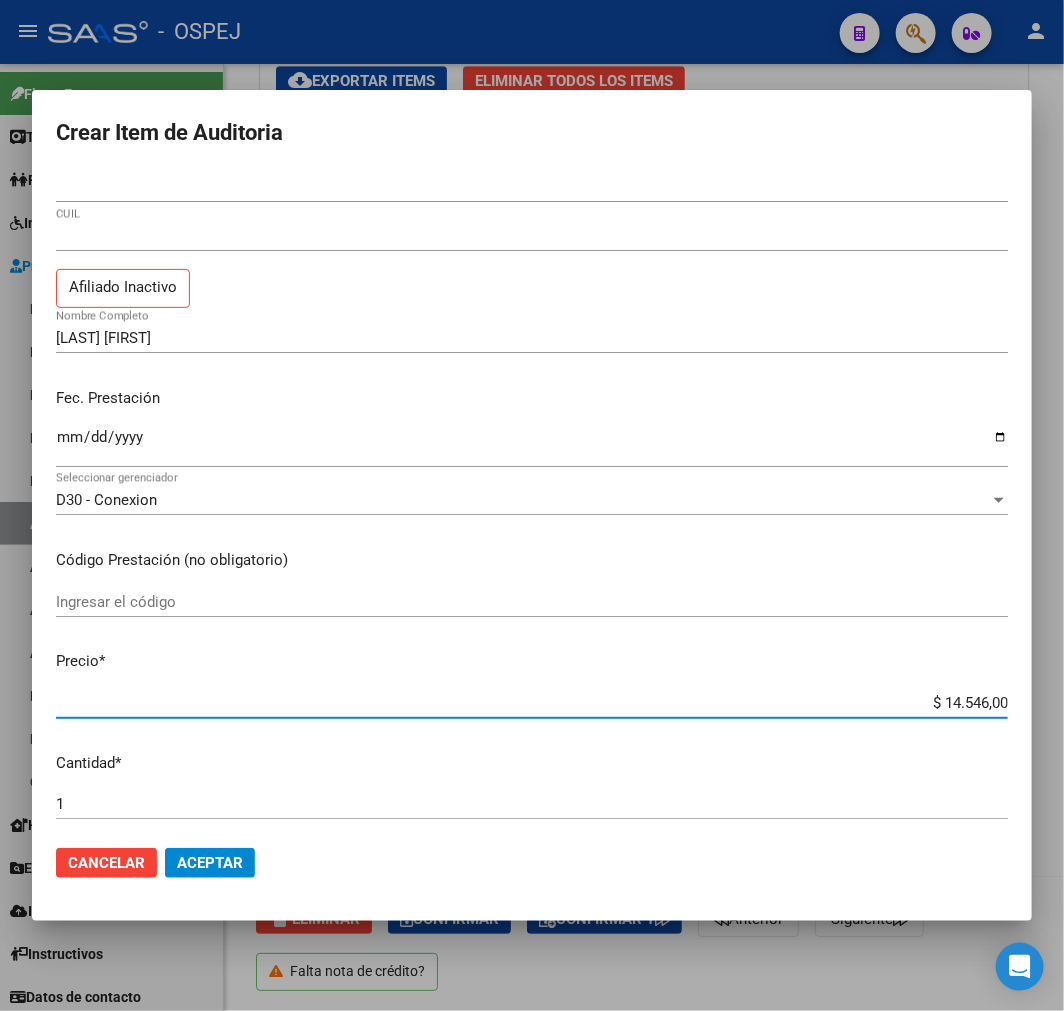click on "$ 14.546,00" at bounding box center (532, 703) 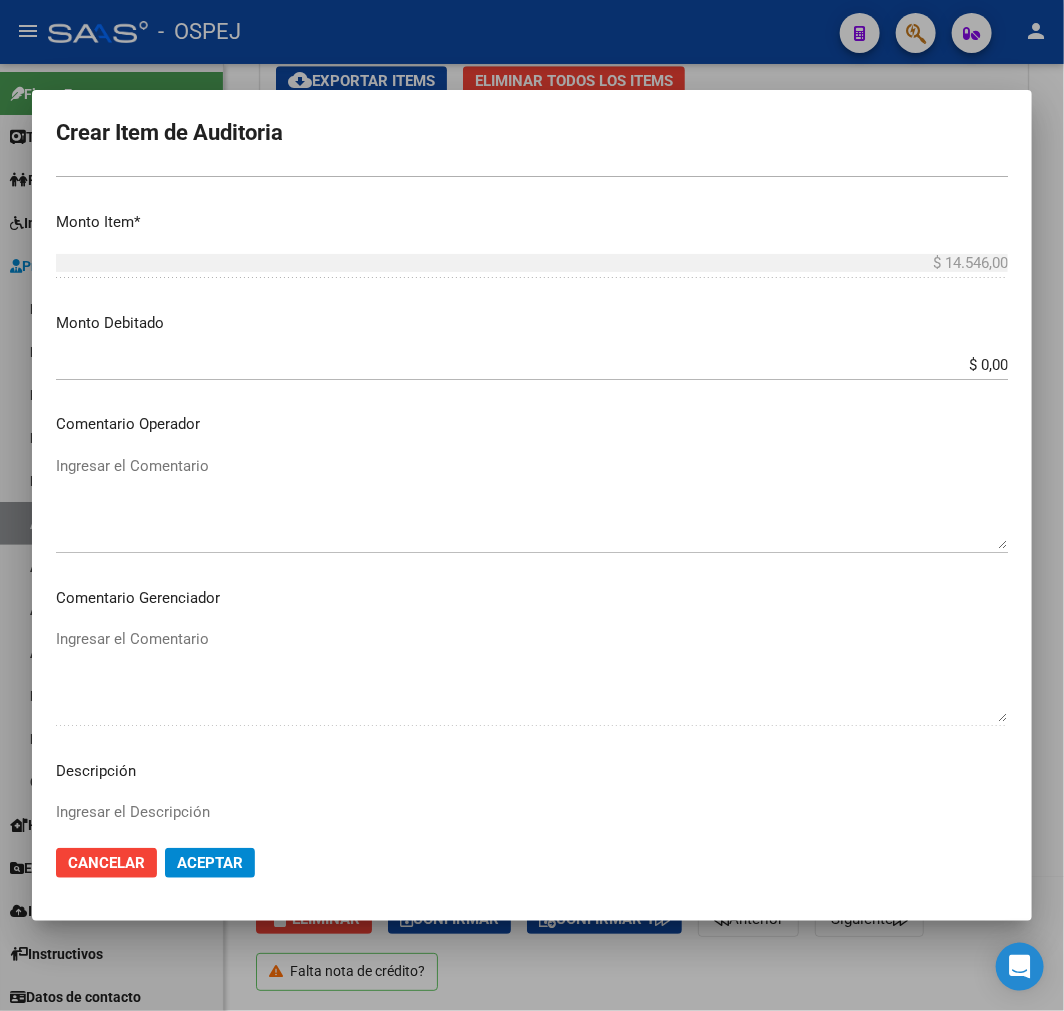 scroll, scrollTop: 666, scrollLeft: 0, axis: vertical 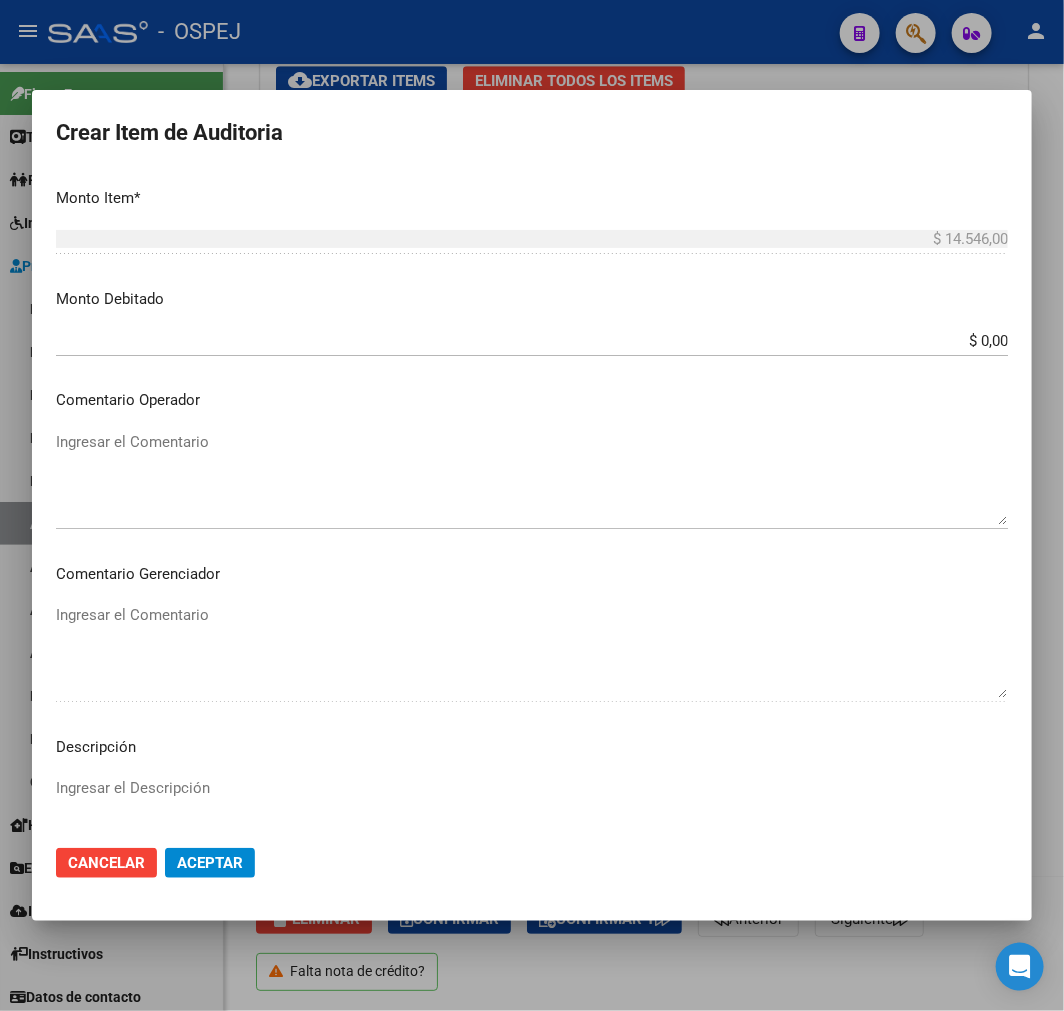 click on "$ 0,00" at bounding box center (532, 341) 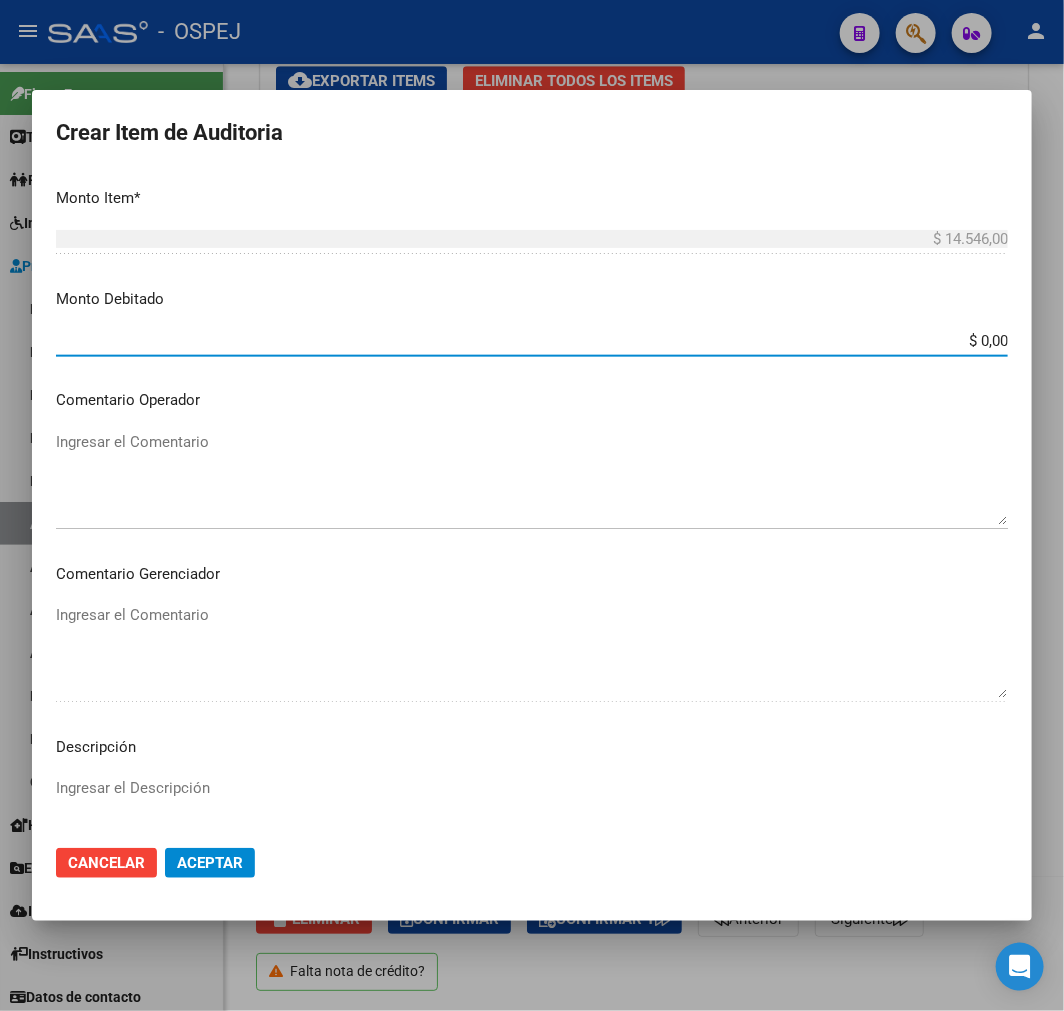 click on "$ 0,00" at bounding box center (532, 341) 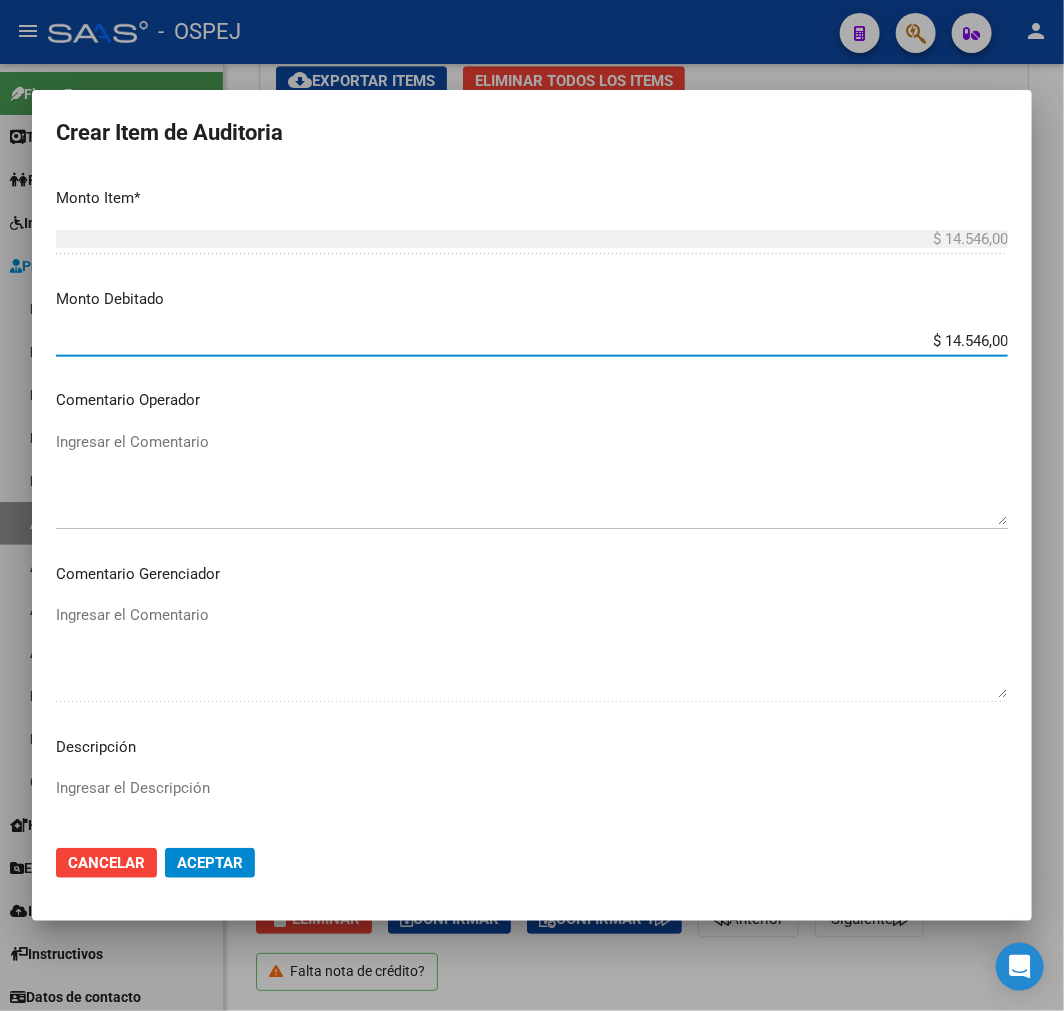 type on "$ 14.546,00" 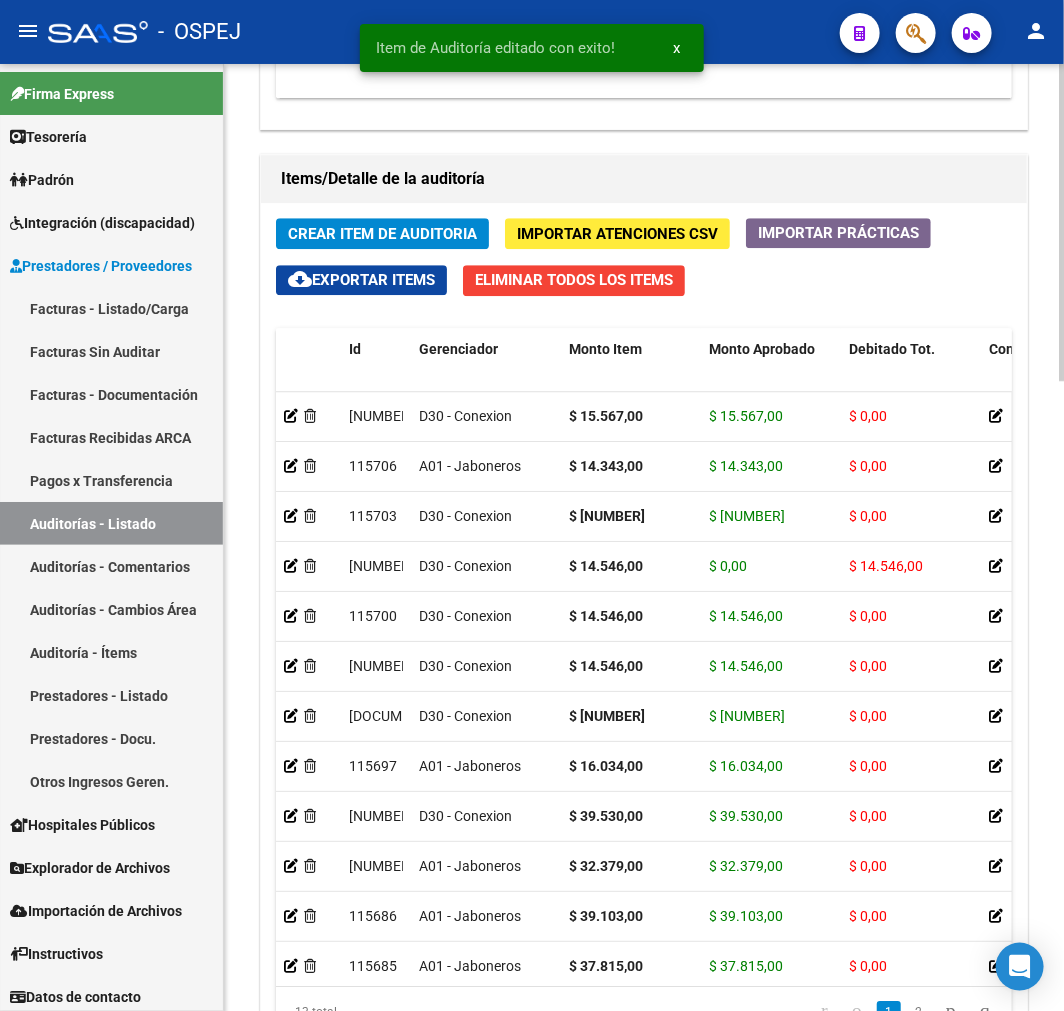 scroll, scrollTop: 1880, scrollLeft: 0, axis: vertical 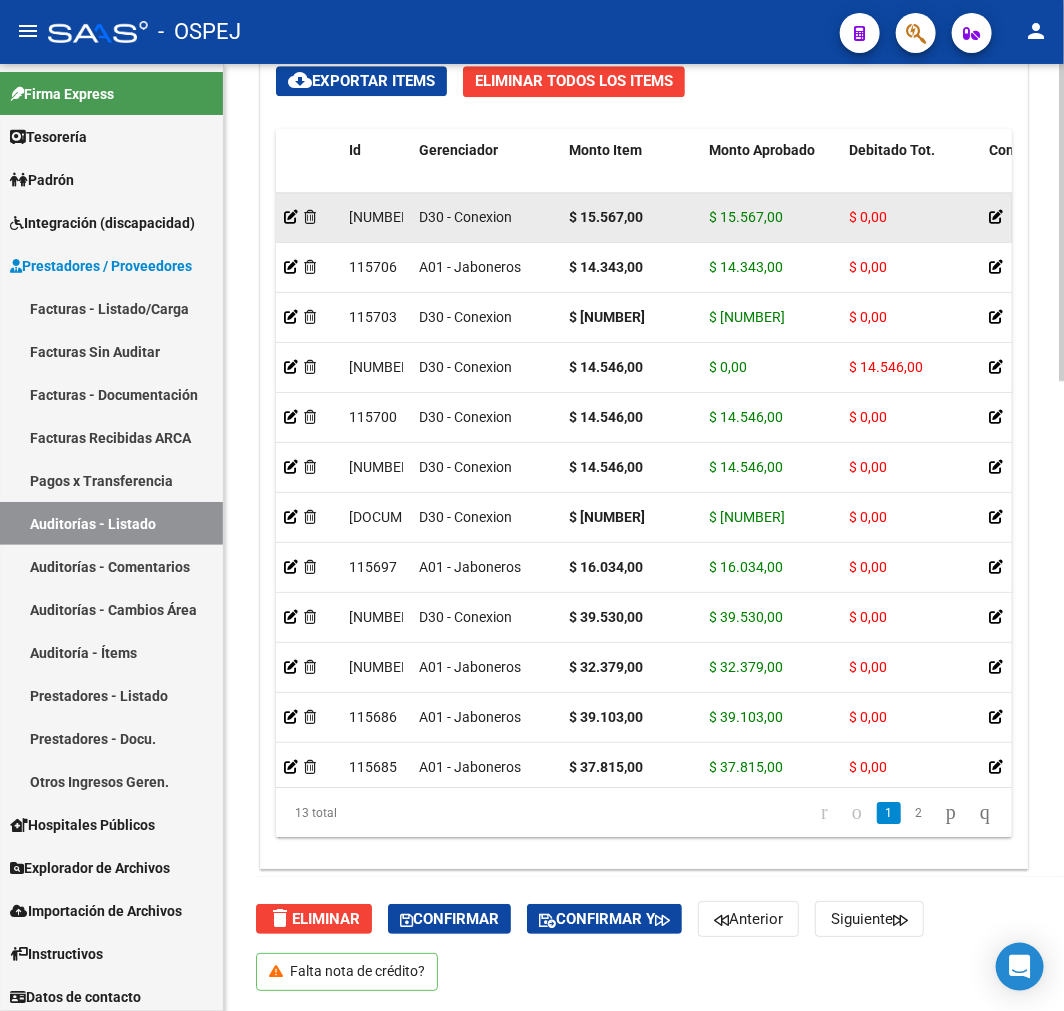 click 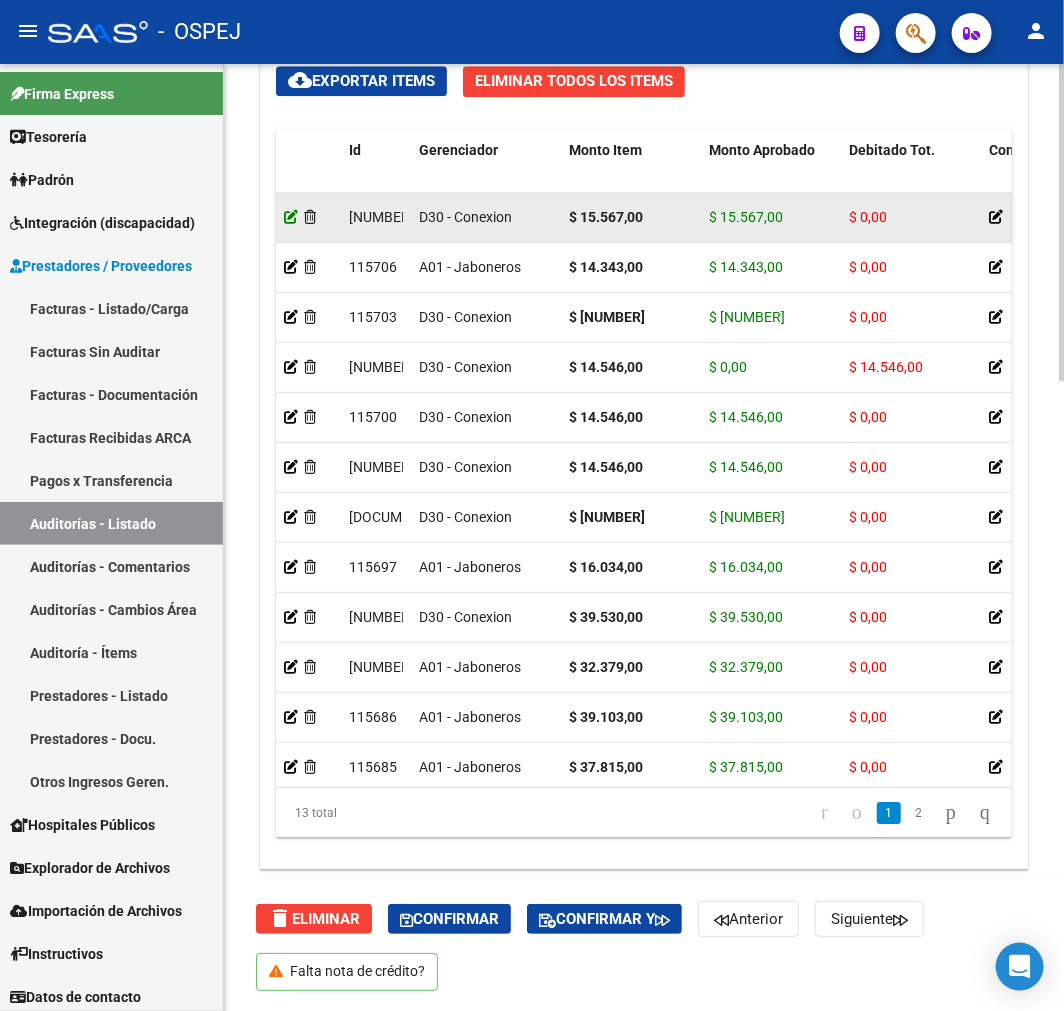 click 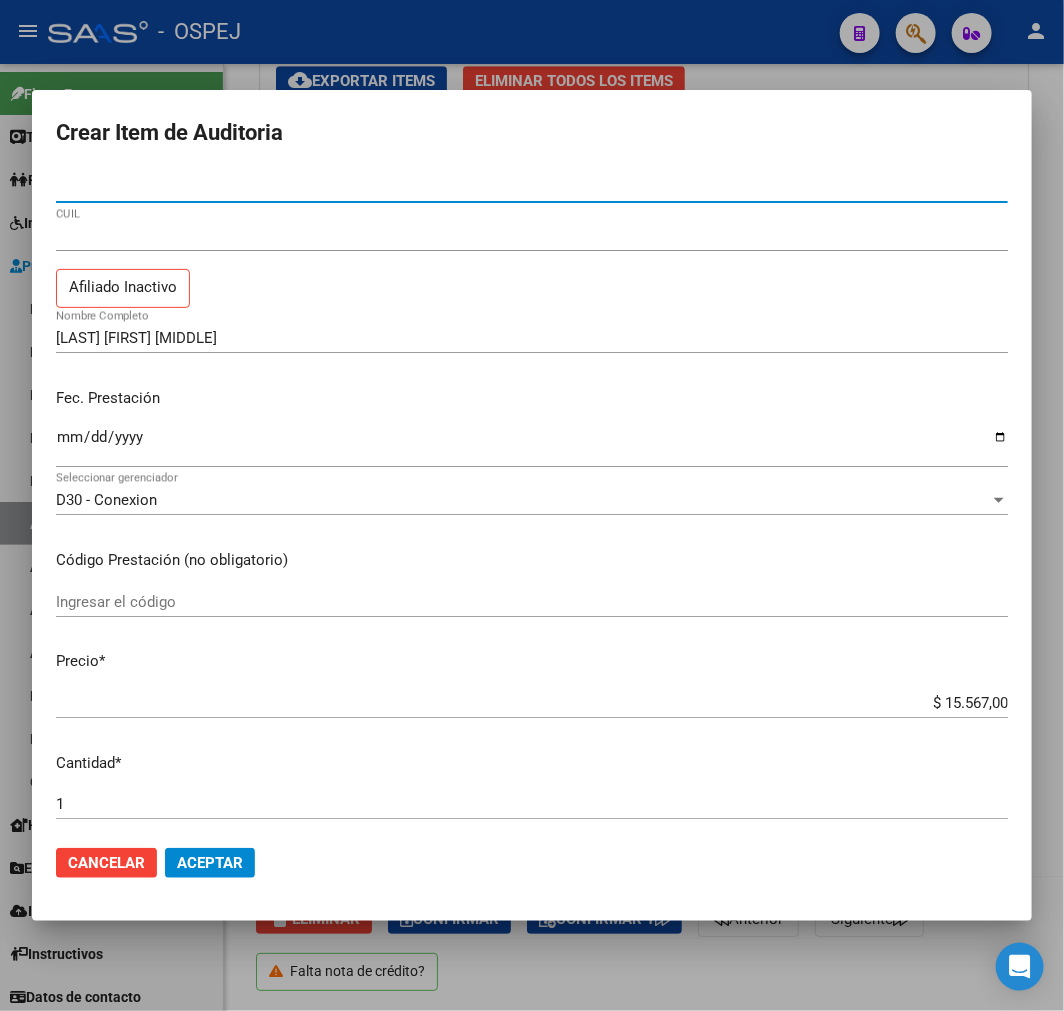 click on "$ 15.567,00" at bounding box center (532, 703) 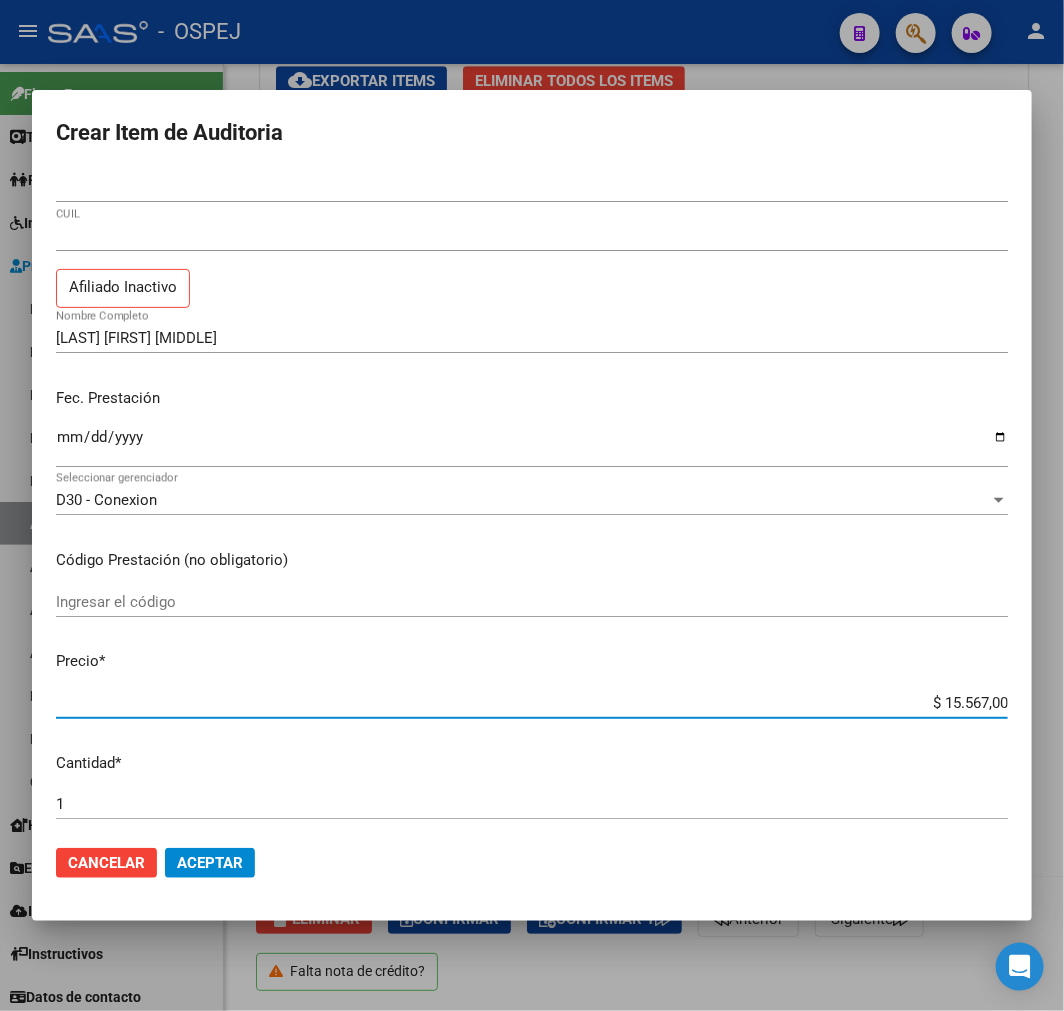 click on "$ 15.567,00" at bounding box center (532, 703) 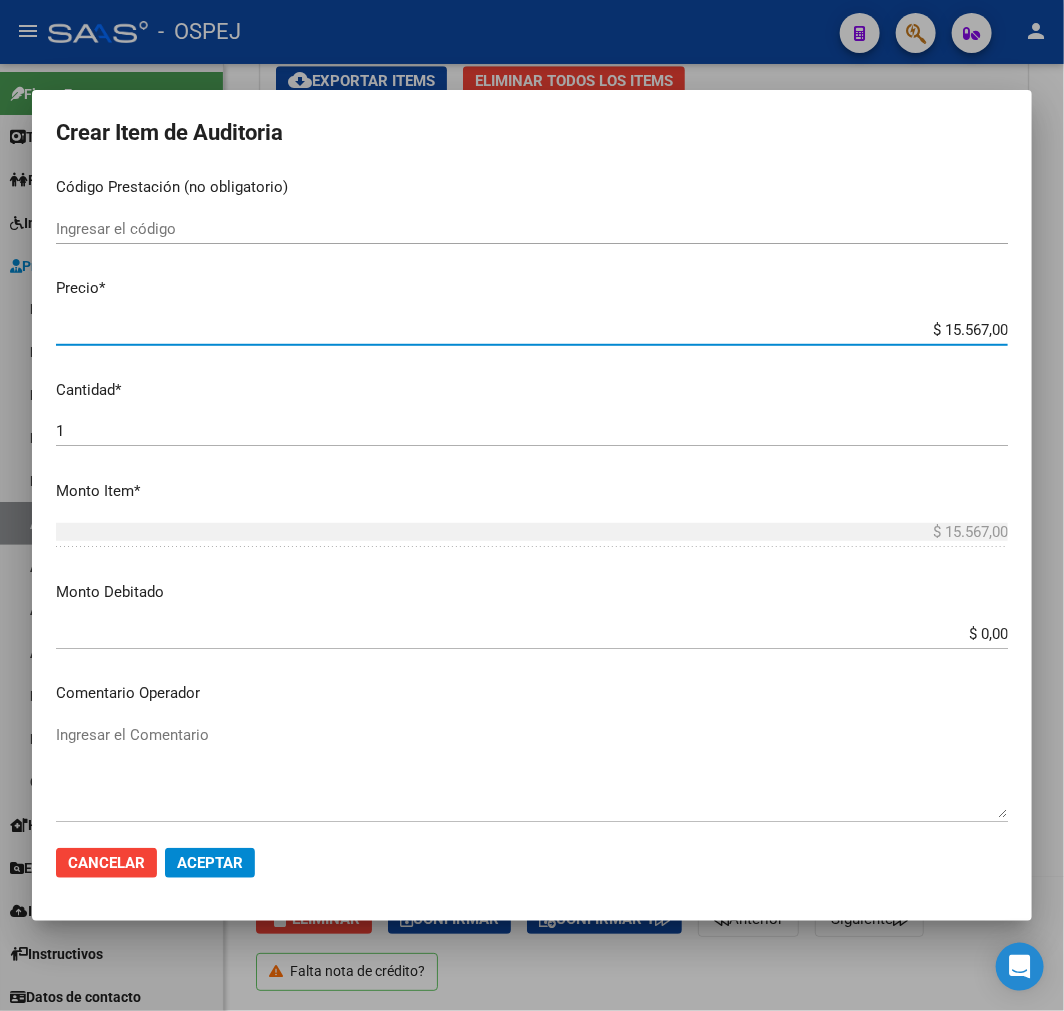 scroll, scrollTop: 777, scrollLeft: 0, axis: vertical 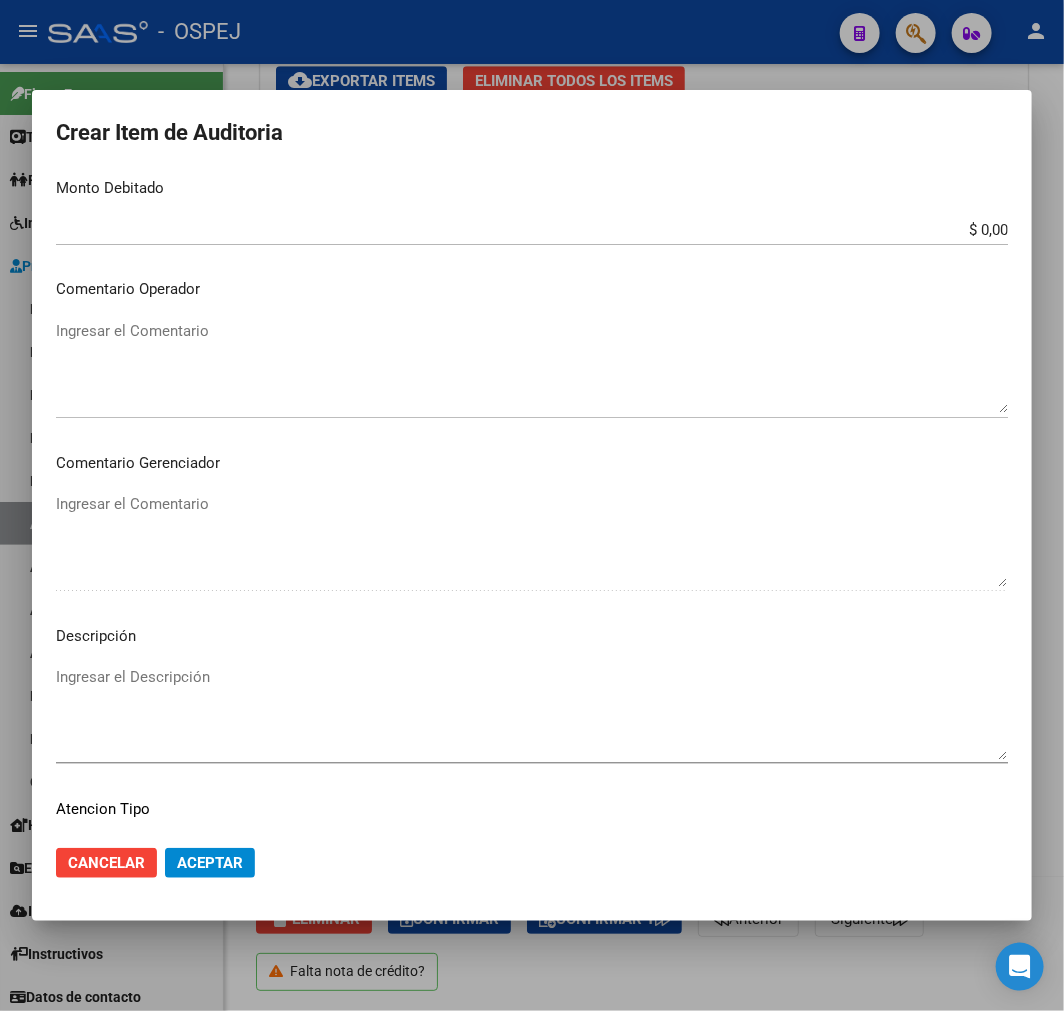 click on "$ 0,00" at bounding box center (532, 230) 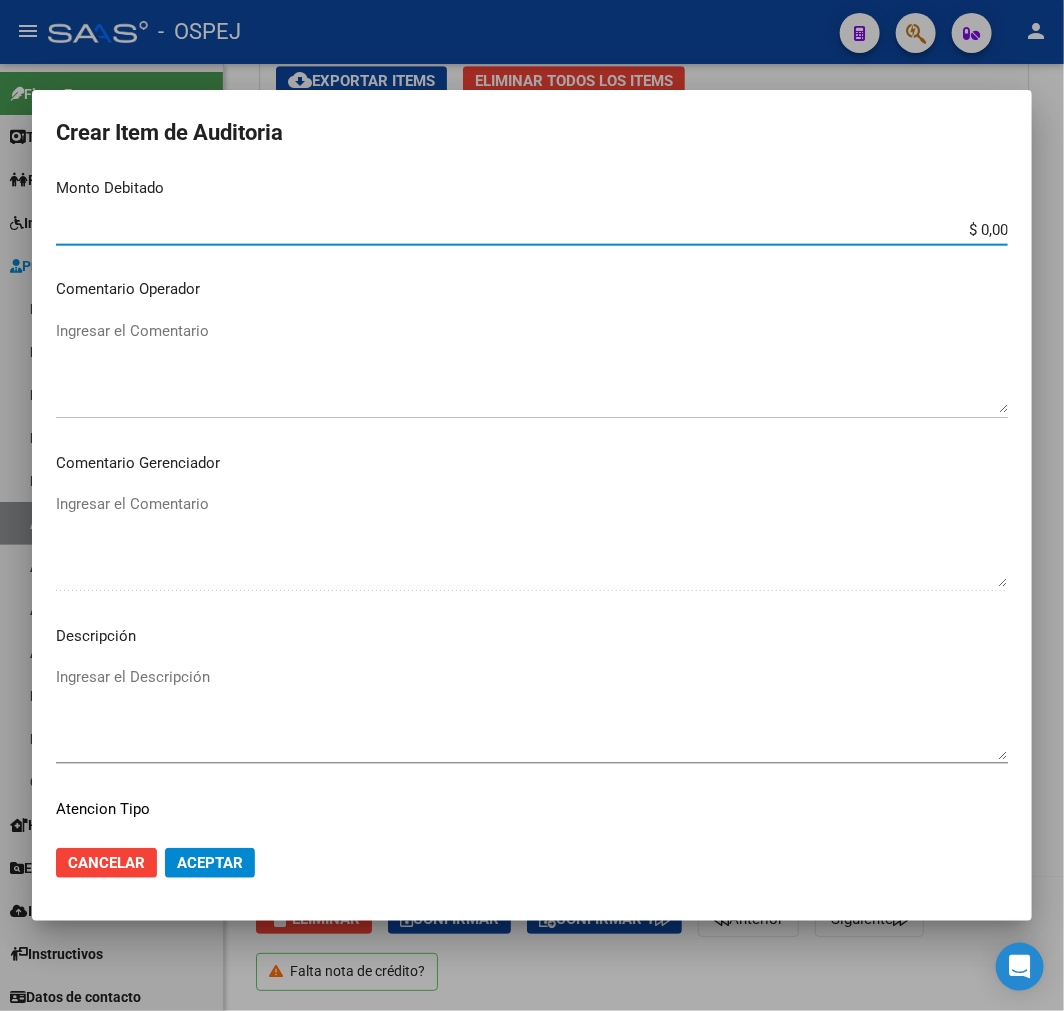 paste on "15.567" 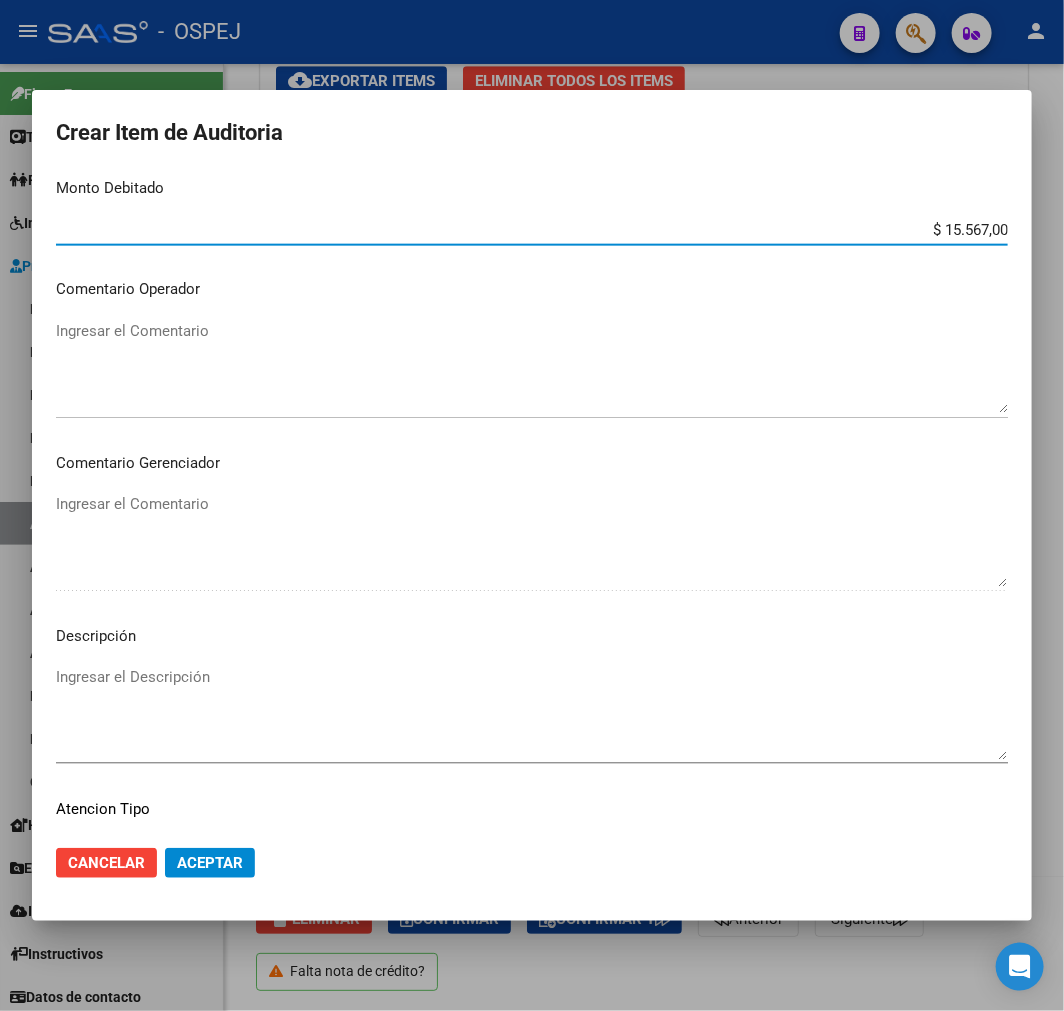scroll, scrollTop: 0, scrollLeft: 0, axis: both 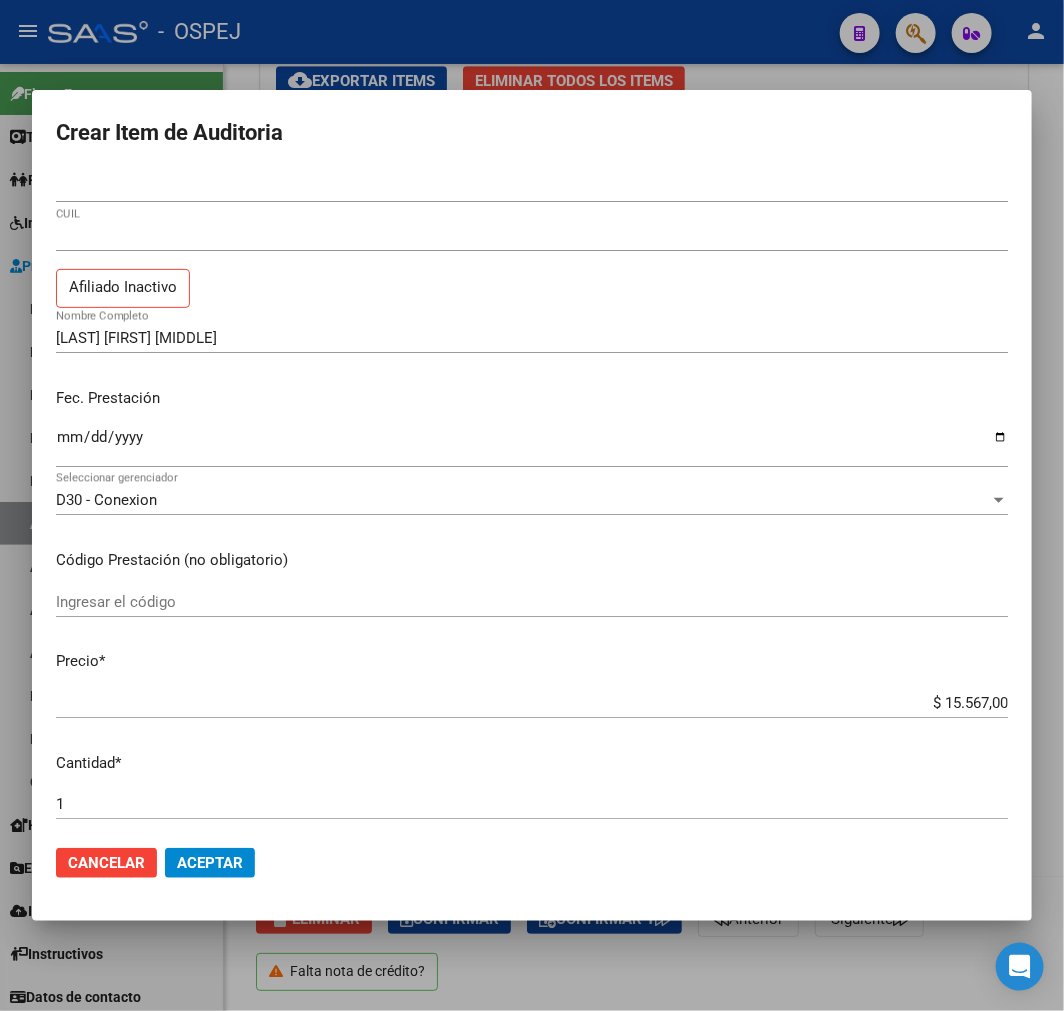 type on "$ 15.567,00" 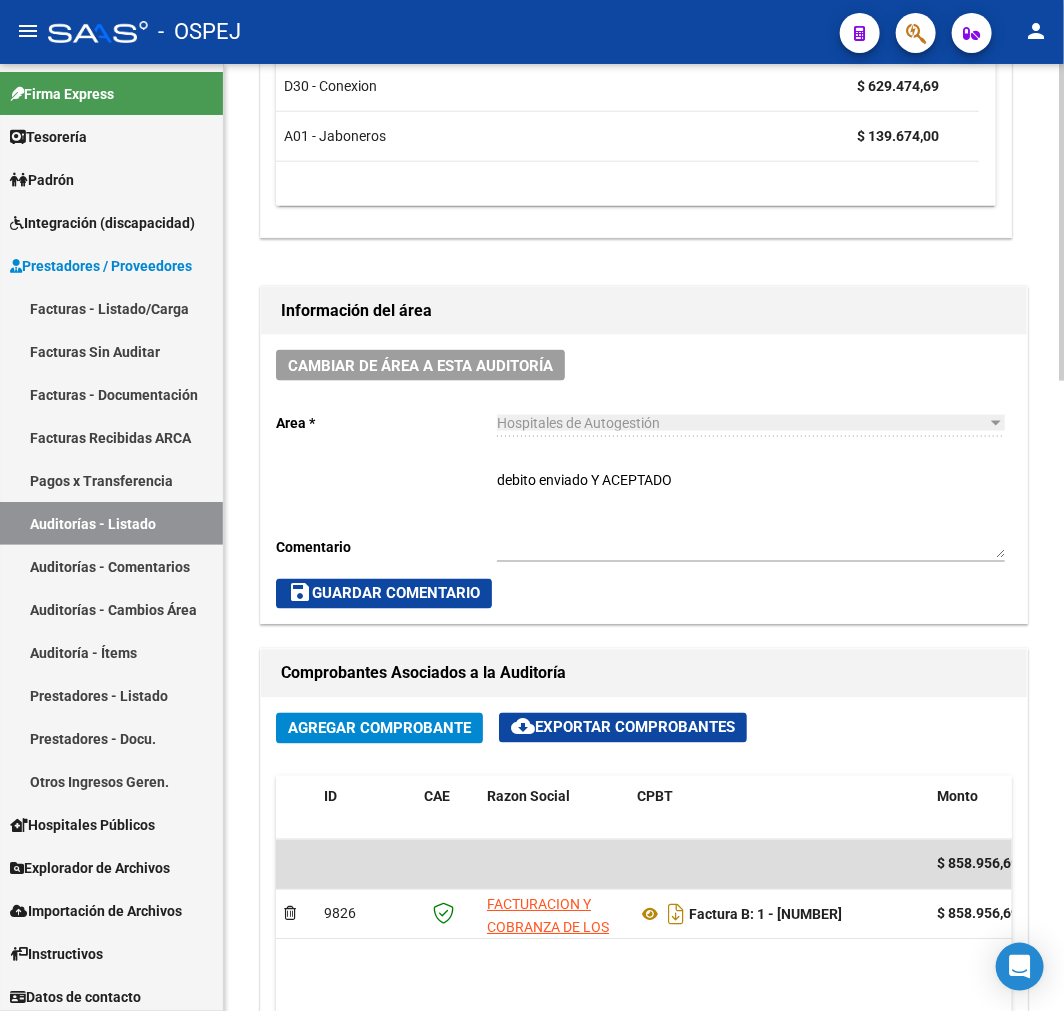 scroll, scrollTop: 444, scrollLeft: 0, axis: vertical 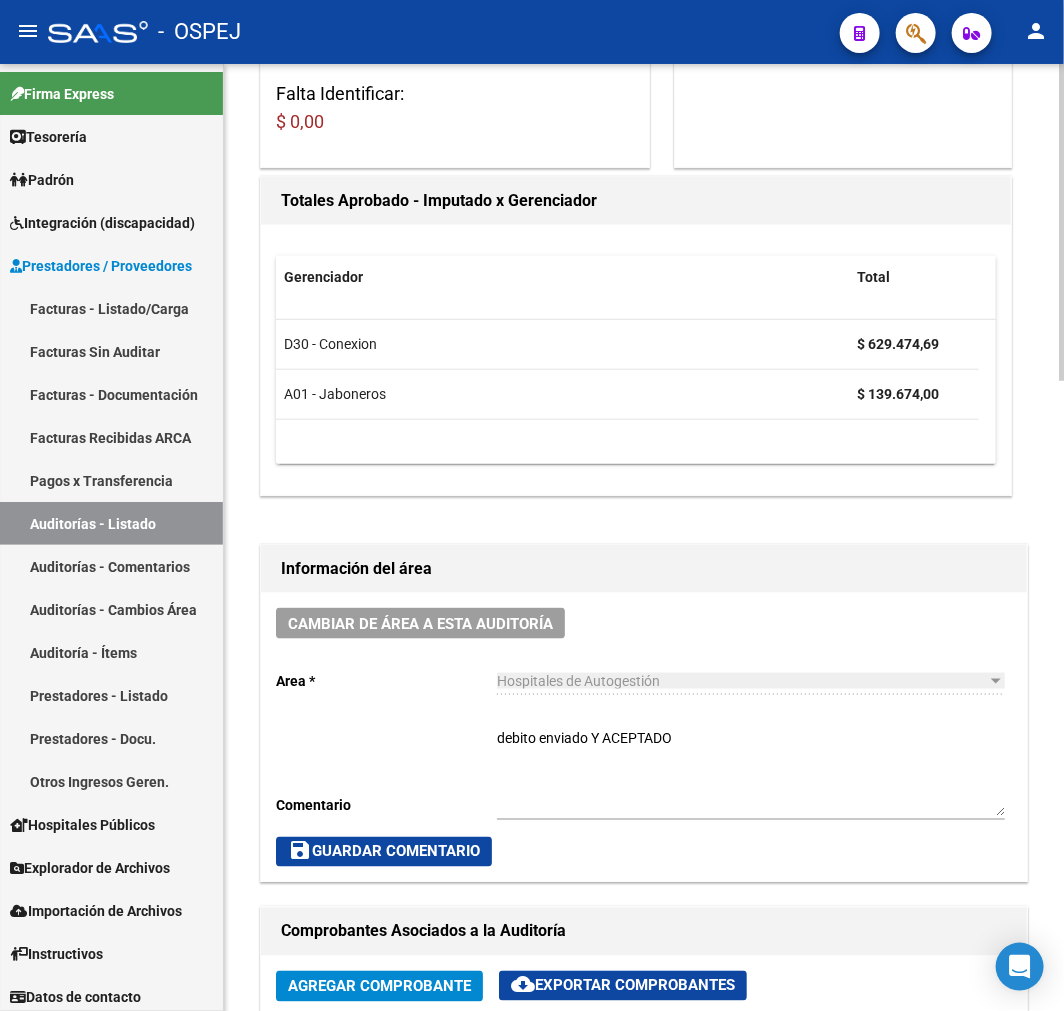 click on "save  Guardar Comentario" 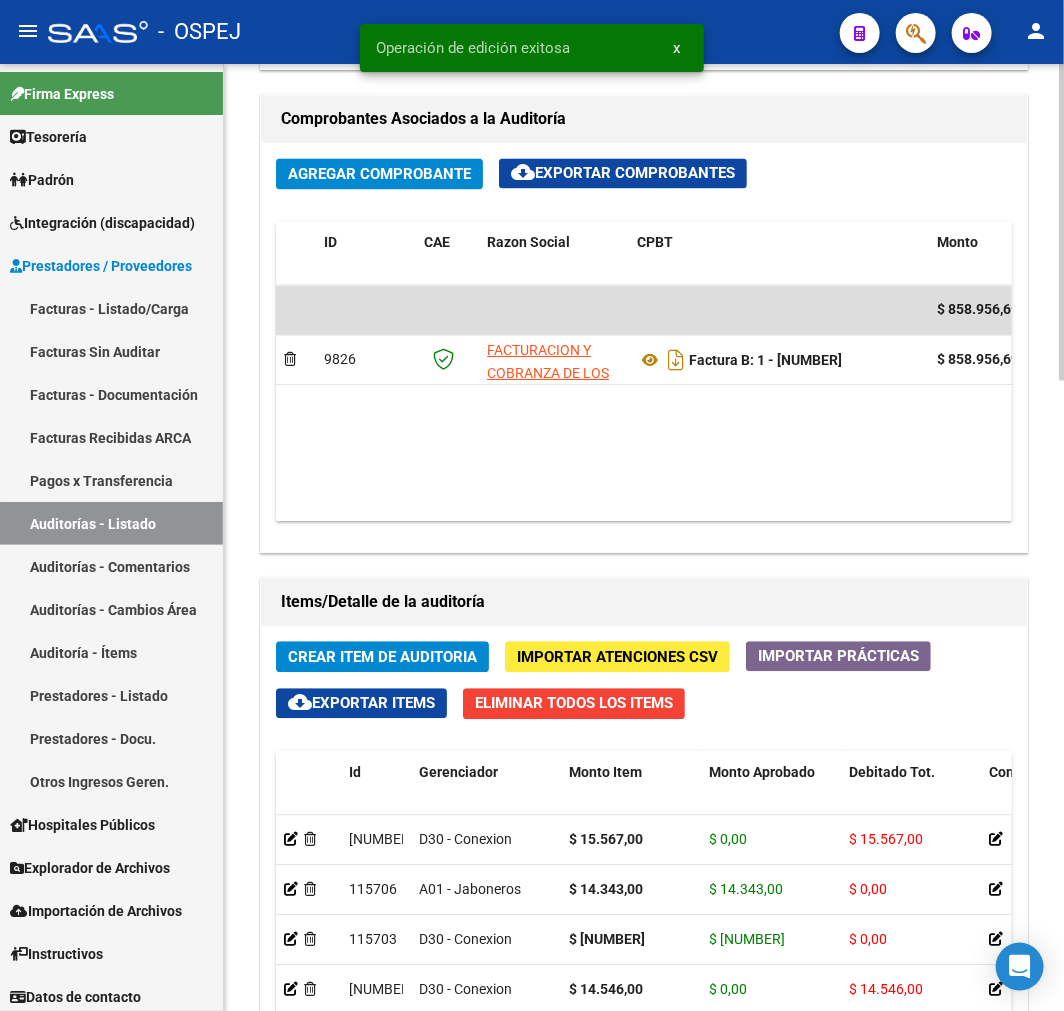 scroll, scrollTop: 1333, scrollLeft: 0, axis: vertical 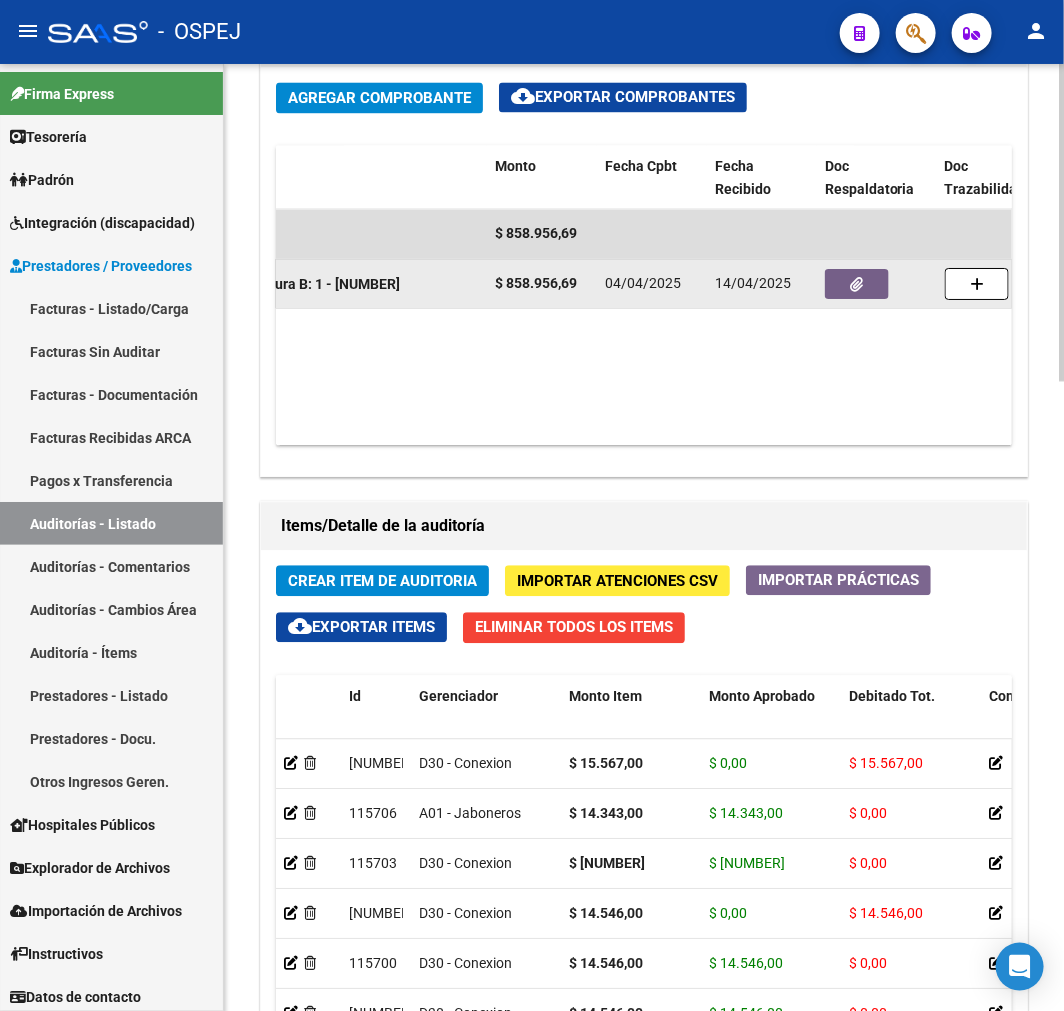 click 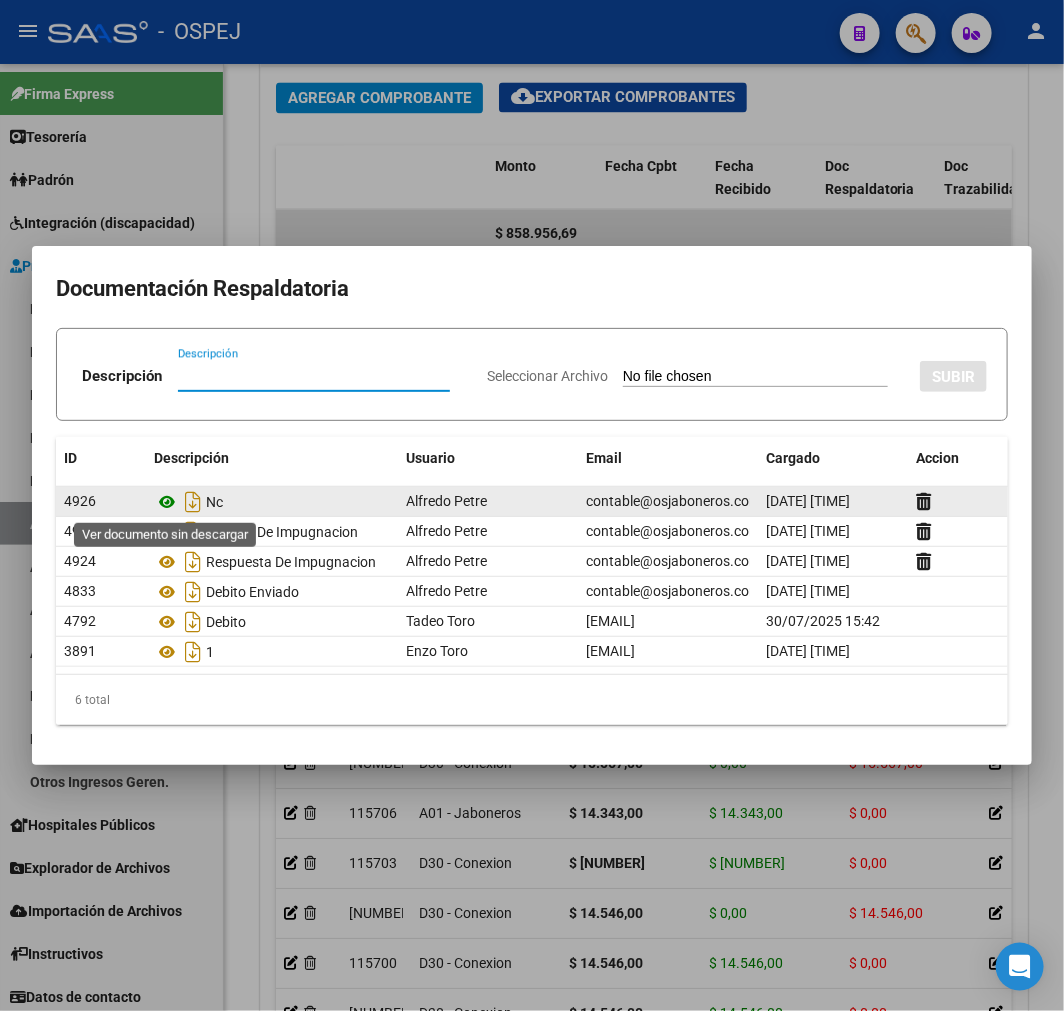 click 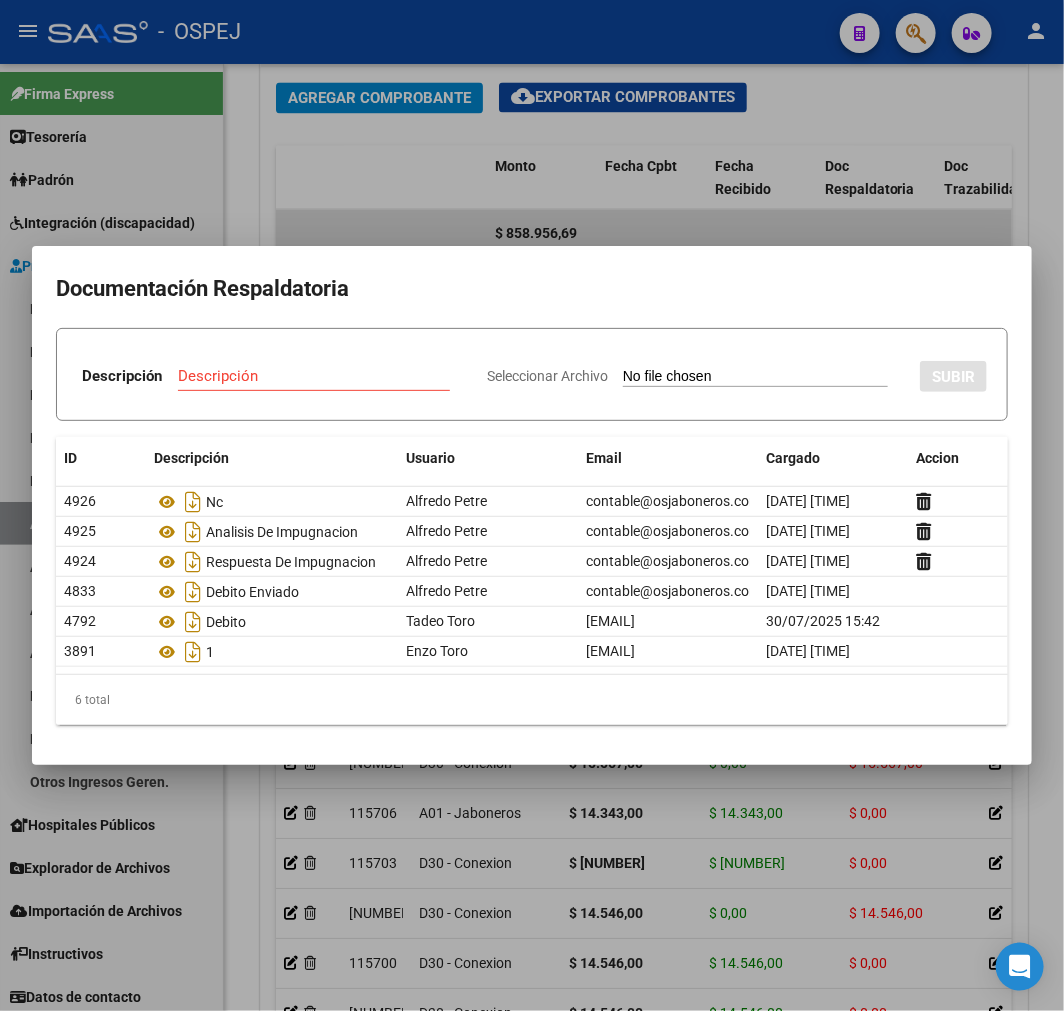 click at bounding box center [532, 505] 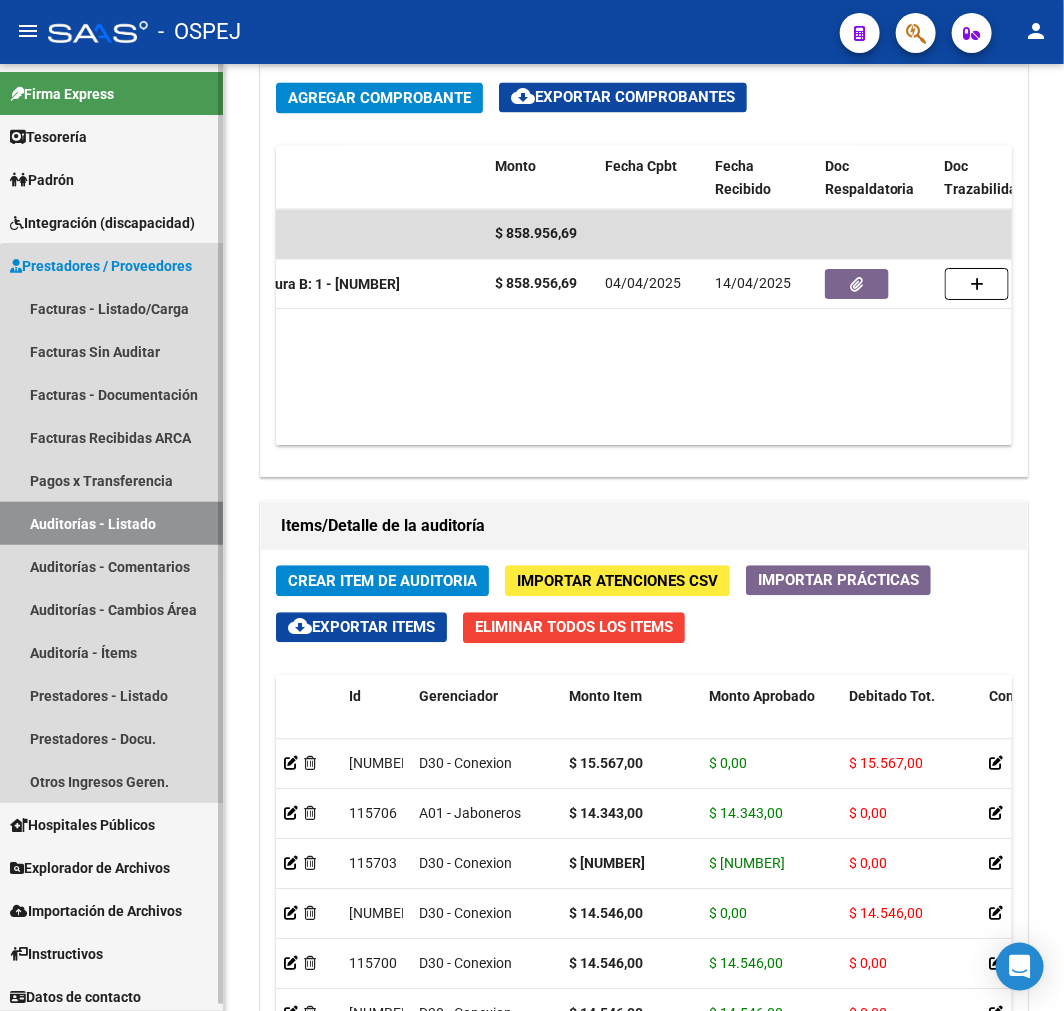 click on "Auditorías - Listado" at bounding box center [111, 523] 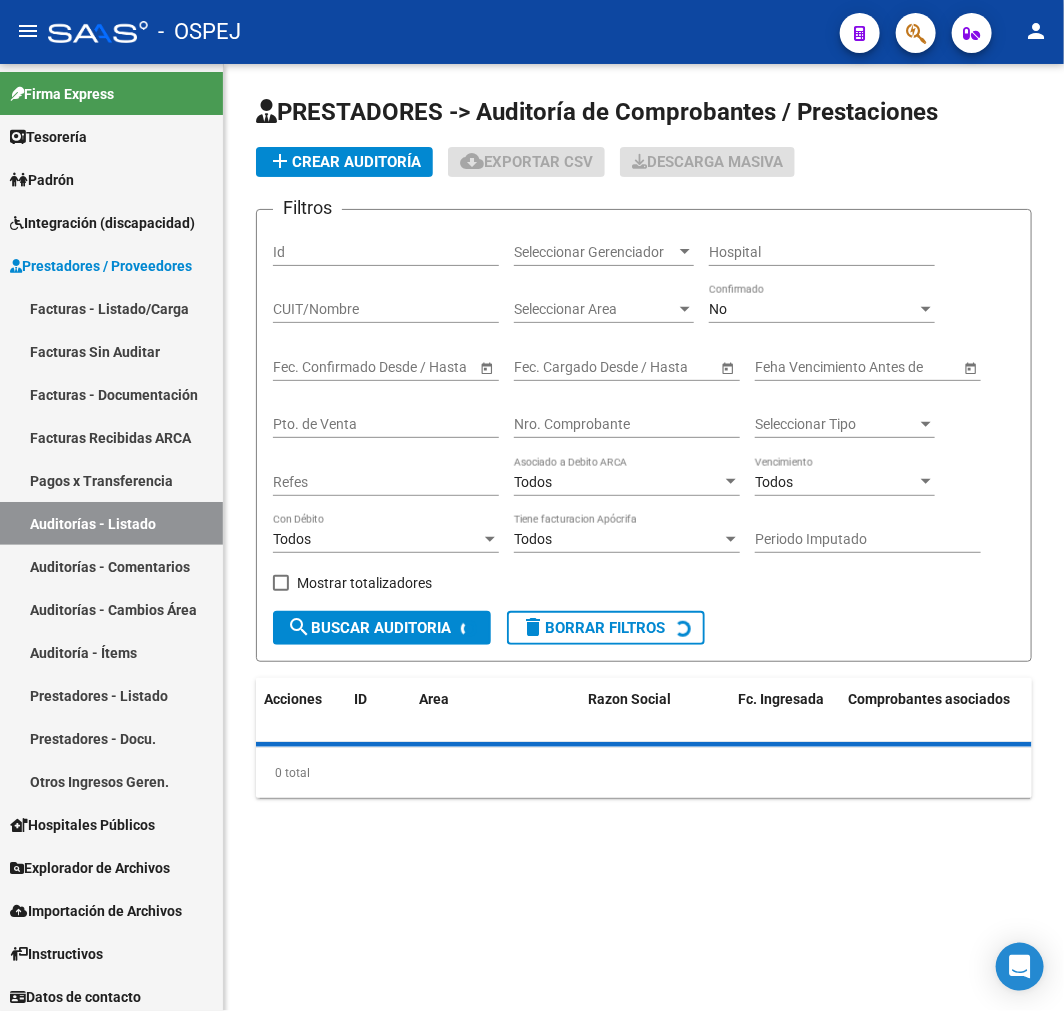 click on "Nro. Comprobante" at bounding box center (627, 424) 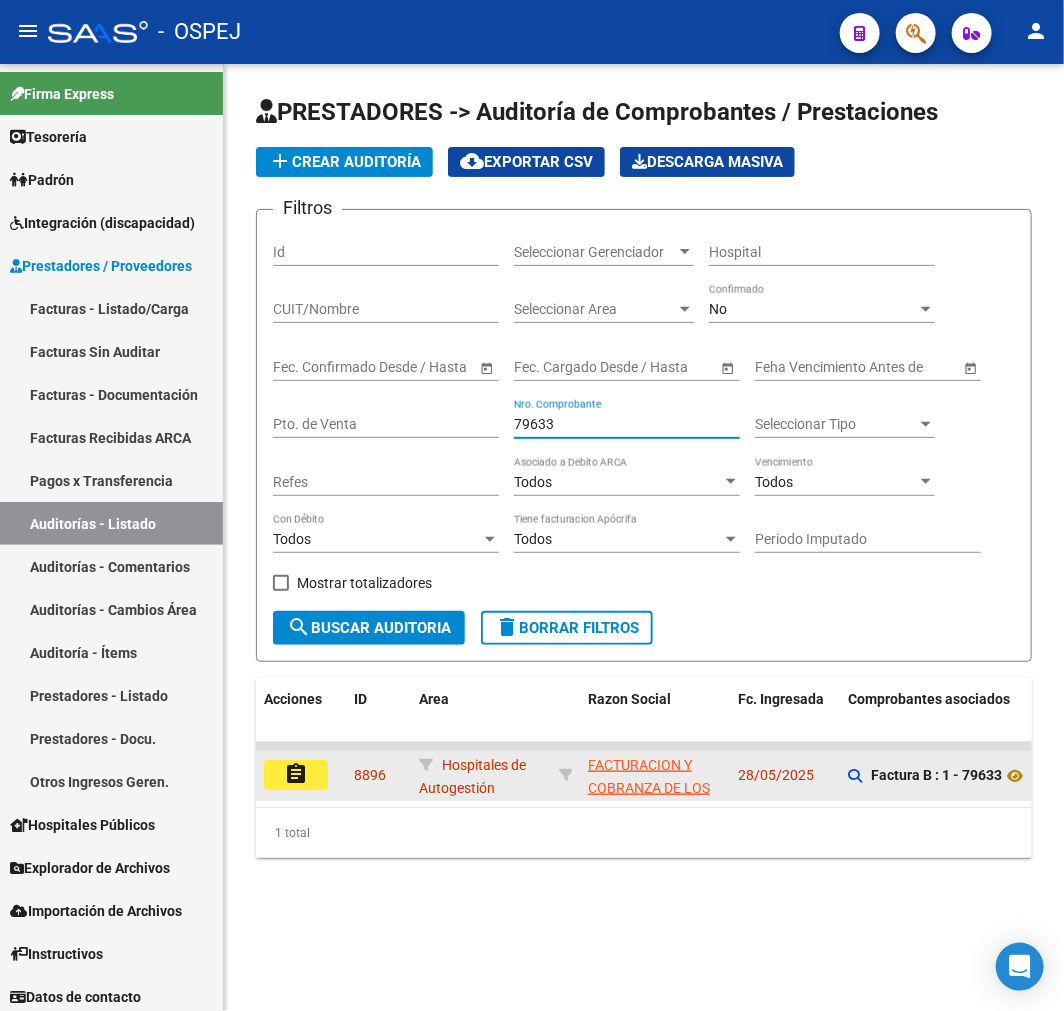 type on "79633" 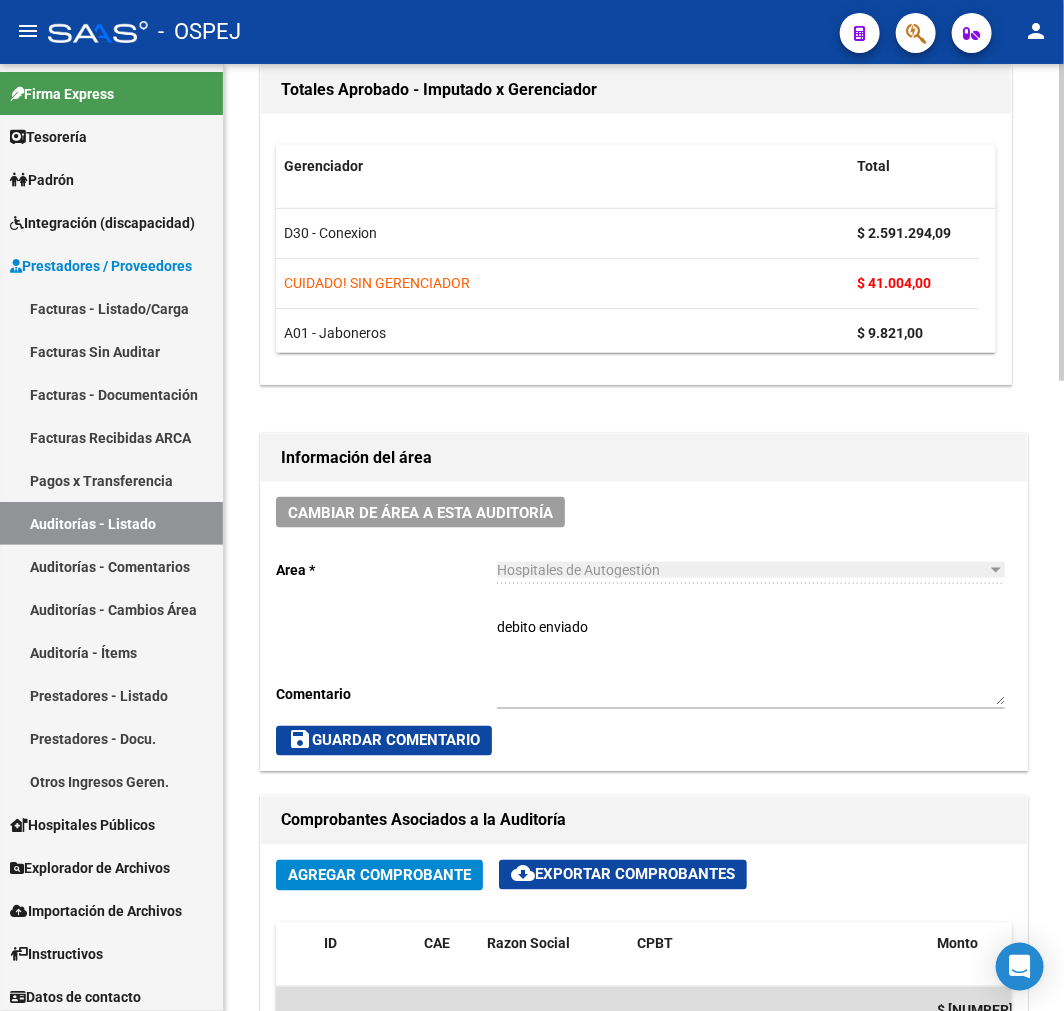 scroll, scrollTop: 1000, scrollLeft: 0, axis: vertical 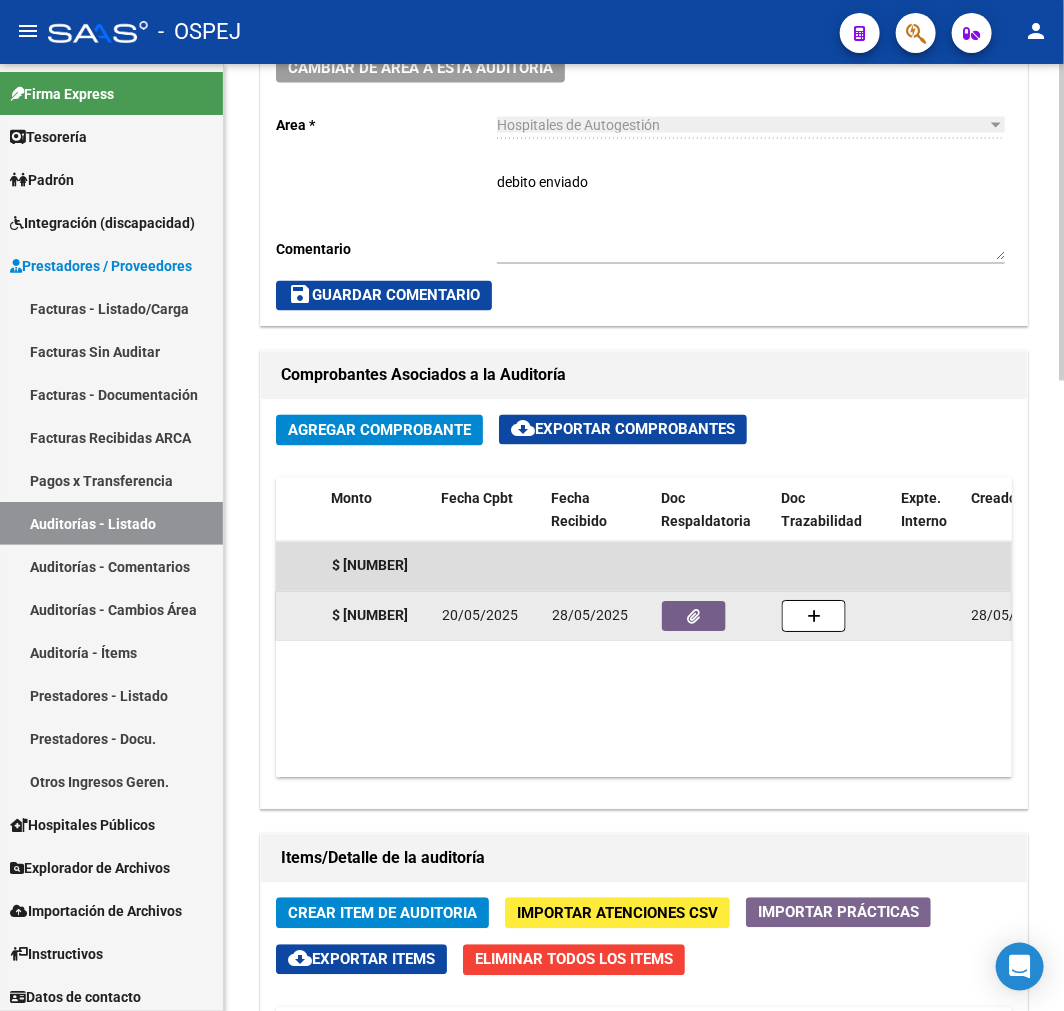 click 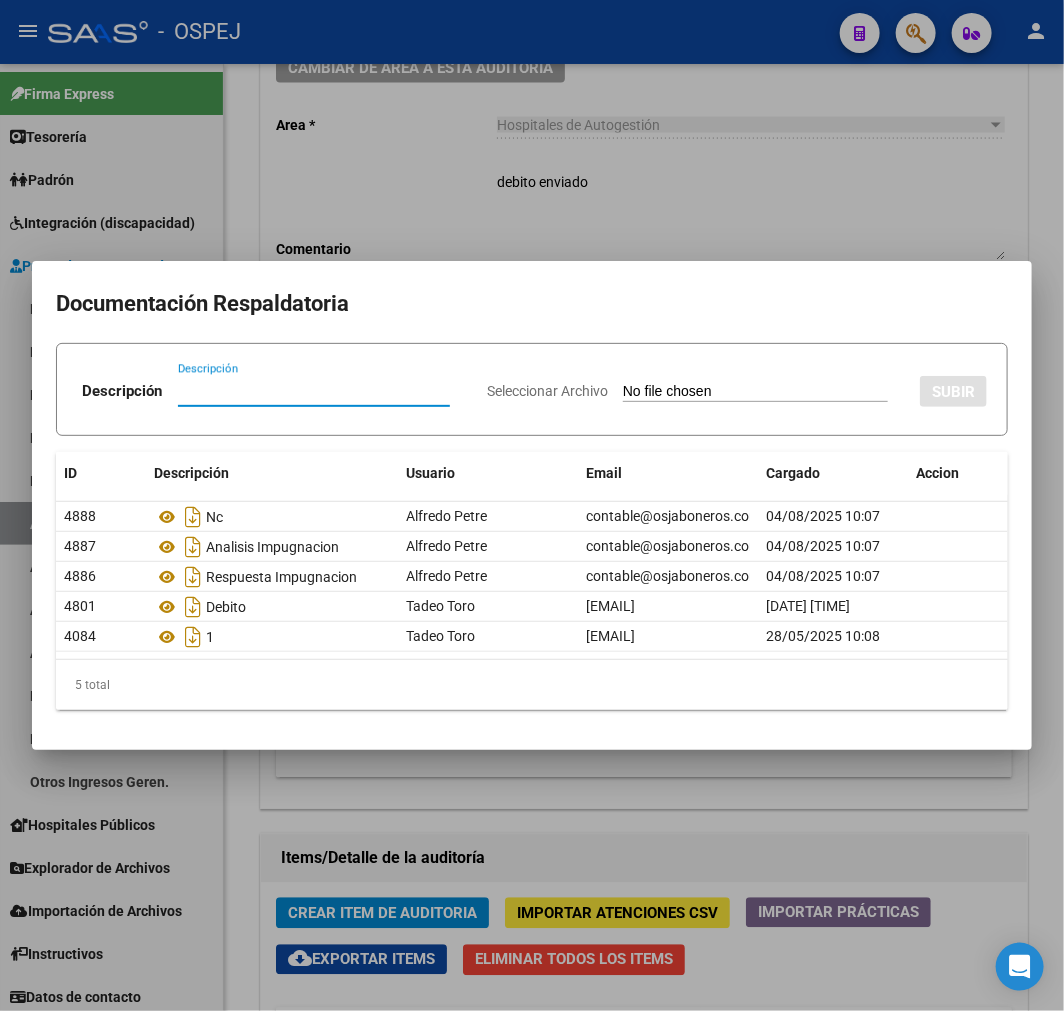 click at bounding box center (532, 505) 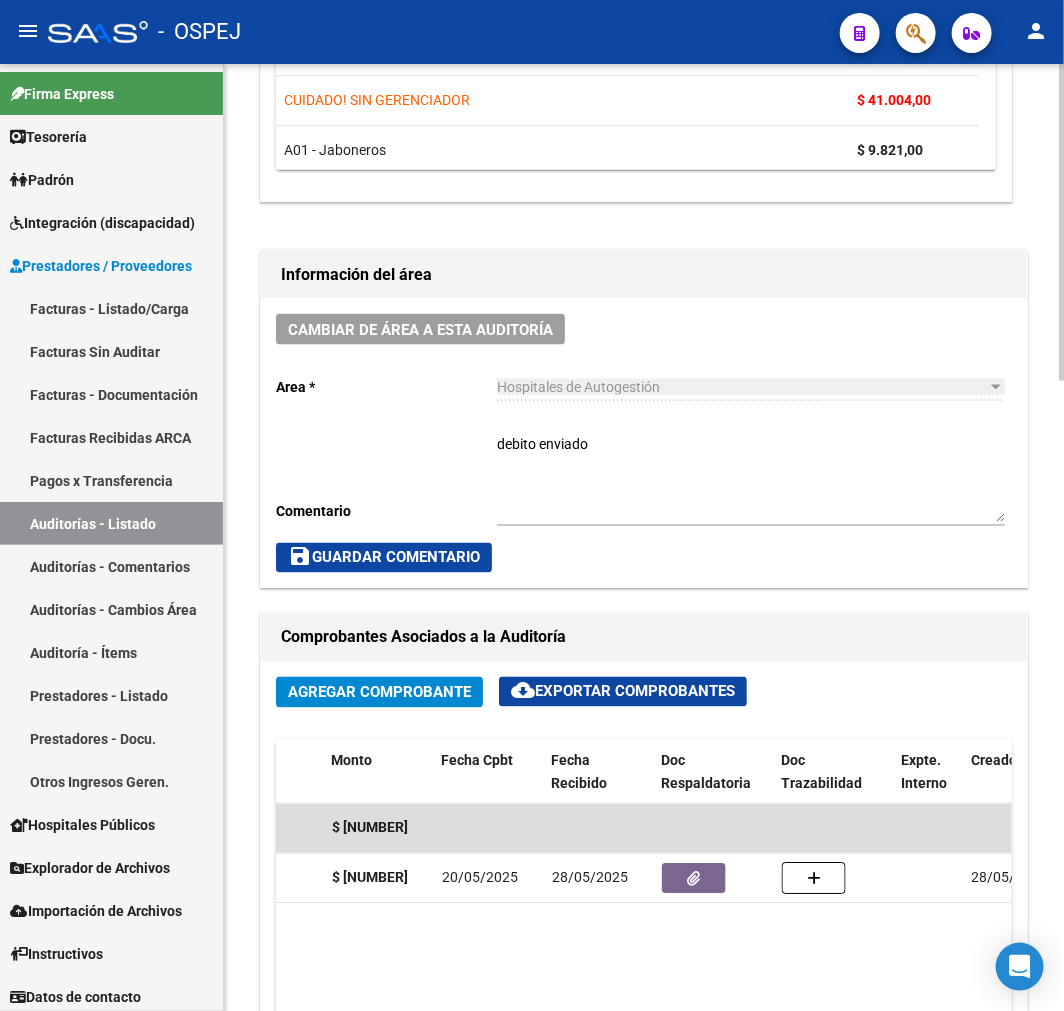 scroll, scrollTop: 888, scrollLeft: 0, axis: vertical 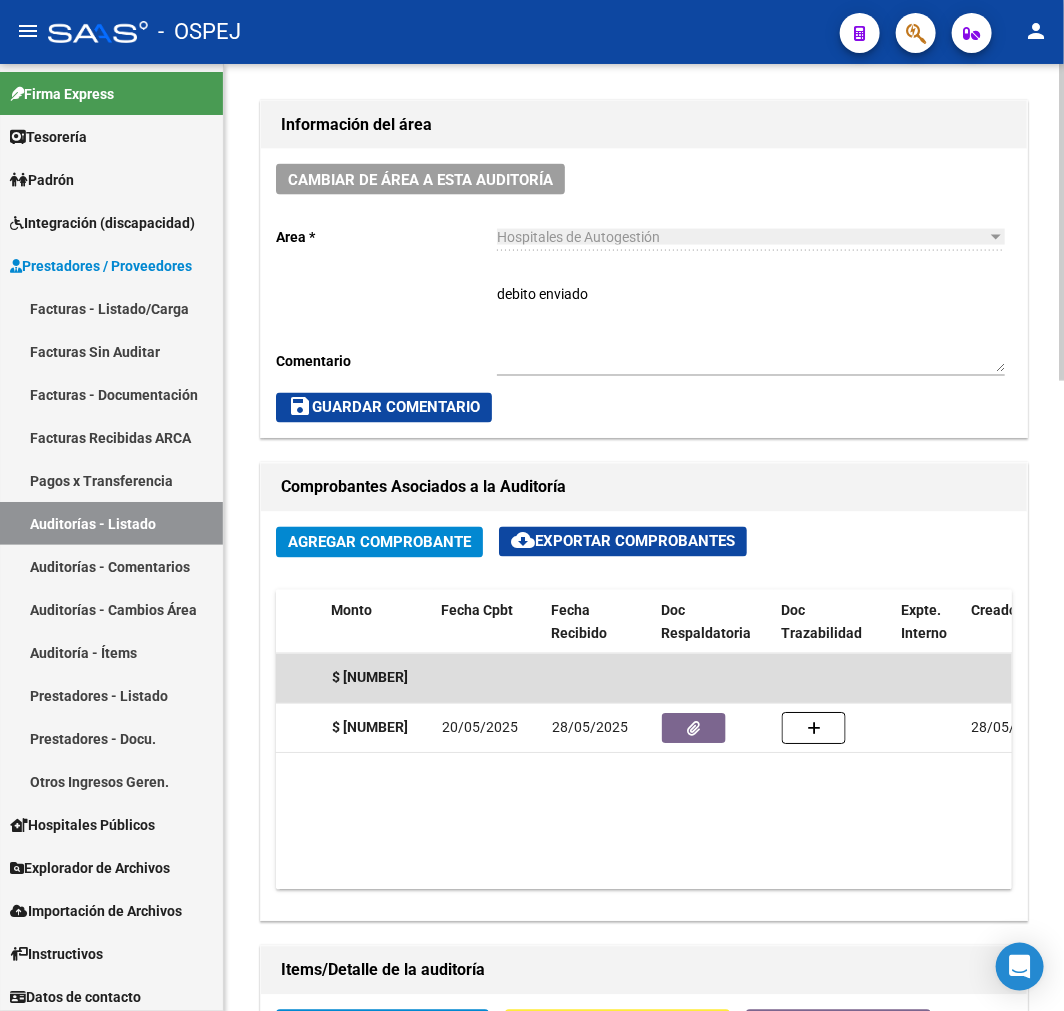 drag, startPoint x: 896, startPoint y: 794, endPoint x: 873, endPoint y: 794, distance: 23 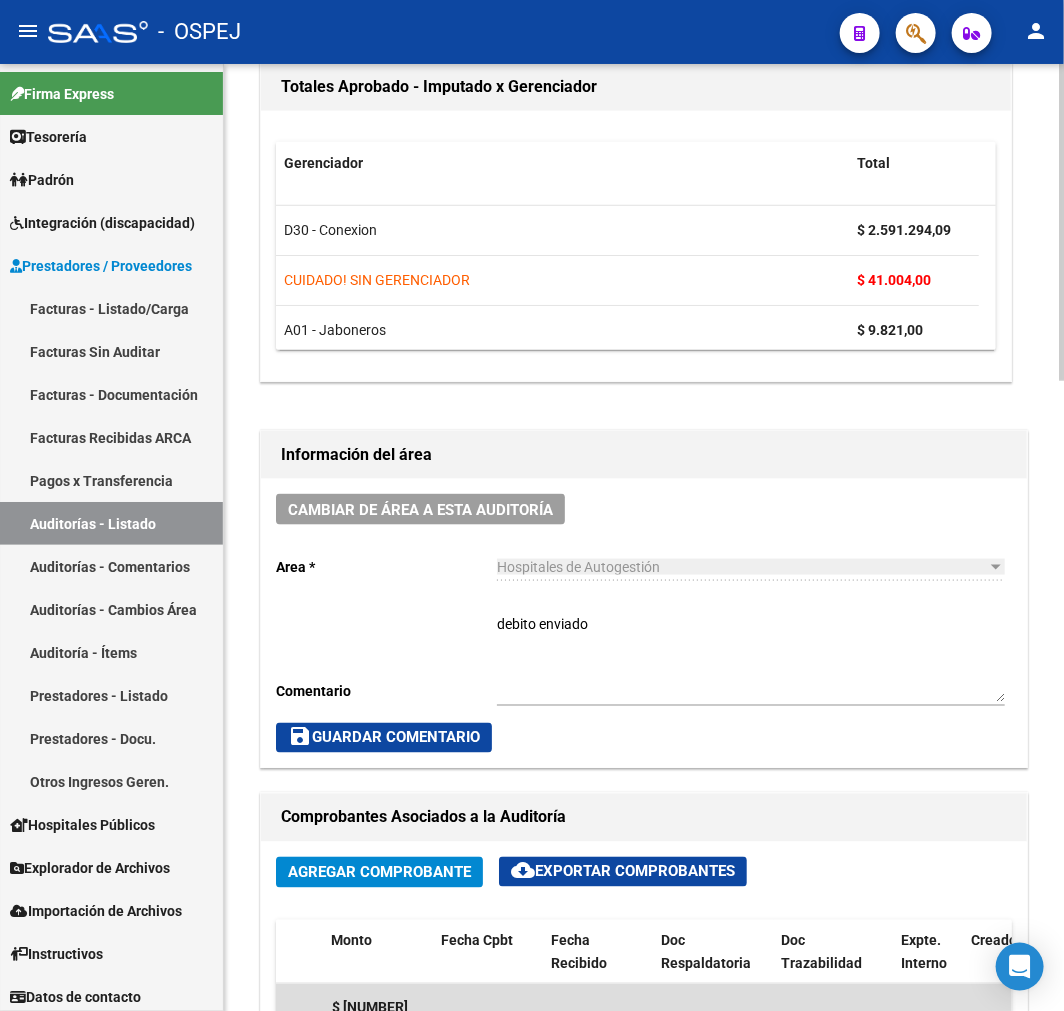 scroll, scrollTop: 555, scrollLeft: 0, axis: vertical 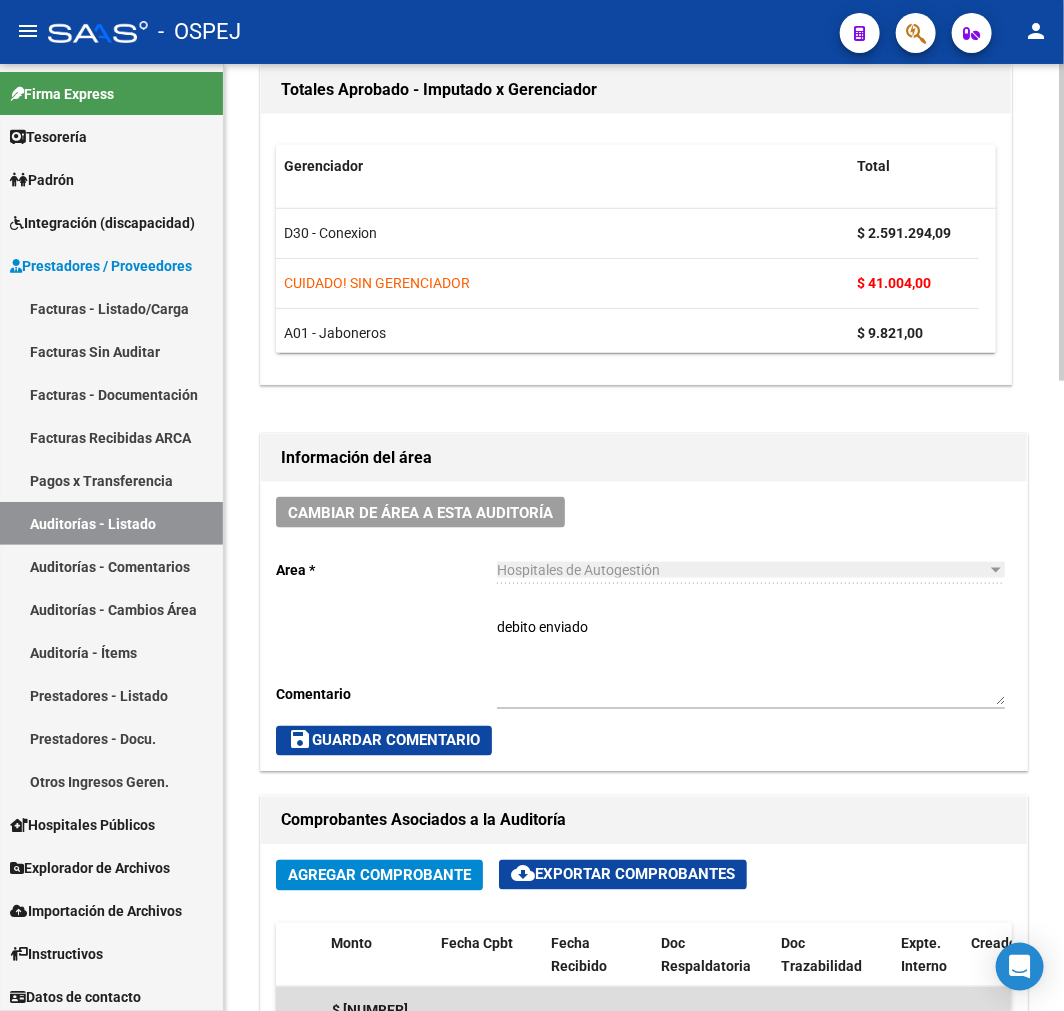 click on "debito enviado" at bounding box center [751, 661] 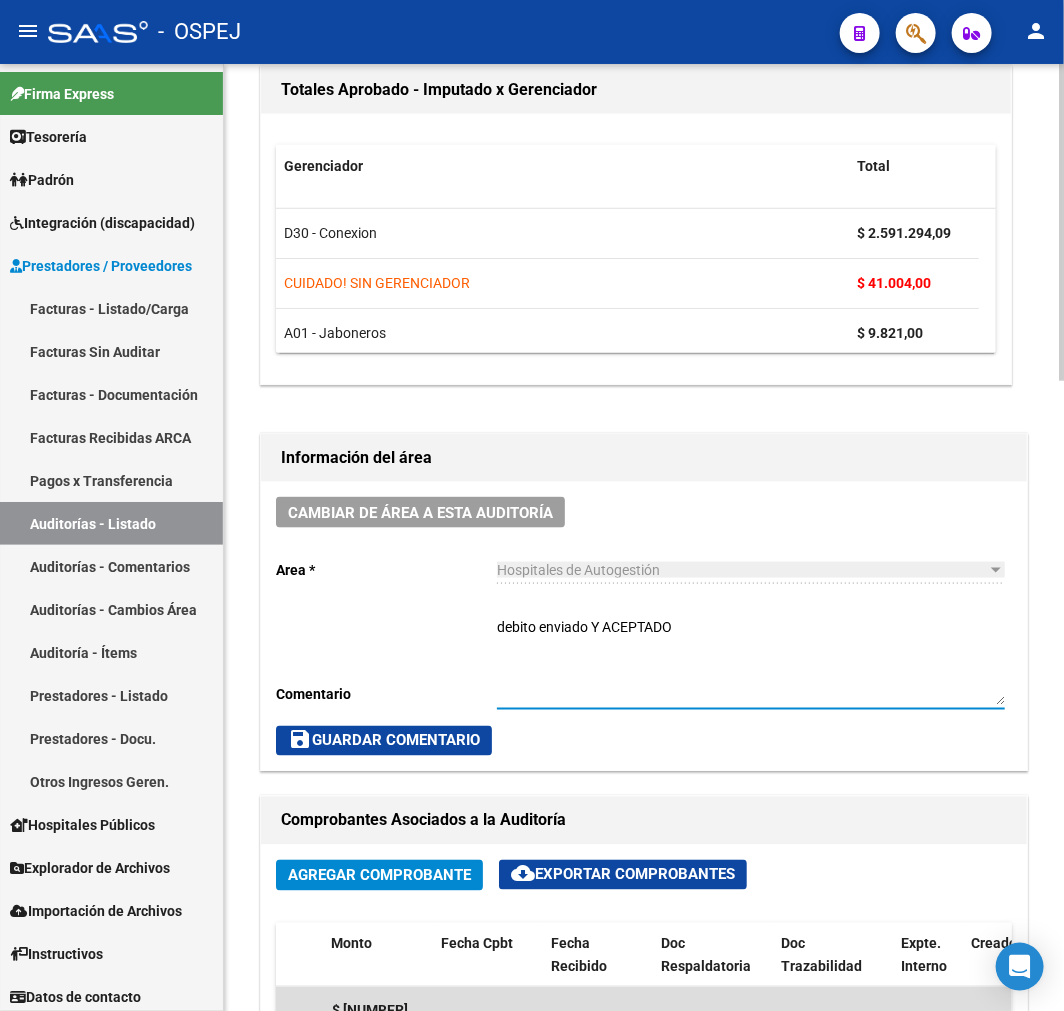 type on "debito enviado Y ACEPTADO" 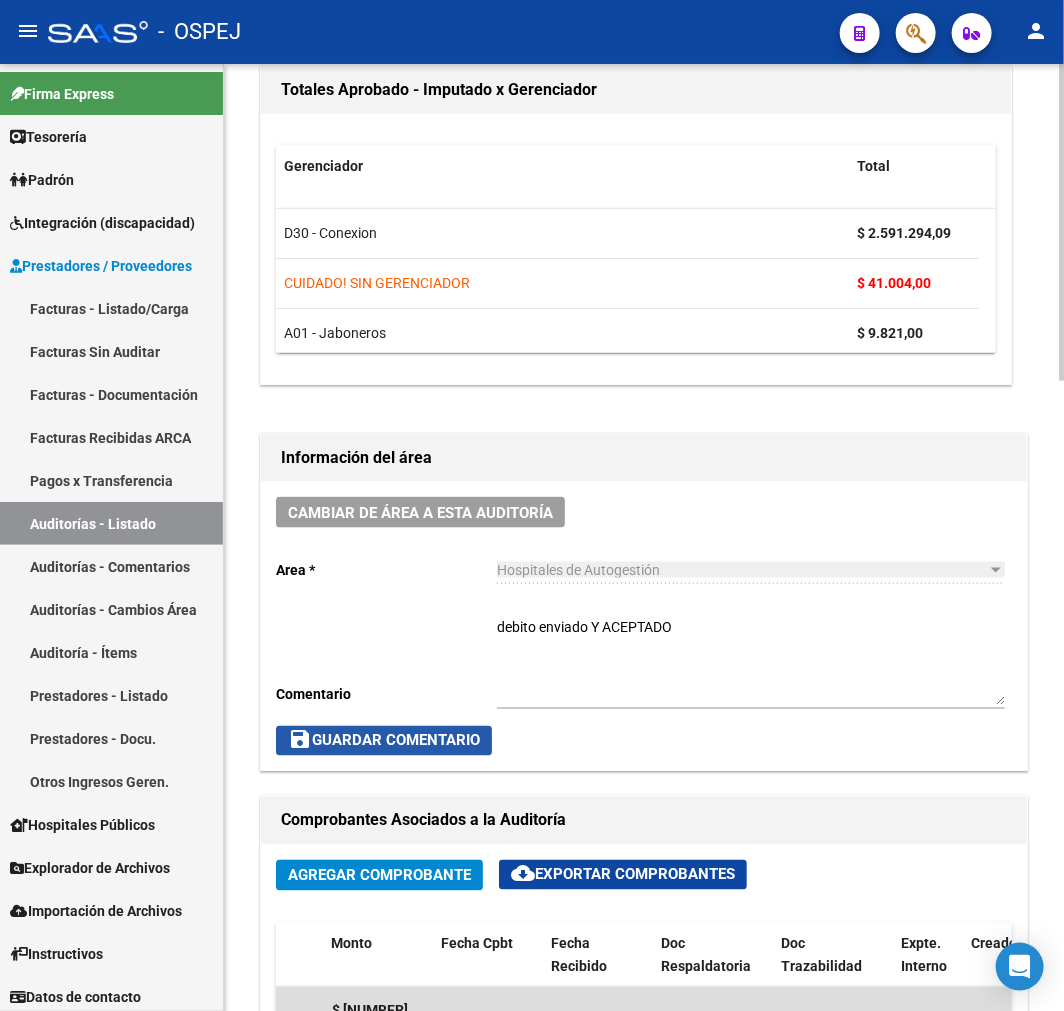 click on "save  Guardar Comentario" 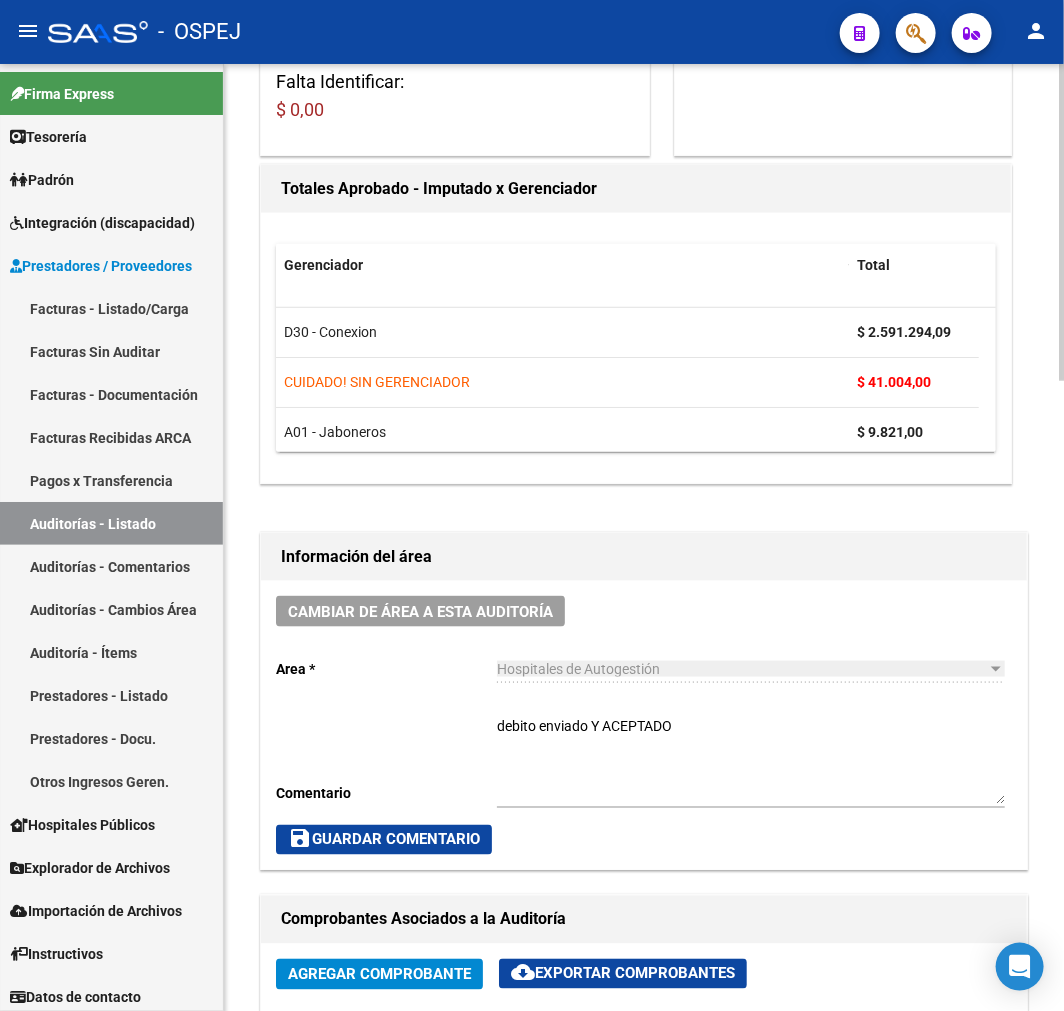 scroll, scrollTop: 444, scrollLeft: 0, axis: vertical 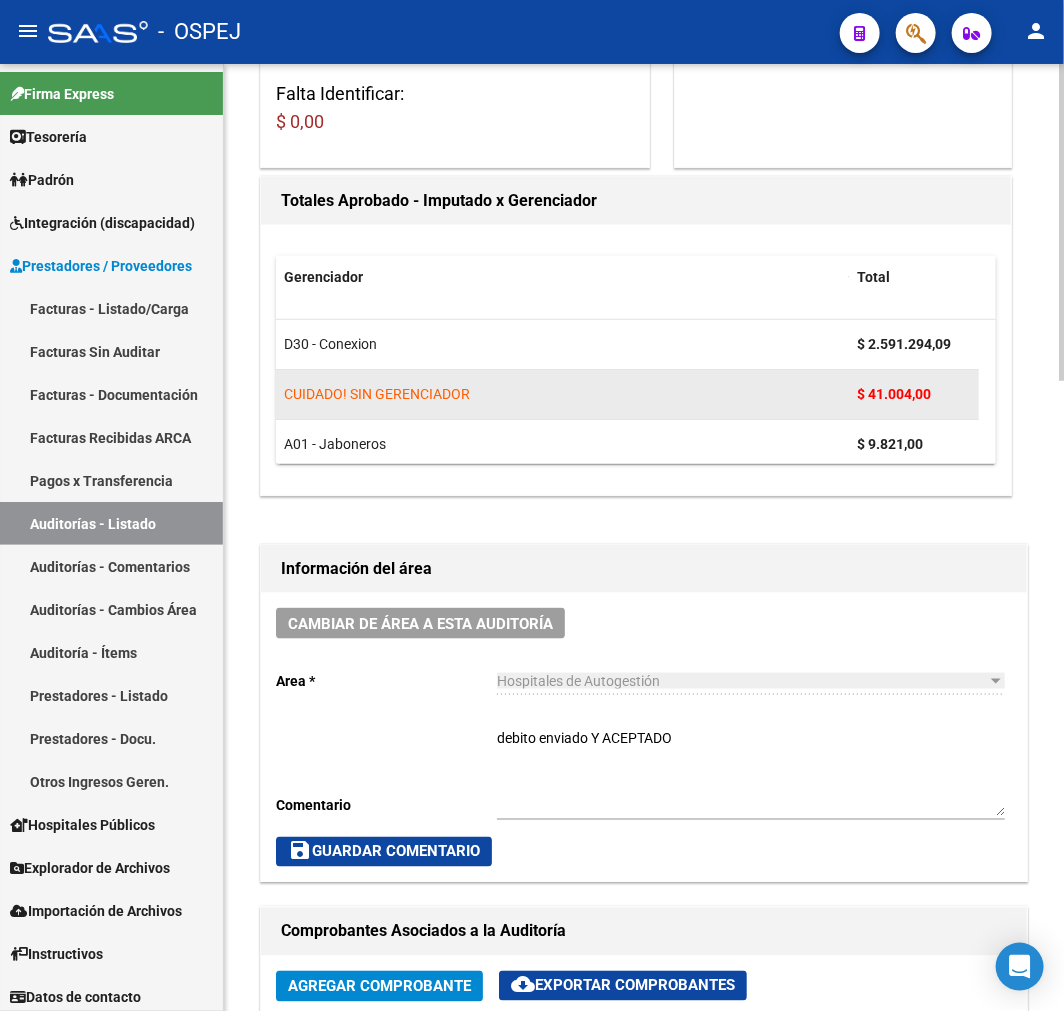 click on "$ 41.004,00" 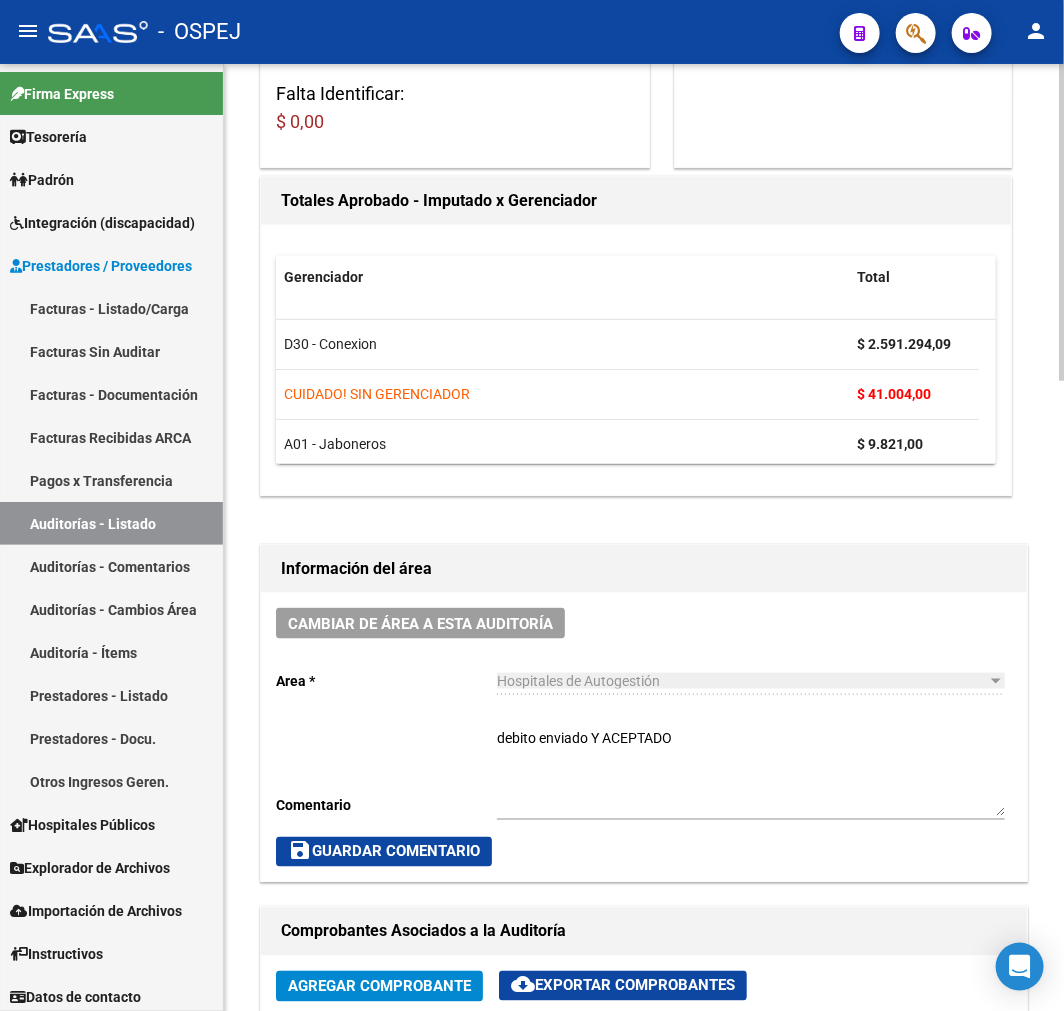click on "Cambiar de área a esta auditoría  Area * Hospitales de Autogestión Seleccionar area Comentario    debito enviado Y ACEPTADO Ingresar comentario  save  Guardar Comentario" 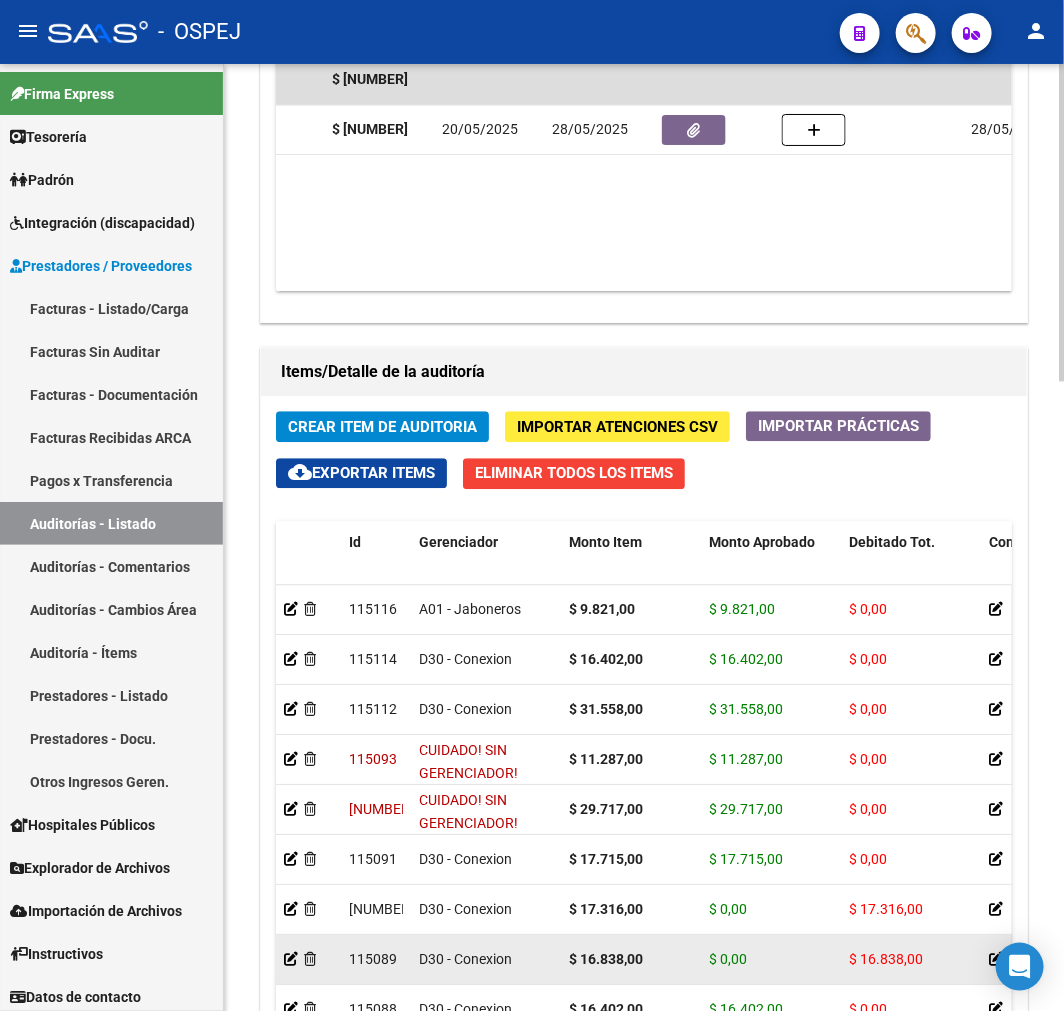 scroll, scrollTop: 1880, scrollLeft: 0, axis: vertical 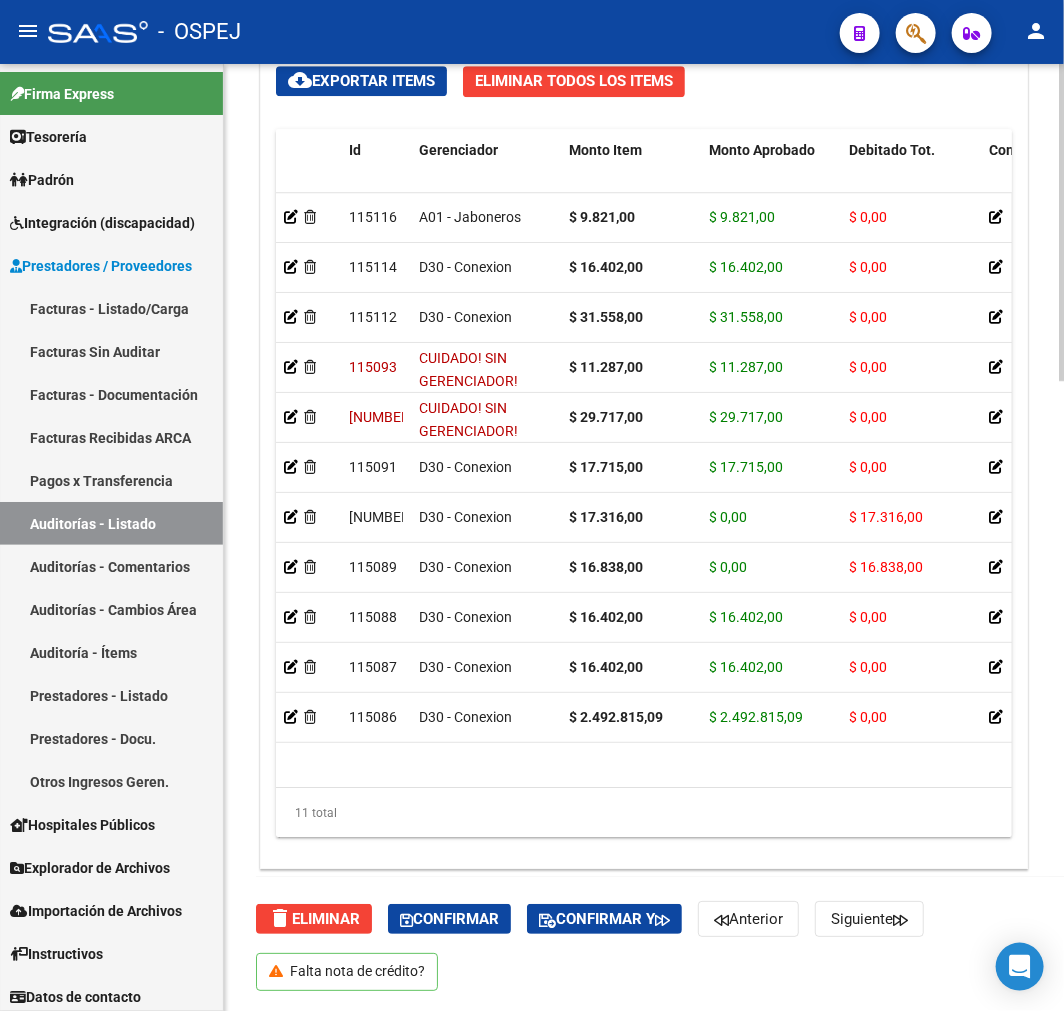 drag, startPoint x: 413, startPoint y: 787, endPoint x: 401, endPoint y: 780, distance: 13.892444 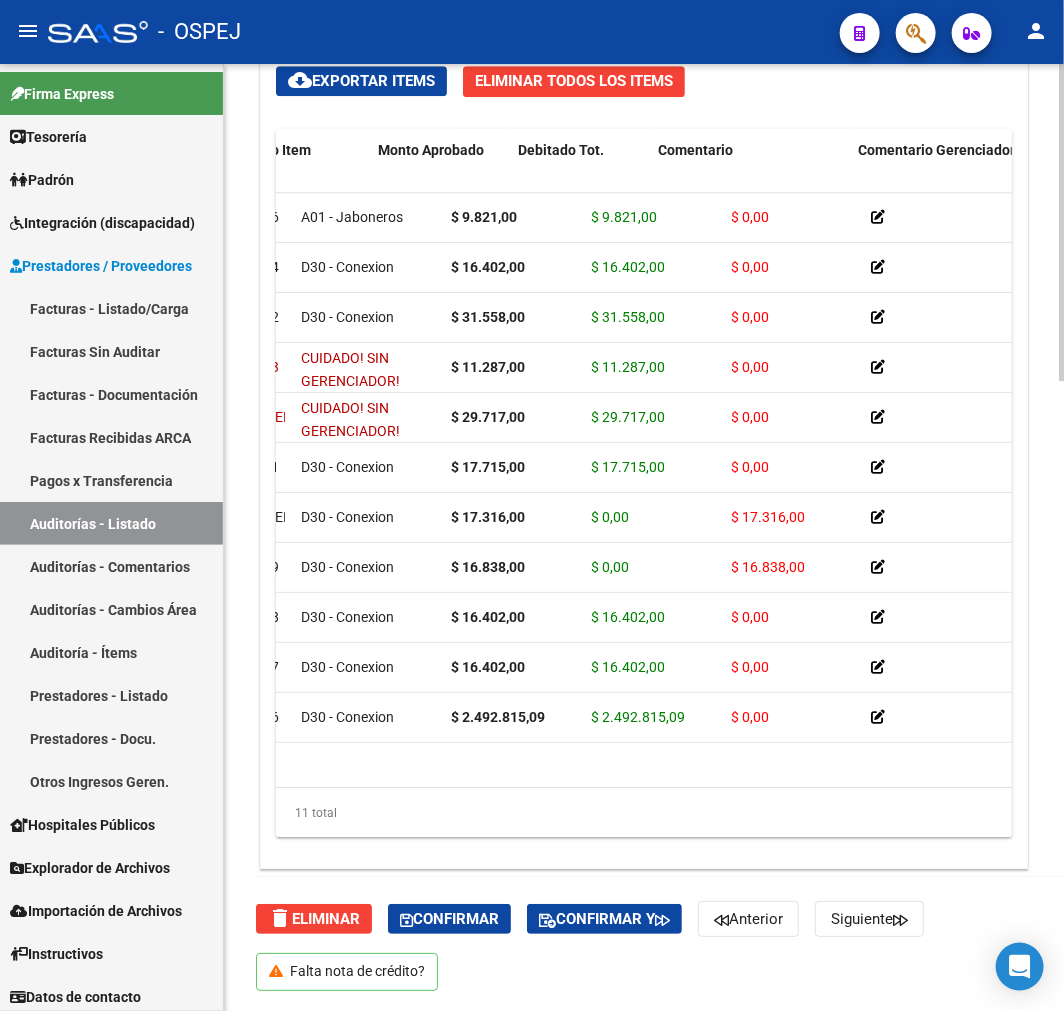 scroll, scrollTop: 0, scrollLeft: 0, axis: both 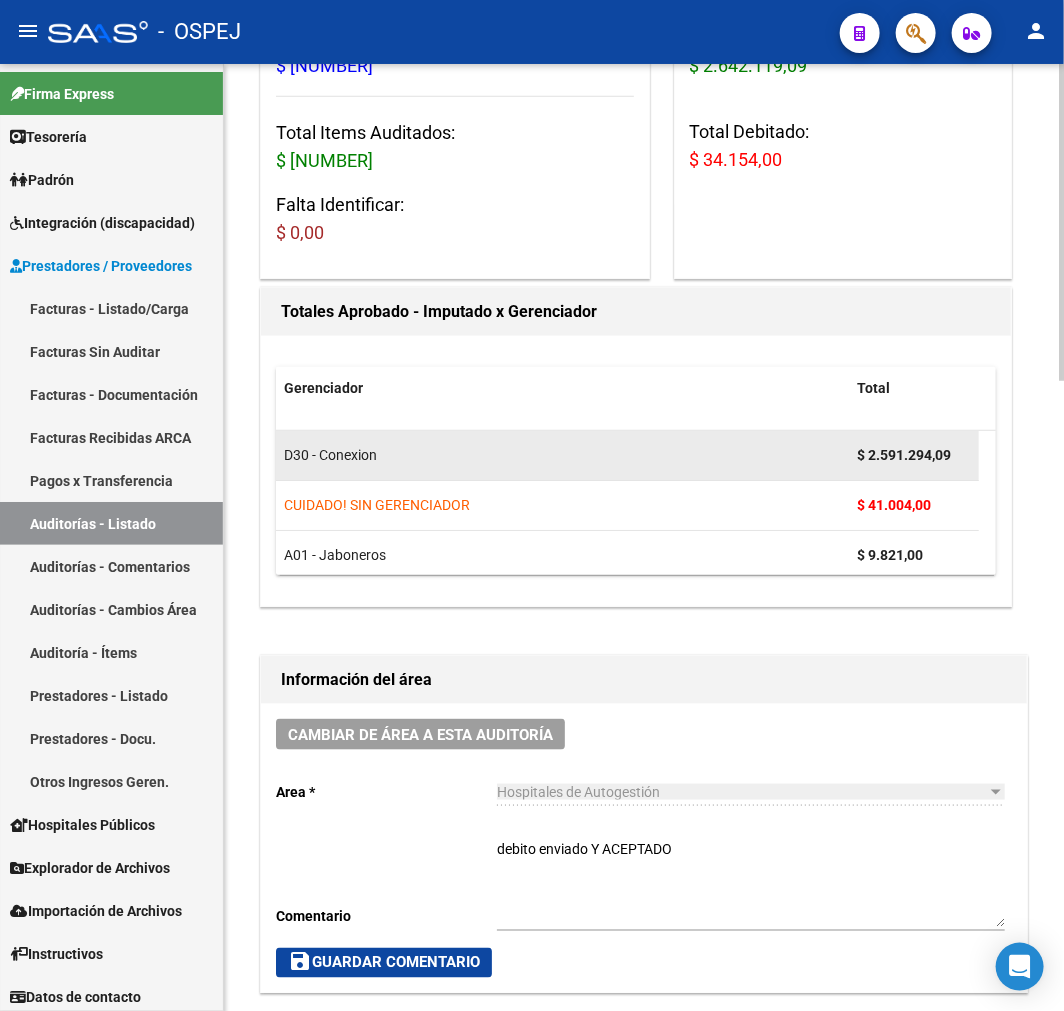 click on "$ 2.591.294,09" 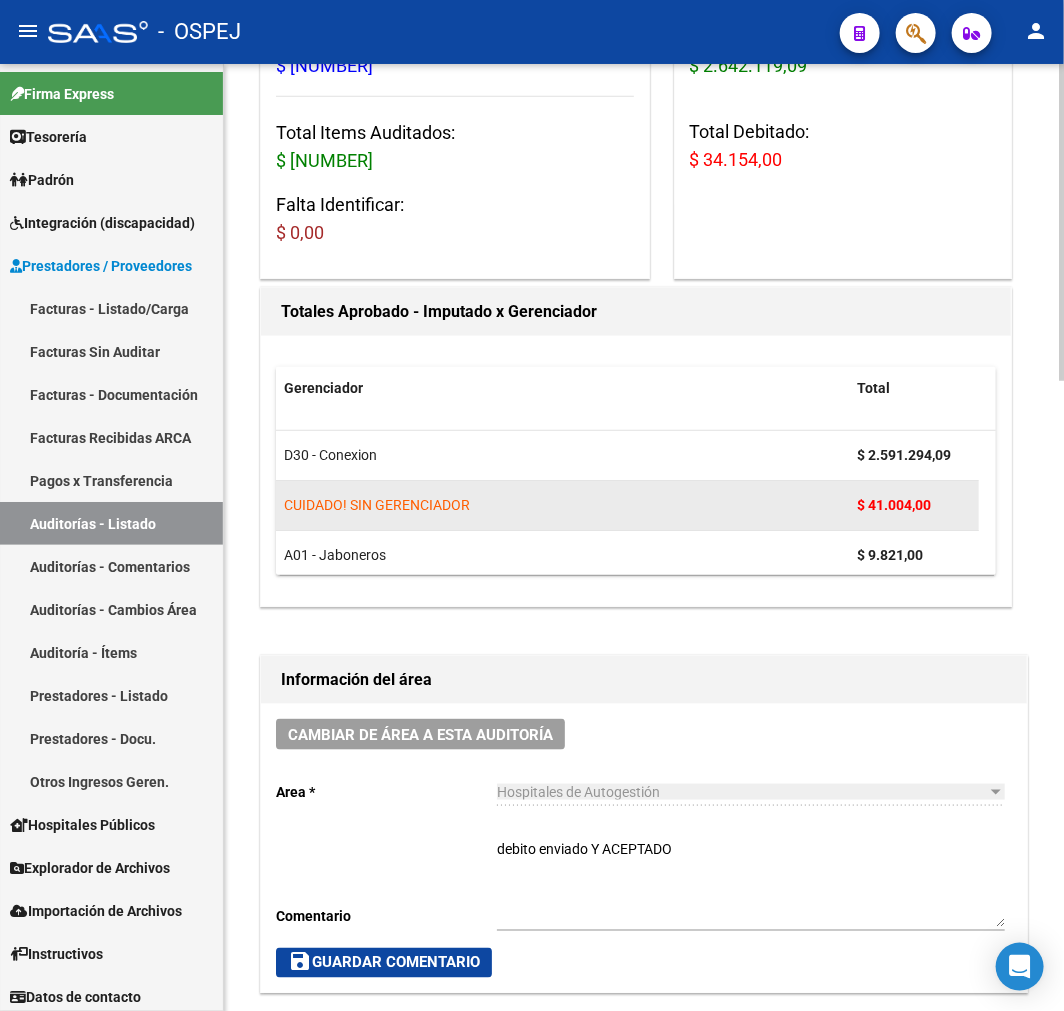 click on "$ 41.004,00" 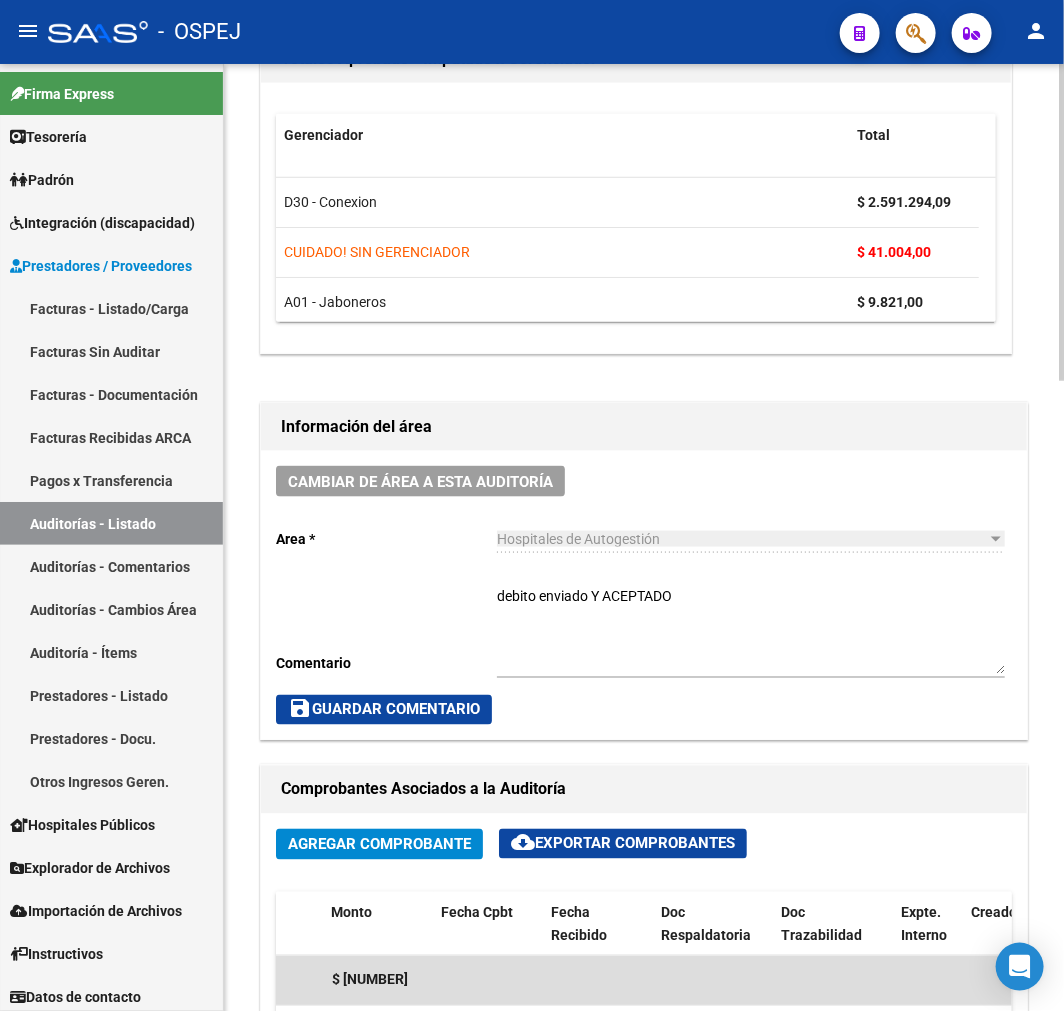 scroll, scrollTop: 1111, scrollLeft: 0, axis: vertical 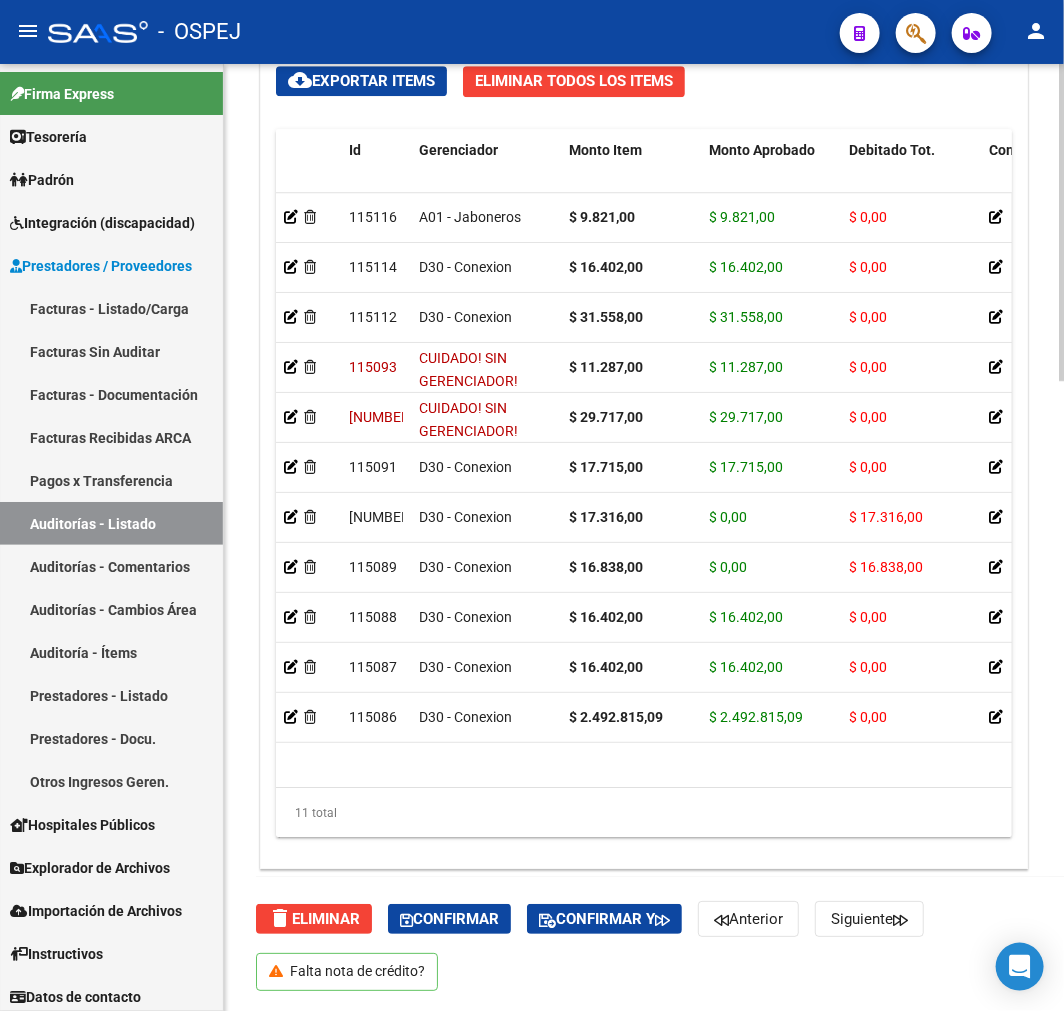 drag, startPoint x: 323, startPoint y: 806, endPoint x: 401, endPoint y: 800, distance: 78.23043 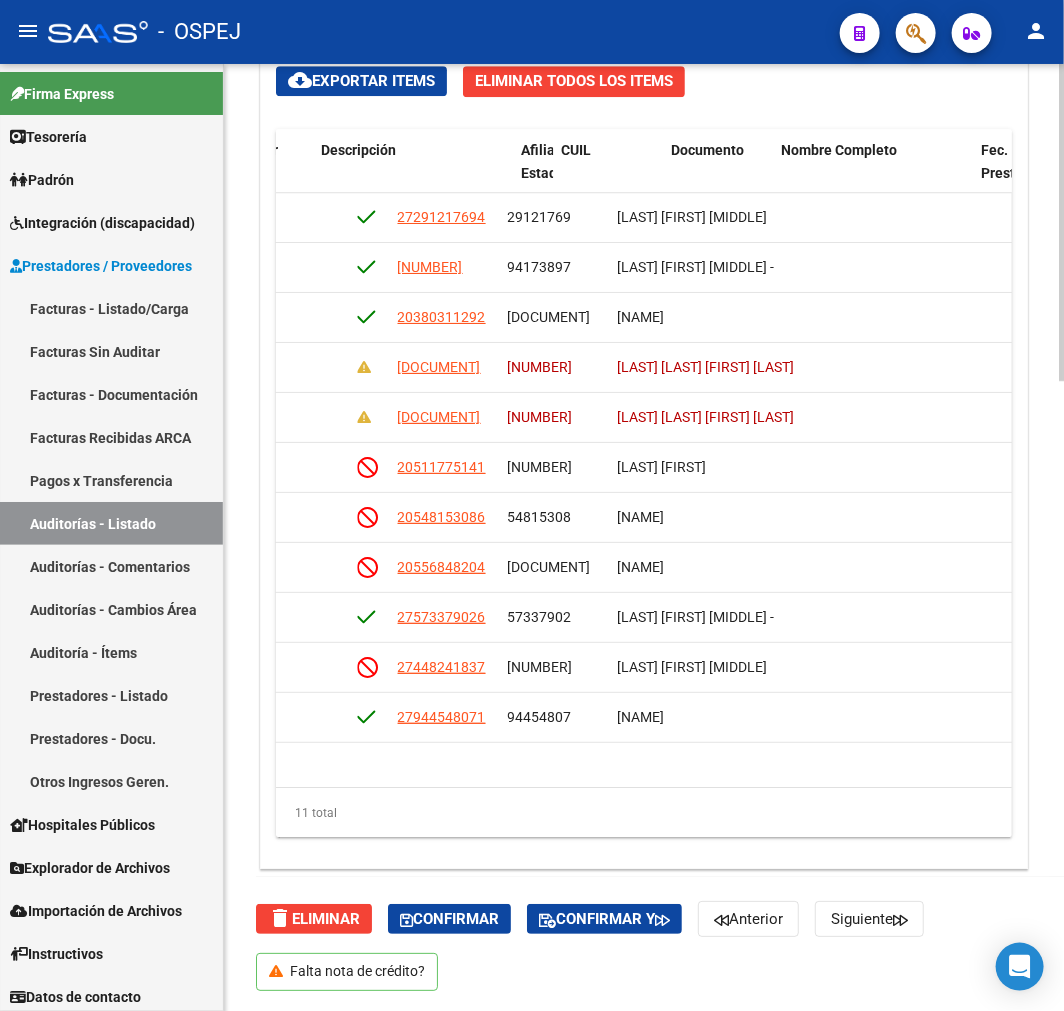 scroll, scrollTop: 0, scrollLeft: 1042, axis: horizontal 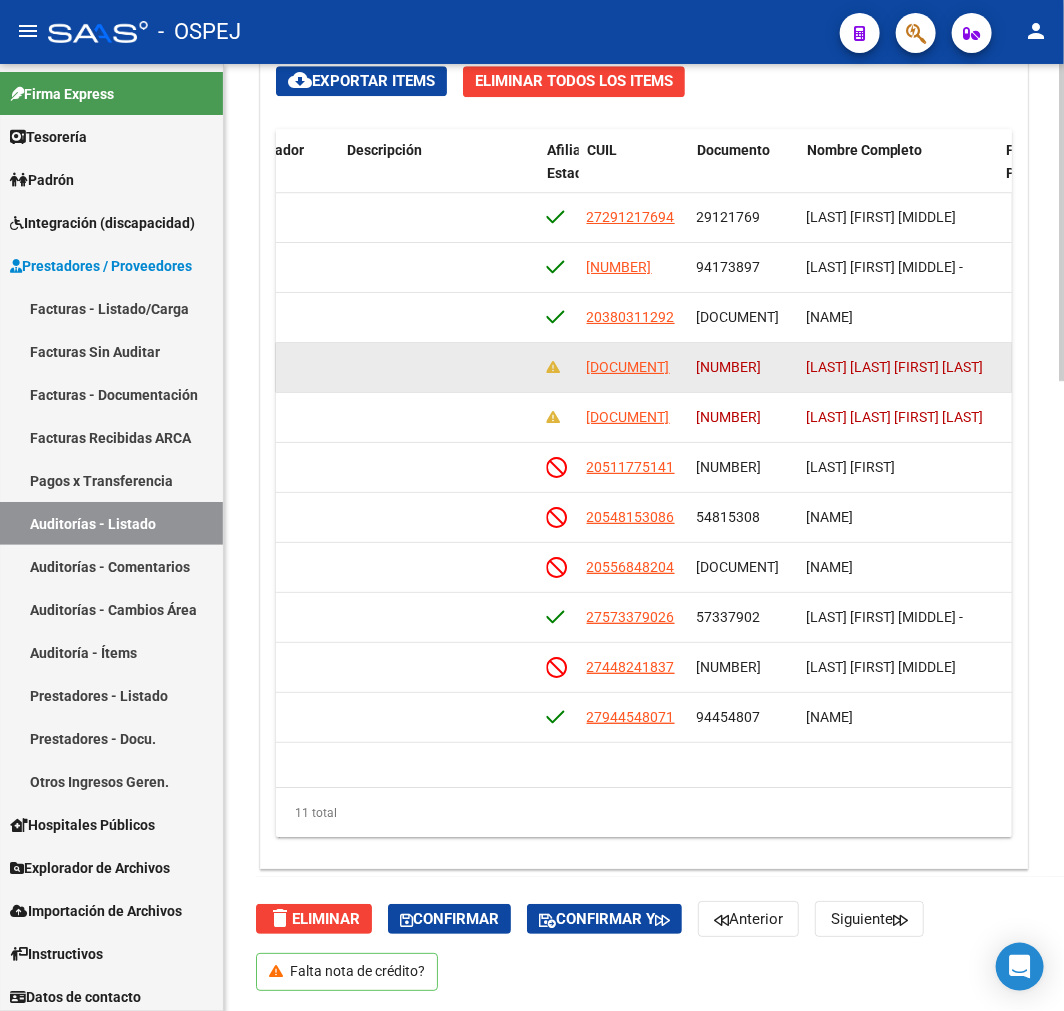 click on "20531764812" 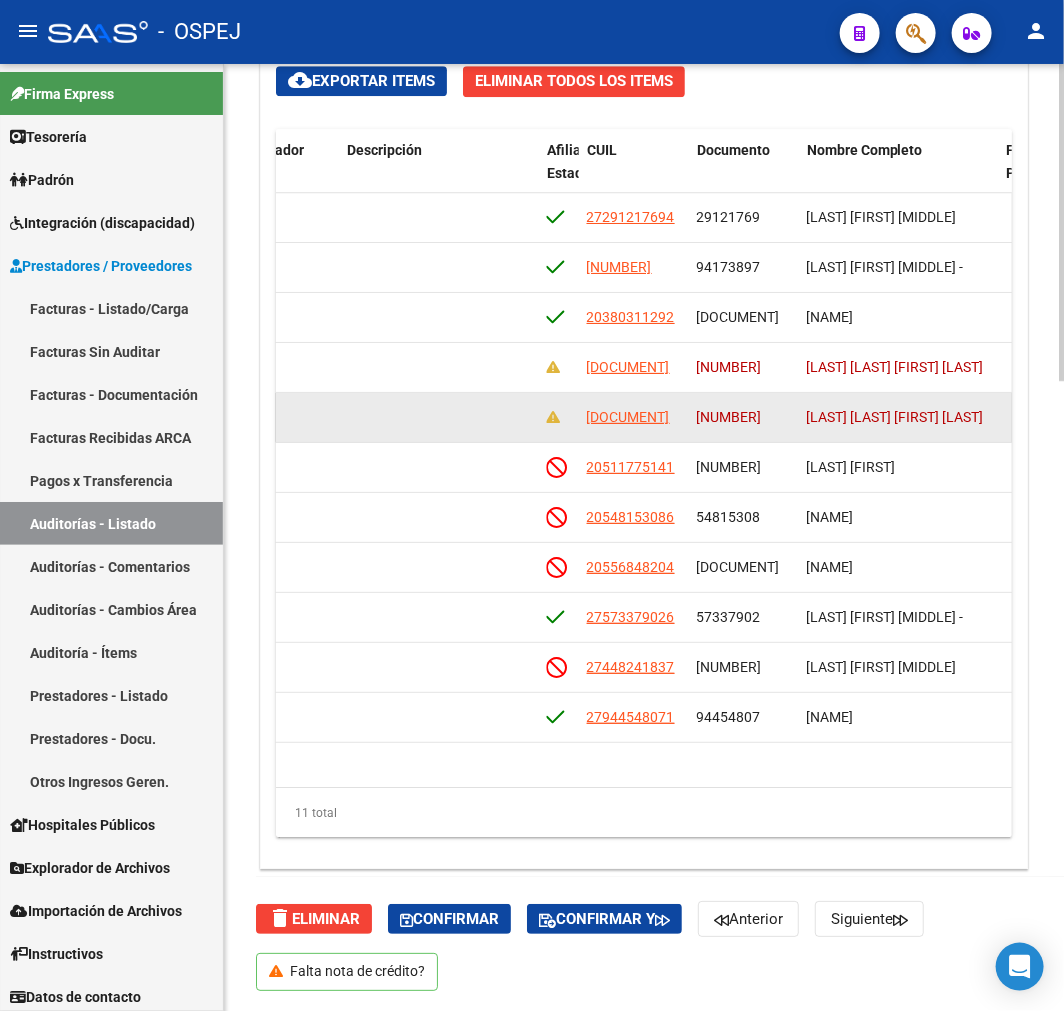 click on "20531764812" 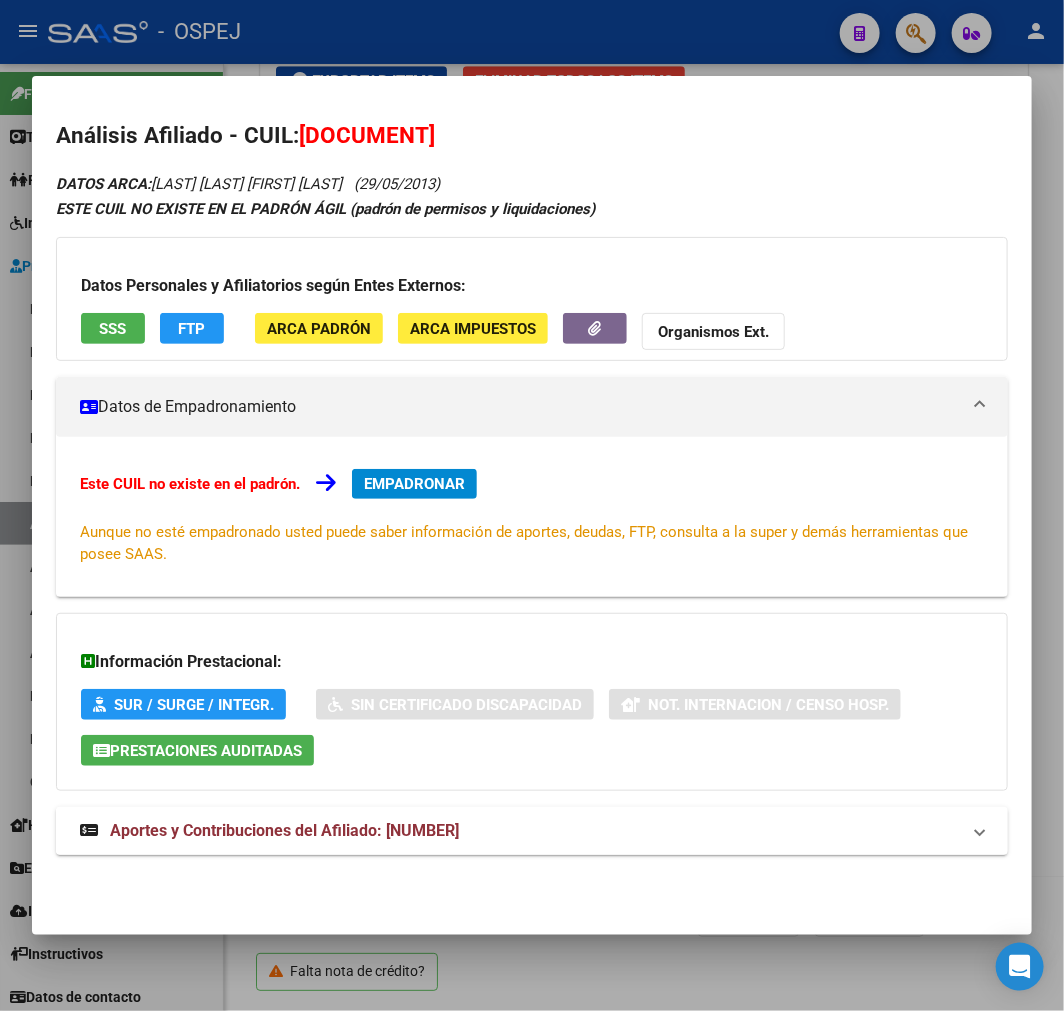 click on "Aportes y Contribuciones del Afiliado: 20531764812" at bounding box center (520, 831) 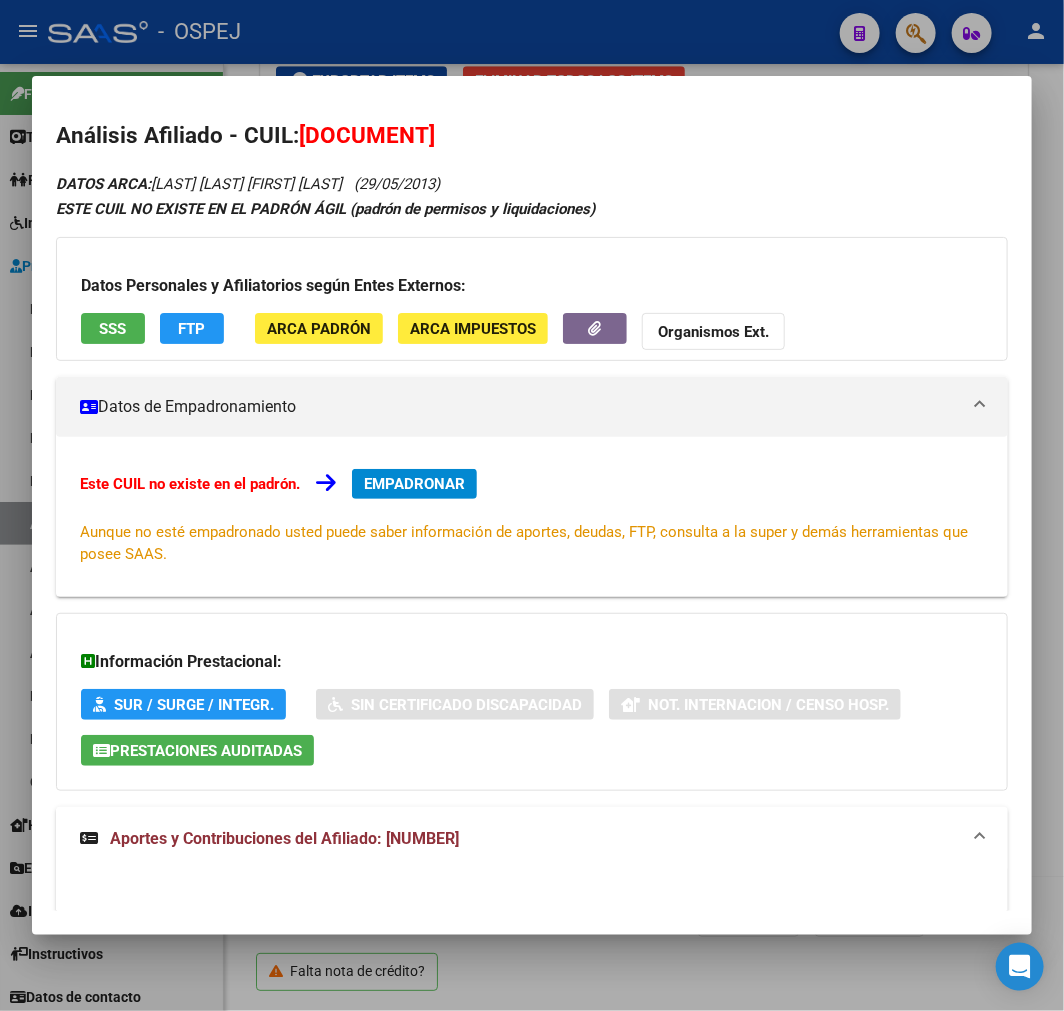 scroll, scrollTop: 422, scrollLeft: 0, axis: vertical 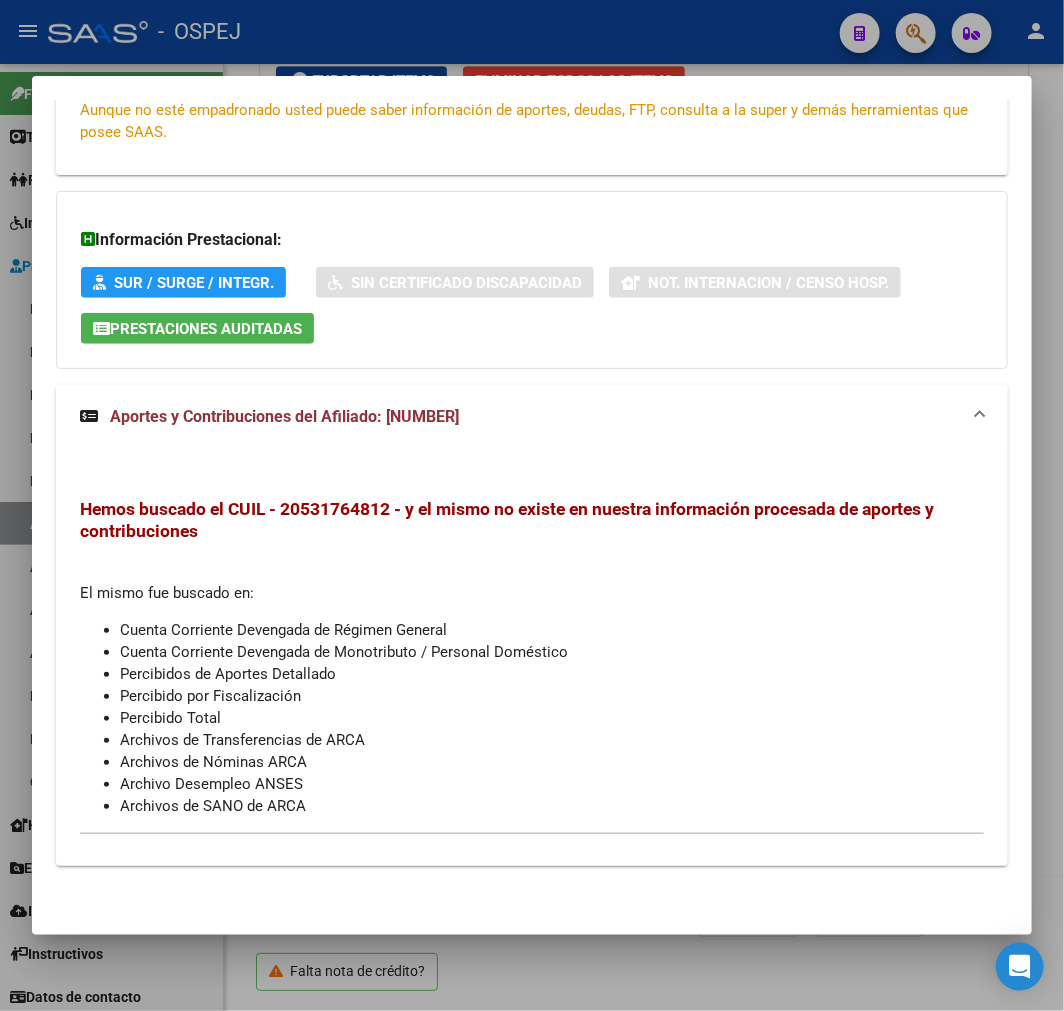 click on "Aportes y Contribuciones del Afiliado: 20531764812" at bounding box center [520, 417] 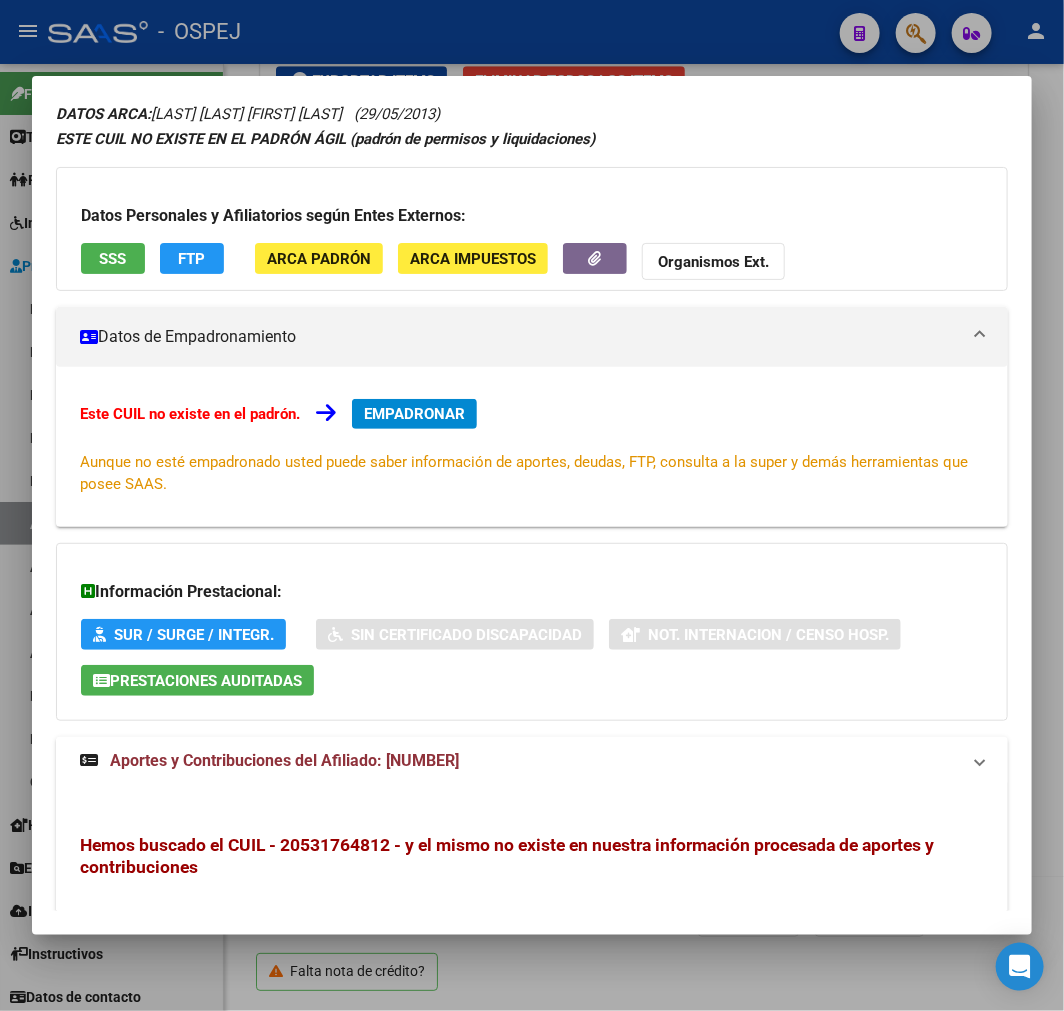scroll, scrollTop: 0, scrollLeft: 0, axis: both 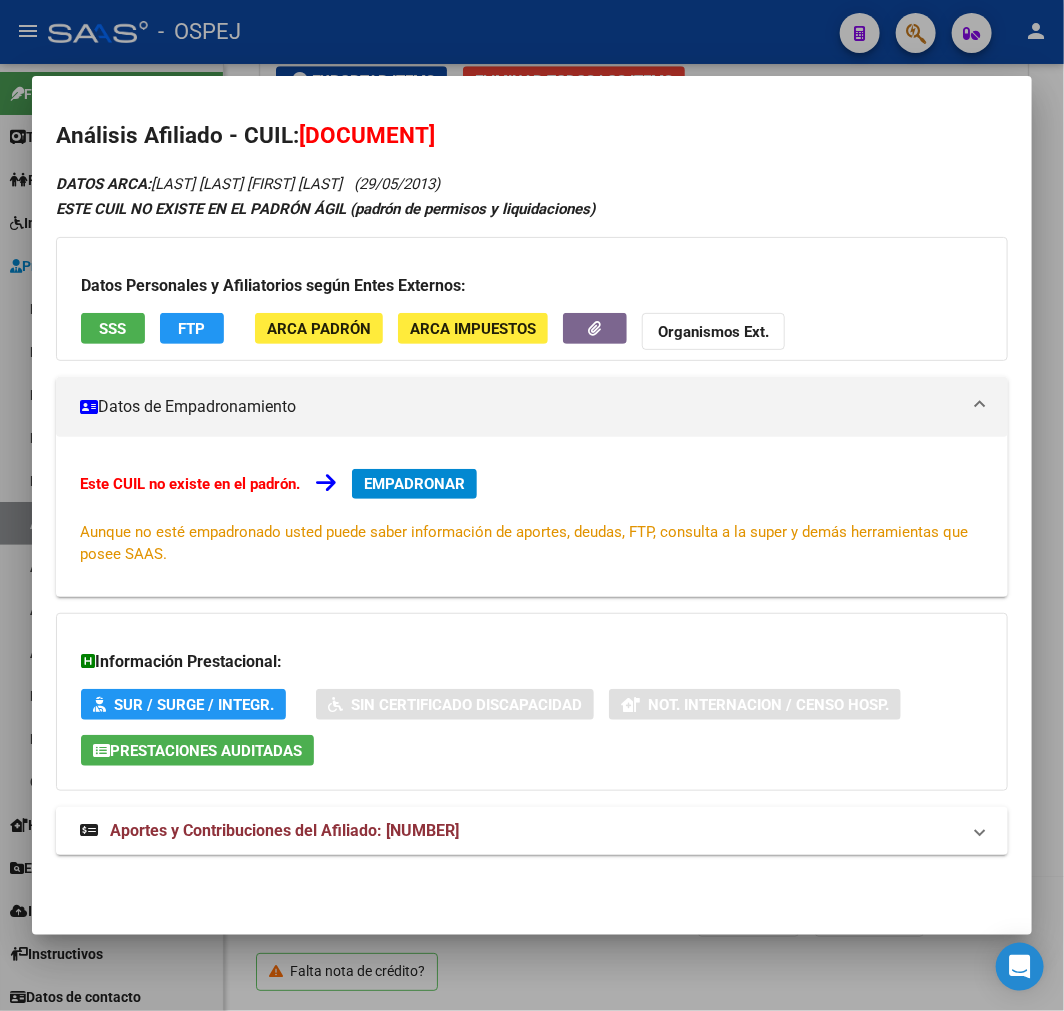 click on "DATOS ARCA:  LASCANO DOMINGUEZ BRANDON GASTON       (29/05/2013)  ESTE CUIL NO EXISTE EN EL PADRÓN ÁGIL (padrón de permisos y liquidaciones) Datos Personales y Afiliatorios según Entes Externos: SSS FTP ARCA Padrón ARCA Impuestos Organismos Ext.    Datos de Empadronamiento  Este CUIL no existe en el padrón.   EMPADRONAR
Aunque no esté empadronado usted puede saber información de aportes, deudas, FTP, consulta a la super y demás herramientas que posee SAAS.   Información Prestacional:       SUR / SURGE / INTEGR.    Sin Certificado Discapacidad    Not. Internacion / Censo Hosp.  Prestaciones Auditadas     Aportes y Contribuciones del Afiliado: 20531764812 Hemos buscado el CUIL - 20531764812 - y el mismo no existe en nuestra información procesada de aportes y contribuciones  El mismo fue buscado en:  Cuenta Corriente Devengada de Régimen General Cuenta Corriente Devengada de Monotributo / Personal Doméstico Percibidos de Aportes Detallado Percibido por Fiscalización Percibido Total" at bounding box center [532, 524] 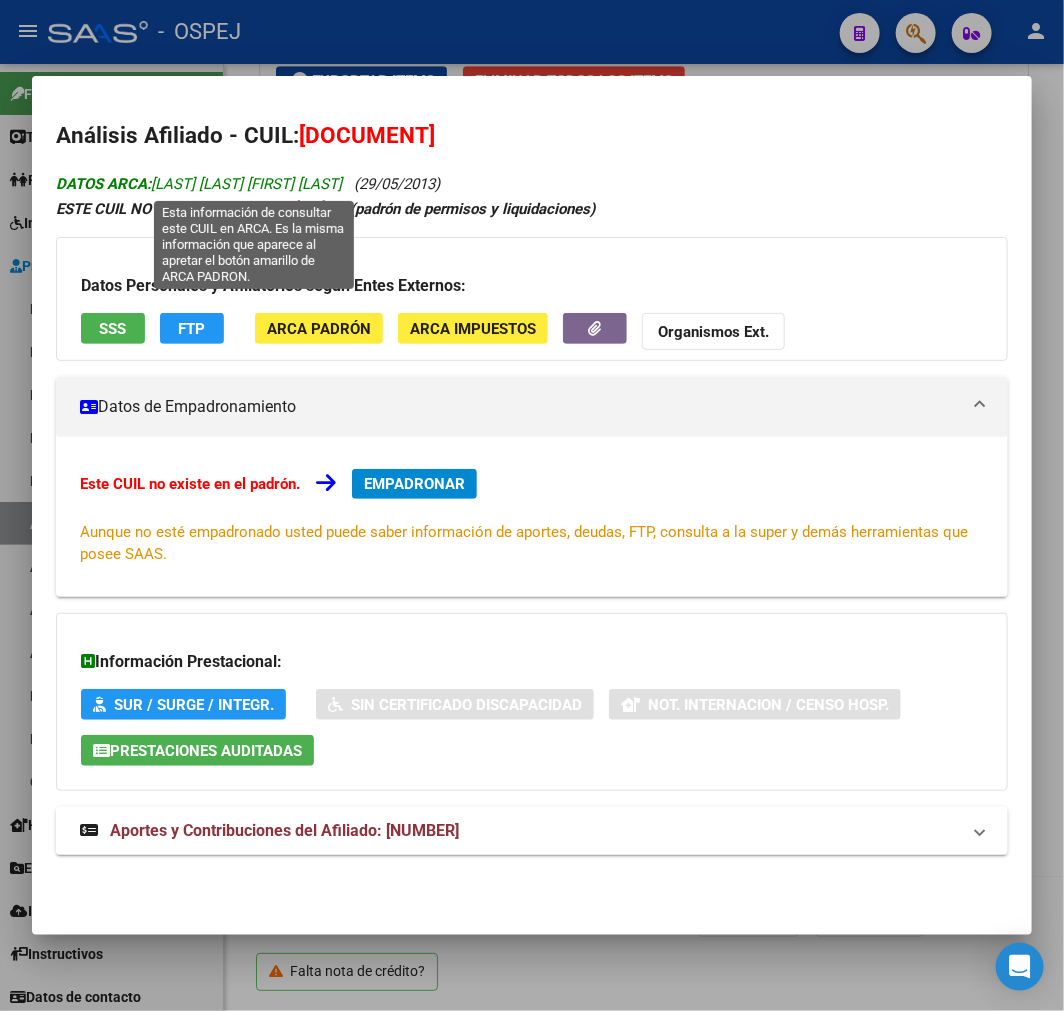 click on "DATOS ARCA:  LASCANO DOMINGUEZ BRANDON GASTON" at bounding box center (199, 184) 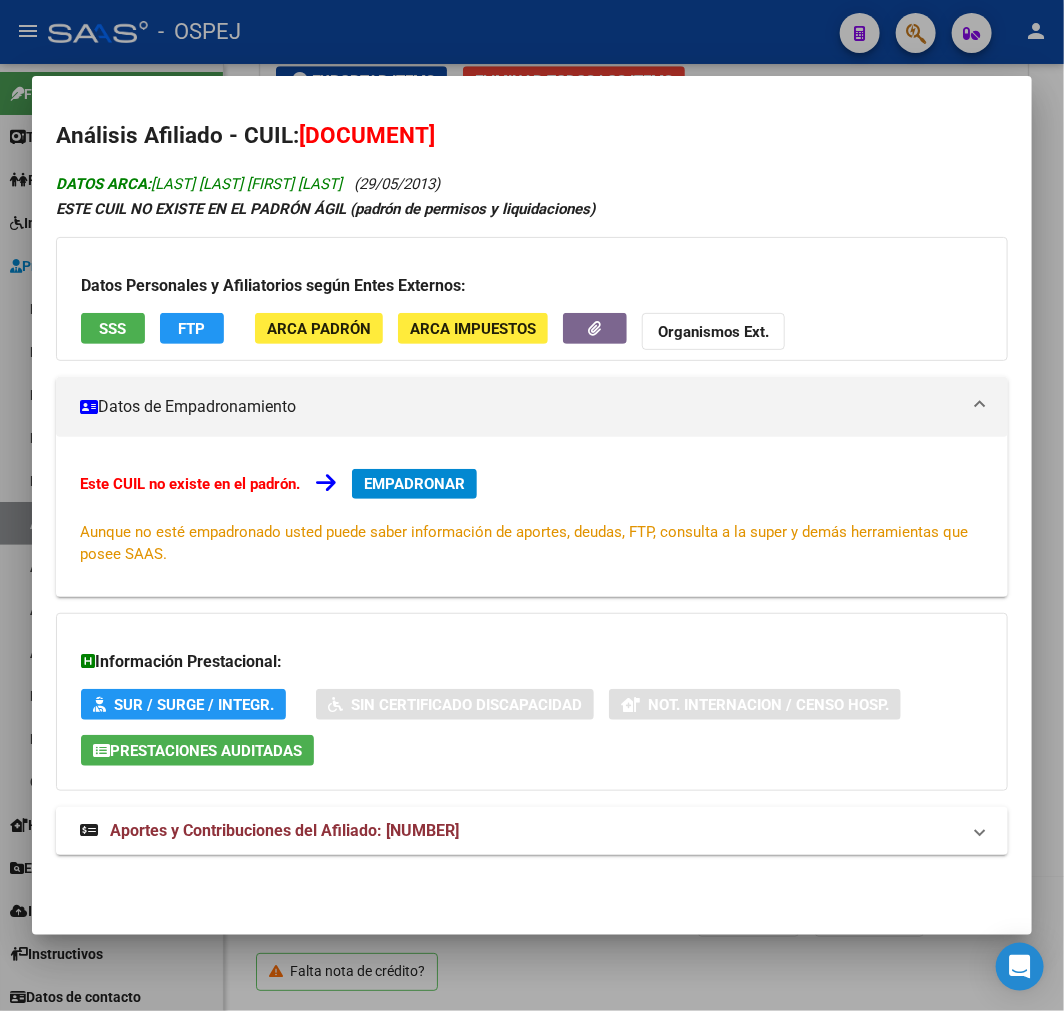 click on "DATOS ARCA:  LASCANO DOMINGUEZ BRANDON GASTON" at bounding box center (199, 184) 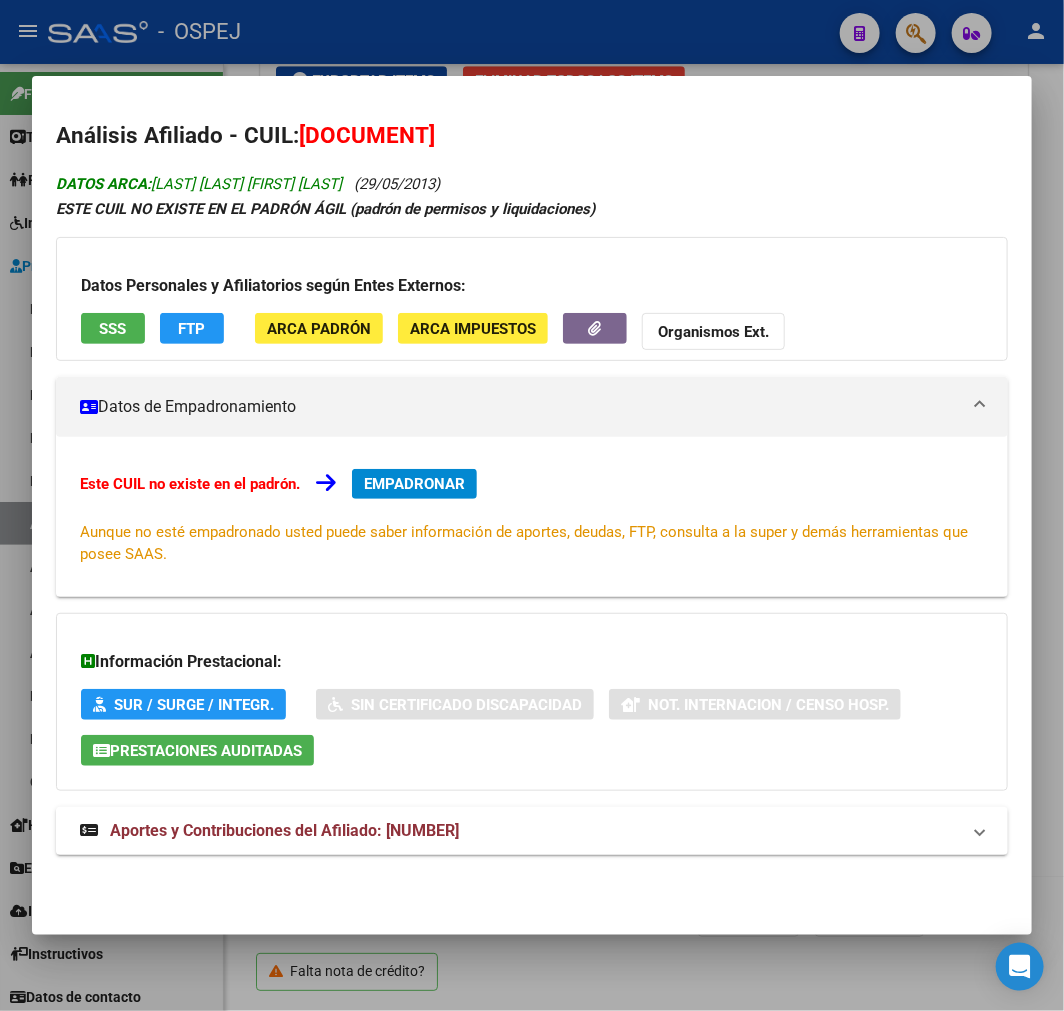 click on "DATOS ARCA:  LASCANO DOMINGUEZ BRANDON GASTON" at bounding box center (199, 184) 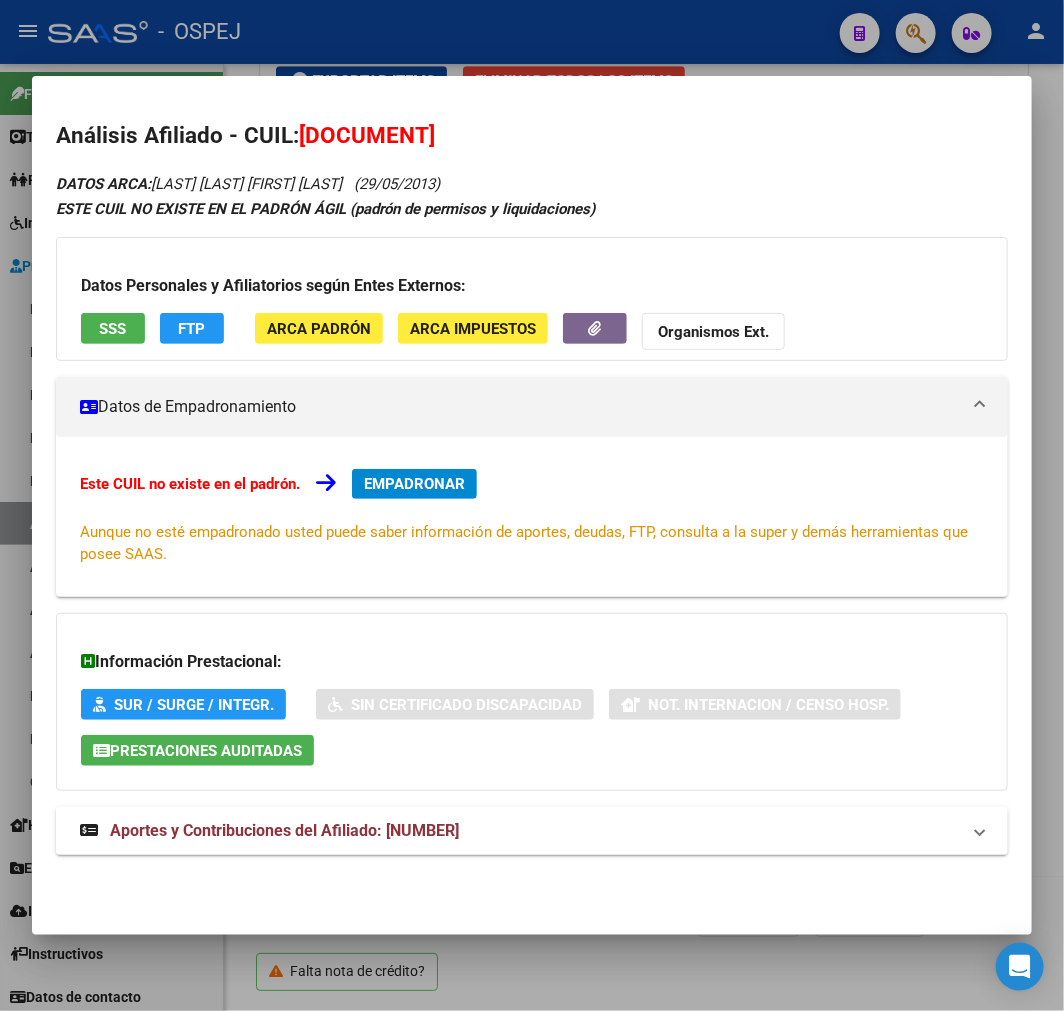 click at bounding box center [532, 505] 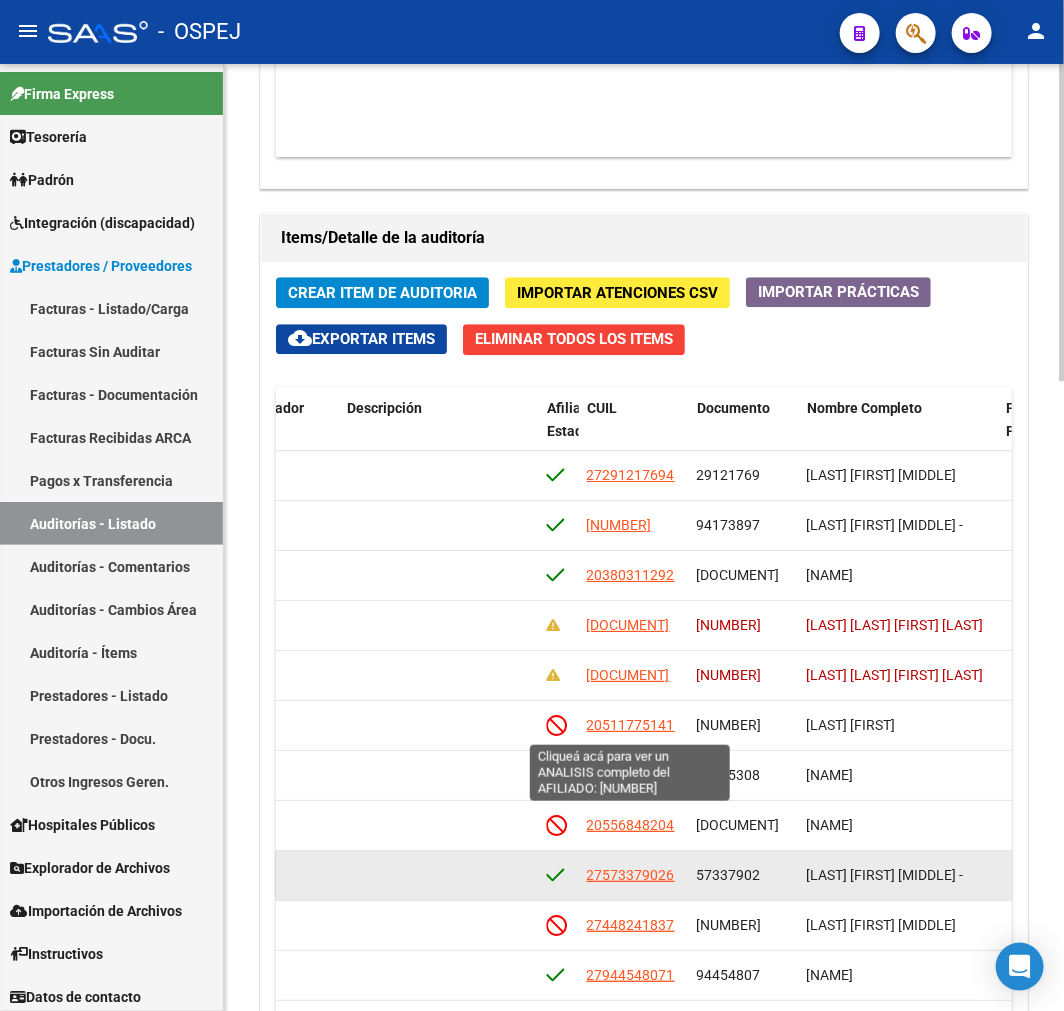 scroll, scrollTop: 1768, scrollLeft: 0, axis: vertical 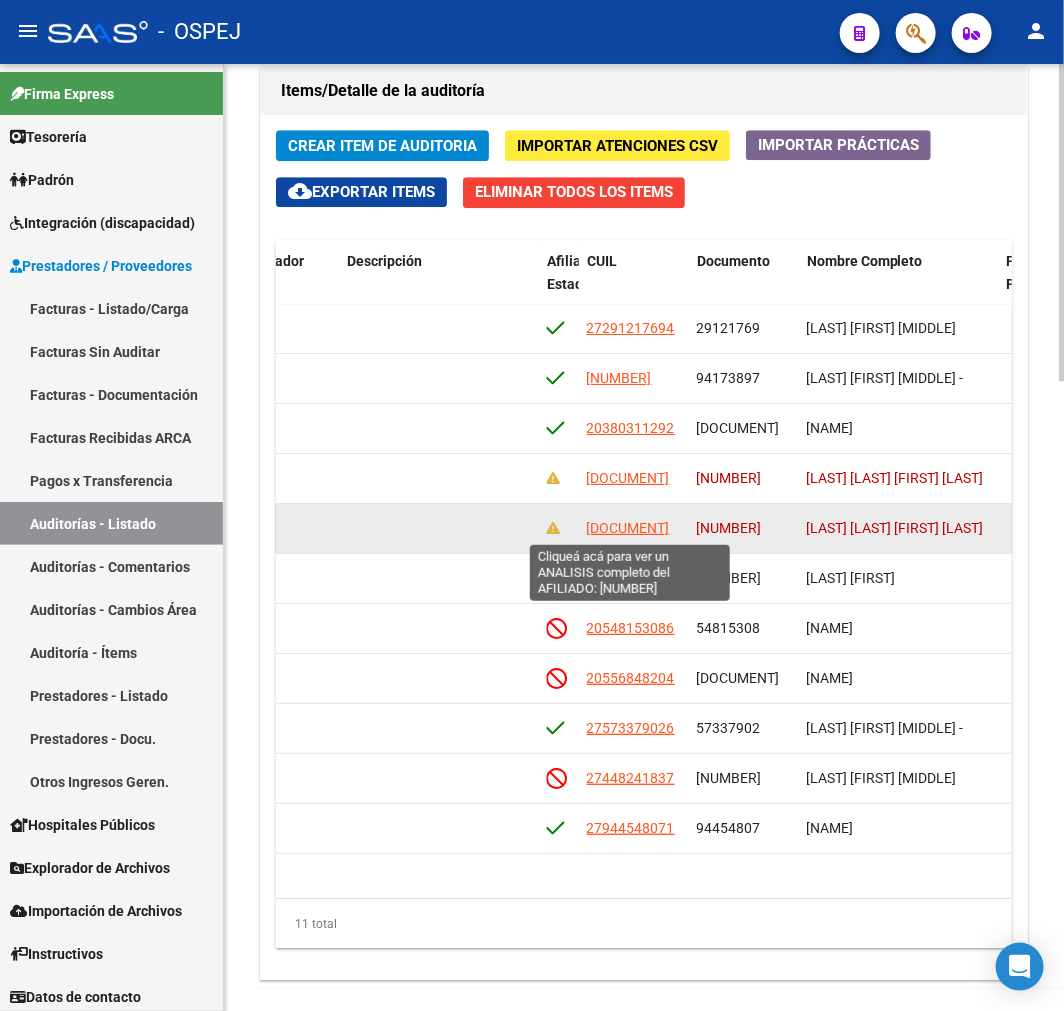 click on "20531764812" 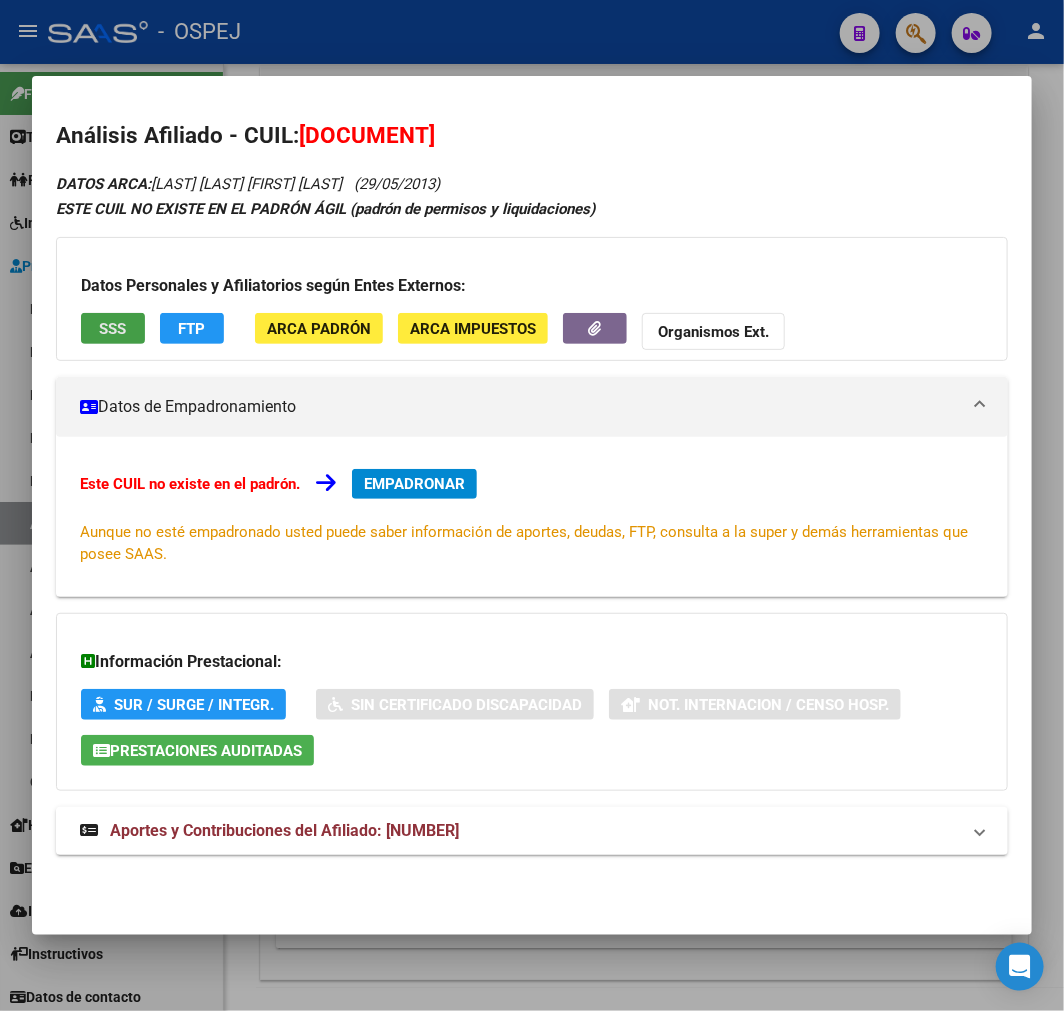 click on "SSS" at bounding box center (113, 329) 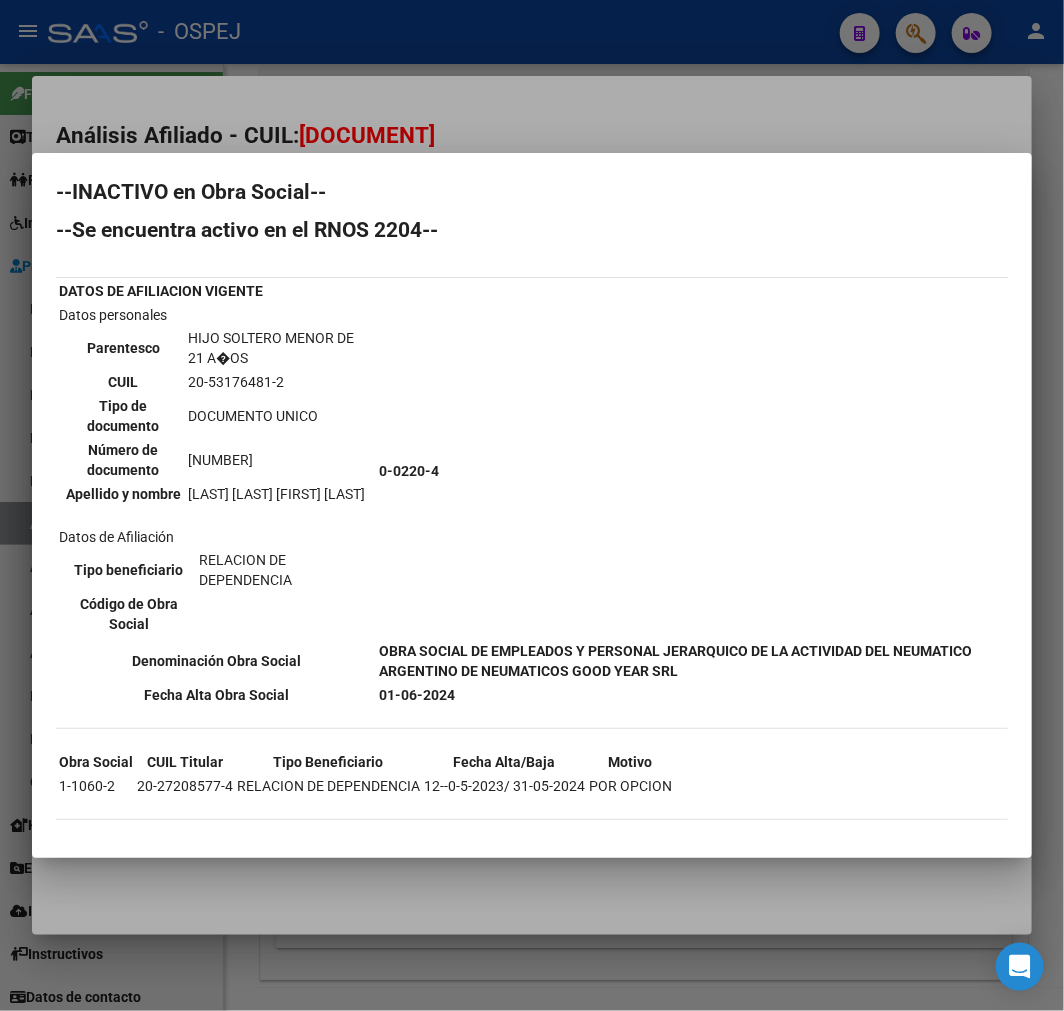 scroll, scrollTop: 22, scrollLeft: 0, axis: vertical 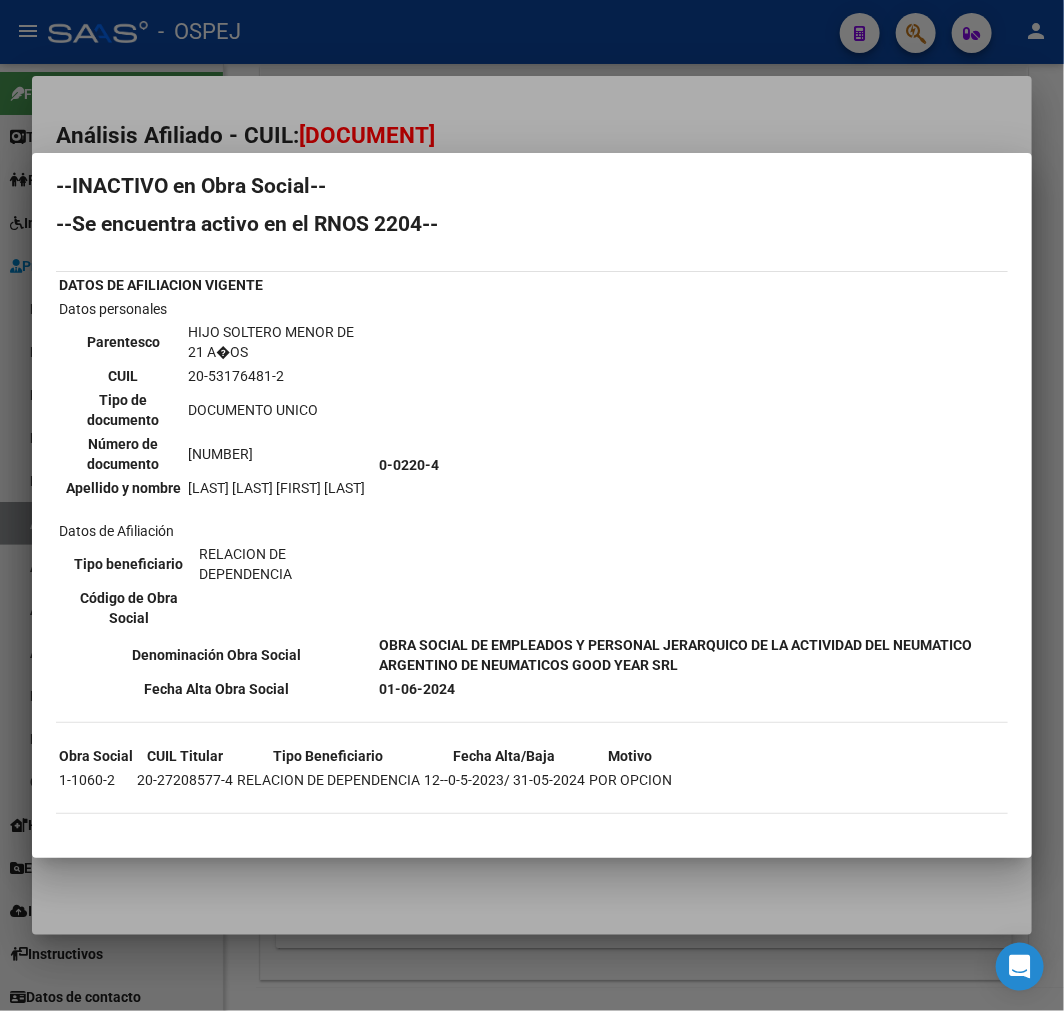 click on "20-27208577-4" at bounding box center (185, 780) 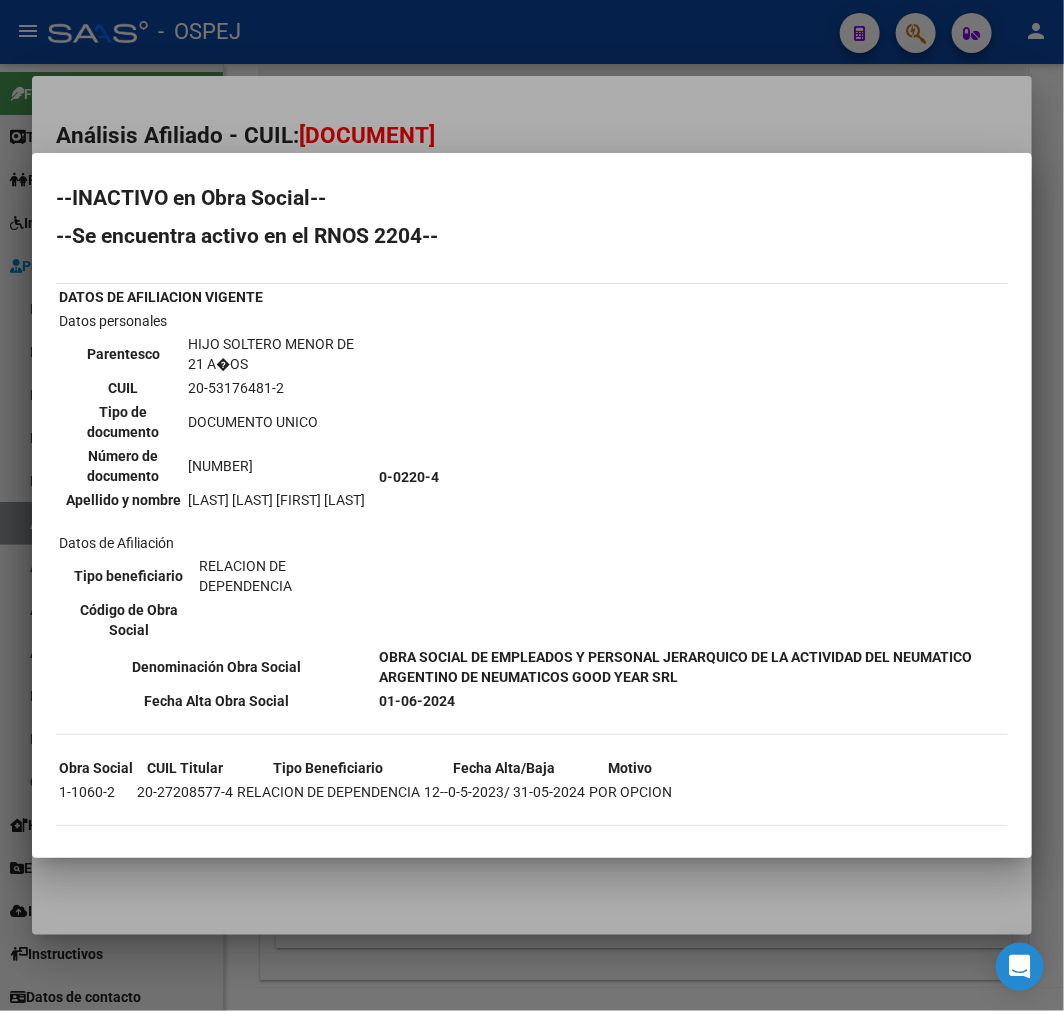 scroll, scrollTop: 0, scrollLeft: 0, axis: both 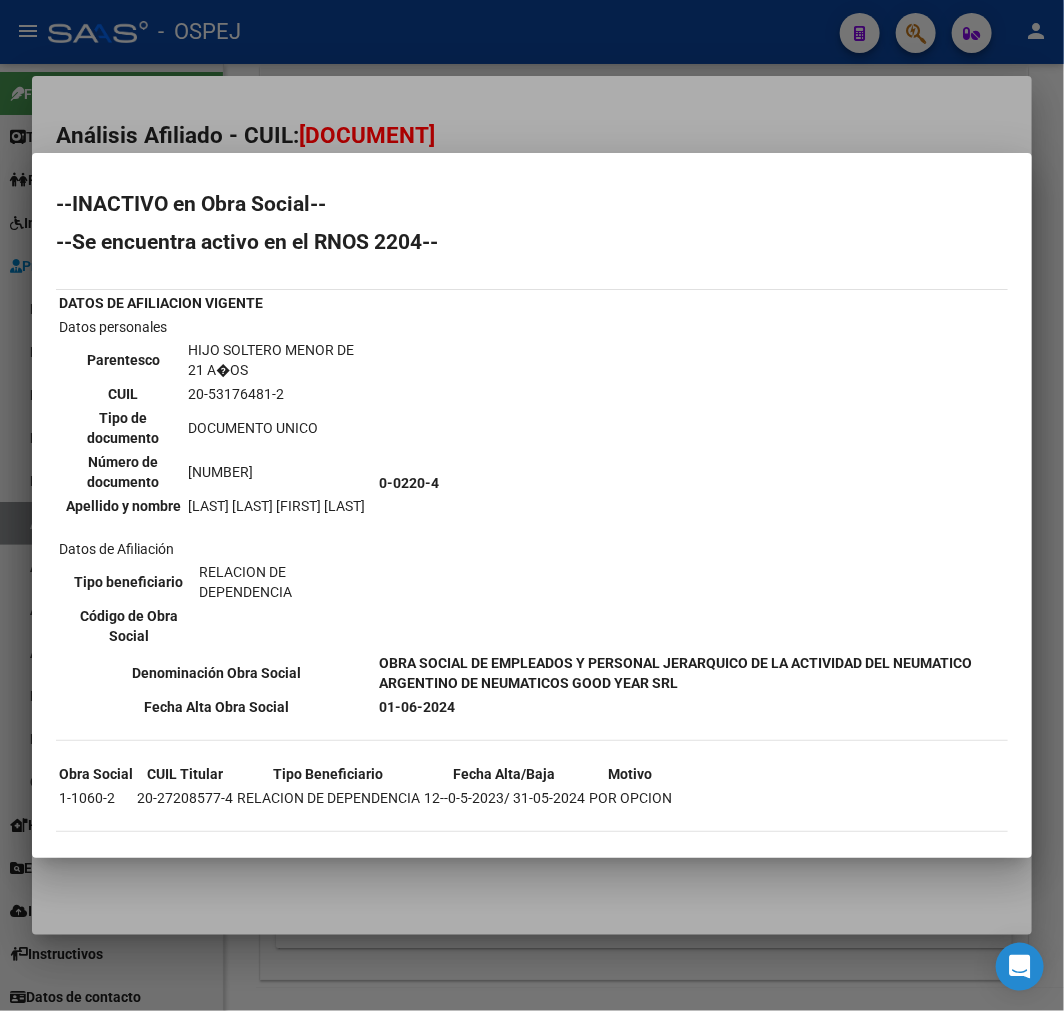click at bounding box center [532, 505] 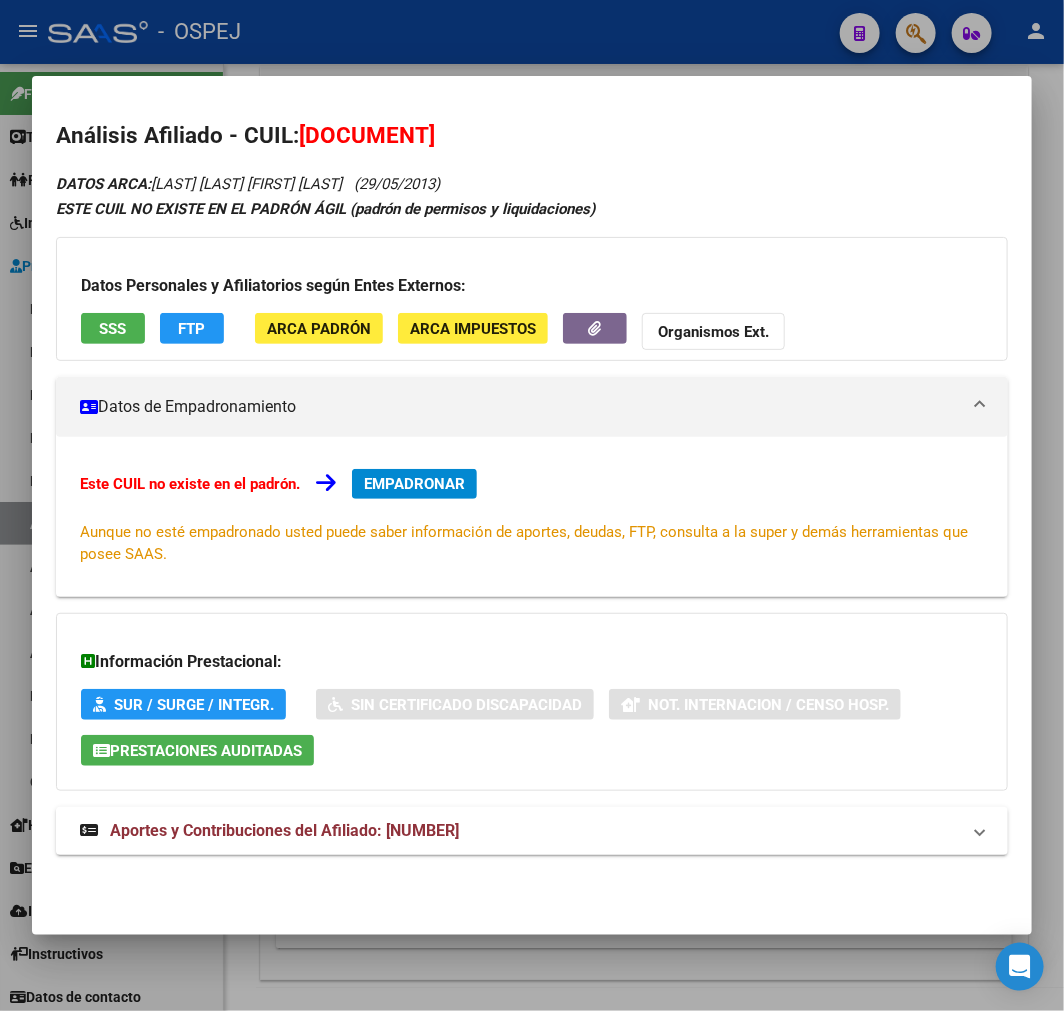 click at bounding box center [532, 505] 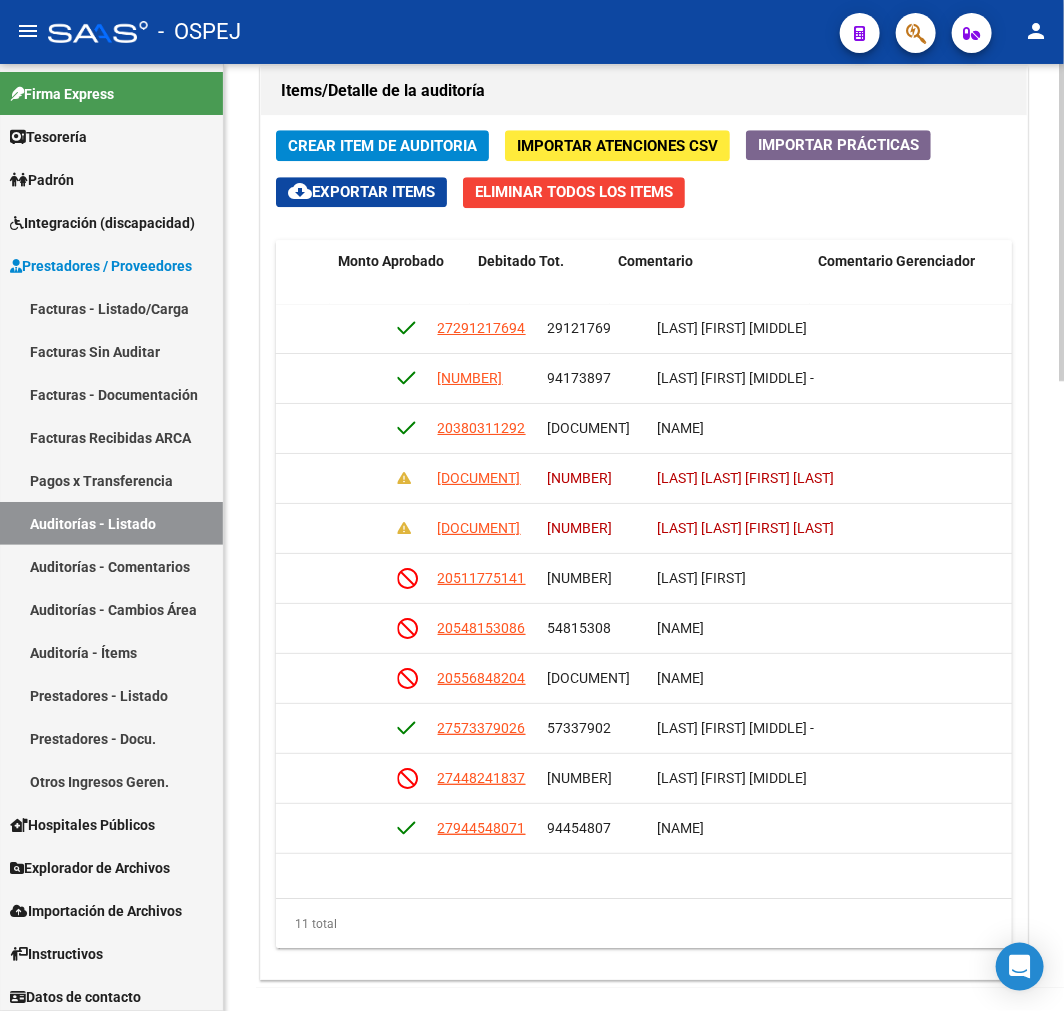 scroll, scrollTop: 0, scrollLeft: 0, axis: both 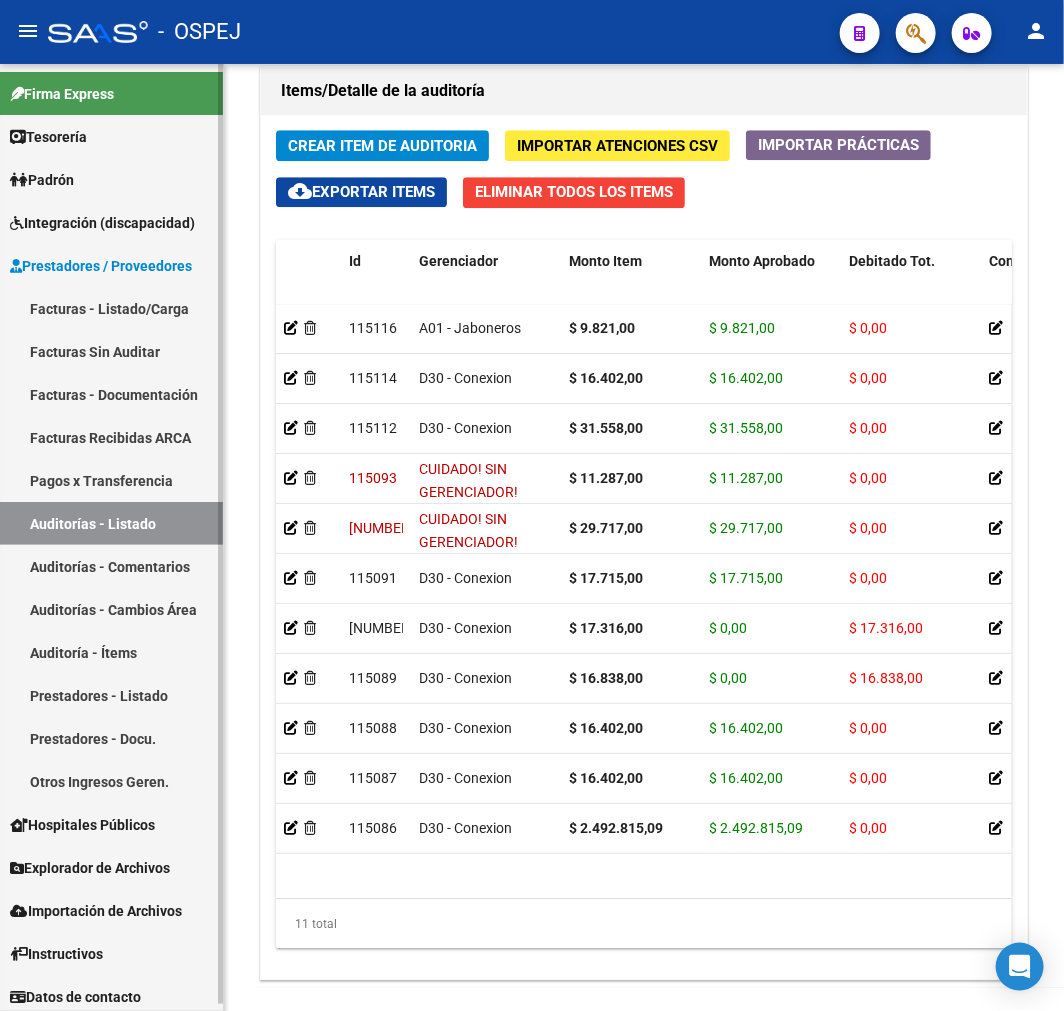 click on "Auditorías - Listado" at bounding box center (111, 523) 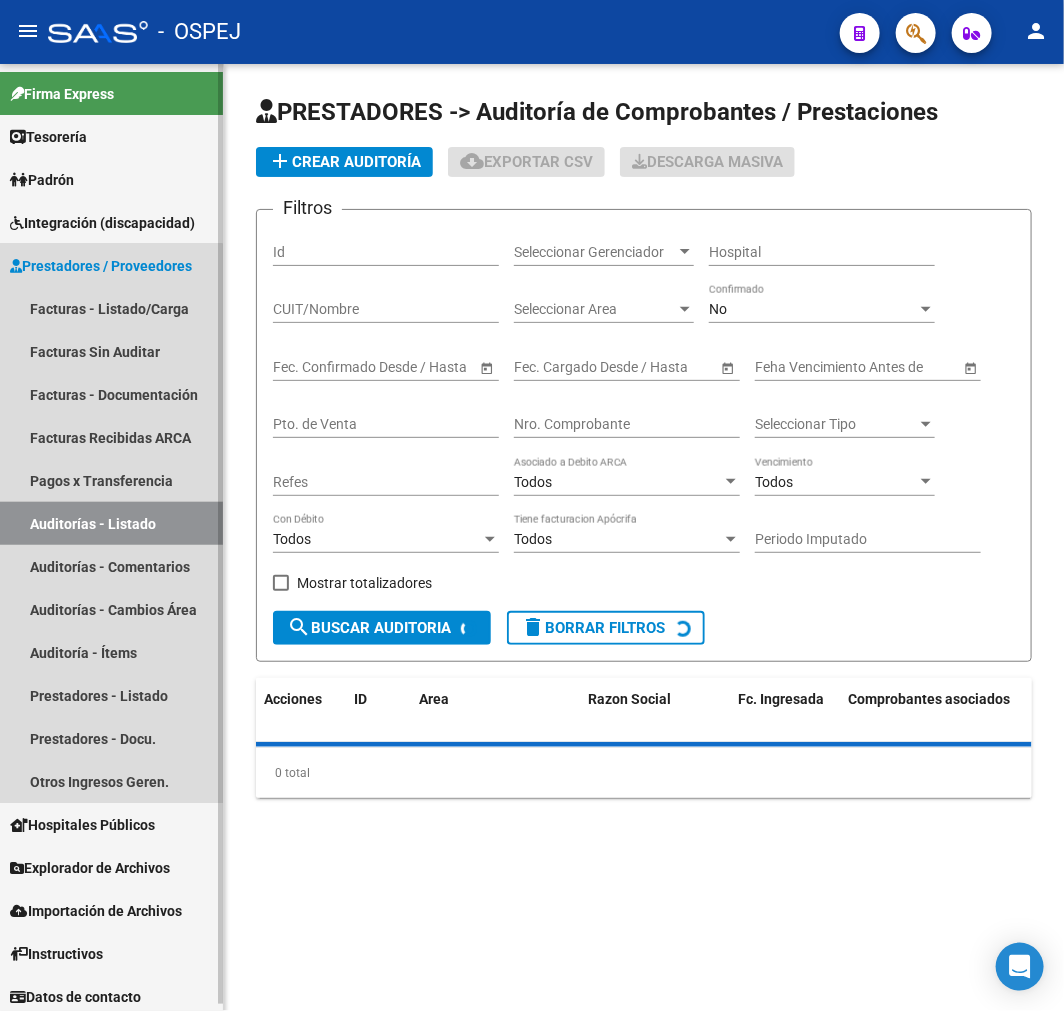 scroll, scrollTop: 0, scrollLeft: 0, axis: both 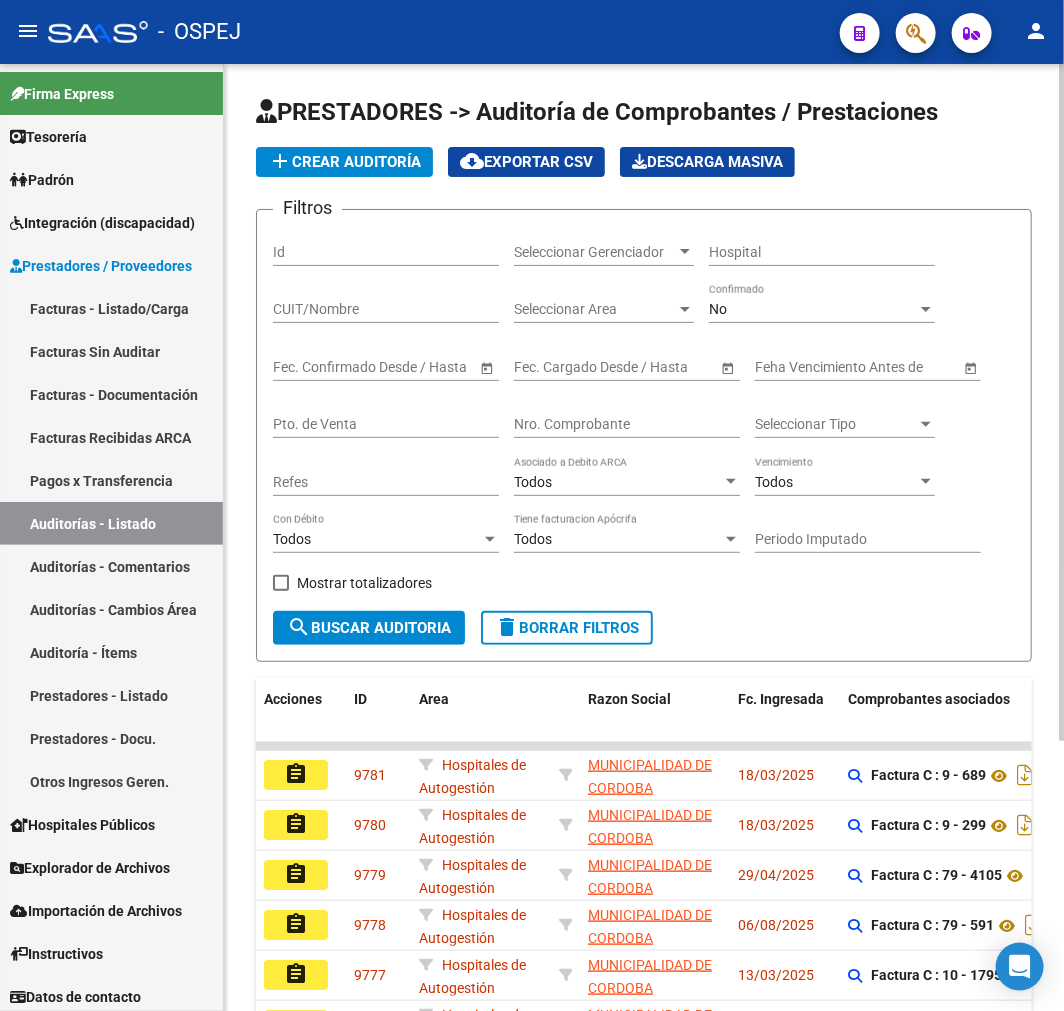 click on "Nro. Comprobante" at bounding box center [627, 424] 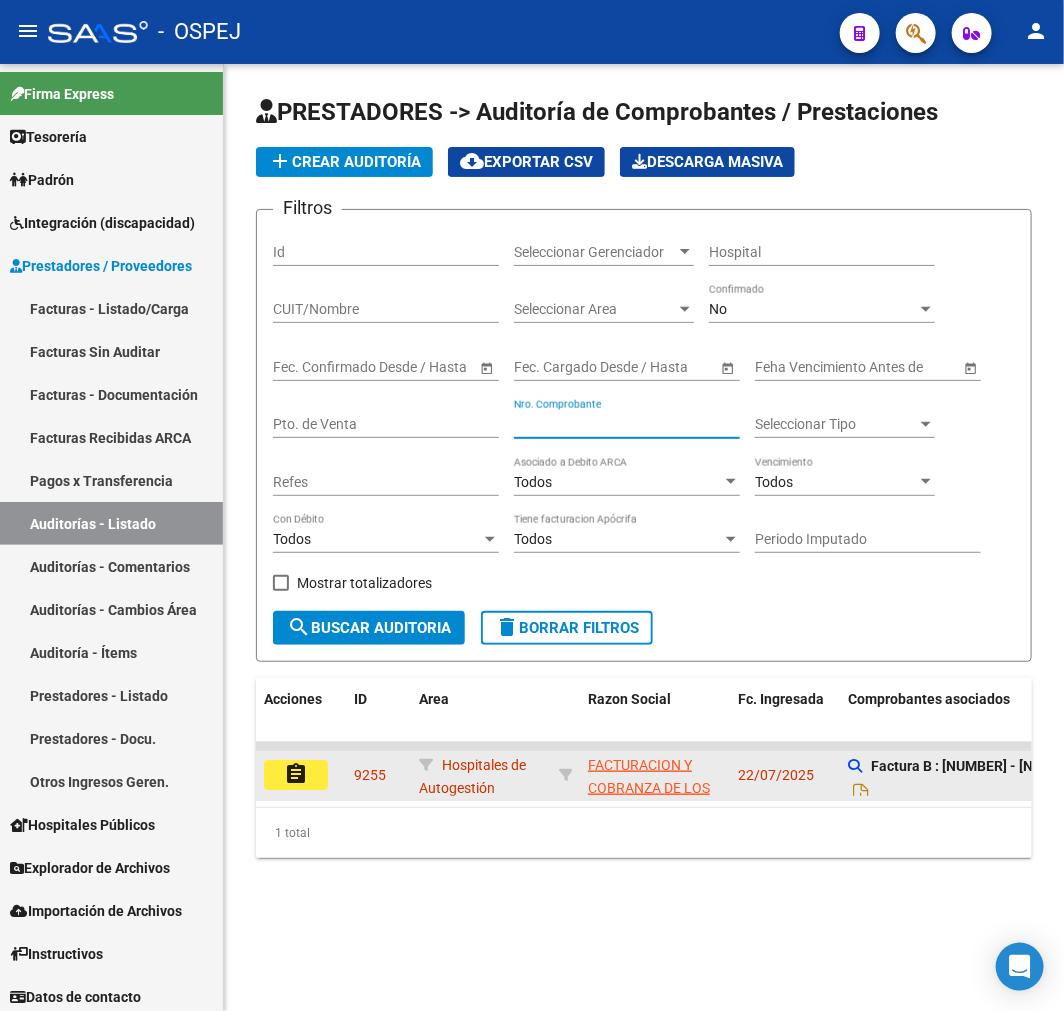 type on "82207" 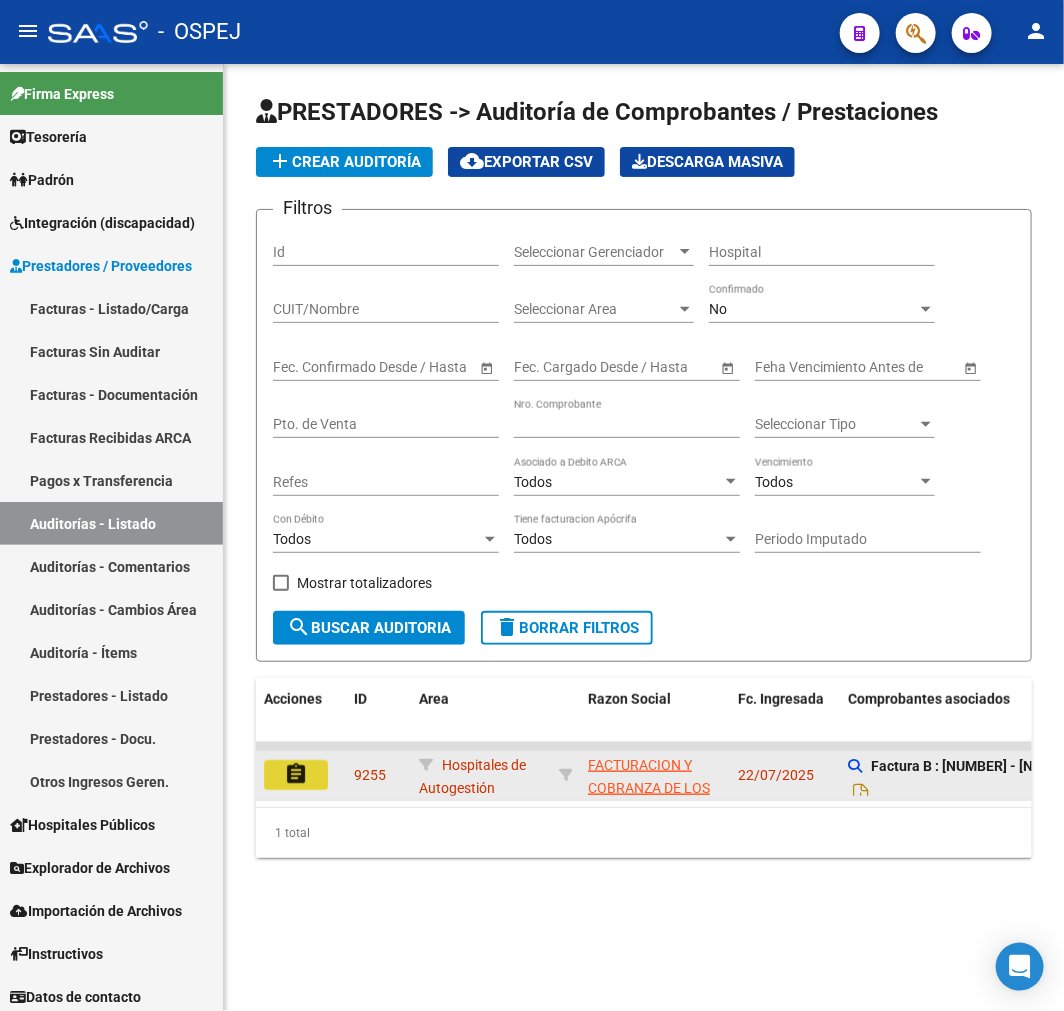 click on "assignment" 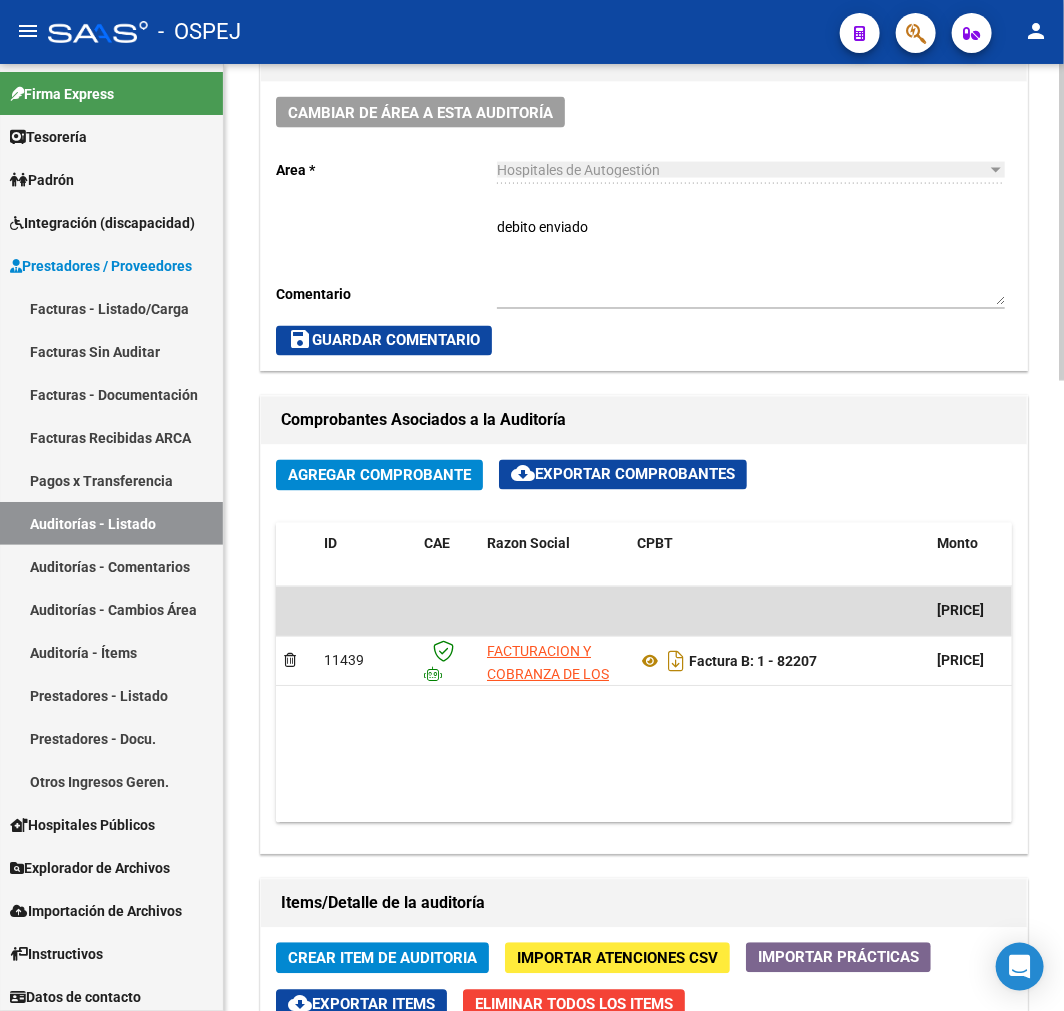 scroll, scrollTop: 1000, scrollLeft: 0, axis: vertical 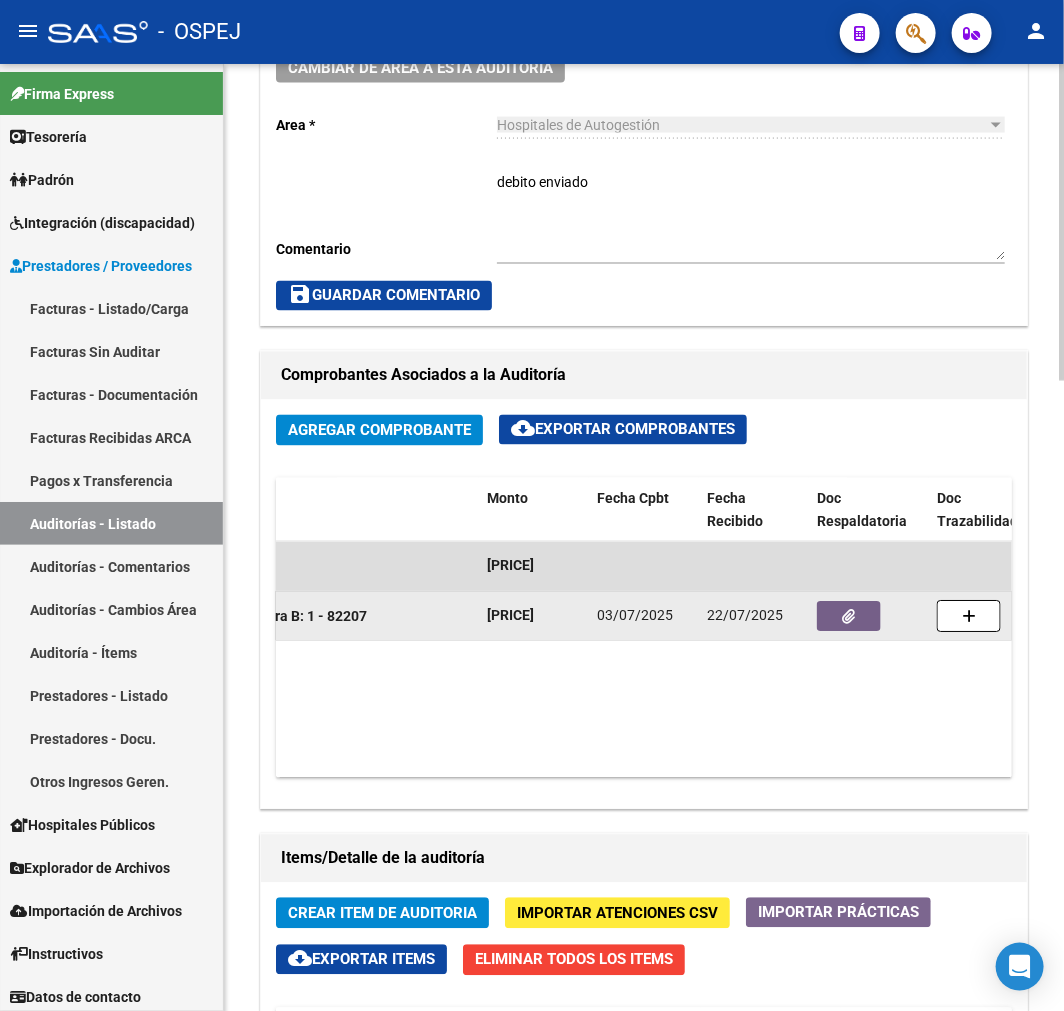 click 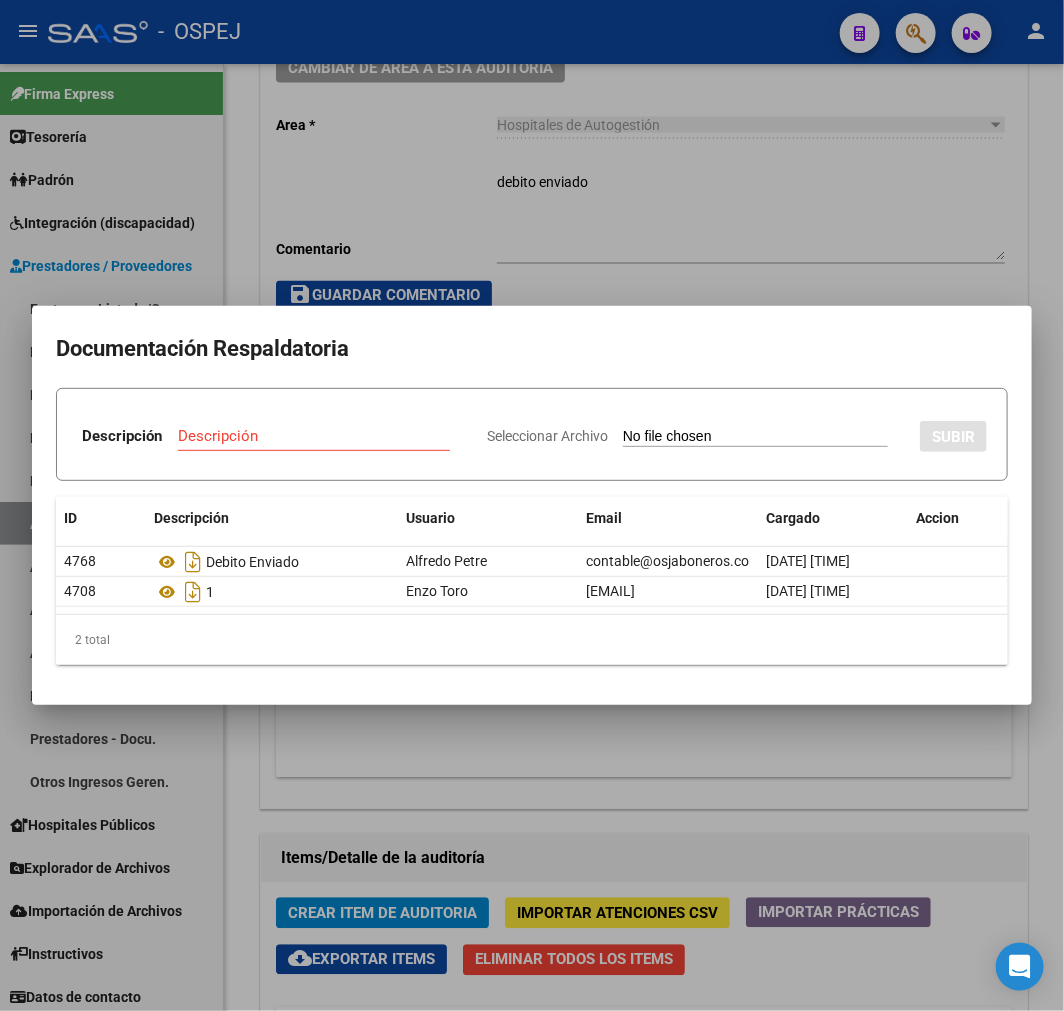 type on "C:\fakepath\FACB2 0001-00082207 Respuesta de Impugnacion.pdf" 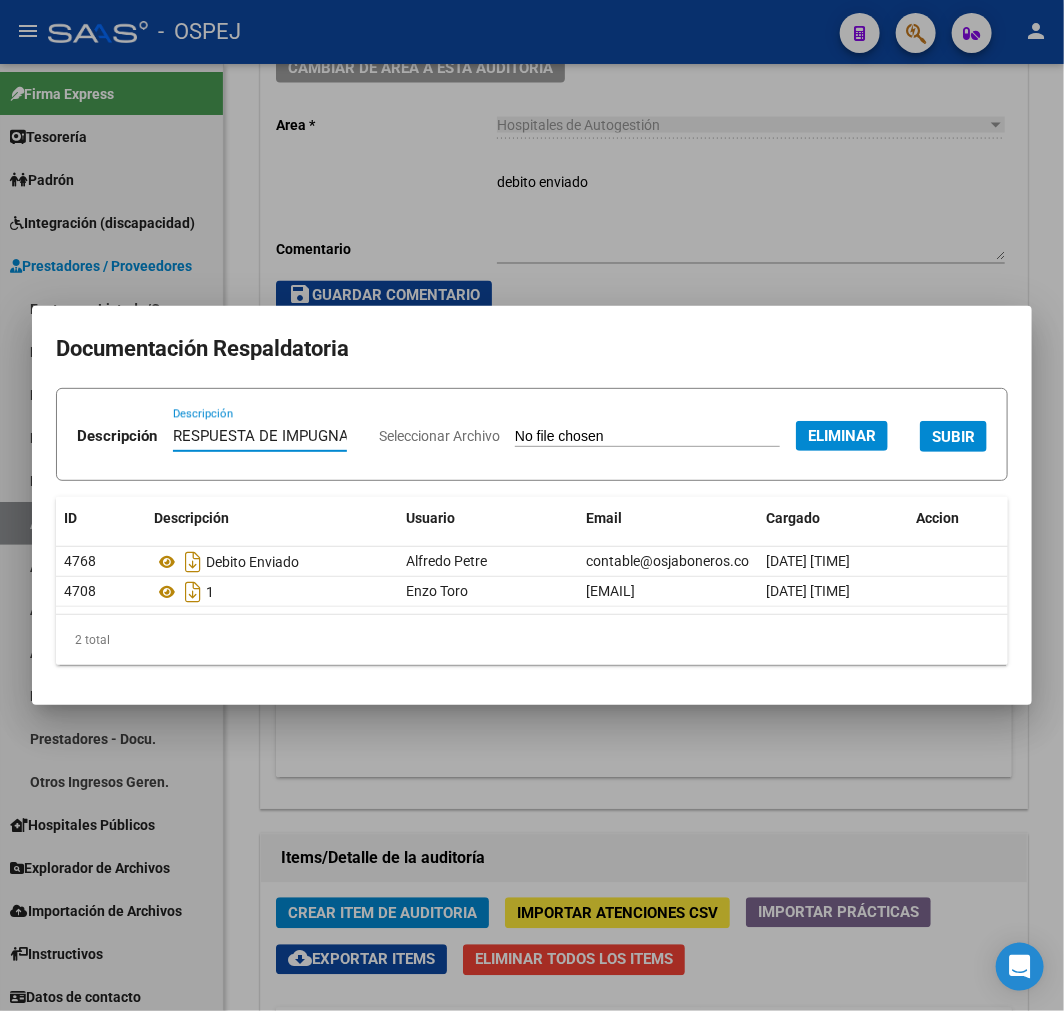 type on "RESPUESTA DE IMPUGNACION" 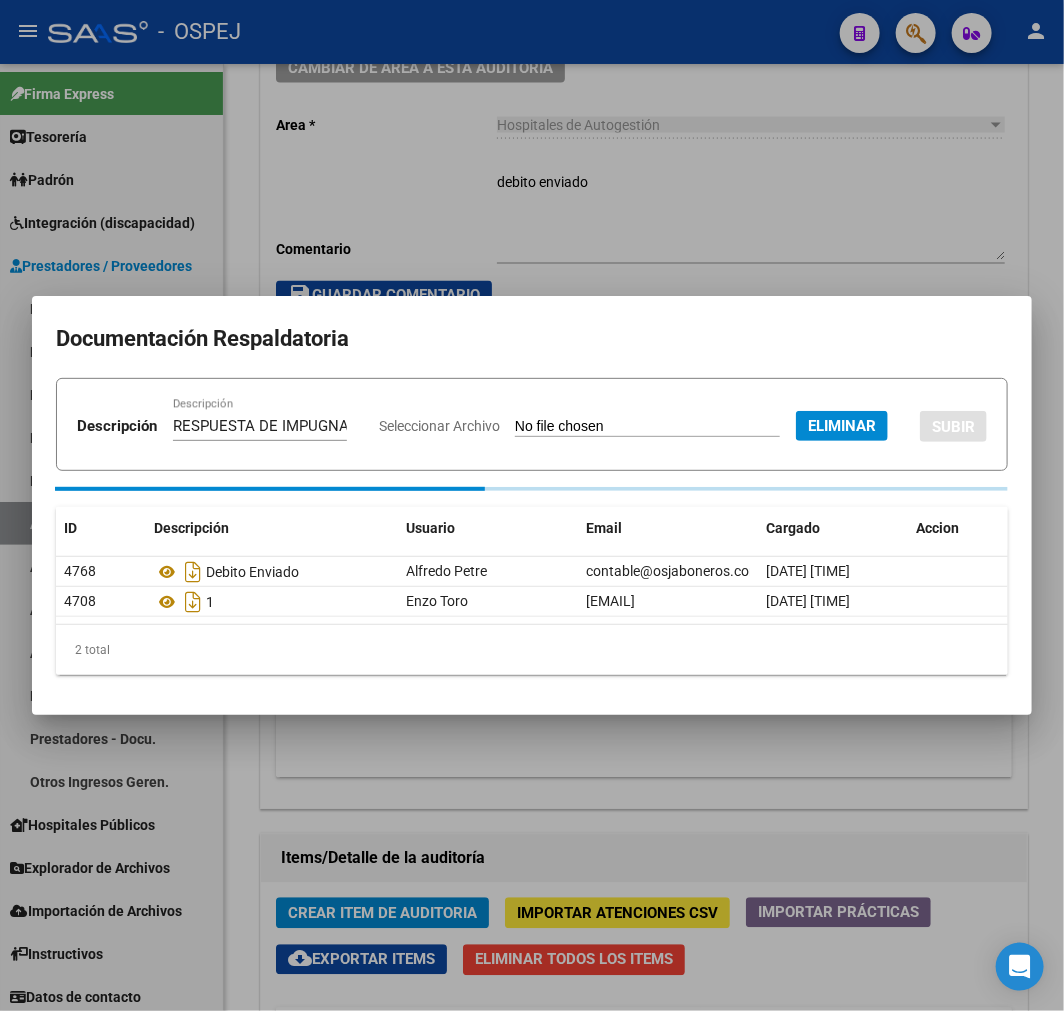 type 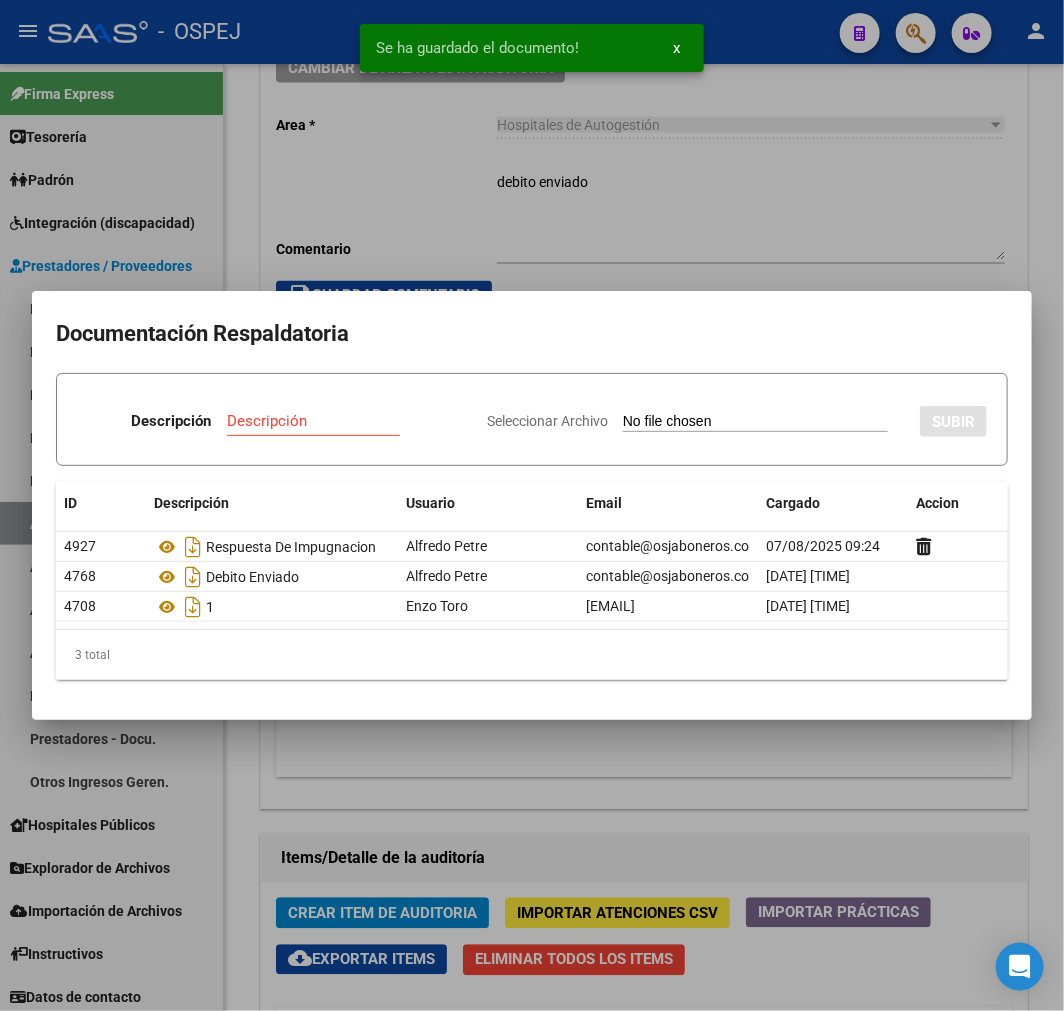 type on "C:\fakepath\FACB2 0001-00082207 Detalle de Analisis de Impugnacion.pdf" 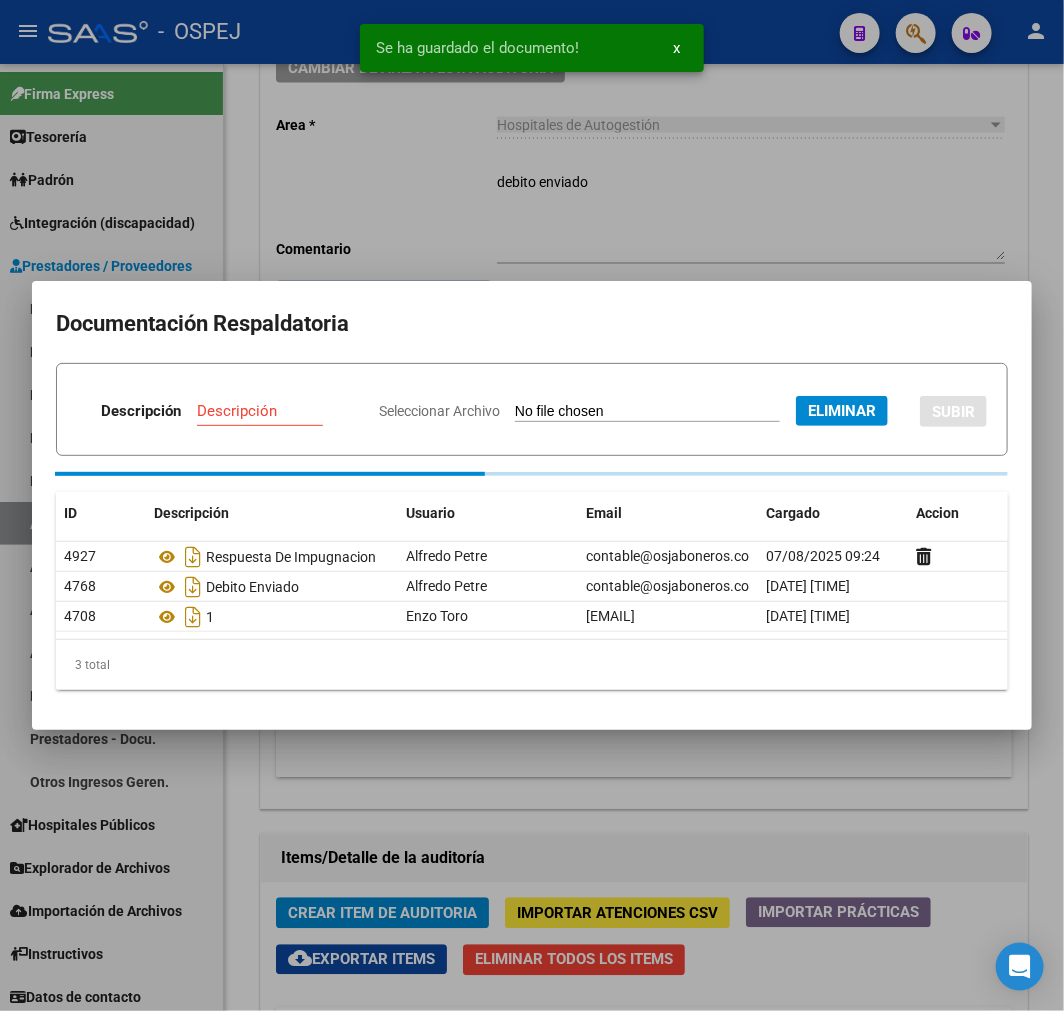 click on "Descripción" at bounding box center [272, 411] 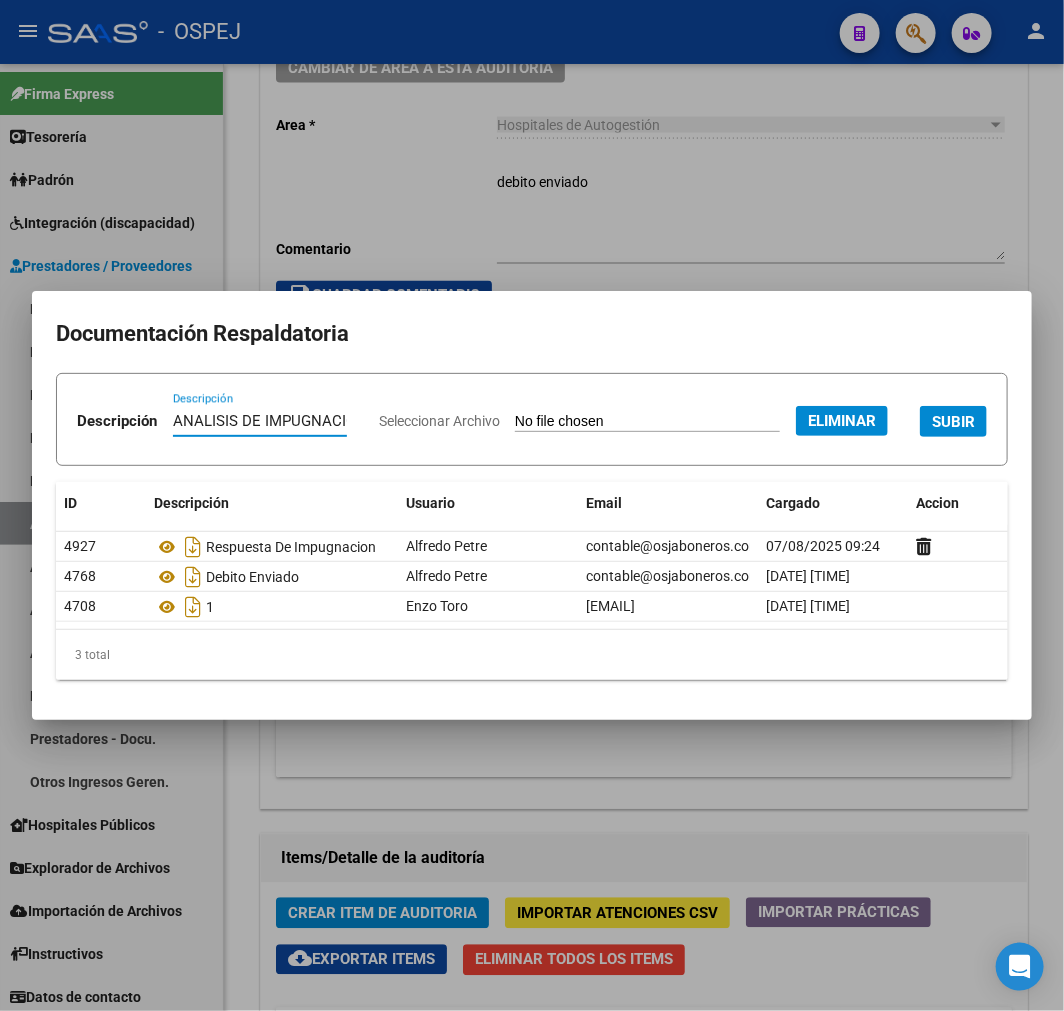 type on "ANALISIS DE IMPUGNACION" 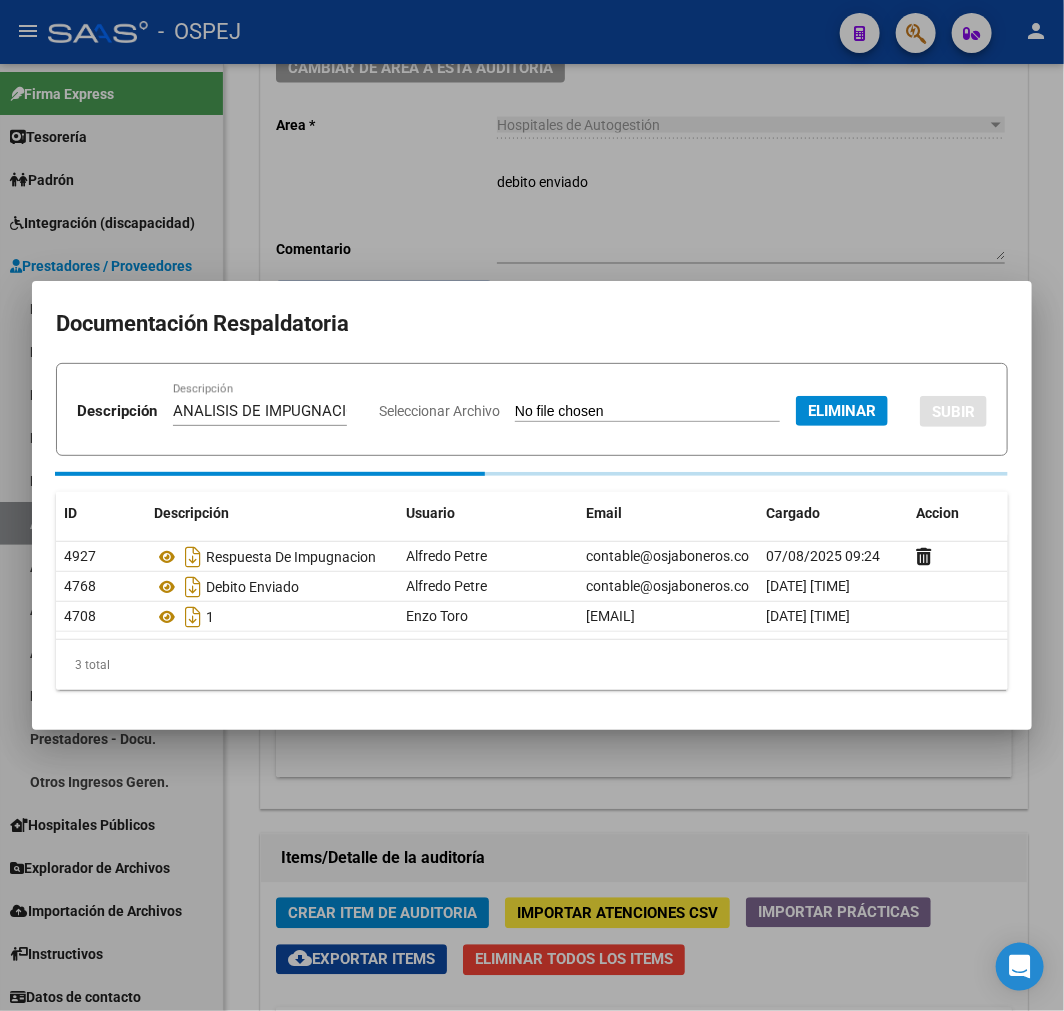type 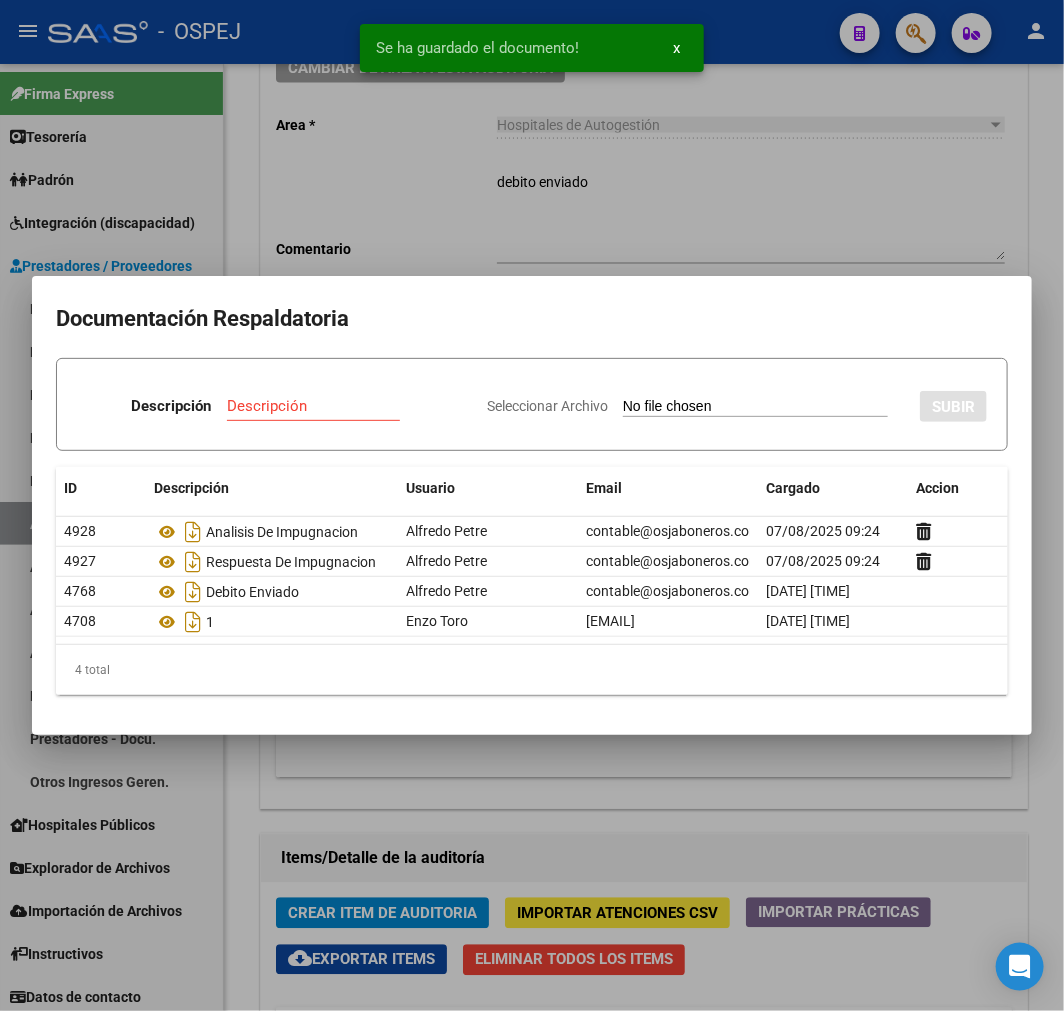 type on "C:\fakepath\NCB 0001-00043749.pdf" 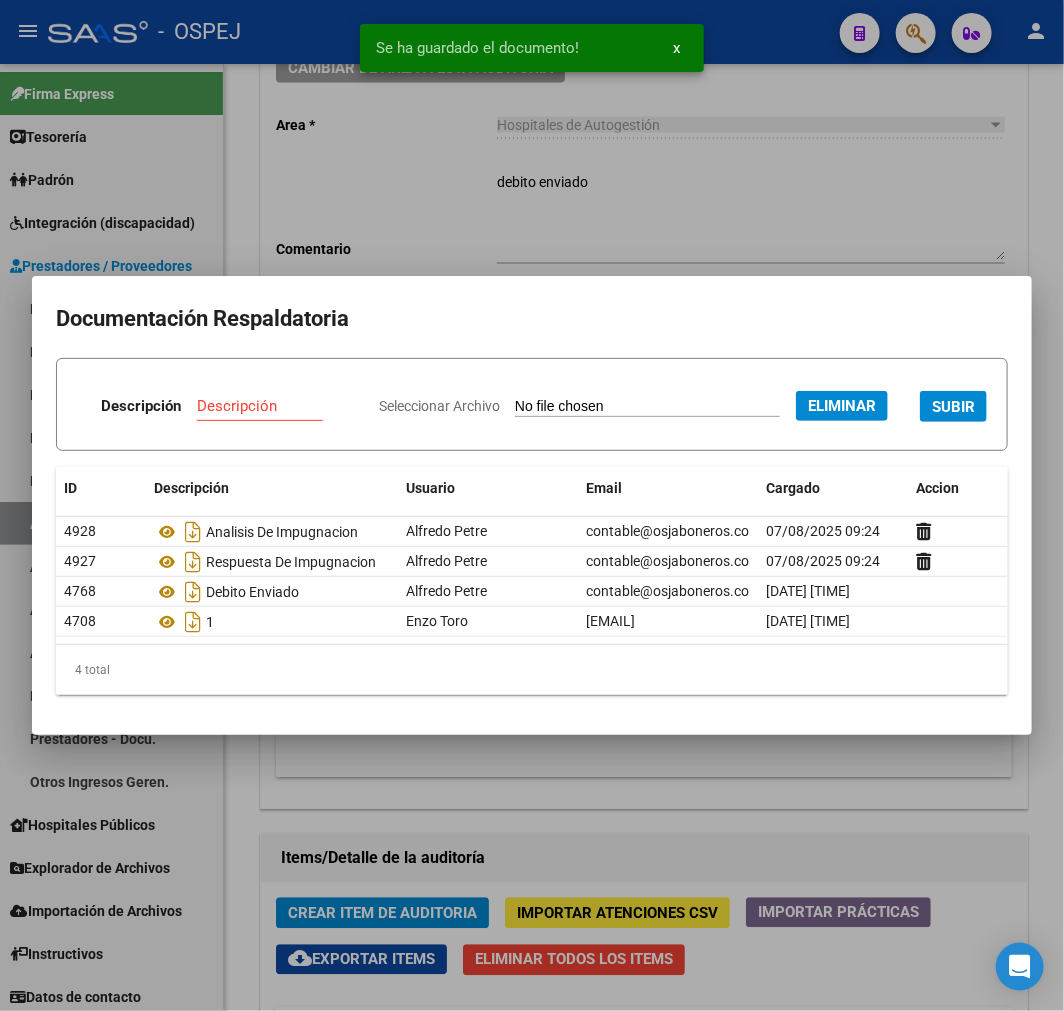 click on "Descripción" at bounding box center [272, 406] 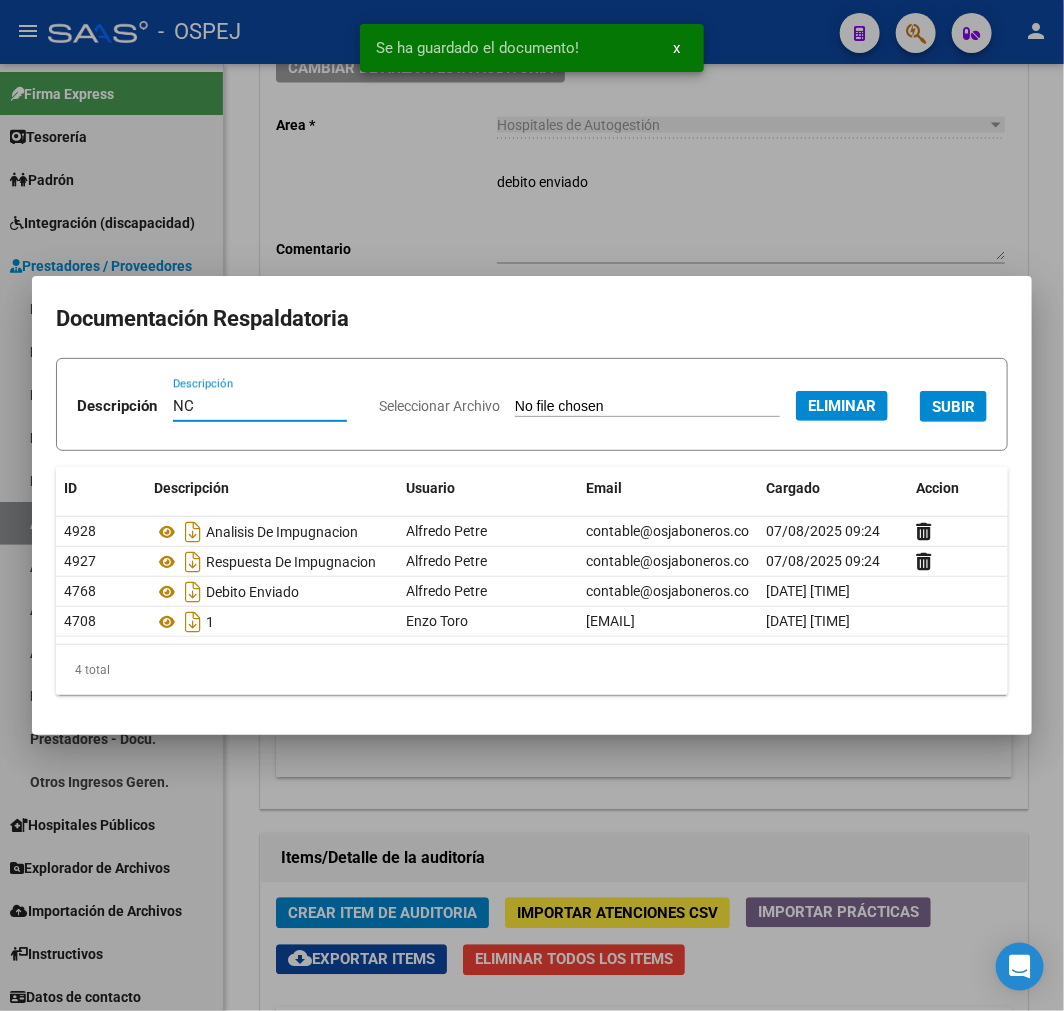 type on "NC" 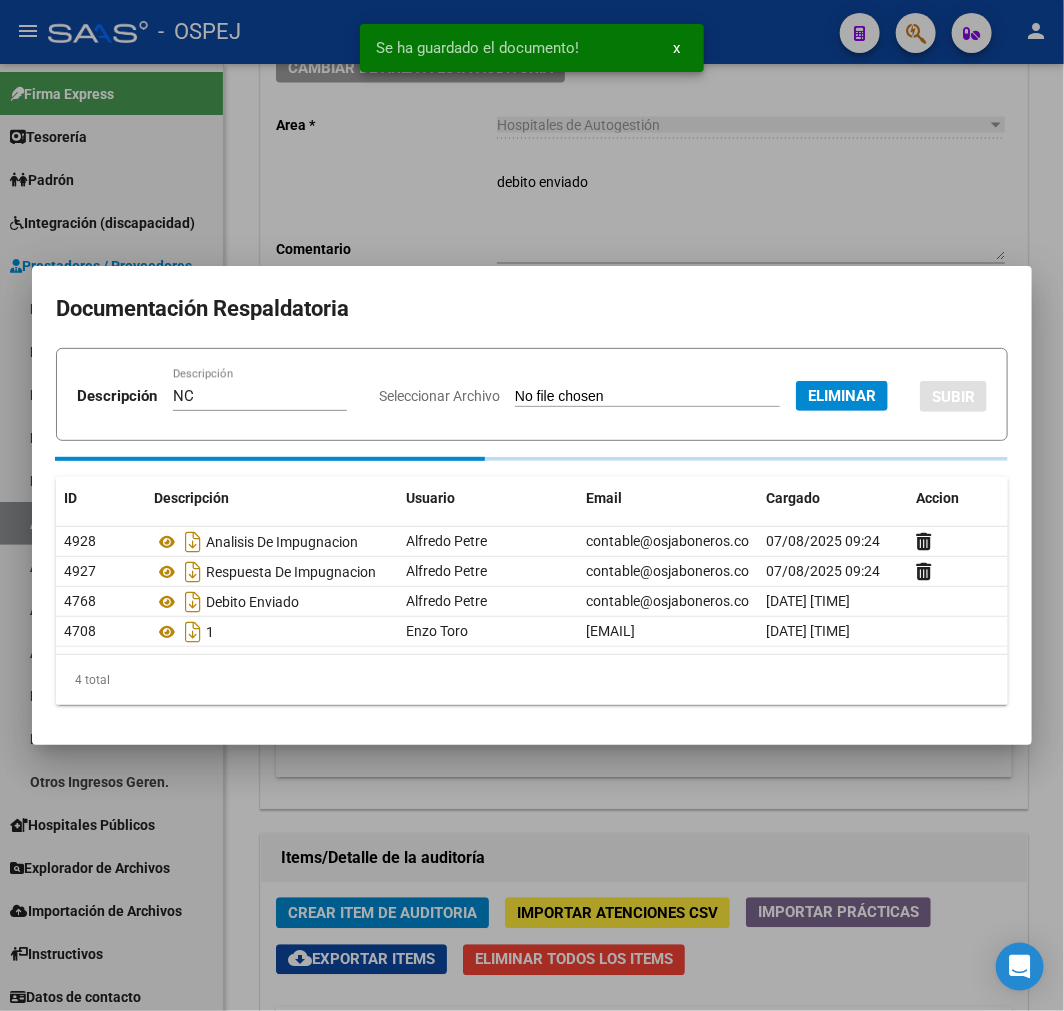 type 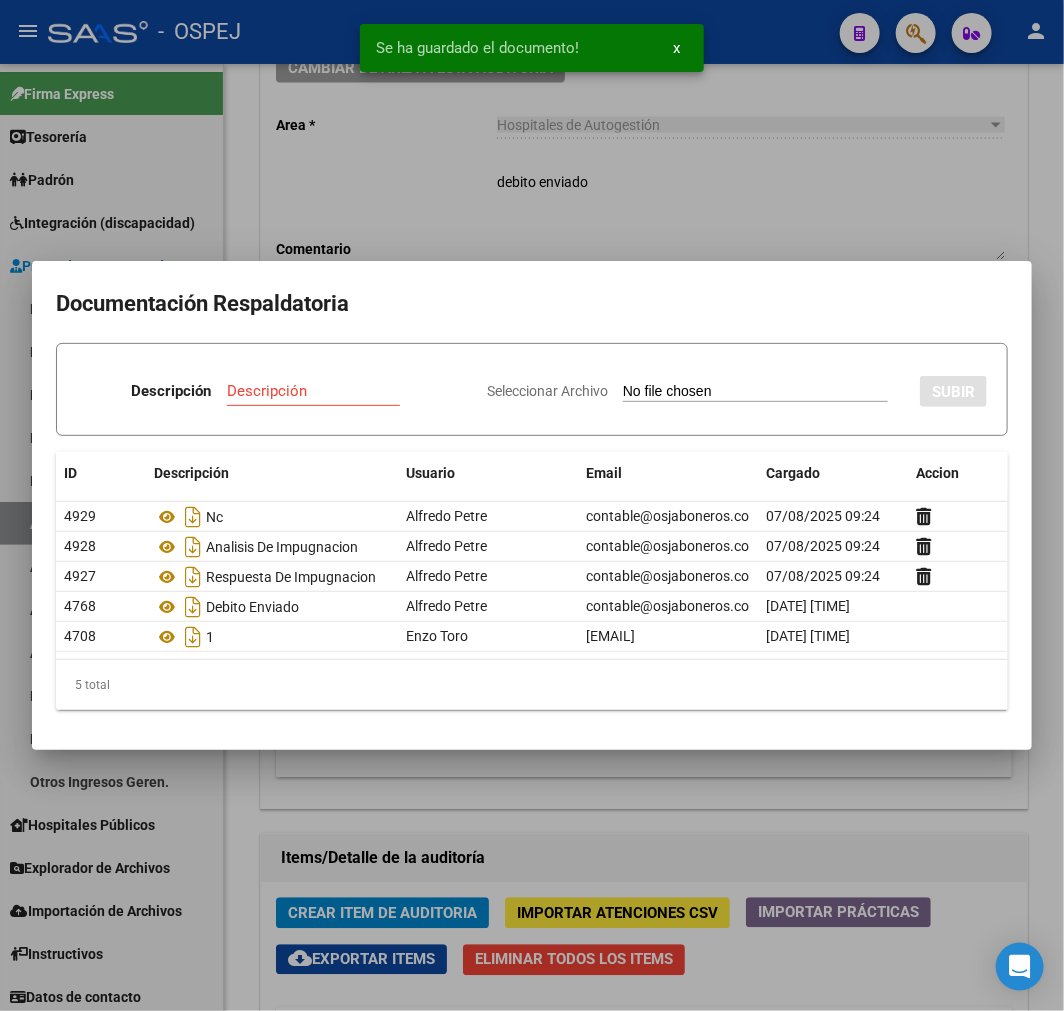 click at bounding box center [532, 505] 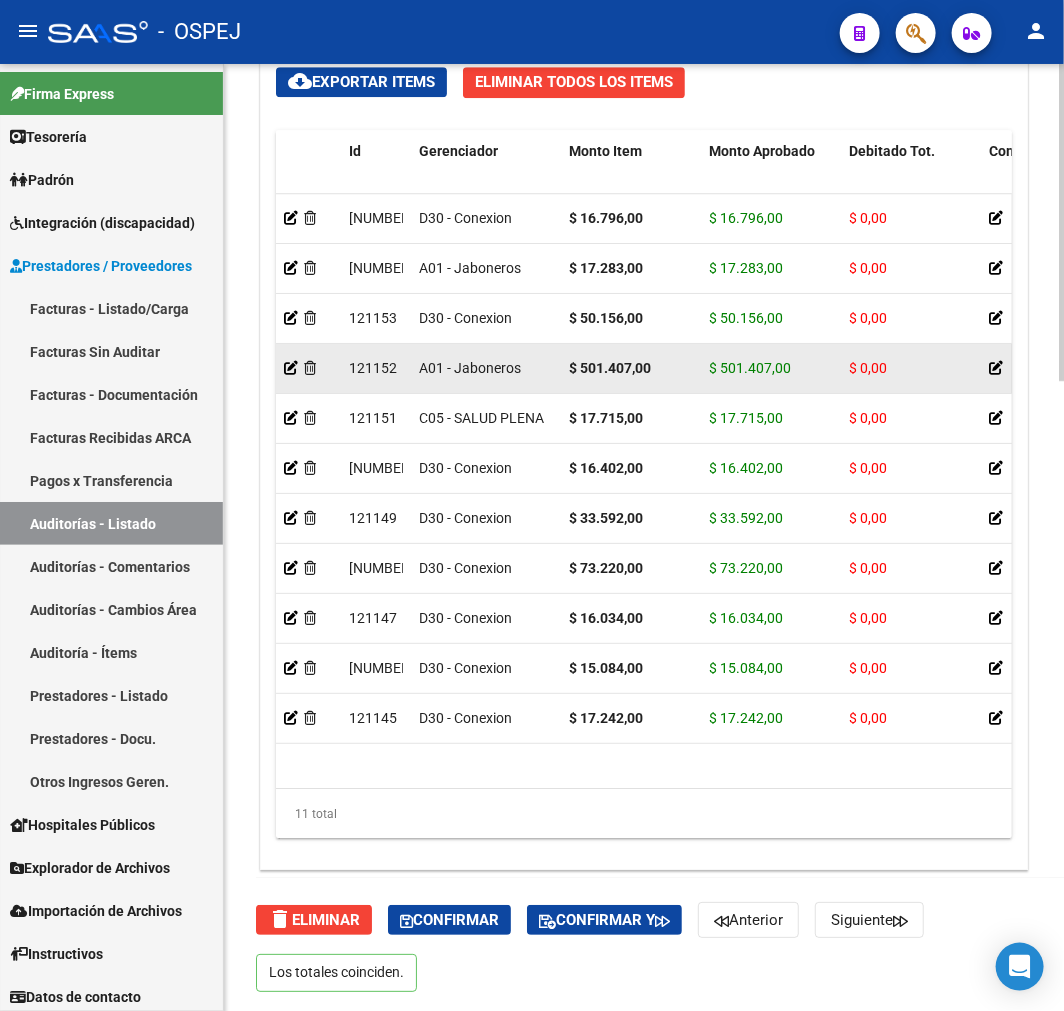 scroll, scrollTop: 1880, scrollLeft: 0, axis: vertical 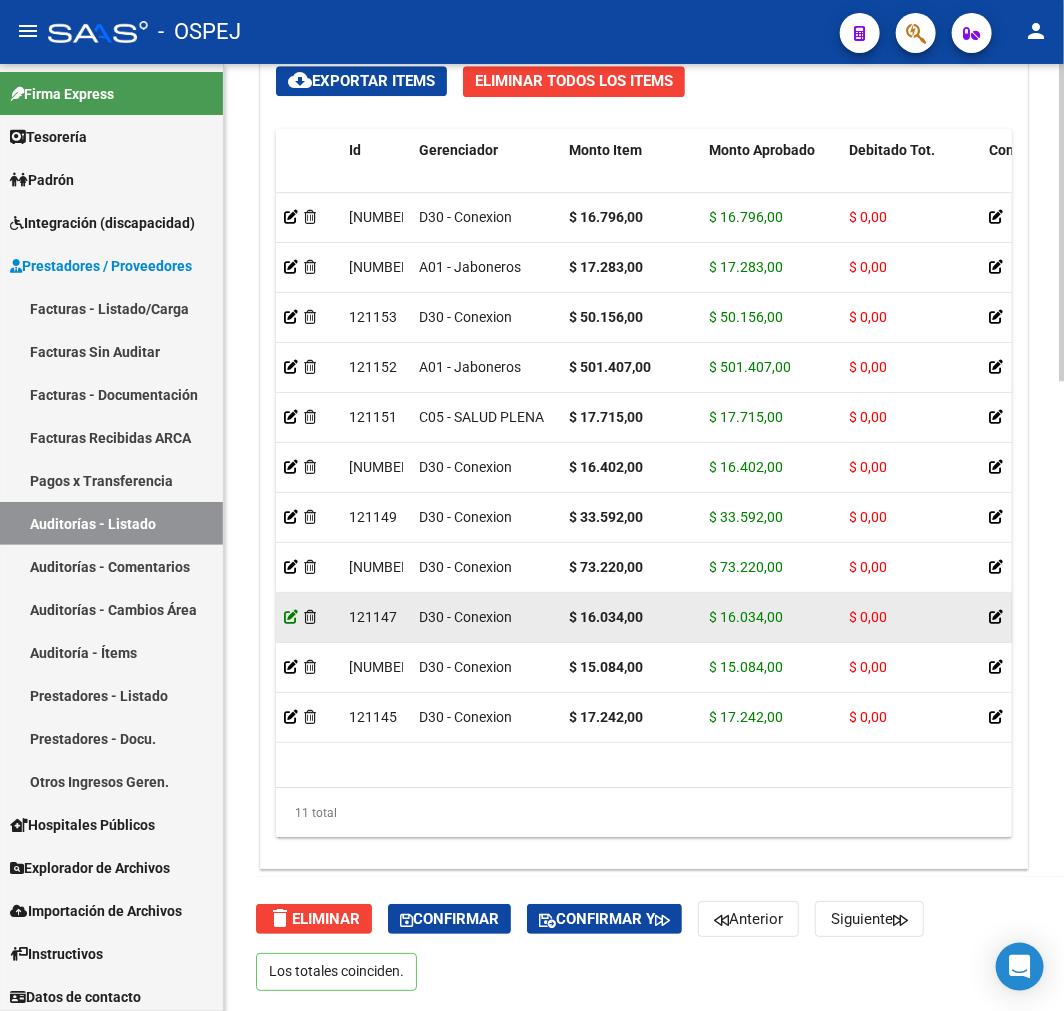 click 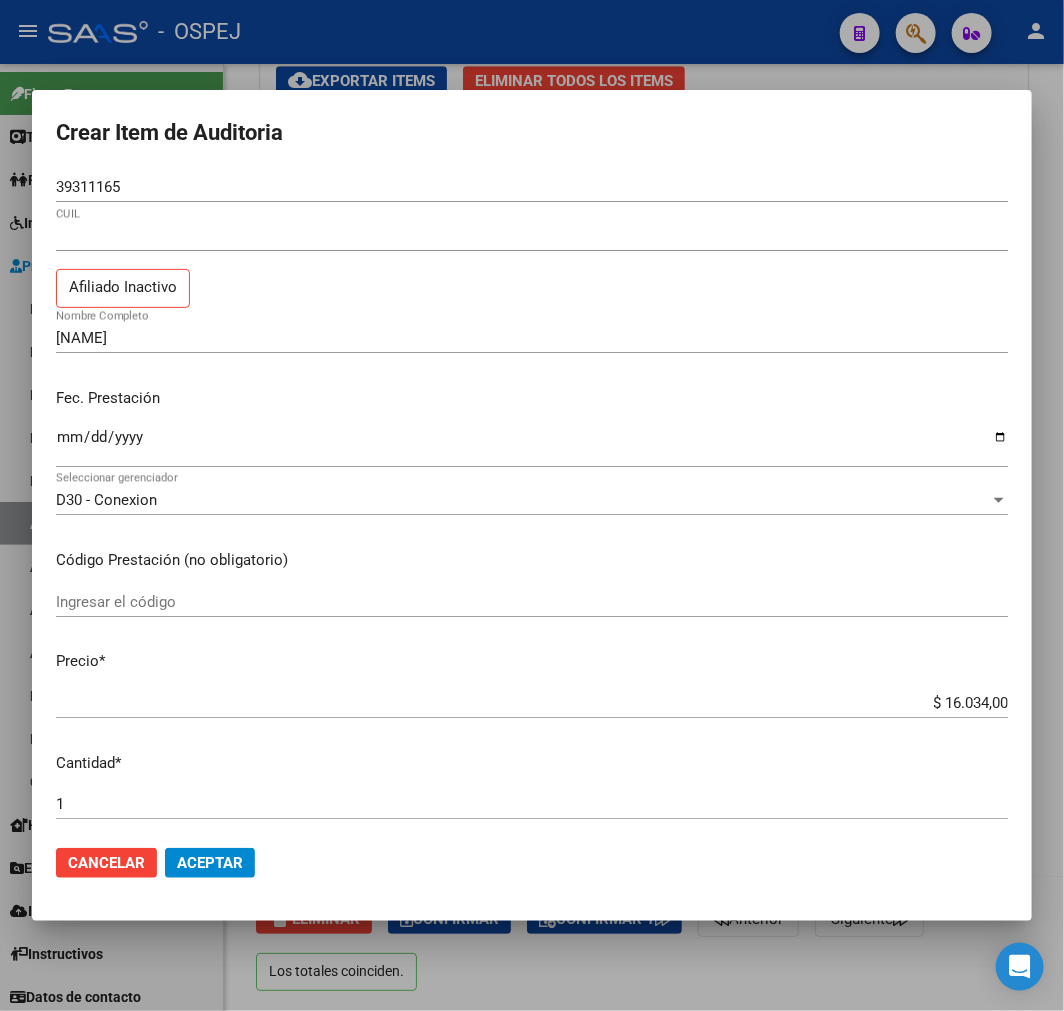 click on "Precio  *" at bounding box center [532, 661] 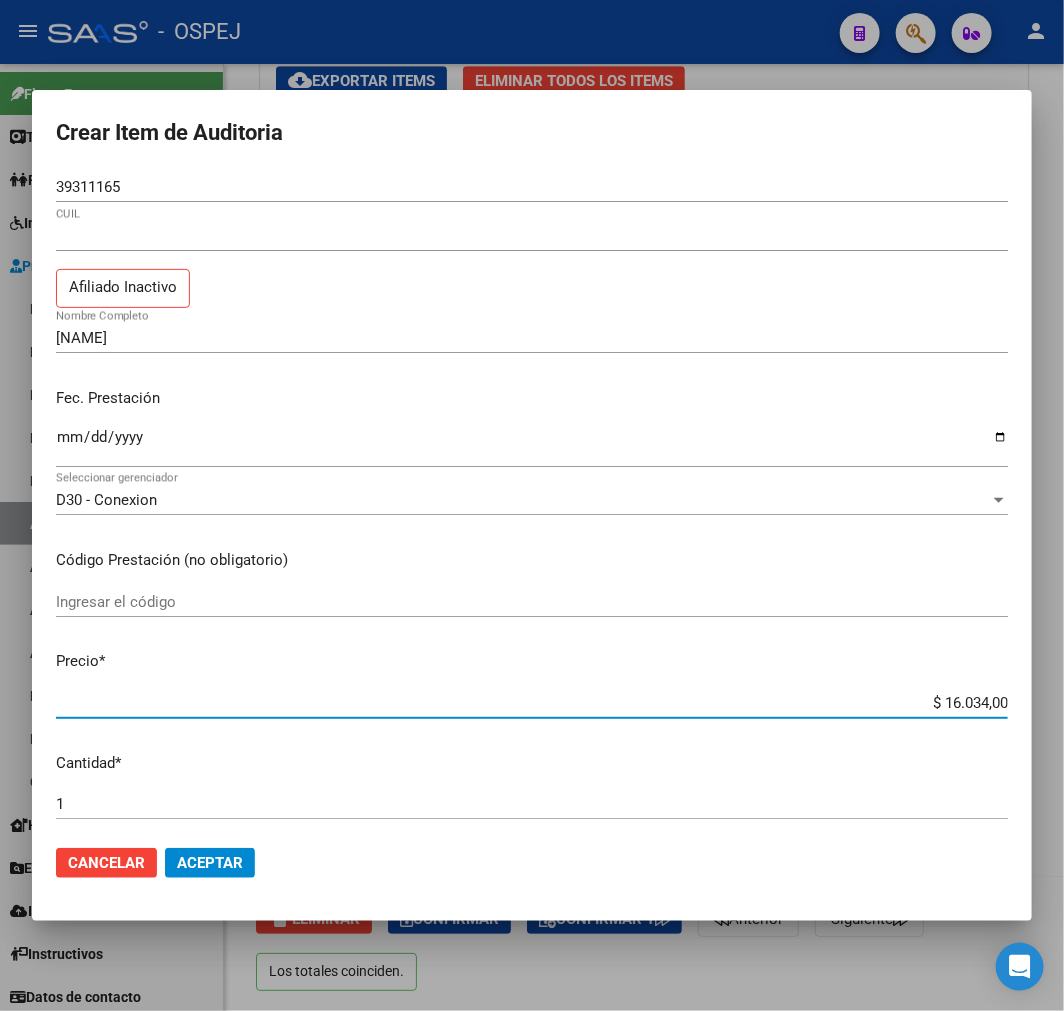 click on "$ 16.034,00" at bounding box center (532, 703) 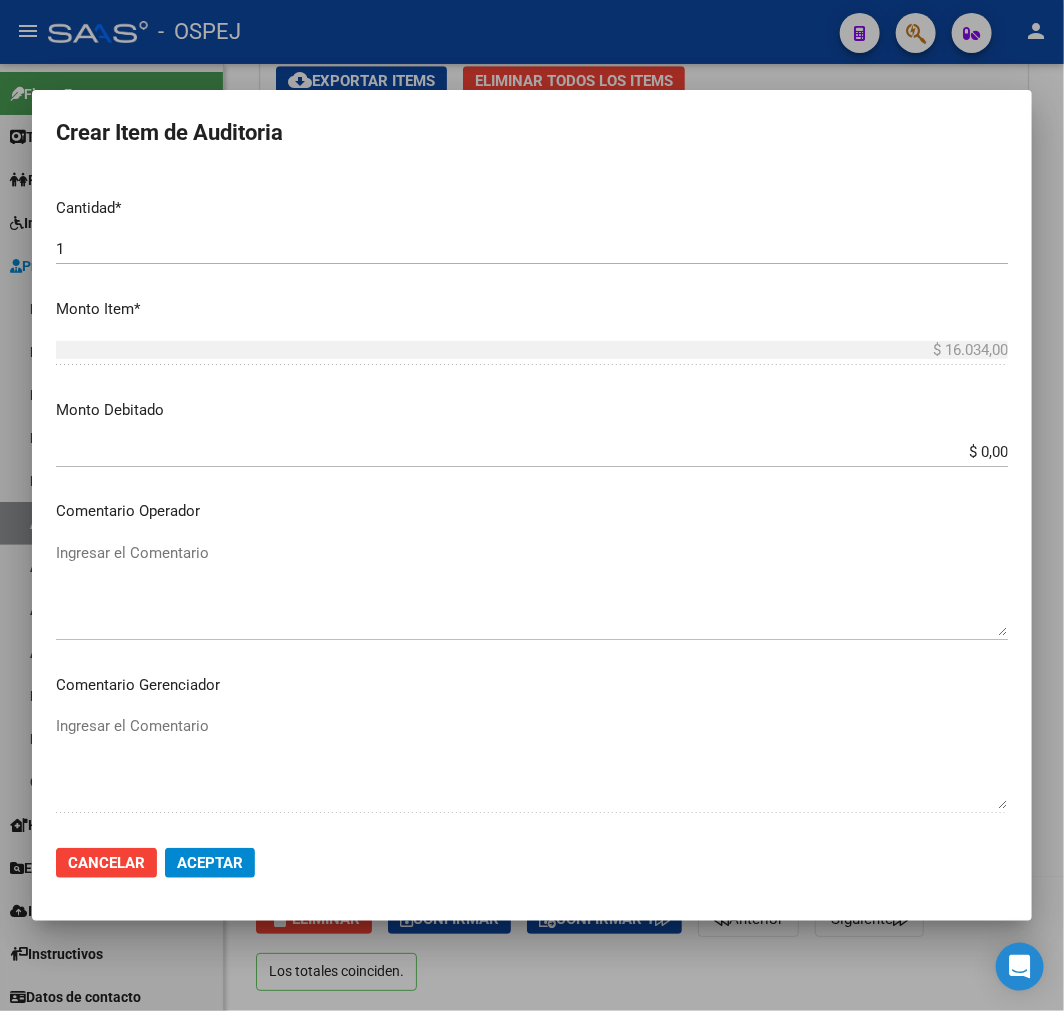click on "$ 0,00" at bounding box center [532, 452] 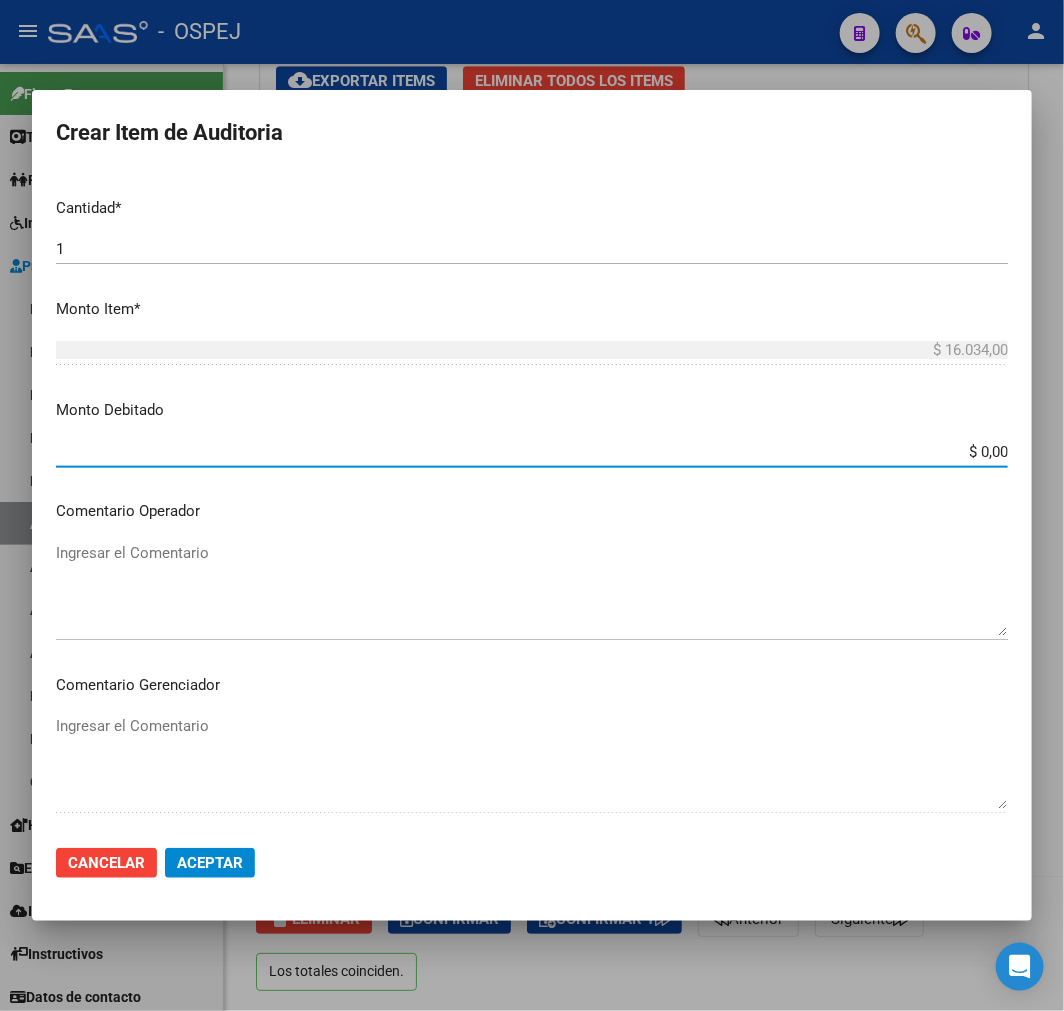 paste on "16.034" 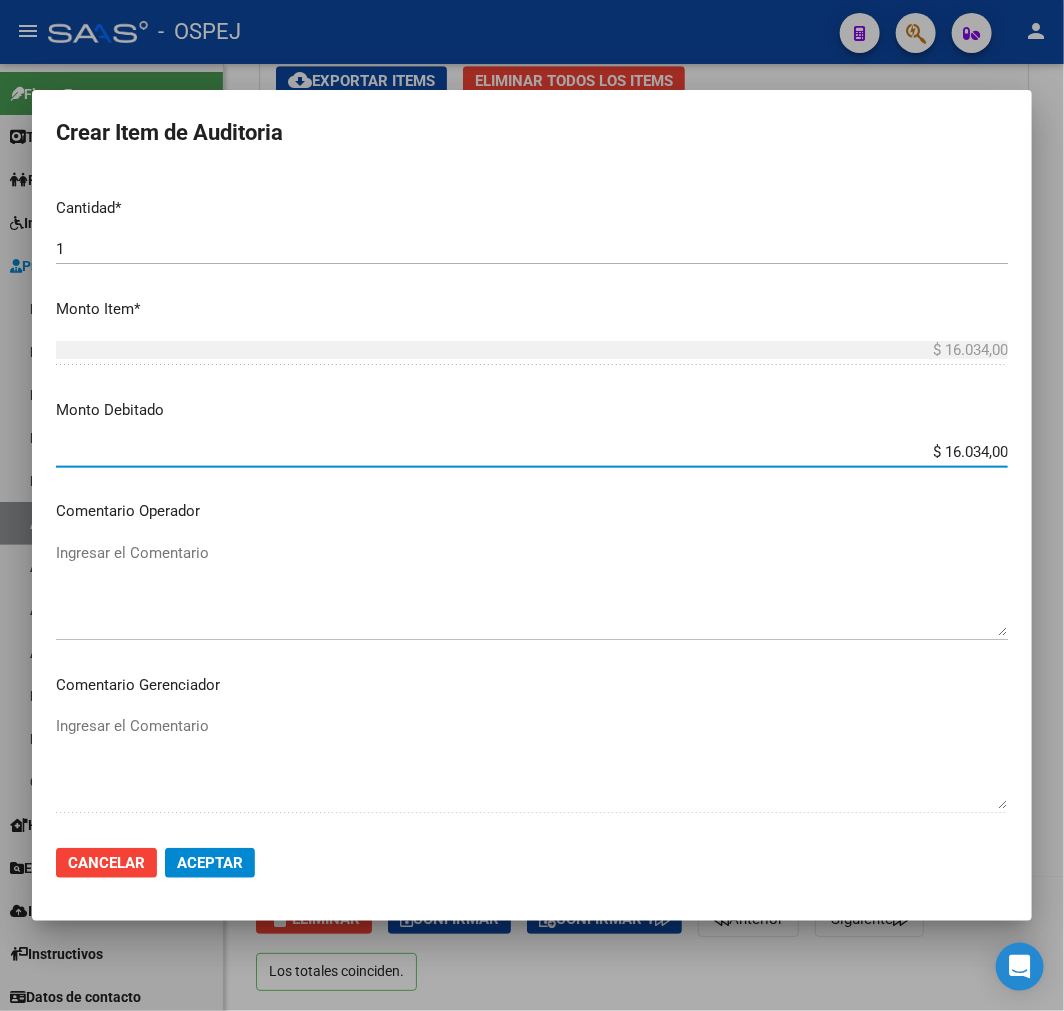 type on "$ 16.034,00" 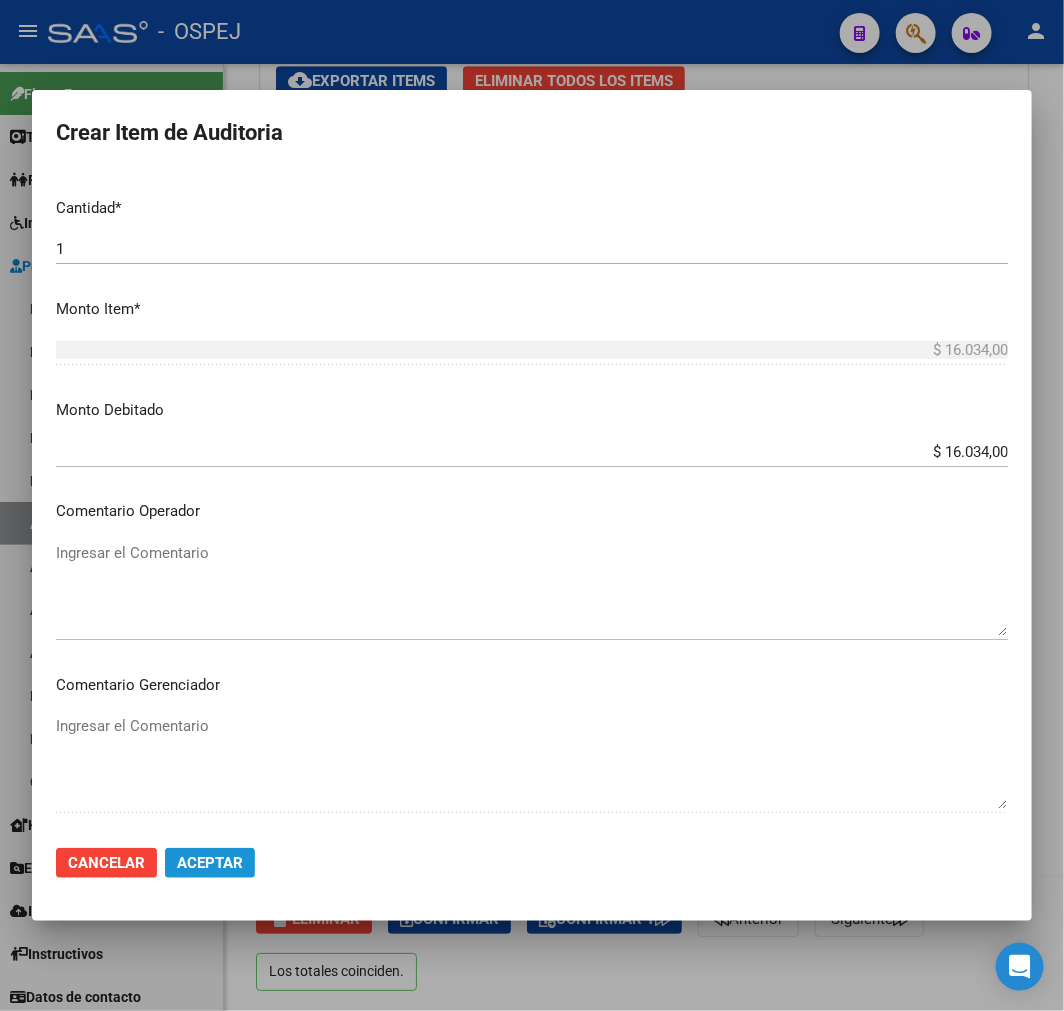 click on "Aceptar" 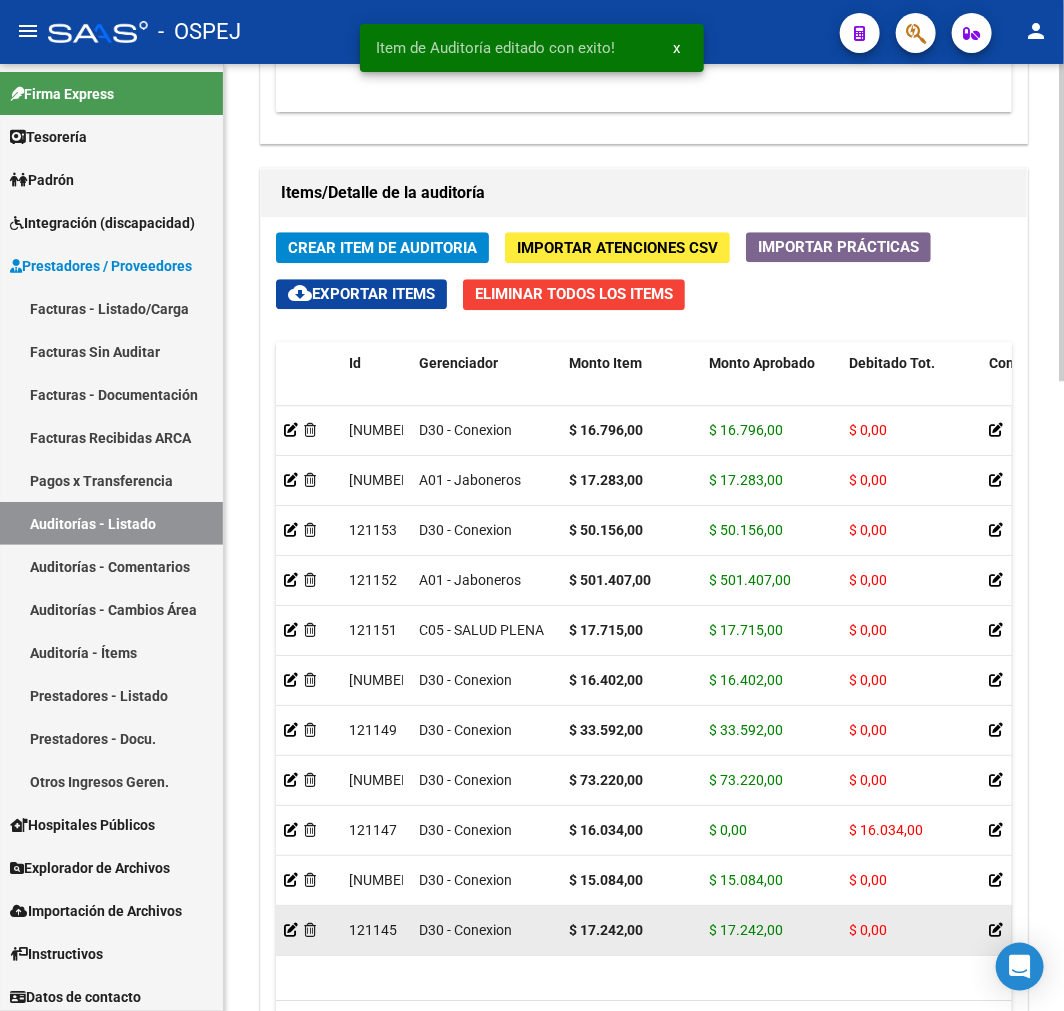scroll, scrollTop: 1880, scrollLeft: 0, axis: vertical 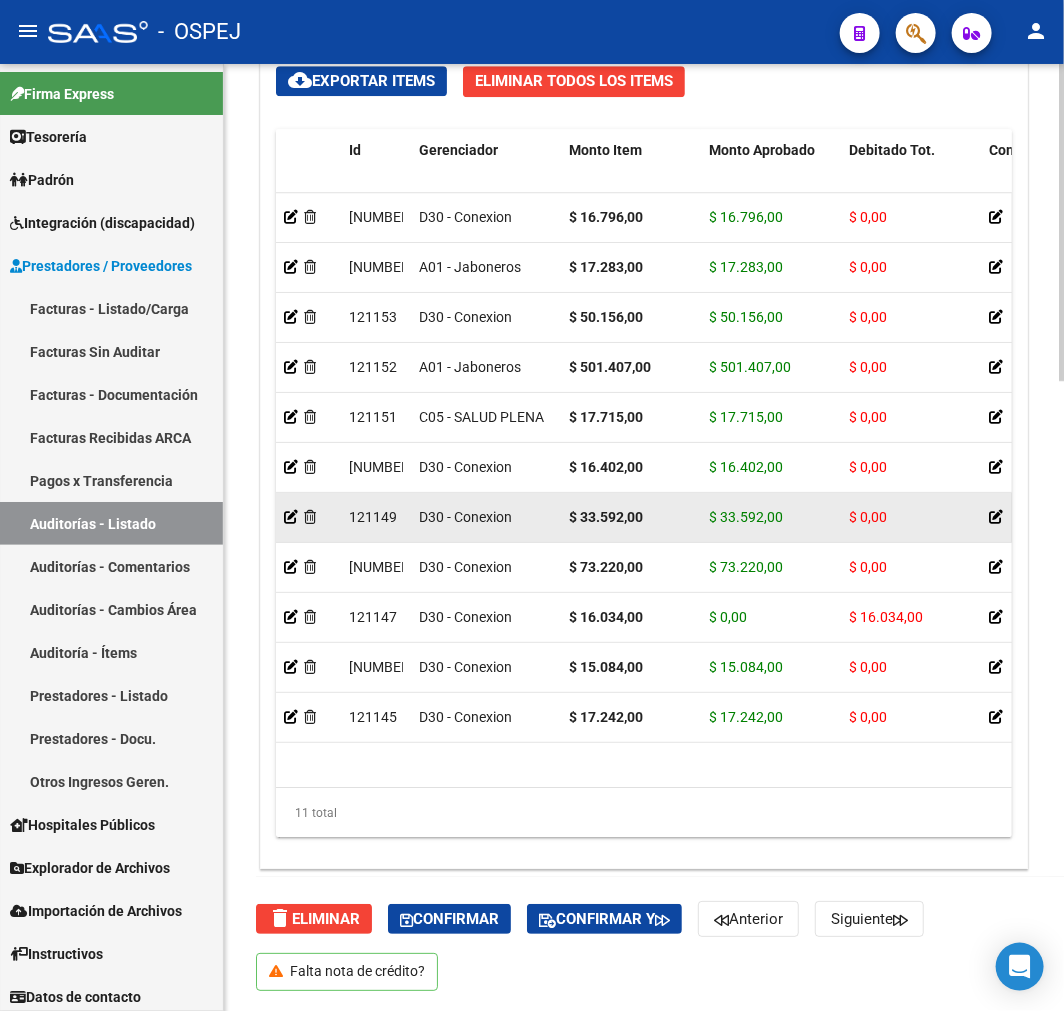 click 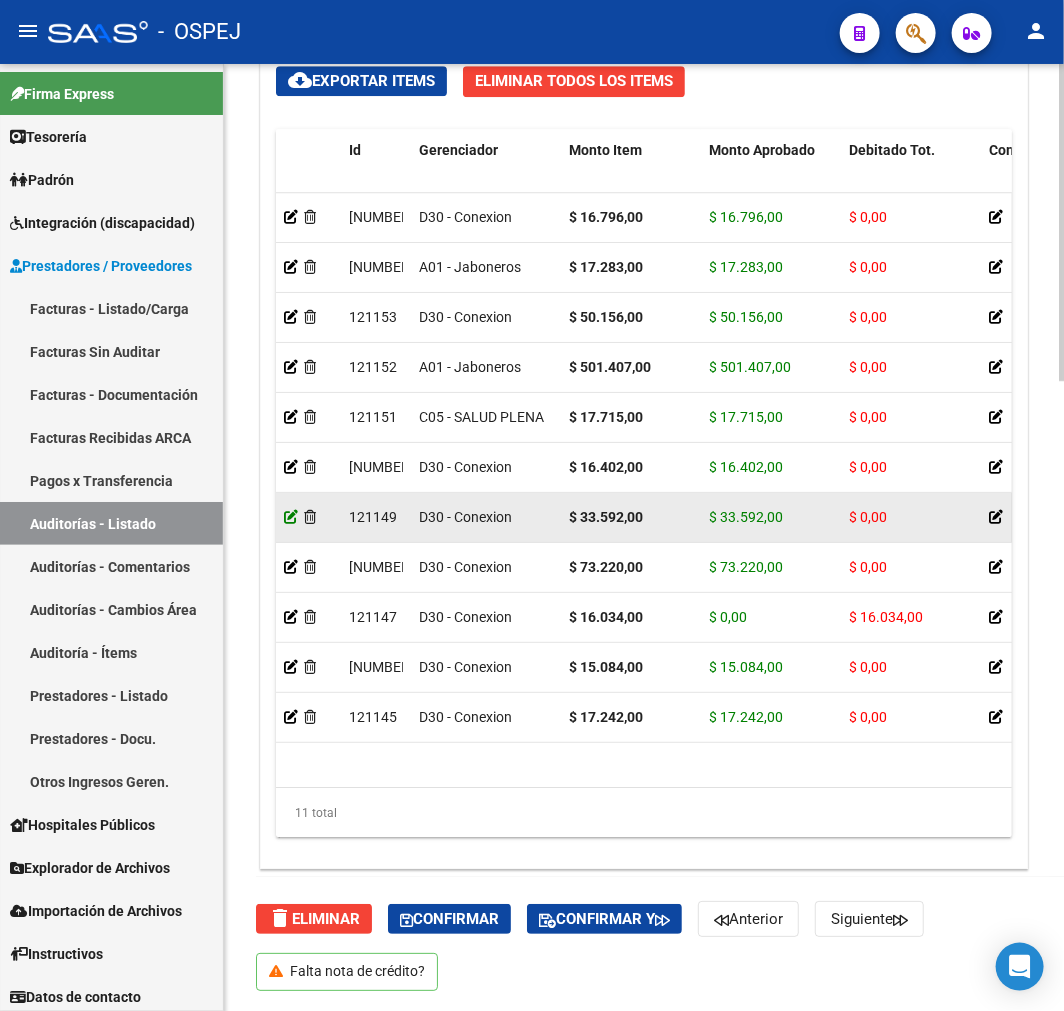 click 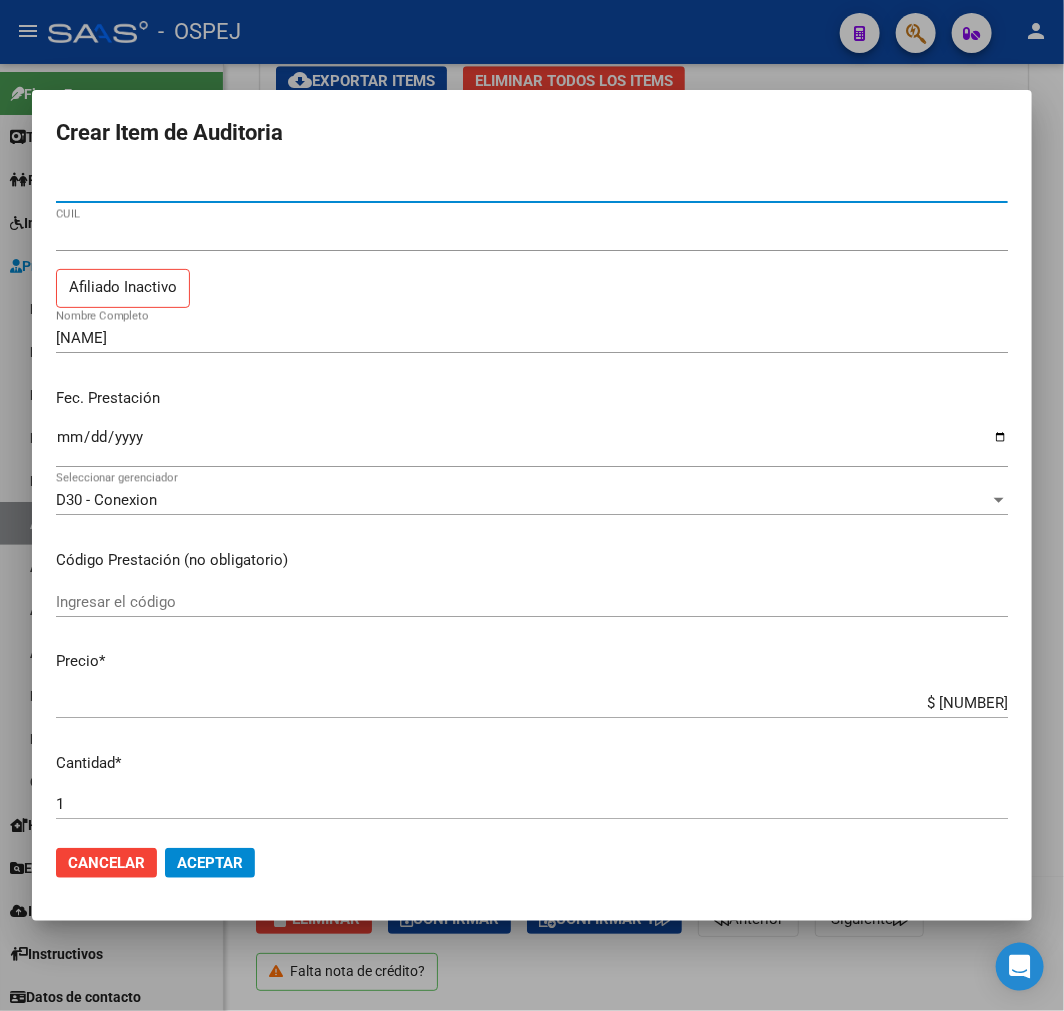 click on "$ 33.592,00" at bounding box center [532, 703] 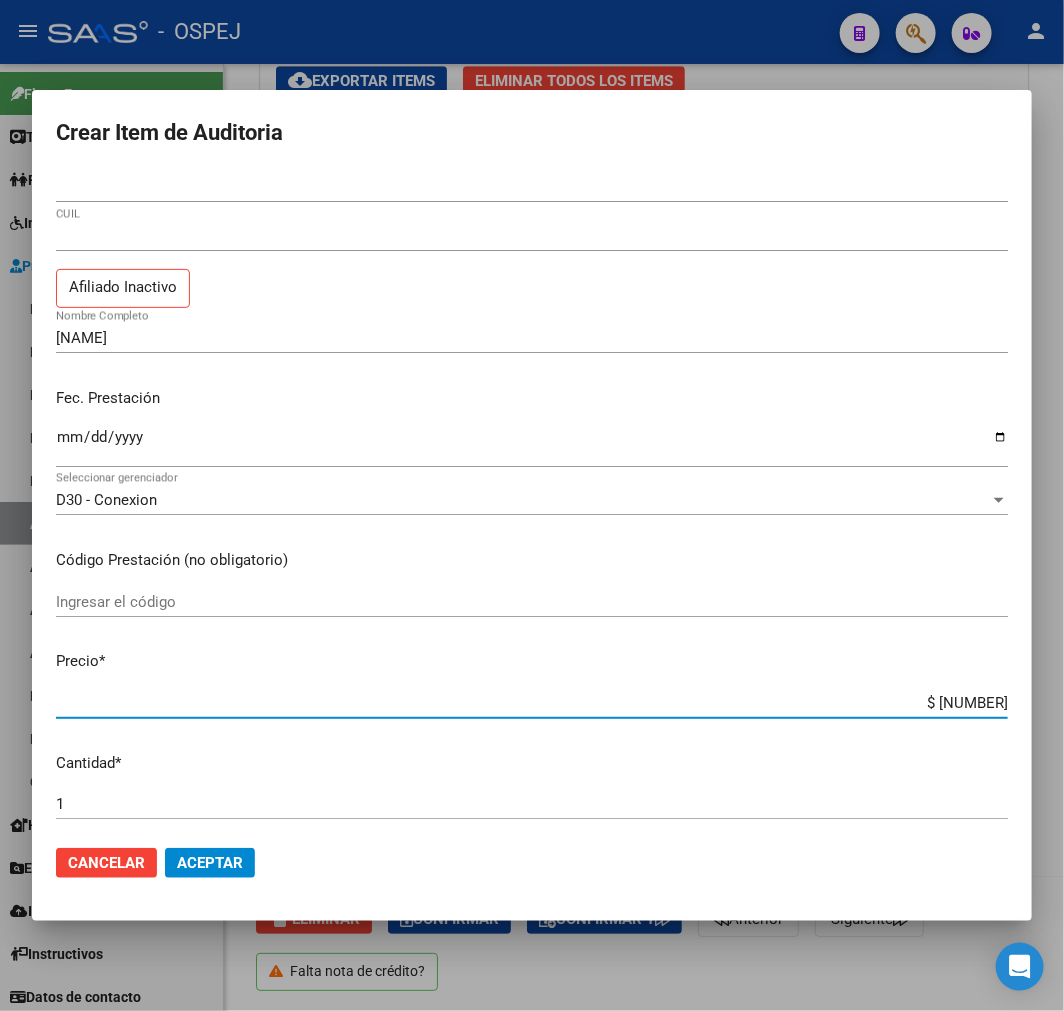 click on "$ 33.592,00" at bounding box center [532, 703] 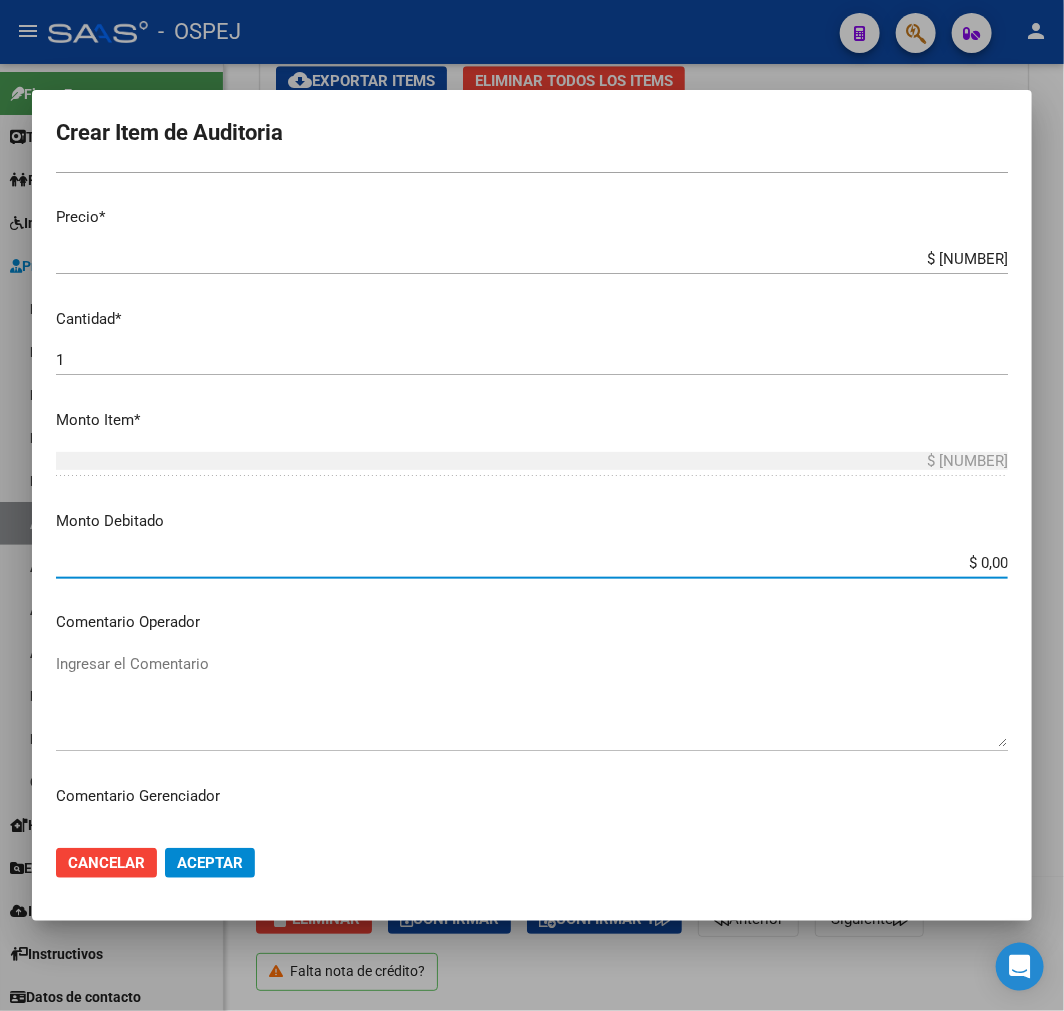click on "$ 0,00" at bounding box center (532, 563) 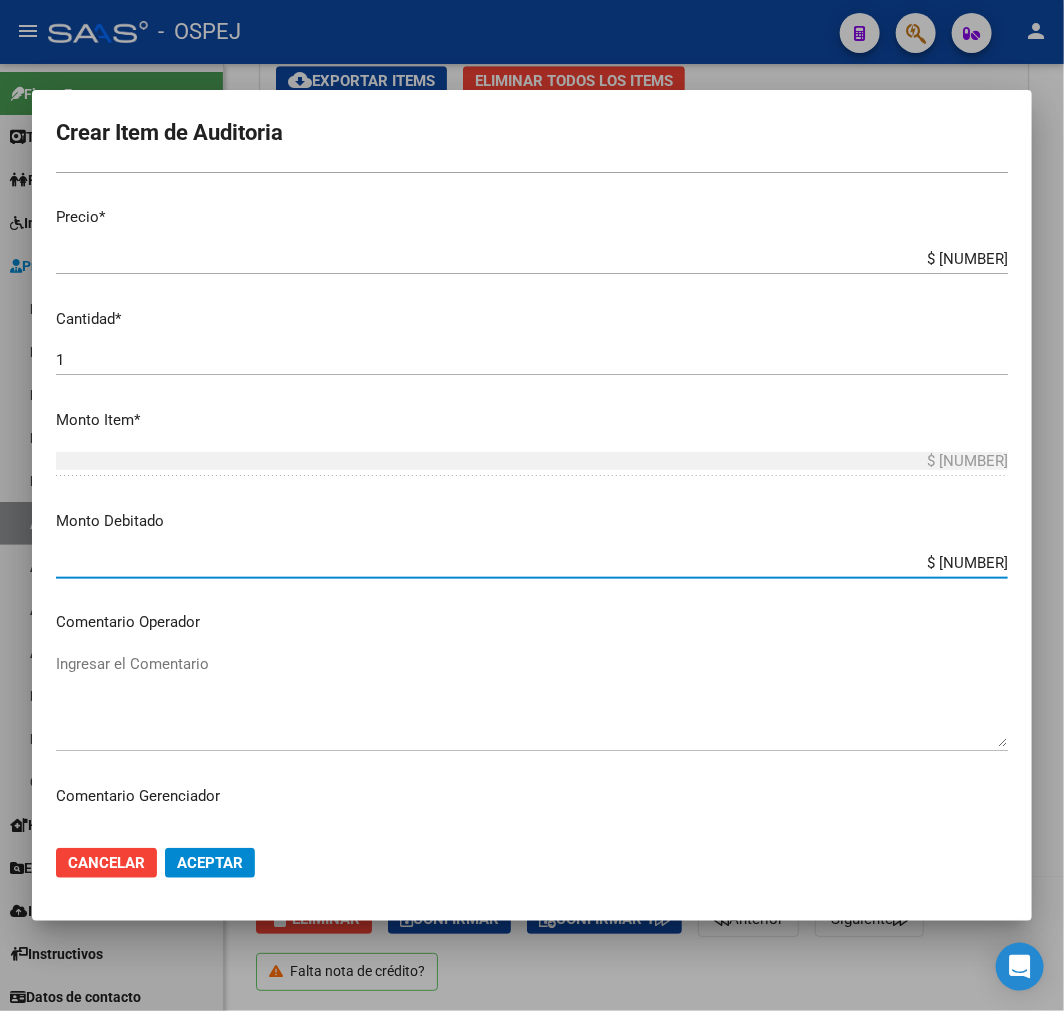 type on "$ 33.592,00" 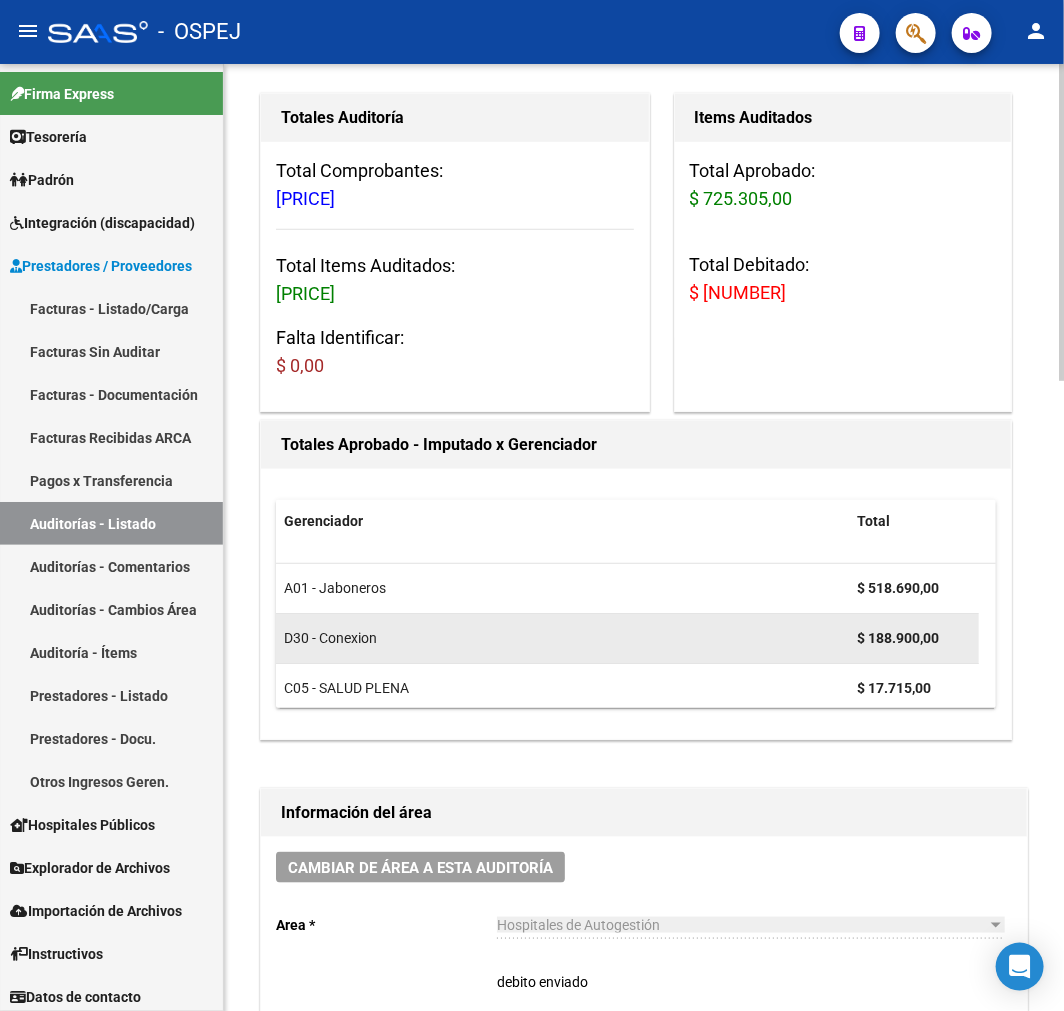 scroll, scrollTop: 222, scrollLeft: 0, axis: vertical 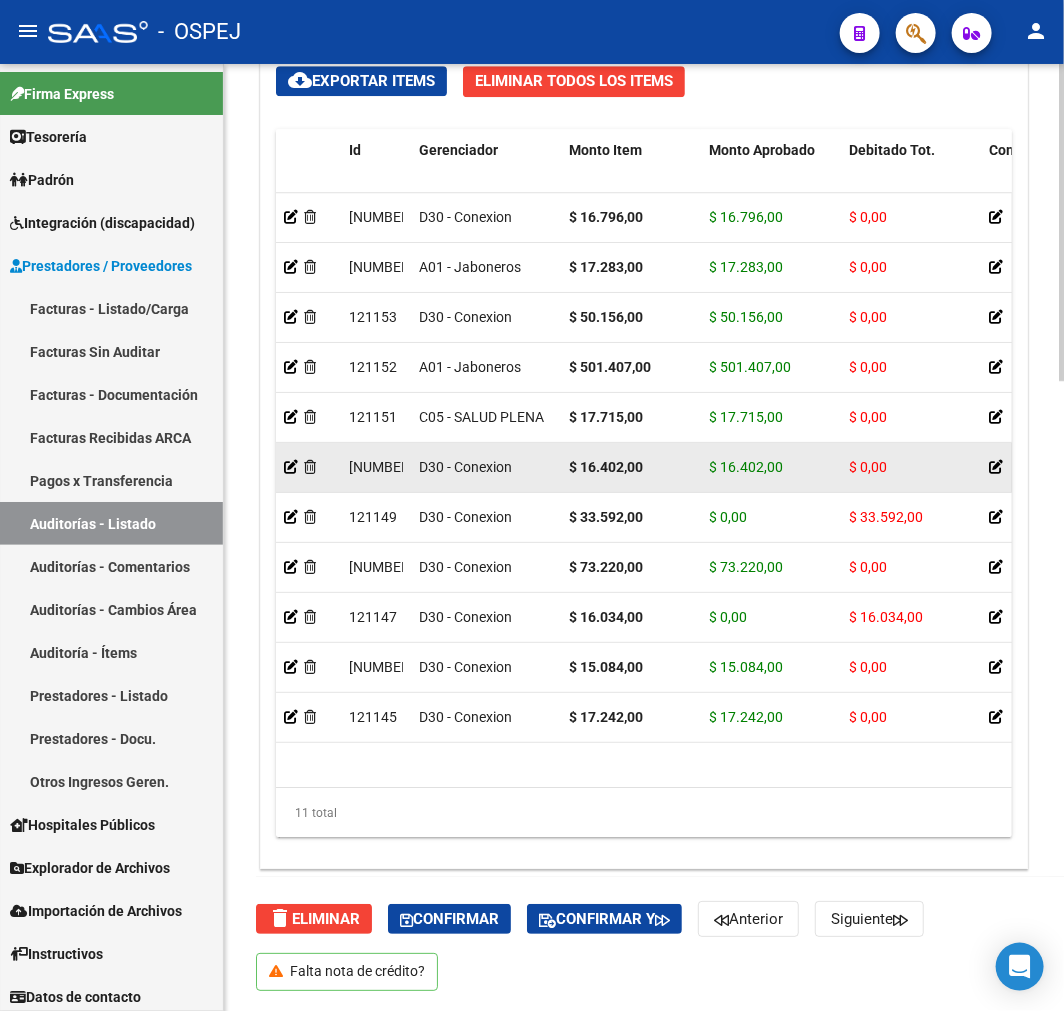 click 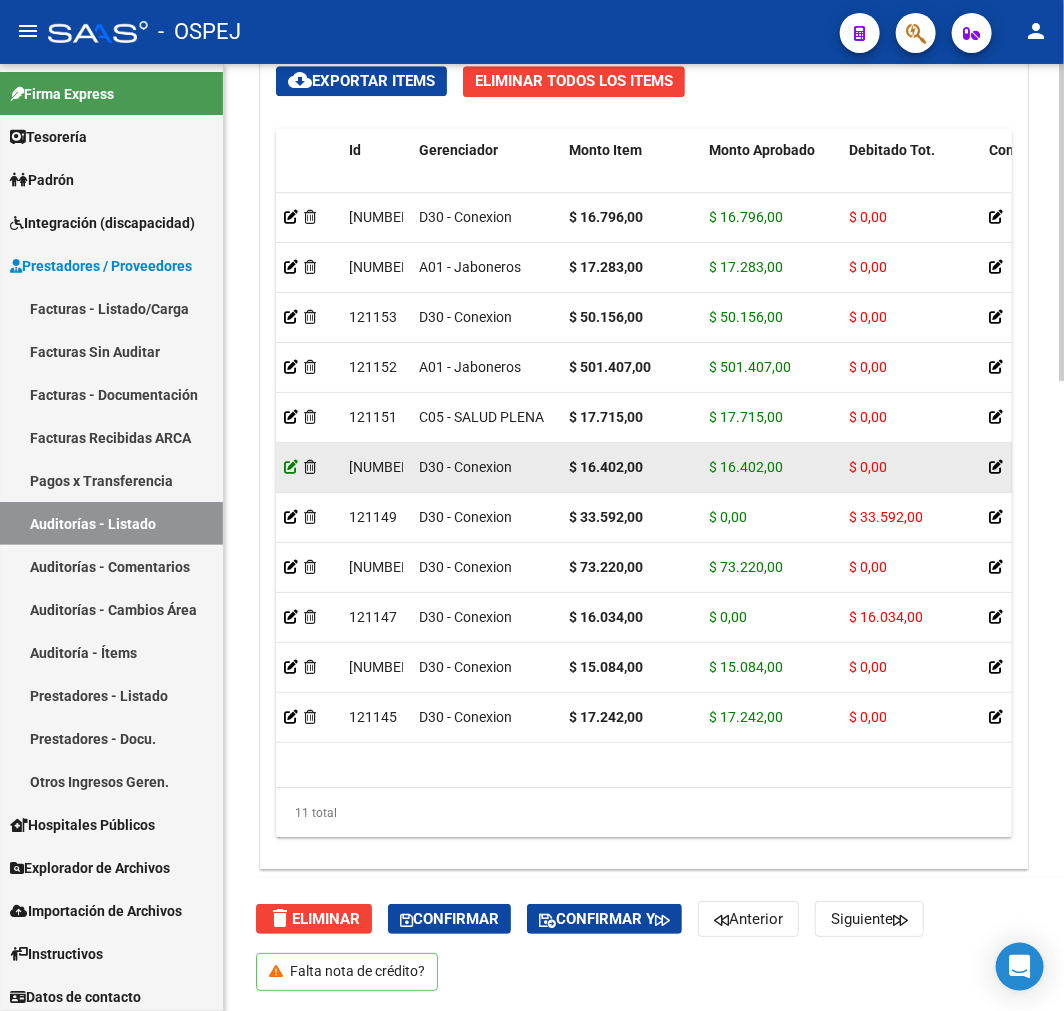 click 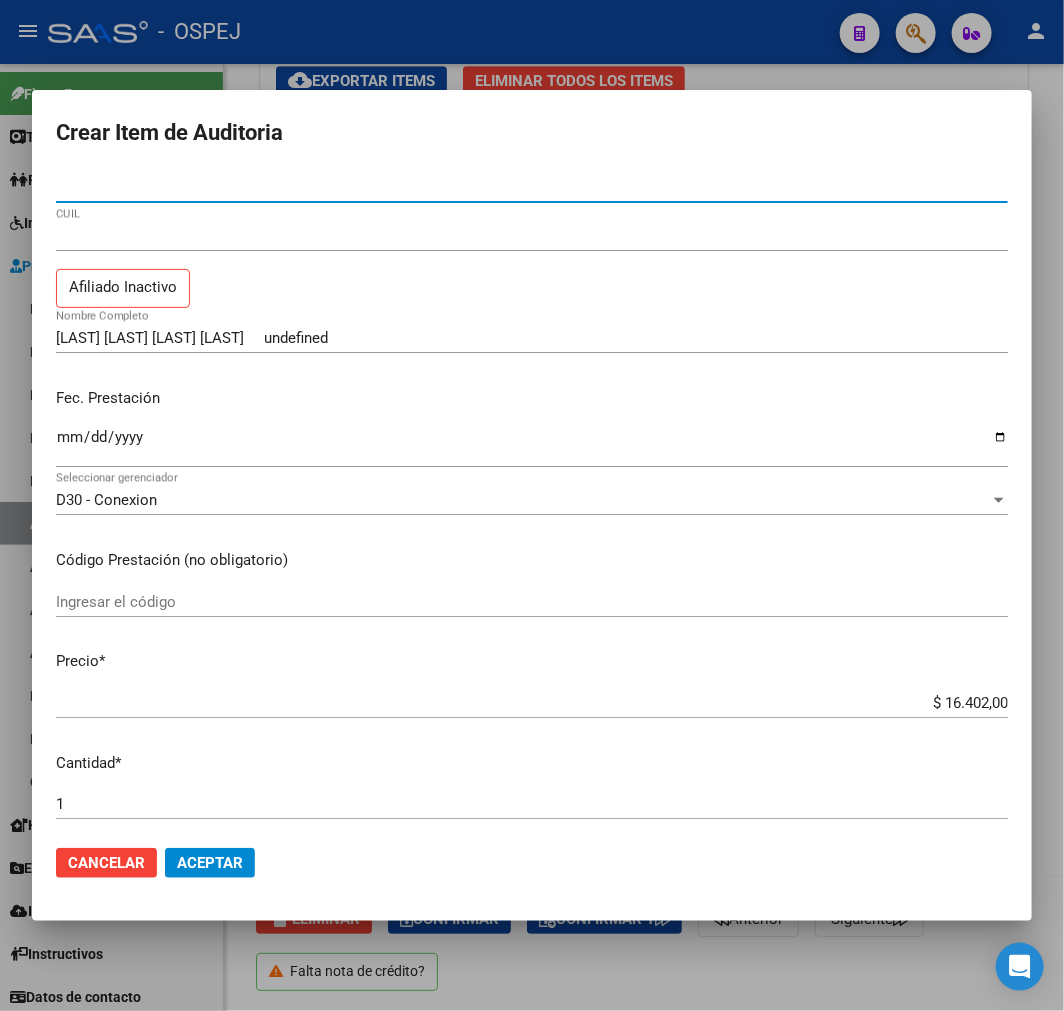 click on "$ 16.402,00" at bounding box center [532, 703] 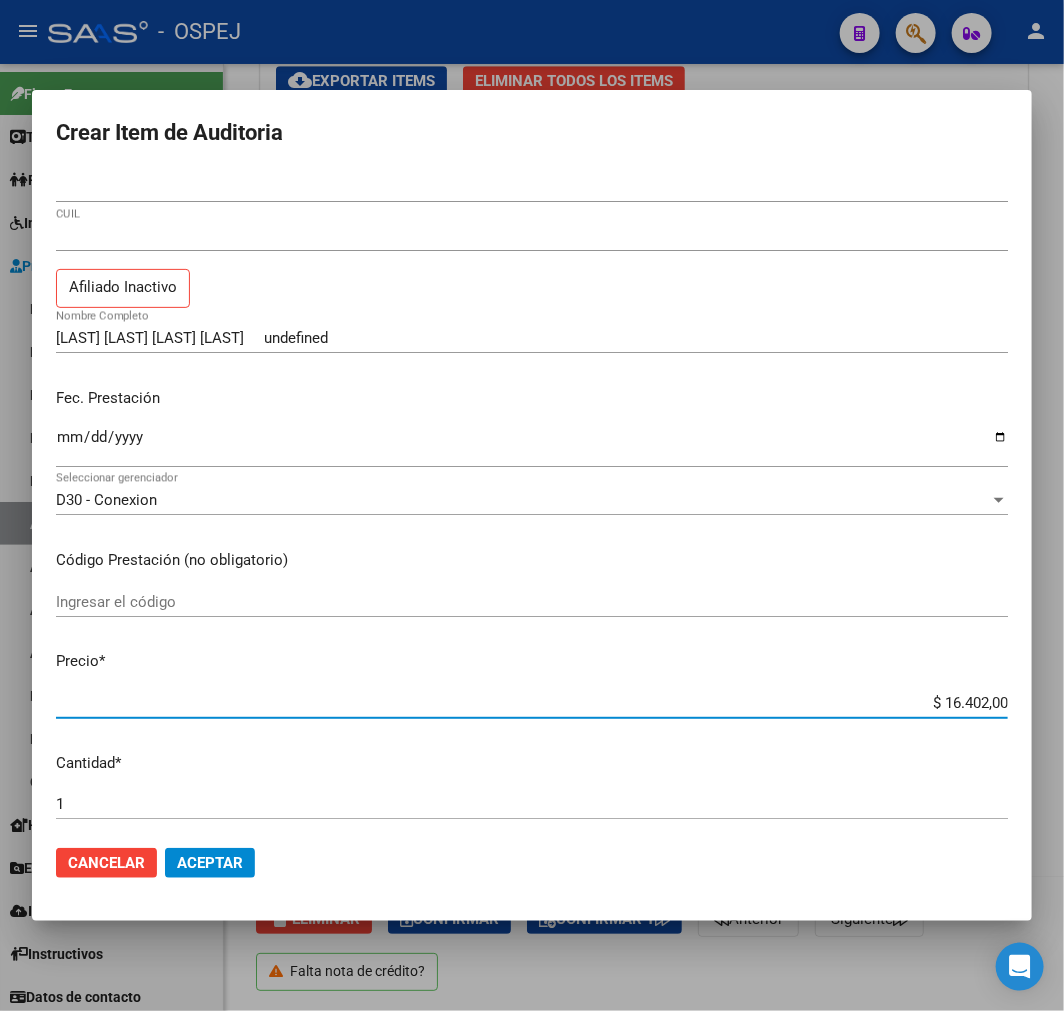 click on "$ 16.402,00" at bounding box center [532, 703] 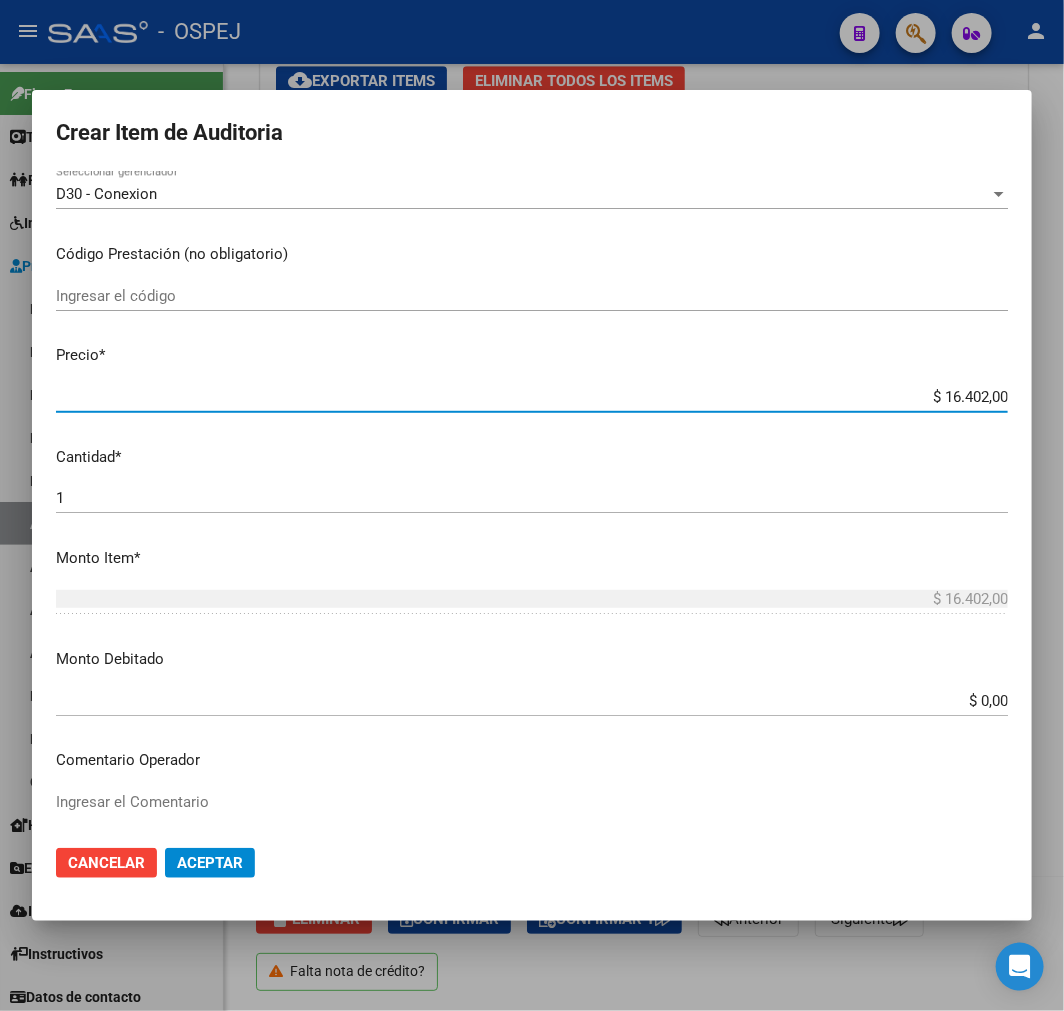 scroll, scrollTop: 555, scrollLeft: 0, axis: vertical 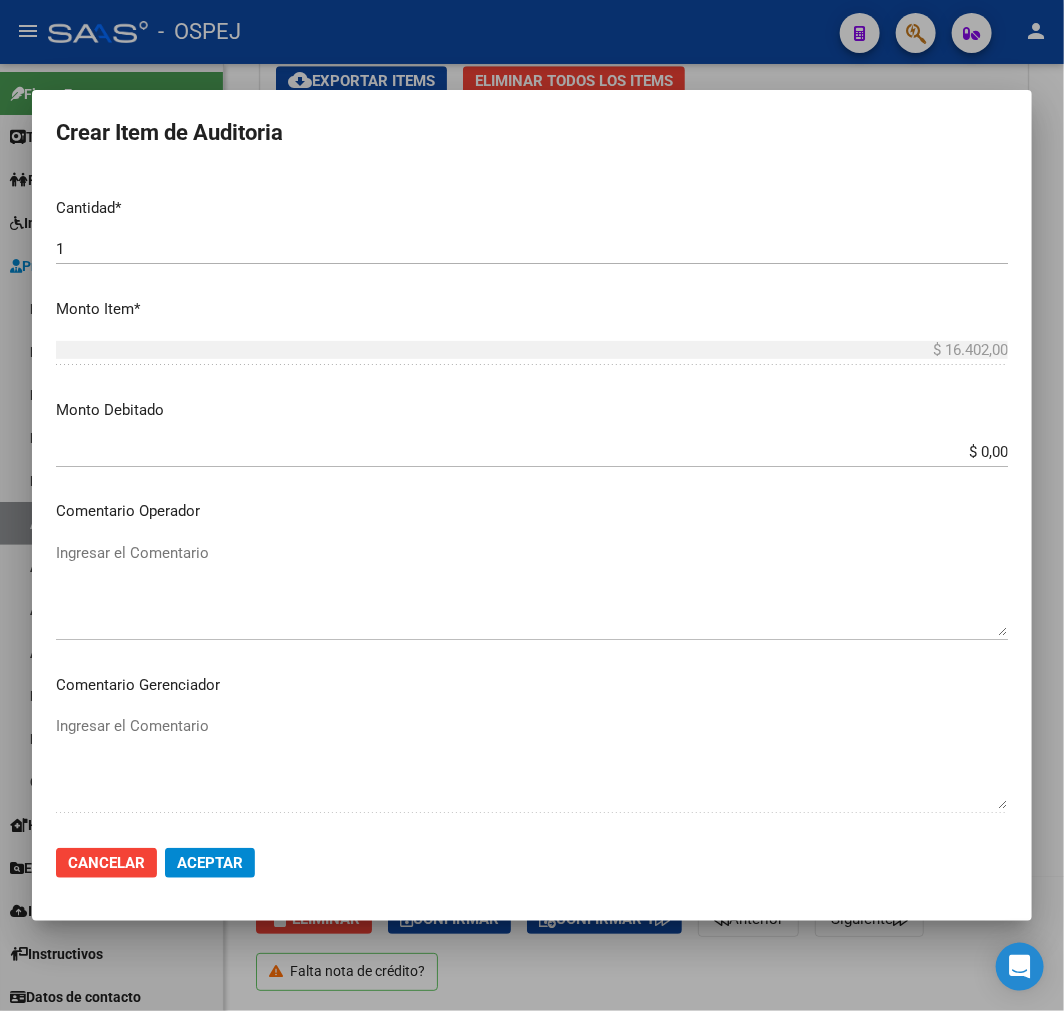 click on "$ 0,00" at bounding box center [532, 452] 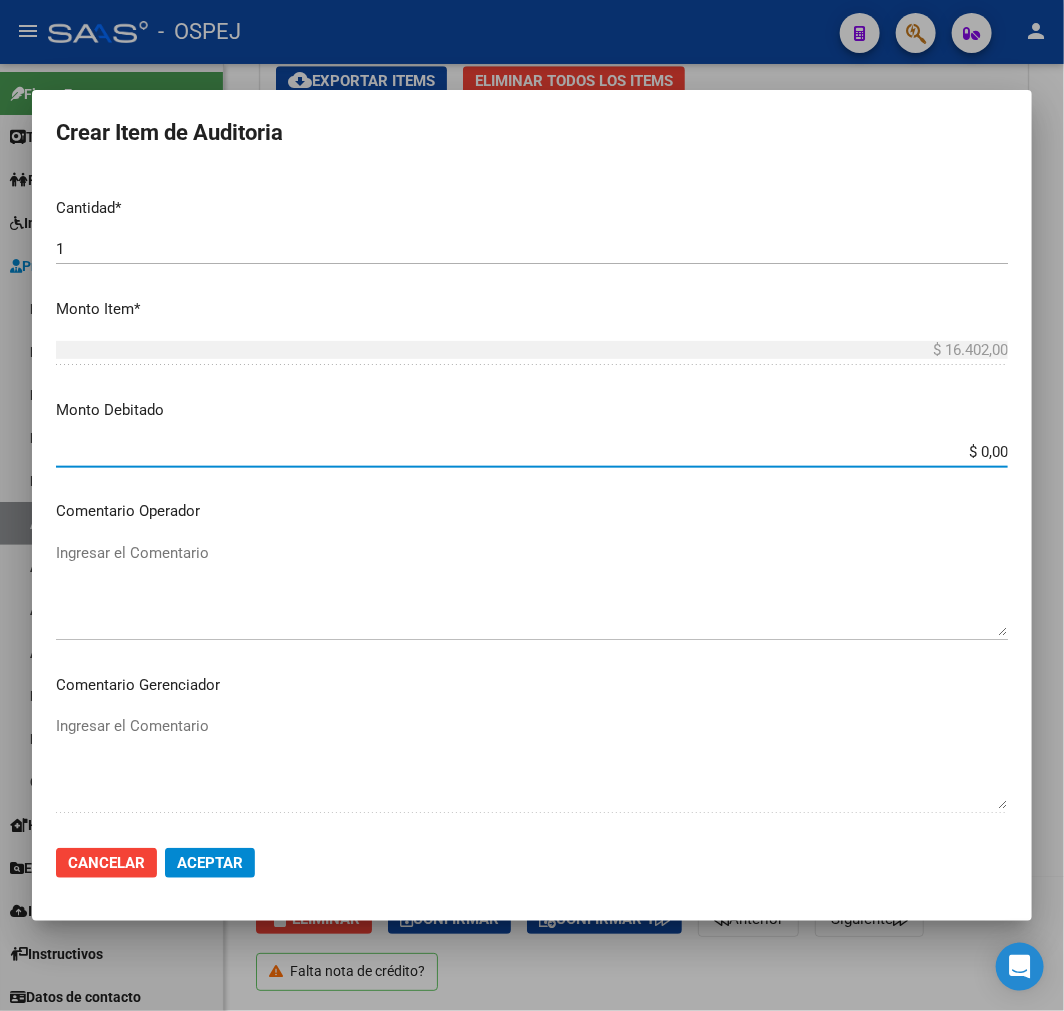 click on "$ 0,00" at bounding box center [532, 452] 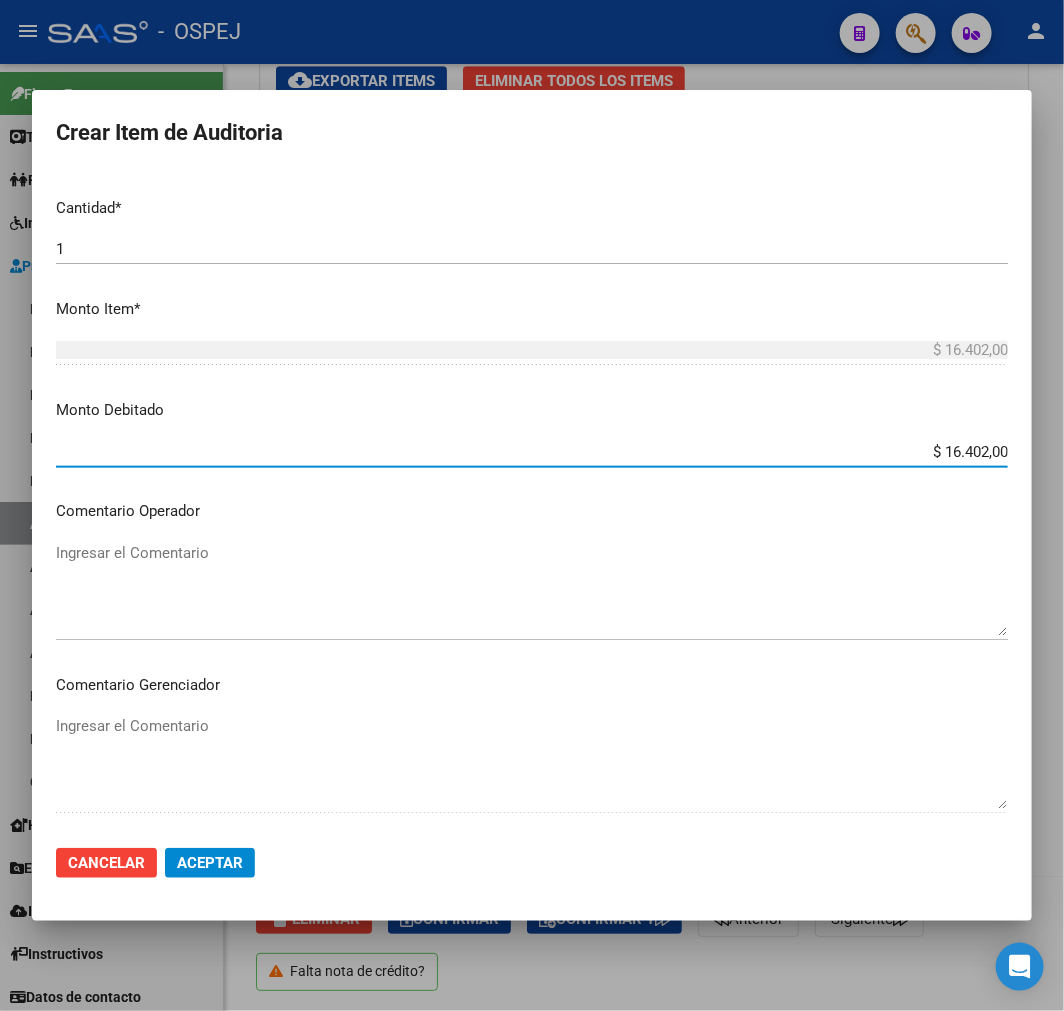 type on "$ 16.402,00" 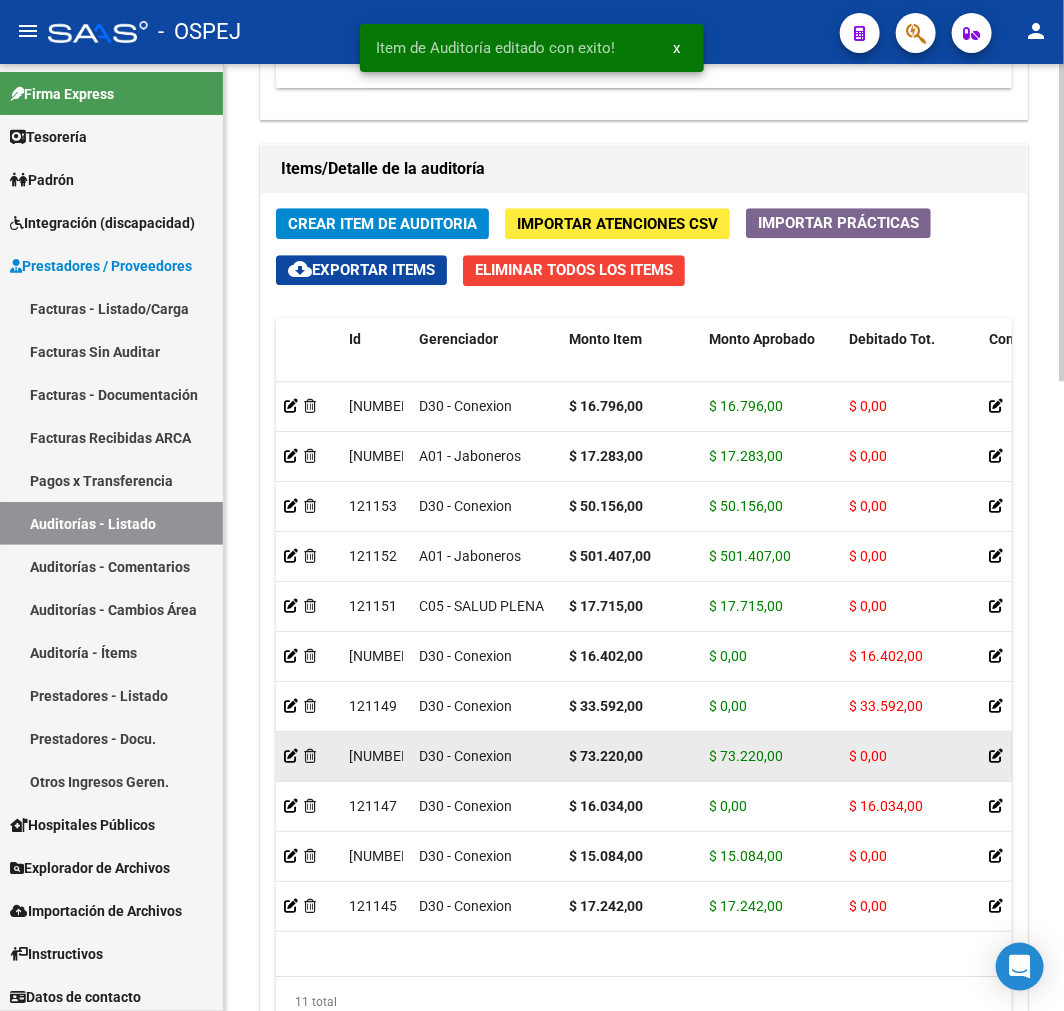 scroll, scrollTop: 1880, scrollLeft: 0, axis: vertical 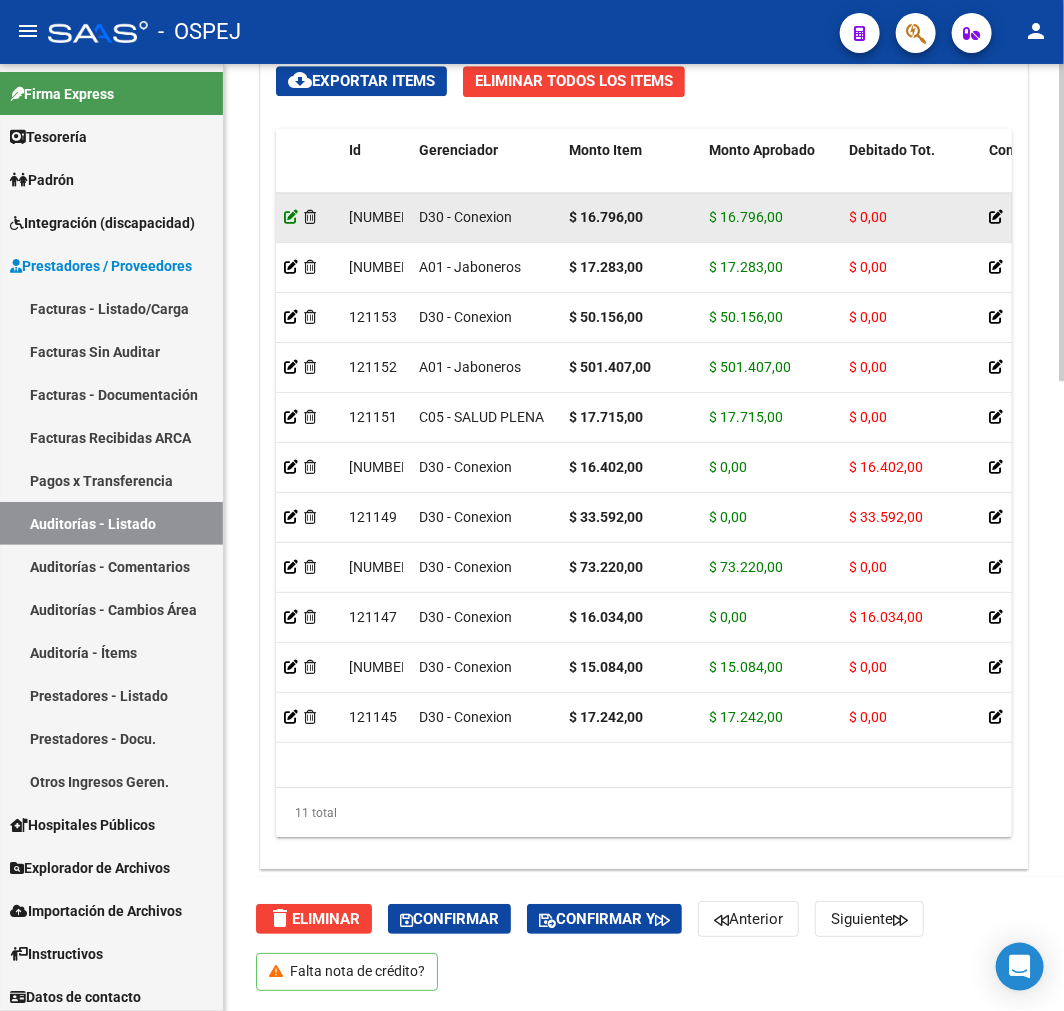 click 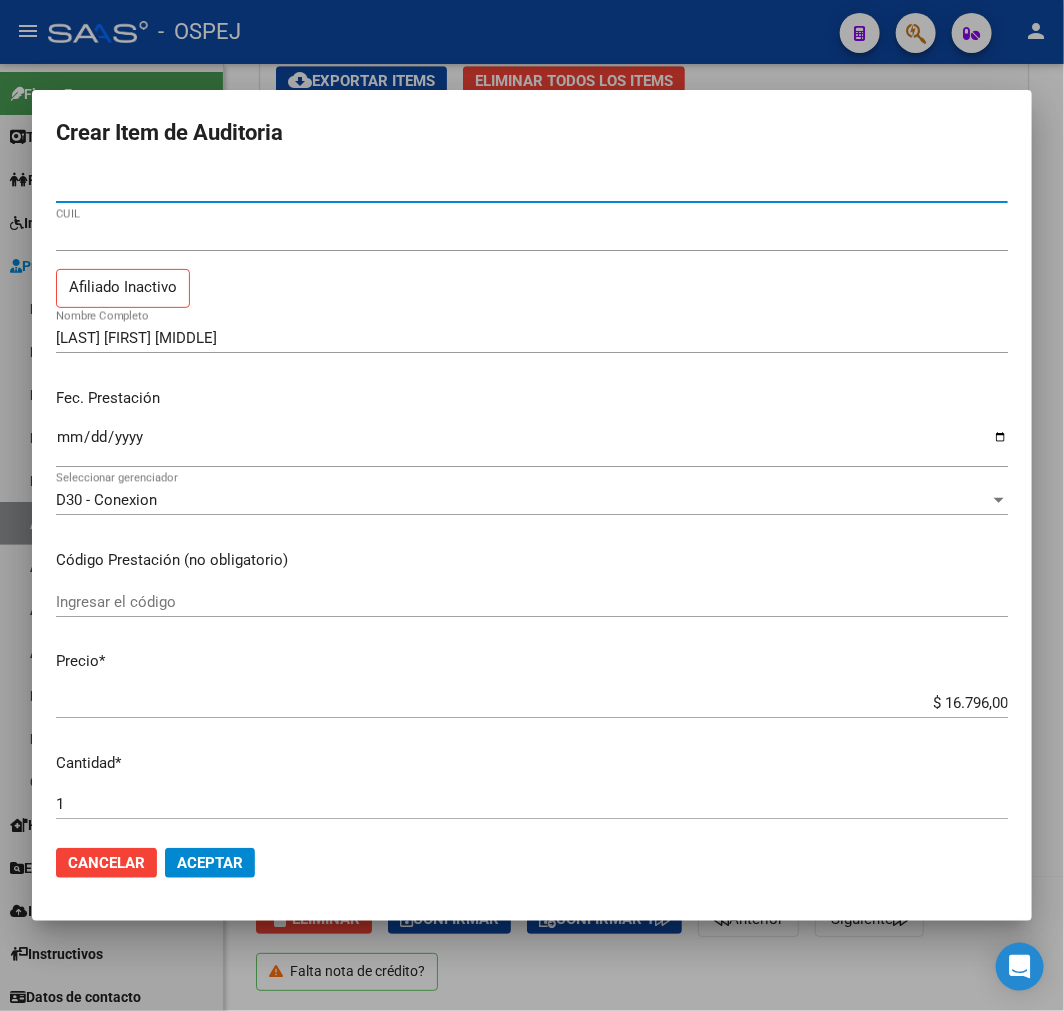 click on "$ 16.796,00" at bounding box center [532, 703] 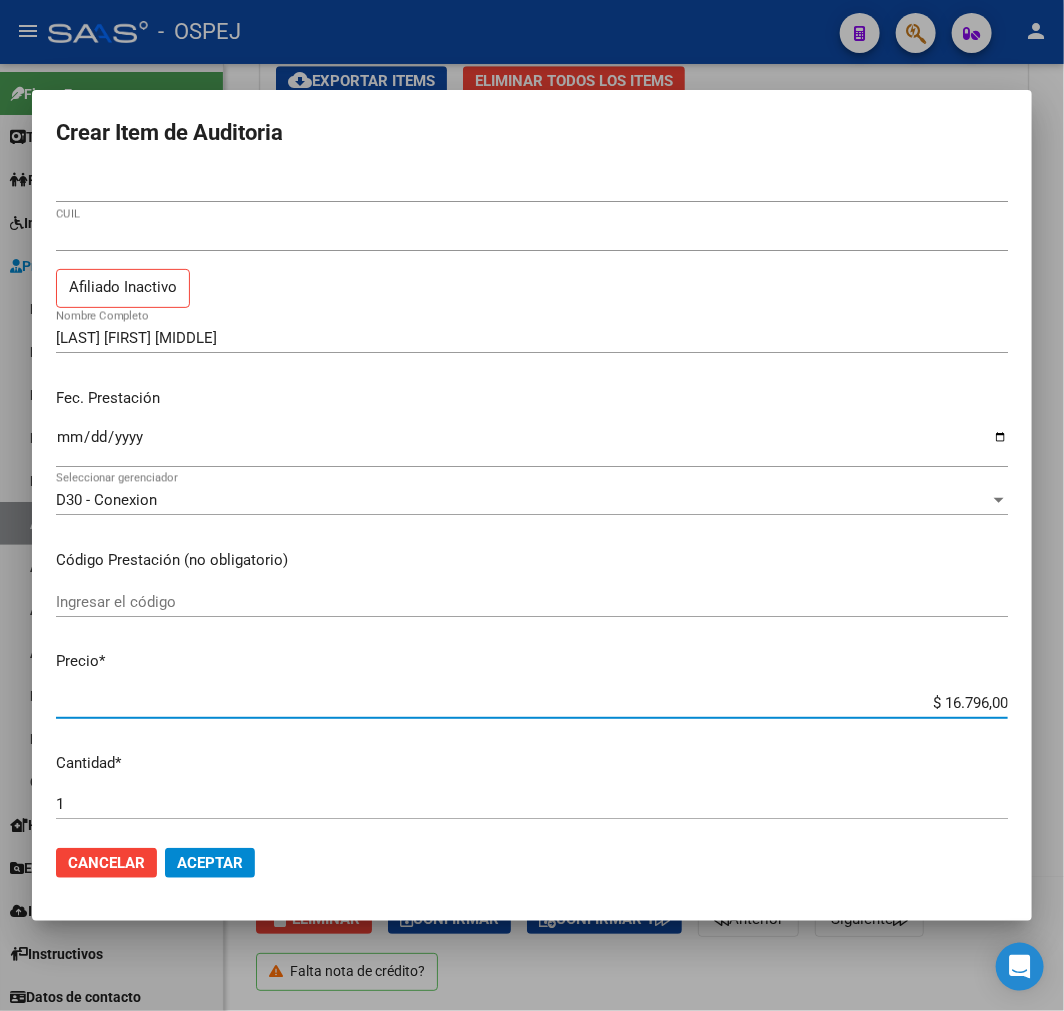 click on "$ 16.796,00" at bounding box center (532, 703) 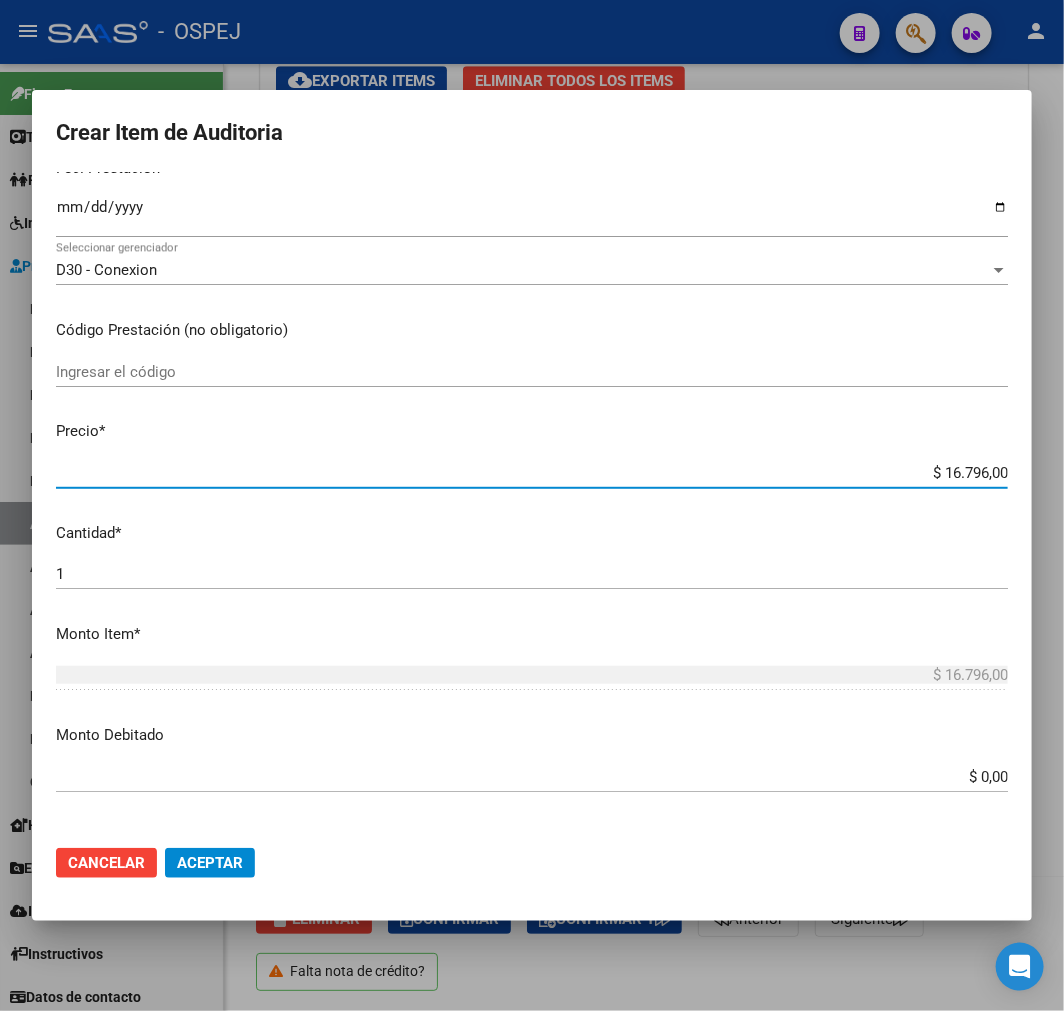 scroll, scrollTop: 666, scrollLeft: 0, axis: vertical 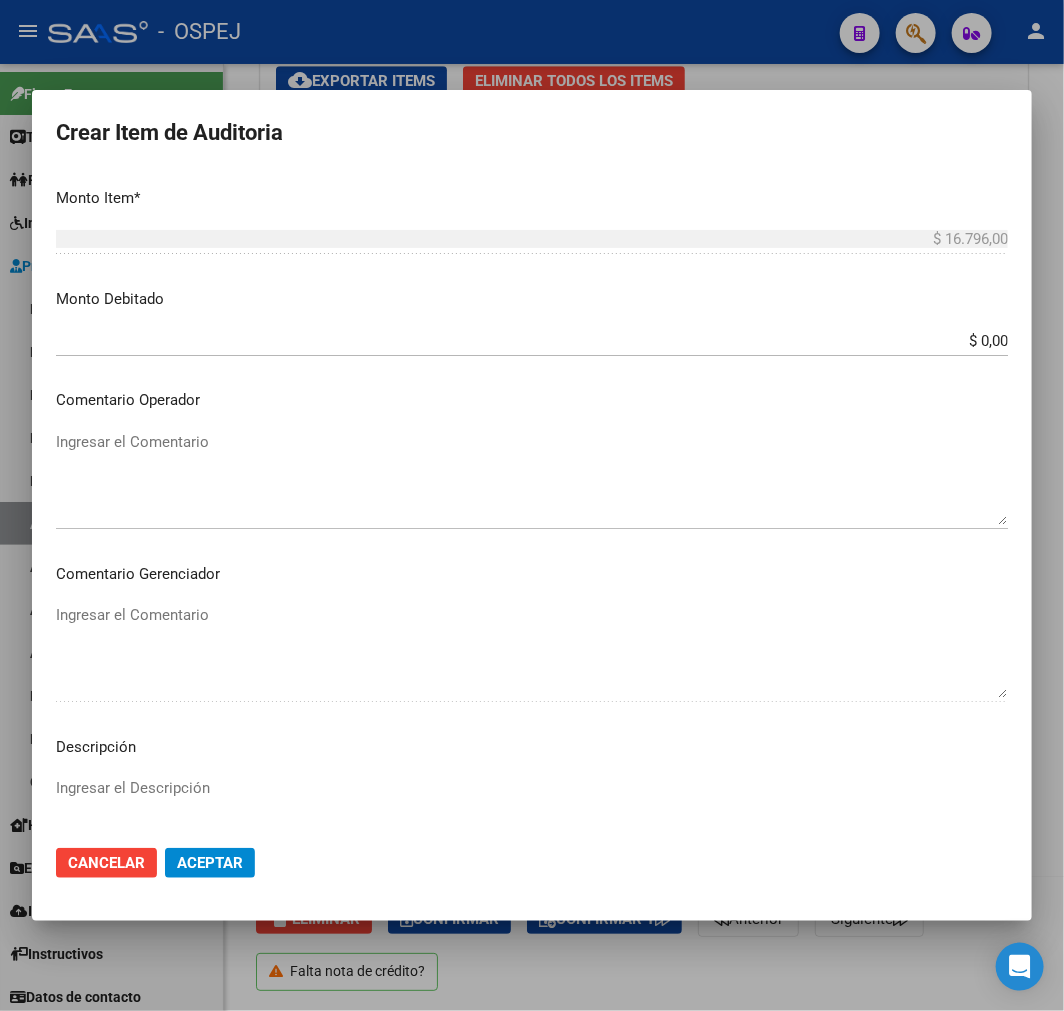 click on "$ 0,00" at bounding box center (532, 341) 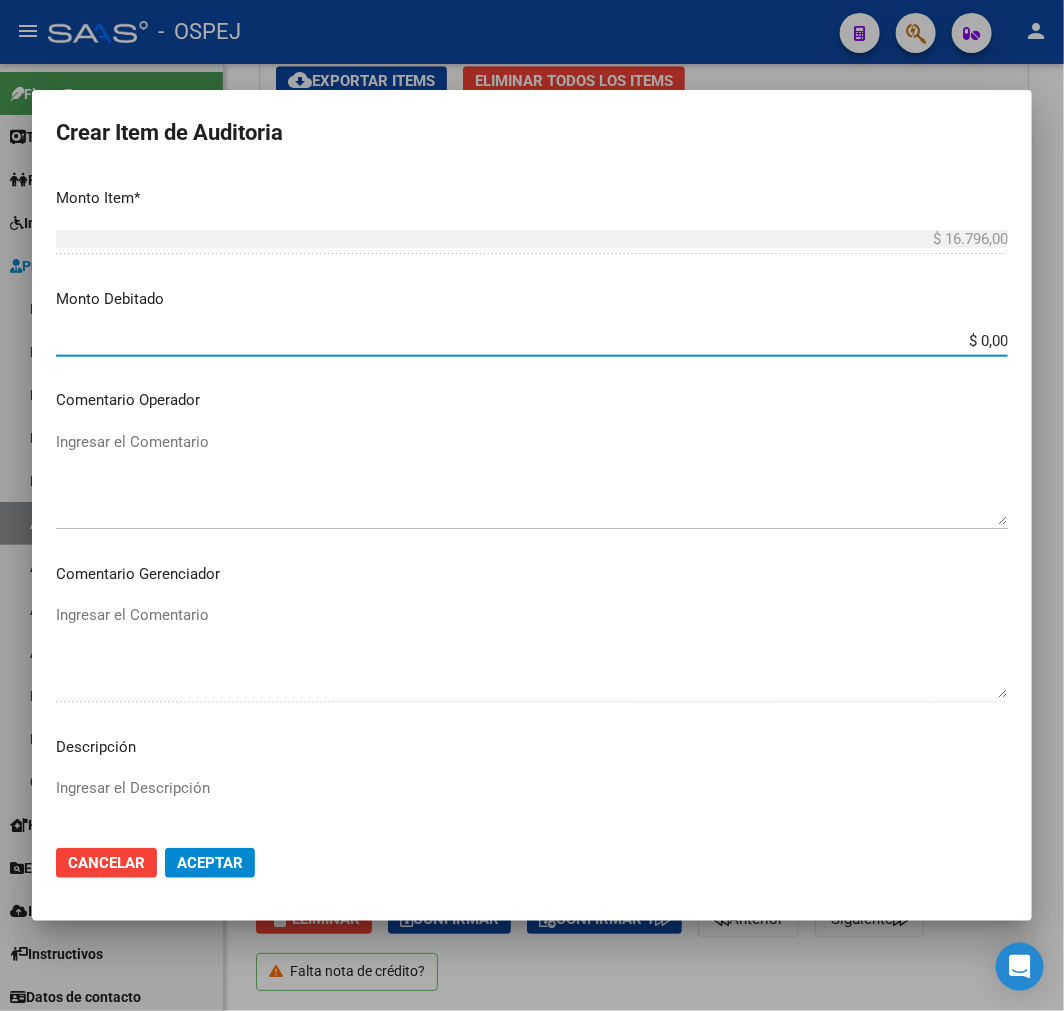 click on "$ 0,00" at bounding box center [532, 341] 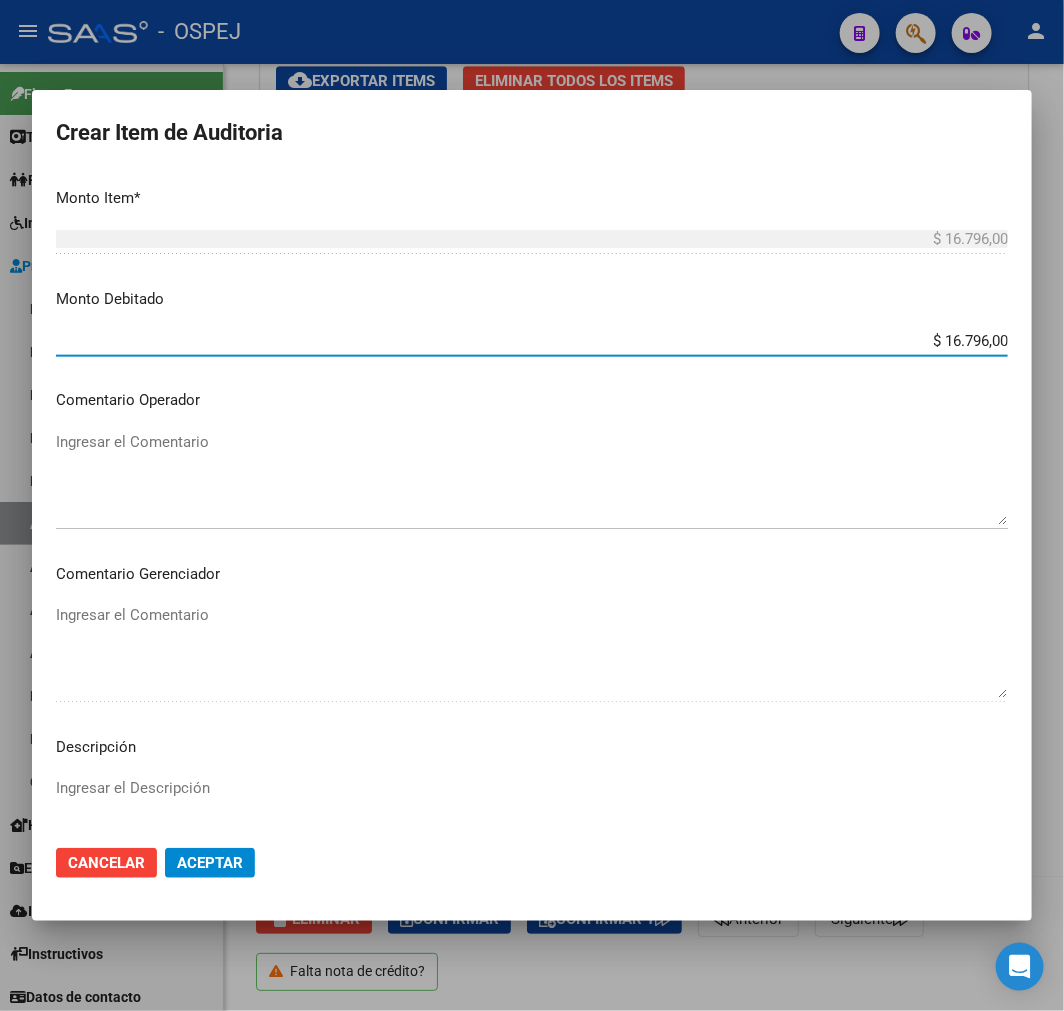 type on "$ 16.796,00" 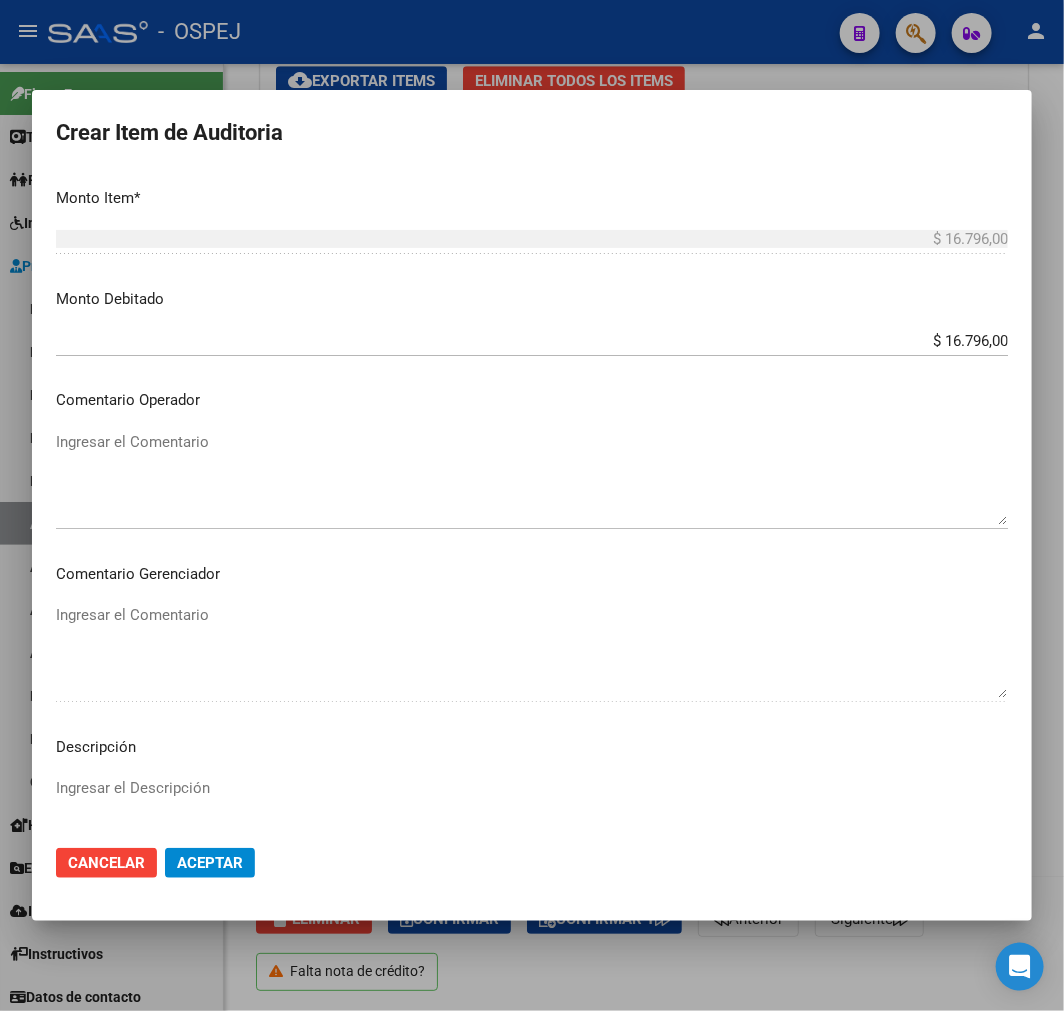 click on "Aceptar" 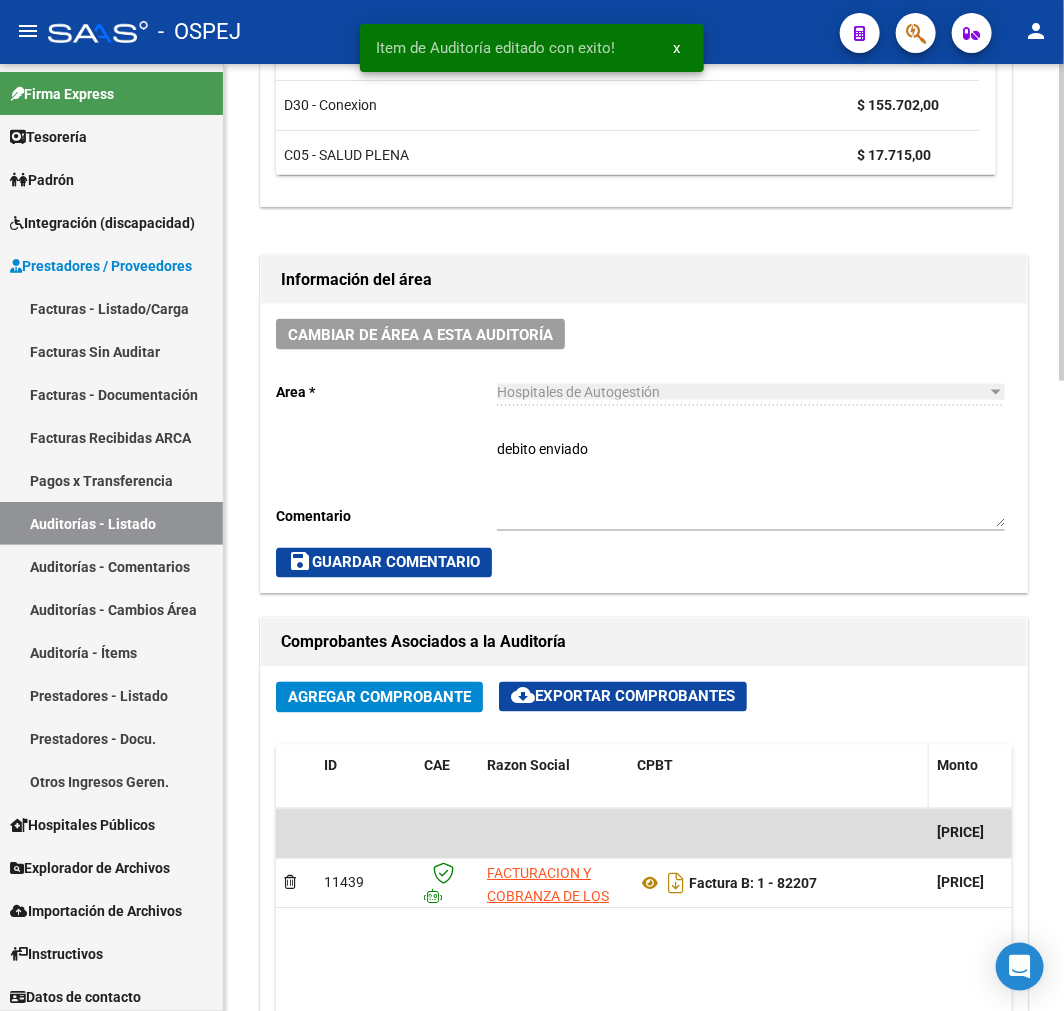 scroll, scrollTop: 1000, scrollLeft: 0, axis: vertical 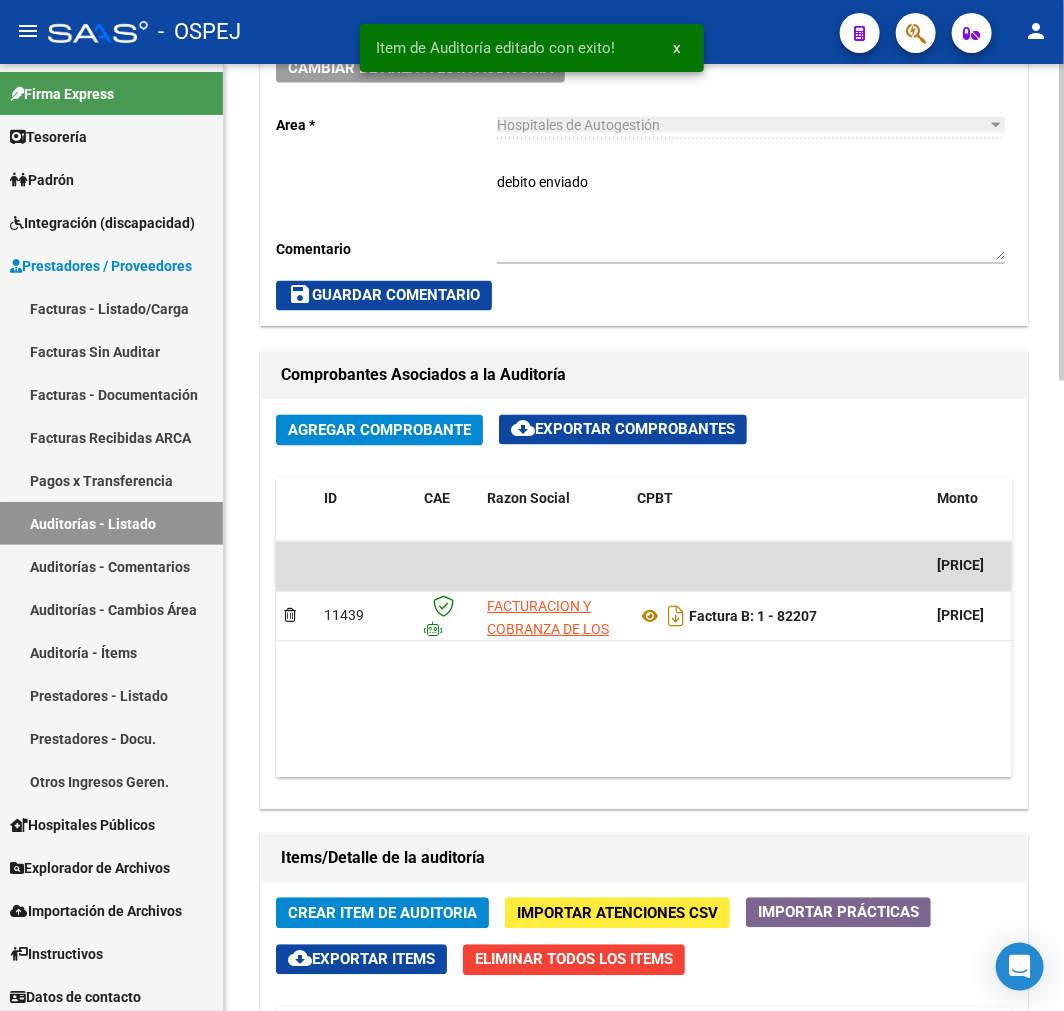click on "debito enviado" at bounding box center [751, 216] 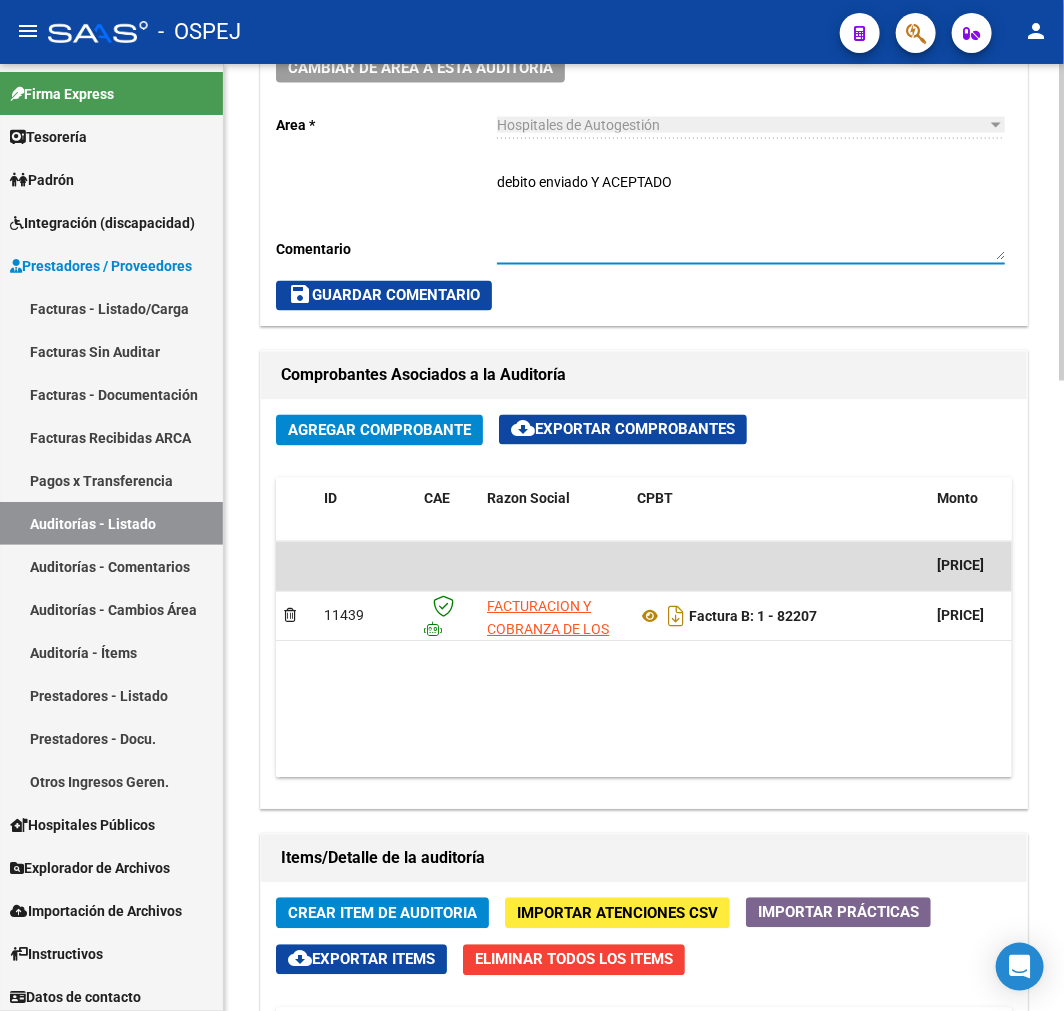type on "debito enviado Y ACEPTADO" 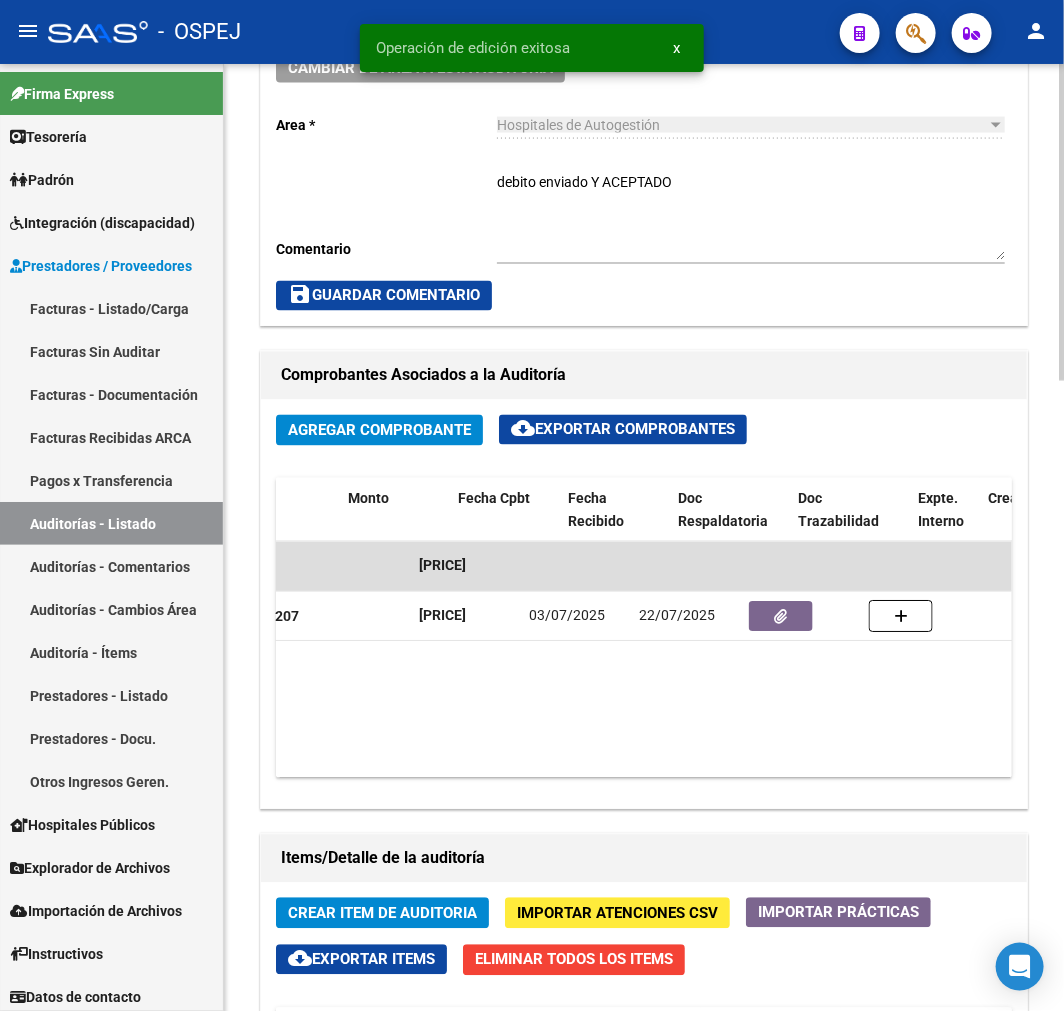 scroll, scrollTop: 0, scrollLeft: 616, axis: horizontal 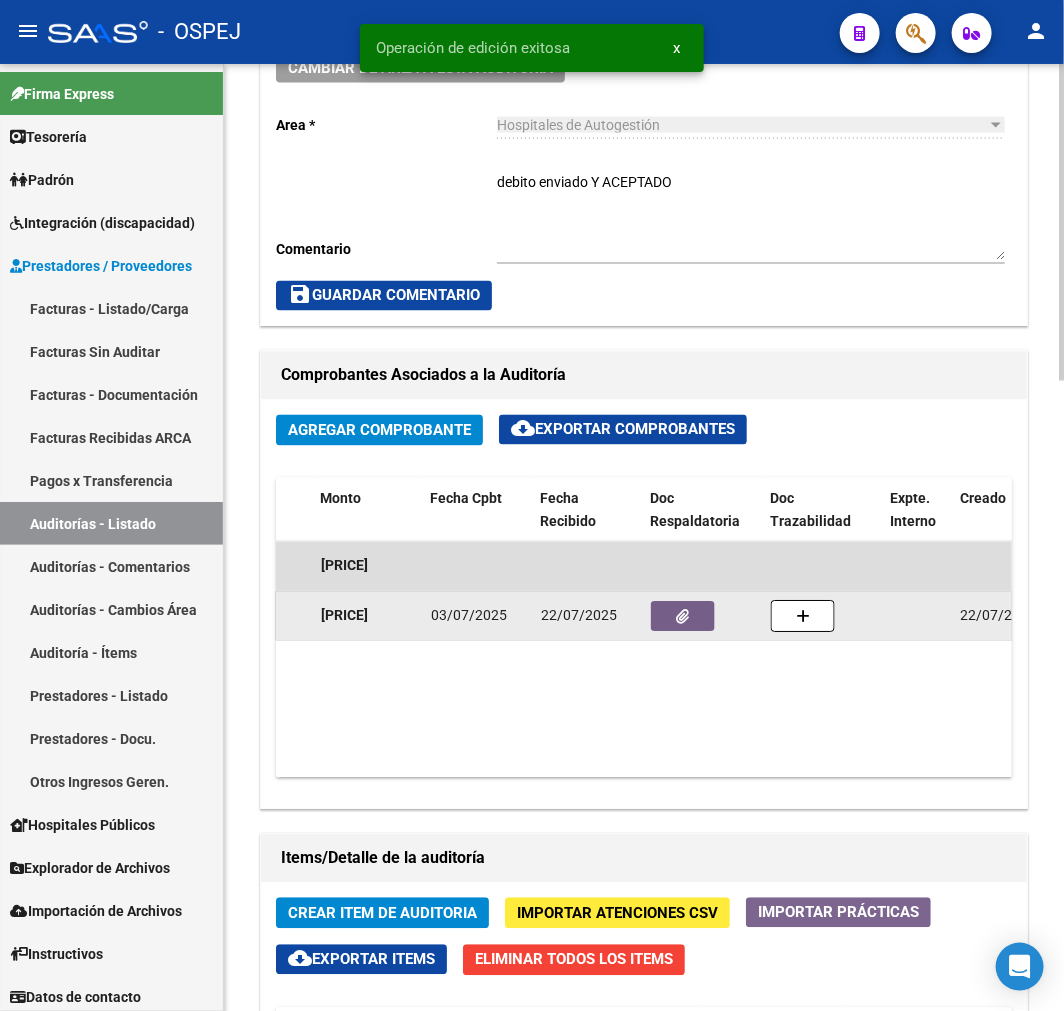 click 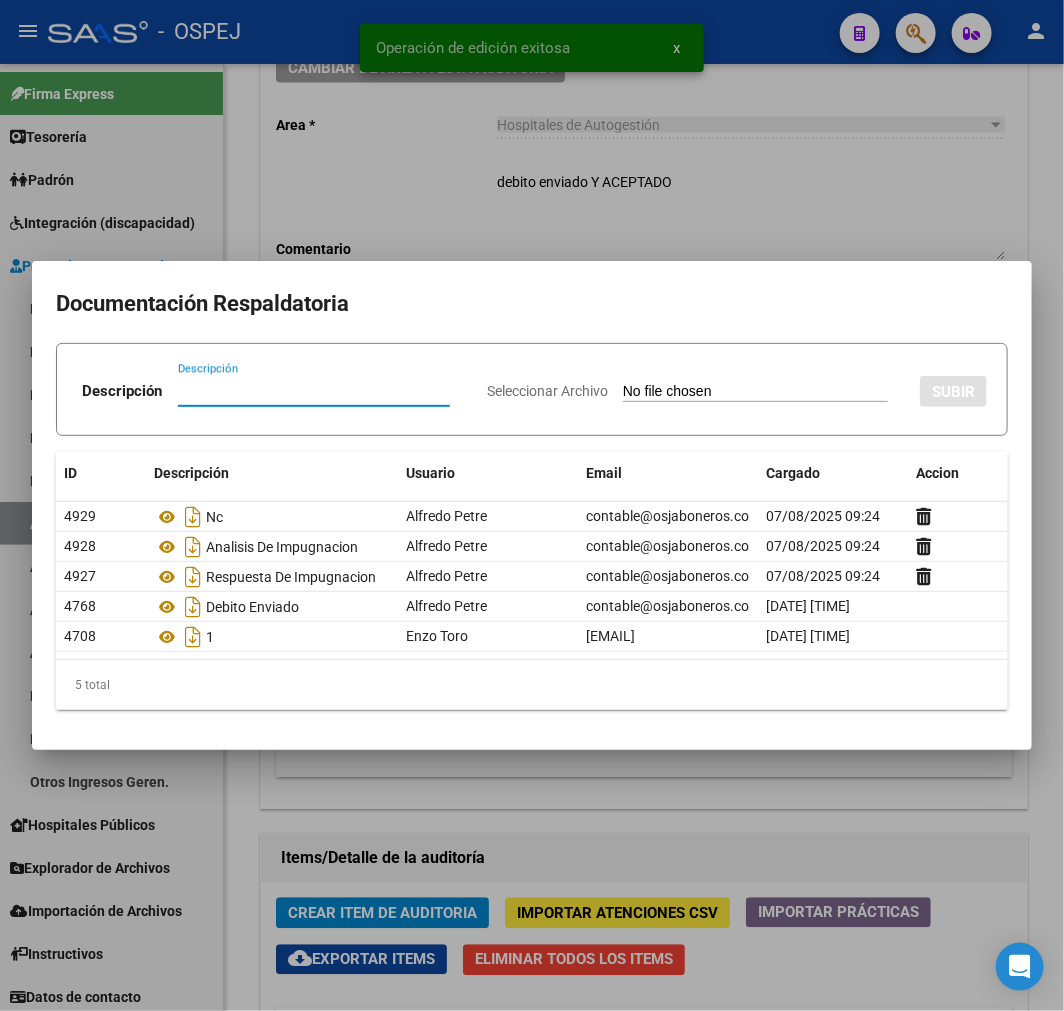 click at bounding box center [532, 505] 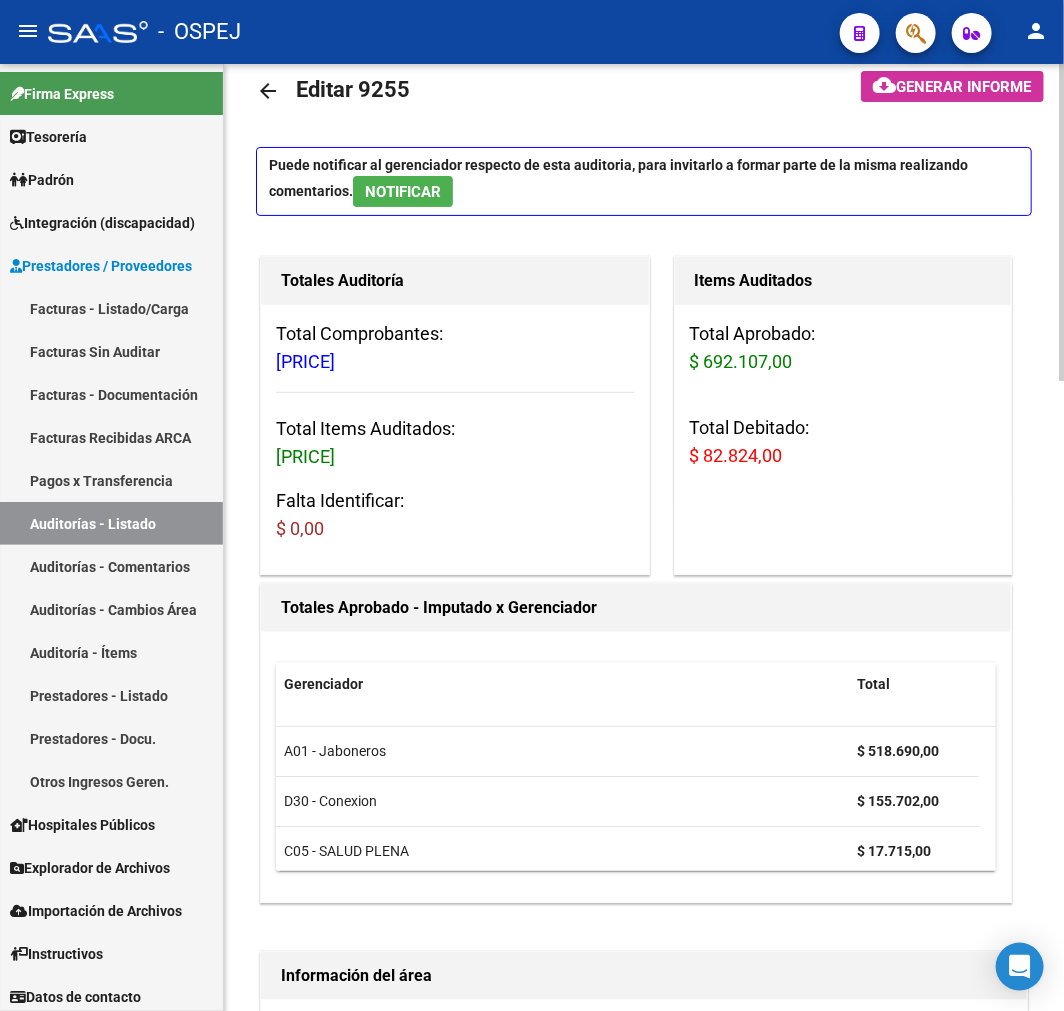 scroll, scrollTop: 0, scrollLeft: 0, axis: both 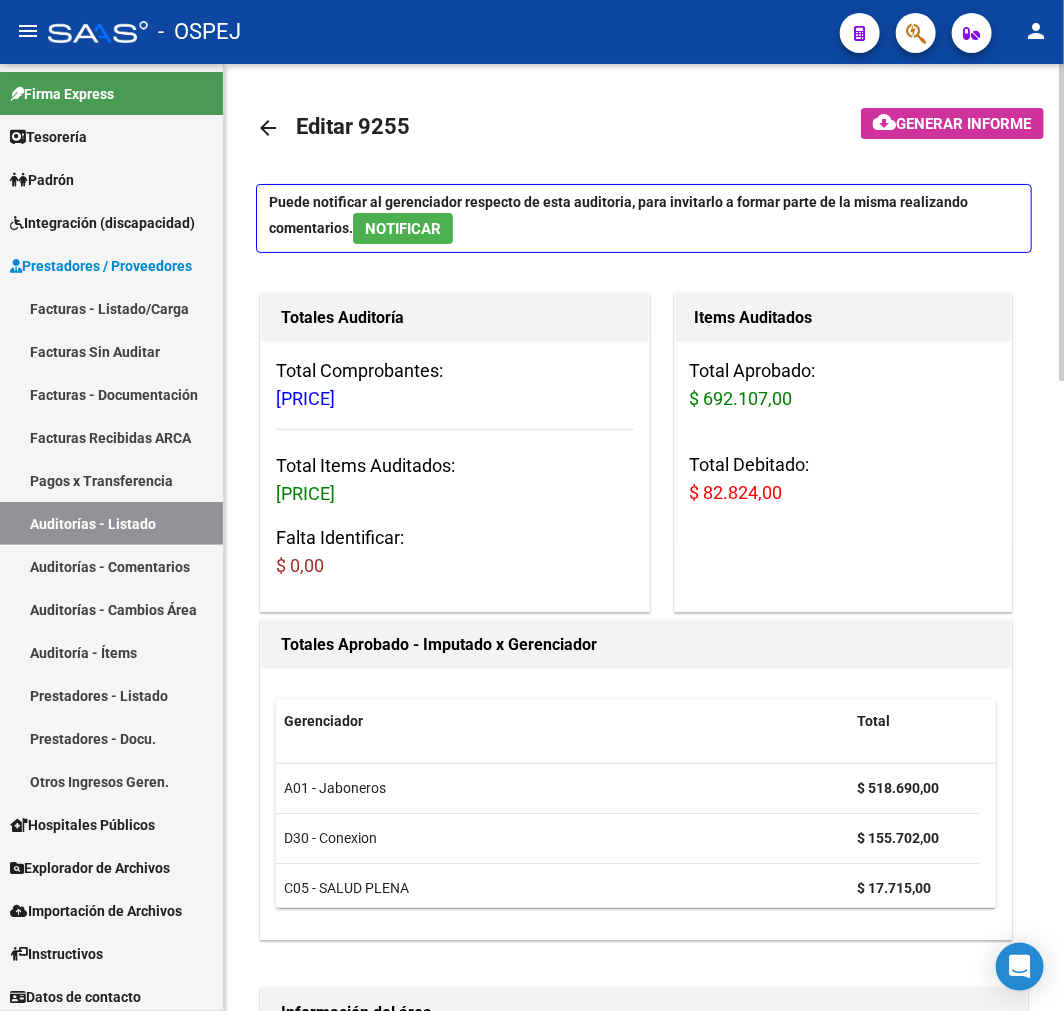 click on "arrow_back" 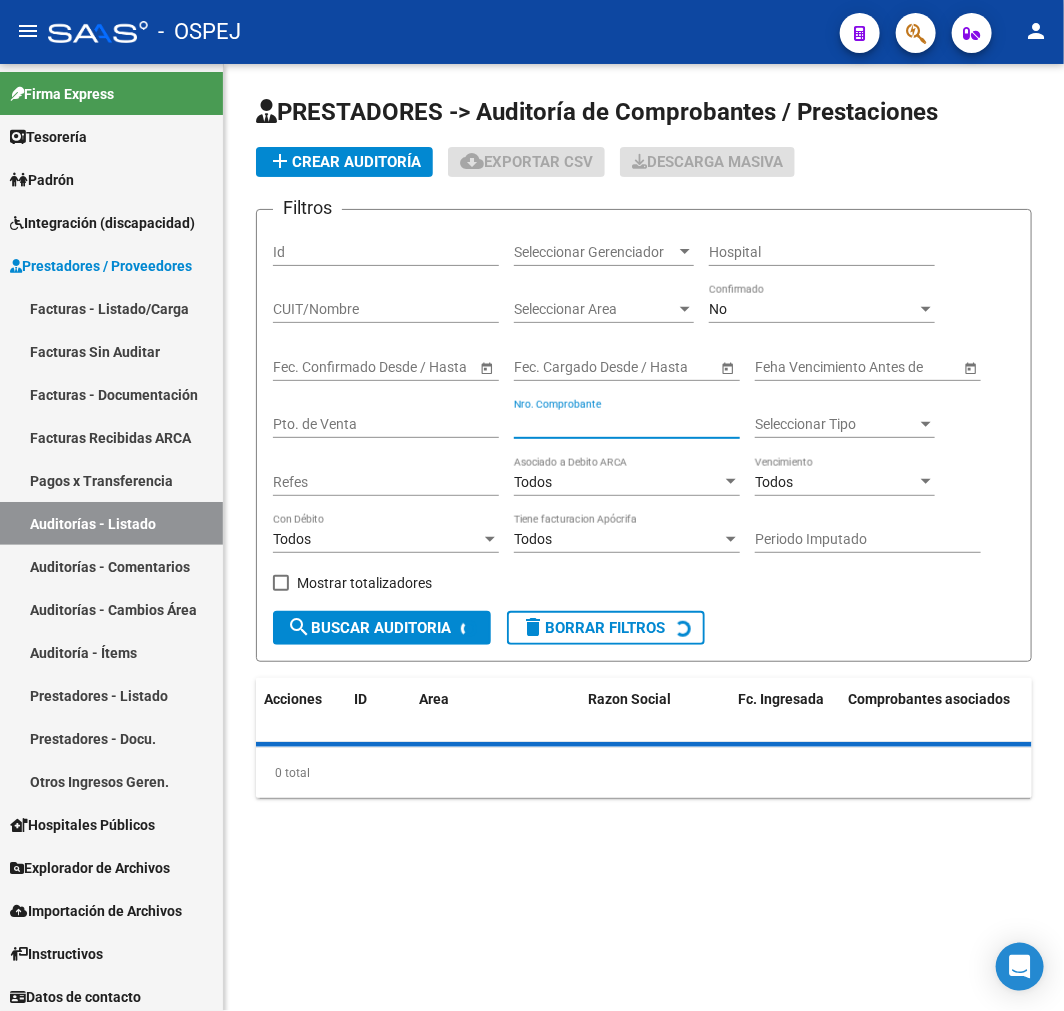 click on "Nro. Comprobante" at bounding box center (627, 424) 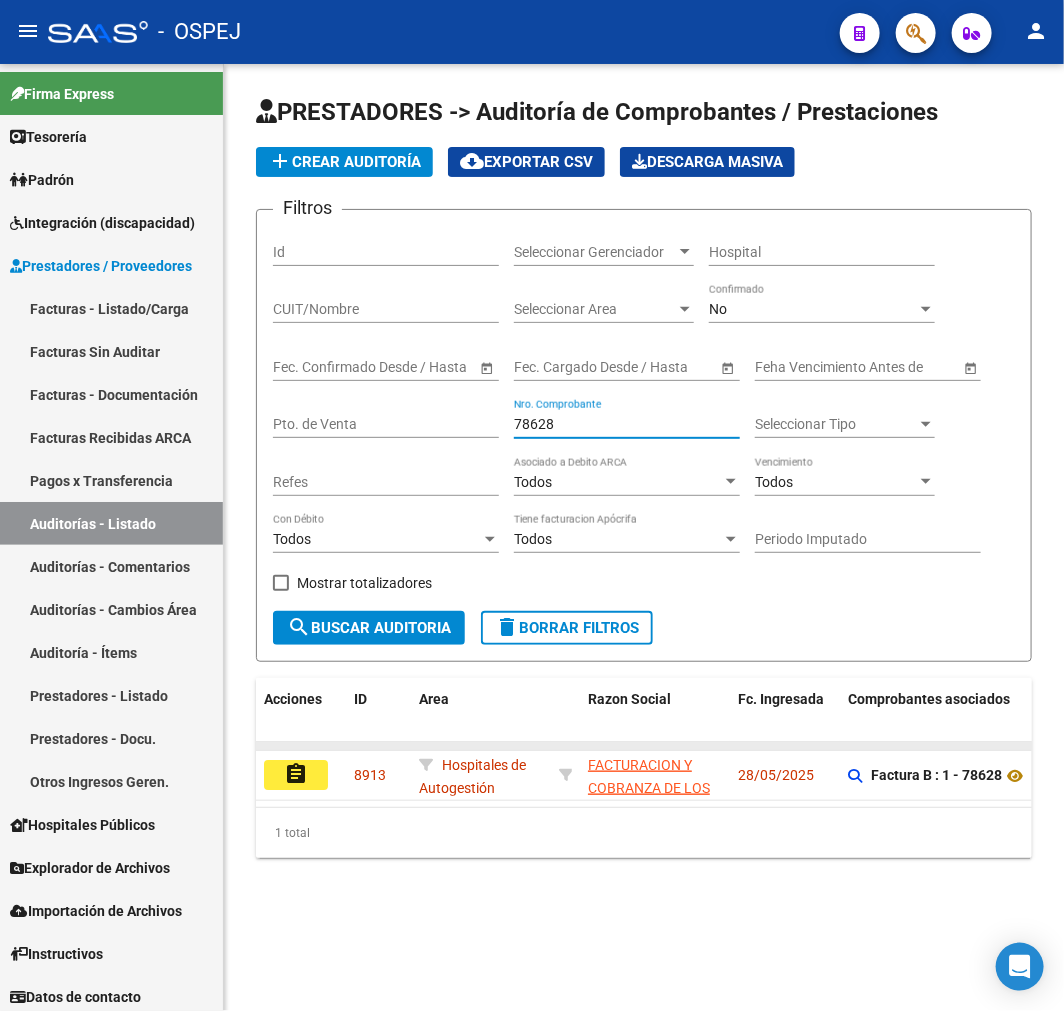 type on "78628" 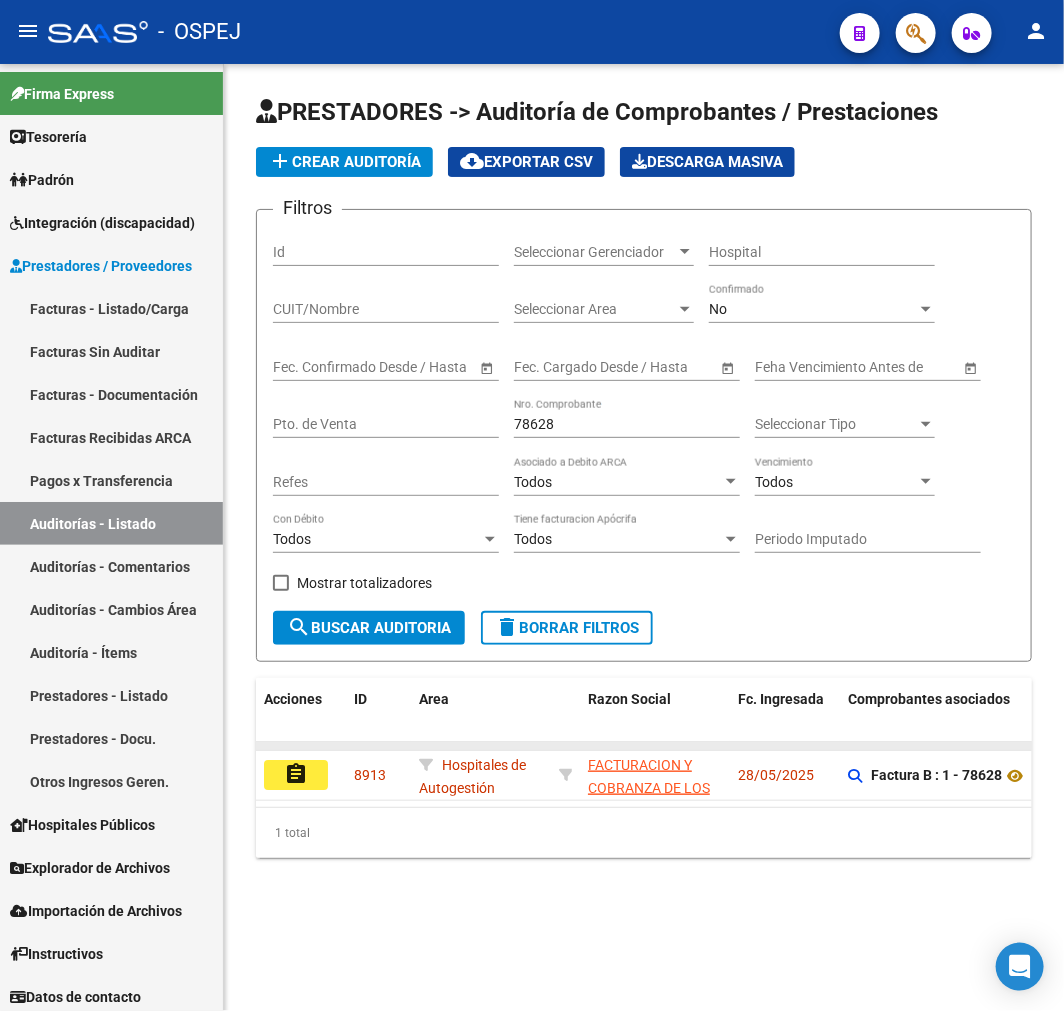 click 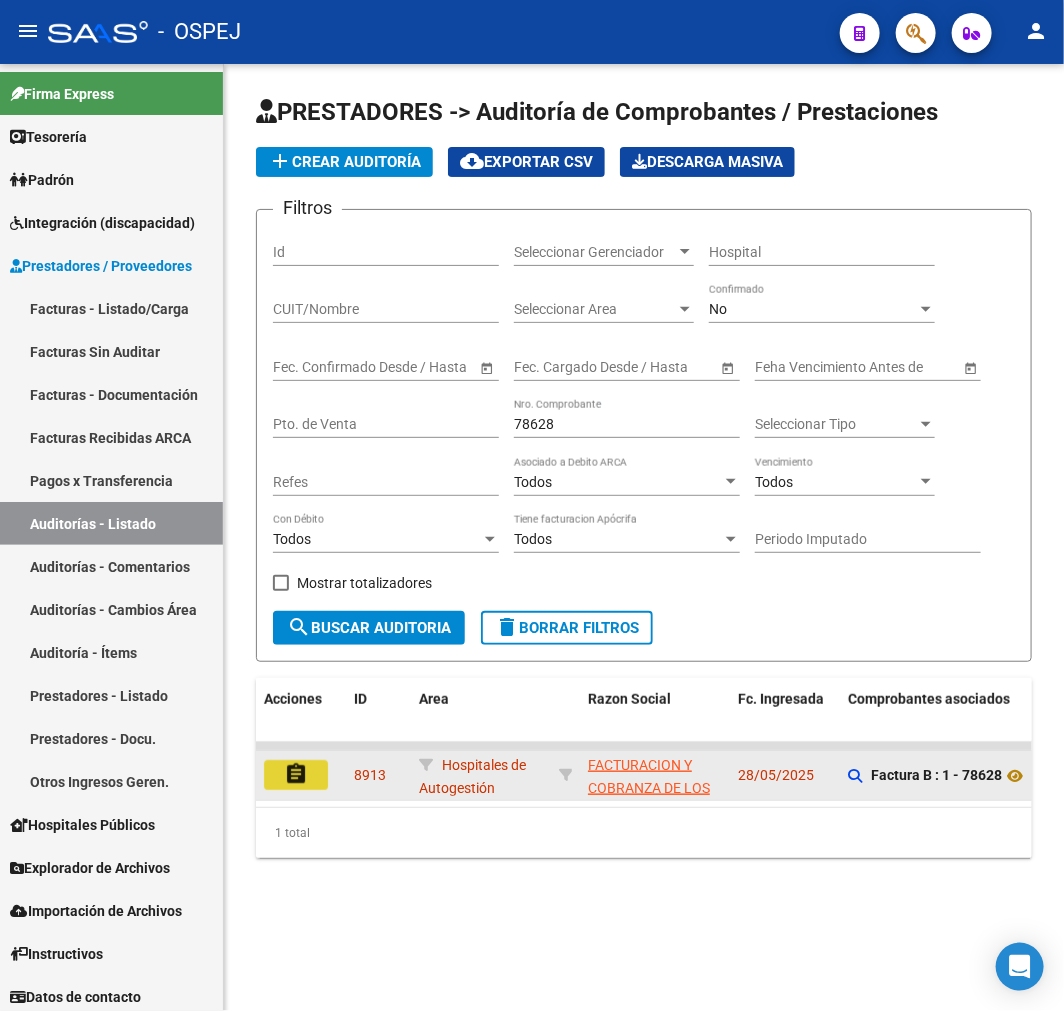 click on "assignment" 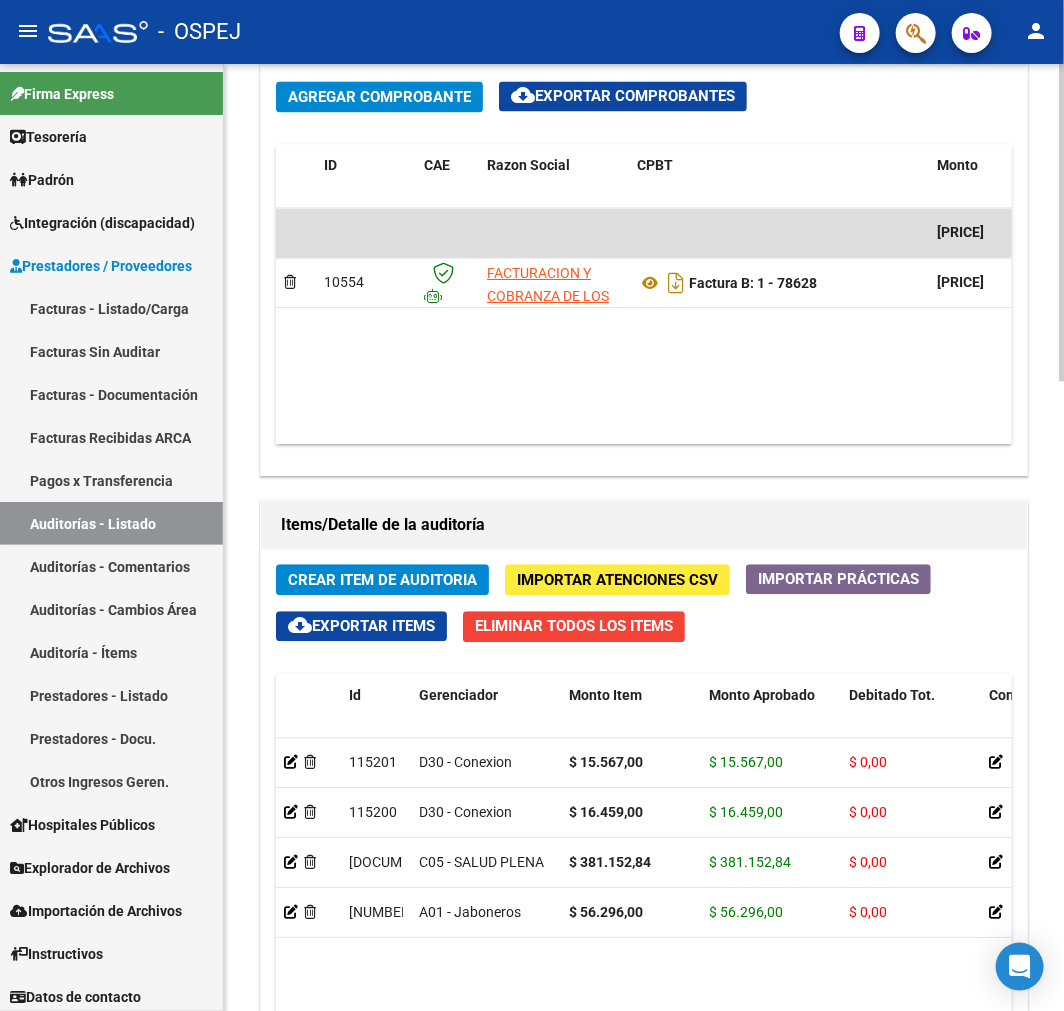scroll, scrollTop: 1333, scrollLeft: 0, axis: vertical 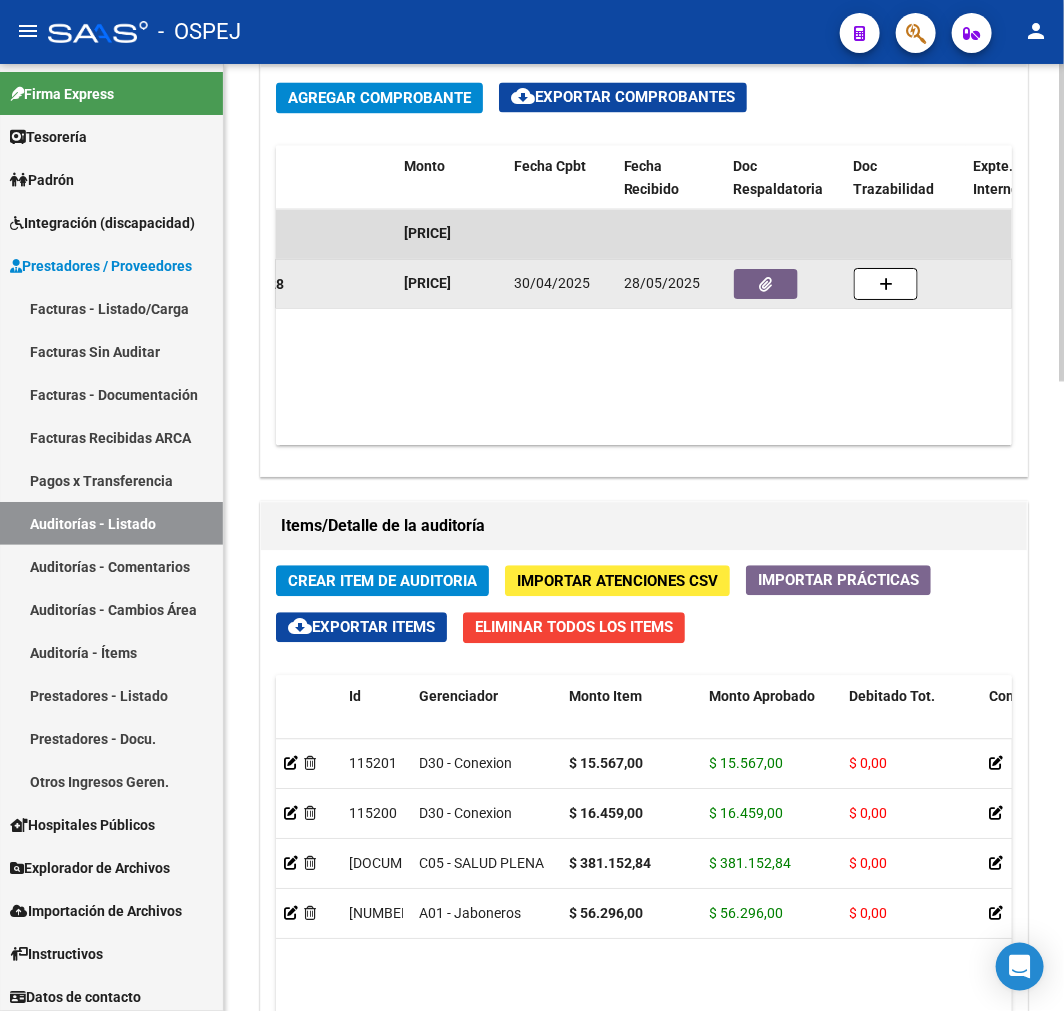 click 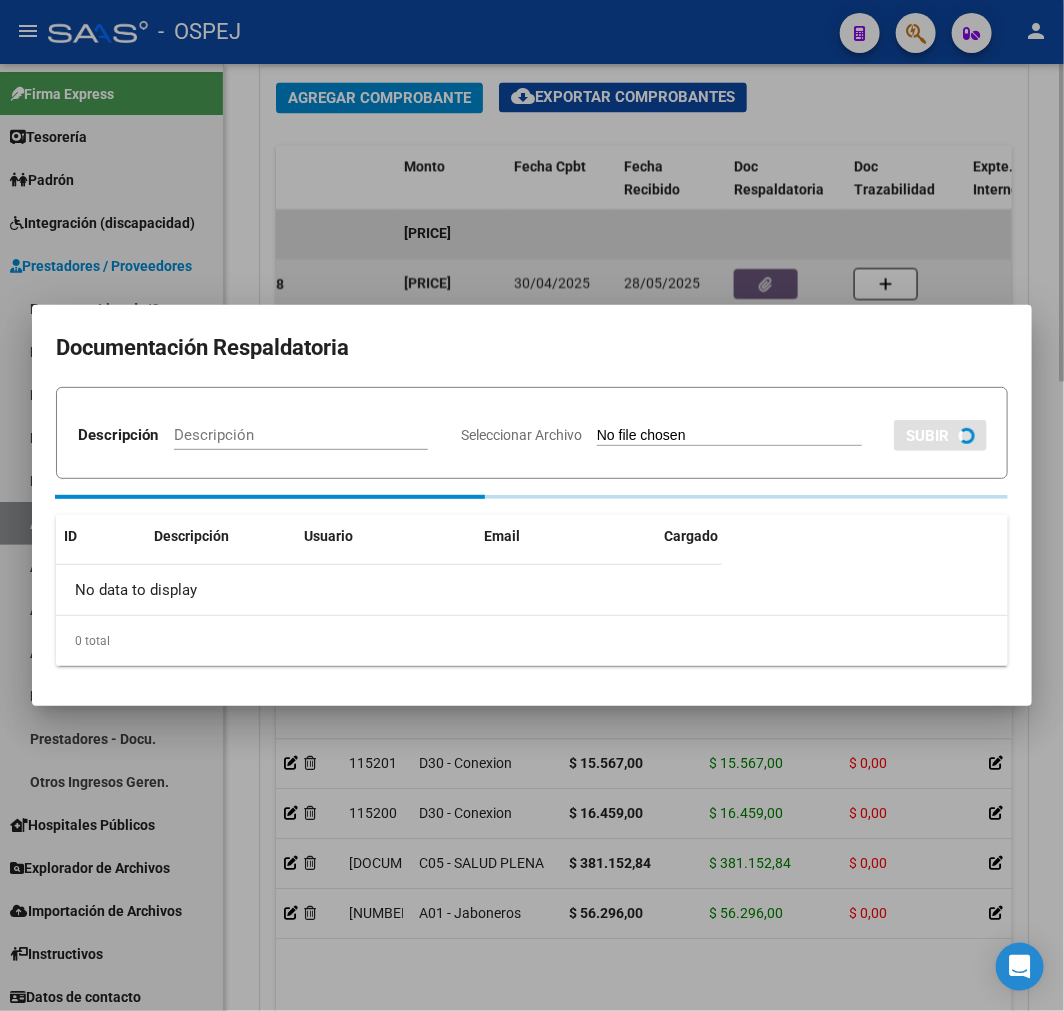 click at bounding box center [532, 505] 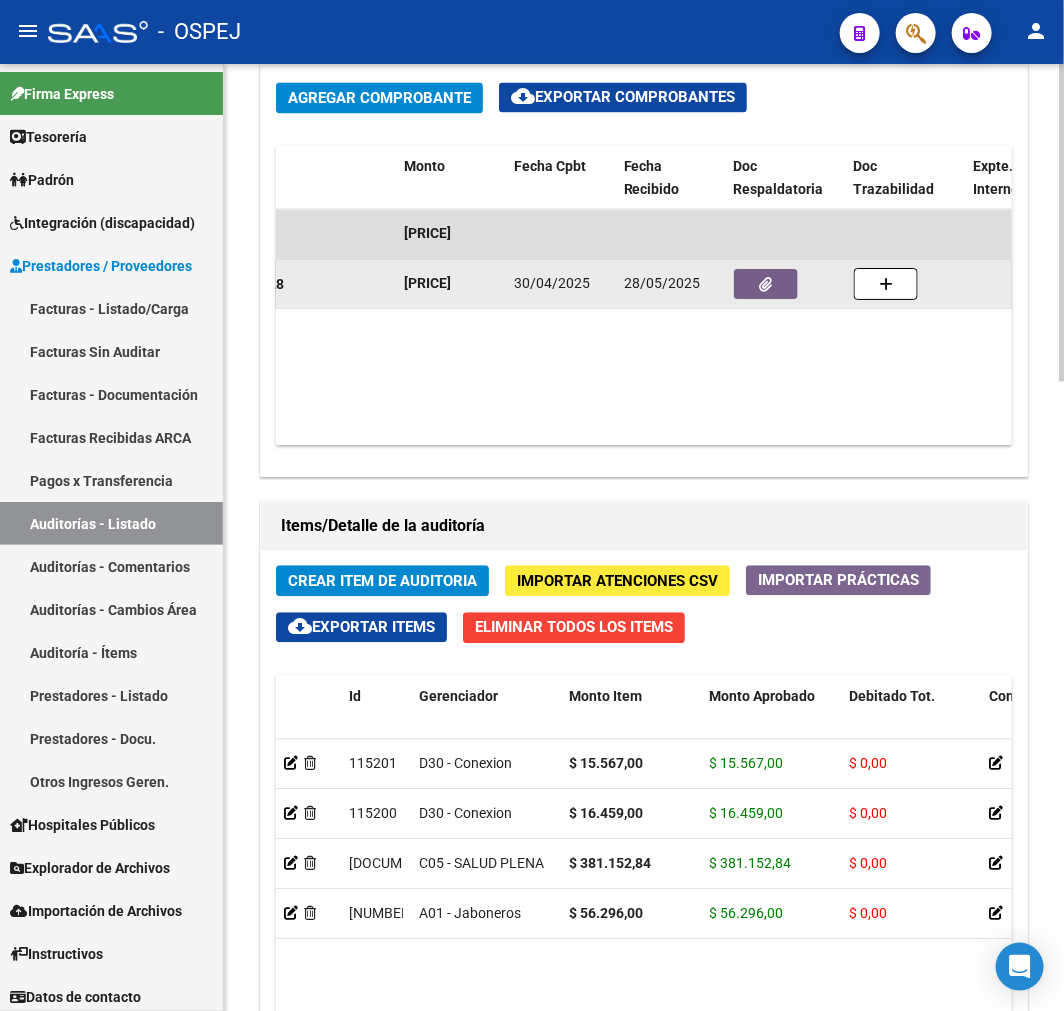 click 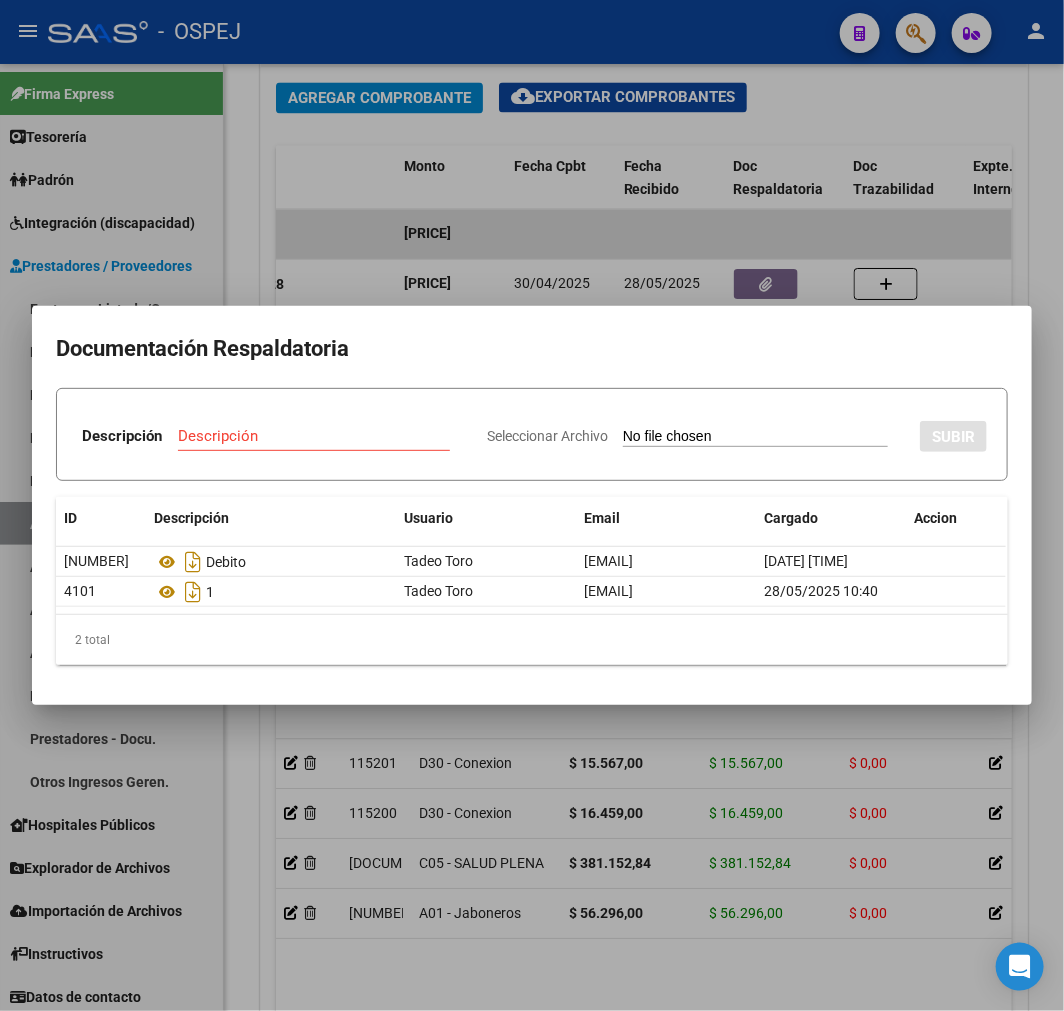 type on "C:\fakepath\FACB2 0001-00078628 Respuesta de Impugnacion.pdf" 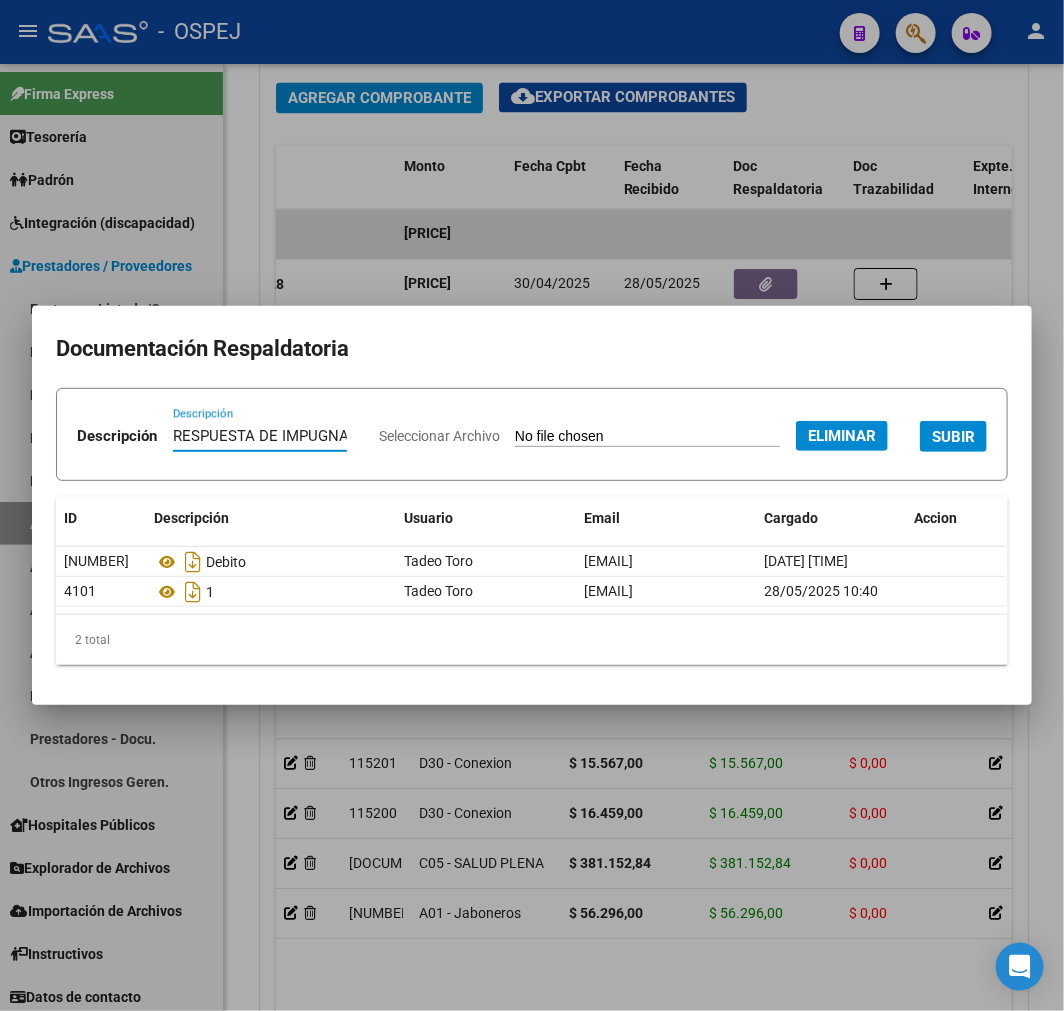 type on "RESPUESTA DE IMPUGNACION" 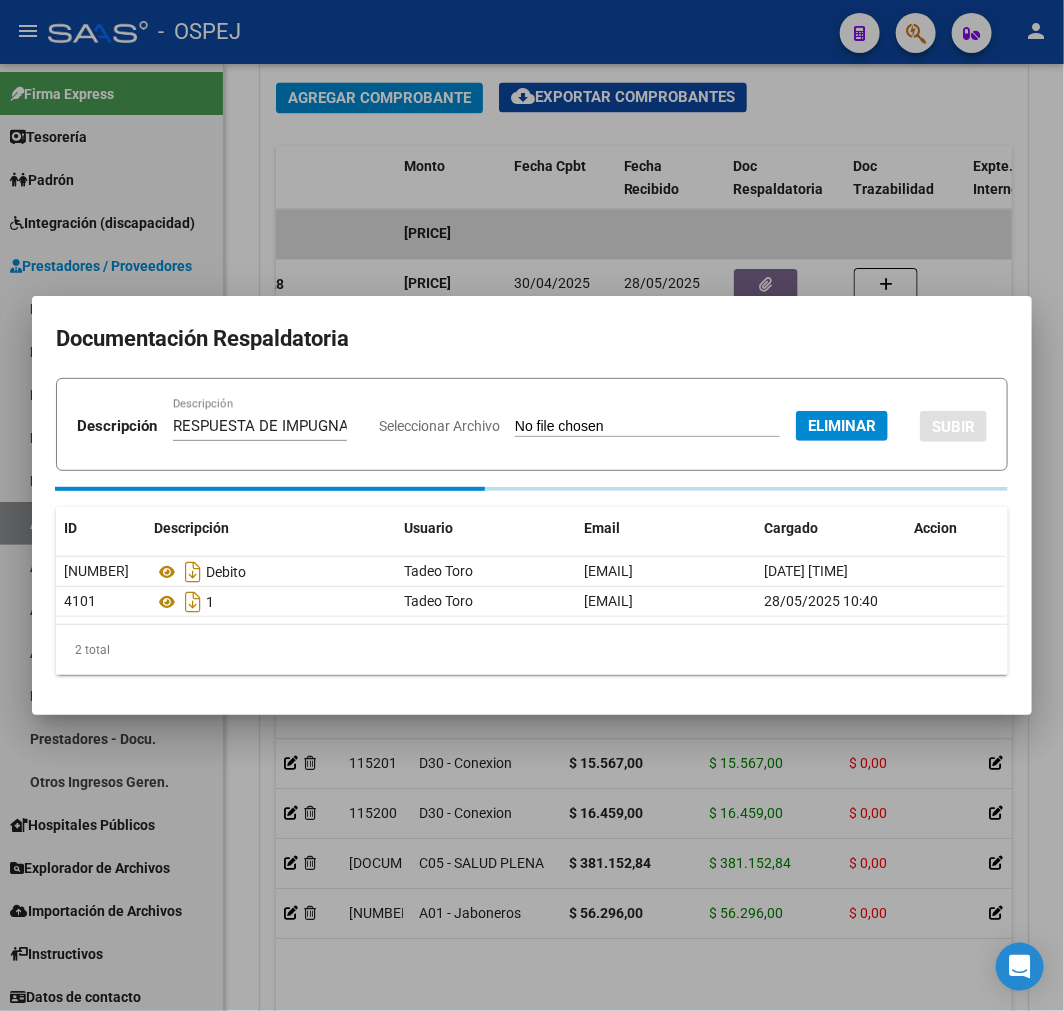 type 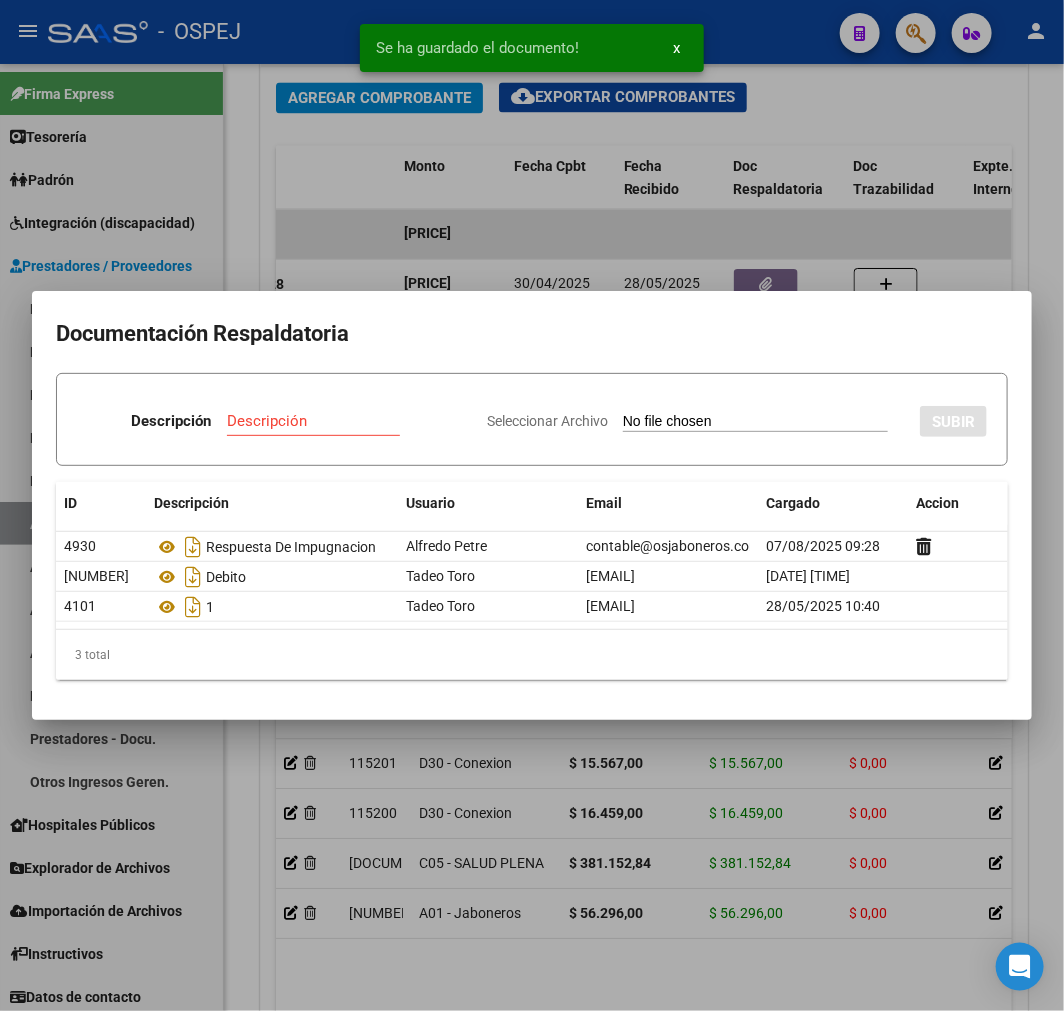 type on "C:\fakepath\FACB2 0001-00078628 Detalle de Analisis de Impugnacion.pdf" 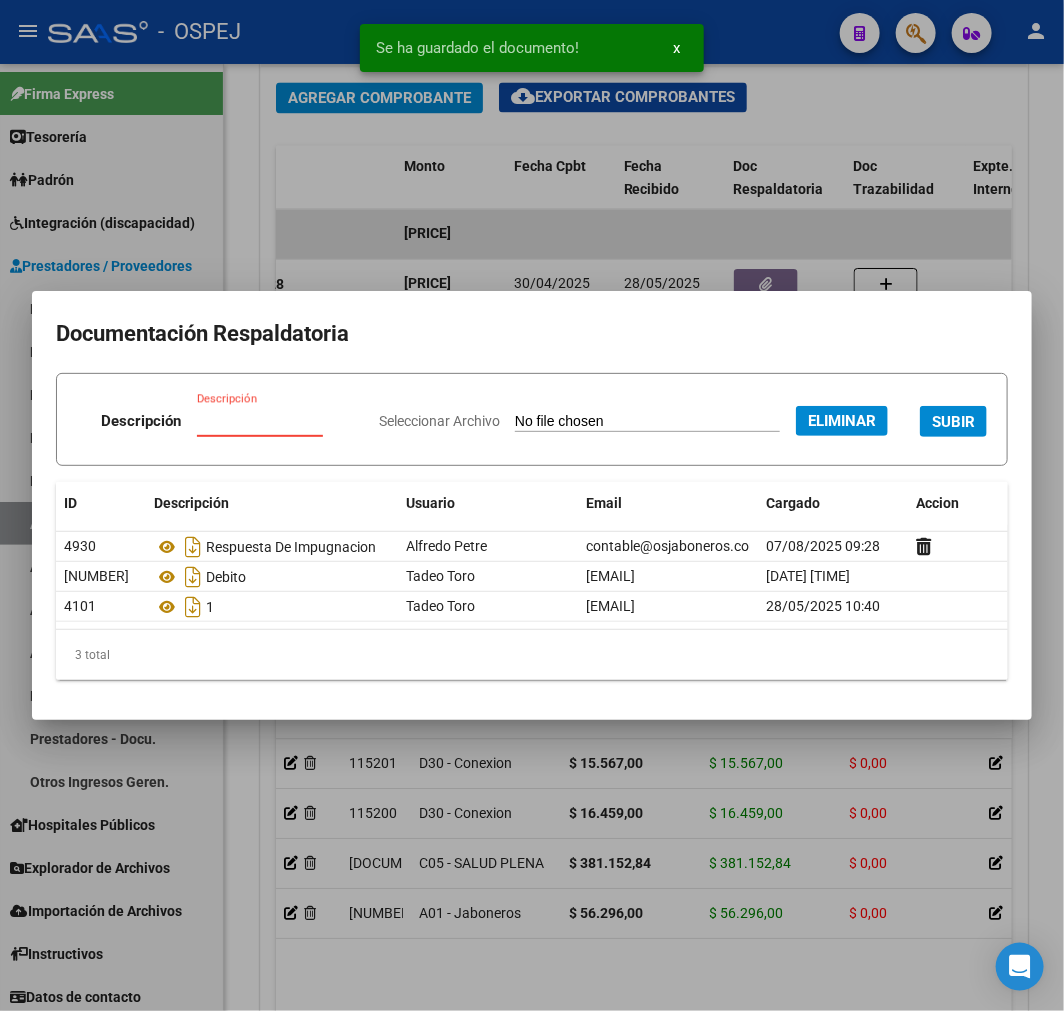 click on "Descripción" at bounding box center (272, 421) 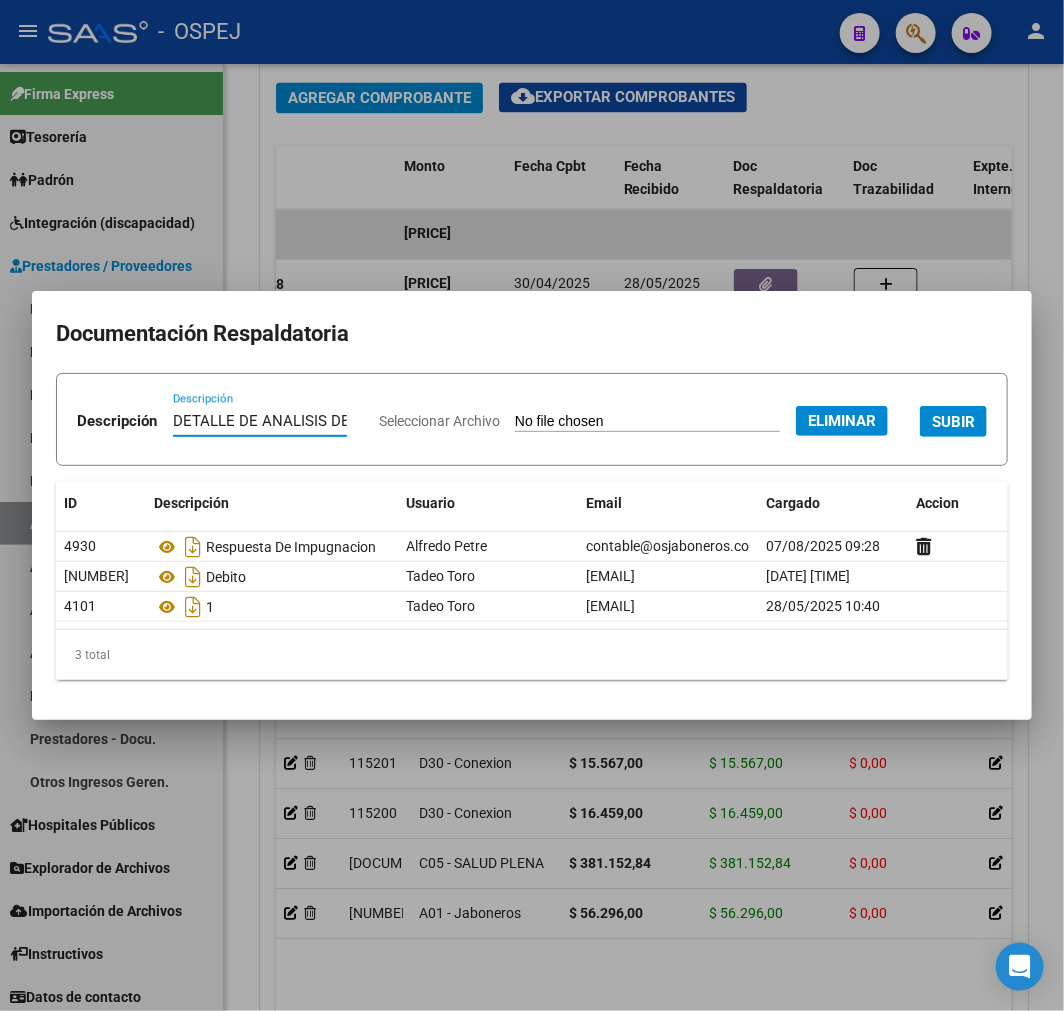 type on "DETALLE DE ANALISIS DE IMPUGNACION" 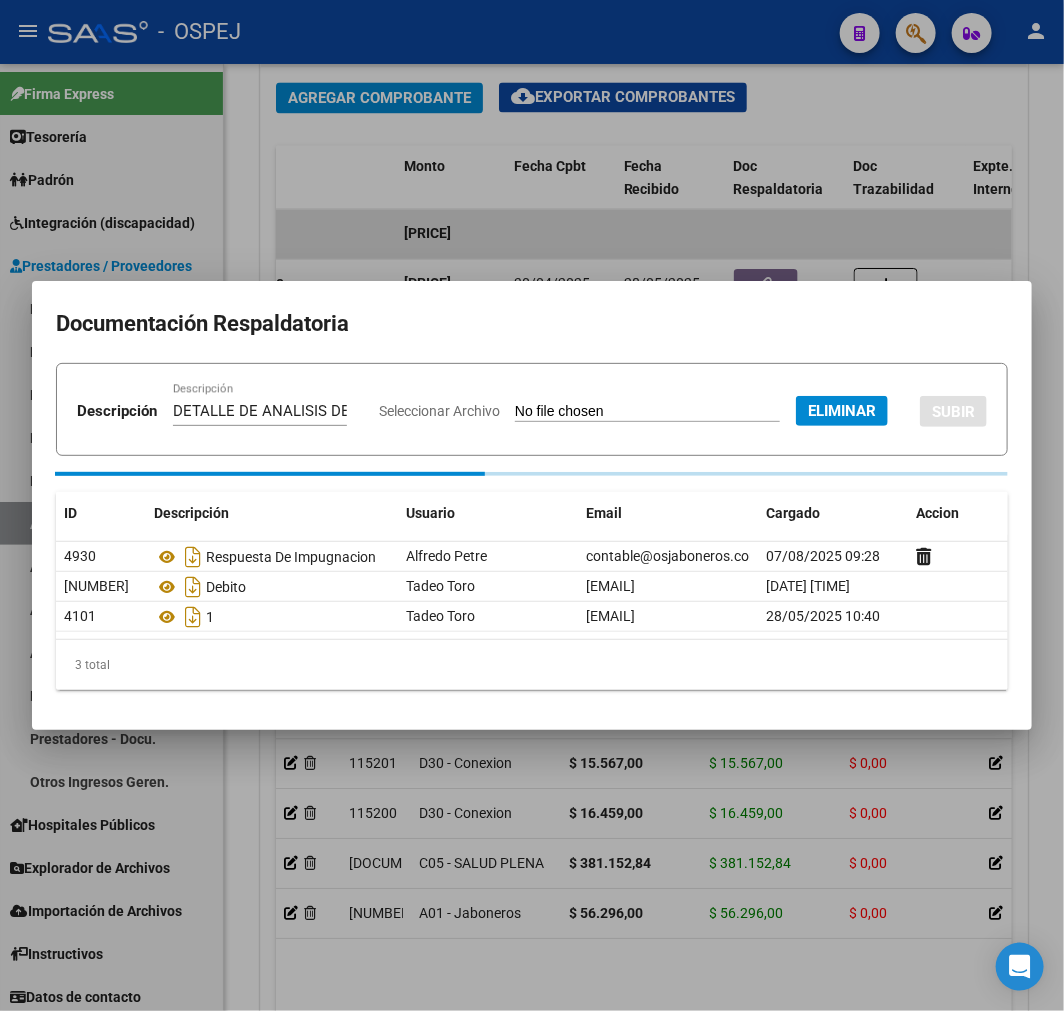 type 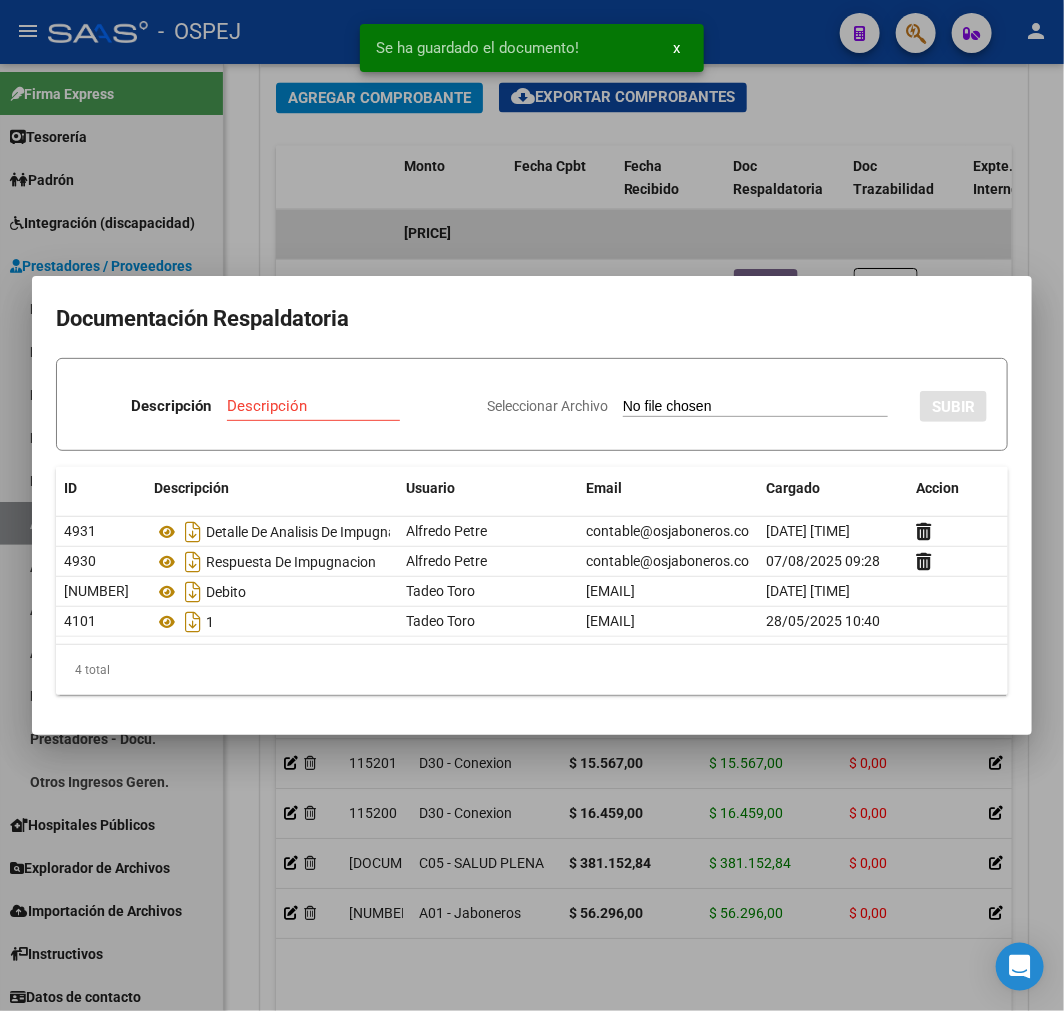 type on "C:\fakepath\NCB 0001-00043740.pdf" 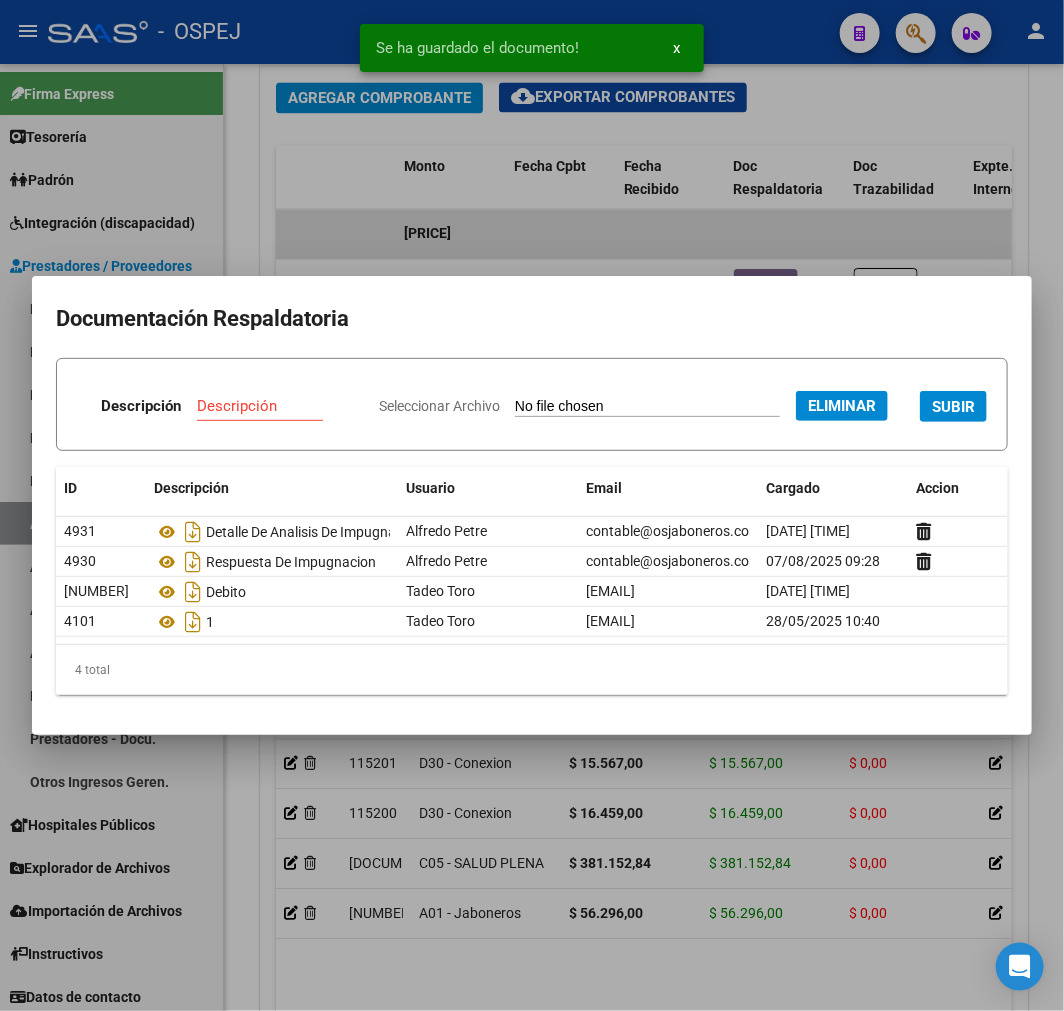 click on "Descripción" at bounding box center [272, 406] 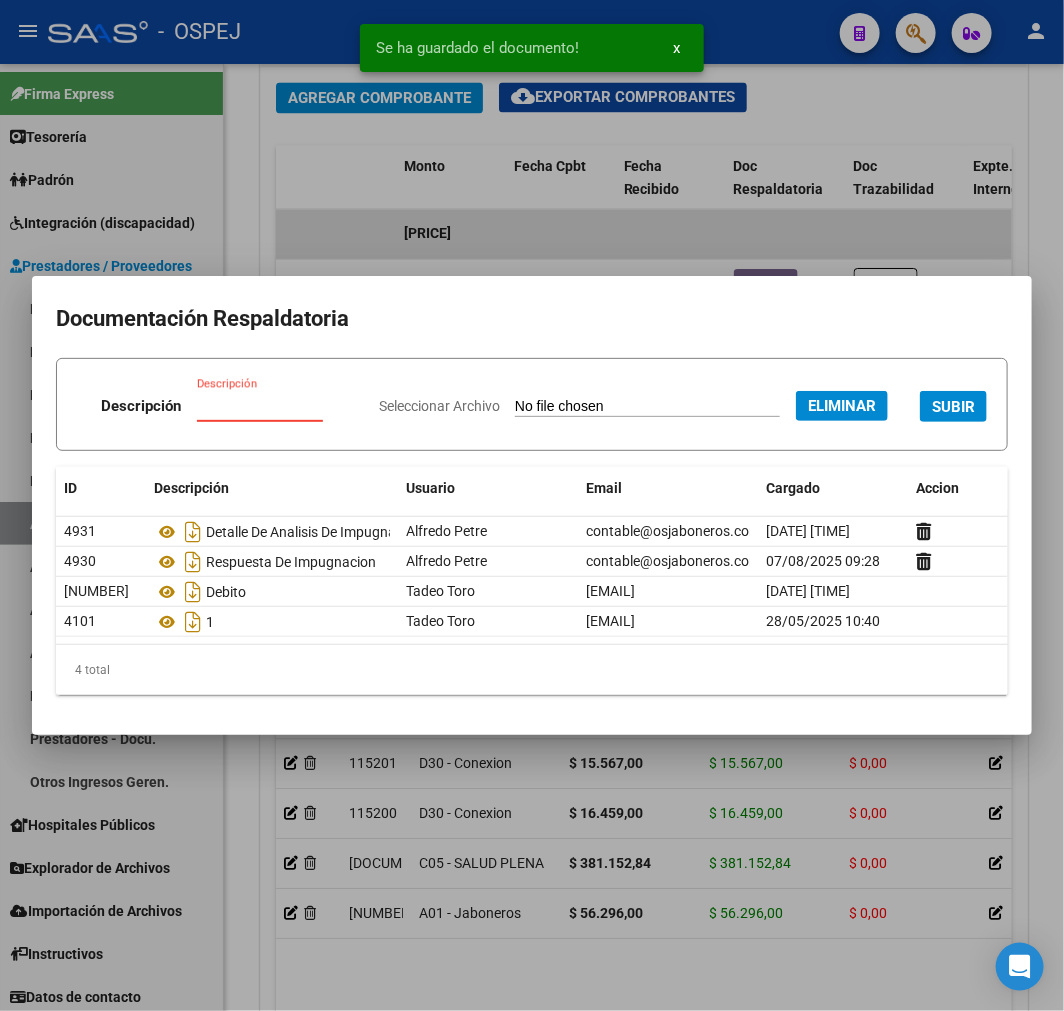 click on "Descripción" at bounding box center [272, 406] 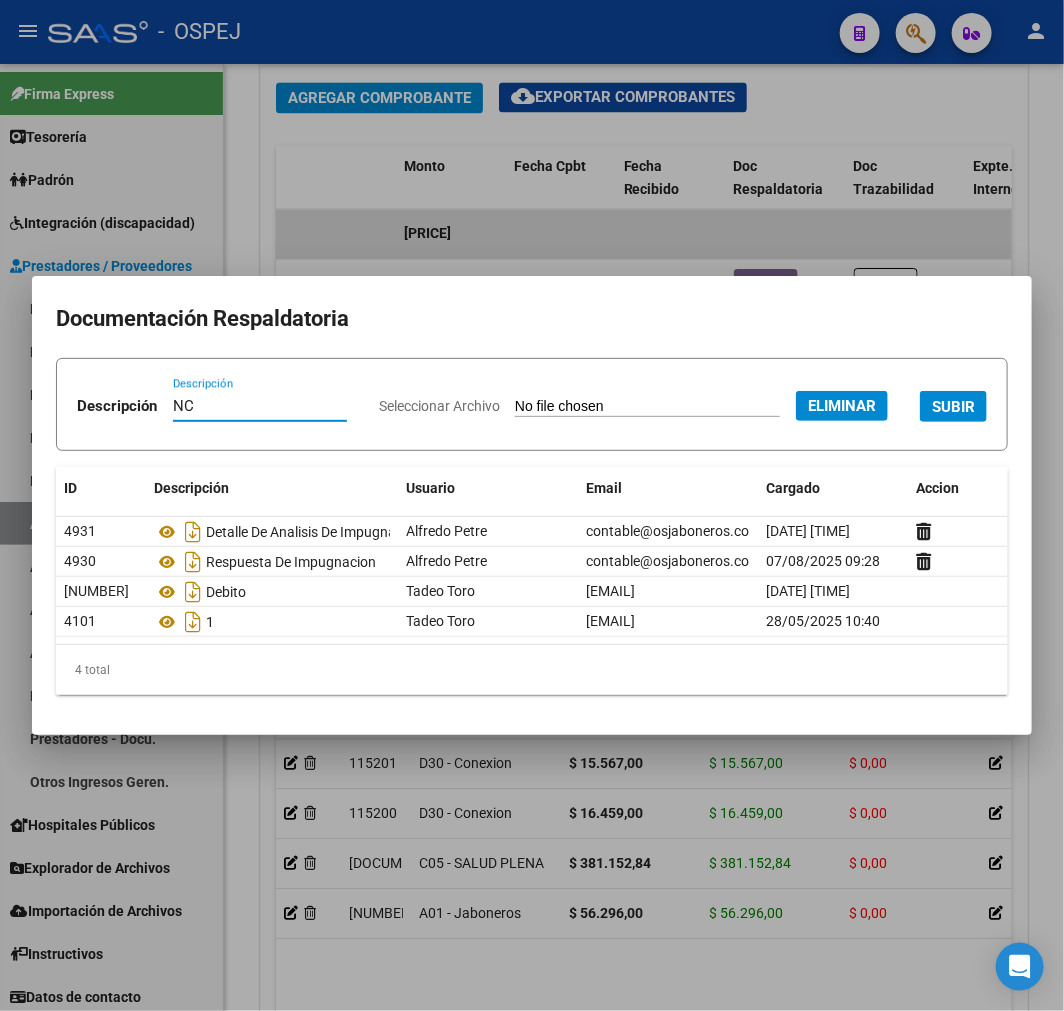 type on "NC" 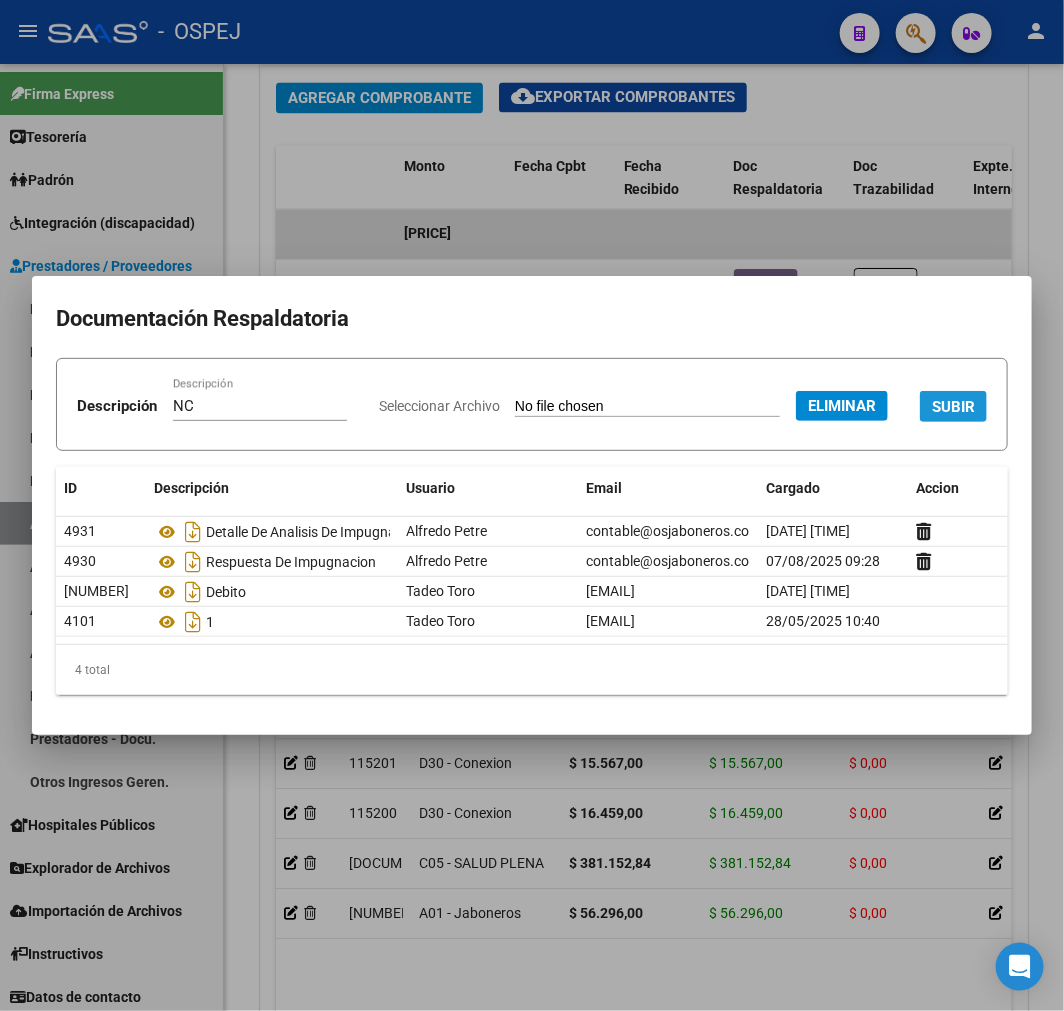 click on "SUBIR" at bounding box center [953, 406] 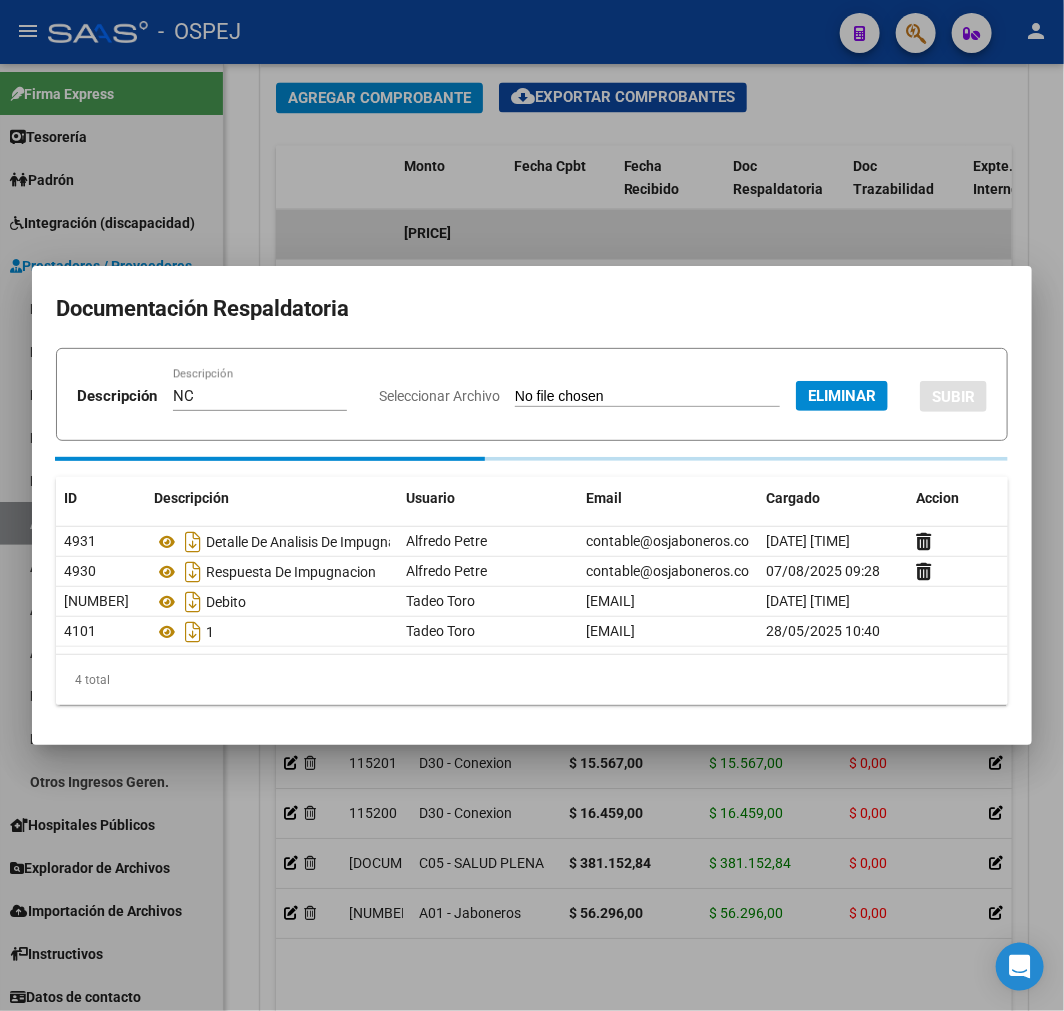 type 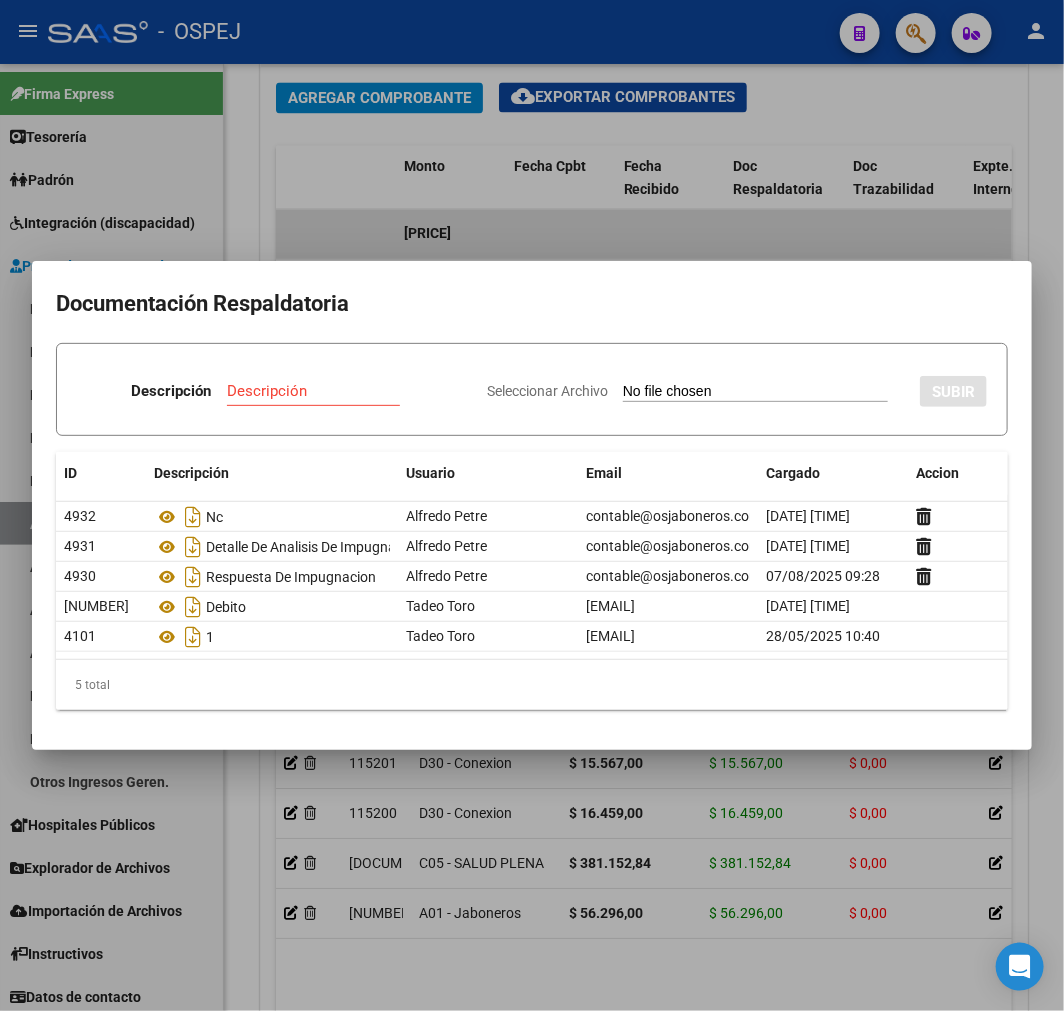 click at bounding box center (532, 505) 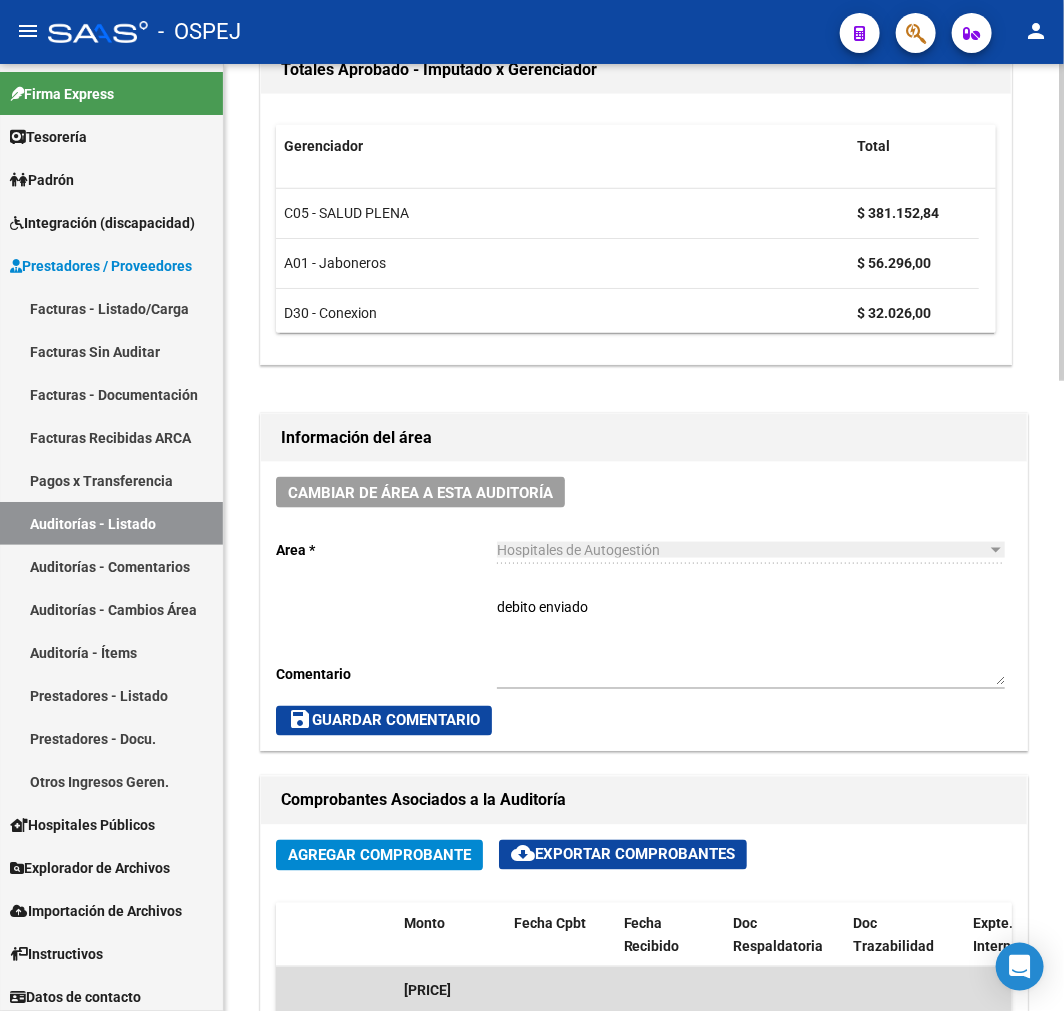 scroll, scrollTop: 333, scrollLeft: 0, axis: vertical 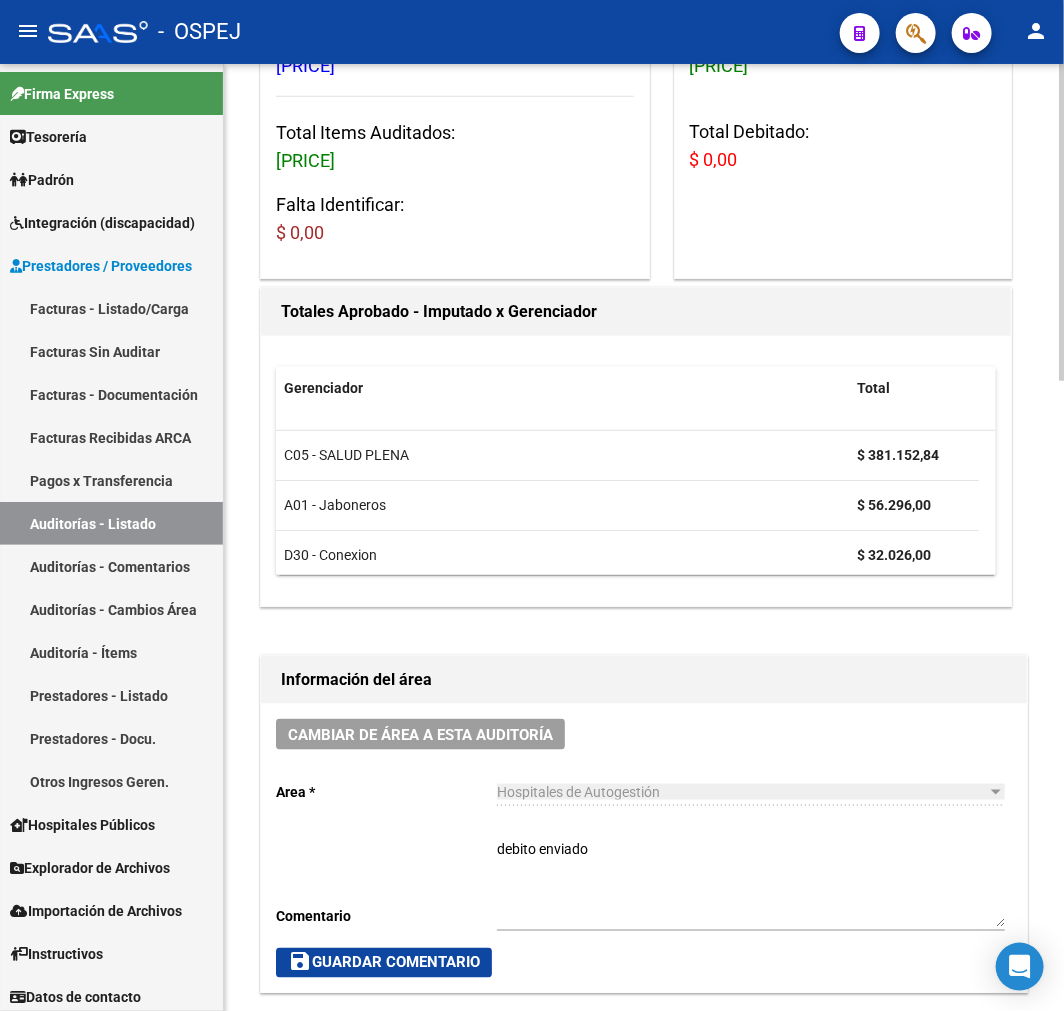 click on "debito enviado" at bounding box center [751, 883] 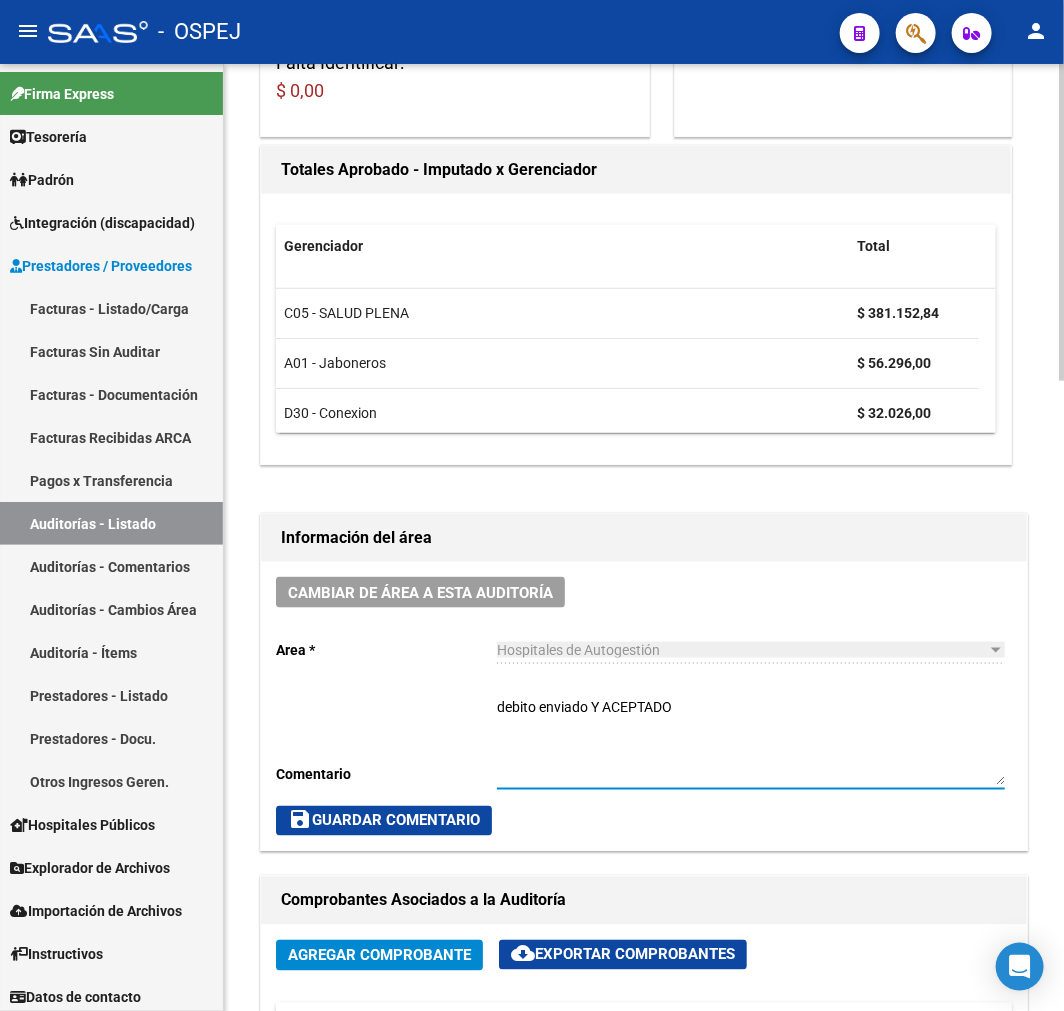 scroll, scrollTop: 666, scrollLeft: 0, axis: vertical 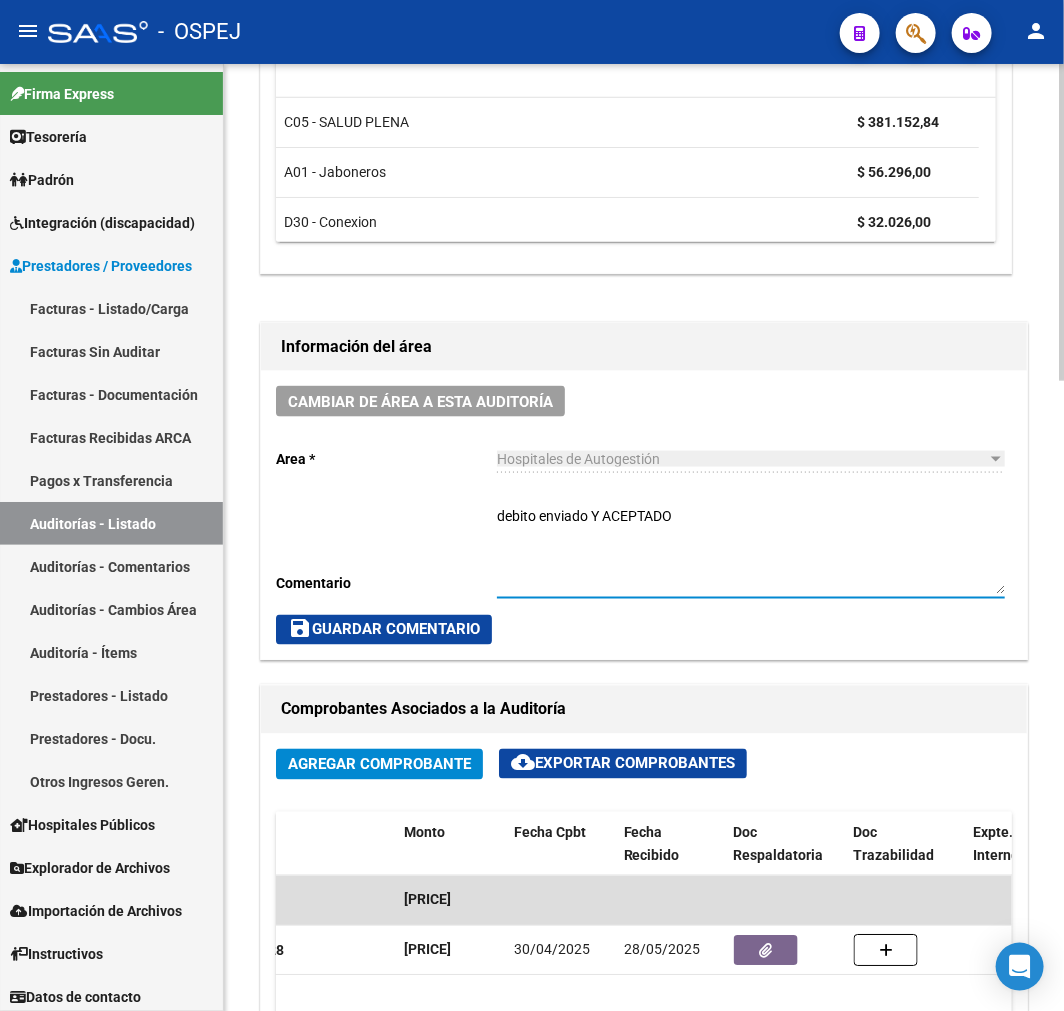 type on "debito enviado Y ACEPTADO" 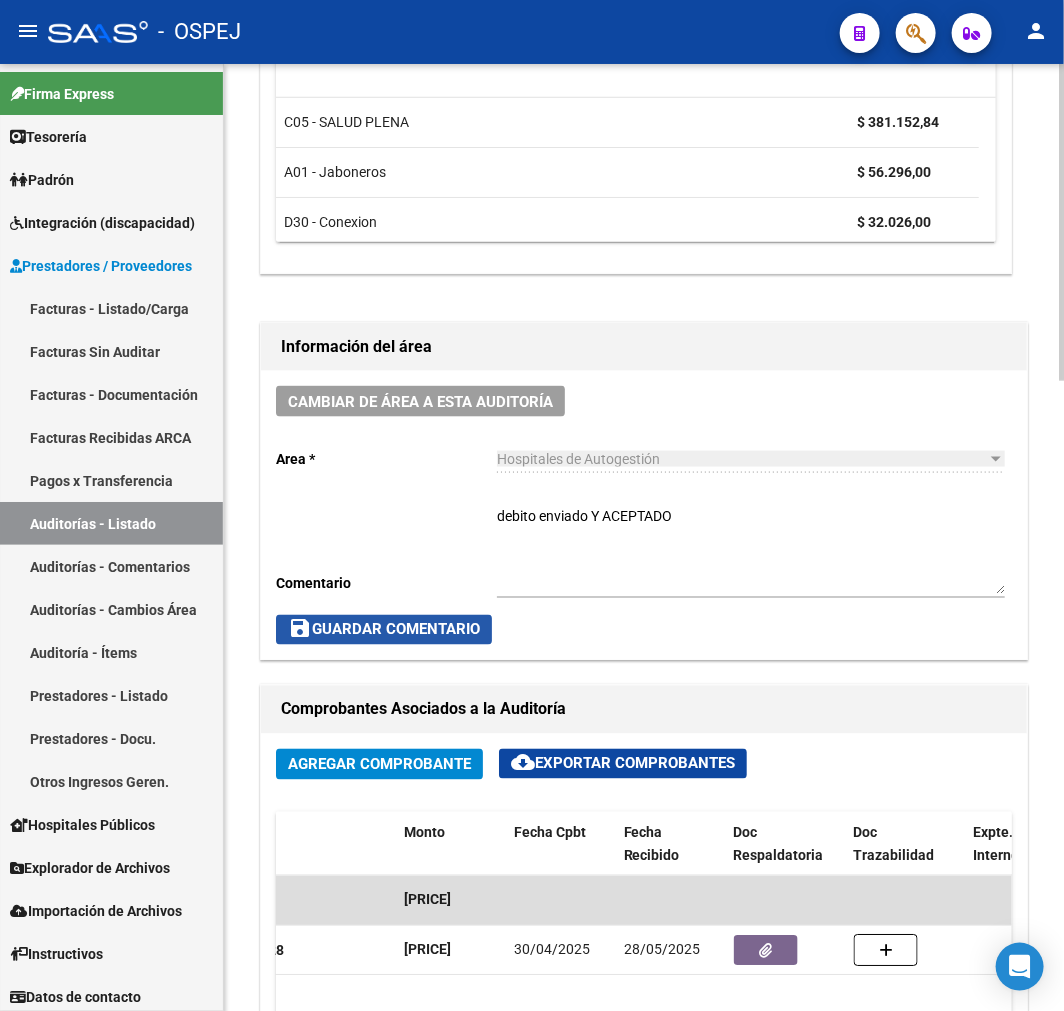 click on "save  Guardar Comentario" 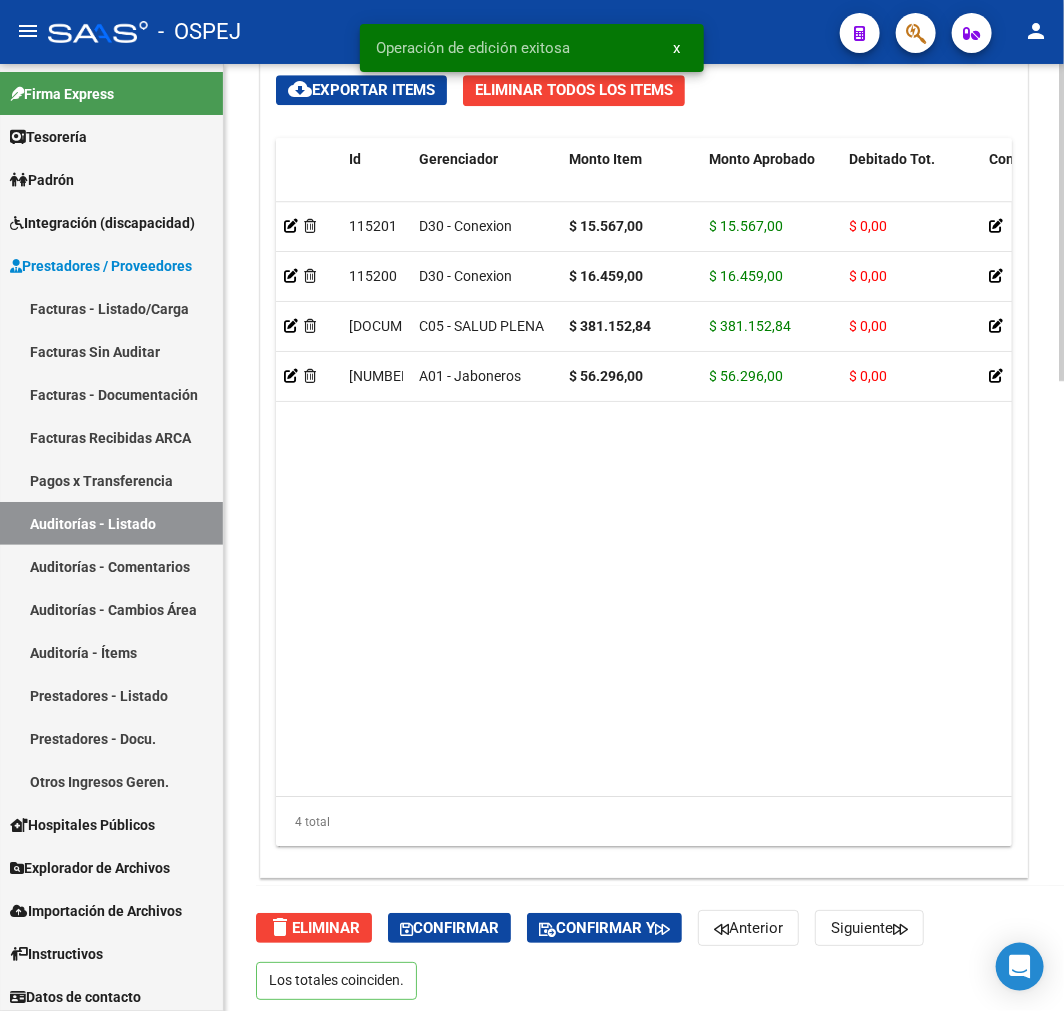 scroll, scrollTop: 1880, scrollLeft: 0, axis: vertical 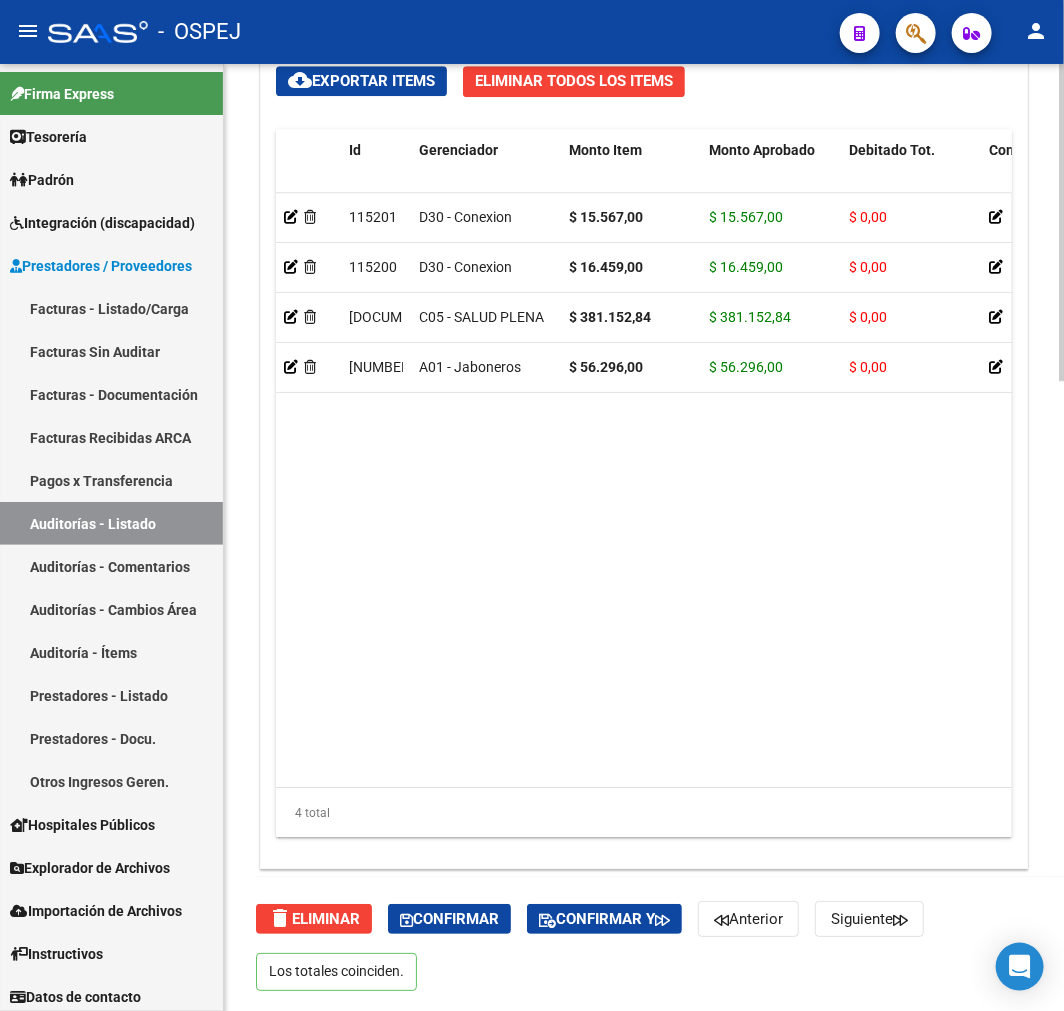 drag, startPoint x: 417, startPoint y: 795, endPoint x: 486, endPoint y: 786, distance: 69.58448 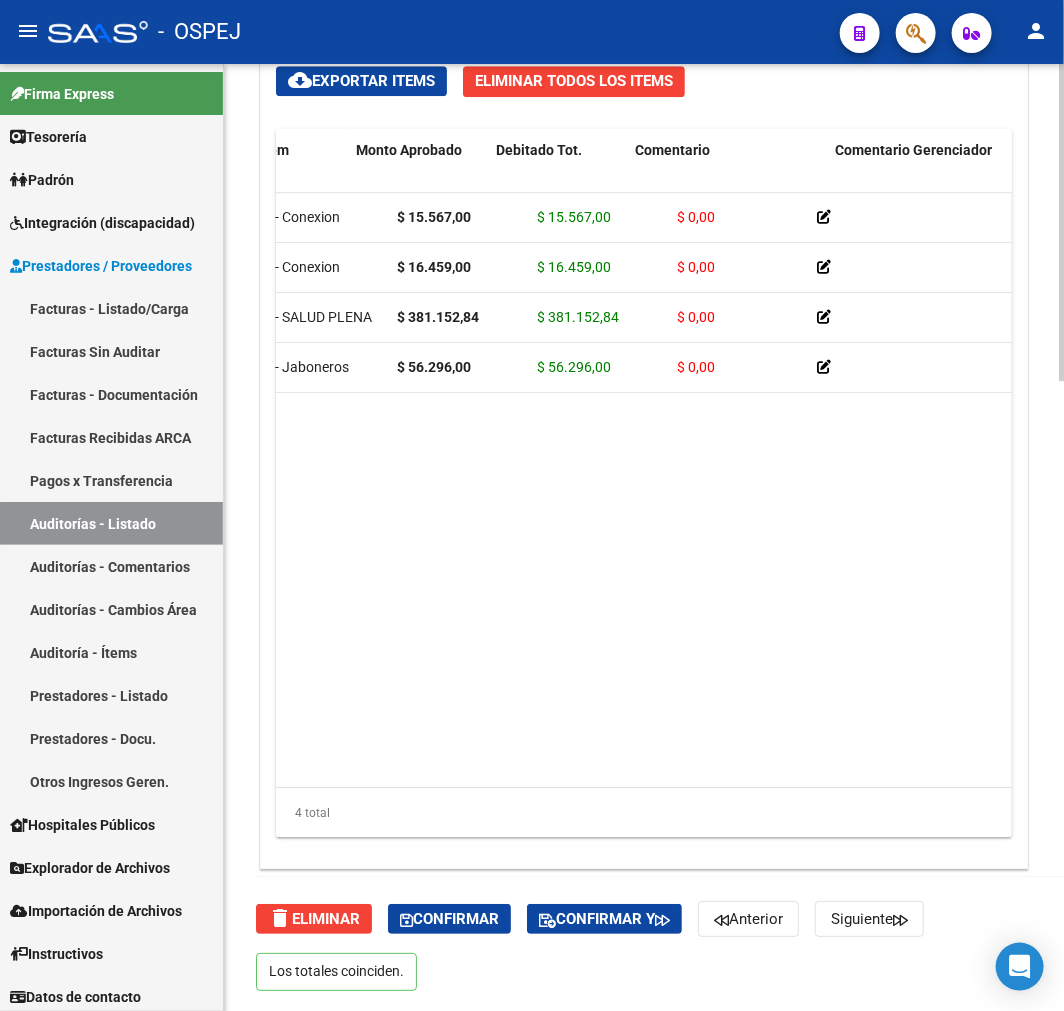 scroll, scrollTop: 0, scrollLeft: 0, axis: both 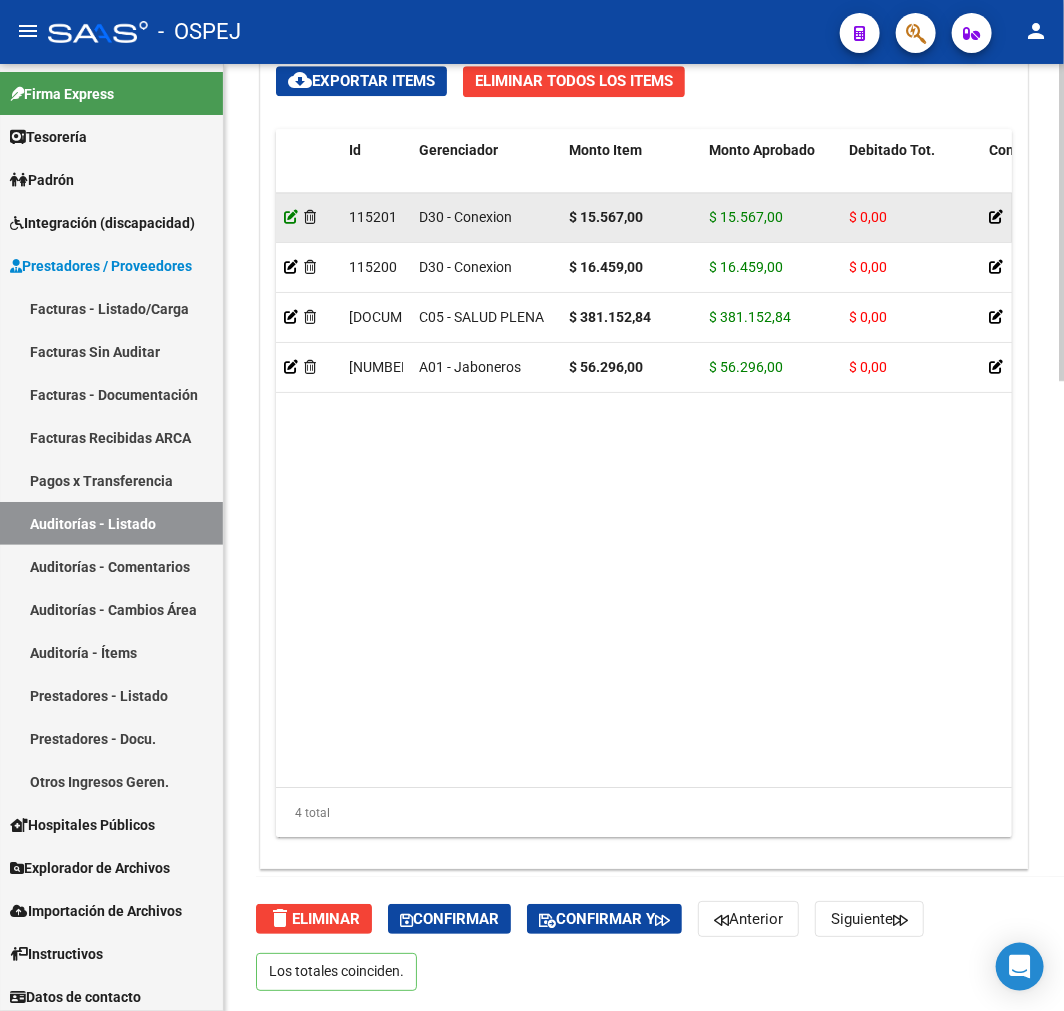 click 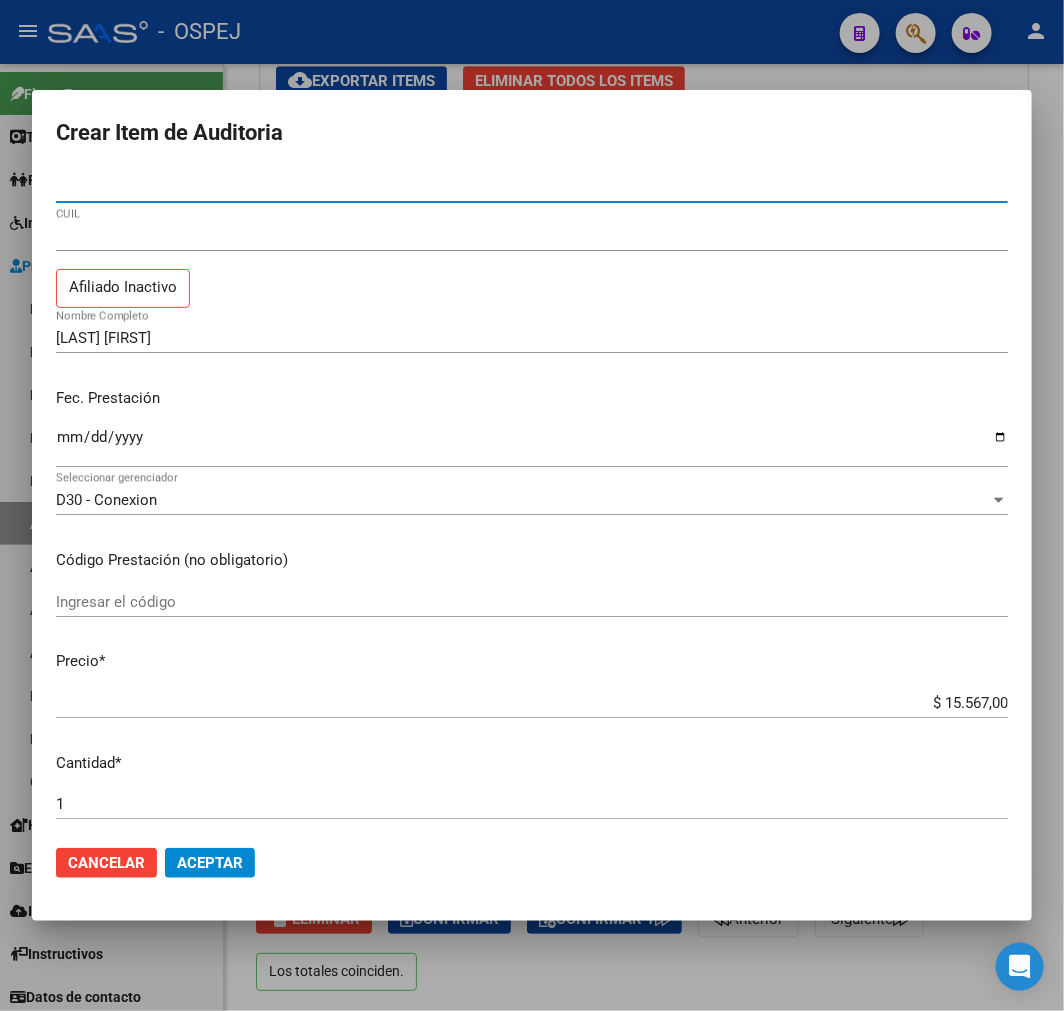 click on "$ 15.567,00 Ingresar el precio" at bounding box center (532, 703) 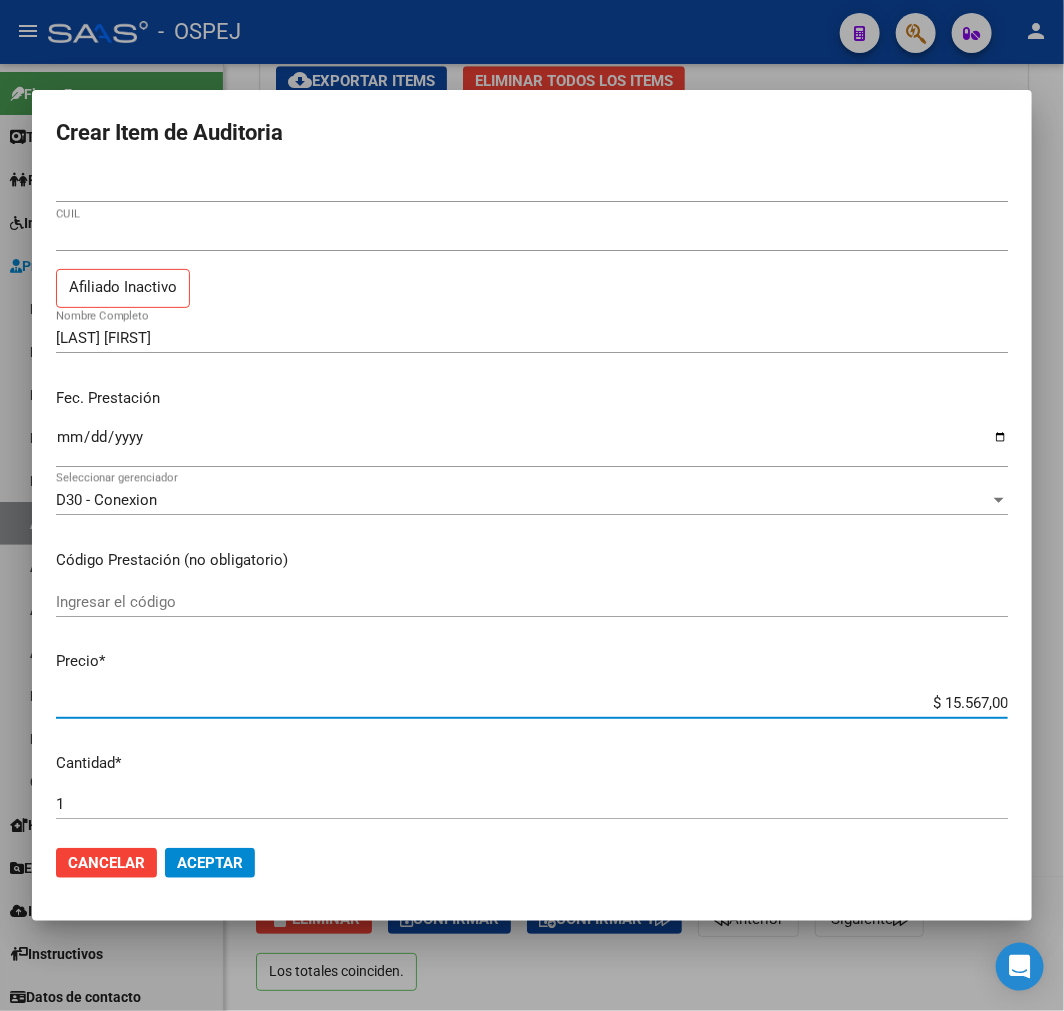 click on "$ 15.567,00" at bounding box center (532, 703) 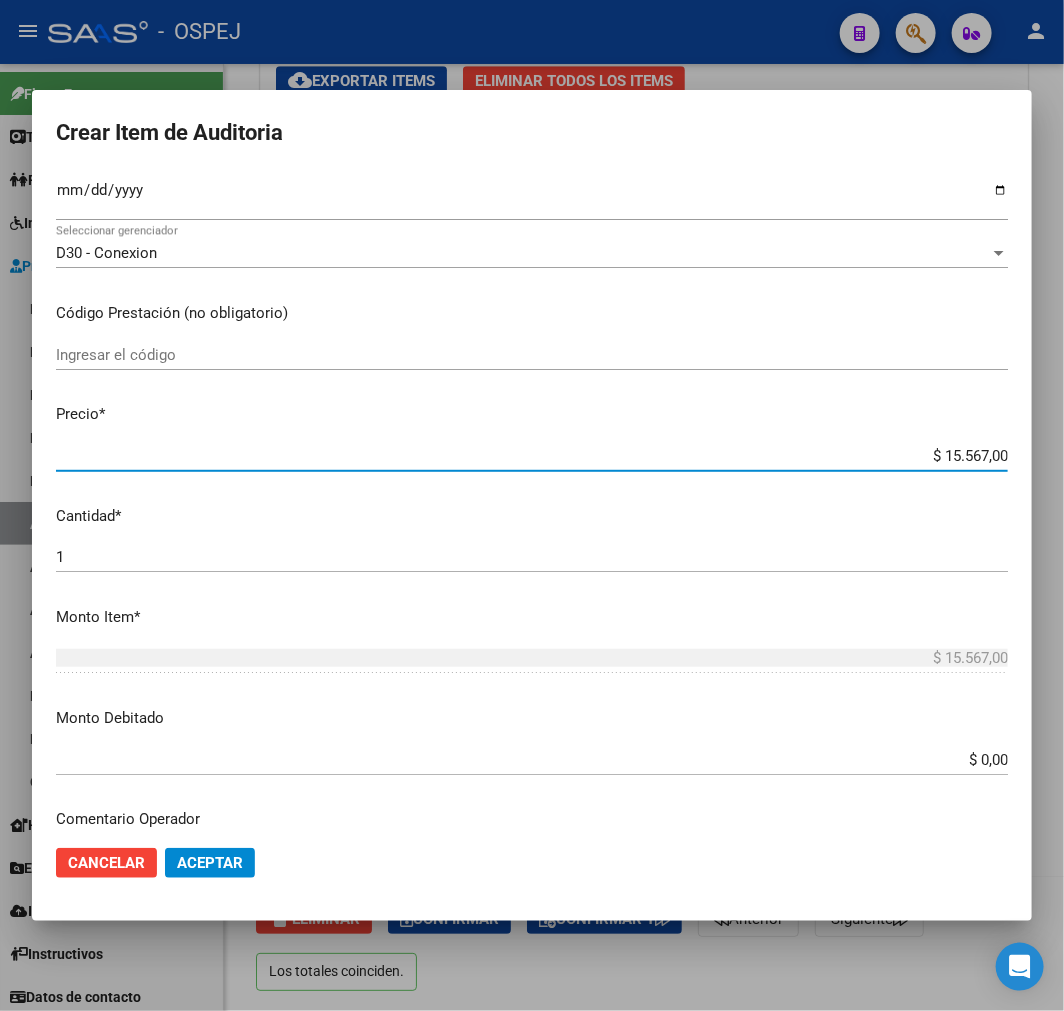 scroll, scrollTop: 555, scrollLeft: 0, axis: vertical 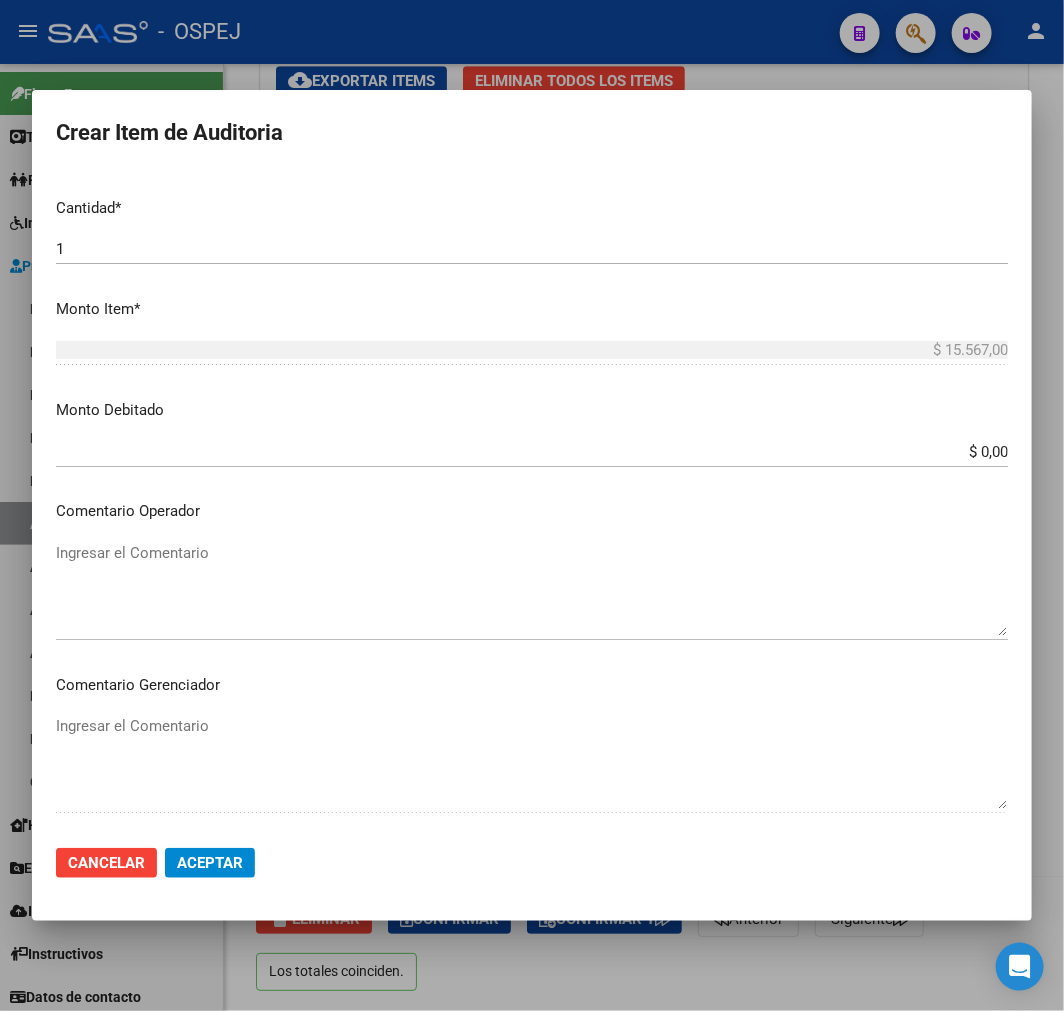 click on "$ 0,00" at bounding box center [532, 452] 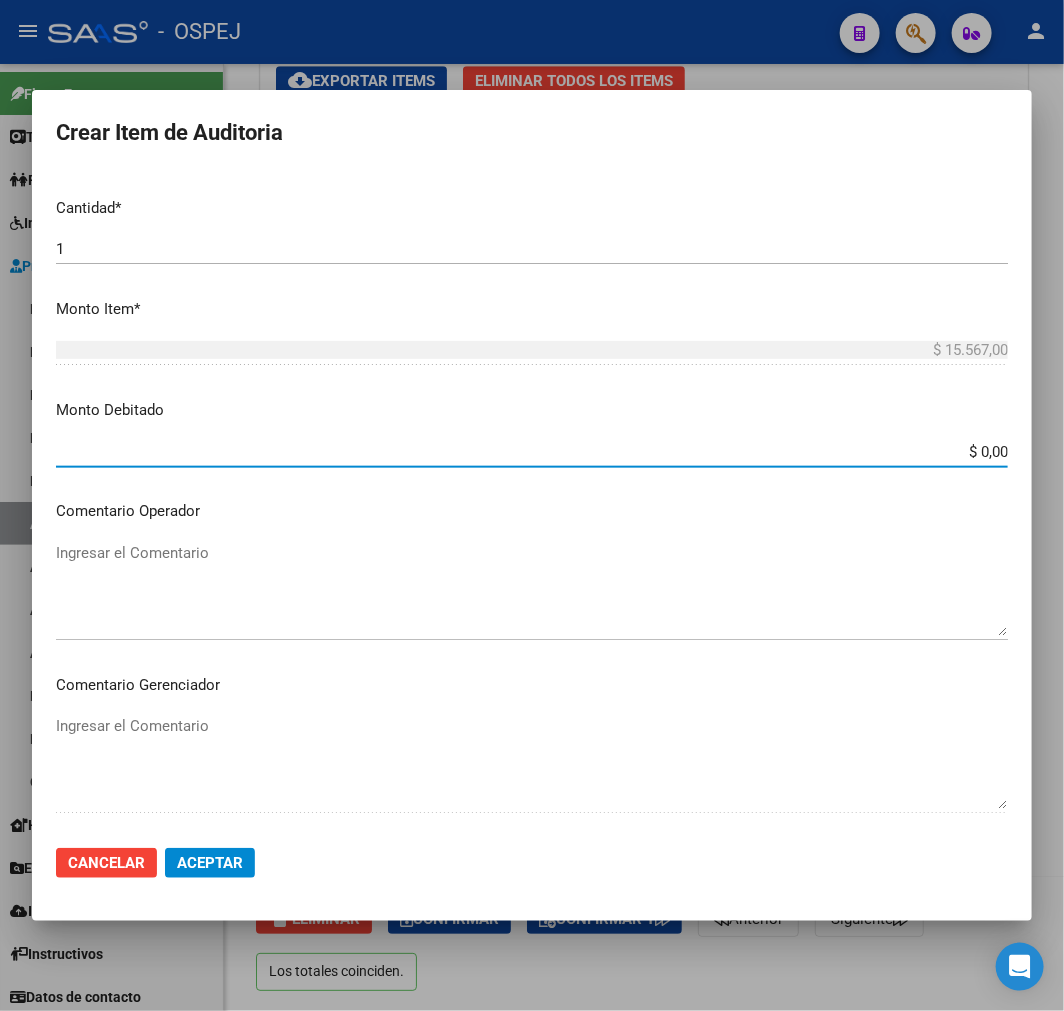 click on "$ 0,00" at bounding box center (532, 452) 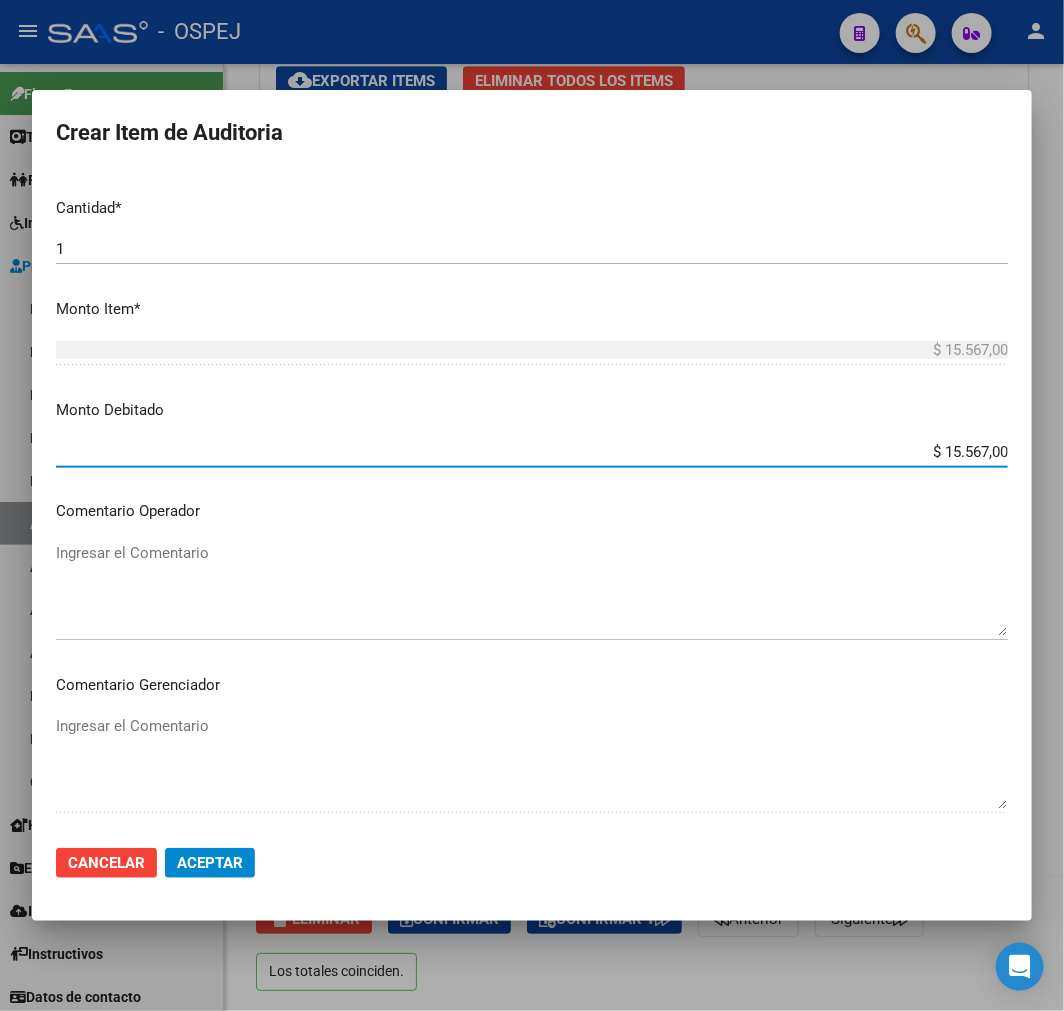 type on "$ 15.567,00" 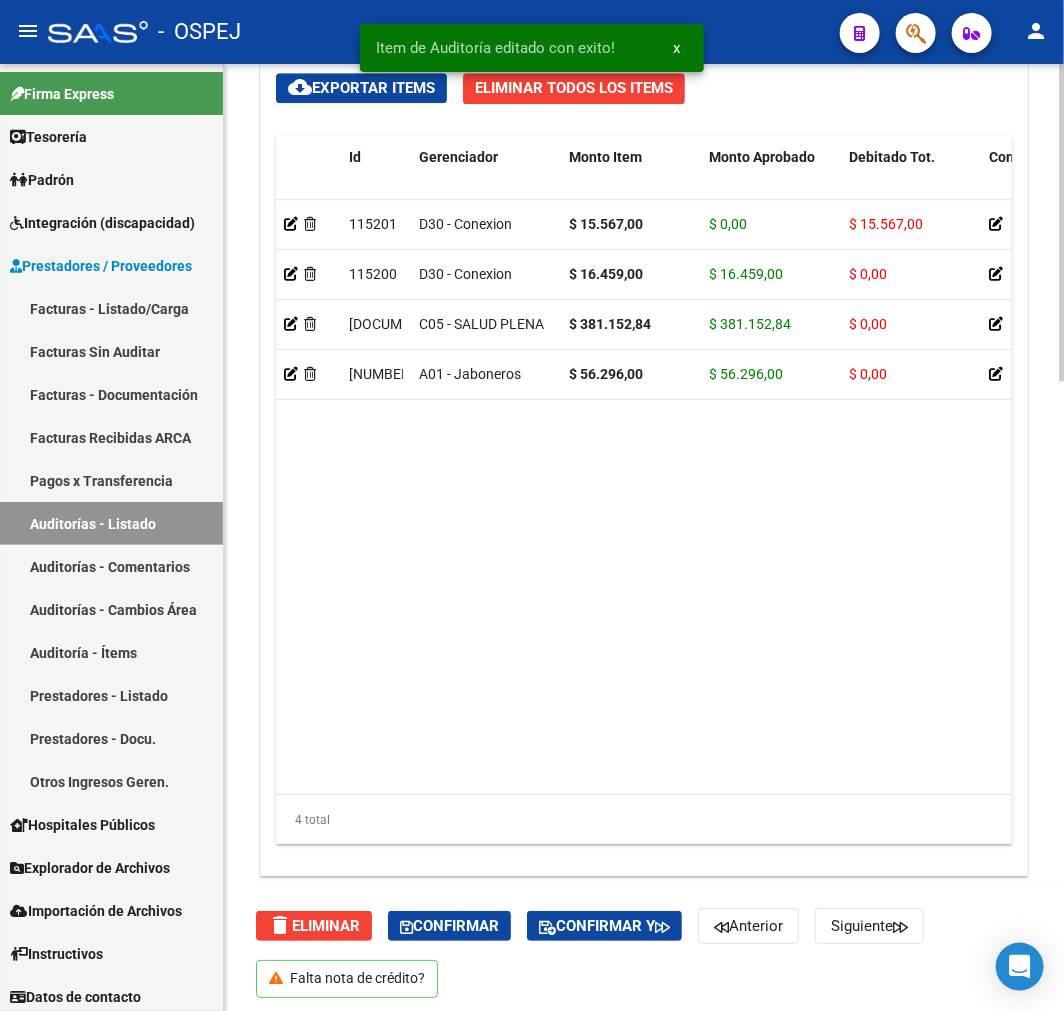 scroll, scrollTop: 1880, scrollLeft: 0, axis: vertical 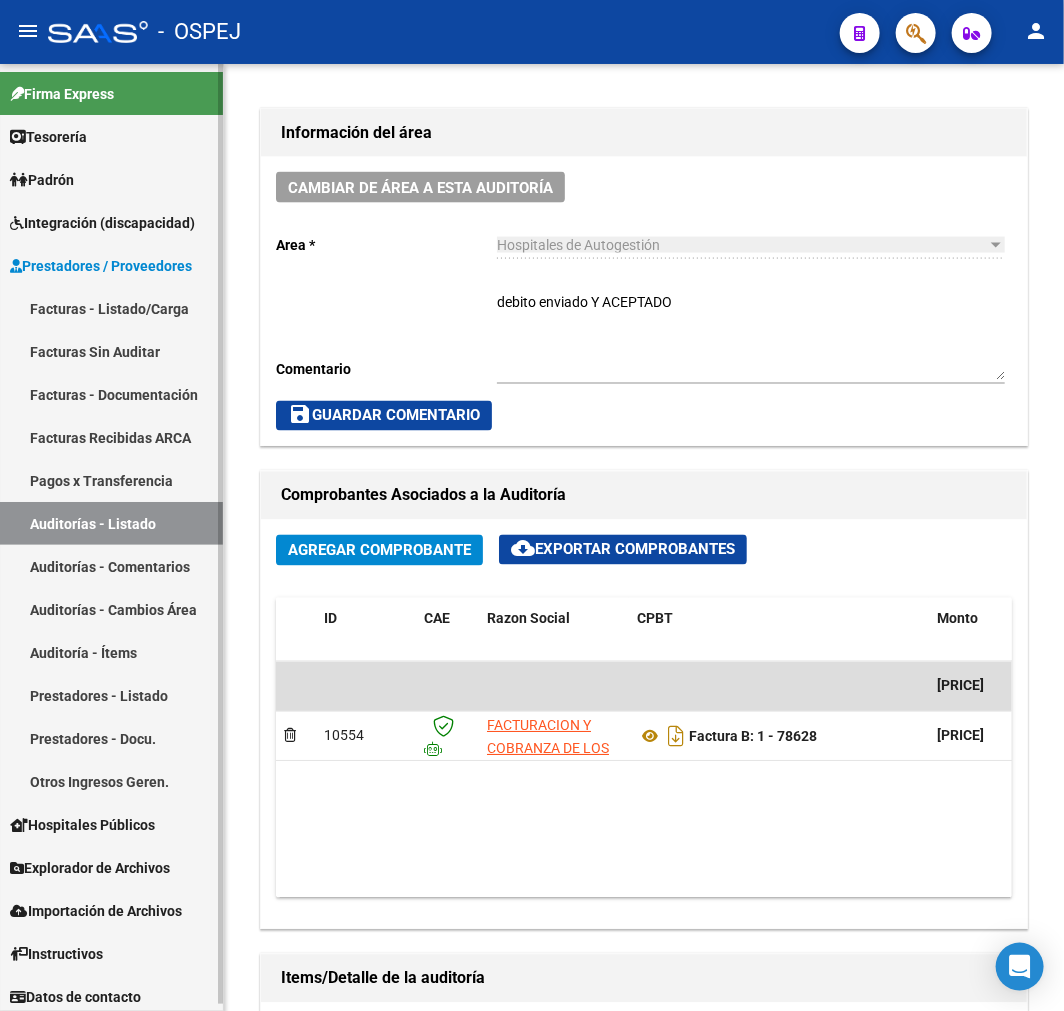 click on "Auditorías - Listado" at bounding box center [111, 523] 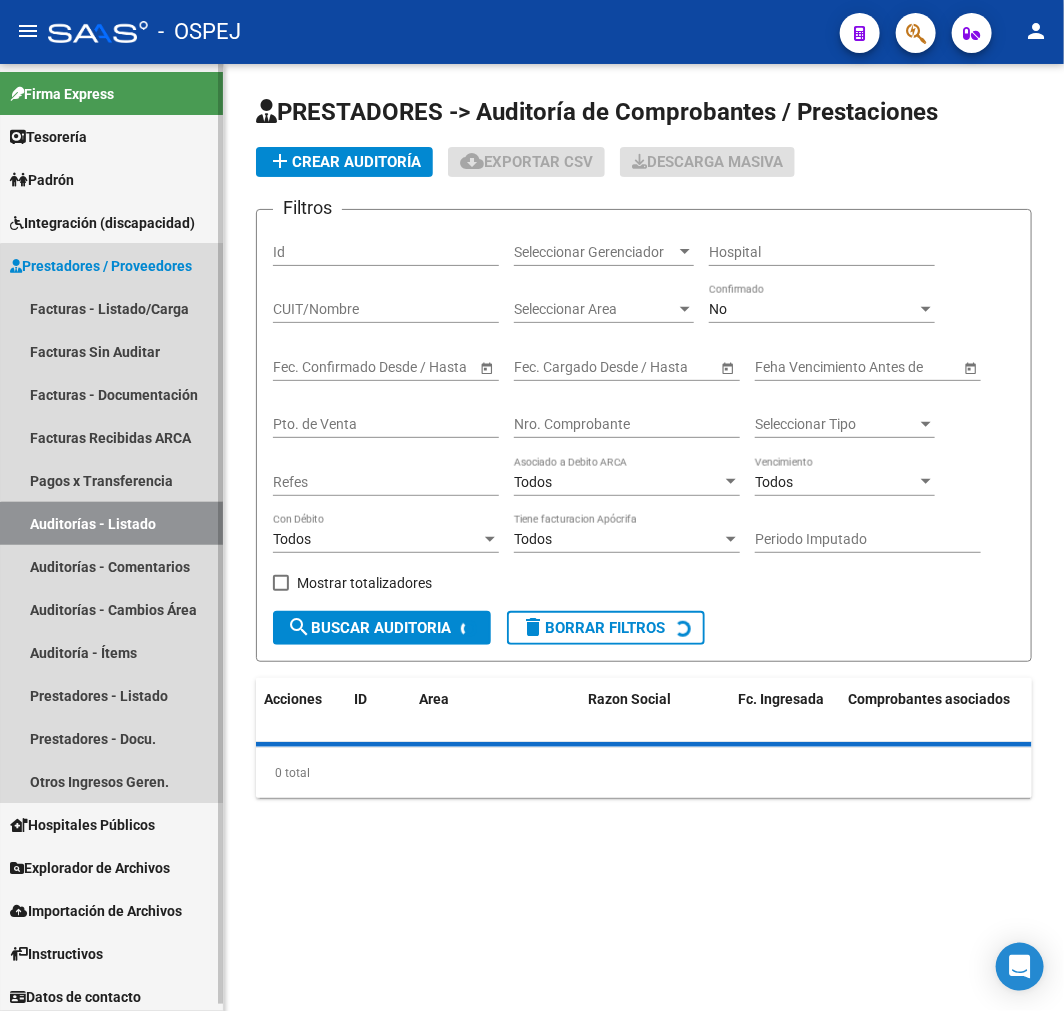scroll, scrollTop: 0, scrollLeft: 0, axis: both 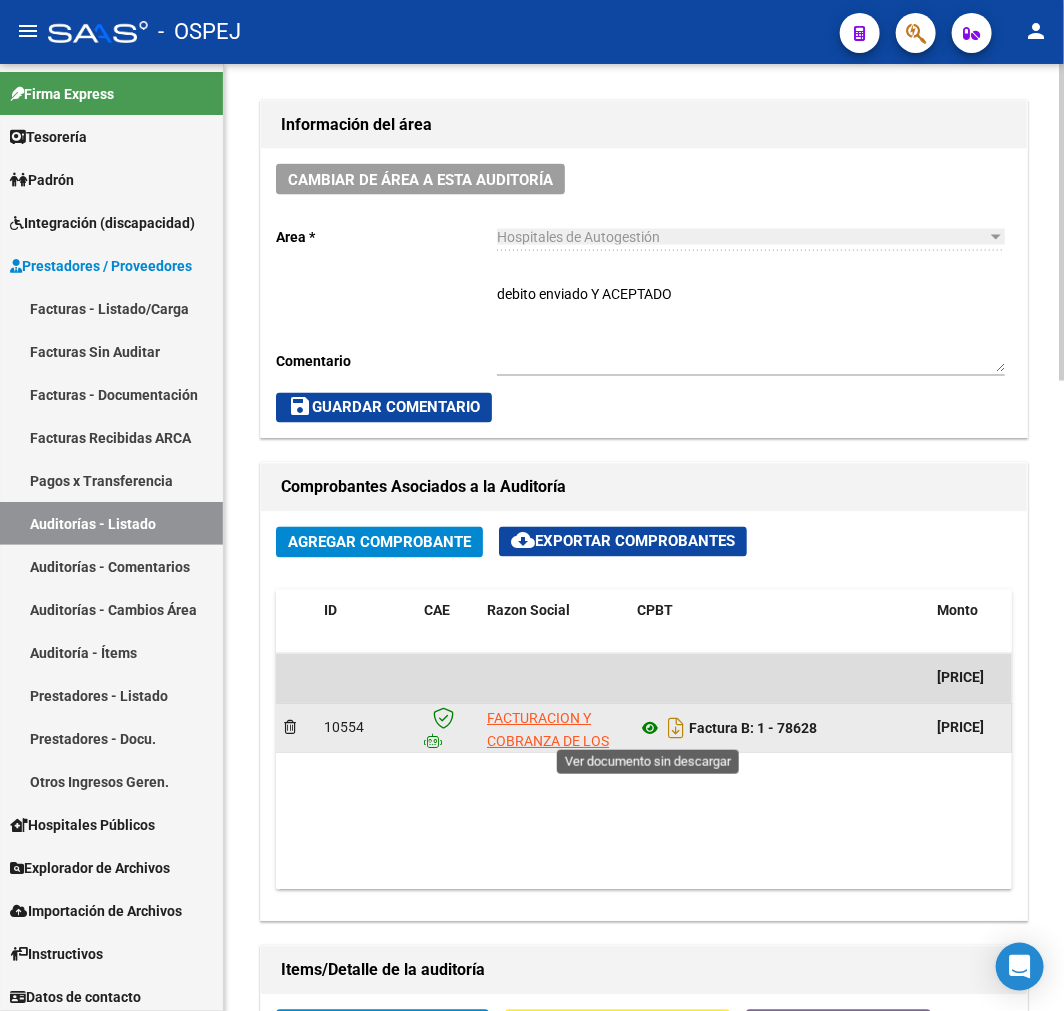 click 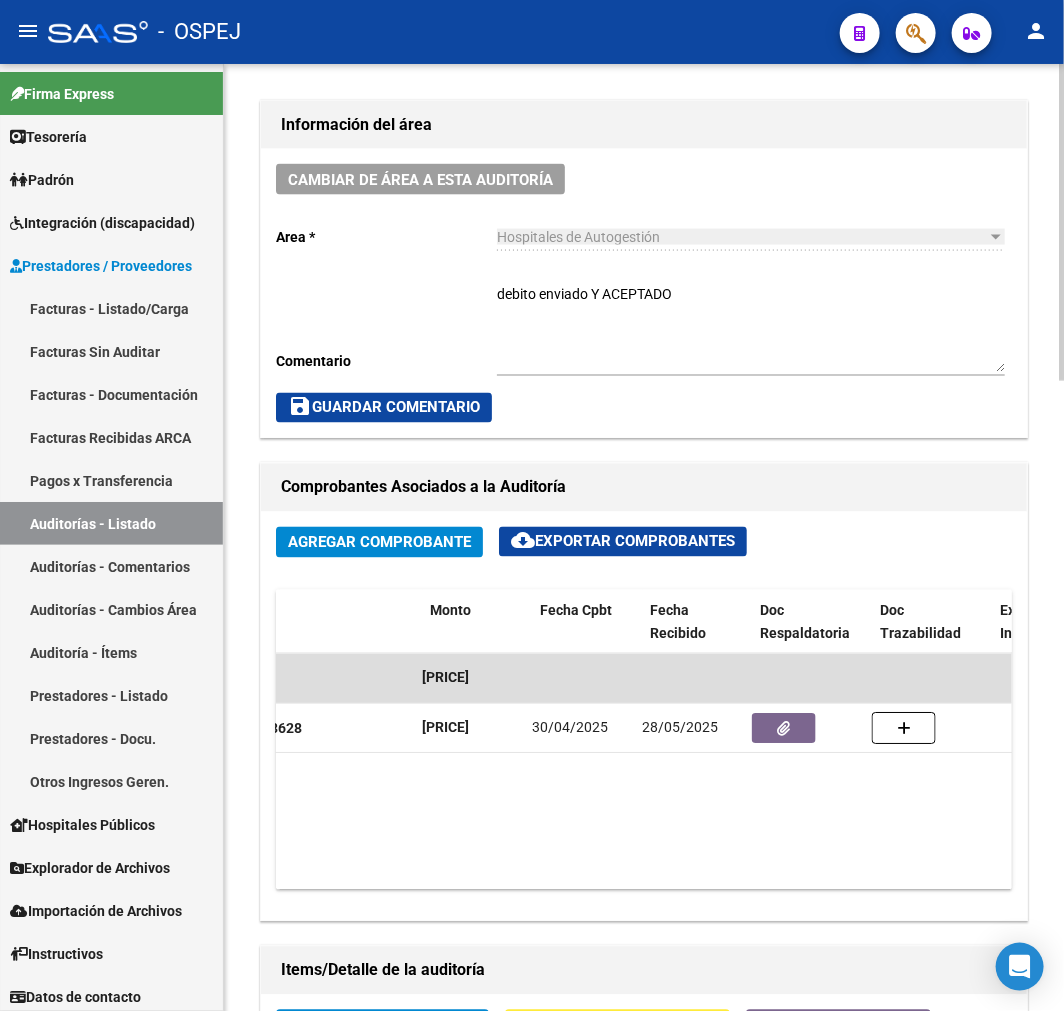scroll, scrollTop: 0, scrollLeft: 530, axis: horizontal 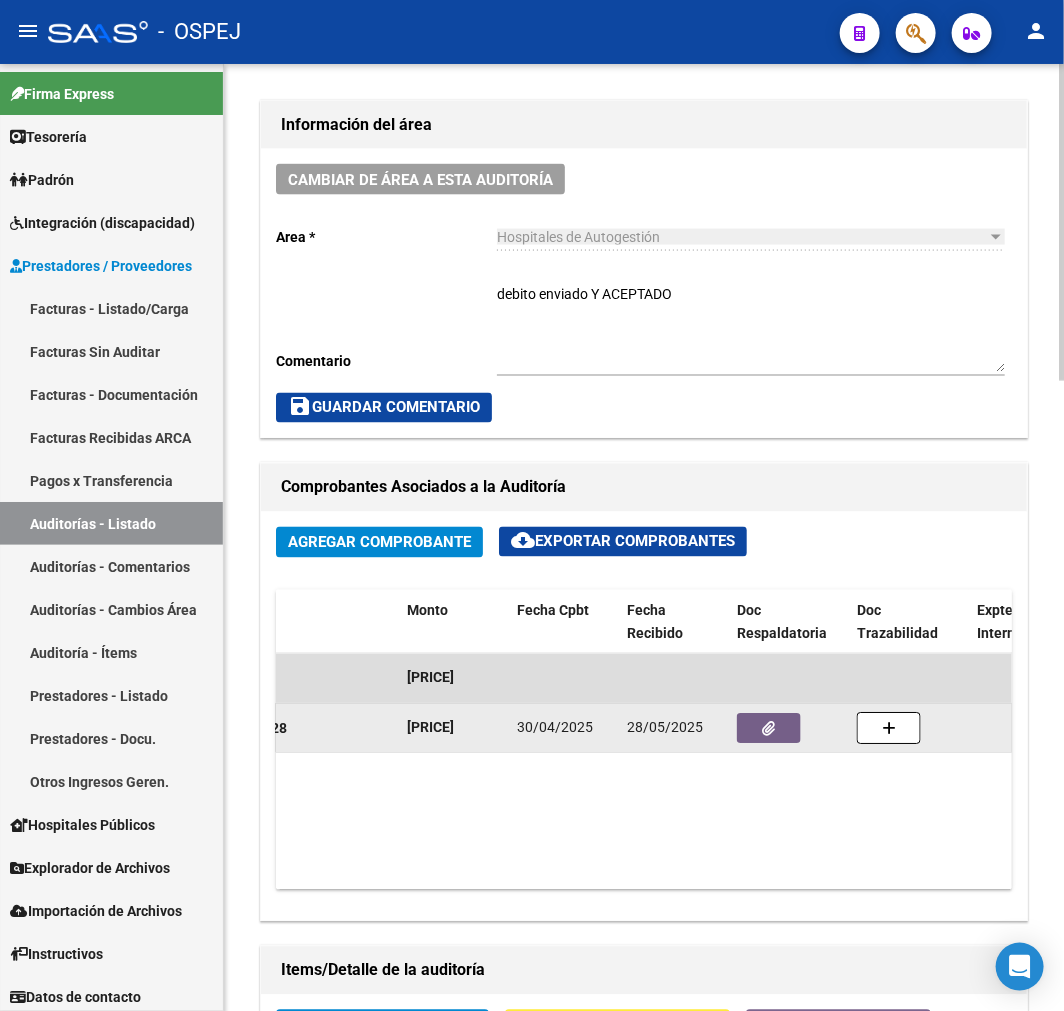 click 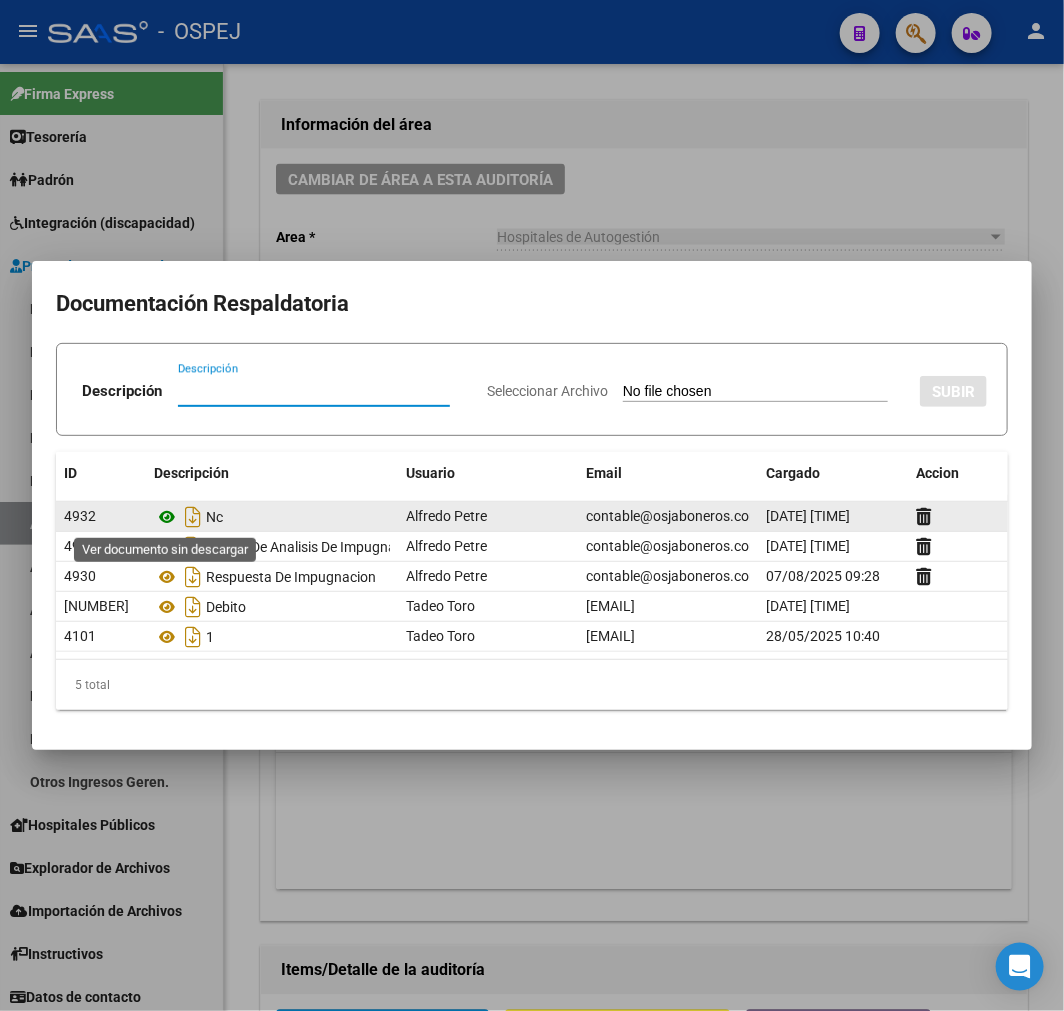click 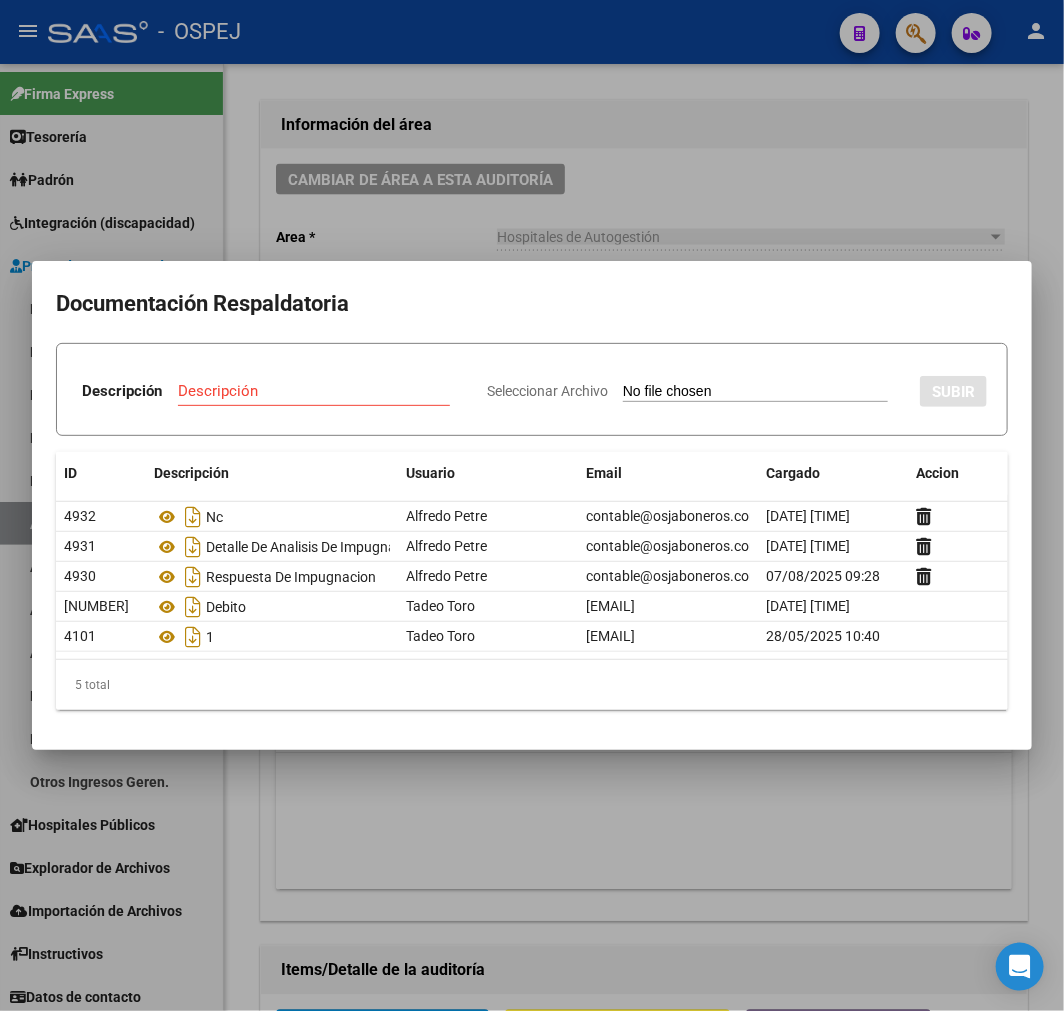 click at bounding box center (532, 505) 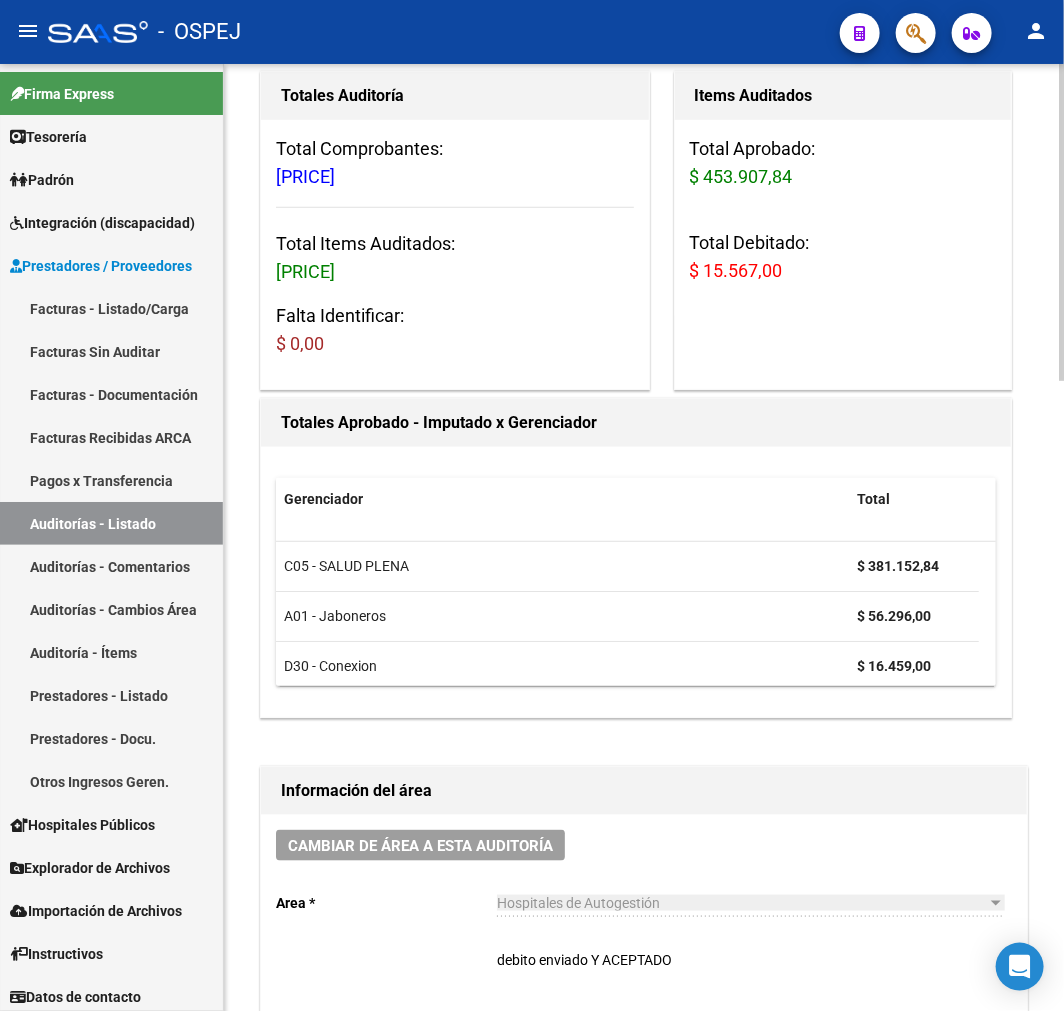 scroll, scrollTop: 0, scrollLeft: 0, axis: both 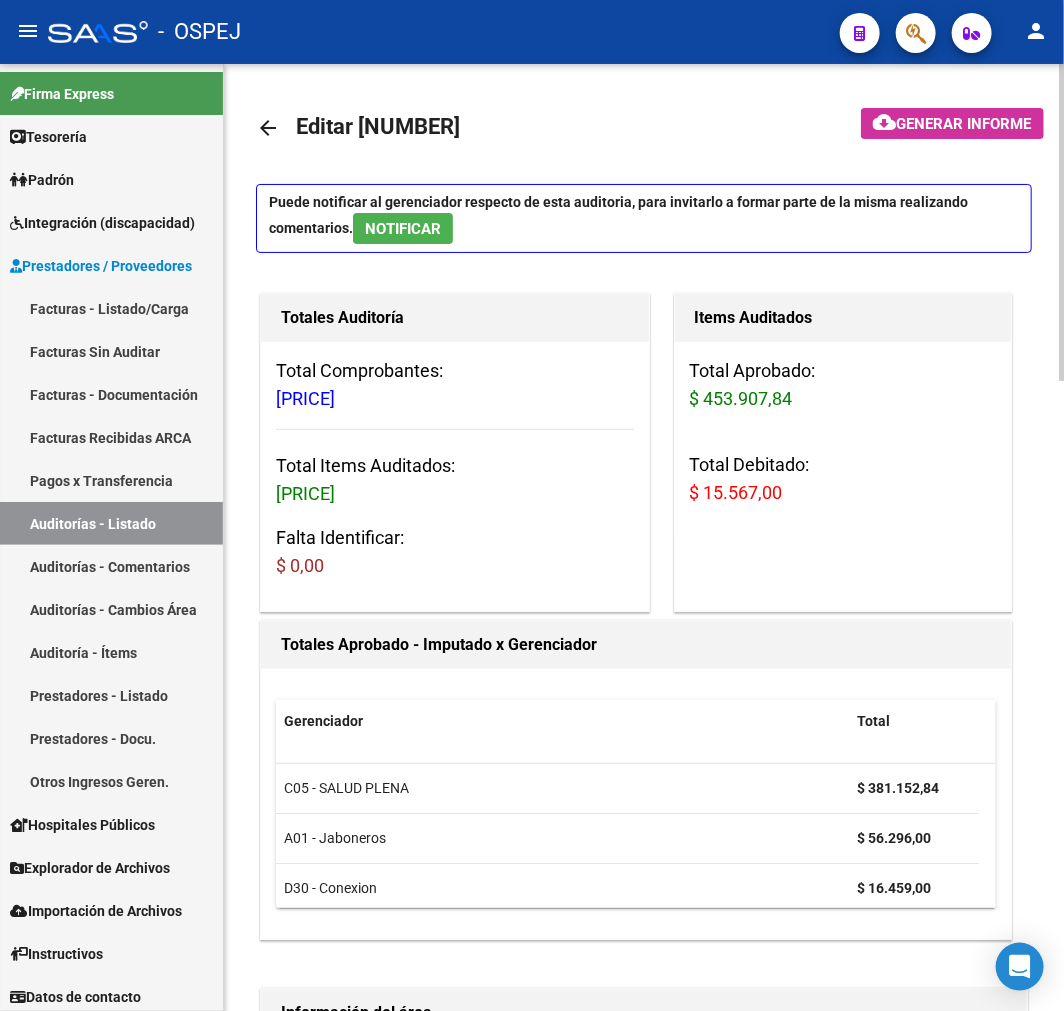 click on "arrow_back" 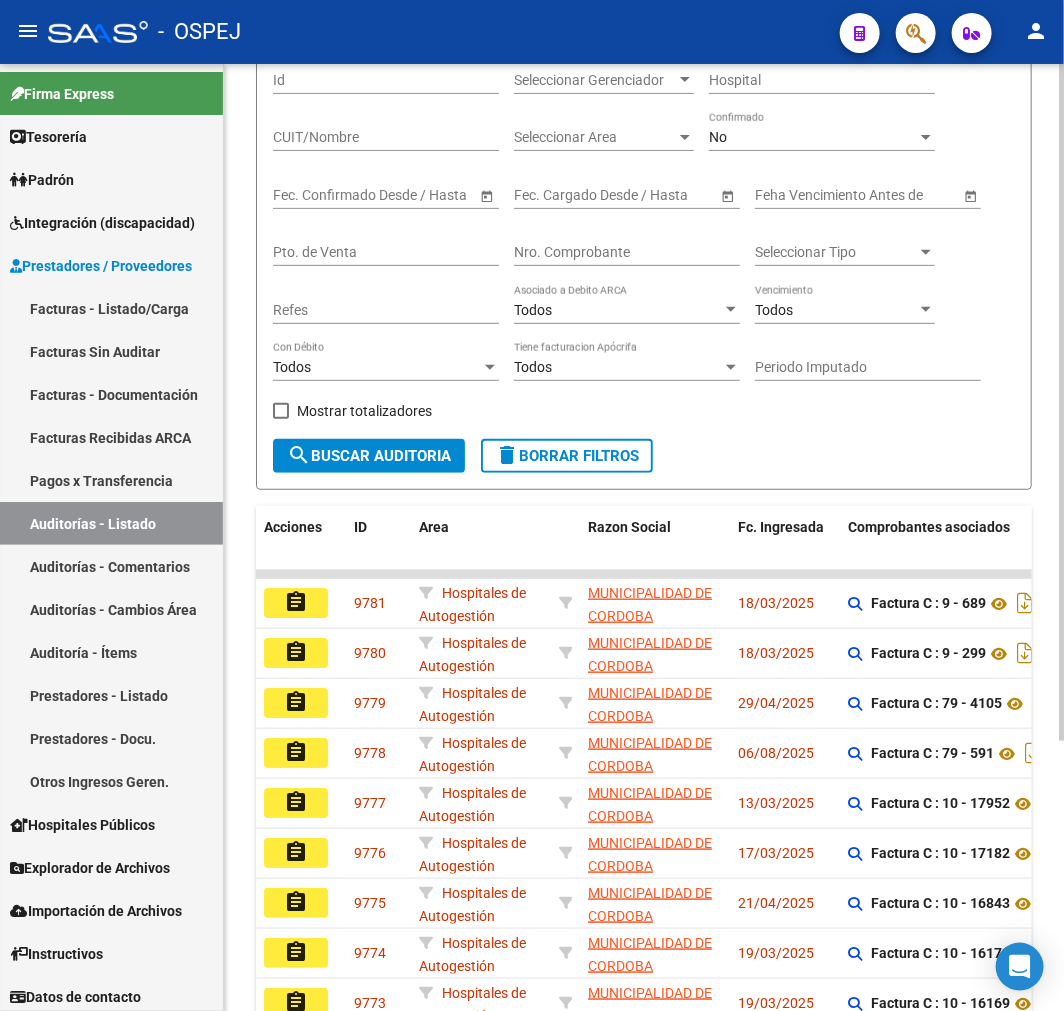 scroll, scrollTop: 0, scrollLeft: 0, axis: both 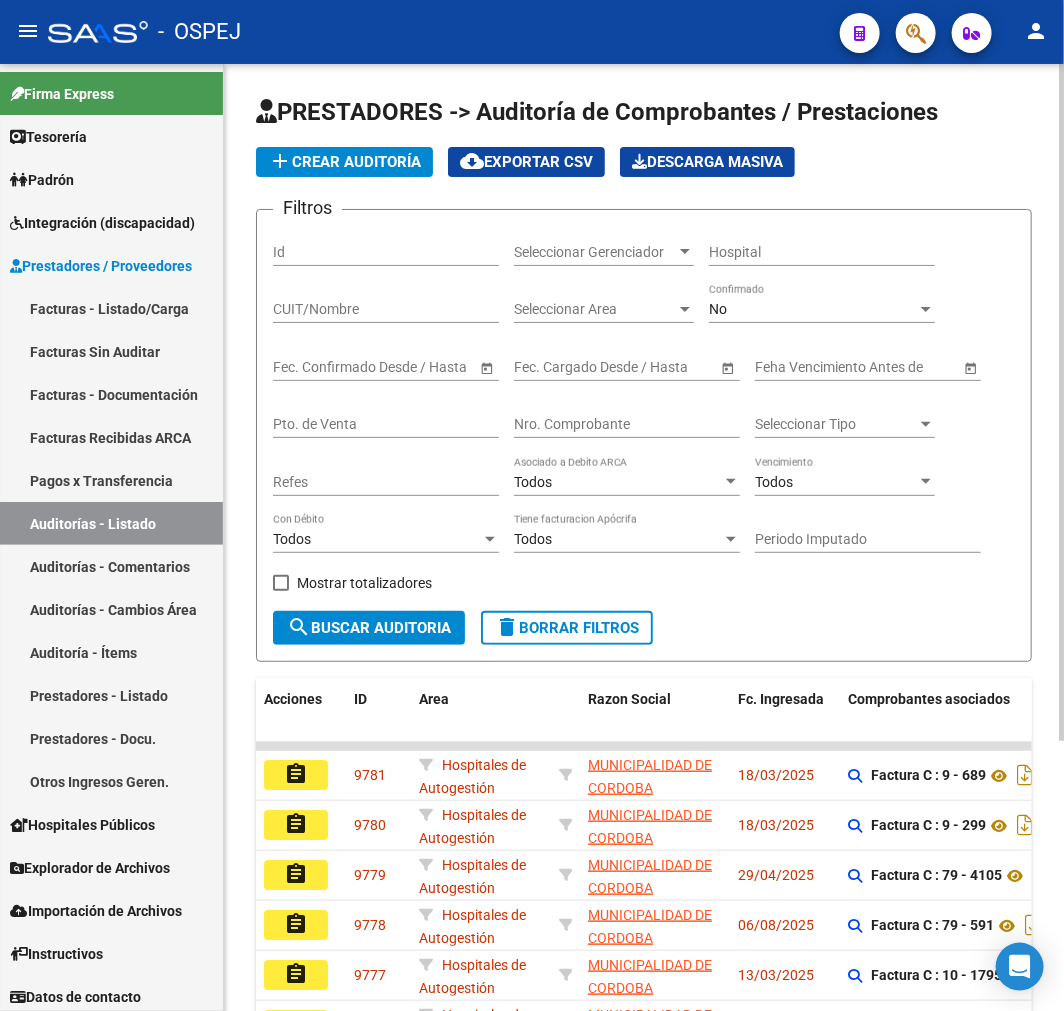 click on "No Confirmado" 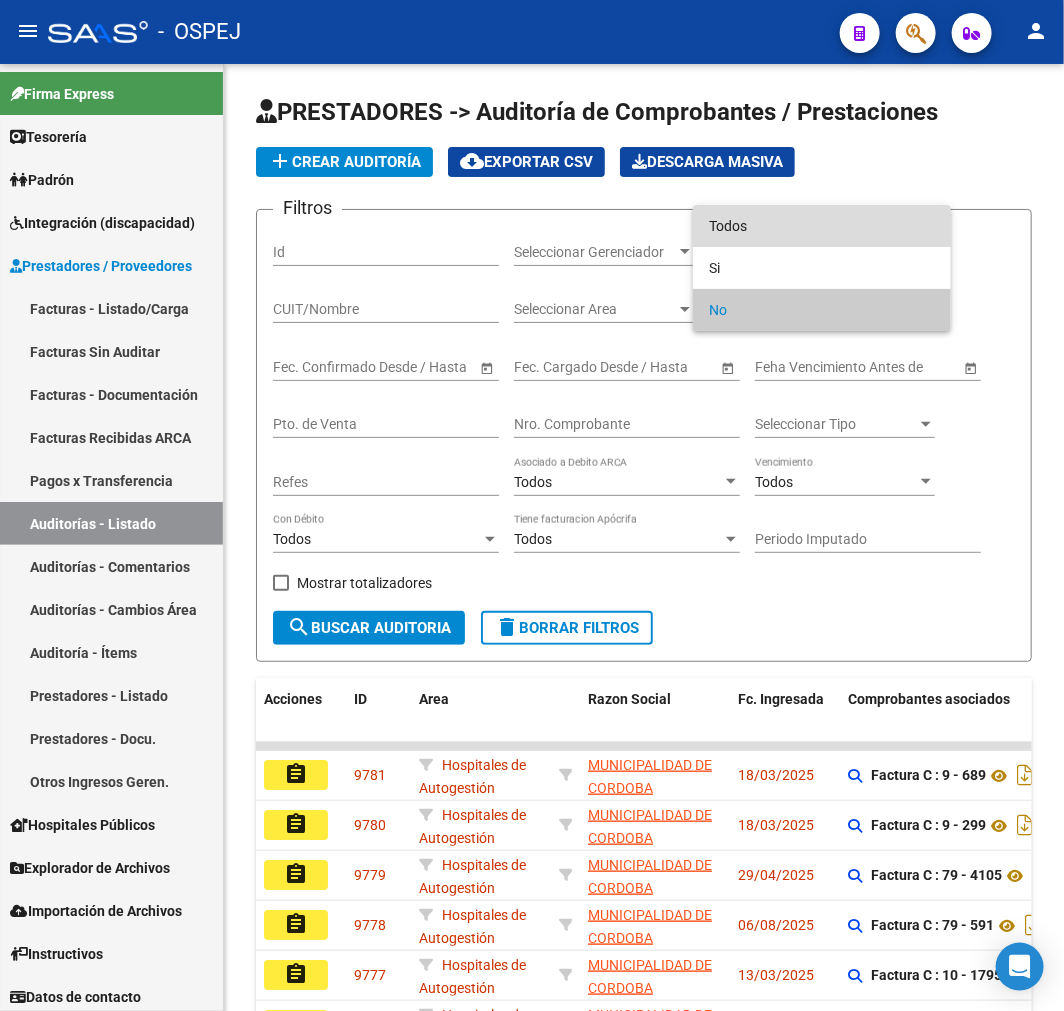 click on "Todos" at bounding box center (822, 226) 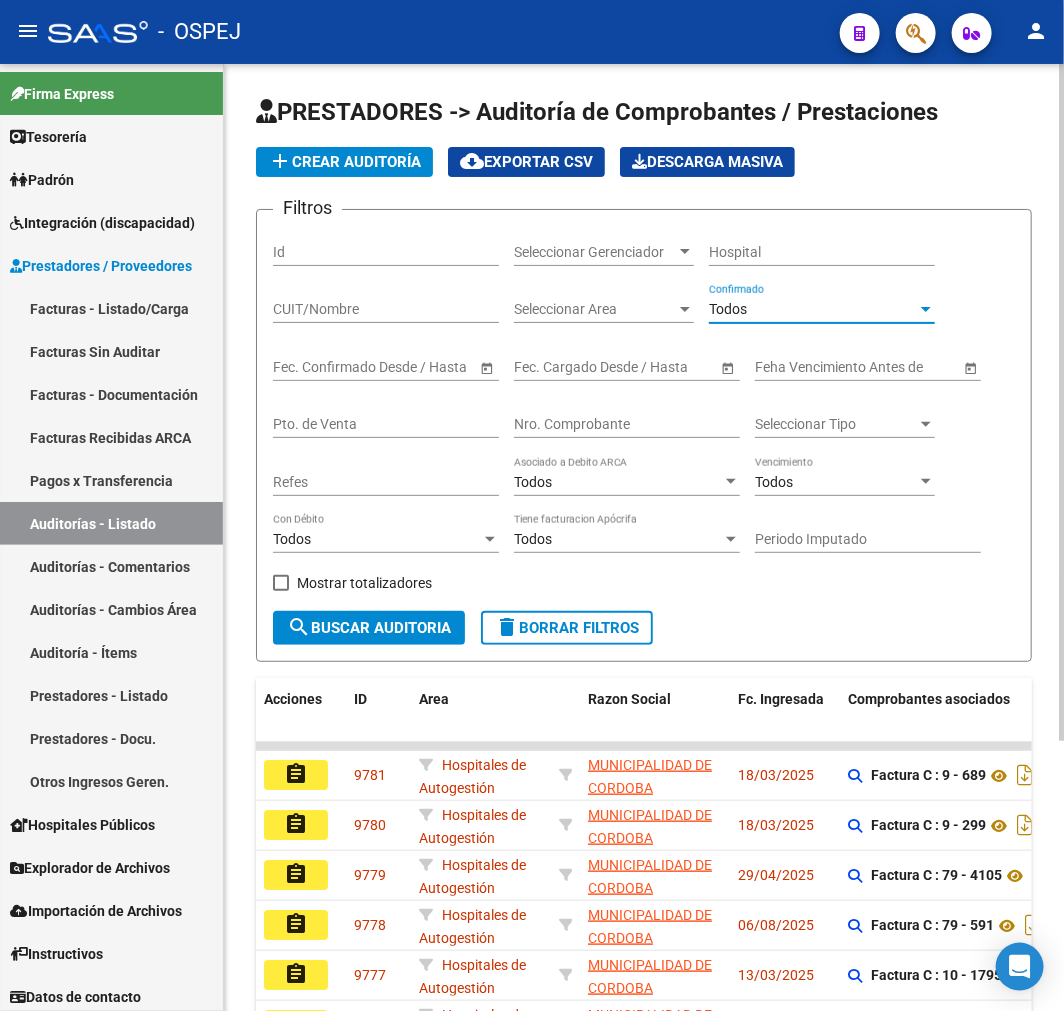 click on "Nro. Comprobante" at bounding box center (627, 424) 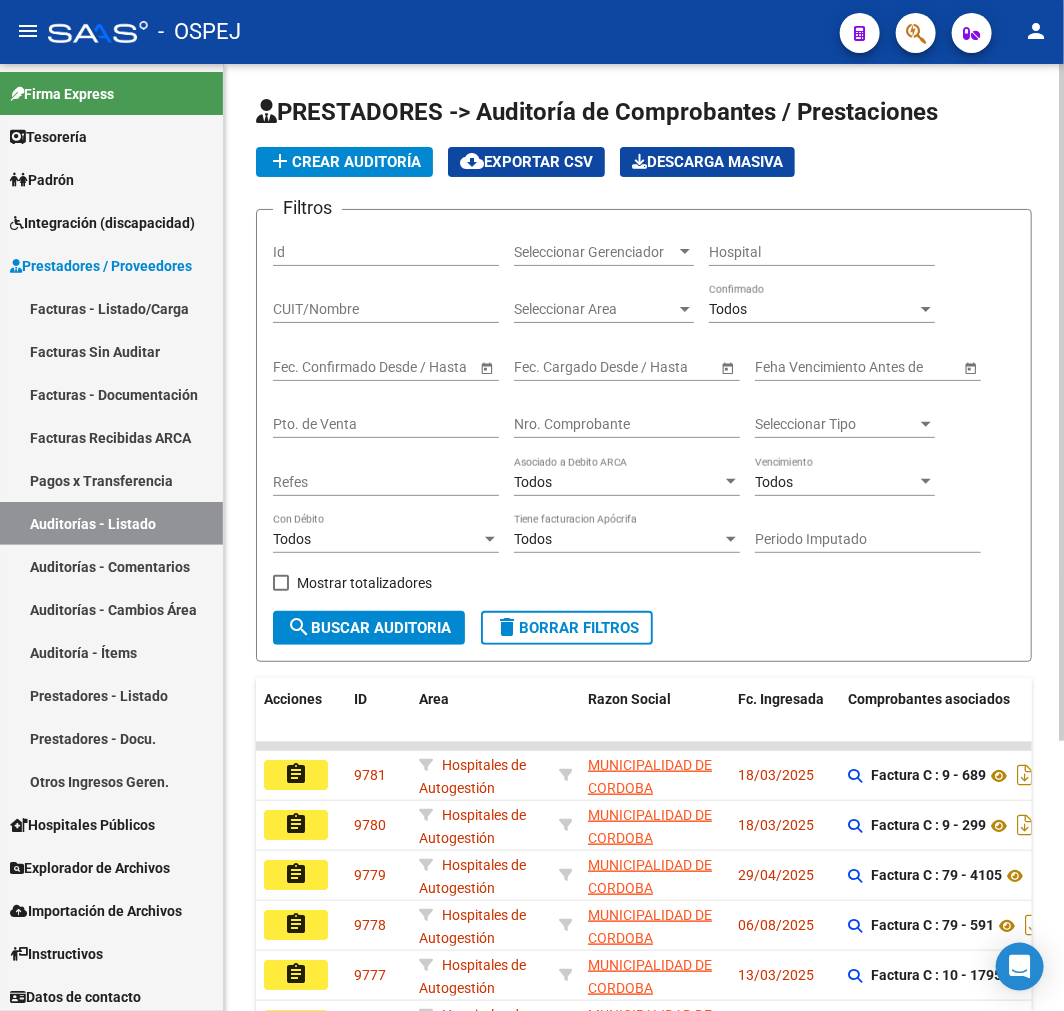 click on "Nro. Comprobante" at bounding box center [627, 424] 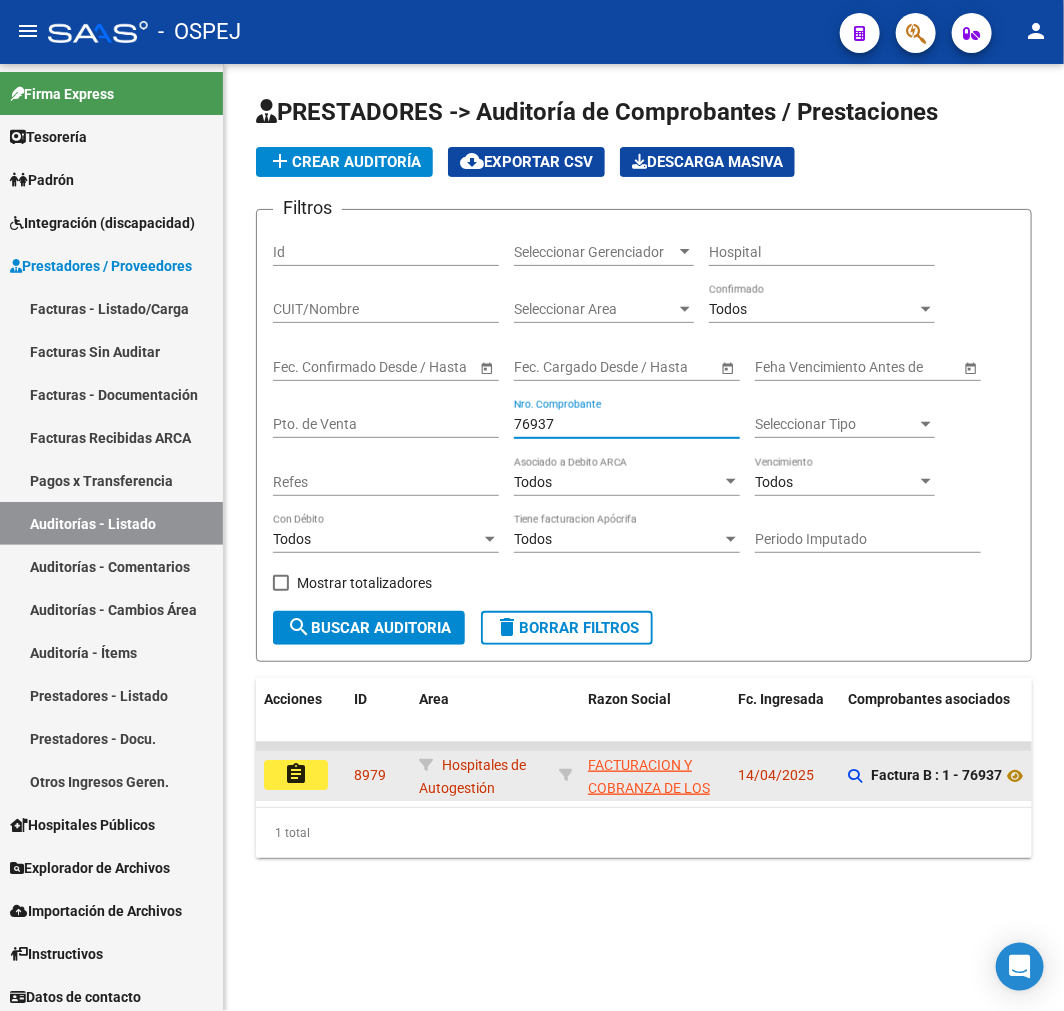 type on "76937" 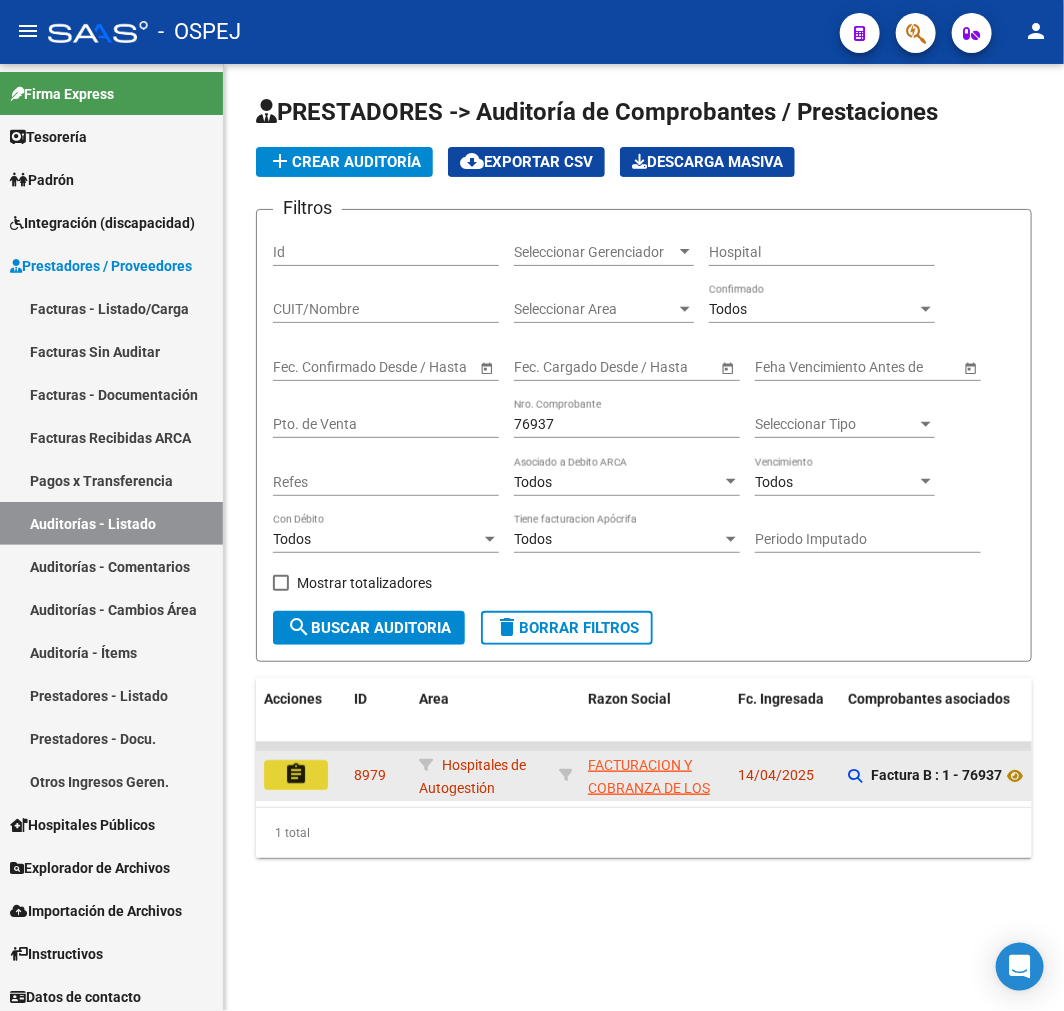 click on "assignment" 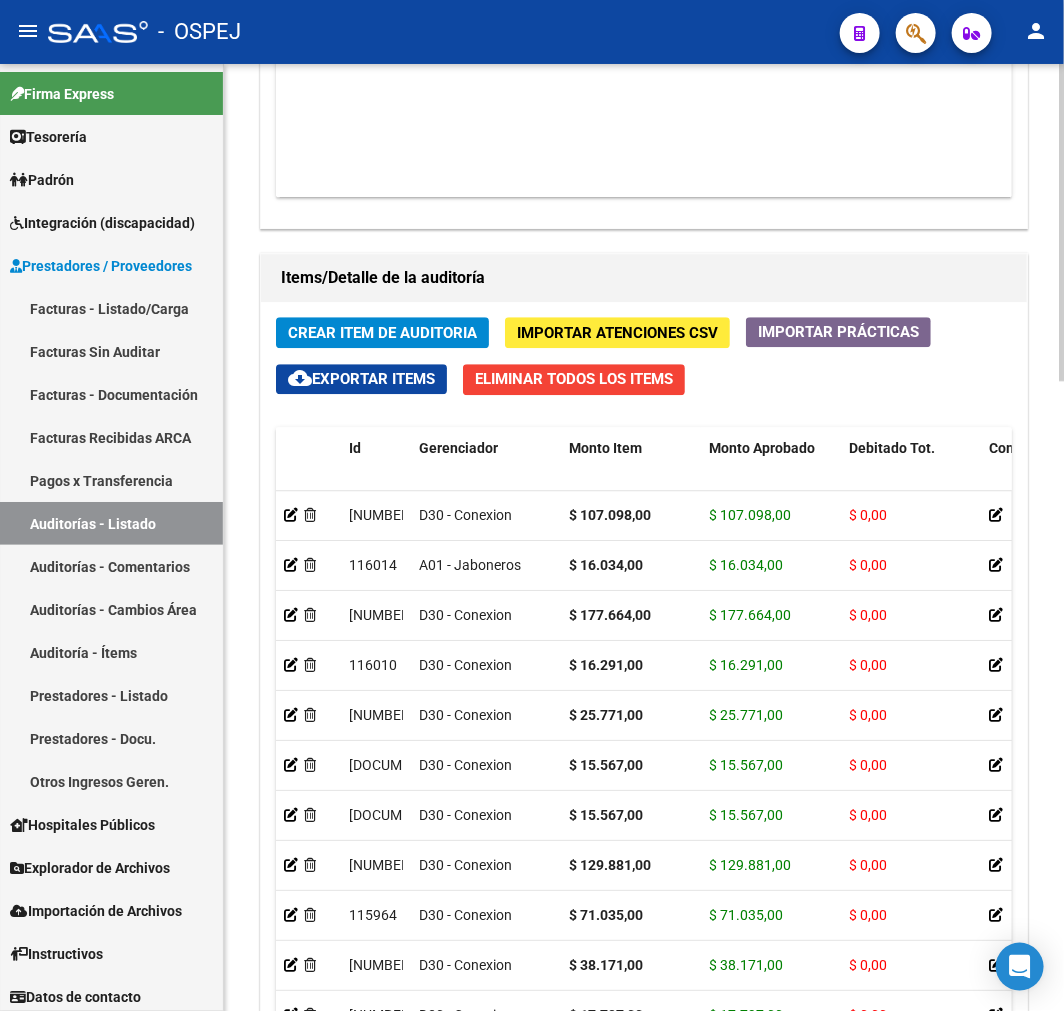 scroll, scrollTop: 1880, scrollLeft: 0, axis: vertical 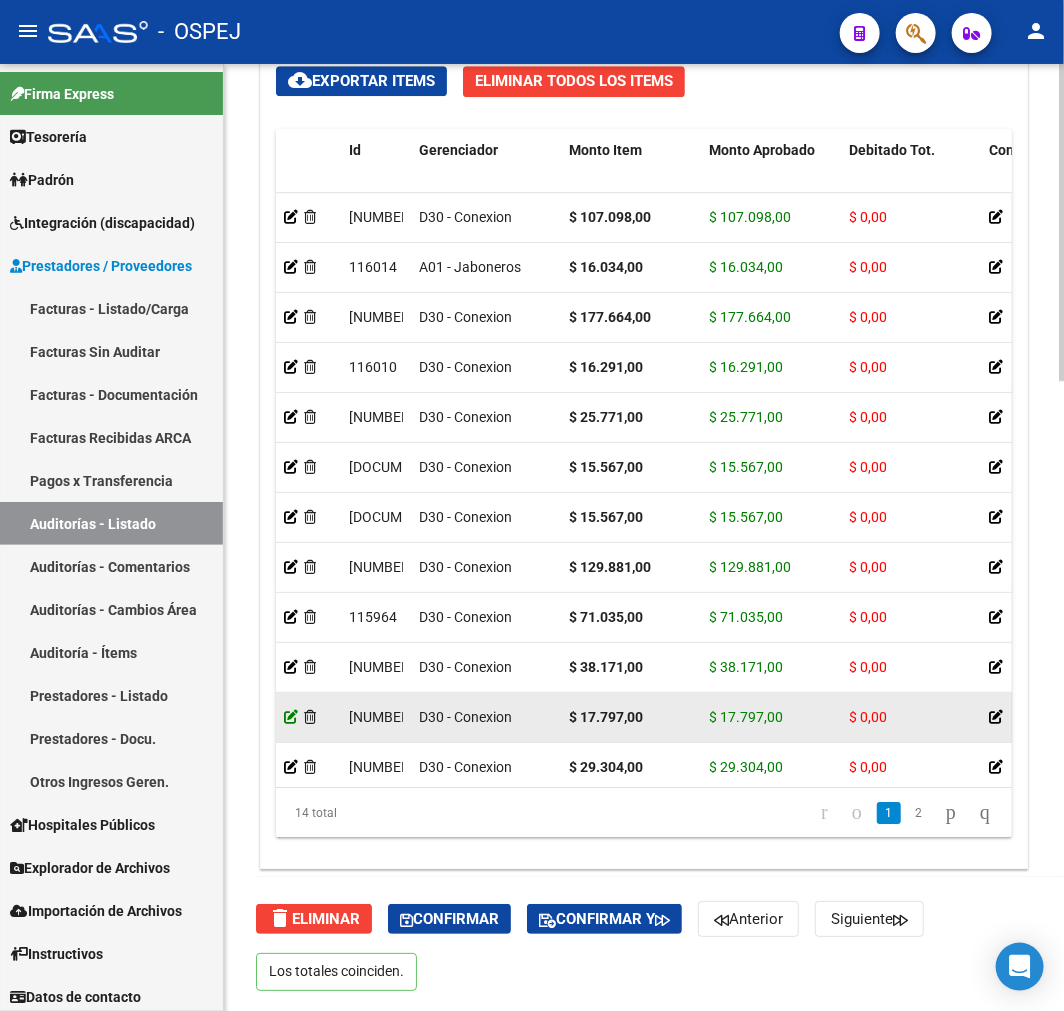 click 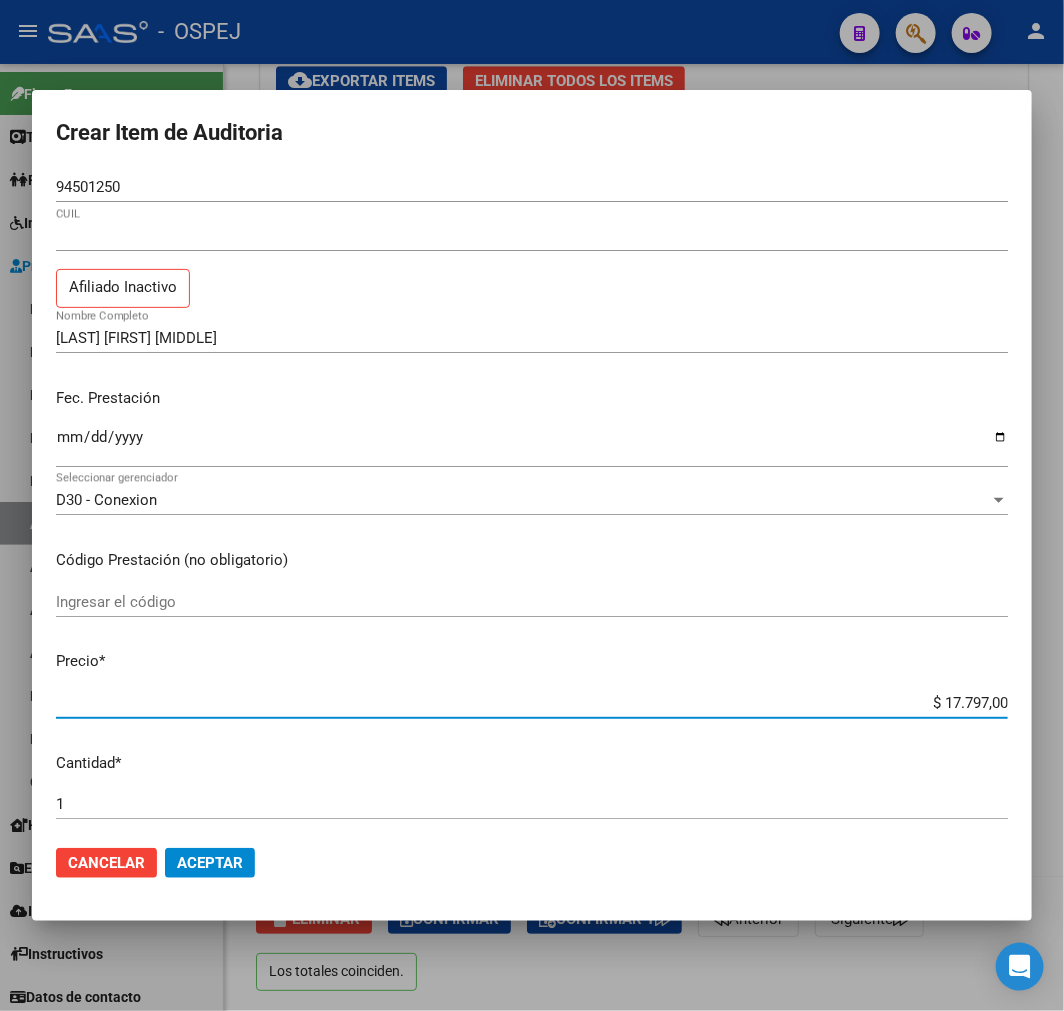 click on "$ 17.797,00" at bounding box center (532, 703) 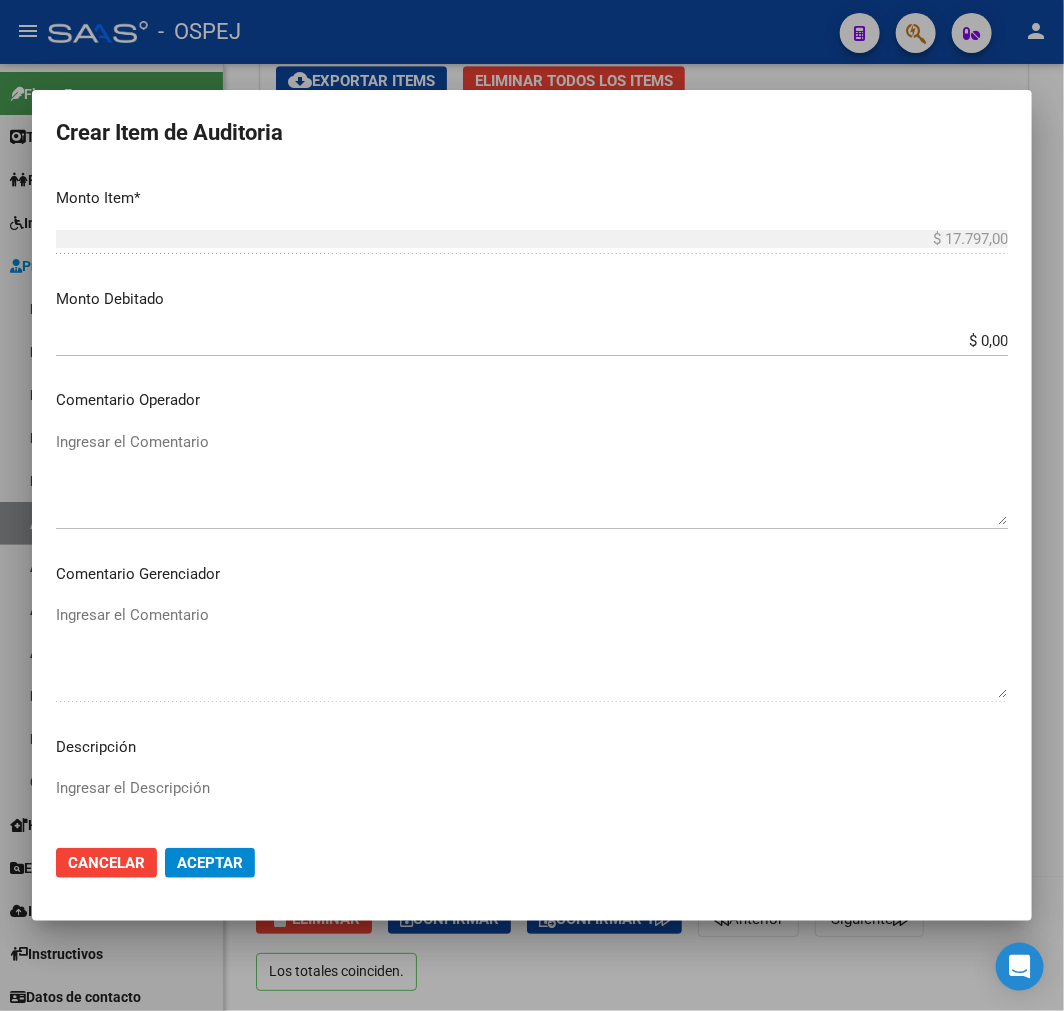 click on "$ 0,00" at bounding box center [532, 341] 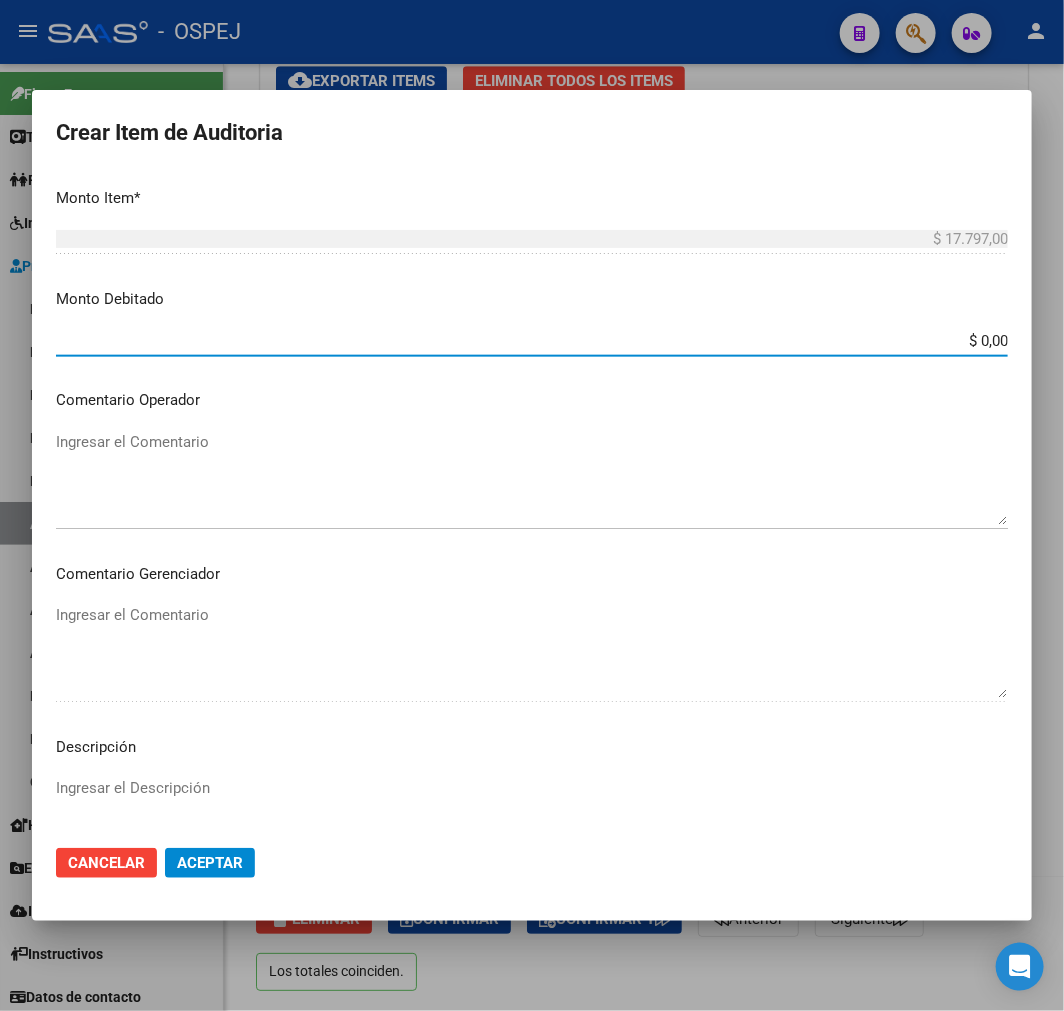 click on "$ 0,00" at bounding box center (532, 341) 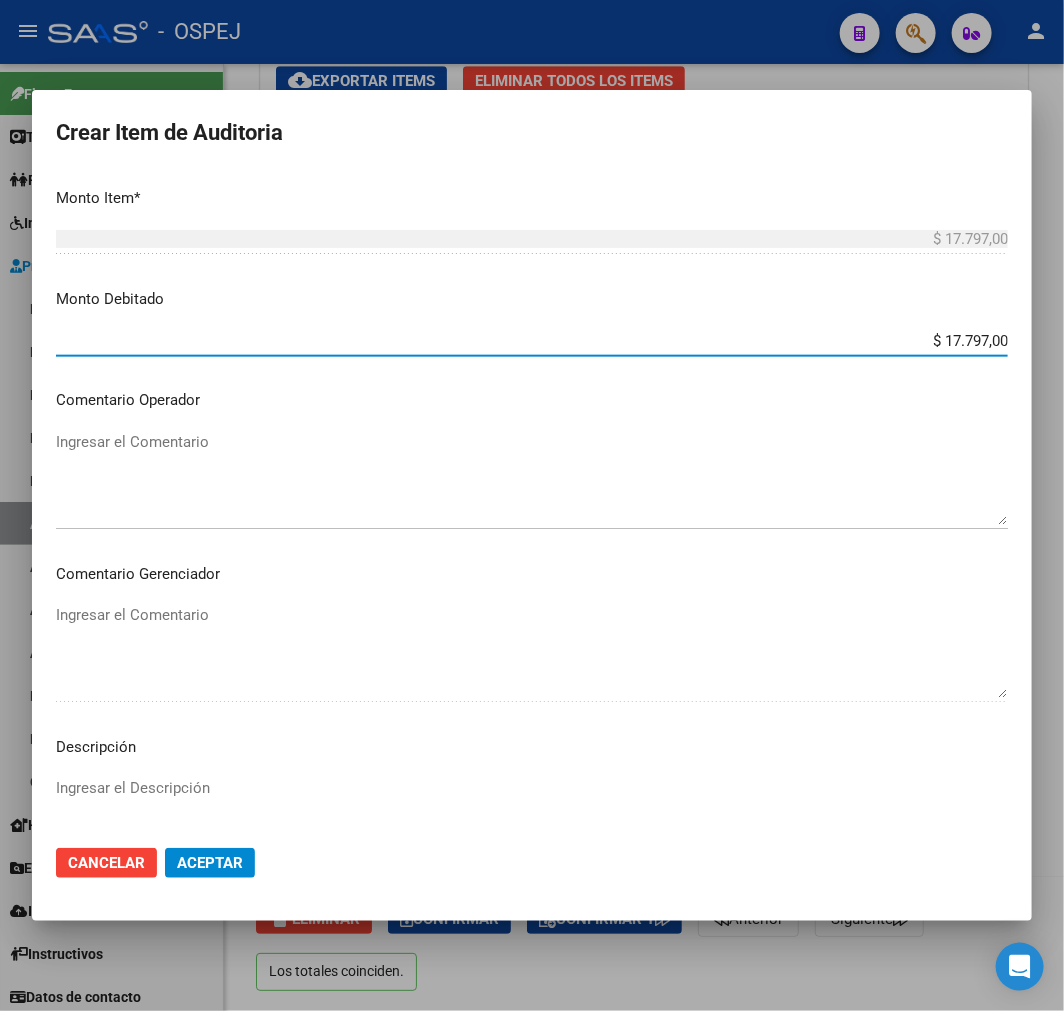 type on "$ 17.797,00" 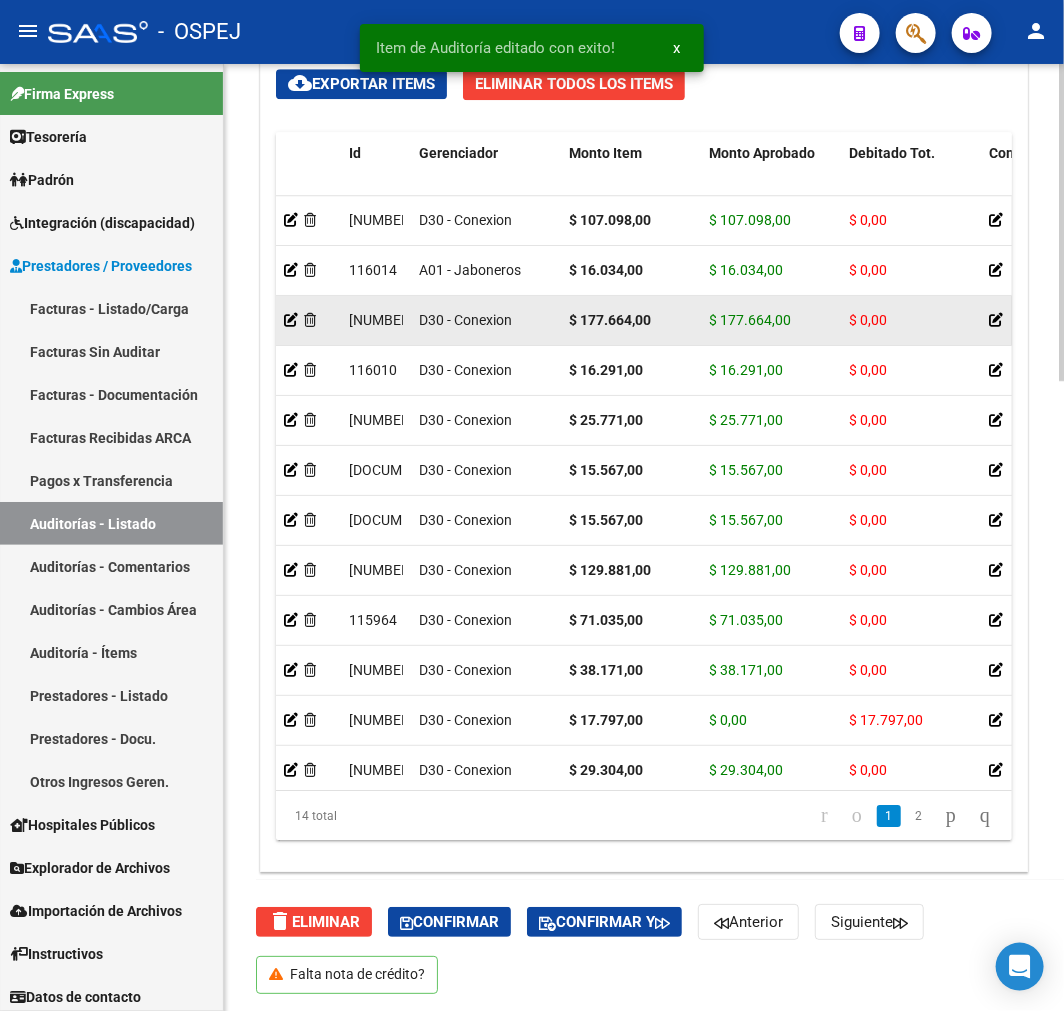 scroll, scrollTop: 1880, scrollLeft: 0, axis: vertical 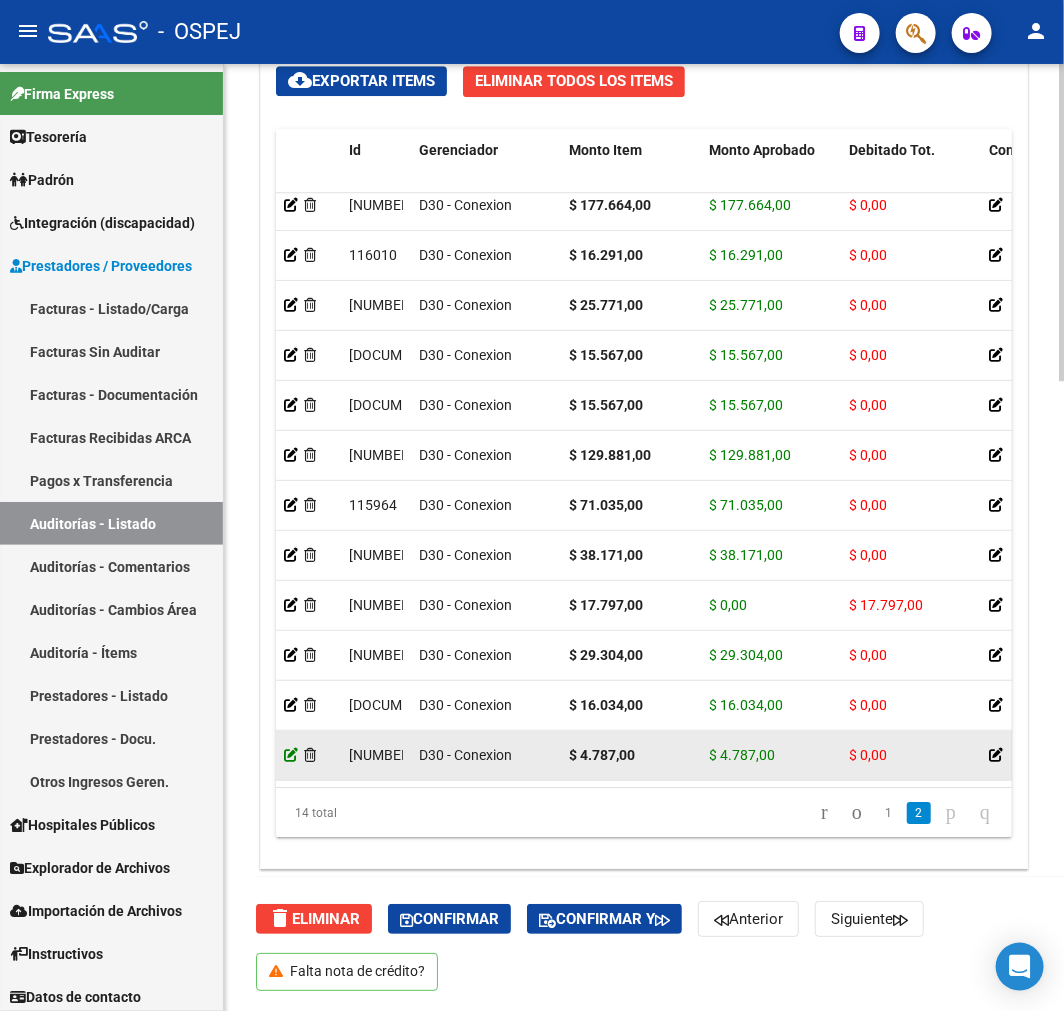 click 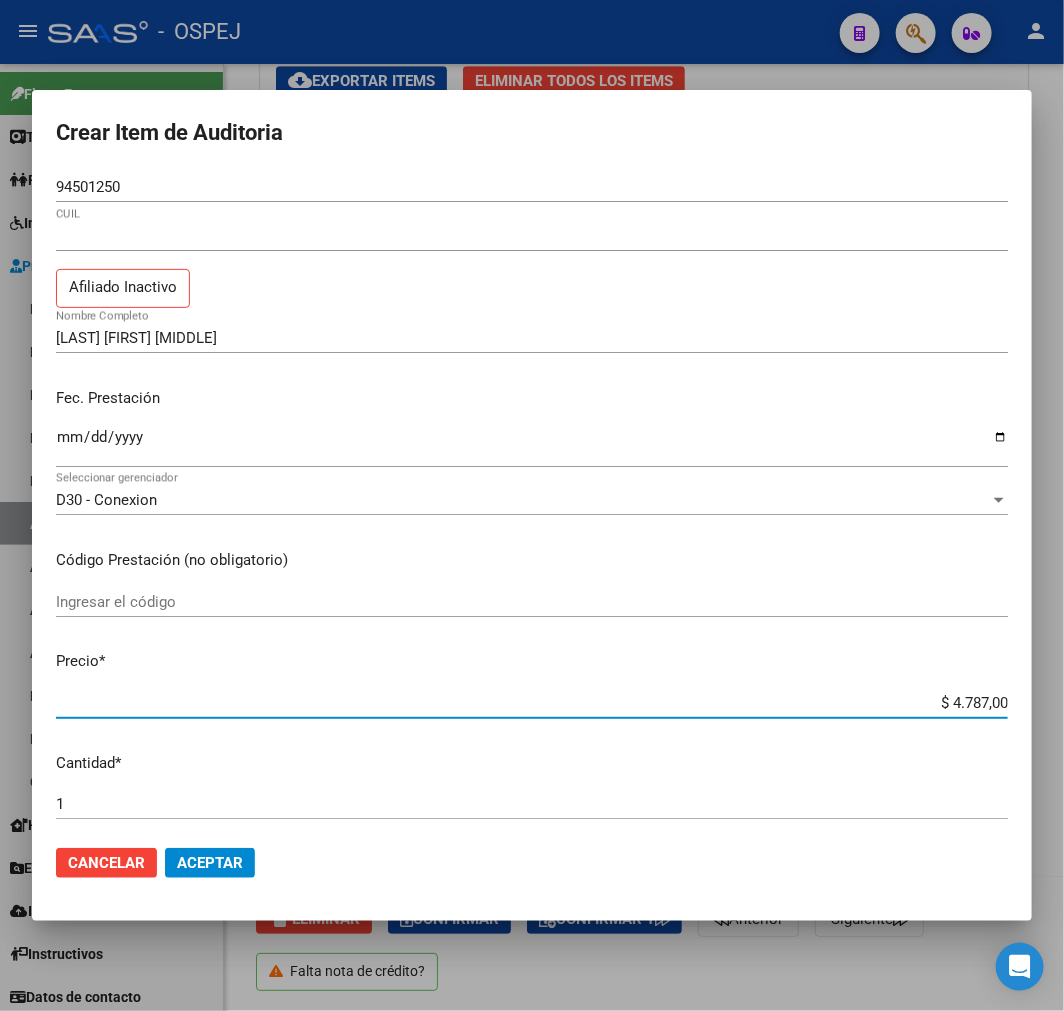 click on "$ 4.787,00" at bounding box center [532, 703] 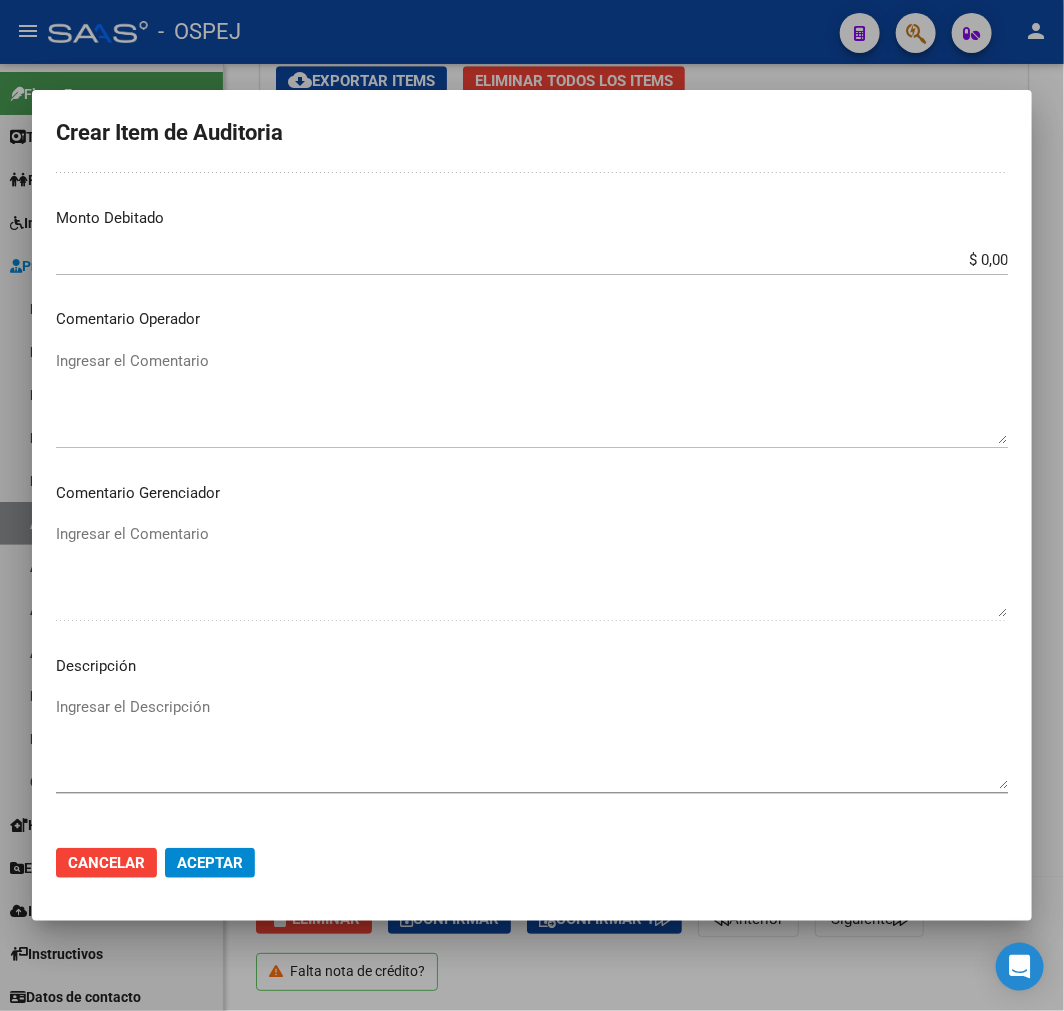 scroll, scrollTop: 488, scrollLeft: 0, axis: vertical 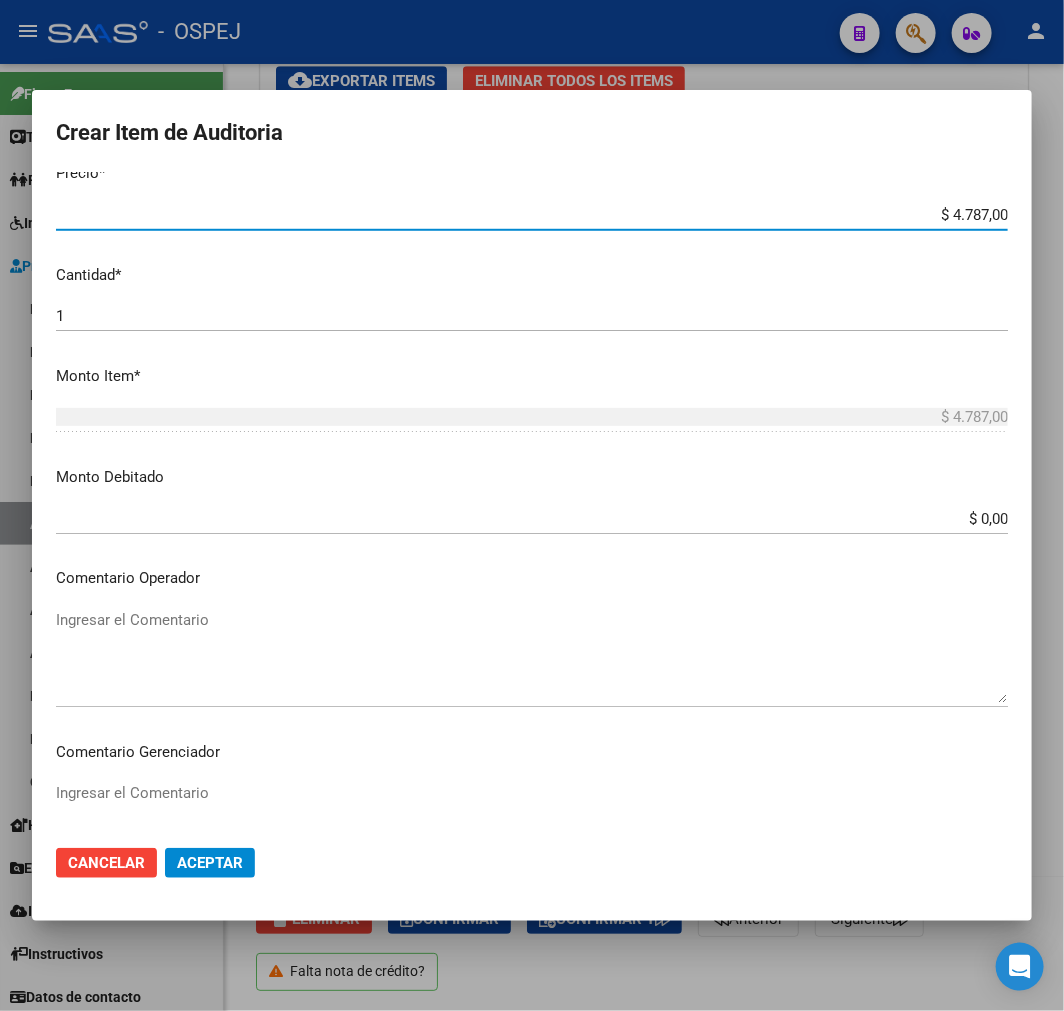 click on "$ 0,00 Ingresar el monto" at bounding box center (532, 528) 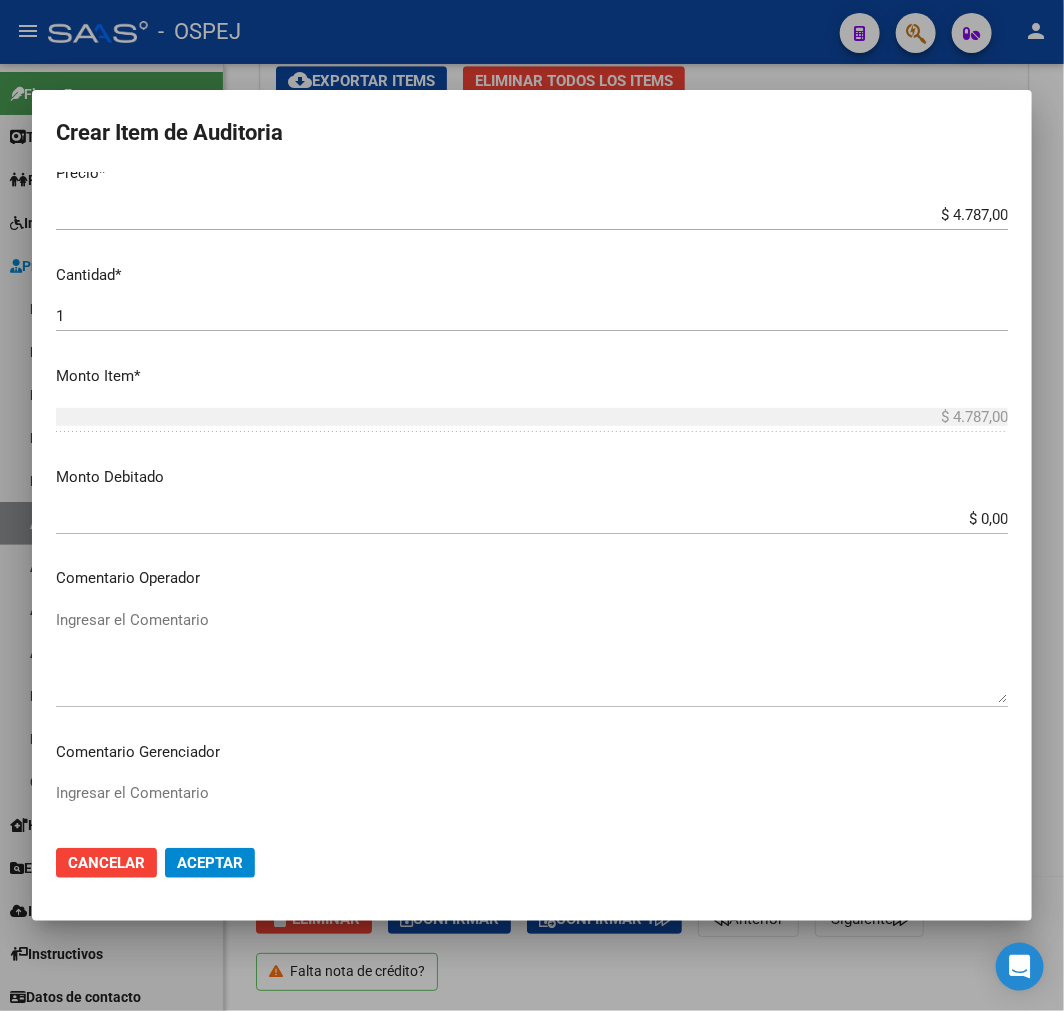 click on "$ 0,00 Ingresar el monto" at bounding box center (532, 528) 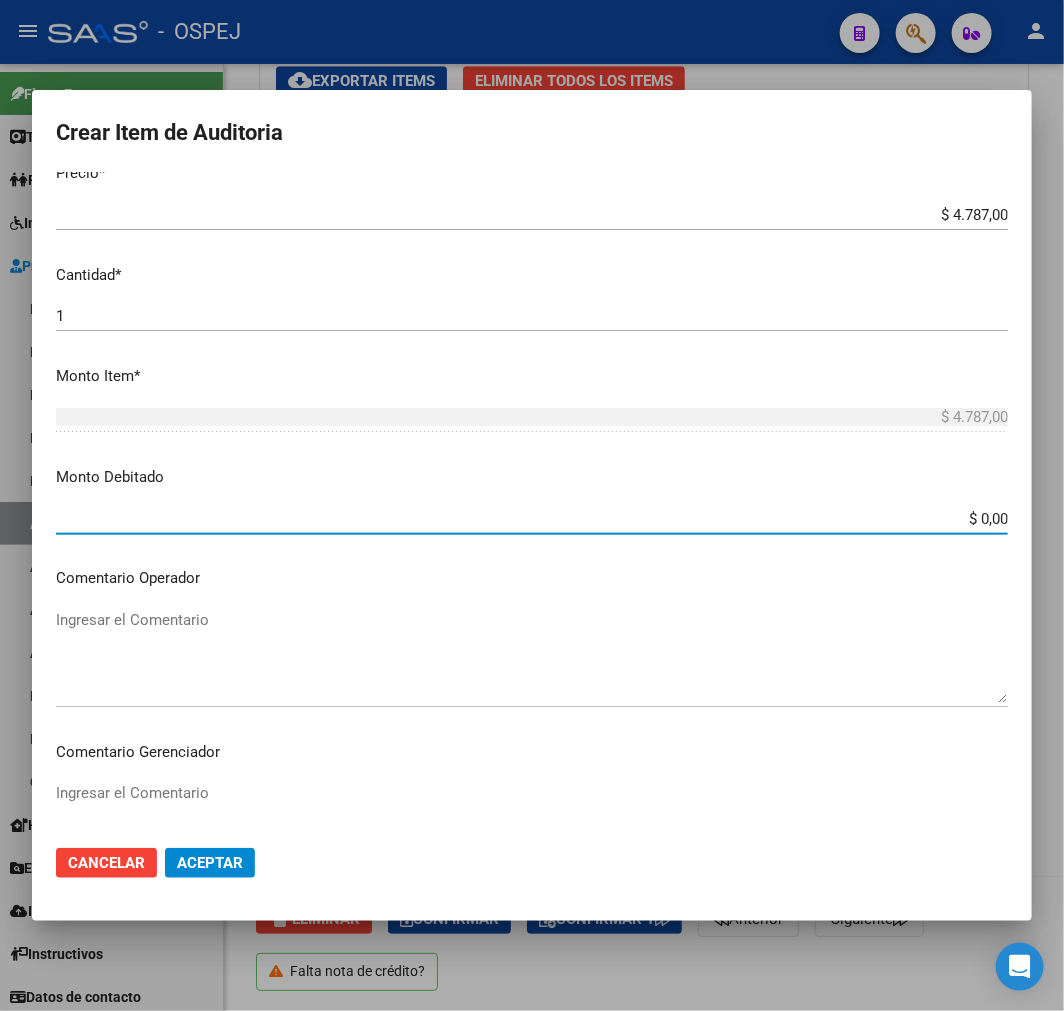click on "$ 0,00" at bounding box center (532, 519) 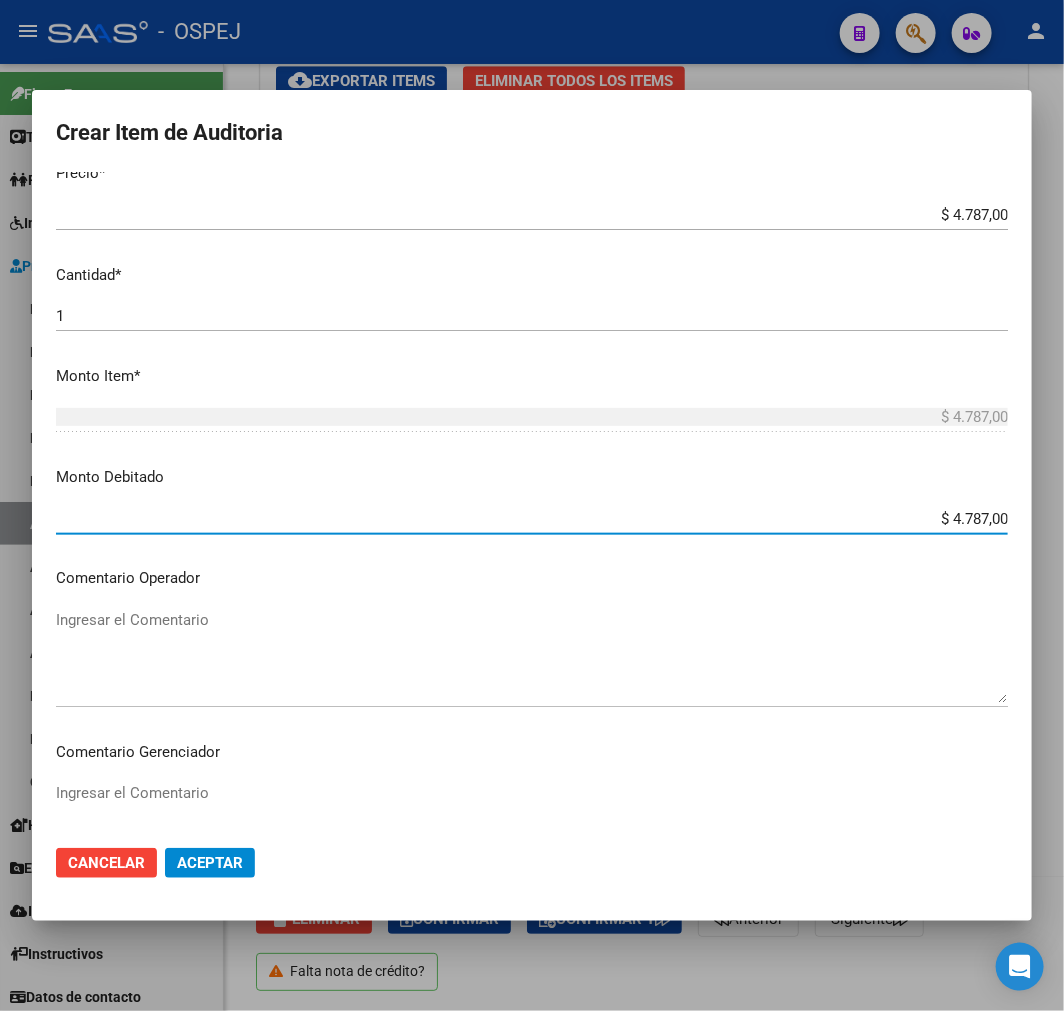 type on "$ 4.787,00" 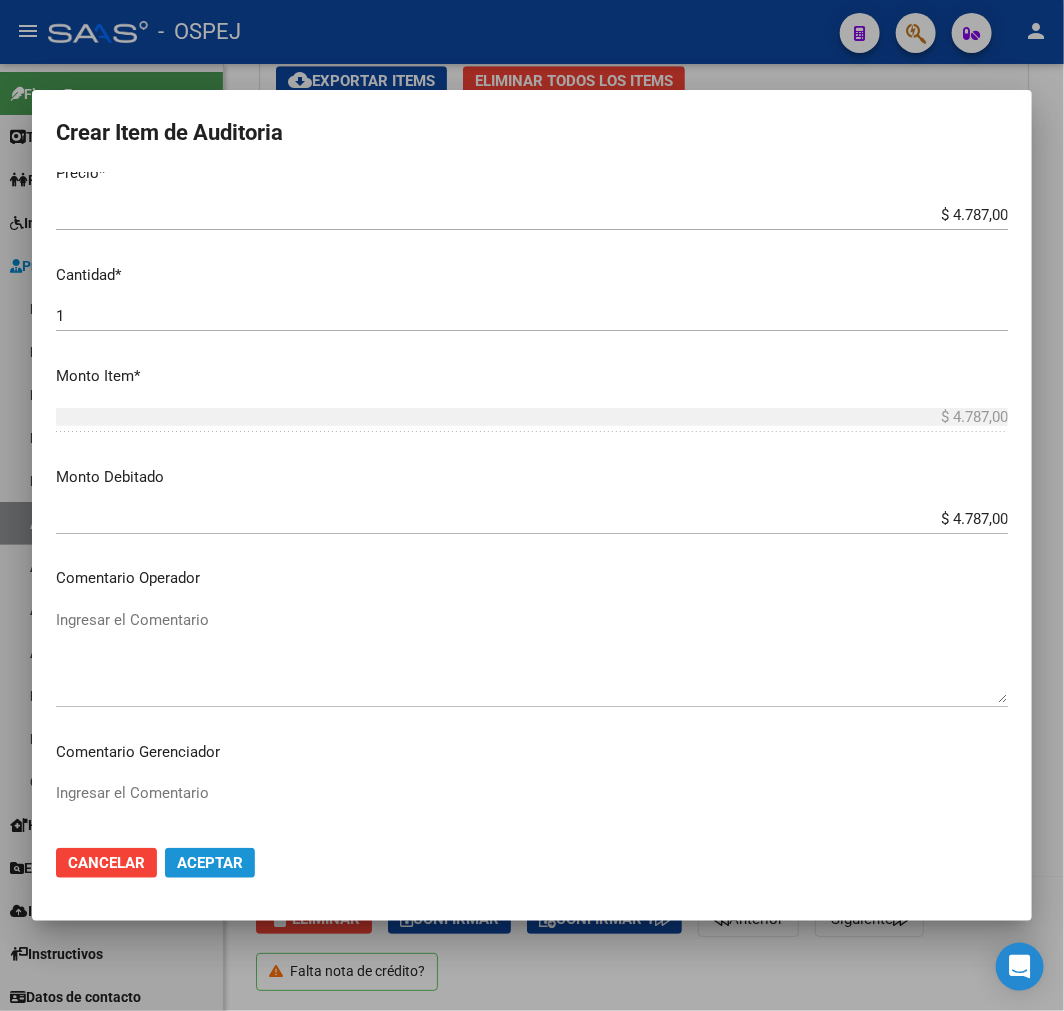 click on "Aceptar" 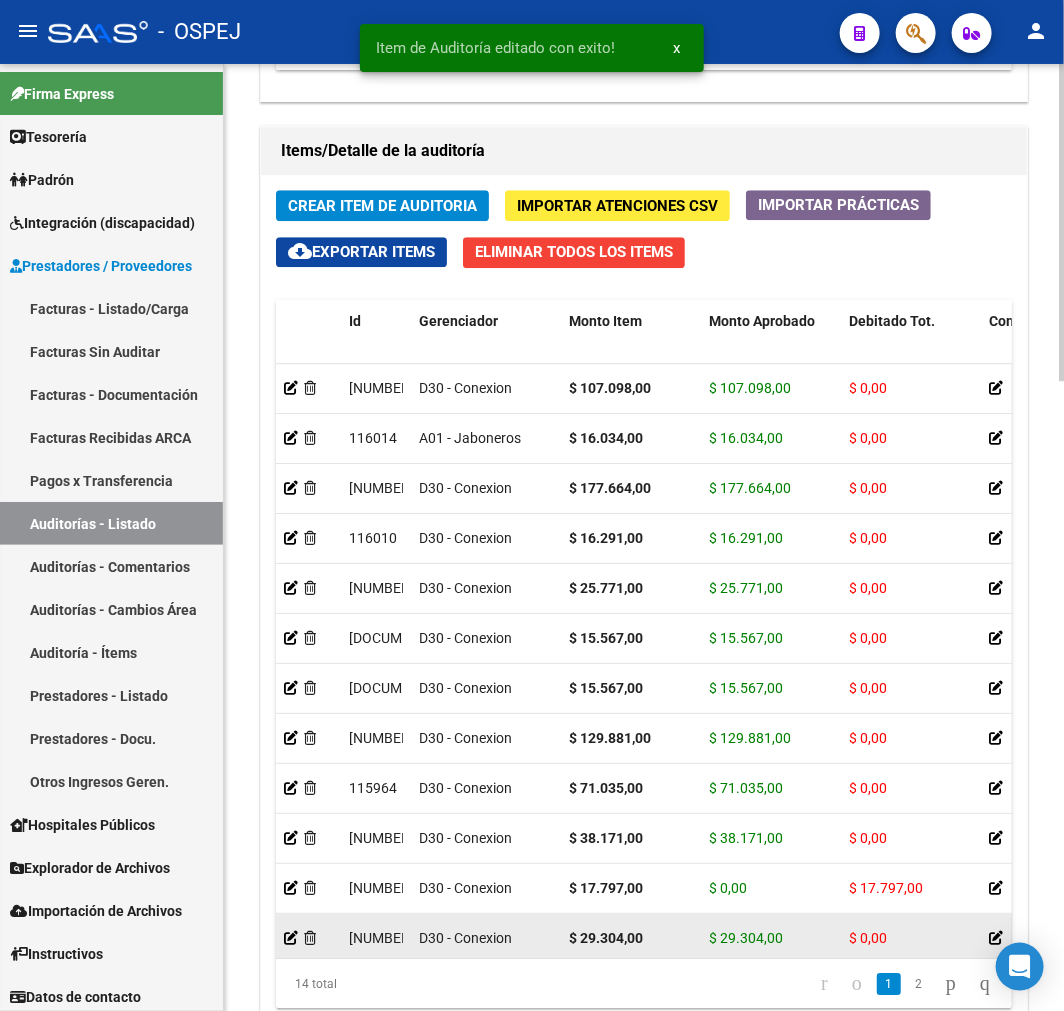 scroll, scrollTop: 1880, scrollLeft: 0, axis: vertical 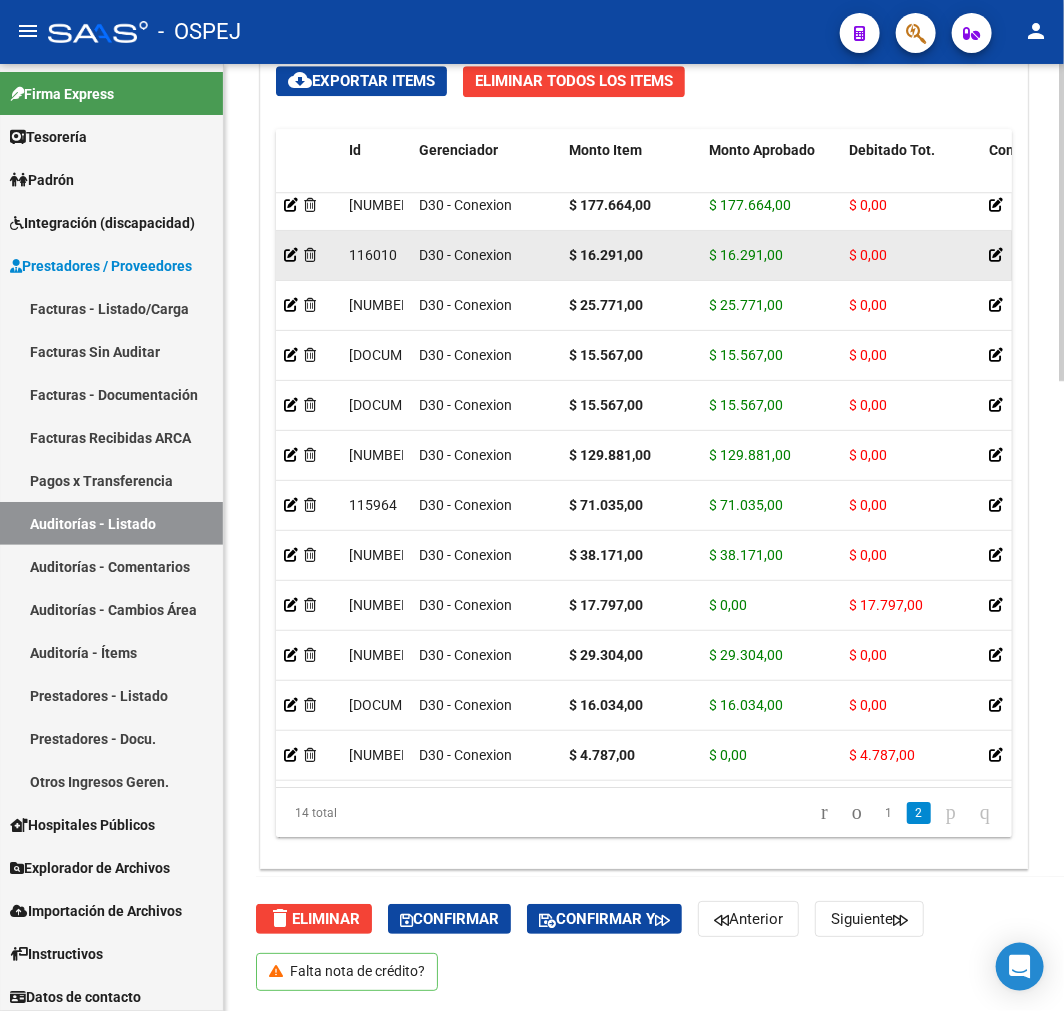 click 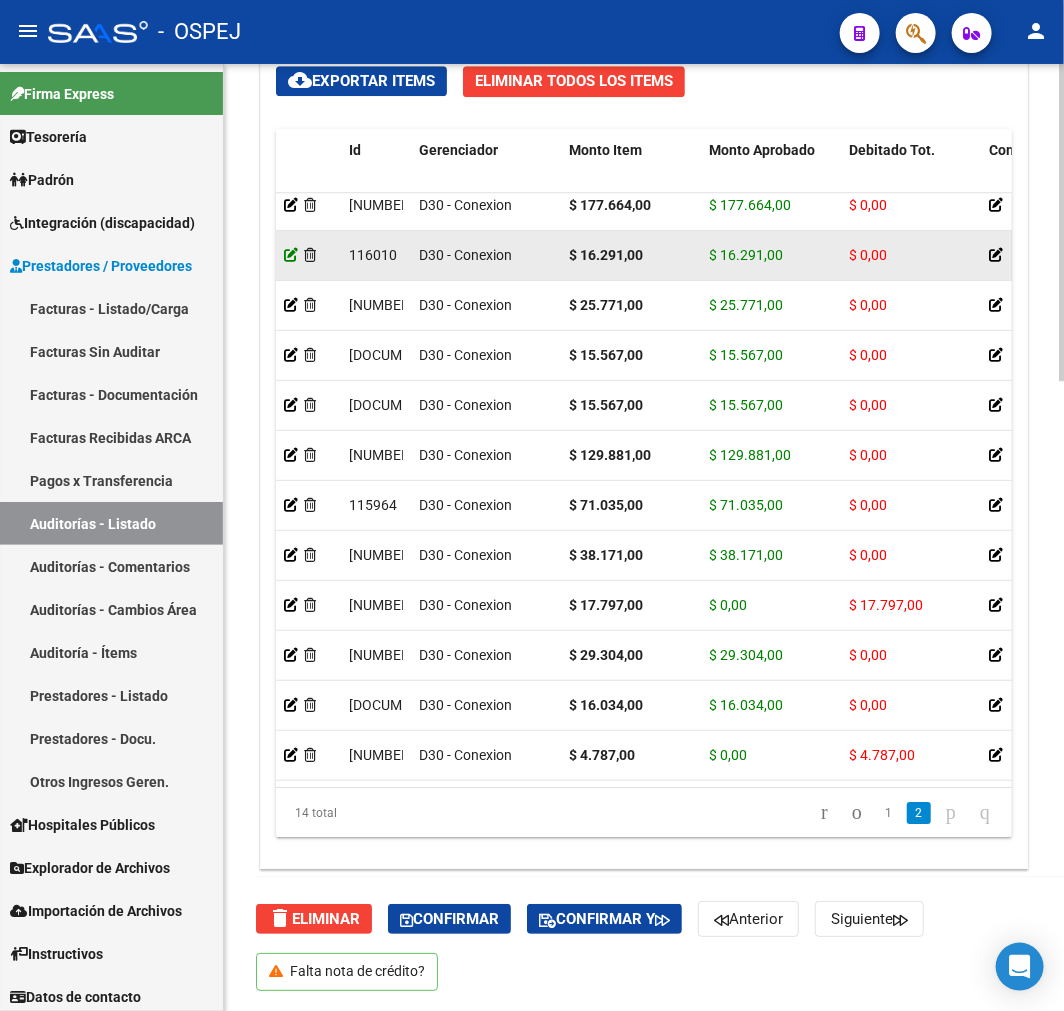 click 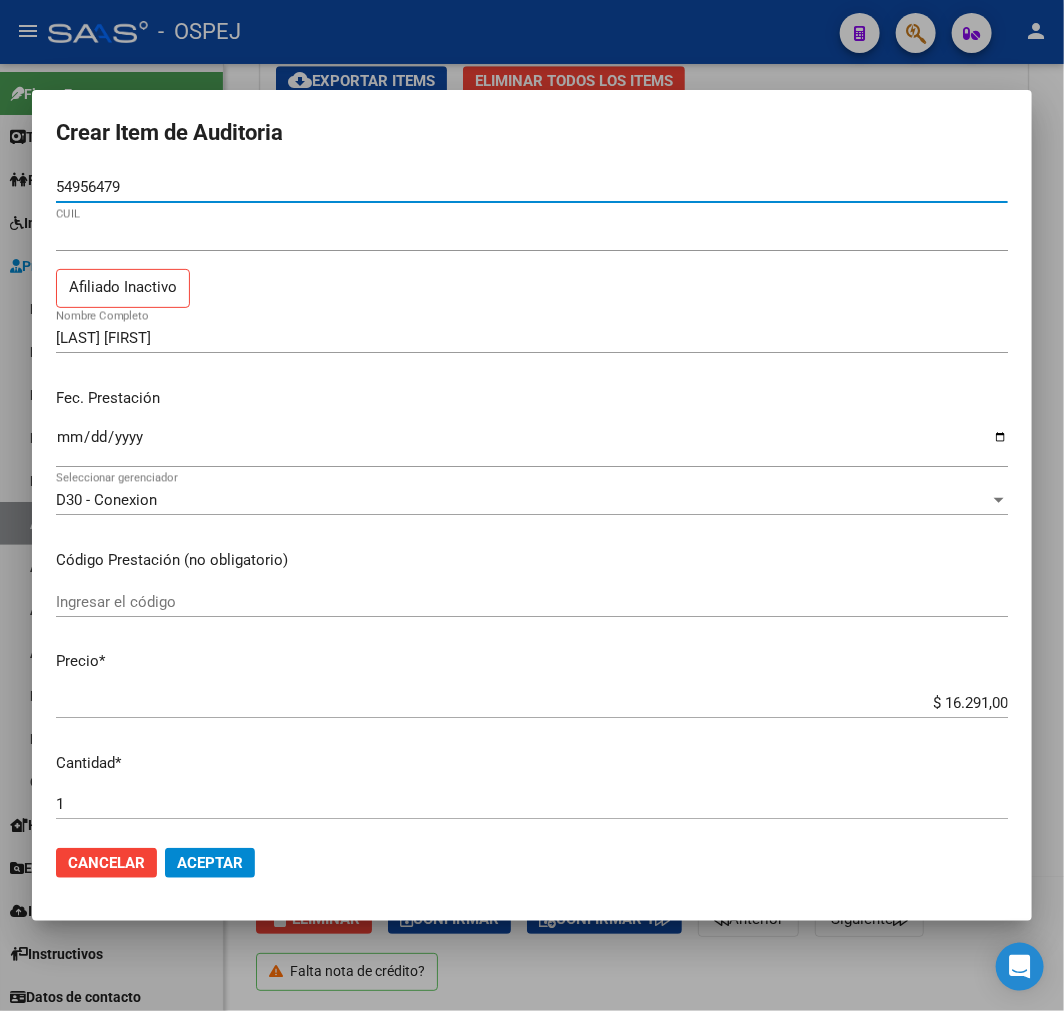 click on "$ 16.291,00" at bounding box center (532, 703) 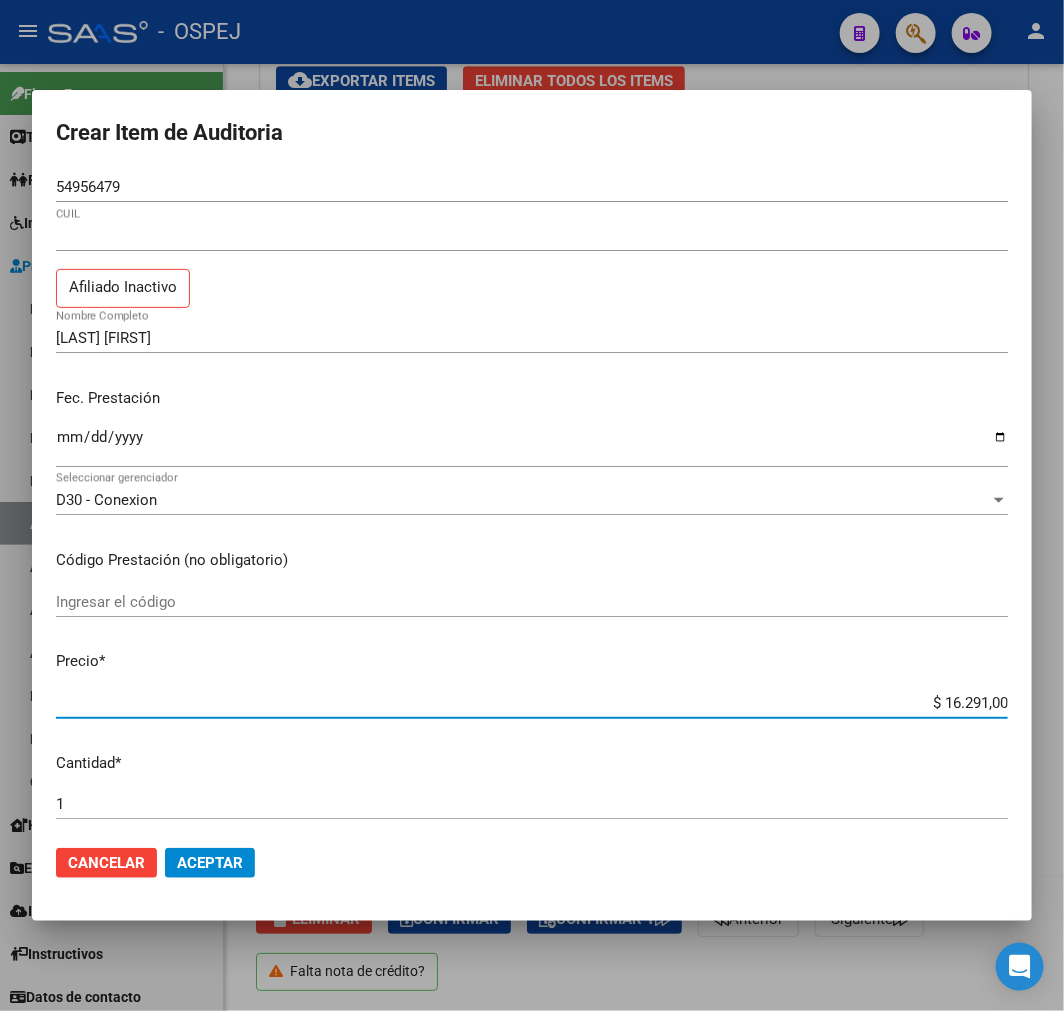 click on "$ 16.291,00" at bounding box center (532, 703) 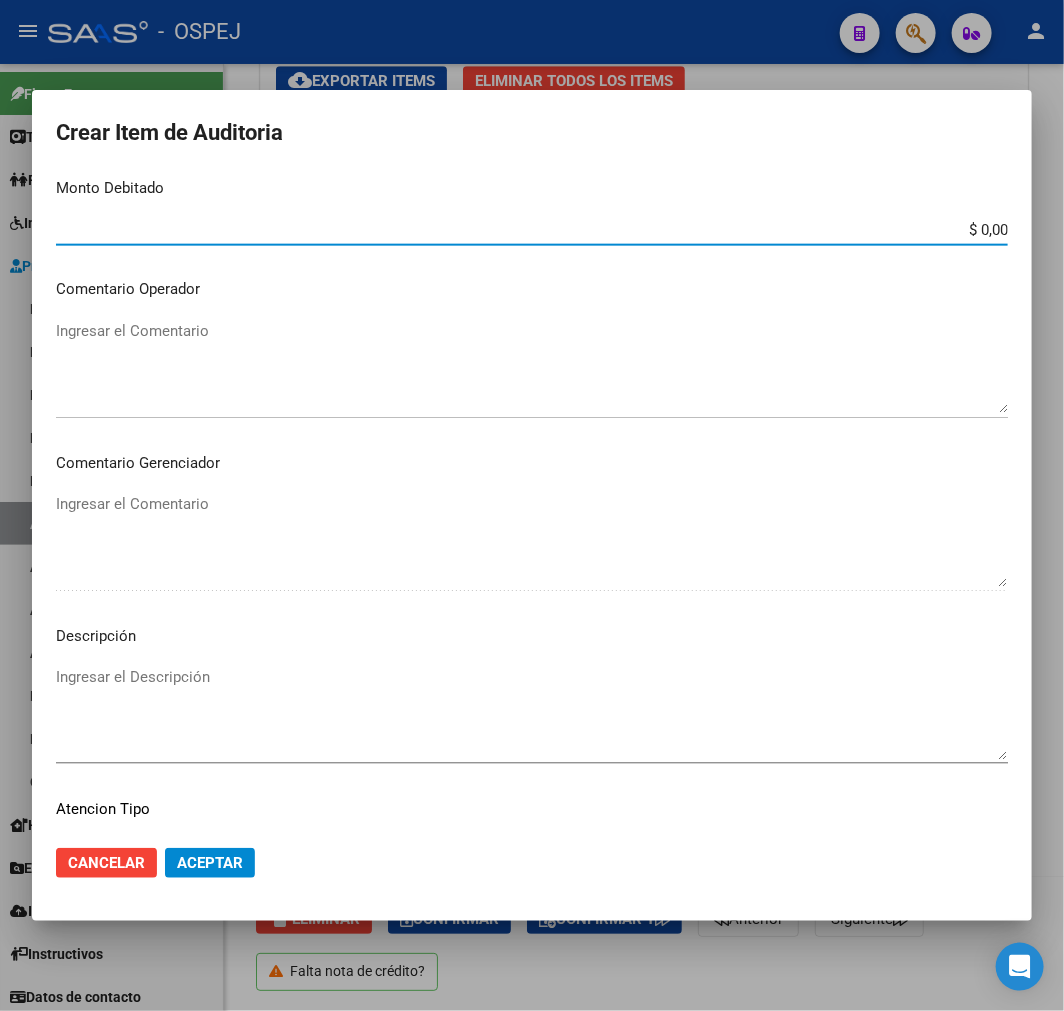 click on "$ 0,00" at bounding box center [532, 230] 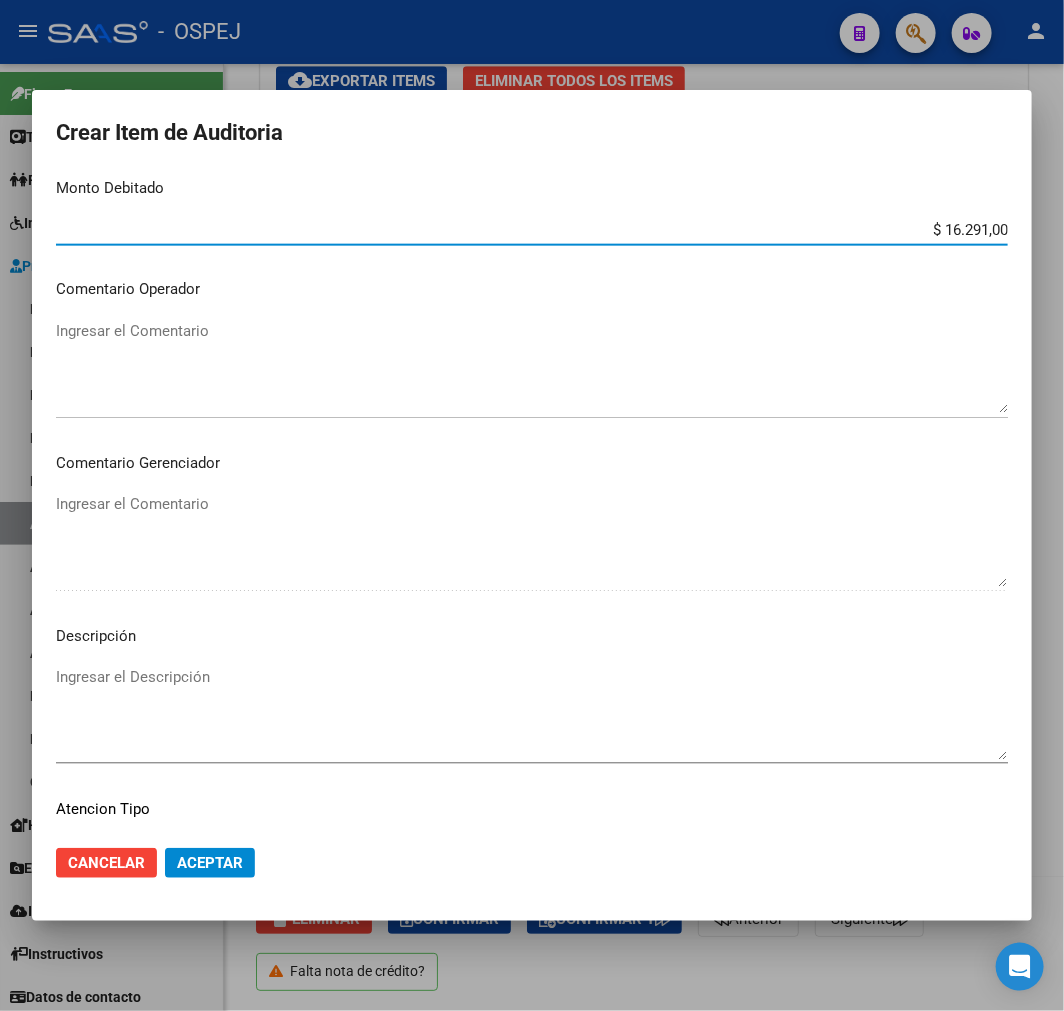 type on "$ 16.291,00" 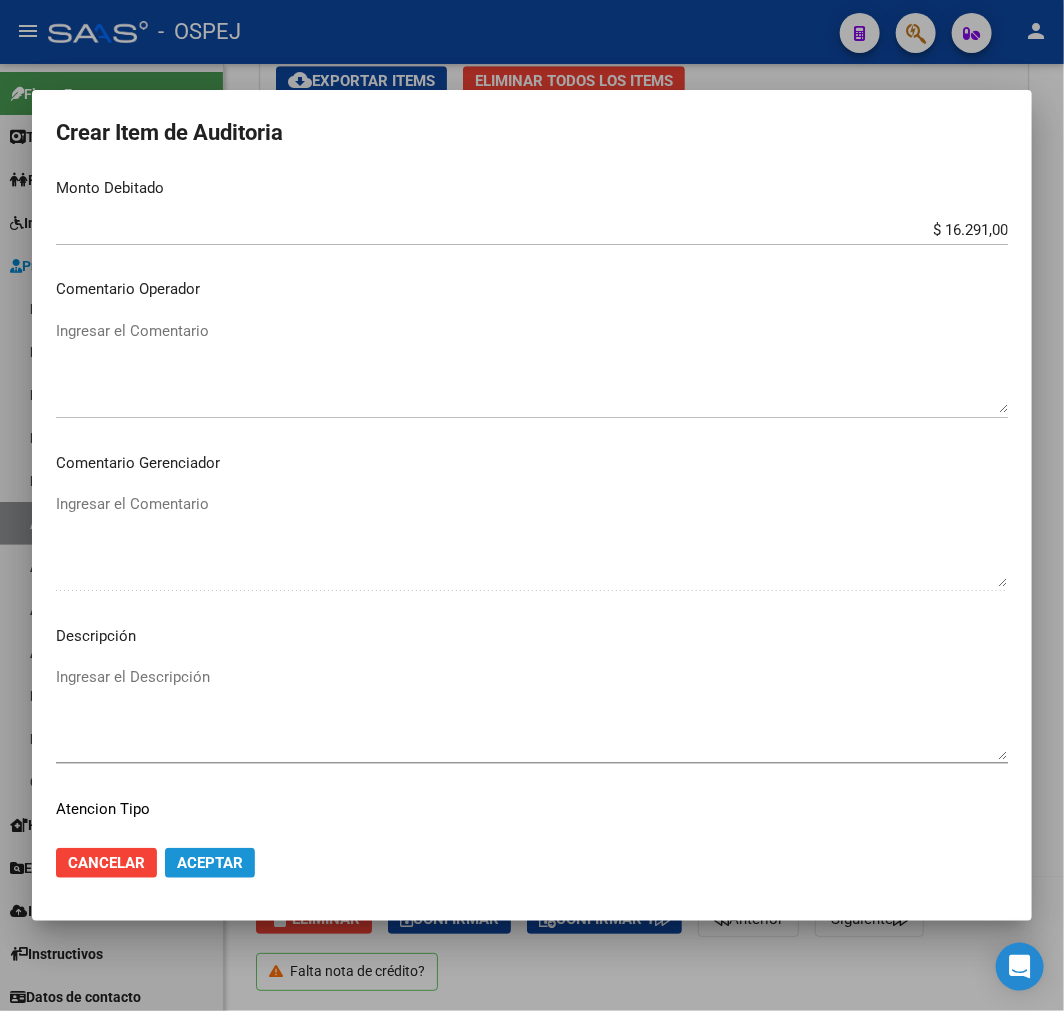 click on "Aceptar" 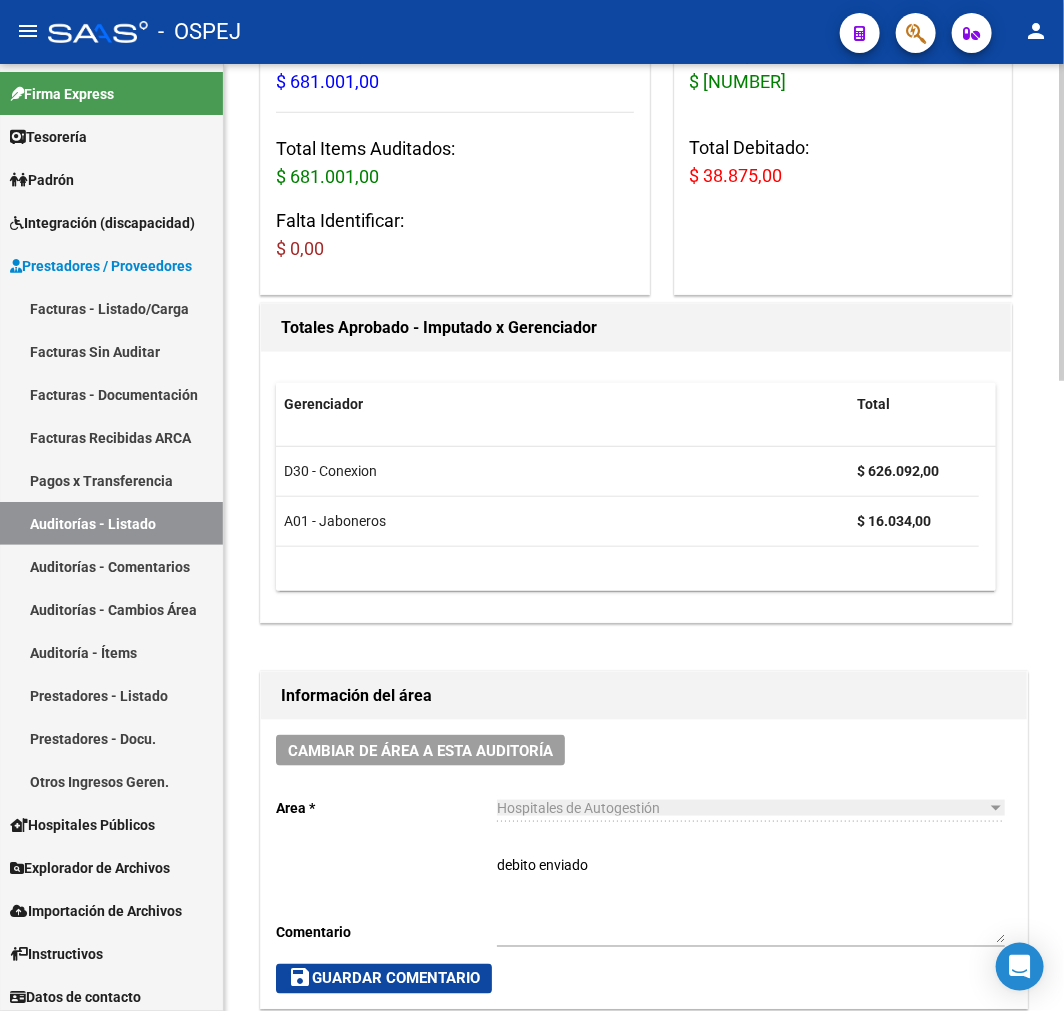 scroll, scrollTop: 777, scrollLeft: 0, axis: vertical 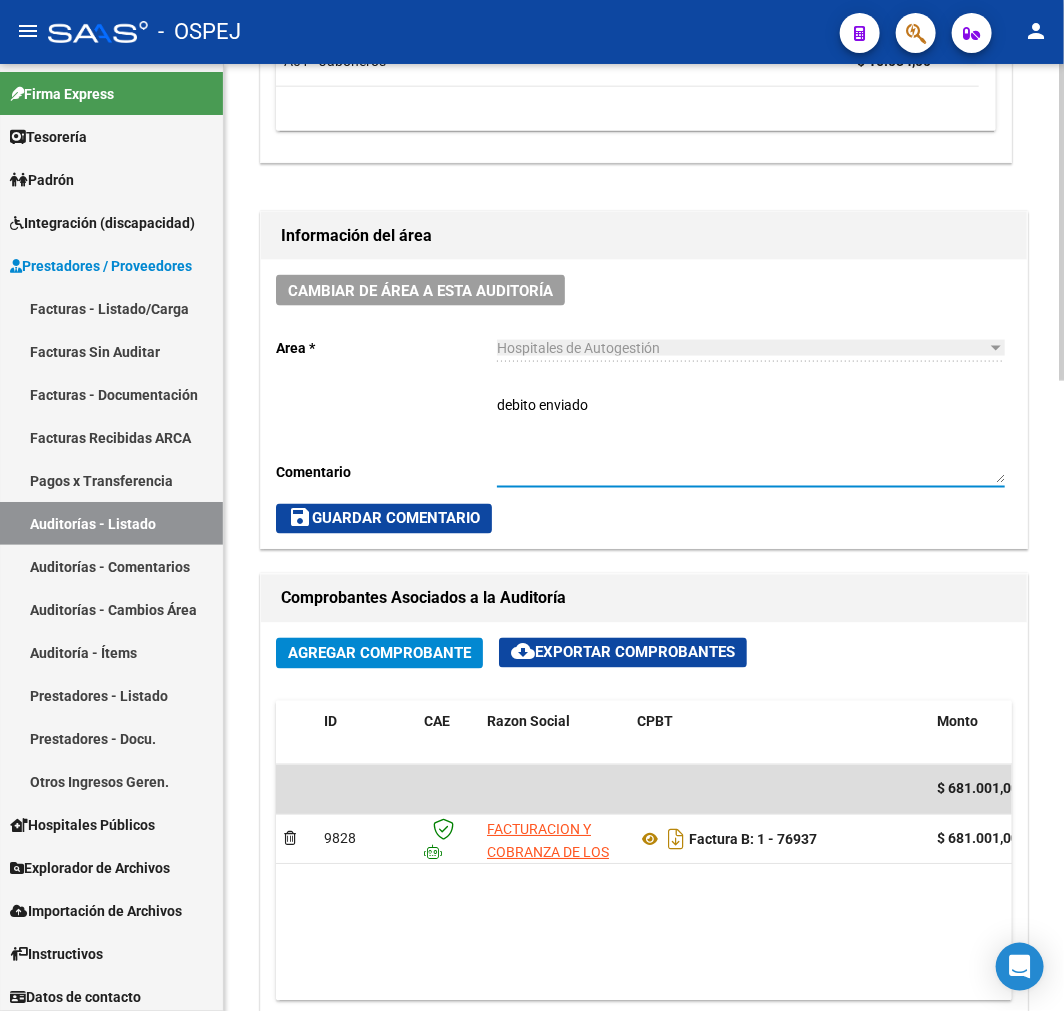 click on "debito enviado" at bounding box center (751, 439) 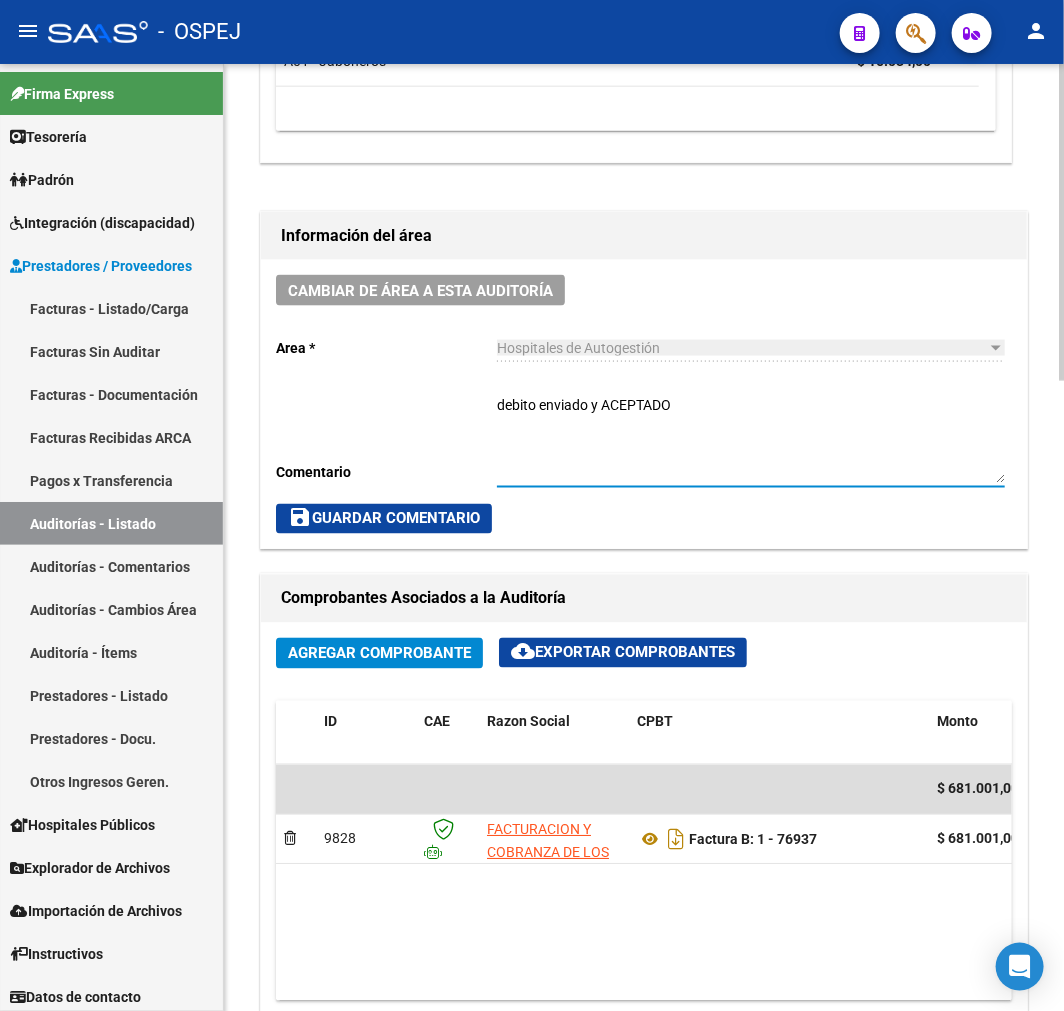 type on "debito enviado y ACEPTADO" 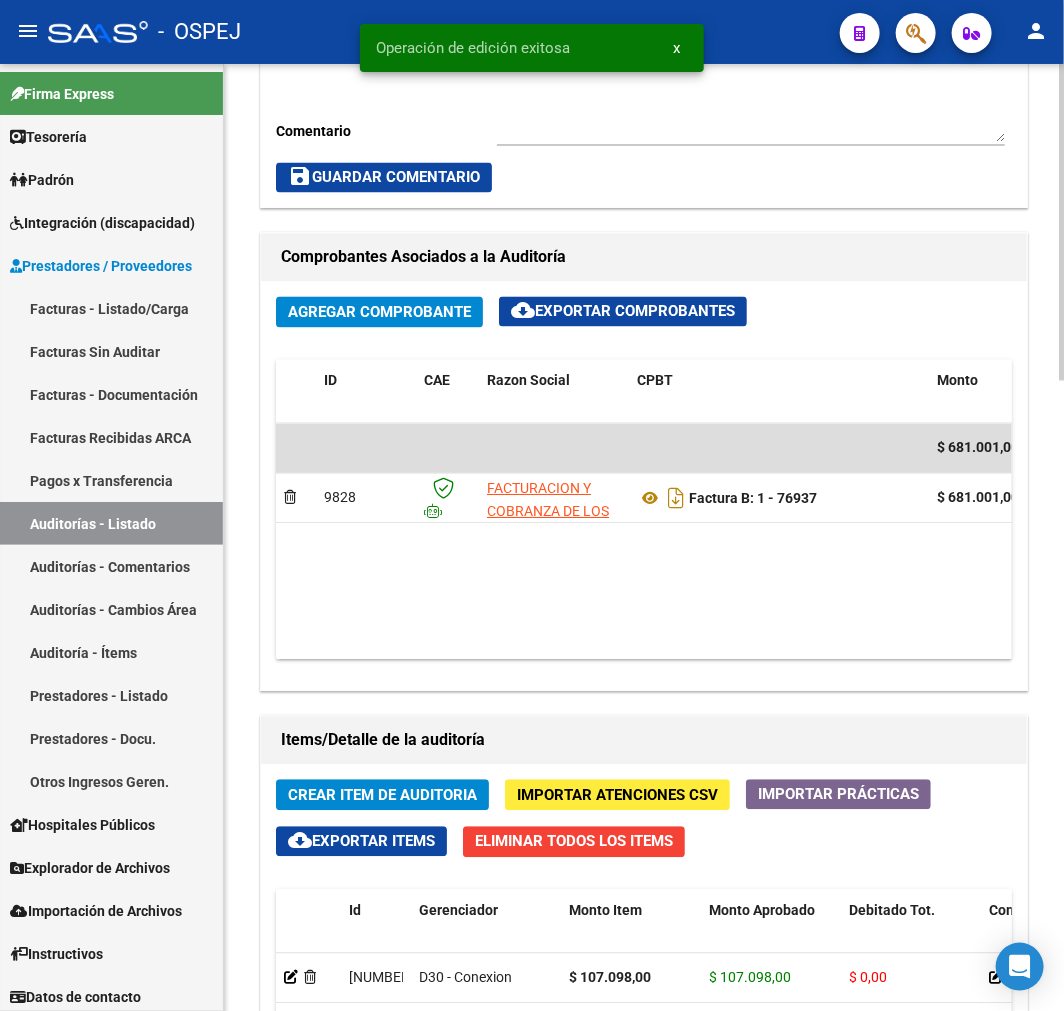 scroll, scrollTop: 1333, scrollLeft: 0, axis: vertical 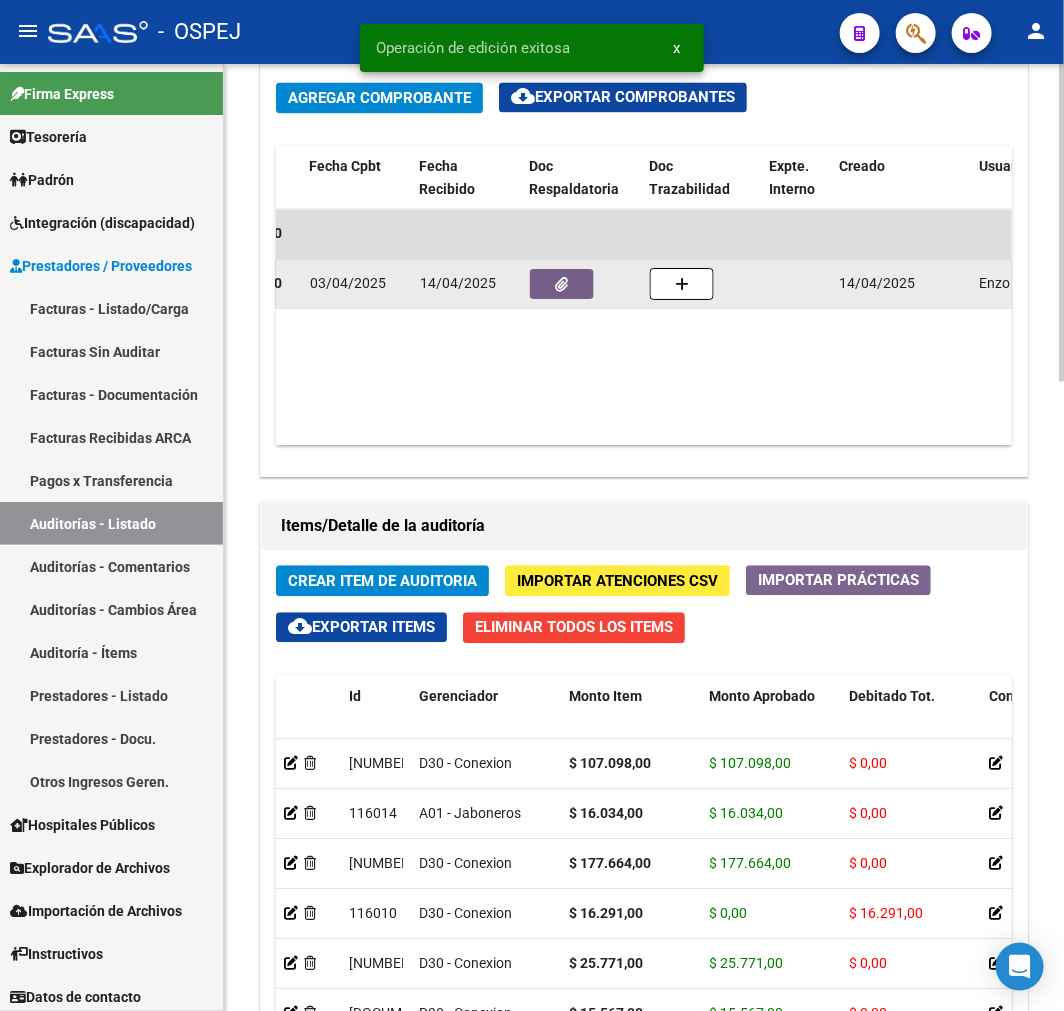 click 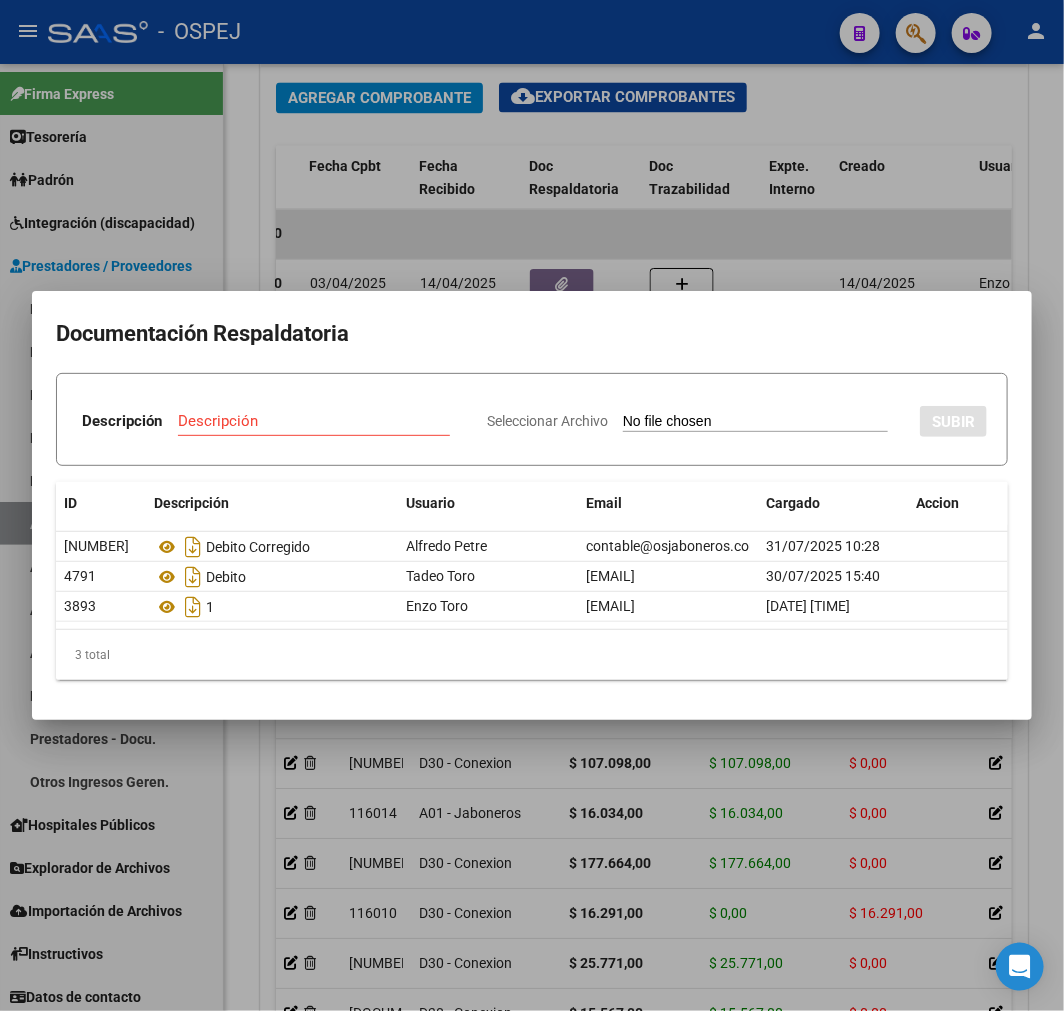 type on "C:\fakepath\NCB 0001-00043742.pdf" 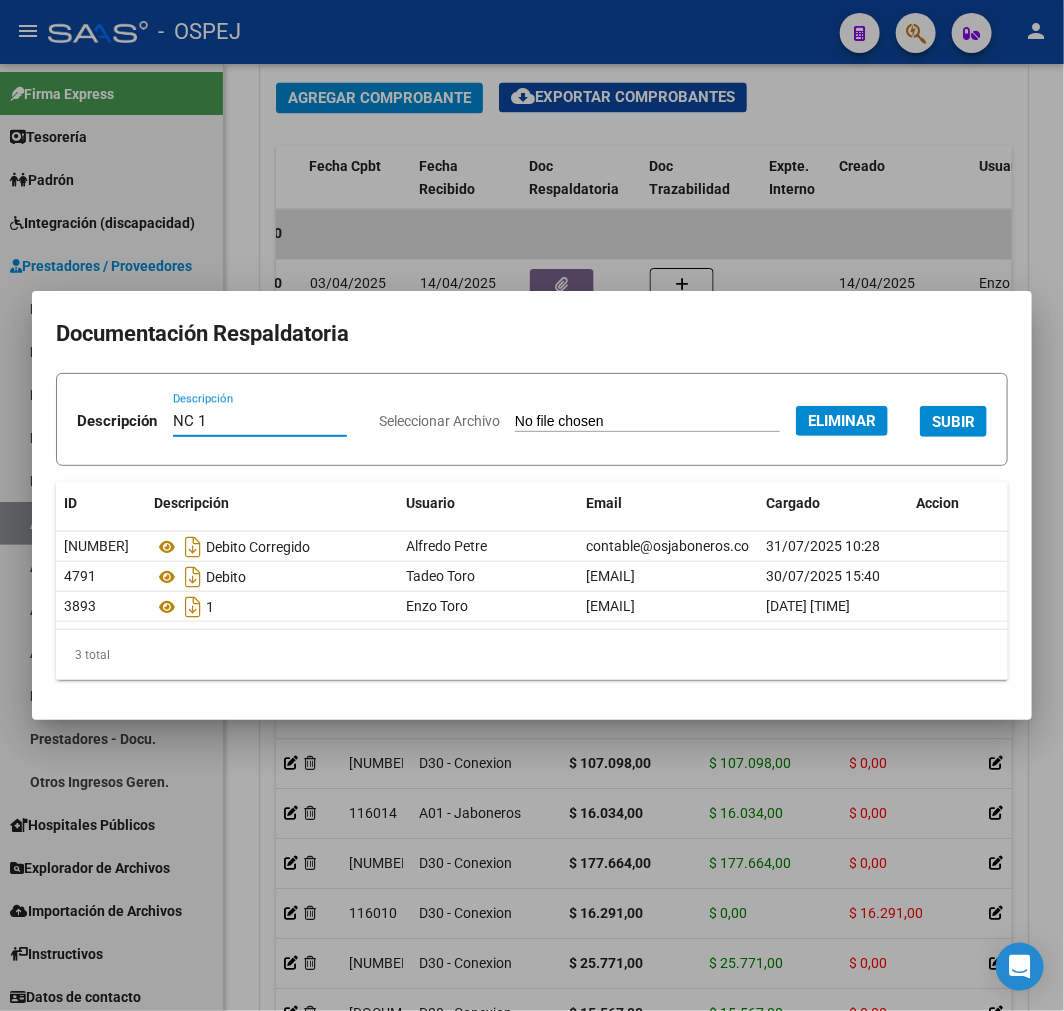 type on "NC 1" 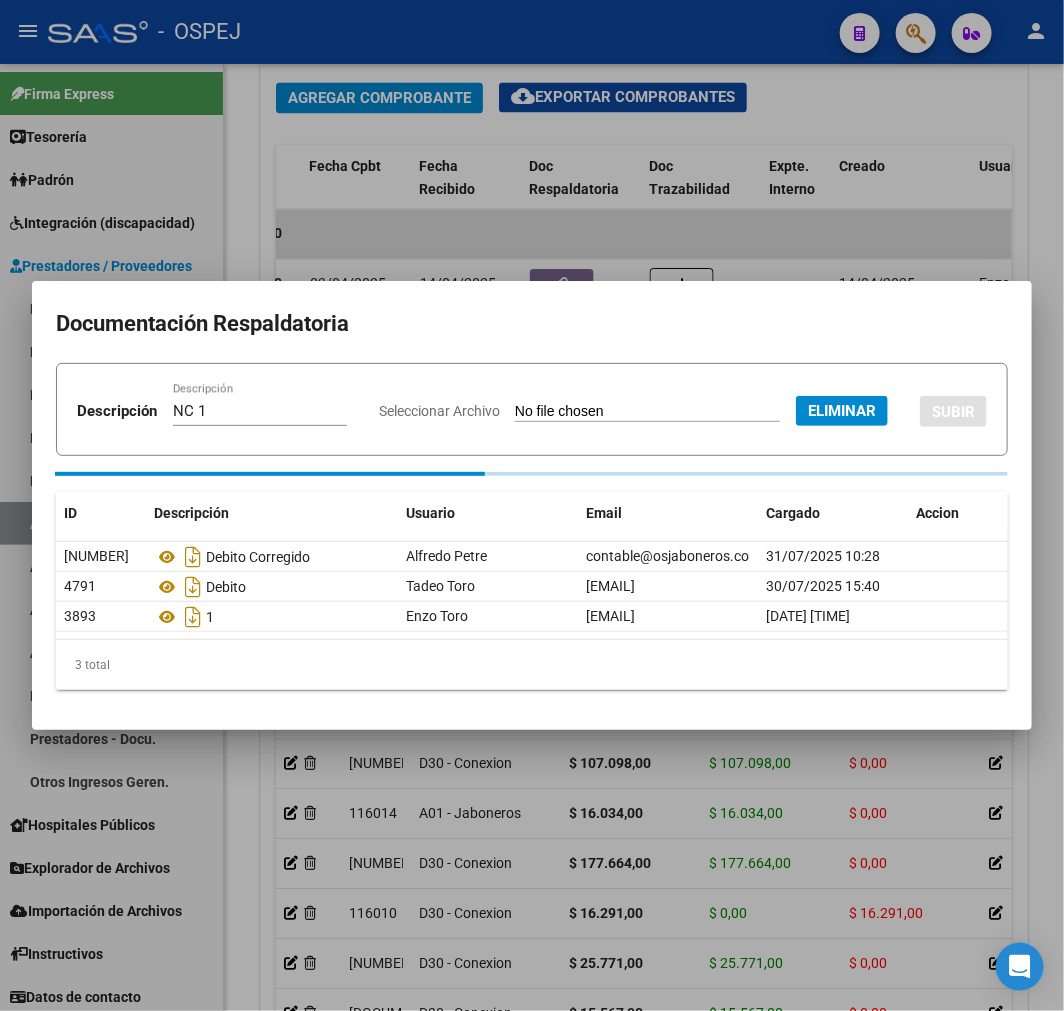 type 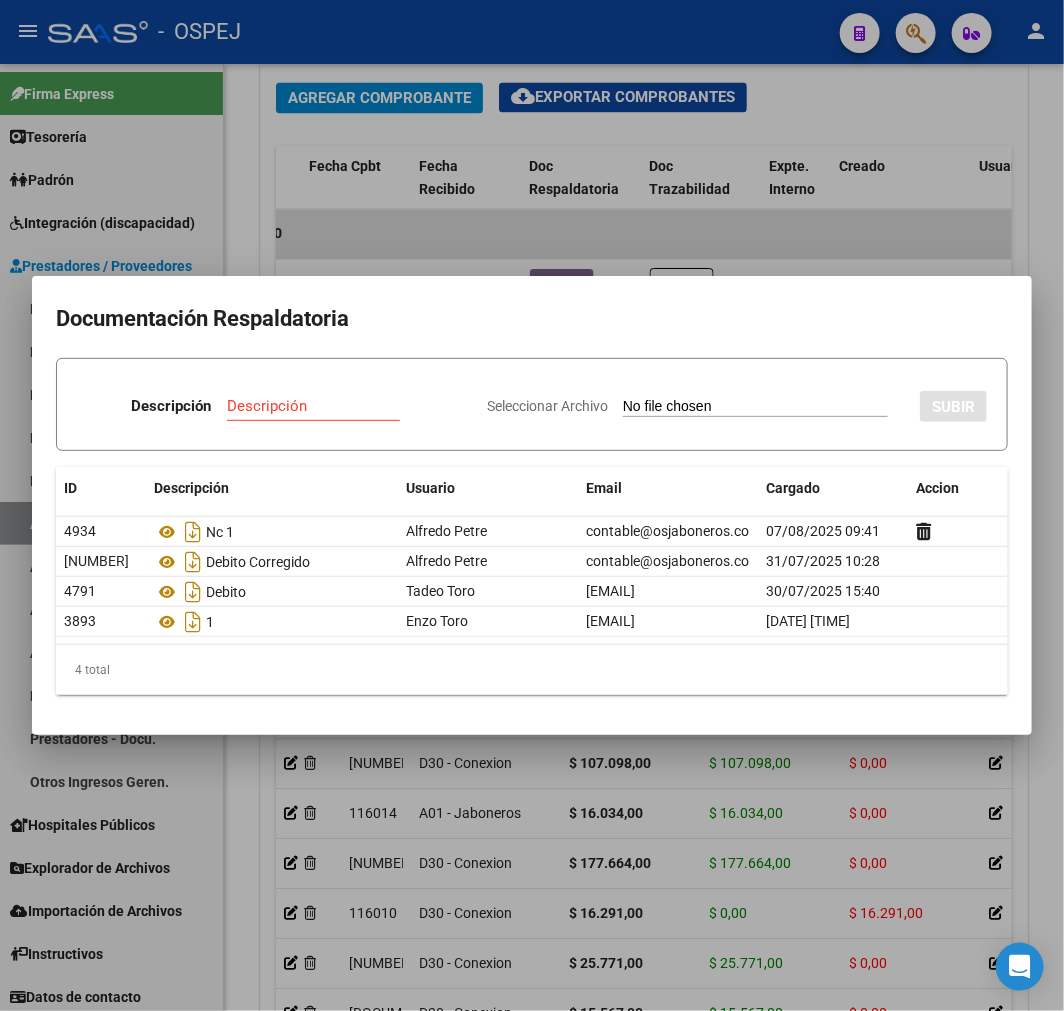 type on "C:\fakepath\NCB 0001-00043823.pdf" 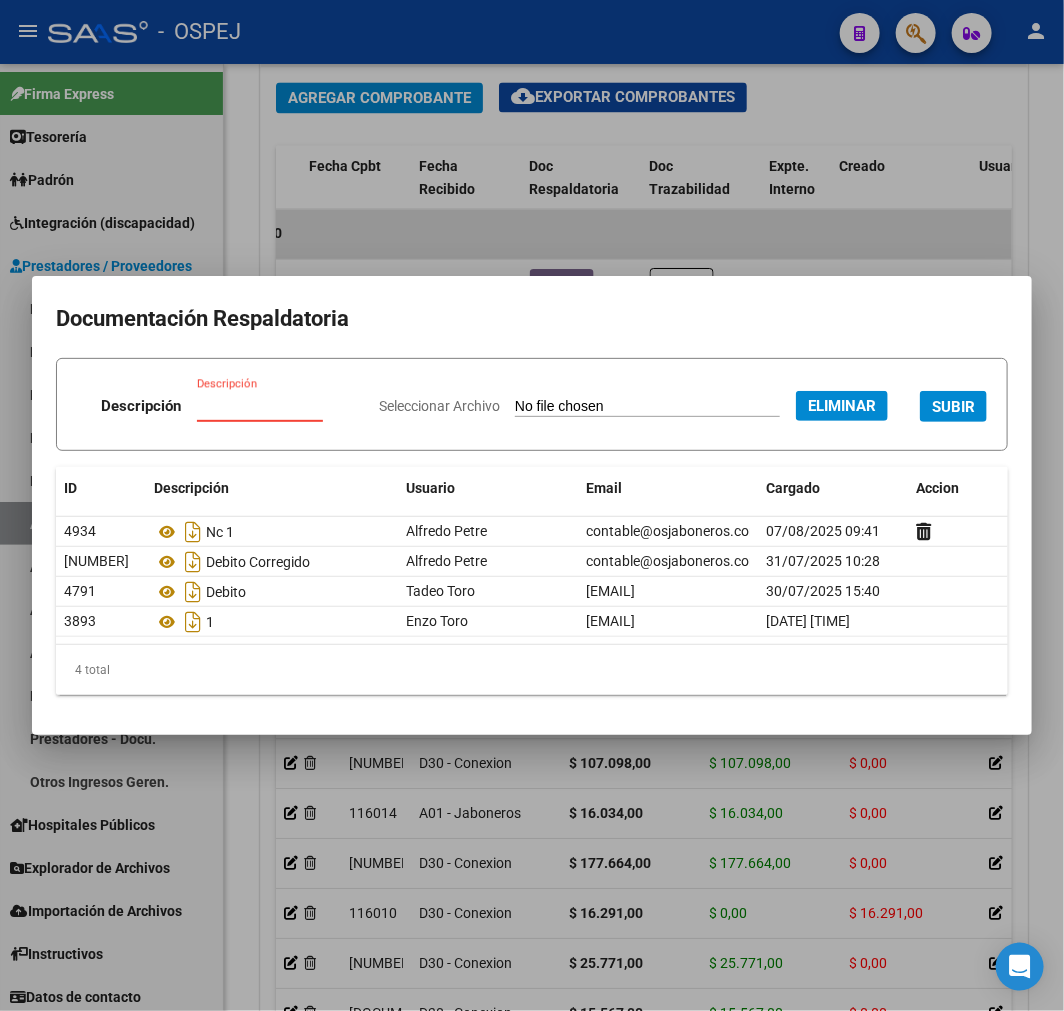 click on "Descripción" at bounding box center (272, 406) 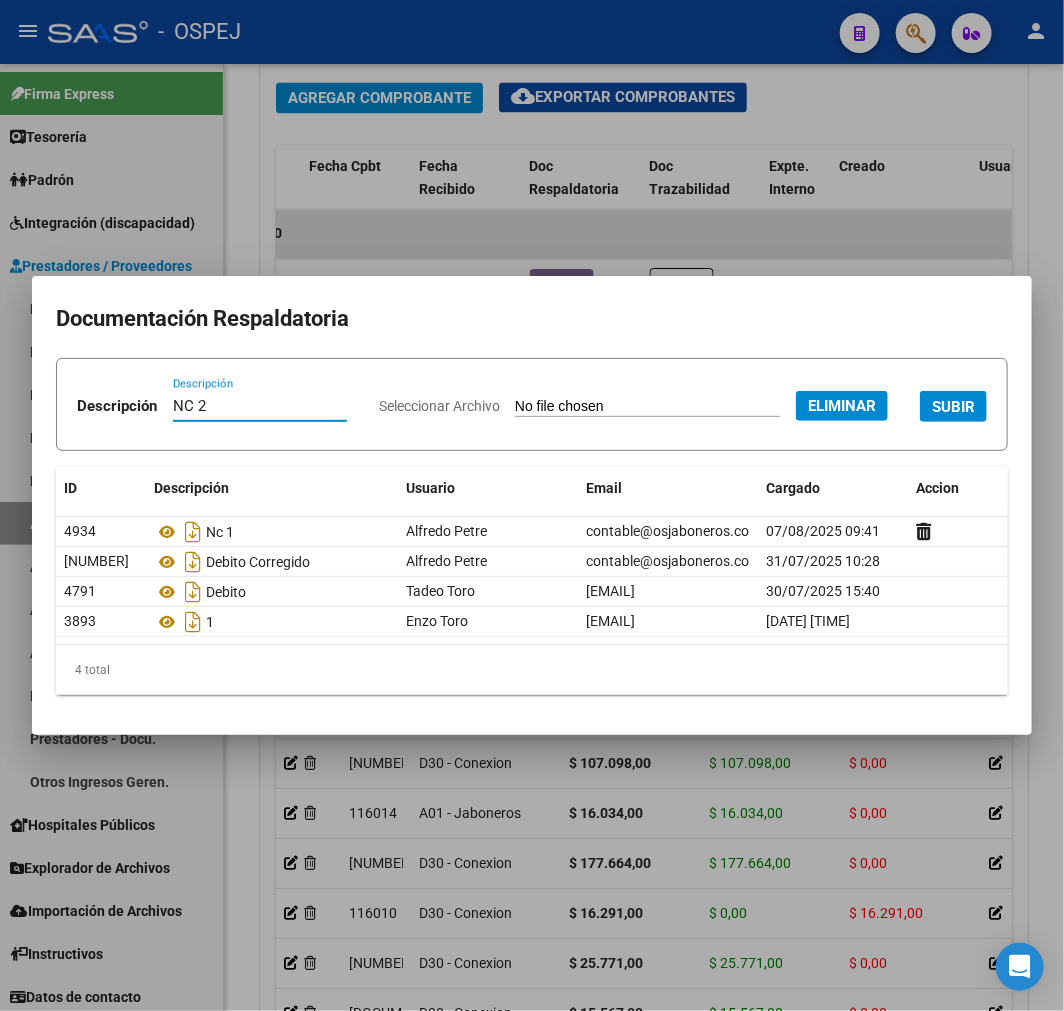type on "NC 2" 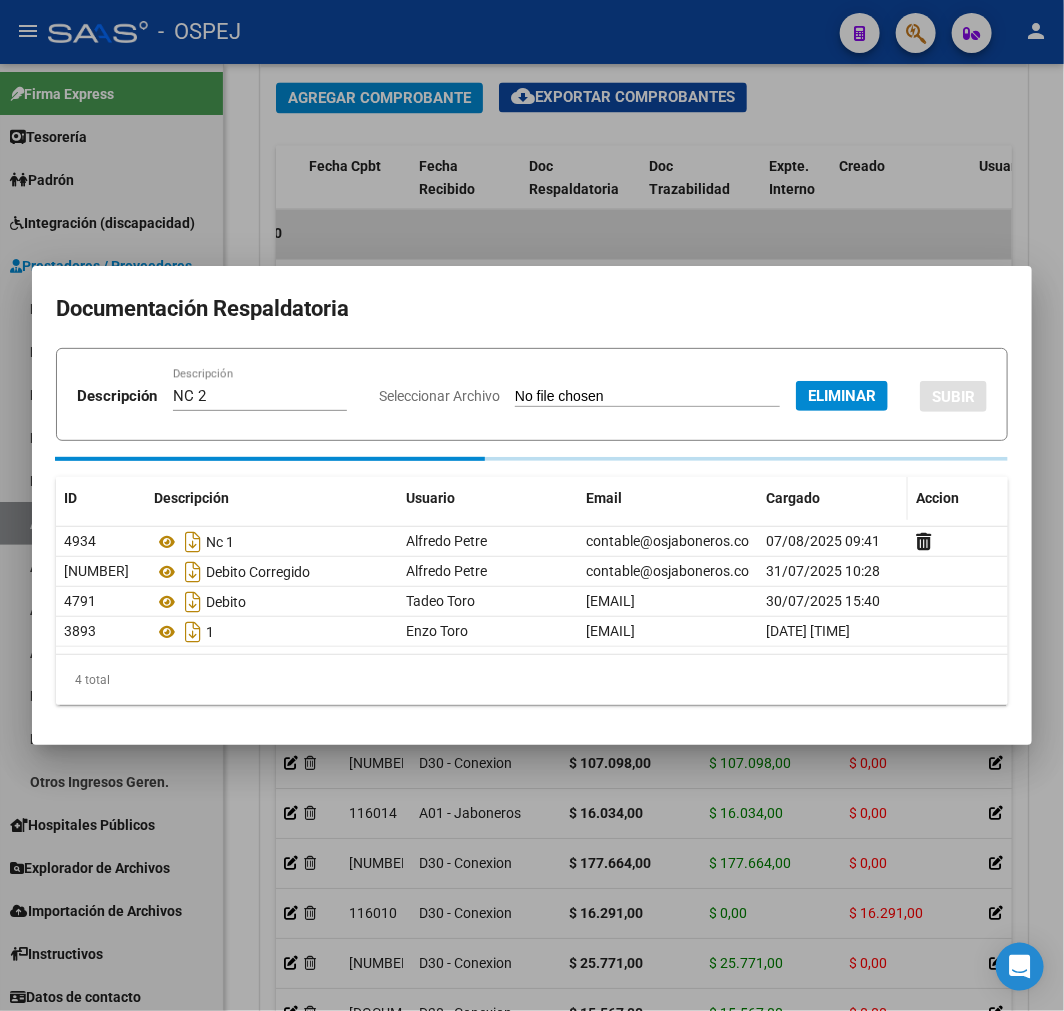 type 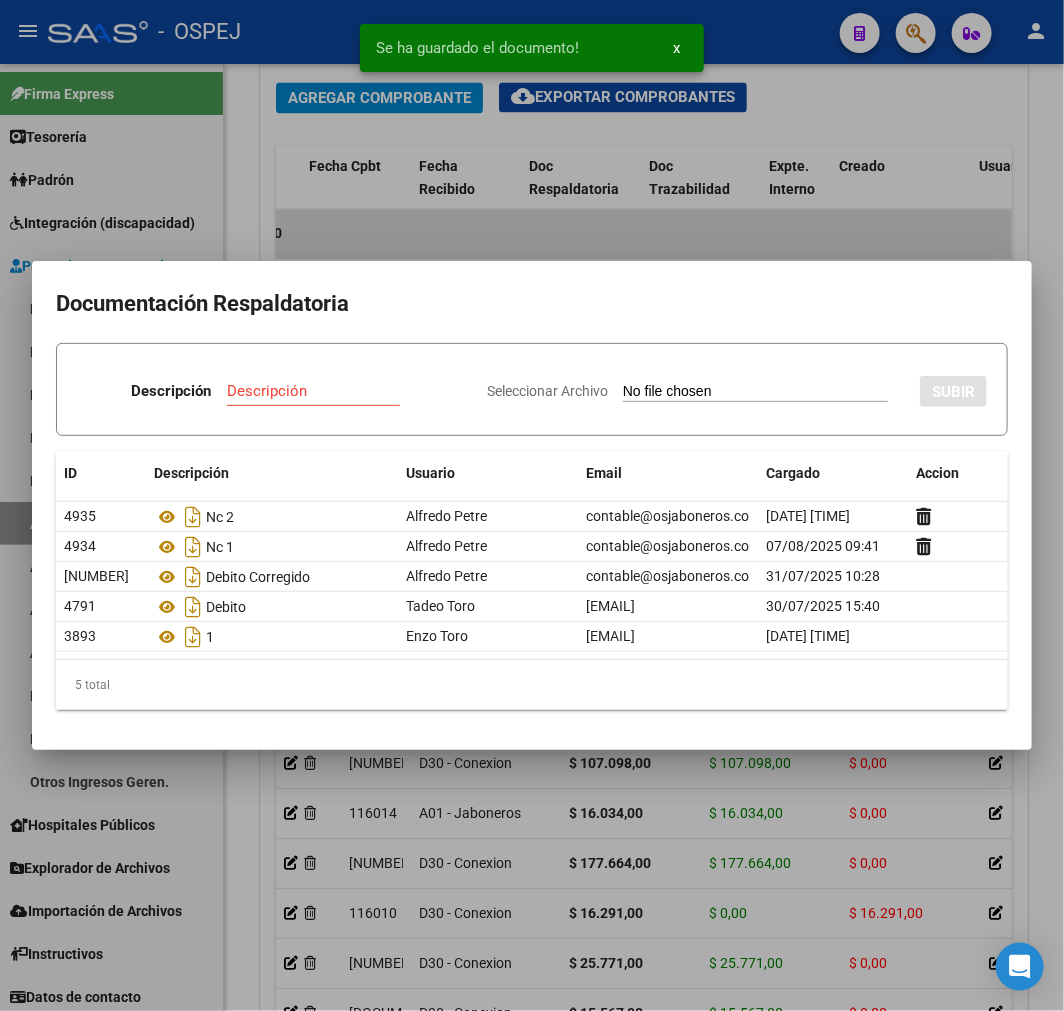 click at bounding box center (532, 505) 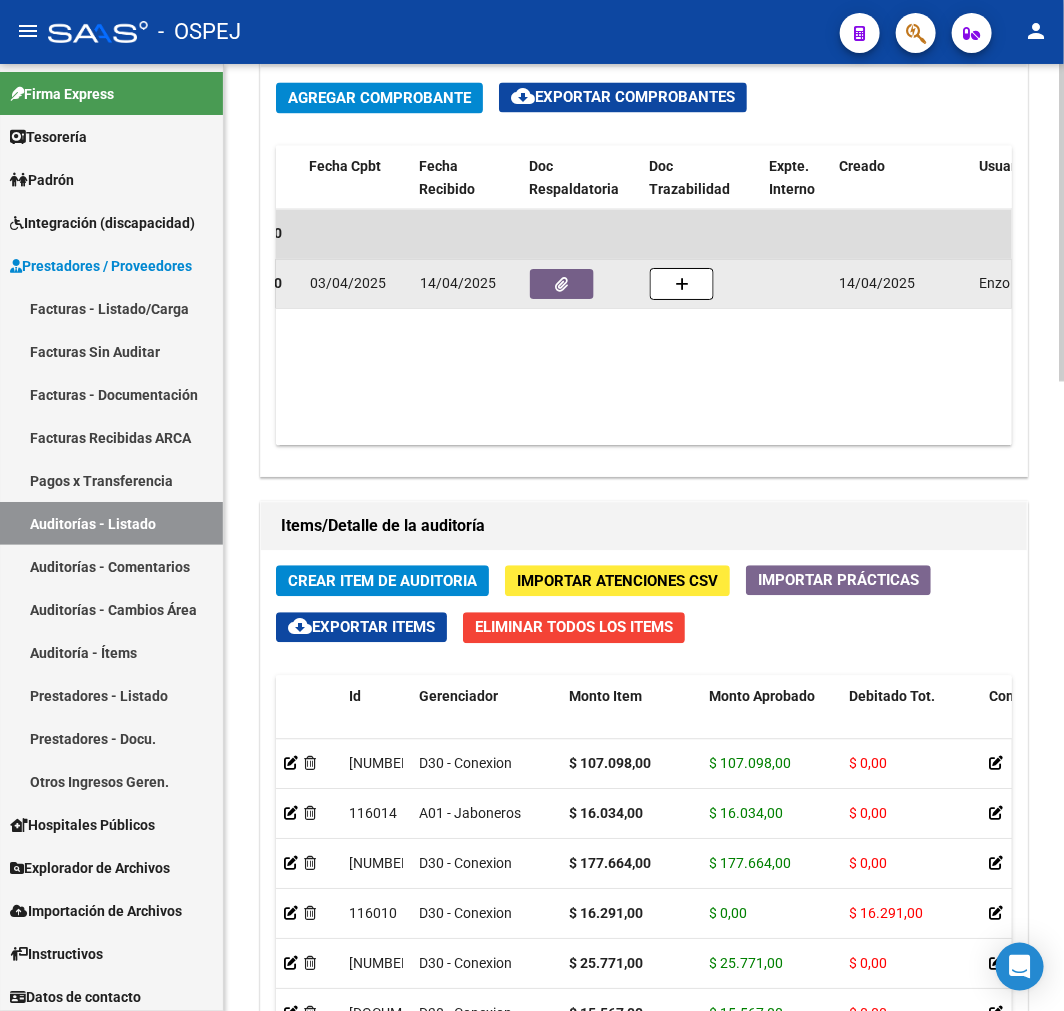 click 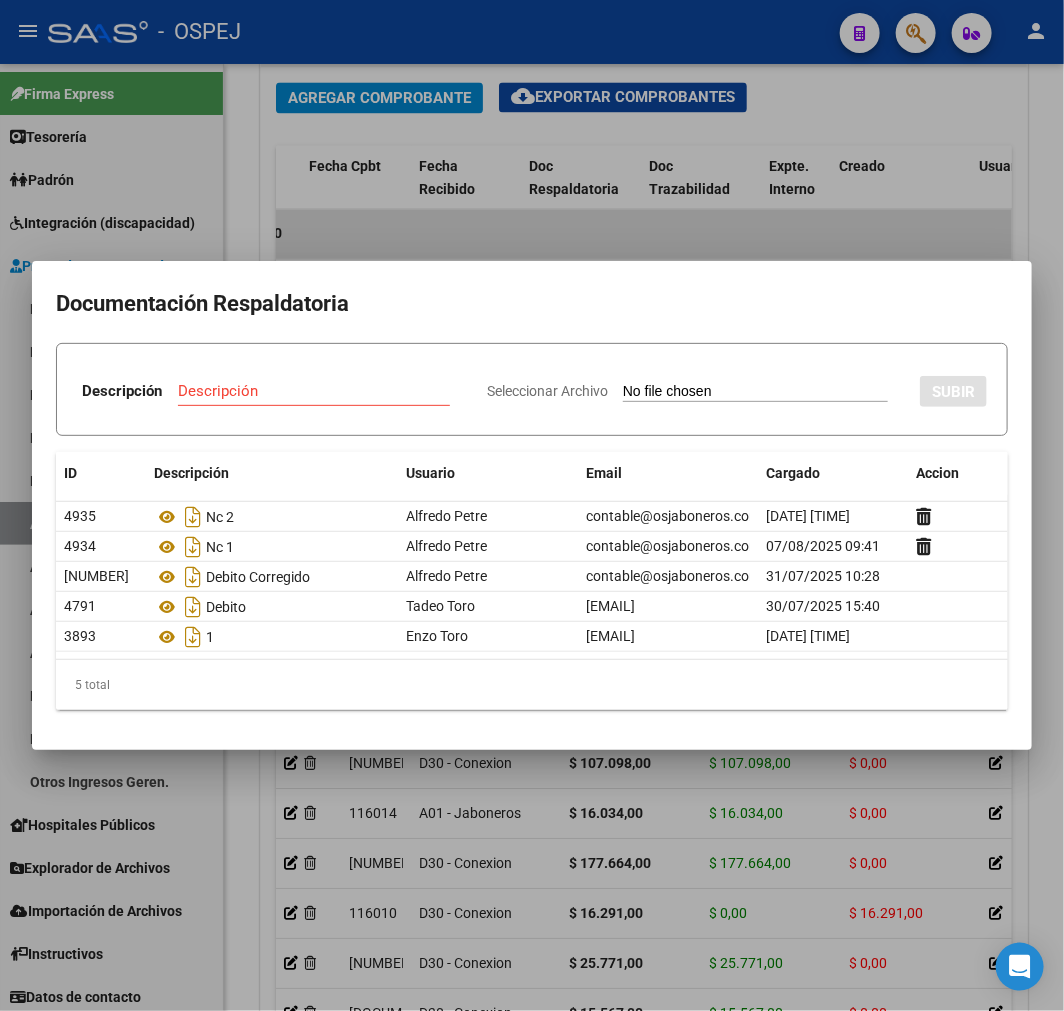 type on "C:\fakepath\FACB2 0001-00076937 Detalle de Analisis de Impugnacion.pdf" 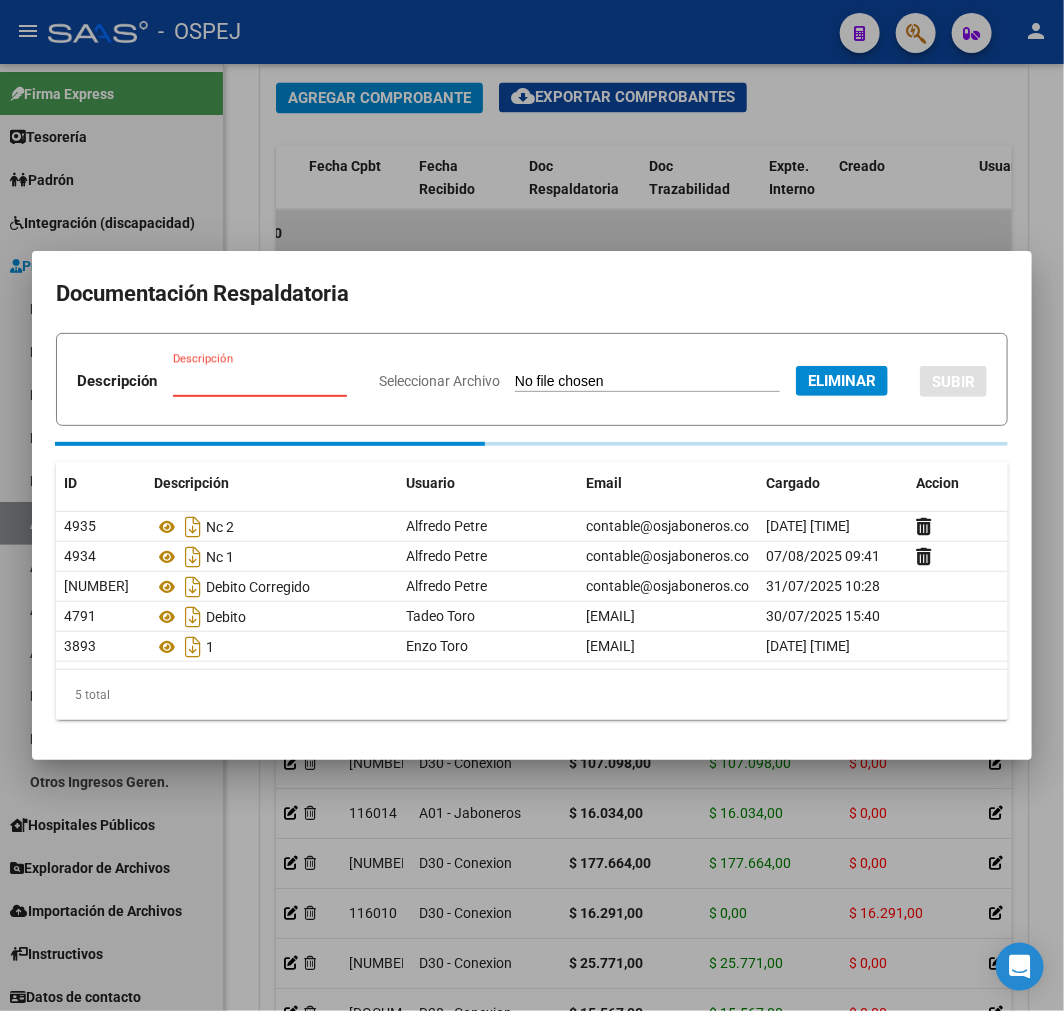 click on "Descripción" at bounding box center (260, 381) 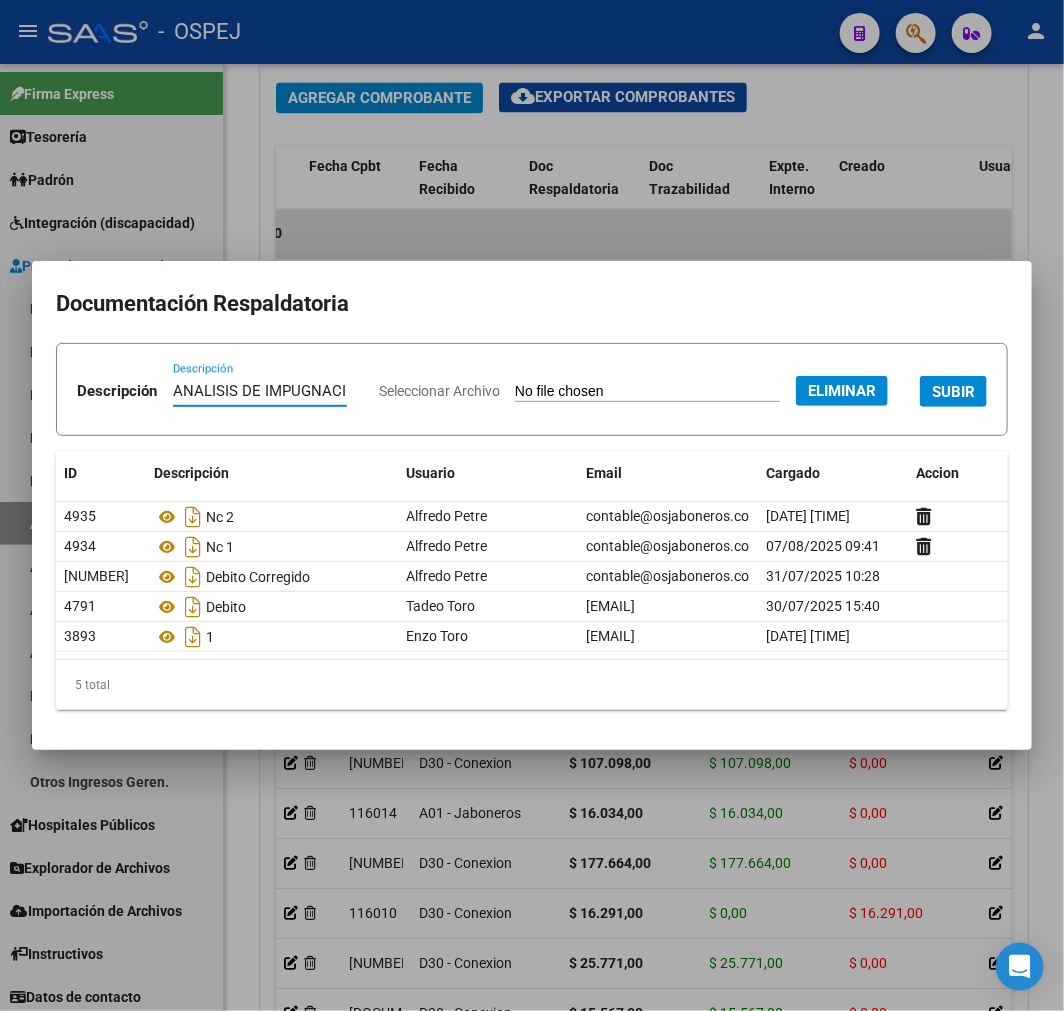 type on "ANALISIS DE IMPUGNACION" 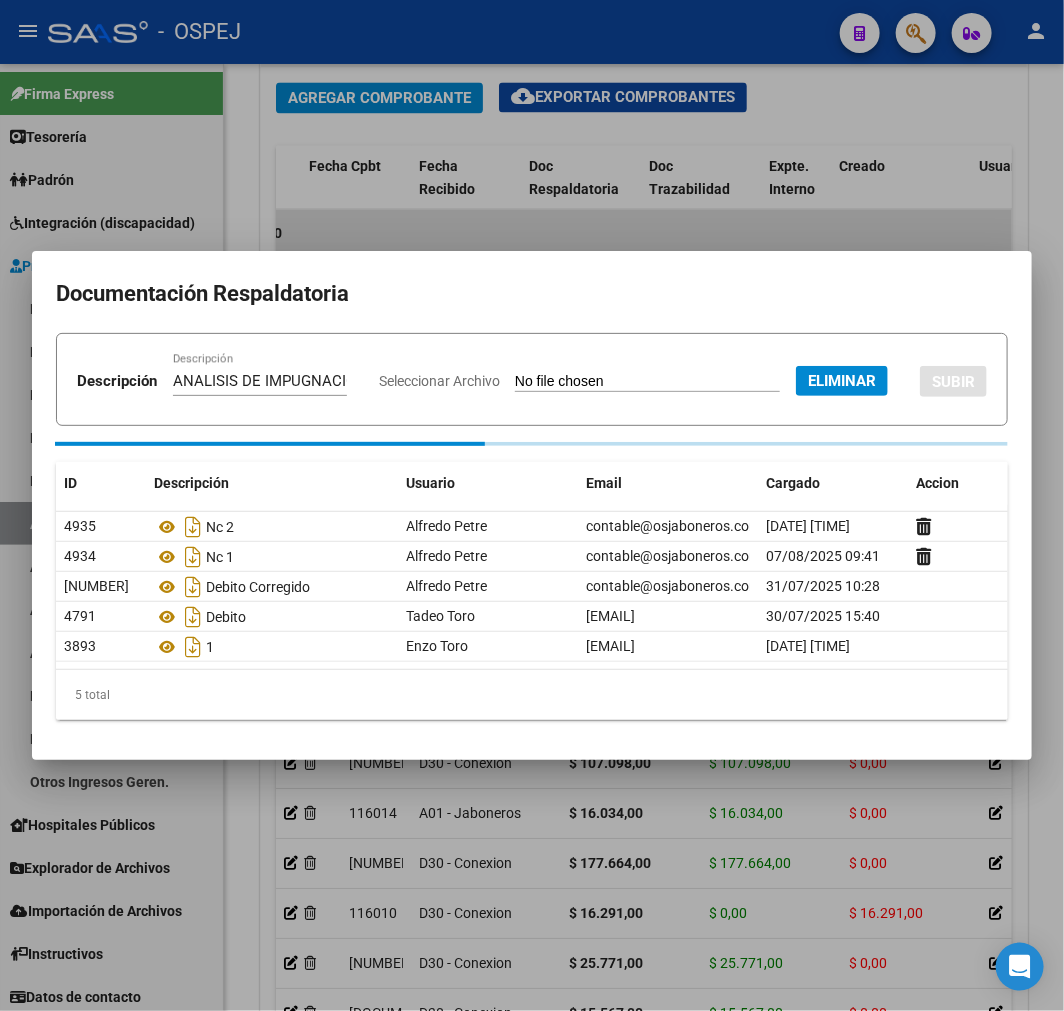 type 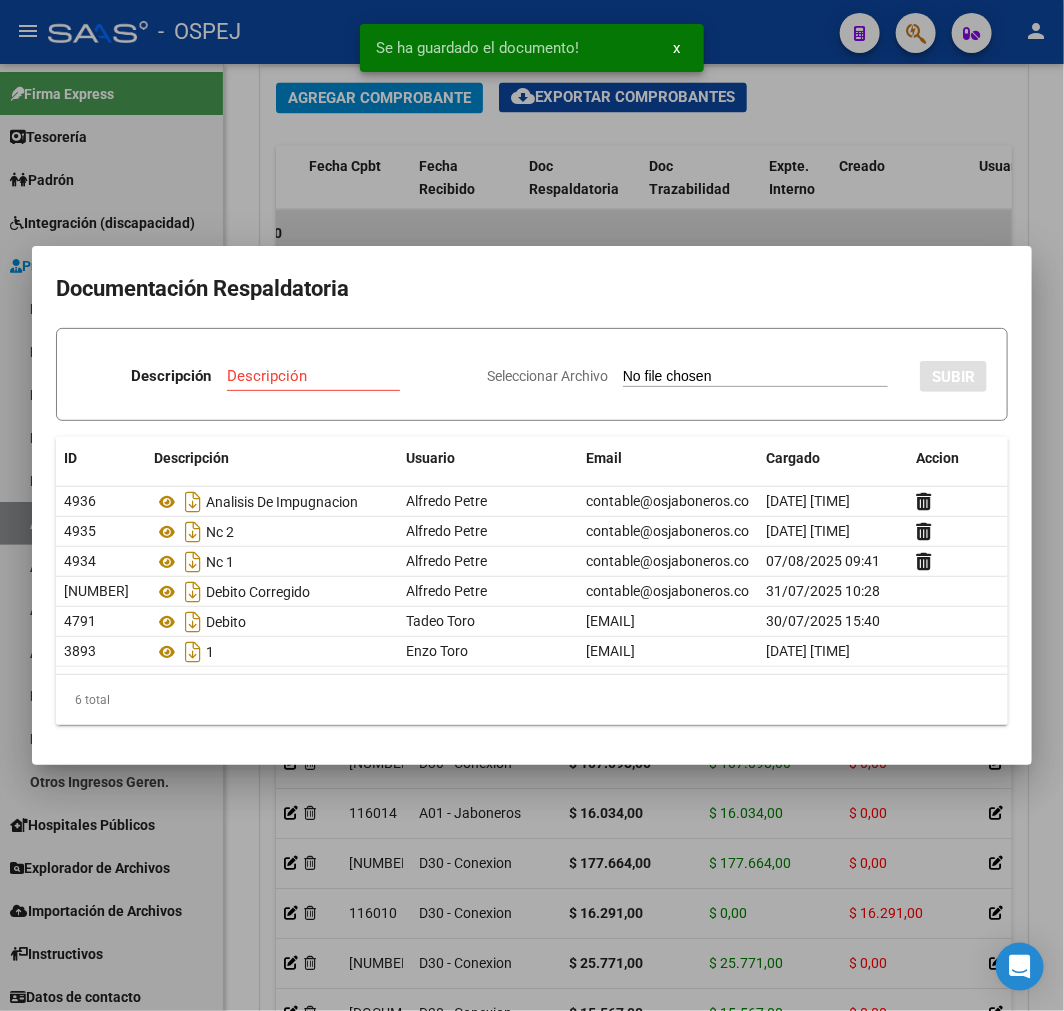 click at bounding box center [532, 505] 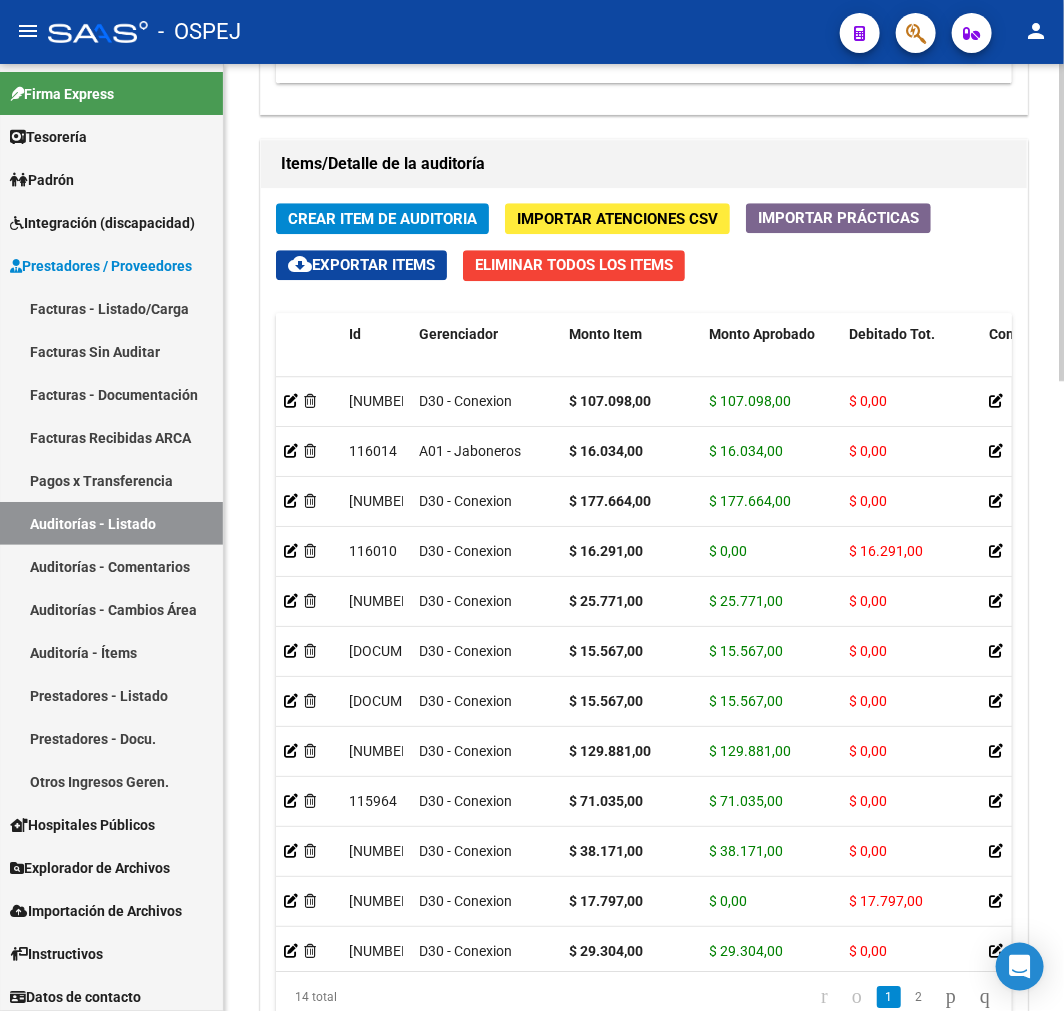 scroll, scrollTop: 1880, scrollLeft: 0, axis: vertical 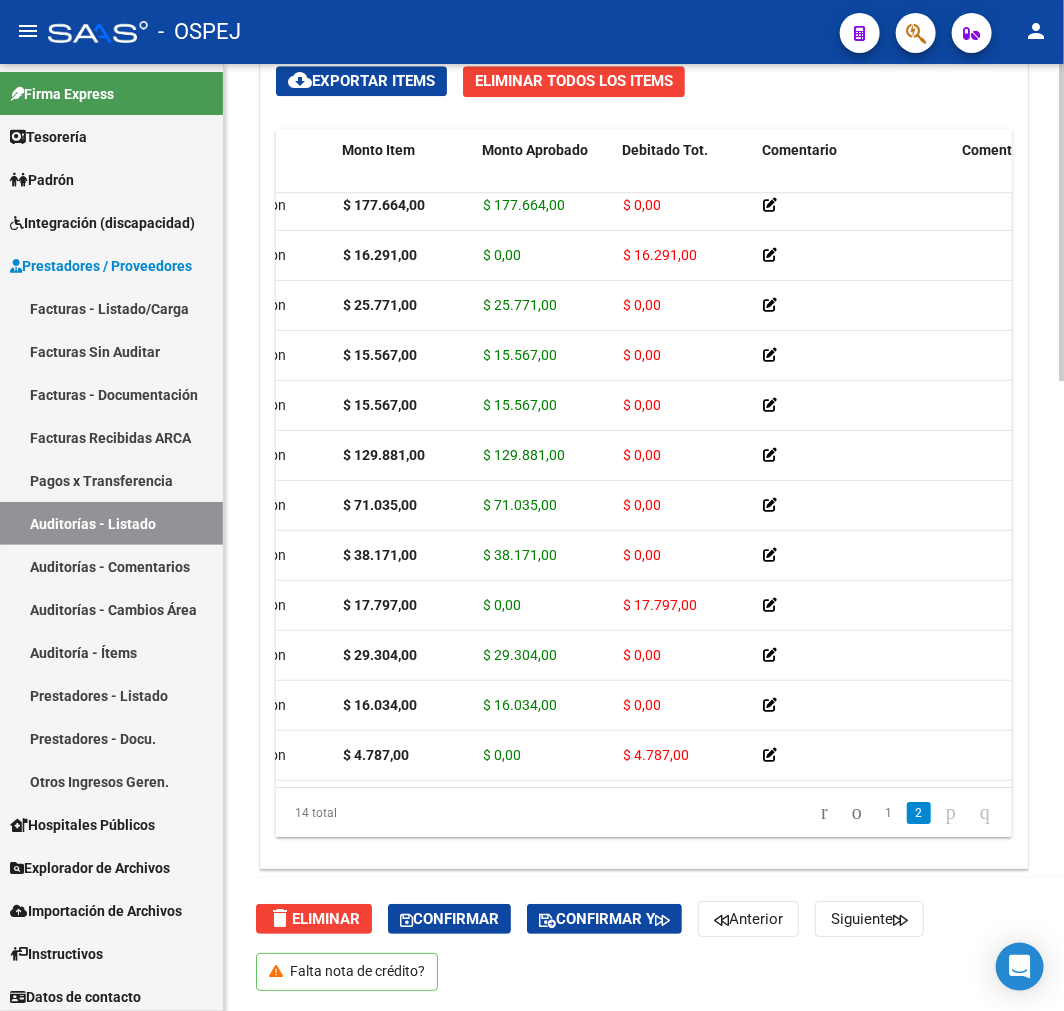 drag, startPoint x: 458, startPoint y: 787, endPoint x: 584, endPoint y: 794, distance: 126.1943 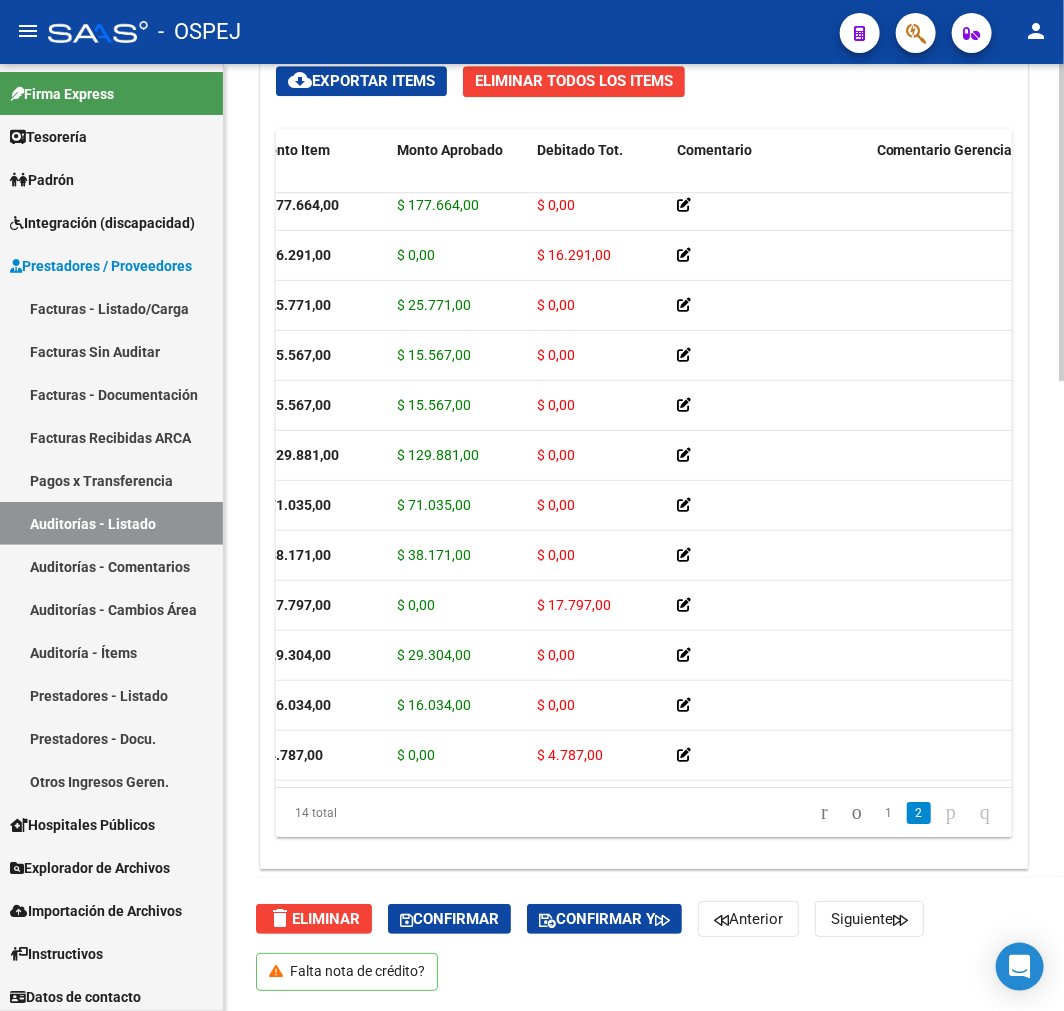 scroll, scrollTop: 128, scrollLeft: 303, axis: both 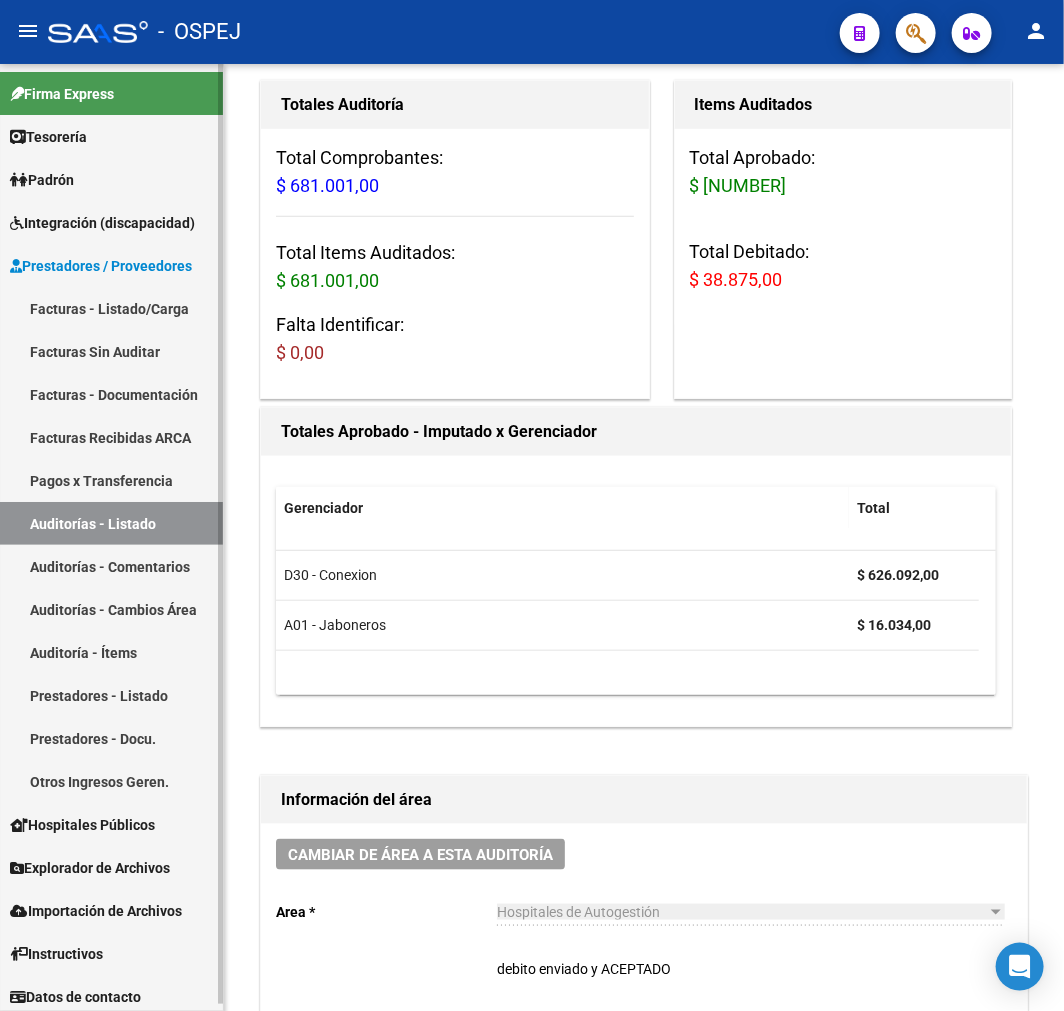 drag, startPoint x: 161, startPoint y: 523, endPoint x: 178, endPoint y: 520, distance: 17.262676 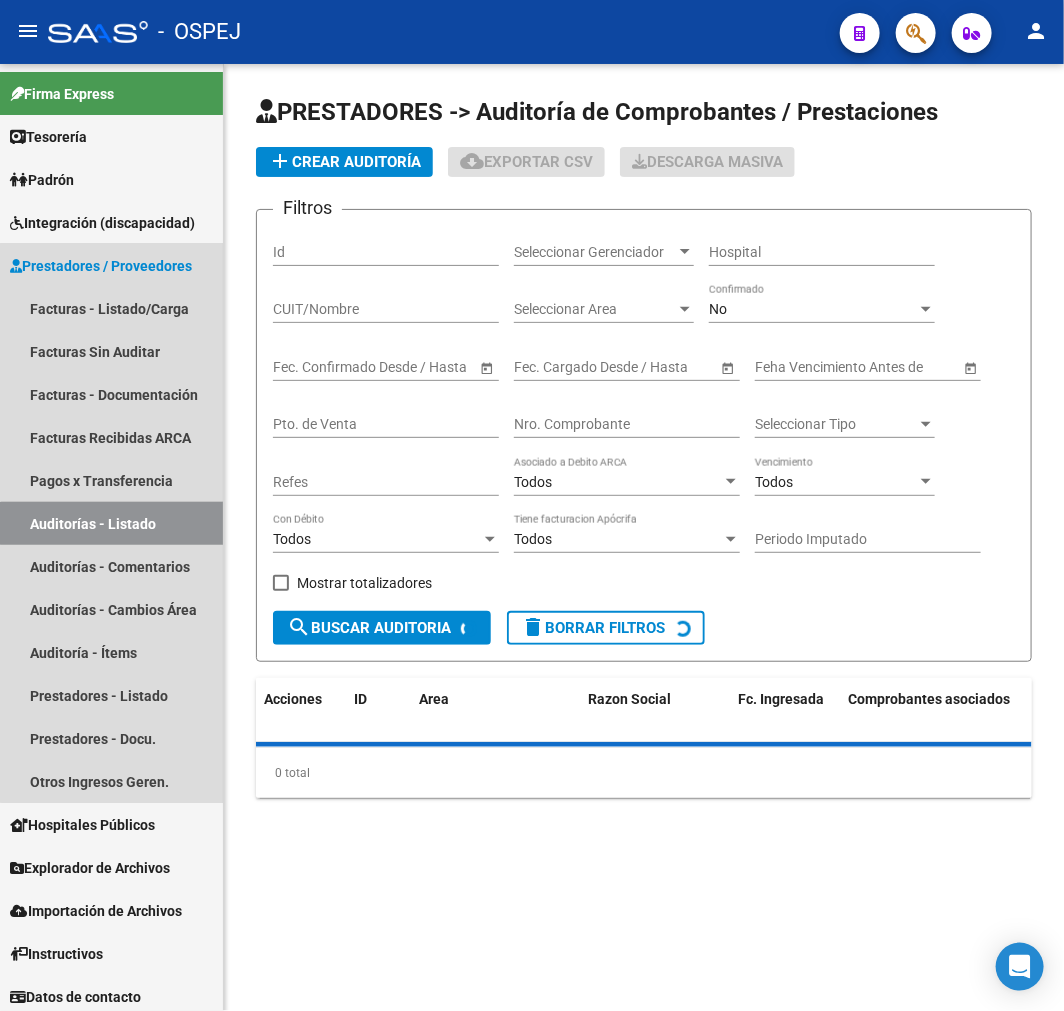 scroll, scrollTop: 0, scrollLeft: 0, axis: both 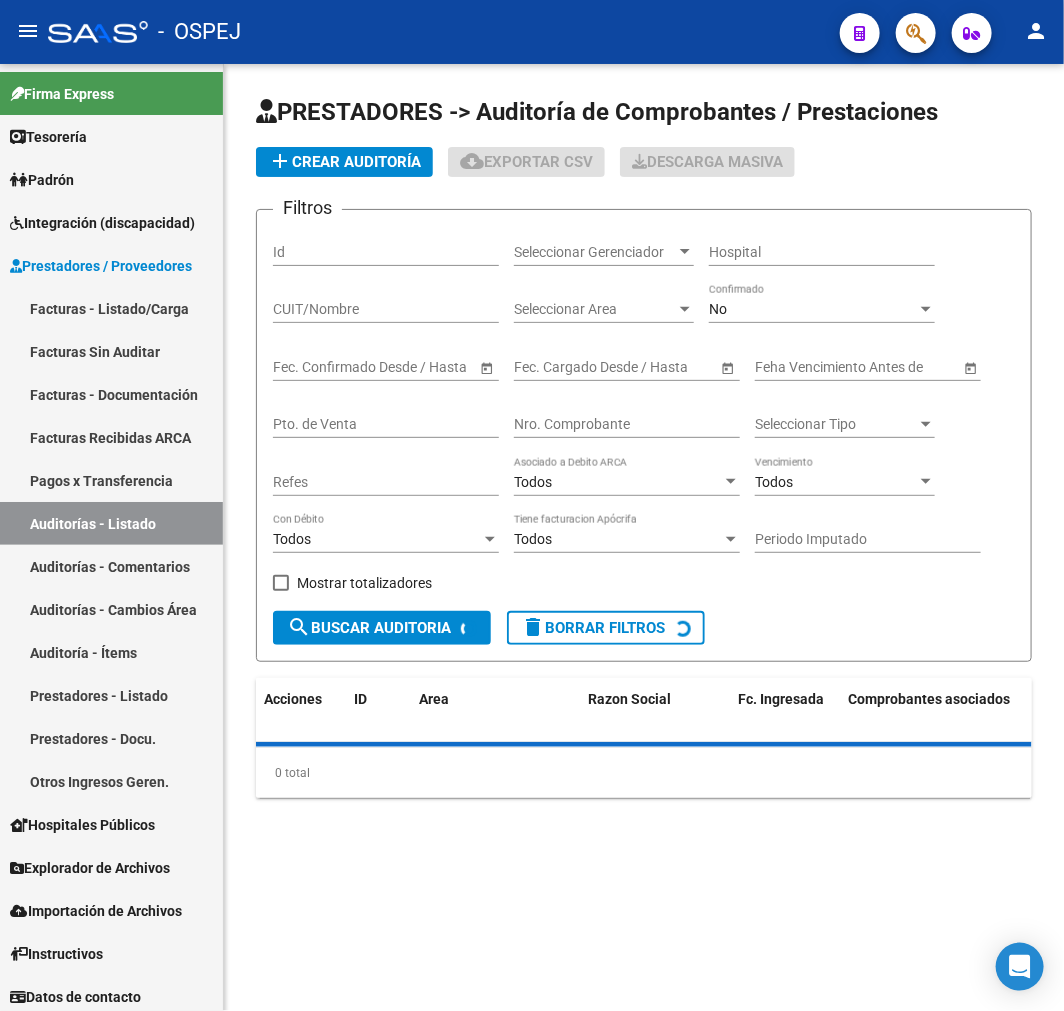 click on "Nro. Comprobante" at bounding box center (627, 424) 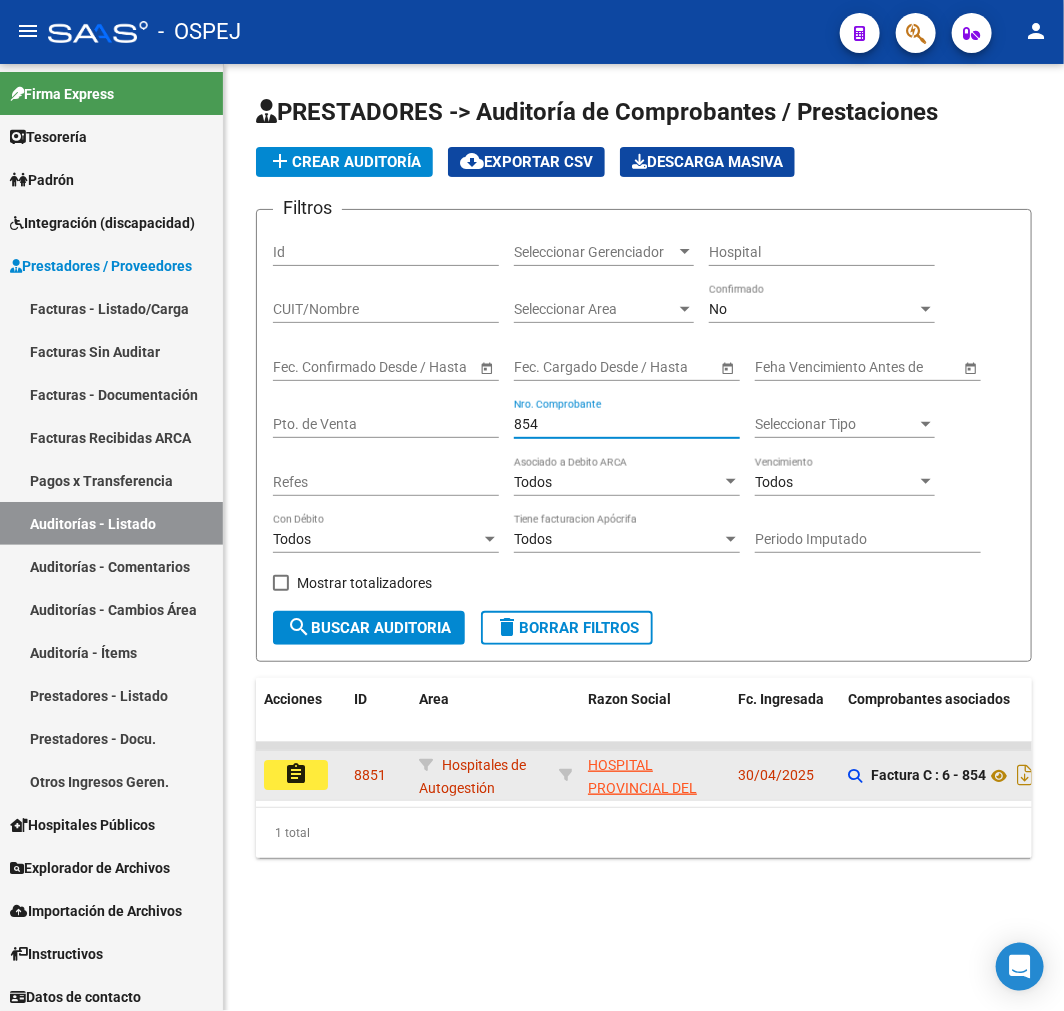 type on "854" 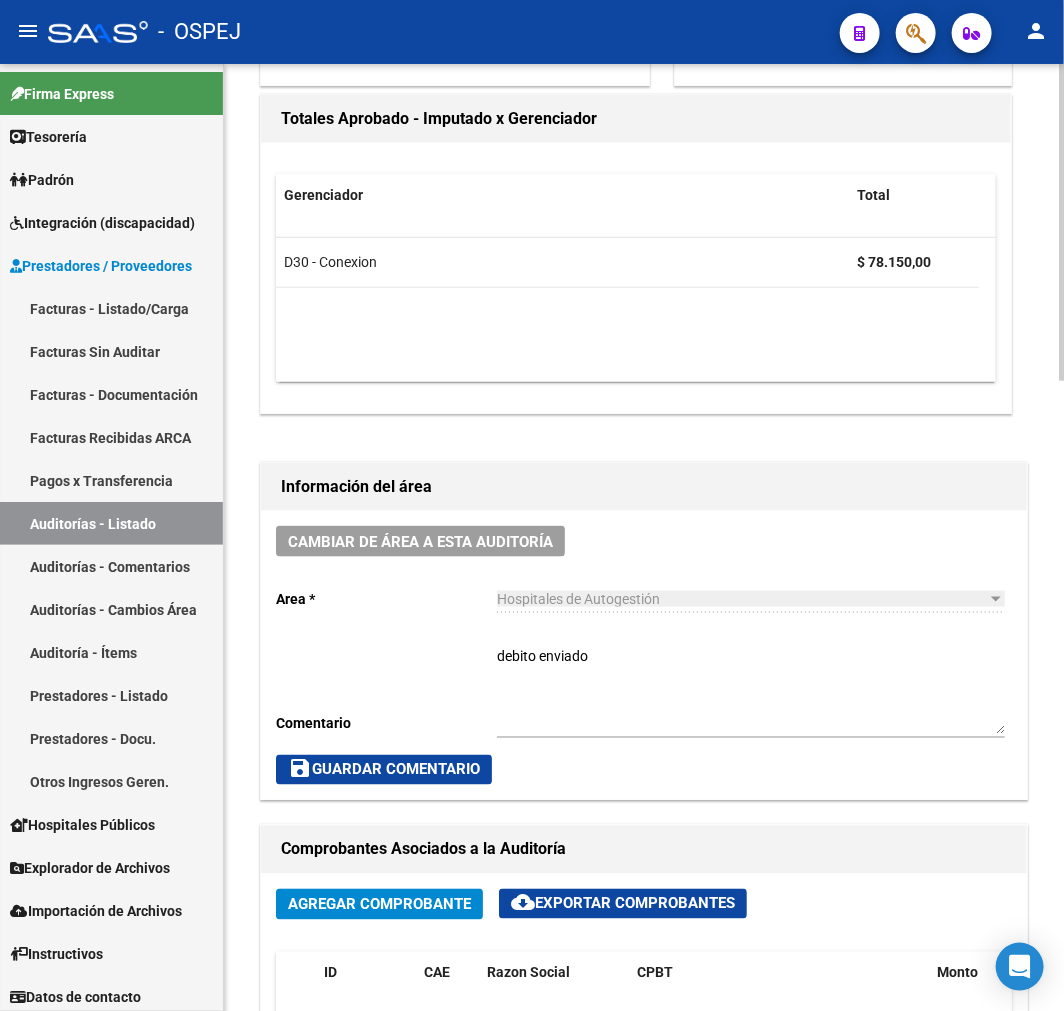 scroll, scrollTop: 666, scrollLeft: 0, axis: vertical 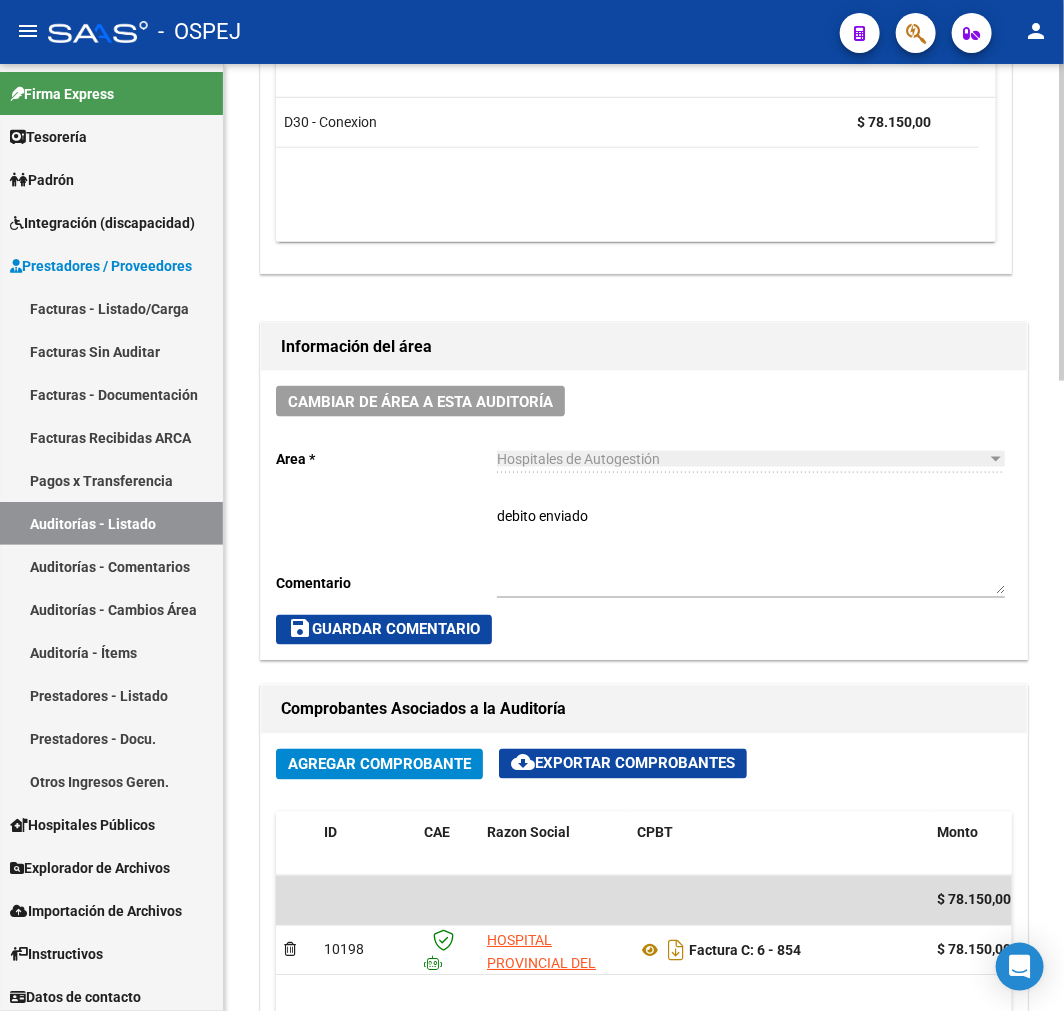 click on "debito enviado" at bounding box center [751, 550] 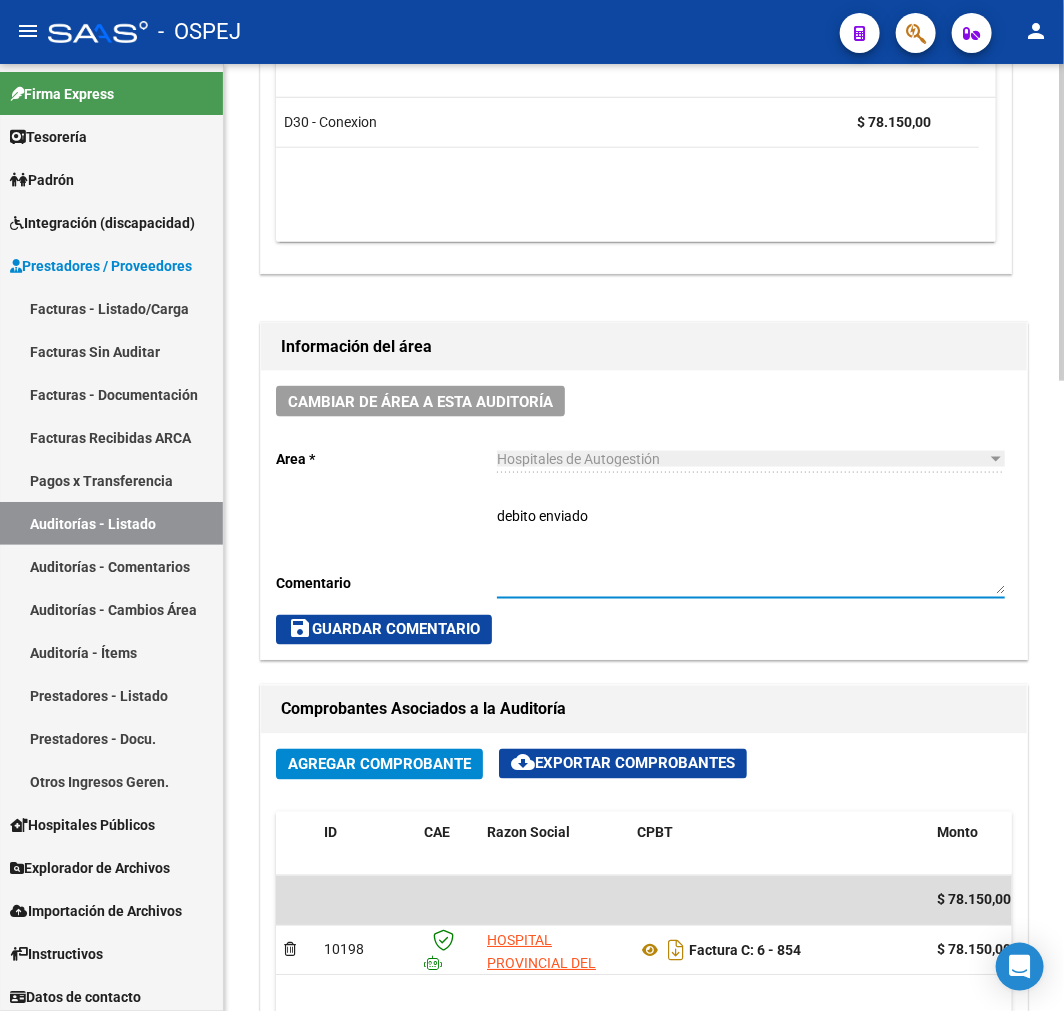 type on "debito enviado" 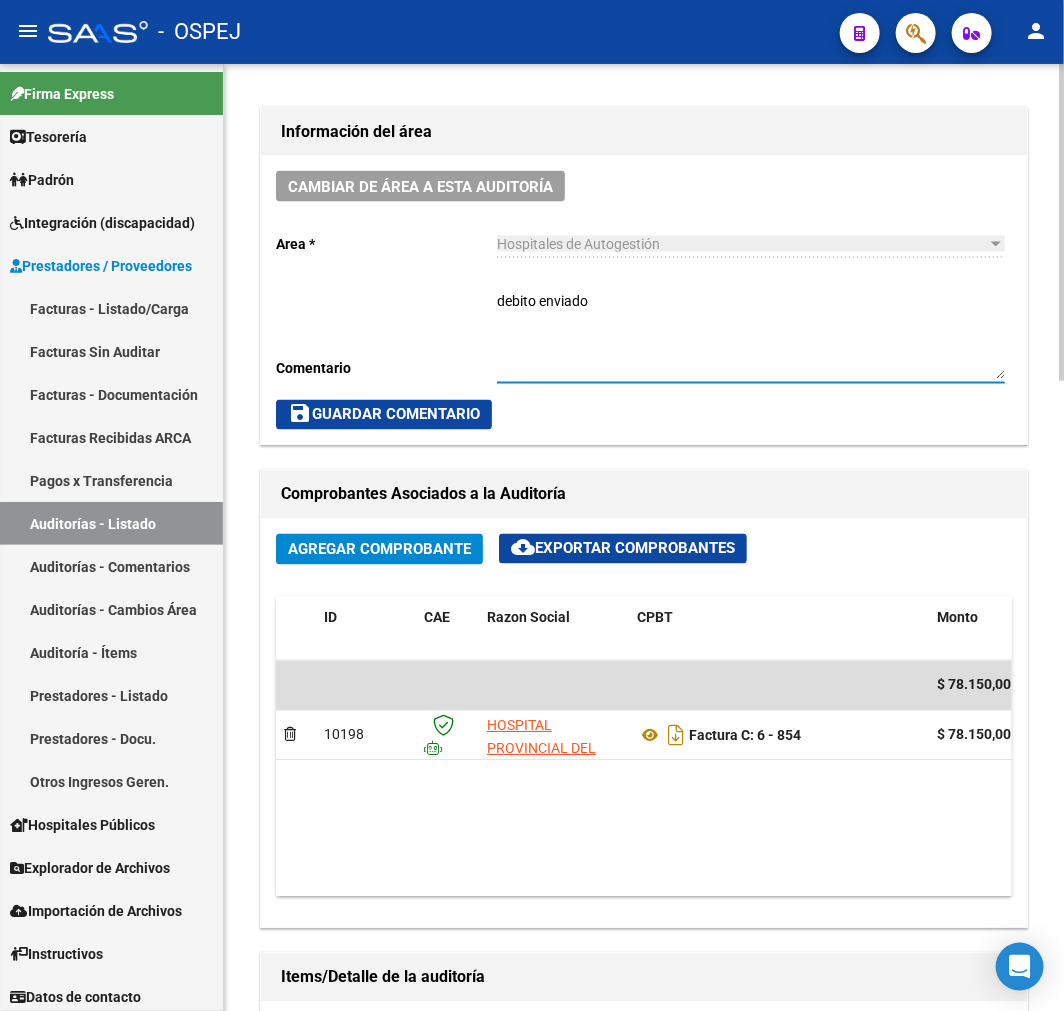 scroll, scrollTop: 888, scrollLeft: 0, axis: vertical 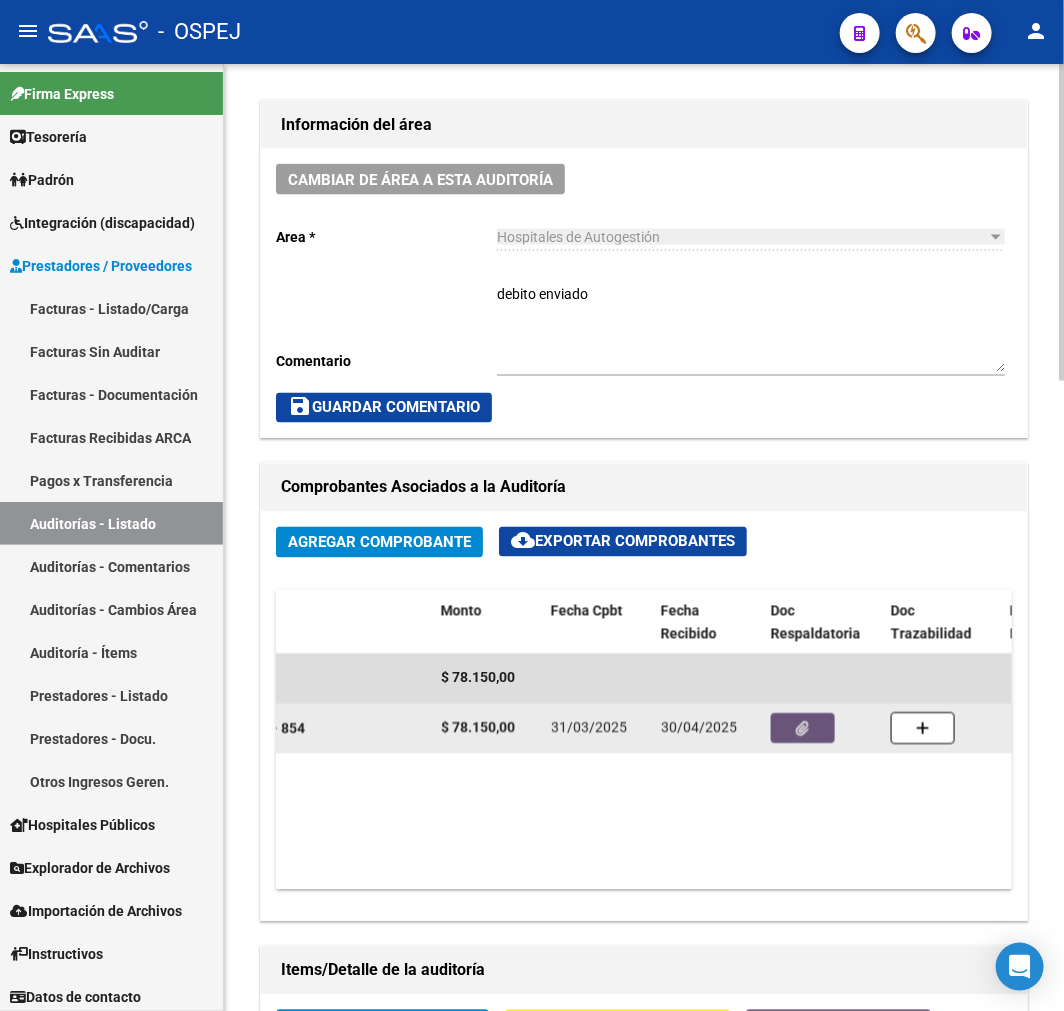 click 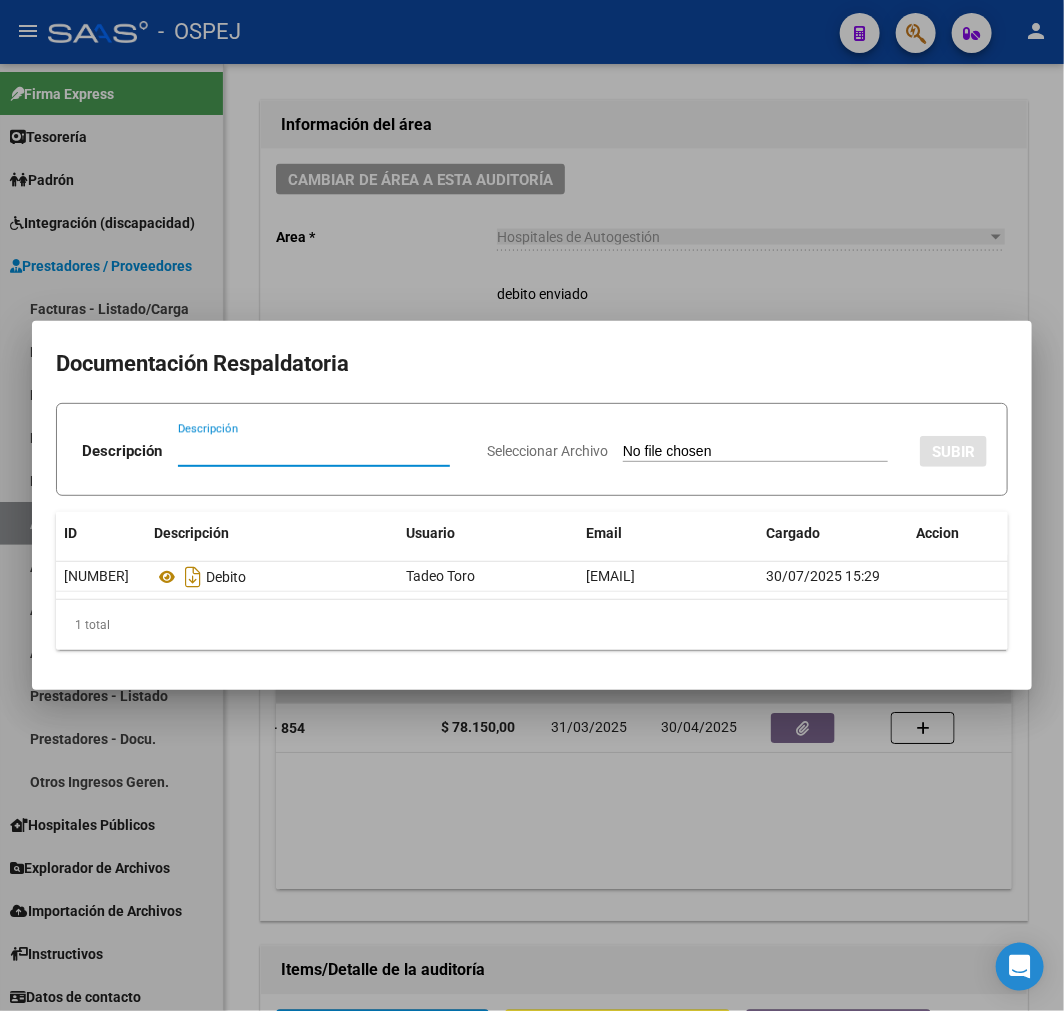 click on "Seleccionar Archivo" at bounding box center [695, 451] 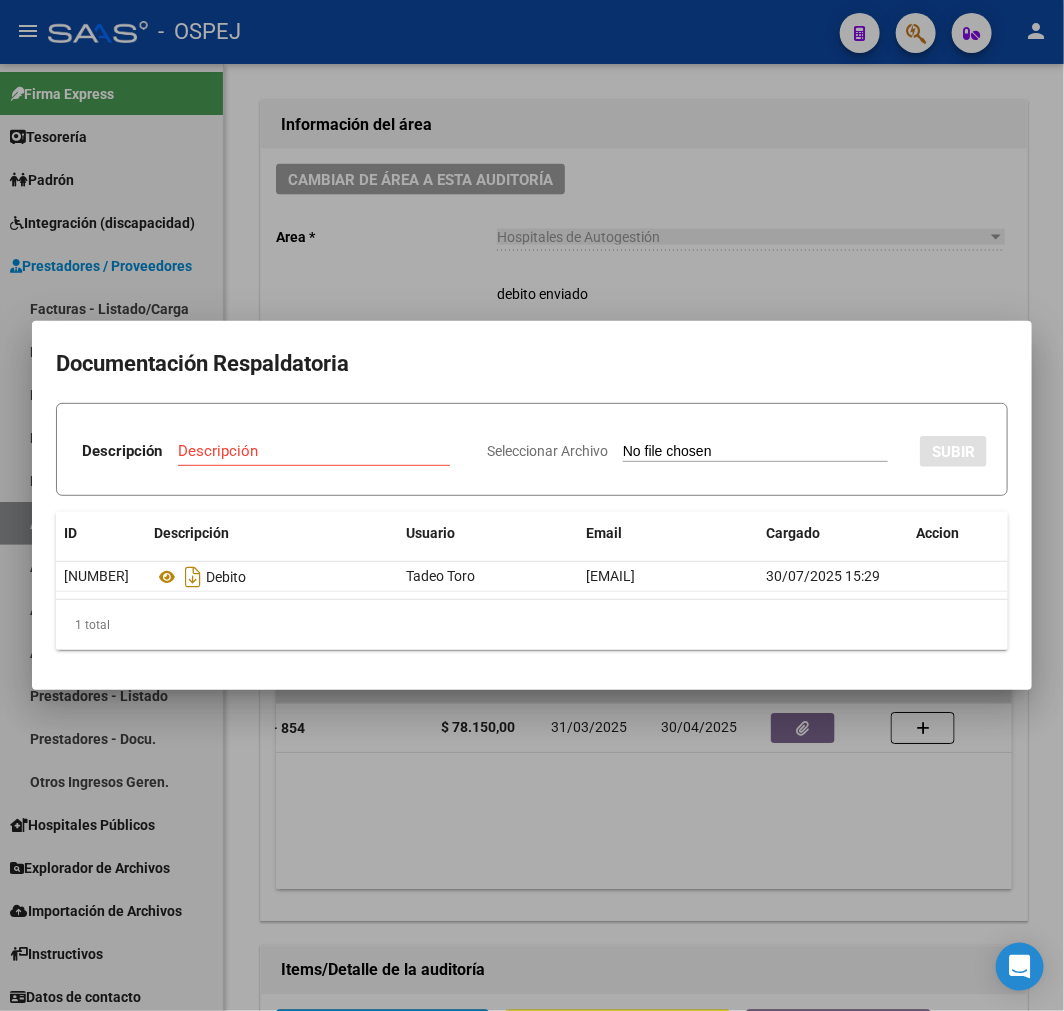 click on "Seleccionar Archivo" at bounding box center [755, 452] 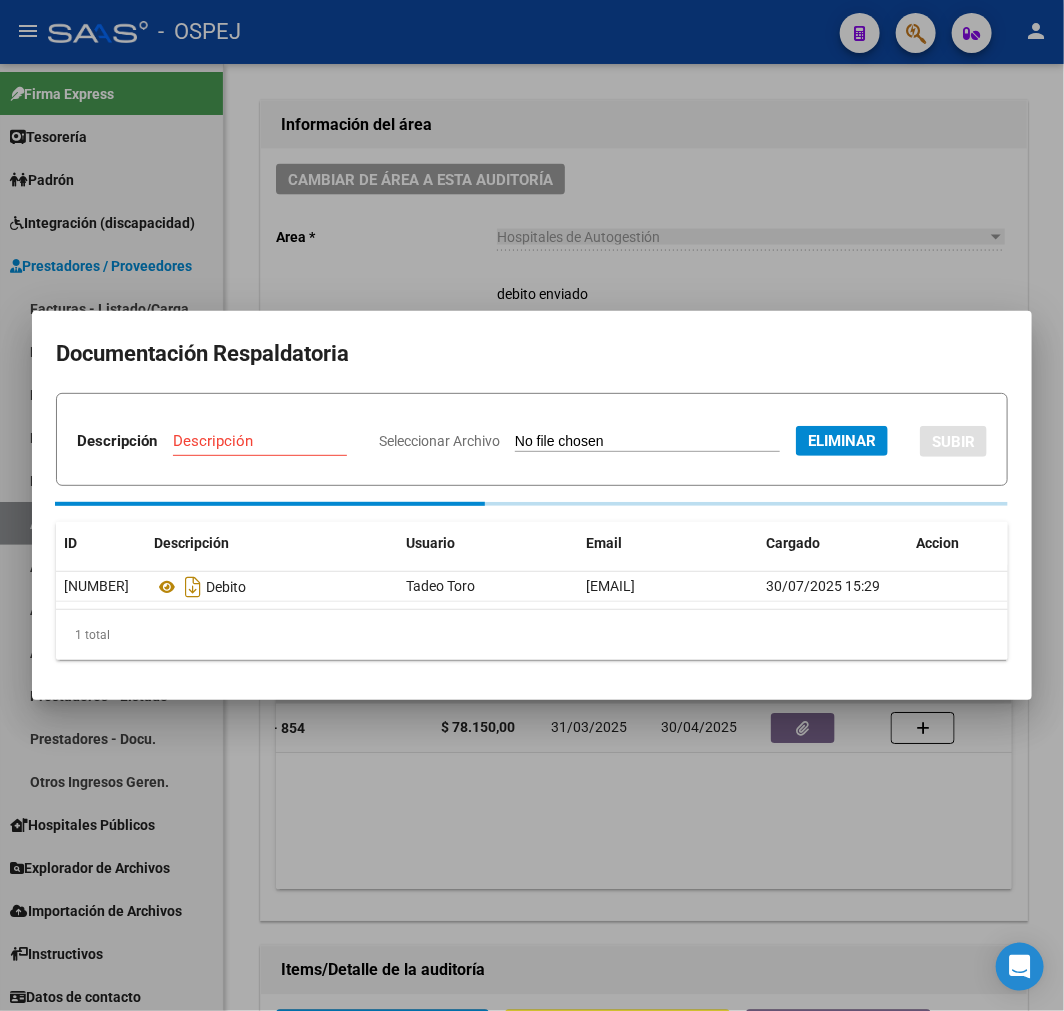 click on "Documentación Respaldatoria Descripción Descripción Seleccionar Archivo Eliminar SUBIR ID Descripción Usuario Email Cargado Accion 4788  Debito  Tadeo Toro sistemas@osjaboneros.com.ar 30/07/2025 15:29  1 total   1" at bounding box center [532, 505] 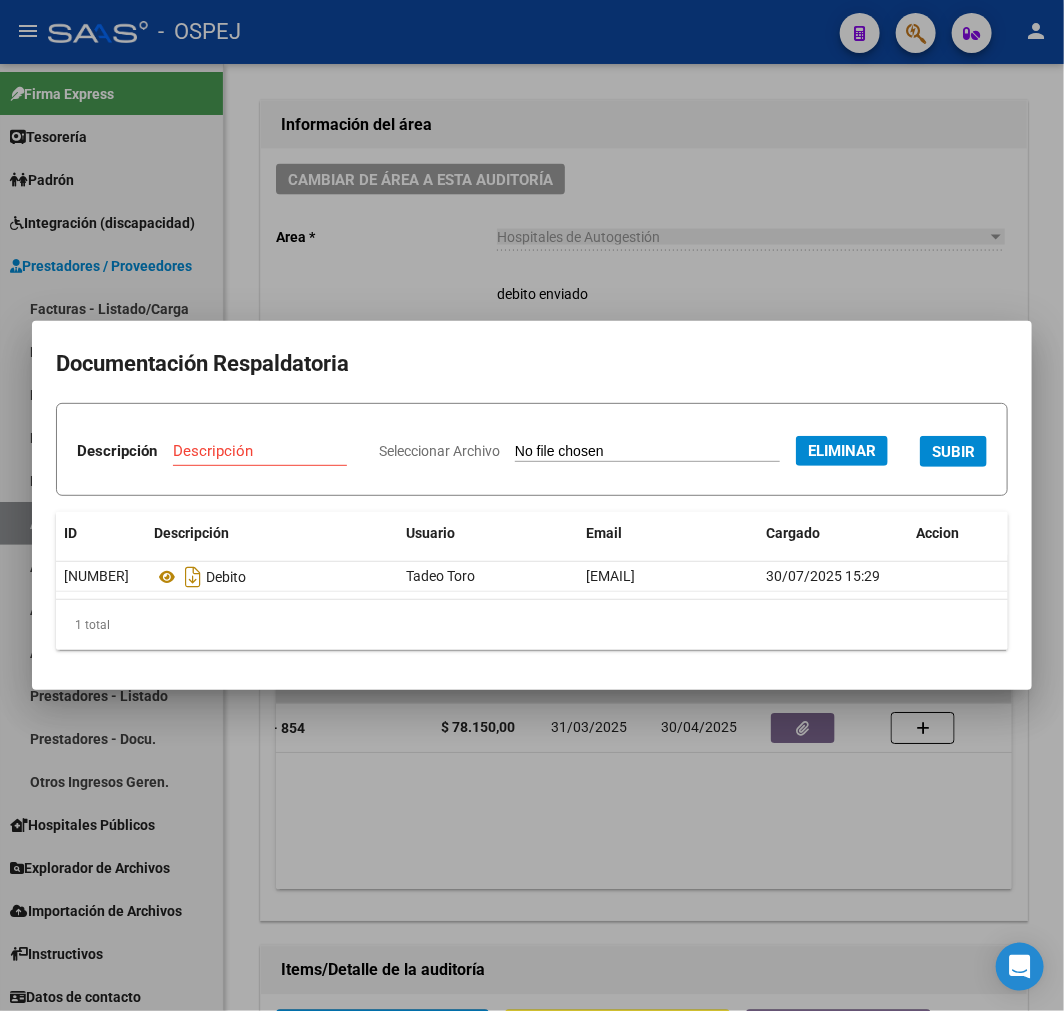 click on "Descripción" at bounding box center [260, 451] 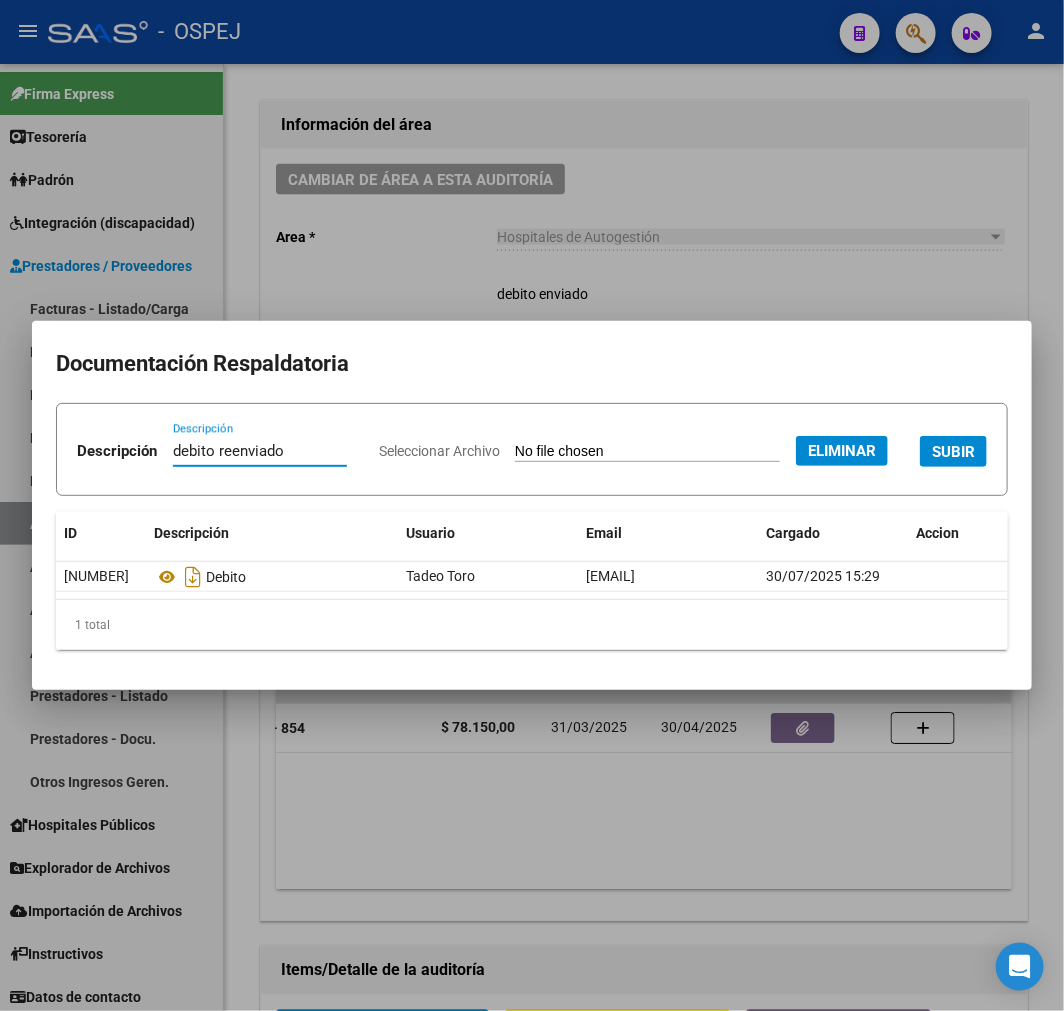 type on "debito reenviado" 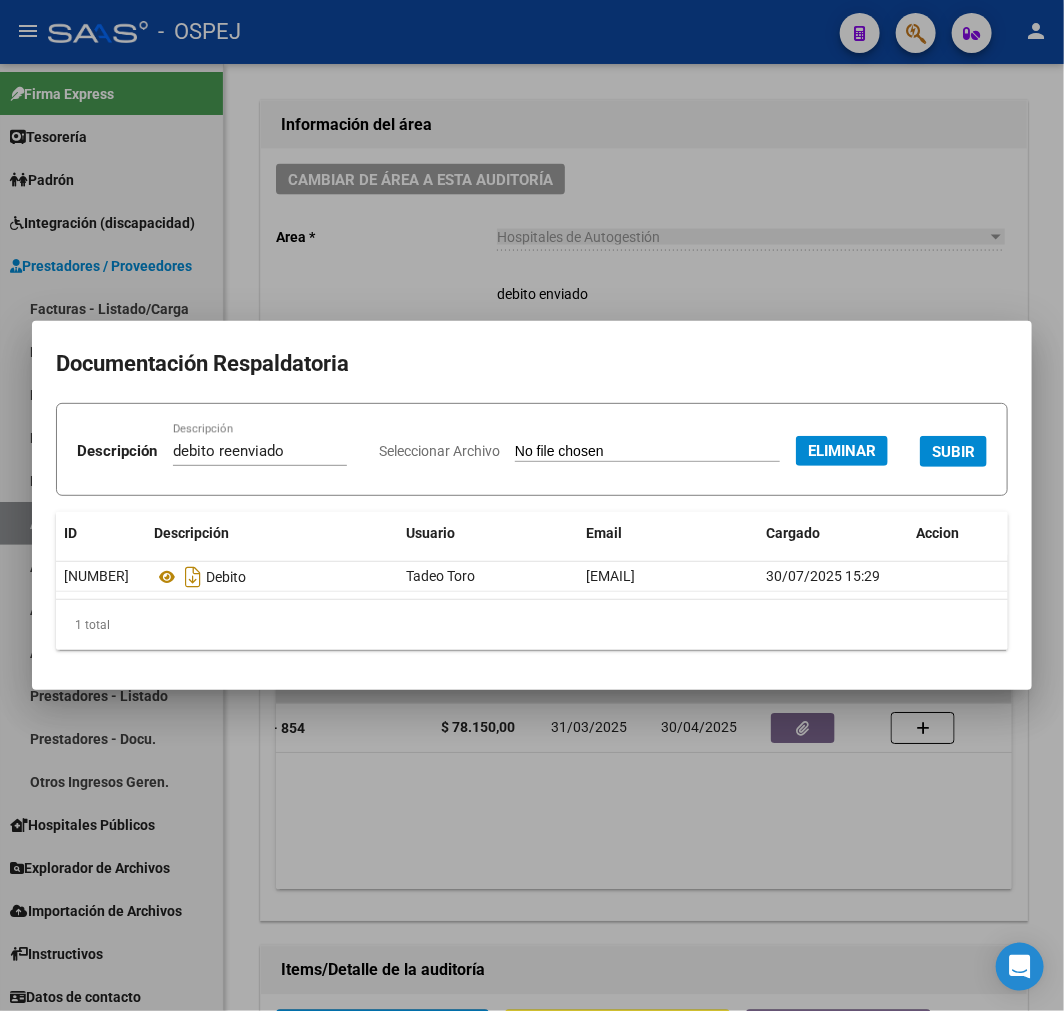 click on "Seleccionar Archivo Eliminar SUBIR" at bounding box center (683, 449) 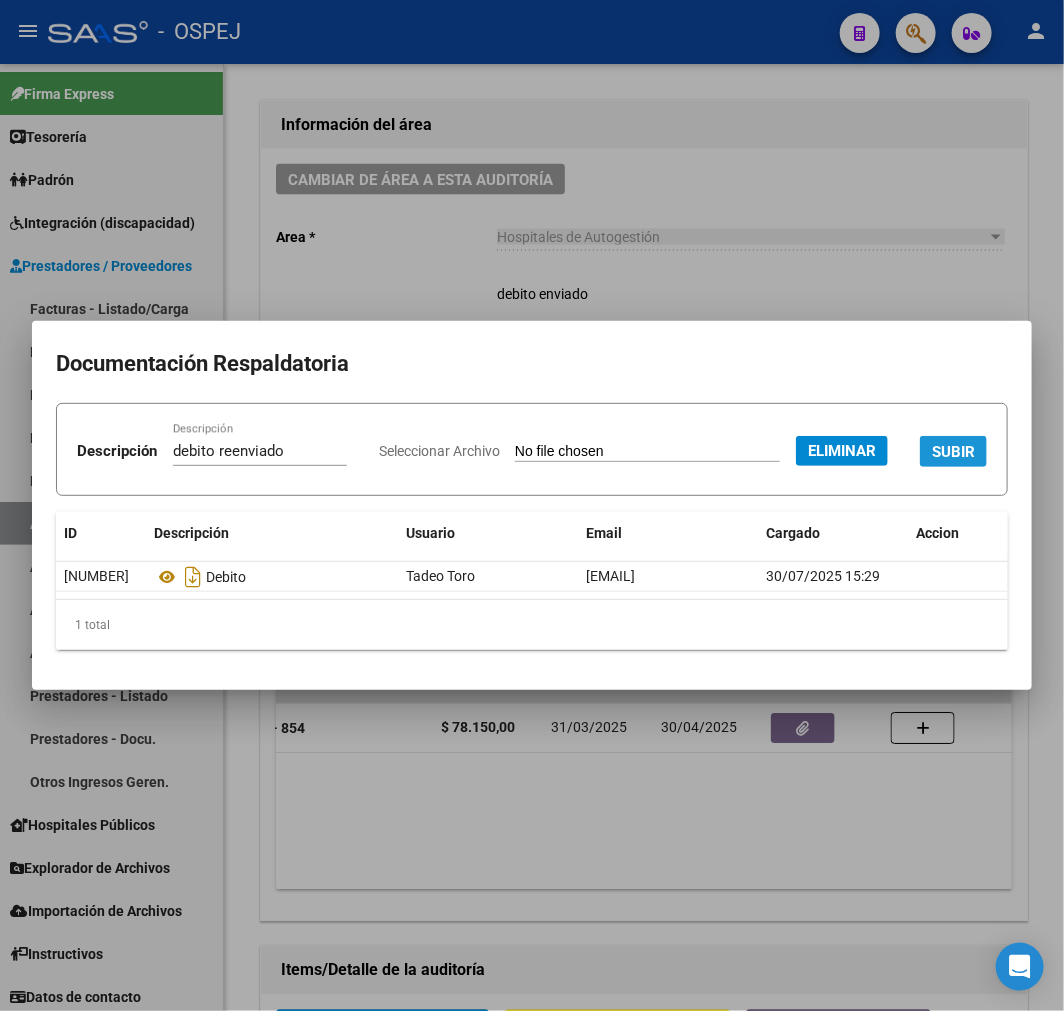 click on "SUBIR" at bounding box center (953, 452) 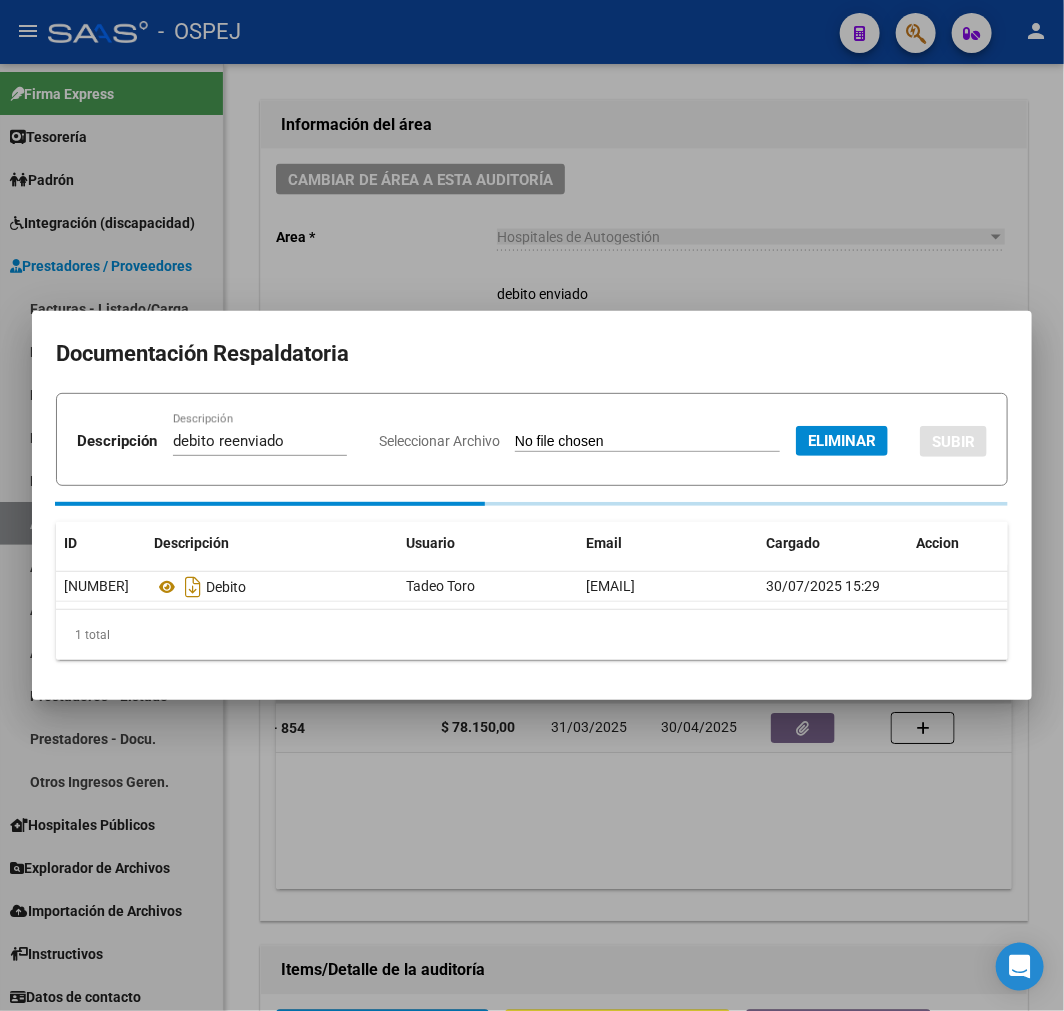 type 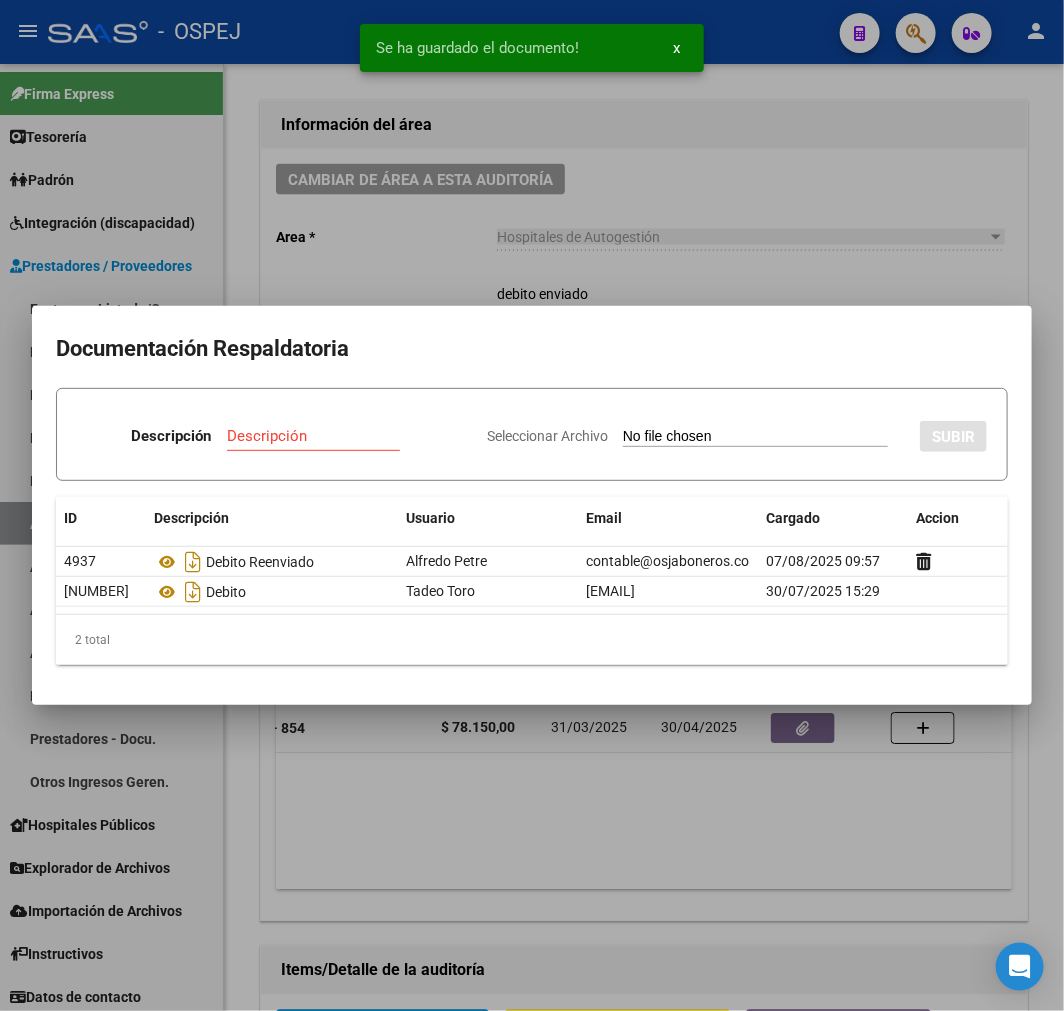 click at bounding box center [532, 505] 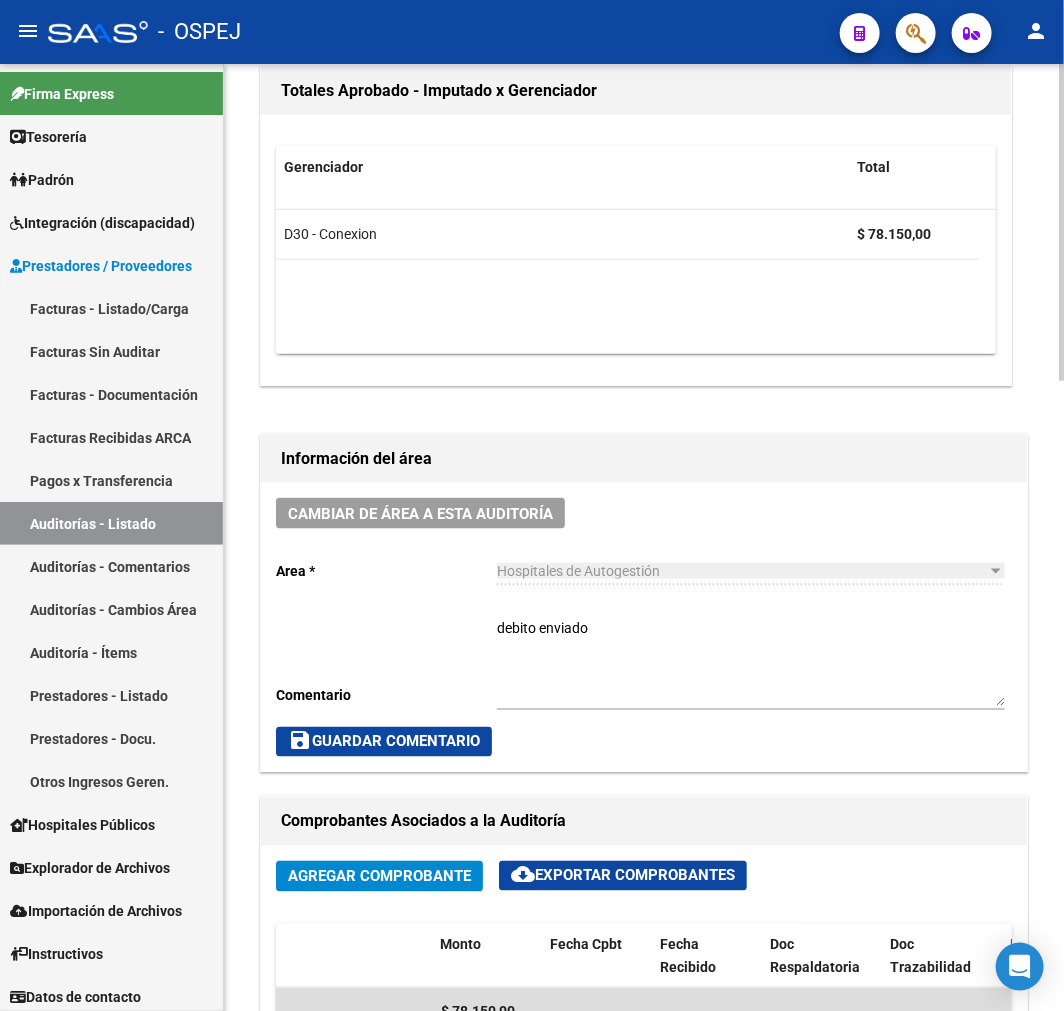 scroll, scrollTop: 0, scrollLeft: 0, axis: both 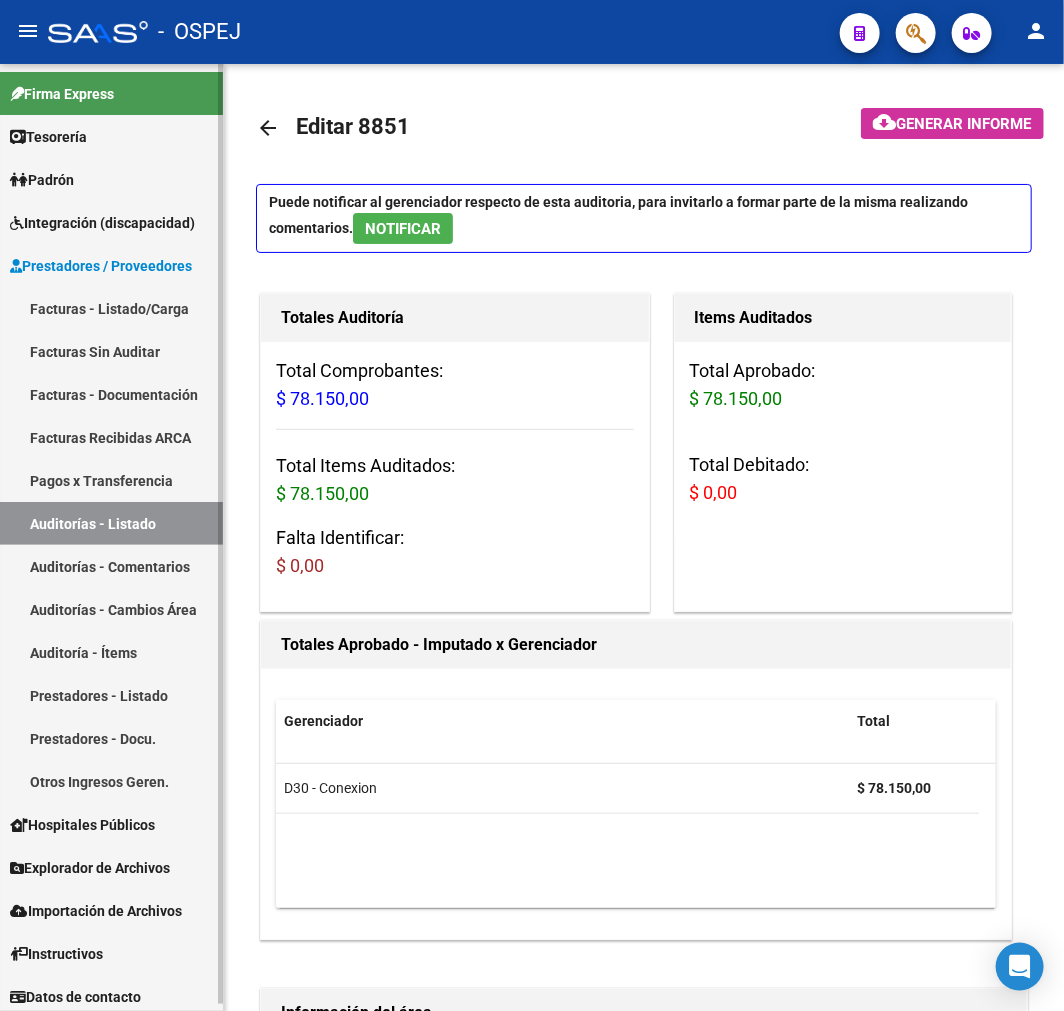 click on "Auditorías - Listado" at bounding box center (111, 523) 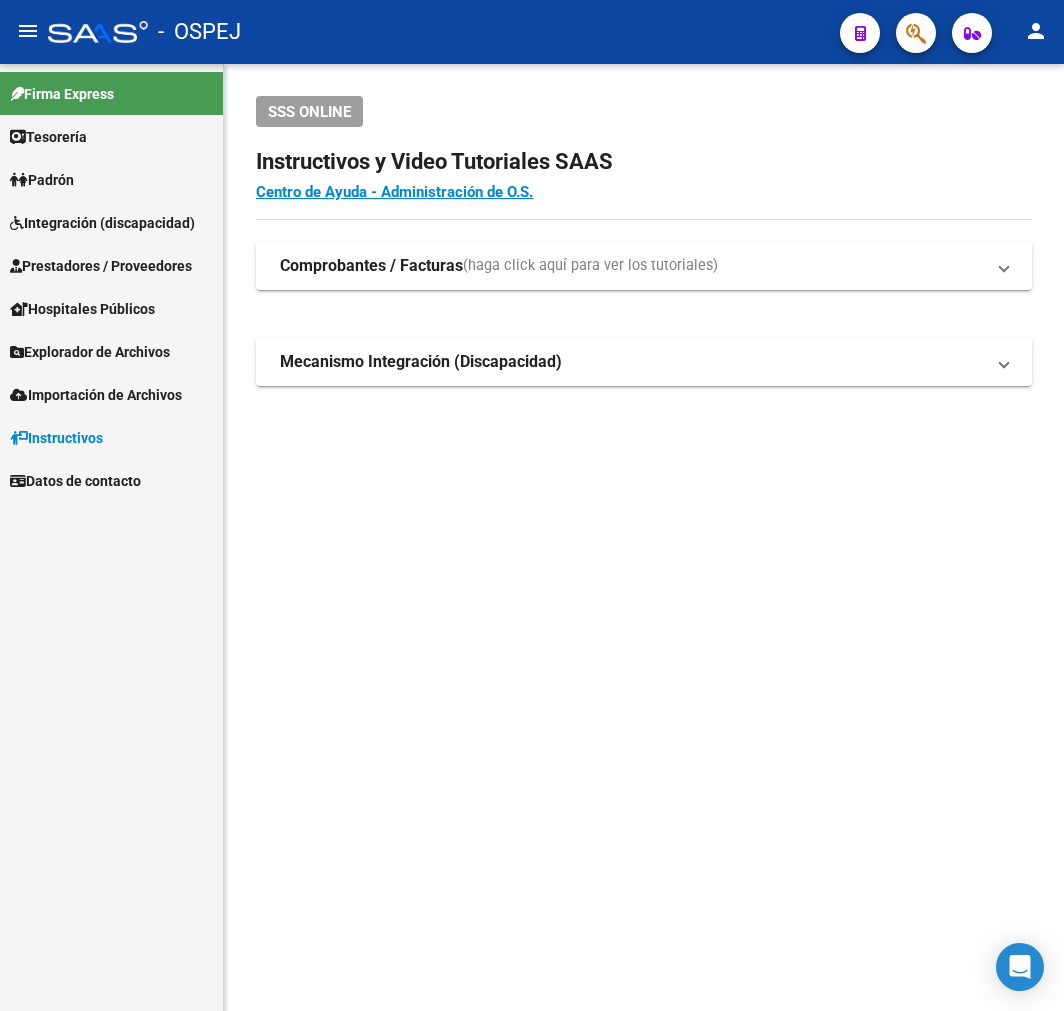 scroll, scrollTop: 0, scrollLeft: 0, axis: both 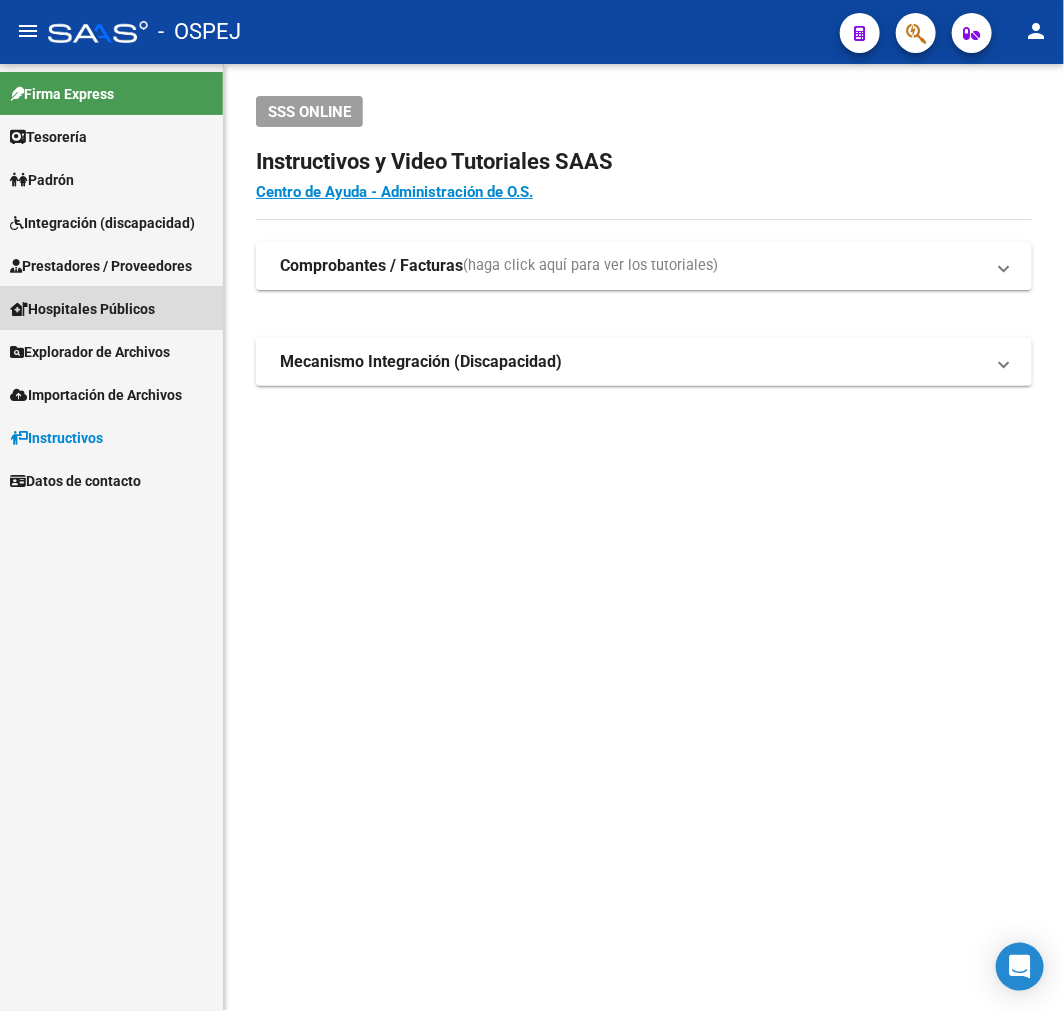 click on "Hospitales Públicos" at bounding box center (82, 309) 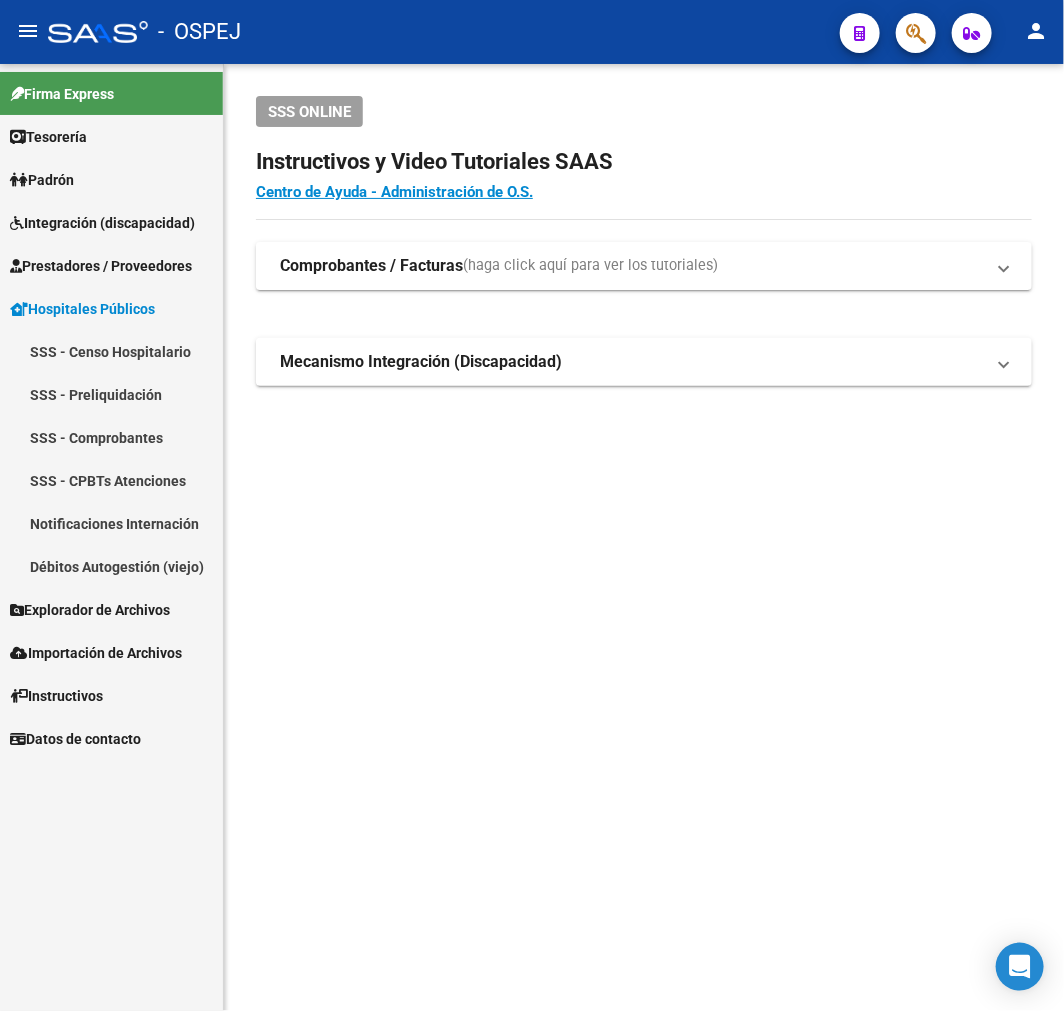 click on "Prestadores / Proveedores" at bounding box center (111, 265) 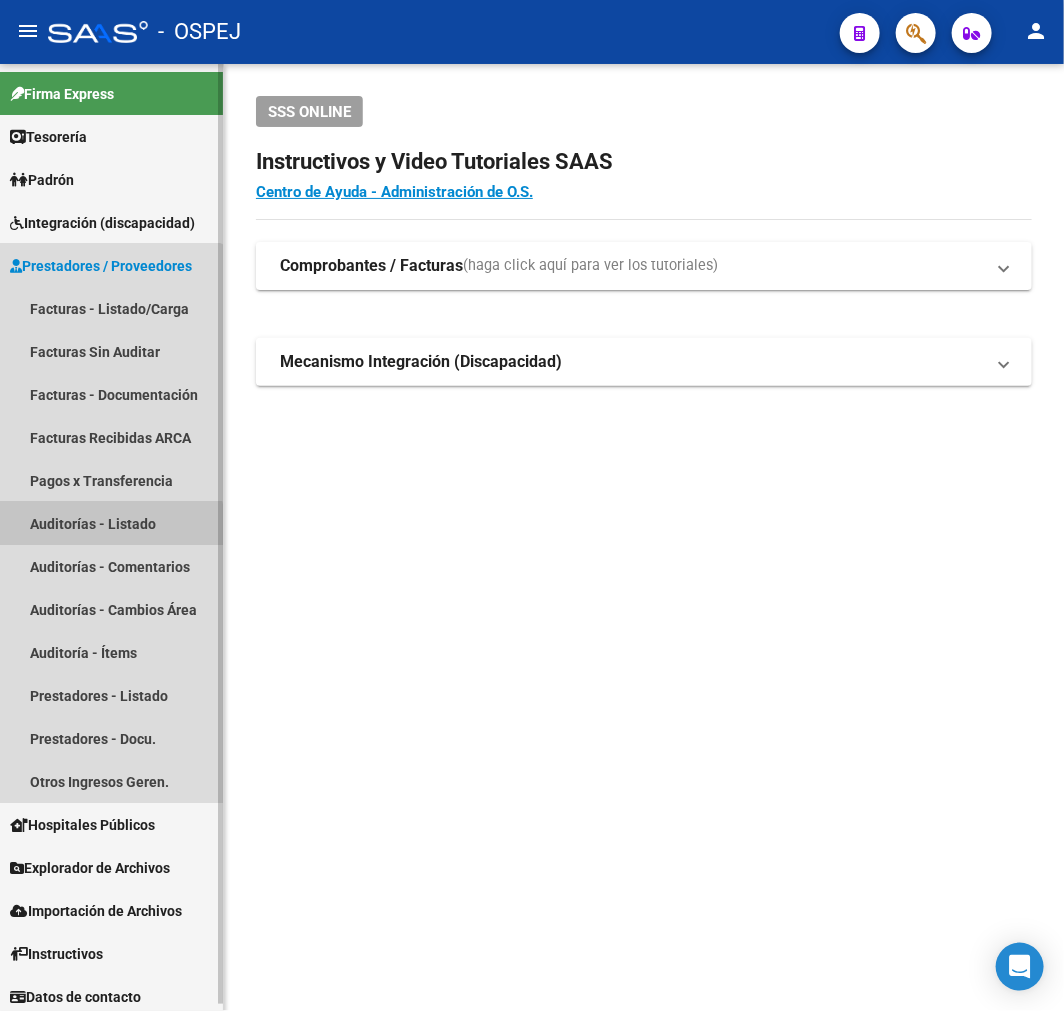 click on "Auditorías - Listado" at bounding box center (111, 523) 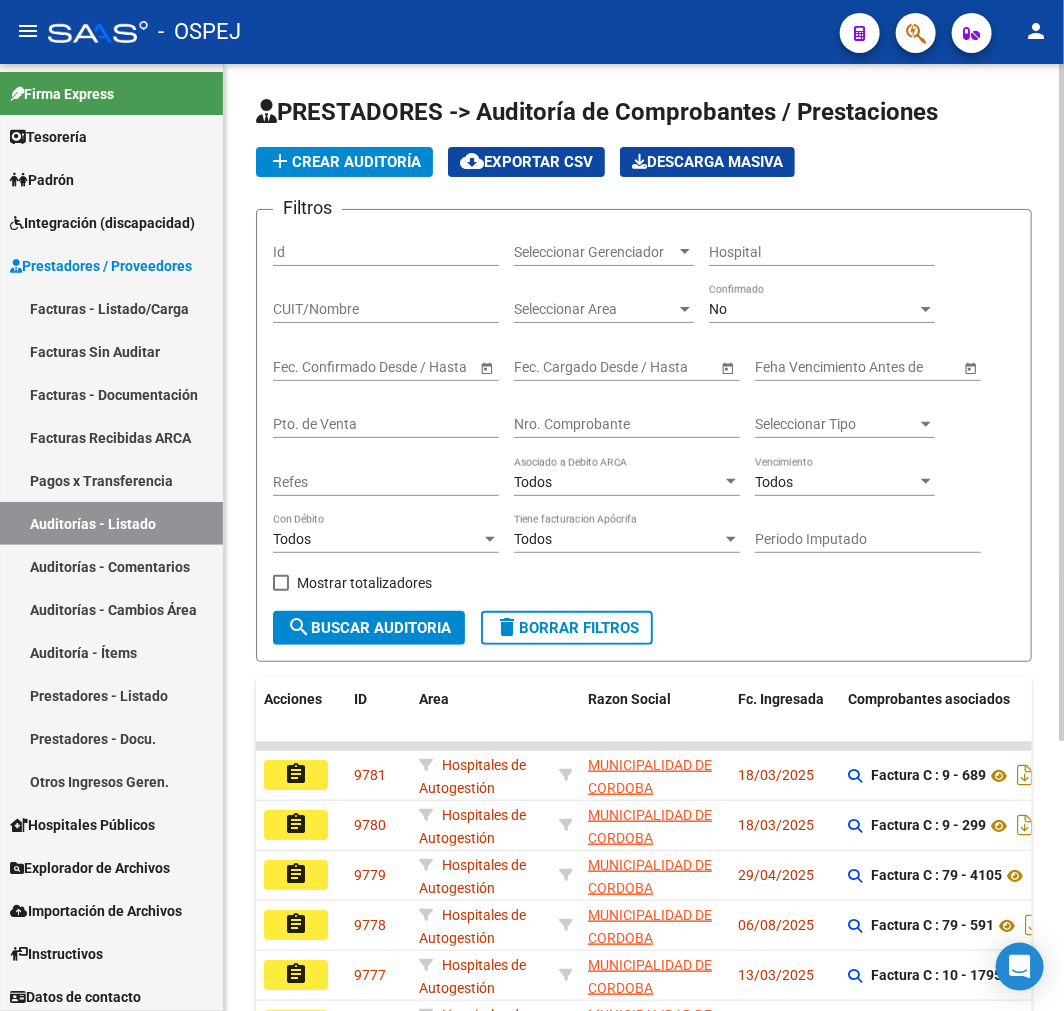 click on "Nro. Comprobante" 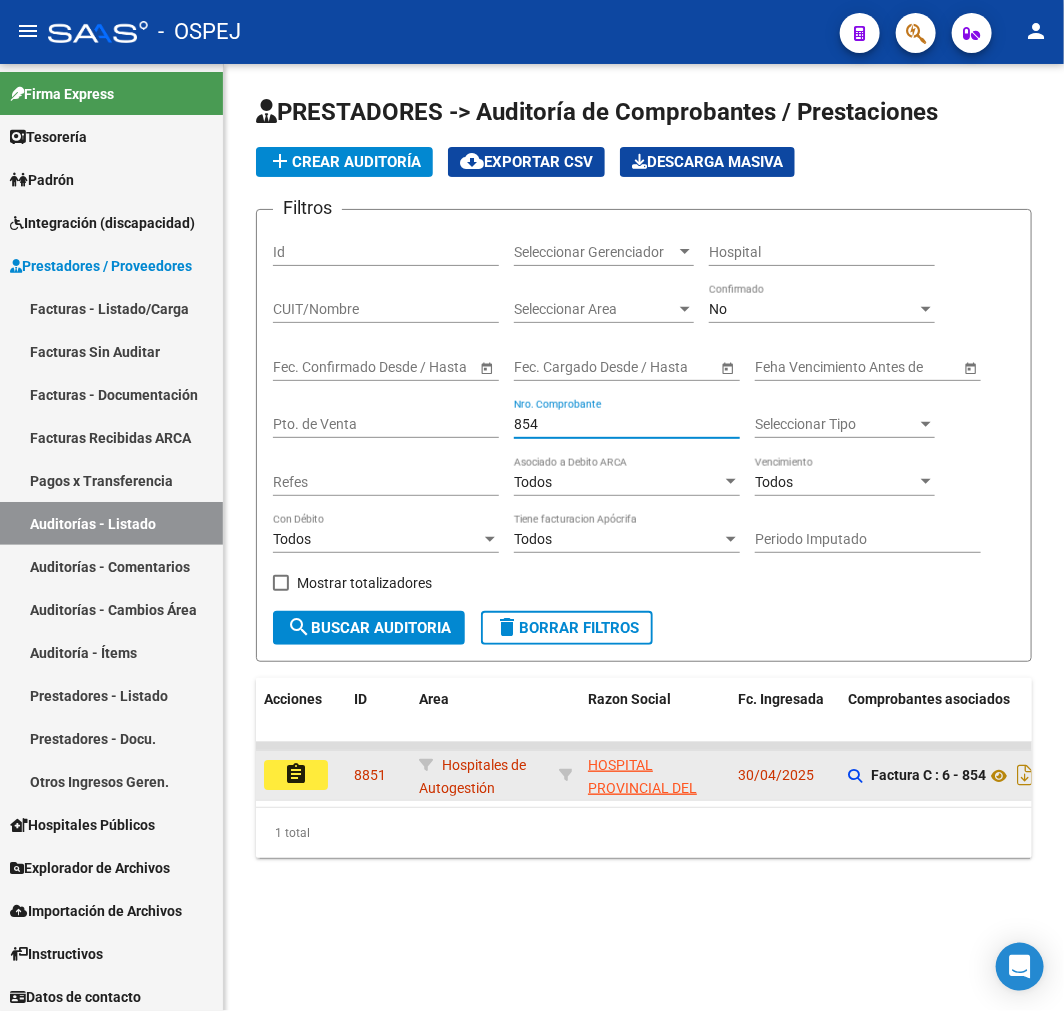 type on "854" 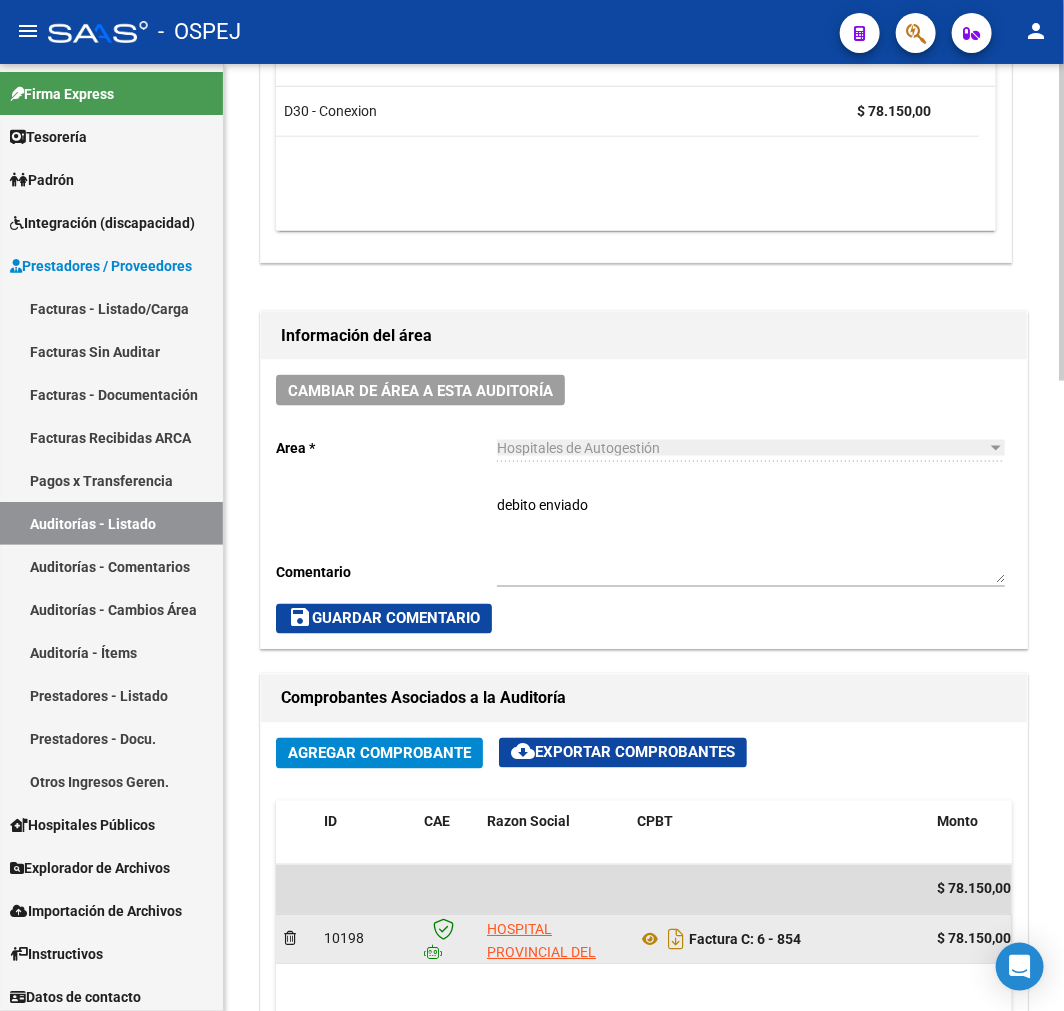 scroll, scrollTop: 888, scrollLeft: 0, axis: vertical 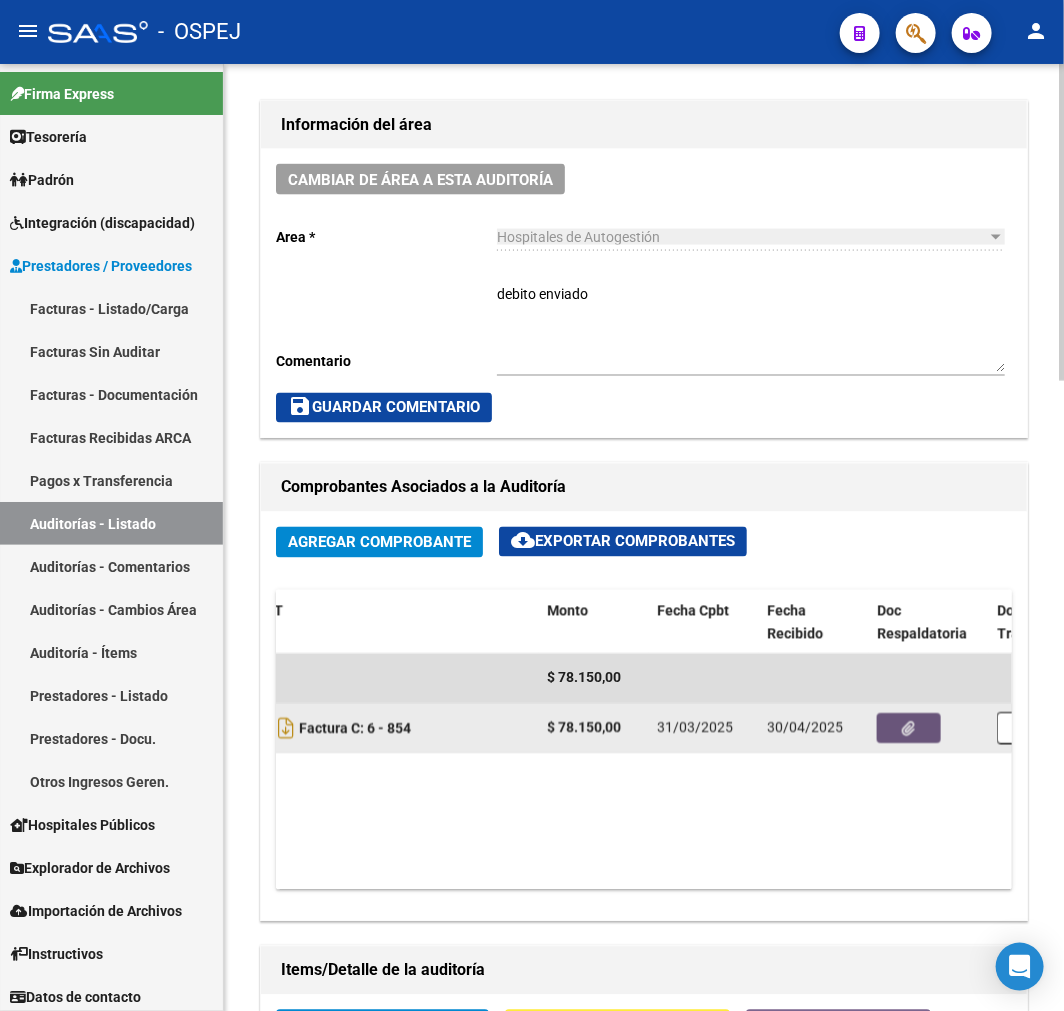 click 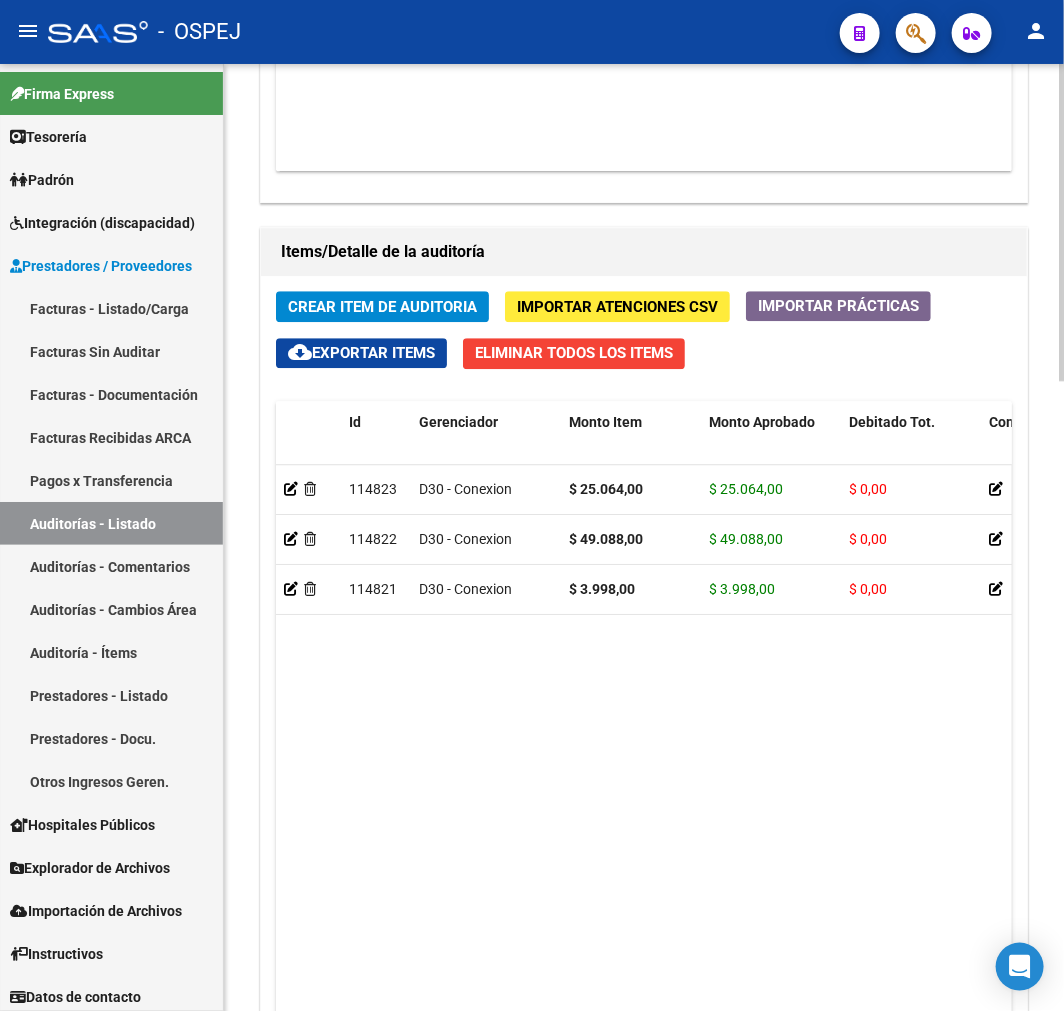 scroll, scrollTop: 1666, scrollLeft: 0, axis: vertical 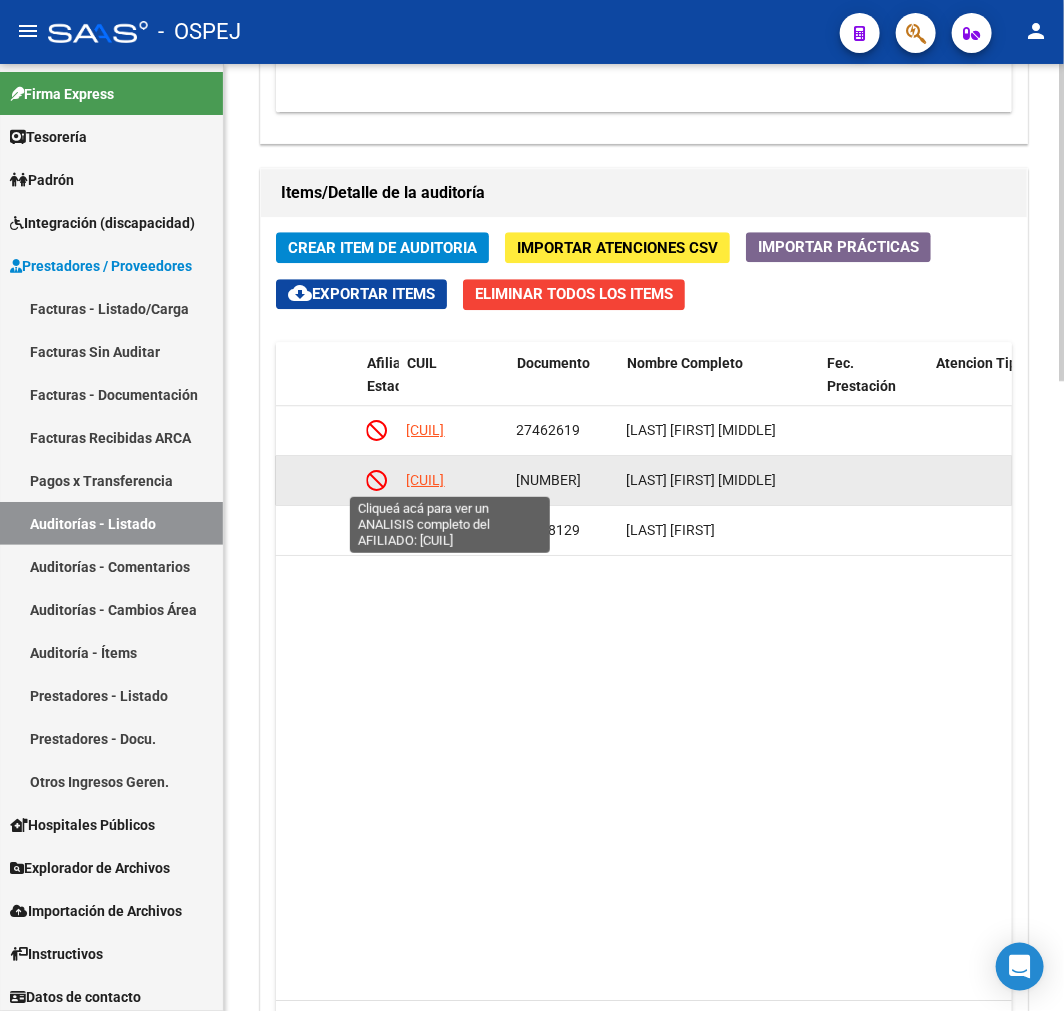 click on "27296160704" 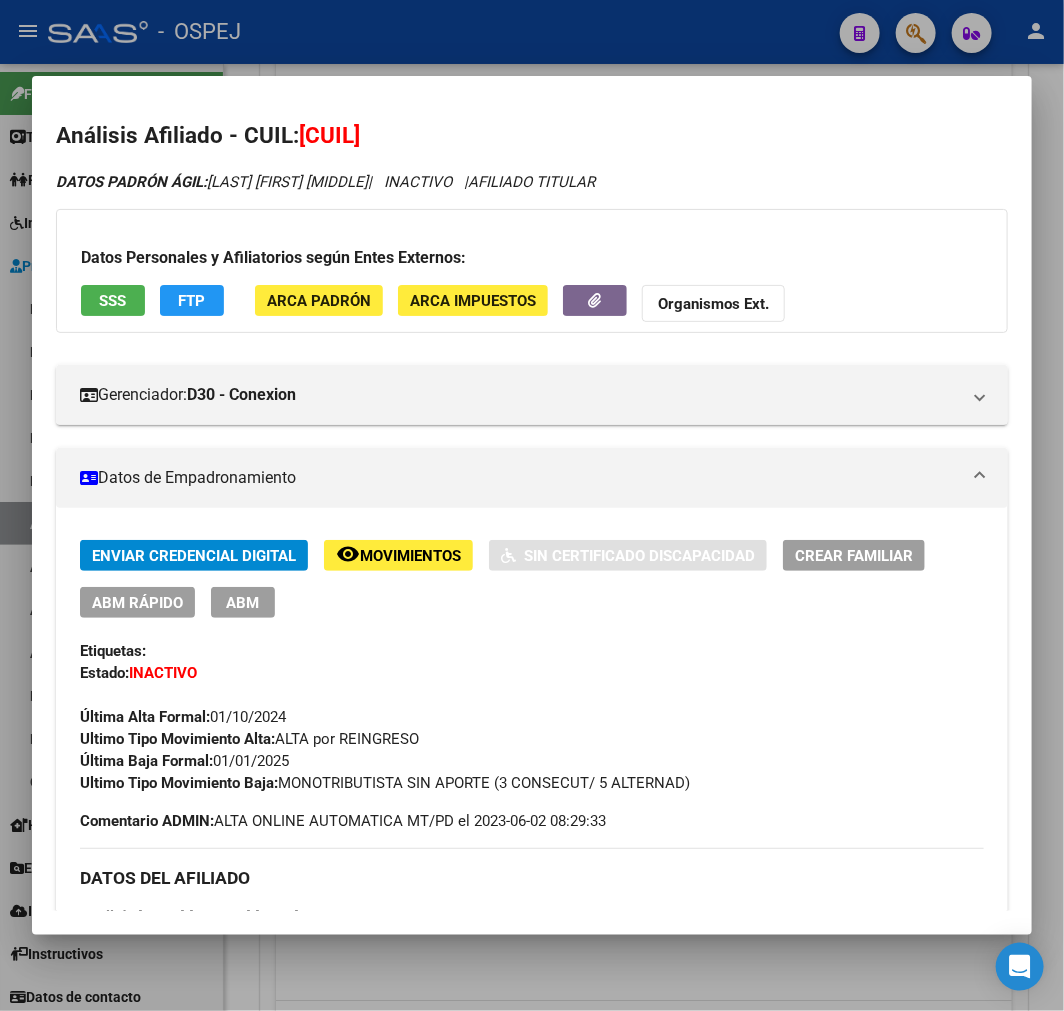 click on "SSS" at bounding box center (113, 300) 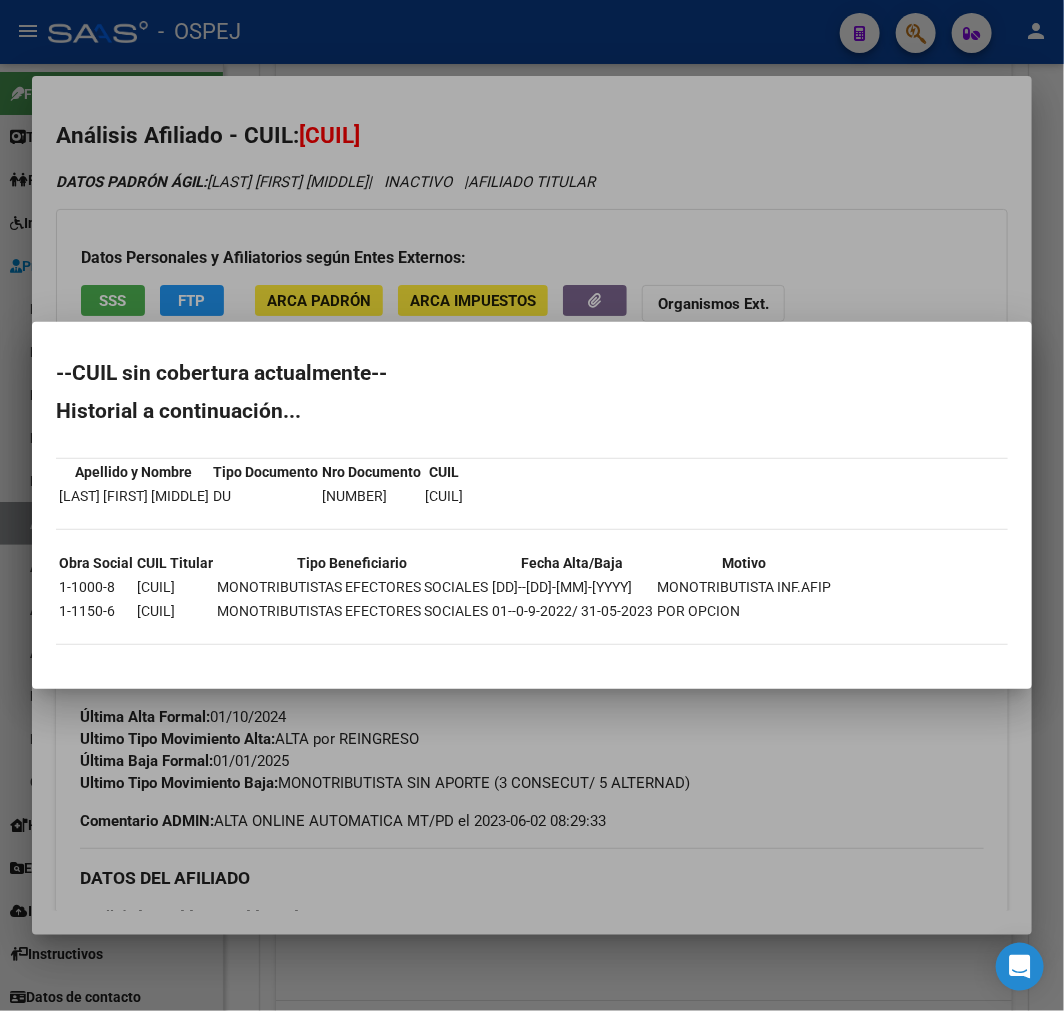 click at bounding box center (532, 505) 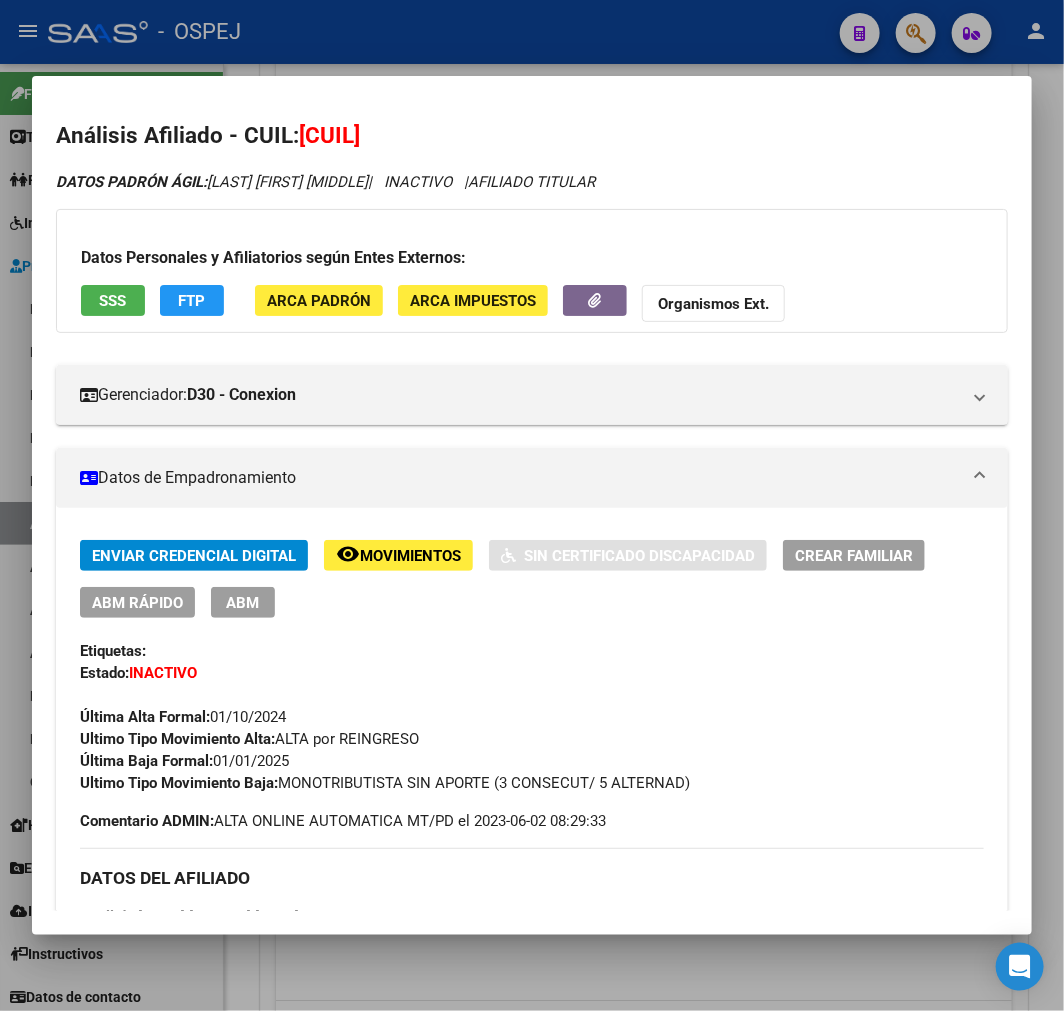 click at bounding box center [532, 505] 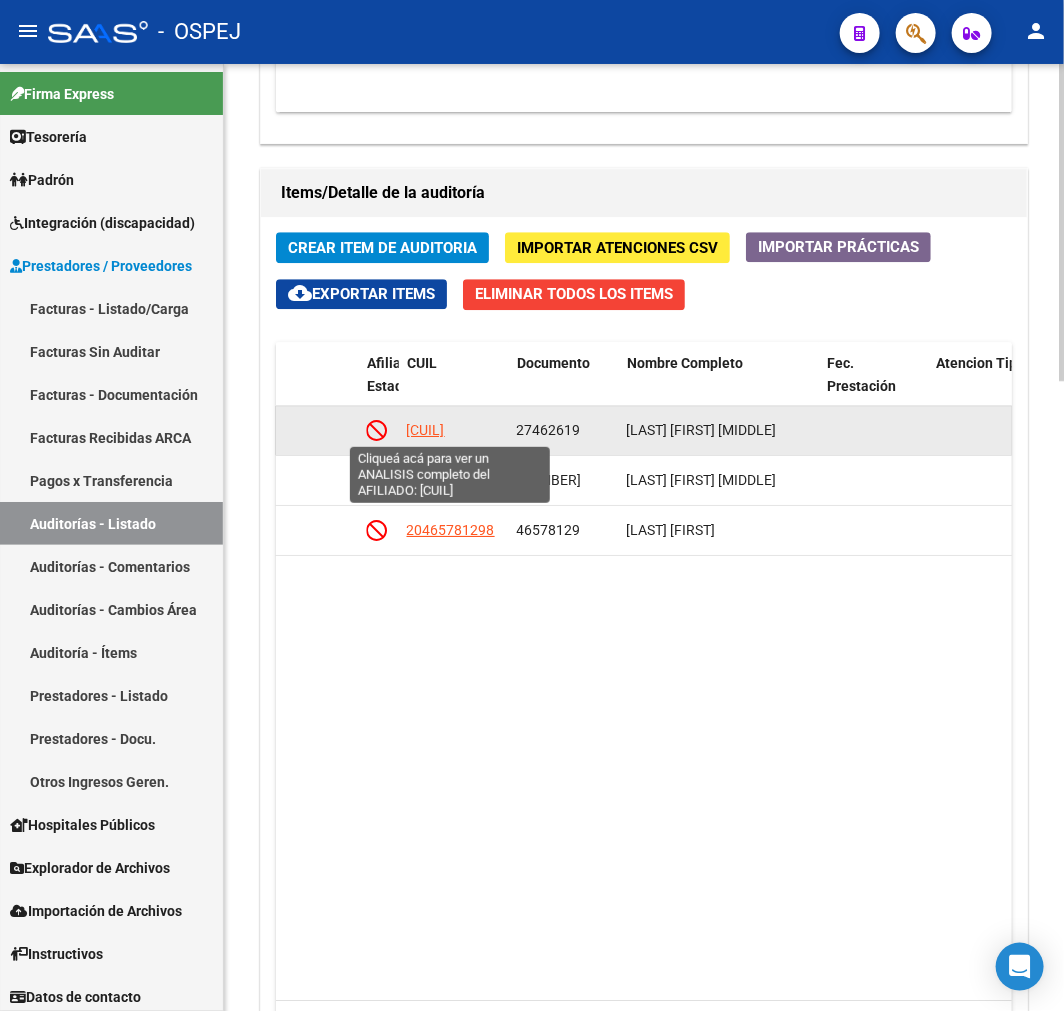 click on "23274626194" 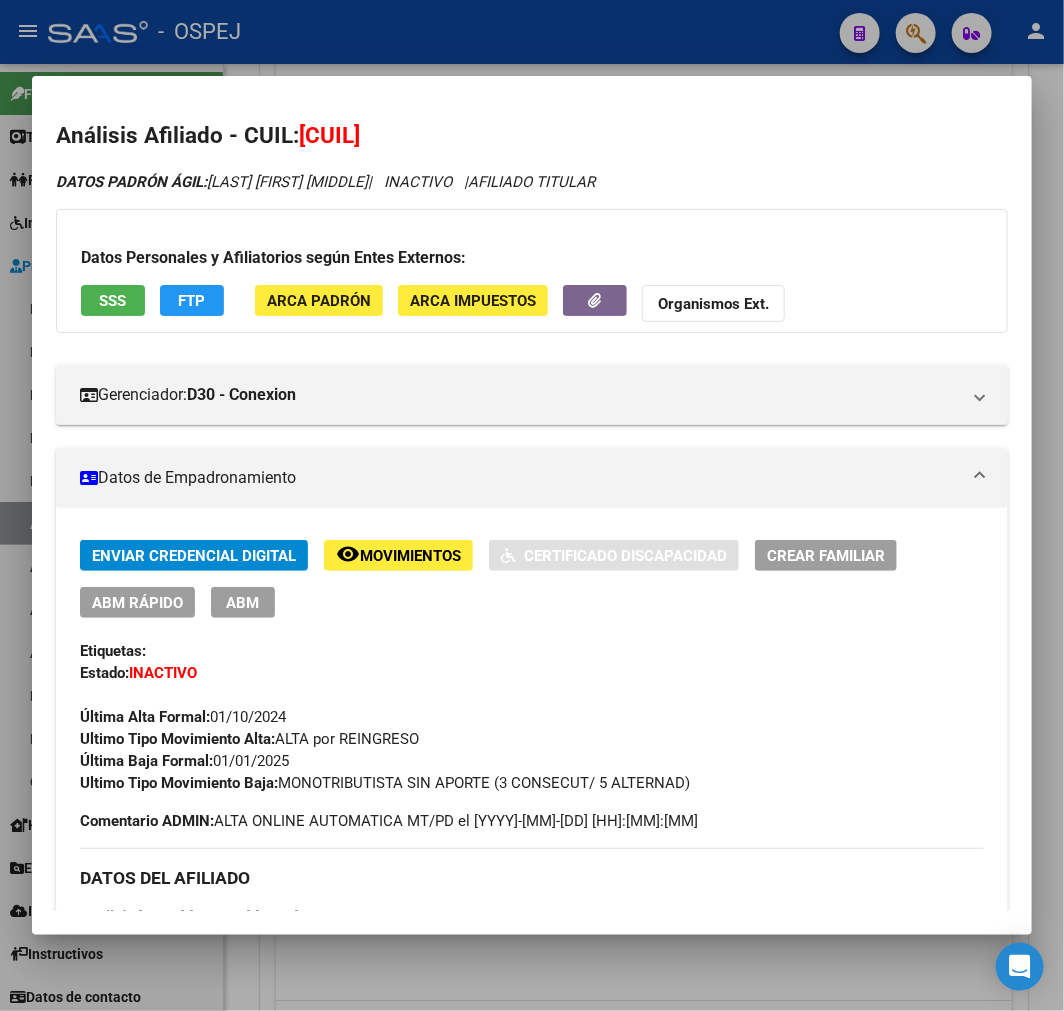 click on "SSS" at bounding box center (113, 301) 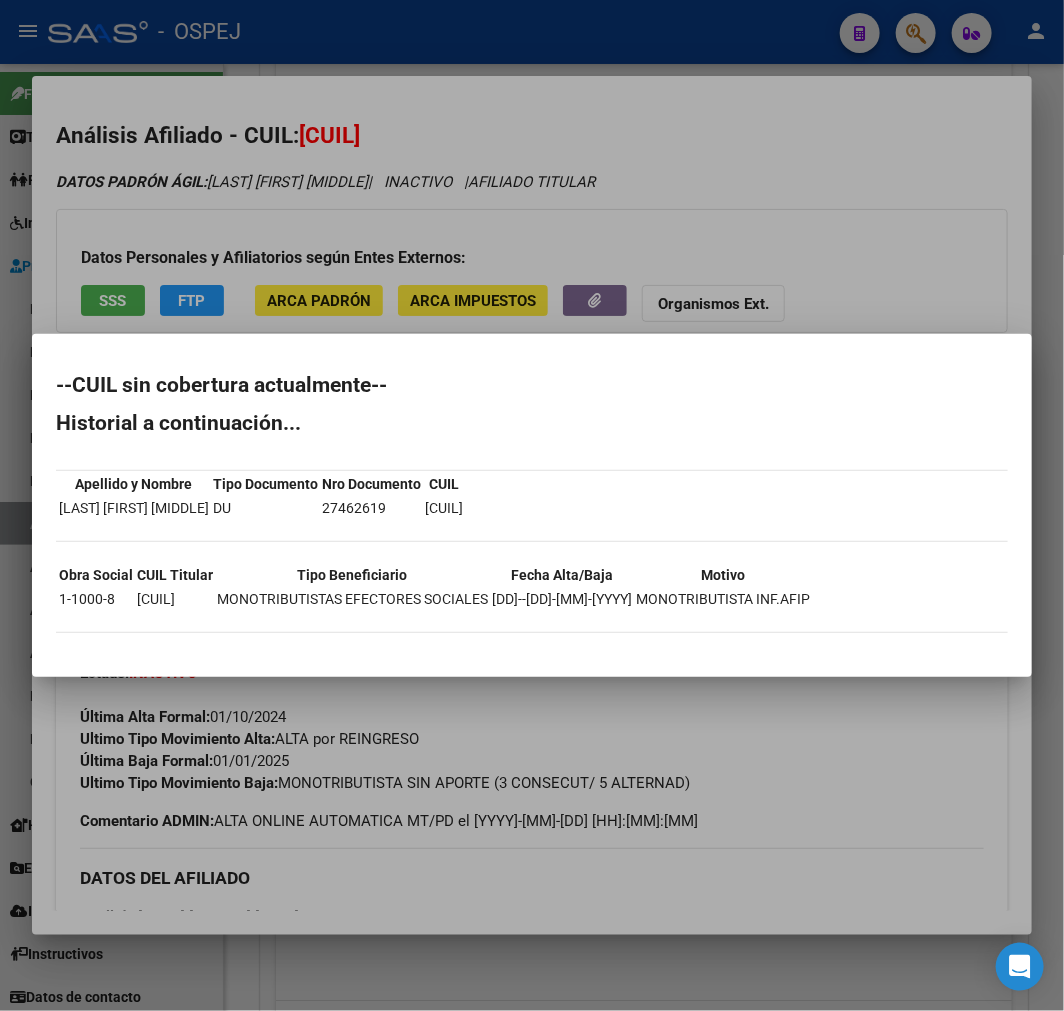 click on "--CUIL sin cobertura actualmente--" at bounding box center [532, 385] 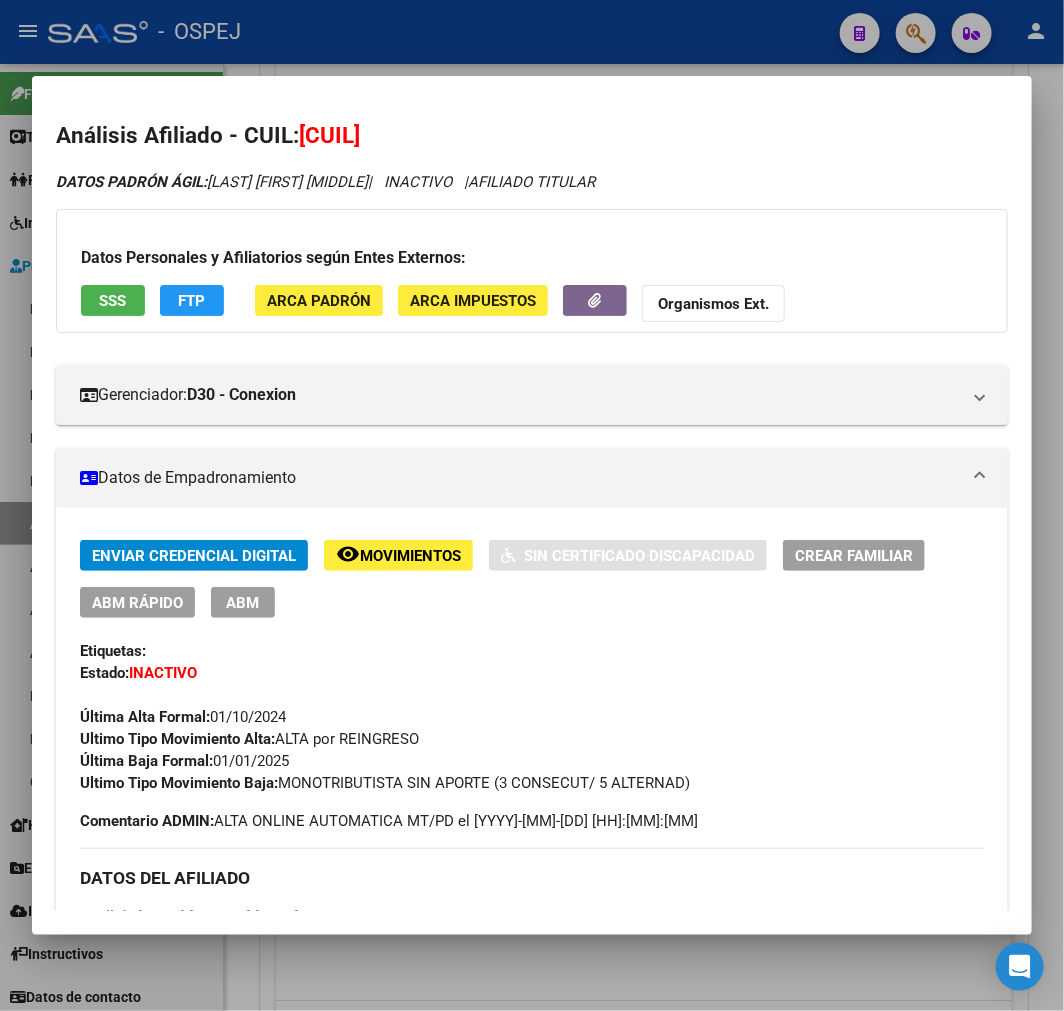 click on "23274626194" at bounding box center (329, 135) 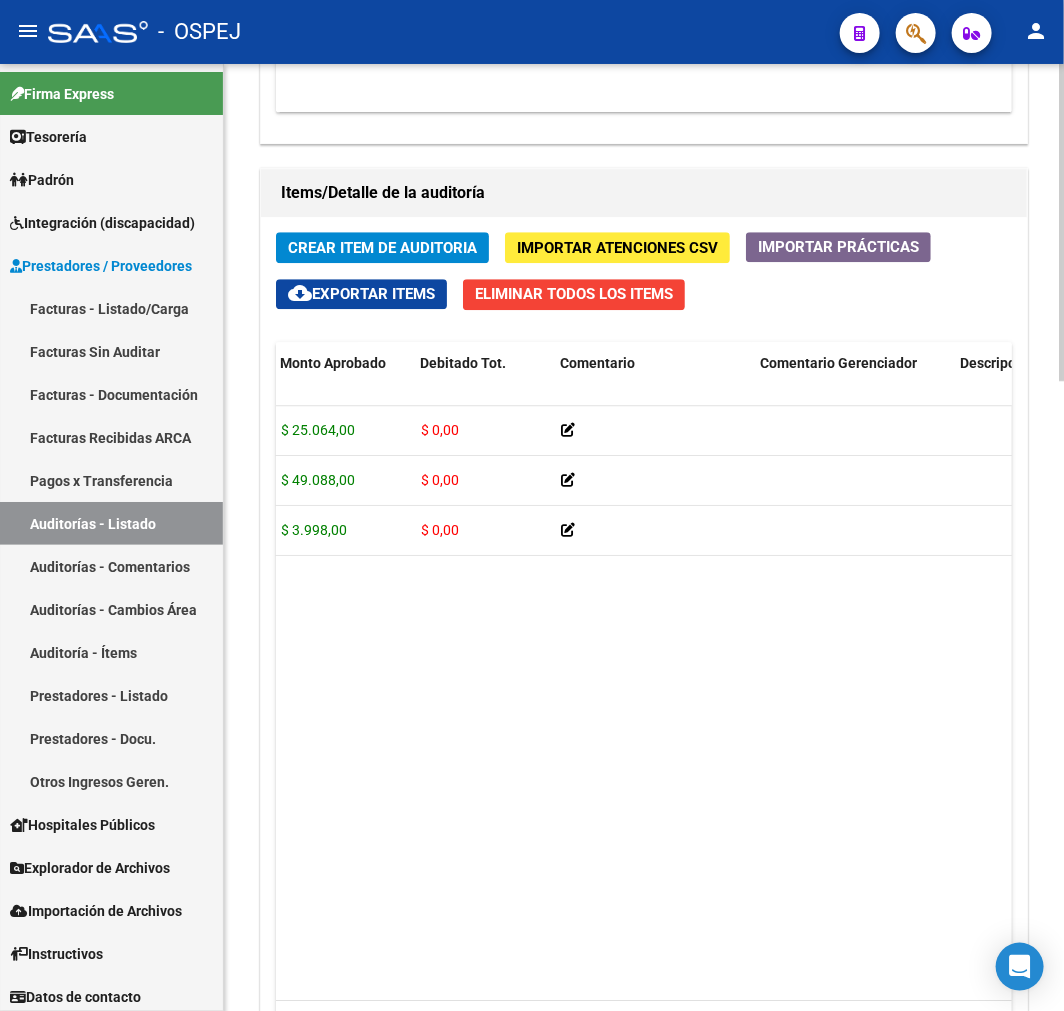 scroll, scrollTop: 0, scrollLeft: 366, axis: horizontal 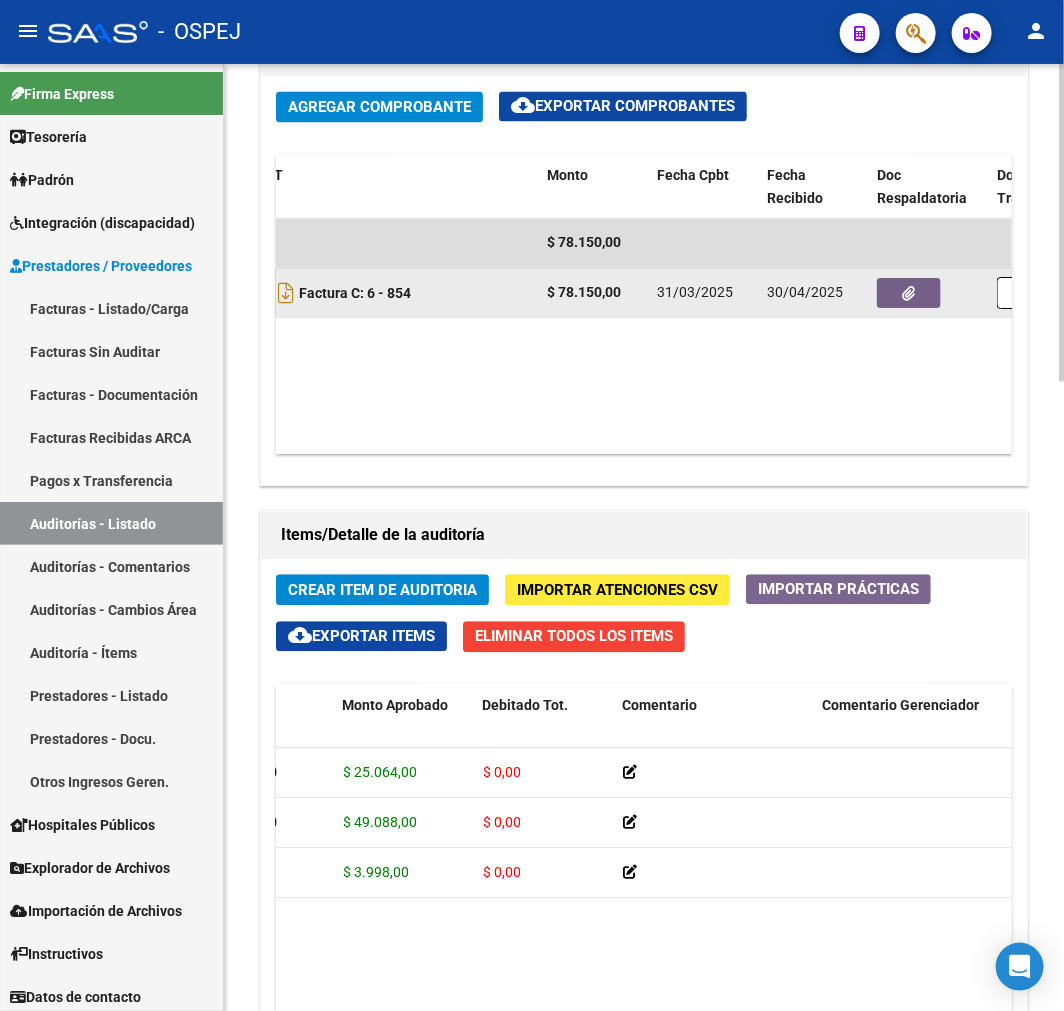 click 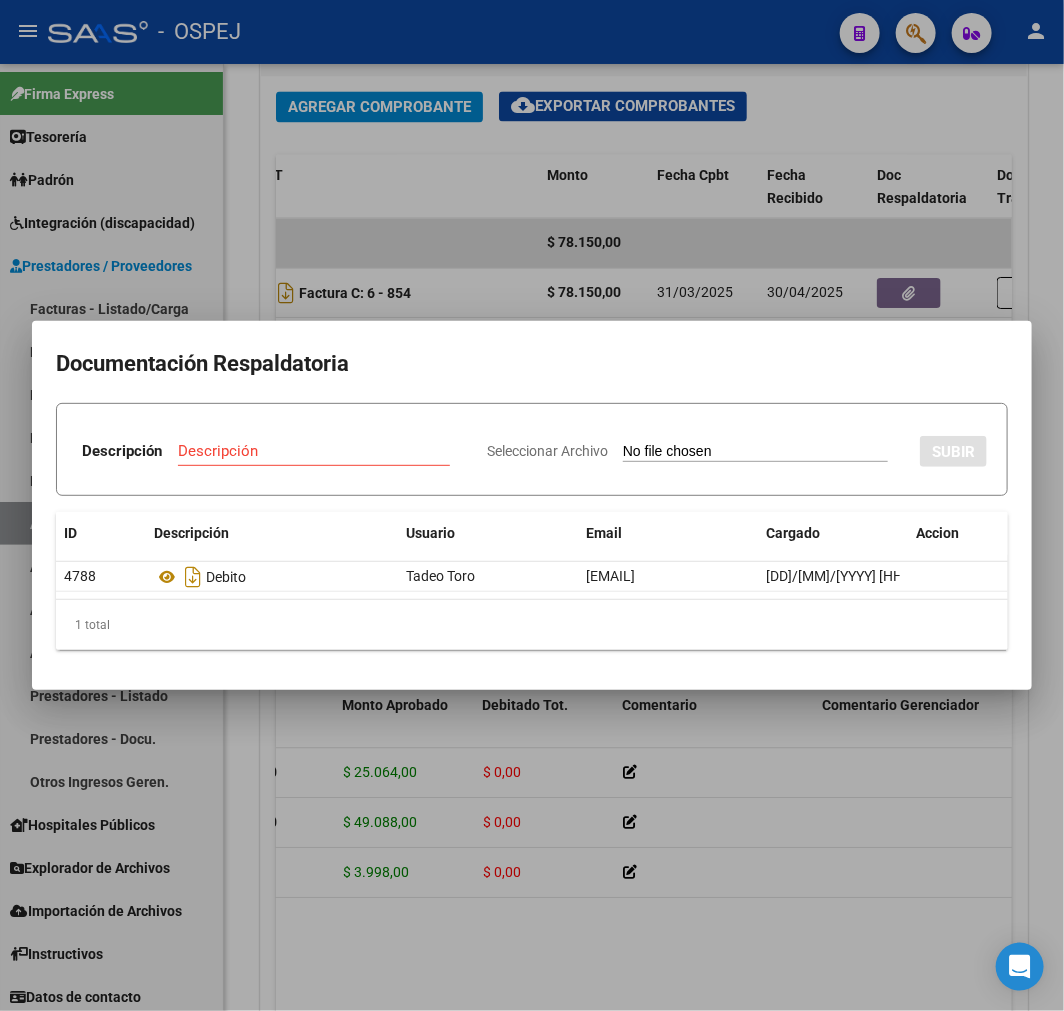click at bounding box center (532, 505) 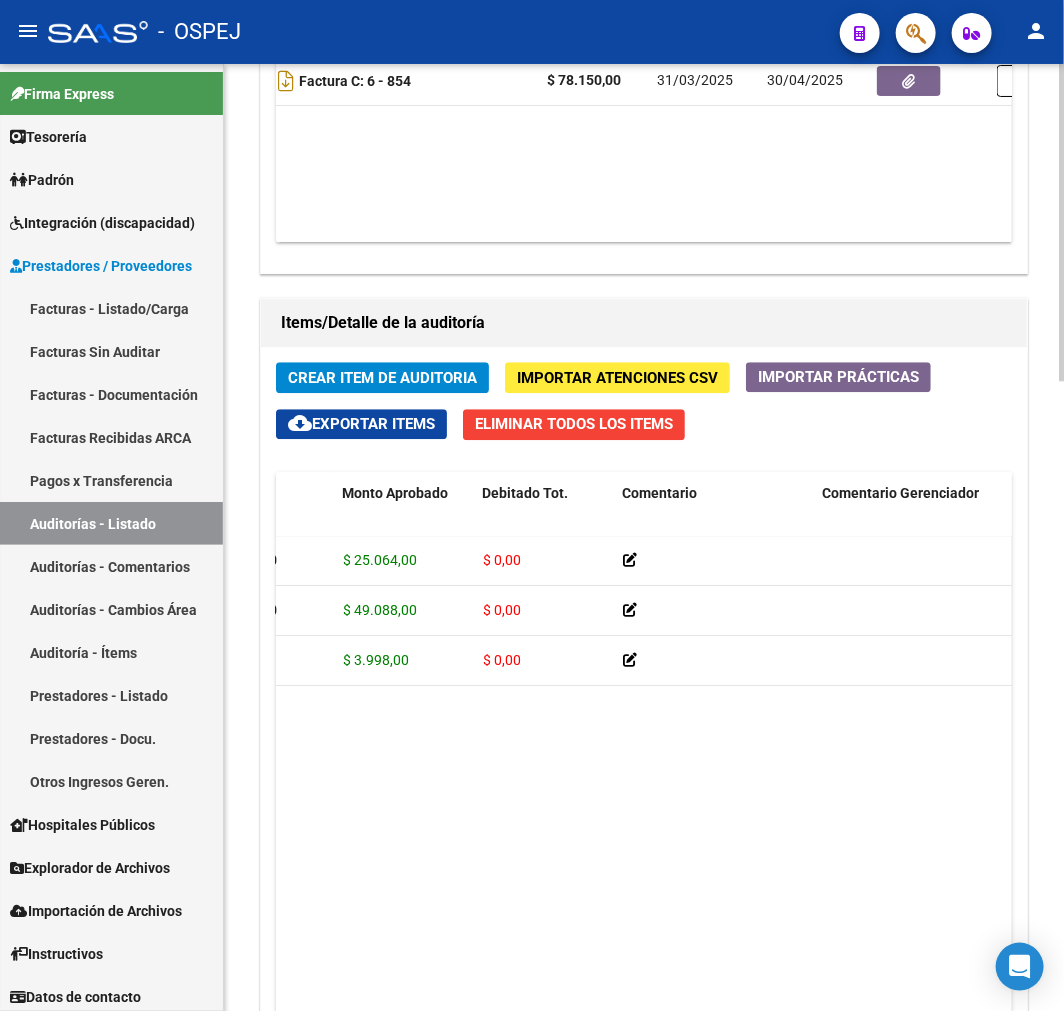 scroll, scrollTop: 1880, scrollLeft: 0, axis: vertical 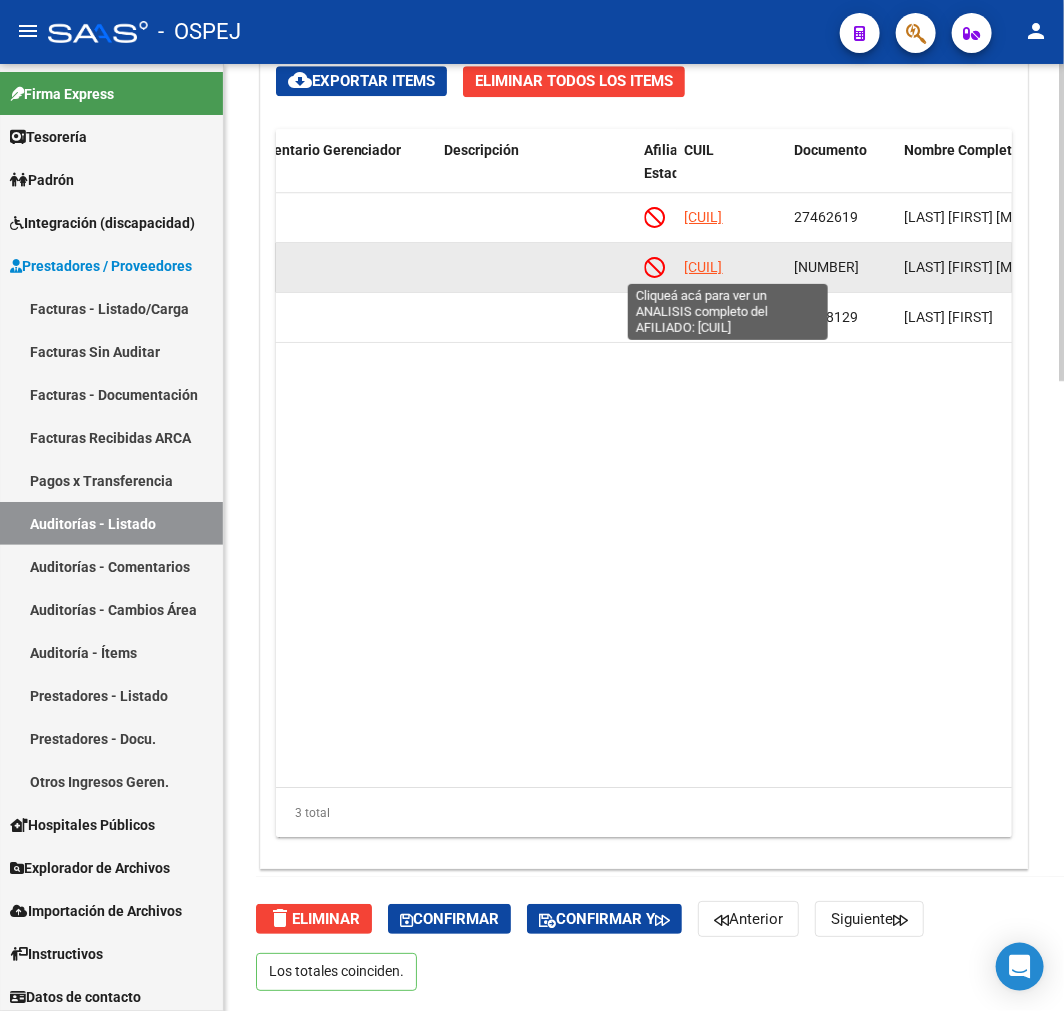 click on "27296160704" 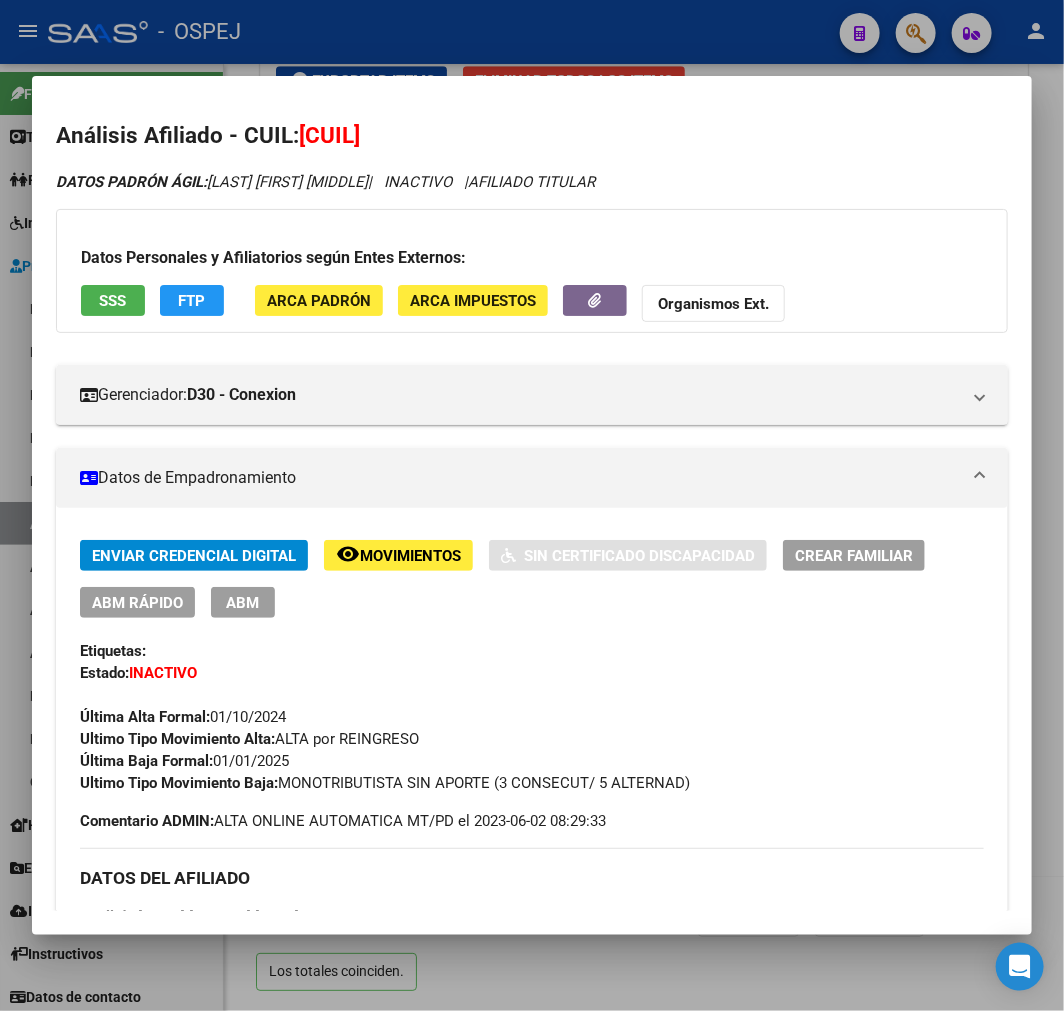 click on "Datos Personales y Afiliatorios según Entes Externos: SSS FTP ARCA Padrón ARCA Impuestos Organismos Ext." at bounding box center [532, 271] 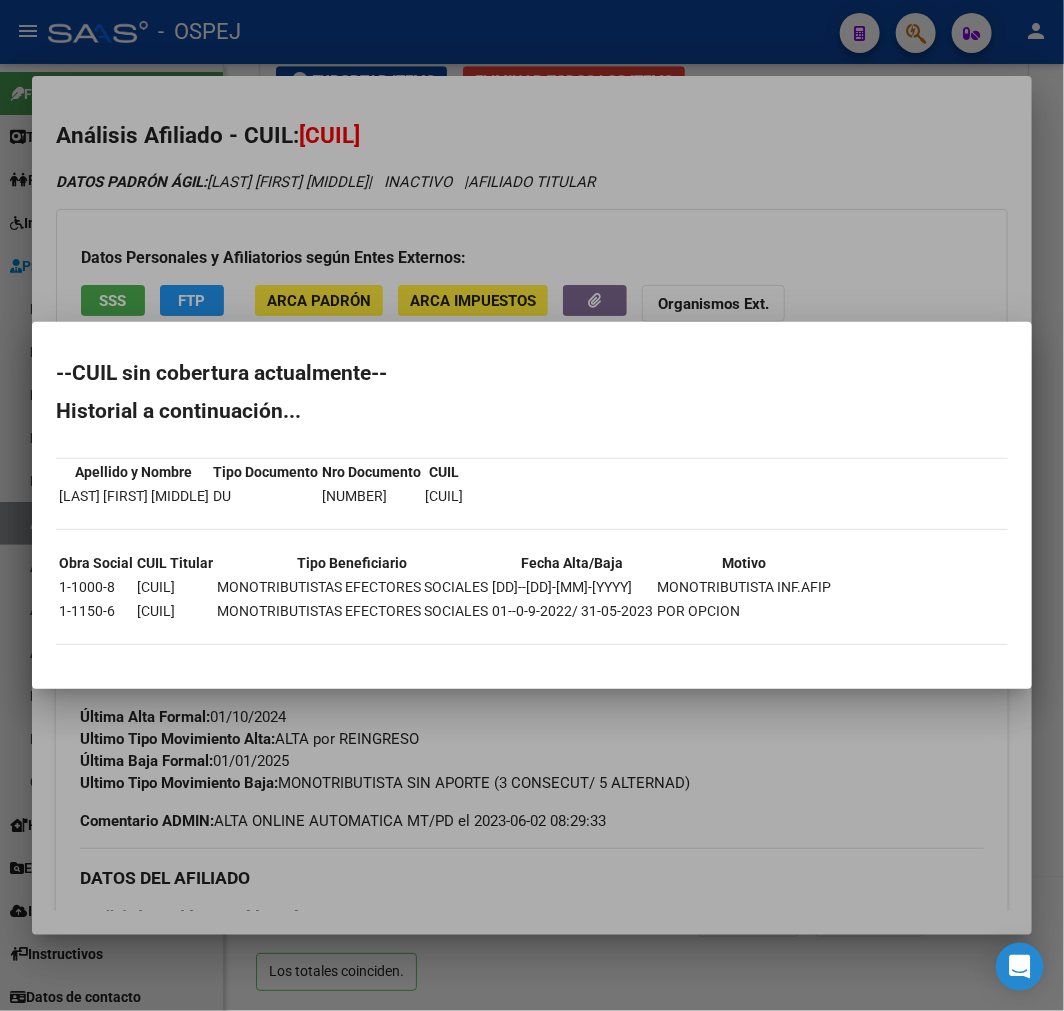 click on "01--0-6-2023/ 31-08-2024" at bounding box center (572, 587) 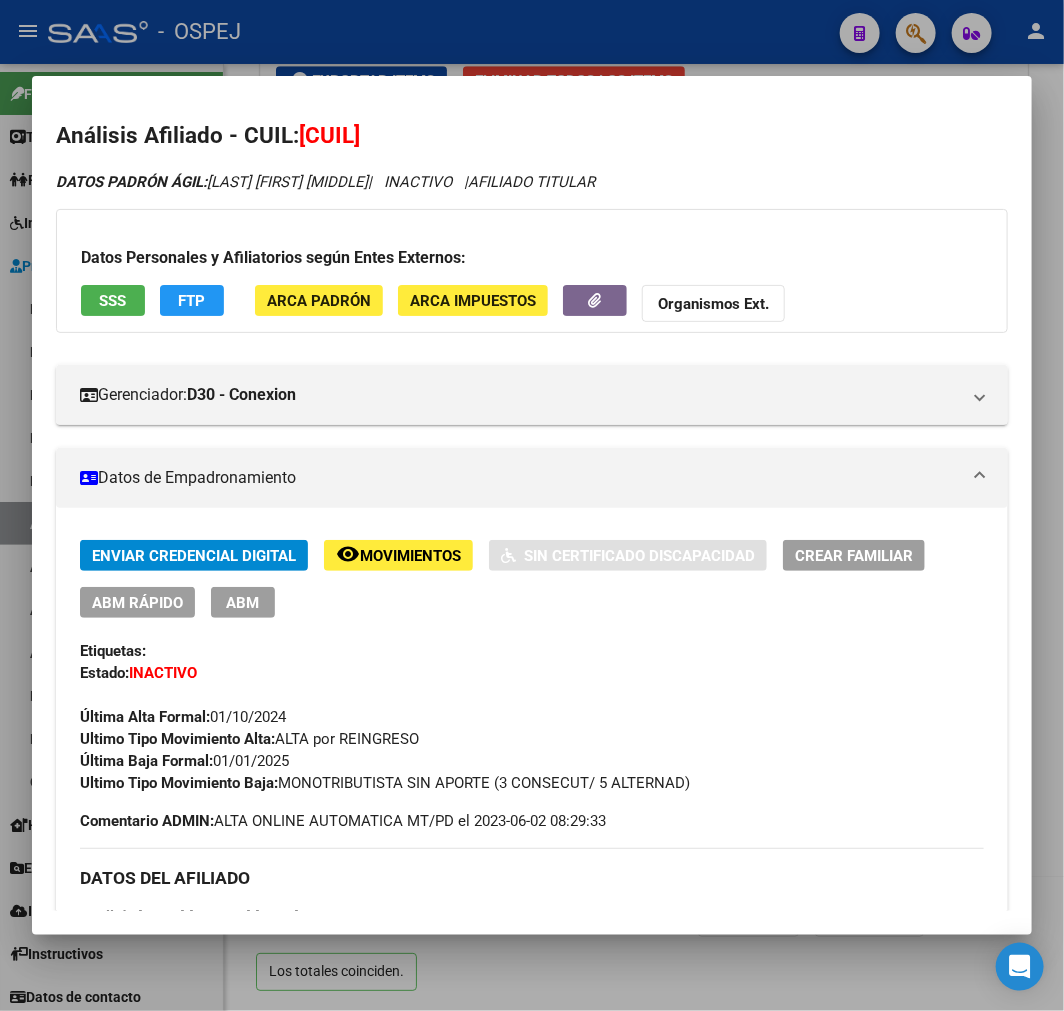 click on "27296160704" at bounding box center (329, 135) 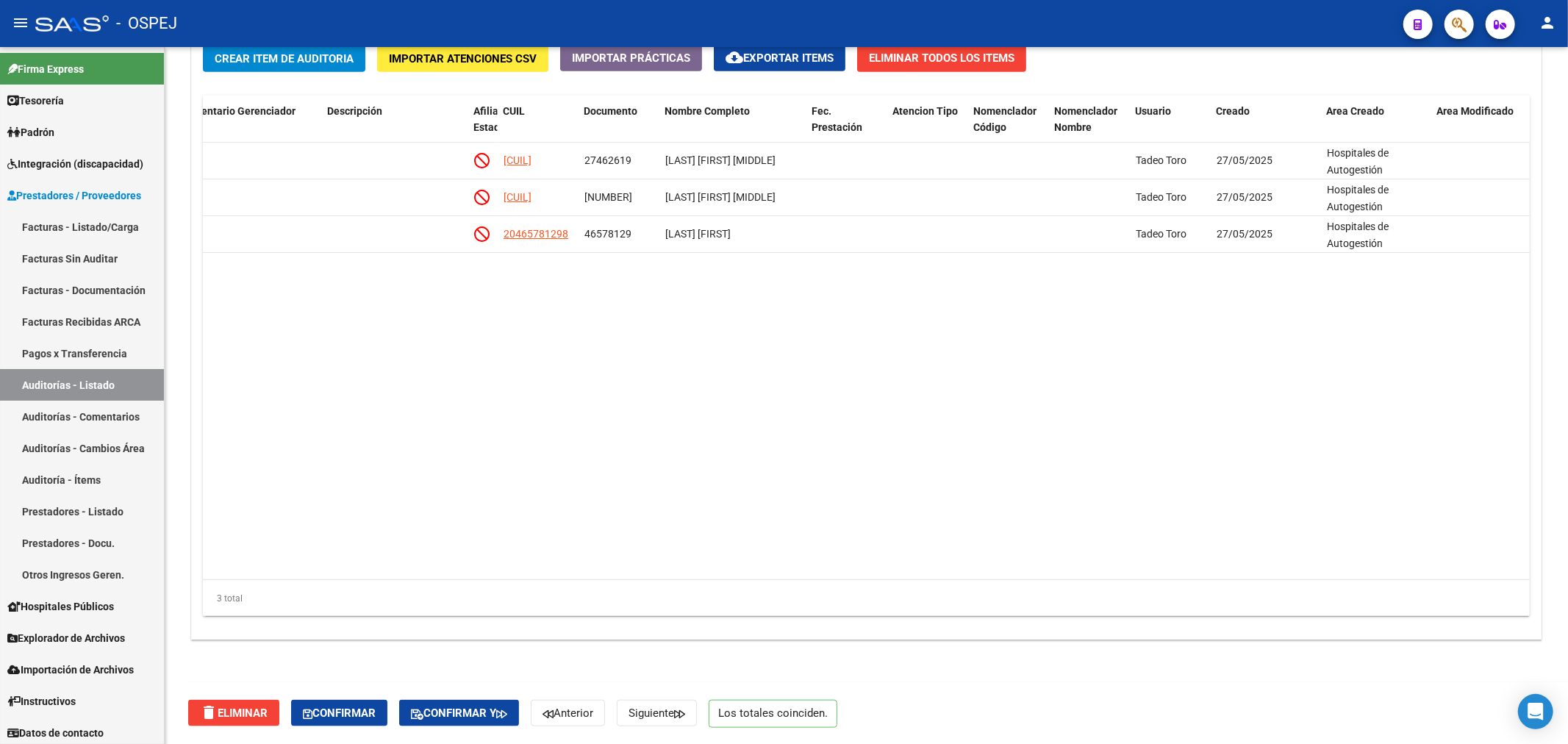 scroll, scrollTop: 1123, scrollLeft: 0, axis: vertical 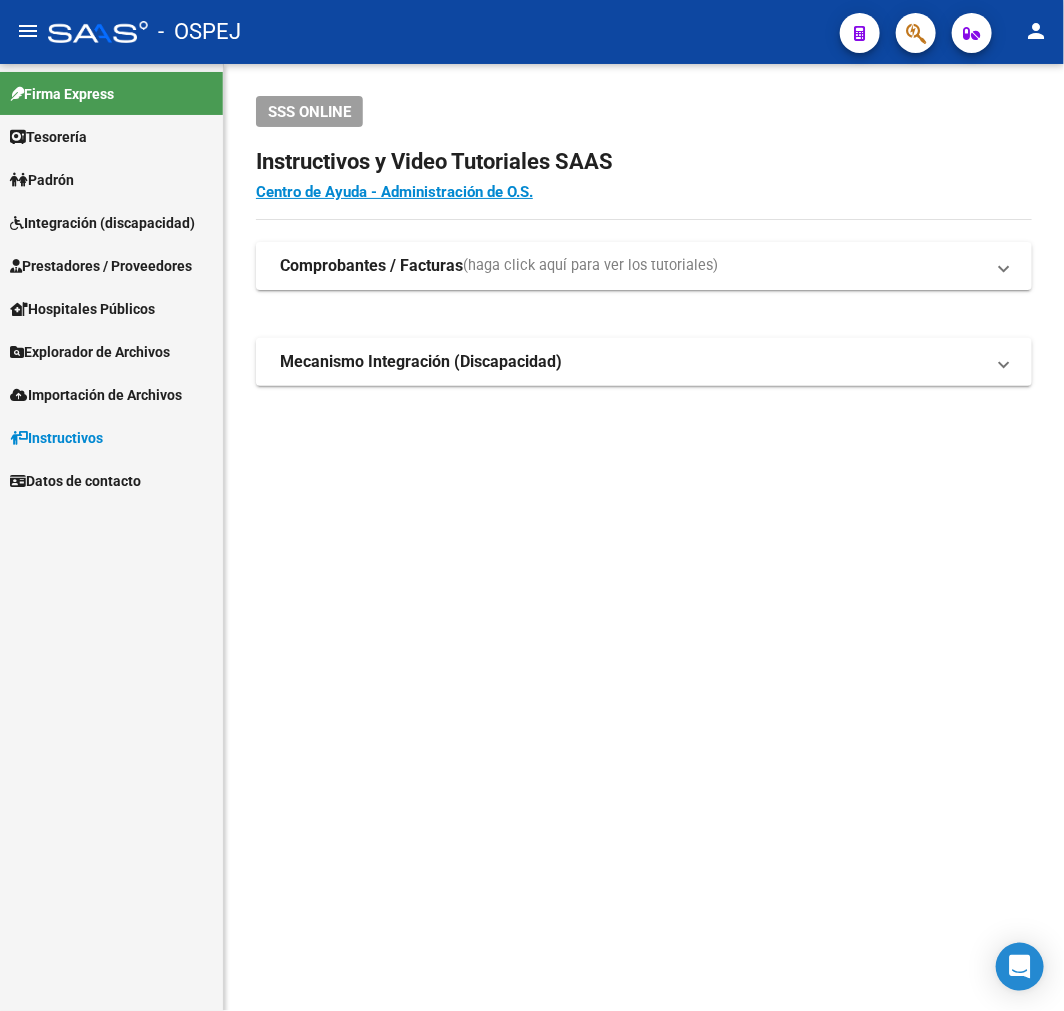 click on "SSS ONLINE Instructivos y Video Tutoriales SAAS Centro de Ayuda - Administración de O.S. Comprobantes / Facturas  (haga click aquí para ver los tutoriales) ¿Cómo cargar una factura?    Carga de Facturas En este video explicaremos cómo cargar facturas. También les mostraremos cómo asociar la documentación respaldatoria. Instructivo Carga de Facturas ¿Cómo cargar una factura con trazabilidad?    Carga de Facturas con Trazabilidad En este video explicaremos cómo cargar una factura con trazabilidad. También les mostraremos cómo asociar la documentación respaldatoria.  Instructivo Carga de Facturas con Trazabilidad ANMAT ¿Cómo editar una factura con trazabilidad?    Edición de Facturas con Trazabilidad En este video explicaremos cómo editar una factura que ya habíamos cargado. Les mostraremos cómo asociar la documentación respaldatoria y la trazabilidad. Mecanismo Integración (Discapacidad) Presentación de Legajos y Comprobantes SSS Presentación de legajos y comprobantes" 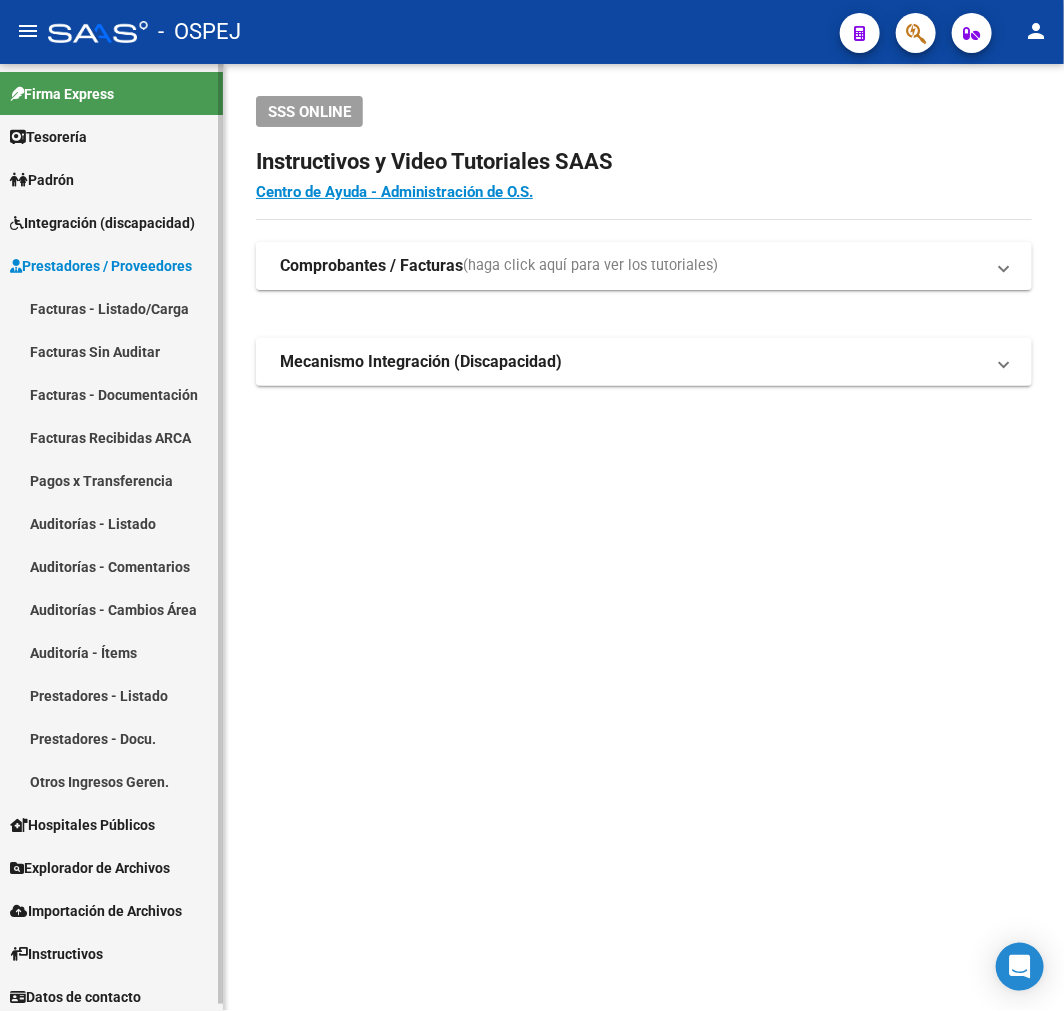 click on "Auditorías - Listado" at bounding box center [111, 523] 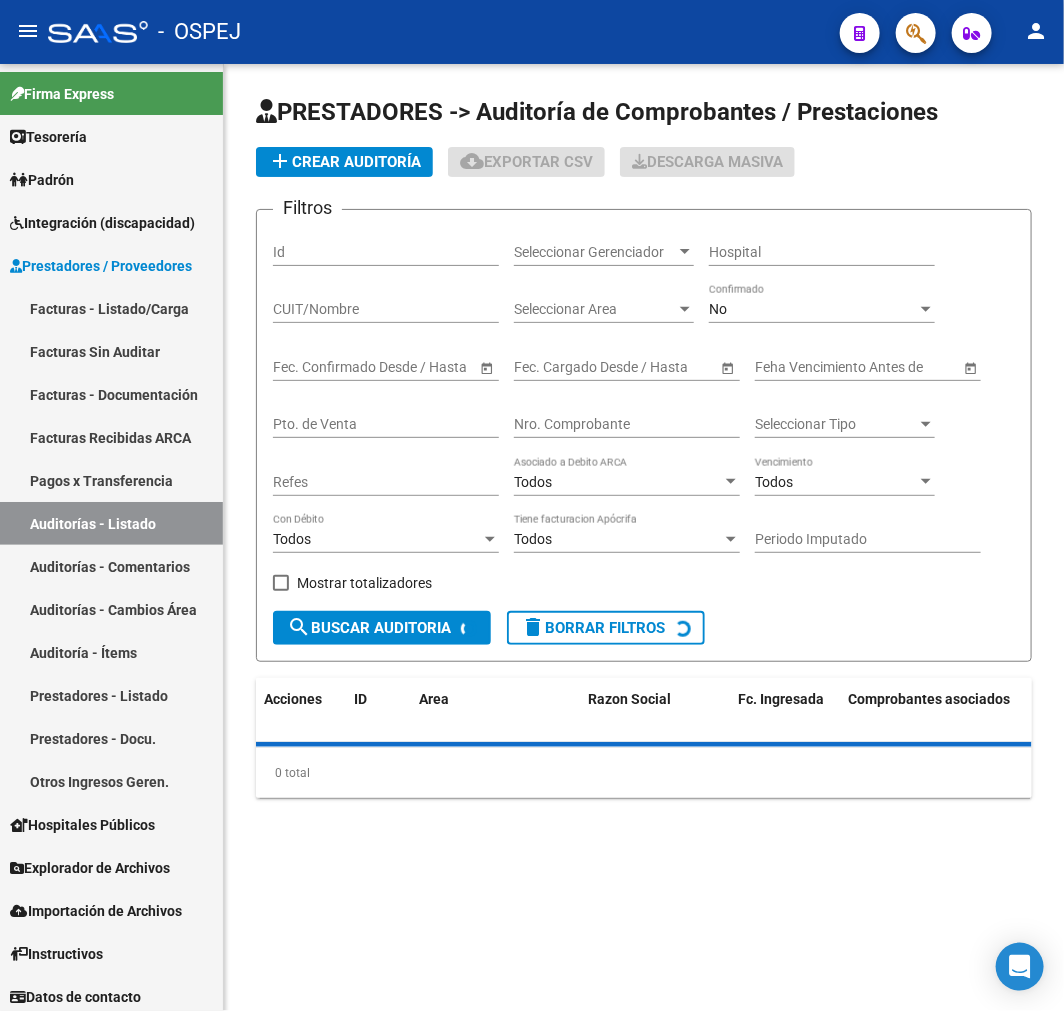 click on "Nro. Comprobante" at bounding box center [627, 424] 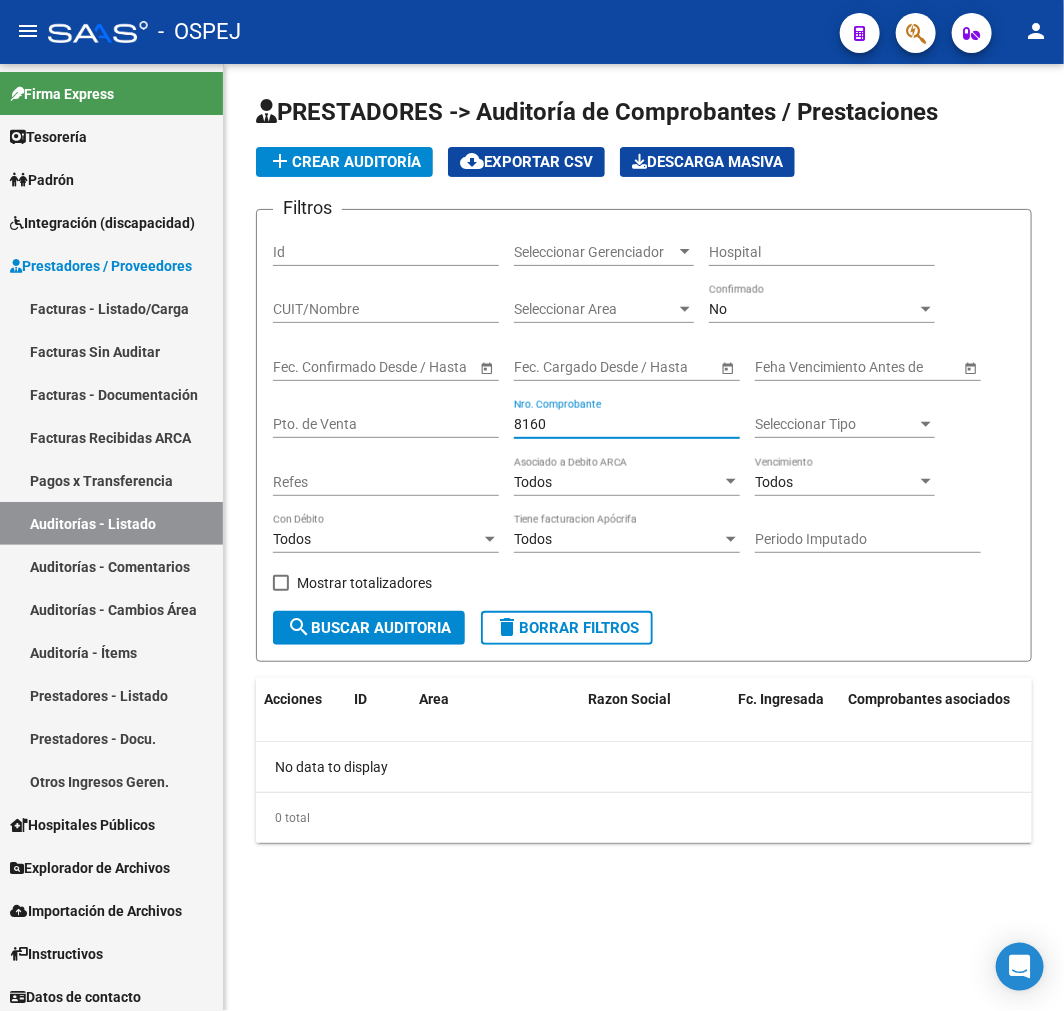type on "8160" 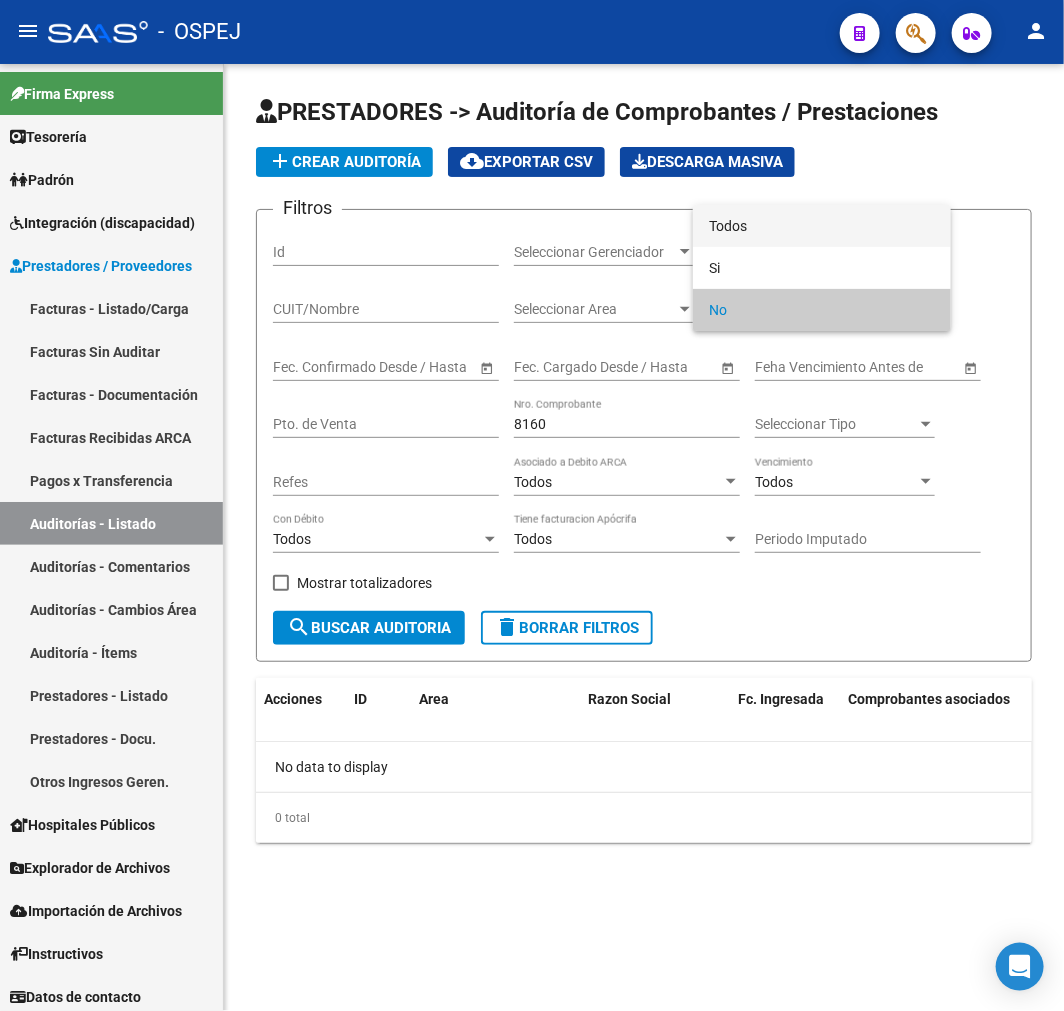 click on "Todos" at bounding box center (822, 226) 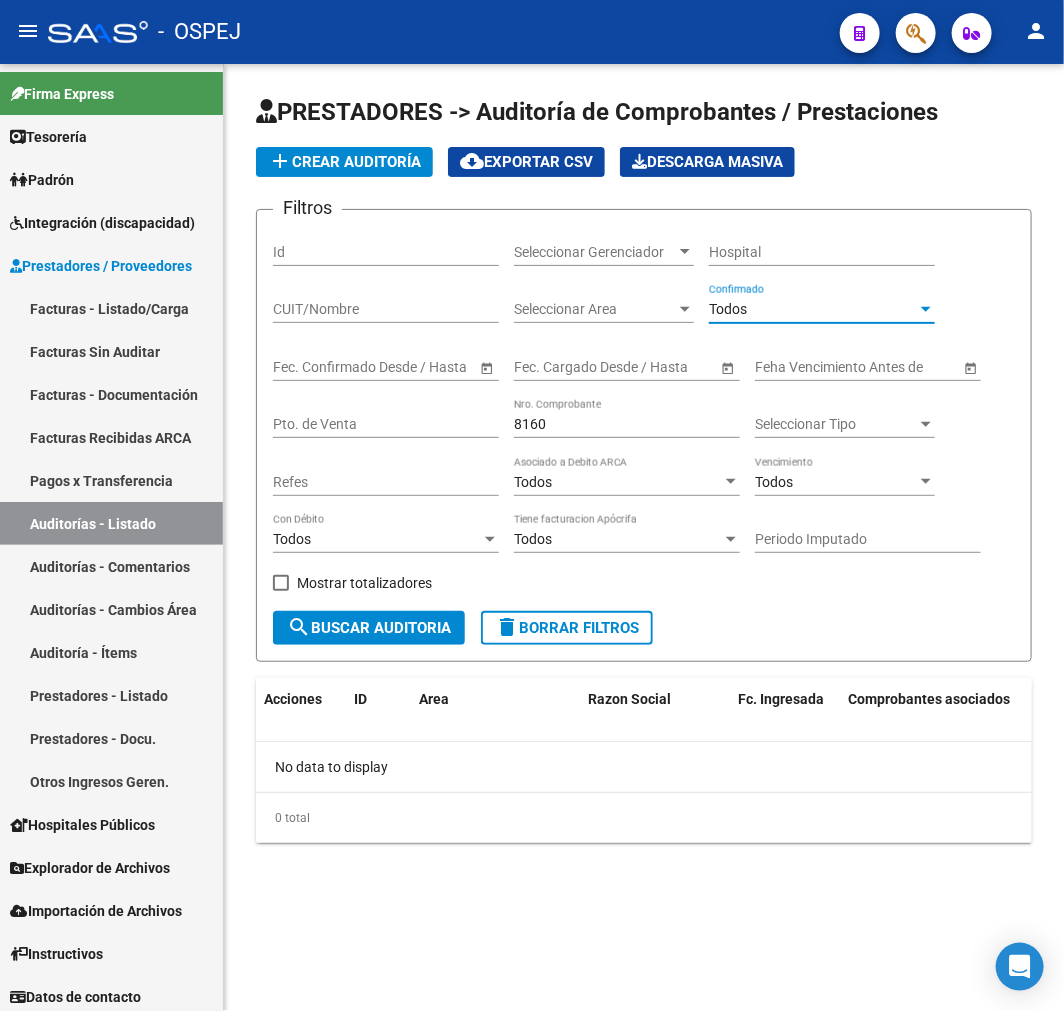 click on "Filtros Id Seleccionar Gerenciador Seleccionar Gerenciador Hospital CUIT/Nombre Seleccionar Area Seleccionar Area Todos Confirmado Start date – End date Fec. Confirmado Desde / Hasta Start date – End date Fec. Cargado Desde / Hasta Feha Vencimiento Antes de Pto. de Venta 8160 Nro. Comprobante Seleccionar Tipo Seleccionar Tipo Refes Todos Asociado a Debito ARCA Todos Vencimiento Todos Con Débito Todos Tiene facturacion Apócrifa Periodo Imputado    Mostrar totalizadores search  Buscar Auditoria  delete  Borrar Filtros" 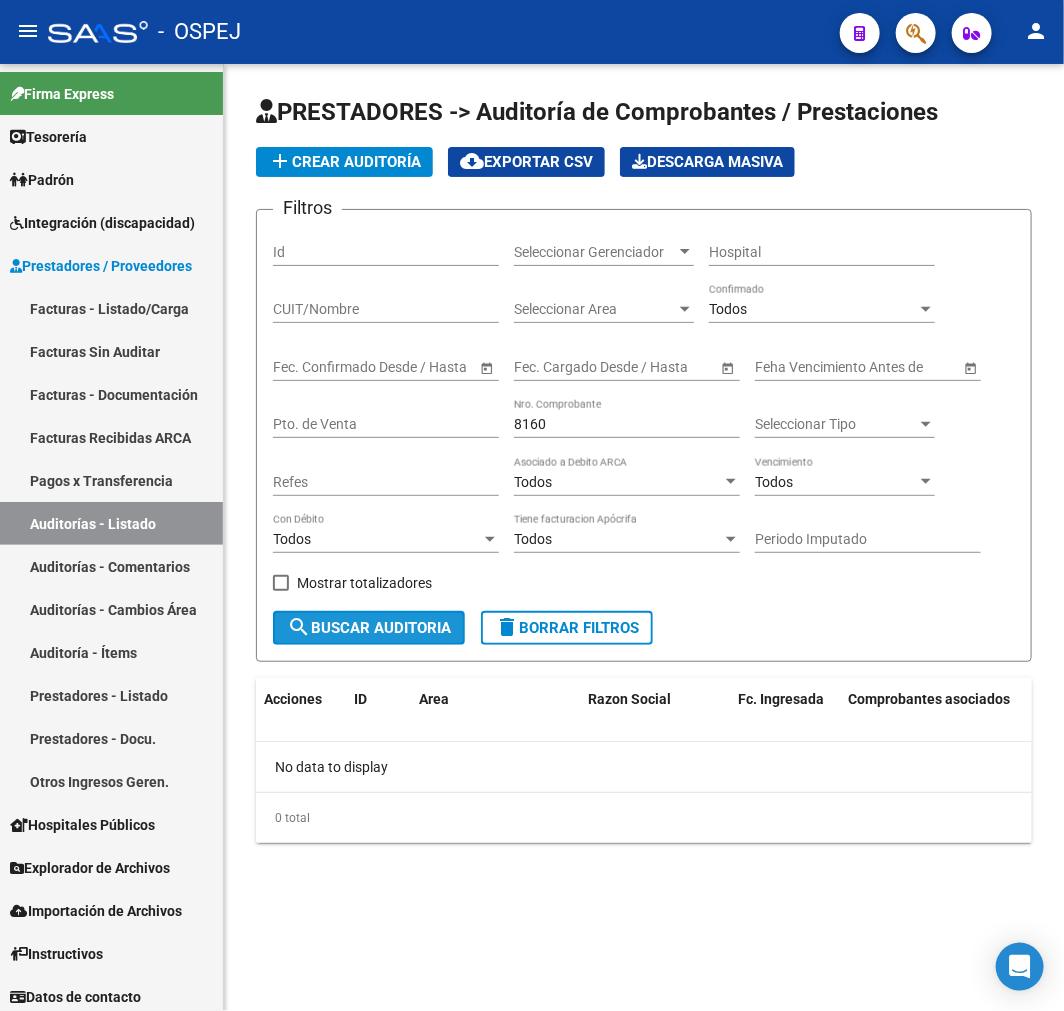 click on "search  Buscar Auditoria" 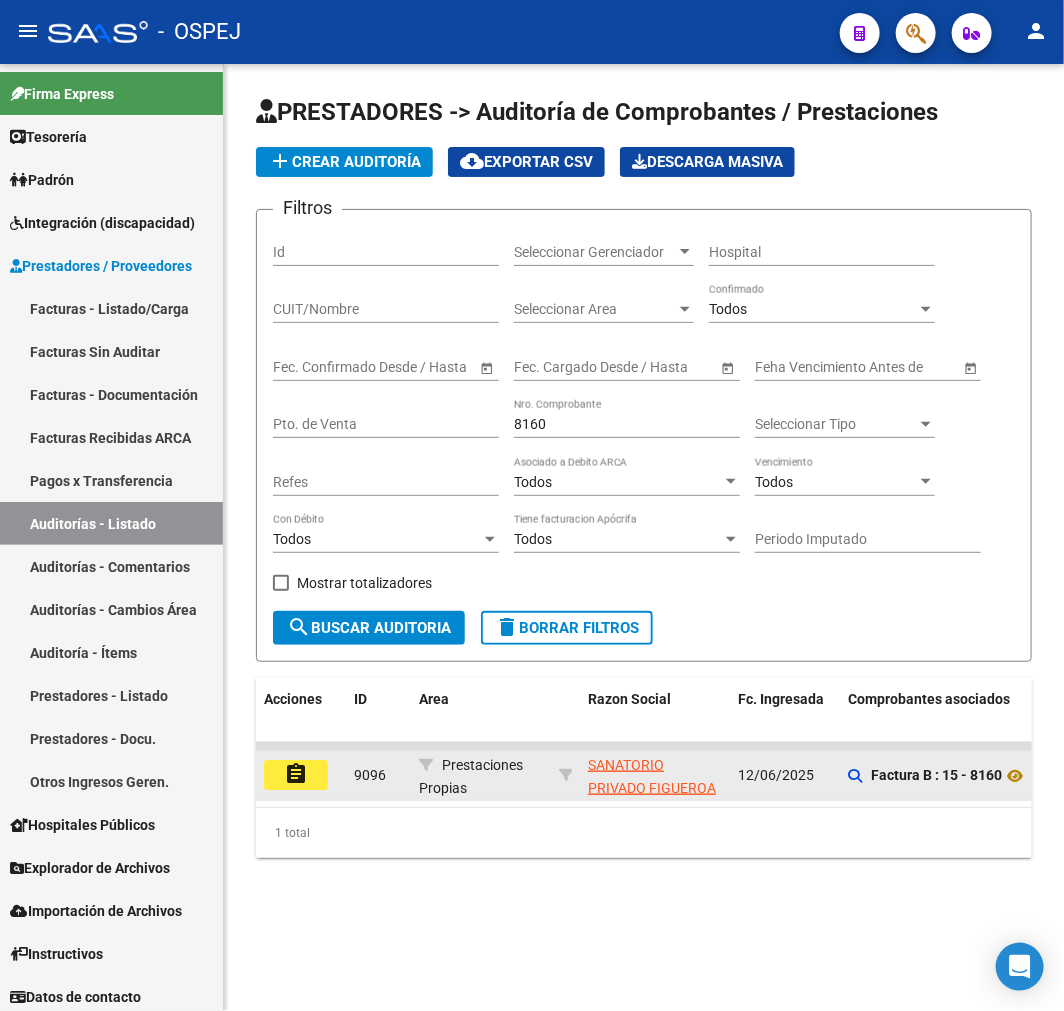 click on "assignment" 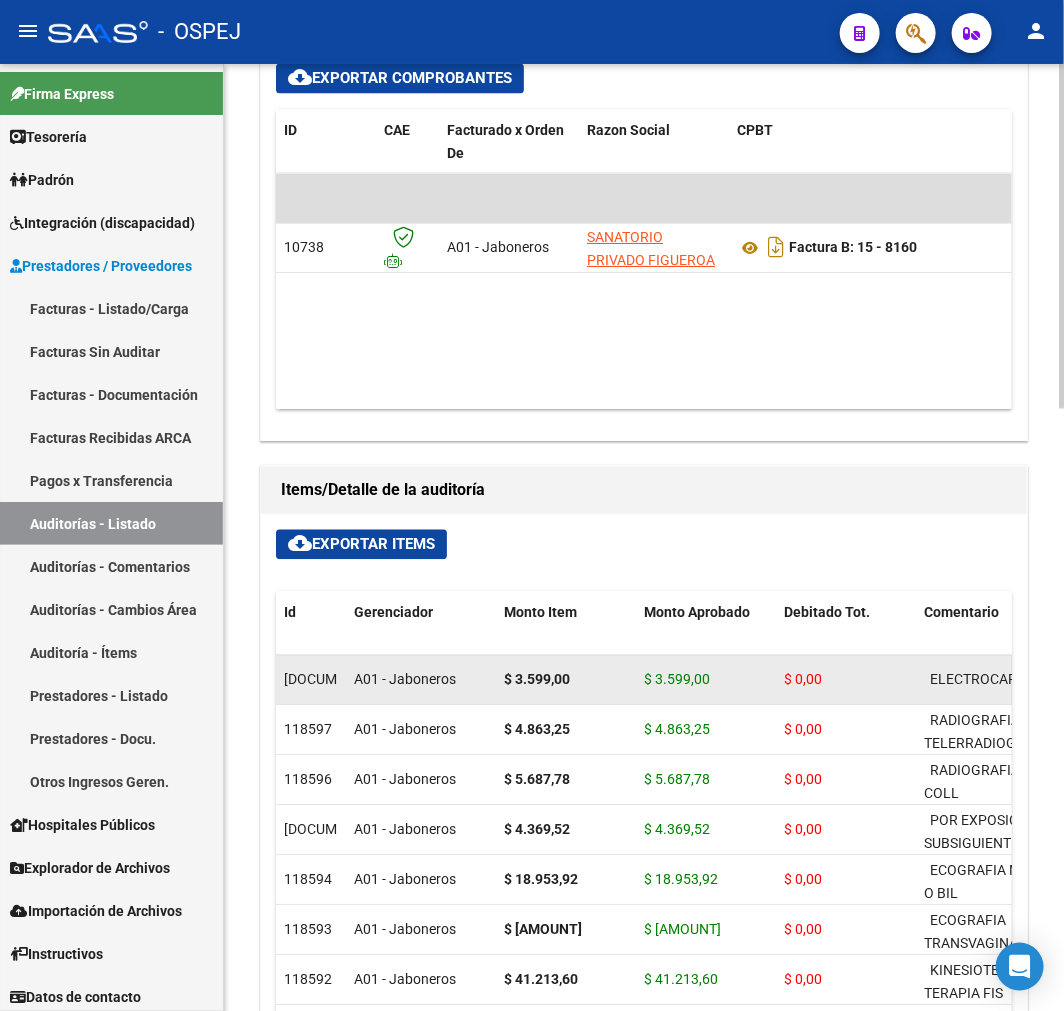 scroll, scrollTop: 1222, scrollLeft: 0, axis: vertical 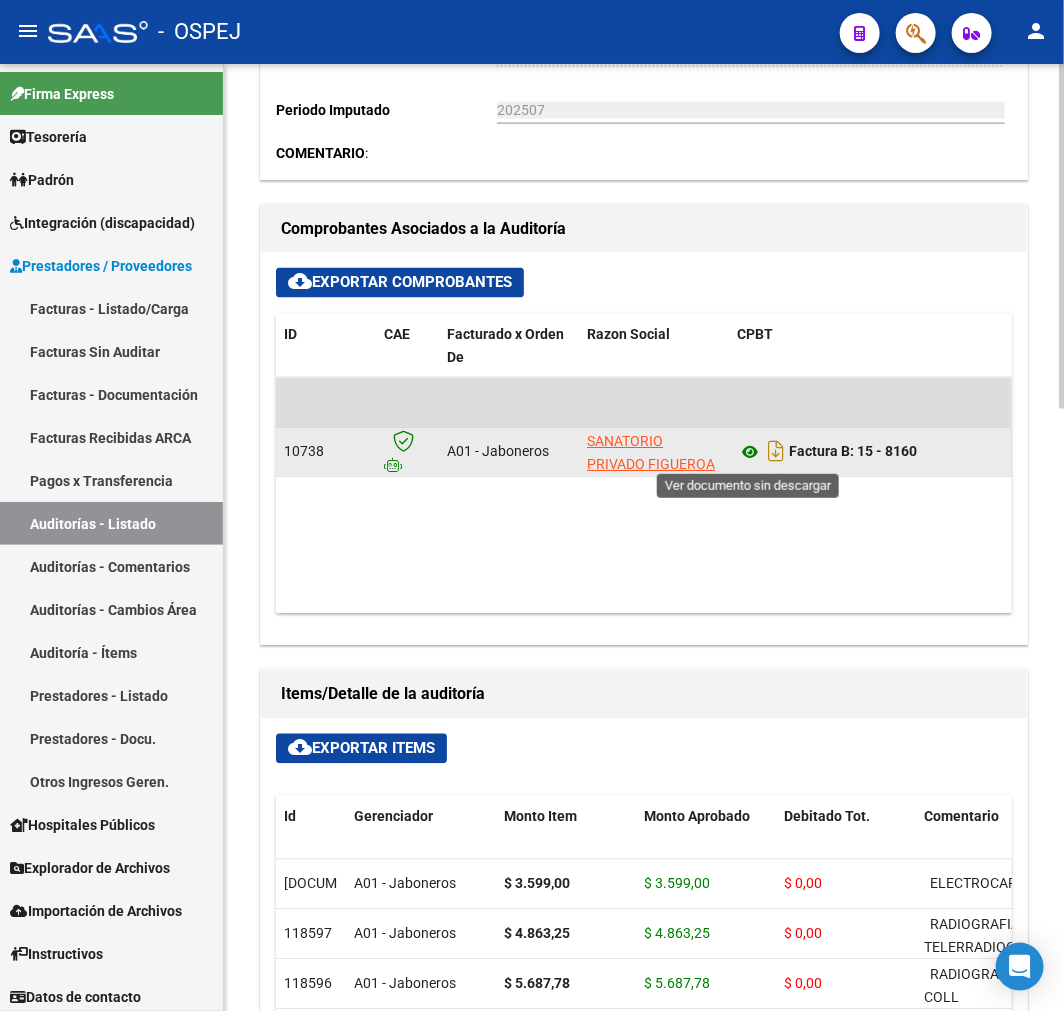 click 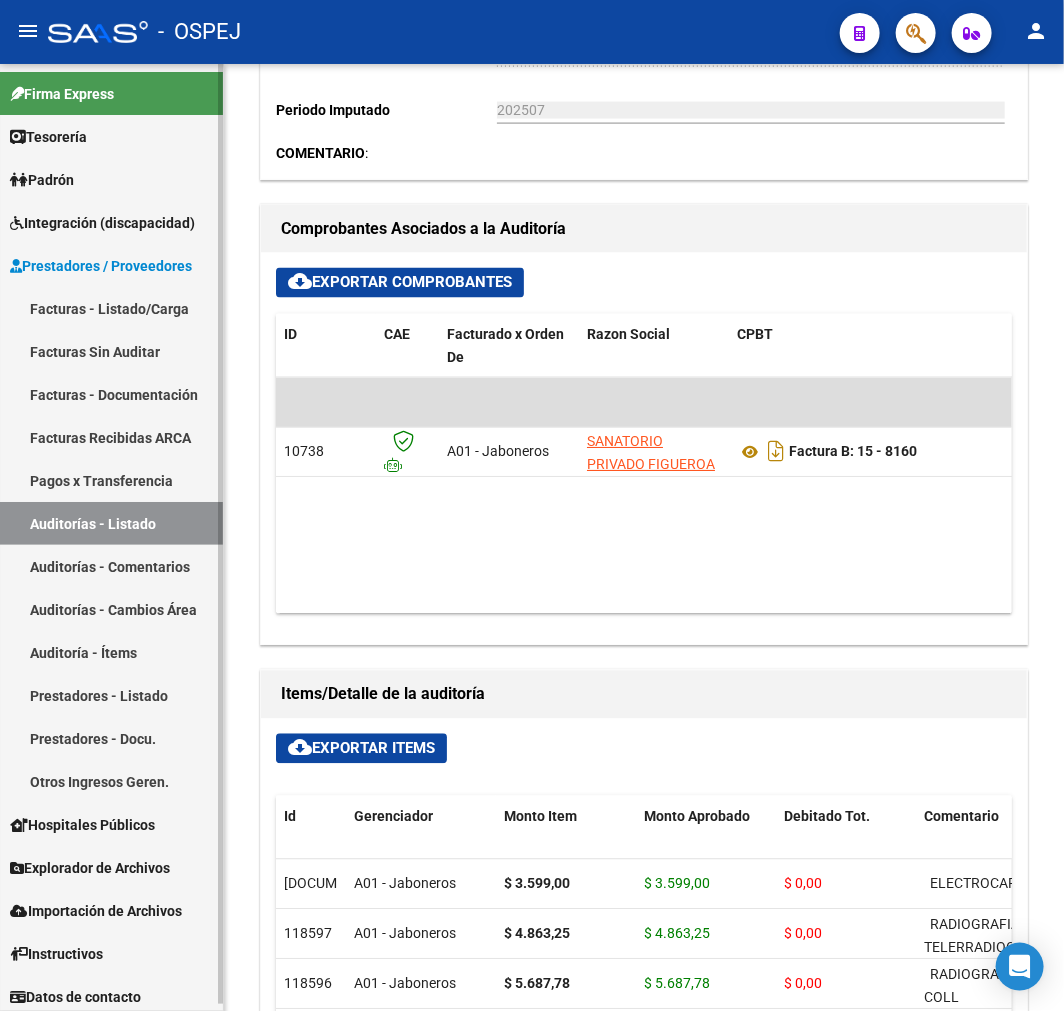 click on "Auditorías - Listado" at bounding box center (111, 523) 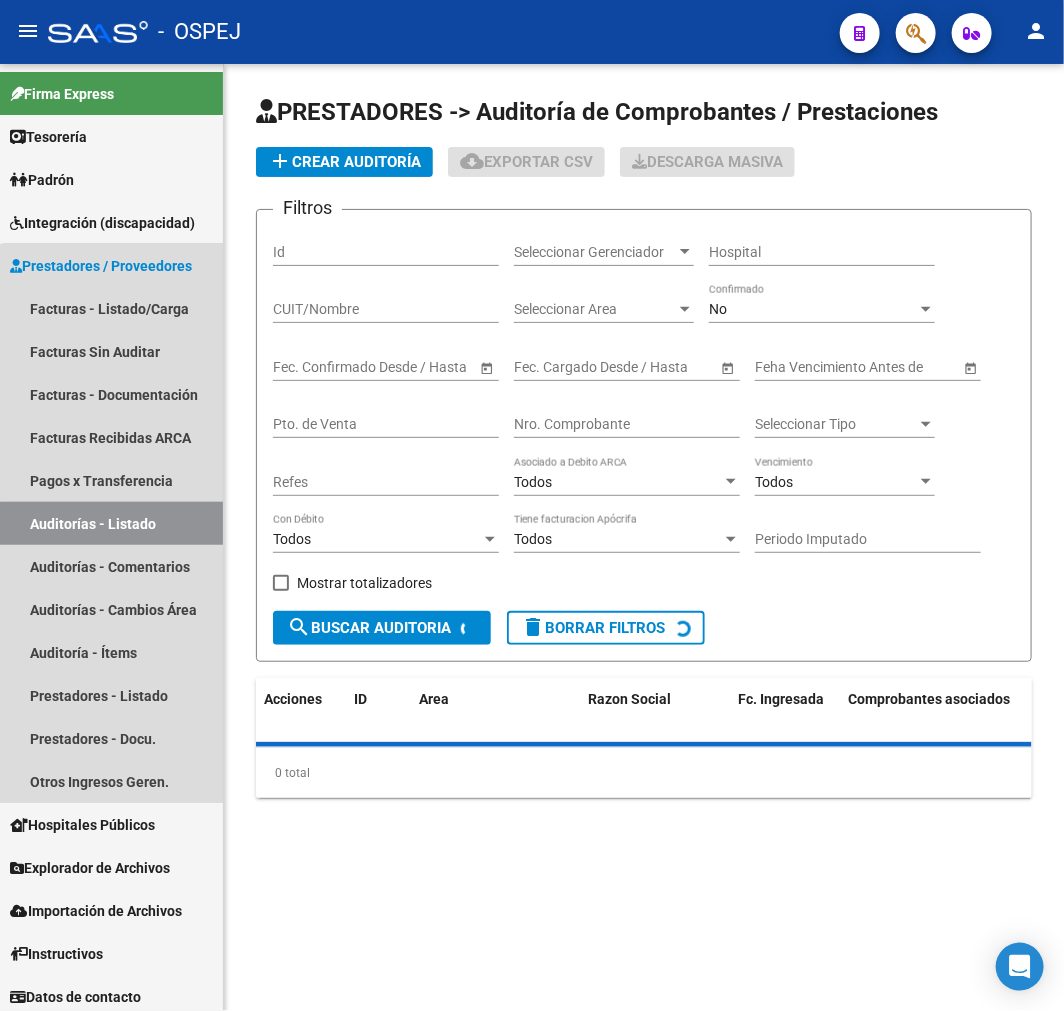 scroll, scrollTop: 0, scrollLeft: 0, axis: both 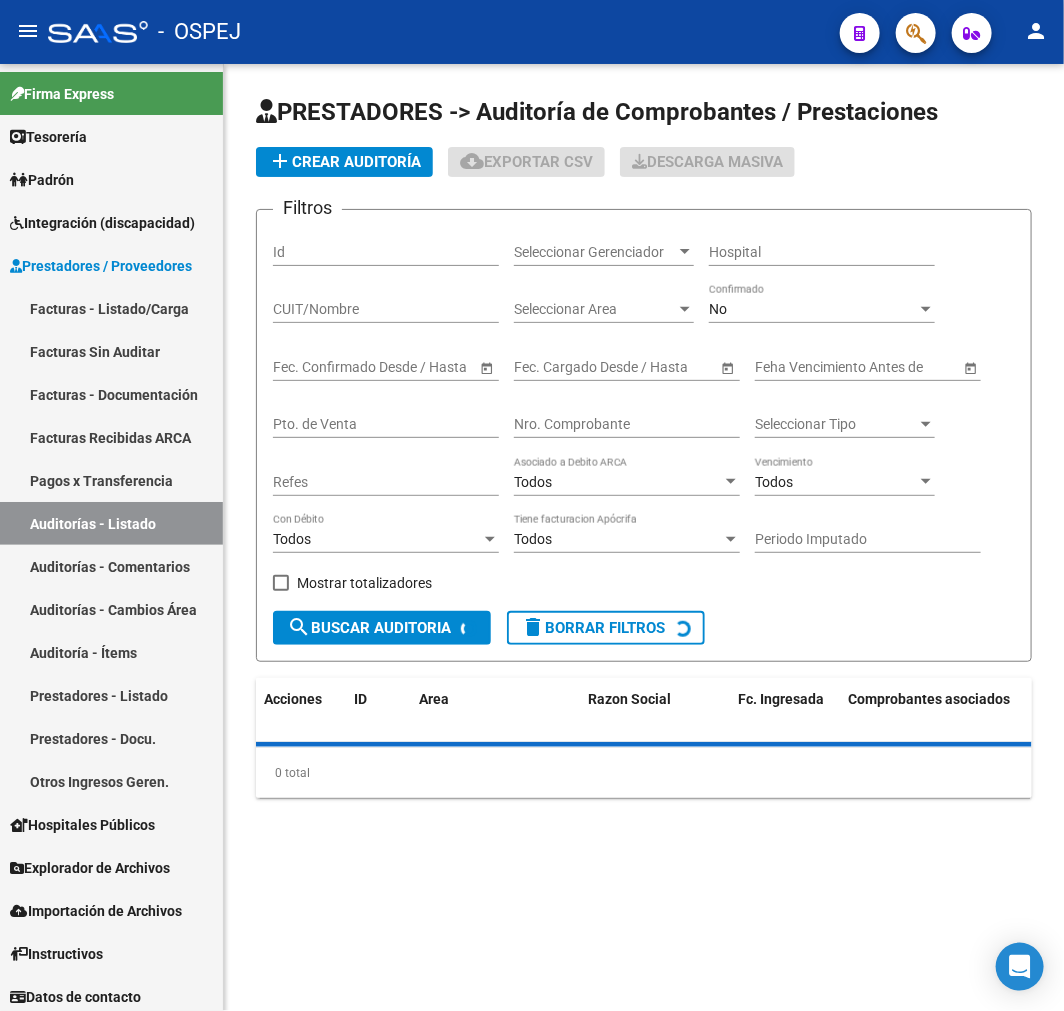 click on "Nro. Comprobante" 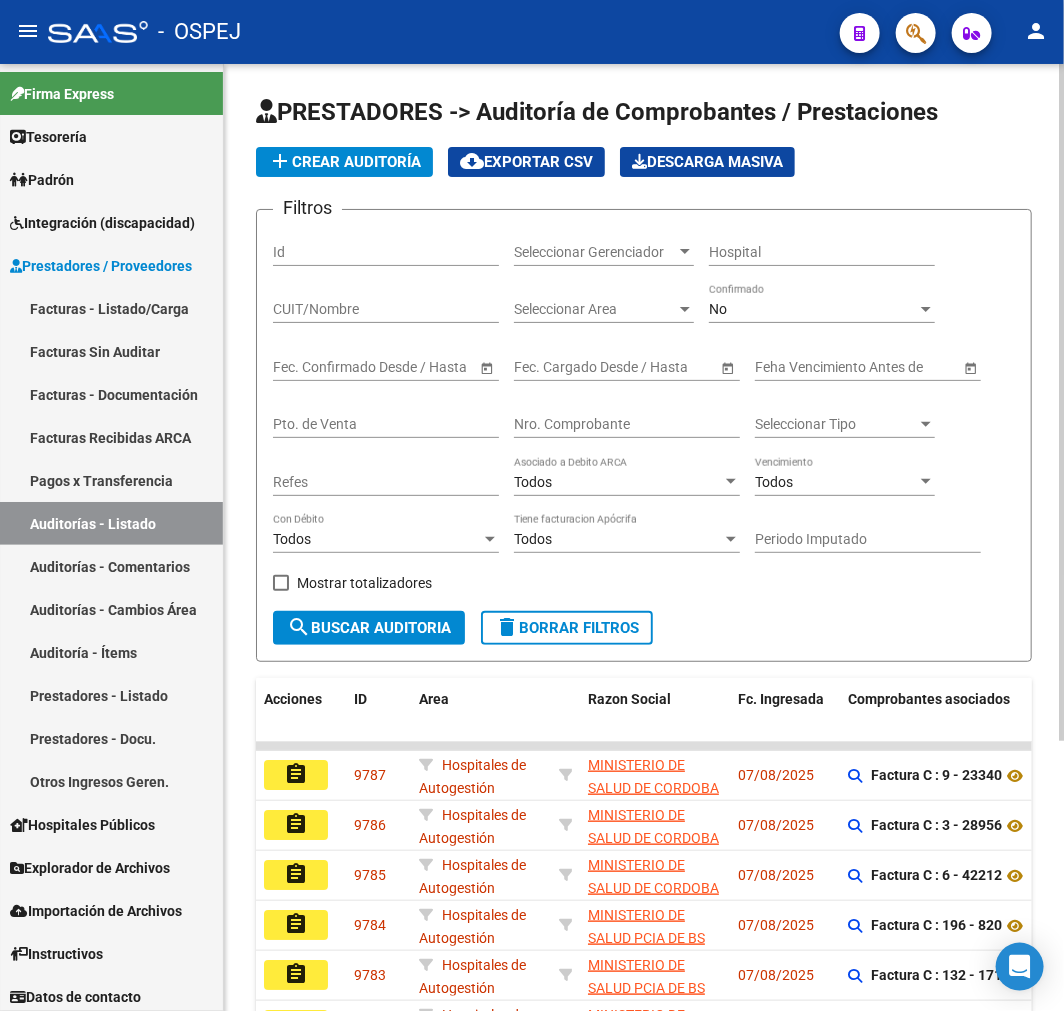 click on "Nro. Comprobante" at bounding box center (627, 424) 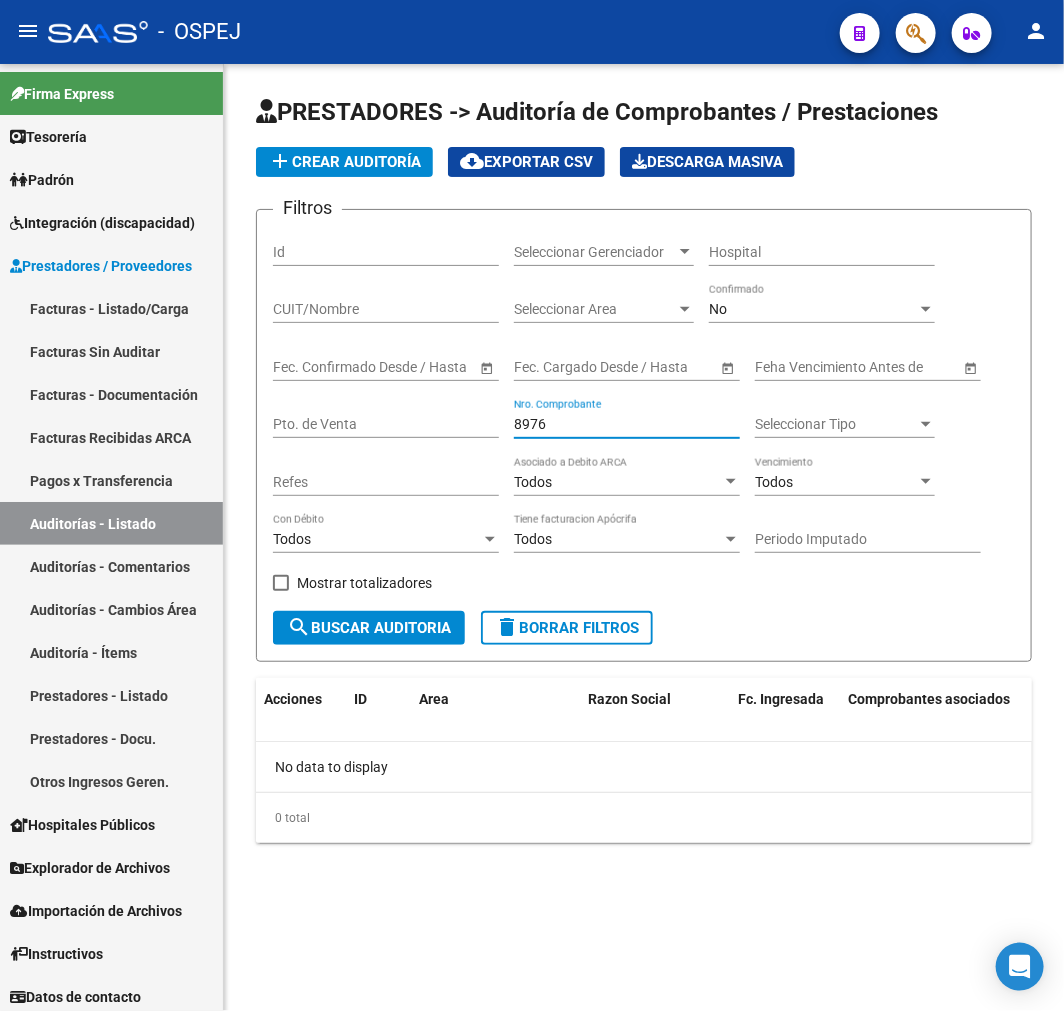 type on "8976" 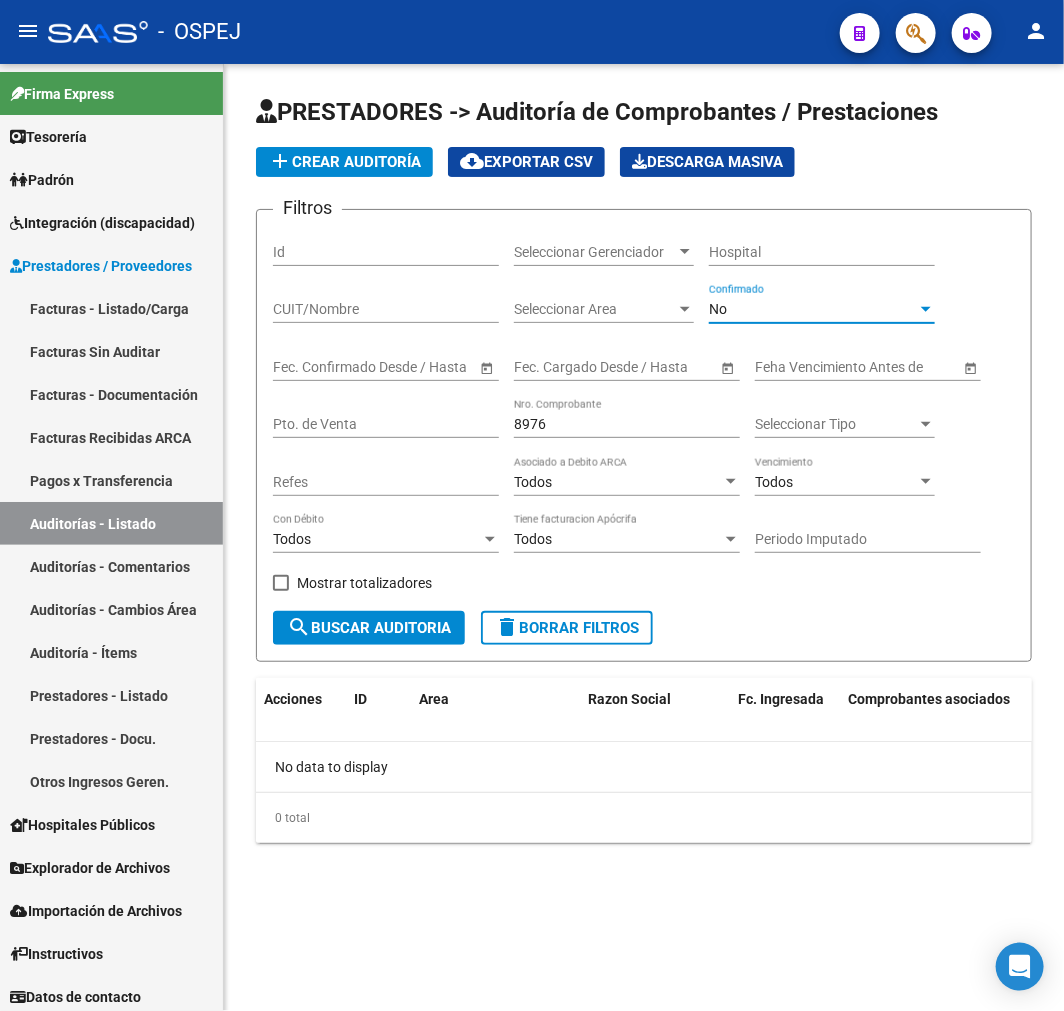click on "No" at bounding box center [813, 309] 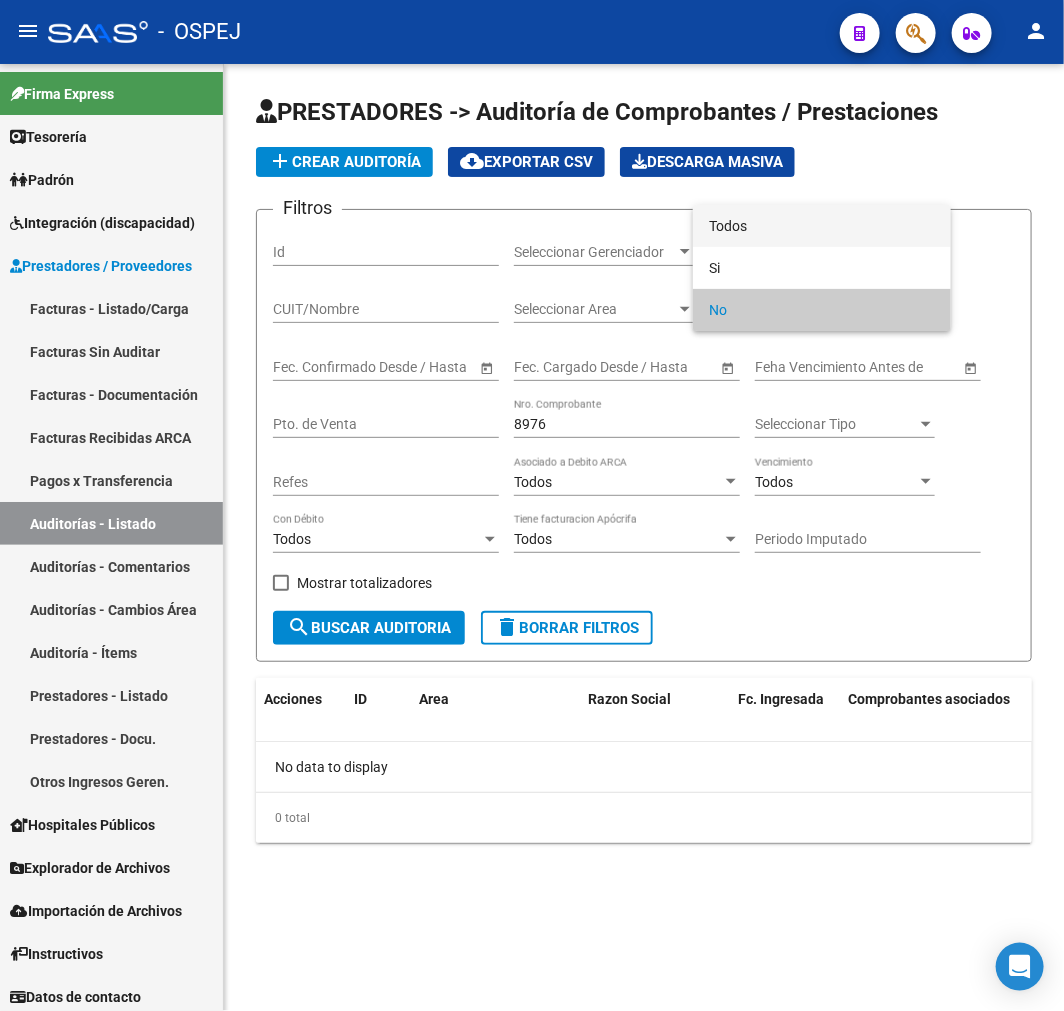 click on "Todos" at bounding box center [822, 226] 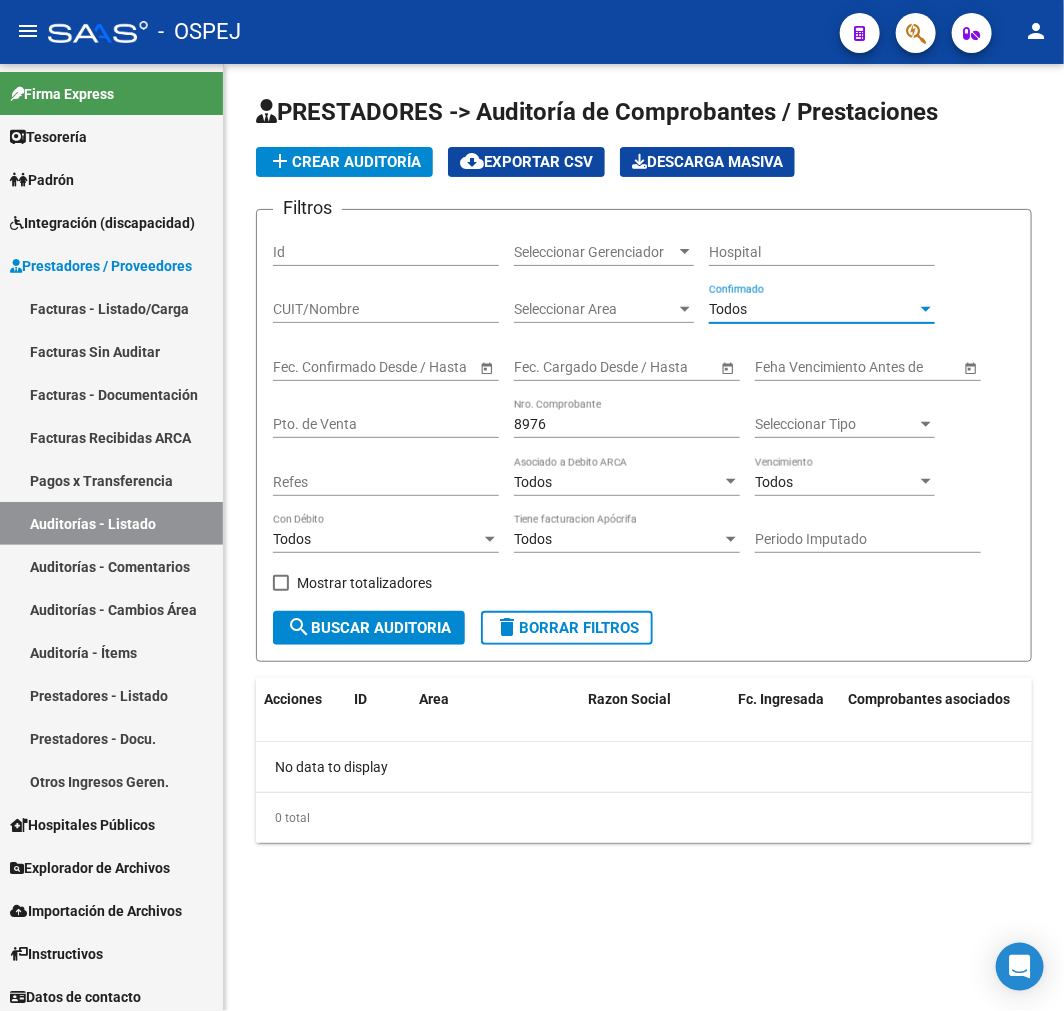click on "search  Buscar Auditoria" 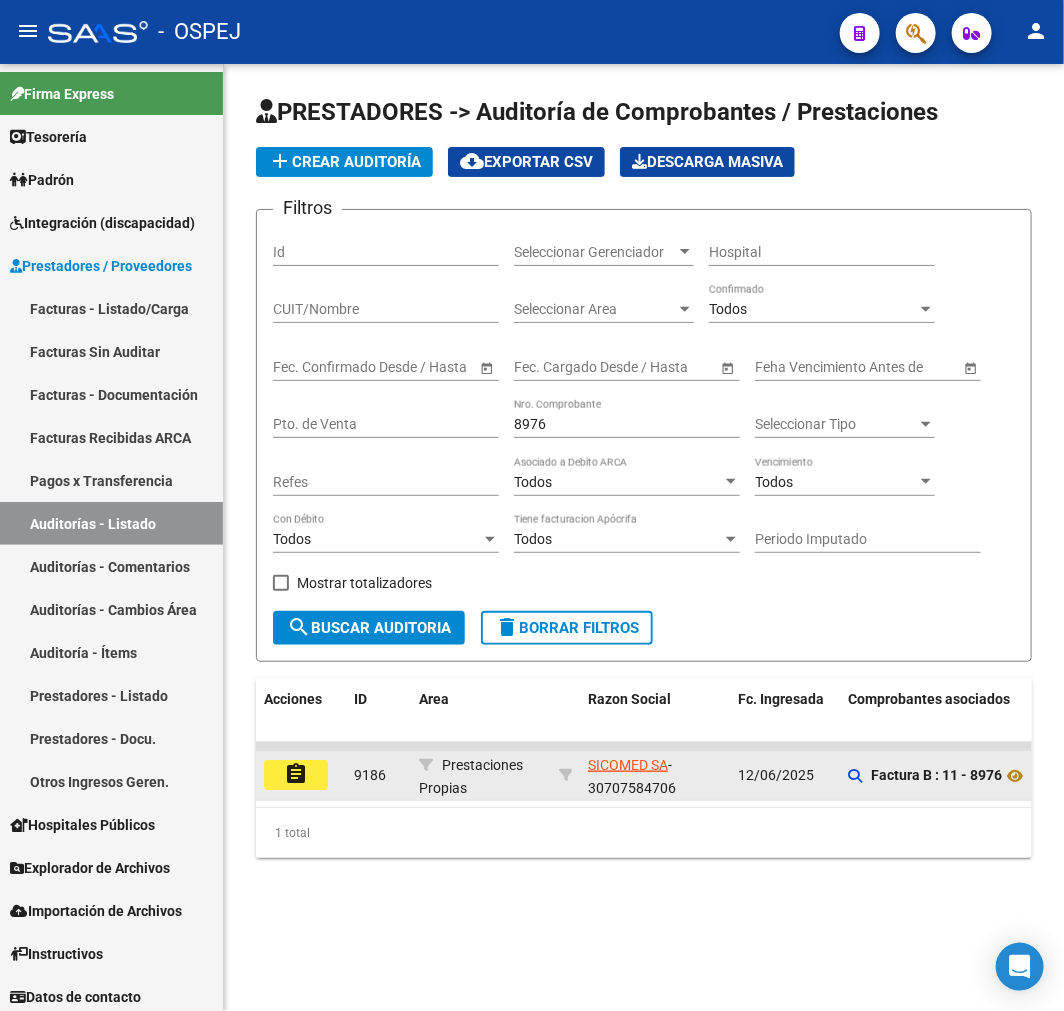 click on "assignment" 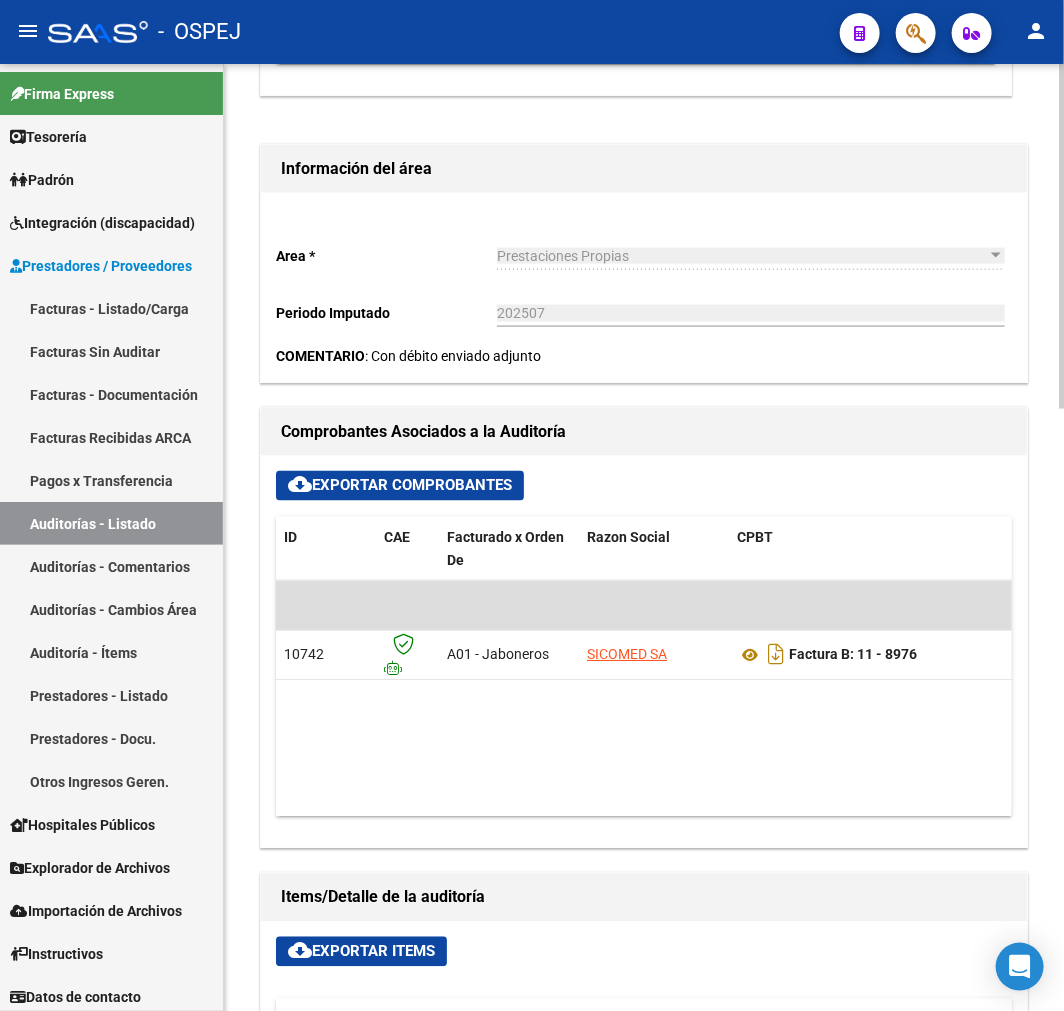scroll, scrollTop: 777, scrollLeft: 0, axis: vertical 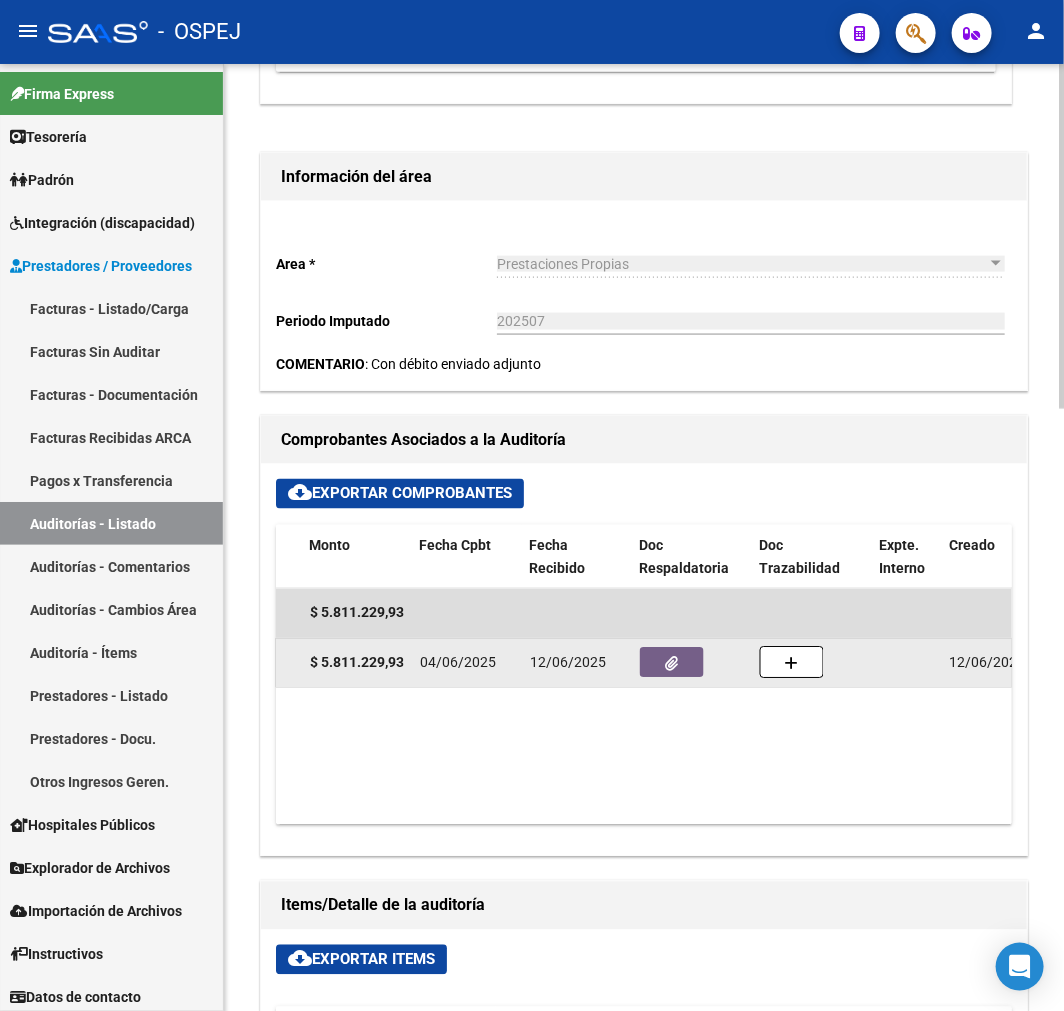 click 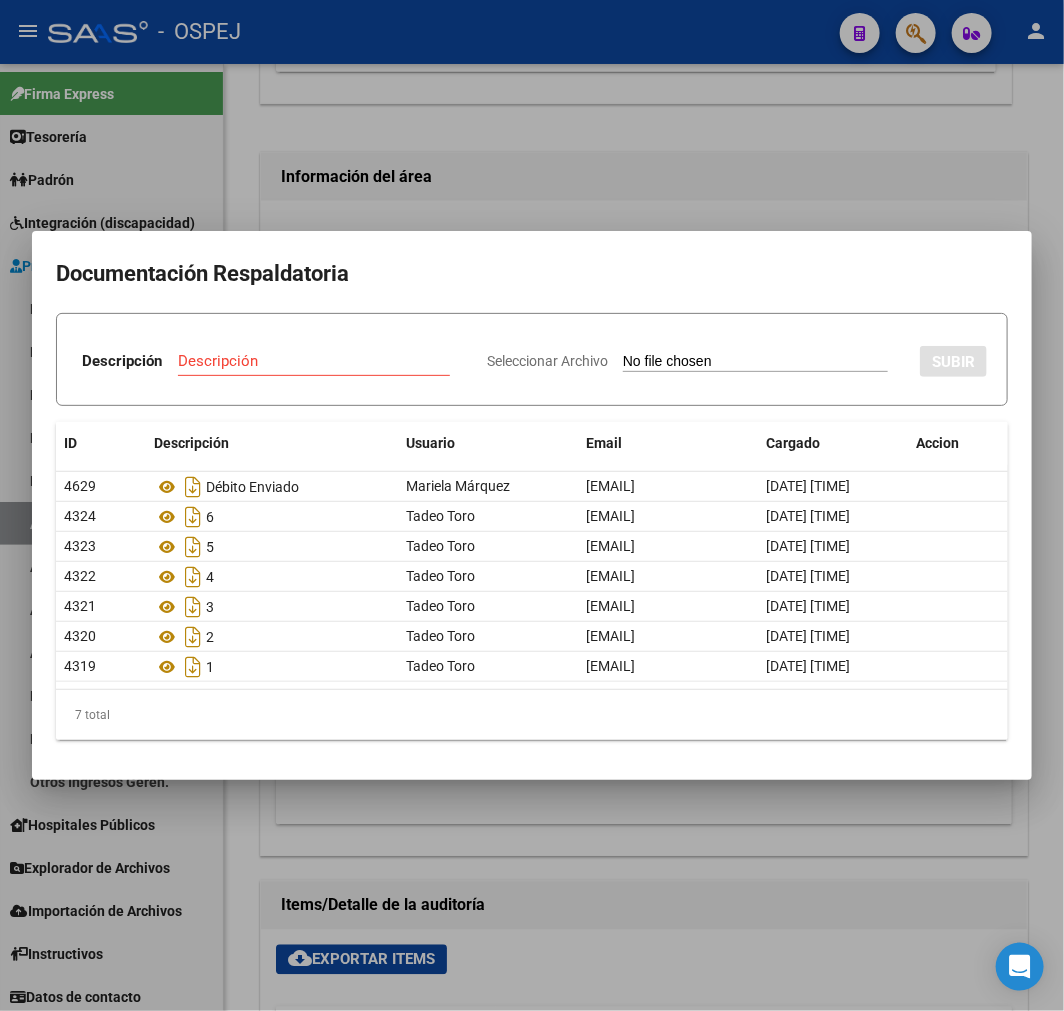 type on "C:\fakepath\[FILENAME].pdf" 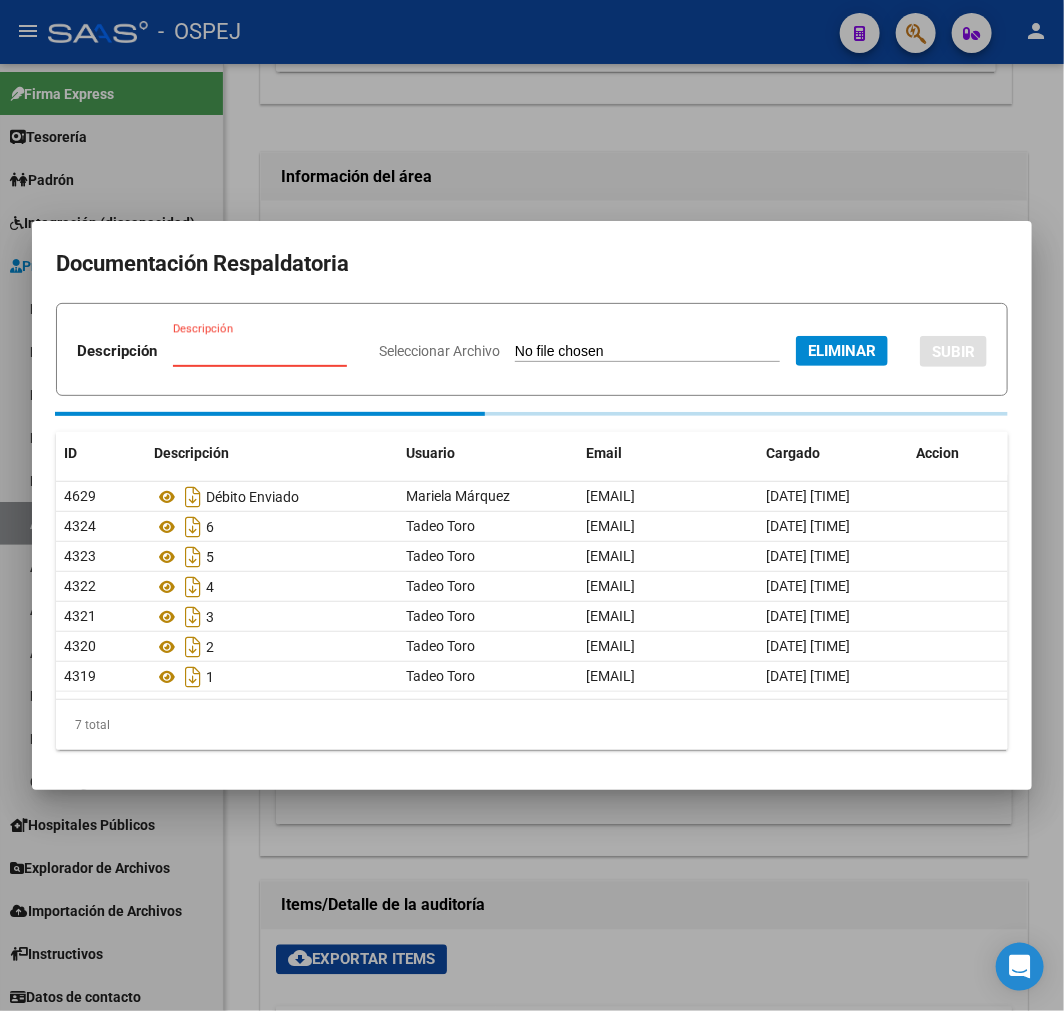 click on "Documentación Respaldatoria Descripción Descripción Seleccionar Archivo Eliminar SUBIR ID Descripción Usuario Email Cargado Accion 4629  Débito Enviado  [NAME] [EMAIL] [DATE] [TIME] 4324  6  [NAME] [EMAIL] [DATE] [TIME] 4323  5  [NAME] [EMAIL] [DATE] [TIME] 4322  4  [NAME] [EMAIL] [DATE] [TIME] 4321  3  [NAME] [EMAIL] [DATE] [TIME] 4320  2  [NAME] [EMAIL] [DATE] [TIME] 4319  1  [NAME] [EMAIL] [DATE] [TIME]  7 total   1" at bounding box center [532, 505] 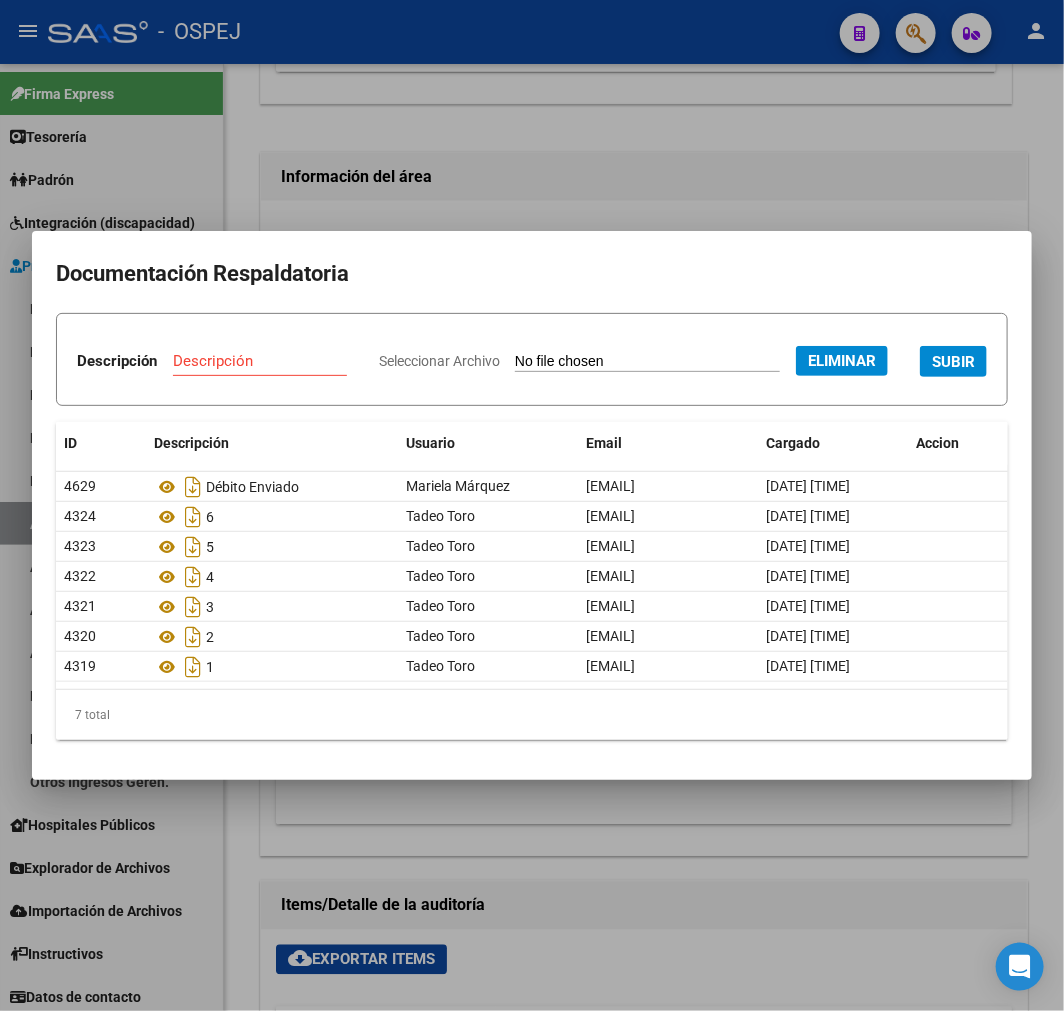click on "Descripción" at bounding box center [260, 361] 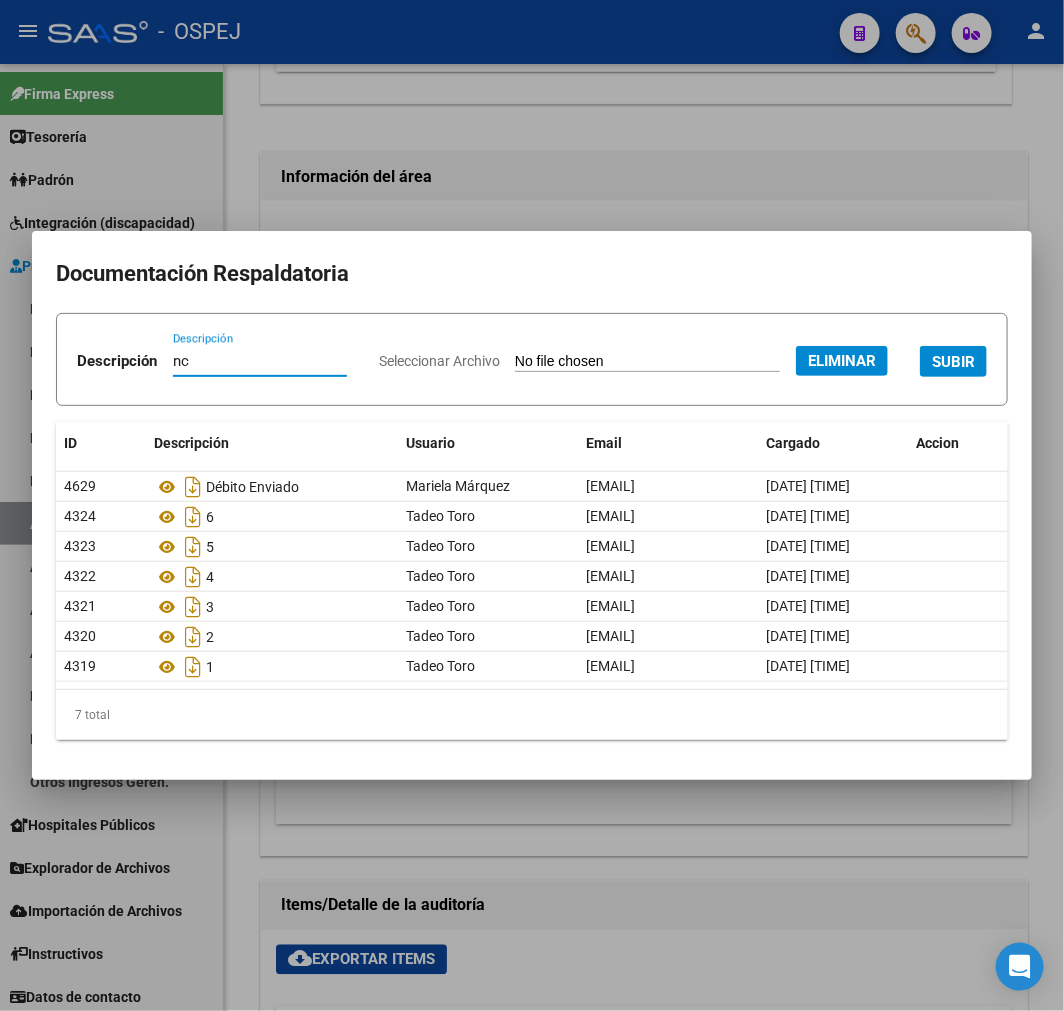 type on "nc" 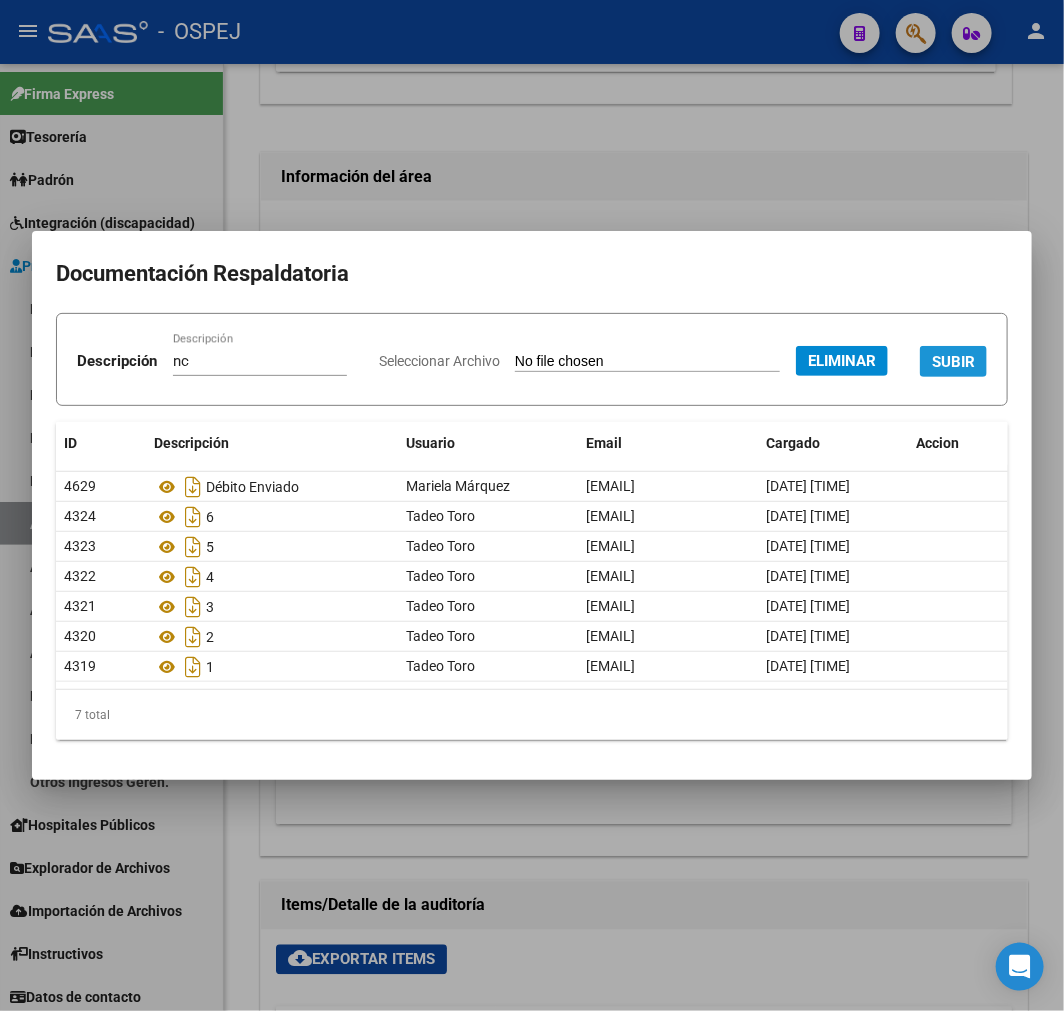 click on "SUBIR" at bounding box center [953, 361] 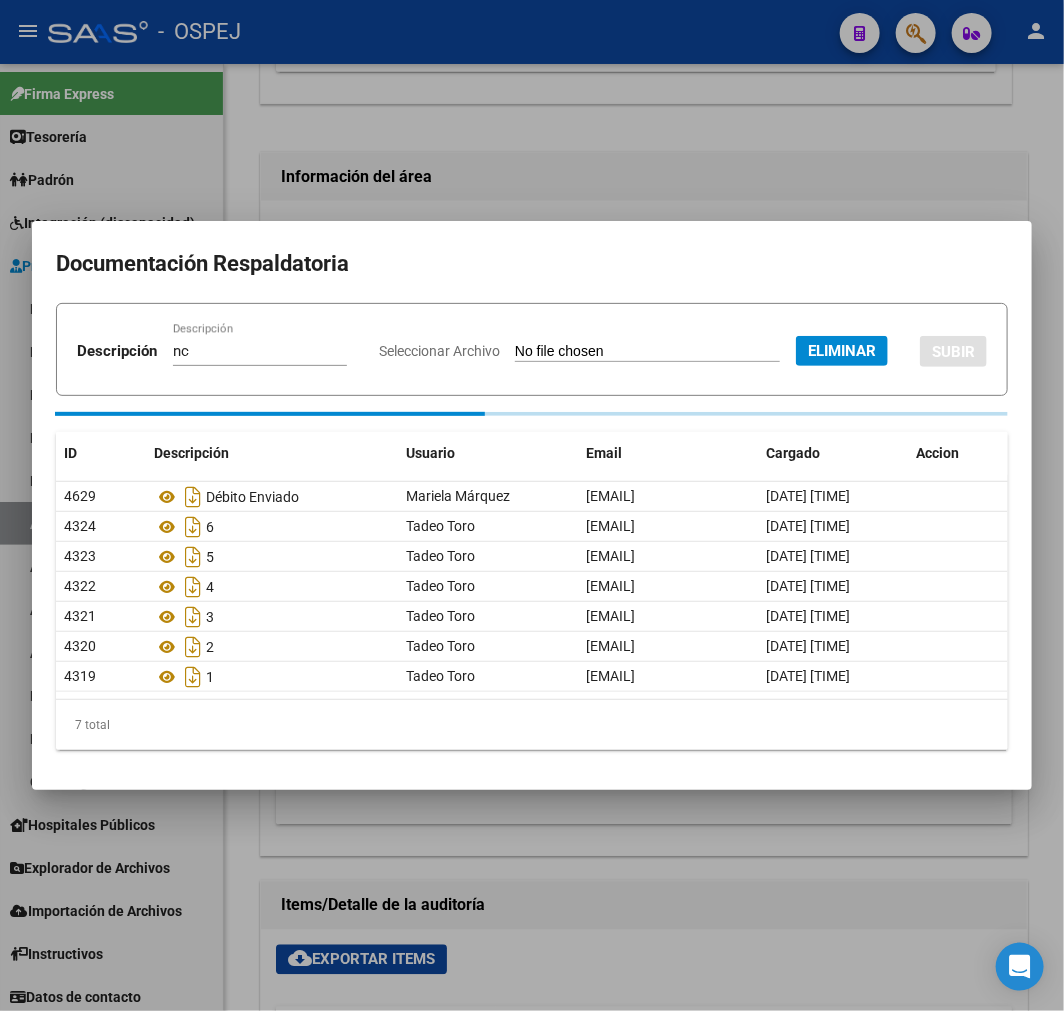 type 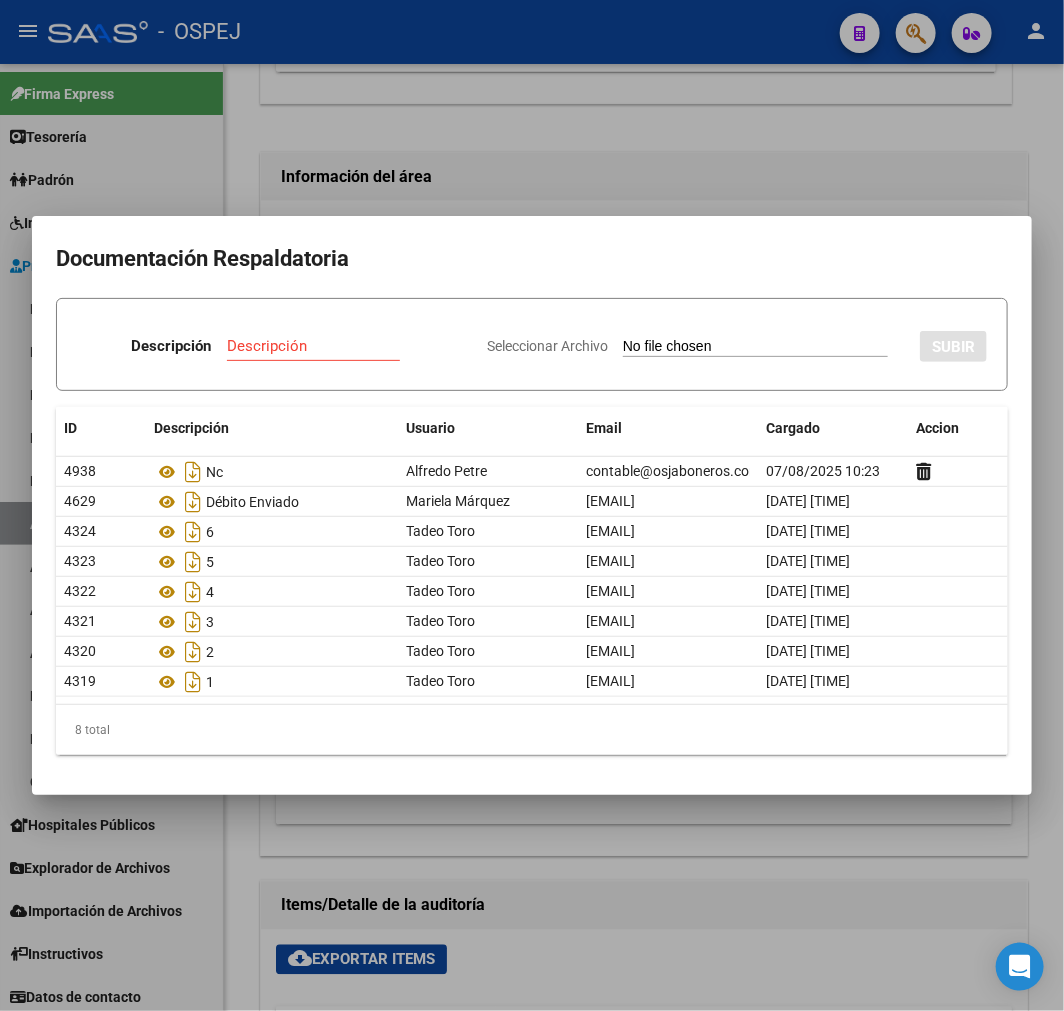click at bounding box center (532, 505) 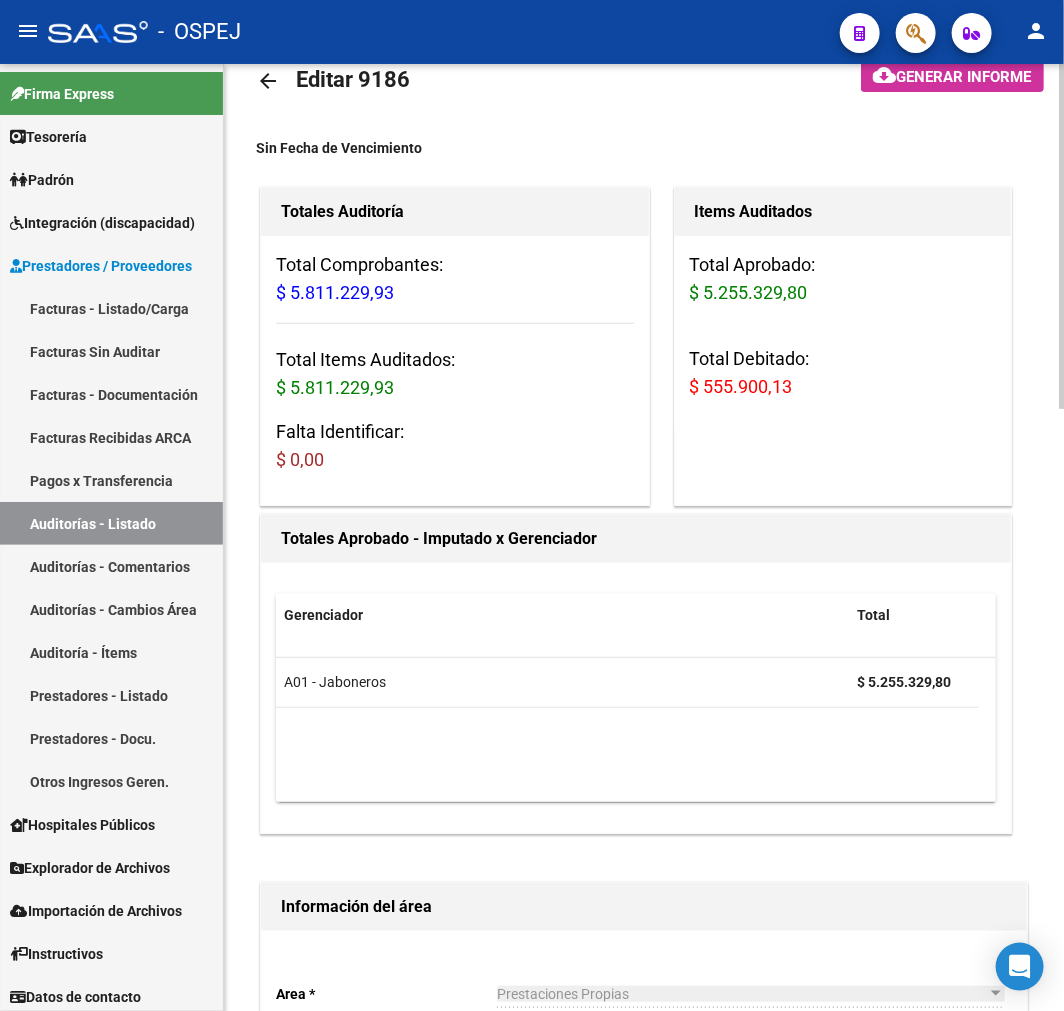 scroll, scrollTop: 0, scrollLeft: 0, axis: both 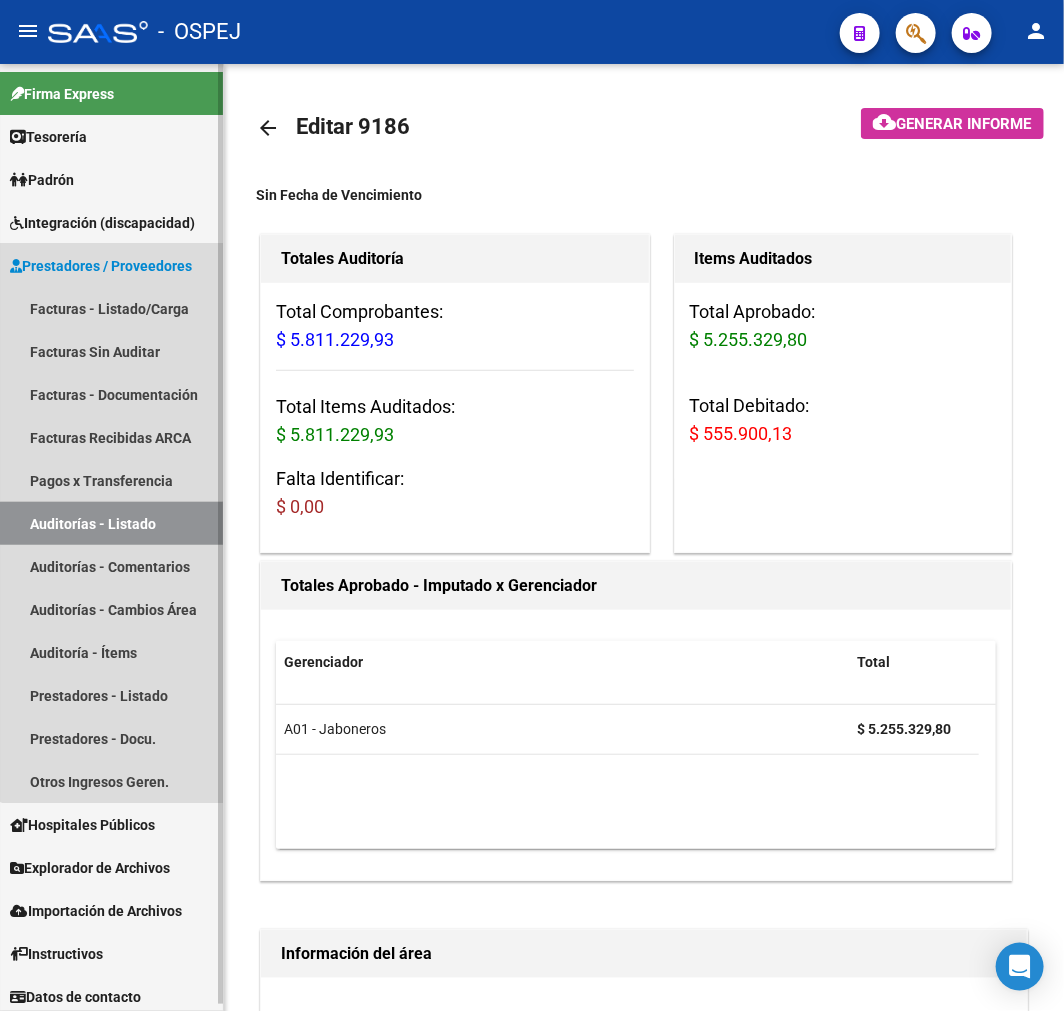click on "Auditorías - Listado" at bounding box center [111, 523] 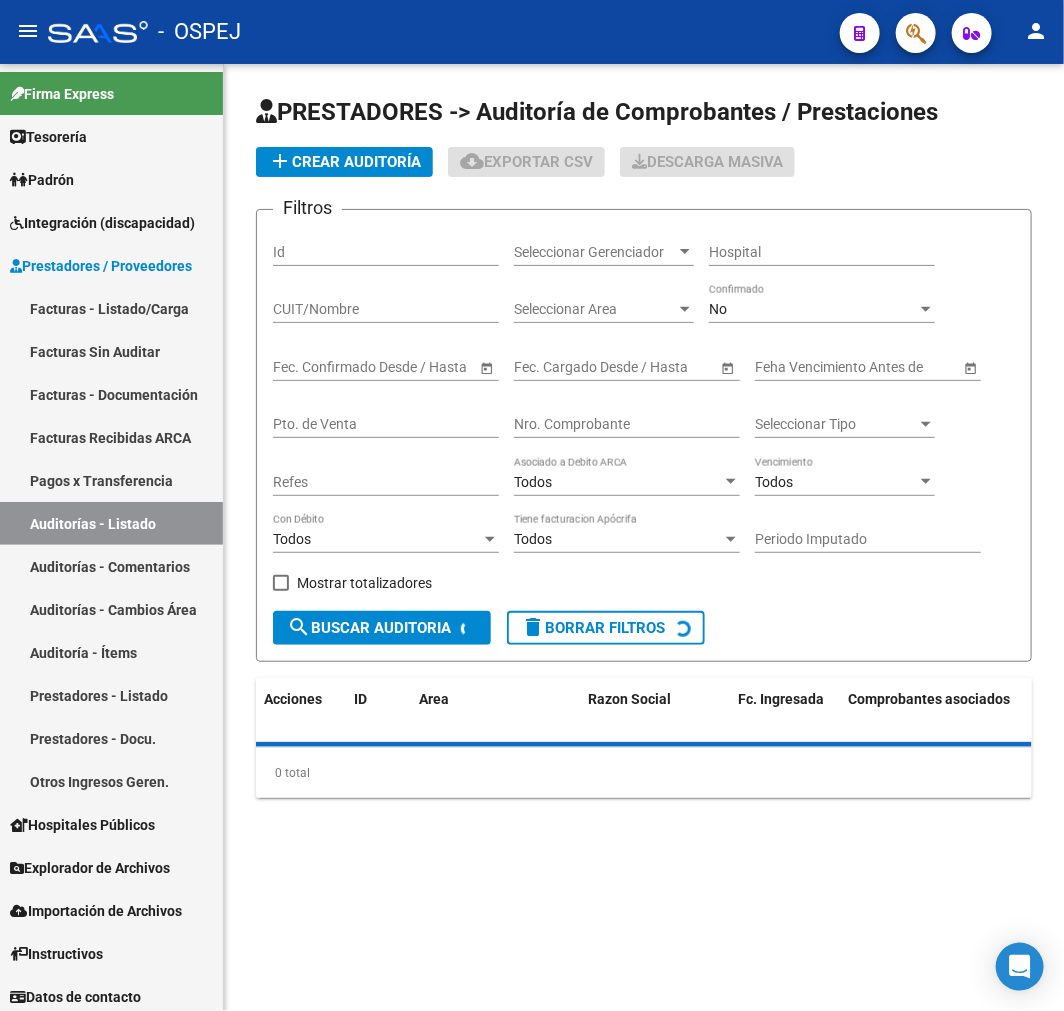 click on "Nro. Comprobante" at bounding box center [627, 424] 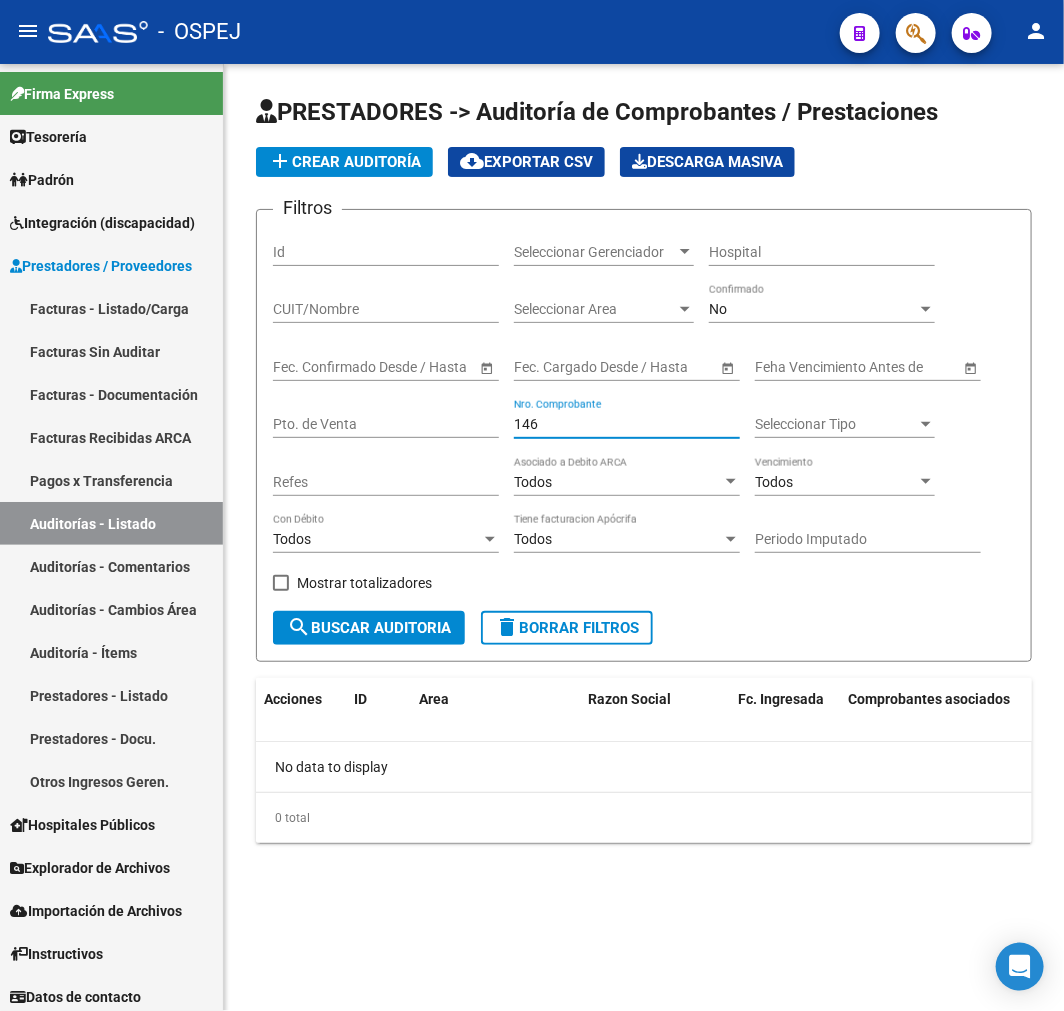 type on "146" 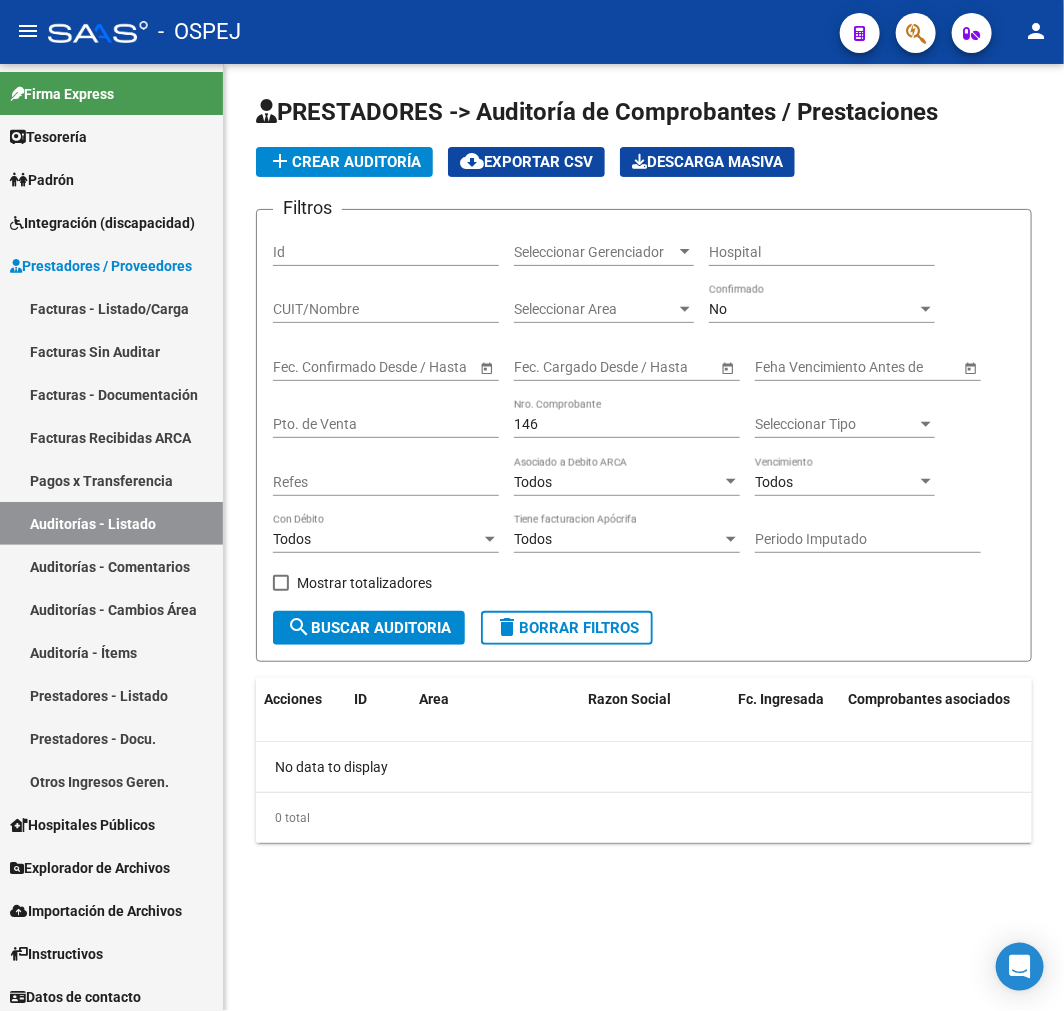 click on "No Confirmado" 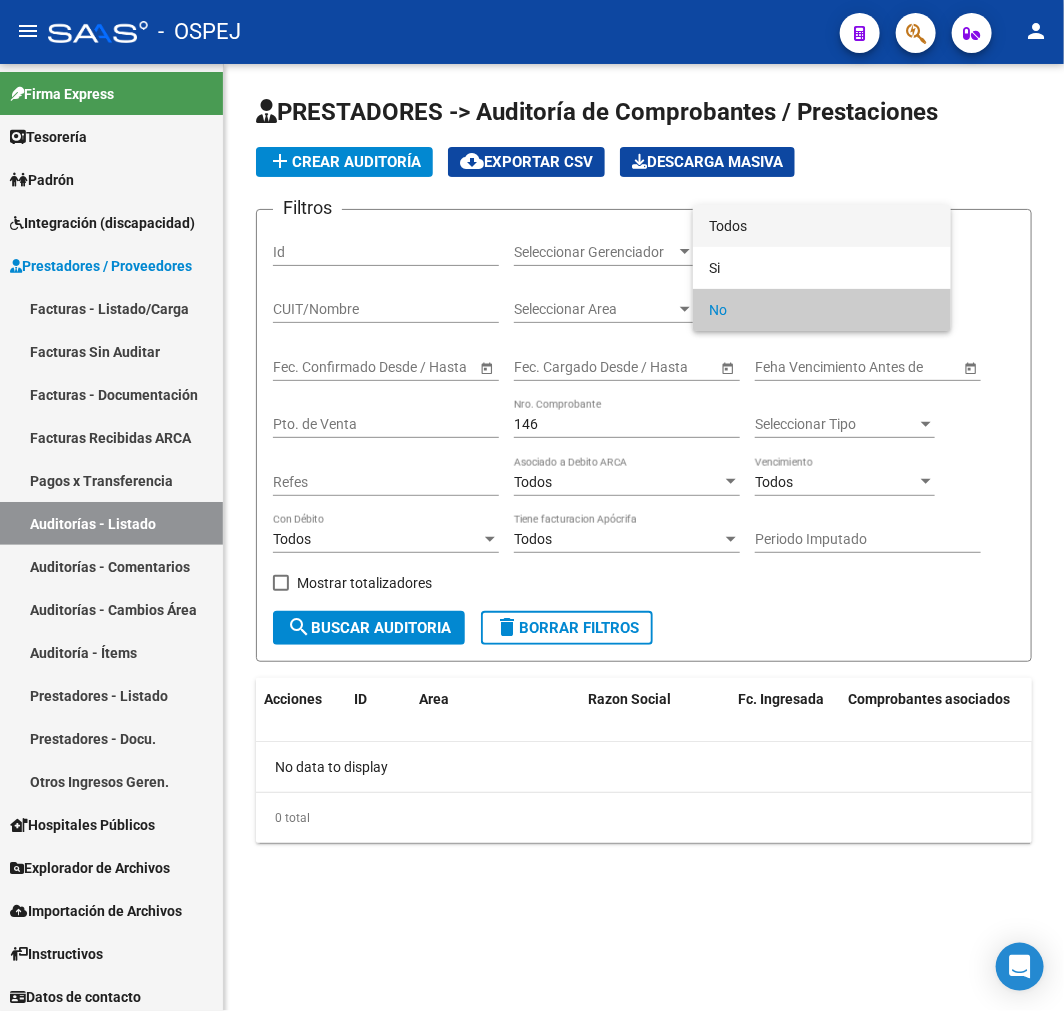 click on "Todos" at bounding box center [822, 226] 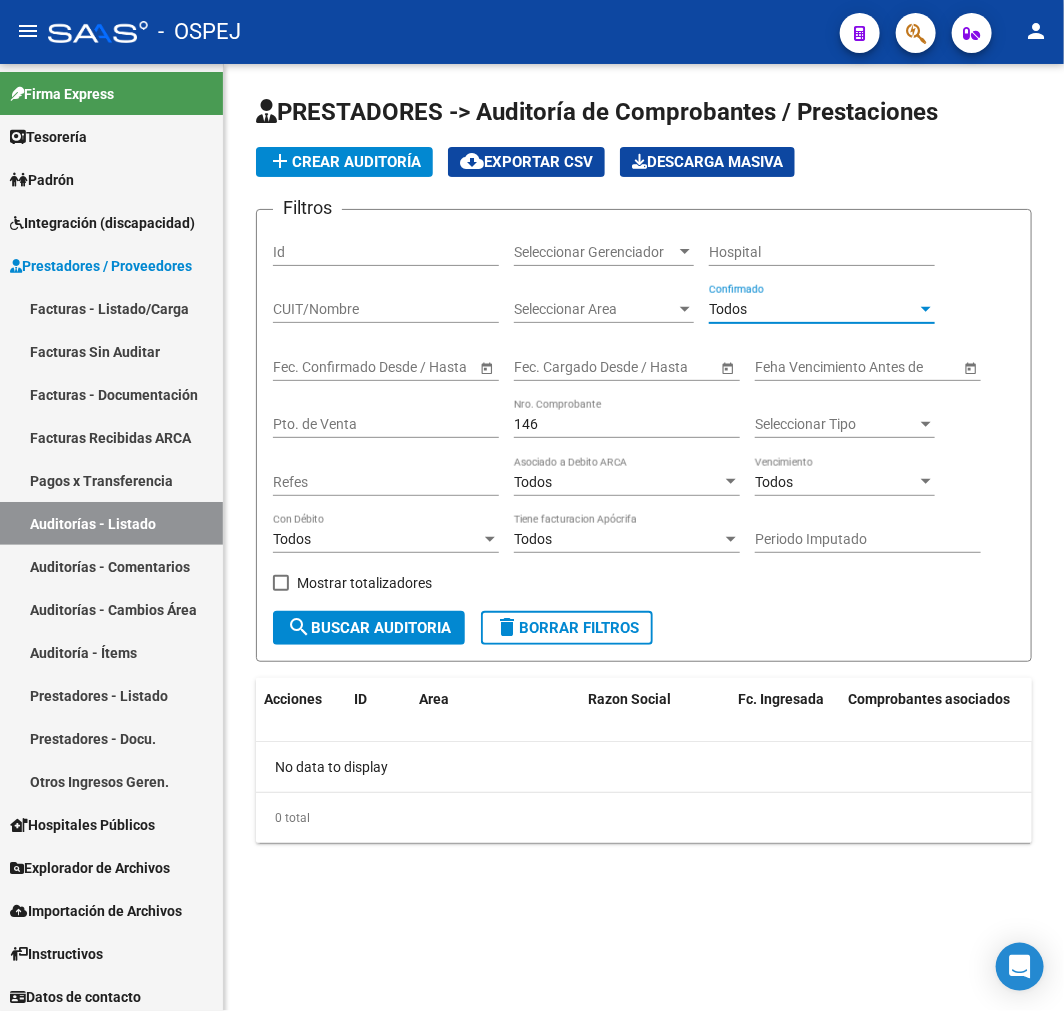 click on "Mostrar totalizadores" 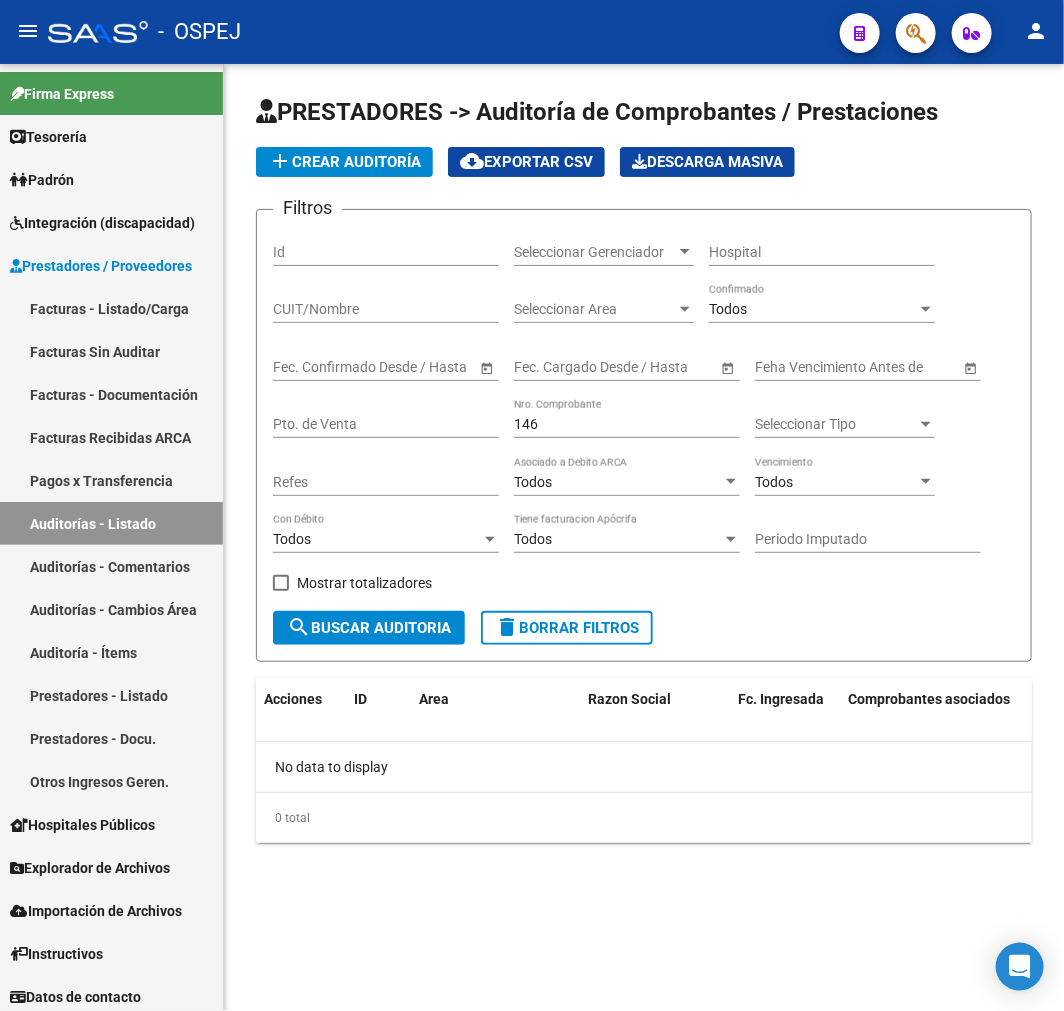 click on "search  Buscar Auditoria" 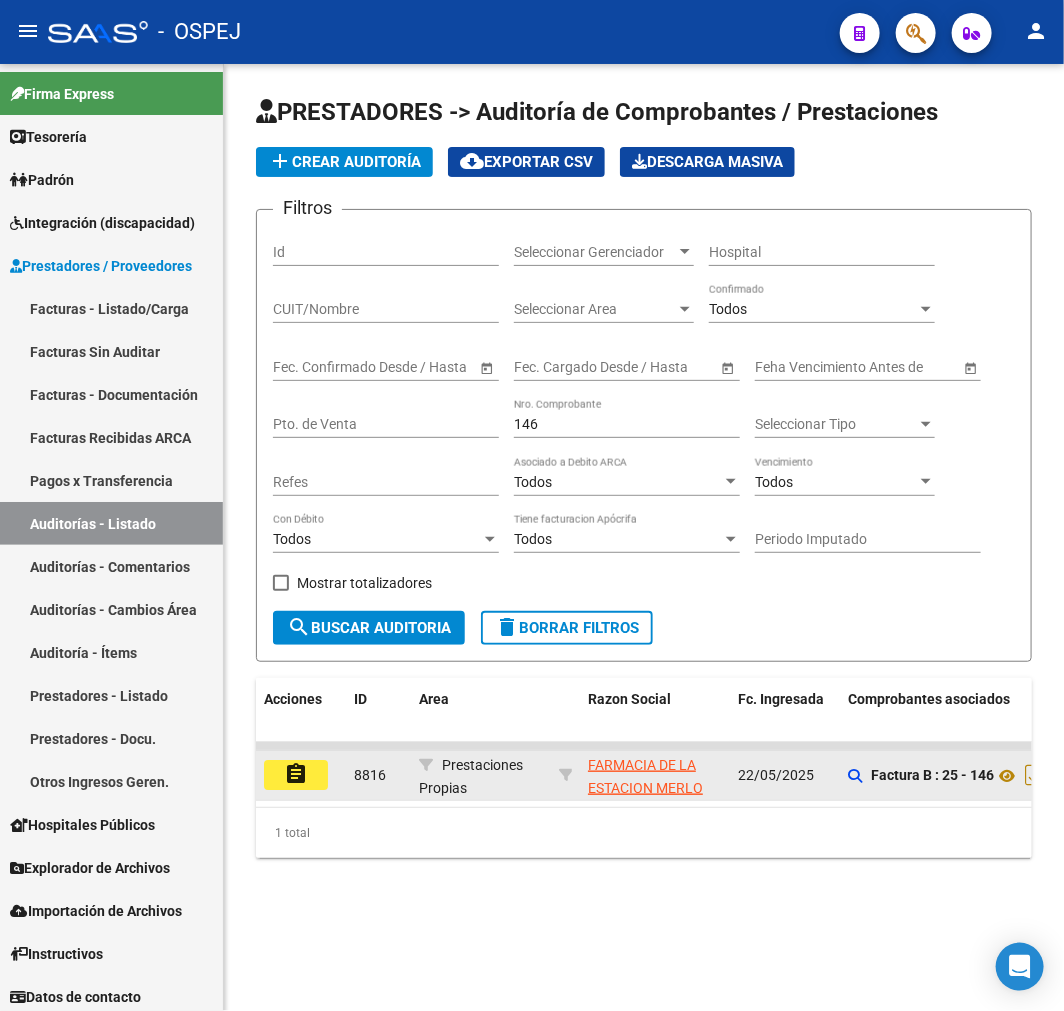 click on "assignment" 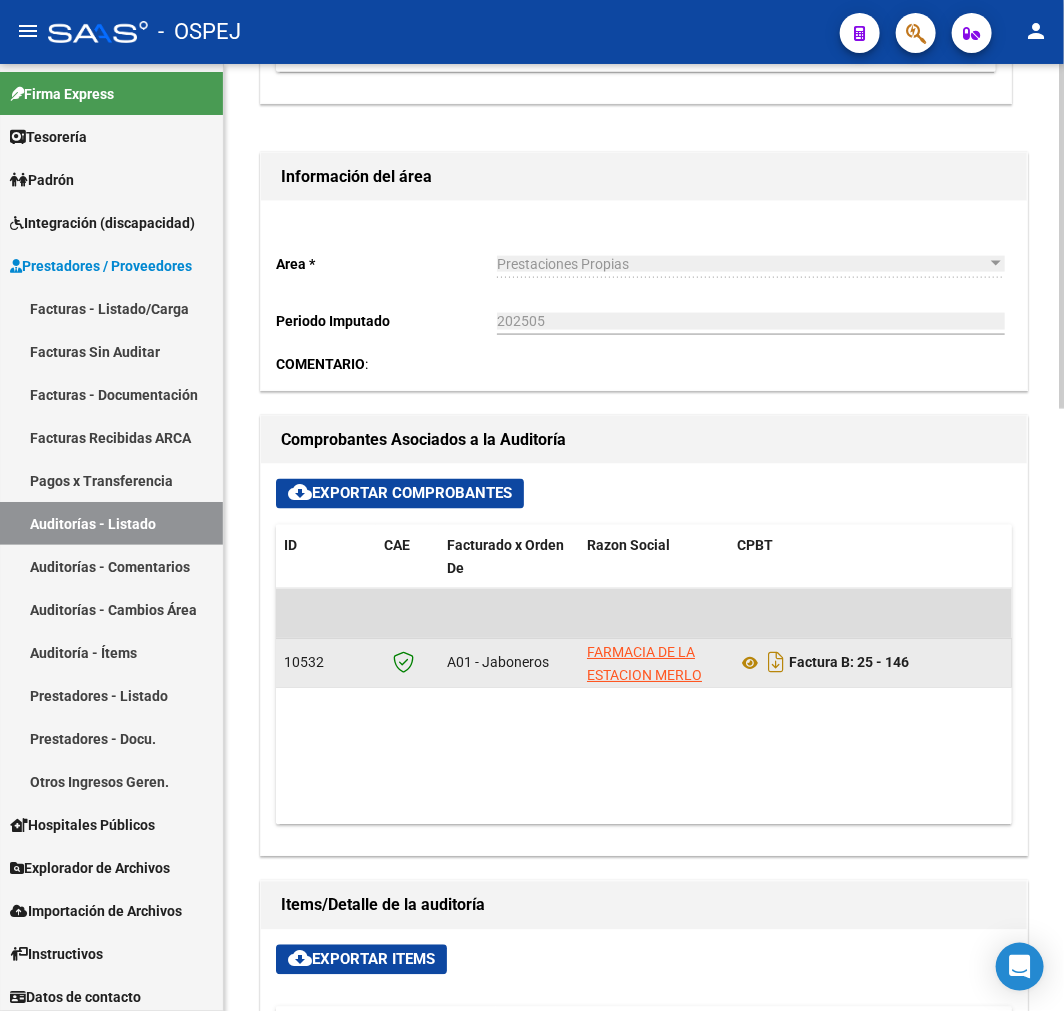 scroll, scrollTop: 1000, scrollLeft: 0, axis: vertical 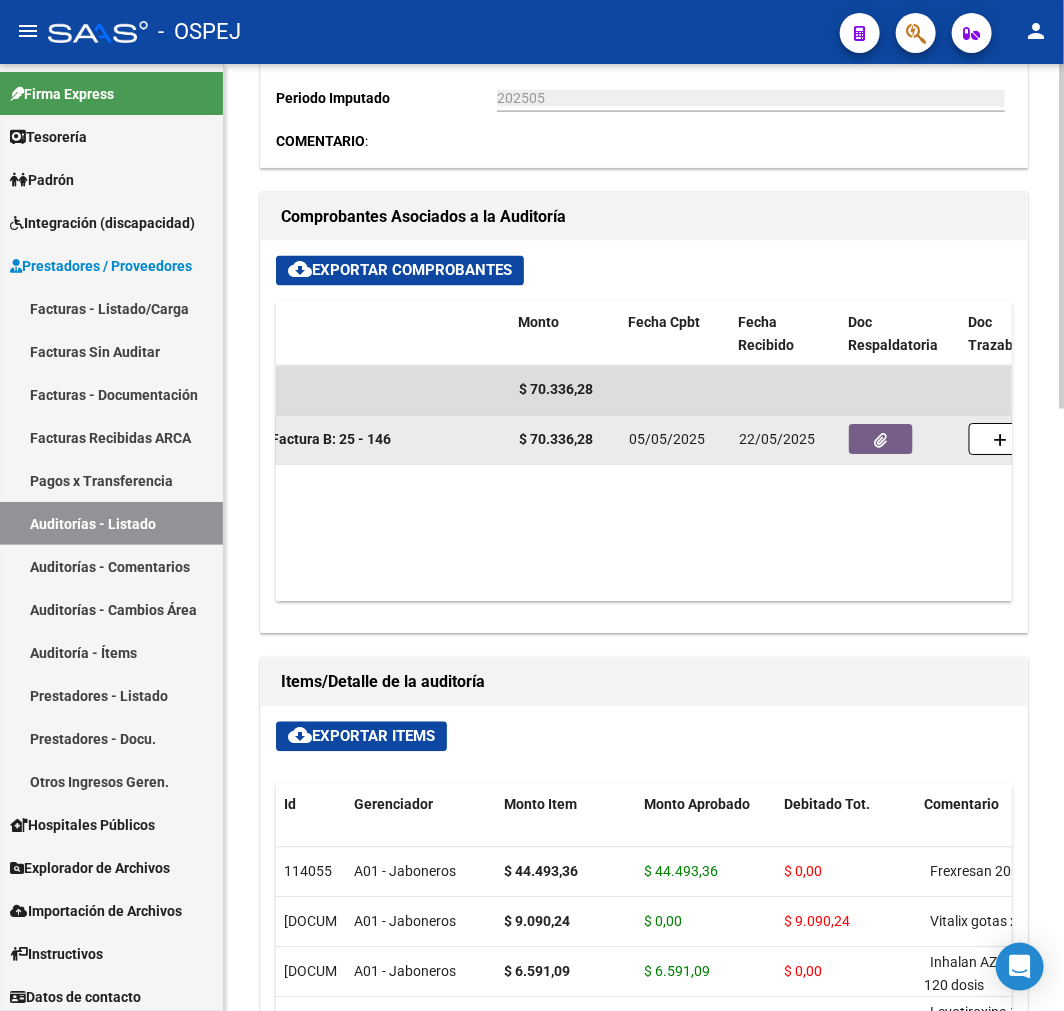 click 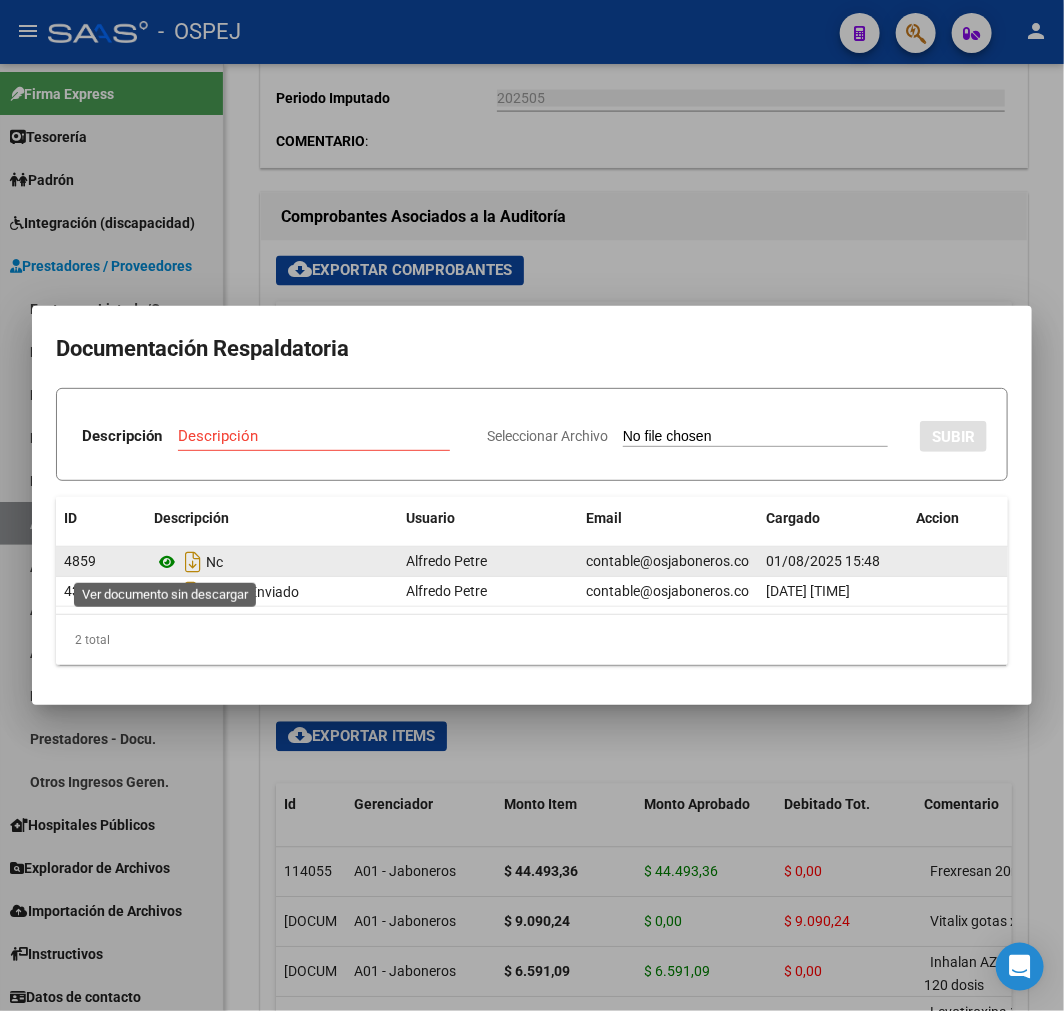 click 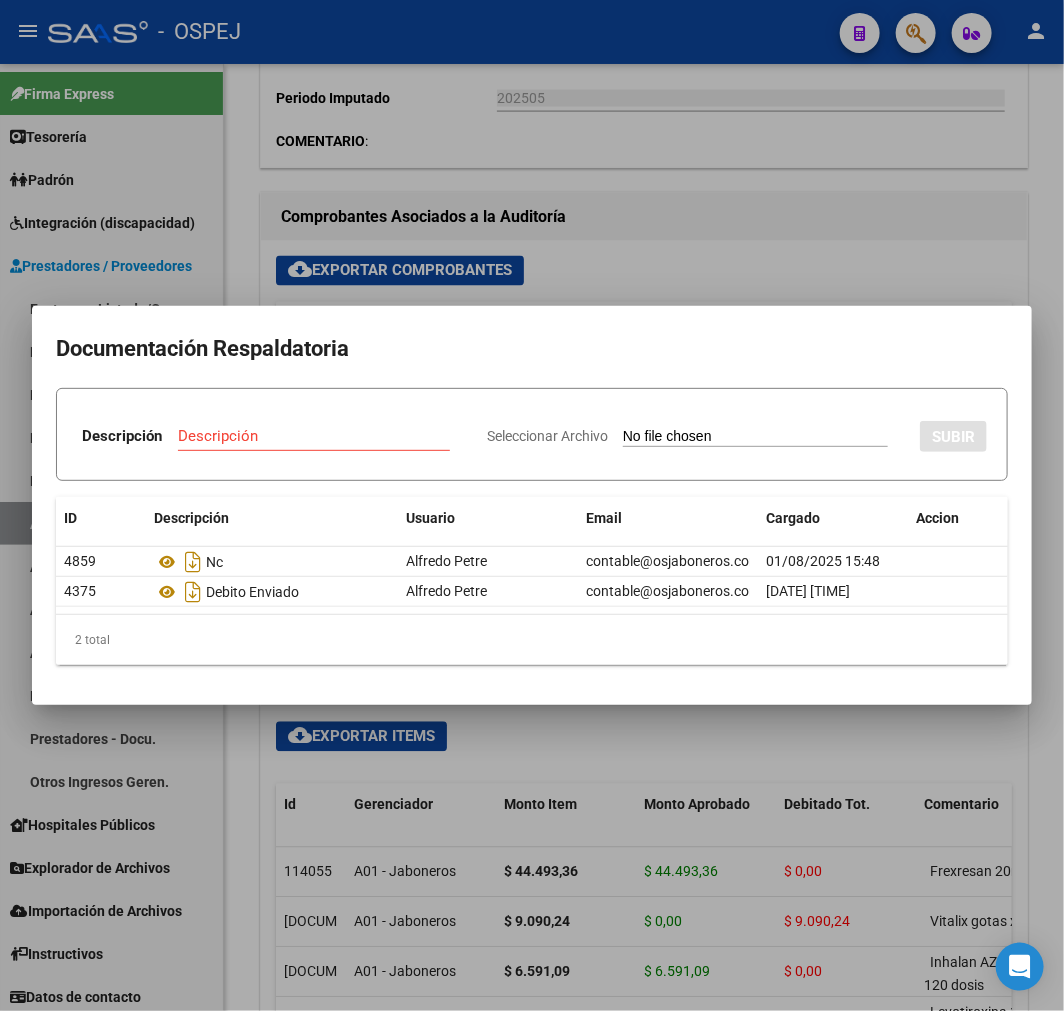 click at bounding box center (532, 505) 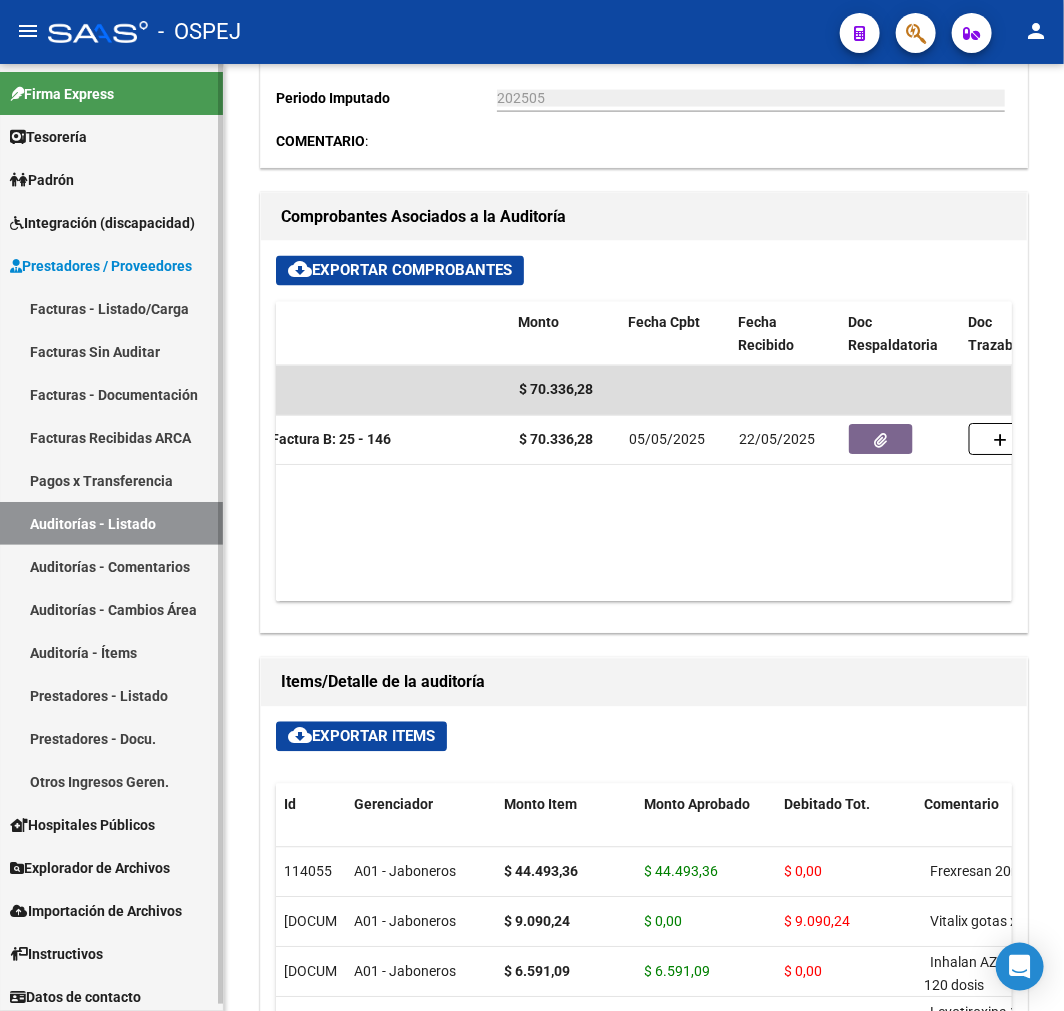 click on "Auditorías - Comentarios" at bounding box center [111, 566] 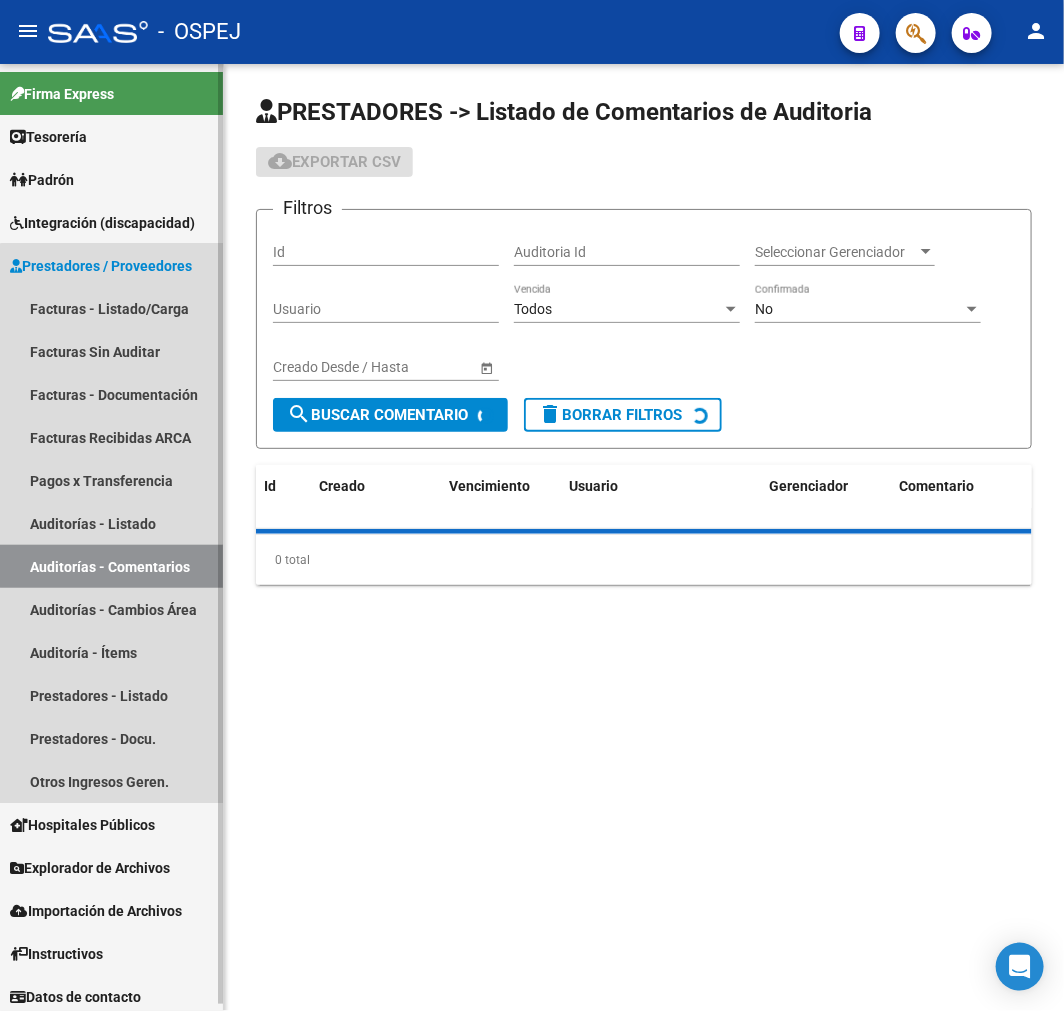 scroll, scrollTop: 0, scrollLeft: 0, axis: both 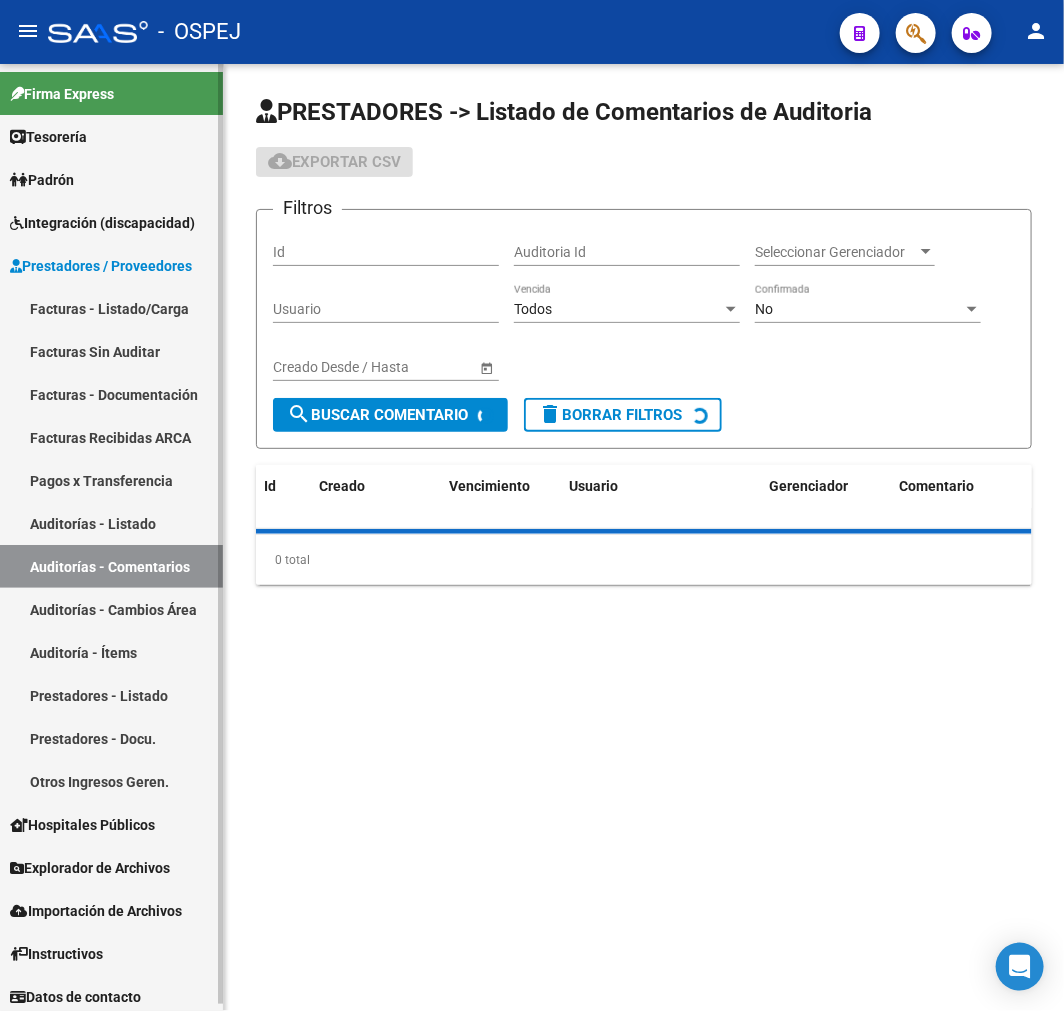 click on "Auditorías - Listado" at bounding box center [111, 523] 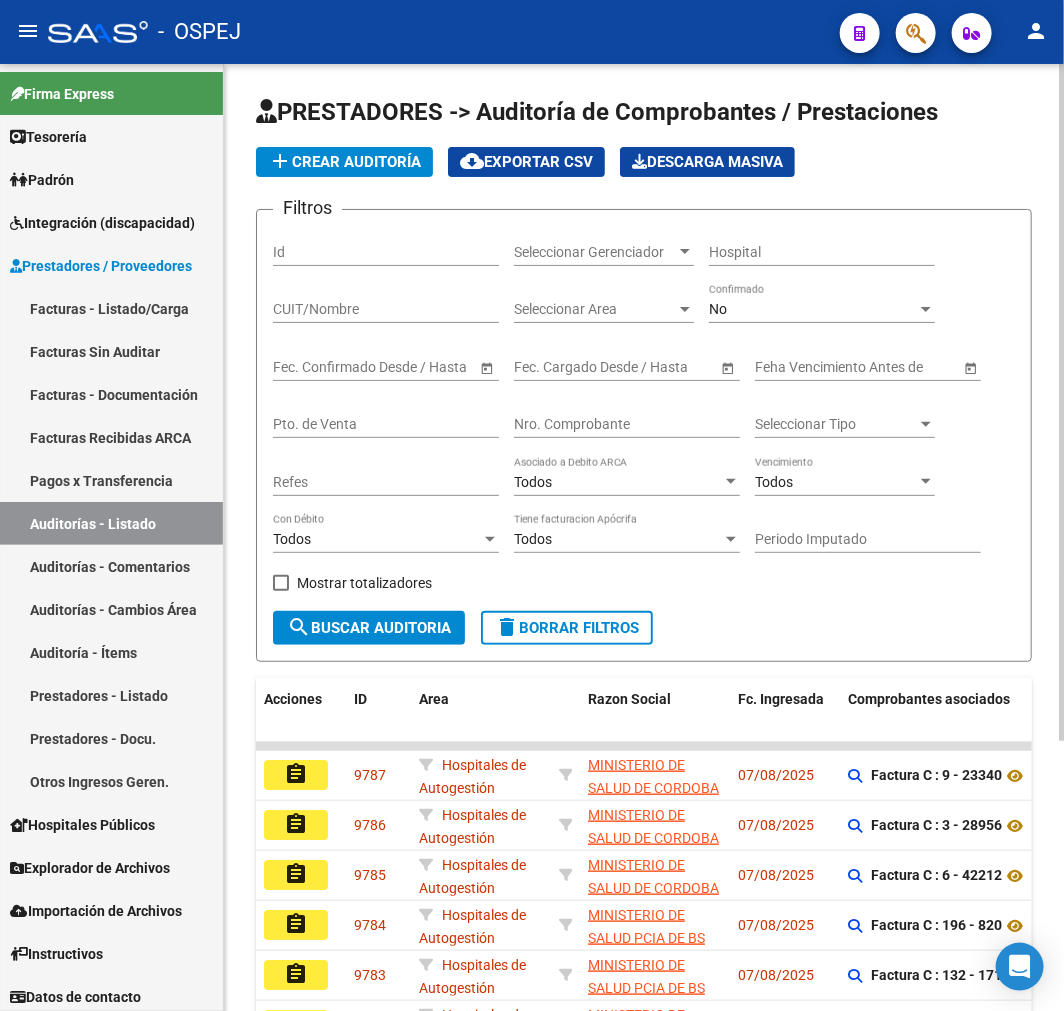 click on "No Confirmado" 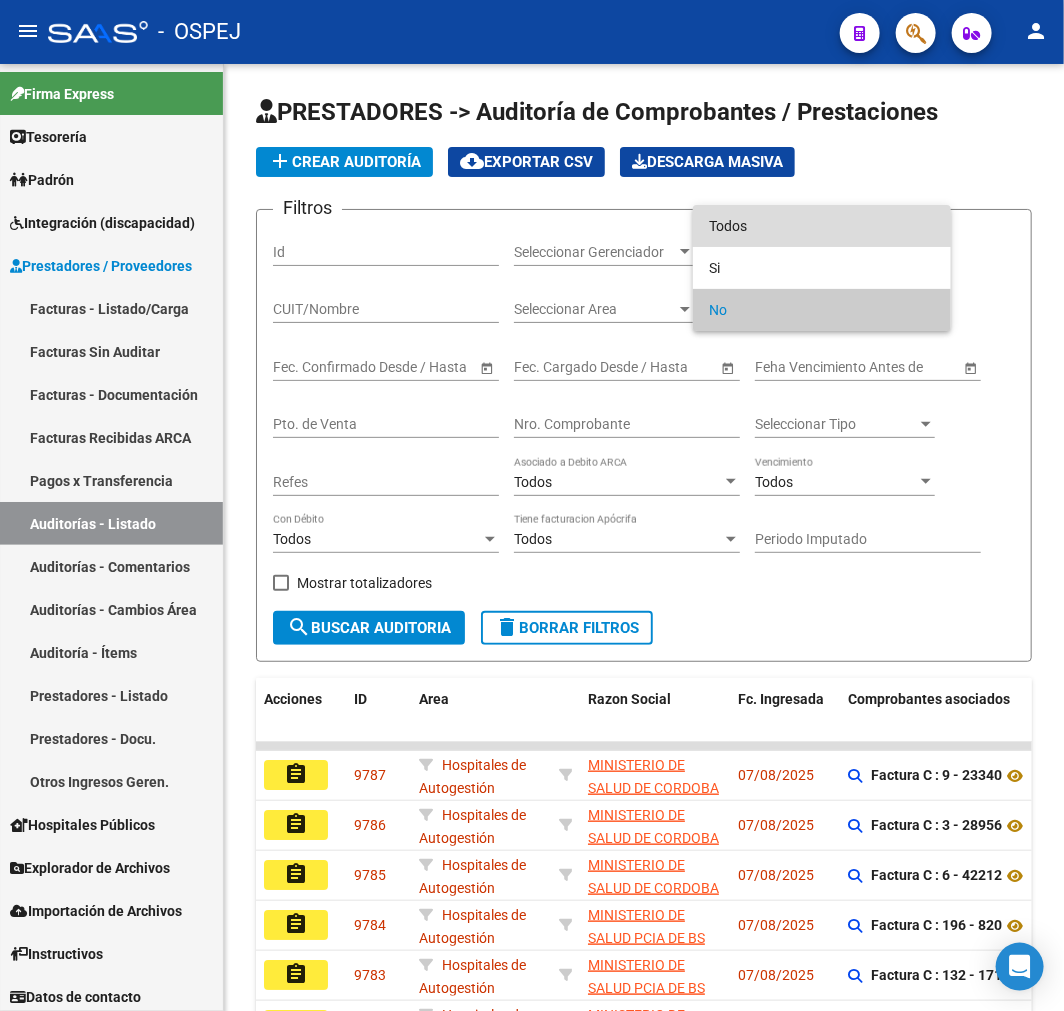 click on "Todos" at bounding box center (822, 226) 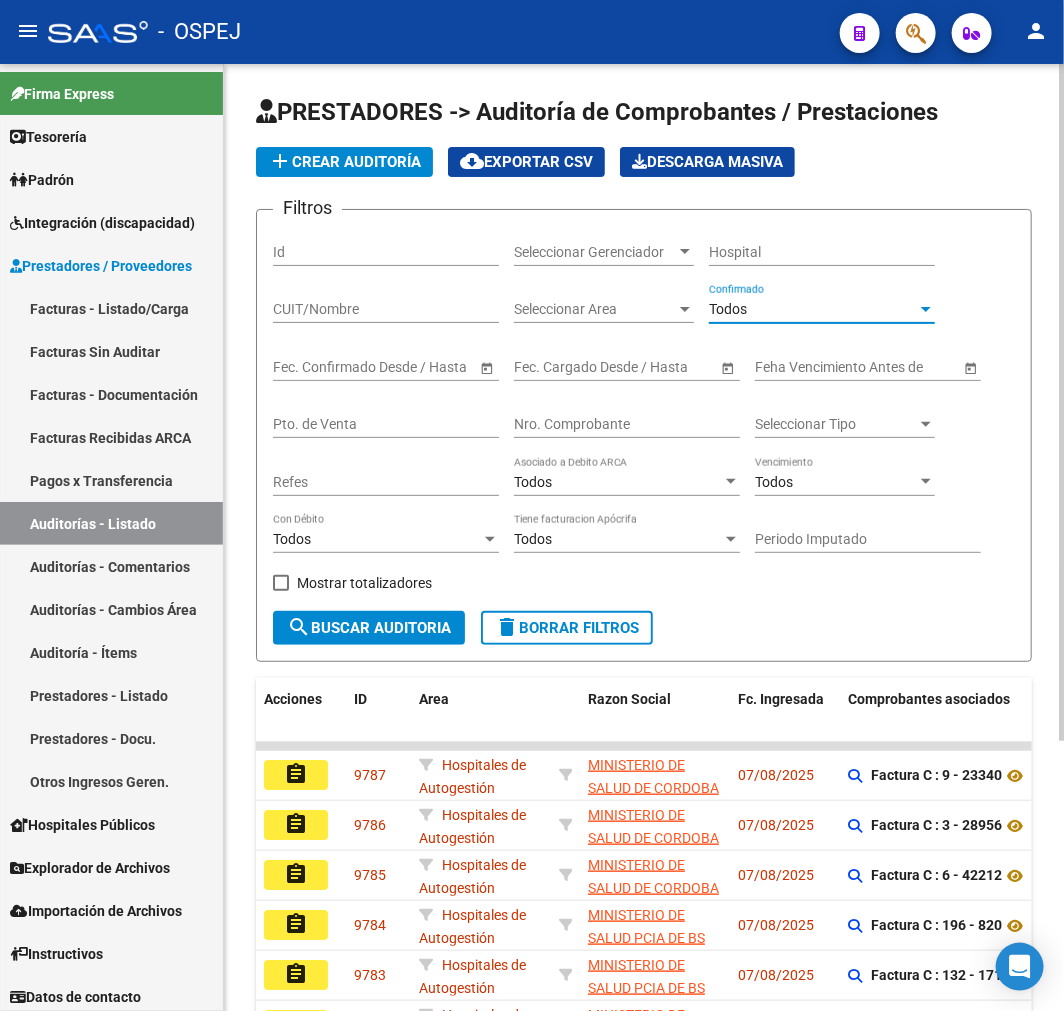 click on "Nro. Comprobante" 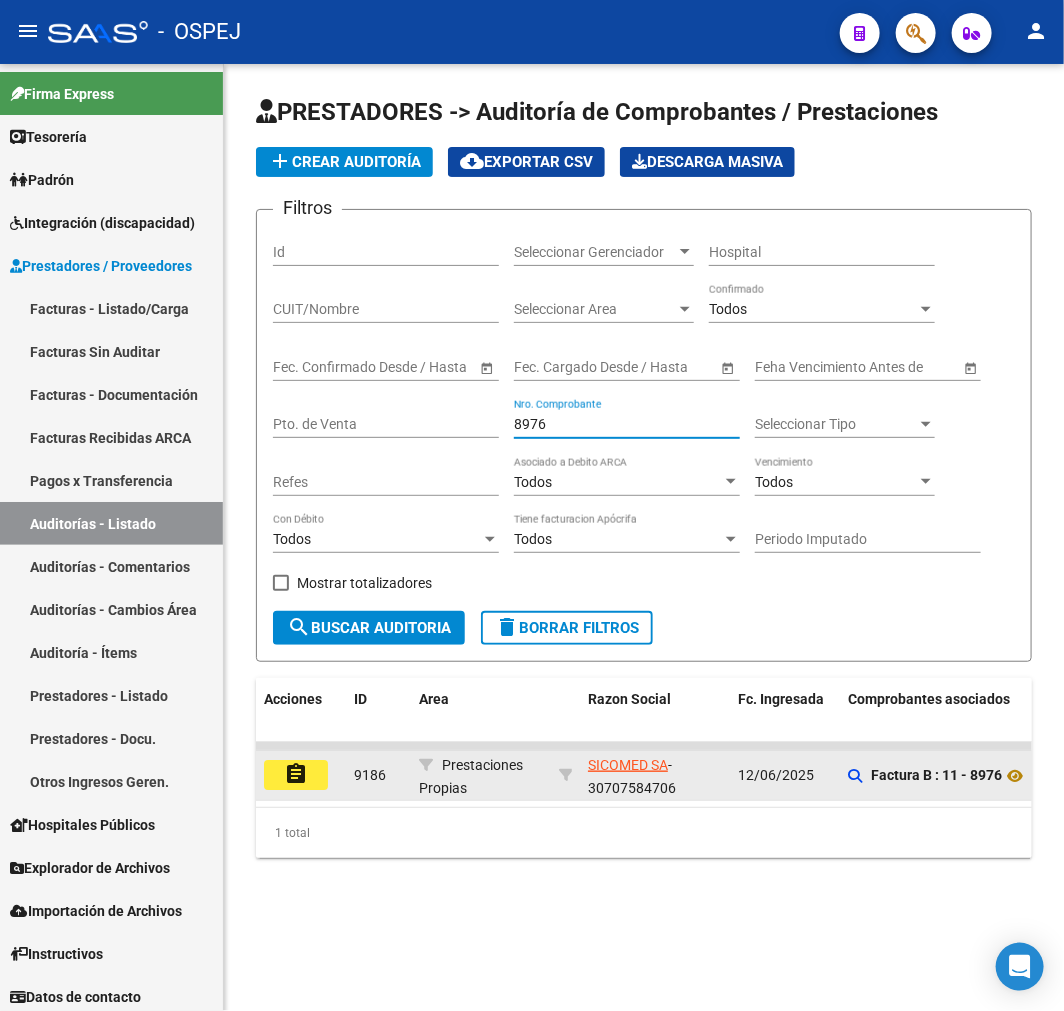 type on "8976" 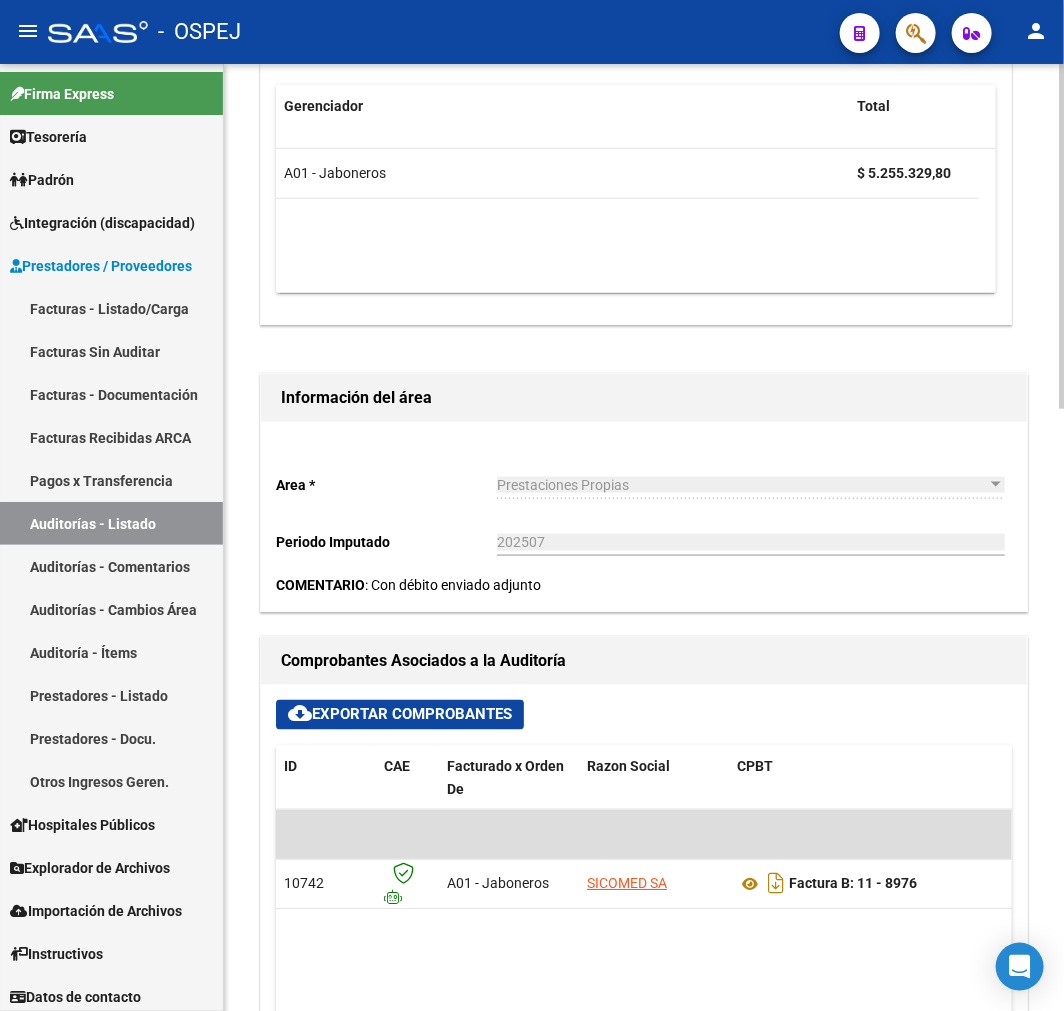scroll, scrollTop: 777, scrollLeft: 0, axis: vertical 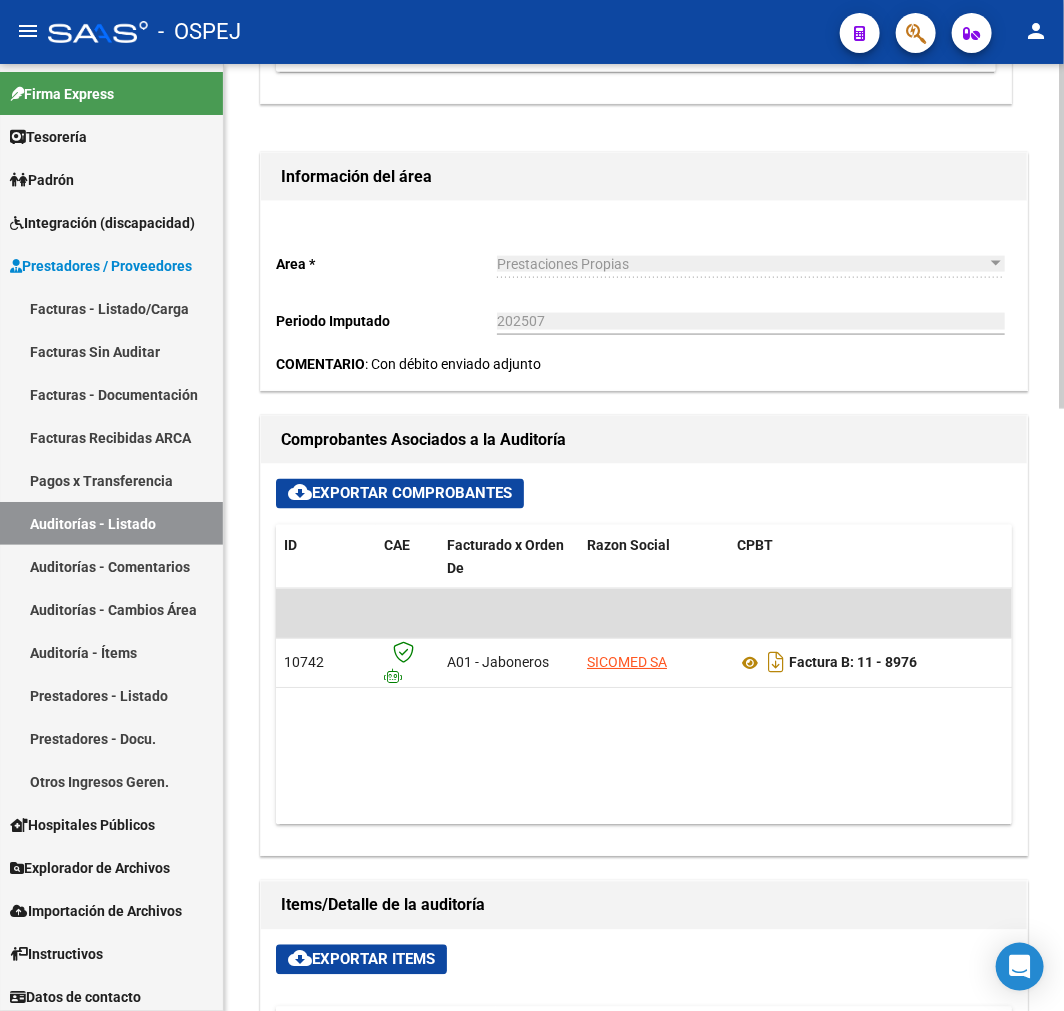 drag, startPoint x: 423, startPoint y: 828, endPoint x: 523, endPoint y: 823, distance: 100.12492 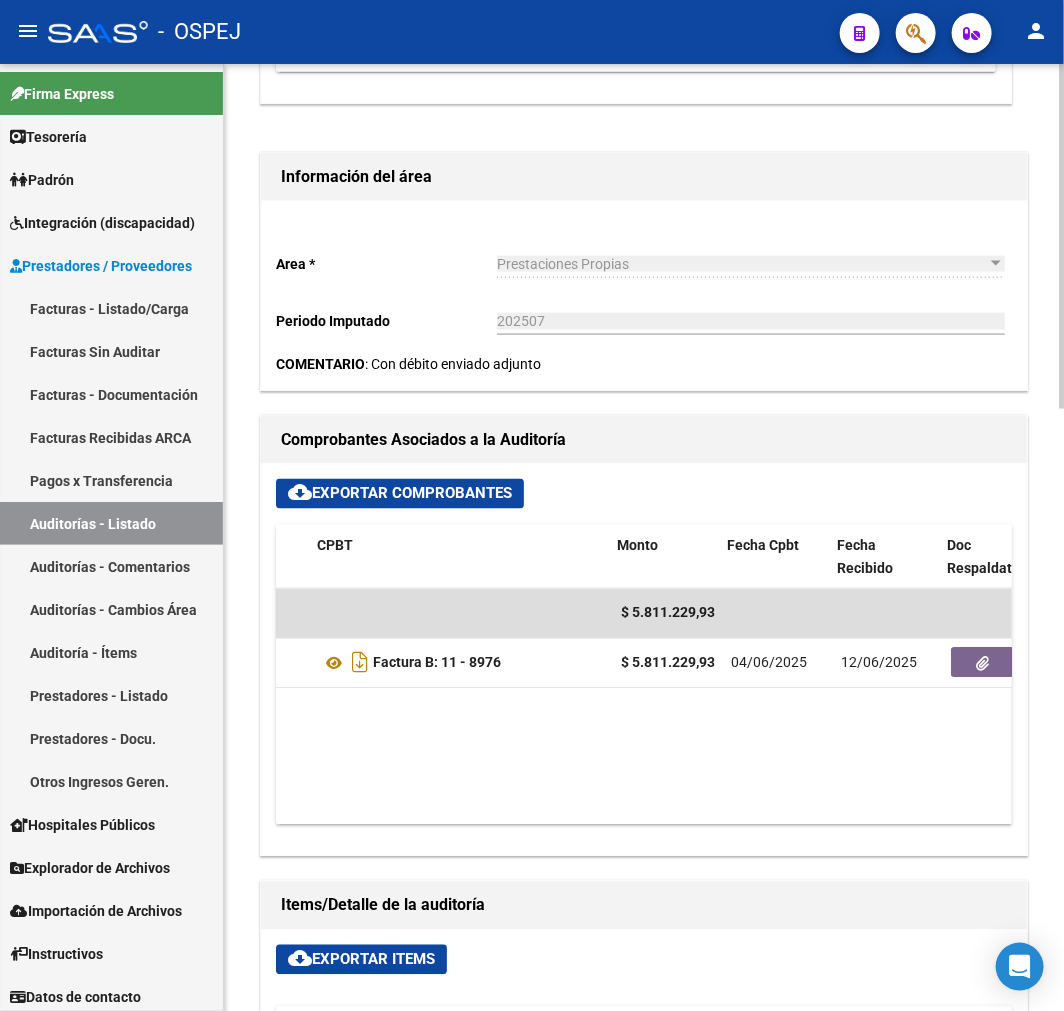 scroll, scrollTop: 0, scrollLeft: 420, axis: horizontal 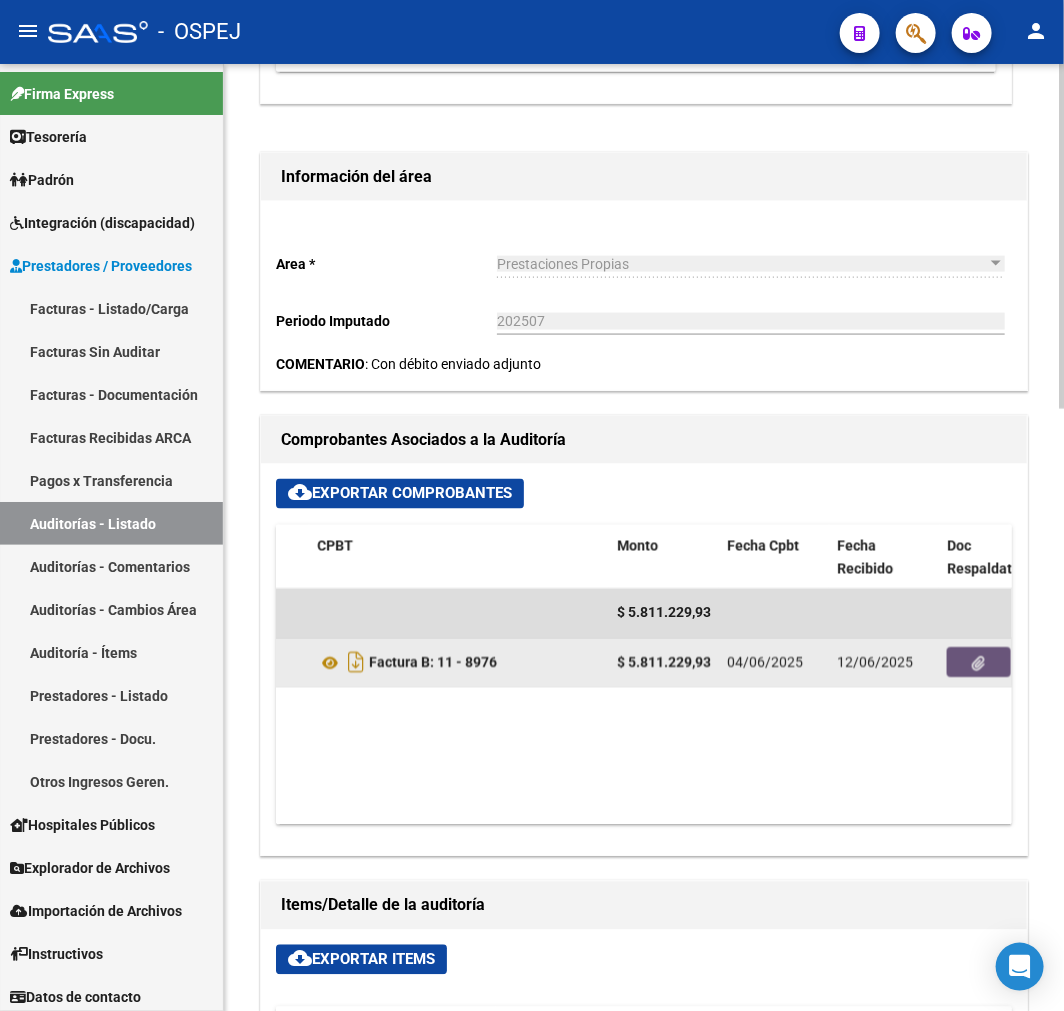click 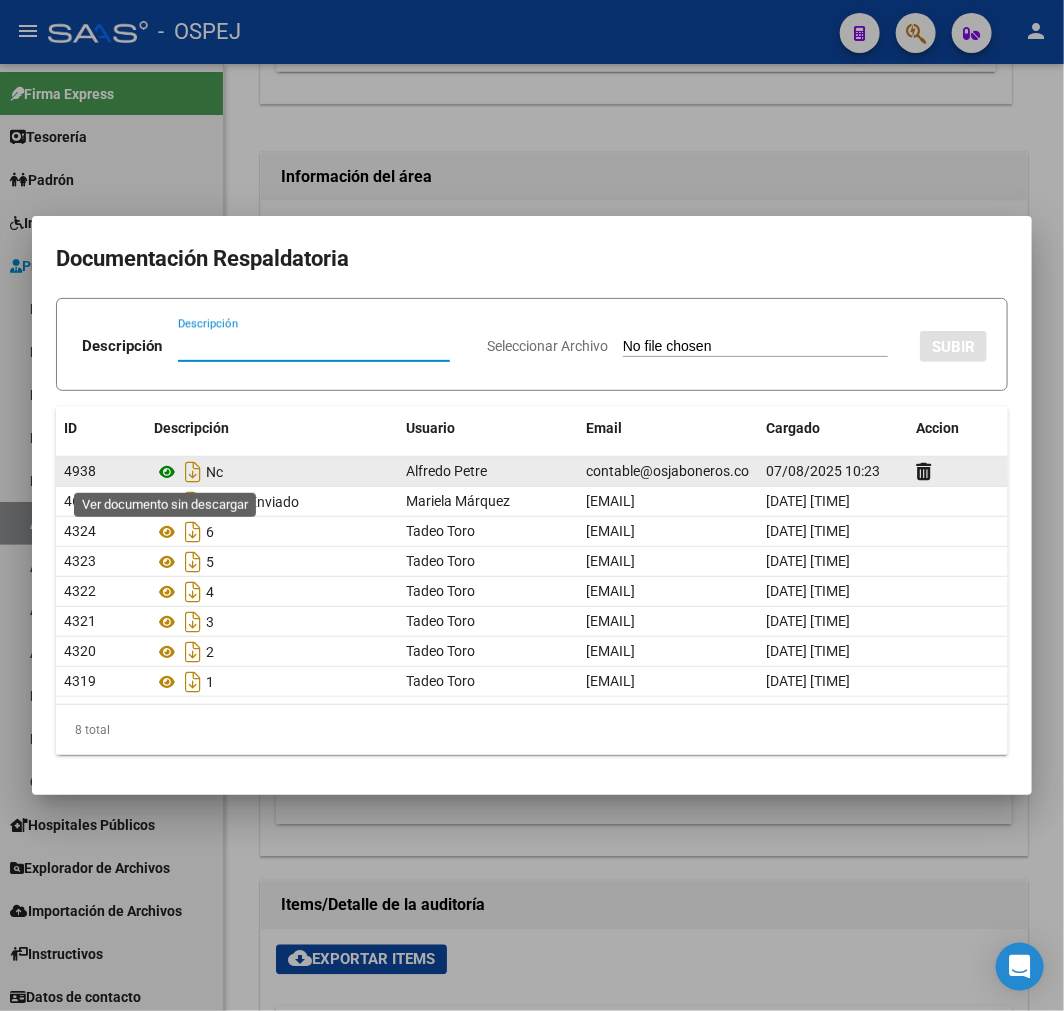 click 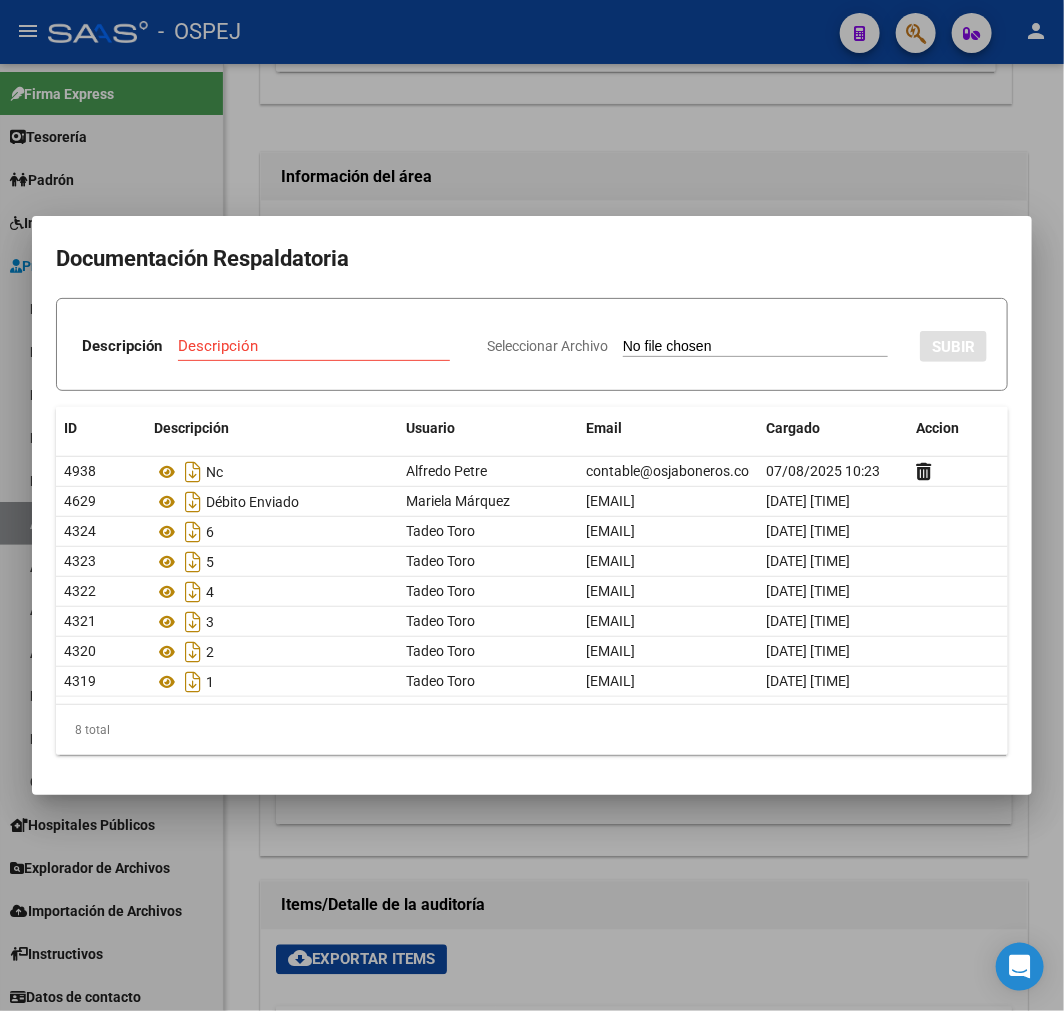 click at bounding box center (532, 505) 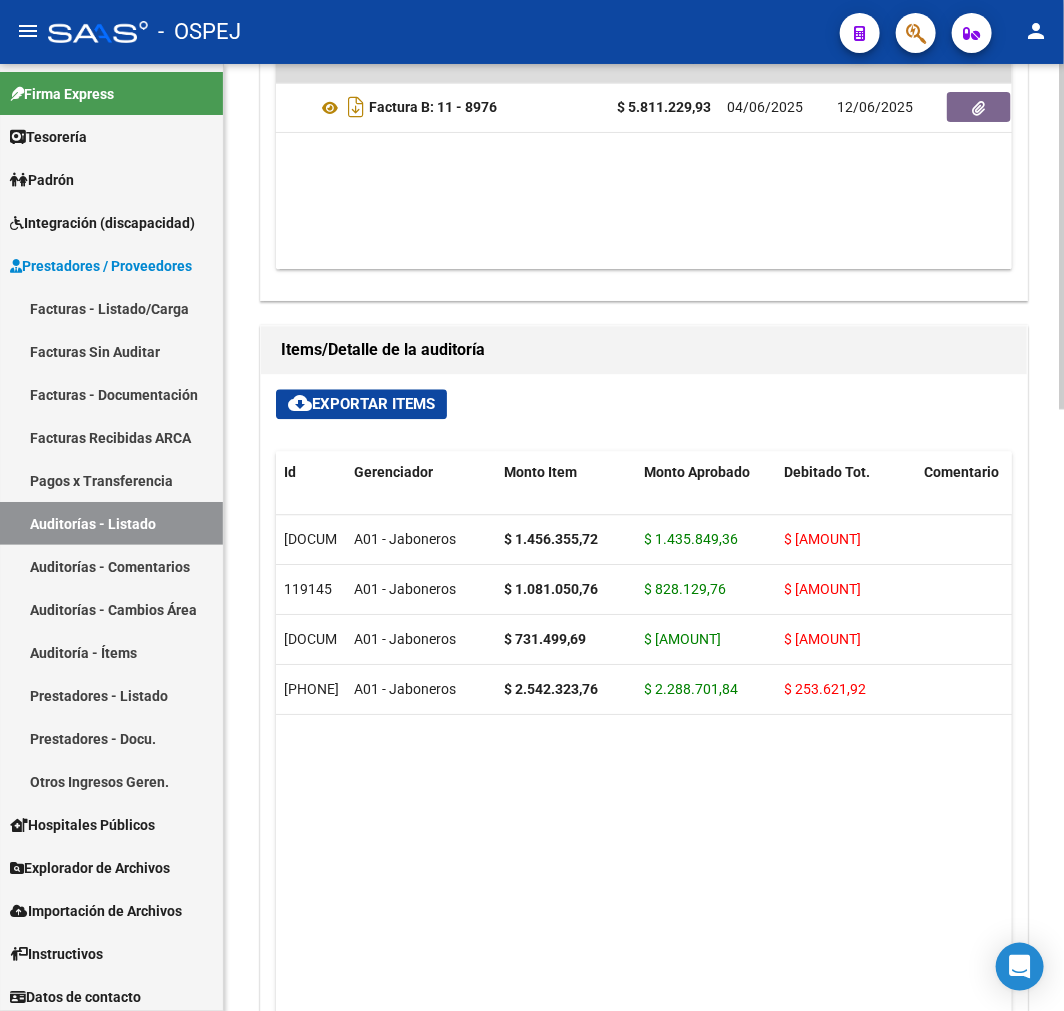 scroll, scrollTop: 1655, scrollLeft: 0, axis: vertical 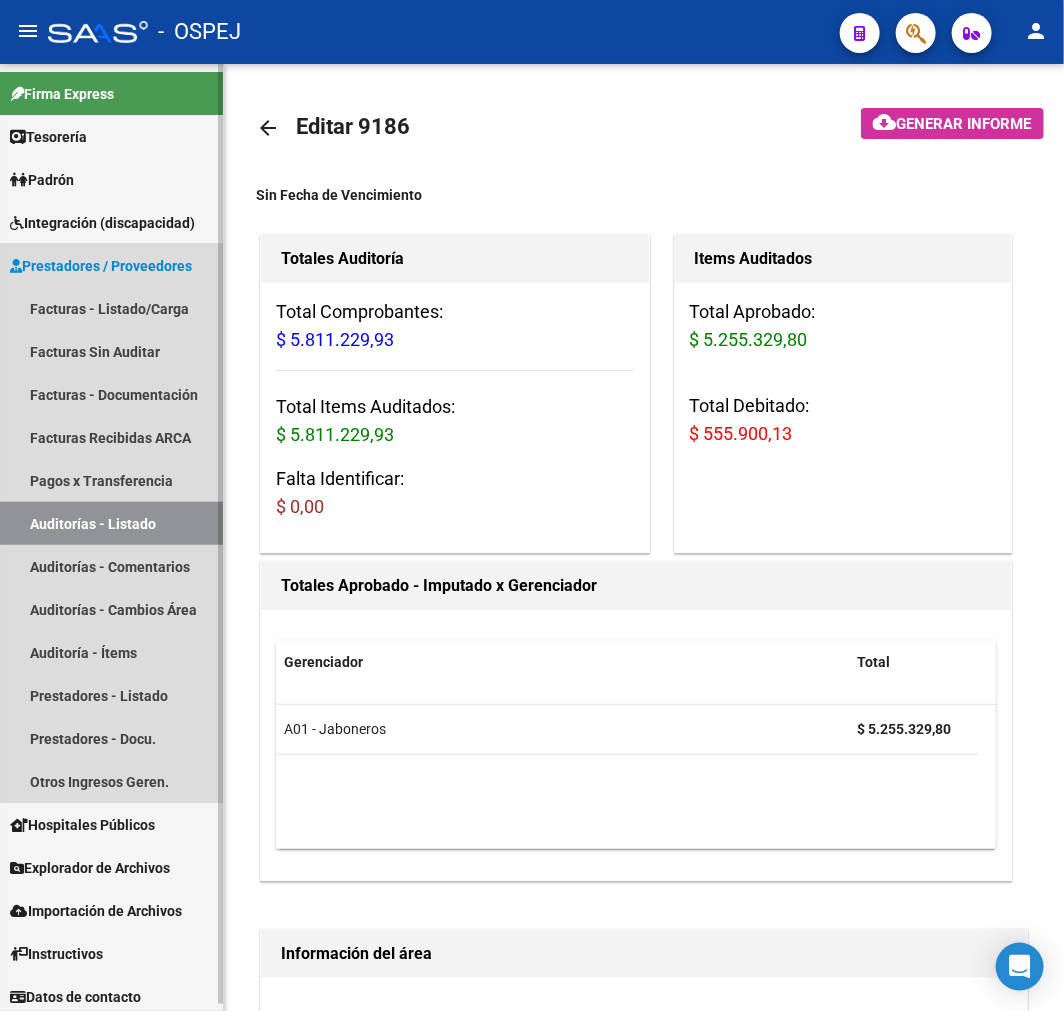 click on "Auditorías - Listado" at bounding box center (111, 523) 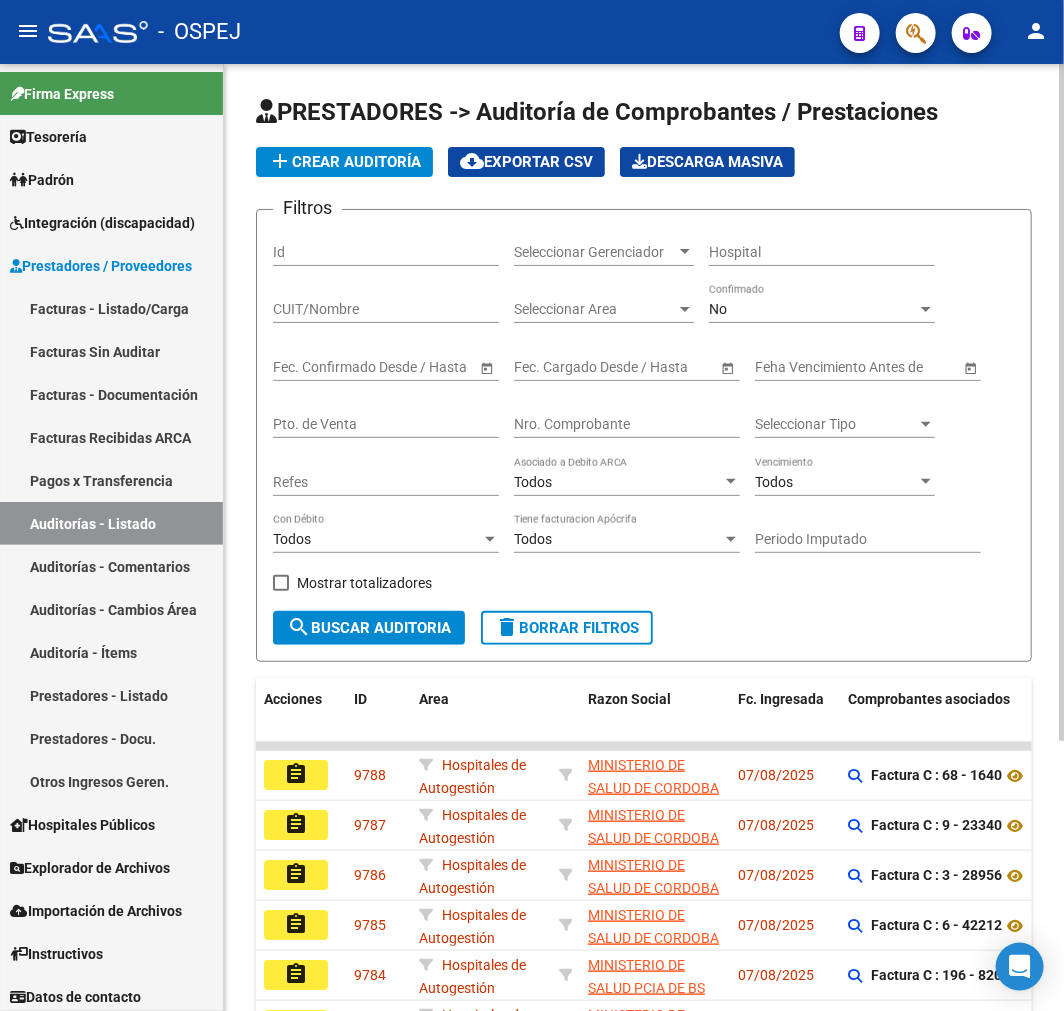 scroll, scrollTop: 111, scrollLeft: 0, axis: vertical 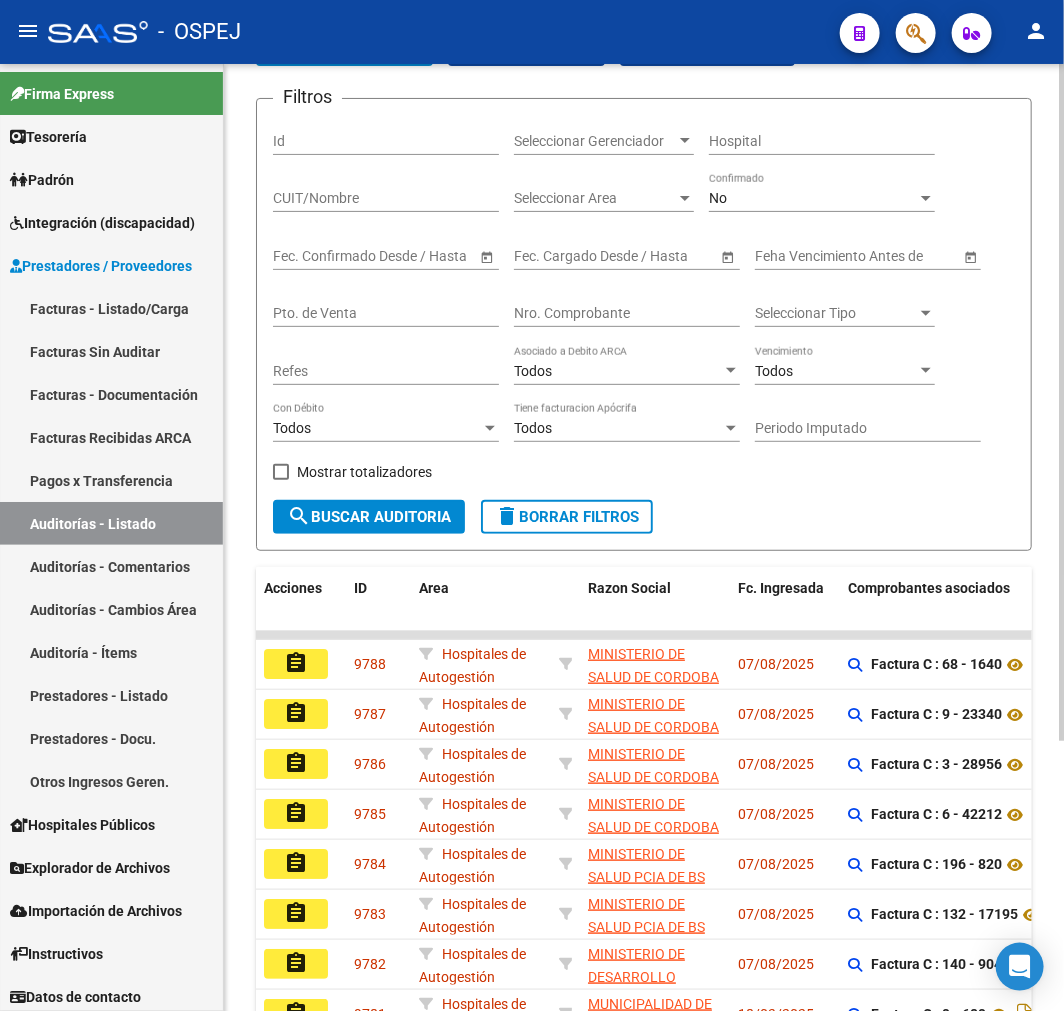 click on "No Confirmado" 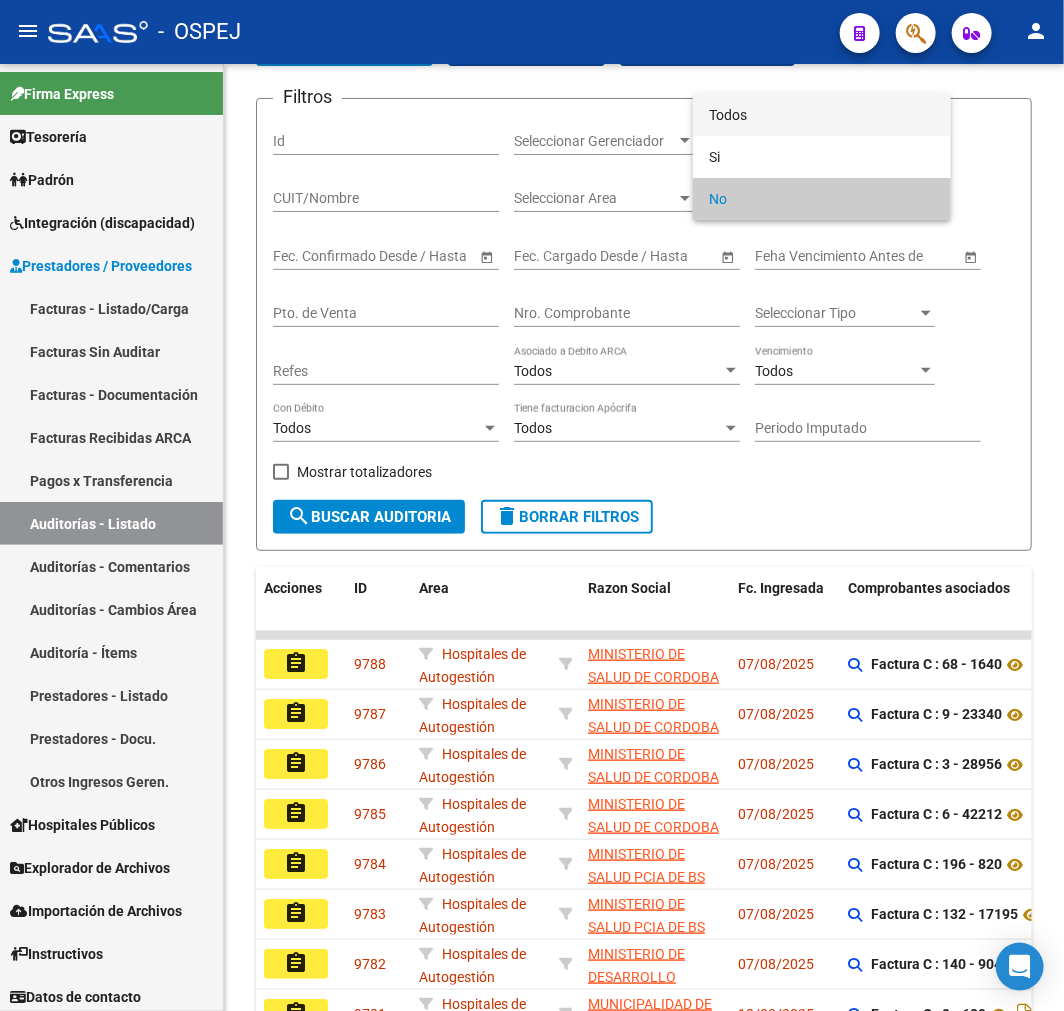 click on "Todos" at bounding box center [822, 115] 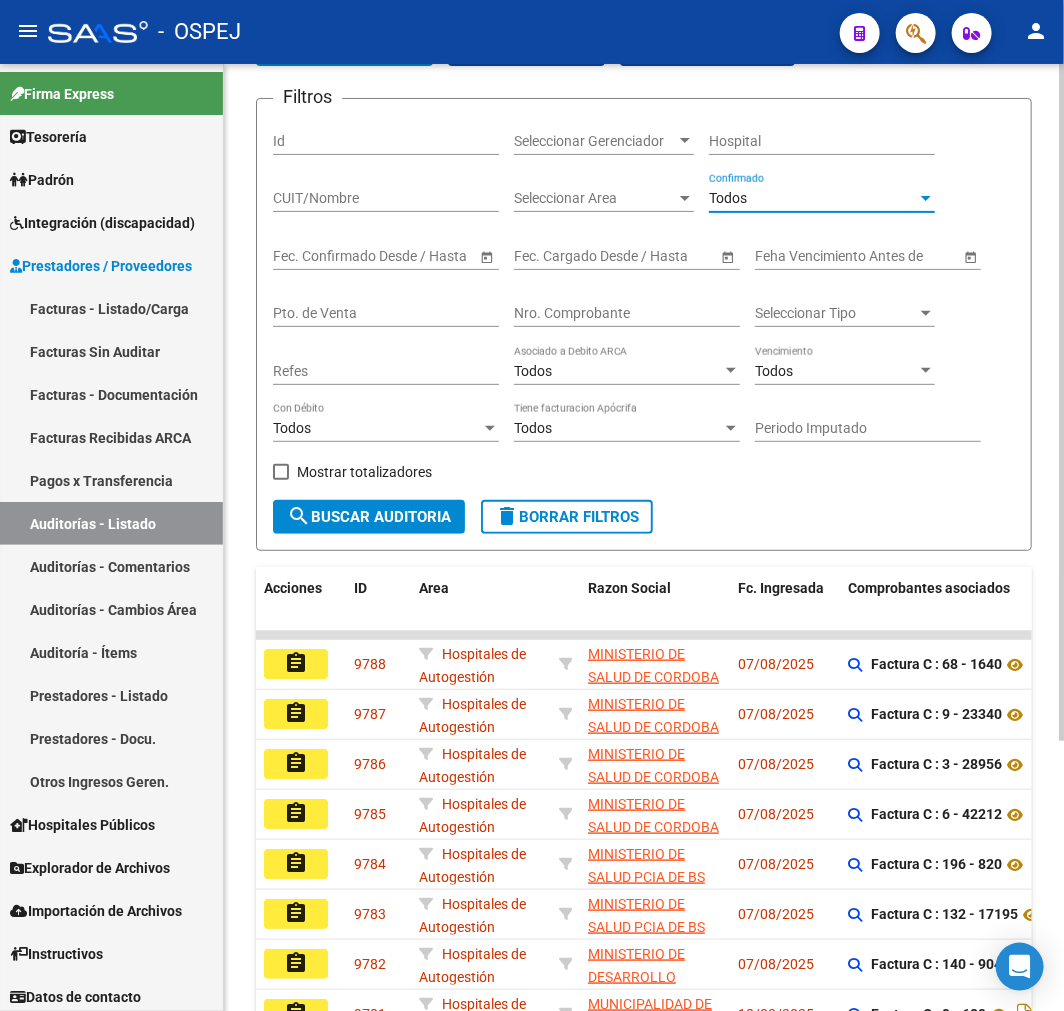 click on "Nro. Comprobante" at bounding box center (627, 313) 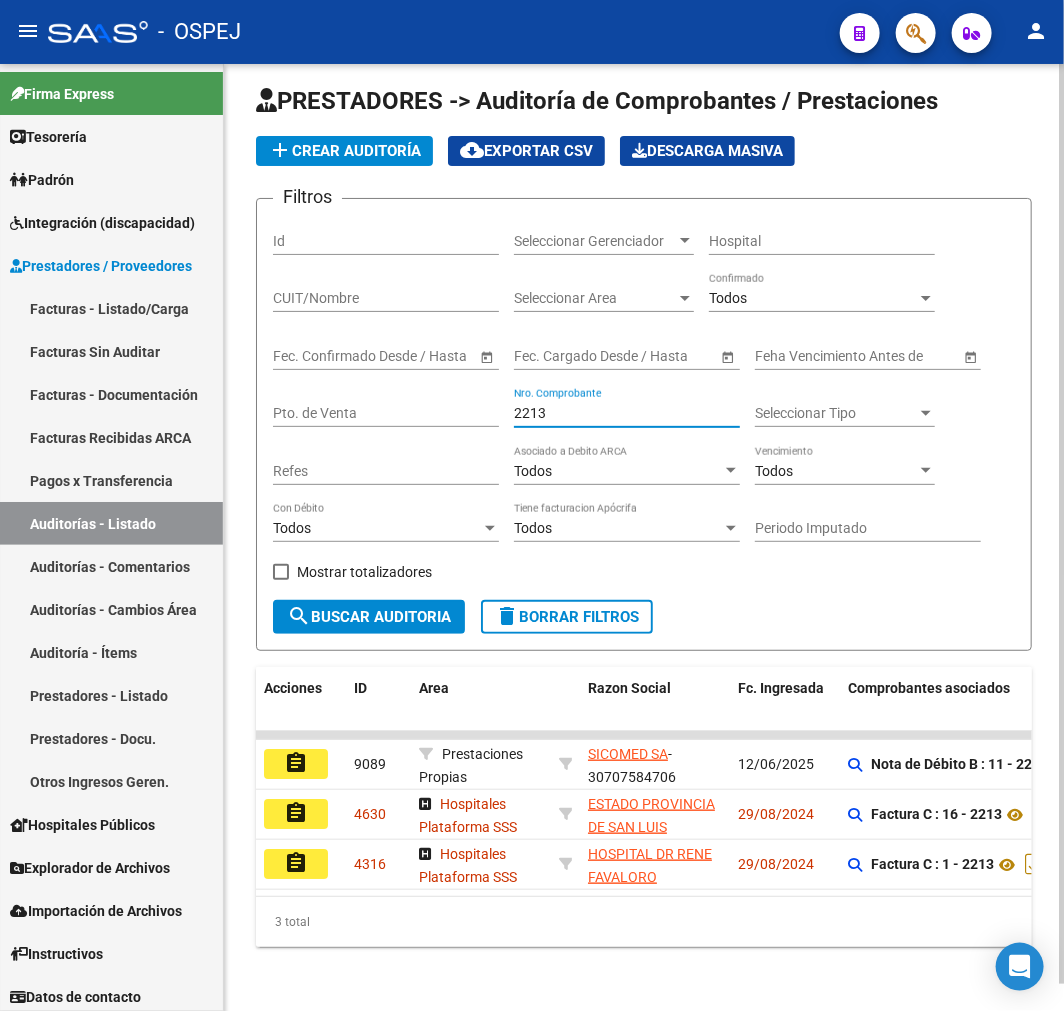 scroll, scrollTop: 28, scrollLeft: 0, axis: vertical 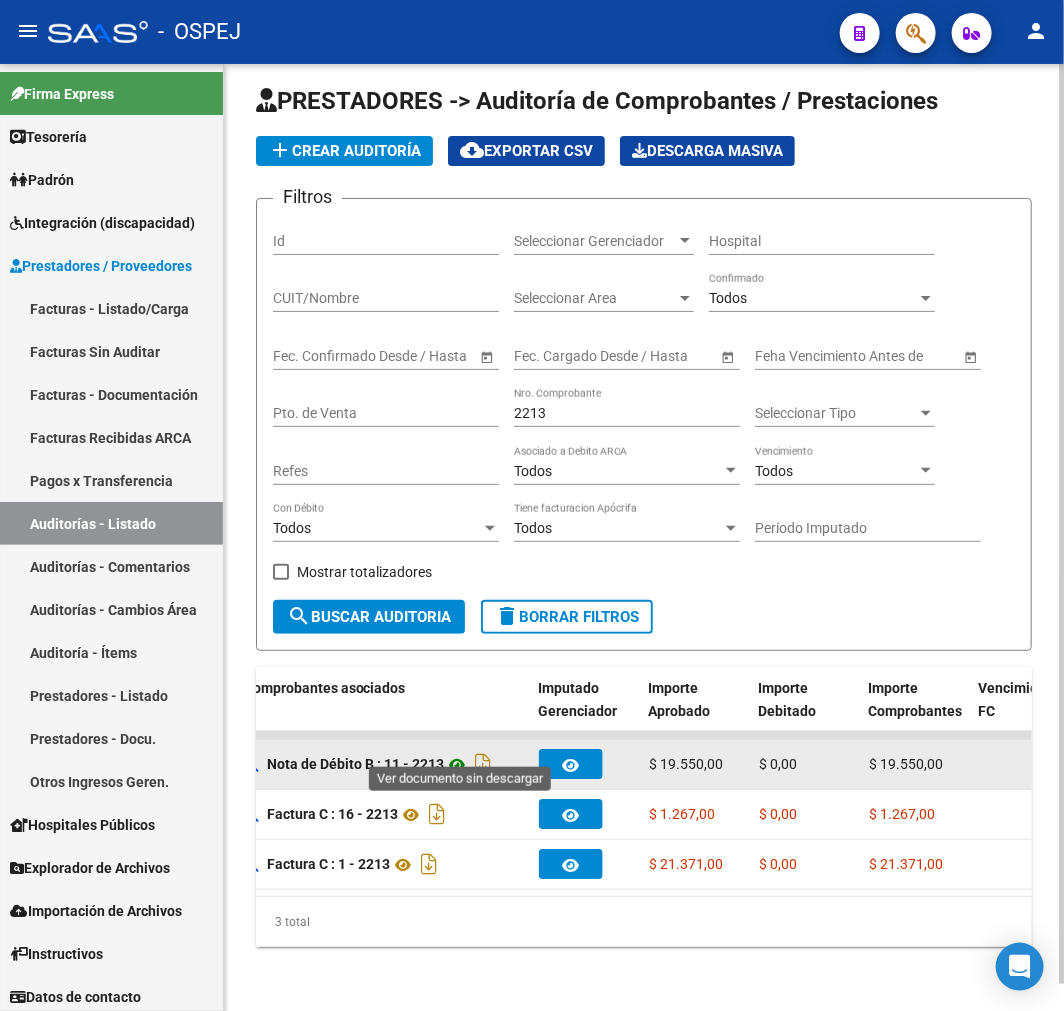 click 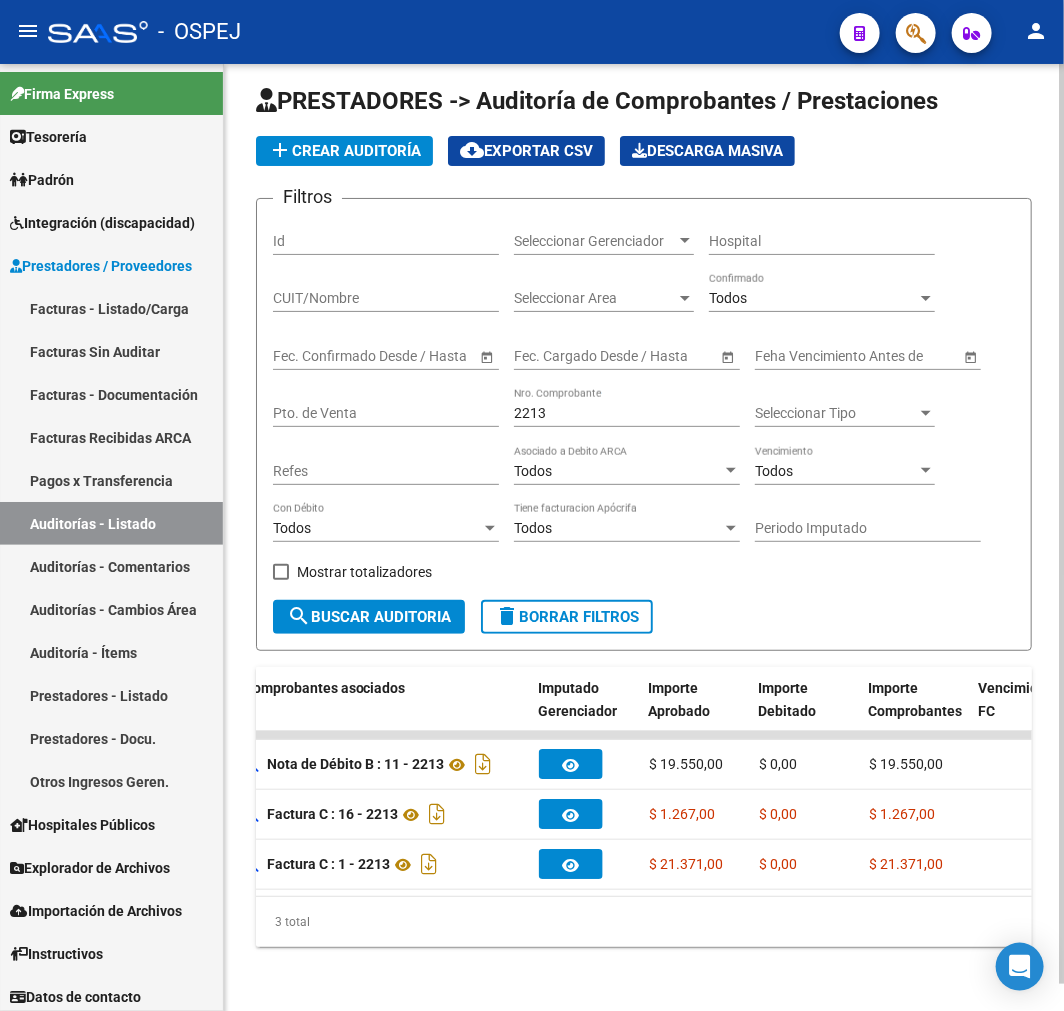 click on "2213" at bounding box center [627, 413] 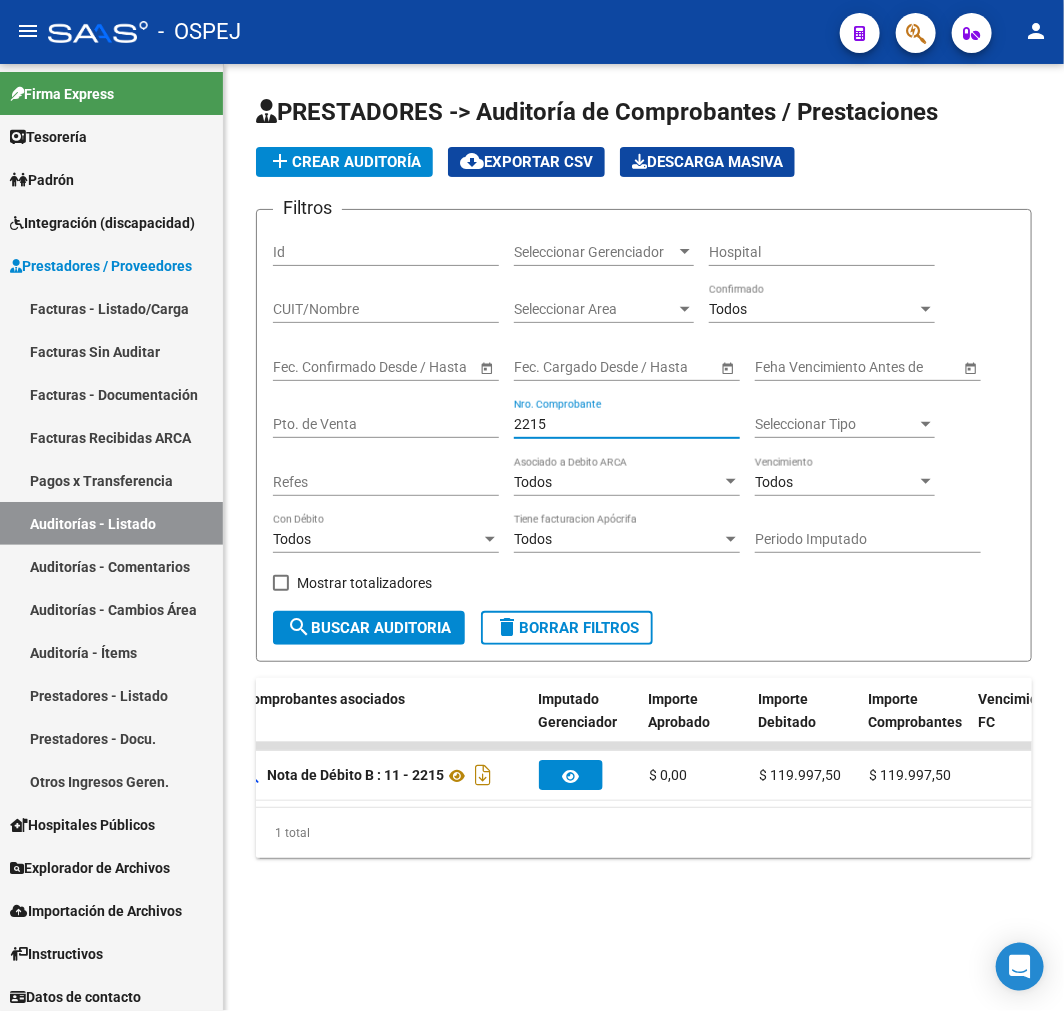 scroll, scrollTop: 0, scrollLeft: 0, axis: both 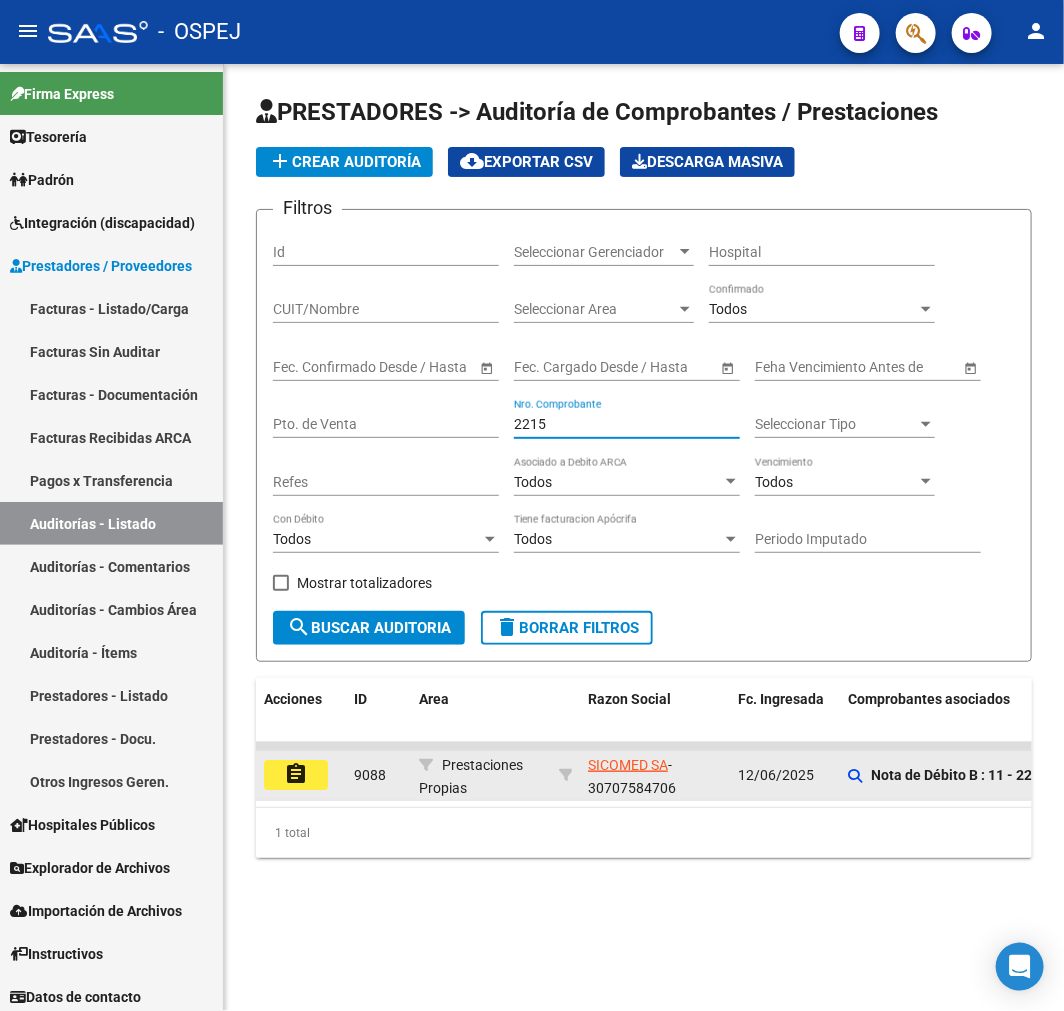 type on "2215" 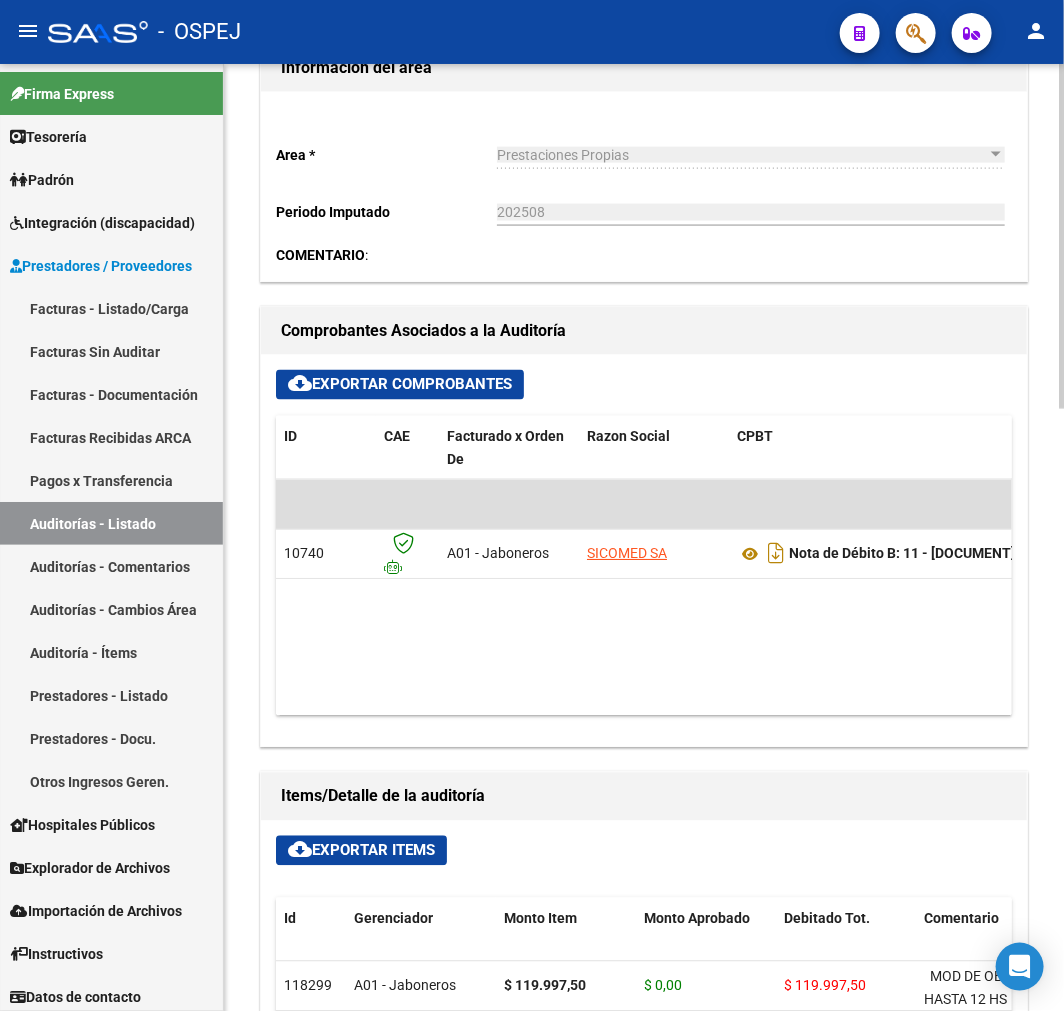 scroll, scrollTop: 888, scrollLeft: 0, axis: vertical 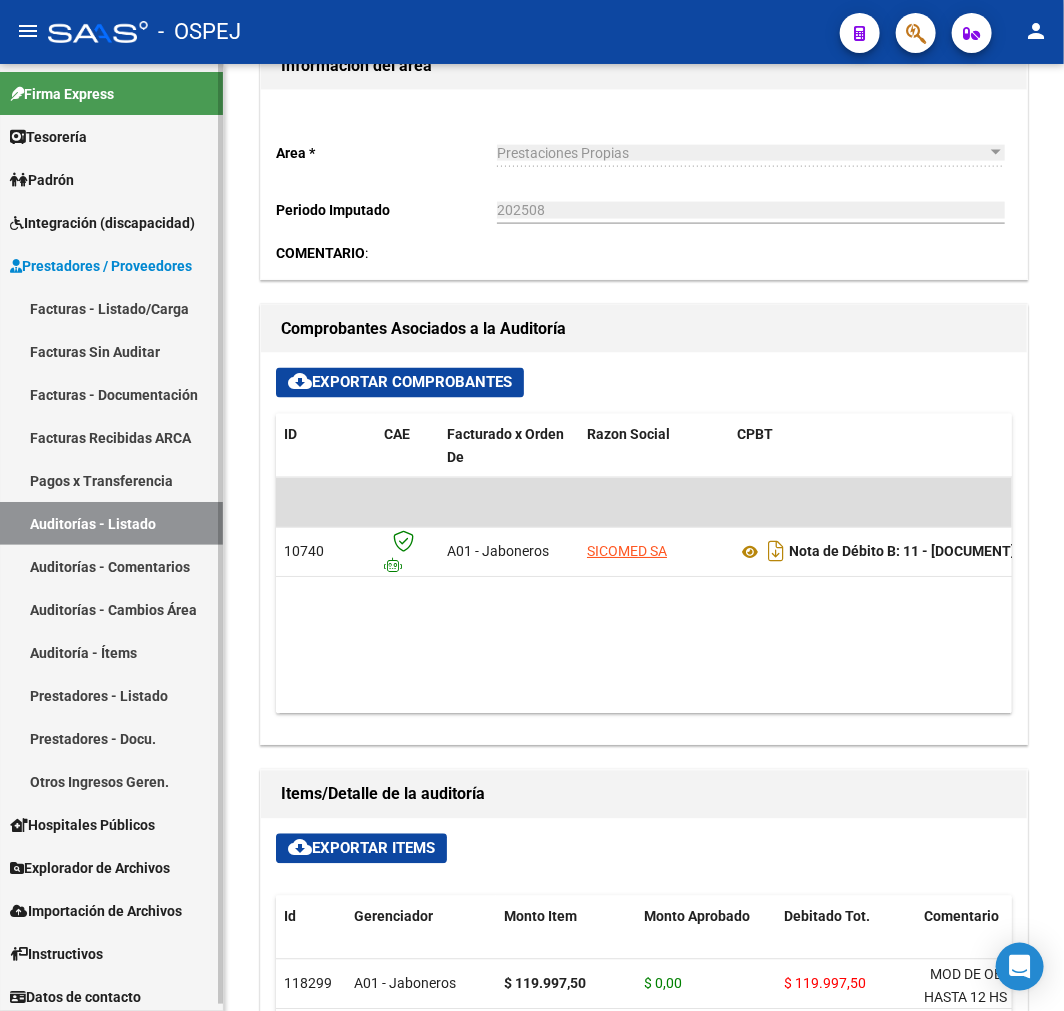 click on "Tesorería" at bounding box center (111, 136) 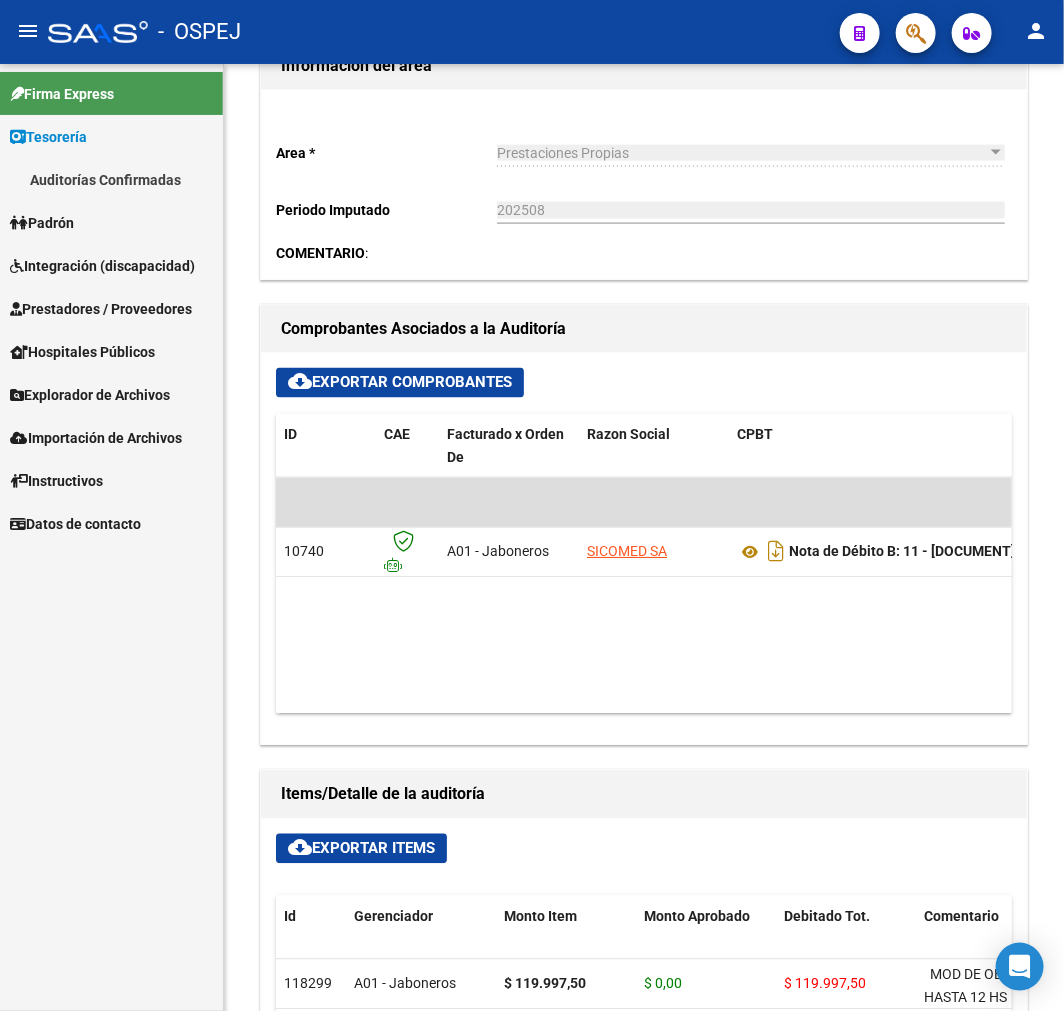 click on "Auditorías Confirmadas" at bounding box center (111, 179) 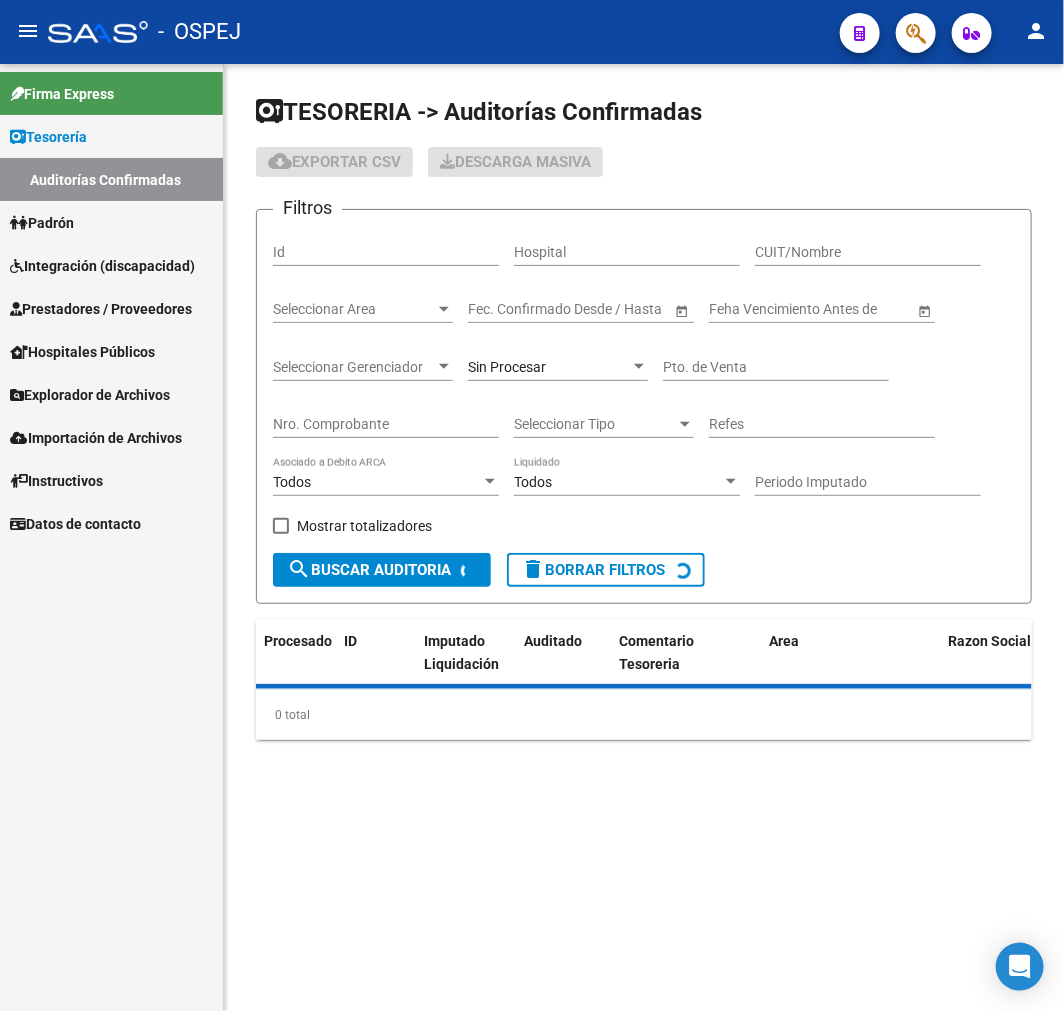scroll, scrollTop: 0, scrollLeft: 0, axis: both 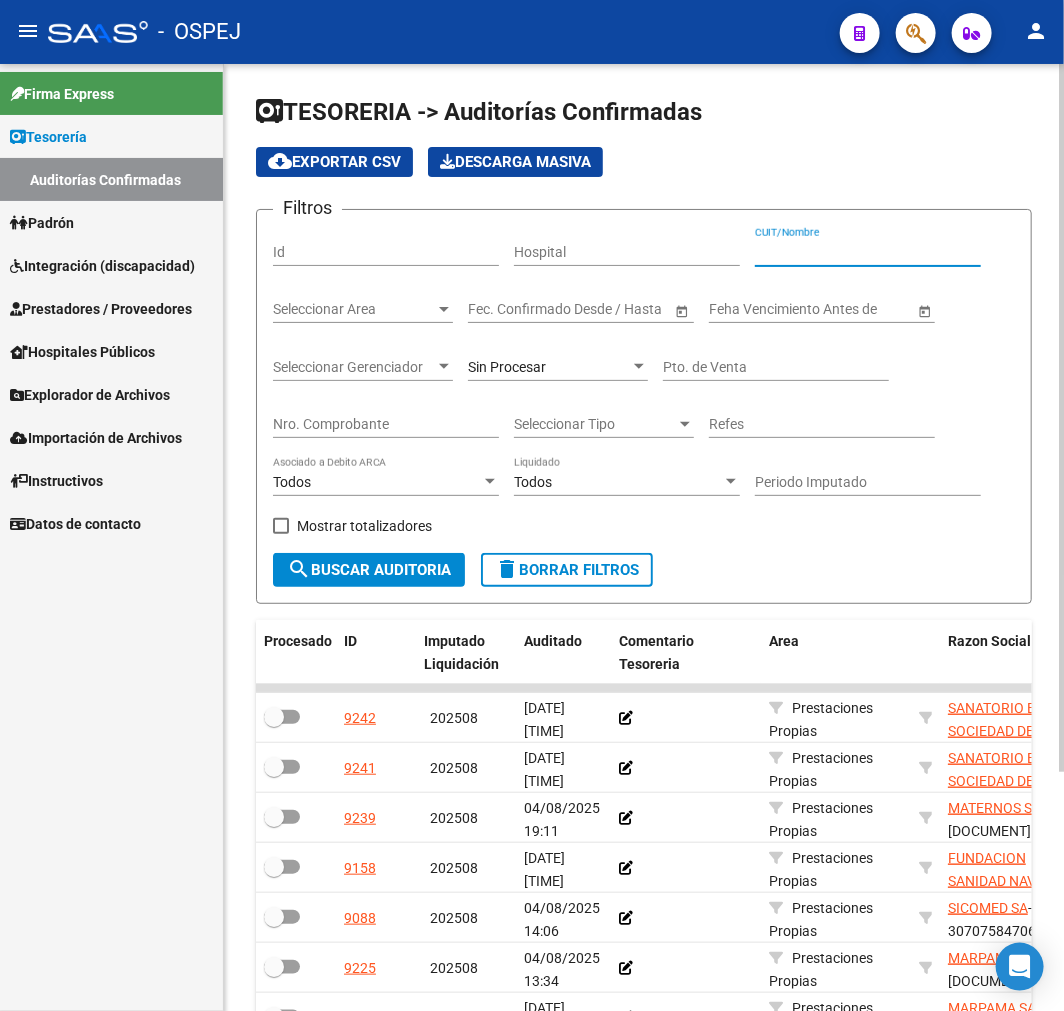 click on "CUIT/Nombre" at bounding box center [868, 252] 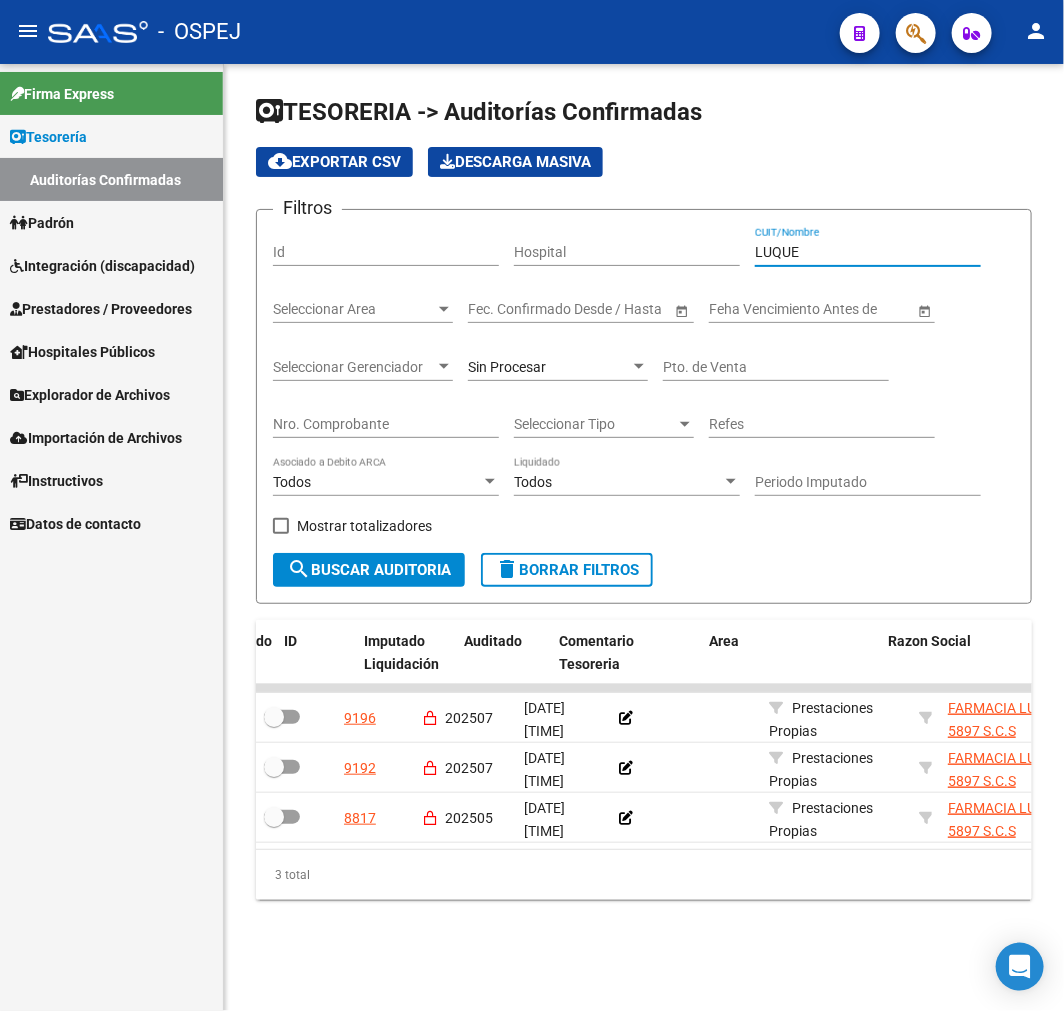 scroll, scrollTop: 0, scrollLeft: 283, axis: horizontal 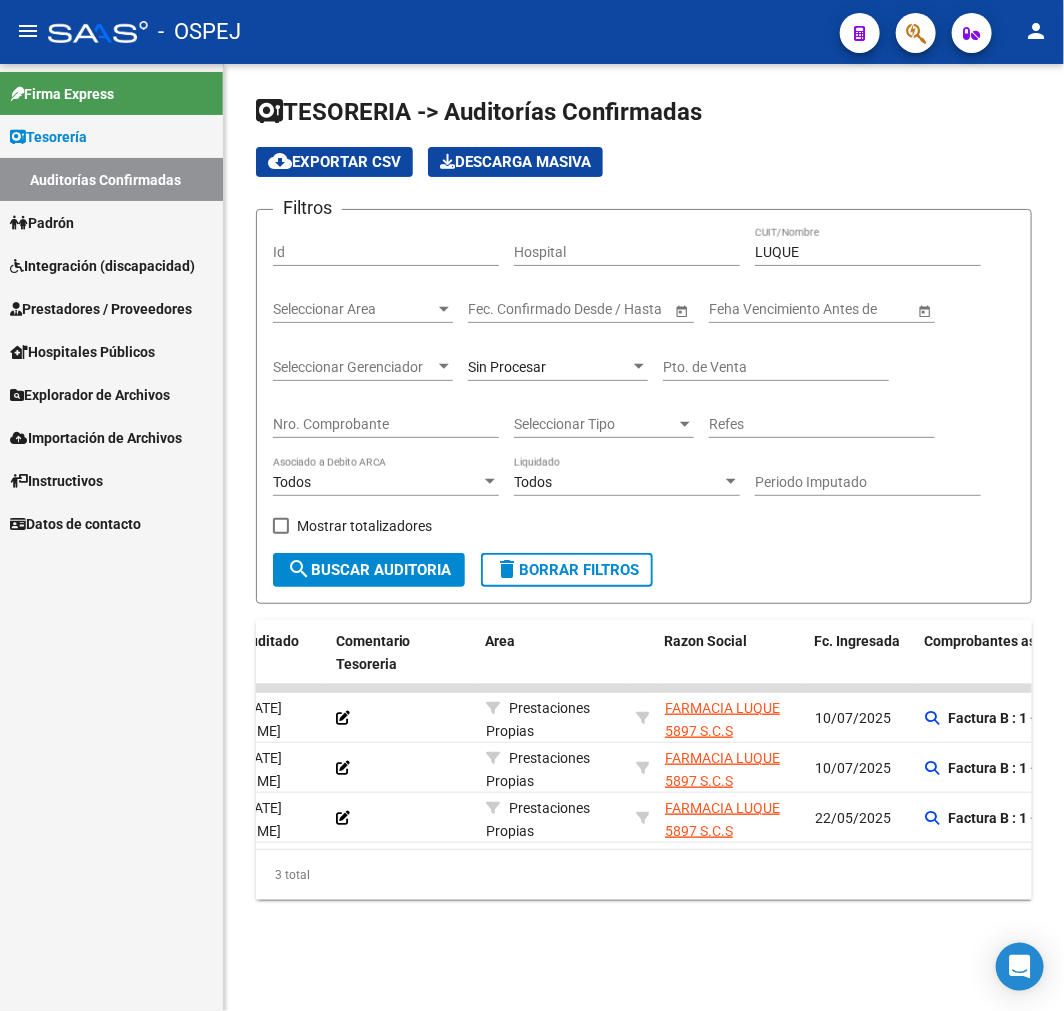 click on "TESORERIA -> Auditorías Confirmadas cloud_download  Exportar CSV   Descarga Masiva
Filtros Id Hospital LUQUE CUIT/Nombre Seleccionar Area Seleccionar Area Start date – End date Fec. Confirmado Desde / Hasta Feha Vencimiento Antes de Seleccionar Gerenciador Seleccionar Gerenciador Sin Procesar Pto. de Venta Nro. Comprobante Seleccionar Tipo Seleccionar Tipo Refes Todos Asociado a Debito ARCA Todos Liquidado Periodo Imputado <0xC2   Mostrar totalizadores search  Buscar Auditoria  delete  Borrar Filtros  Procesado ID Imputado Liquidación Auditado Comentario Tesoreria Area Razon Social Fc. Ingresada Comprobantes asociados Imputado Gerenciador Importe Aprobado Importe Debitado Importe Comprobantes Vencimiento FC Usuario Confirmado Por Comentario Auditor Fecha Debitado x ARCA Monto Debitado x ARCA <0xC2  9196  <0xC2   202507 [DATE] [TIME]  <0xC2    <0xC2   Prestaciones Propias FARMACIA LUQUE 5897 S.C.S  - [NUMBER]  [DATE]  <0xC2    Factura B : 1 - 202507  $ 48.376,25 $ 0,00 $ 48.376,25 Mariela Márquez Mariela Márquez" 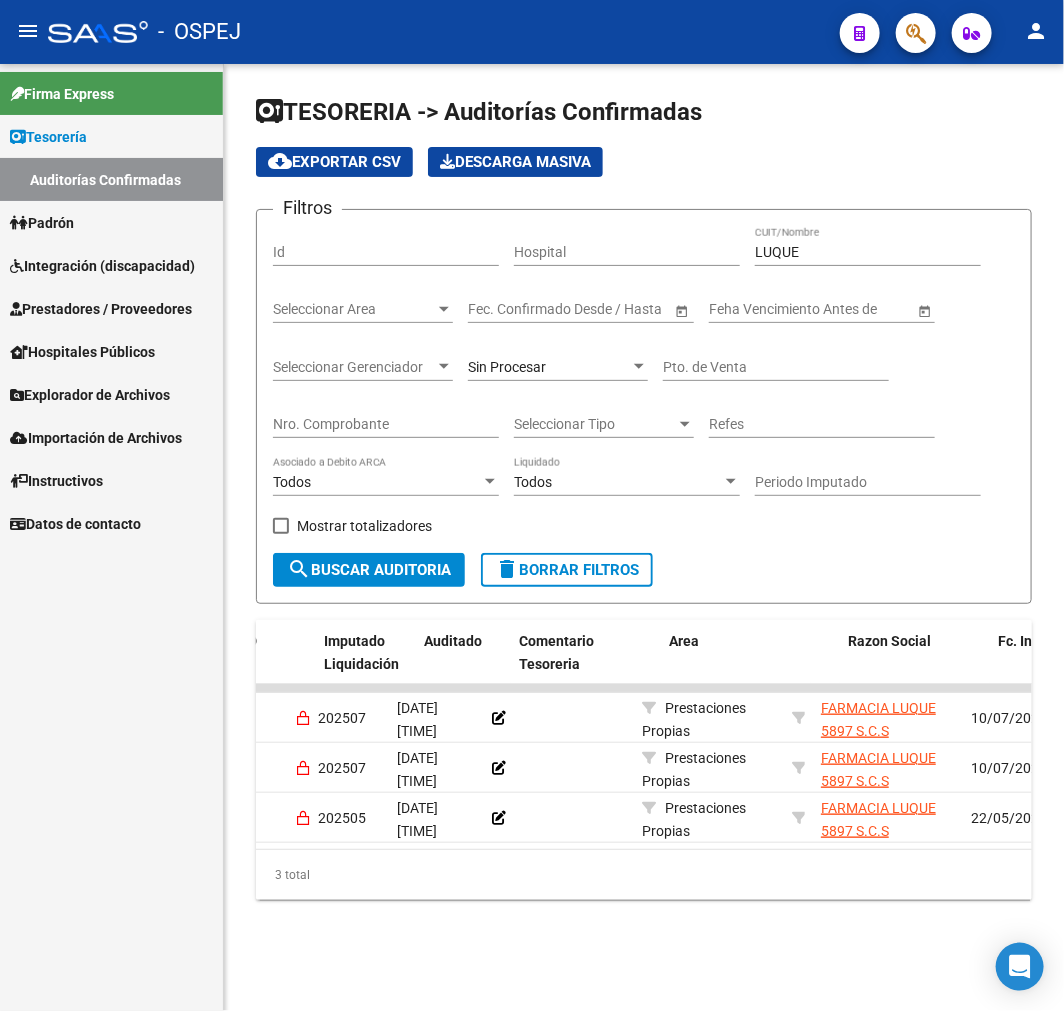 scroll, scrollTop: 0, scrollLeft: 0, axis: both 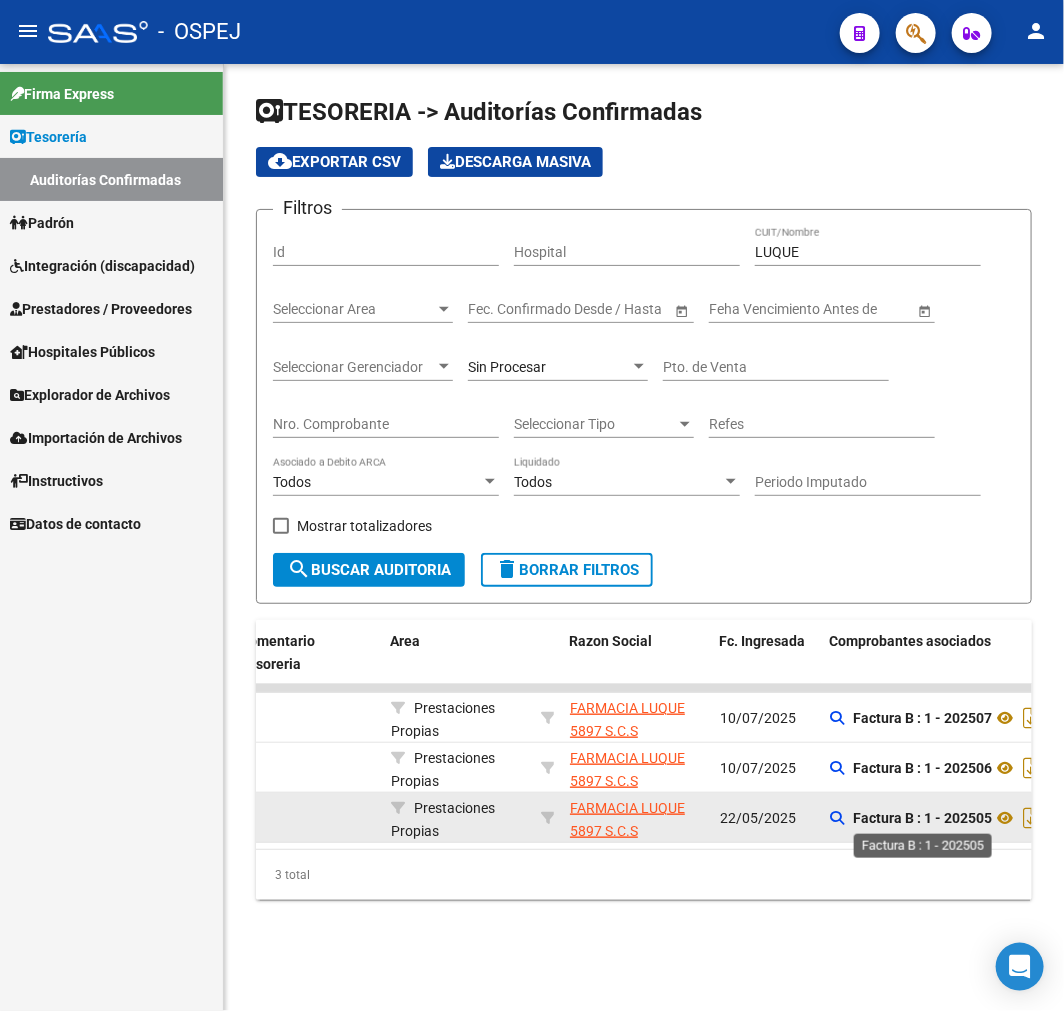 click on "Factura B : 1 - 202505" 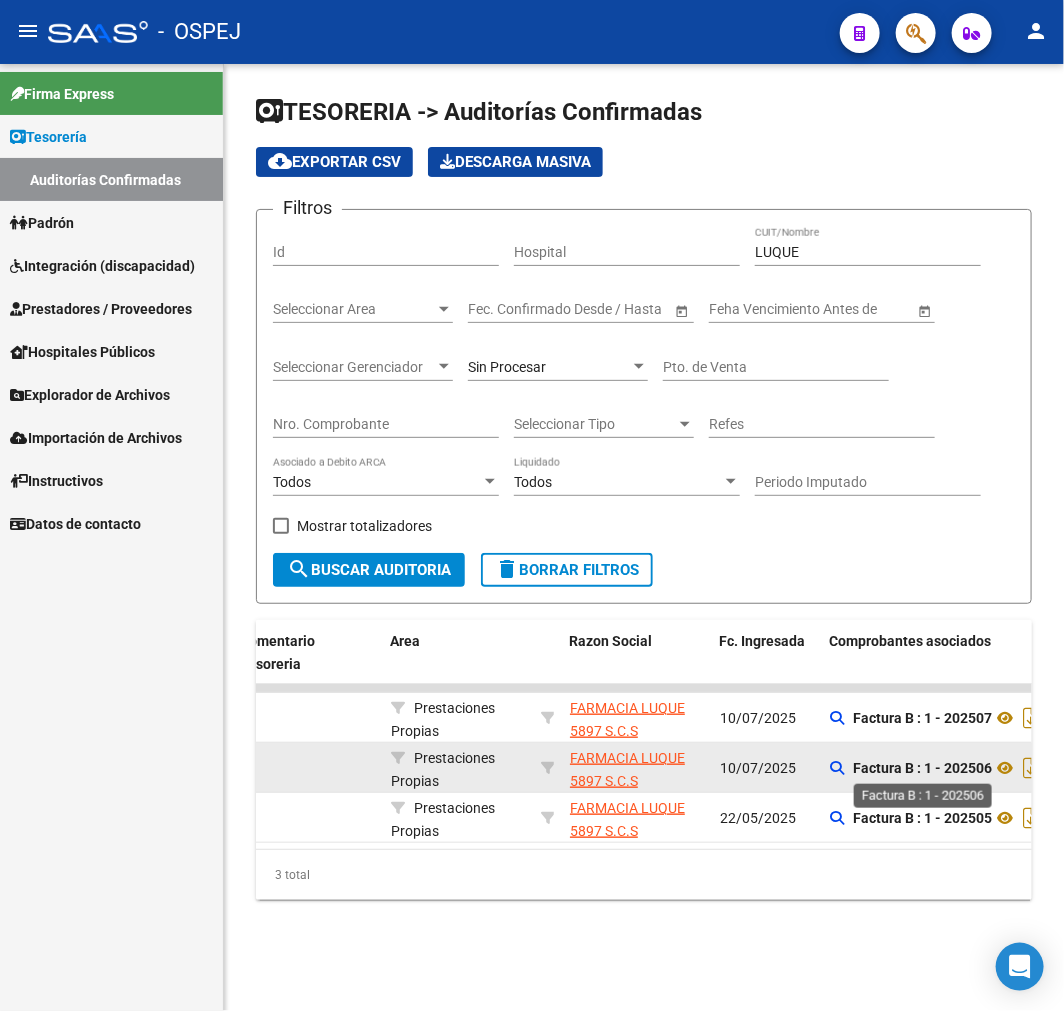click on "Factura B : 1 - 202506" 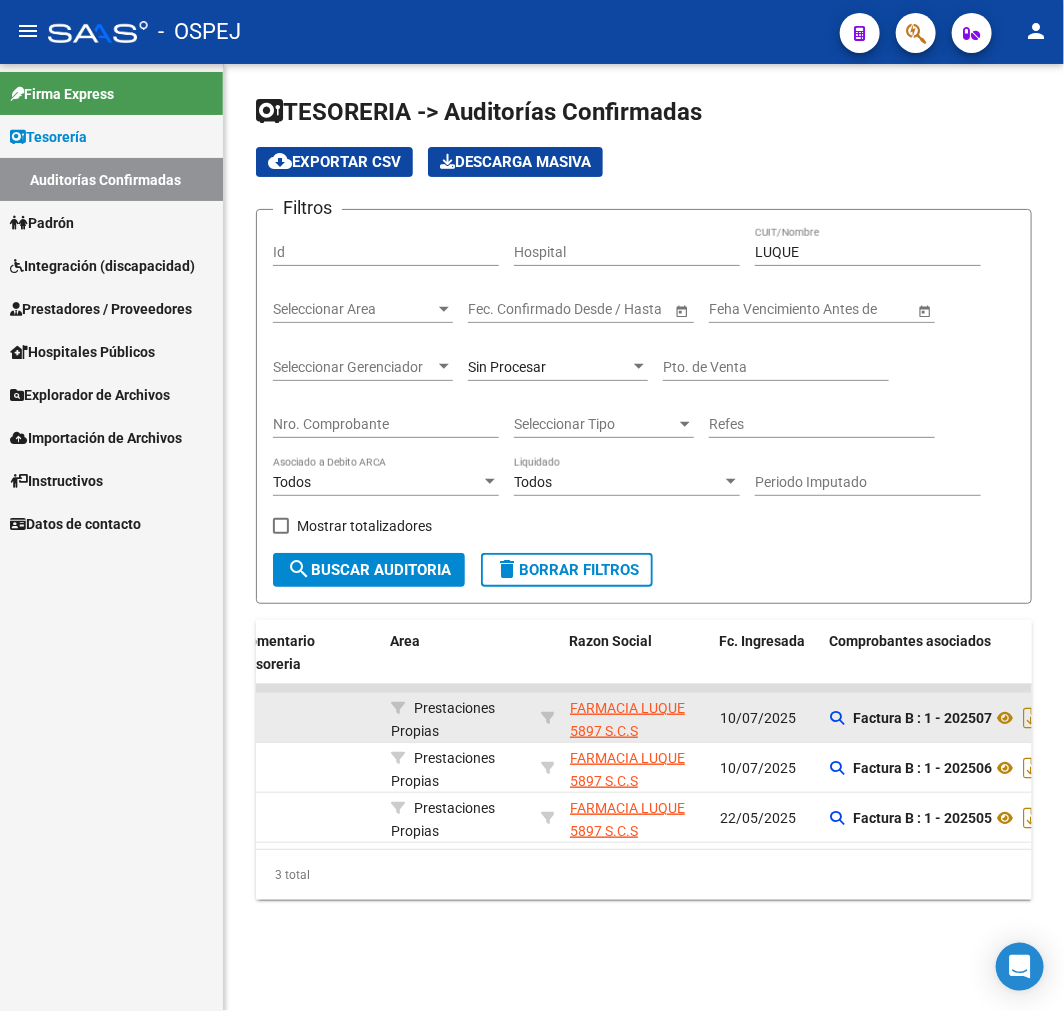 click on "Factura B : 1 - 202507" 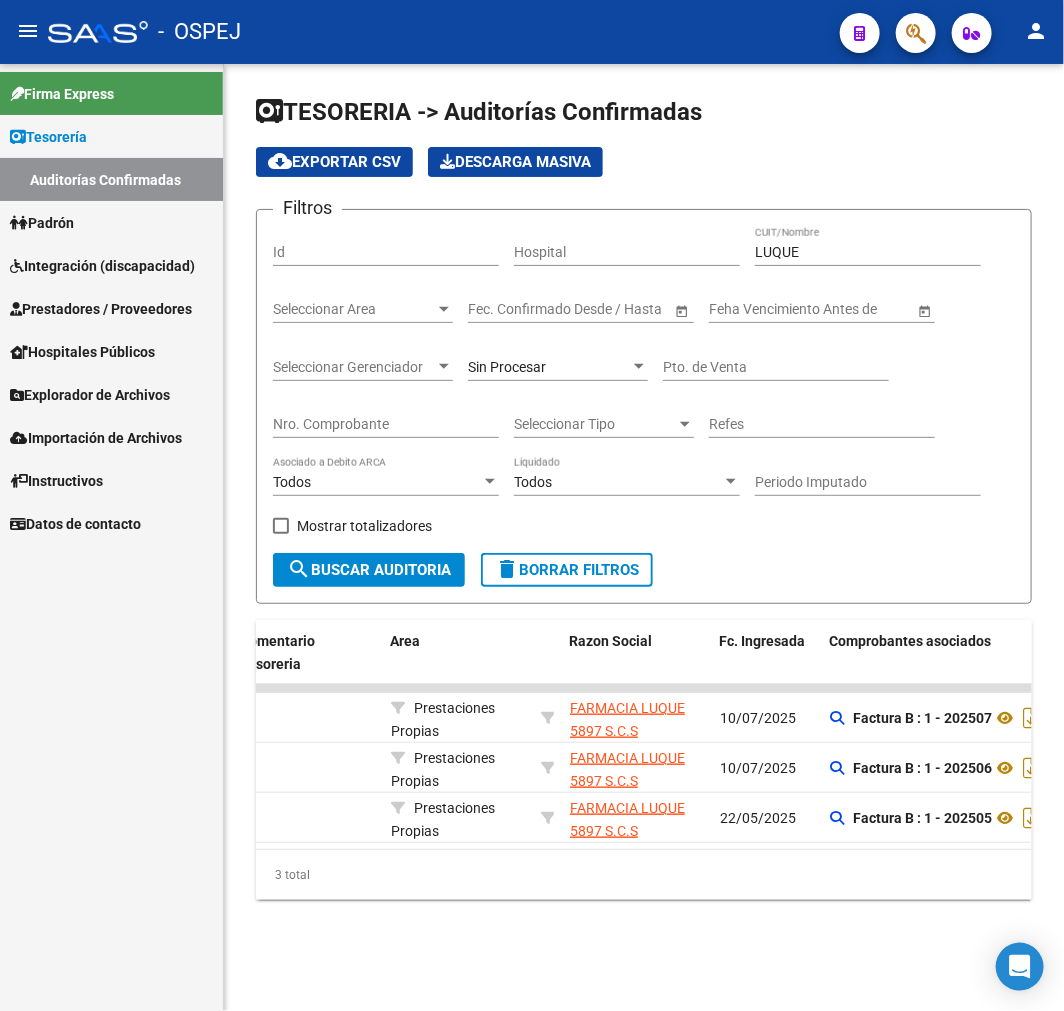 scroll, scrollTop: 0, scrollLeft: 0, axis: both 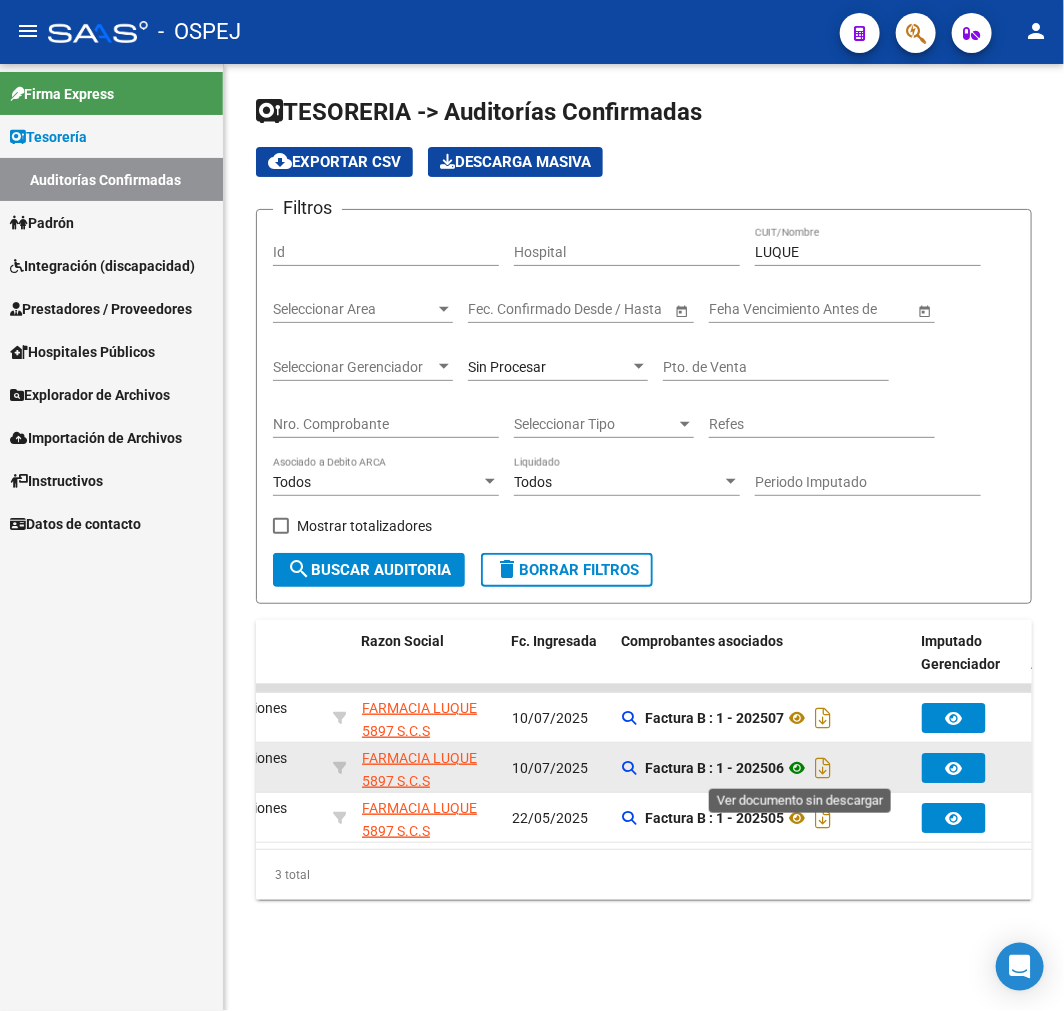 click 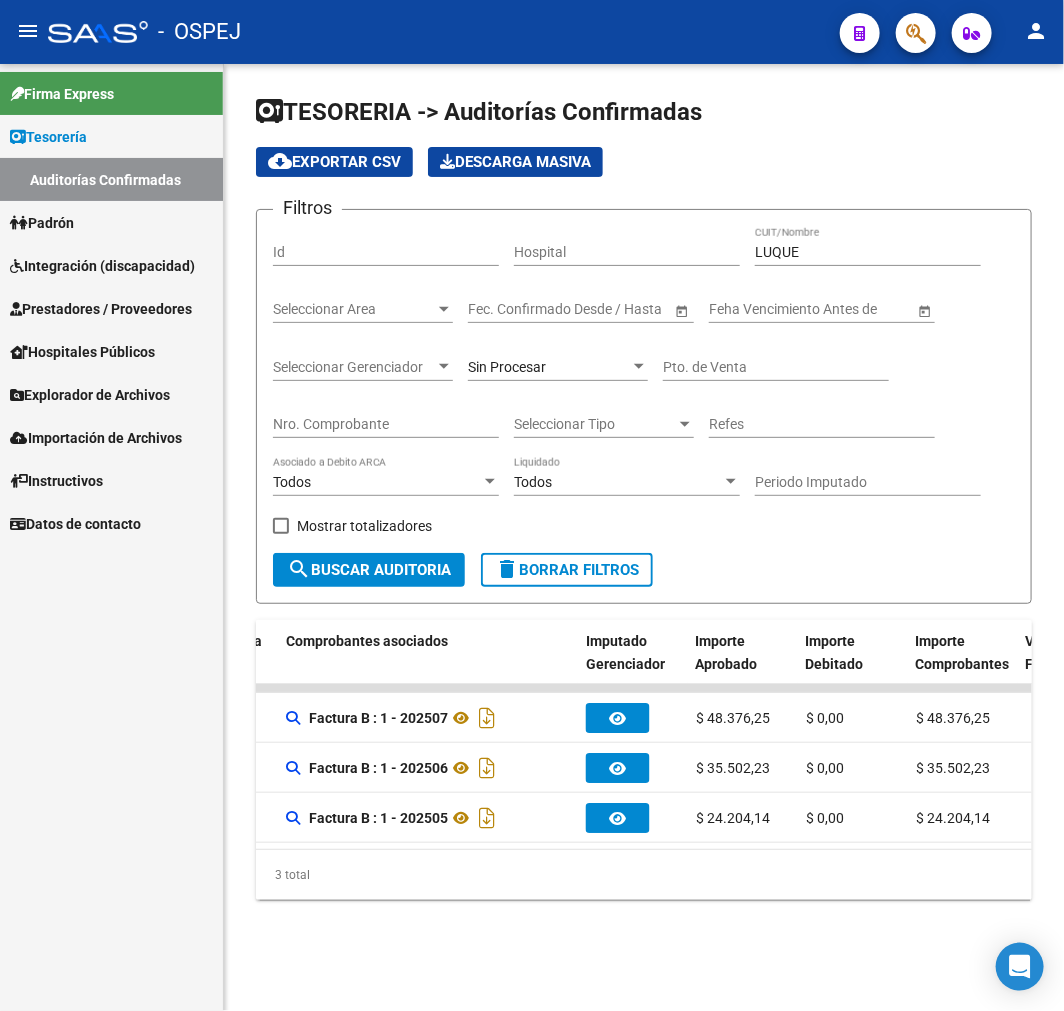 scroll, scrollTop: 0, scrollLeft: 925, axis: horizontal 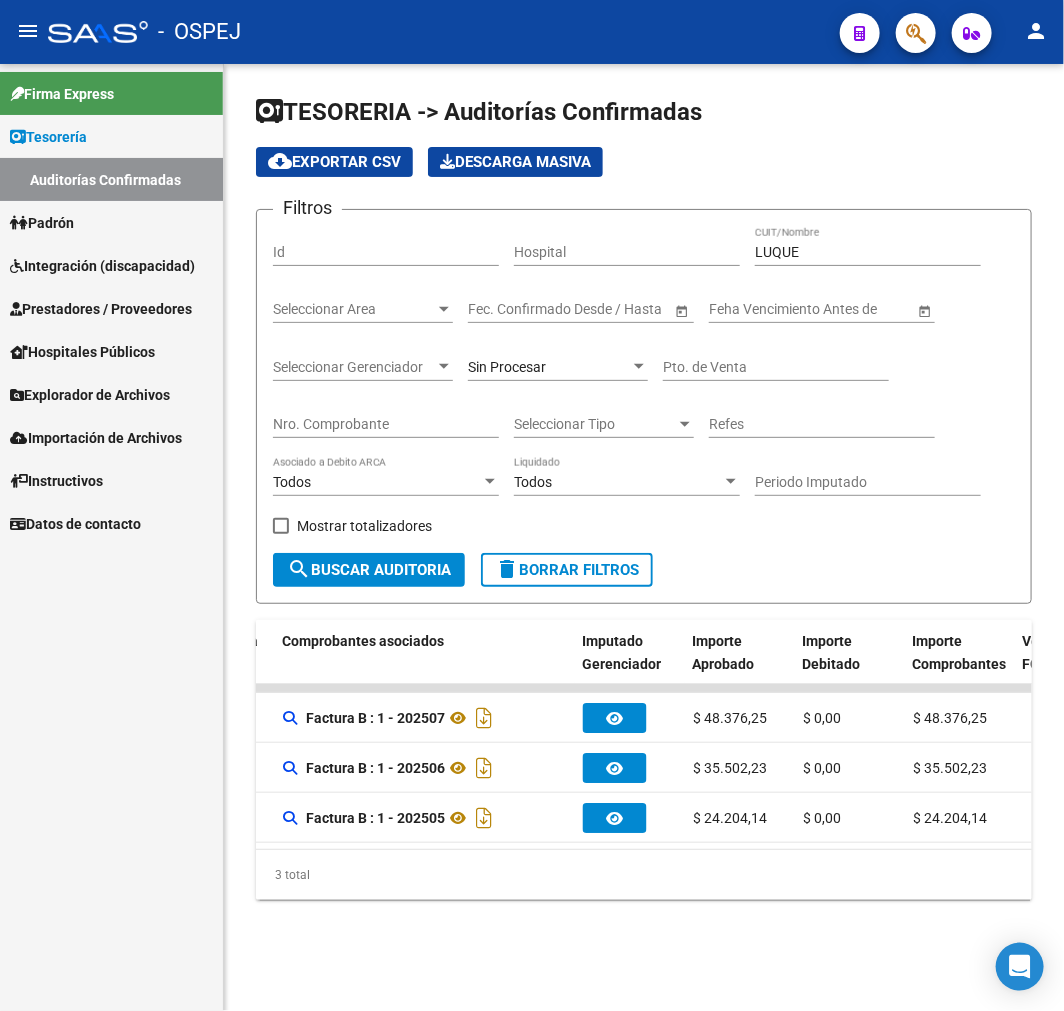 click on "LUQUE CUIT/Nombre" 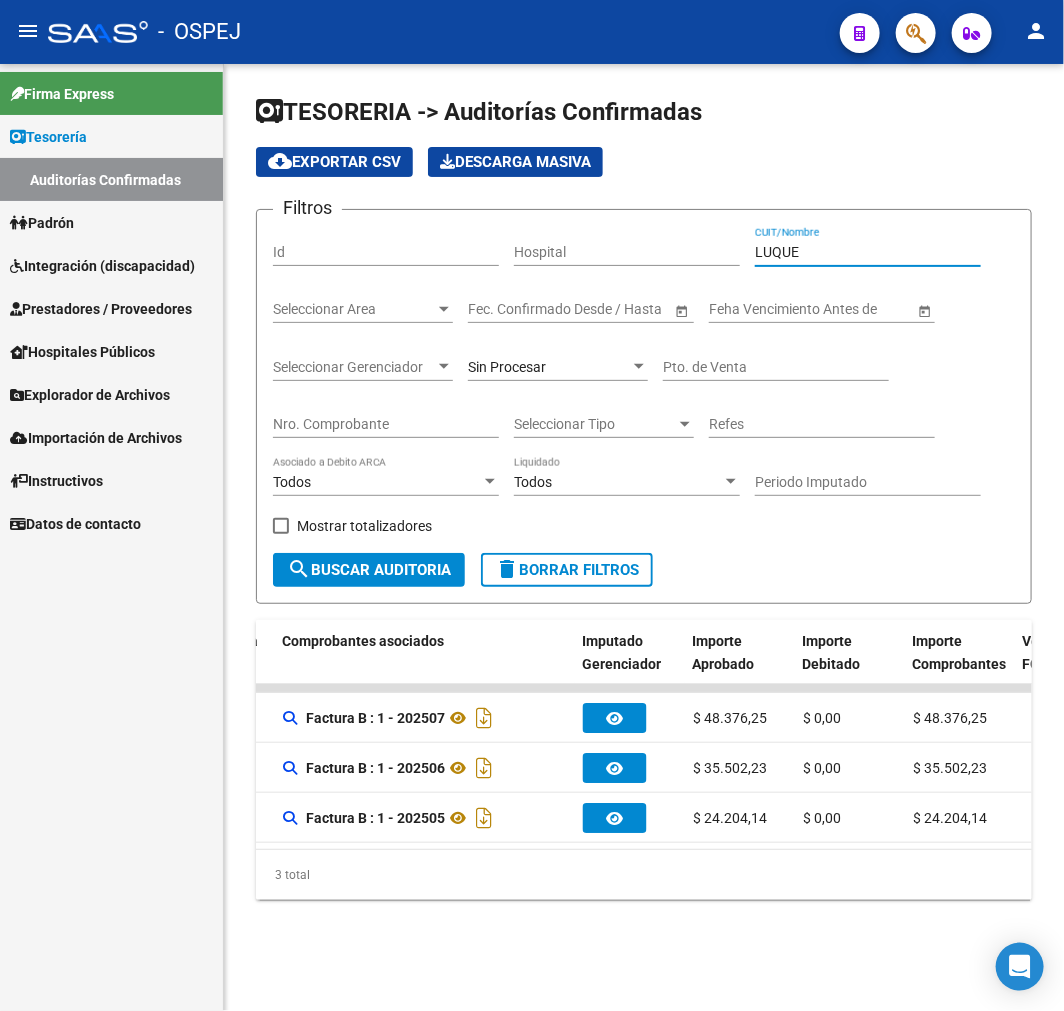 click on "LUQUE" at bounding box center (868, 252) 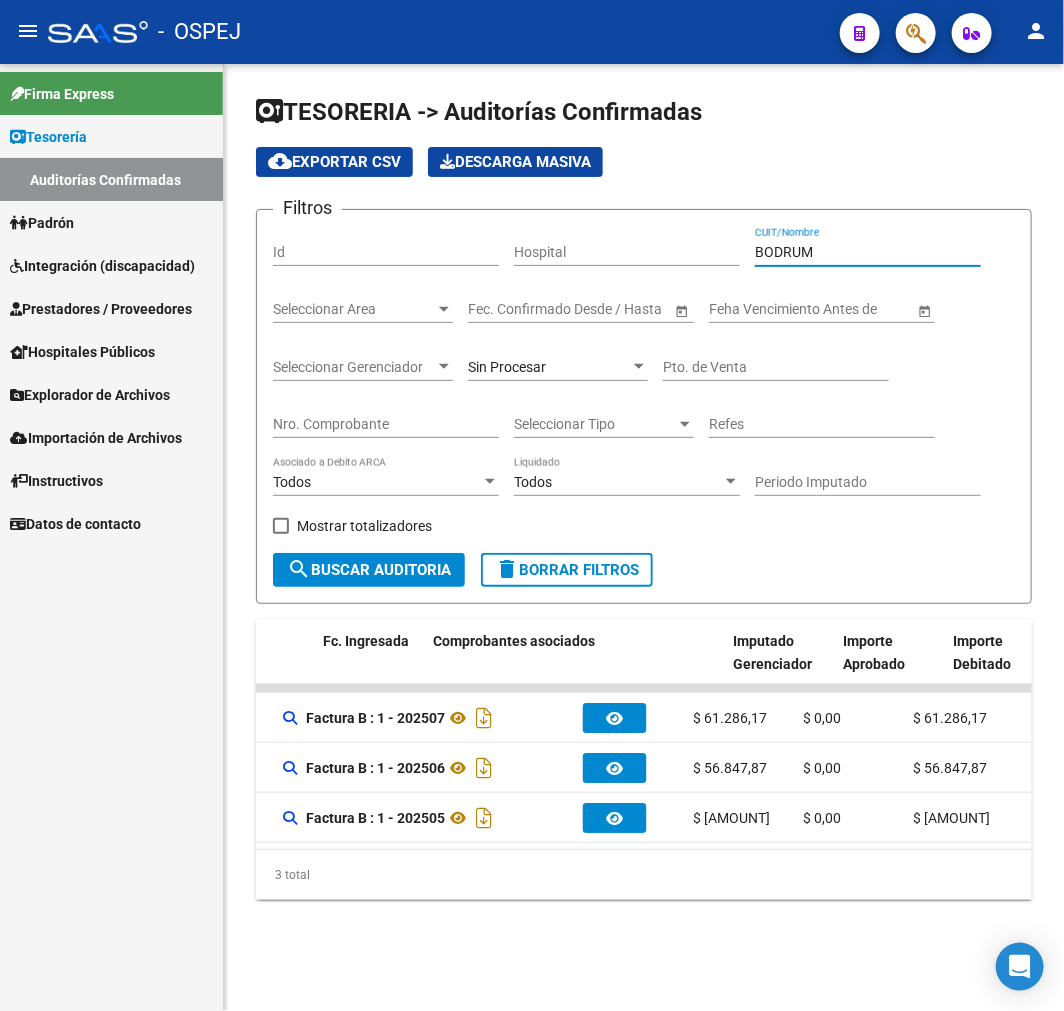 scroll, scrollTop: 0, scrollLeft: 770, axis: horizontal 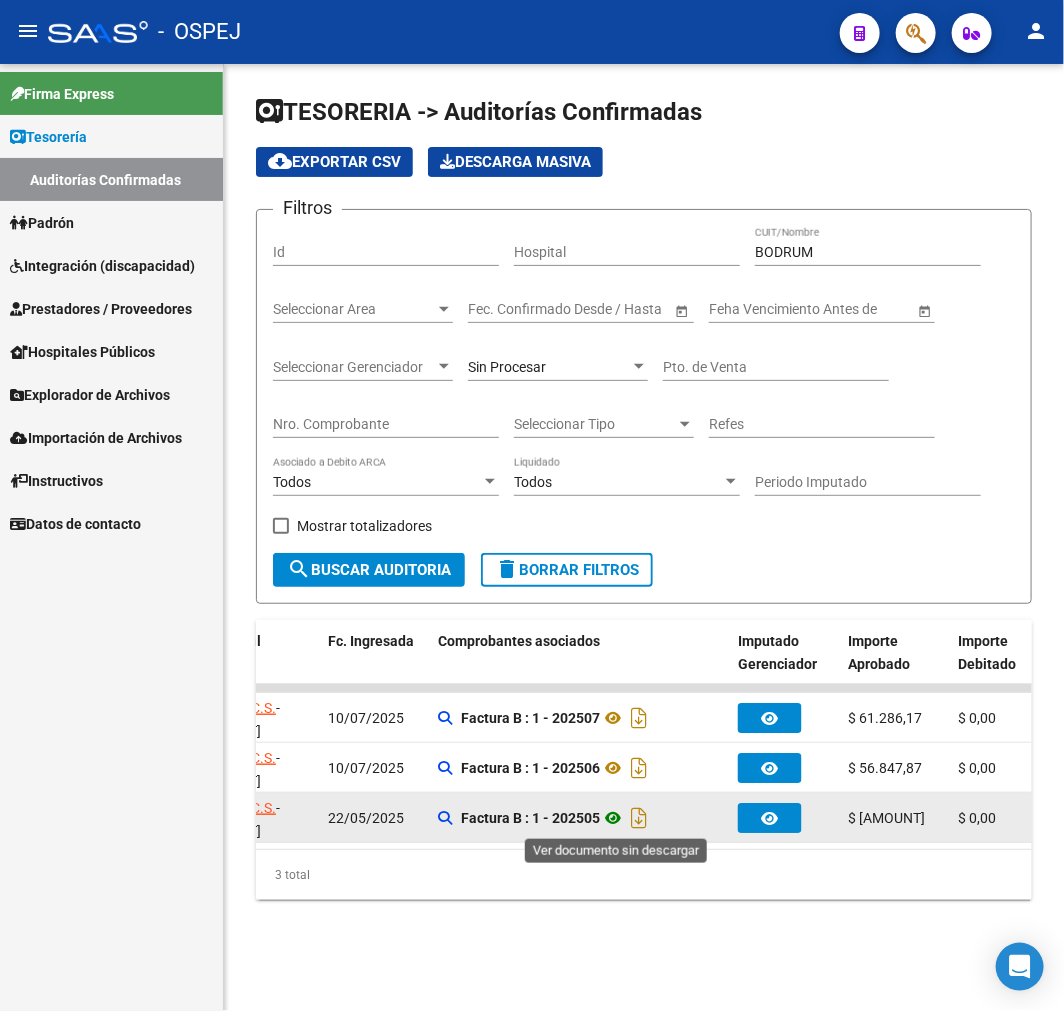 click 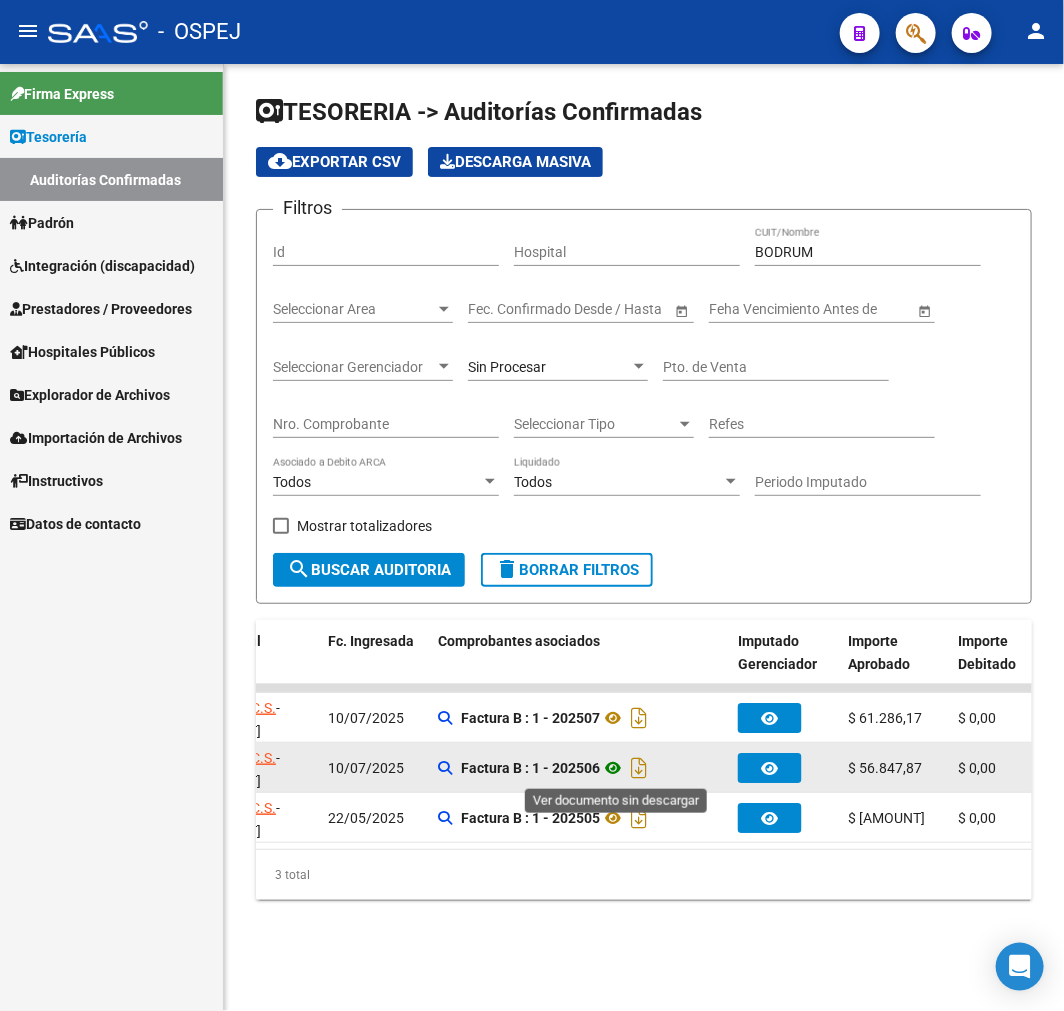click 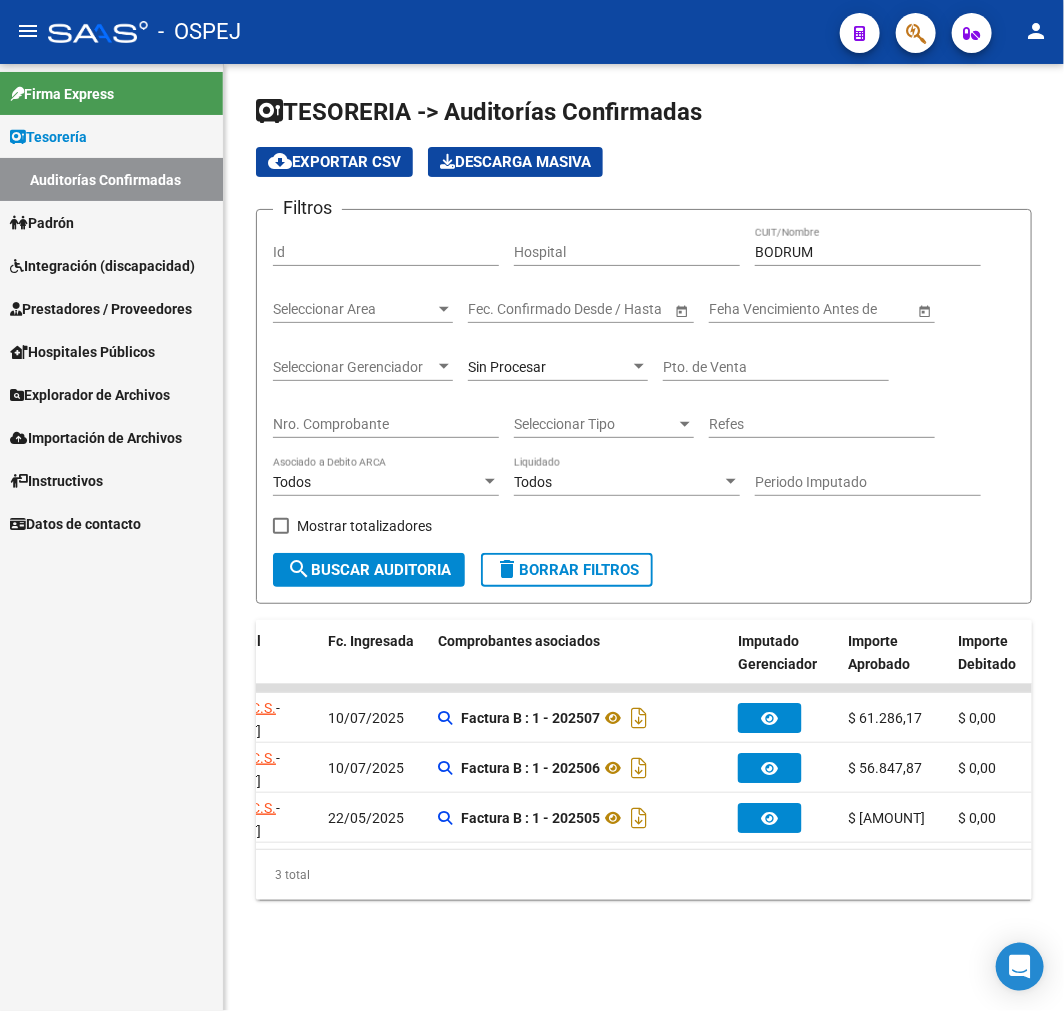 click on "BODRUM CUIT/Nombre" 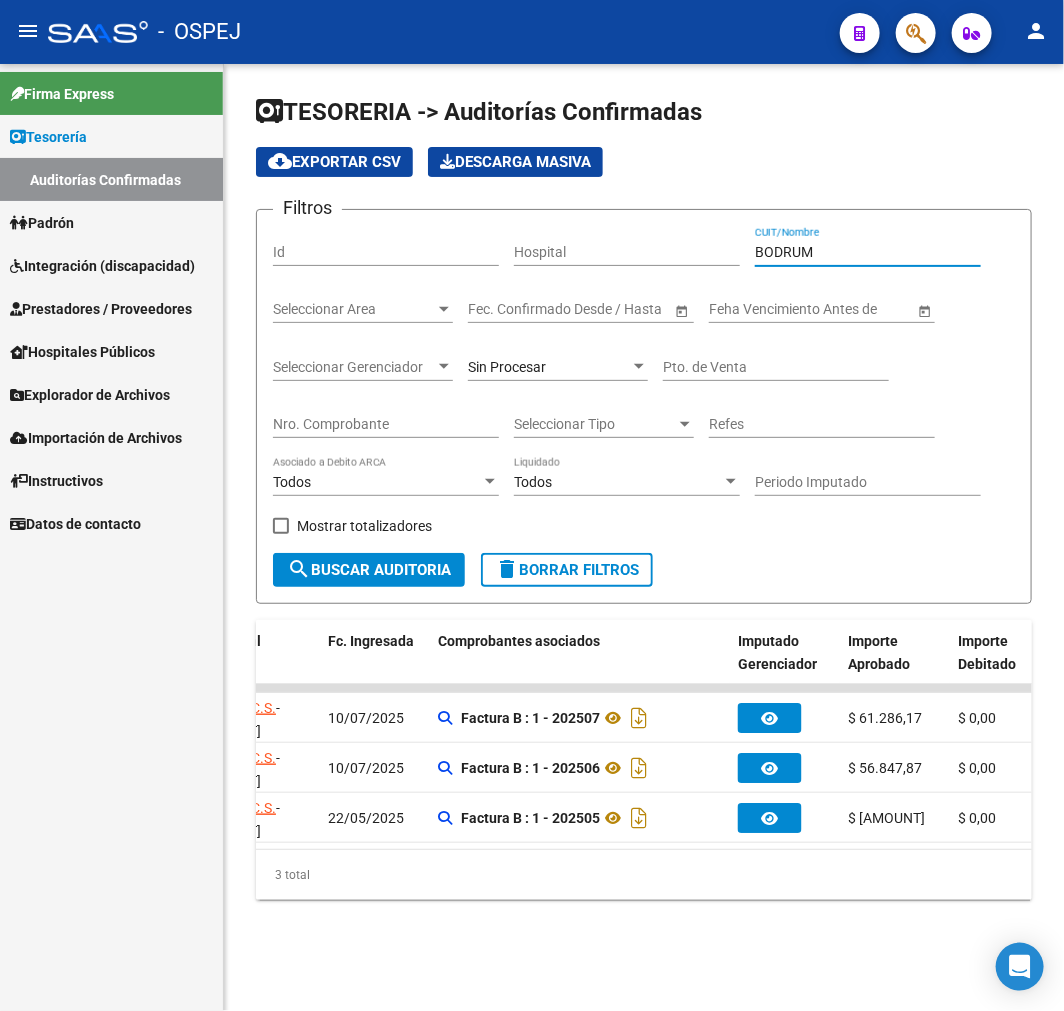 click on "BODRUM" at bounding box center [868, 252] 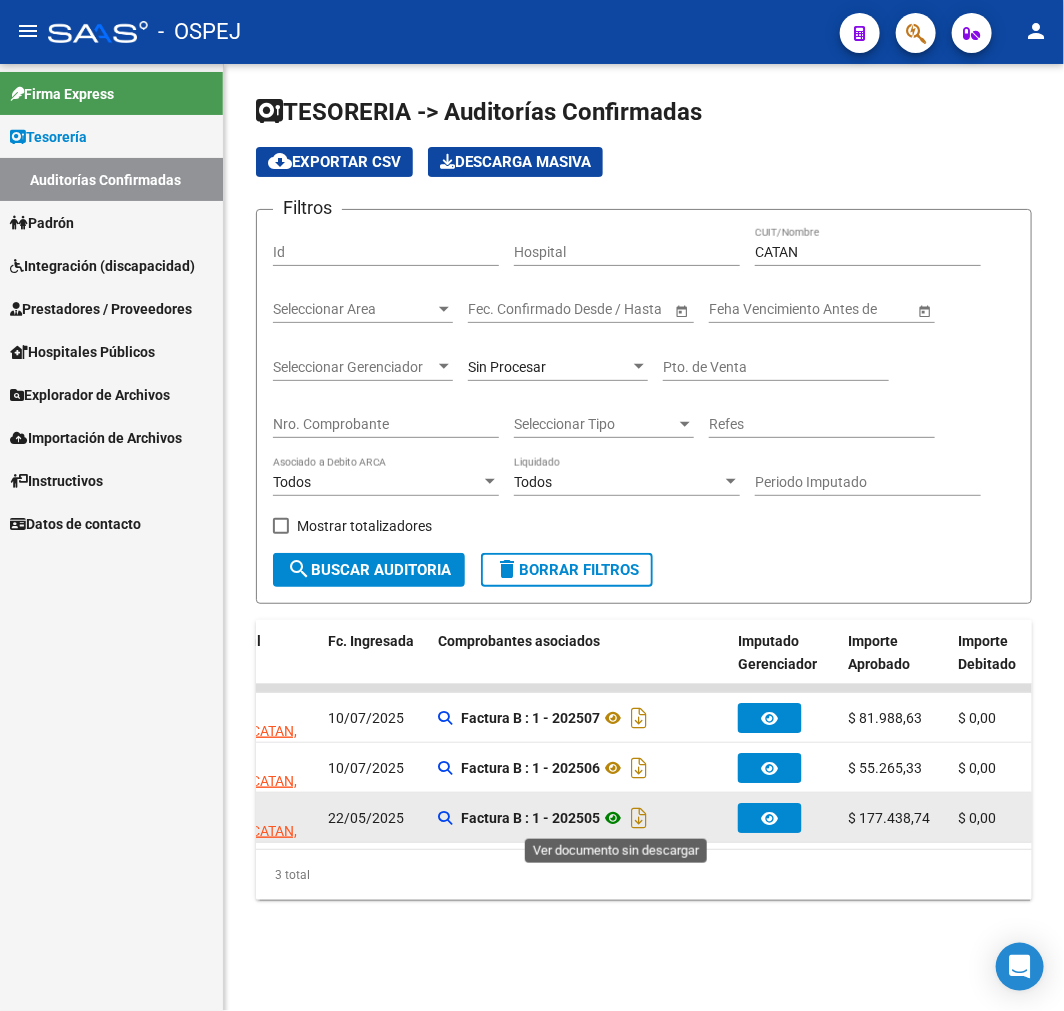 drag, startPoint x: 618, startPoint y: 824, endPoint x: 618, endPoint y: 786, distance: 38 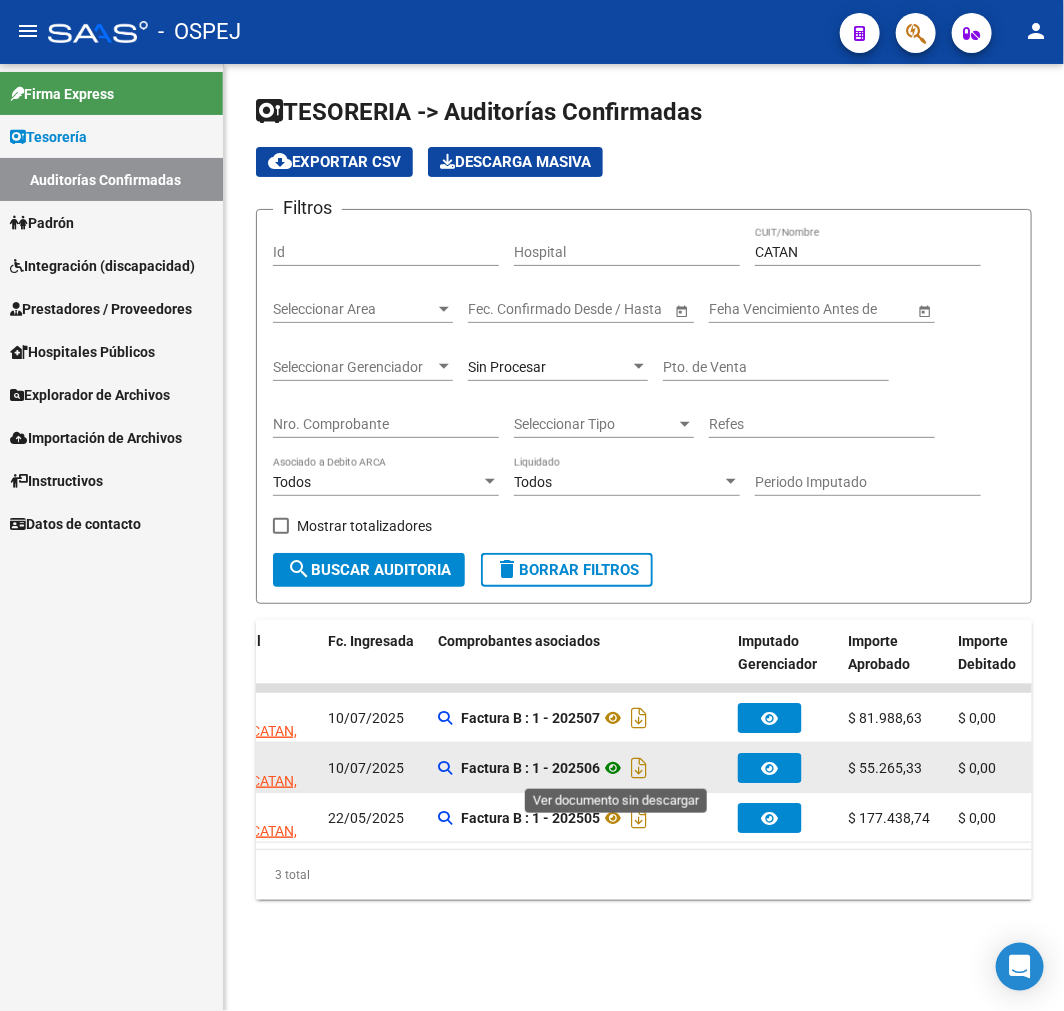click 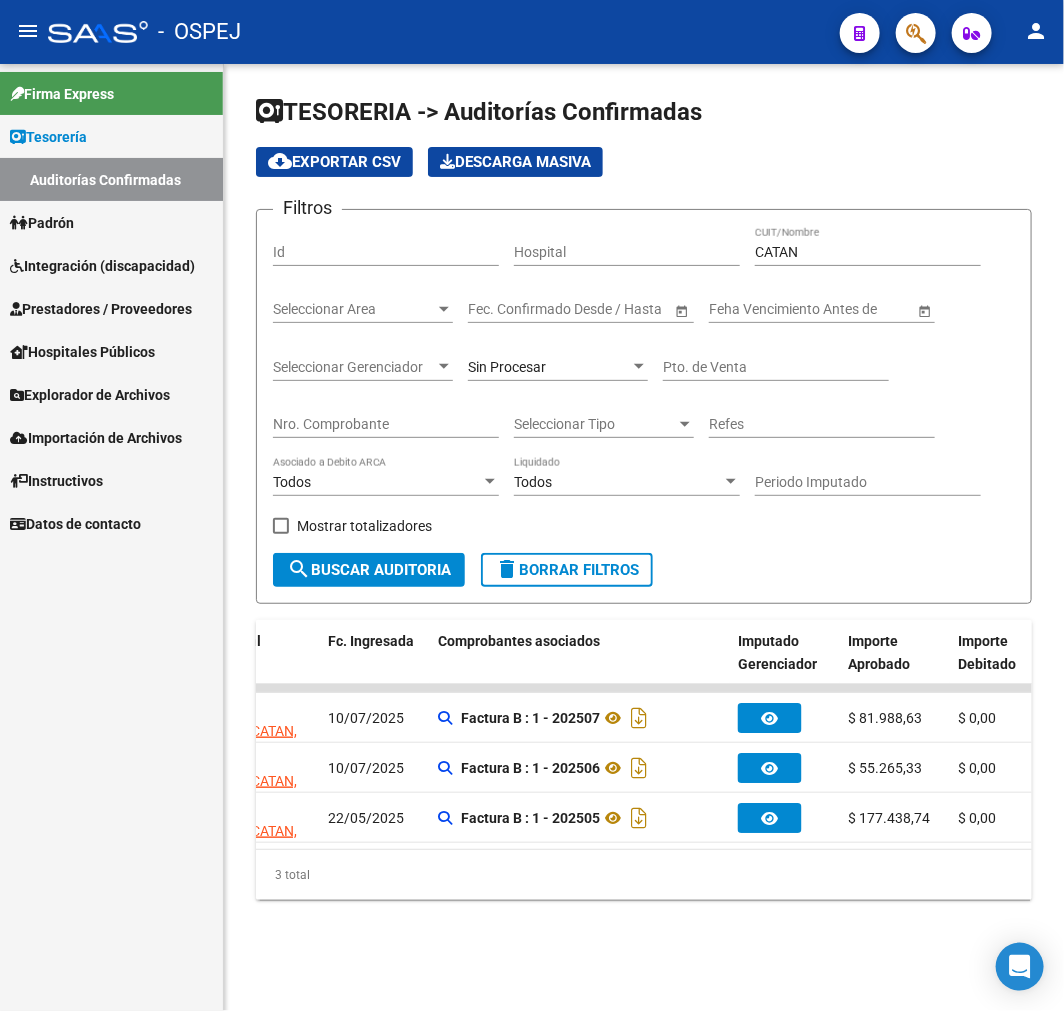 click on "CATAN CUIT/Nombre" 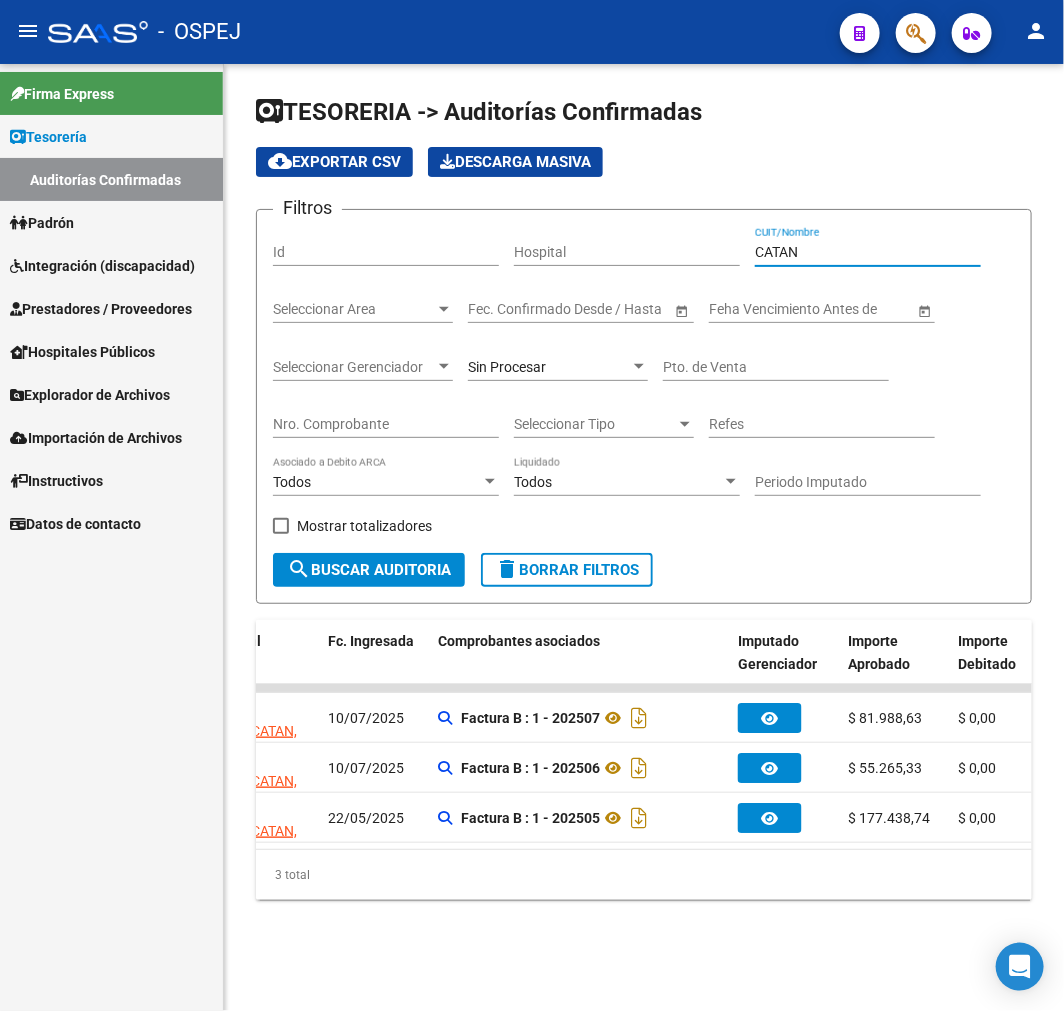click on "CATAN" at bounding box center [868, 252] 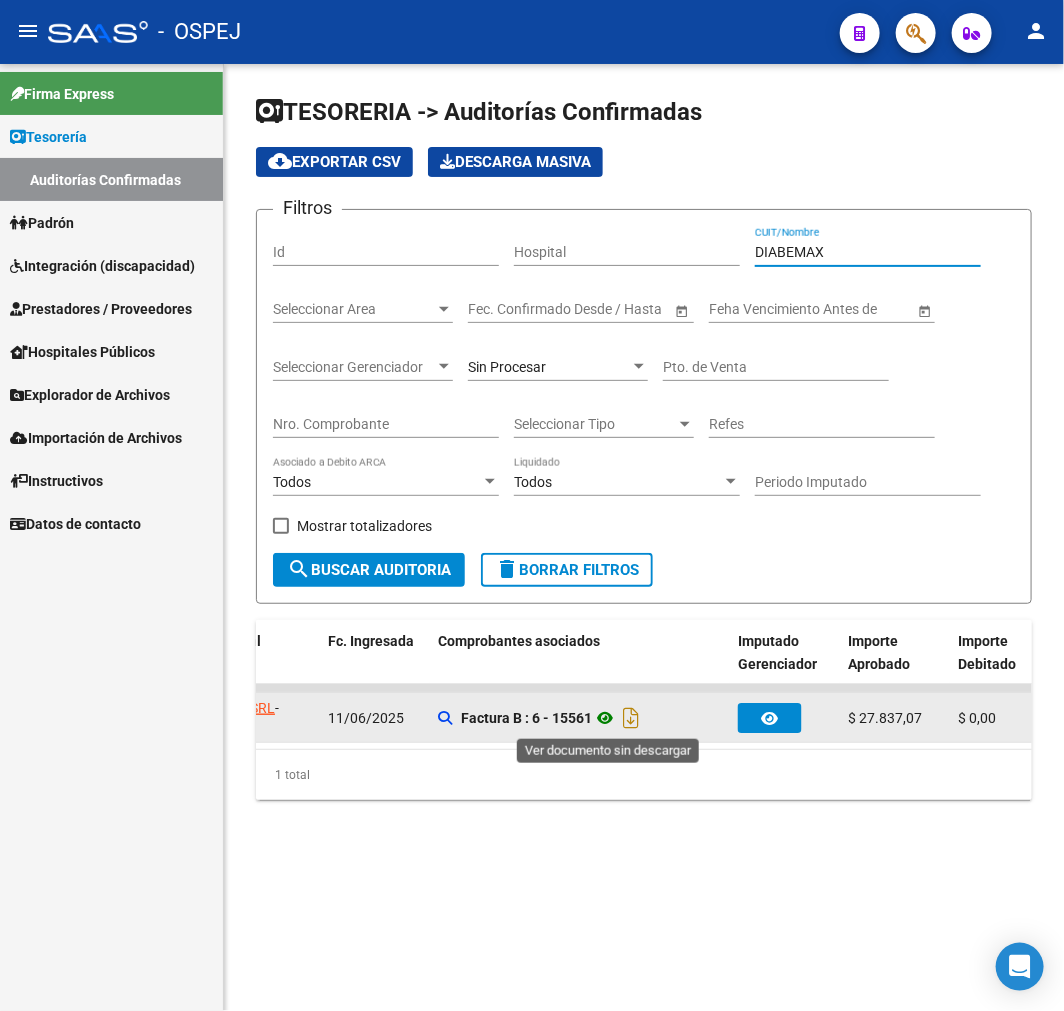 type on "DIABEMAX" 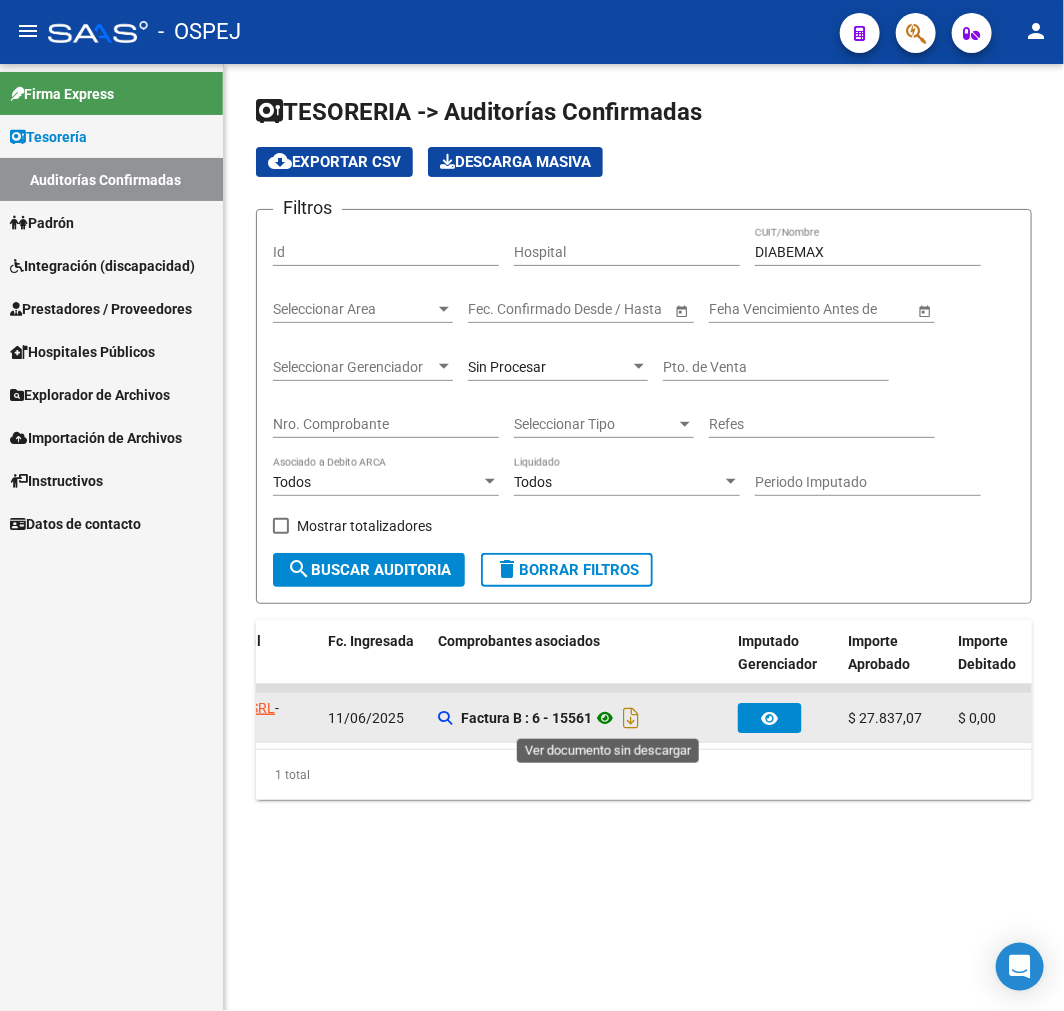 click 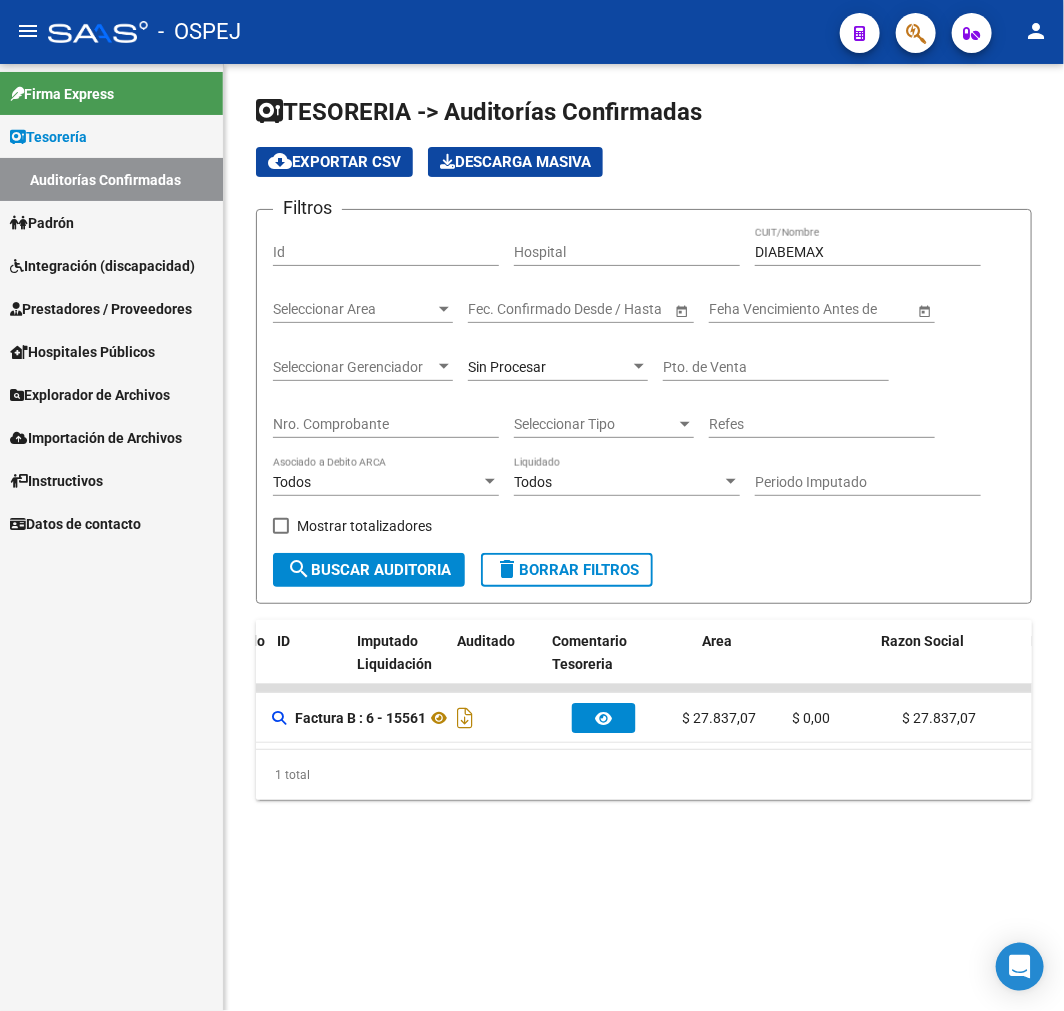 scroll, scrollTop: 0, scrollLeft: 0, axis: both 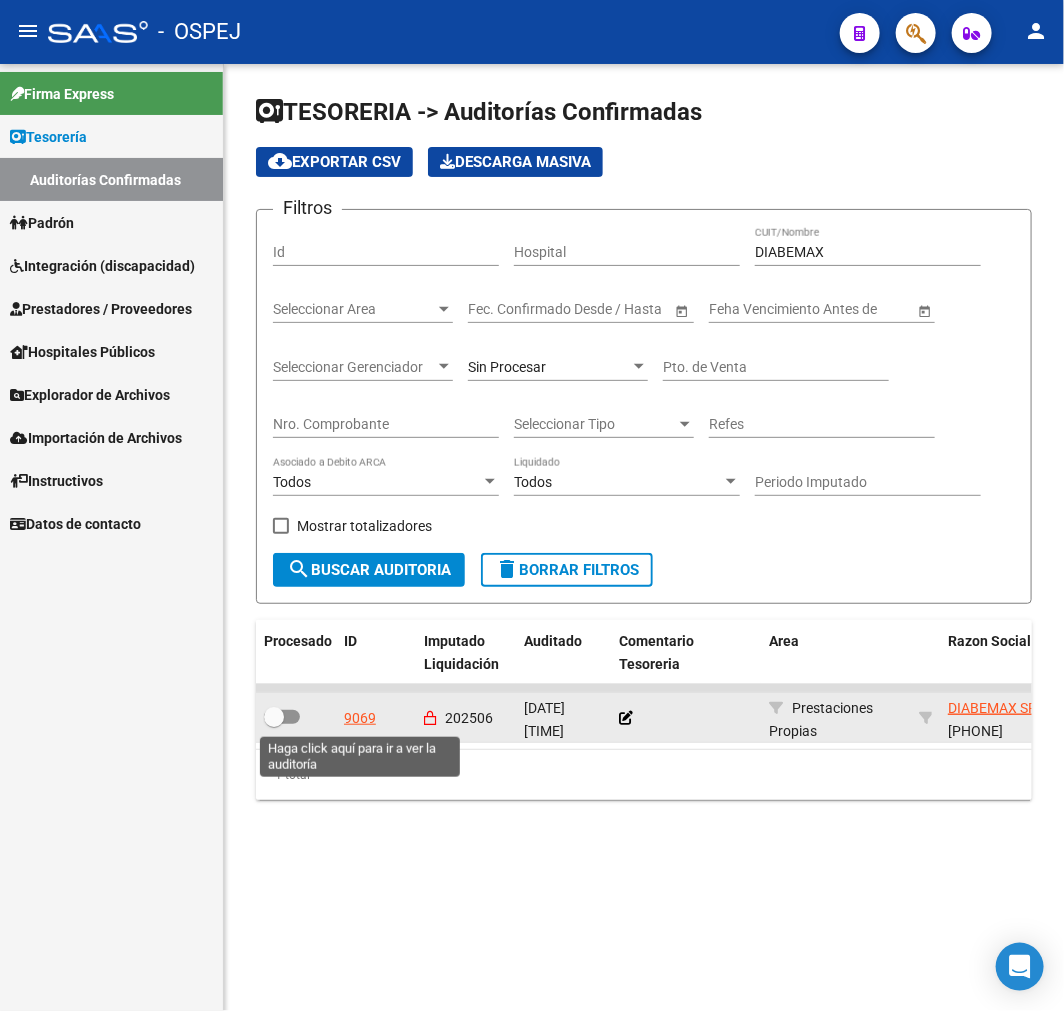 click on "9069" 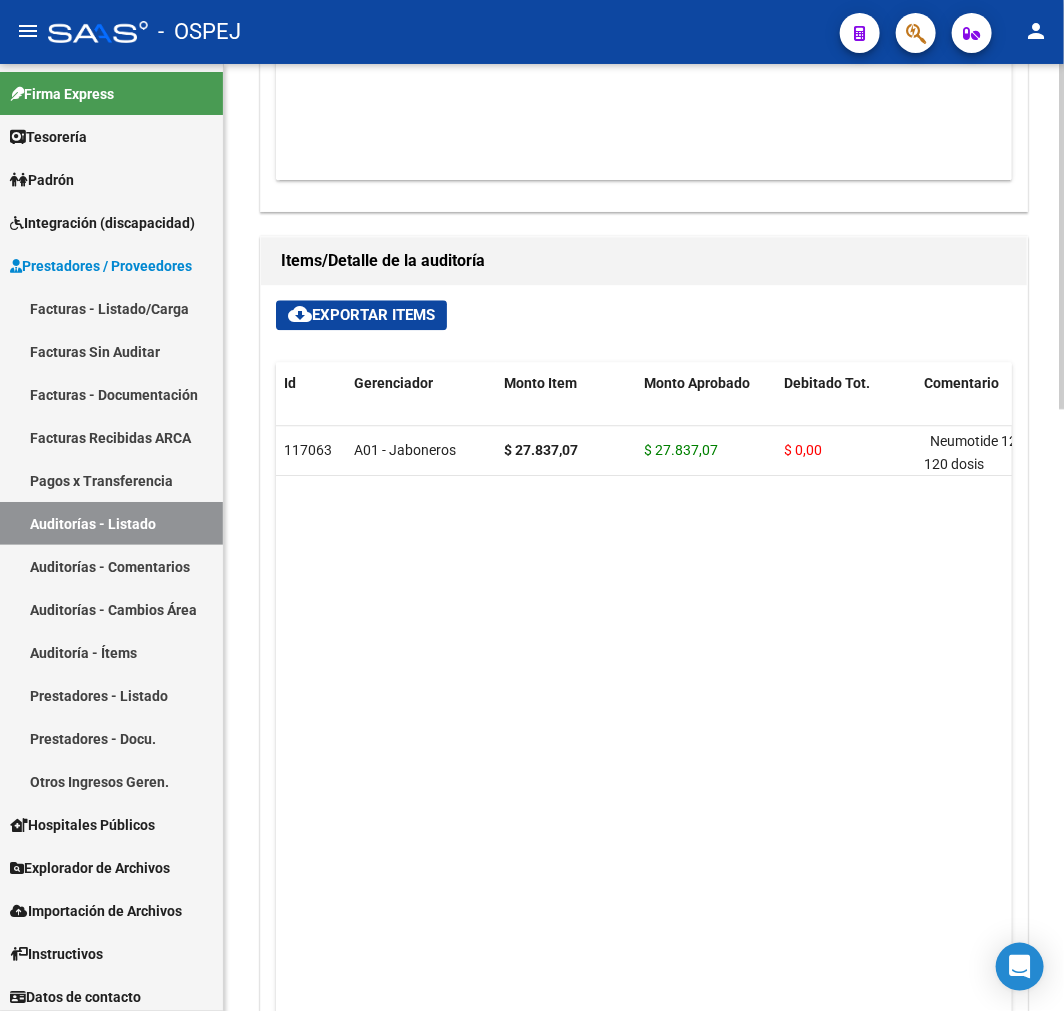 scroll, scrollTop: 1655, scrollLeft: 0, axis: vertical 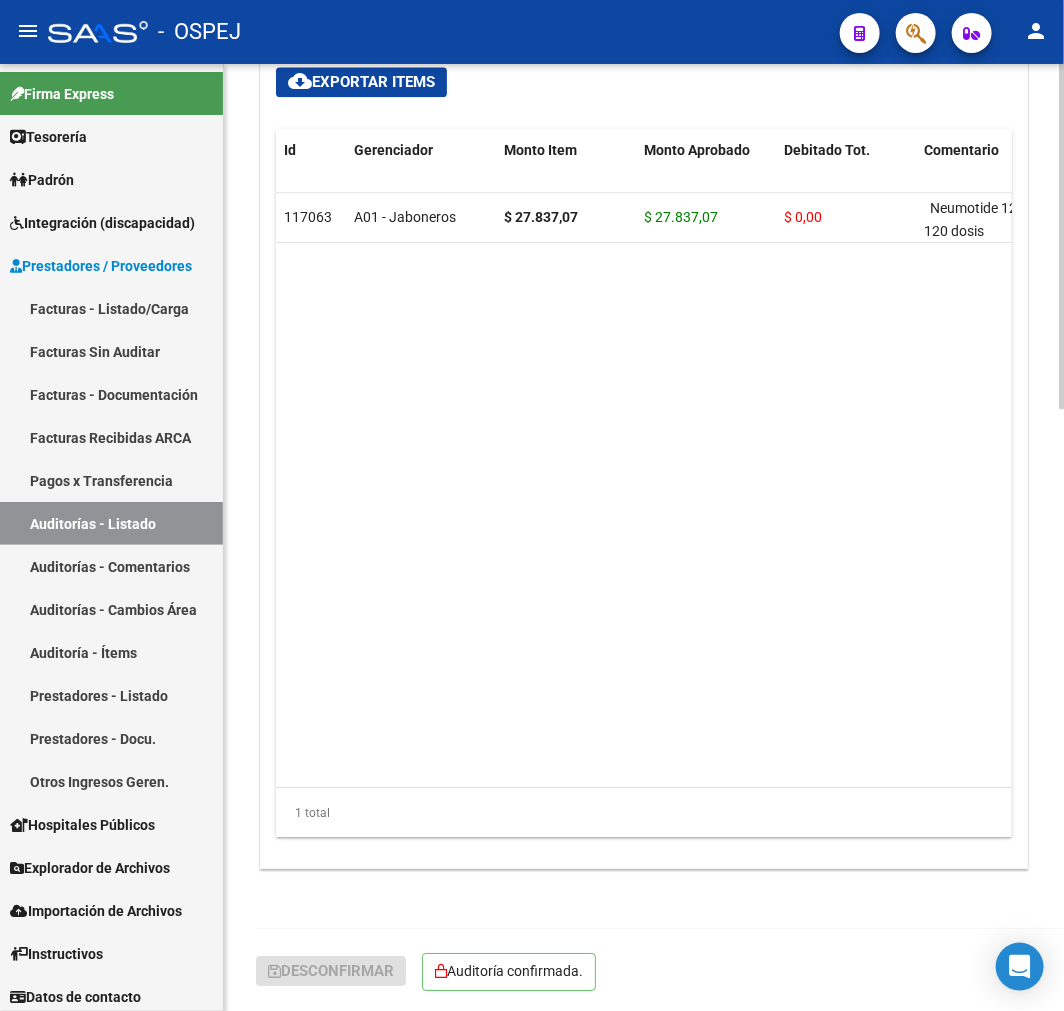 drag, startPoint x: 402, startPoint y: 794, endPoint x: 404, endPoint y: 781, distance: 13.152946 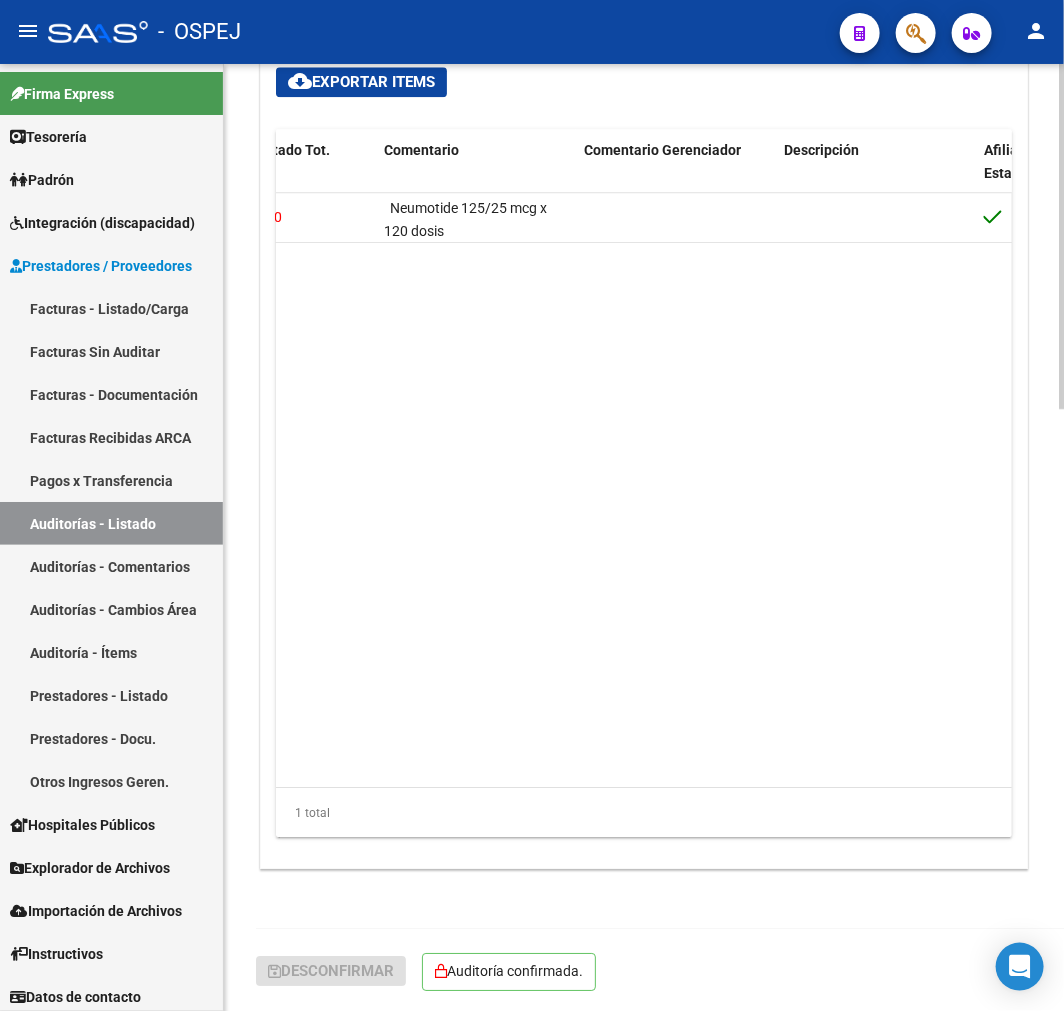 scroll, scrollTop: 0, scrollLeft: 544, axis: horizontal 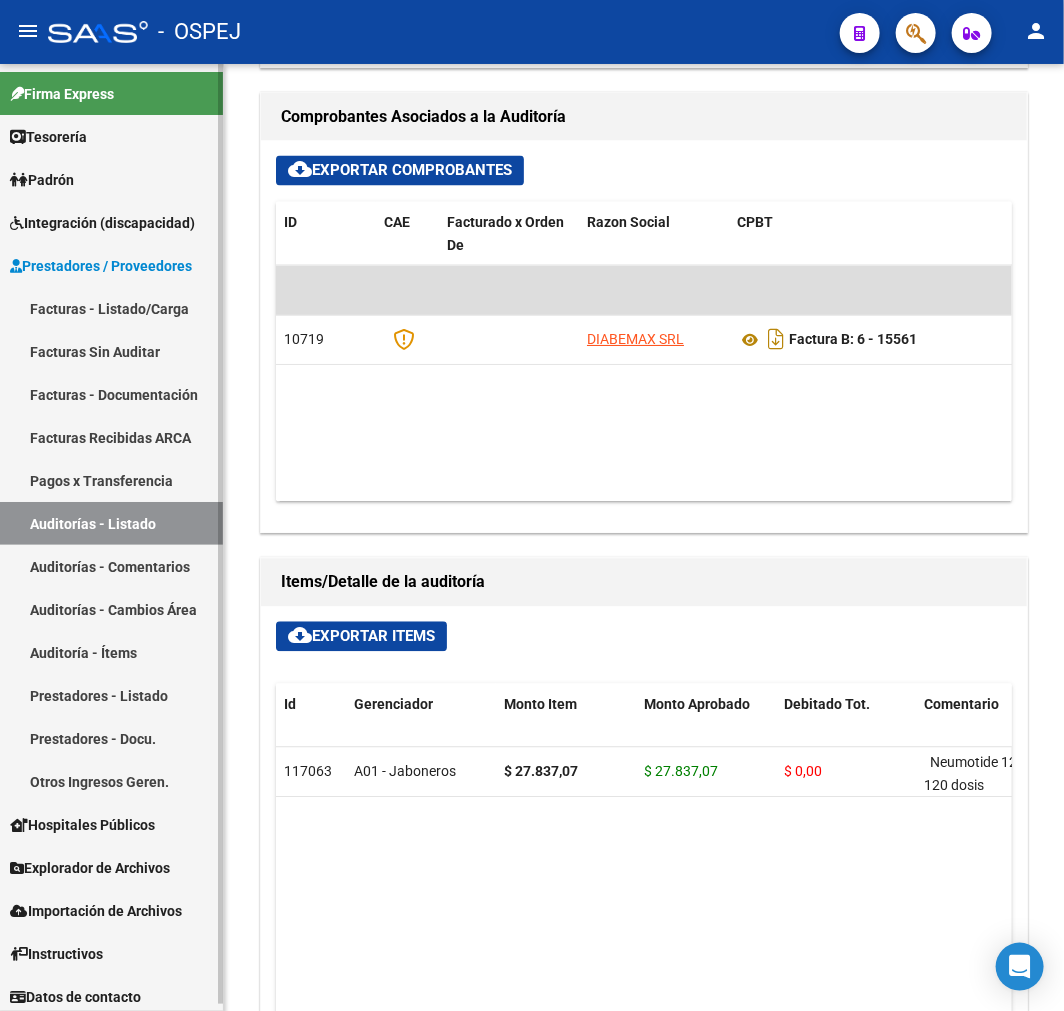 click on "Auditorías - Listado" at bounding box center [111, 523] 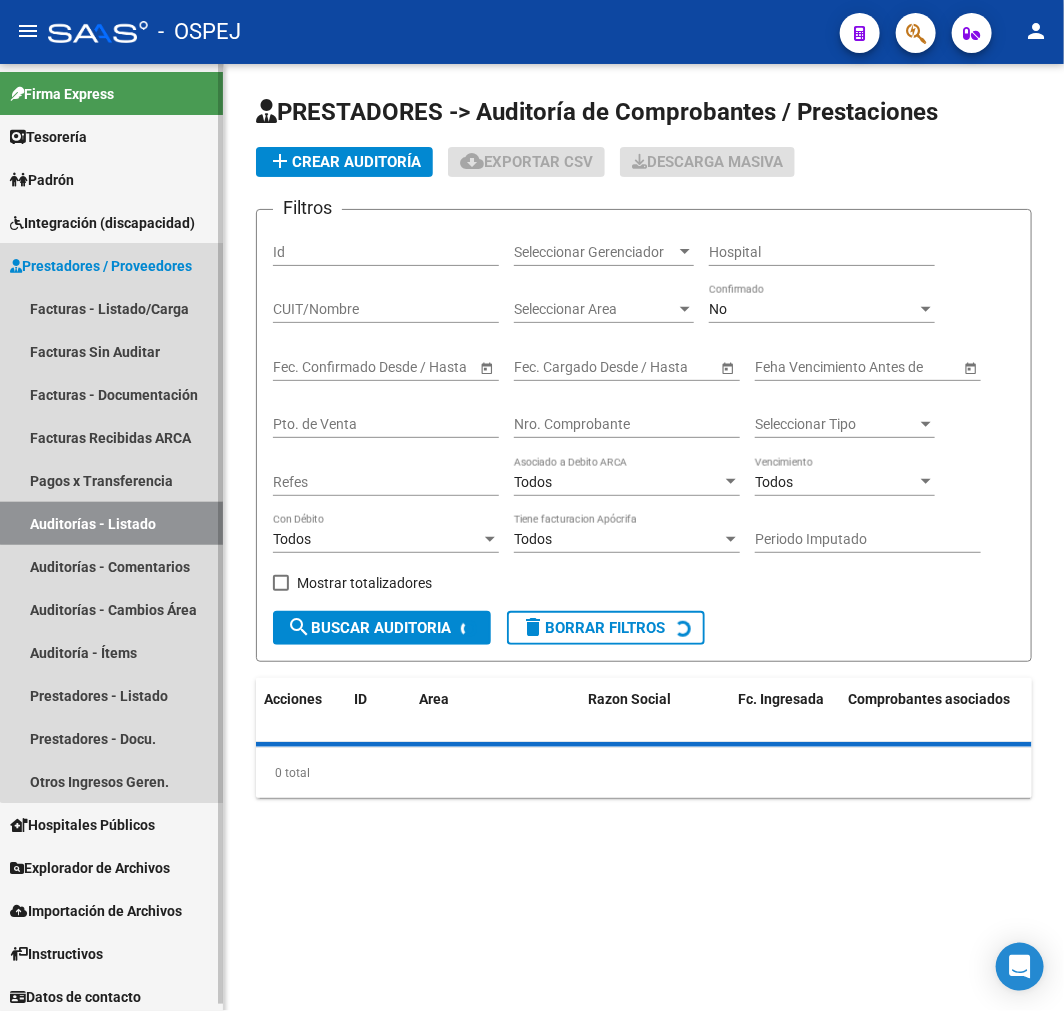 scroll, scrollTop: 0, scrollLeft: 0, axis: both 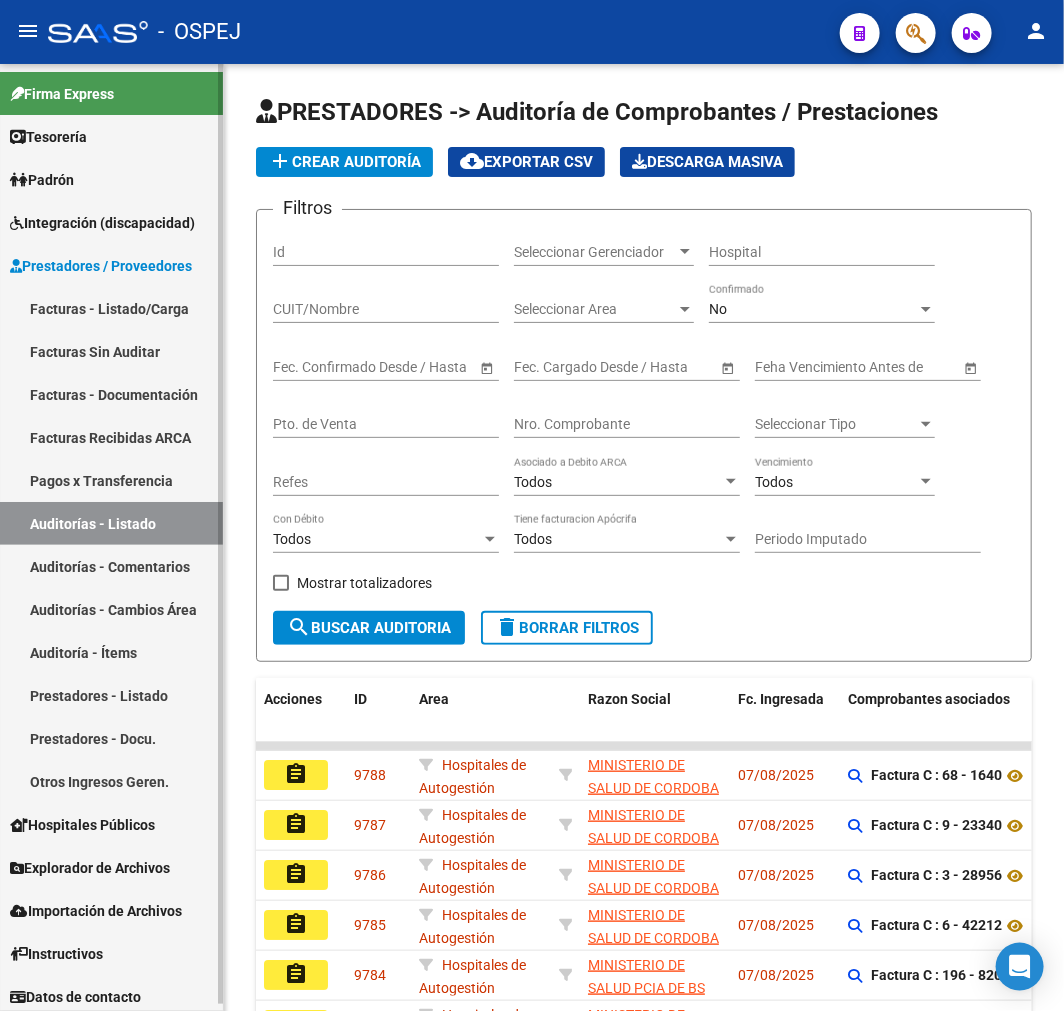 click on "Facturas - Listado/Carga" at bounding box center (111, 308) 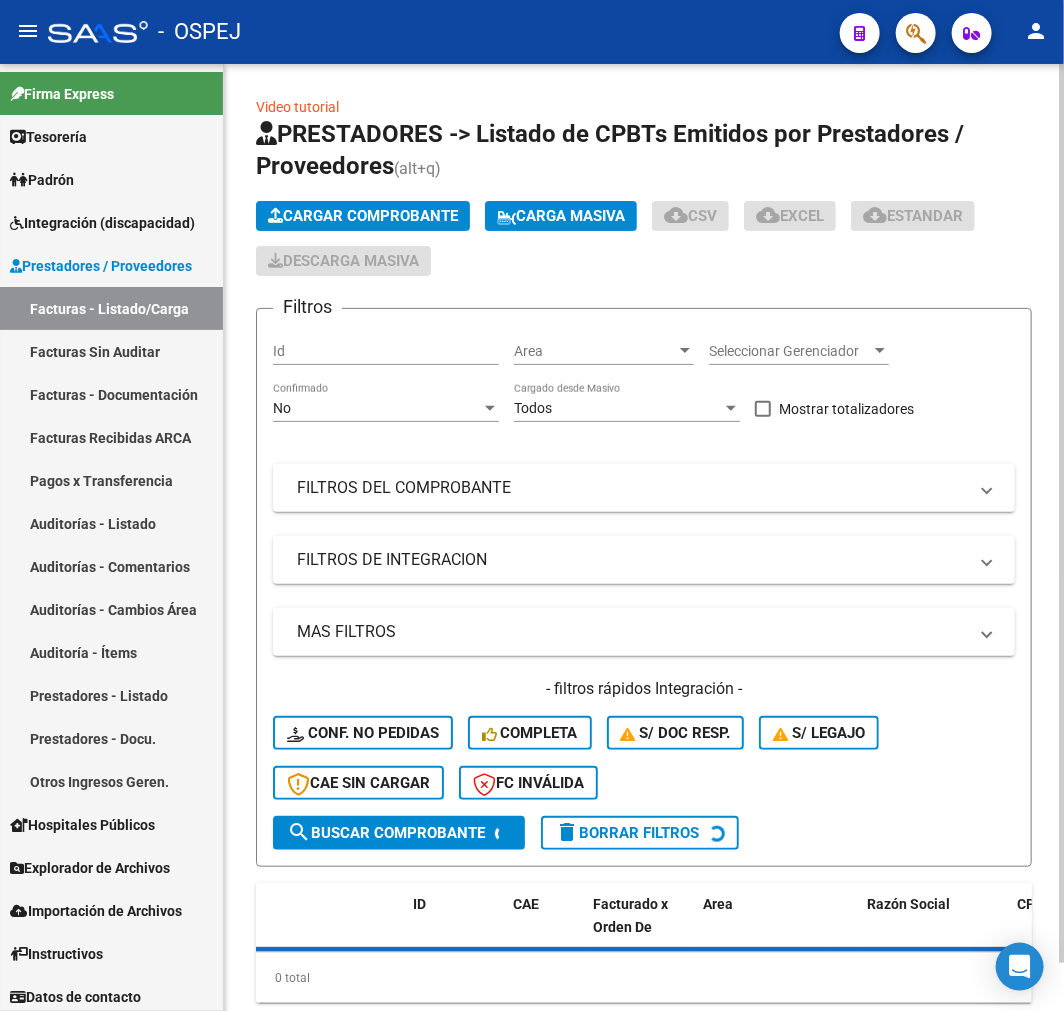 click on "Cargar Comprobante" 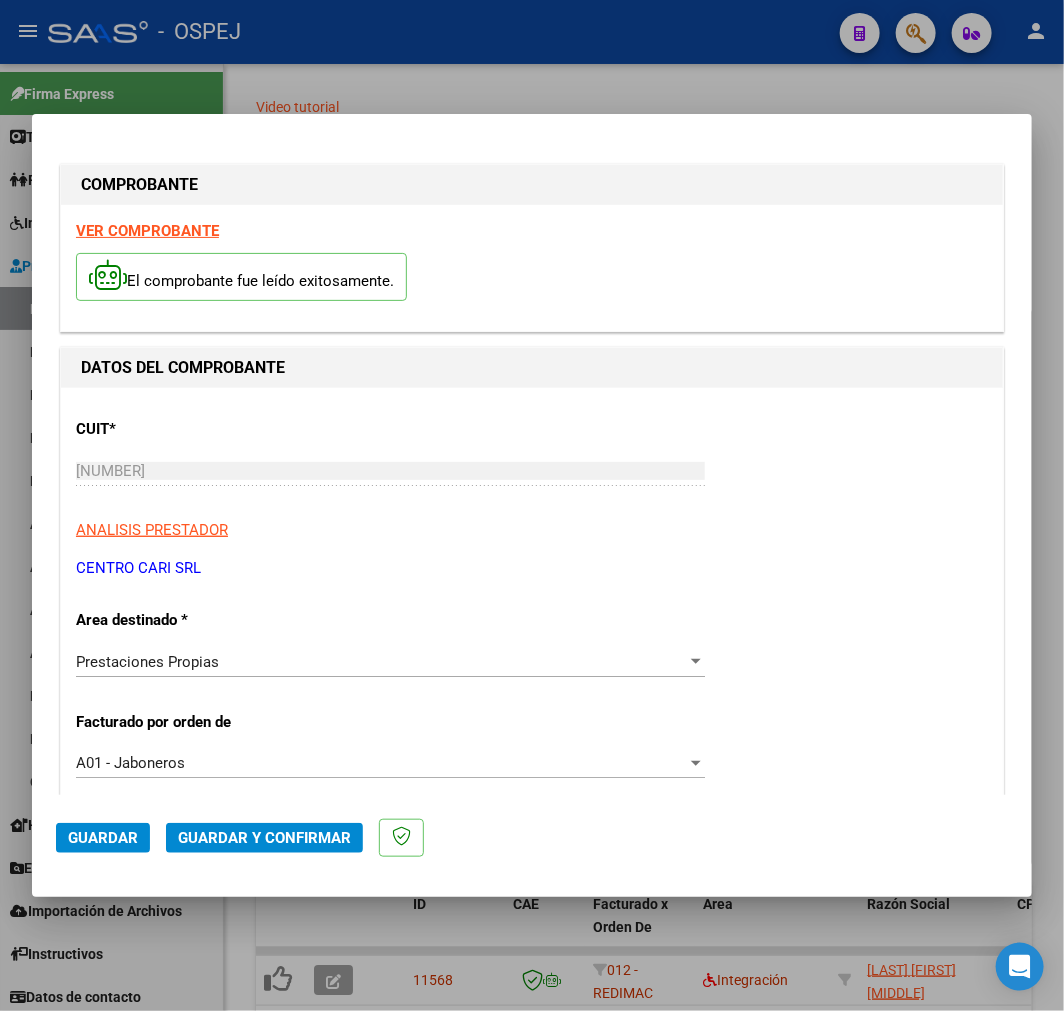click on "Guardar y Confirmar" 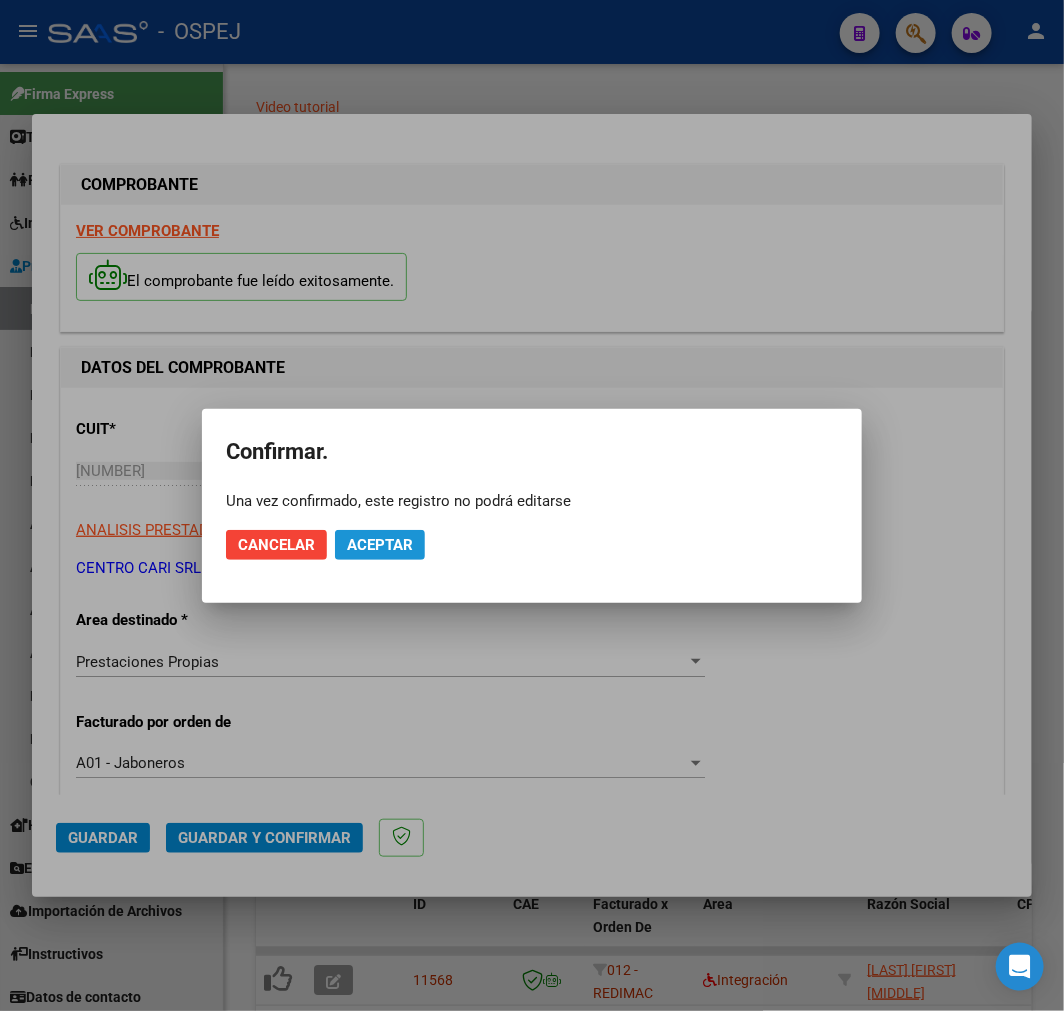 click on "Aceptar" 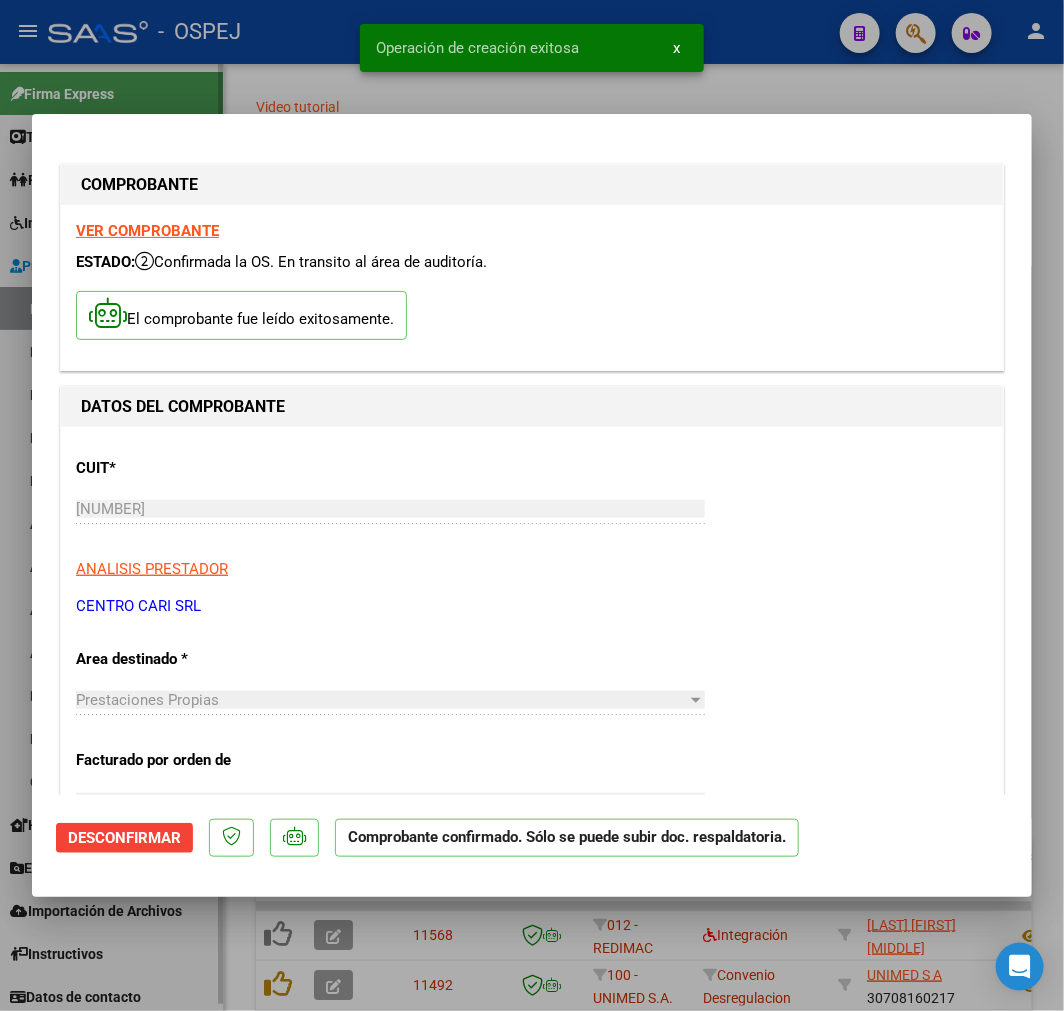 click at bounding box center [532, 505] 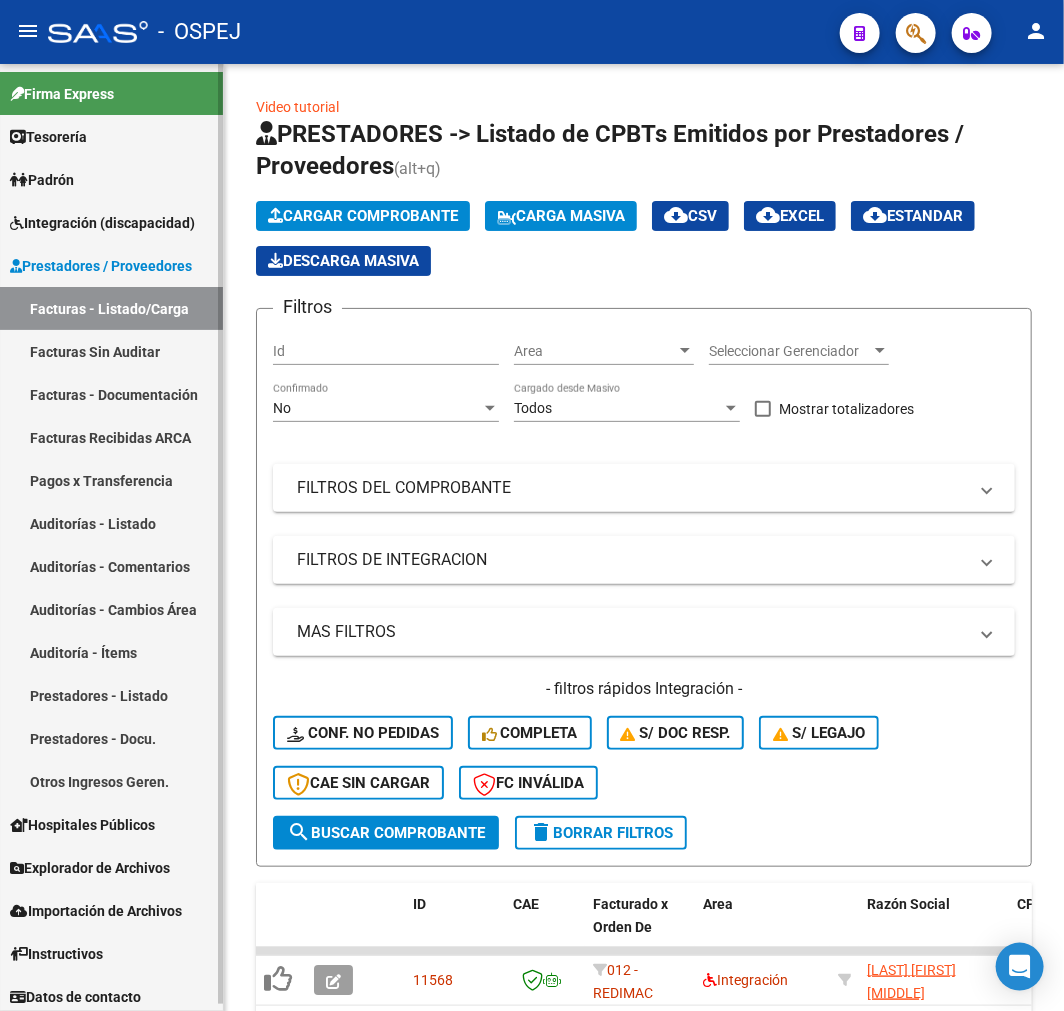 click on "Auditorías - Listado" at bounding box center (111, 523) 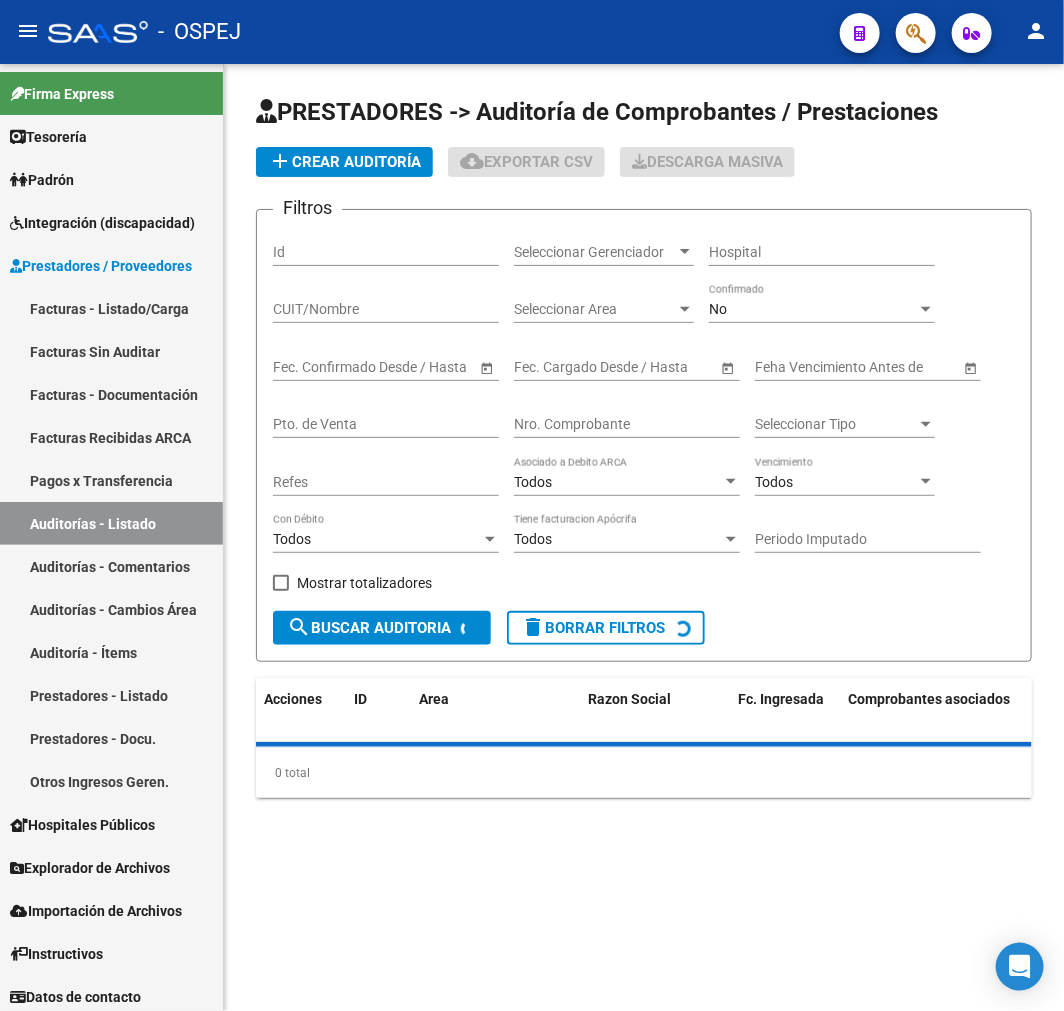 click on "add  Crear Auditoría" 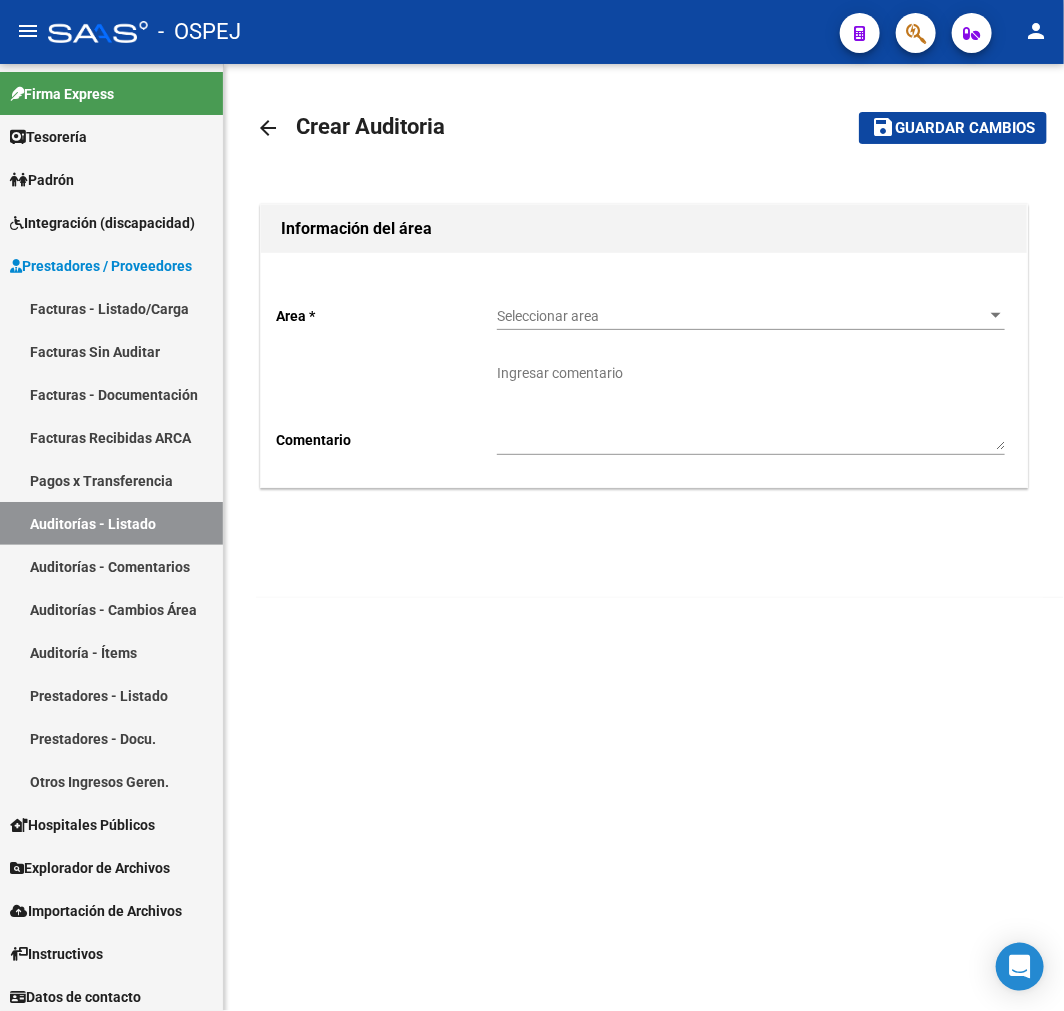 click on "Seleccionar area" at bounding box center (742, 316) 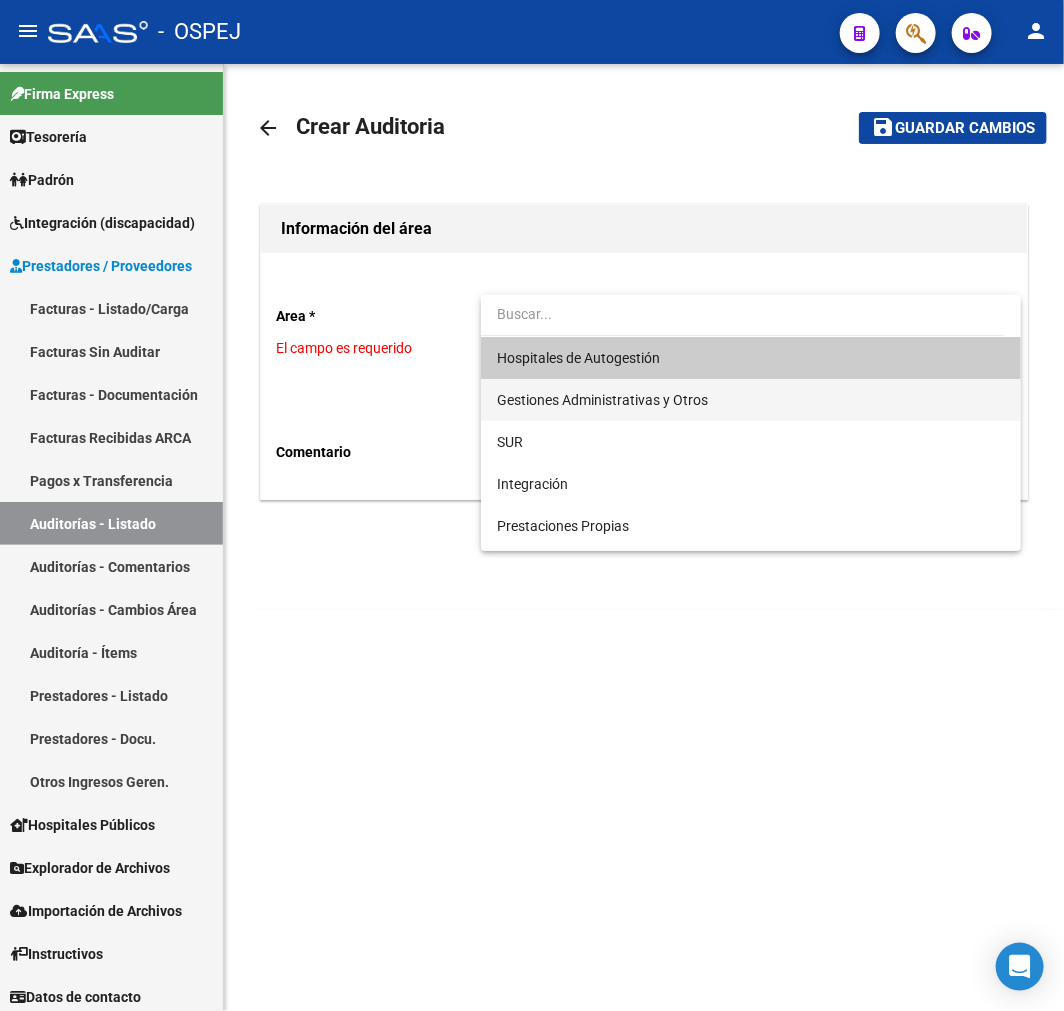 click on "Gestiones Administrativas y Otros" at bounding box center (751, 400) 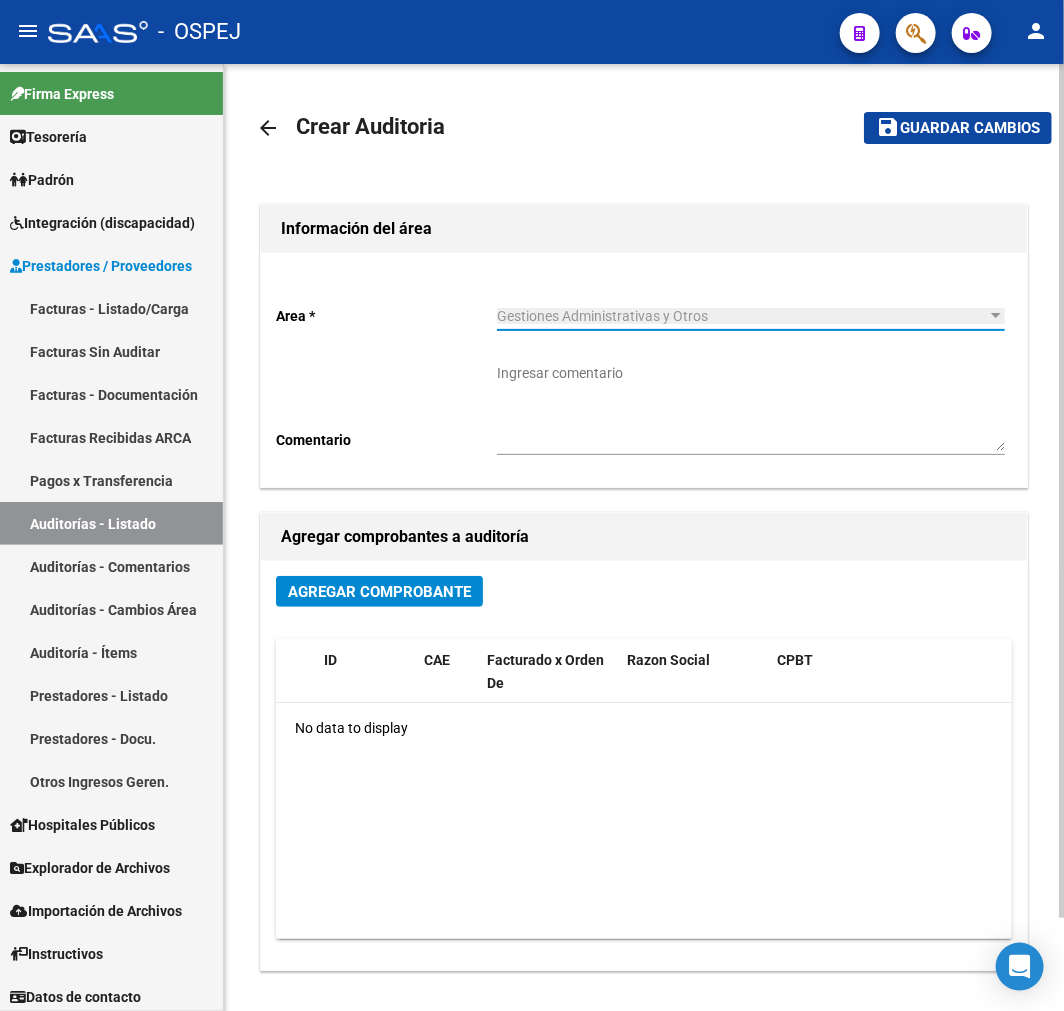 click on "arrow_back Crear Auditoria    save Guardar cambios Información del área  Area * Gestiones Administrativas y Otros Seleccionar area Comentario    Ingresar comentario  Agregar comprobantes a auditoría Agregar Comprobante ID CAE Facturado x Orden De Razon Social CPBT Monto Fecha Cpbt Fecha Recibido Doc Respaldatoria Expte. Interno Creado Usuario No data to display" 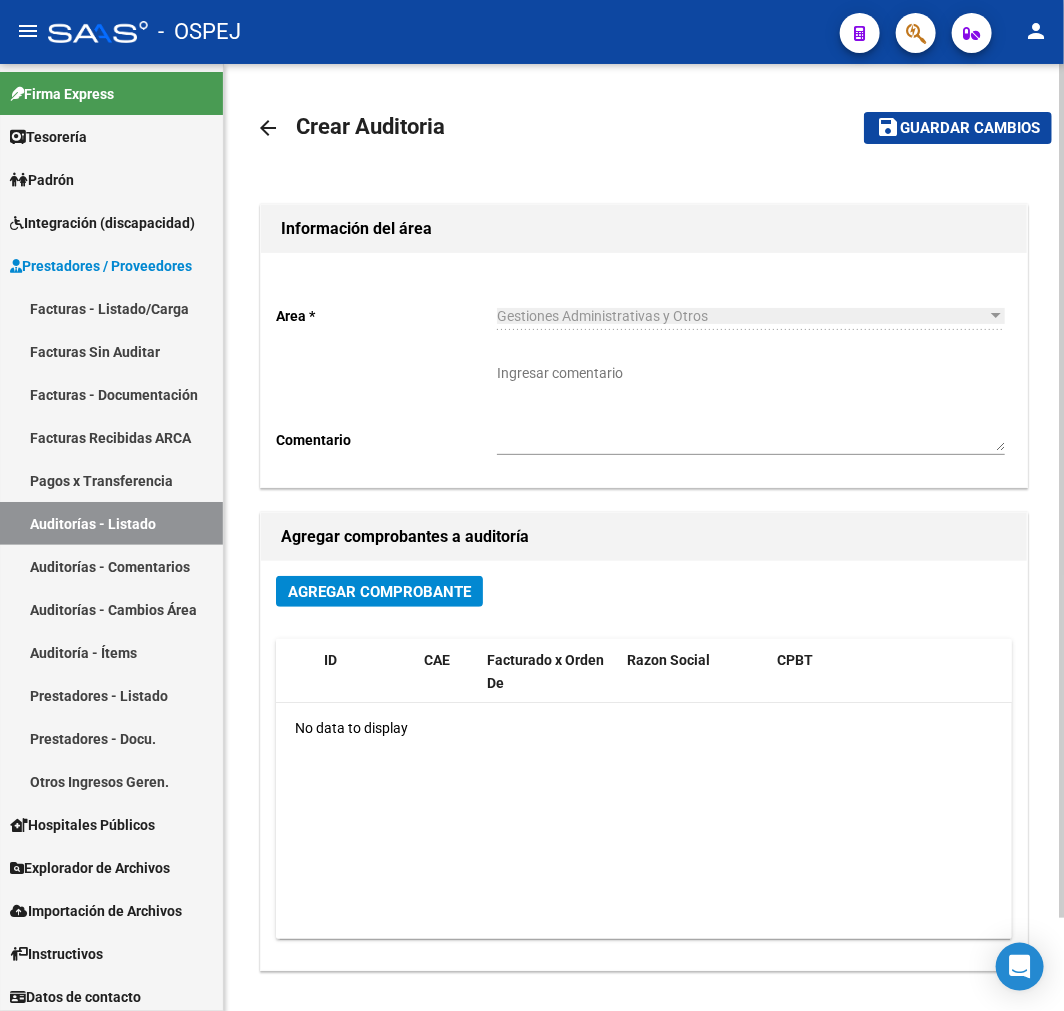 click on "arrow_back" 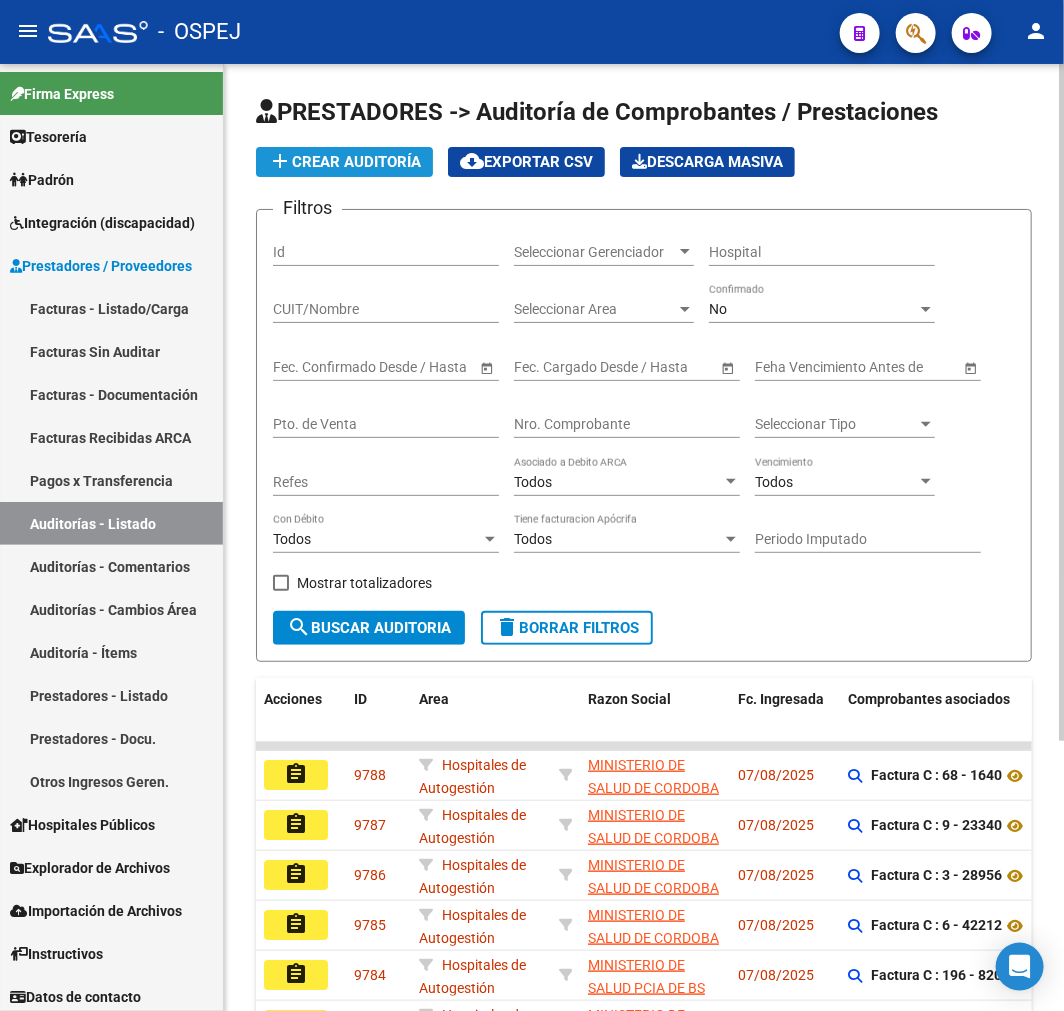 click on "add  Crear Auditoría" 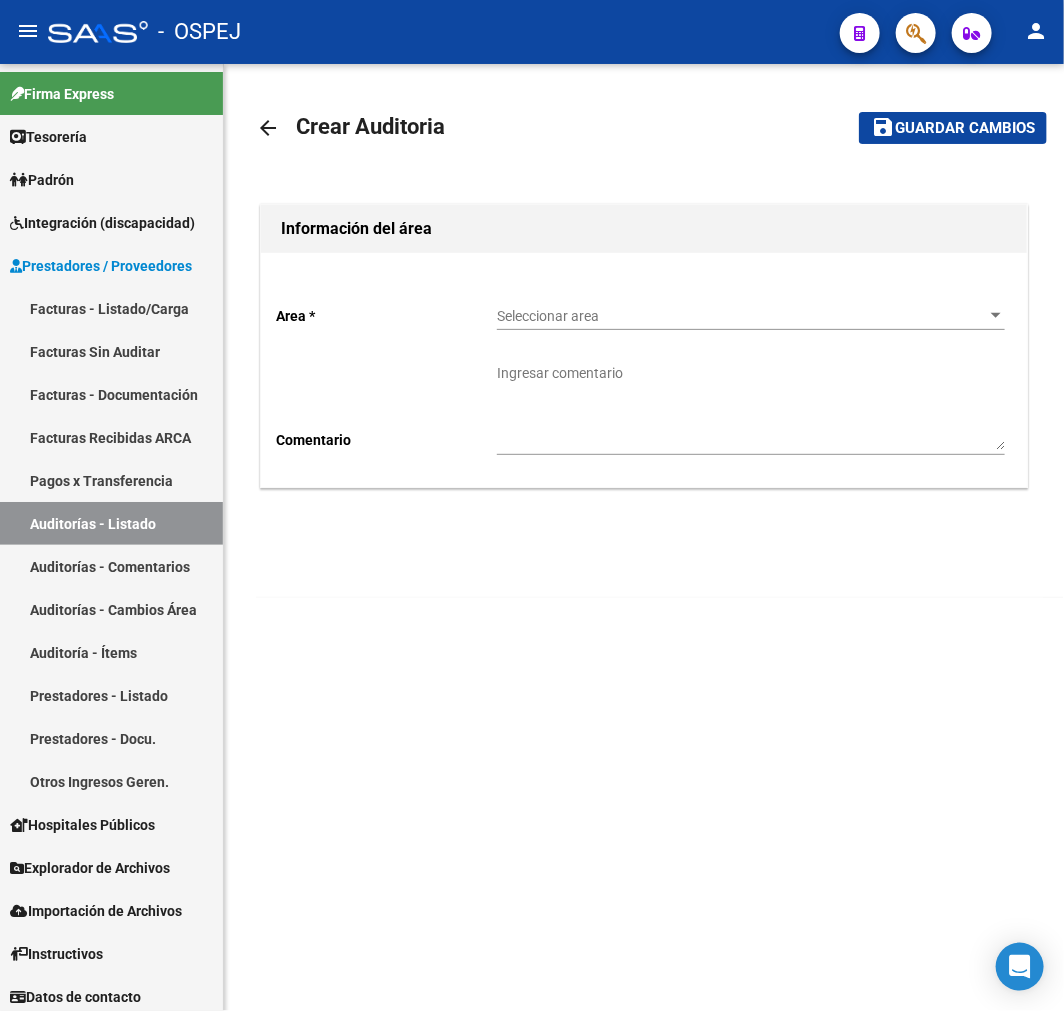 click on "Seleccionar area Seleccionar area" 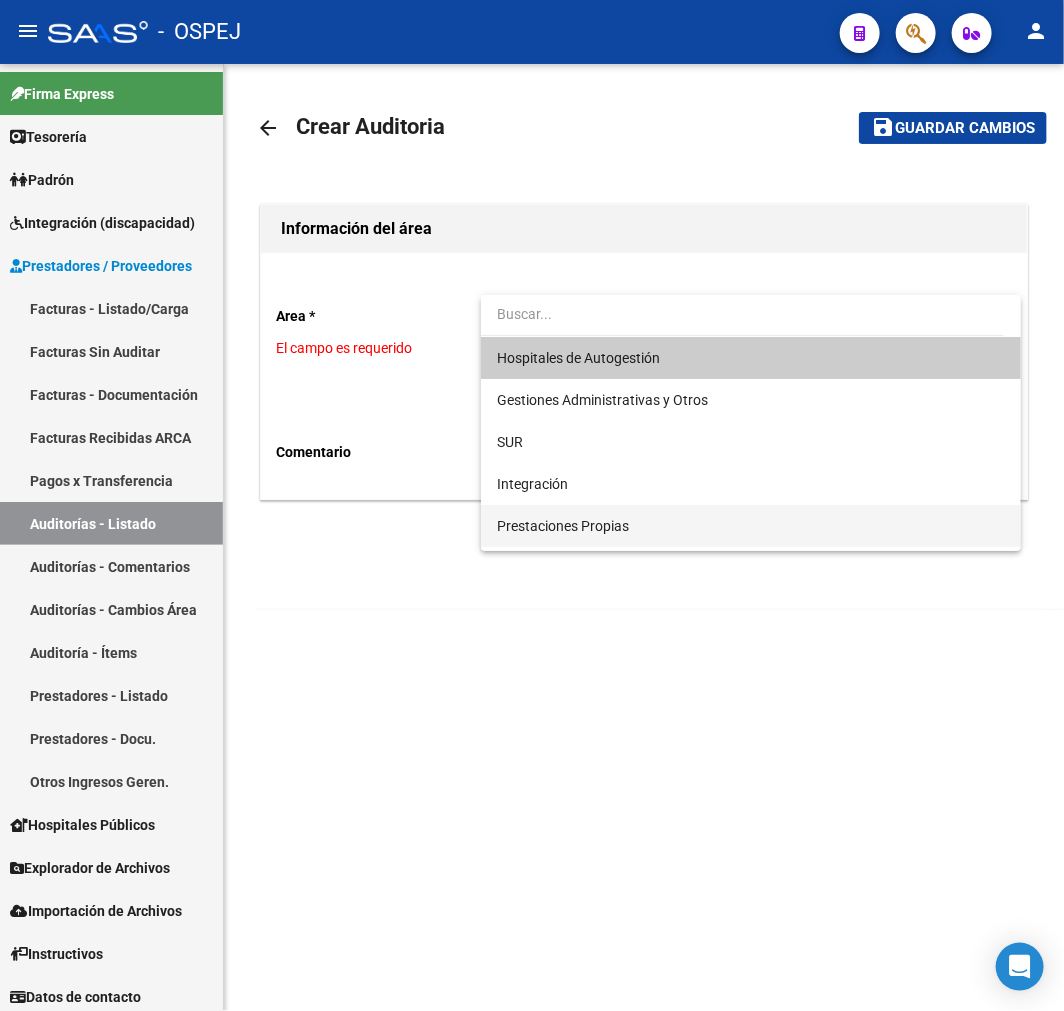 click on "Prestaciones Propias" at bounding box center [751, 526] 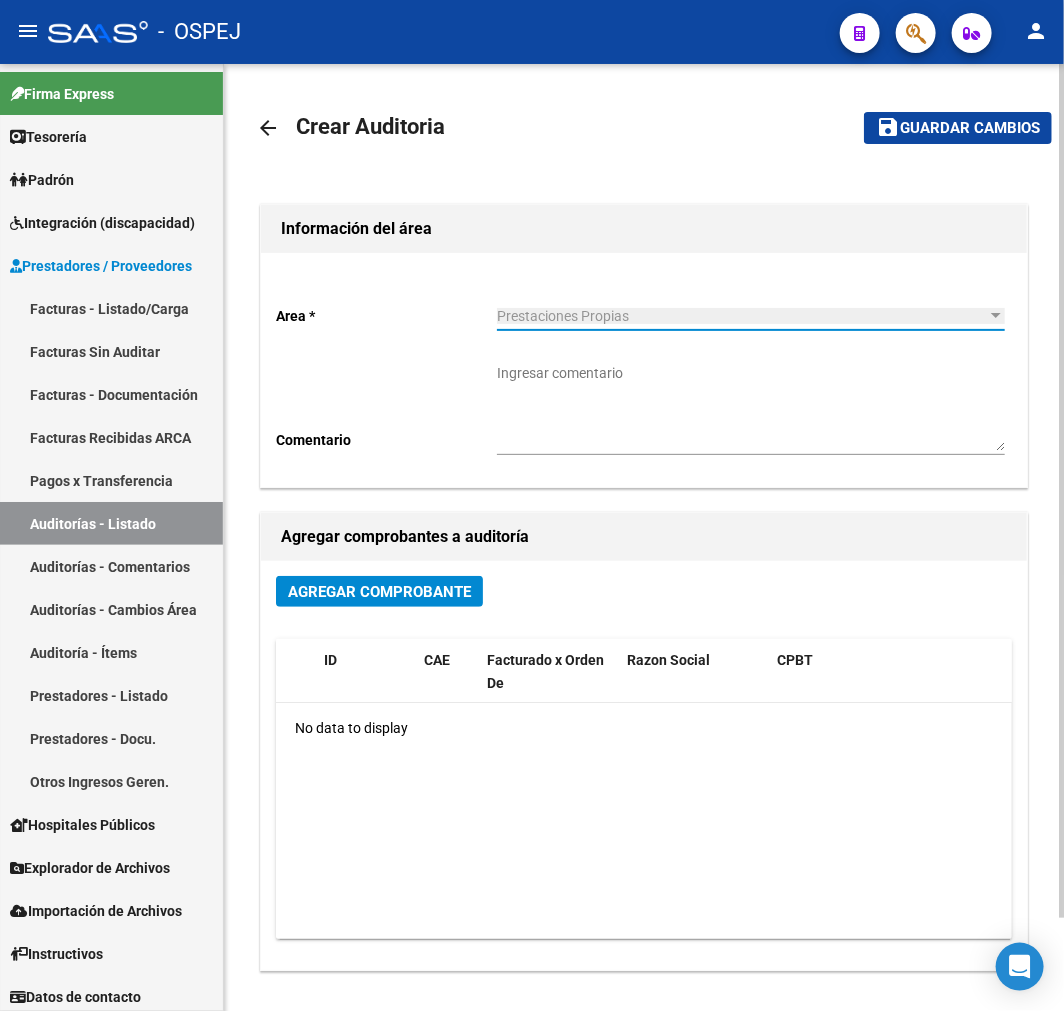 click on "Agregar Comprobante" 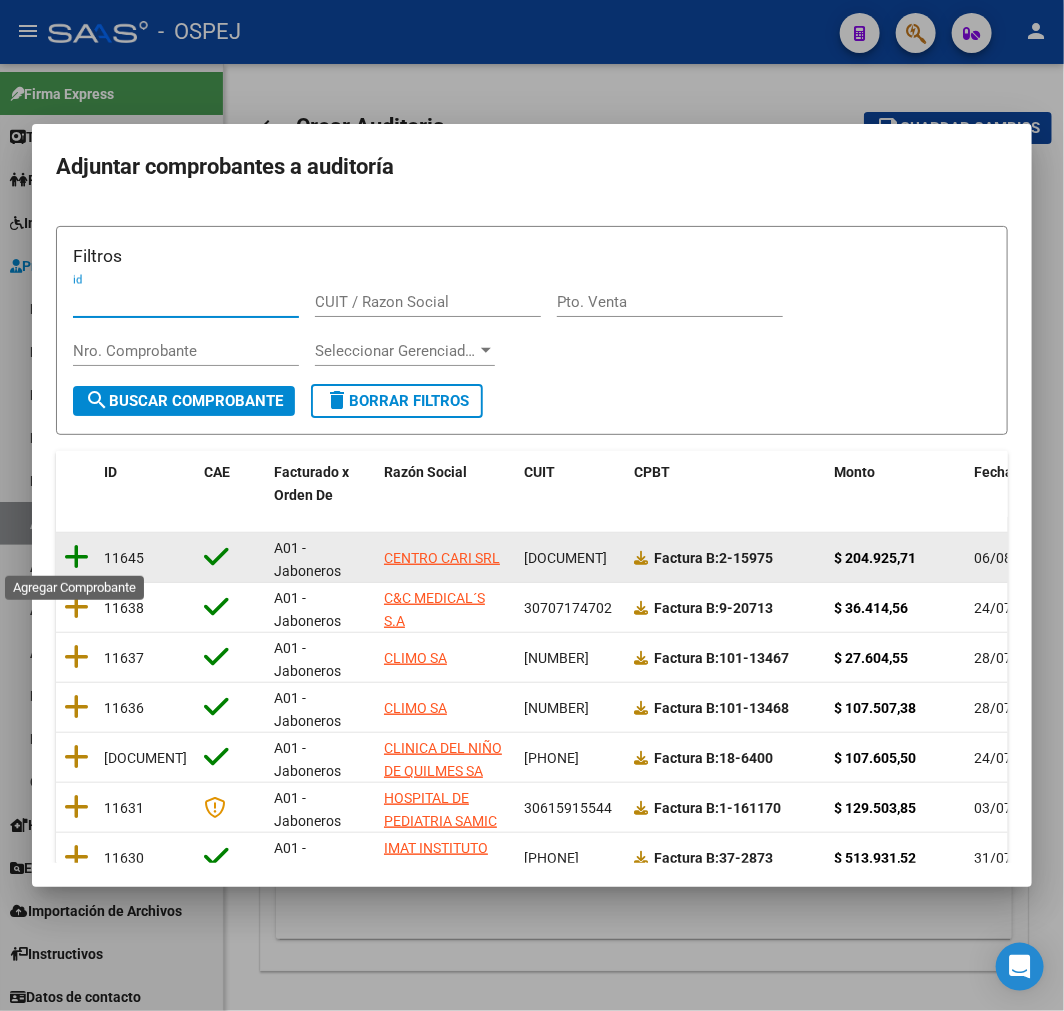 click 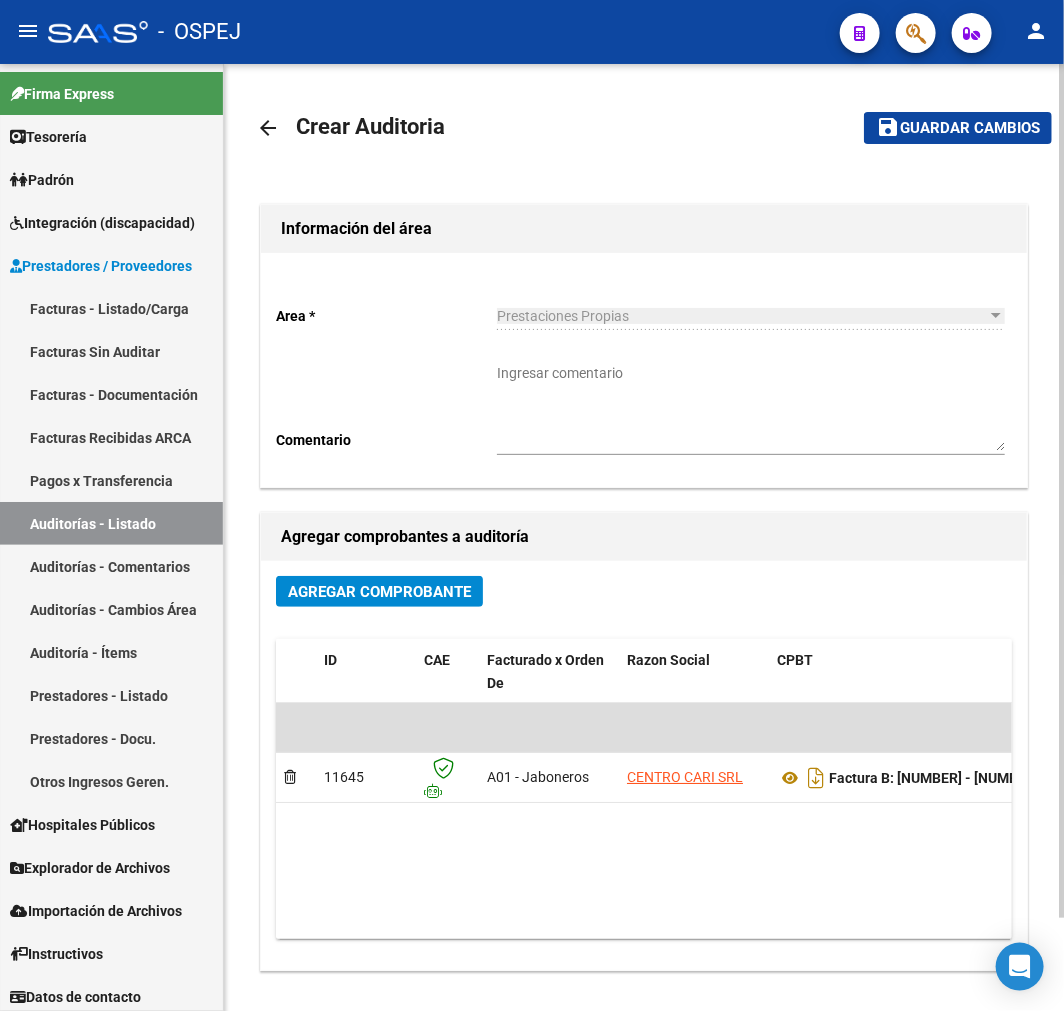 click on "save Guardar cambios" 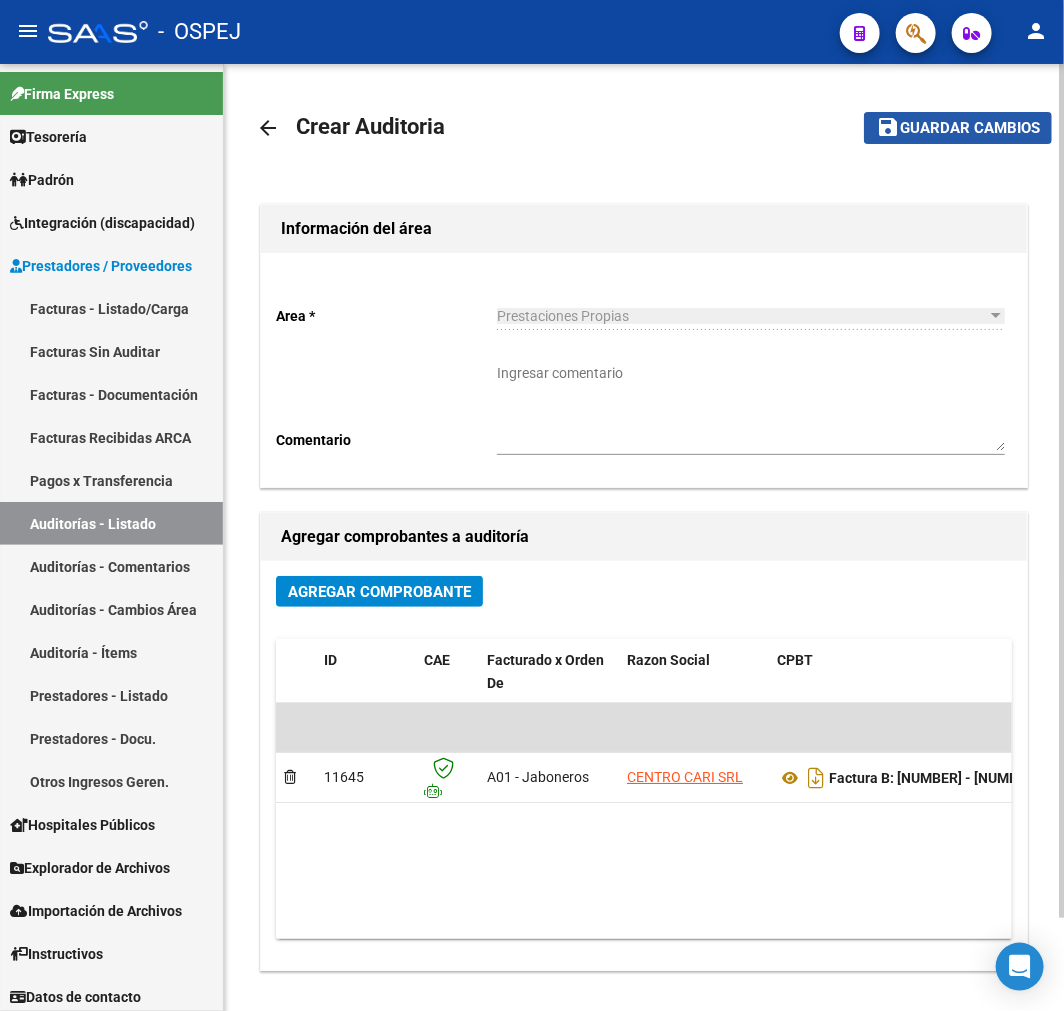 click on "save Guardar cambios" 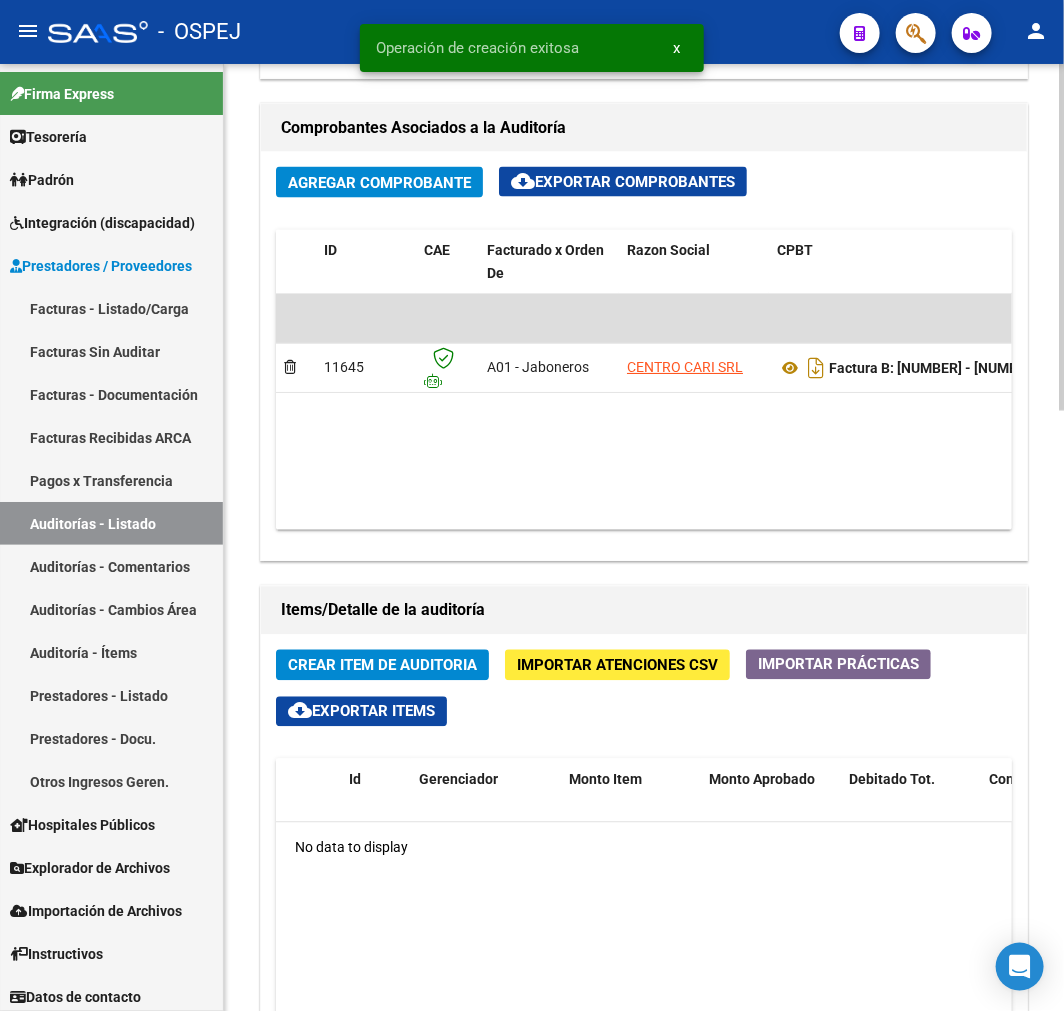 scroll, scrollTop: 1000, scrollLeft: 0, axis: vertical 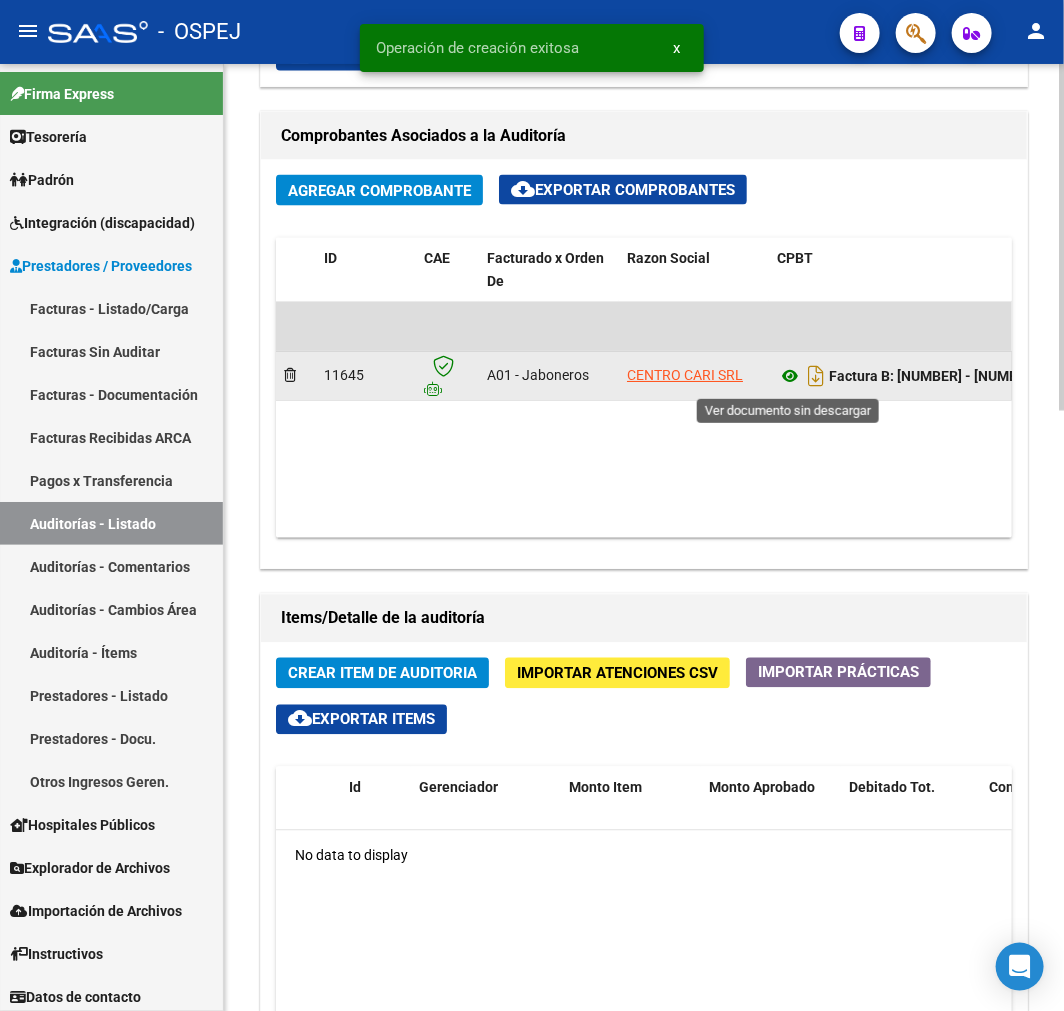 click 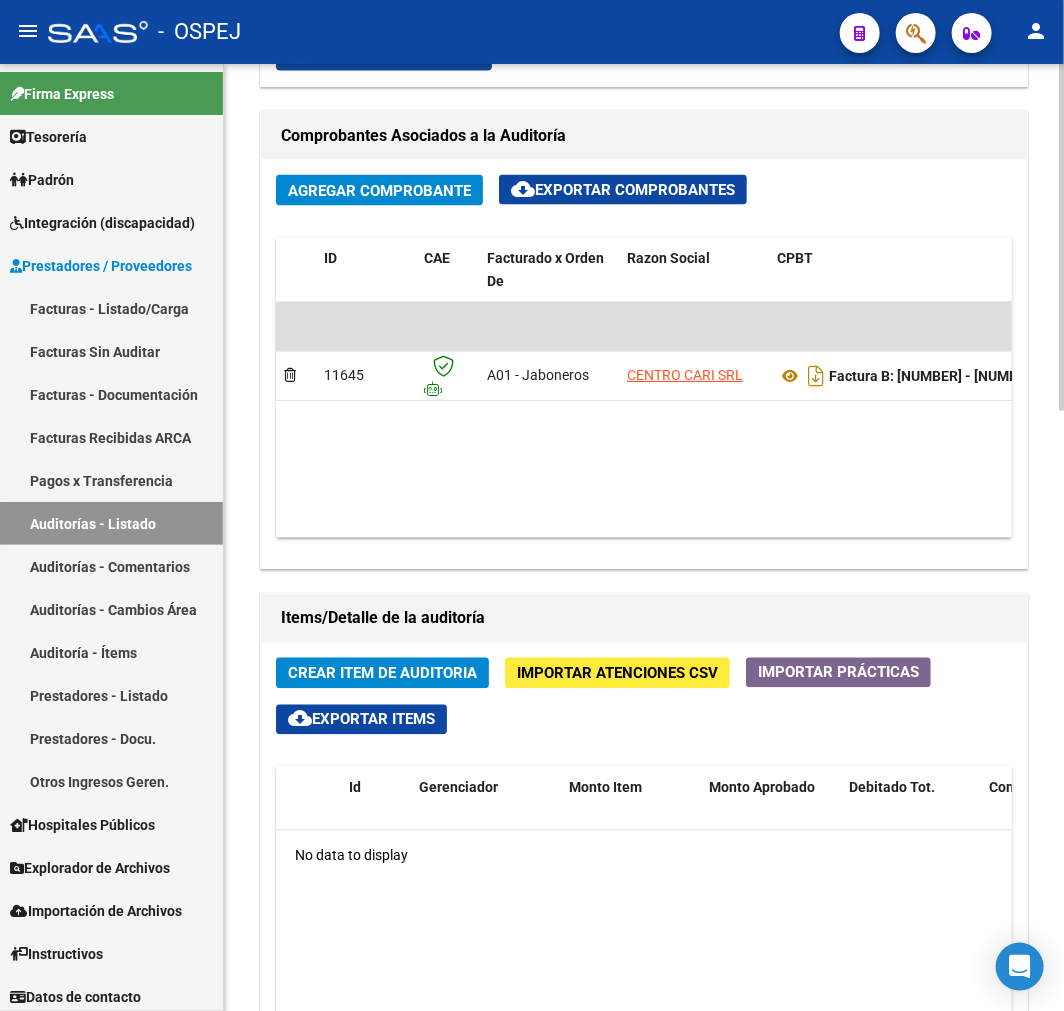 click on "Crear Item de Auditoria" 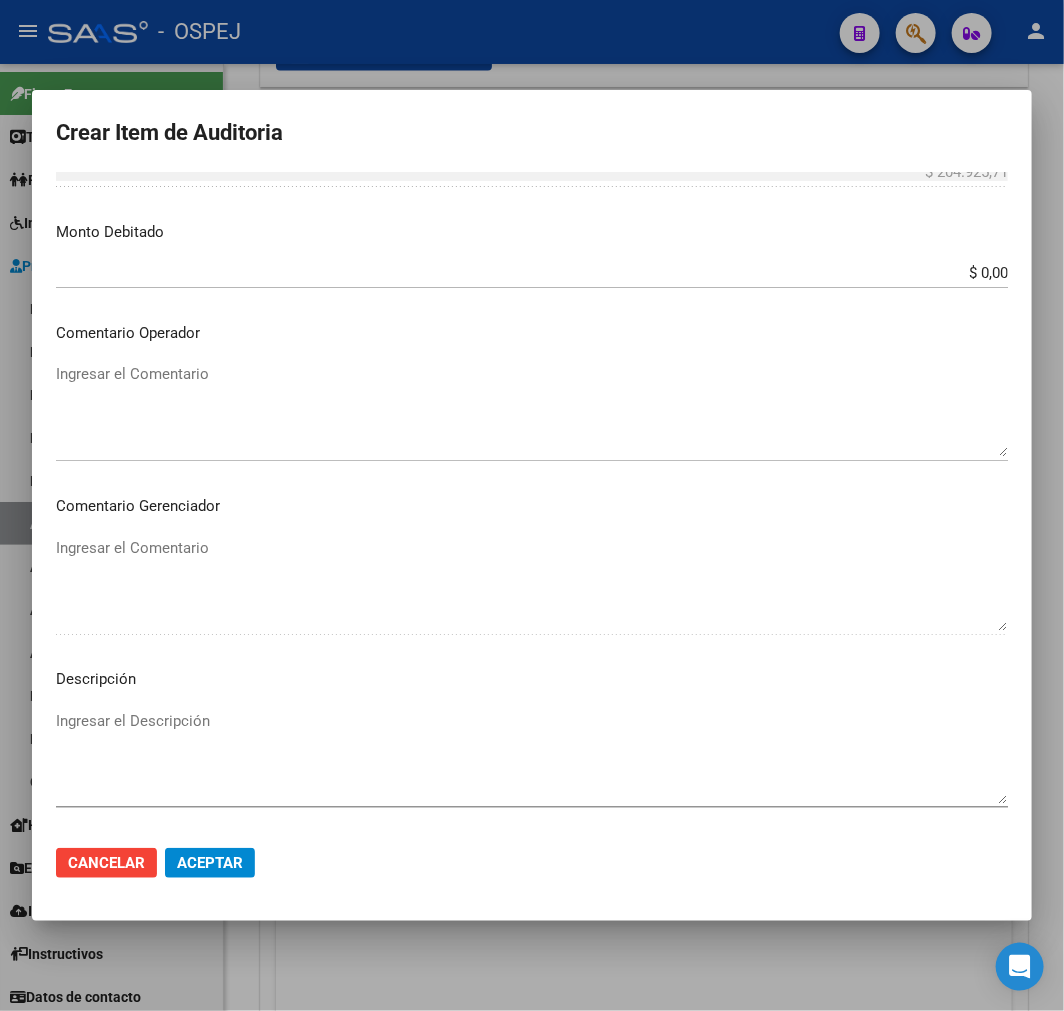 scroll, scrollTop: 656, scrollLeft: 0, axis: vertical 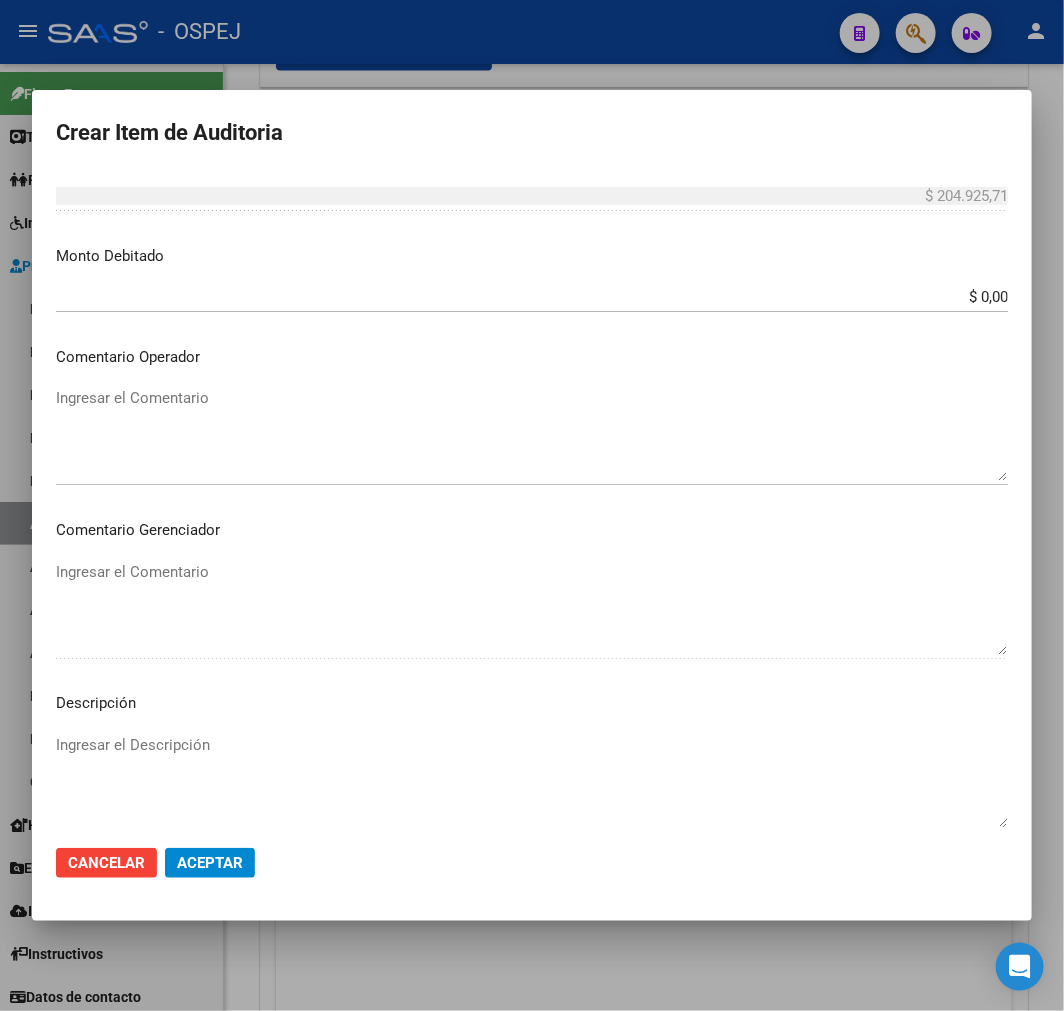 click on "Ingresar el Comentario" at bounding box center (532, 434) 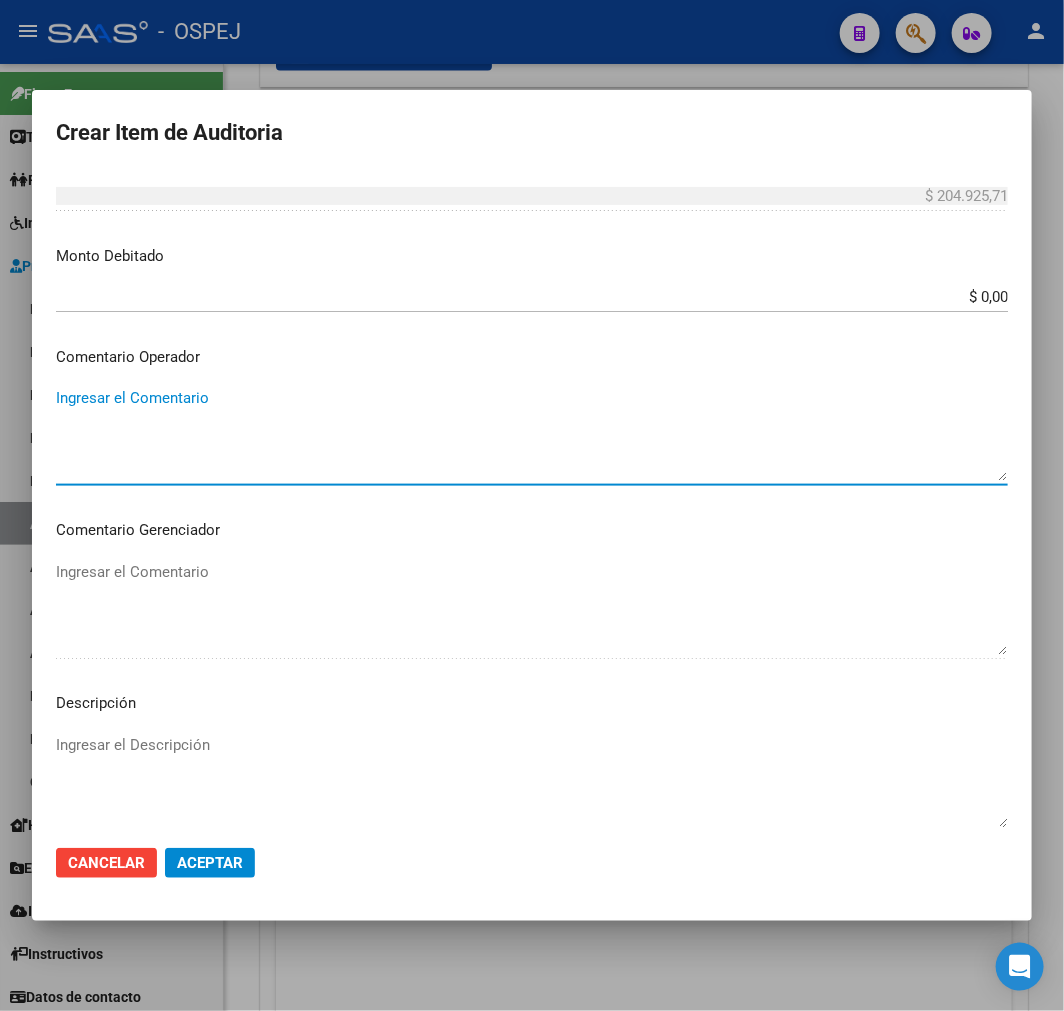 paste on "EQUIPO INTERDISCIPLINARIO DE DISCAPACIDAD ASESORAMIENTO" 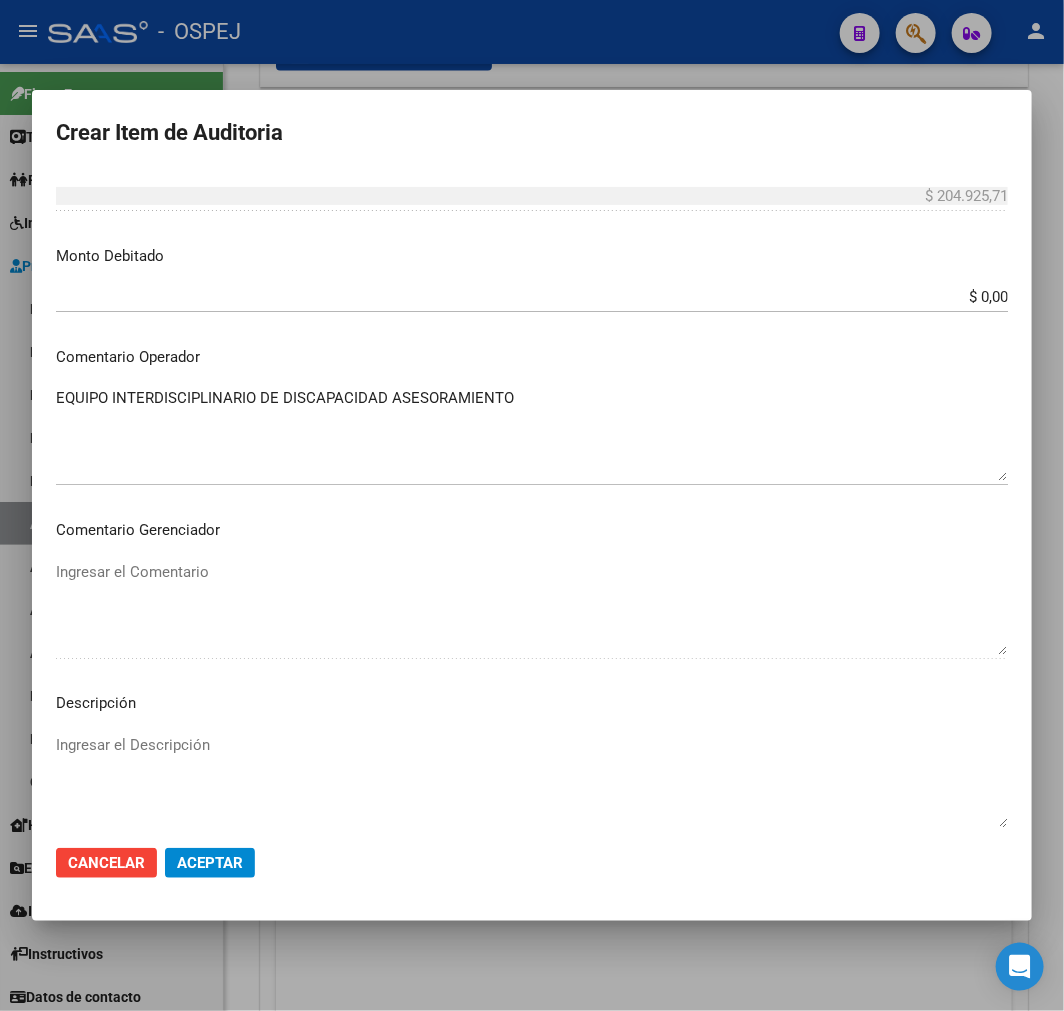 click on "EQUIPO INTERDISCIPLINARIO DE DISCAPACIDAD ASESORAMIENTO" at bounding box center (532, 434) 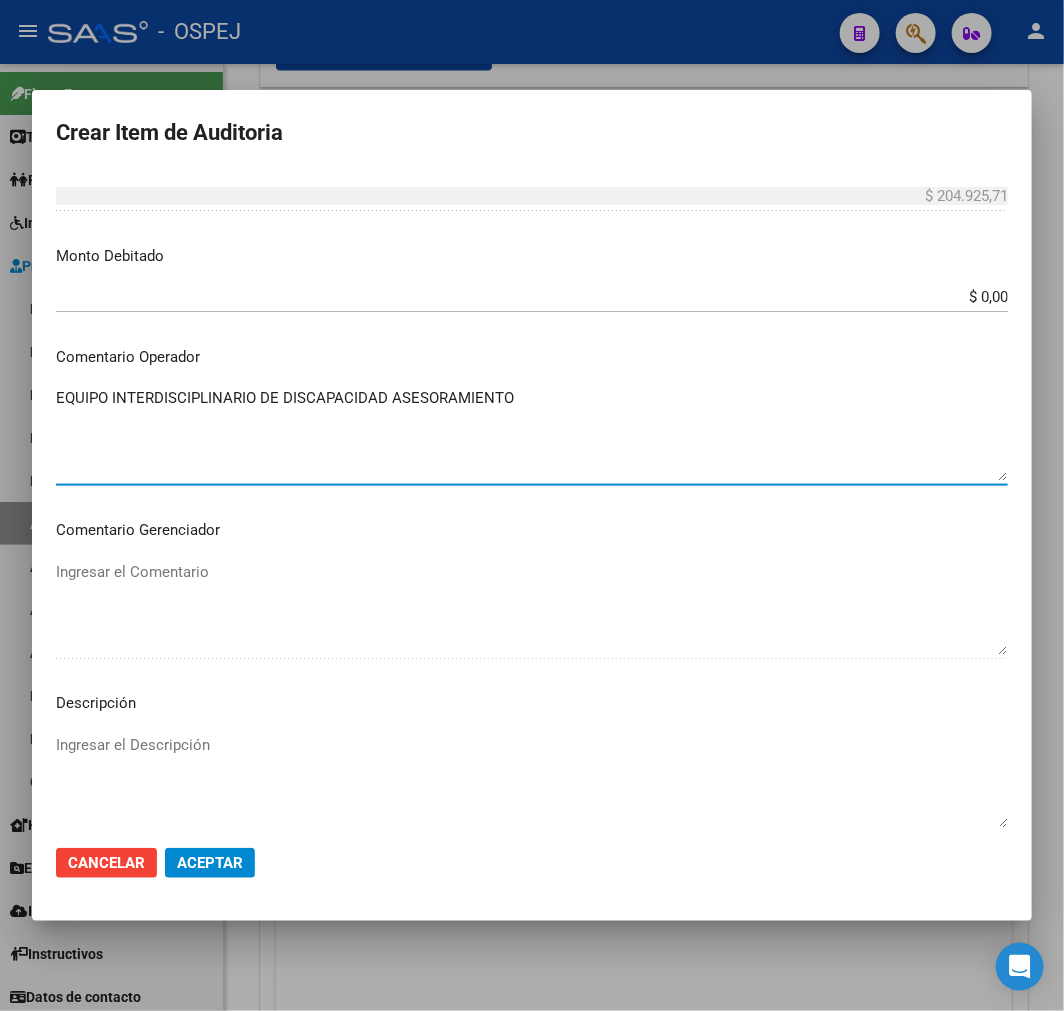 paste on "JULIO" 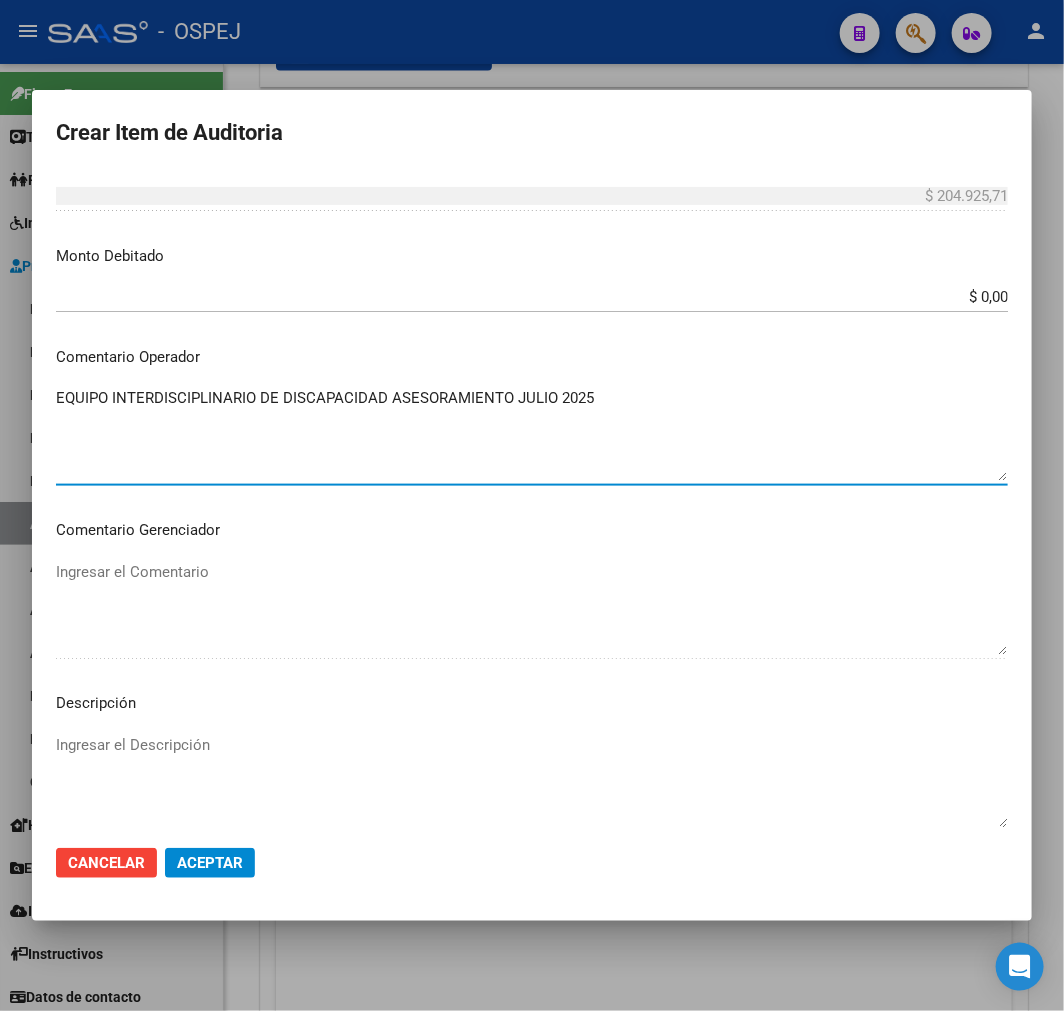 type on "EQUIPO INTERDISCIPLINARIO DE DISCAPACIDAD ASESORAMIENTO JULIO 2025" 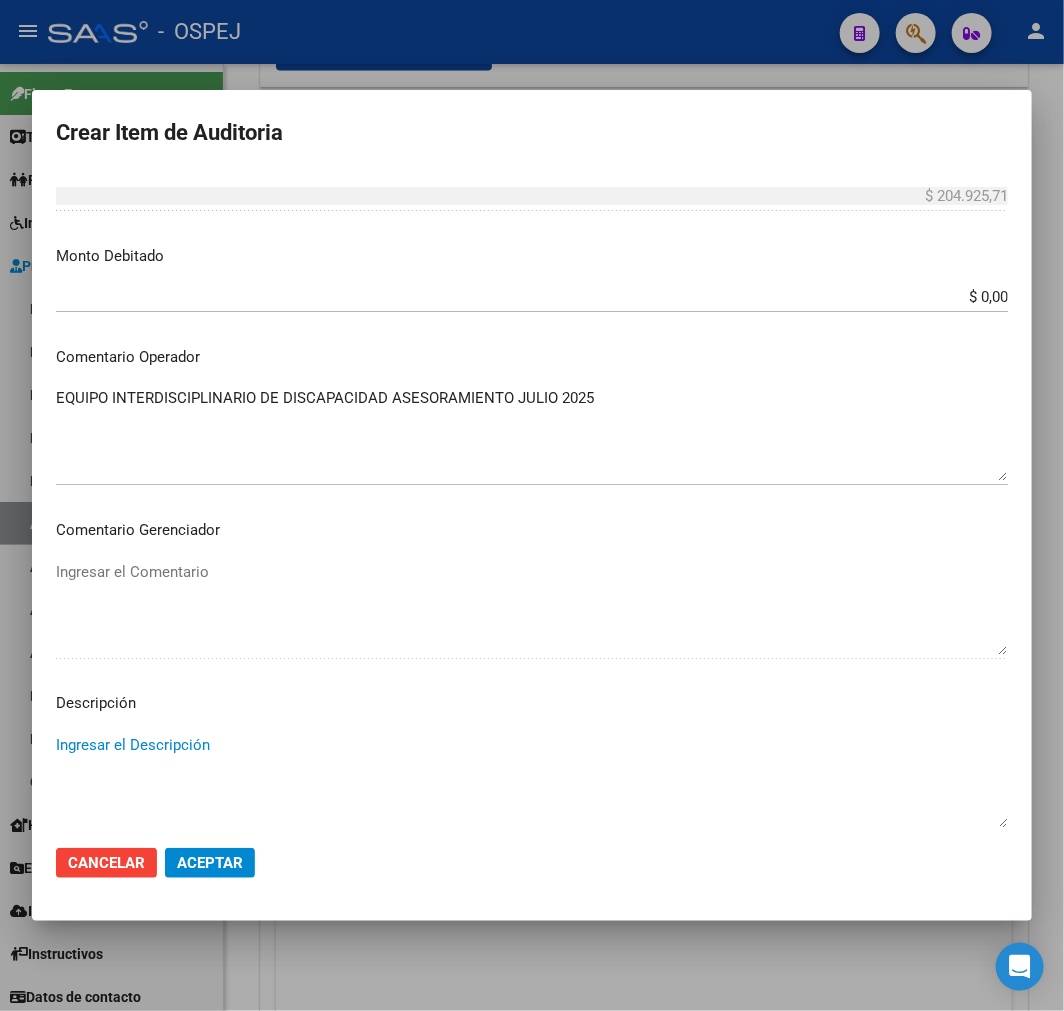 paste on "EQUIPO INTERDISCIPLINARIO DE DISCAPACIDAD ASESORAMIENTO JULIO 2025" 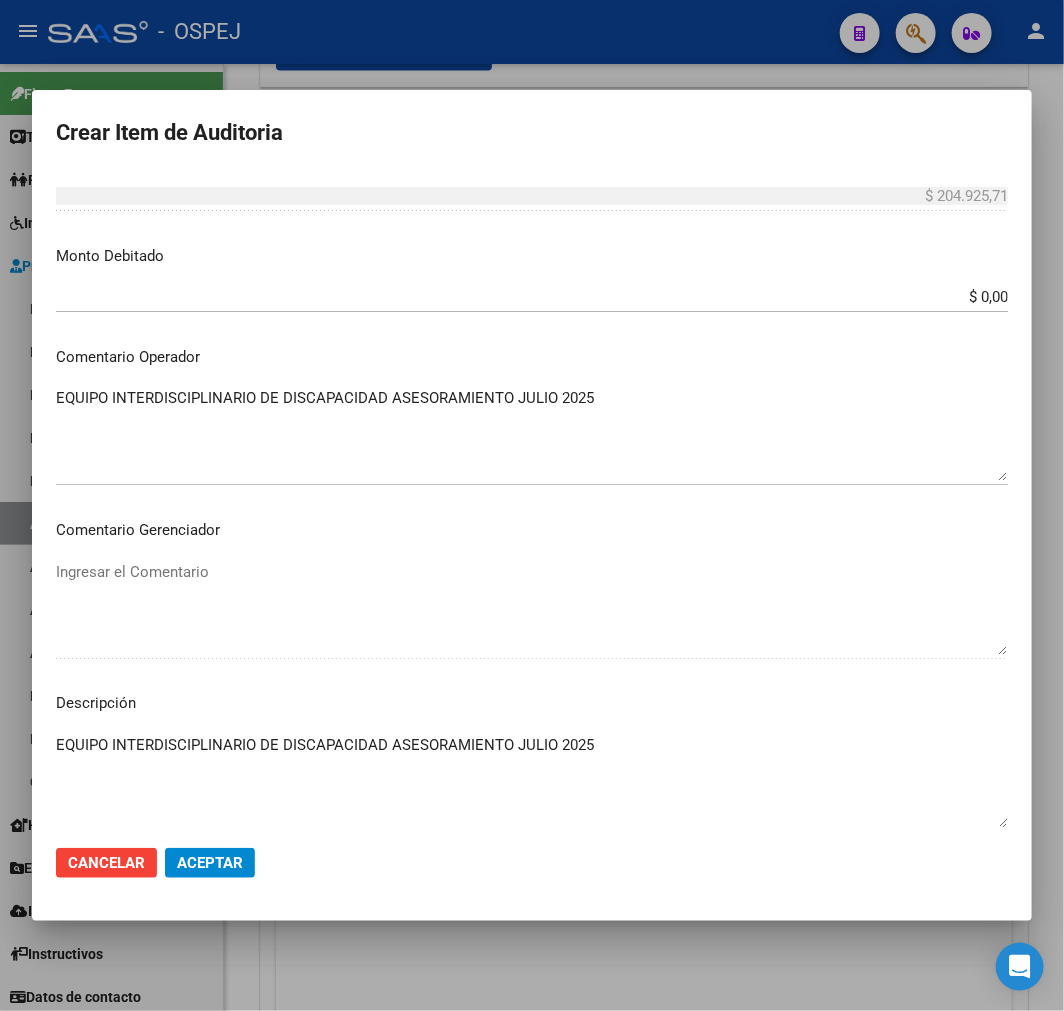 scroll, scrollTop: 0, scrollLeft: 0, axis: both 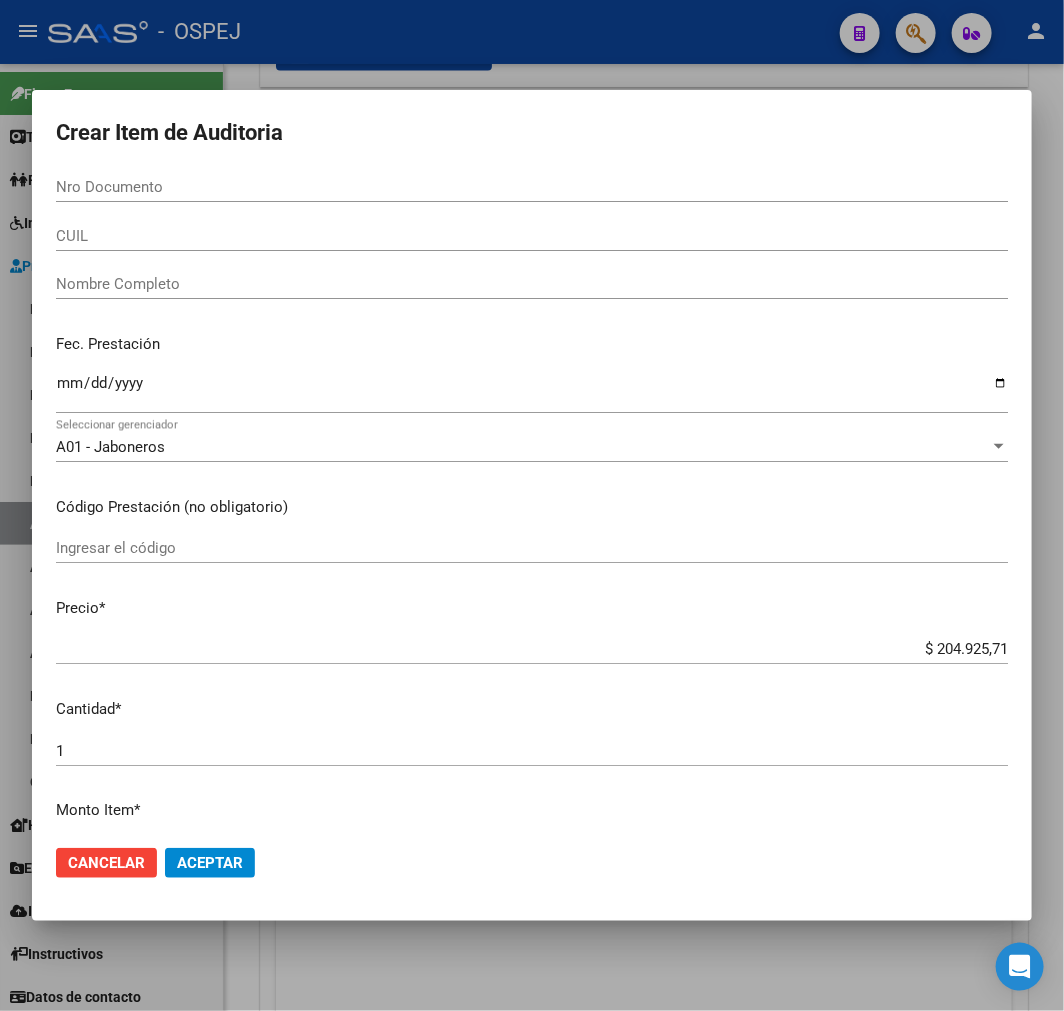 type on "EQUIPO INTERDISCIPLINARIO DE DISCAPACIDAD ASESORAMIENTO JULIO 2025" 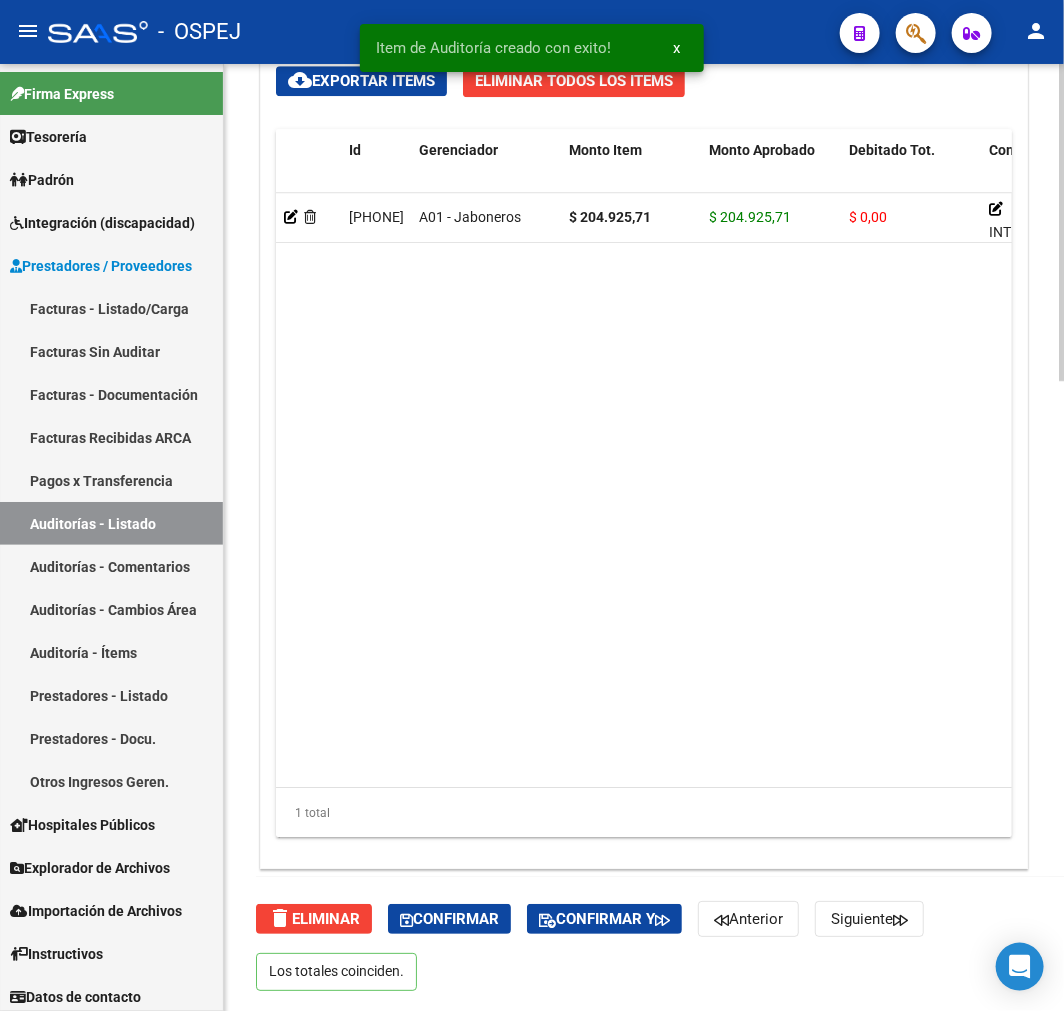 click on "Confirmar" 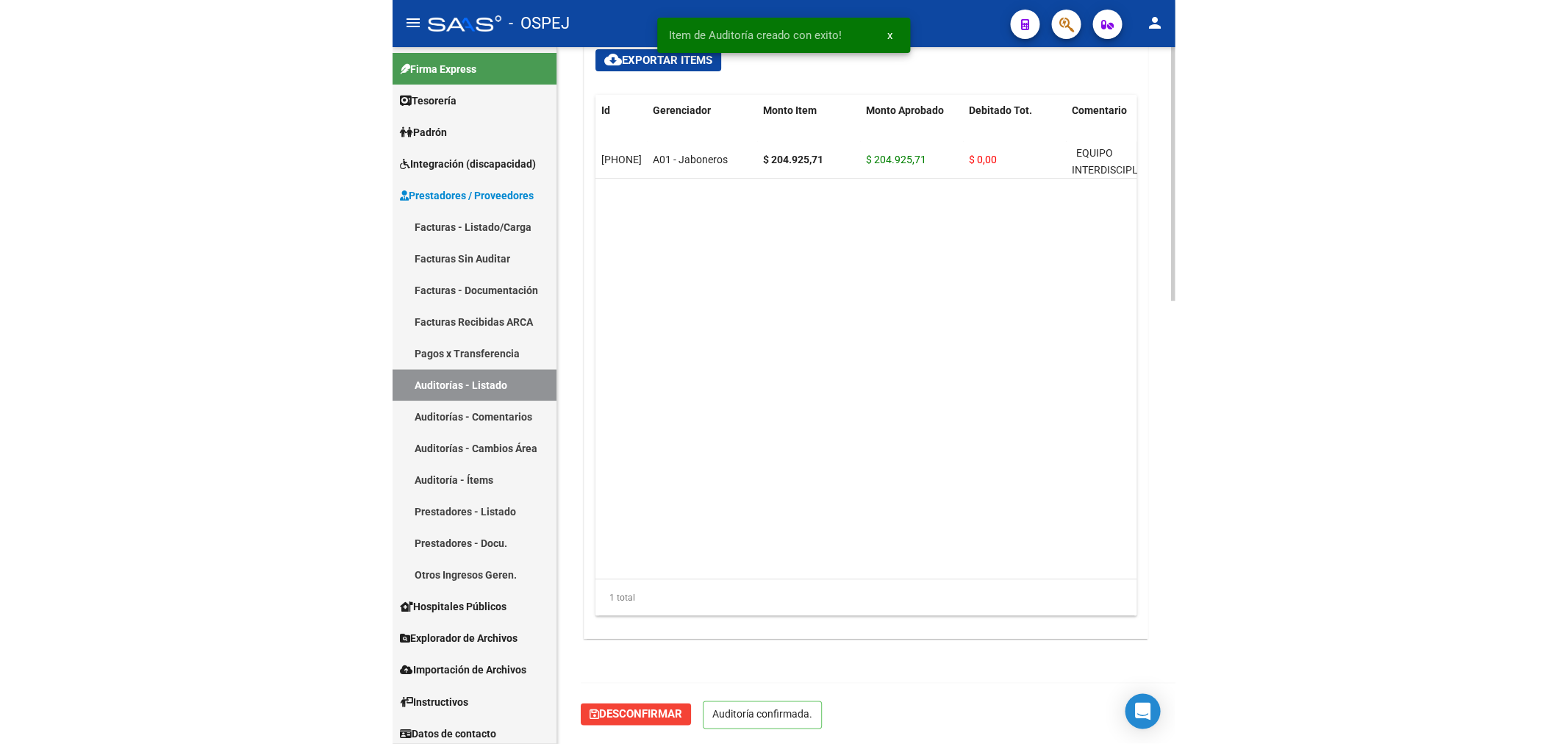 scroll, scrollTop: 1217, scrollLeft: 0, axis: vertical 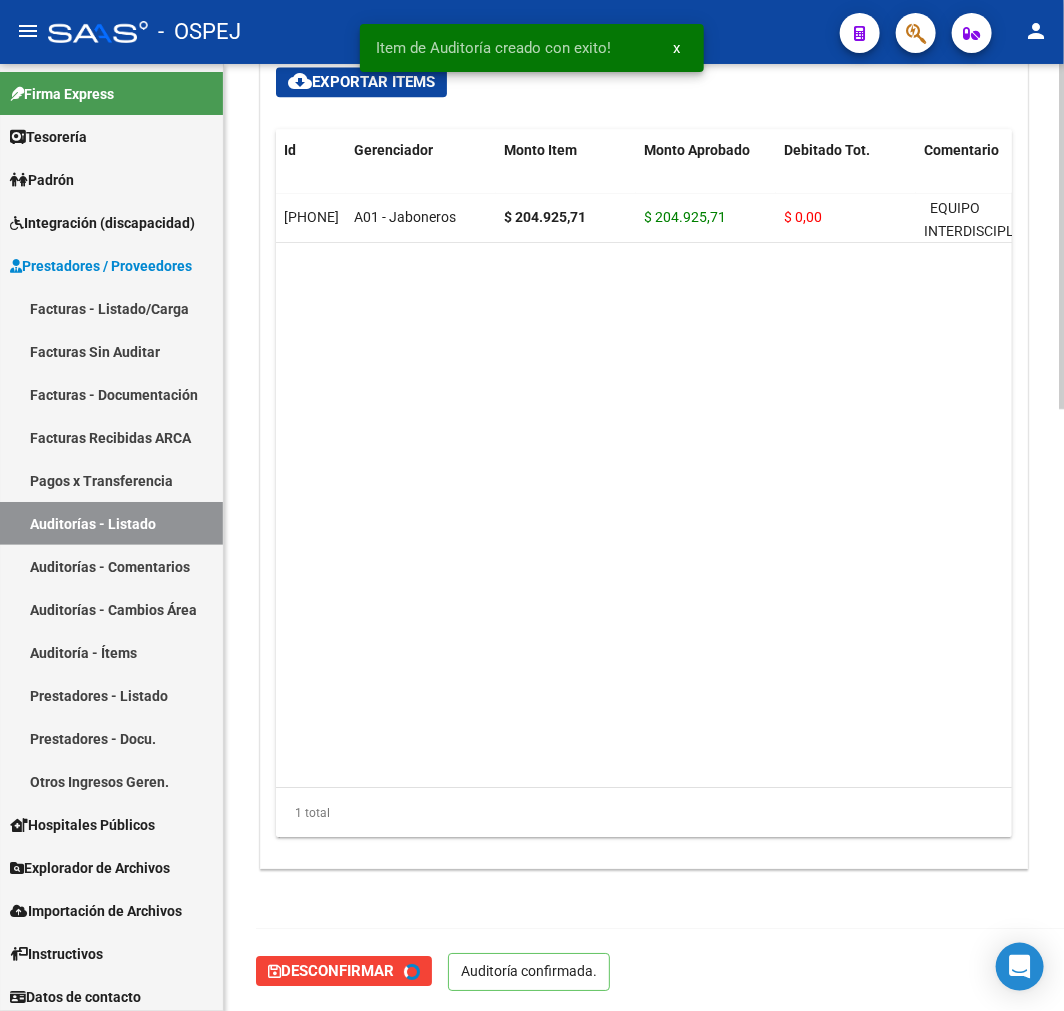 type on "202508" 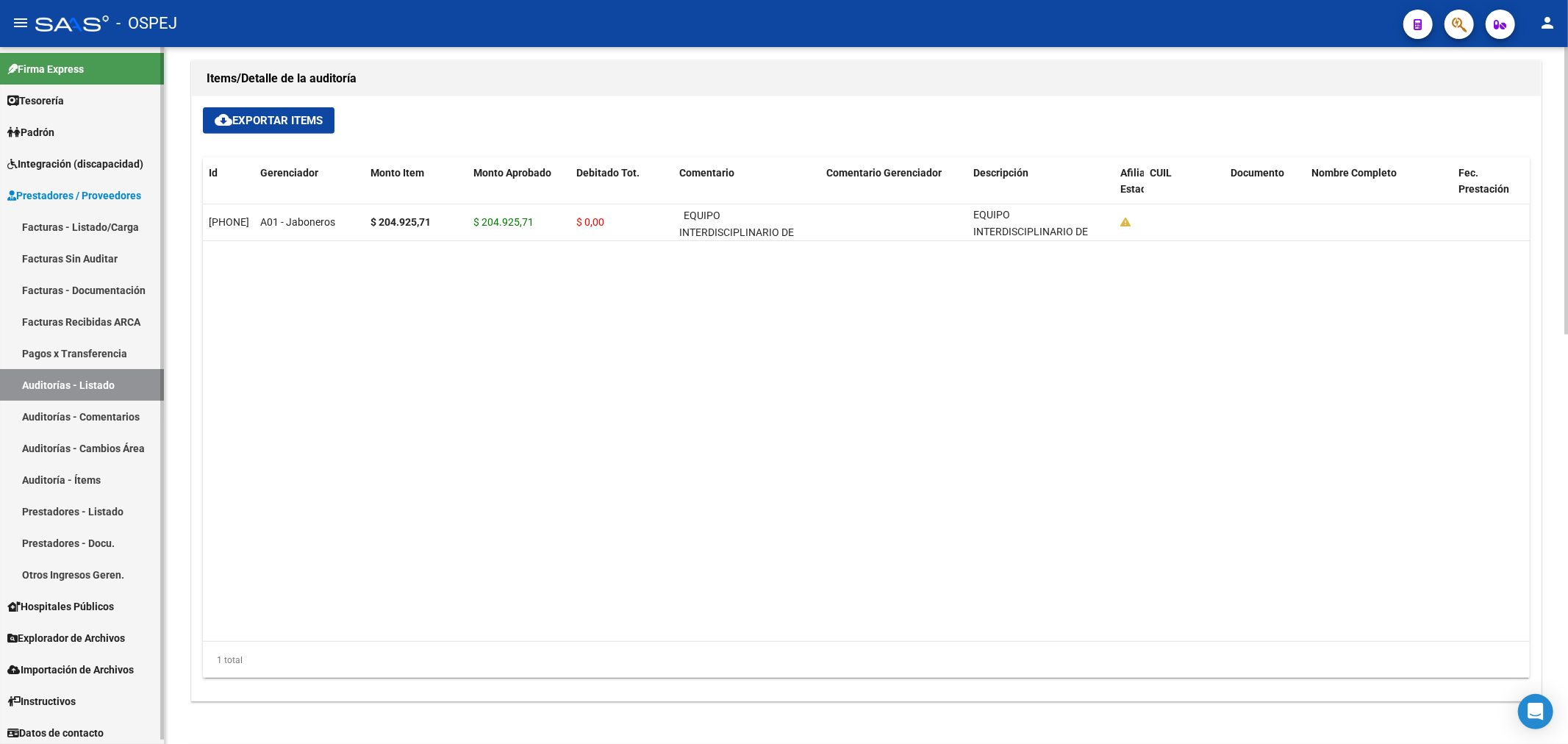 scroll, scrollTop: 583, scrollLeft: 0, axis: vertical 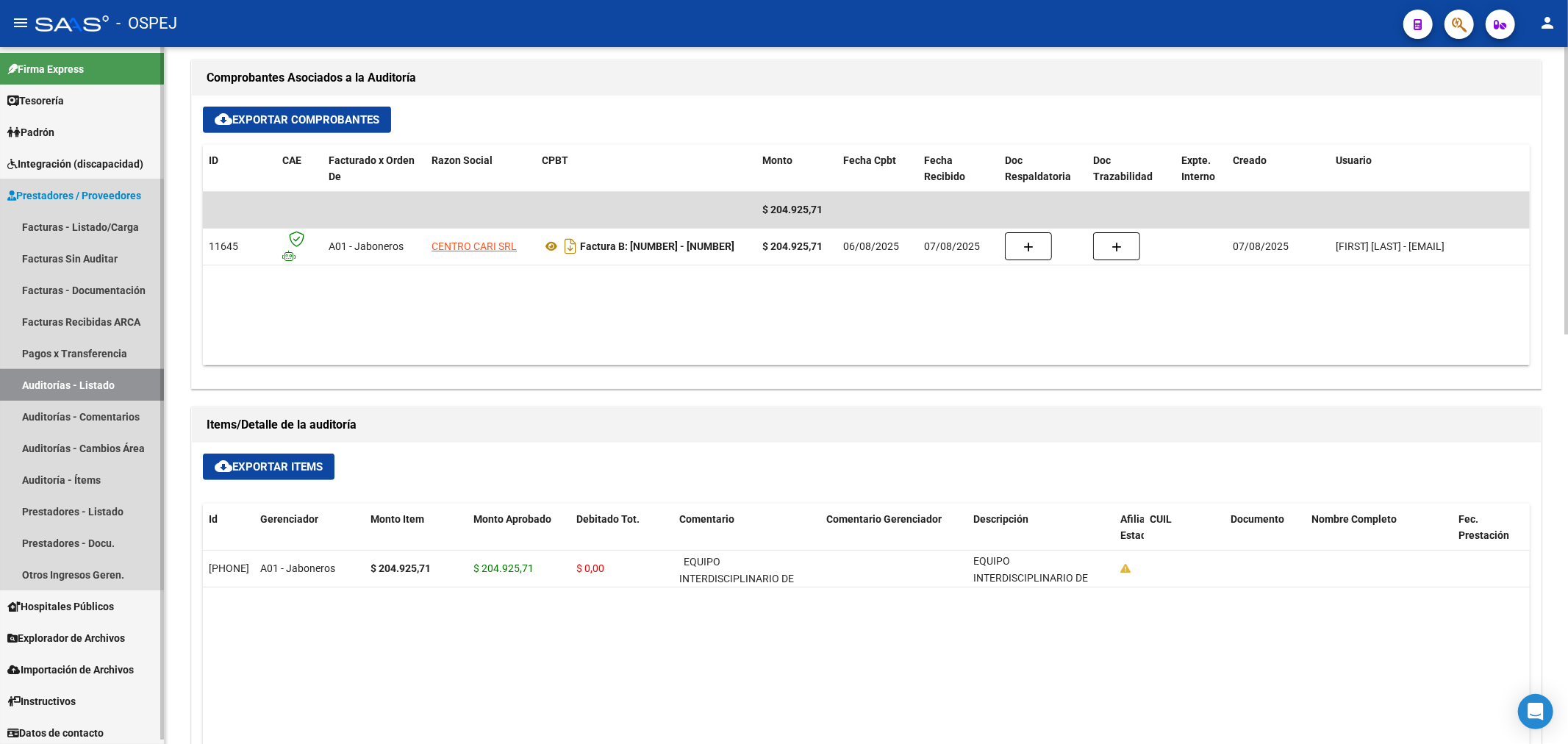 click on "Auditorías - Listado" at bounding box center (82, 384) 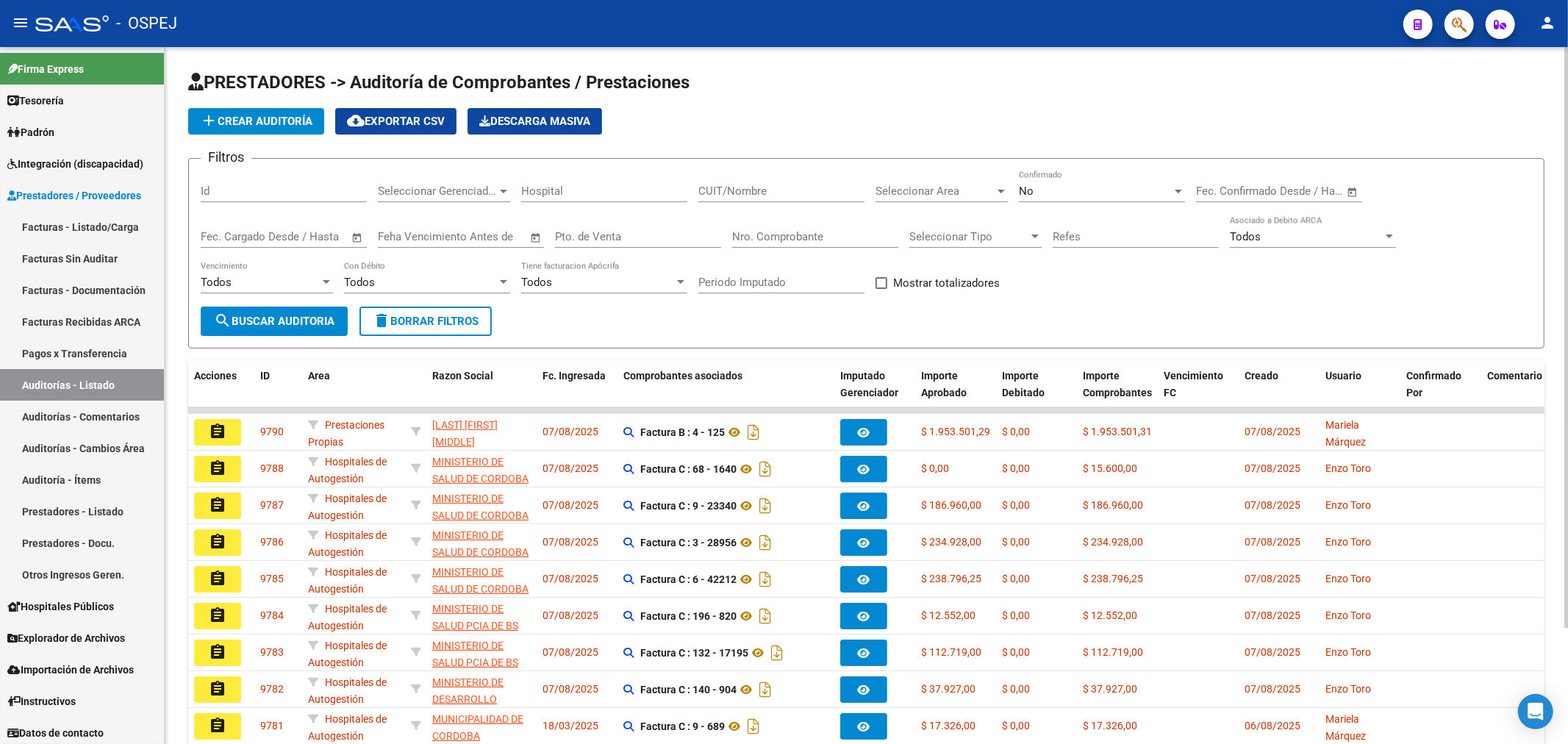 click on "Nro. Comprobante" at bounding box center (815, 237) 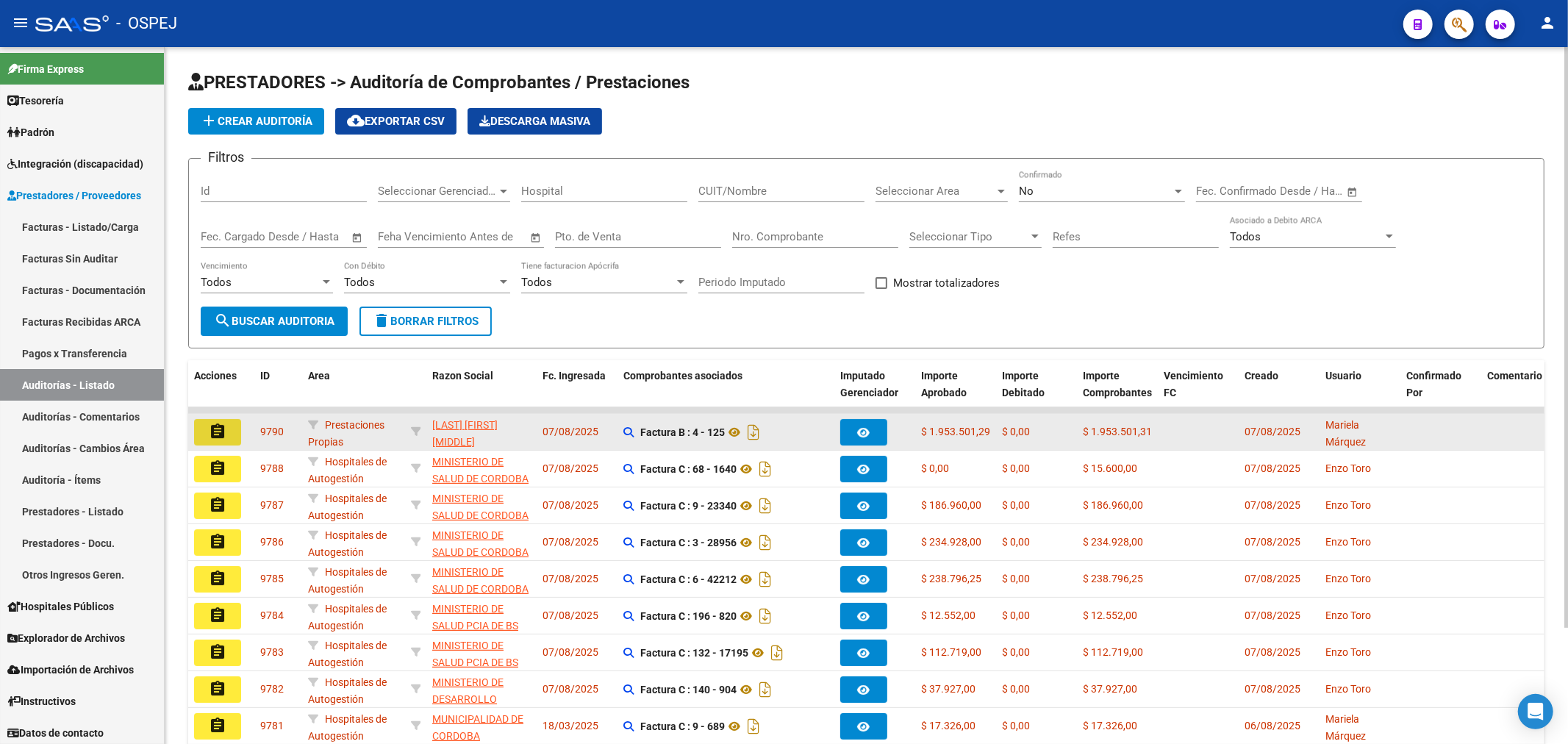 click on "assignment" 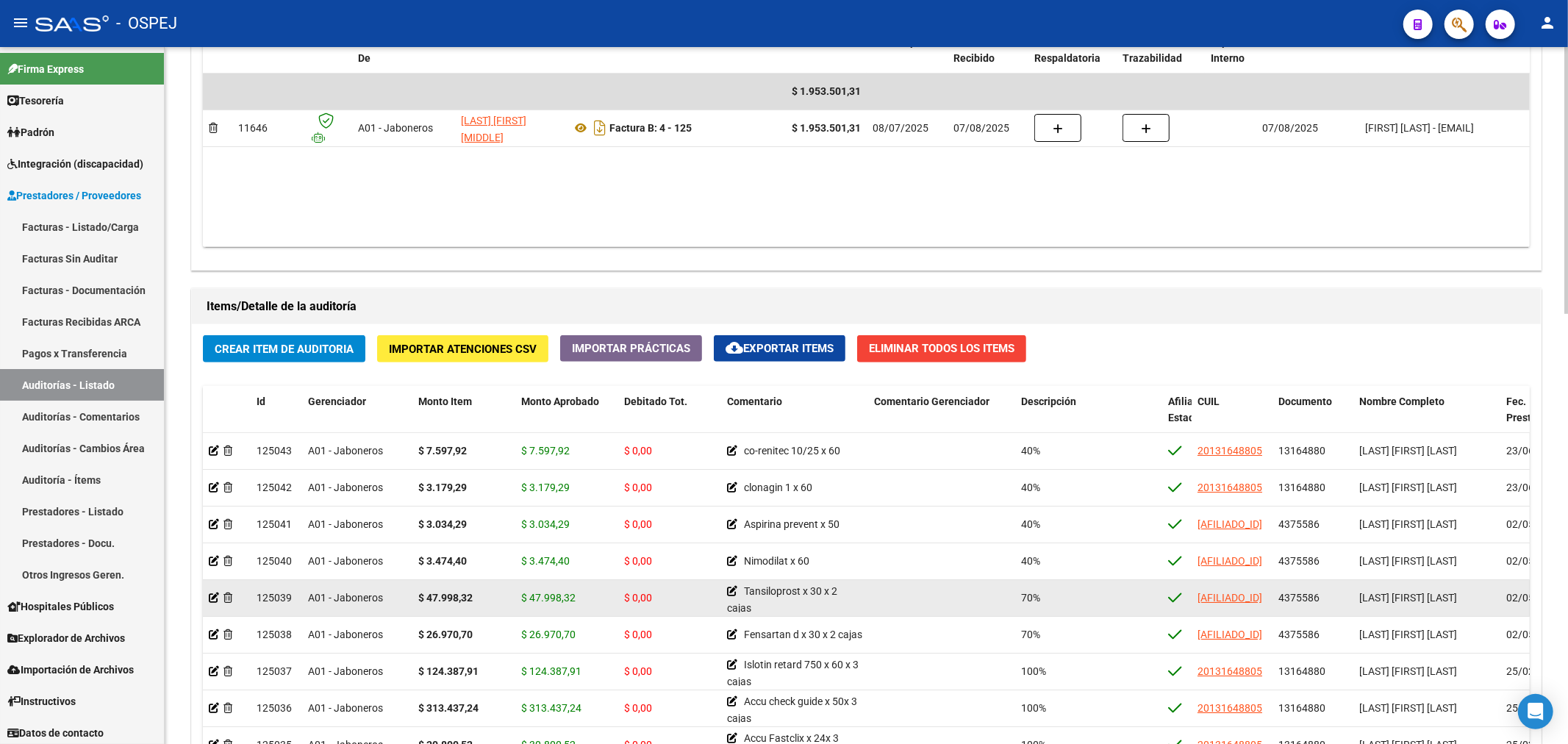 scroll, scrollTop: 980, scrollLeft: 0, axis: vertical 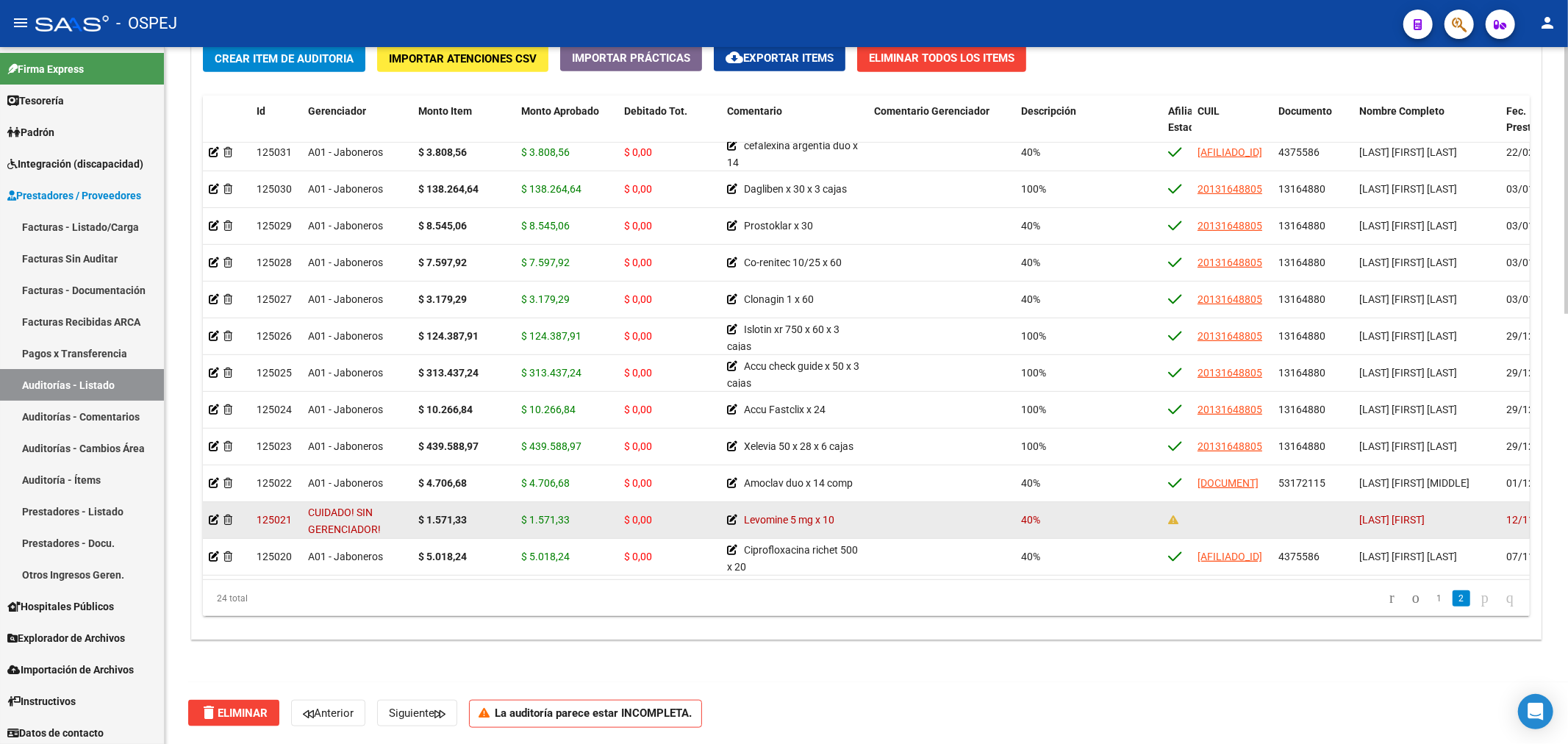 click on "[LAST] [FIRST]" 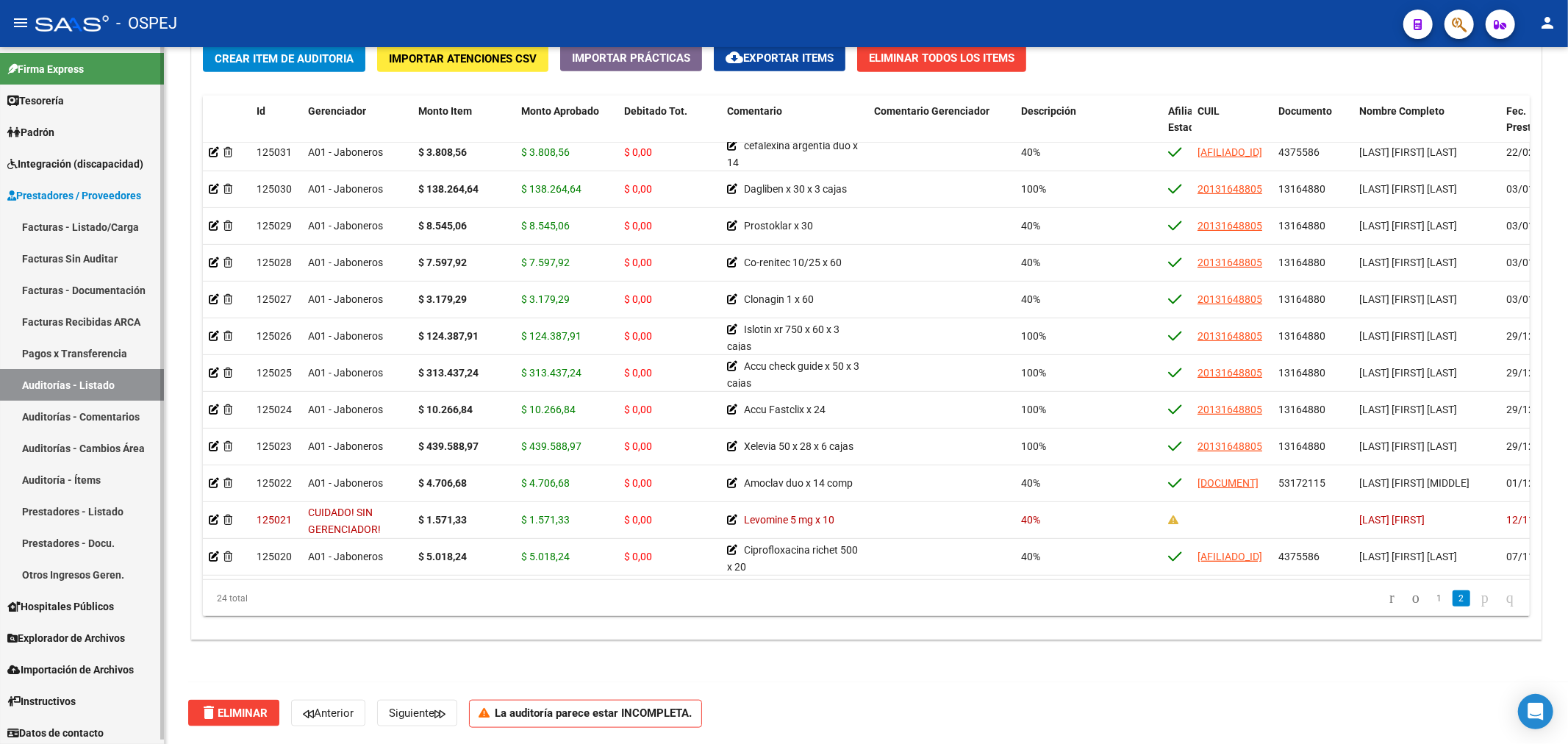 click on "Integración (discapacidad)" at bounding box center (75, 164) 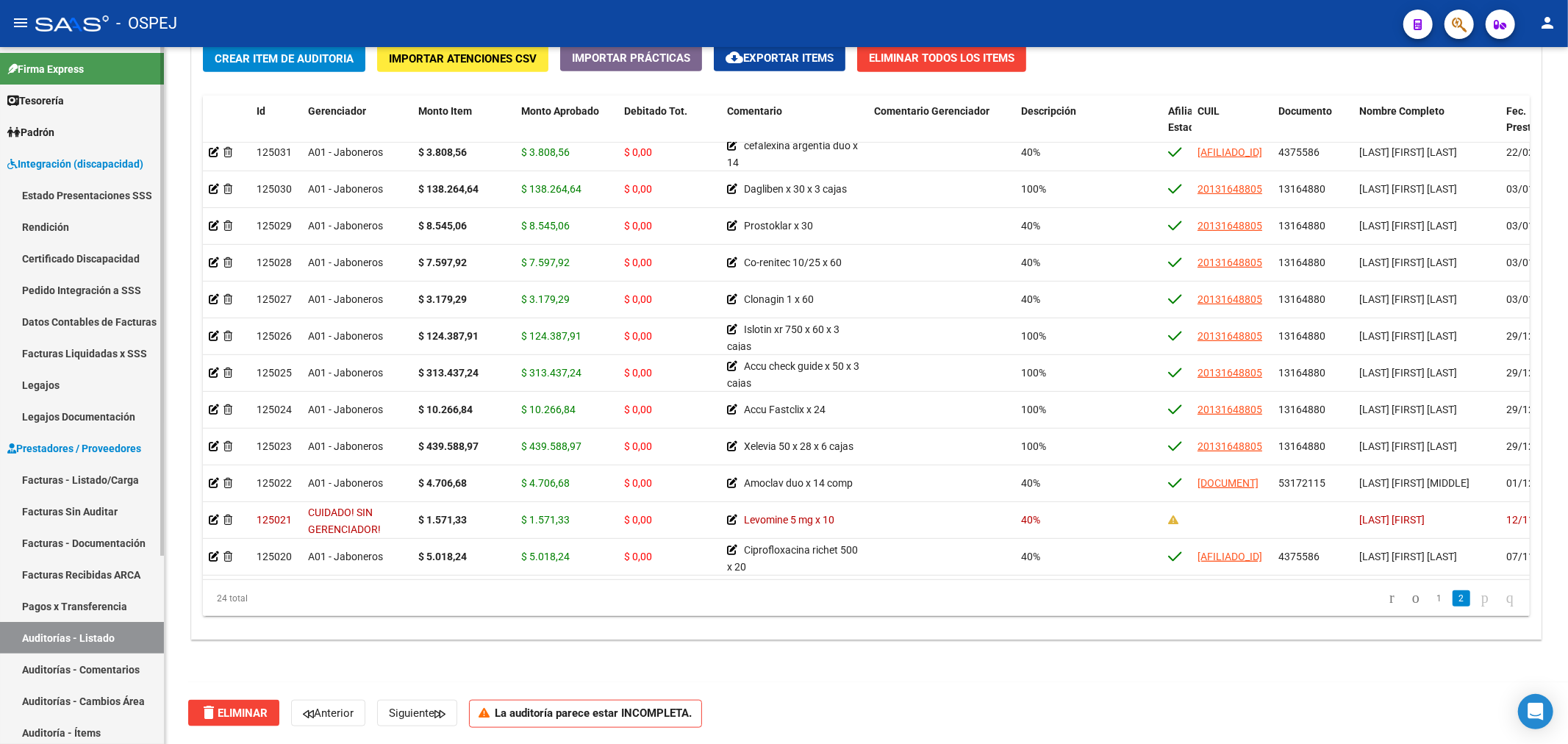 click on "Integración (discapacidad)" at bounding box center (75, 164) 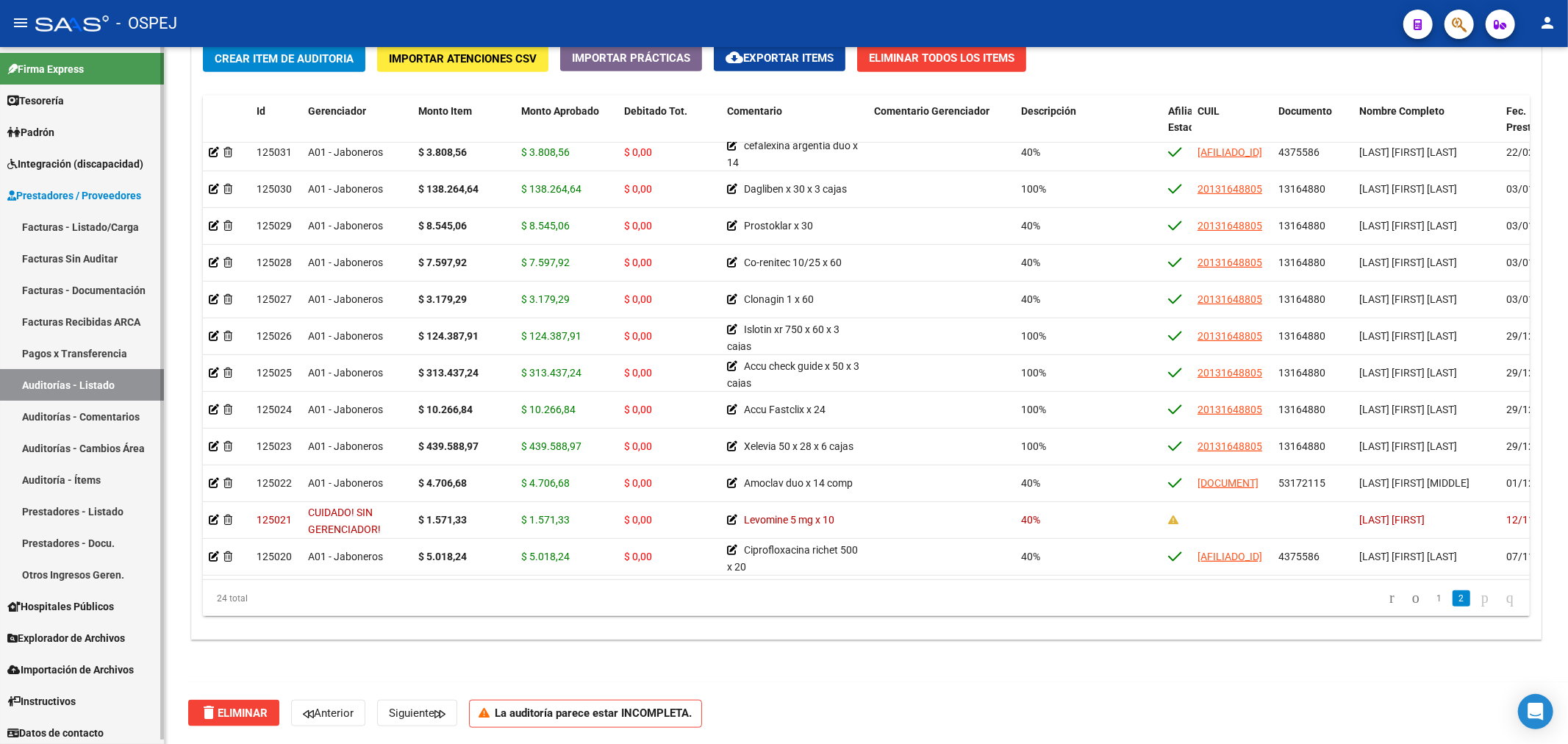 click on "Auditoría - Ítems" at bounding box center [82, 479] 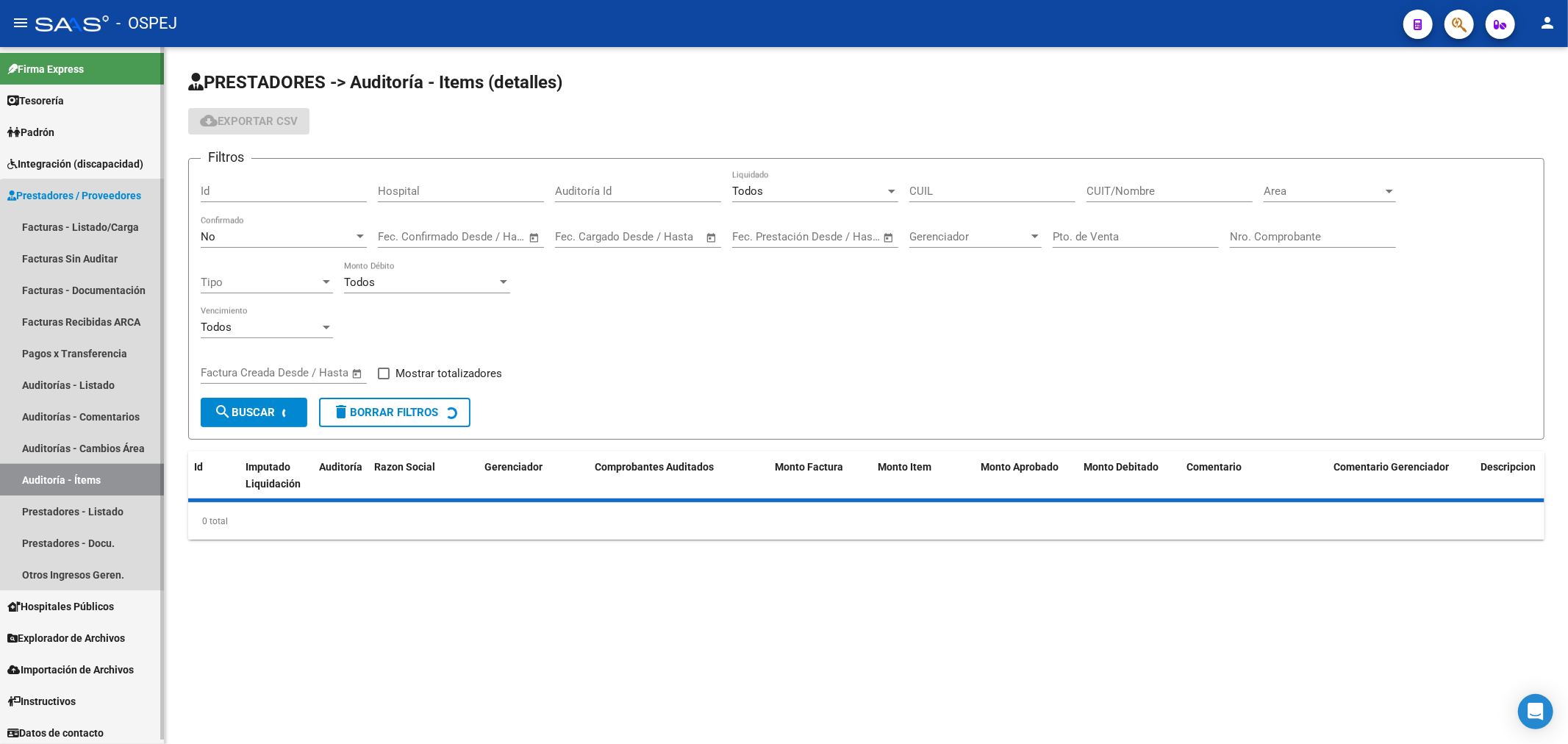 scroll, scrollTop: 0, scrollLeft: 0, axis: both 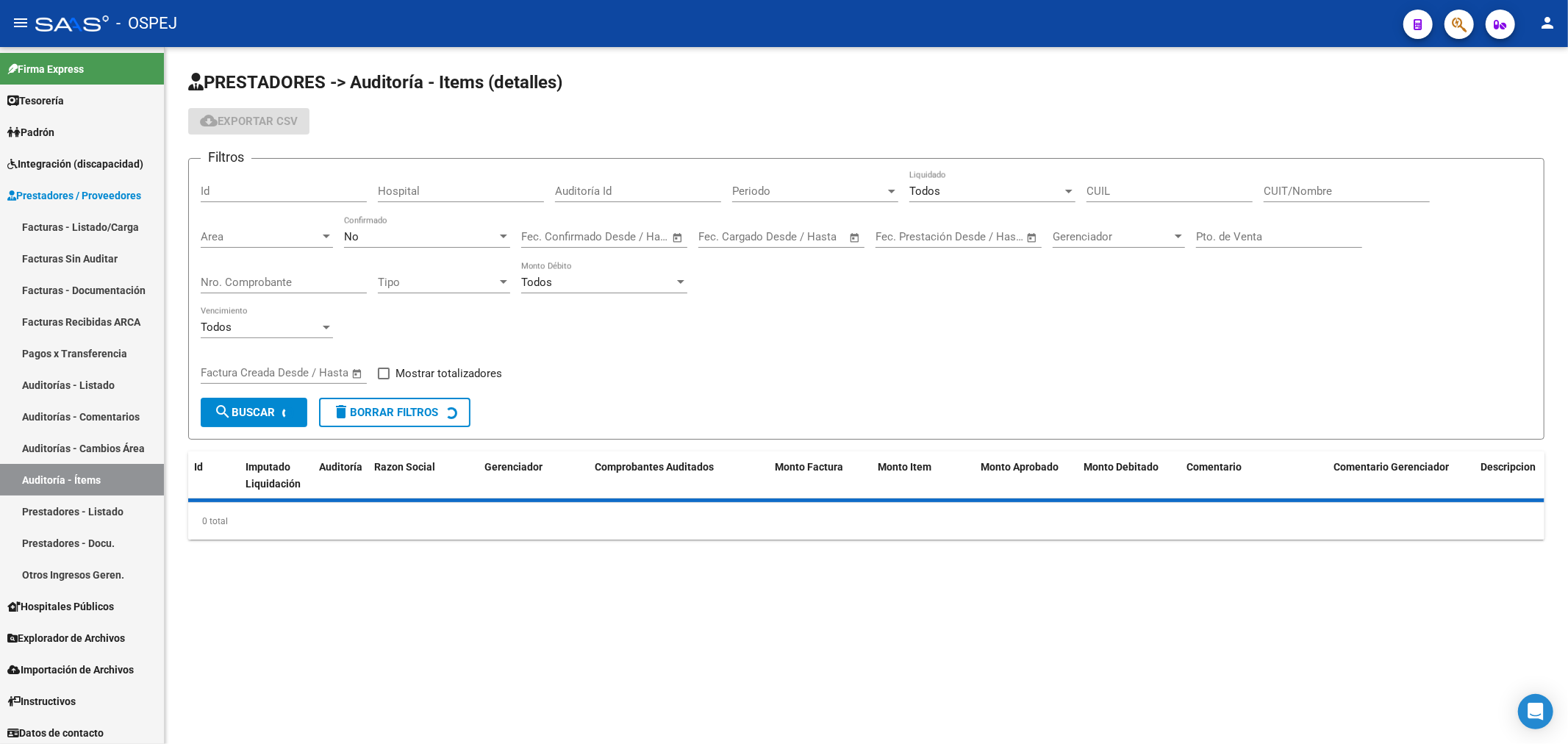 click on "No" at bounding box center [420, 237] 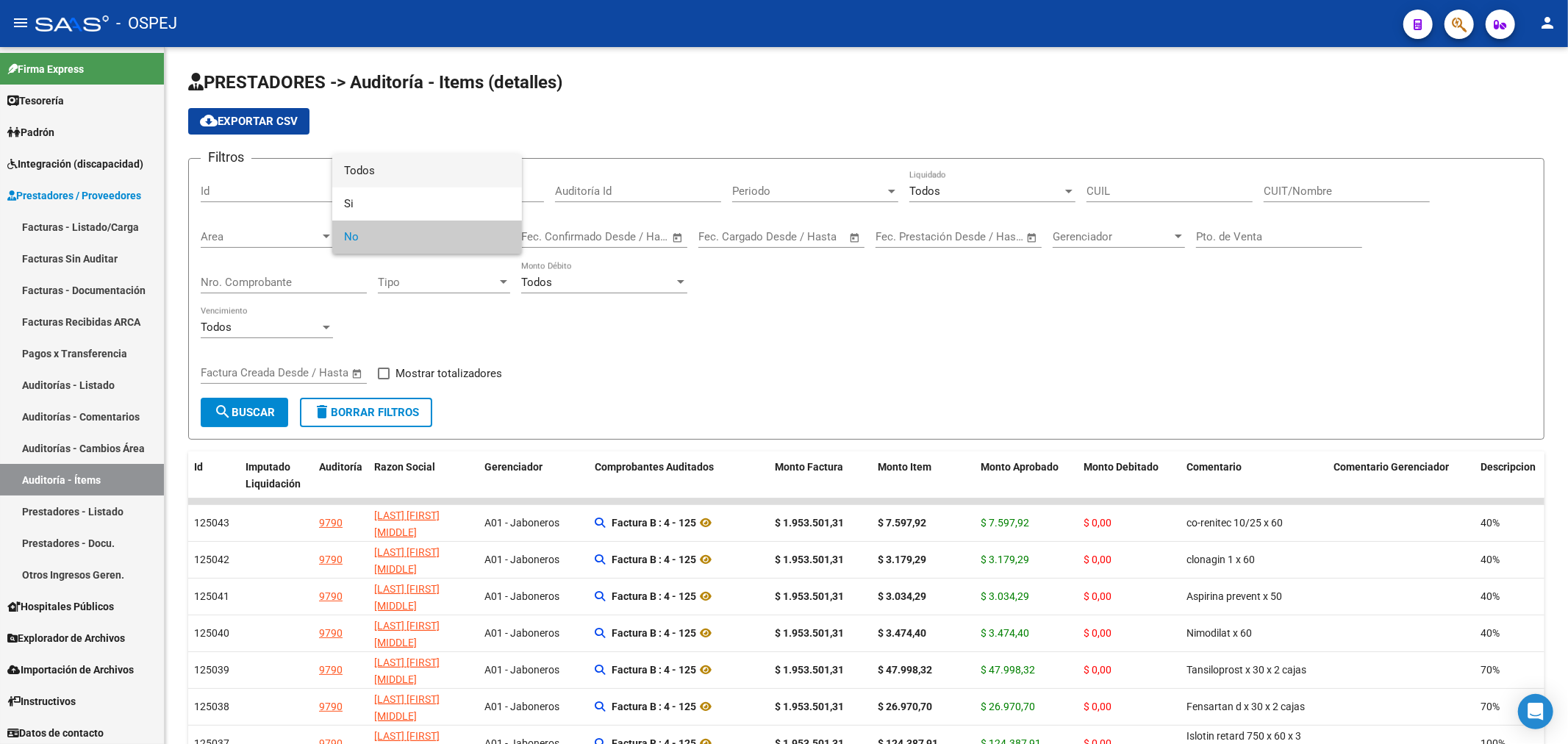 click on "Todos" at bounding box center (427, 171) 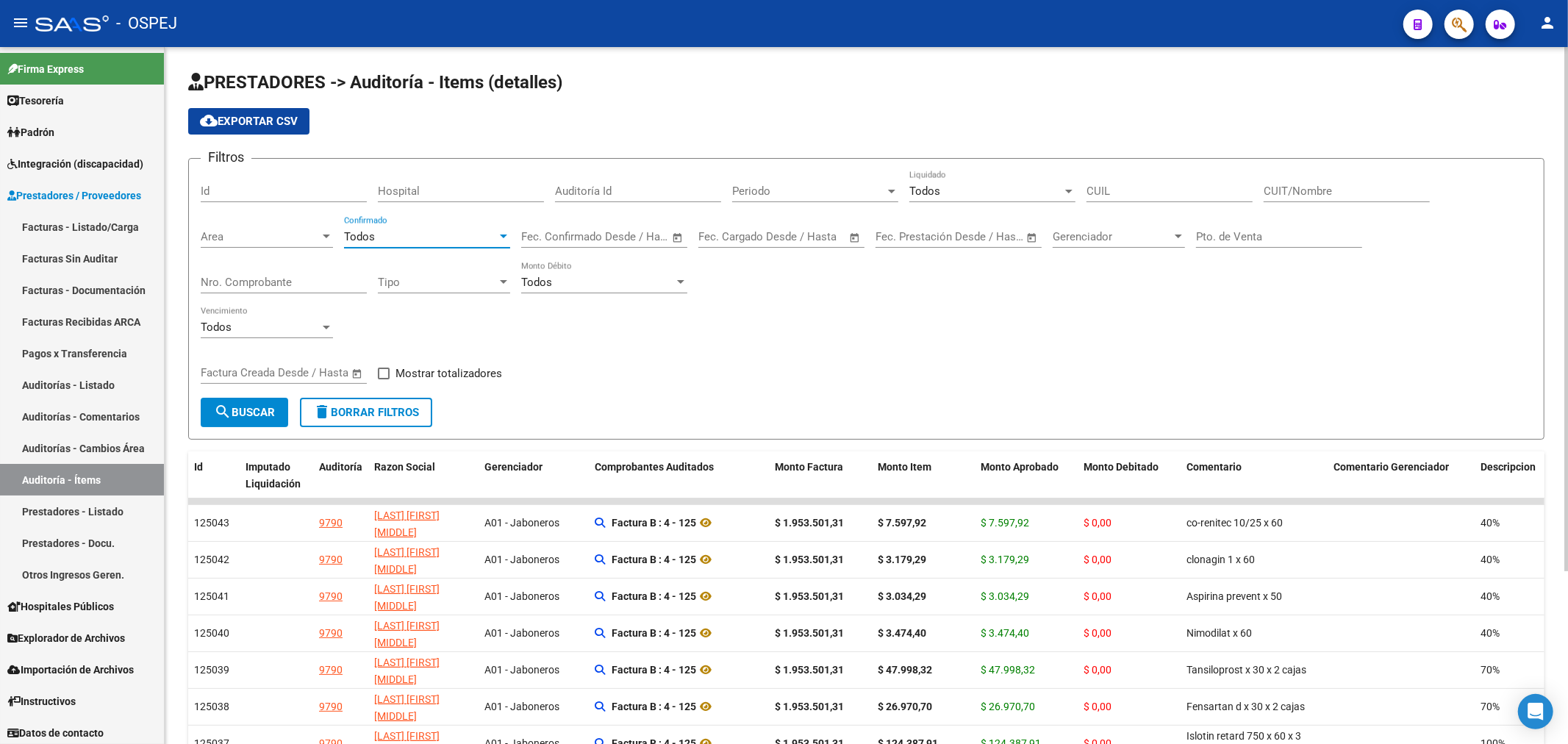 click on "Area Area" 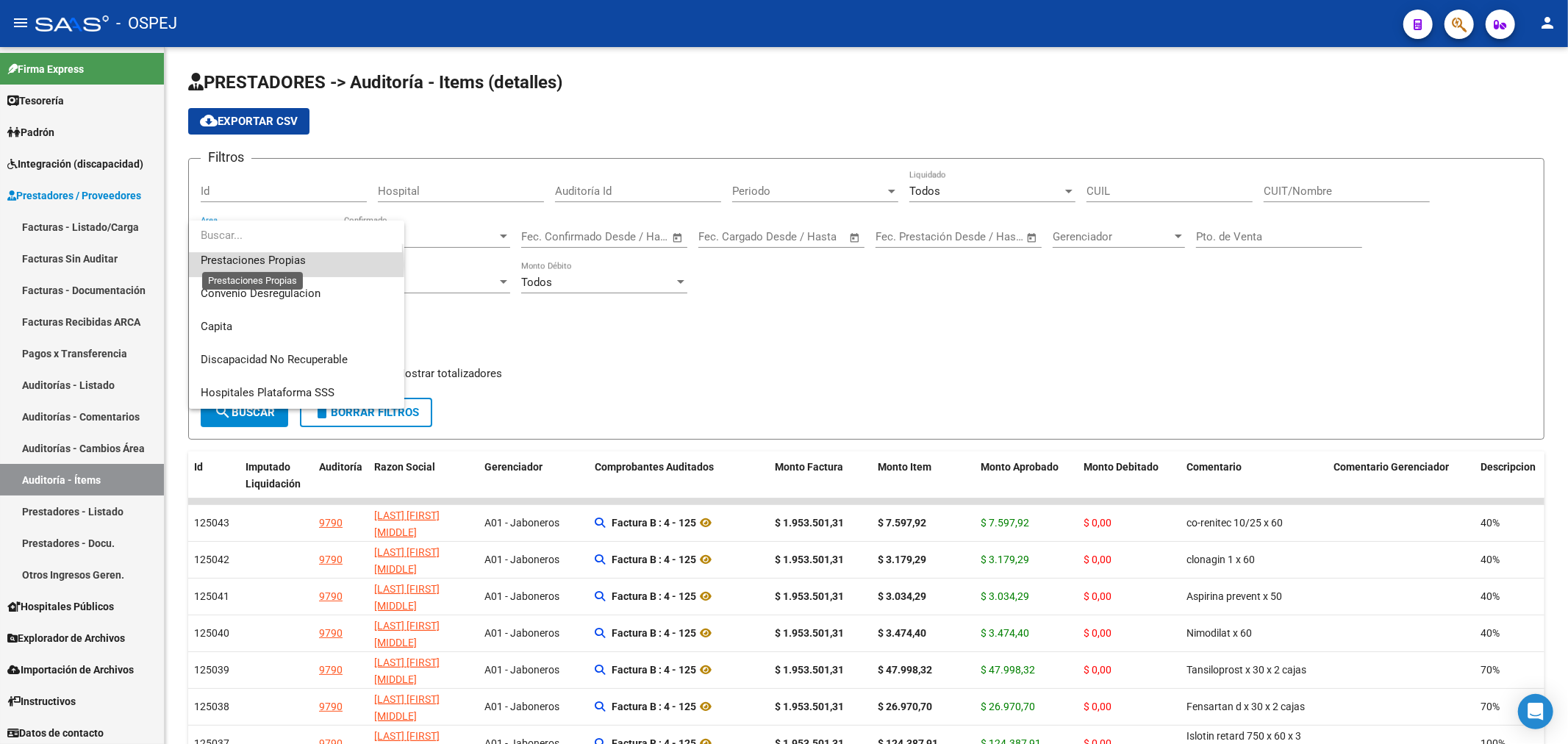 click on "Prestaciones Propias" at bounding box center (253, 260) 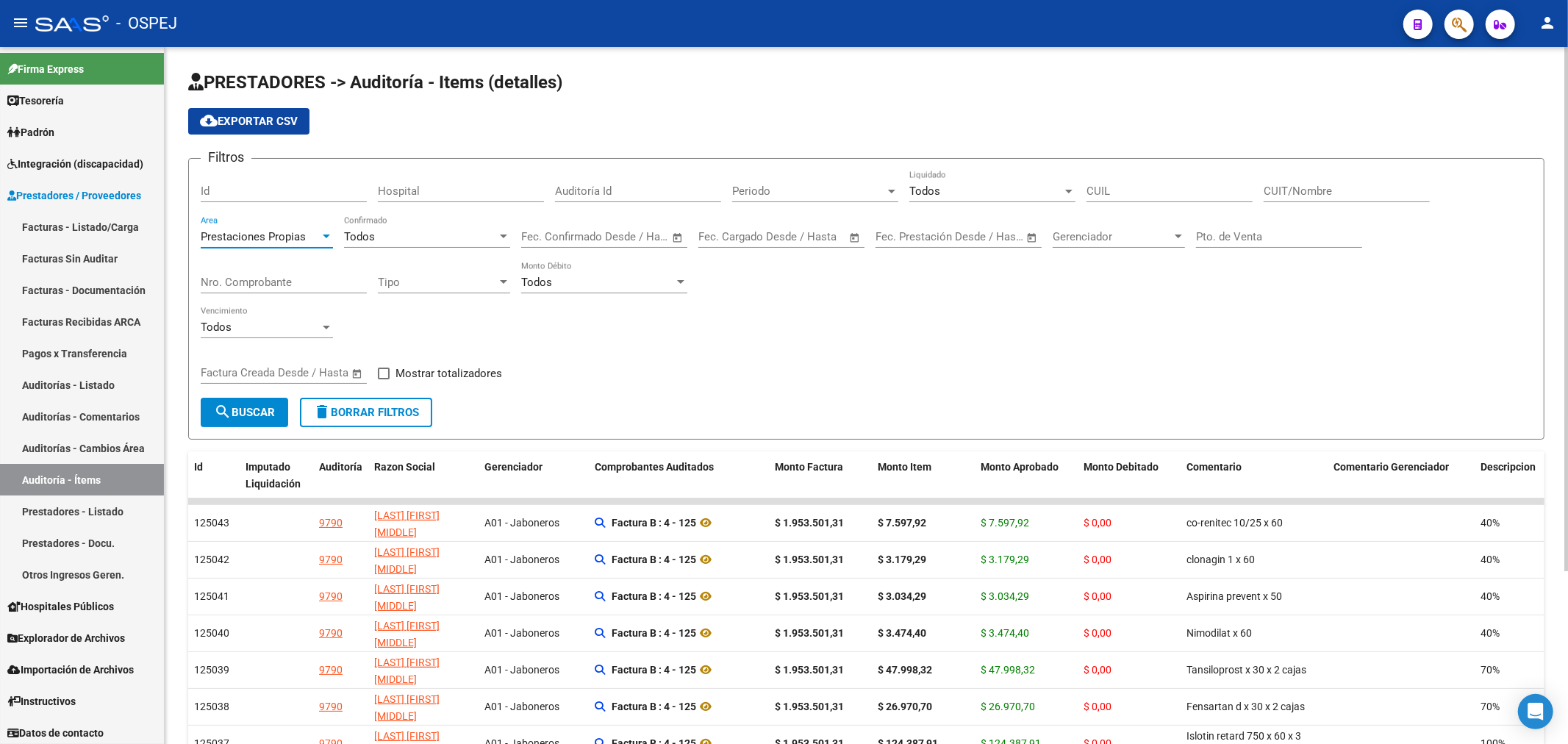click on "search  Buscar" 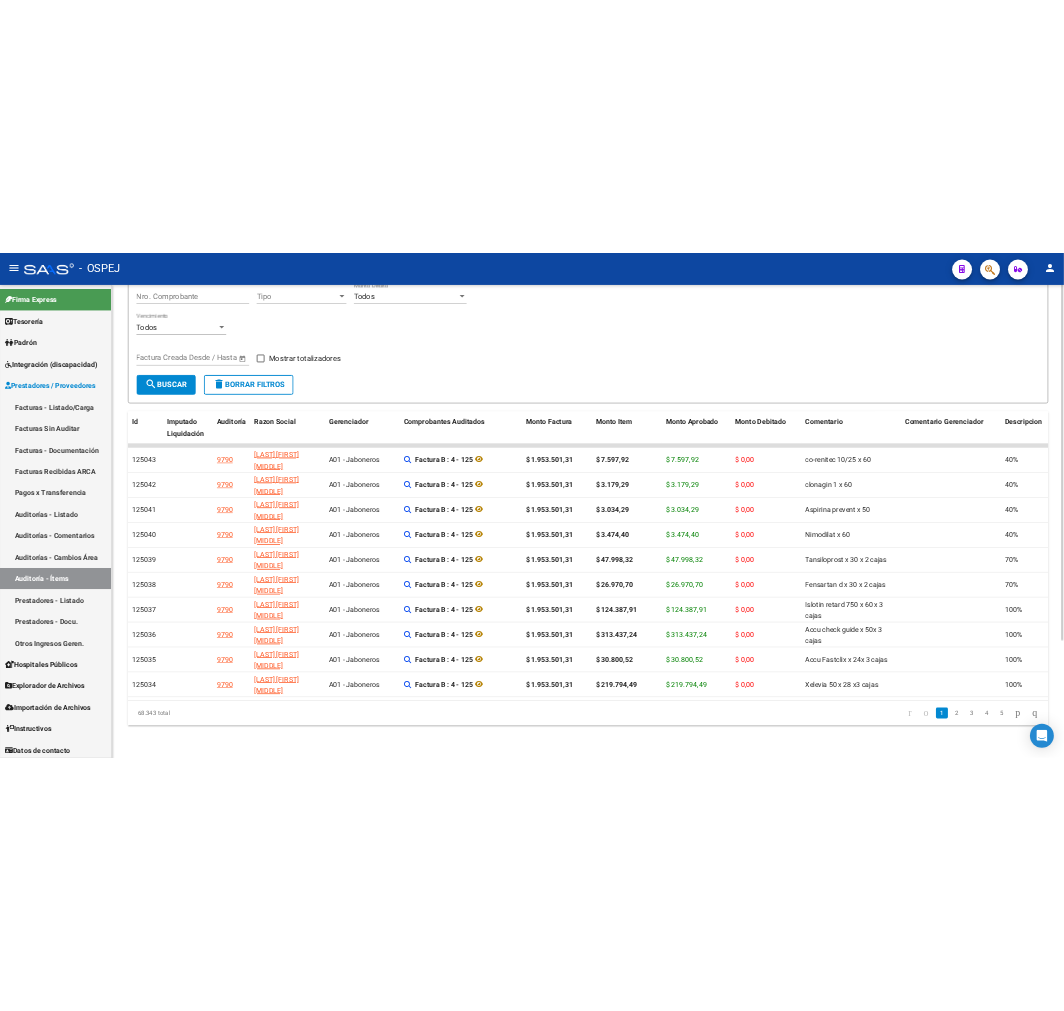 scroll, scrollTop: 0, scrollLeft: 0, axis: both 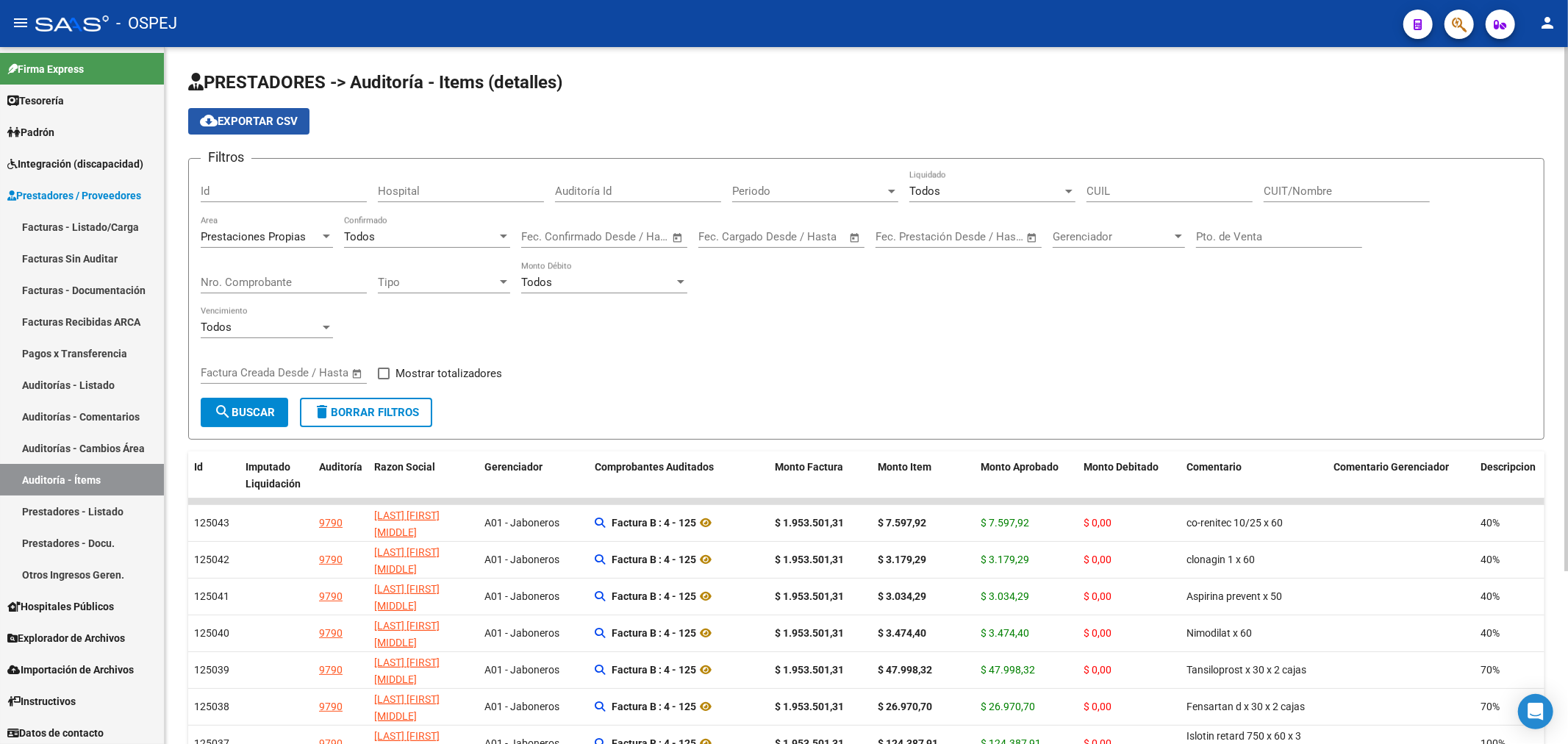 click on "cloud_download  Exportar CSV" 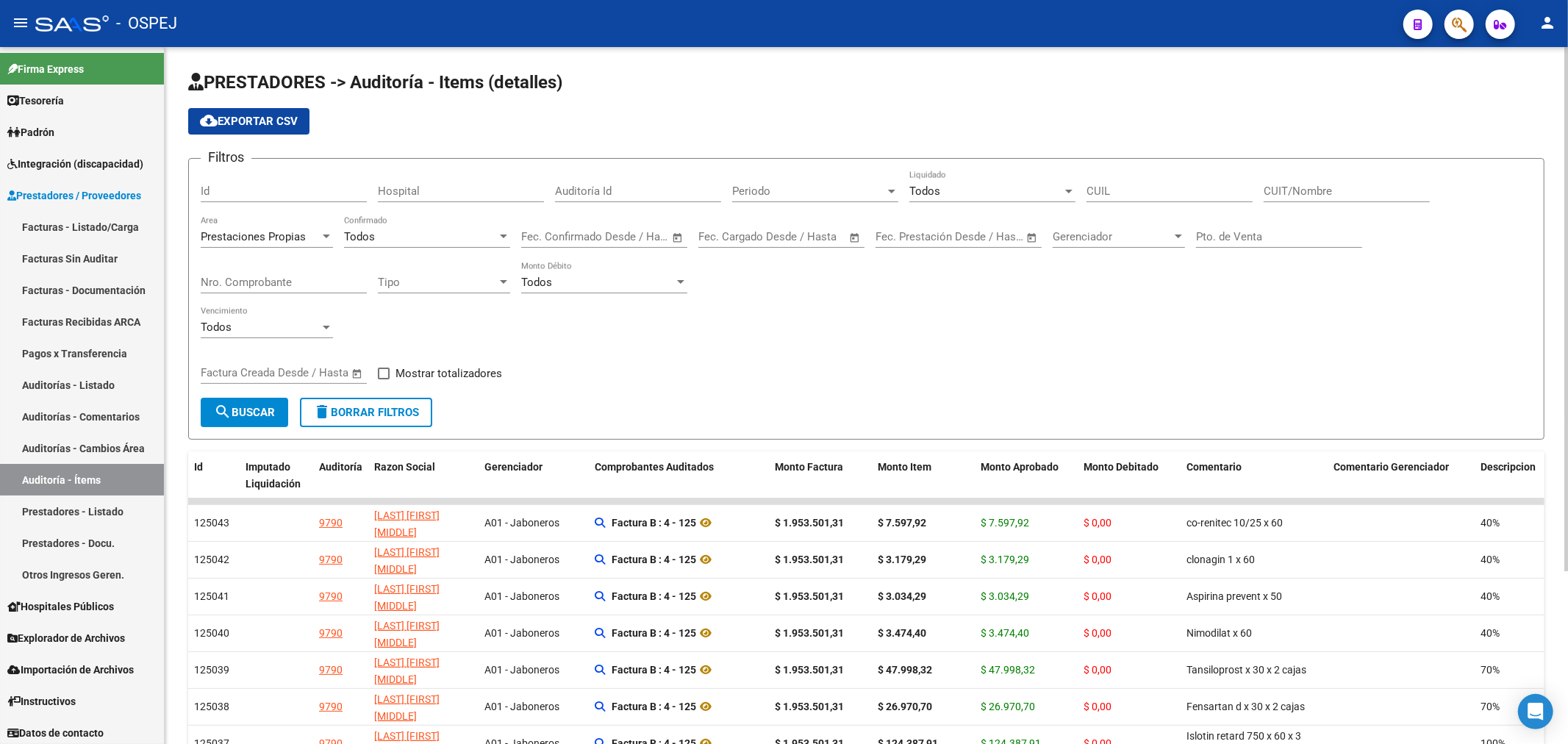 click on "PRESTADORES -> Auditoría - Items (detalles) cloud_download Exportar CSV Filtros Id Hospital Auditoría Id Periodo Periodo Todos Liquidado CUIL CUIT/Nombre Prestaciones Propias Area Todos Confirmado Start date – End date Fec. Confirmado Desde / Hasta Start date – End date Fec. Cargado Desde / Hasta Start date – End date Fec. Prestación Desde / Hasta Gerenciador Gerenciador Pto. de Venta Nro. Comprobante Tipo Tipo Todos Monto Débito Todos Vencimiento Start date – End date Factura Creada Desde / Hasta    Mostrar totalizadores search  Buscar  delete  Borrar Filtros  Id Imputado Liquidación Auditoría Razon Social Gerenciador Comprobantes Auditados Monto Factura Monto Item Monto Aprobado Monto Debitado Comentario Comentario Gerenciador Descripcion CUIL Documento Nombre Completo Fec. Prestación Atencion Tipo Nomenclador Código Nomenclador Nombre Usuario Creado Modificado User Modificado Area Item Area Modificado Auditoría Area Auditoria Creada Confirmada Usuario Confirmada Fecha FC Creada" 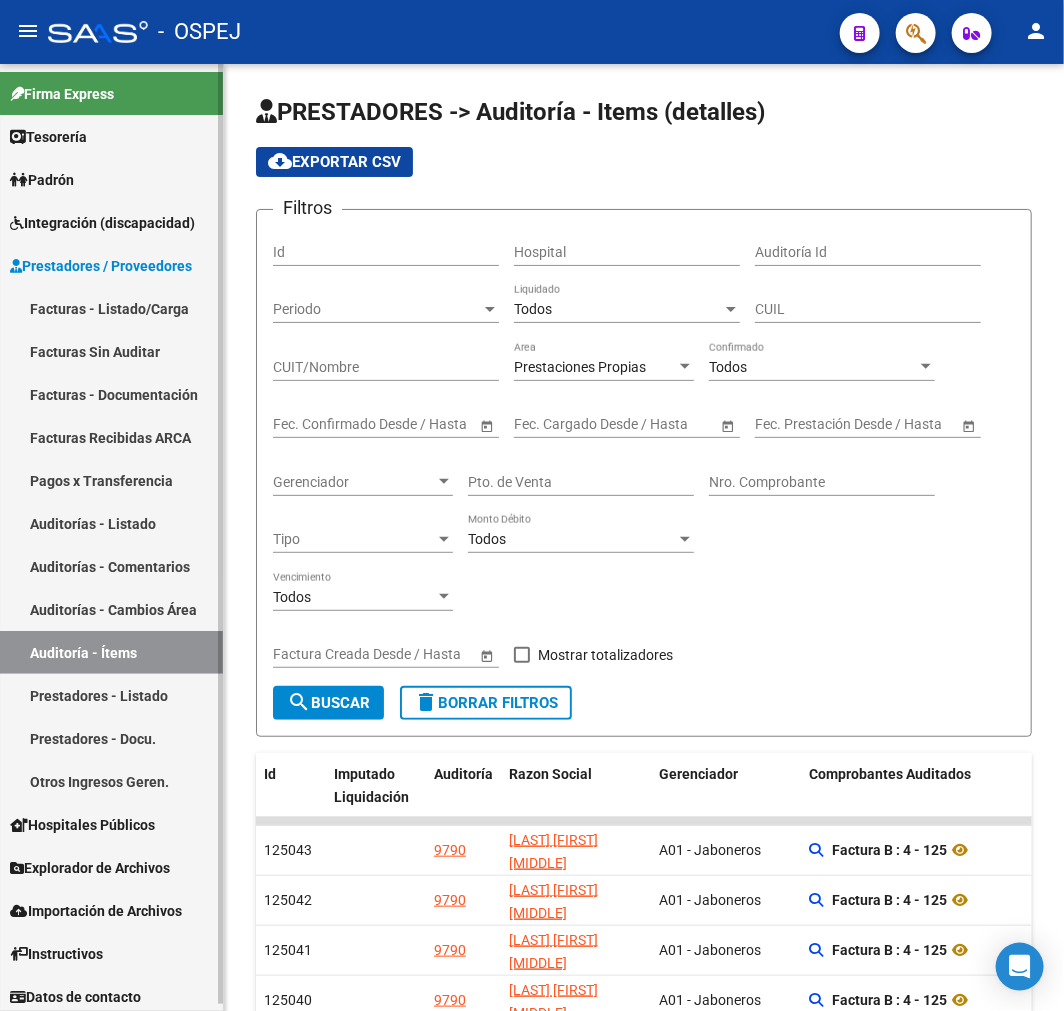 click on "Auditoría - Ítems" at bounding box center [111, 652] 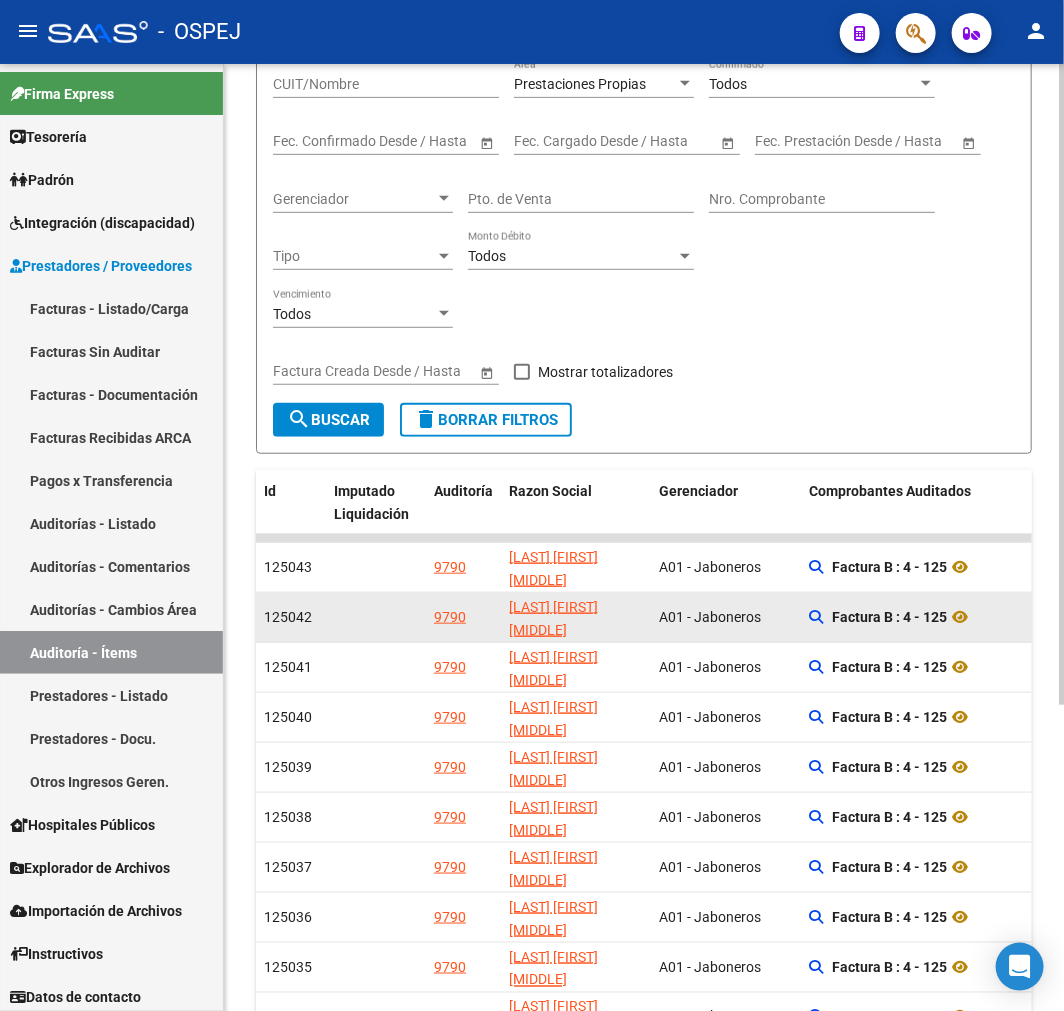 scroll, scrollTop: 0, scrollLeft: 0, axis: both 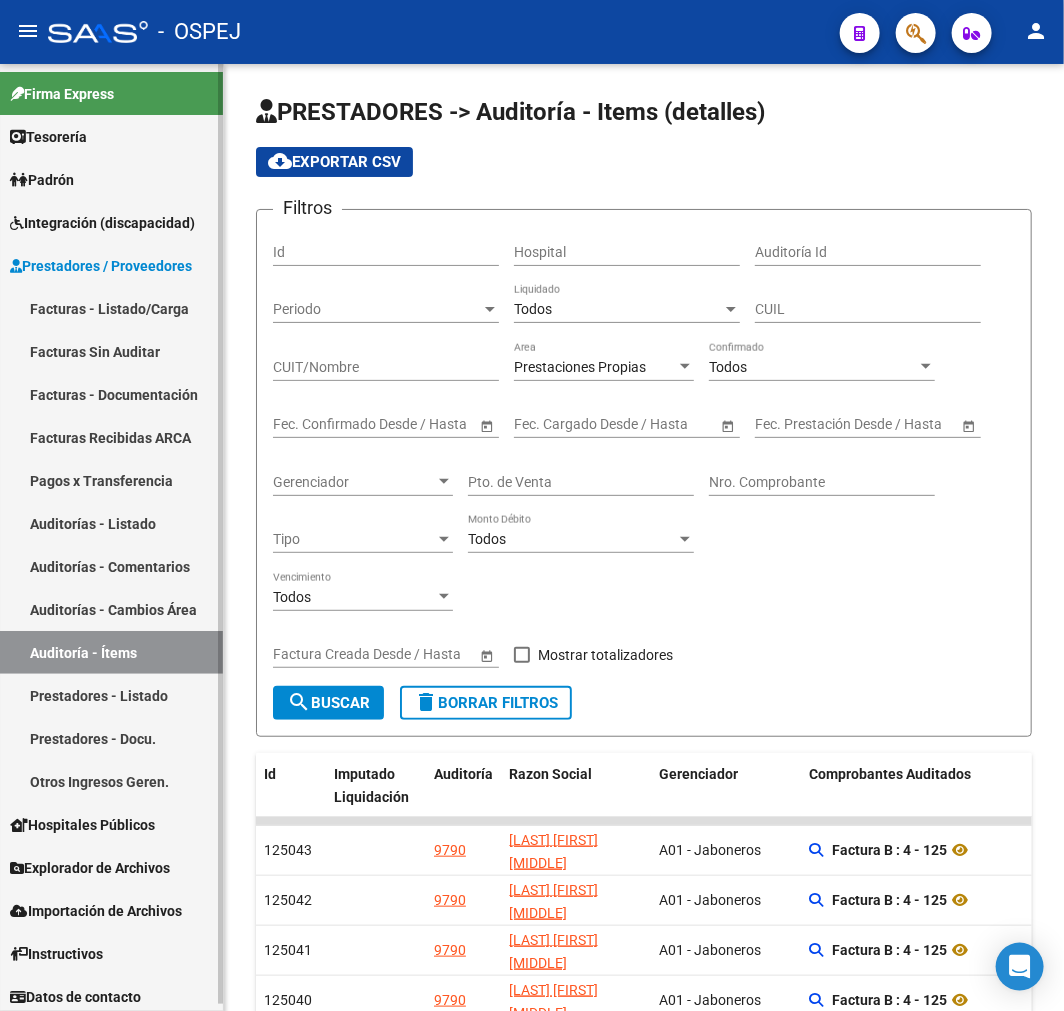 click on "Facturas - Listado/Carga" at bounding box center [111, 308] 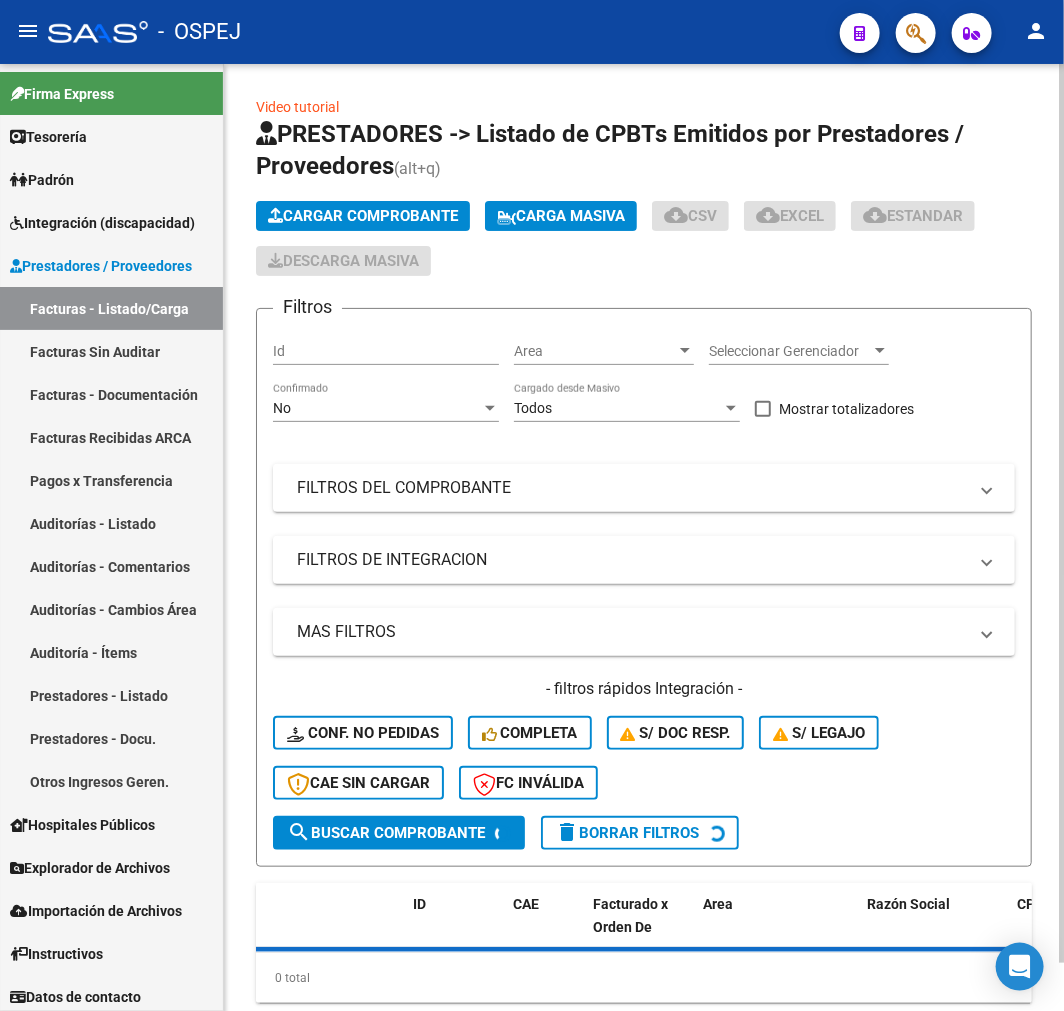 click on "Cargar Comprobante" 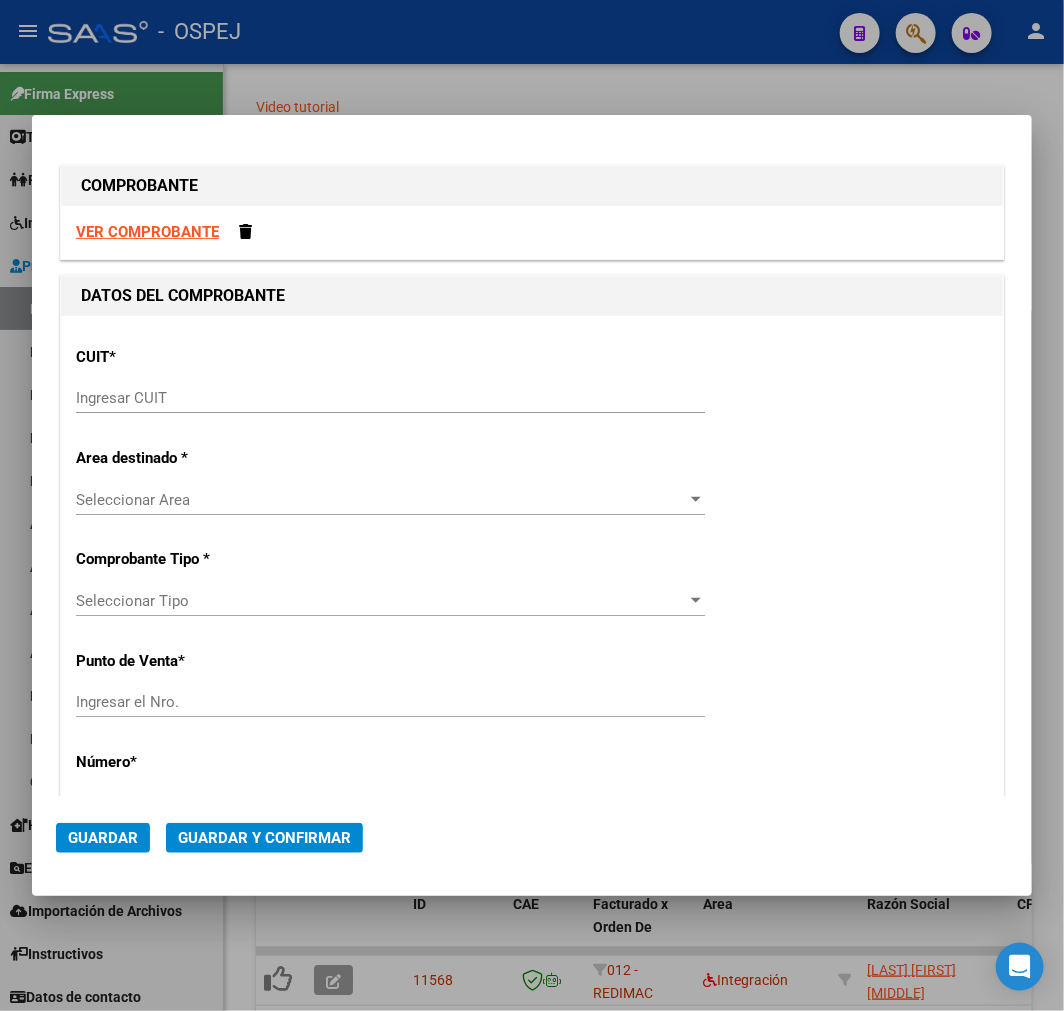 click on "Ingresar CUIT" at bounding box center [390, 398] 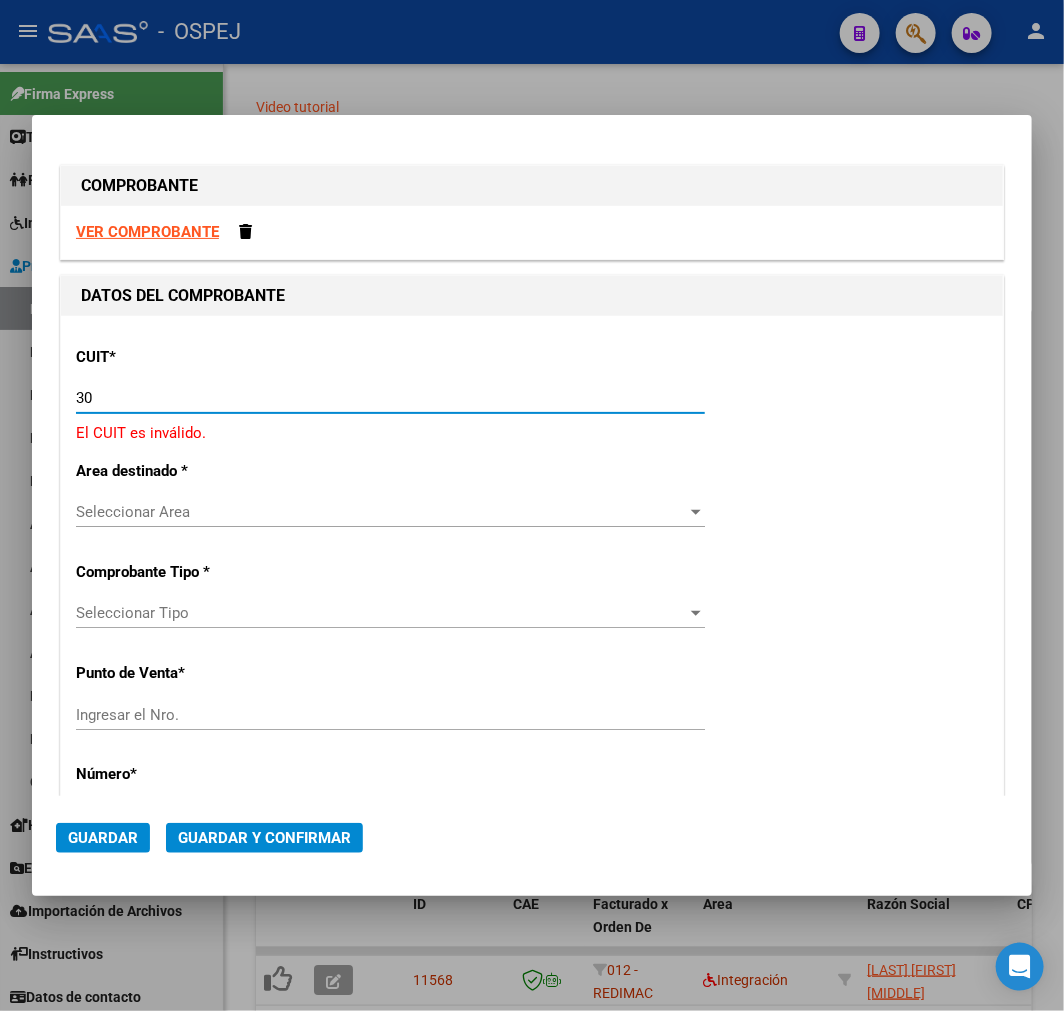 paste on "[DOCUMENT]" 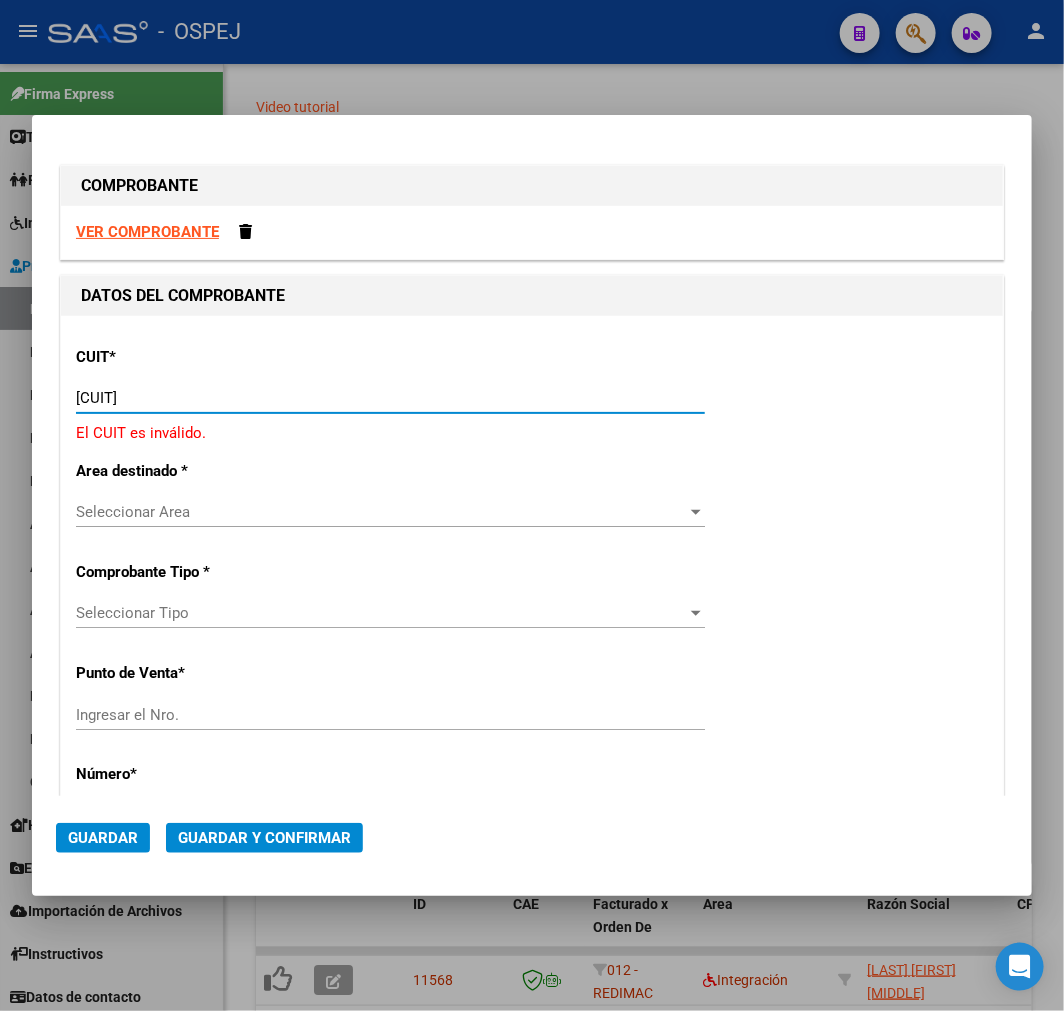type on "[NUMBER]" 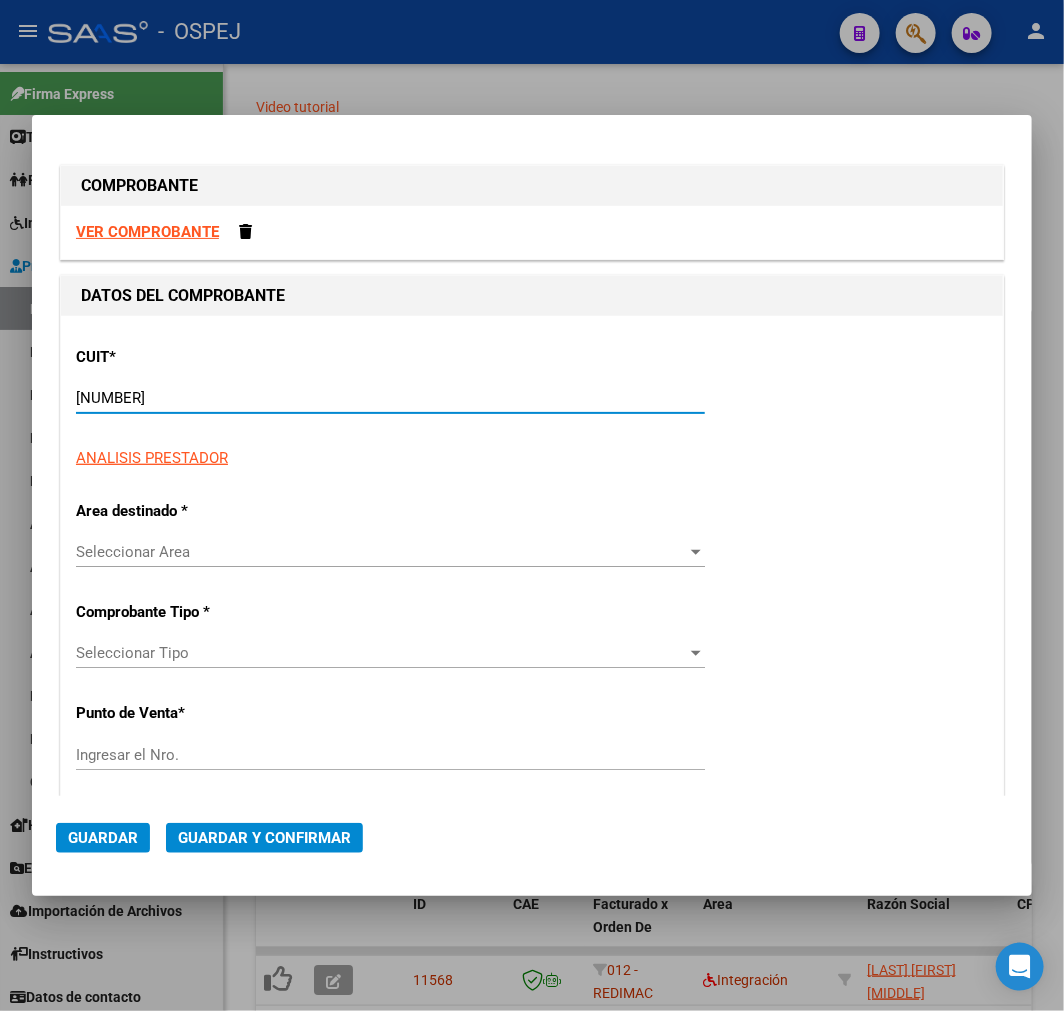 type on "3" 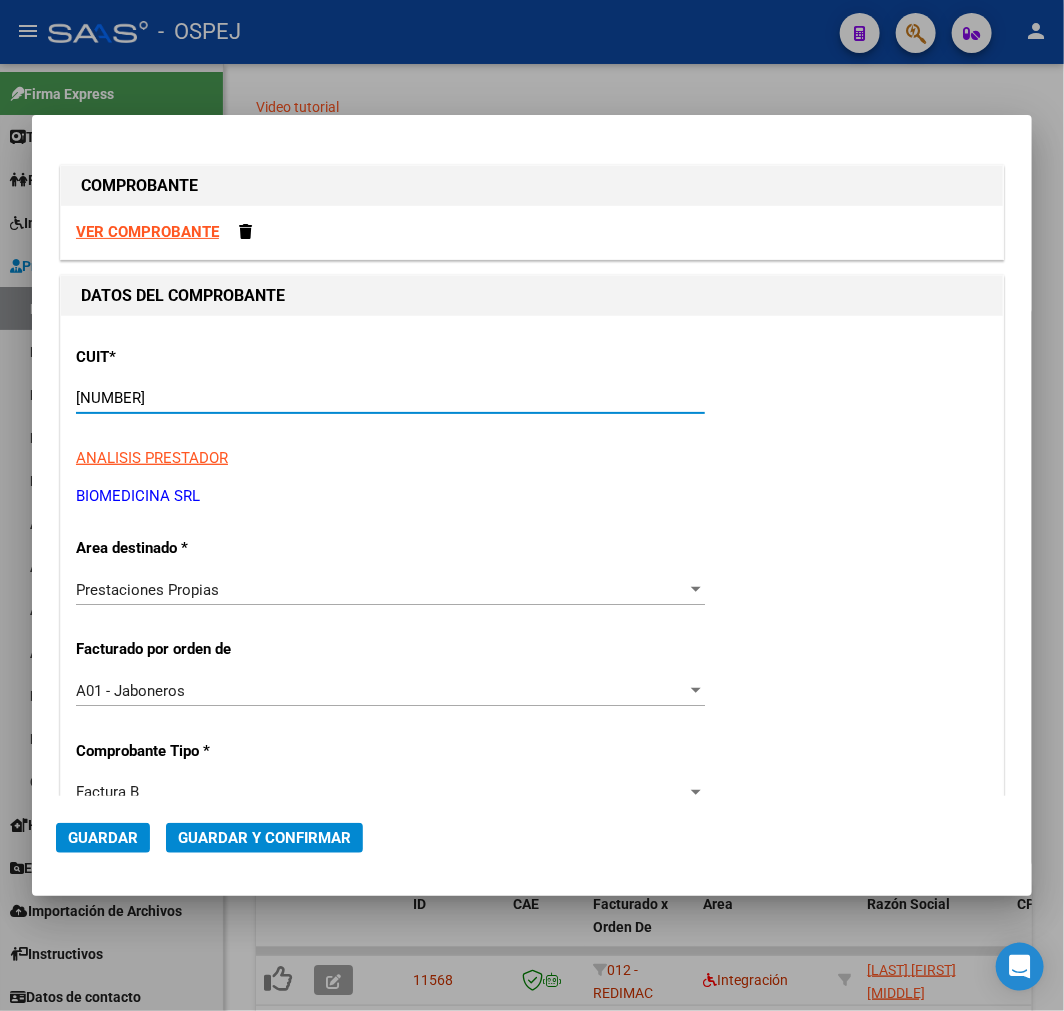 type on "[NUMBER]" 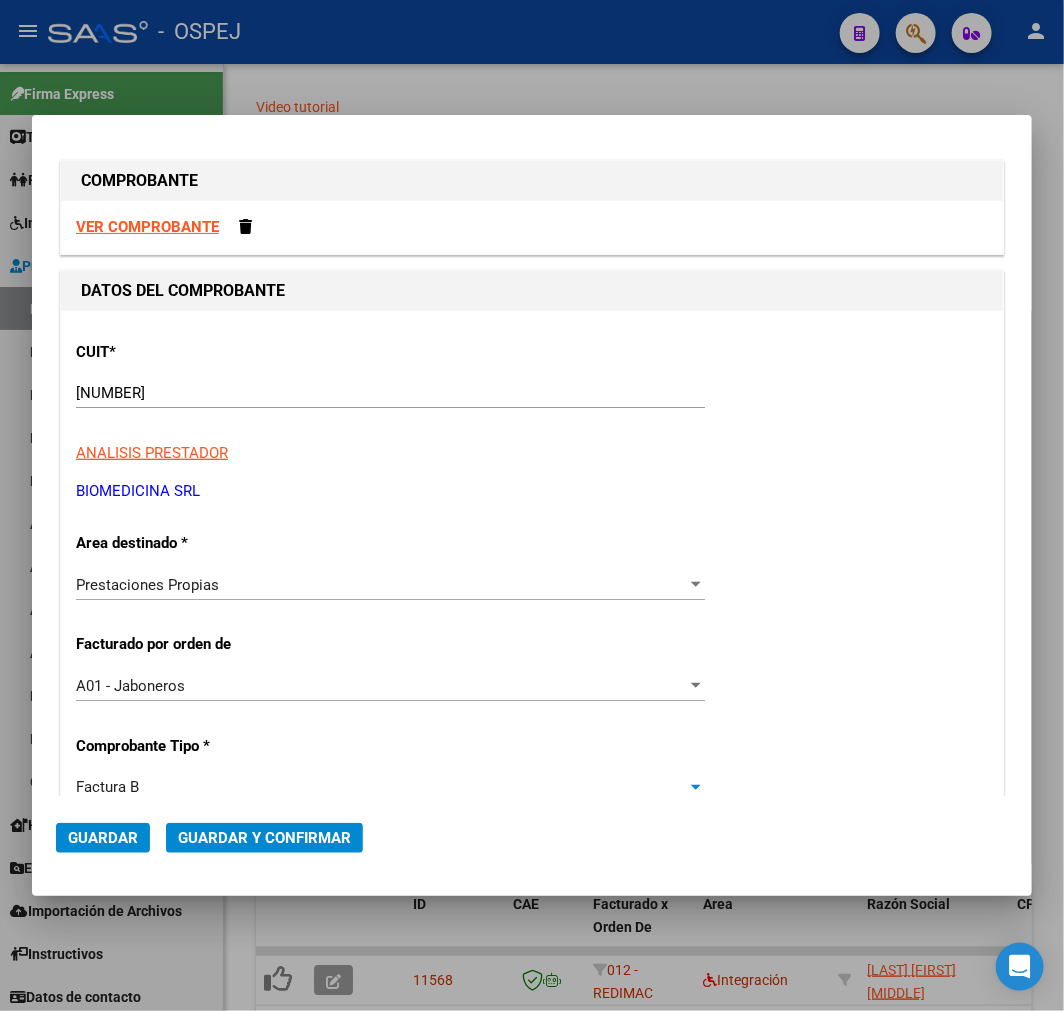 scroll, scrollTop: 425, scrollLeft: 0, axis: vertical 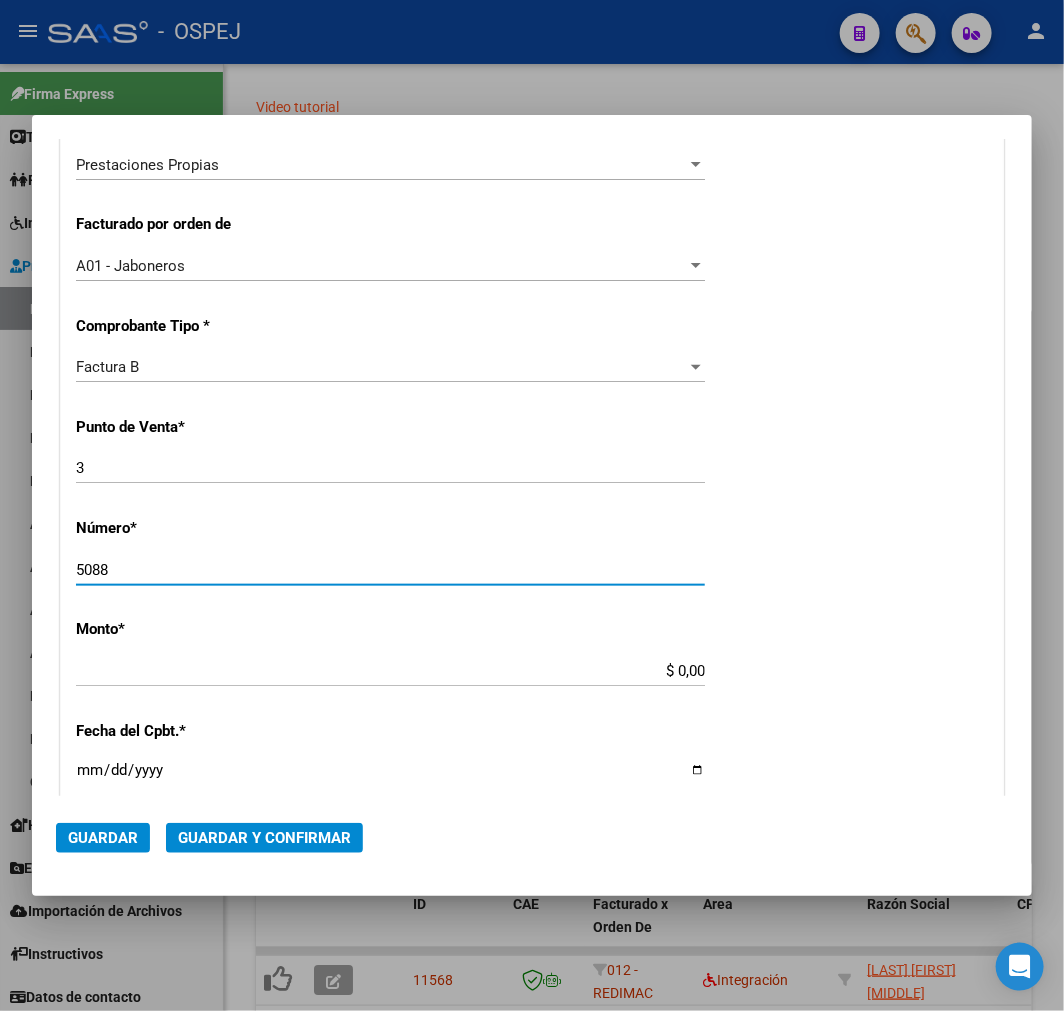 type on "5088" 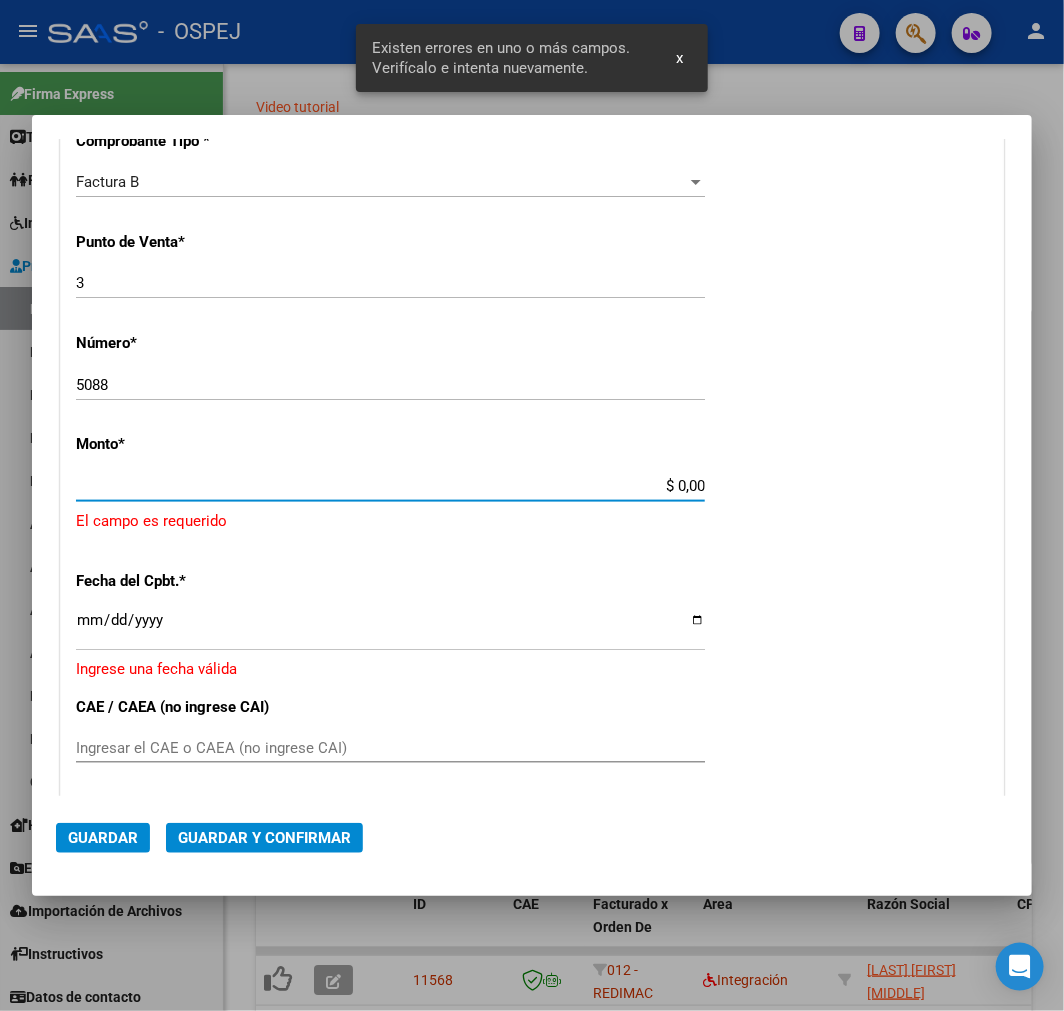 scroll, scrollTop: 618, scrollLeft: 0, axis: vertical 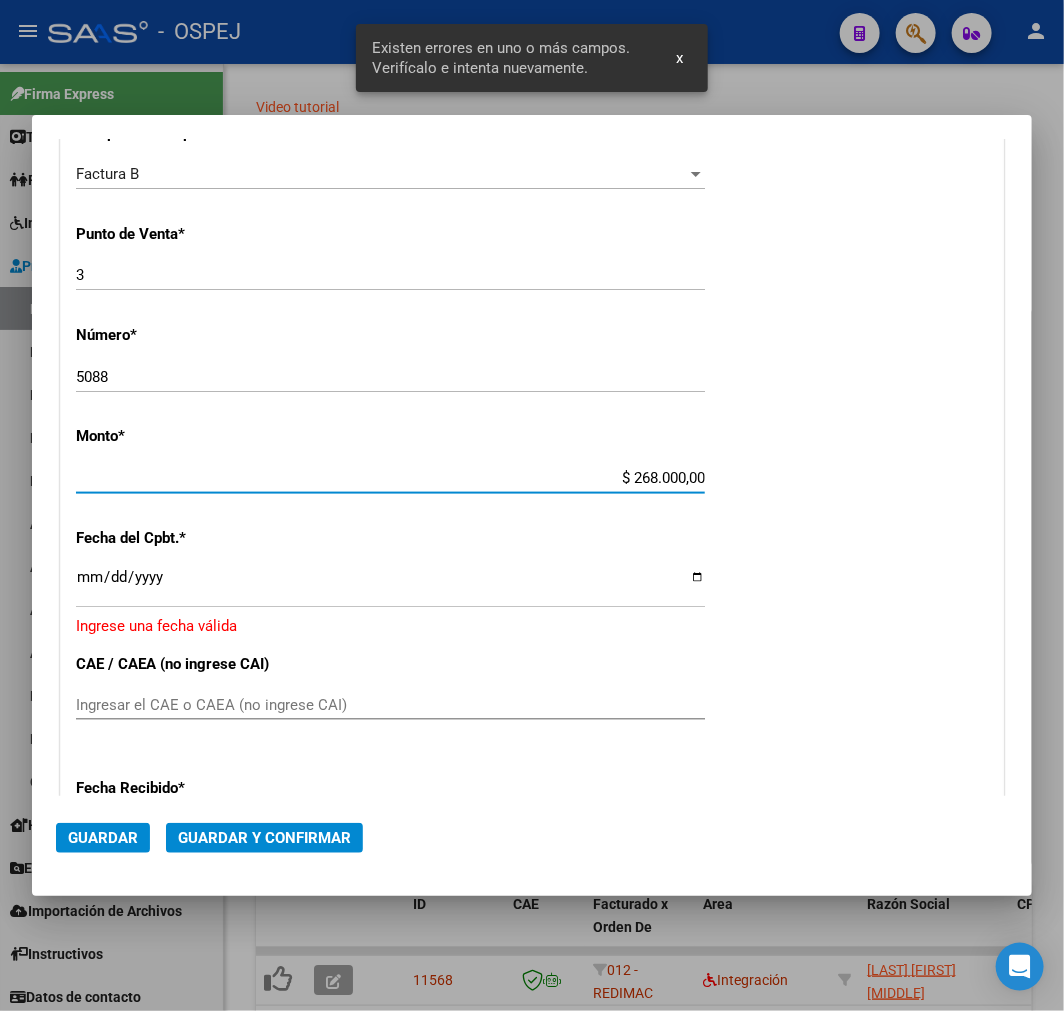 type on "$ 2.680.000,00" 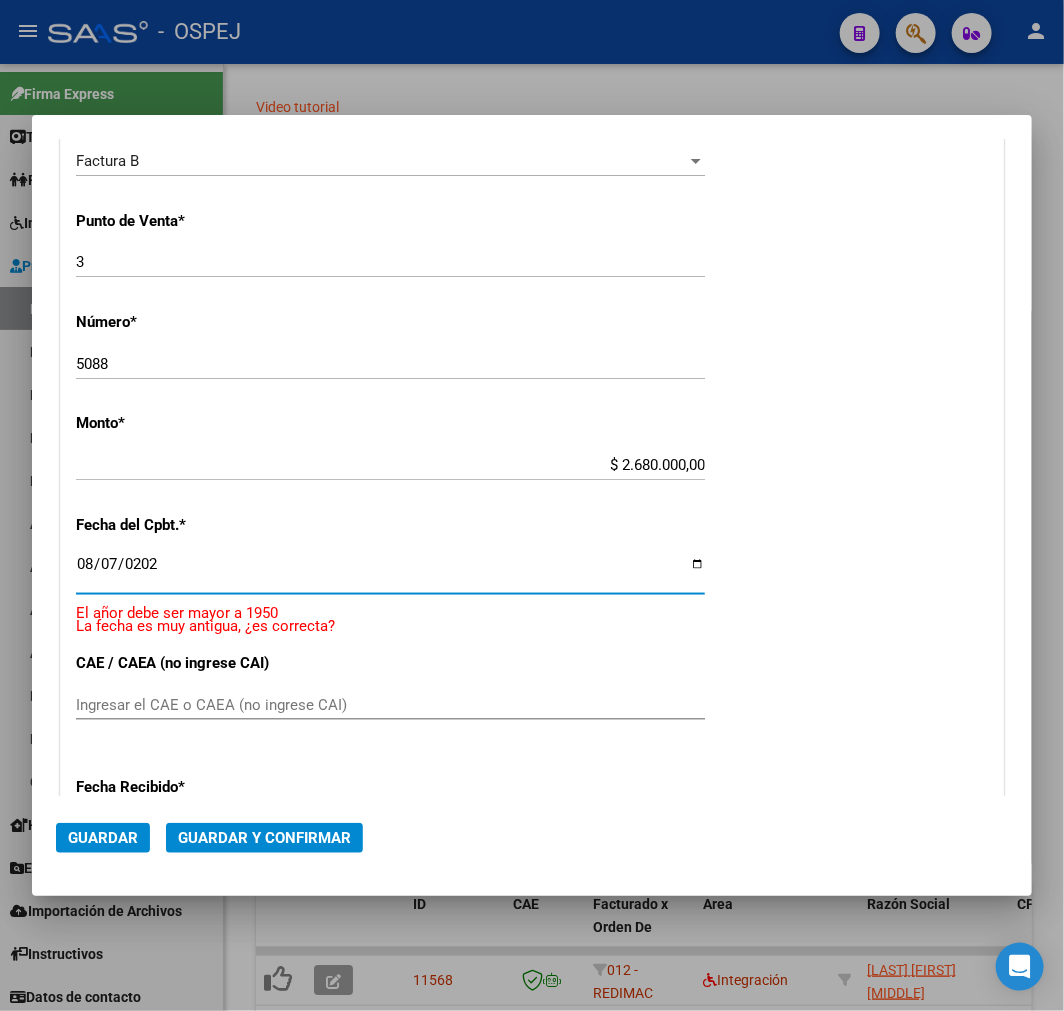 type on "2025-08-07" 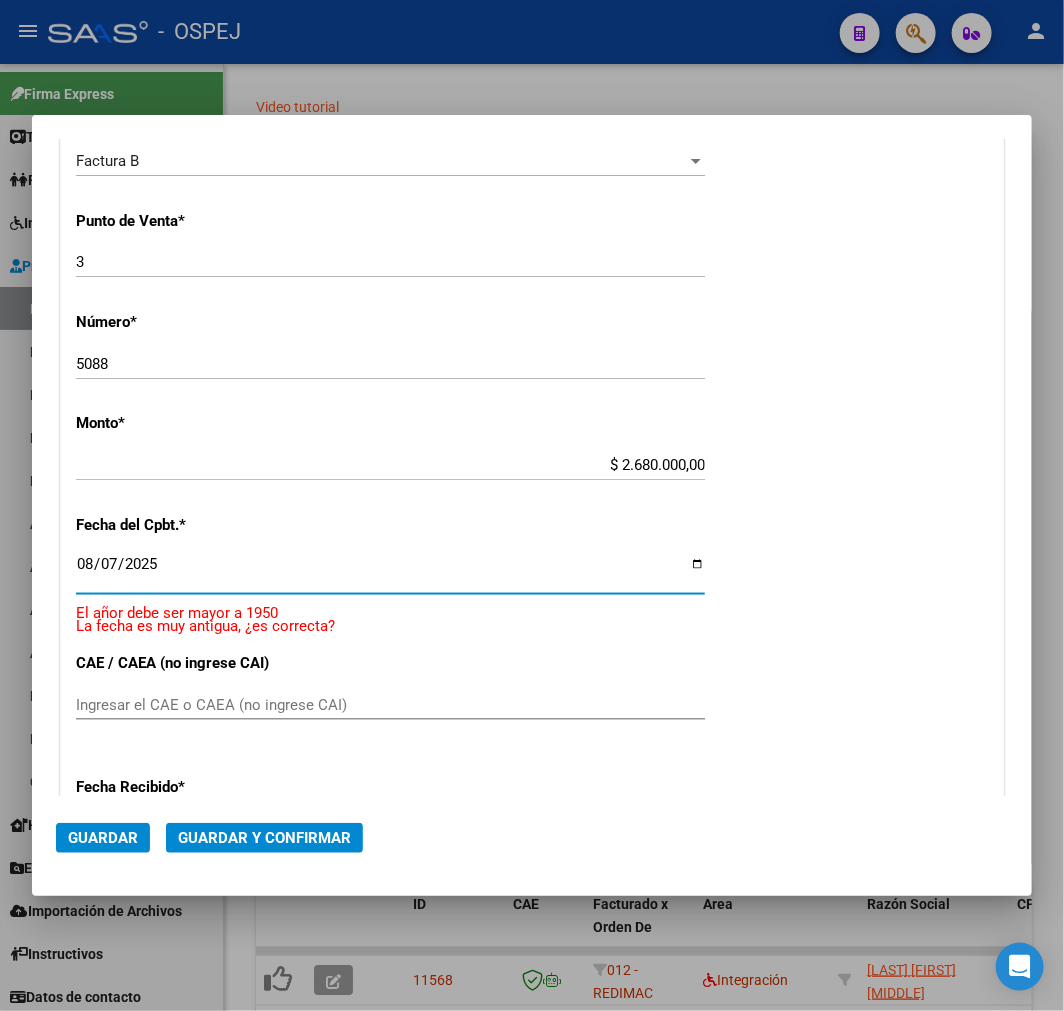 scroll, scrollTop: 606, scrollLeft: 0, axis: vertical 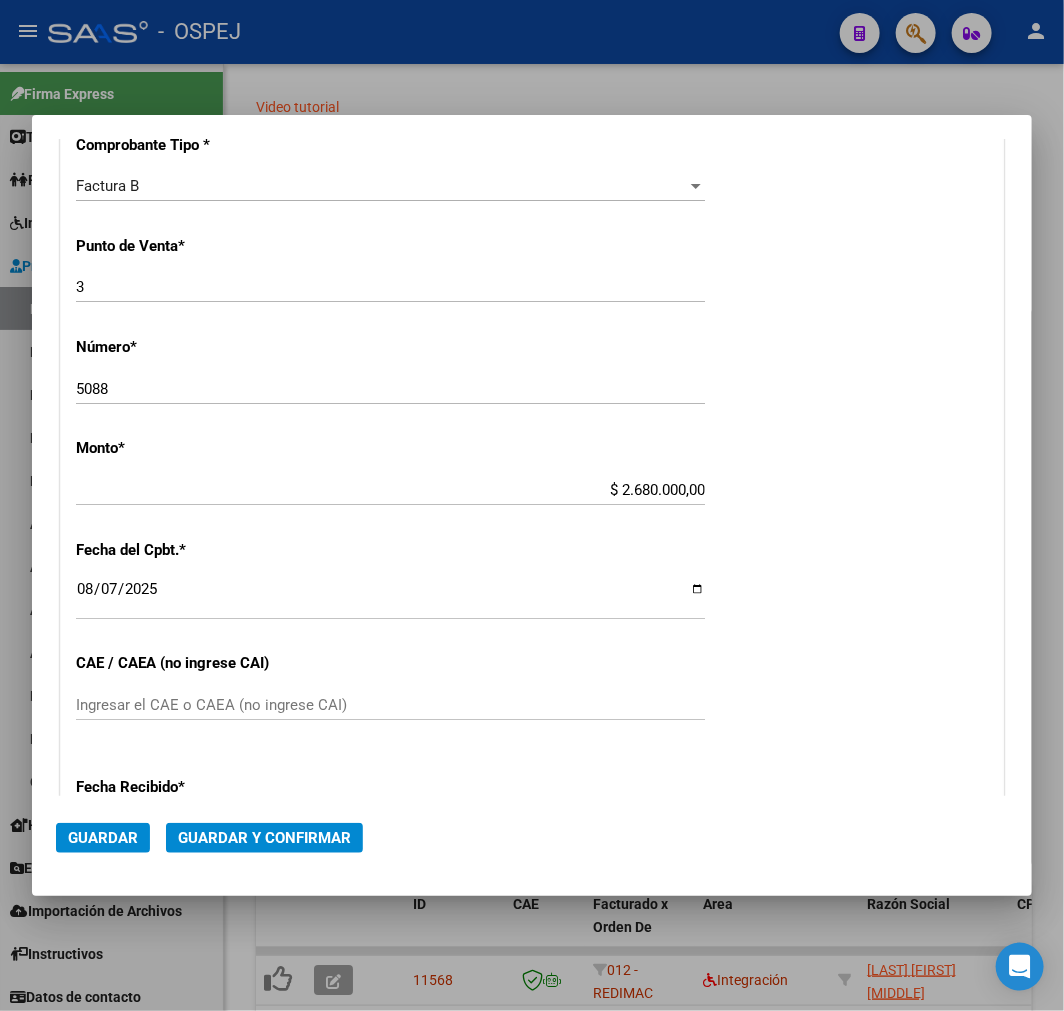 click on "Ingresar el CAE o CAEA (no ingrese CAI)" at bounding box center [390, 705] 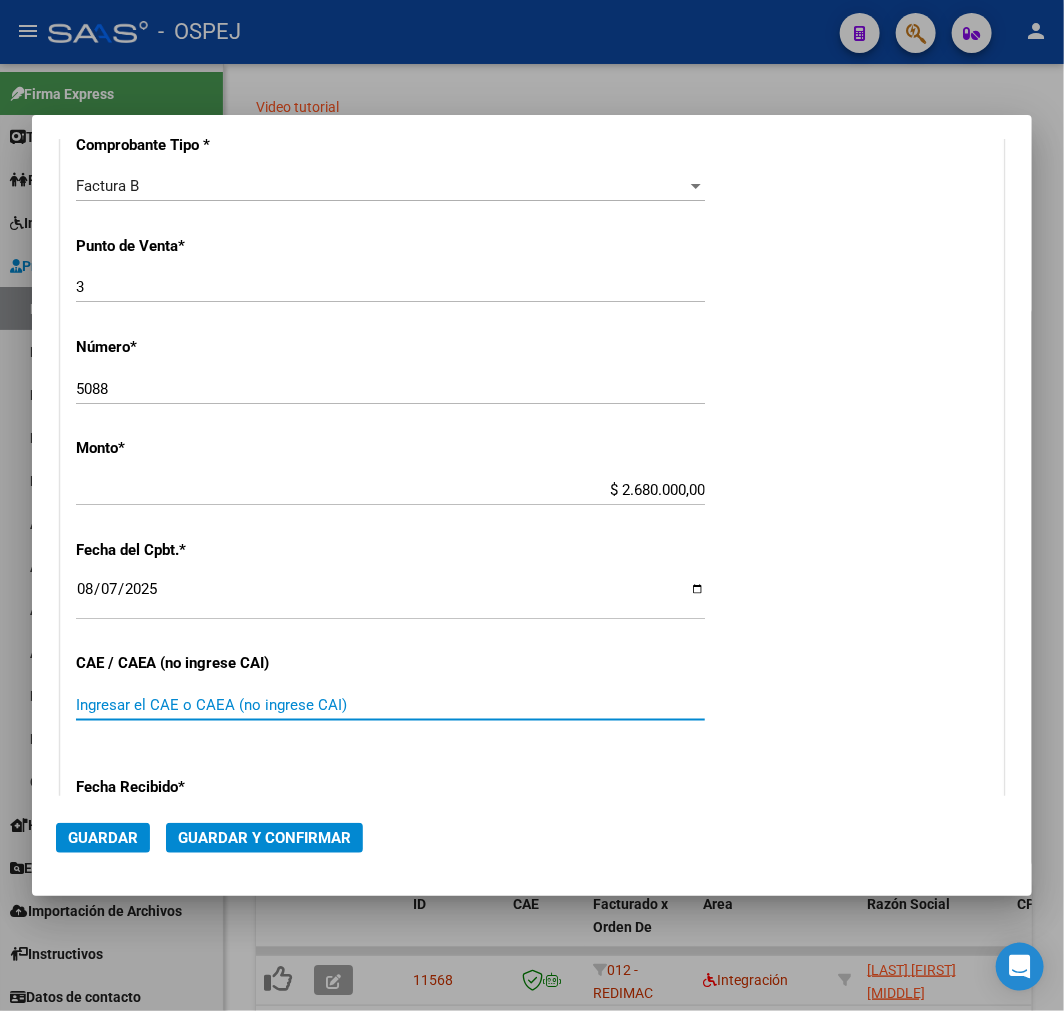 paste on "[DOCUMENT]" 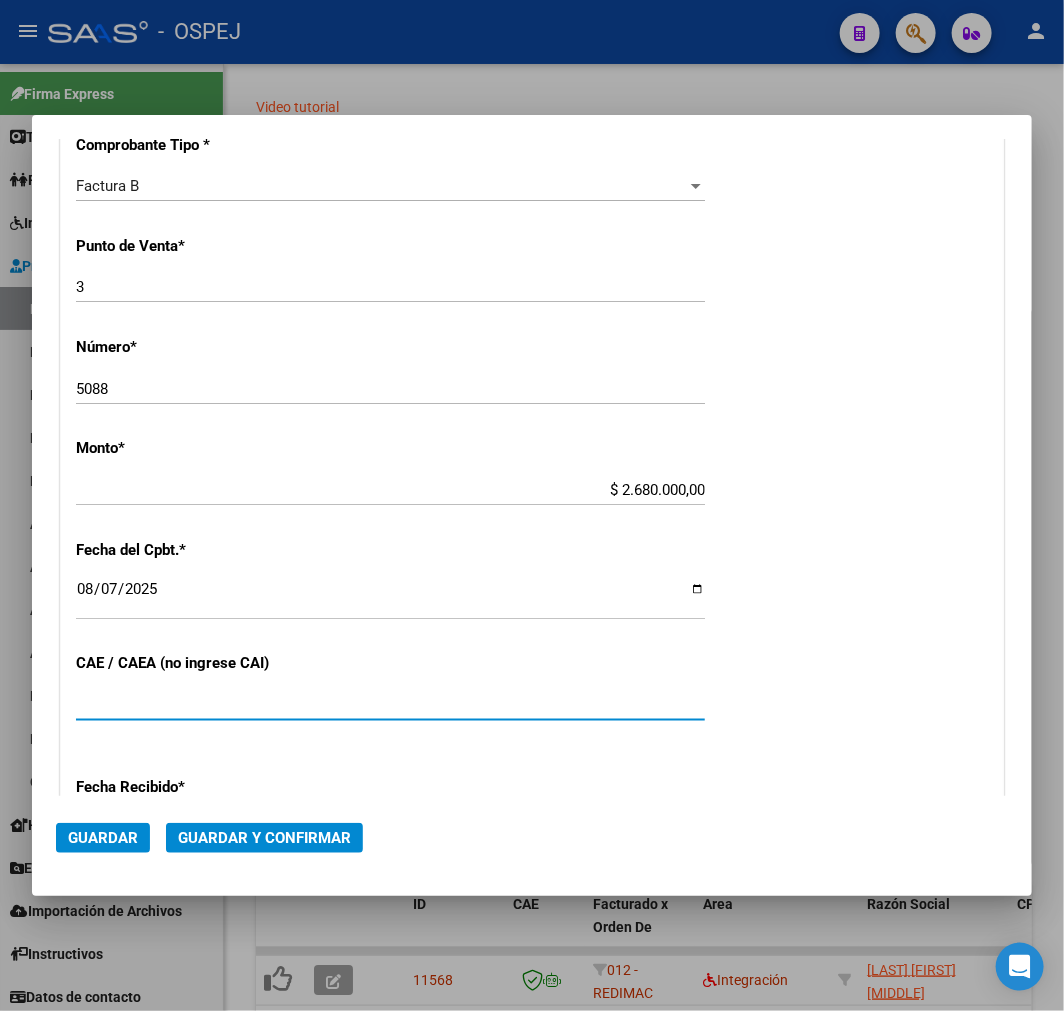 type on "[DOCUMENT]" 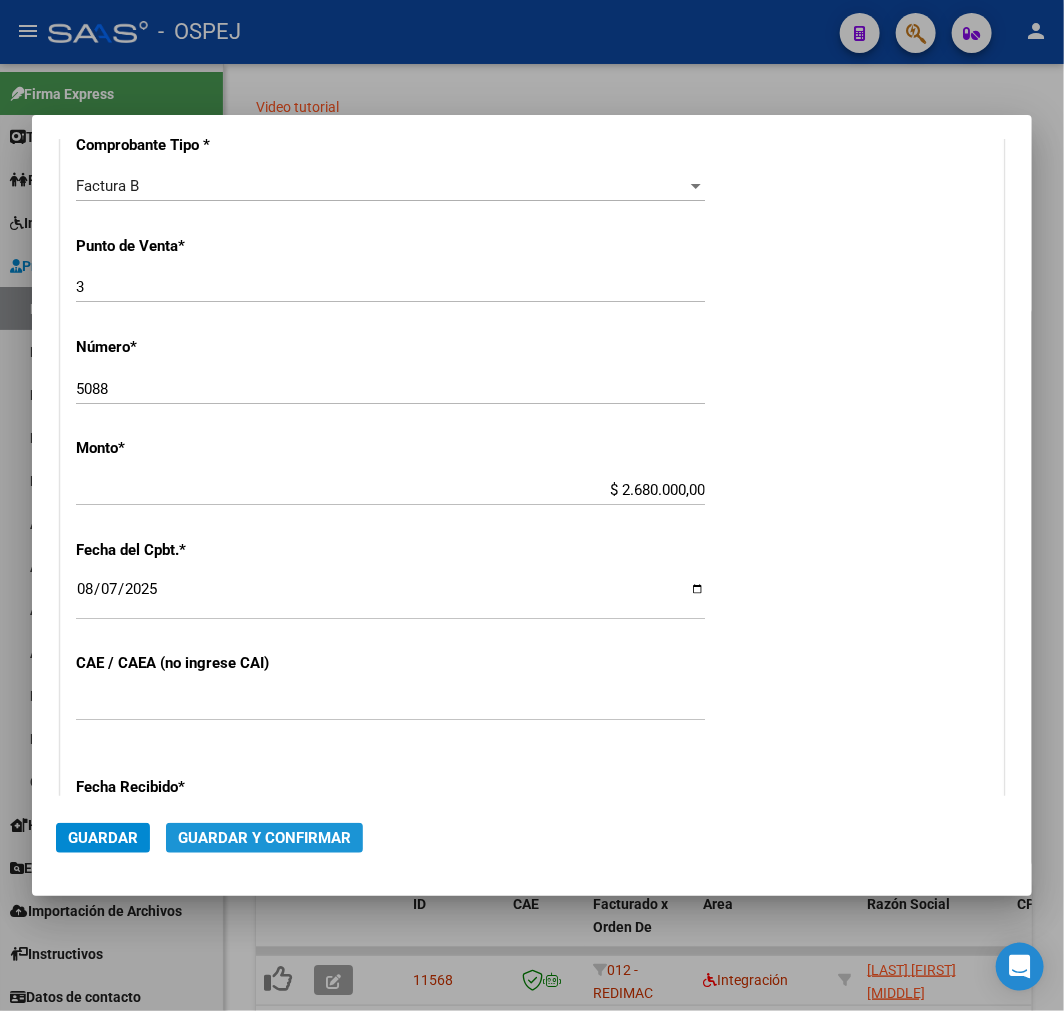 click on "Guardar y Confirmar" 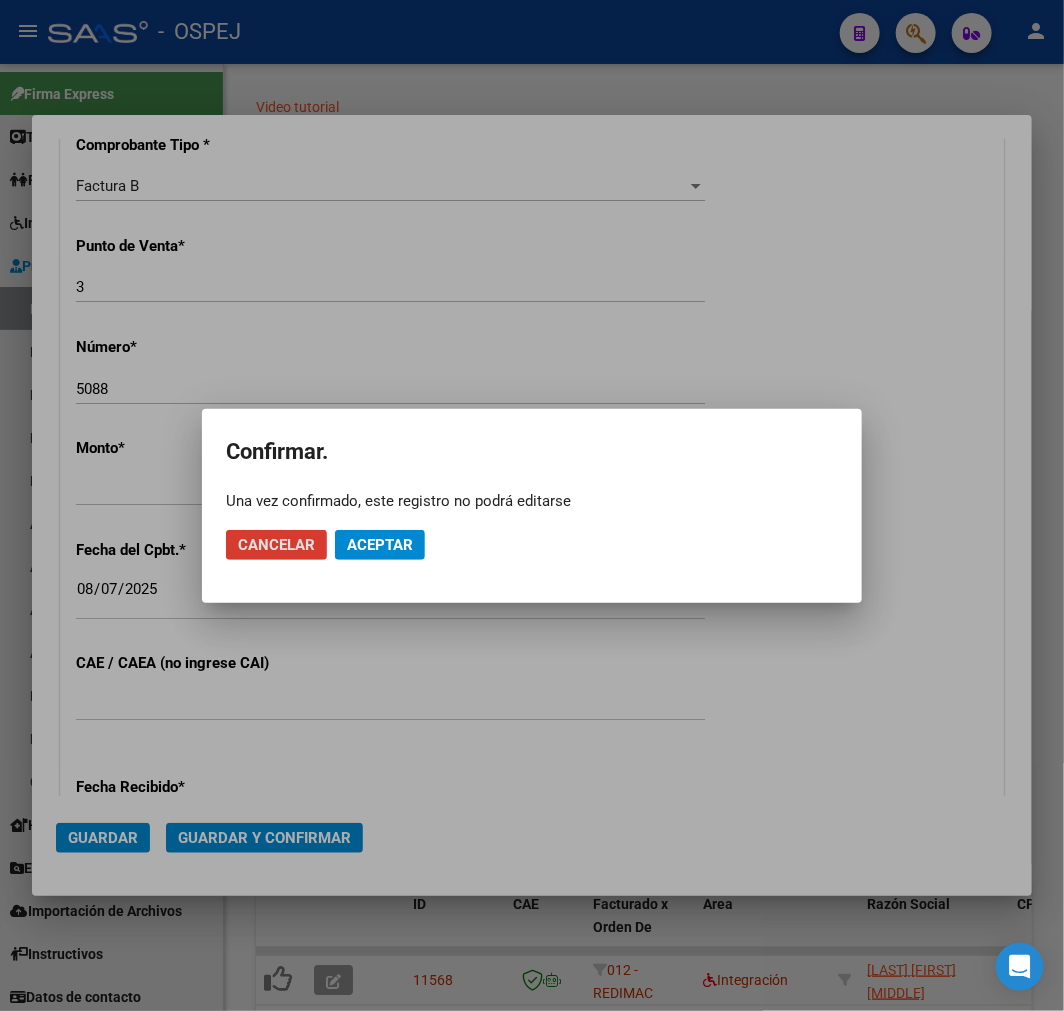 click on "Aceptar" 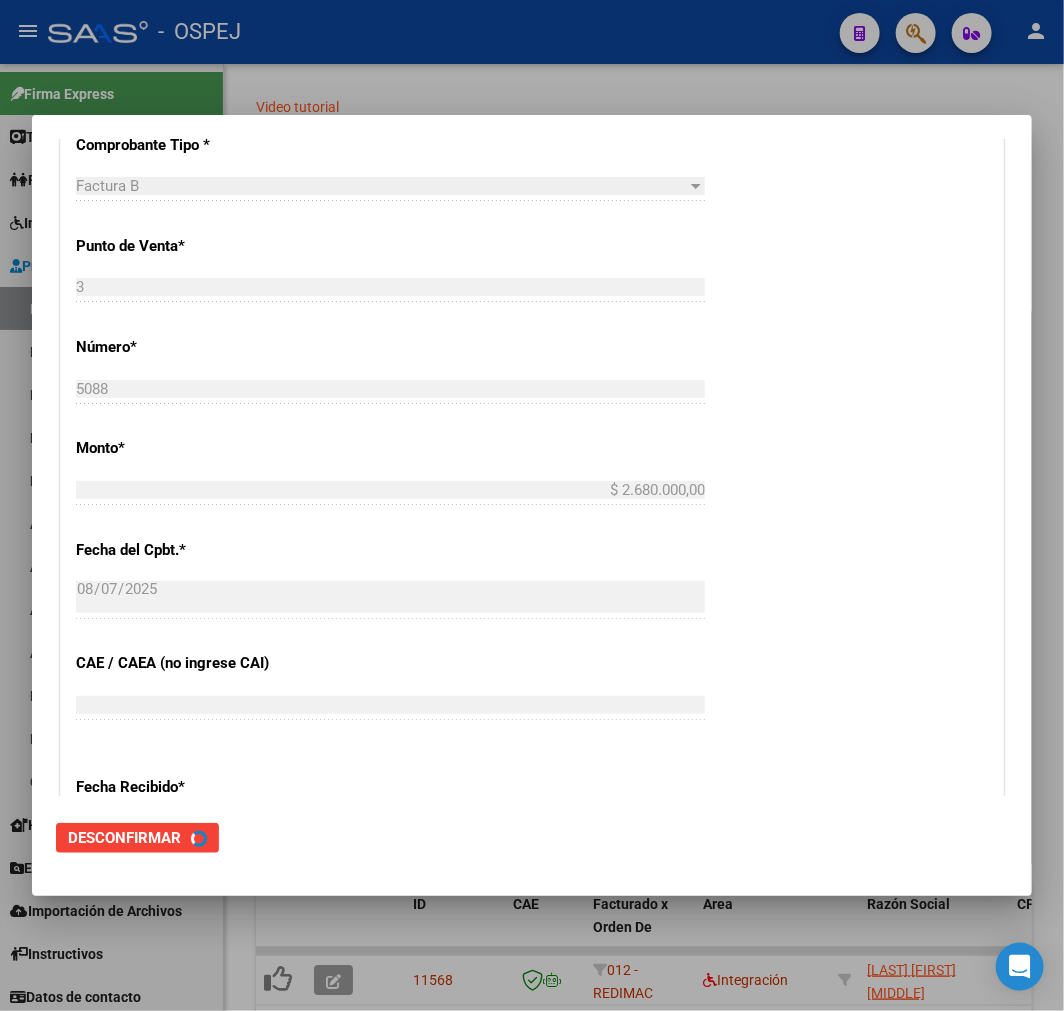 scroll, scrollTop: 0, scrollLeft: 0, axis: both 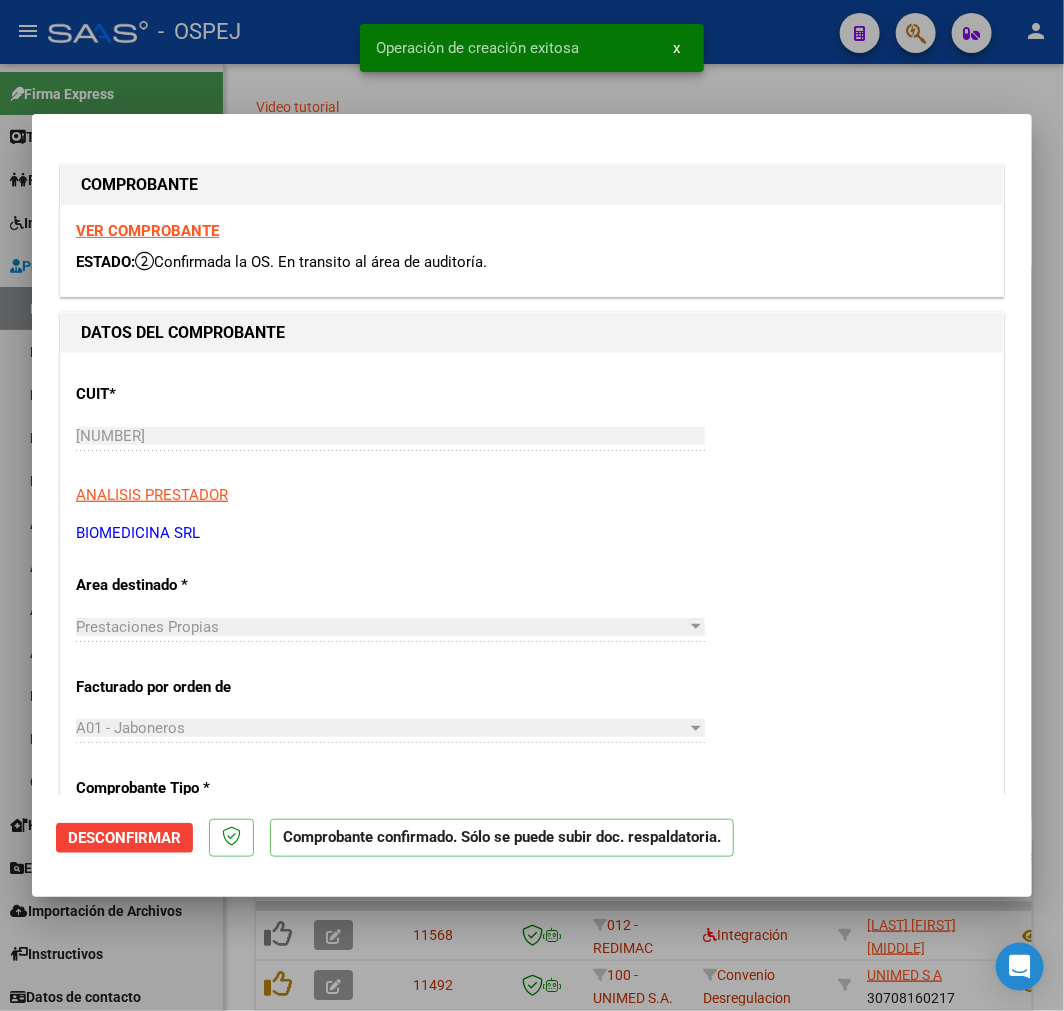 click at bounding box center (532, 505) 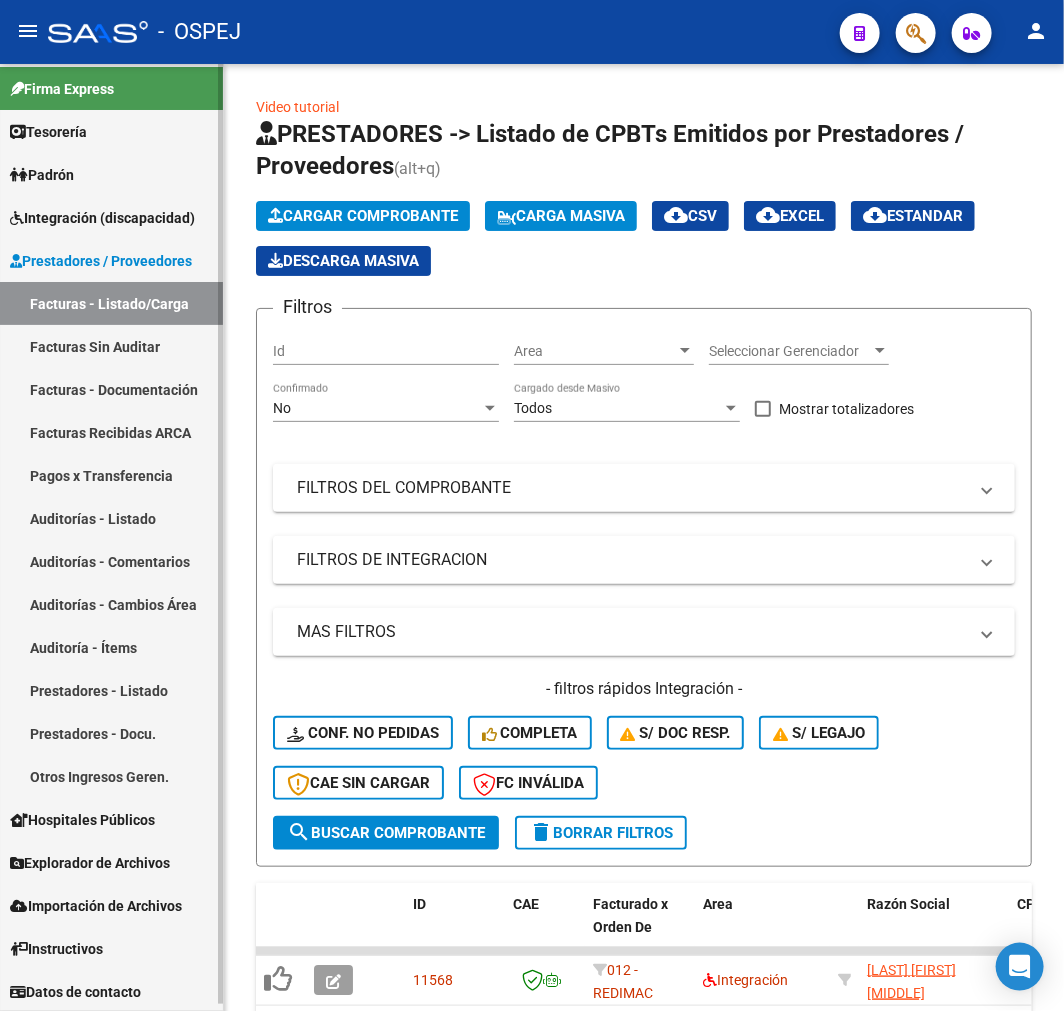 scroll, scrollTop: 6, scrollLeft: 0, axis: vertical 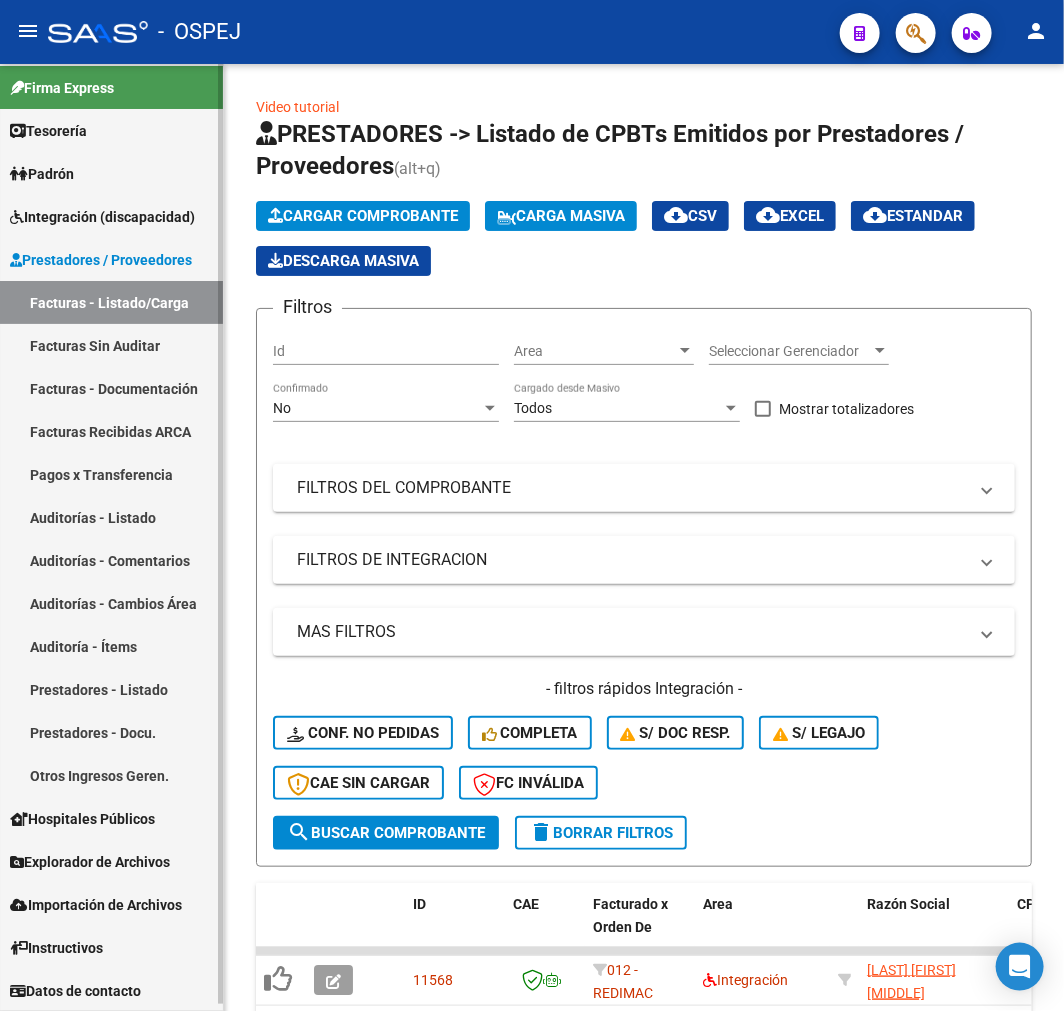 click on "Auditorías - Listado" at bounding box center (111, 517) 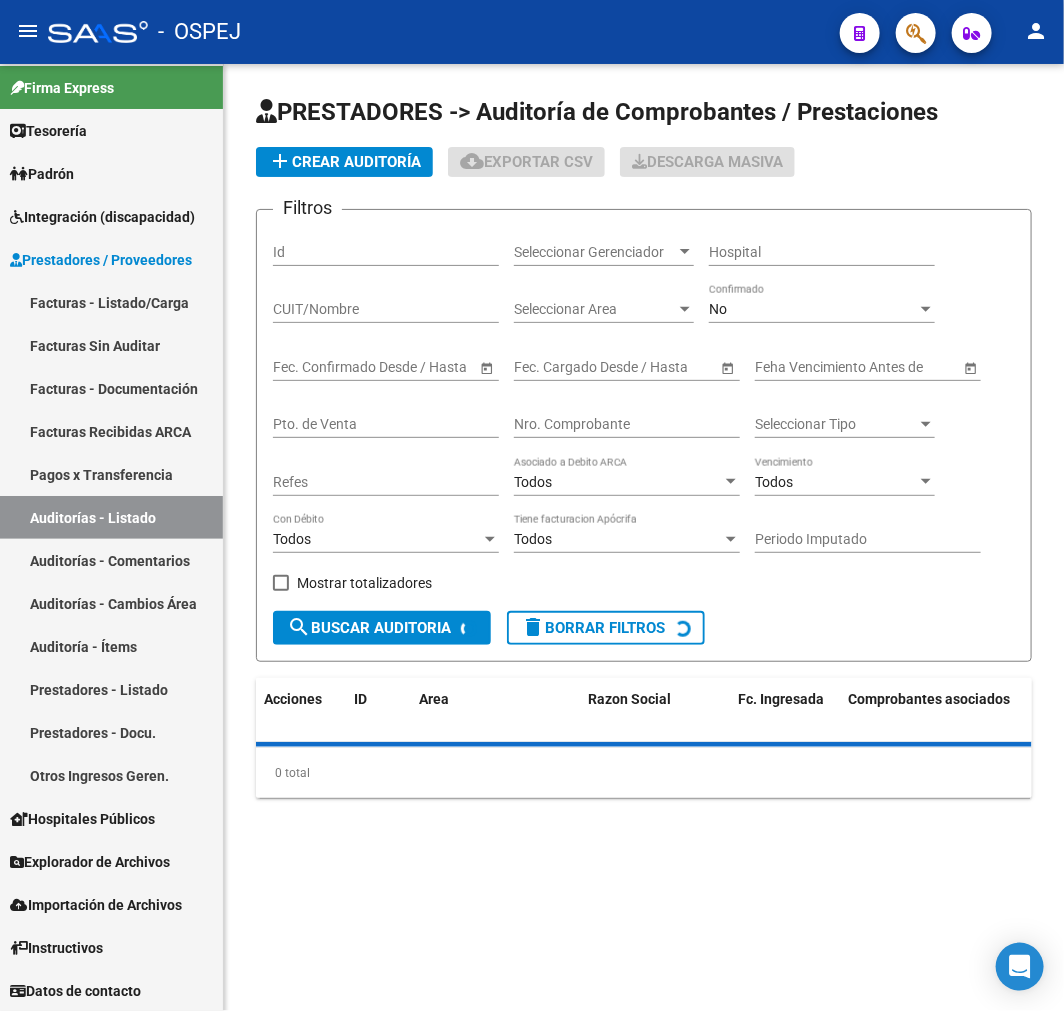 click on "No Confirmado" 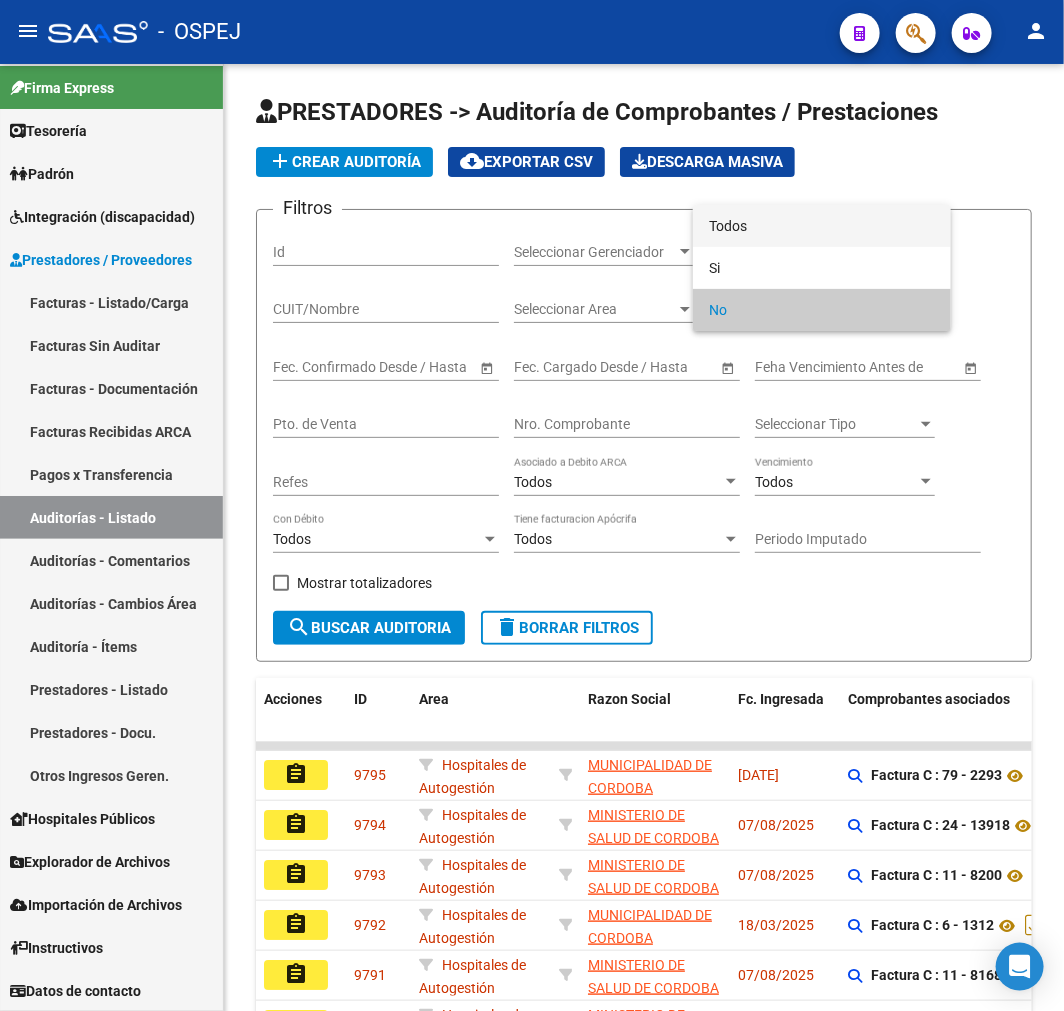 click on "Todos" at bounding box center (822, 226) 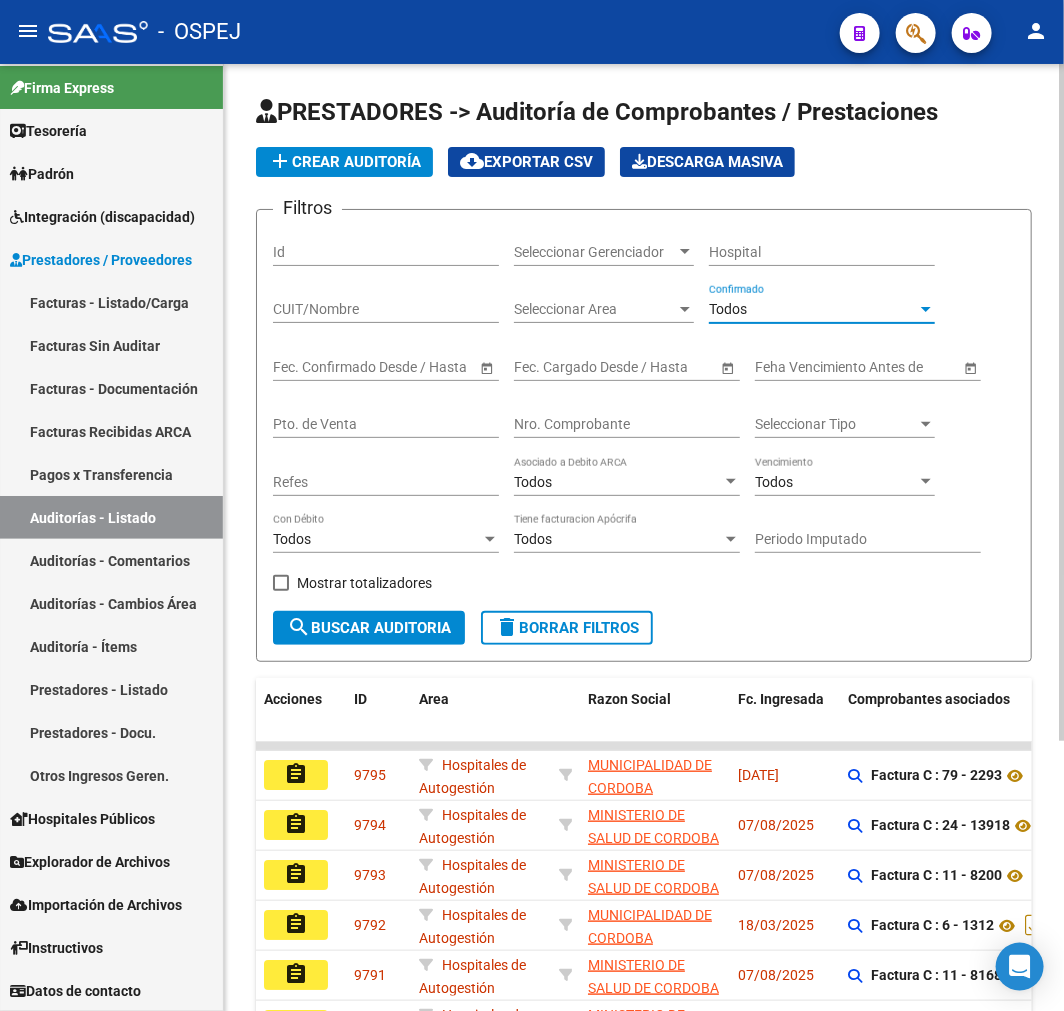 click on "Nro. Comprobante" 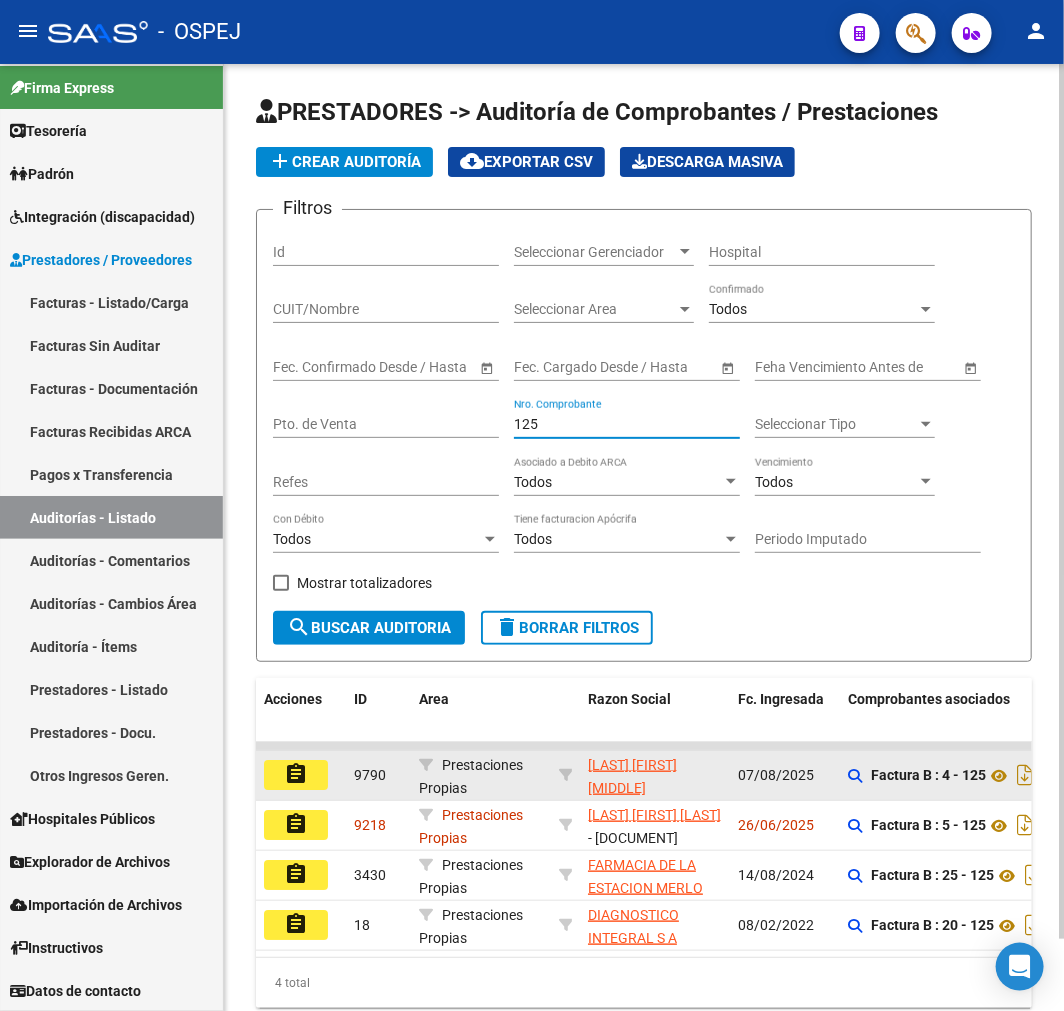 type on "125" 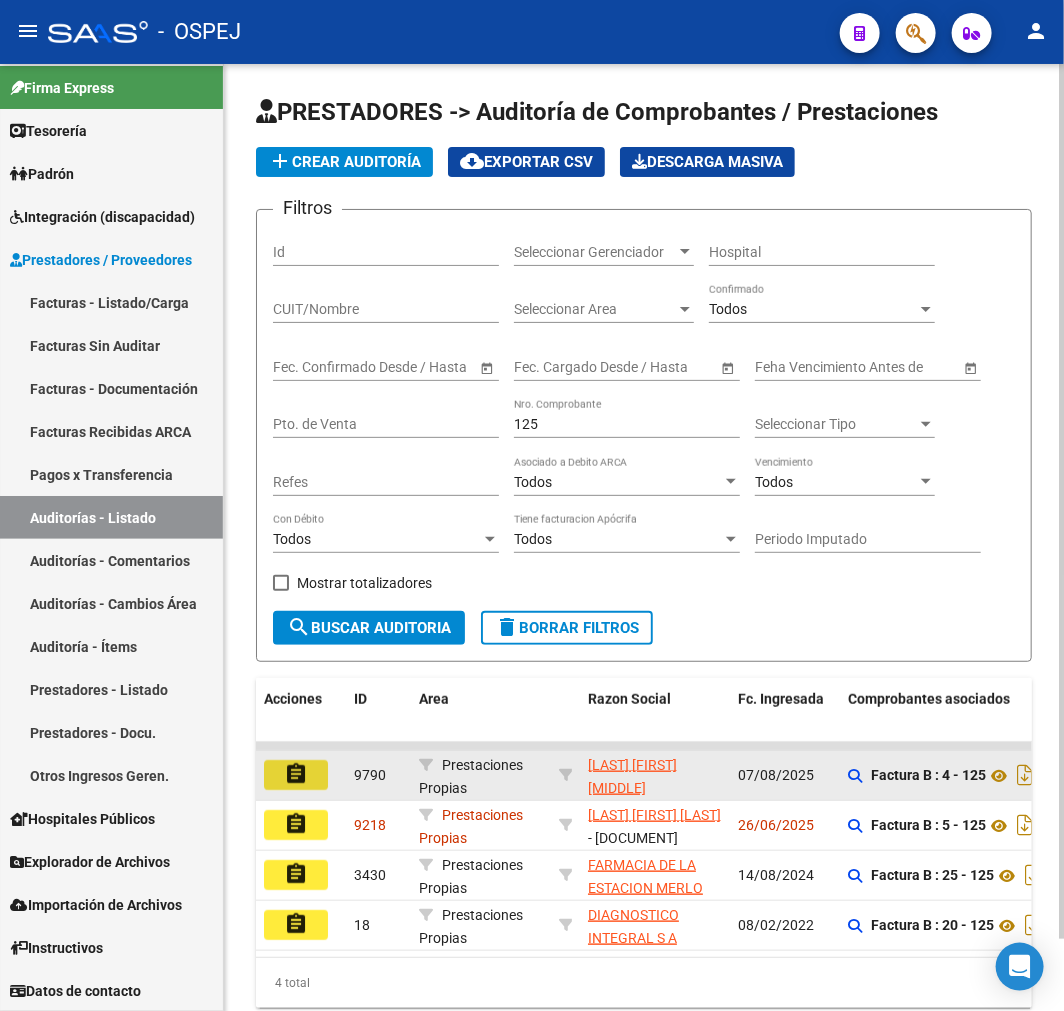 click on "assignment" 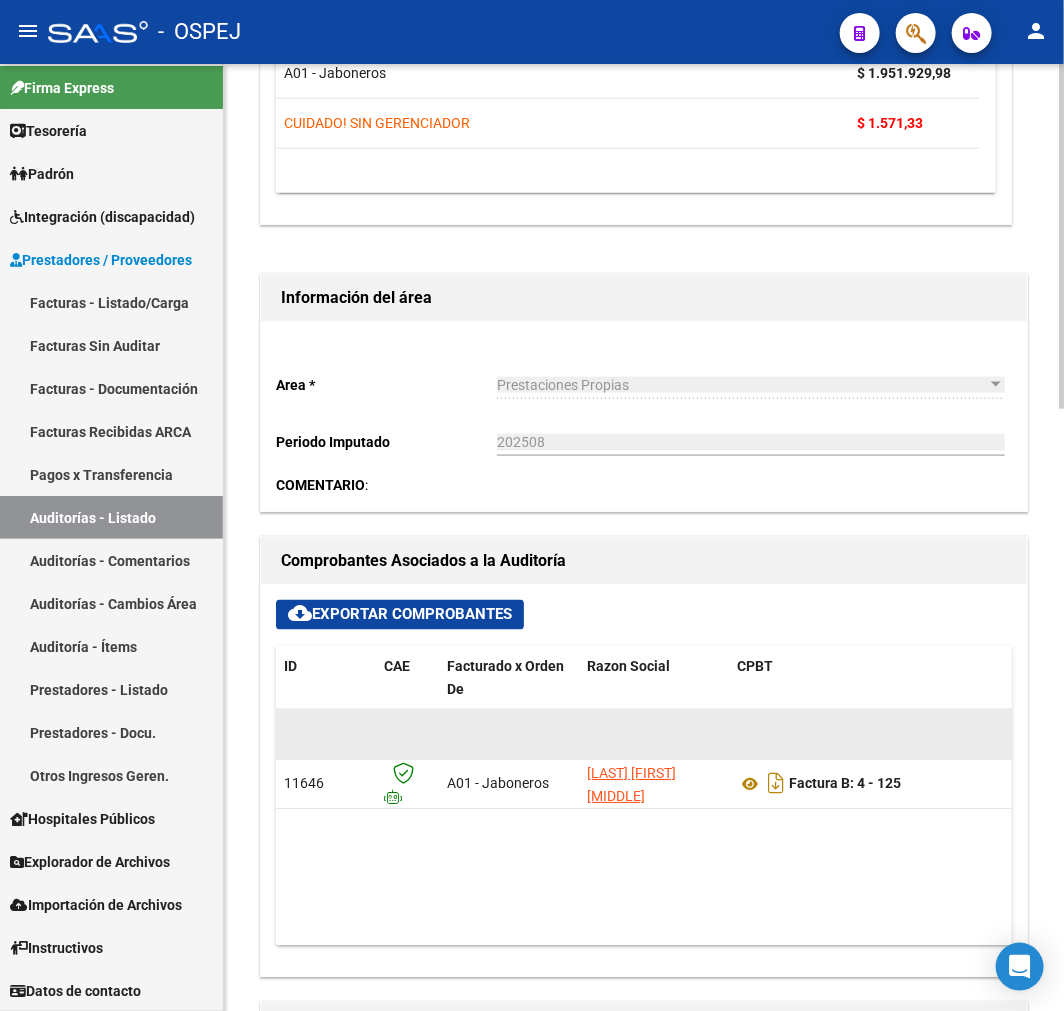 scroll, scrollTop: 666, scrollLeft: 0, axis: vertical 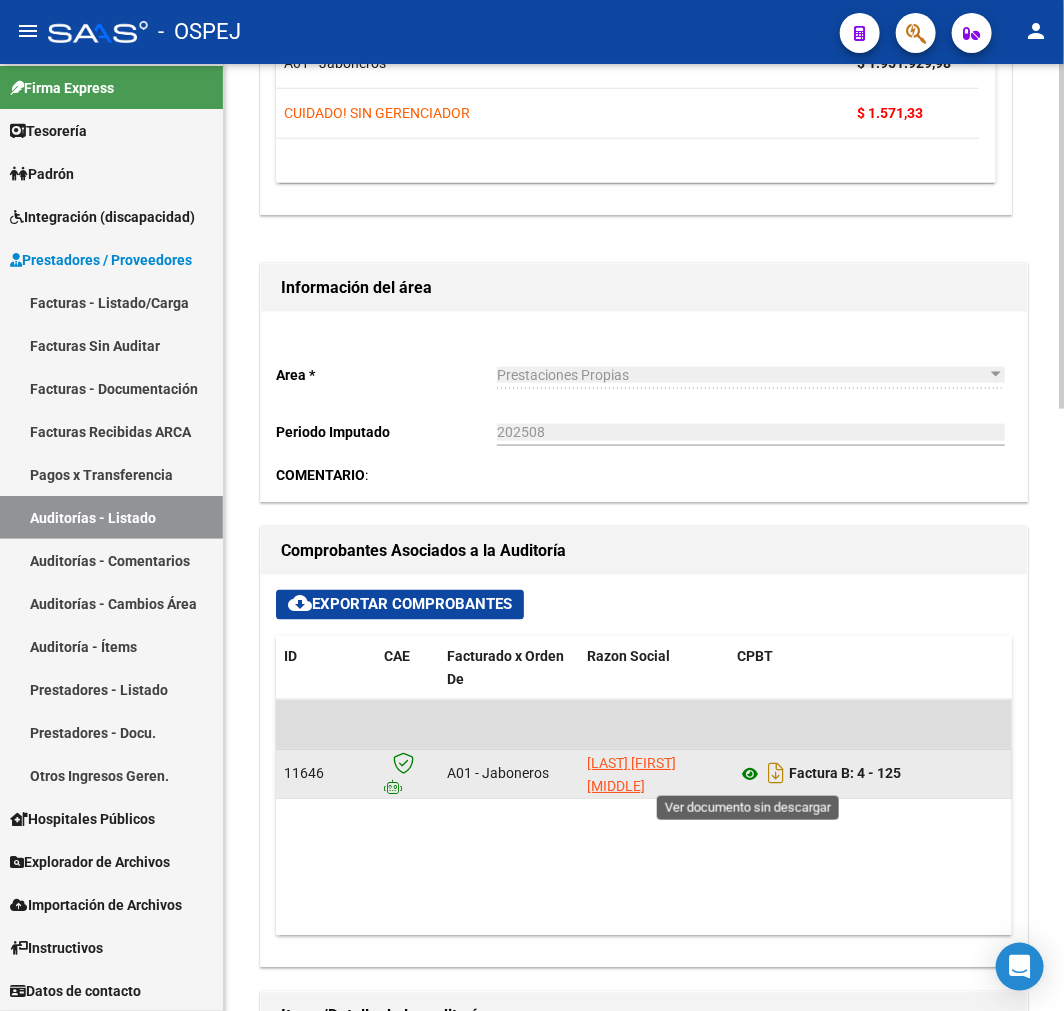 click 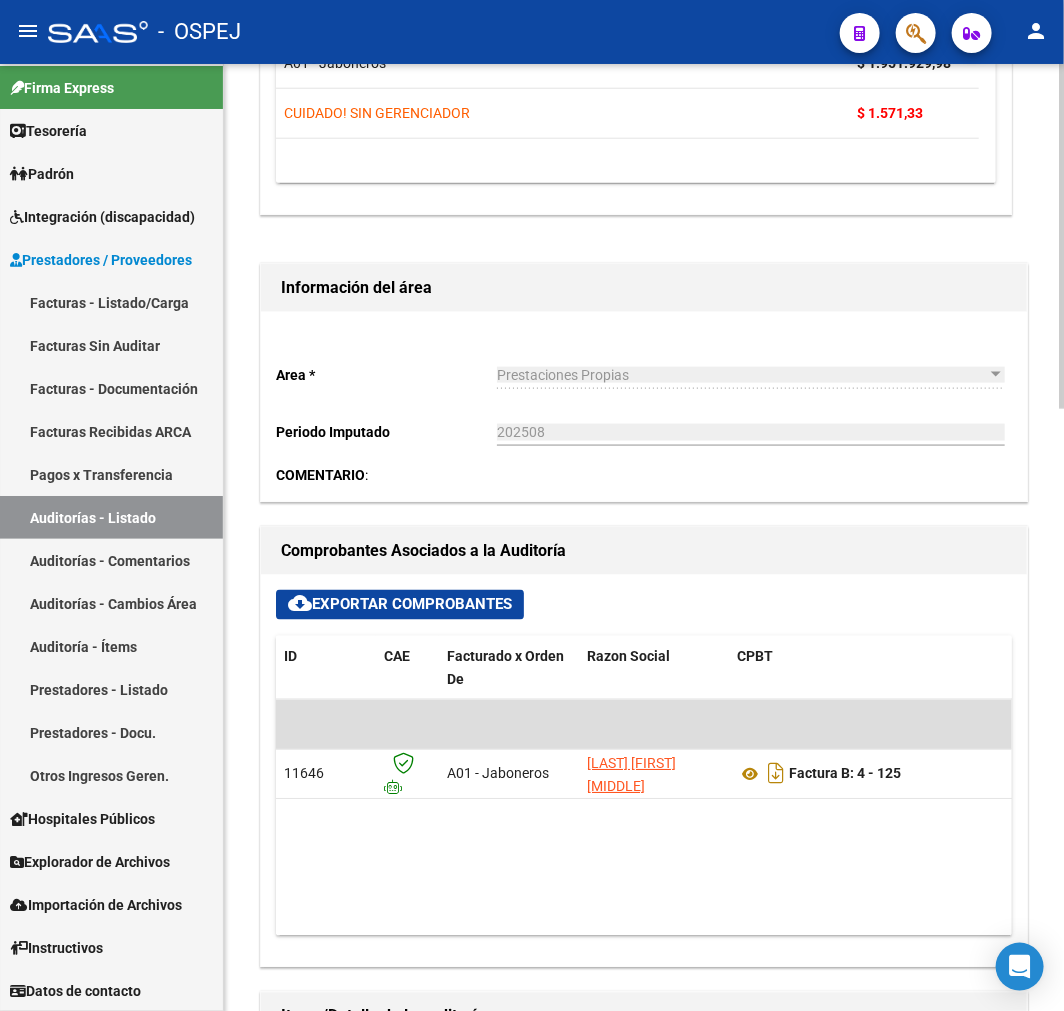 scroll, scrollTop: 1333, scrollLeft: 0, axis: vertical 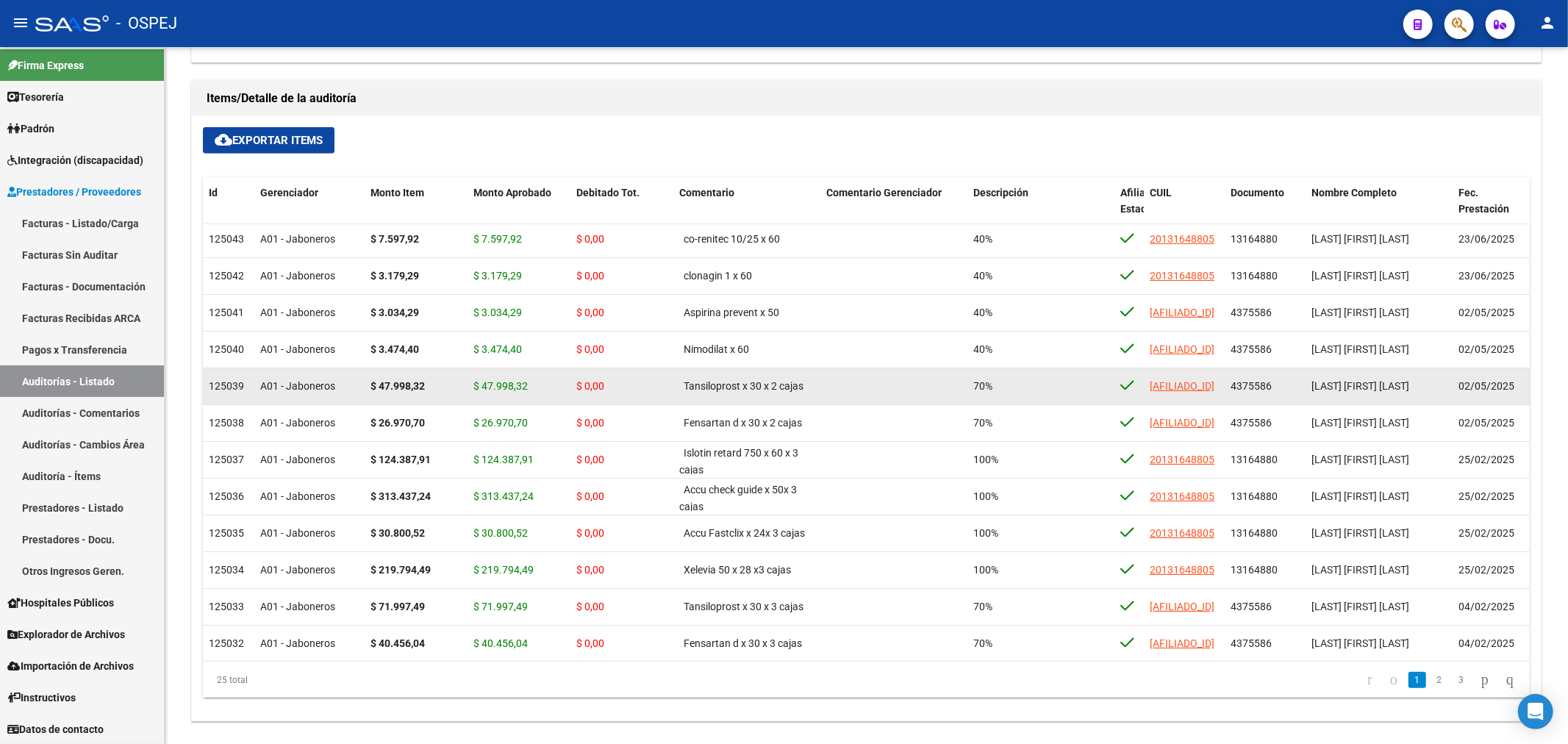click 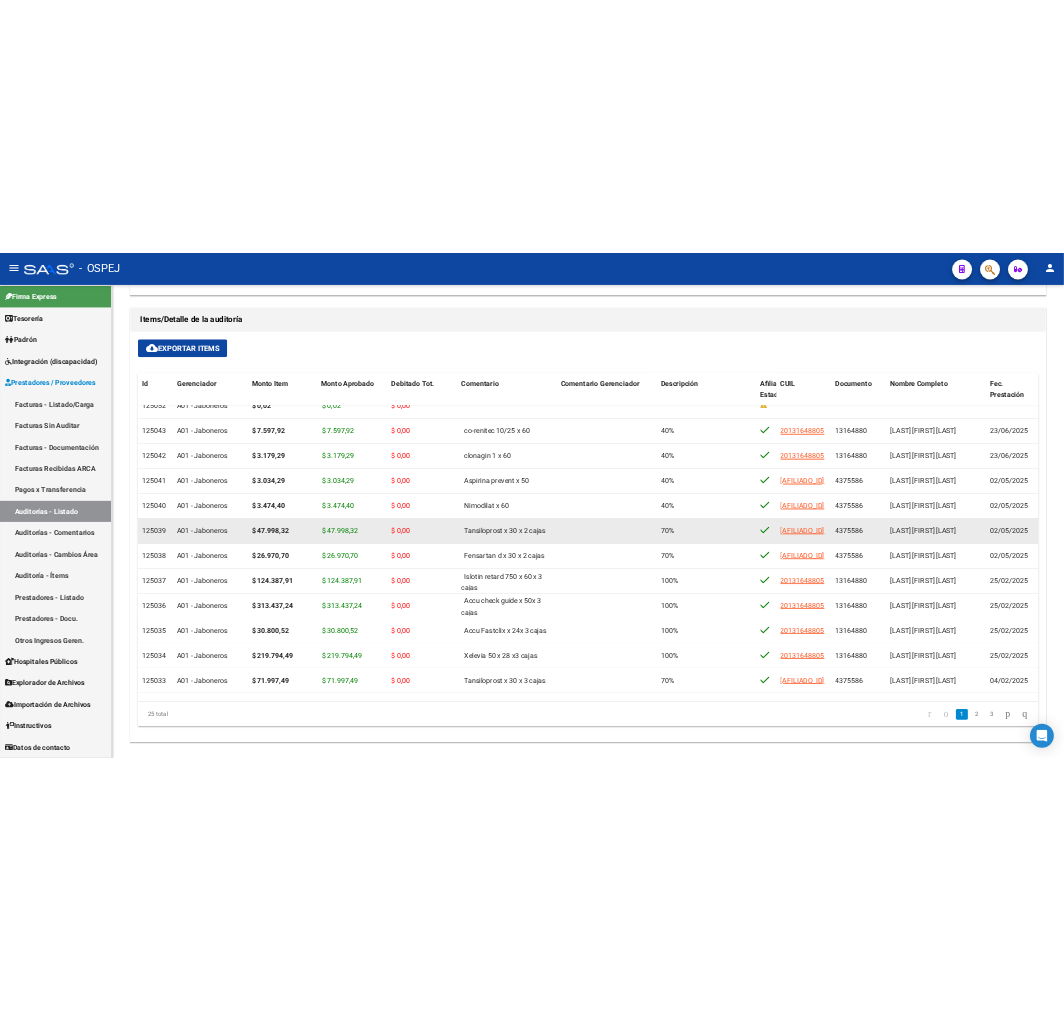 scroll, scrollTop: 0, scrollLeft: 0, axis: both 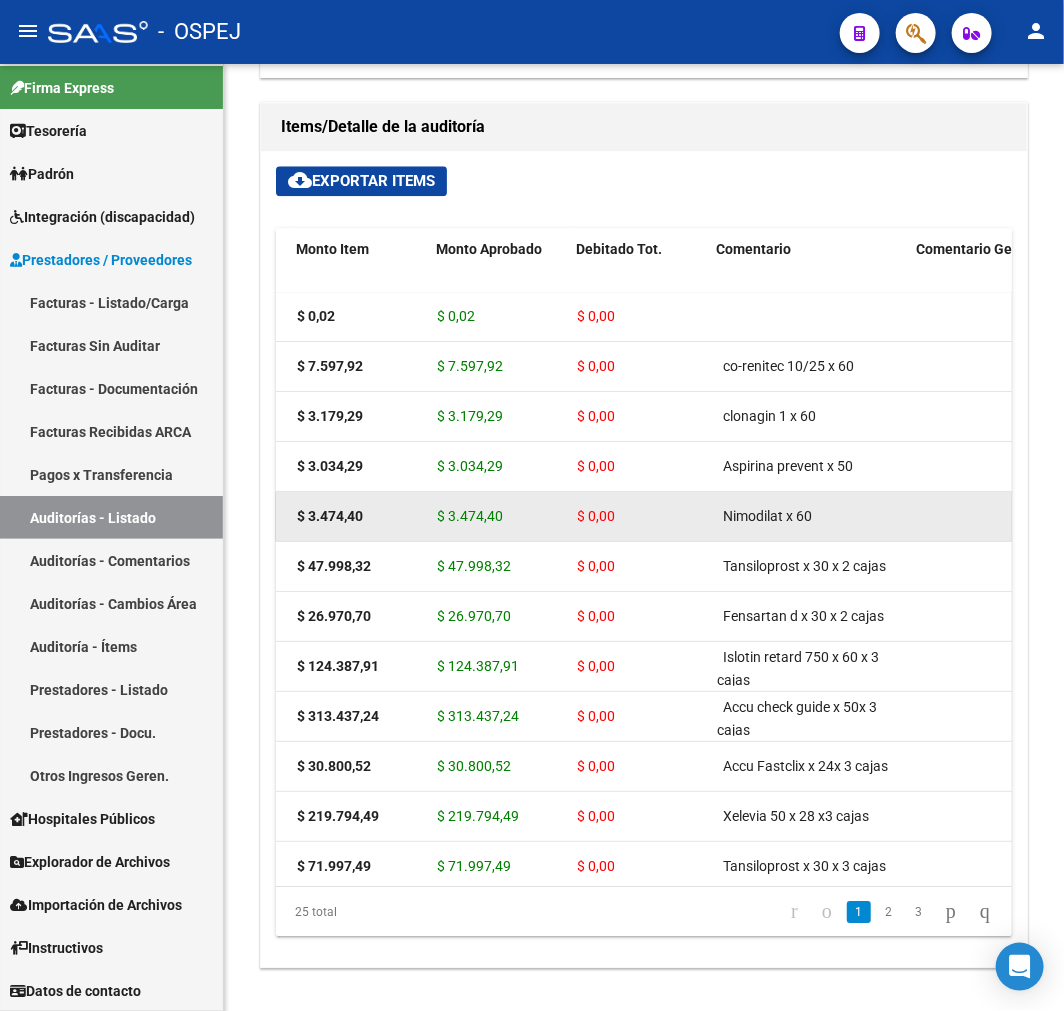 drag, startPoint x: 452, startPoint y: 524, endPoint x: 475, endPoint y: 516, distance: 24.351591 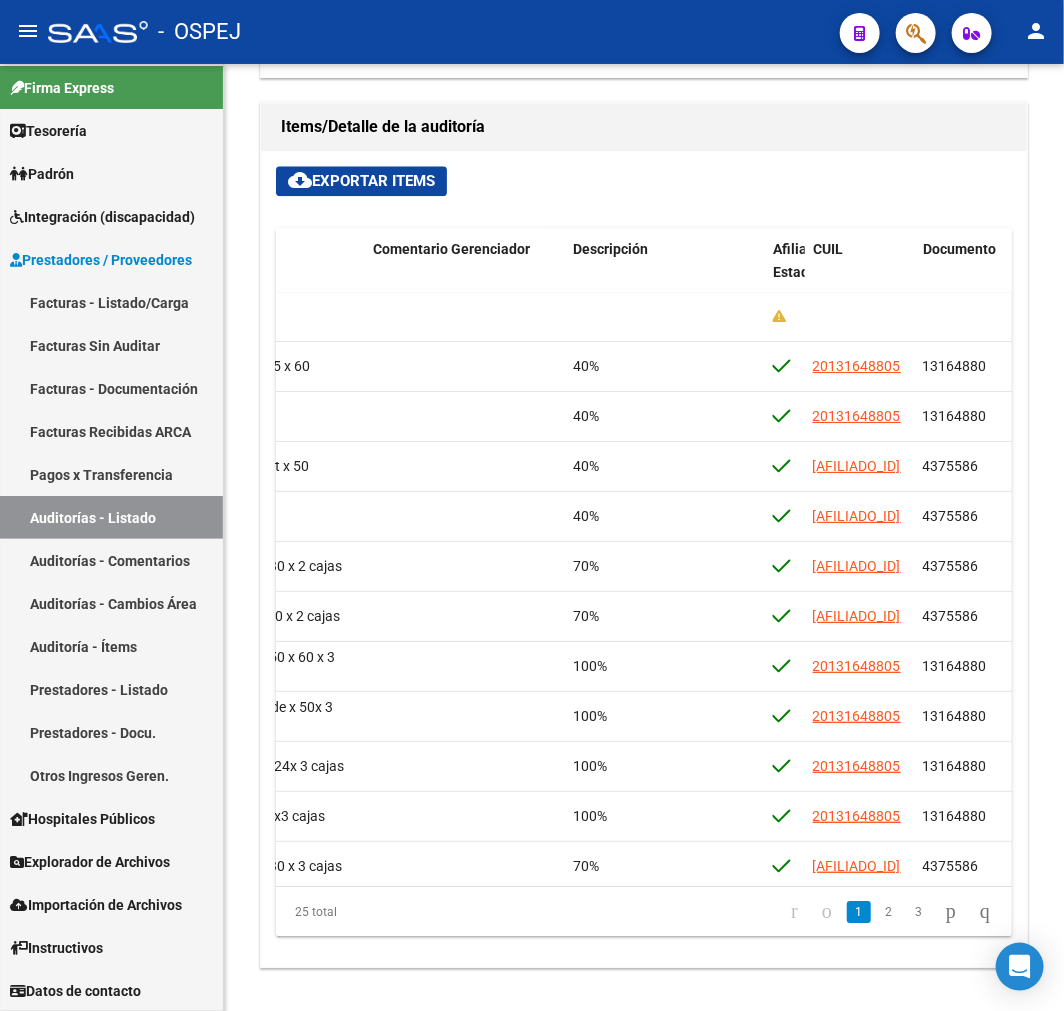 scroll, scrollTop: 0, scrollLeft: 694, axis: horizontal 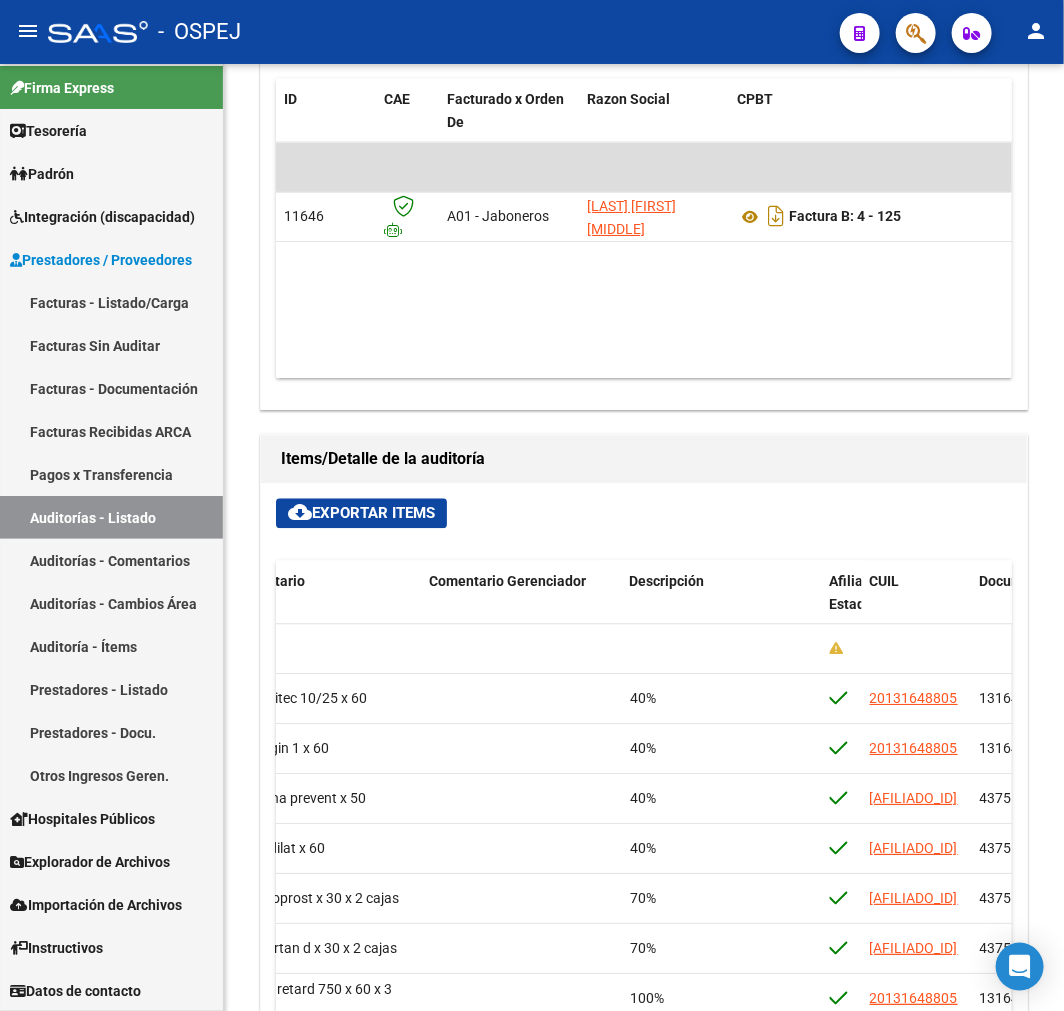 click on "cloud_download  Exportar Items" 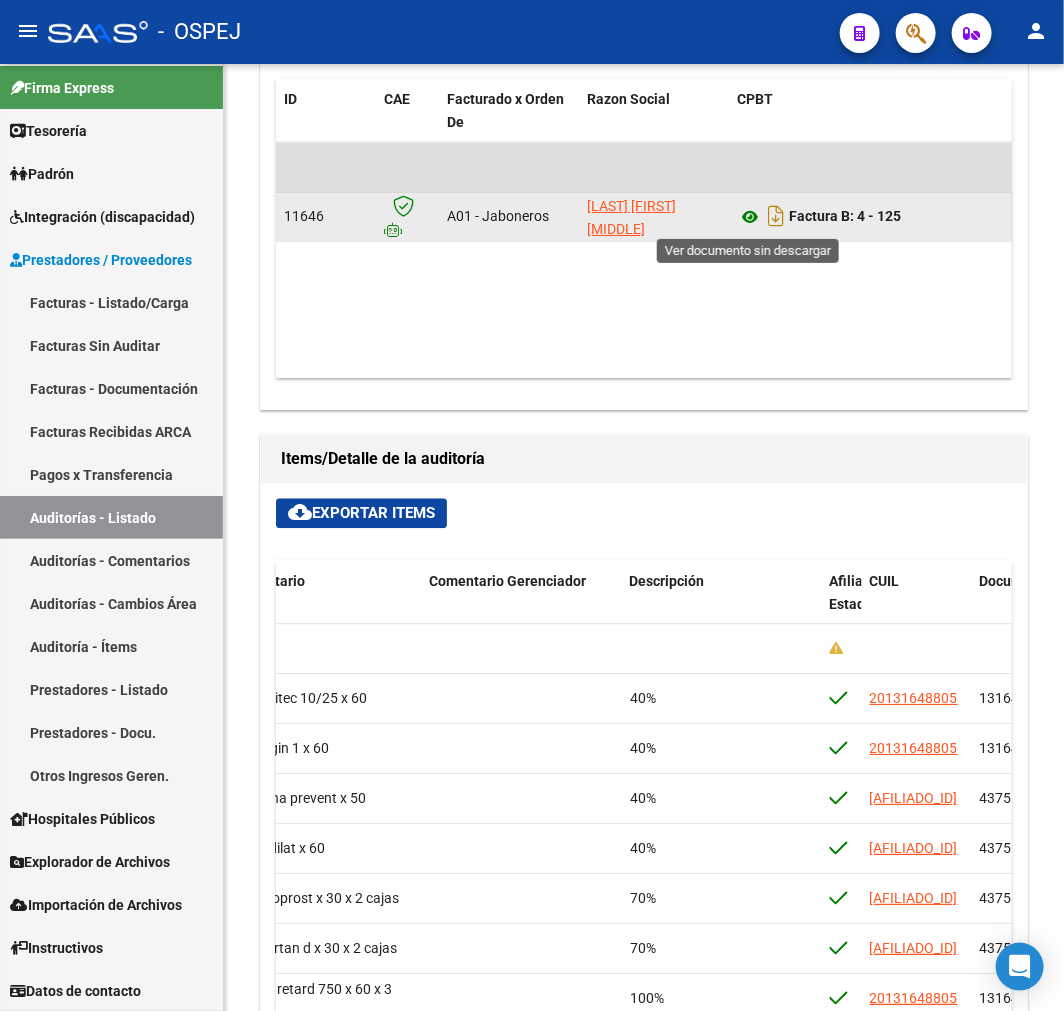 click 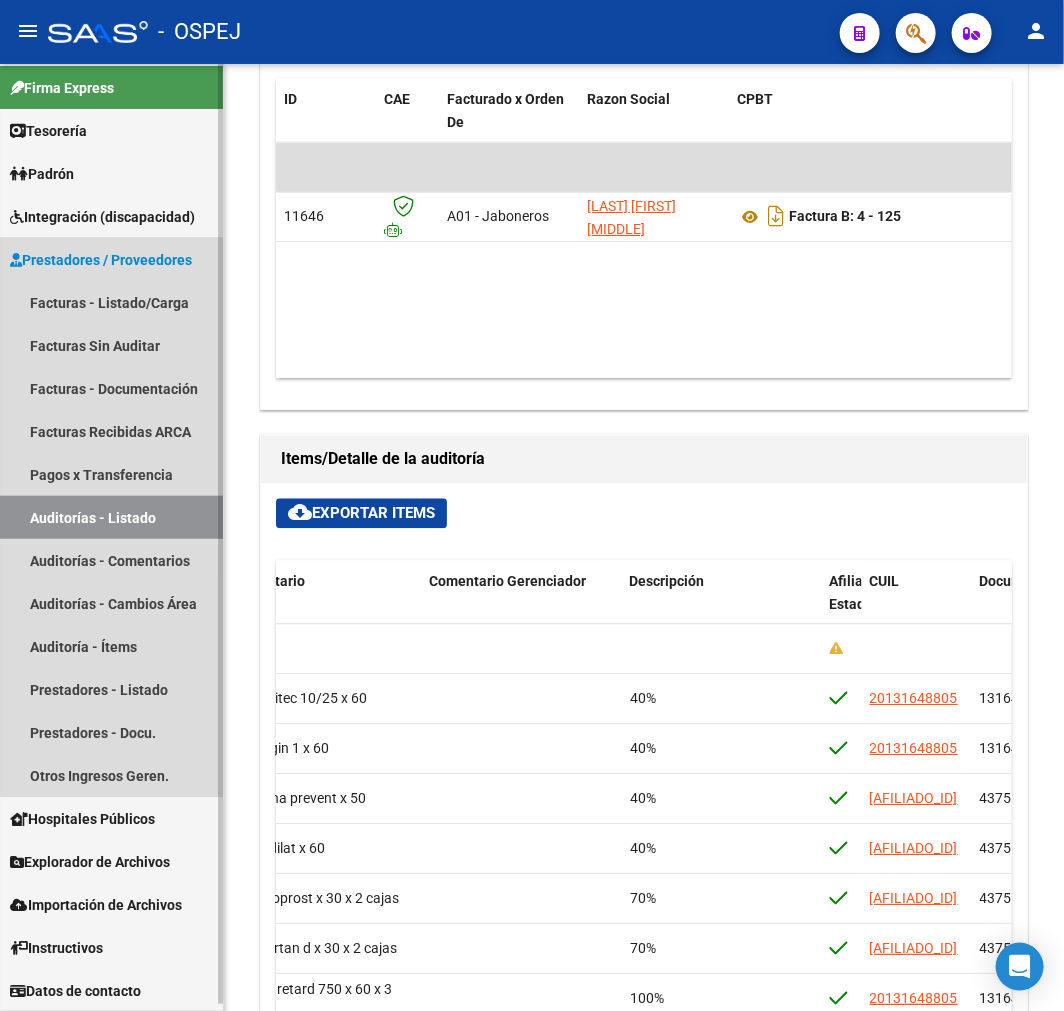 click on "Auditorías - Listado" at bounding box center (111, 517) 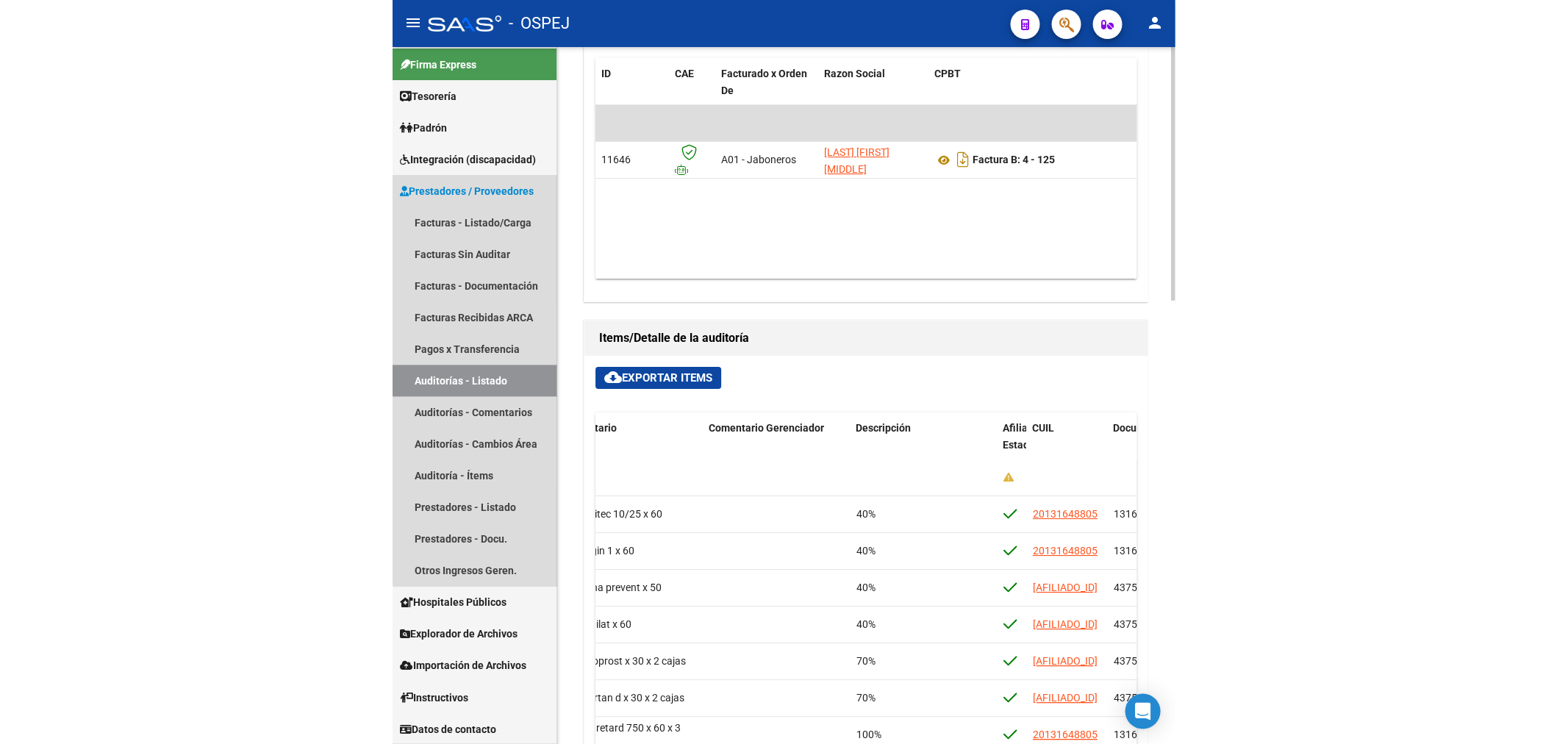 scroll, scrollTop: 0, scrollLeft: 0, axis: both 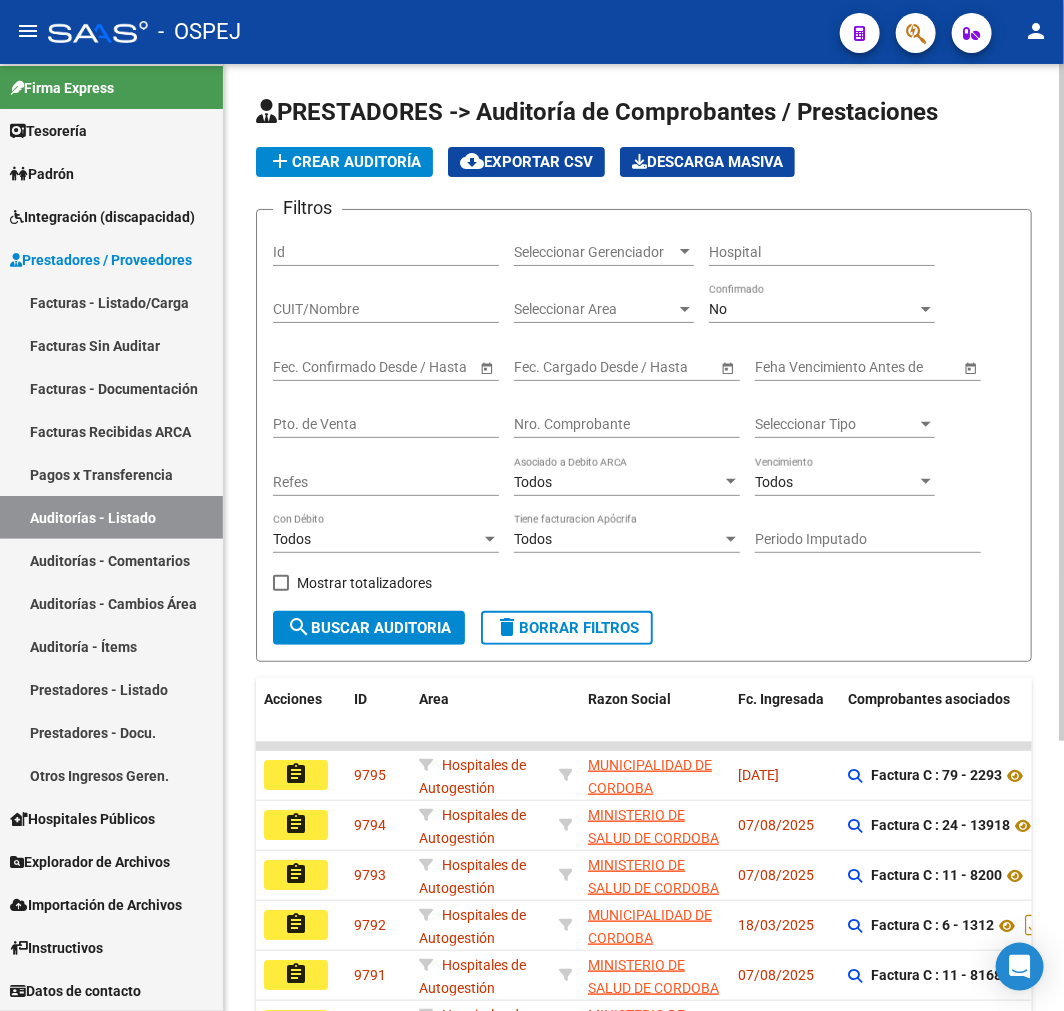 click on "No" at bounding box center (813, 309) 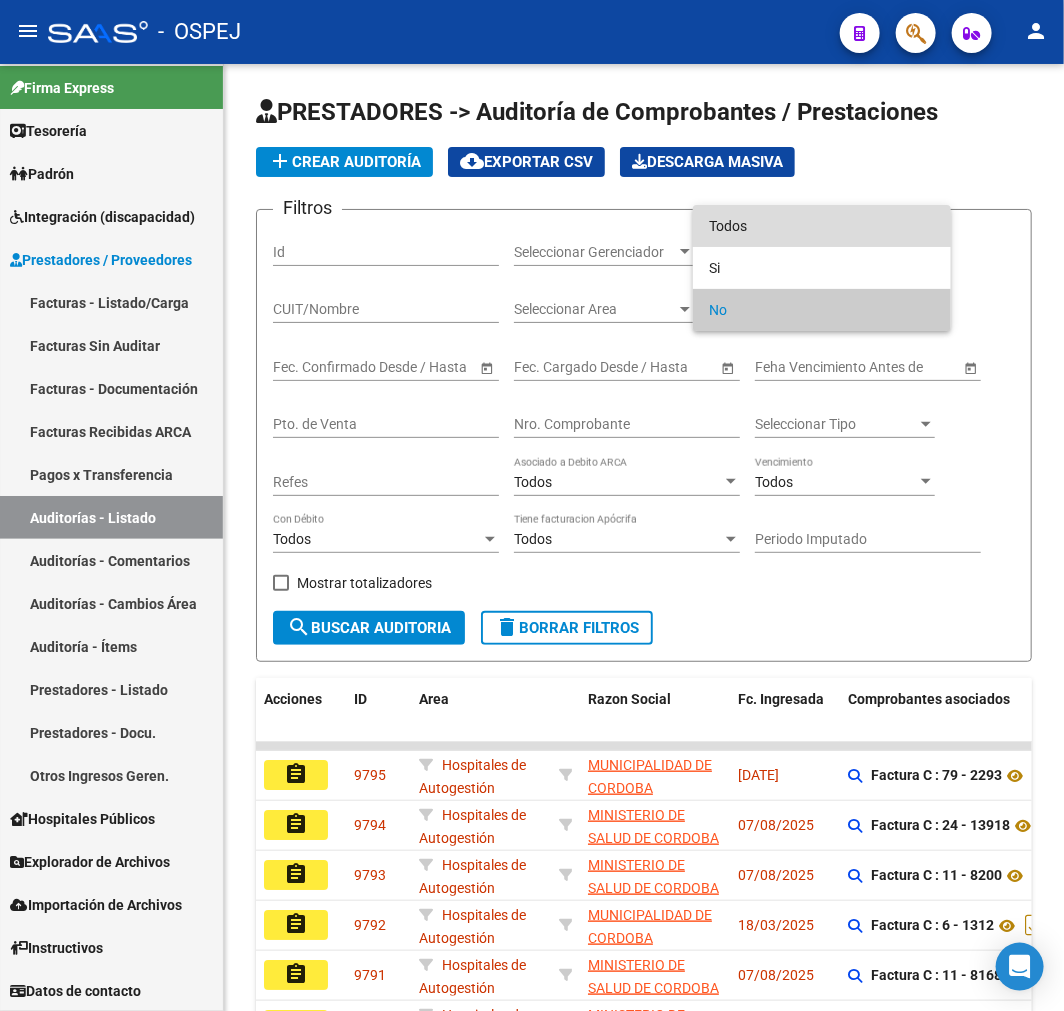 click on "Todos" at bounding box center [822, 226] 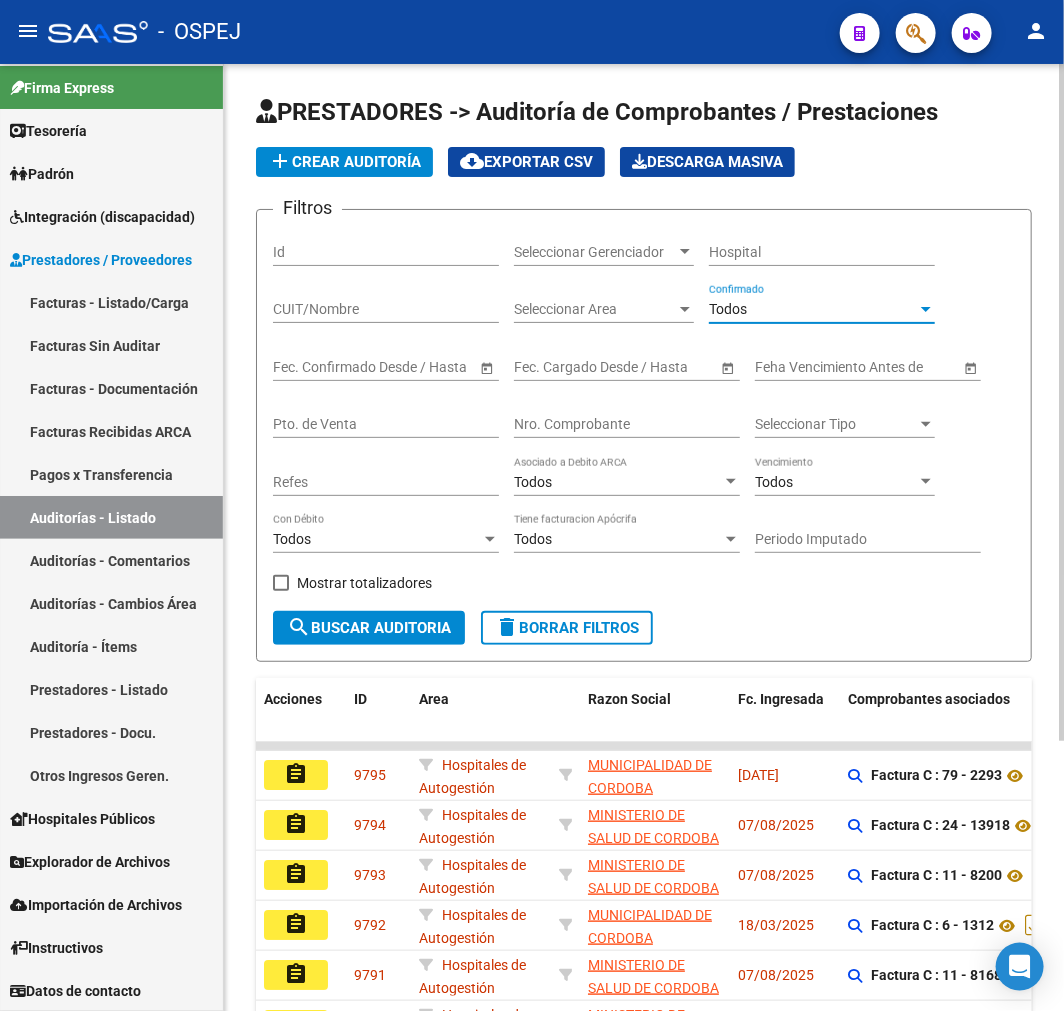 click on "Nro. Comprobante" at bounding box center (627, 424) 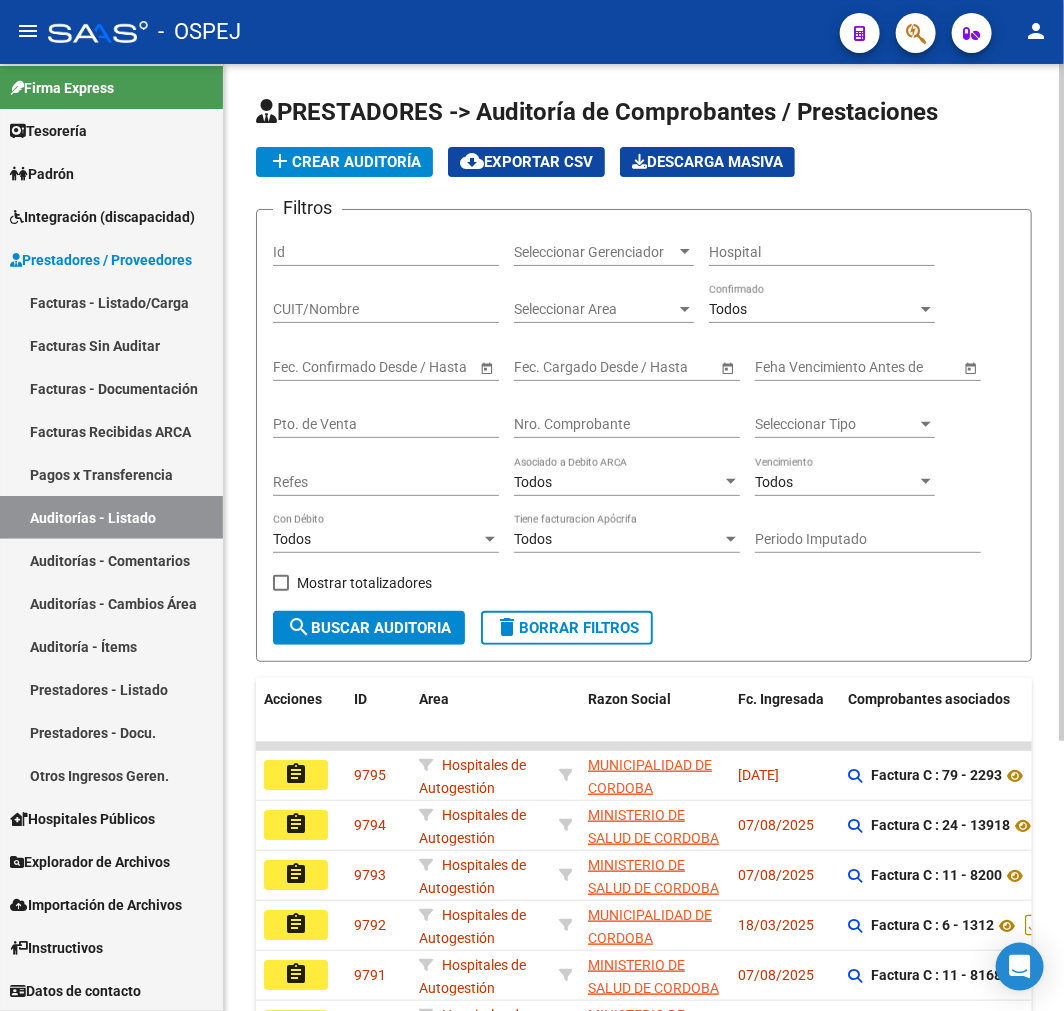 click on "CUIT/Nombre" 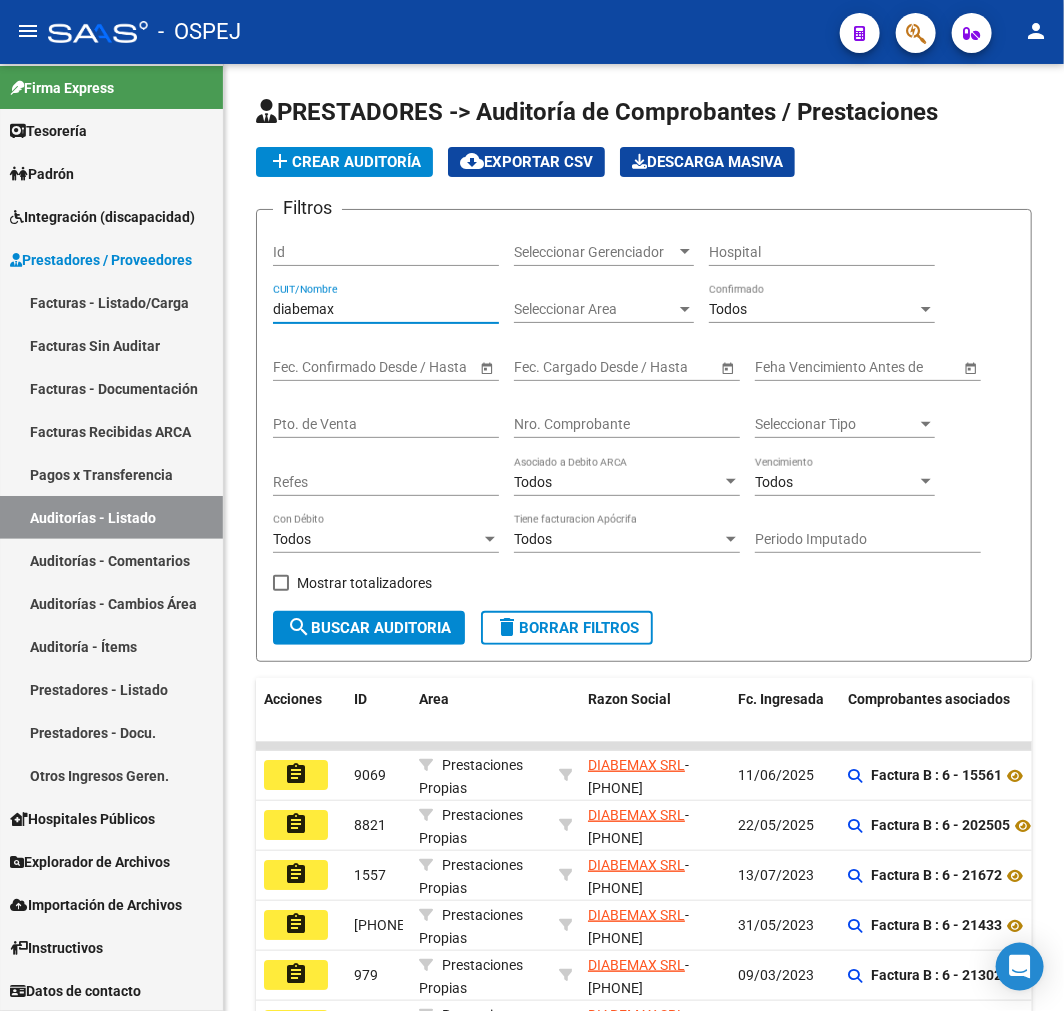 type on "diabemax" 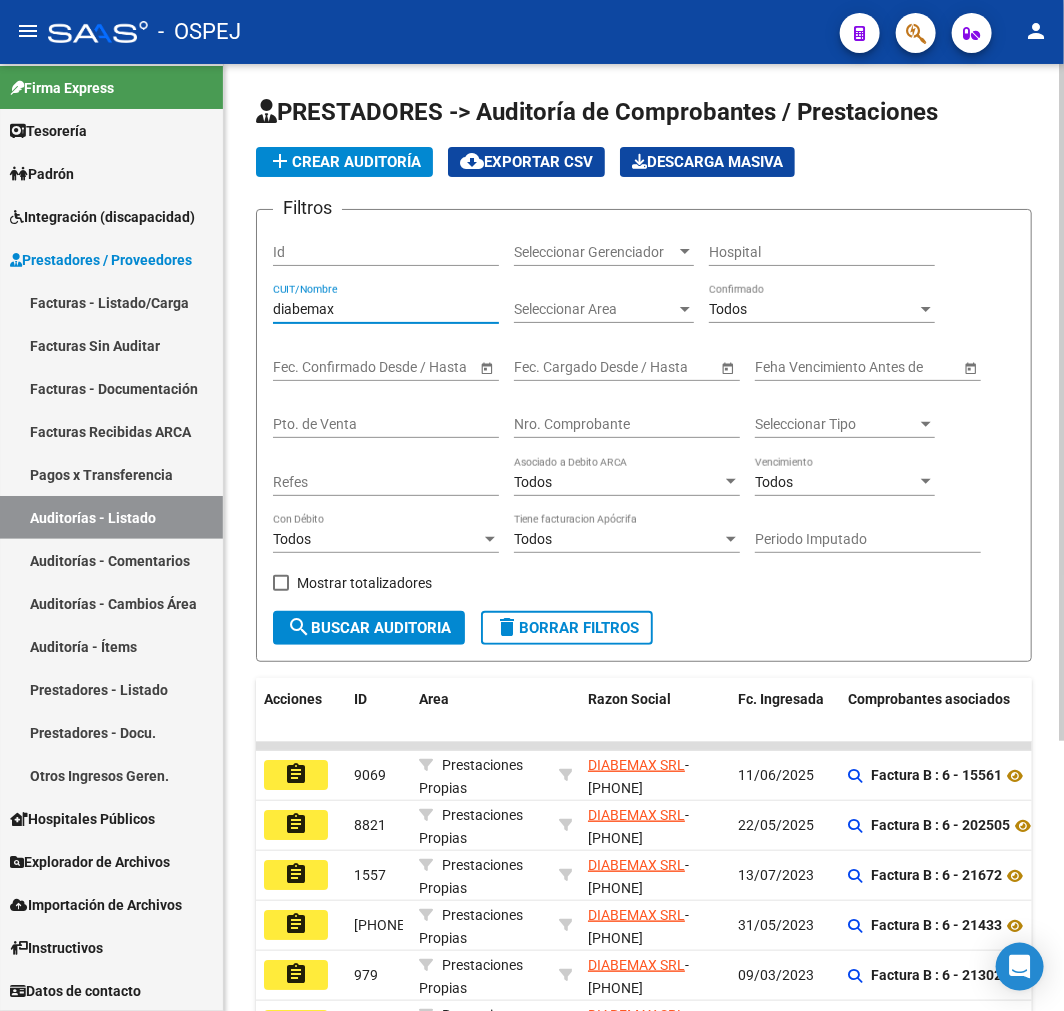 click on "diabemax" at bounding box center [386, 309] 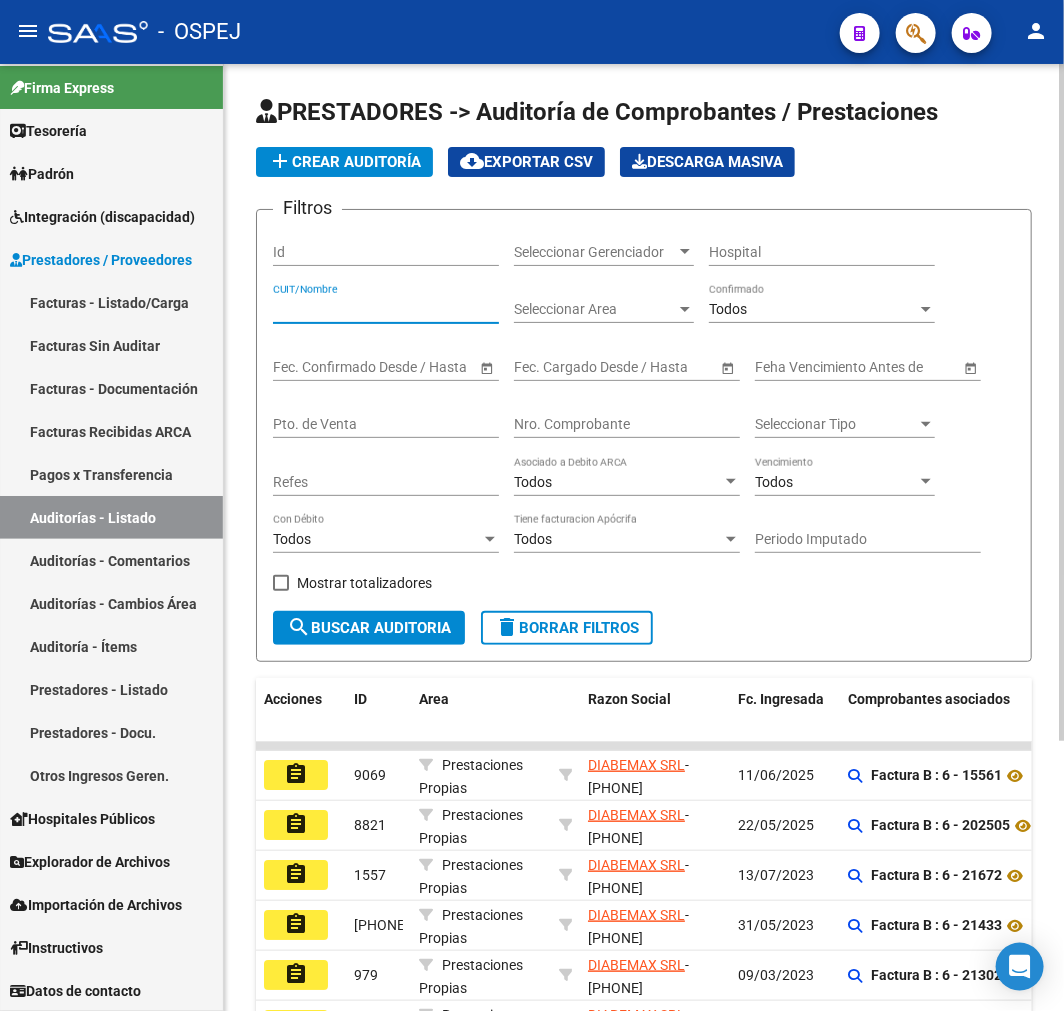 type 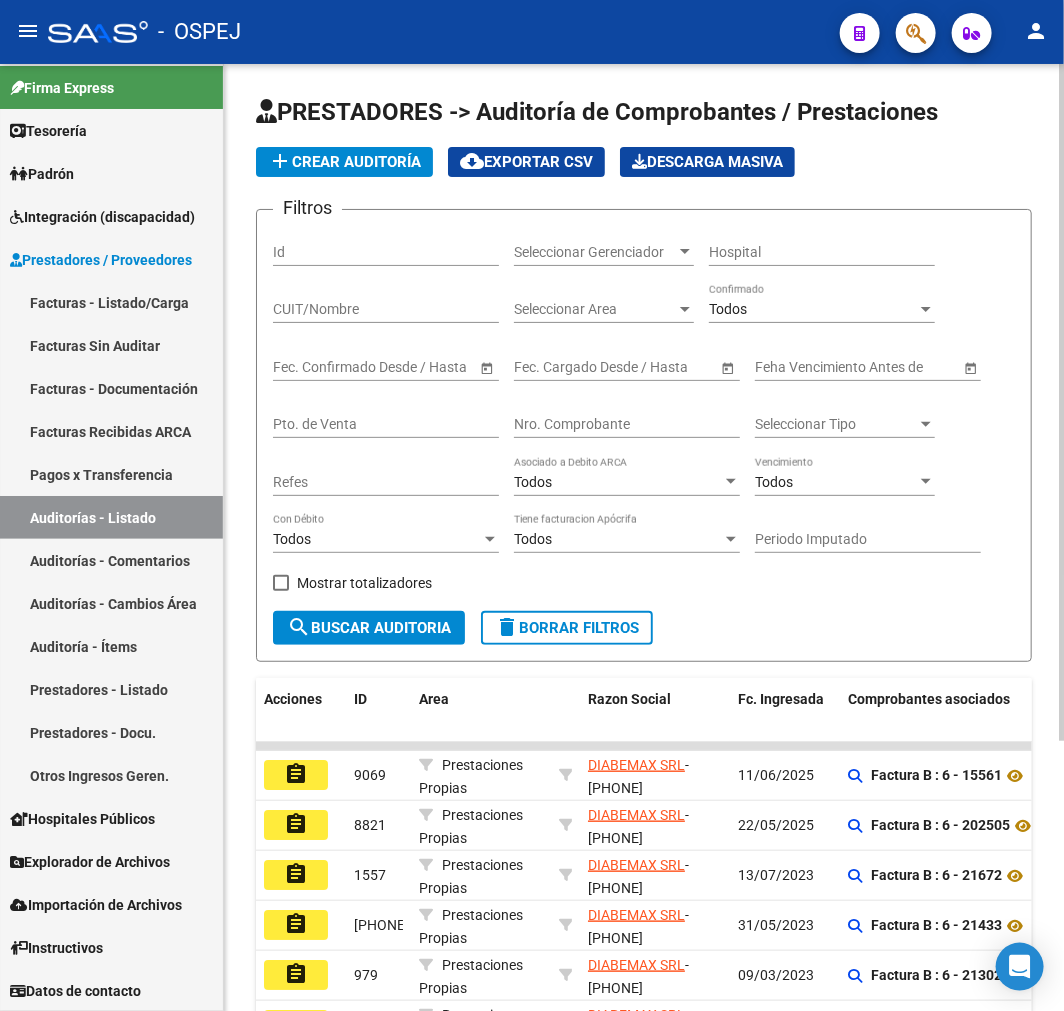 click on "Nro. Comprobante" 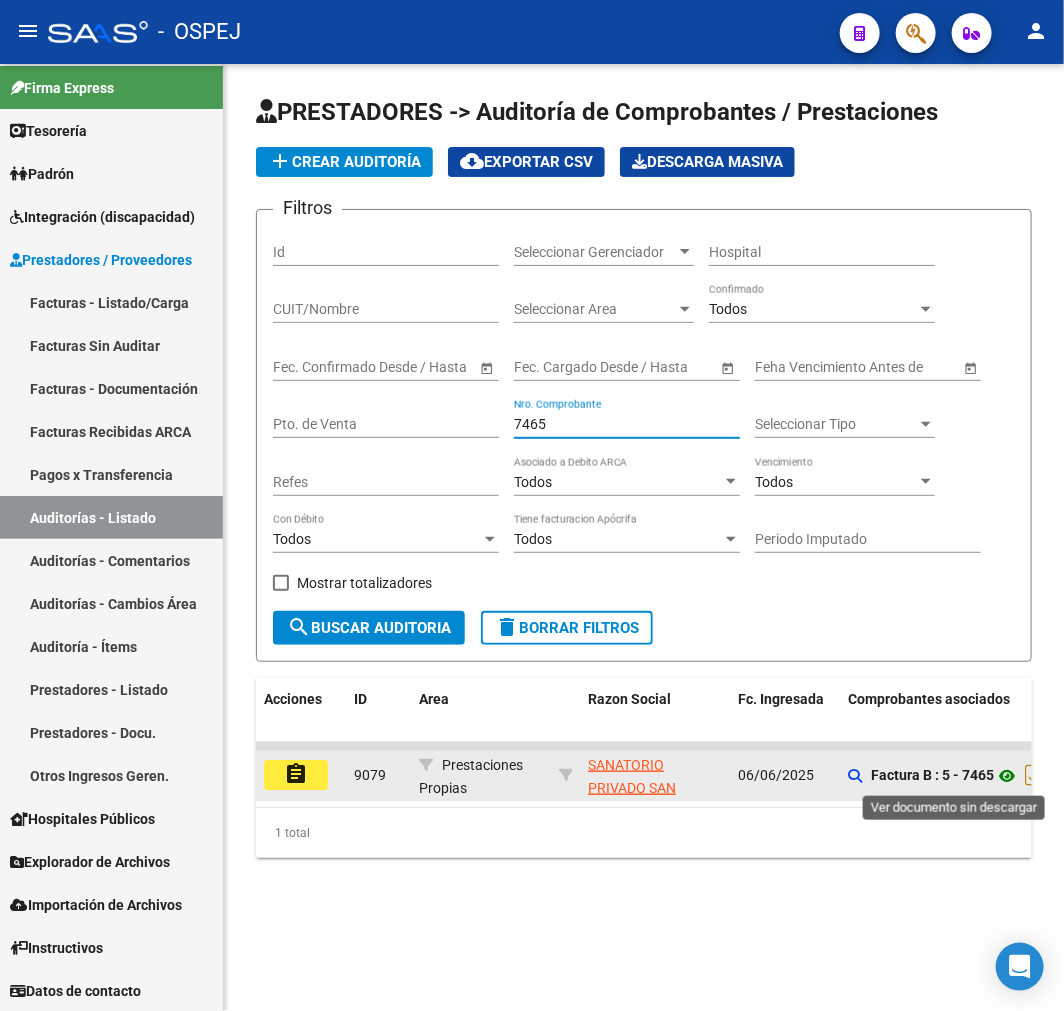 type on "7465" 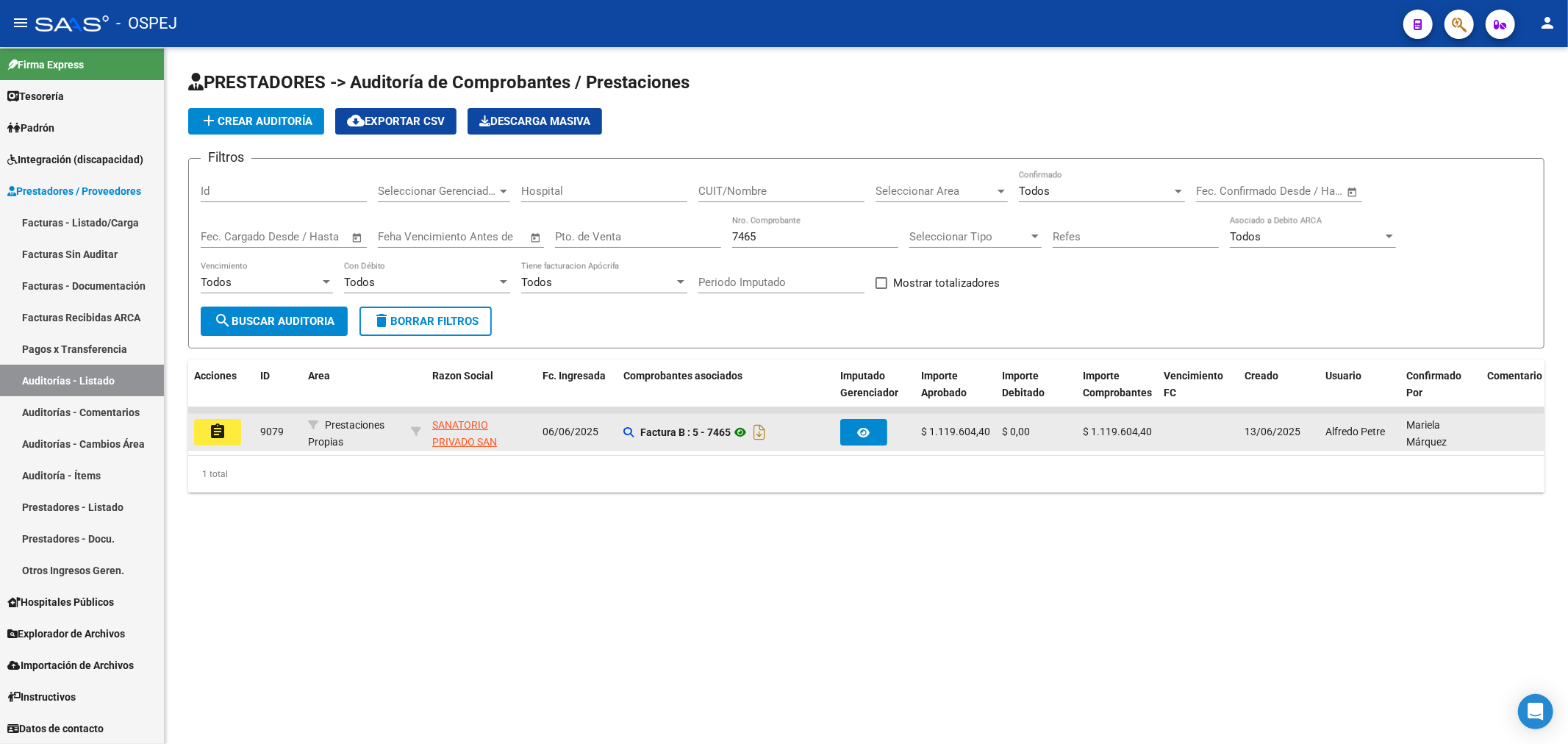 scroll, scrollTop: 4, scrollLeft: 0, axis: vertical 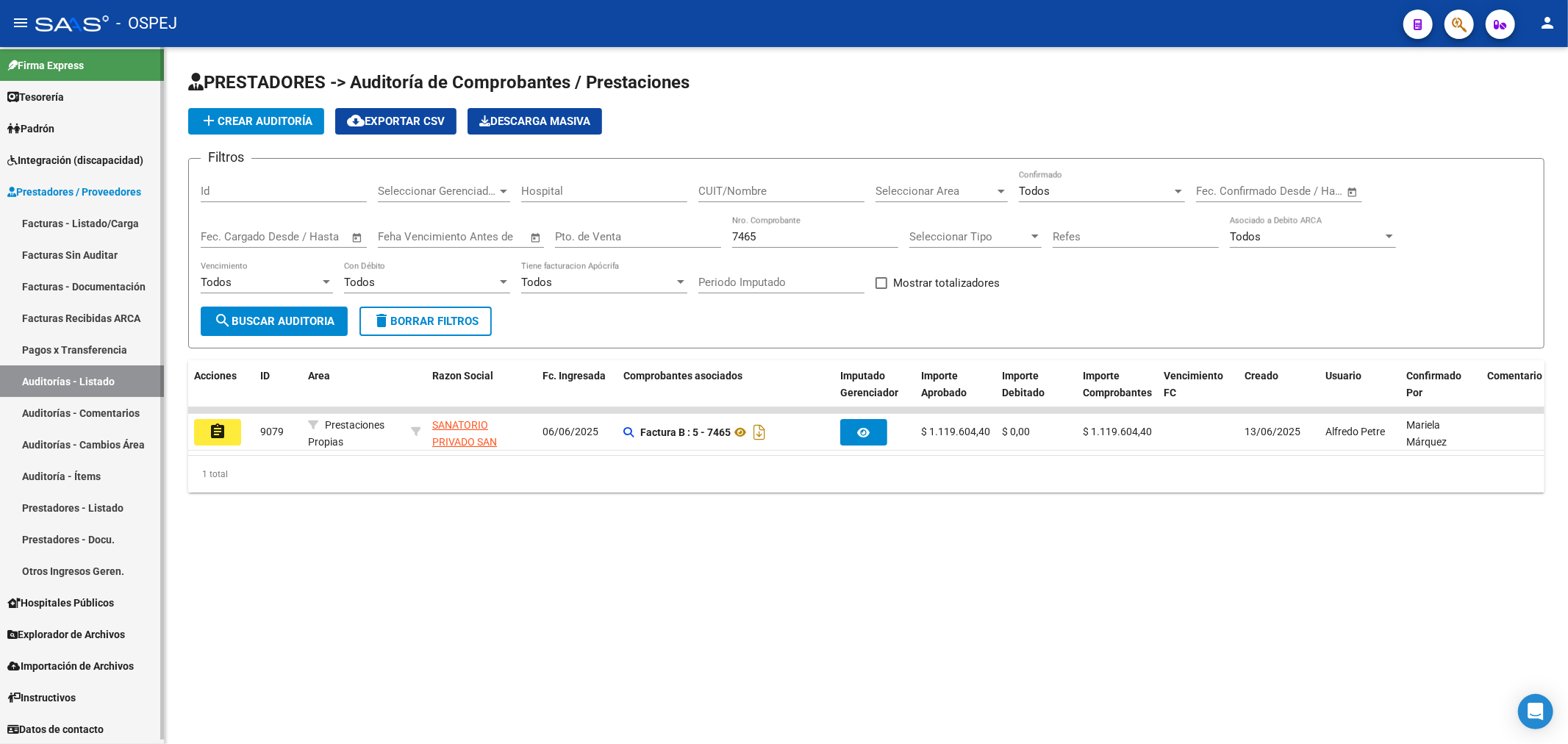 click on "Auditorías - Listado" at bounding box center (82, 381) 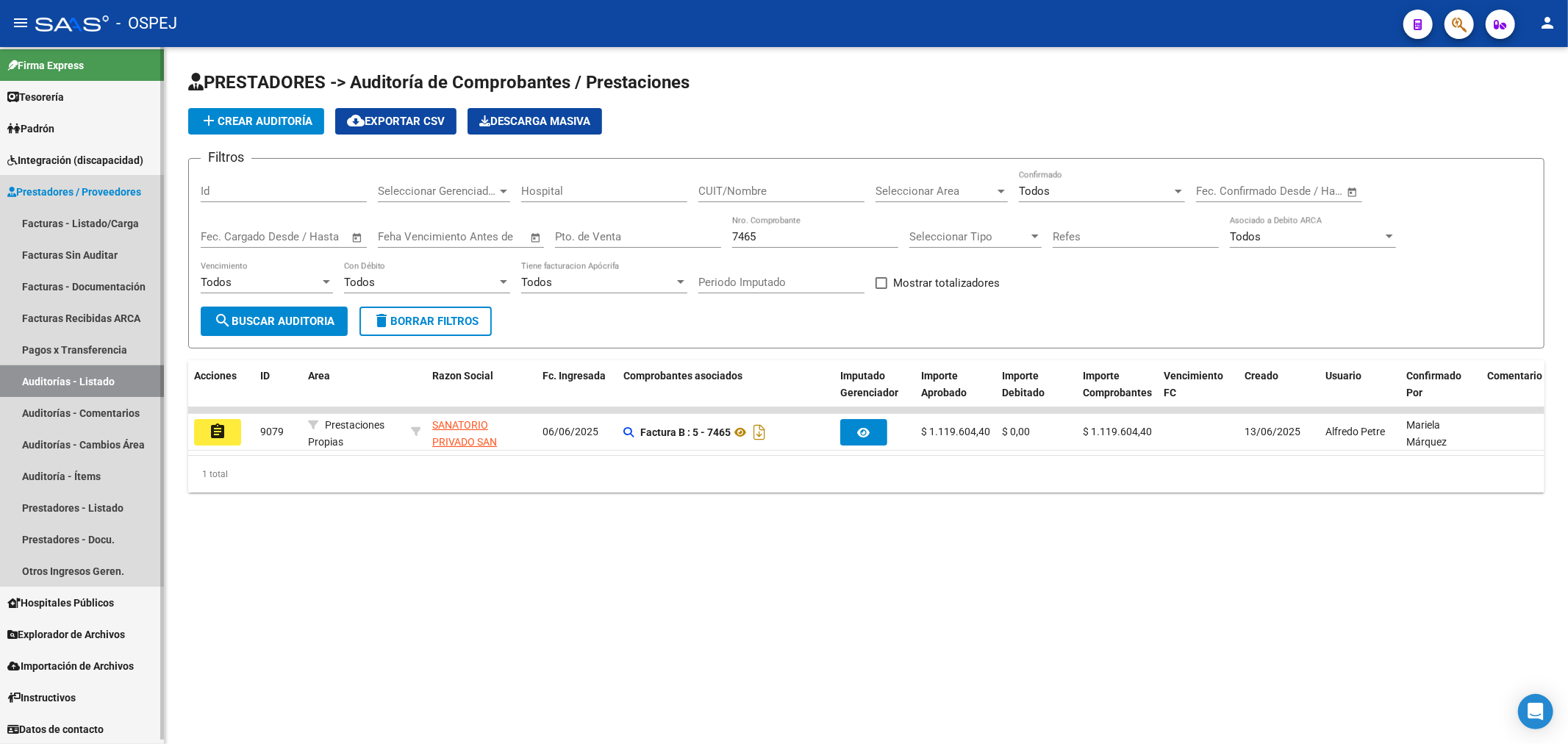 click on "Auditorías - Listado" at bounding box center [82, 381] 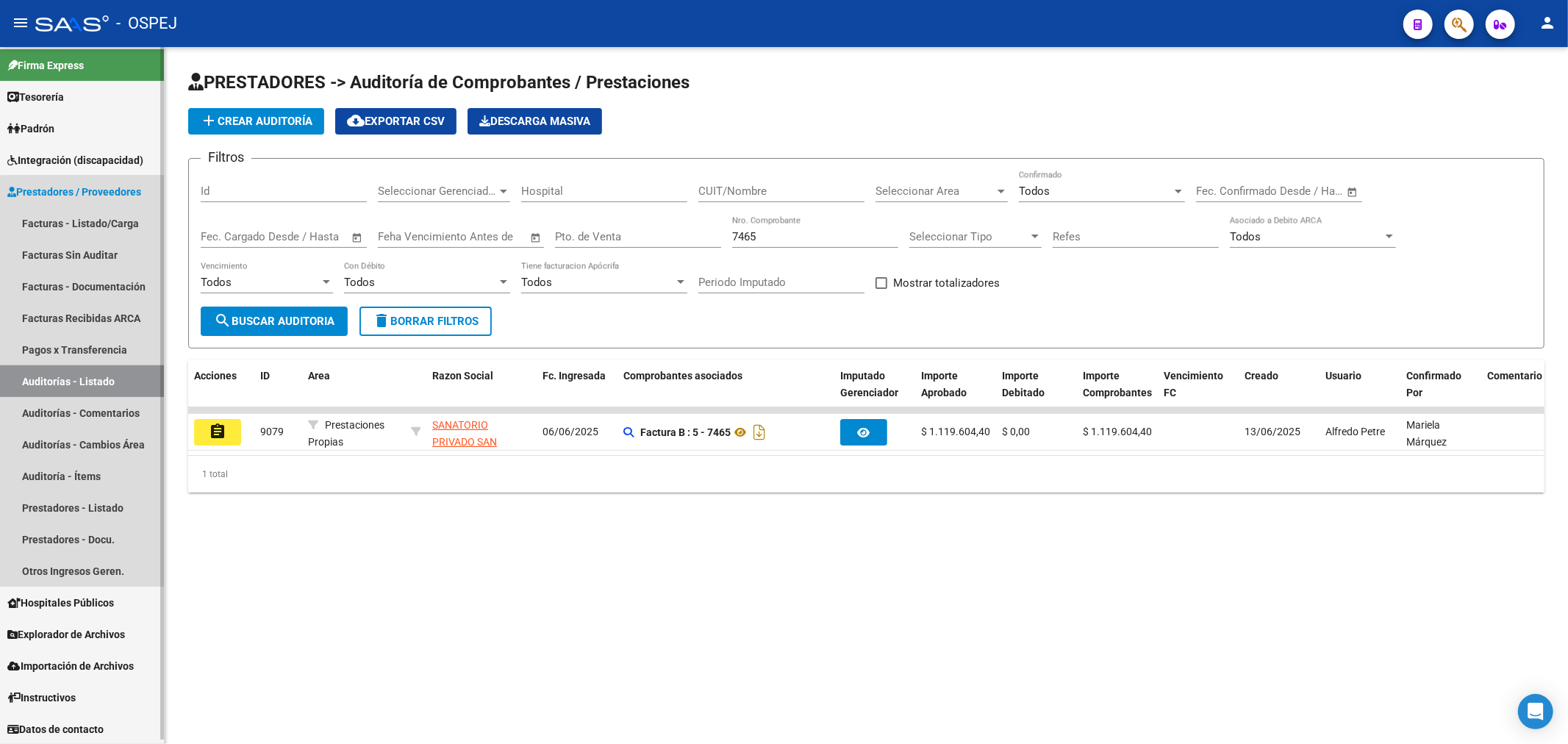 click on "Auditorías - Listado" at bounding box center [82, 381] 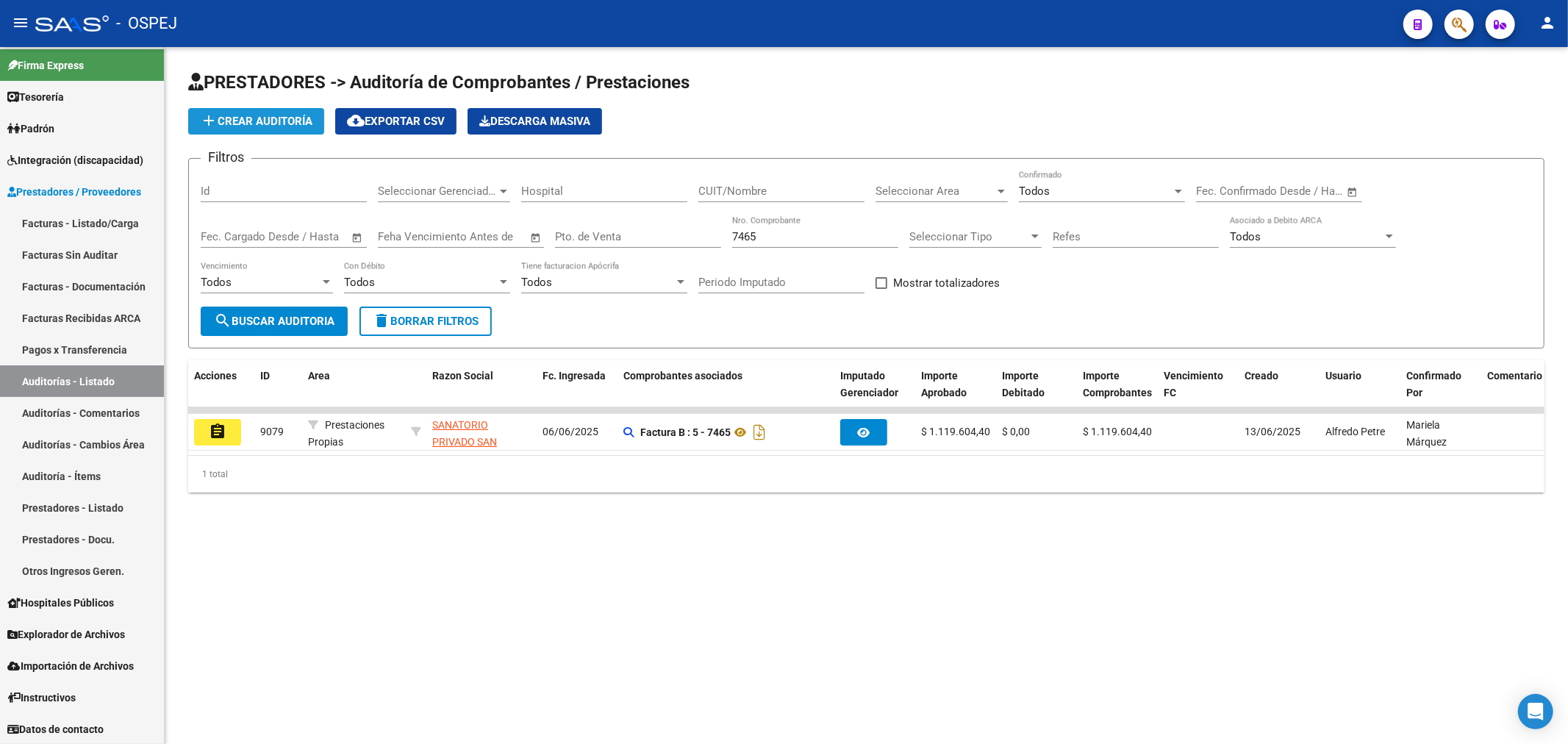 click on "add  Crear Auditoría" 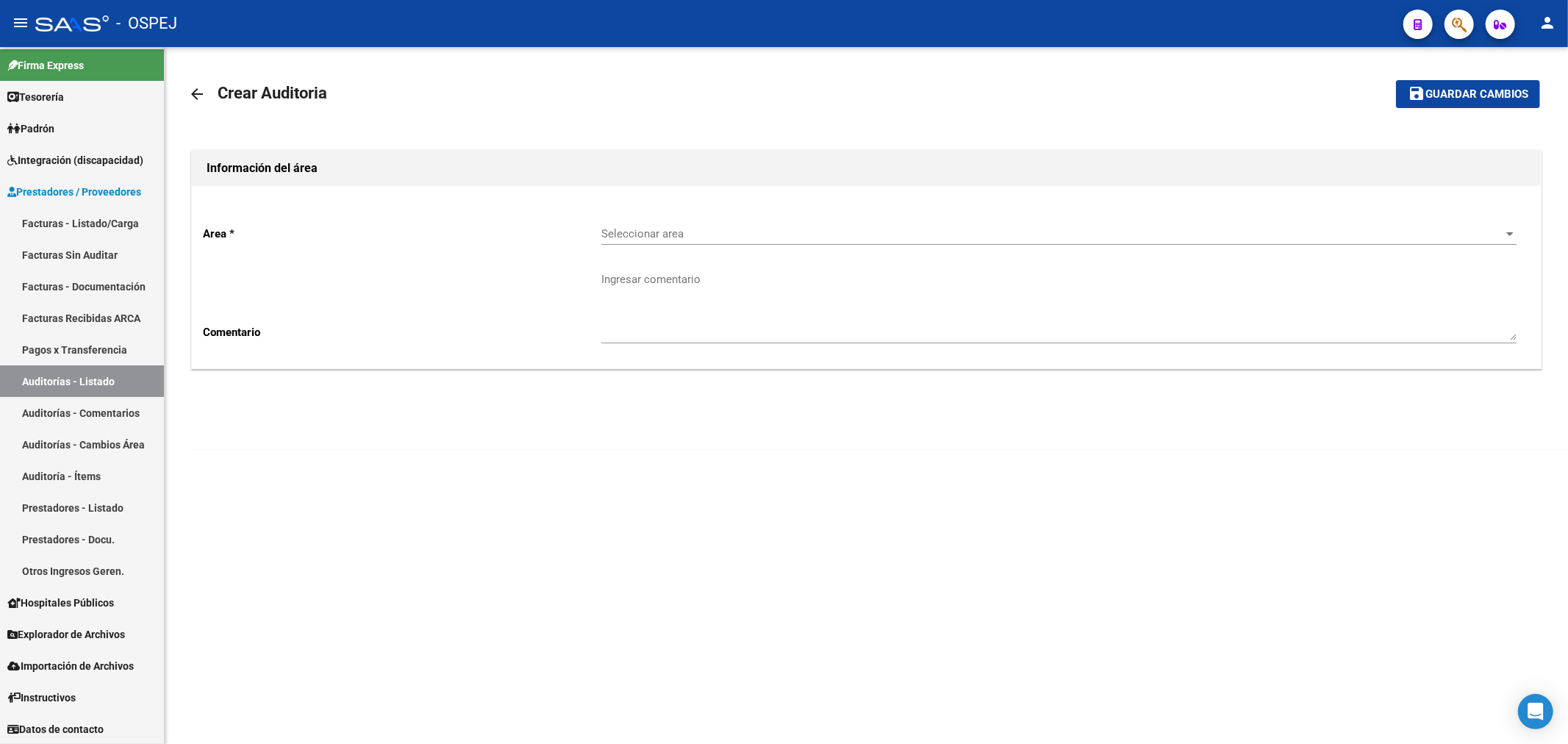 click on "Seleccionar area Seleccionar area" 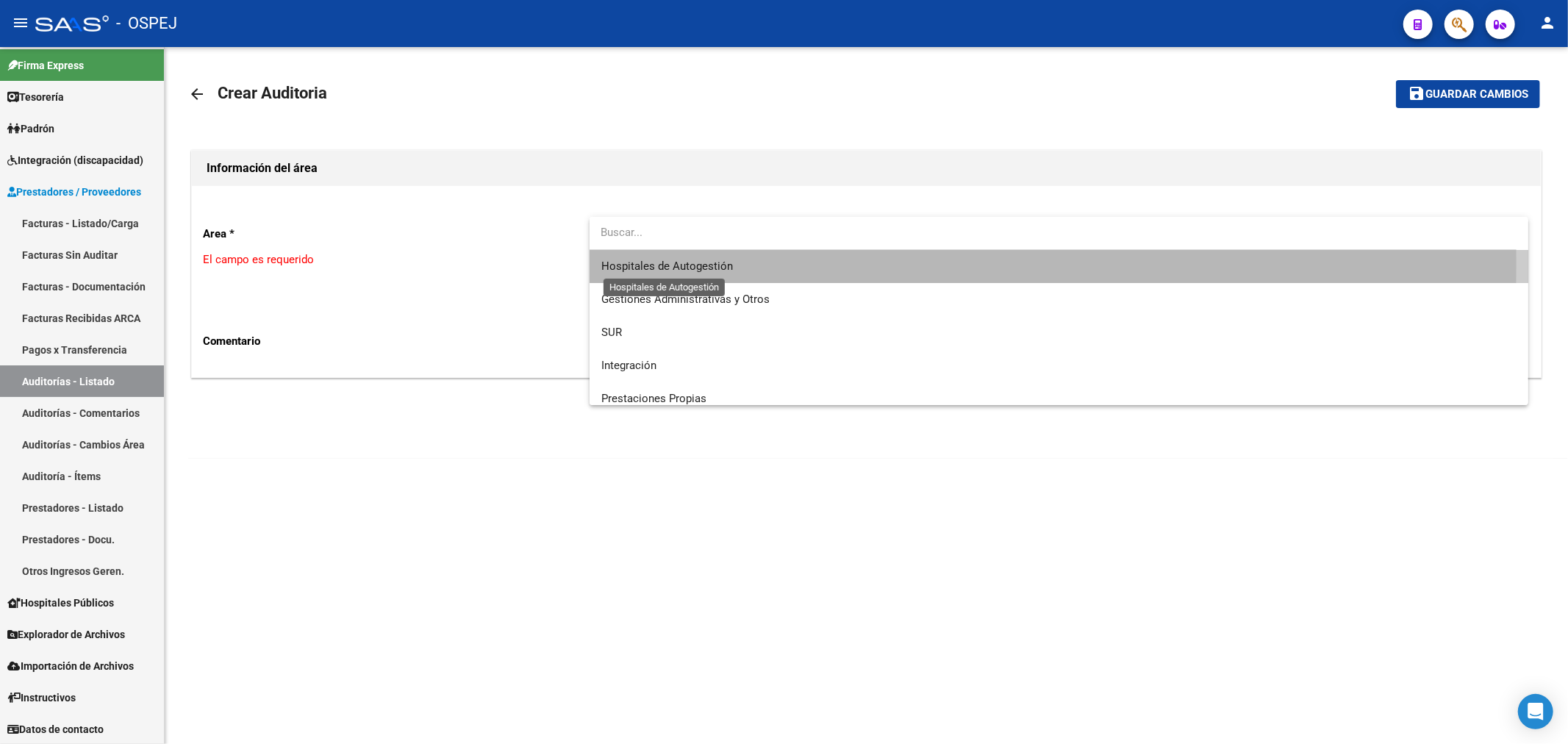 click on "Hospitales de Autogestión" at bounding box center [667, 266] 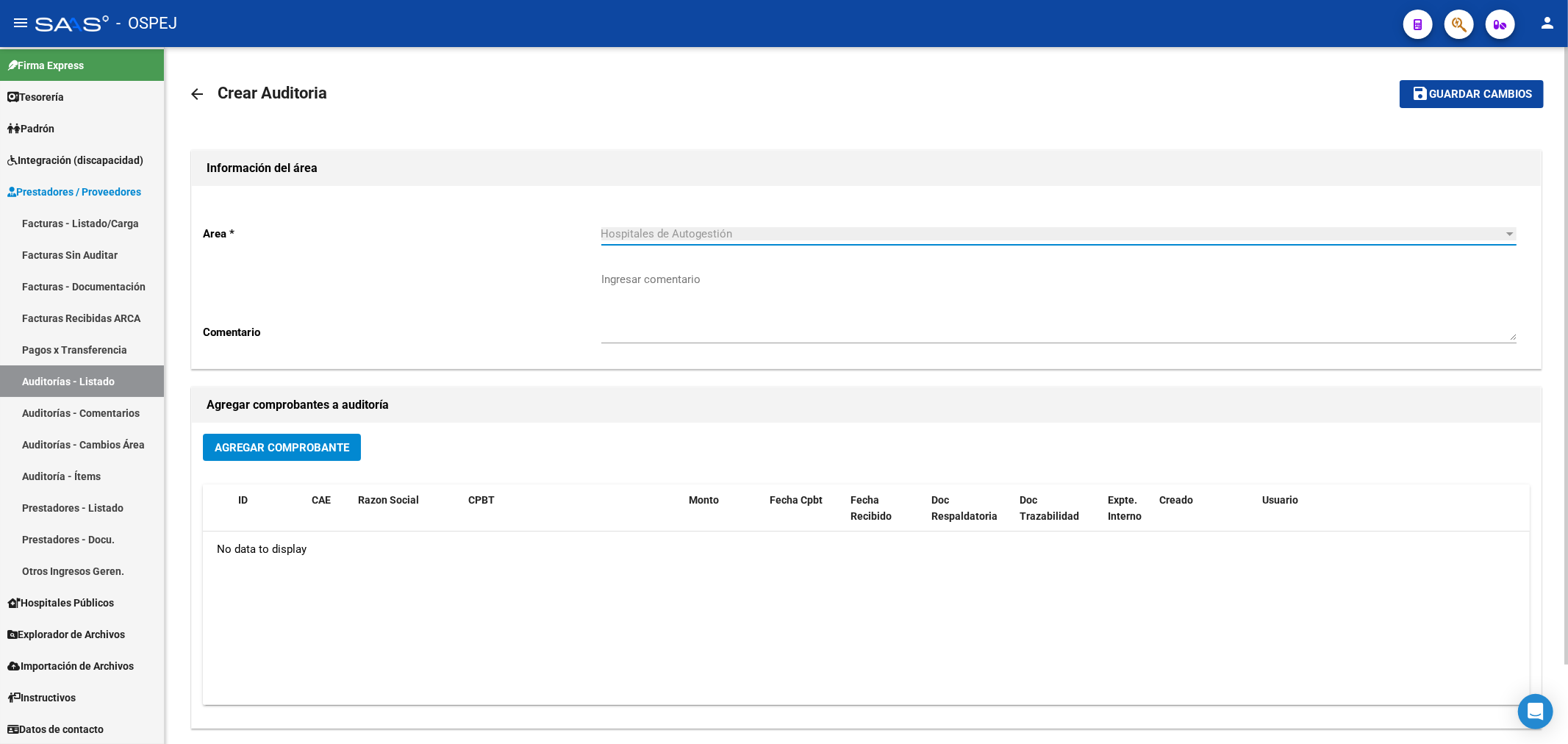 click on "Agregar Comprobante" 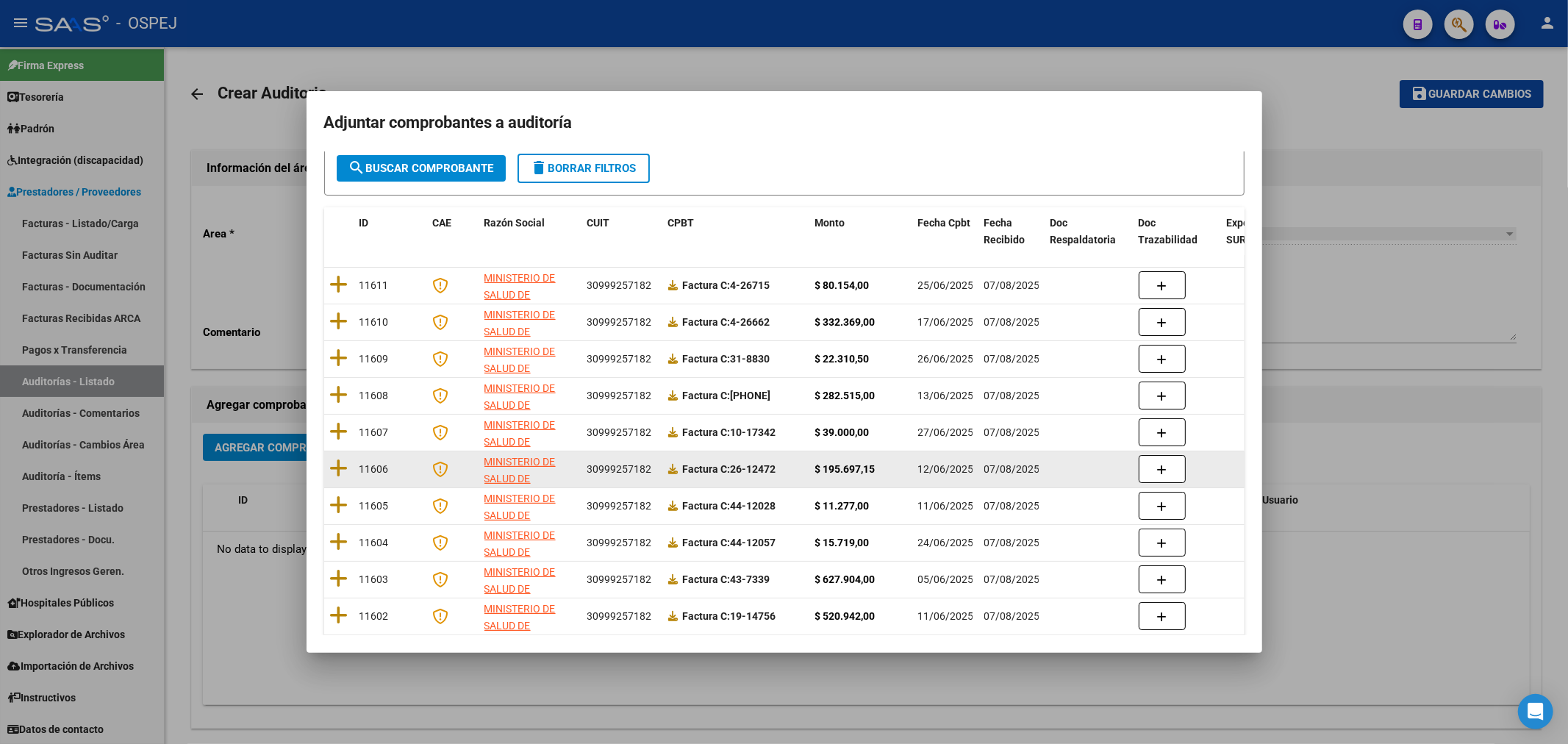 scroll, scrollTop: 0, scrollLeft: 0, axis: both 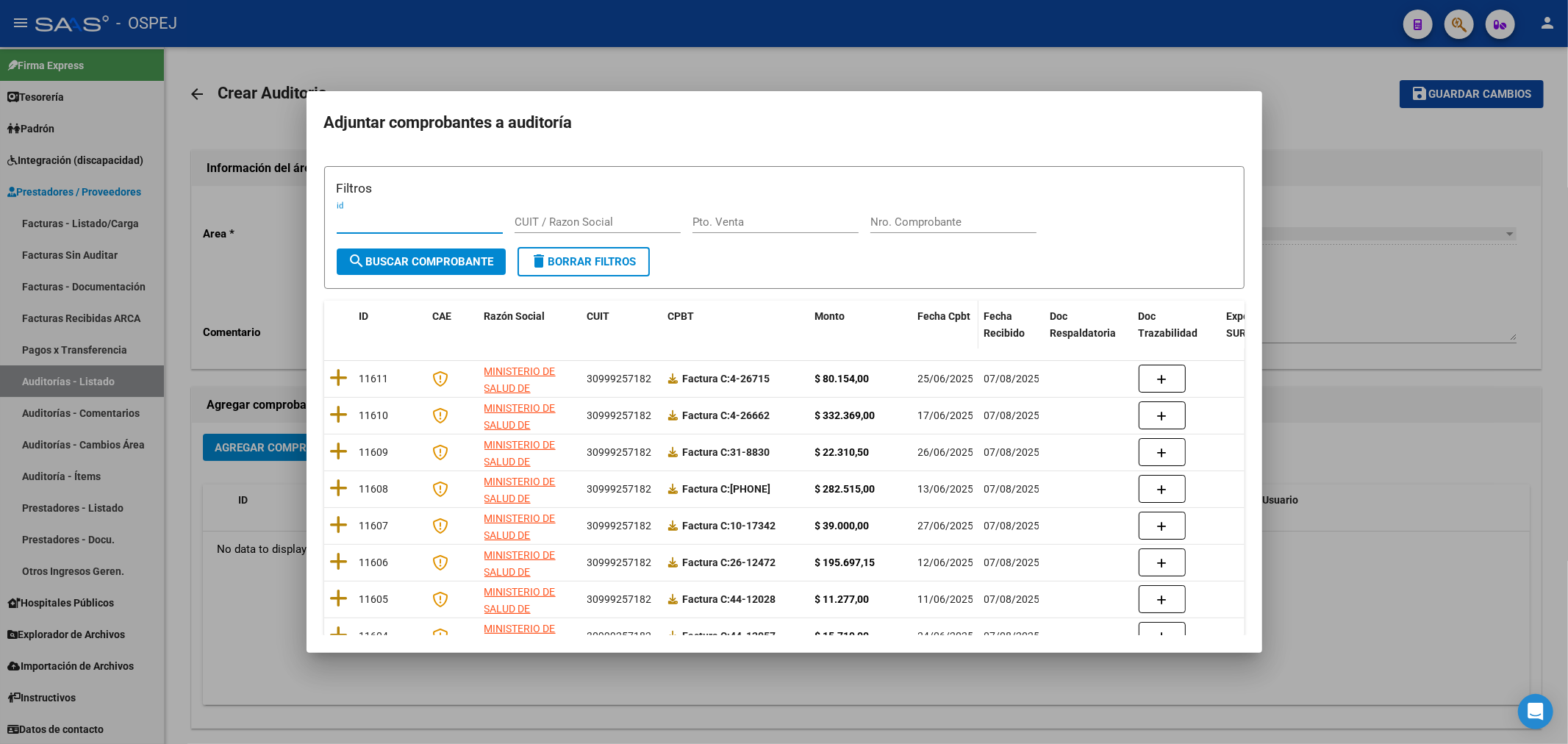 click on "Fecha Cpbt" 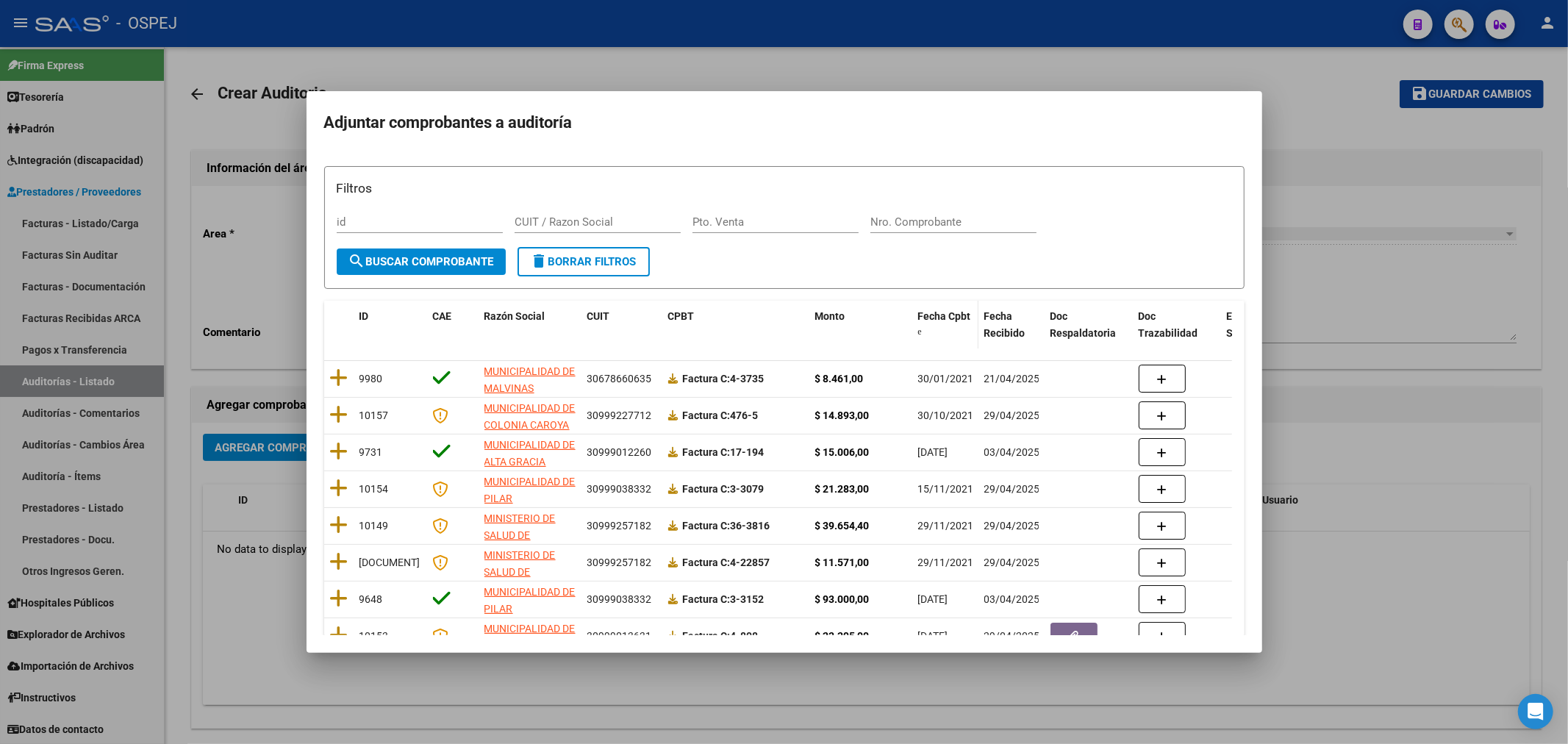 click on "Fecha Cpbt" 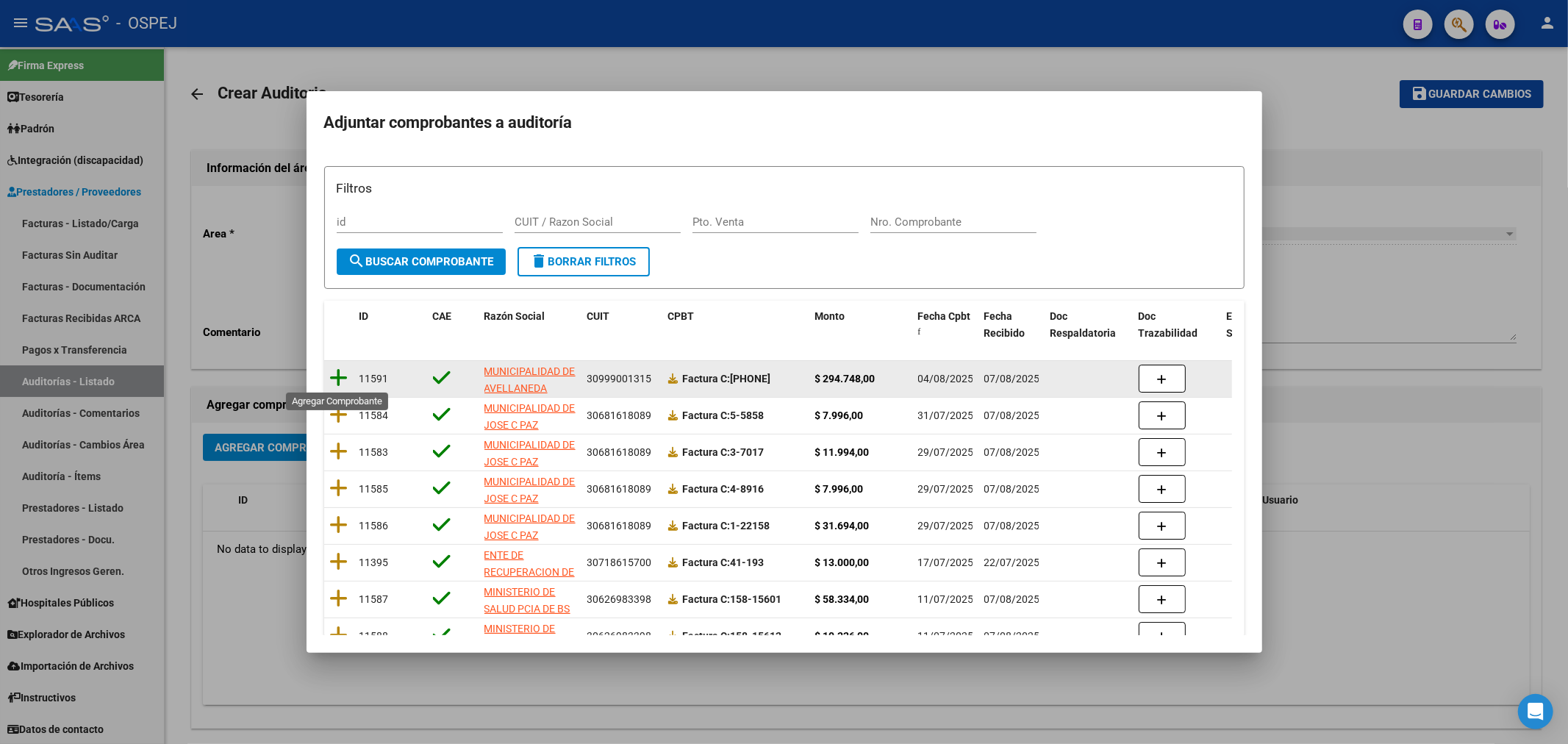 click 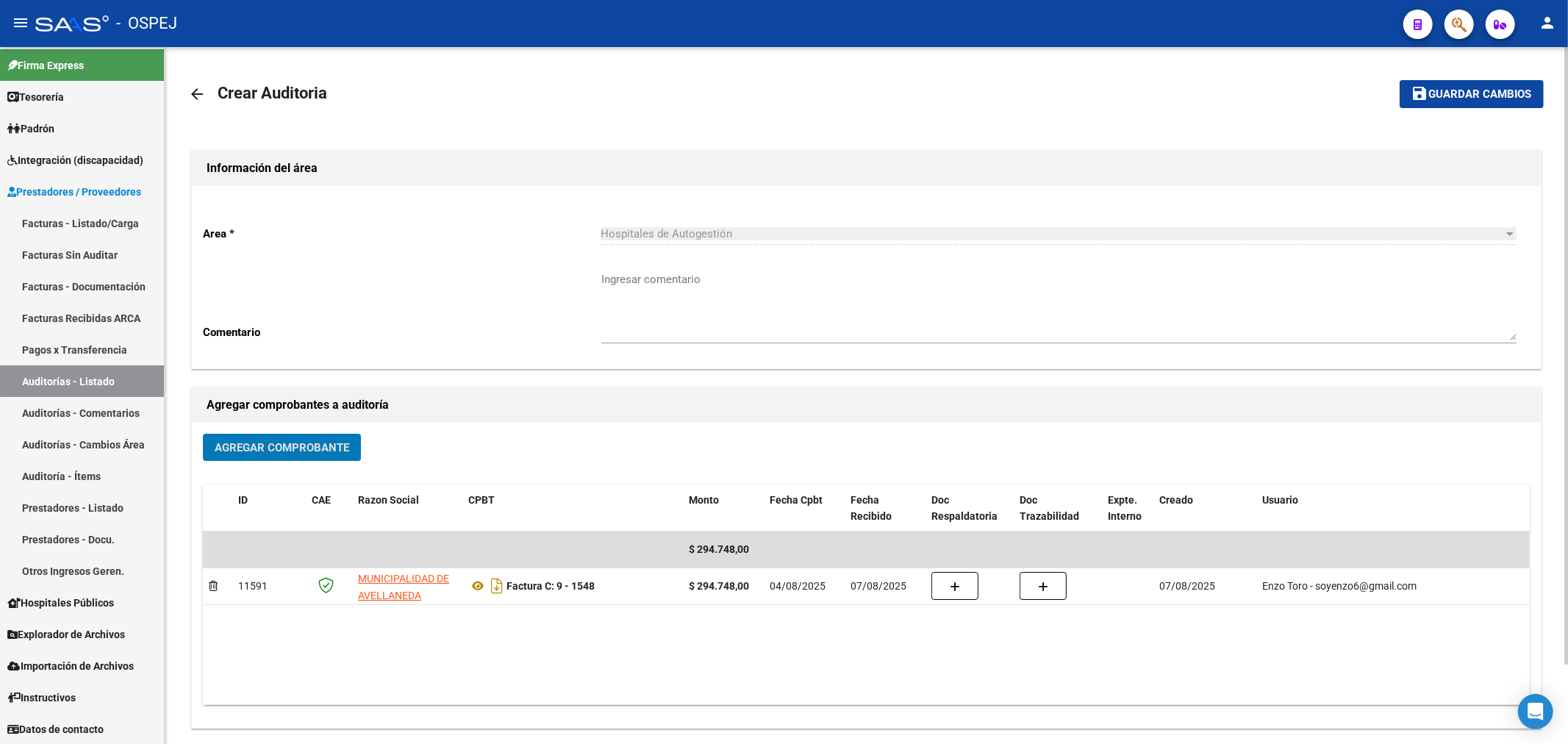 click on "Guardar cambios" 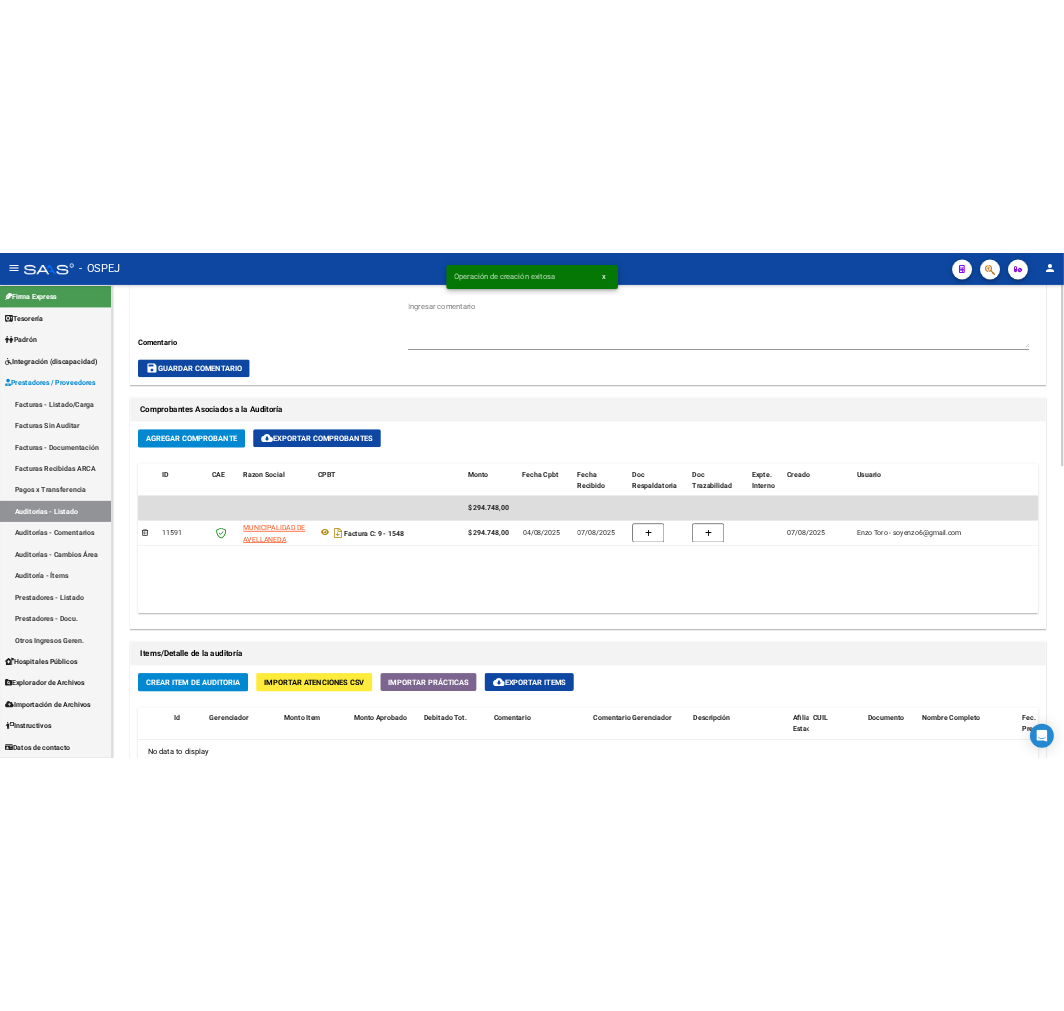 scroll, scrollTop: 1000, scrollLeft: 0, axis: vertical 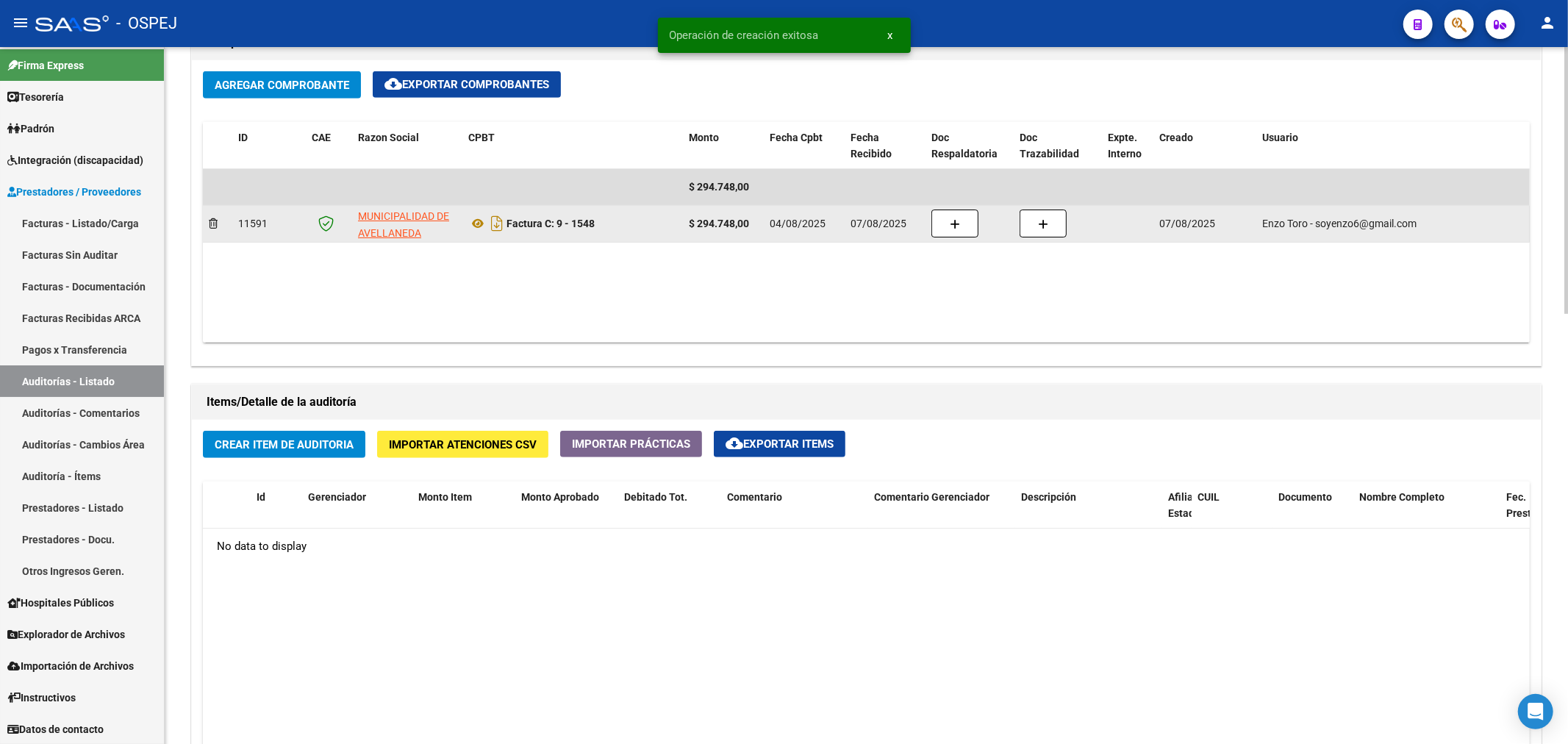 click on "Factura C: 9 - 1548" 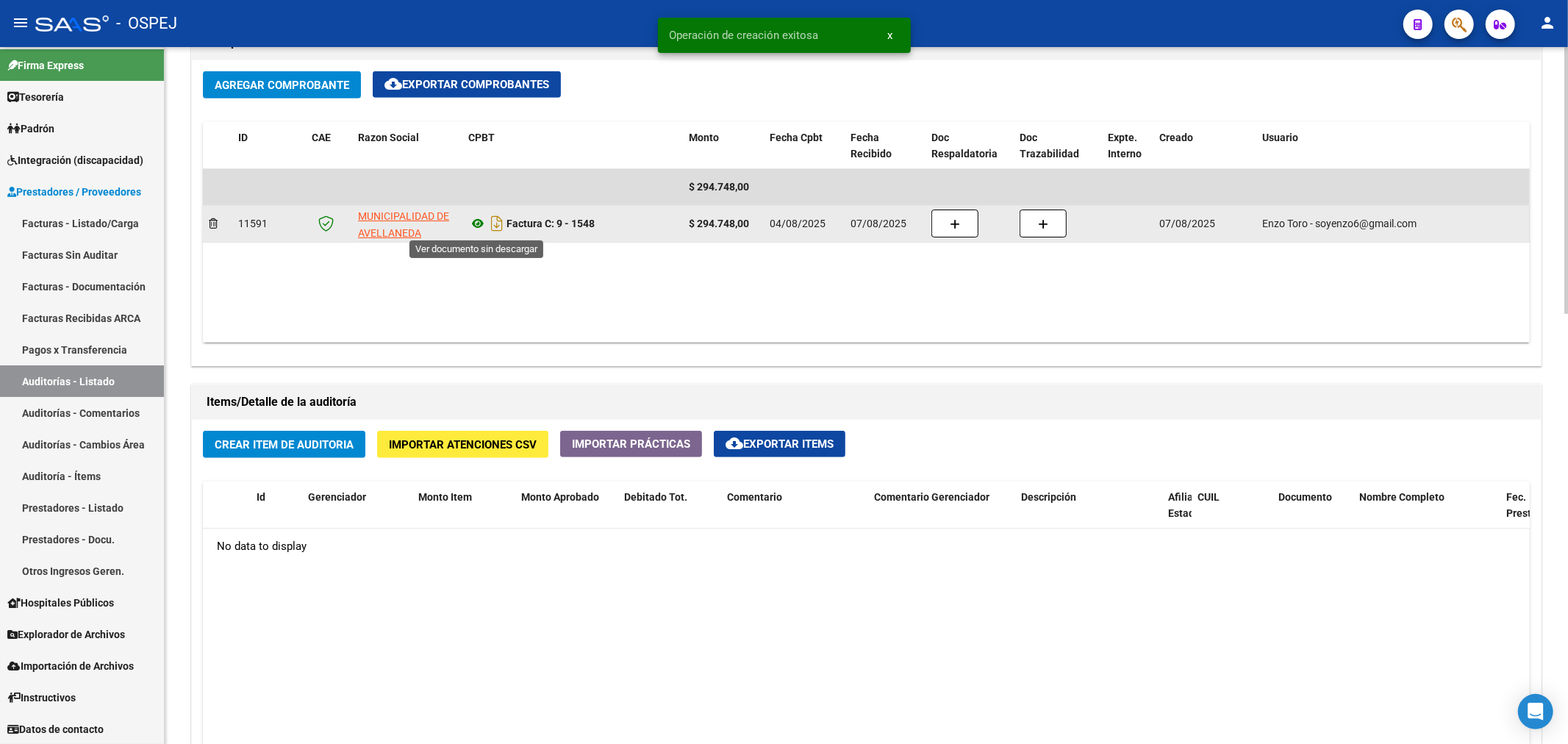 click 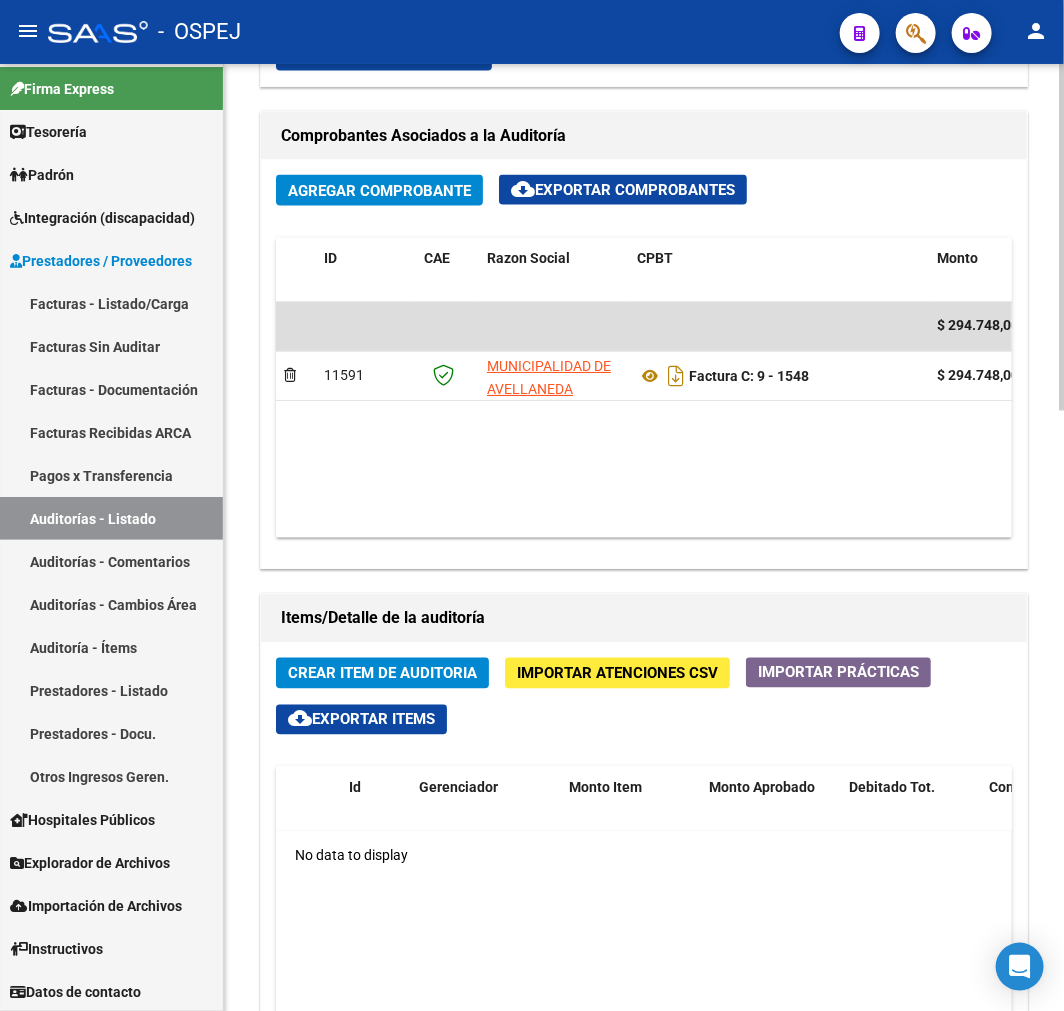 scroll, scrollTop: 1077, scrollLeft: 0, axis: vertical 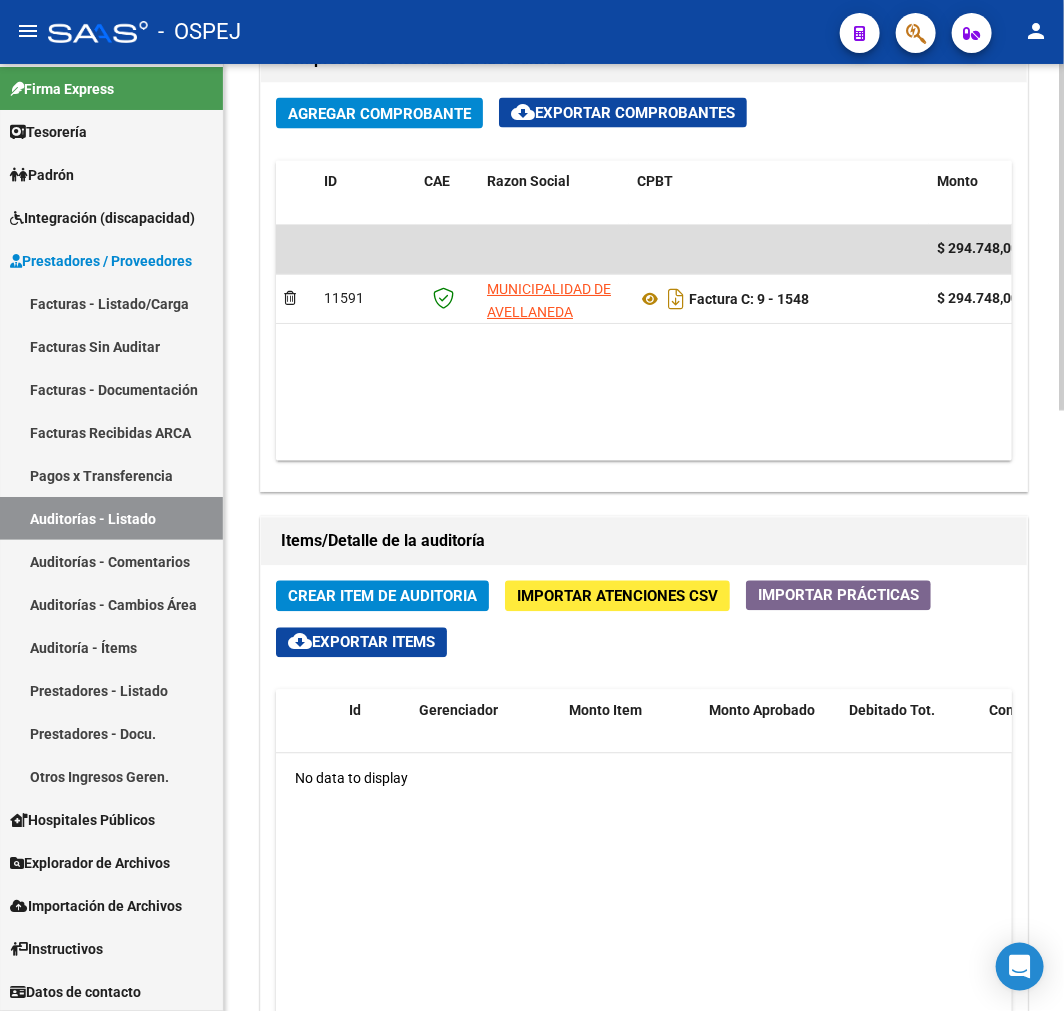 click on "Crear Item de Auditoria" 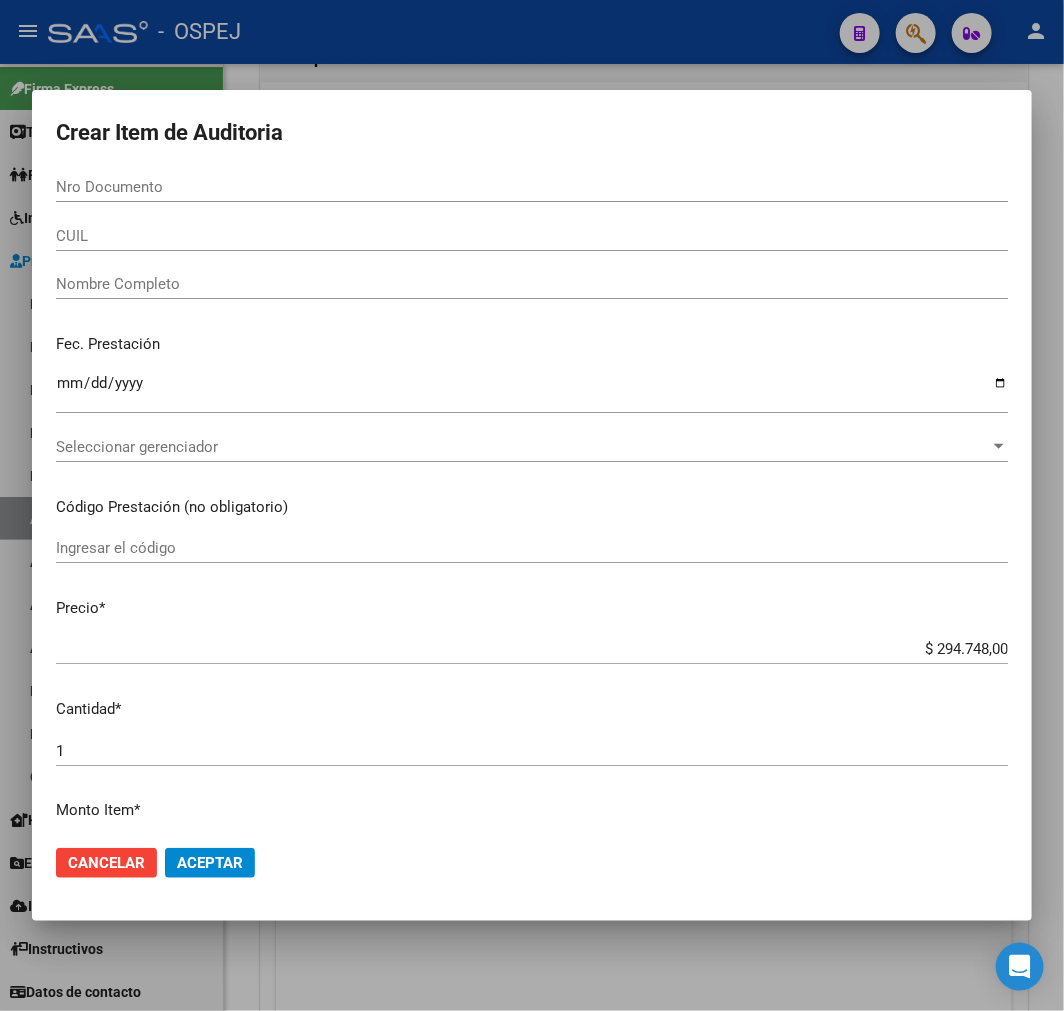 paste on "36771919" 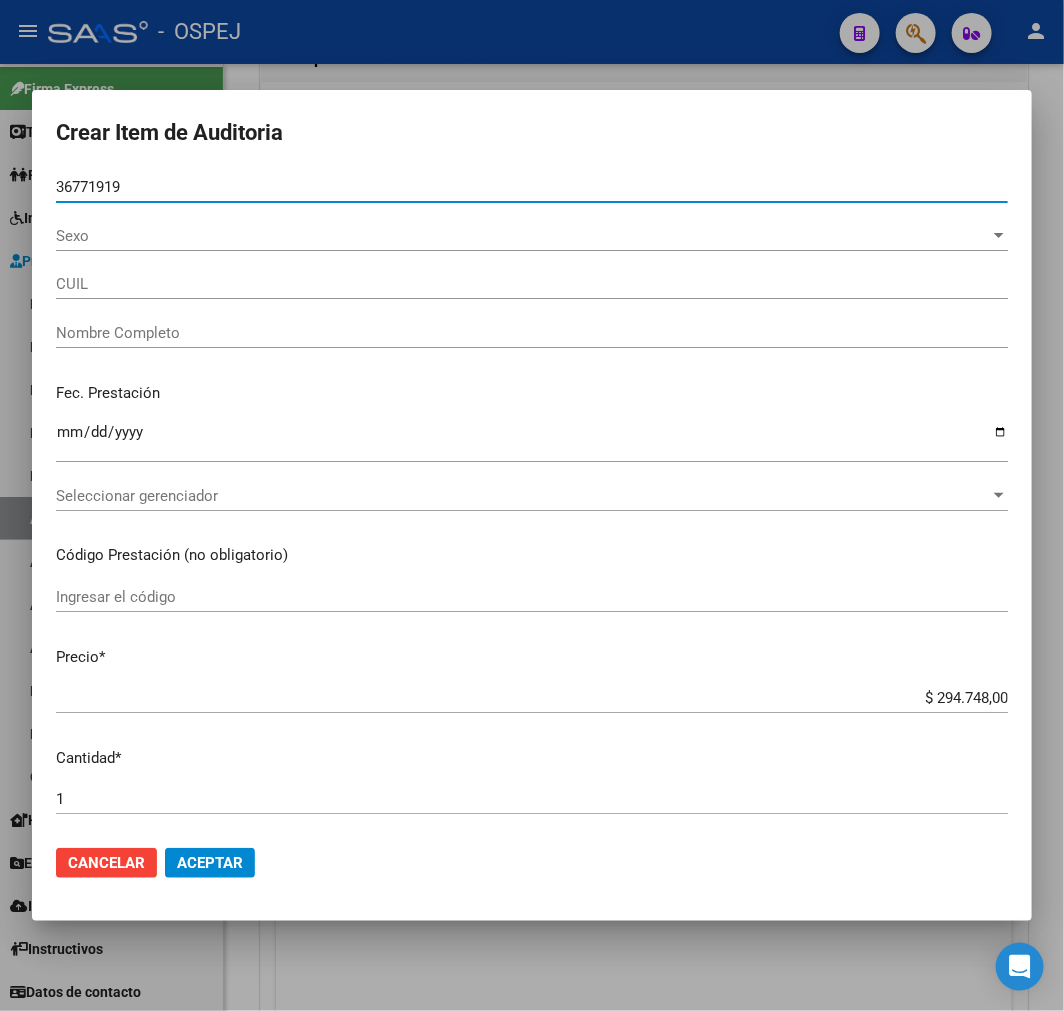type on "27367719198" 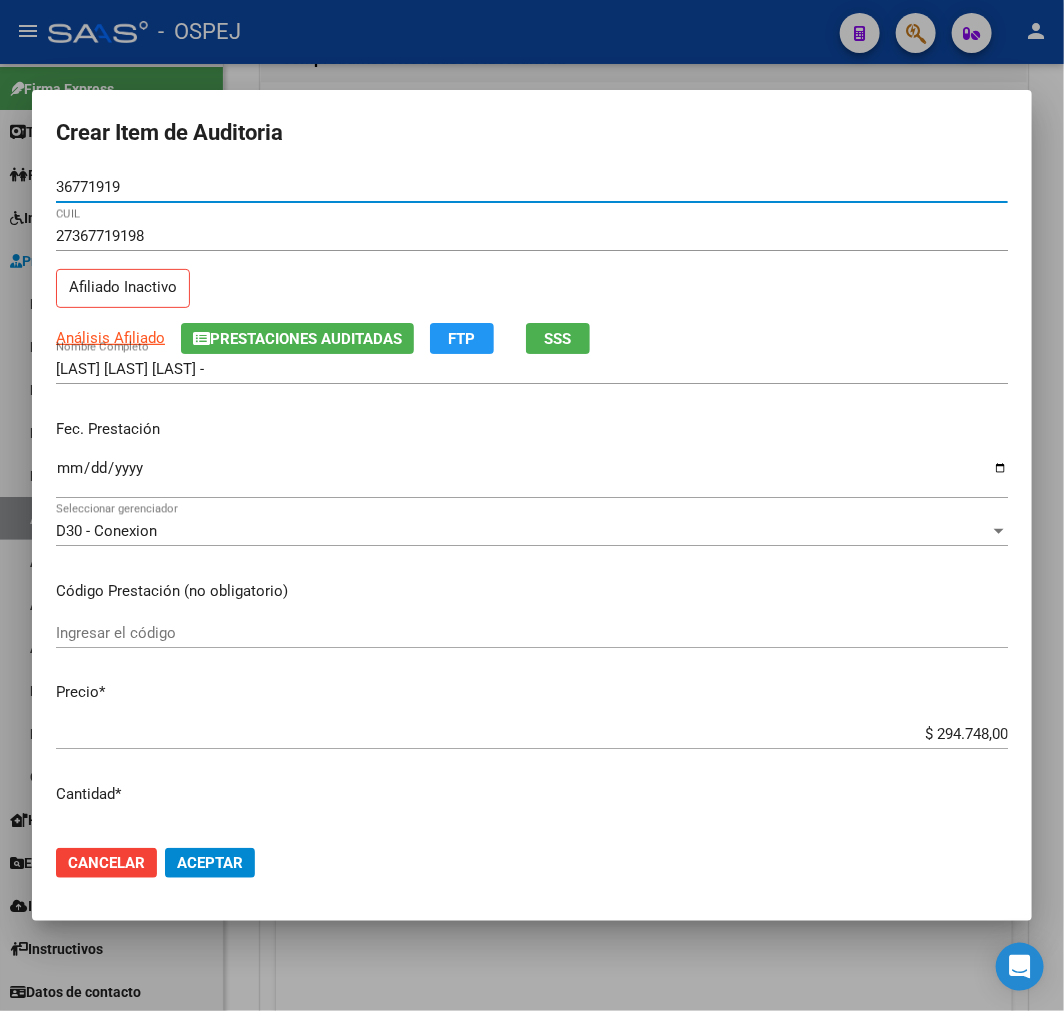 type on "36771919" 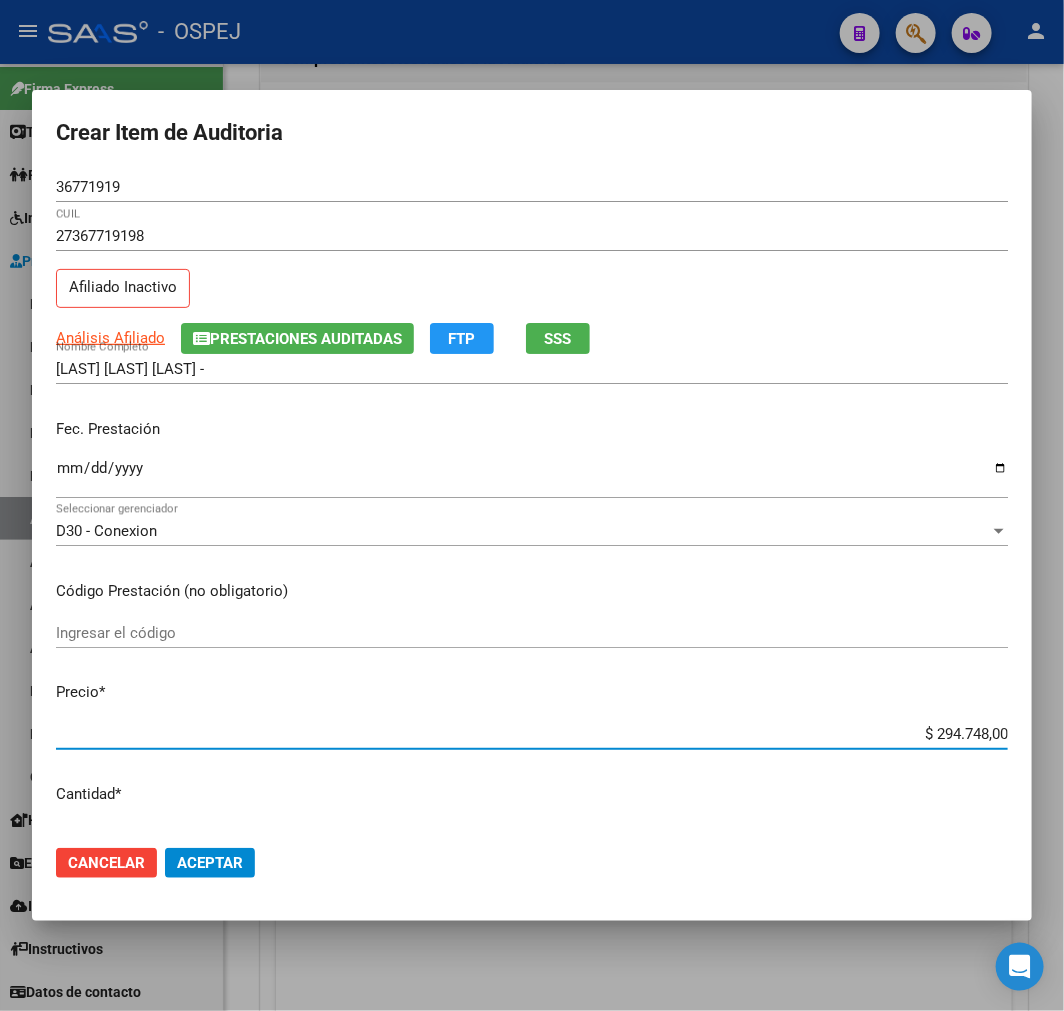 click on "$ 294.748,00" at bounding box center (532, 734) 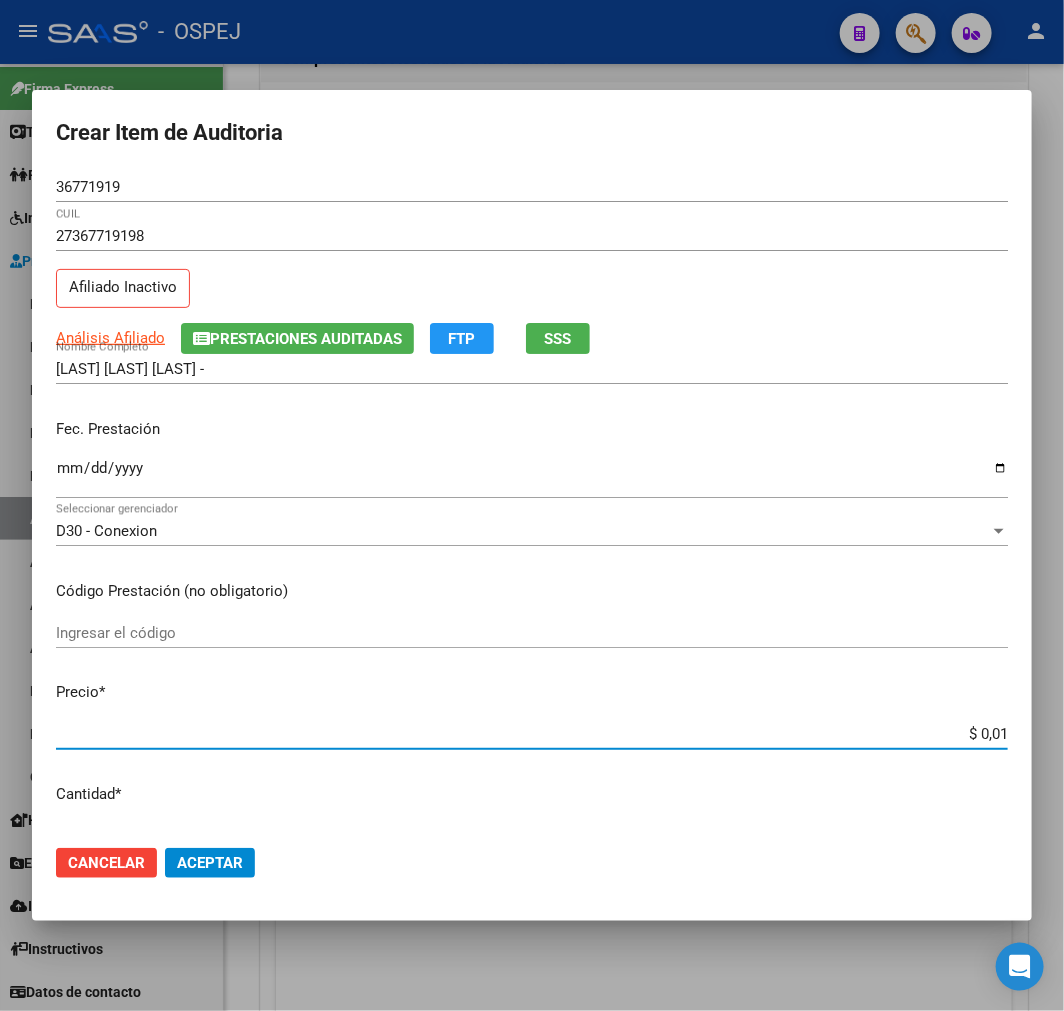 type on "$ 0,14" 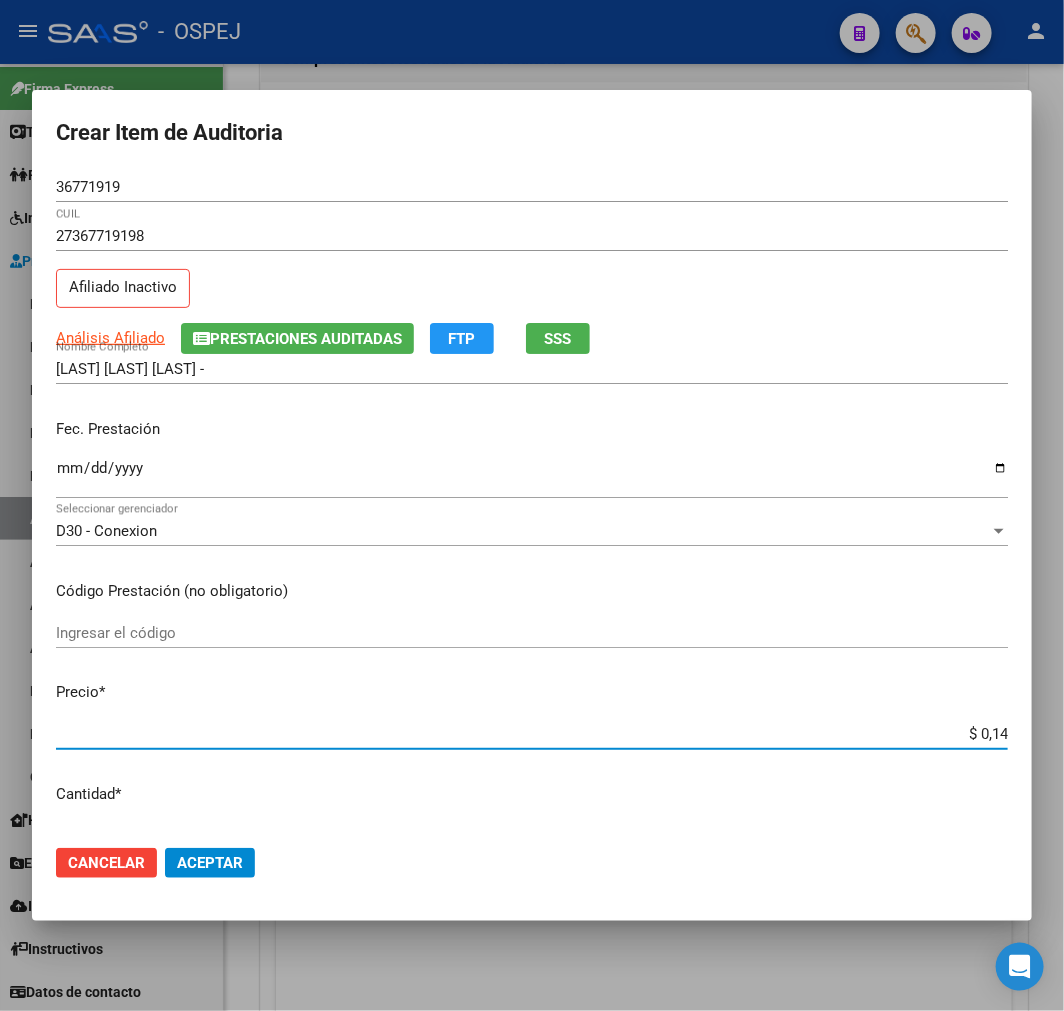 type on "$ 1,46" 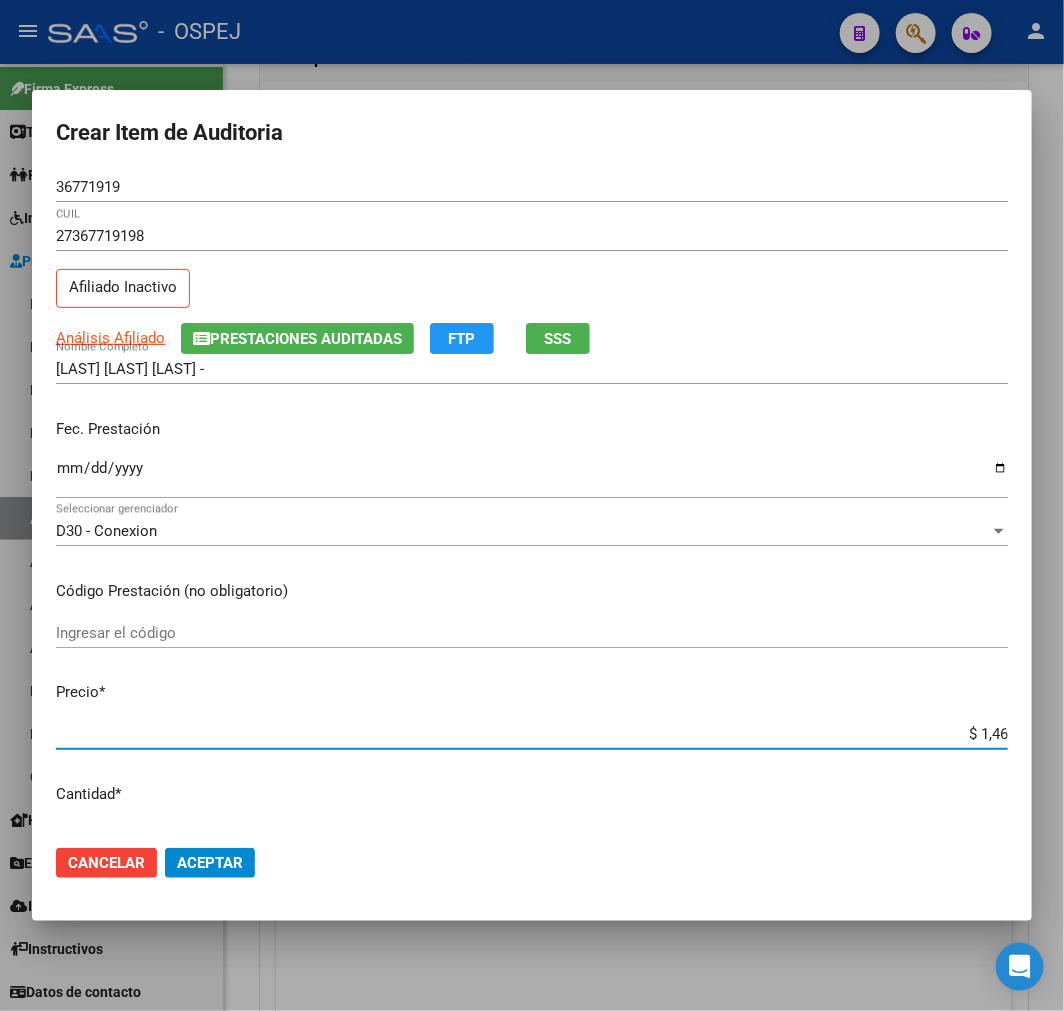 type on "$ 14,62" 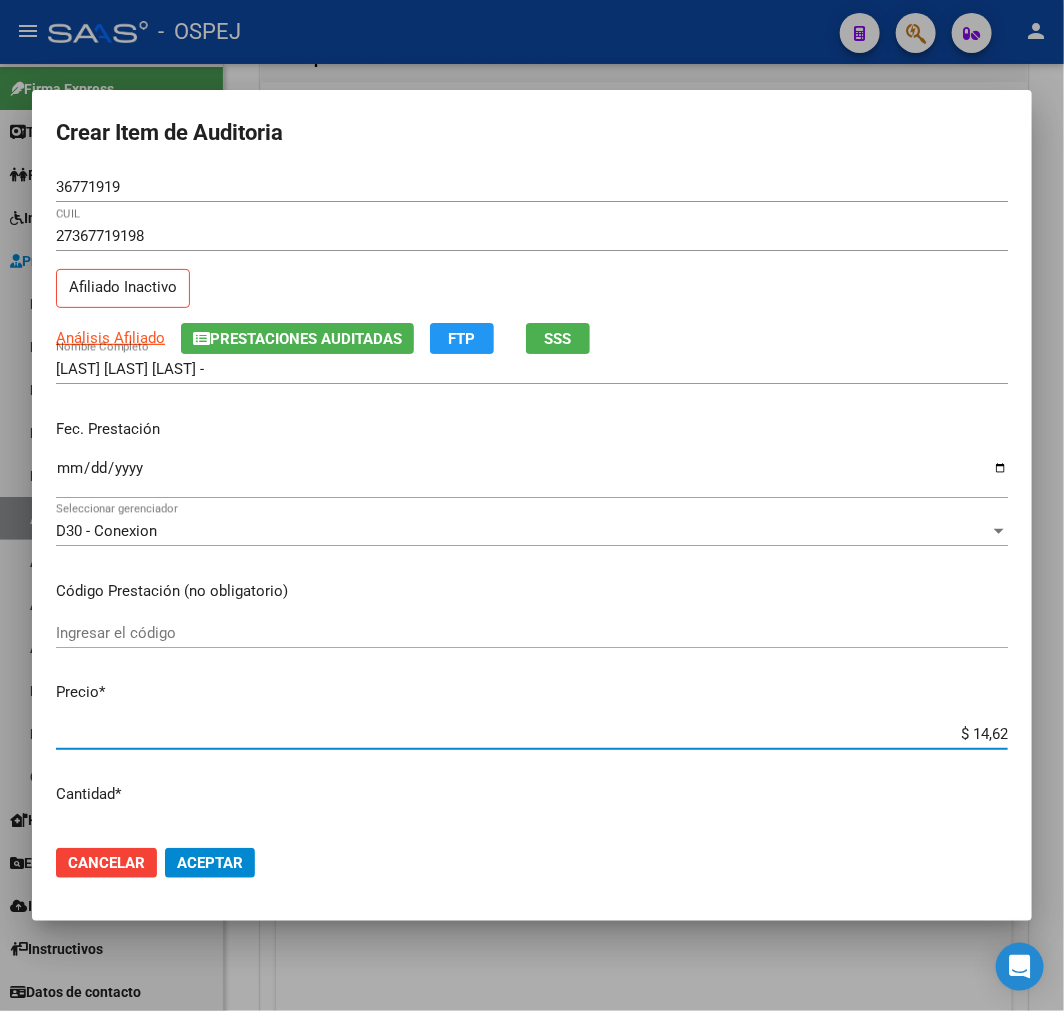 type on "$ 1,46" 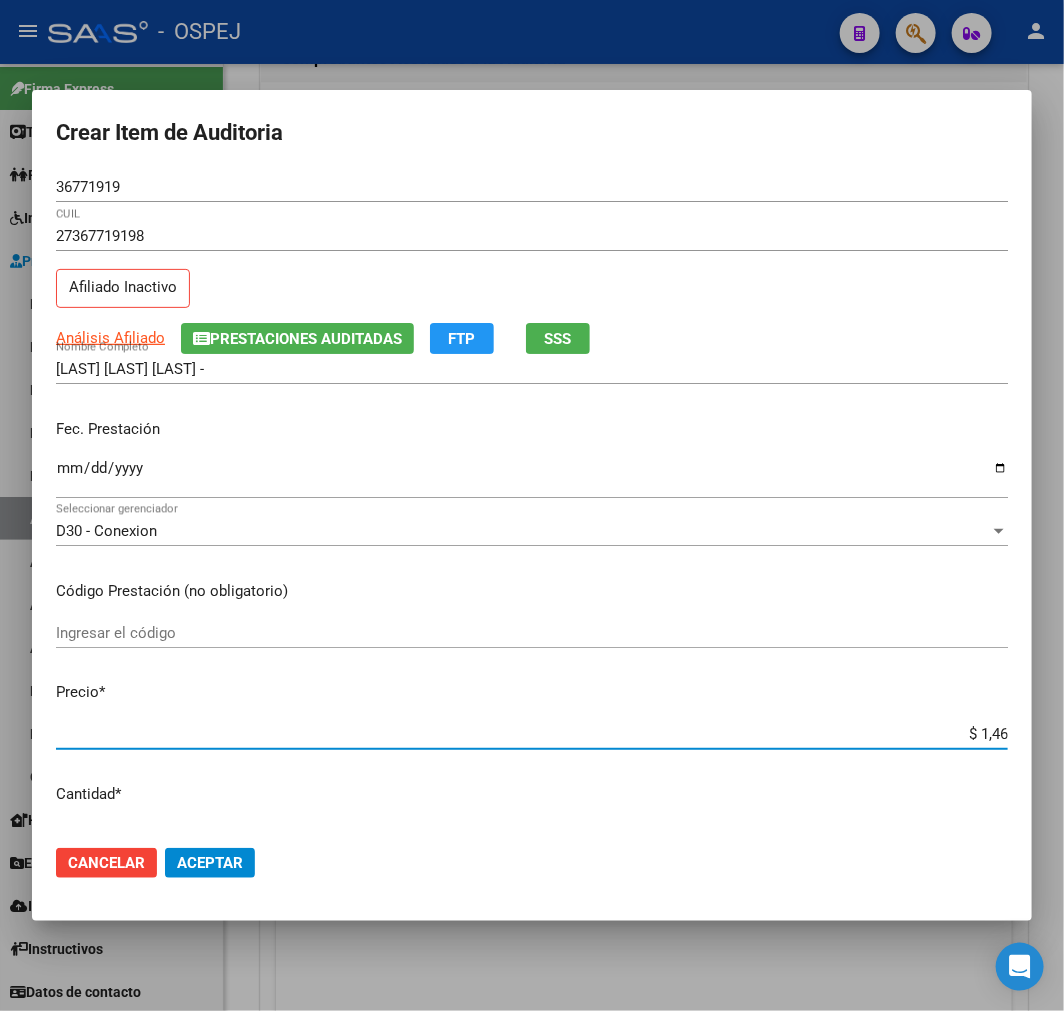type on "$ 0,14" 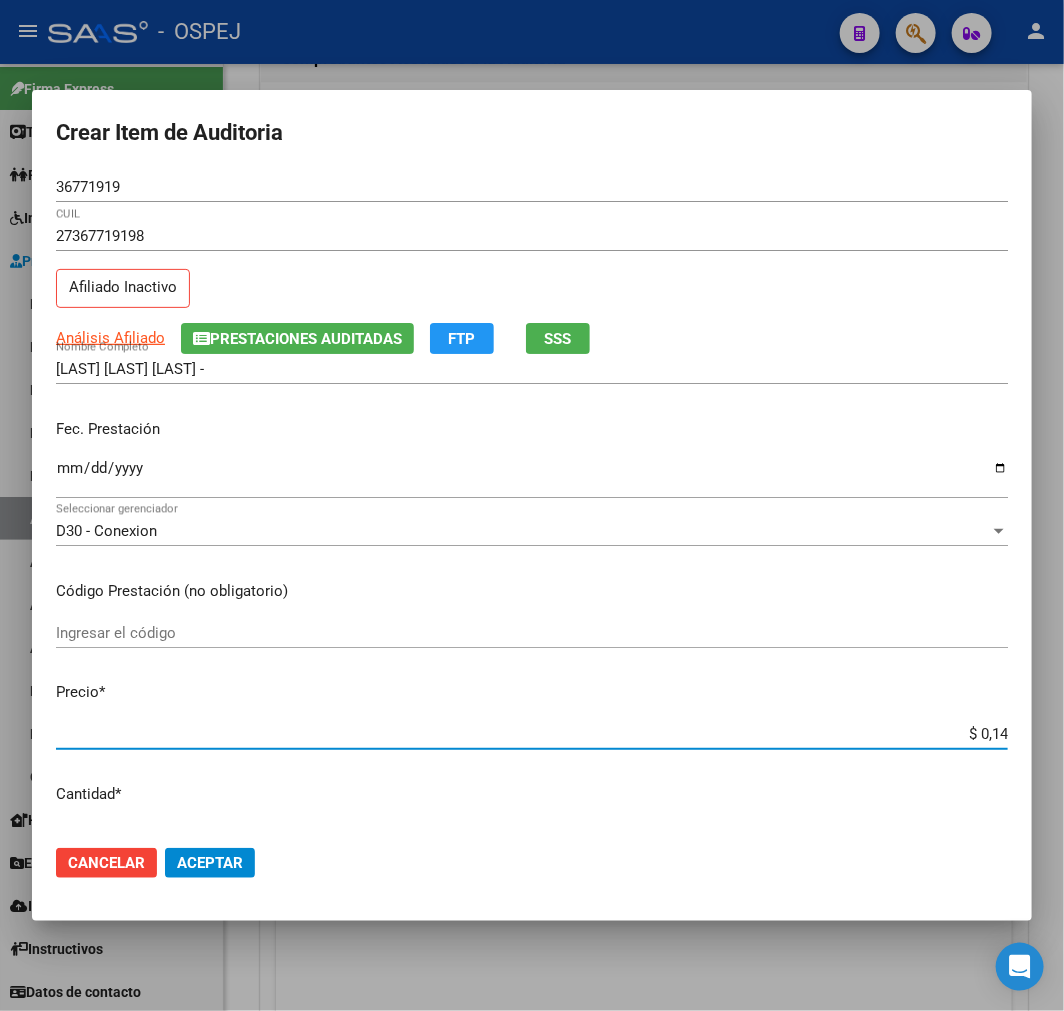 type on "$ 1,45" 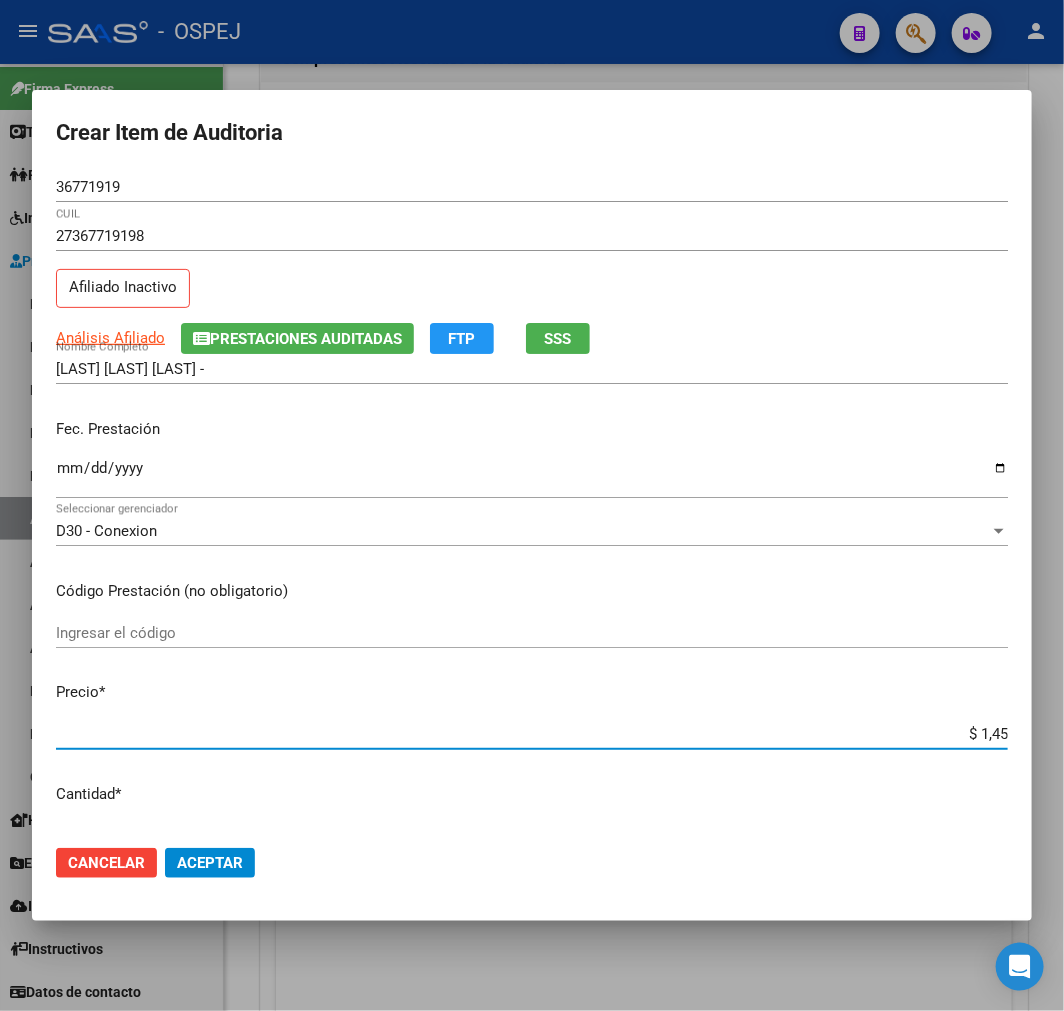type on "$ 14,53" 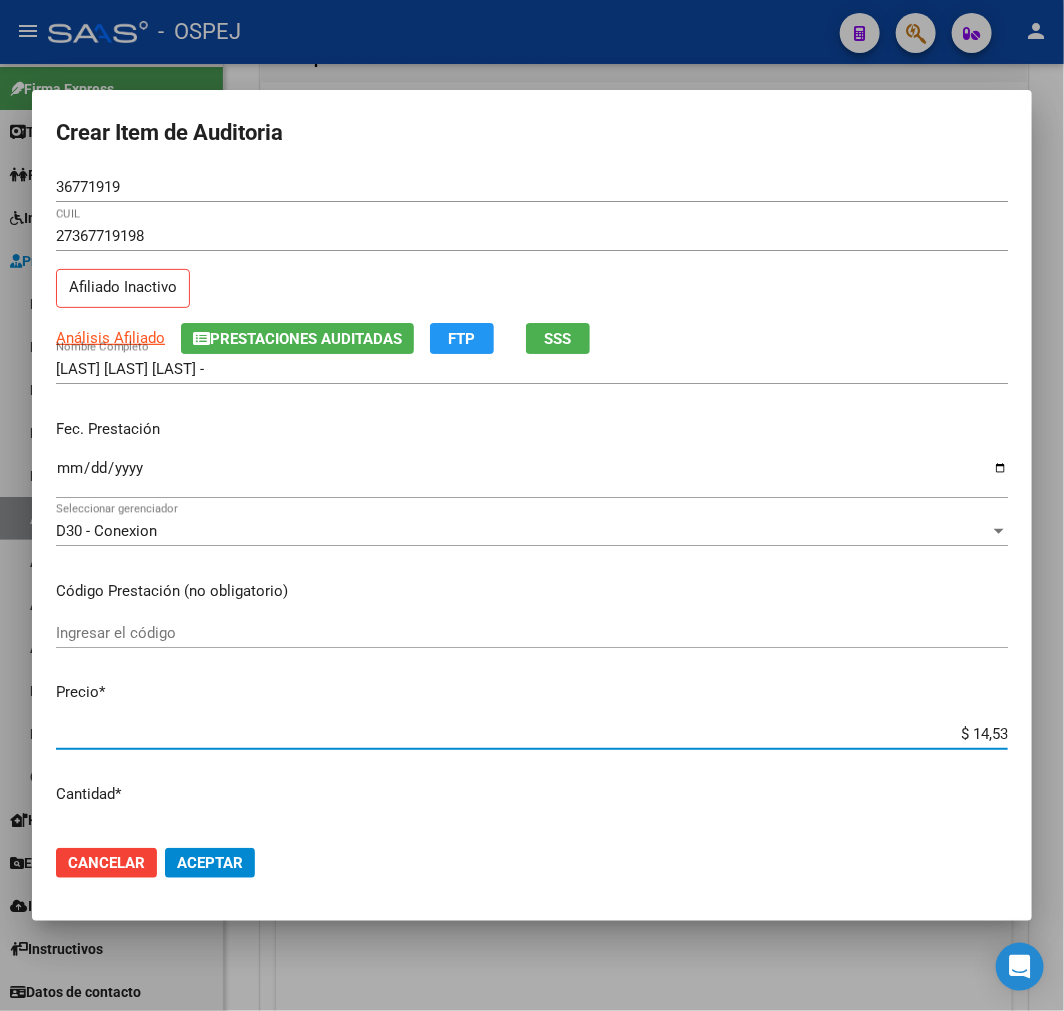 type on "$ 145,30" 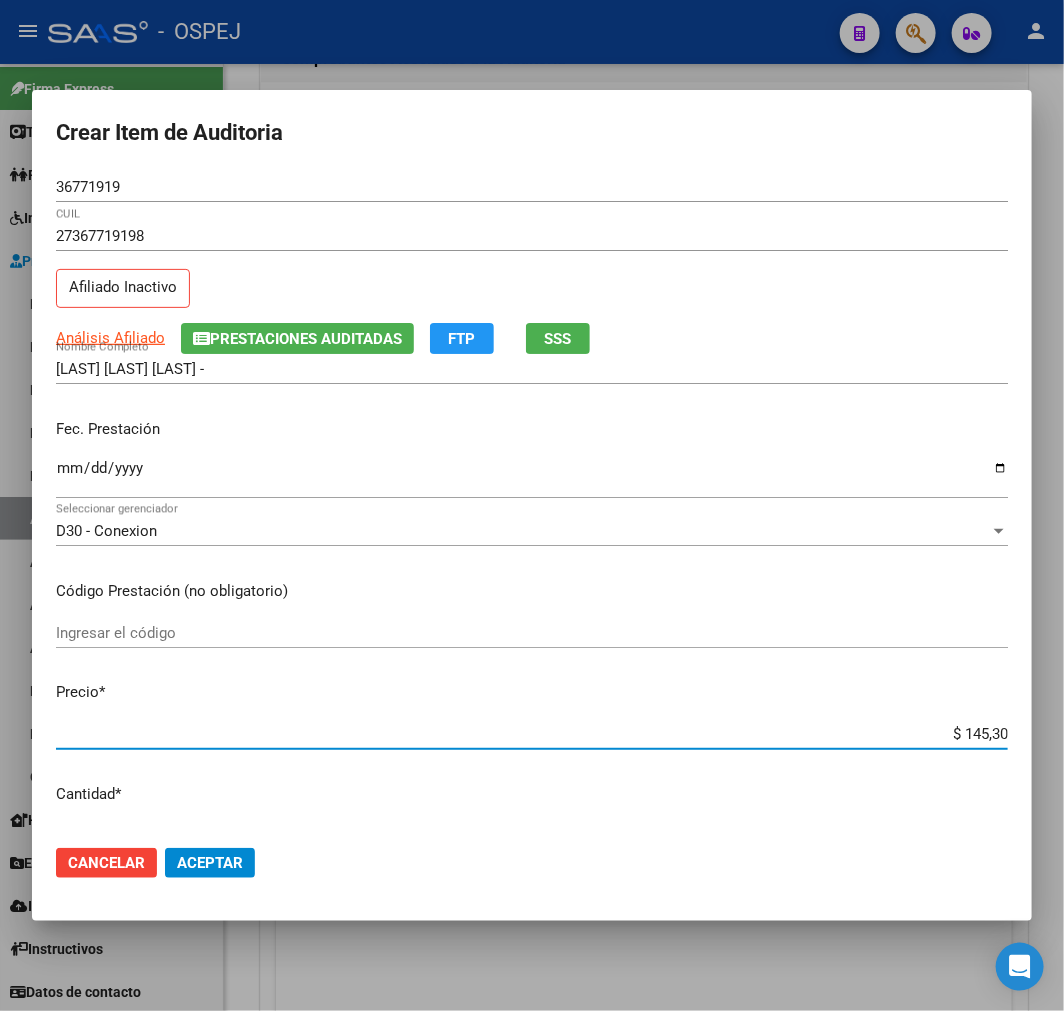 type on "$ 1.453,00" 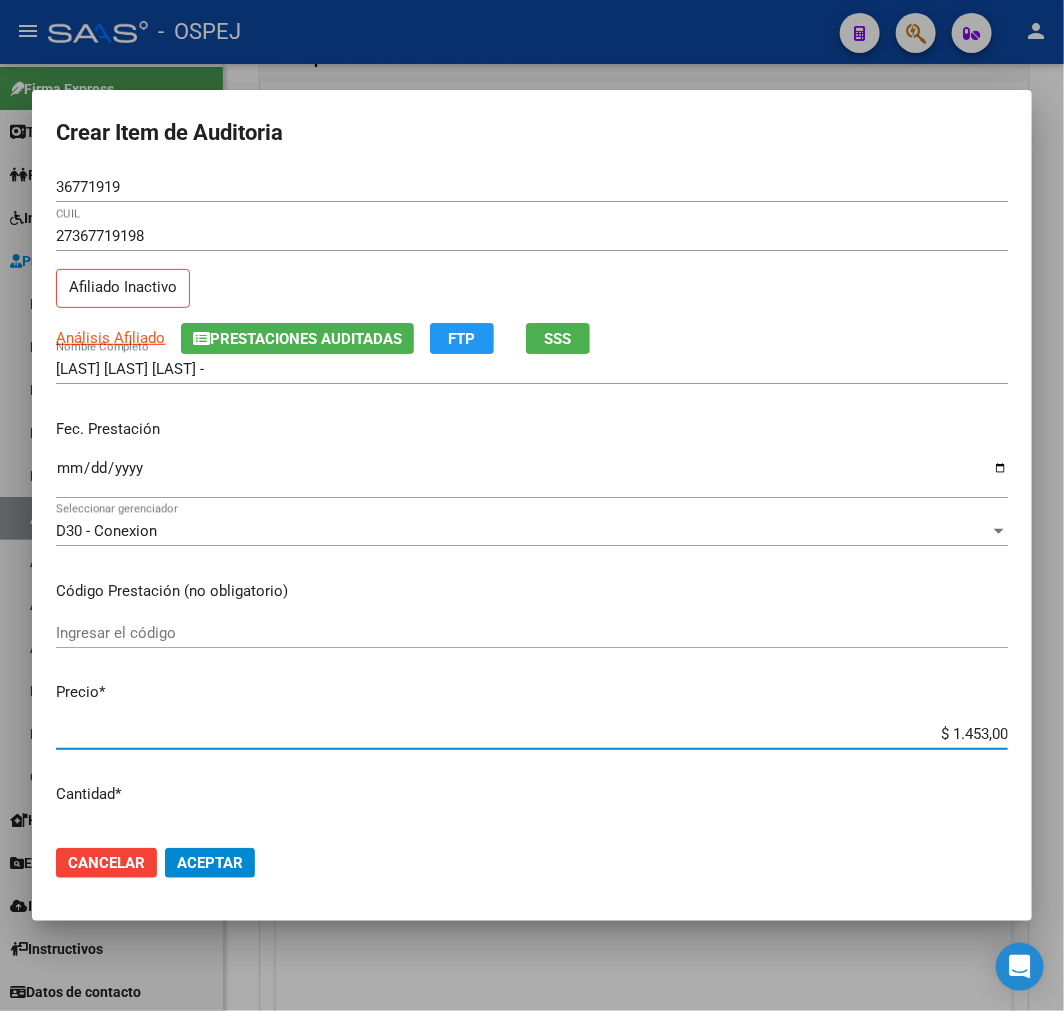 click on "Aceptar" 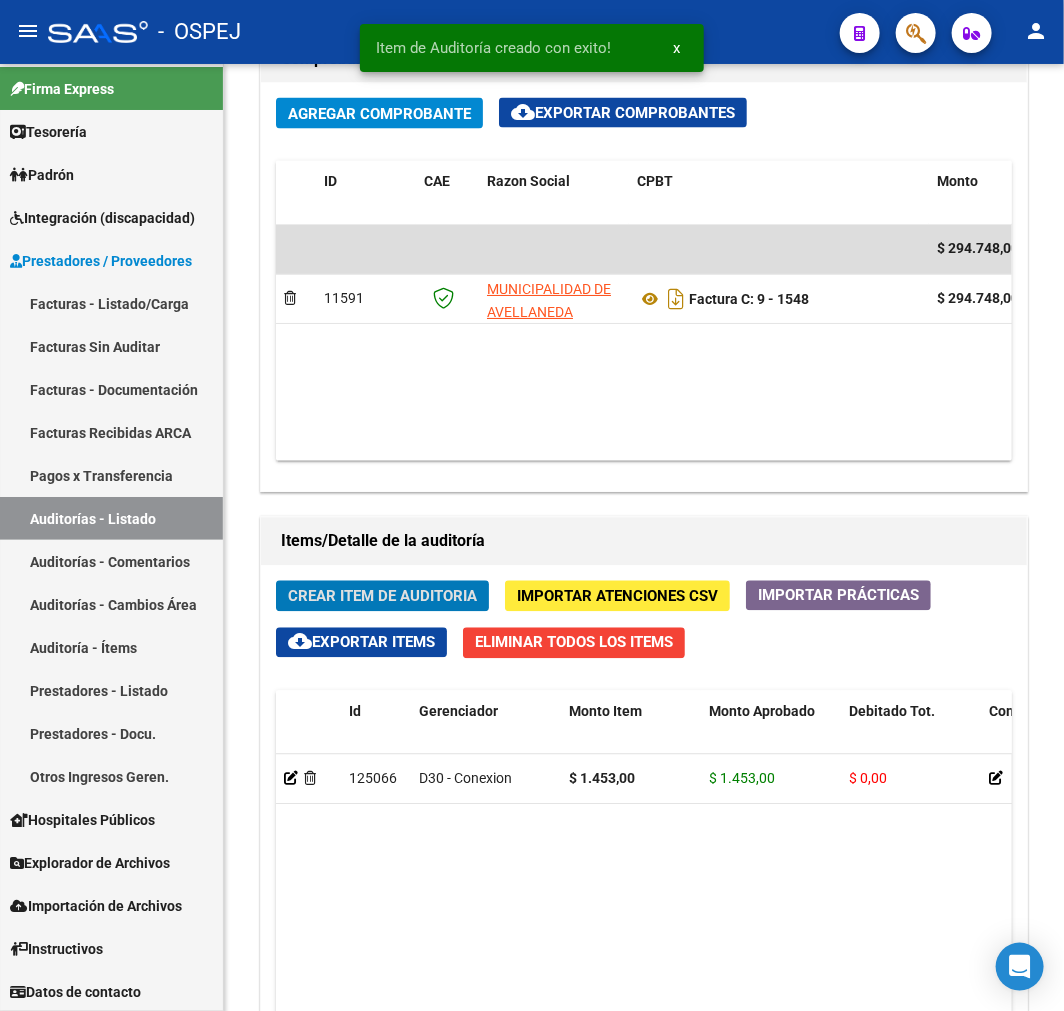 scroll, scrollTop: 1317, scrollLeft: 0, axis: vertical 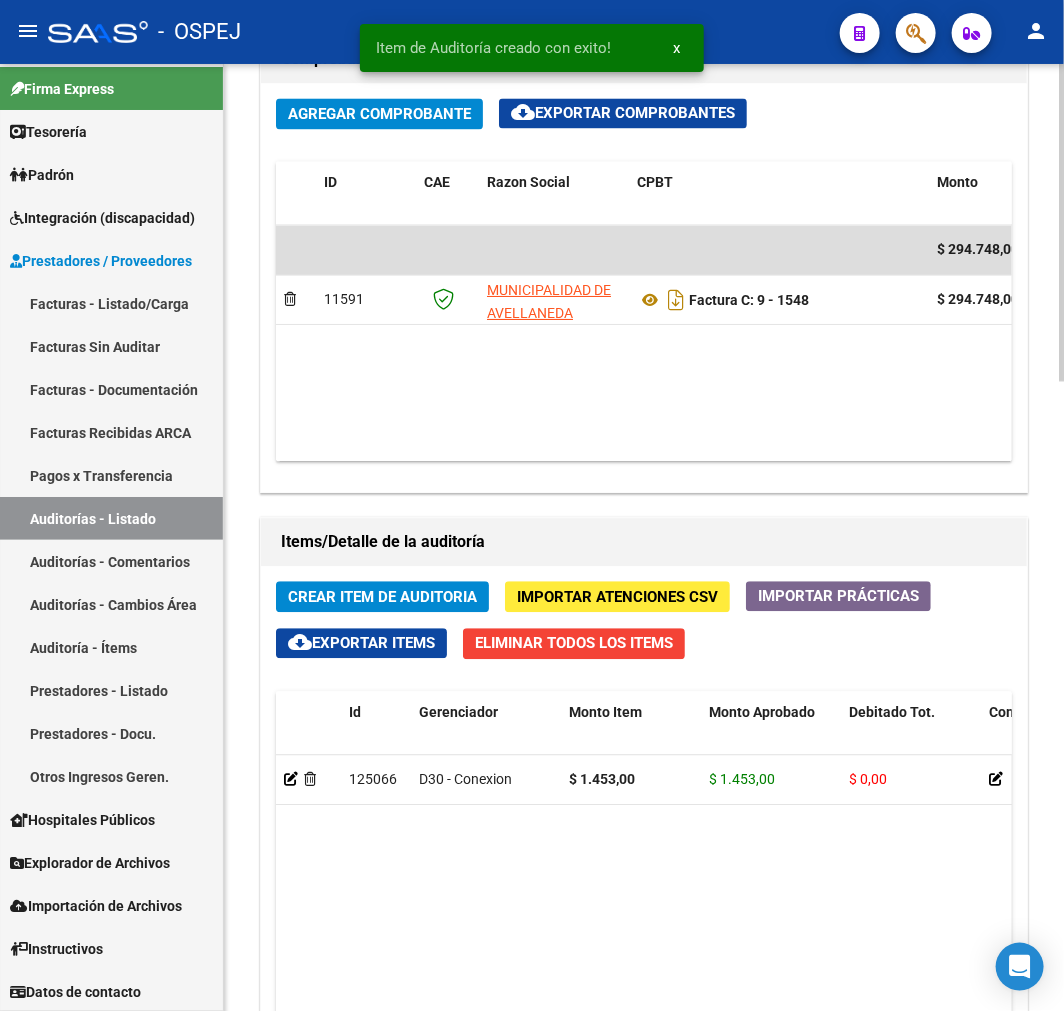 click on "Crear Item de Auditoria" 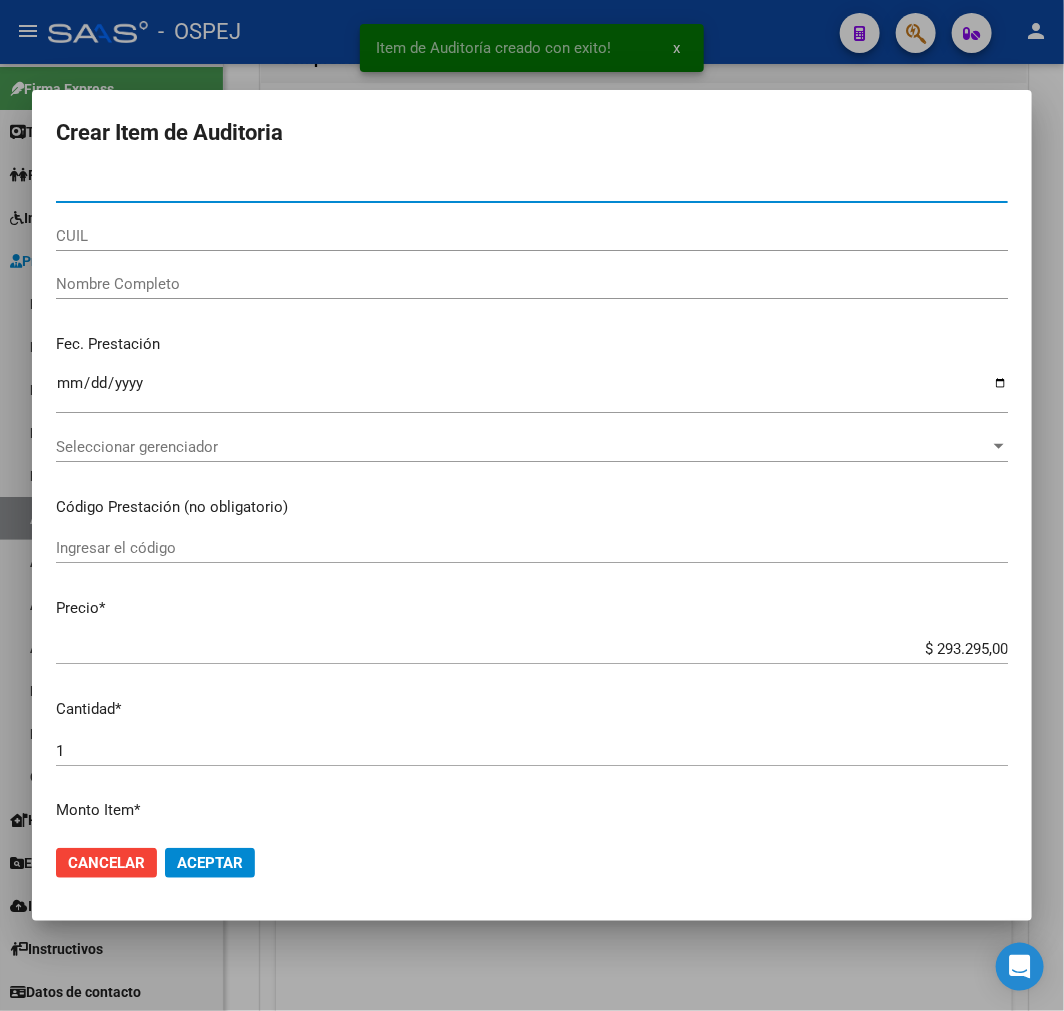 paste on "[PHONE]" 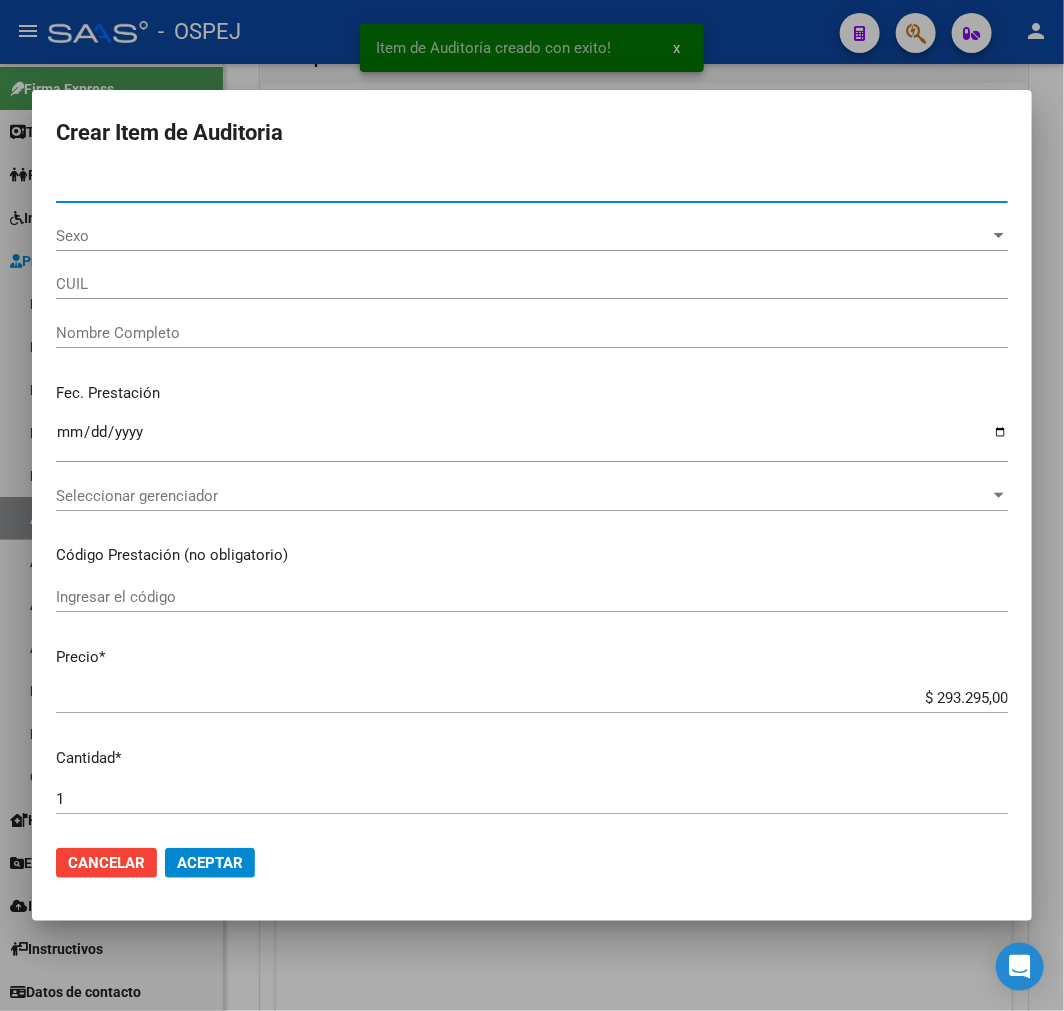 type on "20553374066" 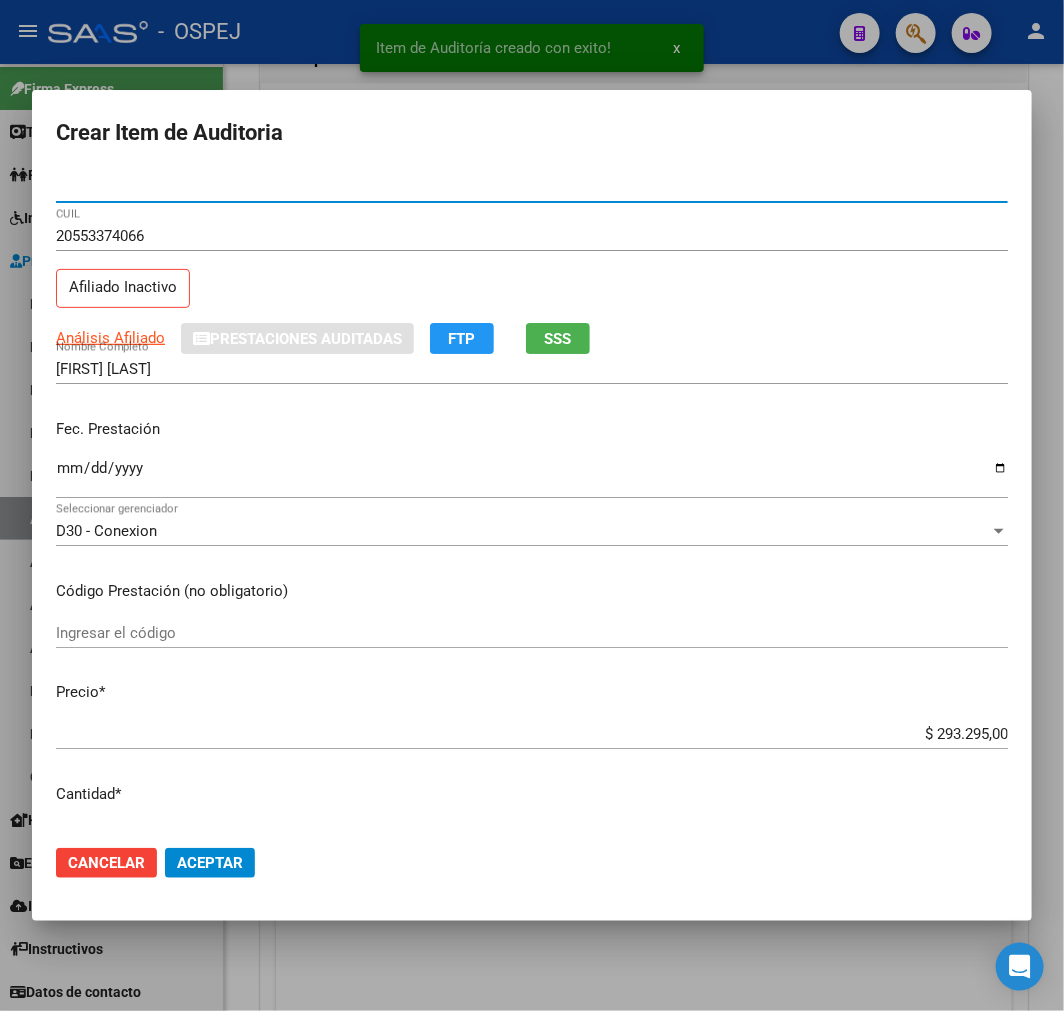 type on "[PHONE]" 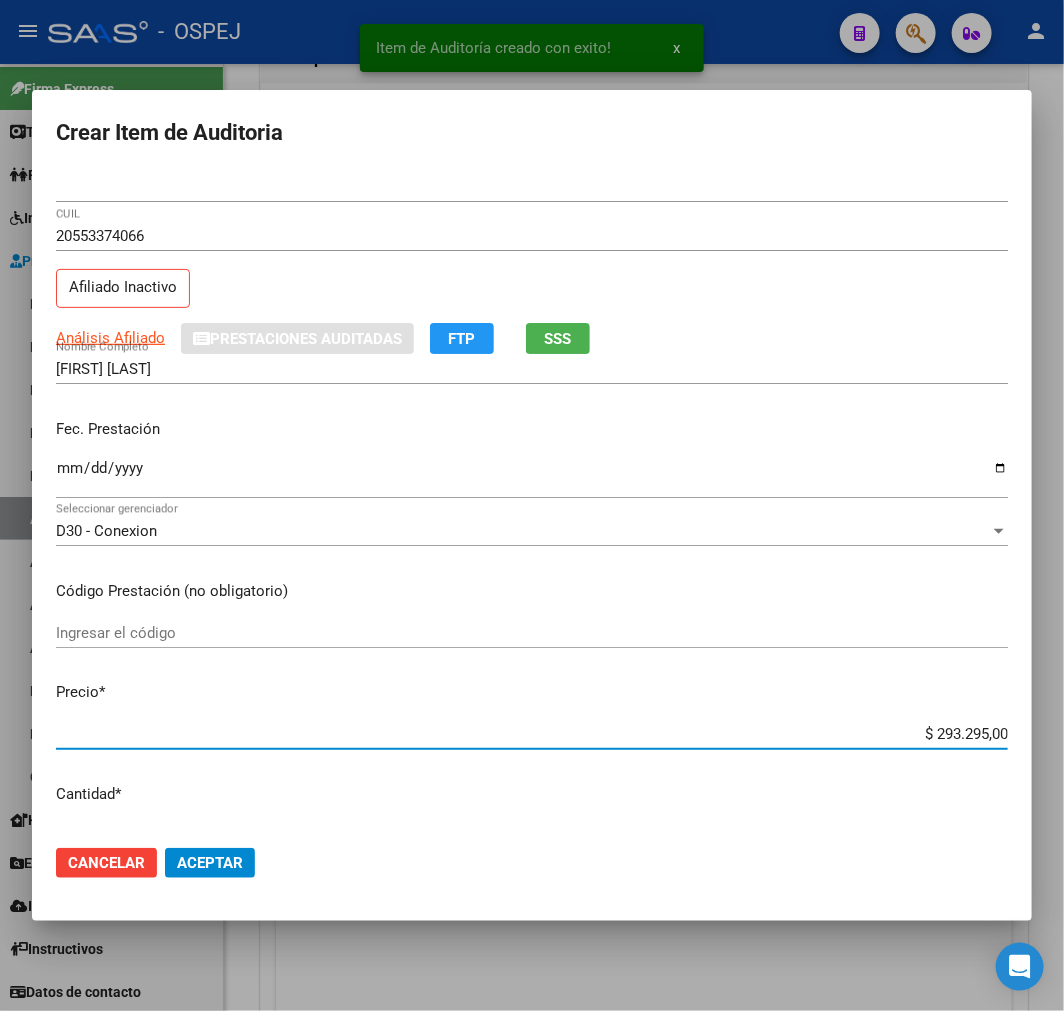 click on "$ 293.295,00" at bounding box center (532, 734) 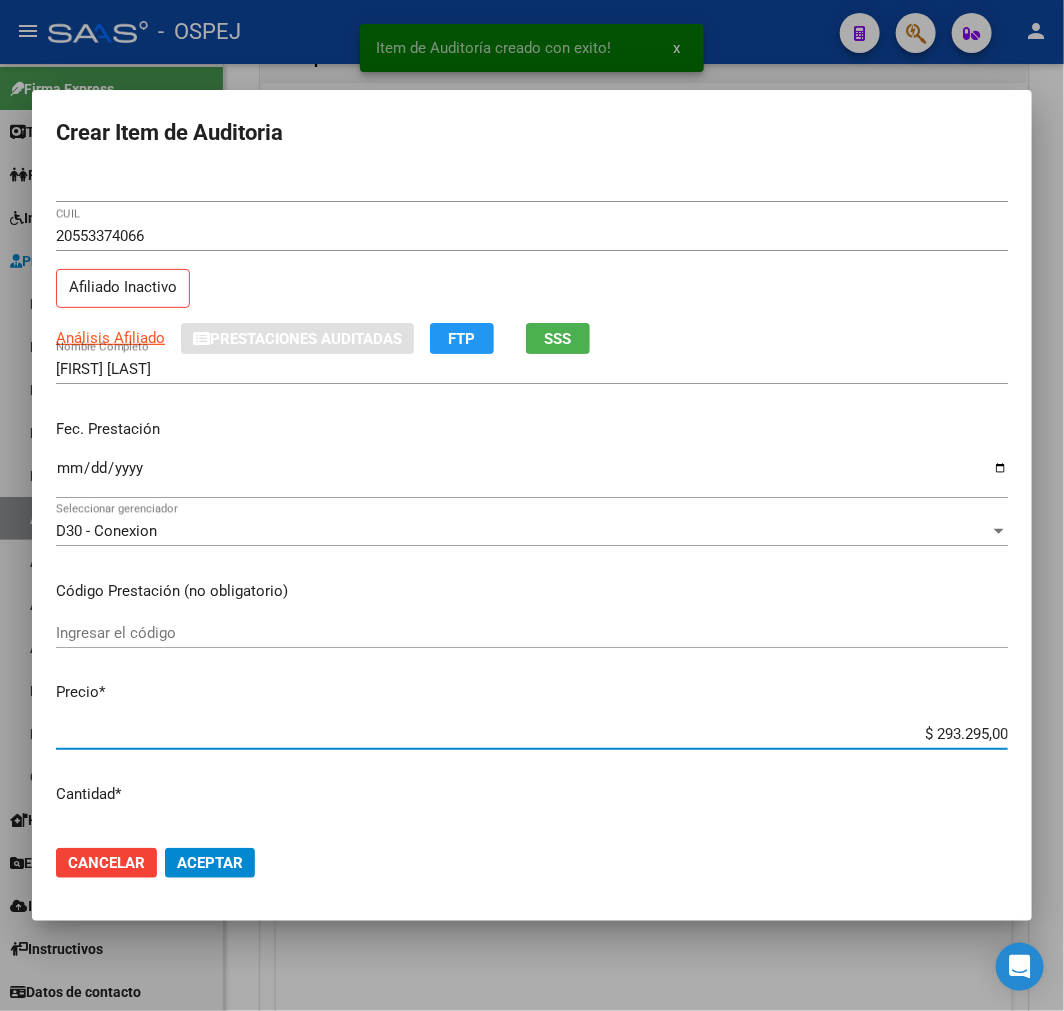 type on "$ 0,07" 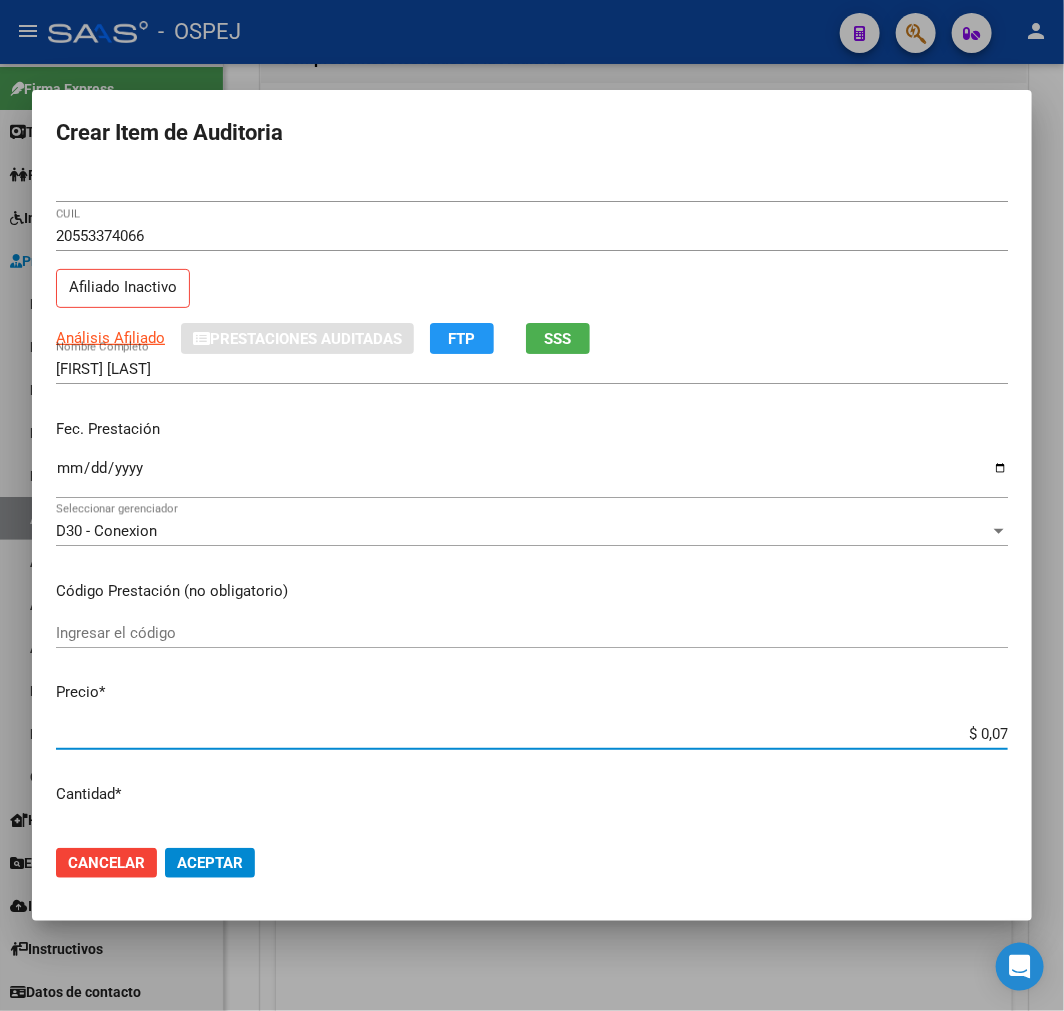 type on "$ 0,72" 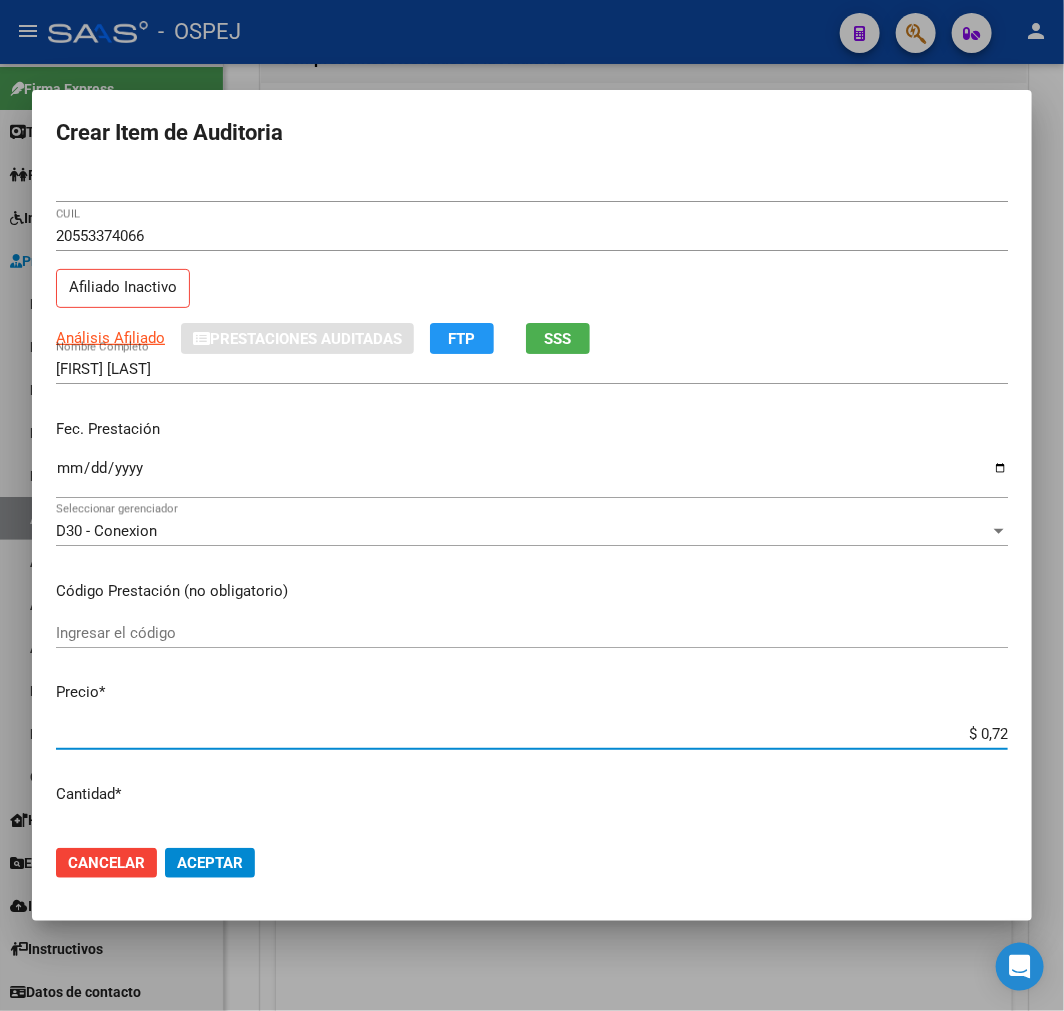 type on "$ 7,24" 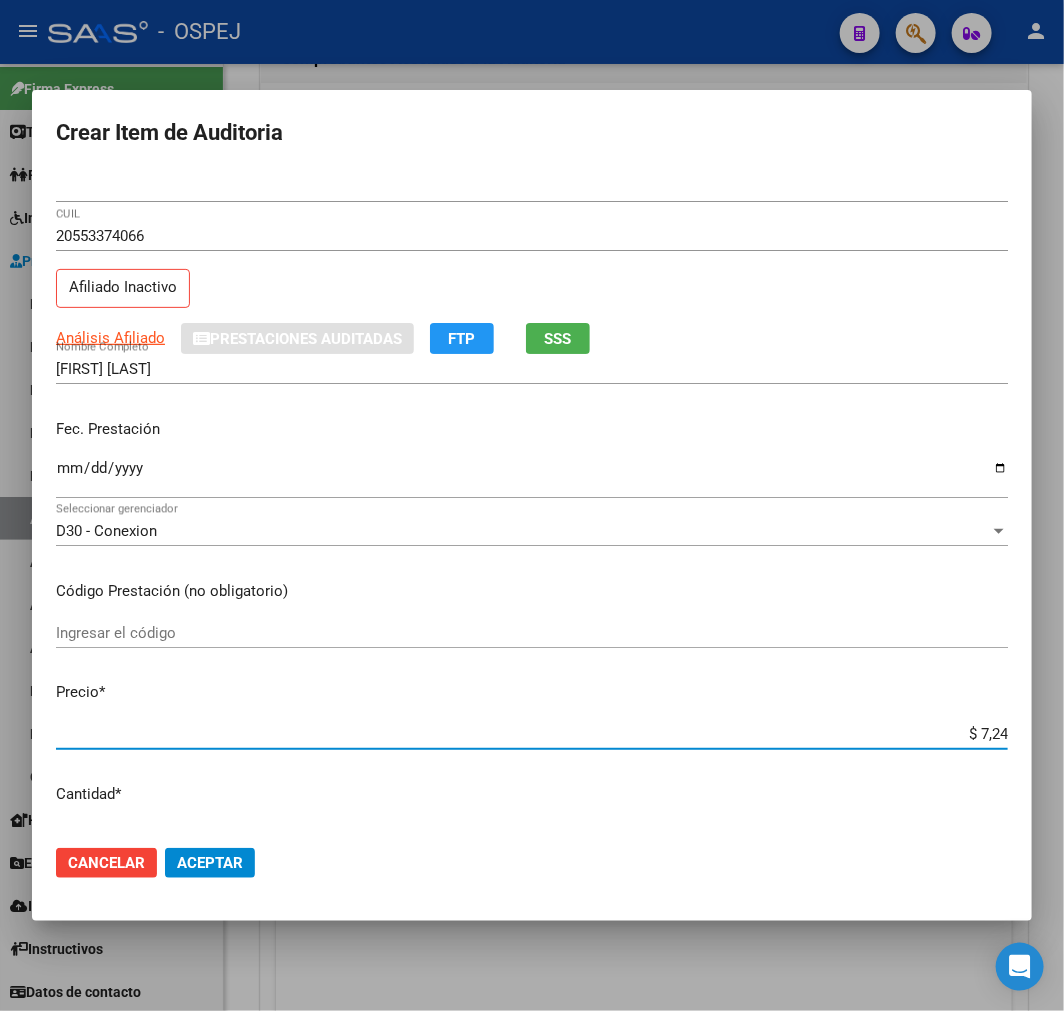 type on "$ 72,44" 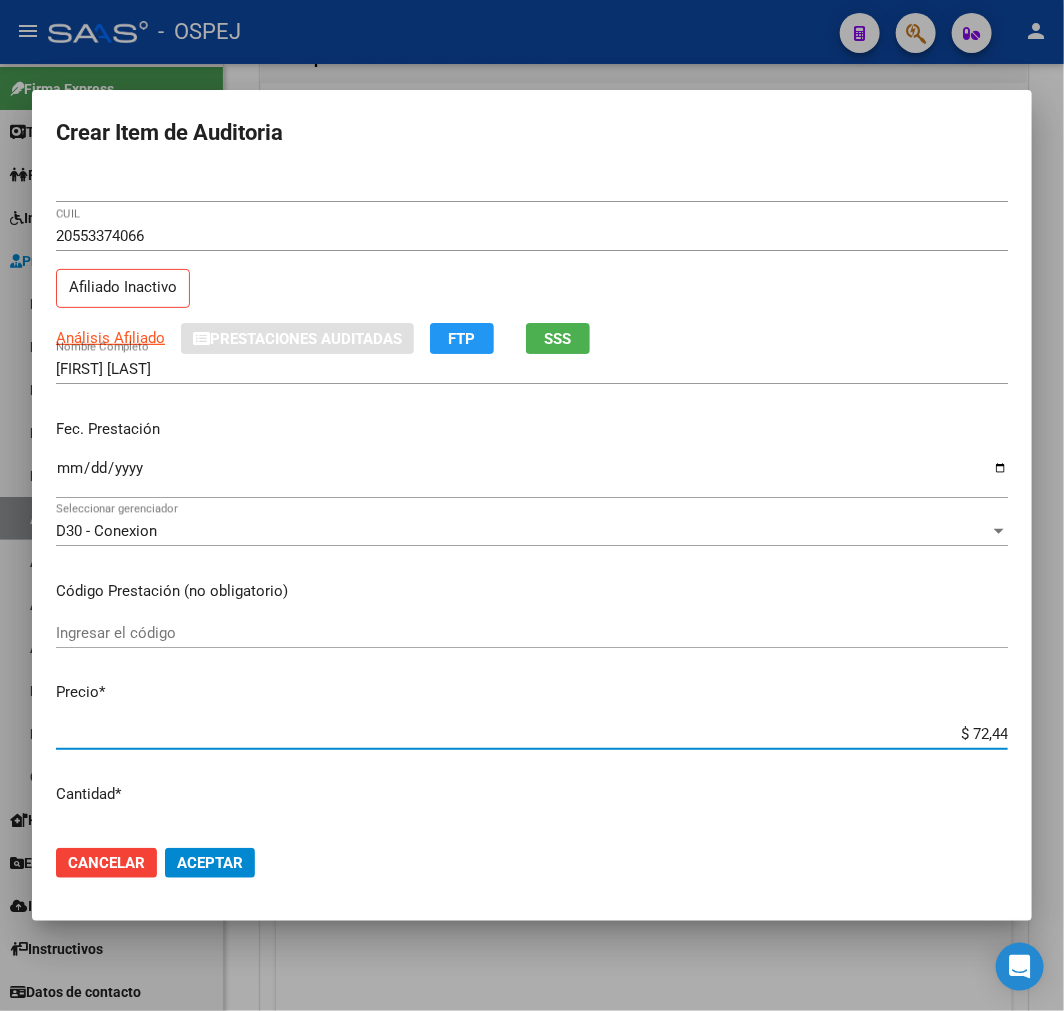 type on "$ 724,40" 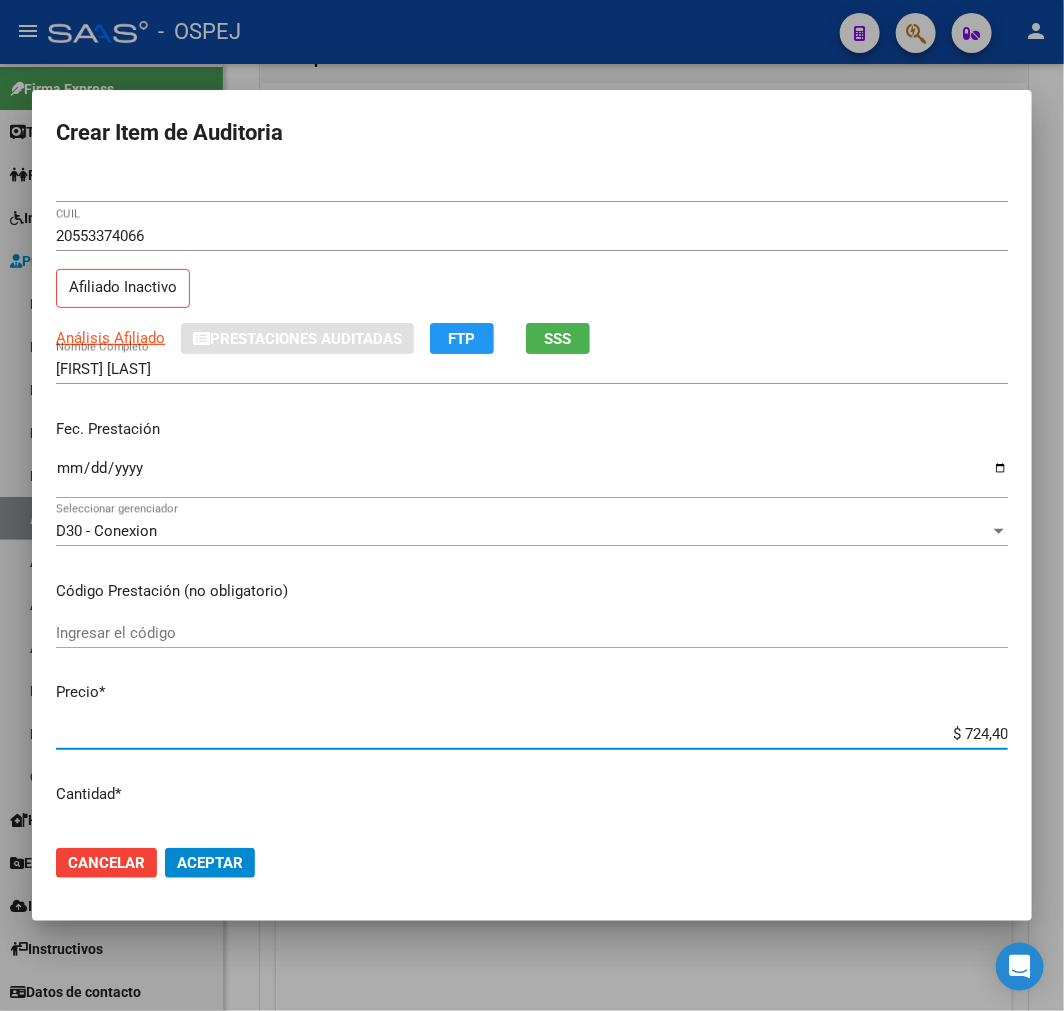 type on "$ 7.244,00" 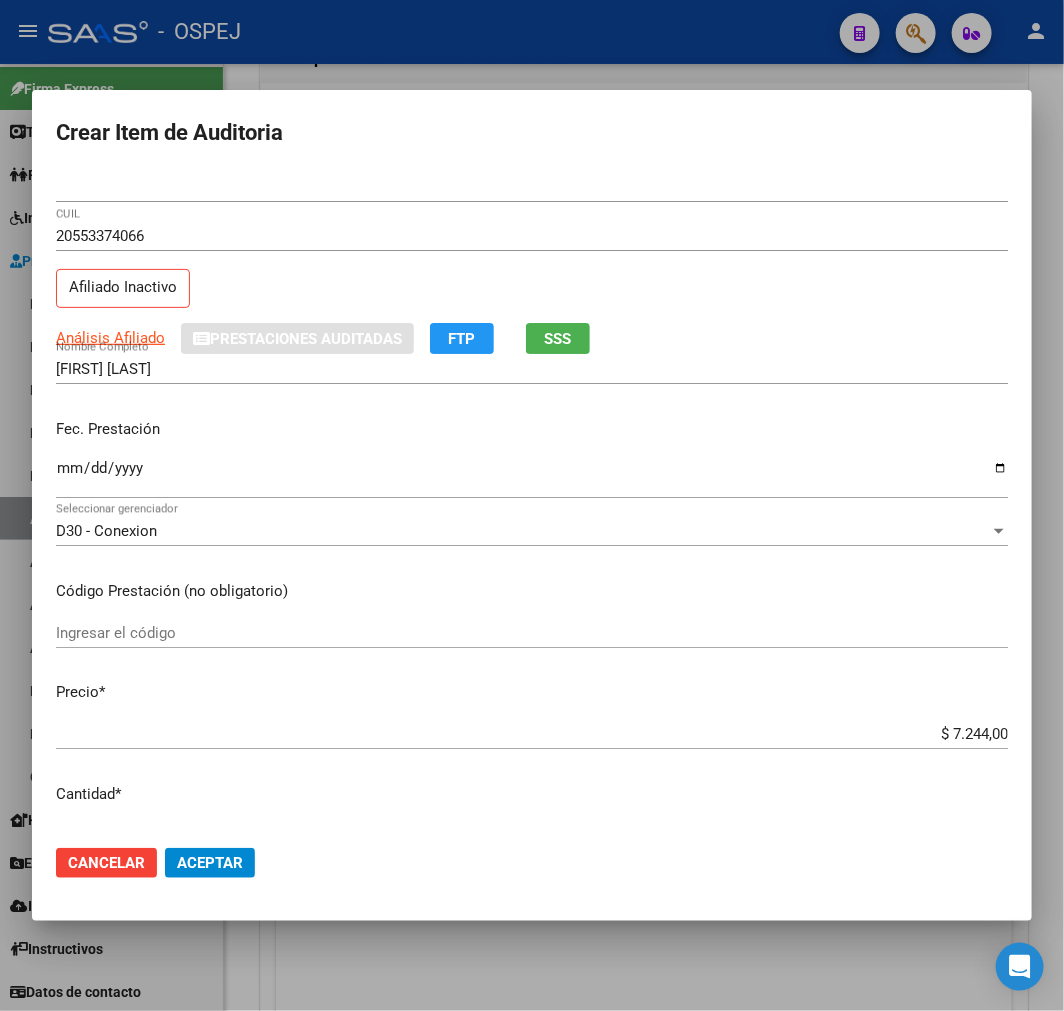 click on "Cancelar Aceptar" 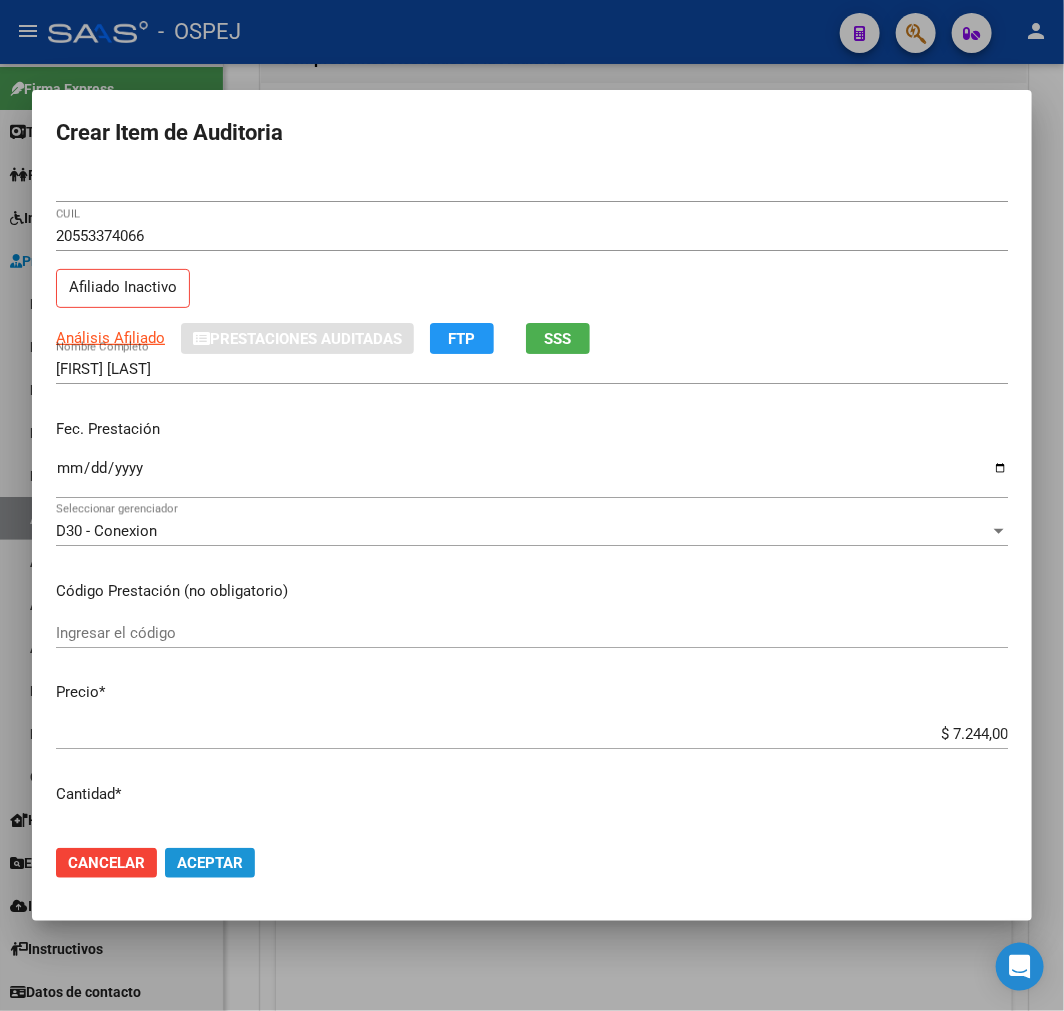 click on "Aceptar" 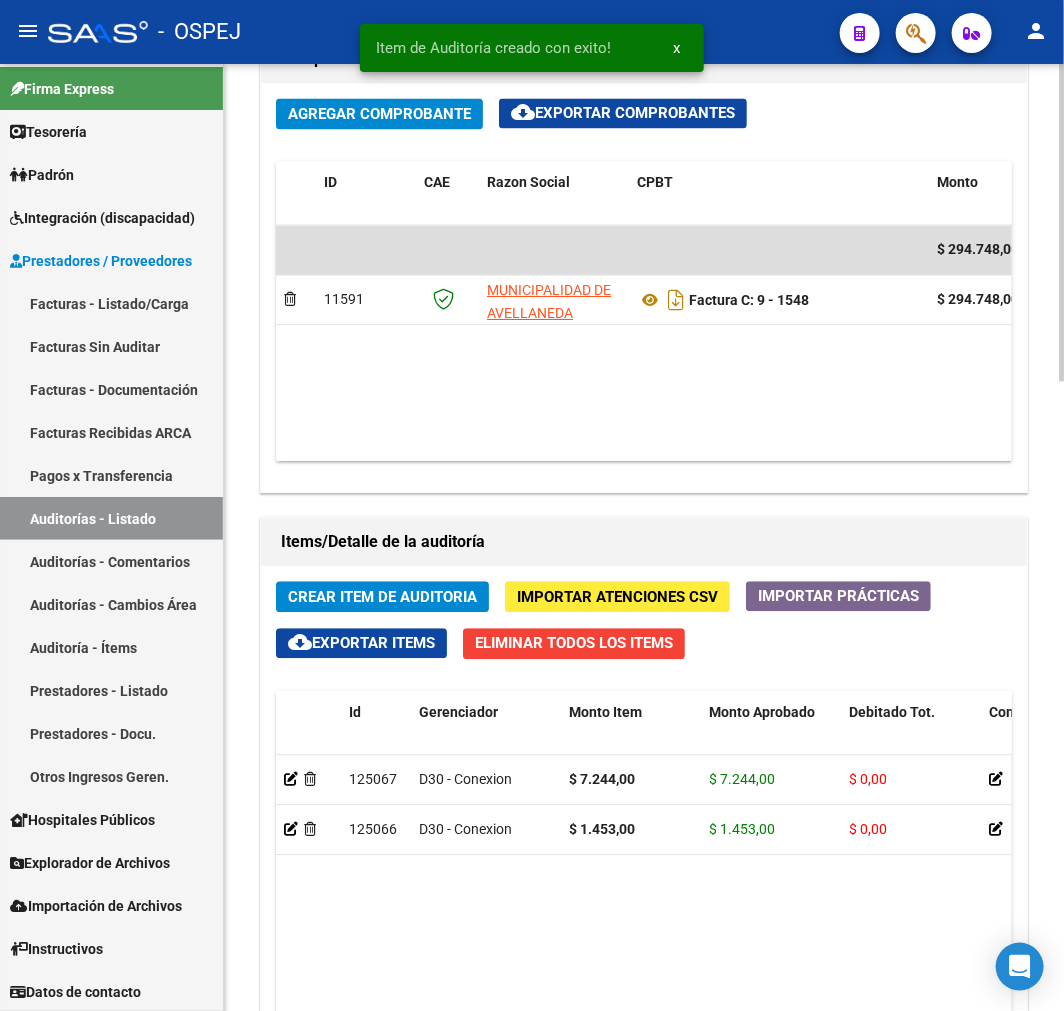 click on "Crear Item de Auditoria" 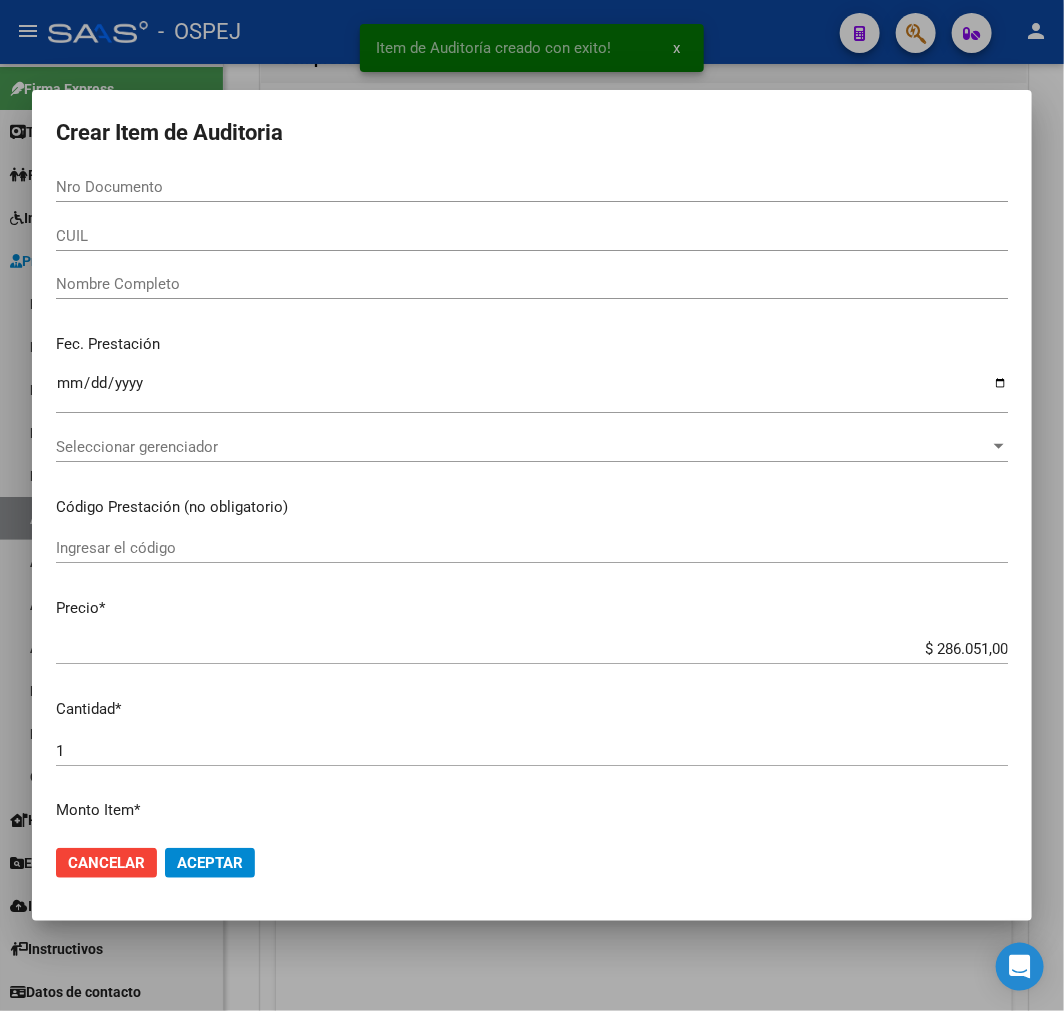 paste on "[NUMBER]" 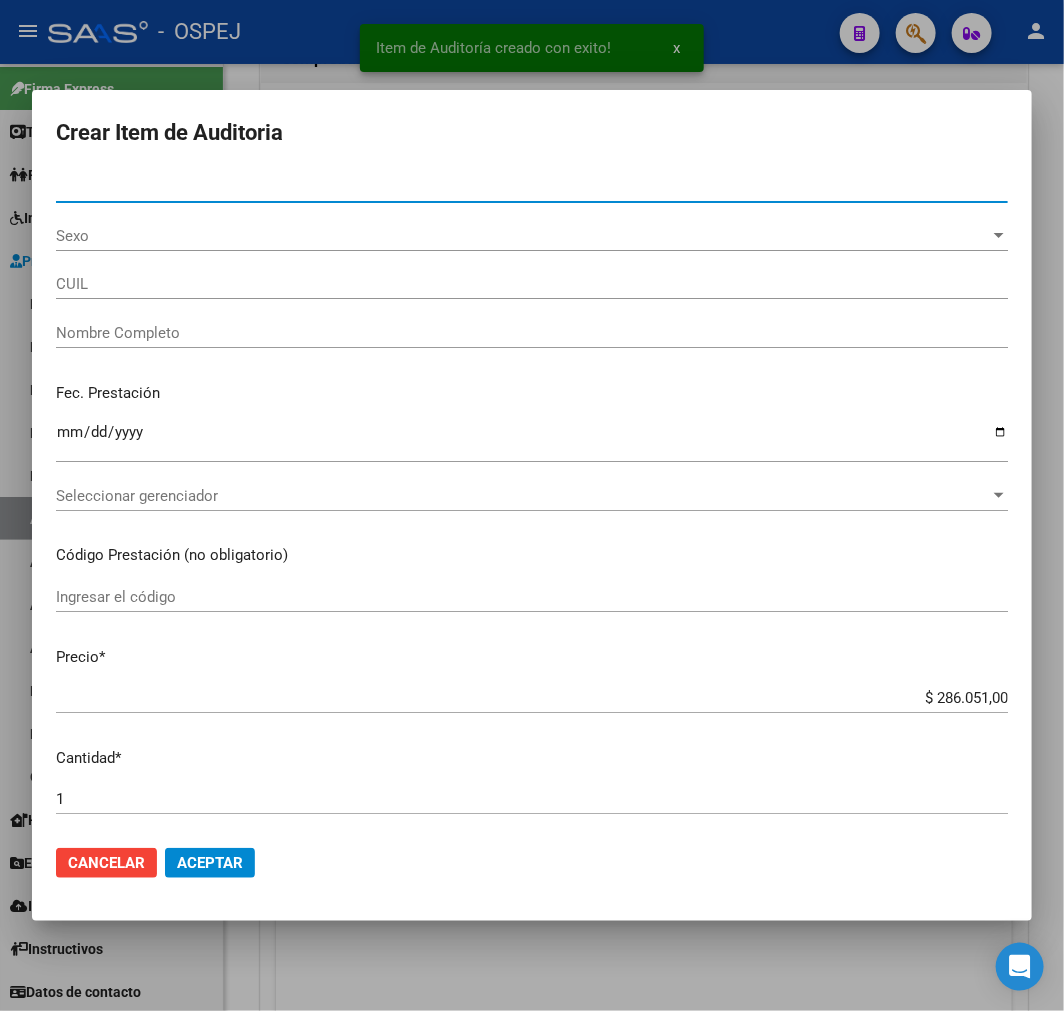 type on "27567877103" 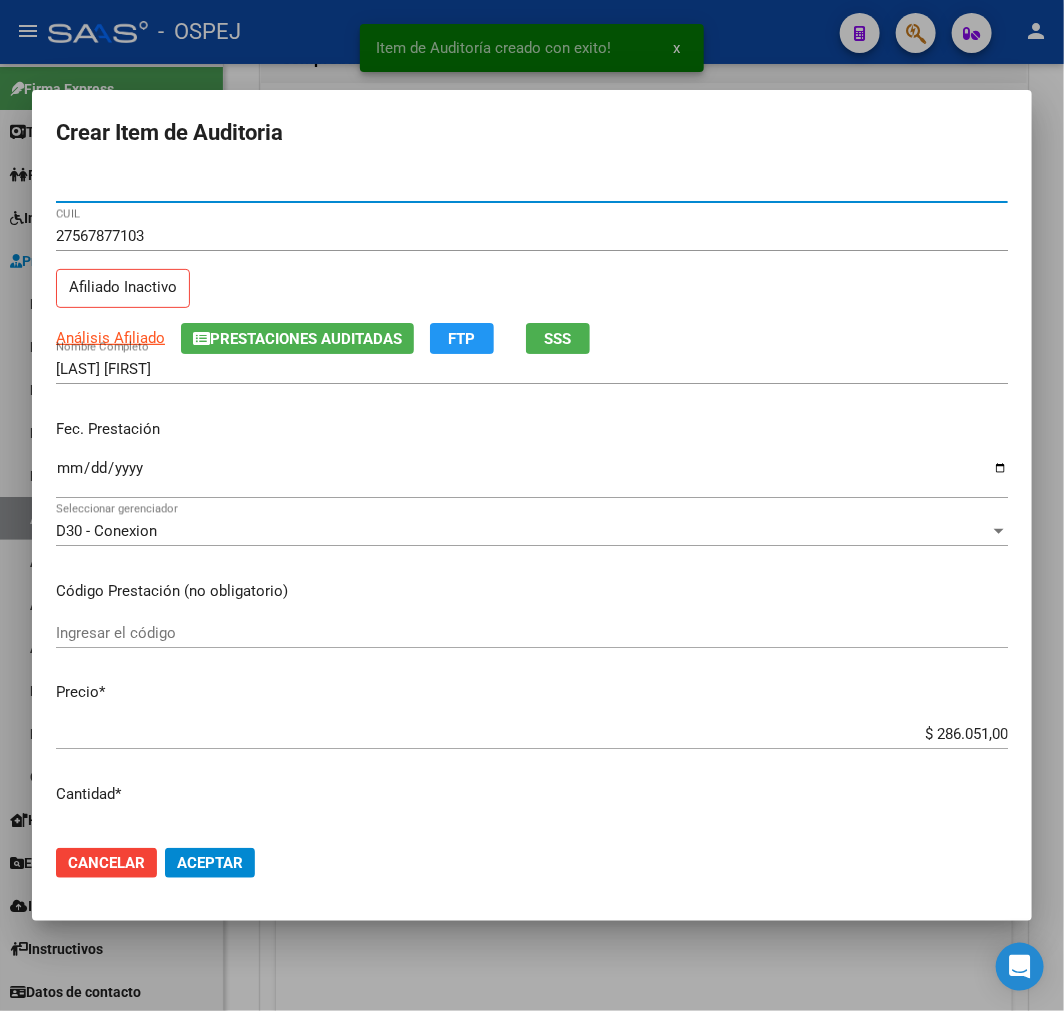 type on "[NUMBER]" 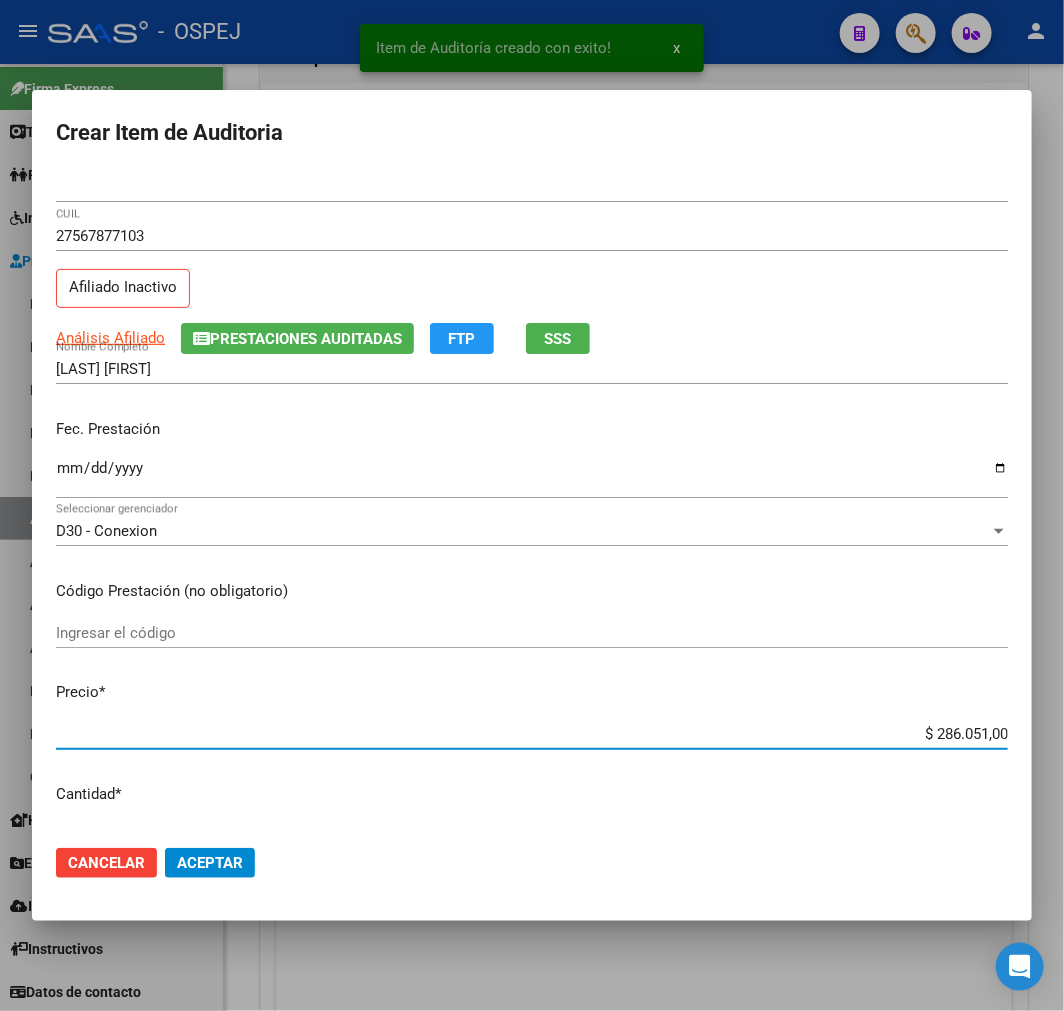click on "$ 286.051,00" at bounding box center [532, 734] 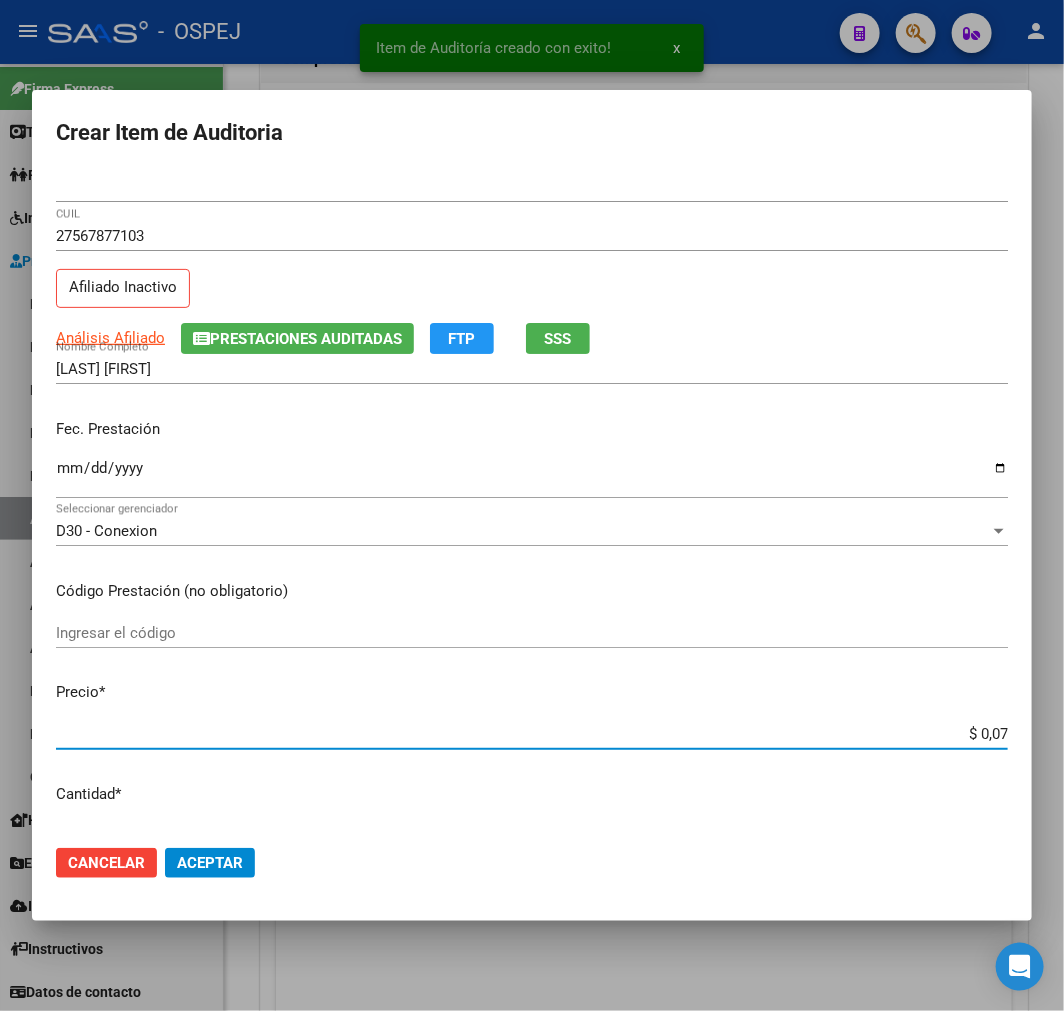 type on "$ 0,72" 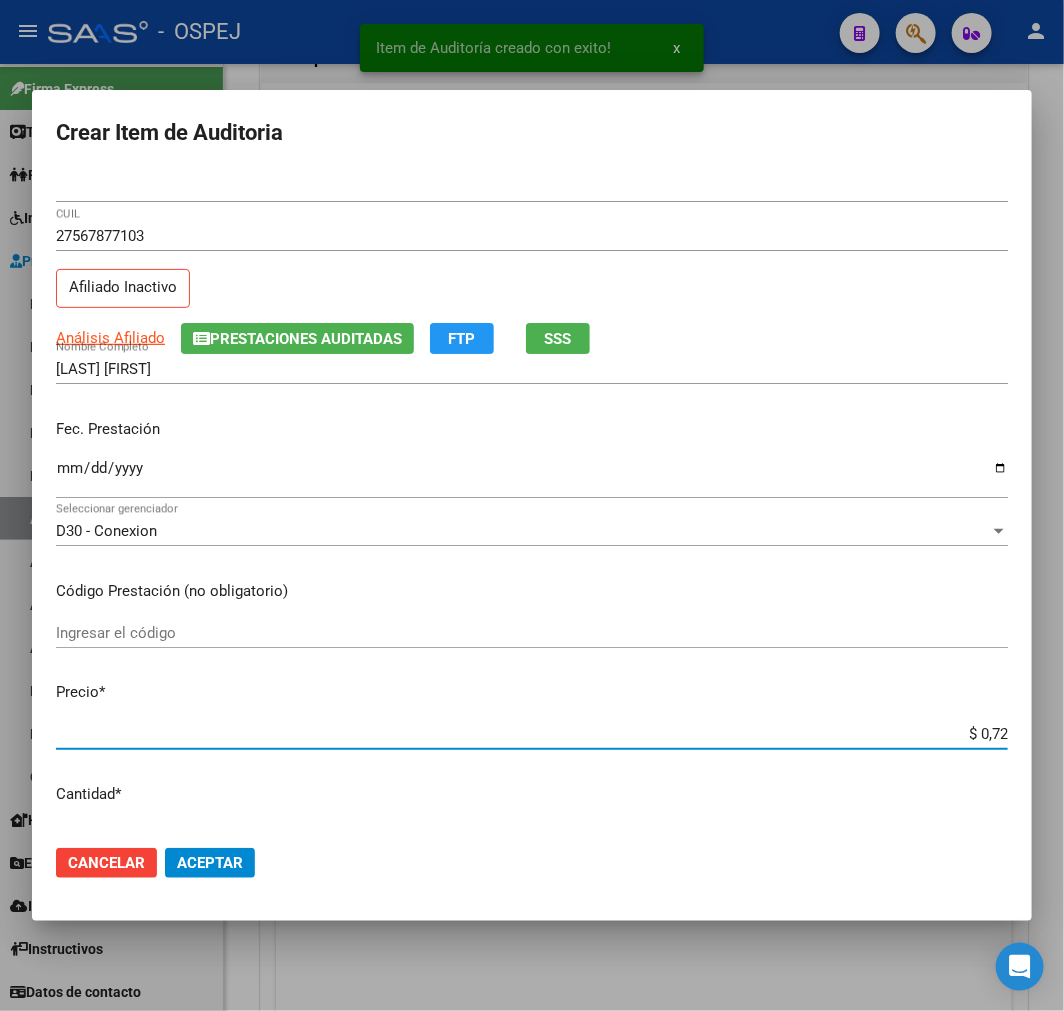 type on "$ 7,24" 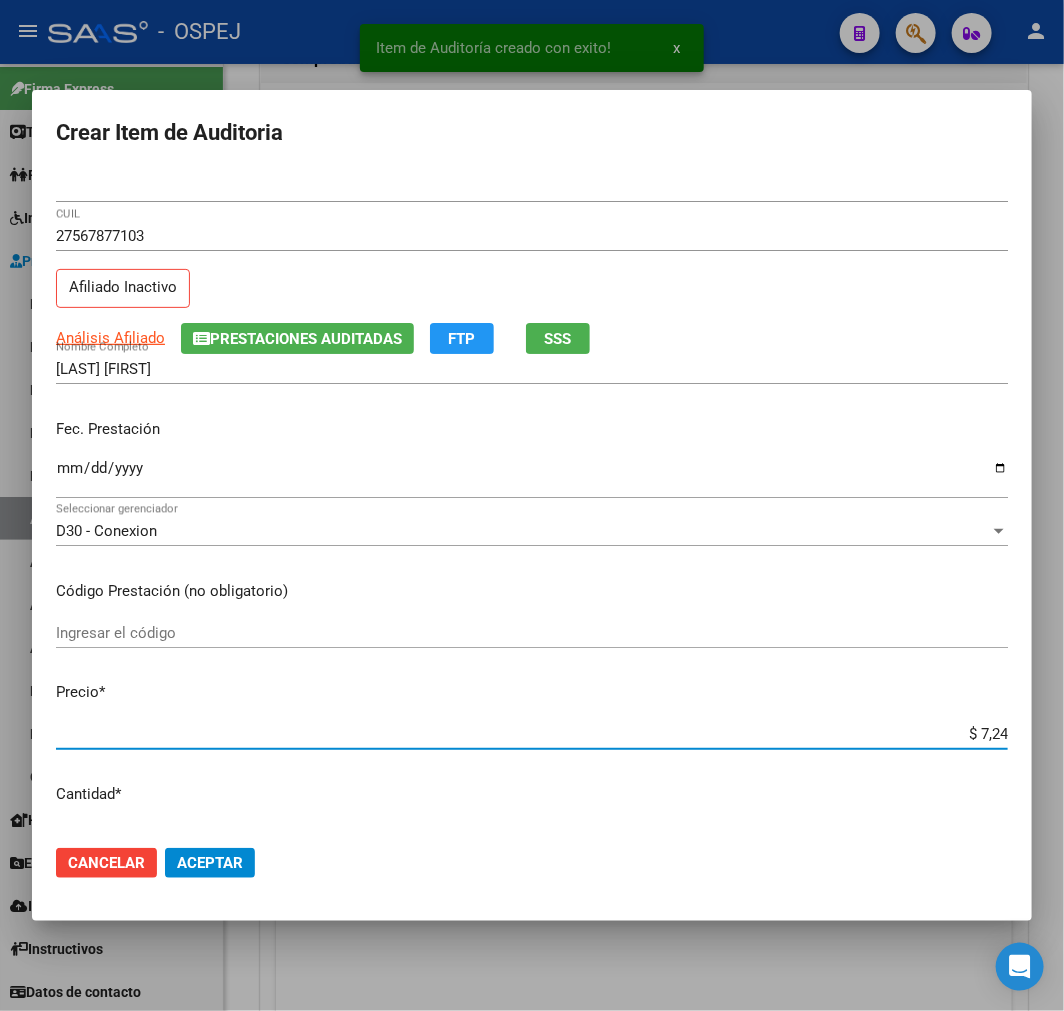 type on "$ 72,44" 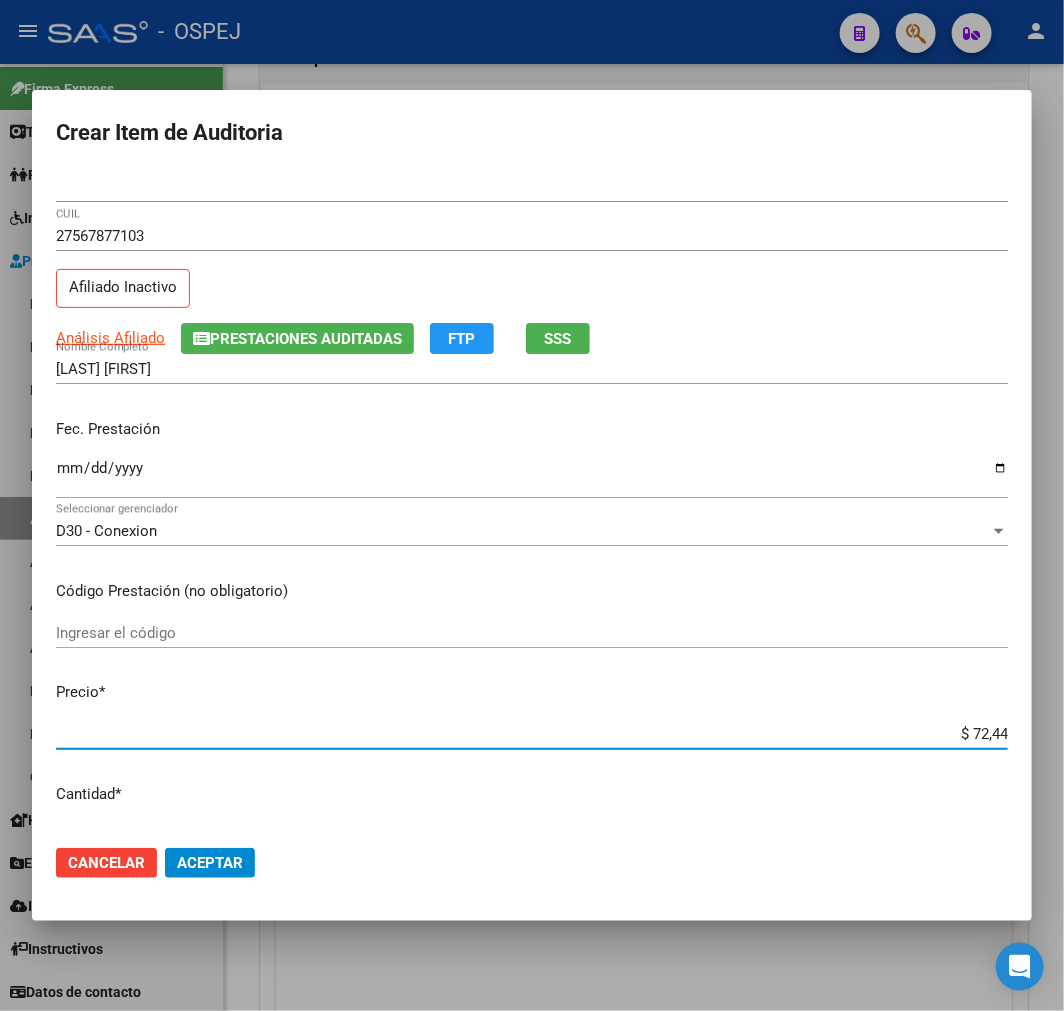 type on "$ 724,40" 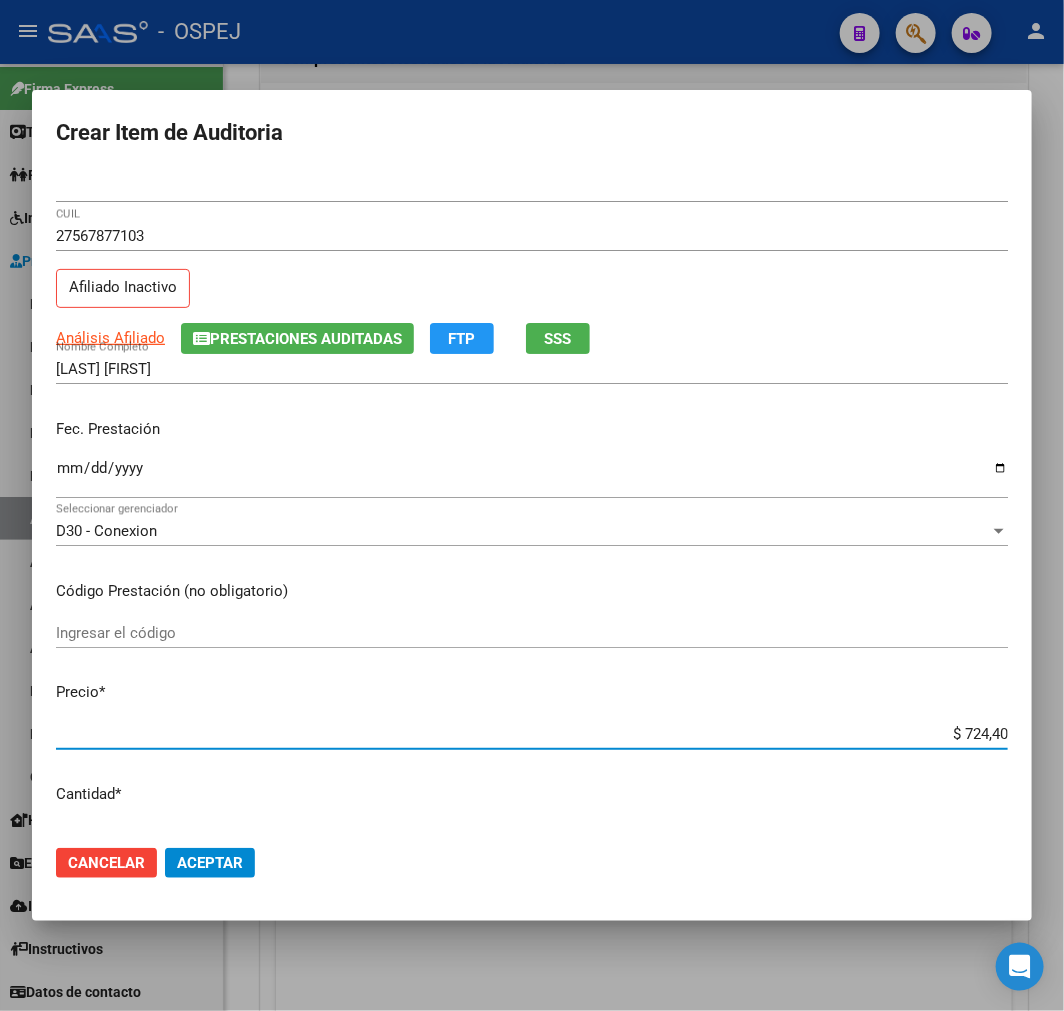 type on "$ 7.244,00" 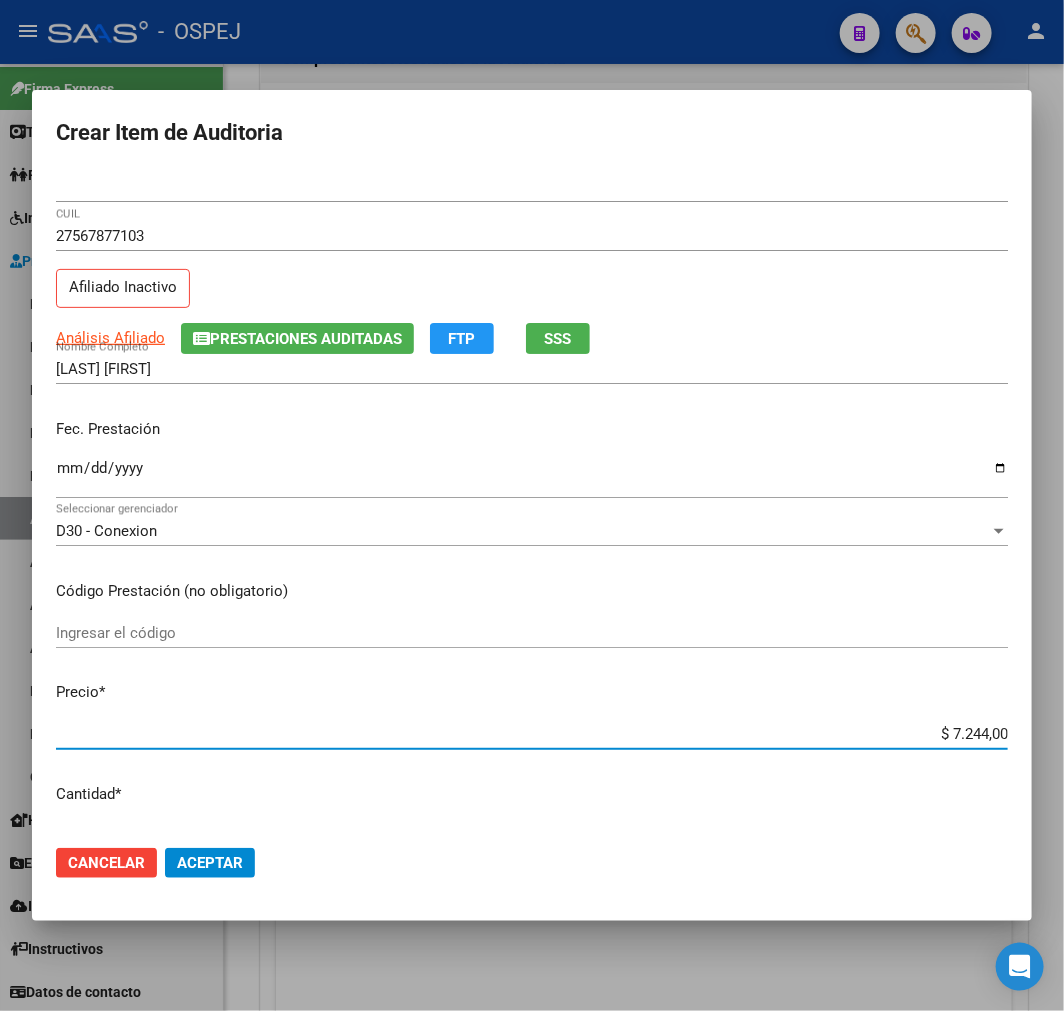 click on "Aceptar" 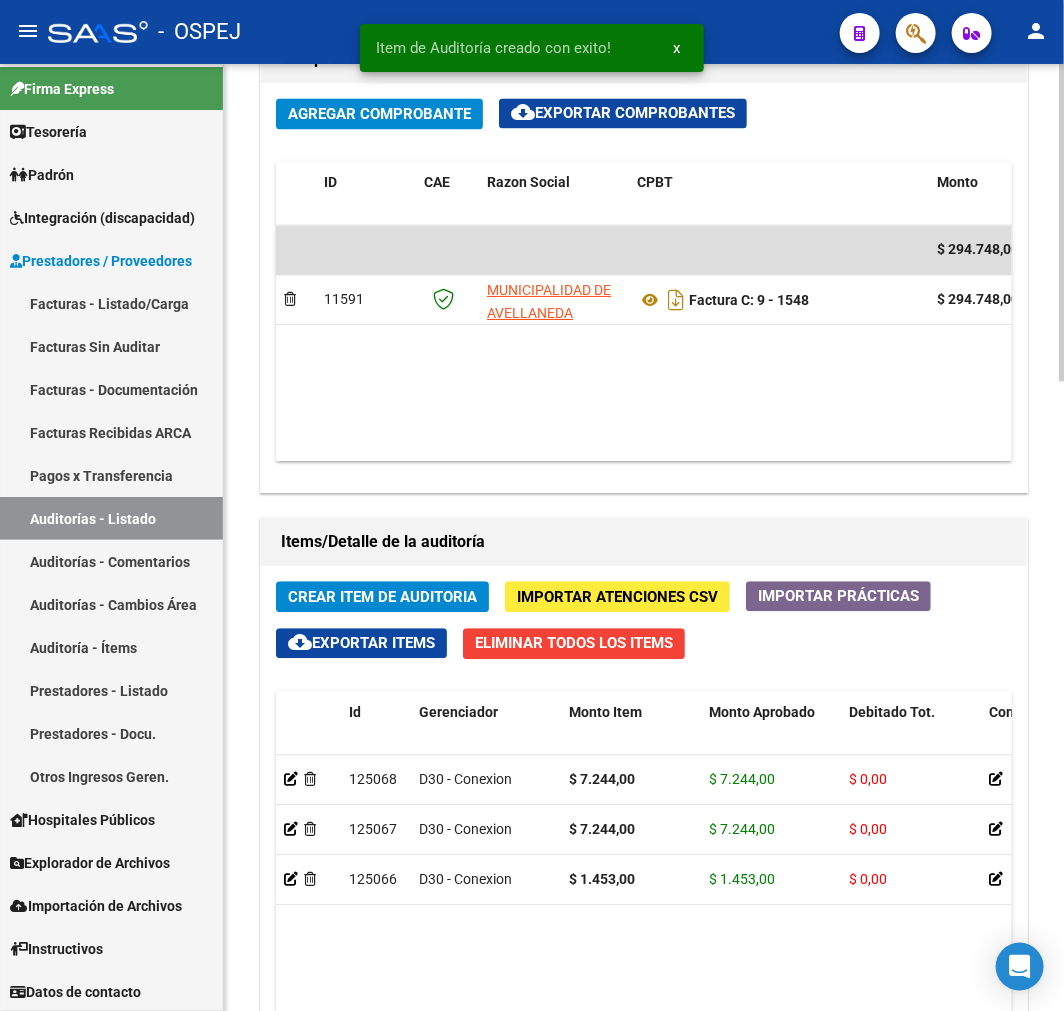 click on "Crear Item de Auditoria" 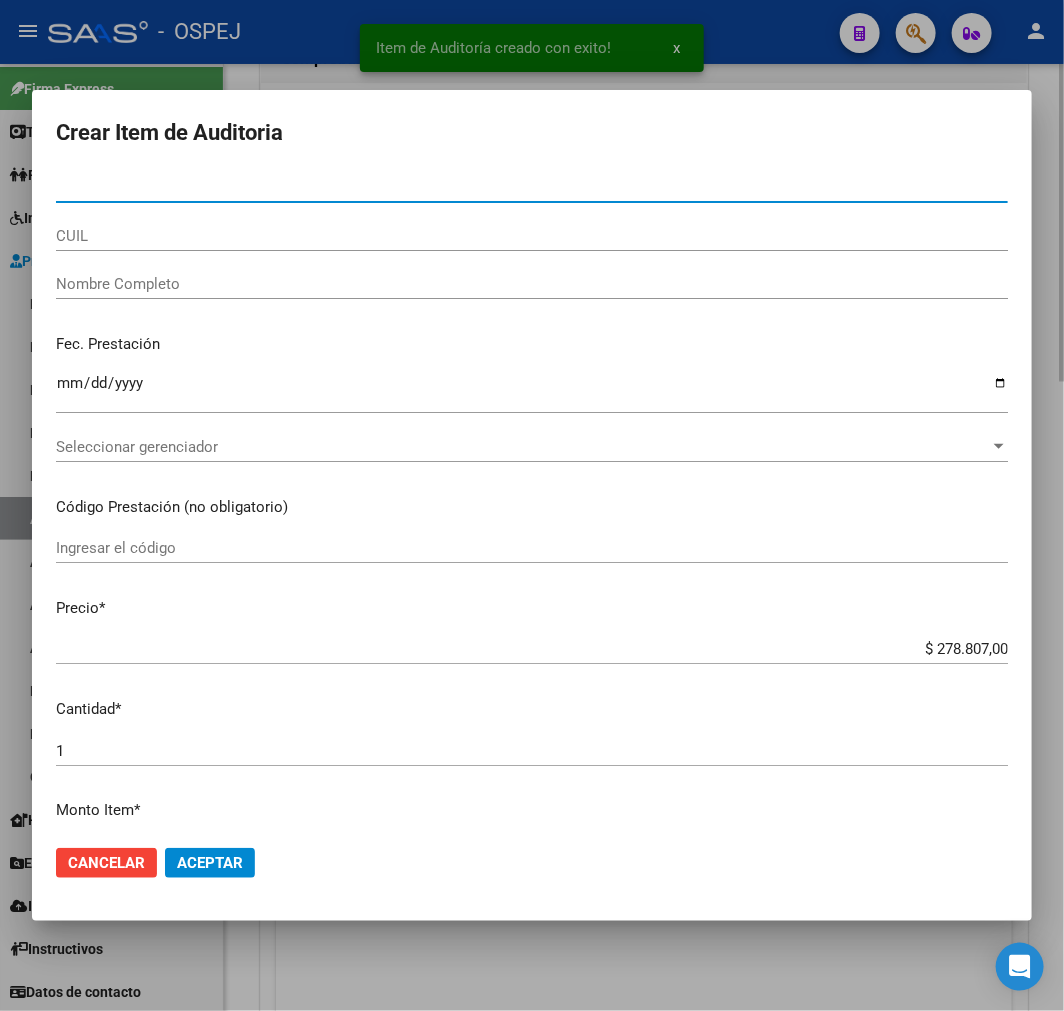 paste on "[NUMBER]" 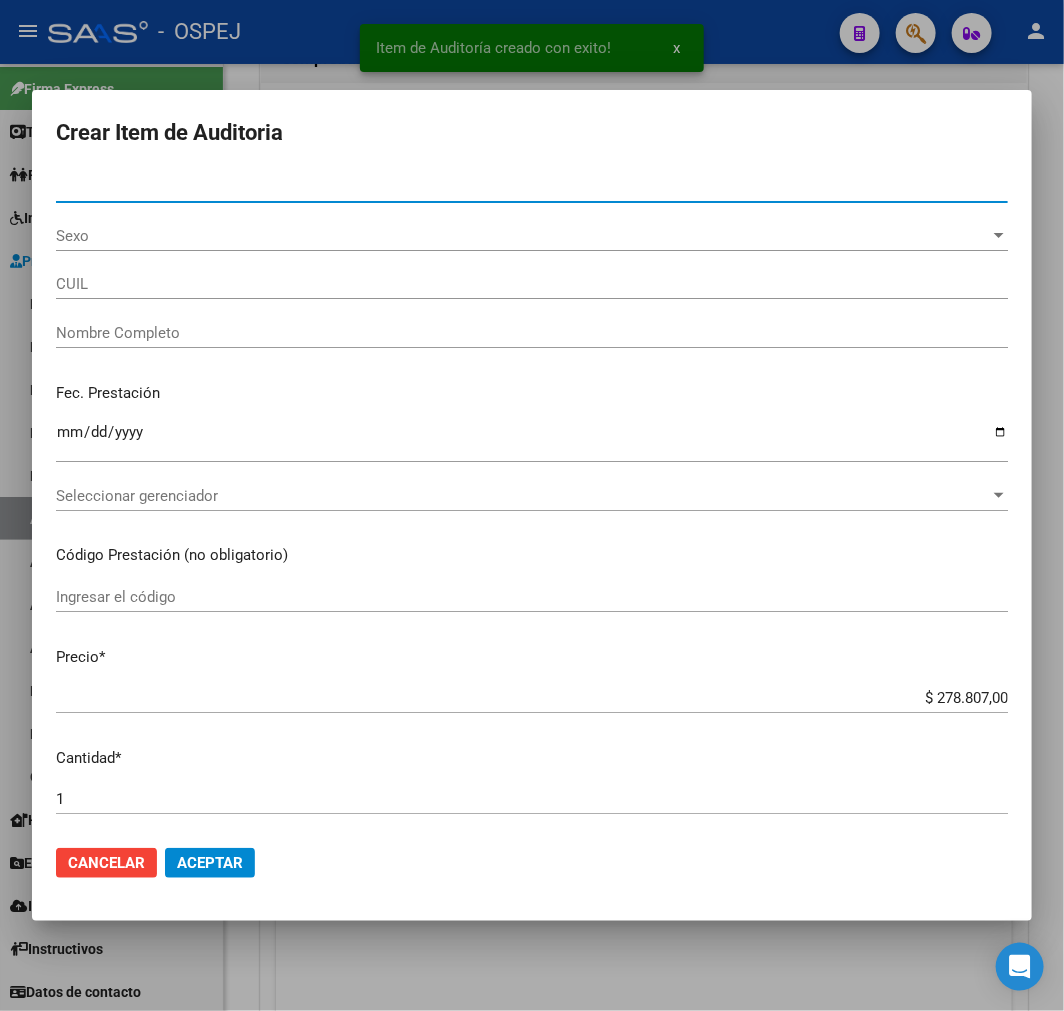 type on "[PHONE]" 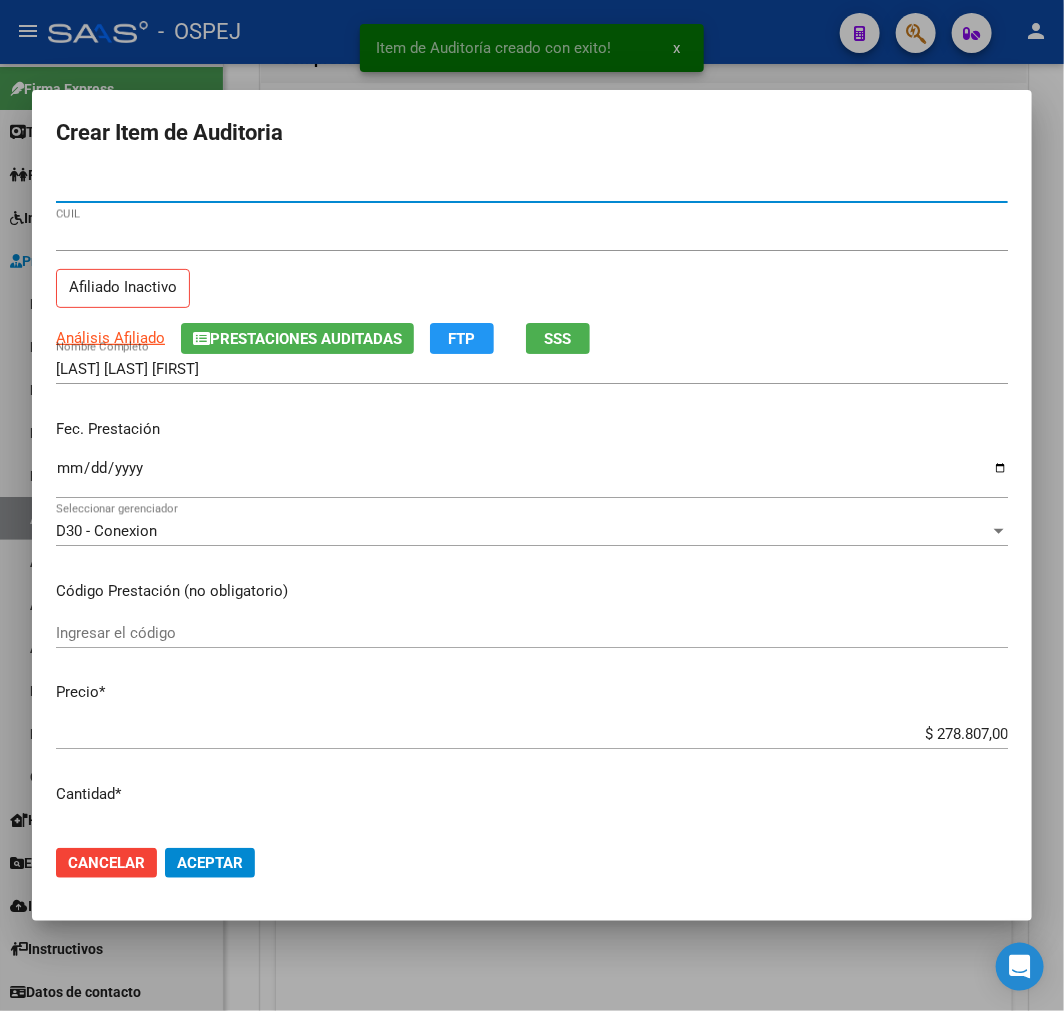type on "[NUMBER]" 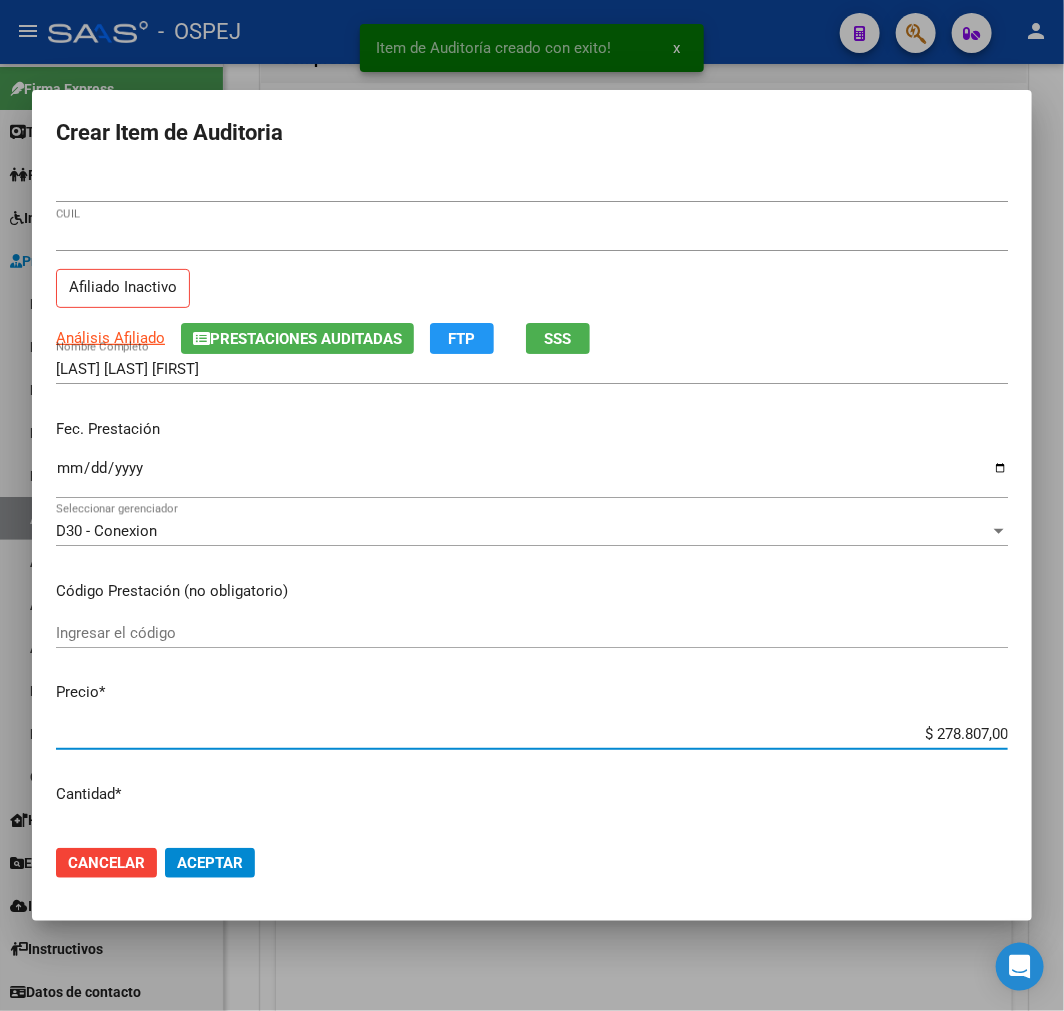click on "$ 278.807,00" at bounding box center (532, 734) 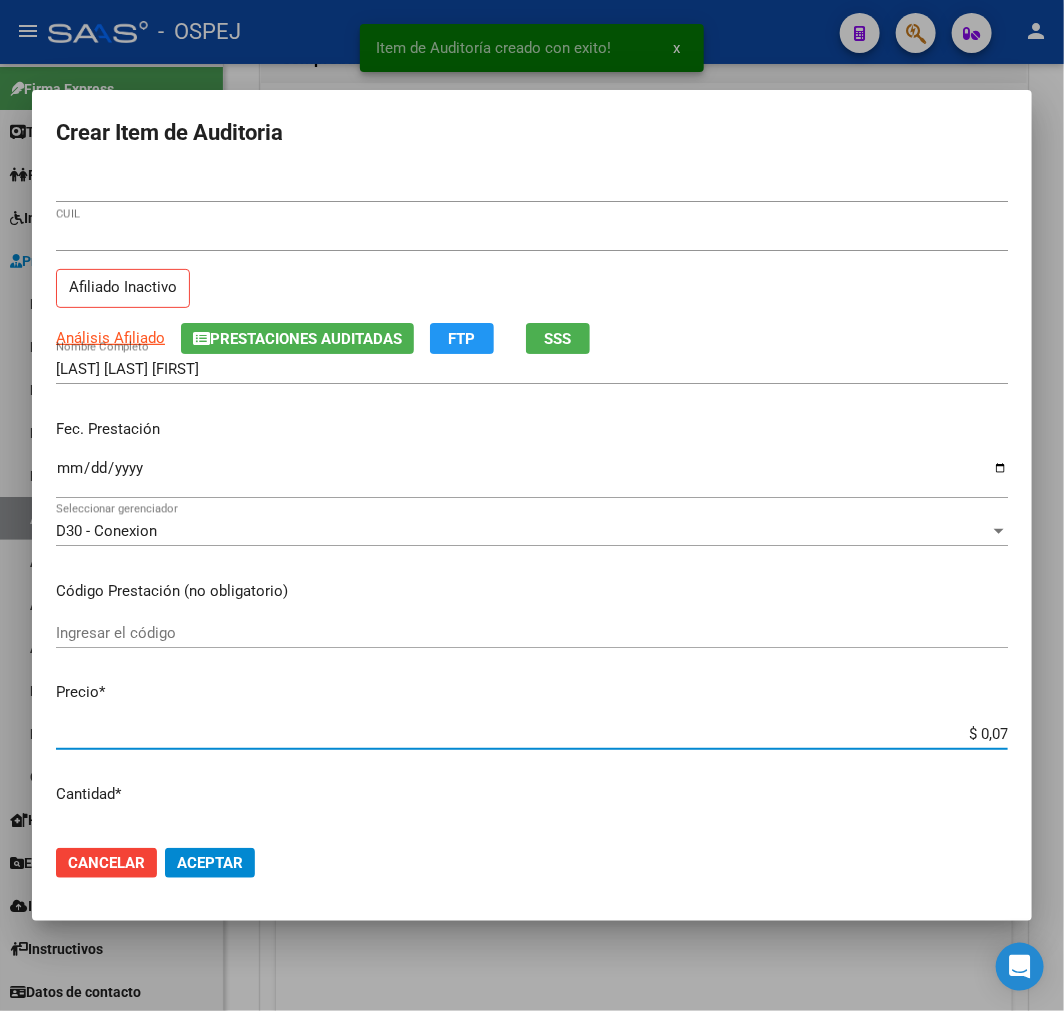 type on "$ 0,72" 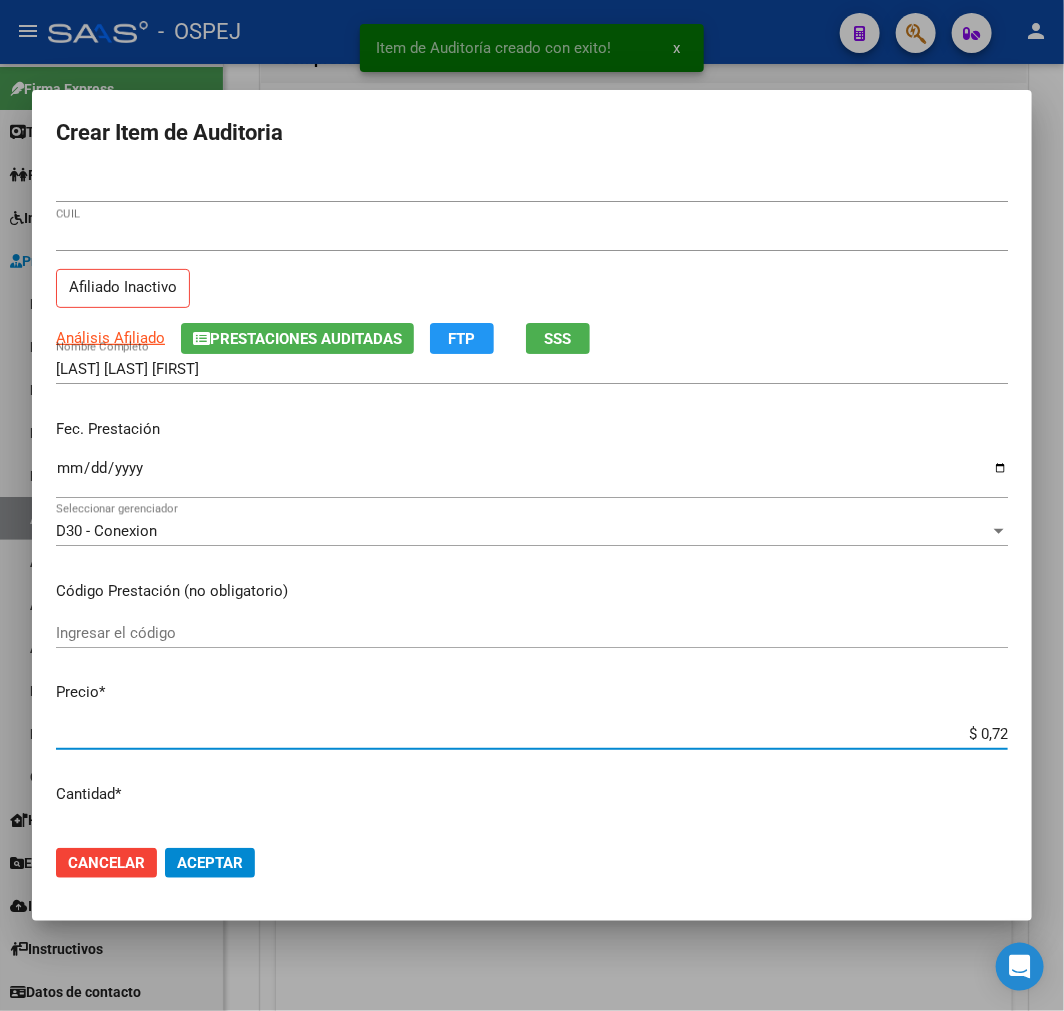 type on "$ 7,24" 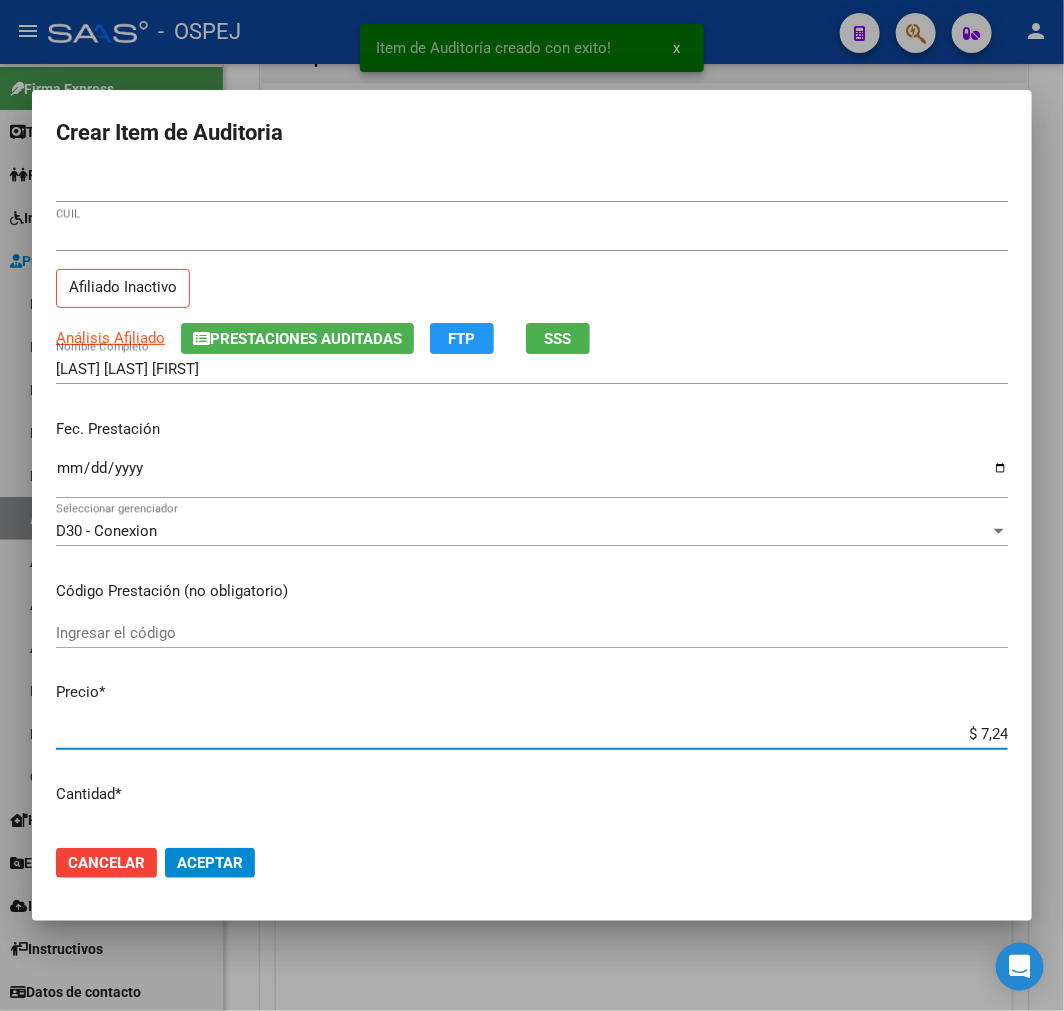 type on "$ 72,44" 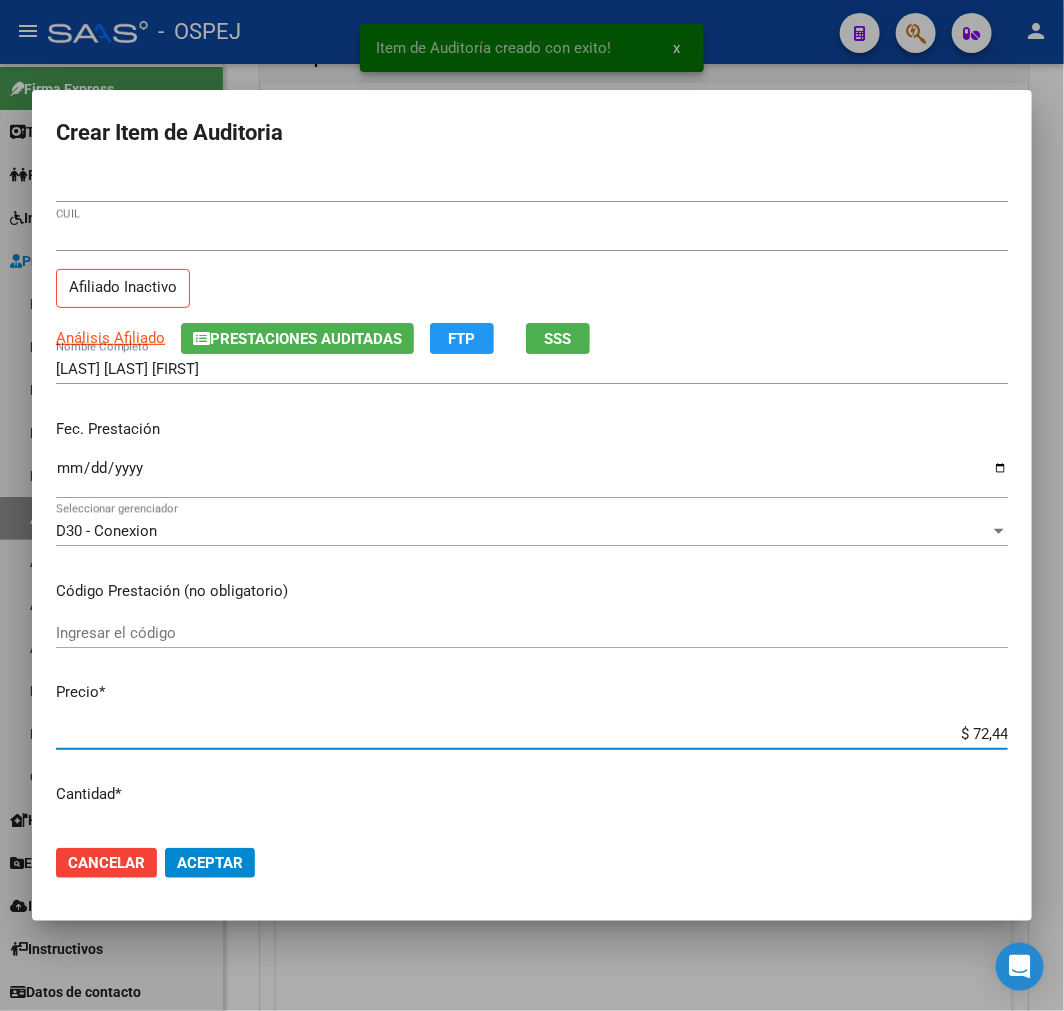 type on "$ 724,40" 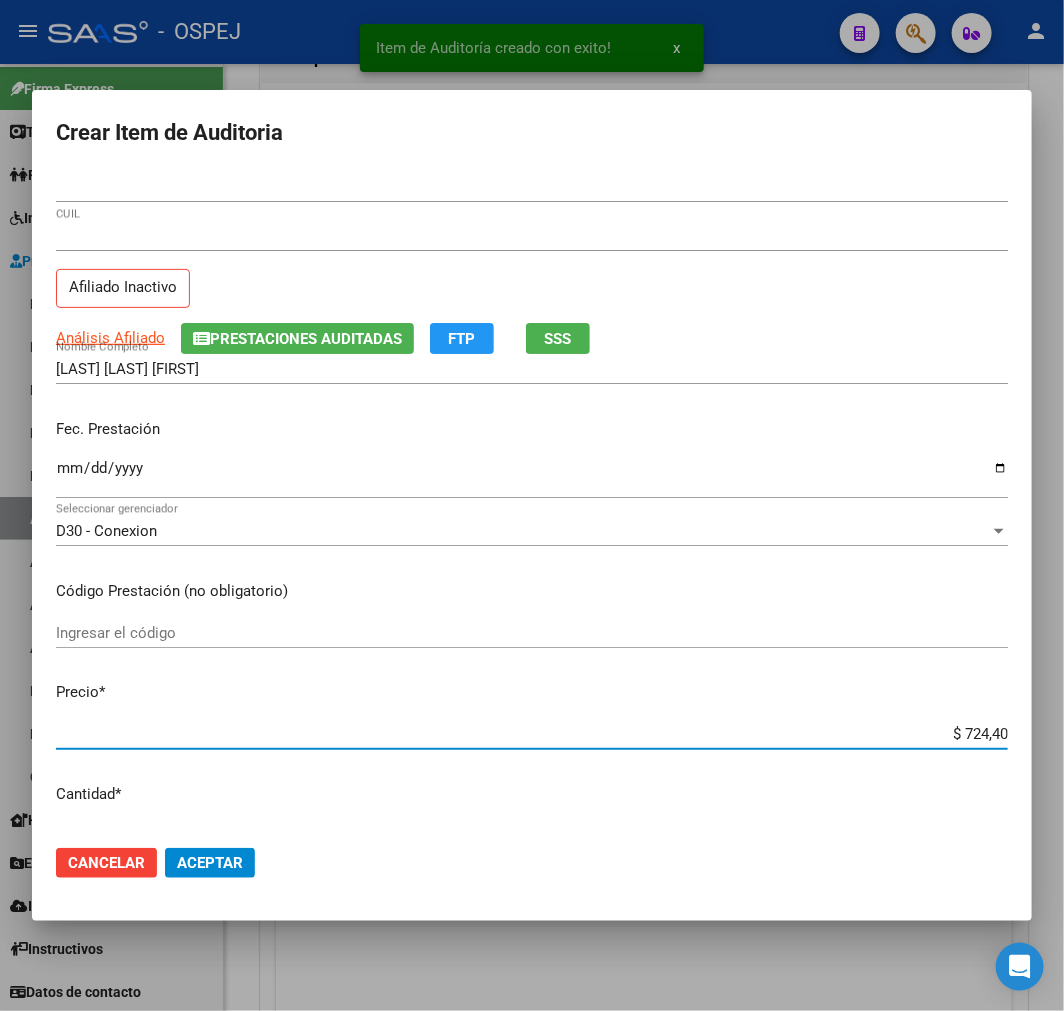 type on "$ 7.244,00" 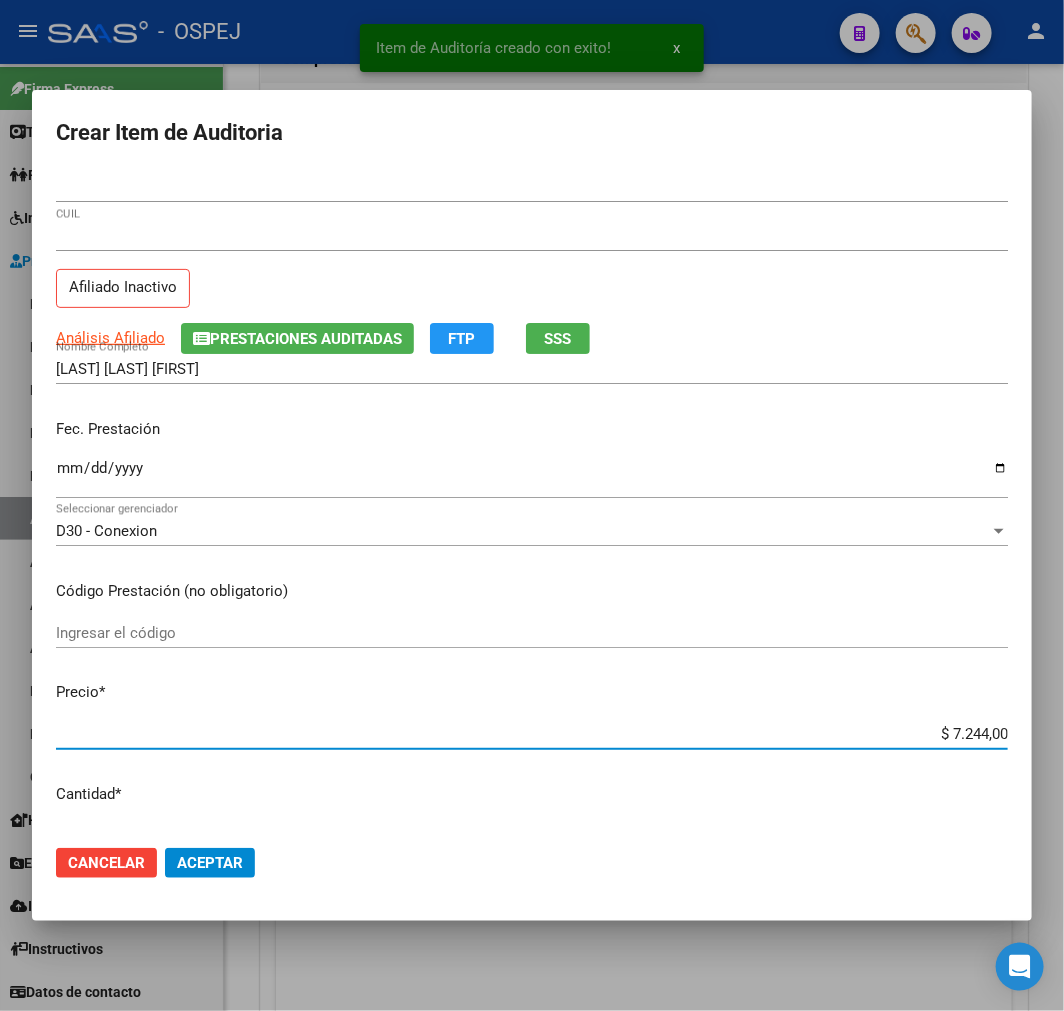 type on "$ 7.244,00" 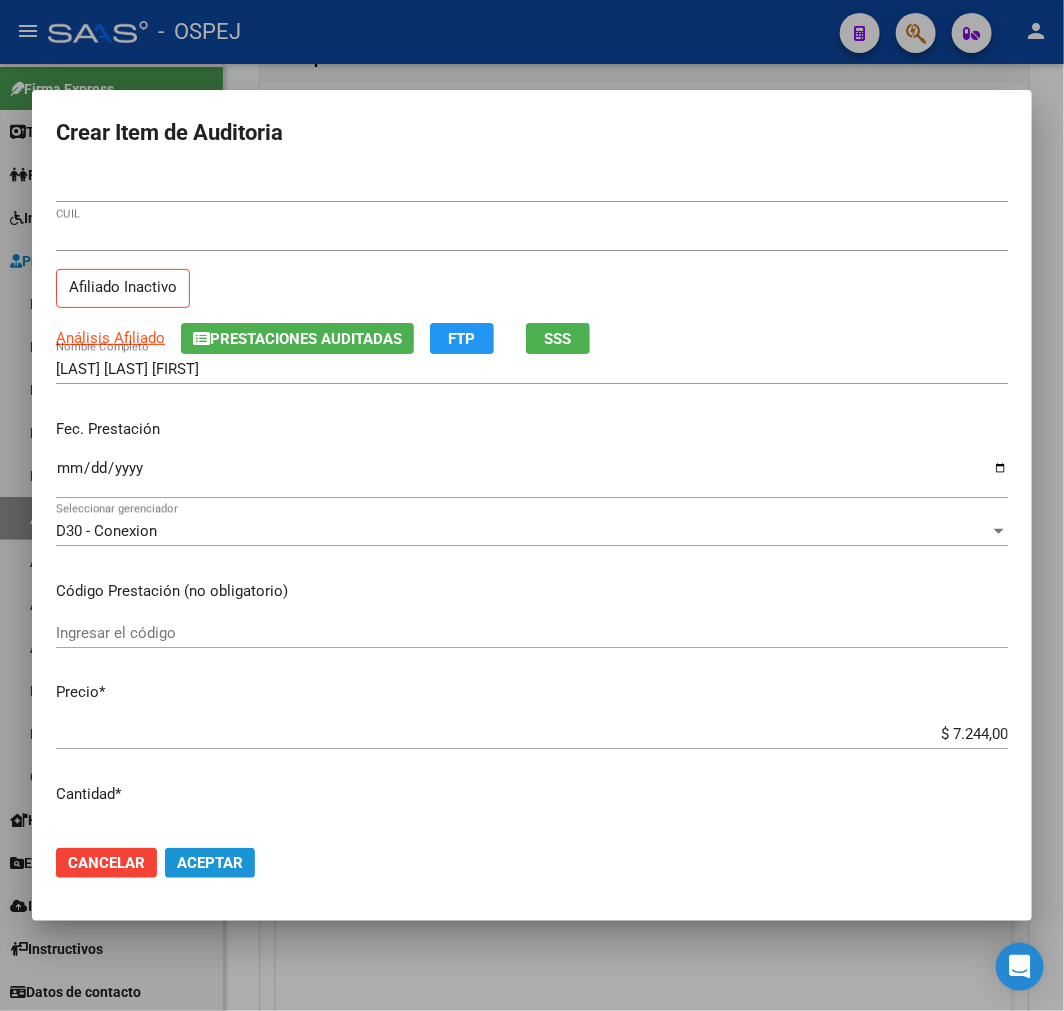 click on "Aceptar" 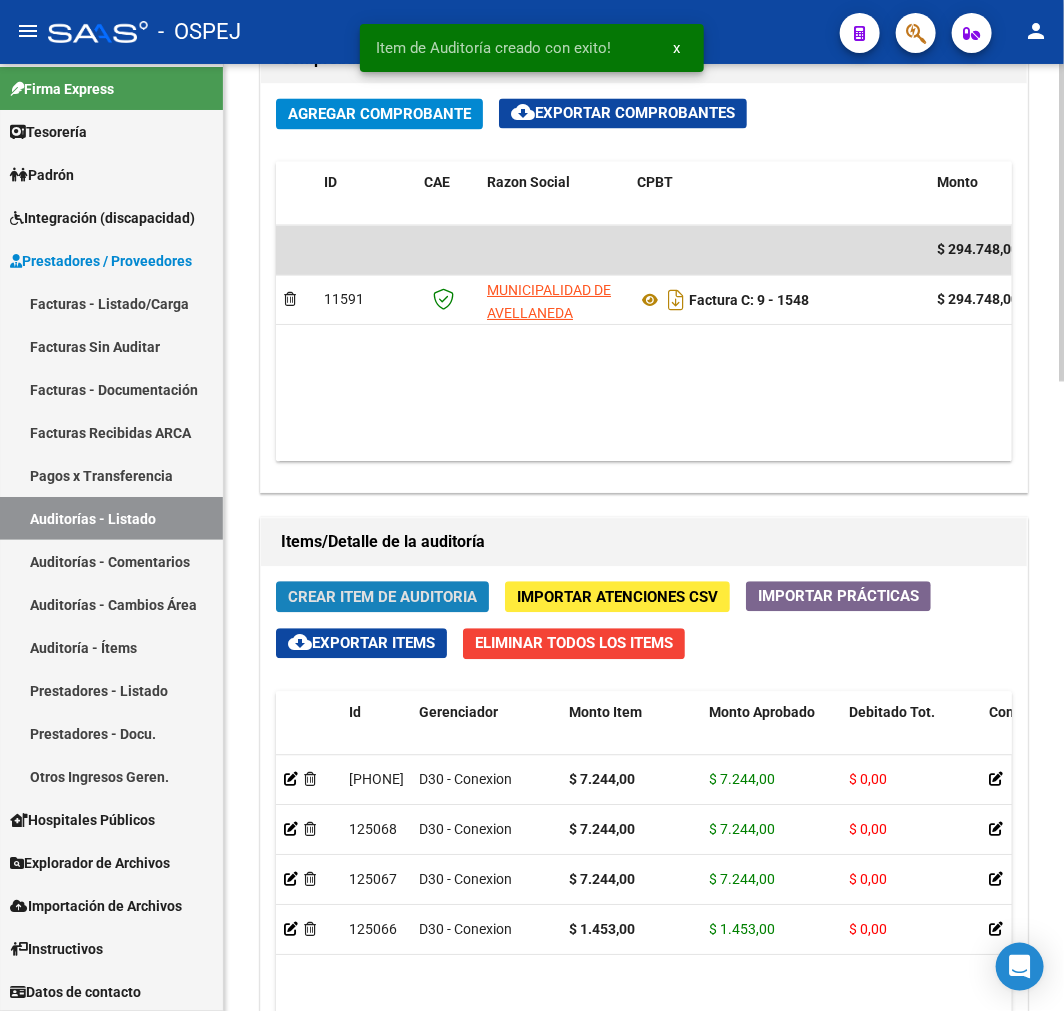 click on "Crear Item de Auditoria" 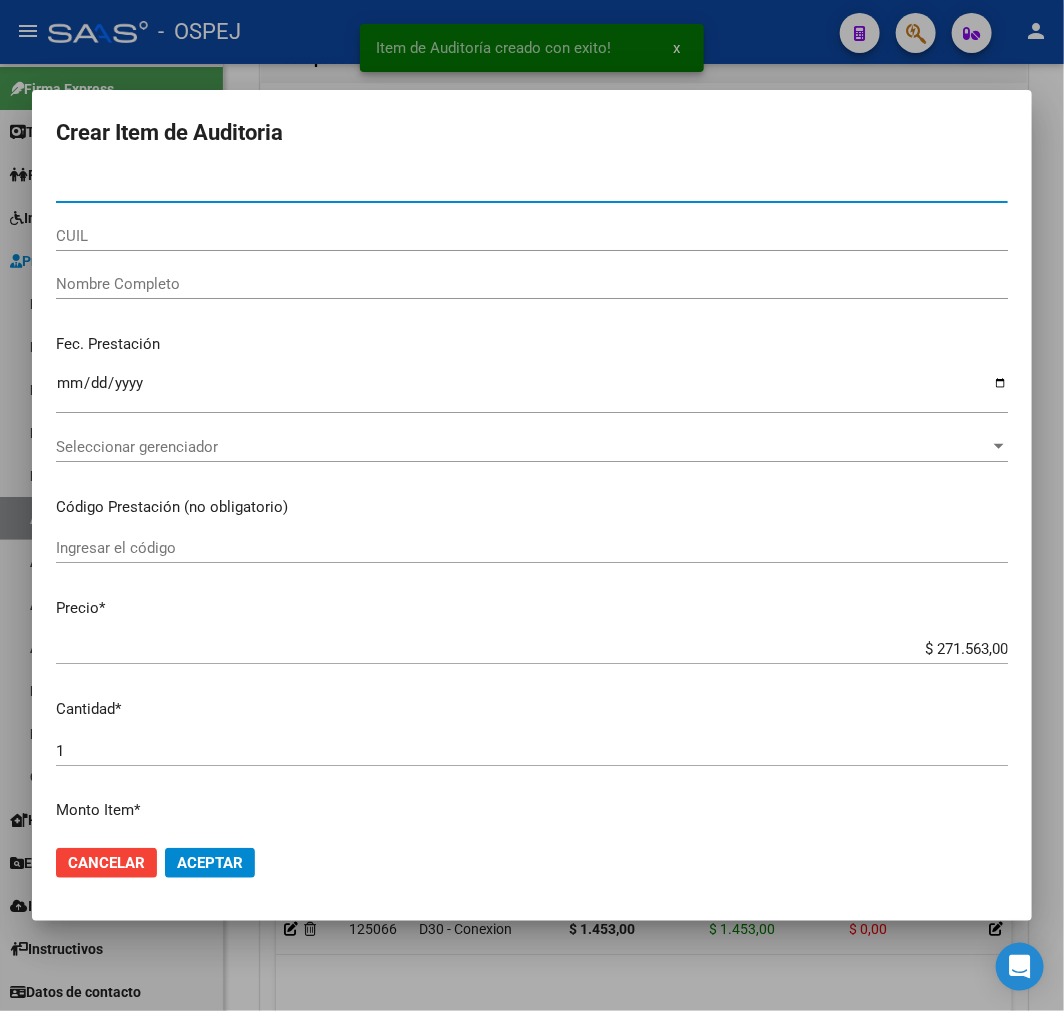 type on "50739116" 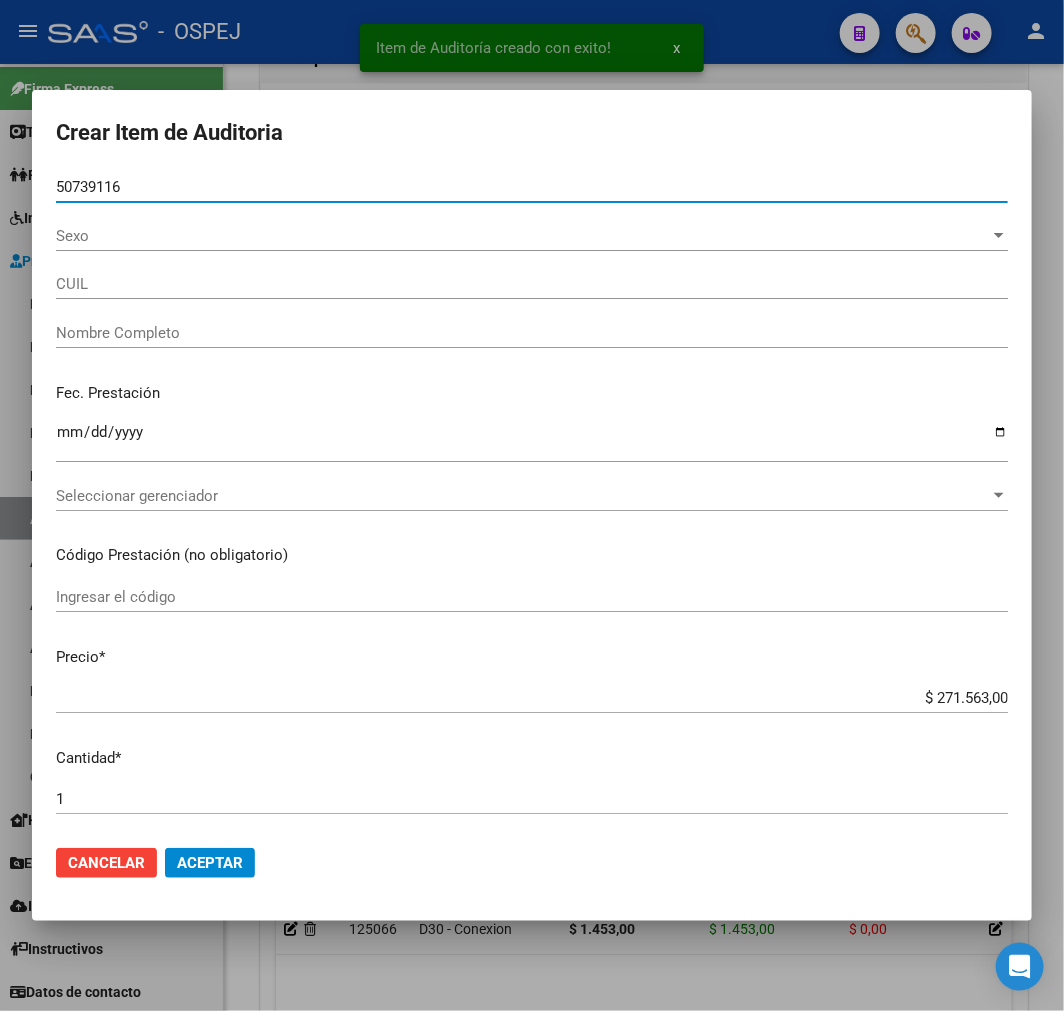 type on "[DOCUMENT]" 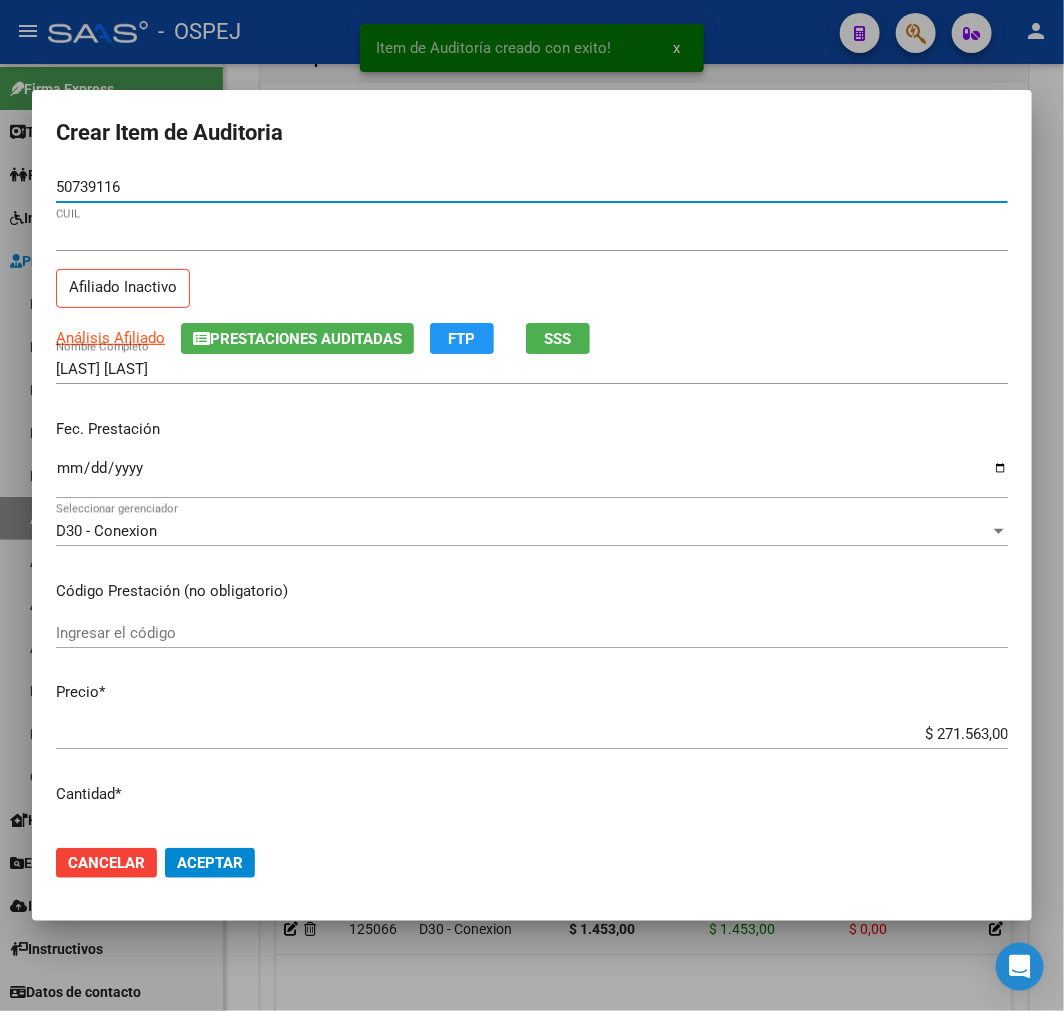 type on "50739116" 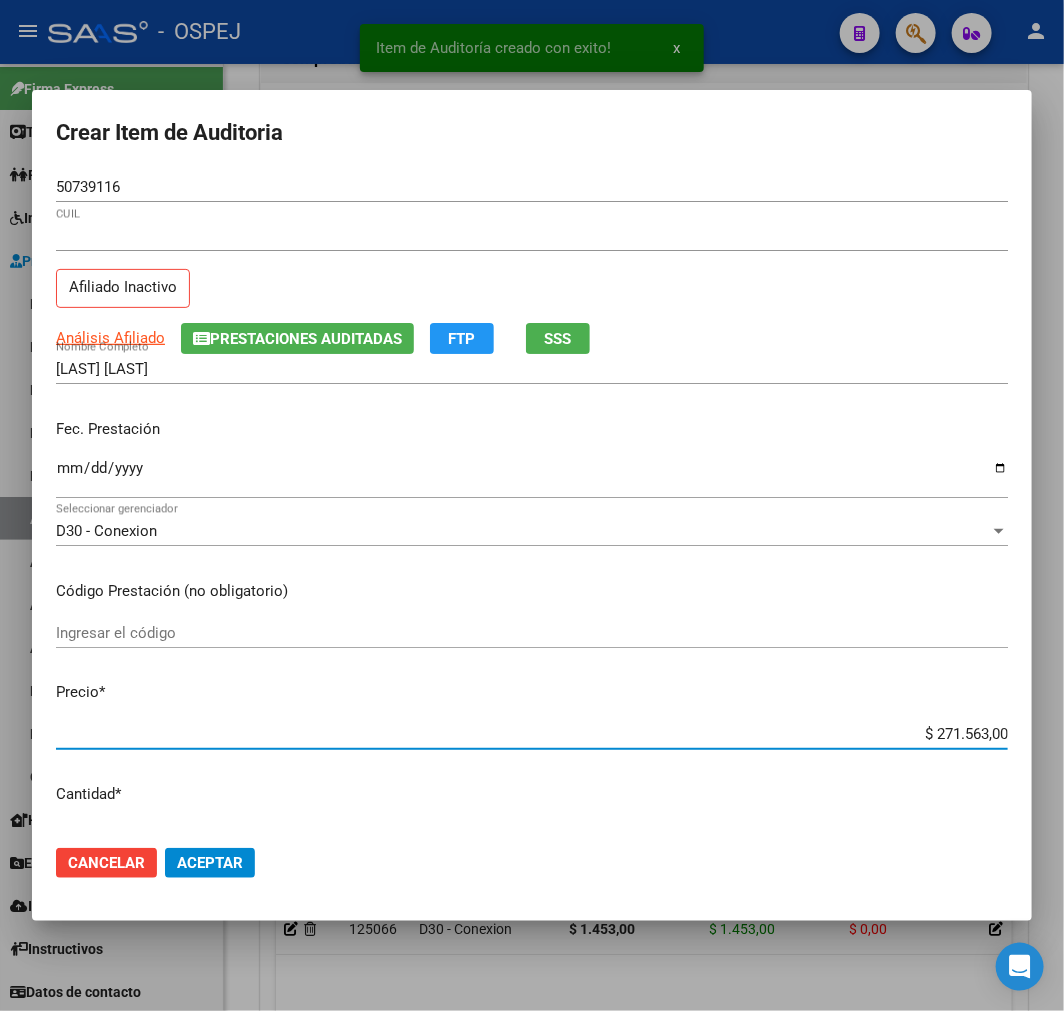click on "$ 271.563,00" at bounding box center (532, 734) 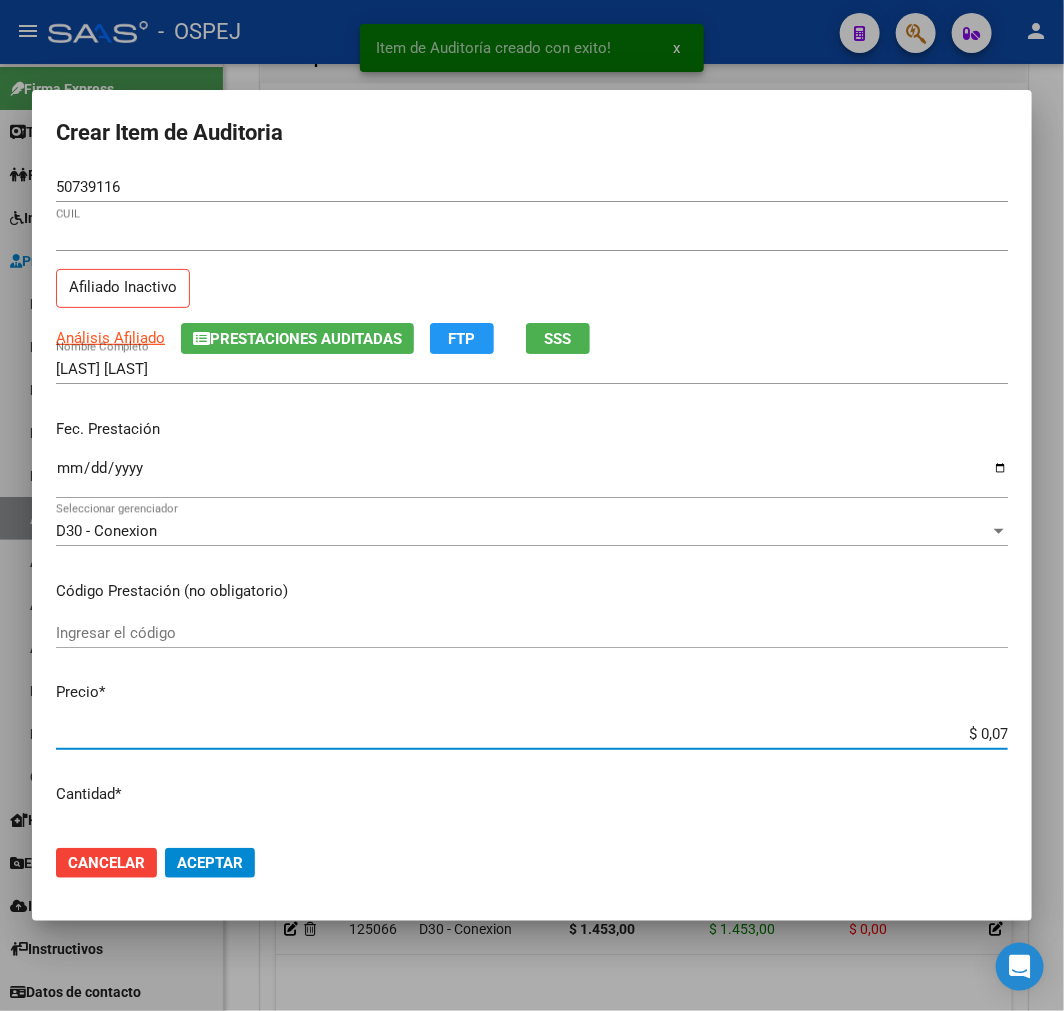 type on "$ 0,72" 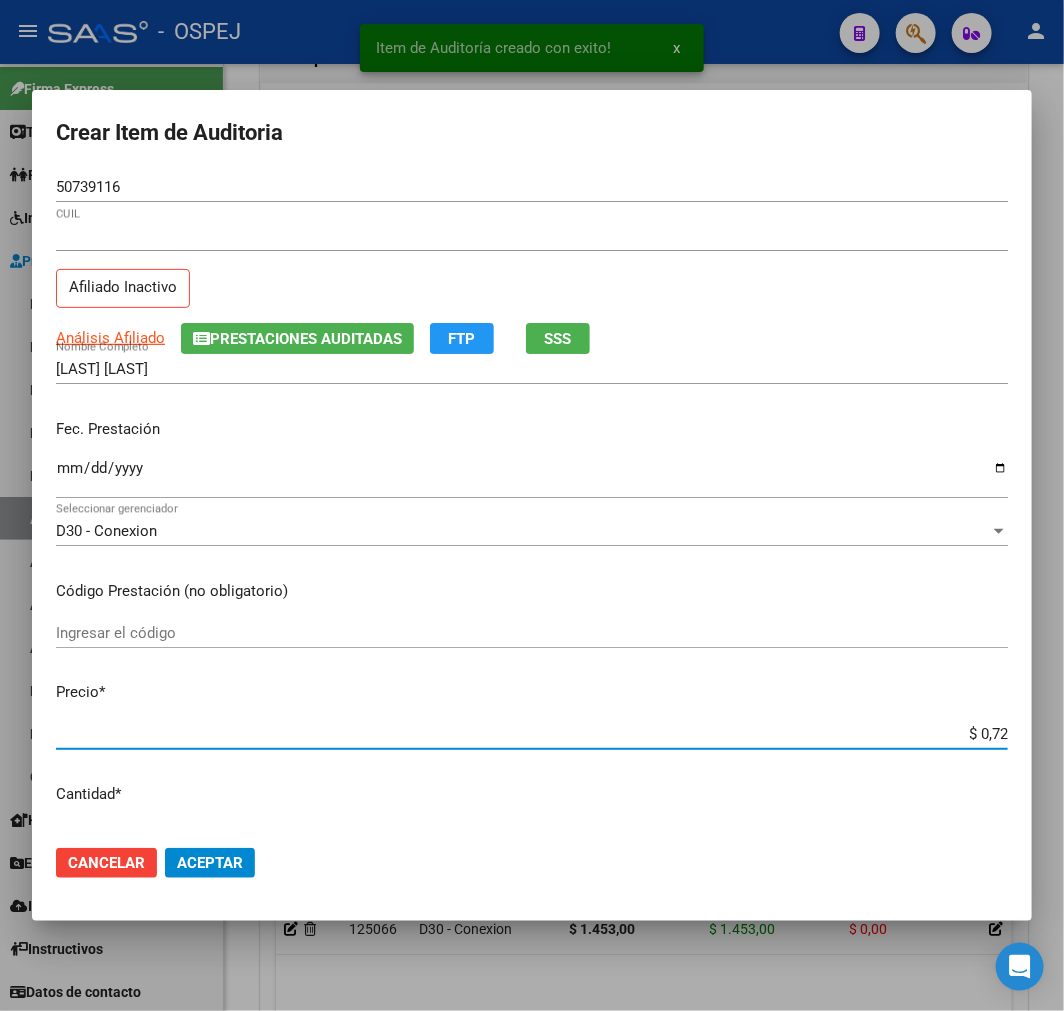 type on "$ 7,24" 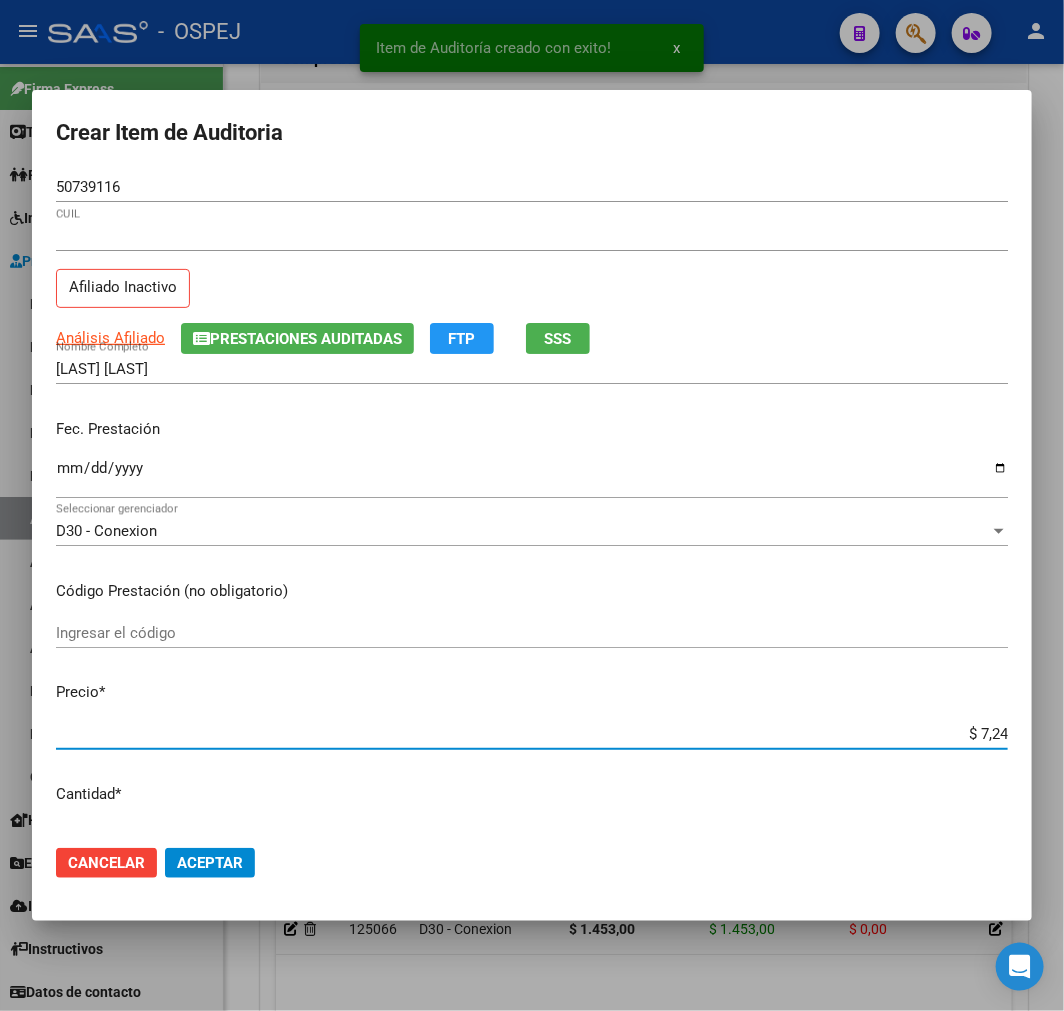 type on "$ 72,44" 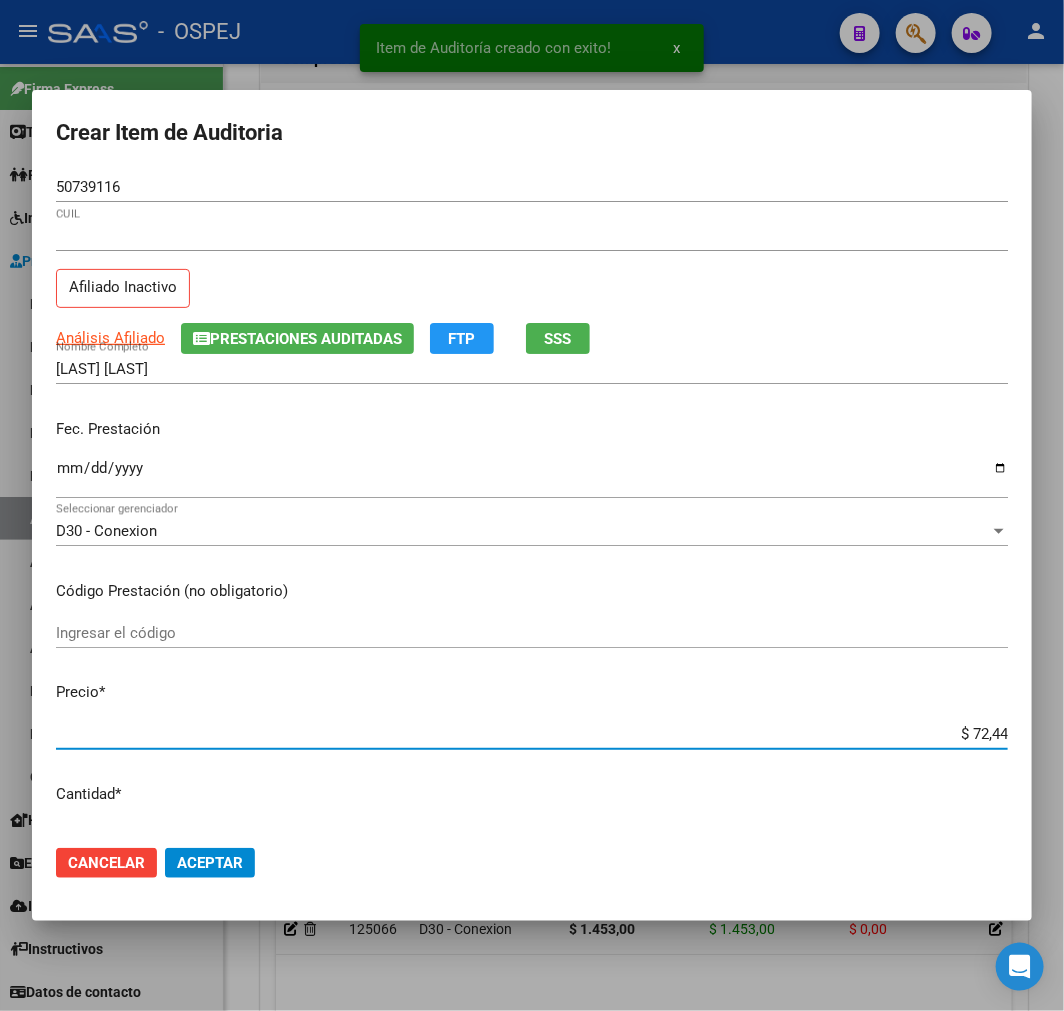 type on "$ 724,40" 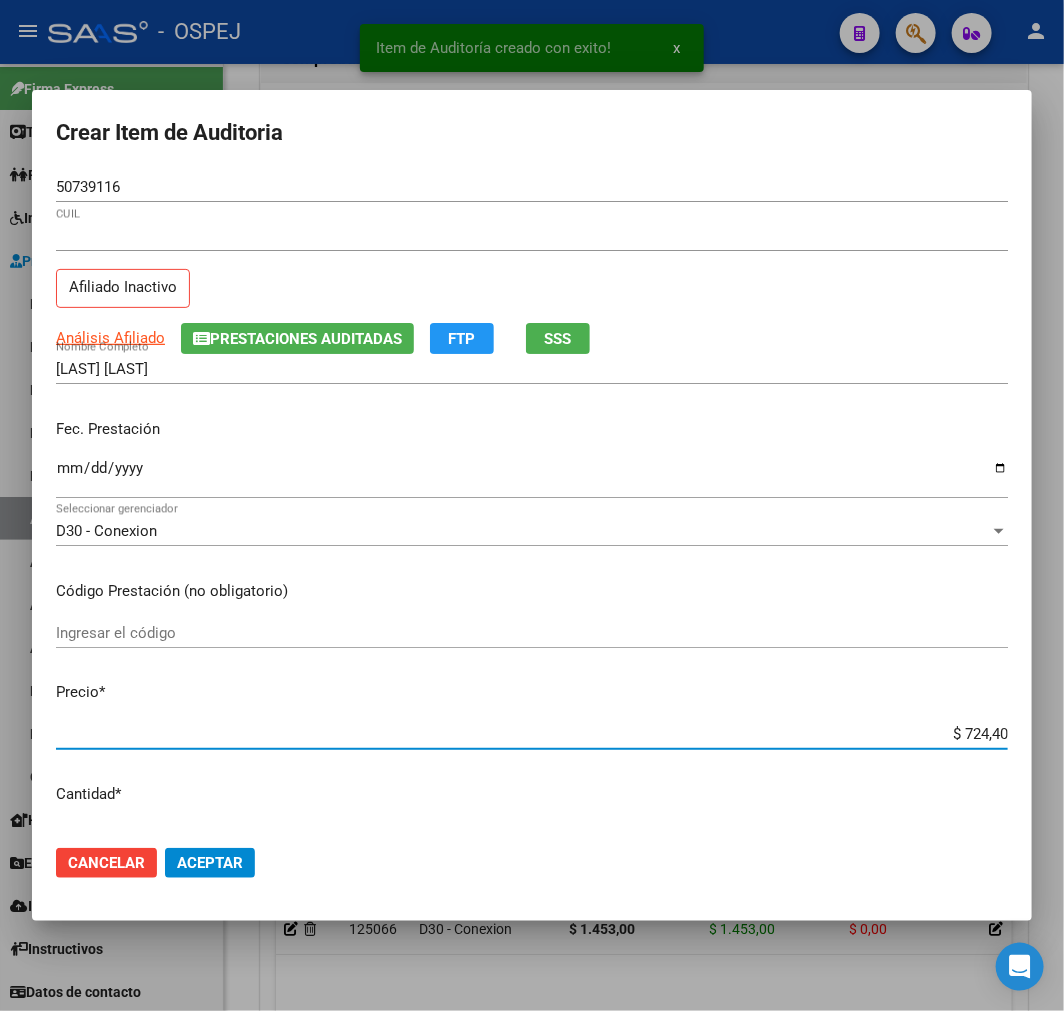 type on "$ 7.244,00" 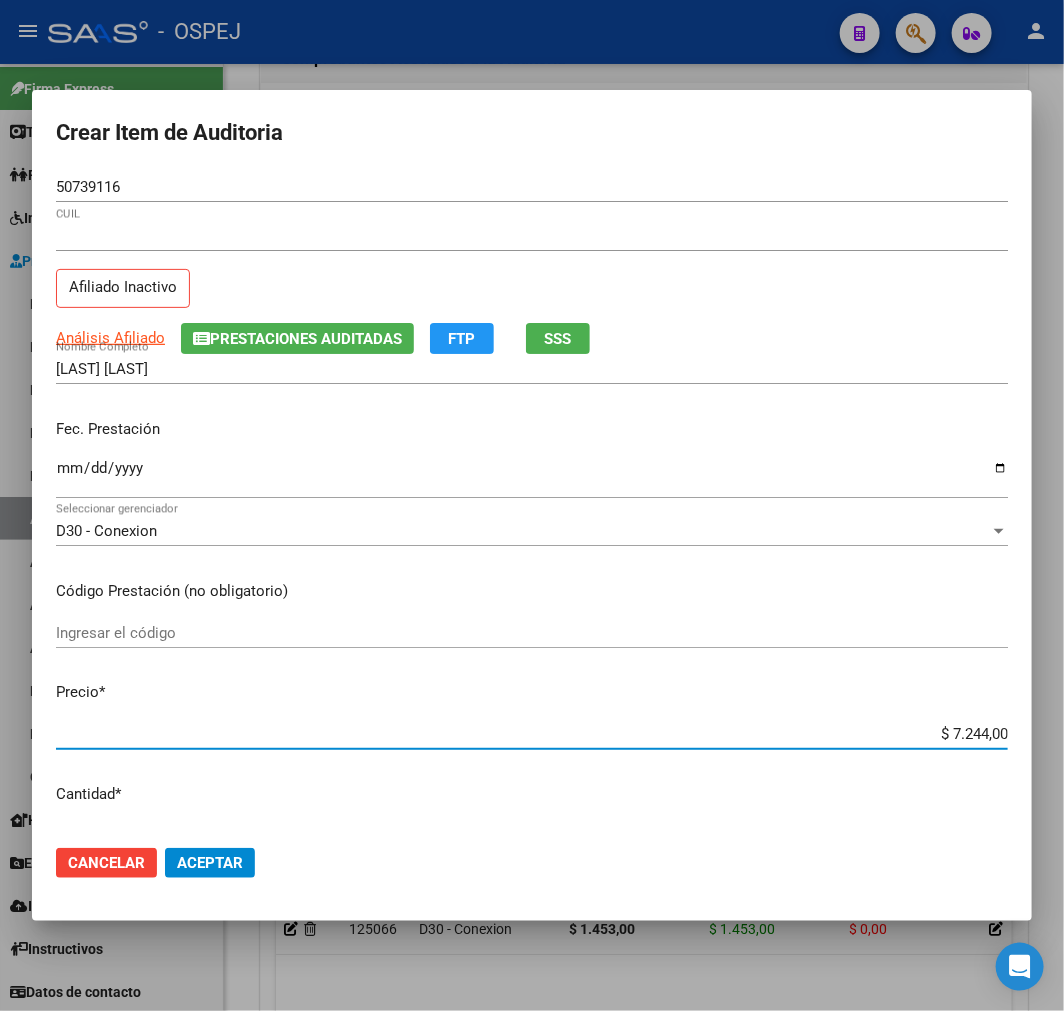 click on "Aceptar" 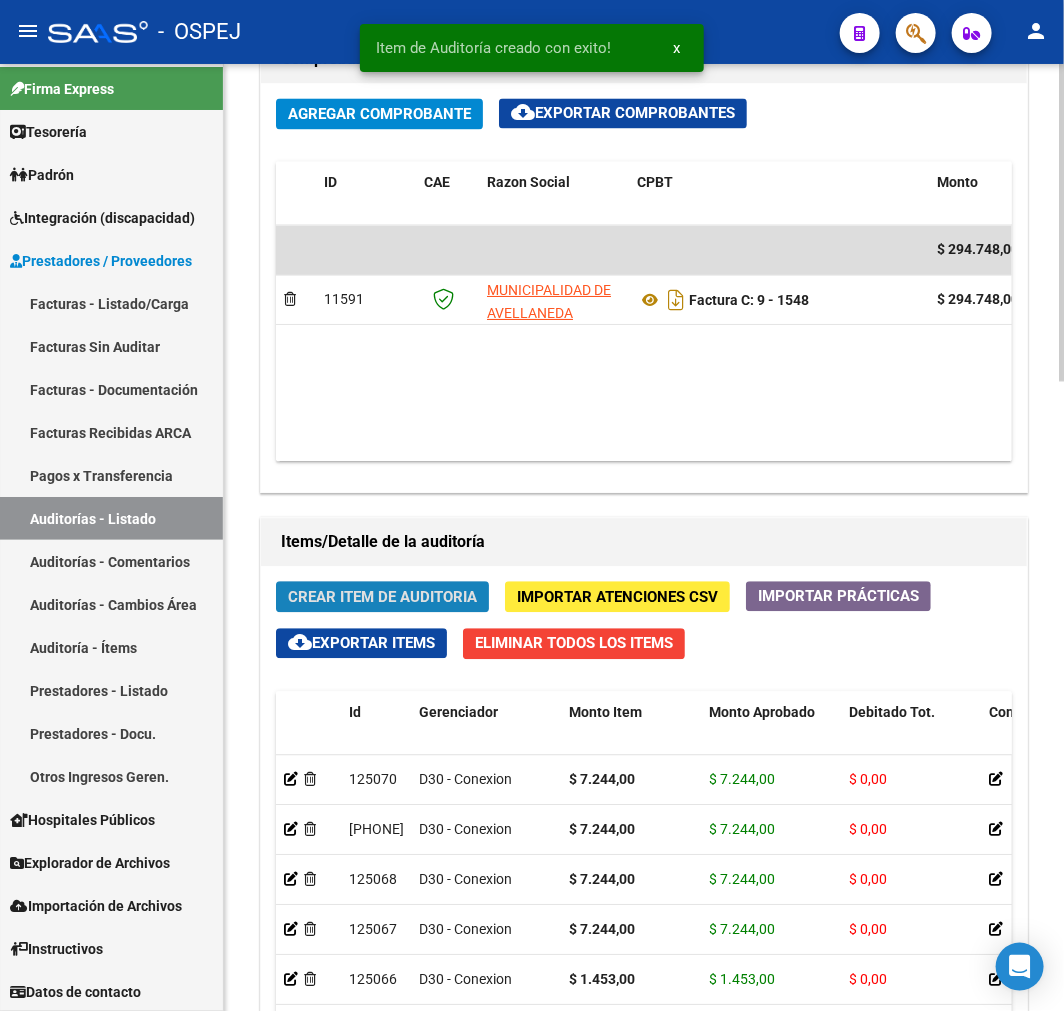 click on "Crear Item de Auditoria" 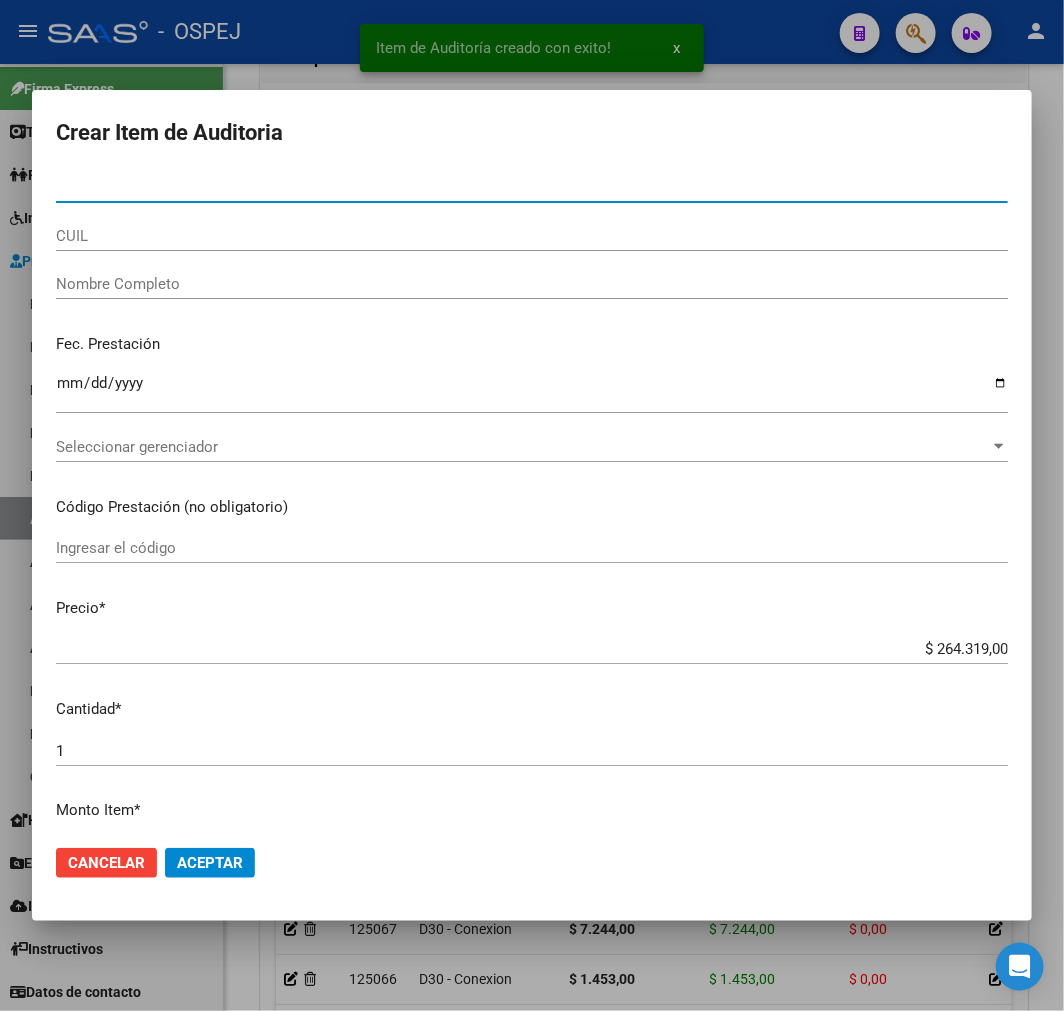 type on "50739116" 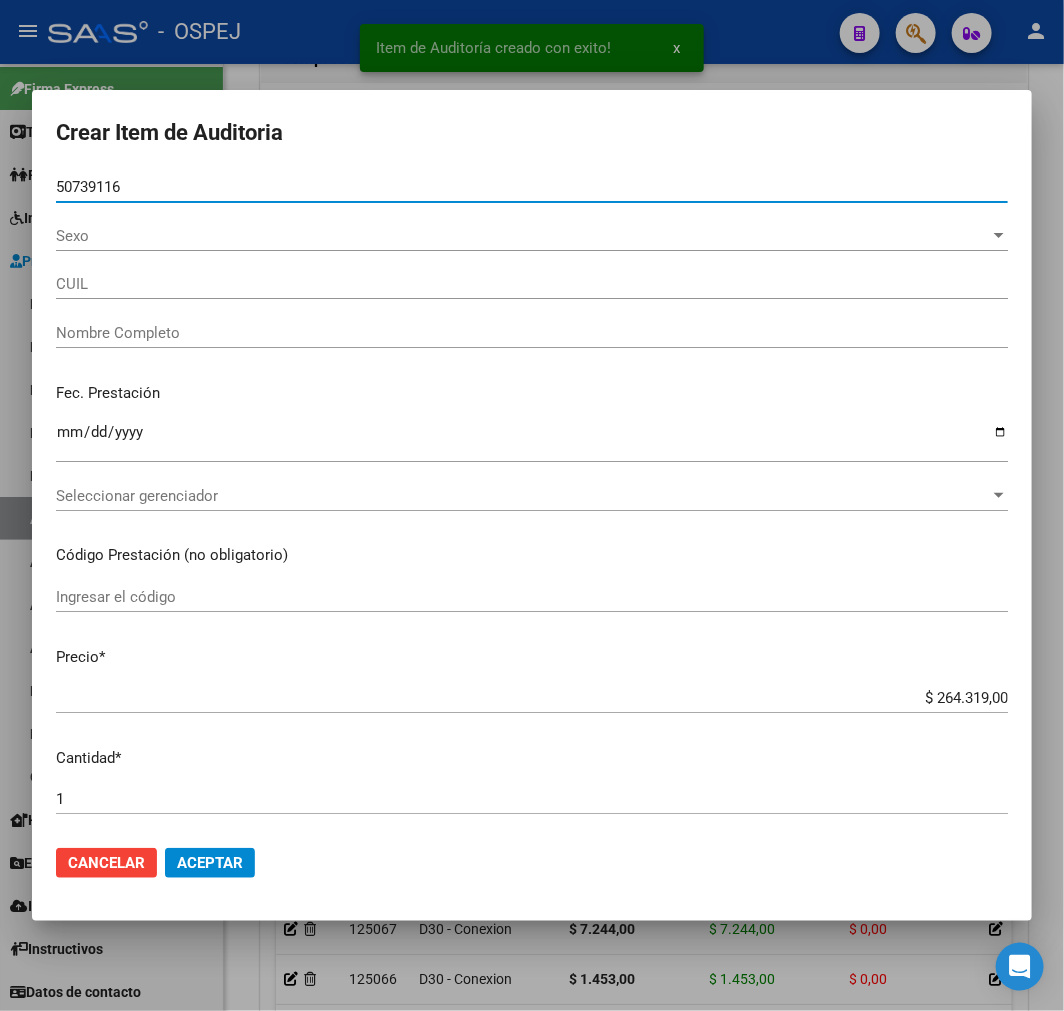 type on "[DOCUMENT]" 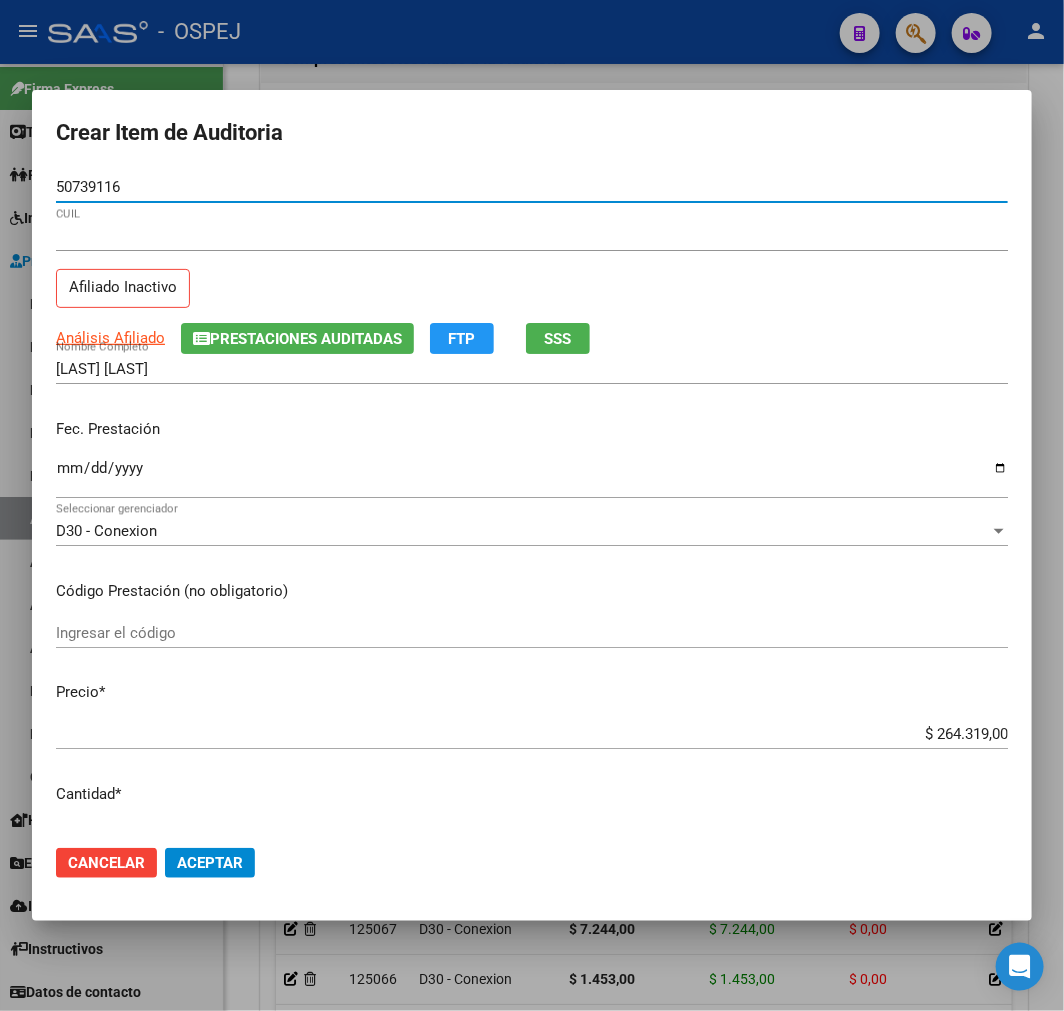 type on "50739116" 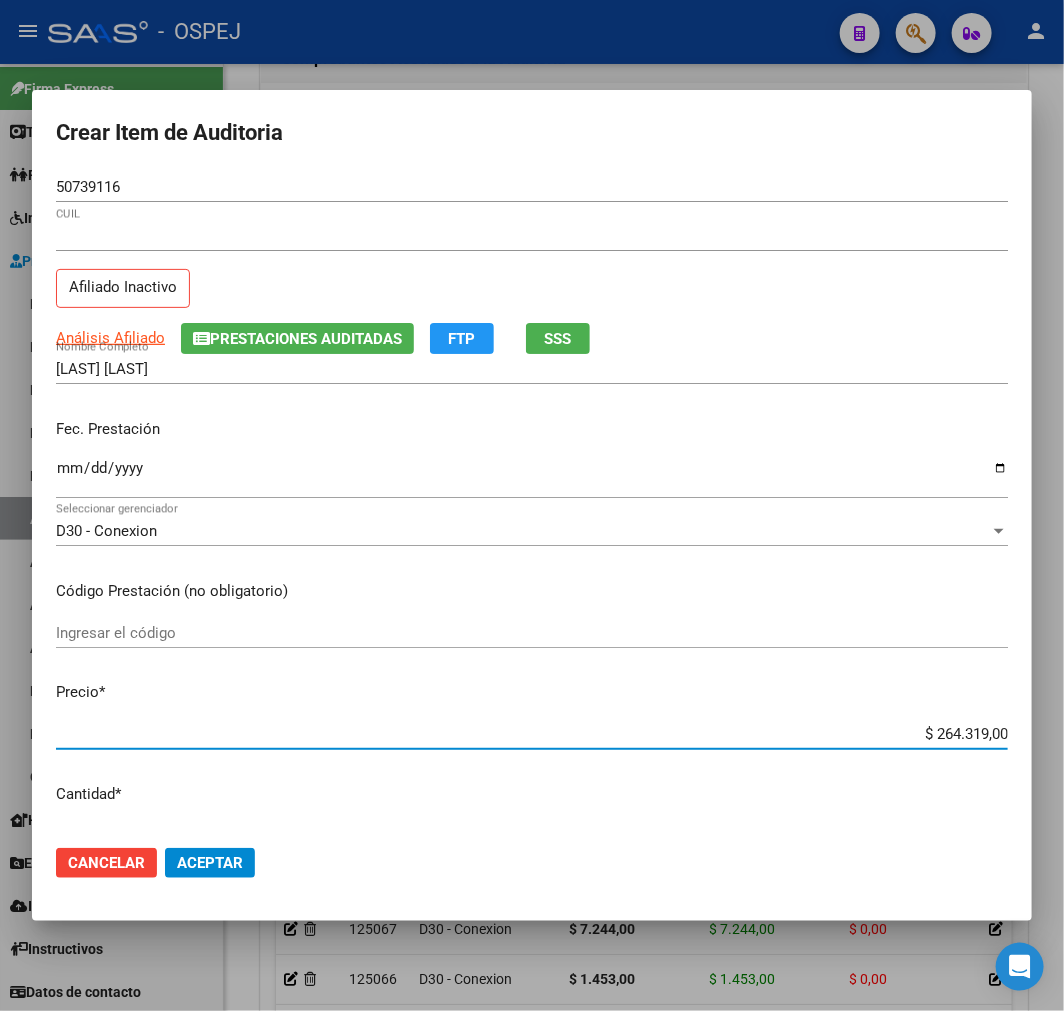type on "$ 0,07" 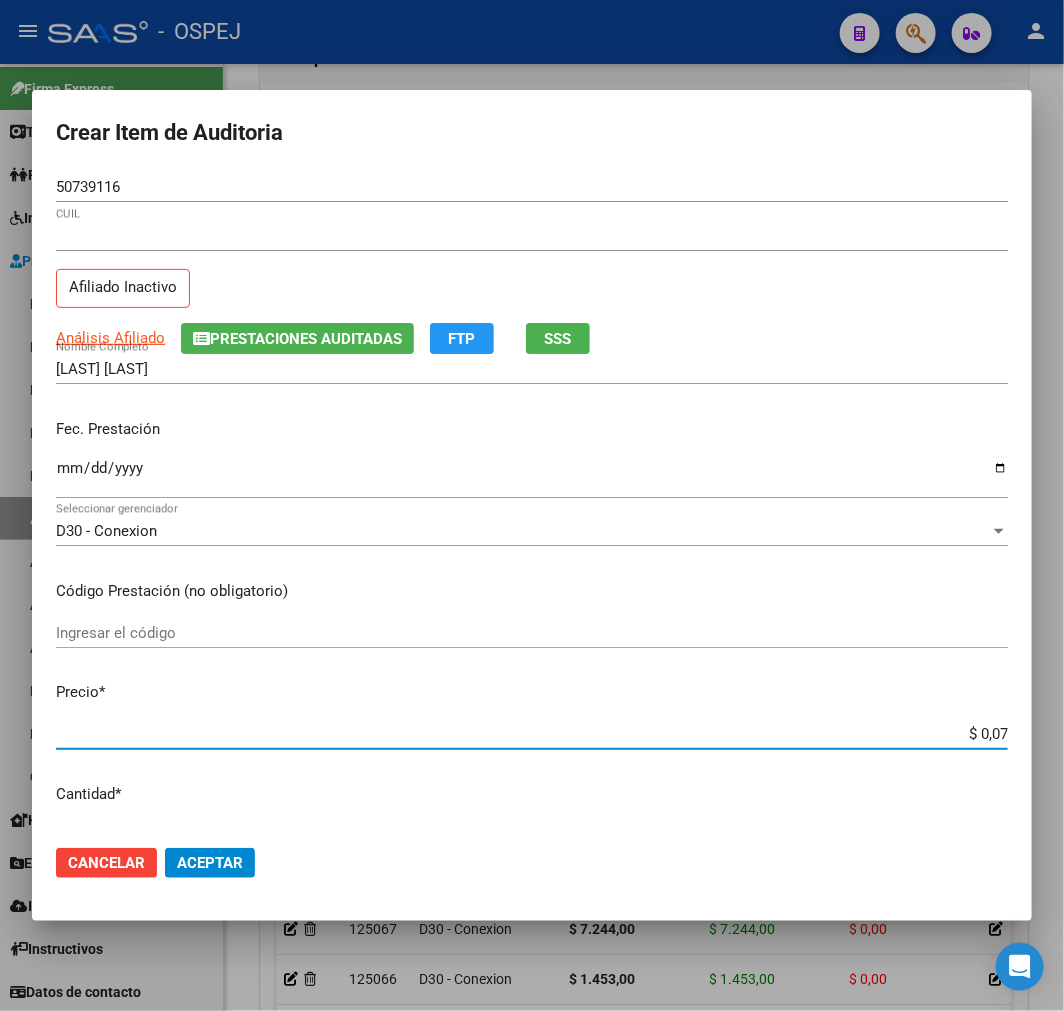 type on "$ 0,72" 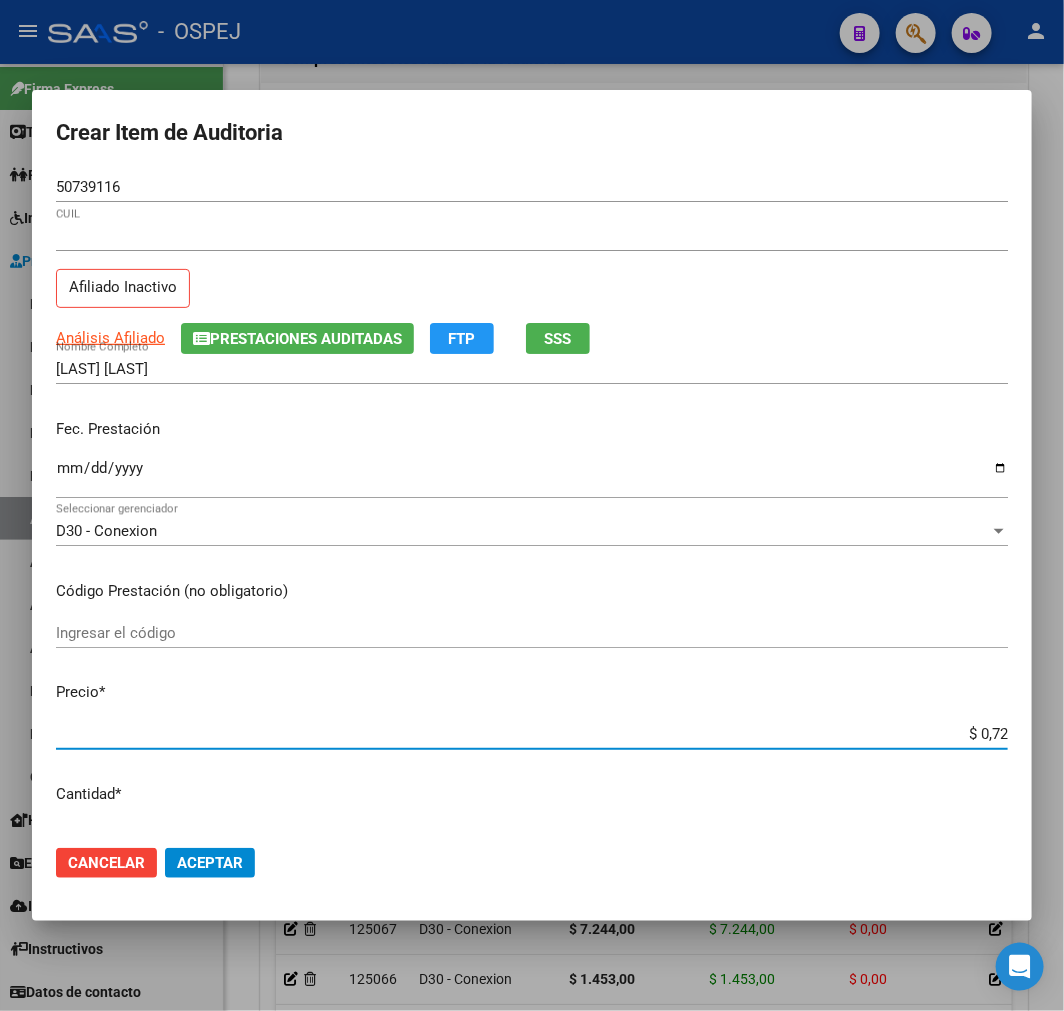 type on "$ 7,24" 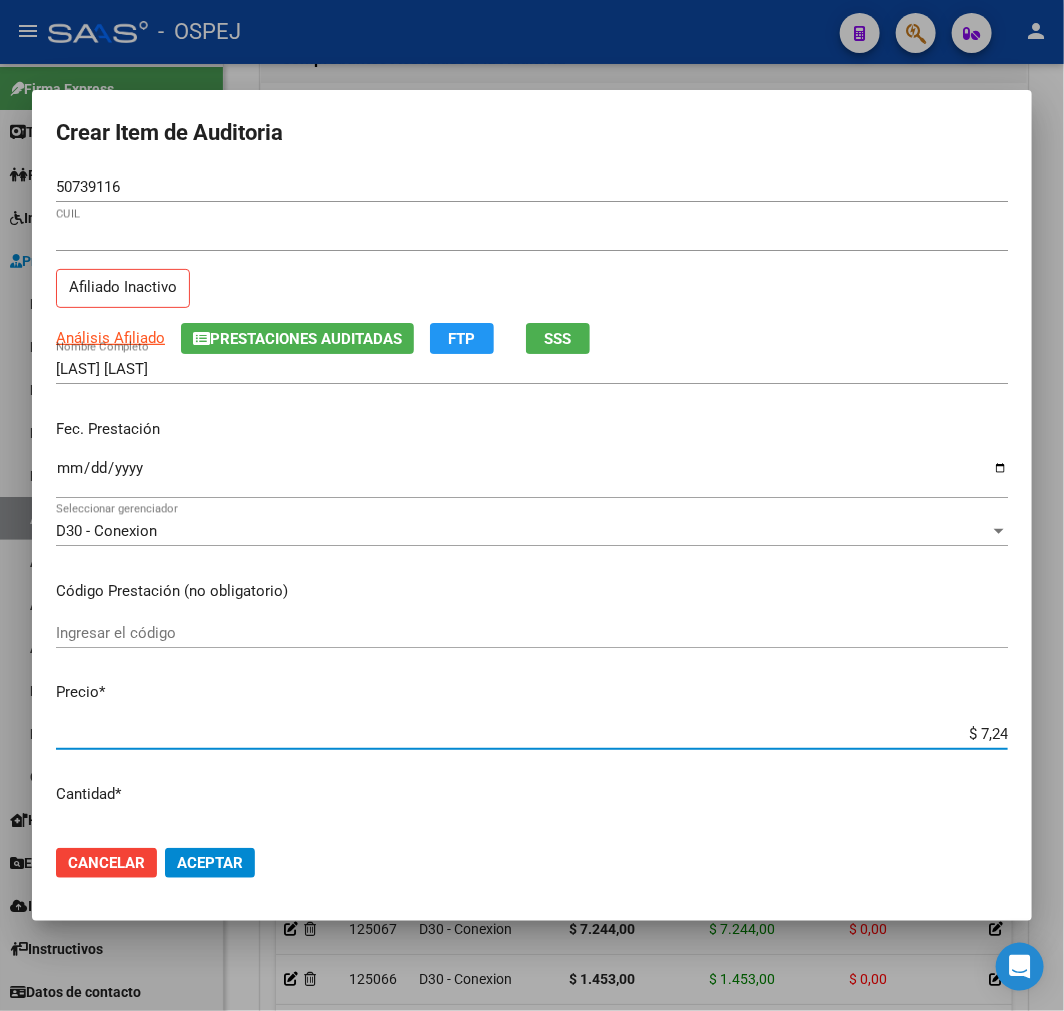 type on "$ 72,44" 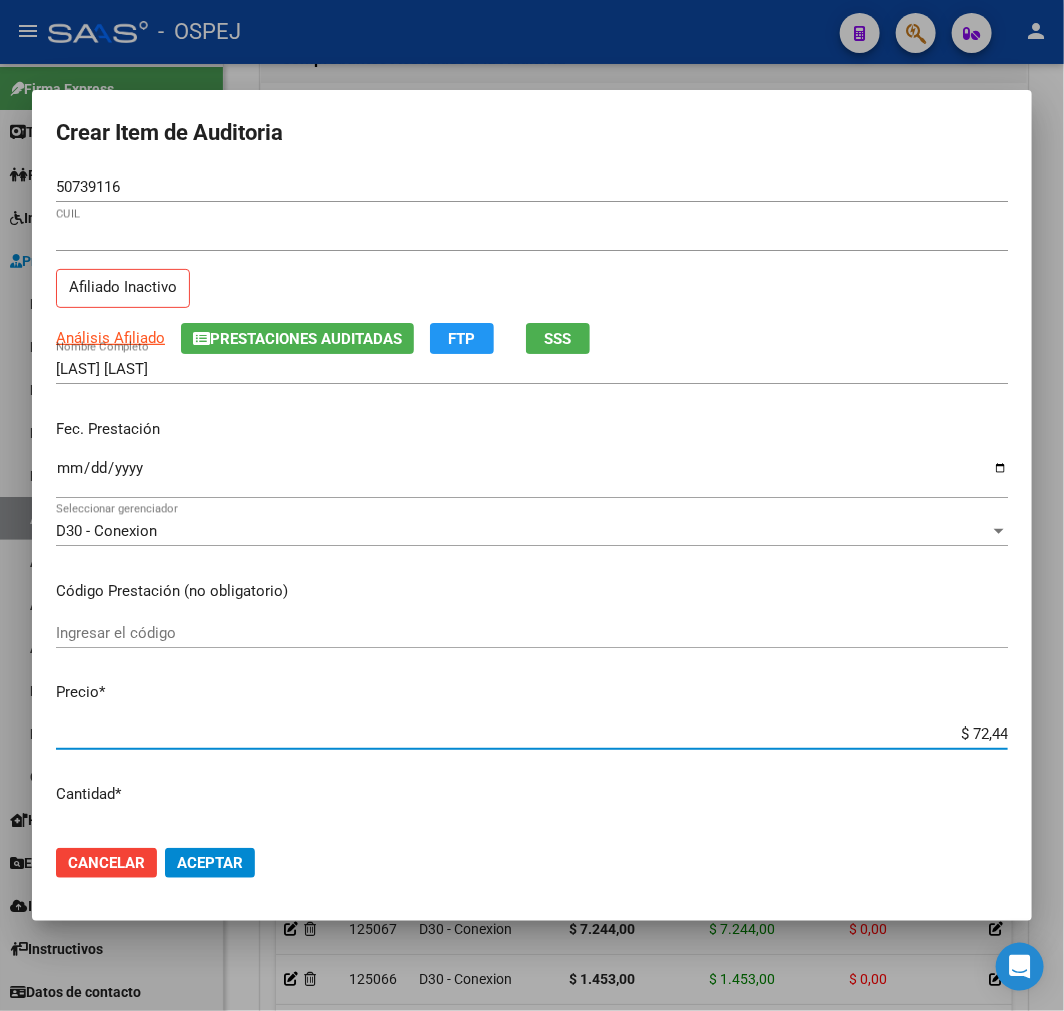 type on "$ 724,40" 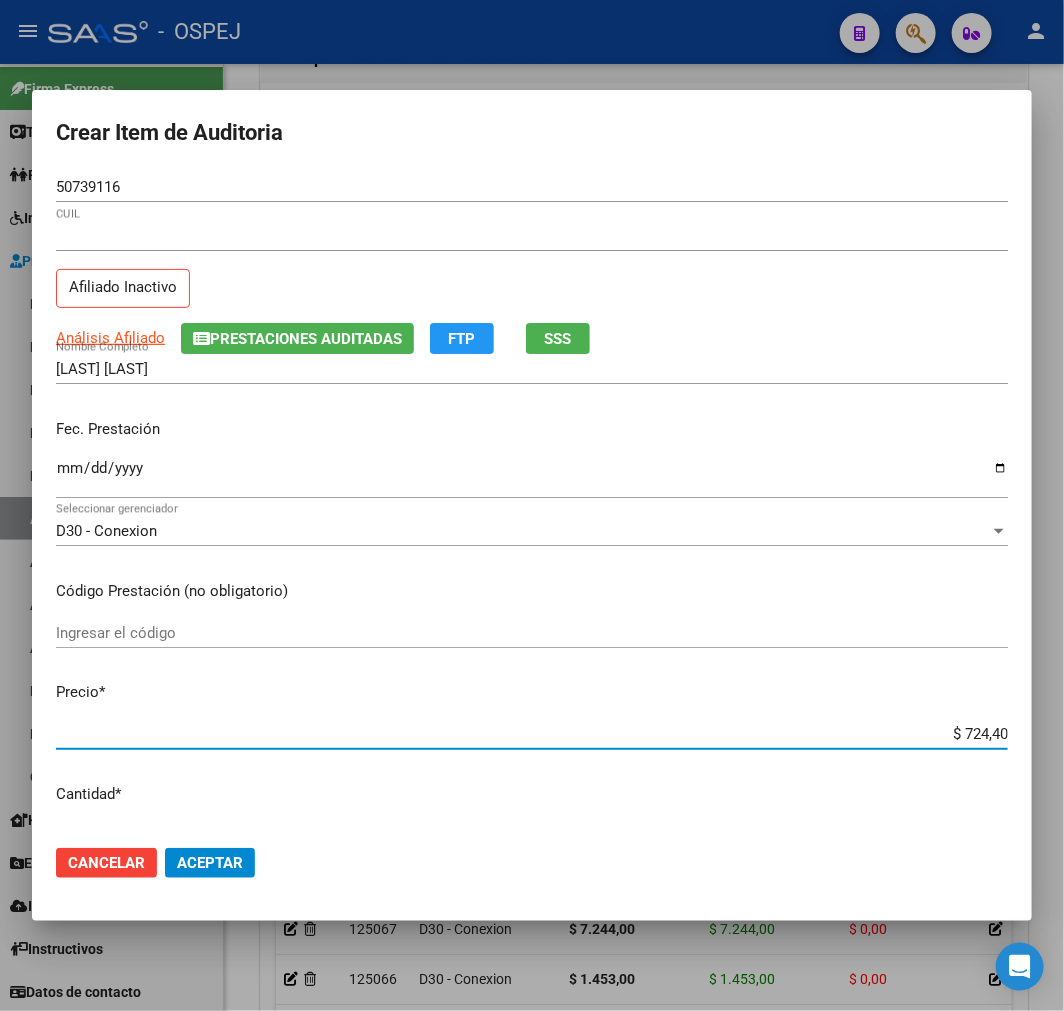 type on "$ 7.244,00" 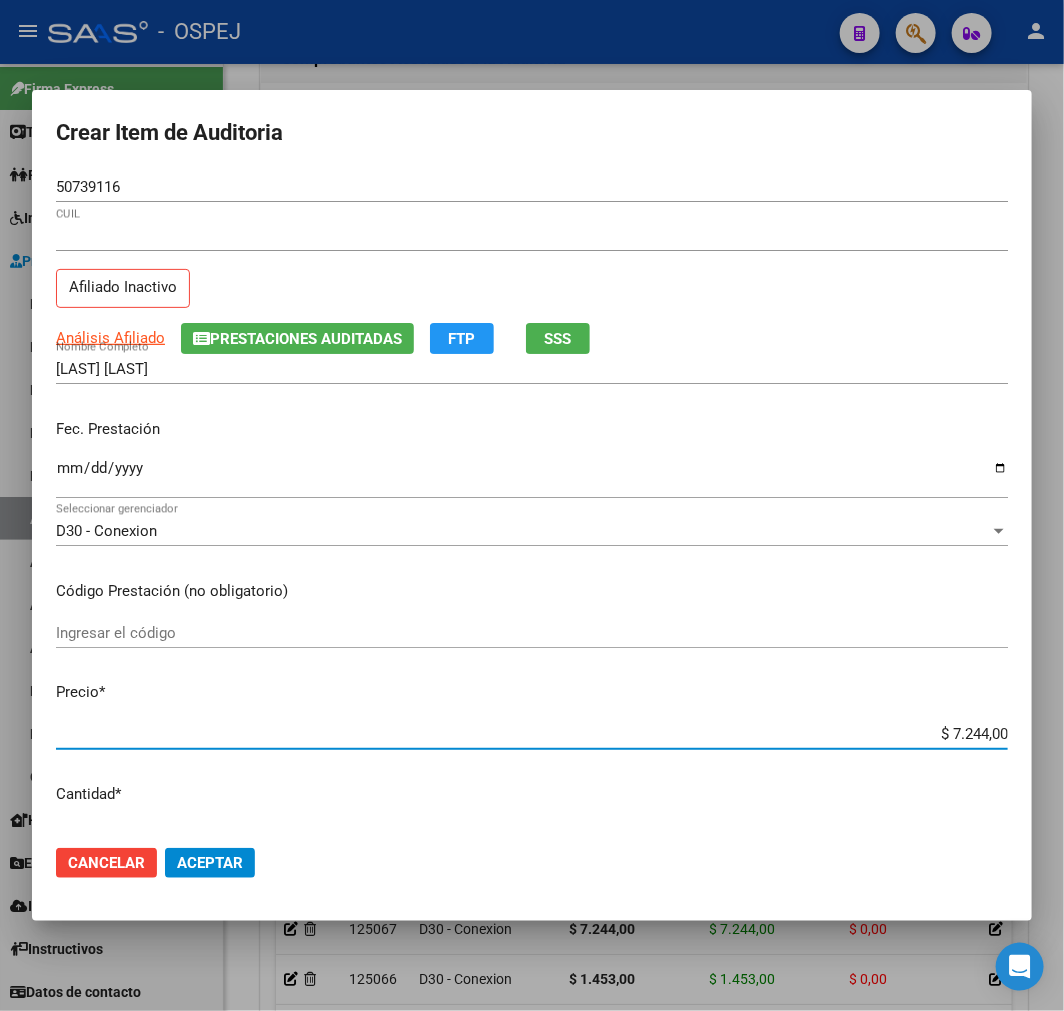 click on "Aceptar" 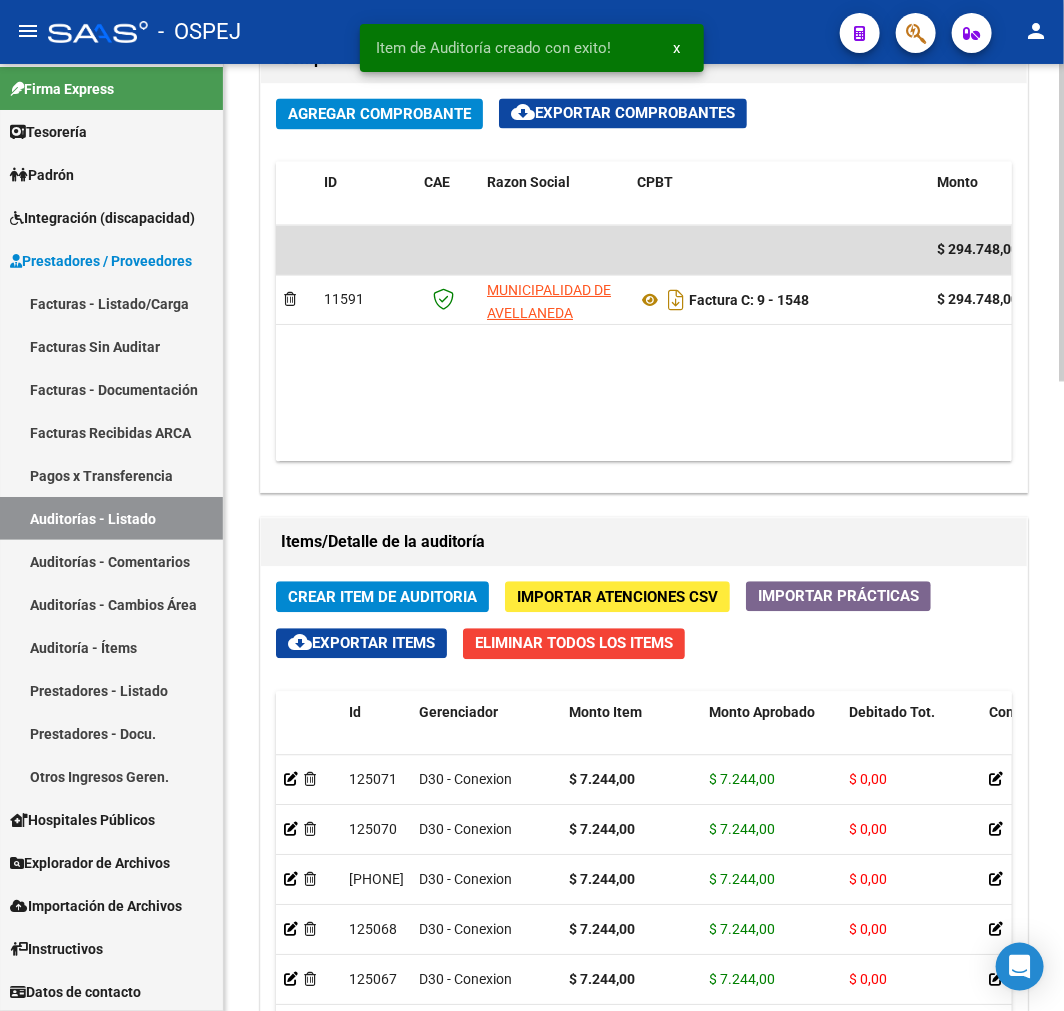 click on "Crear Item de Auditoria" 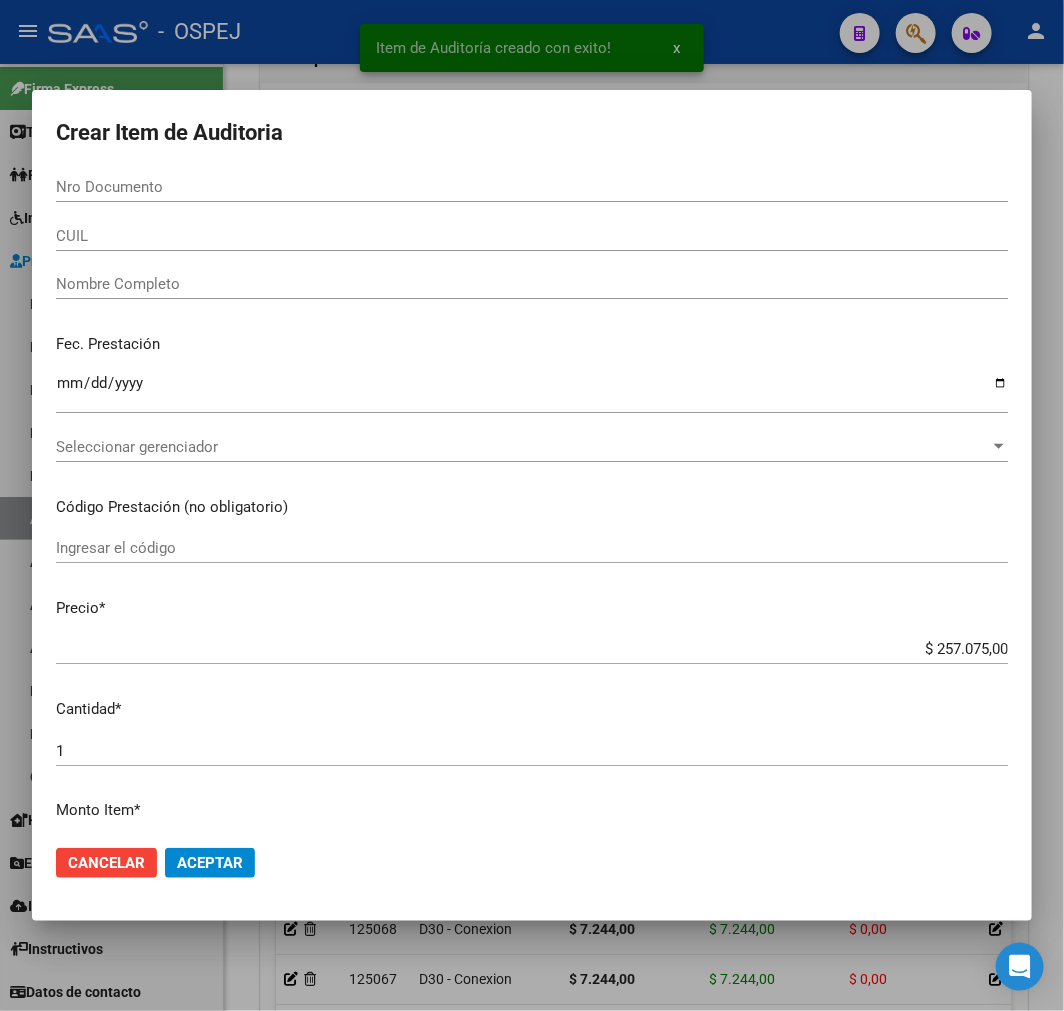 paste on "50739116" 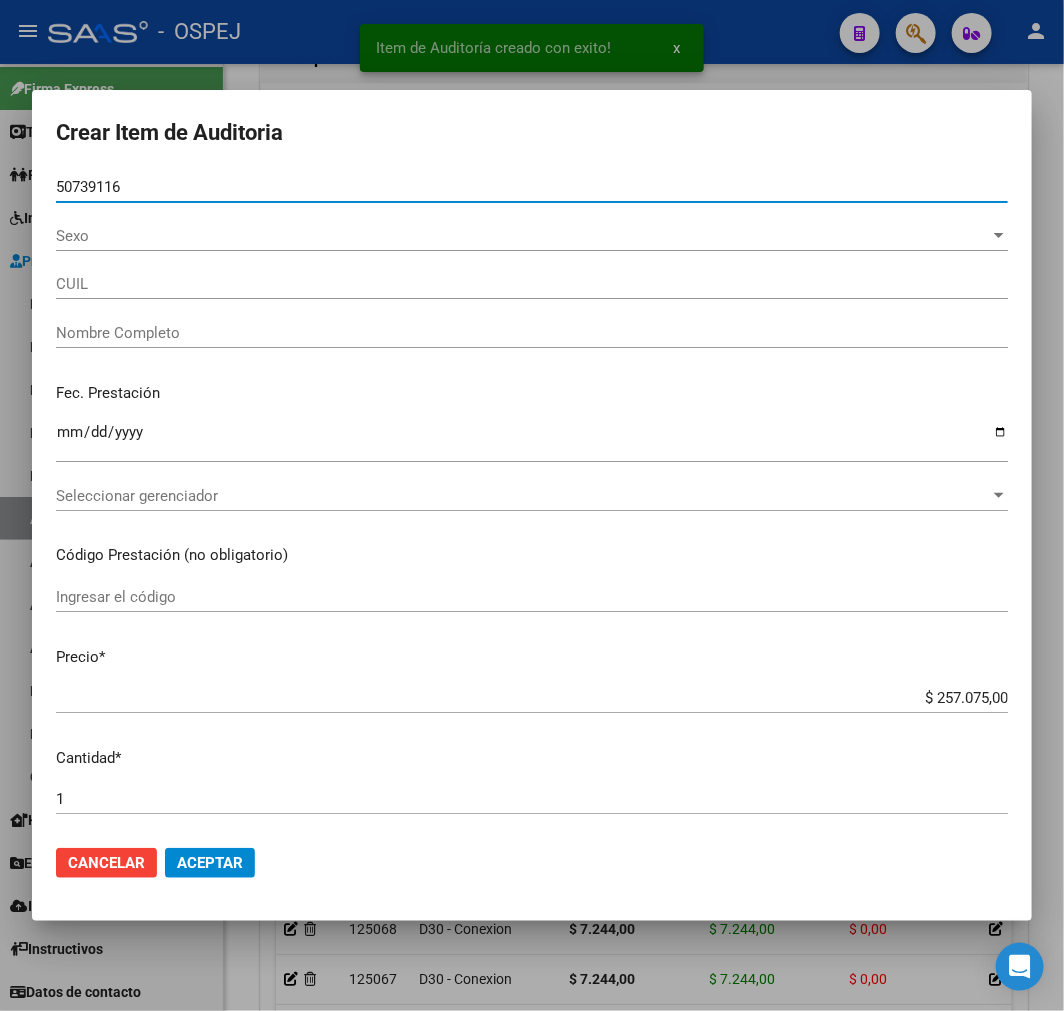 type on "[DOCUMENT]" 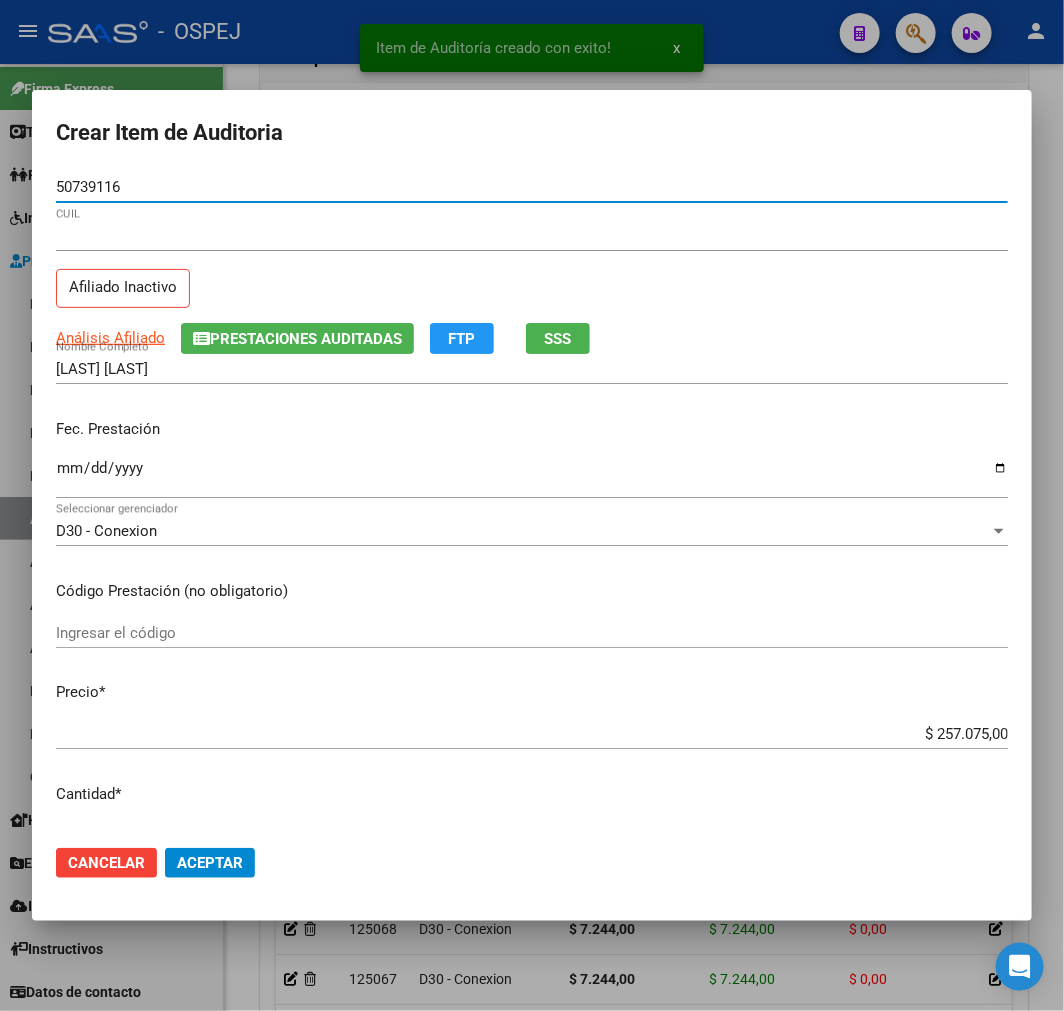 type on "50739116" 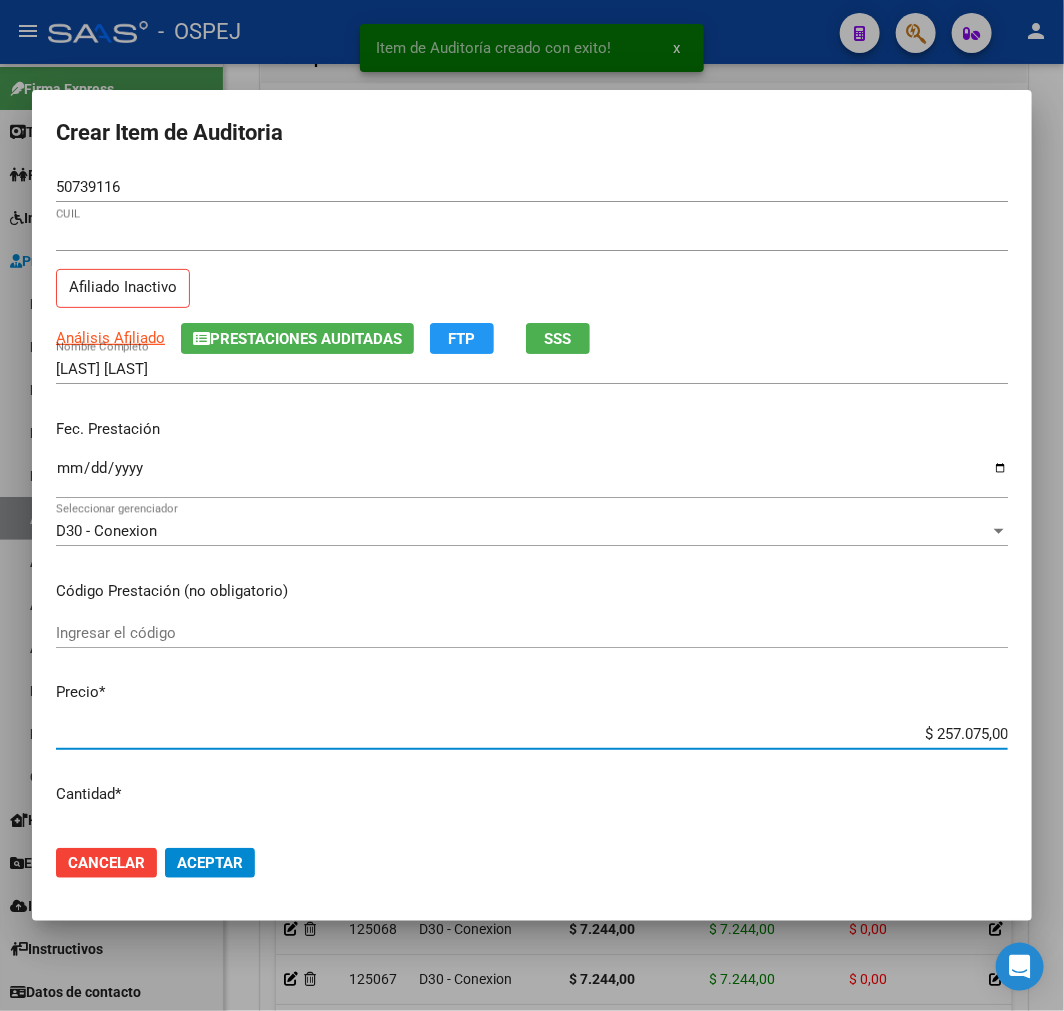 click on "$ 257.075,00" at bounding box center (532, 734) 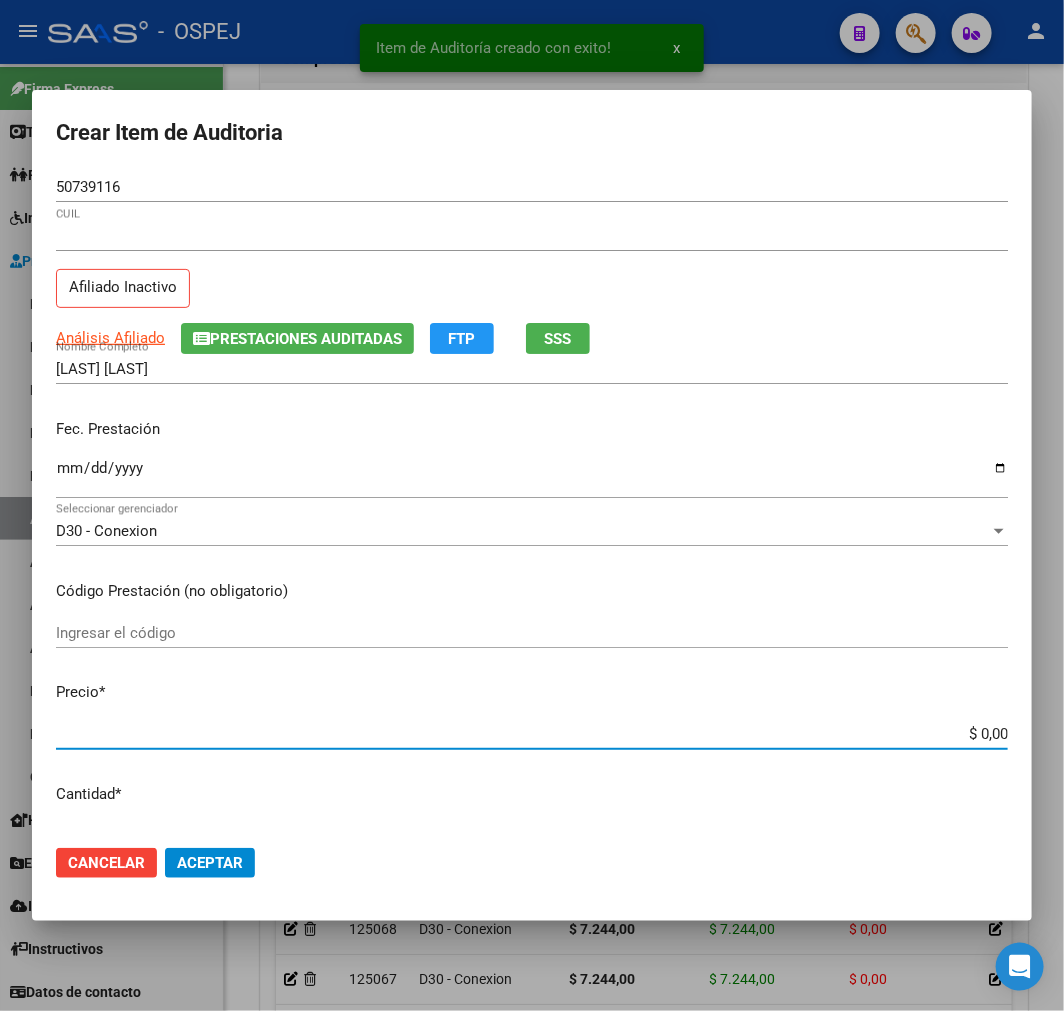 type on "$ 0,01" 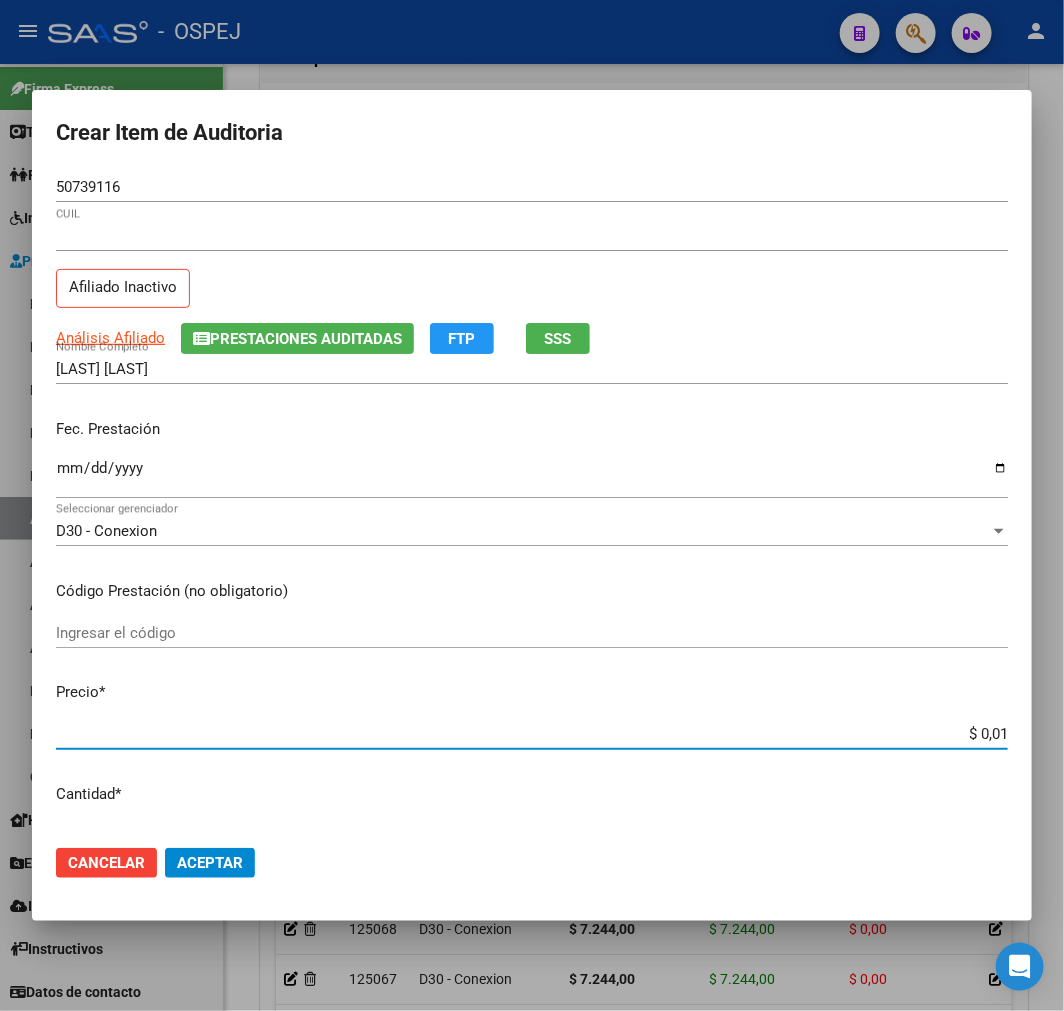 type on "$ 0,18" 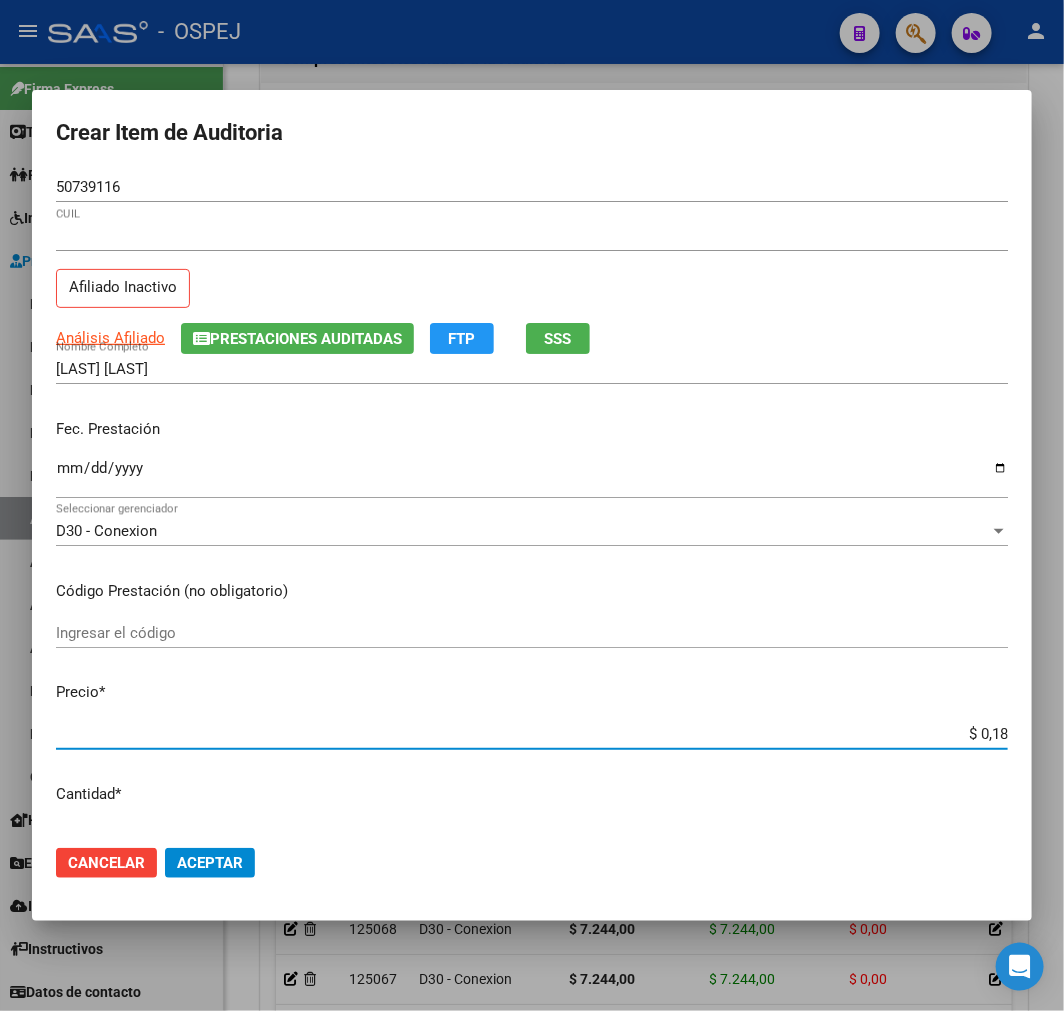 type on "$ 1,87" 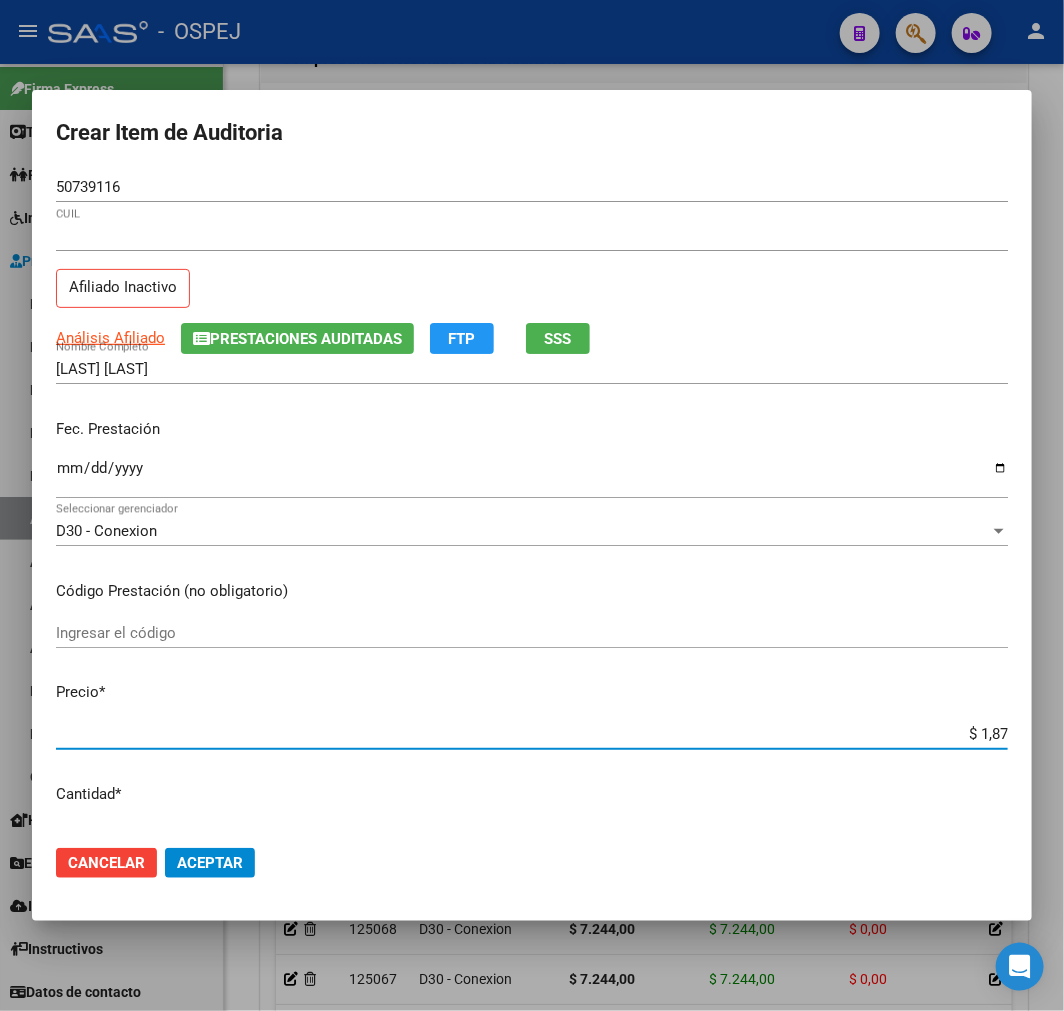 type on "$ 18,77" 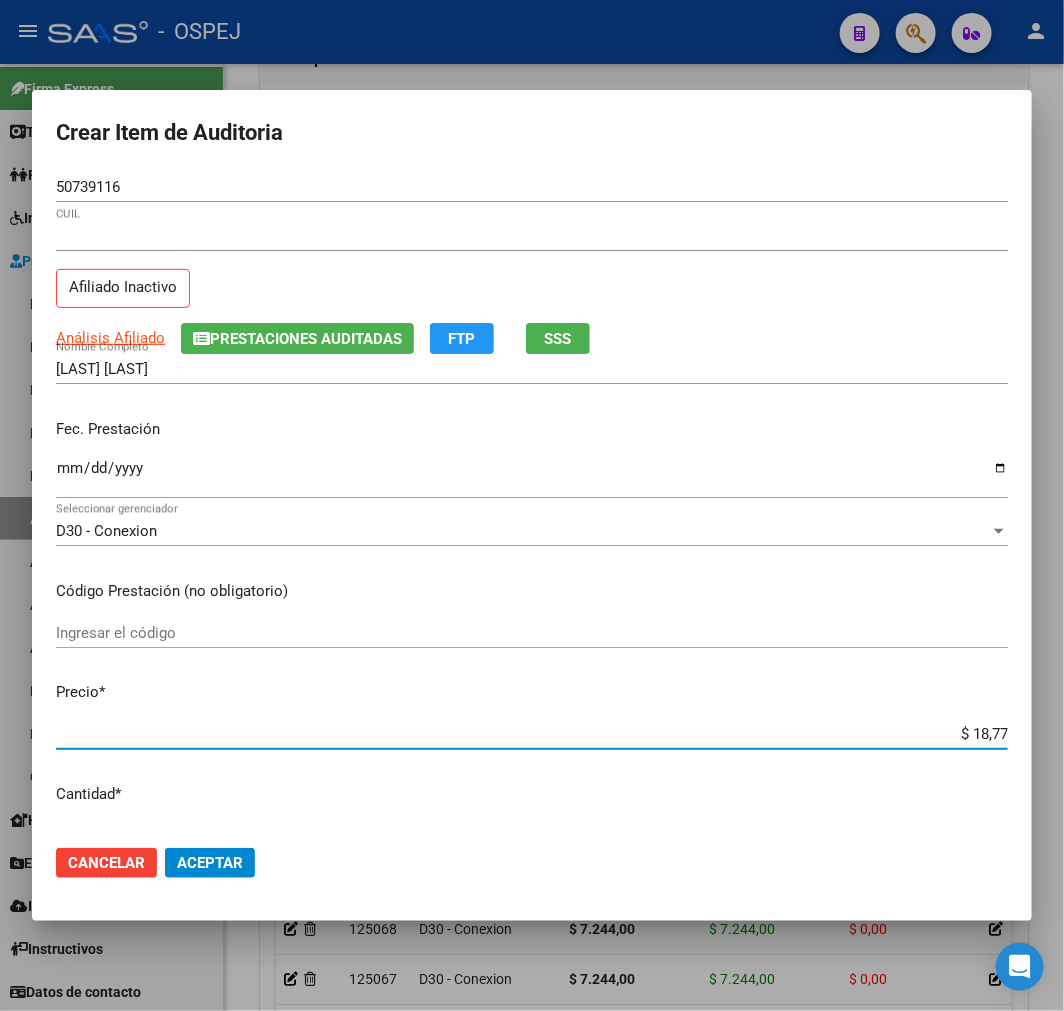 type on "$ 187,70" 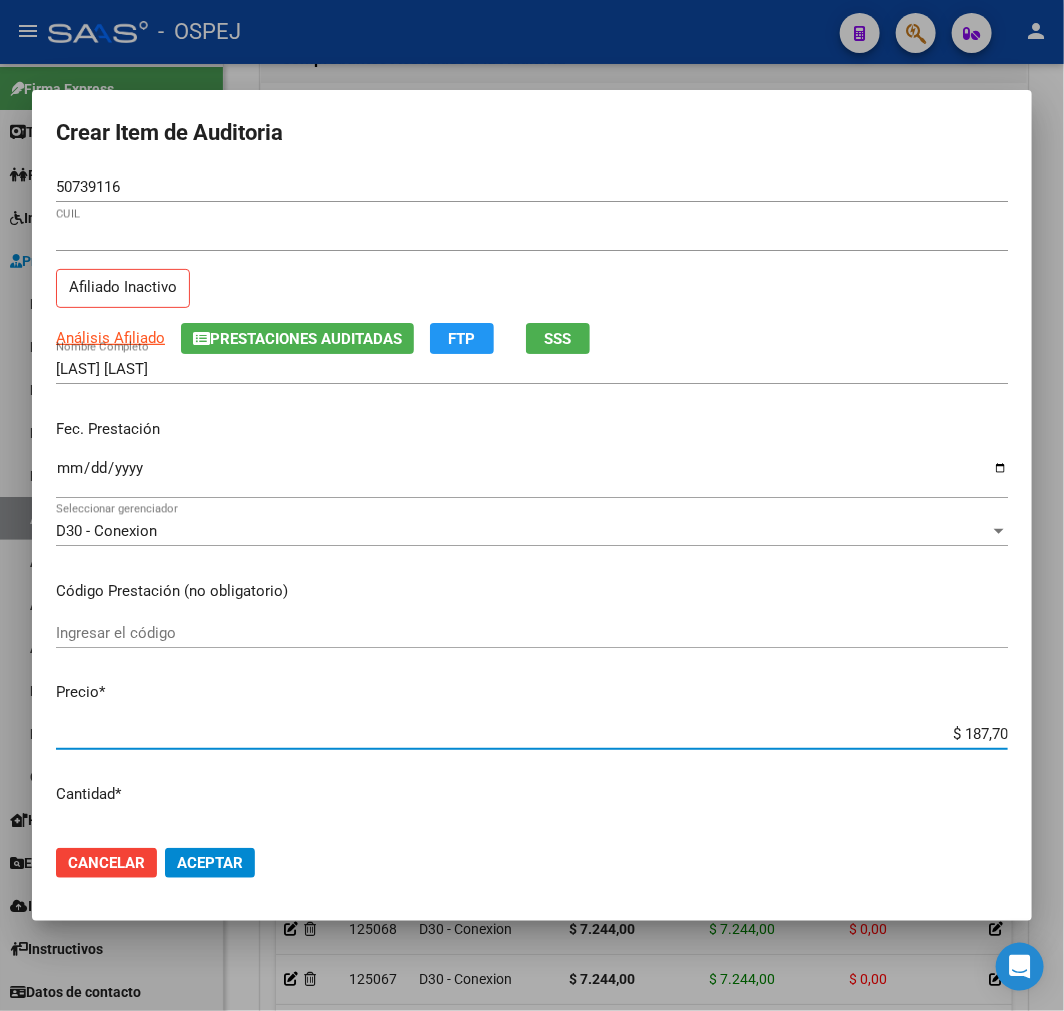 type on "$ [AMOUNT]" 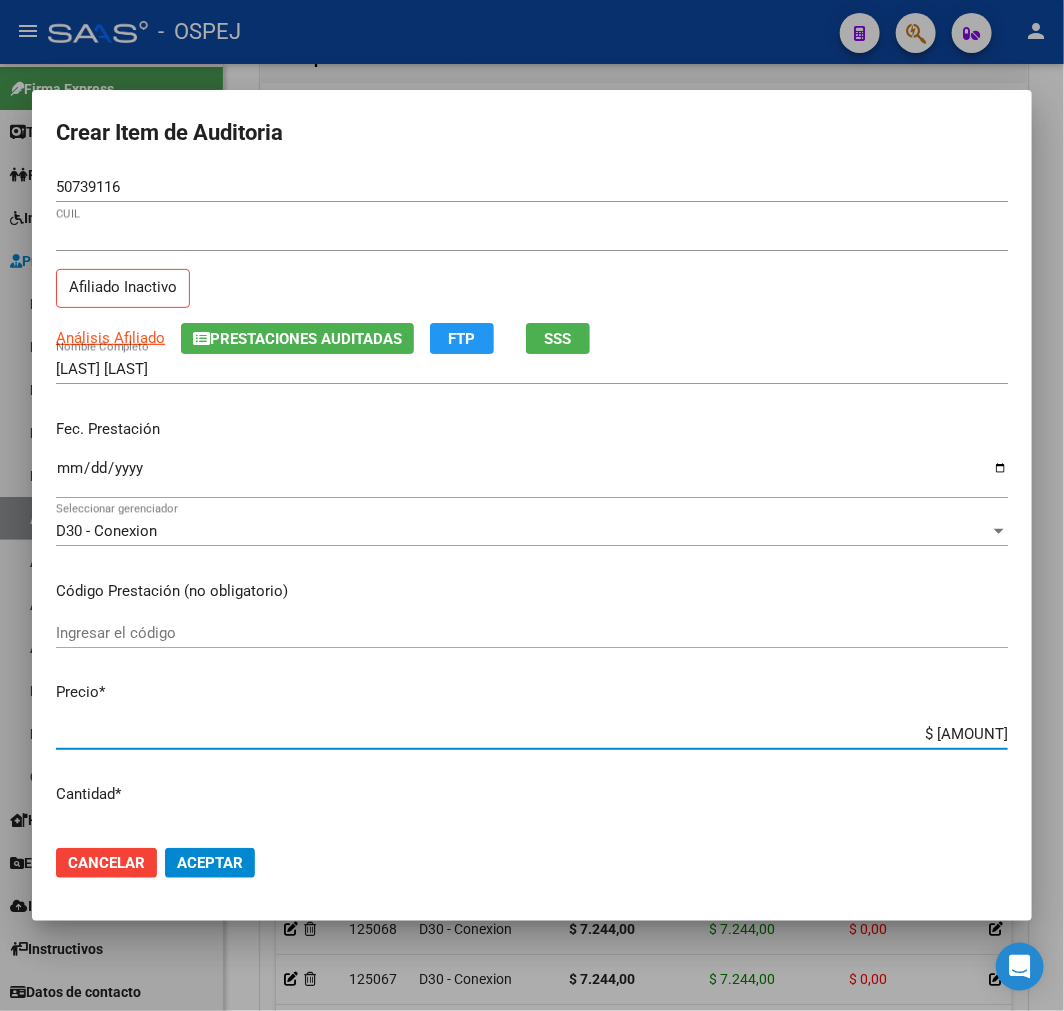 type on "$ 18.770,00" 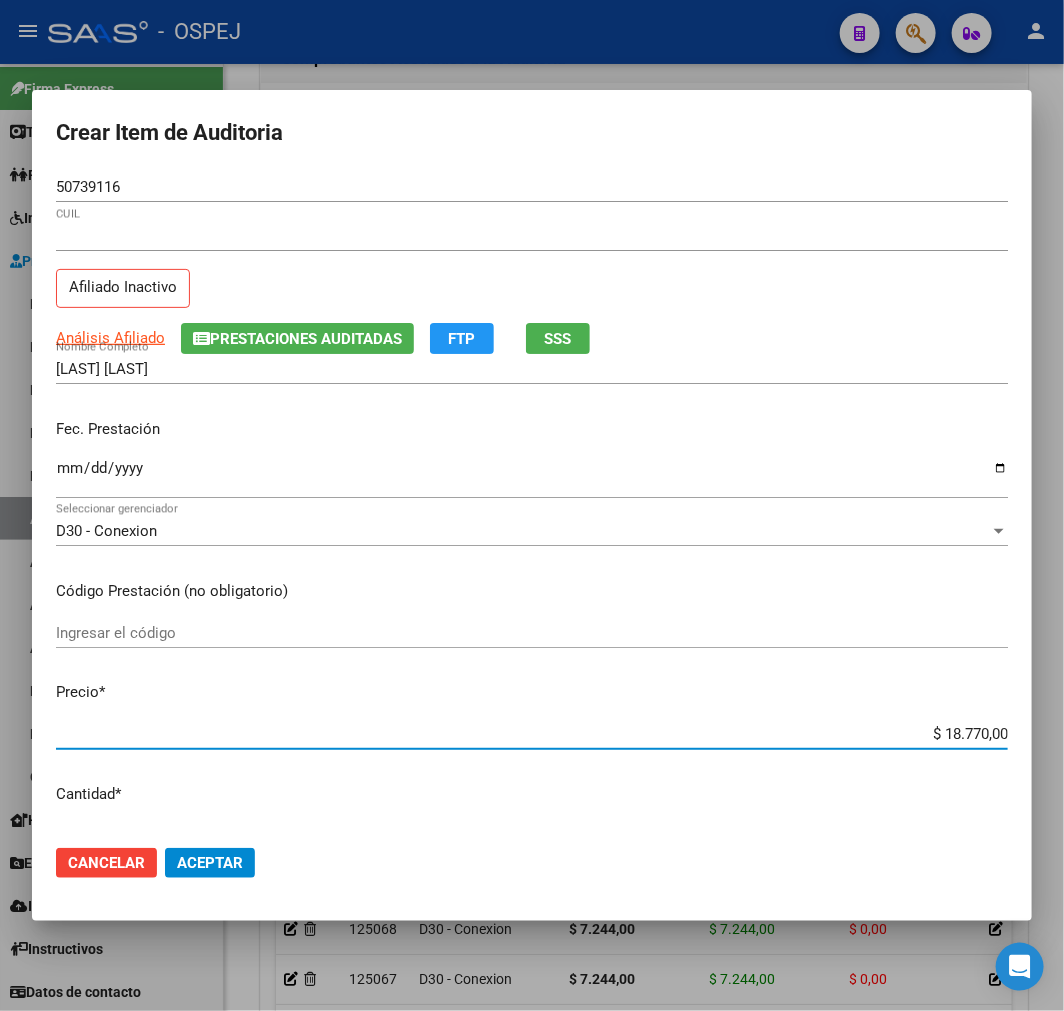 type on "$ 187.700,00" 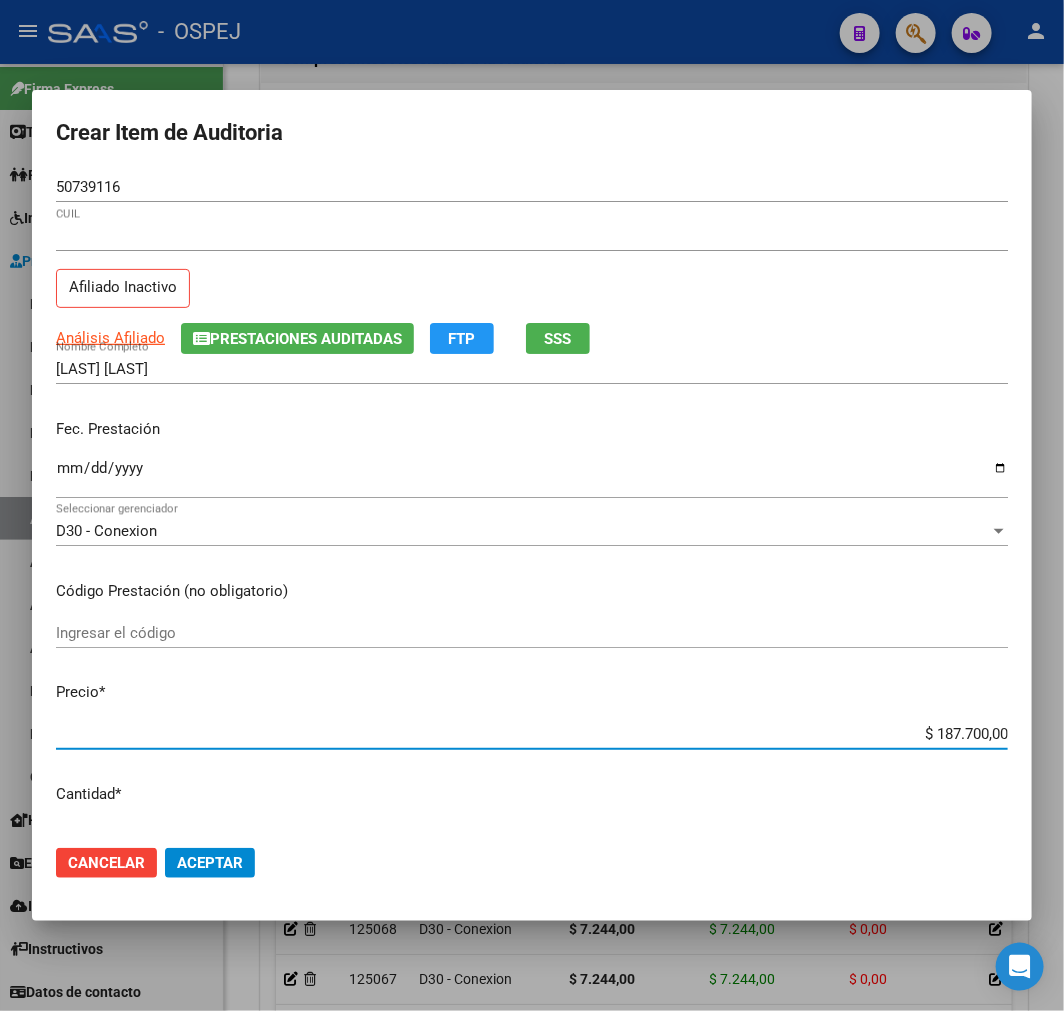 type on "$ 18.770,00" 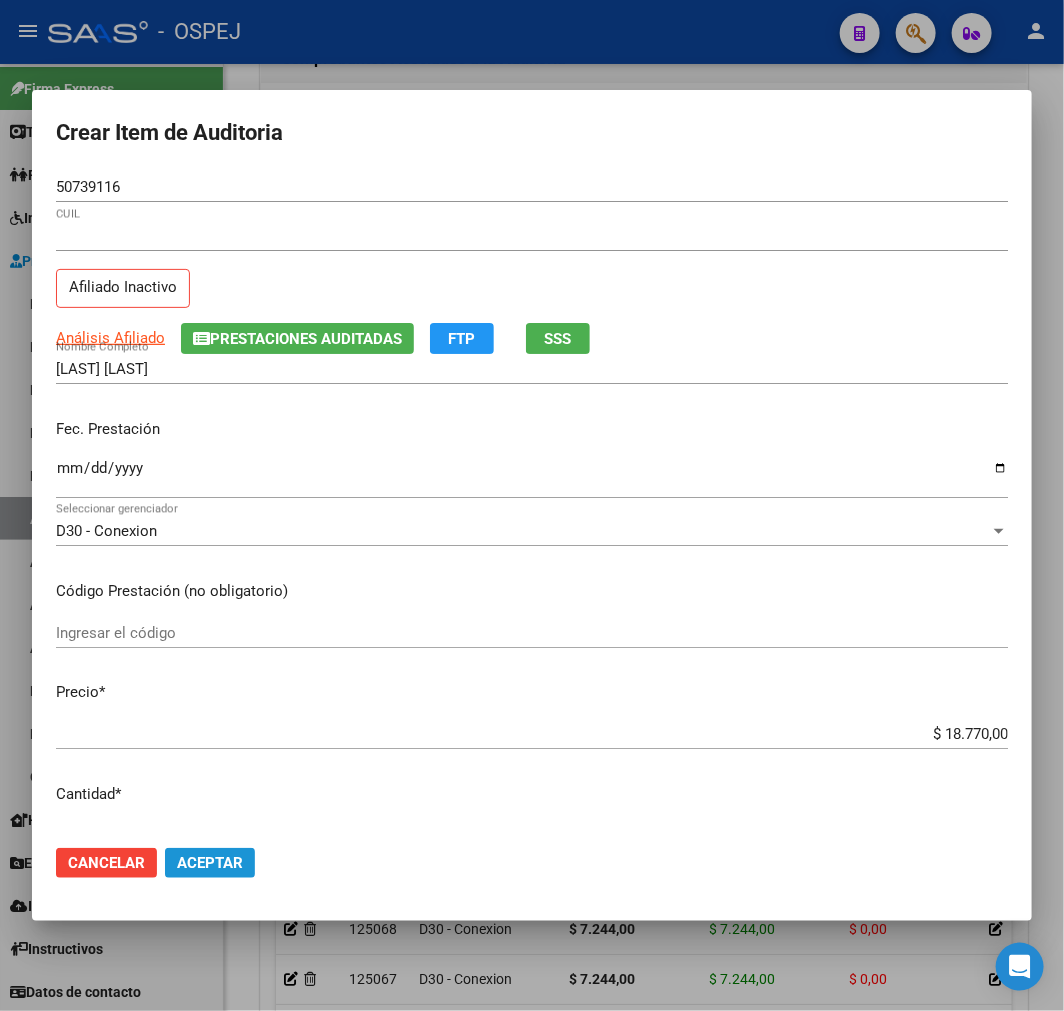 click on "Aceptar" 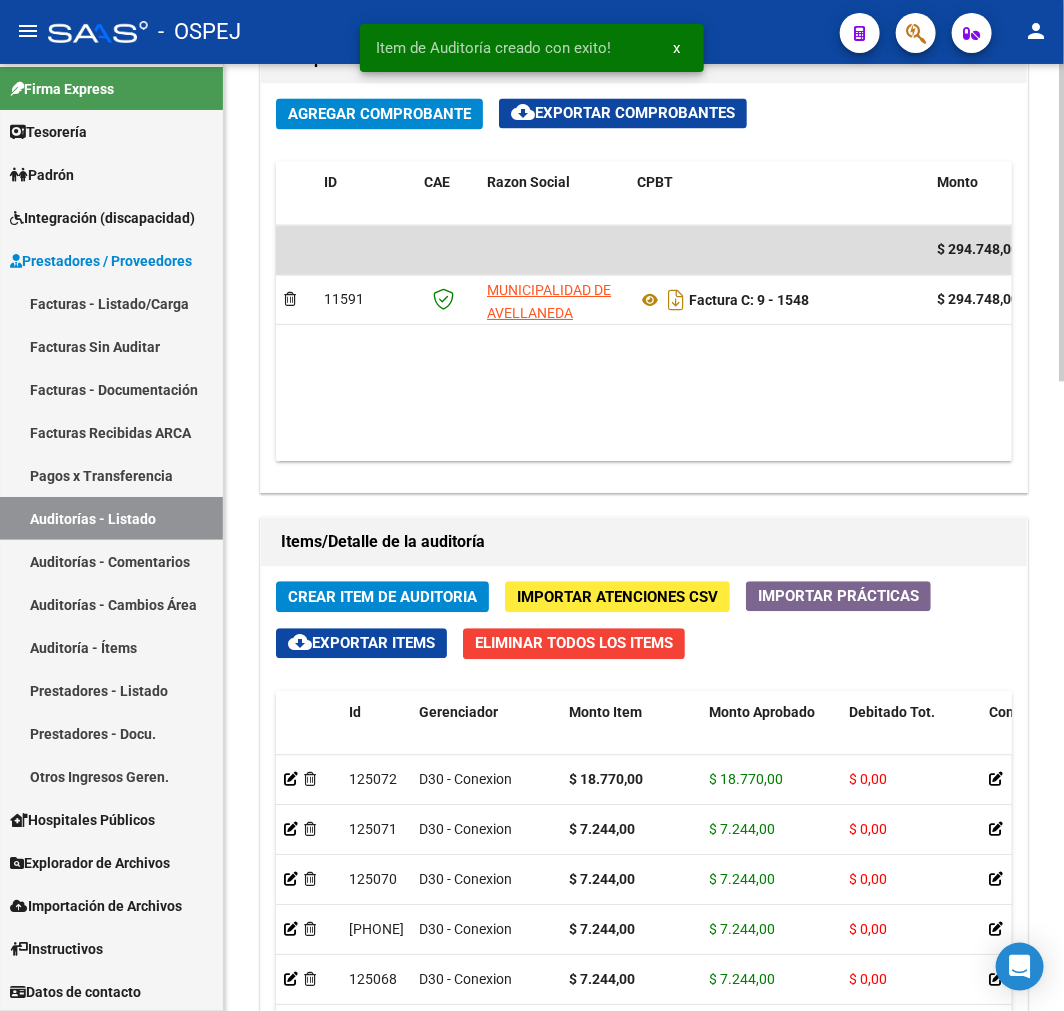 click on "Crear Item de Auditoria Importar Atenciones CSV  Importar Prácticas
cloud_download  Exportar Items   Eliminar Todos los Items  Id Gerenciador Monto Item Monto Aprobado Debitado Tot. Comentario Comentario Gerenciador Descripción Afiliado Estado CUIL Documento Nombre Completo Fec. Prestación Atencion Tipo Nomenclador Código Nomenclador Nombre Usuario Creado Area Creado Area Modificado     125072  D30 - Conexion $ 18.770,00 $ 18.770,00 $ 0,00         [PHONE]  50739116   CANO PRADO  Alfredo Petre   07/08/2025      125071  D30 - Conexion $ 7.244,00 $ 7.244,00 $ 0,00         [PHONE]  50739116   CANO PRADO  Alfredo Petre   07/08/2025      125070  D30 - Conexion $ 7.244,00 $ 7.244,00 $ 0,00         [PHONE]  50739116   CANO PRADO  Alfredo Petre   07/08/2025      125069  D30 - Conexion $ 7.244,00 $ 7.244,00 $ 0,00         [PHONE]  35328461   CABAÑA CELIA NOEMI  Alfredo Petre   07/08/2025      125068  D30 - Conexion $ 7.244,00 $ 7.244,00 $ 0,00         [PHONE]" 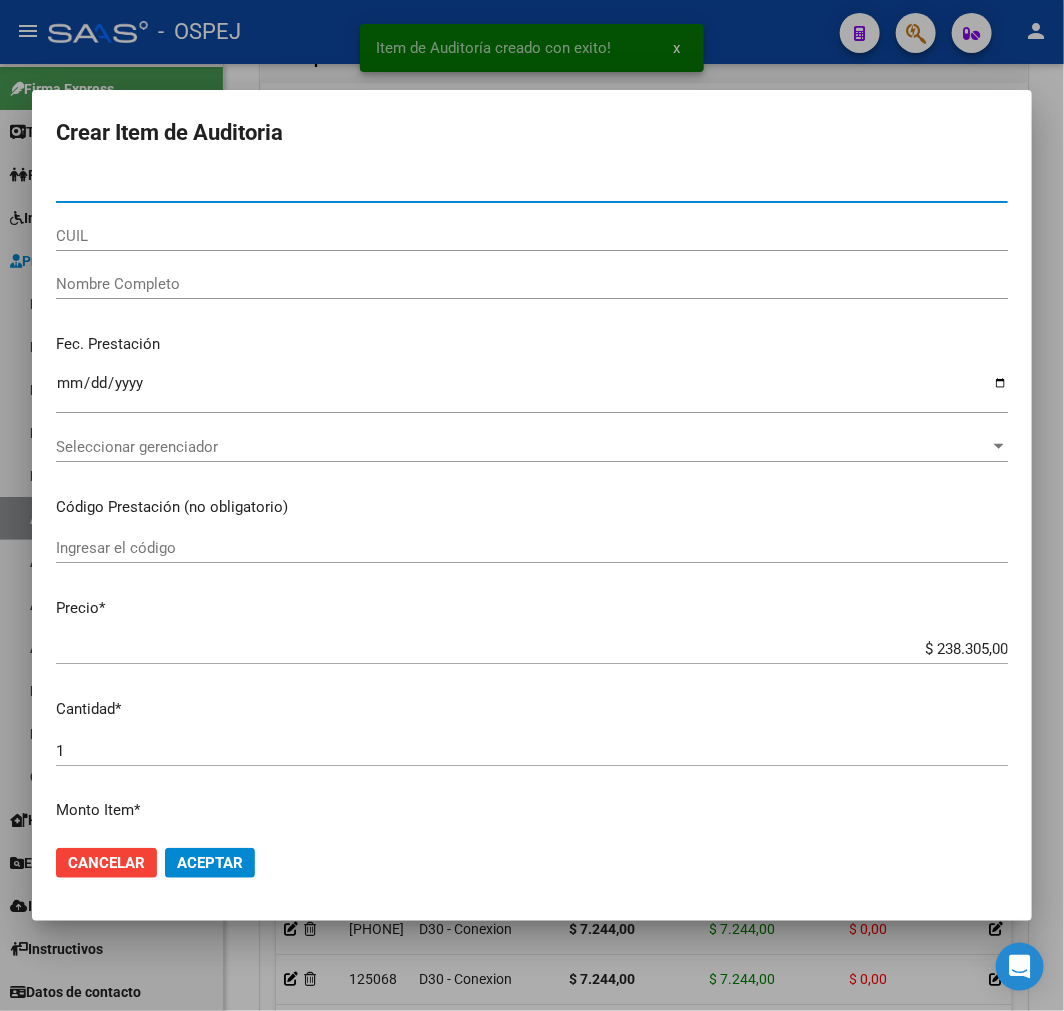 paste on "50739116" 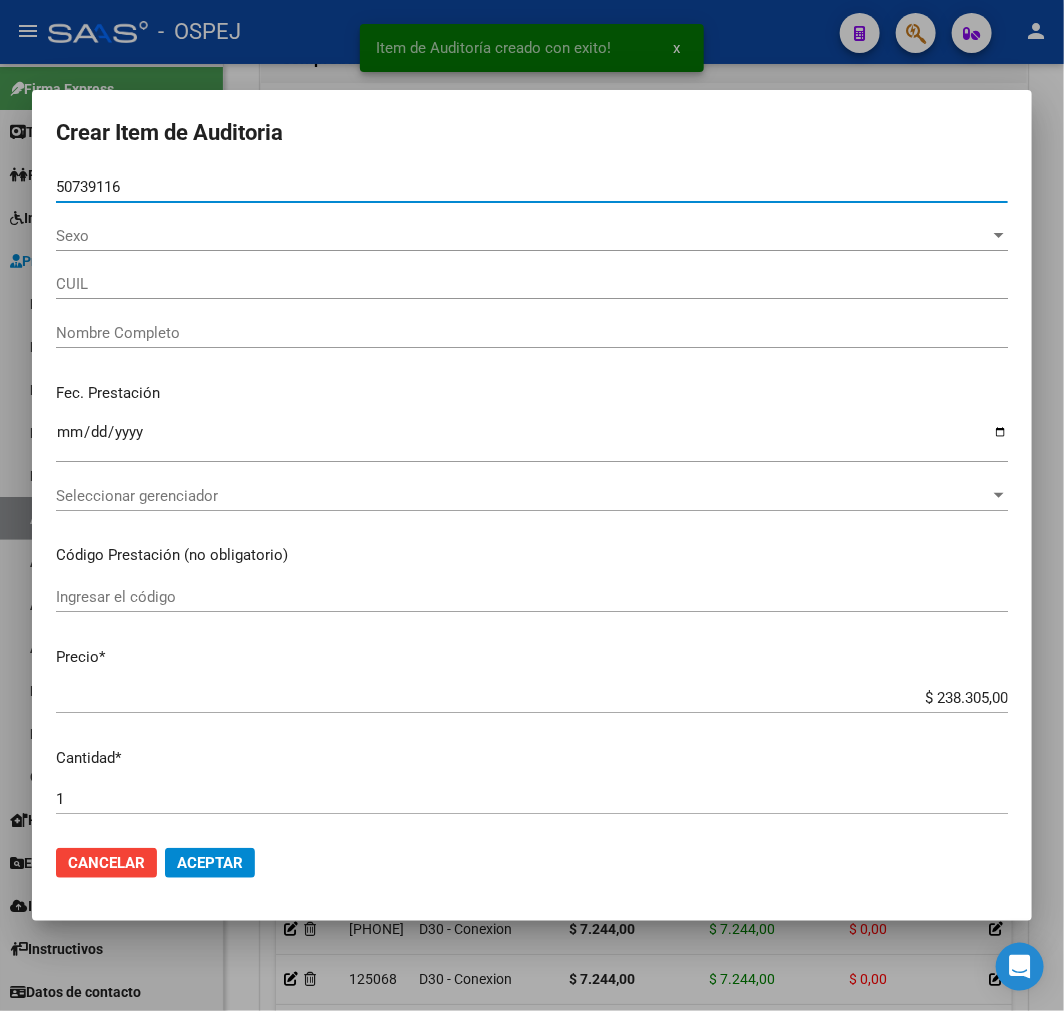 type on "[DOCUMENT]" 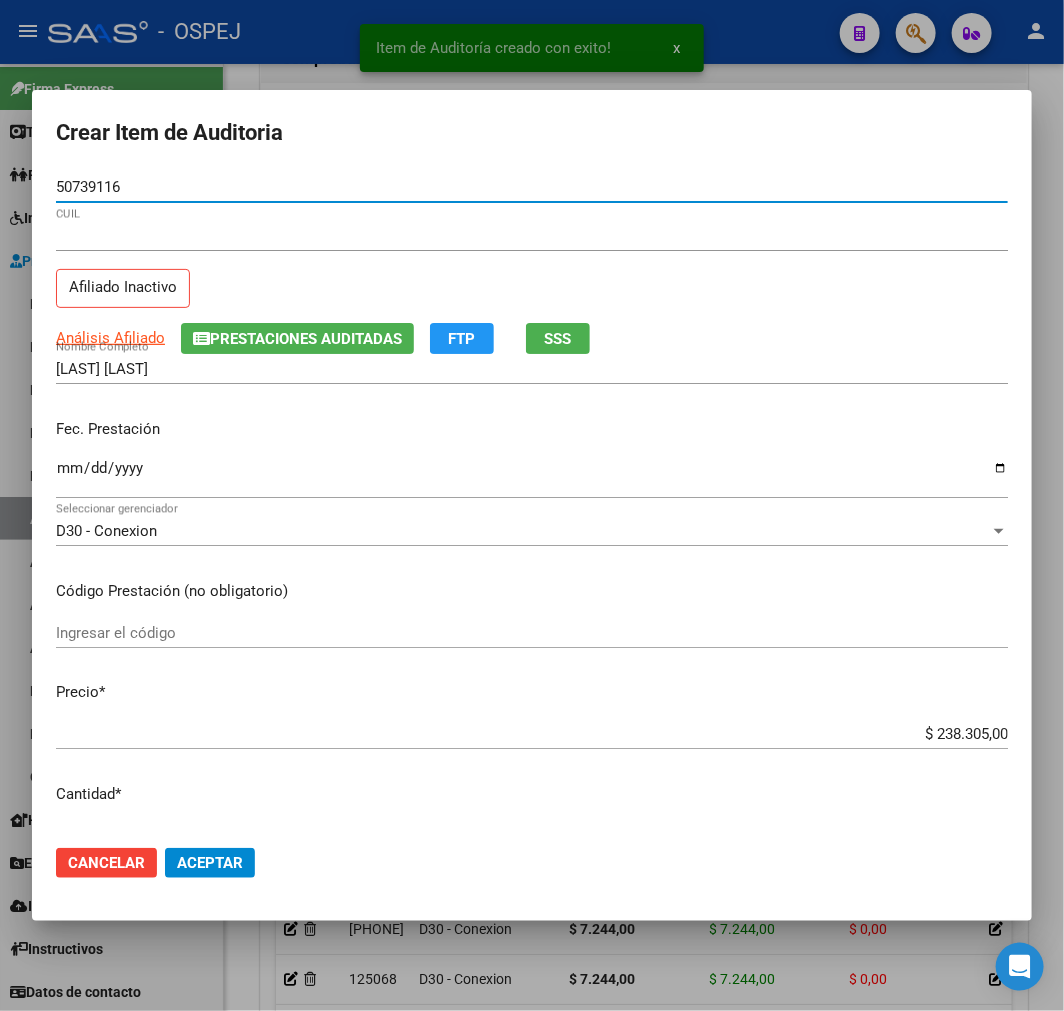 type on "50739116" 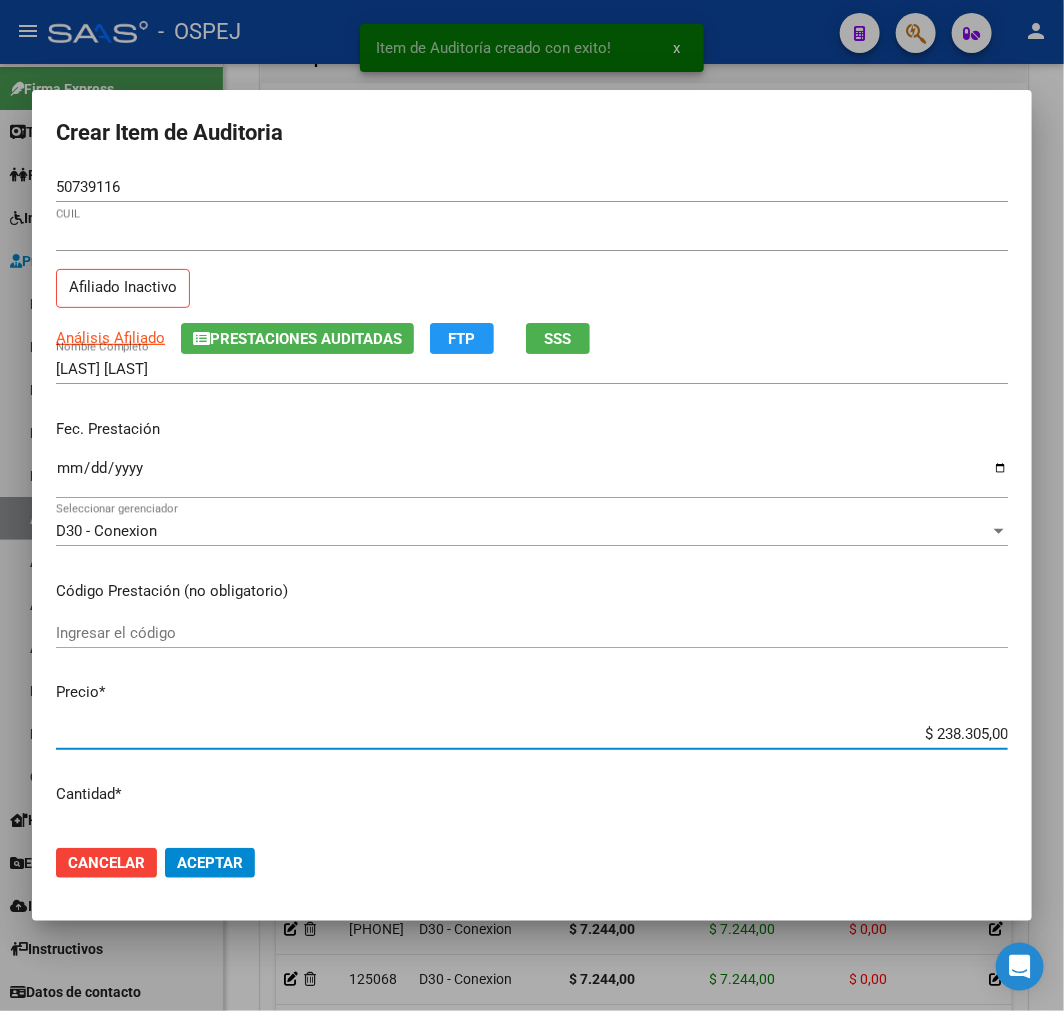click on "$ 238.305,00" at bounding box center (532, 734) 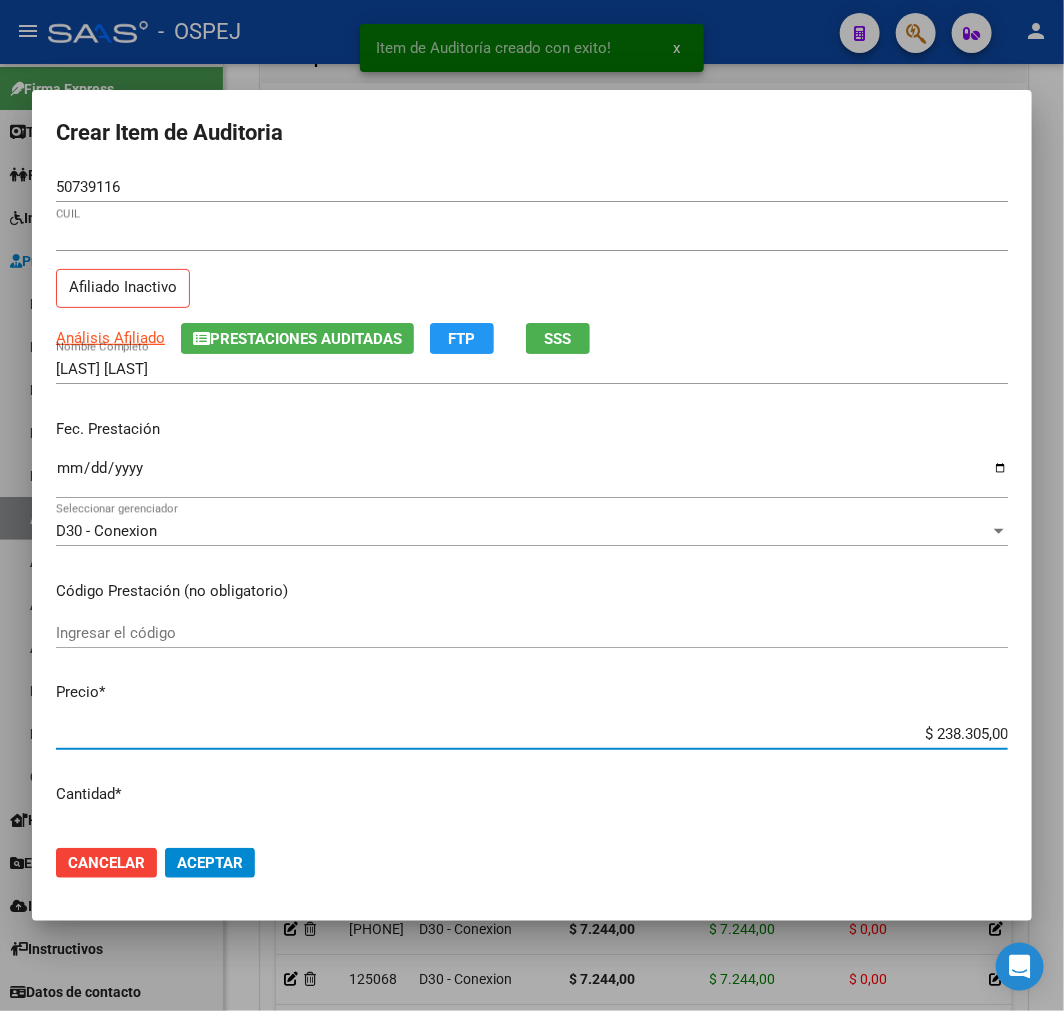 type on "$ 0,01" 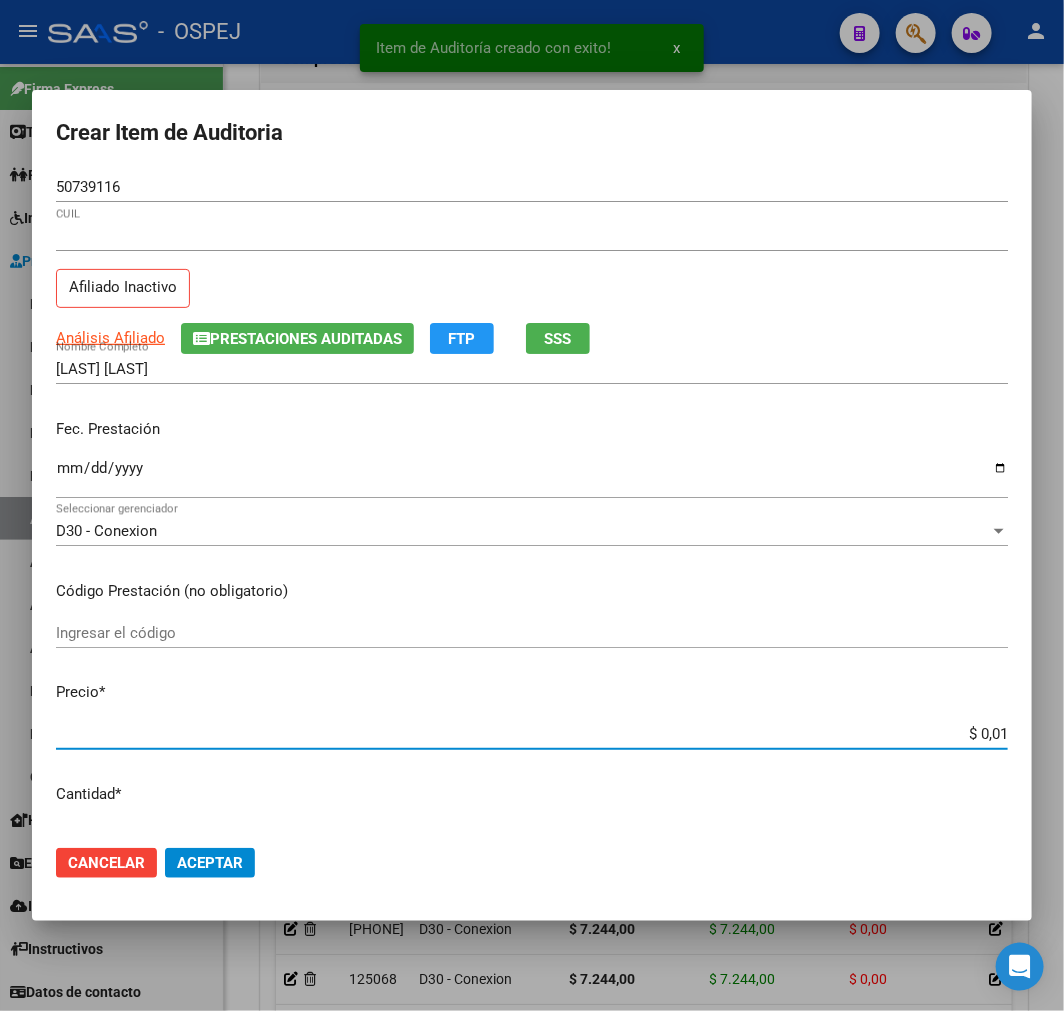 type on "$ 0,16" 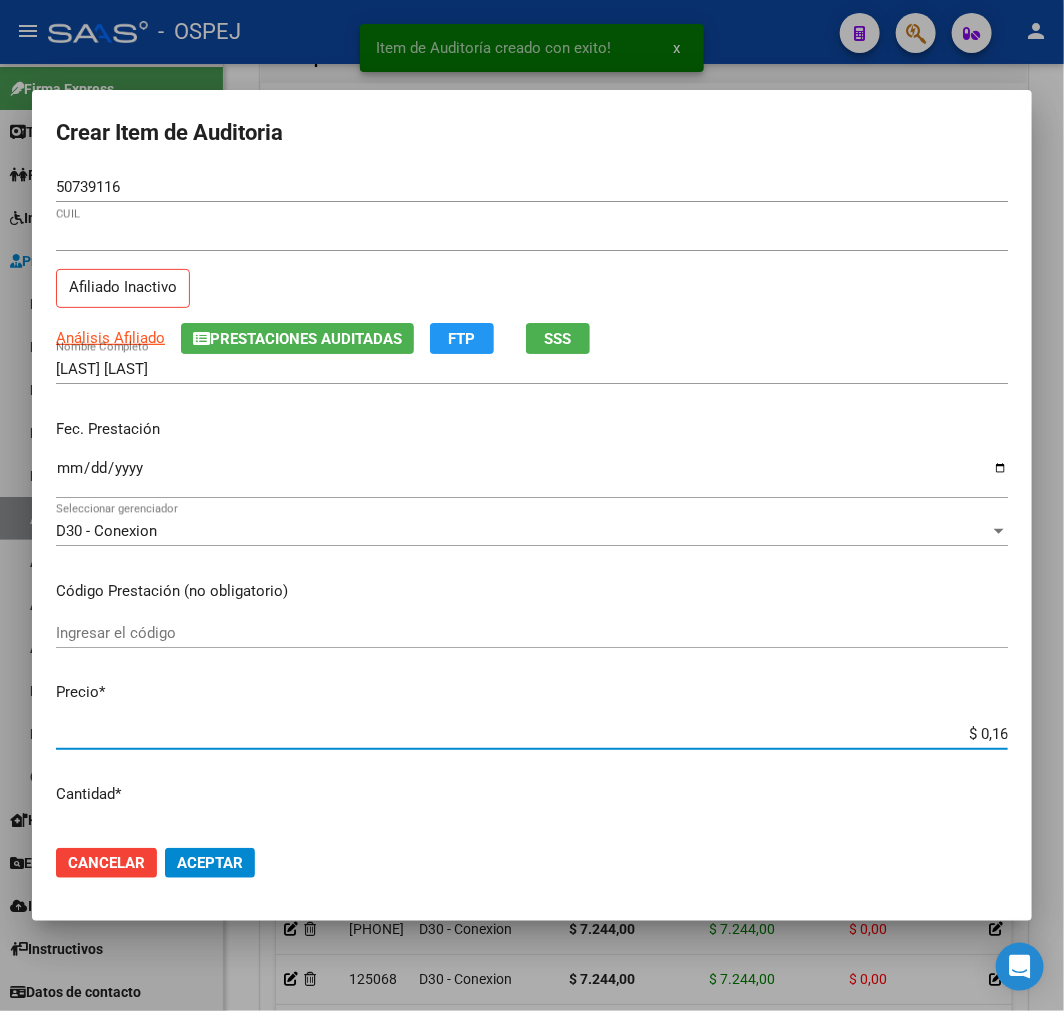 type on "$ 1,69" 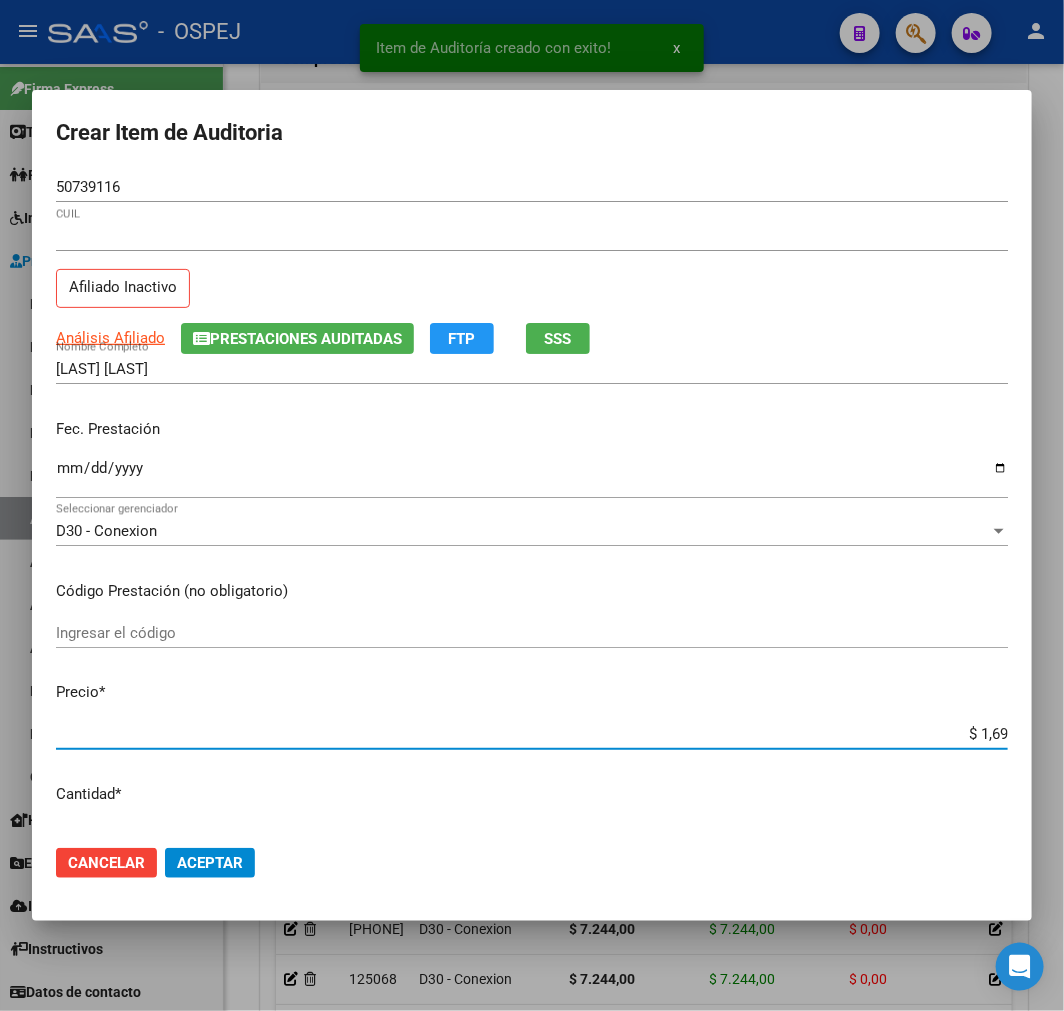 type on "$ 16,90" 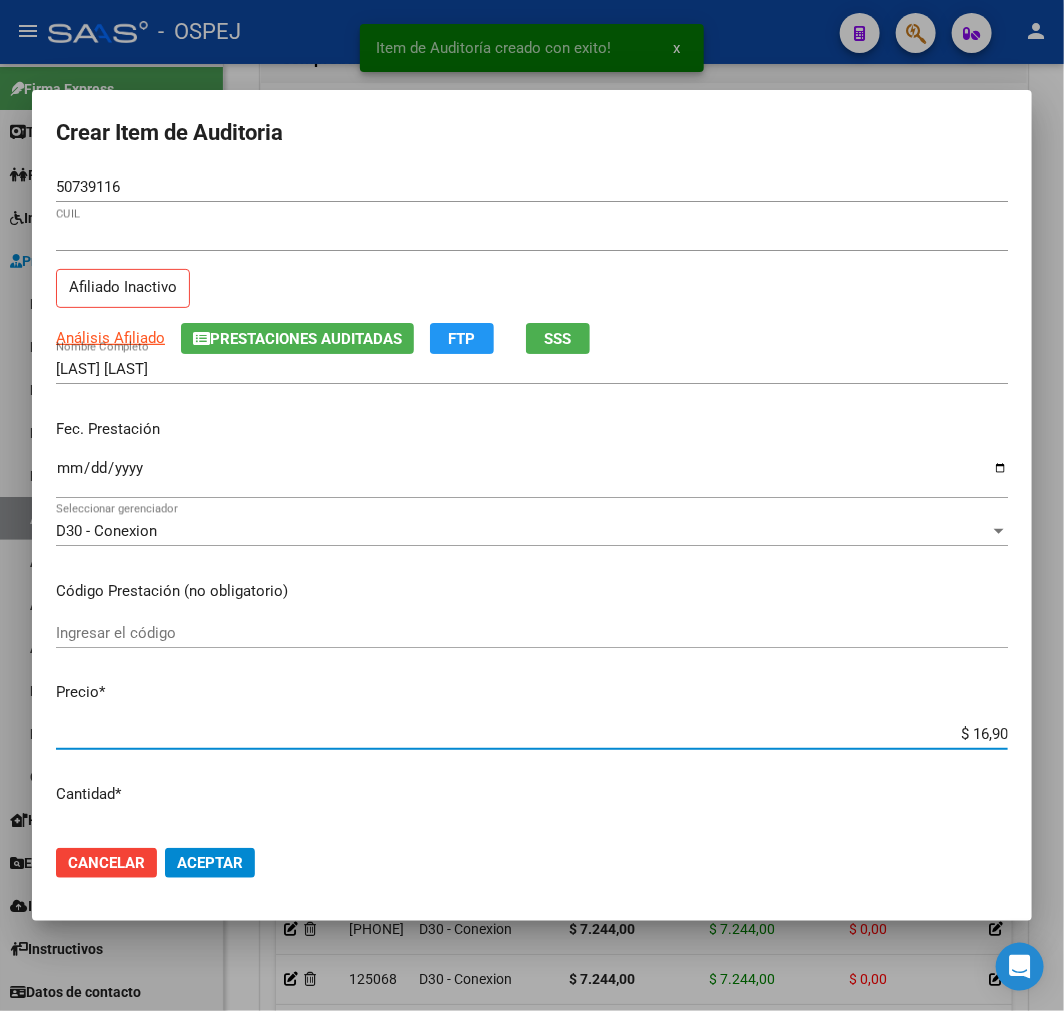 type on "$ 169,00" 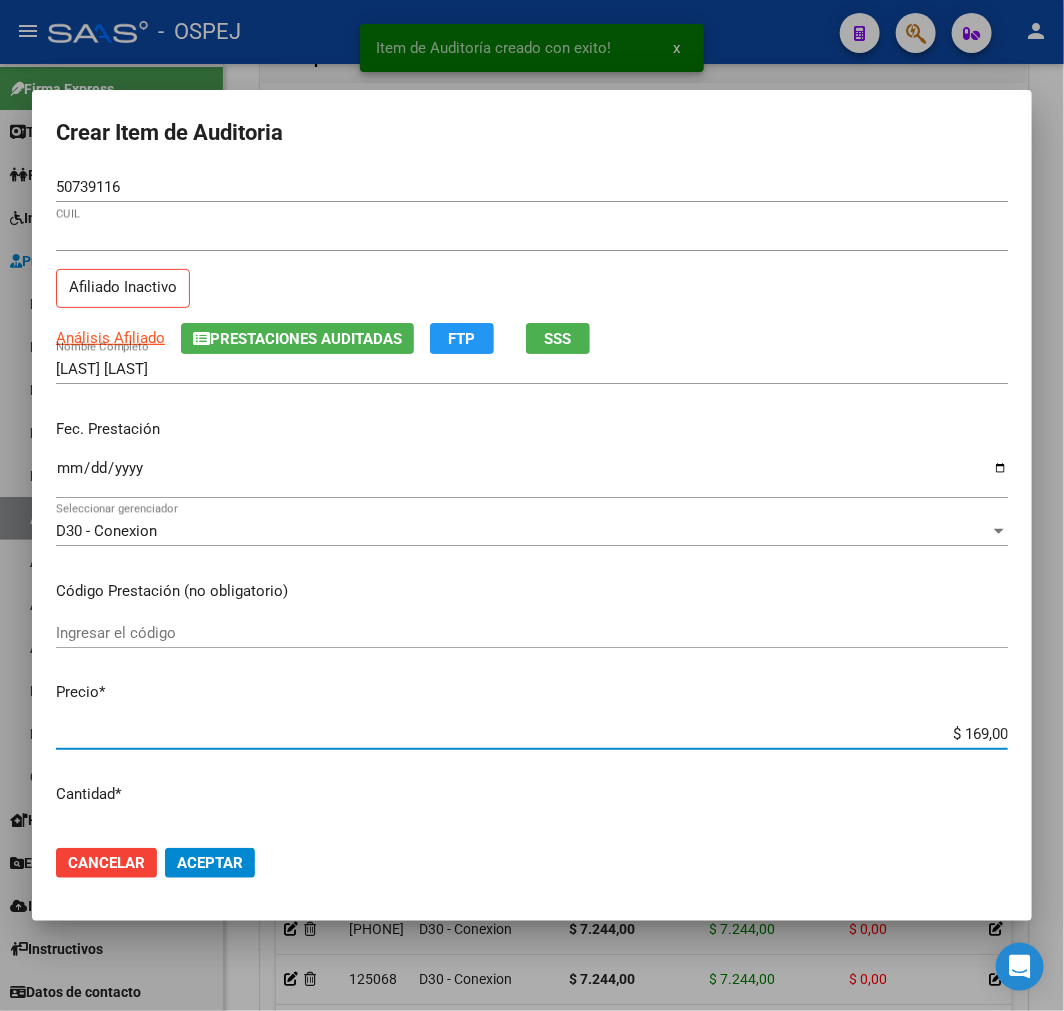type on "$ 1.690,00" 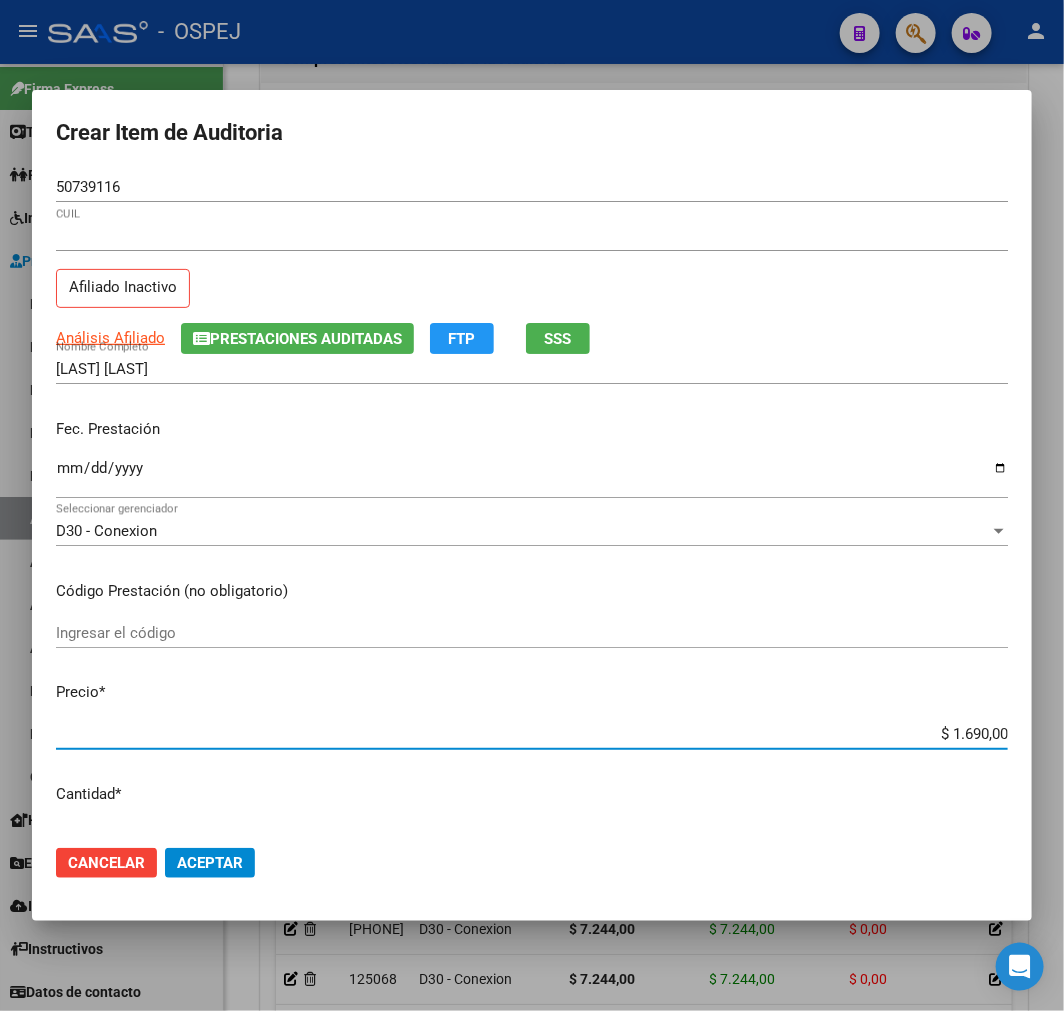 click on "Aceptar" 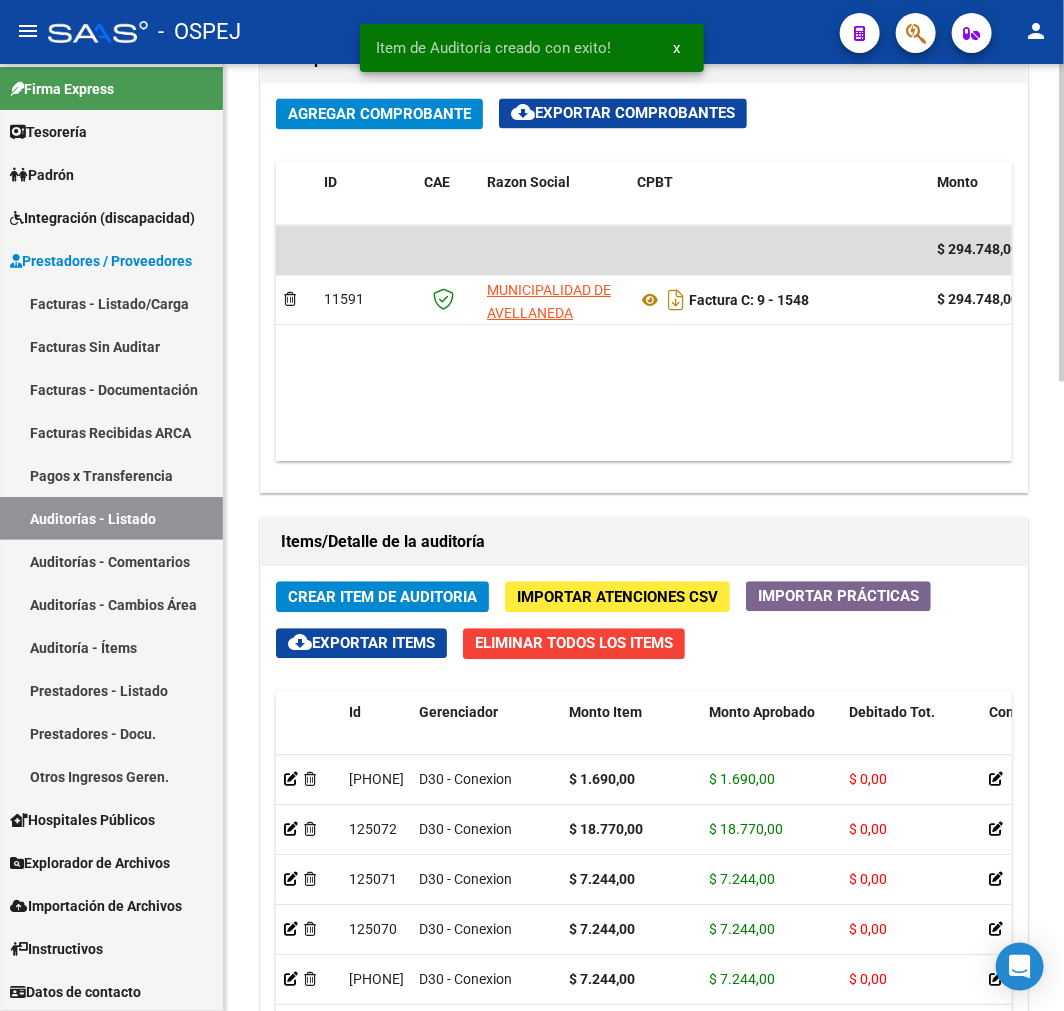 click on "Crear Item de Auditoria" 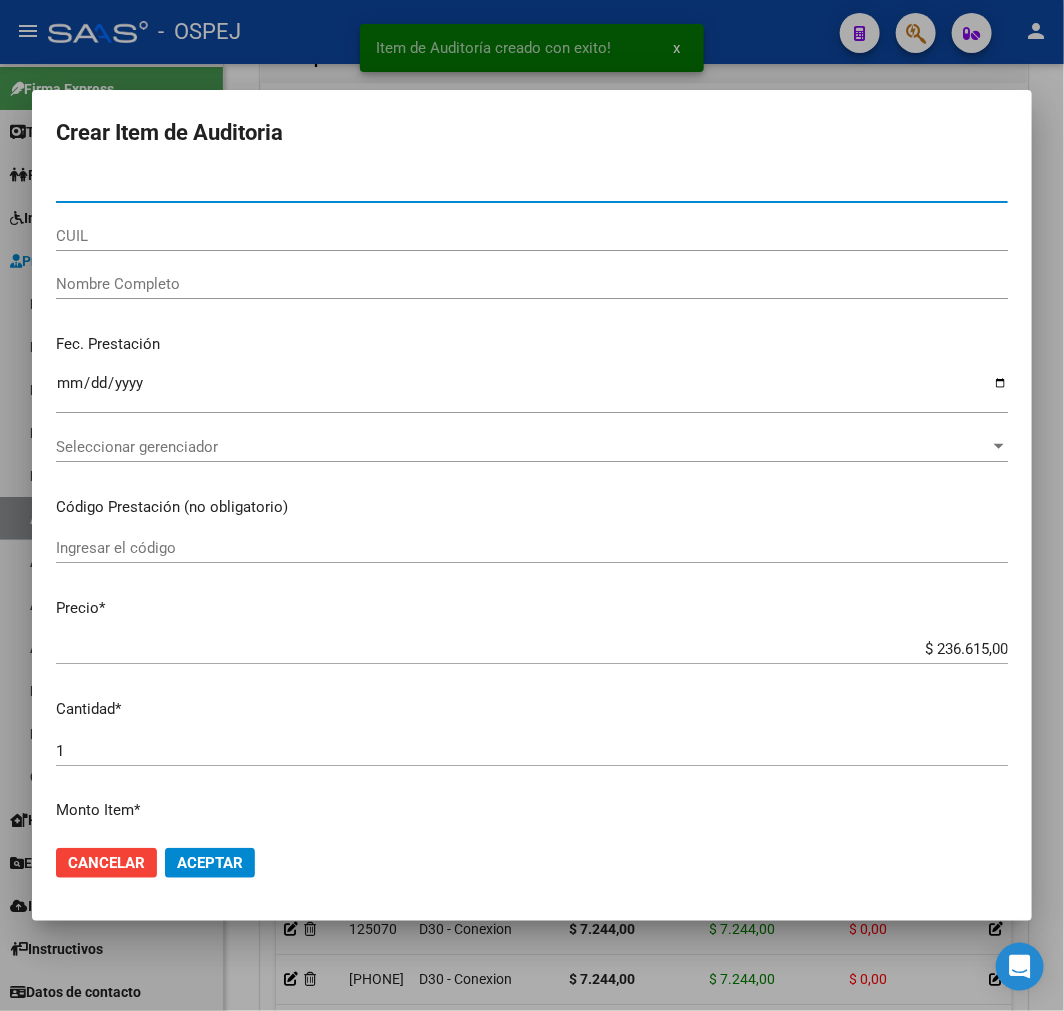 paste on "50739115" 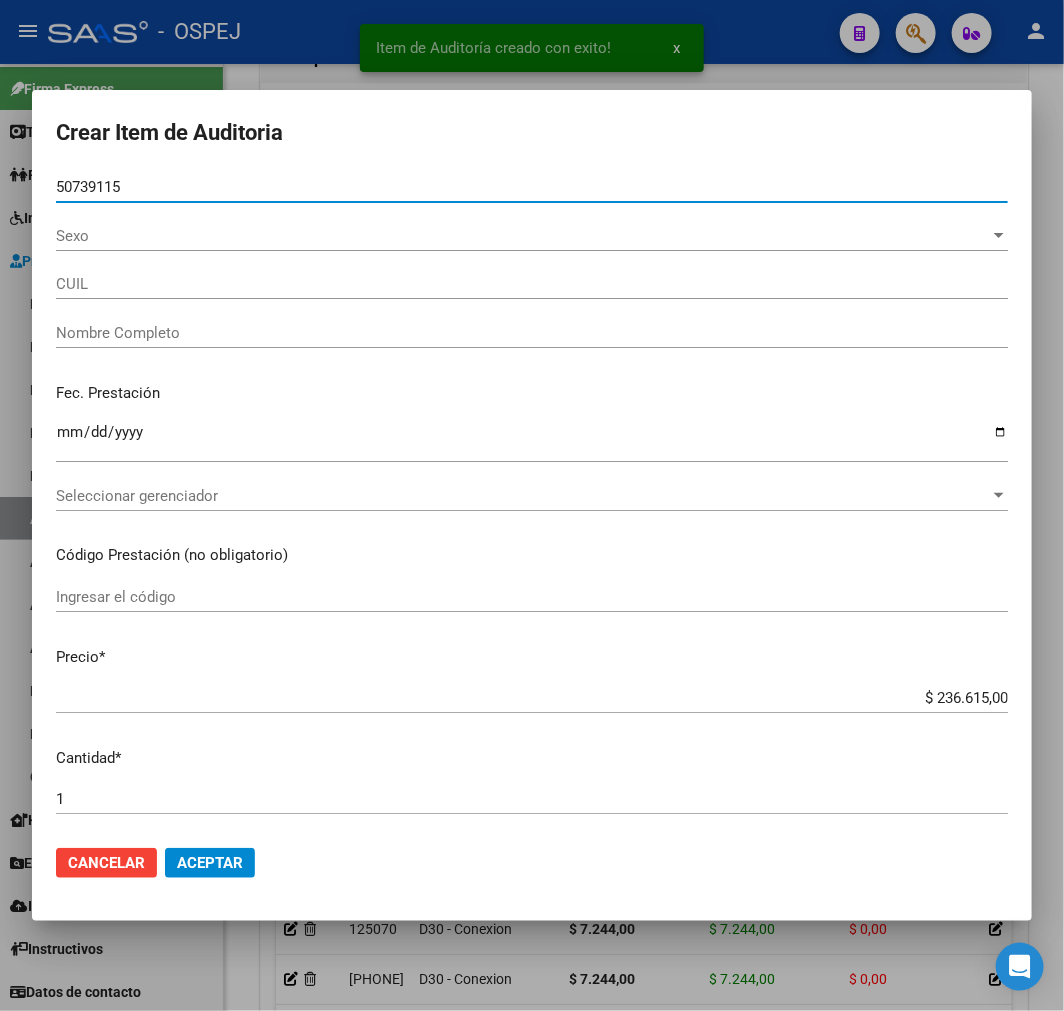 type on "[NUMBER]" 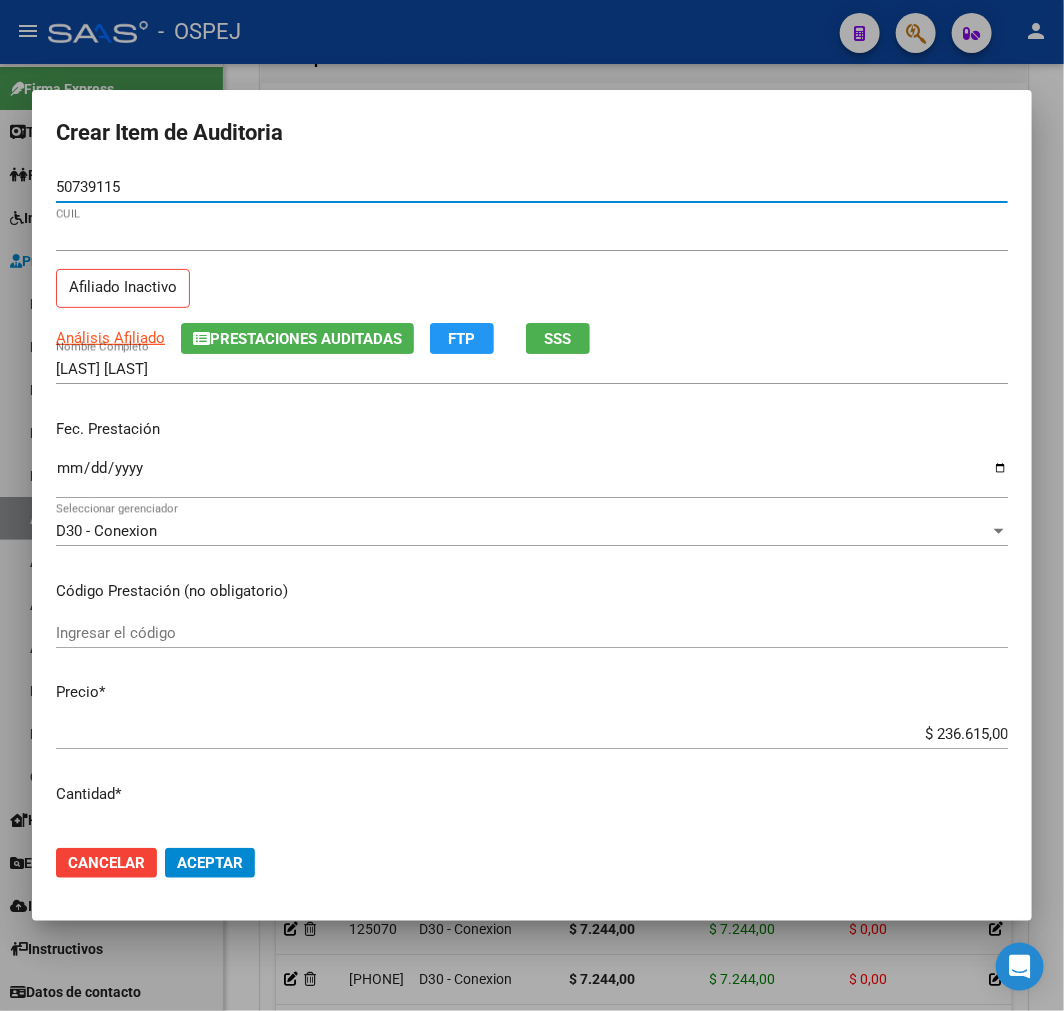 type on "50739115" 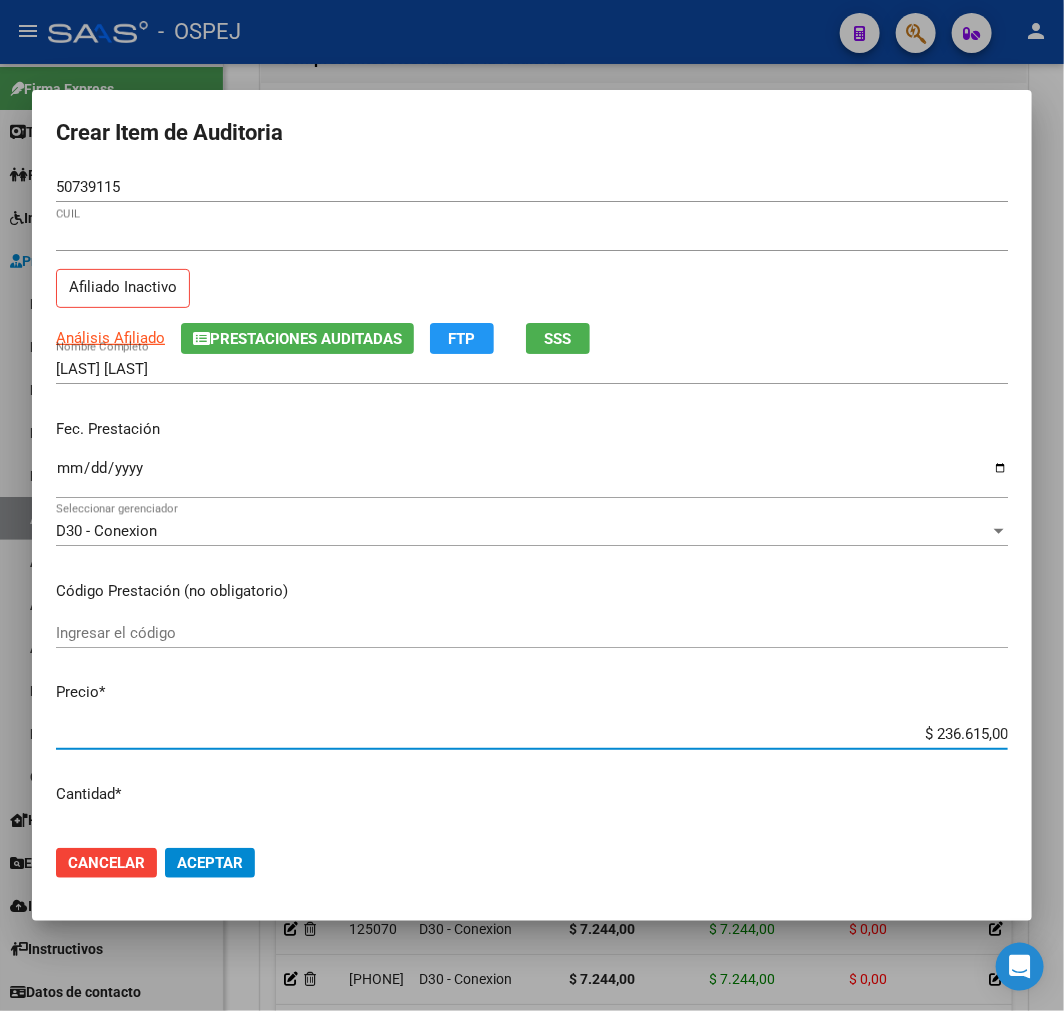 click on "$ 236.615,00" at bounding box center [532, 734] 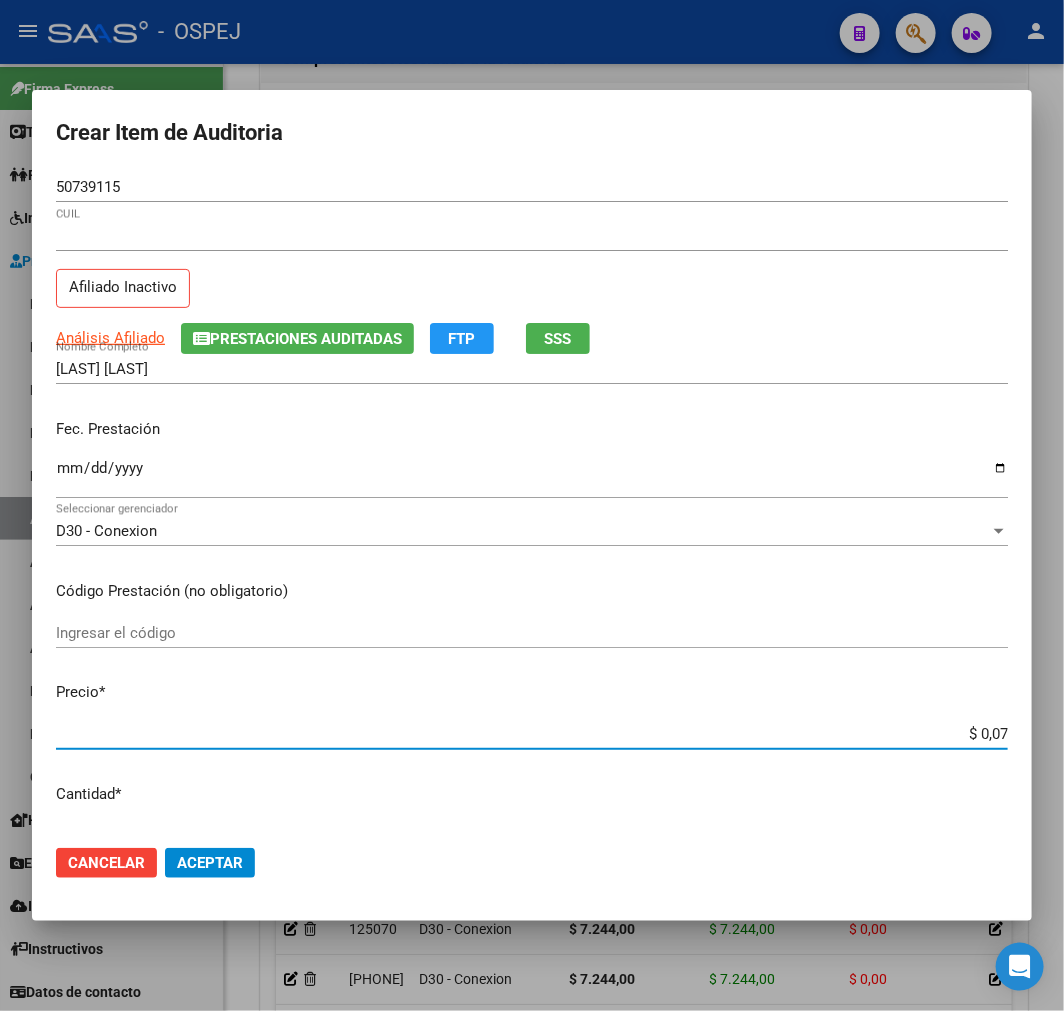 type on "$ 0,72" 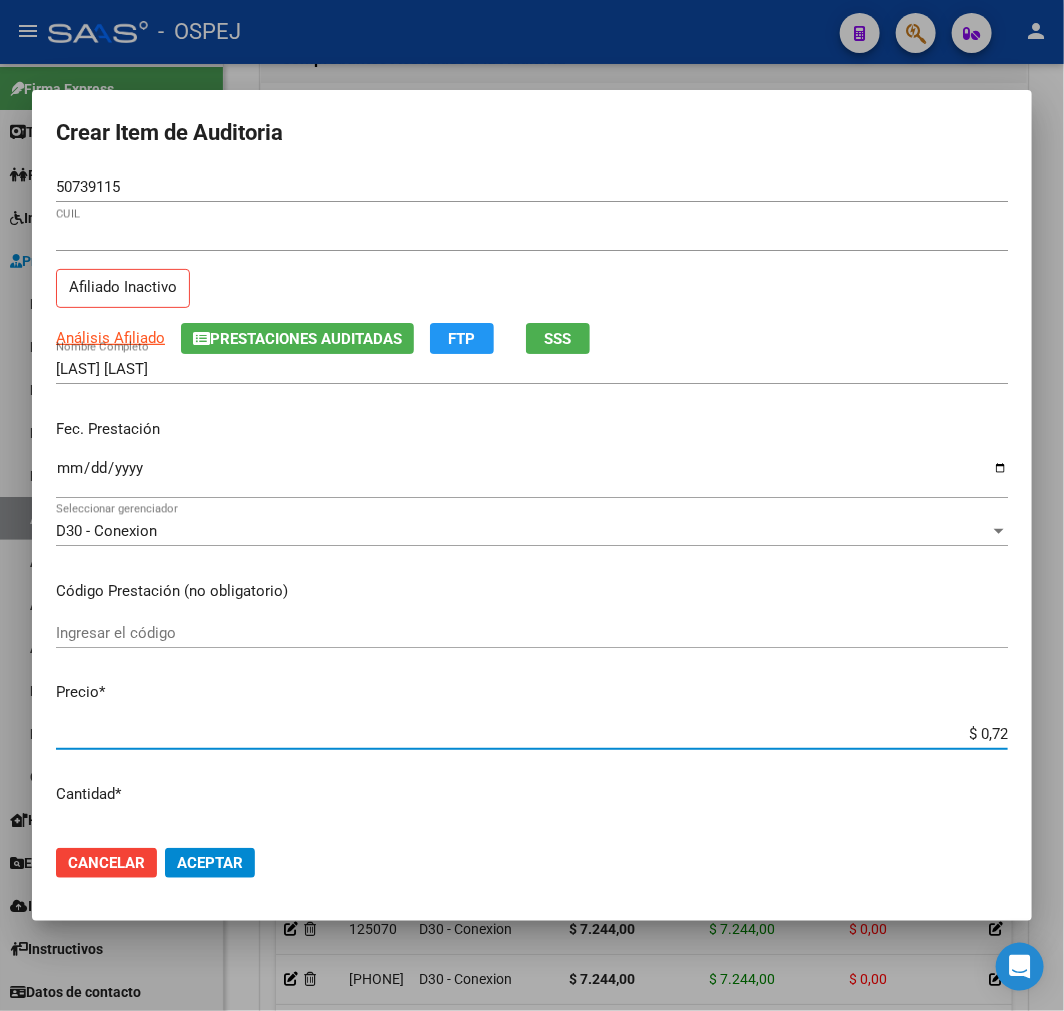 type on "$ 7,24" 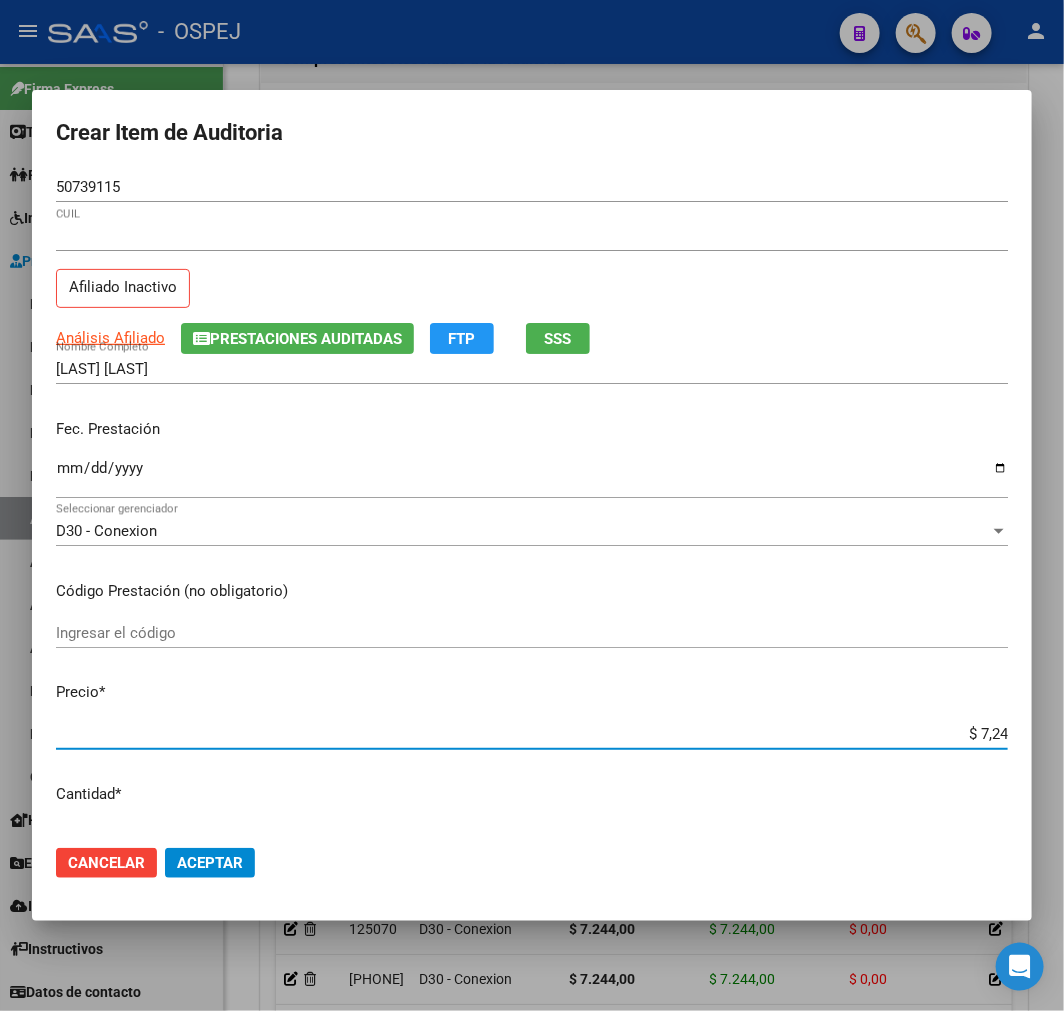 type on "$ 72,44" 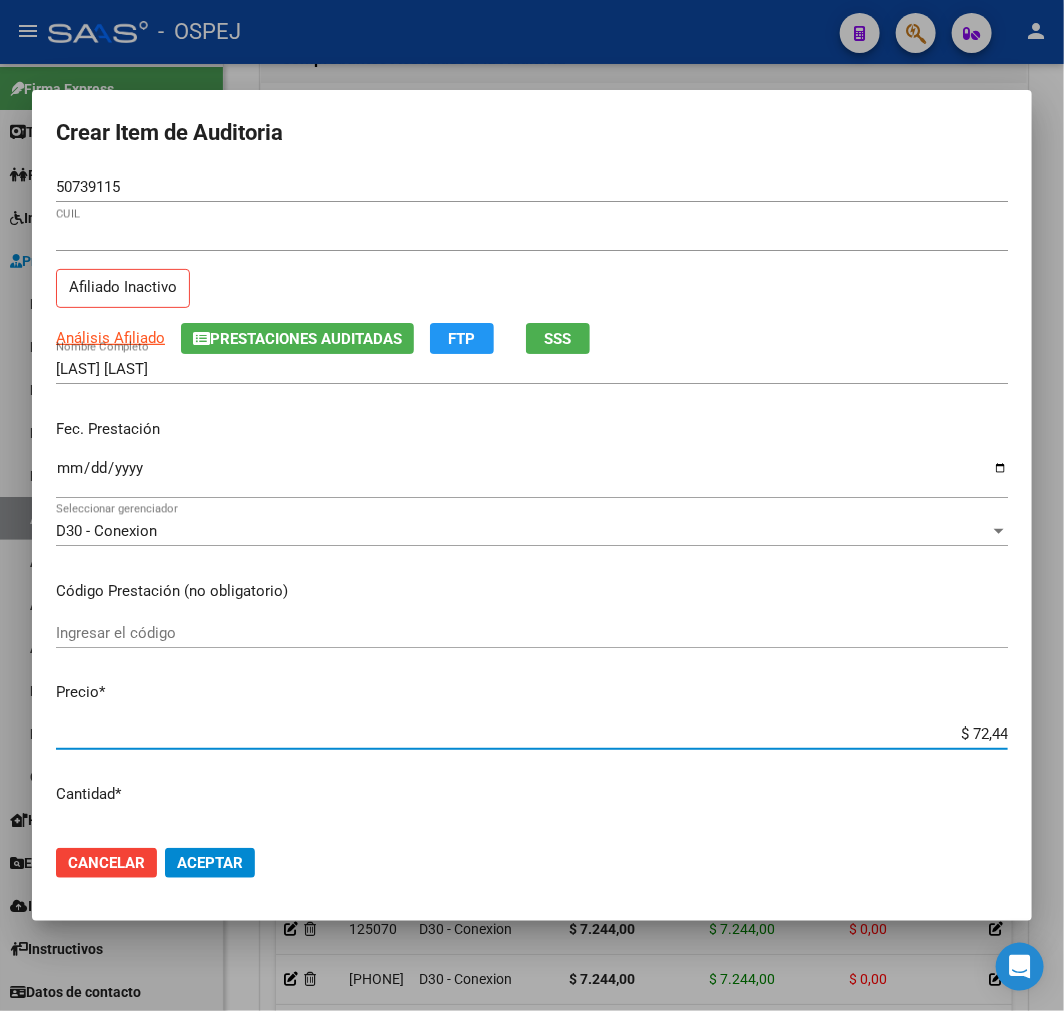 type on "$ 724,40" 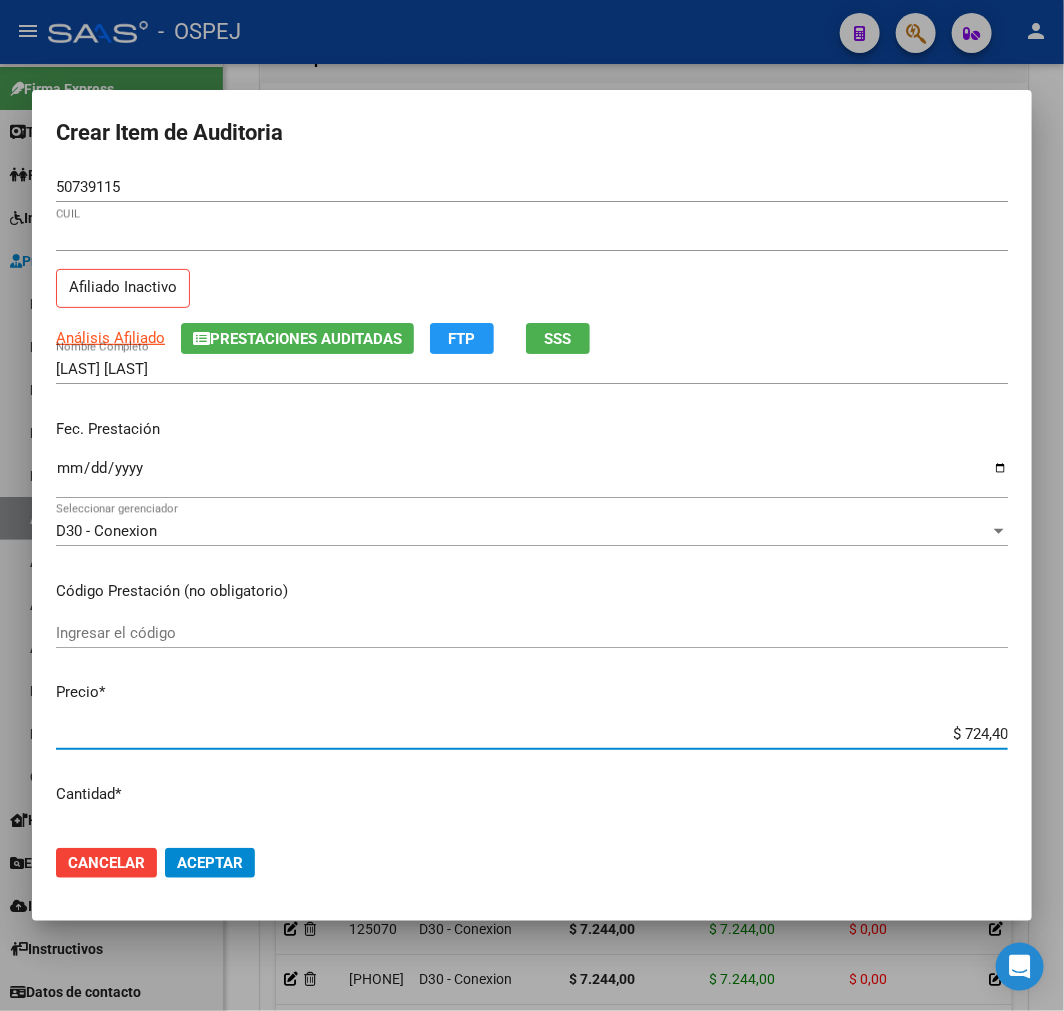 type on "$ 7.244,00" 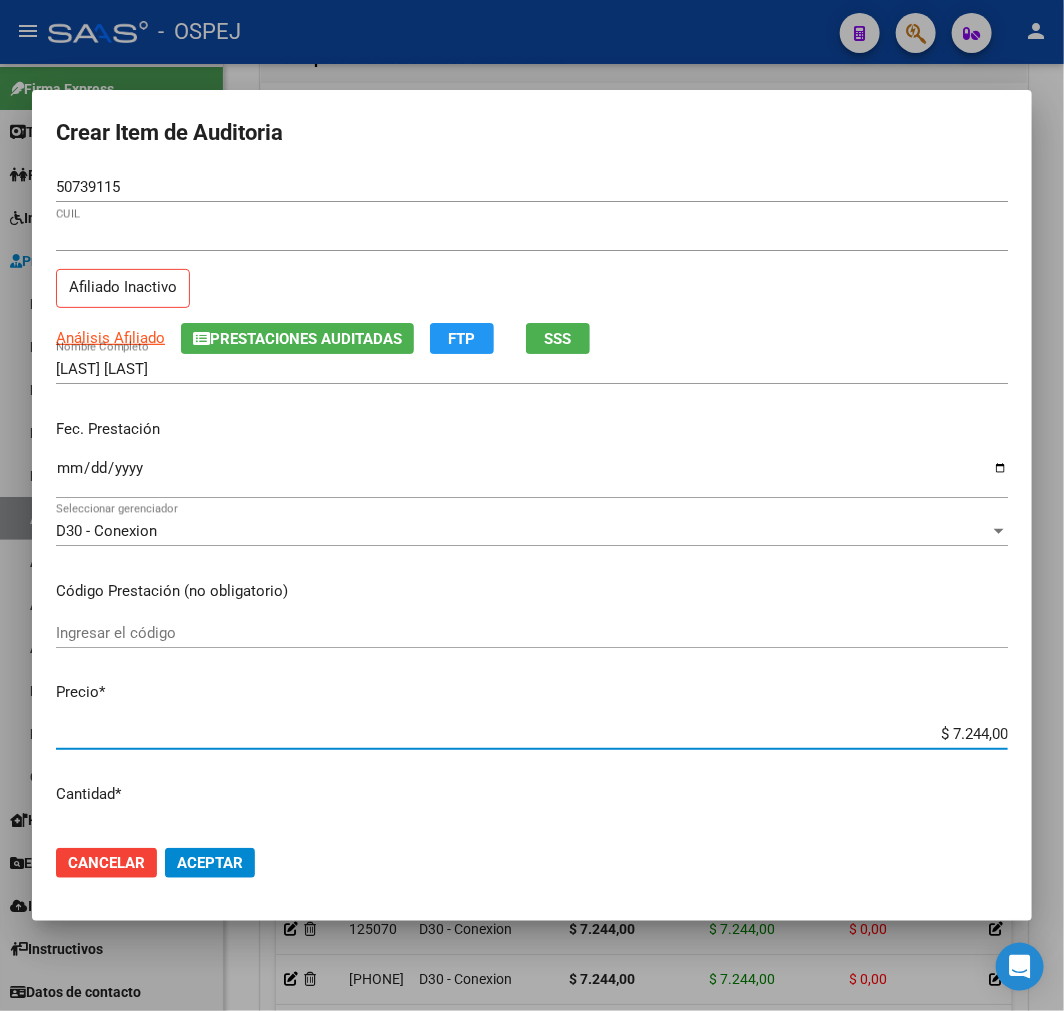 click on "Aceptar" 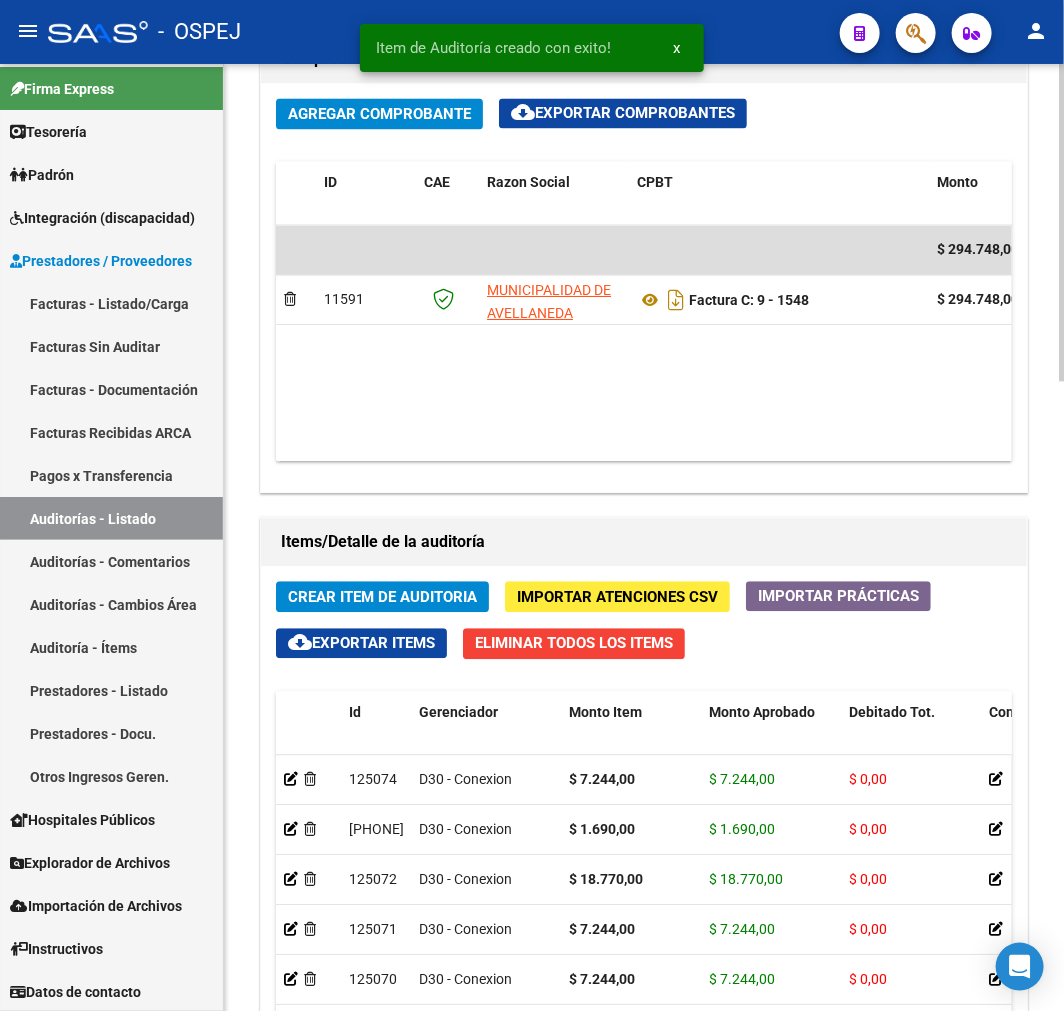 click on "Crear Item de Auditoria" 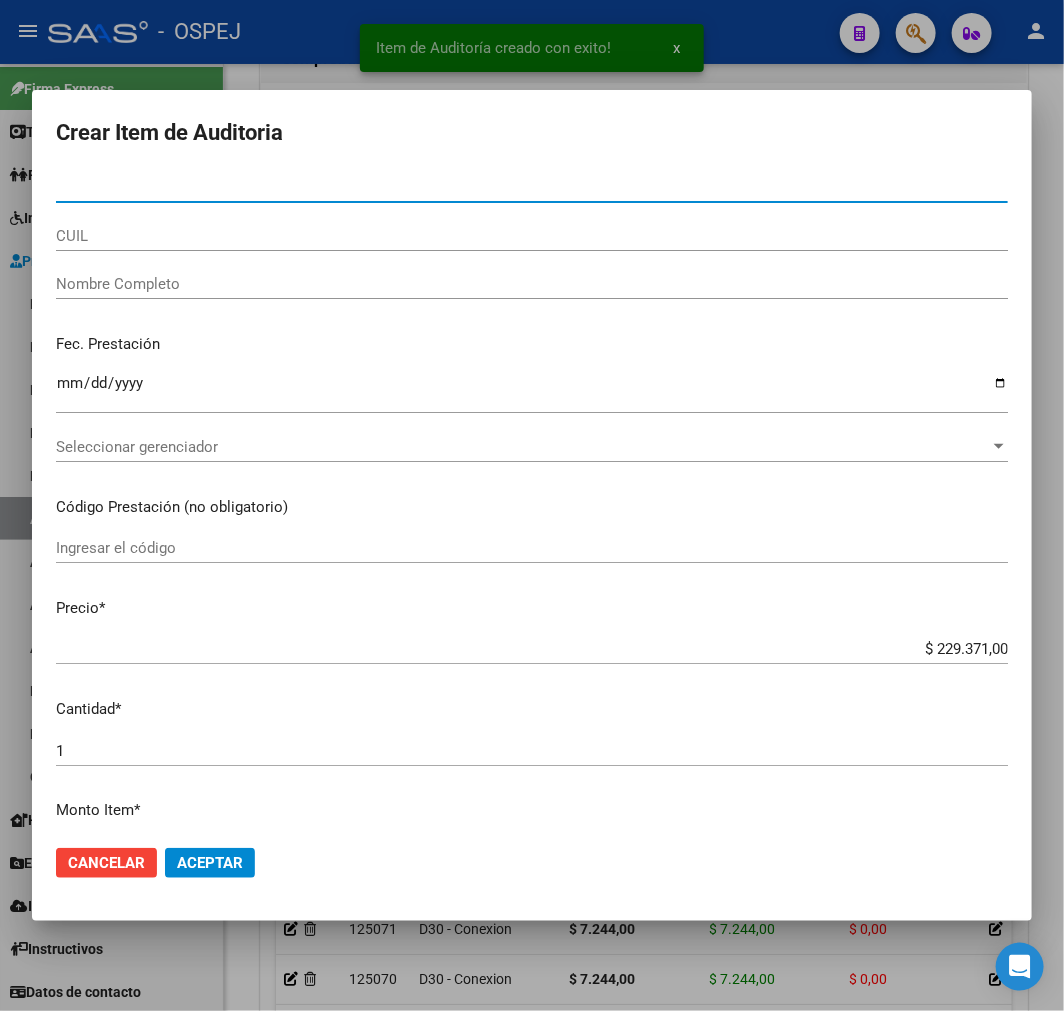 paste on "50739115" 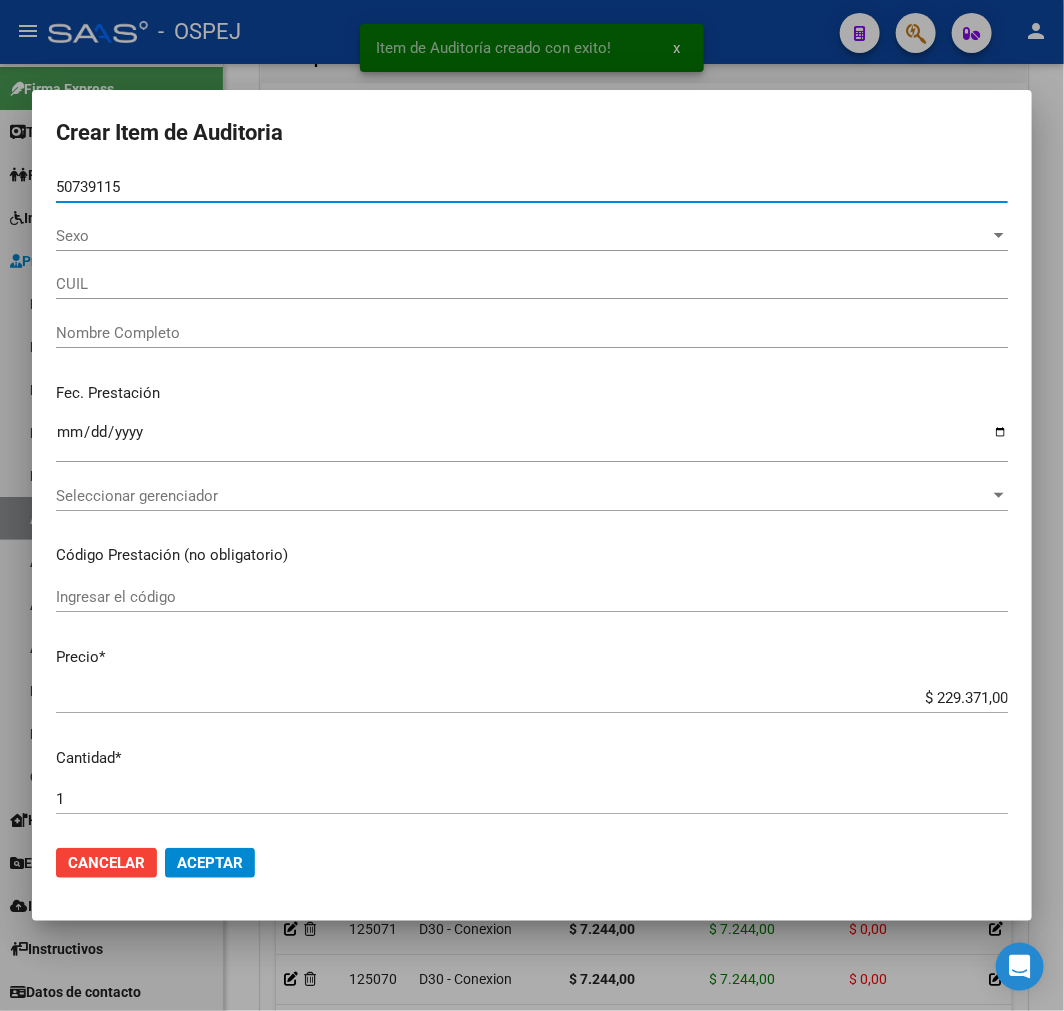 type on "[NUMBER]" 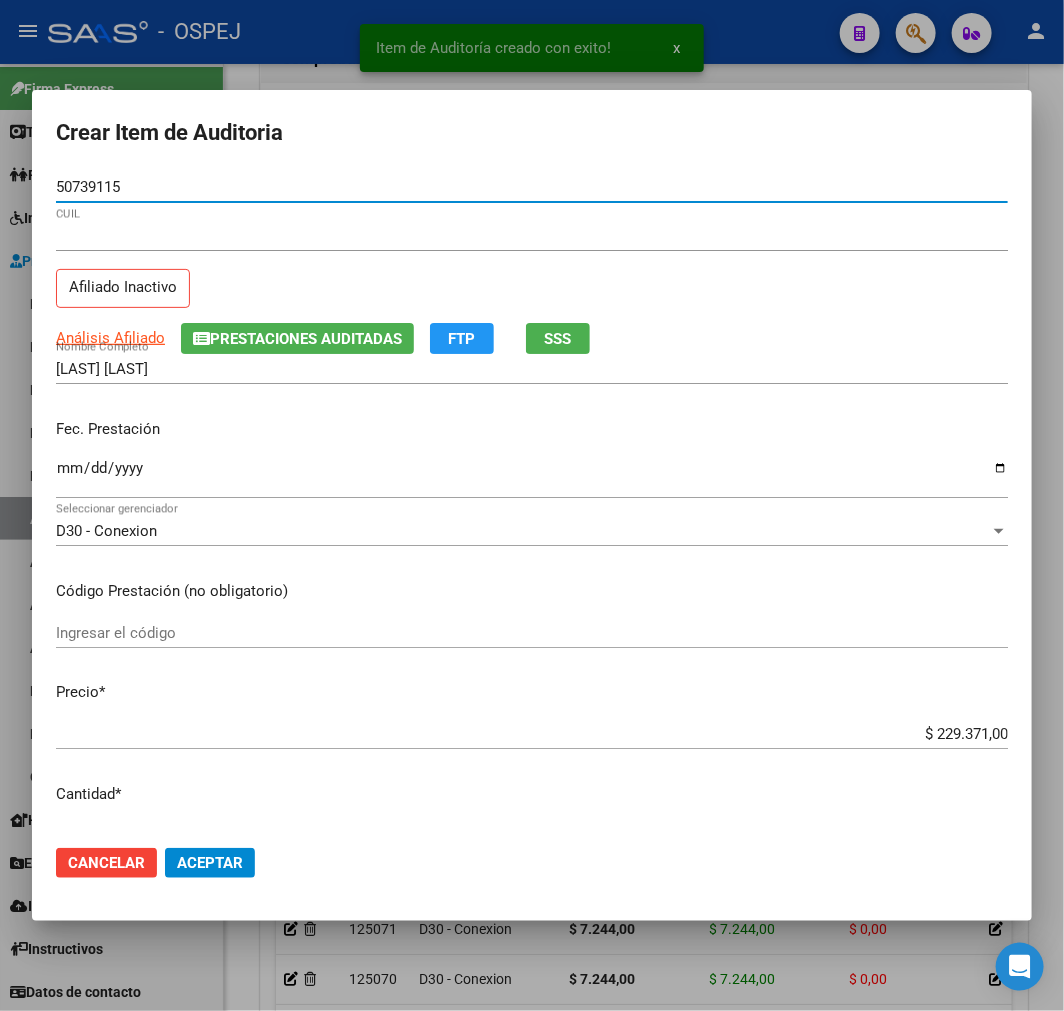click on "$ 229.371,00" at bounding box center (532, 734) 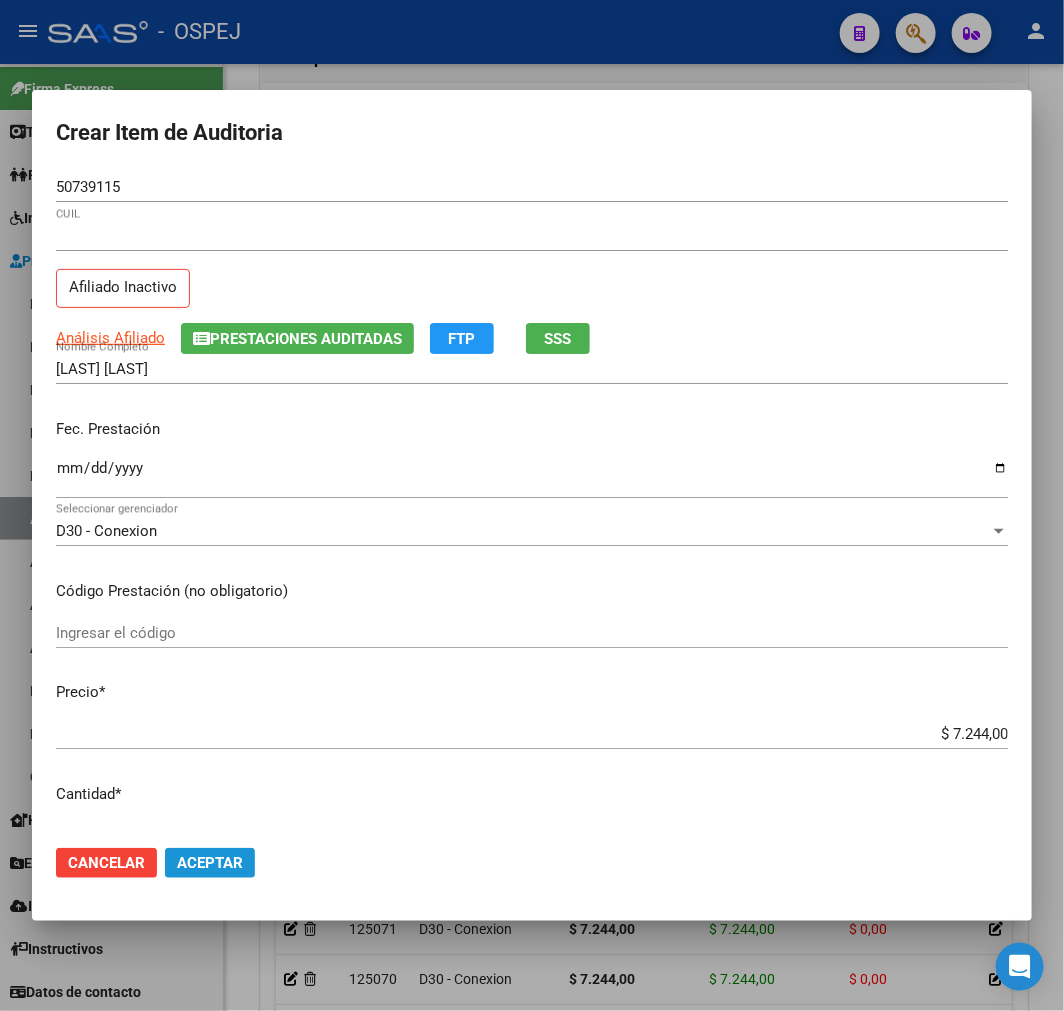 click on "Aceptar" 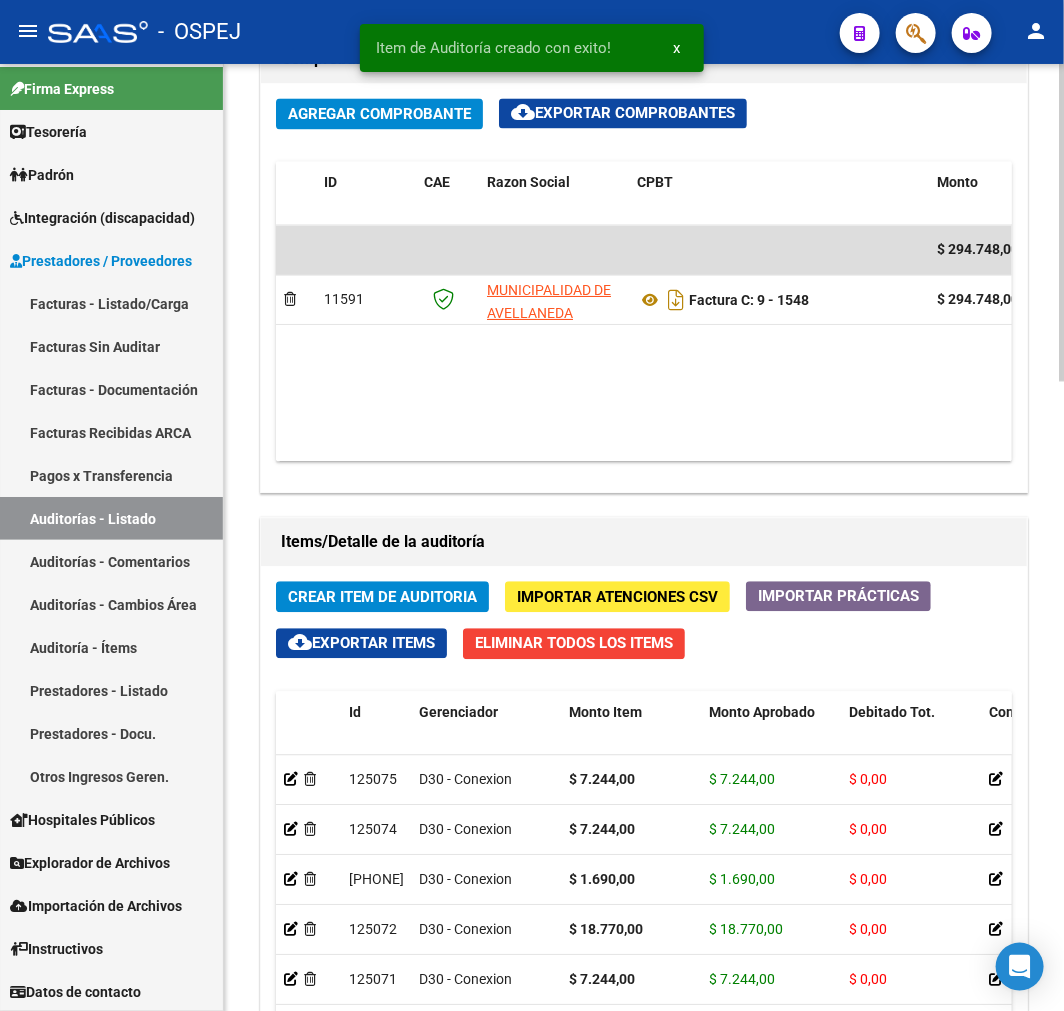 click on "Crear Item de Auditoria" 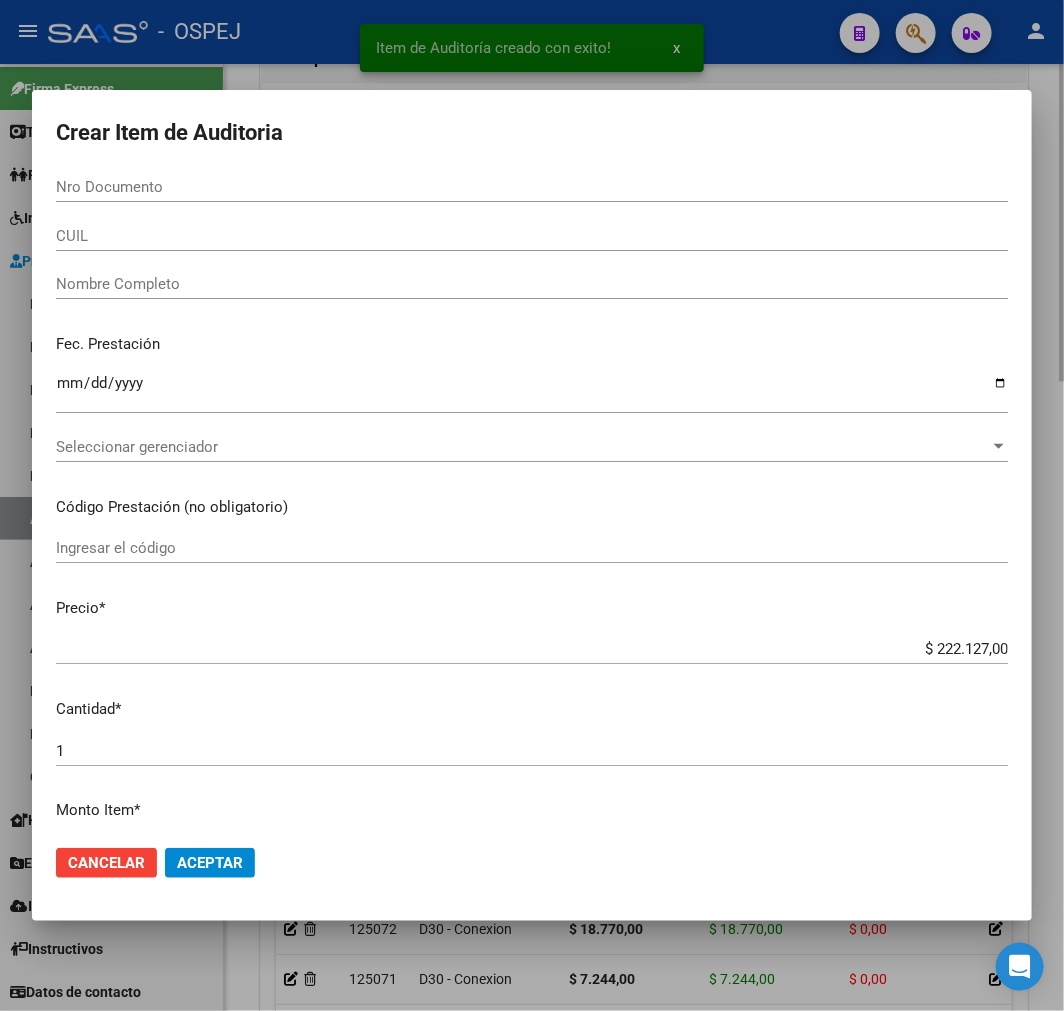 paste on "50739115" 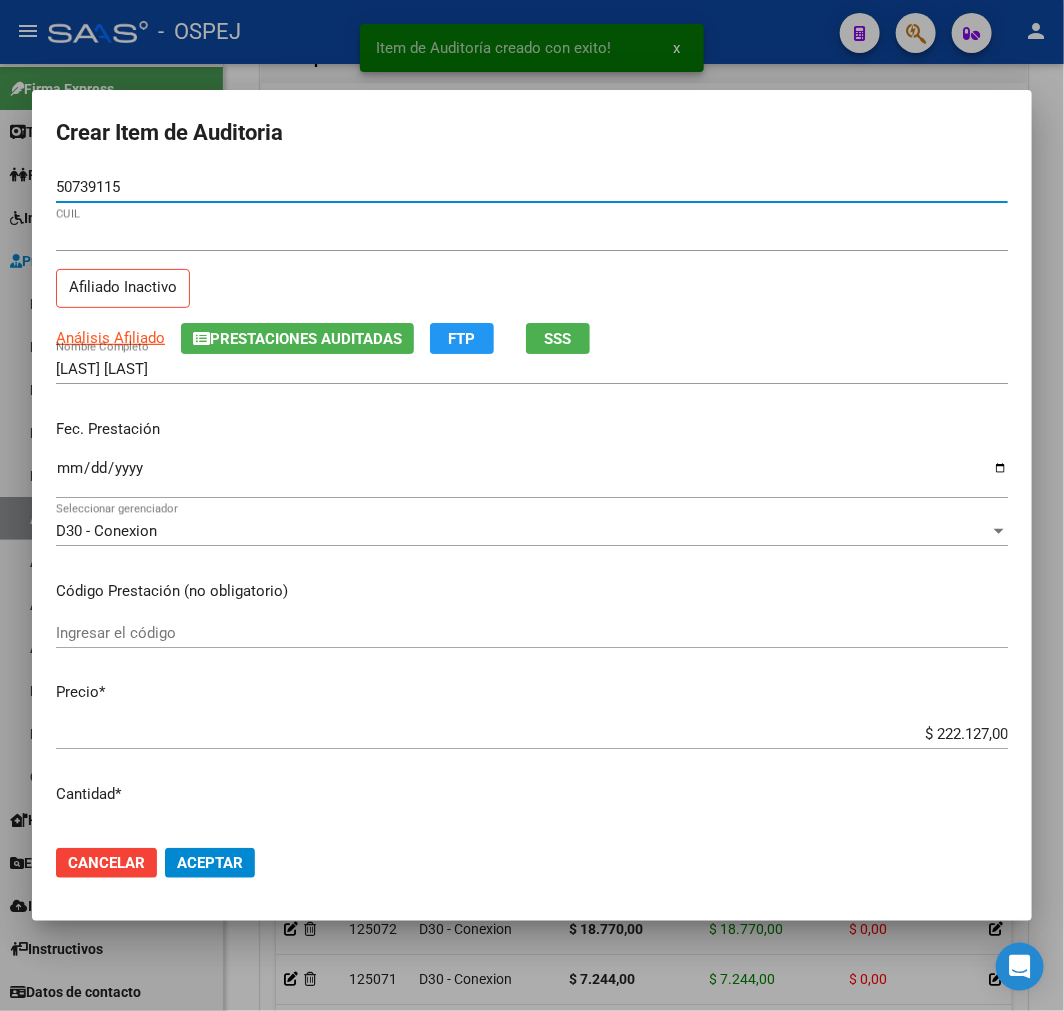 click on "$ 222.127,00" at bounding box center (532, 734) 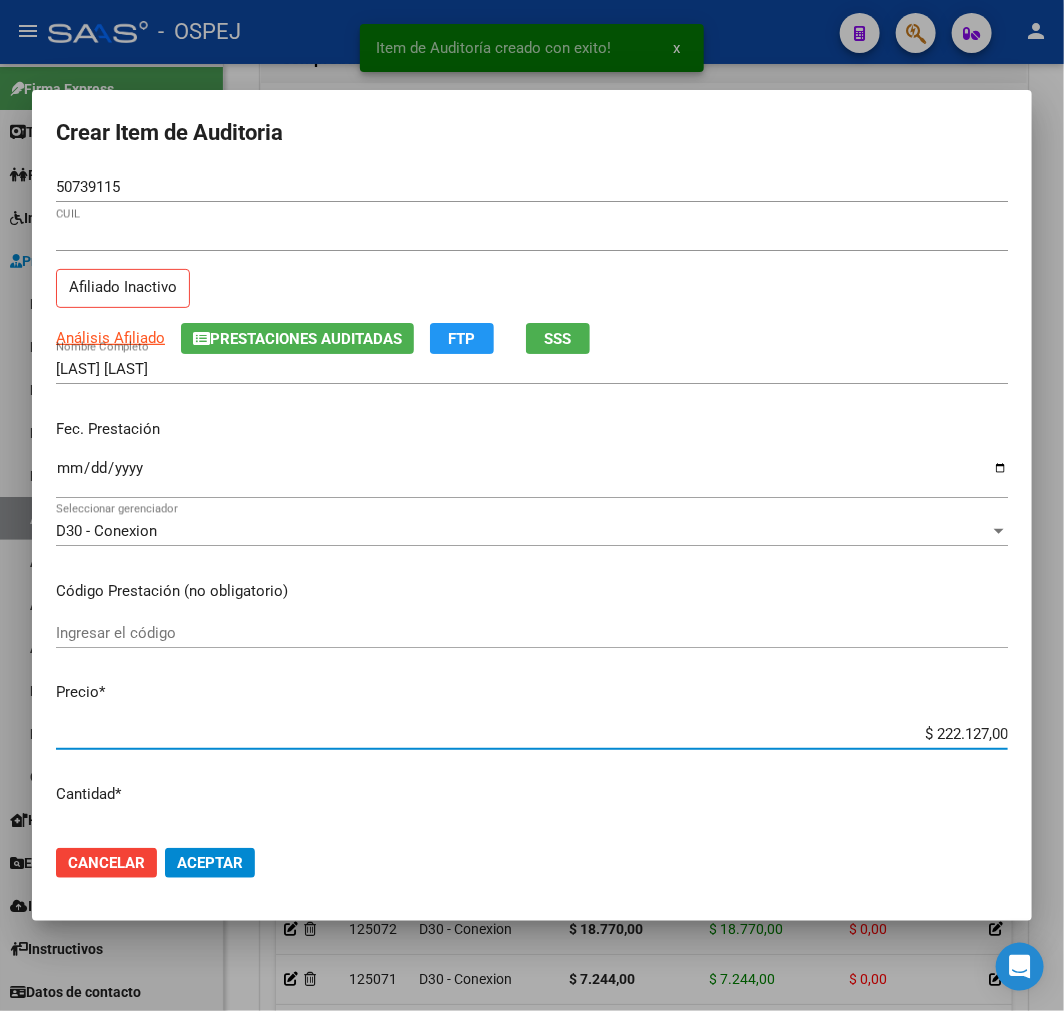 click on "$ 222.127,00" at bounding box center (532, 734) 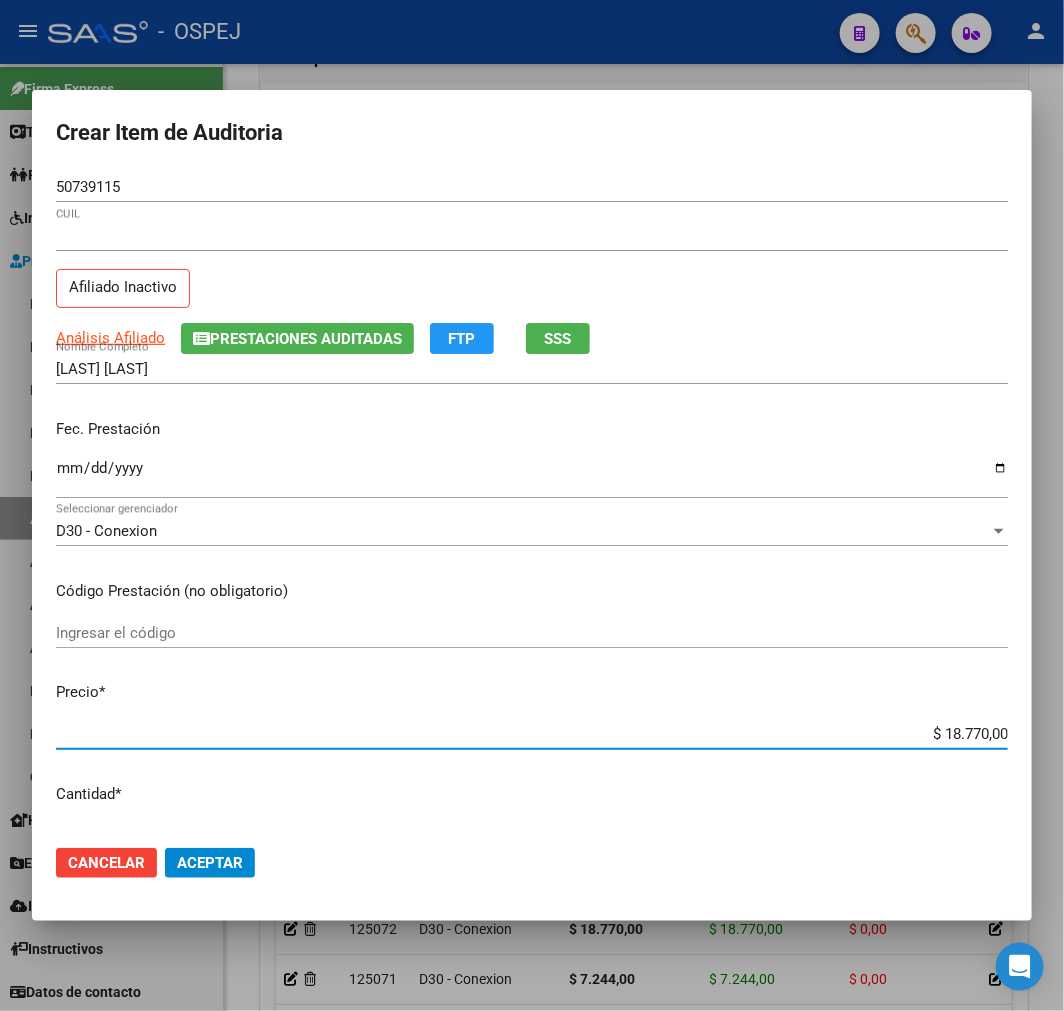 click on "Aceptar" 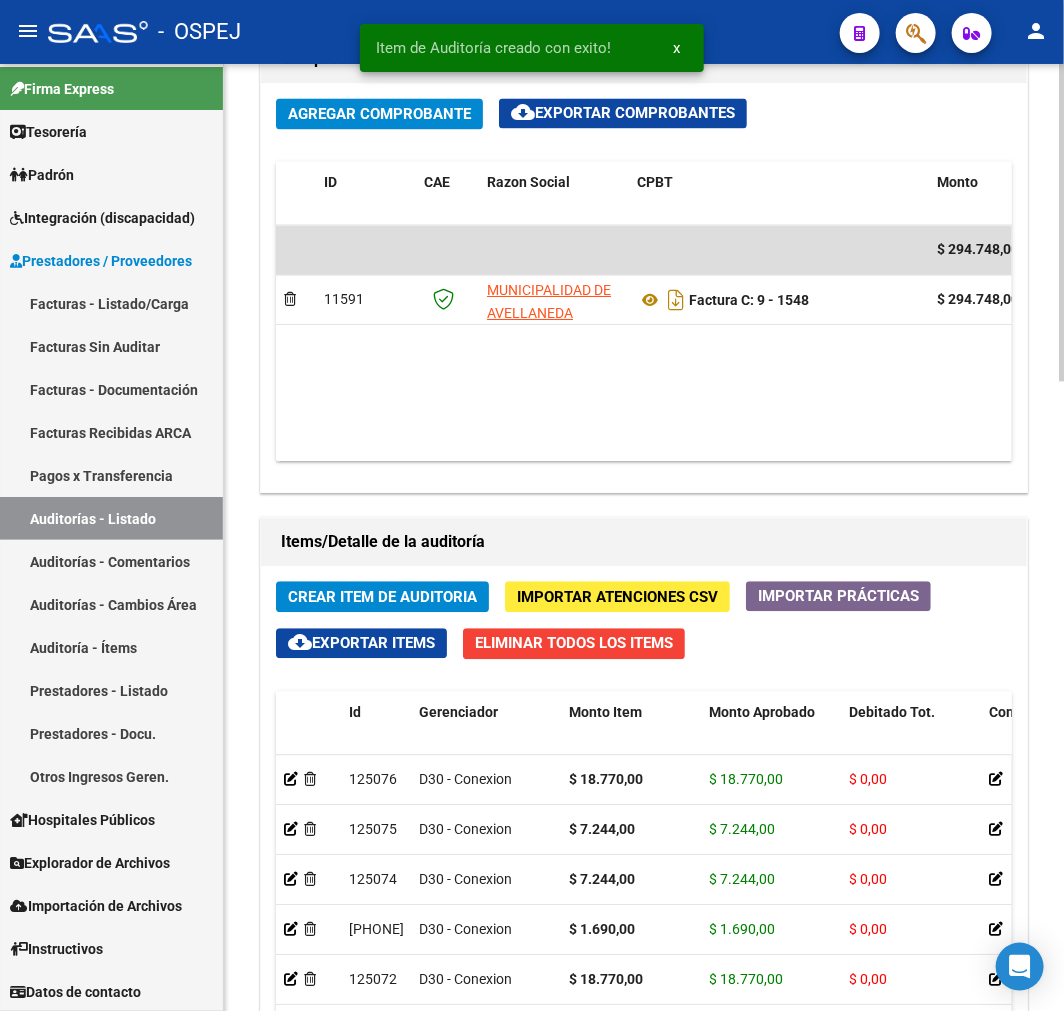 drag, startPoint x: 450, startPoint y: 576, endPoint x: 427, endPoint y: 586, distance: 25.079872 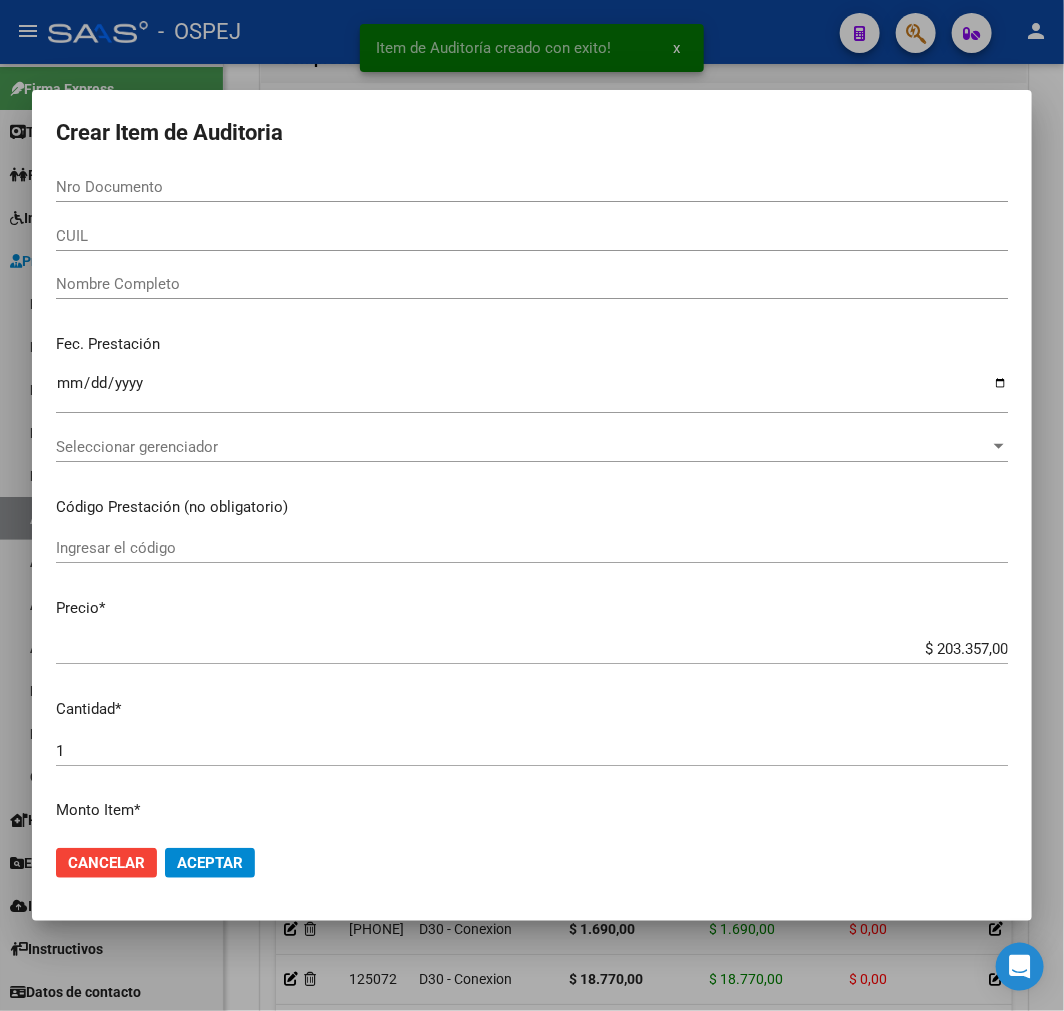paste on "50739115" 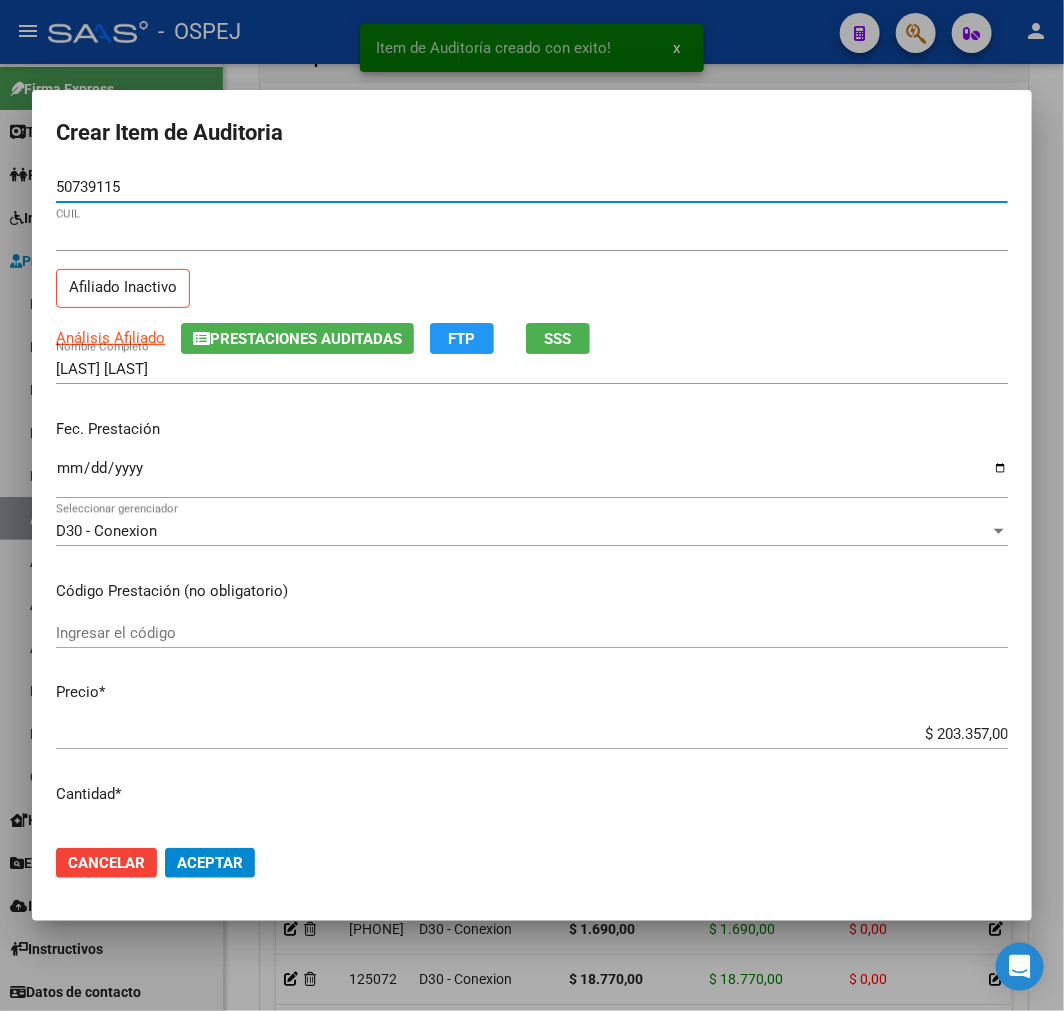 click on "$ 203.357,00" at bounding box center (532, 734) 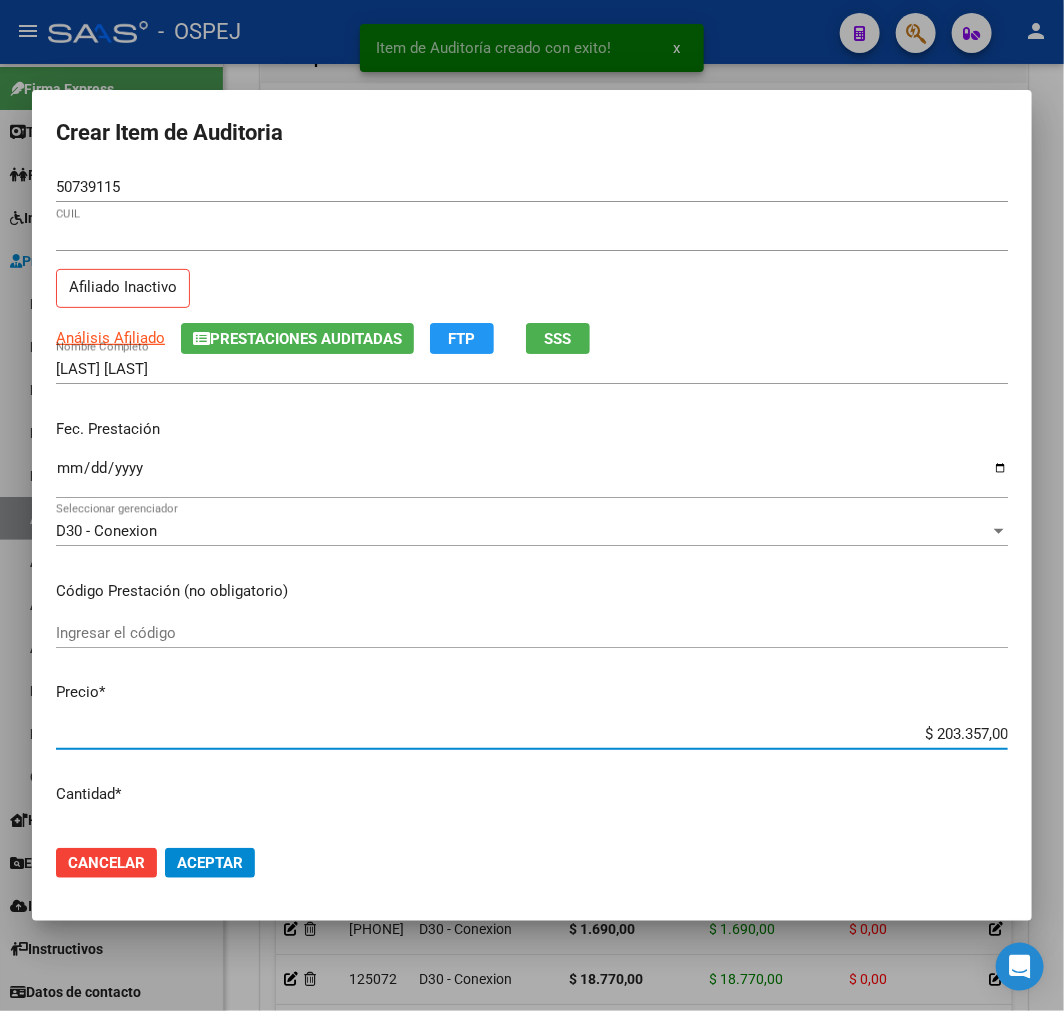 click on "$ 203.357,00" at bounding box center [532, 734] 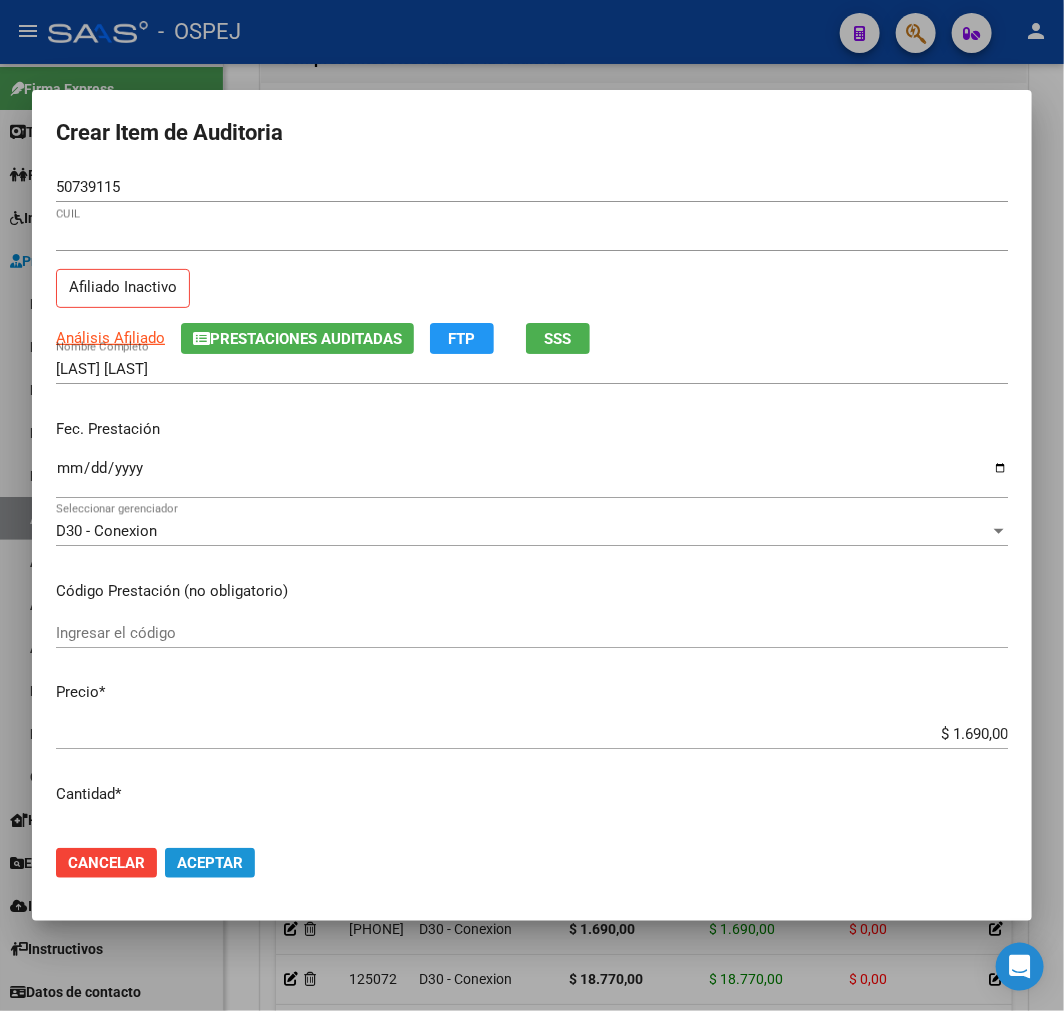 click on "Aceptar" 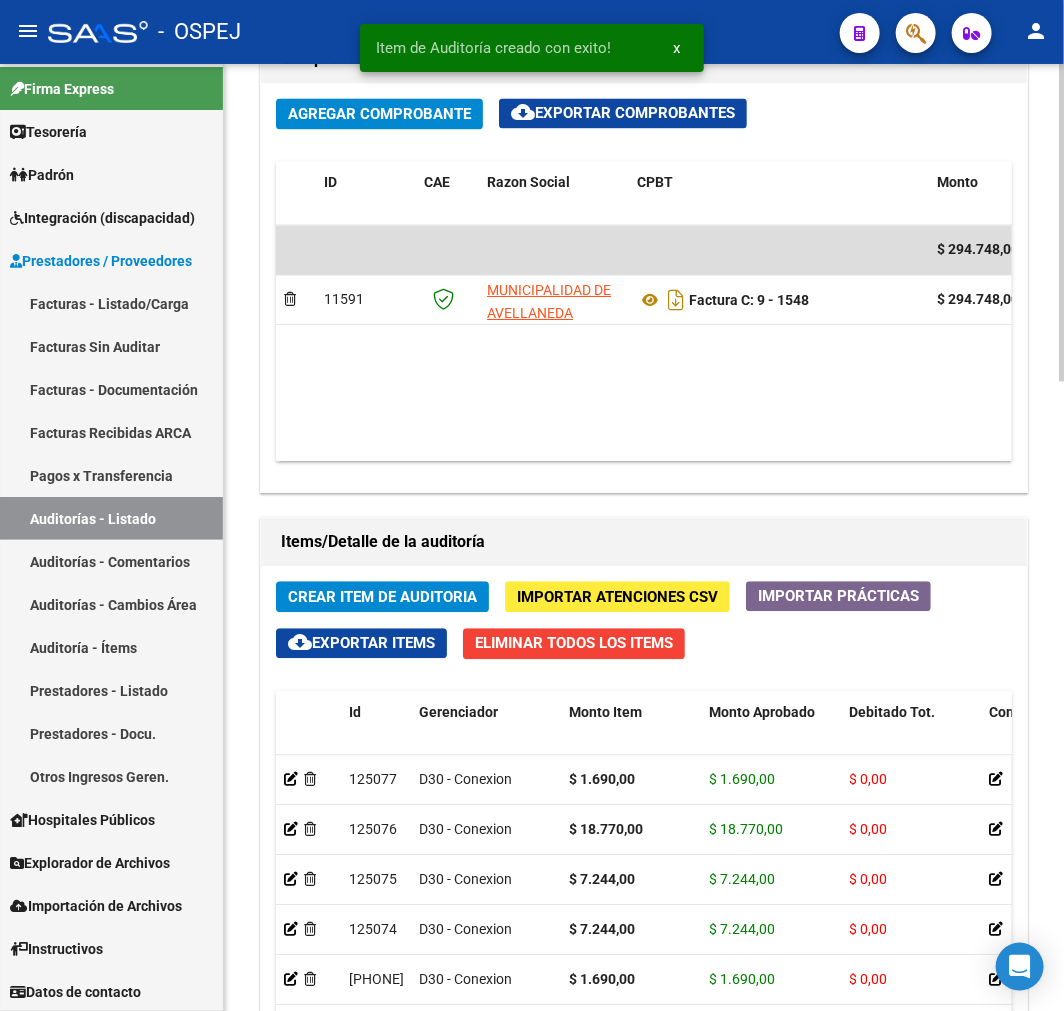 click on "Crear Item de Auditoria Importar Atenciones CSV  Importar Prácticas
cloud_download  Exportar Items   Eliminar Todos los Items  Id Gerenciador Monto Item Monto Aprobado Debitado Tot. Comentario Comentario Gerenciador Descripción Afiliado Estado CUIL Documento Nombre Completo Fec. Prestación Atencion Tipo Nomenclador Código Nomenclador Nombre Usuario Creado Area Creado Area Modificado <0xC2 >  125077  D30 -Conexion $ 1.690,00 $ 1.690,00 $ 0,00  <0xC2 >  <0xC2 >  [NUMBER]  50739115   CANO PRADO  Alfredo Petre   07/08/2025  <0xC2 >   125076  D30 -Conexion $ 18.770,00 $ 18.770,00 $ 0,00  <0xC2 >  <0xC2 >  [NUMBER]  50739115   CANO PRADO  Alfredo Petre   07/08/2025  <0xC2 >   125075  D30 -Conexion $ 7.244,00 $ 7.244,00 $ 0,00  <0xC2 >  <0xC2 >  [NUMBER]  50739115   CANO PRADO  Alfredo Petre   07/08/2025  <0xC2 >   125074  D30 -Conexion $ 7.244,00 $ 7.244,00 $ 0,00  <0xC2 >  <0xC2 >  [NUMBER]  50739115   CANO PRADO  Alfredo Petre   07/08/2025  <0xC2 >   125073  D30 -Conexion $ 1.690,00 $ 1.690,00 $ 0,00  <0xC2 >  <0xC2 >  [NUMBER]  50739116" 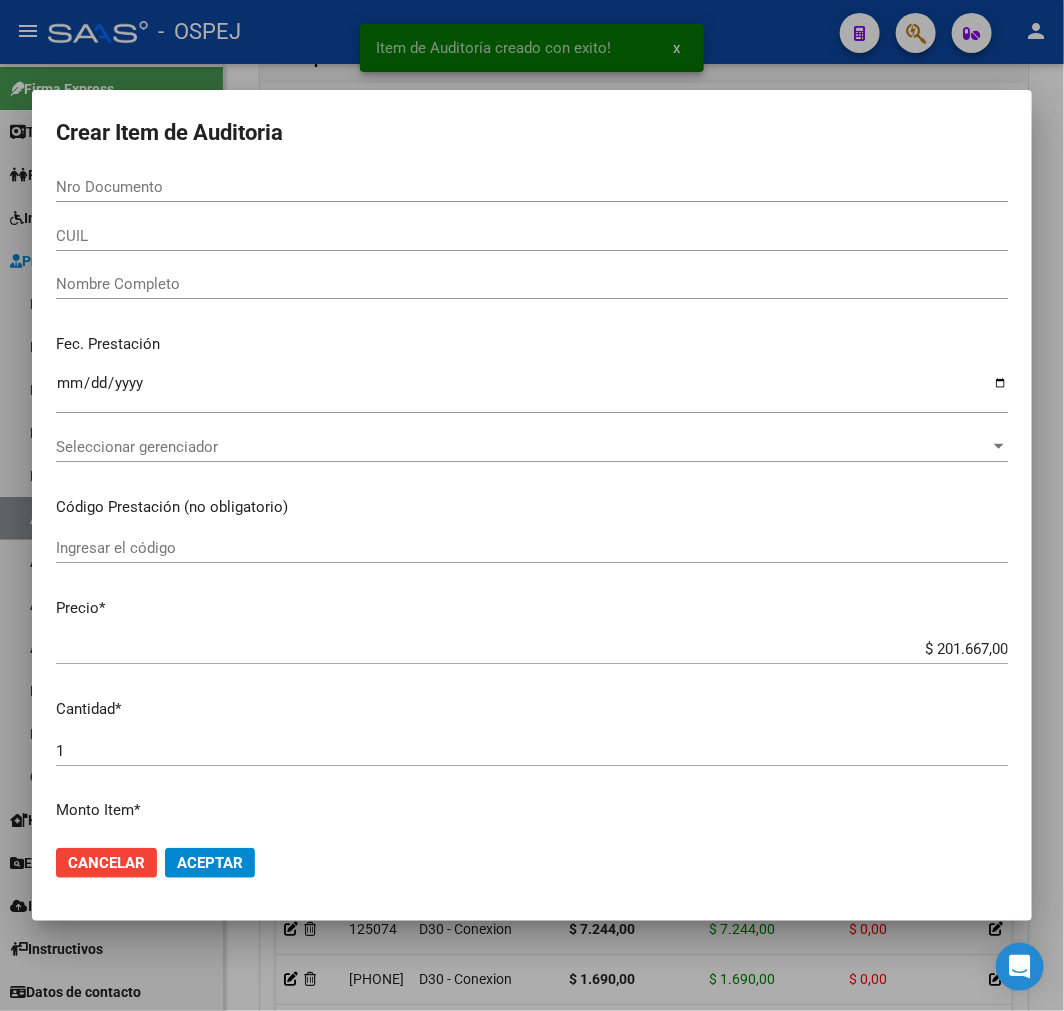 paste on "[PHONE]" 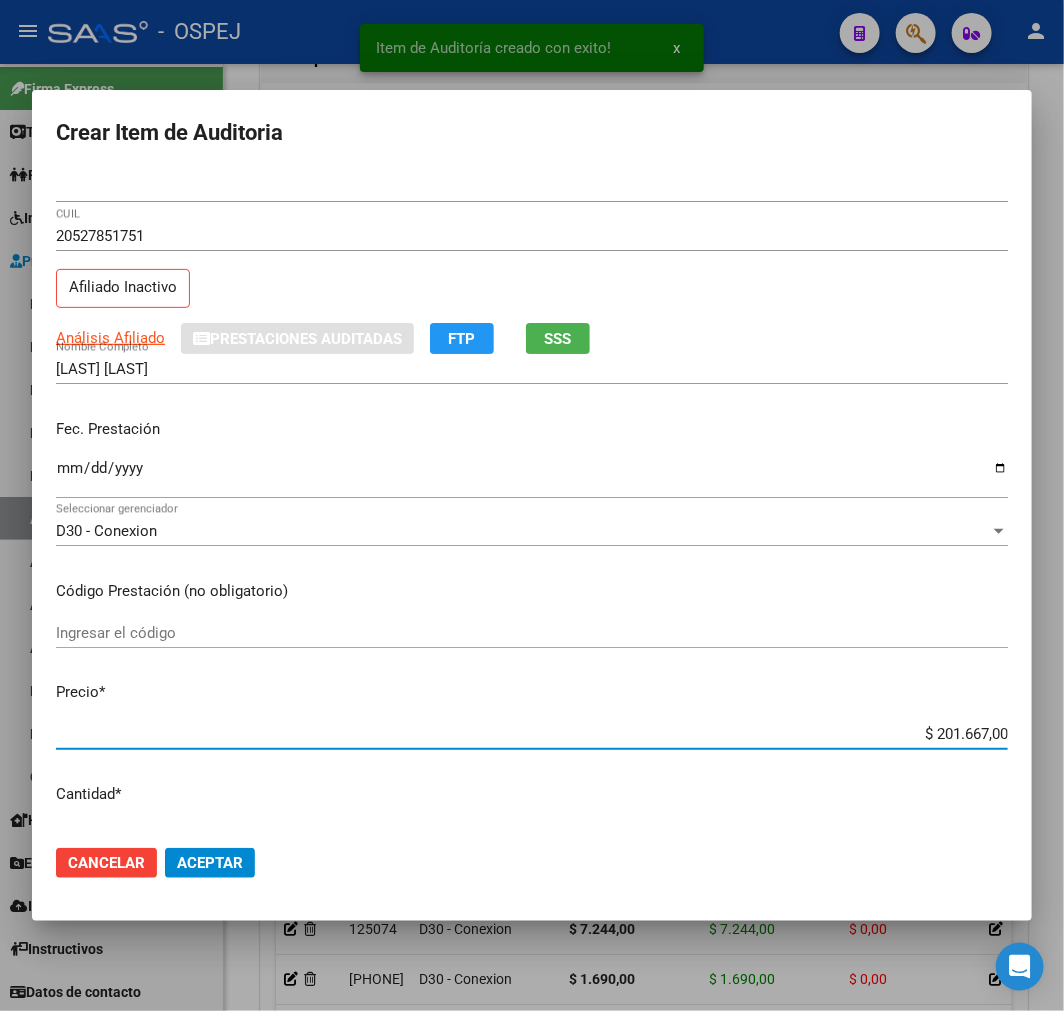 click on "$ 201.667,00" at bounding box center (532, 734) 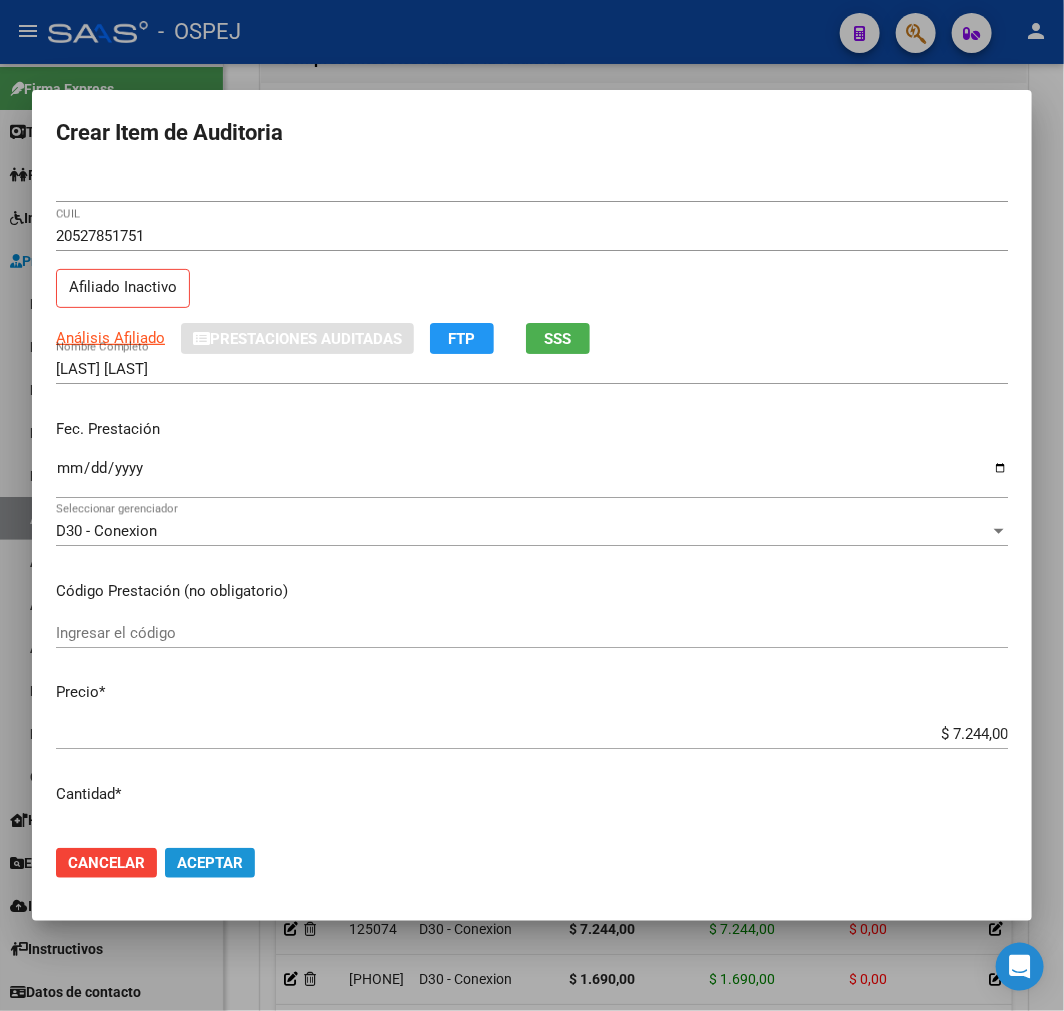 click on "Aceptar" 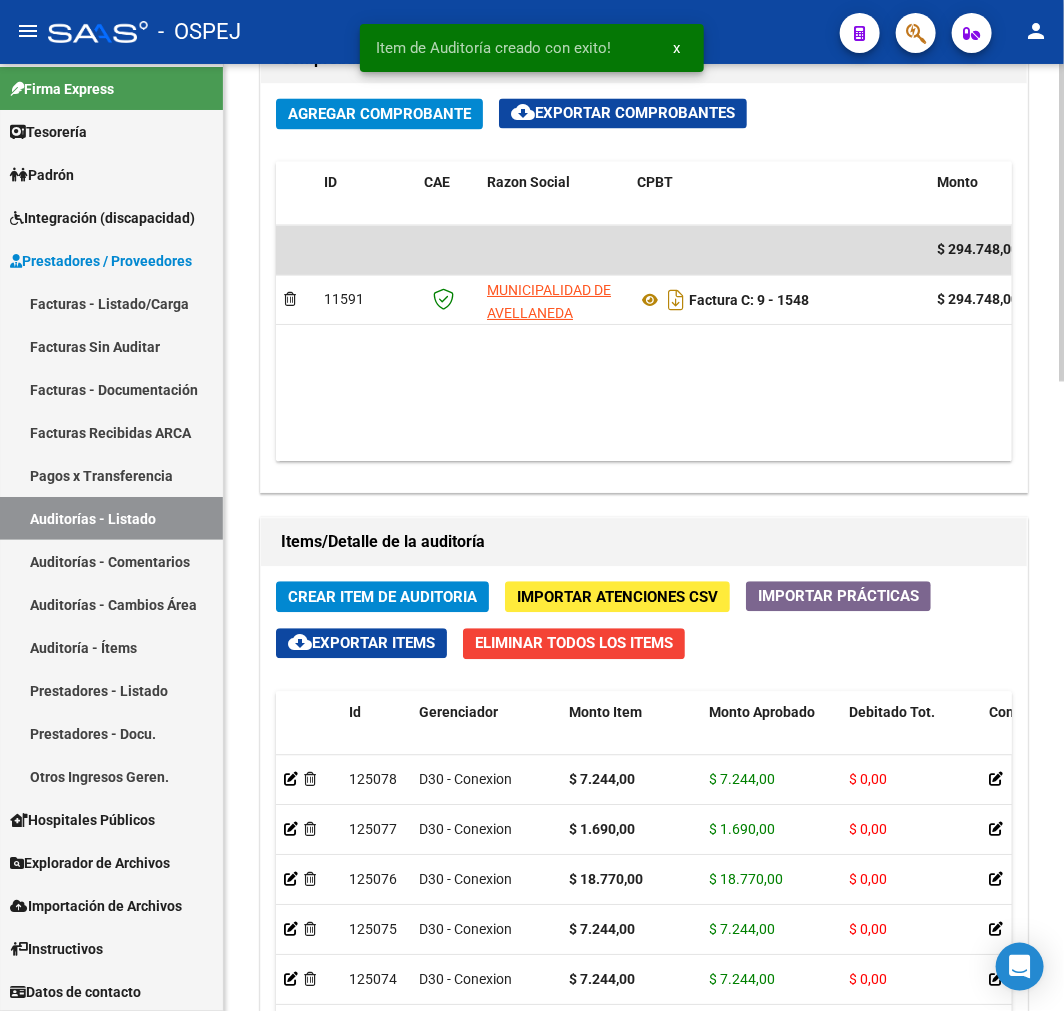 click on "Crear Item de Auditoria" 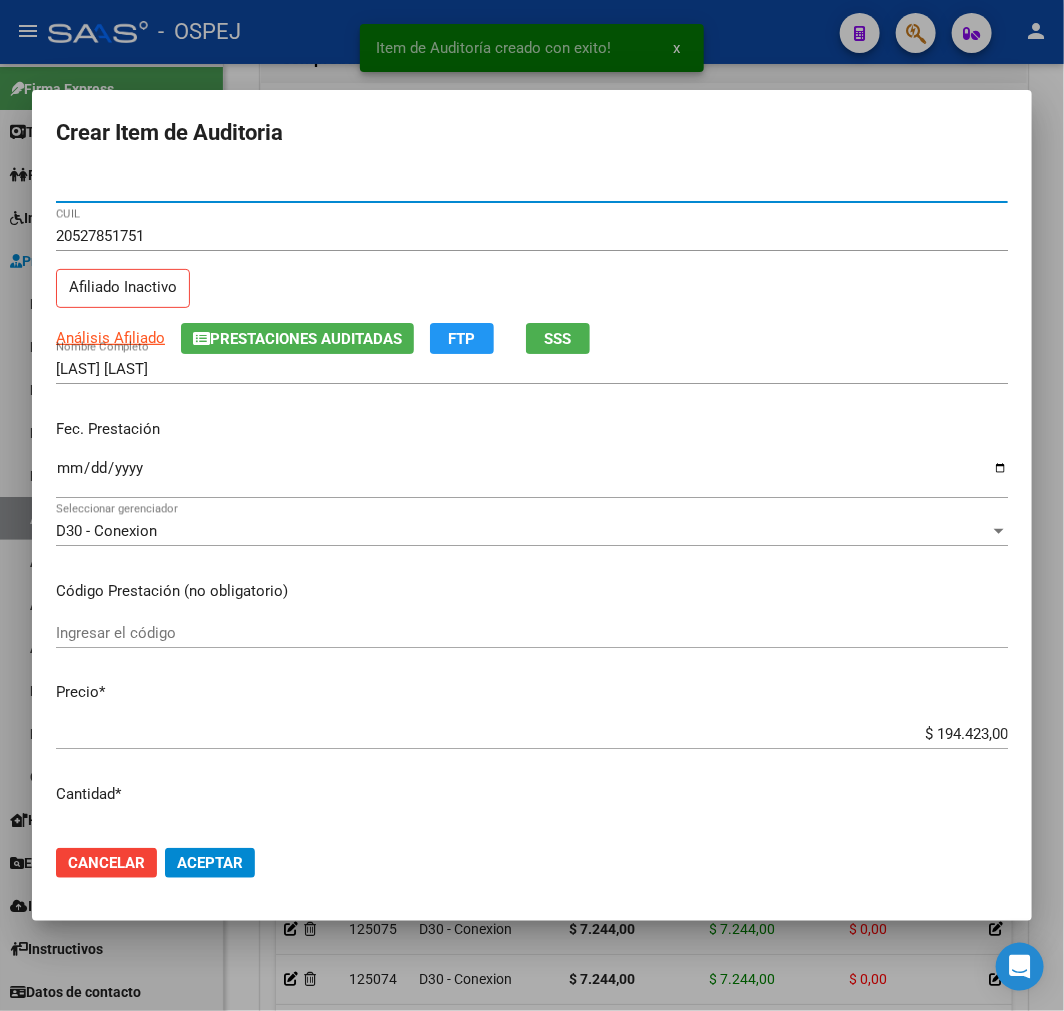 click on "$ 194.423,00" at bounding box center [532, 734] 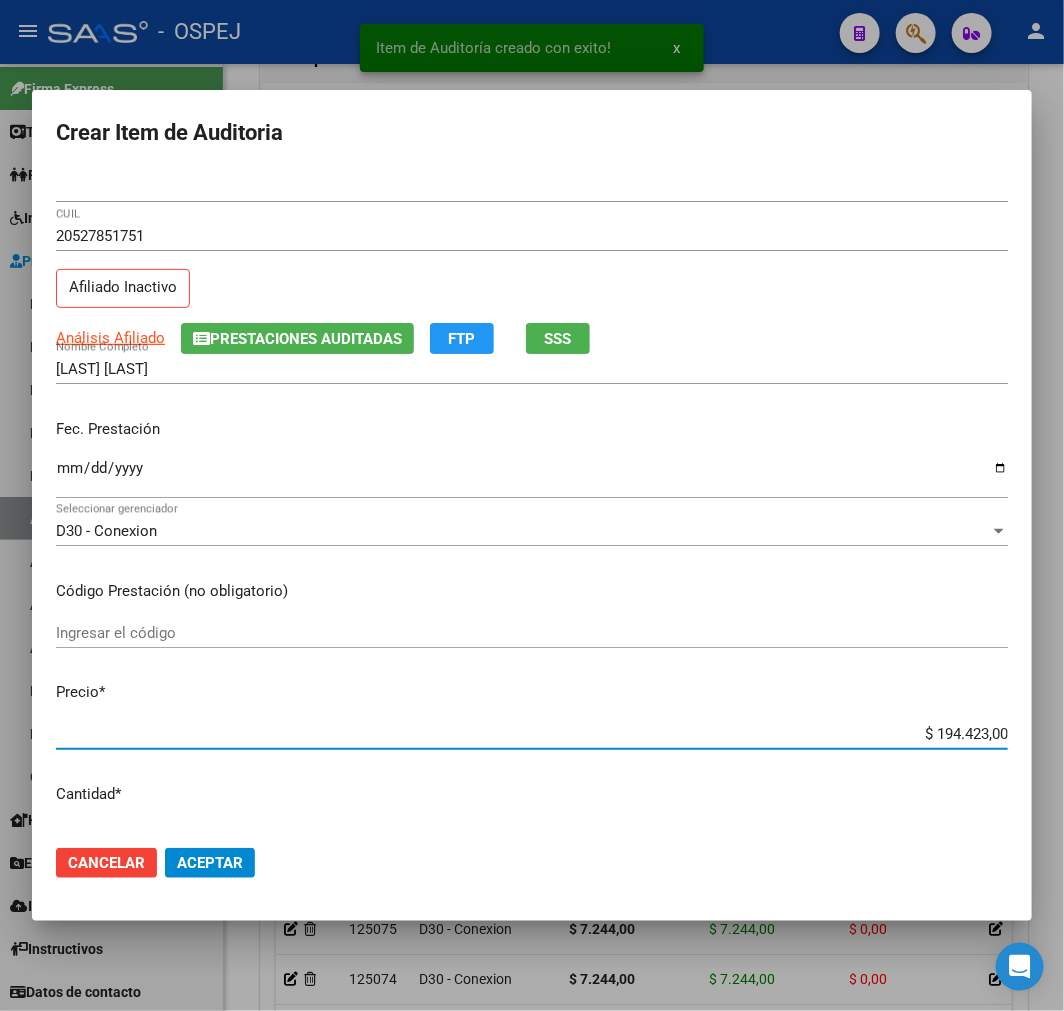 click on "$ 194.423,00" at bounding box center (532, 734) 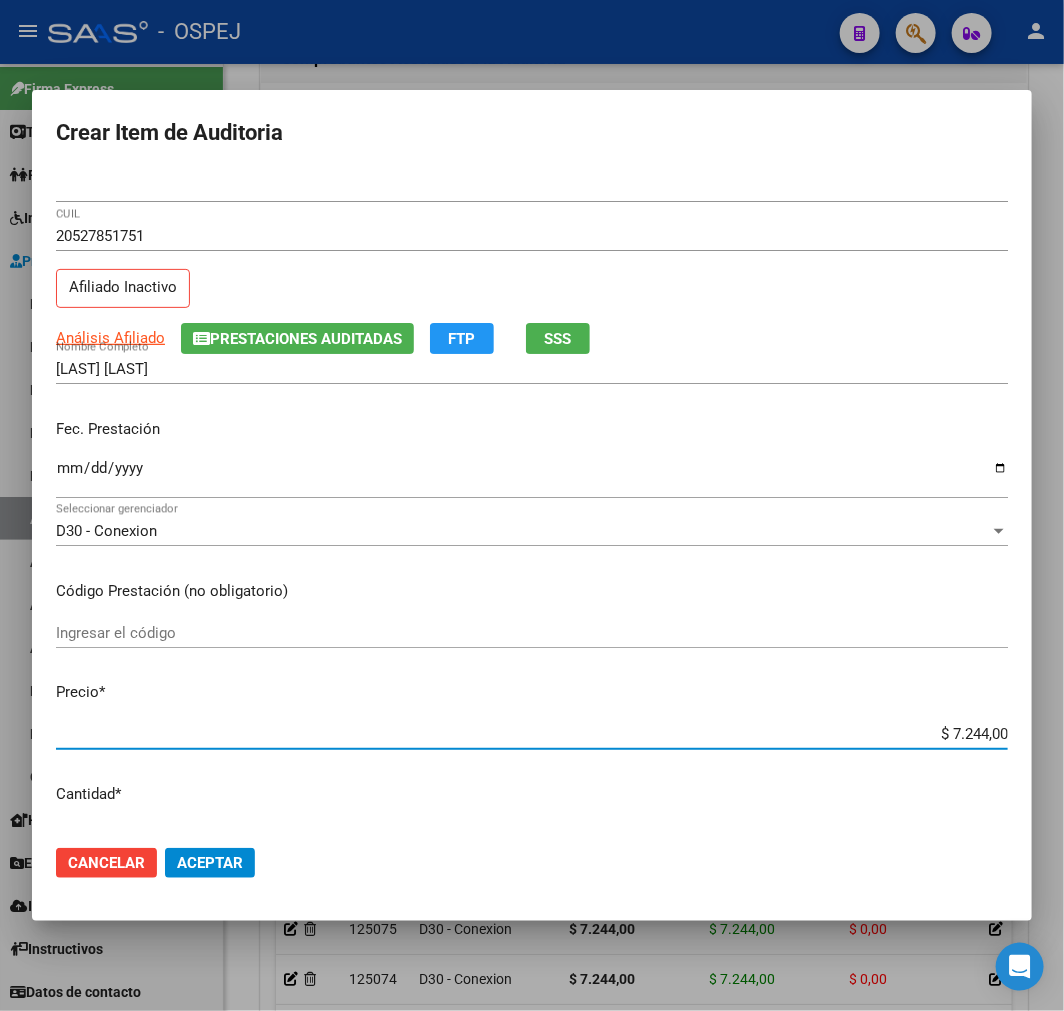 click on "Aceptar" 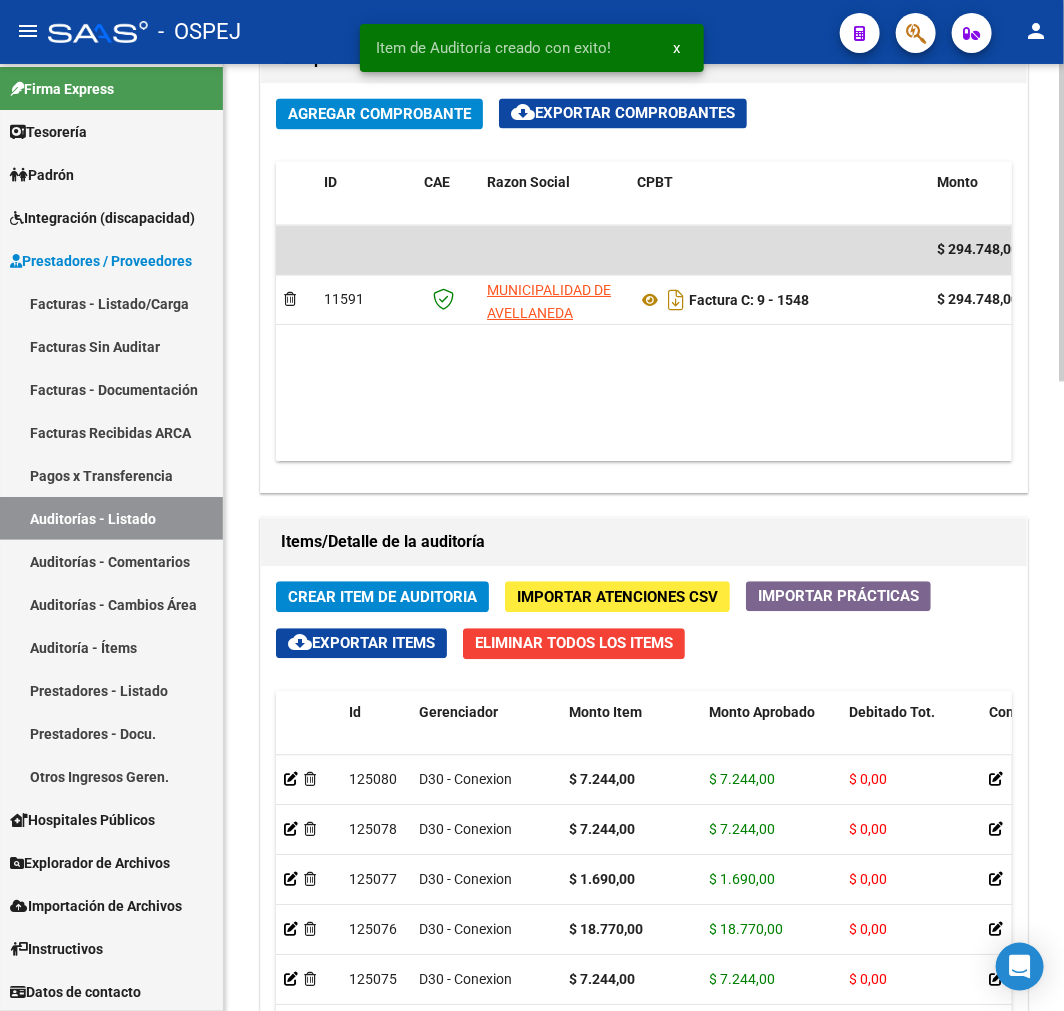 click on "Crear Item de Auditoria" 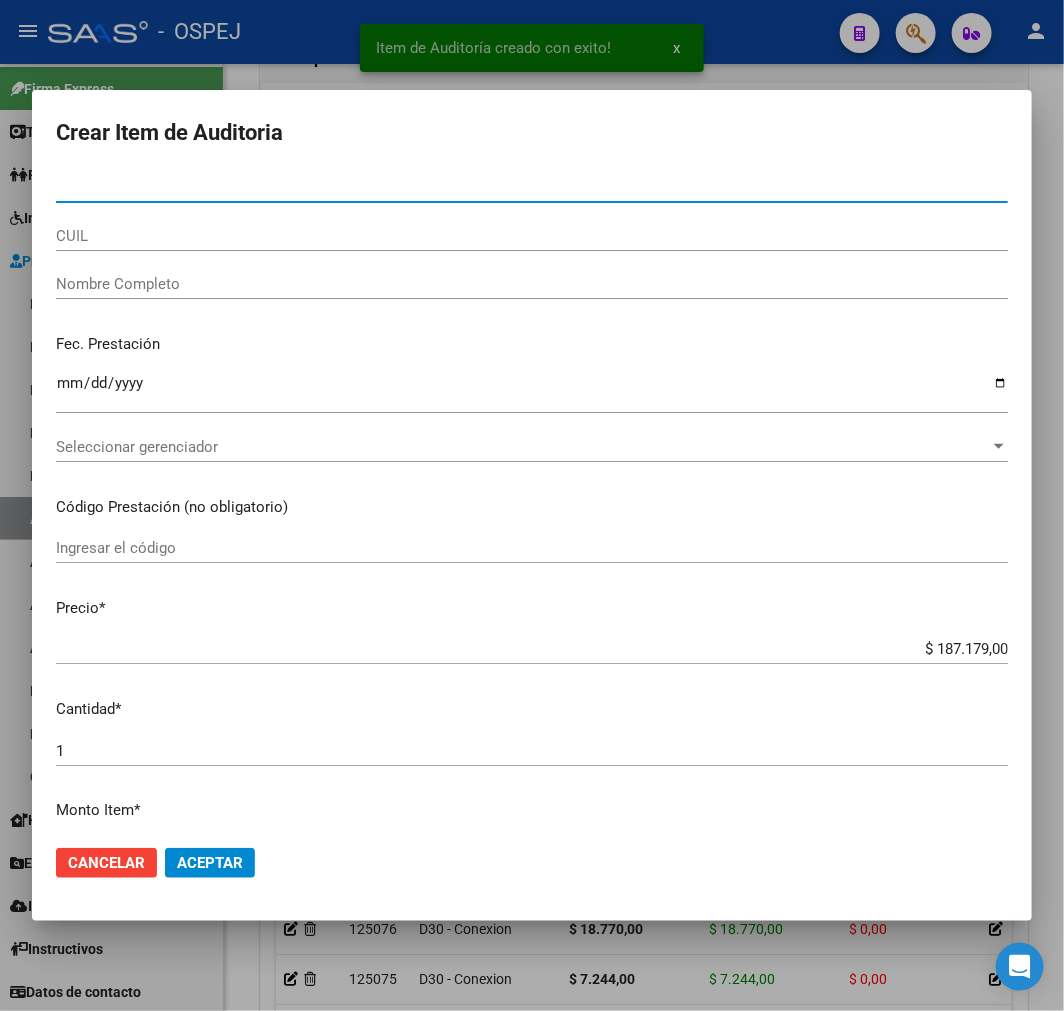 paste on "[PHONE]" 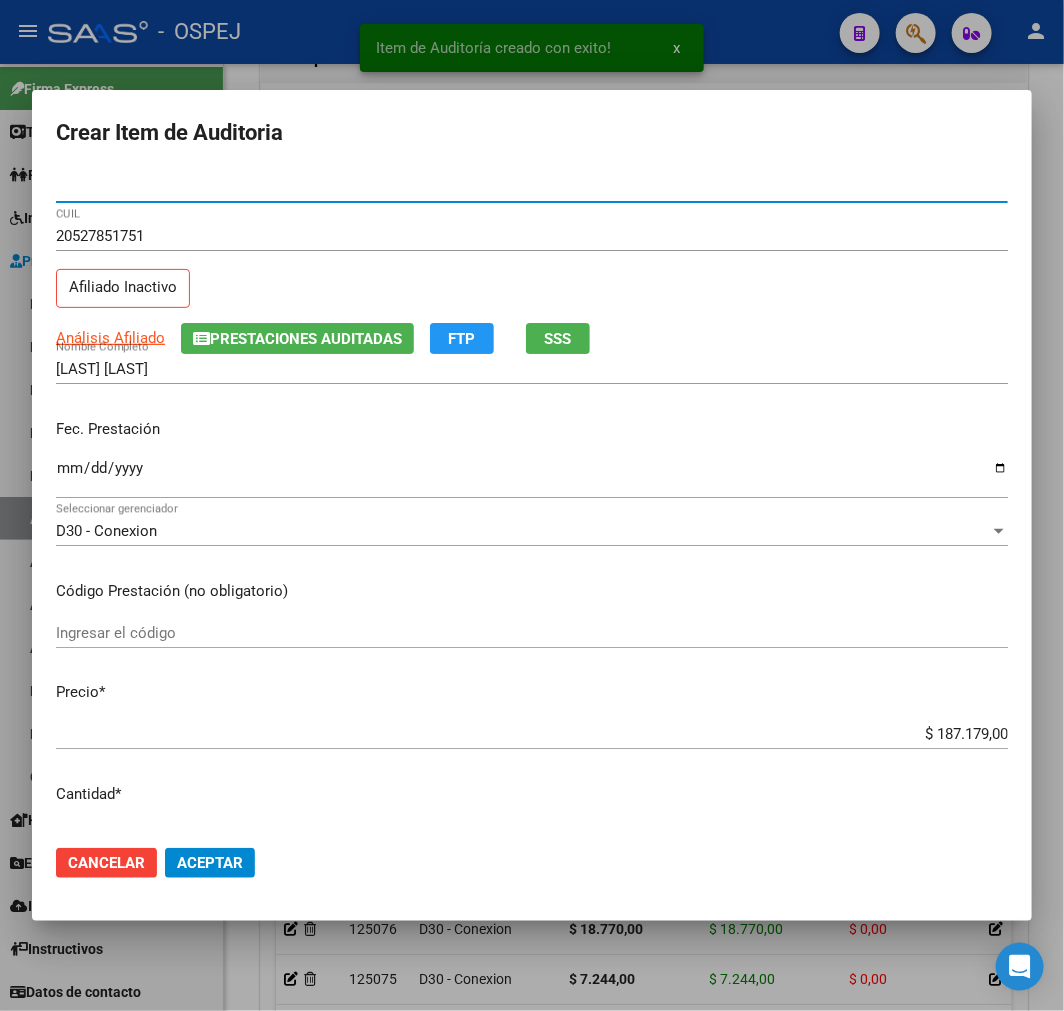 click on "$ 187.179,00" at bounding box center (532, 734) 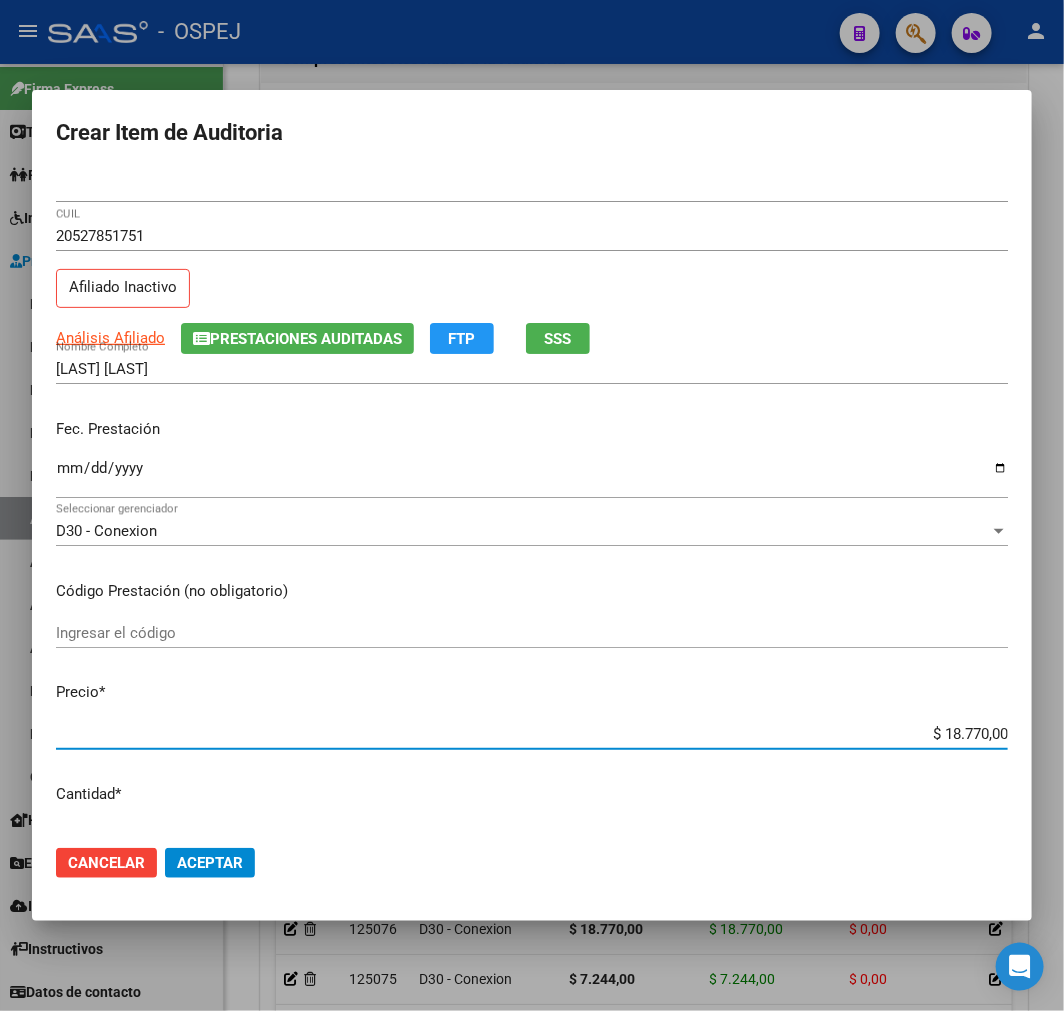 click on "Aceptar" 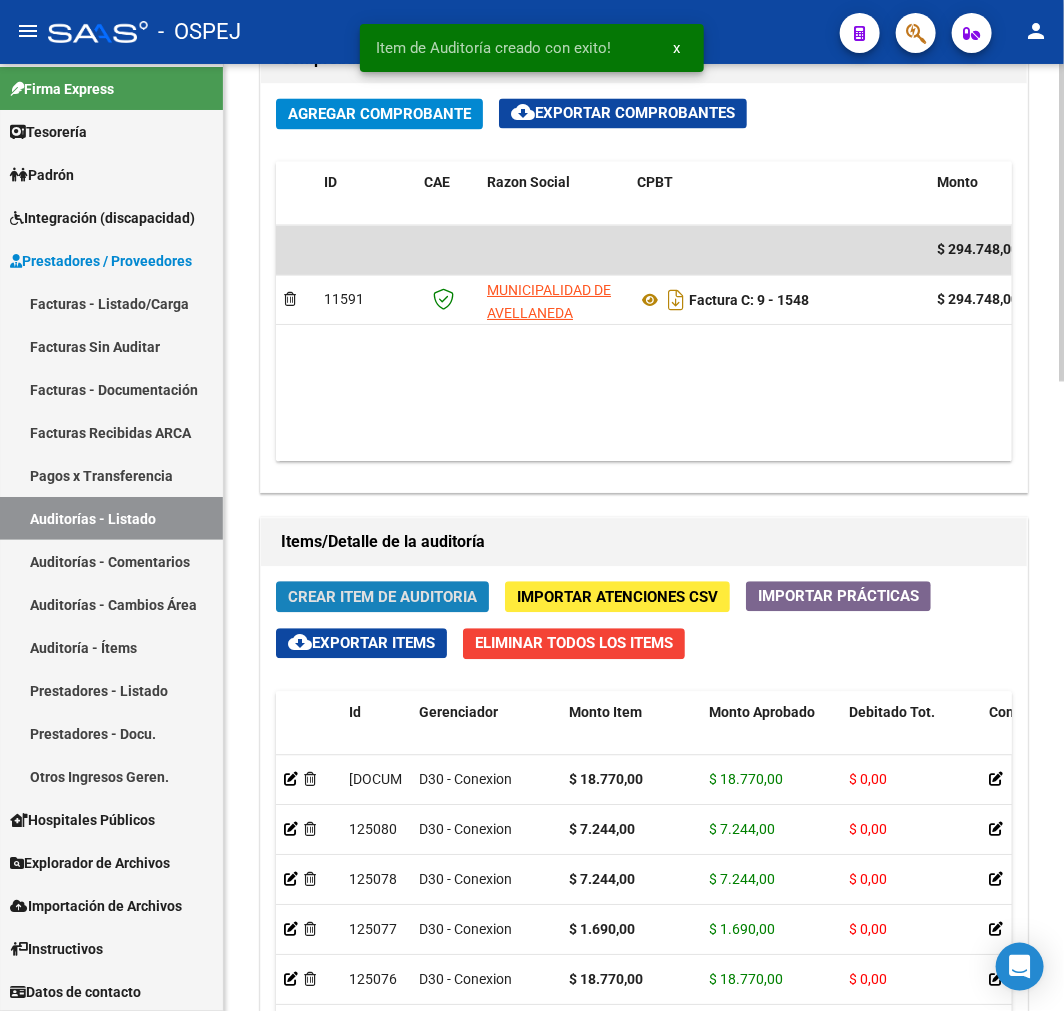 click on "Crear Item de Auditoria" 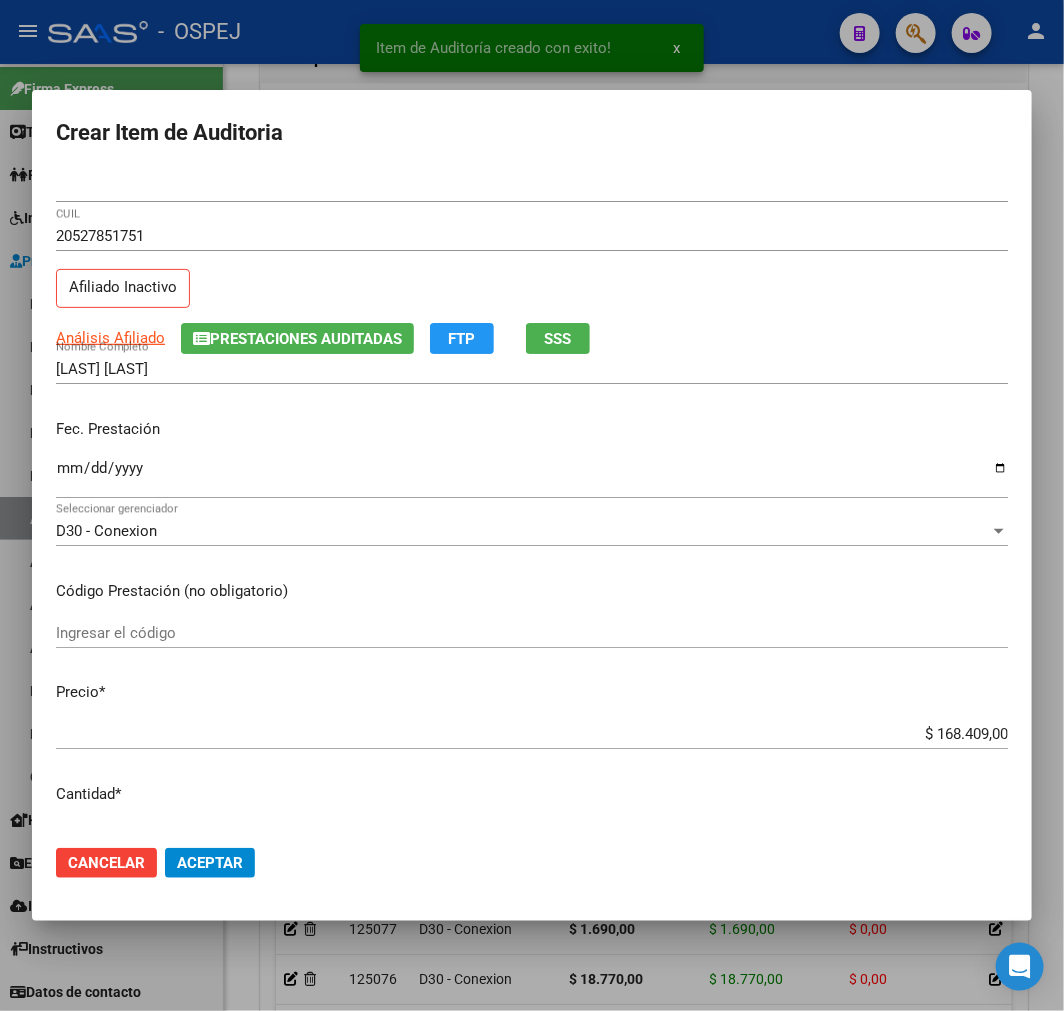 click on "$ 168.409,00 Ingresar el precio" at bounding box center (532, 734) 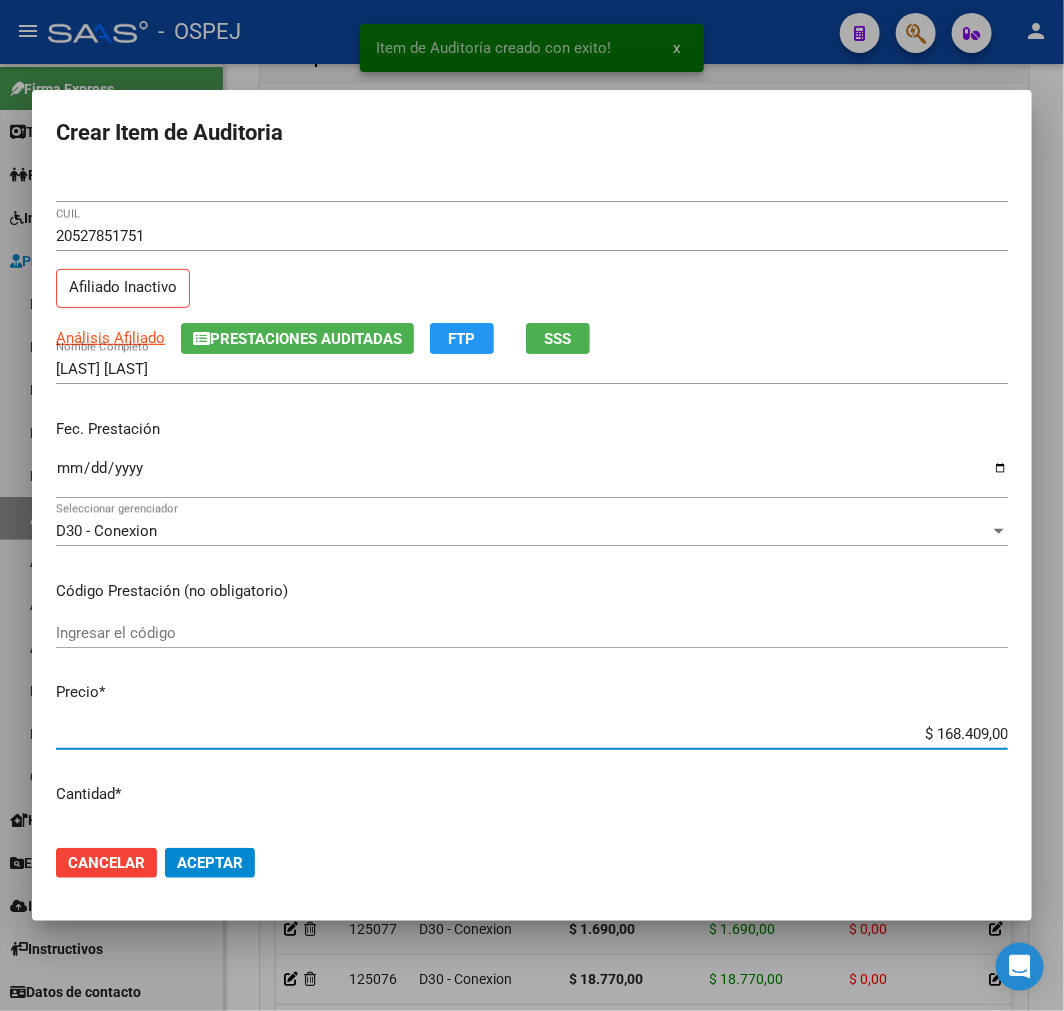 click on "$ 168.409,00" at bounding box center [532, 734] 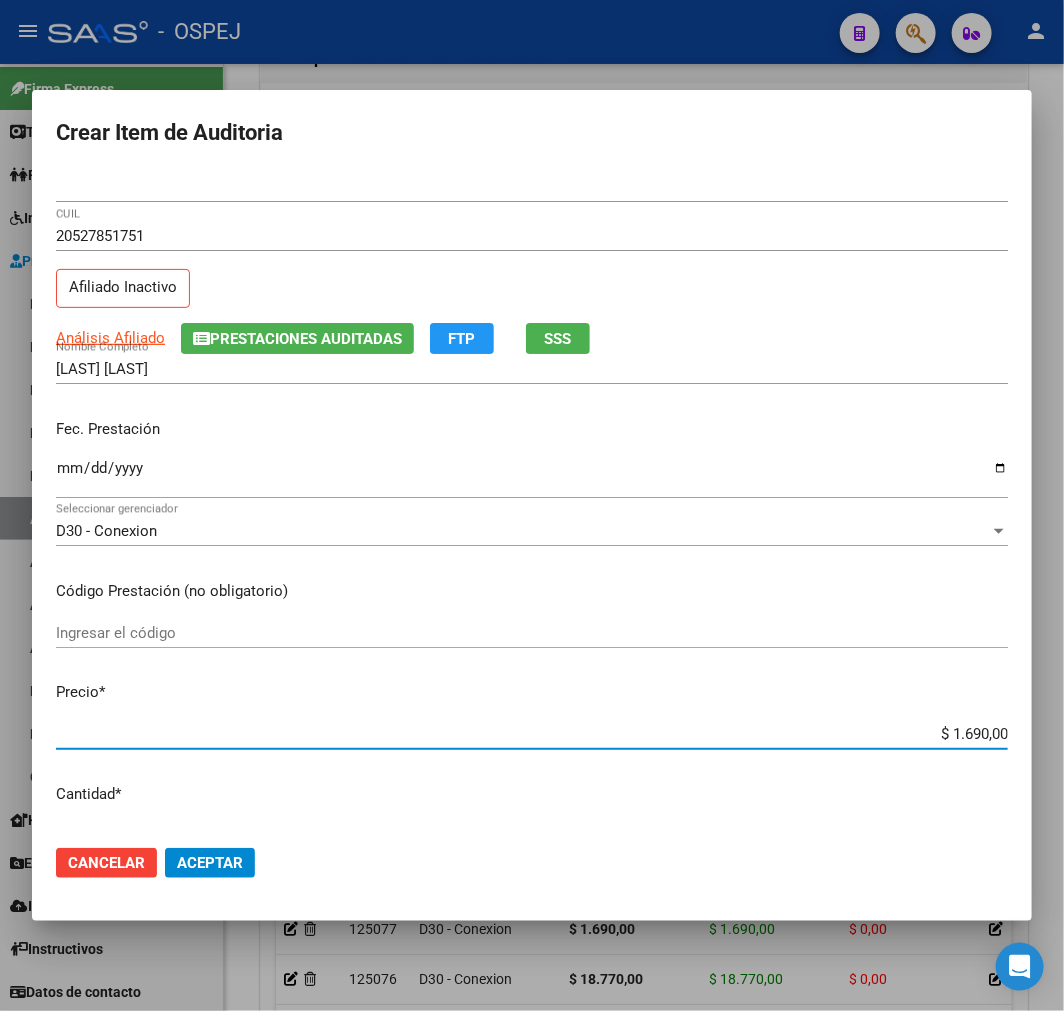 click on "Aceptar" 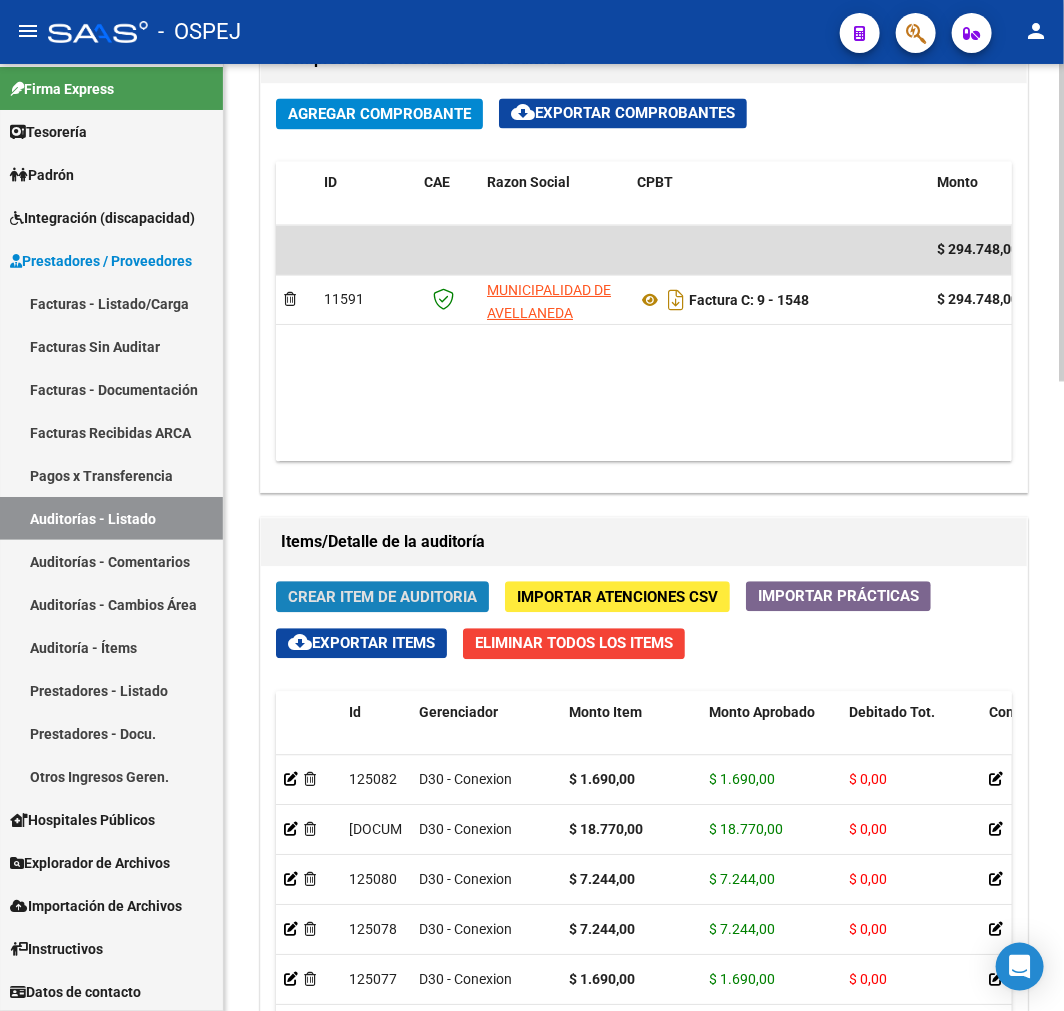 click on "Crear Item de Auditoria" 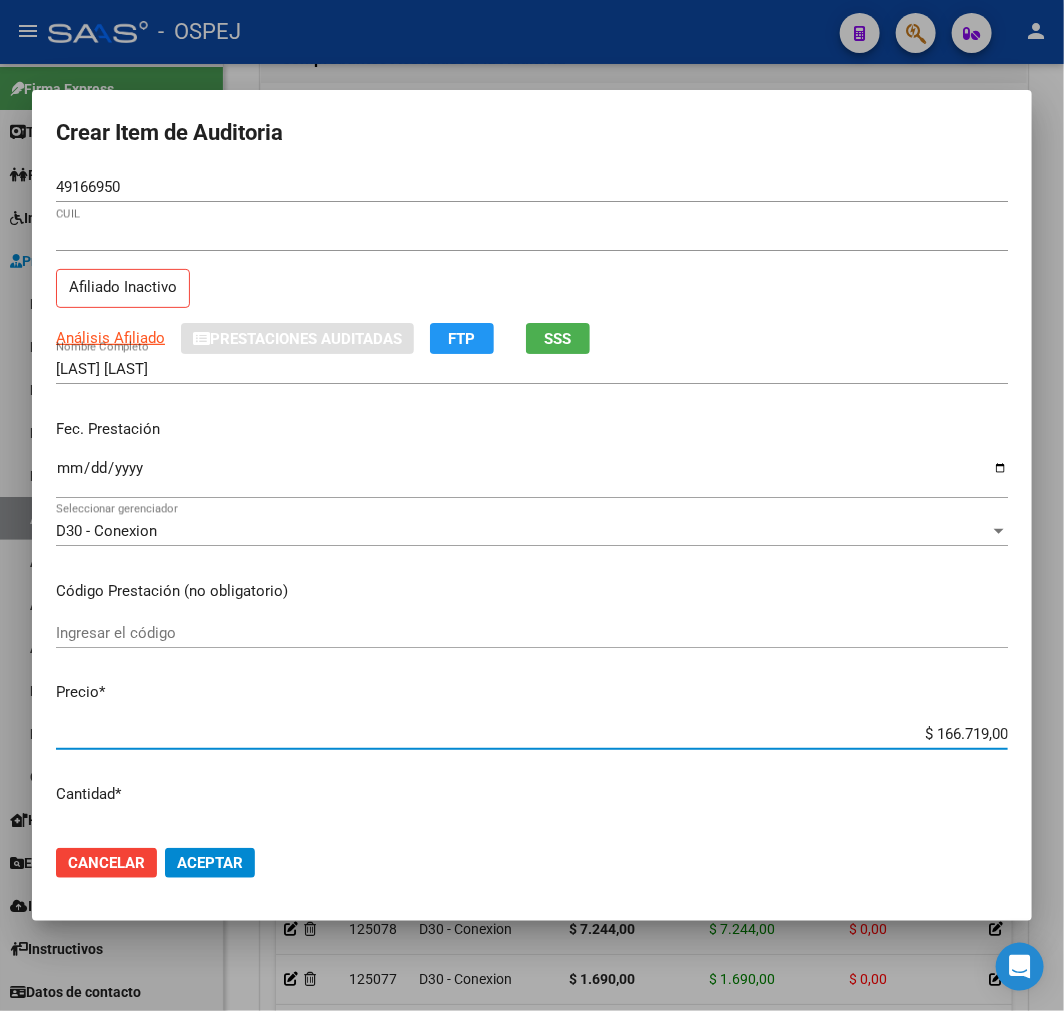 click on "$ 166.719,00" at bounding box center [532, 734] 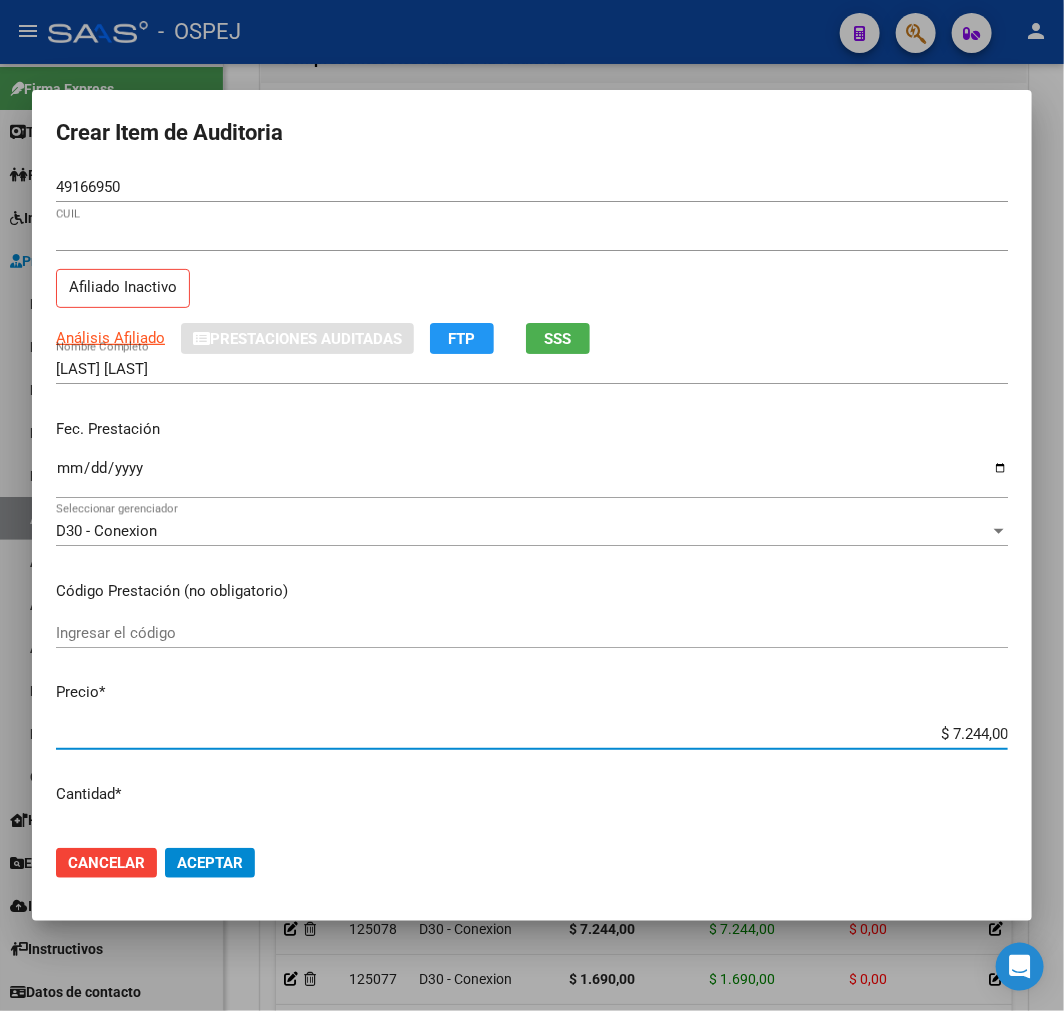 click on "Aceptar" 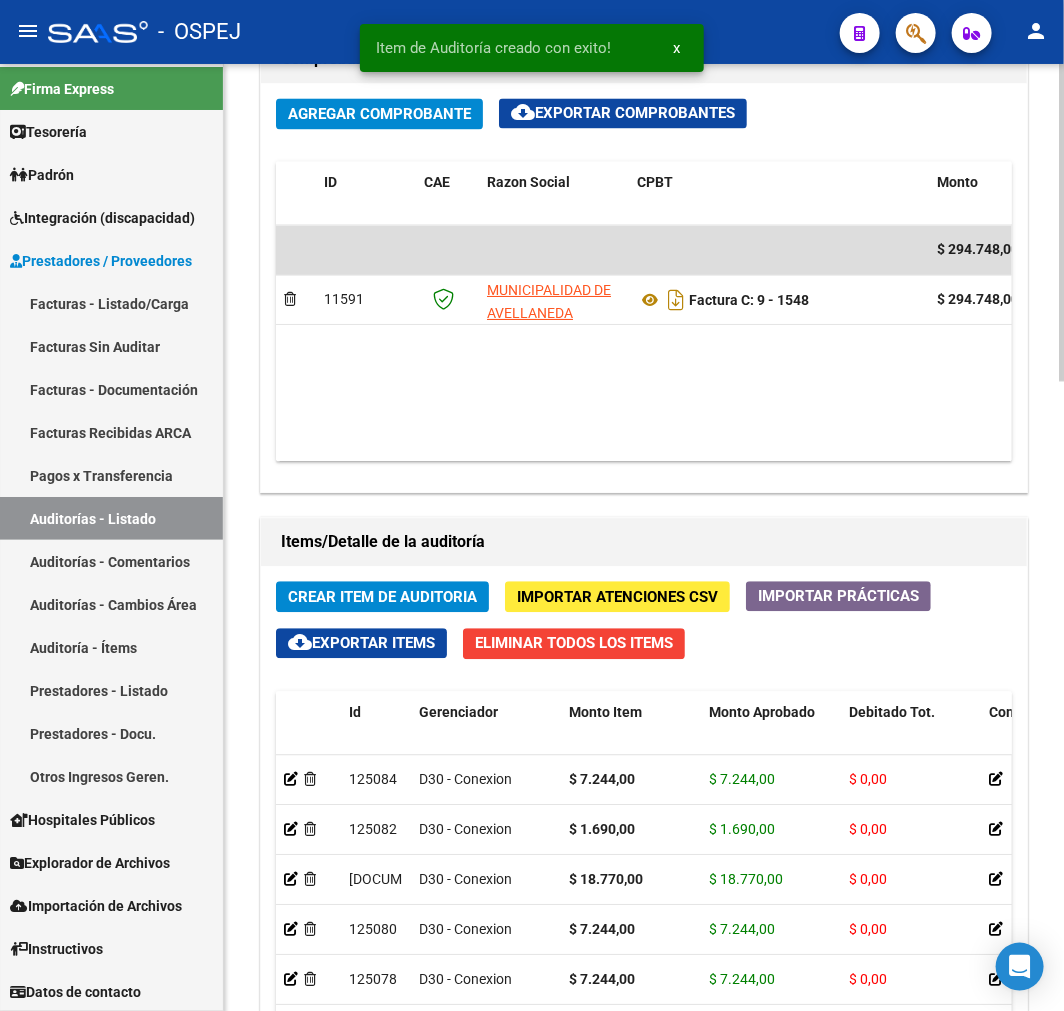 click on "Crear Item de Auditoria Importar Atenciones CSV  Importar Prácticas
cloud_download  Exportar Items   Eliminar Todos los Items  Id Gerenciador Monto Item Monto Aprobado Debitado Tot. Comentario Comentario Gerenciador Descripción Afiliado Estado CUIL Documento Nombre Completo Fec. Prestación Atencion Tipo Nomenclador Código Nomenclador Nombre Usuario Creado Area Creado Area Modificado     125084  D30 - Conexion $ 7.244,00 $ 7.244,00 $ 0,00         [PHONE]  49166950   CANO PRADO  Alfredo Petre   07/08/2025      125082  D30 - Conexion $ 1.690,00 $ 1.690,00 $ 0,00         [PHONE]  52785175   CANO PRADO  Alfredo Petre   07/08/2025      125081  D30 - Conexion $ 18.770,00 $ 18.770,00 $ 0,00         [PHONE]  52785175   CANO PRADO  Alfredo Petre   07/08/2025      125080  D30 - Conexion $ 7.244,00 $ 7.244,00 $ 0,00         [PHONE]  52785175   CANO PRADO  Alfredo Petre   07/08/2025      125078  D30 - Conexion $ 7.244,00 $ 7.244,00 $ 0,00         [PHONE]  52785175" 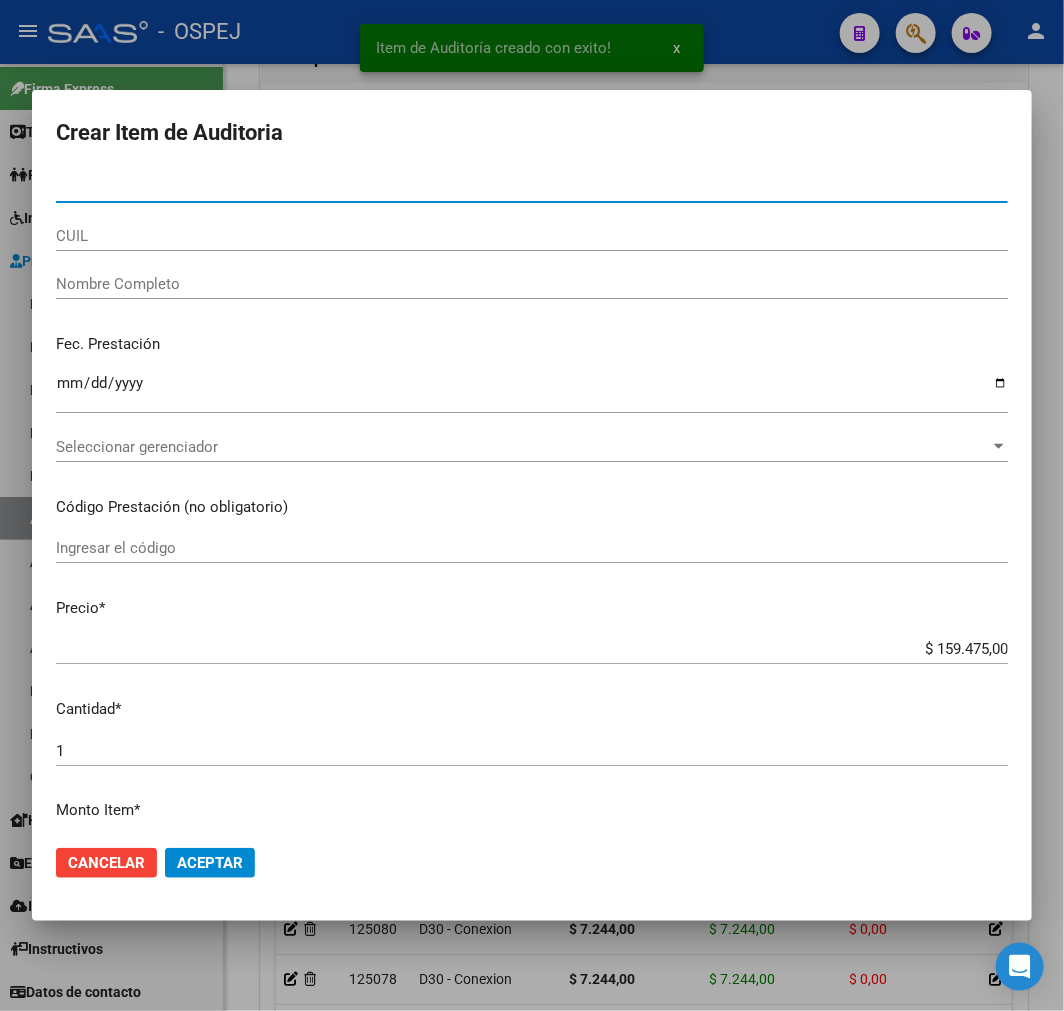 paste on "49166950" 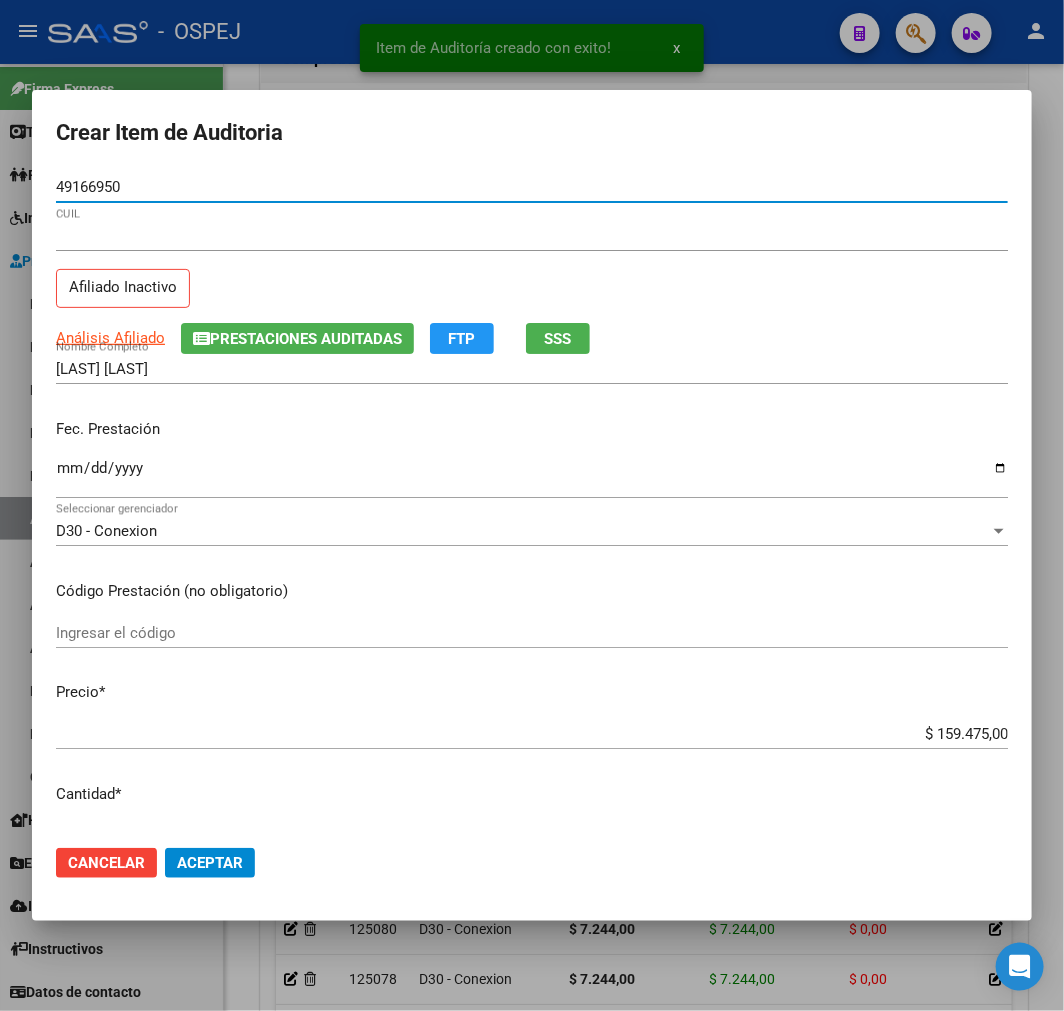 click on "$ 159.475,00 Ingresar el precio" at bounding box center [532, 743] 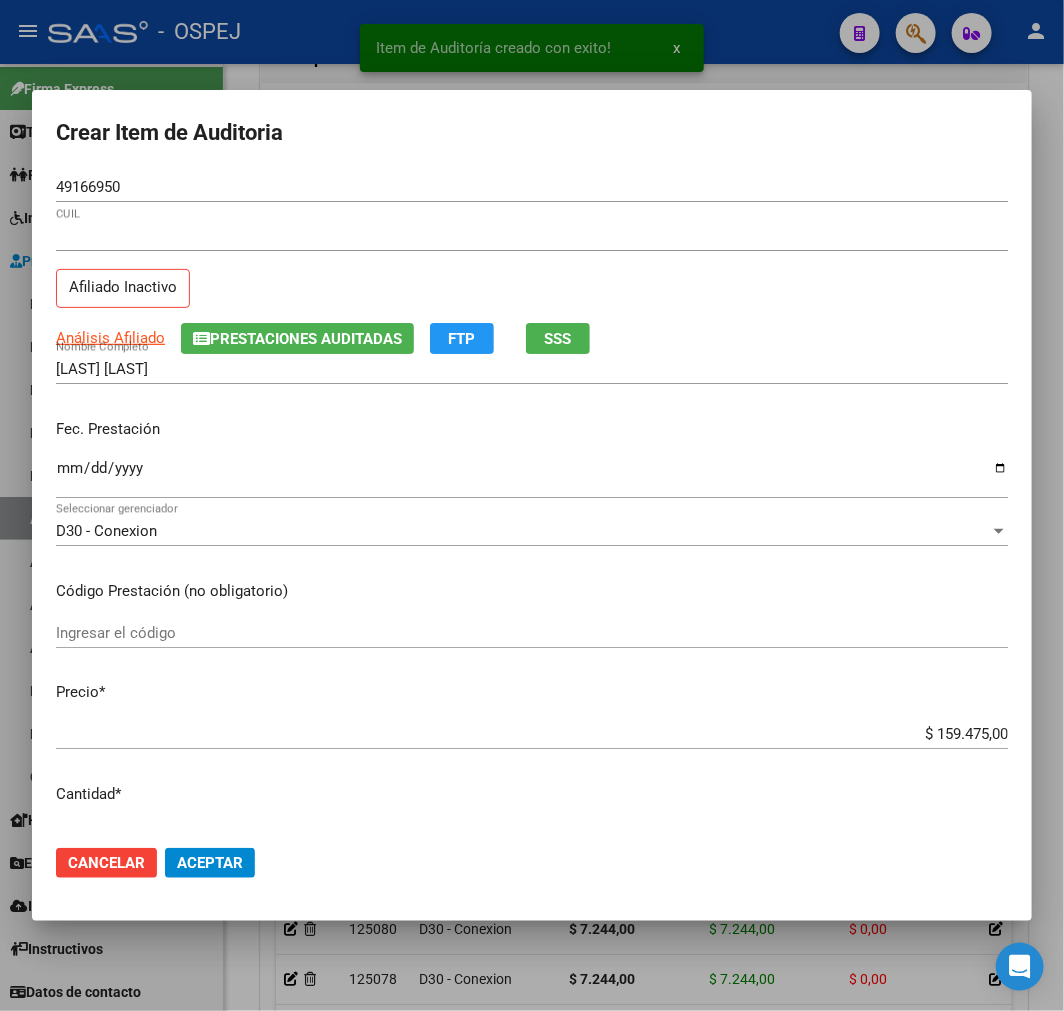 click on "$ 159.475,00" at bounding box center [532, 734] 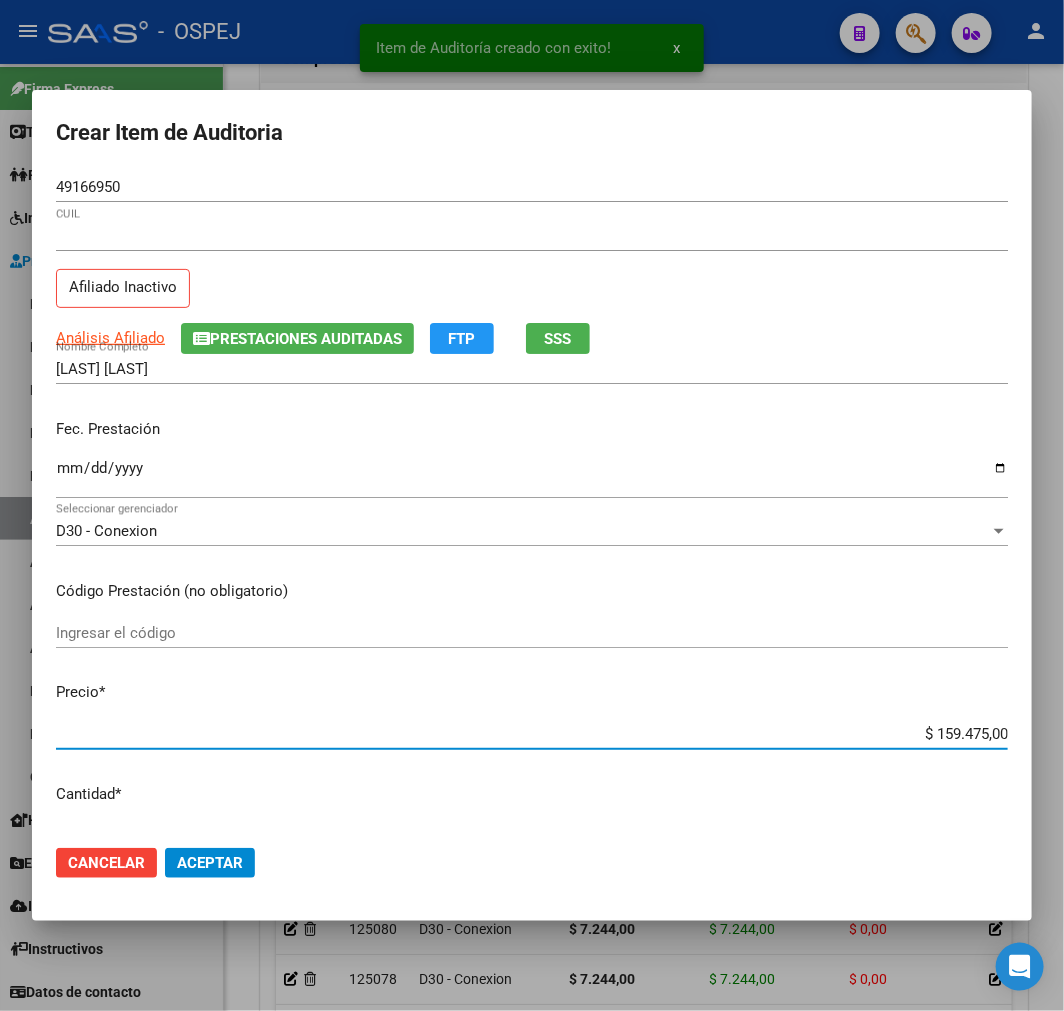 click on "$ 159.475,00" at bounding box center (532, 734) 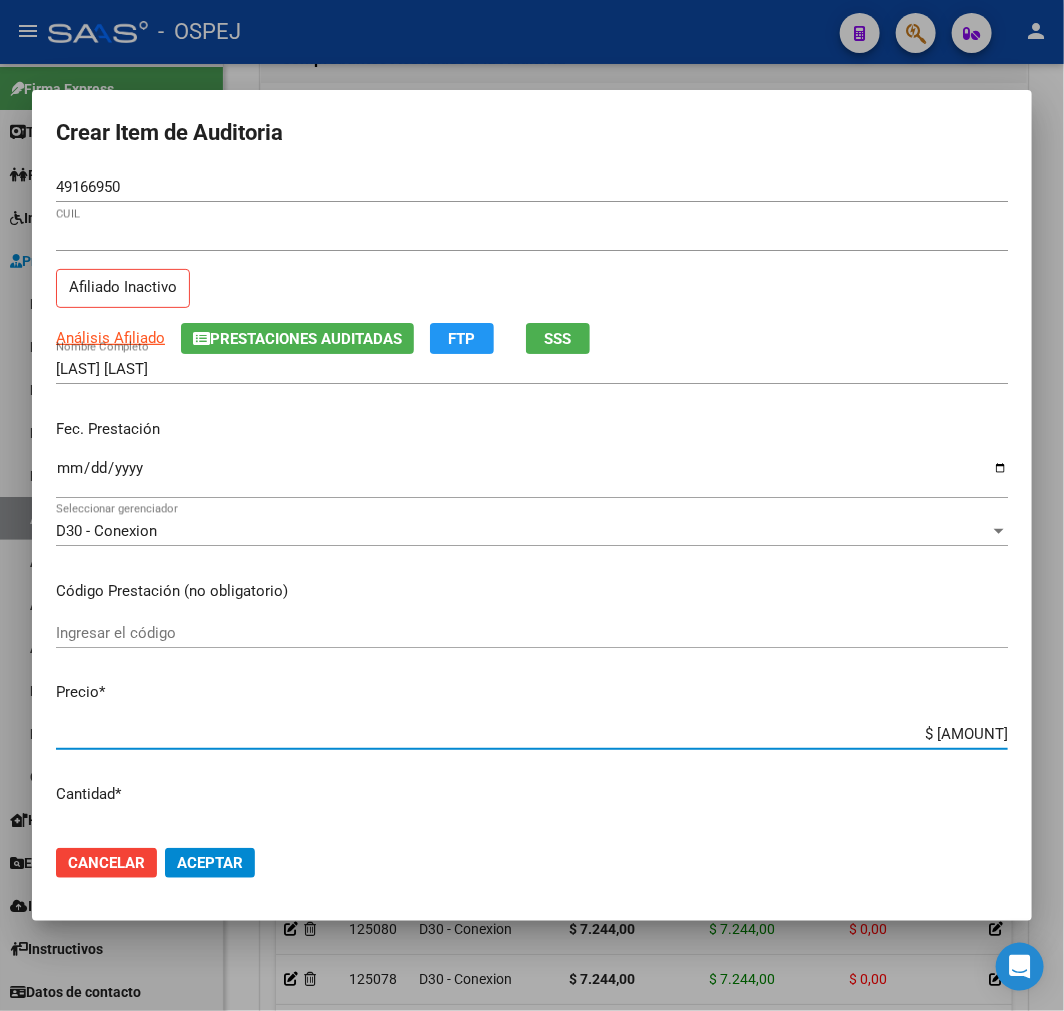 click on "Aceptar" 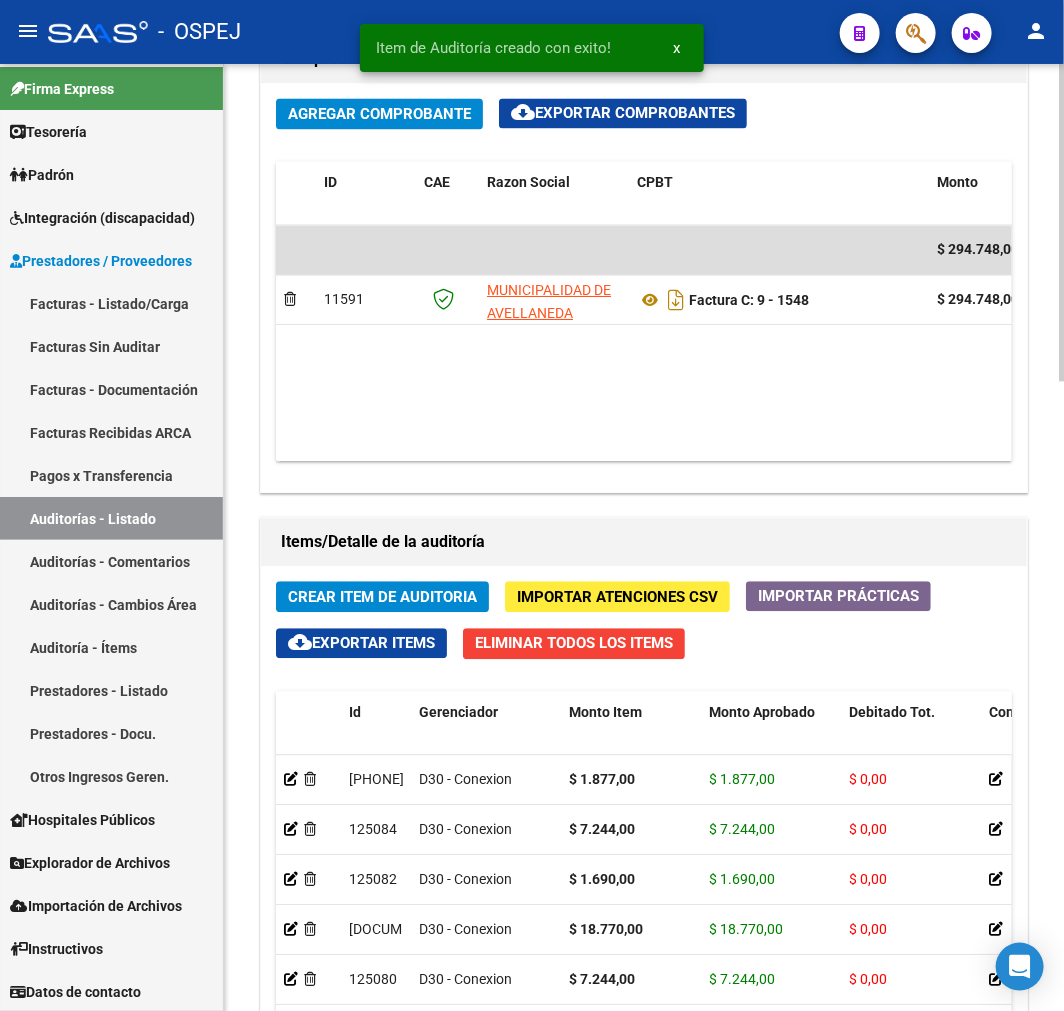 click on "Crear Item de Auditoria" 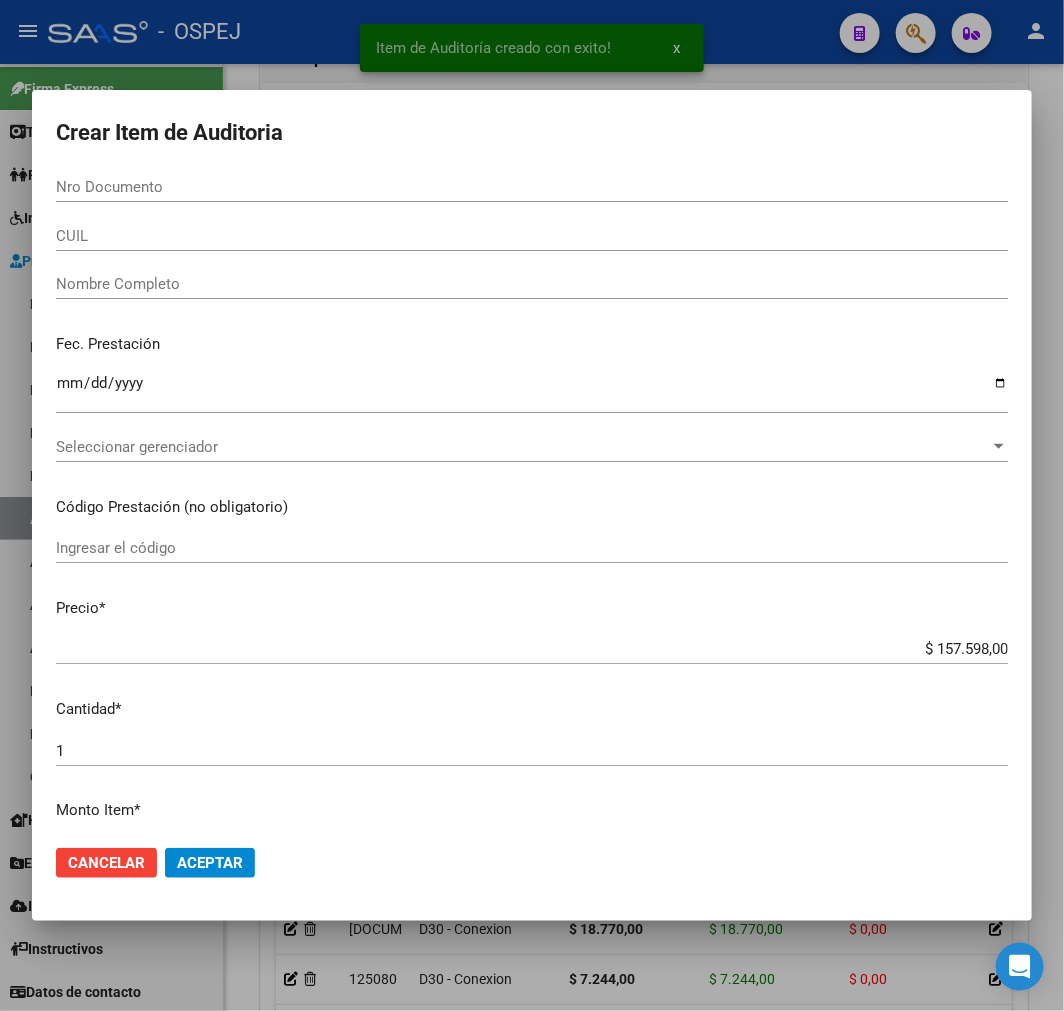 paste on "49166950" 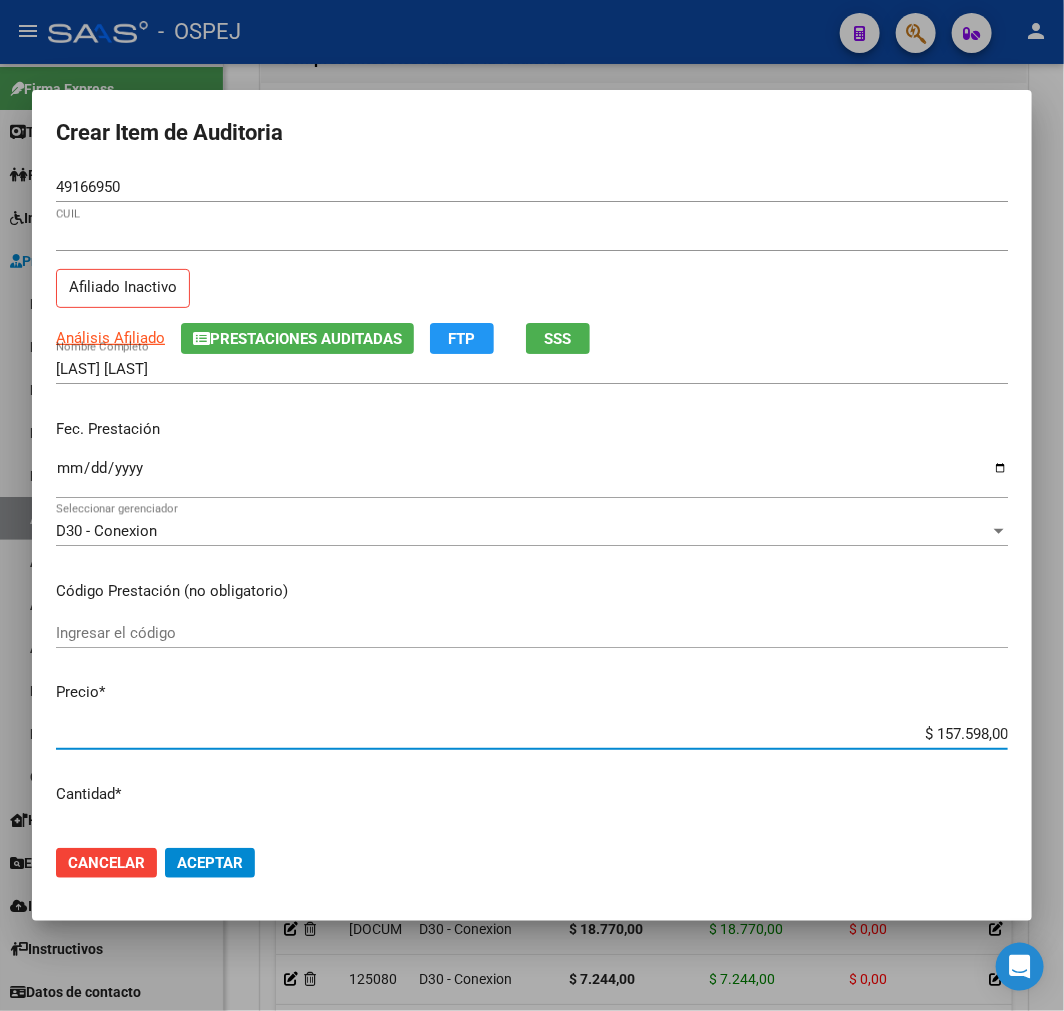 click on "$ 157.598,00" at bounding box center [532, 734] 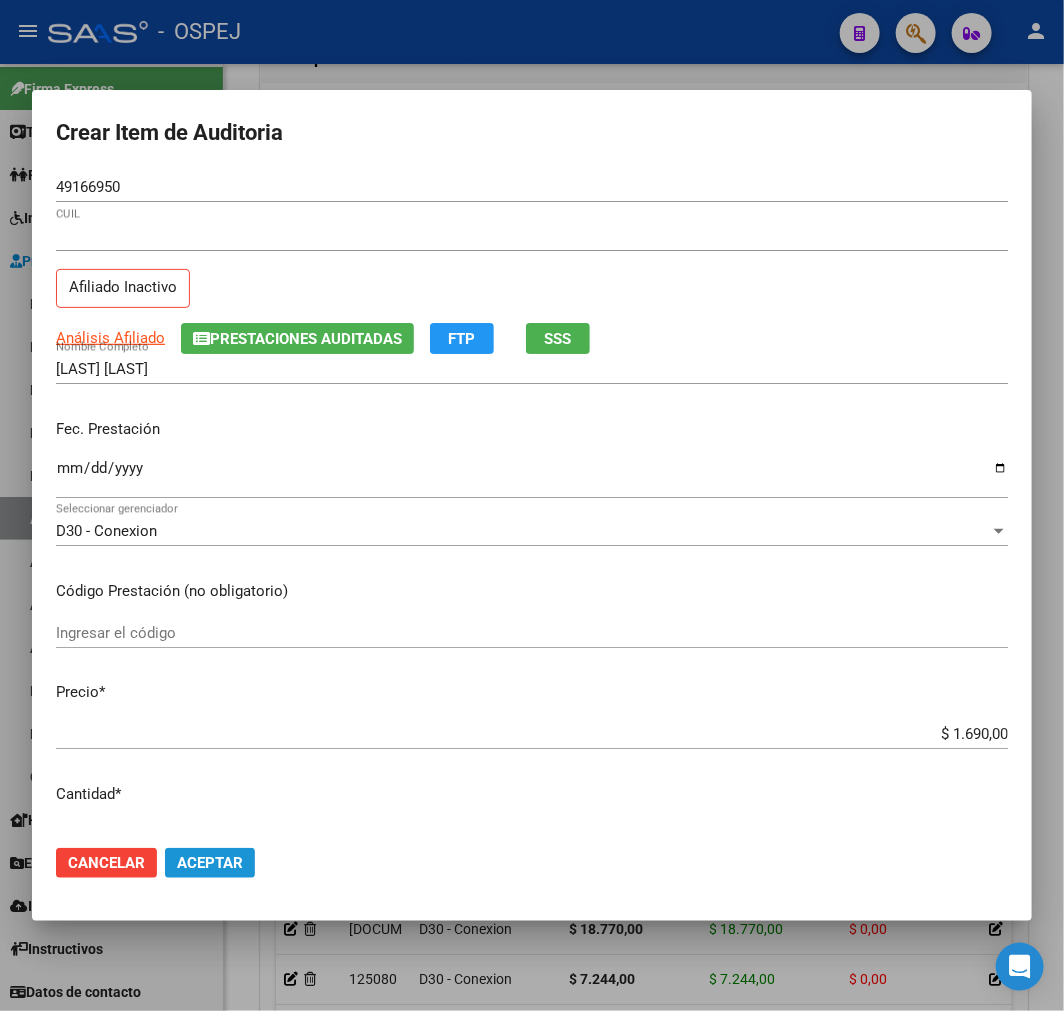 click on "Aceptar" 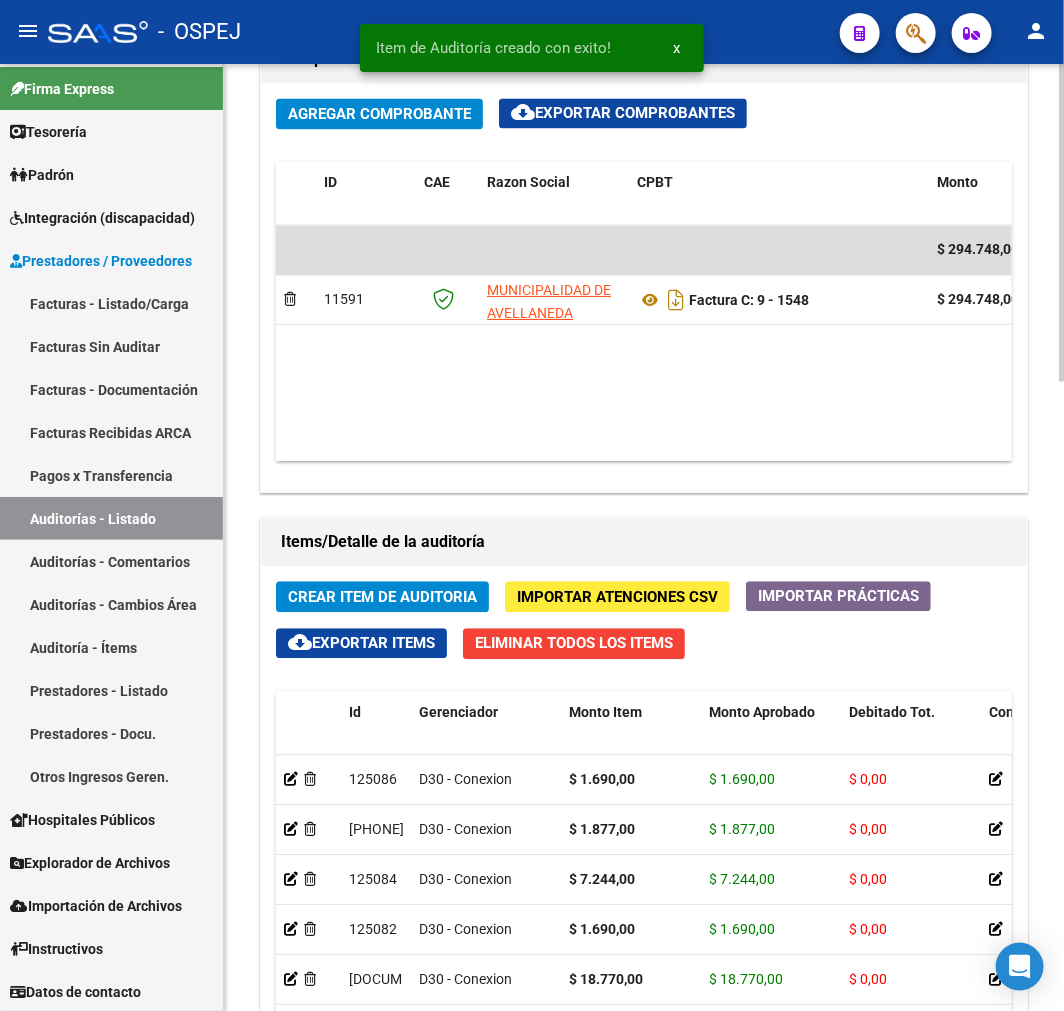 click on "Crear Item de Auditoria" 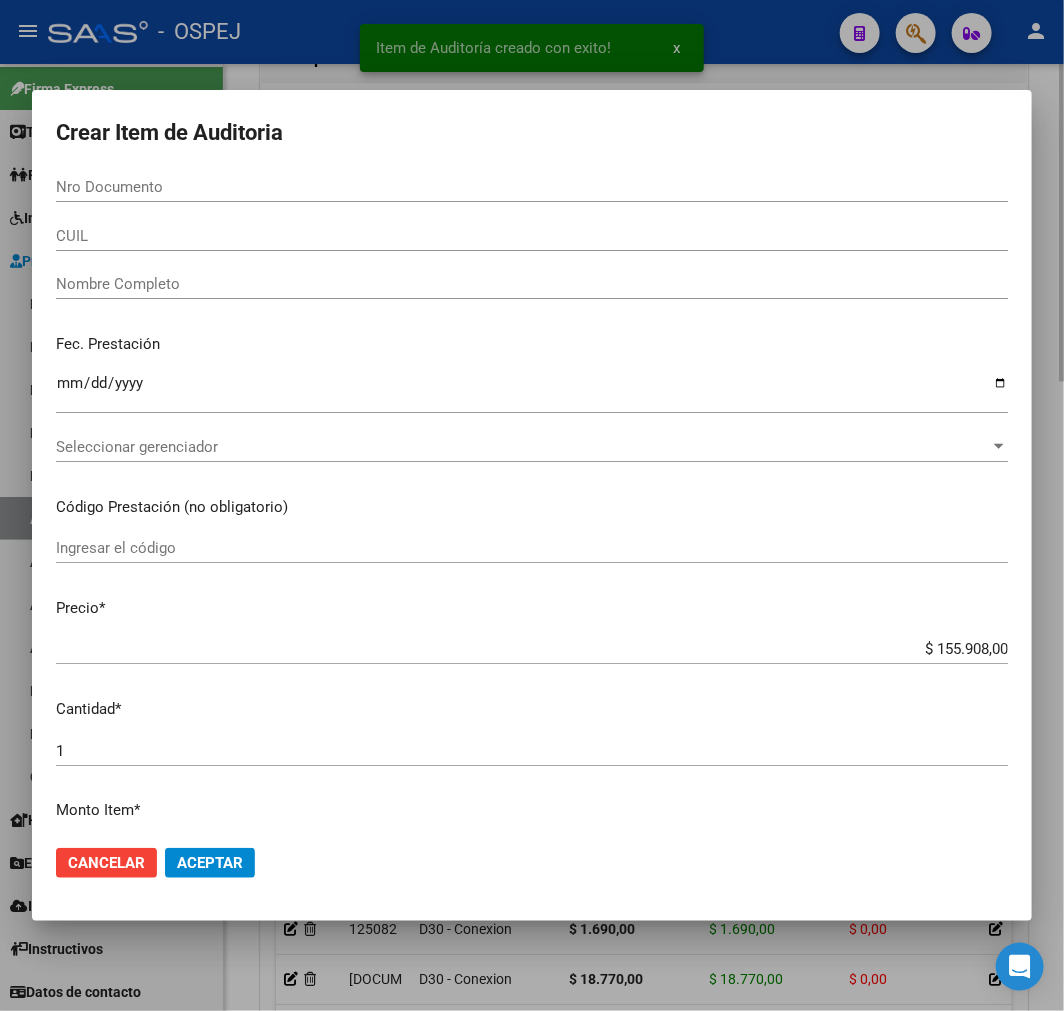 paste on "[DOCUMENT]" 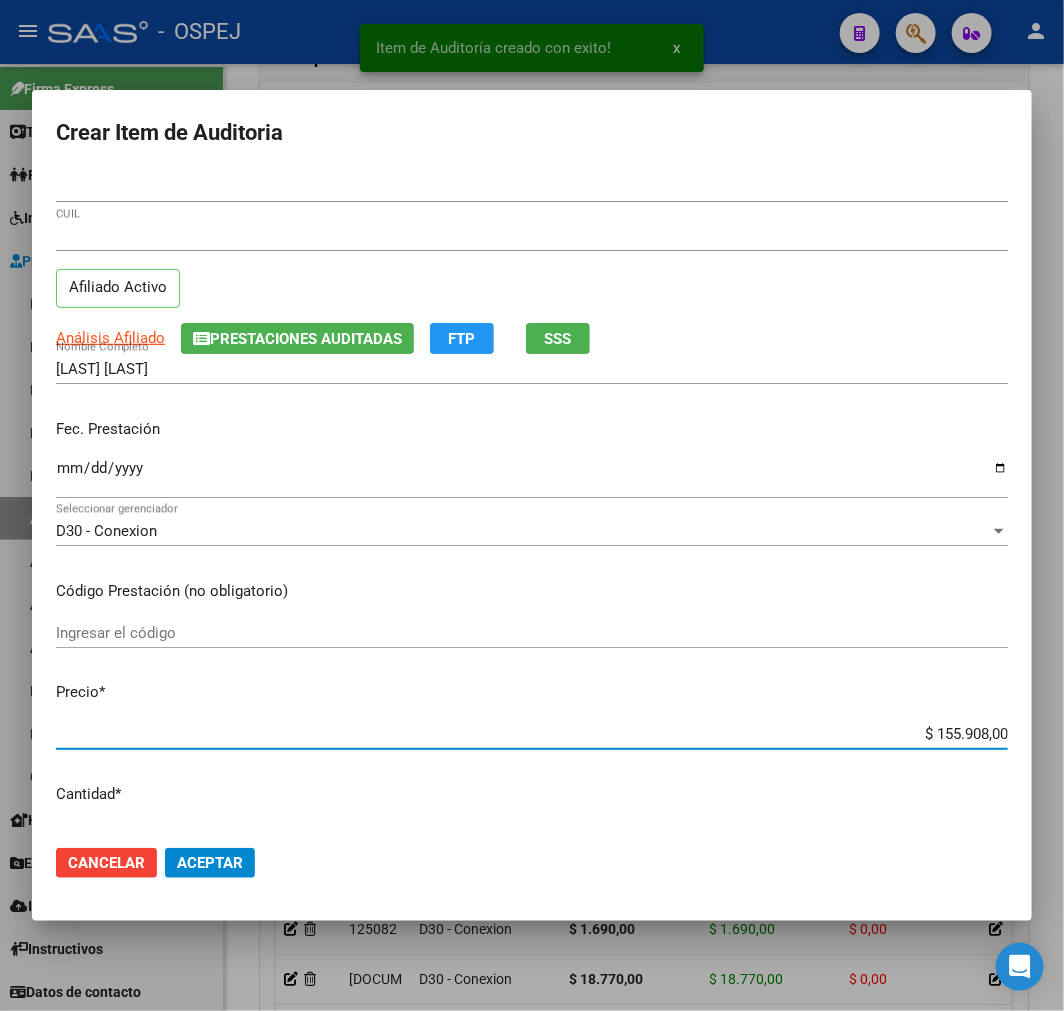 click on "$ 155.908,00" at bounding box center (532, 734) 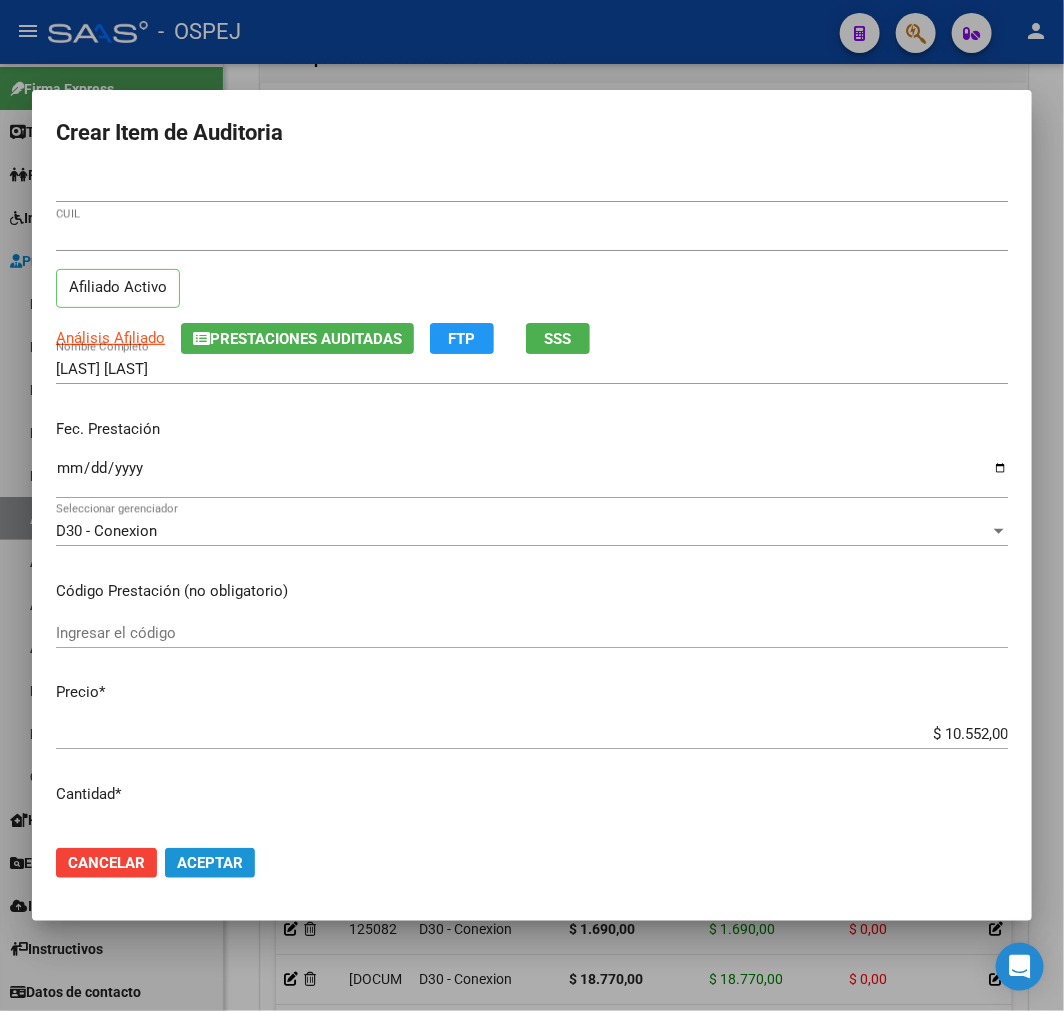 click on "Aceptar" 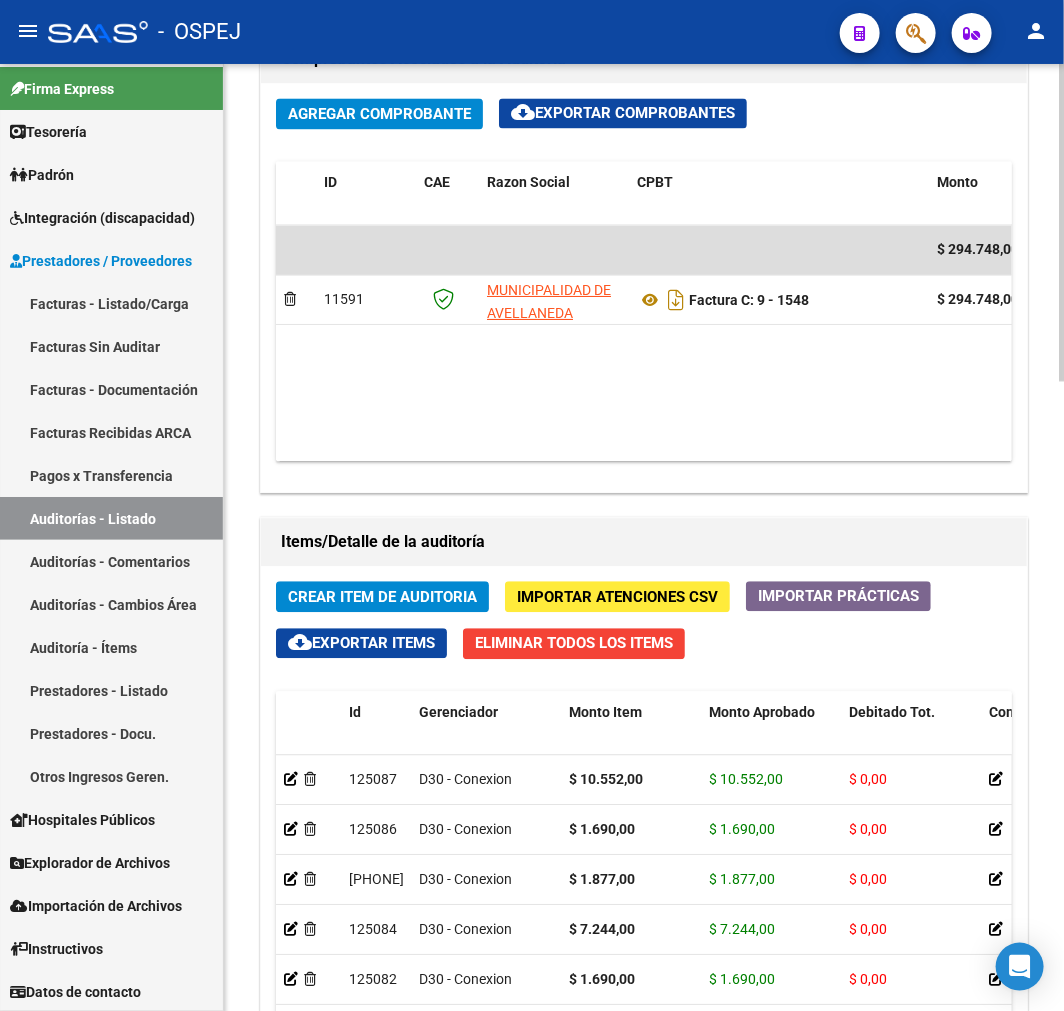click on "Crear Item de Auditoria" 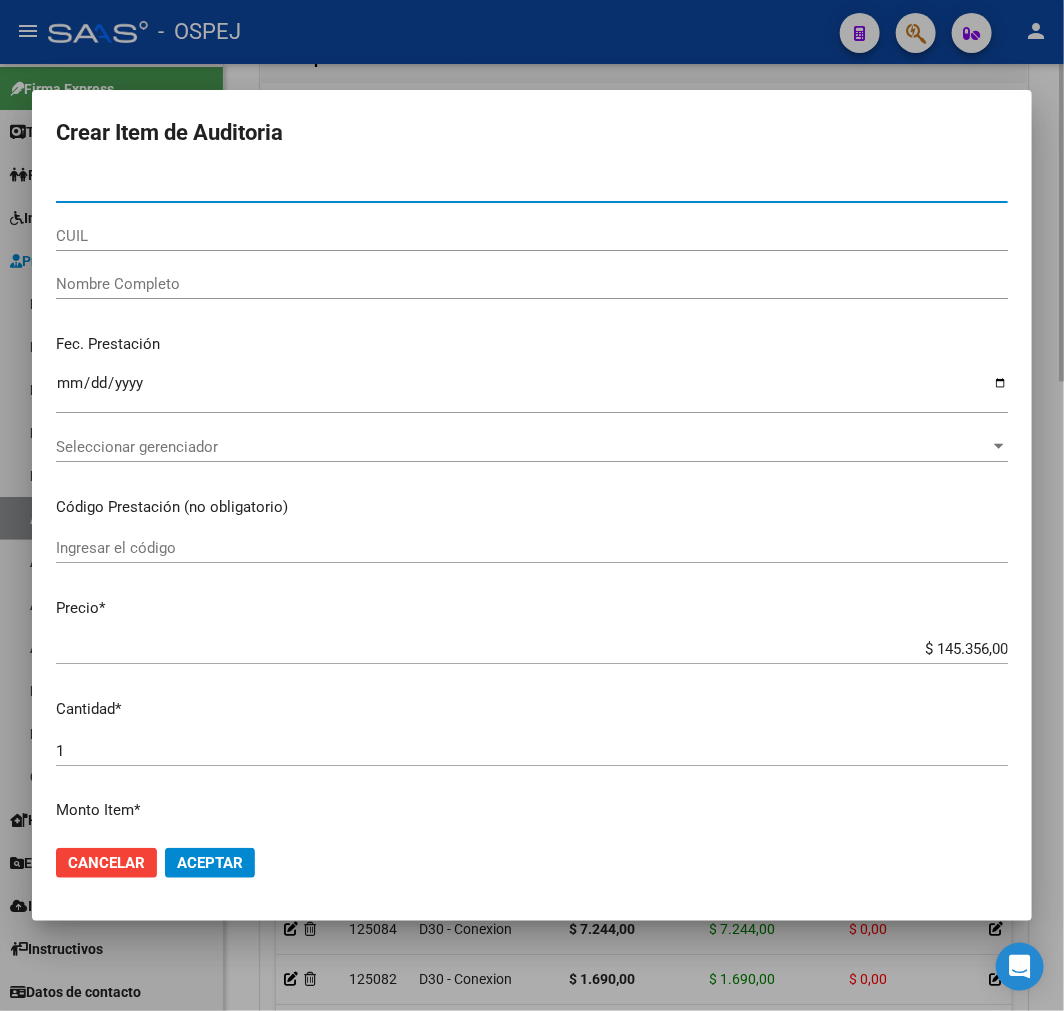 paste on "[DOCUMENT]" 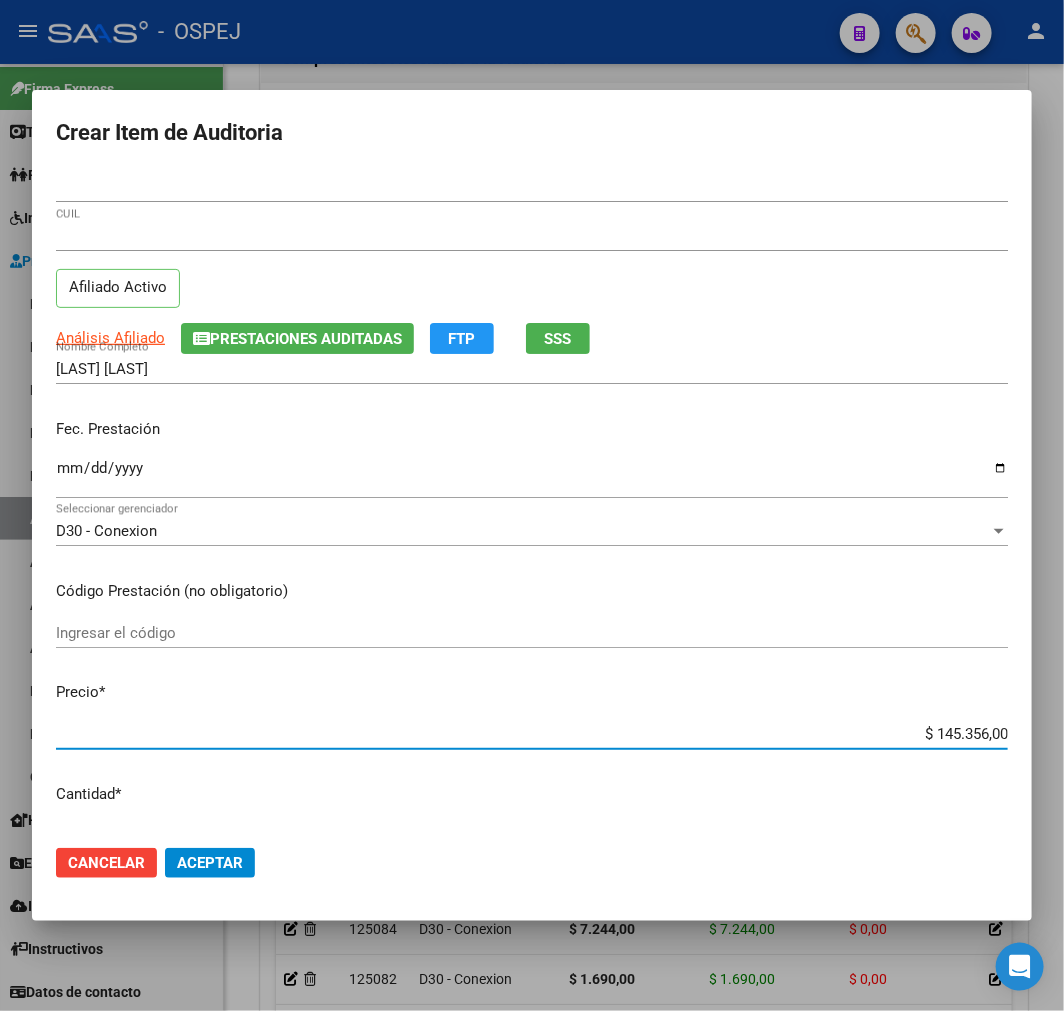 click on "$ 145.356,00" at bounding box center [532, 734] 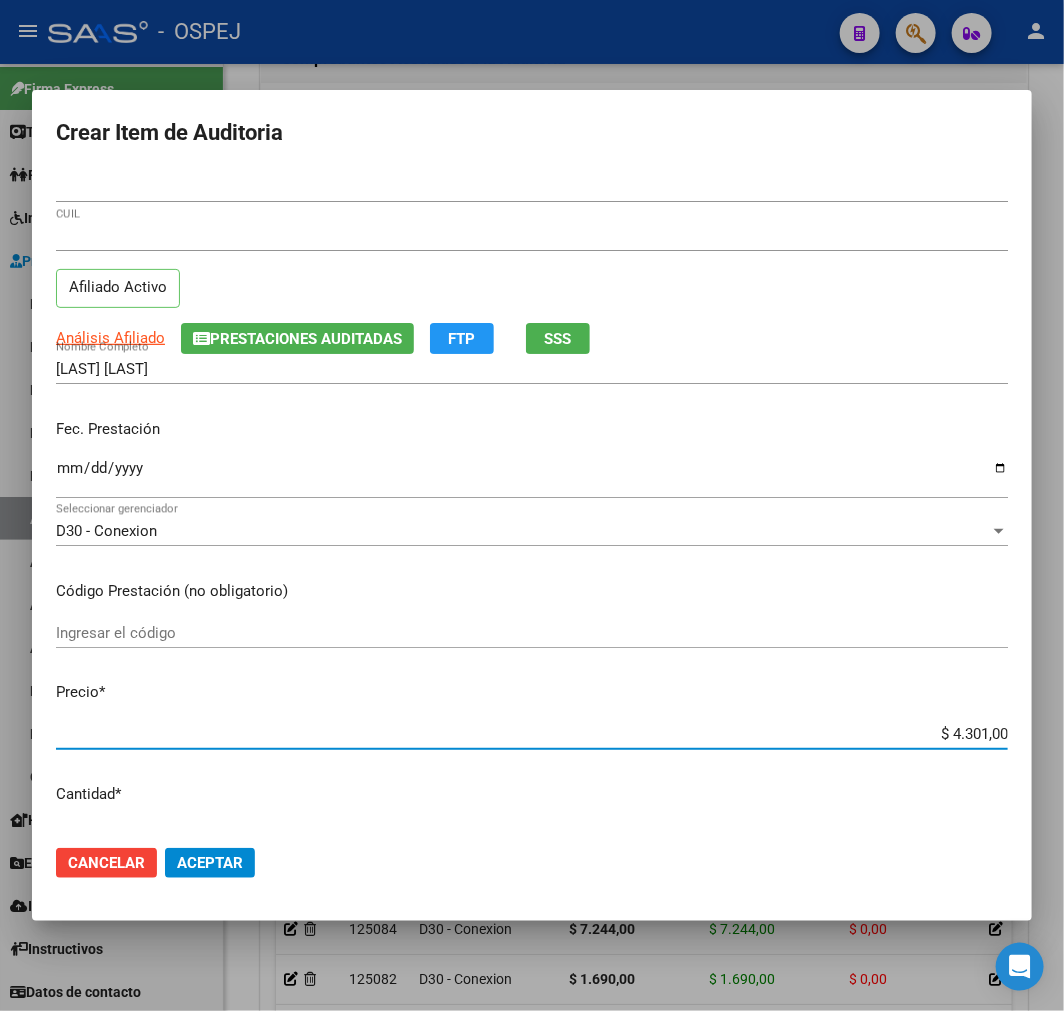 click on "Aceptar" 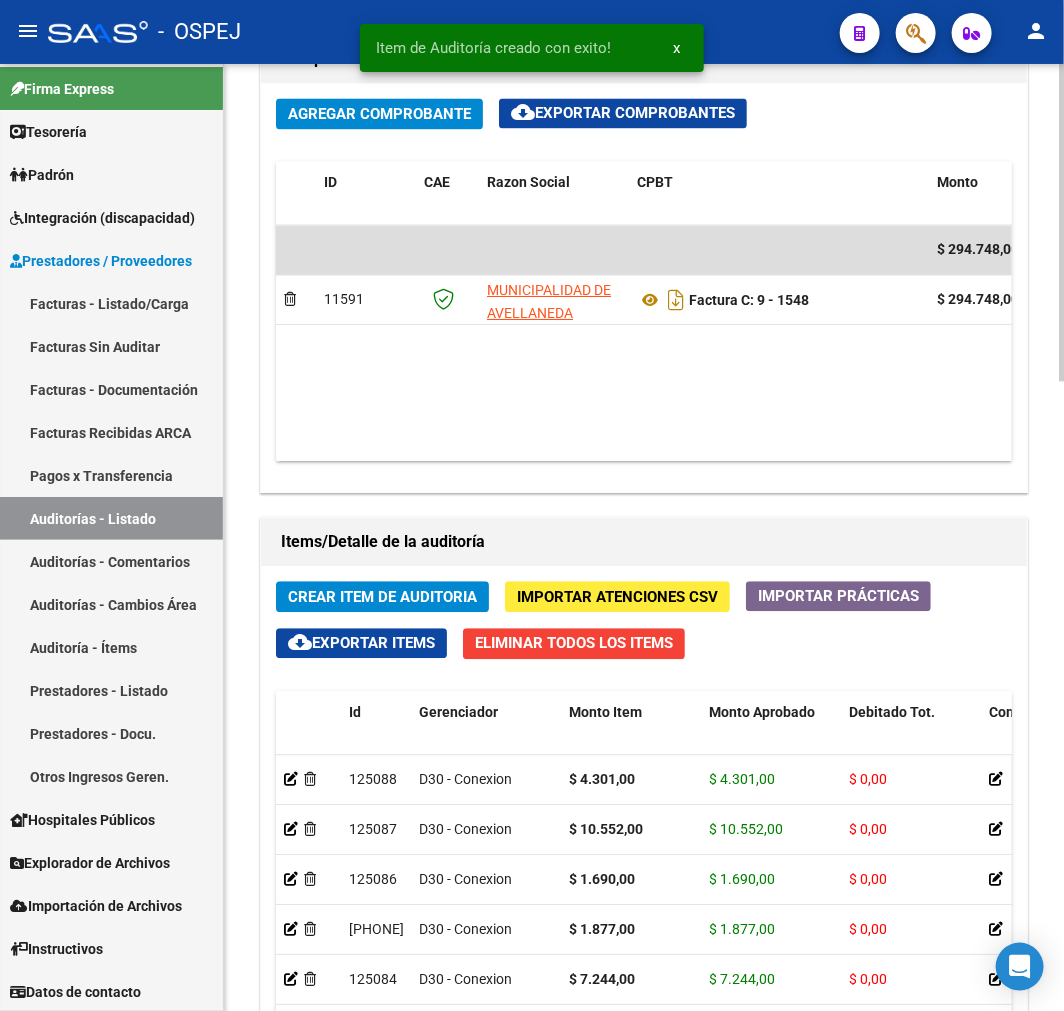 click on "Crear Item de Auditoria" 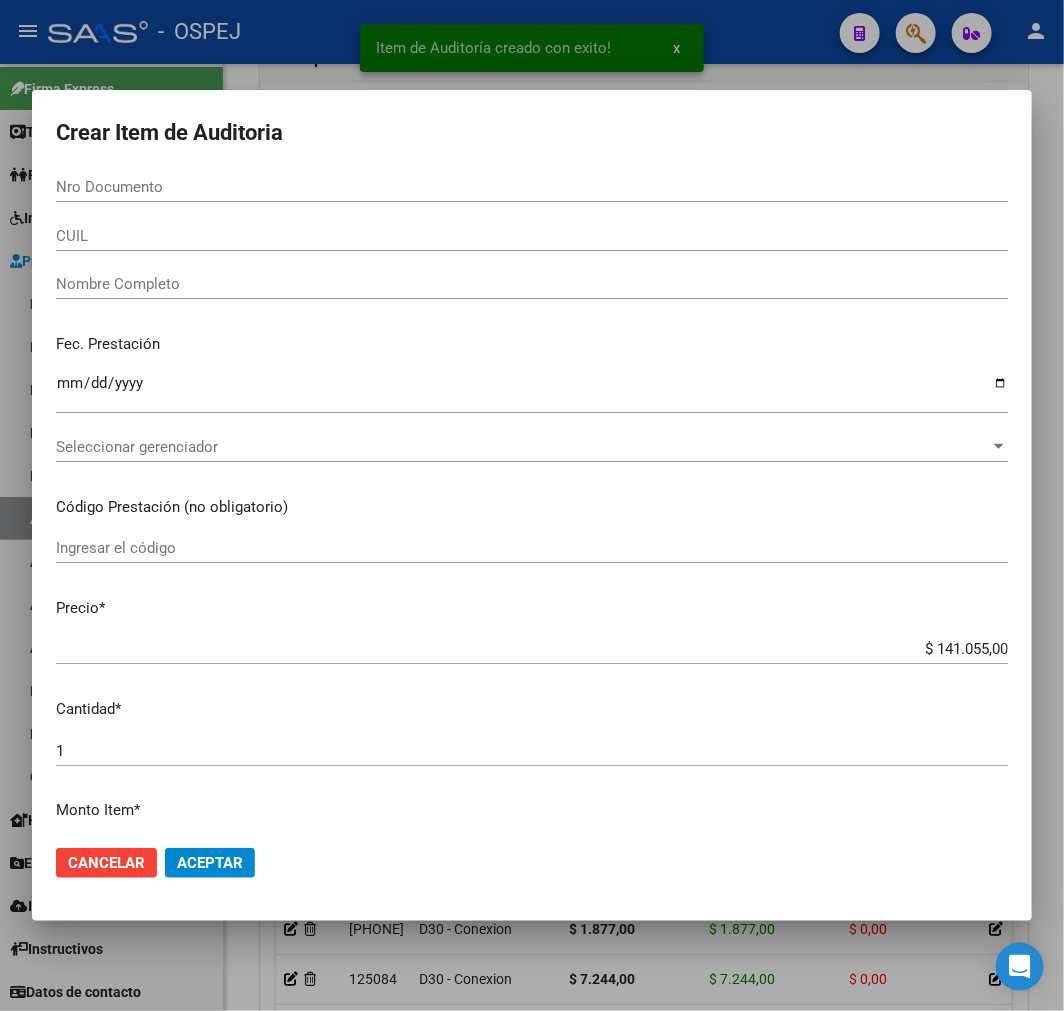paste on "[DOCUMENT]" 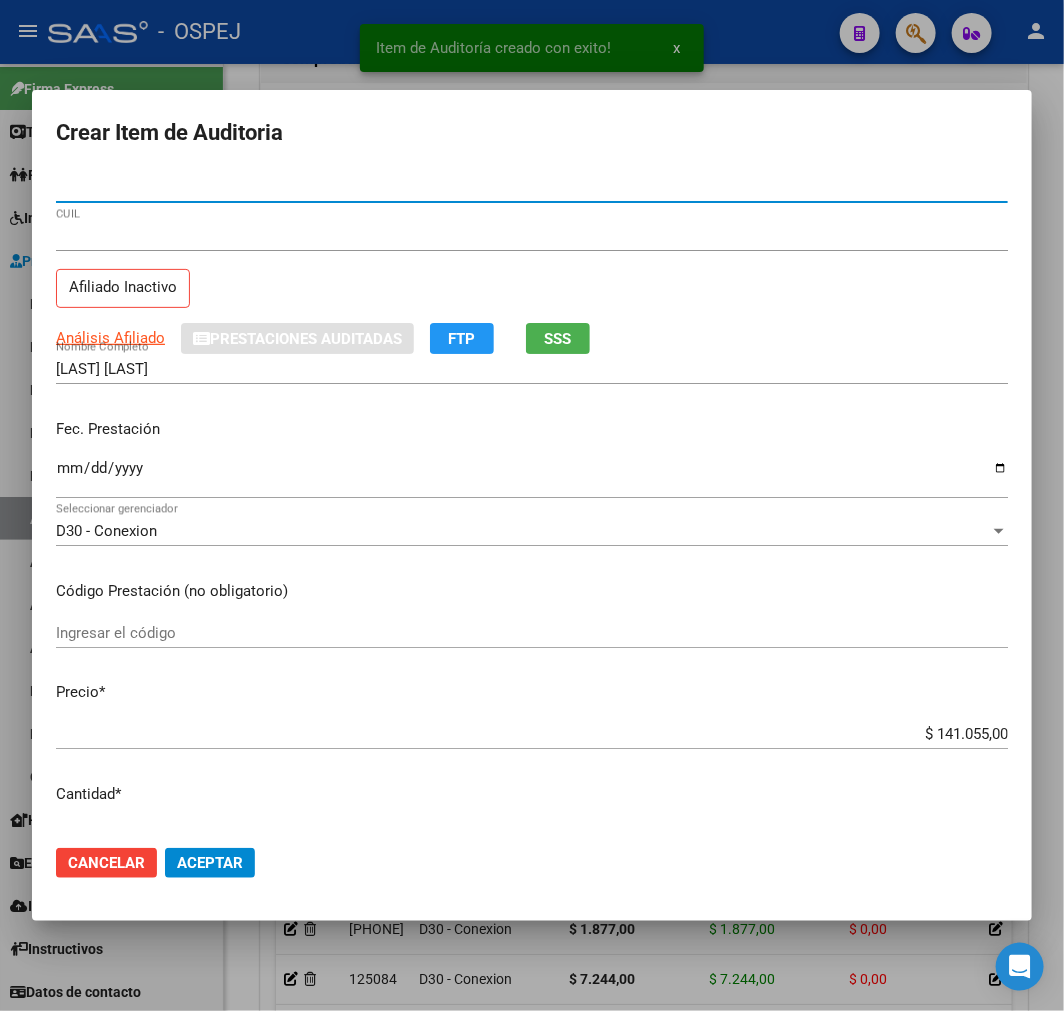 click on "$ 141.055,00" at bounding box center [532, 734] 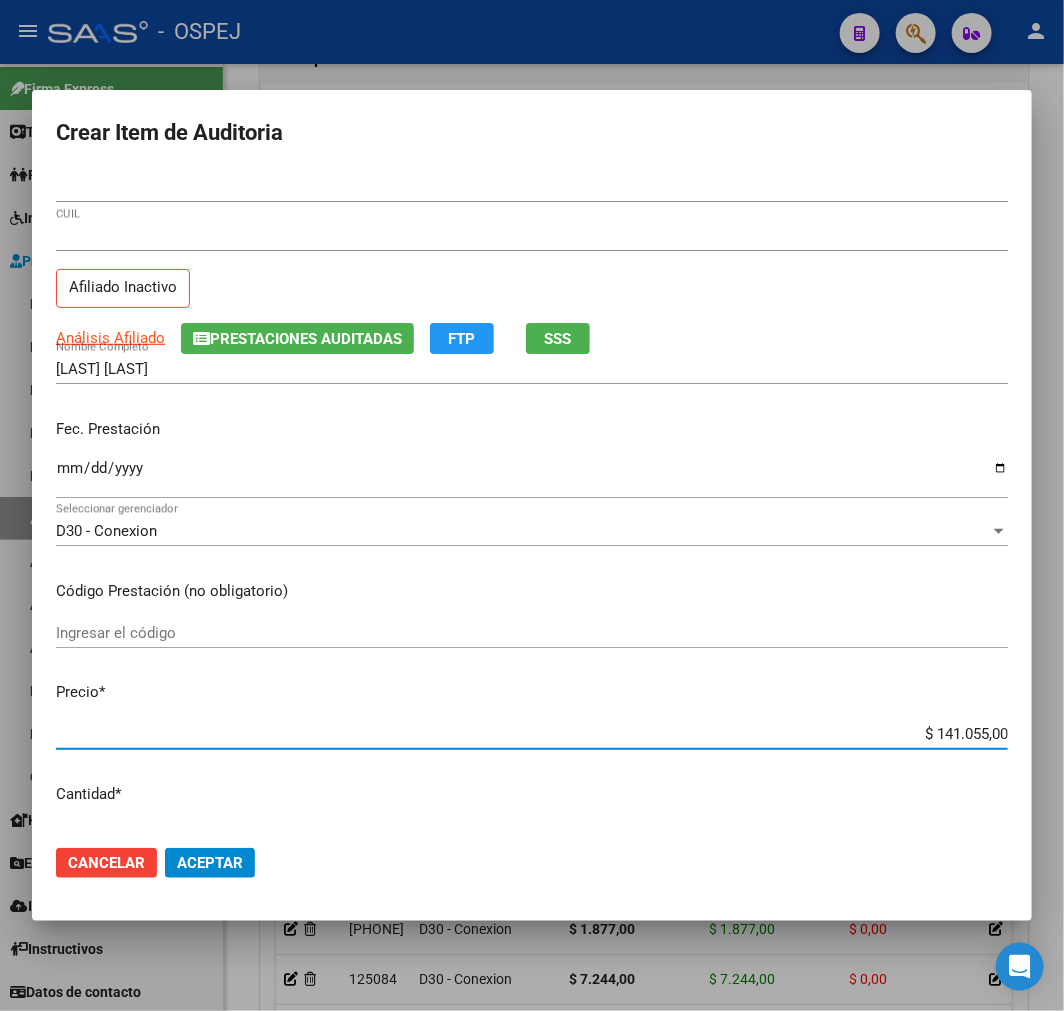 click on "$ 141.055,00" at bounding box center [532, 734] 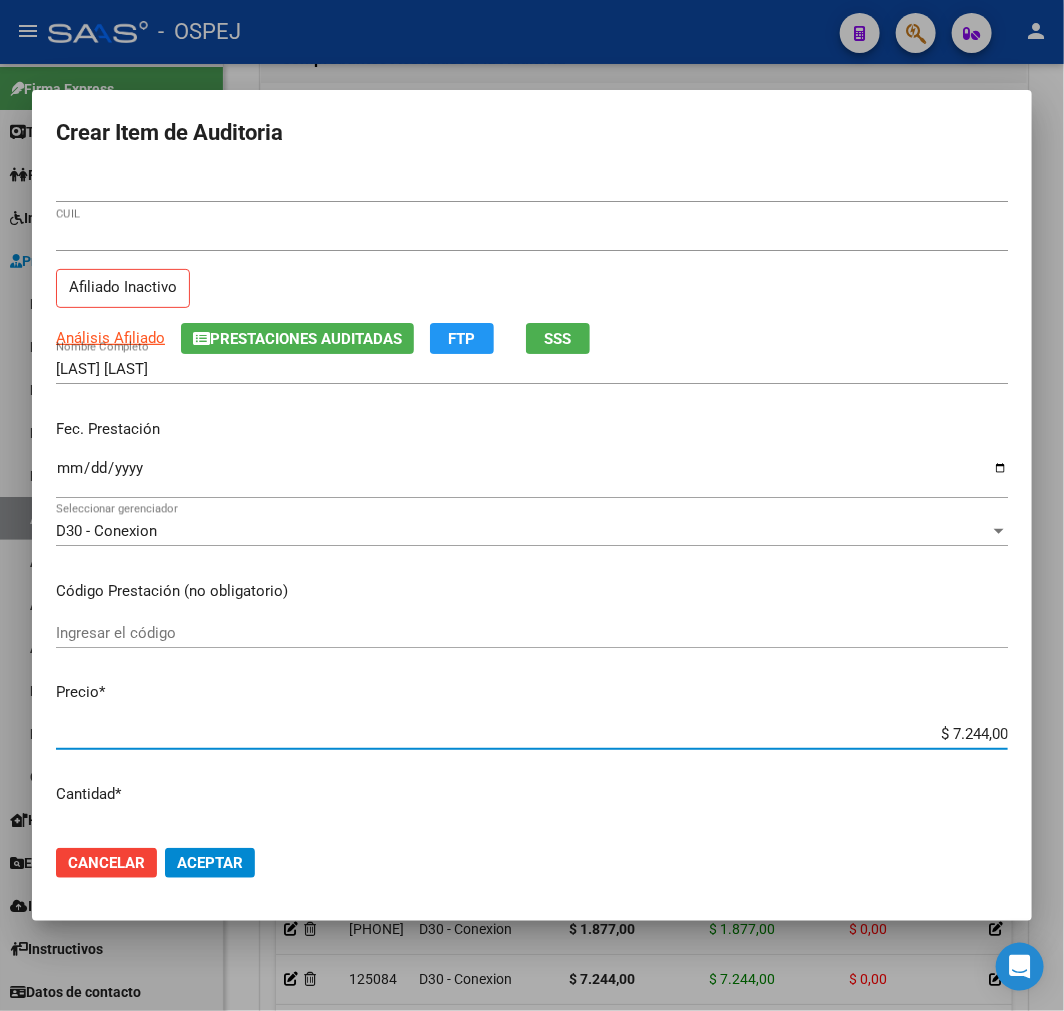 click on "Aceptar" 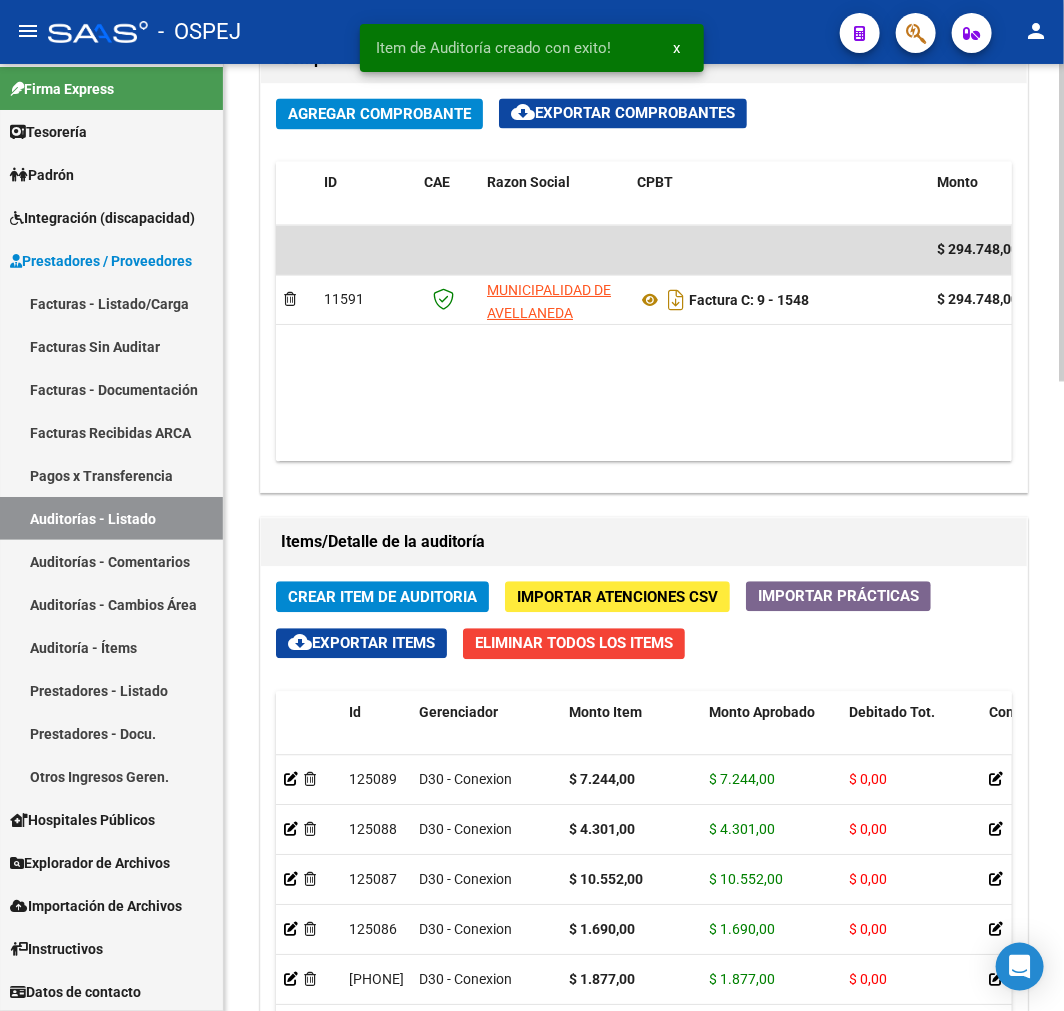 click on "Crear Item de Auditoria" 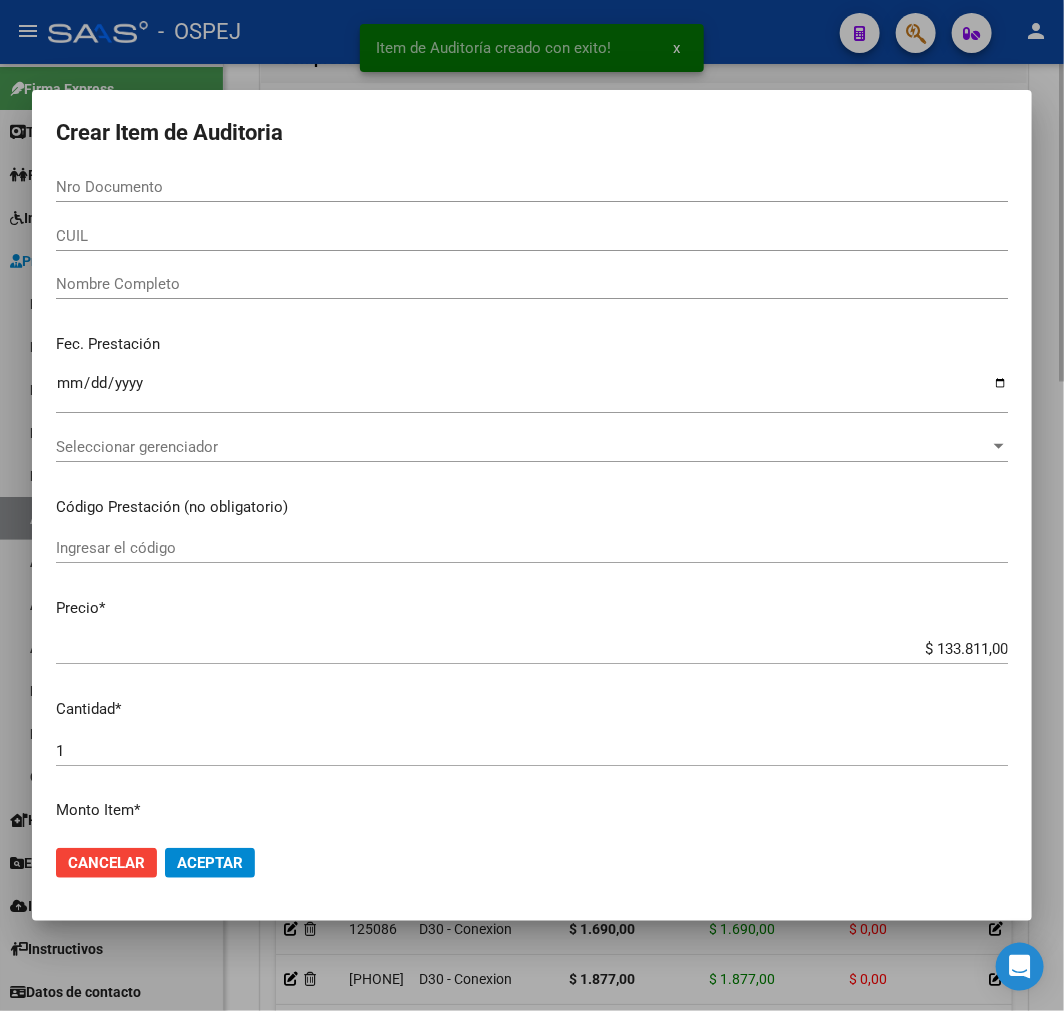 paste on "[DOCUMENT]" 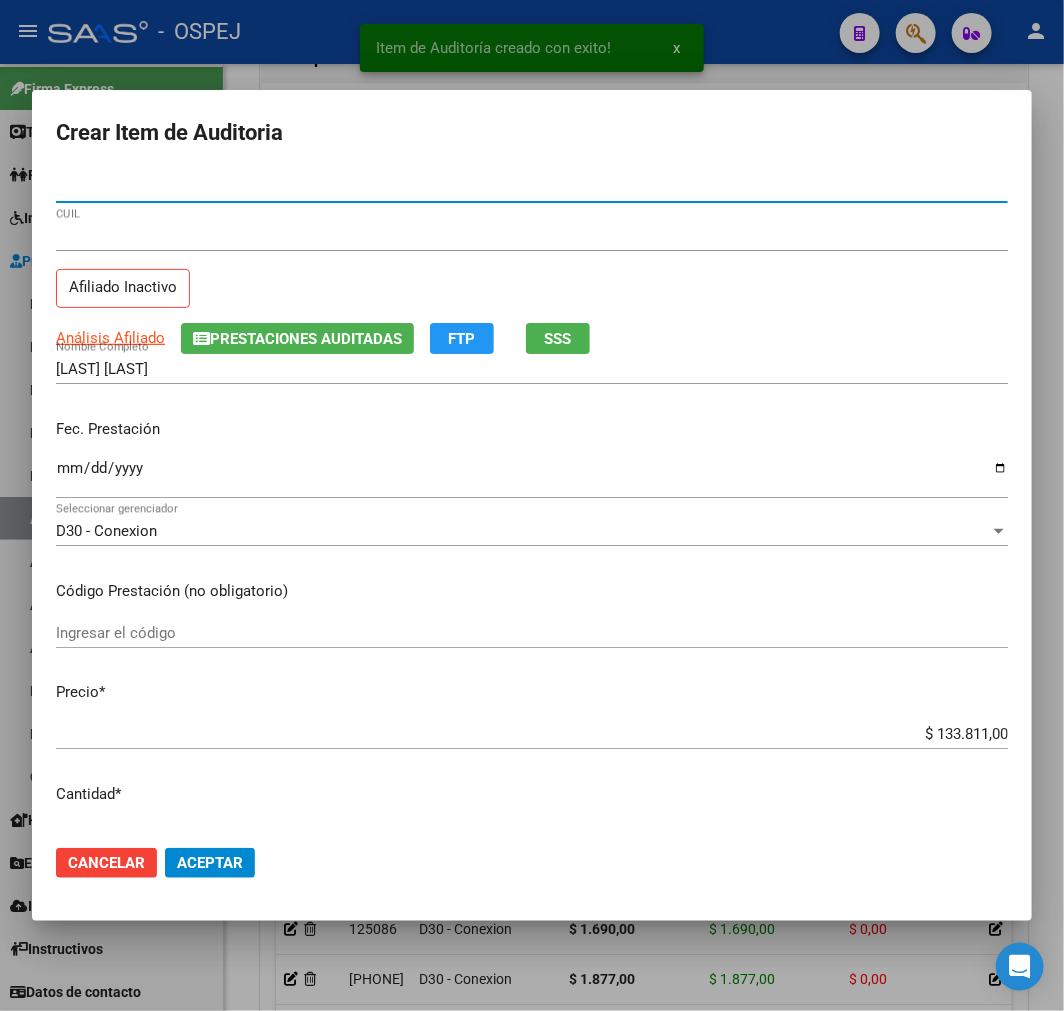 click on "$ 133.811,00" at bounding box center (532, 734) 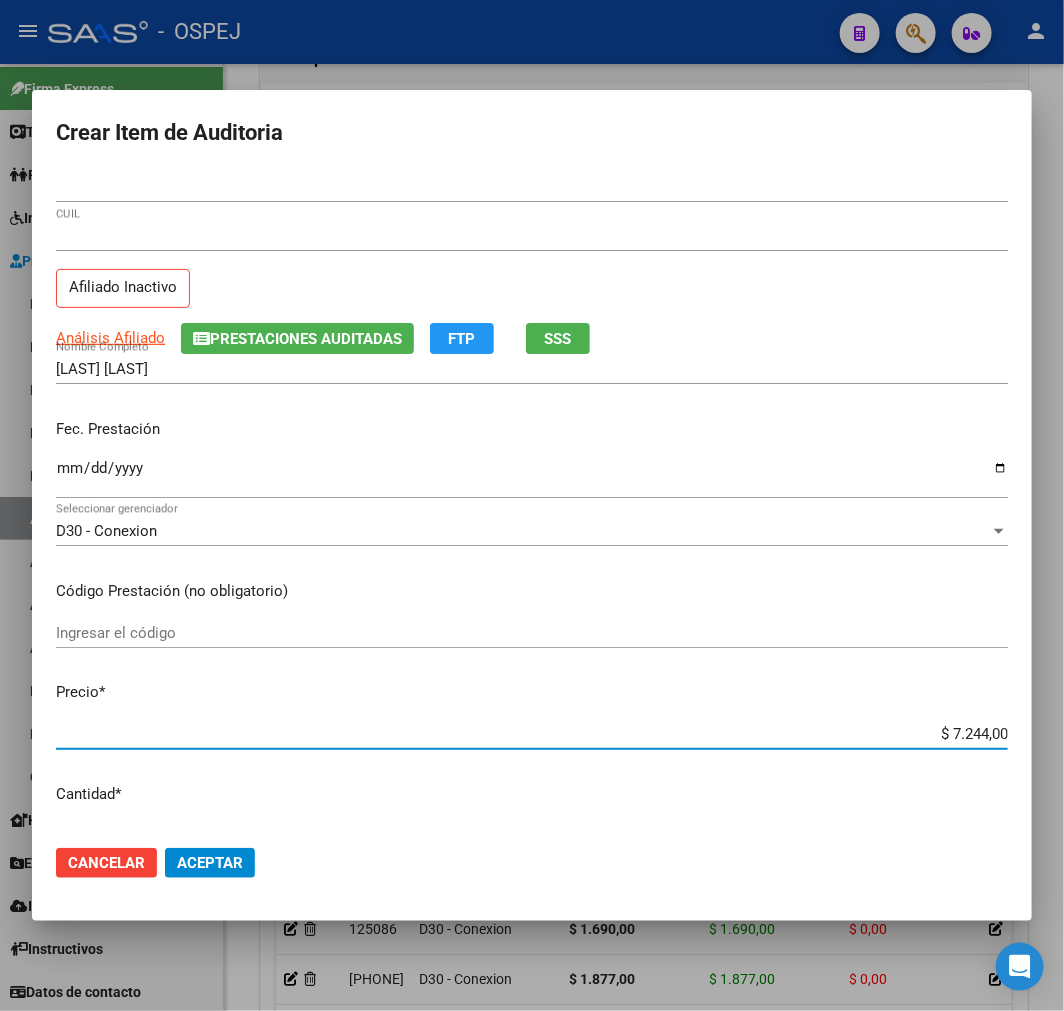 click on "Cancelar Aceptar" 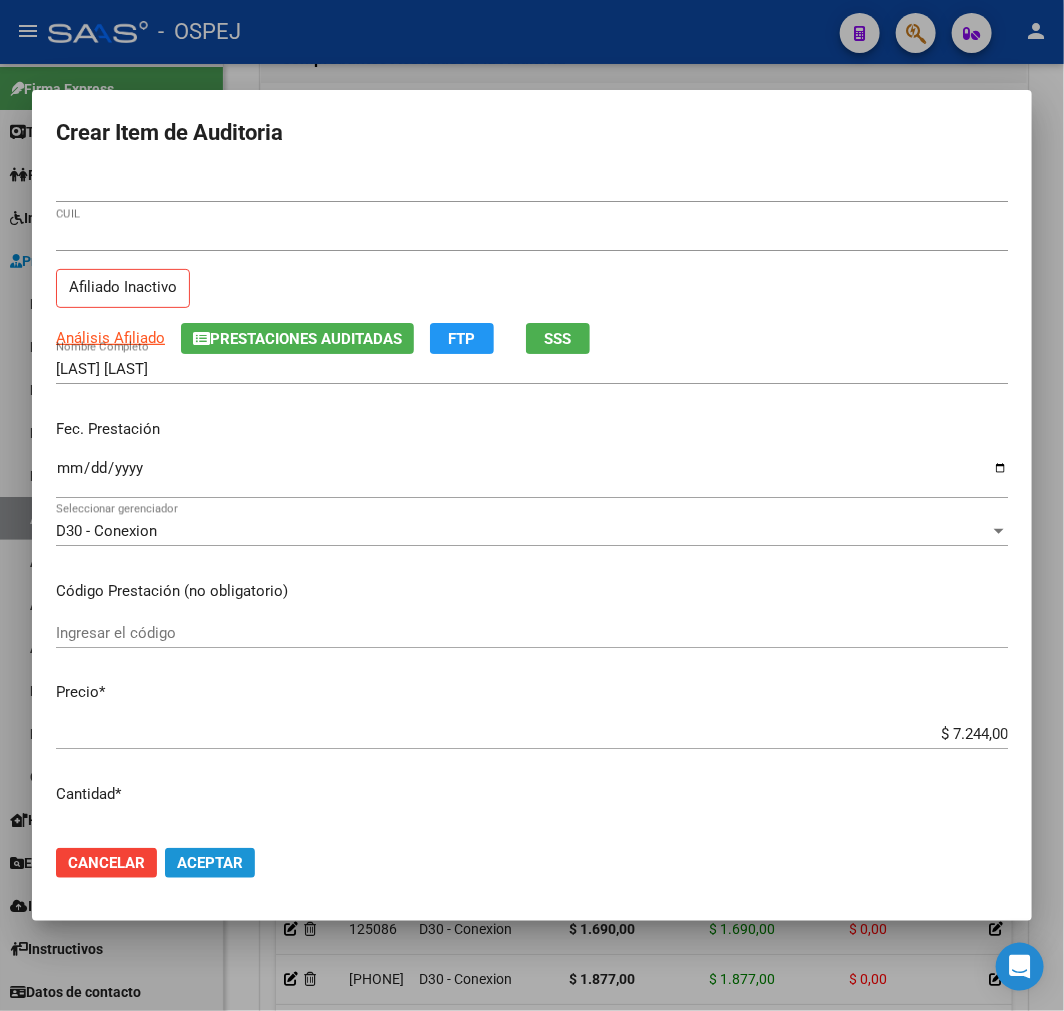 click on "Aceptar" 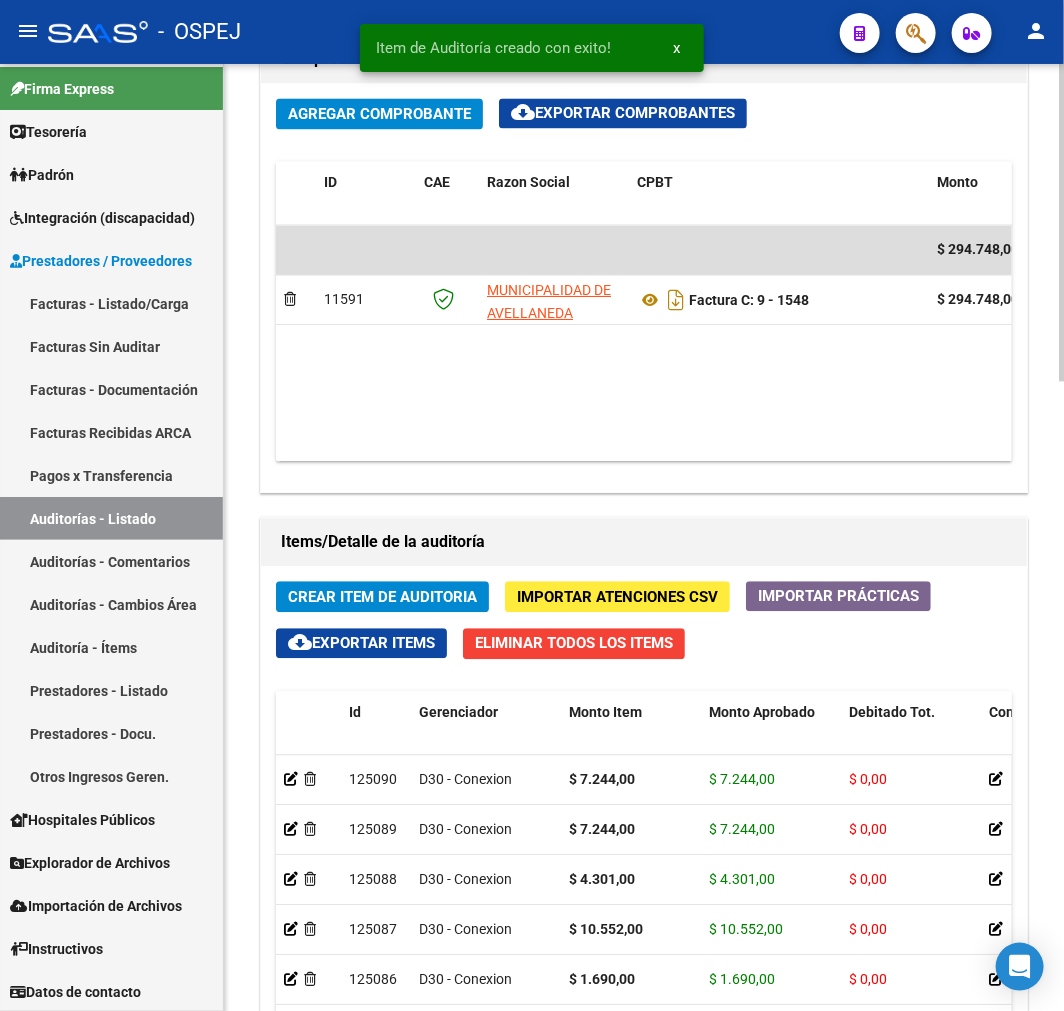 click on "Crear Item de Auditoria Importar Atenciones CSV  Importar Prácticas
cloud_download  Exportar Items   Eliminar Todos los Items  Id Gerenciador Monto Item Monto Aprobado Debitado Tot. Comentario Comentario Gerenciador Descripción Afiliado Estado CUIL Documento Nombre Completo Fec. Prestación Atencion Tipo Nomenclador Código Nomenclador Nombre Usuario Creado Area Creado Area Modificado     125090  D30 - Conexion $ 7.244,00 $ 7.244,00 $ 0,00         [PHONE]  51511378   FERNANDEZ SANTOS  Alfredo Petre   07/08/2025      125089  D30 - Conexion $ 7.244,00 $ 7.244,00 $ 0,00         [PHONE]  51511378   FERNANDEZ SANTOS  Alfredo Petre   07/08/2025      125088  D30 - Conexion $ 4.301,00 $ 4.301,00 $ 0,00         [PHONE]  56579578   FALCON BENJAMIN  Alfredo Petre   07/08/2025      125087  D30 - Conexion $ 10.552,00 $ 10.552,00 $ 0,00         [PHONE]  56579578   FALCON BENJAMIN  Alfredo Petre   07/08/2025      125086  D30 - Conexion $ 1.690,00 $ 1.690,00 $ 0,00" 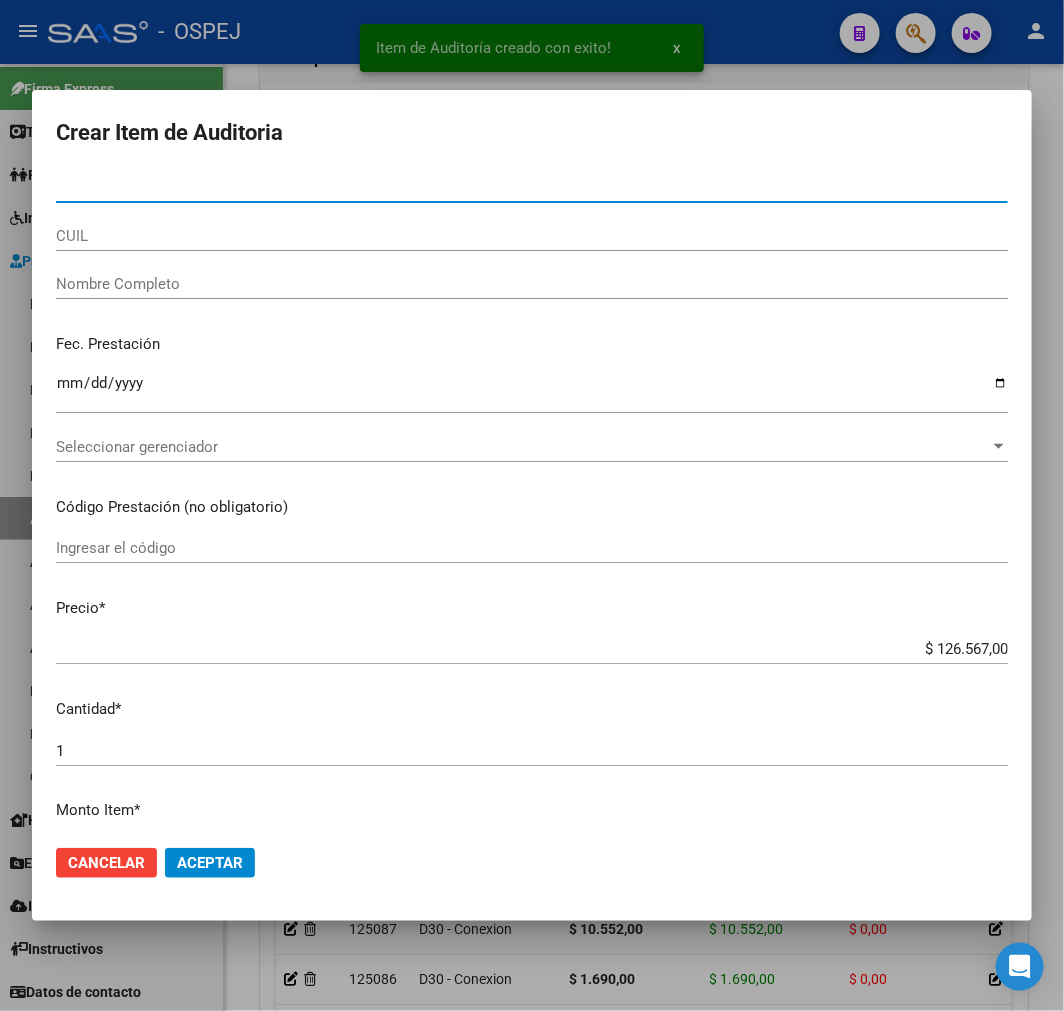 paste on "[DOCUMENT]" 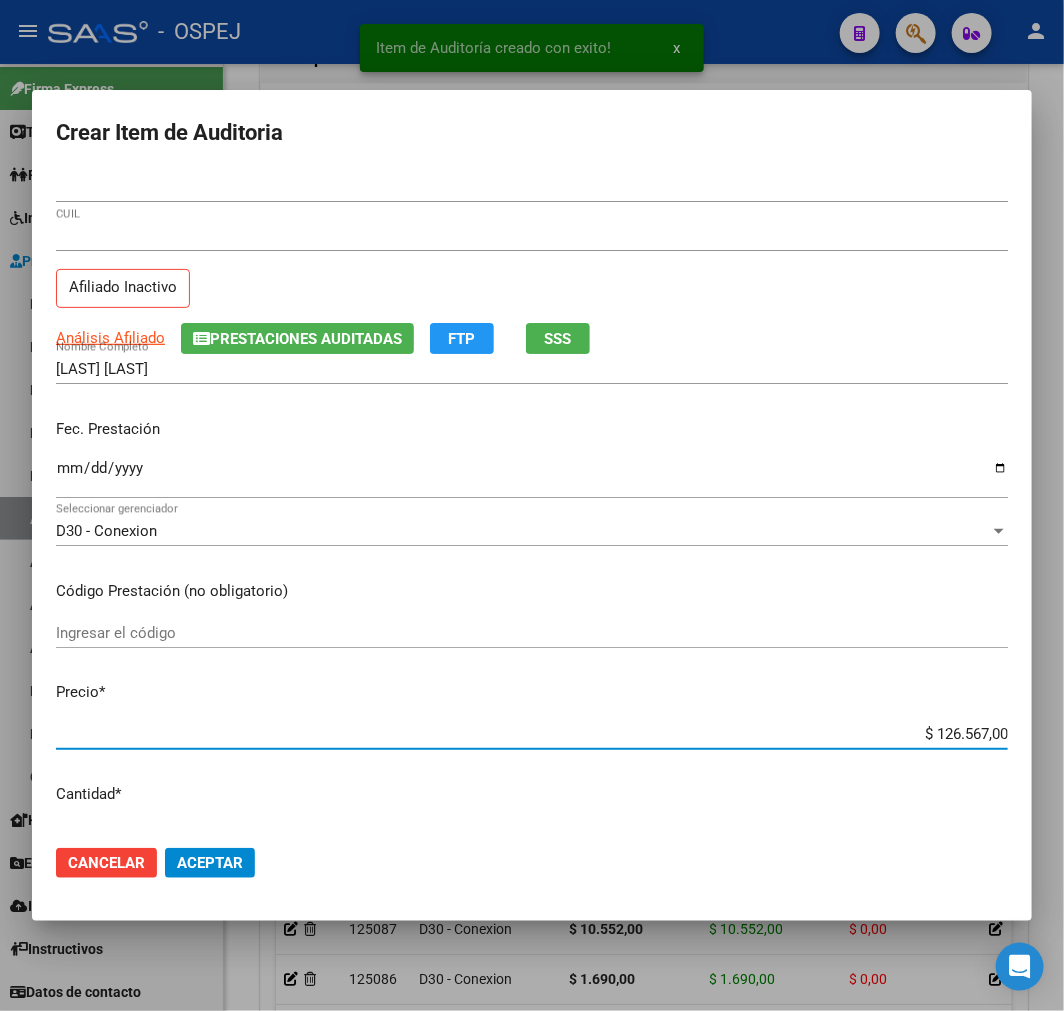 click on "$ 126.567,00" at bounding box center [532, 734] 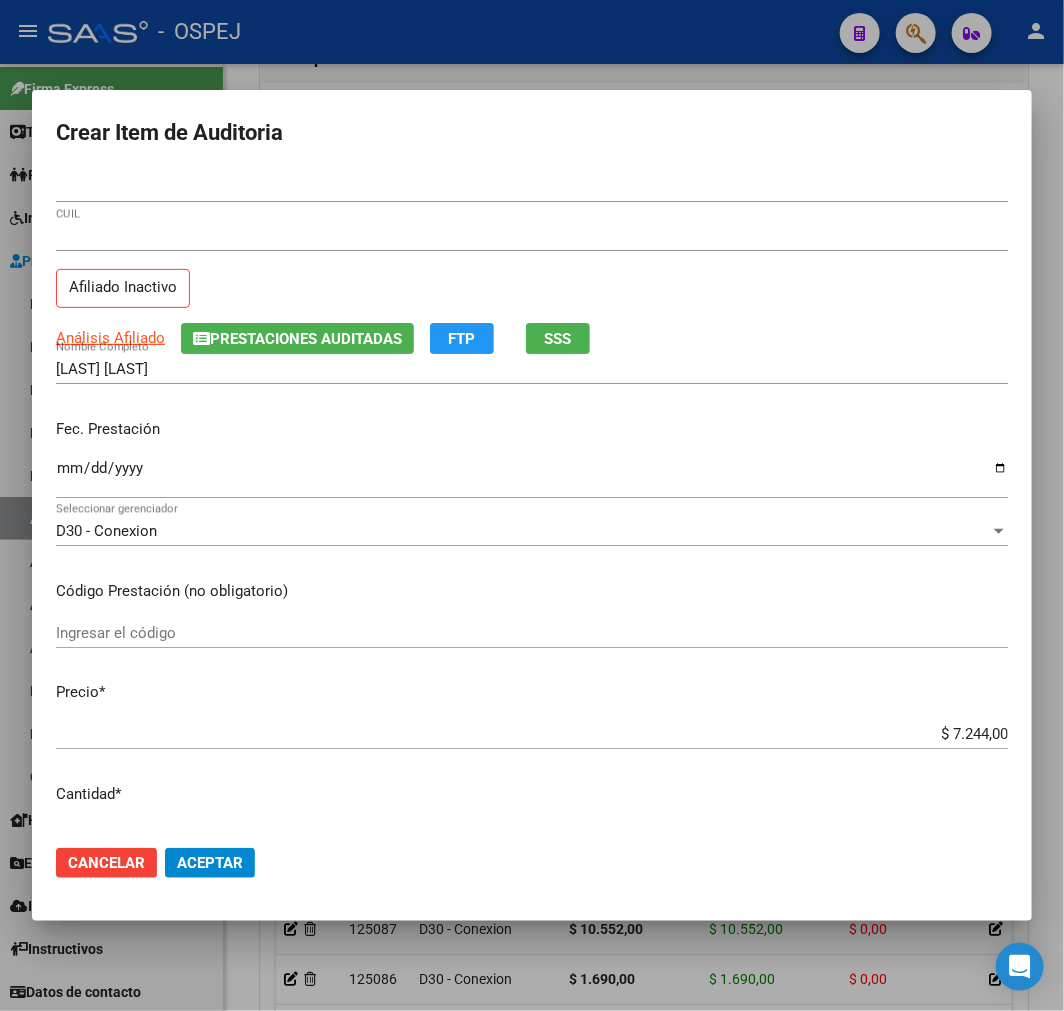 drag, startPoint x: 207, startPoint y: 886, endPoint x: 185, endPoint y: 834, distance: 56.462376 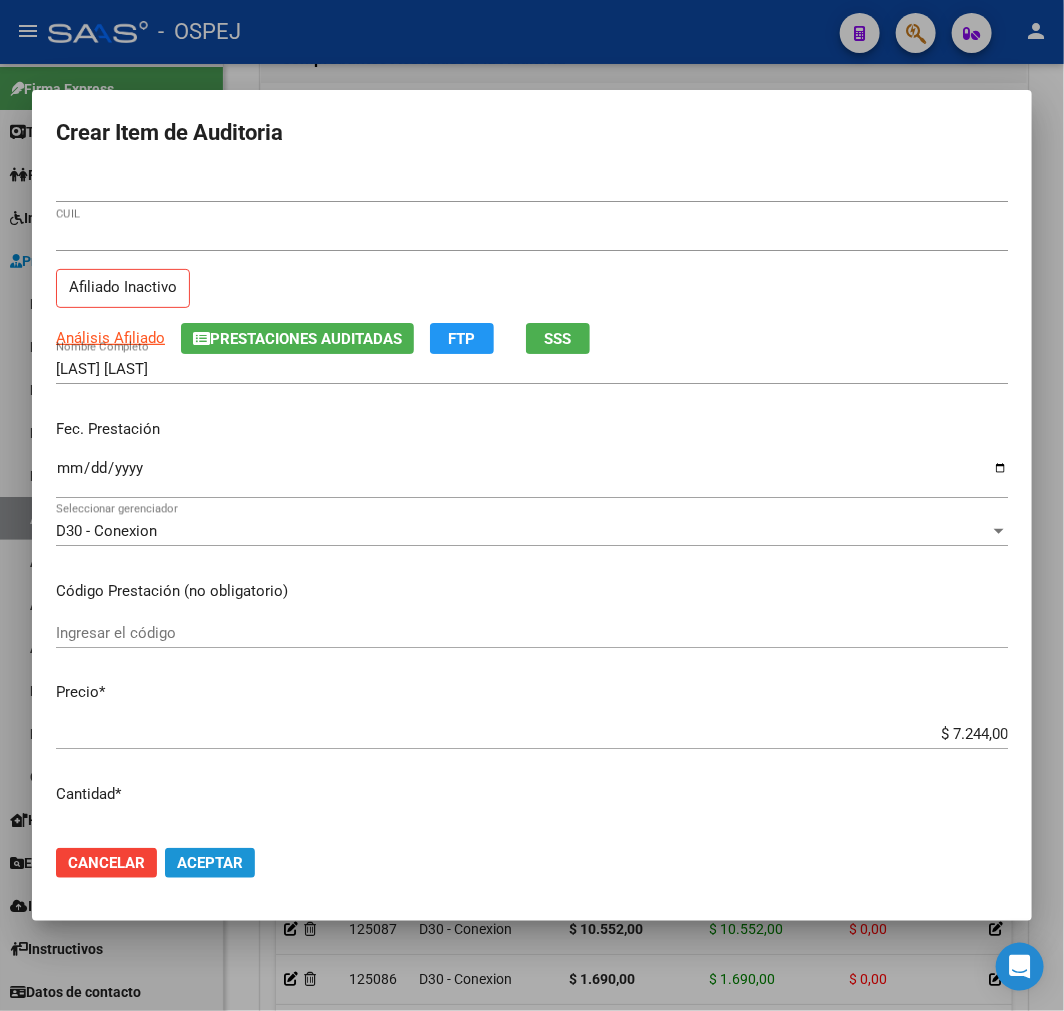 click on "Aceptar" 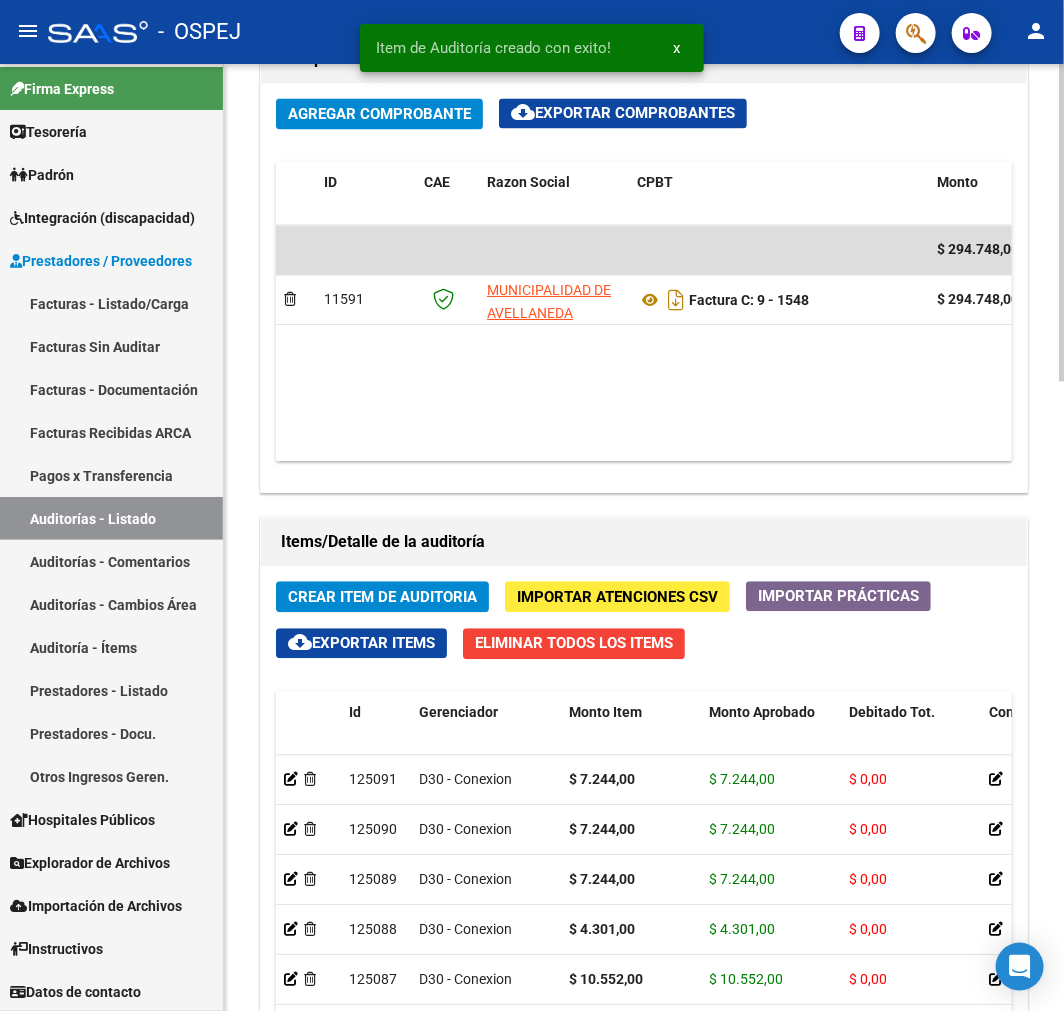 click on "Crear Item de Auditoria" 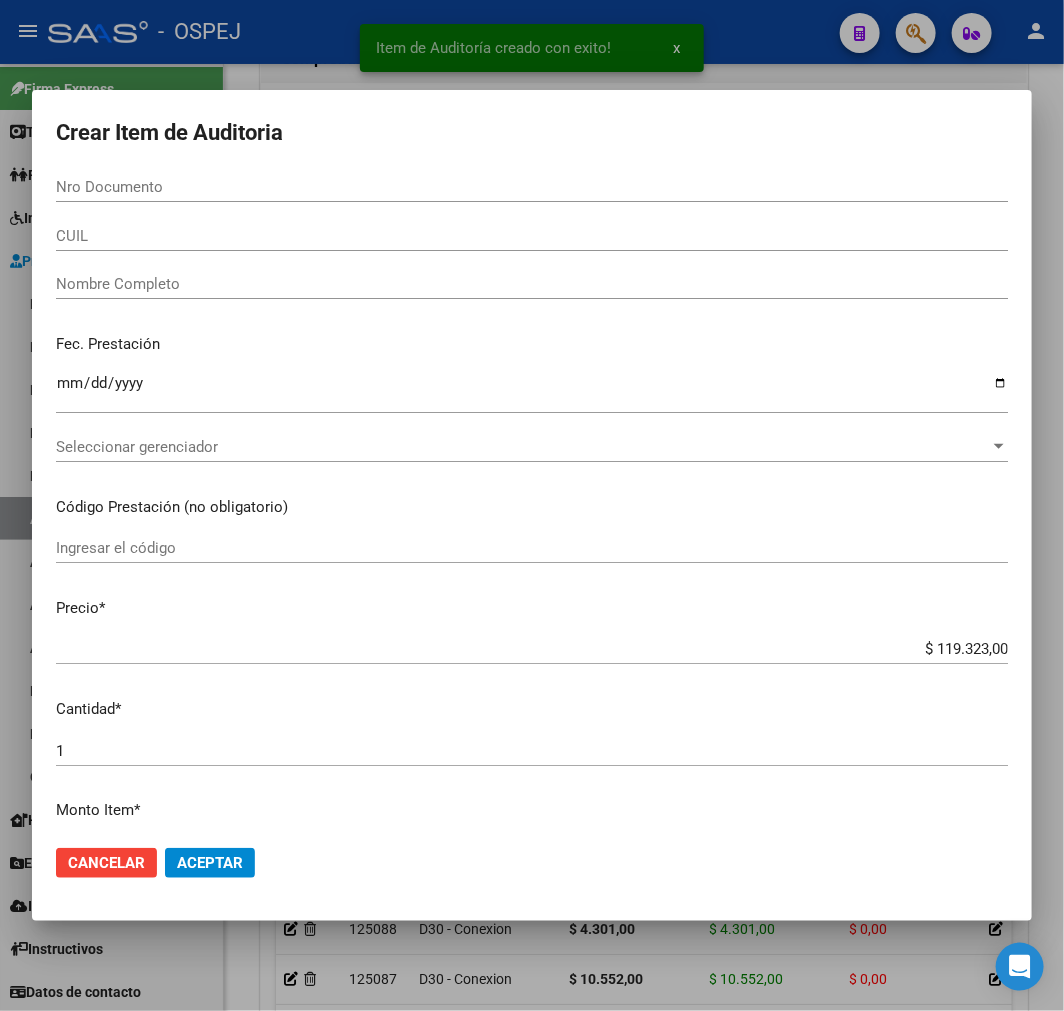 paste on "[DOCUMENT]" 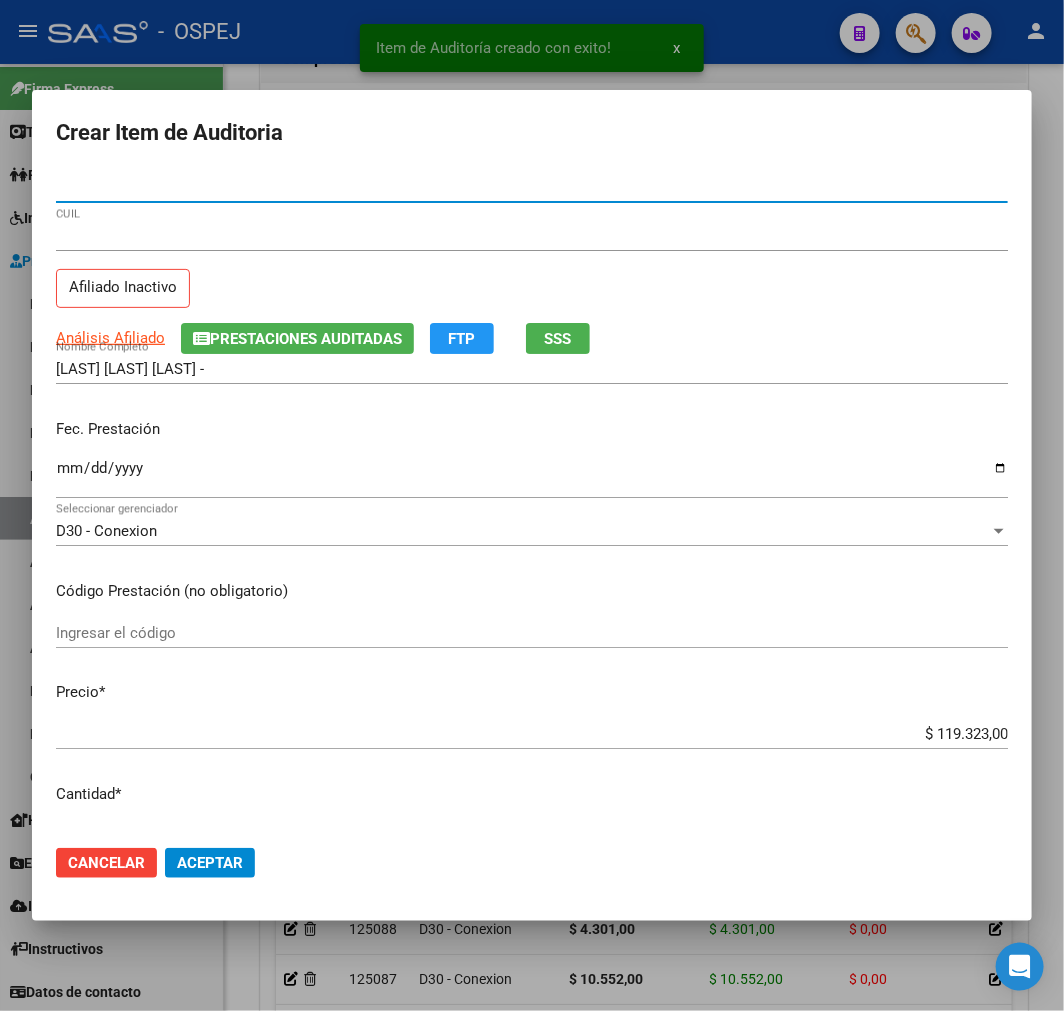 click on "$ 119.323,00" at bounding box center [532, 734] 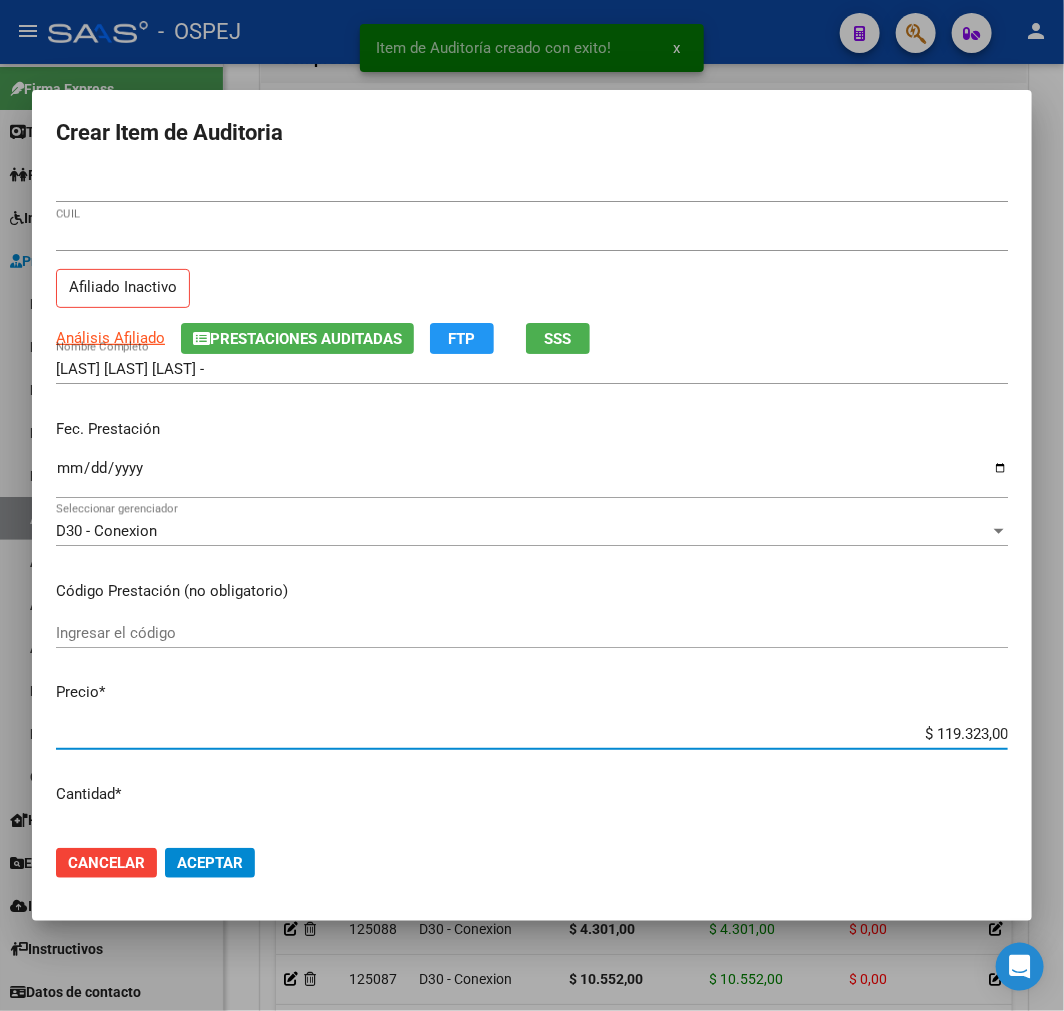 click on "$ 119.323,00" at bounding box center [532, 734] 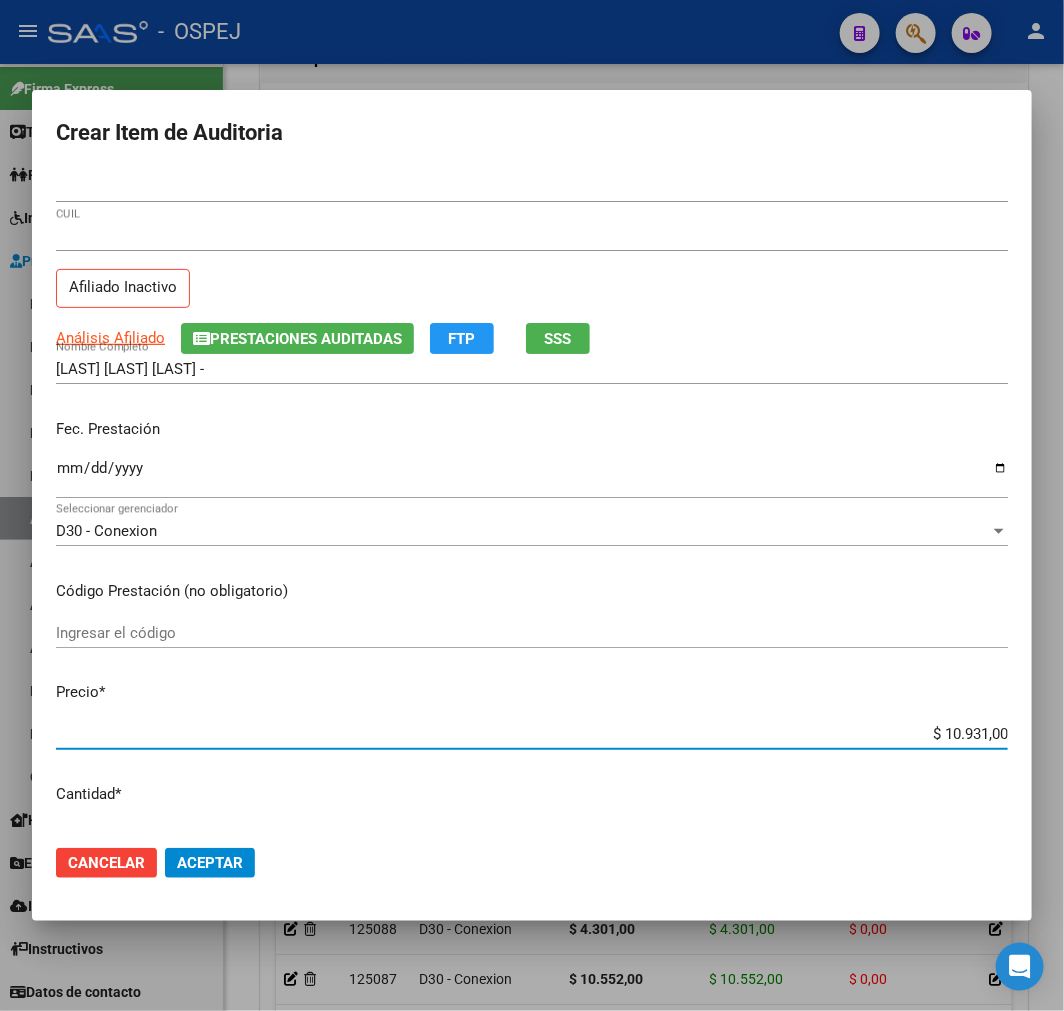 click on "Aceptar" 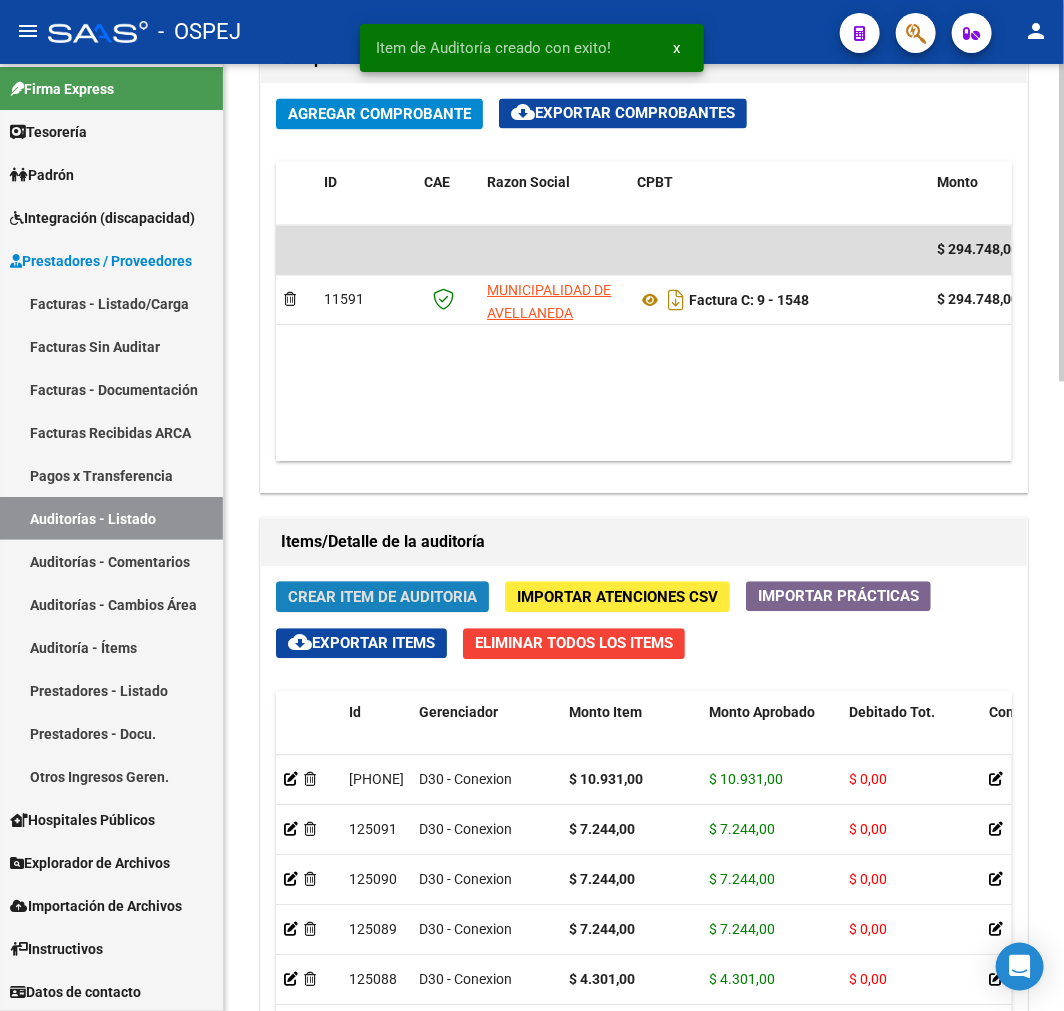 click on "Crear Item de Auditoria" 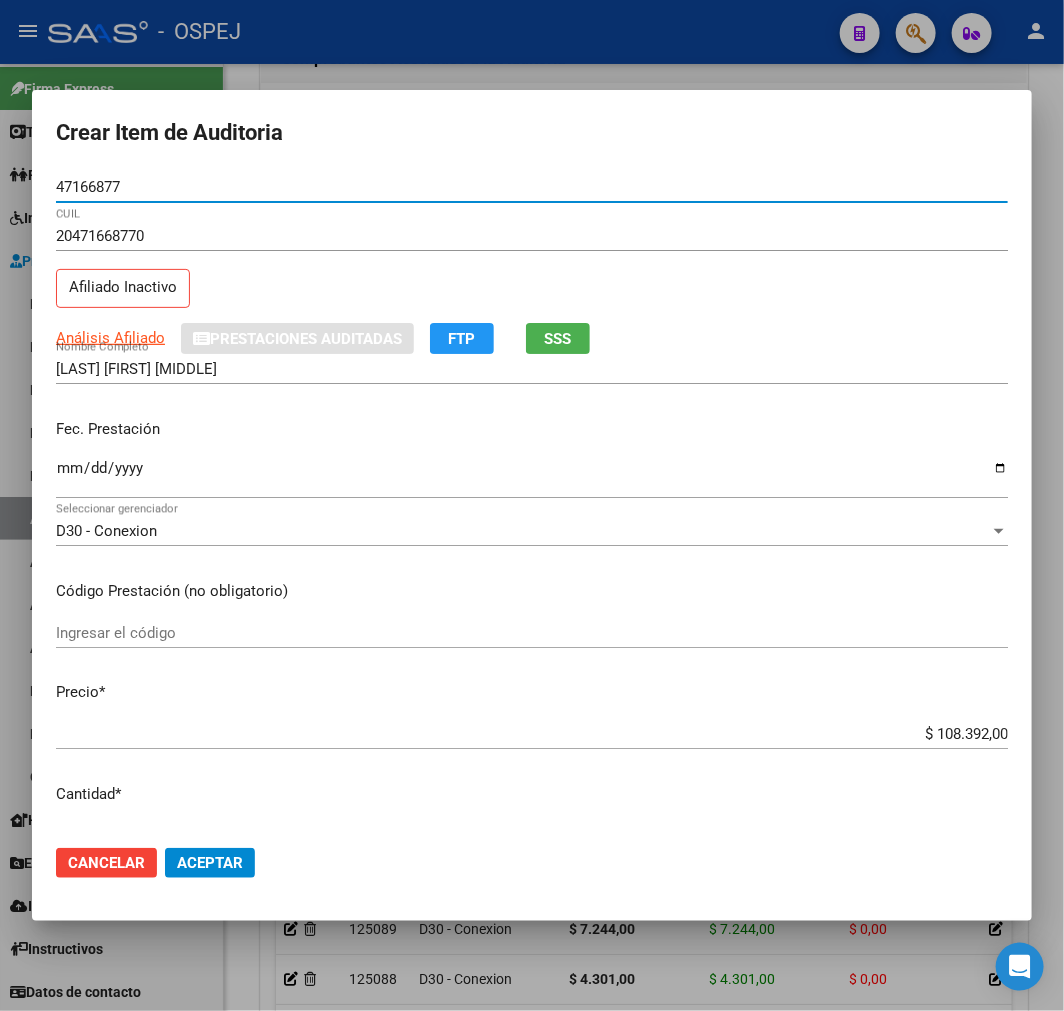 click on "$ 108.392,00" at bounding box center (532, 734) 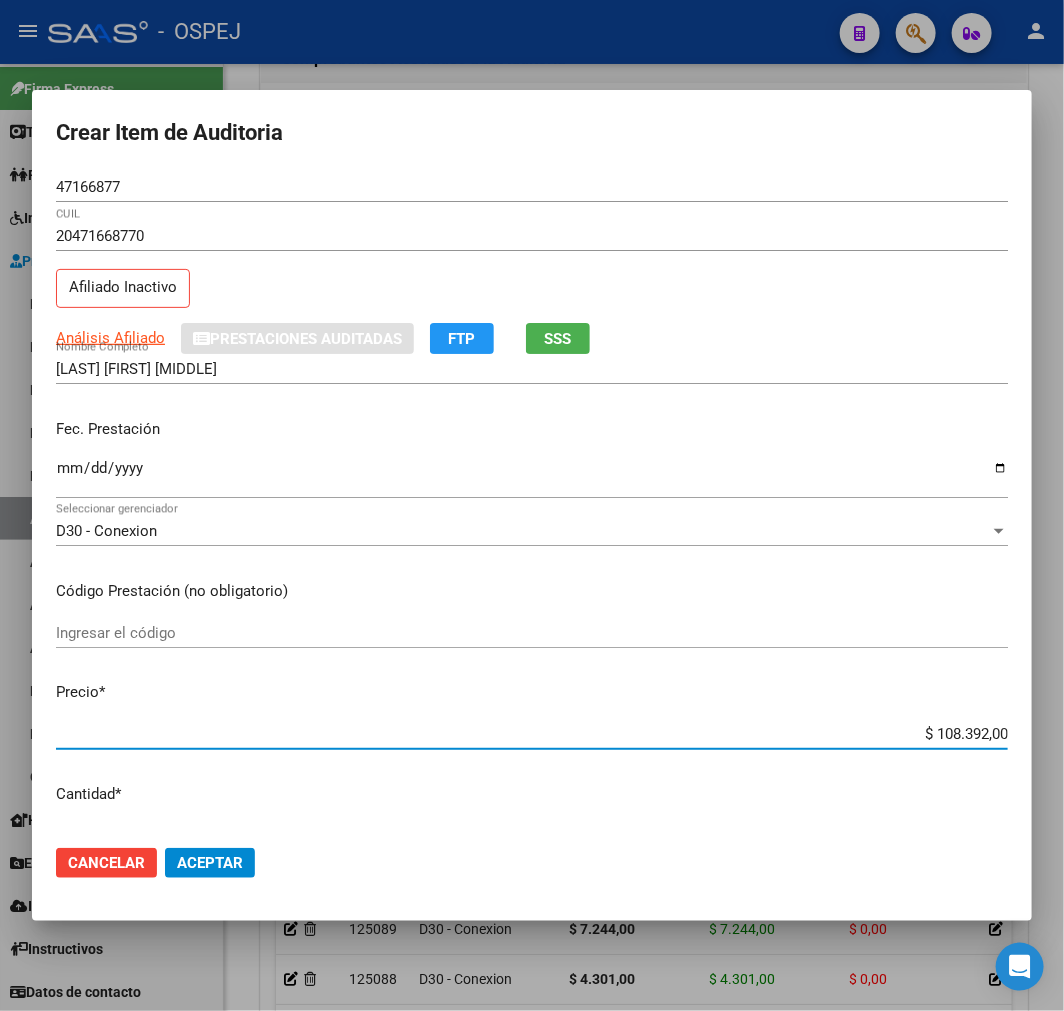 click on "$ 108.392,00" at bounding box center [532, 734] 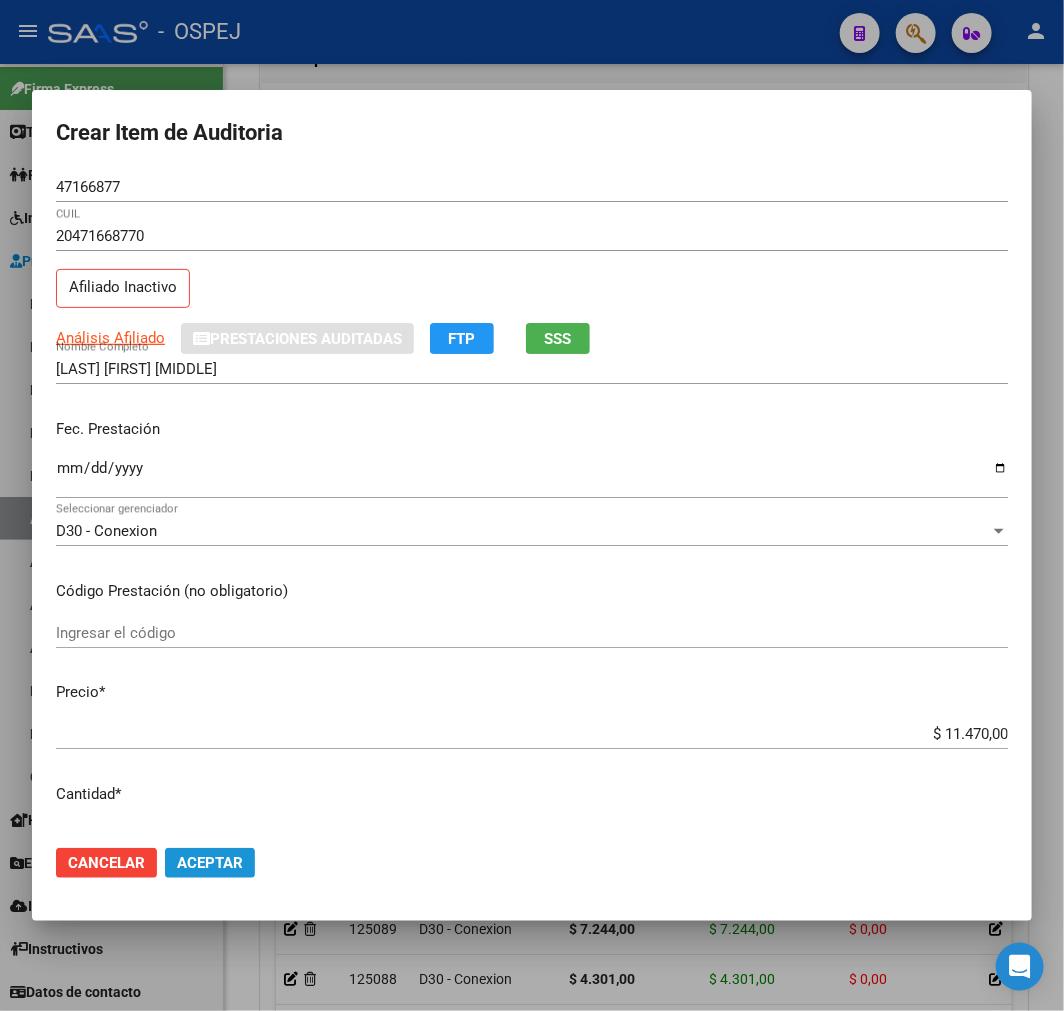 drag, startPoint x: 228, startPoint y: 847, endPoint x: 251, endPoint y: 848, distance: 23.021729 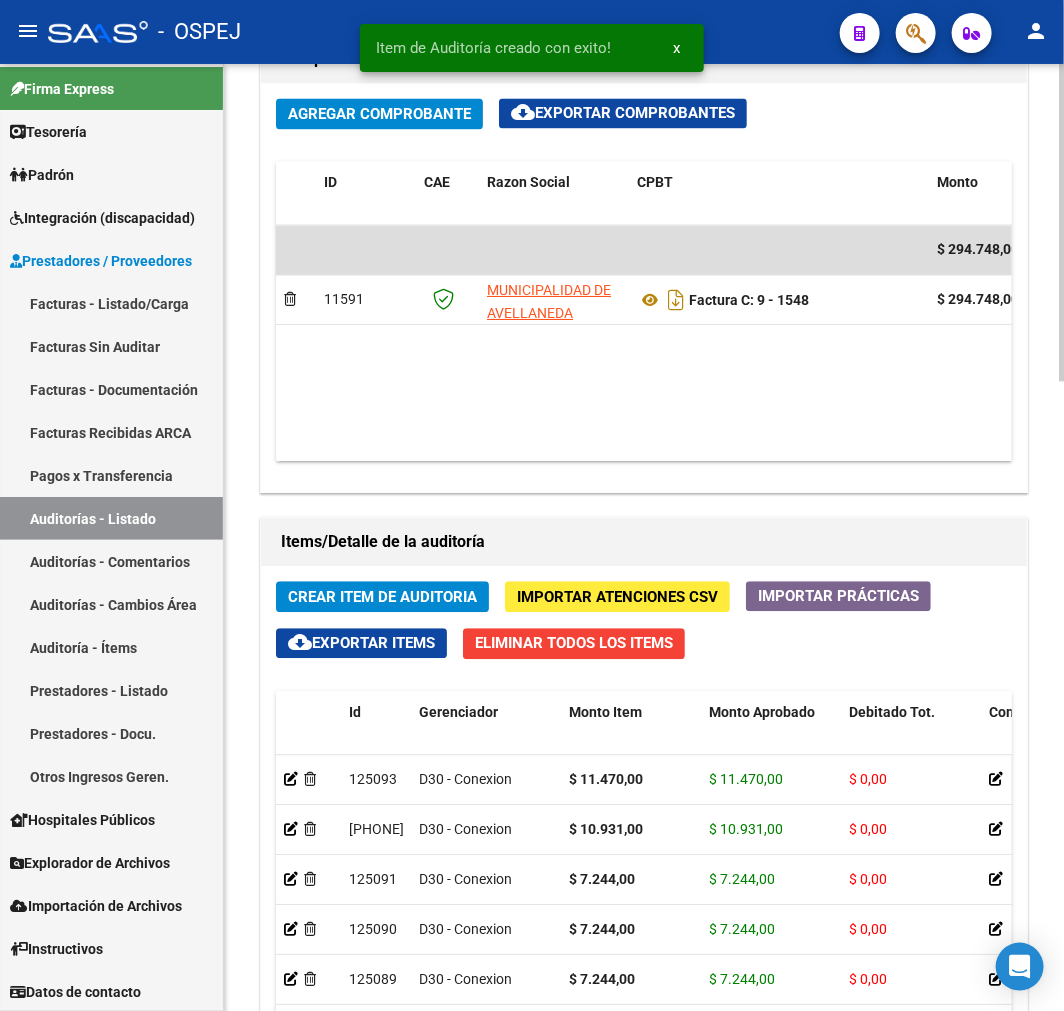 click on "Crear Item de Auditoria" 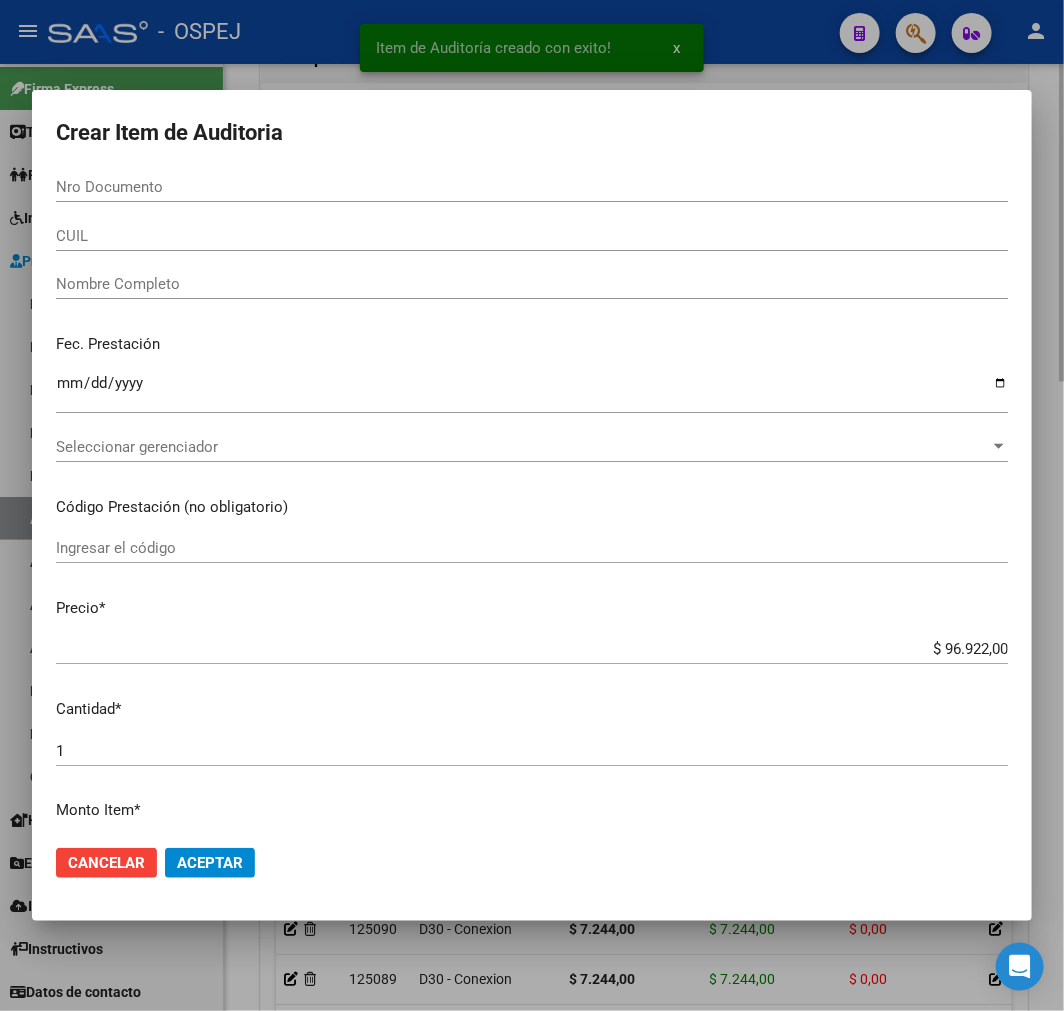 paste on "[DOCUMENT]" 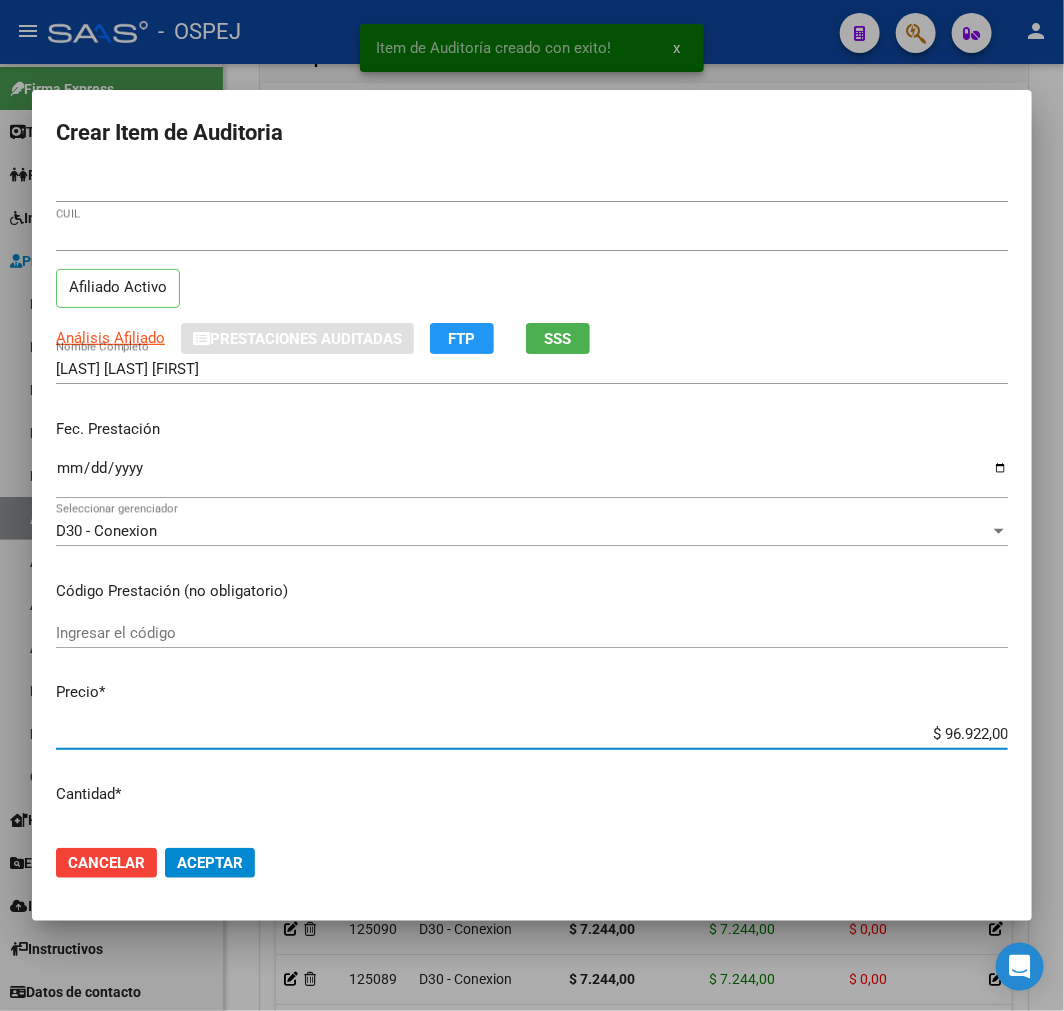 click on "$ 96.922,00" at bounding box center (532, 734) 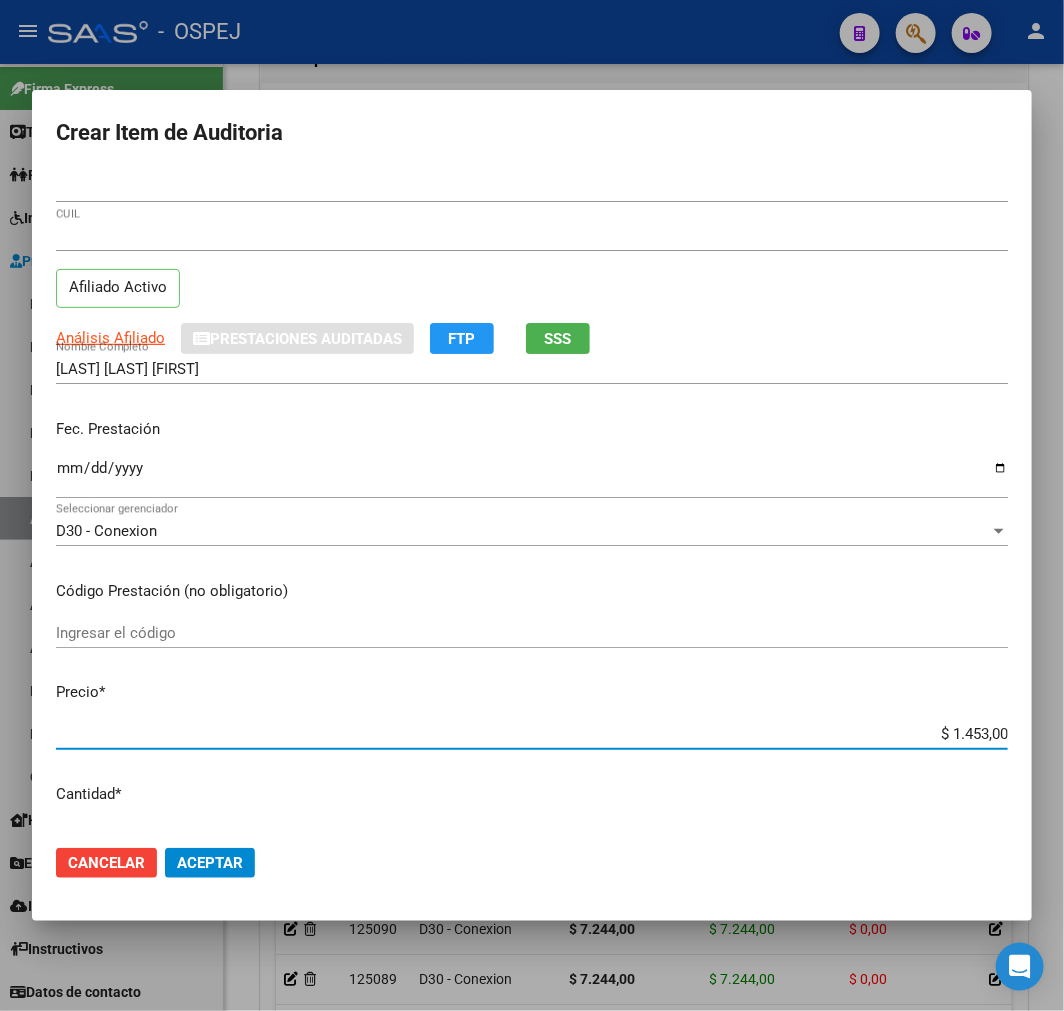 click on "Aceptar" 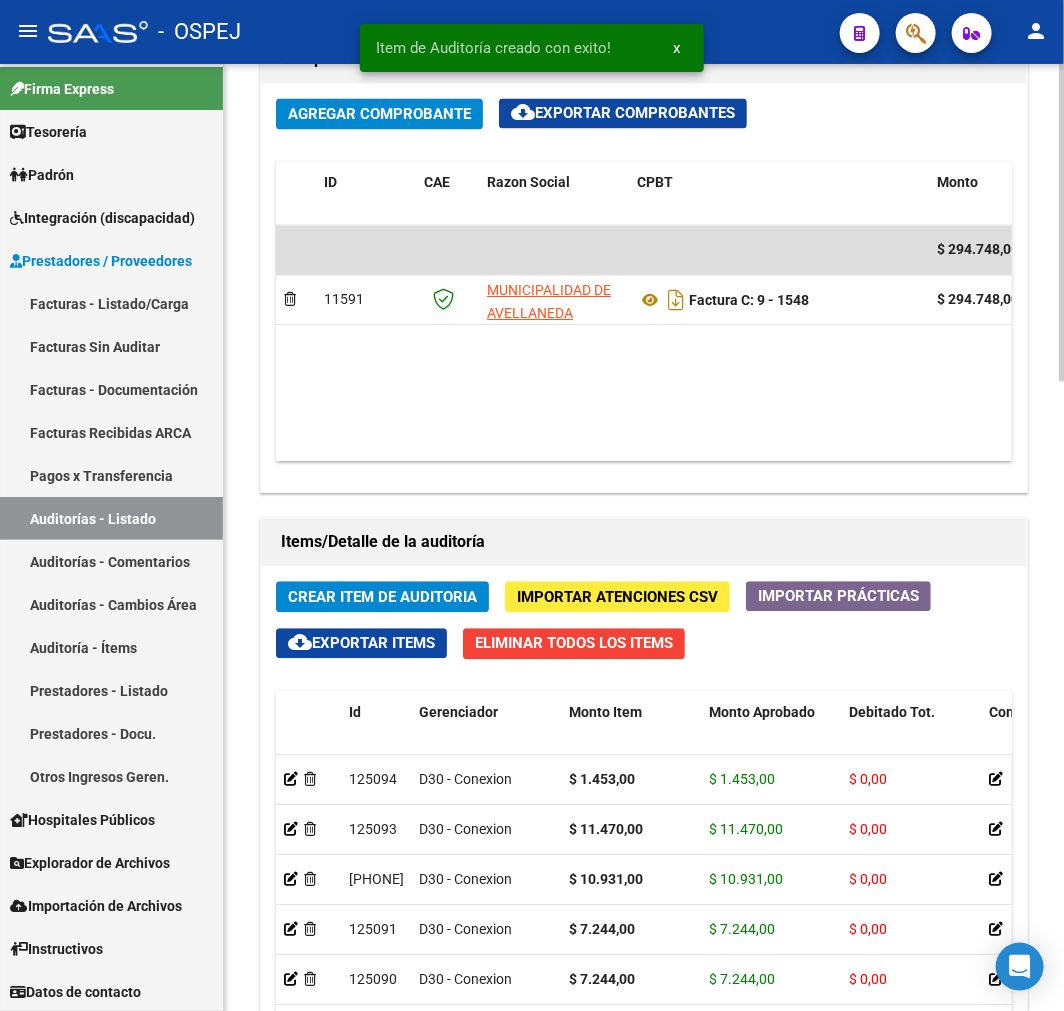 click on "Crear Item de Auditoria" 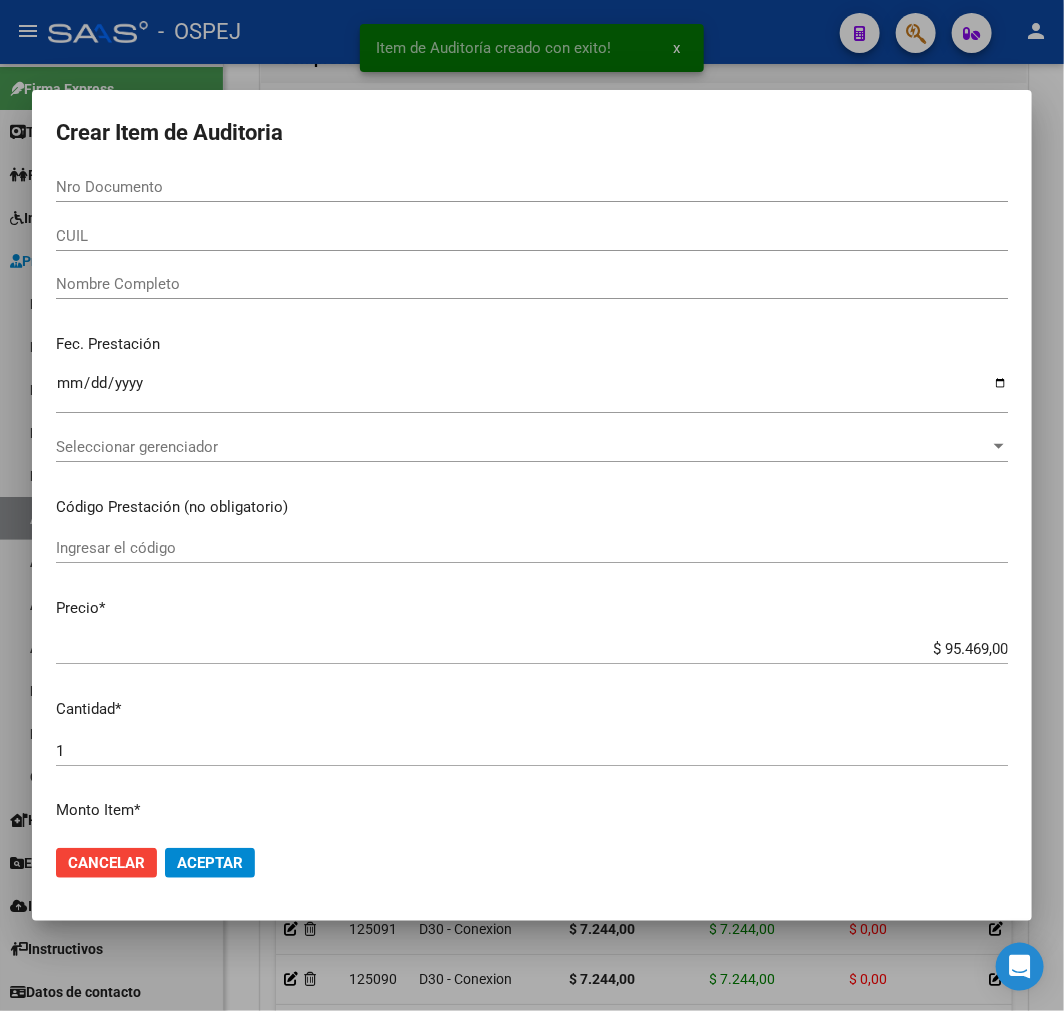 paste on "34470469" 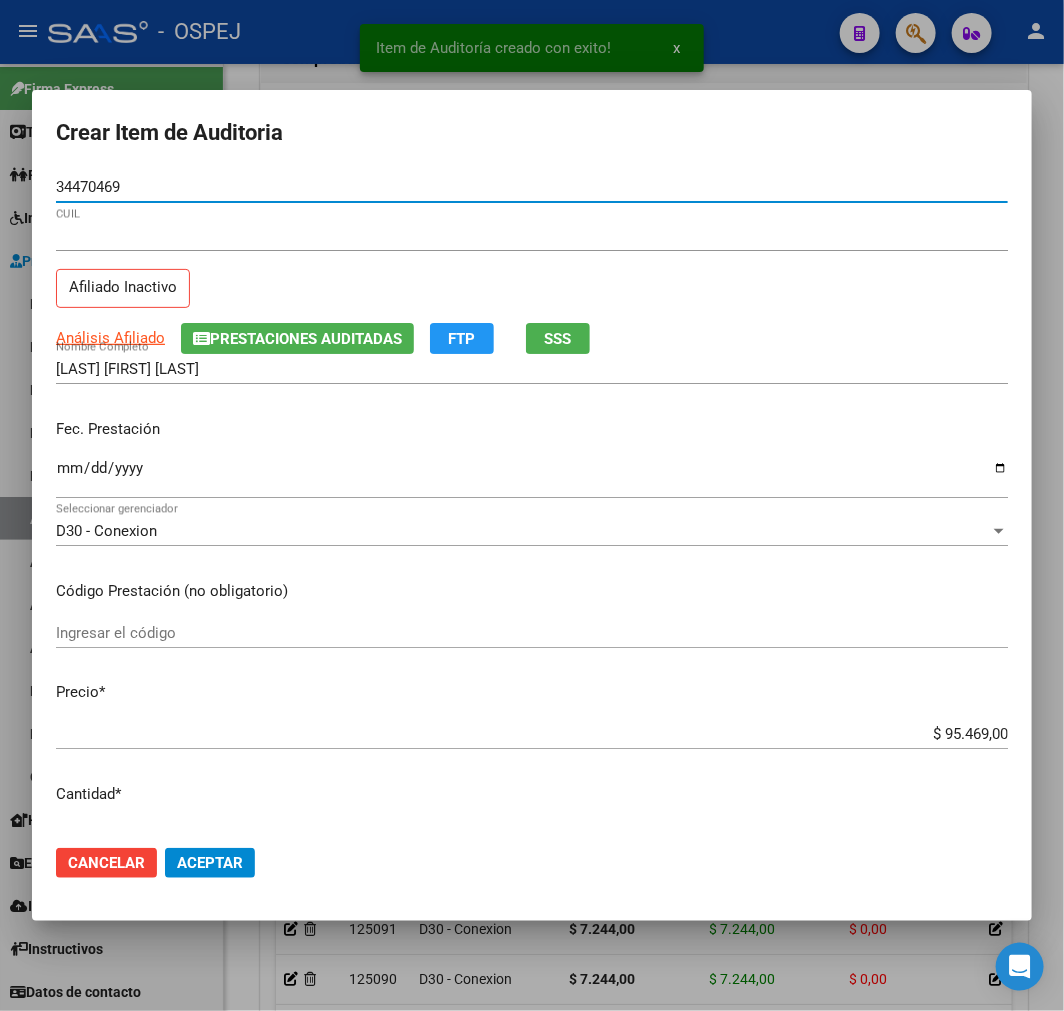 click on "$ 95.469,00 Ingresar el precio" at bounding box center (532, 734) 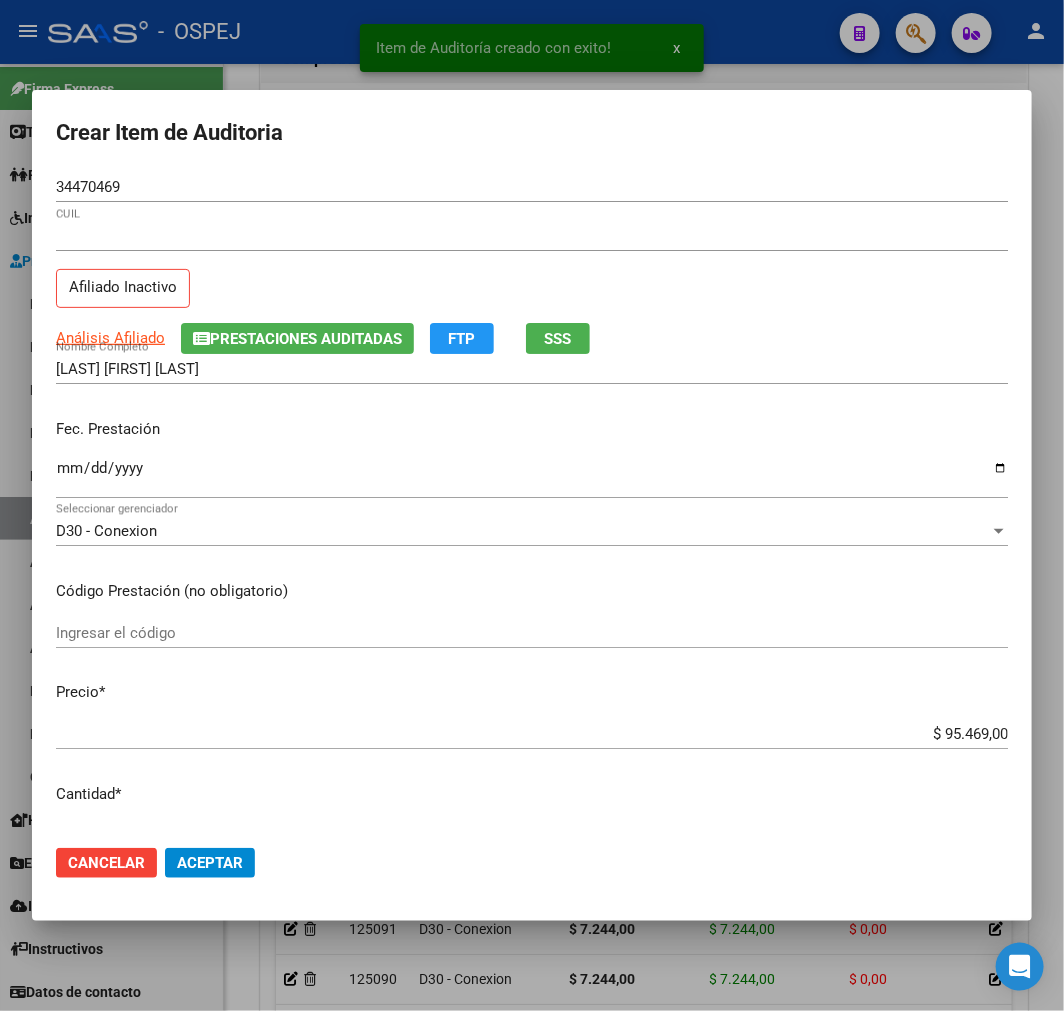 click on "$ 95.469,00 Ingresar el precio" at bounding box center [532, 734] 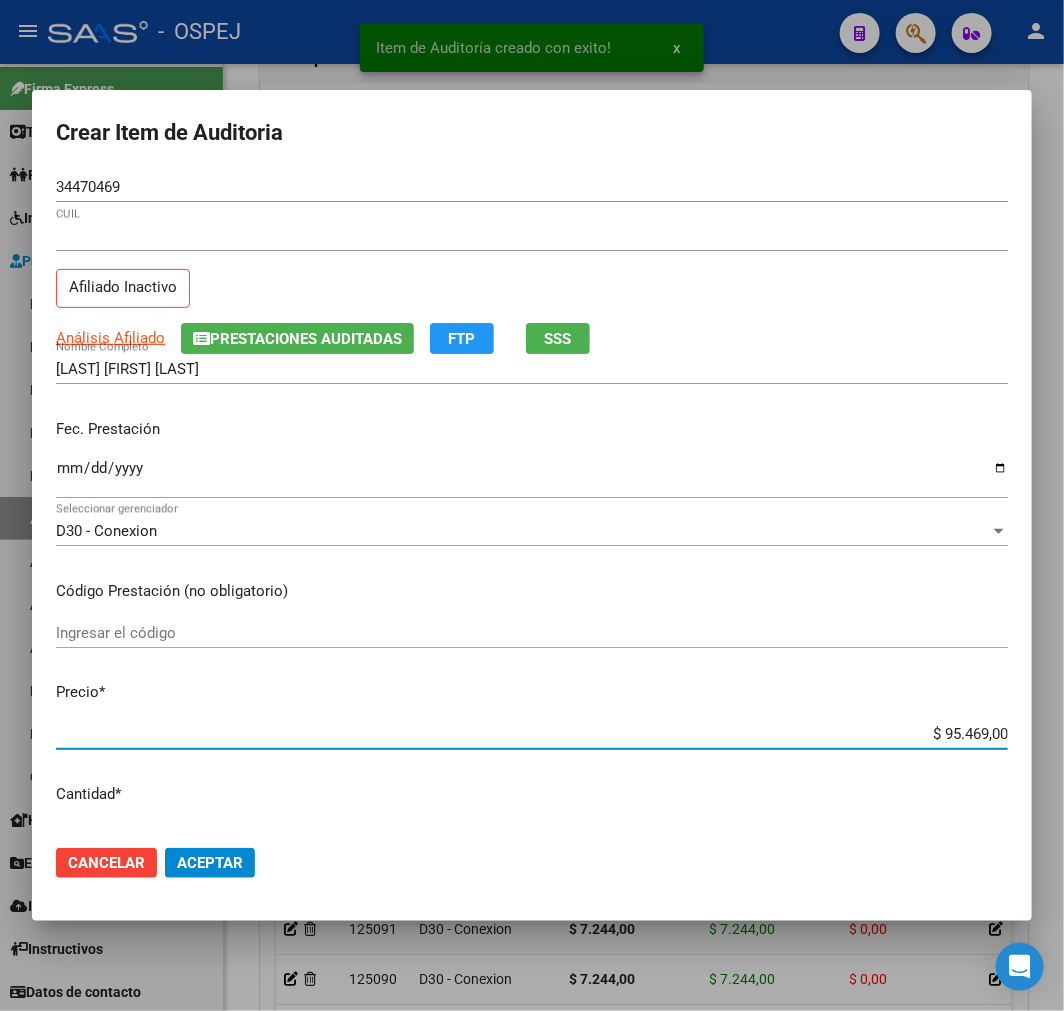 click on "$ 95.469,00" at bounding box center (532, 734) 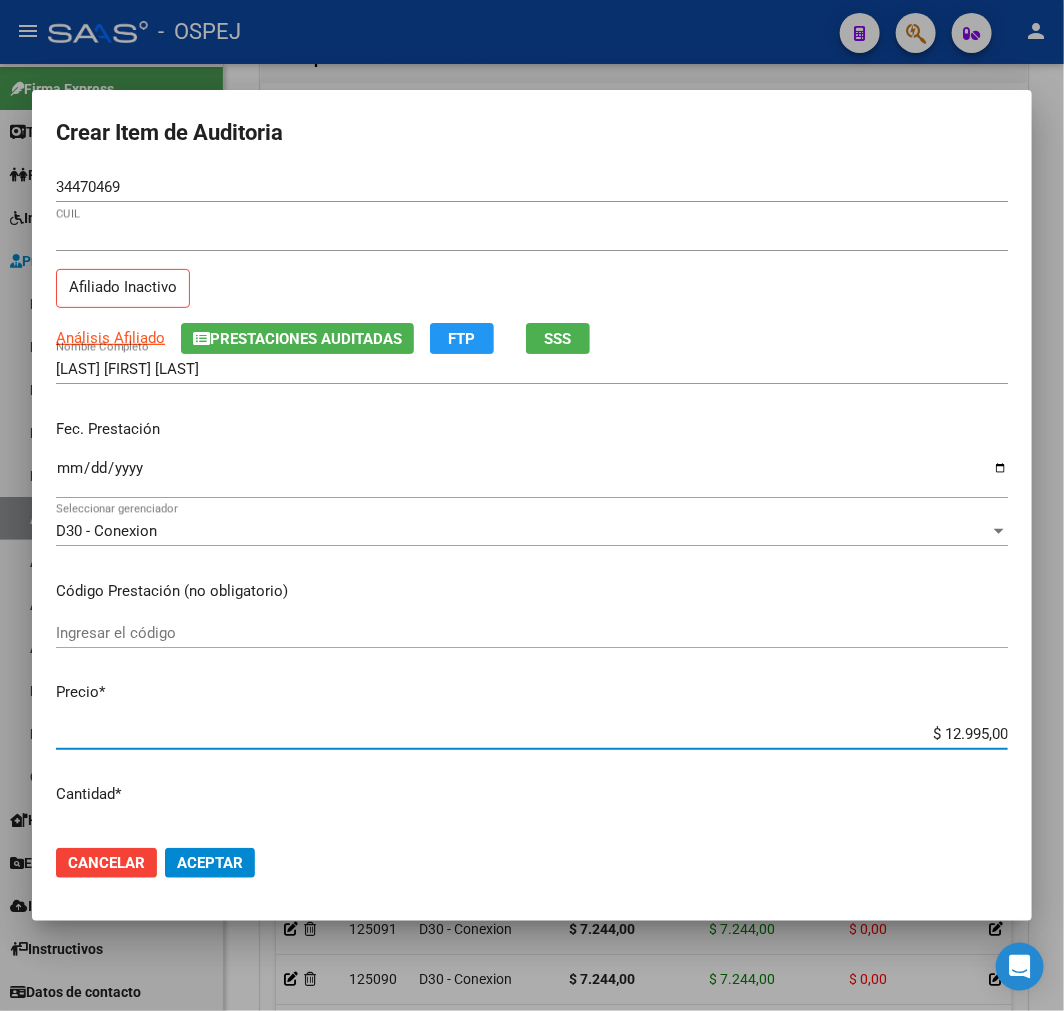 click on "Cancelar" 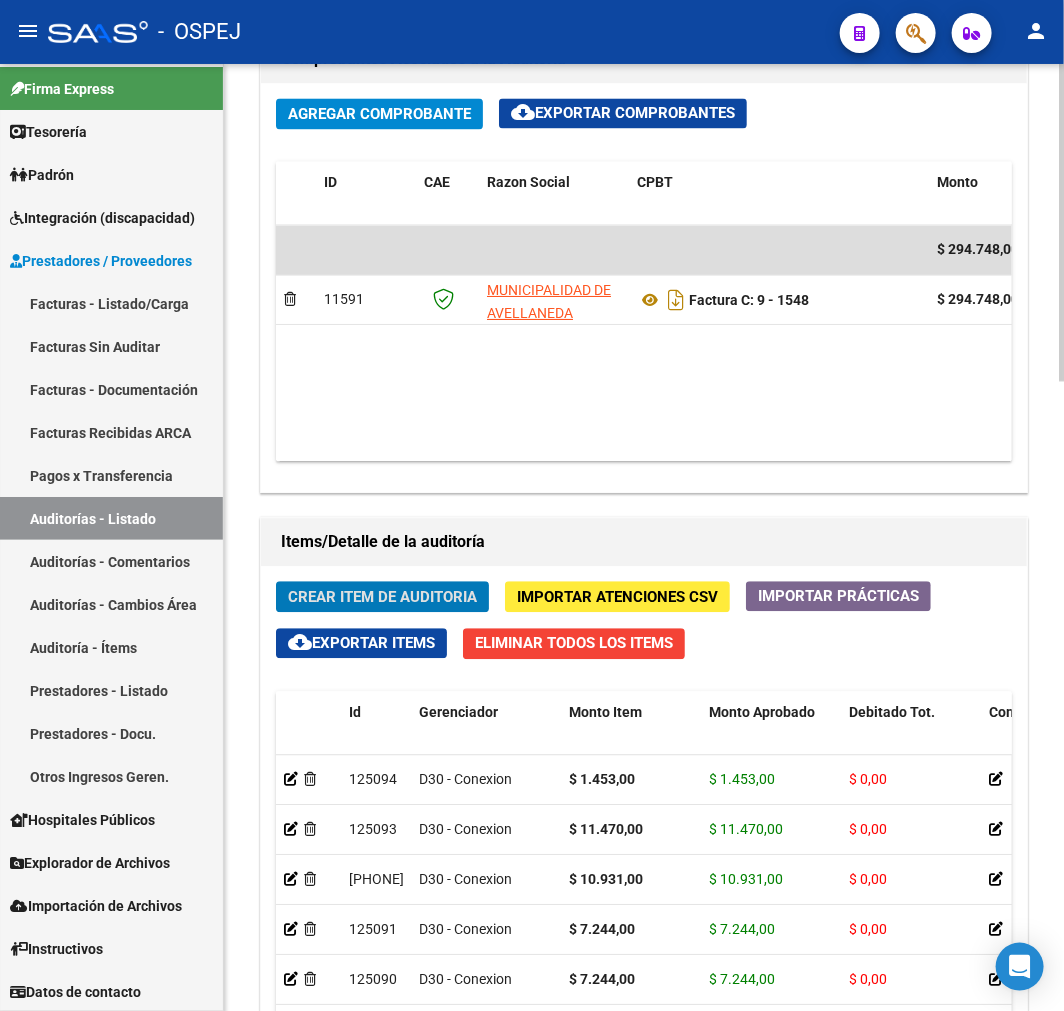 click on "Crear Item de Auditoria" 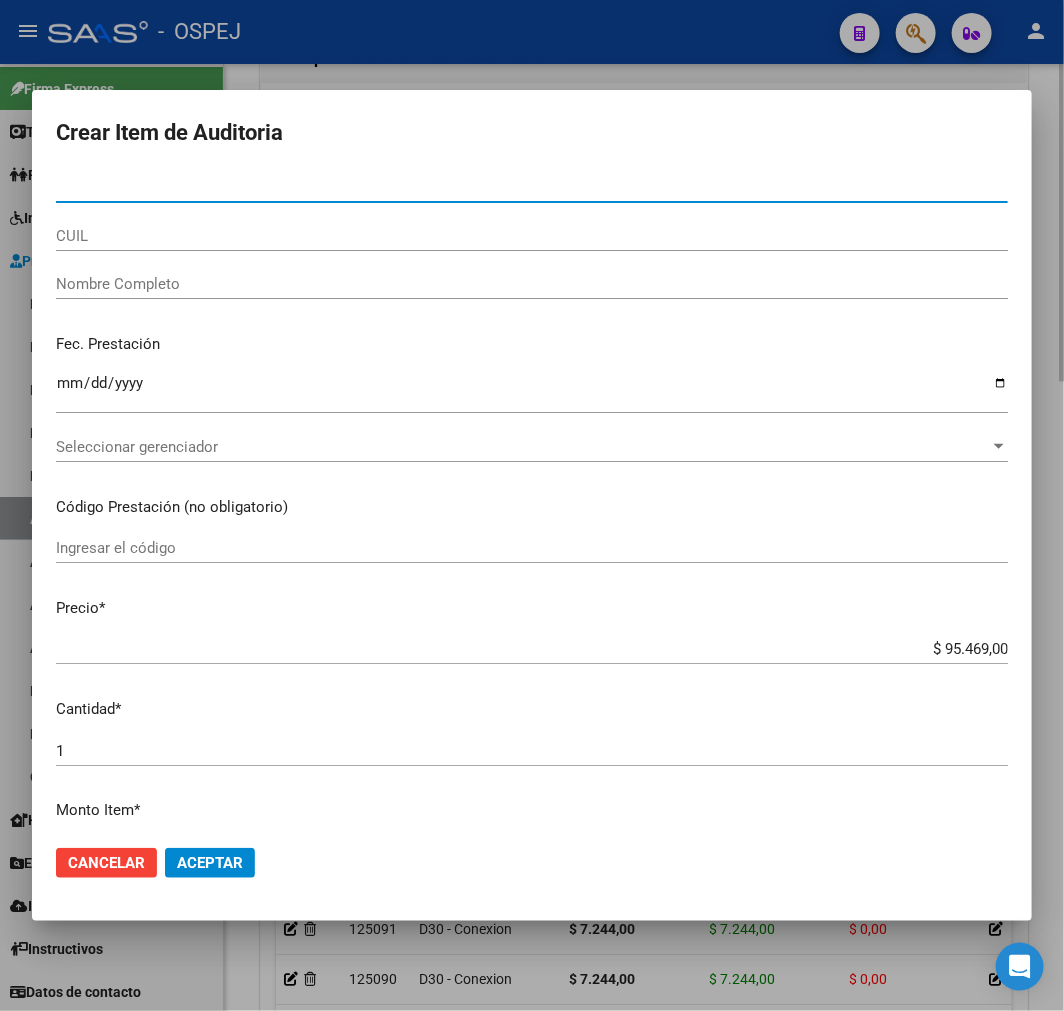 paste on "34470469" 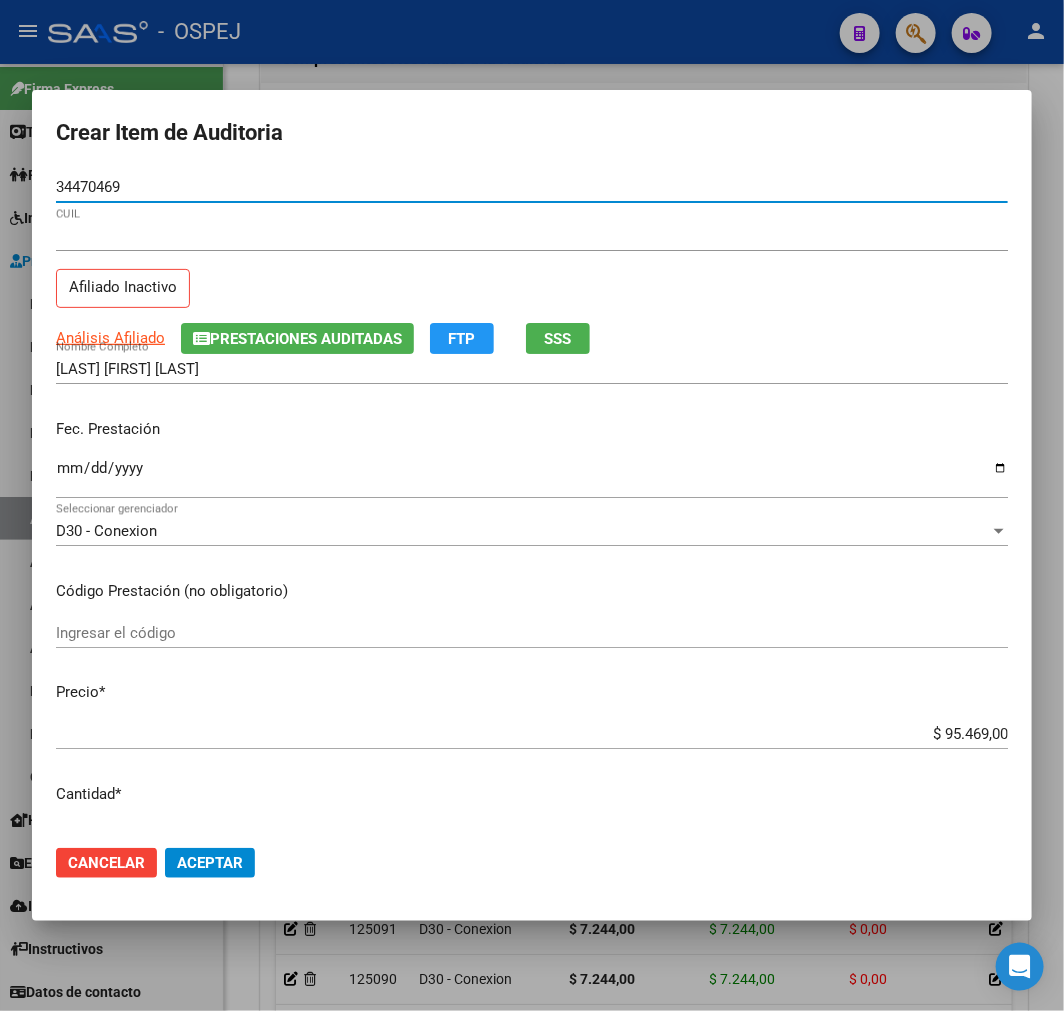 click on "$ 95.469,00" at bounding box center [532, 734] 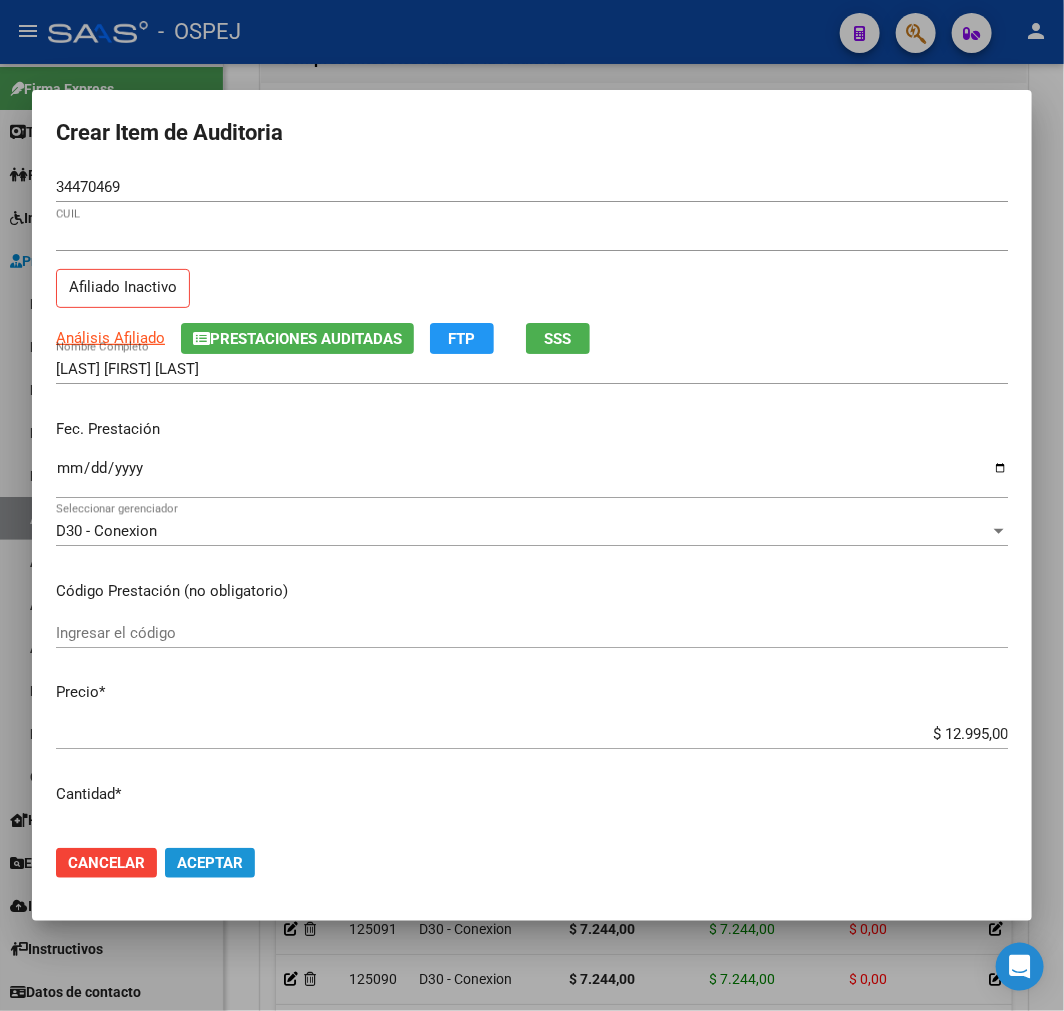 click on "Aceptar" 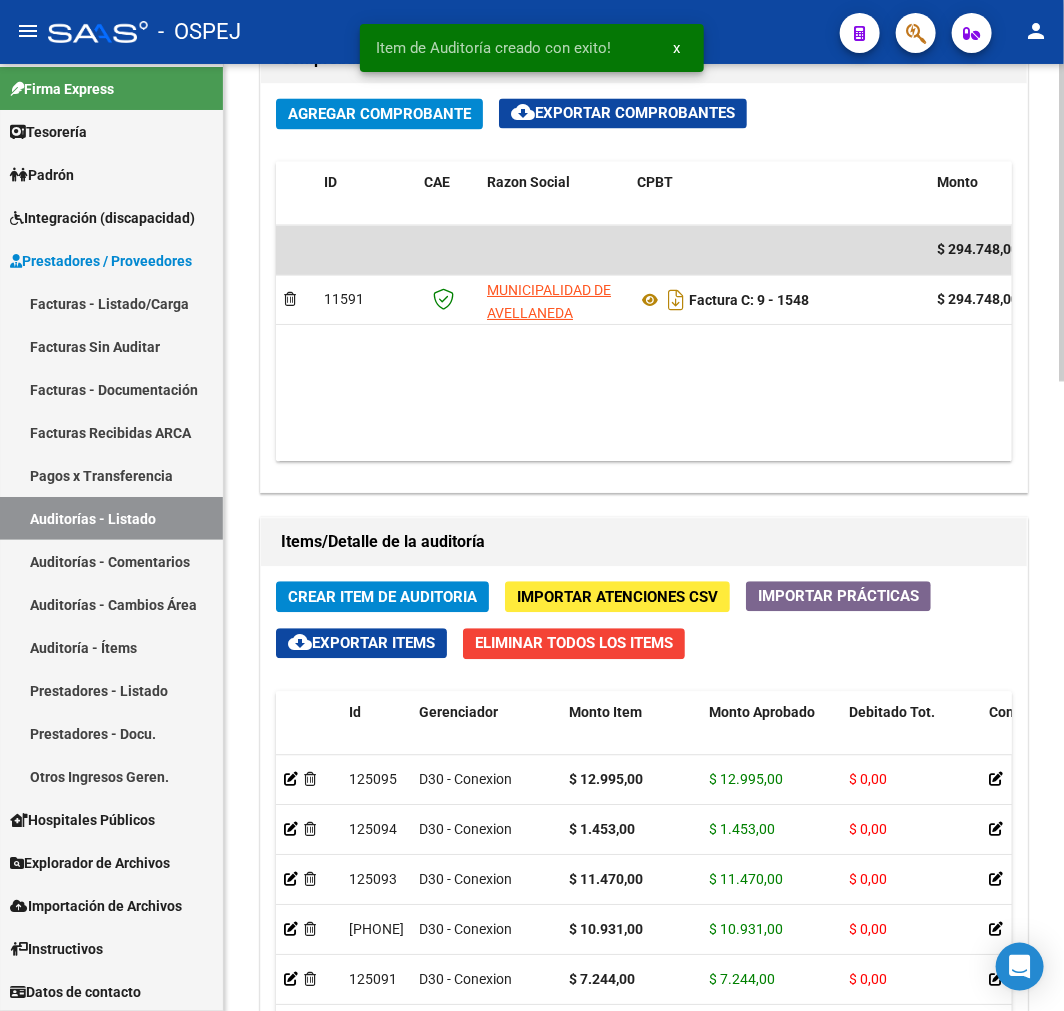 click on "Crear Item de Auditoria" 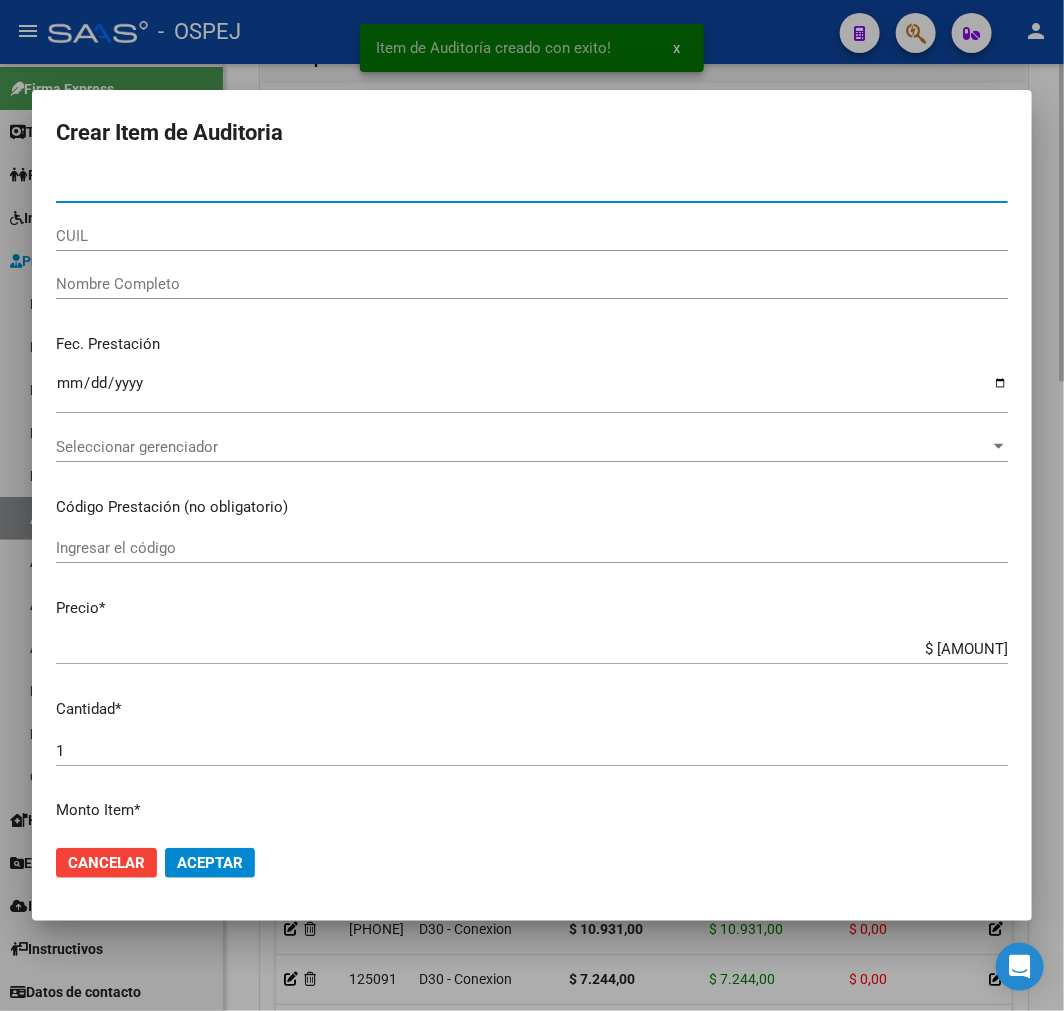 paste on "[PHONE]" 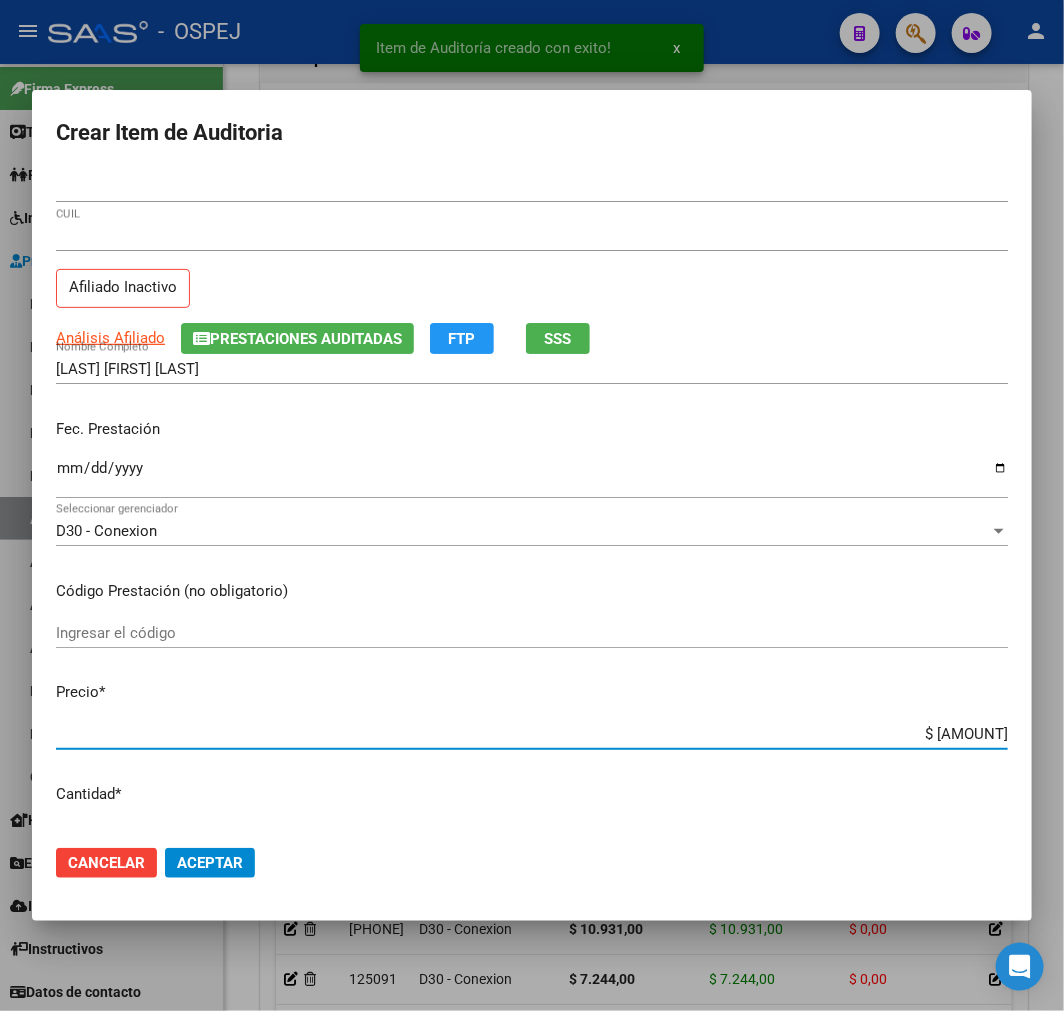 click on "$ [AMOUNT]" at bounding box center [532, 734] 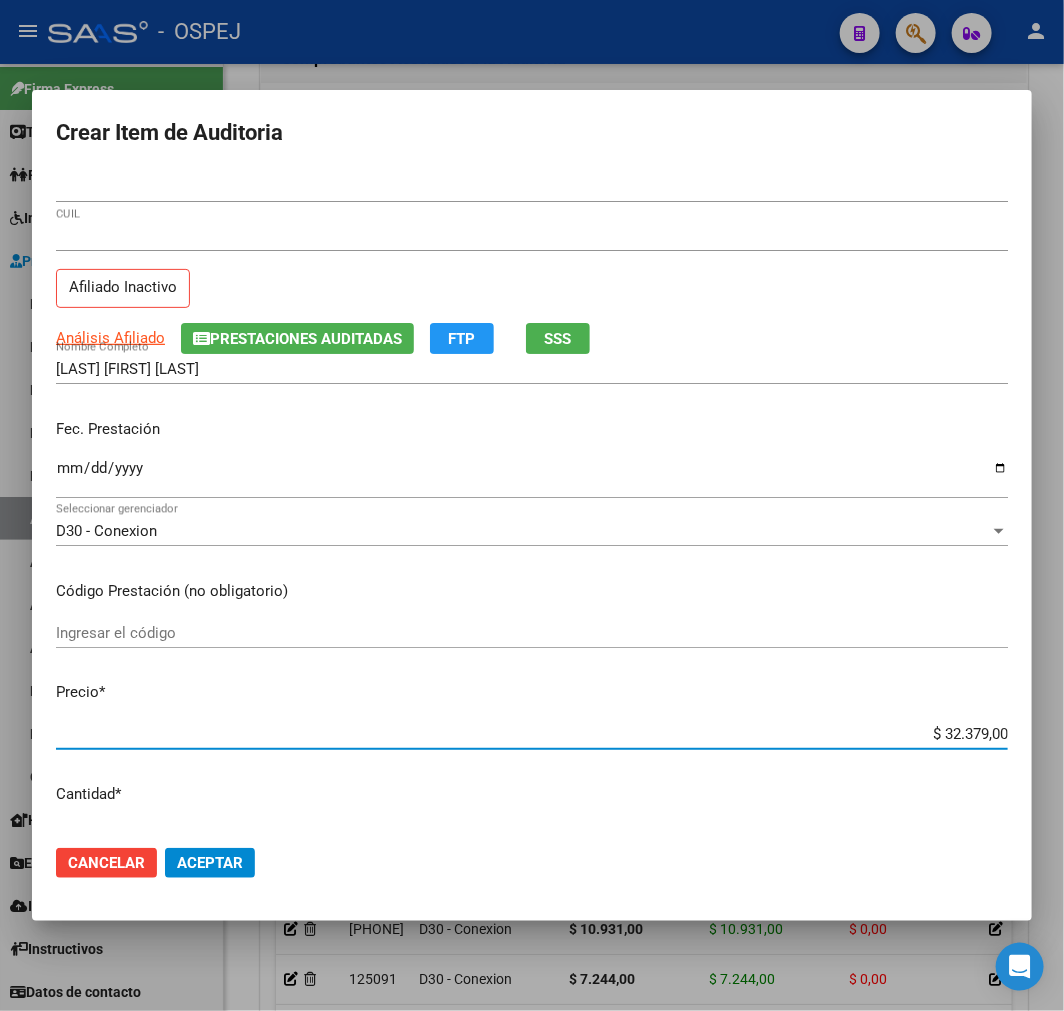 click on "Cancelar Aceptar" 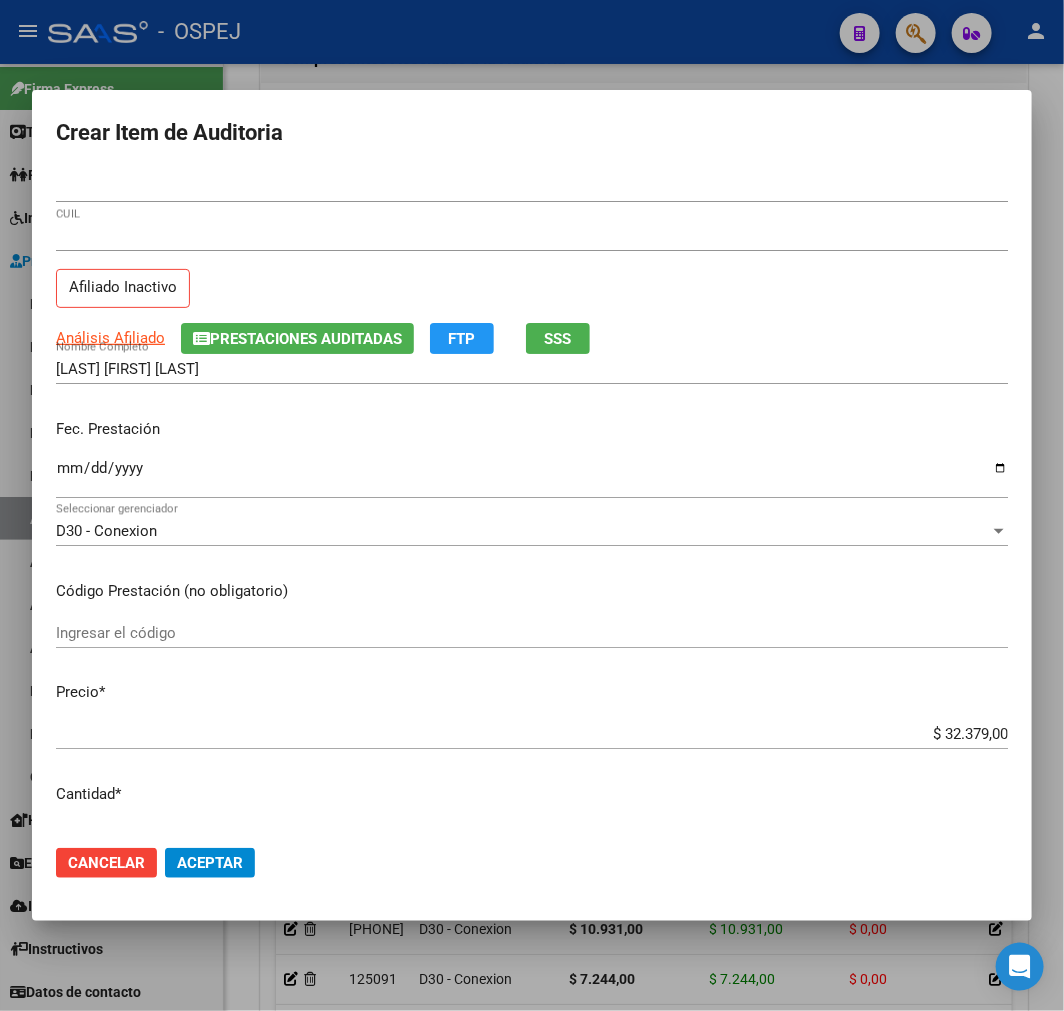 click on "Aceptar" 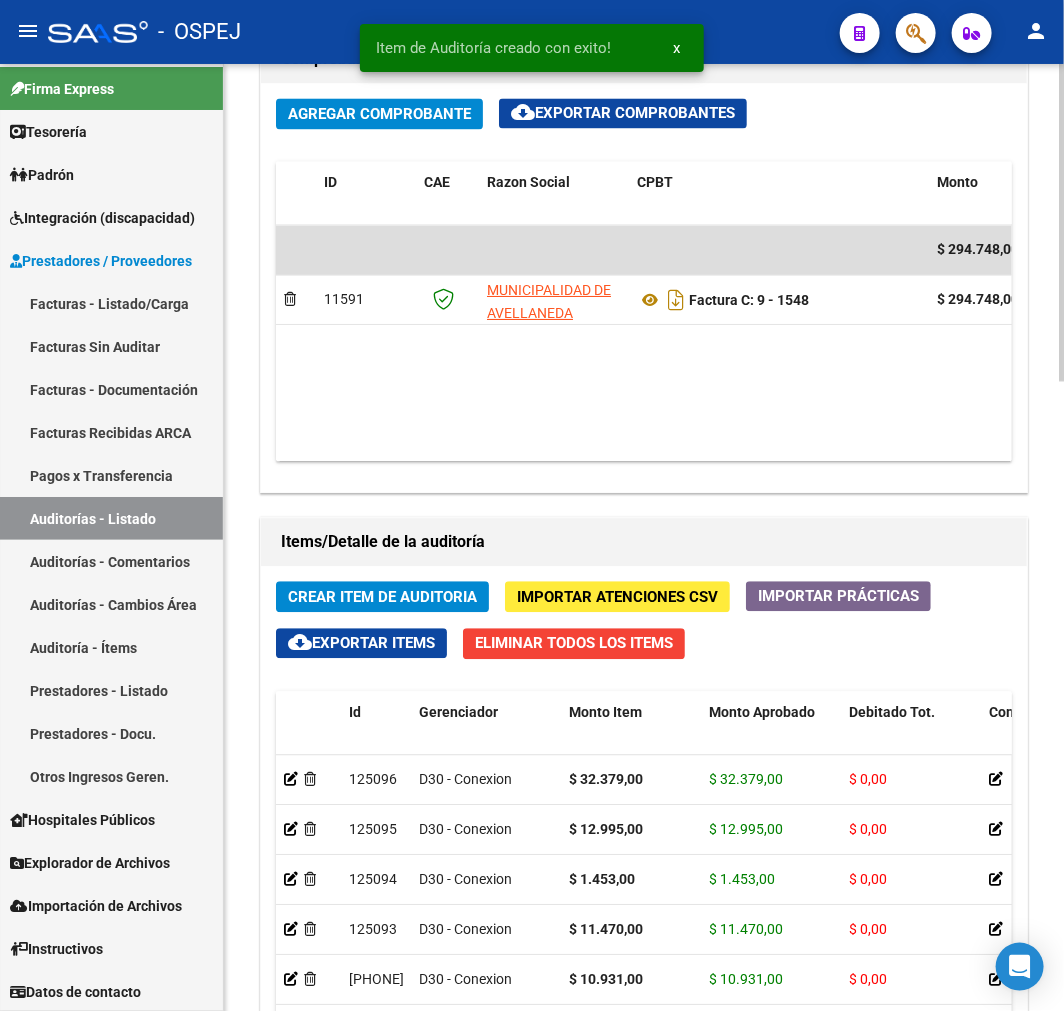 click on "Crear Item de Auditoria" 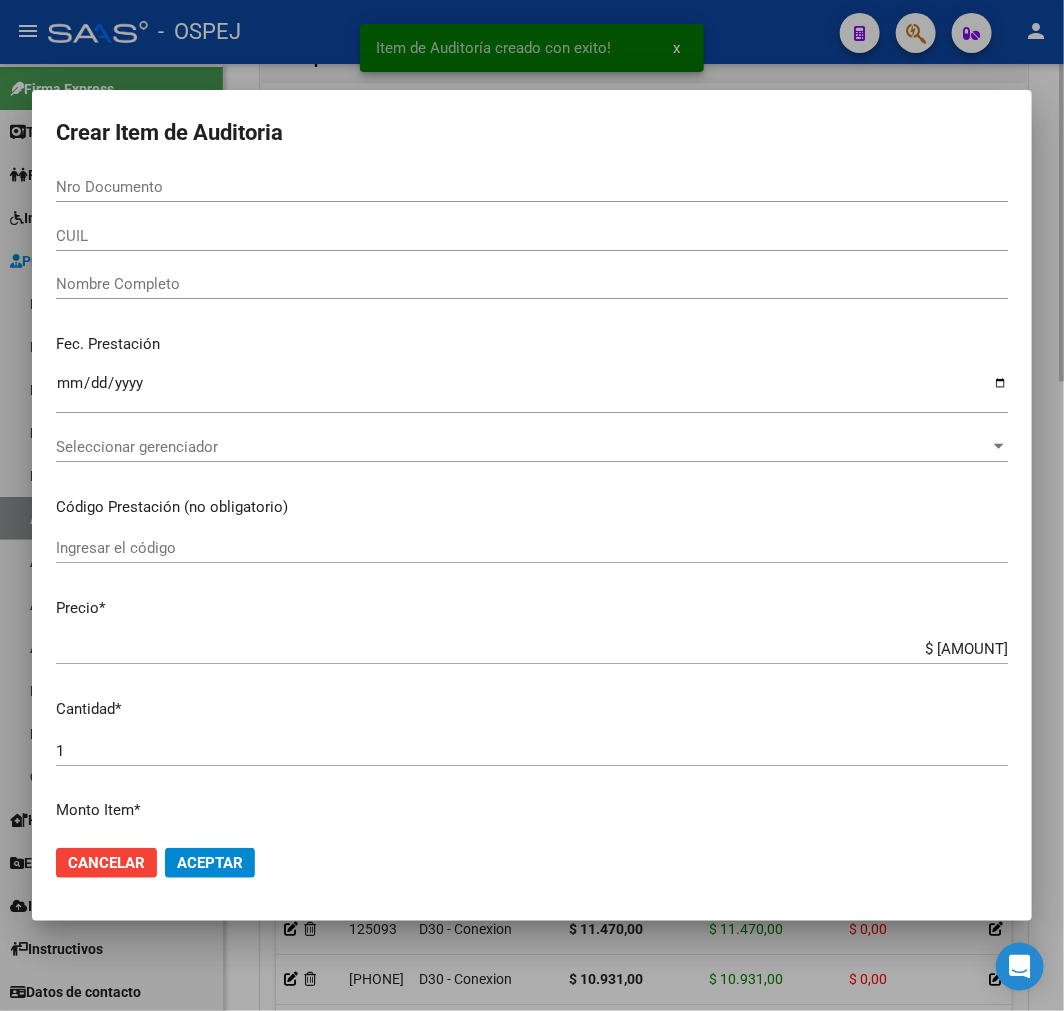 paste on "33991479" 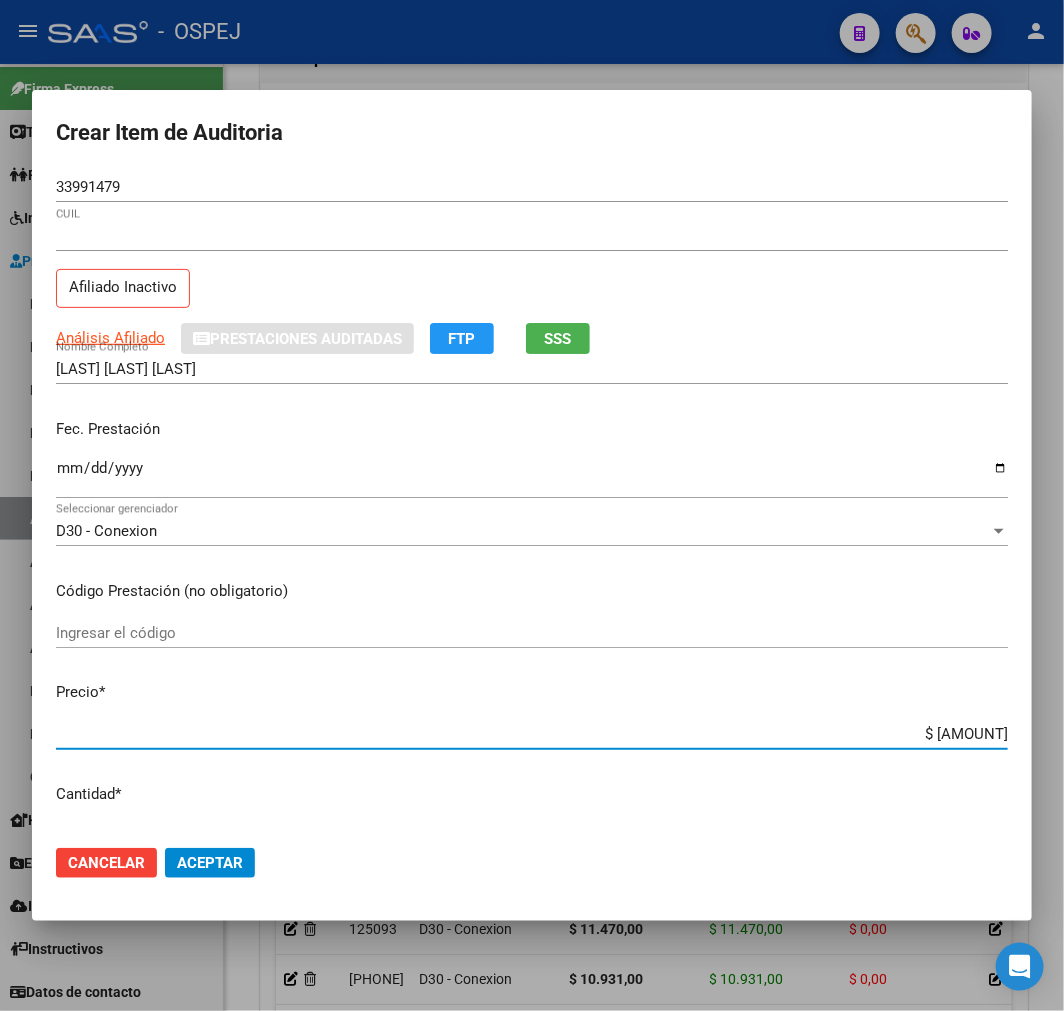 click on "$ [AMOUNT]" at bounding box center (532, 734) 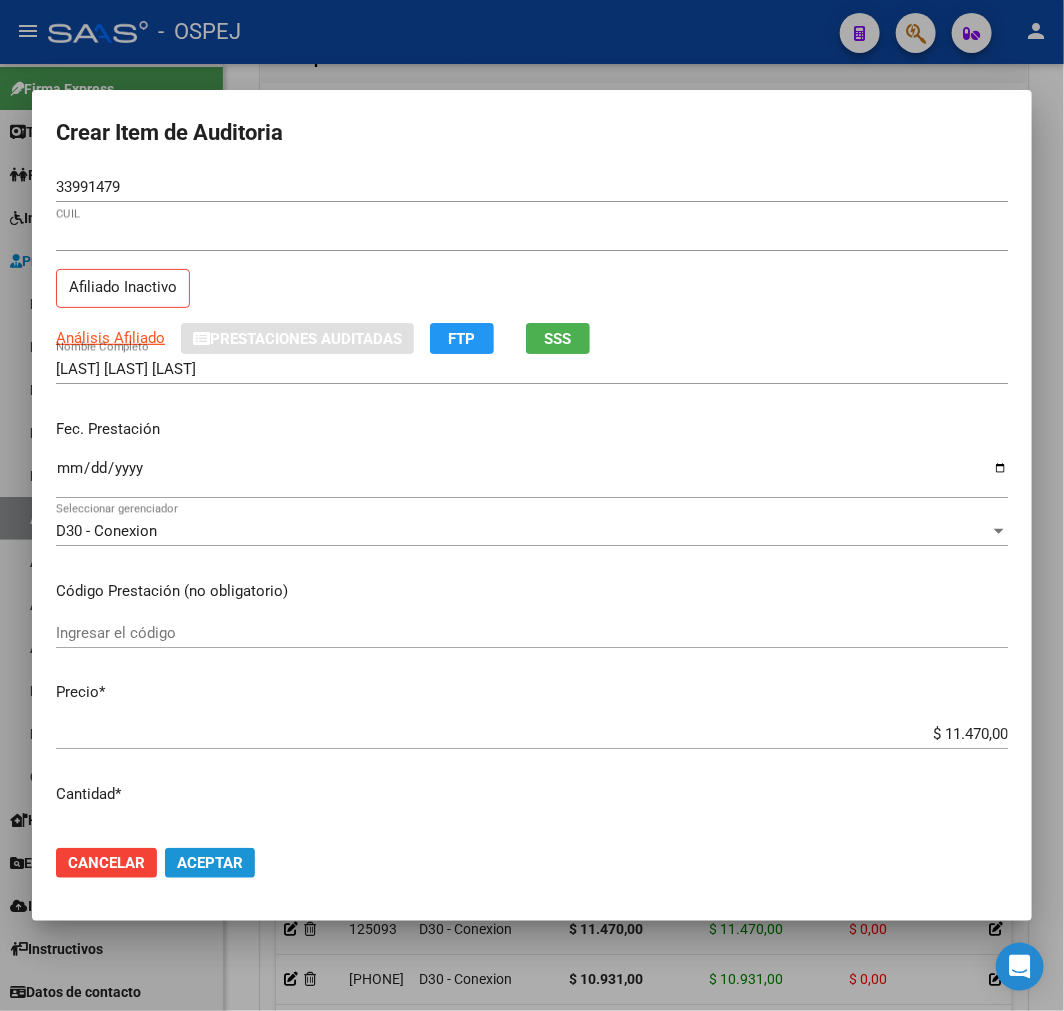 click on "Aceptar" 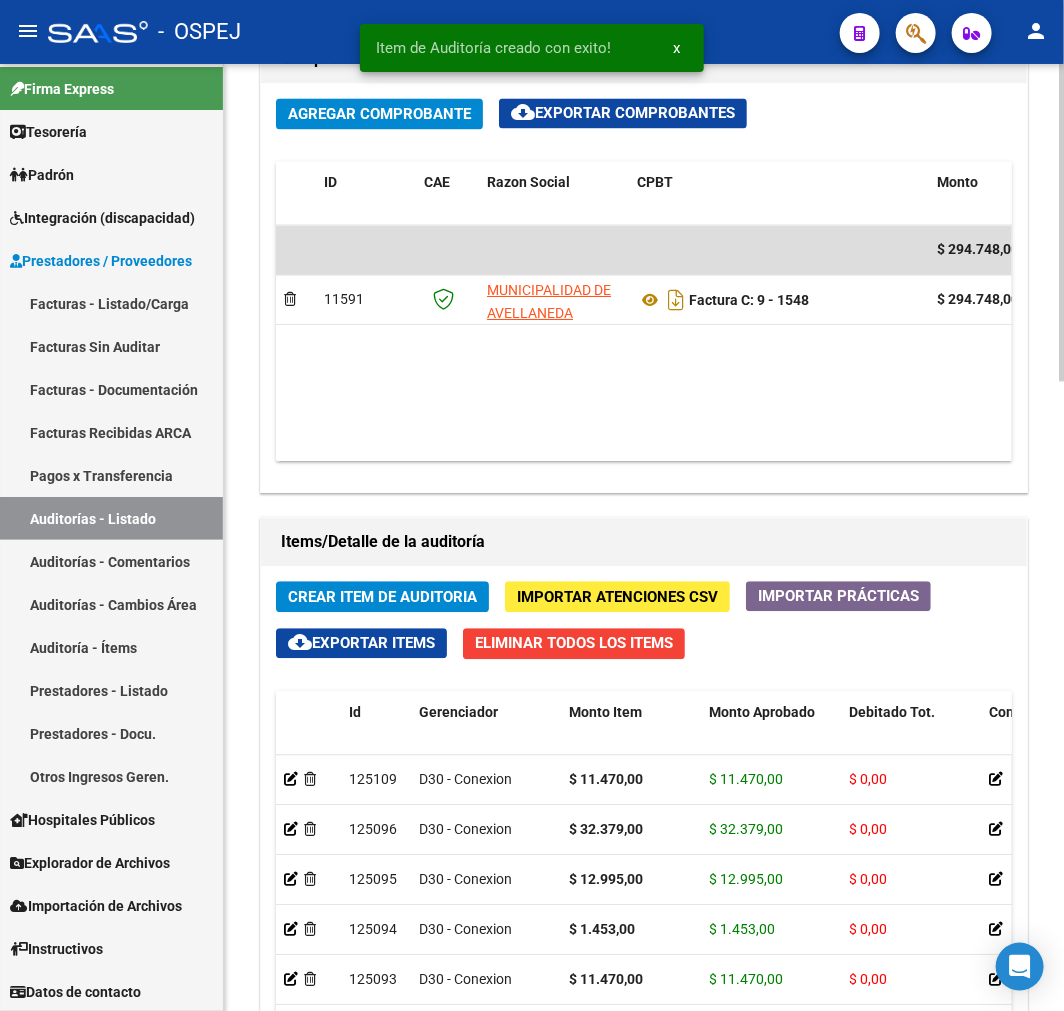 click on "Crear Item de Auditoria Importar Atenciones CSV  Importar Prácticas
cloud_download  Exportar Items   Eliminar Todos los Items  Id Gerenciador Monto Item Monto Aprobado Debitado Tot. Comentario Comentario Gerenciador Descripción Afiliado Estado CUIL Documento Nombre Completo Fec. Prestación Atencion Tipo Nomenclador Código Nomenclador Nombre Usuario Creado Area Creado Area Modificado <0xC2 >  125109  D30 -Conexion $ 11.470,00 $ 11.470,00 $ 0,00  <0xC2 >  <0xC2 >  [NUMBER]  33991479   PRADO MARIA CELESTE  Alfredo Petre   07/08/2025  <0xC2 >   125096  D30 -Conexion $ 32.379,00 $ 32.379,00 $ 0,00  <0xC2 >  <0xC2 >  [NUMBER]  33907838   MOREIRAS MARIA ELIZABETH  Alfredo Petre   07/08/2025  <0xC2 >   125095  D30 -Conexion $ 12.995,00 $ 12.995,00 $ 0,00  <0xC2 >  <0xC2 >  [NUMBER]  34470469   MARTINEZ ROMINA MARIEL  Alfredo Petre   07/08/2025  <0xC2 >   125094  D30 -Conexion $ 1.453,00 $ 1.453,00 $ 0,00  <0xC2 >  <0xC2 >  [NUMBER]  92824114   LOVERA GONZALEZ EUSTAQUIA  Alfredo Petre   07/08/2025  <0xC2 >   125093  D30 -Conexion $ 11.470,00" 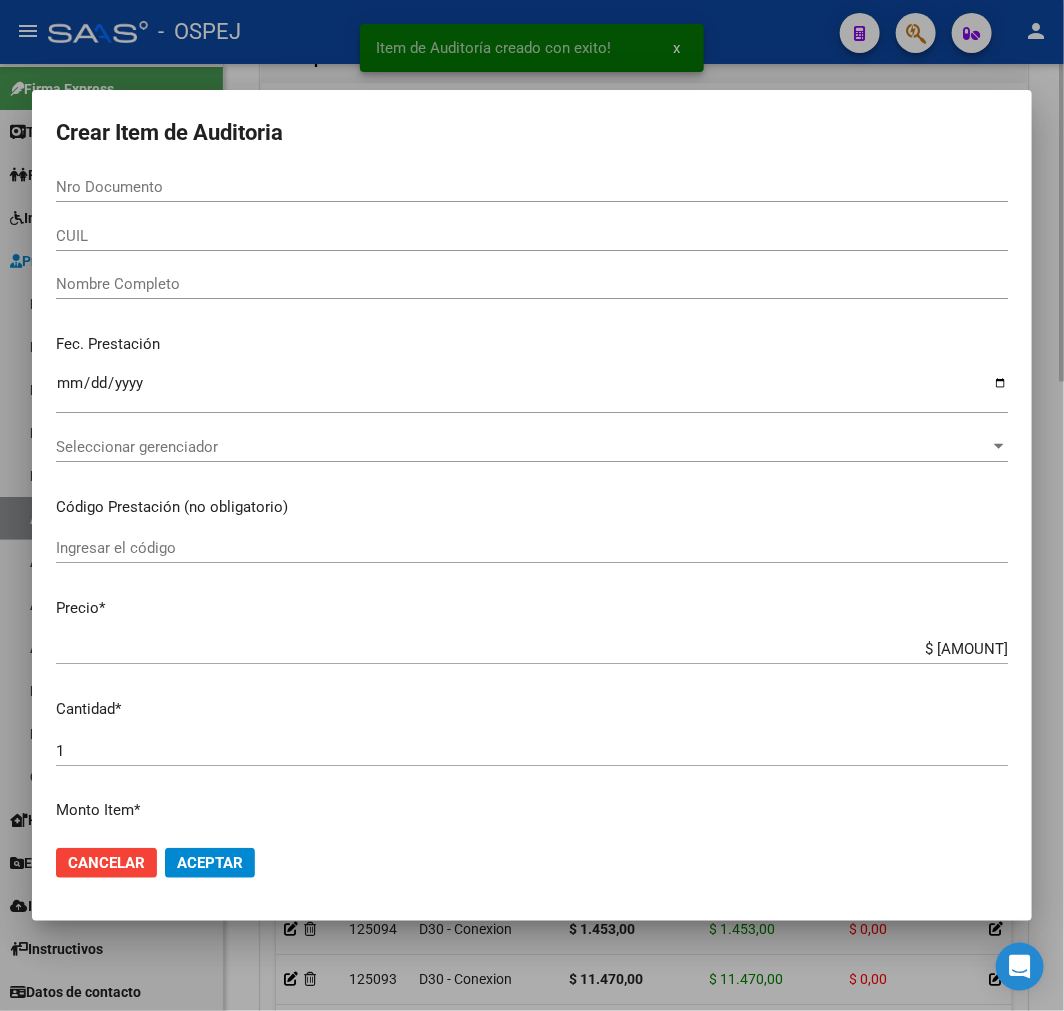 paste on "[PHONE]" 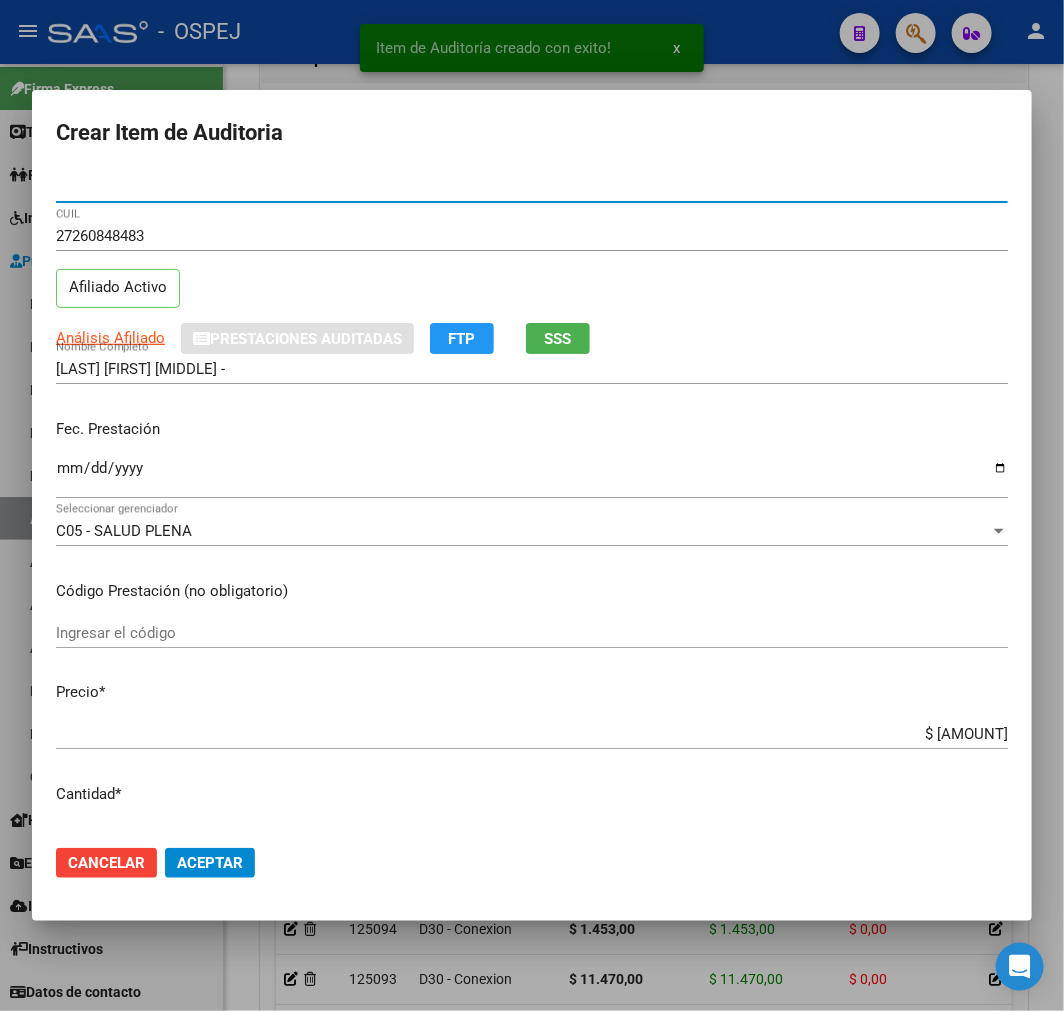 click on "$ [AMOUNT]" at bounding box center [532, 734] 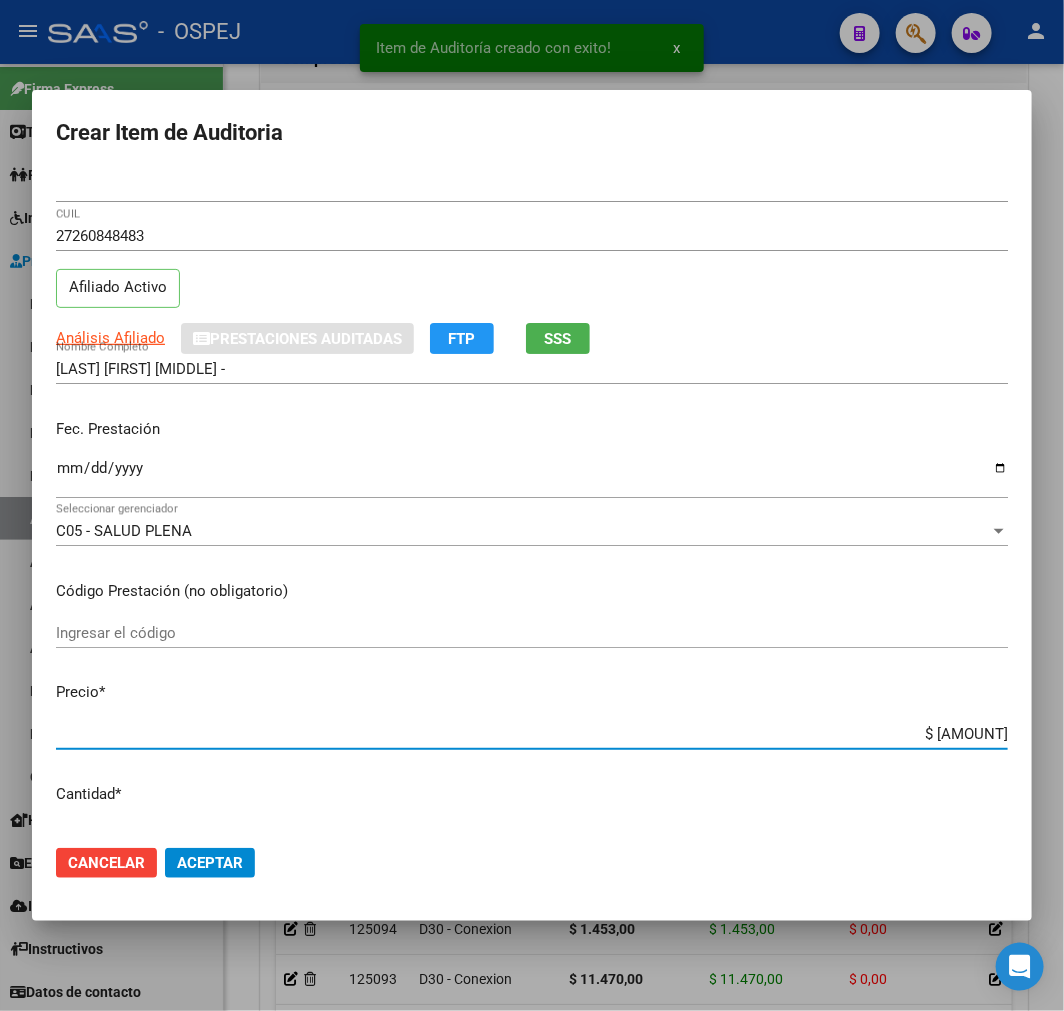 click on "$ [AMOUNT]" at bounding box center (532, 734) 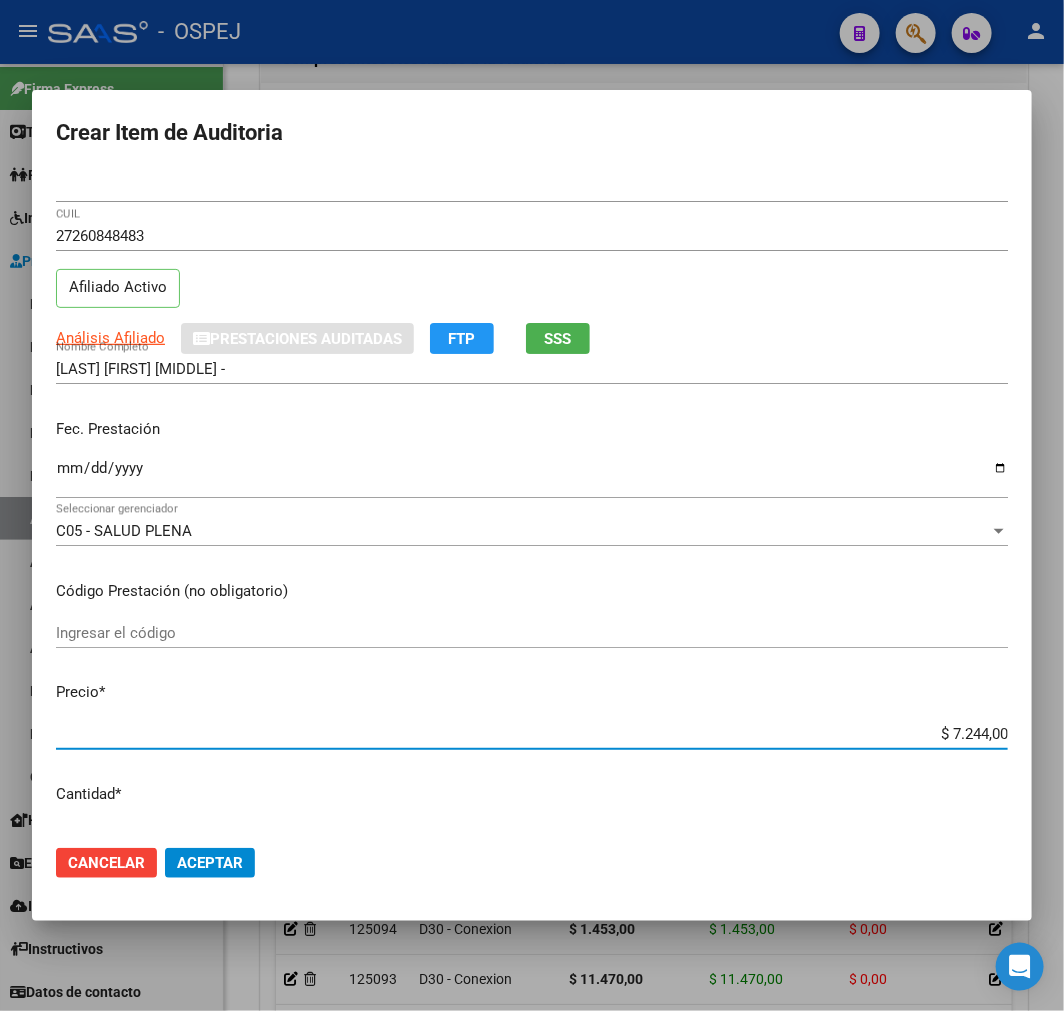click on "Aceptar" 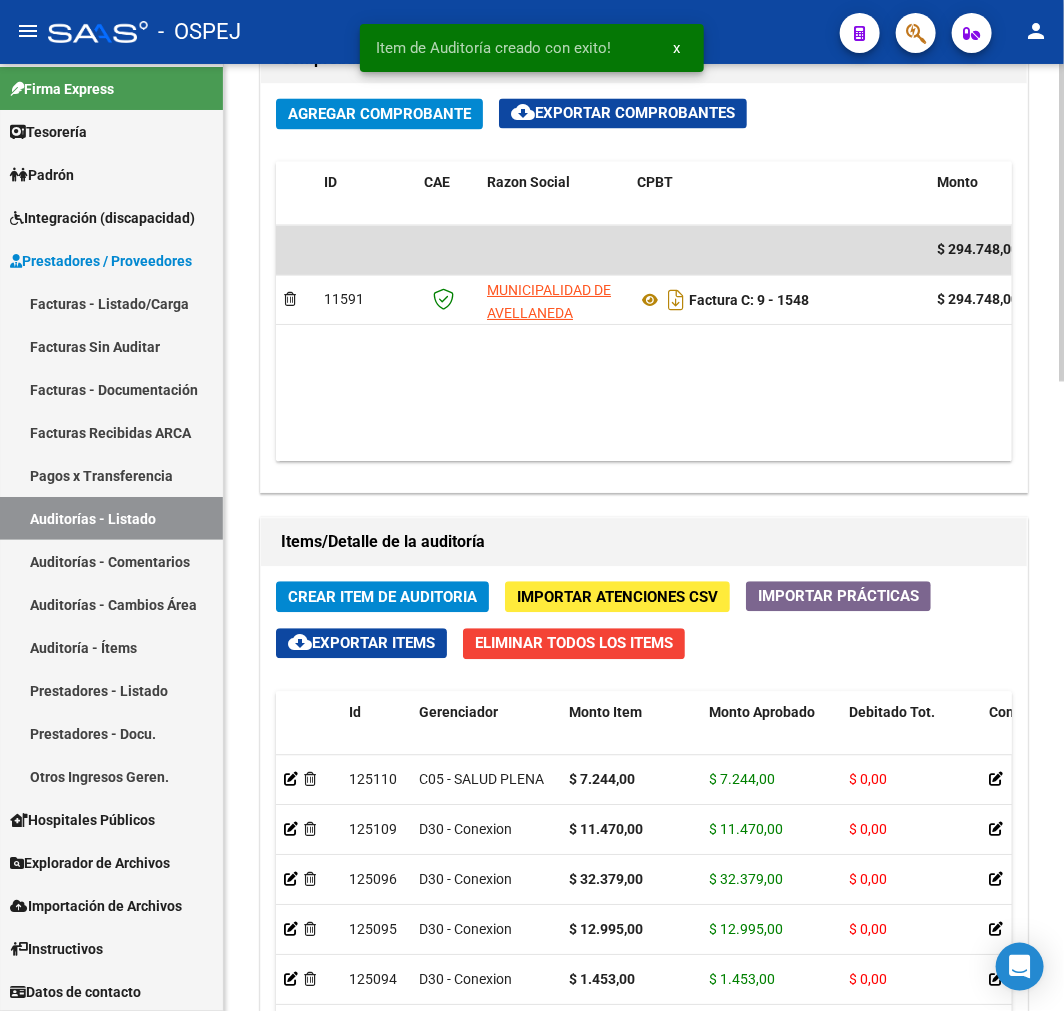 click on "Crear Item de Auditoria" 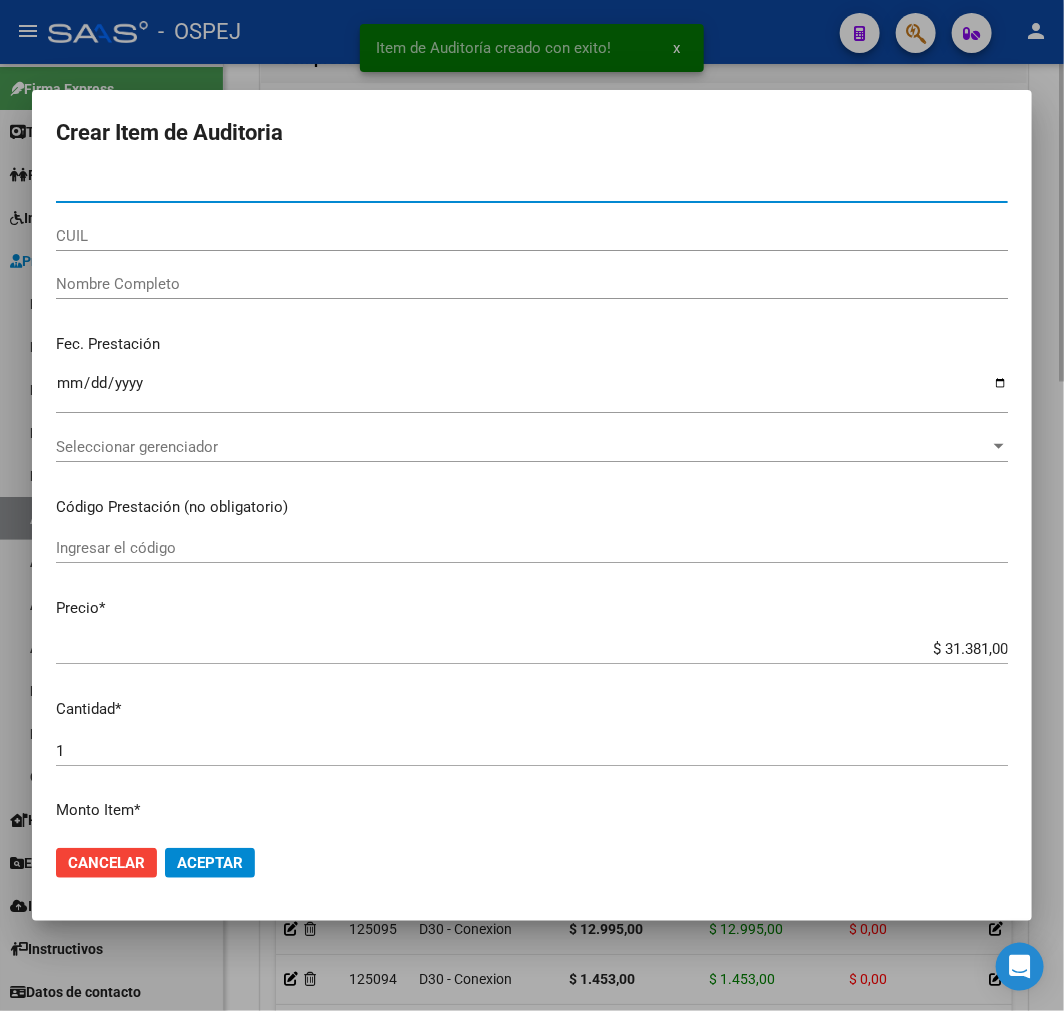 paste on "[PHONE]" 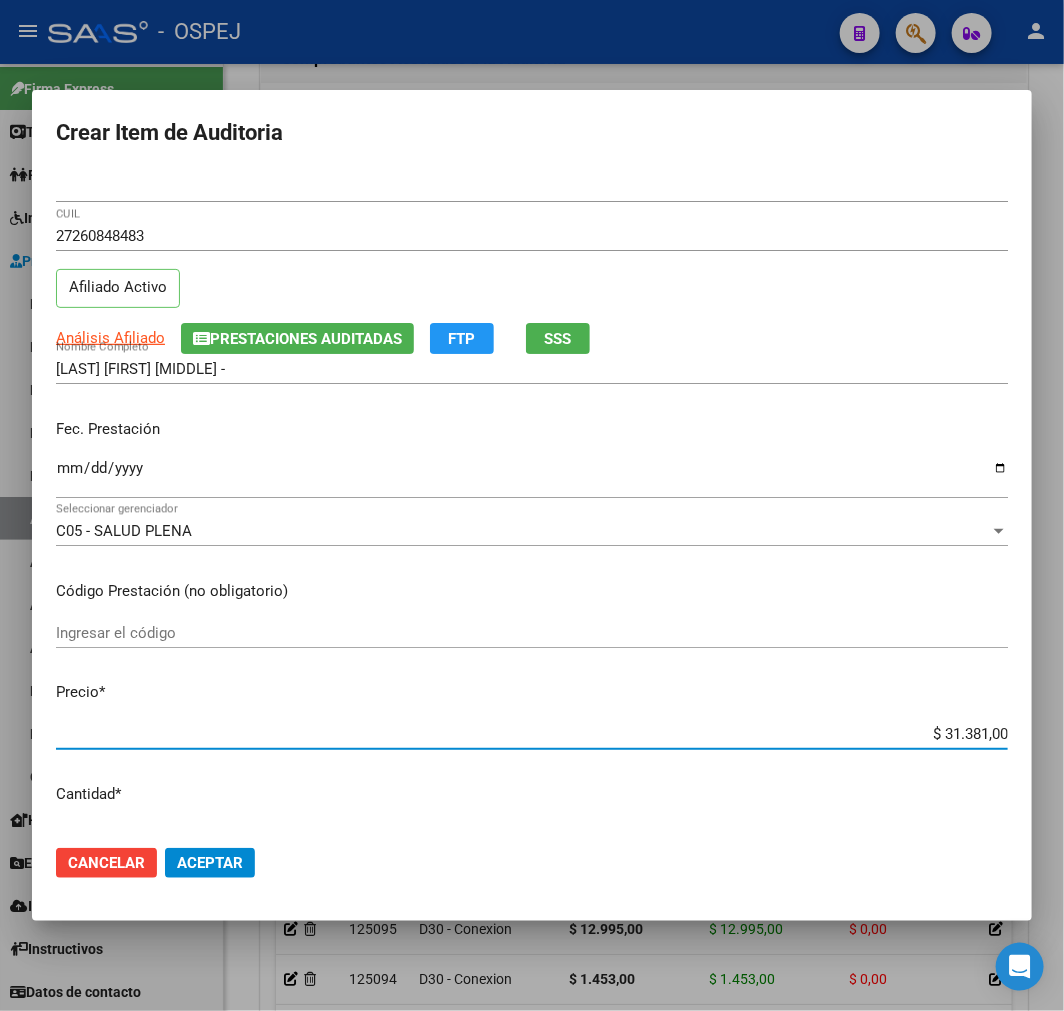 click on "$ 31.381,00" at bounding box center [532, 734] 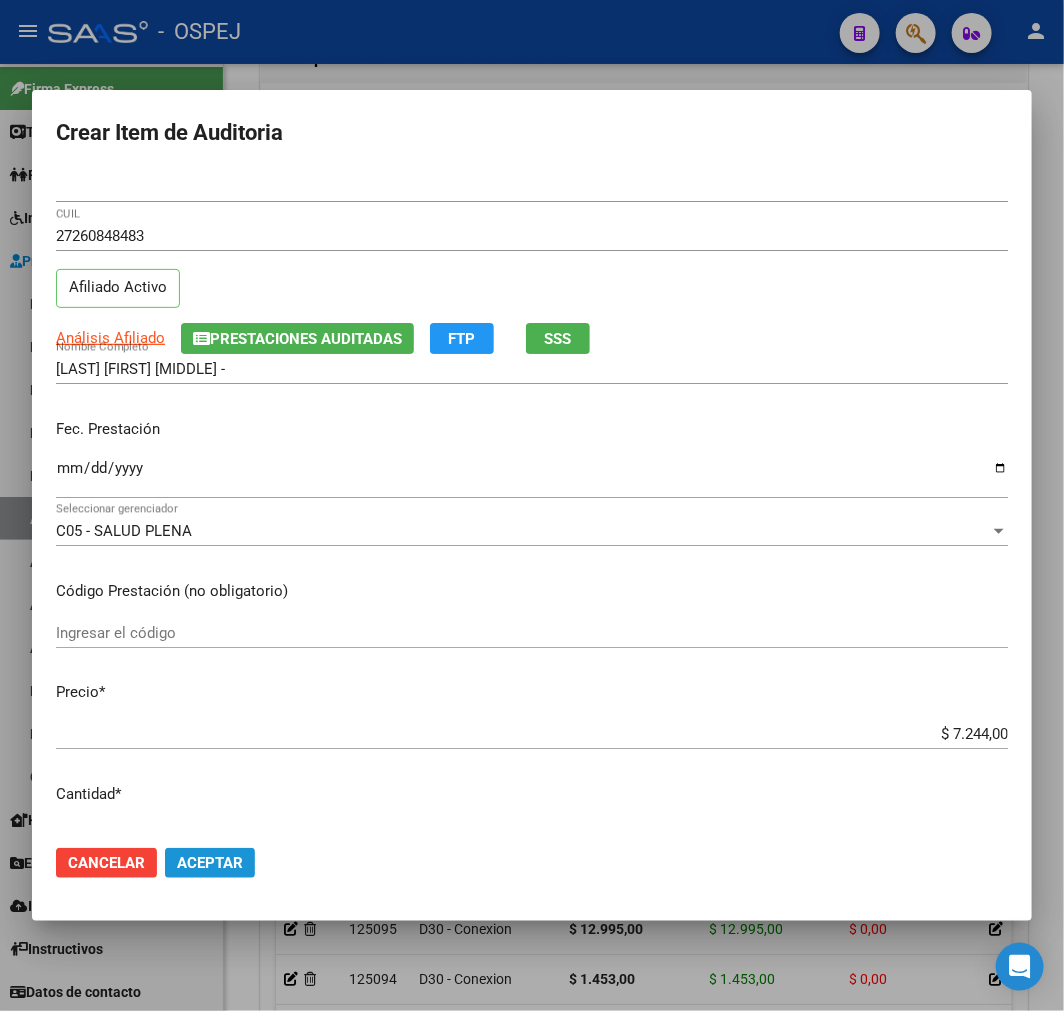 click on "Aceptar" 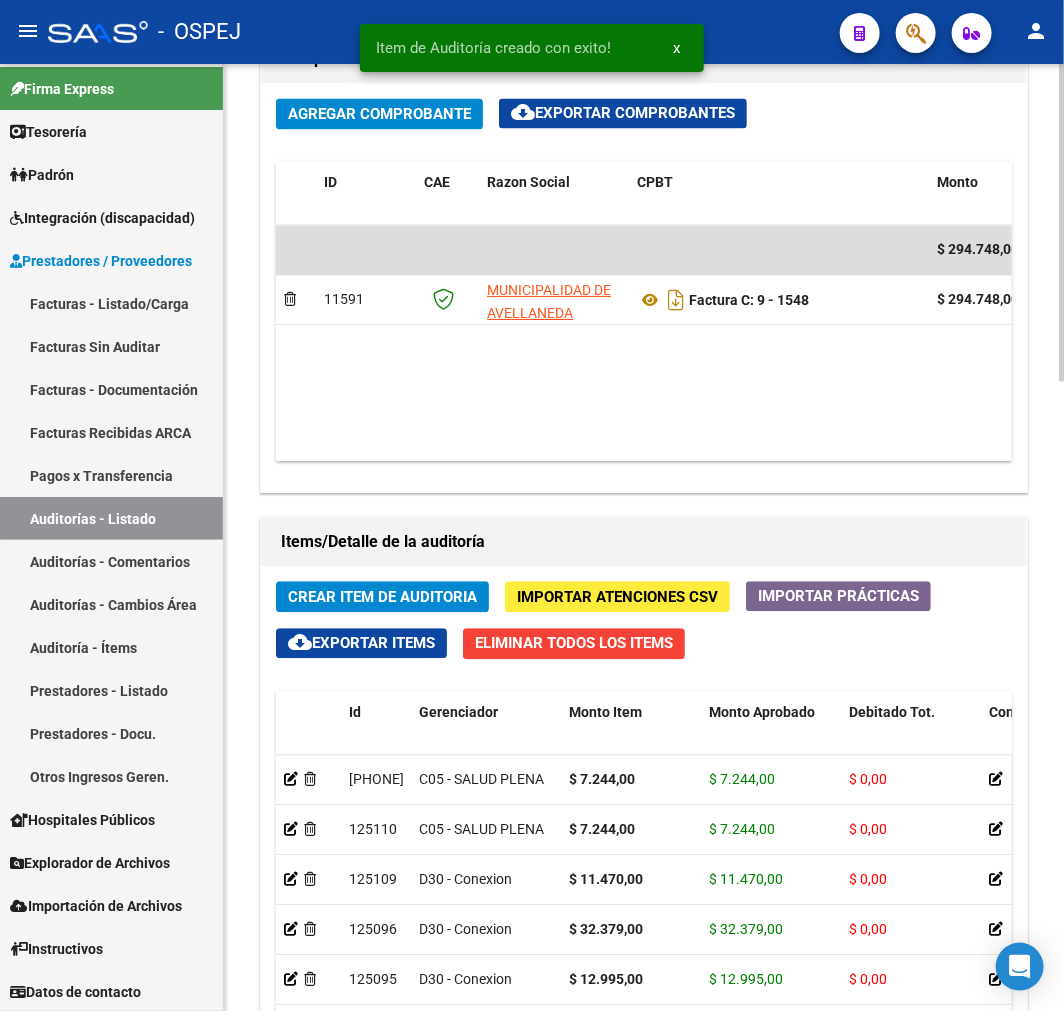 click on "Crear Item de Auditoria Importar Atenciones CSV  Importar Prácticas
cloud_download  Exportar Items   Eliminar Todos los Items  Id Gerenciador Monto Item Monto Aprobado Debitado Tot. Comentario Comentario Gerenciador Descripción Afiliado Estado CUIL Documento Nombre Completo Fec. Prestación Atencion Tipo Nomenclador Código Nomenclador Nombre Usuario Creado Area Creado Area Modificado     [DOCUMENT]  C05 - SALUD PLENA $ [AMOUNT] $ [AMOUNT] $ [AMOUNT]         [DOCUMENT]  [DOCUMENT]   [LAST] [FIRST] -  [NAME]   [DATE]      [DOCUMENT]  C05 - SALUD PLENA $ [AMOUNT] $ [AMOUNT] $ [AMOUNT]         [DOCUMENT]  [DOCUMENT]   [LAST] [FIRST] -  [NAME]   [DATE]      [DOCUMENT]  D30 - Conexion $ [AMOUNT] $ [AMOUNT] $ [AMOUNT]         [DOCUMENT]  [DOCUMENT]   [LAST] [FIRST]  Alfredo Petre   [DATE]      [DOCUMENT]  D30 - Conexion $ [AMOUNT] $ [AMOUNT] $ [AMOUNT]         [DOCUMENT]  [DOCUMENT]   [LAST] [FIRST]  Alfredo Petre   [DATE]      [DOCUMENT]  D30 - Conexion $ [AMOUNT]" 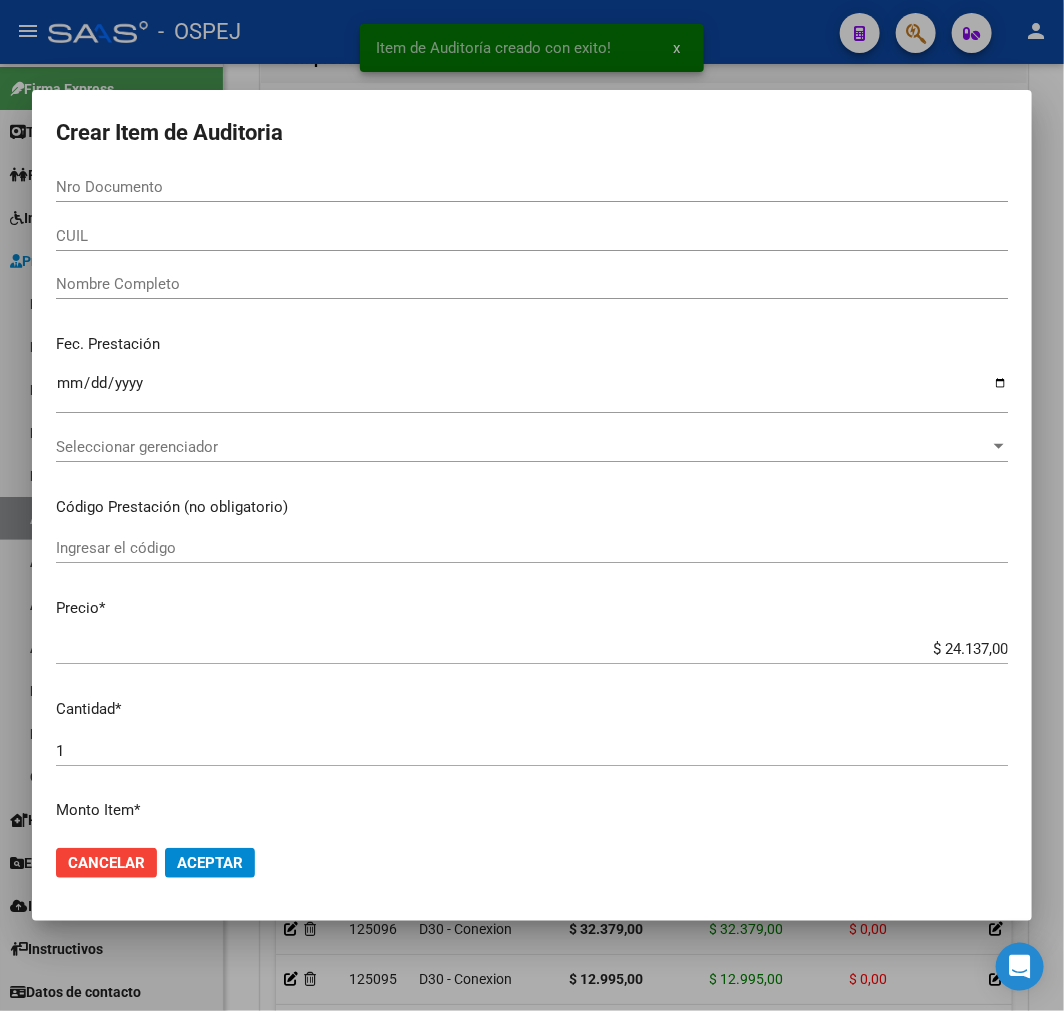 paste on "[NUMBER]" 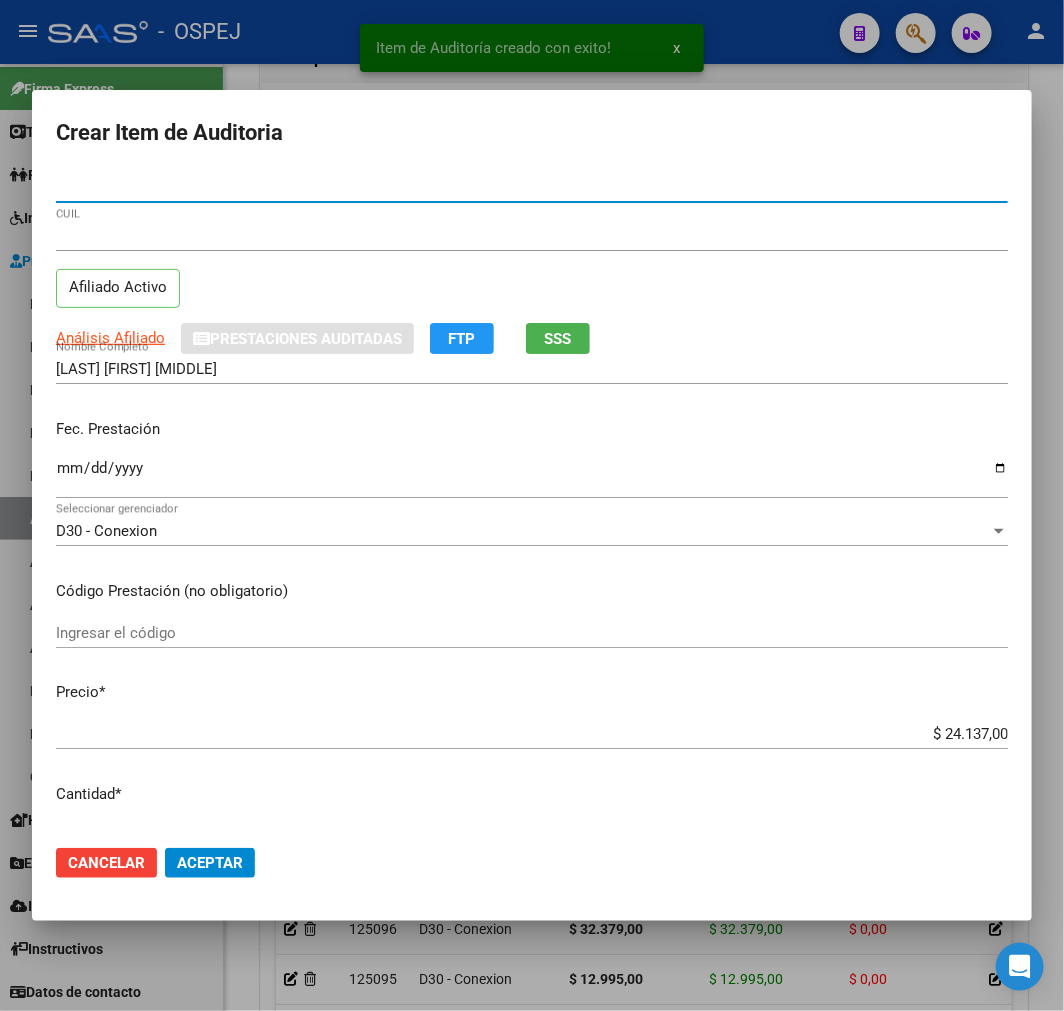 click on "$ 24.137,00" at bounding box center [532, 734] 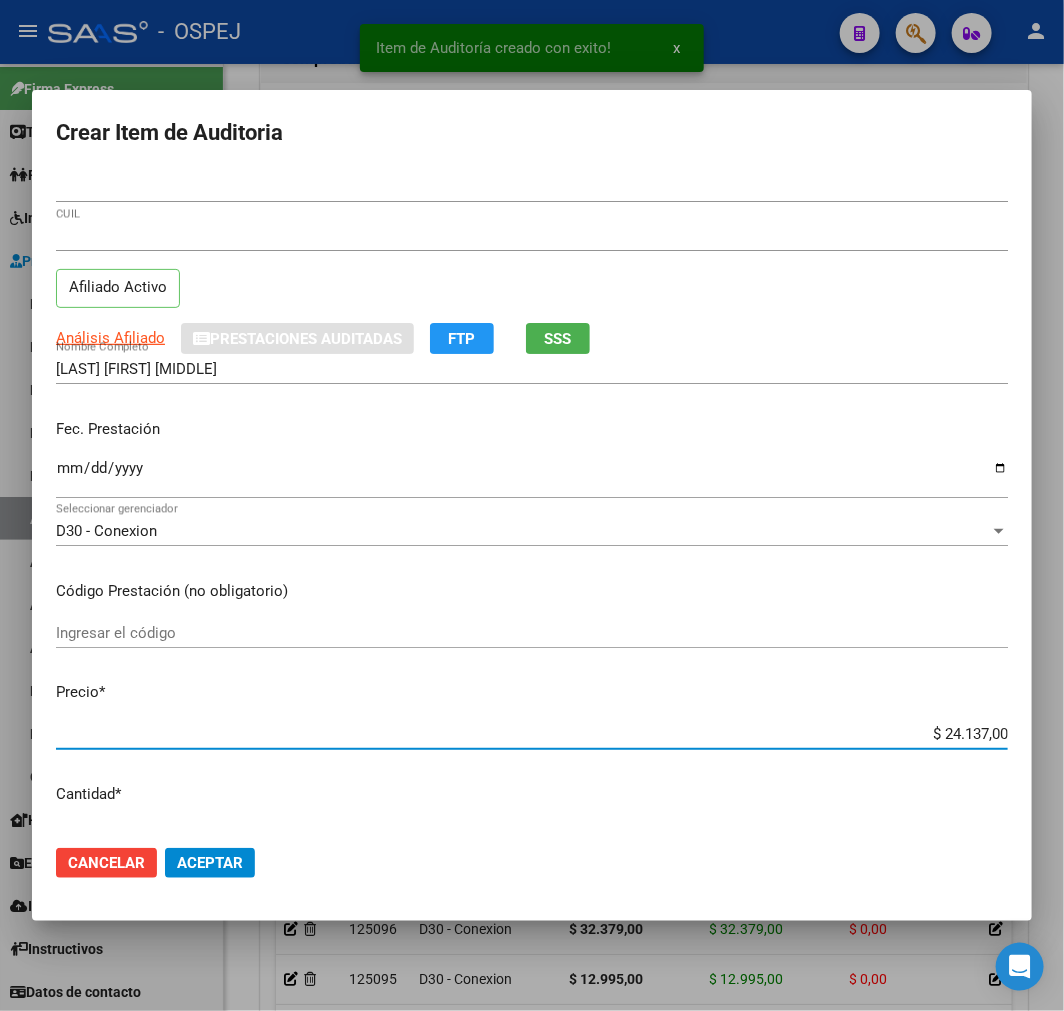 click on "$ 24.137,00" at bounding box center (532, 734) 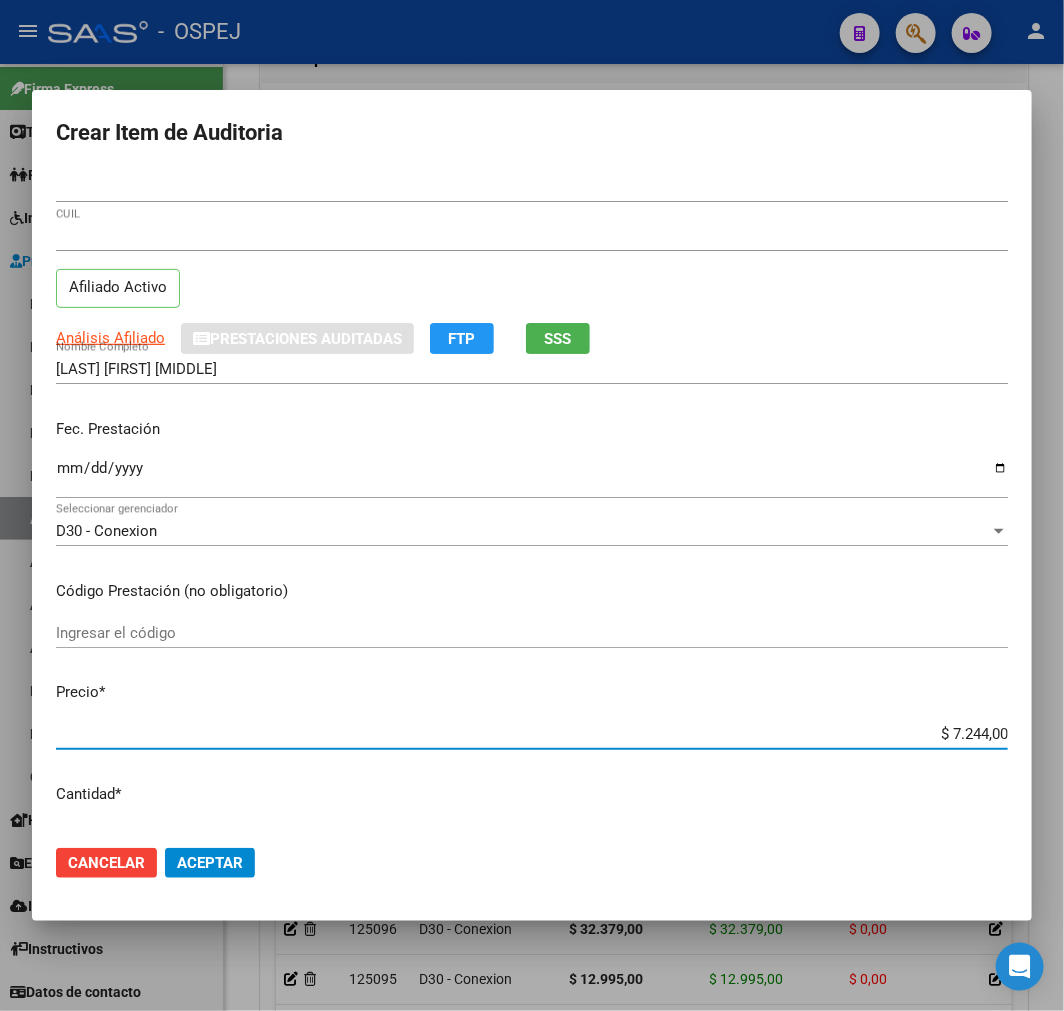 click on "Aceptar" 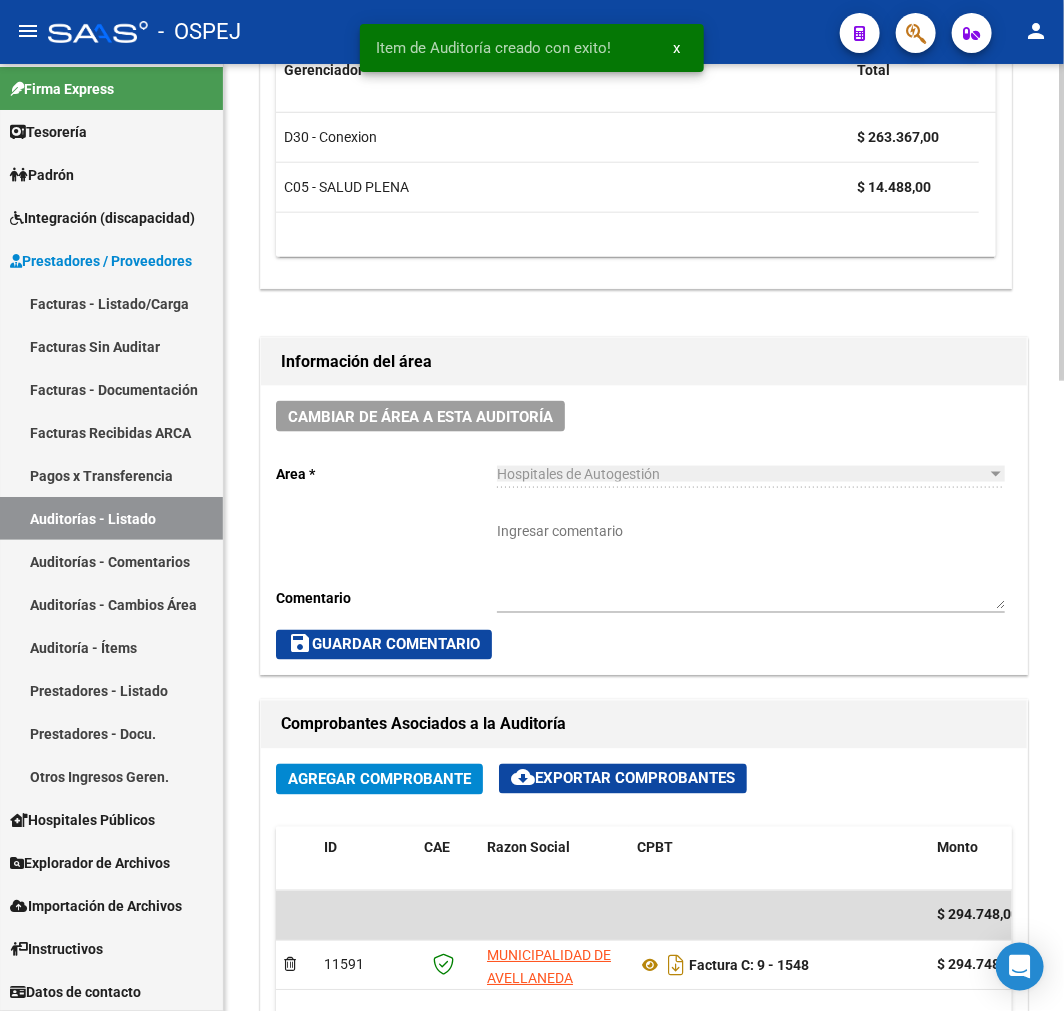 scroll, scrollTop: 95, scrollLeft: 0, axis: vertical 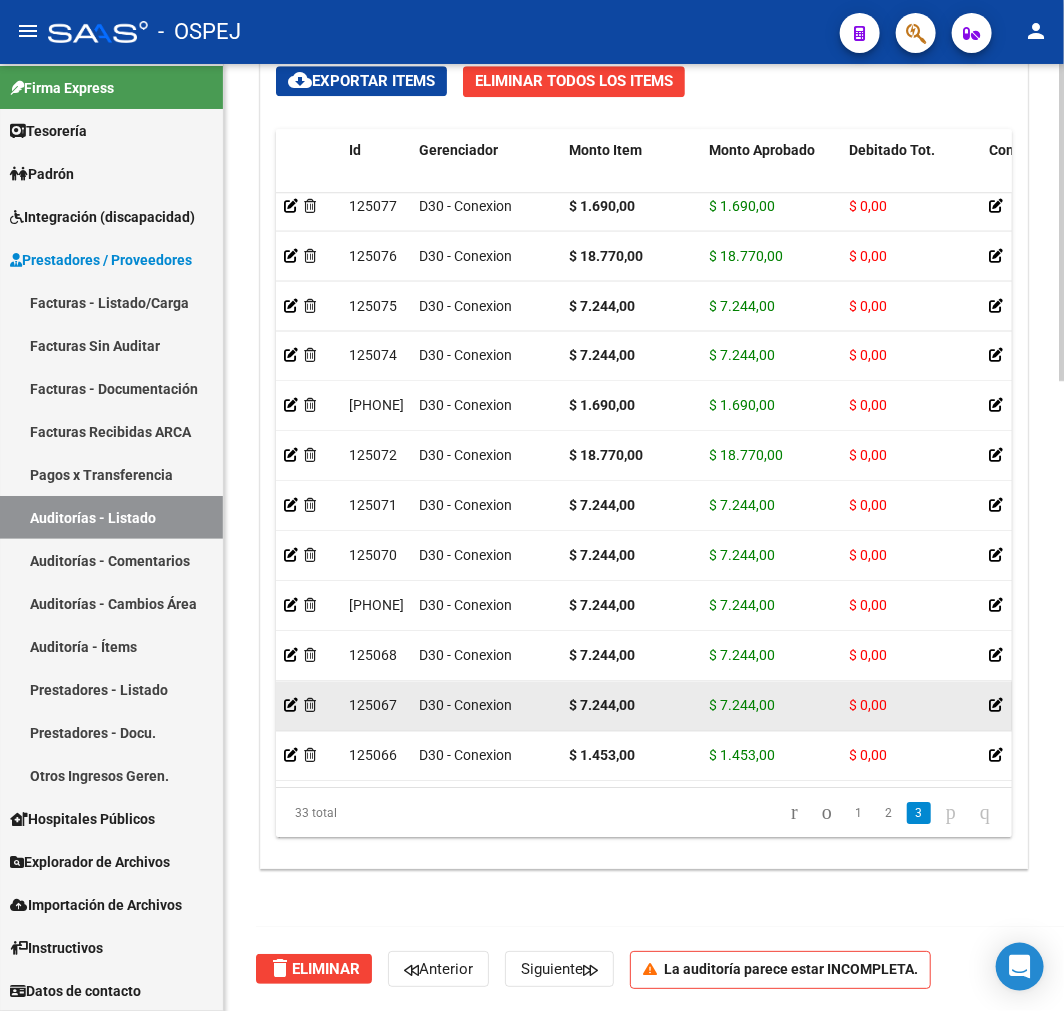 click on "$ 7.244,00" 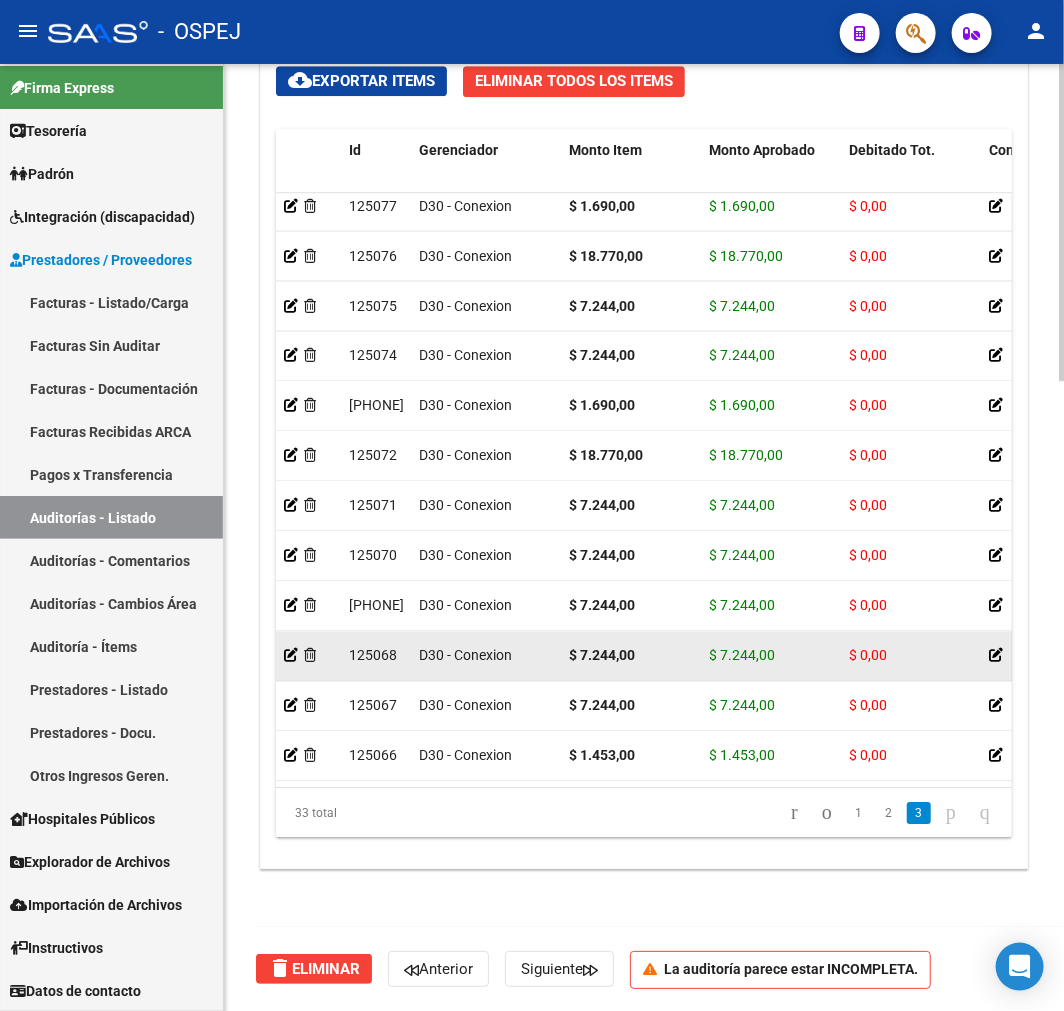click on "$ 7.244,00" 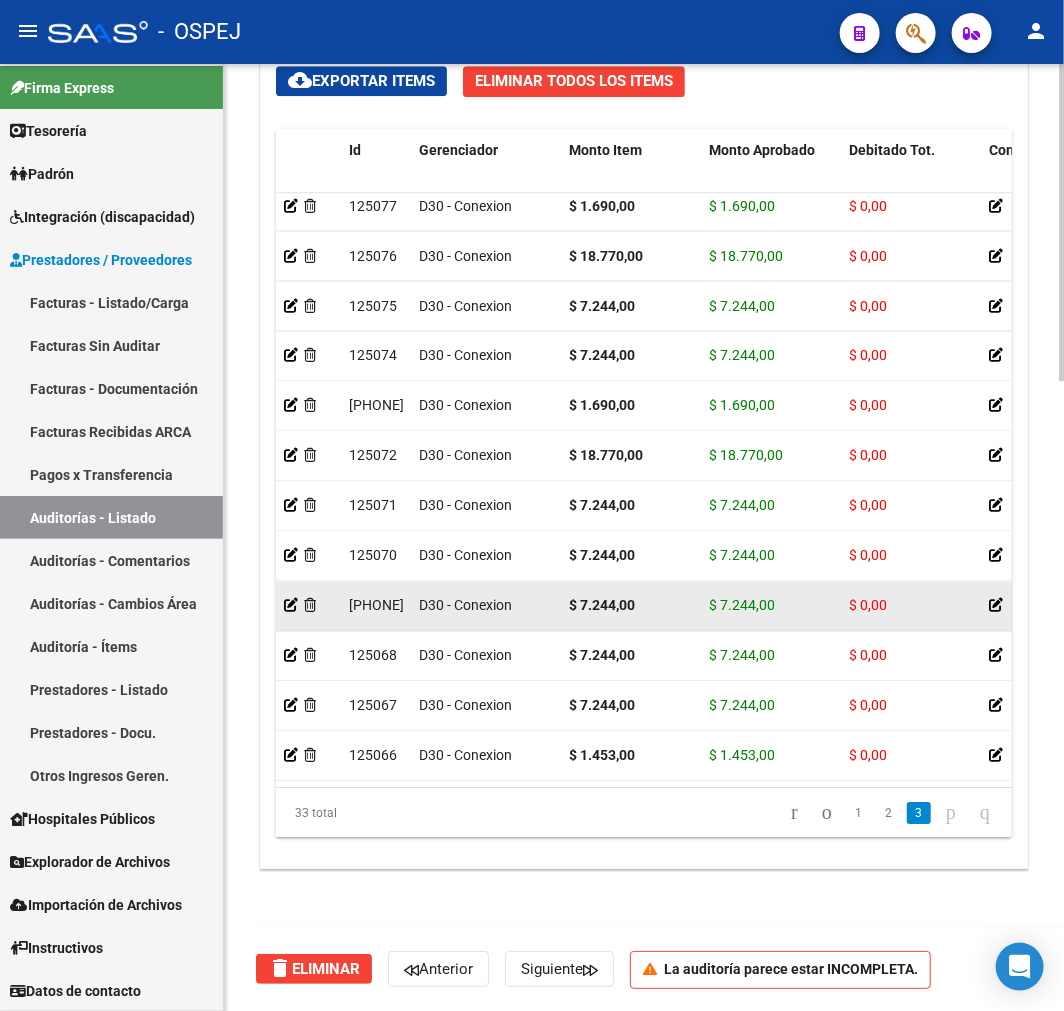 click on "$ 7.244,00" 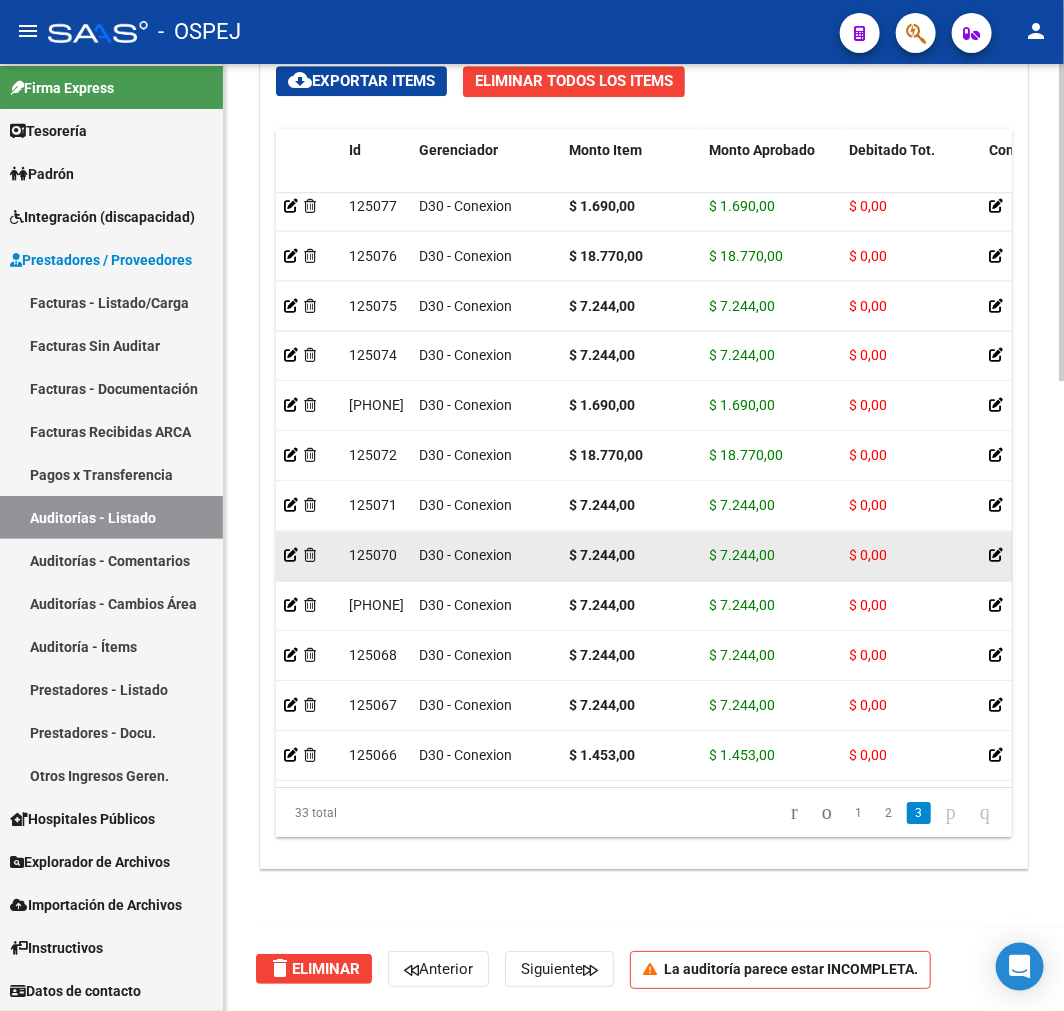 click on "$ 7.244,00" 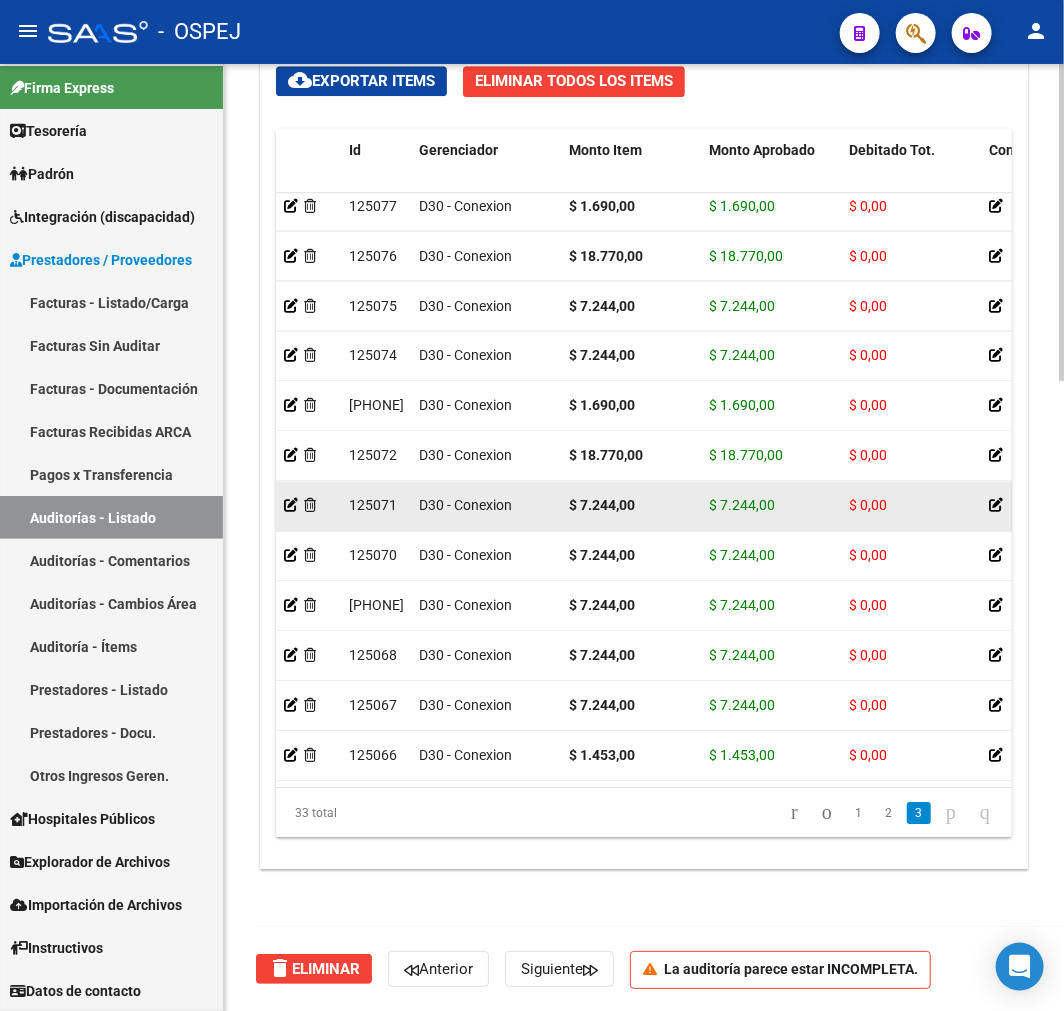 click on "$ 7.244,00" 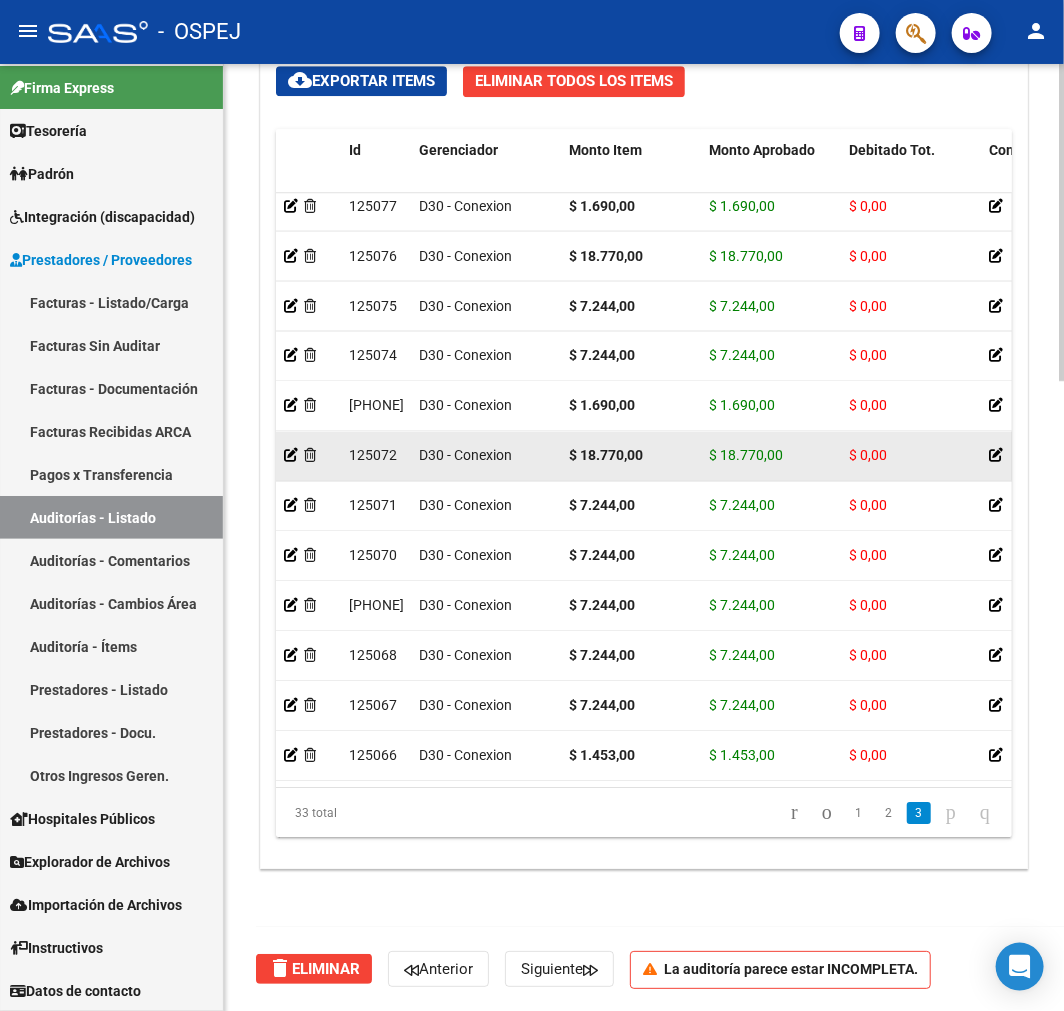 click on "$ 18.770,00" 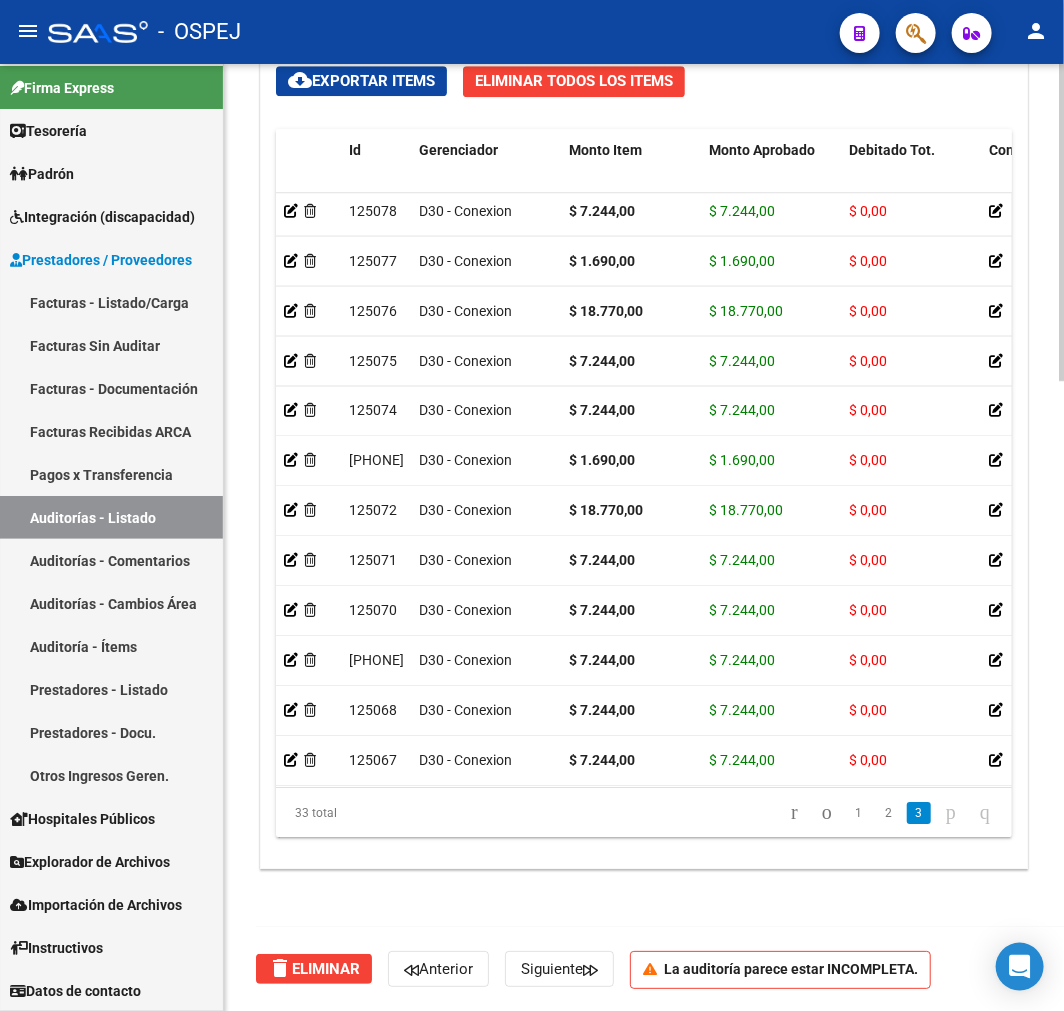 scroll, scrollTop: 1078, scrollLeft: 0, axis: vertical 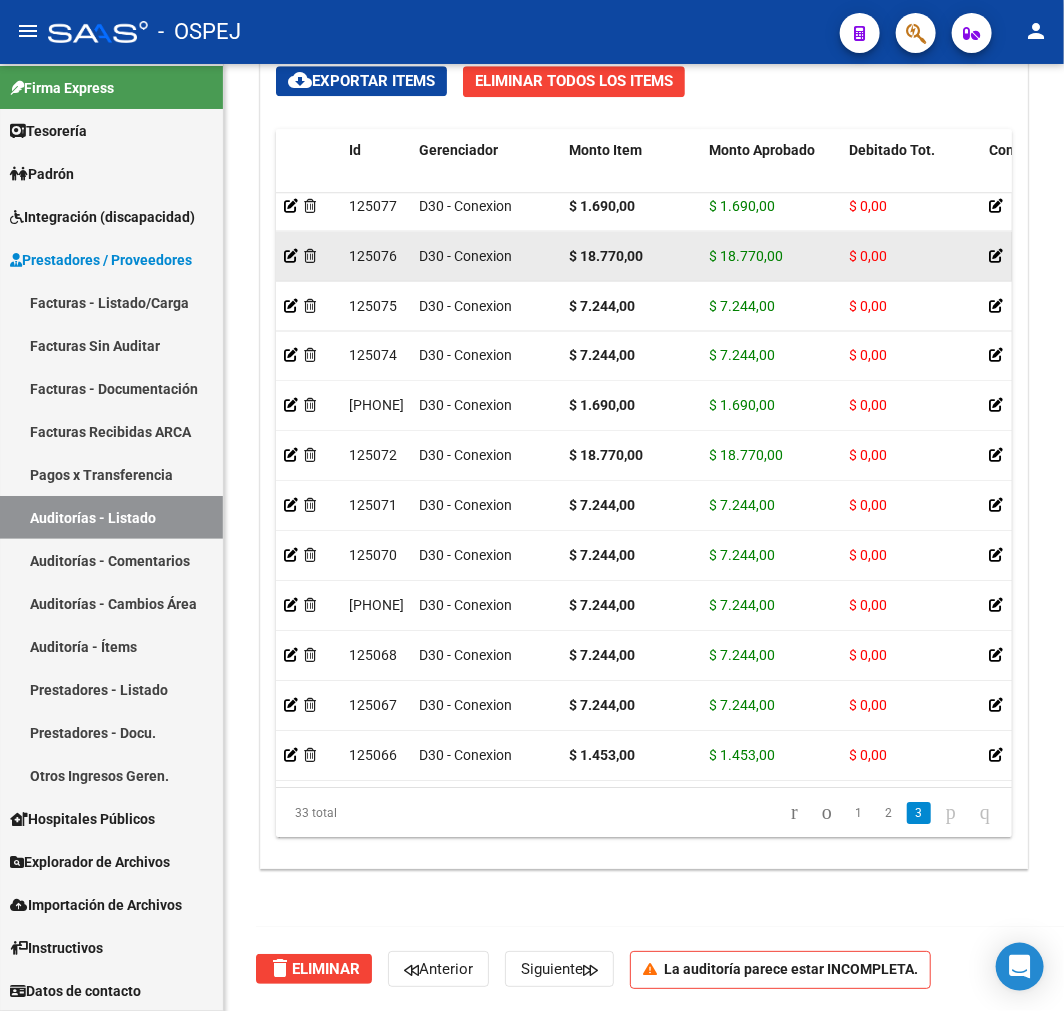 click on "$ 18.770,00" 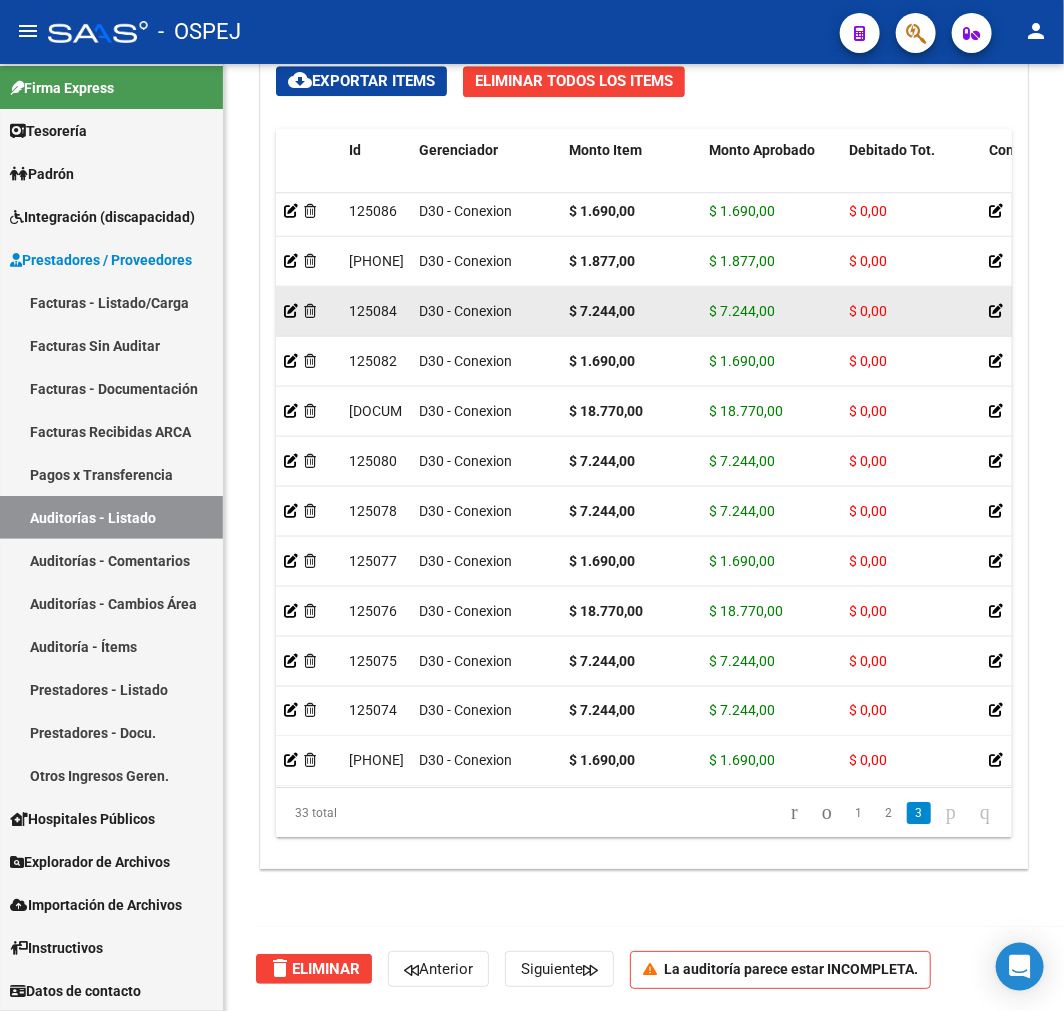 scroll, scrollTop: 745, scrollLeft: 0, axis: vertical 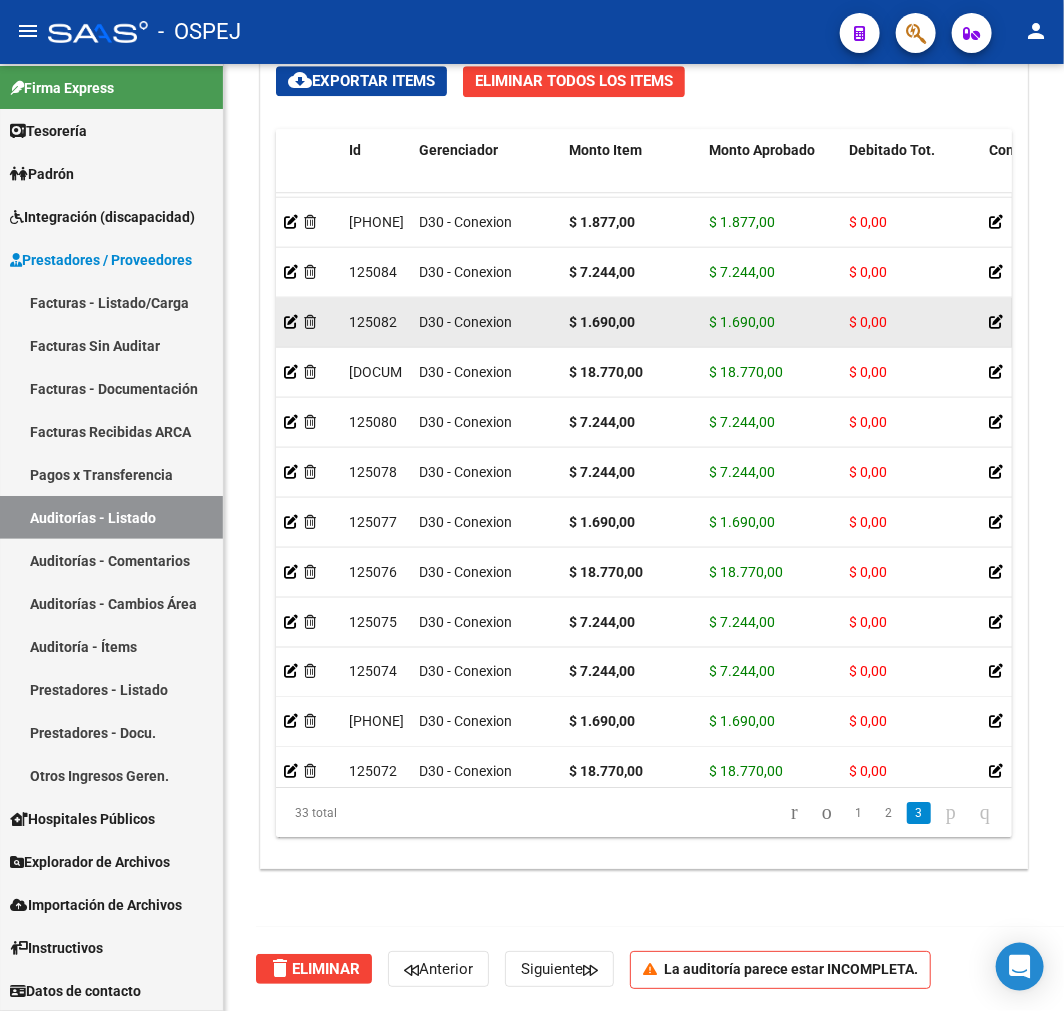 click on "$ 1.690,00" 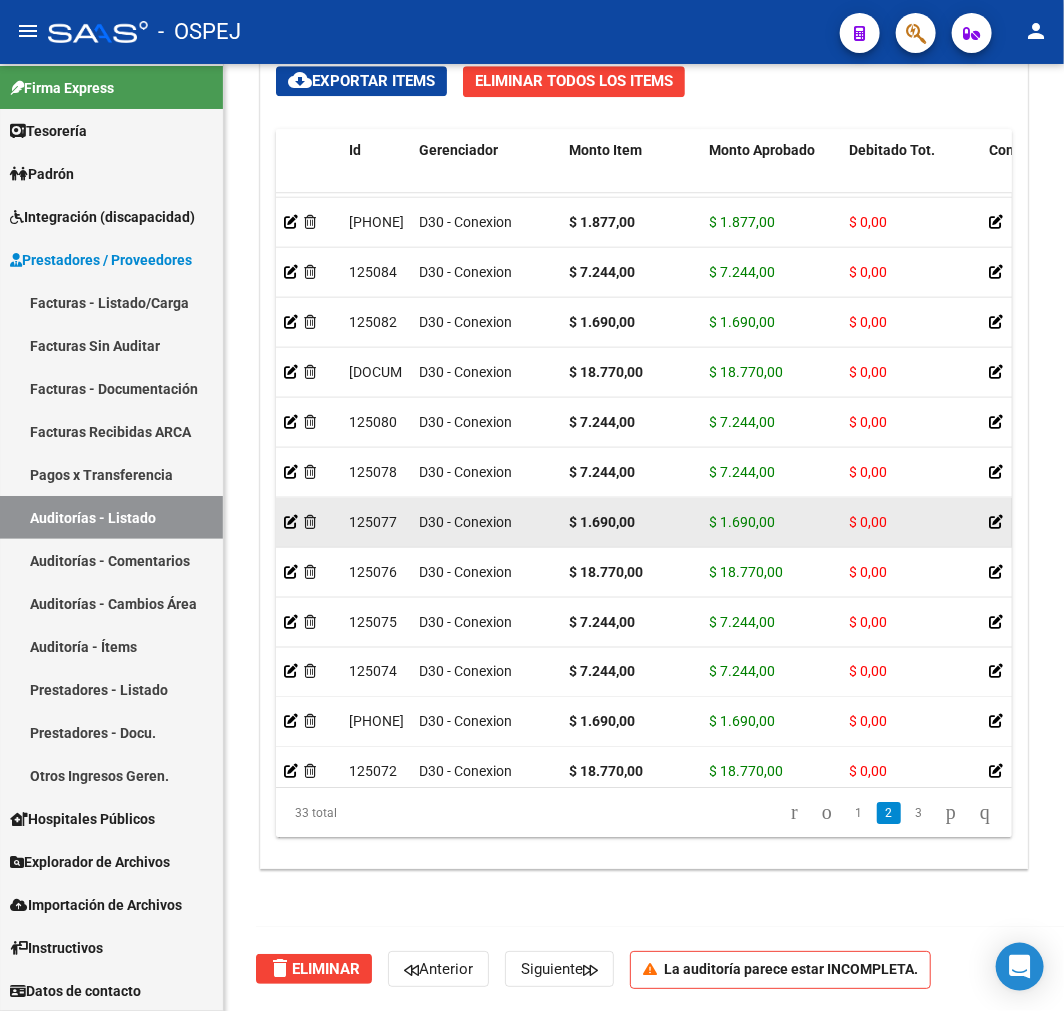 scroll, scrollTop: 634, scrollLeft: 0, axis: vertical 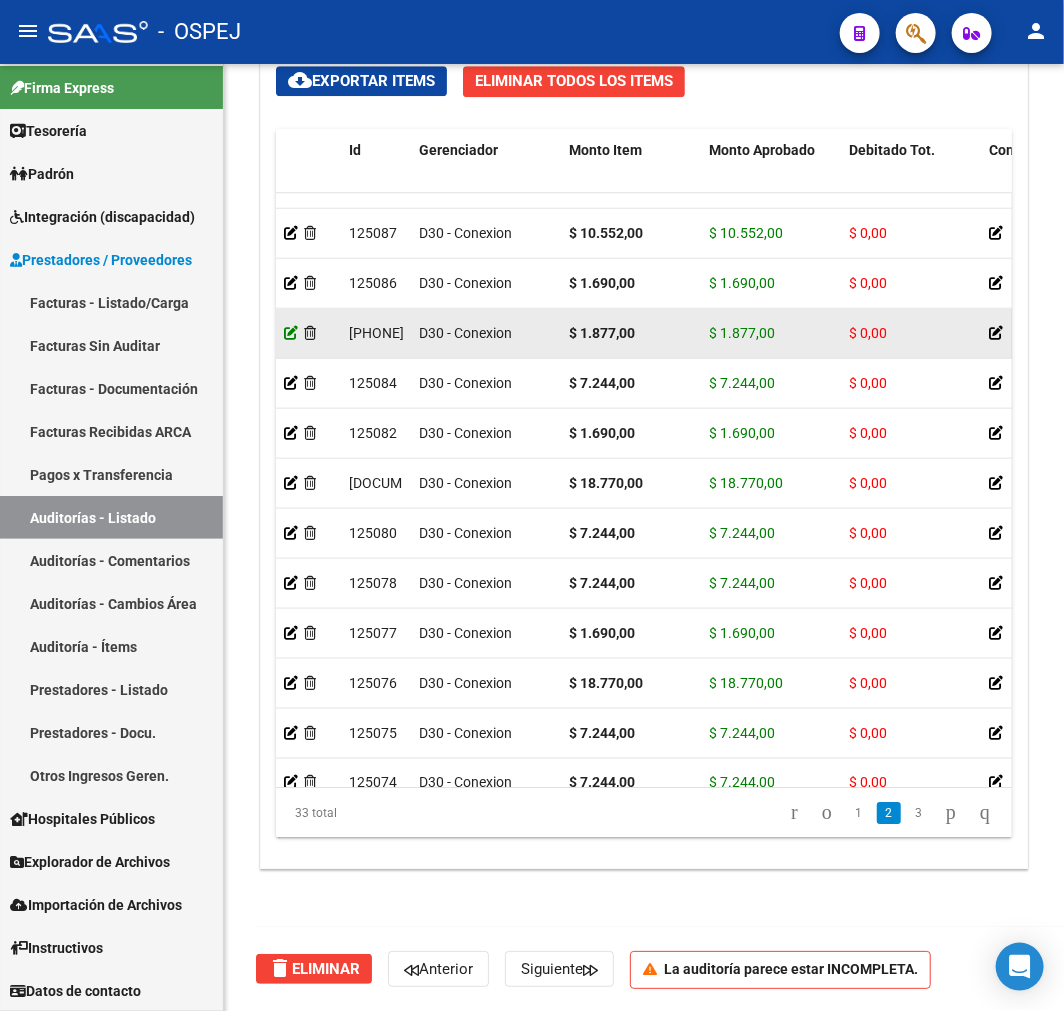 click 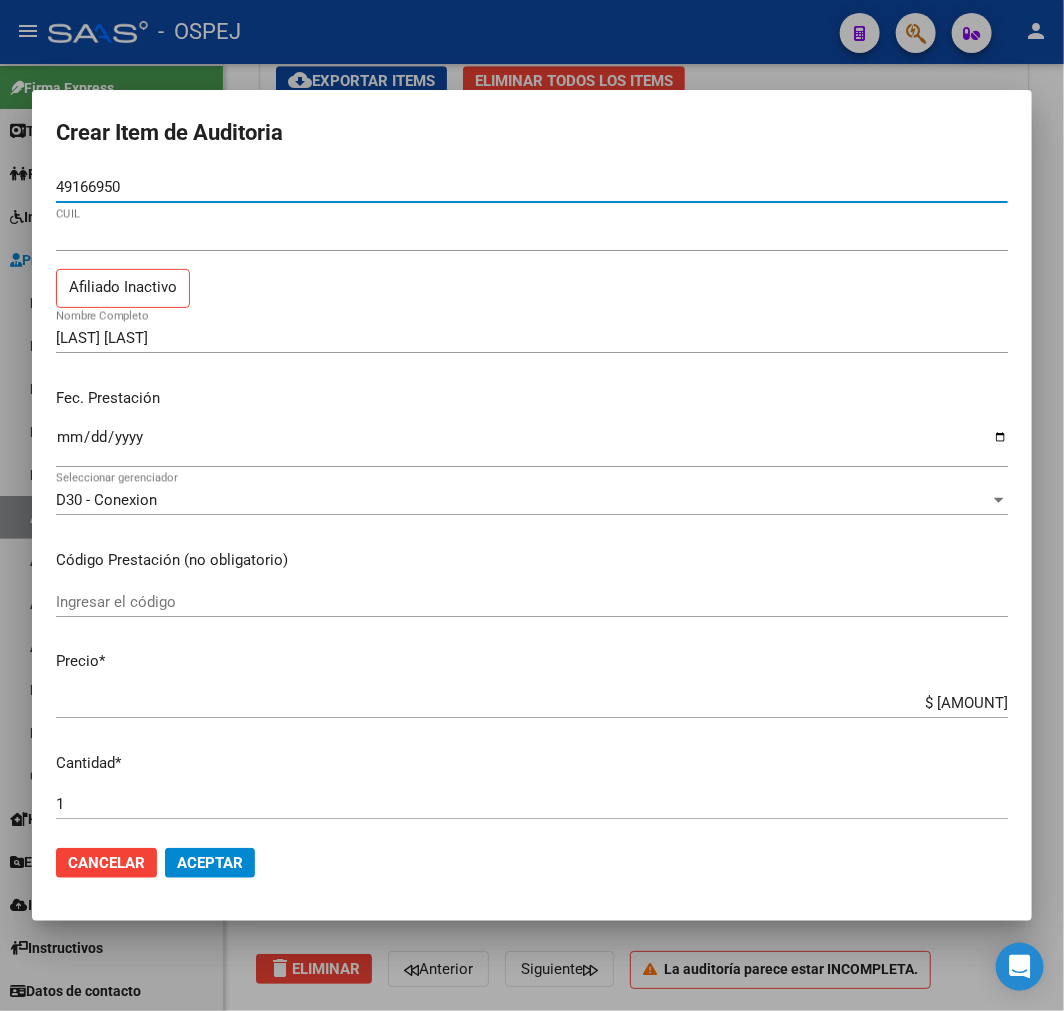click on "$ [AMOUNT]" at bounding box center (532, 703) 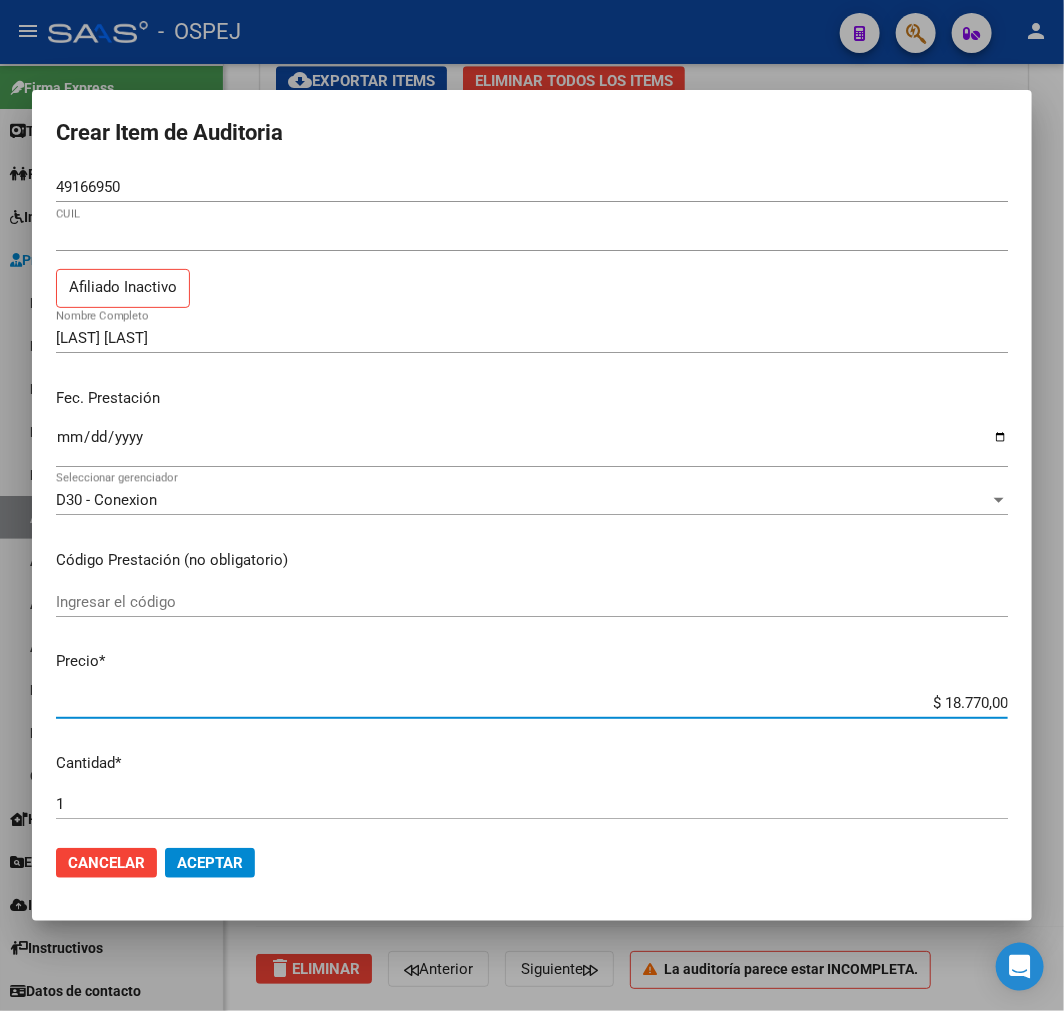 click on "Aceptar" 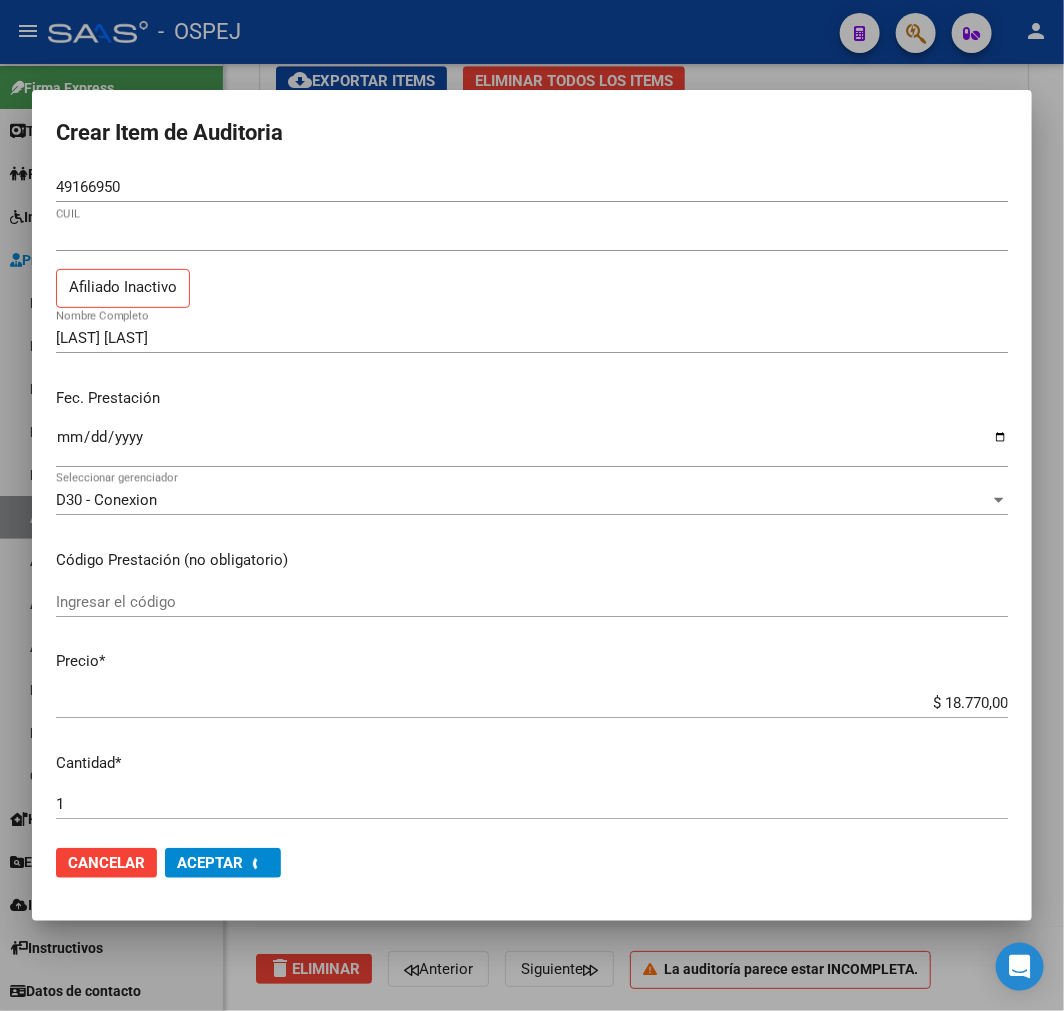 scroll, scrollTop: 0, scrollLeft: 0, axis: both 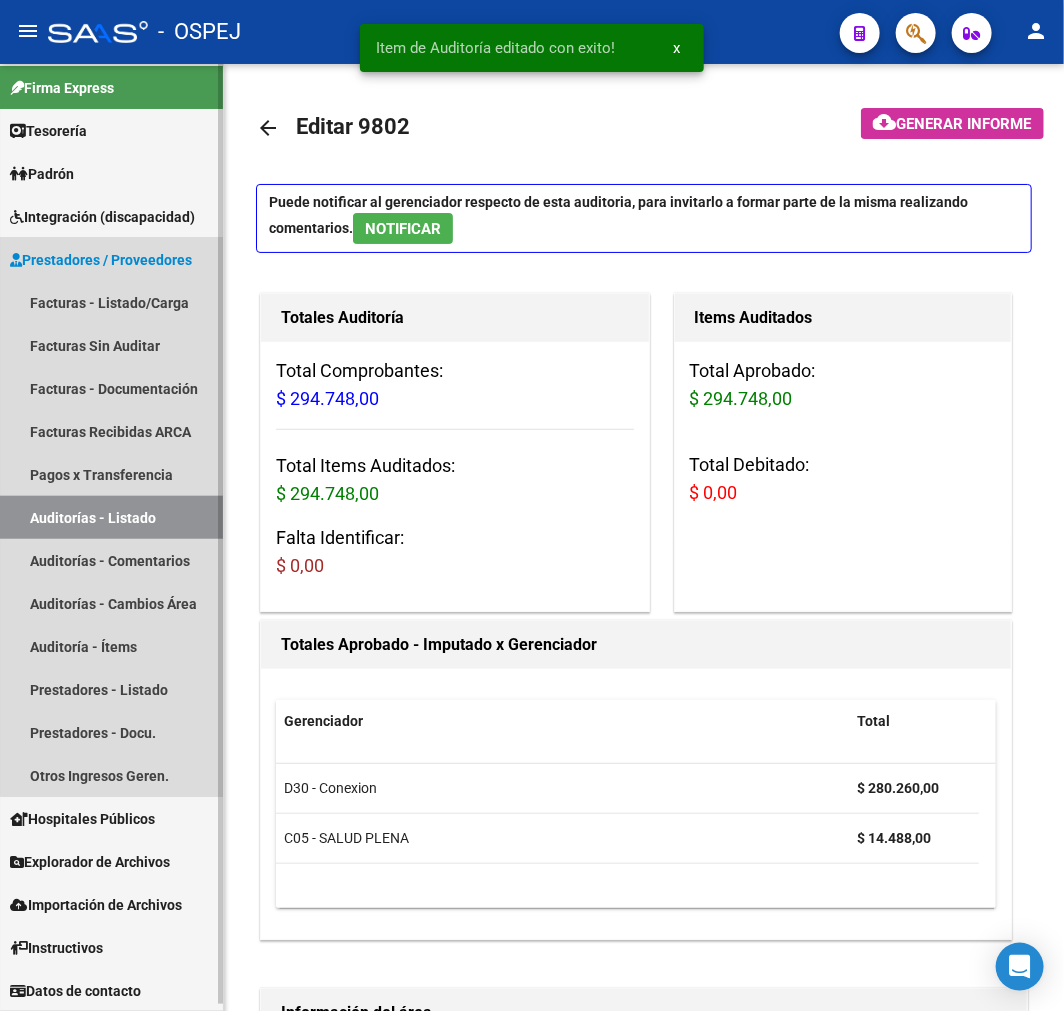 click on "Auditorías - Listado" at bounding box center (111, 517) 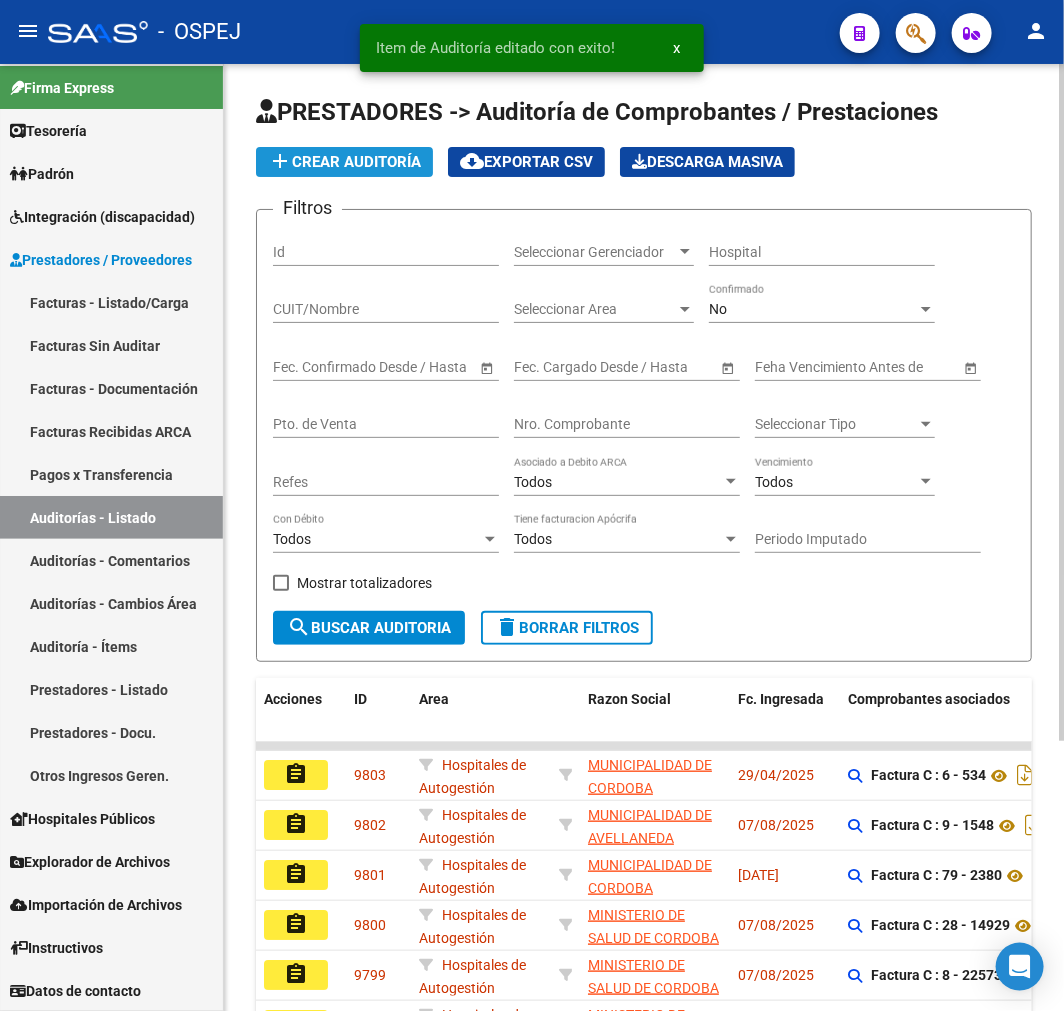 click on "add  Crear Auditoría" 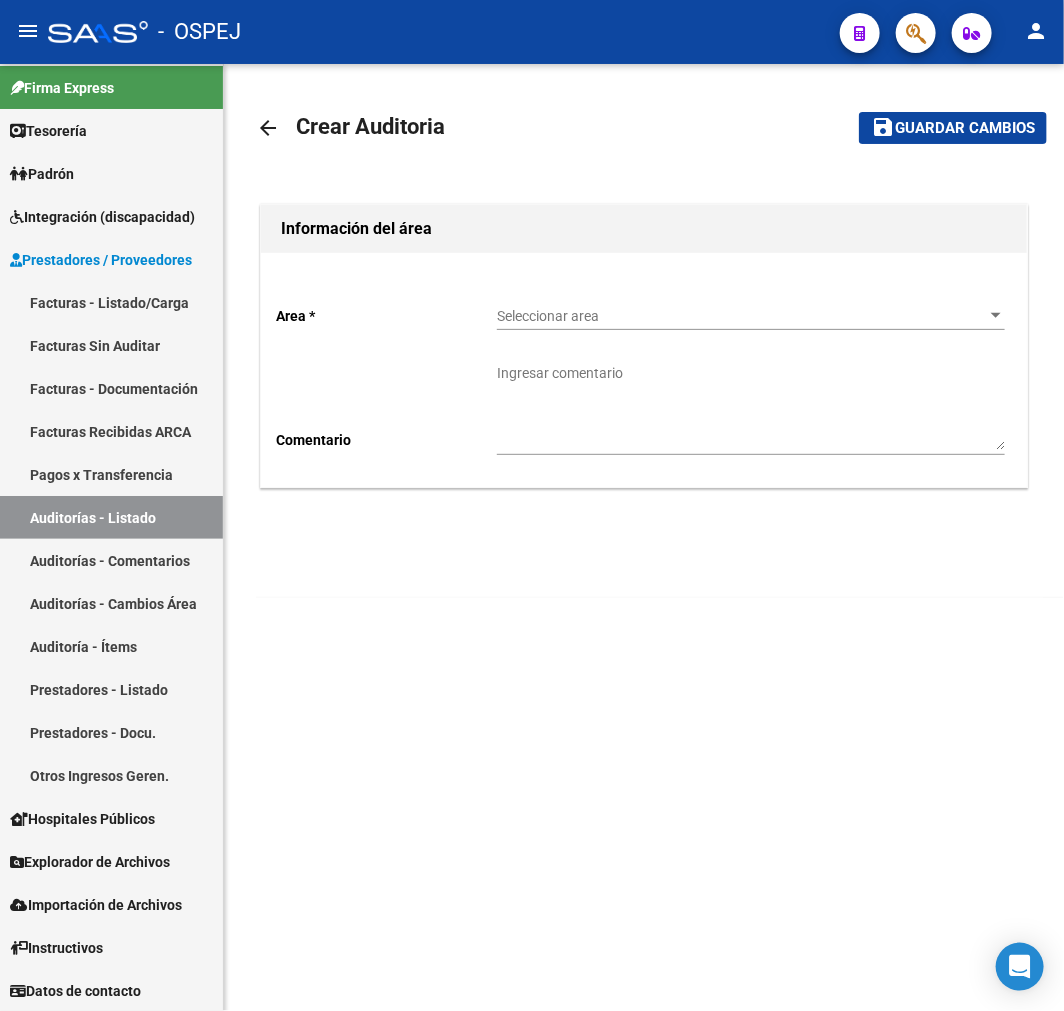 click on "Seleccionar area" at bounding box center (742, 316) 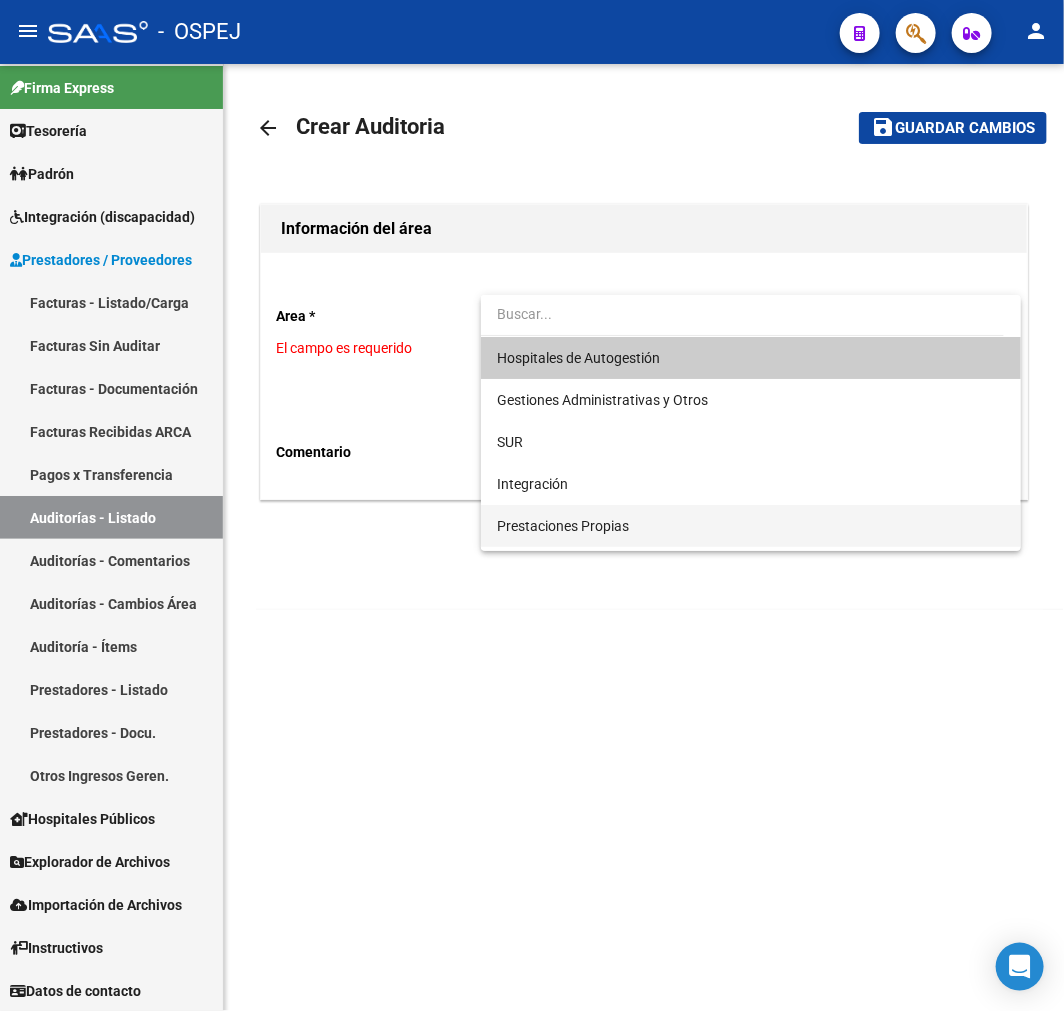 click on "Prestaciones Propias" at bounding box center [751, 526] 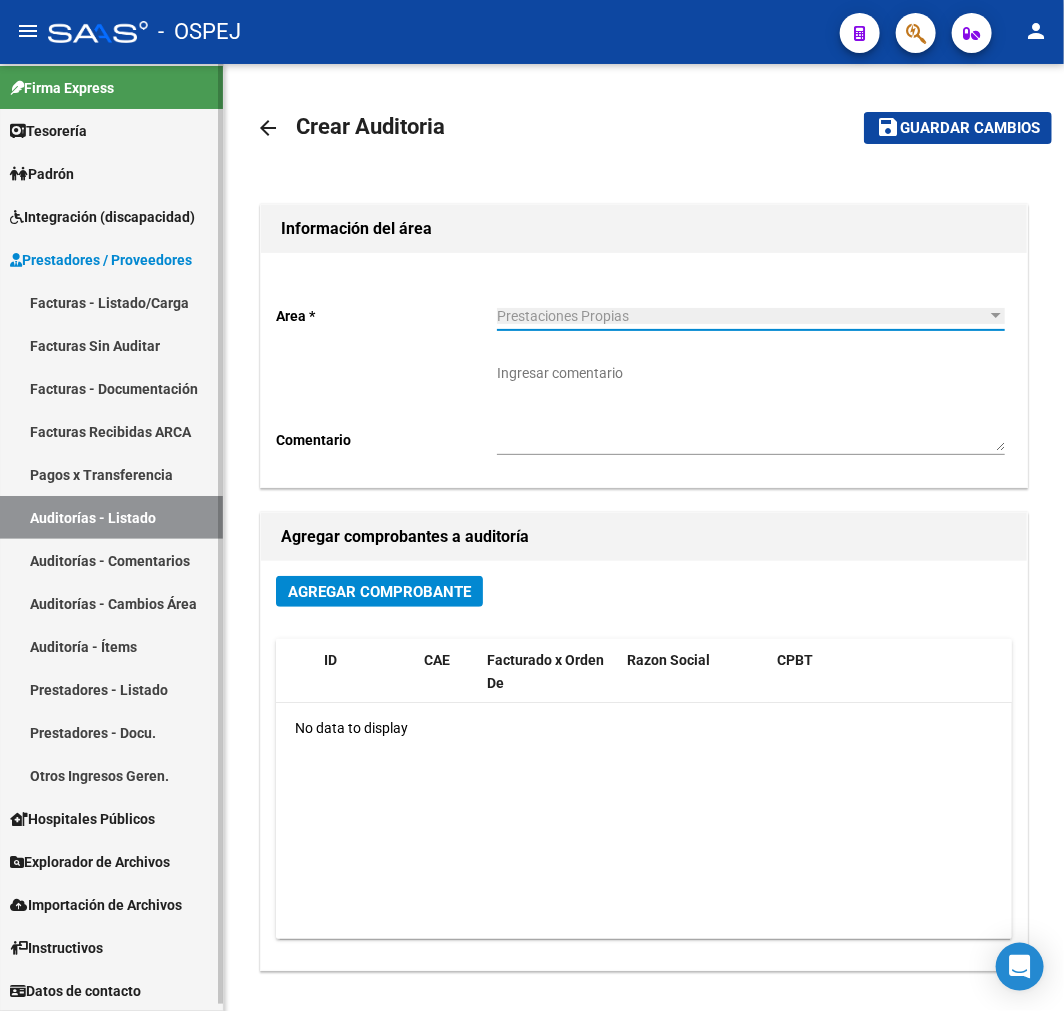 click on "Facturas - Listado/Carga" at bounding box center (111, 302) 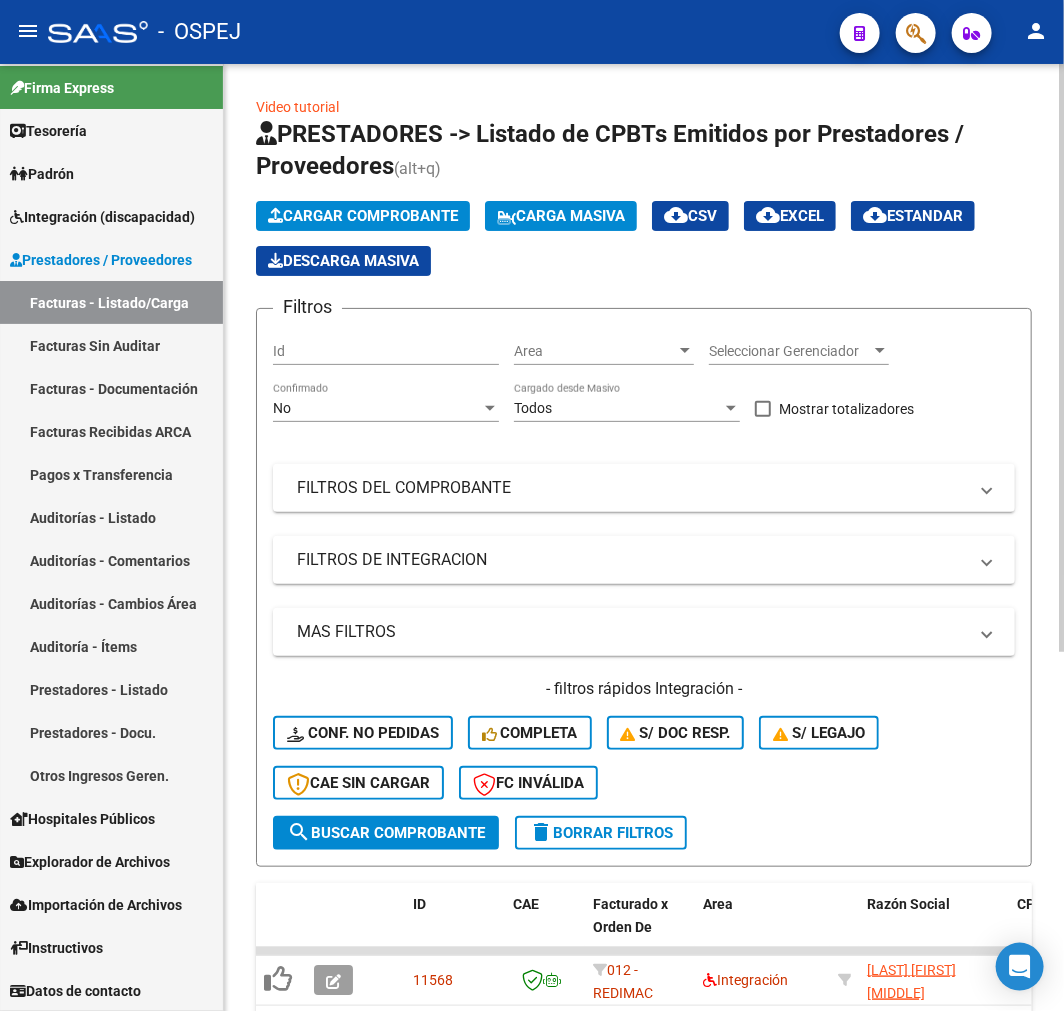 click on "Cargar Comprobante" 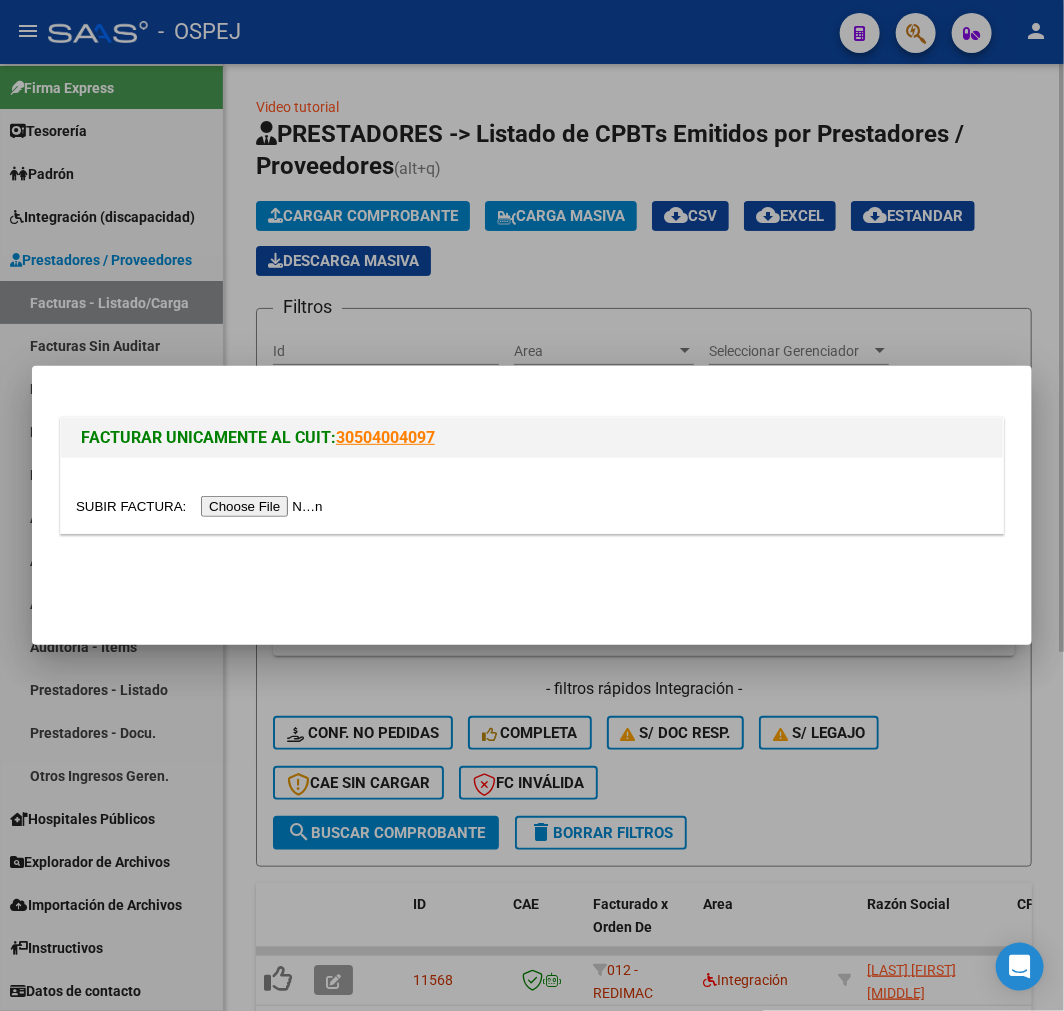 drag, startPoint x: 746, startPoint y: 268, endPoint x: 613, endPoint y: 331, distance: 147.16656 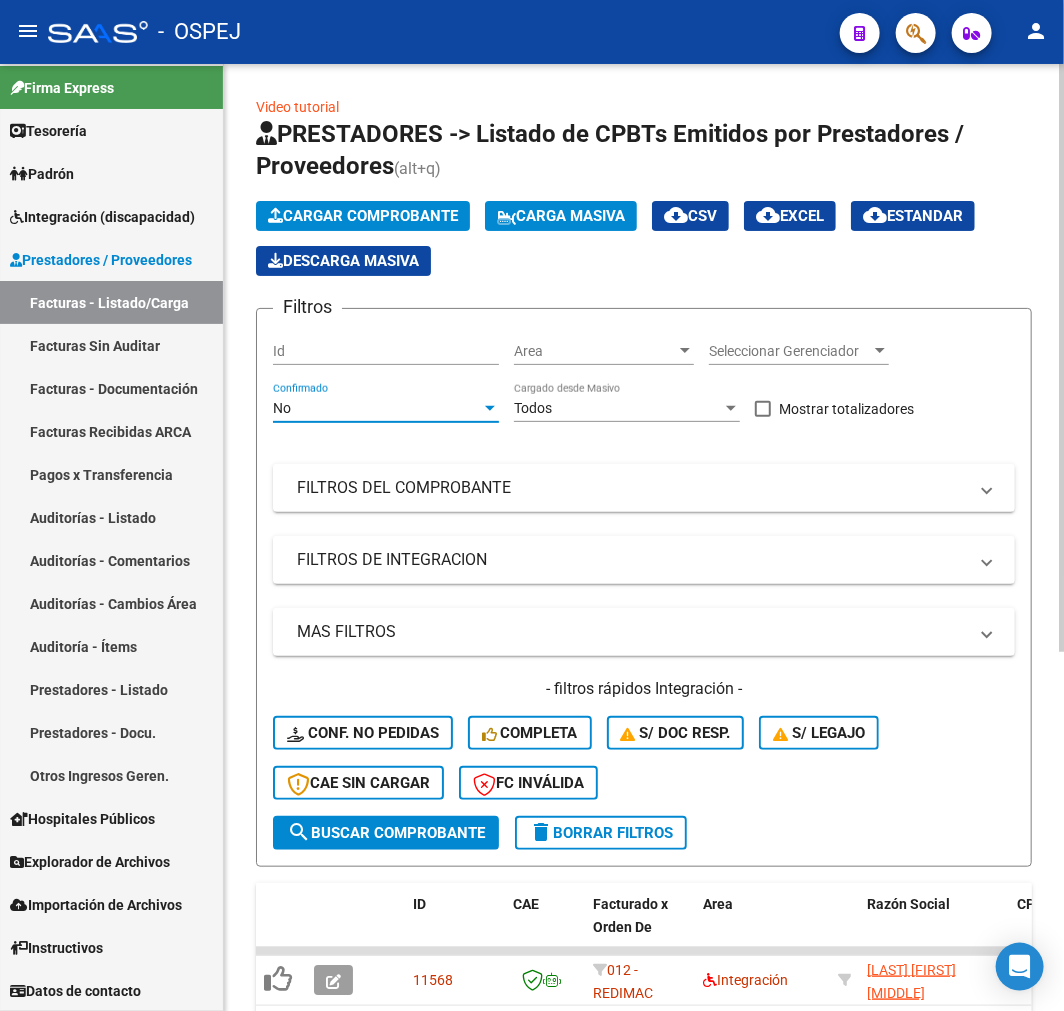 click on "No" at bounding box center (377, 408) 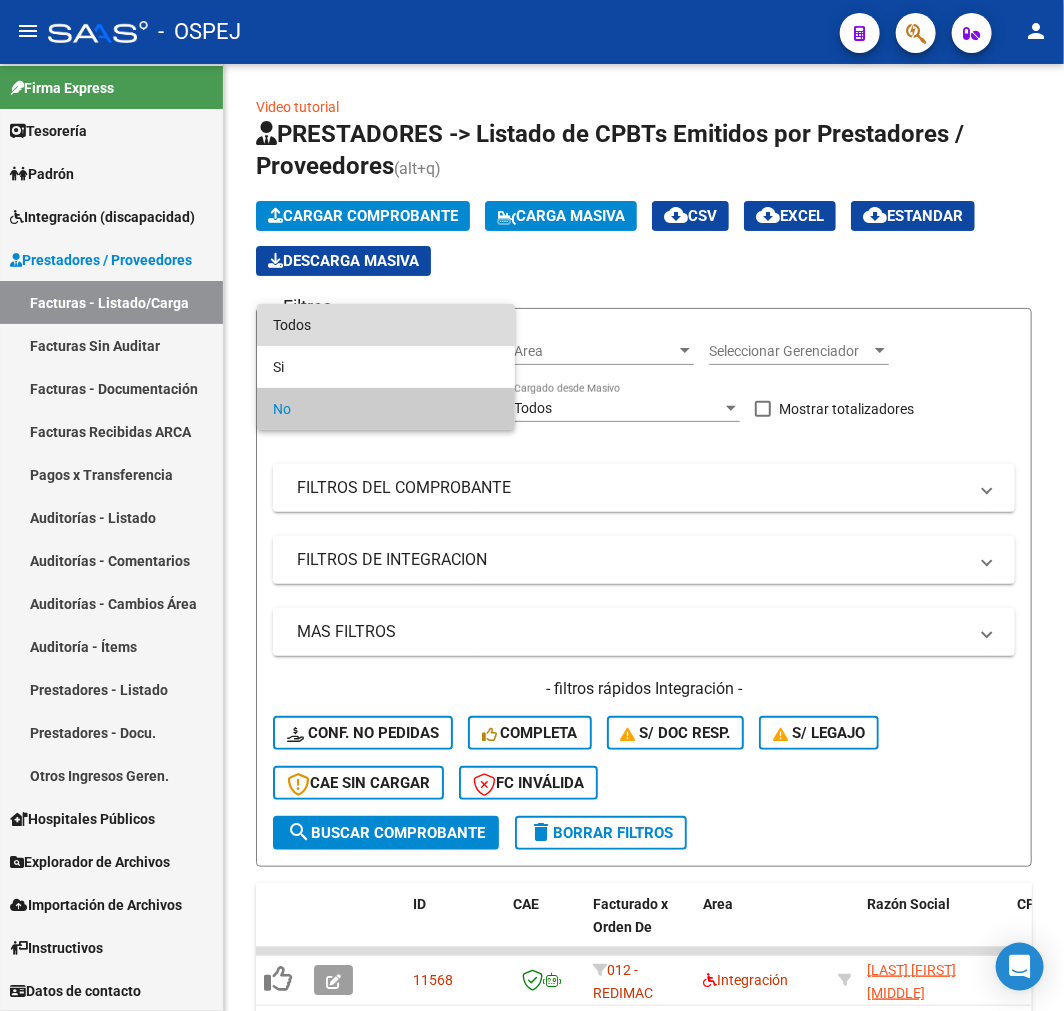 click on "Todos" at bounding box center [386, 325] 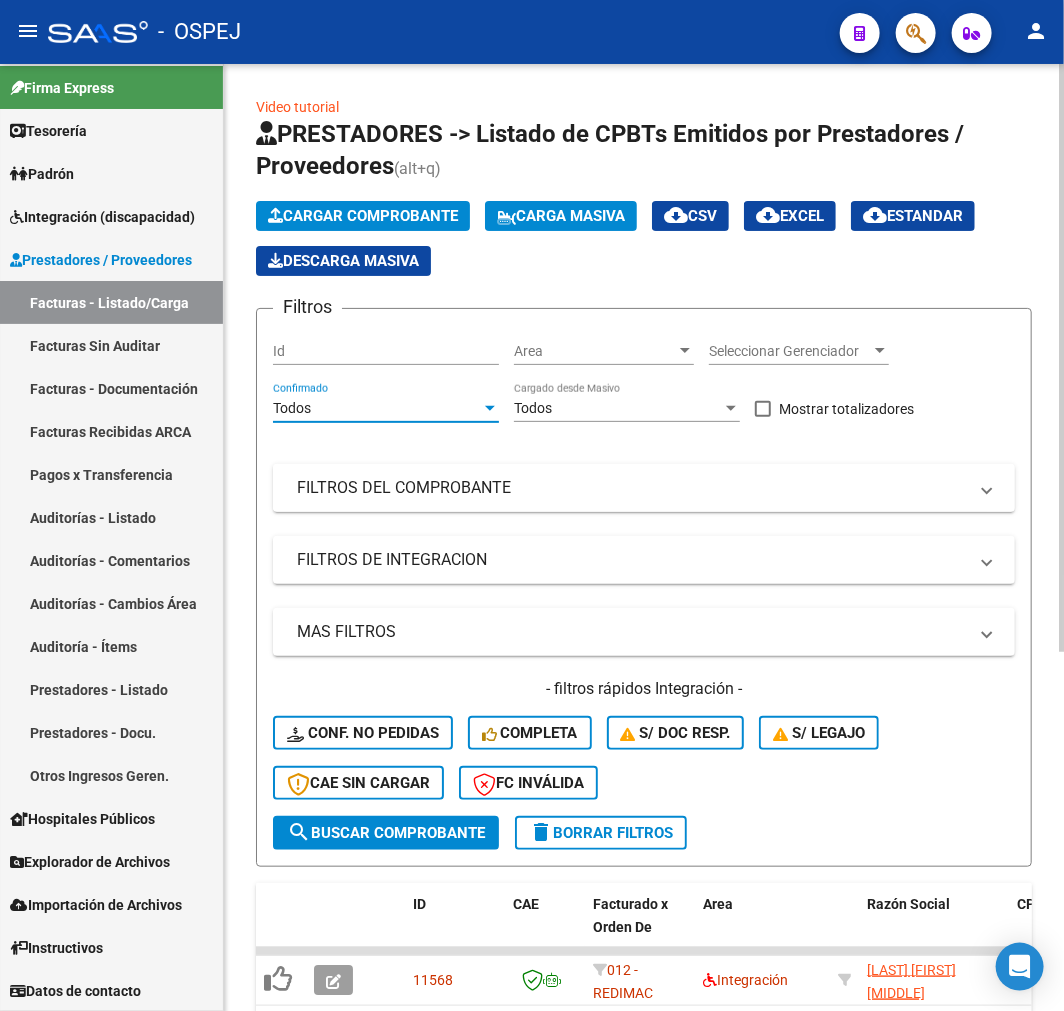 click on "FILTROS DEL COMPROBANTE" at bounding box center (644, 488) 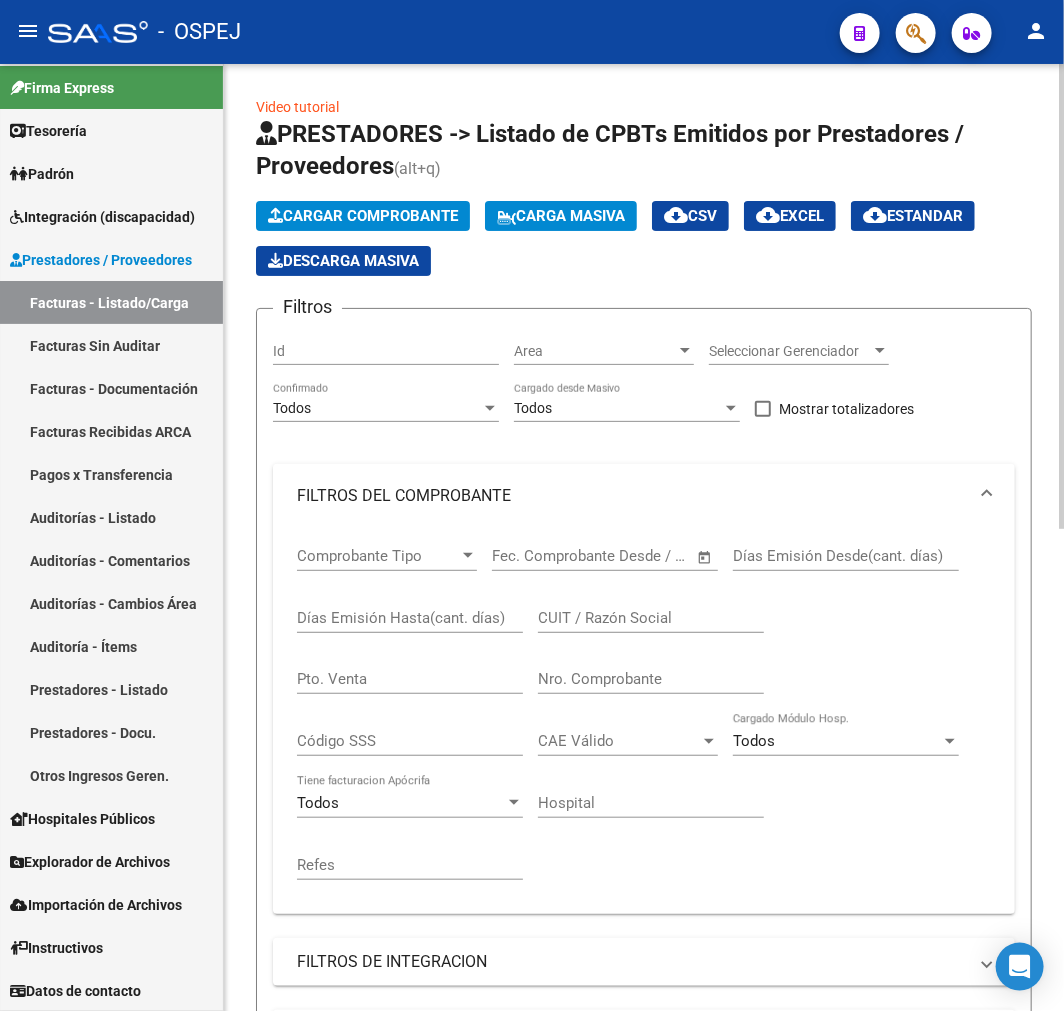 click on "Pto. Venta" 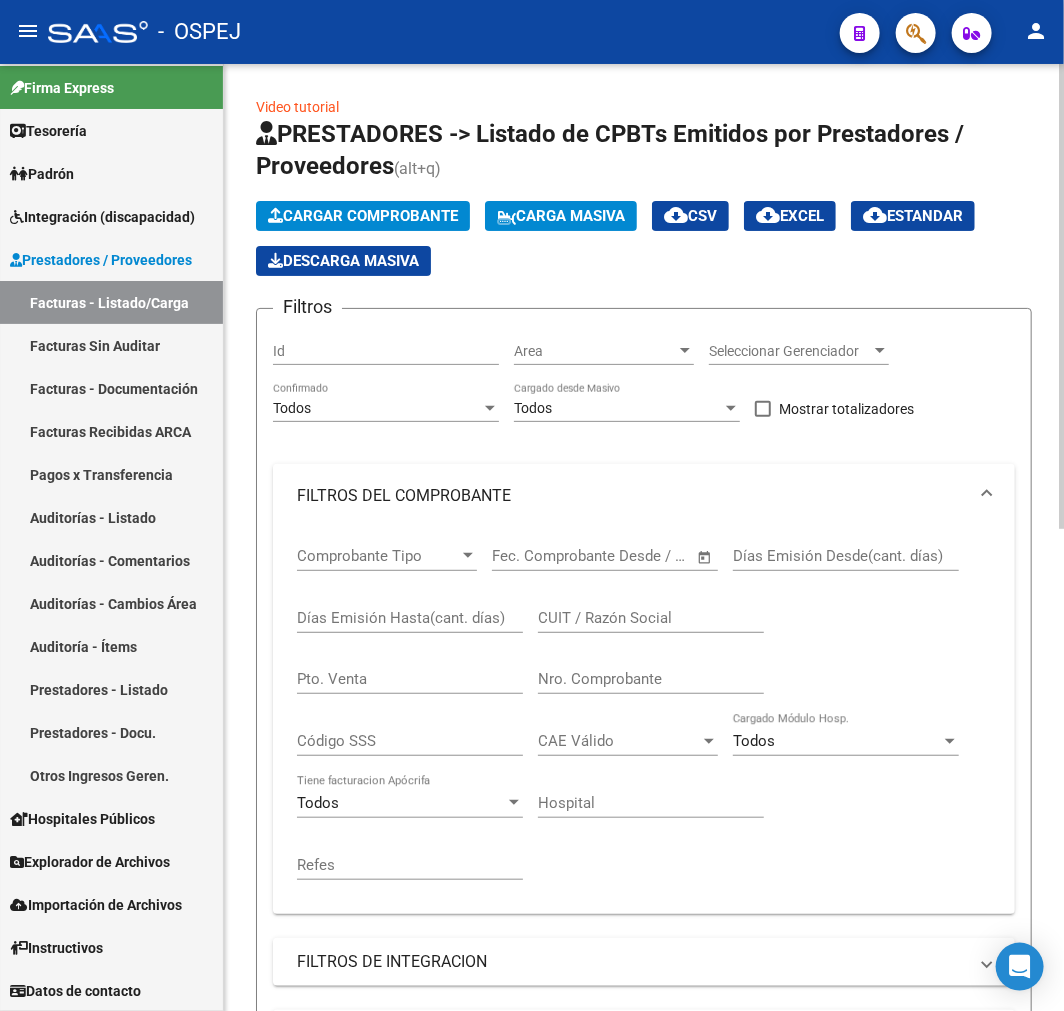 click on "Nro. Comprobante" 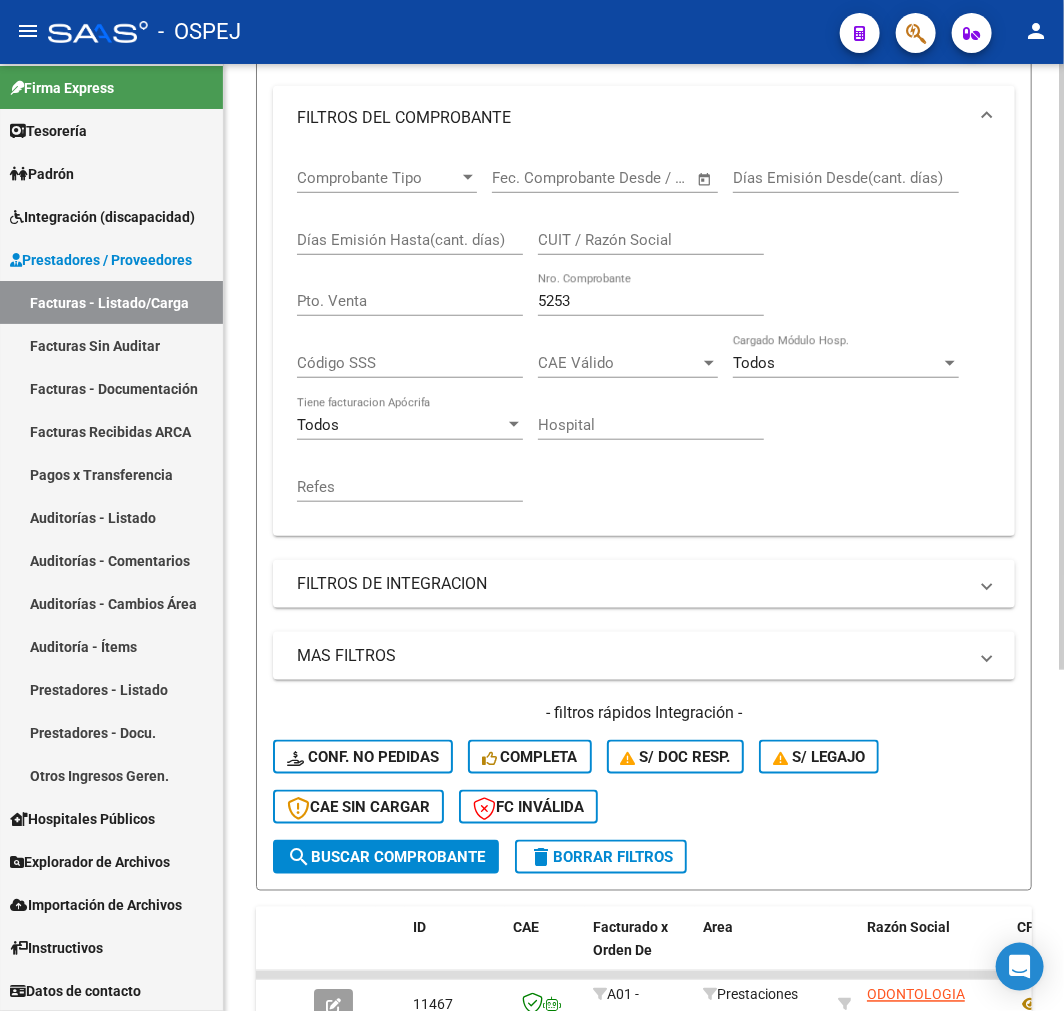 scroll, scrollTop: 0, scrollLeft: 0, axis: both 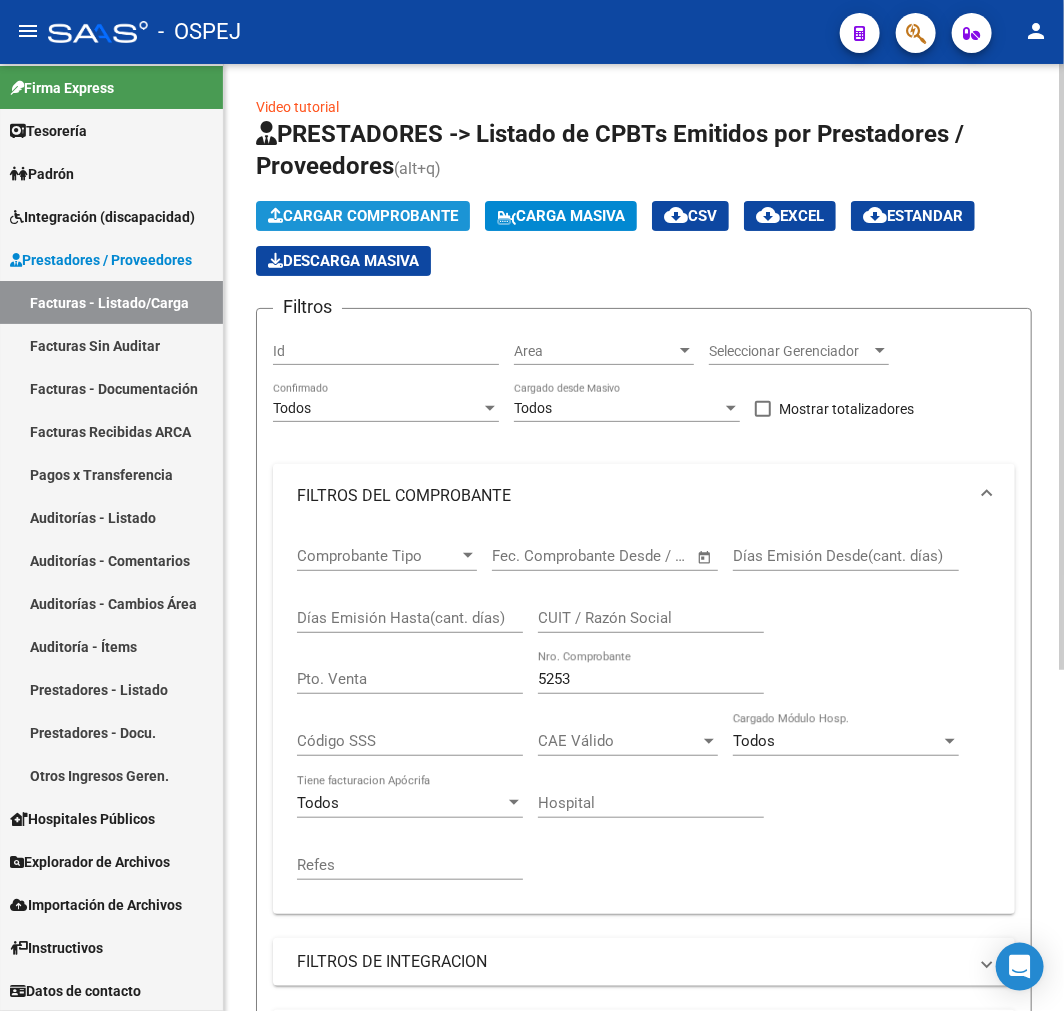 click on "Cargar Comprobante" 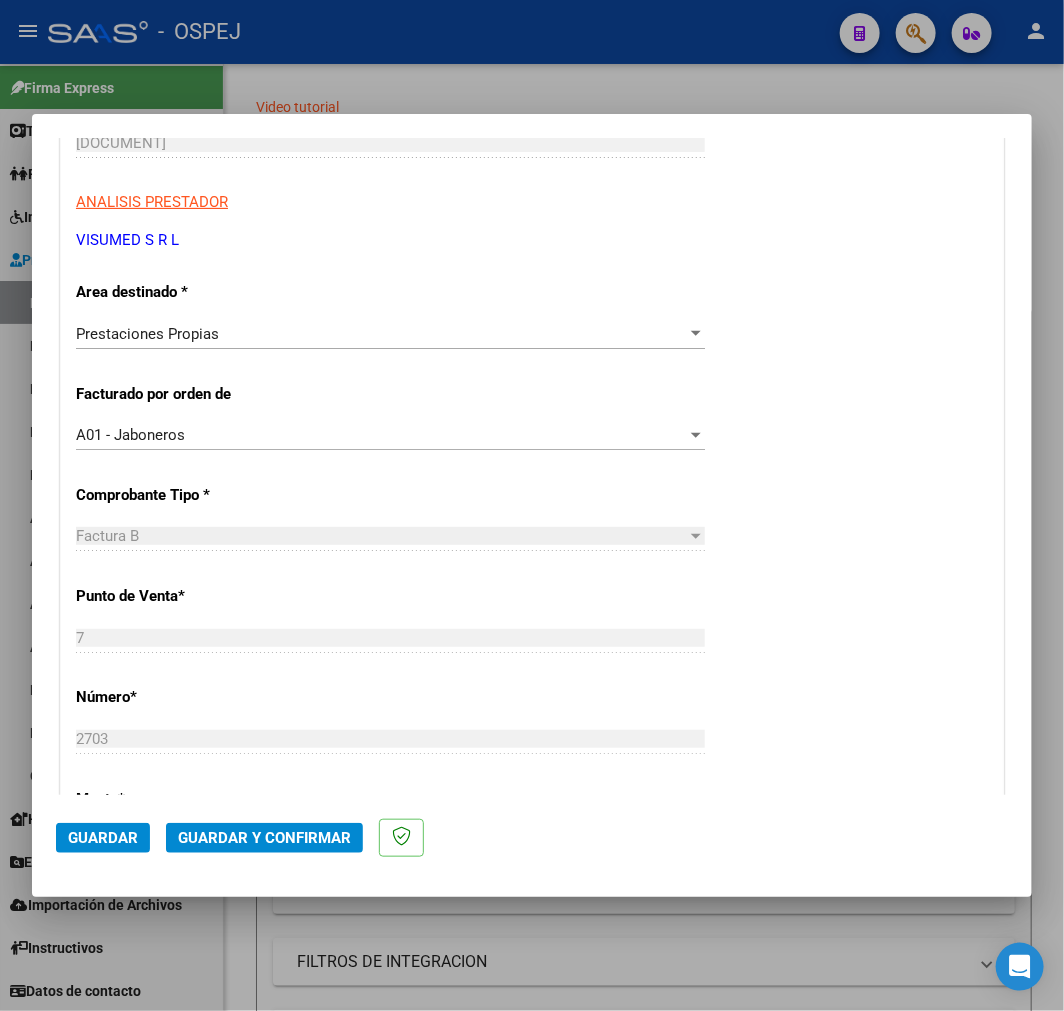 scroll, scrollTop: 555, scrollLeft: 0, axis: vertical 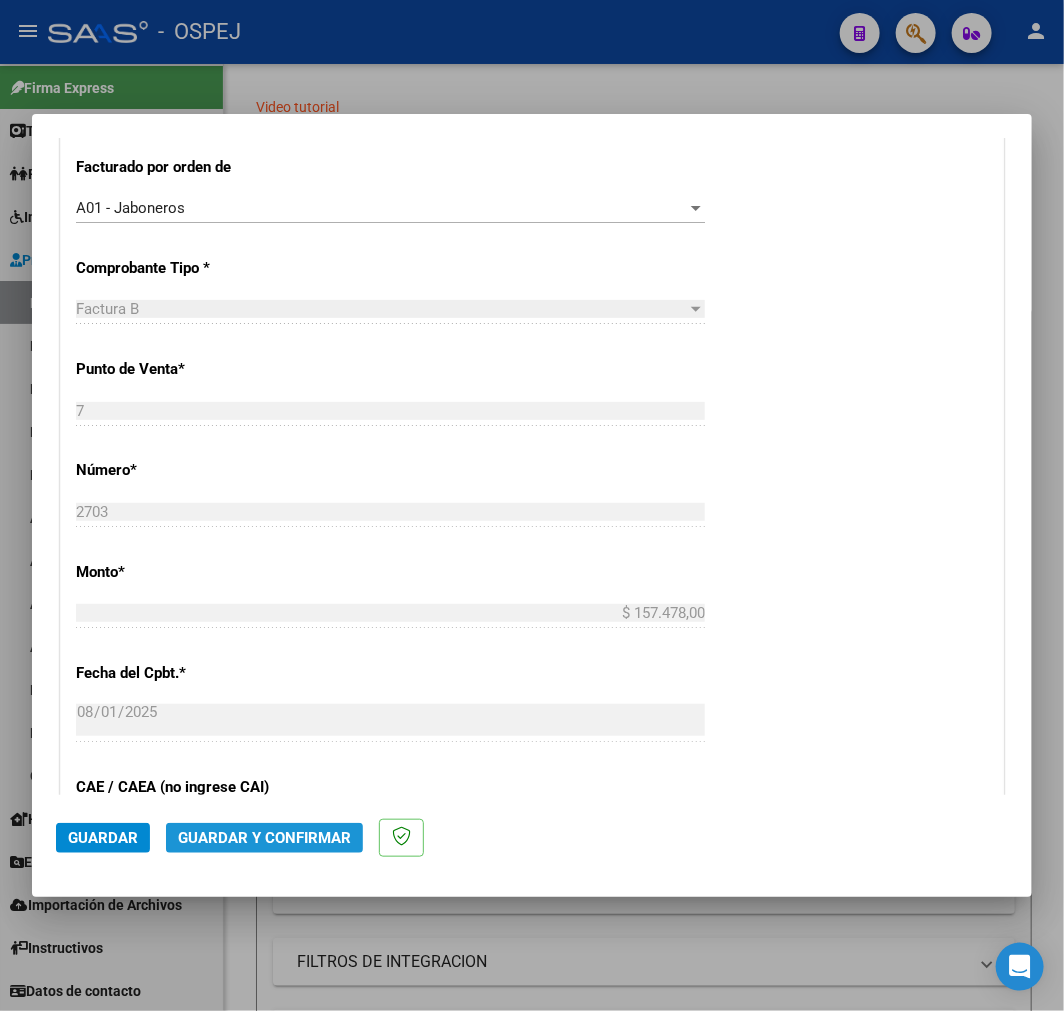 click on "Guardar y Confirmar" 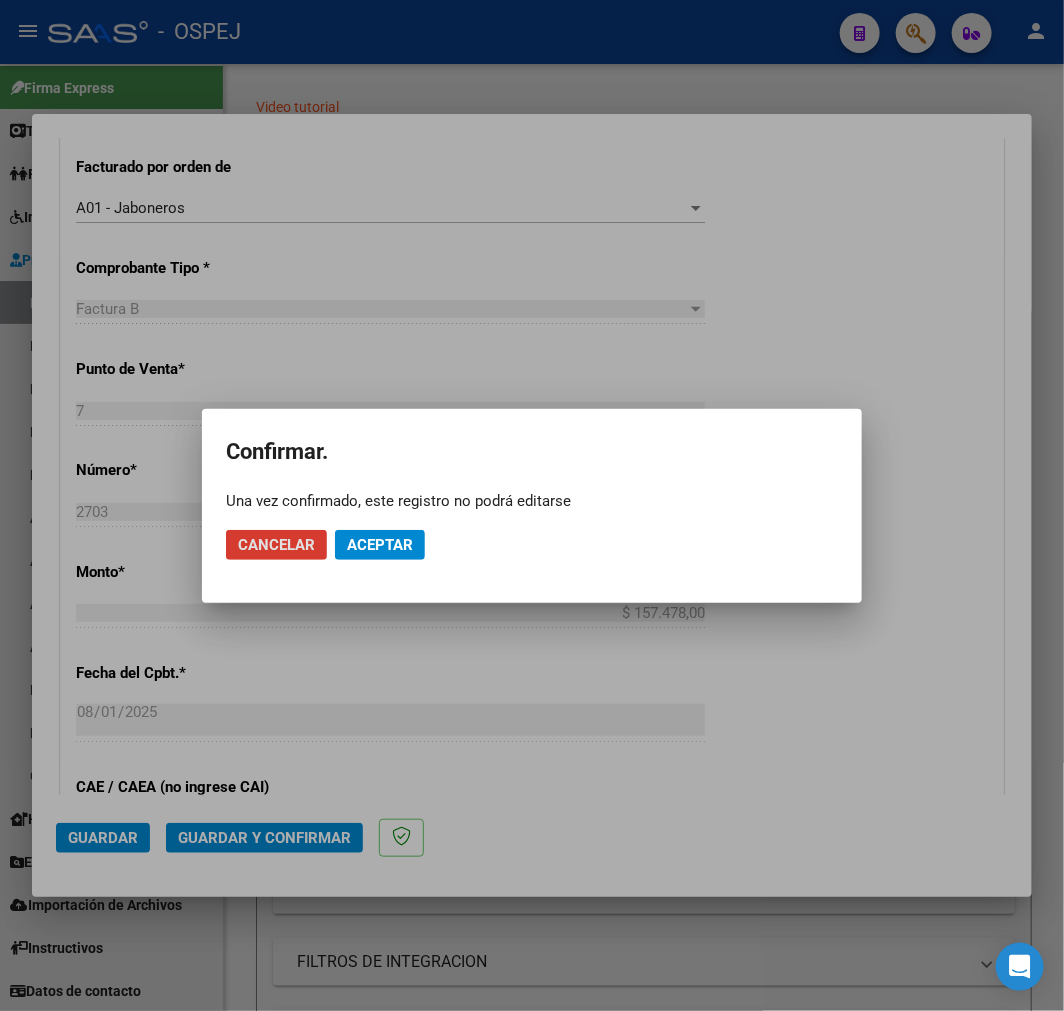 click on "Aceptar" 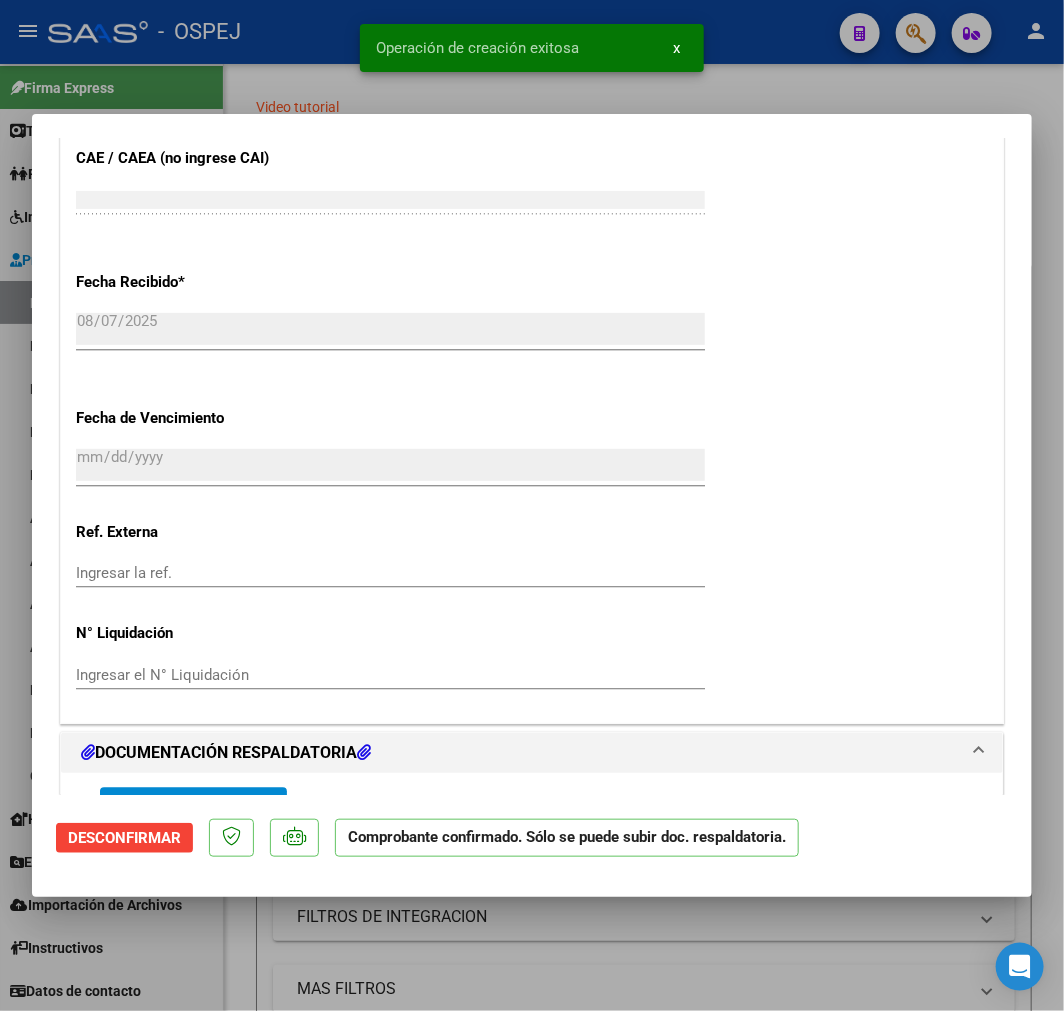 scroll, scrollTop: 1666, scrollLeft: 0, axis: vertical 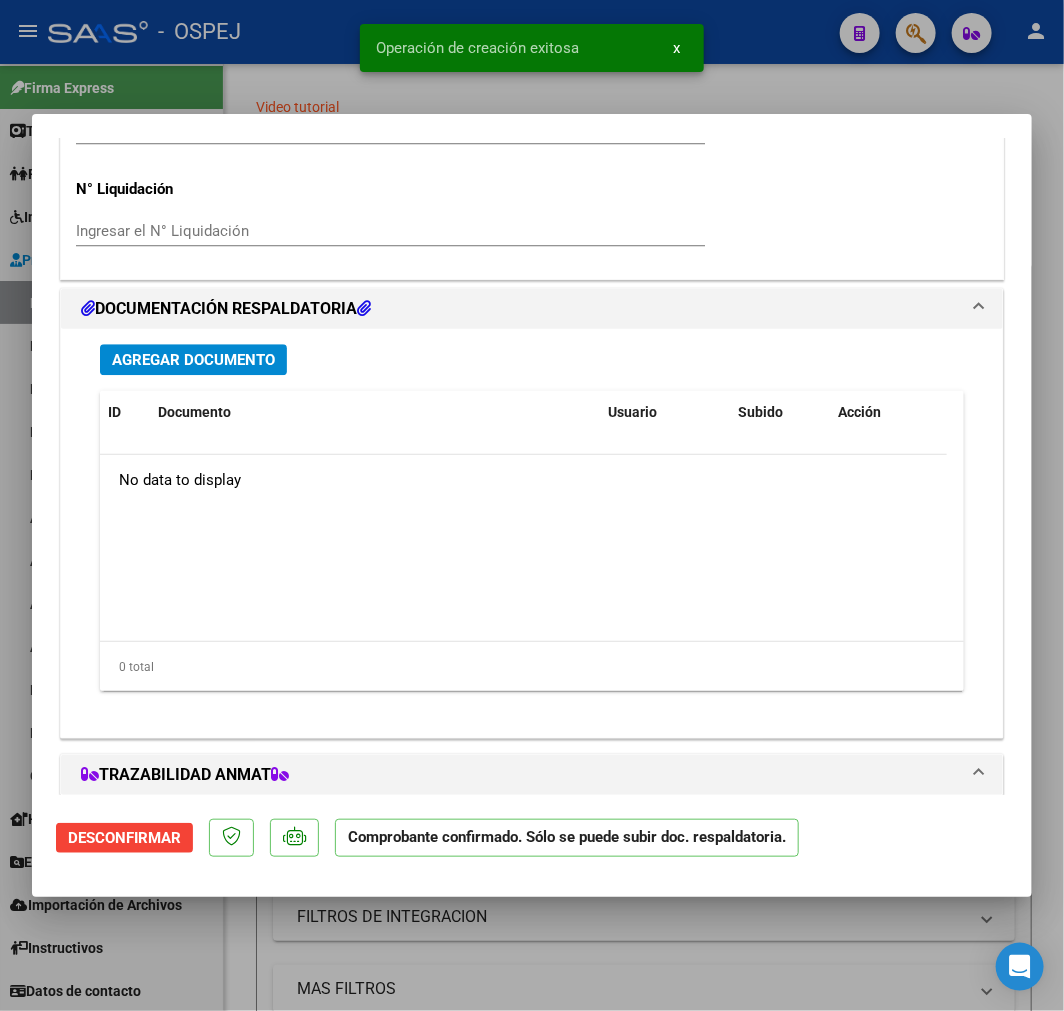 click on "Agregar Documento" at bounding box center (193, 360) 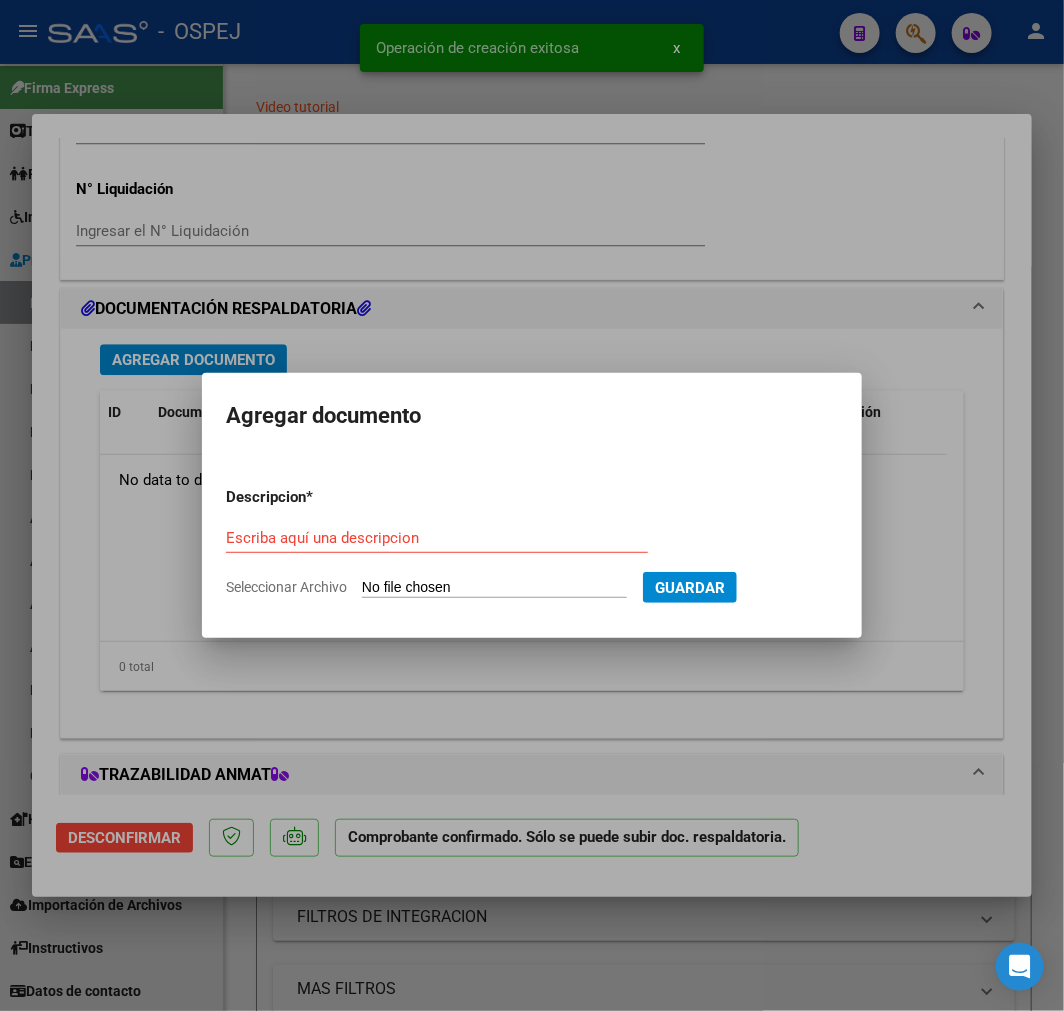 click on "Seleccionar Archivo" at bounding box center [494, 588] 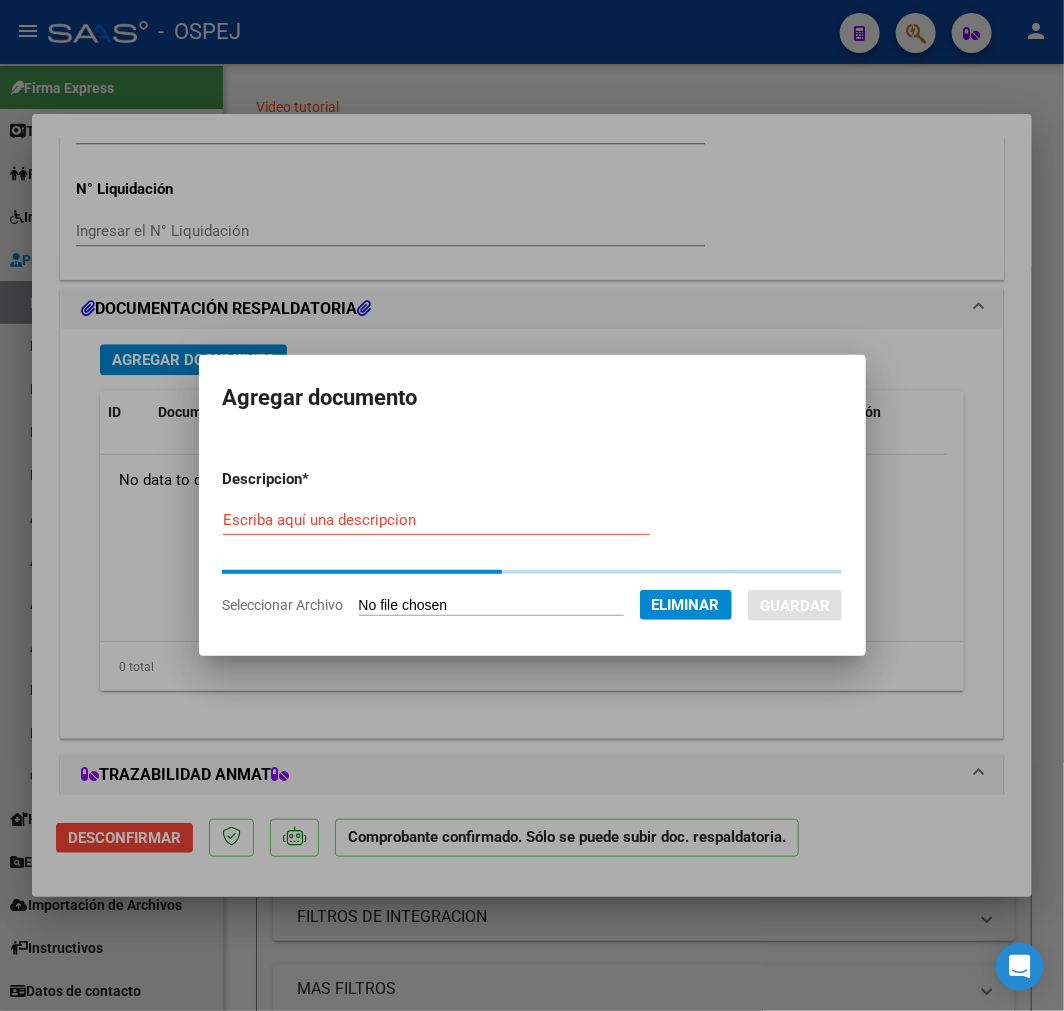 click on "Escriba aquí una descripcion" at bounding box center (436, 520) 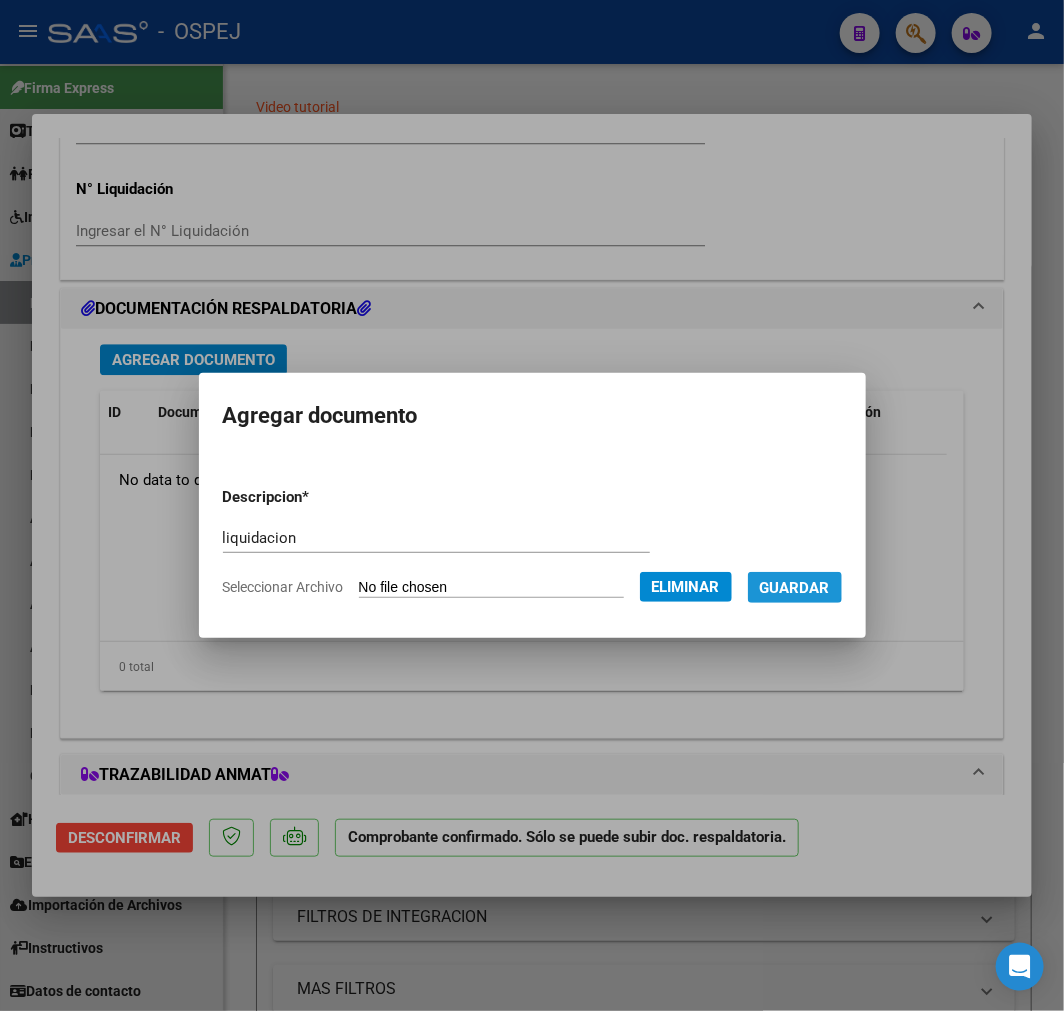 click on "Guardar" at bounding box center (795, 588) 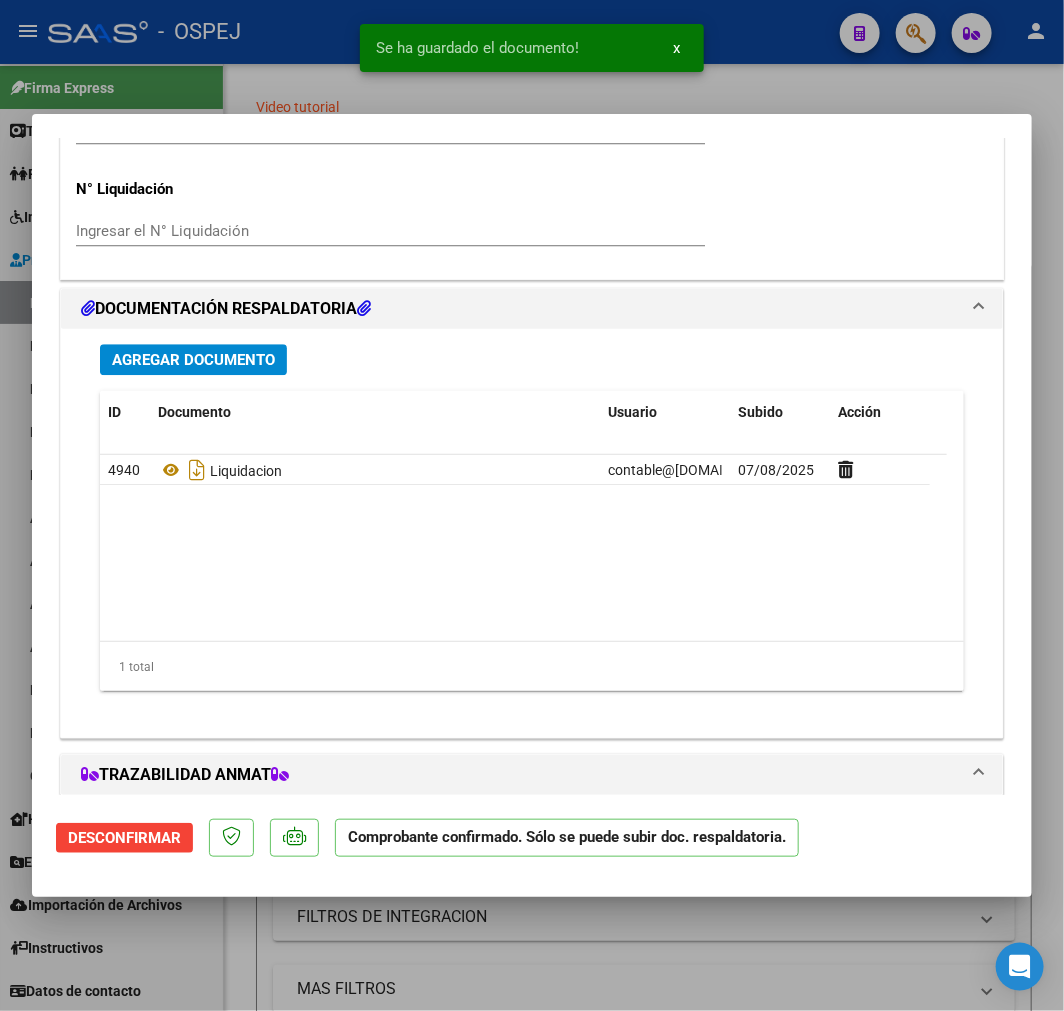 click at bounding box center (532, 505) 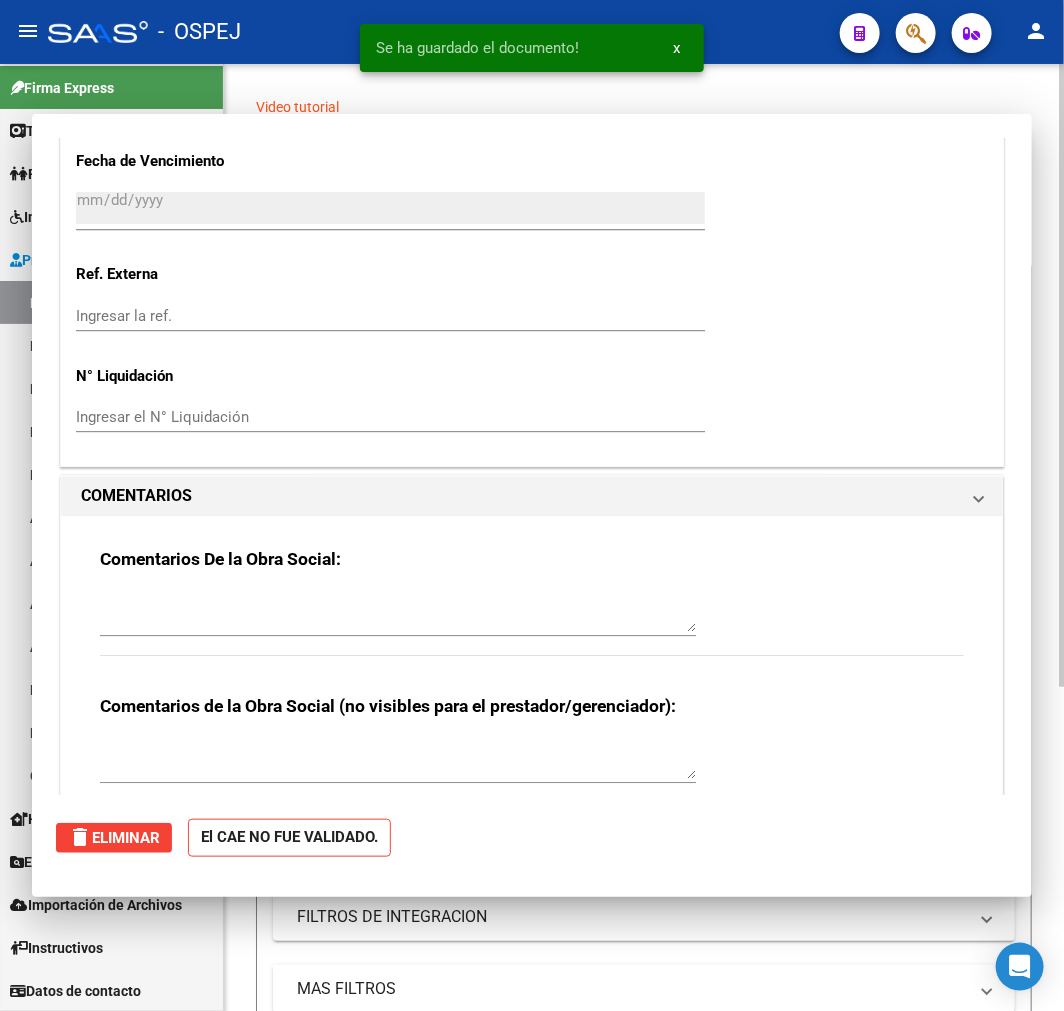 scroll, scrollTop: 0, scrollLeft: 0, axis: both 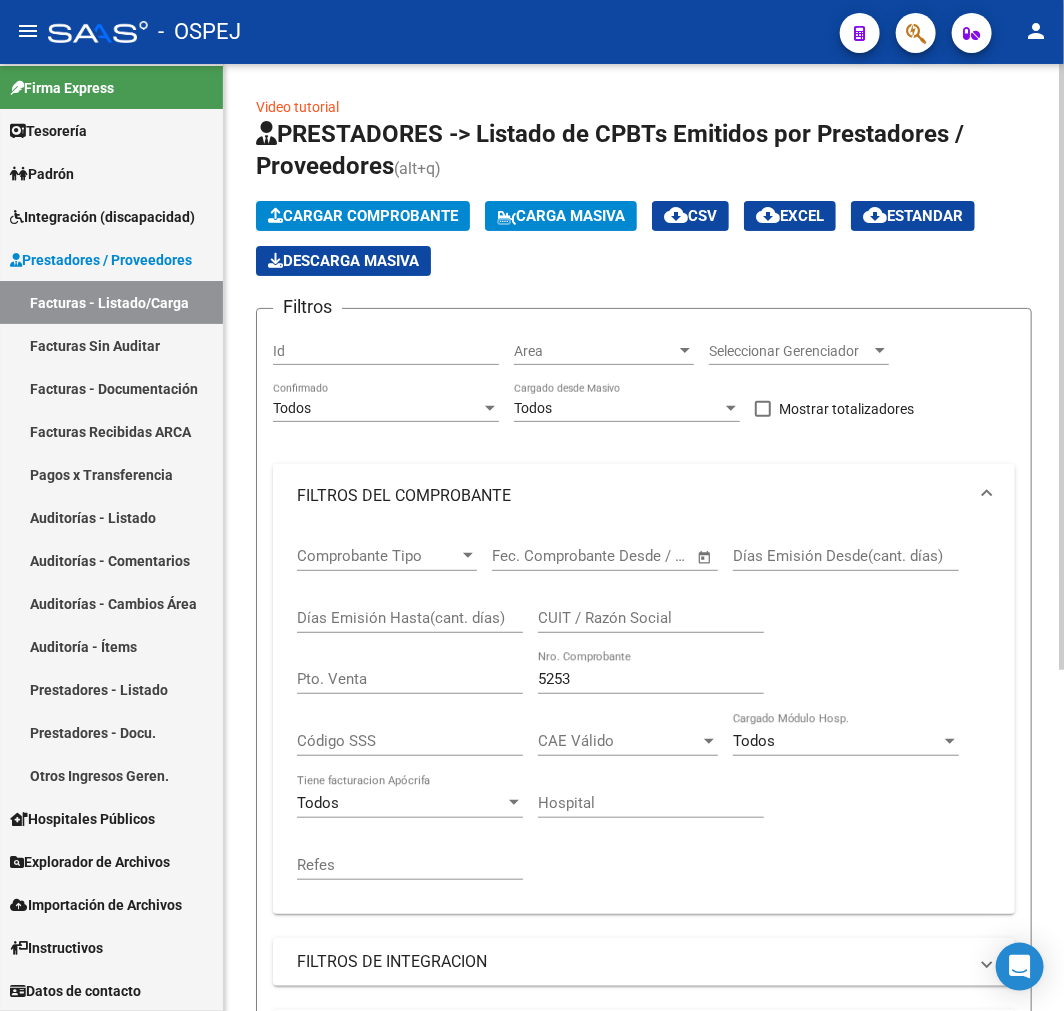 click on "Cargar Comprobante" 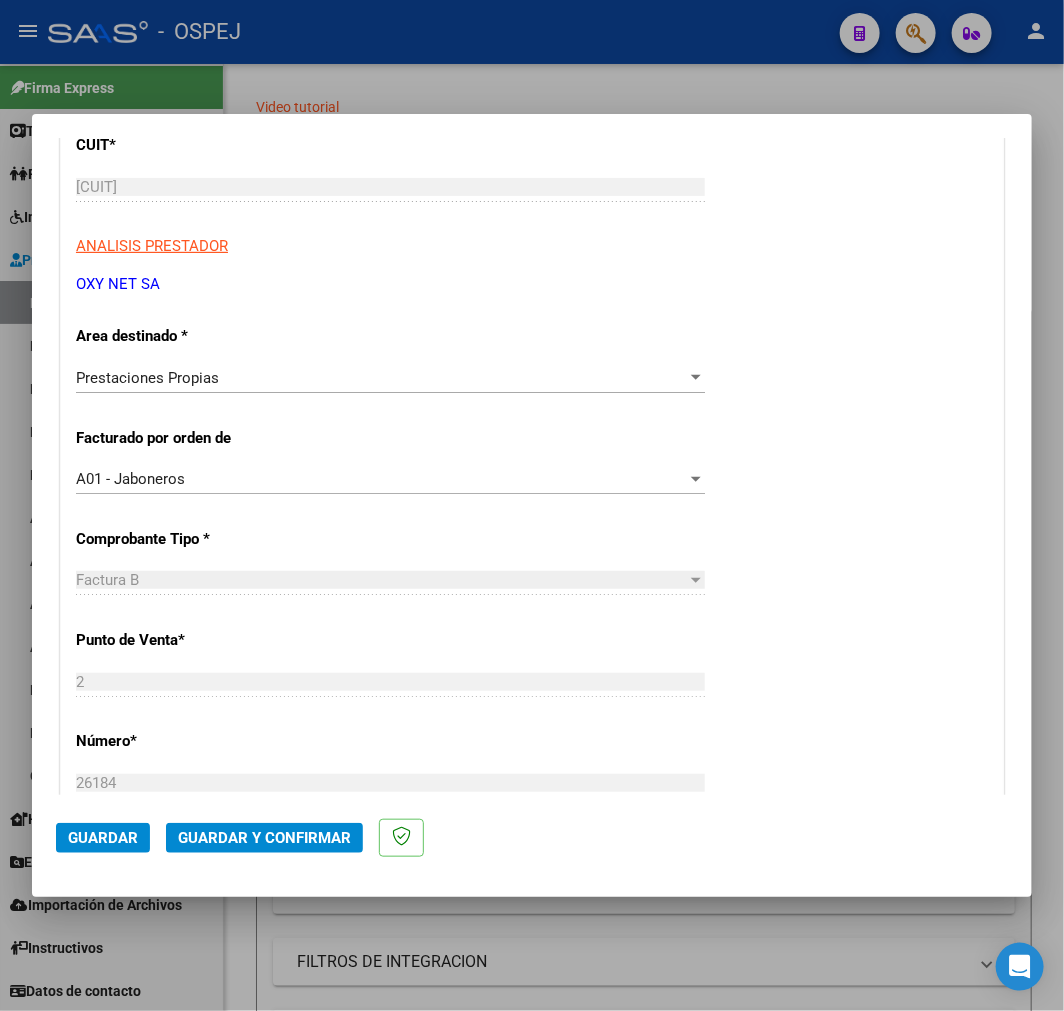 scroll, scrollTop: 555, scrollLeft: 0, axis: vertical 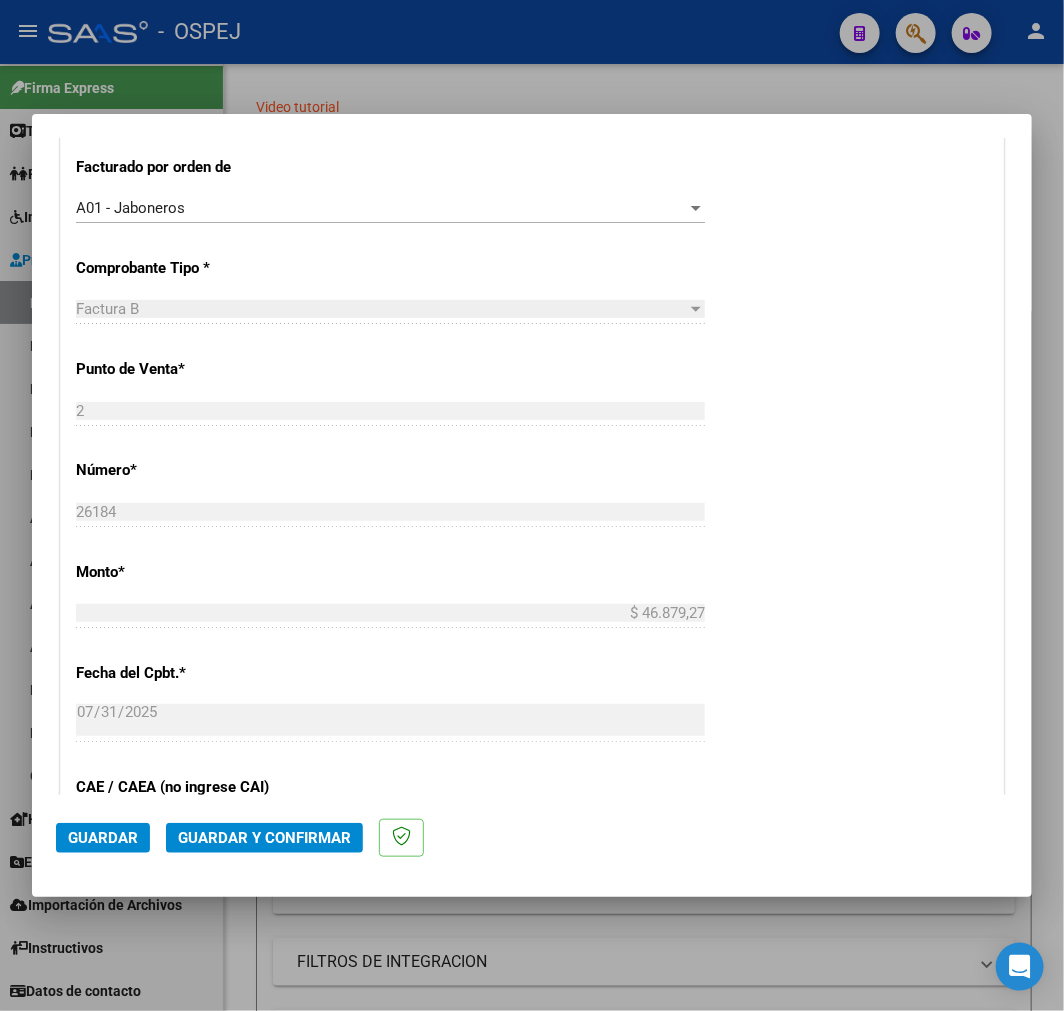 click on "Guardar y Confirmar" 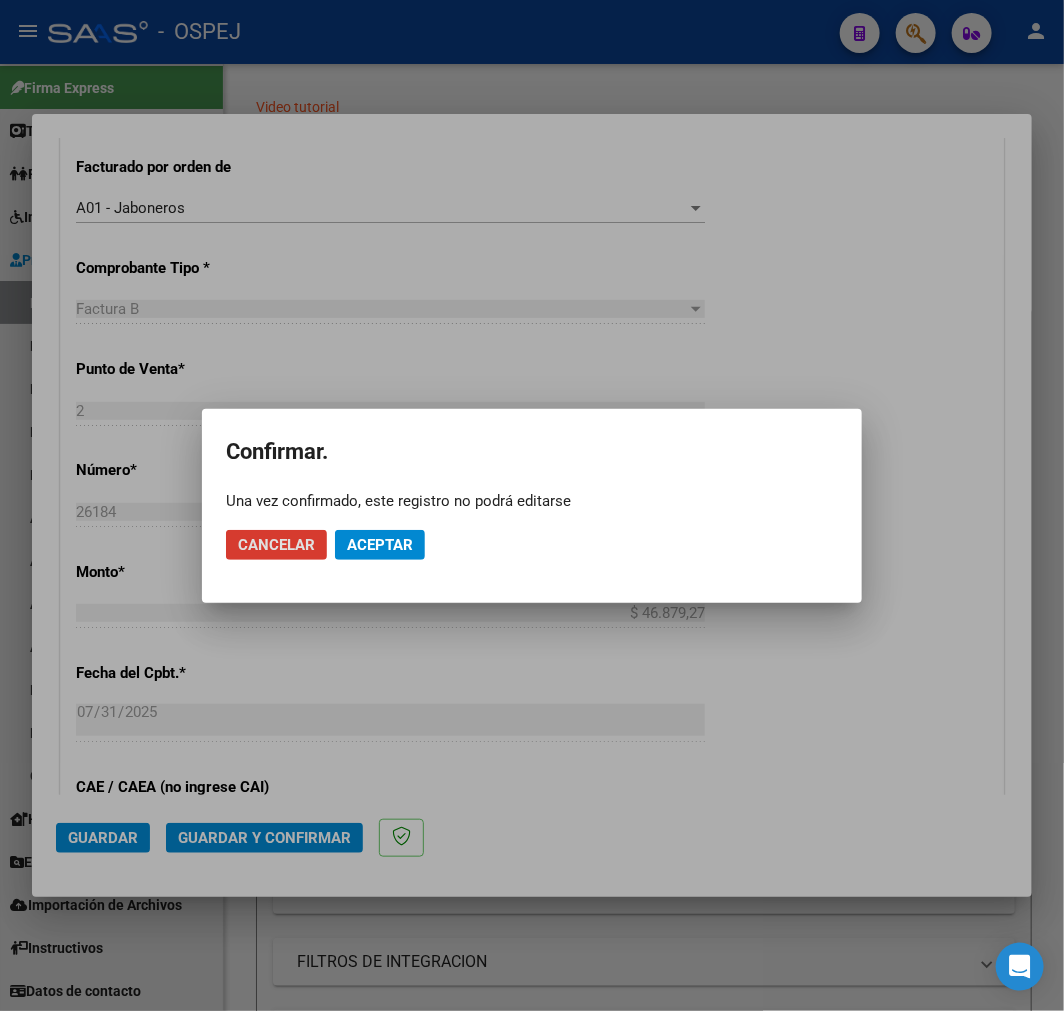 click on "Aceptar" 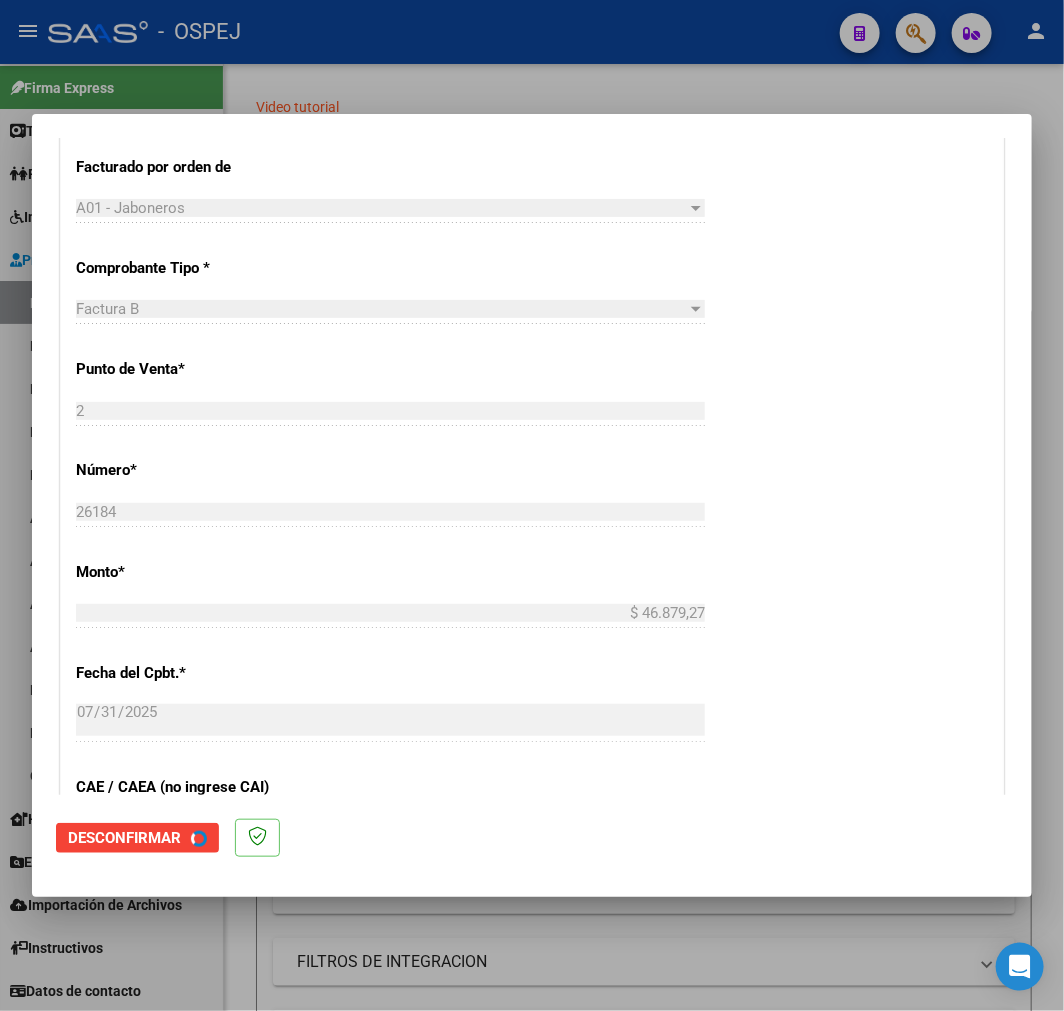 scroll, scrollTop: 0, scrollLeft: 0, axis: both 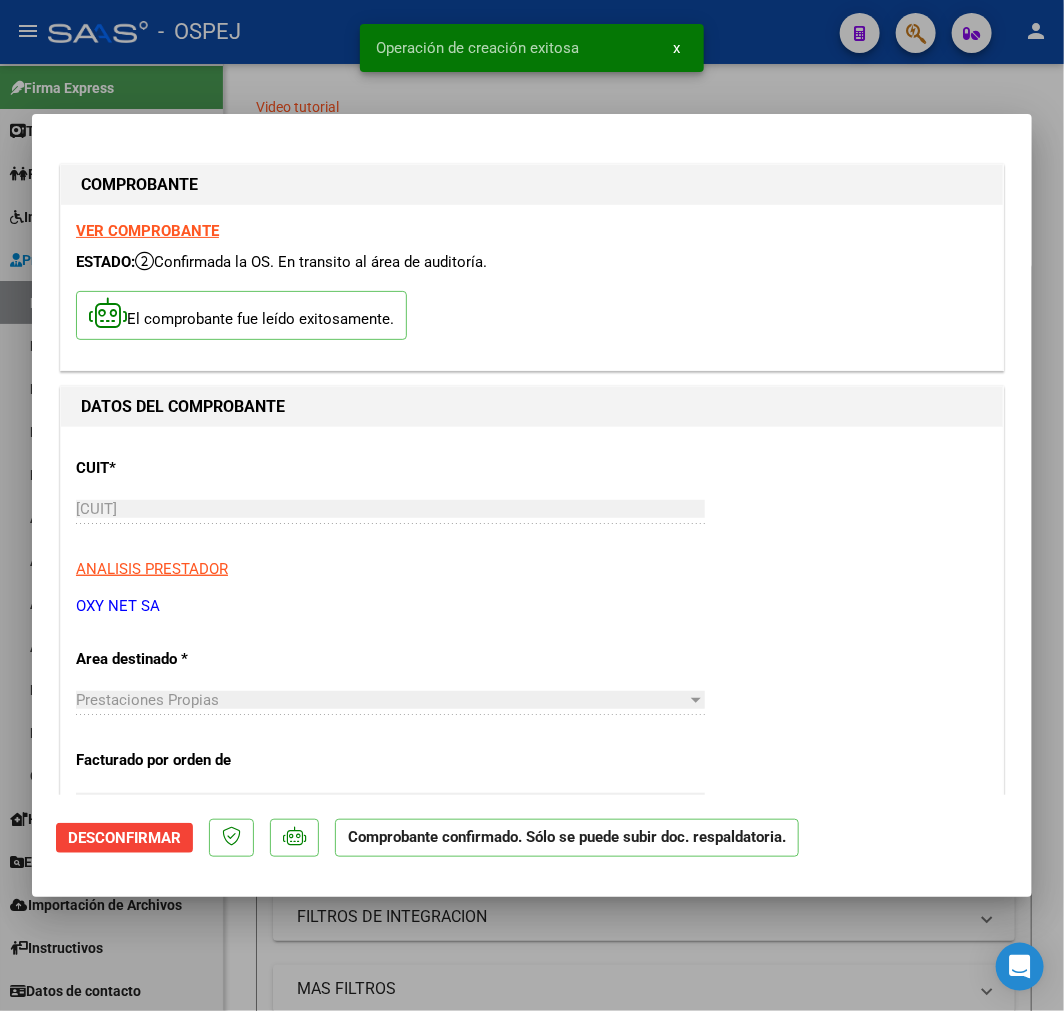 click at bounding box center (532, 505) 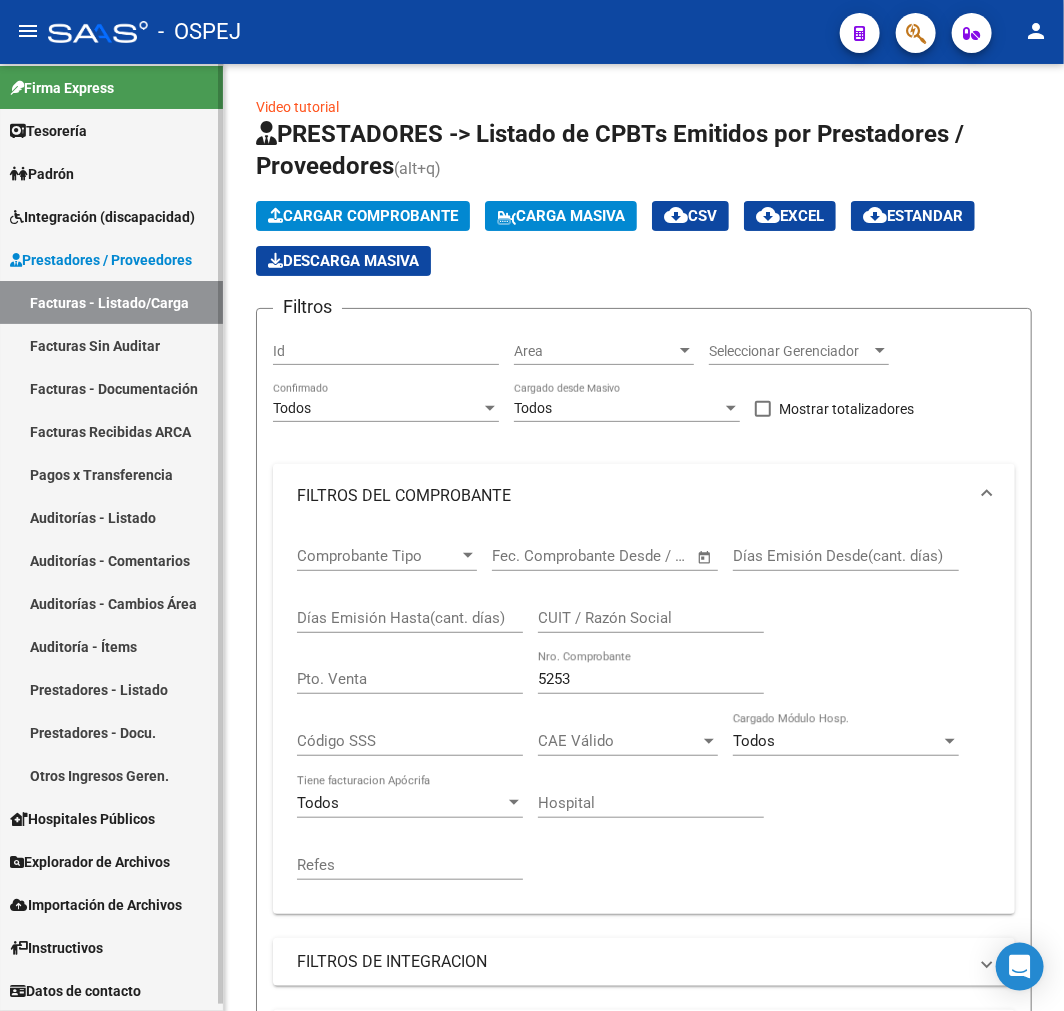 click on "Auditorías - Listado" at bounding box center (111, 517) 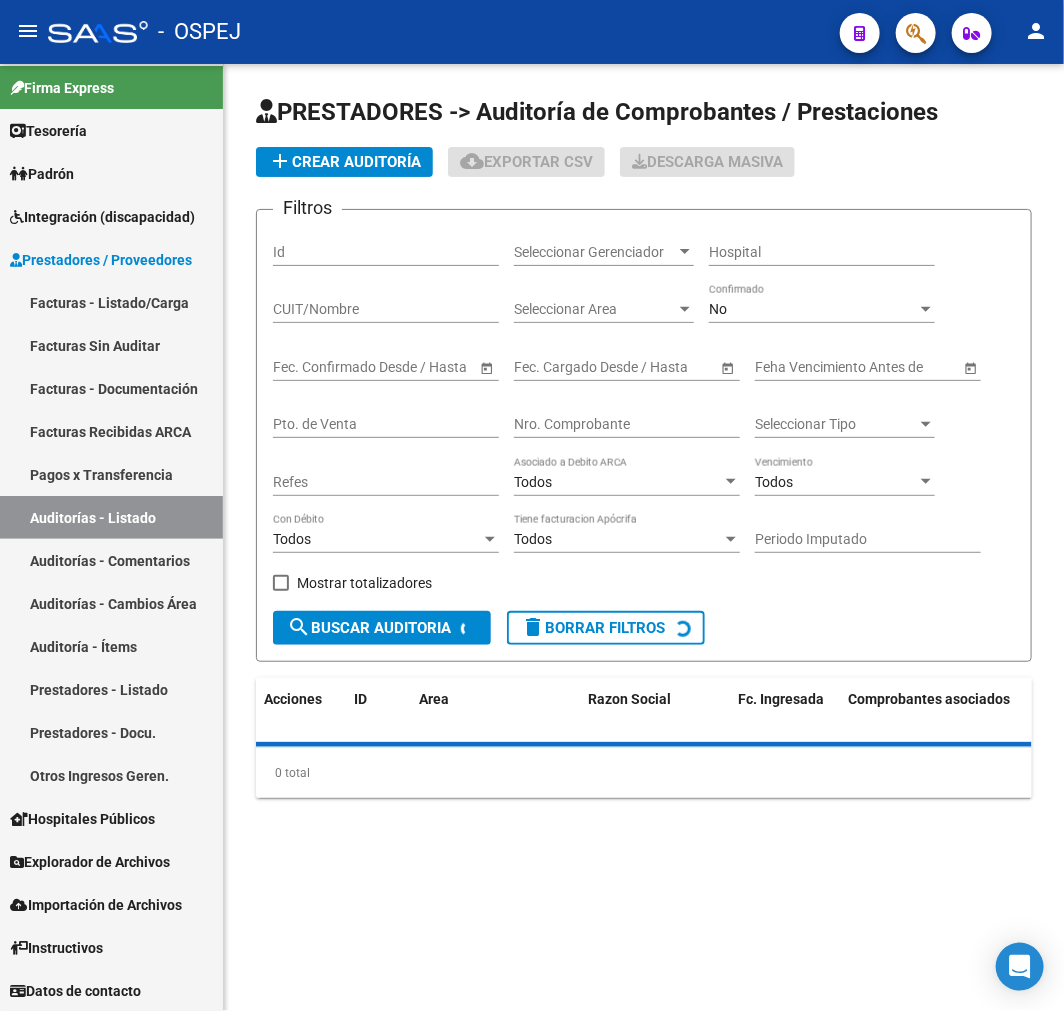 click on "Nro. Comprobante" at bounding box center (627, 424) 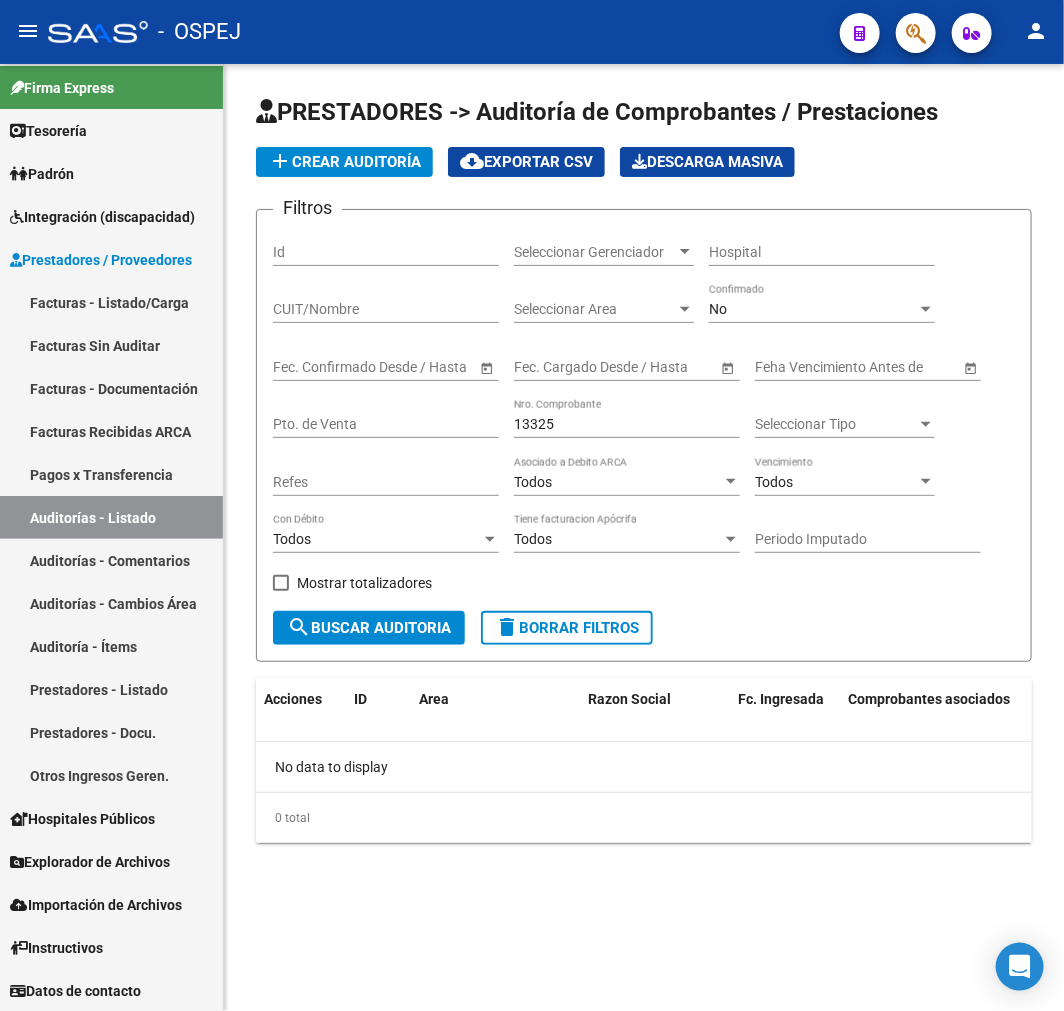 drag, startPoint x: 757, startPoint y: 331, endPoint x: 768, endPoint y: 307, distance: 26.400757 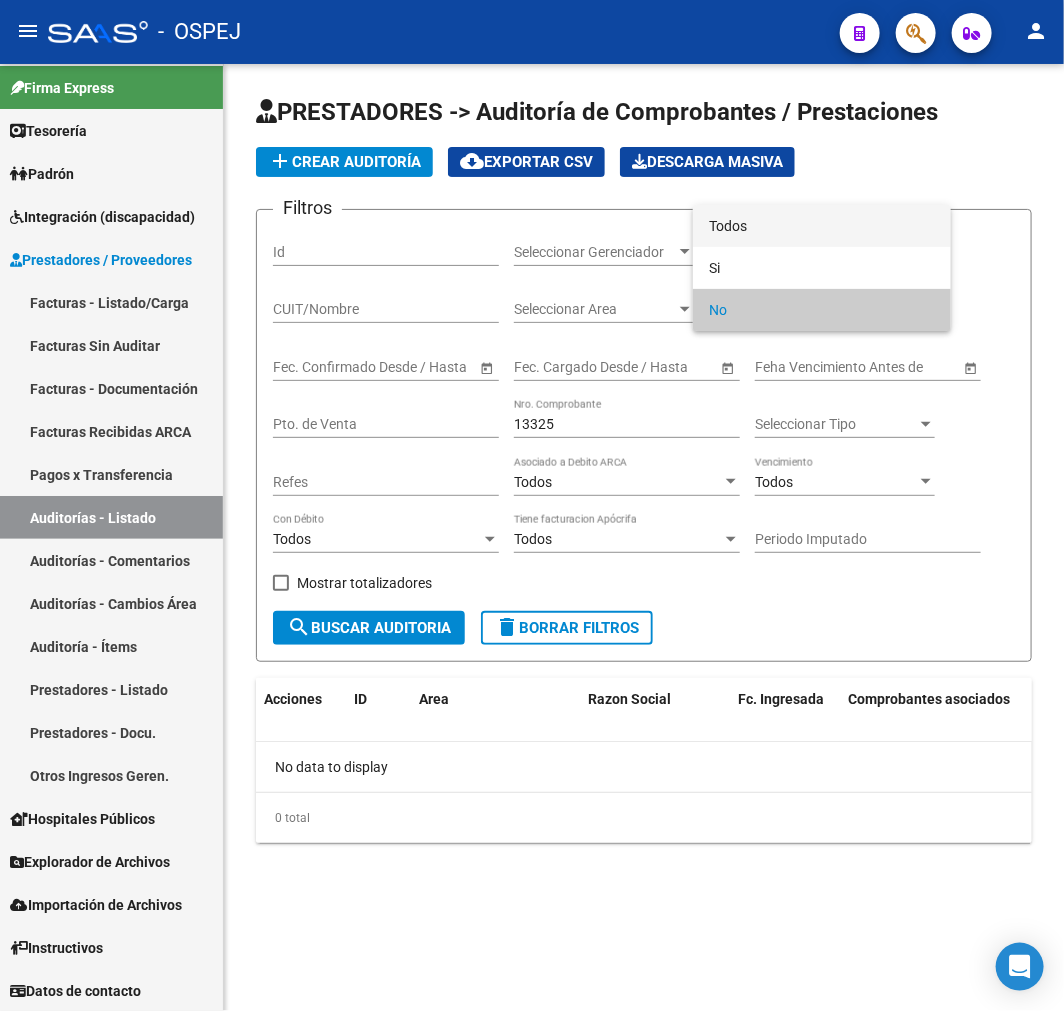 click on "Todos" at bounding box center [822, 226] 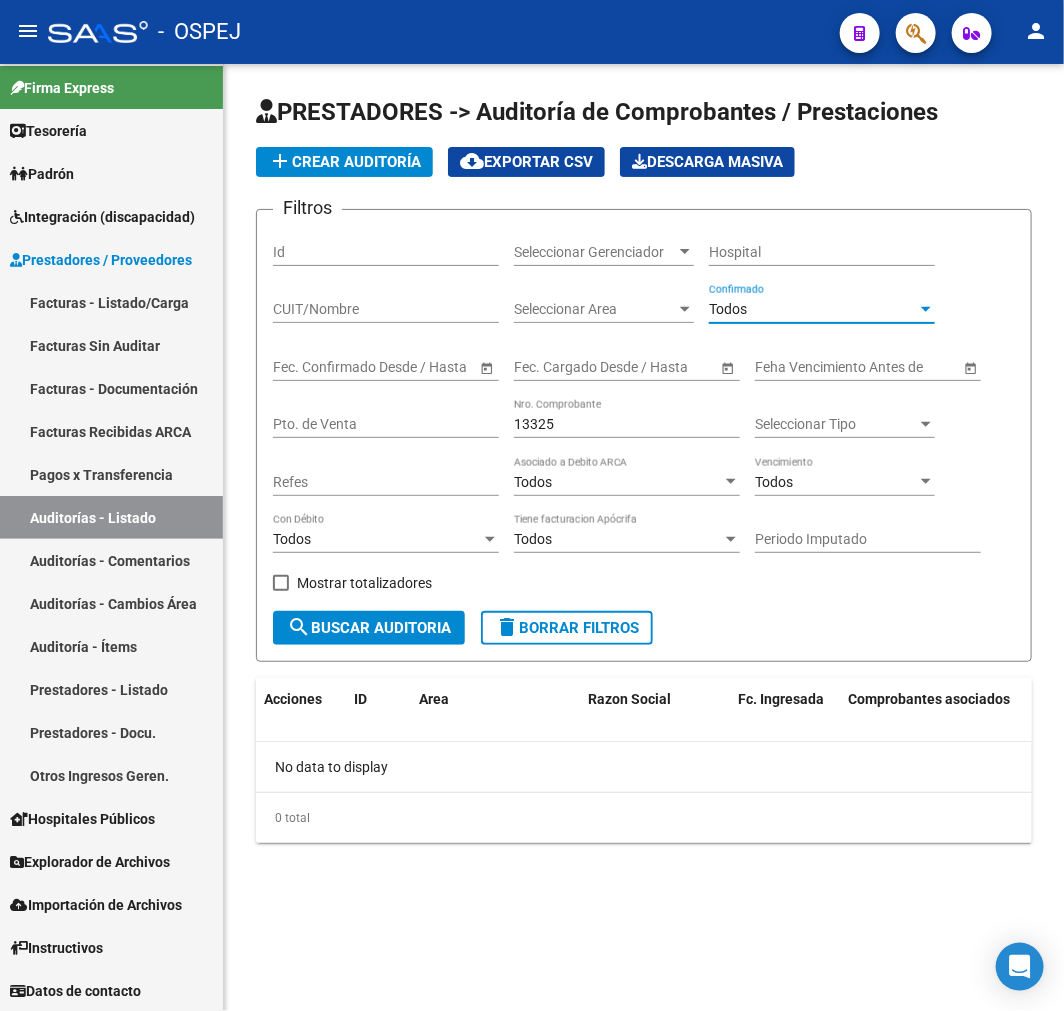 click on "search  Buscar Auditoria" 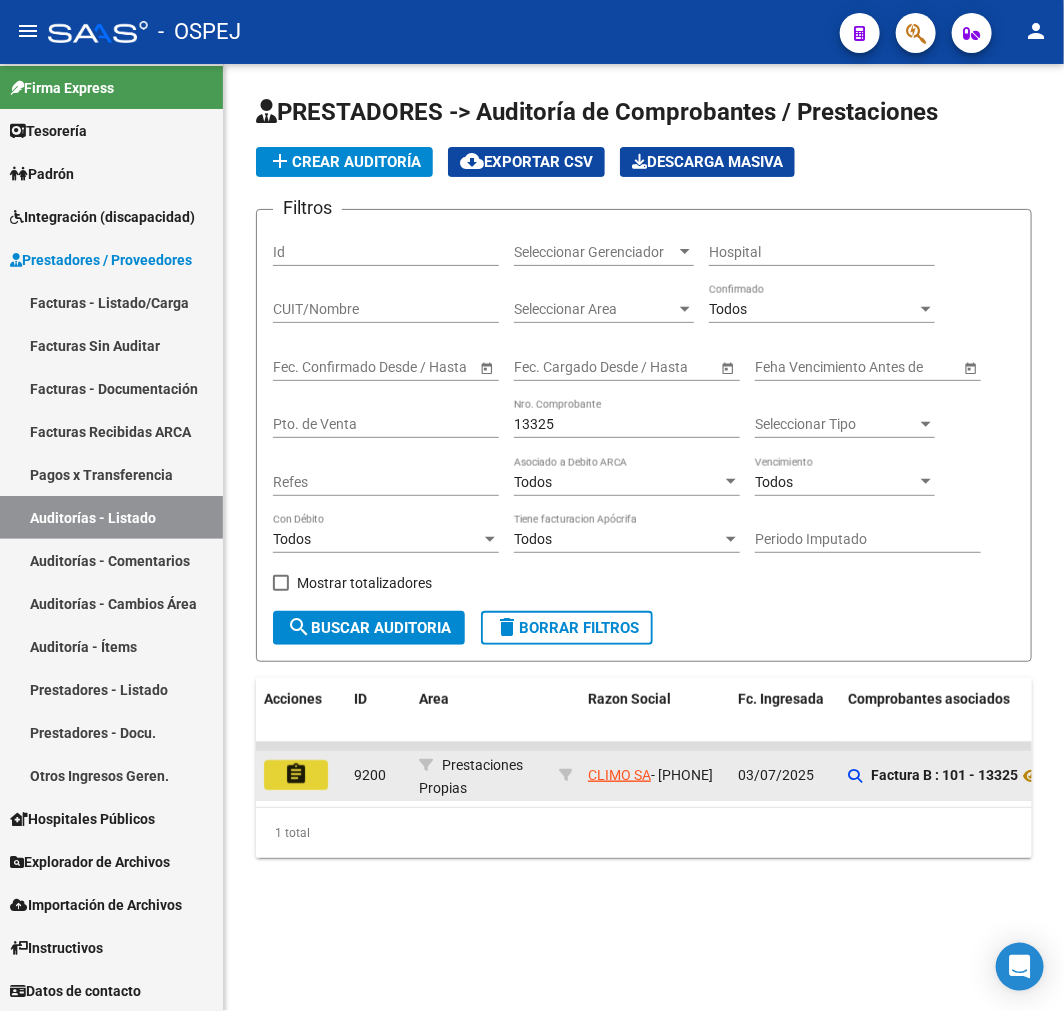 click on "assignment" 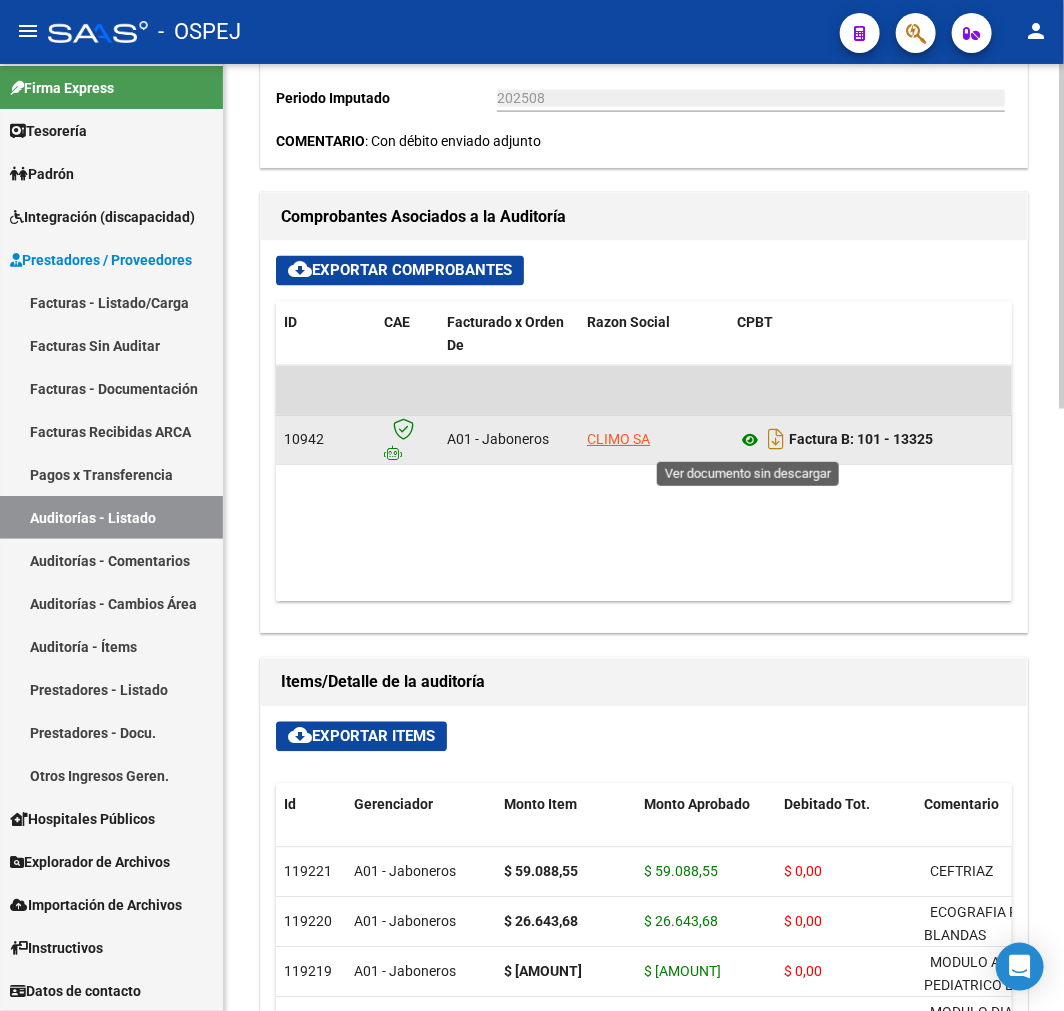 scroll, scrollTop: 1222, scrollLeft: 0, axis: vertical 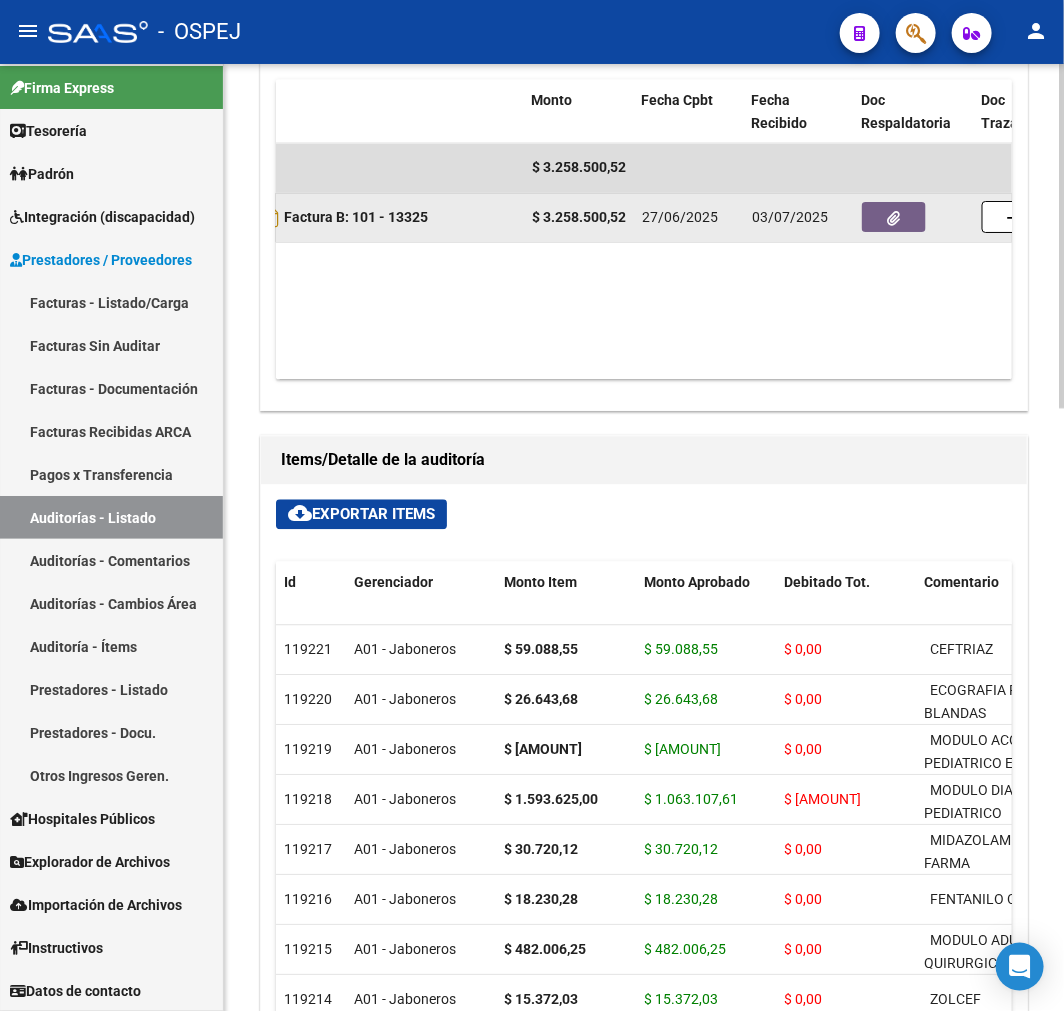 click 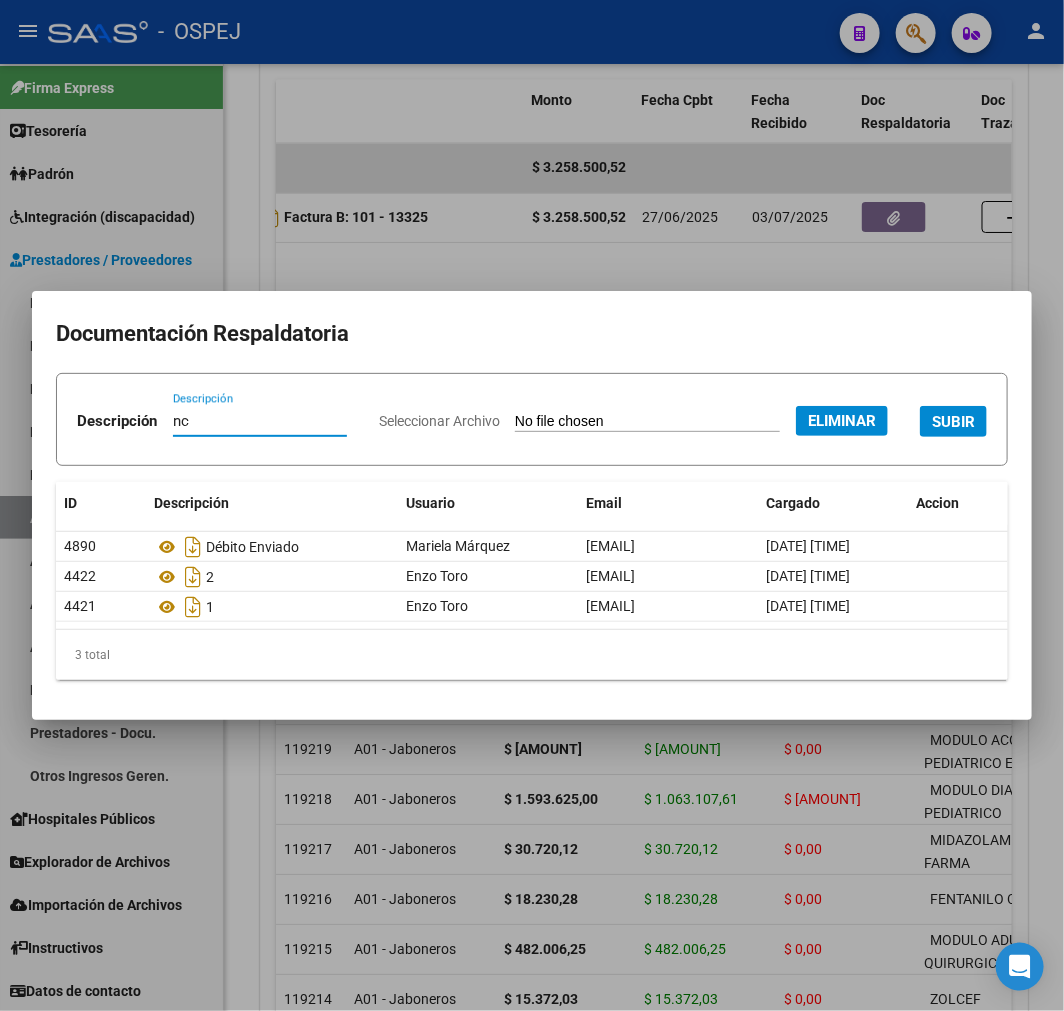 click on "SUBIR" at bounding box center (953, 422) 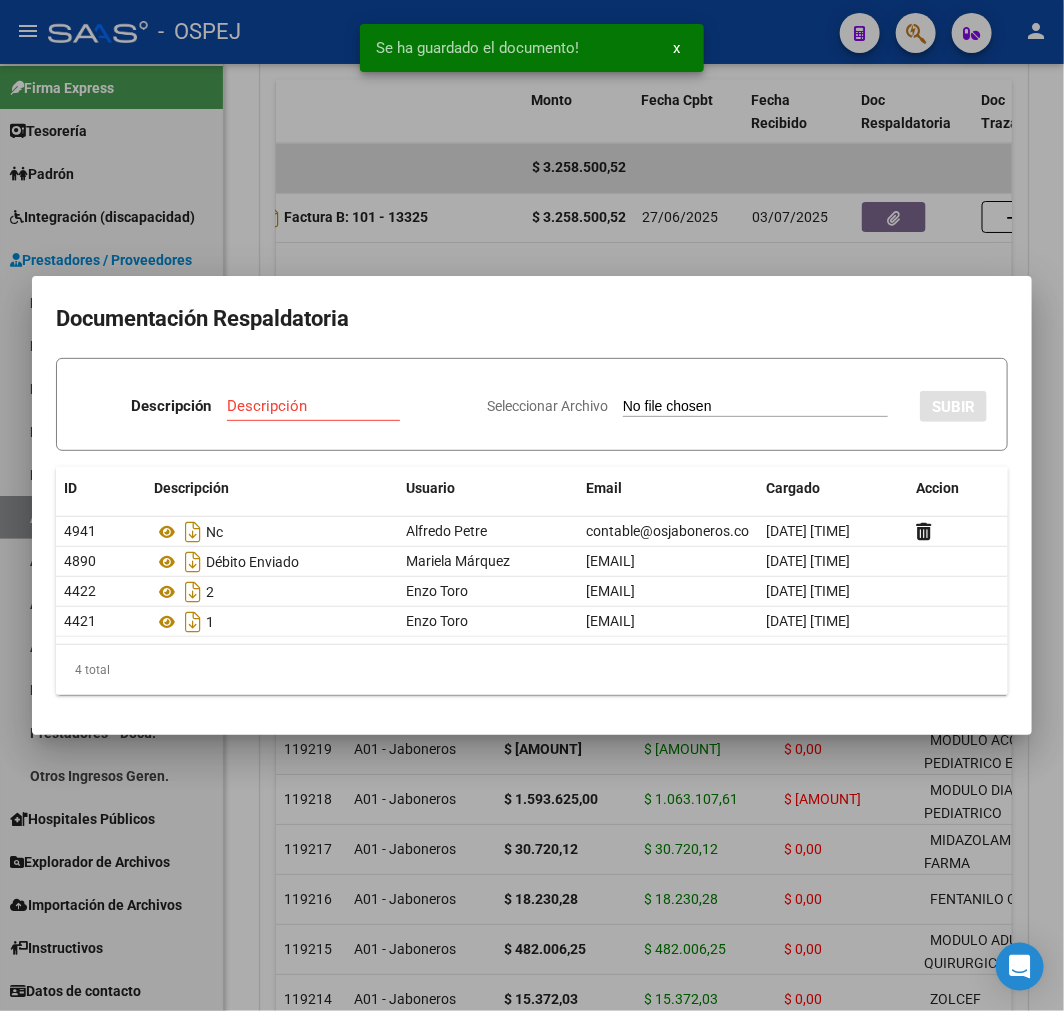 click at bounding box center [532, 505] 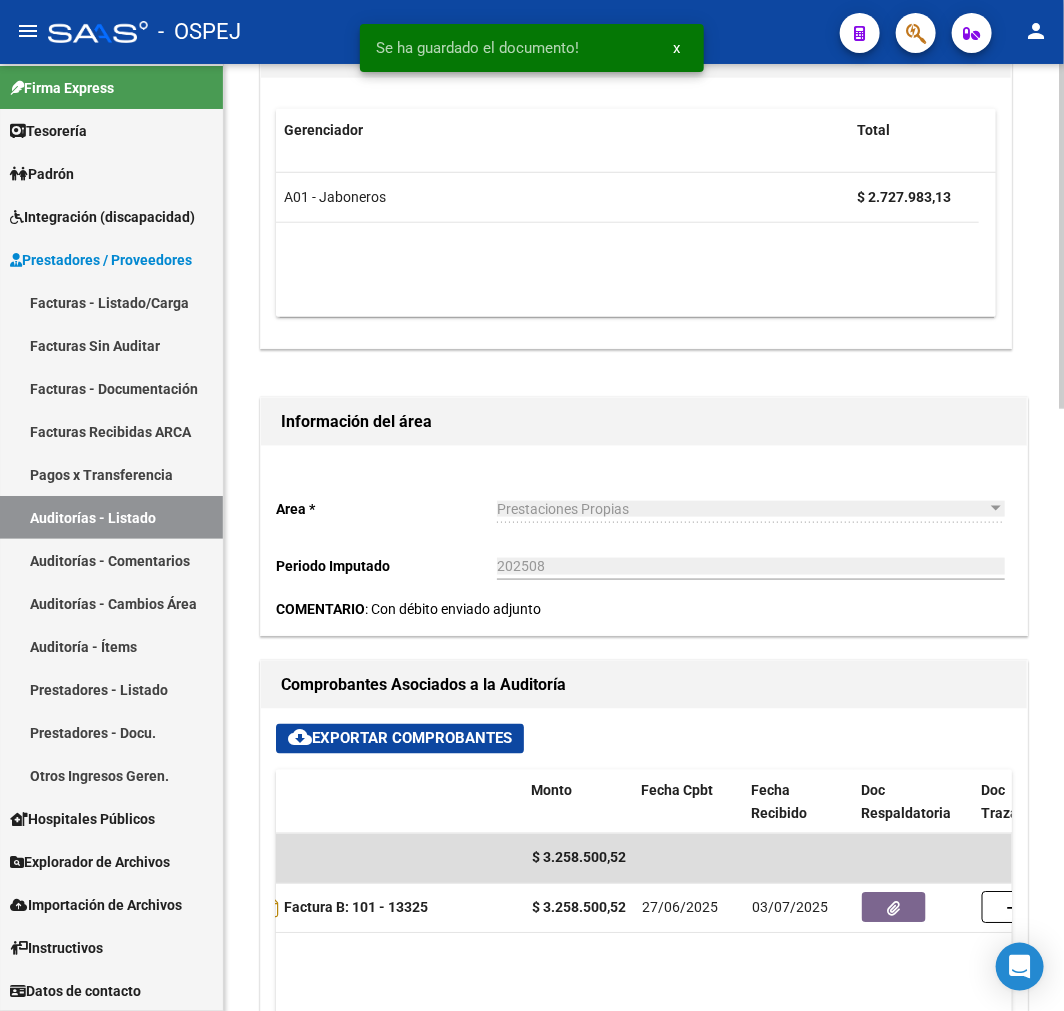 scroll, scrollTop: 111, scrollLeft: 0, axis: vertical 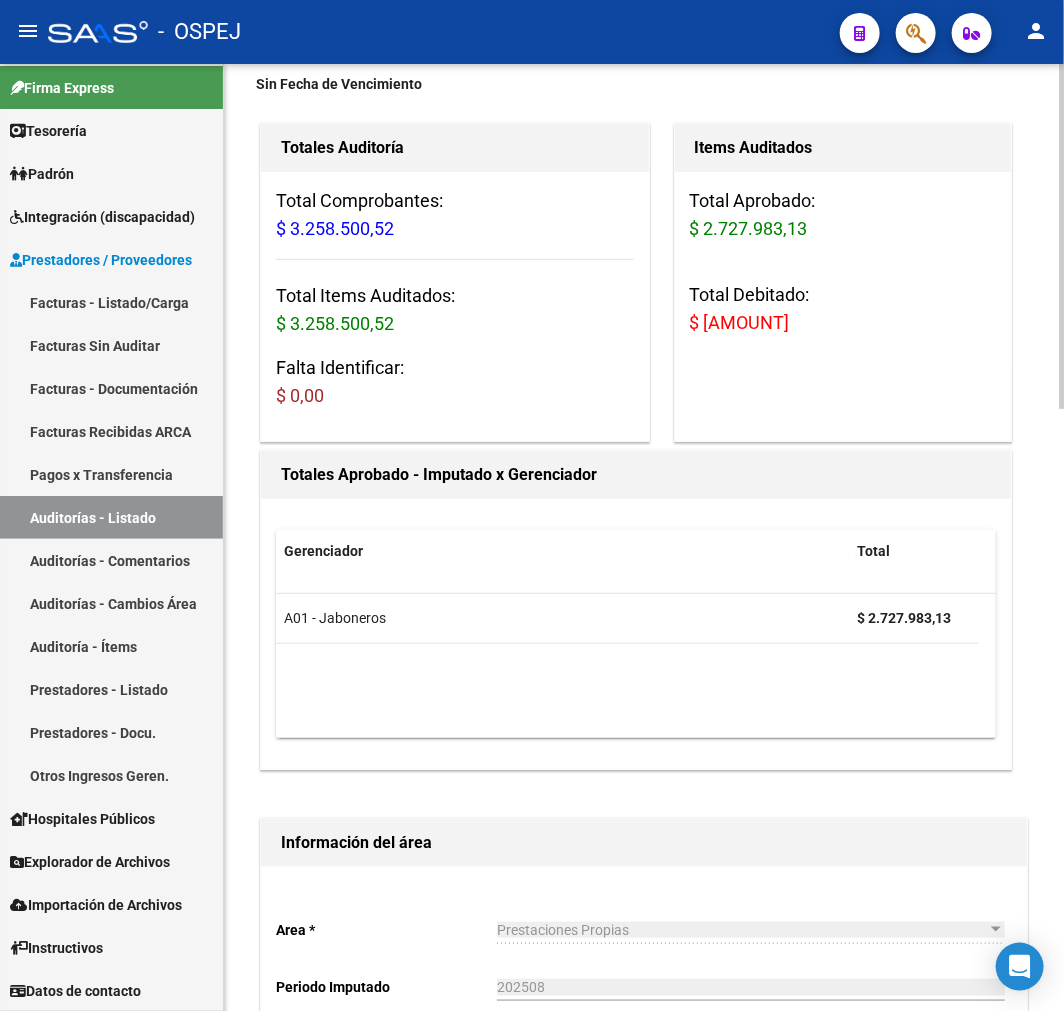 drag, startPoint x: 187, startPoint y: 524, endPoint x: 236, endPoint y: 516, distance: 49.648766 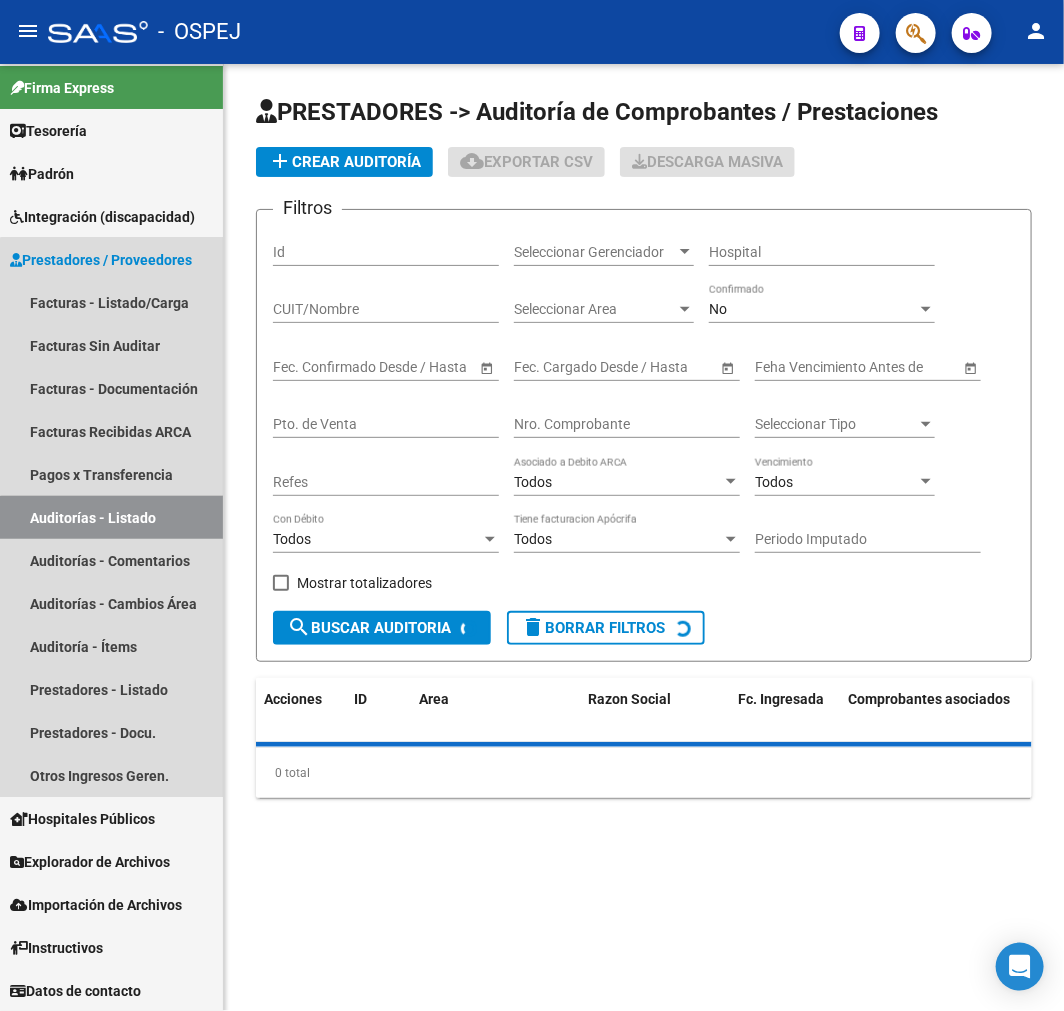 scroll, scrollTop: 0, scrollLeft: 0, axis: both 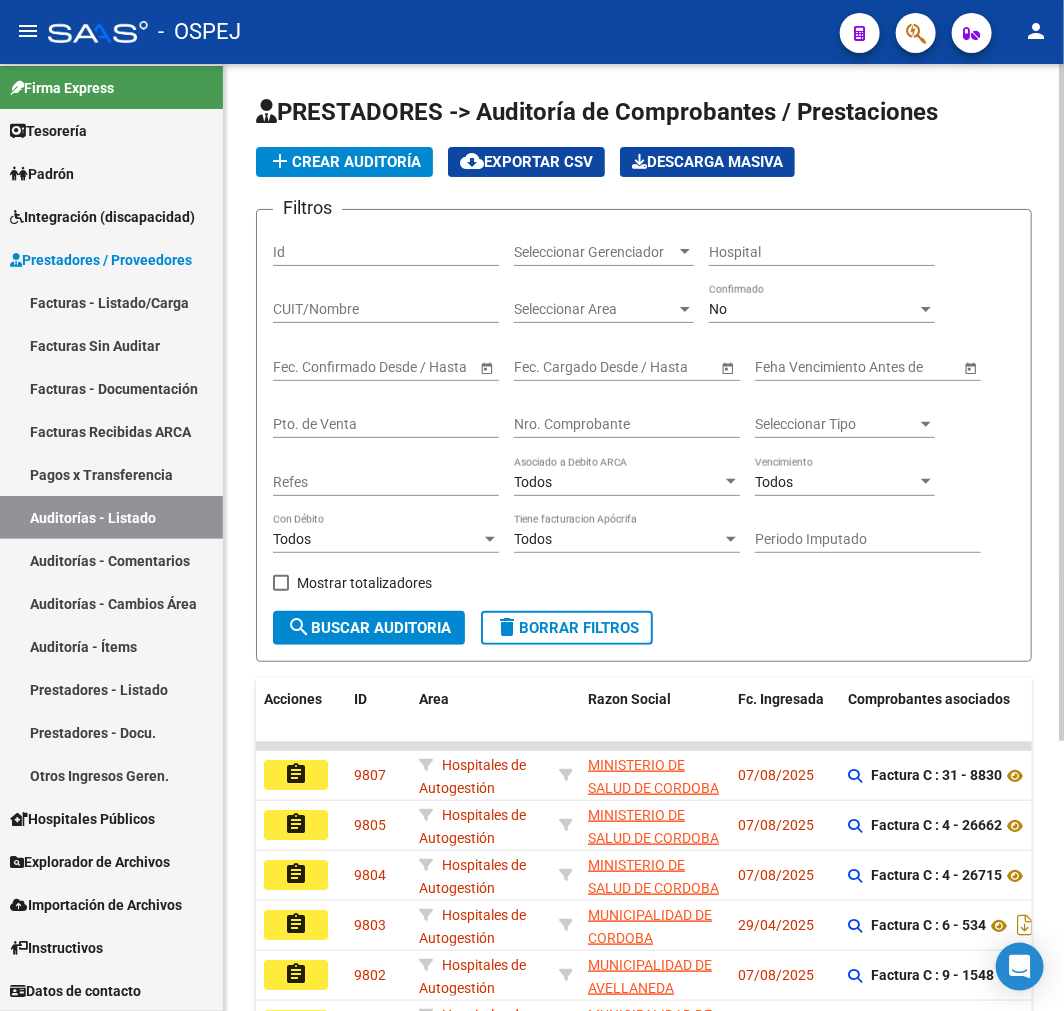 click on "No Confirmado" 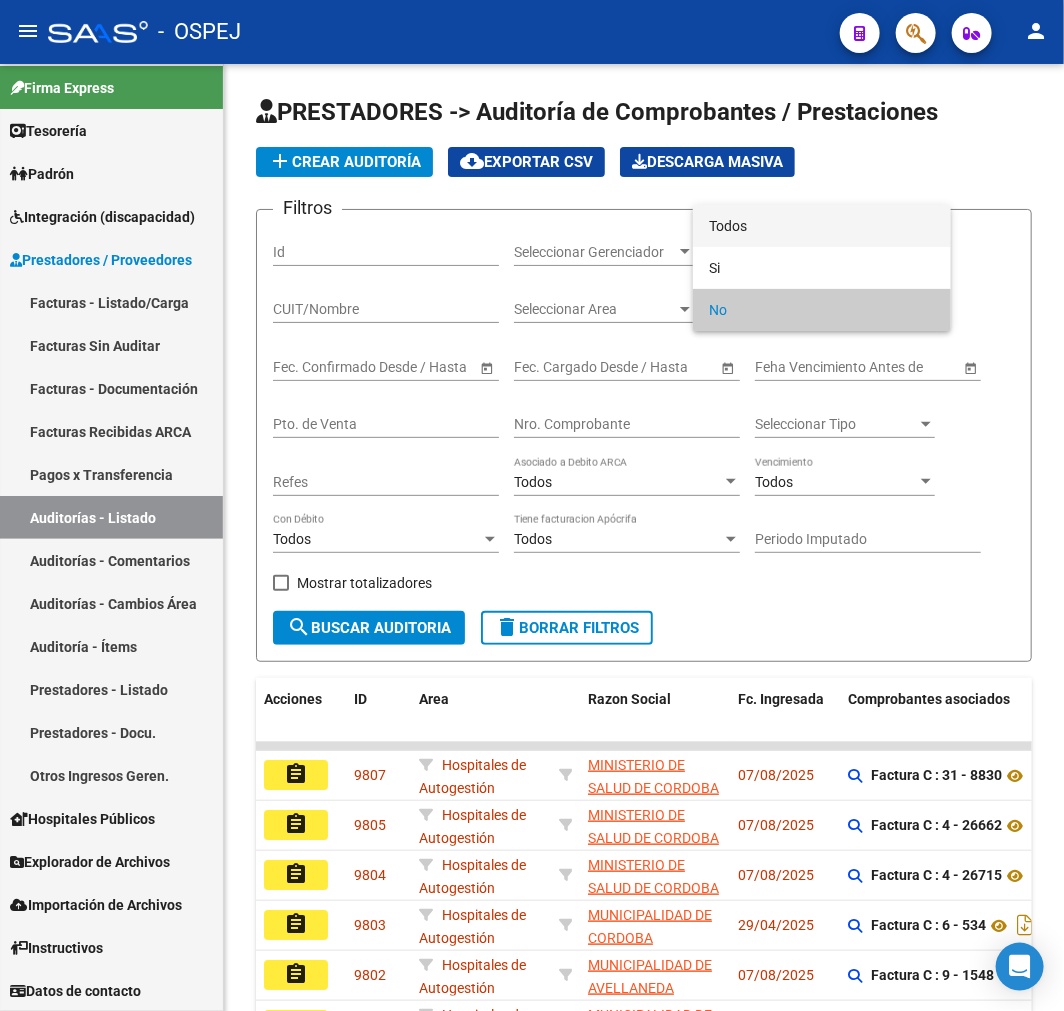 click on "Todos" at bounding box center (822, 226) 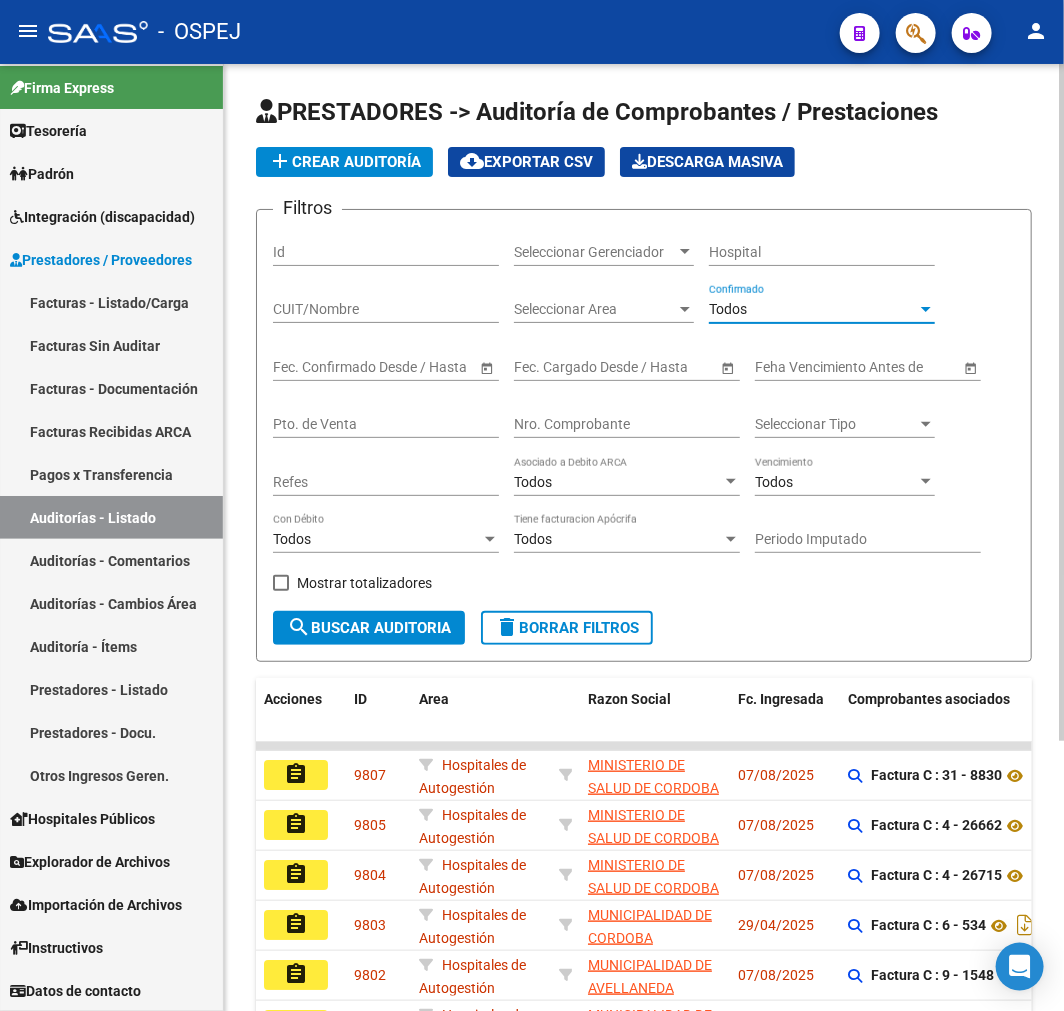 click on "Nro. Comprobante" at bounding box center [627, 424] 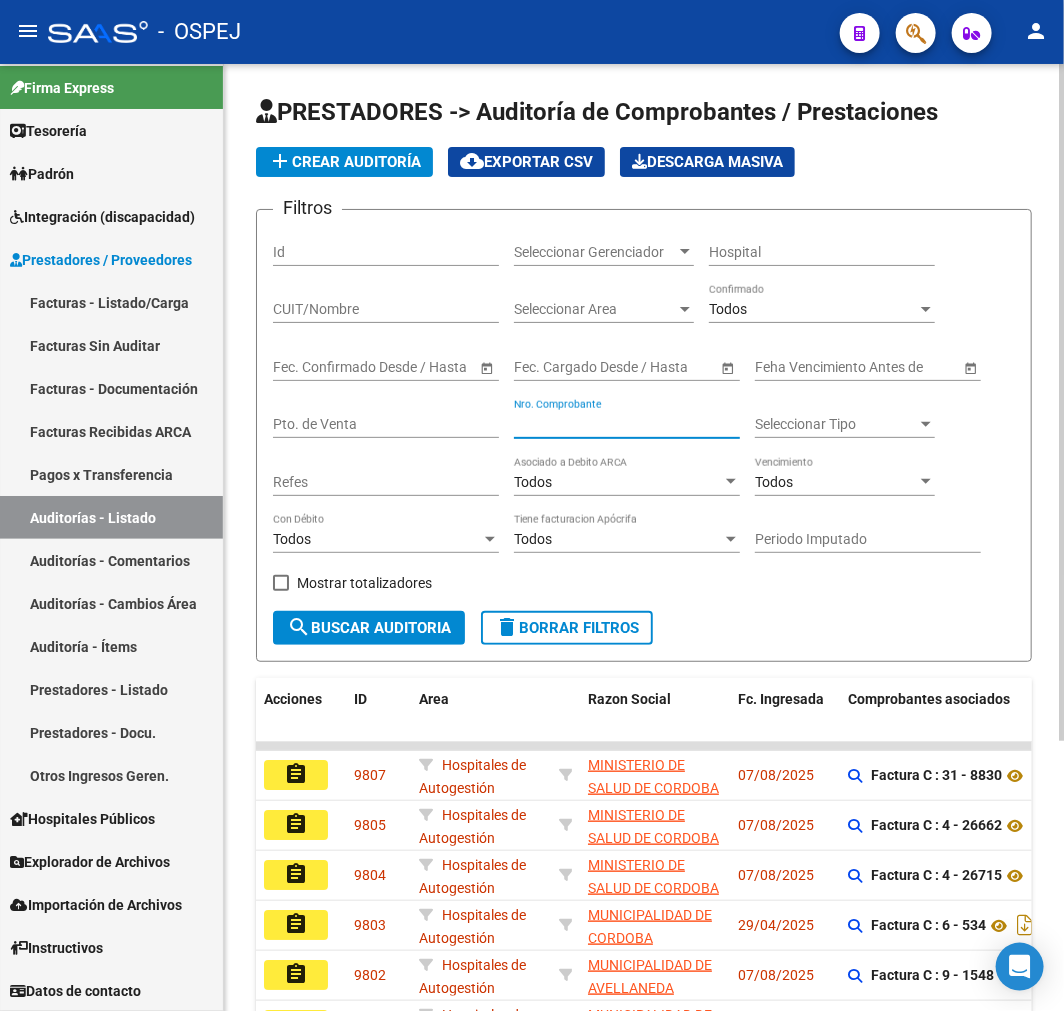 click on "Nro. Comprobante" at bounding box center (627, 424) 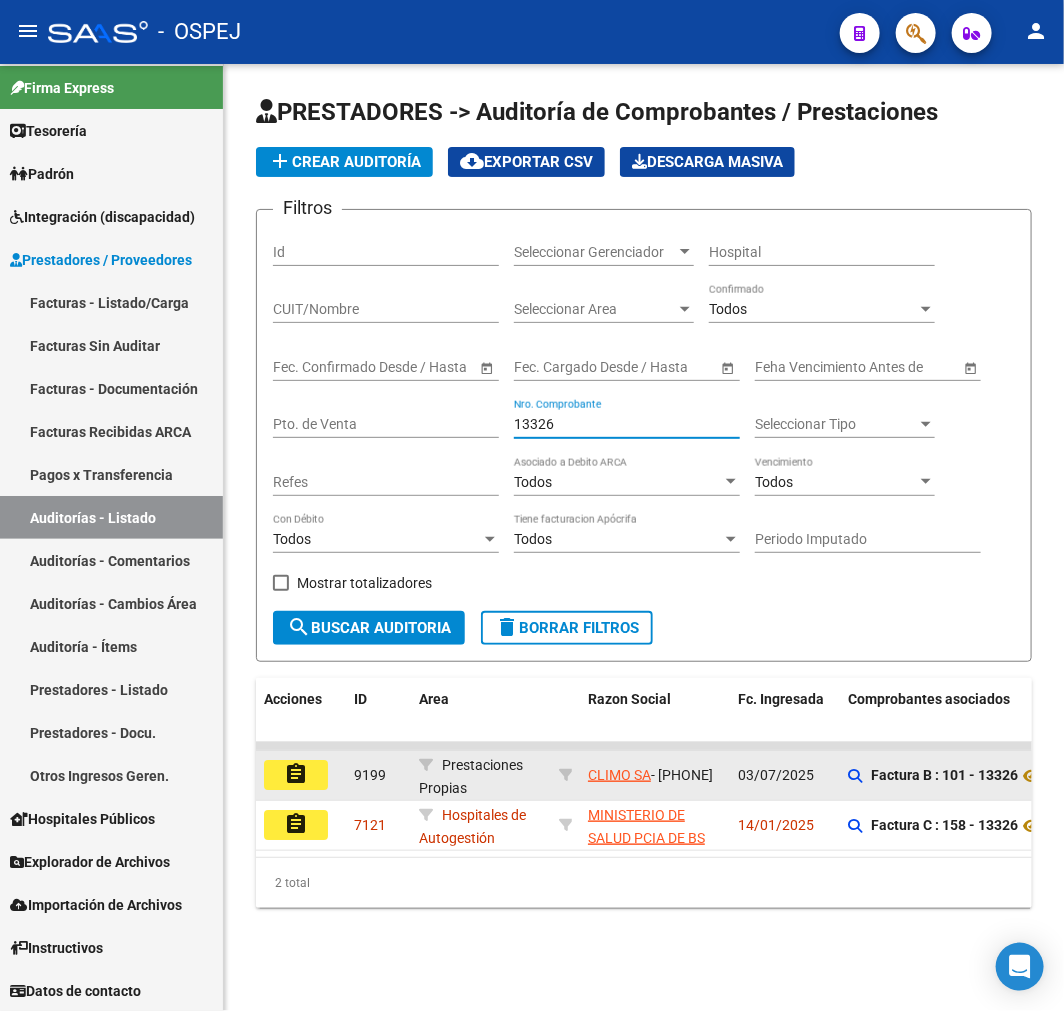 click on "assignment" 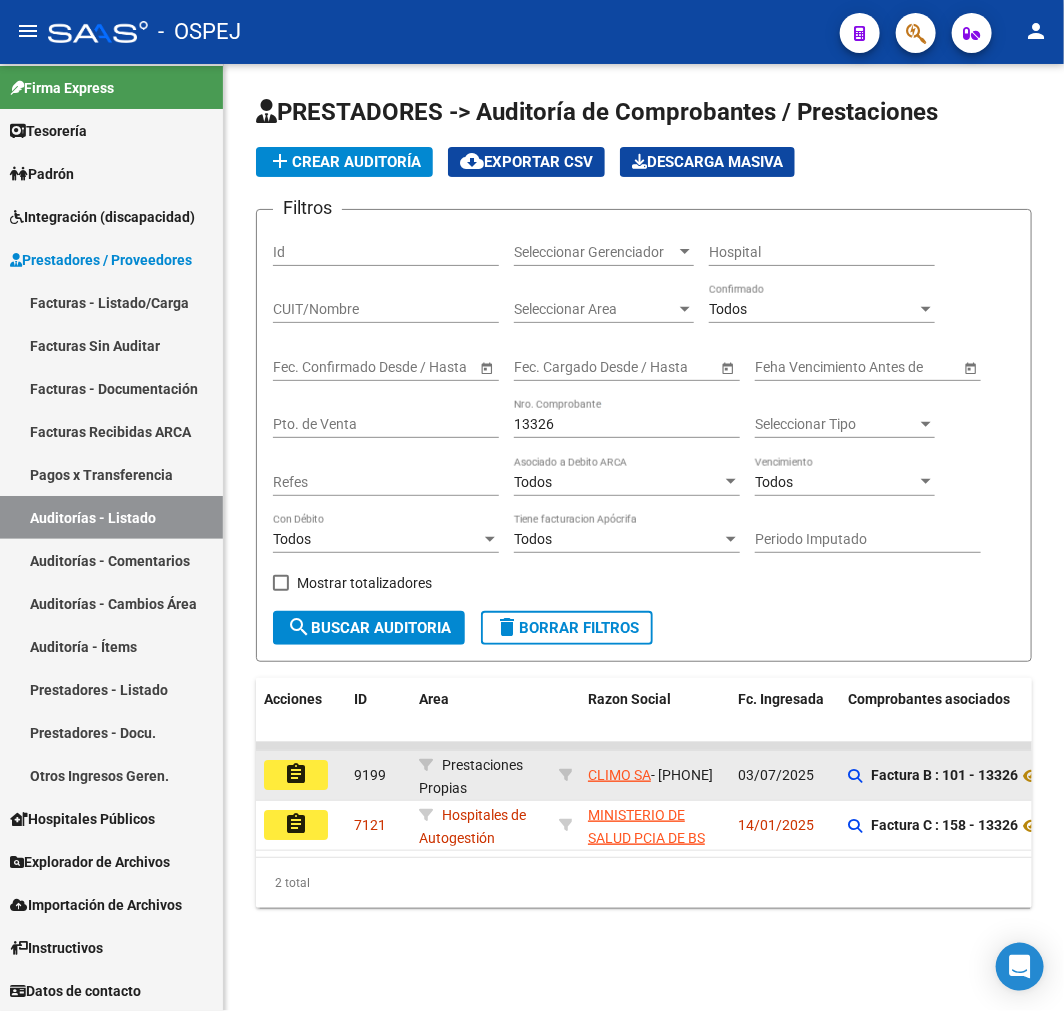 click on "assignment" 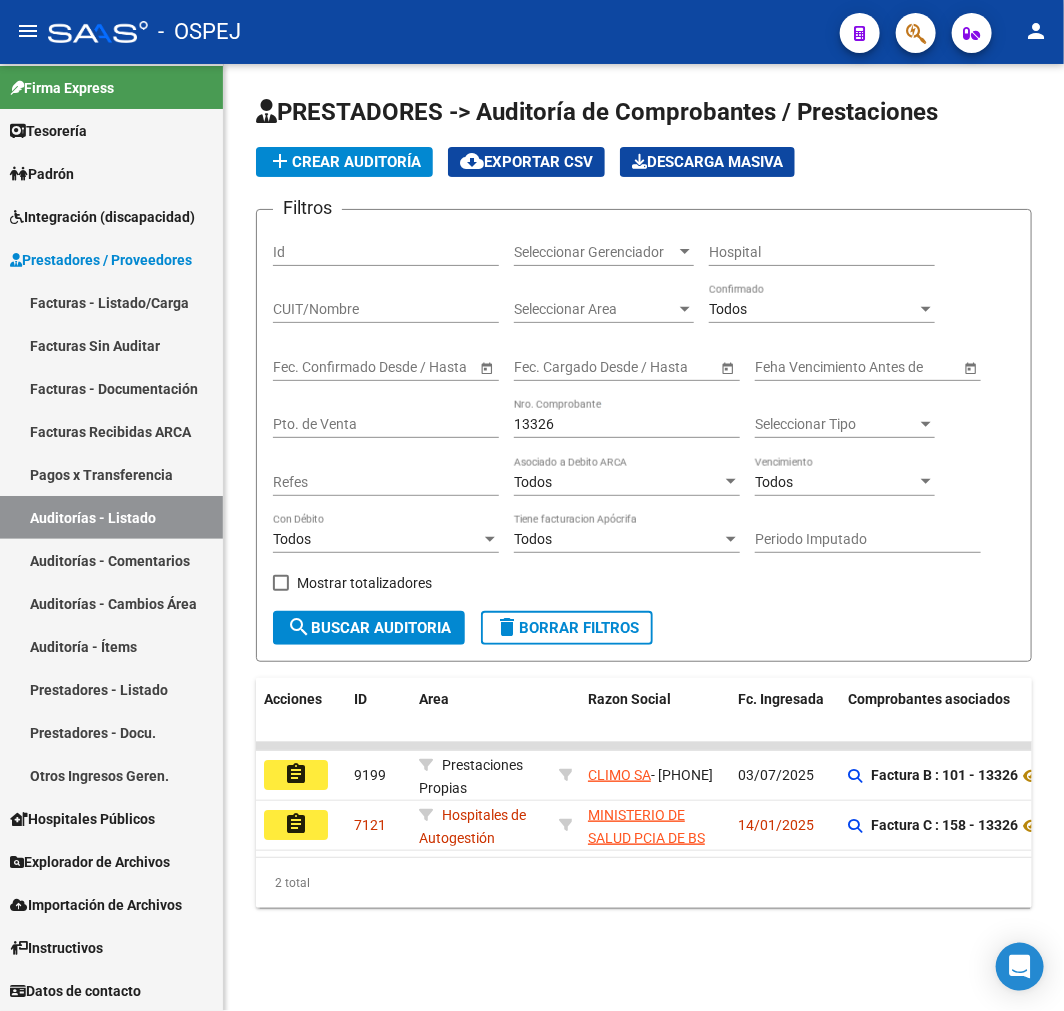 click on "assignment" 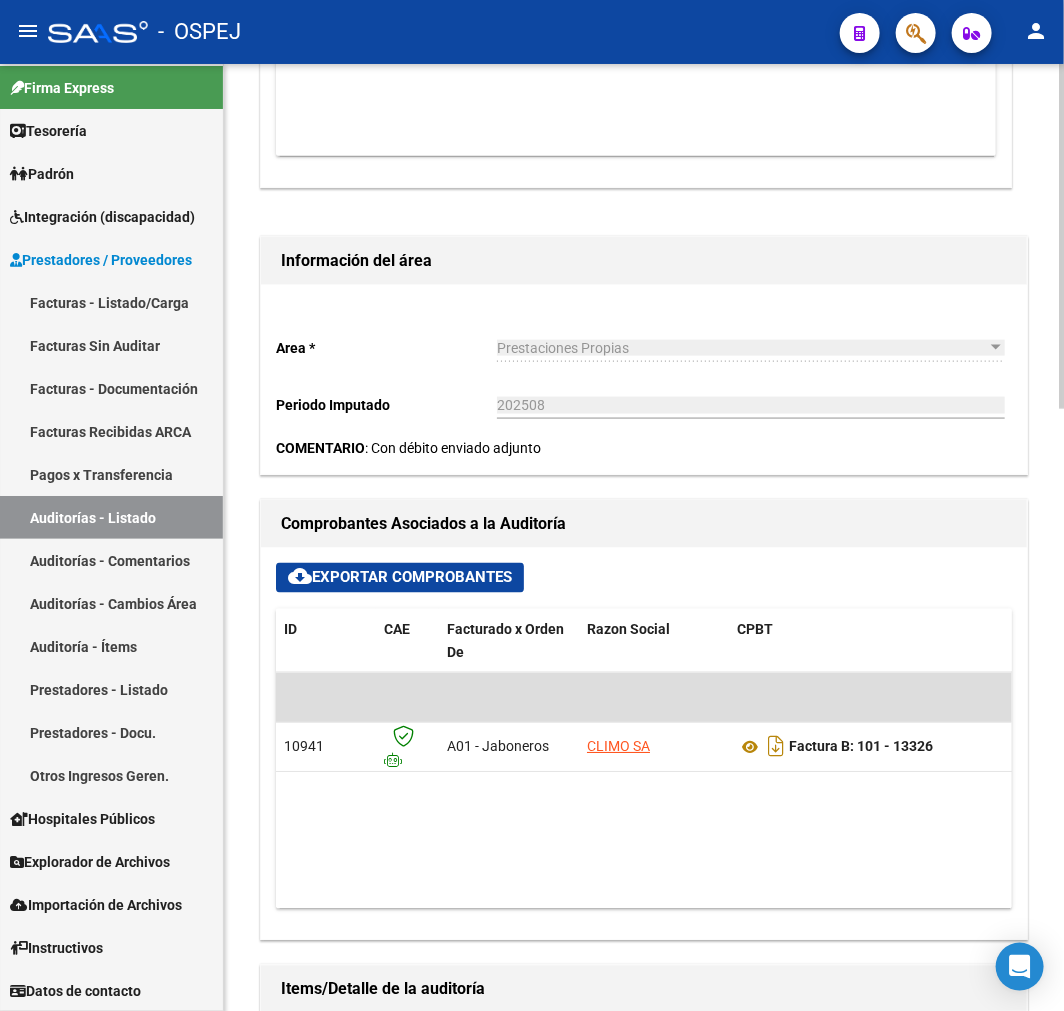 scroll, scrollTop: 1222, scrollLeft: 0, axis: vertical 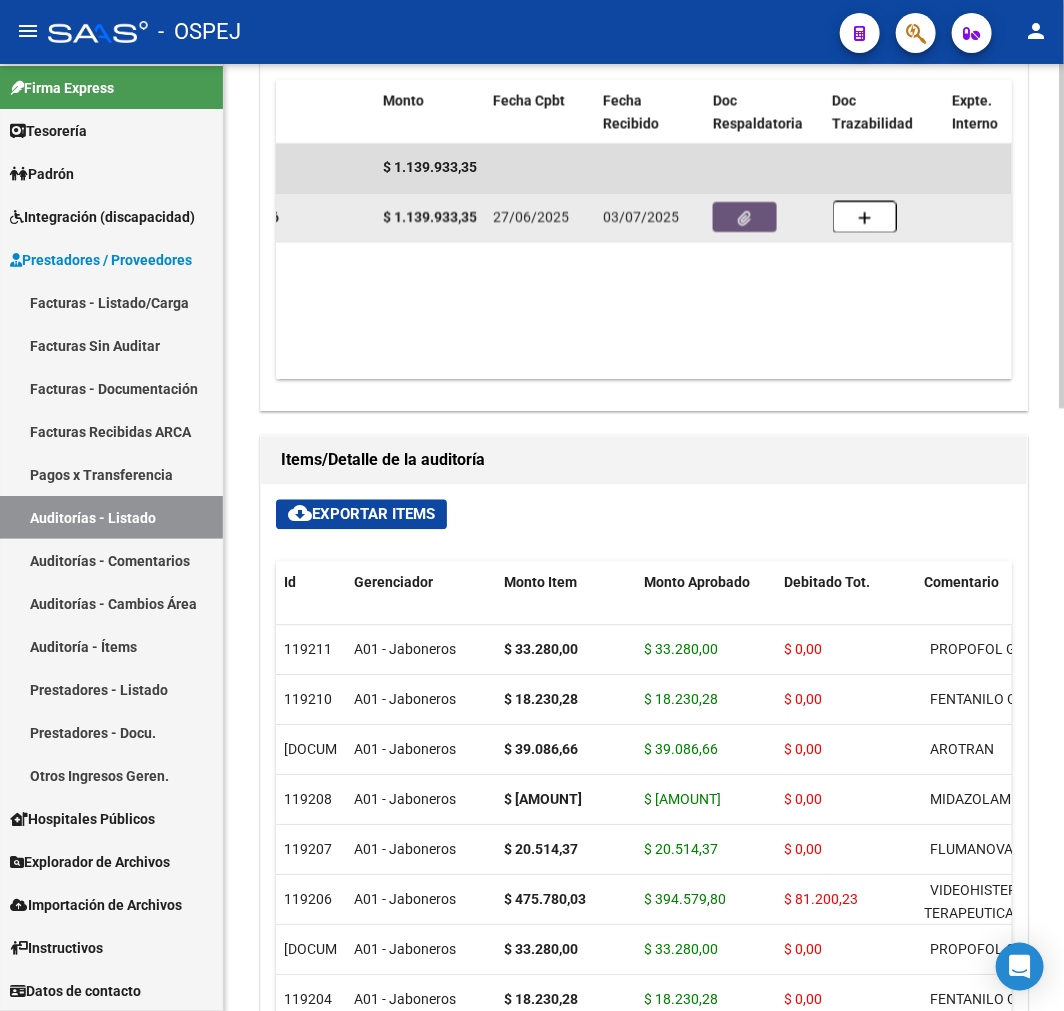 click 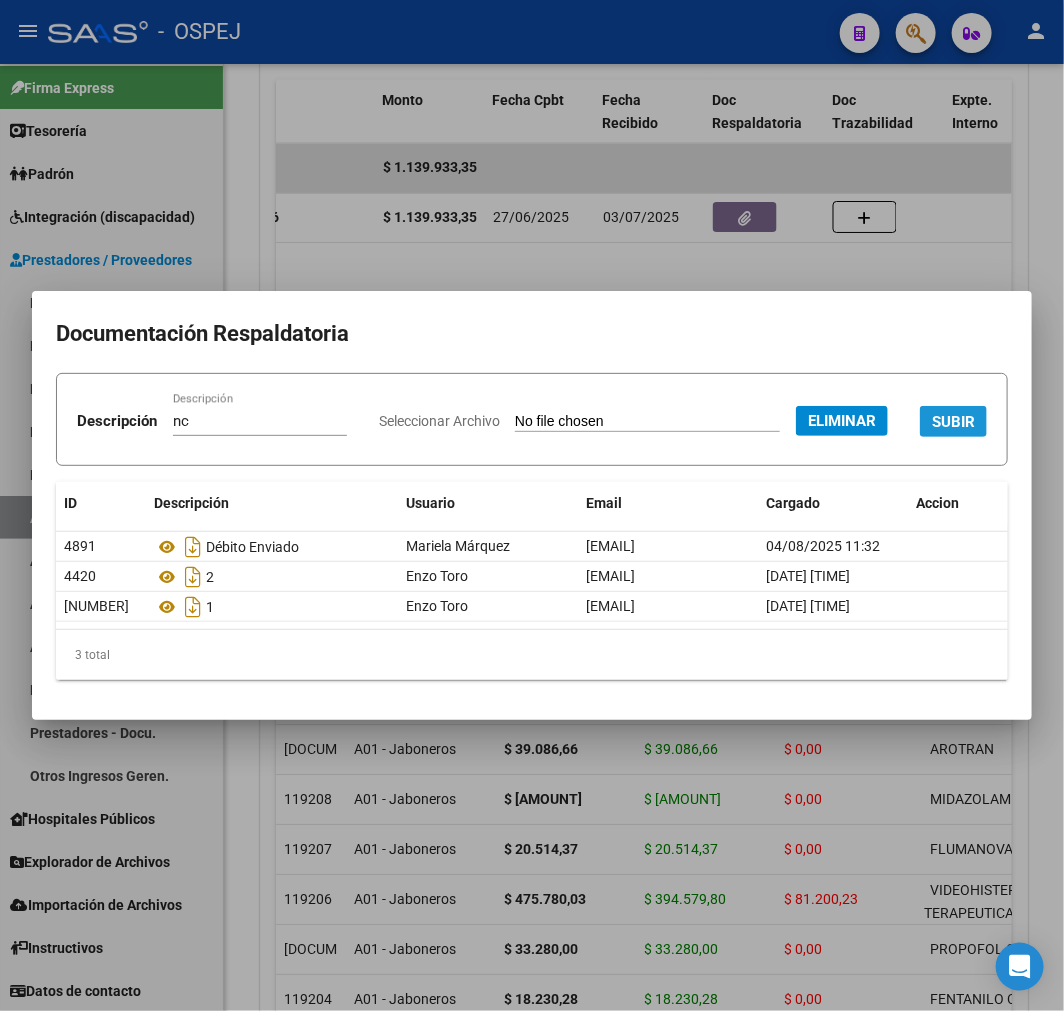click on "SUBIR" at bounding box center [953, 422] 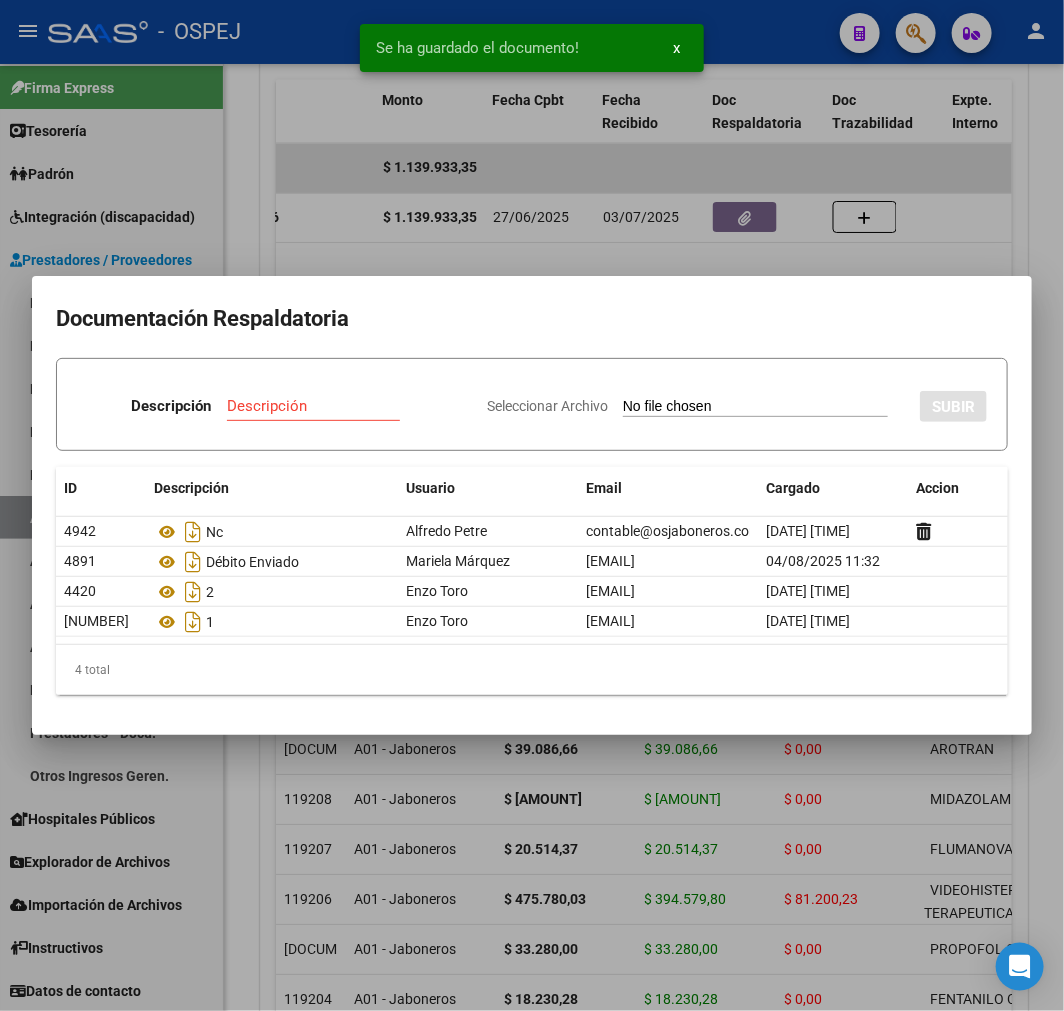 click at bounding box center [532, 505] 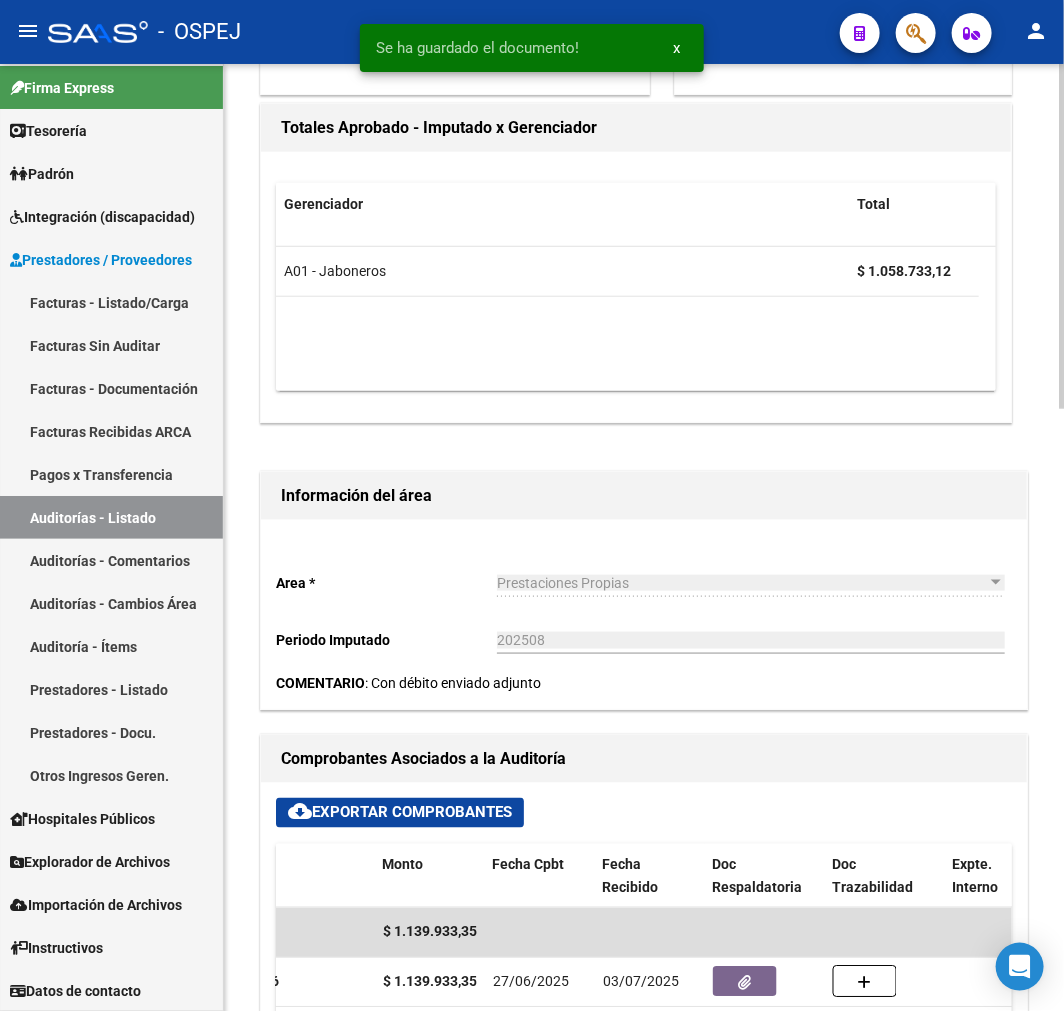 scroll, scrollTop: 222, scrollLeft: 0, axis: vertical 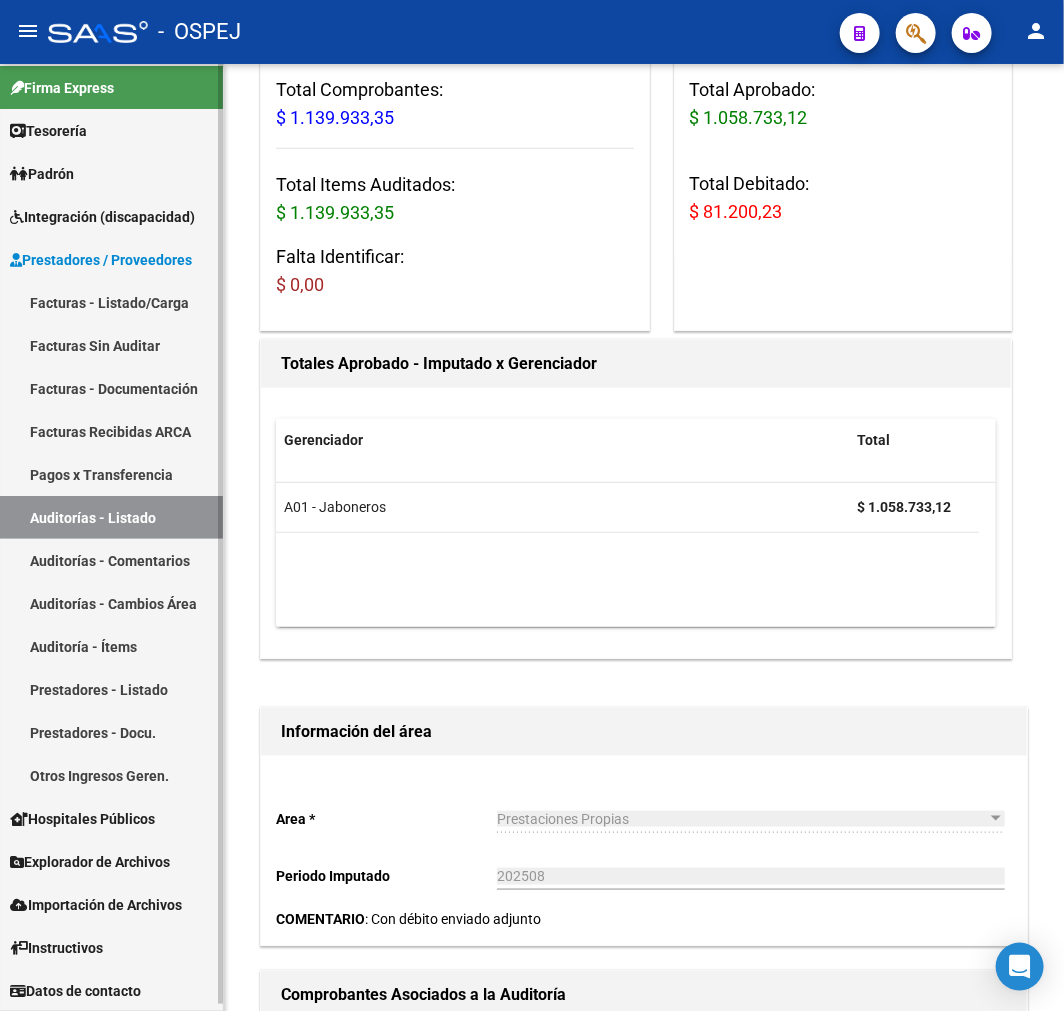 drag, startPoint x: 137, startPoint y: 502, endPoint x: 167, endPoint y: 501, distance: 30.016663 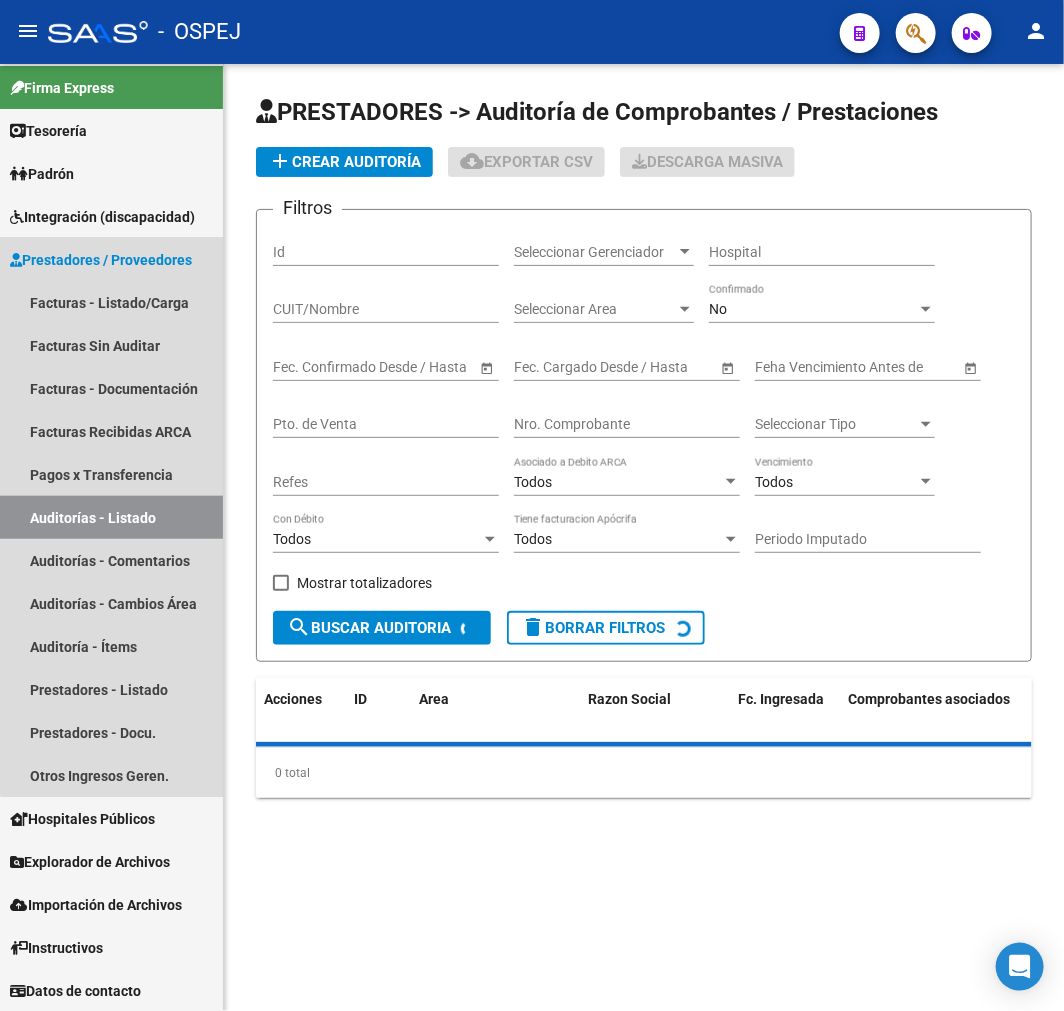 scroll, scrollTop: 0, scrollLeft: 0, axis: both 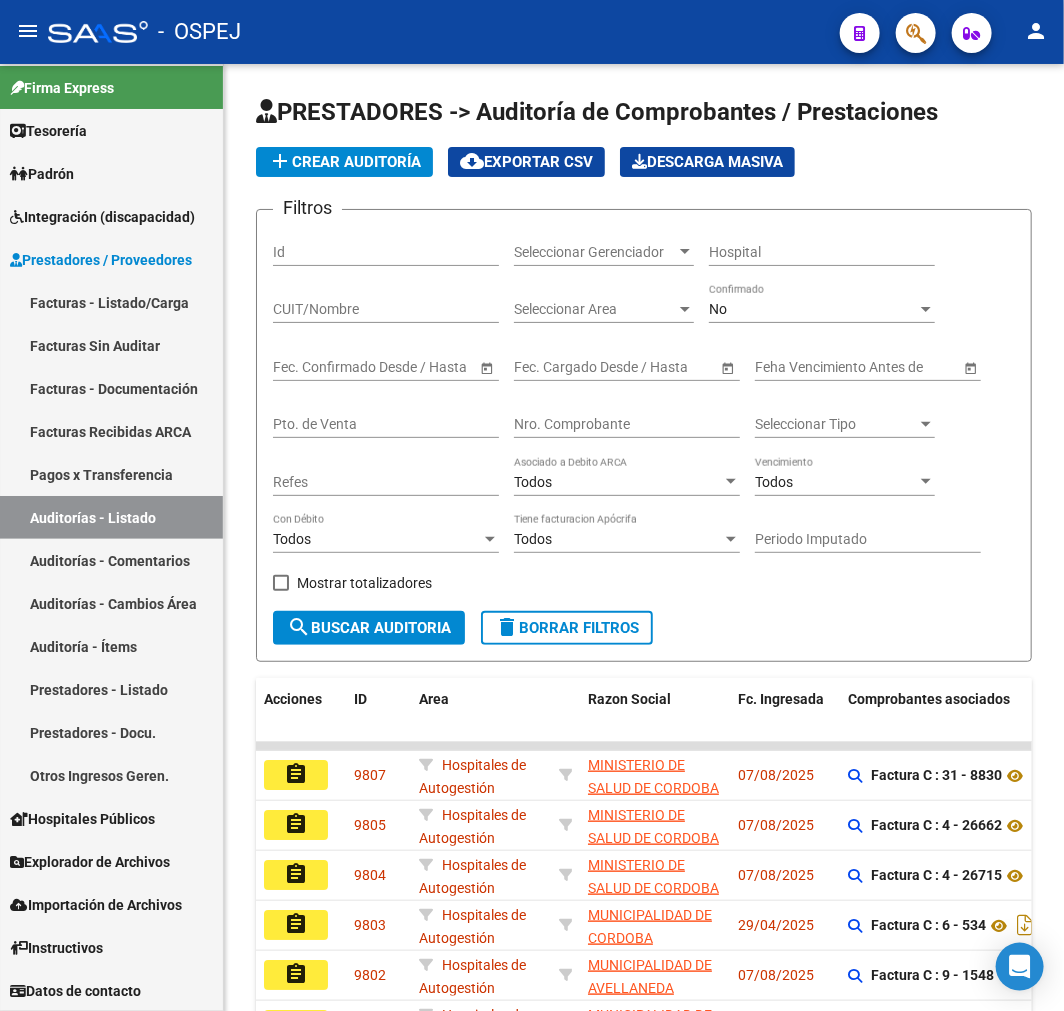 click on "Nro. Comprobante" 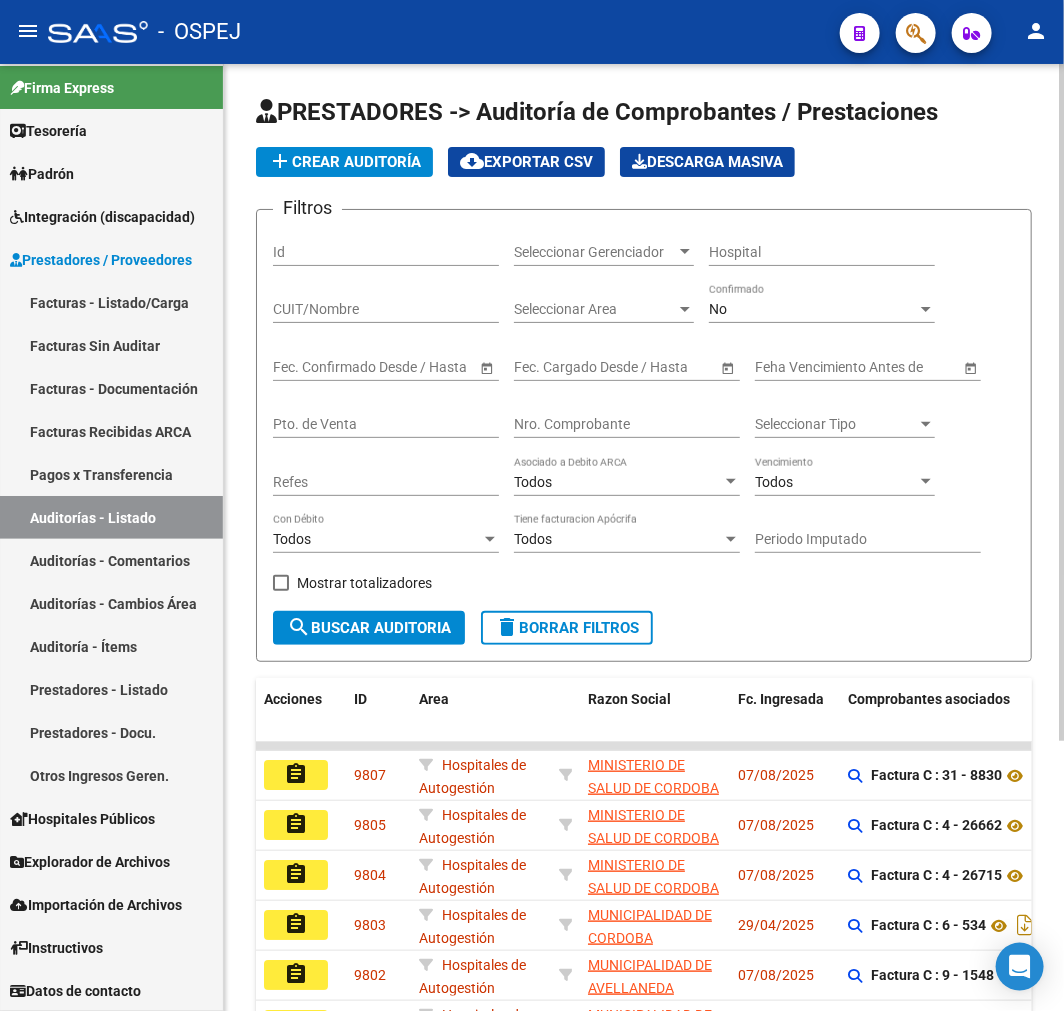 click on "No Confirmado" 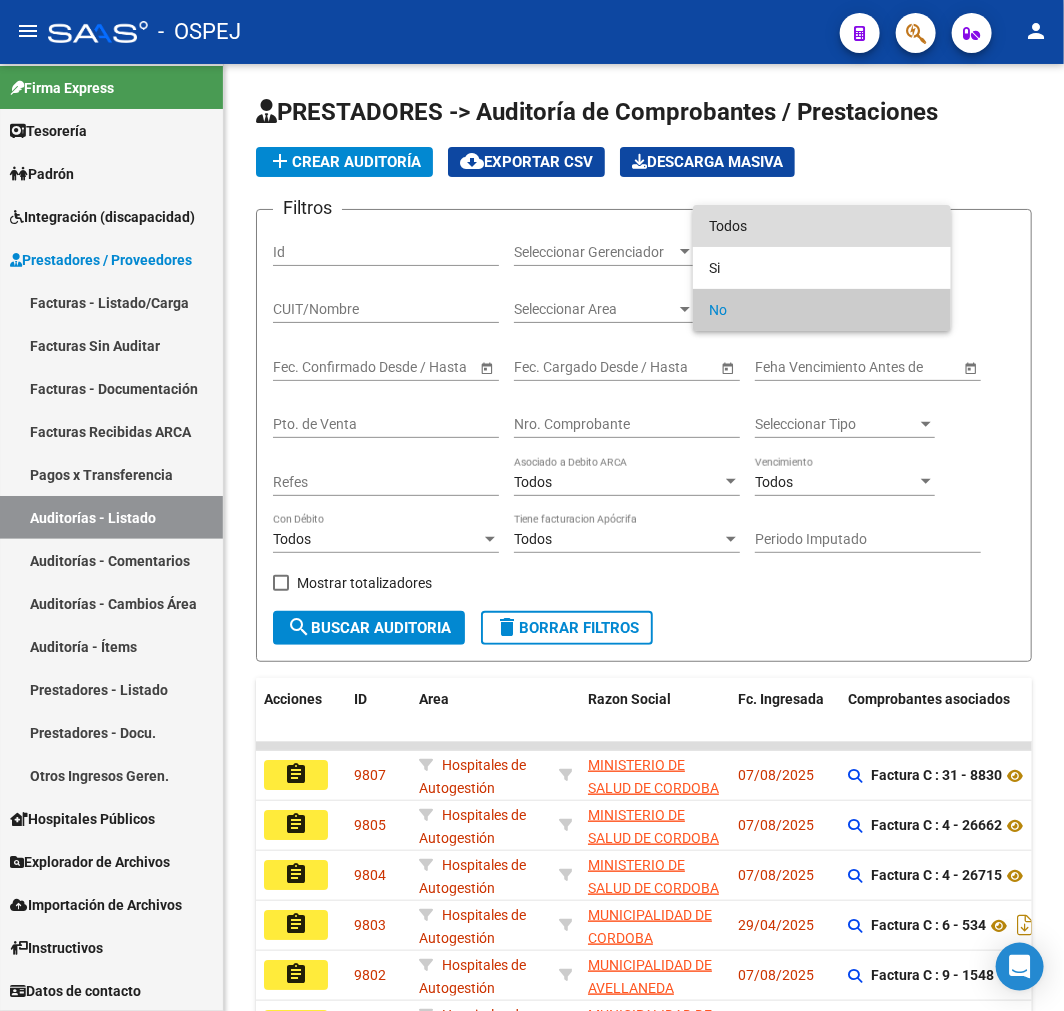 click on "Todos" at bounding box center [822, 226] 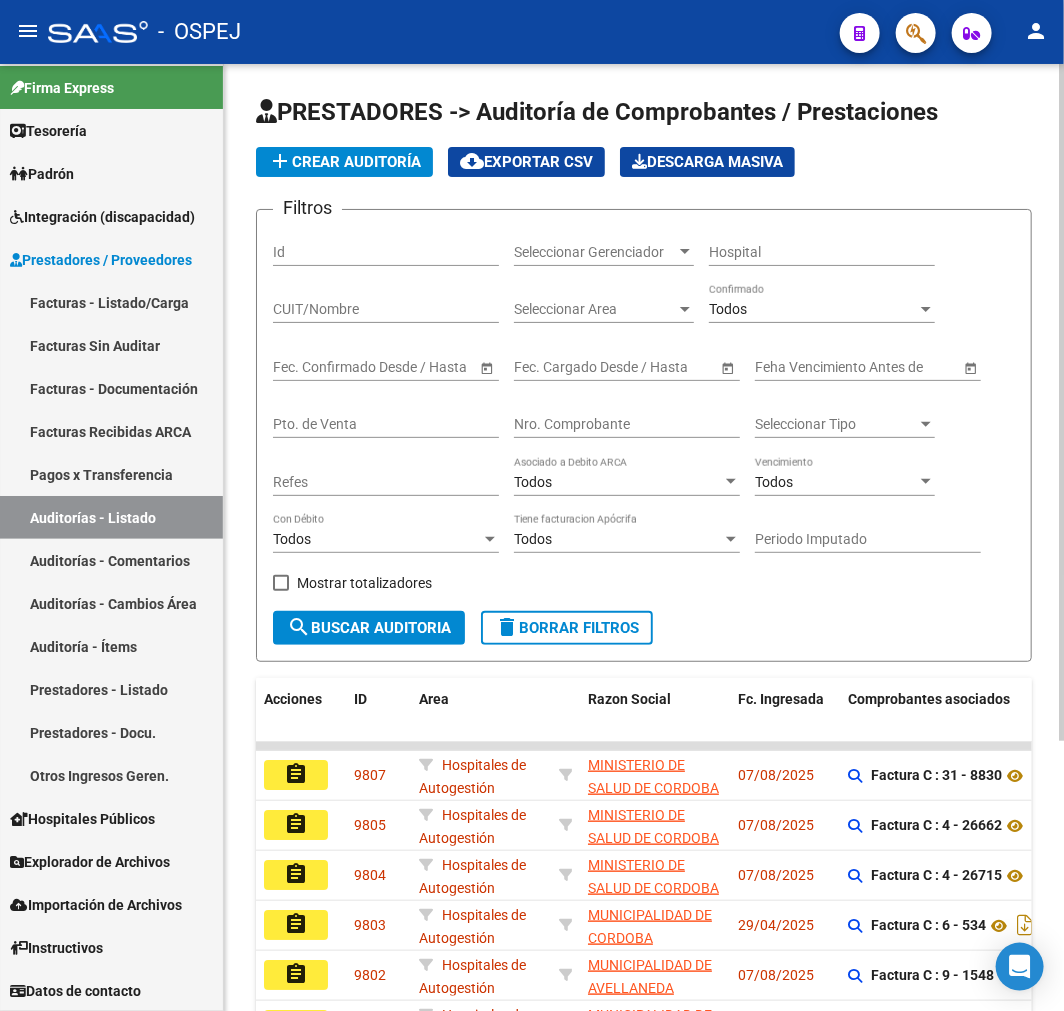 click on "Nro. Comprobante" 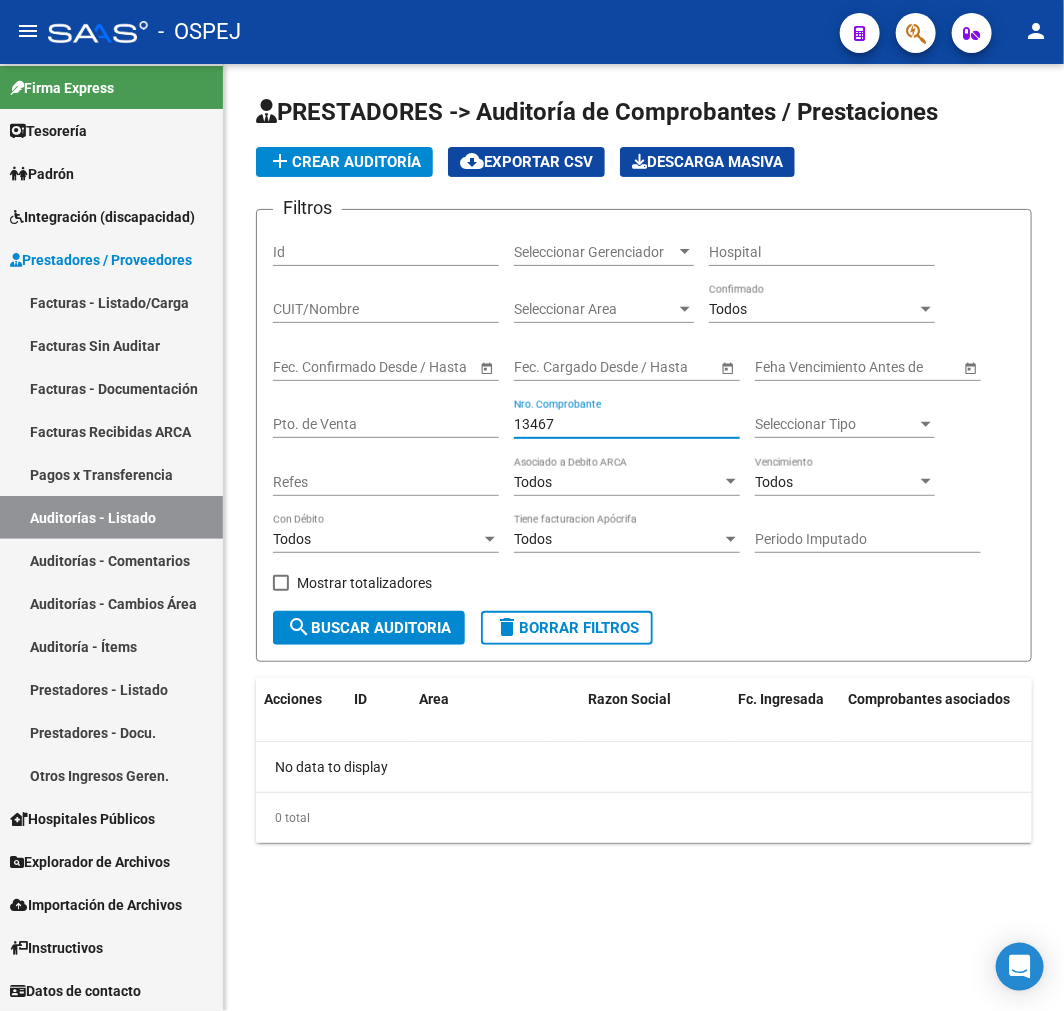 click on "add  Crear Auditoría" 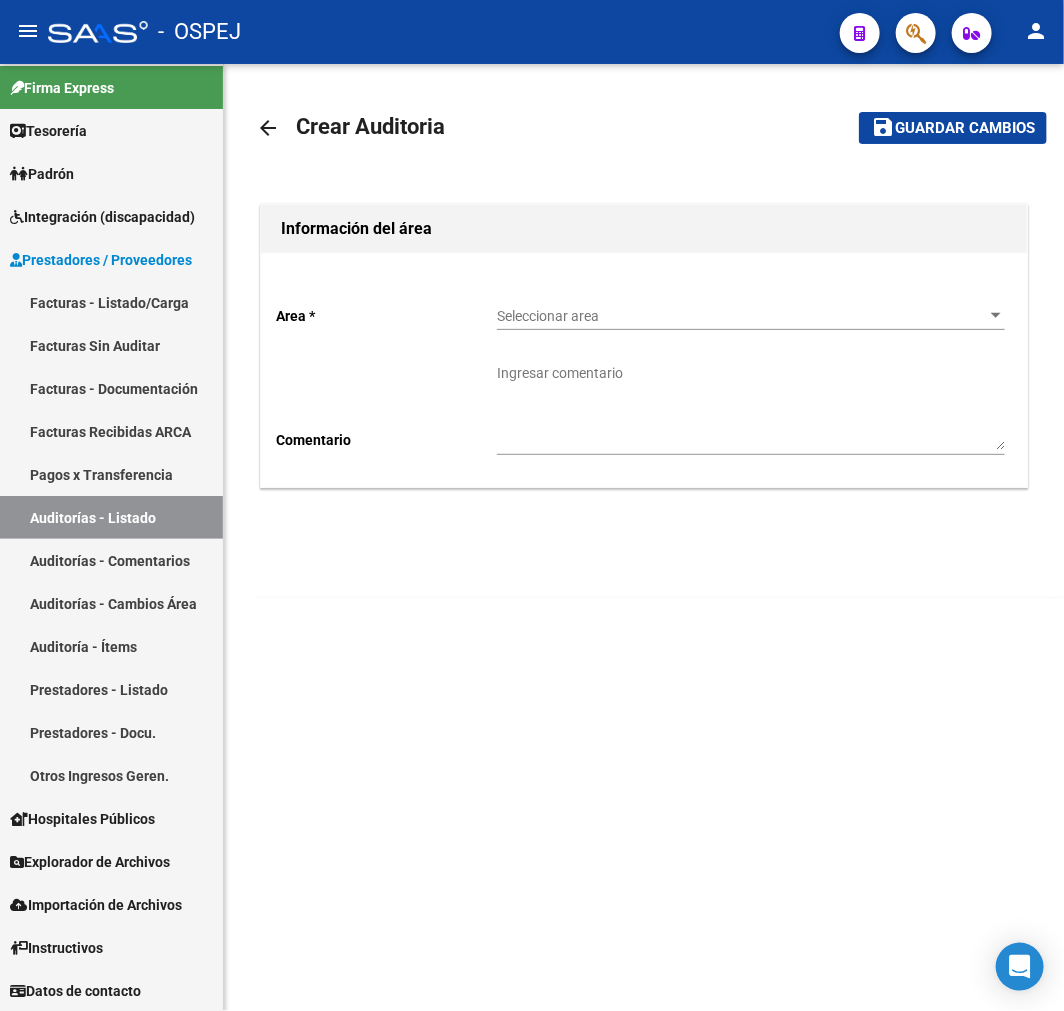 click on "Seleccionar area Seleccionar area" 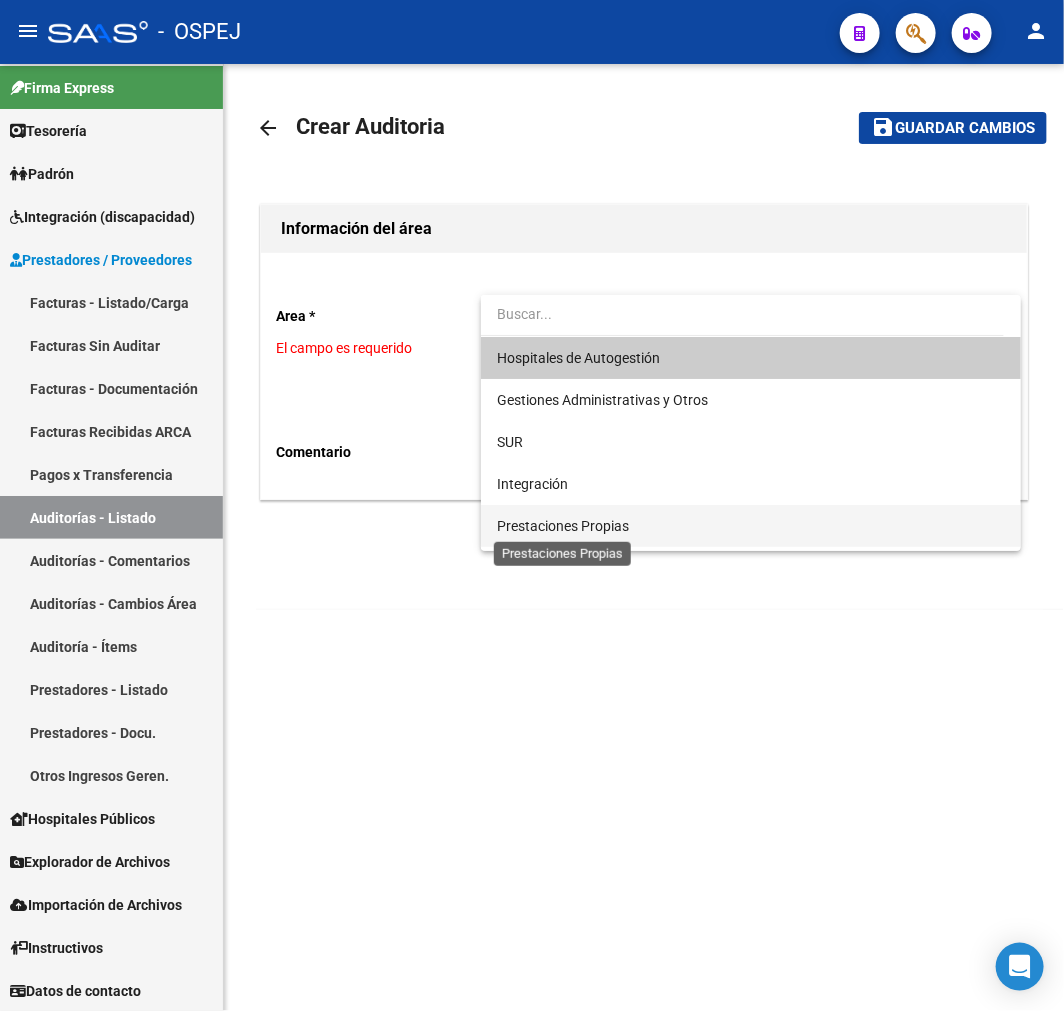 click on "Prestaciones Propias" at bounding box center [751, 526] 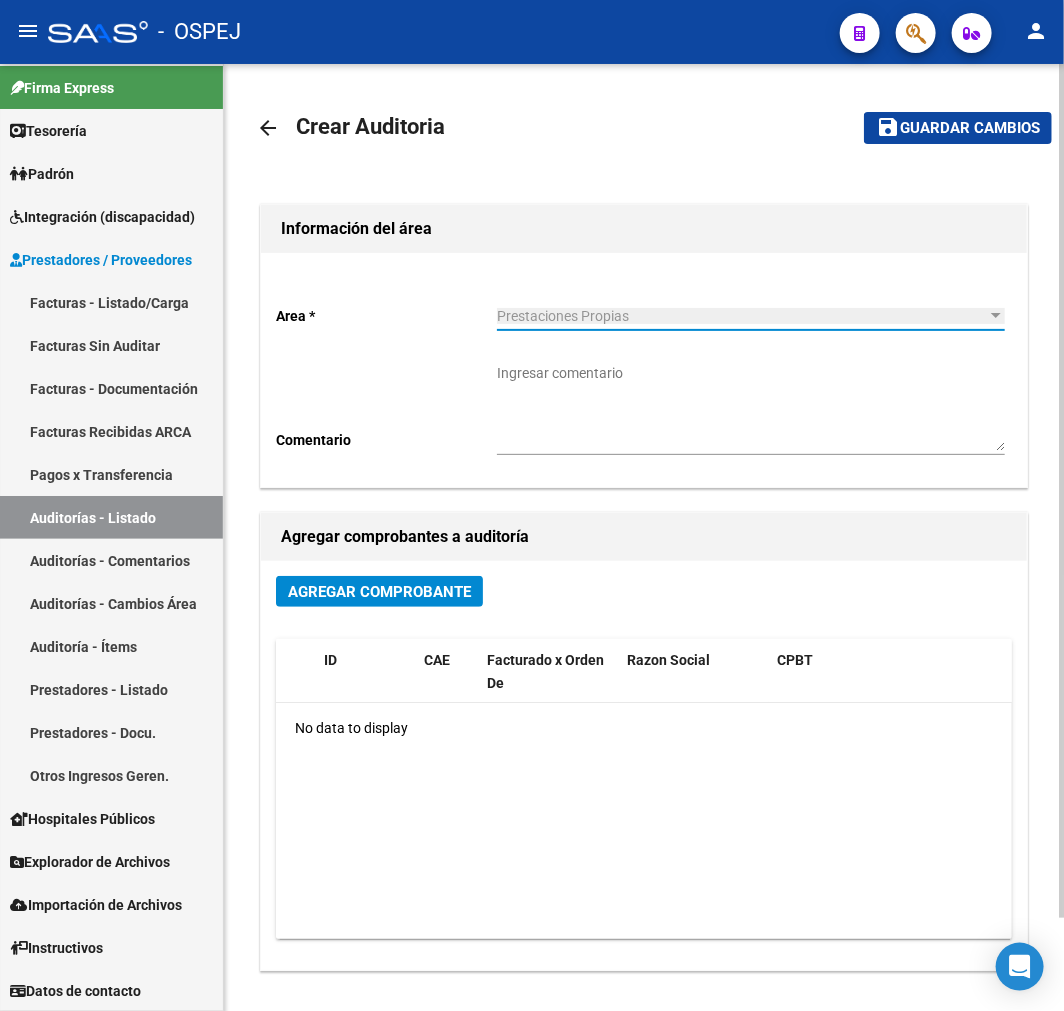 click on "Agregar Comprobante" 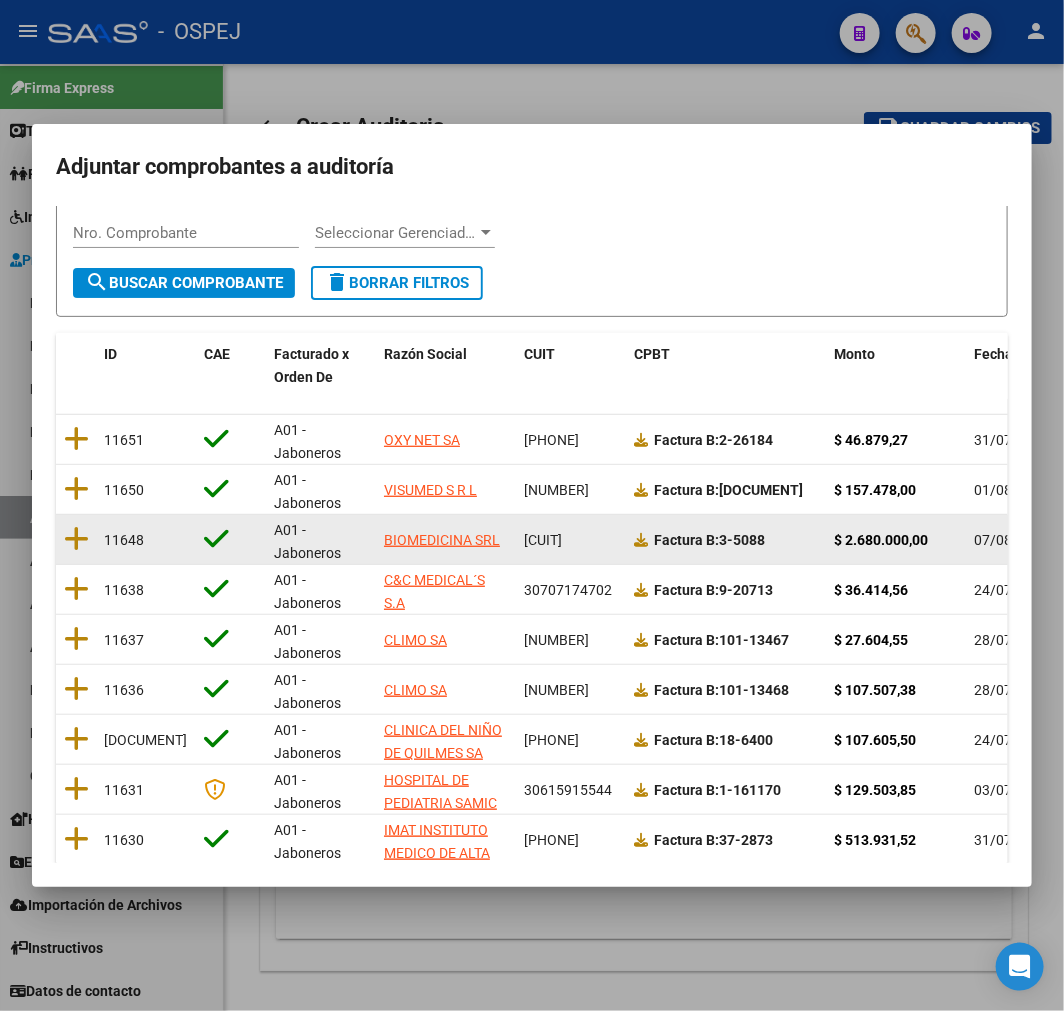 scroll, scrollTop: 257, scrollLeft: 0, axis: vertical 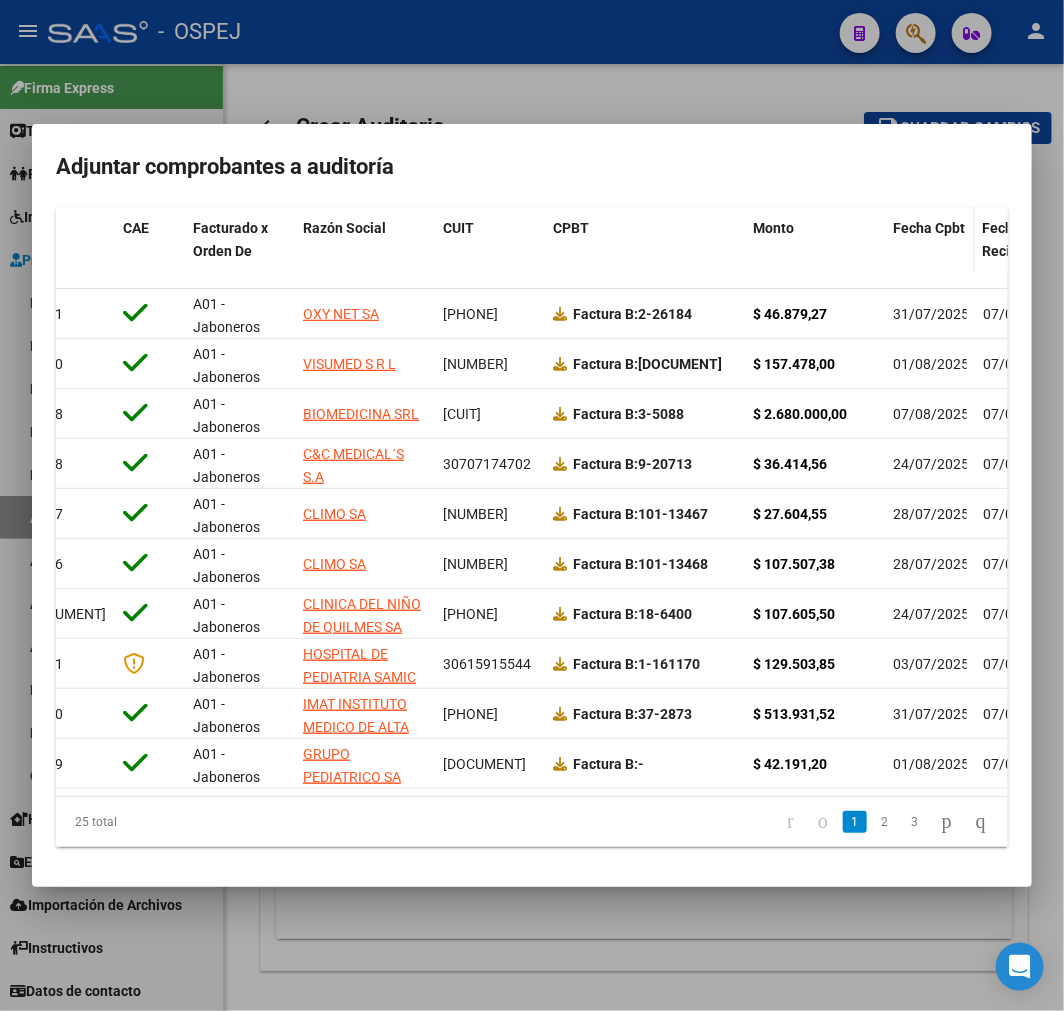 click on "Fecha Cpbt" 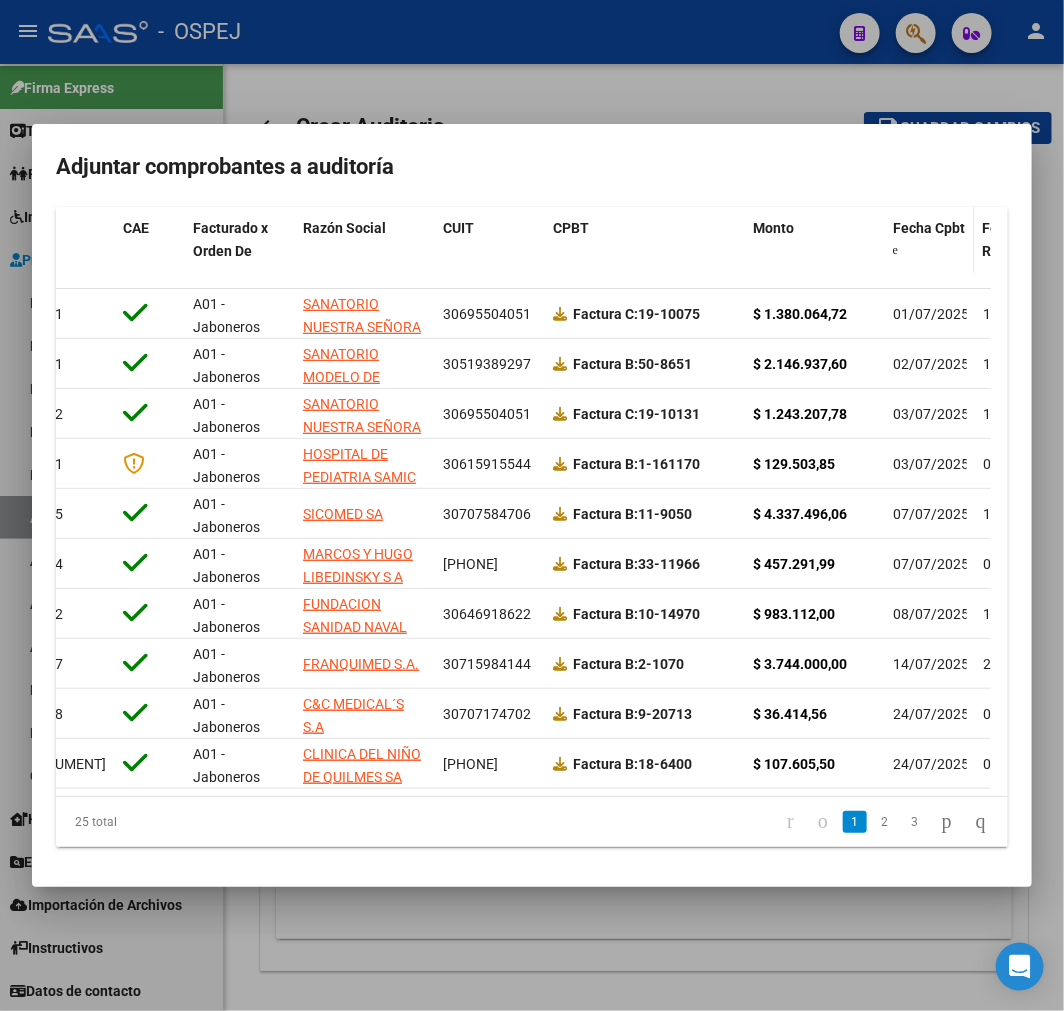 click on "Fecha Cpbt" 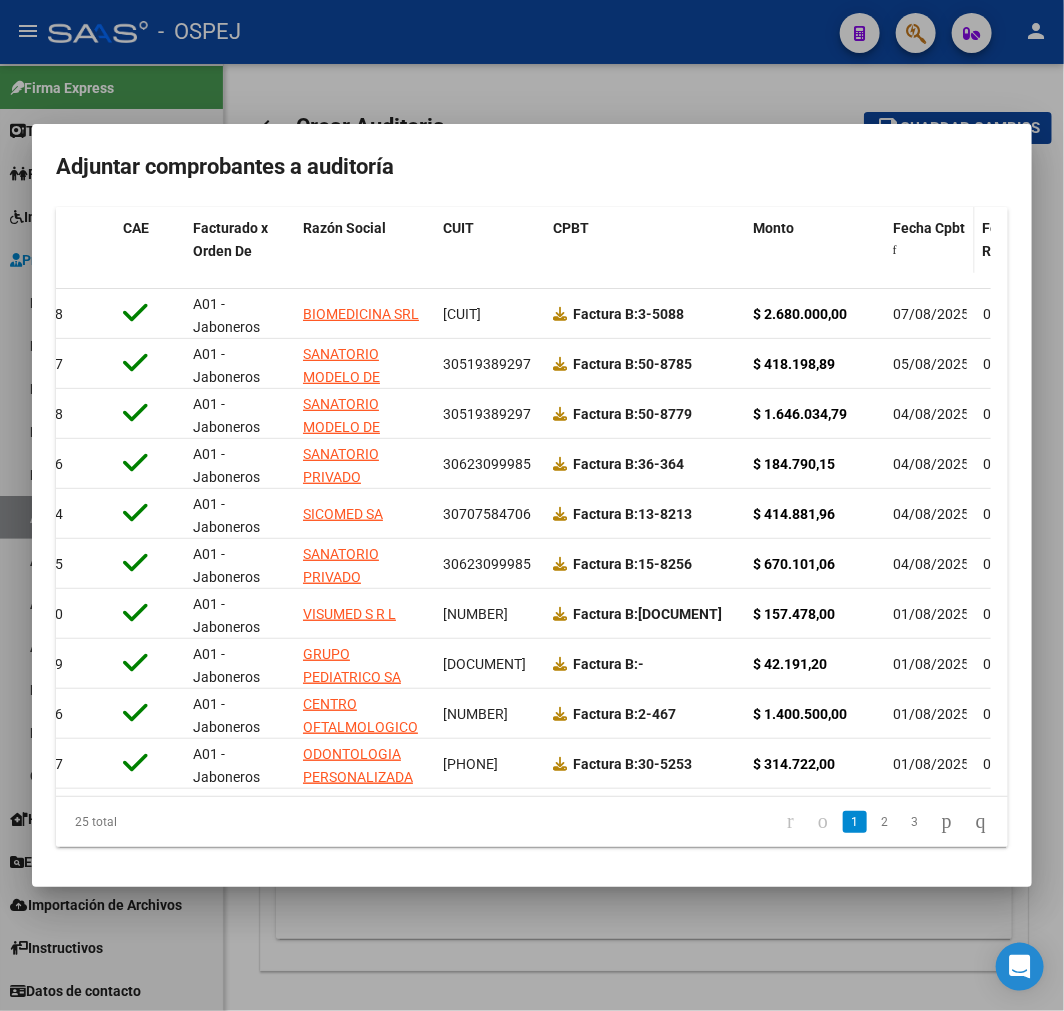 click on "Fecha Cpbt" 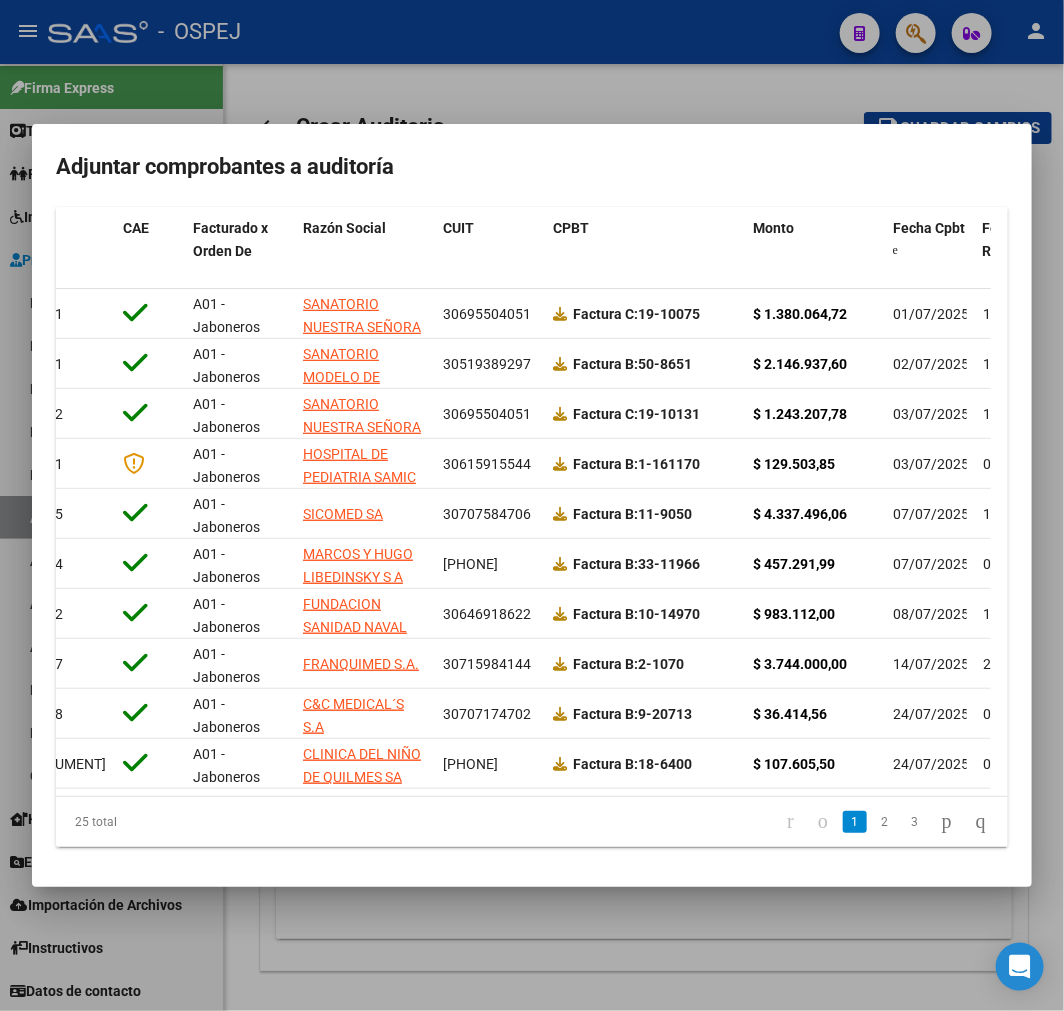 click at bounding box center [532, 505] 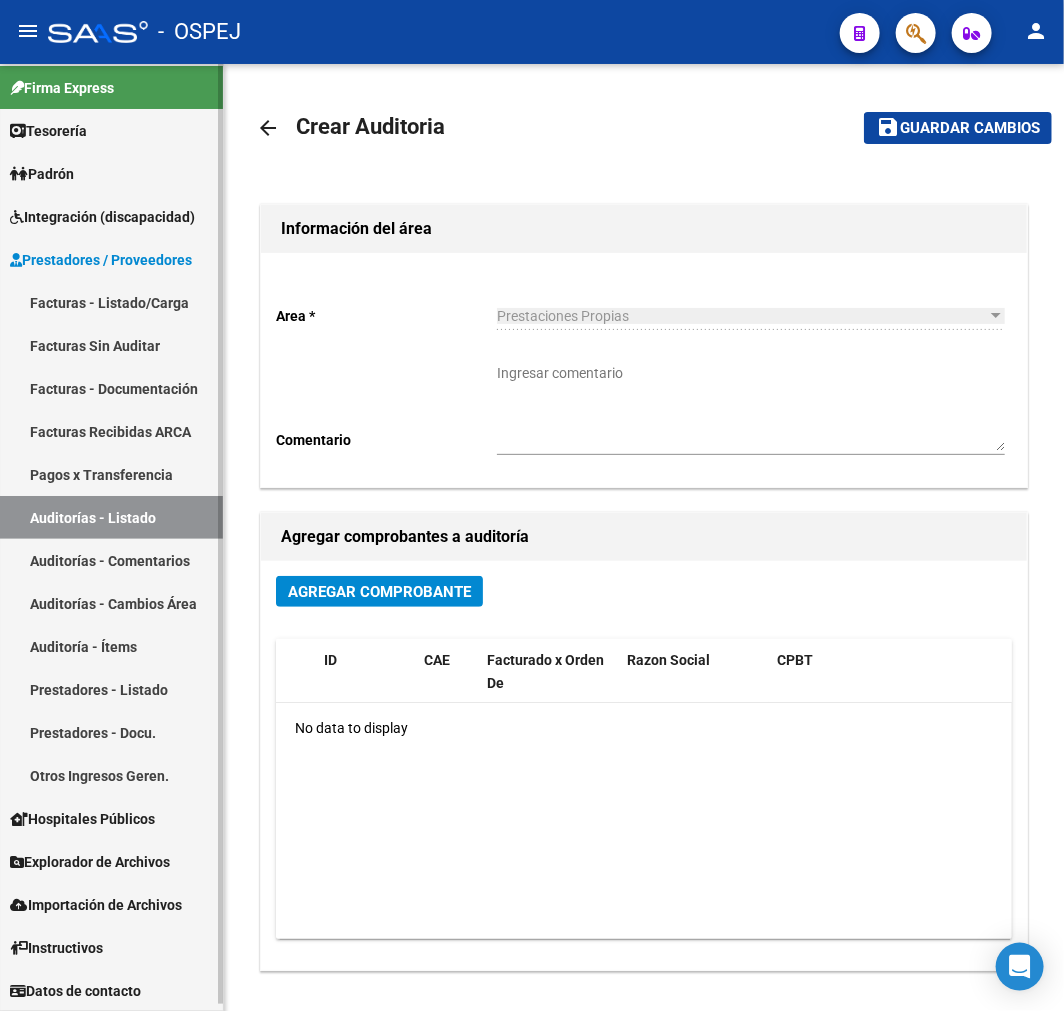 click on "Auditorías - Listado" at bounding box center [111, 517] 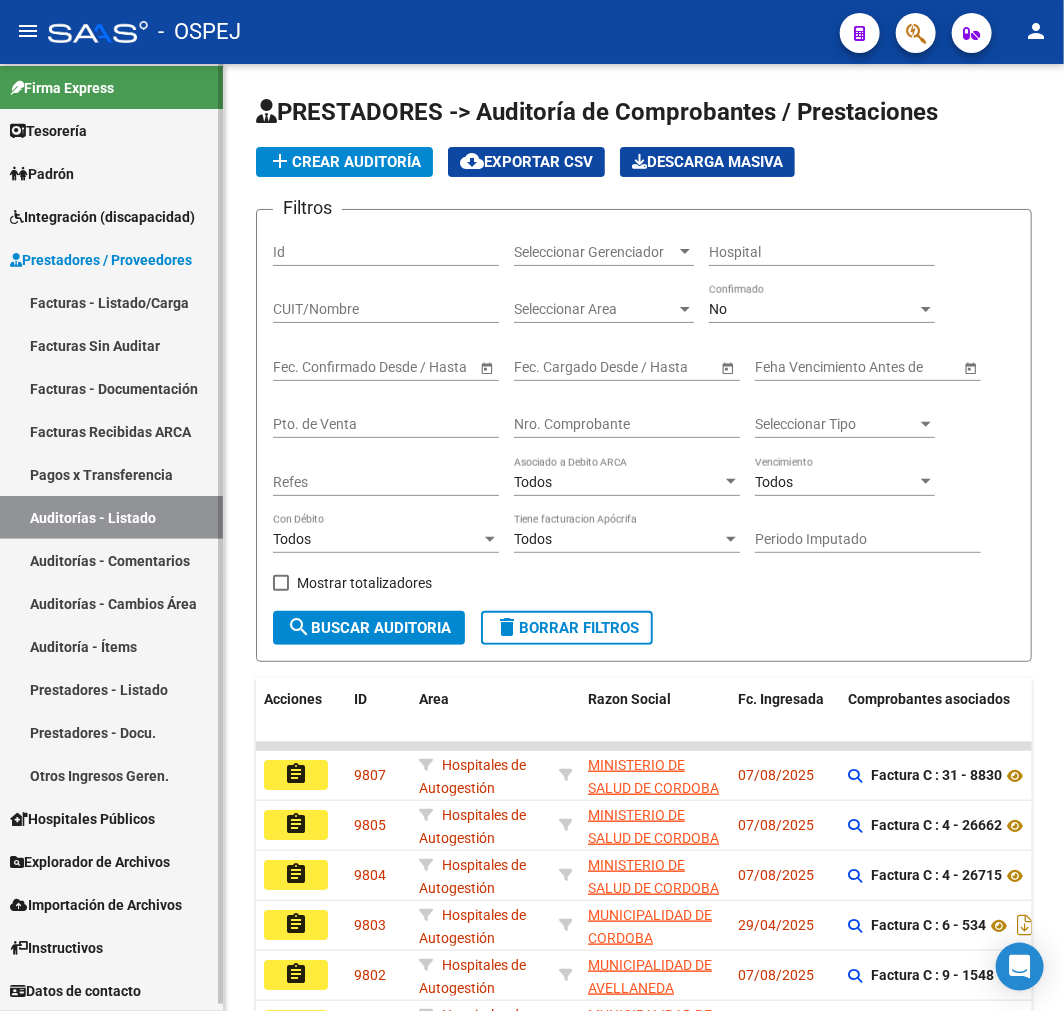 click on "Facturas - Listado/Carga" at bounding box center (111, 302) 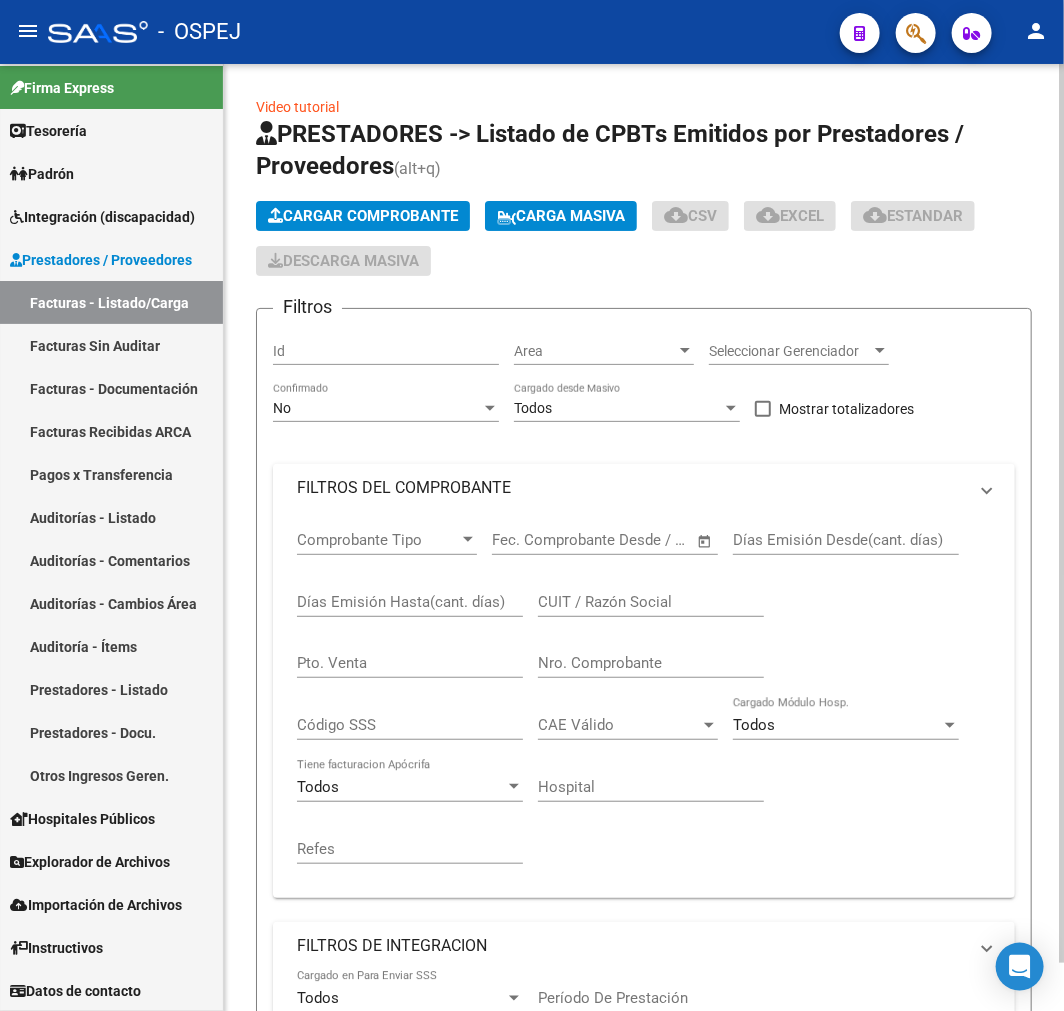 click on "Cargar Comprobante" 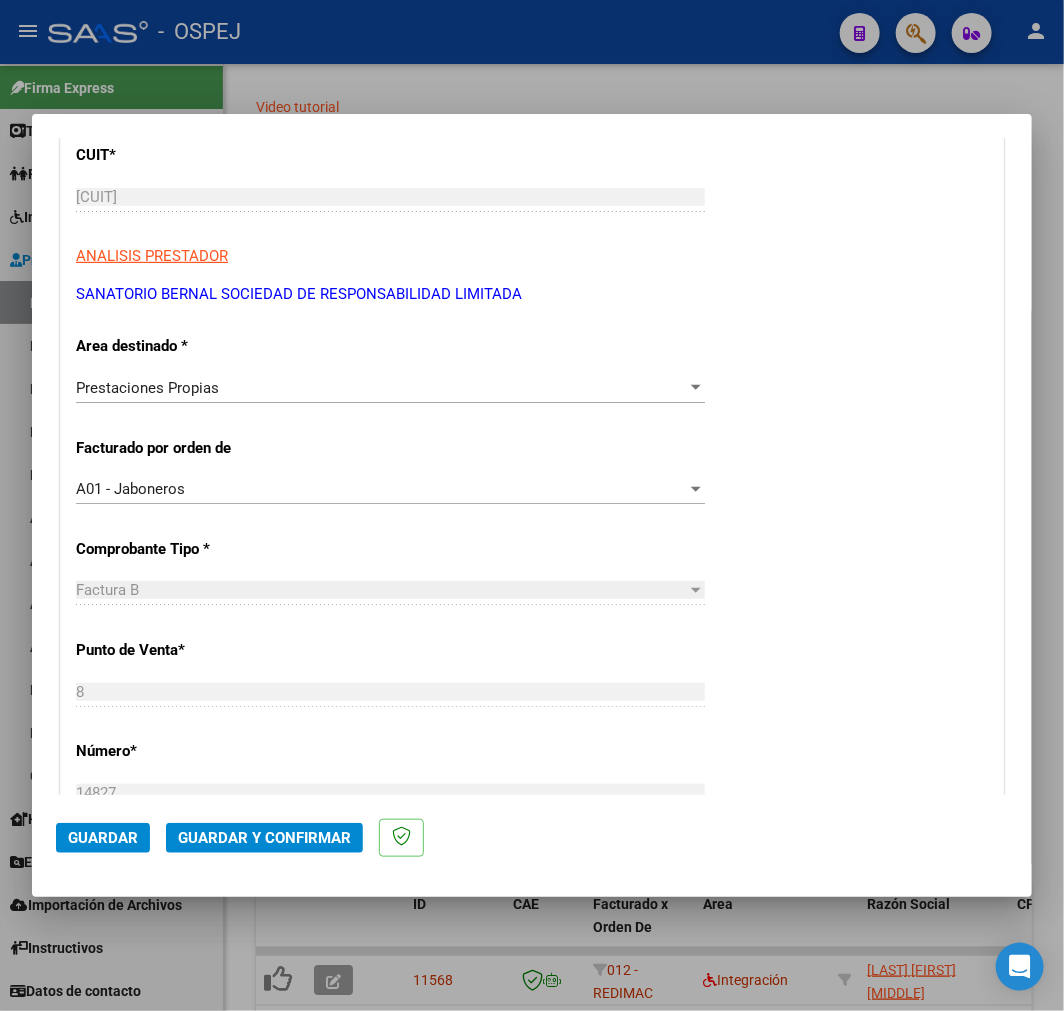 scroll, scrollTop: 555, scrollLeft: 0, axis: vertical 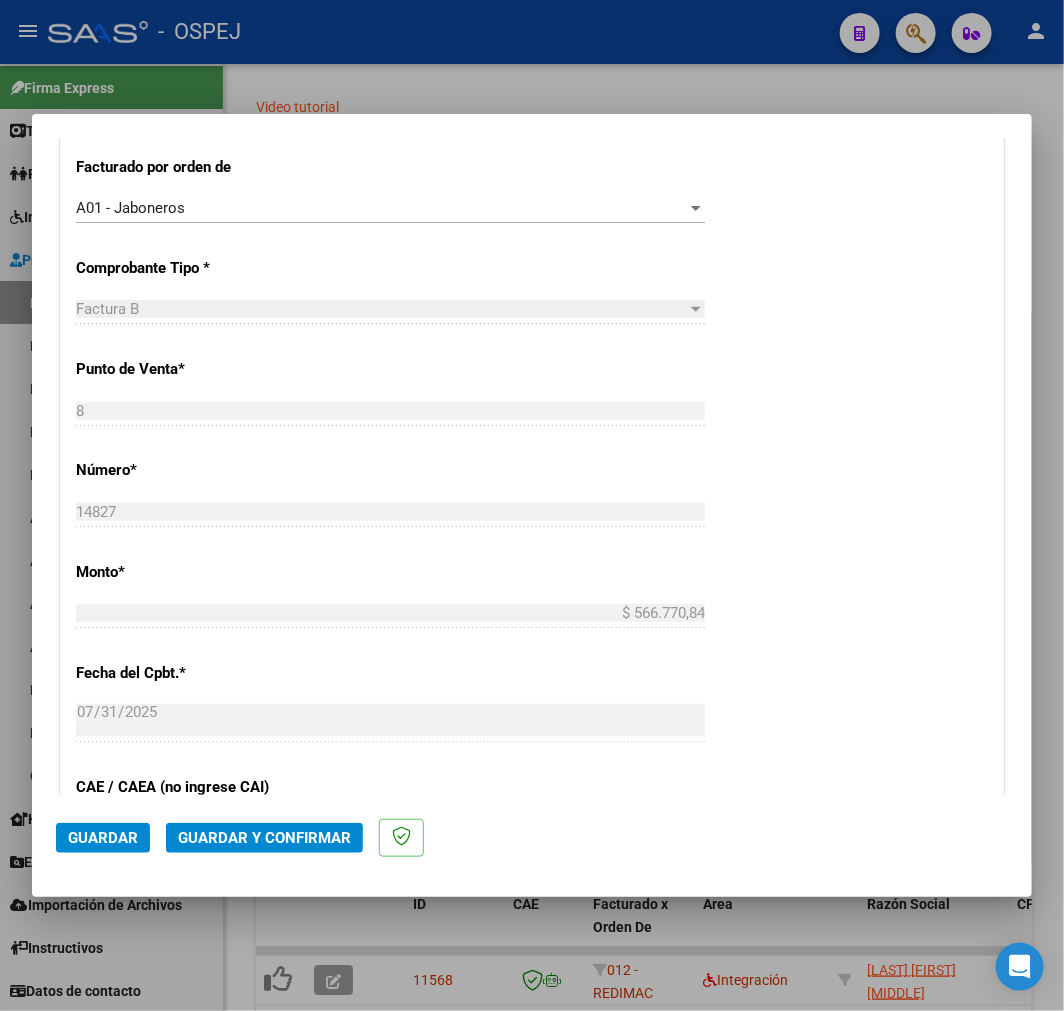 click on "Guardar y Confirmar" 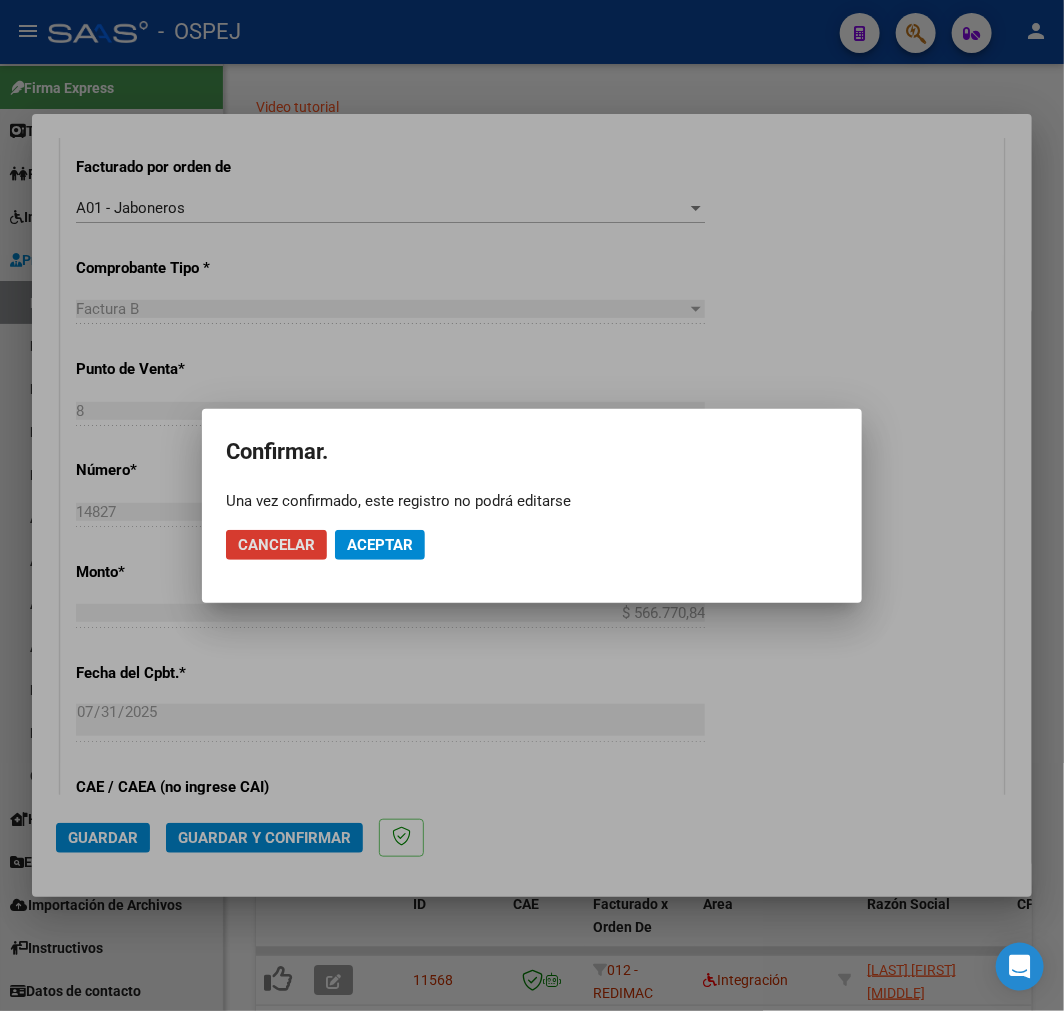 click on "Aceptar" 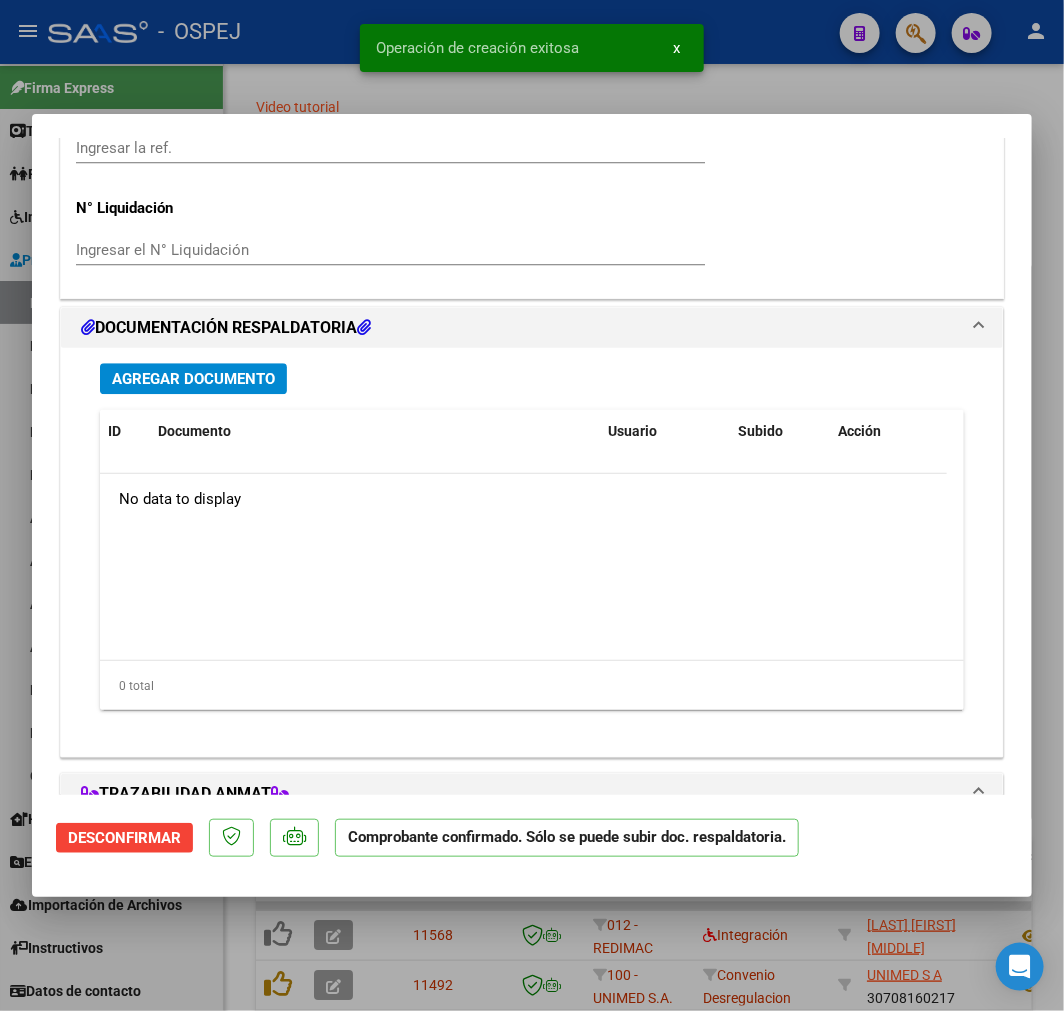 scroll, scrollTop: 1645, scrollLeft: 0, axis: vertical 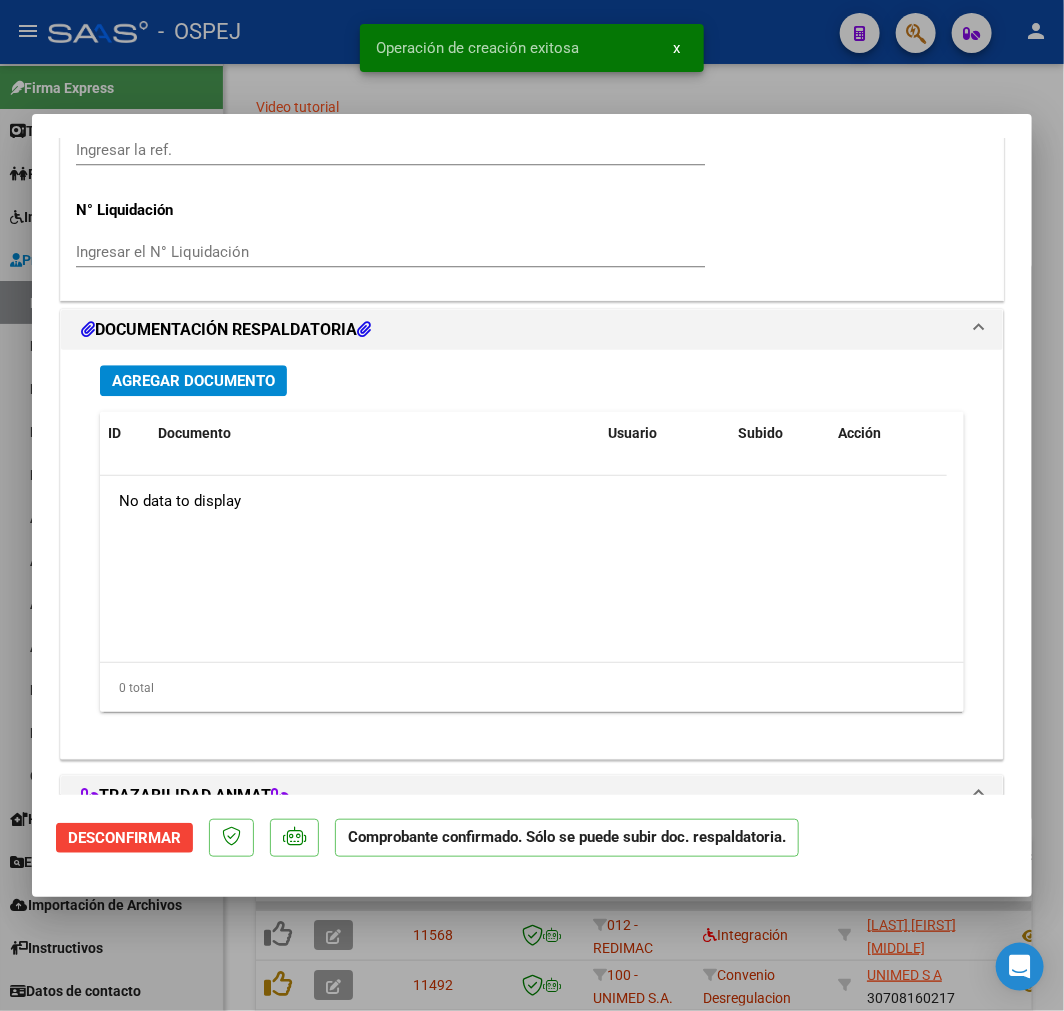 click on "Agregar Documento" at bounding box center [193, 381] 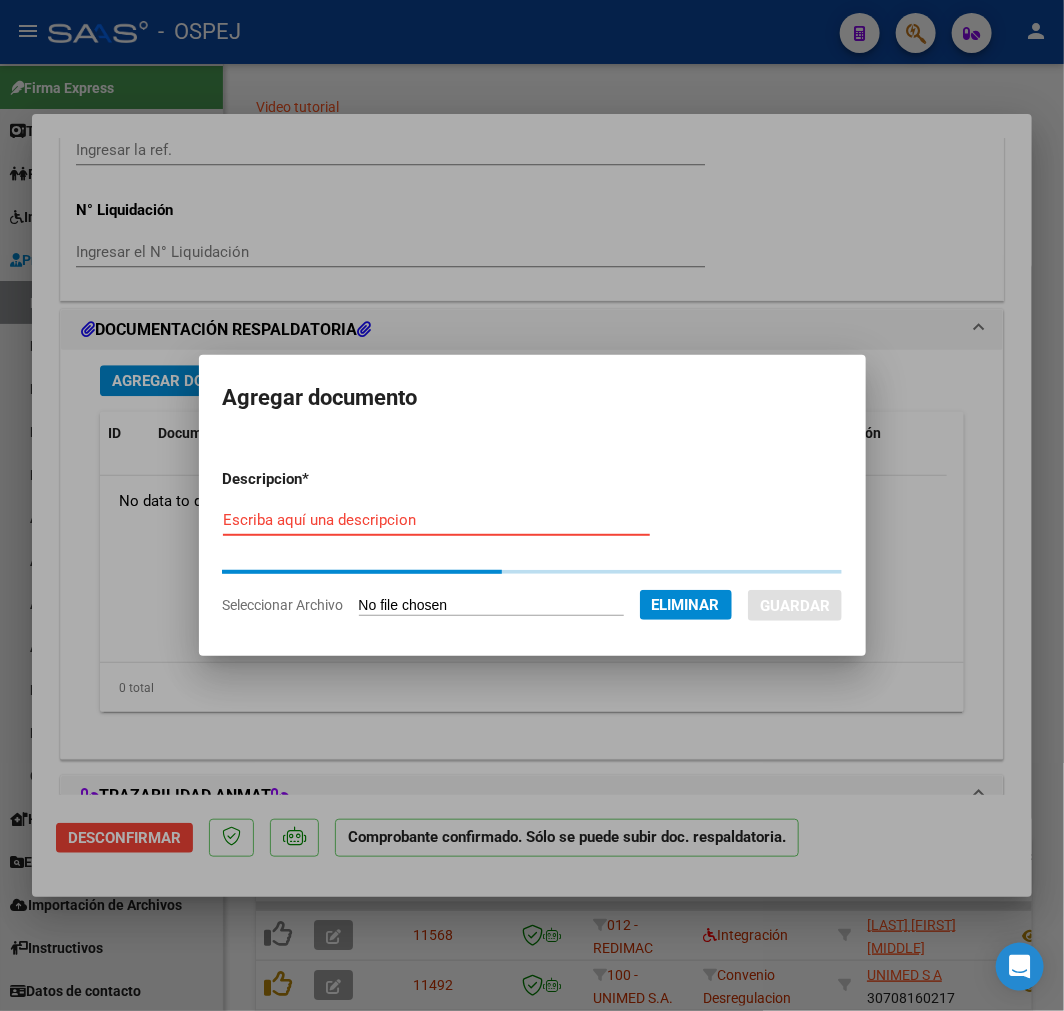 click on "Escriba aquí una descripcion" at bounding box center [436, 520] 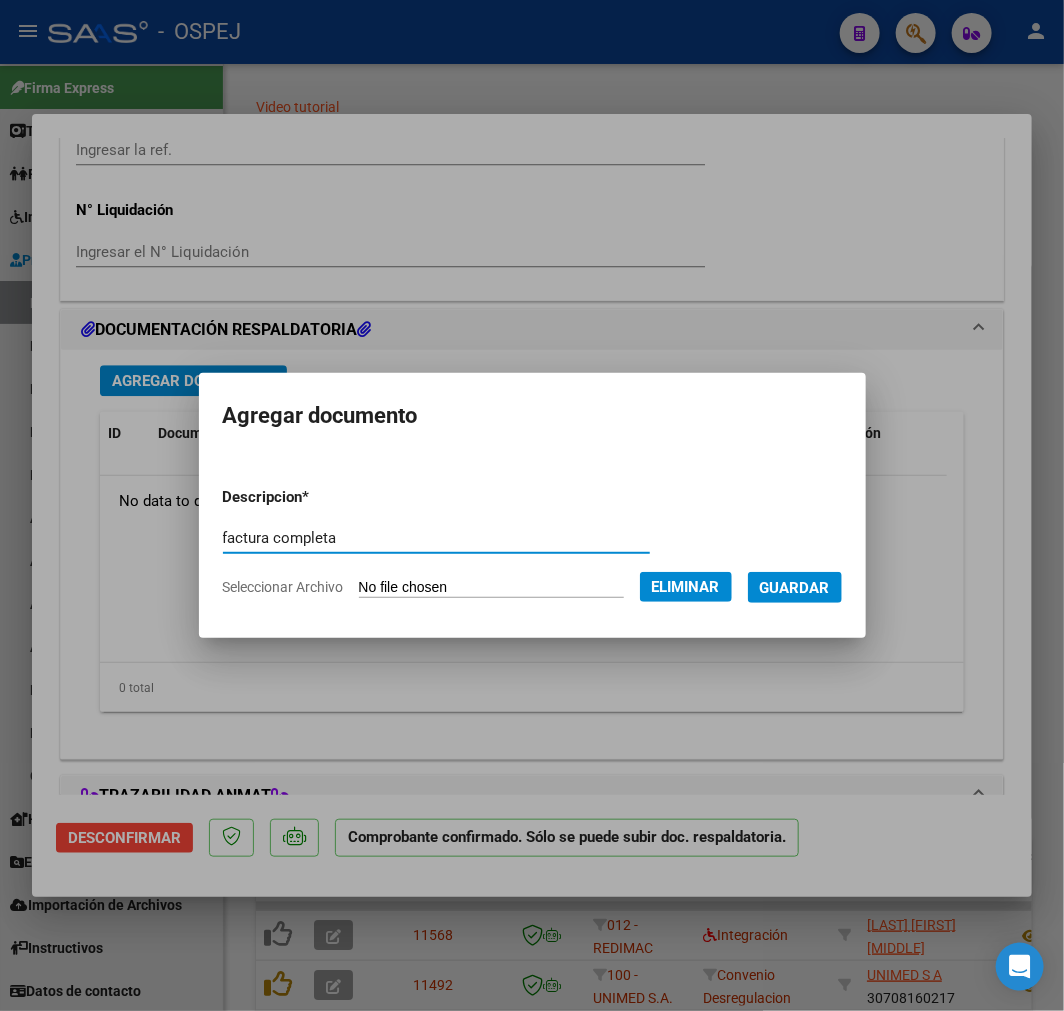 click on "Guardar" at bounding box center (795, 587) 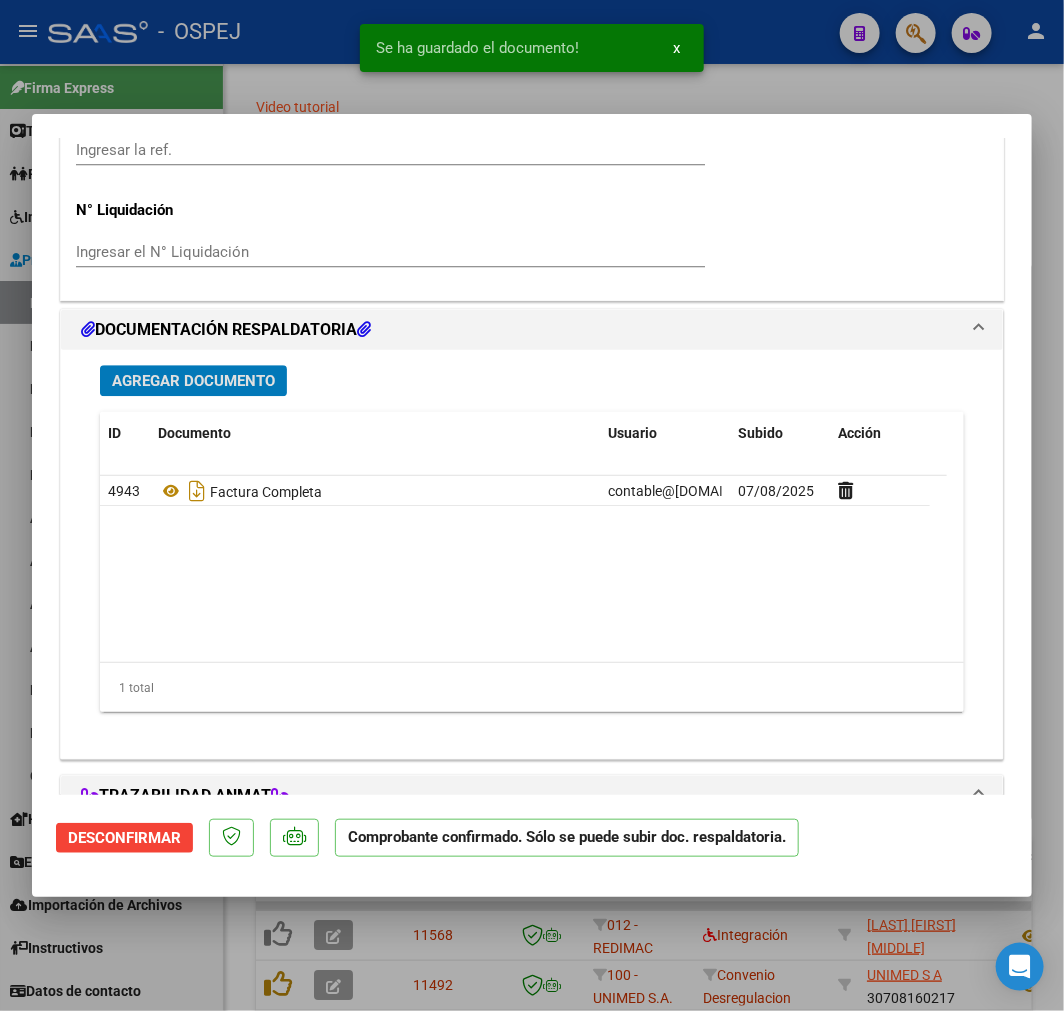click on "Agregar Documento" at bounding box center (193, 381) 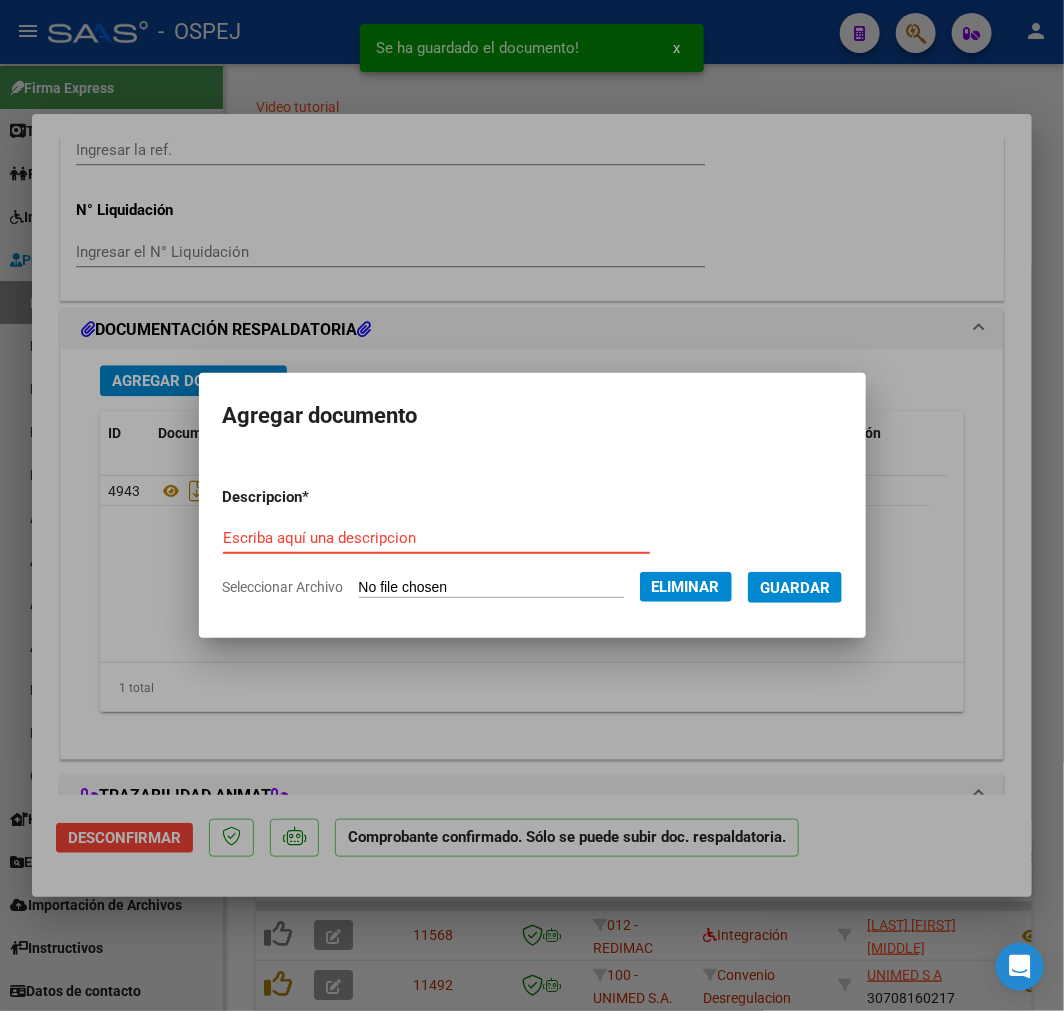 click on "Descripcion  *   Escriba aquí una descripcion  Seleccionar Archivo Eliminar Guardar" at bounding box center [532, 542] 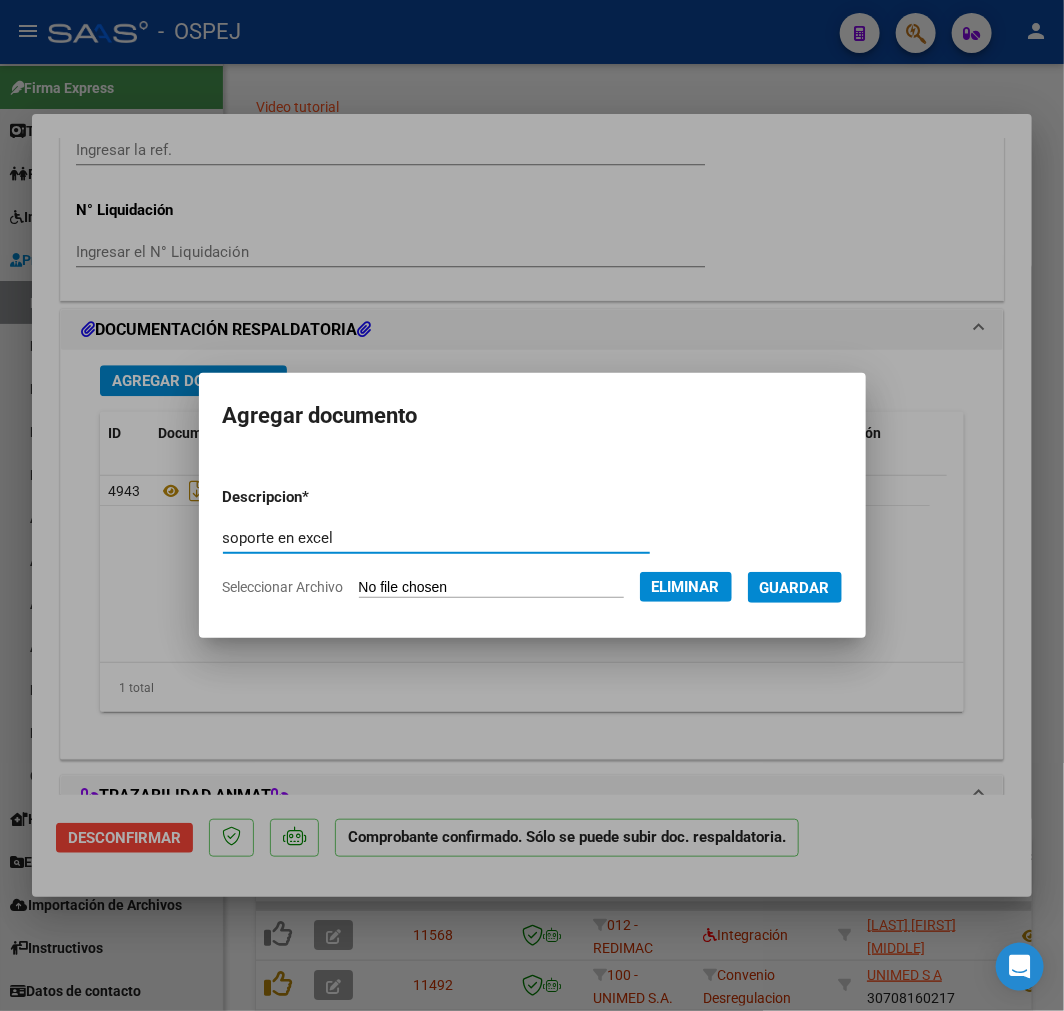 click on "Guardar" at bounding box center (795, 588) 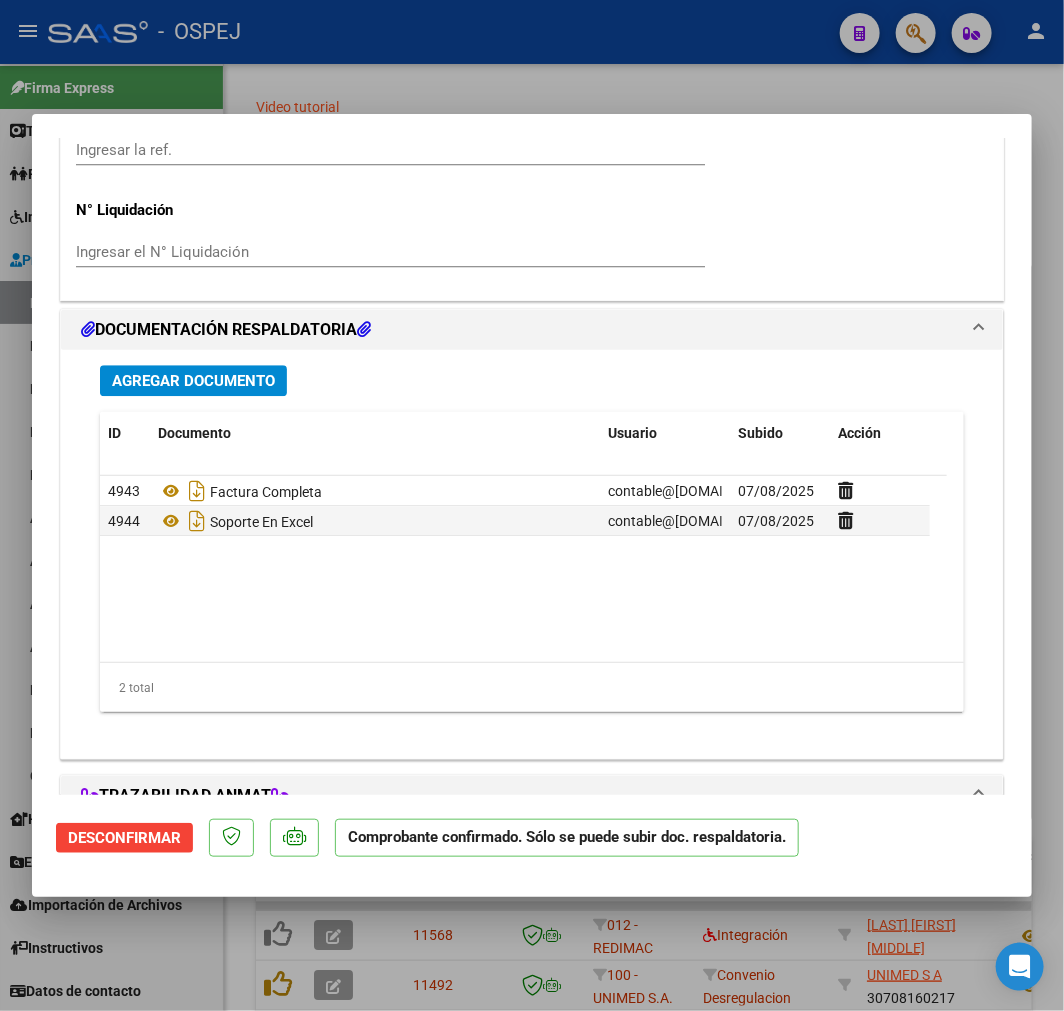 click at bounding box center [532, 505] 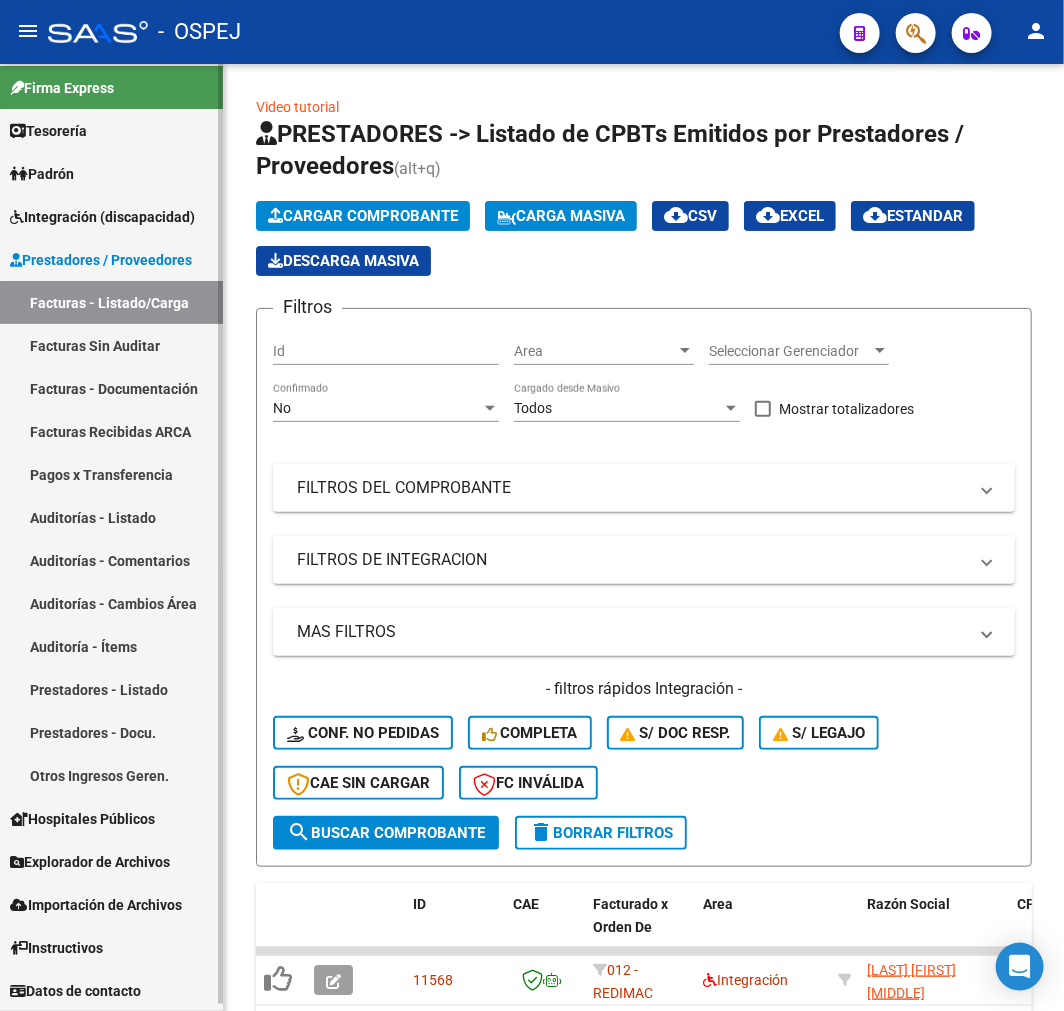 click on "Auditorías - Listado" at bounding box center (111, 517) 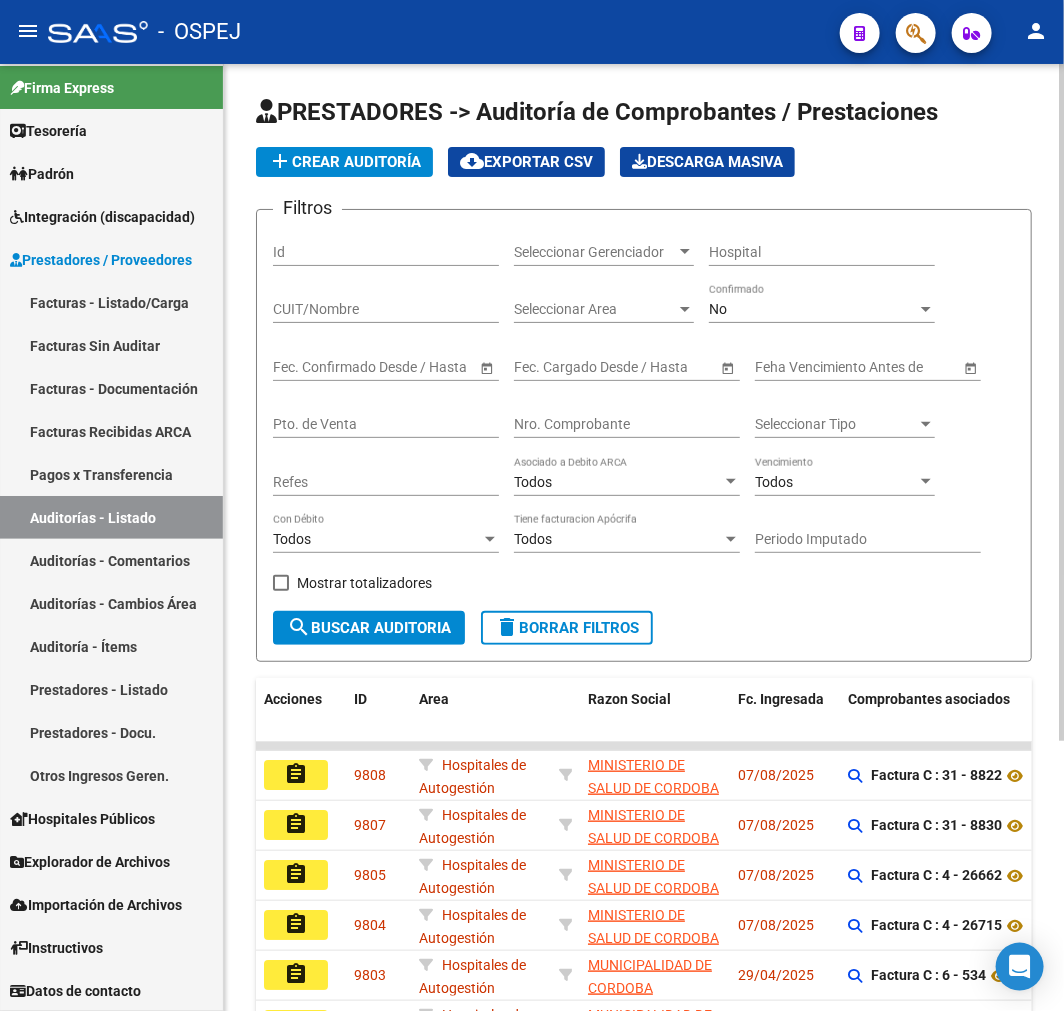 click on "No Confirmado" 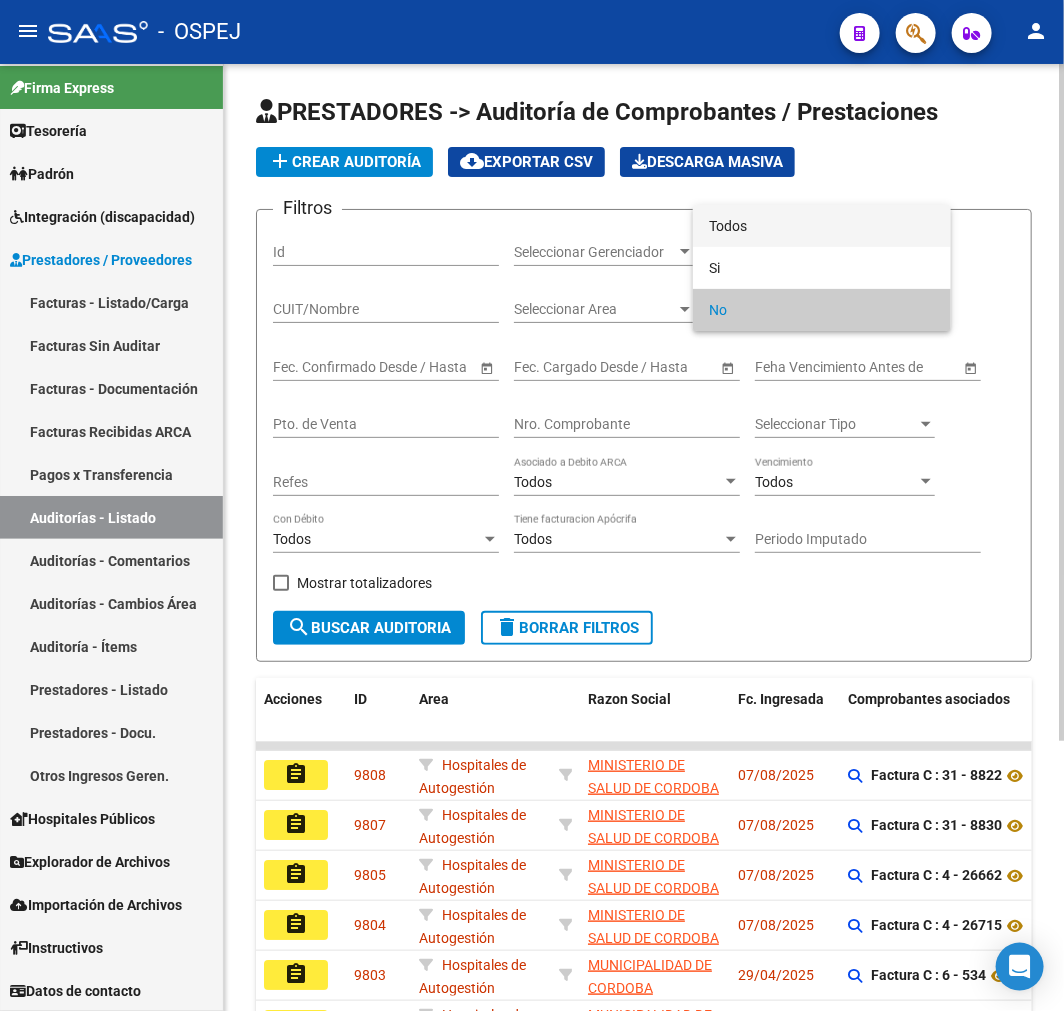 click on "Todos" at bounding box center (822, 226) 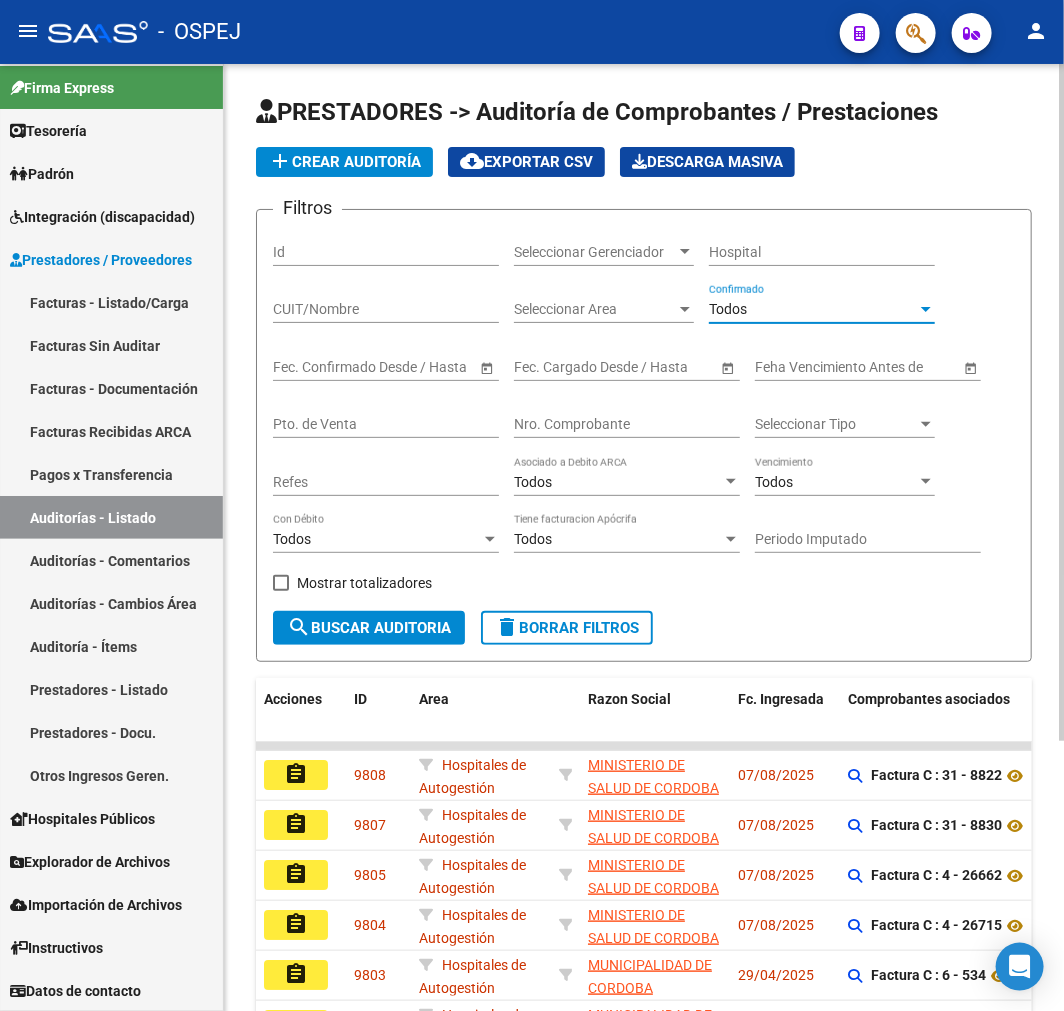 click on "Nro. Comprobante" at bounding box center (627, 424) 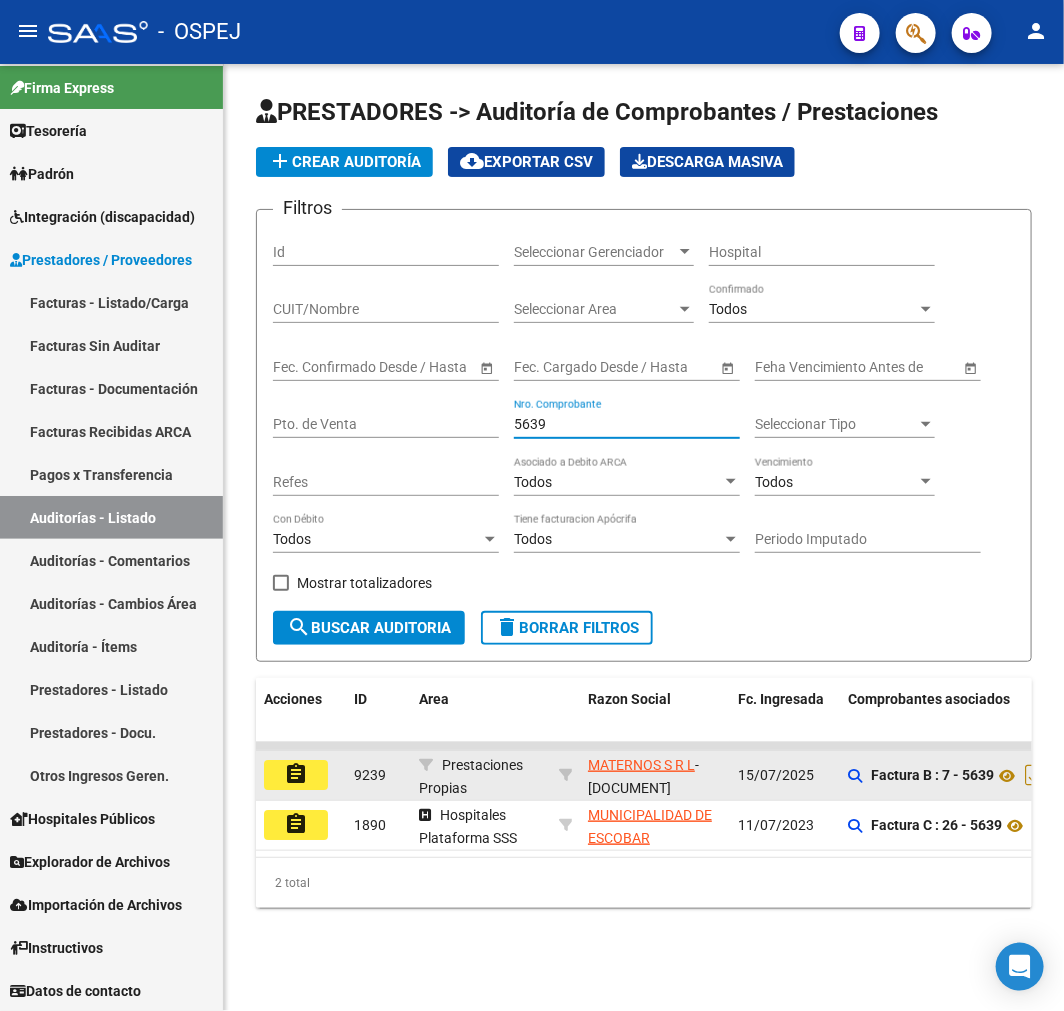 click on "assignment" 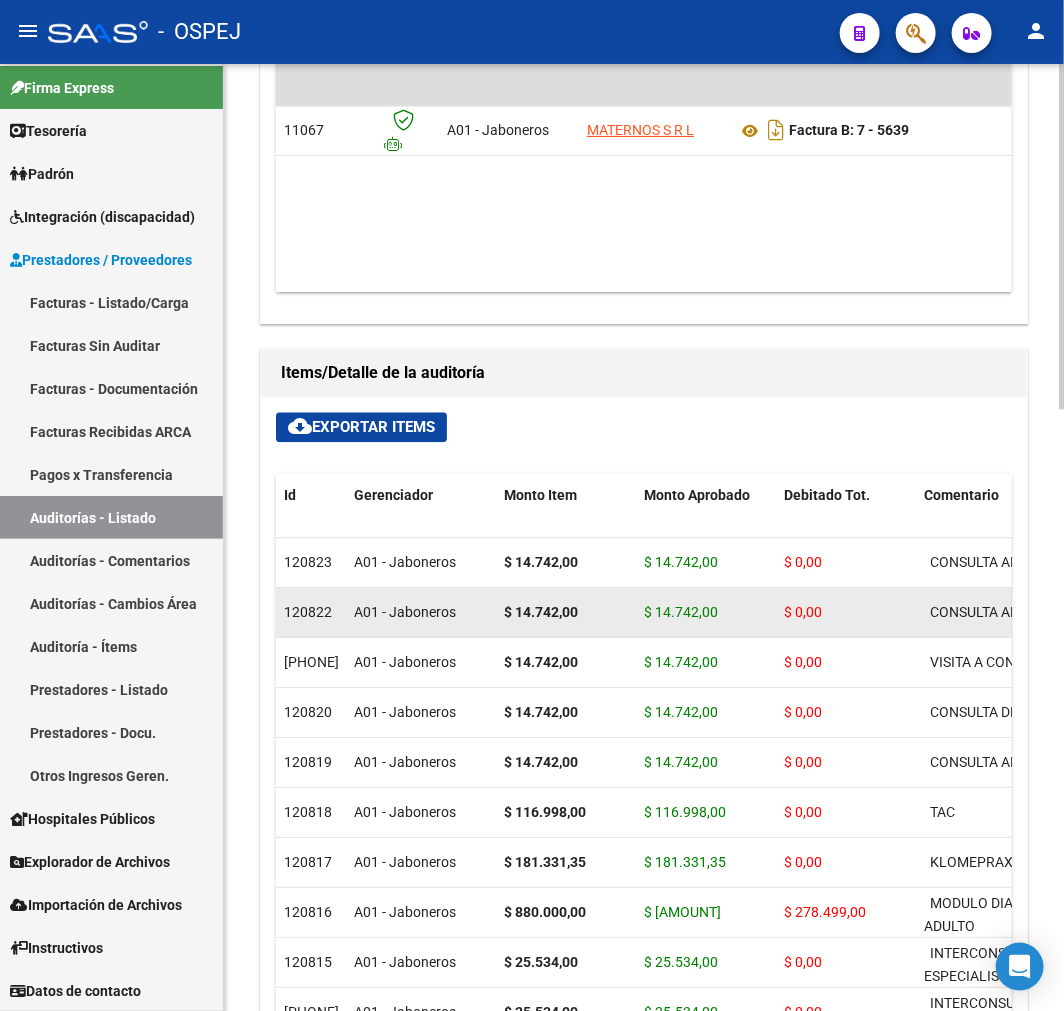 scroll, scrollTop: 1111, scrollLeft: 0, axis: vertical 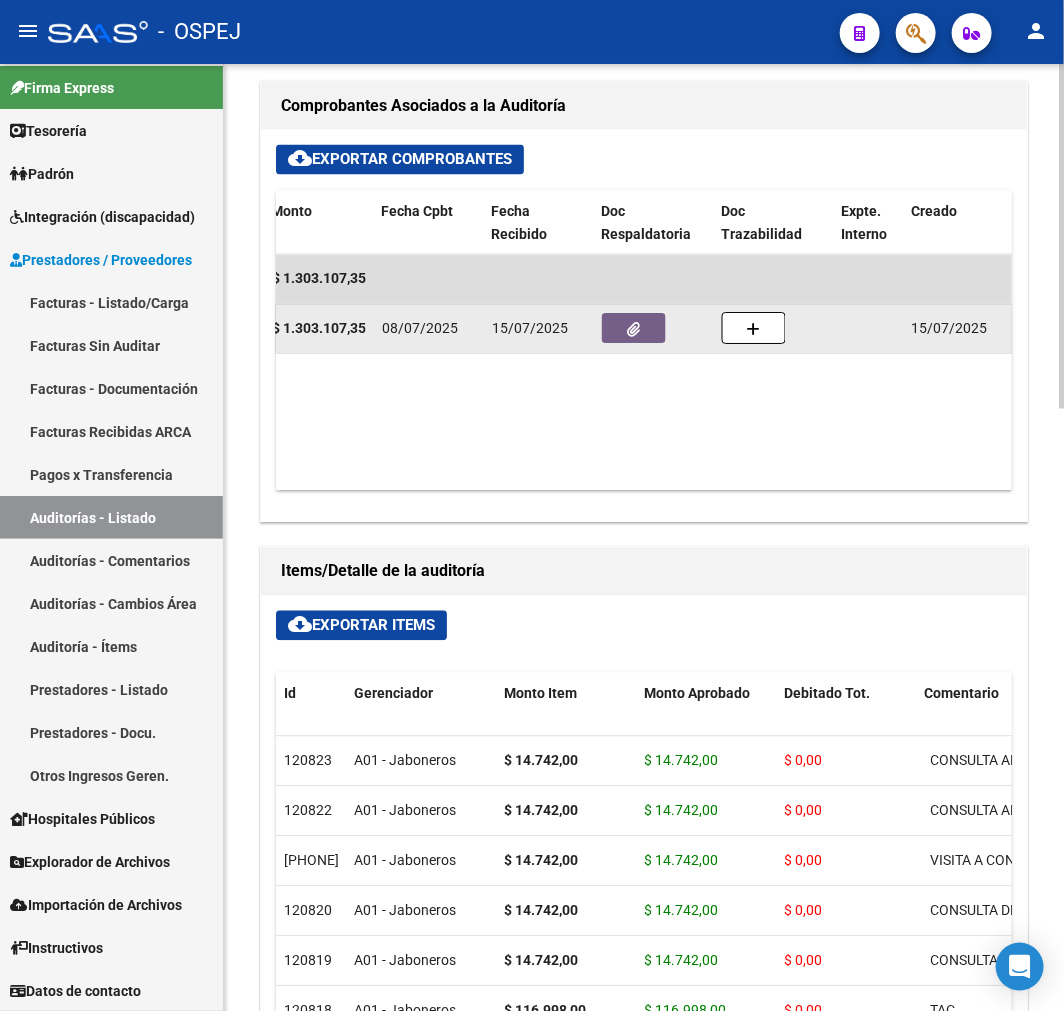 click 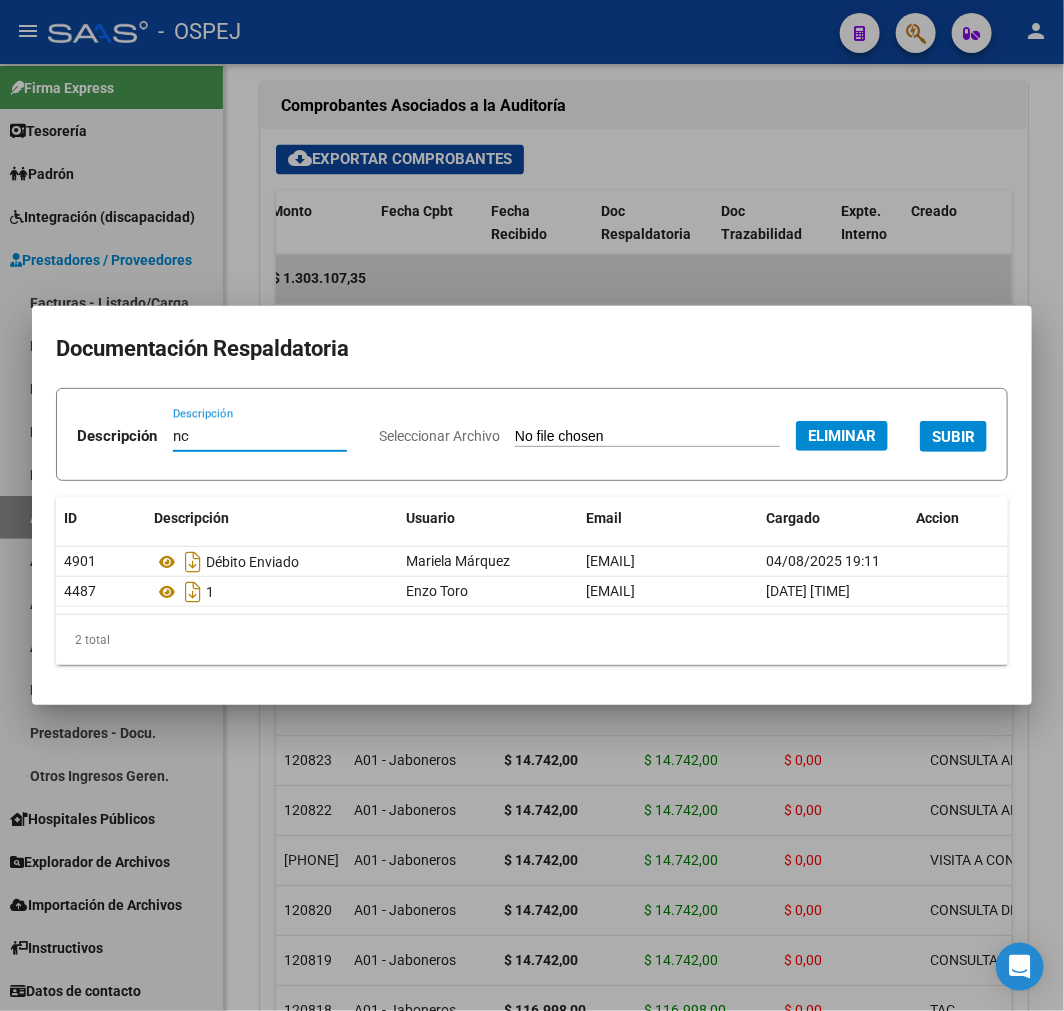 click on "SUBIR" at bounding box center [953, 437] 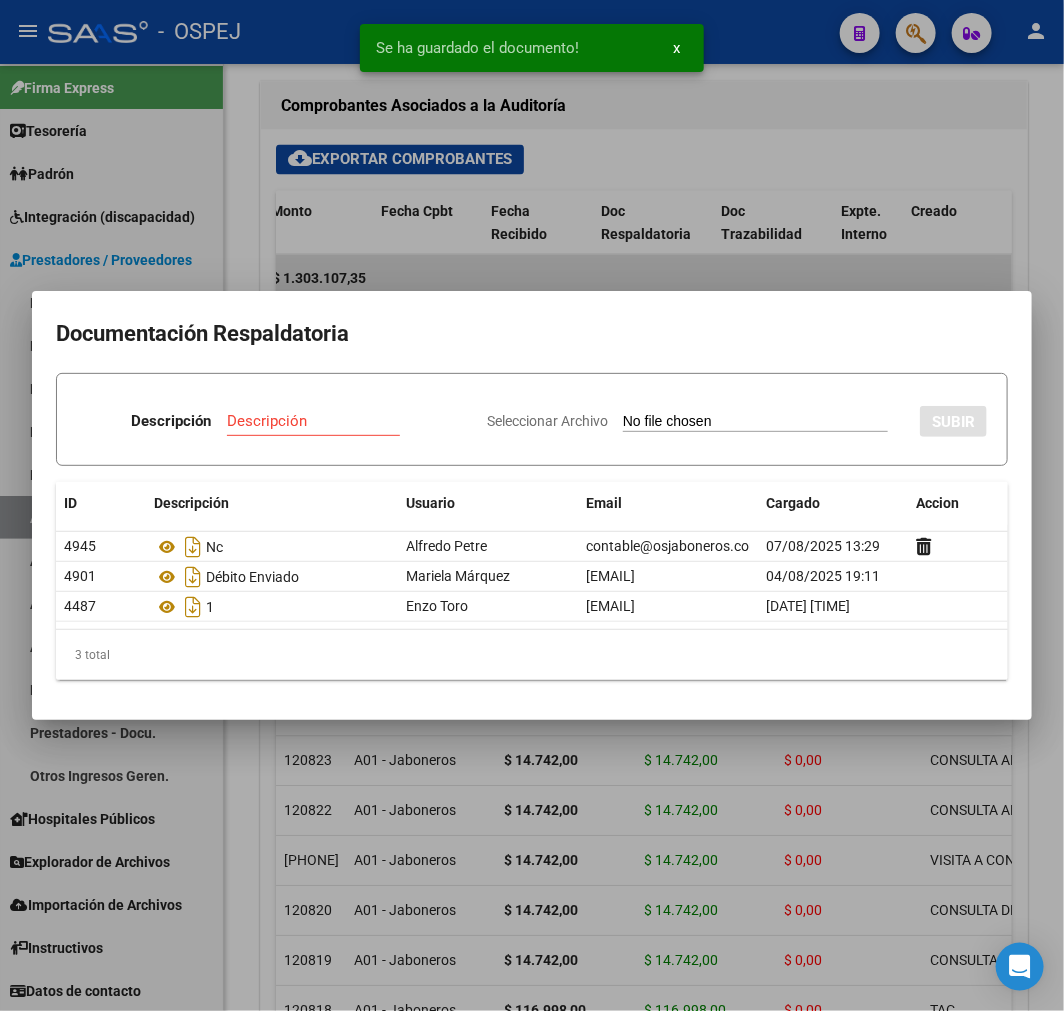 click at bounding box center [532, 505] 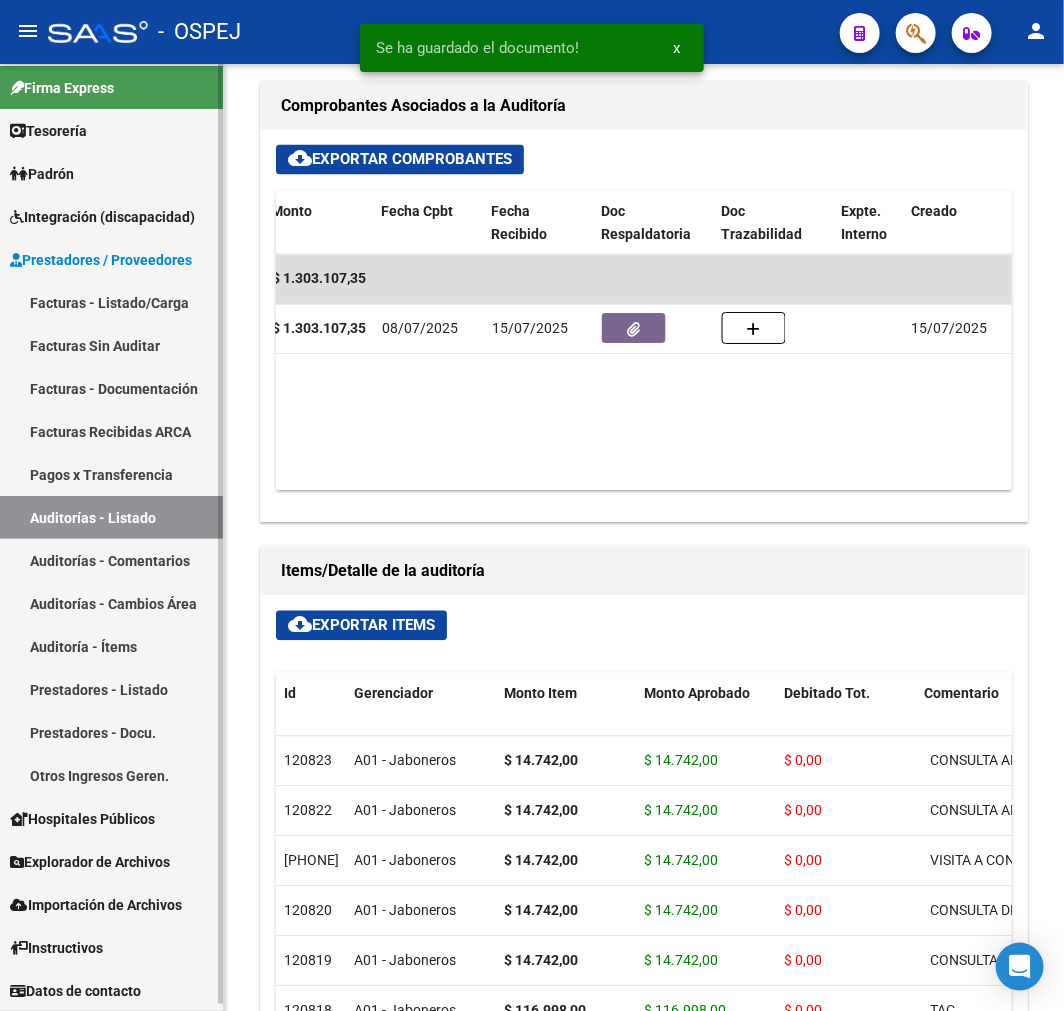 click on "Auditorías - Listado" at bounding box center [111, 517] 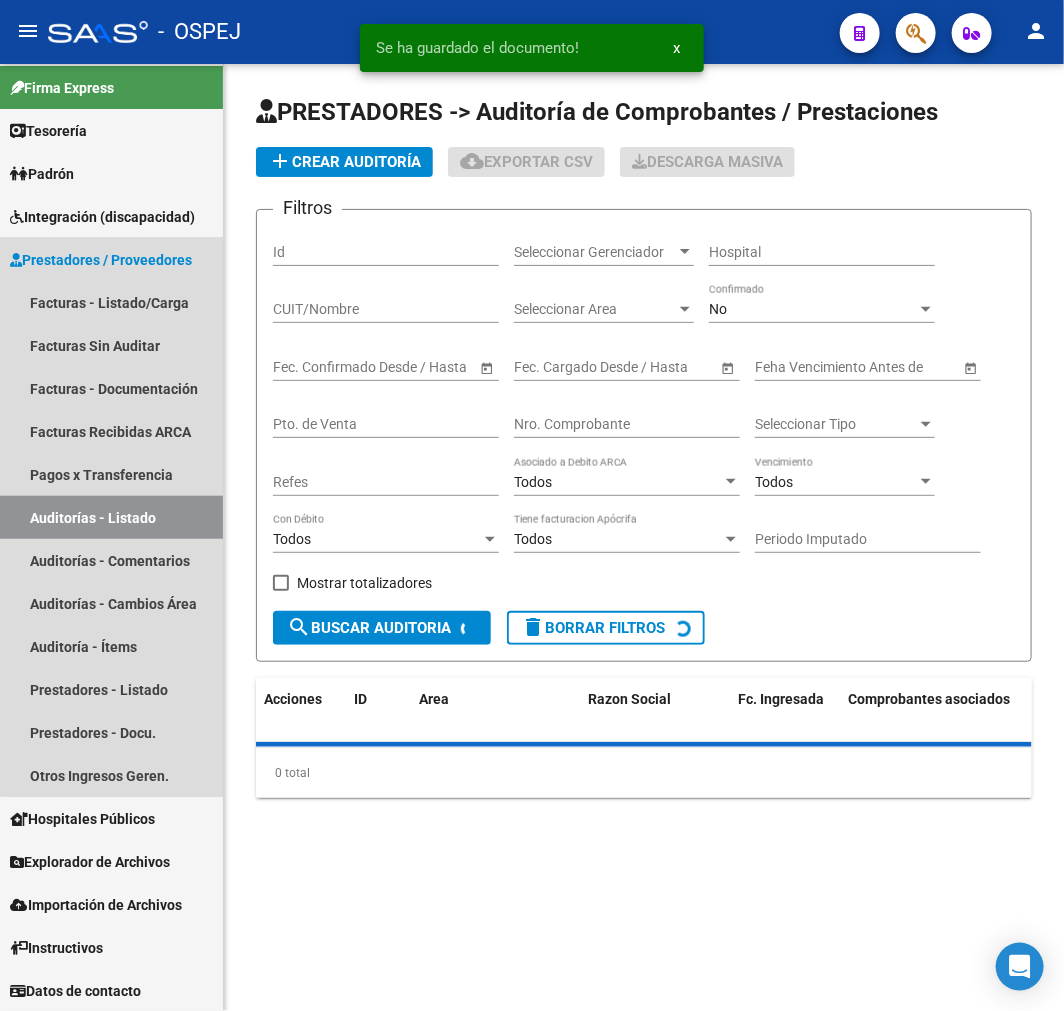 scroll, scrollTop: 0, scrollLeft: 0, axis: both 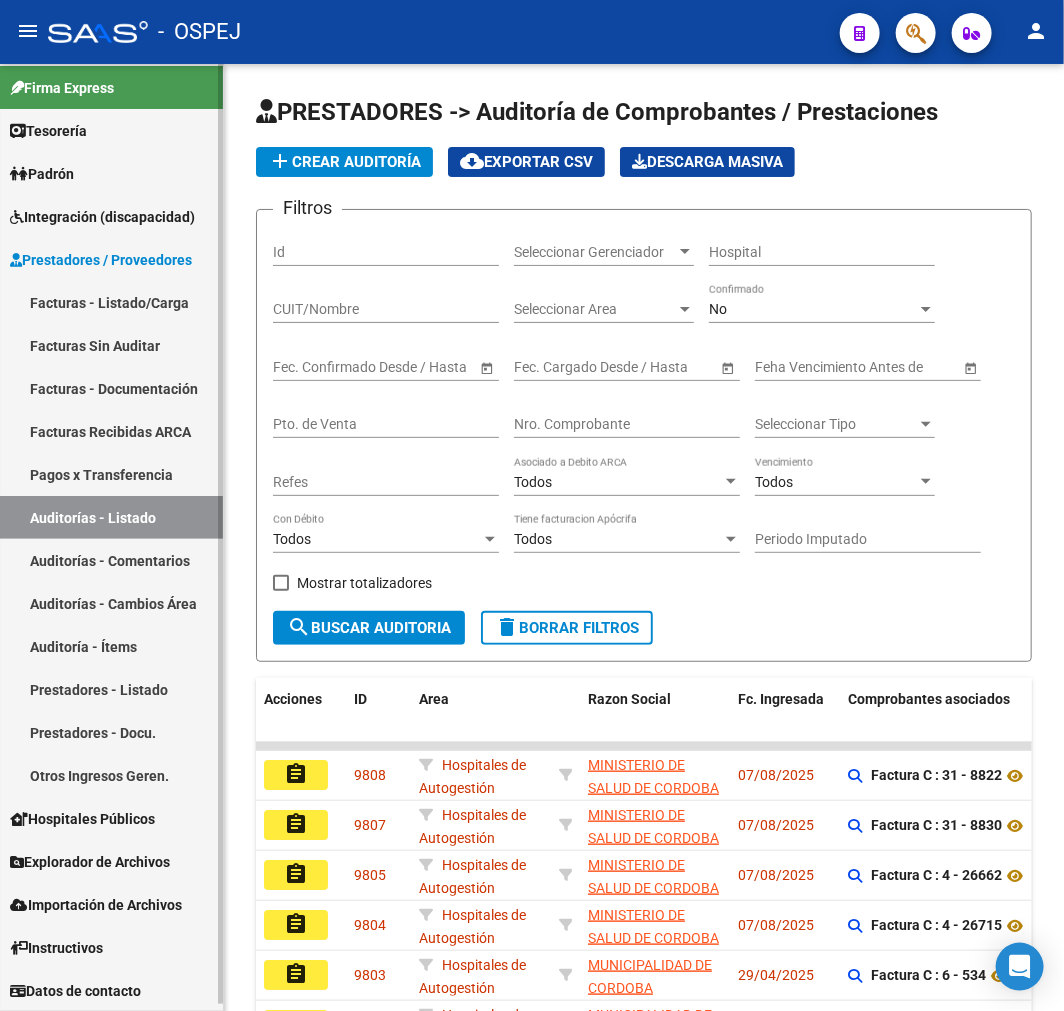 drag, startPoint x: 160, startPoint y: 308, endPoint x: 187, endPoint y: 297, distance: 29.15476 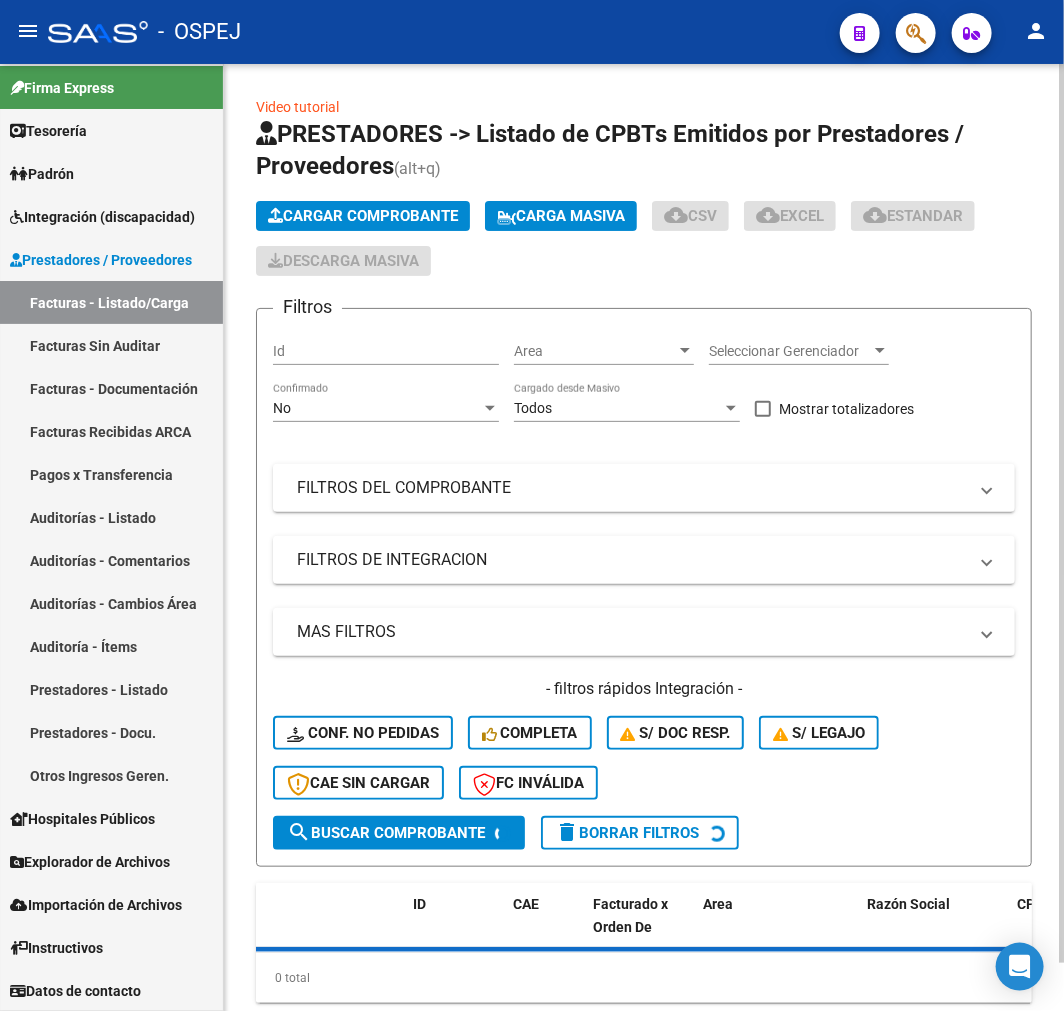 drag, startPoint x: 351, startPoint y: 198, endPoint x: 346, endPoint y: 208, distance: 11.18034 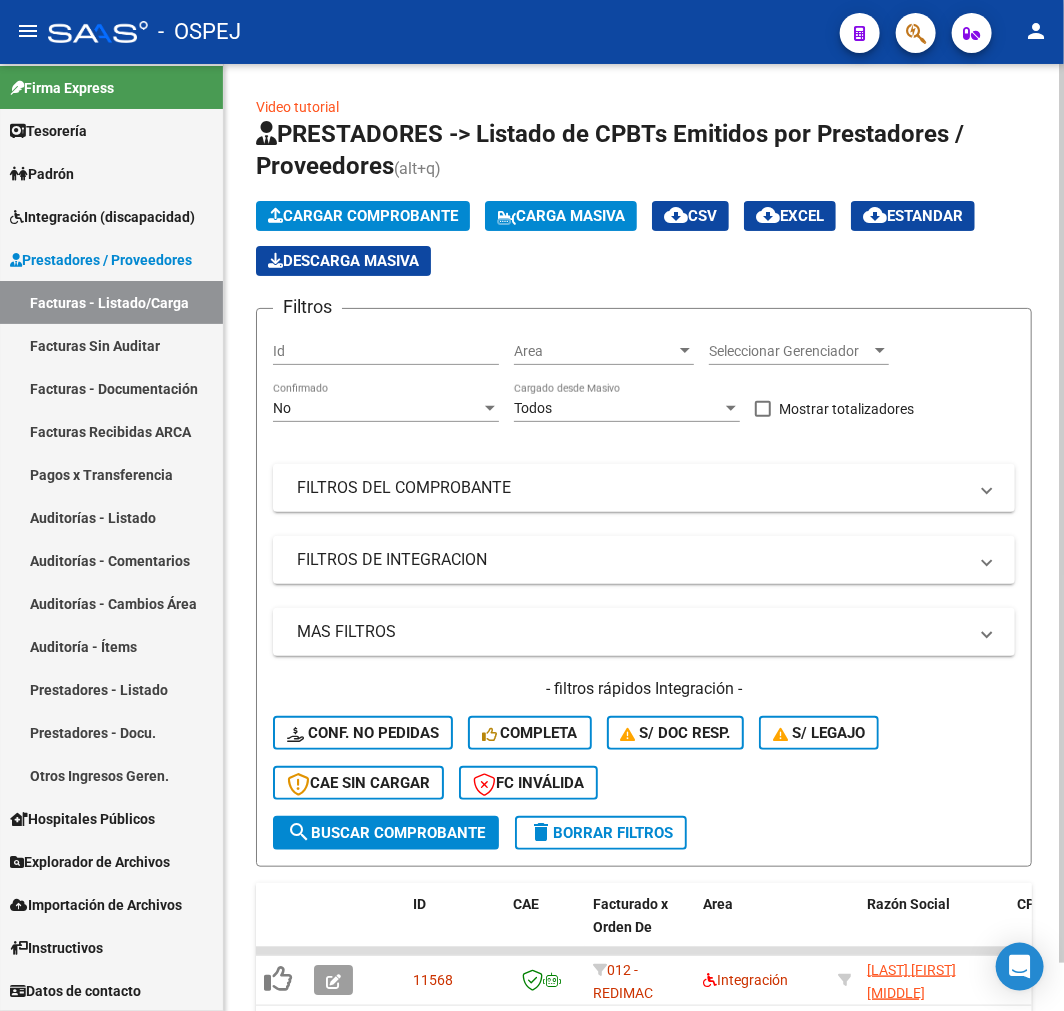 click on "Cargar Comprobante" 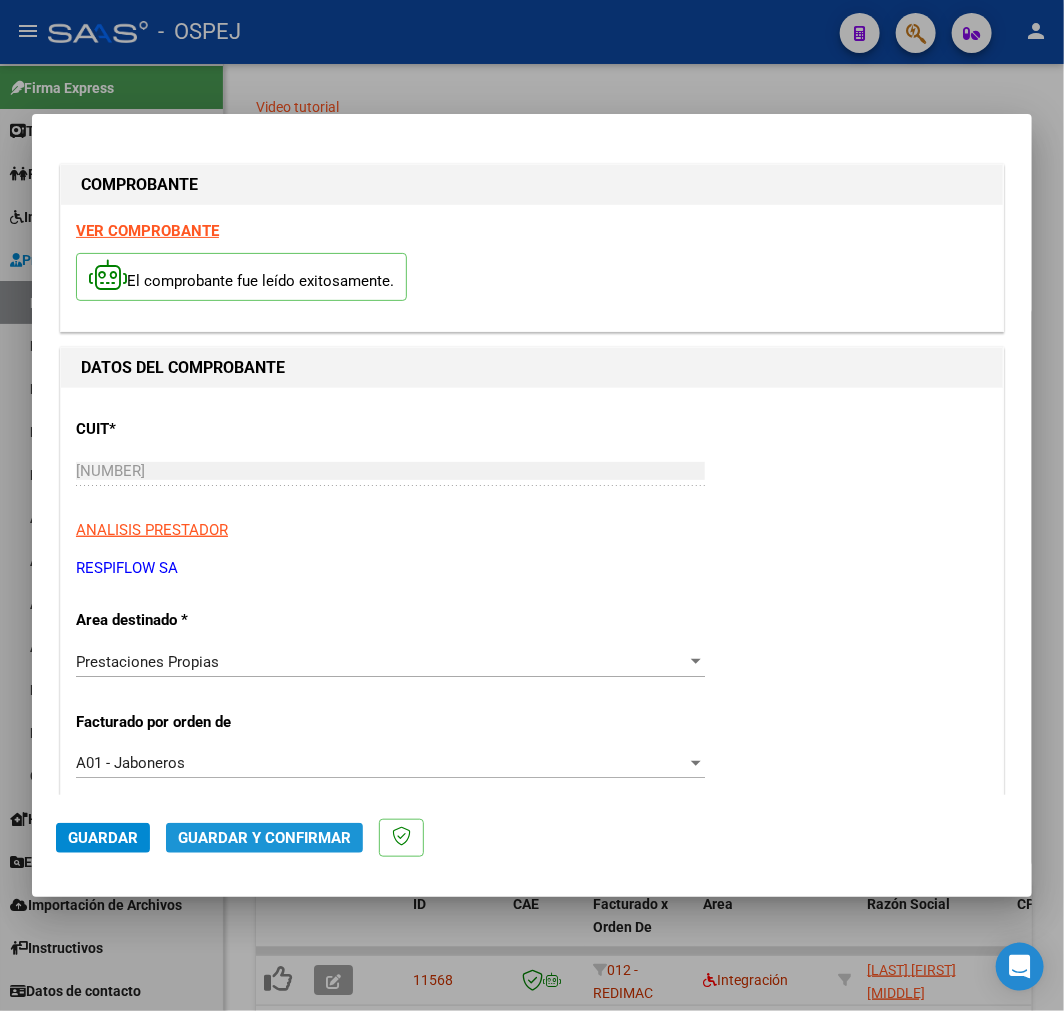 click on "Guardar y Confirmar" 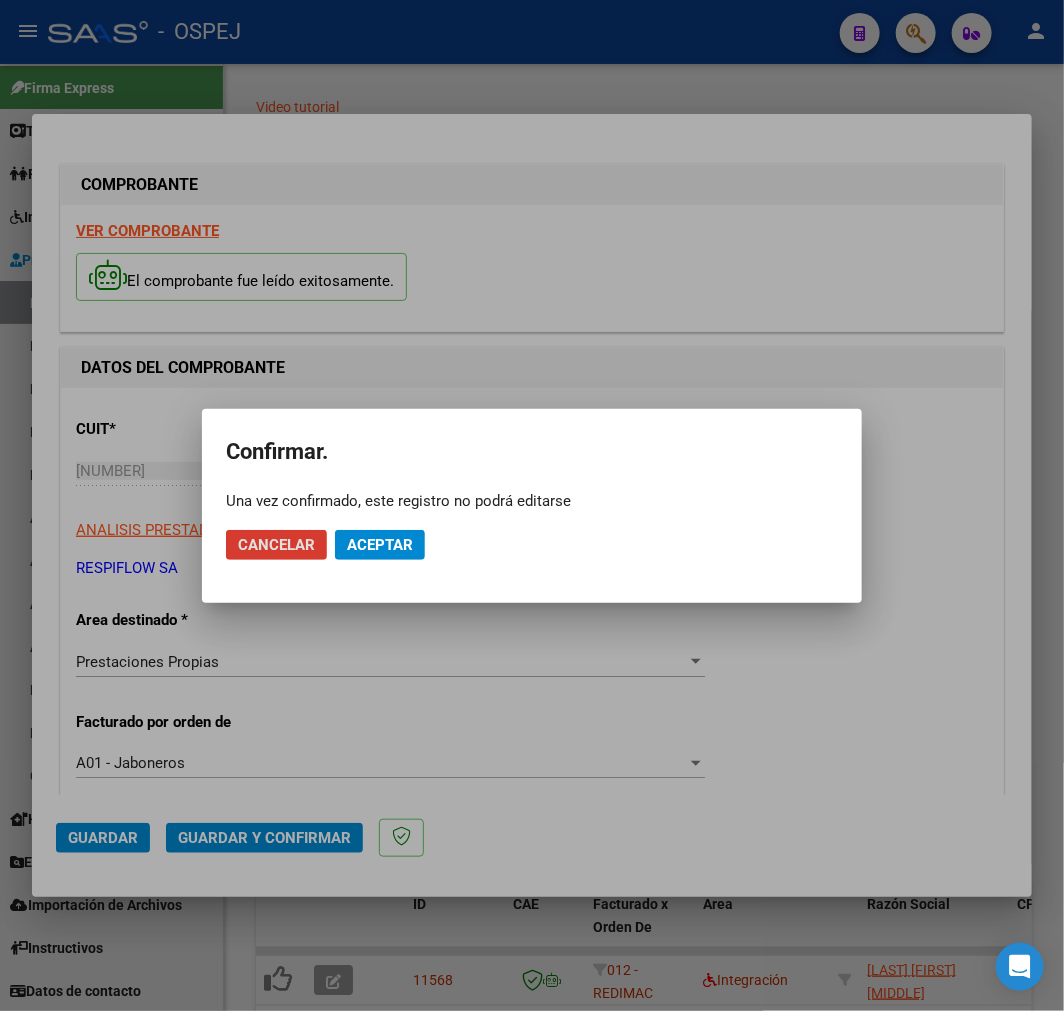 click on "Aceptar" 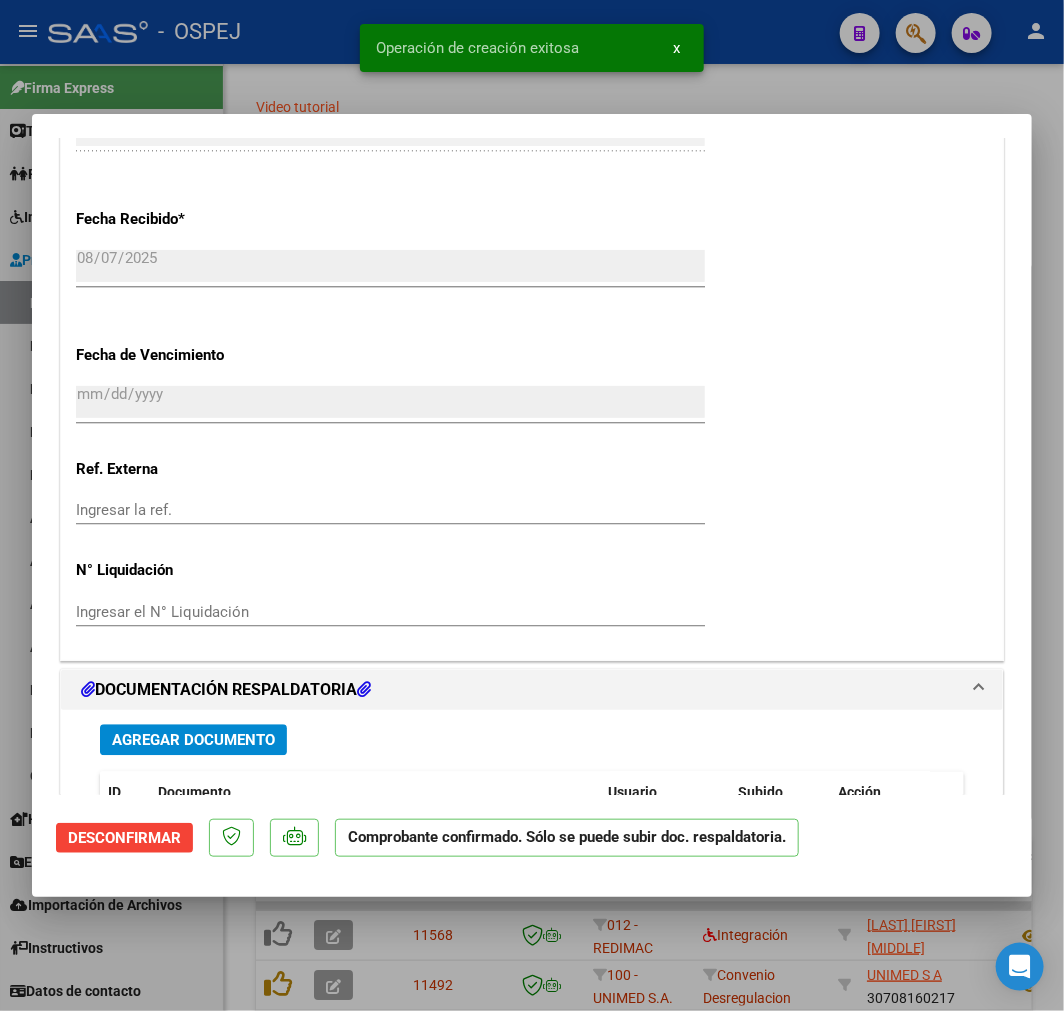 scroll, scrollTop: 1666, scrollLeft: 0, axis: vertical 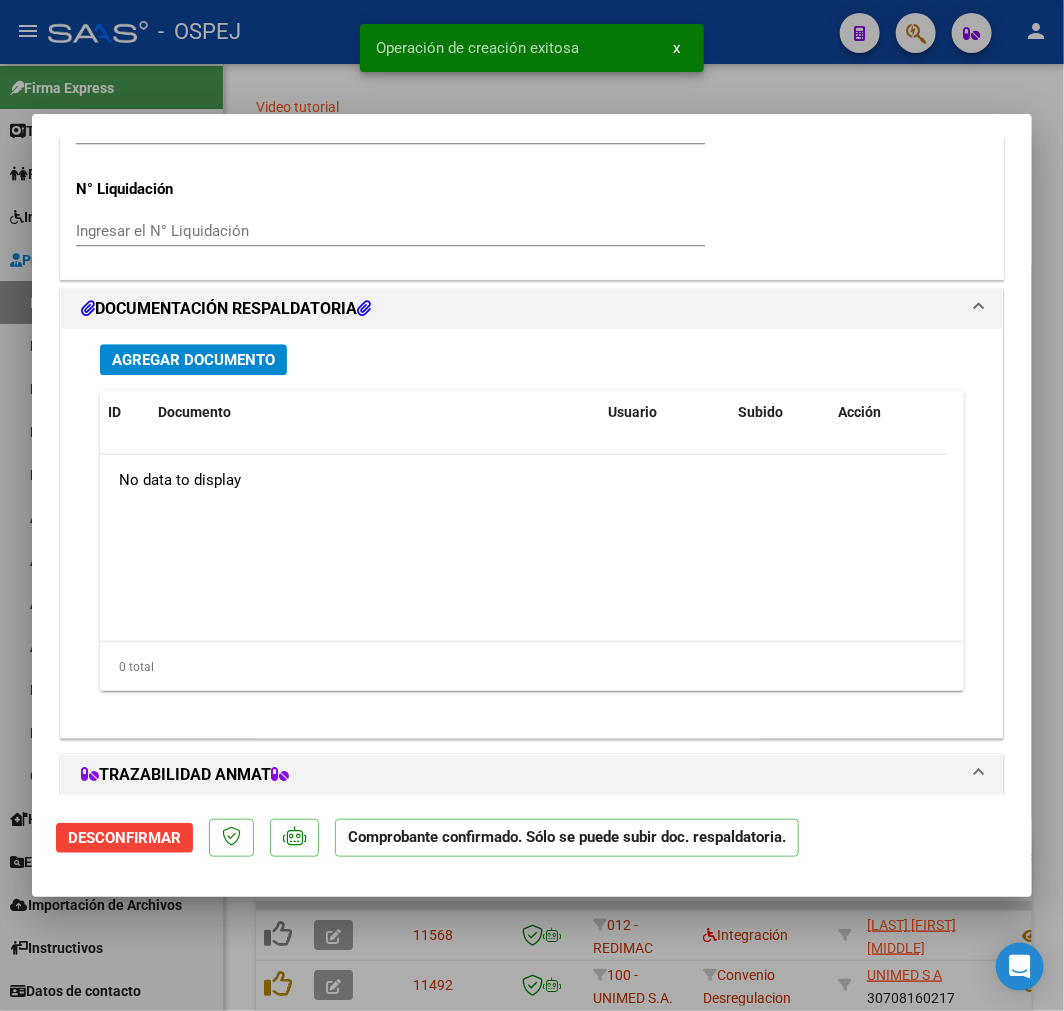 click on "Agregar Documento" at bounding box center (193, 360) 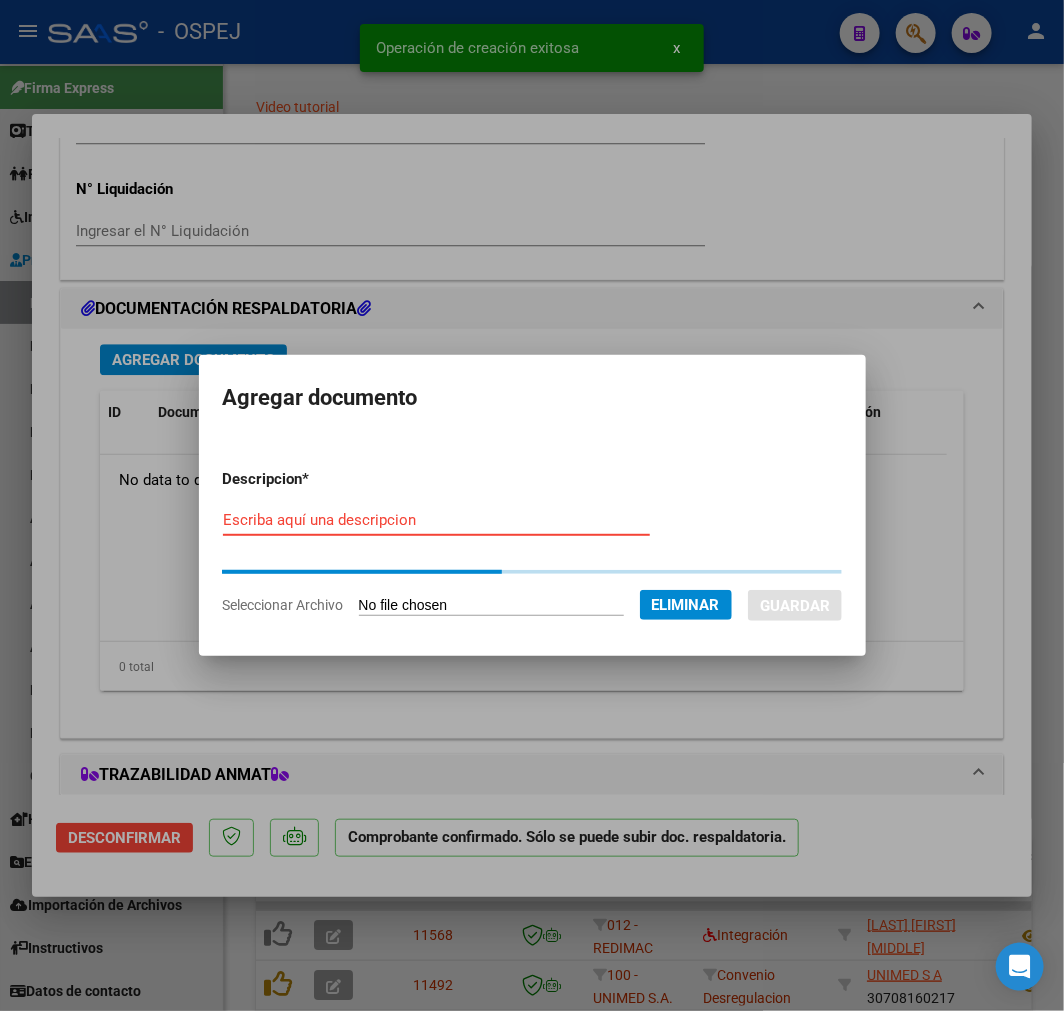 click on "Escriba aquí una descripcion" at bounding box center (436, 520) 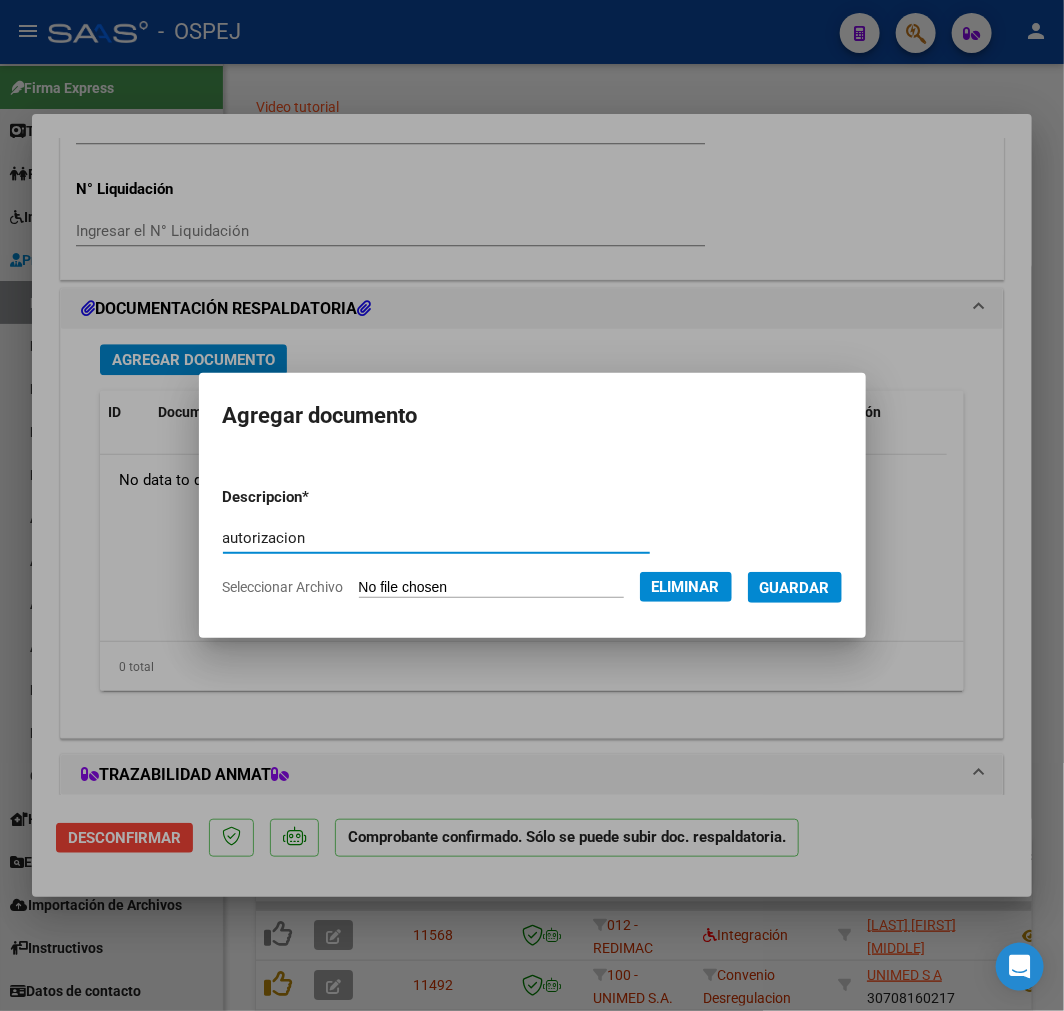 drag, startPoint x: 858, startPoint y: 597, endPoint x: 843, endPoint y: 597, distance: 15 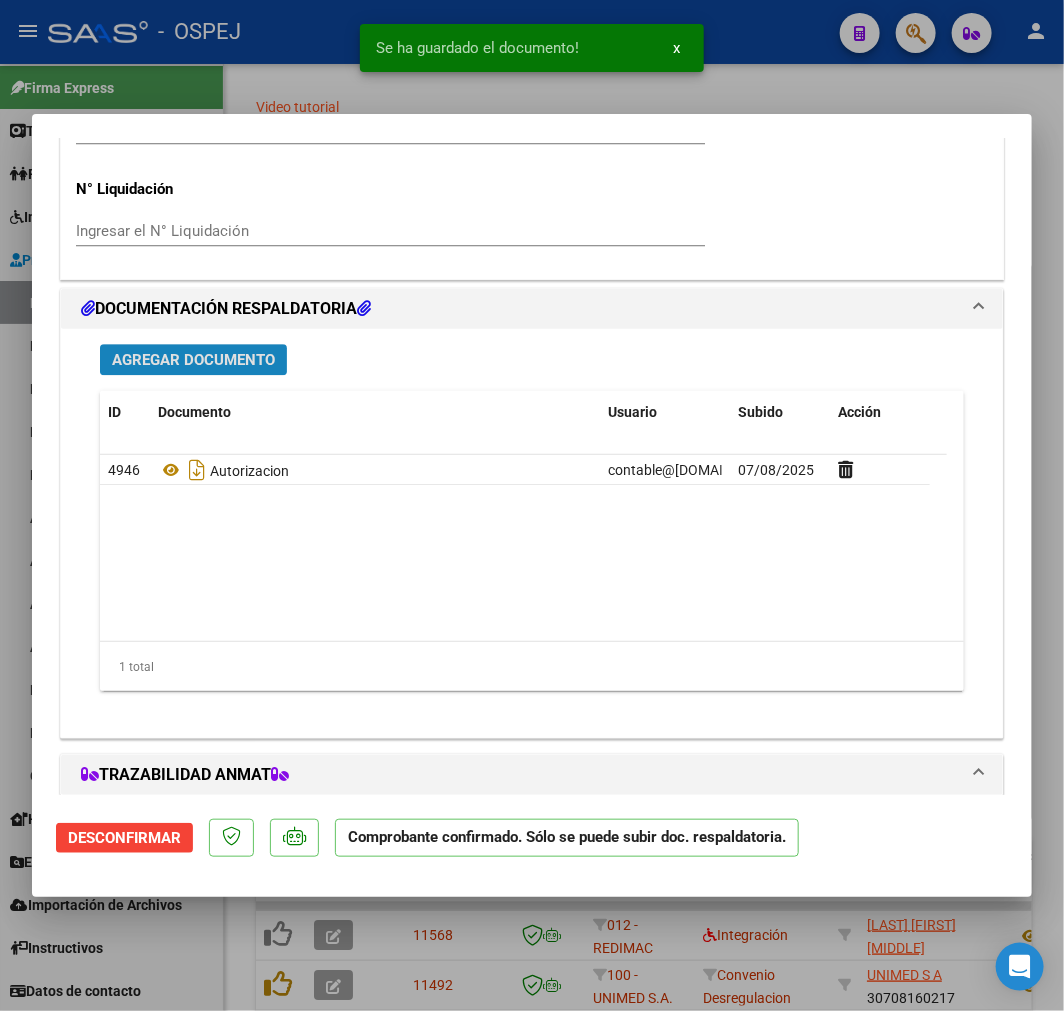 click on "Agregar Documento" at bounding box center [193, 360] 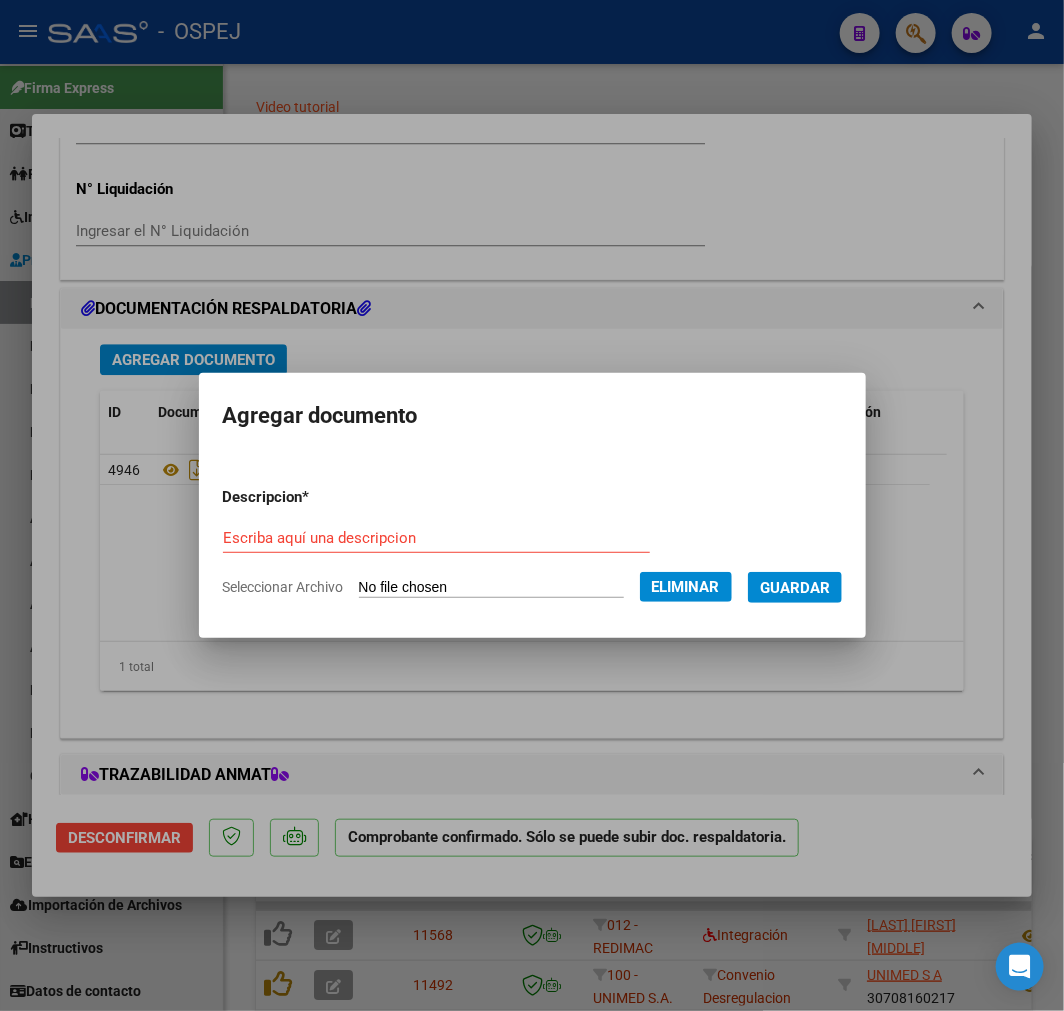 click on "Descripcion  *   Escriba aquí una descripcion  Seleccionar Archivo Eliminar Guardar" at bounding box center [532, 542] 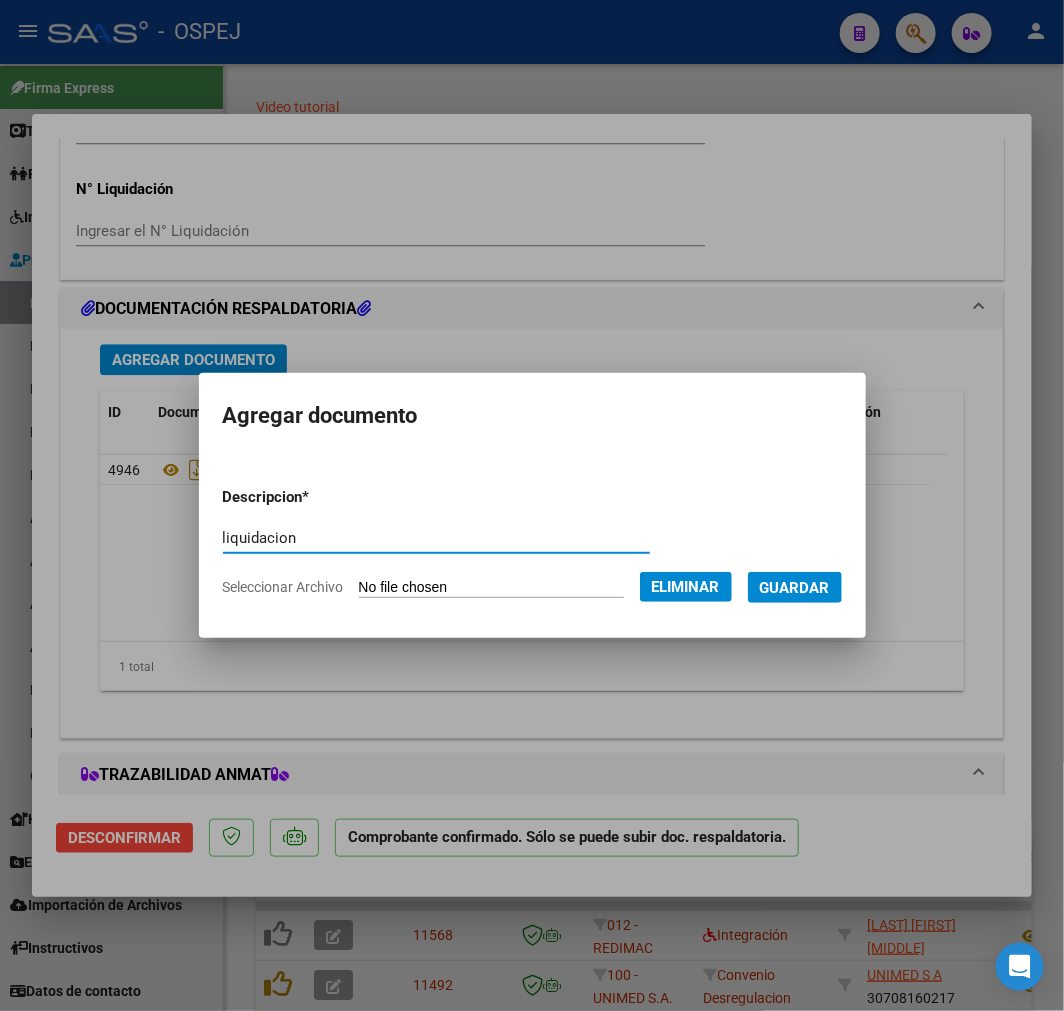 click on "Guardar" at bounding box center [795, 587] 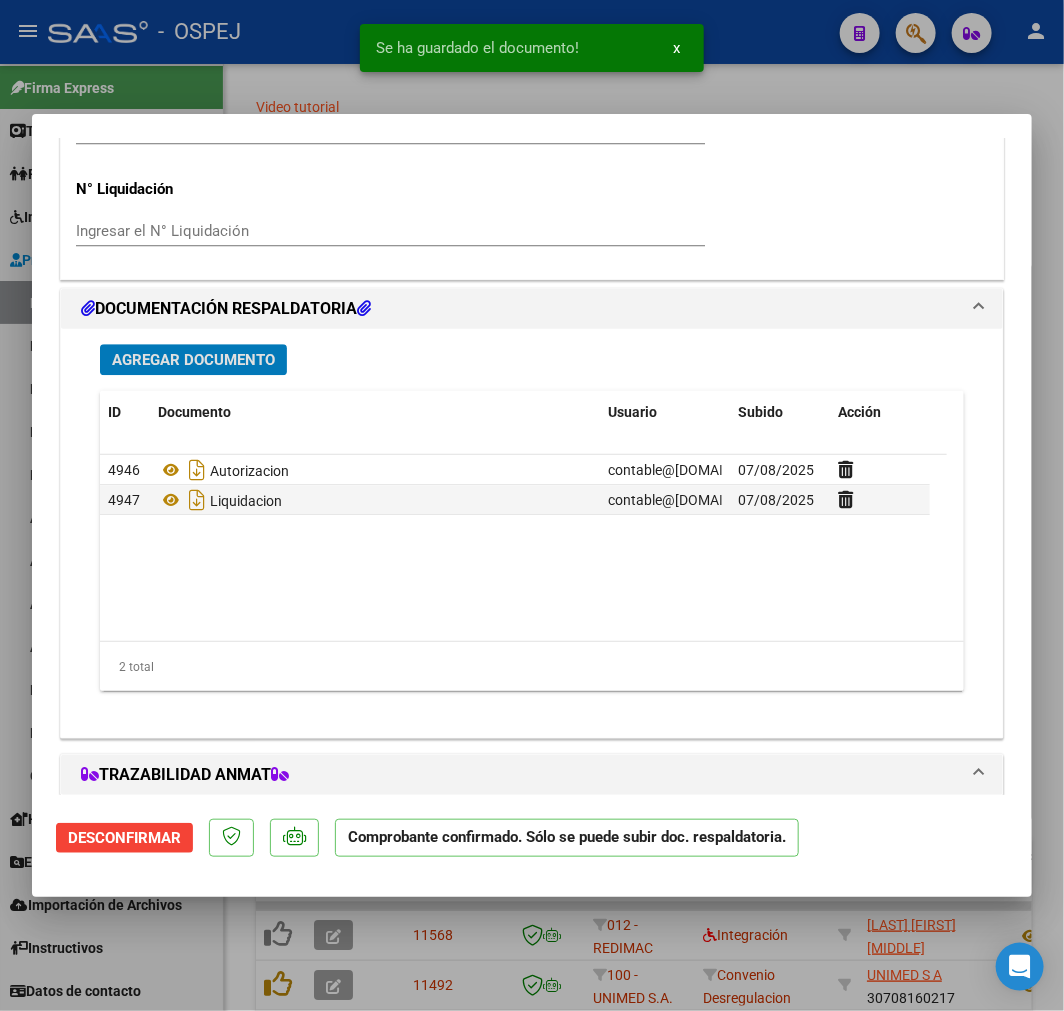 click on "Agregar Documento" at bounding box center [193, 359] 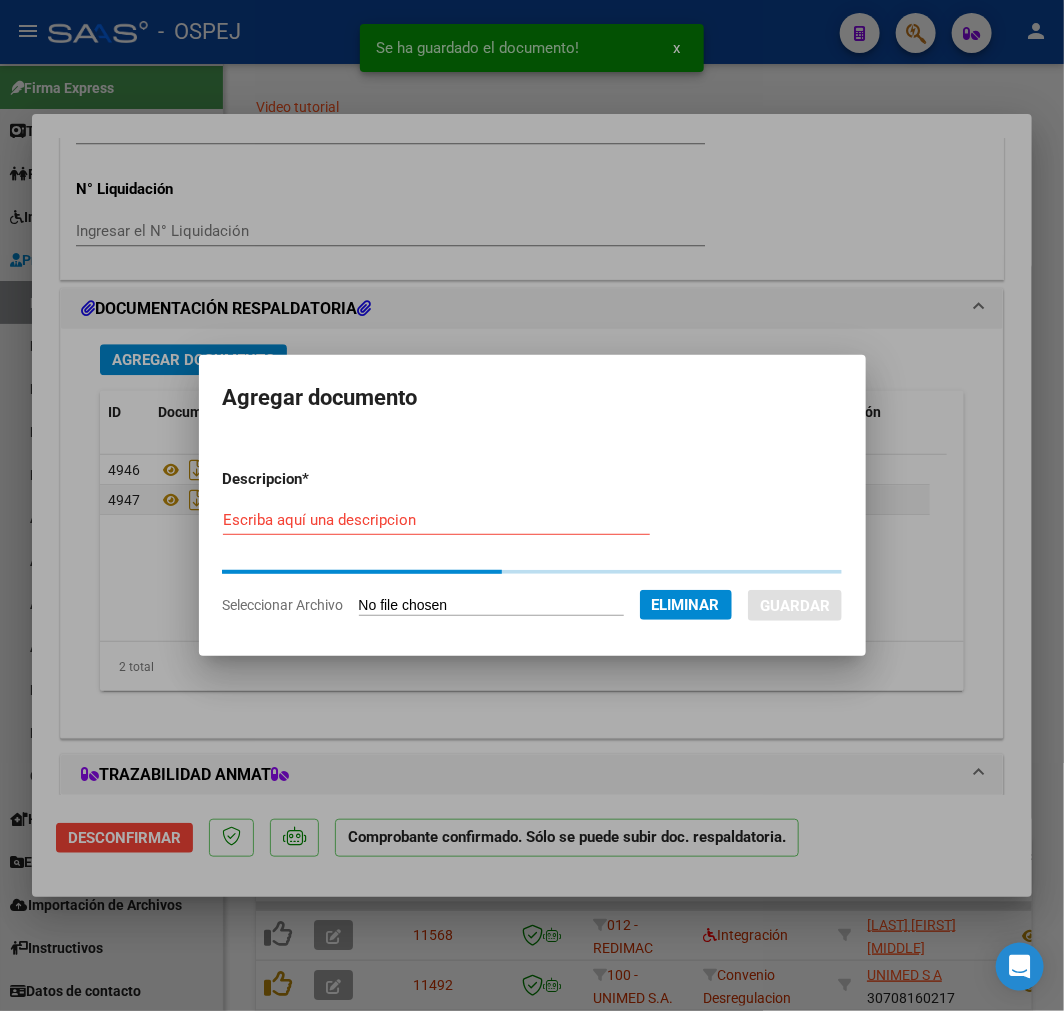 click on "Escriba aquí una descripcion" at bounding box center [436, 520] 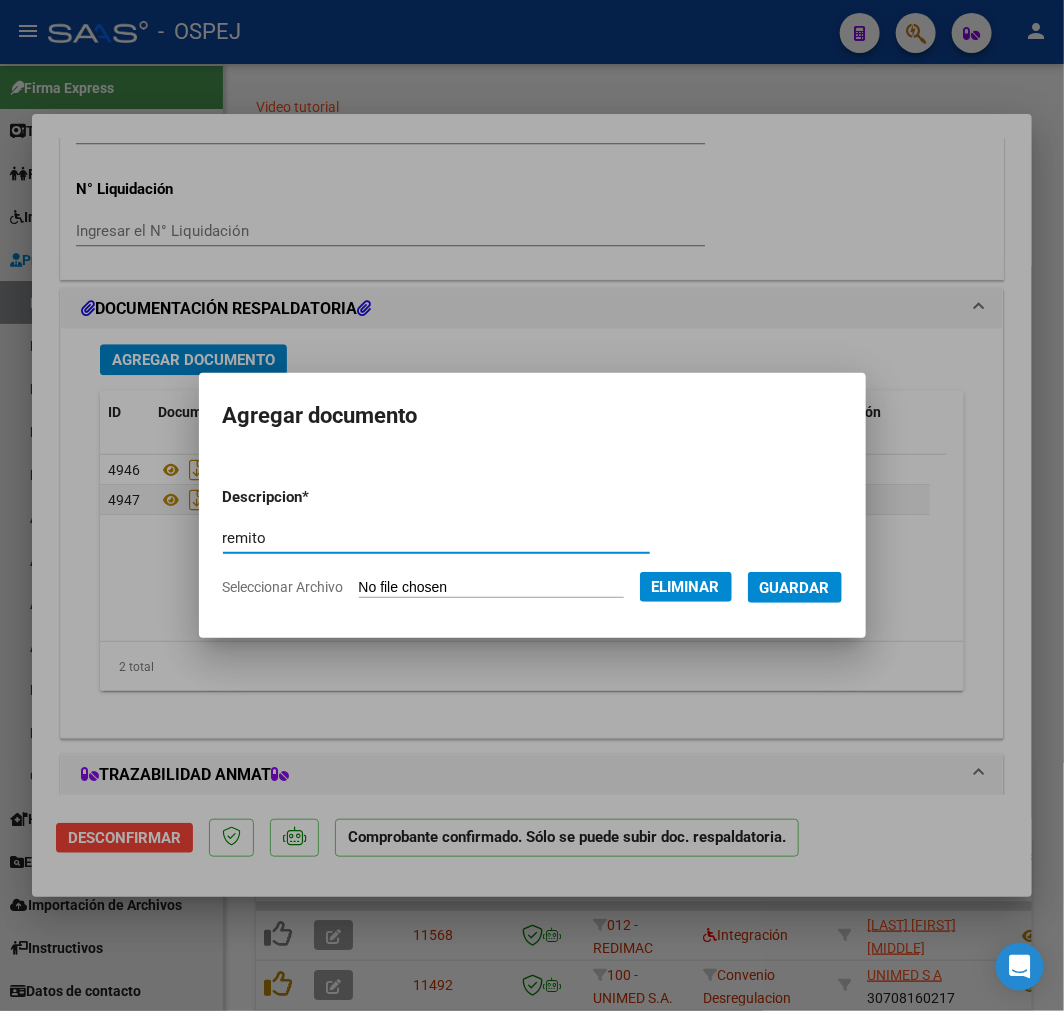 drag, startPoint x: 803, startPoint y: 585, endPoint x: 761, endPoint y: 614, distance: 51.0392 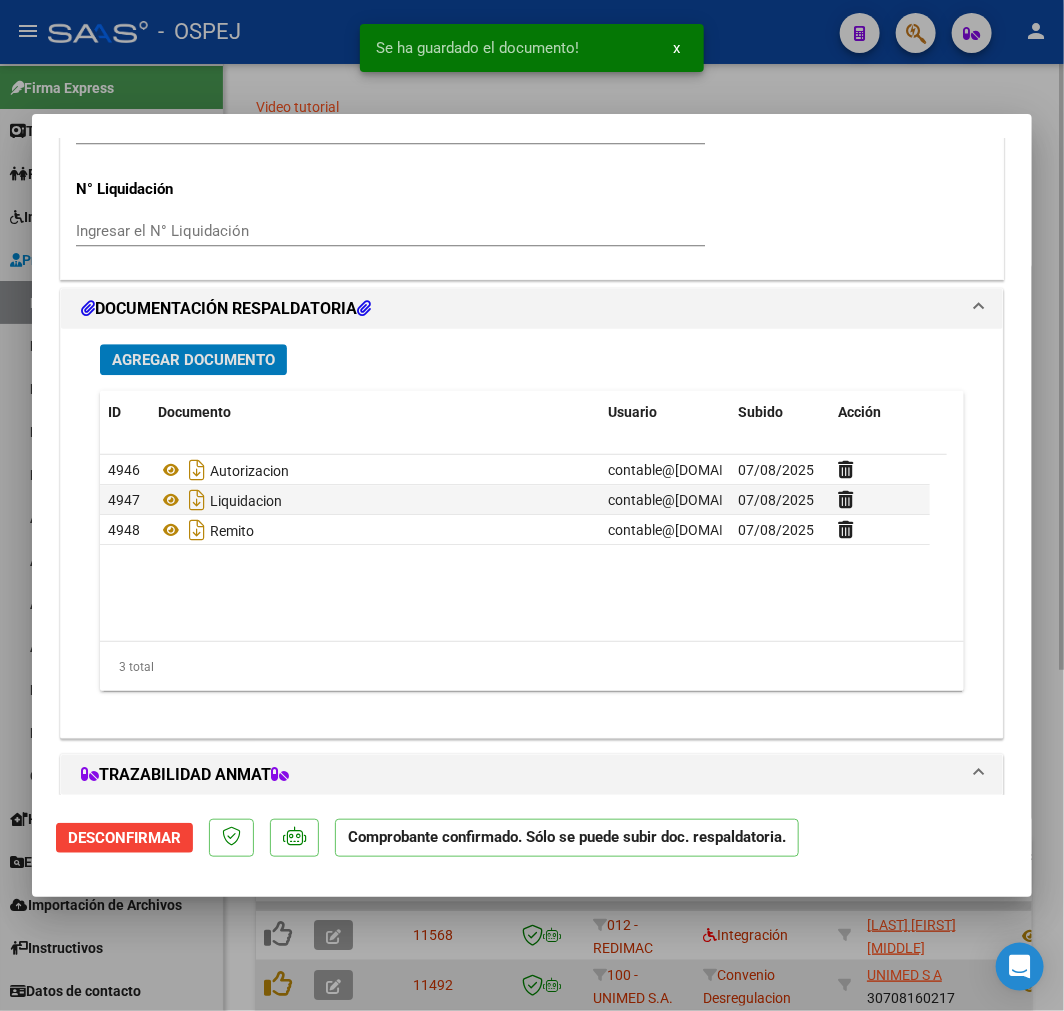 click at bounding box center (532, 505) 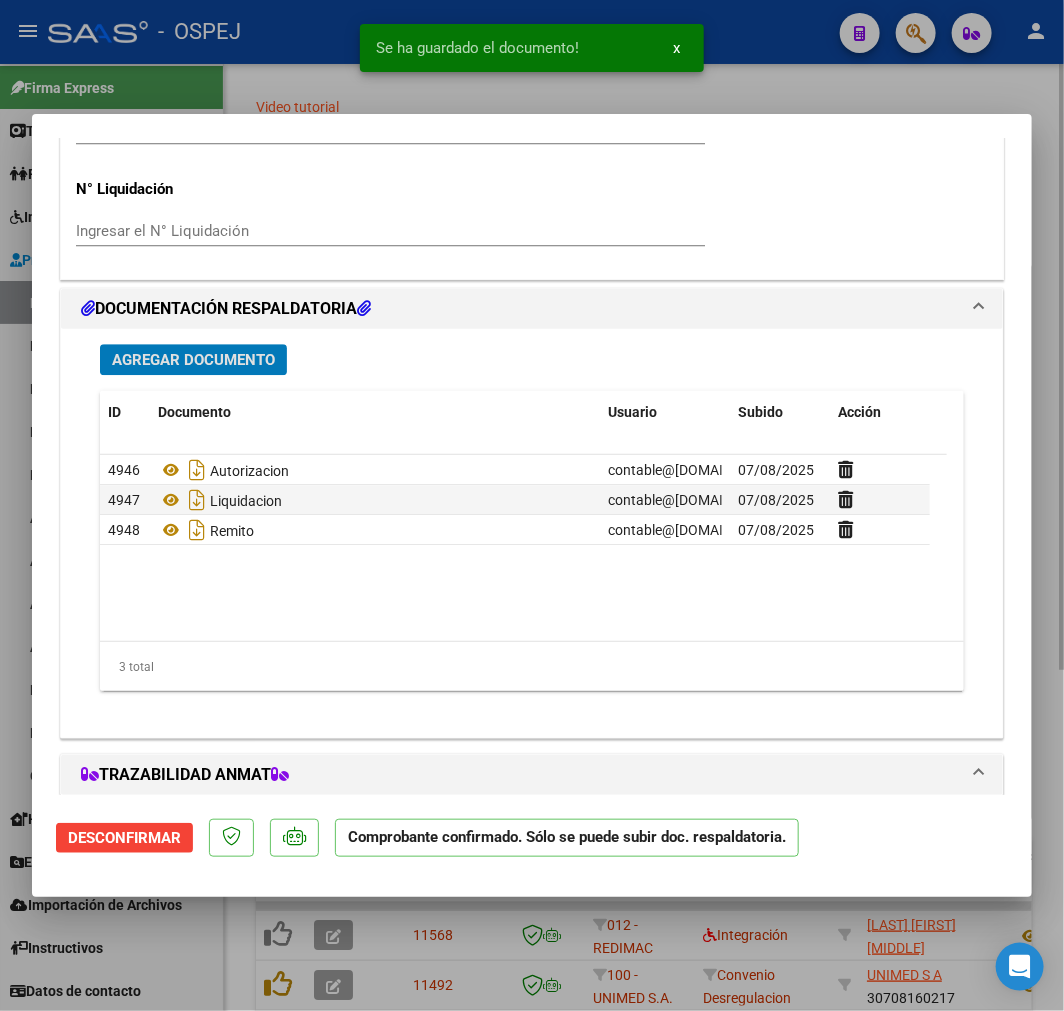 scroll, scrollTop: 1854, scrollLeft: 0, axis: vertical 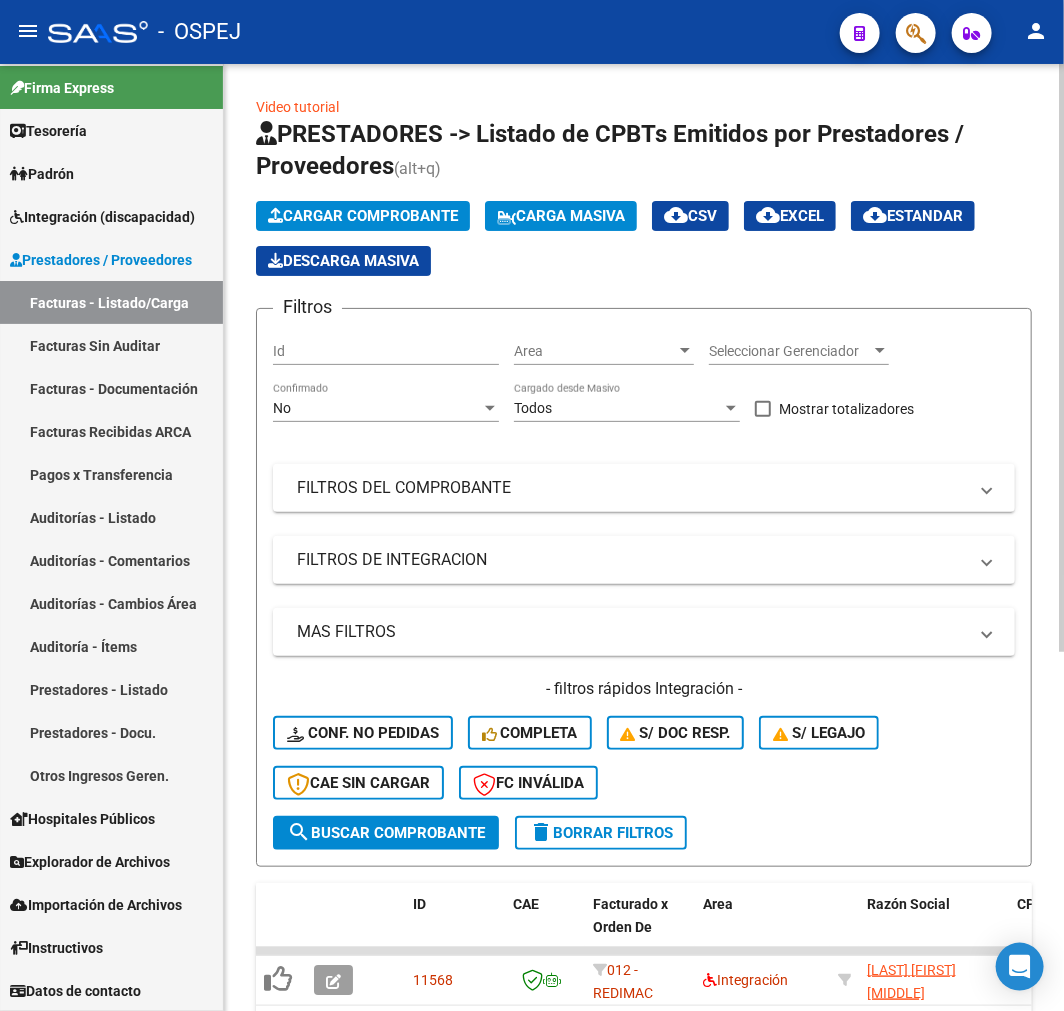 click on "Cargar Comprobante" 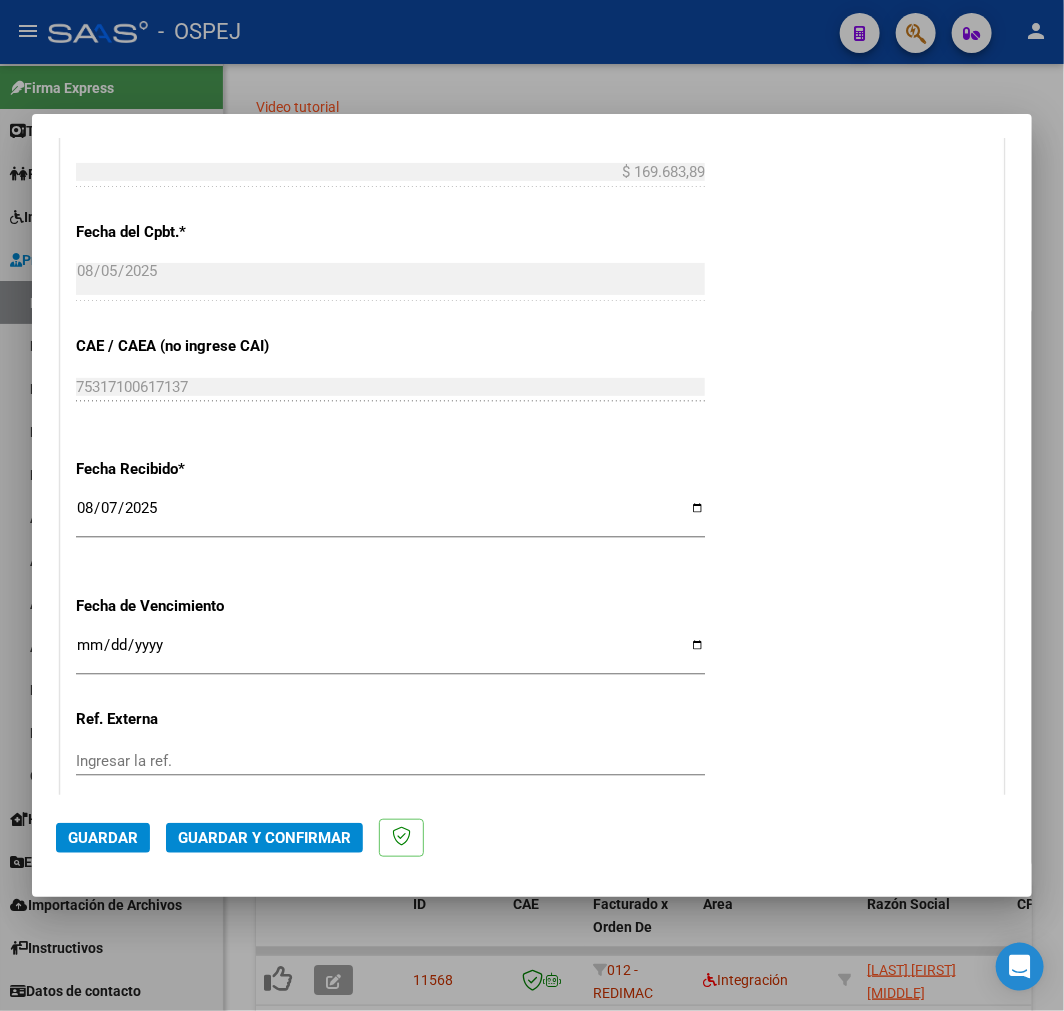 scroll, scrollTop: 1176, scrollLeft: 0, axis: vertical 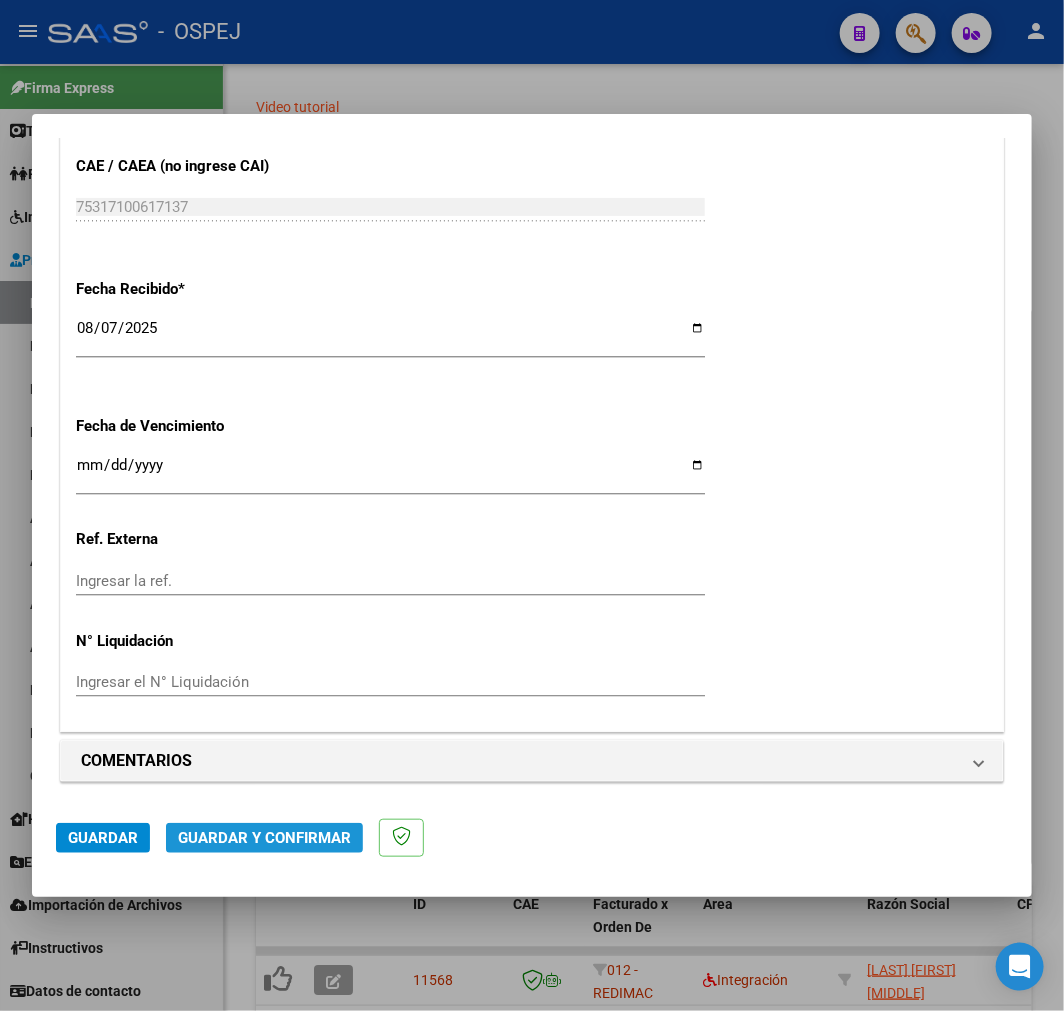 click on "Guardar y Confirmar" 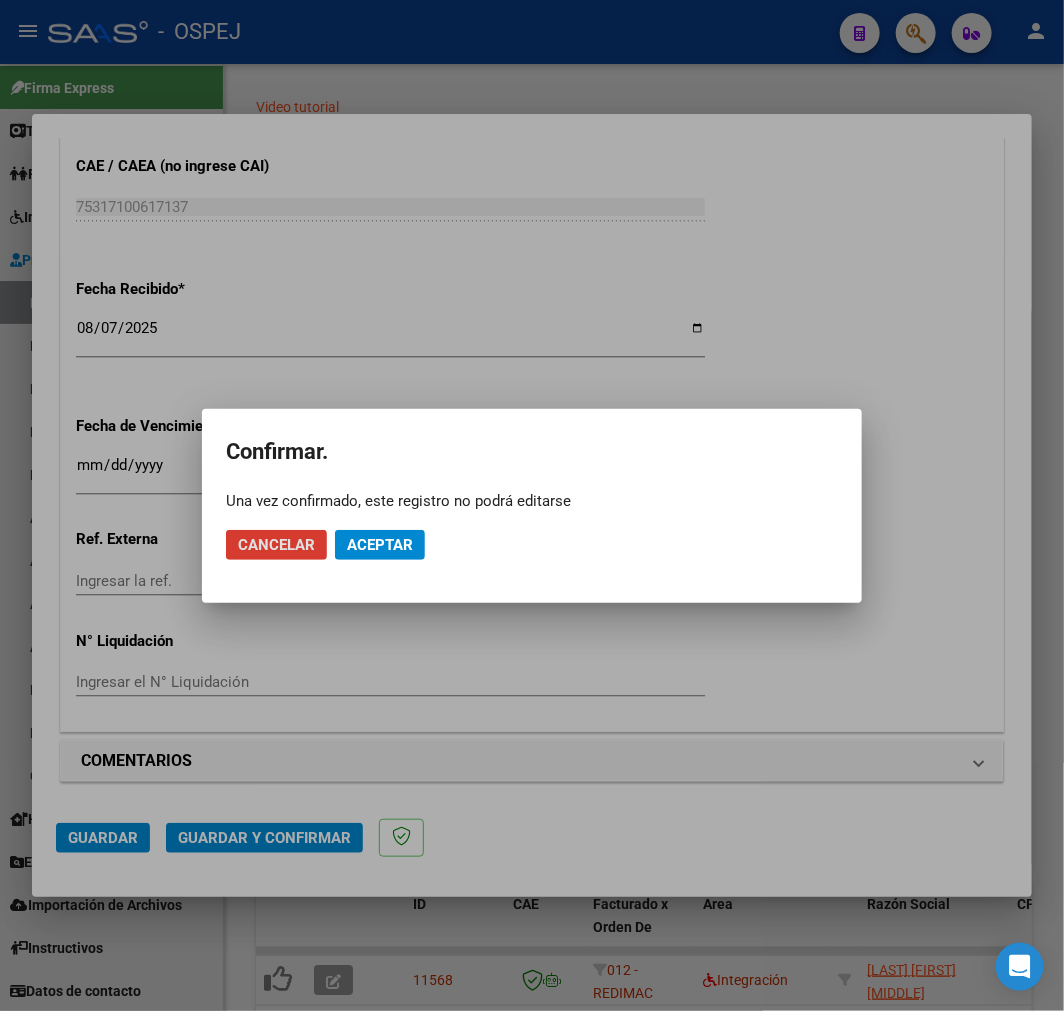 drag, startPoint x: 330, startPoint y: 535, endPoint x: 368, endPoint y: 534, distance: 38.013157 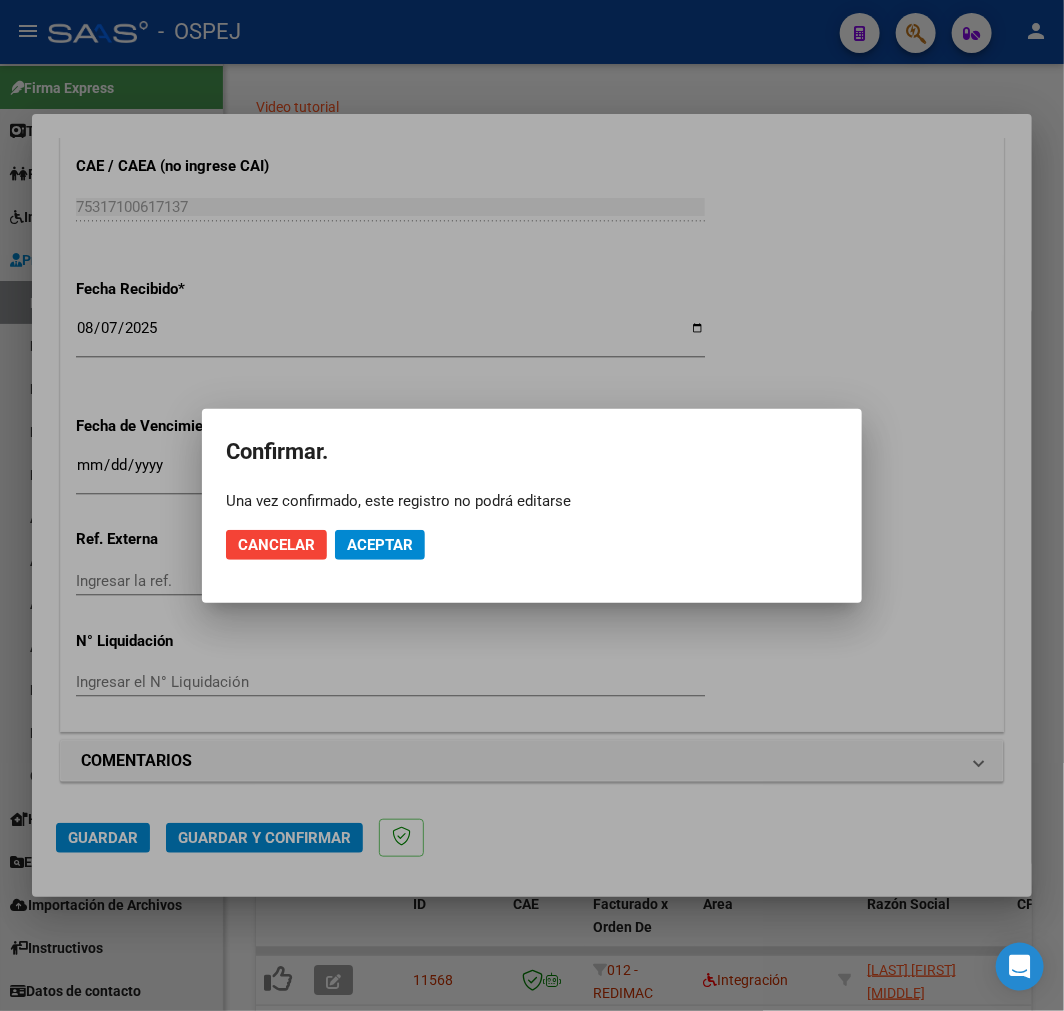 click on "Aceptar" 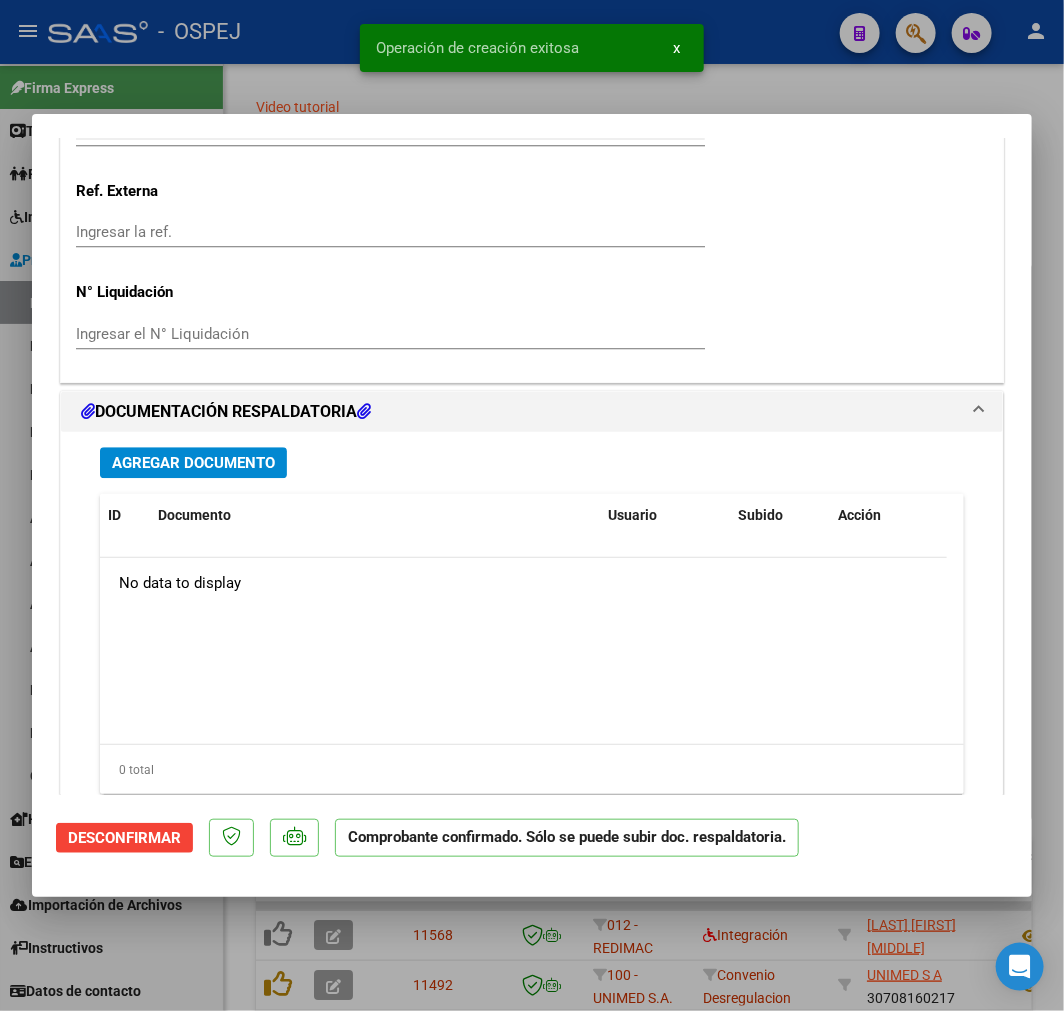 scroll, scrollTop: 1555, scrollLeft: 0, axis: vertical 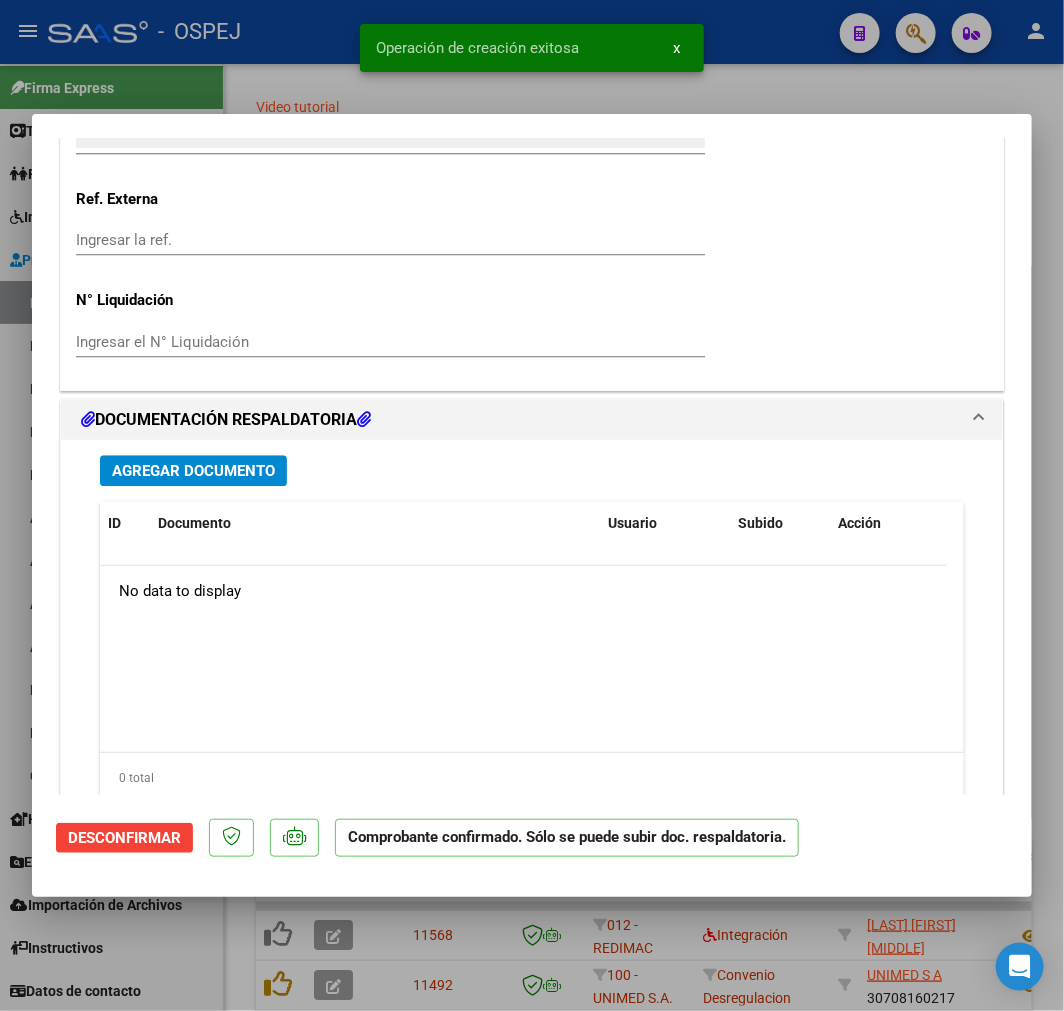 click on "Agregar Documento" at bounding box center (193, 471) 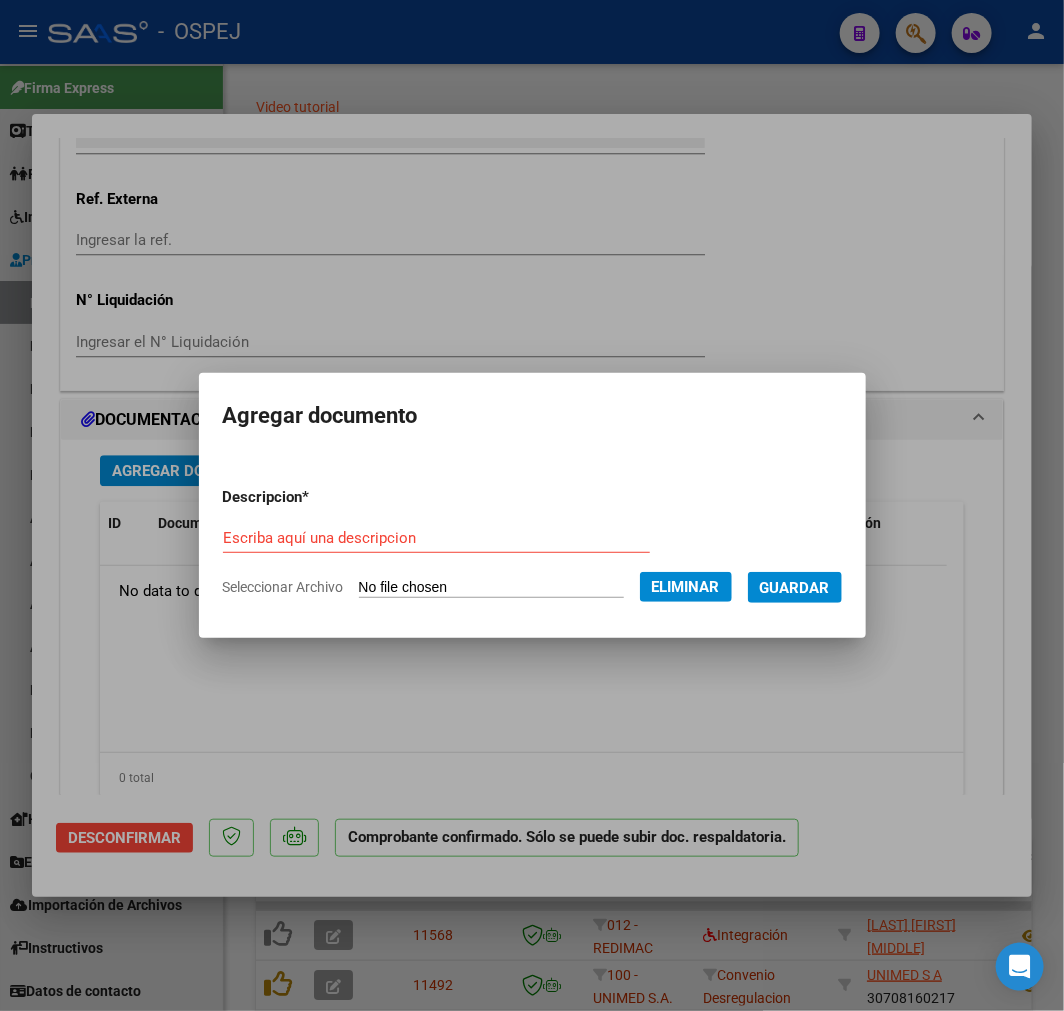 drag, startPoint x: 396, startPoint y: 518, endPoint x: 376, endPoint y: 531, distance: 23.853722 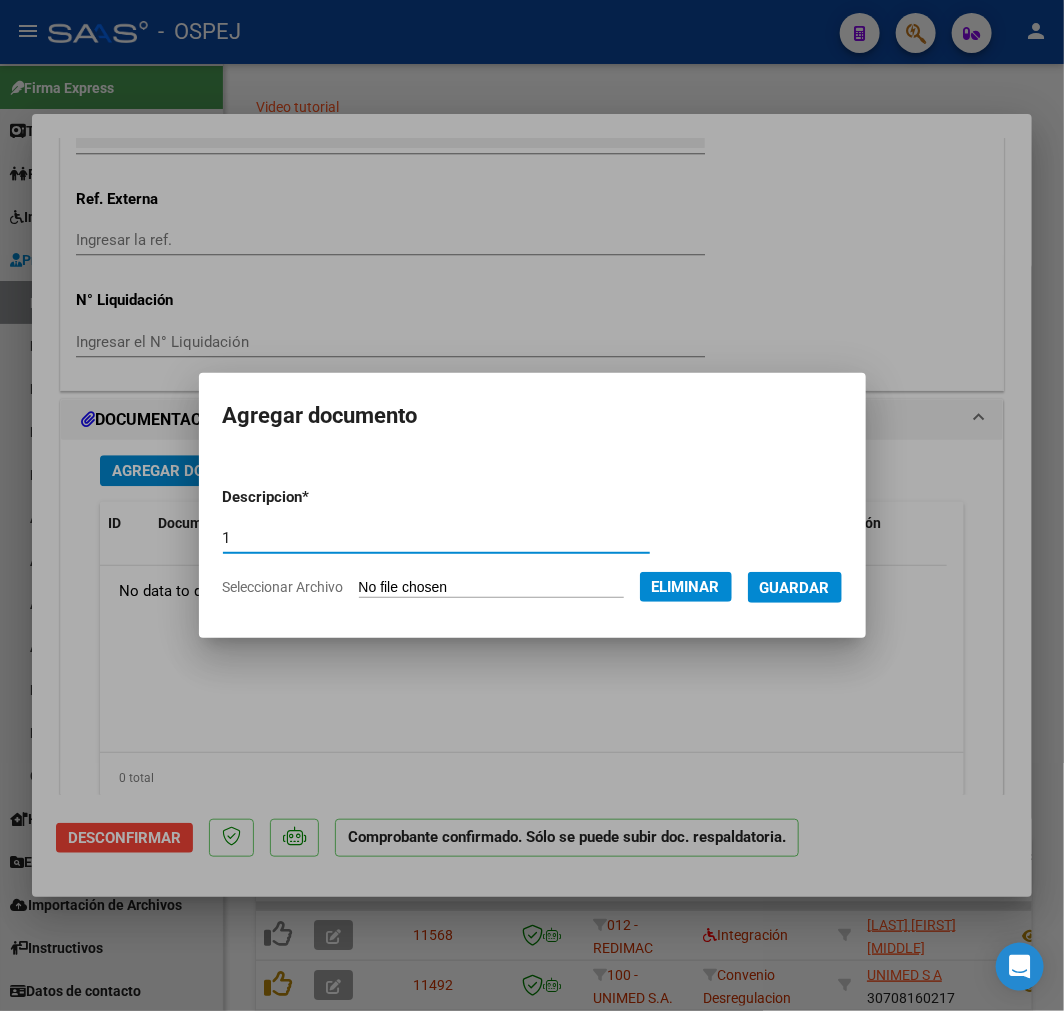 click on "Guardar" at bounding box center (795, 588) 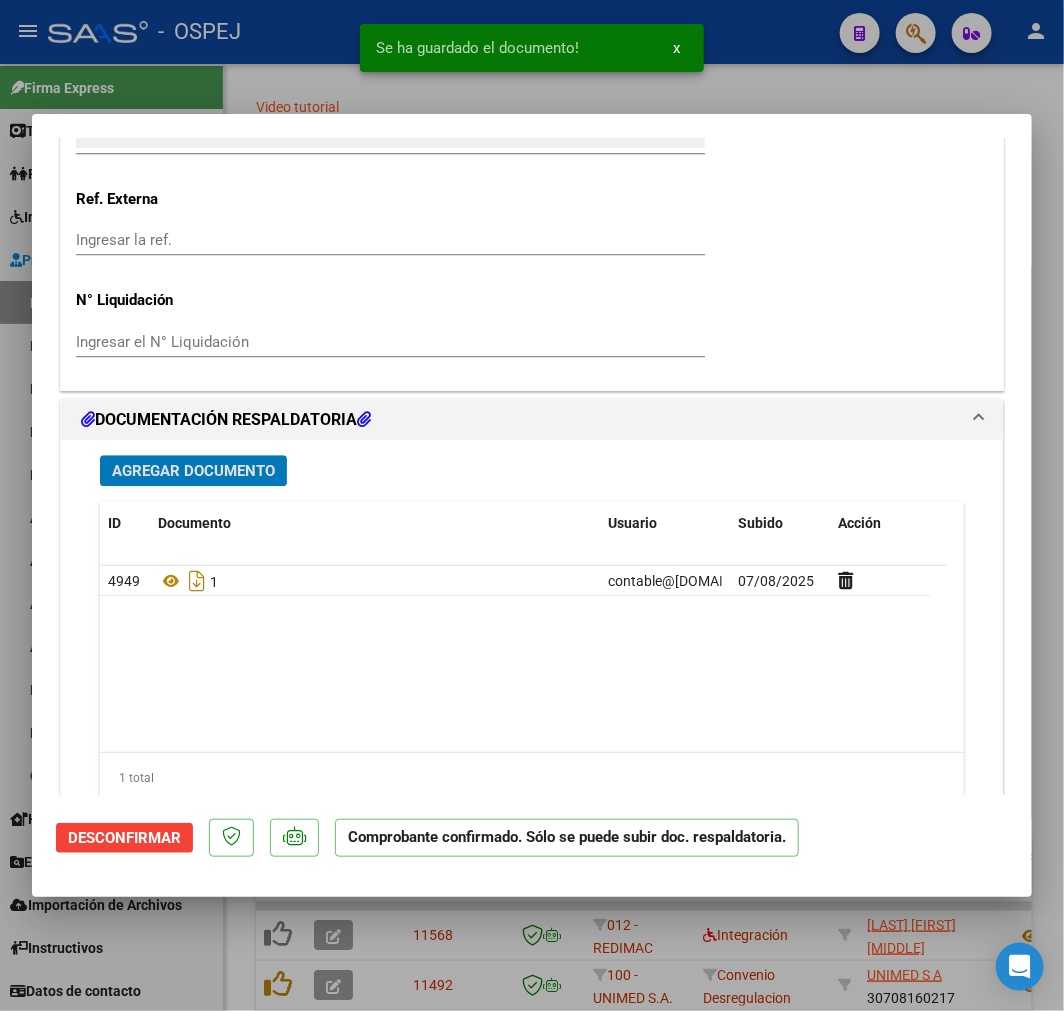 click on "Agregar Documento" at bounding box center (193, 471) 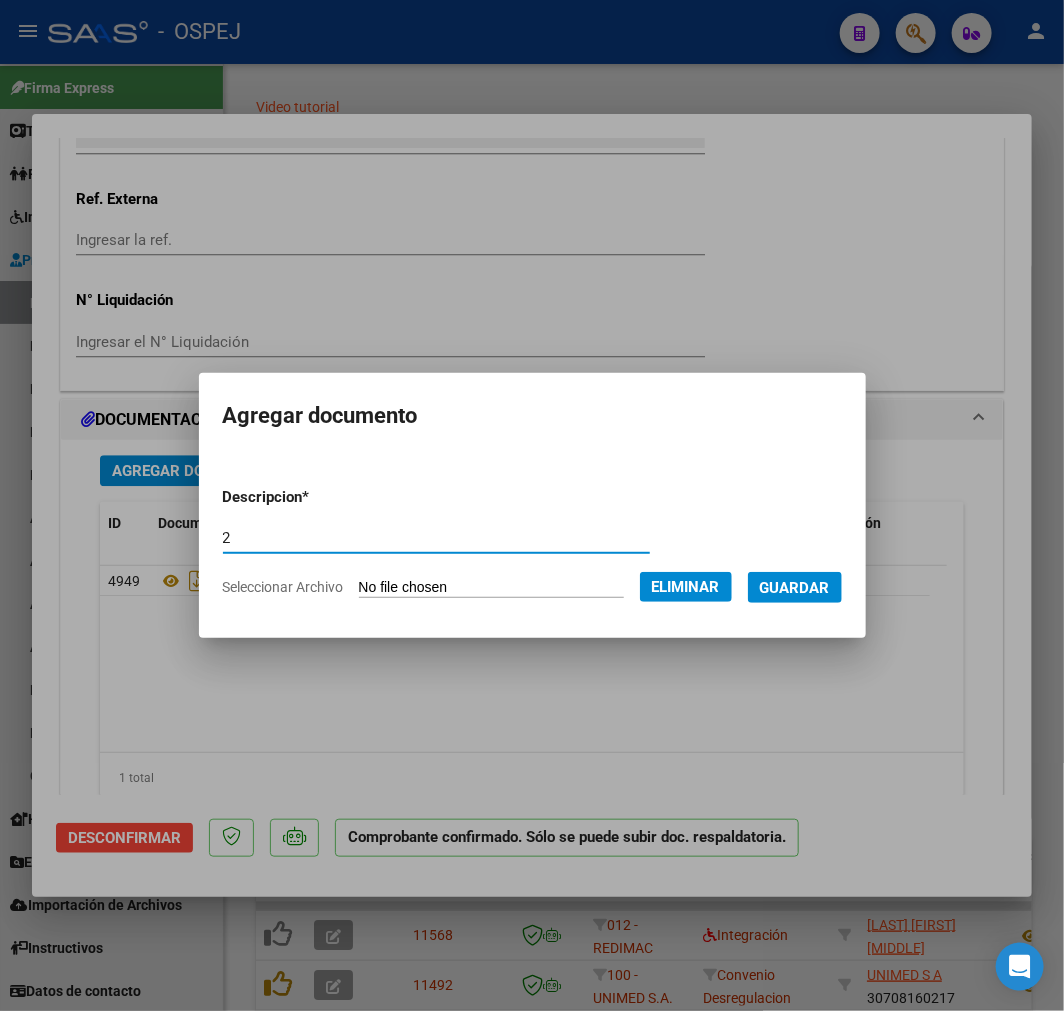 click on "Guardar" at bounding box center [795, 588] 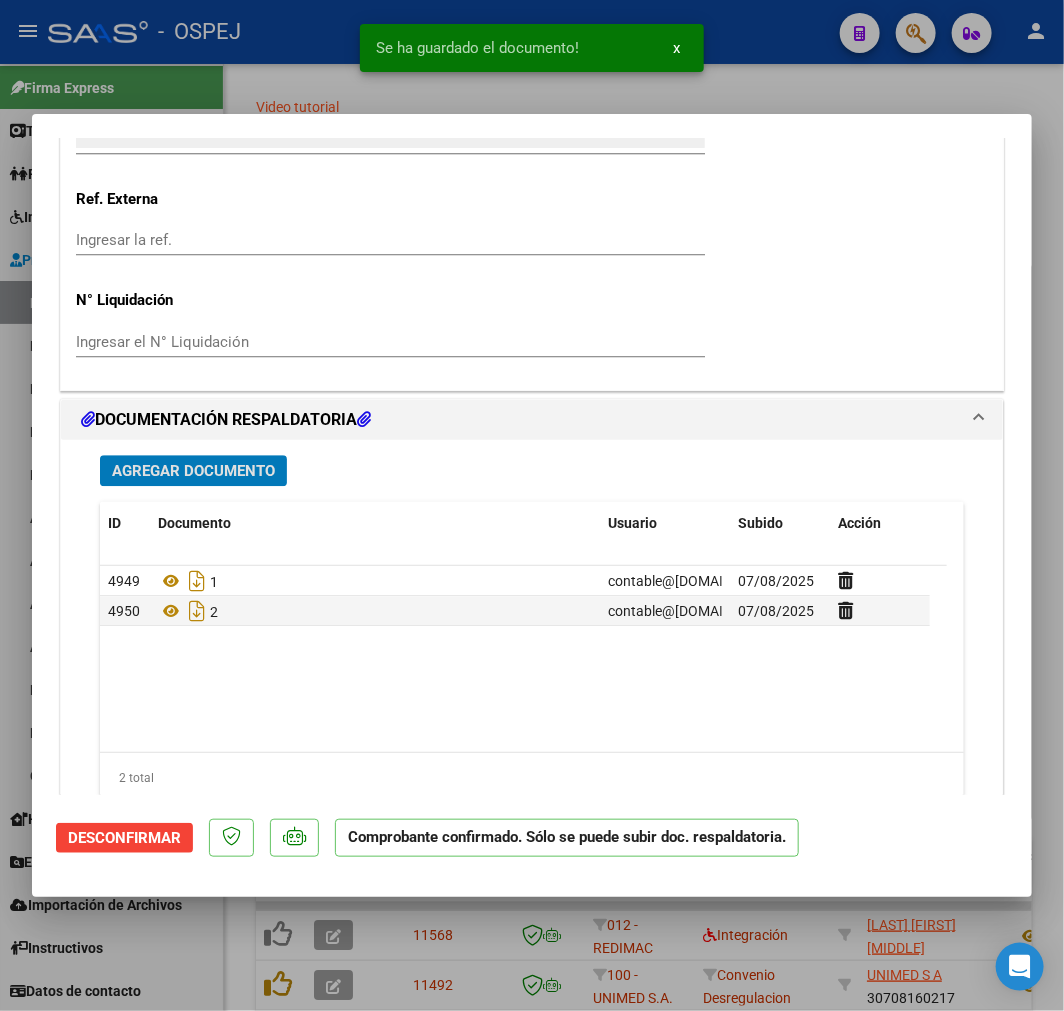 click at bounding box center (532, 505) 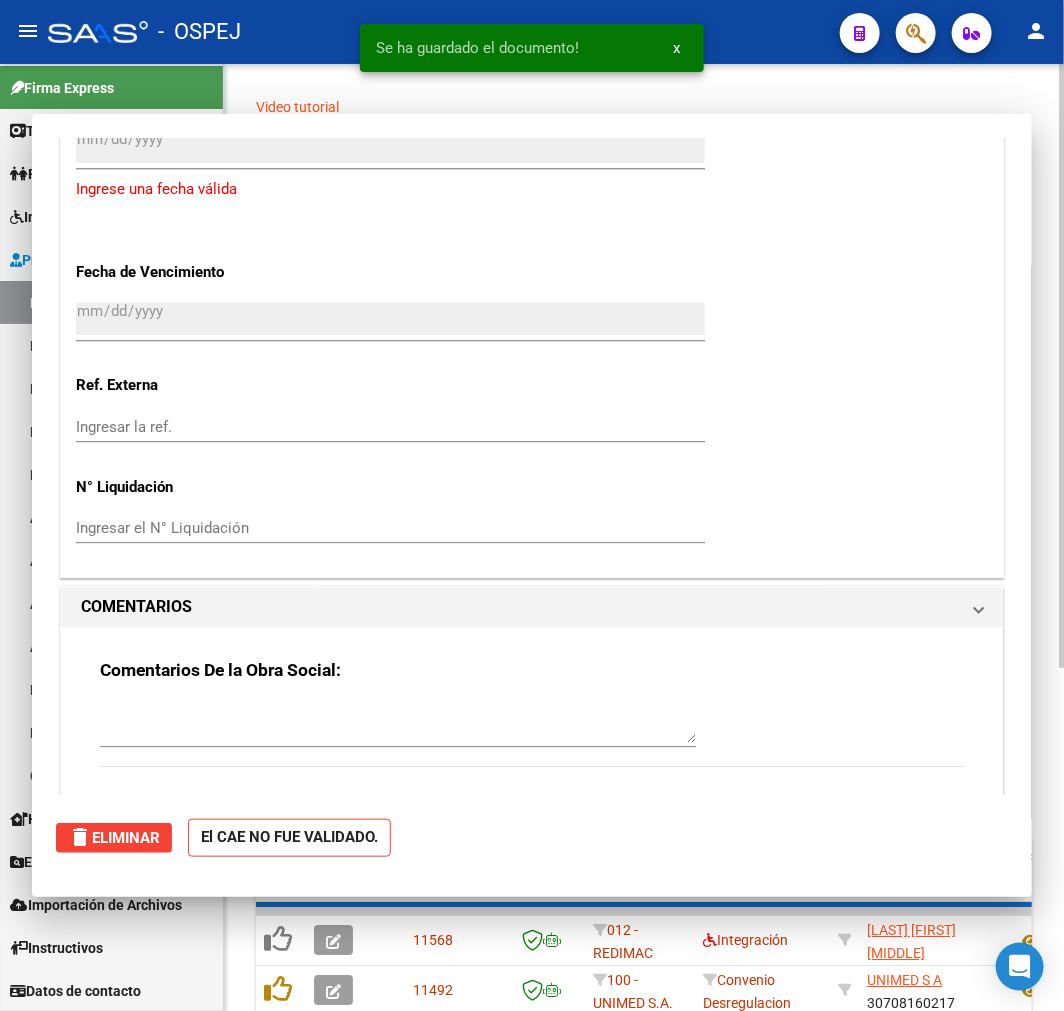 scroll, scrollTop: 1743, scrollLeft: 0, axis: vertical 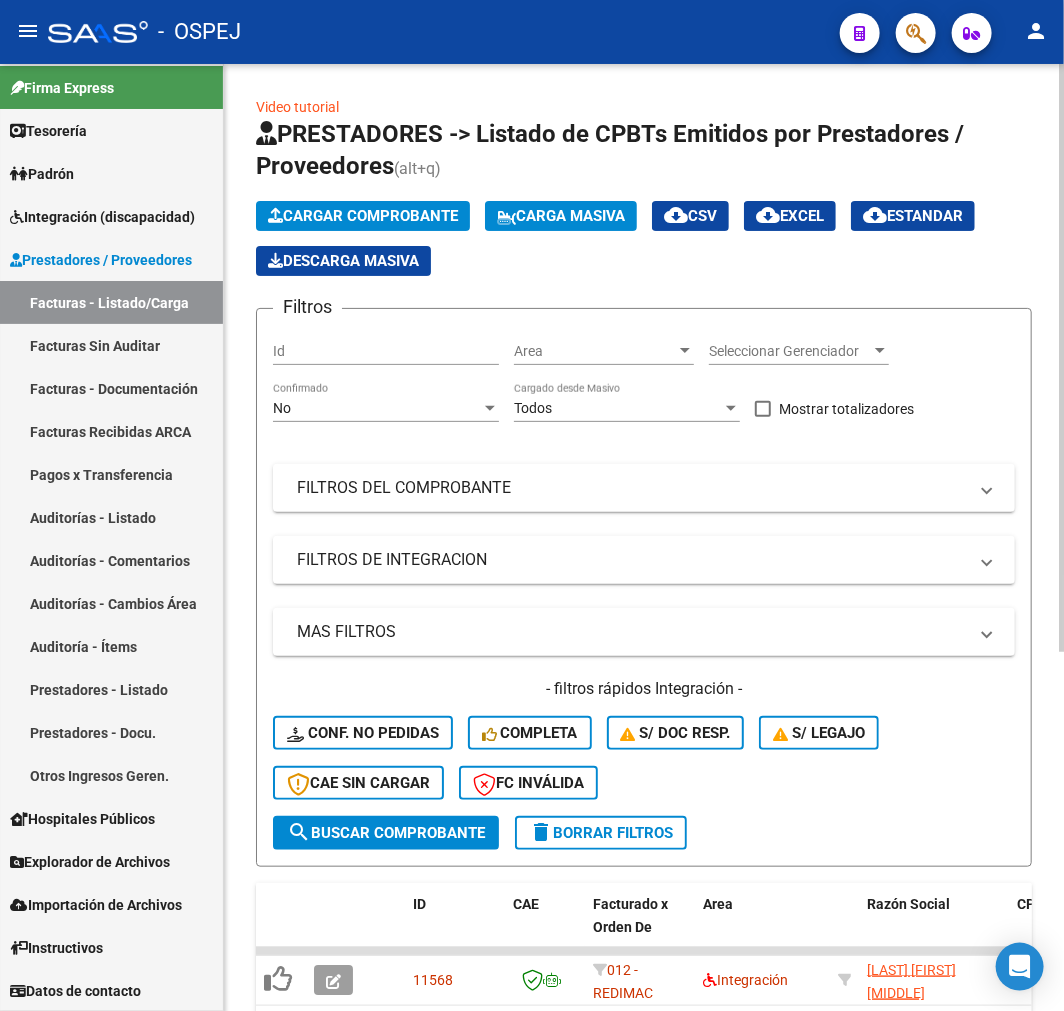 click on "PRESTADORES -> Listado de CPBTs Emitidos por Prestadores / Proveedores (alt+q)   Cargar Comprobante
Carga Masiva  cloud_download  CSV  cloud_download  EXCEL  cloud_download  Estandar   Descarga Masiva
Filtros Id Area Area Seleccionar Gerenciador Seleccionar Gerenciador No Confirmado Todos Cargado desde Masivo   Mostrar totalizadores   FILTROS DEL COMPROBANTE  Comprobante Tipo Comprobante Tipo Start date – End date Fec. Comprobante Desde / Hasta Días Emisión Desde(cant. días) Días Emisión Hasta(cant. días) CUIT / Razón Social Pto. Venta Nro. Comprobante Código SSS CAE Válido CAE Válido Todos Cargado Módulo Hosp. Todos Tiene facturacion Apócrifa Hospital Refes  FILTROS DE INTEGRACION  Todos Cargado en Para Enviar SSS Período De Prestación Campos del Archivo de Rendición Devuelto x SSS (dr_envio) Todos Rendido x SSS (dr_envio) Tipo de Registro Tipo de Registro Período Presentación Período Presentación Campos del Legajo Asociado (preaprobación) Afiliado Legajo (cuil/nombre) Todos –" 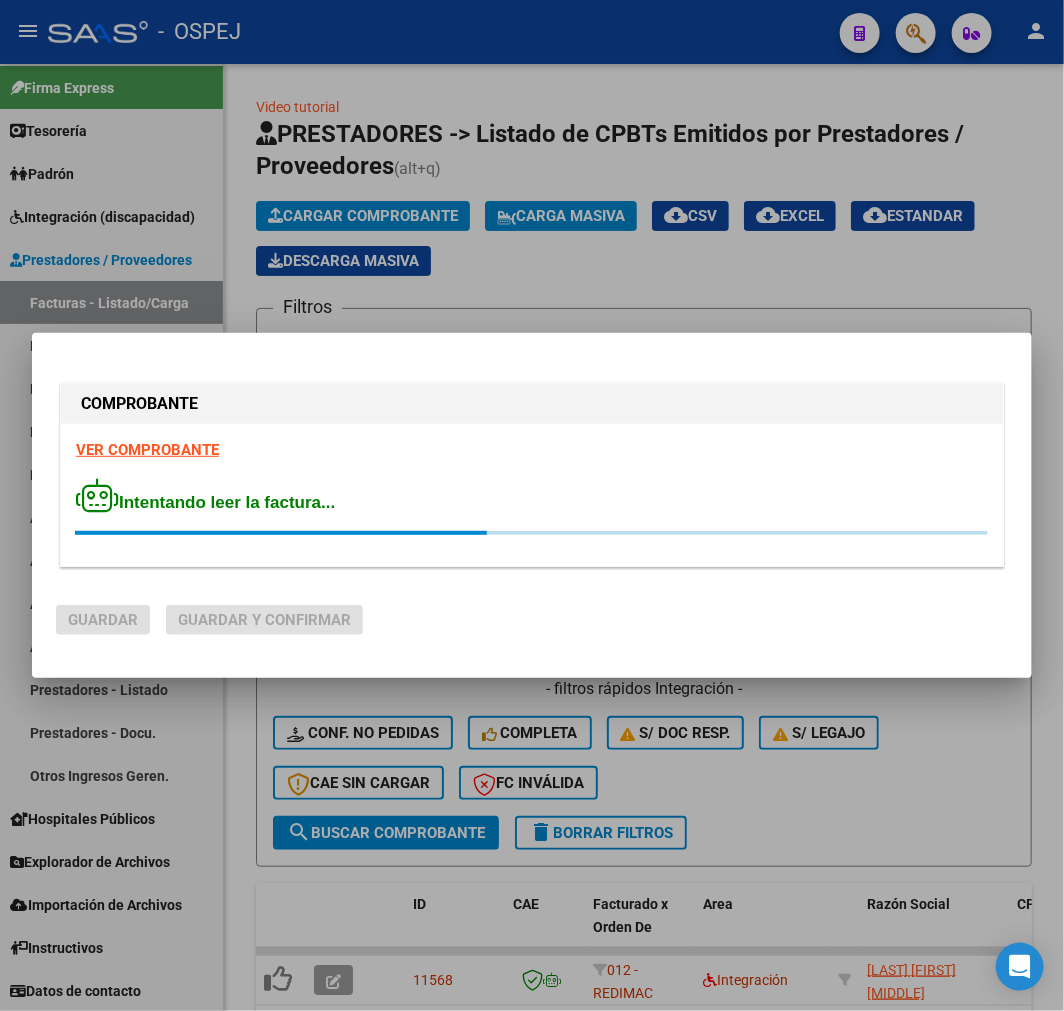 click at bounding box center [532, 505] 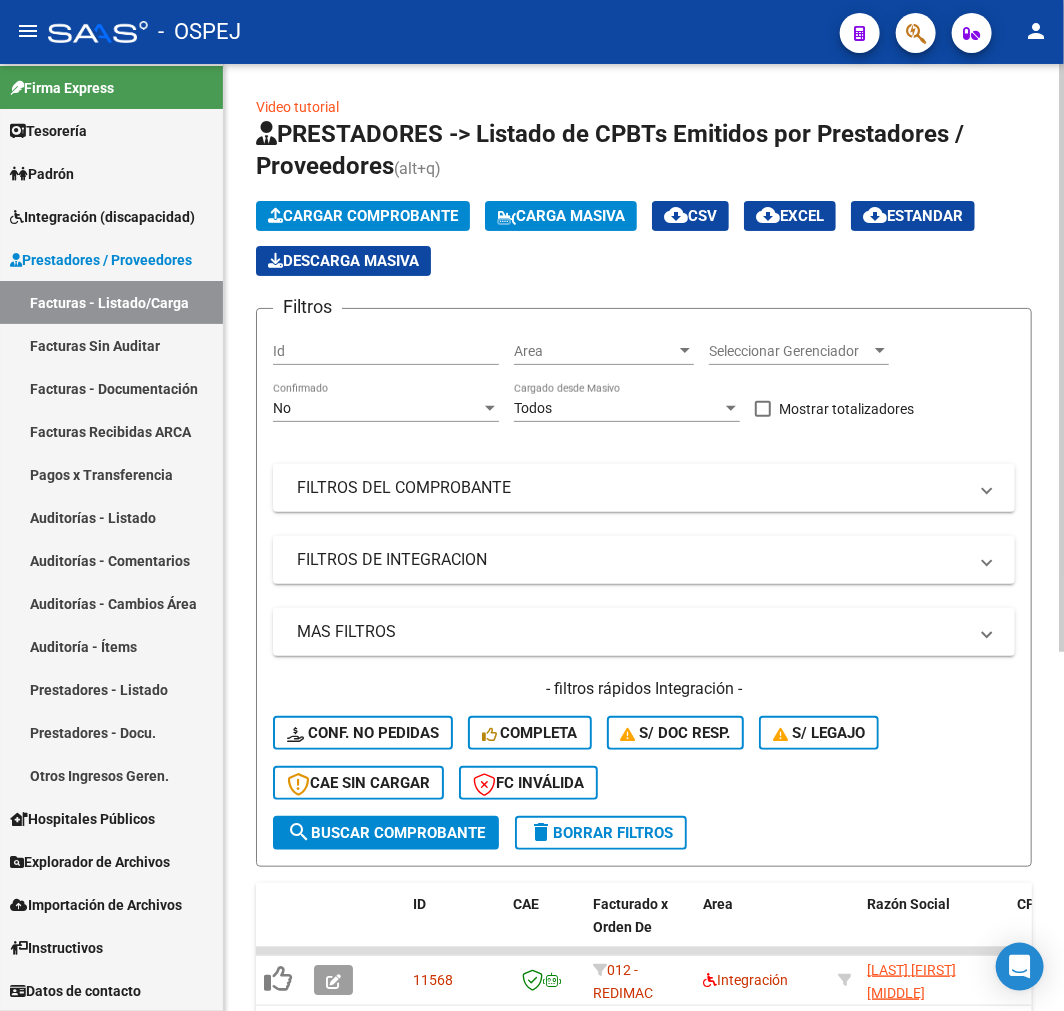 click on "Cargar Comprobante" 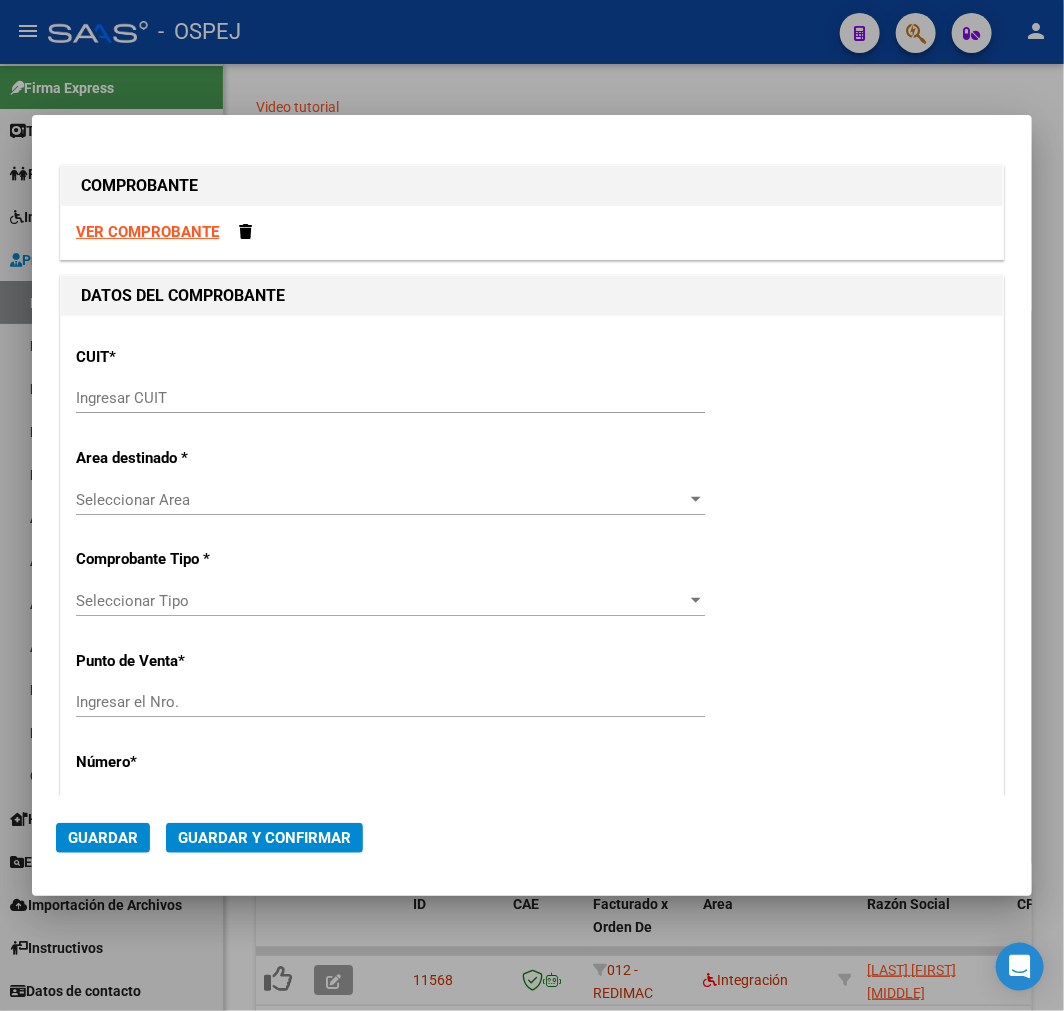 click on "Ingresar CUIT" at bounding box center [390, 398] 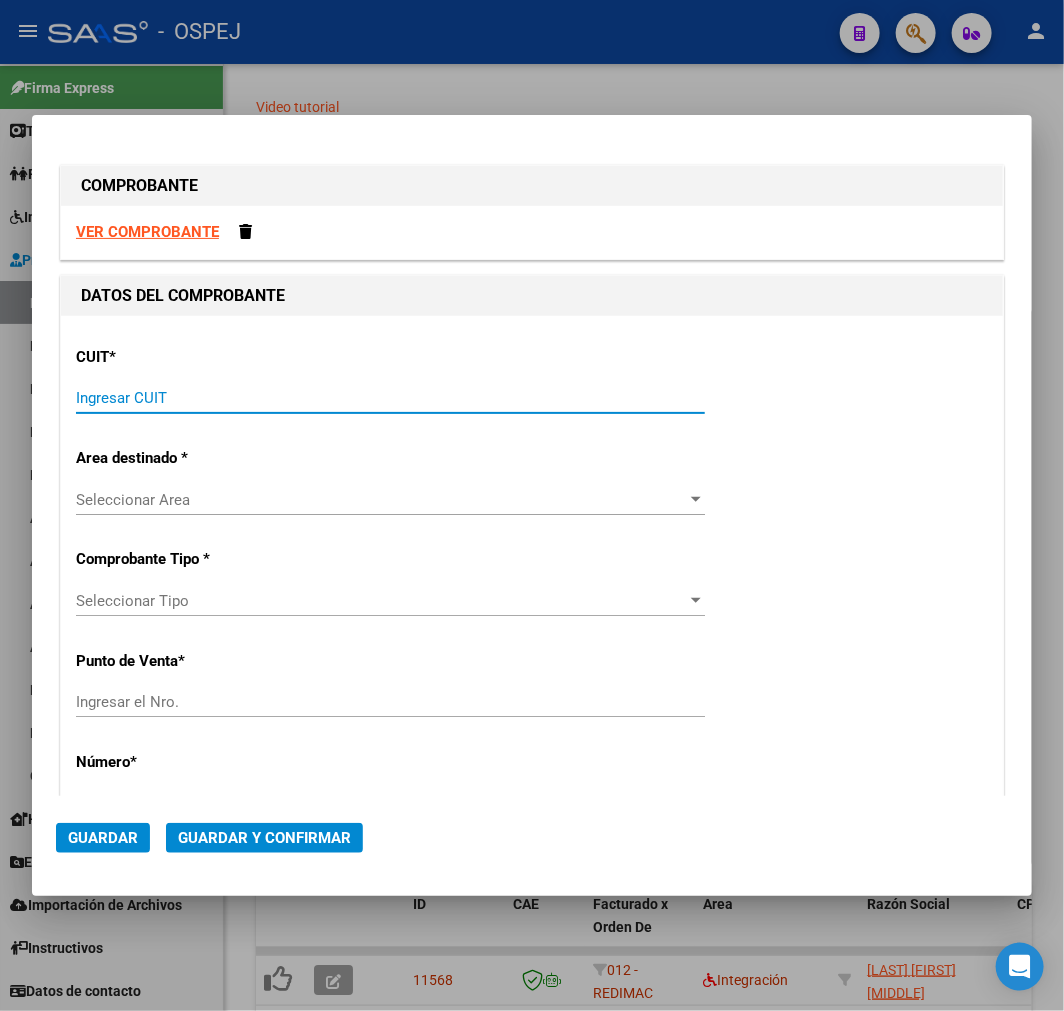 paste on "[DOCUMENT]" 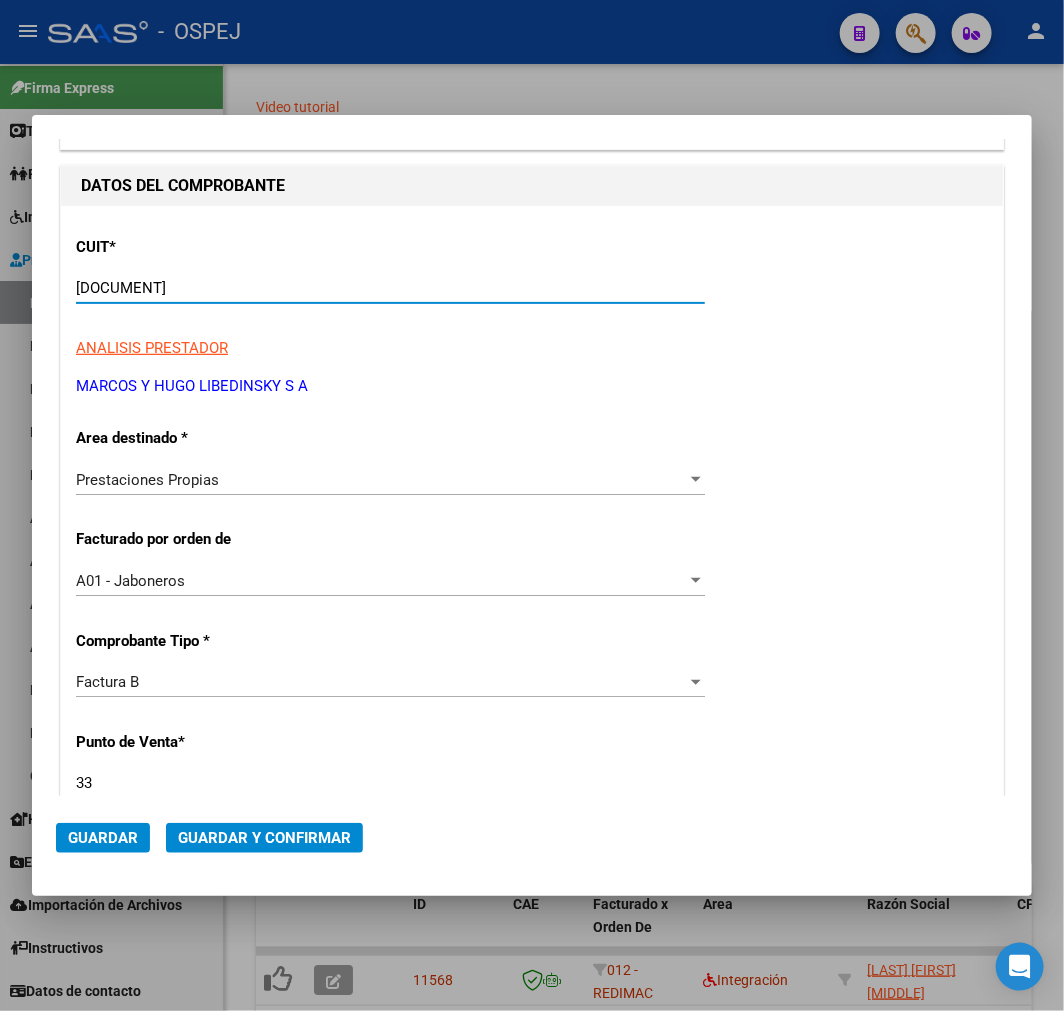 scroll, scrollTop: 111, scrollLeft: 0, axis: vertical 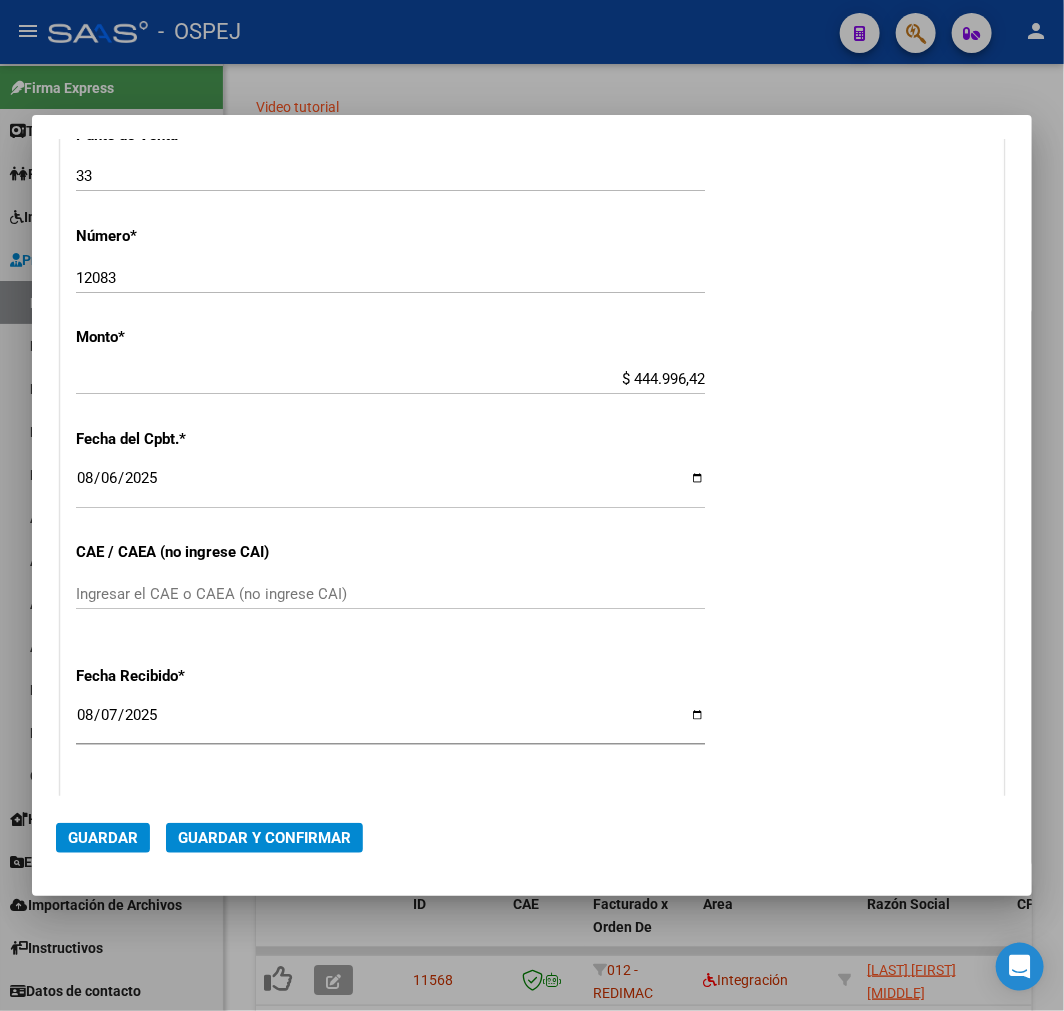 click on "Ingresar el CAE o CAEA (no ingrese CAI)" 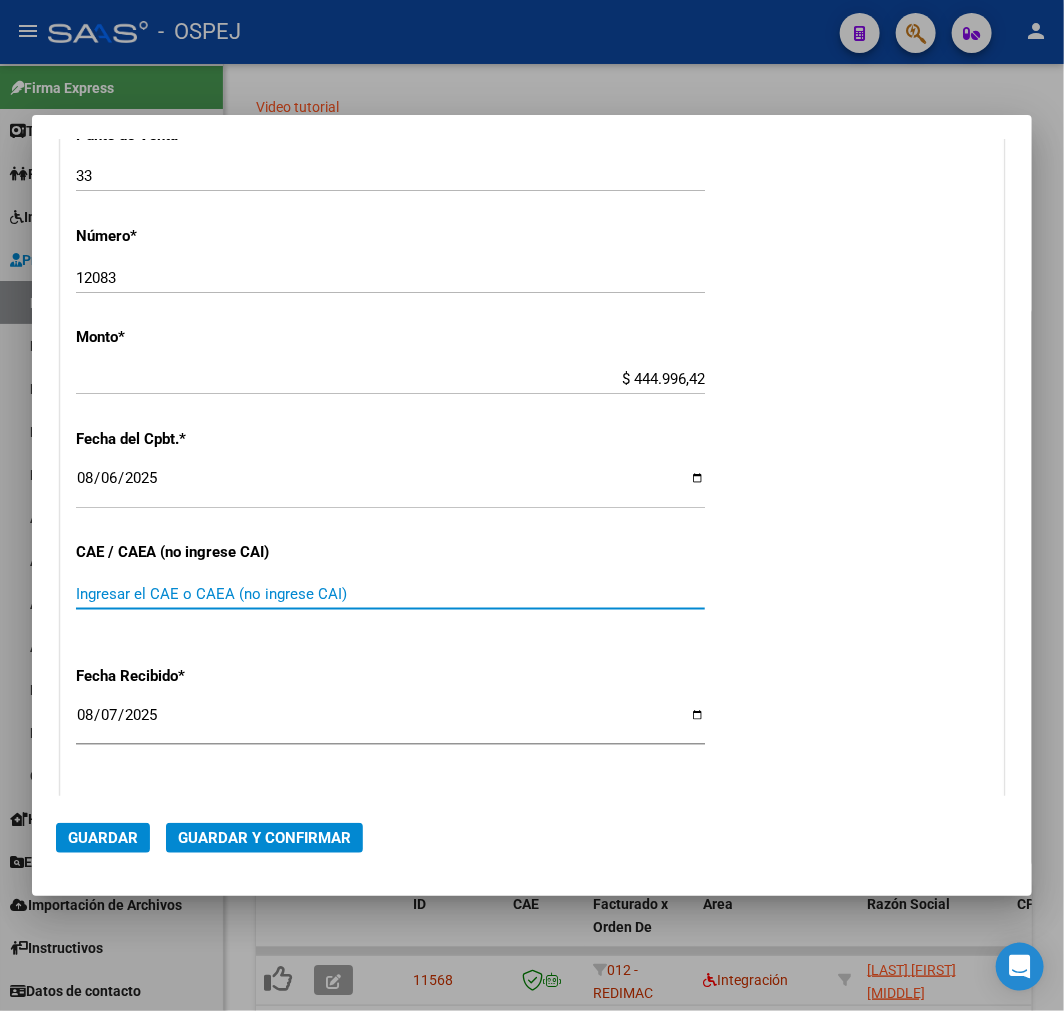 paste on "[DOCUMENT]" 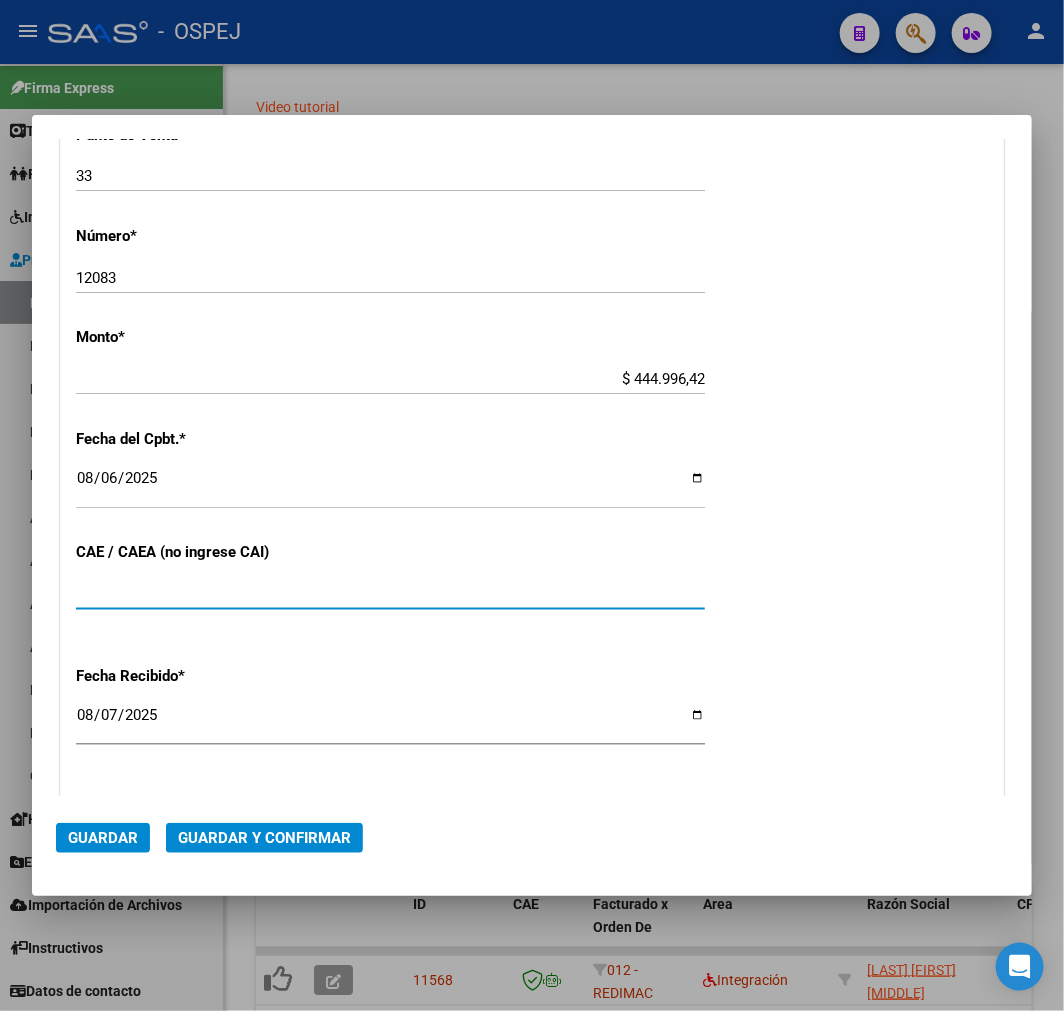 click on "Guardar y Confirmar" 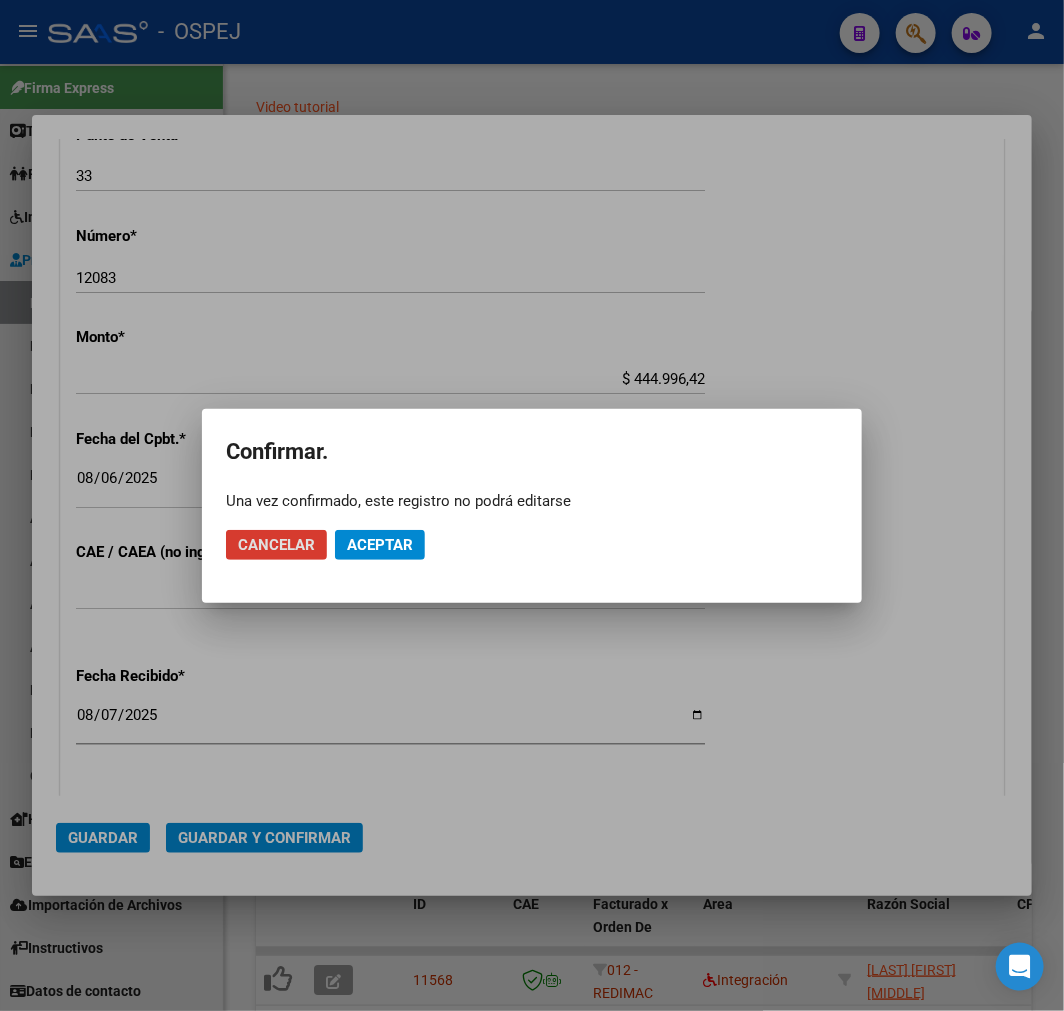 click on "Cancelar Aceptar" 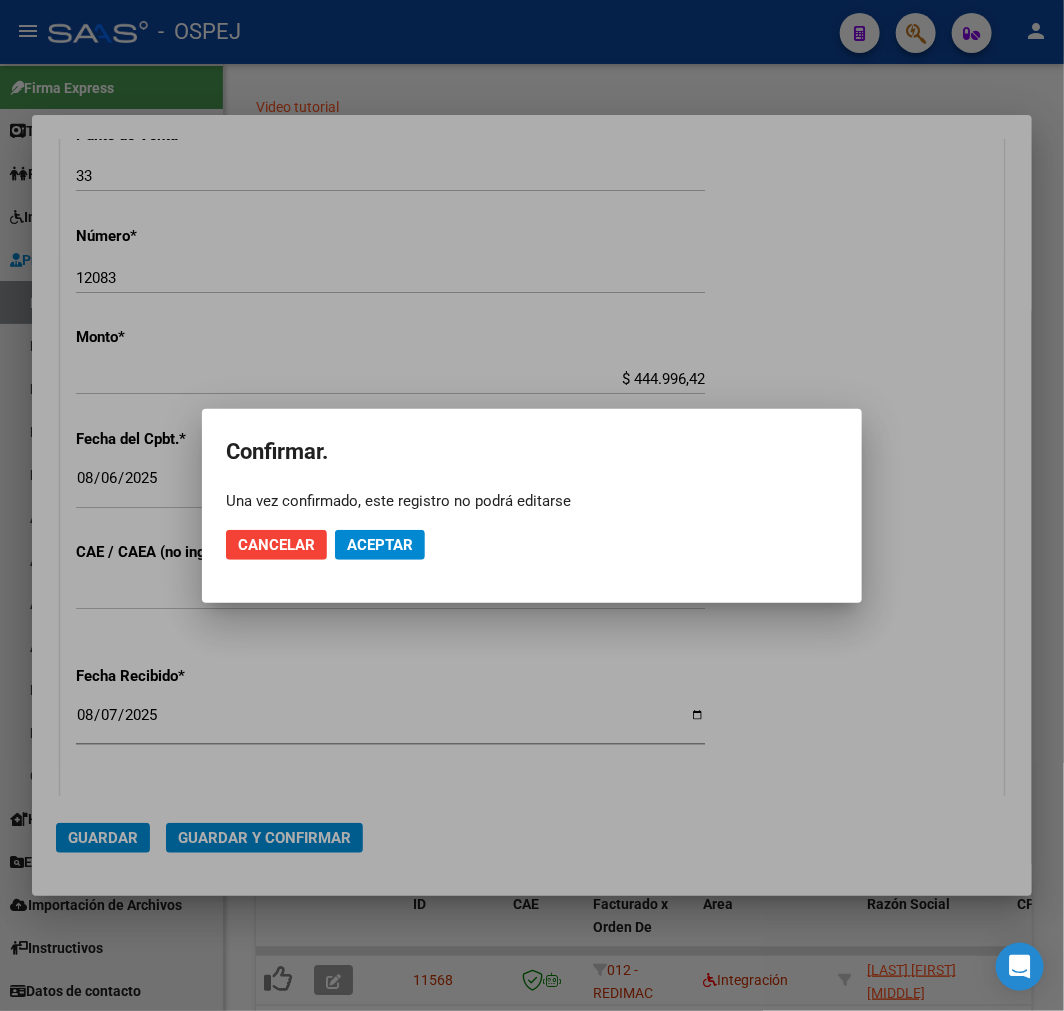click on "Aceptar" 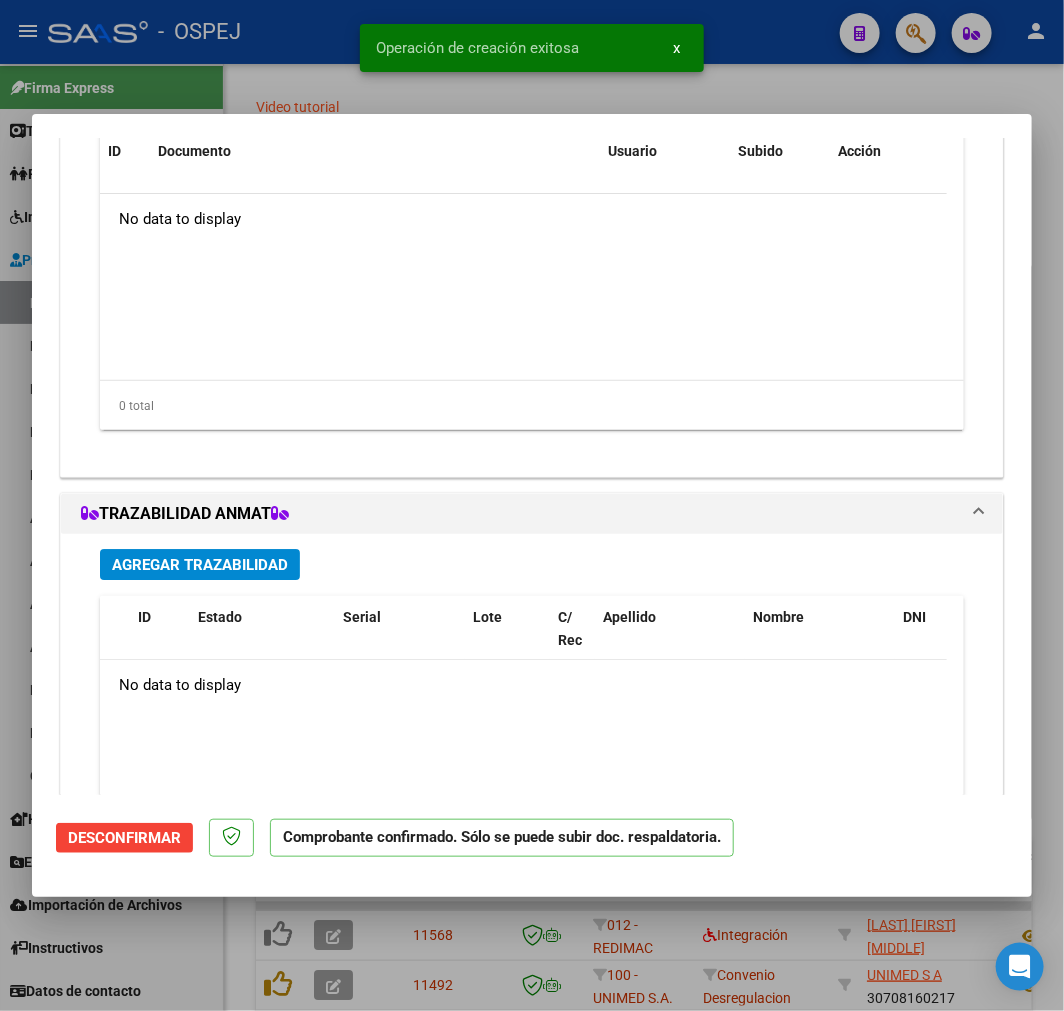 scroll, scrollTop: 1462, scrollLeft: 0, axis: vertical 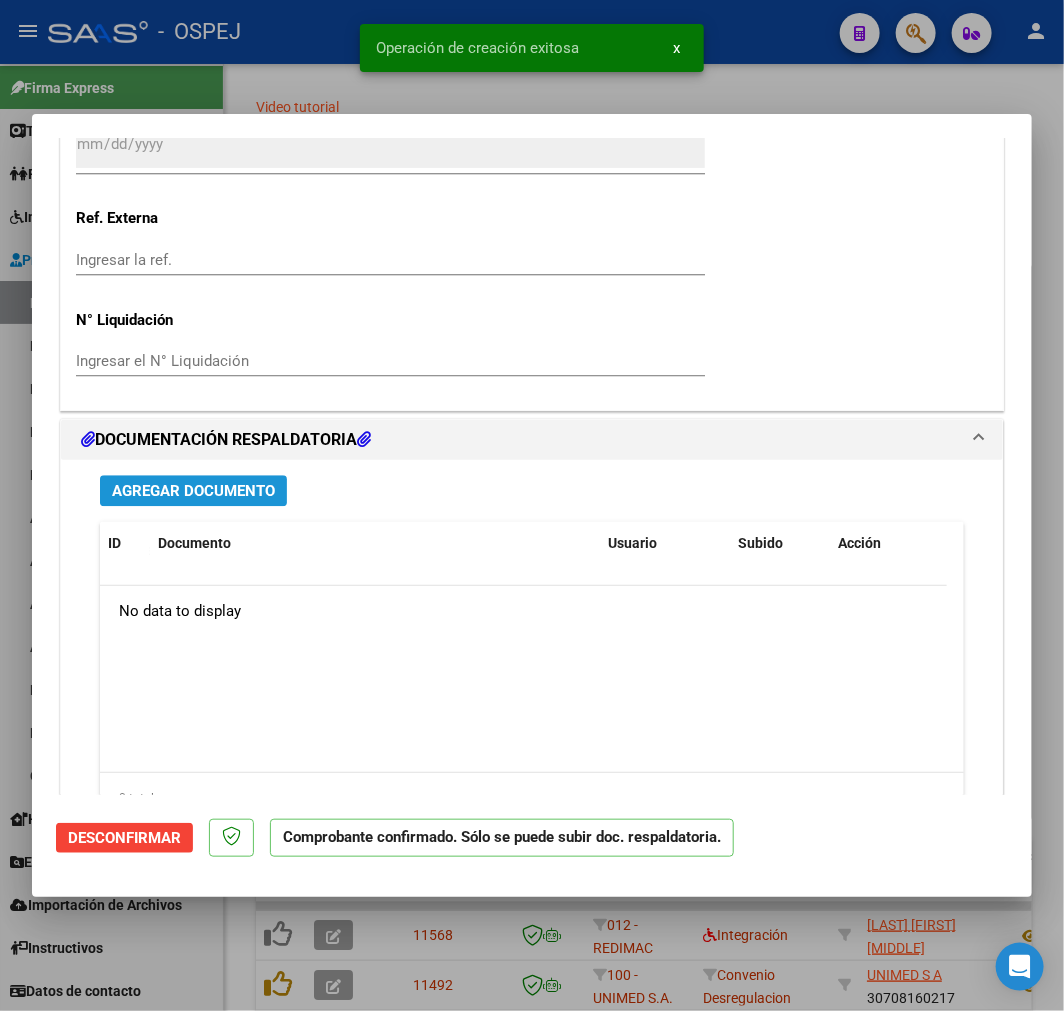 click on "Agregar Documento" at bounding box center (193, 491) 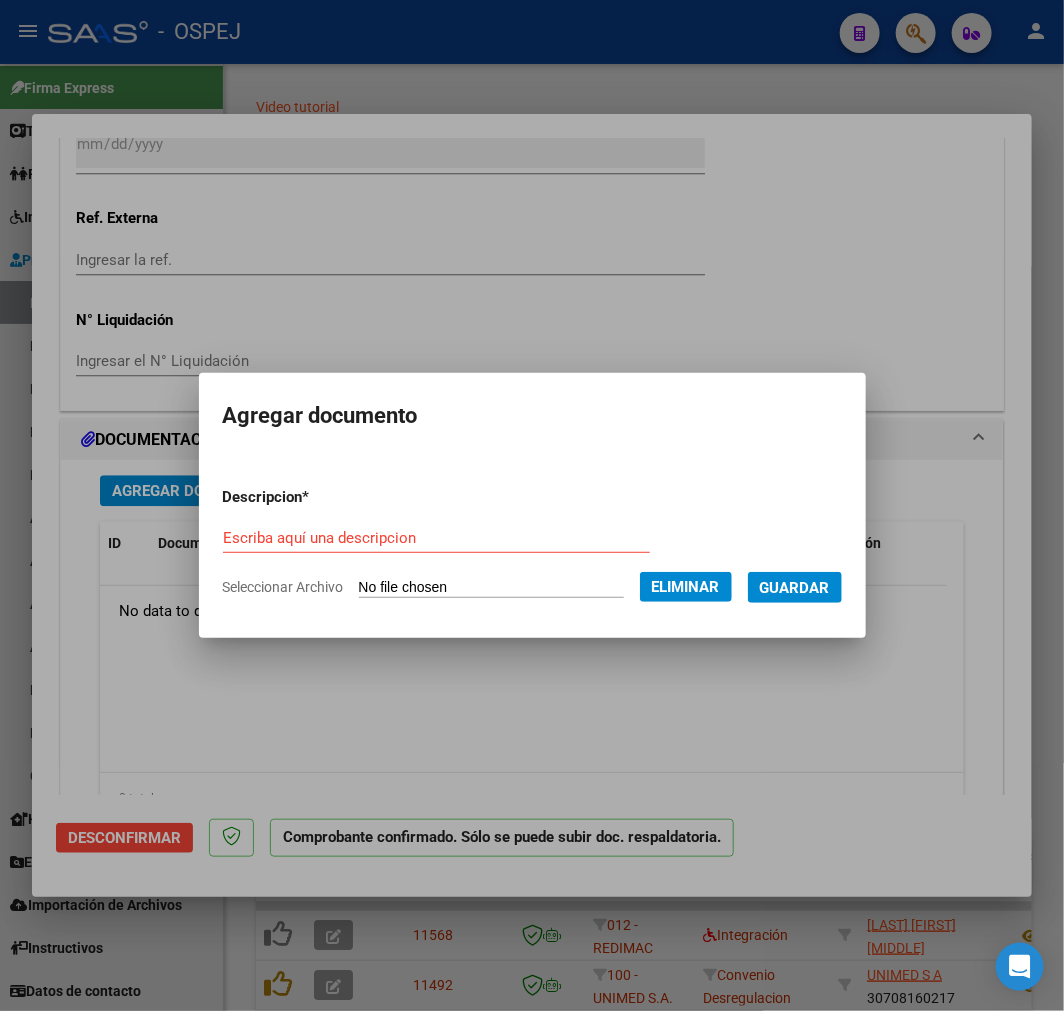 click on "Escriba aquí una descripcion" at bounding box center (436, 538) 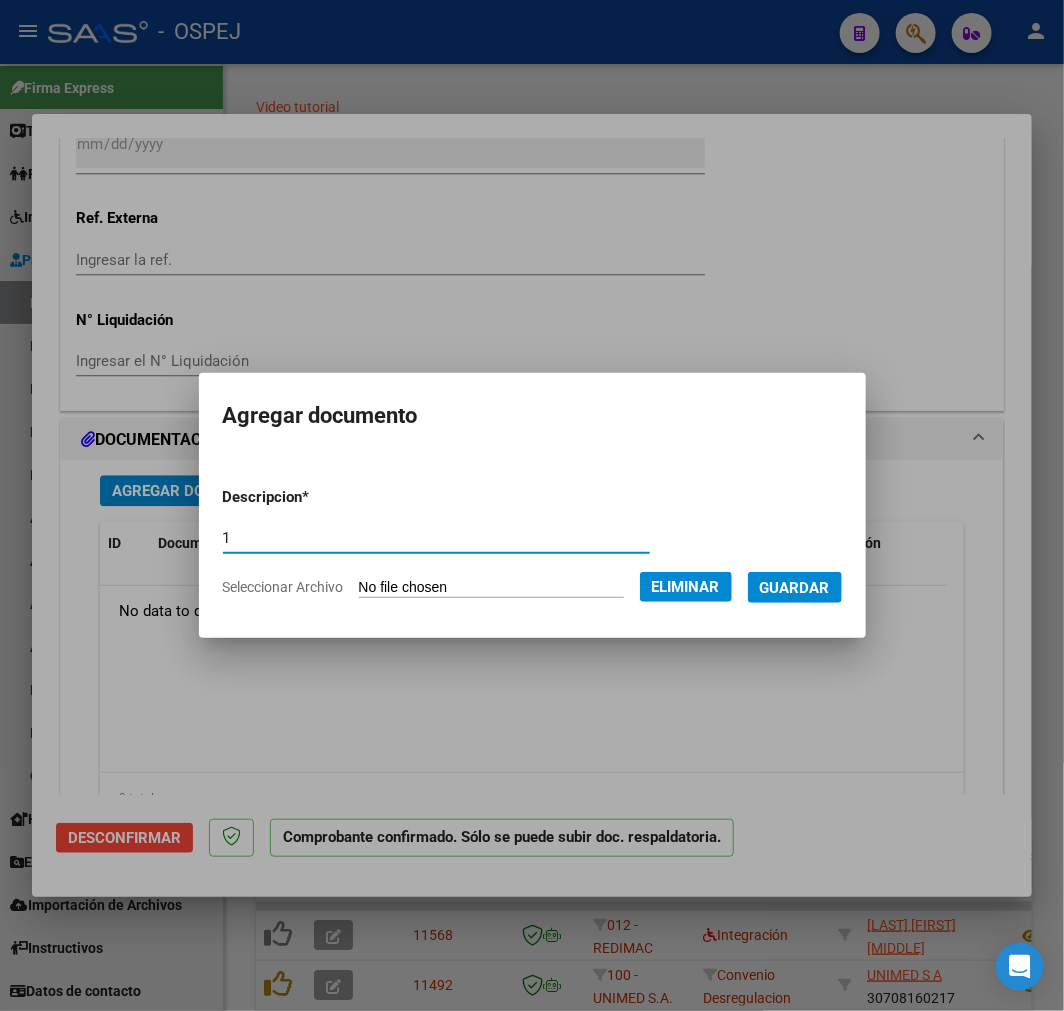 click on "Guardar" at bounding box center (795, 588) 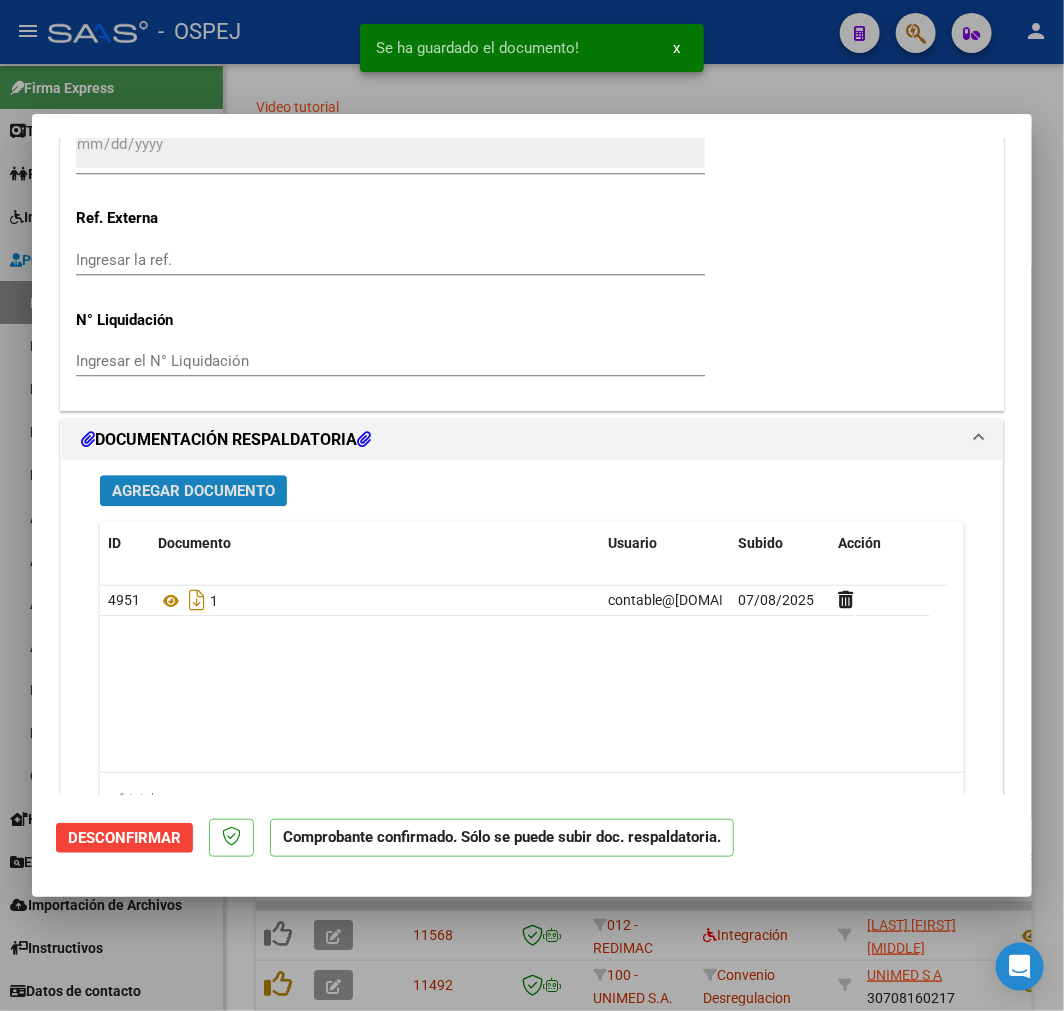 click on "Agregar Documento" at bounding box center (193, 490) 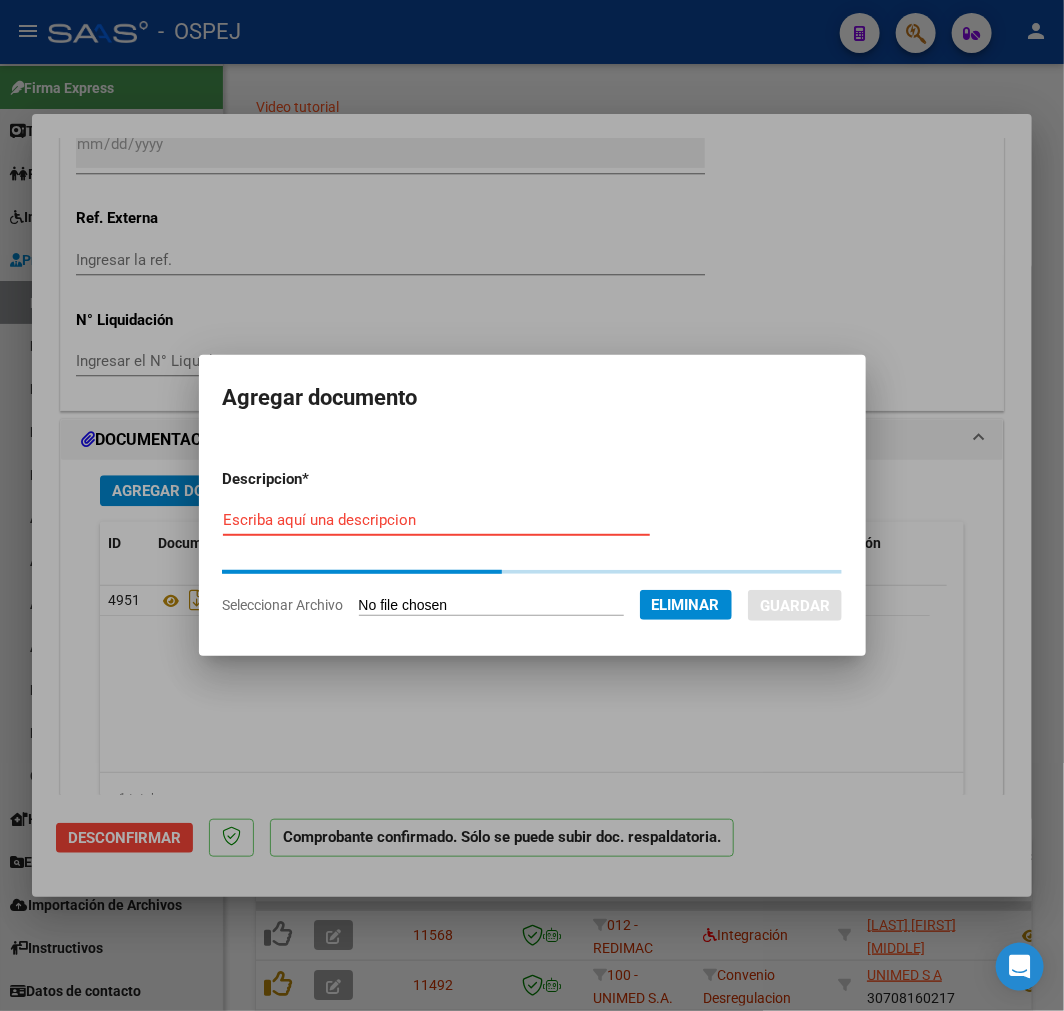 click on "Escriba aquí una descripcion" at bounding box center (436, 520) 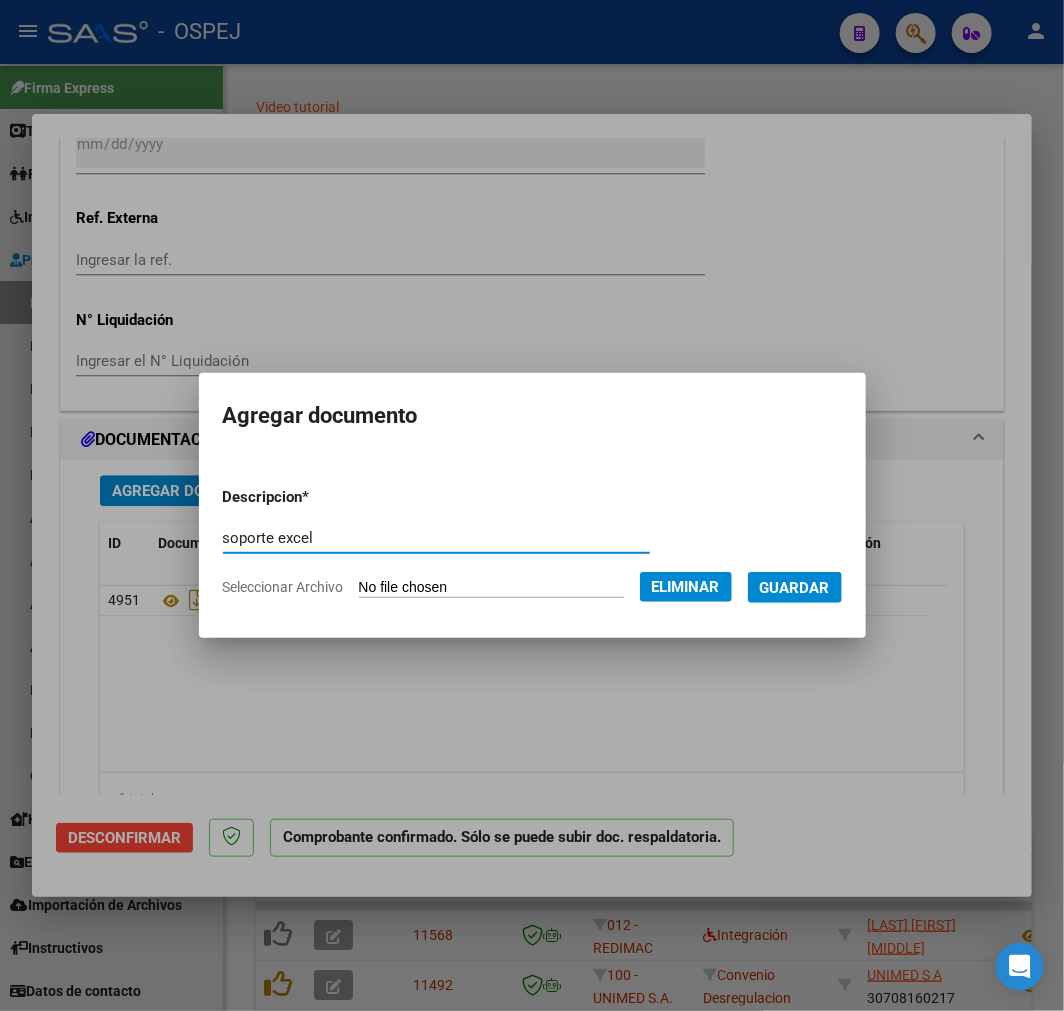 click on "Guardar" at bounding box center [795, 588] 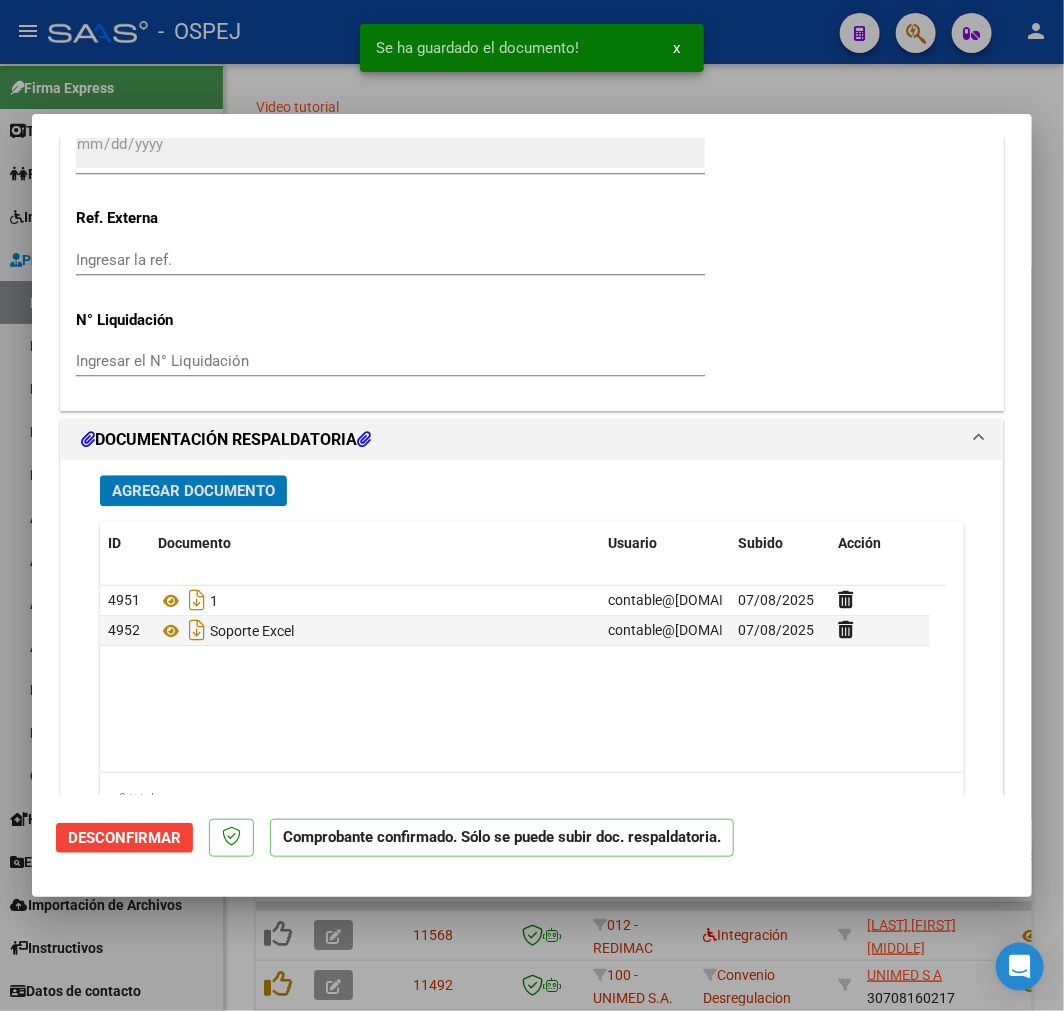 click on "Agregar Documento" at bounding box center [193, 490] 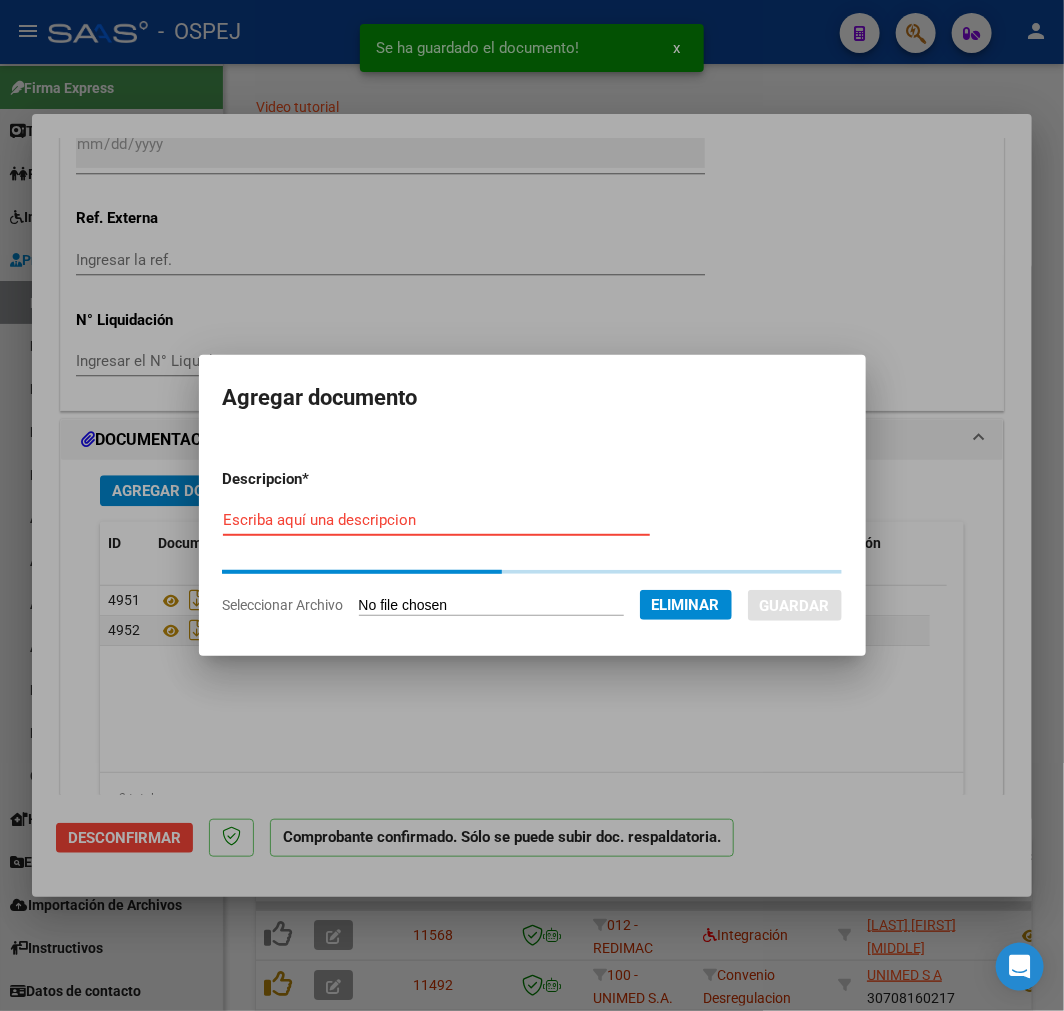 click on "Descripcion  *   Escriba aquí una descripcion  Seleccionar Archivo Eliminar Guardar" at bounding box center (532, 542) 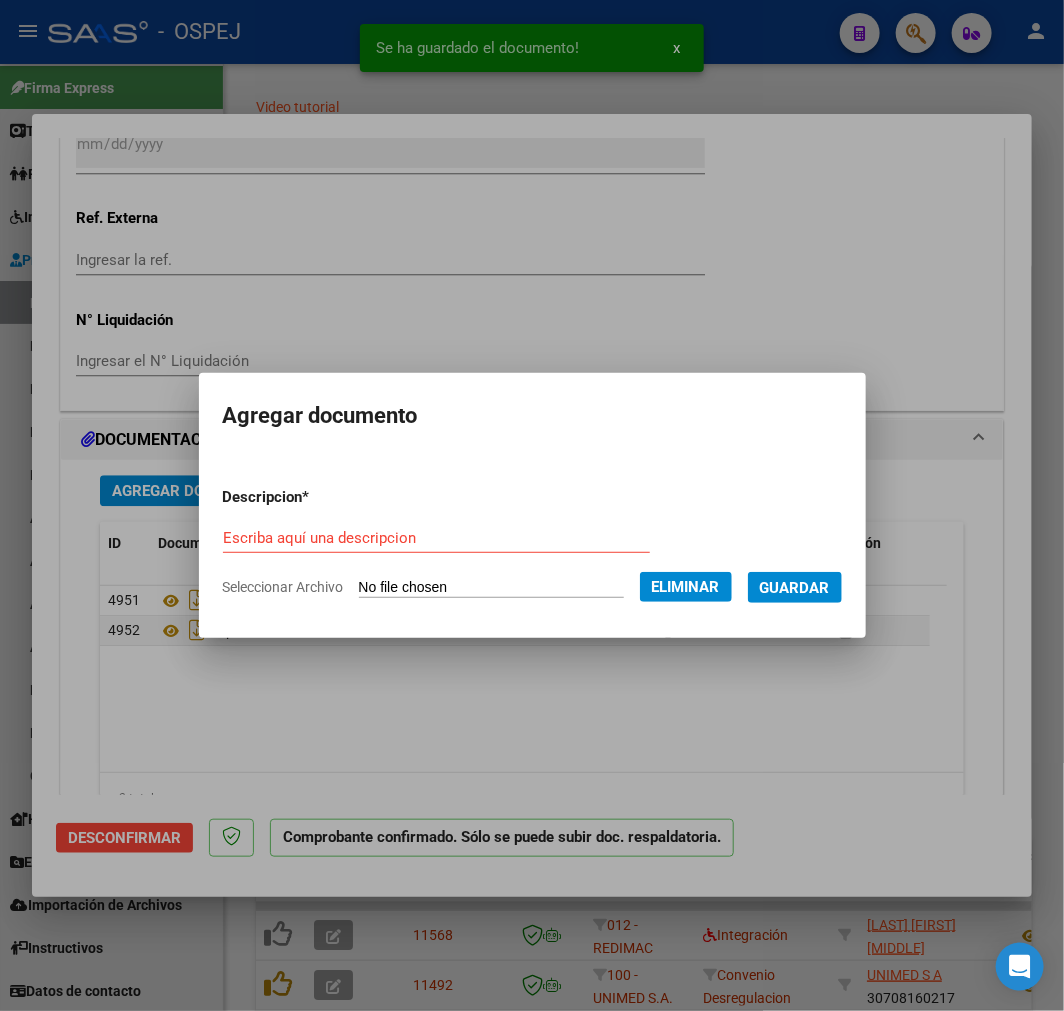 click on "Escriba aquí una descripcion" at bounding box center [436, 538] 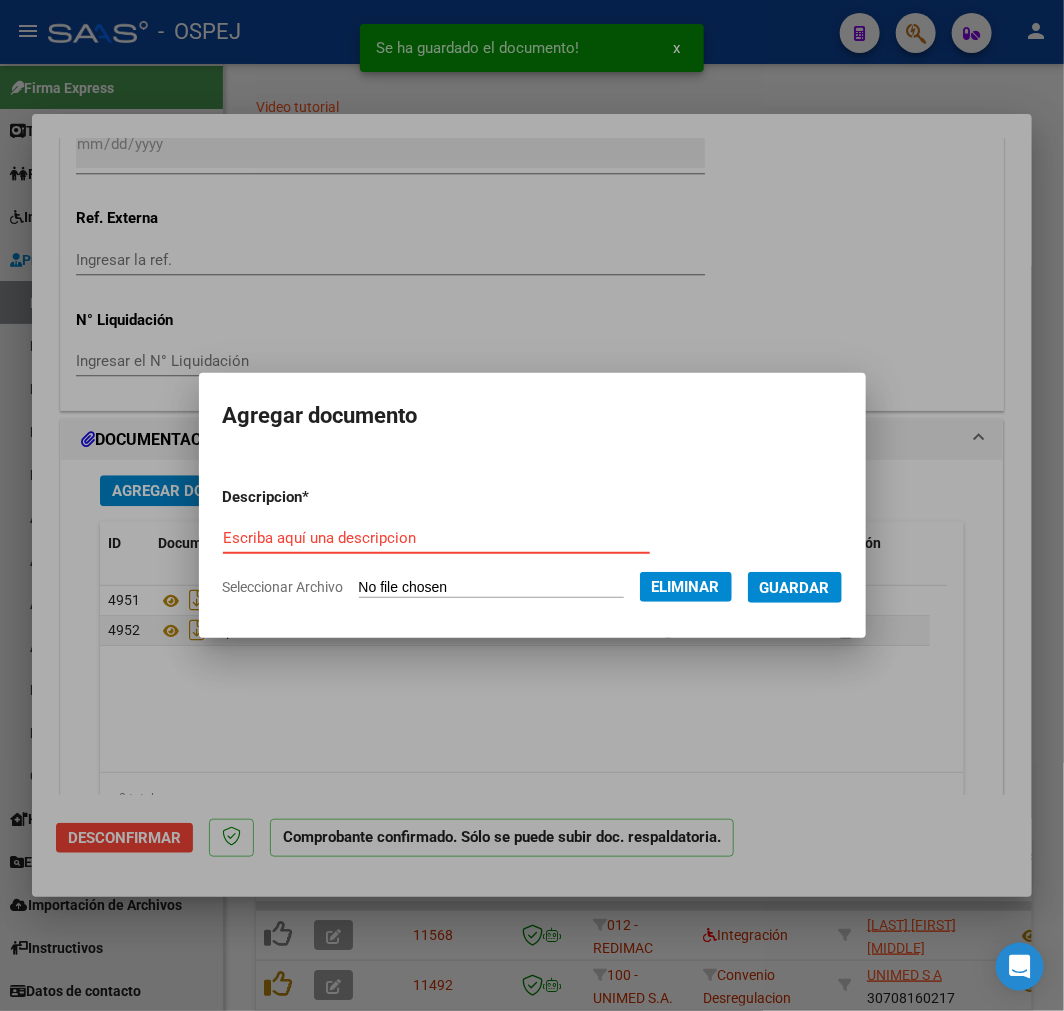 click on "Escriba aquí una descripcion" at bounding box center [436, 538] 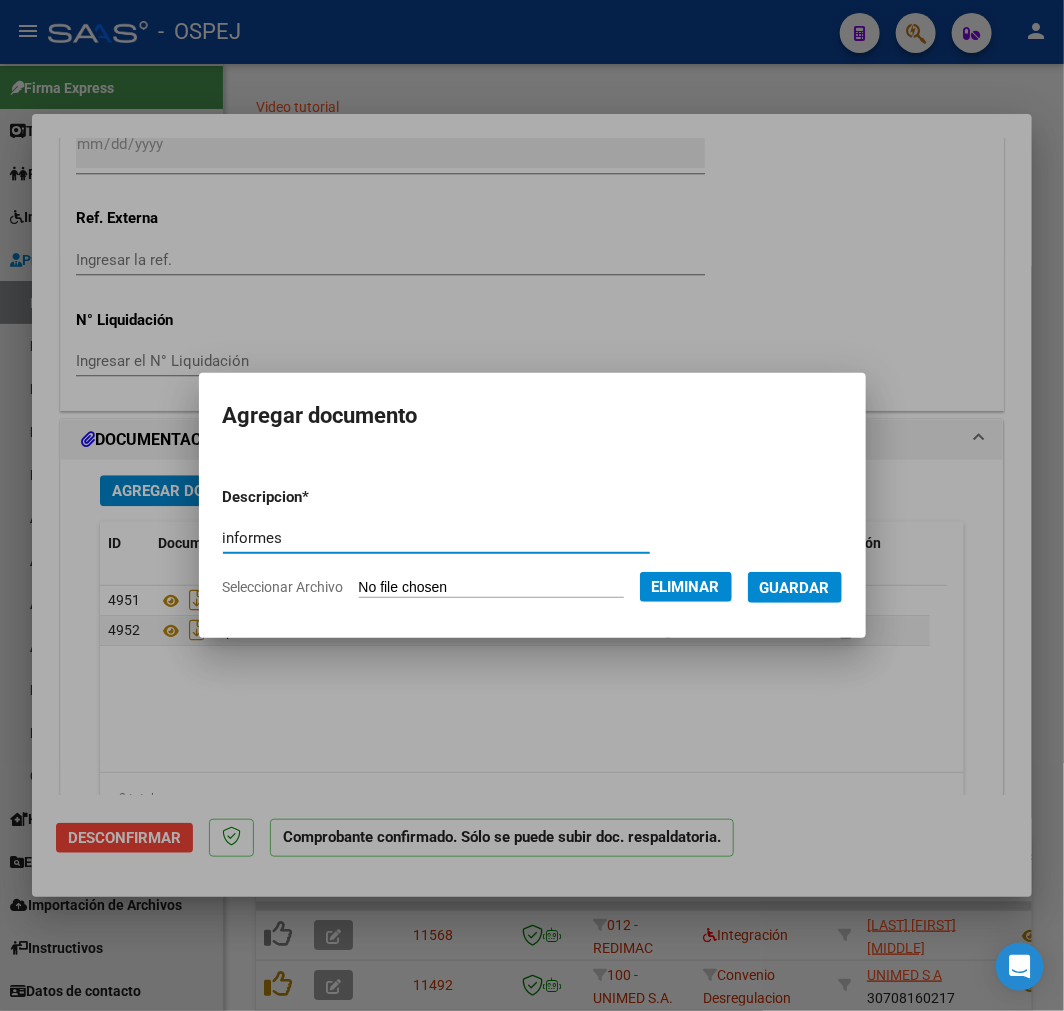click on "Guardar" at bounding box center [795, 588] 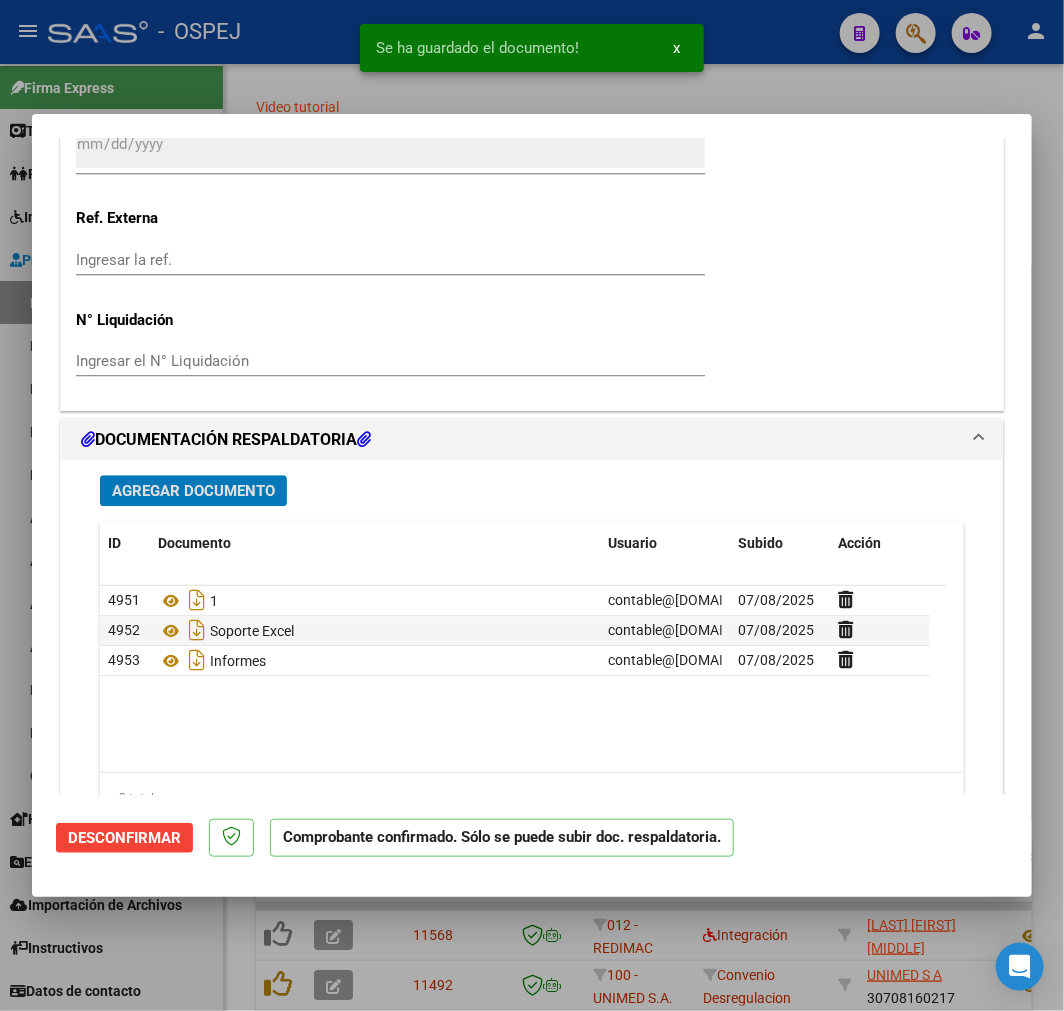 click on "Agregar Documento" at bounding box center [193, 491] 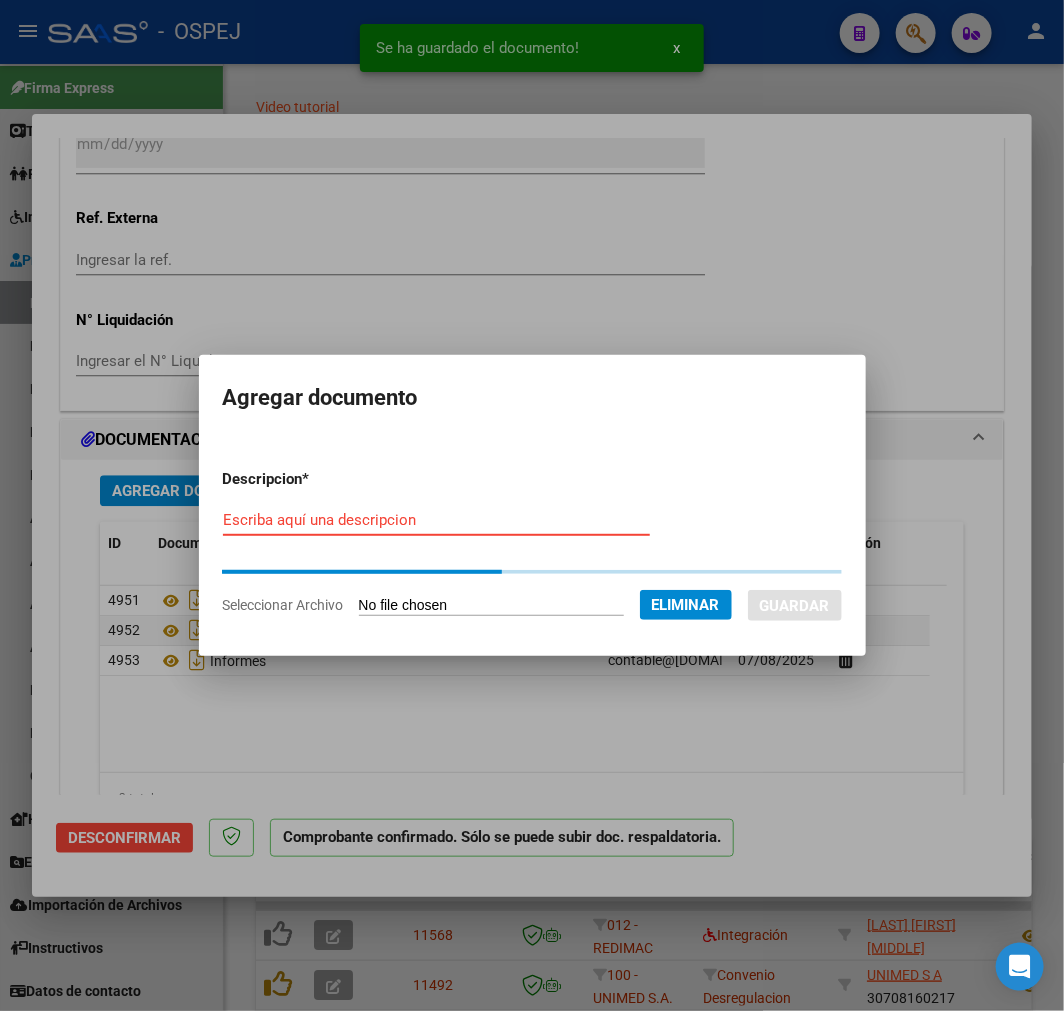 click on "Escriba aquí una descripcion" at bounding box center [436, 520] 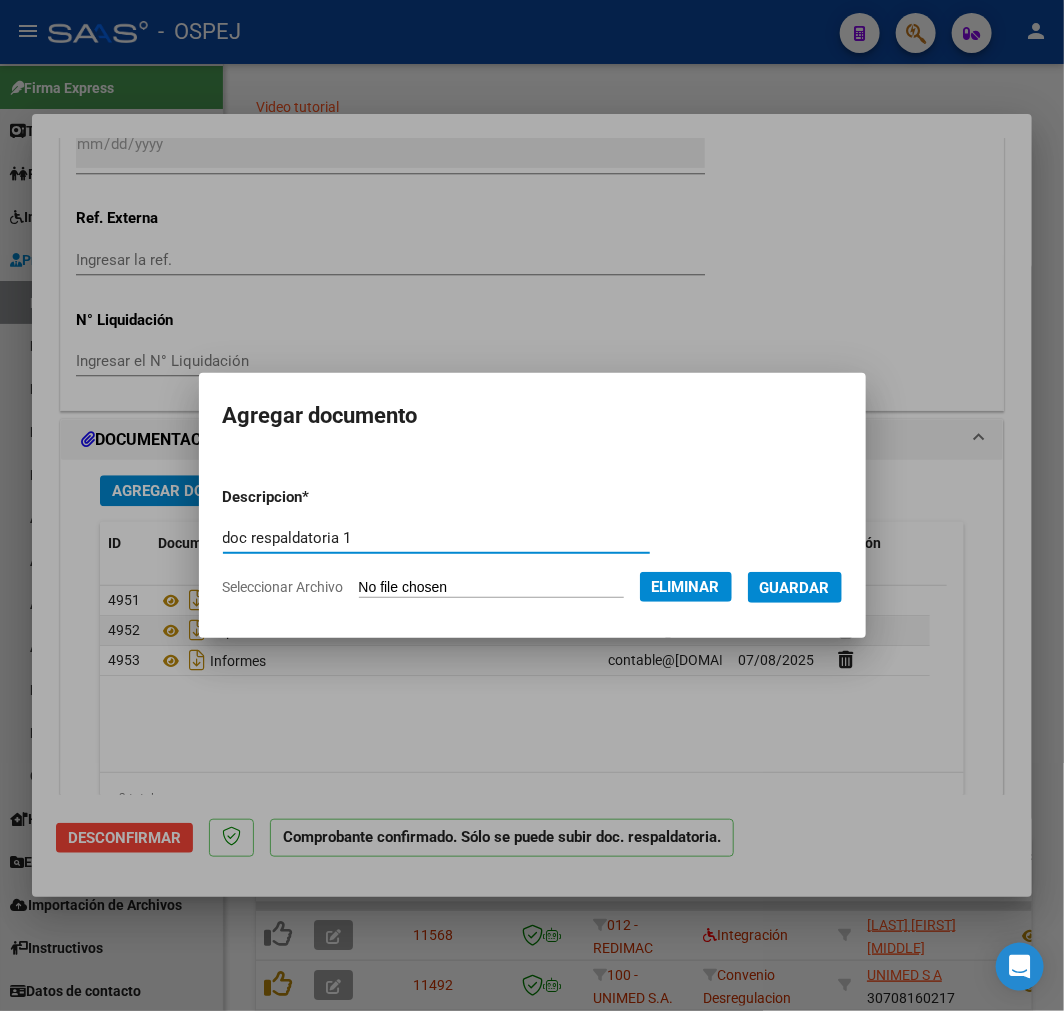 click on "Guardar" at bounding box center [795, 588] 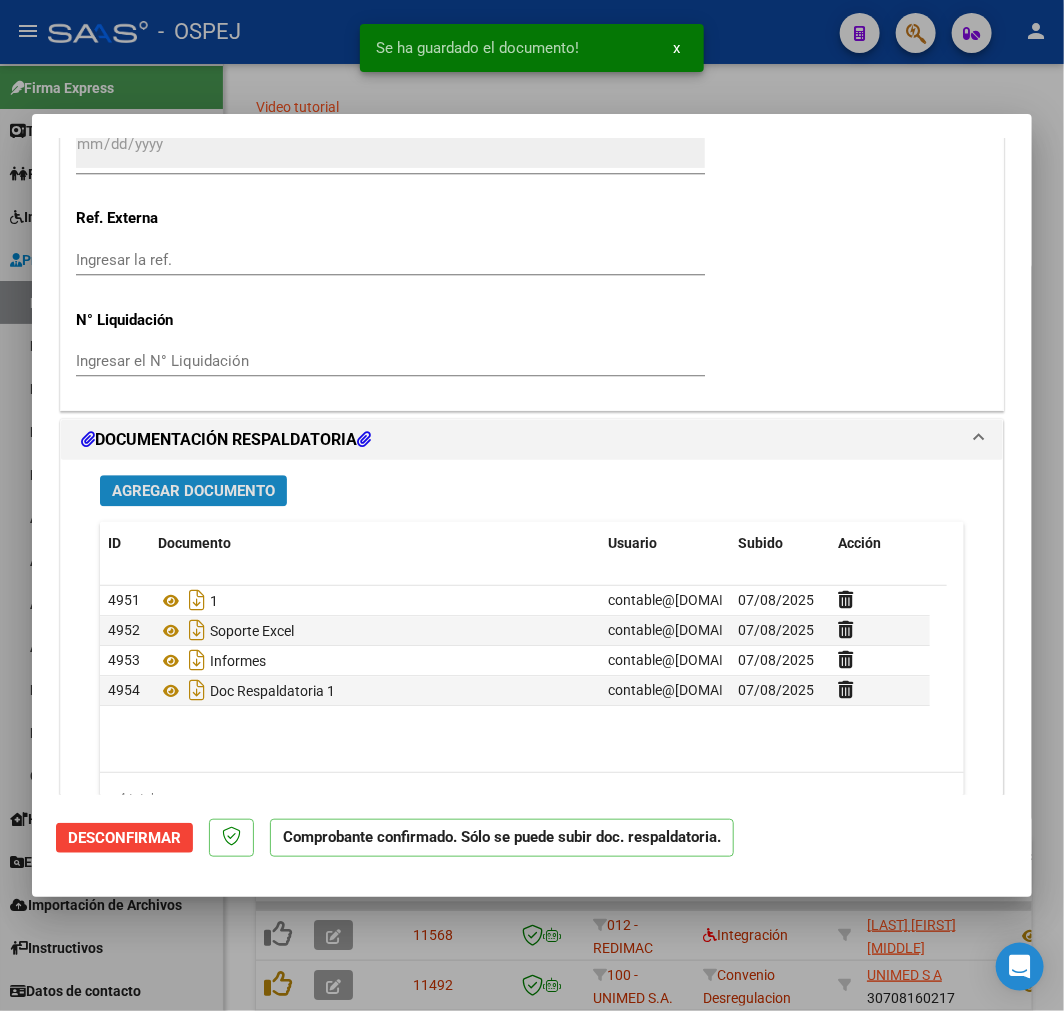 click on "Agregar Documento" at bounding box center [193, 491] 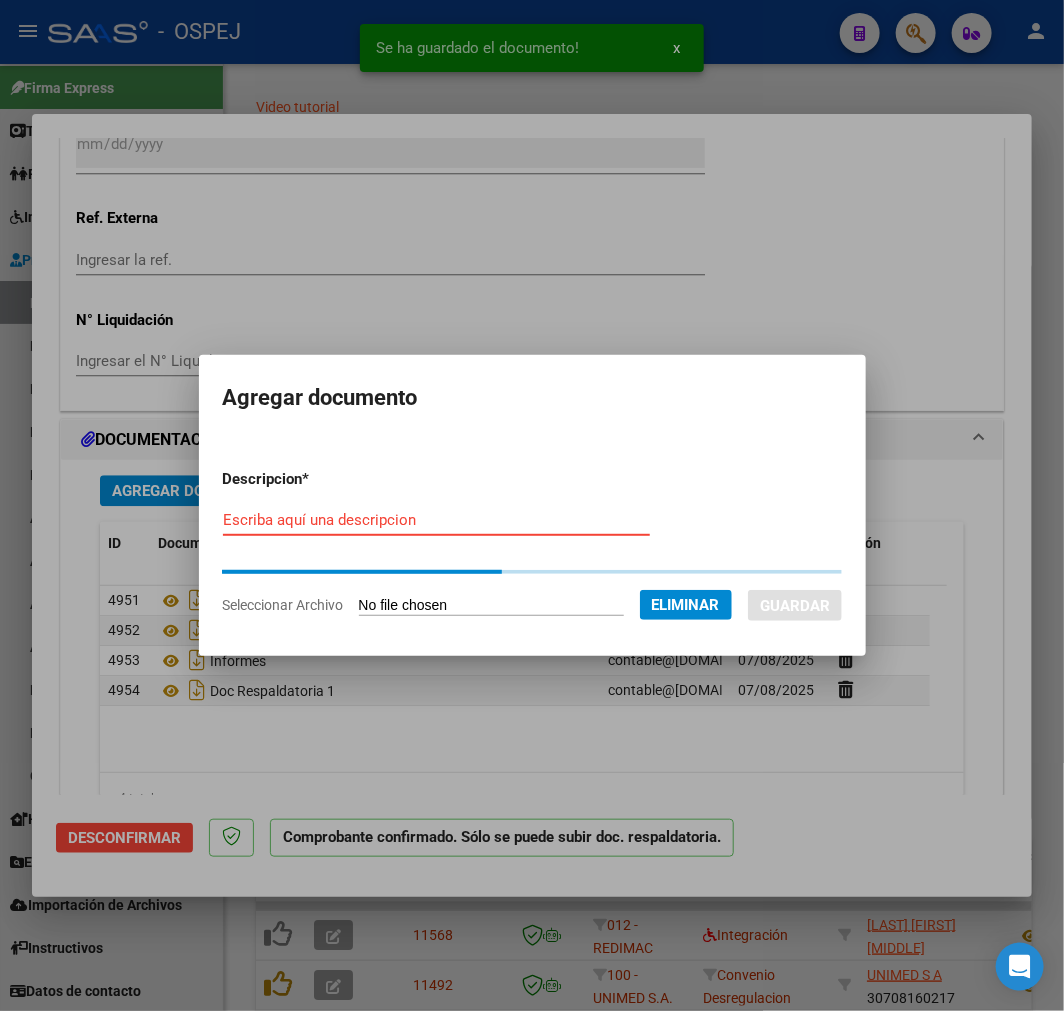 click on "Escriba aquí una descripcion" at bounding box center (436, 520) 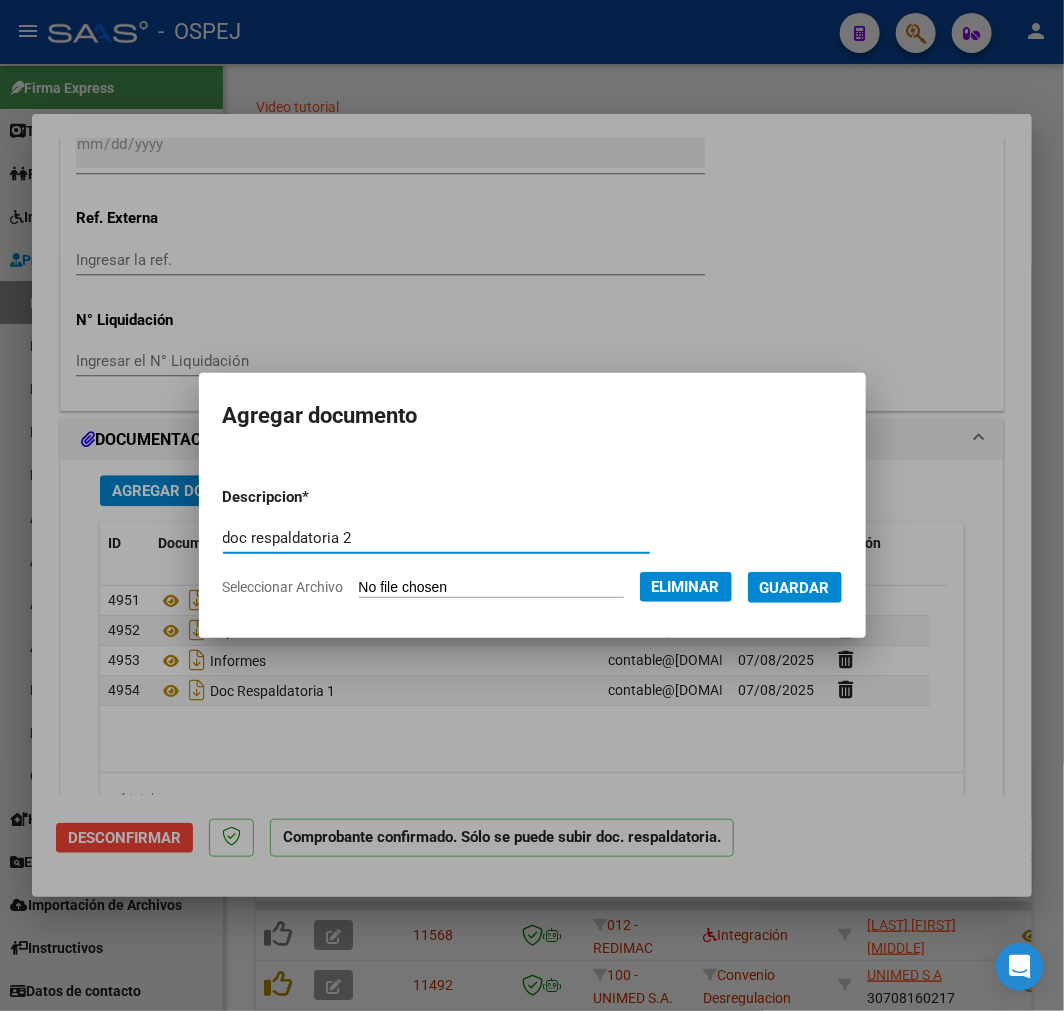 click on "Guardar" at bounding box center [795, 587] 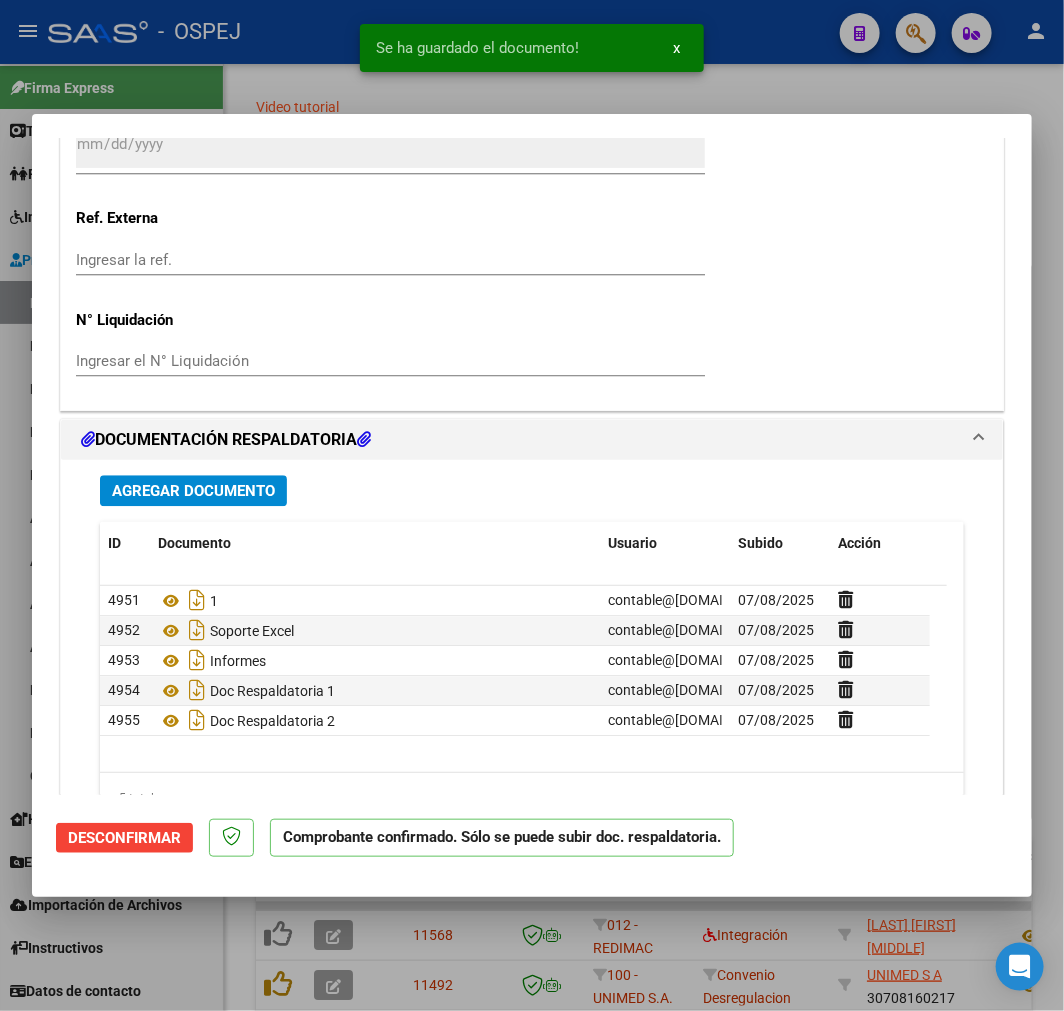 click at bounding box center (532, 505) 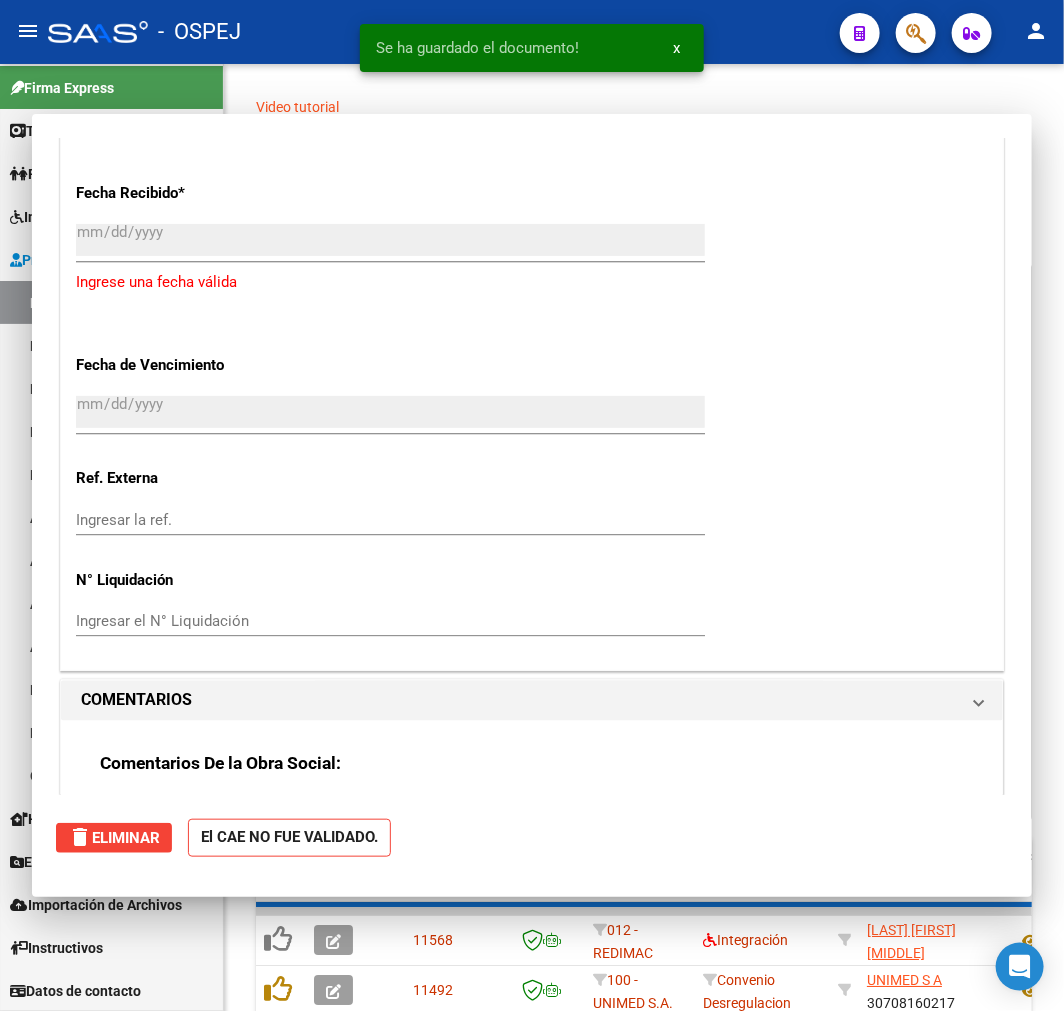 scroll, scrollTop: 1722, scrollLeft: 0, axis: vertical 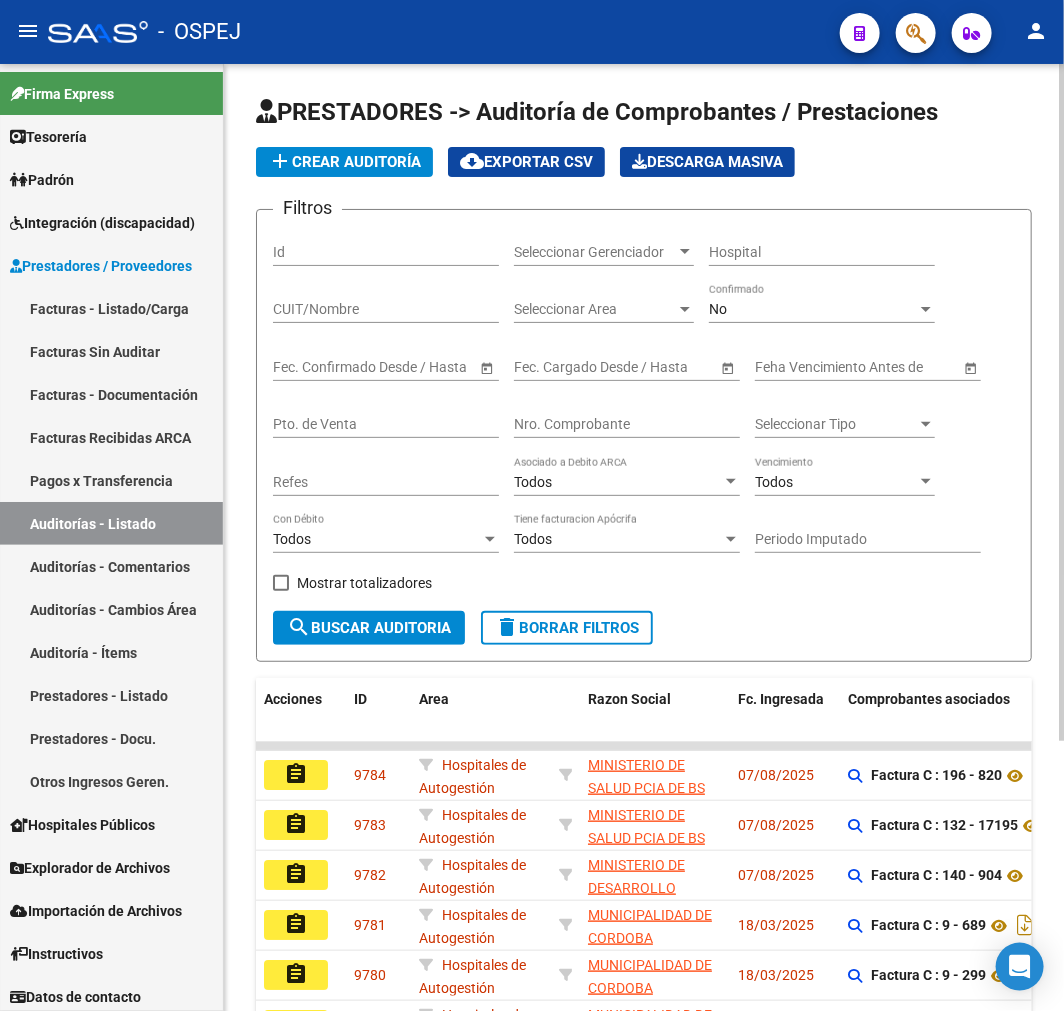 click on "Nro. Comprobante" 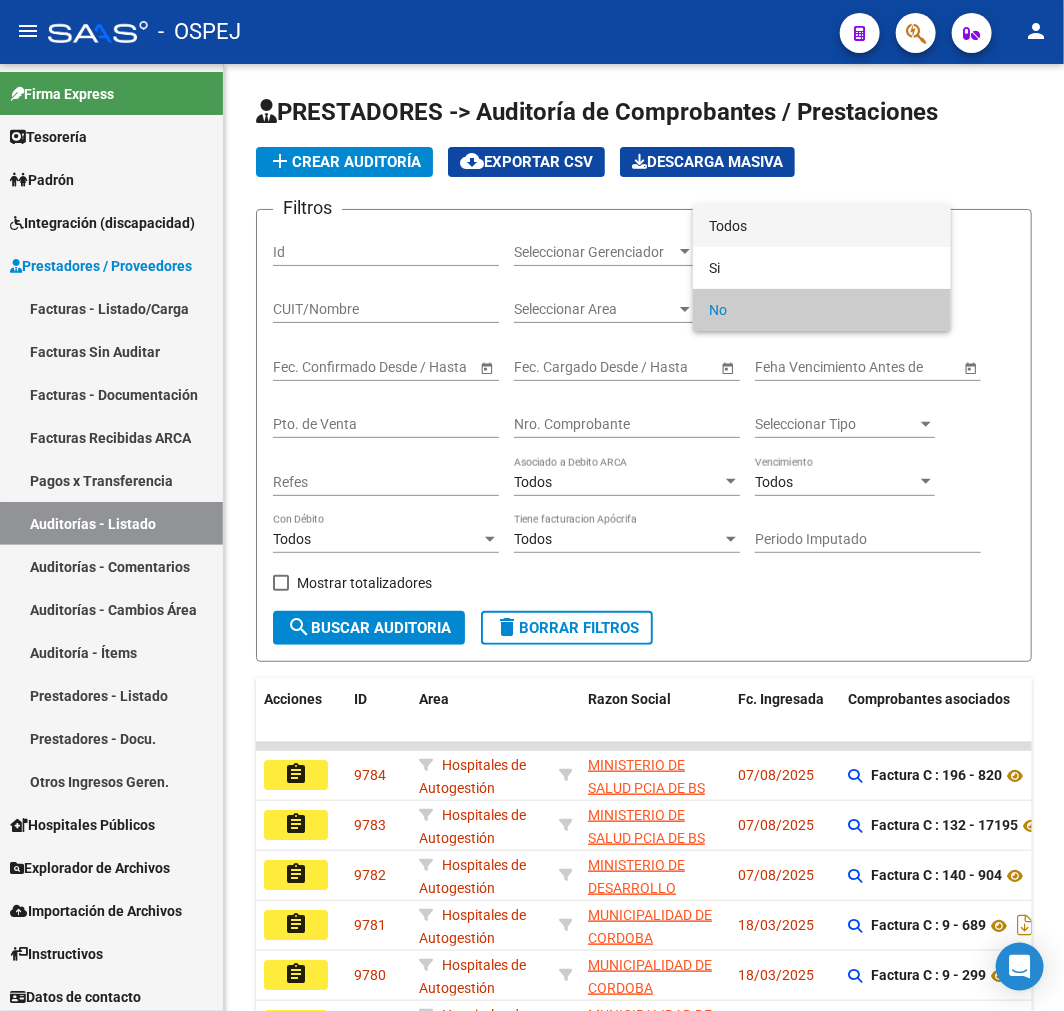 click on "Todos" at bounding box center [822, 226] 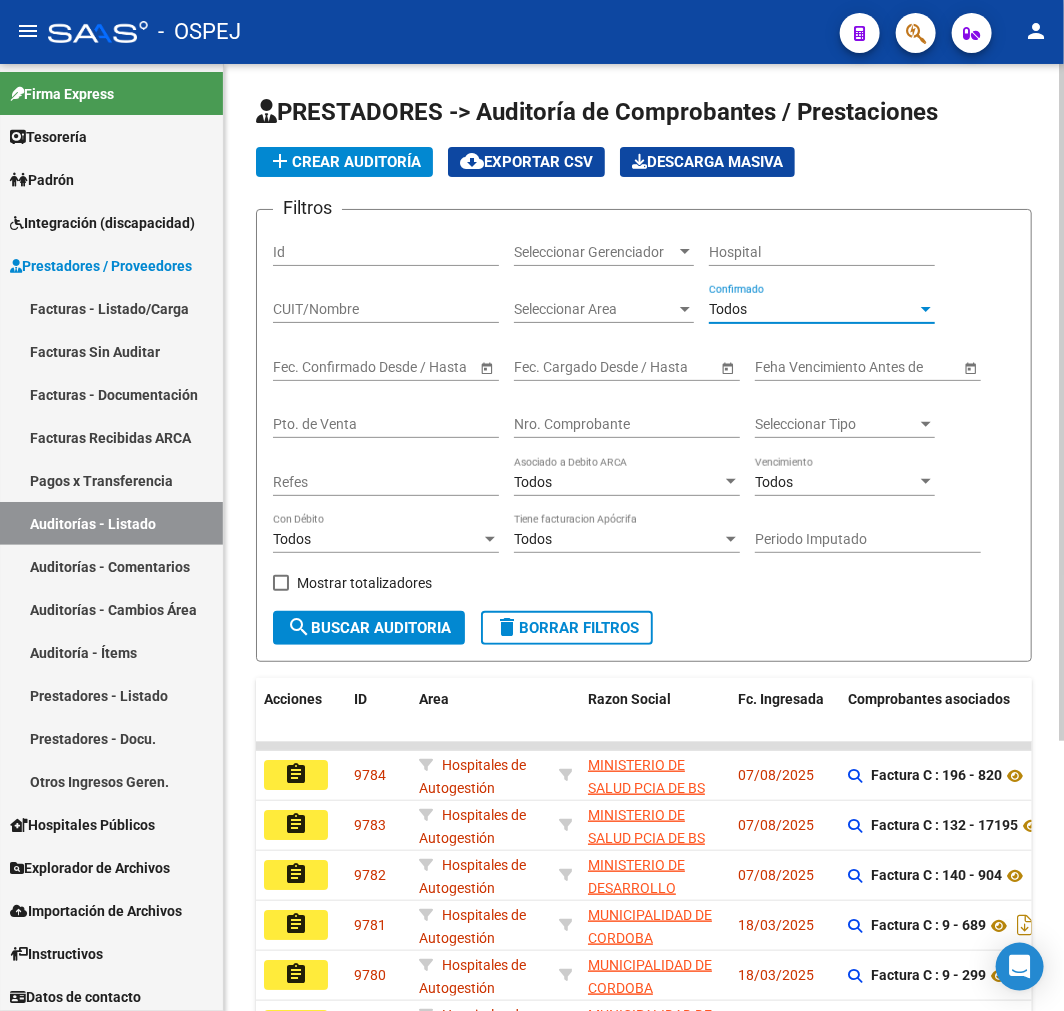 click on "Mostrar totalizadores" 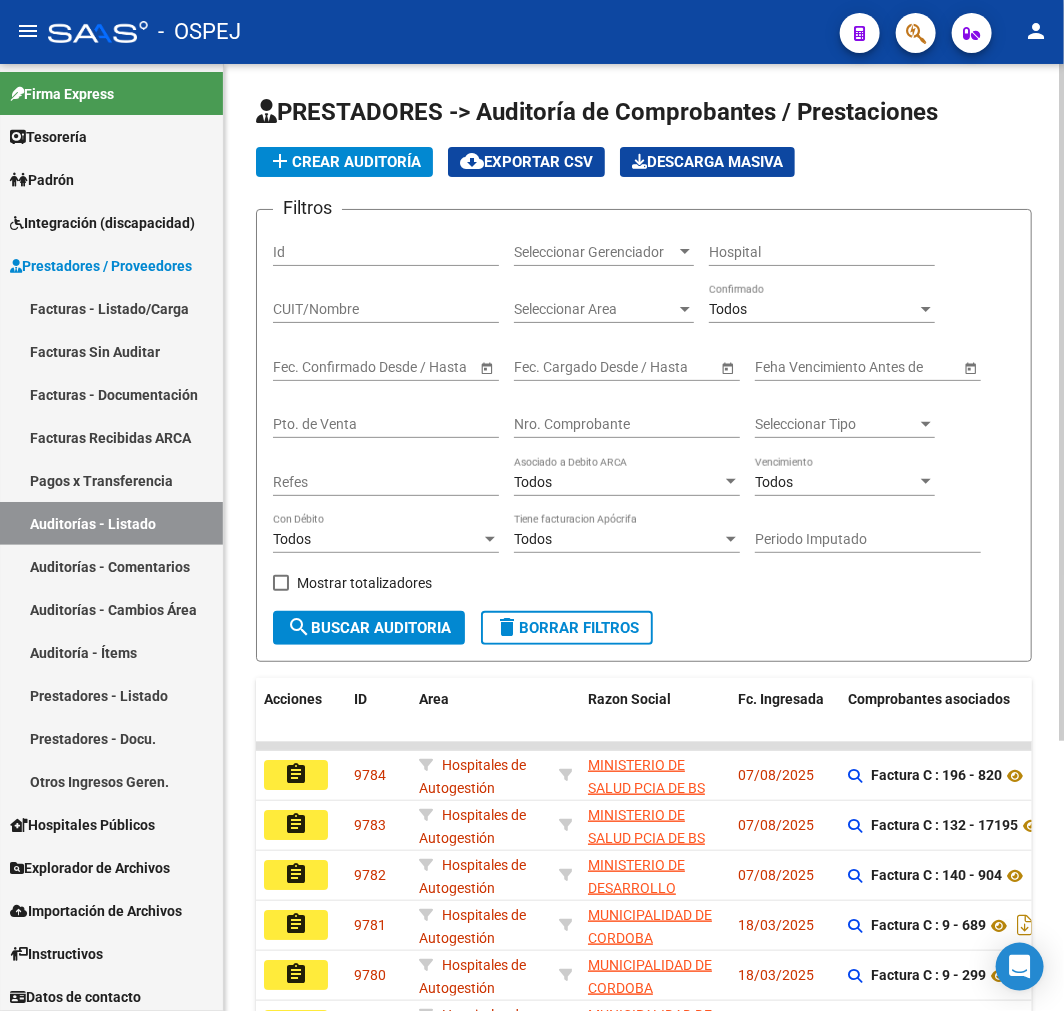 click on "search  Buscar Auditoria" 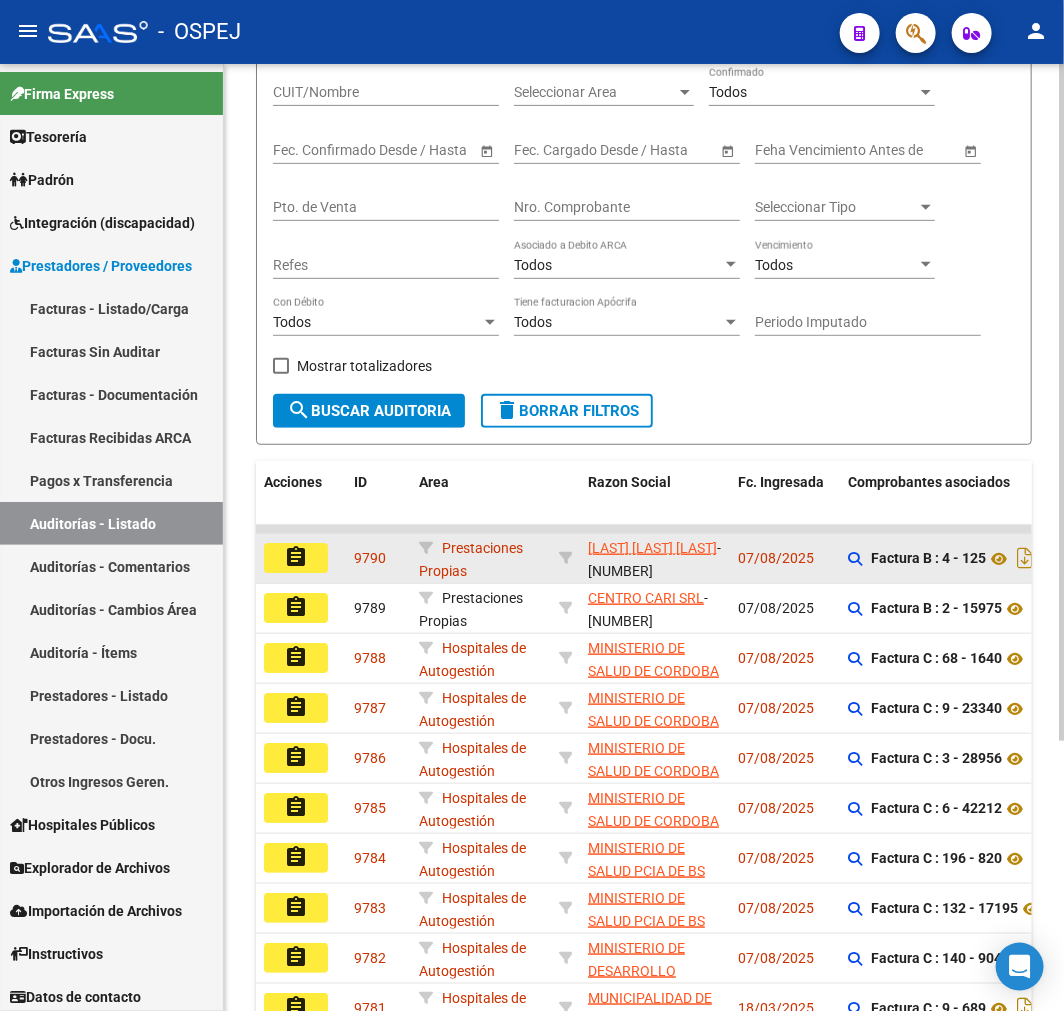 scroll, scrollTop: 222, scrollLeft: 0, axis: vertical 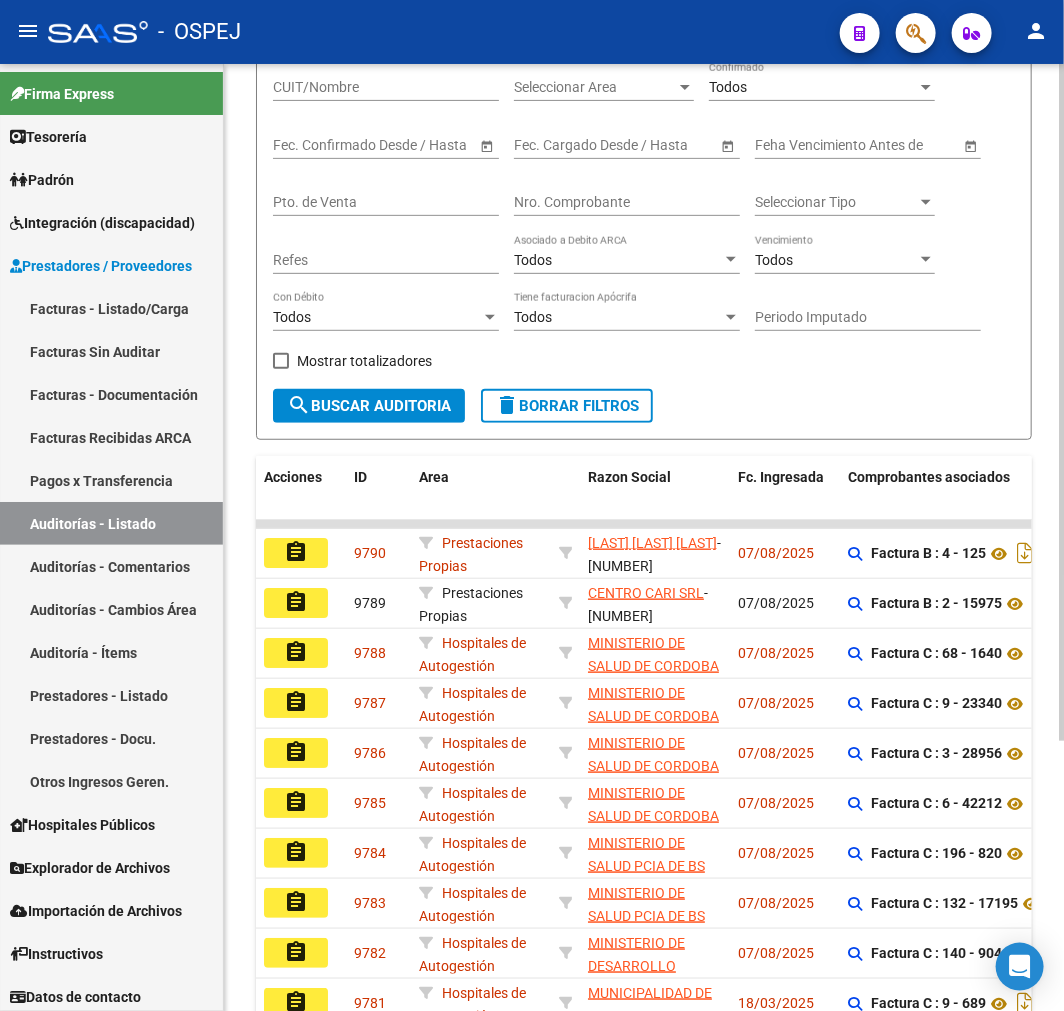 click on "Nro. Comprobante" at bounding box center (627, 202) 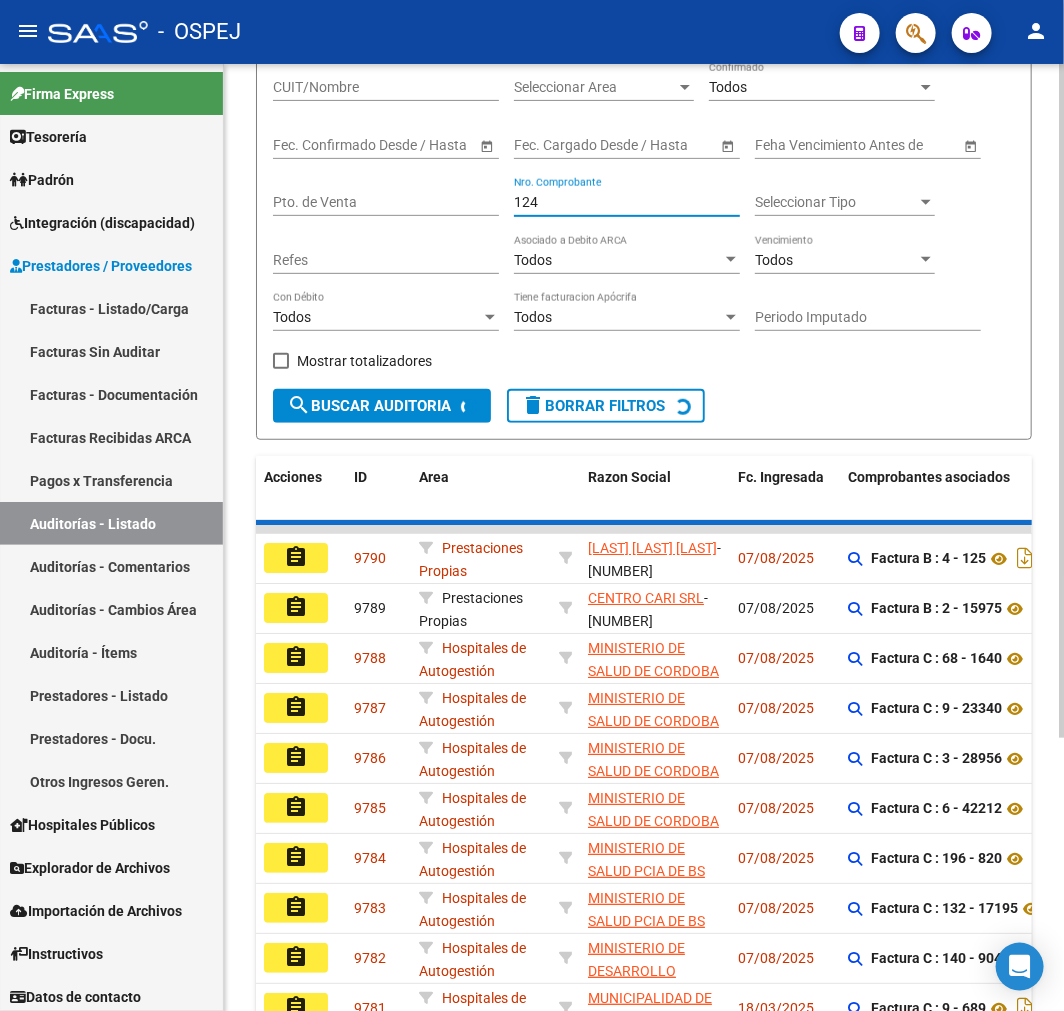 scroll, scrollTop: 0, scrollLeft: 0, axis: both 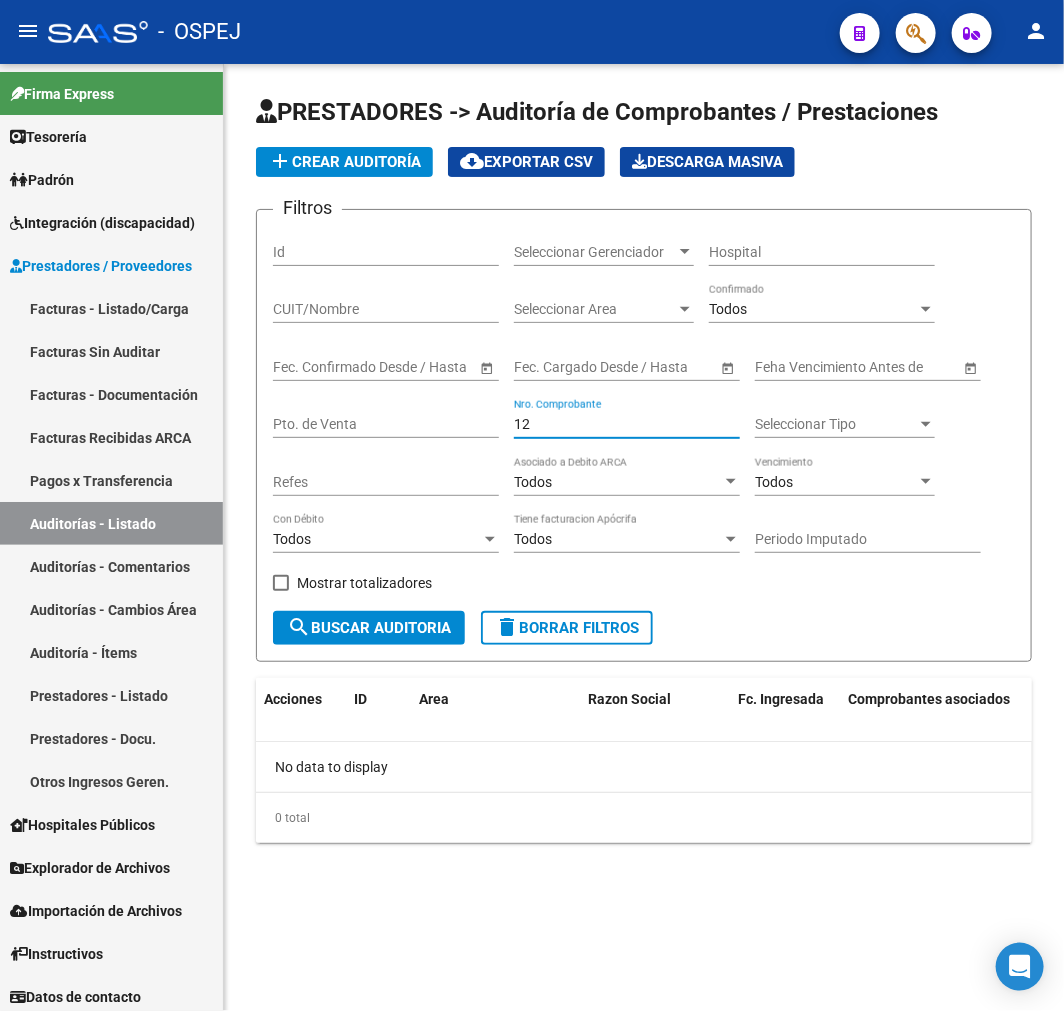 type on "1" 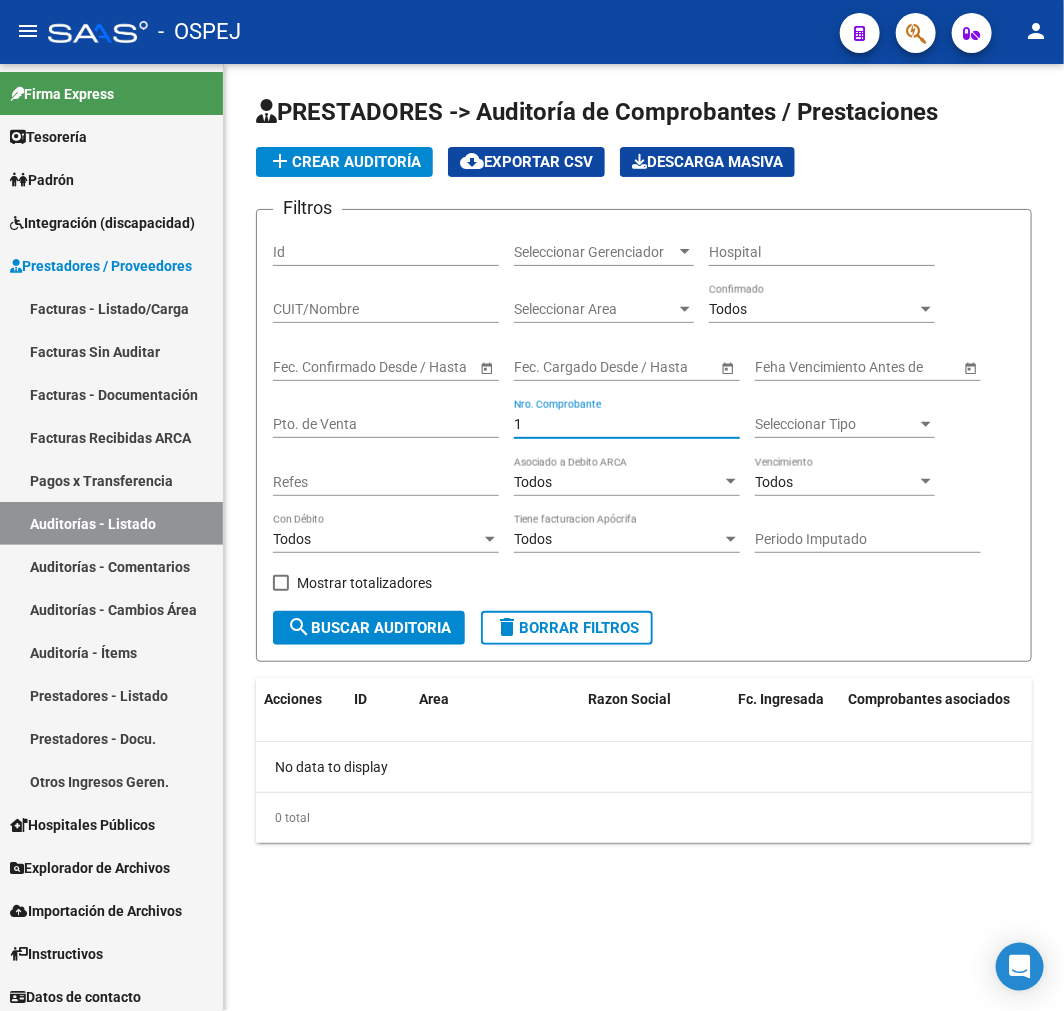 type 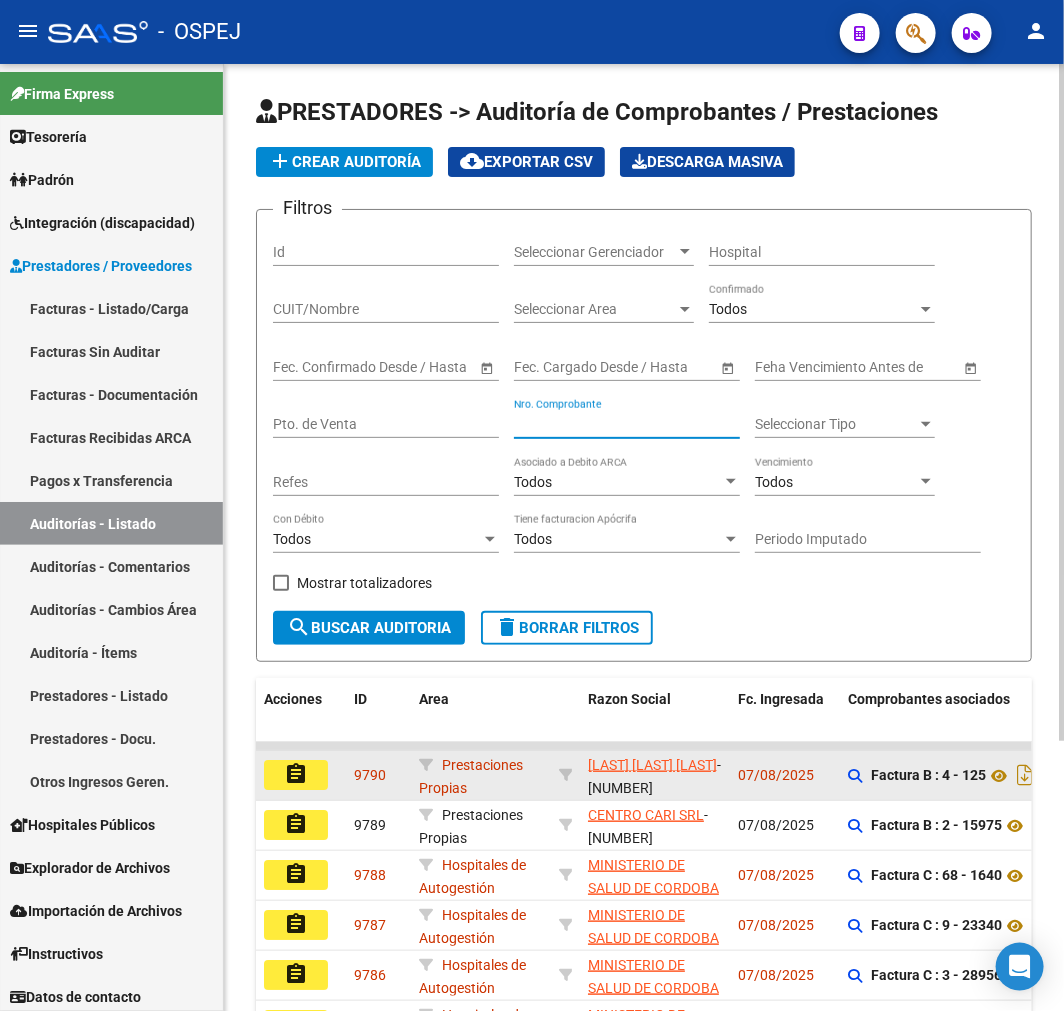 click on "assignment" 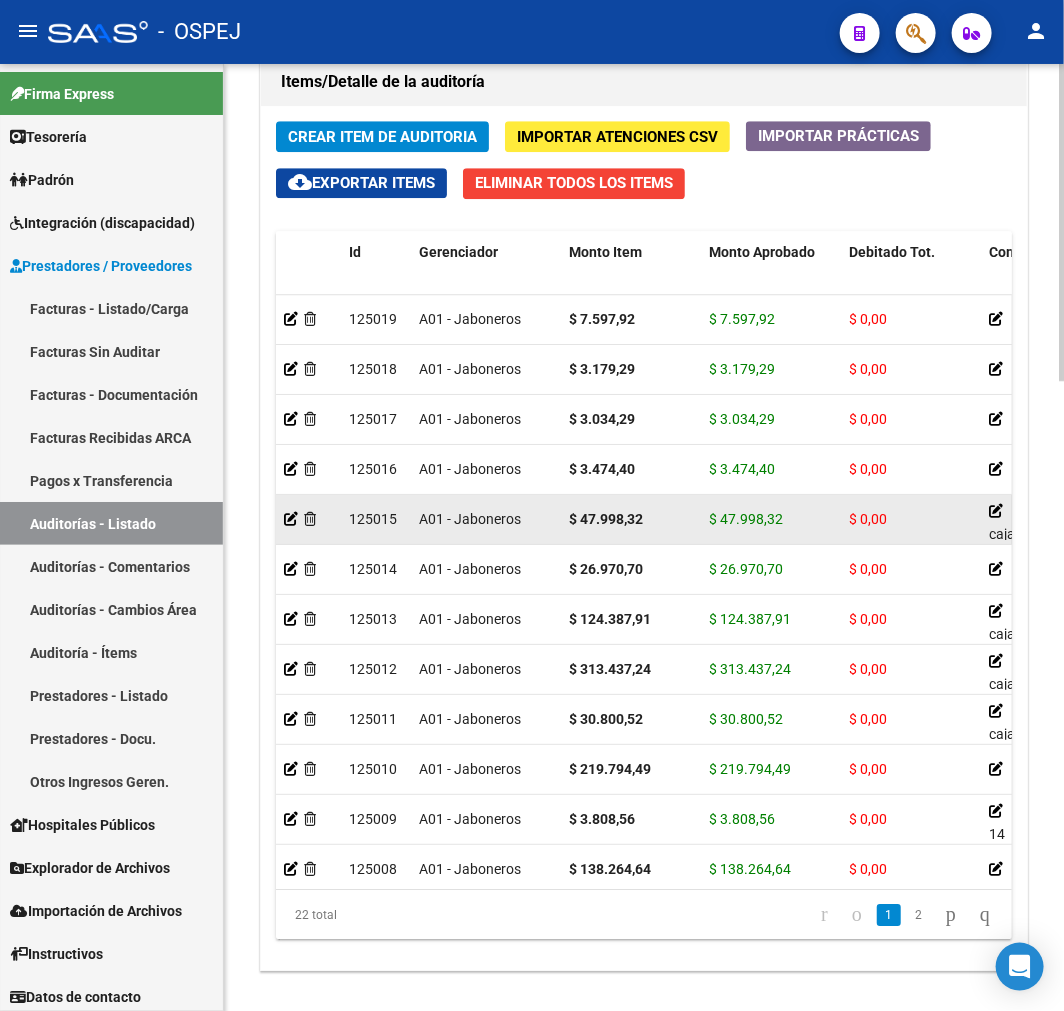 scroll, scrollTop: 1333, scrollLeft: 0, axis: vertical 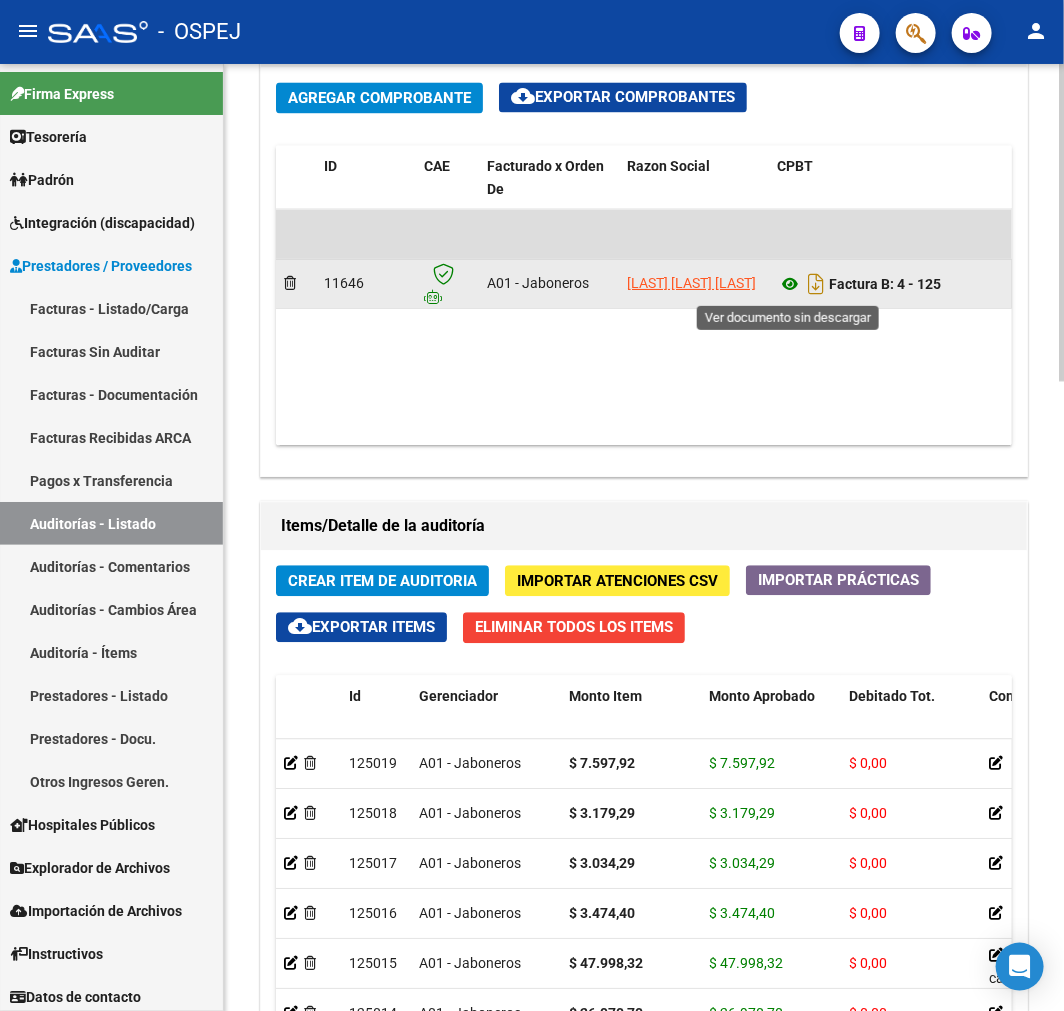click 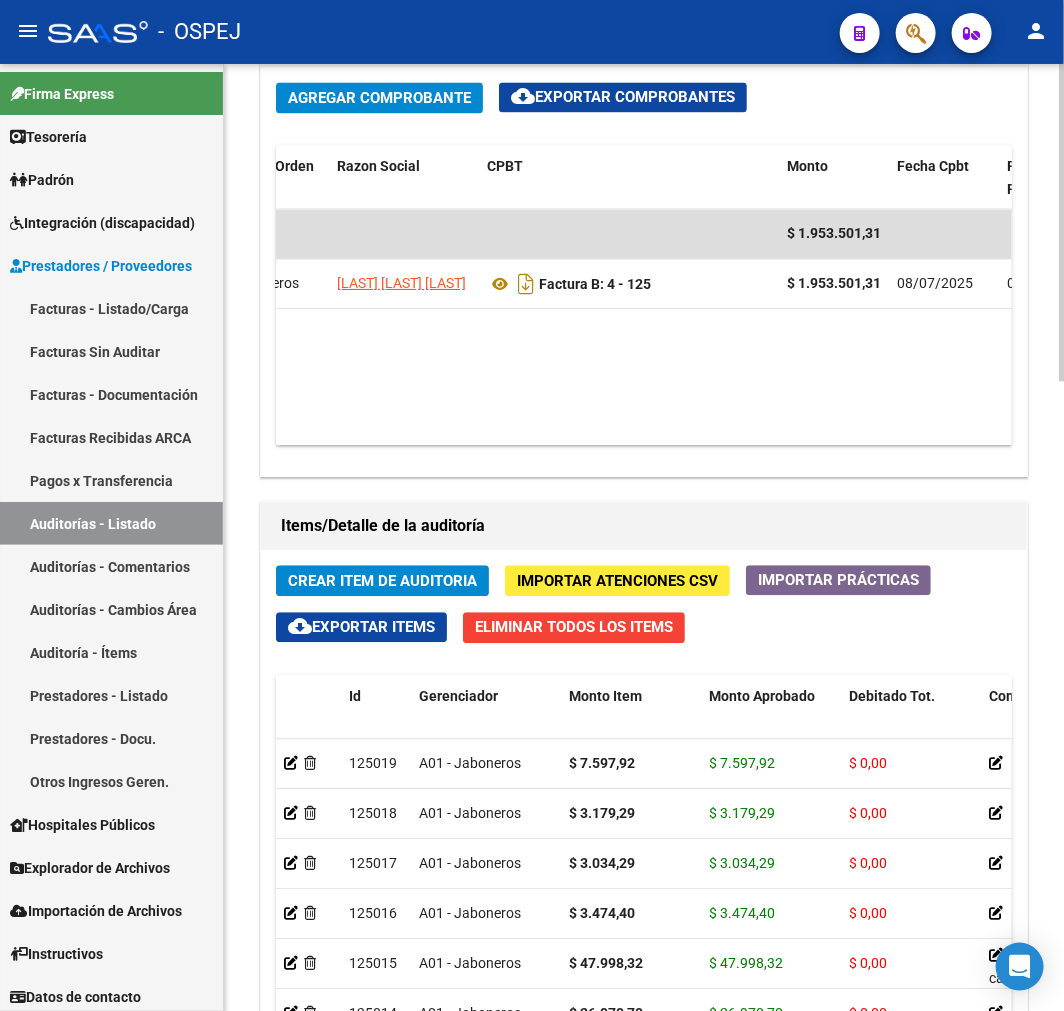 scroll, scrollTop: 0, scrollLeft: 307, axis: horizontal 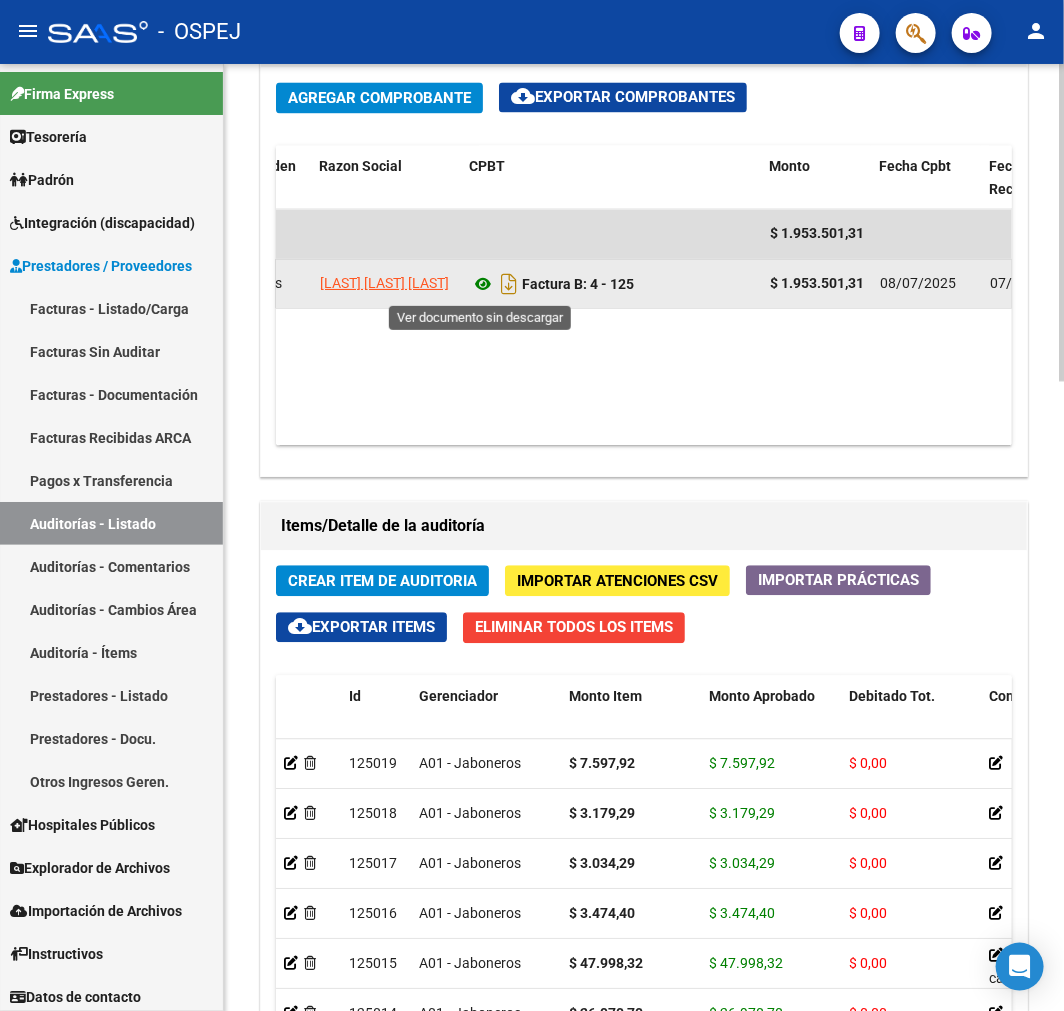 click 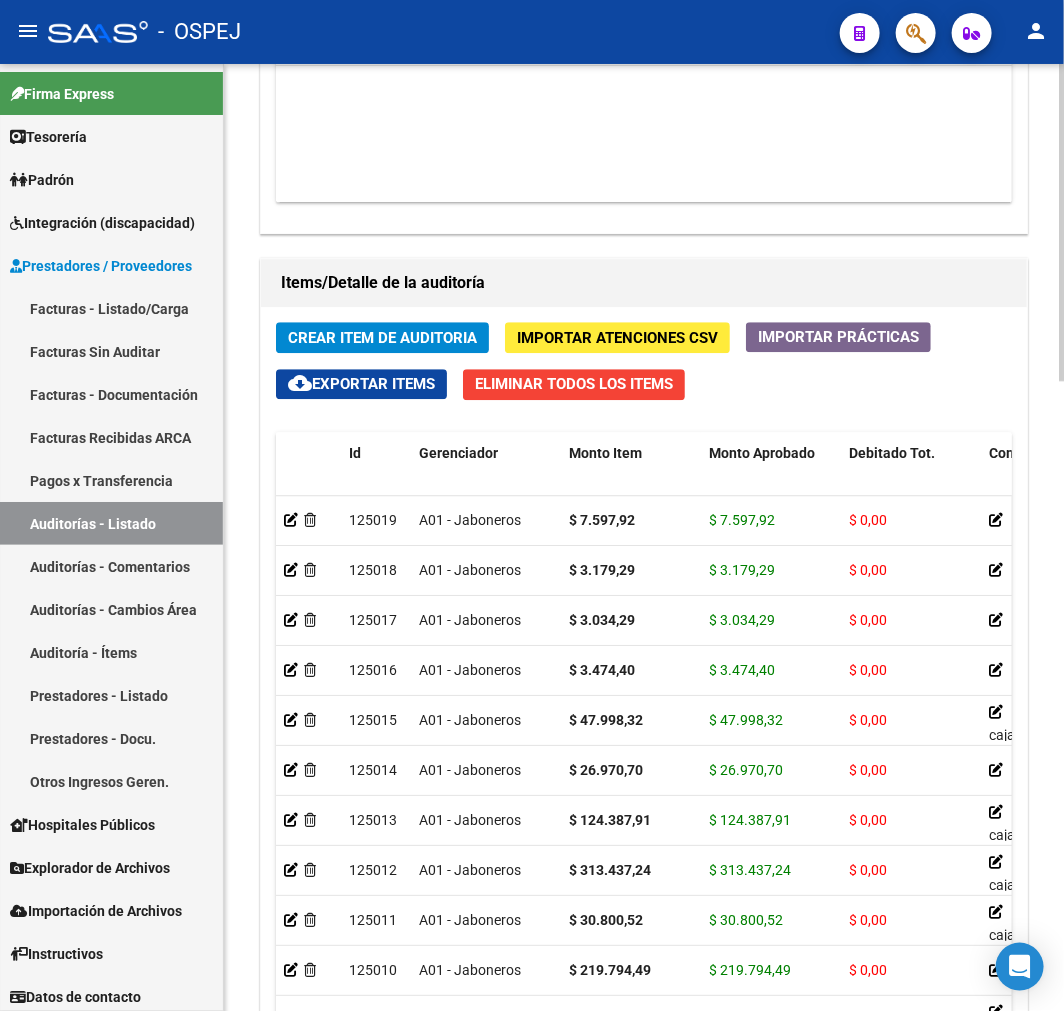 scroll, scrollTop: 1880, scrollLeft: 0, axis: vertical 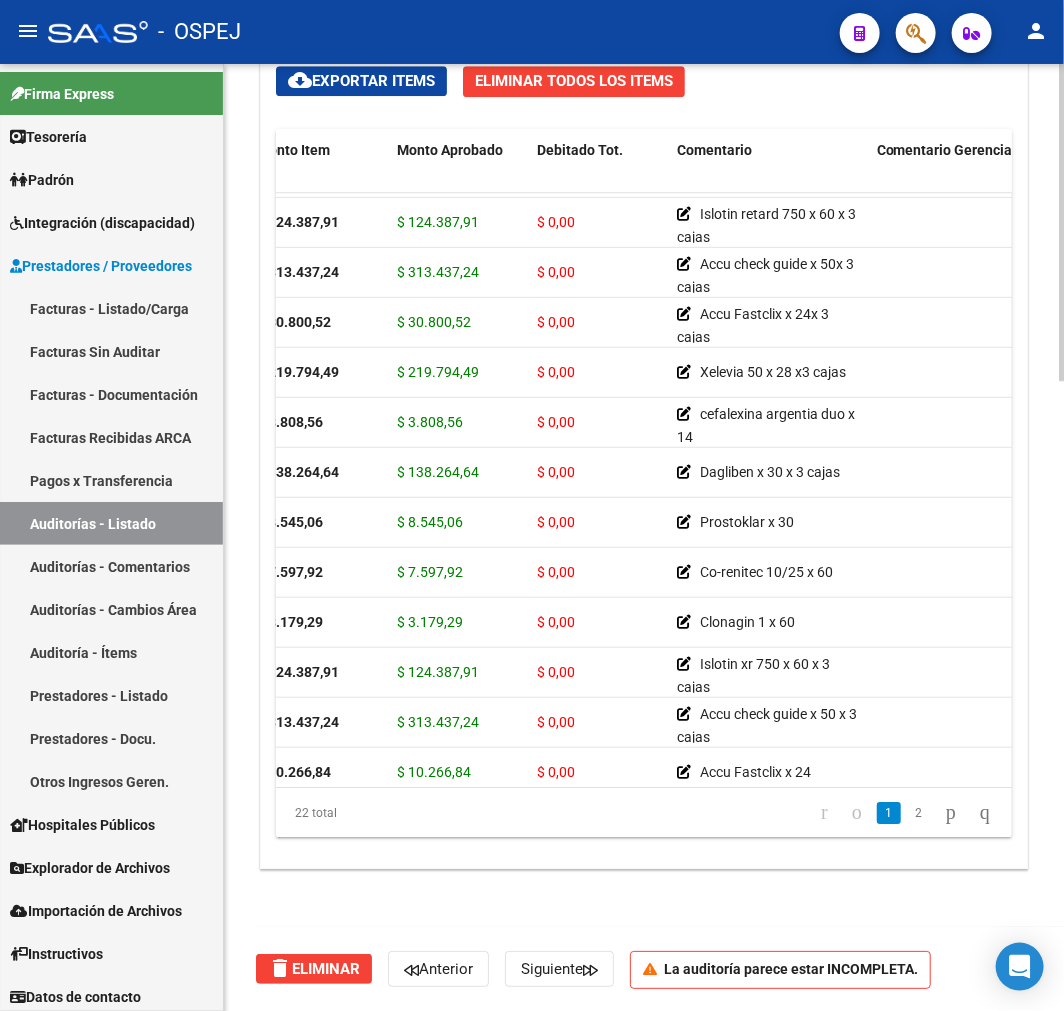 drag, startPoint x: 1012, startPoint y: 410, endPoint x: 1008, endPoint y: 321, distance: 89.08984 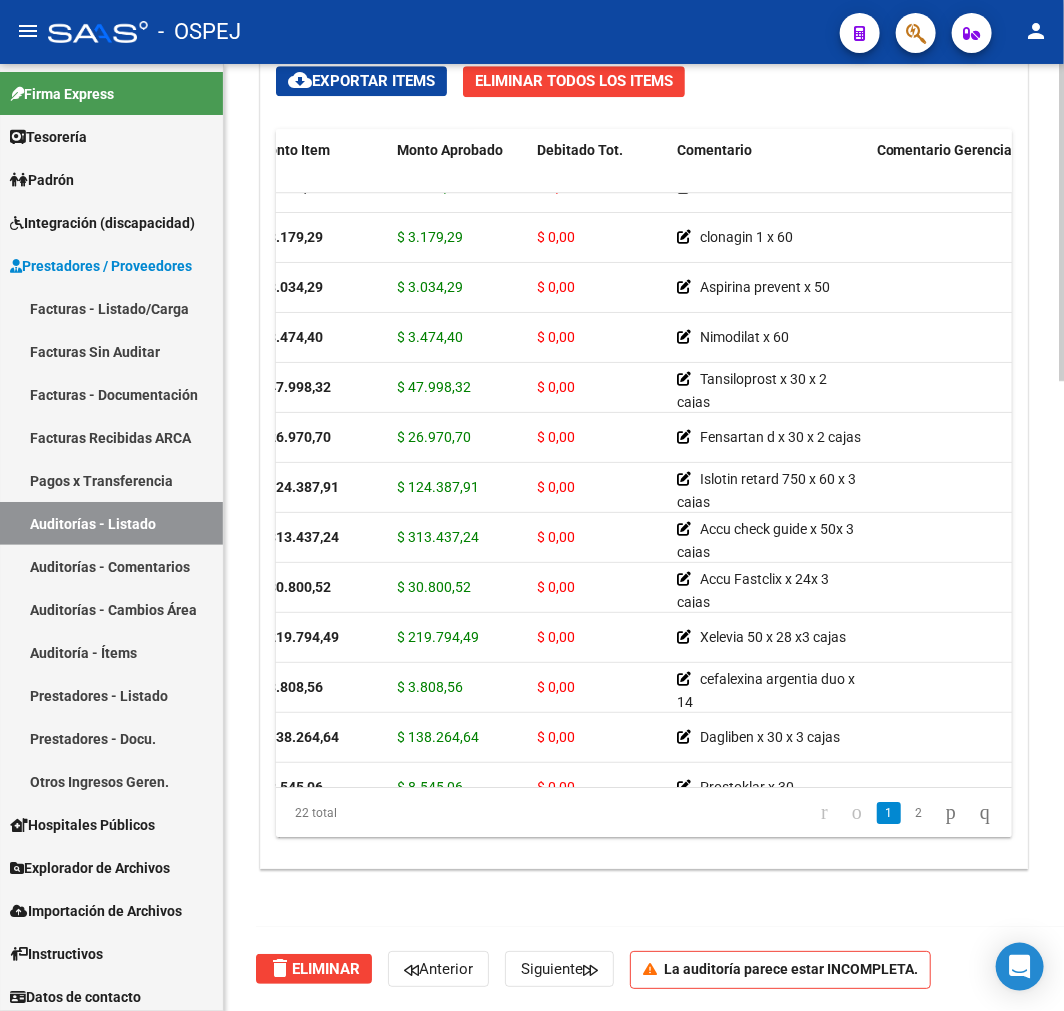 scroll, scrollTop: 0, scrollLeft: 312, axis: horizontal 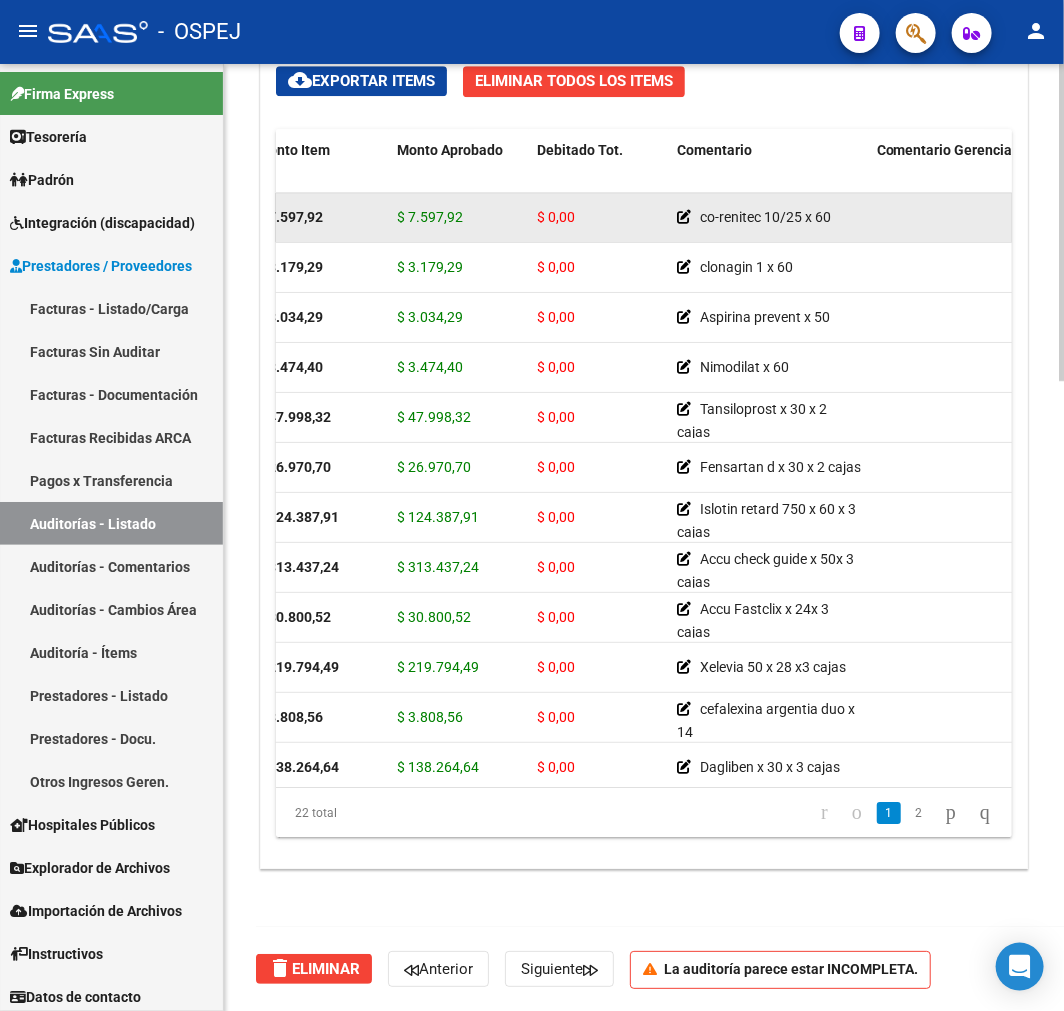 click 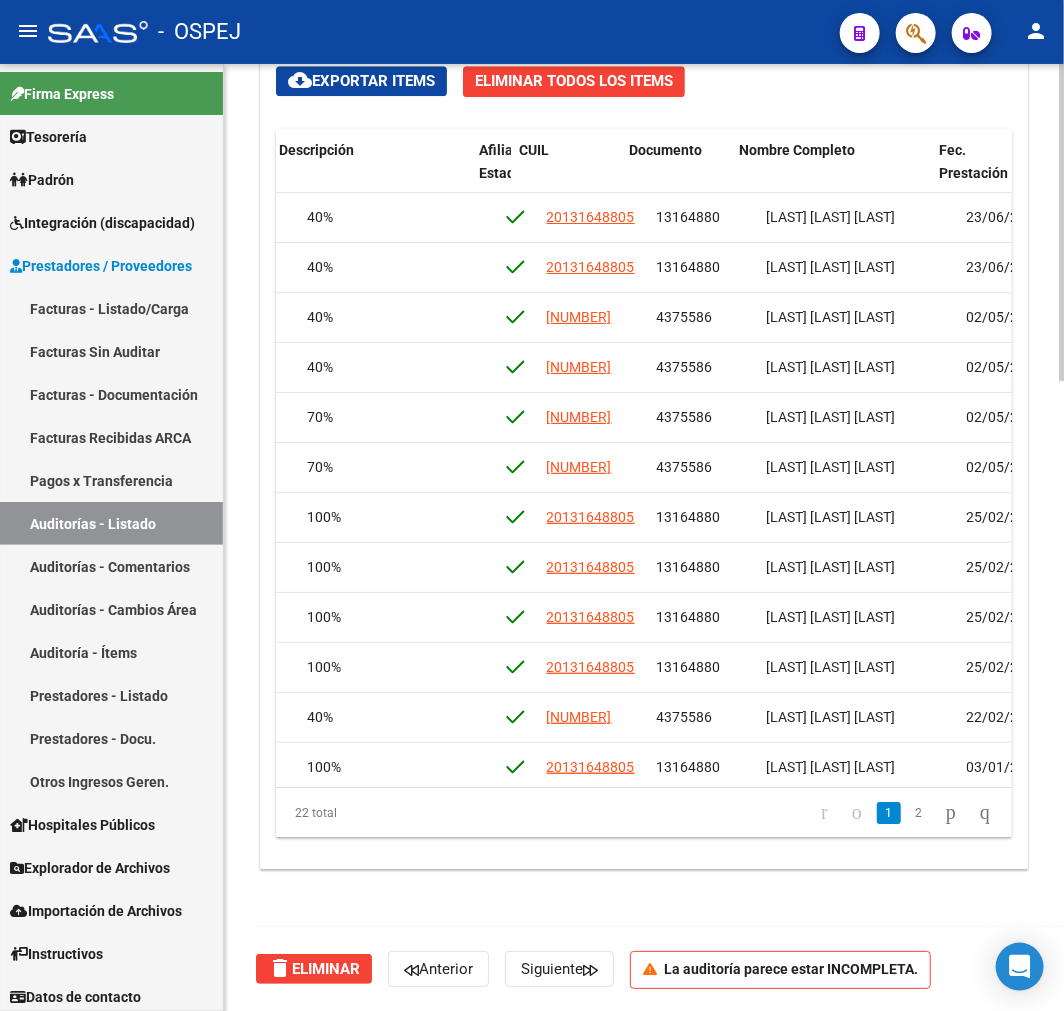 scroll, scrollTop: 0, scrollLeft: 1132, axis: horizontal 